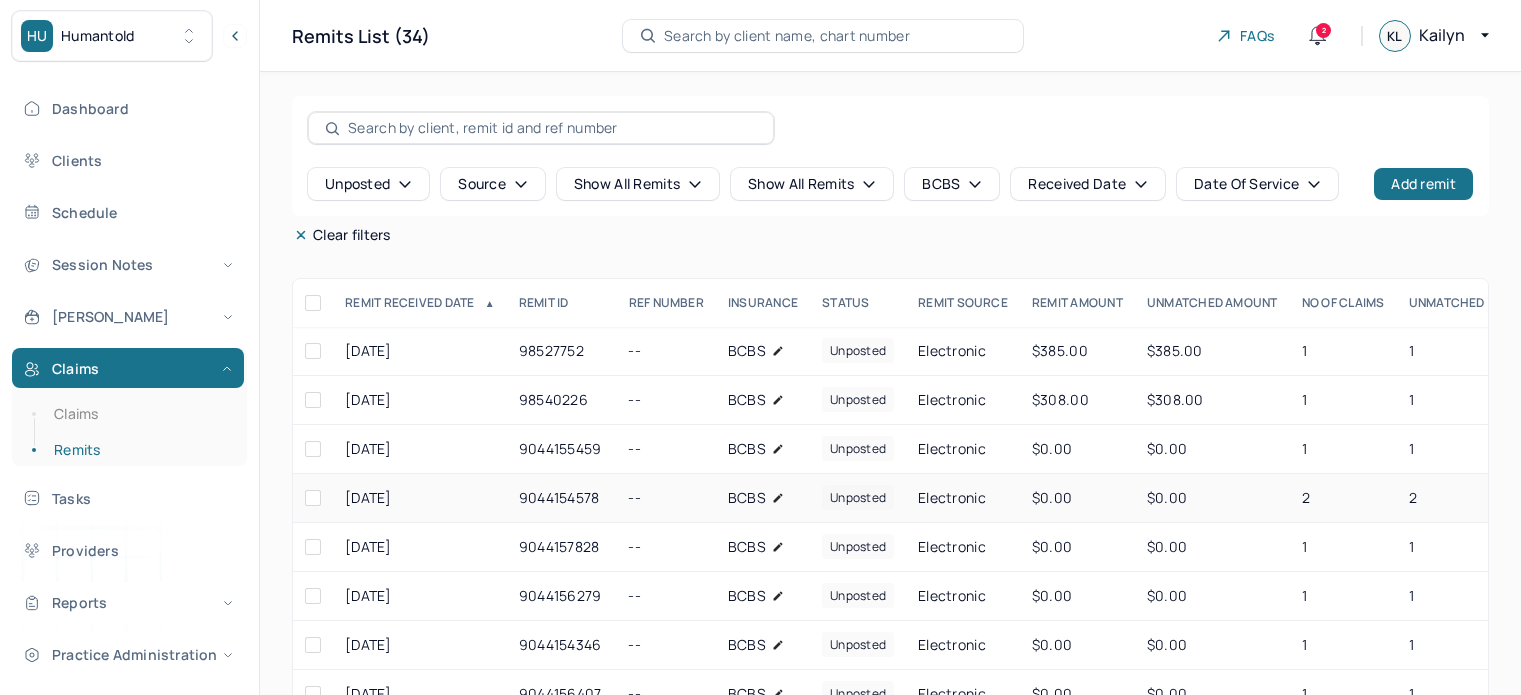 scroll, scrollTop: 0, scrollLeft: 0, axis: both 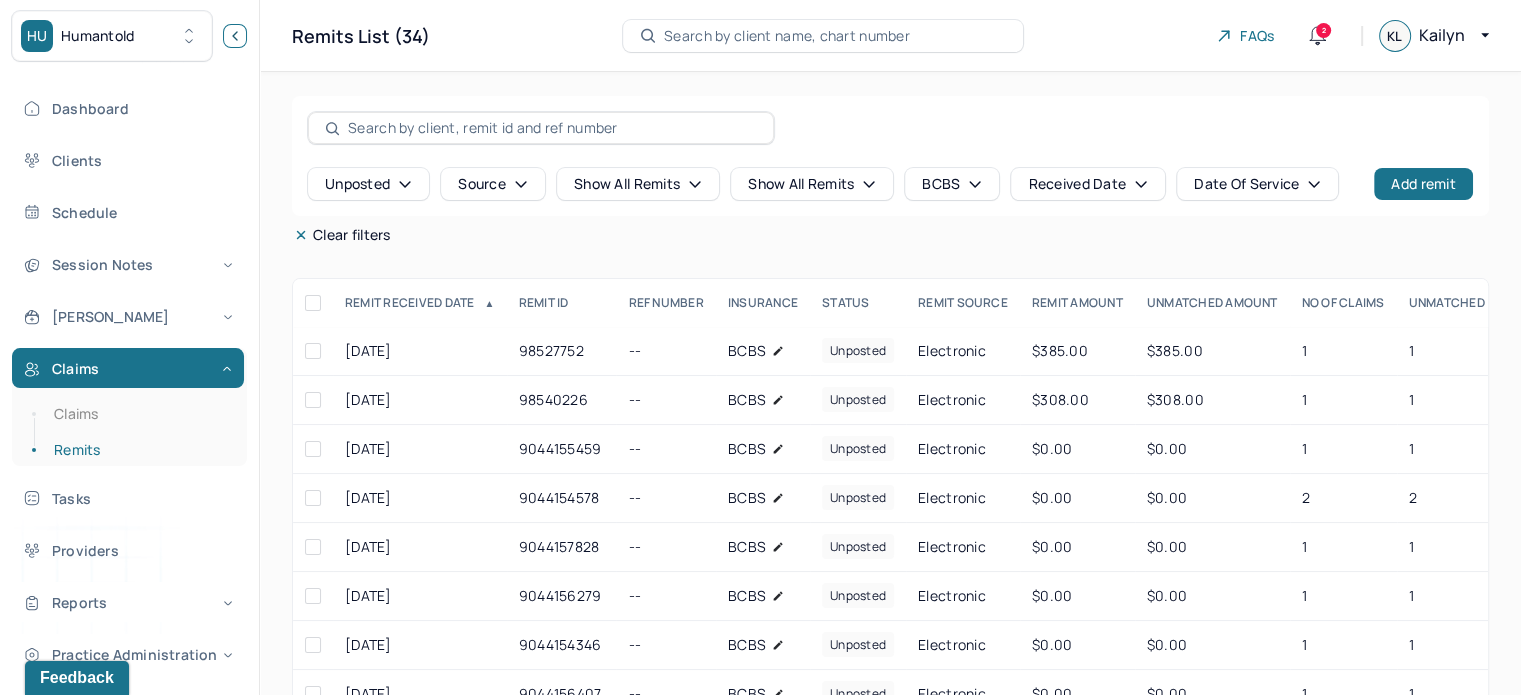 click at bounding box center [235, 36] 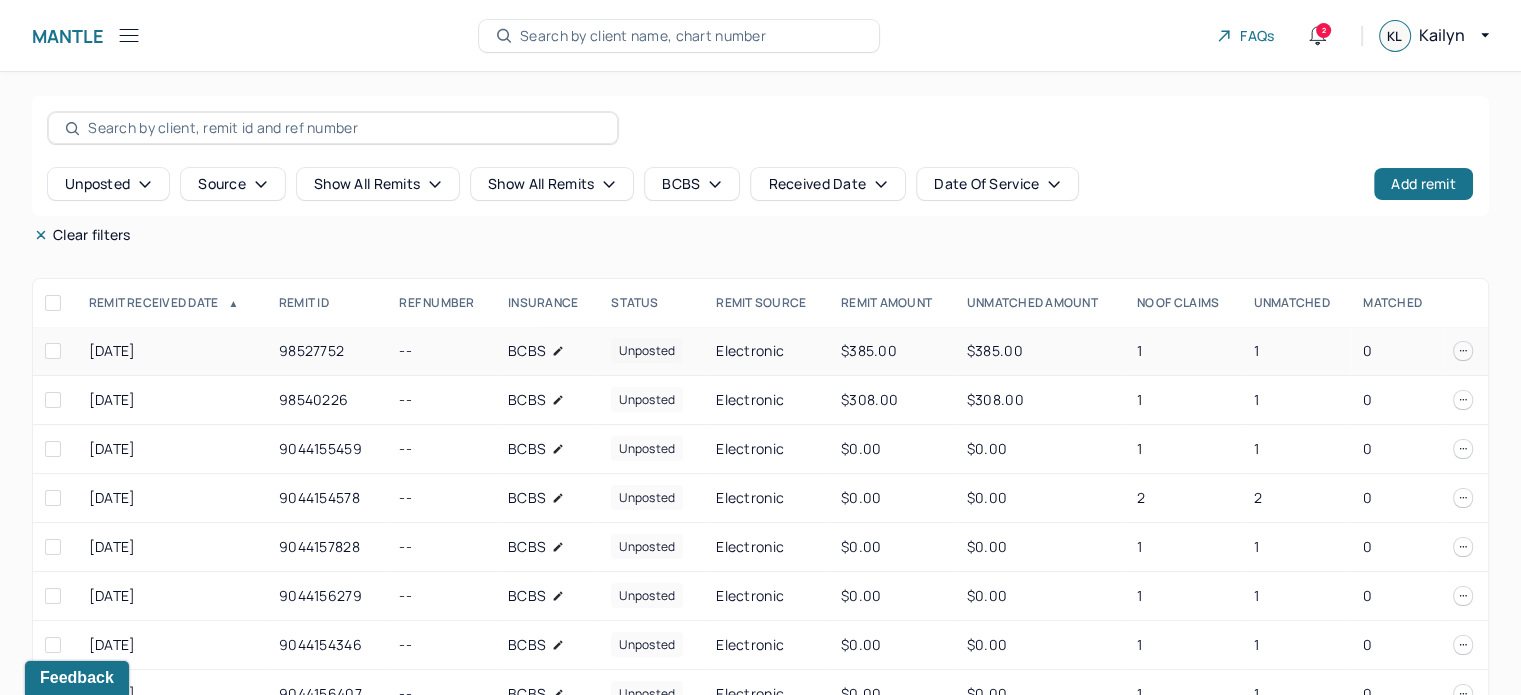 click on "Electronic" at bounding box center [766, 351] 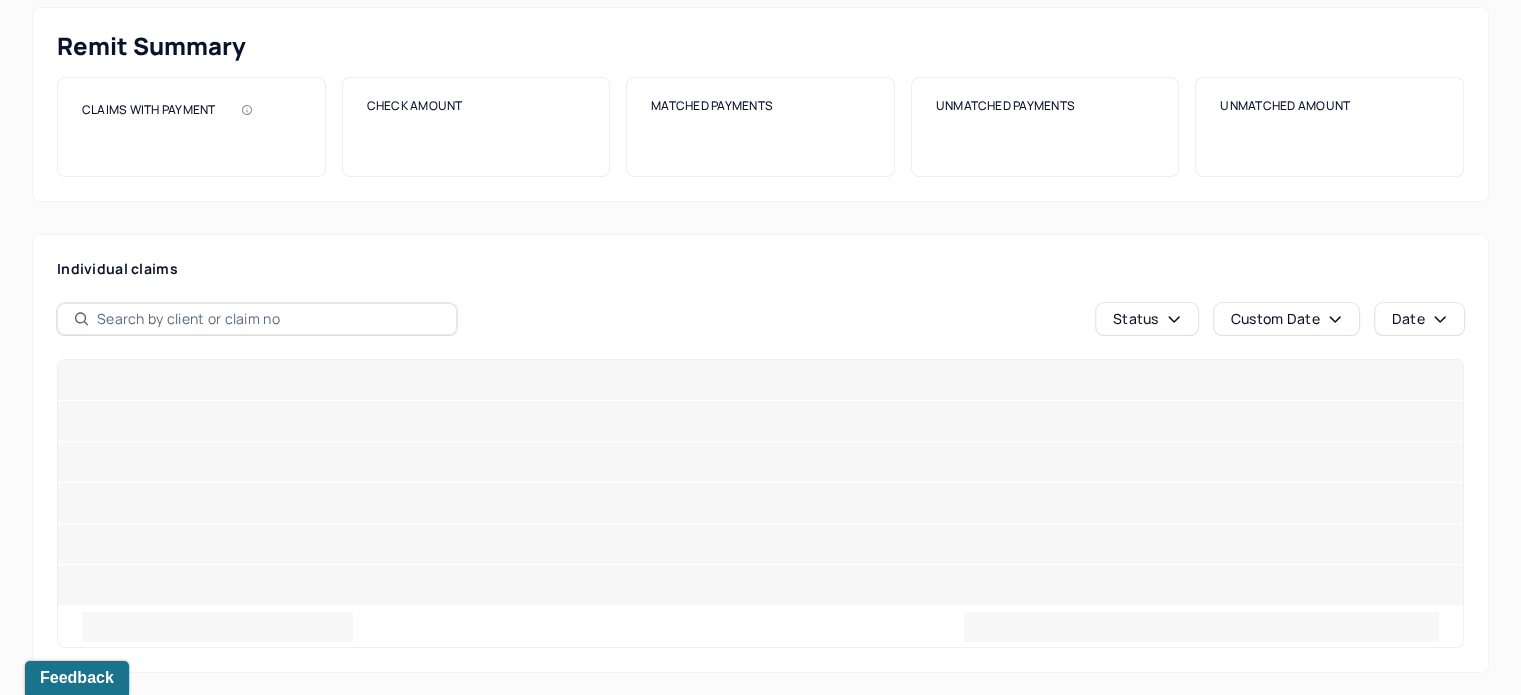 scroll, scrollTop: 0, scrollLeft: 0, axis: both 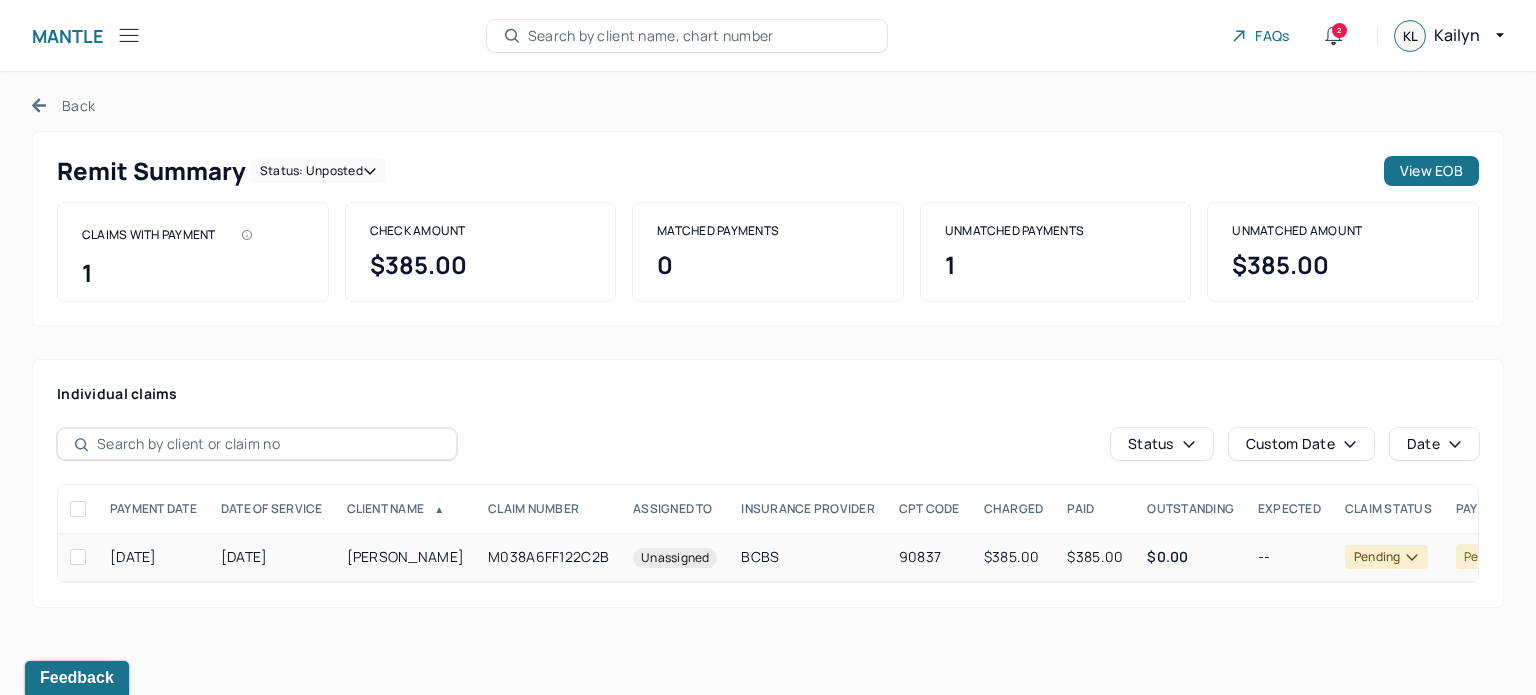 click on "BCBS" at bounding box center (807, 557) 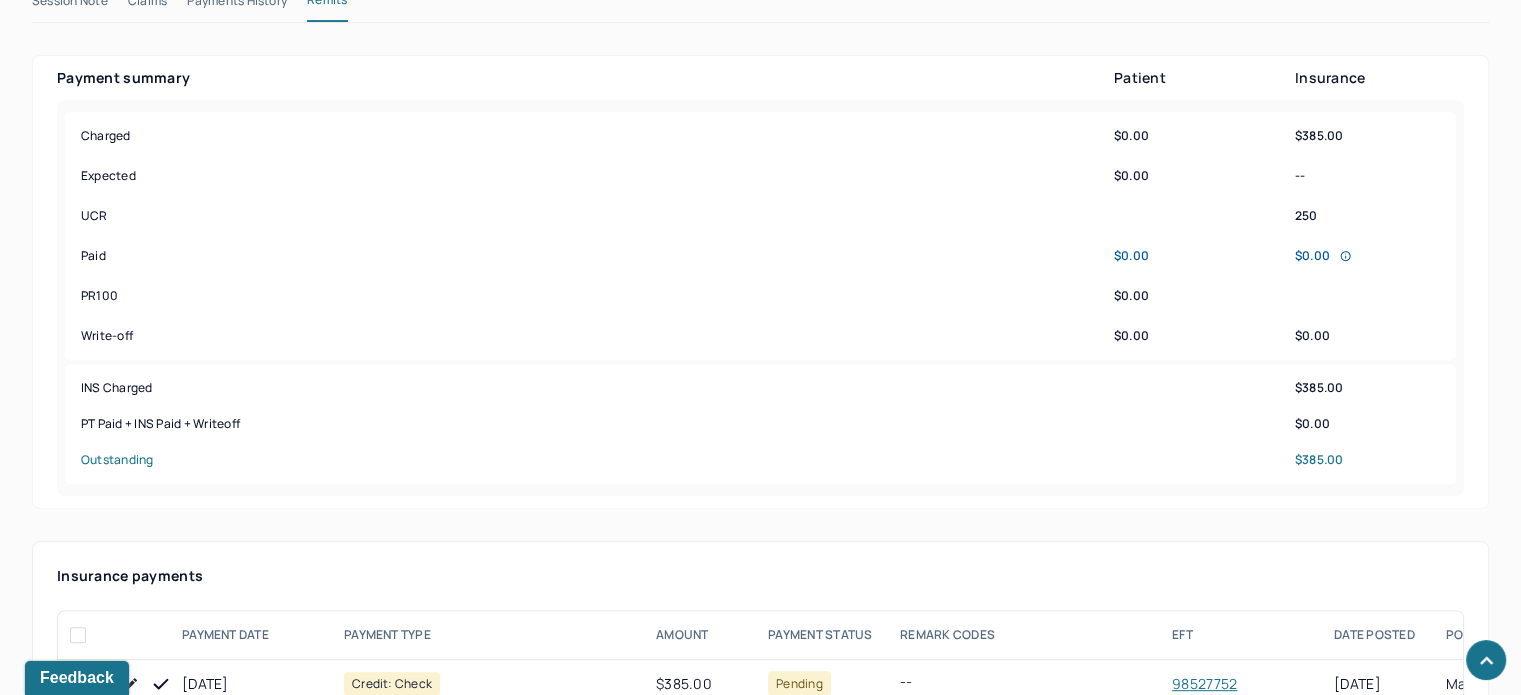 scroll, scrollTop: 1077, scrollLeft: 0, axis: vertical 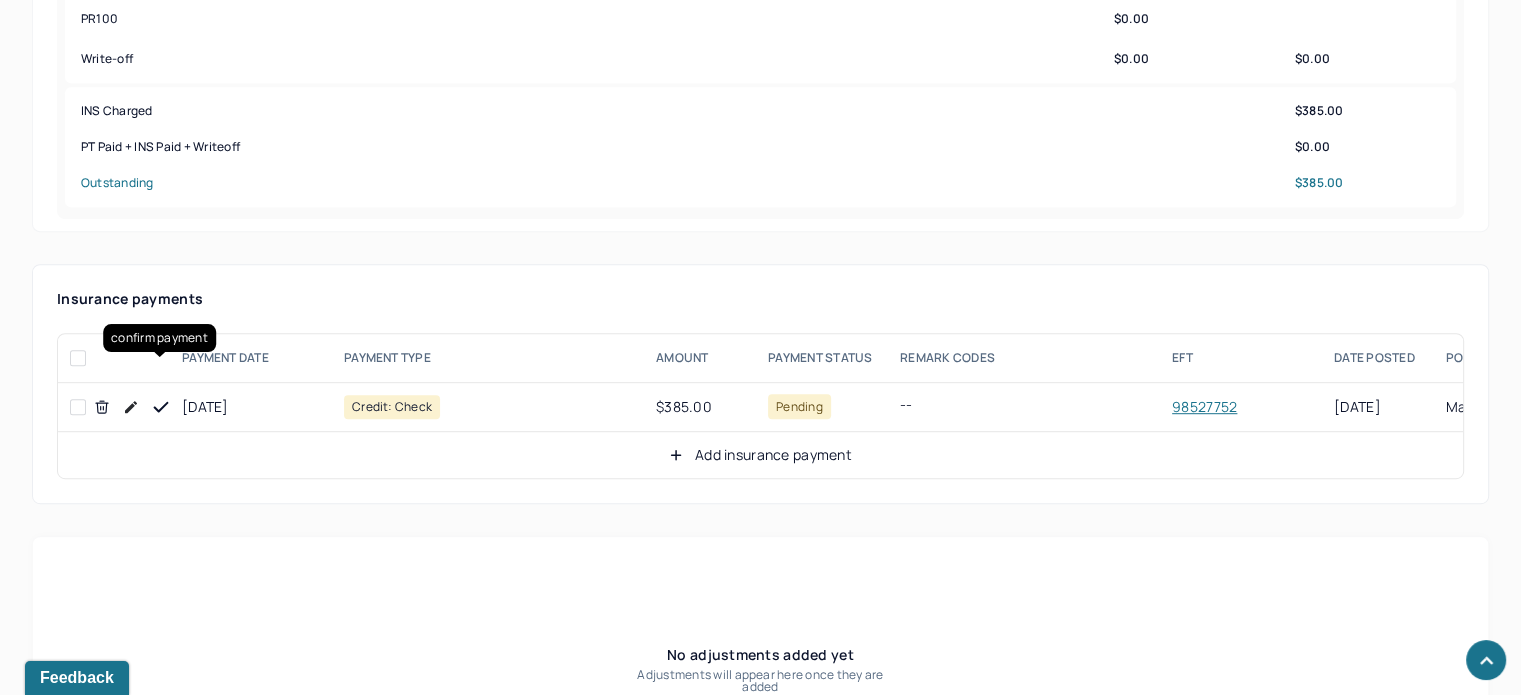 click 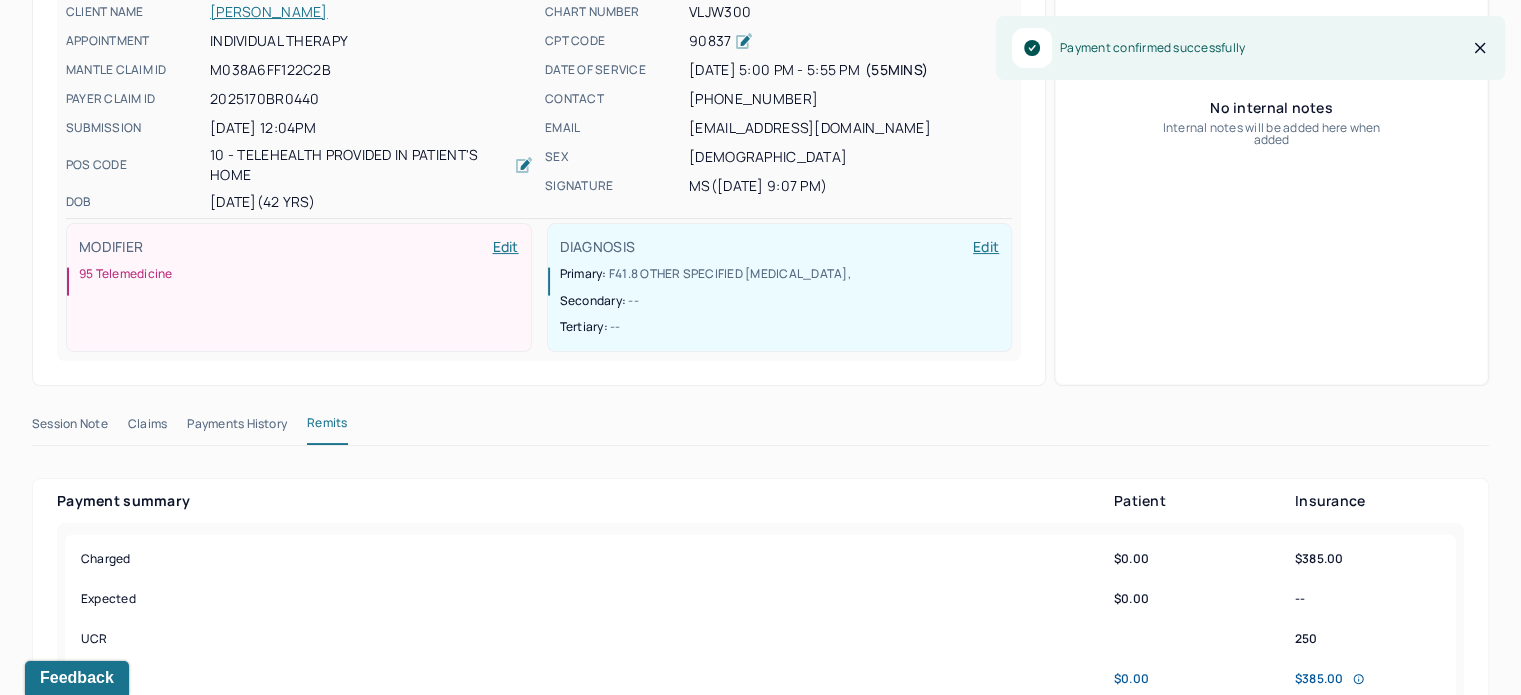 scroll, scrollTop: 0, scrollLeft: 0, axis: both 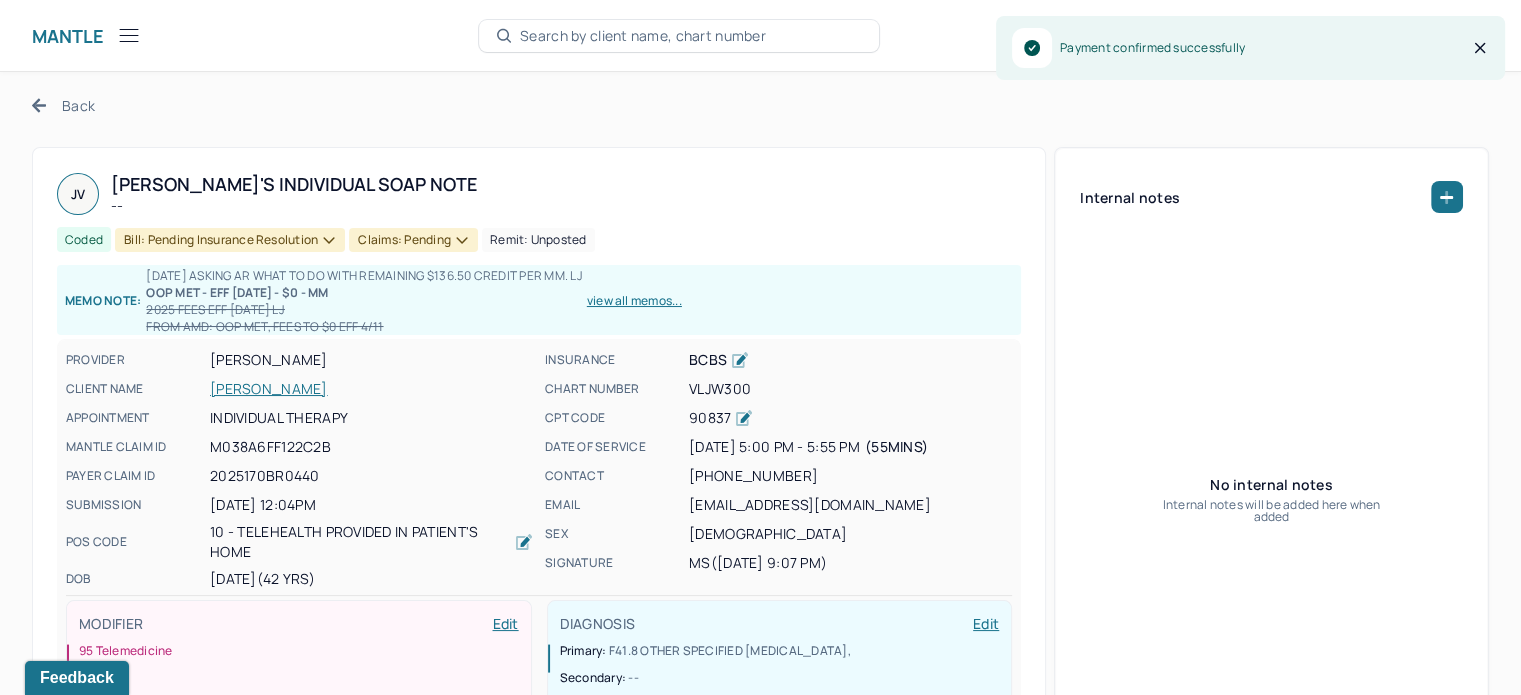 click on "Claims: pending" at bounding box center (413, 240) 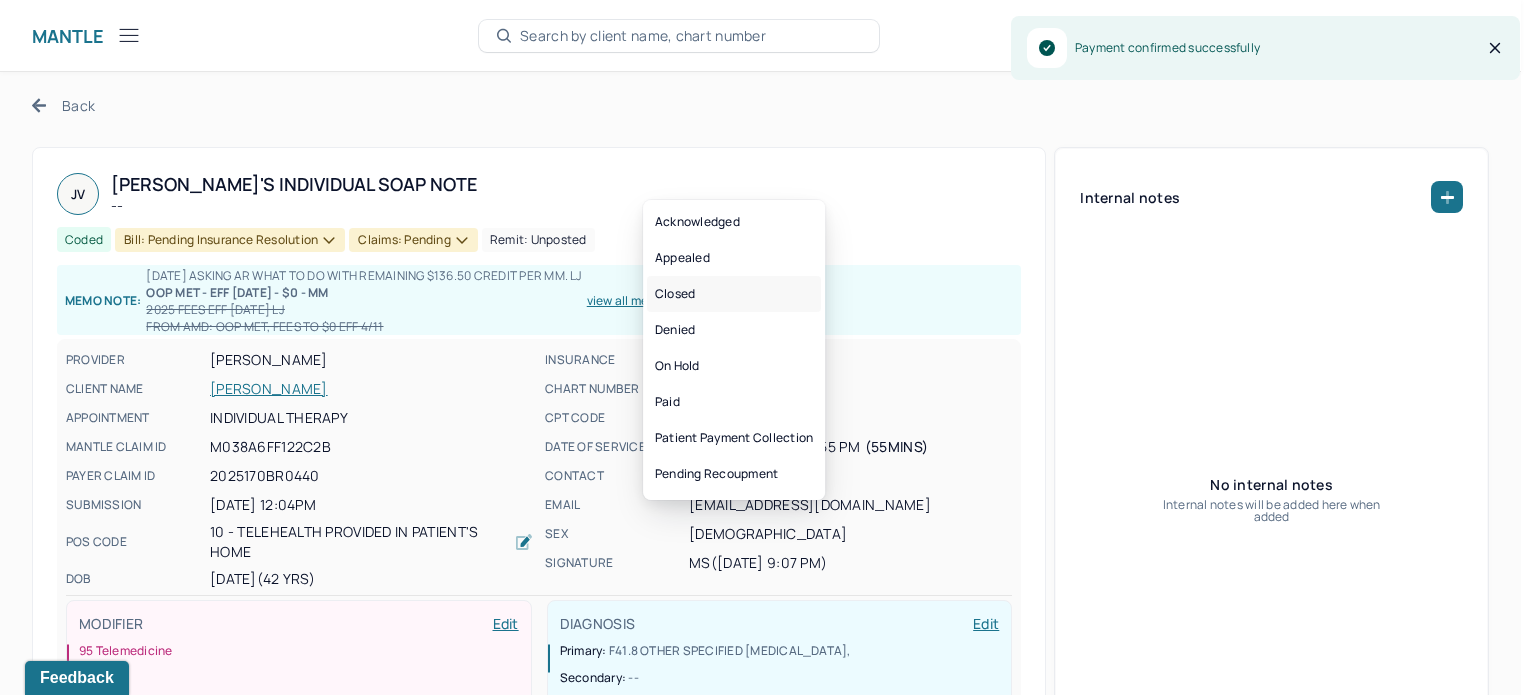 click on "Closed" at bounding box center (734, 294) 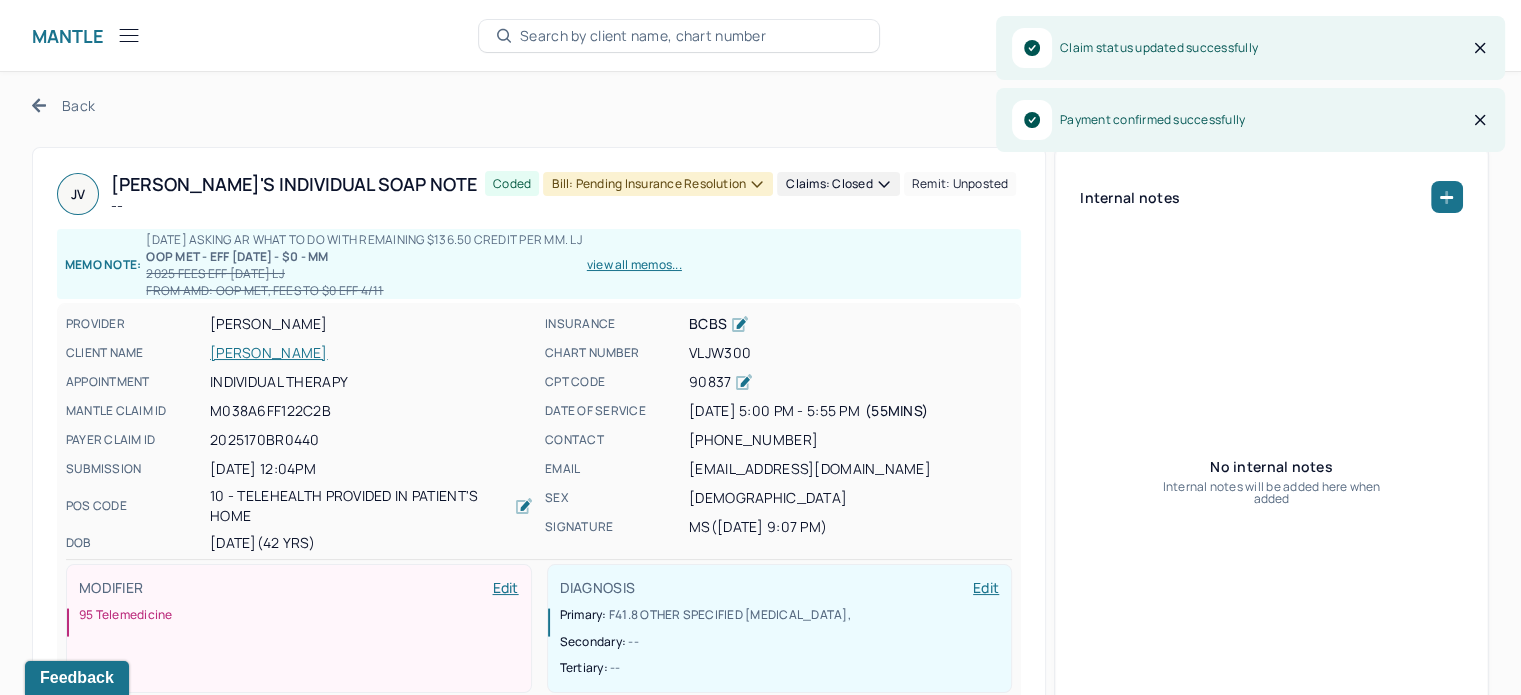 click on "JV Jennifer's   Individual soap note -- Coded   Bill: Pending Insurance Resolution     Claims: closed   Remit: unposted Memo note: 6/26/2025 asking AR what to do with remaining $136.50 credit per MM. LJ OOP MET - EFF 3/24/25 - $0 - MM 2025 Fees EFF 1/8/2025 LJ FROM AMD: OOP MET, FEES TO $0 EFF 4/11 view all memos... PROVIDER SHI, MAGGIE CLIENT NAME VASQUEZ, JENNIFER APPOINTMENT Individual therapy   MANTLE CLAIM ID M038A6FF122C2B PAYER CLAIM ID 2025170BR0440 SUBMISSION 06/18/2025 12:04PM POS CODE 10 - Telehealth Provided in Patient's Home     DOB 08/06/1982  (42 Yrs) INSURANCE BCBS     CHART NUMBER VLJW300 CPT CODE 90837     DATE OF SERVICE 06/16/2025   5:00 PM   -   5:55 PM ( 55mins ) CONTACT (917) 583-7166 EMAIL jennifervasquez086@gmail.com SEX female SIGNATURE MS  (06/16/2025, 9:07 PM) MODIFIER   Edit   95 Telemedicine DIAGNOSIS   Edit   Primary:   F41.8 OTHER SPECIFIED ANXIETY DISORDER ,  Secondary:   -- Tertiary:   --" at bounding box center (539, 437) 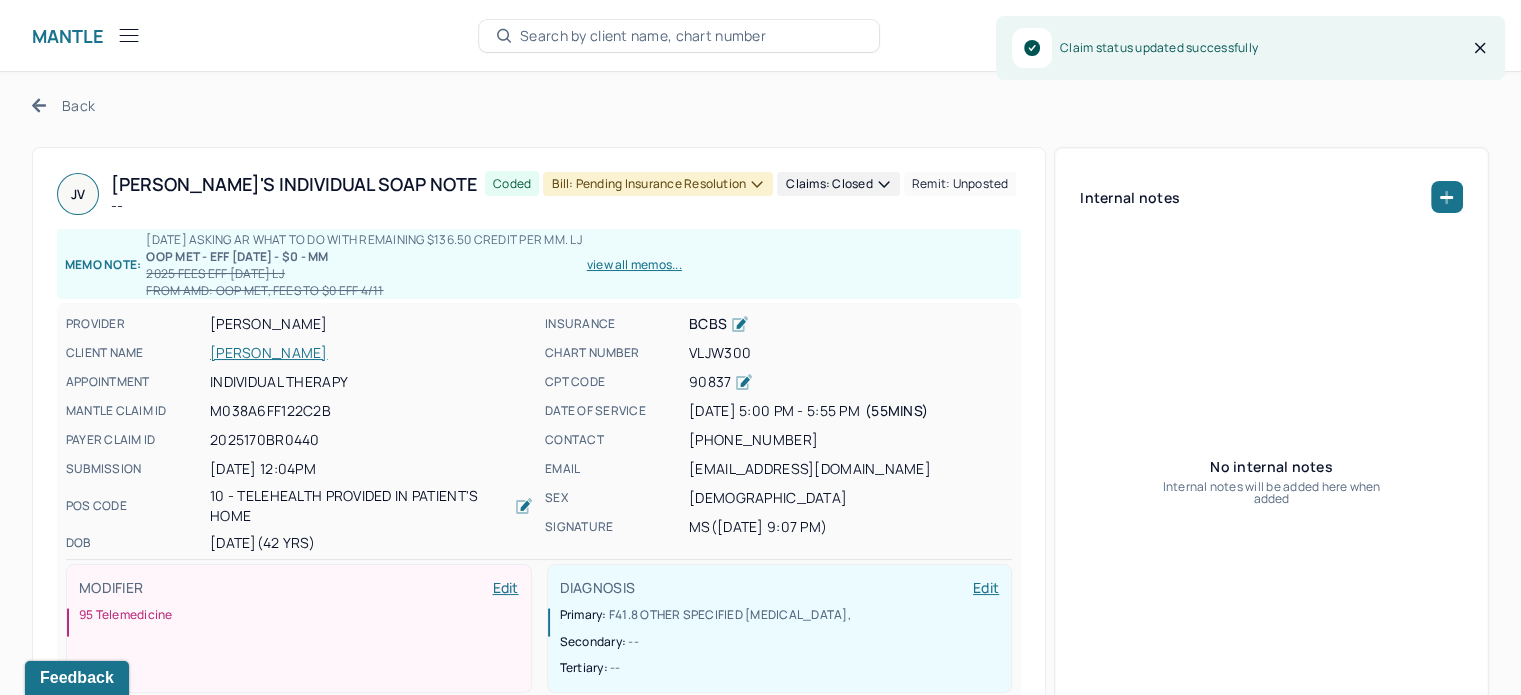 click on "Bill: Pending Insurance Resolution" at bounding box center [658, 184] 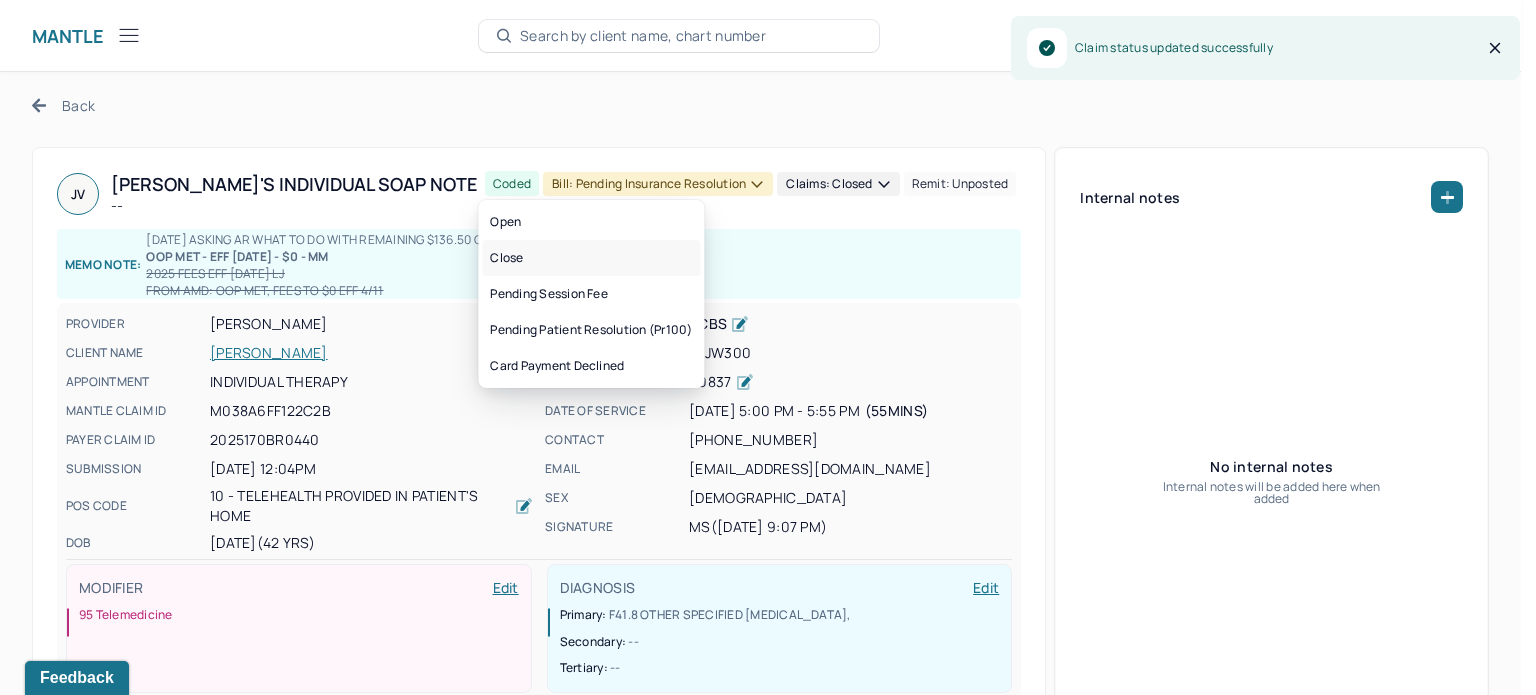 click on "Close" at bounding box center [591, 258] 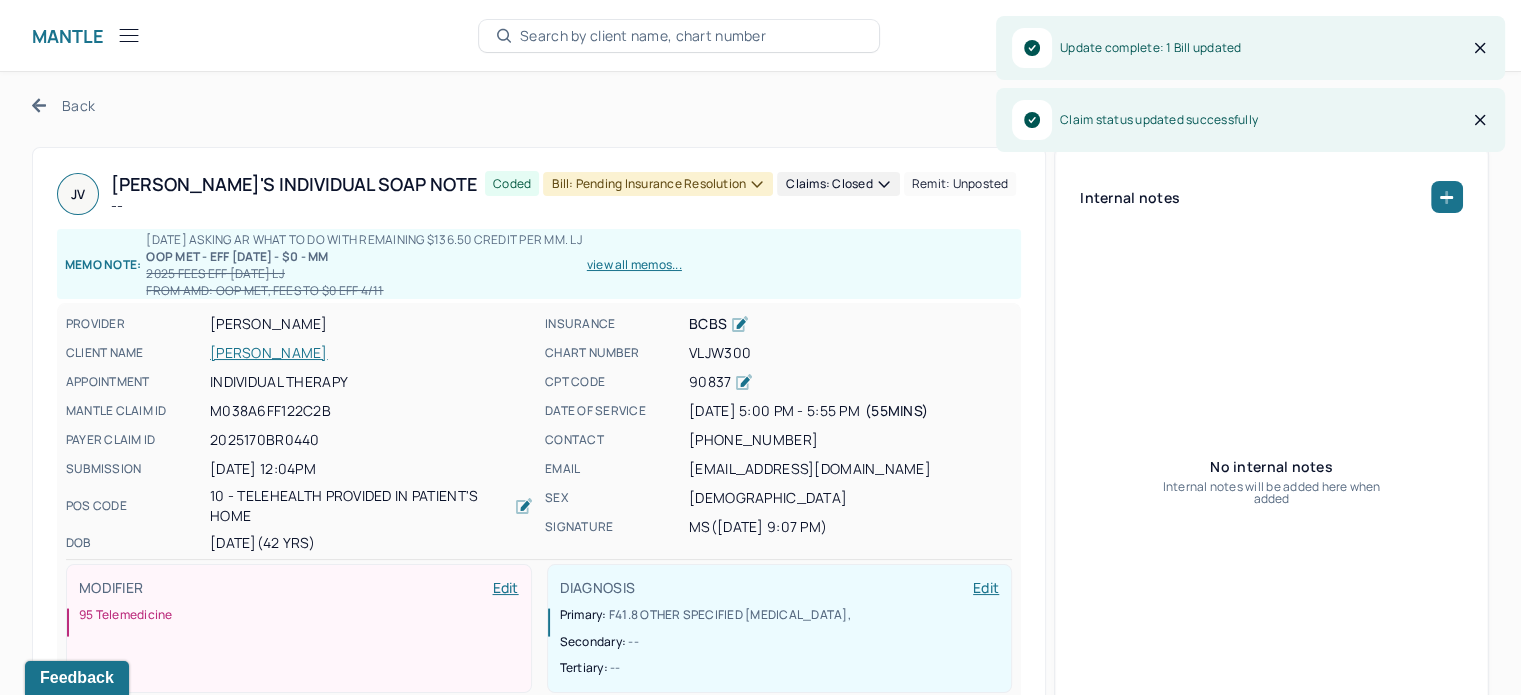 click on "Back" at bounding box center (63, 105) 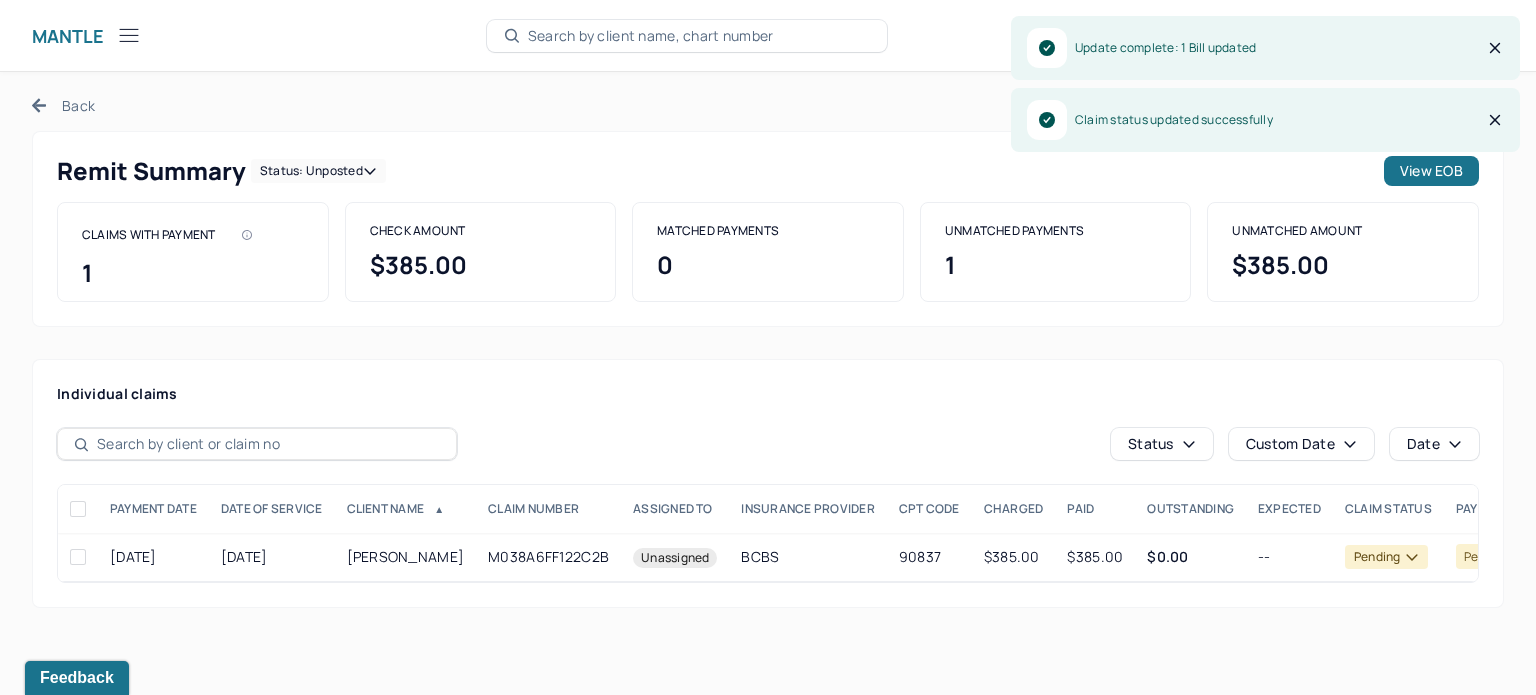 click on "Status: unposted" at bounding box center [318, 171] 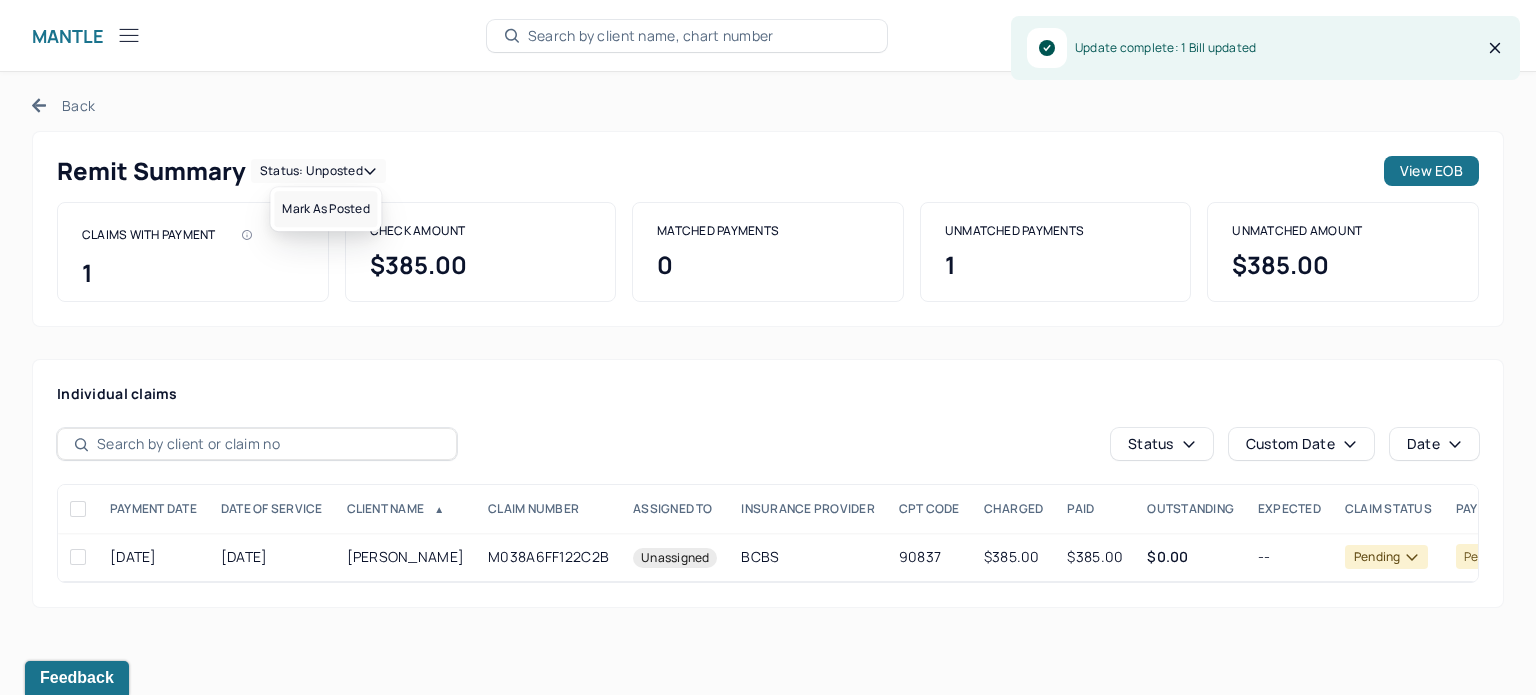 click on "Mark as Posted" at bounding box center (325, 209) 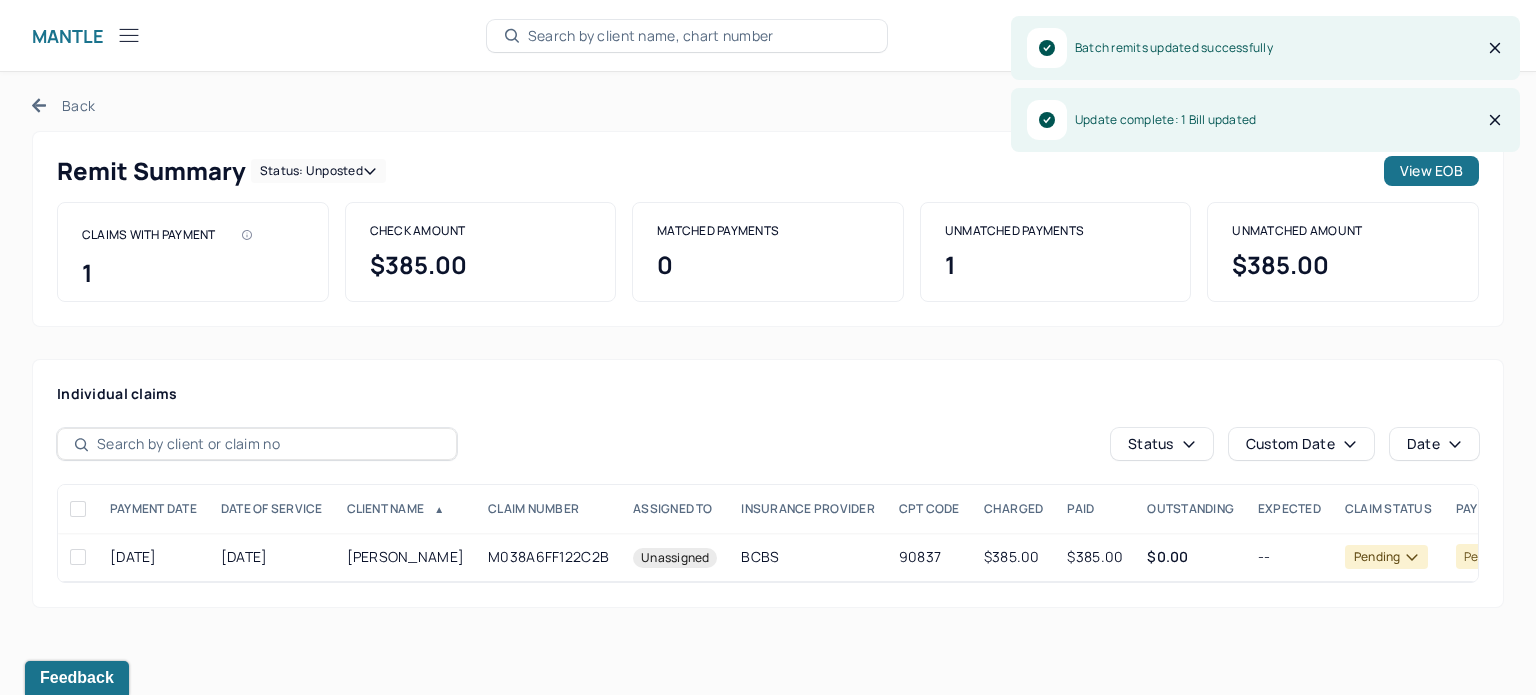 click on "Back Remit Summary   Status: unposted   View EOB CLAIMS WITH PAYMENT     1 CHECK AMOUNT $385.00 MATCHED PAYMENTS 0 UNMATCHED PAYMENTS 1 UNMATCHED AMOUNT $385.00 Individual claims   Status     Custom Date     Date   PAYMENT DATE DATE OF SERVICE CLIENT NAME ▲ CLAIM NUMBER Assigned to INSURANCE PROVIDER CPT CODE CHARGED PAID OUTSTANDING EXPECTED CLAIM STATUS Payment status 06/18/2025 06/16/2025 VASQUEZ, JENNIFER M038A6FF122C2B Unassigned BCBS 90837 $385.00 $385.00 $0.00 --   pending   pending" at bounding box center [768, 352] 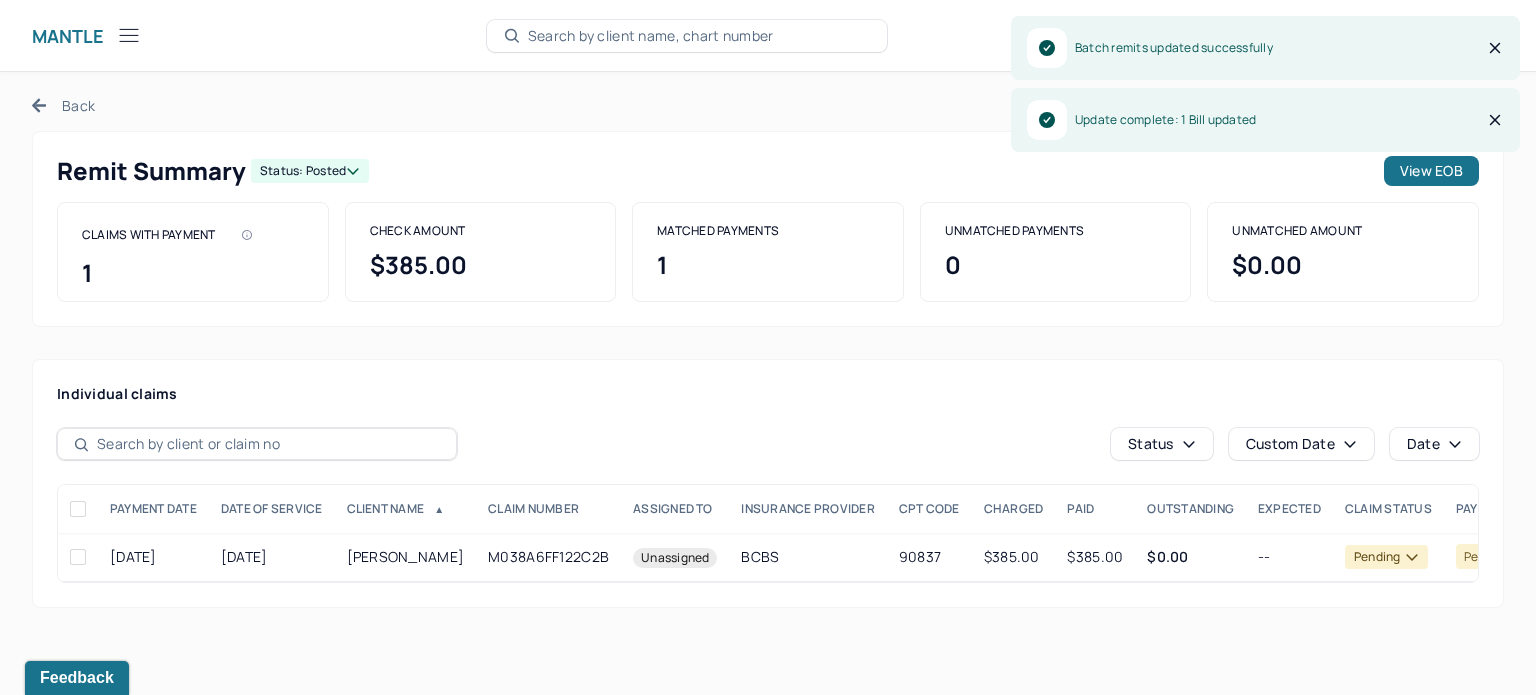 click on "Back" at bounding box center (63, 105) 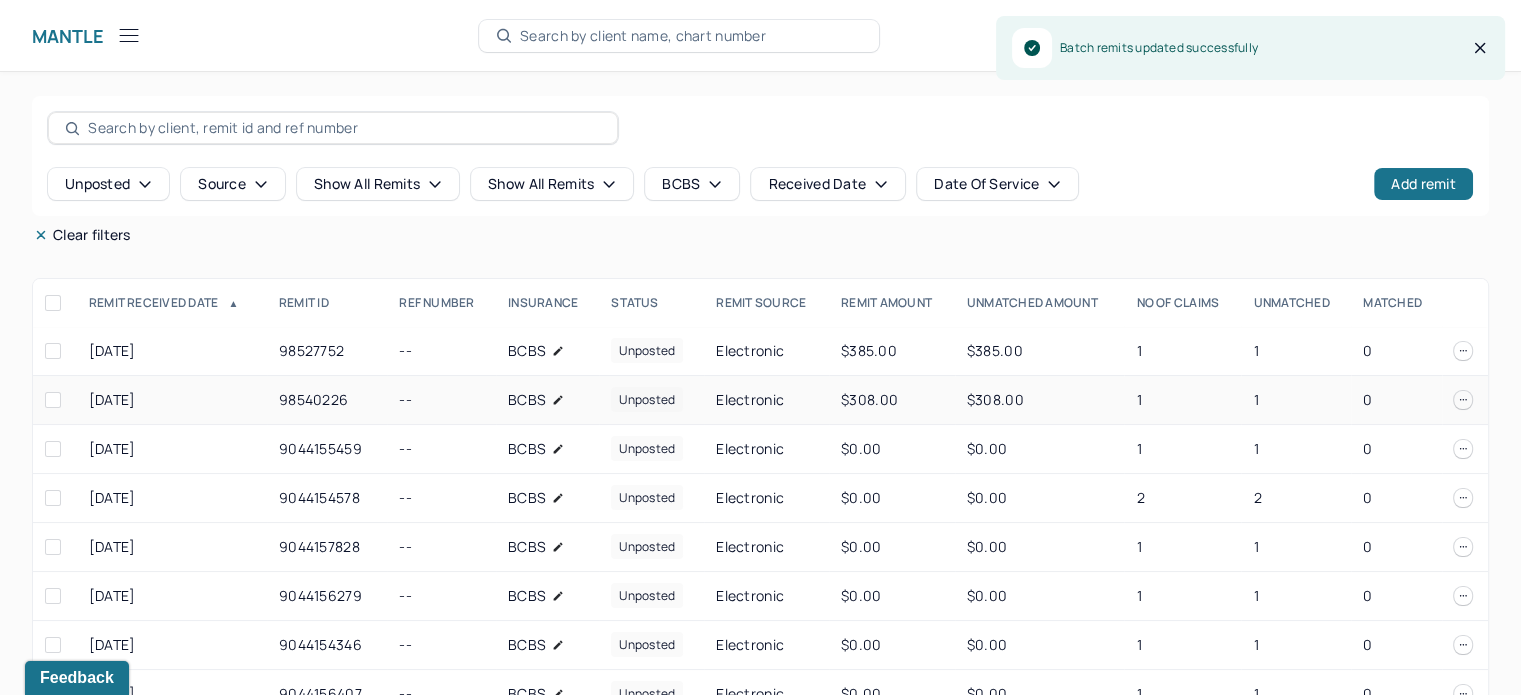 click on "1" at bounding box center [1182, 400] 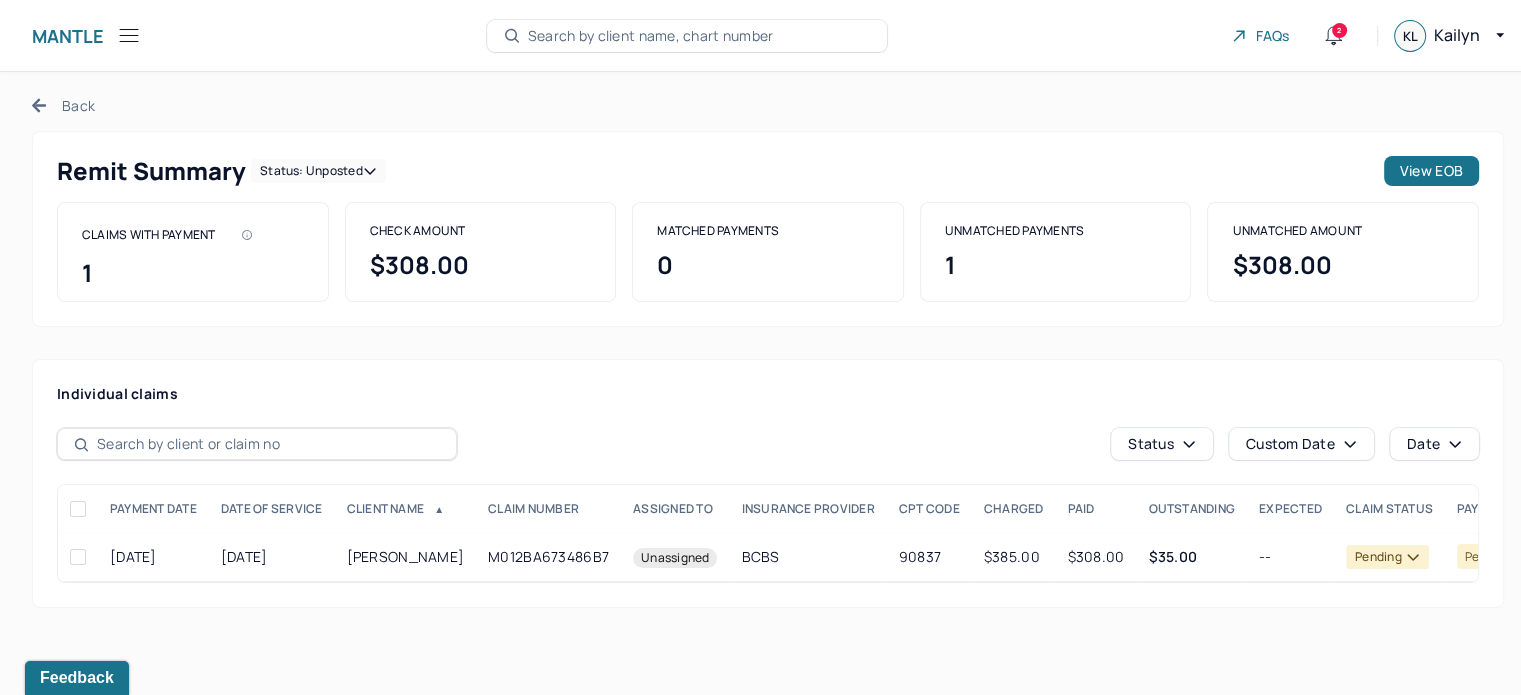 scroll, scrollTop: 0, scrollLeft: 0, axis: both 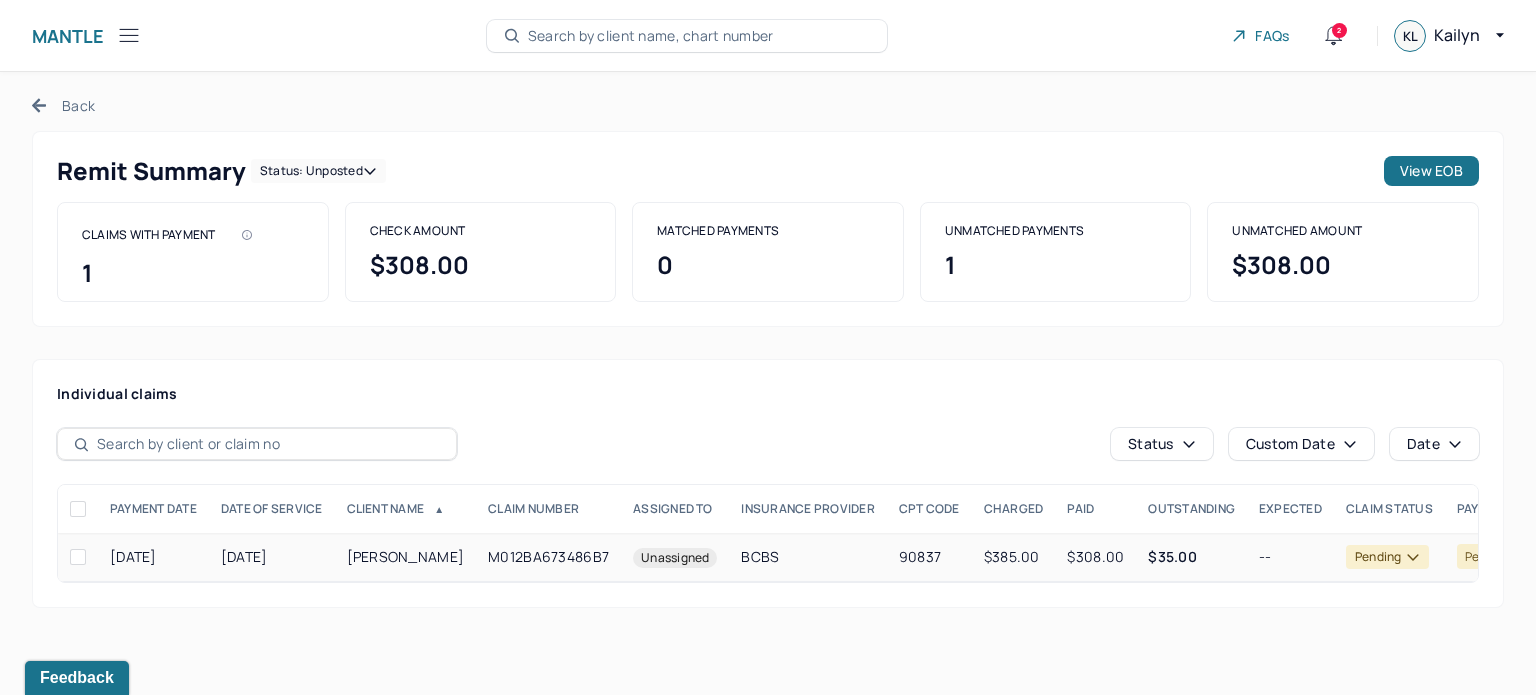 click on "--" at bounding box center (1290, 557) 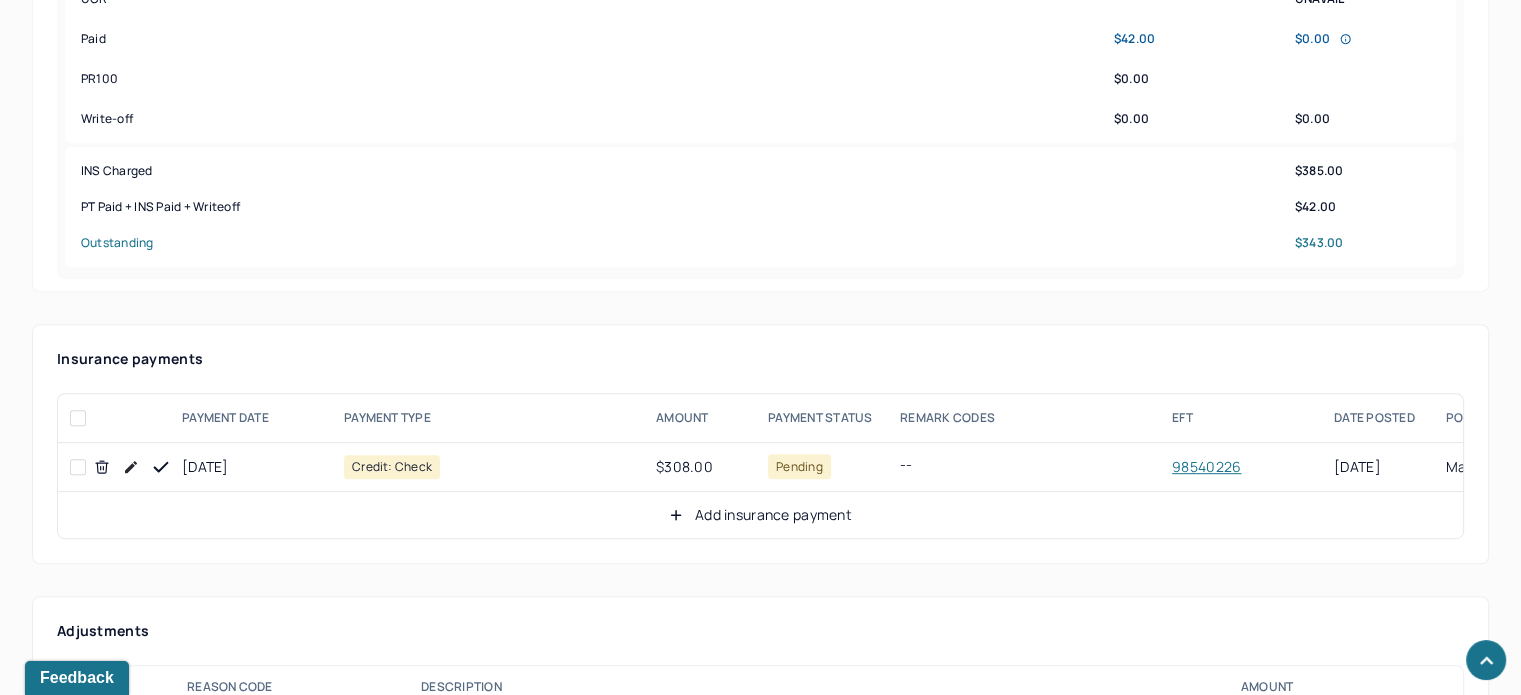 scroll, scrollTop: 1000, scrollLeft: 0, axis: vertical 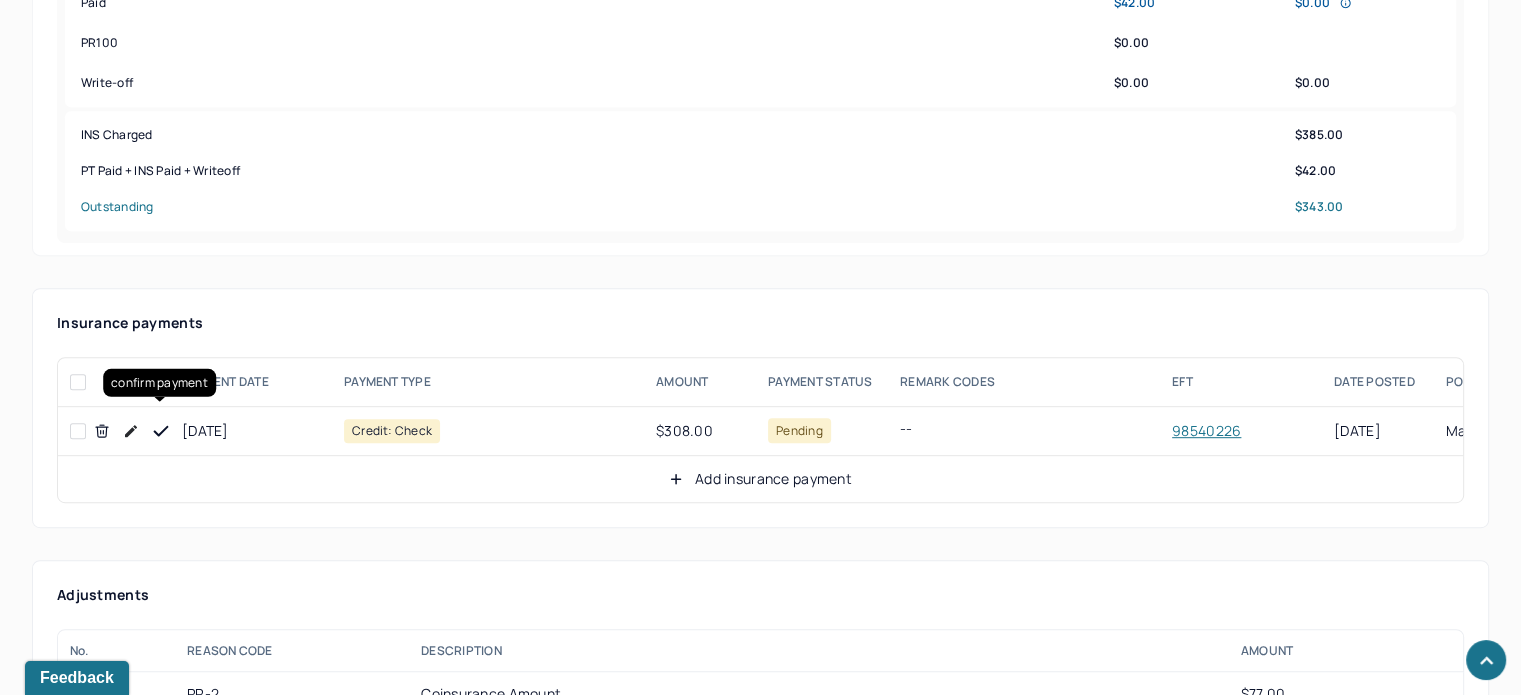 click 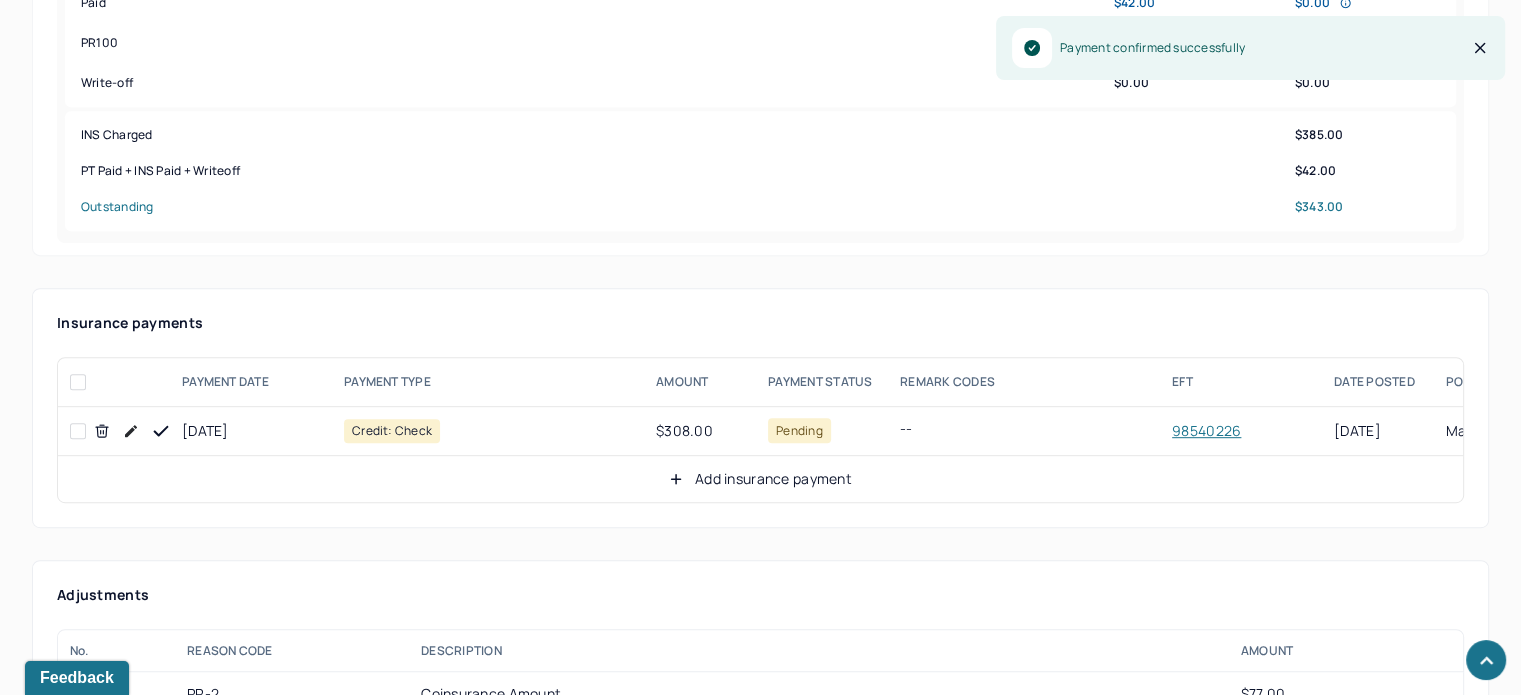click on "Add insurance payment" at bounding box center [760, 479] 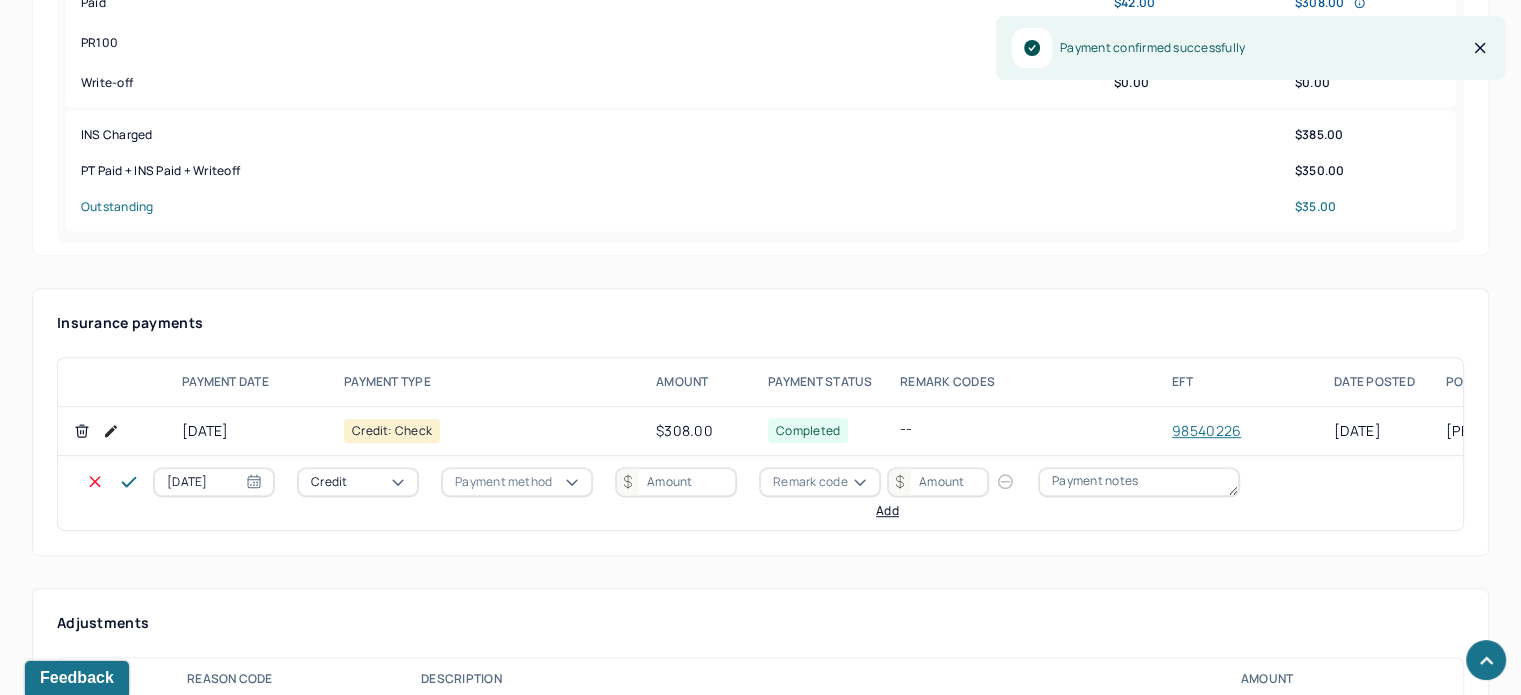 click on "Credit" at bounding box center (358, 482) 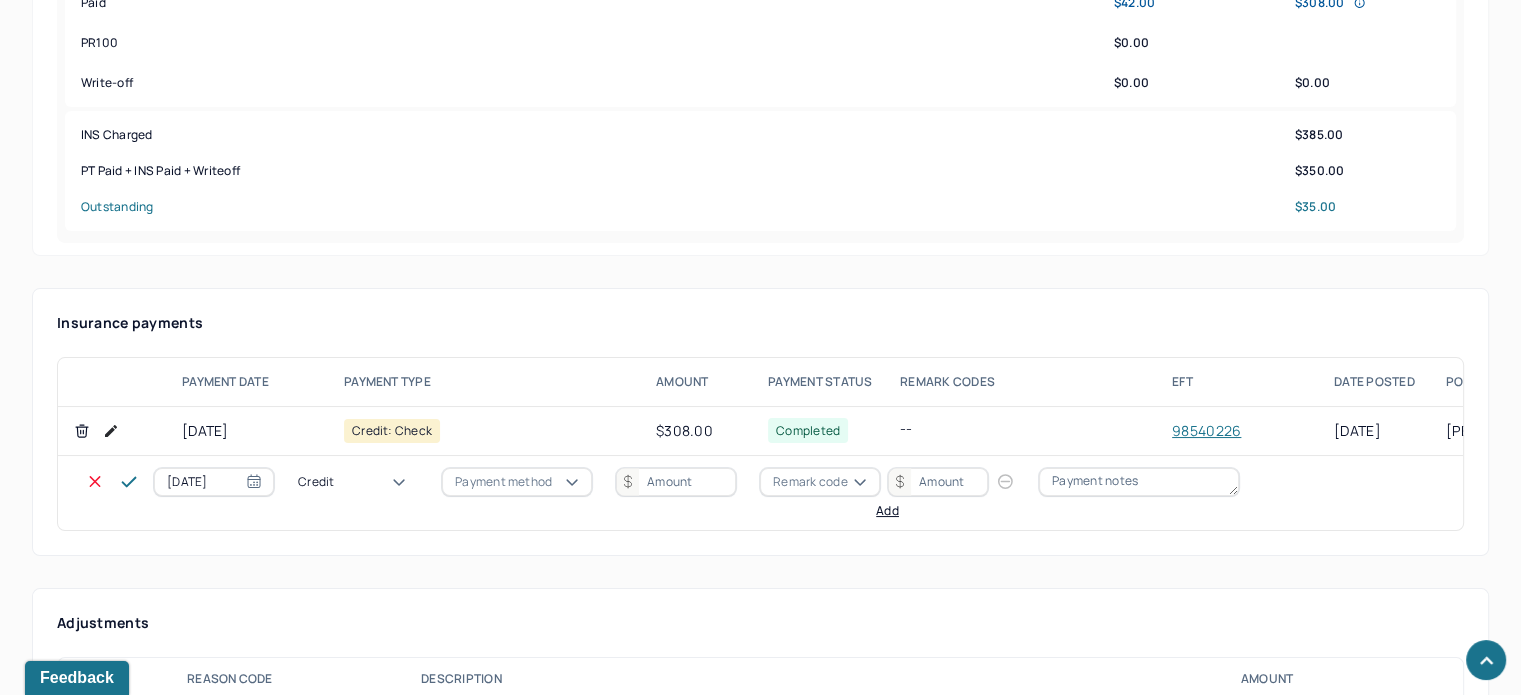 click on "Write off" at bounding box center (60, 3381) 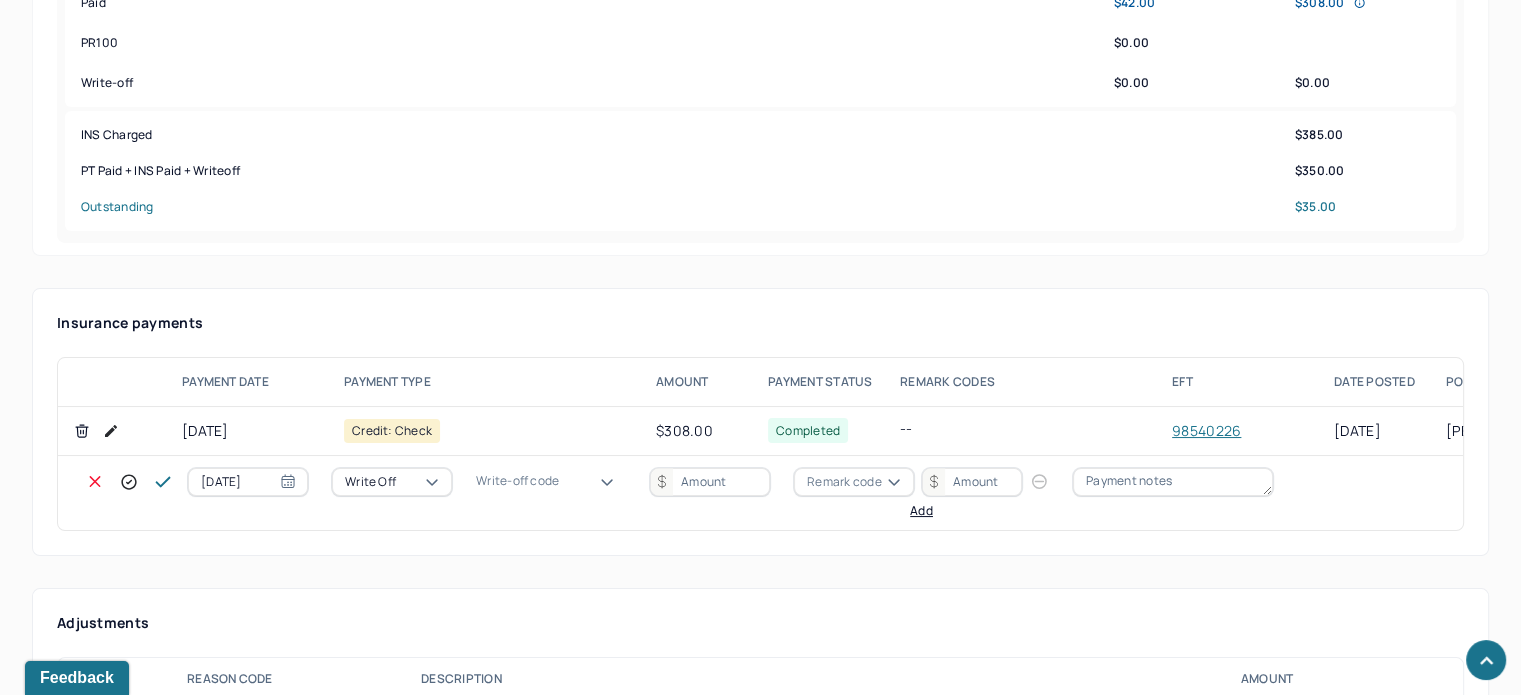 click on "Write-off code" at bounding box center [517, 481] 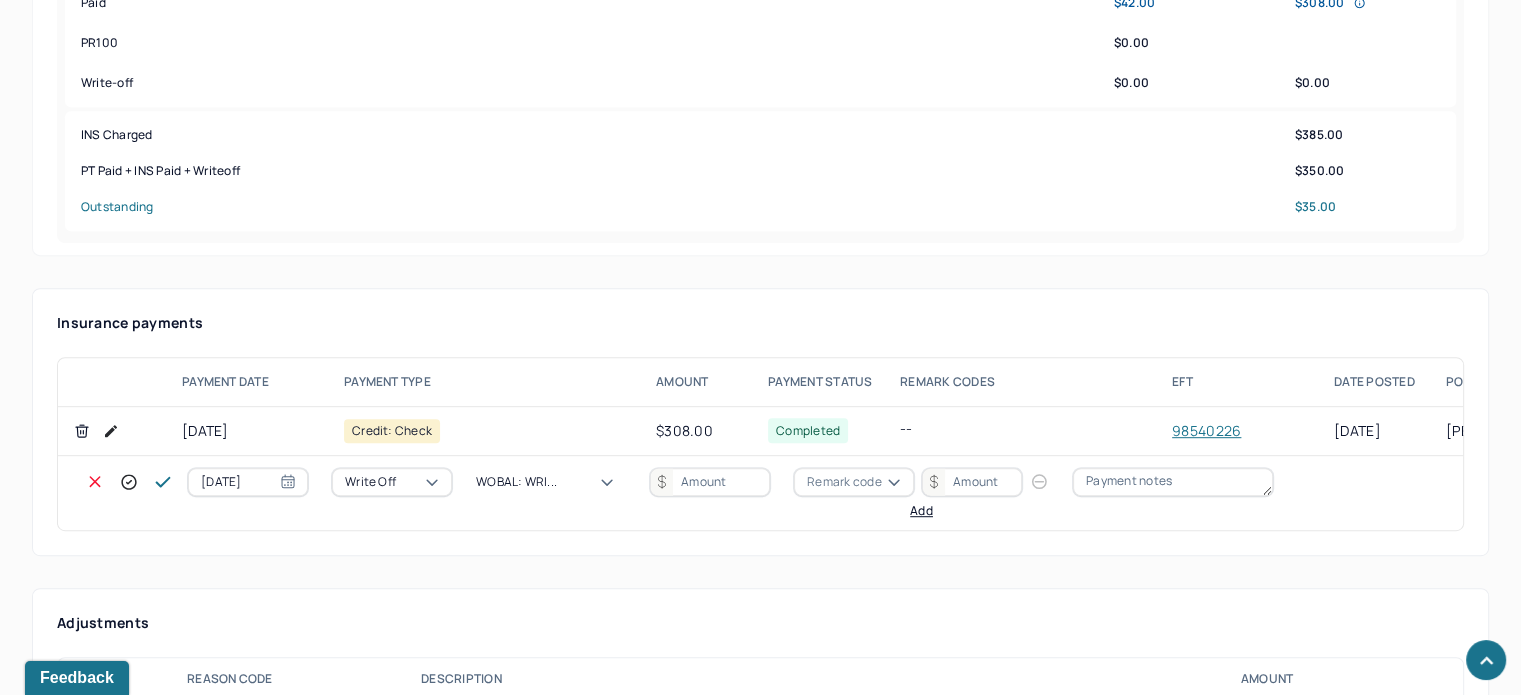 click at bounding box center (710, 482) 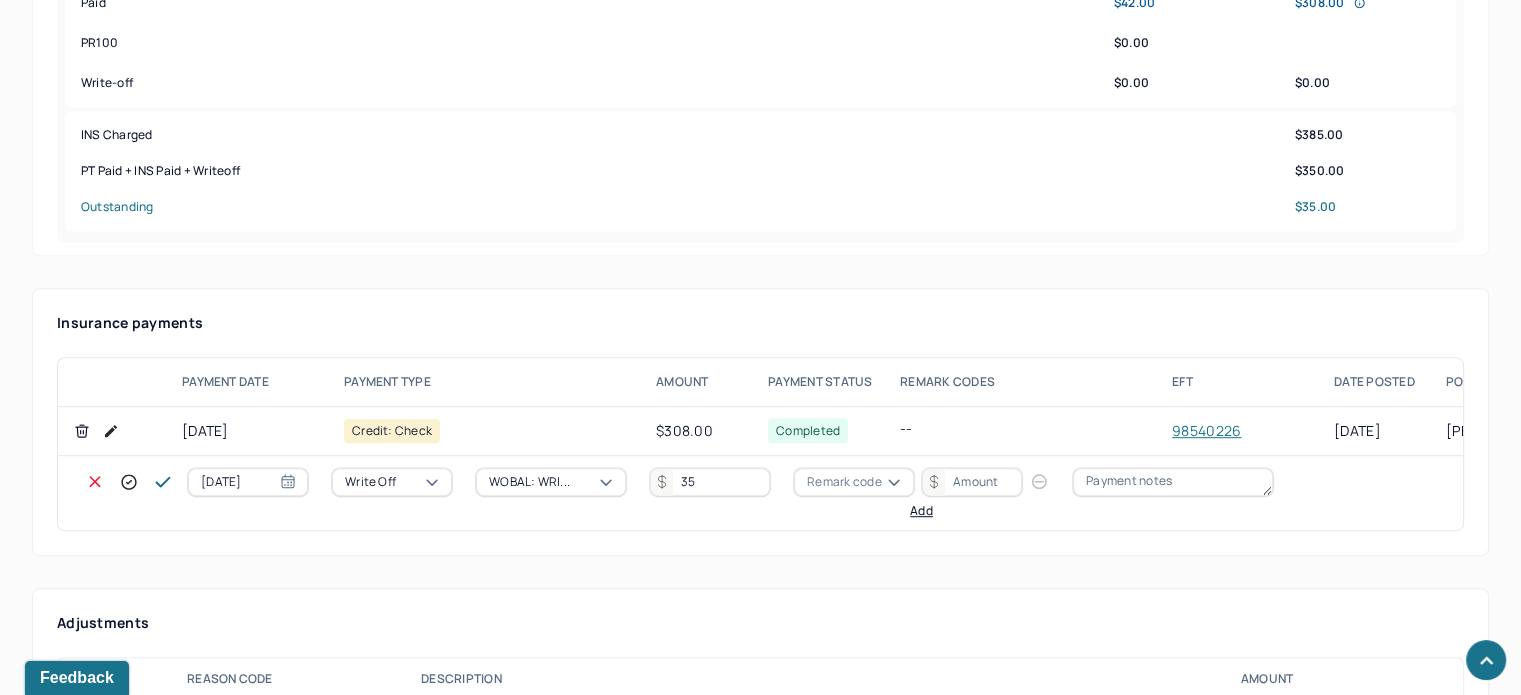 scroll, scrollTop: 1300, scrollLeft: 0, axis: vertical 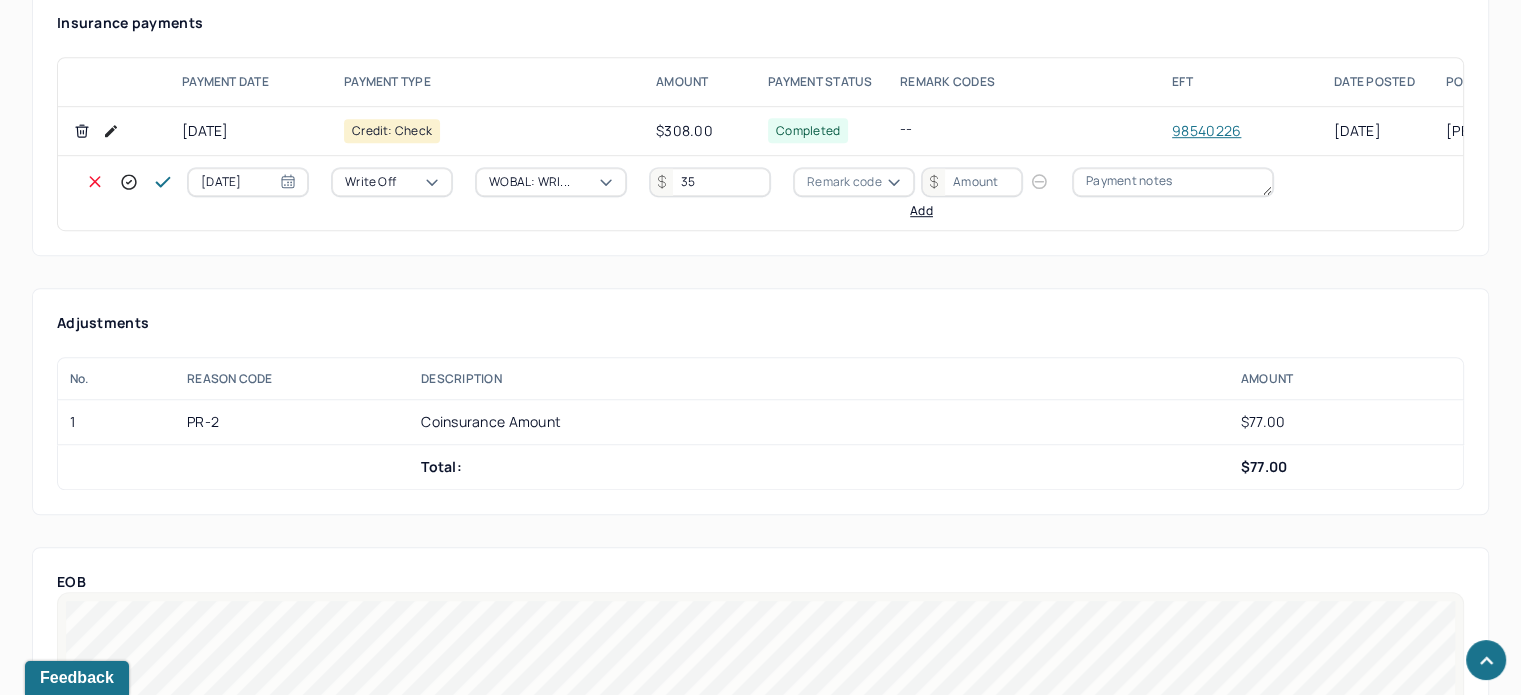 type on "35" 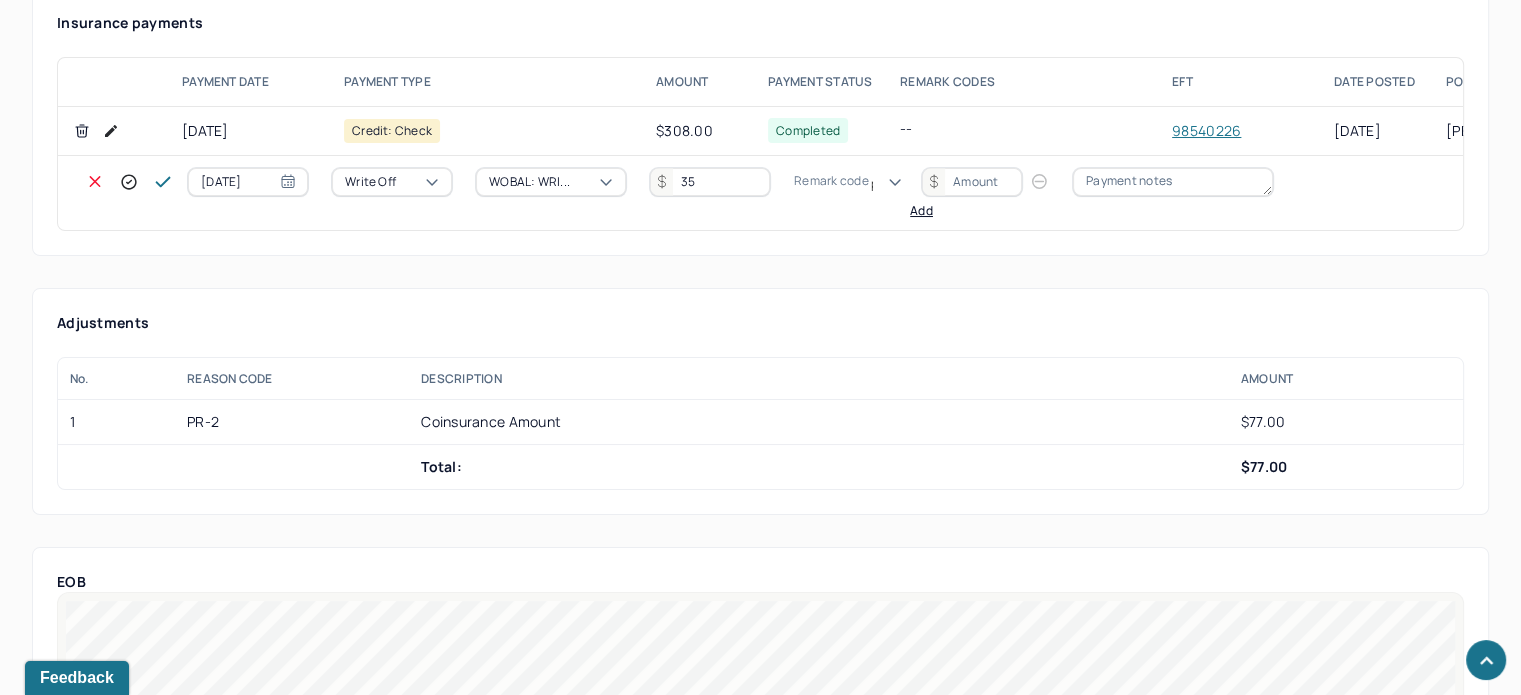 scroll, scrollTop: 124, scrollLeft: 0, axis: vertical 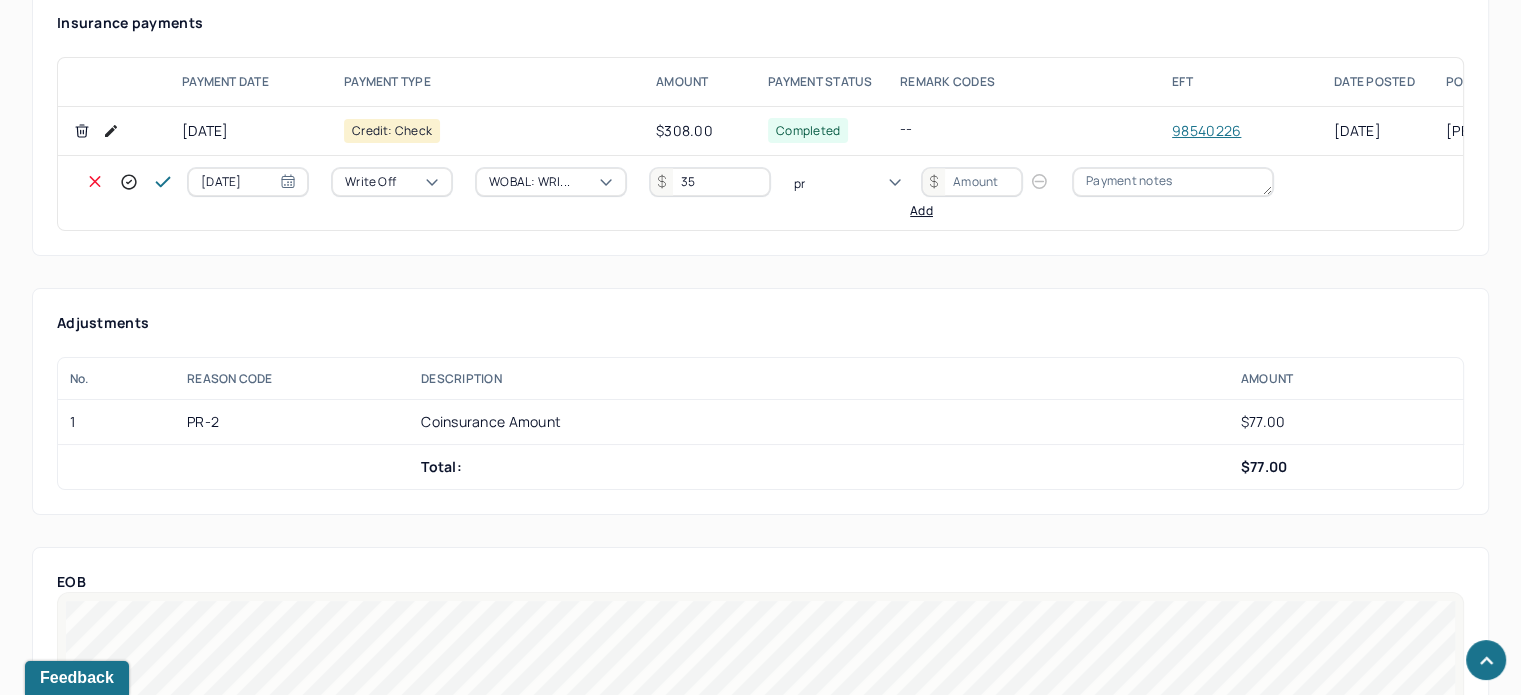 type on "pr2" 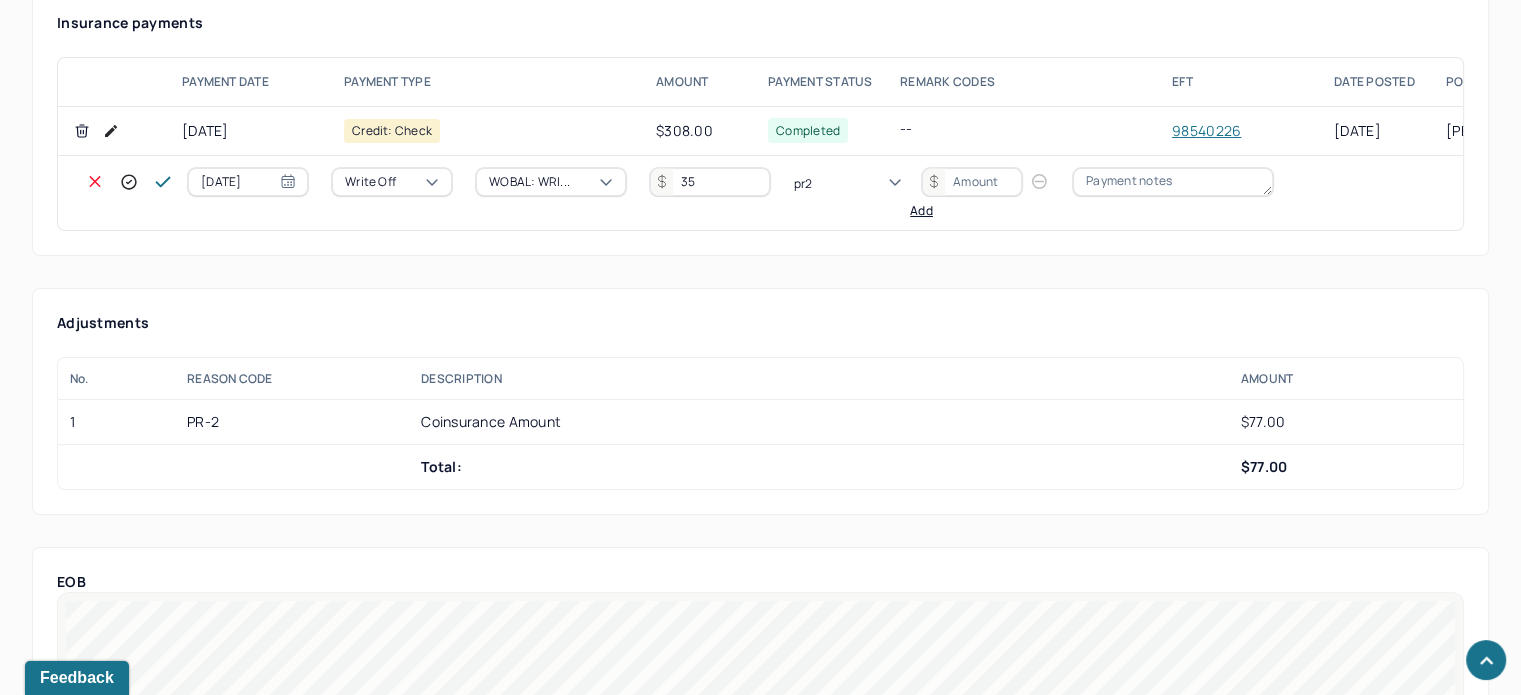 type 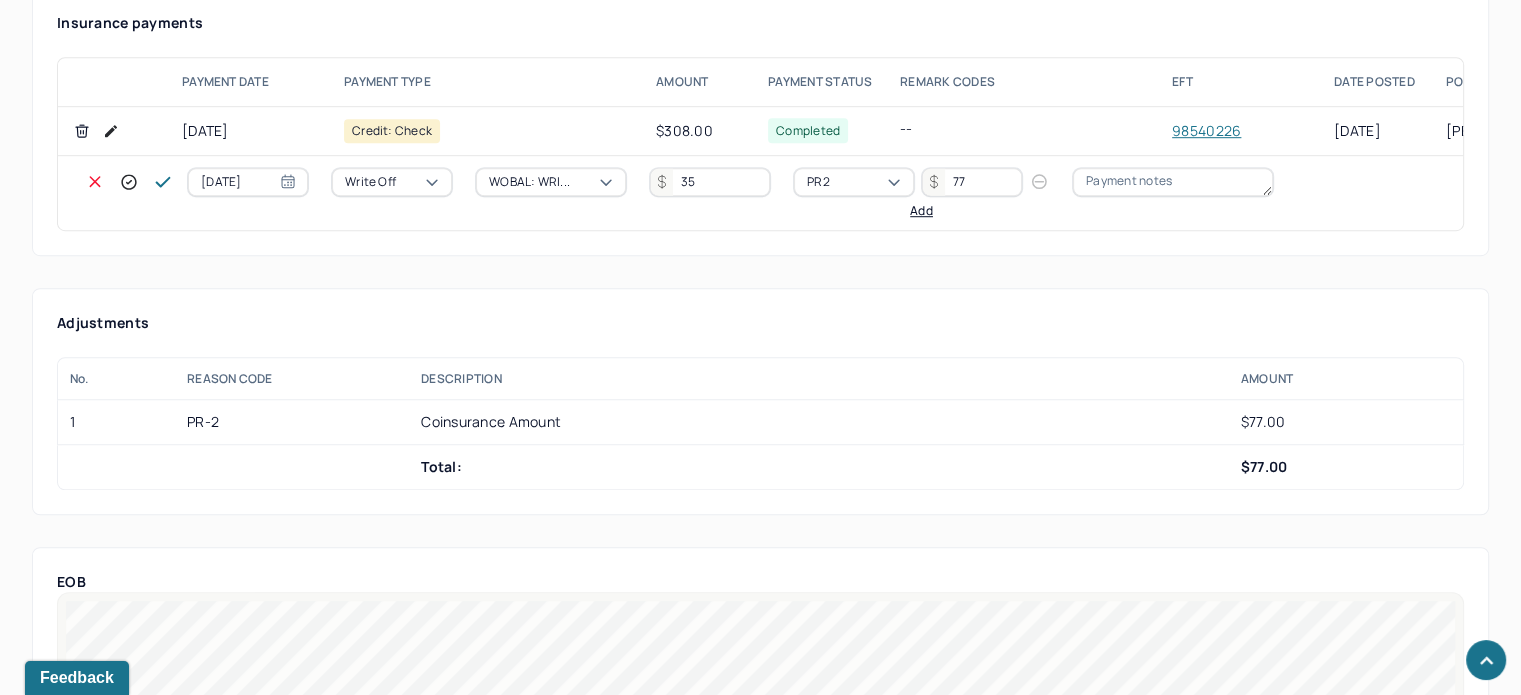 type on "77" 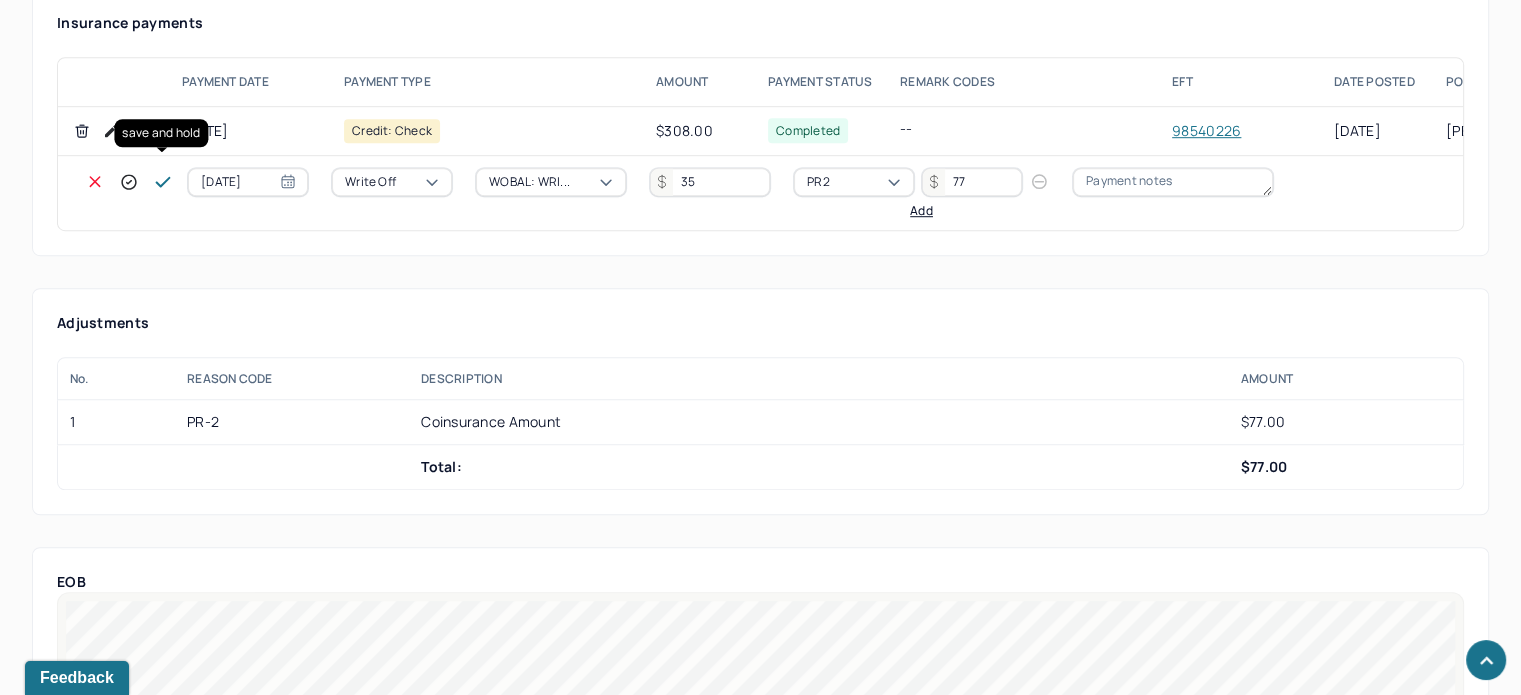 click 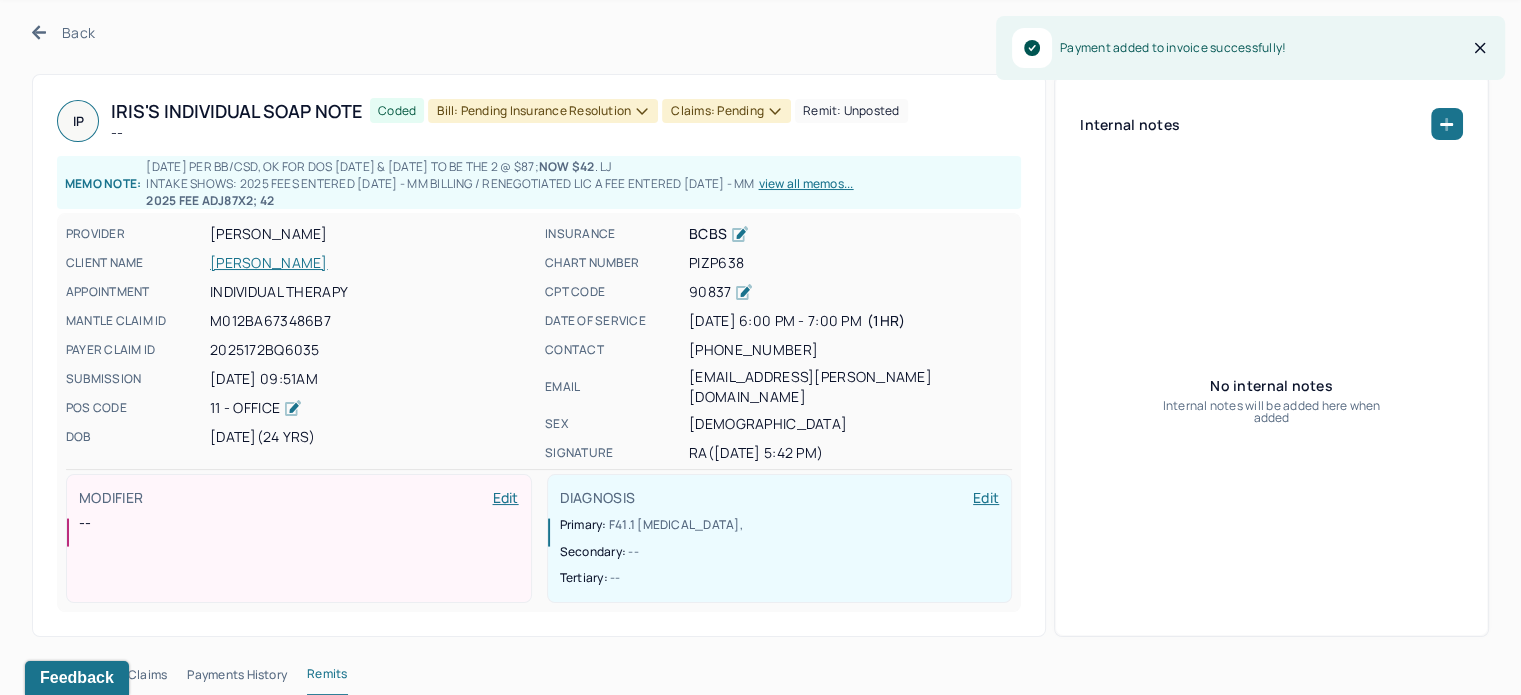 scroll, scrollTop: 0, scrollLeft: 0, axis: both 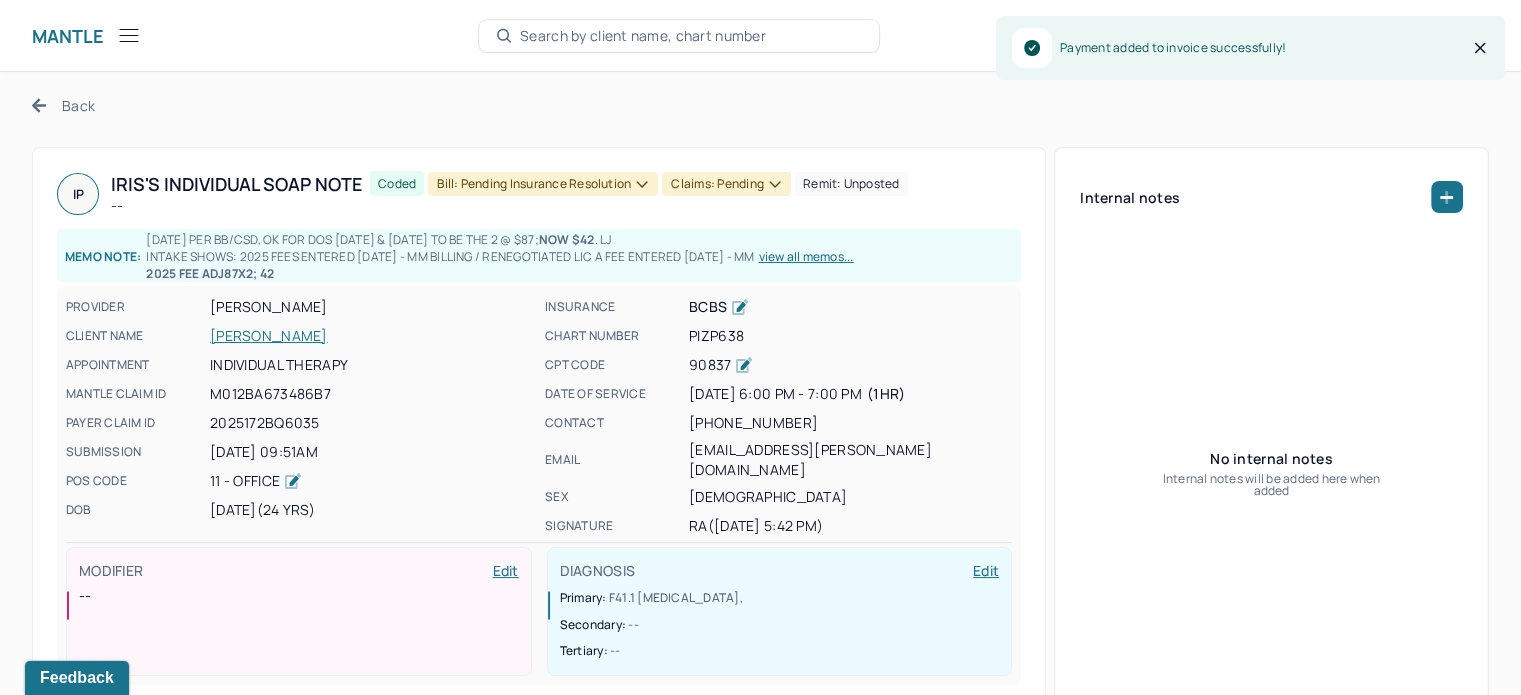 click on "Claims: pending" at bounding box center (726, 184) 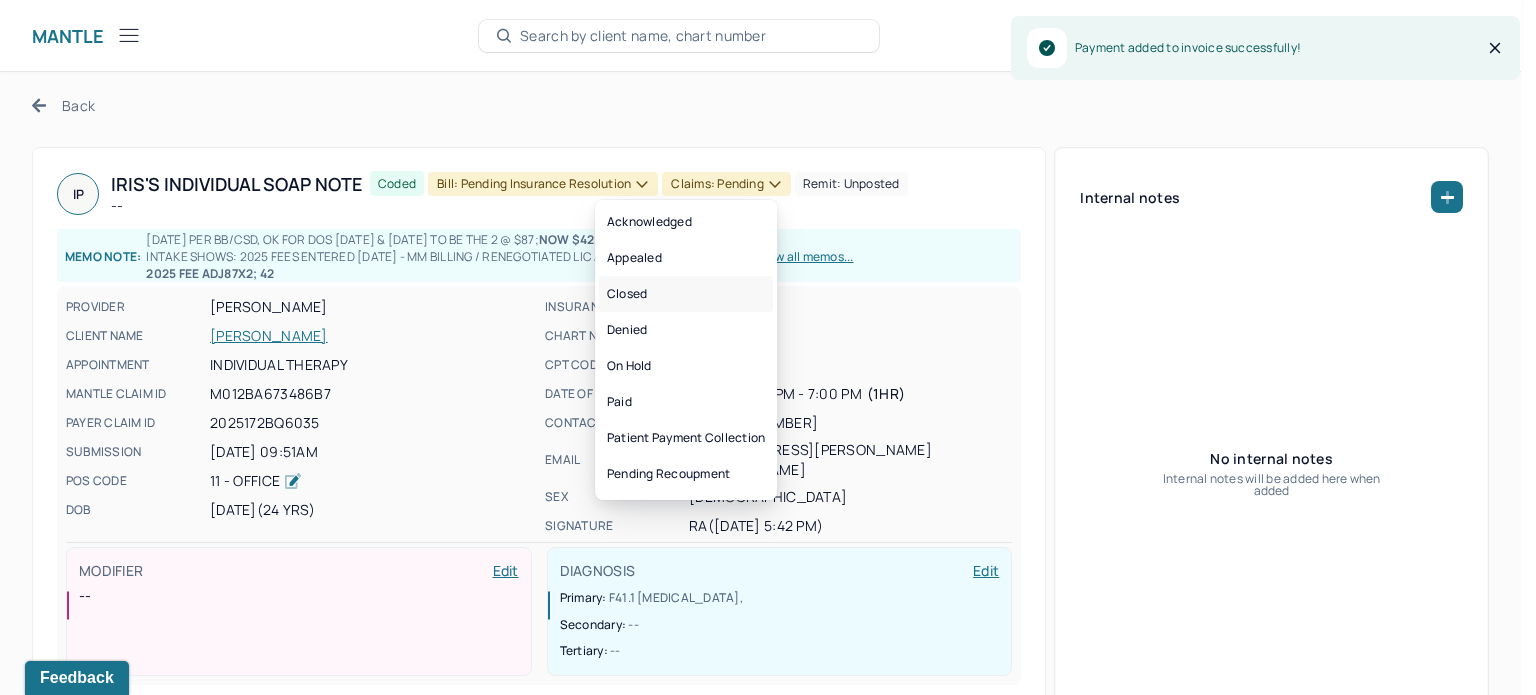click on "Closed" at bounding box center (686, 294) 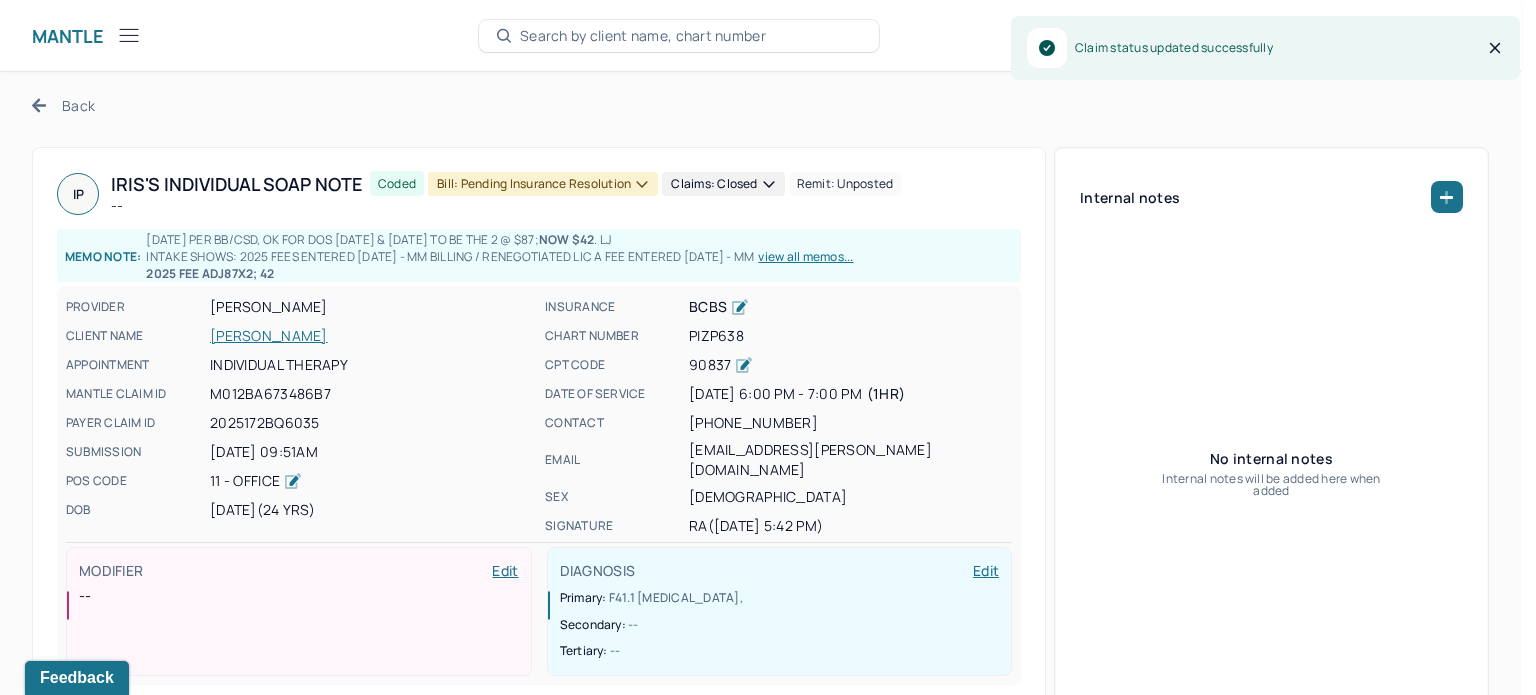 click on "Bill: Pending Insurance Resolution" at bounding box center [543, 184] 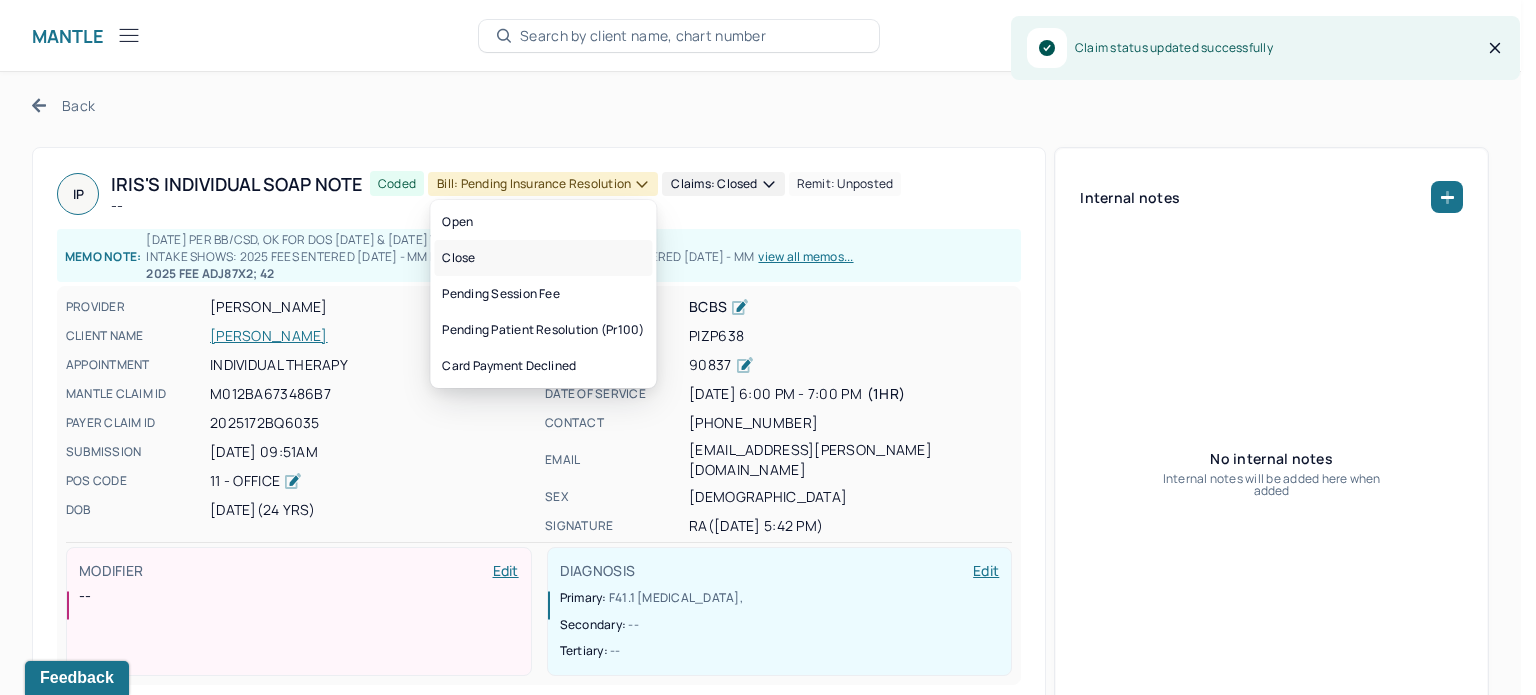 drag, startPoint x: 552, startPoint y: 270, endPoint x: 524, endPoint y: 244, distance: 38.209946 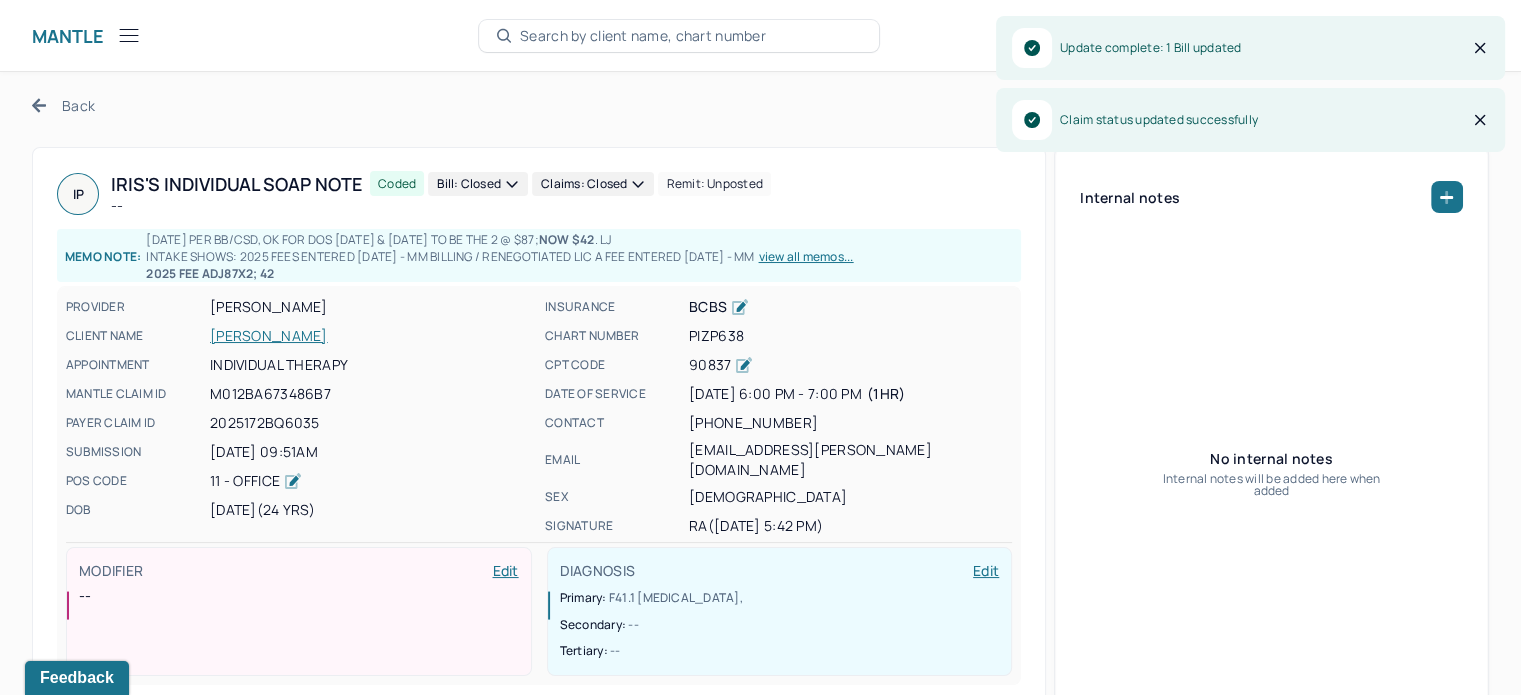 click on "Back" at bounding box center (63, 105) 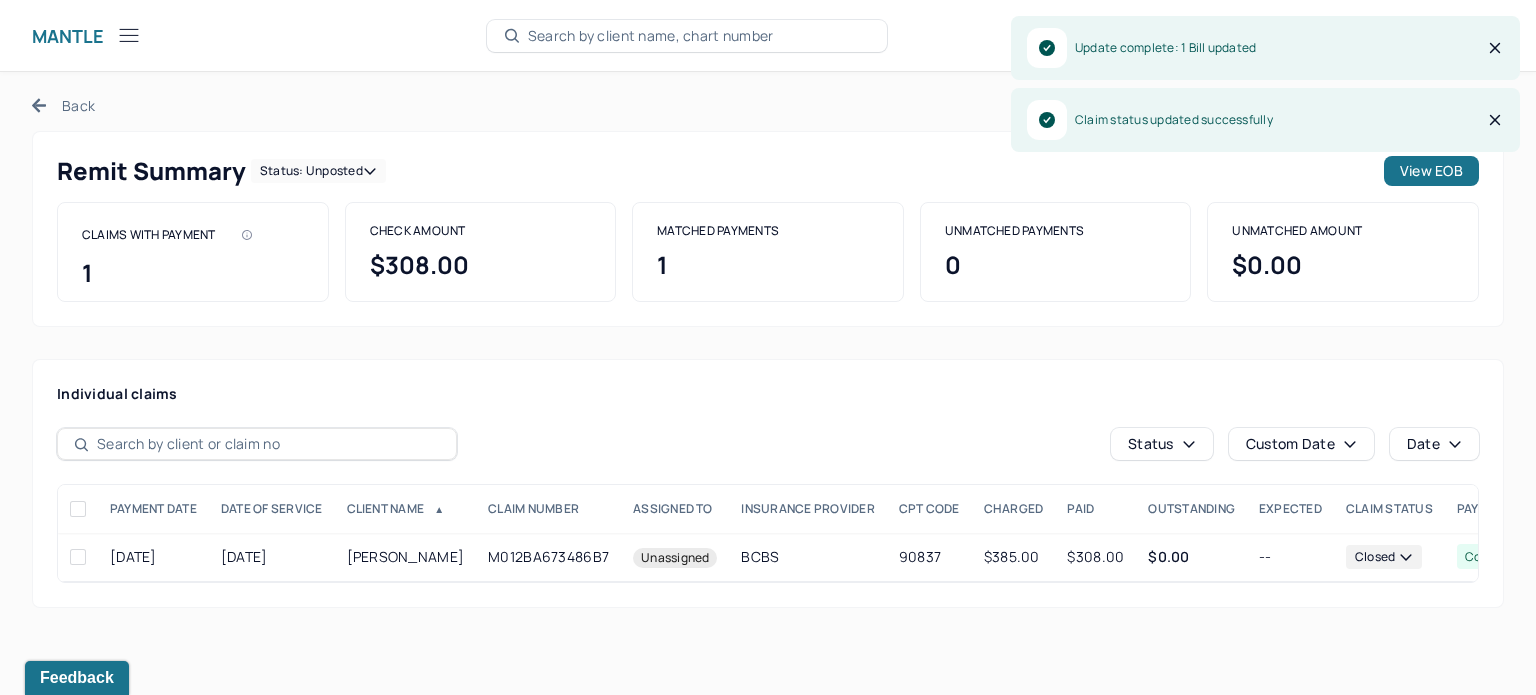 click on "Status: unposted" at bounding box center [318, 171] 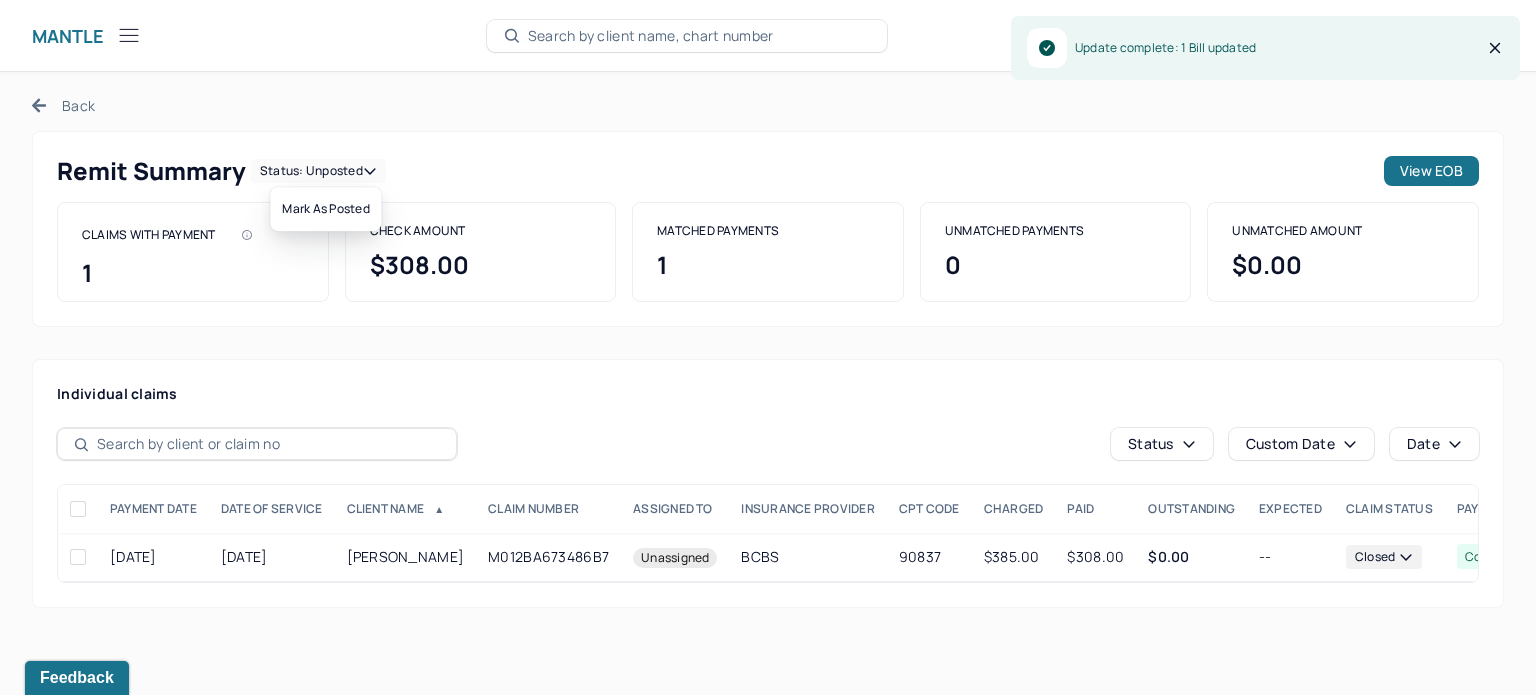 click on "Mark as Posted" at bounding box center (325, 209) 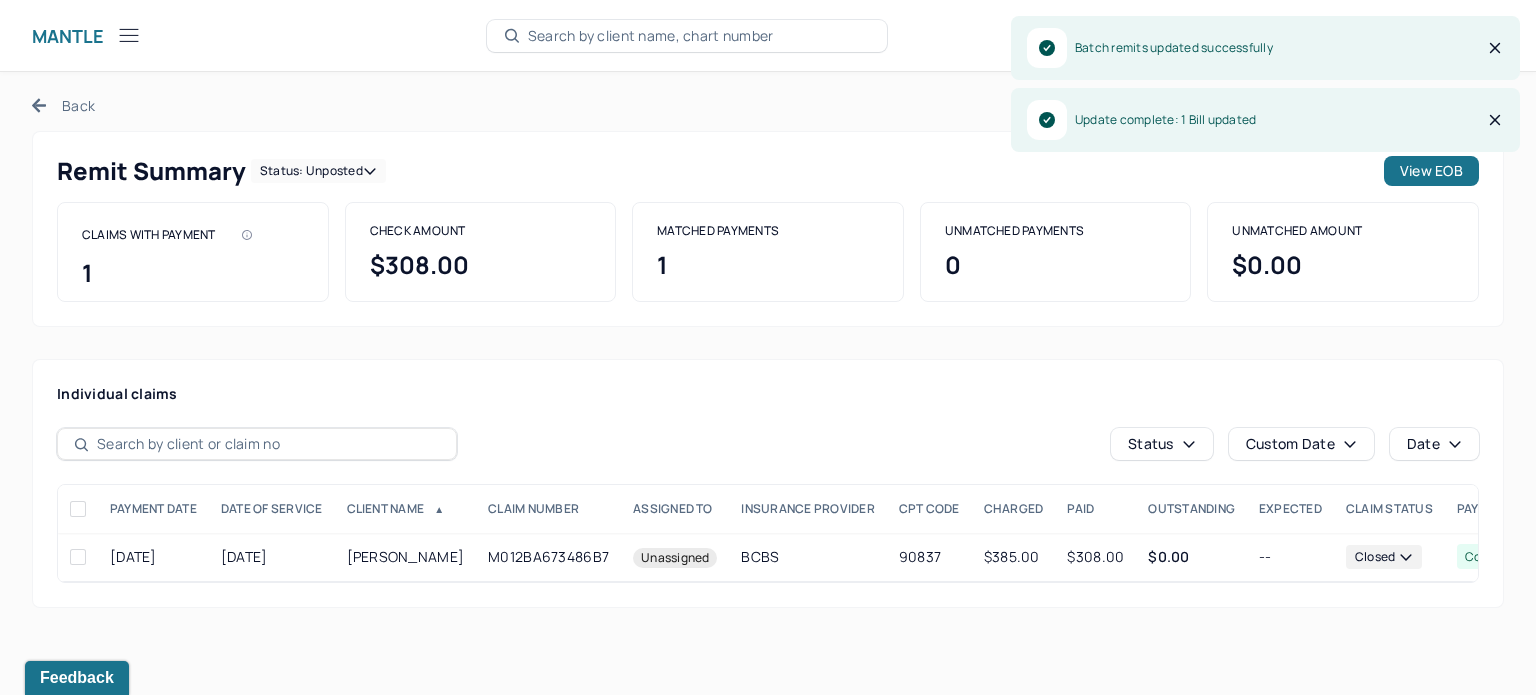 click on "Back" at bounding box center (63, 105) 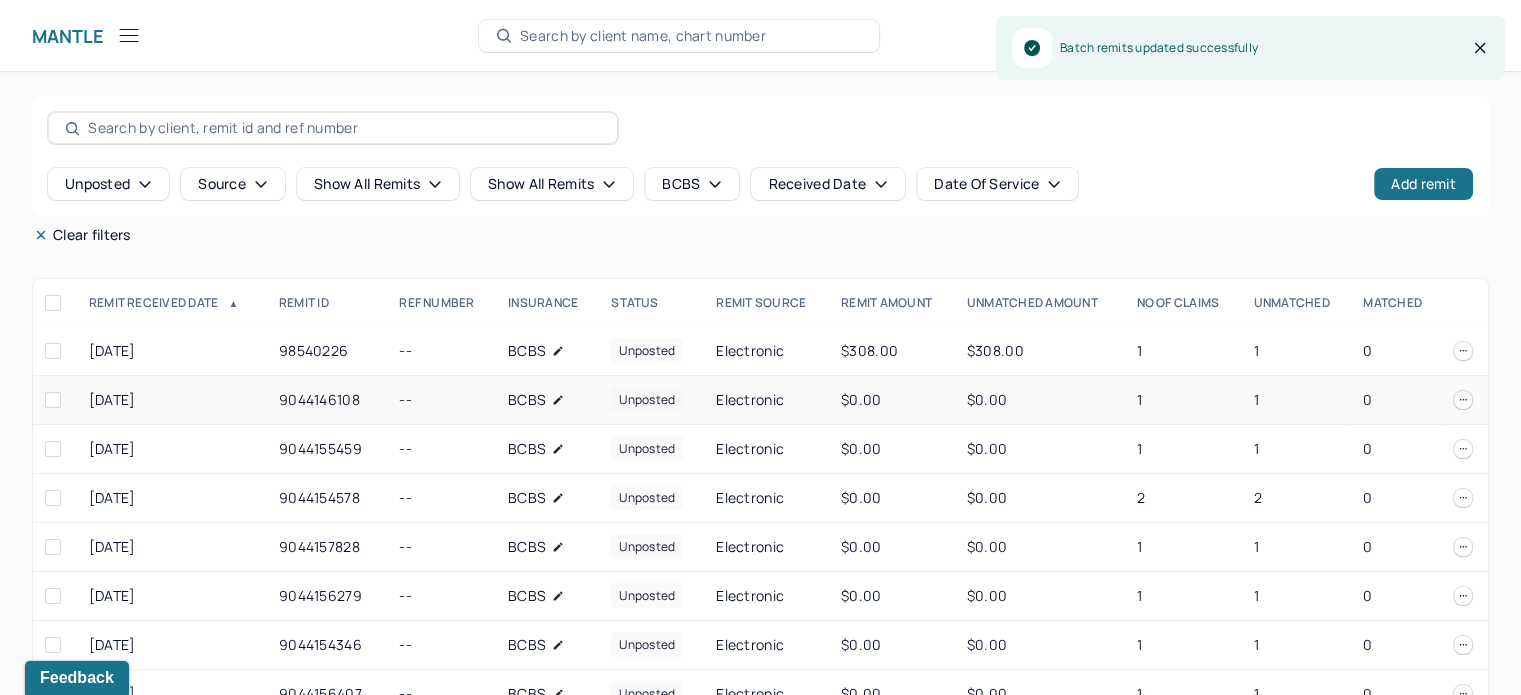 click on "1" at bounding box center (1296, 400) 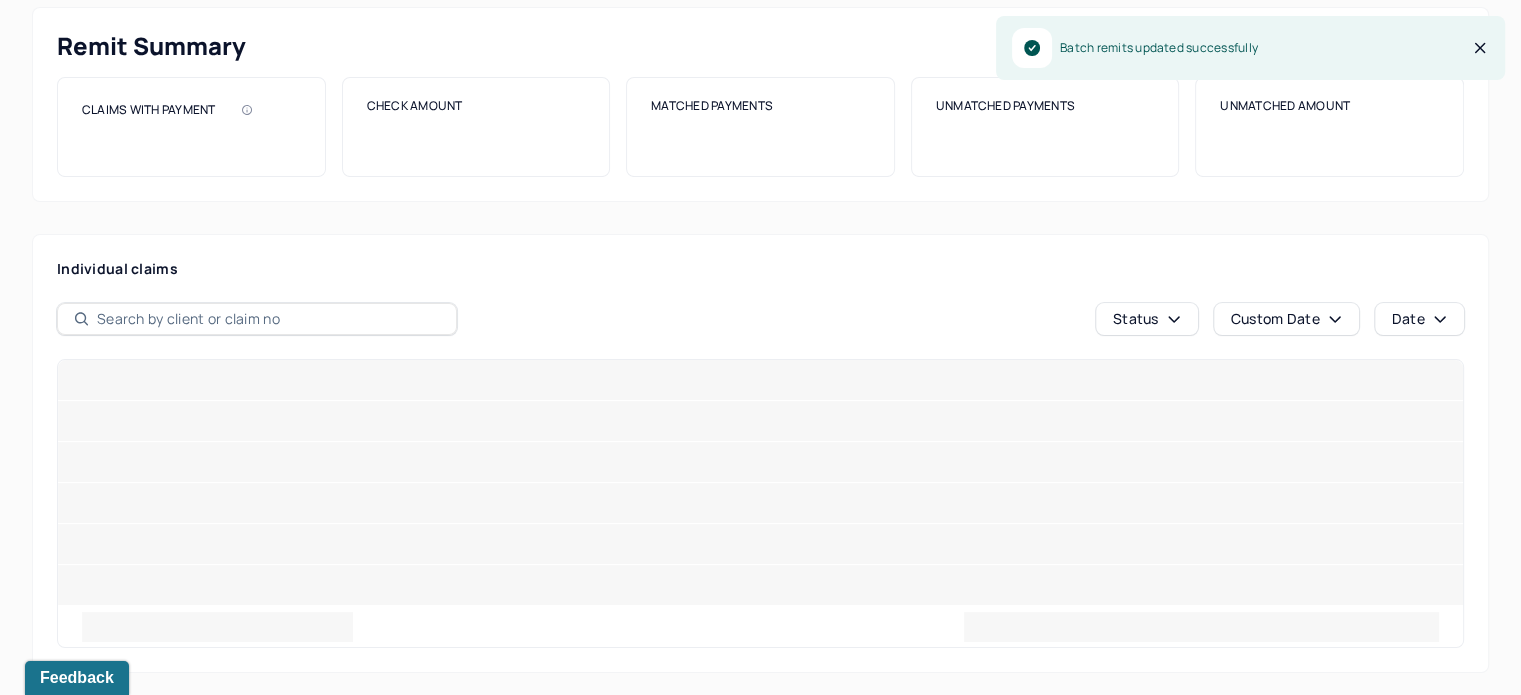 scroll, scrollTop: 0, scrollLeft: 0, axis: both 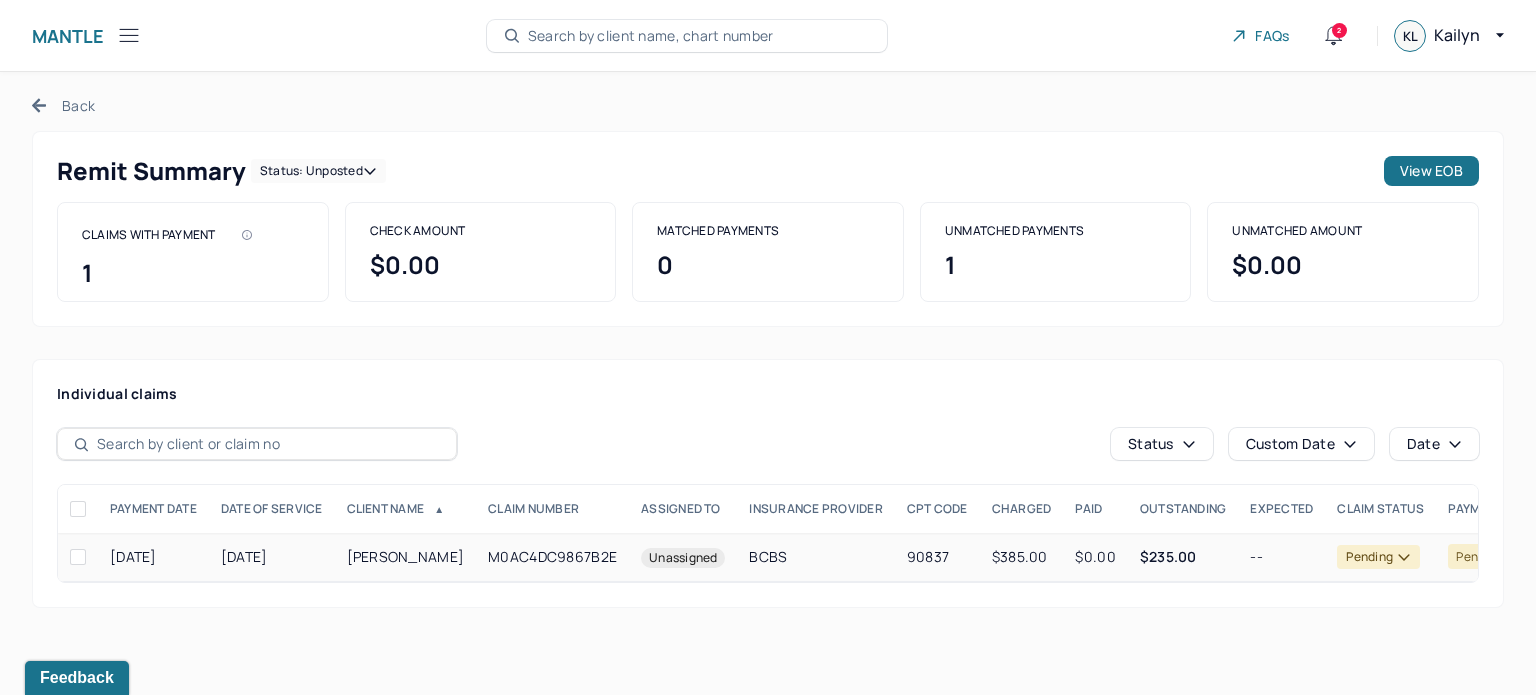 click on "$385.00" at bounding box center [1022, 557] 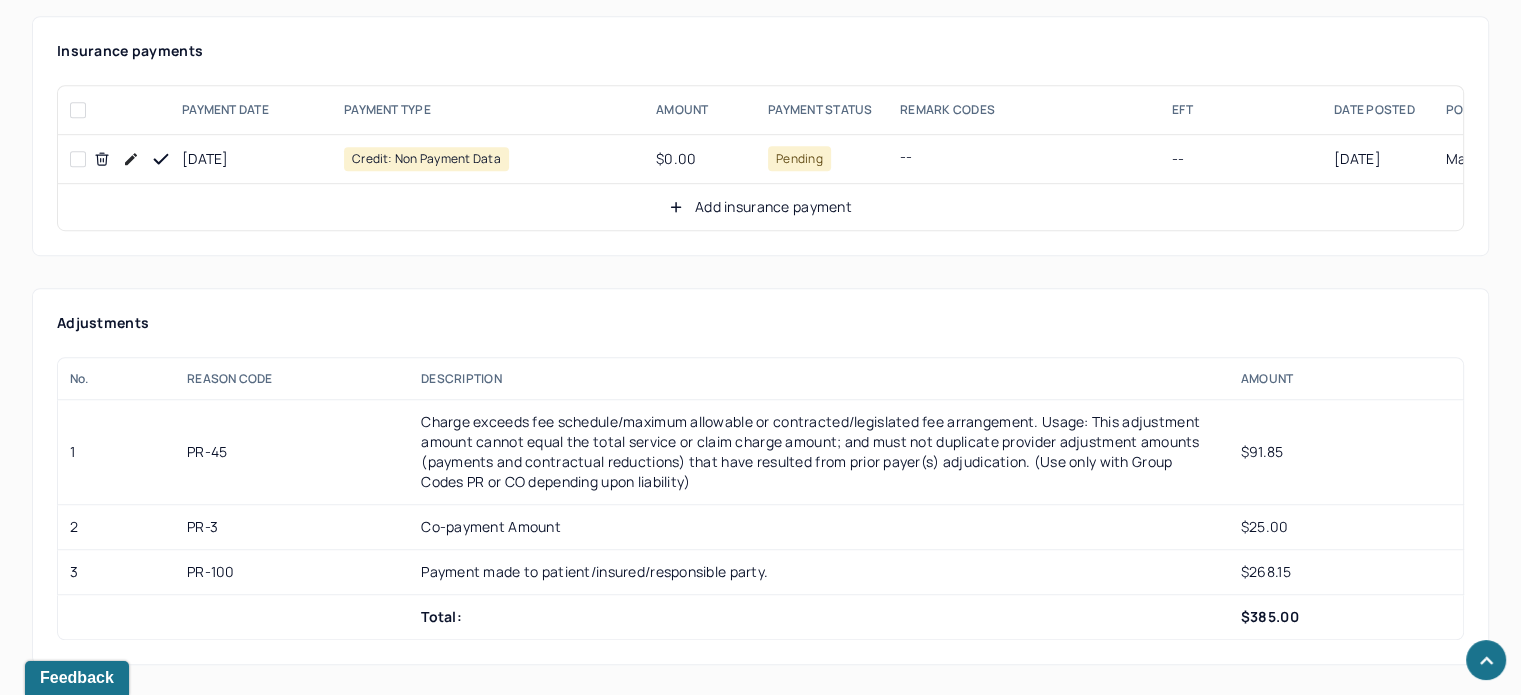 scroll, scrollTop: 1300, scrollLeft: 0, axis: vertical 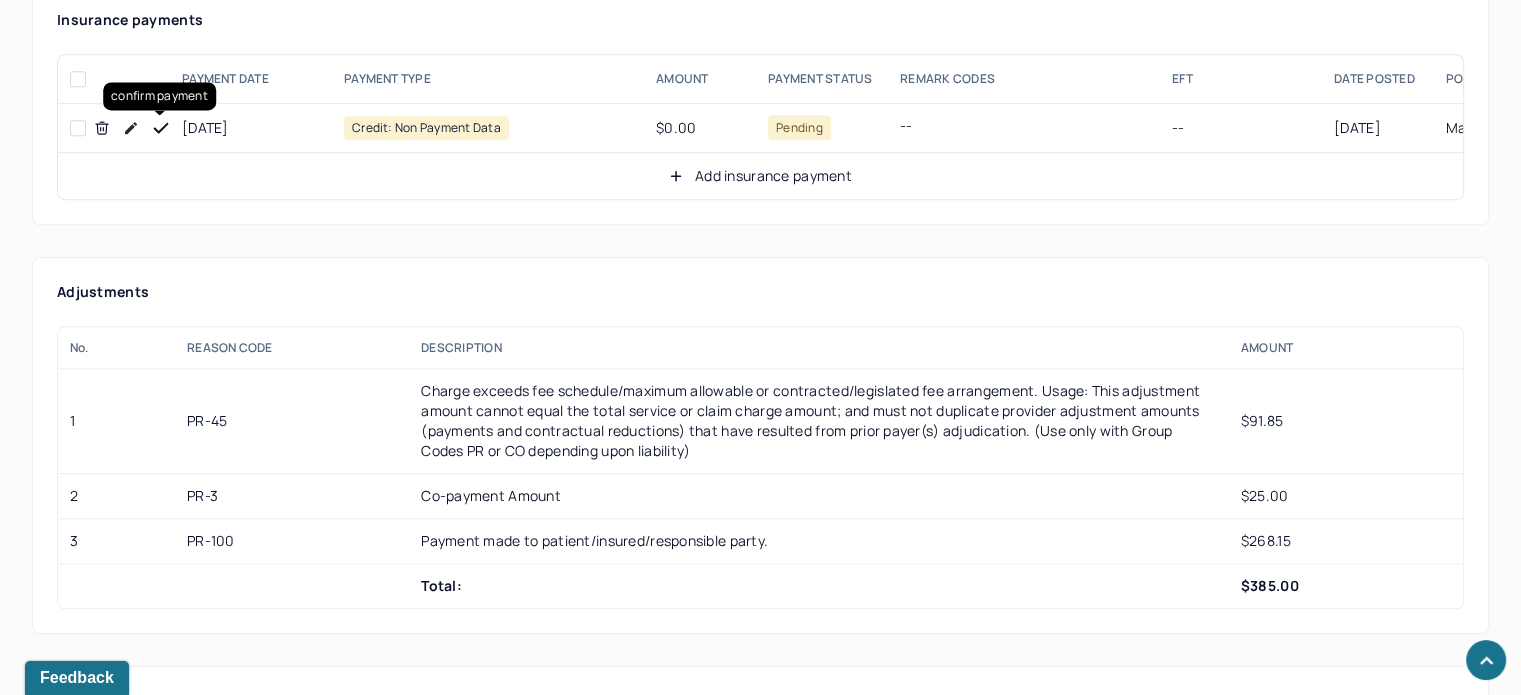 click 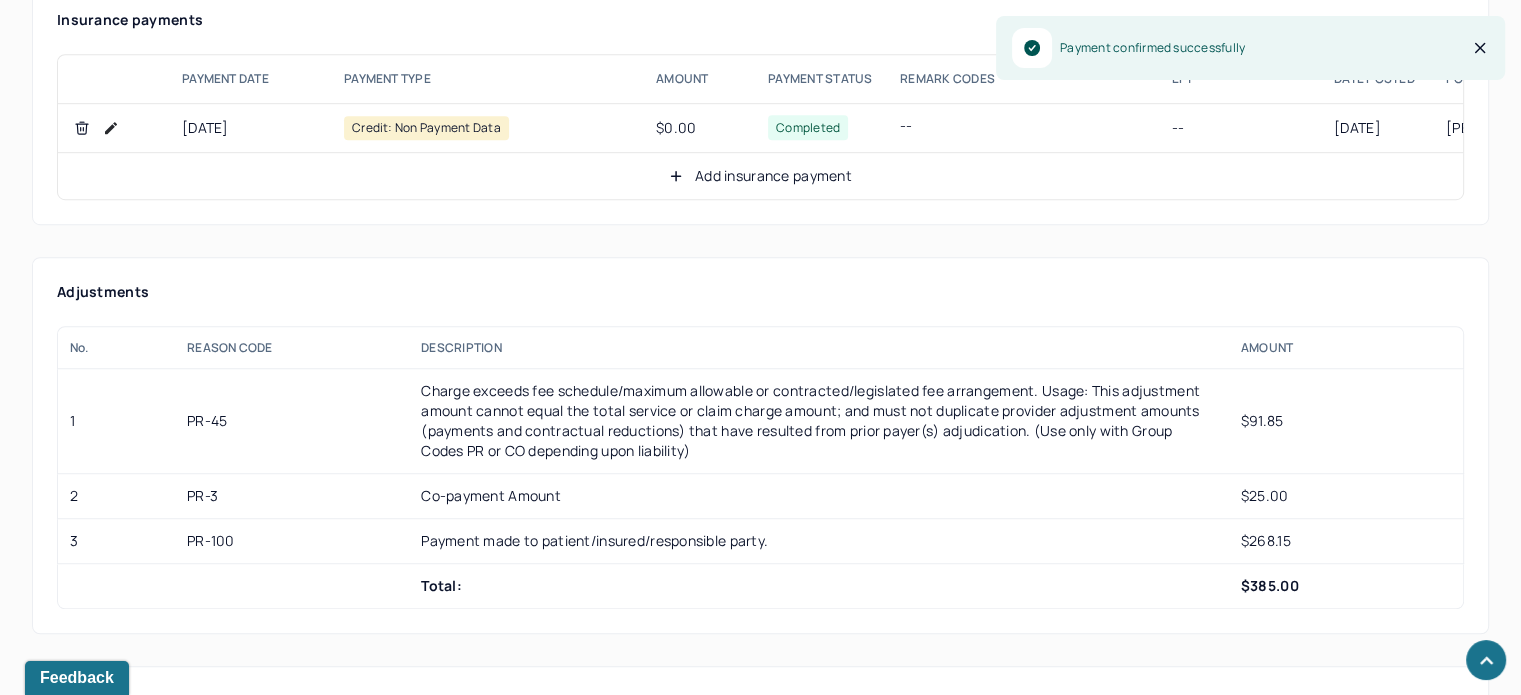 click 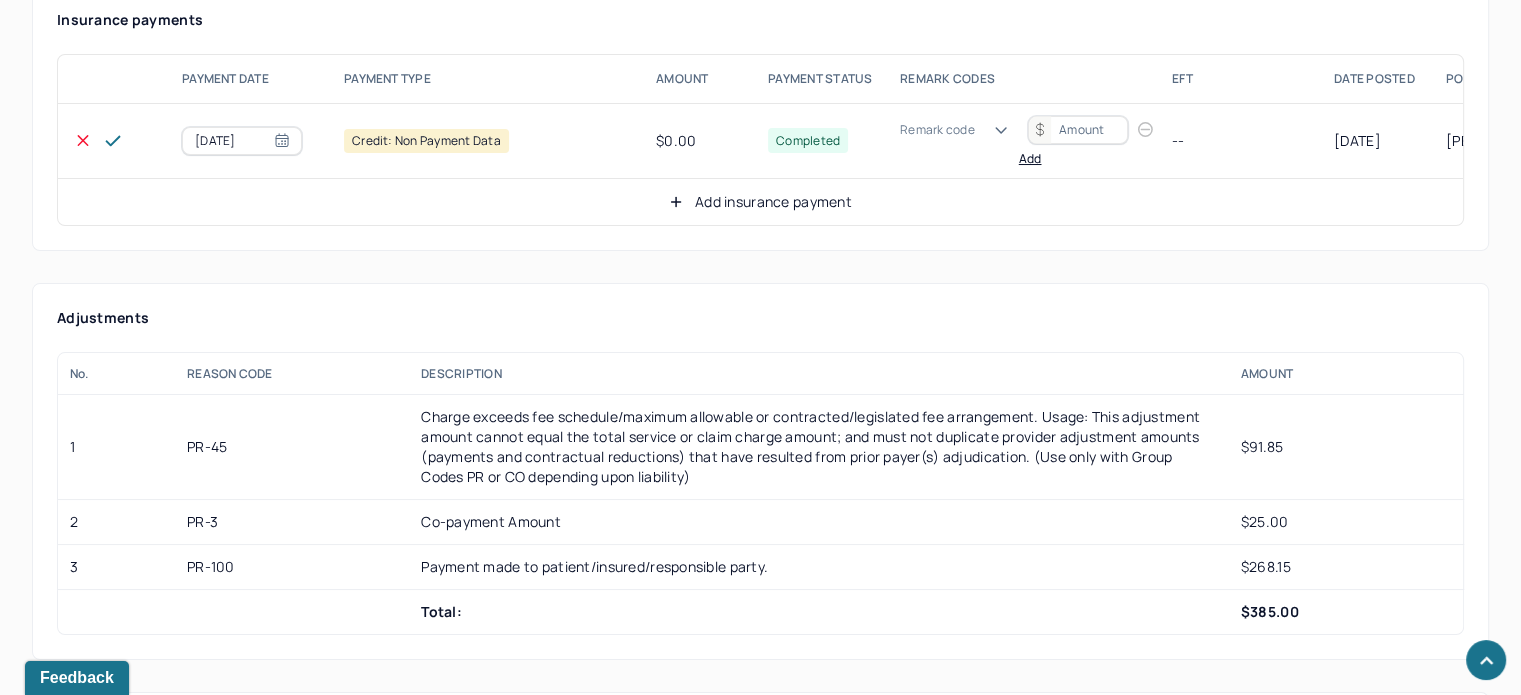 click on "Remark code" at bounding box center (937, 130) 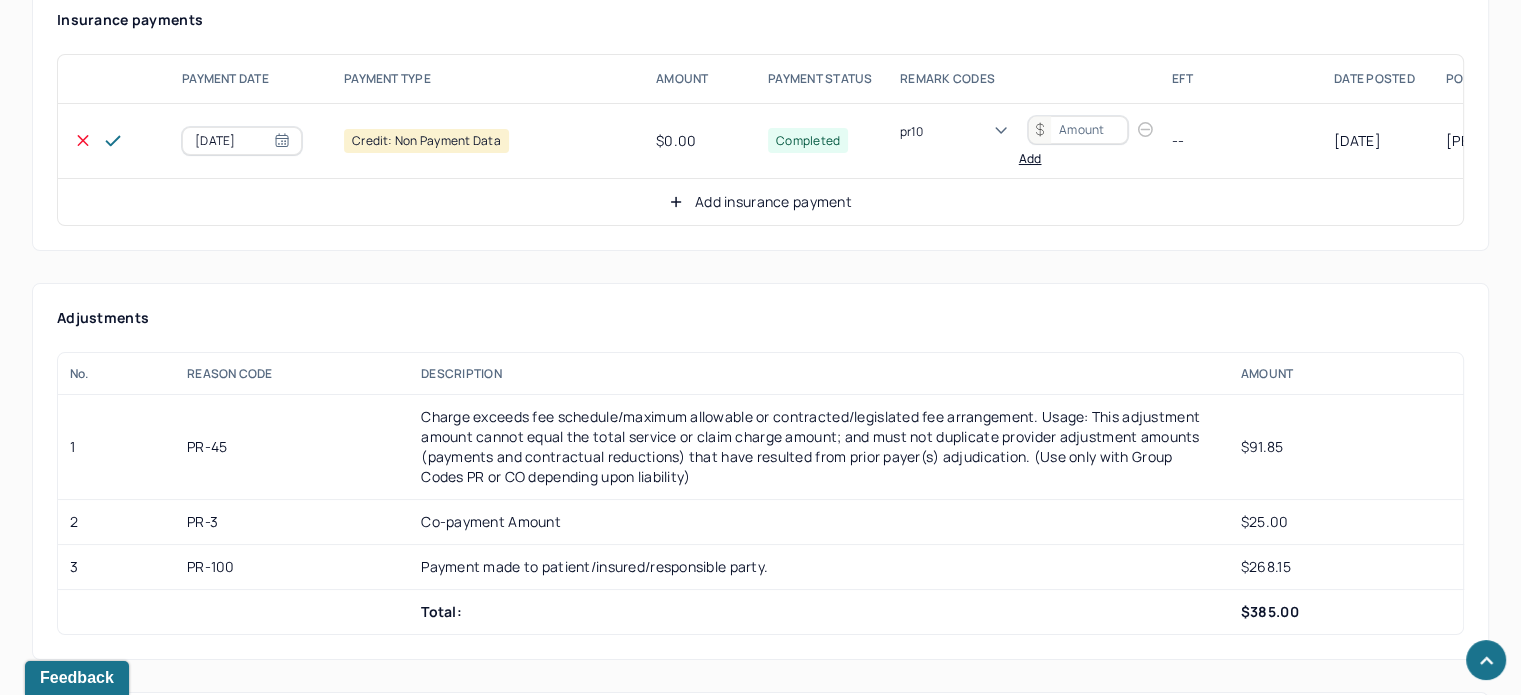 scroll, scrollTop: 8, scrollLeft: 0, axis: vertical 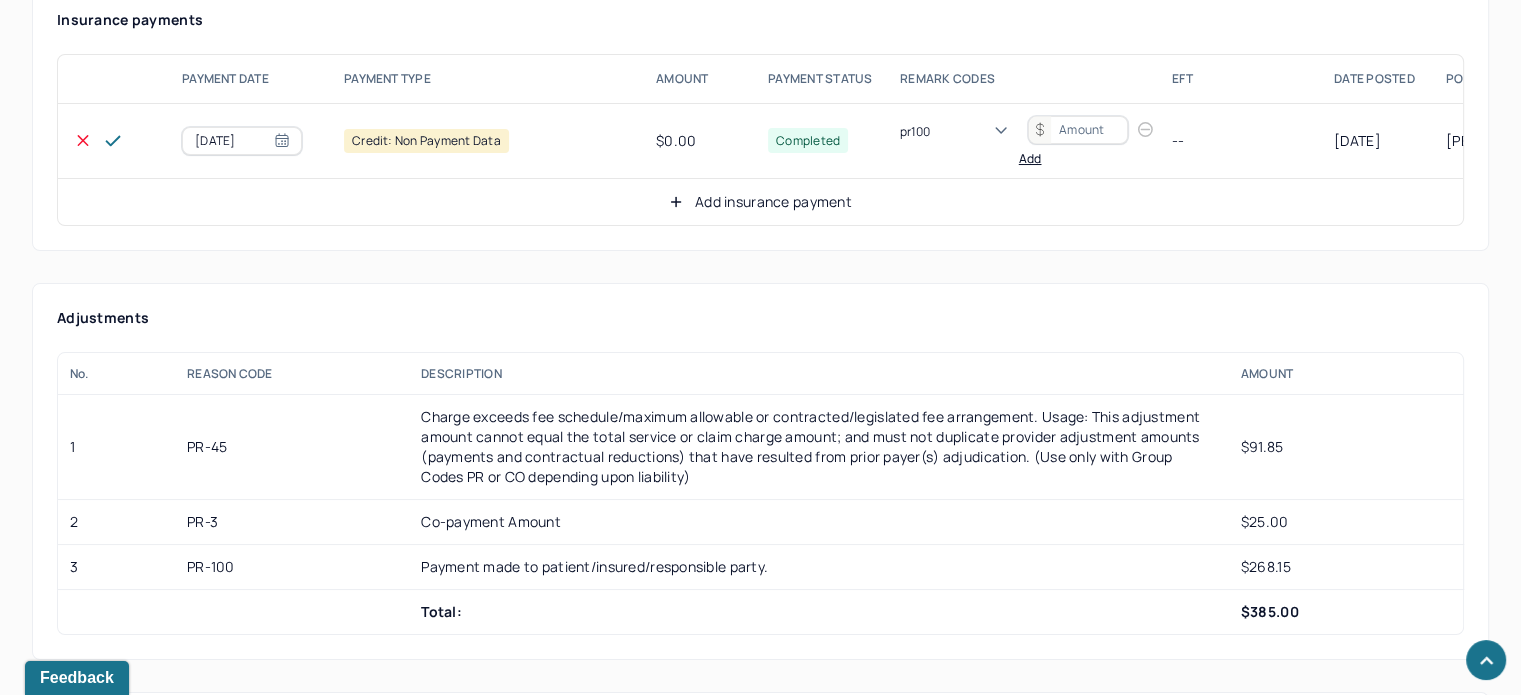 type 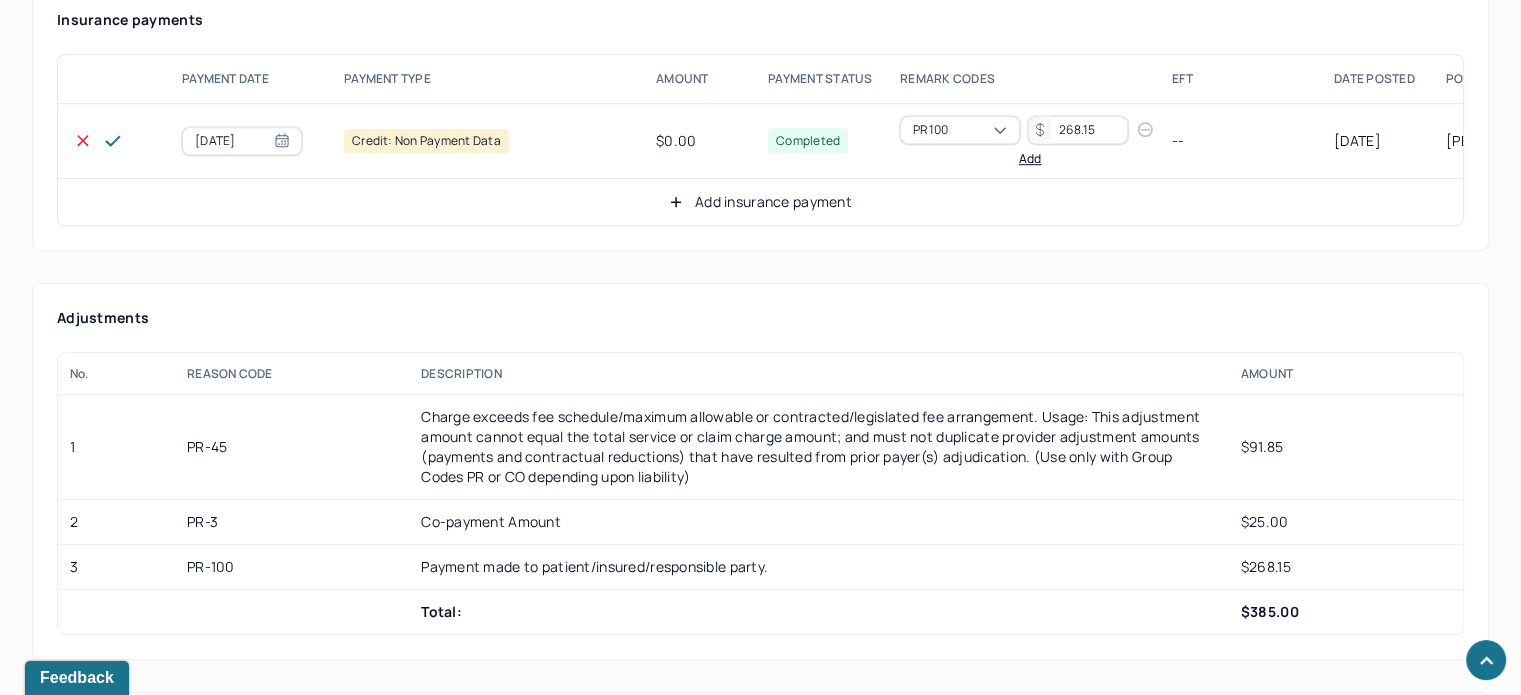 type on "268.15" 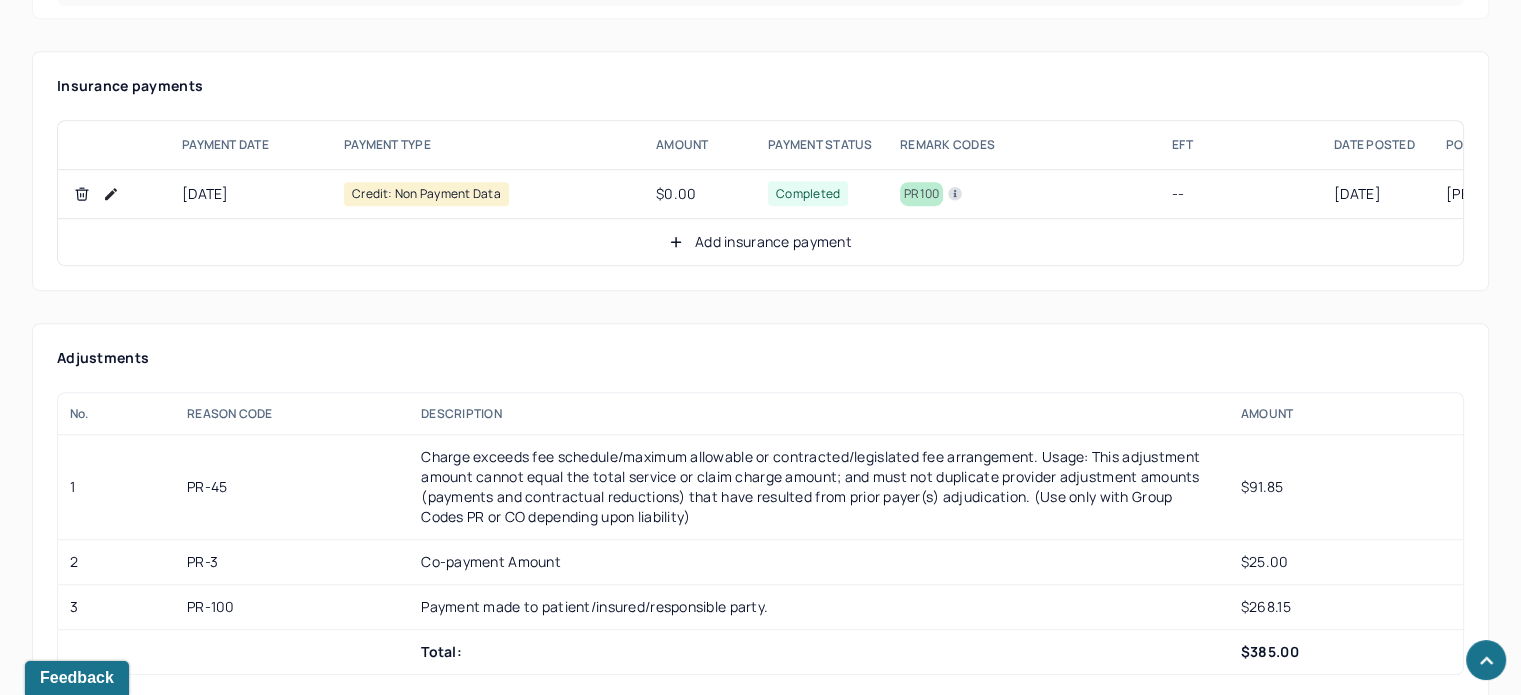 scroll, scrollTop: 1300, scrollLeft: 0, axis: vertical 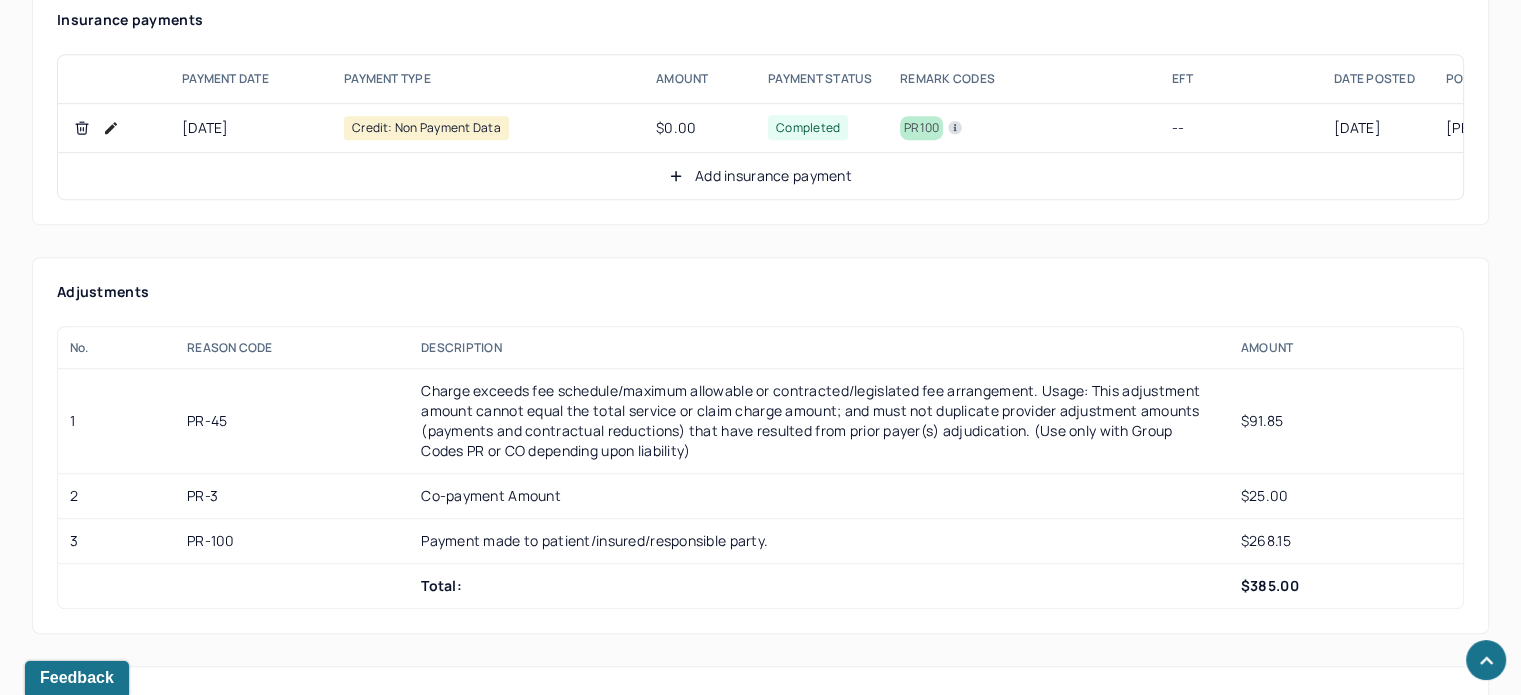 click on "Add insurance payment" at bounding box center [760, 176] 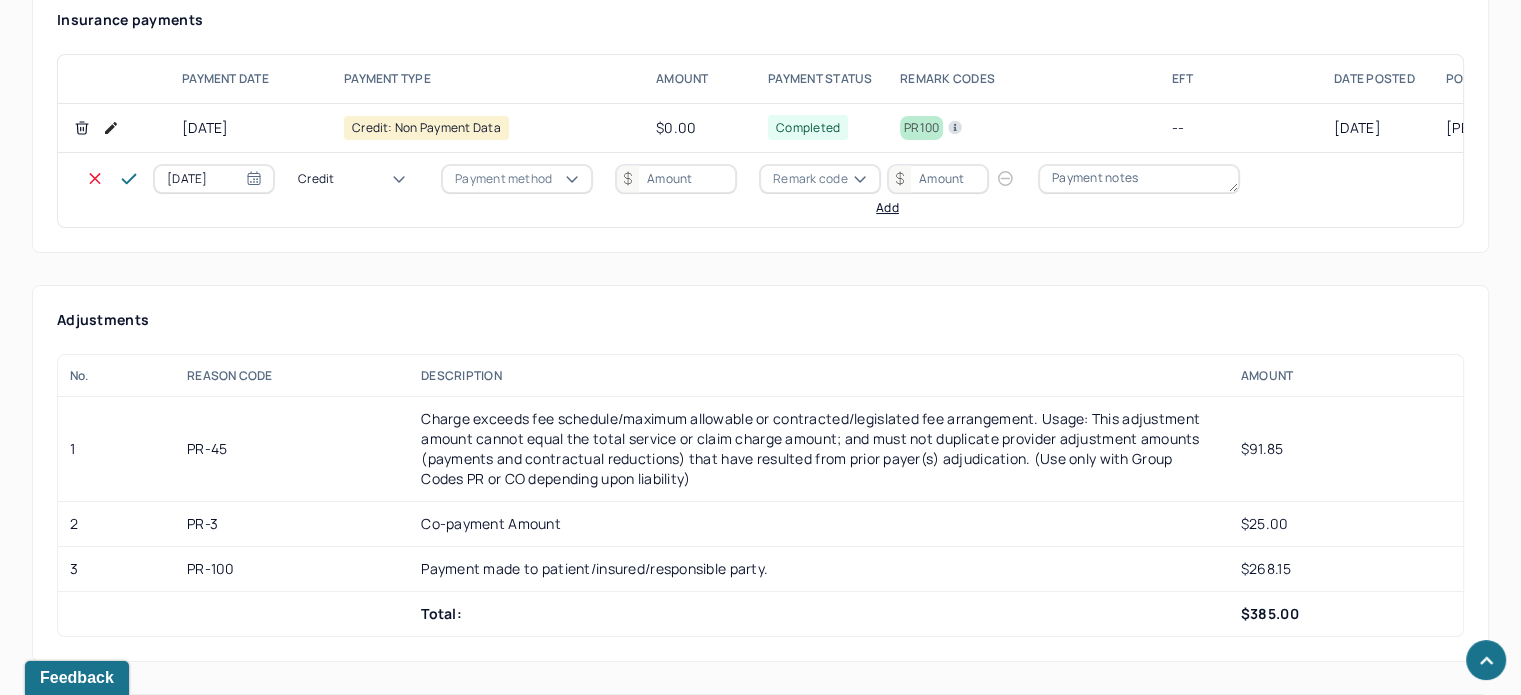click on "Credit" at bounding box center [316, 179] 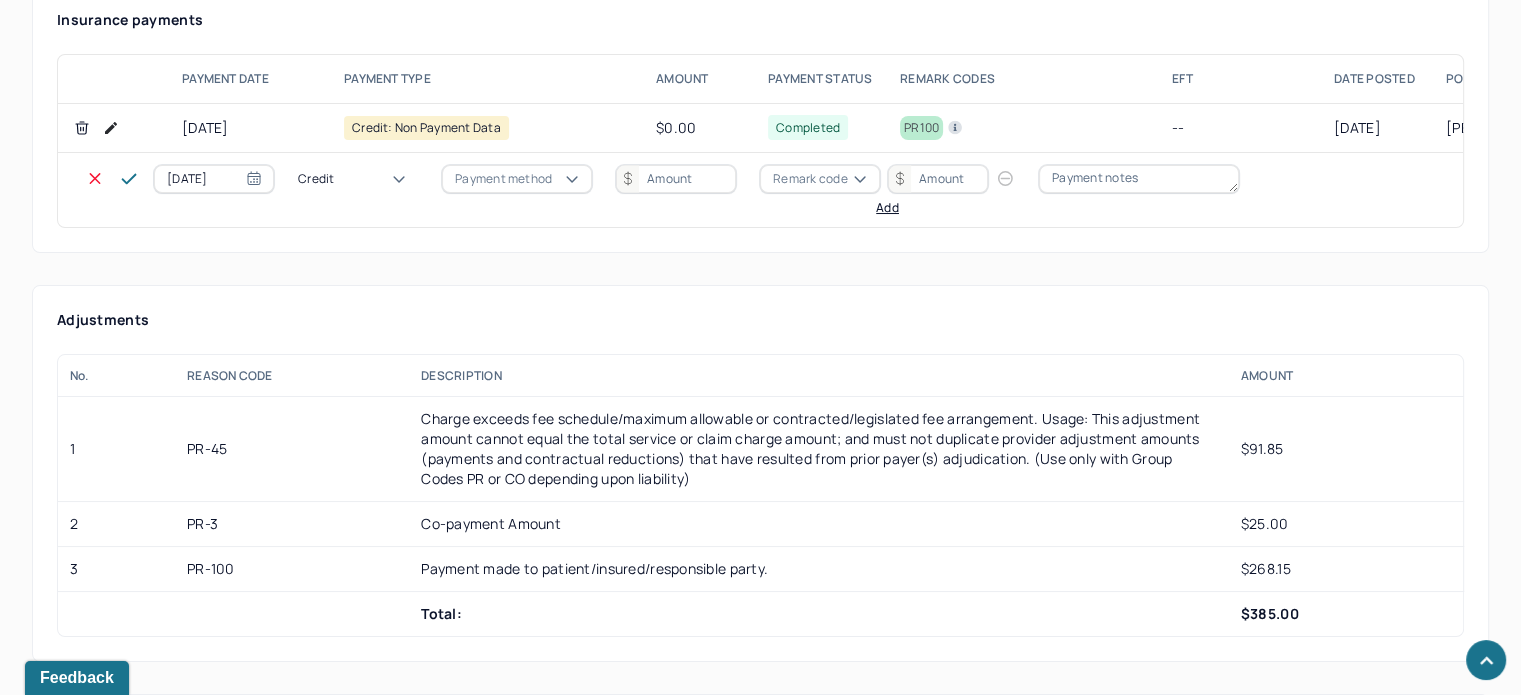 click on "Write off" at bounding box center [60, 3228] 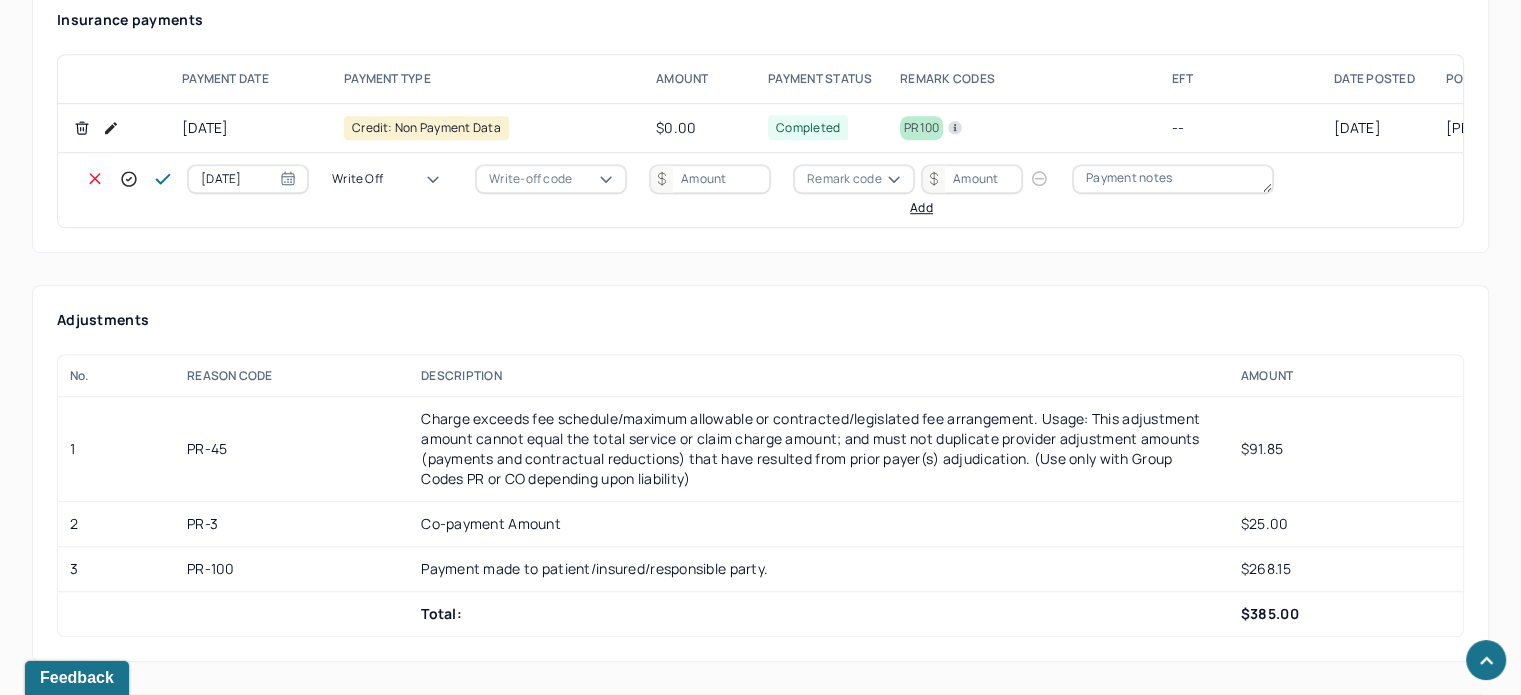 click on "Write-off code" at bounding box center [530, 179] 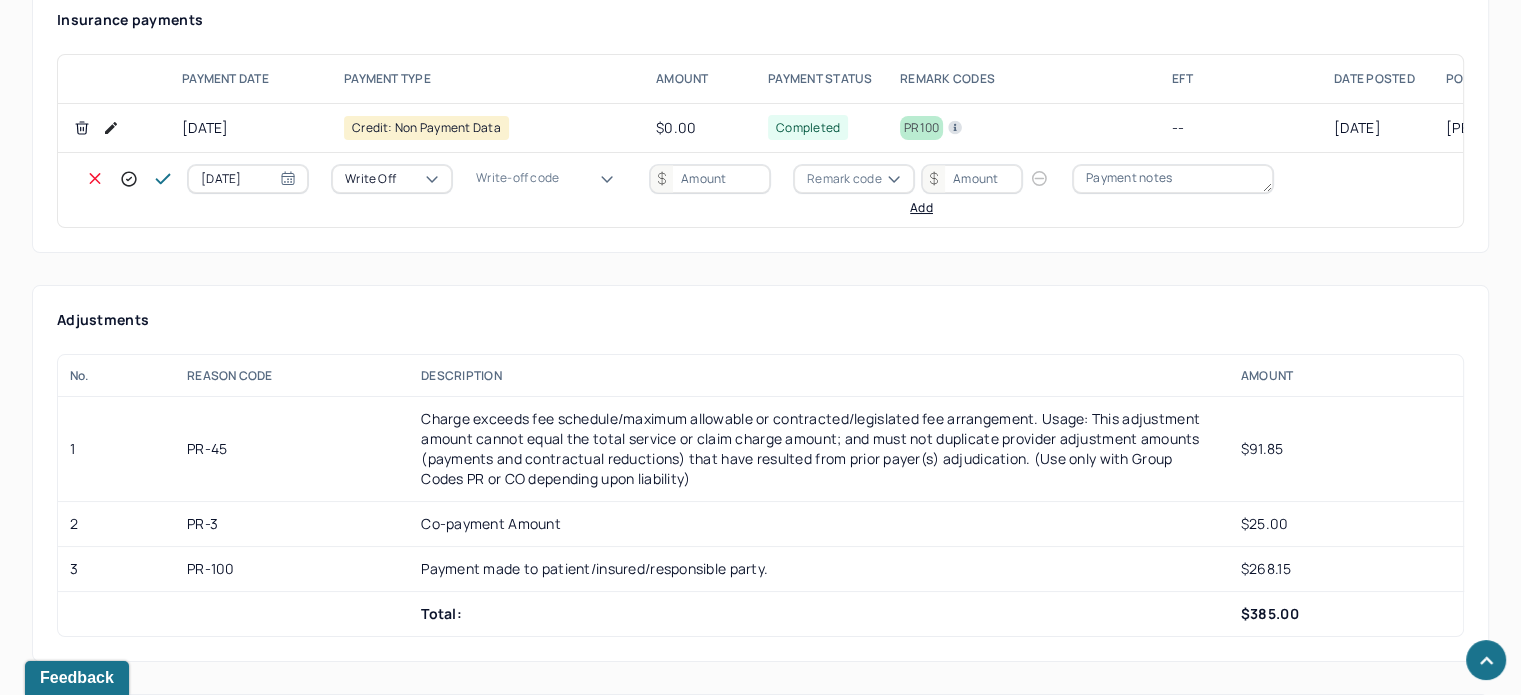 click on "WOBAL: WRITE OFF - BALANCE (INSADJ)" at bounding box center [100, 3249] 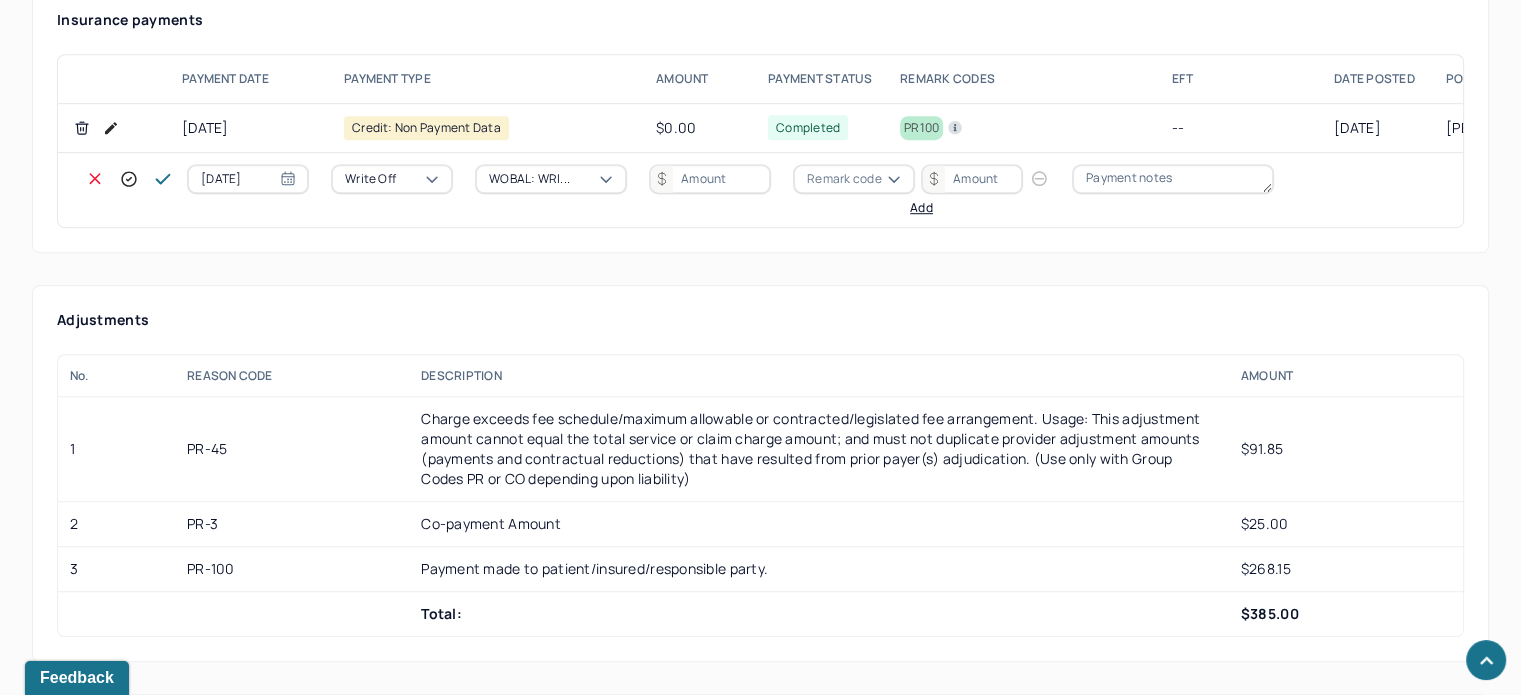 click at bounding box center (710, 179) 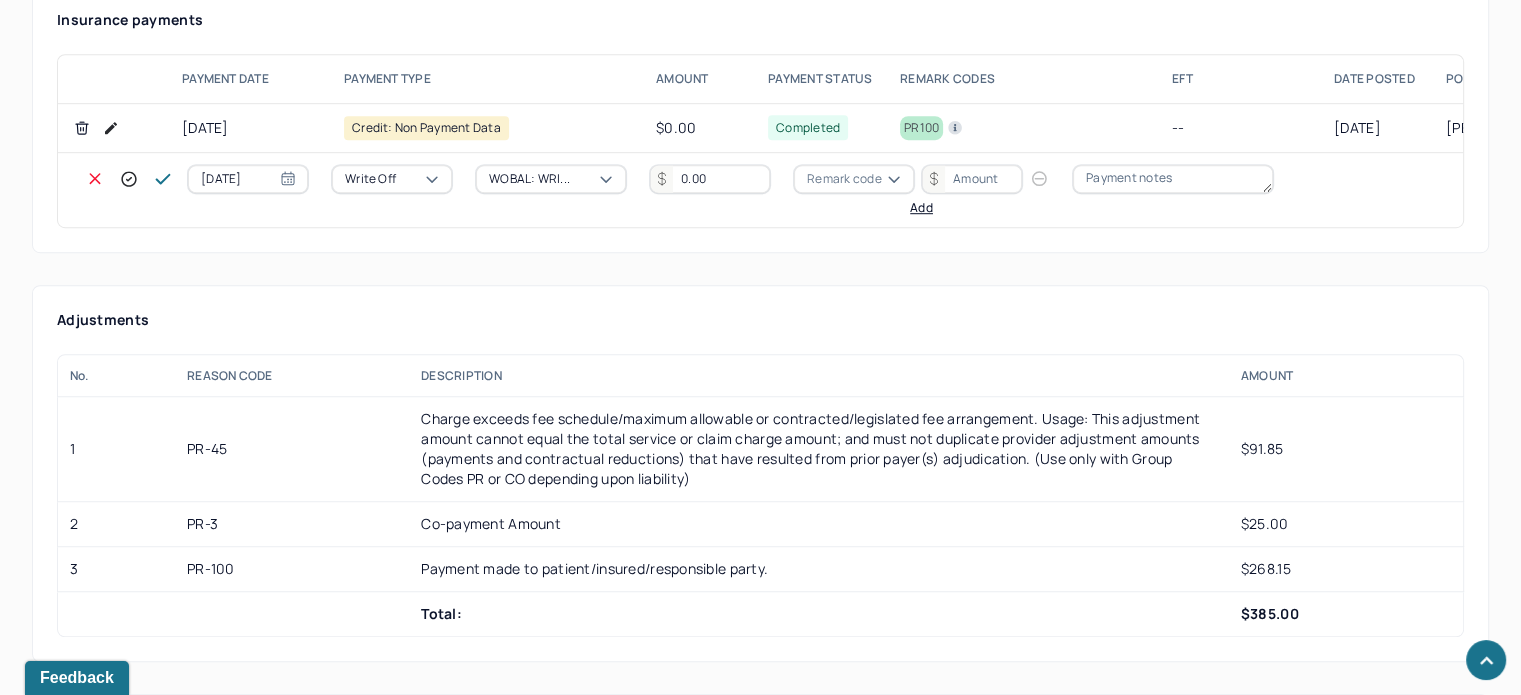type on "0.00" 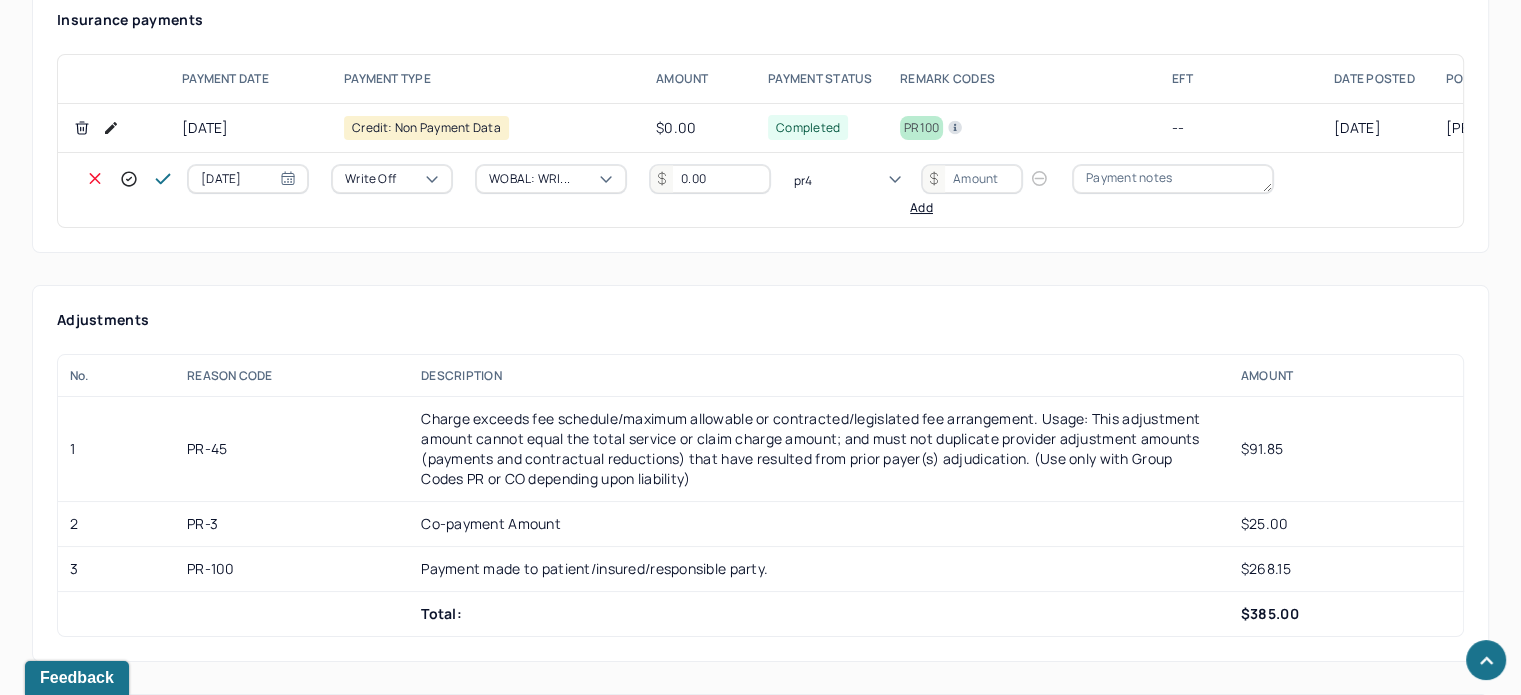 type on "pr45" 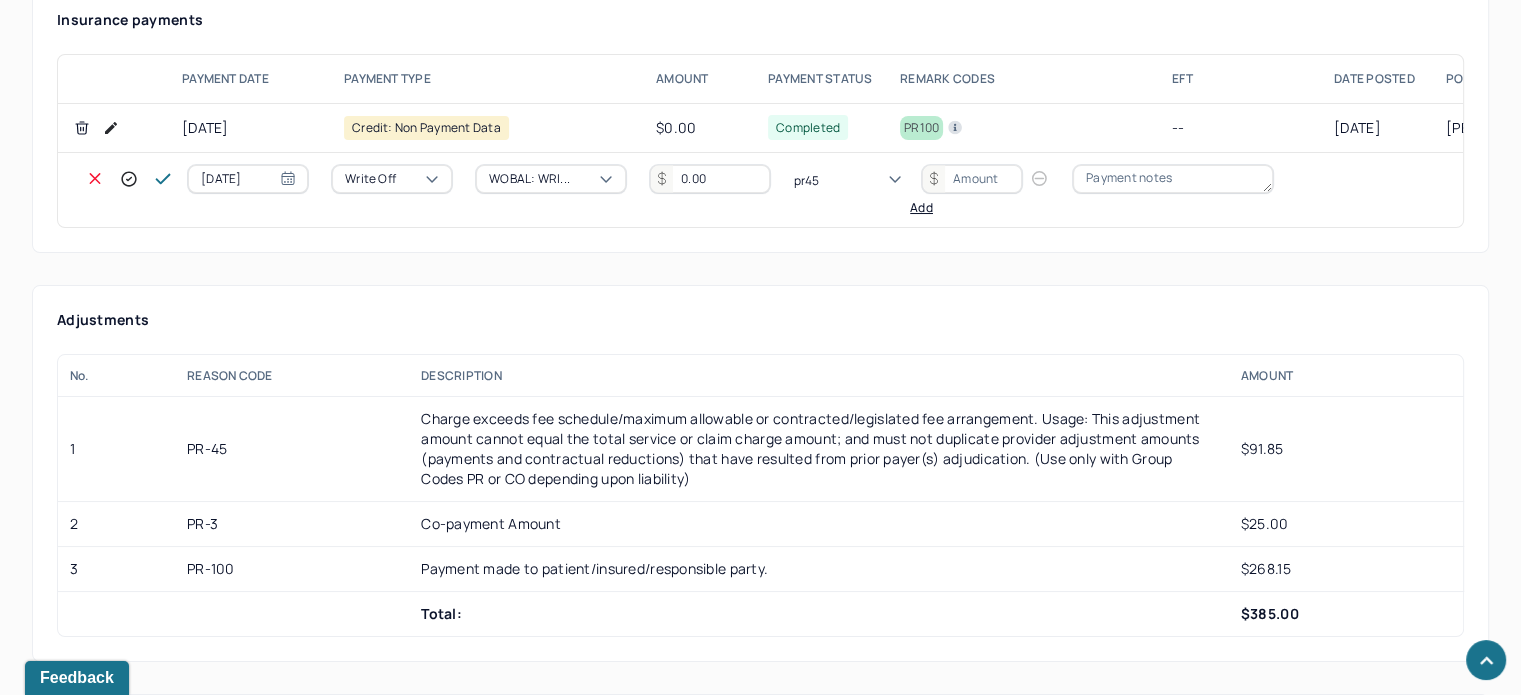 type 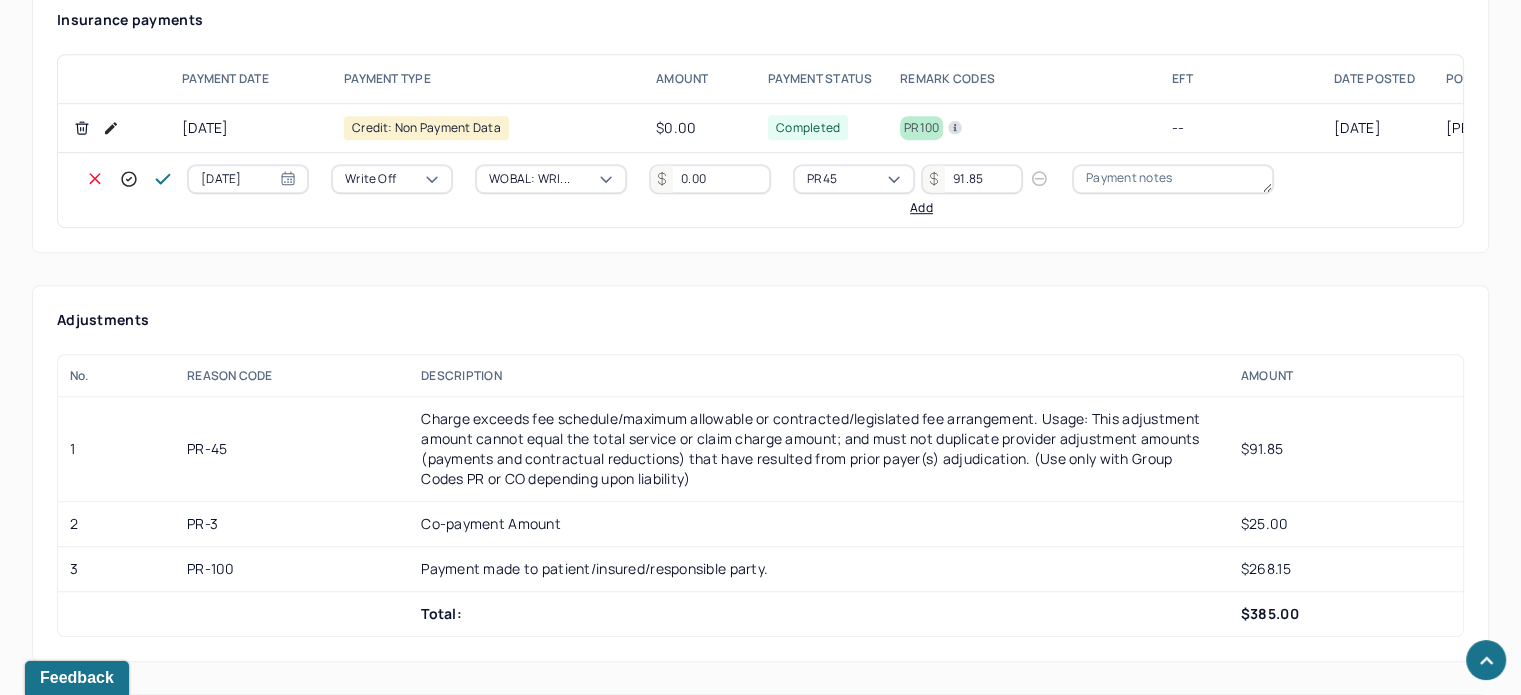 type on "91.85" 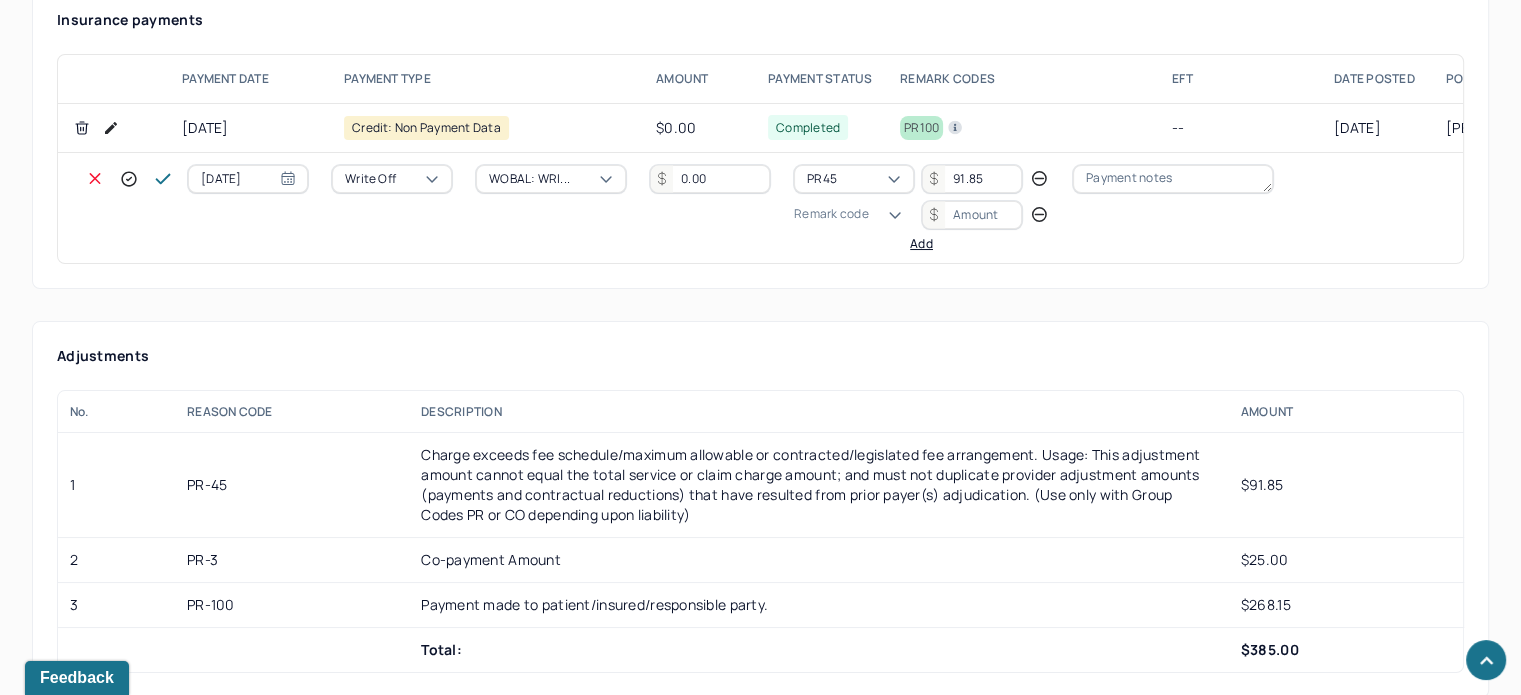 click on "Remark code" at bounding box center [831, 214] 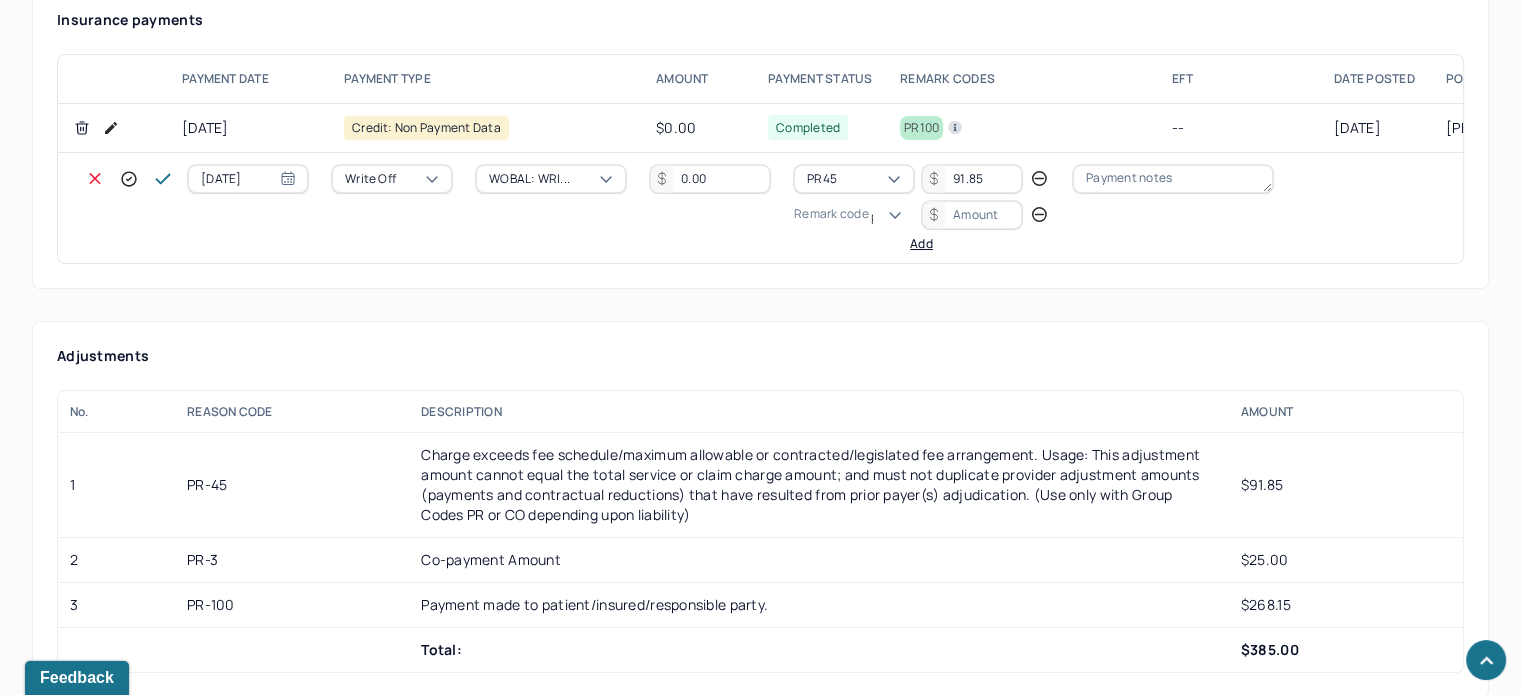 scroll, scrollTop: 124, scrollLeft: 0, axis: vertical 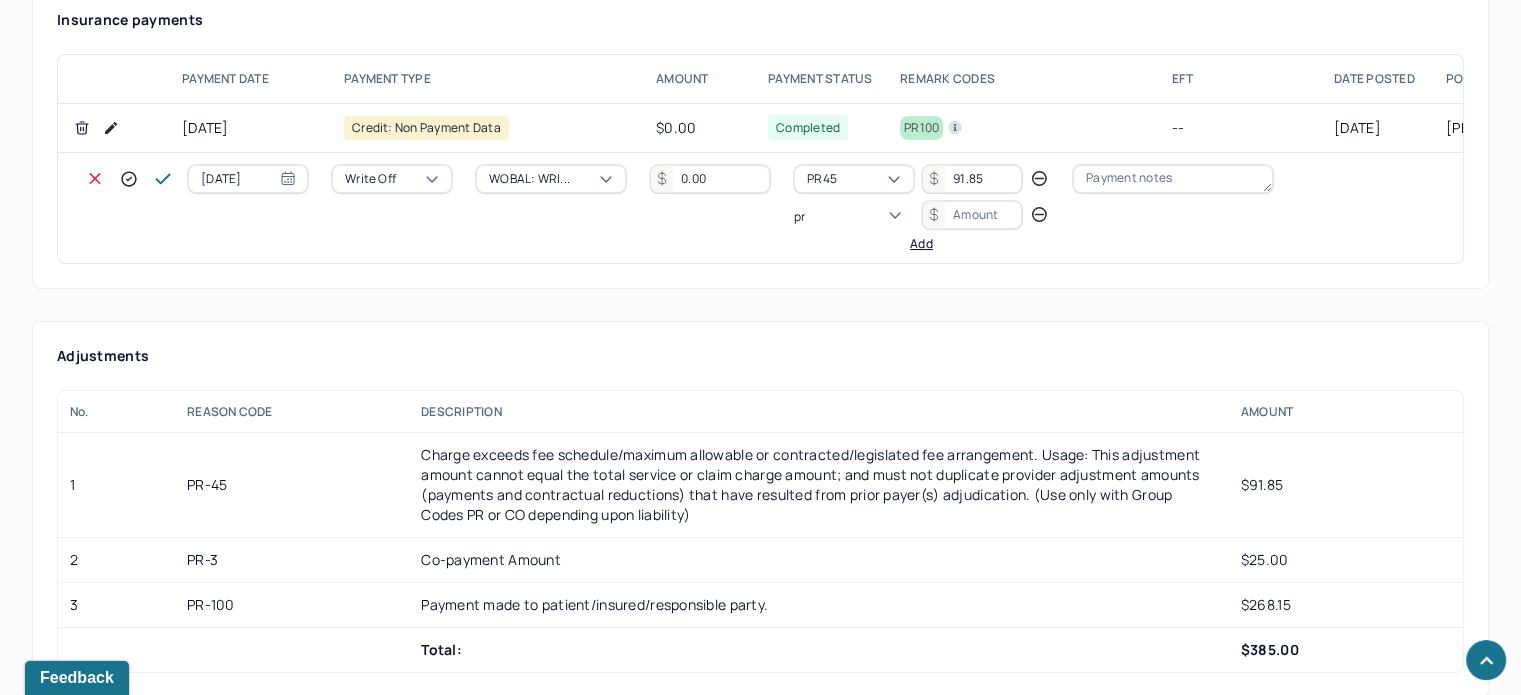 type on "pr3" 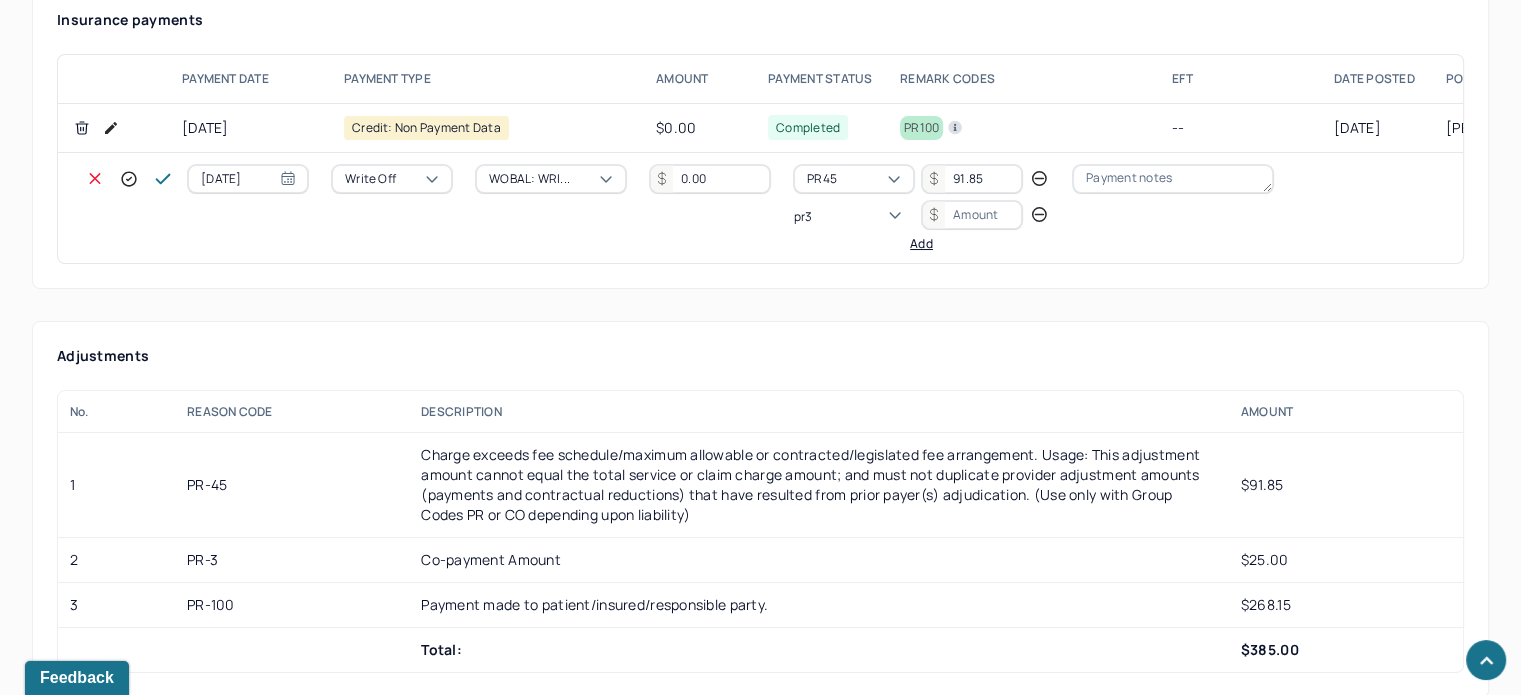 scroll, scrollTop: 0, scrollLeft: 0, axis: both 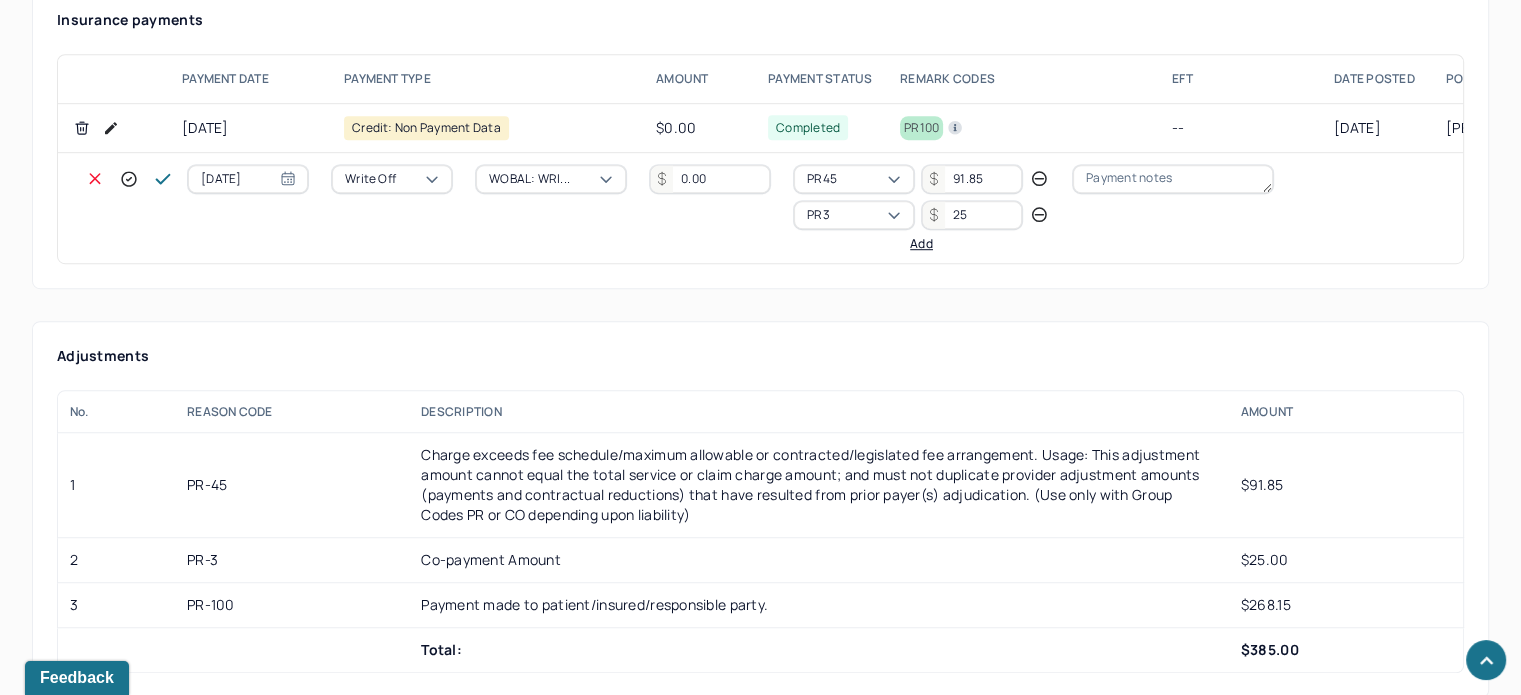 type on "25" 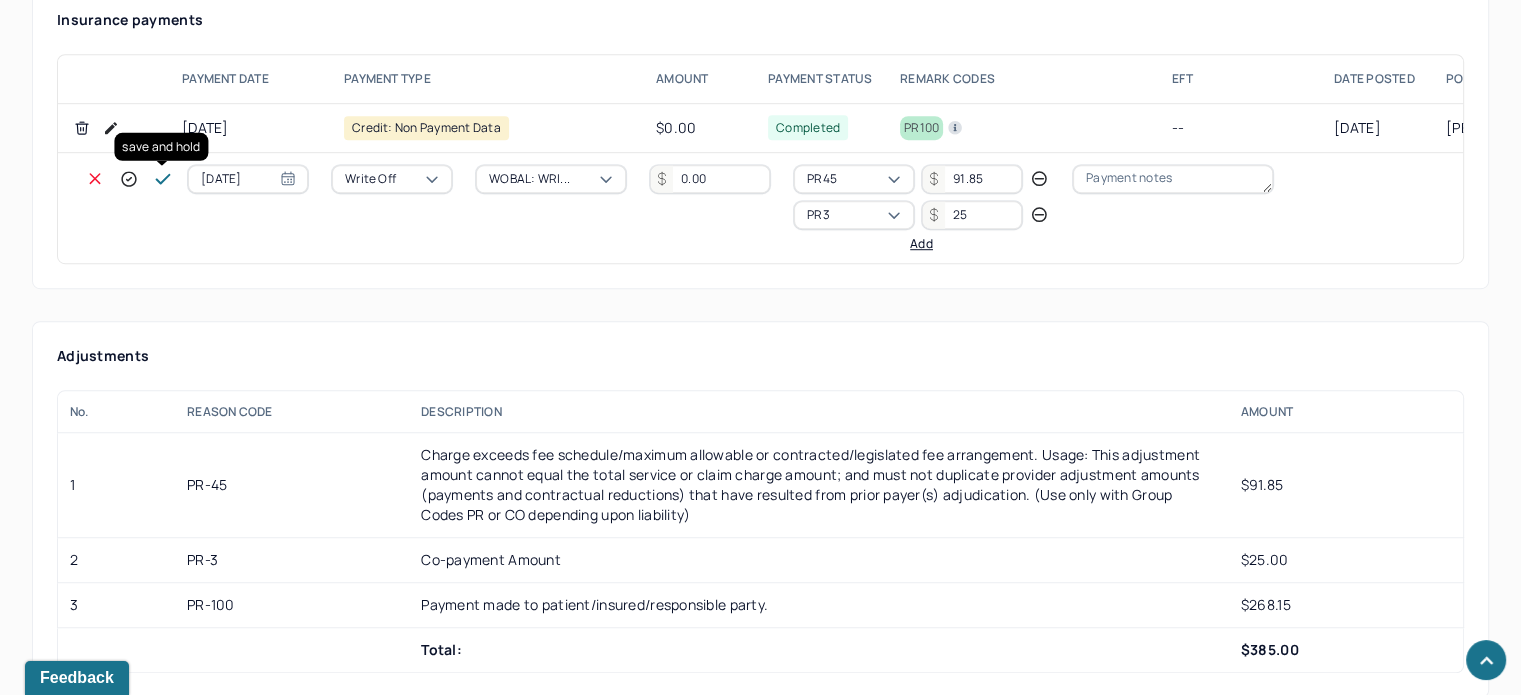 click 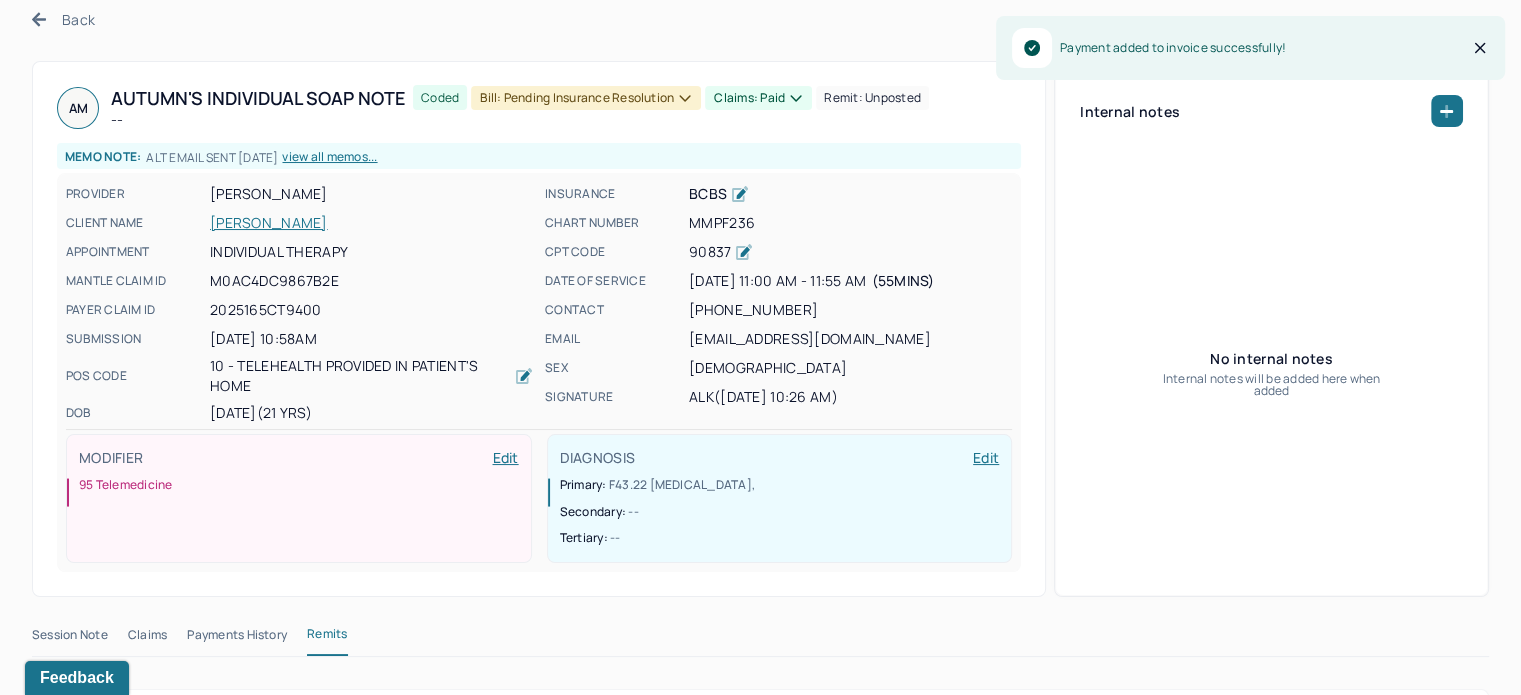 scroll, scrollTop: 0, scrollLeft: 0, axis: both 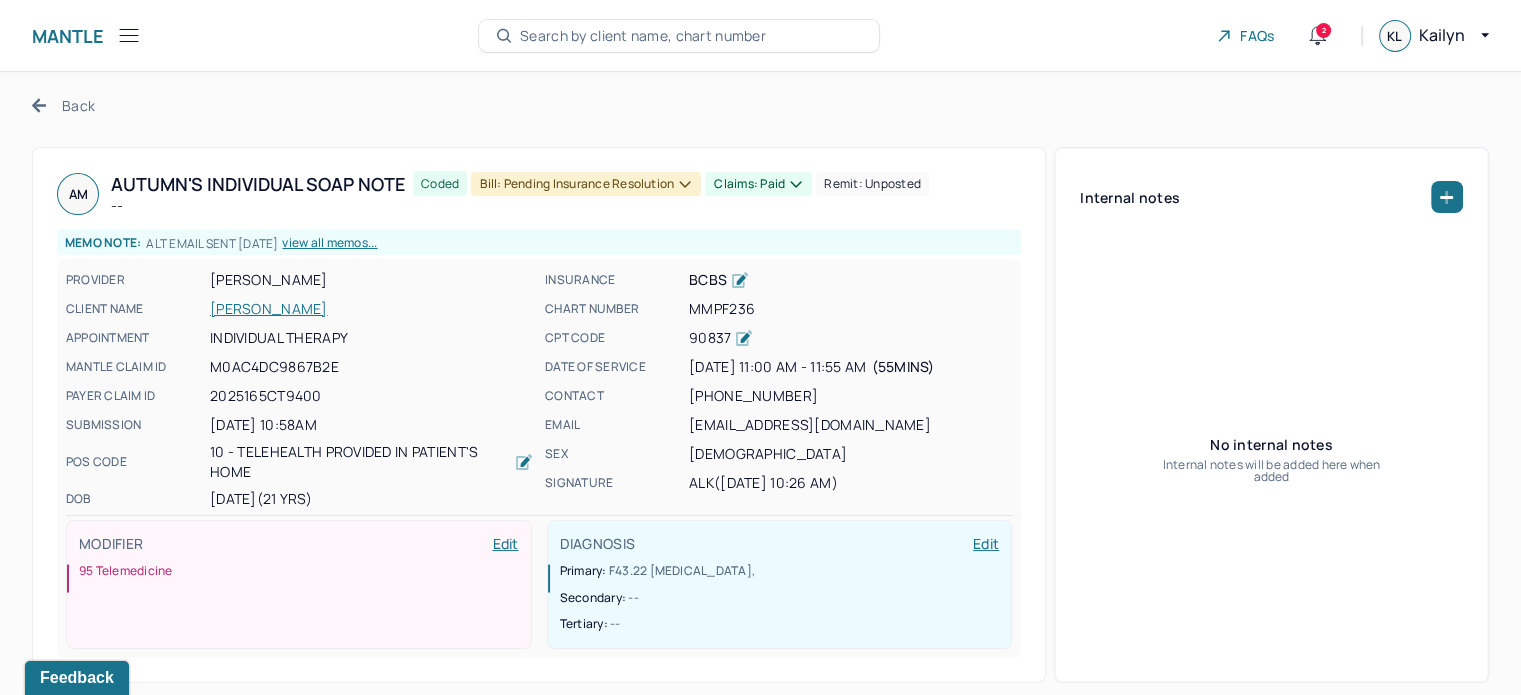 click on "Bill: Pending Insurance Resolution" at bounding box center [586, 184] 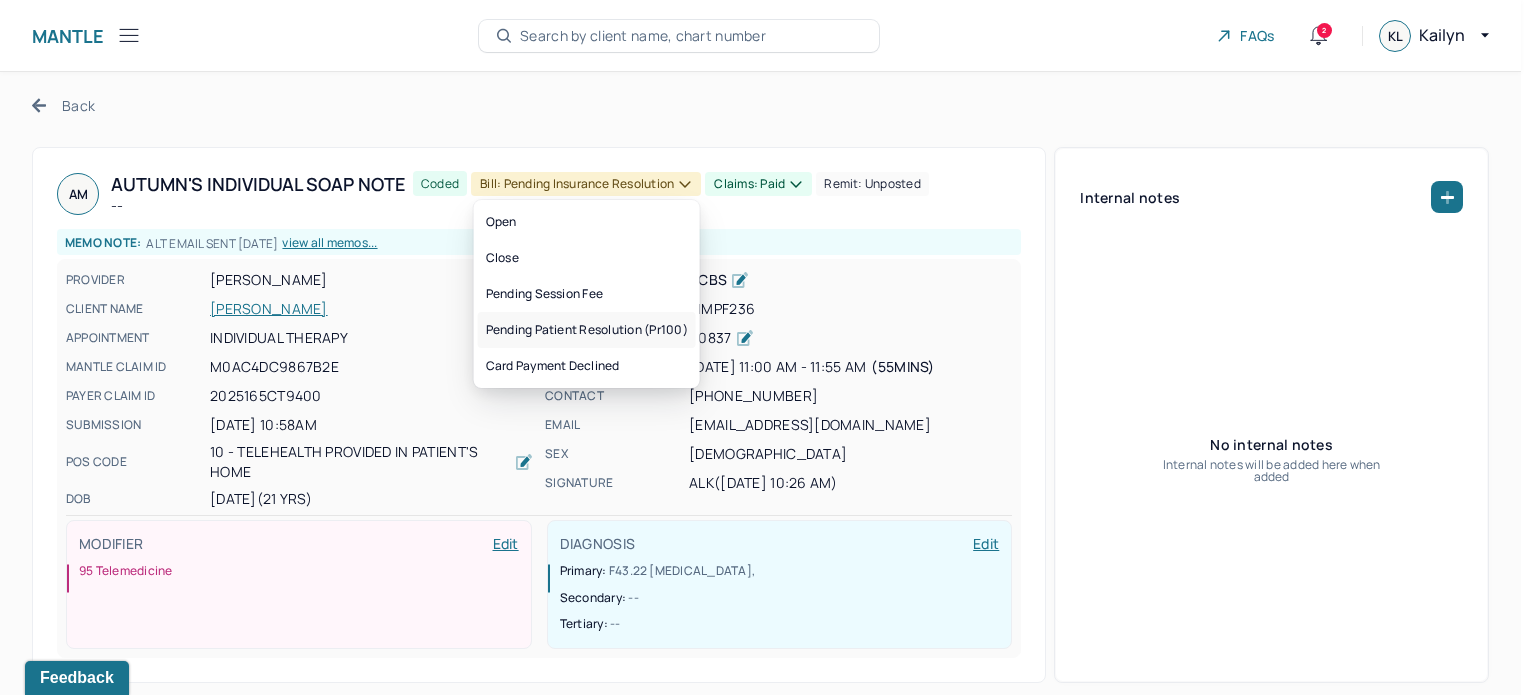 click on "Pending patient resolution (pr100)" at bounding box center (587, 330) 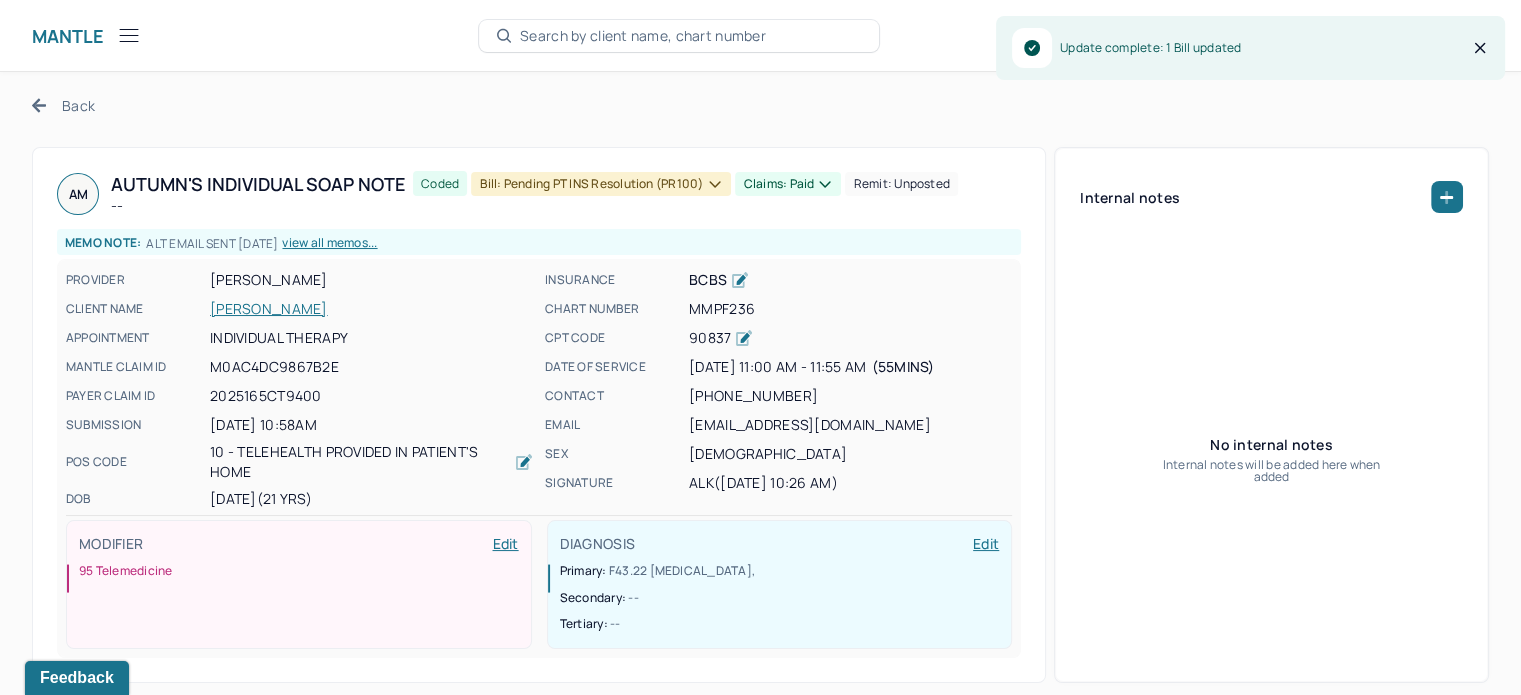 click on "MMPF236" at bounding box center [850, 309] 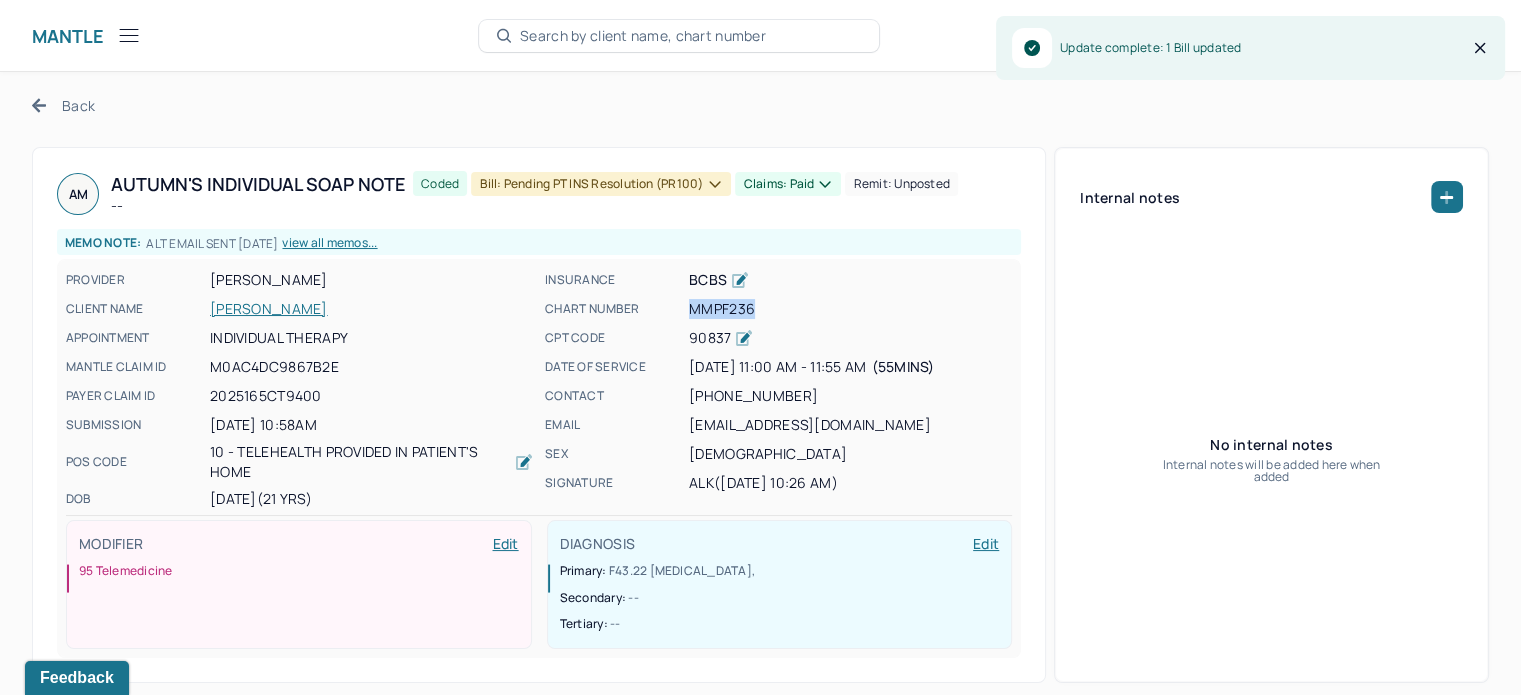 click on "MMPF236" at bounding box center [850, 309] 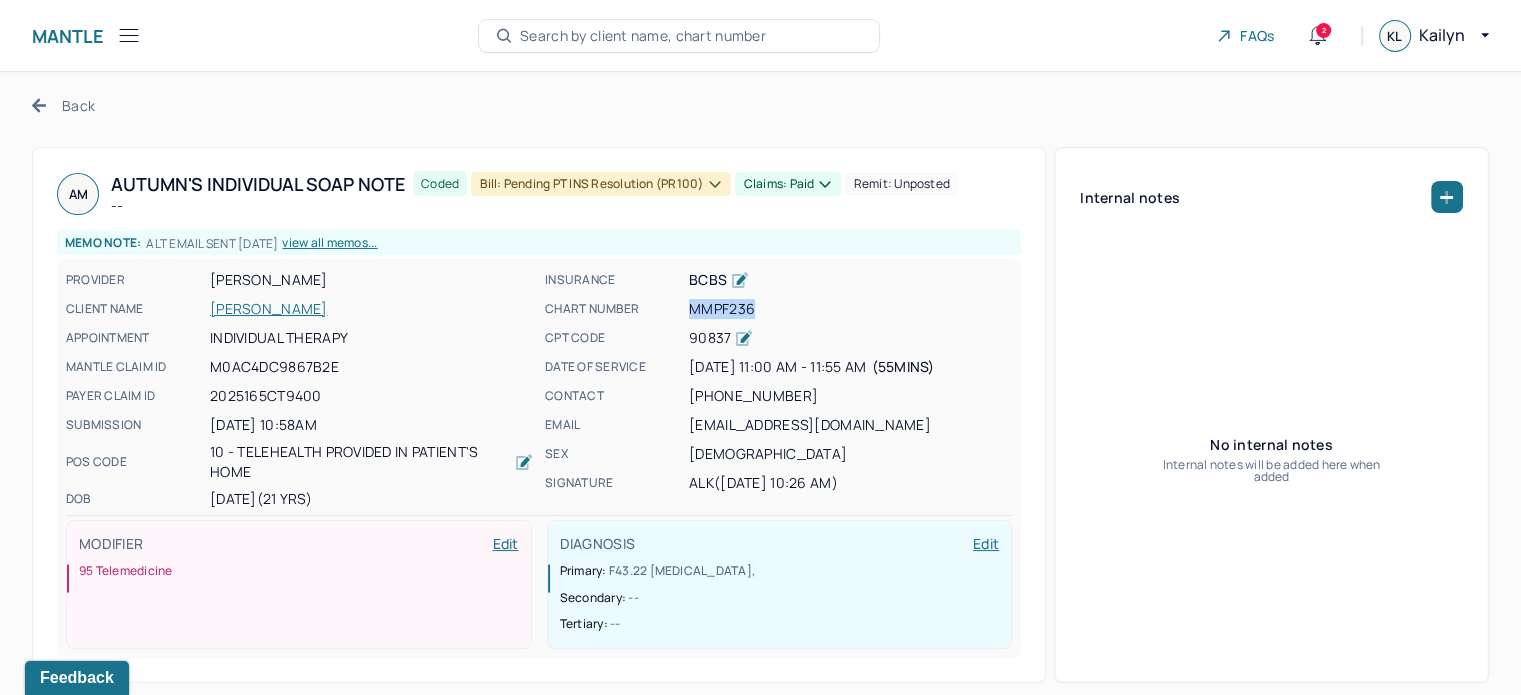 click on "MITCHELL, AUTUMN" at bounding box center (371, 309) 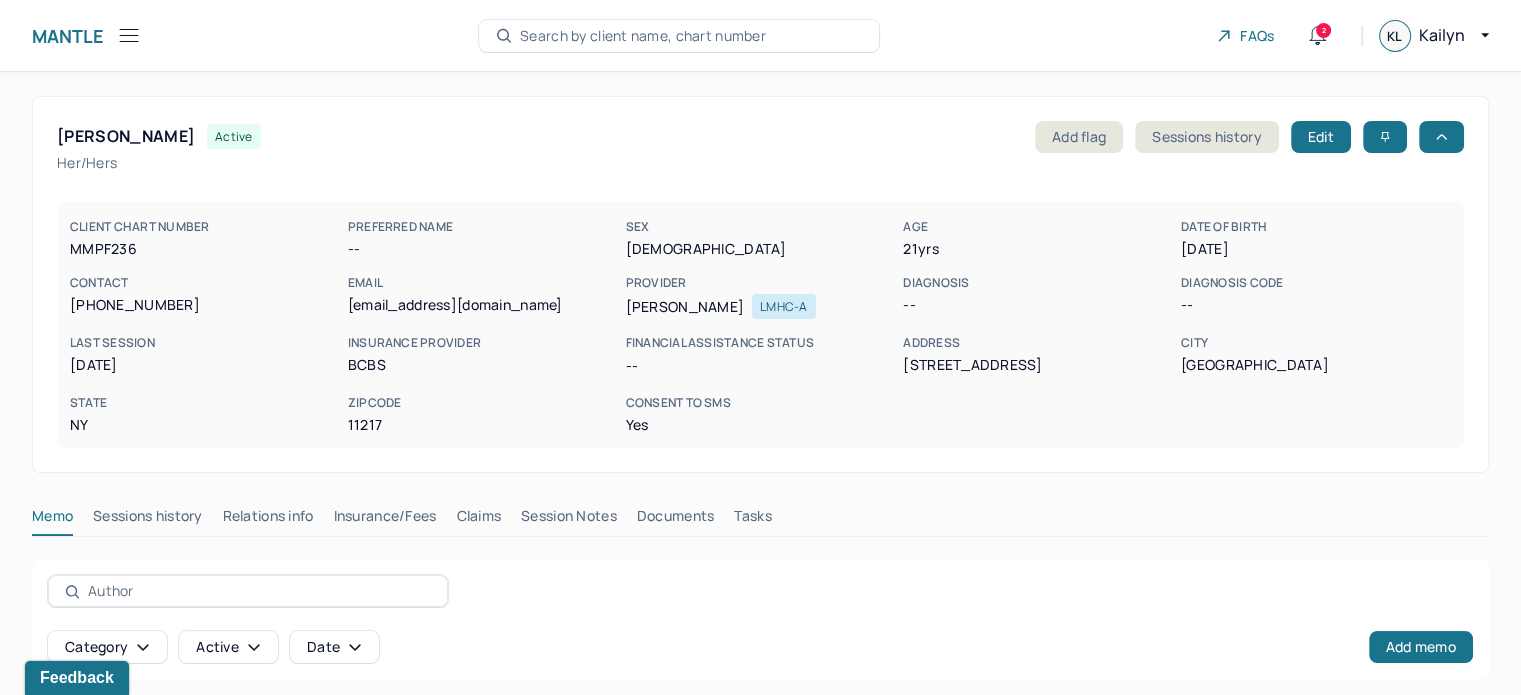 click on "Claims" at bounding box center (478, 520) 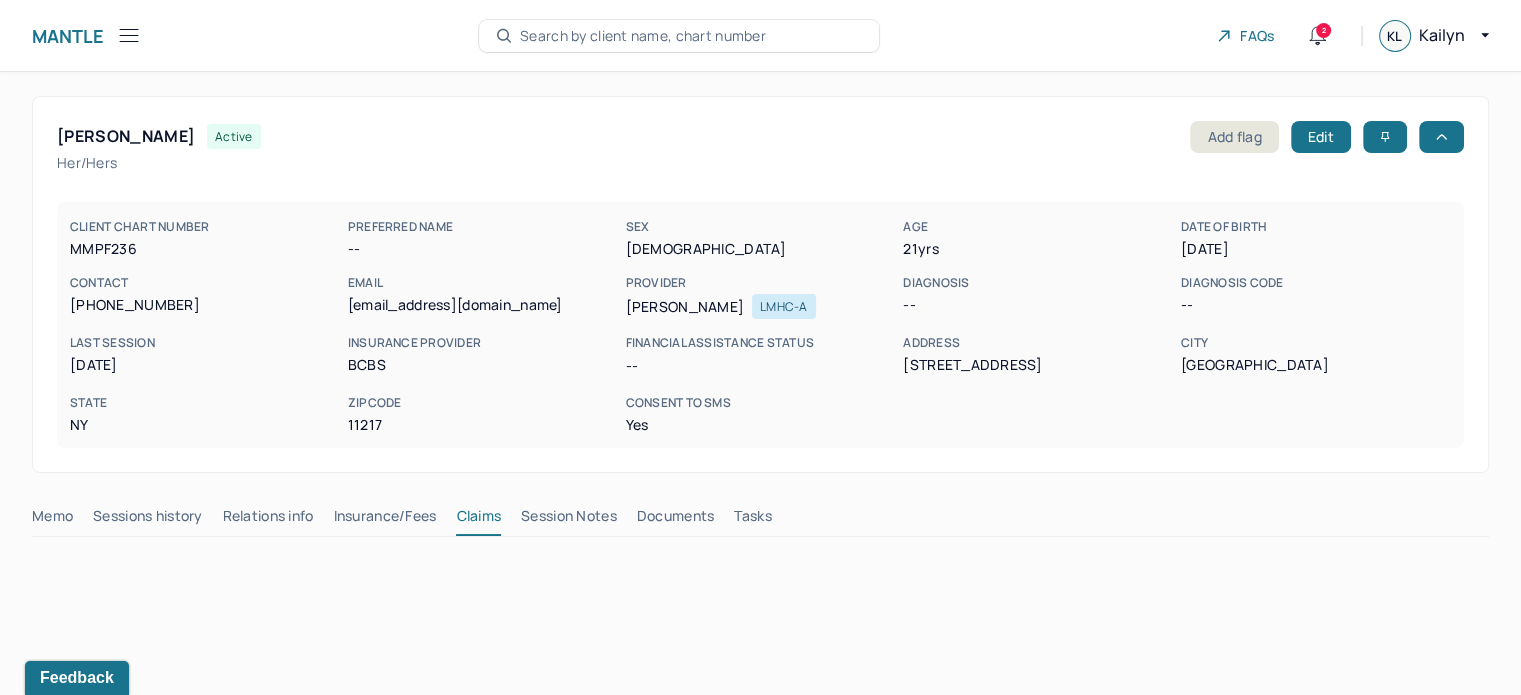 click on "Insurance/Fees" at bounding box center (385, 520) 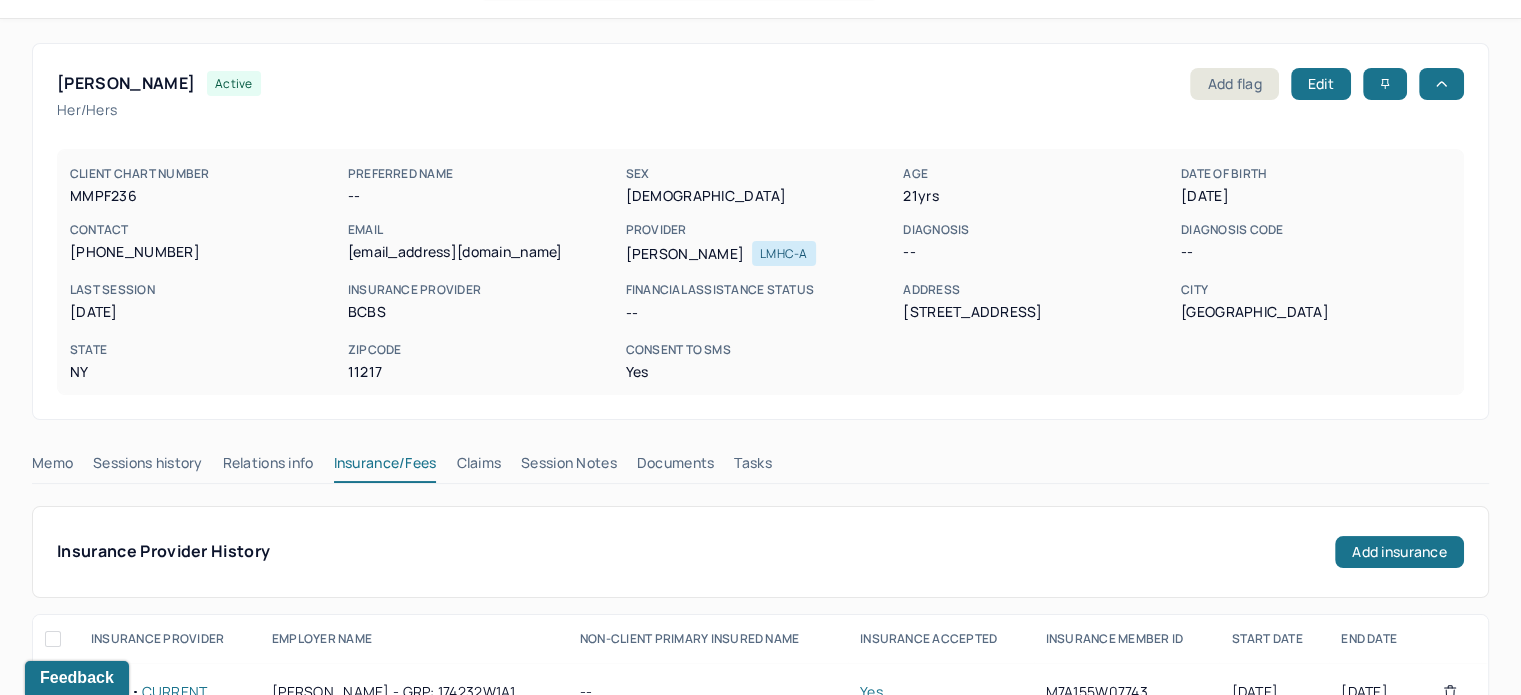 scroll, scrollTop: 0, scrollLeft: 0, axis: both 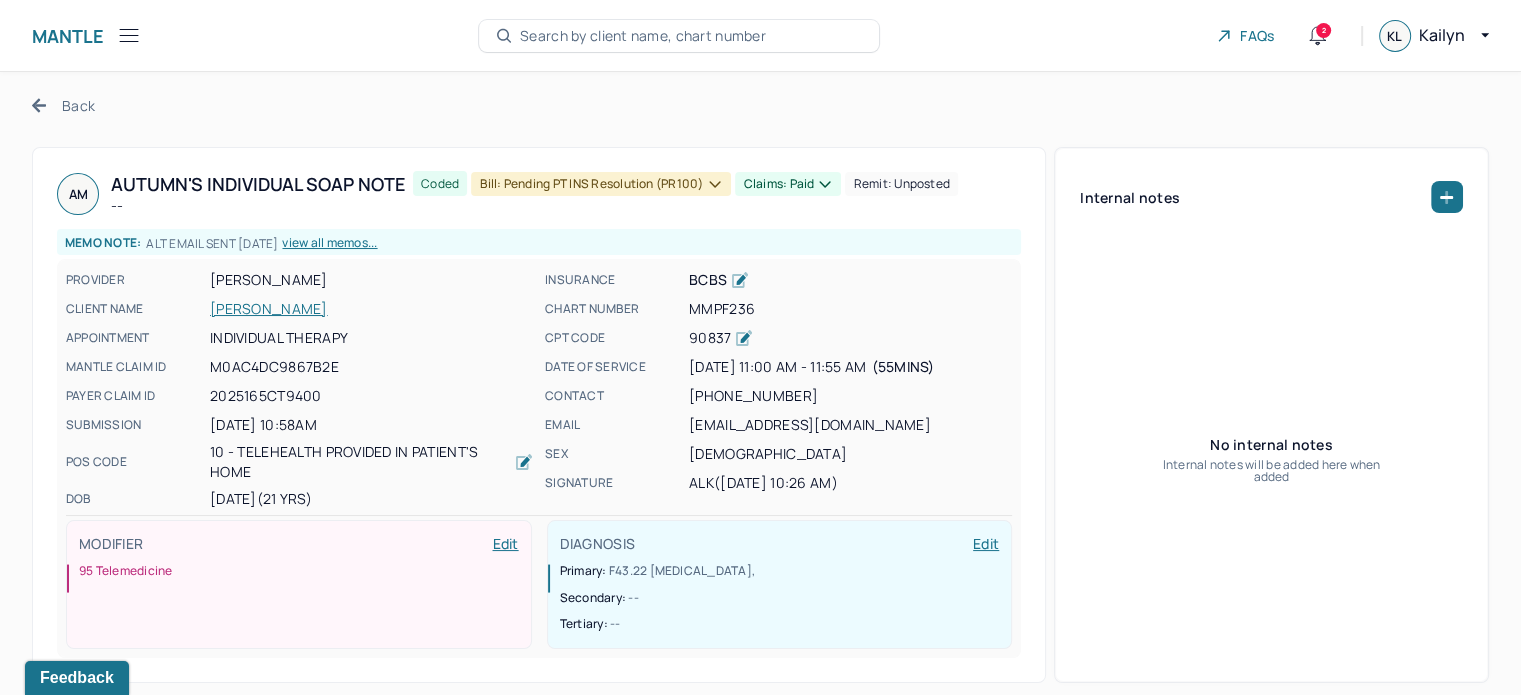 click on "Back" at bounding box center [63, 105] 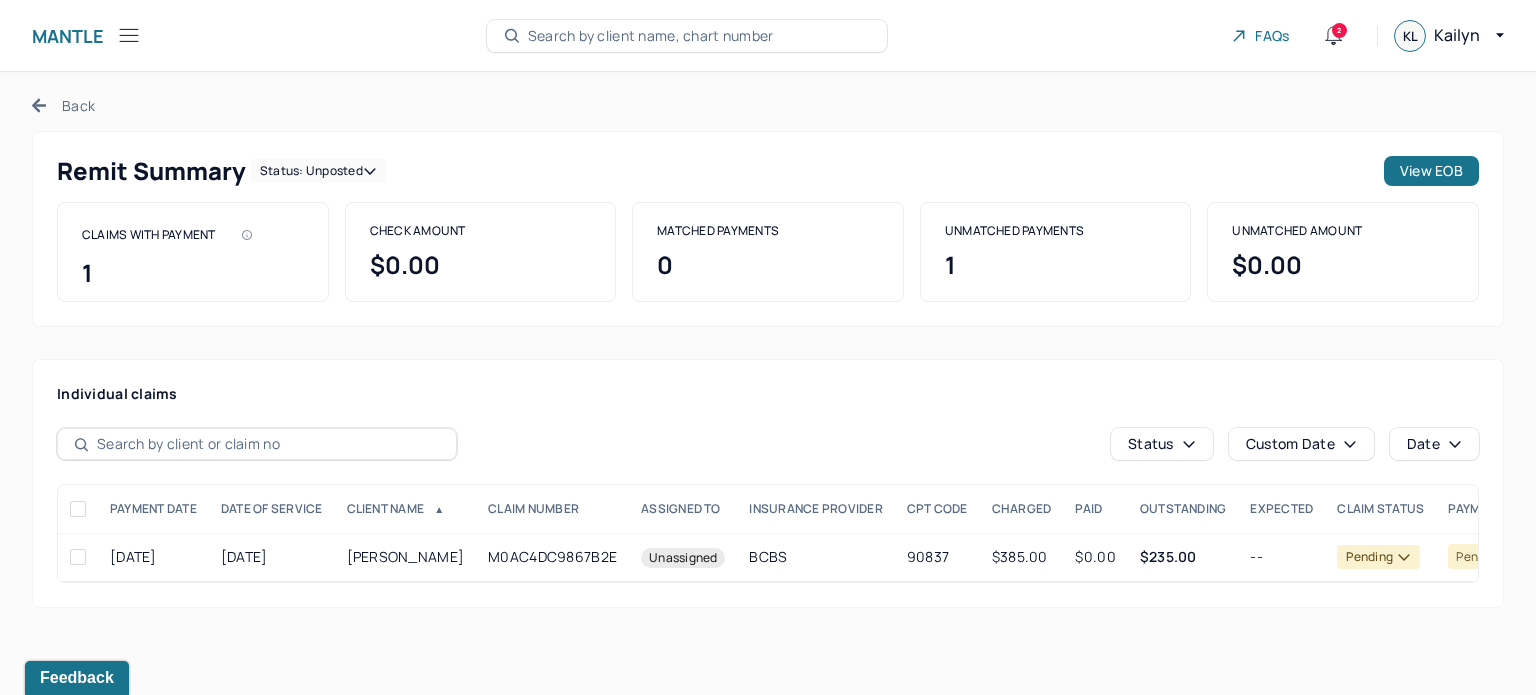 click on "Status: unposted" at bounding box center [318, 171] 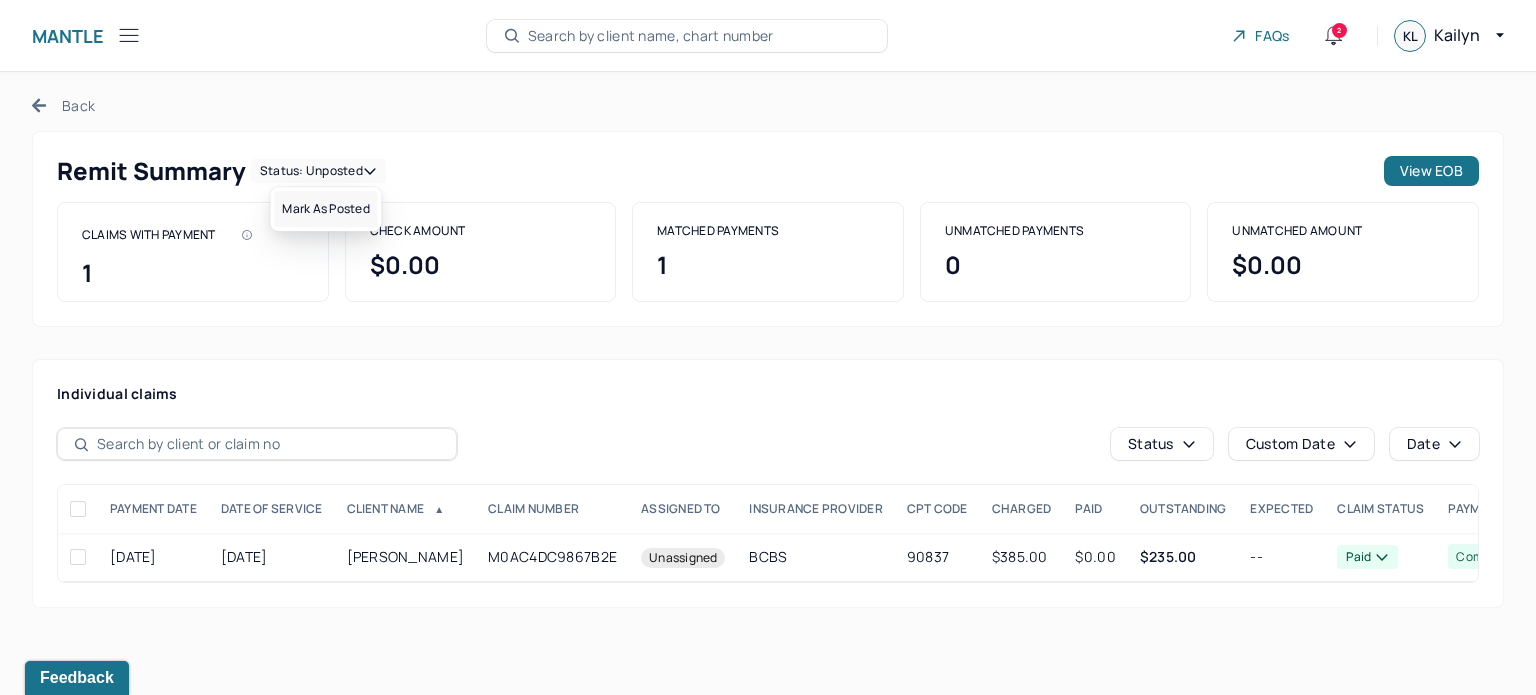 click on "Mark as Posted" at bounding box center (325, 209) 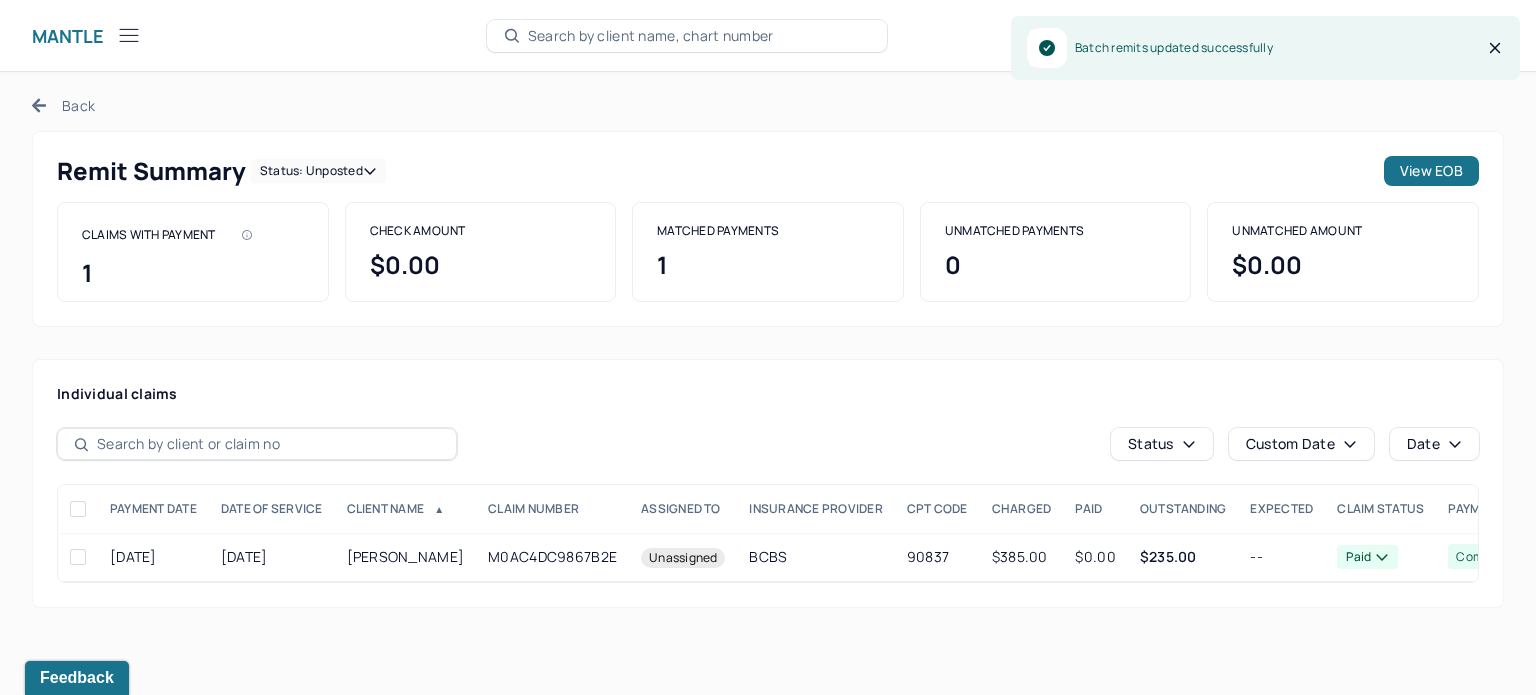 click on "Back" at bounding box center [63, 105] 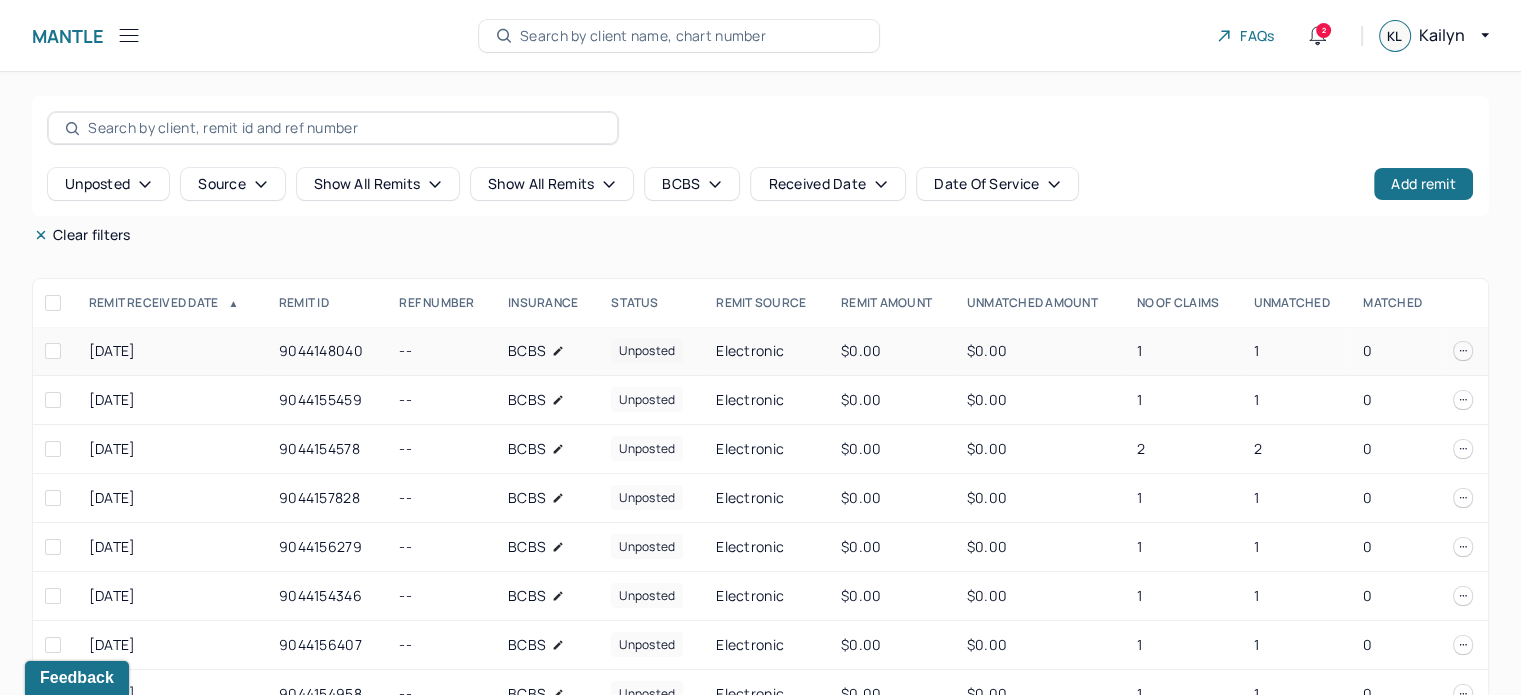 click on "1" at bounding box center (1296, 351) 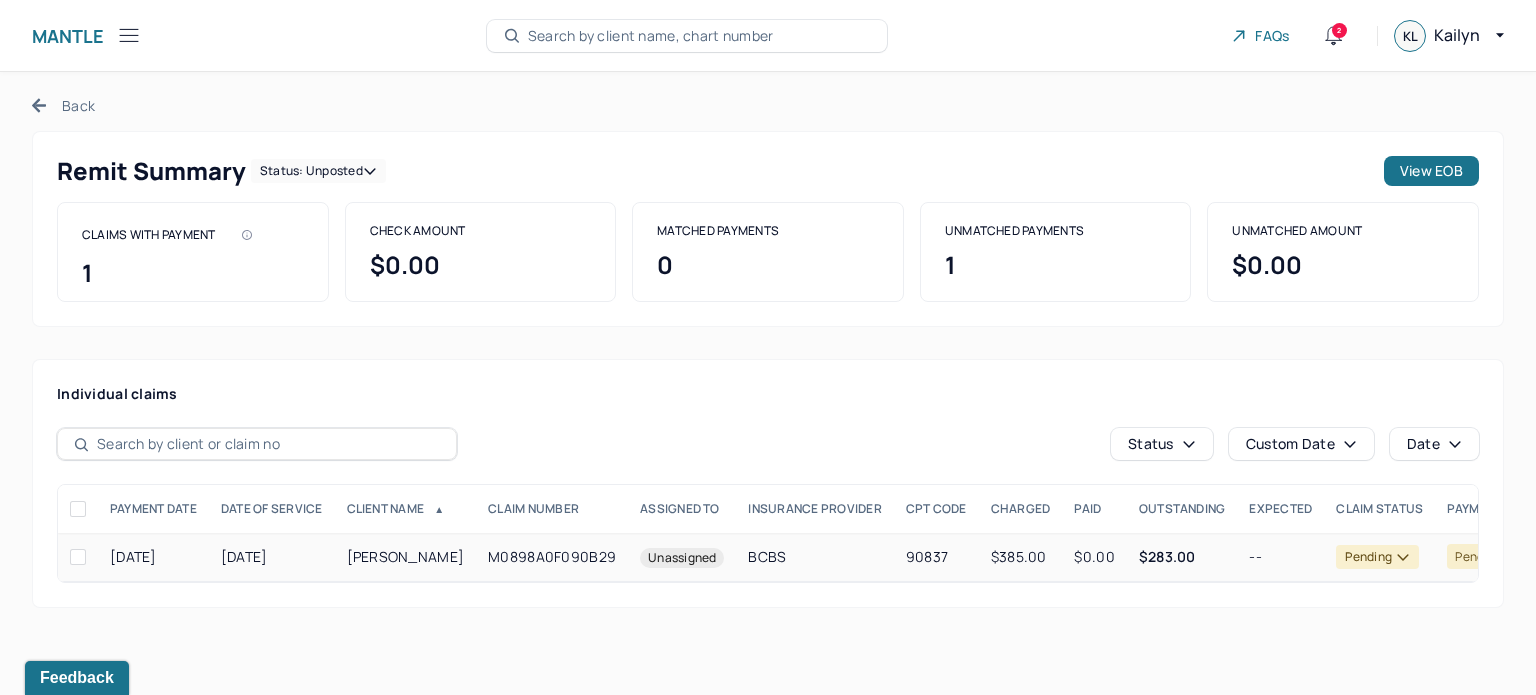 click on "$0.00" at bounding box center [1094, 557] 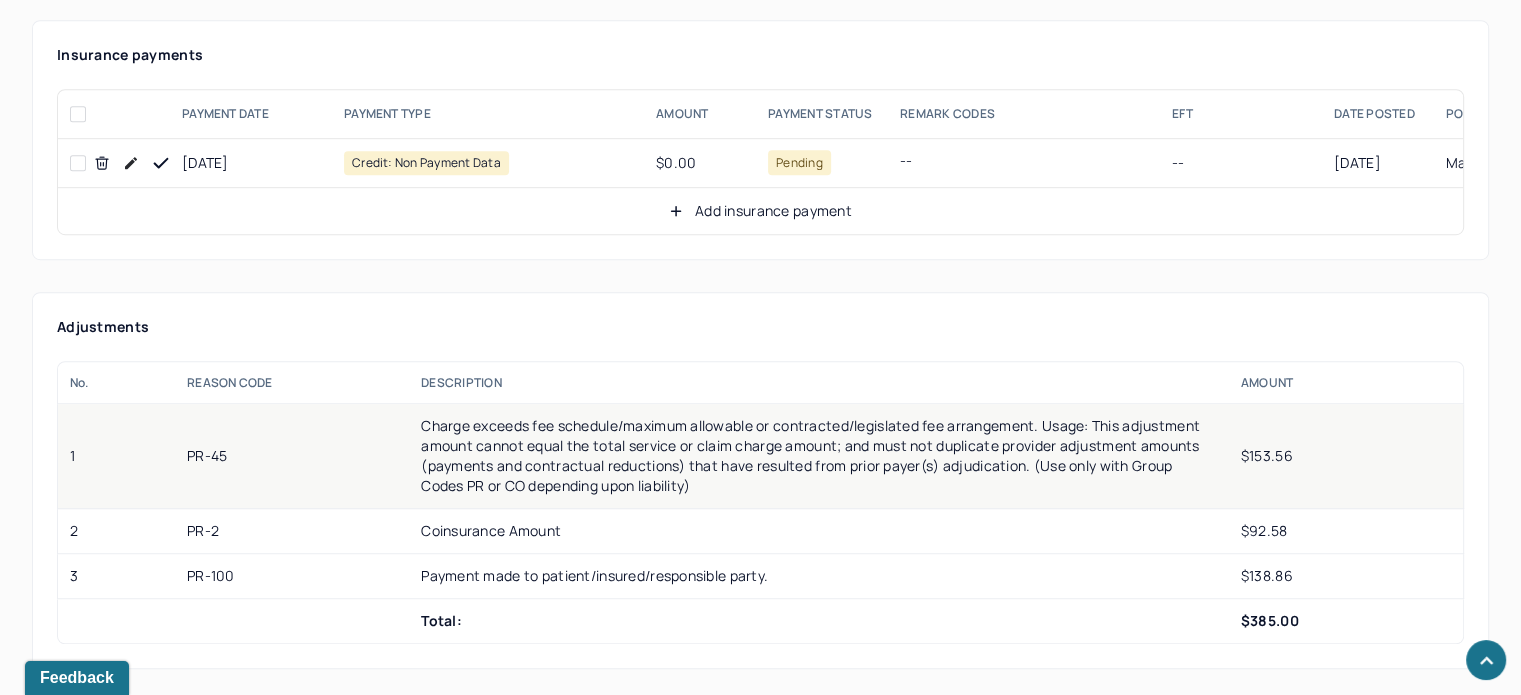 scroll, scrollTop: 1300, scrollLeft: 0, axis: vertical 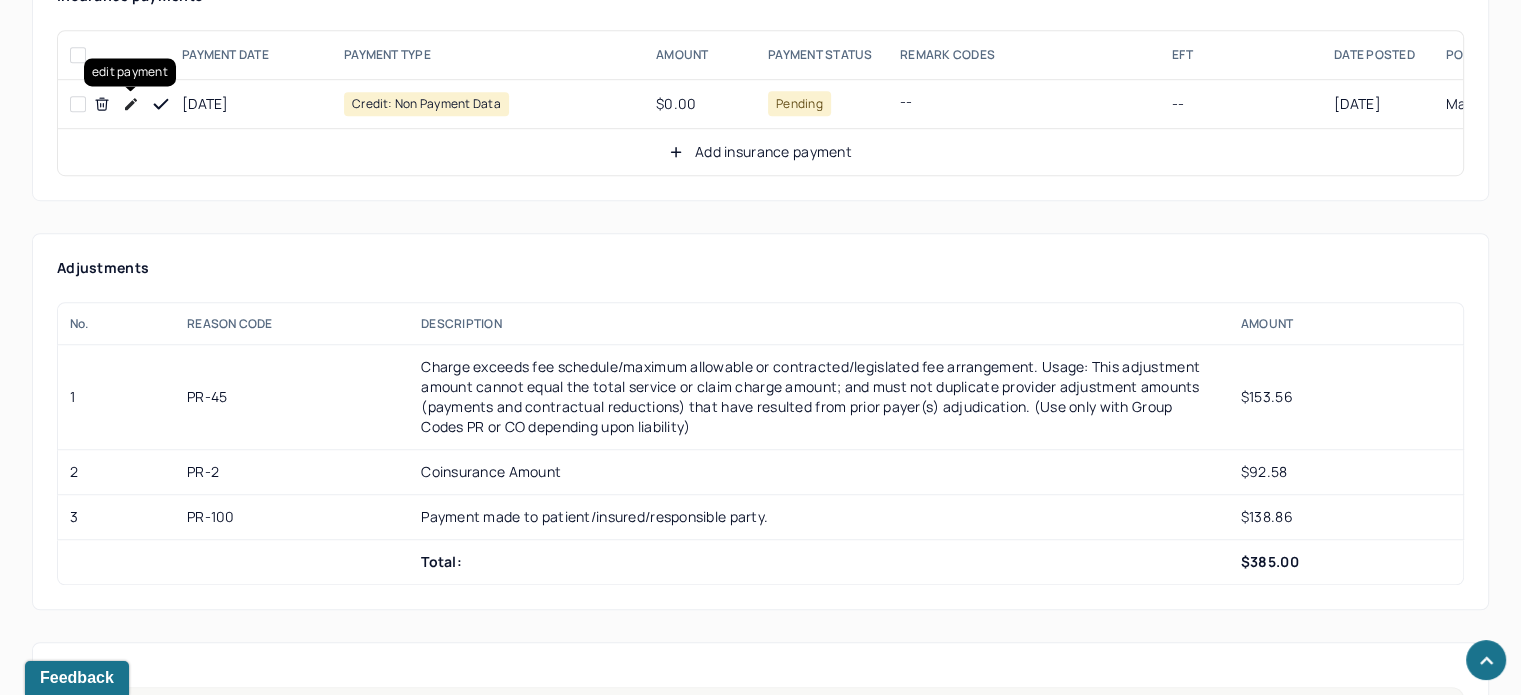click 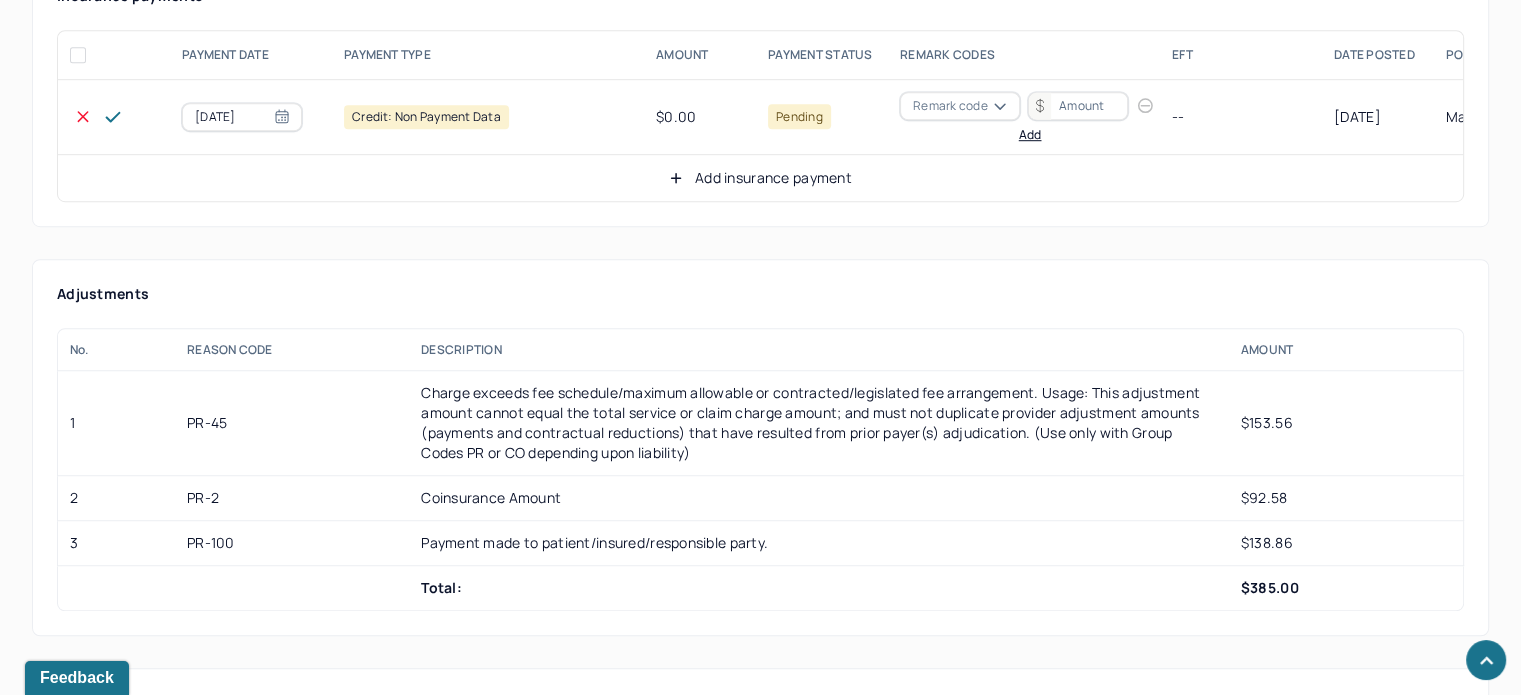 click on "Remark code" at bounding box center [950, 106] 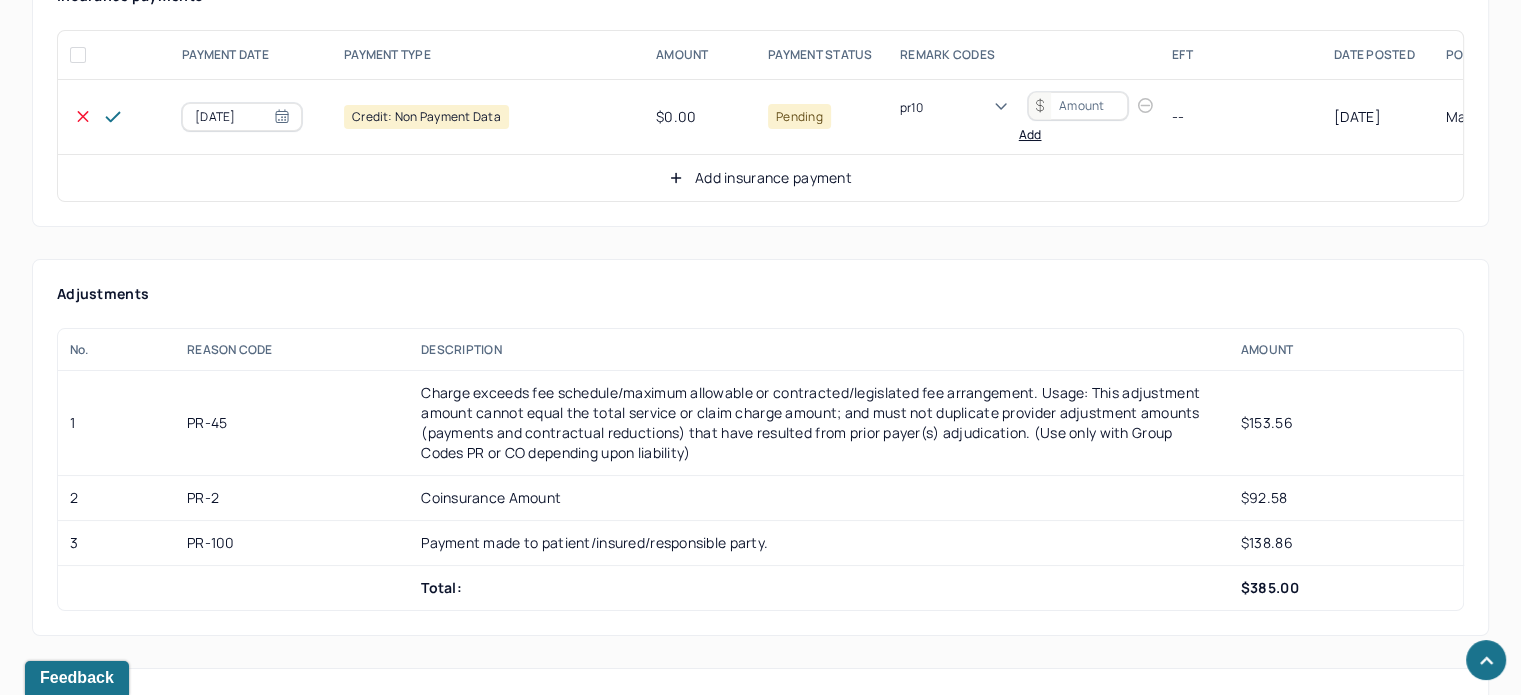 scroll, scrollTop: 8, scrollLeft: 0, axis: vertical 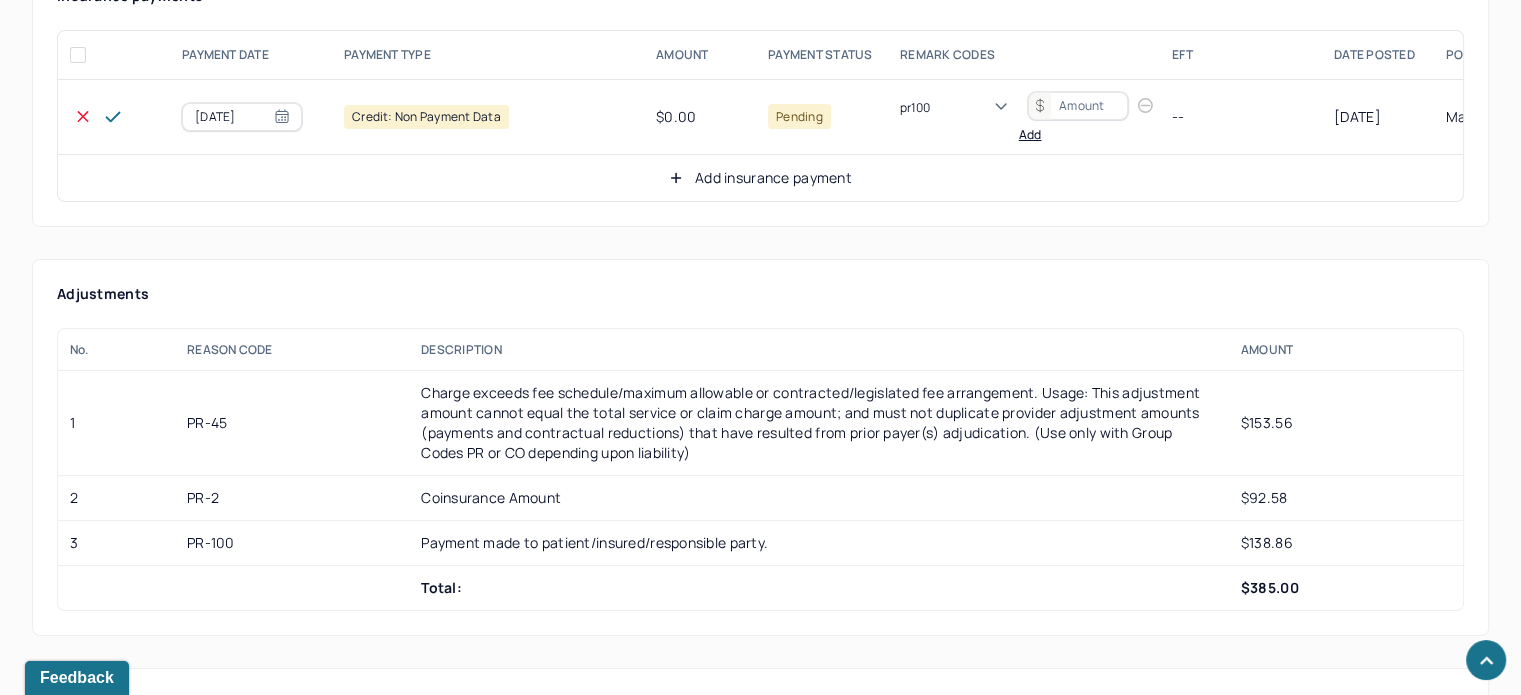 type 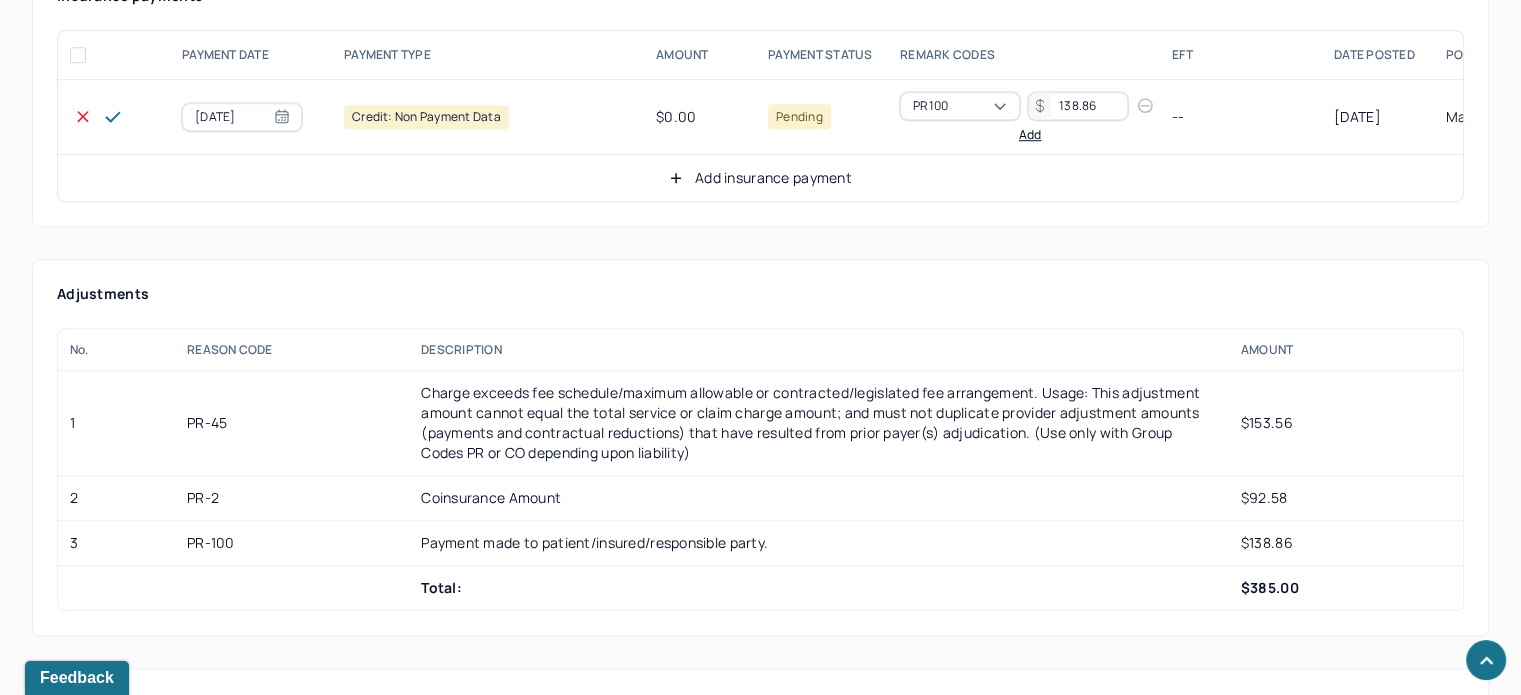type on "138.86" 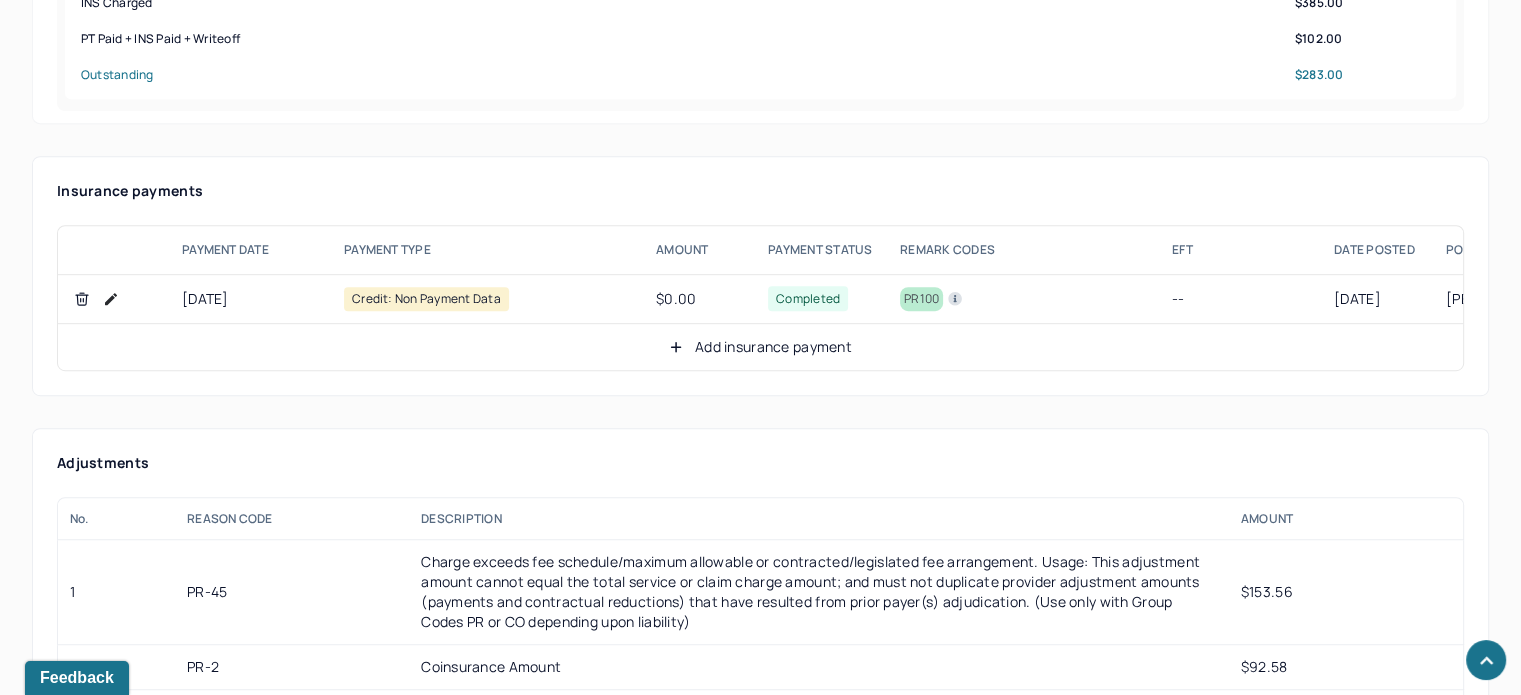 scroll, scrollTop: 1300, scrollLeft: 0, axis: vertical 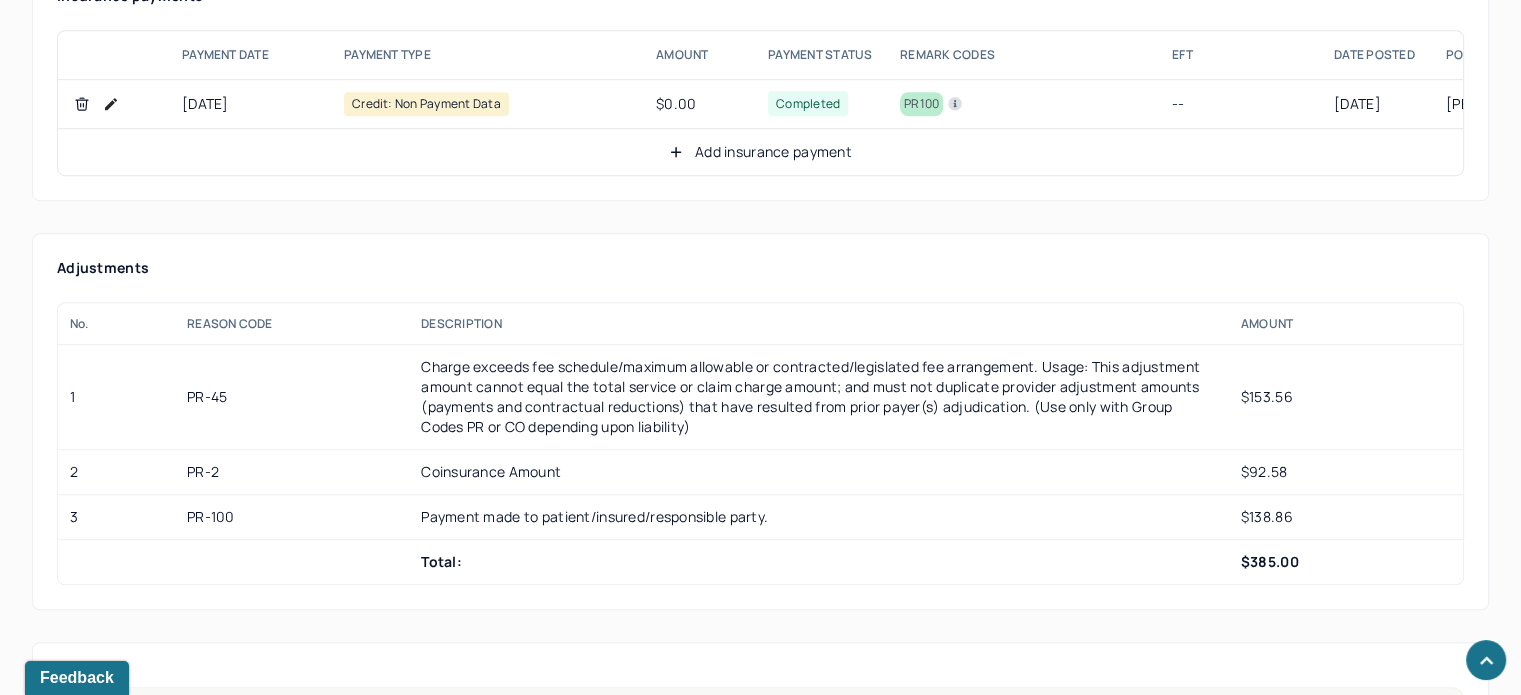 click on "Add insurance payment" at bounding box center (760, 152) 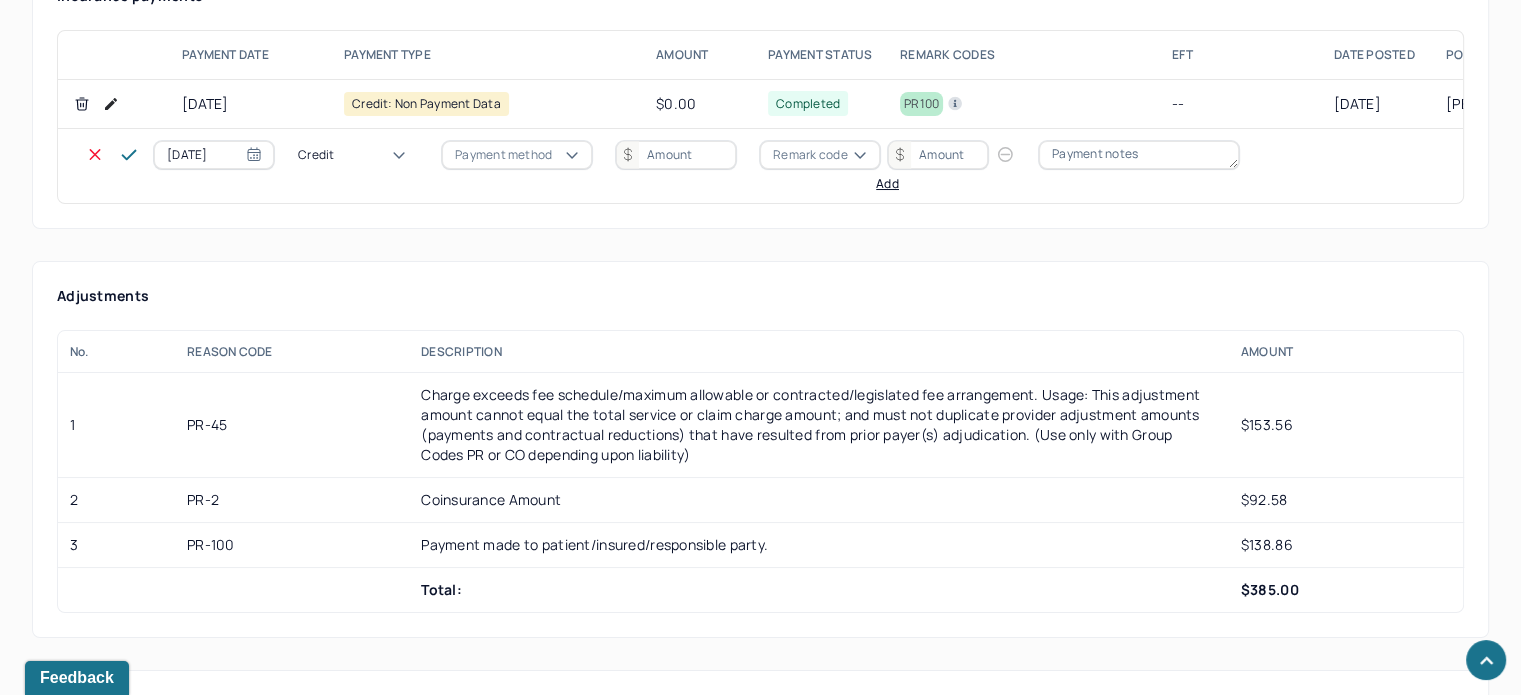 click on "Credit" at bounding box center (316, 155) 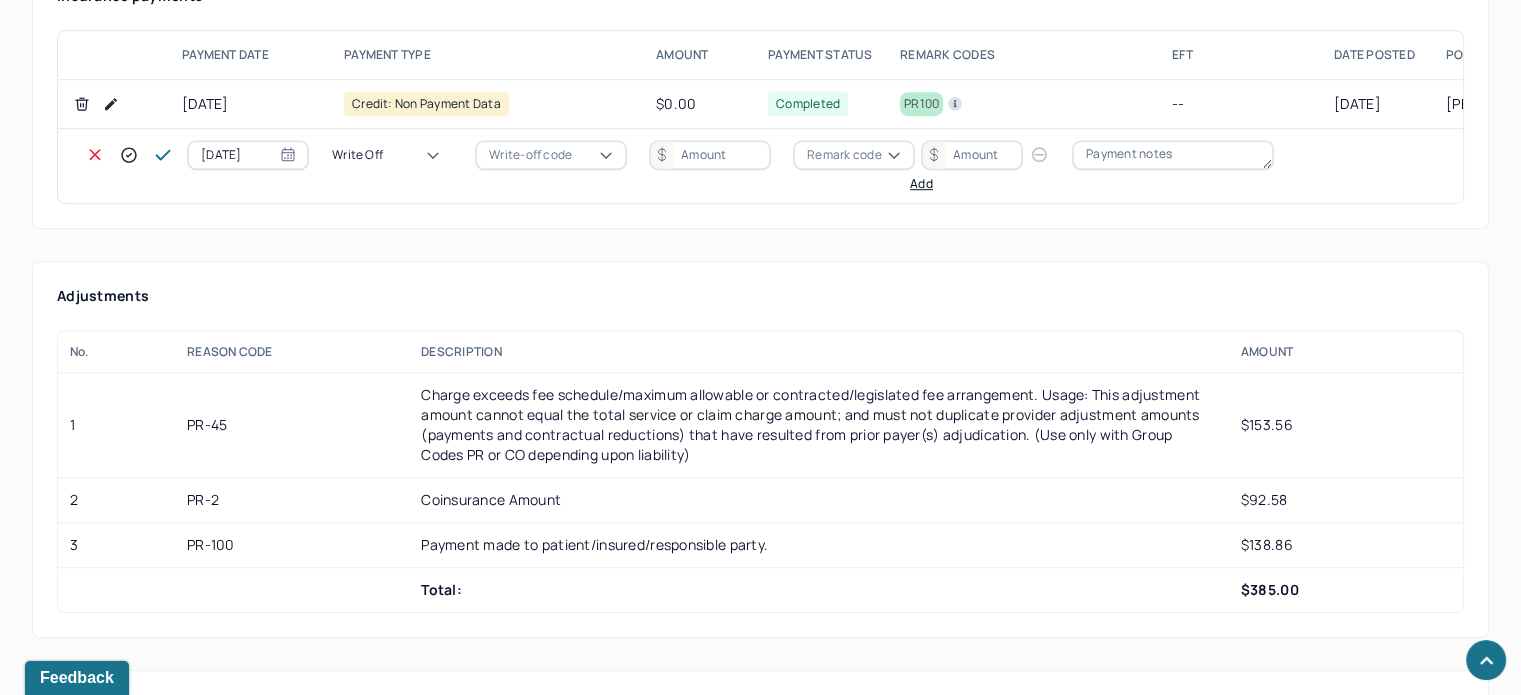 click on "Write-off code" at bounding box center [530, 155] 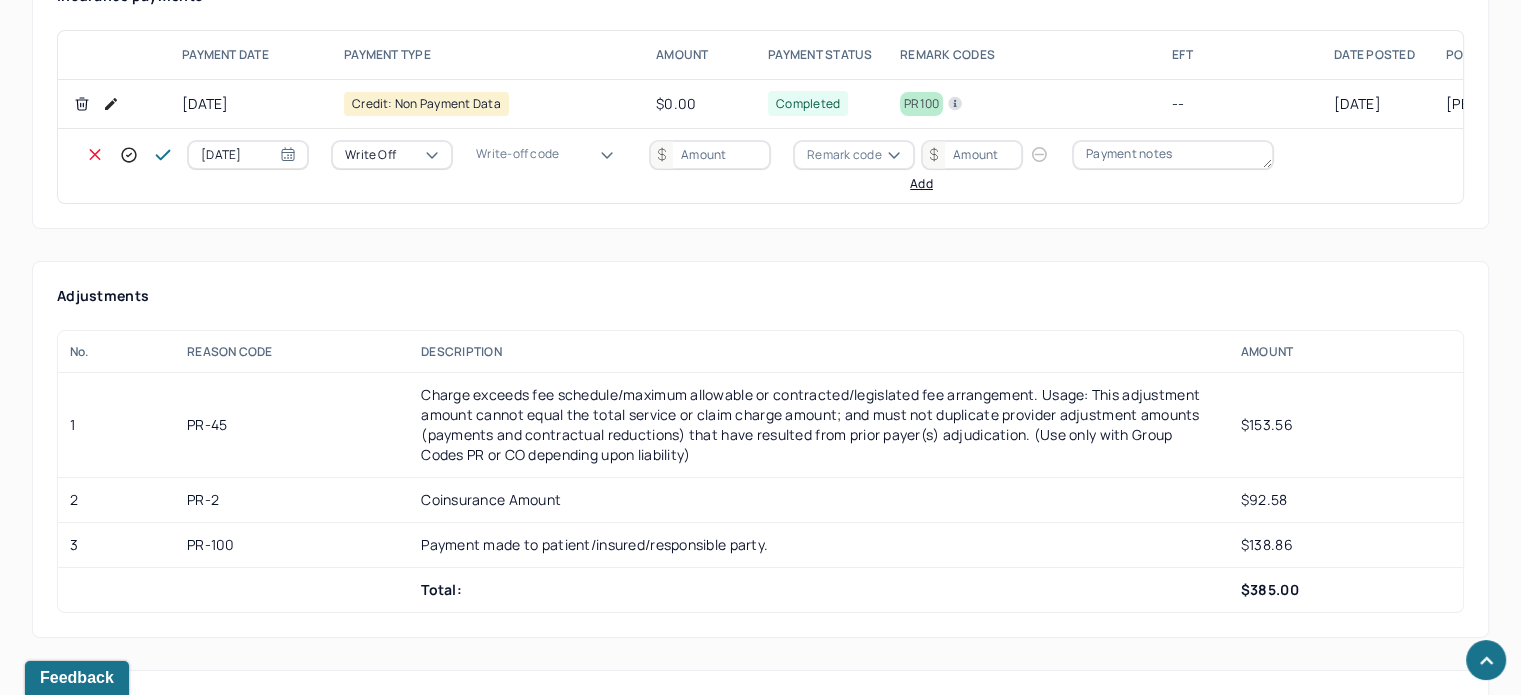 click on "WOBAL: WRITE OFF - BALANCE (INSADJ)" at bounding box center [100, 3225] 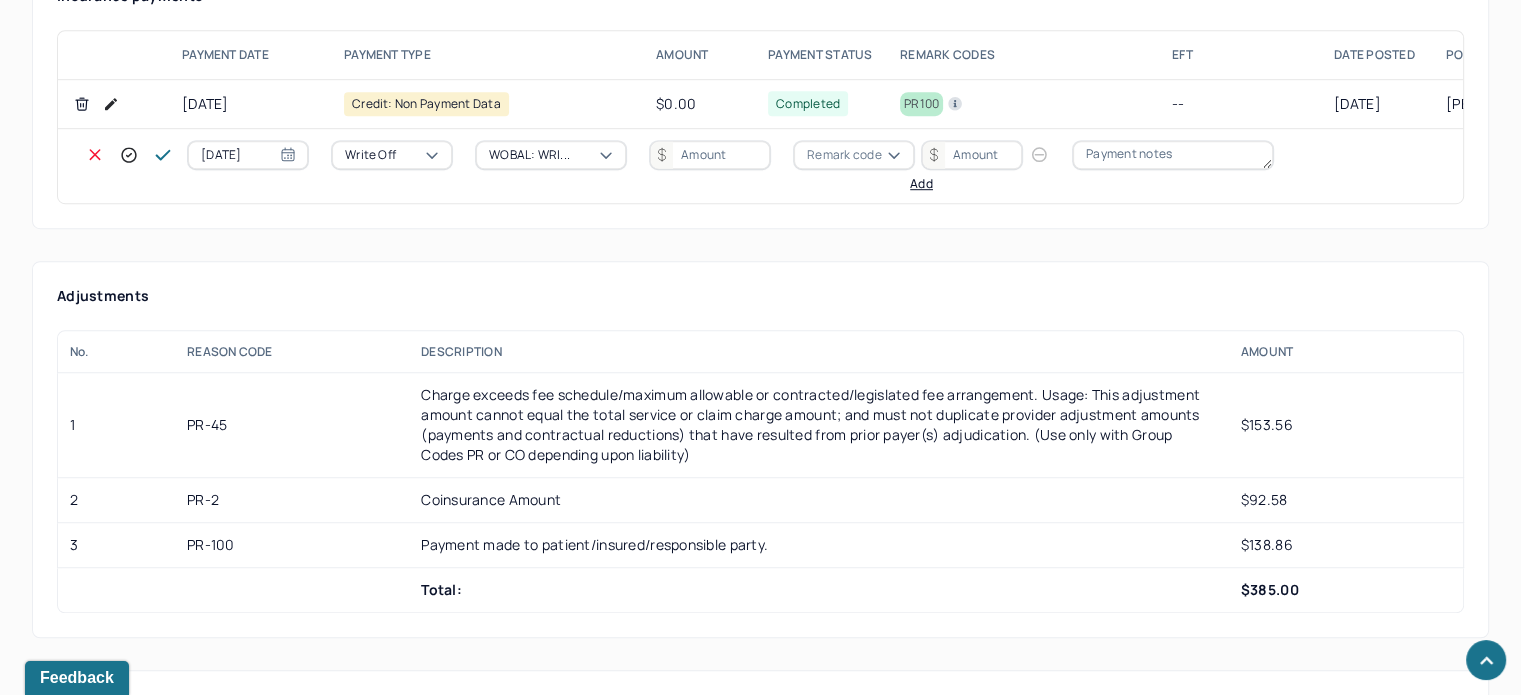 click at bounding box center [710, 155] 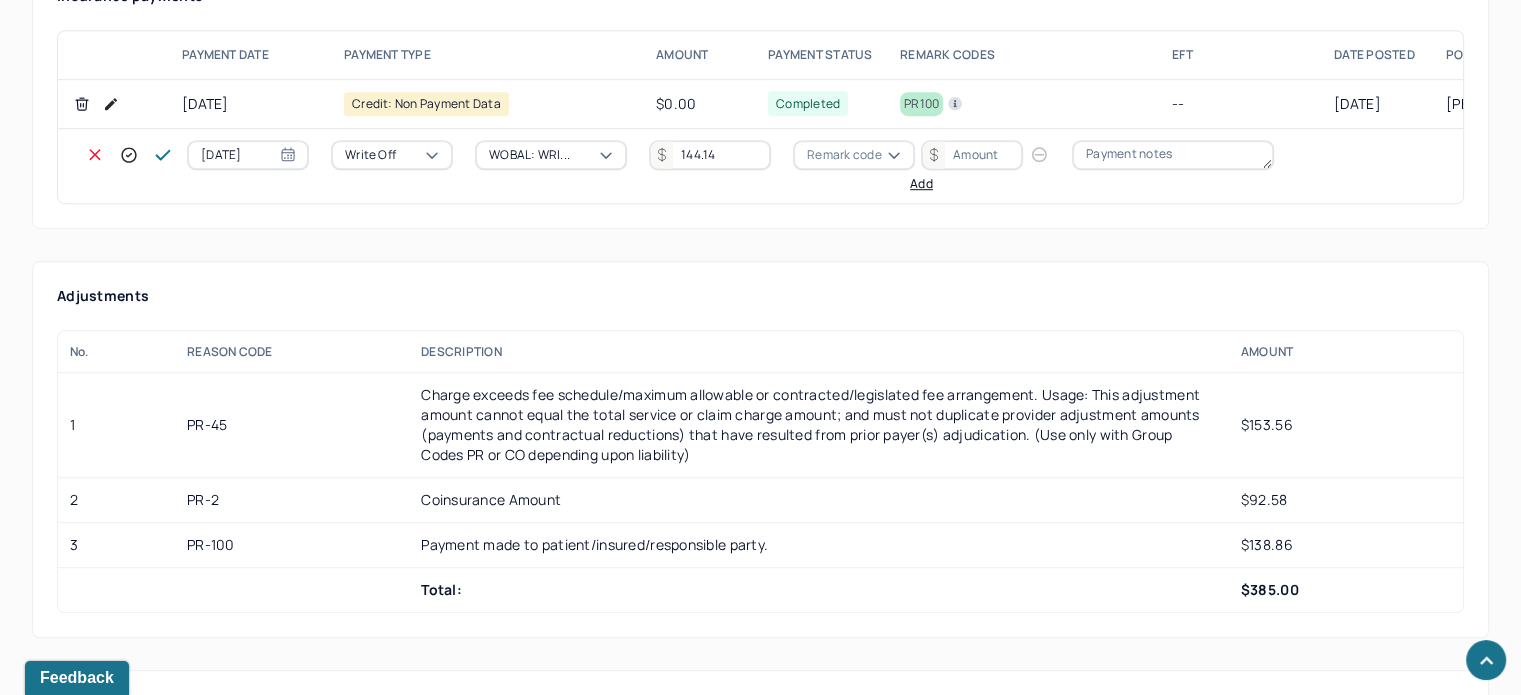 type on "144.14" 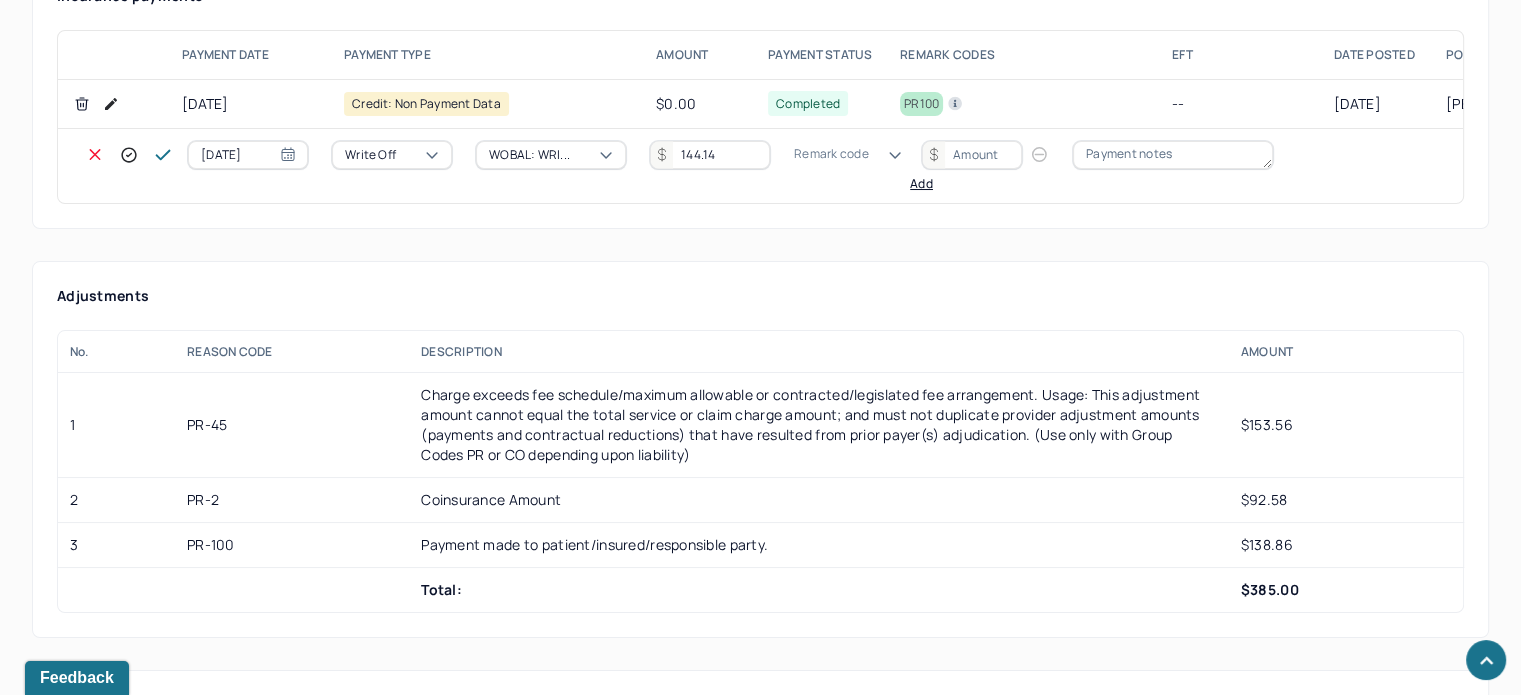 click on "Remark code" at bounding box center [831, 154] 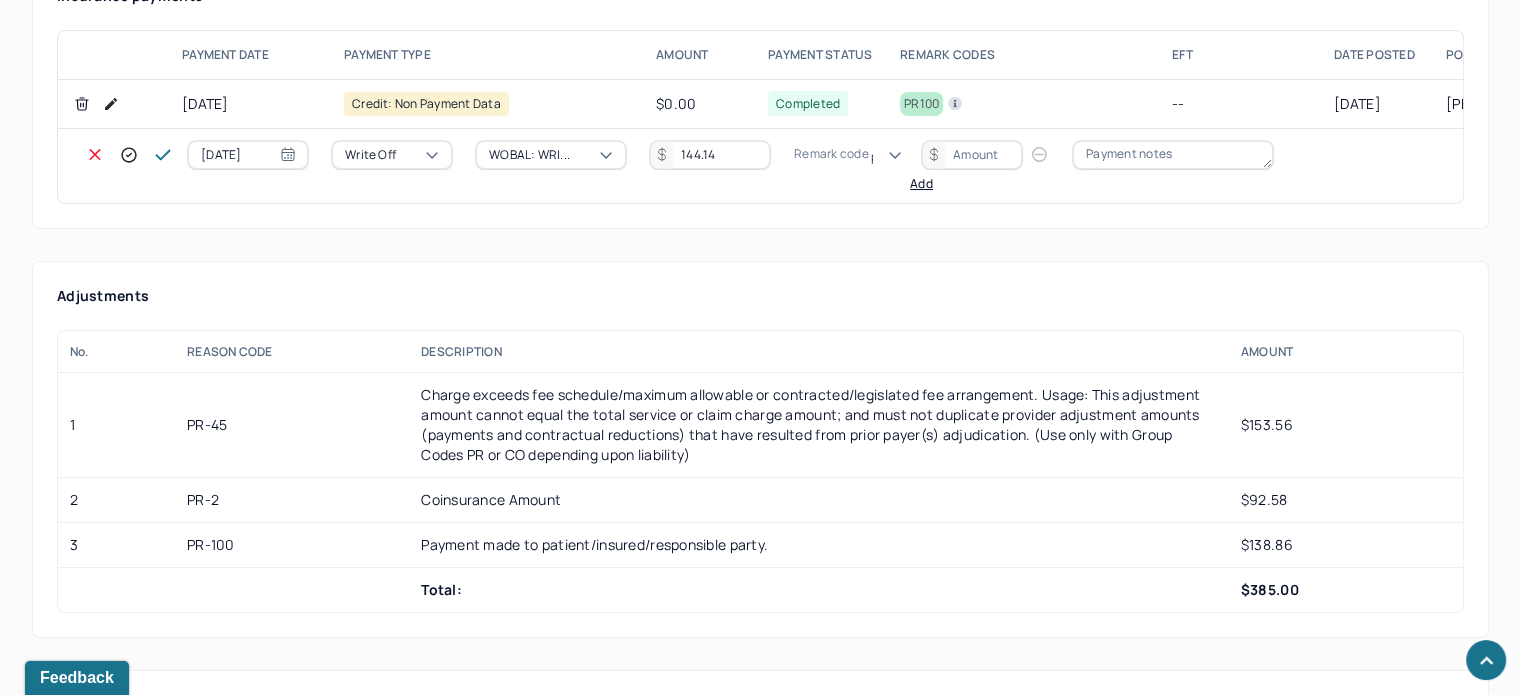 scroll, scrollTop: 124, scrollLeft: 0, axis: vertical 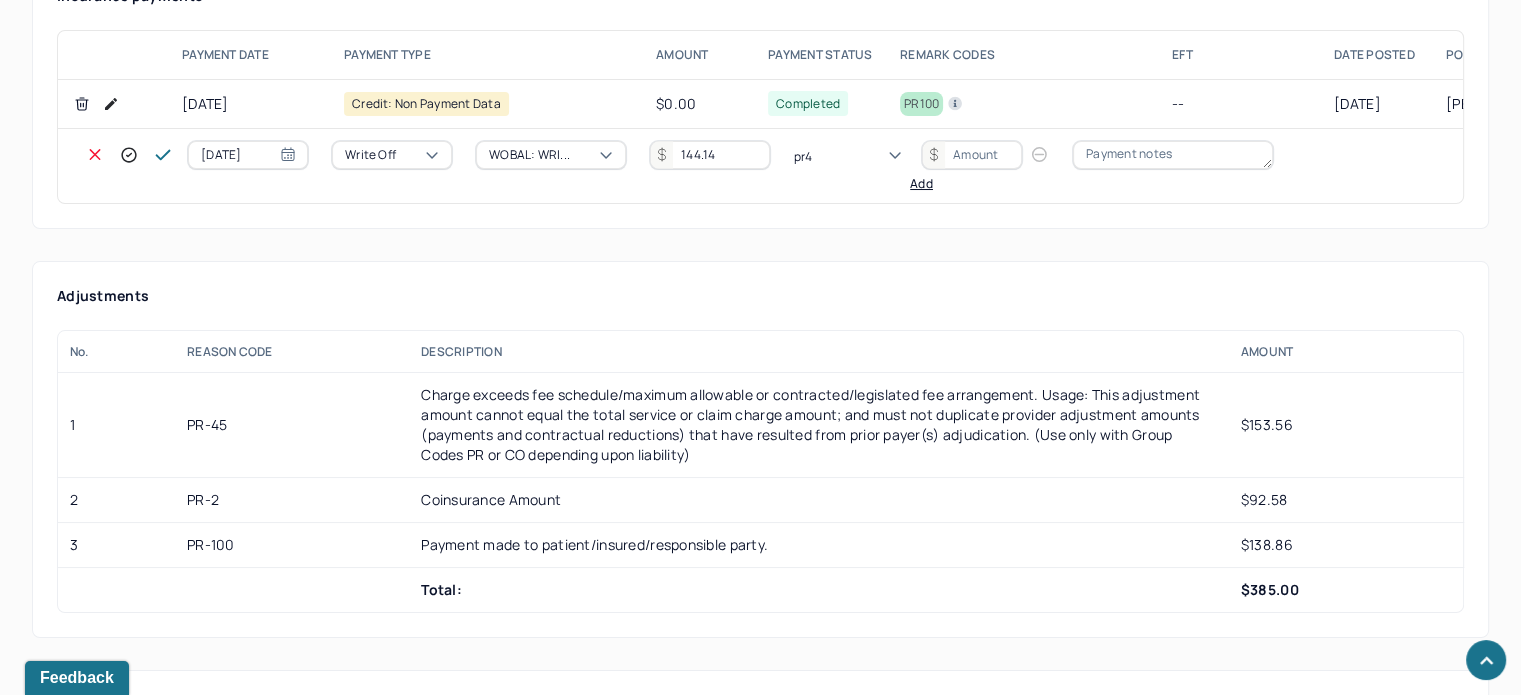 type on "pr45" 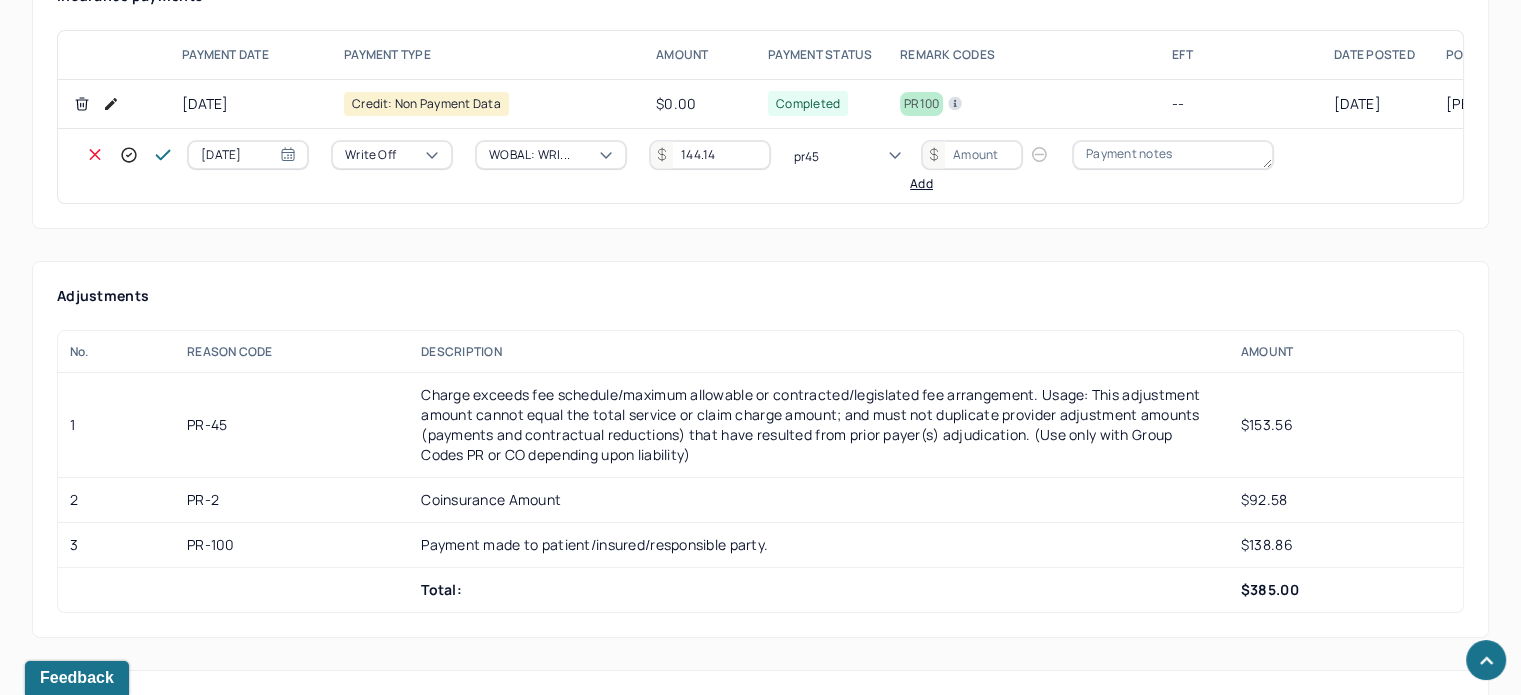 scroll, scrollTop: 0, scrollLeft: 0, axis: both 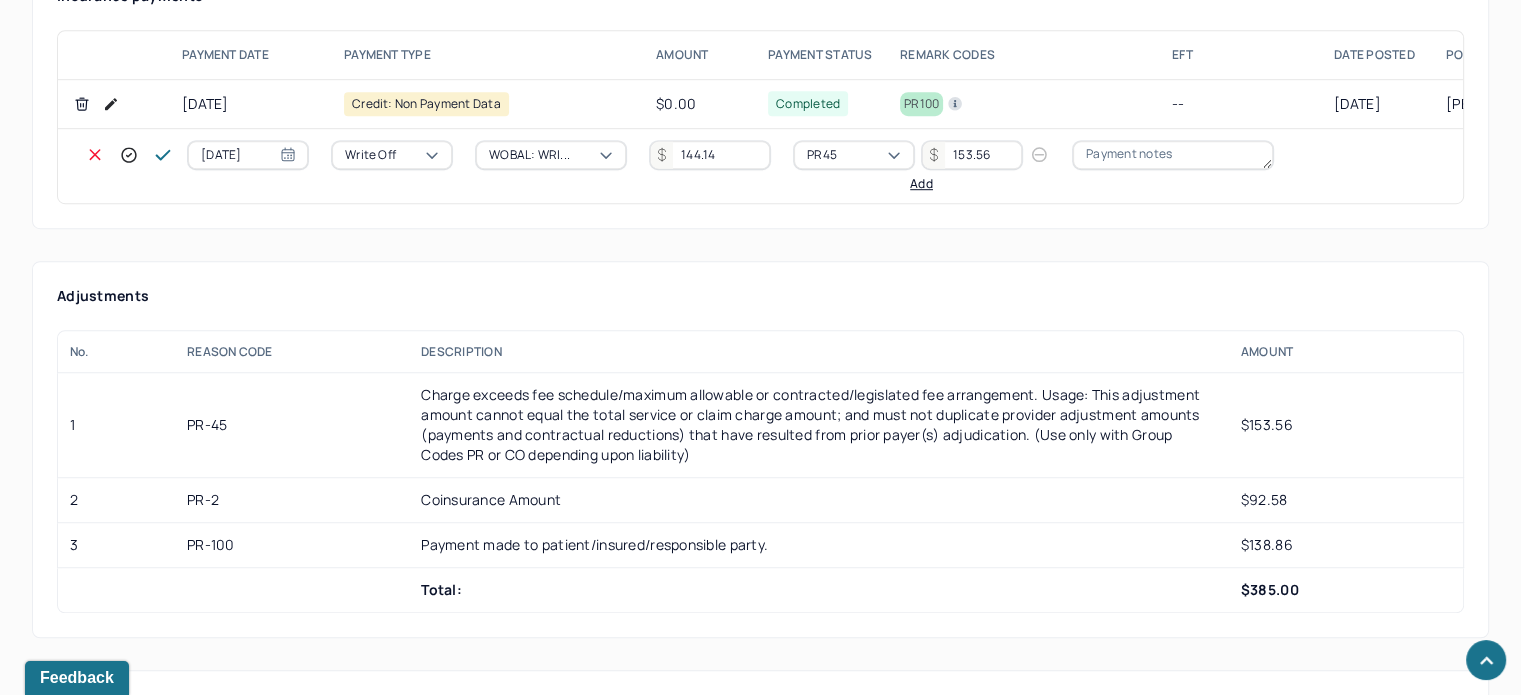 type on "153.56" 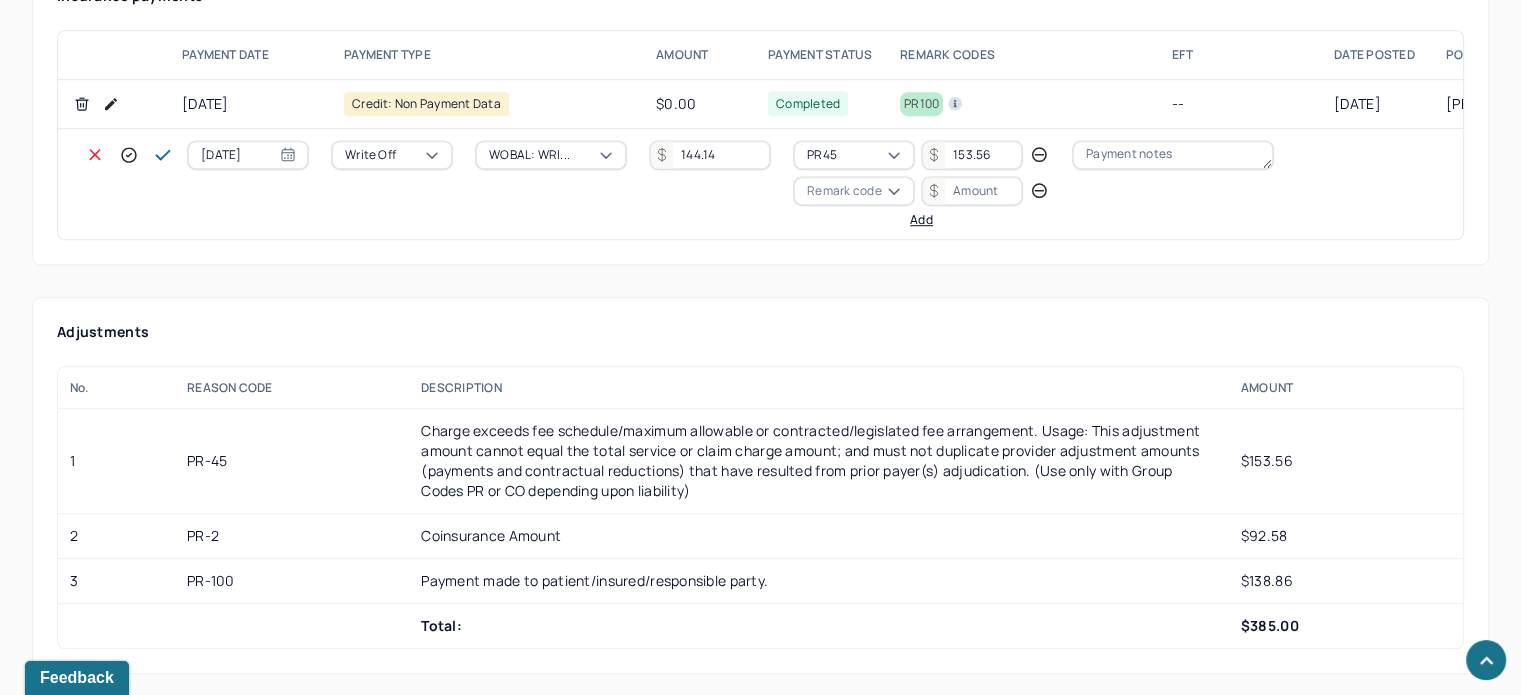 click on "Remark code" at bounding box center (844, 191) 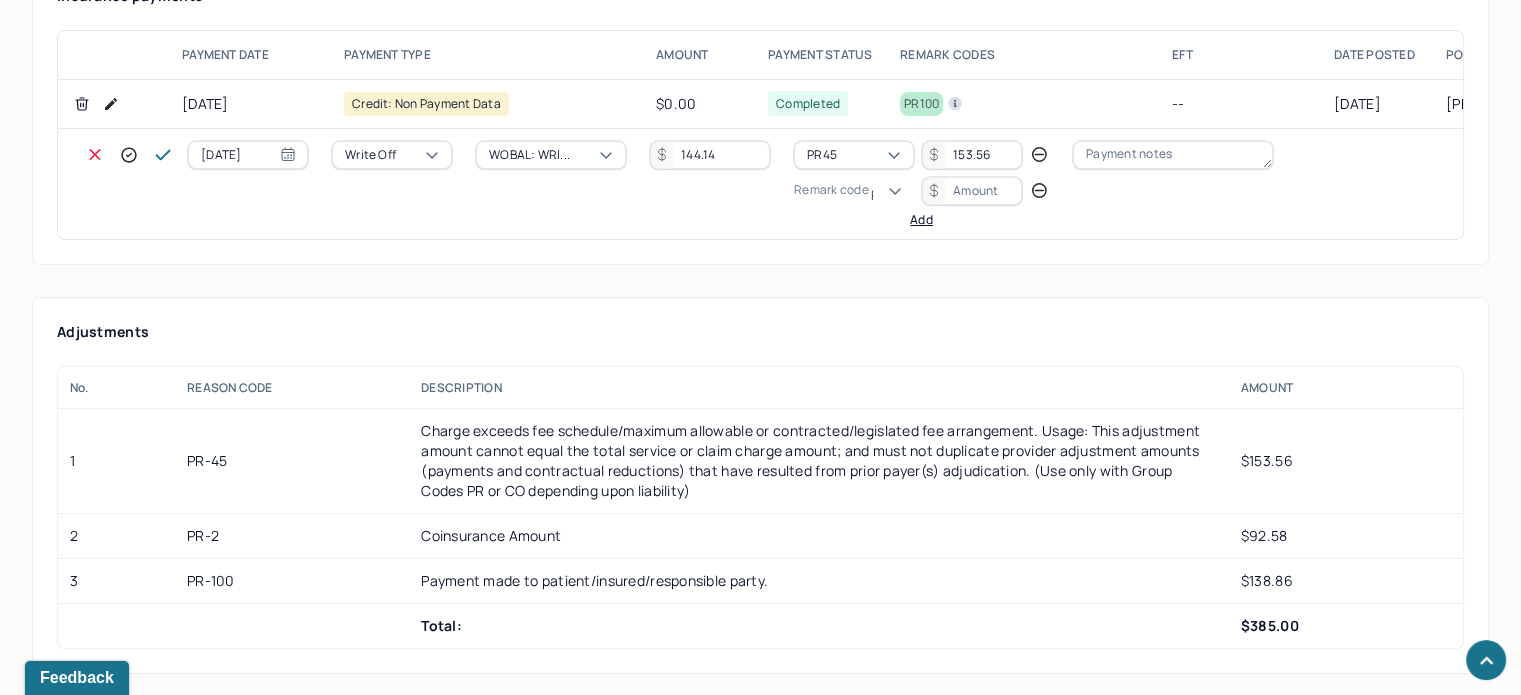 scroll, scrollTop: 124, scrollLeft: 0, axis: vertical 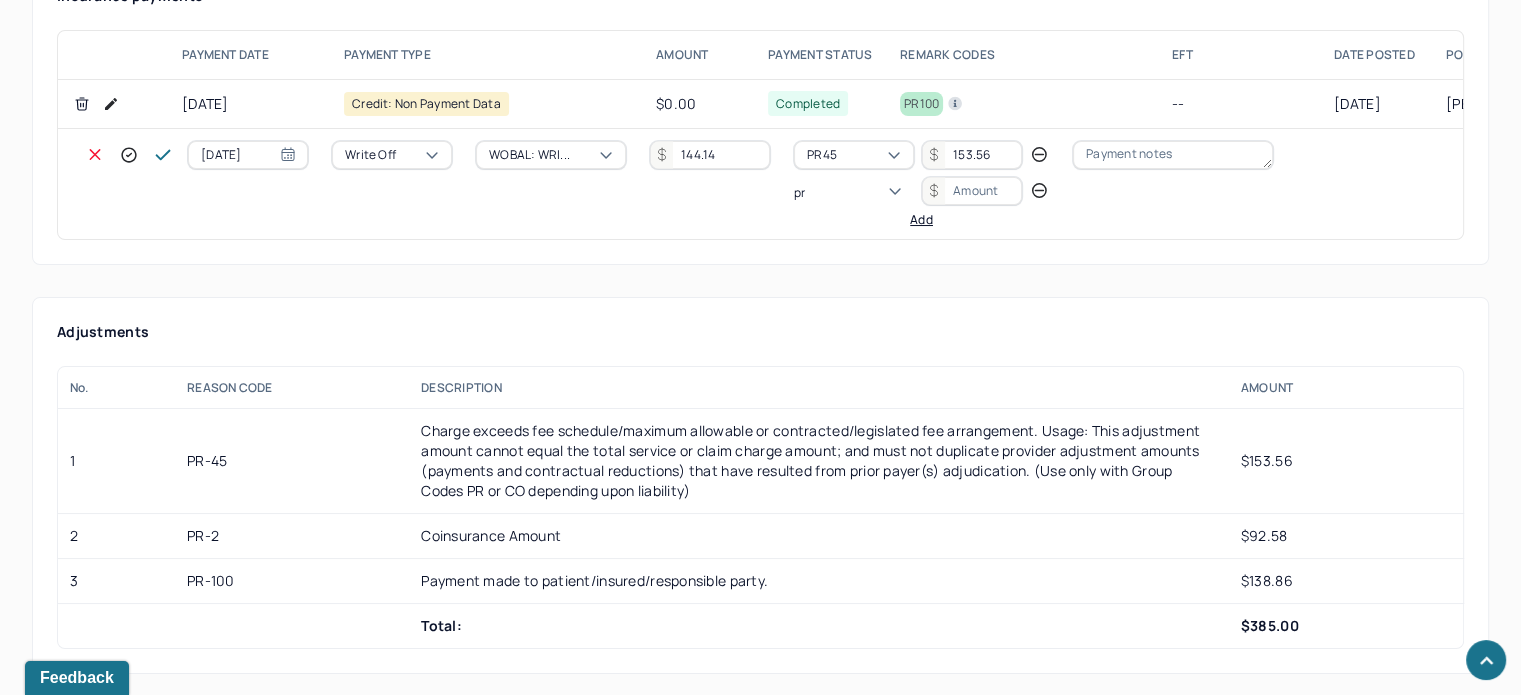 type on "pr2" 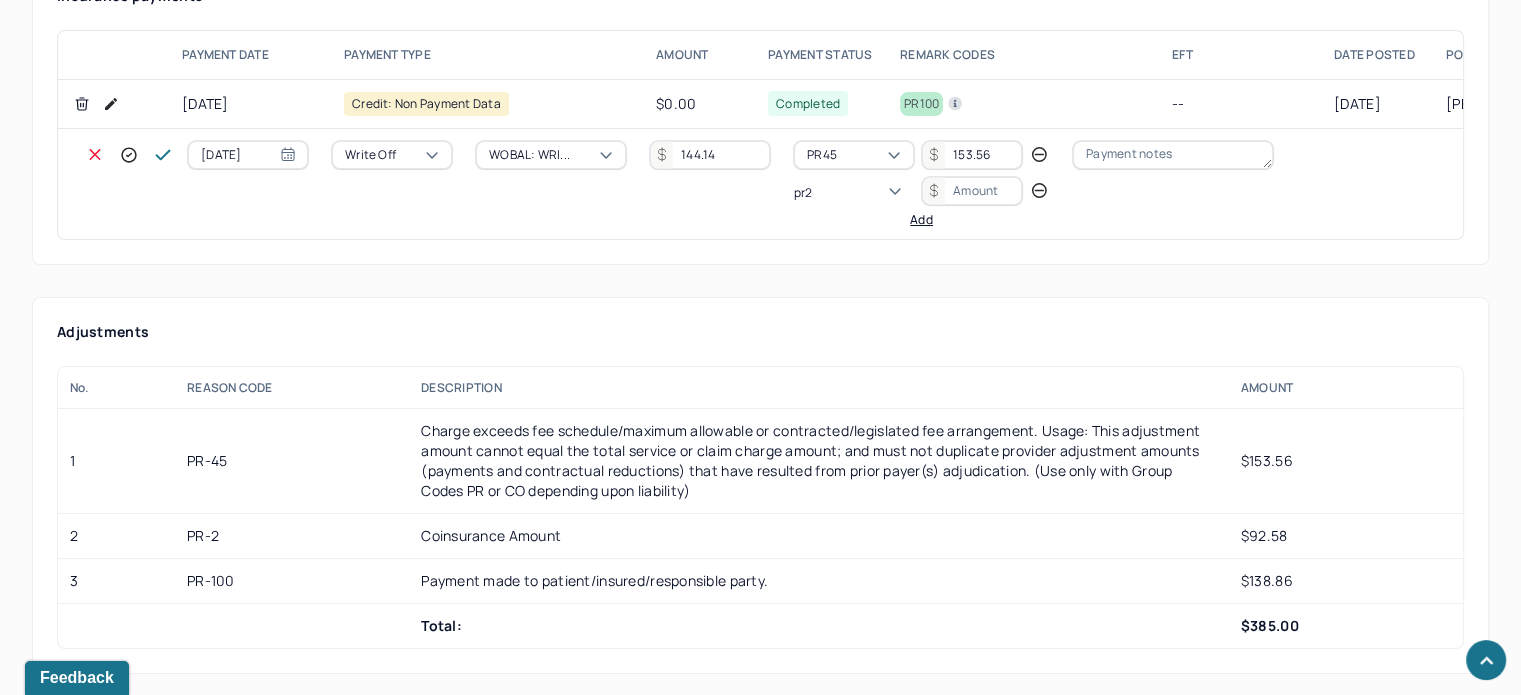 type 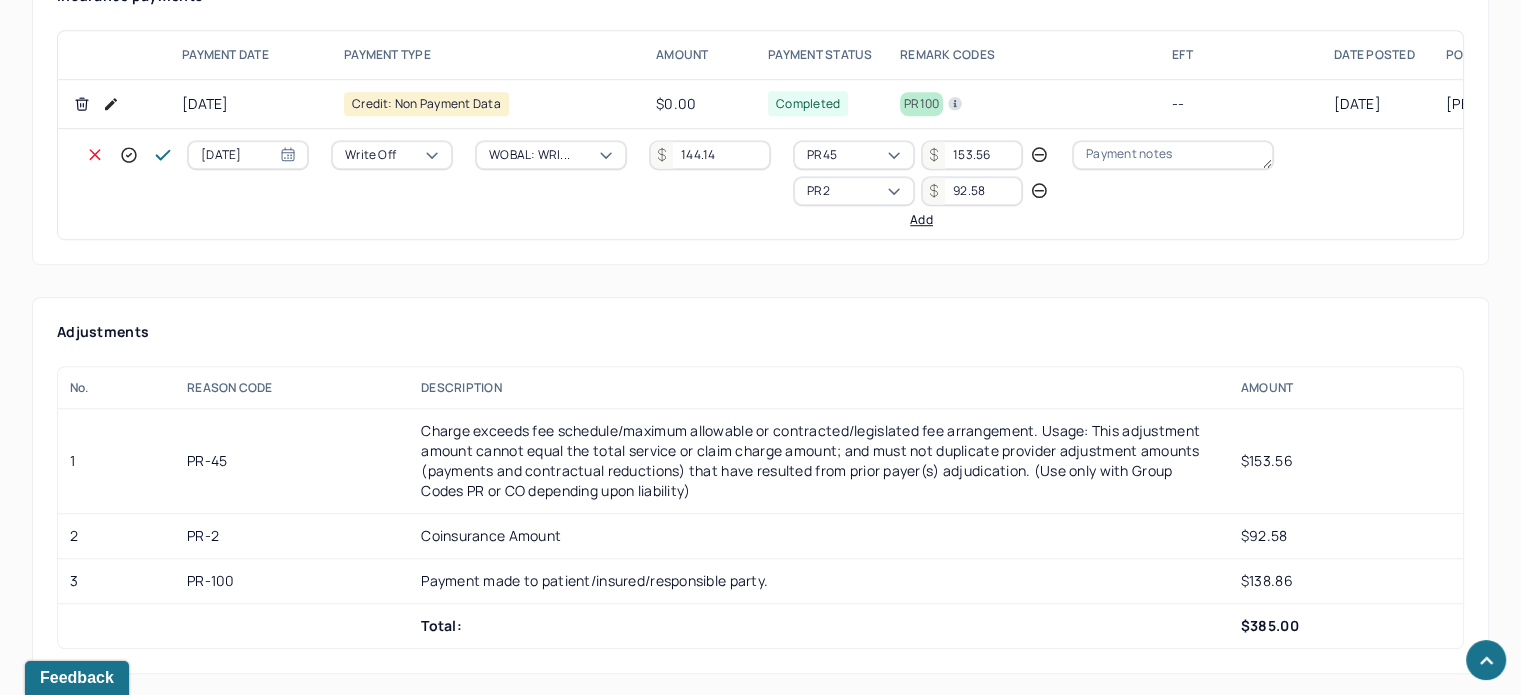 type on "92.58" 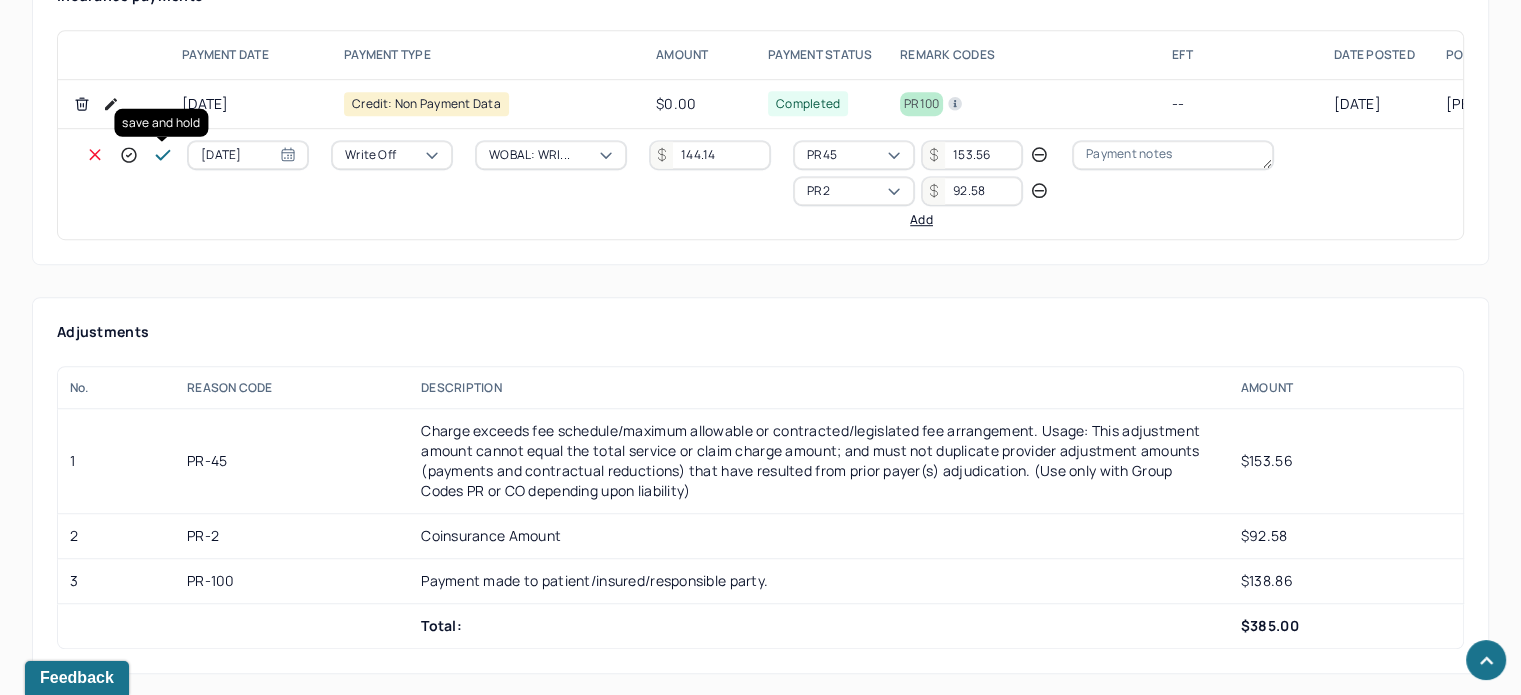 click 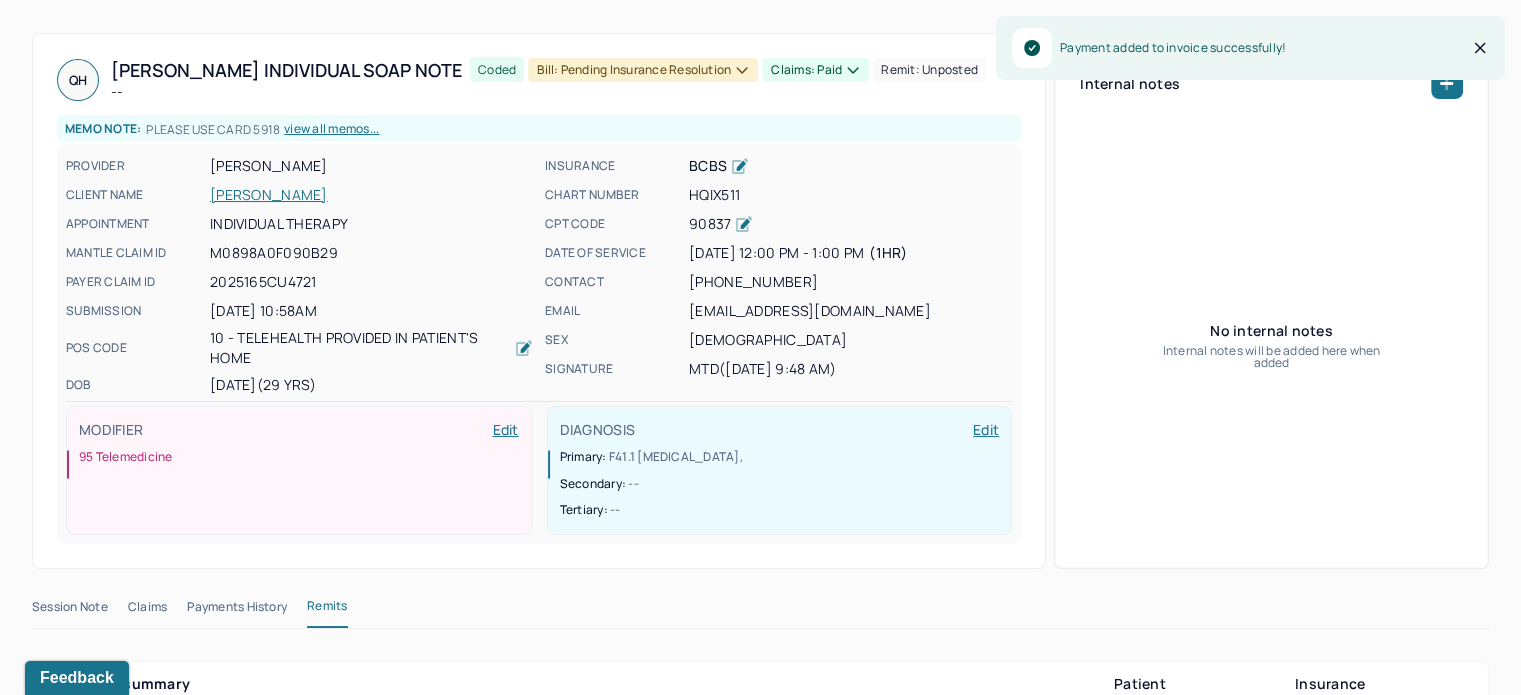 scroll, scrollTop: 0, scrollLeft: 0, axis: both 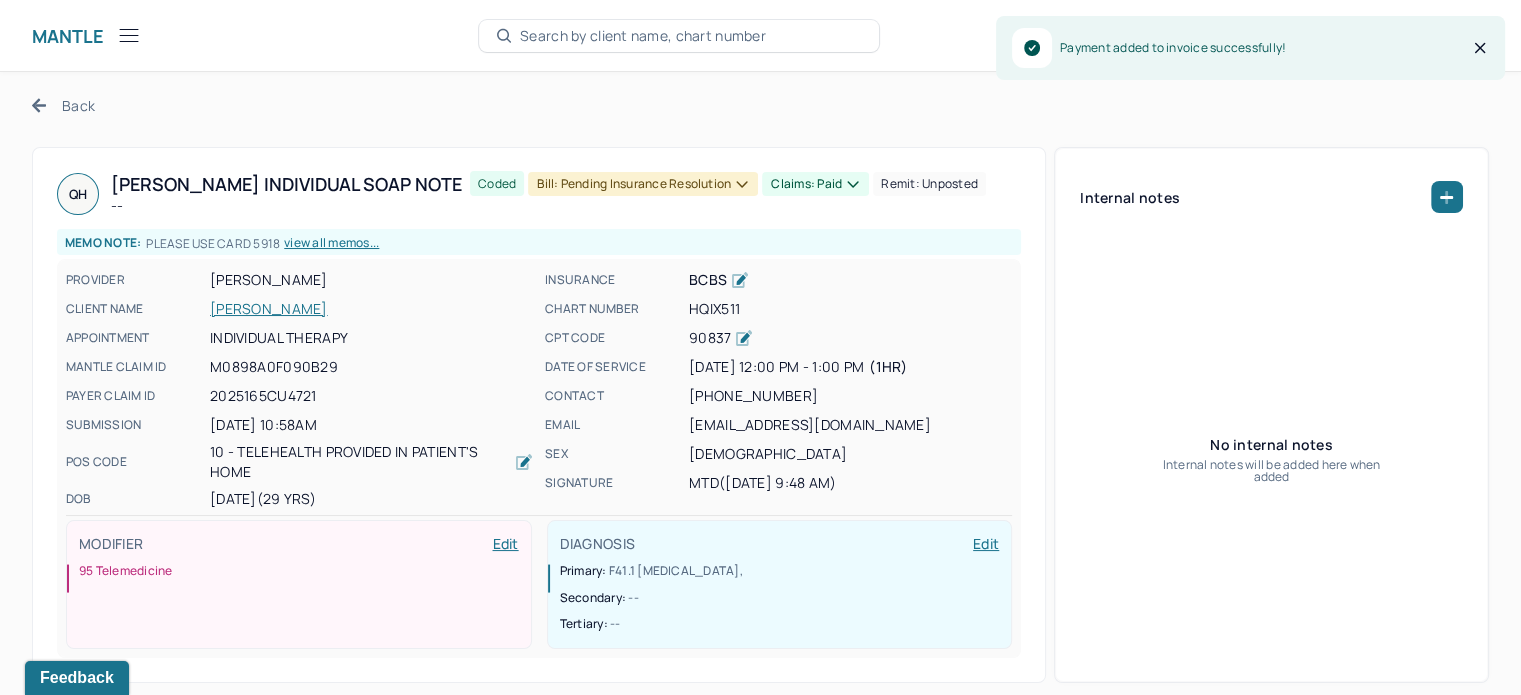 click on "Bill: Pending Insurance Resolution" at bounding box center [643, 184] 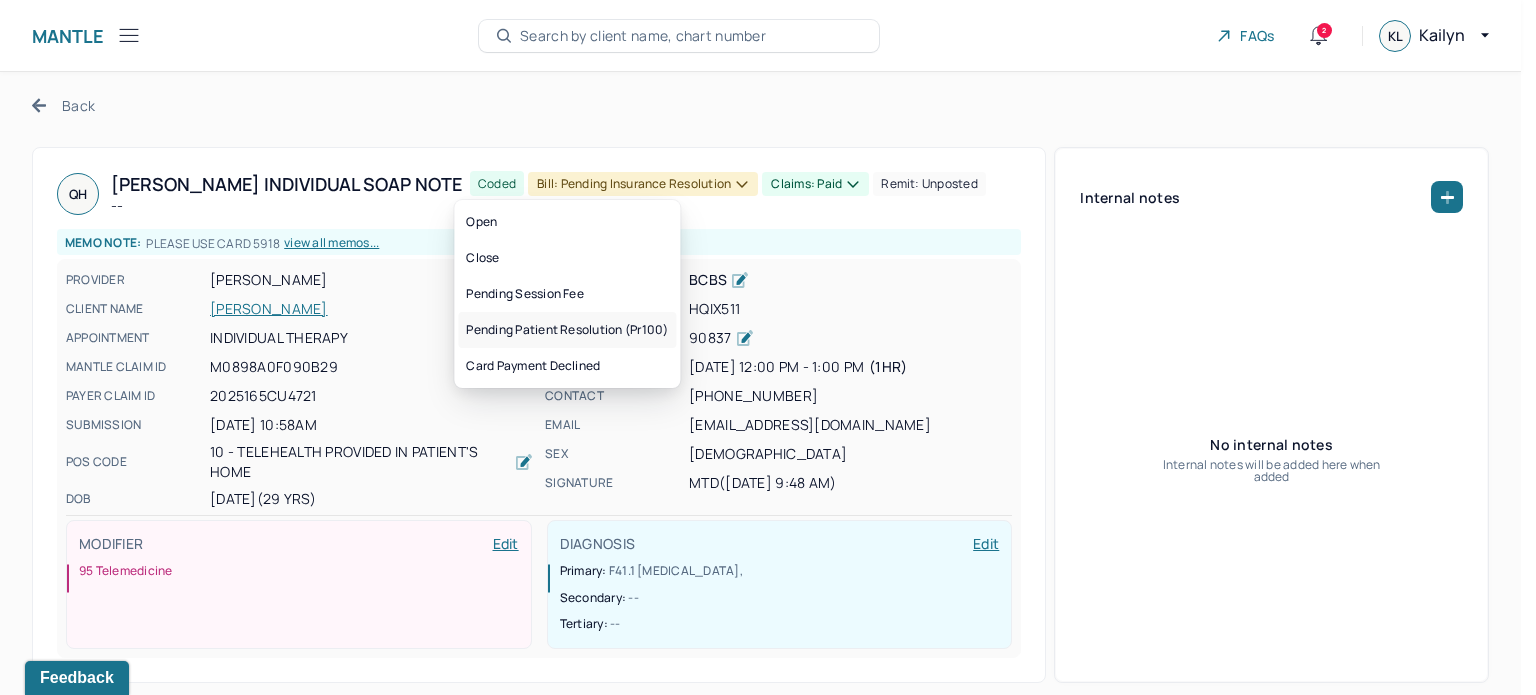 click on "Pending patient resolution (pr100)" at bounding box center (567, 330) 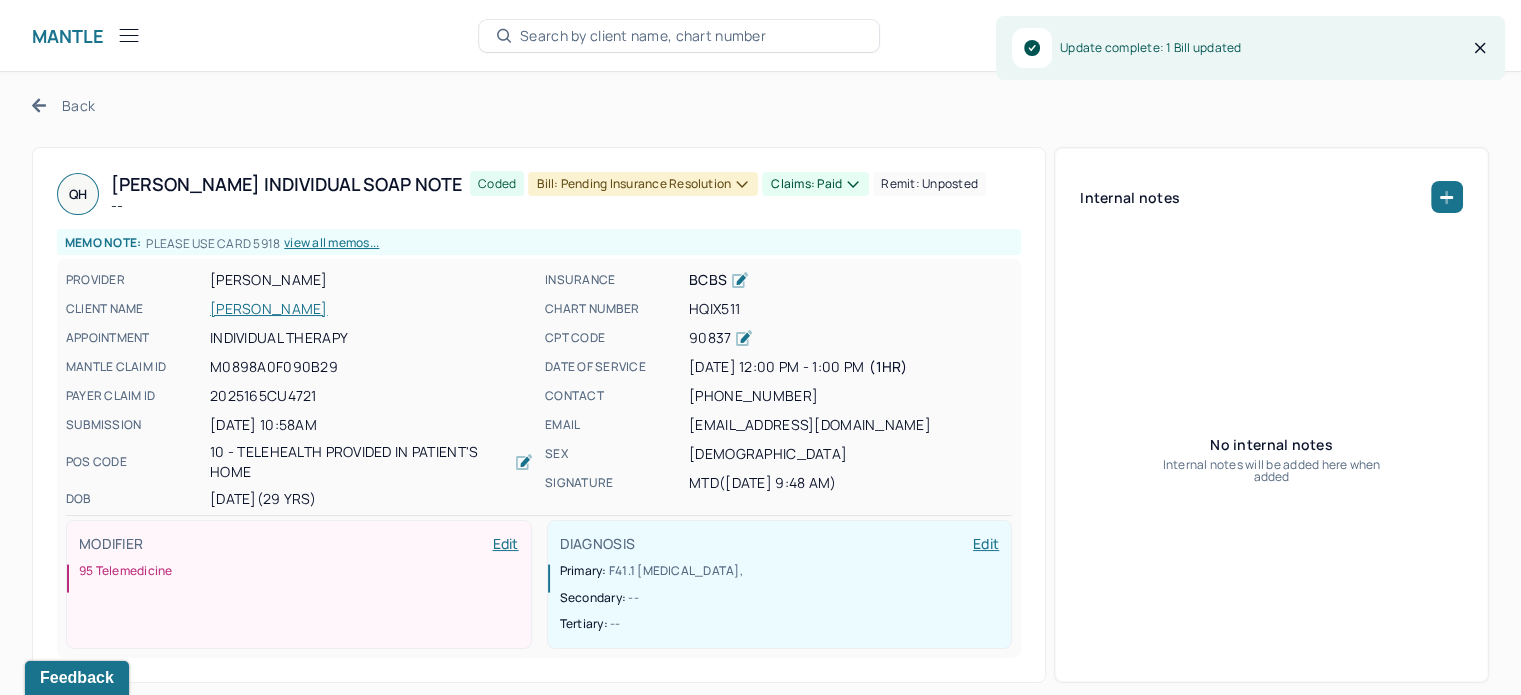 click on "Back" at bounding box center [63, 105] 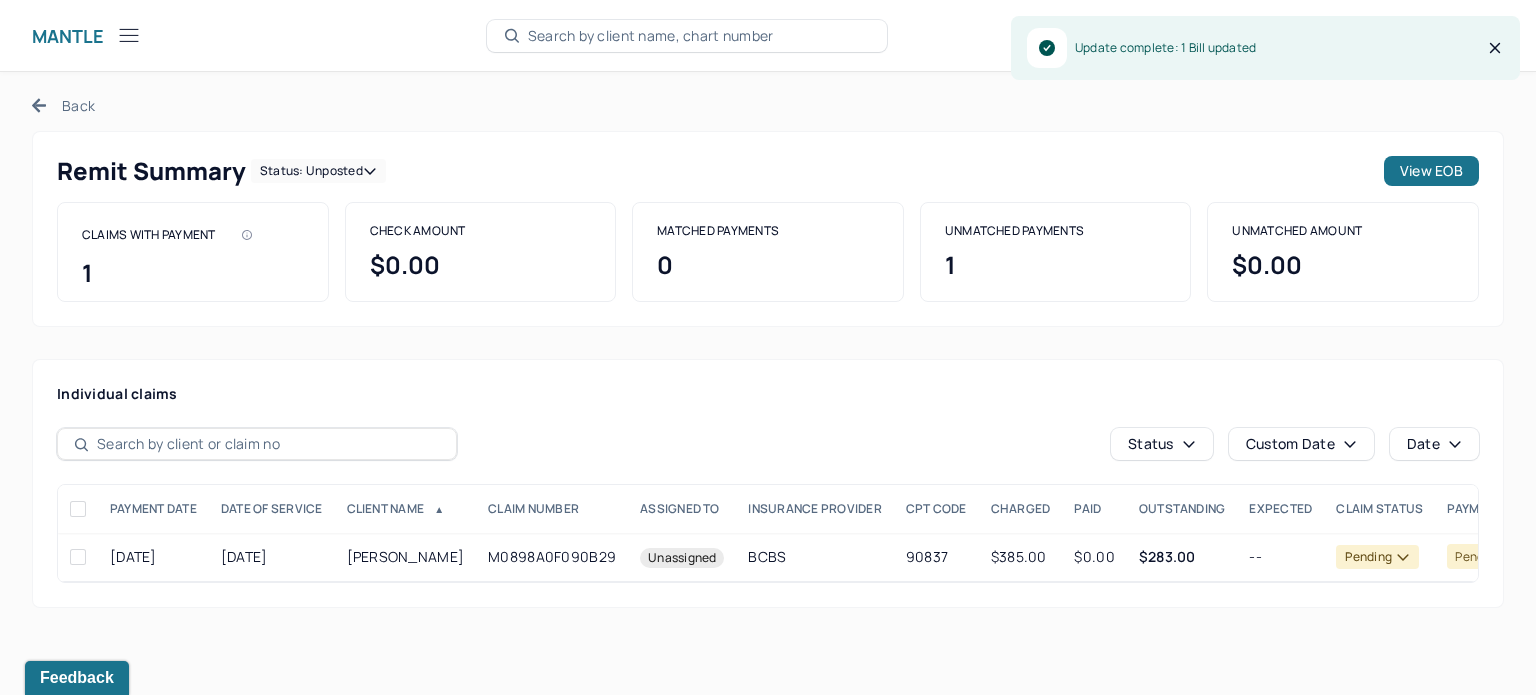click on "Status: unposted" at bounding box center (318, 171) 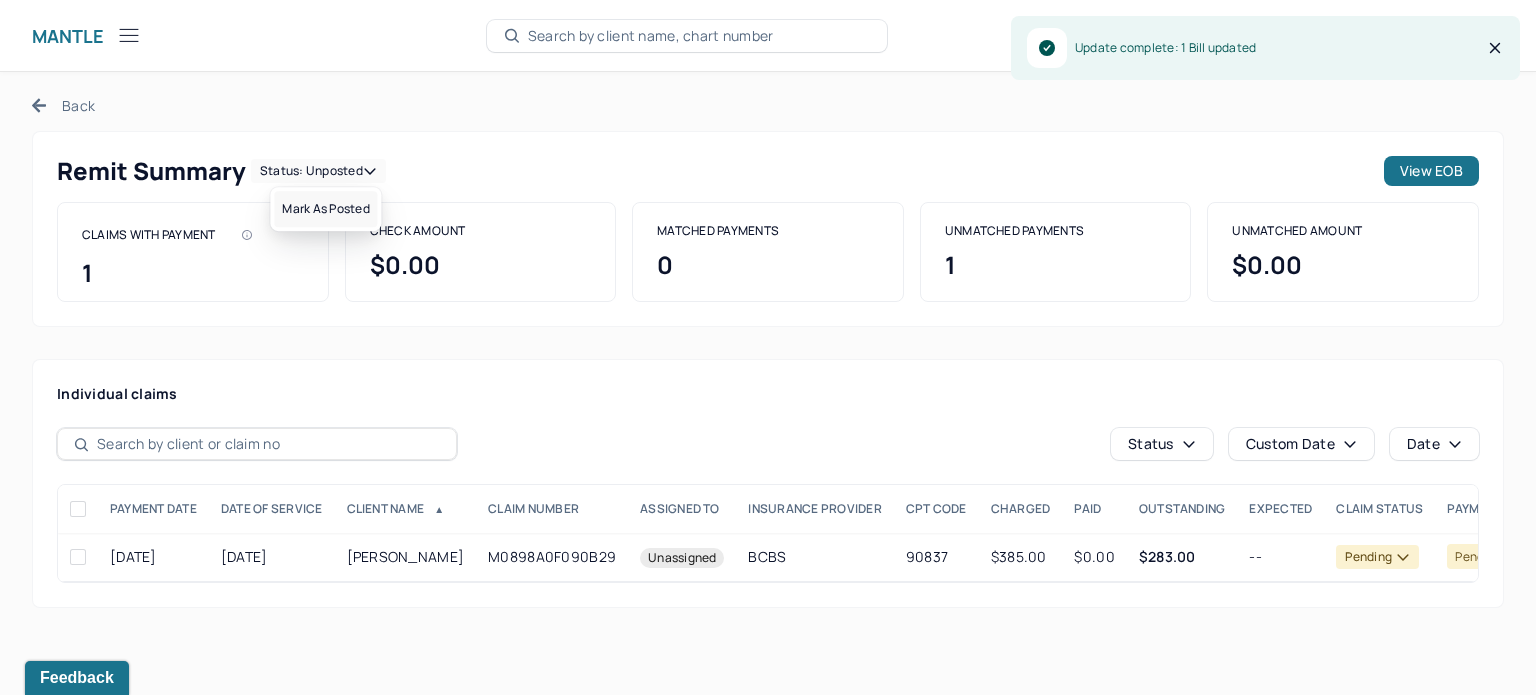 click on "Mark as Posted" at bounding box center [325, 209] 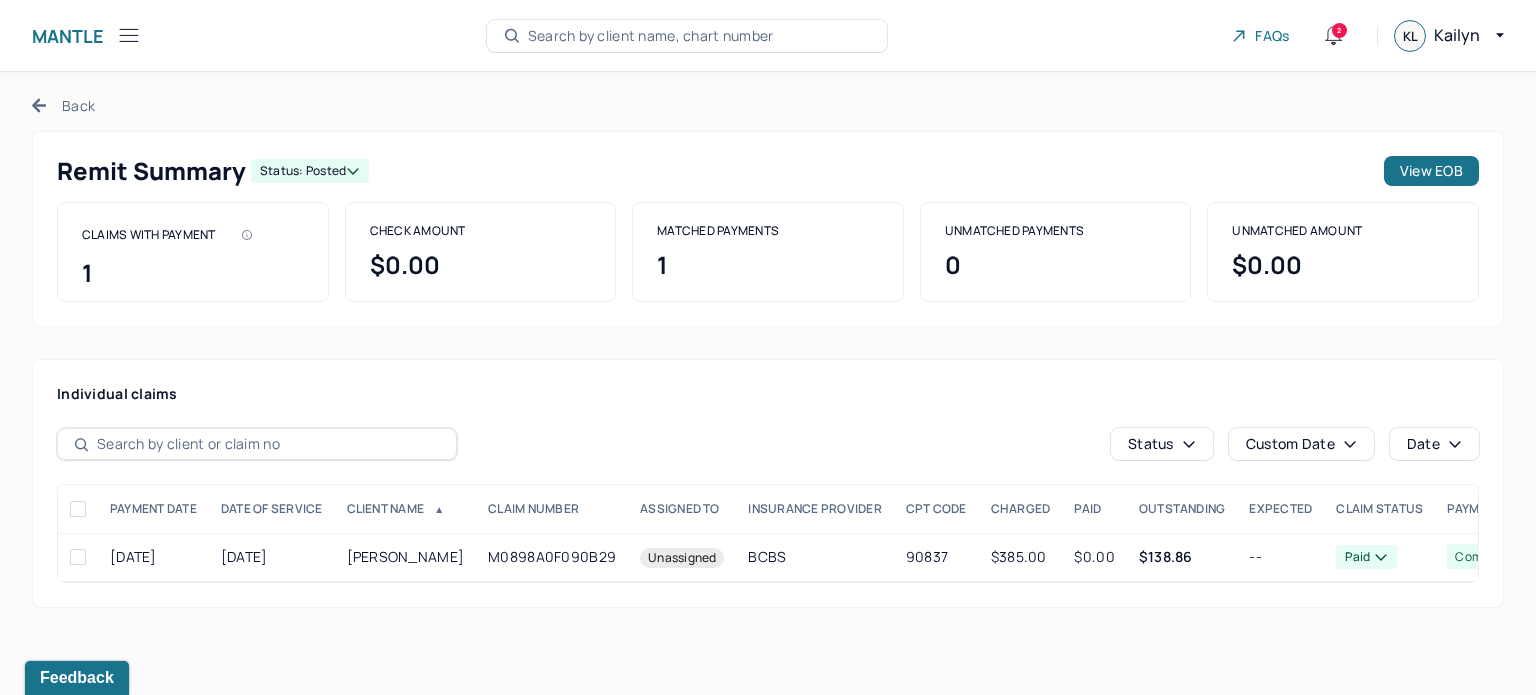 click on "Back" at bounding box center (63, 105) 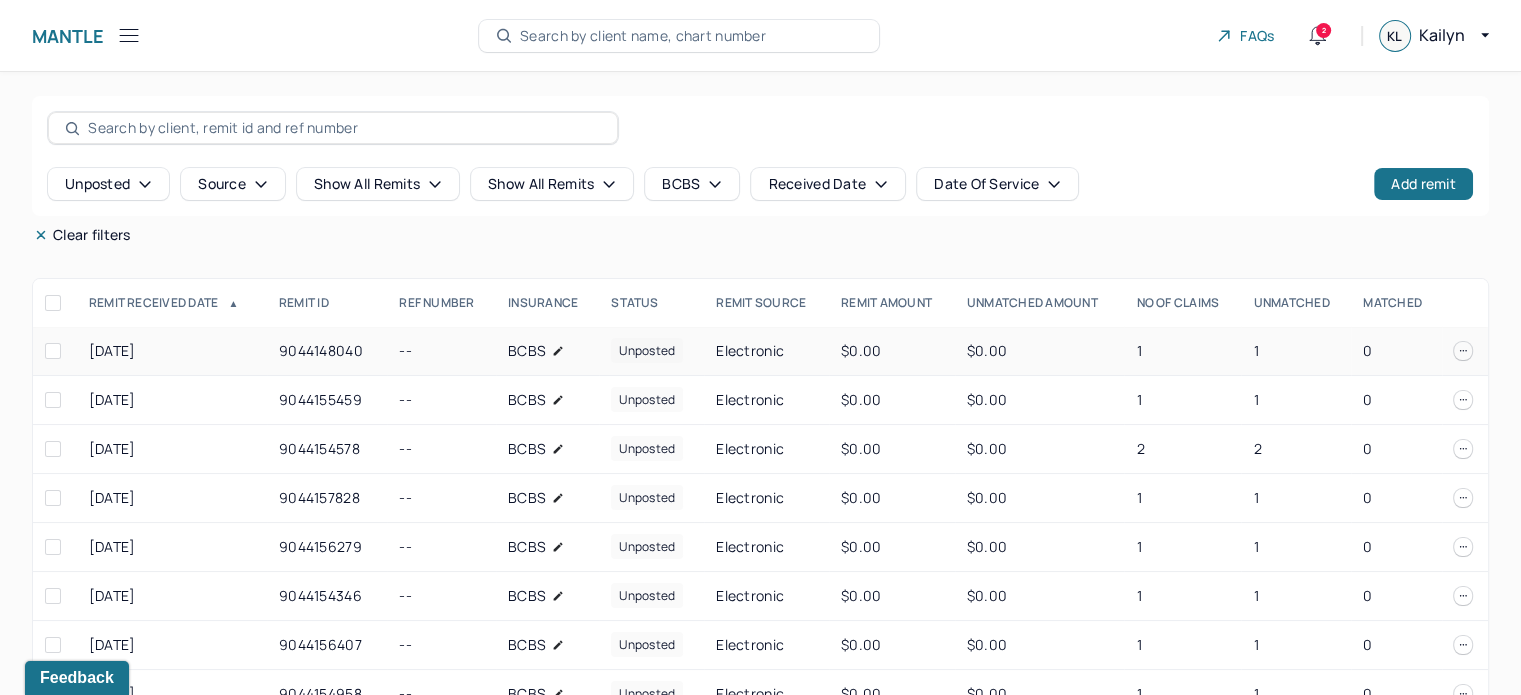 click on "1" at bounding box center [1296, 351] 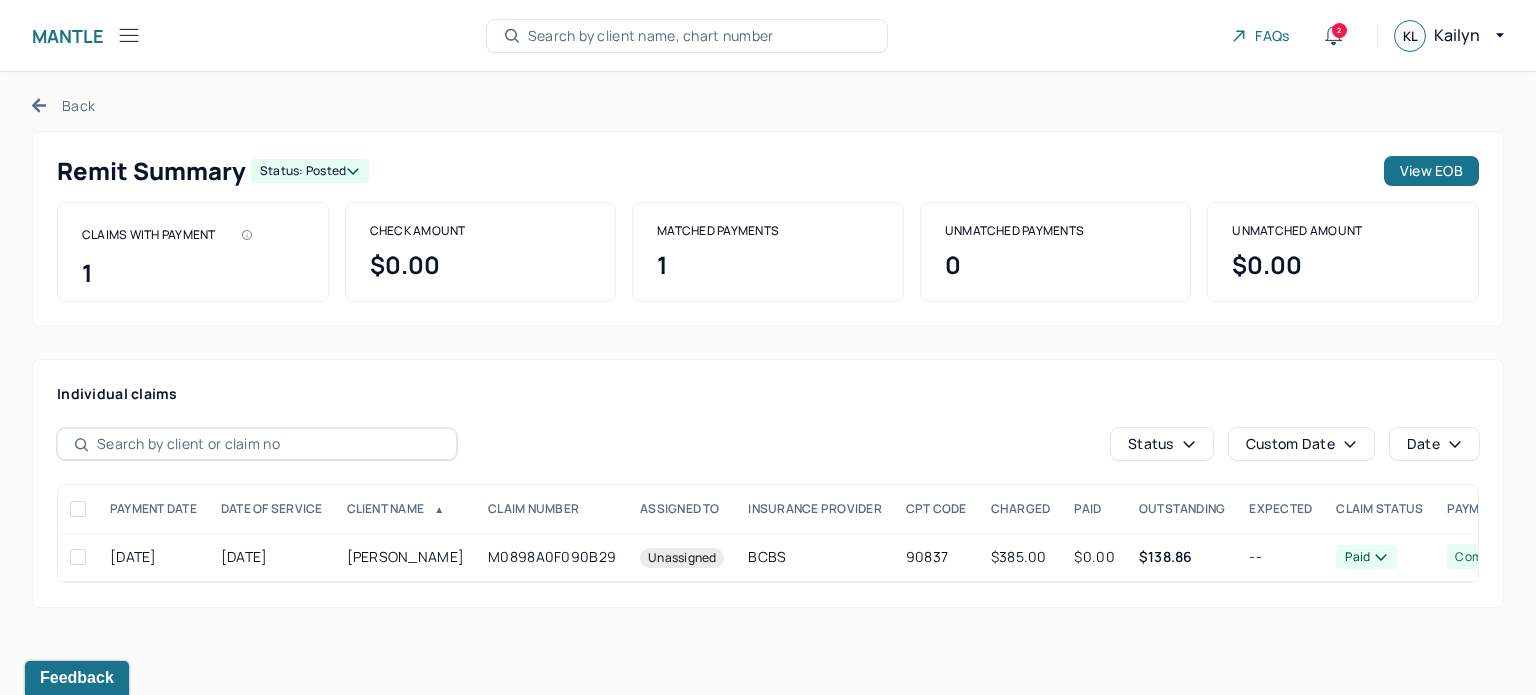 click on "Back" at bounding box center (63, 105) 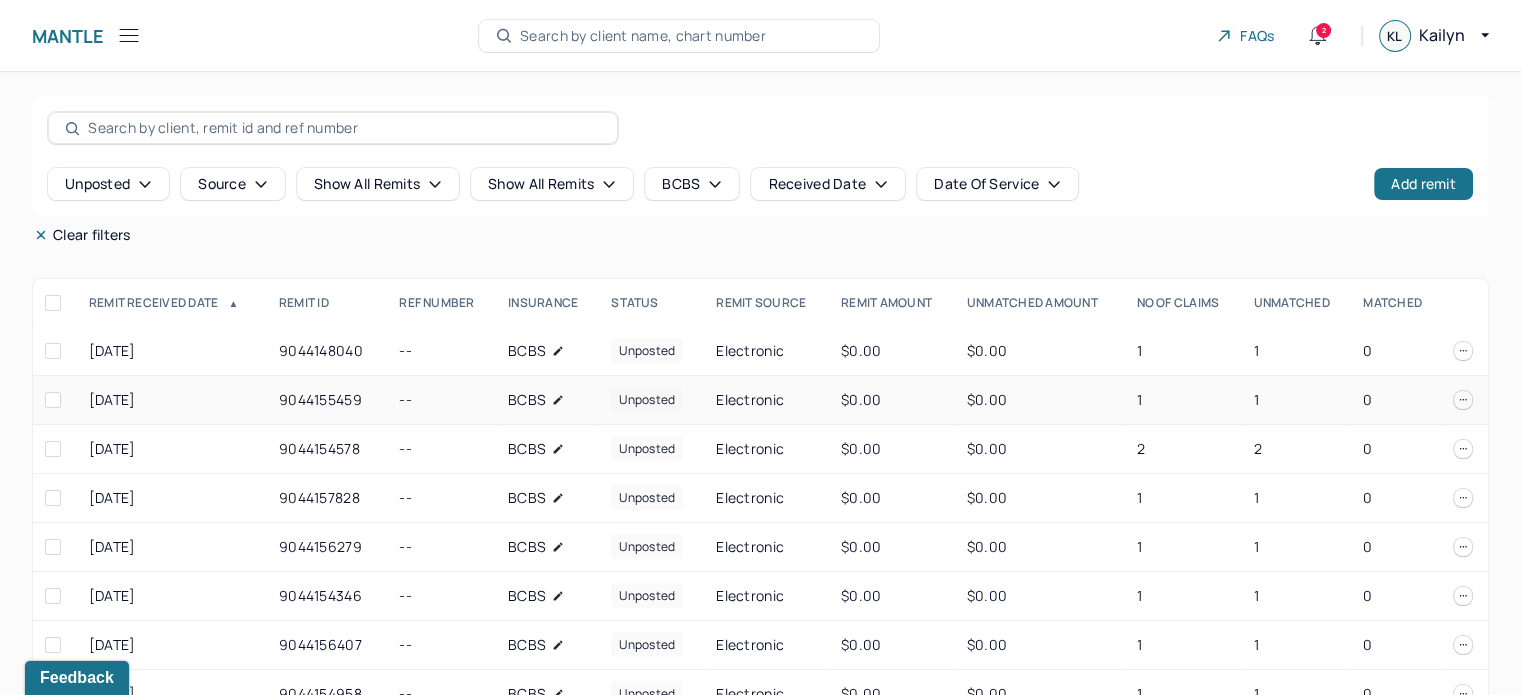 click on "1" at bounding box center [1182, 400] 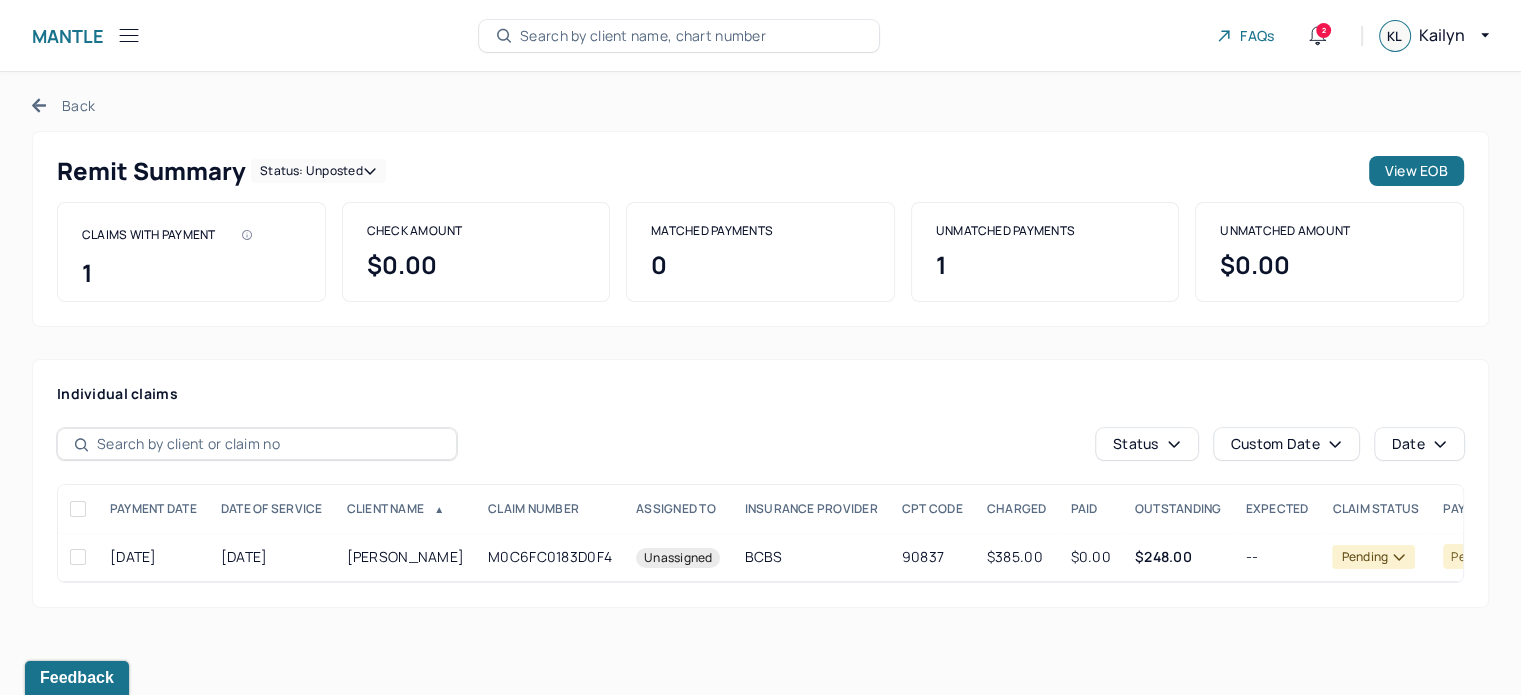 scroll, scrollTop: 0, scrollLeft: 0, axis: both 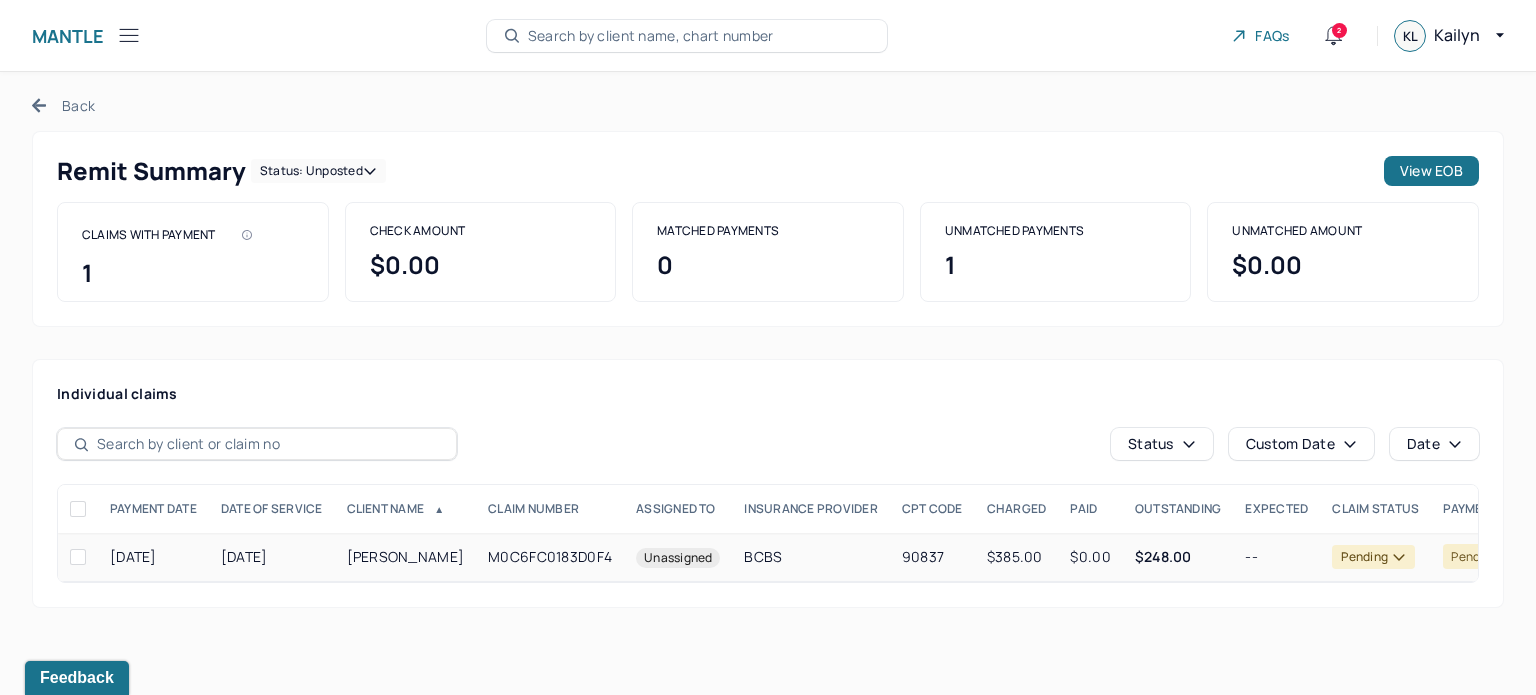 click on "90837" at bounding box center (932, 557) 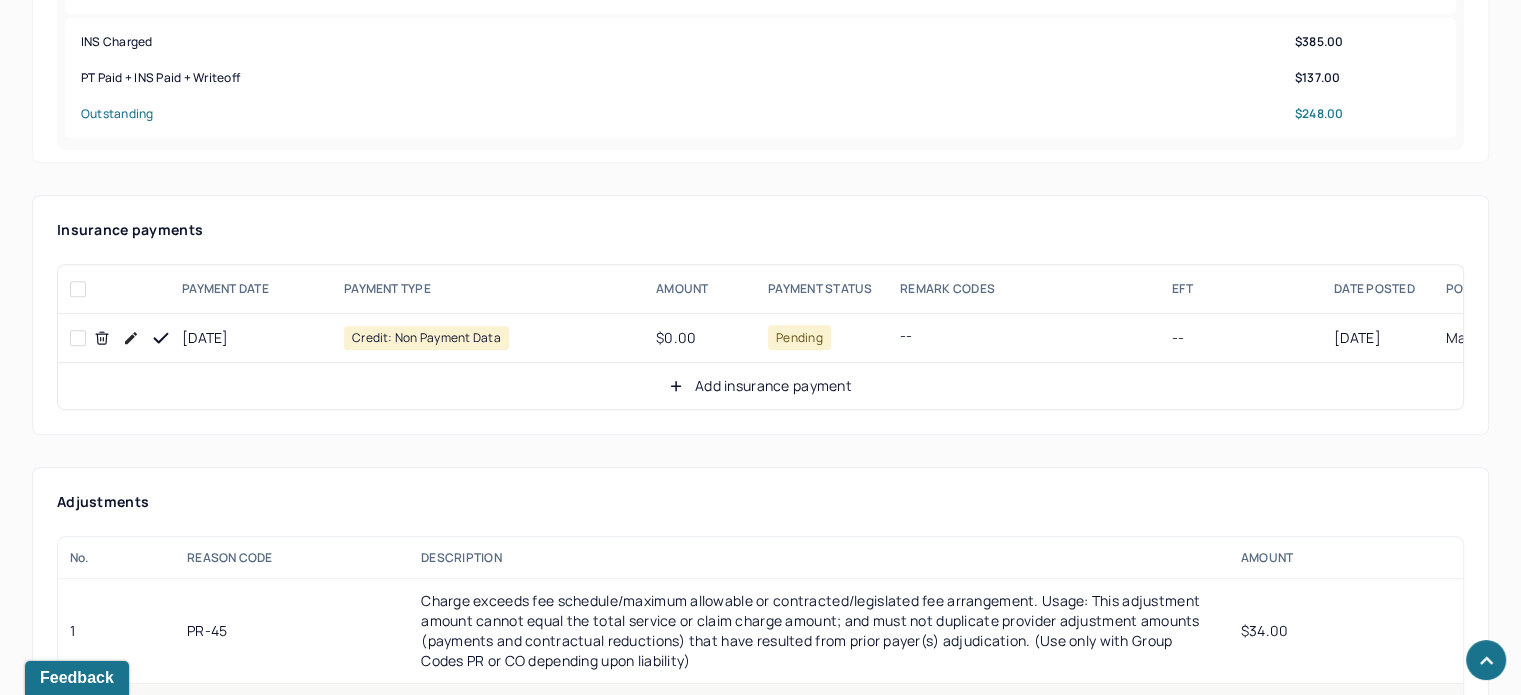scroll, scrollTop: 1200, scrollLeft: 0, axis: vertical 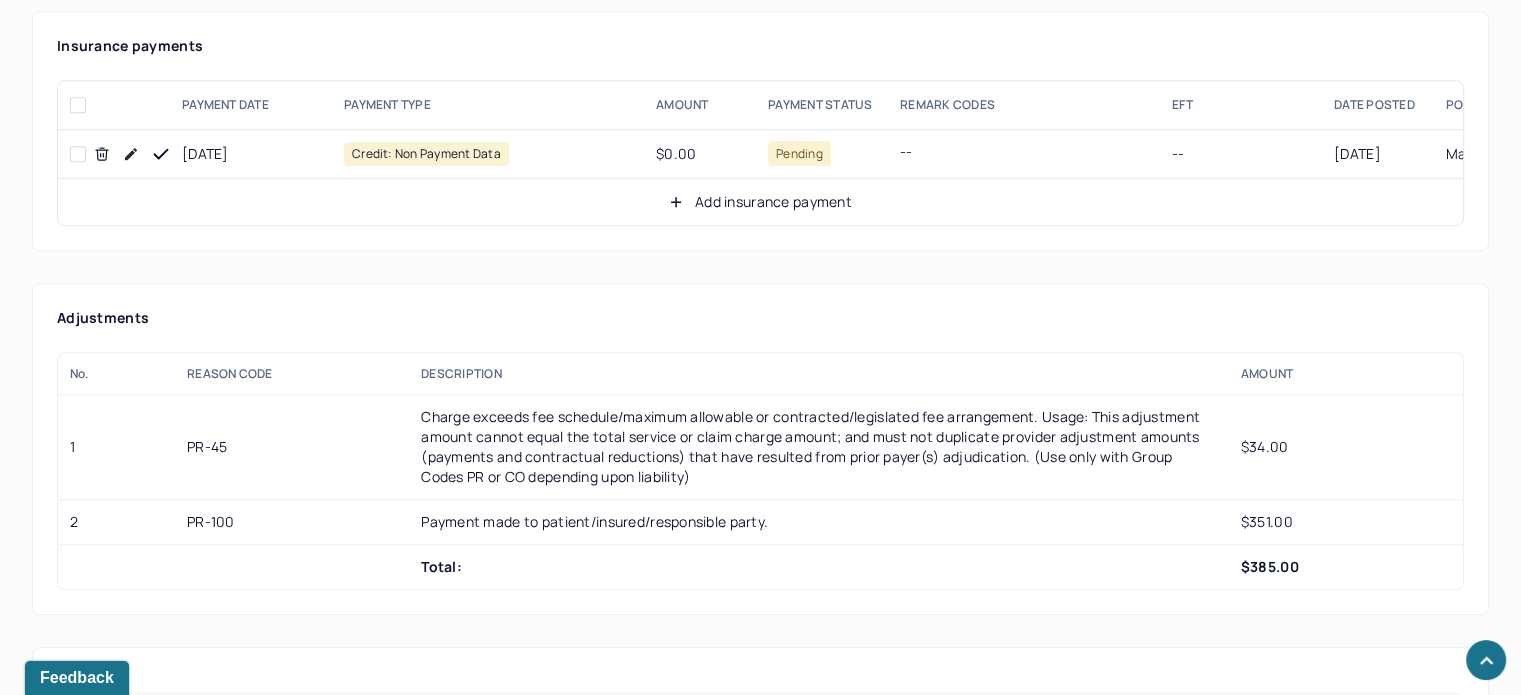 click at bounding box center [131, 154] 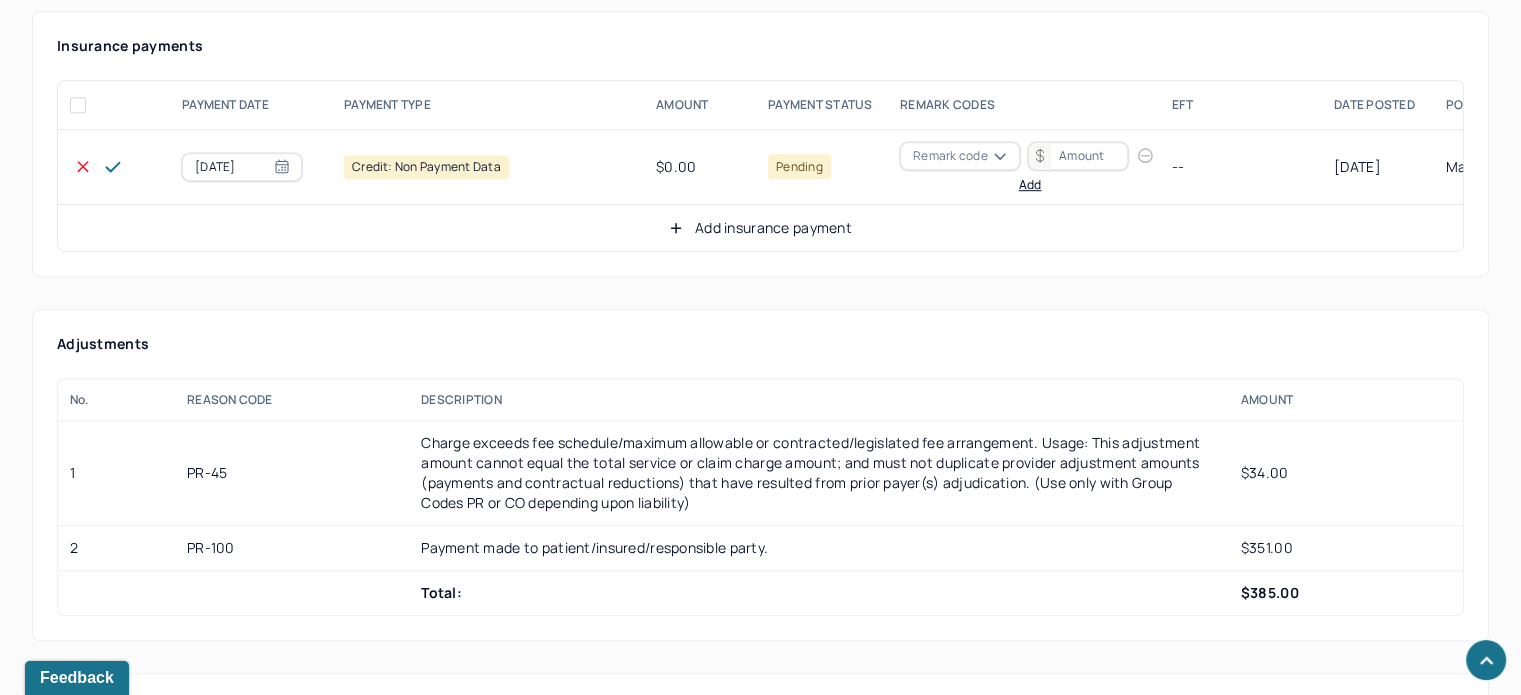 click on "06/28/2025 Credit:   non payment data $0.00 Pending Remark code       Add   -- 07/03/2025 Mantle" at bounding box center [914, 167] 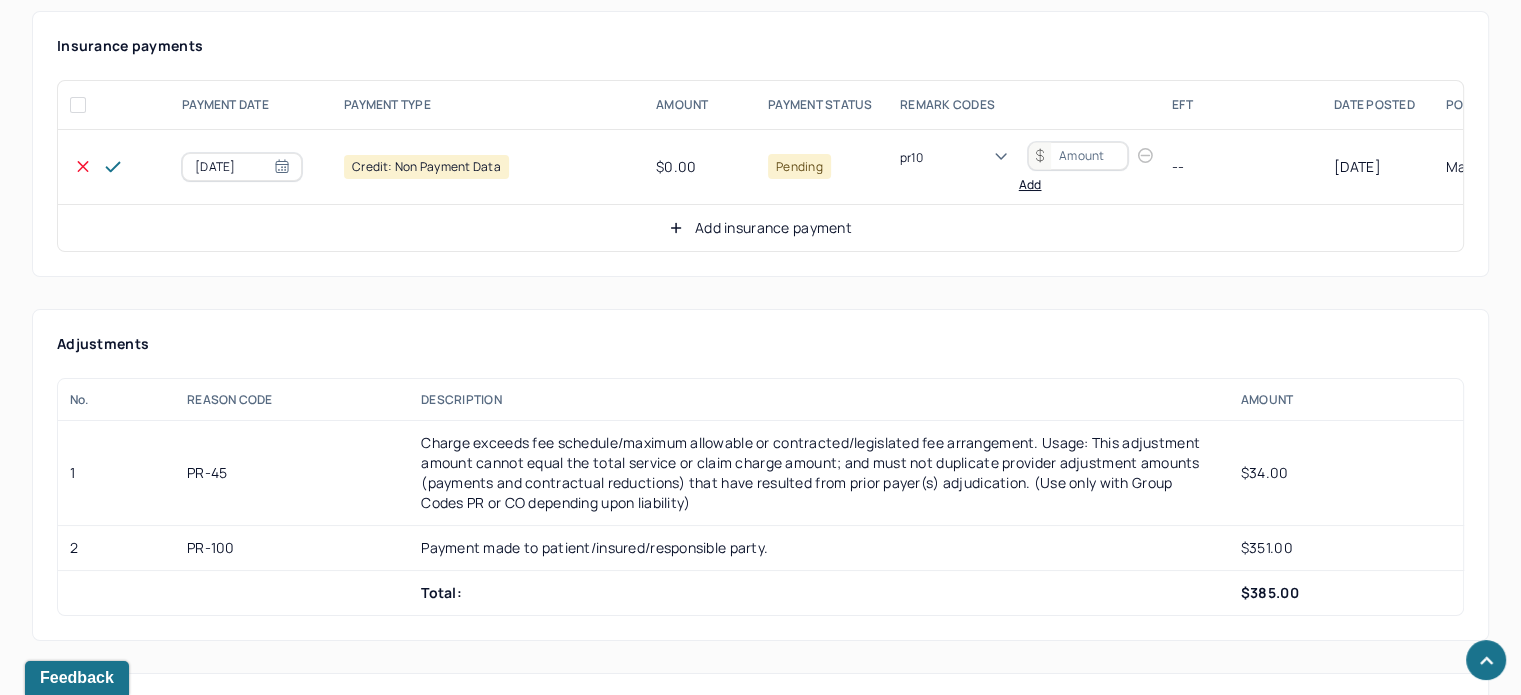 scroll, scrollTop: 8, scrollLeft: 0, axis: vertical 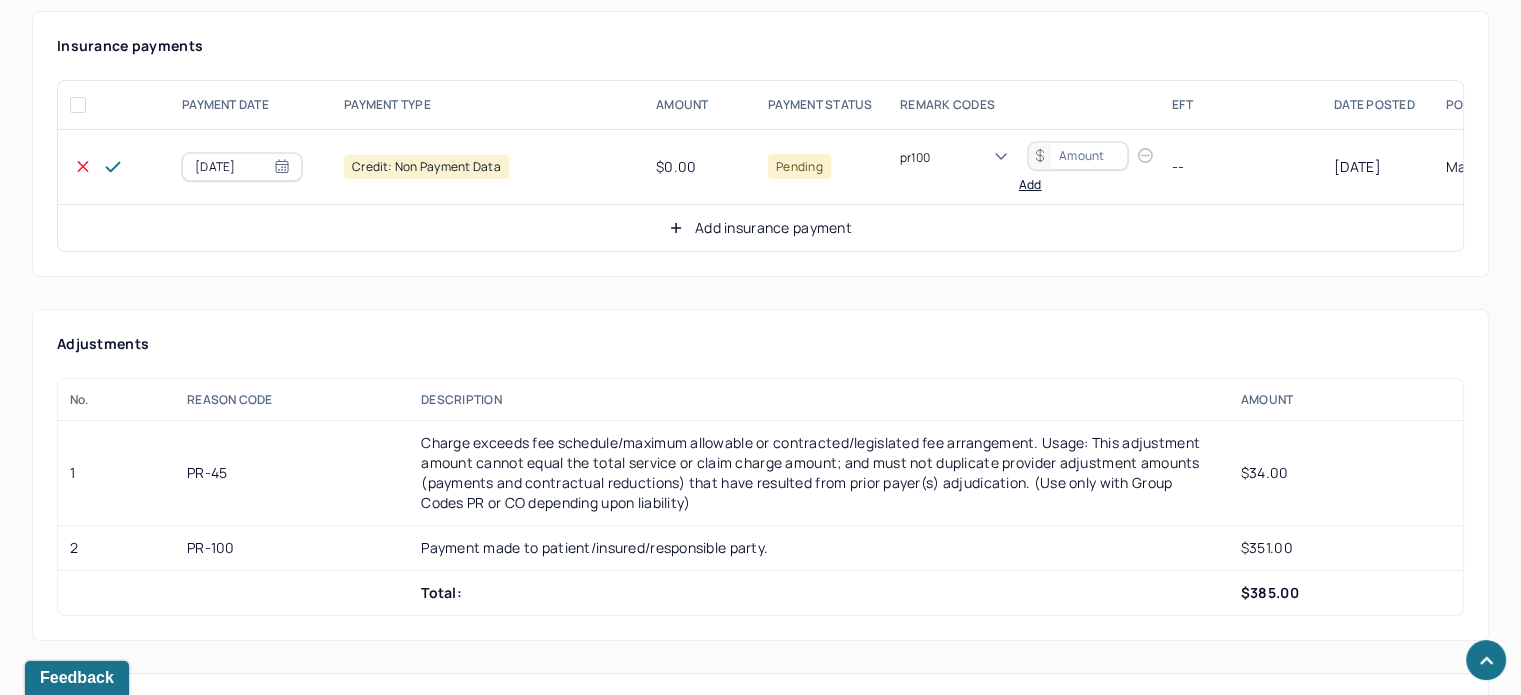 type 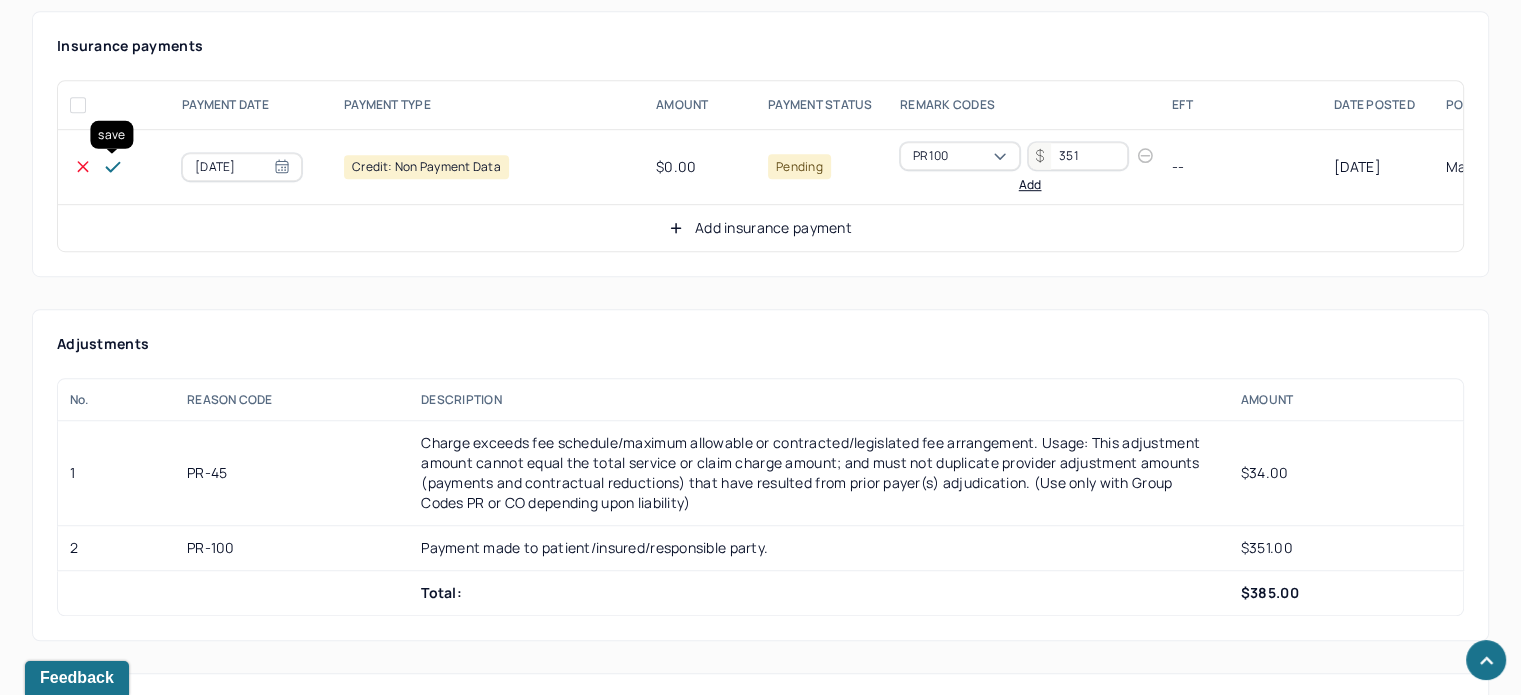 type on "351" 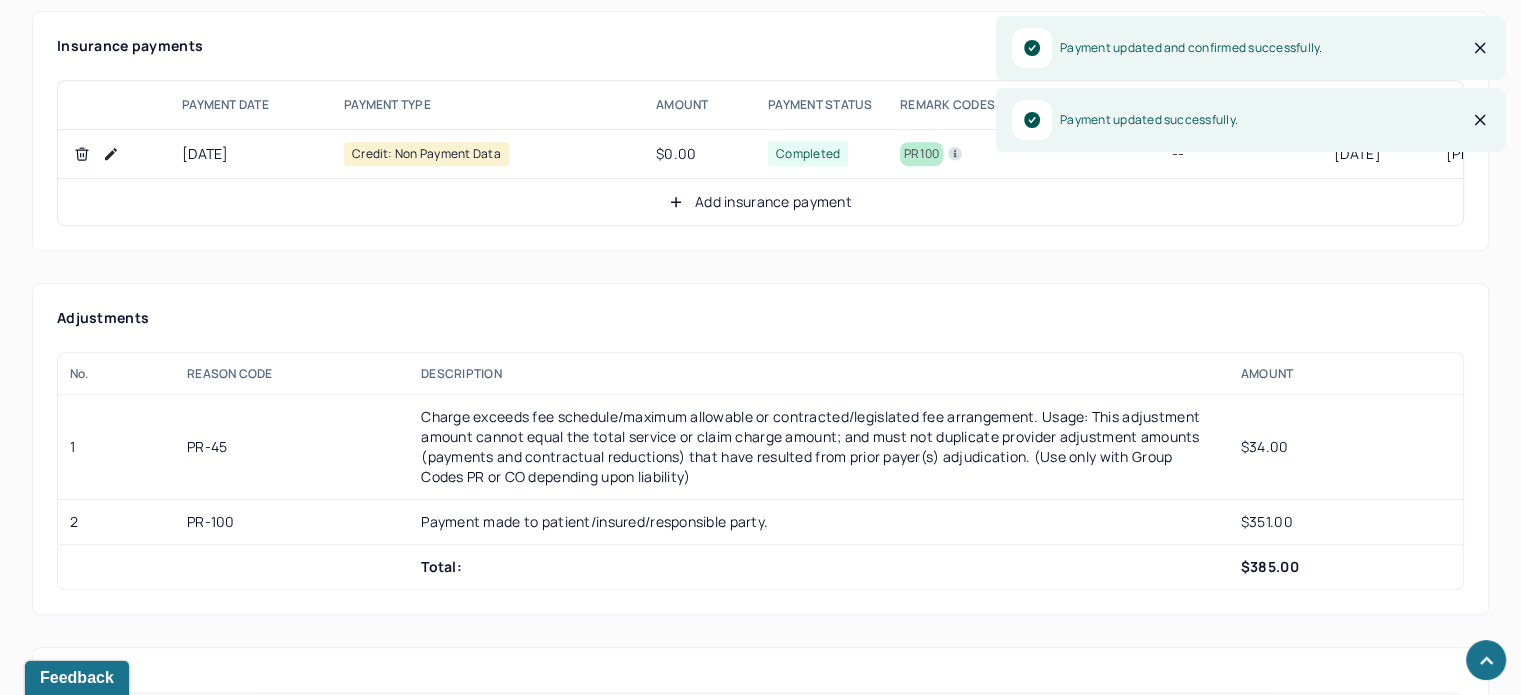 click on "Add insurance payment" at bounding box center (760, 202) 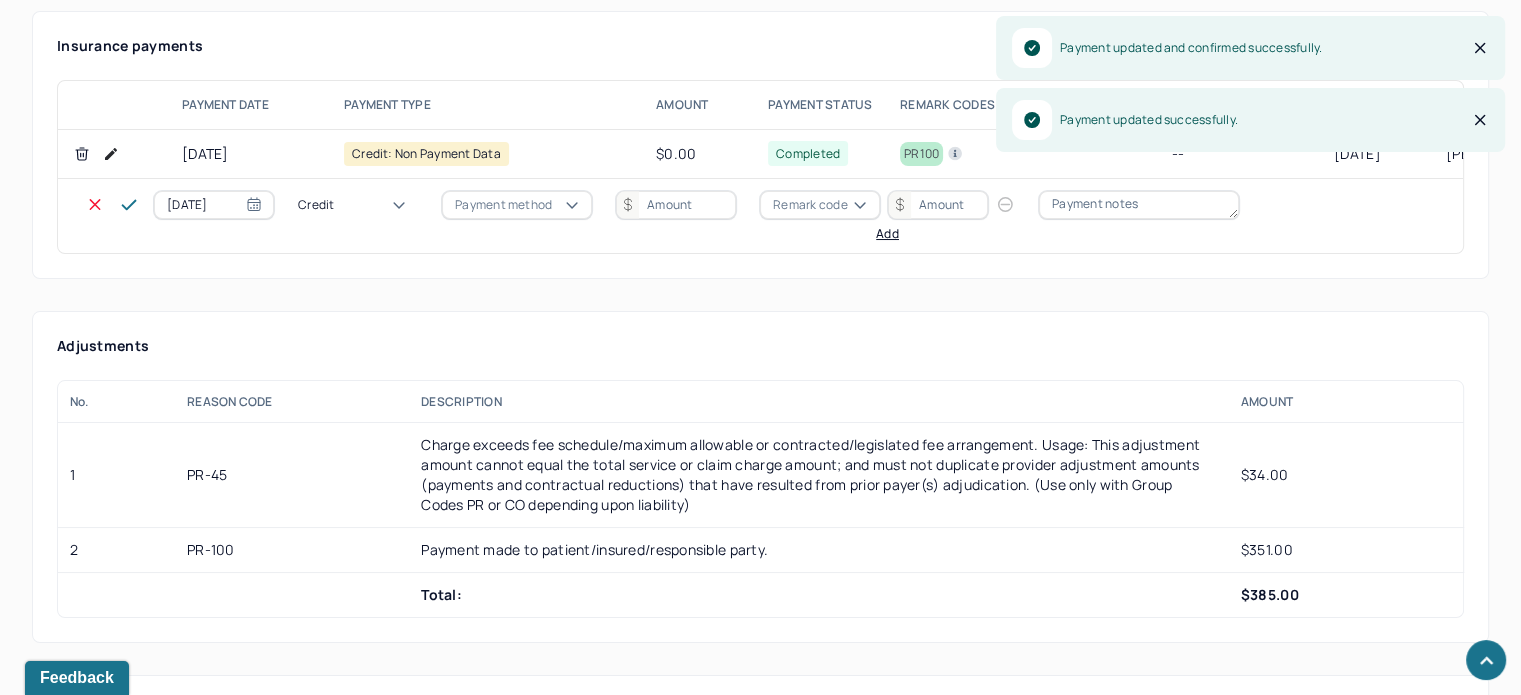 click on "Credit" at bounding box center [316, 205] 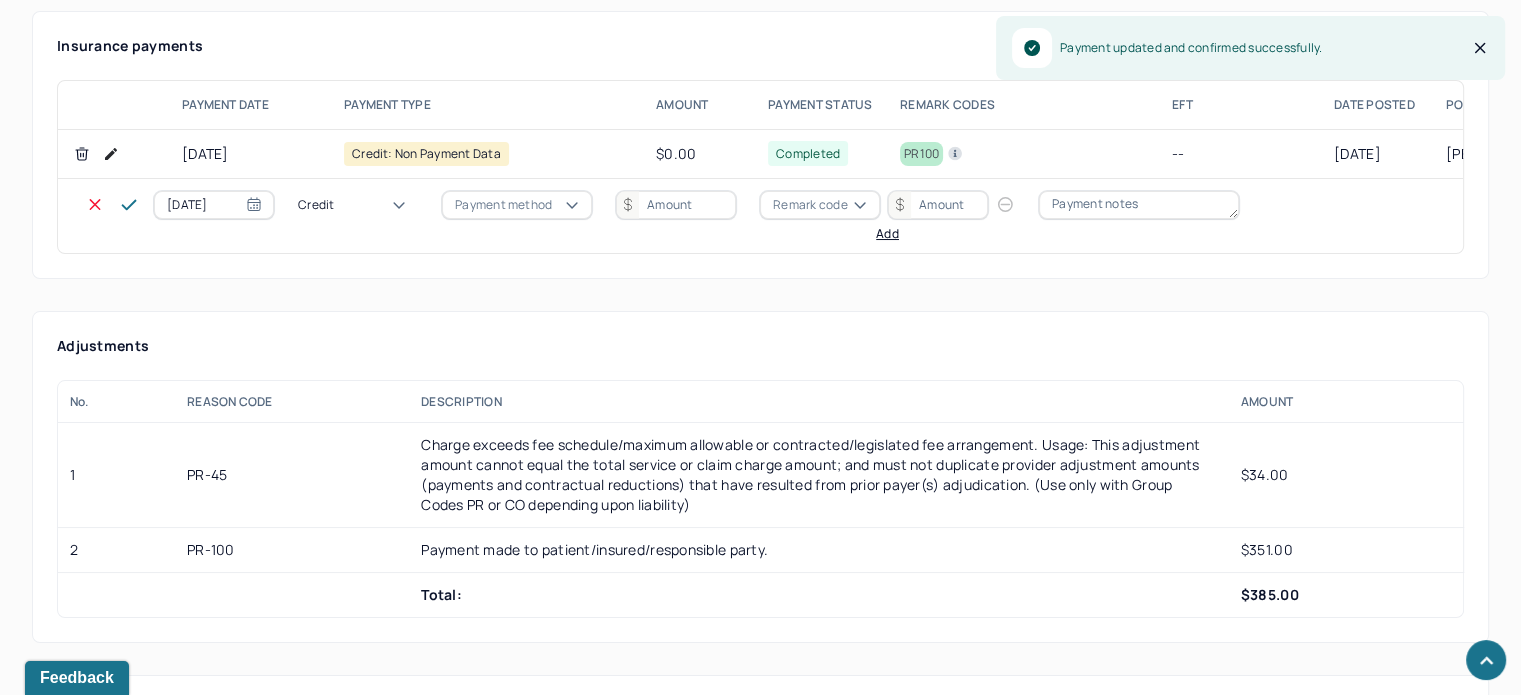 click on "Write off" at bounding box center (60, 3209) 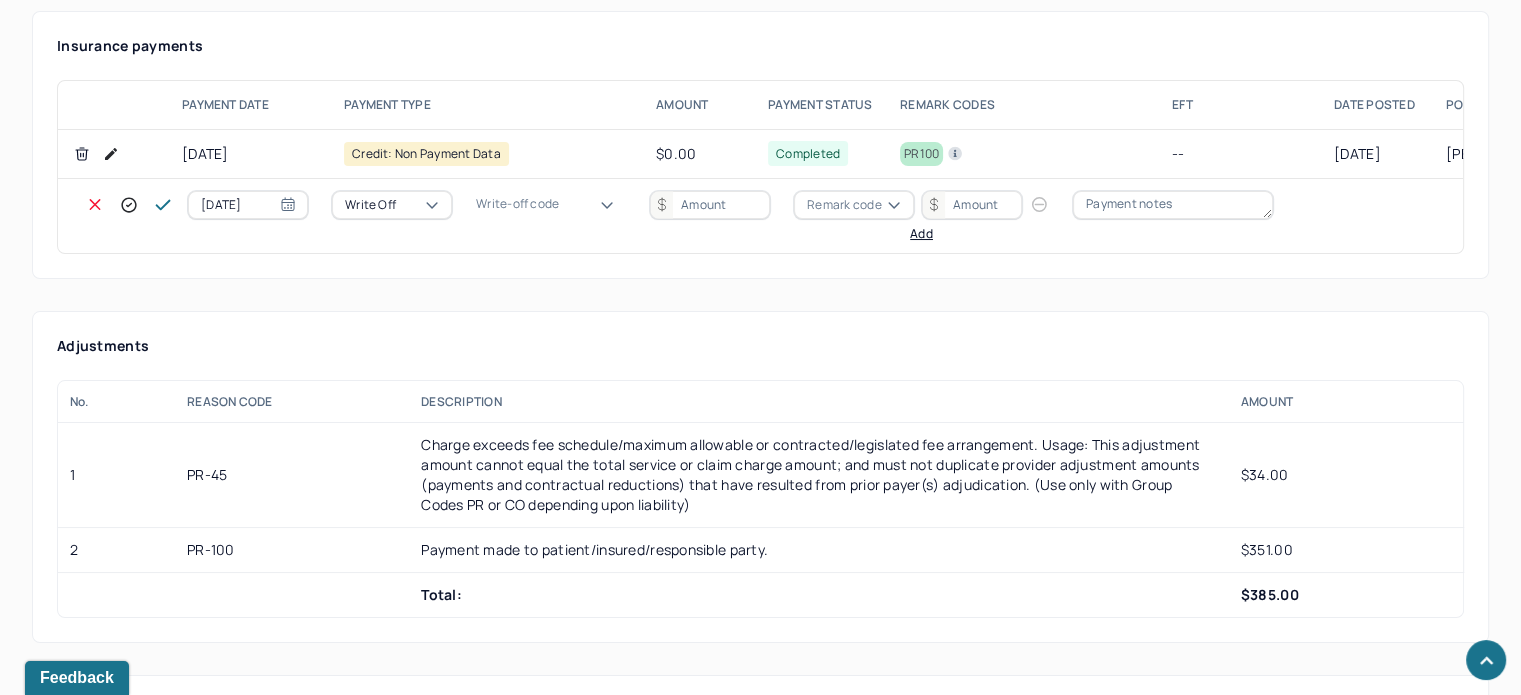 click on "Write-off code" at bounding box center (517, 204) 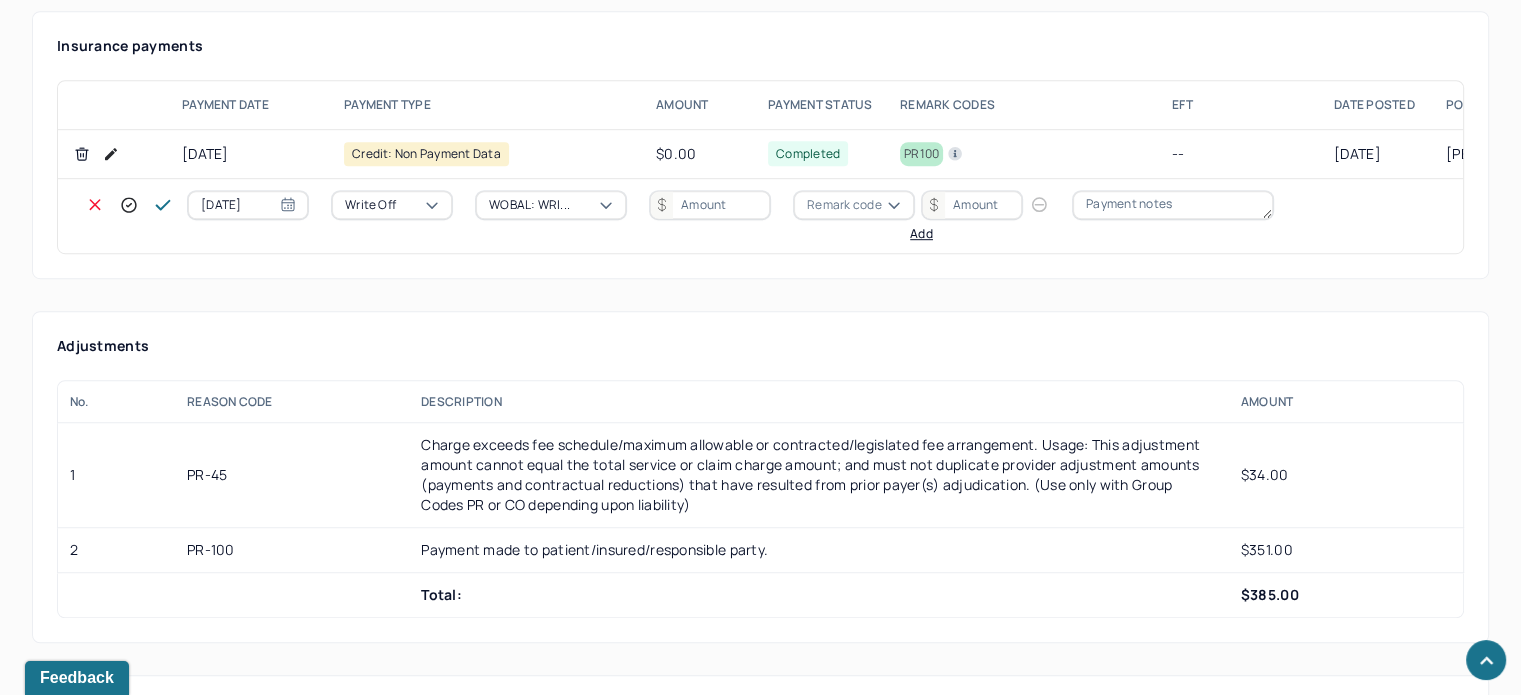 click at bounding box center (710, 205) 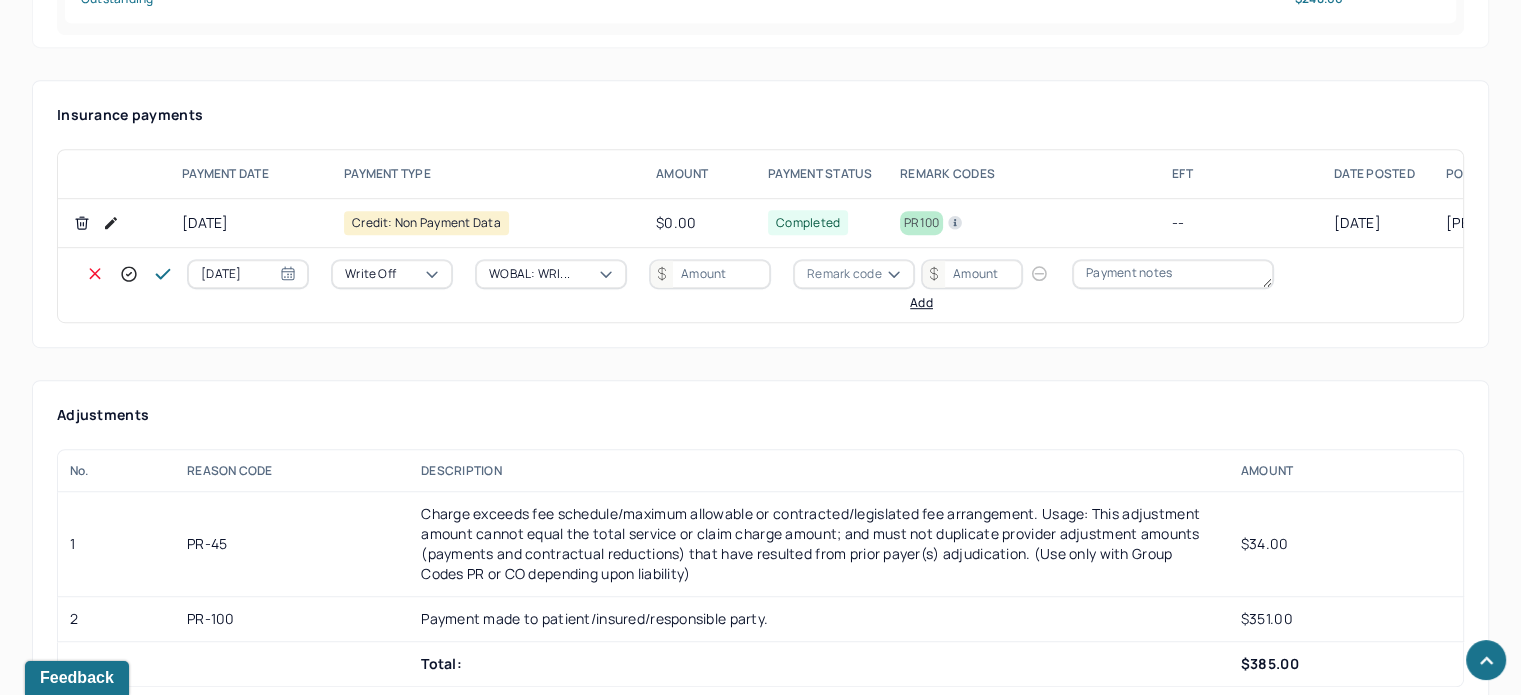 scroll, scrollTop: 1100, scrollLeft: 0, axis: vertical 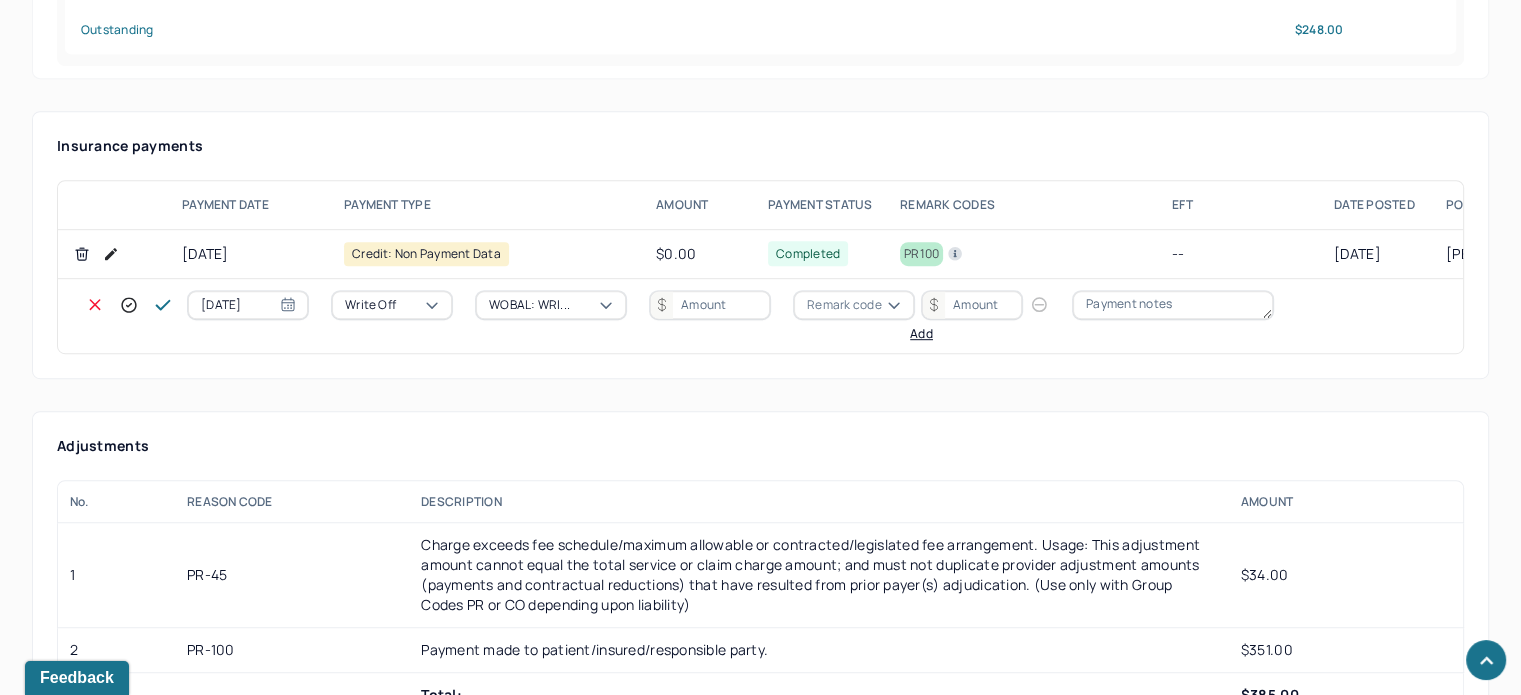 click at bounding box center [710, 305] 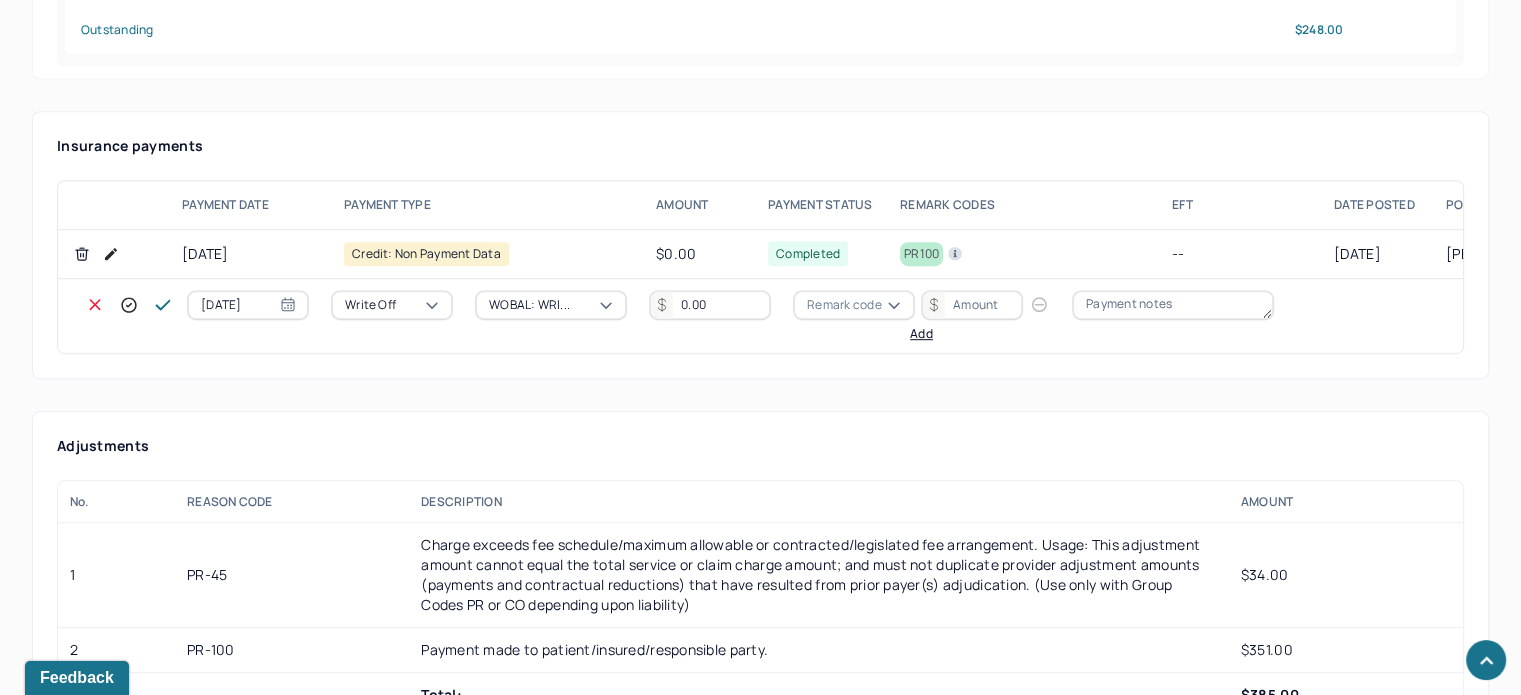 type on "0.00" 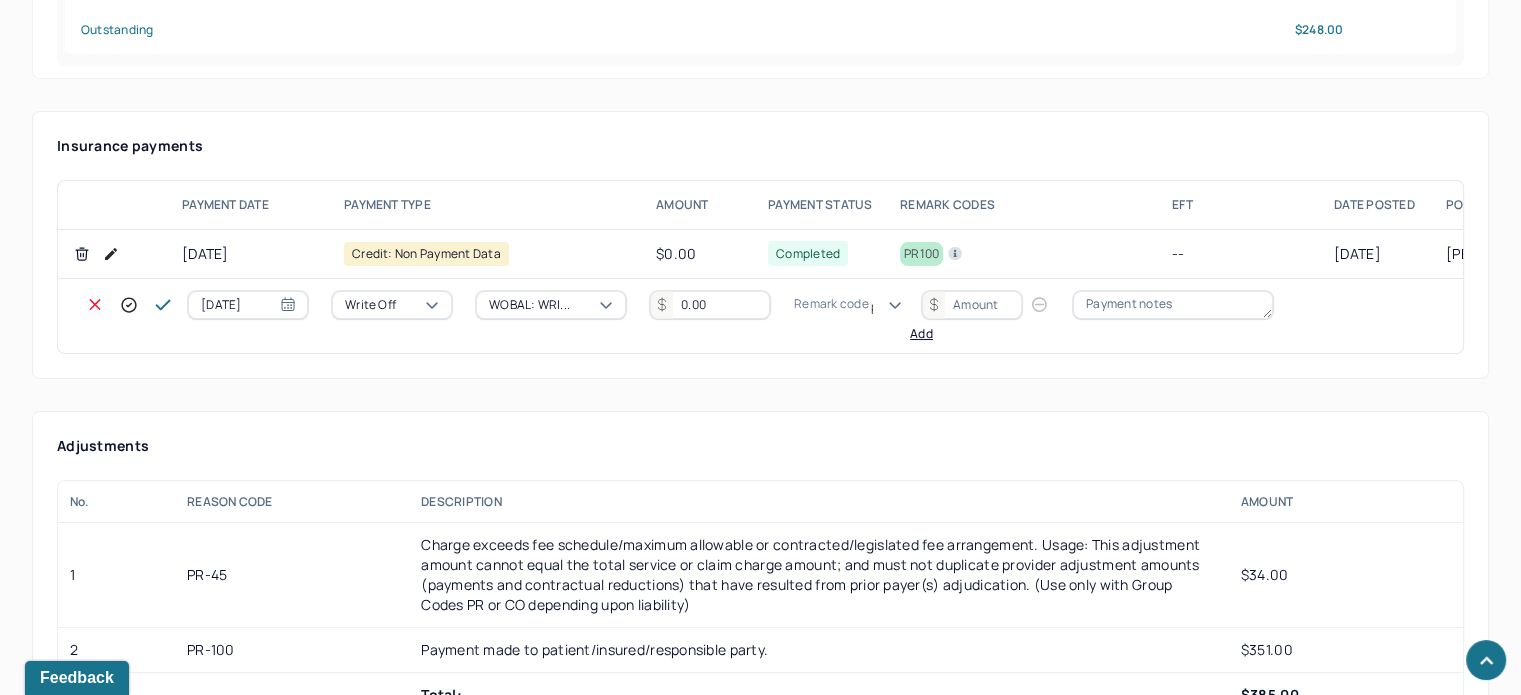 scroll, scrollTop: 124, scrollLeft: 0, axis: vertical 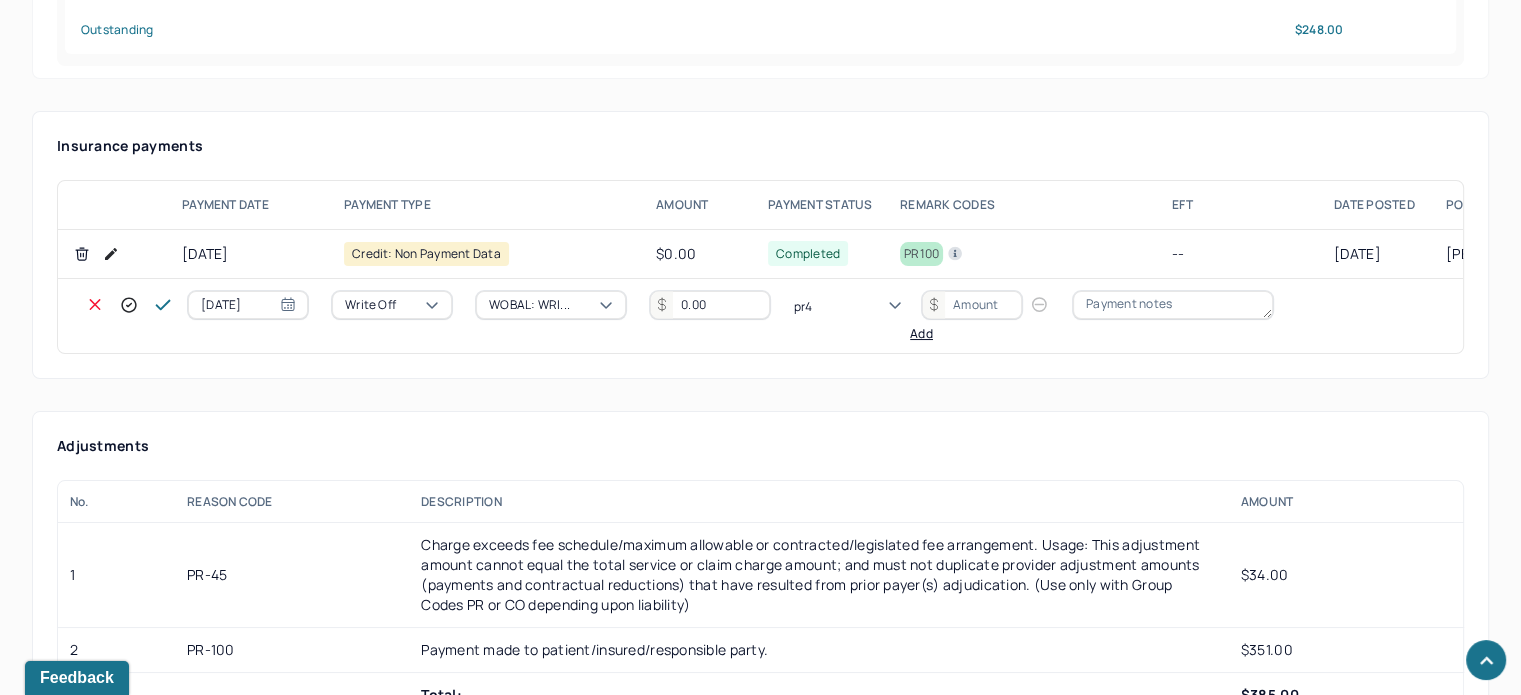 type on "pr45" 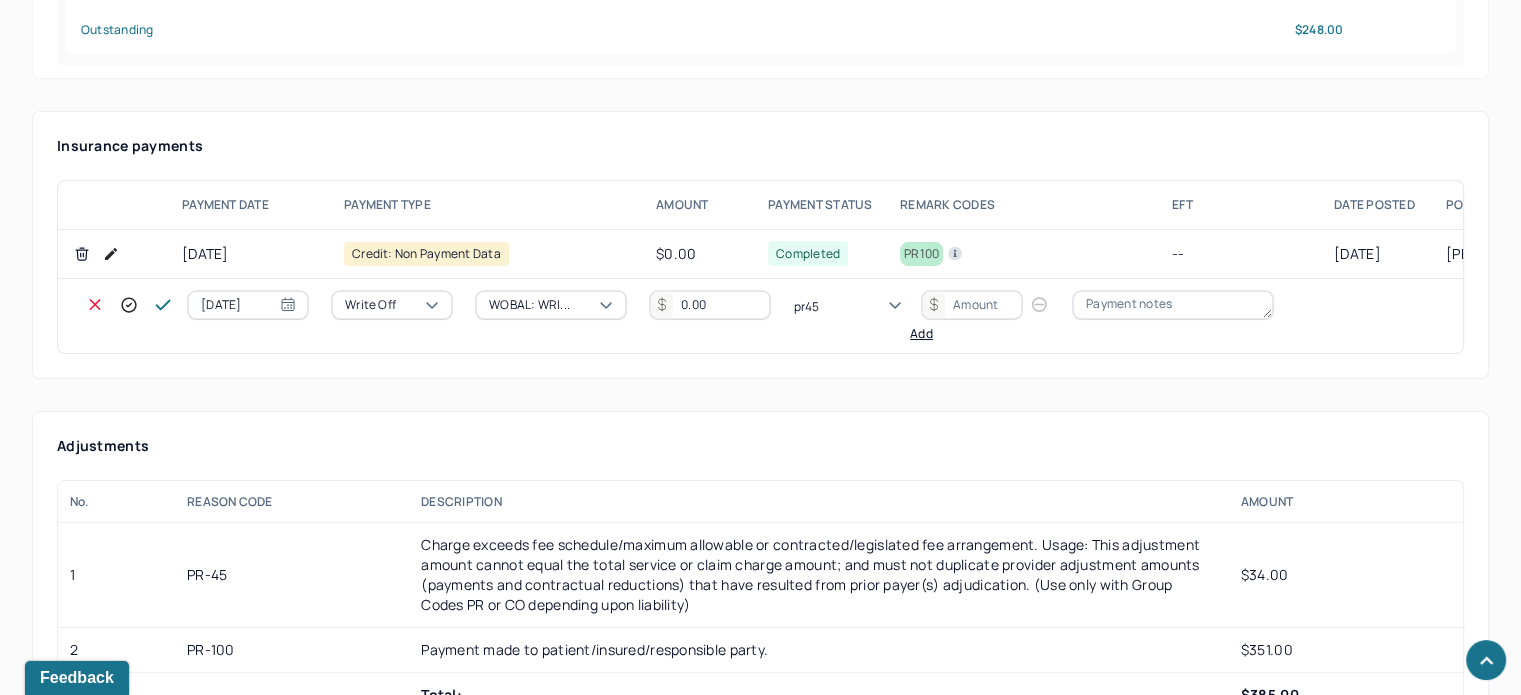 scroll, scrollTop: 0, scrollLeft: 0, axis: both 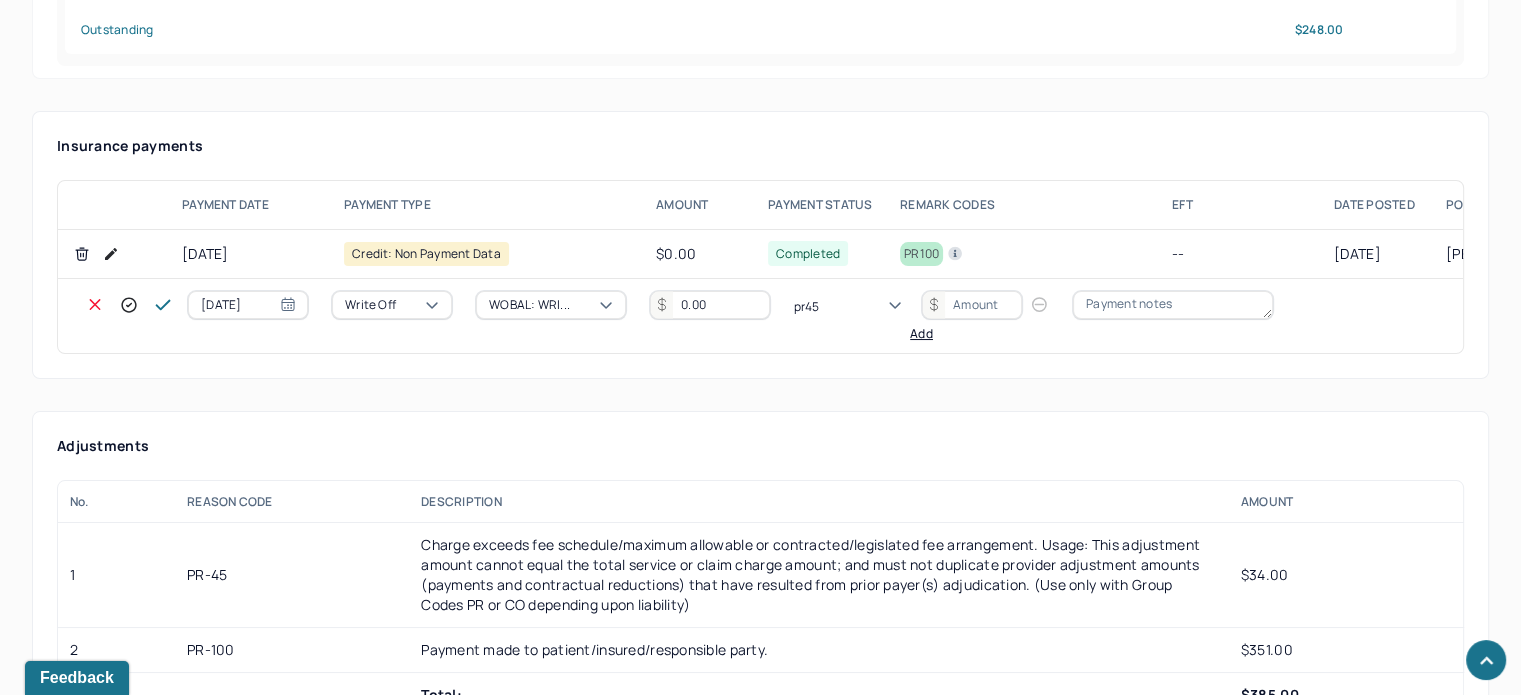 click on "pr45: CHARGES EXCEED YOUR CONTRACTED/LEGISLATED FEE ARRANGEMENT" at bounding box center [100, 3310] 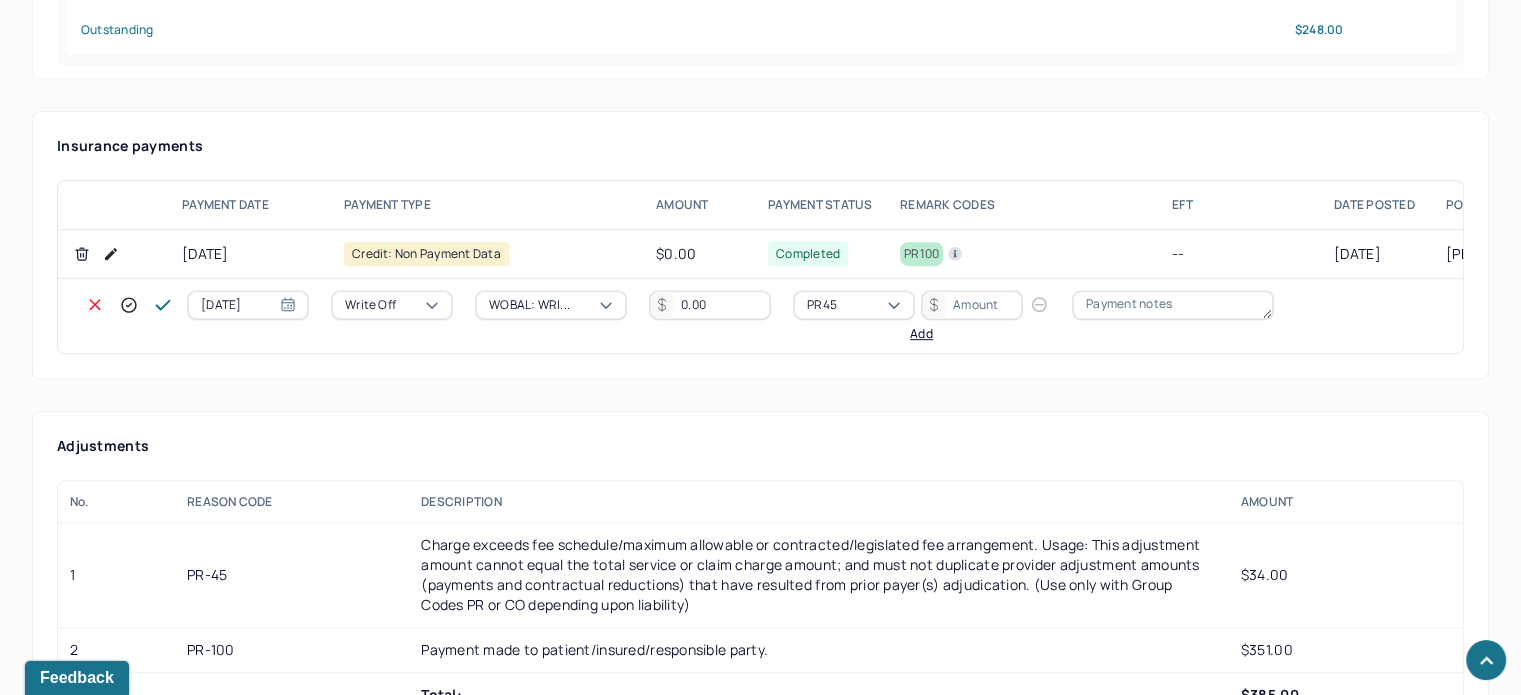 click at bounding box center (972, 305) 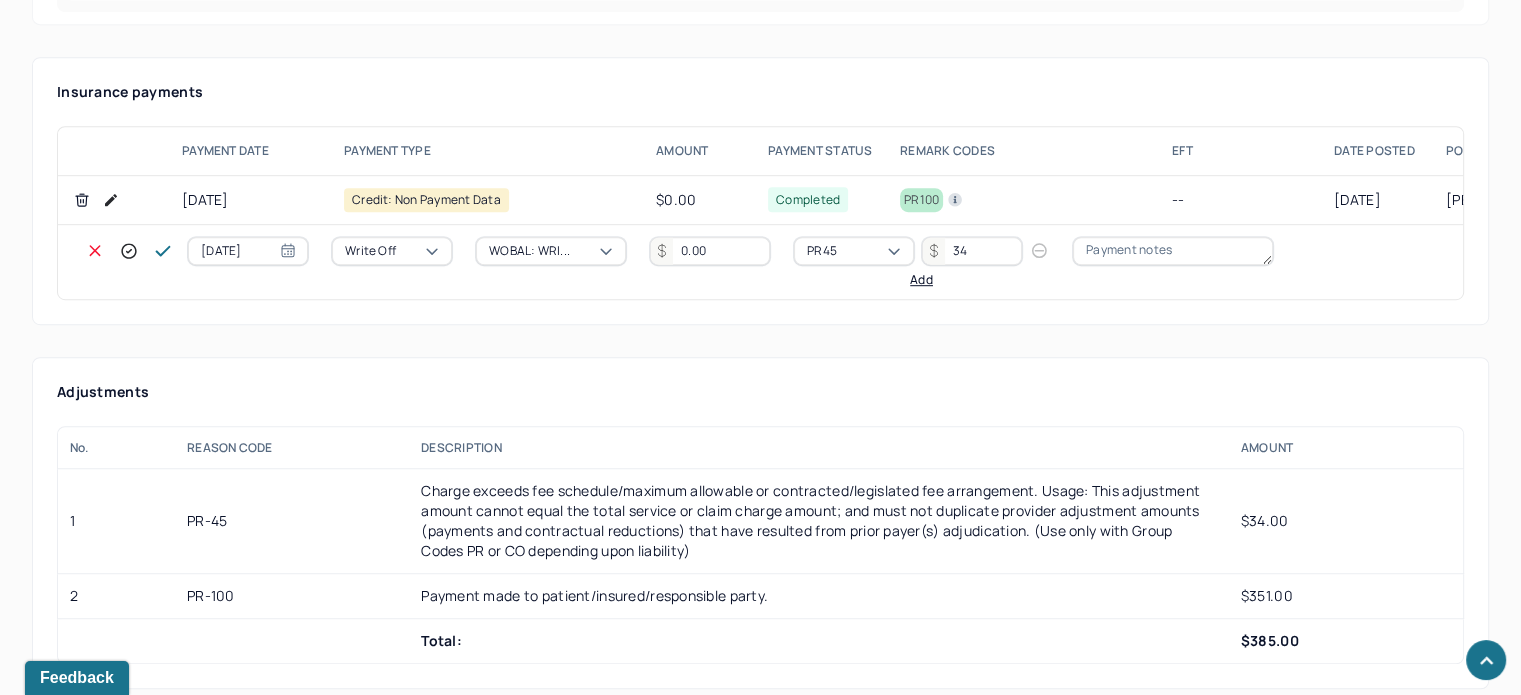 scroll, scrollTop: 1200, scrollLeft: 0, axis: vertical 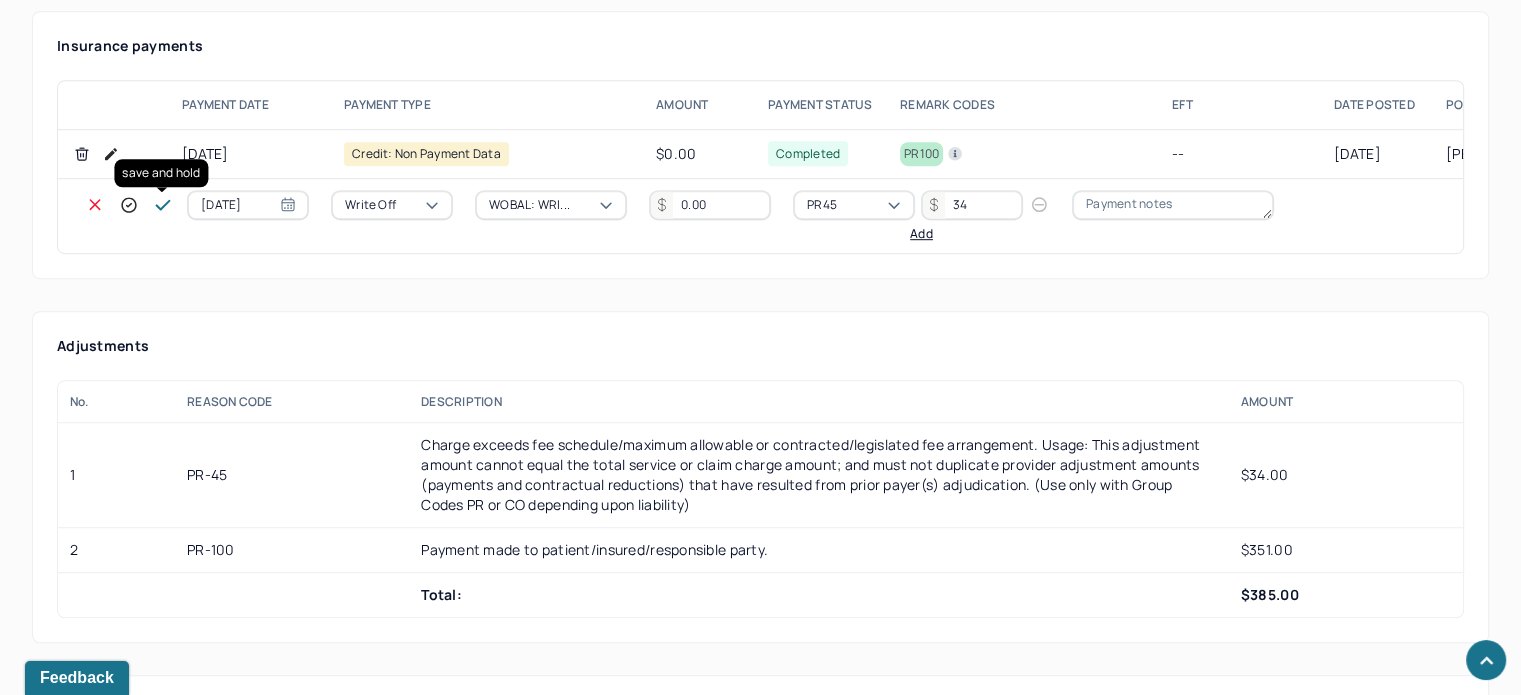 type on "34" 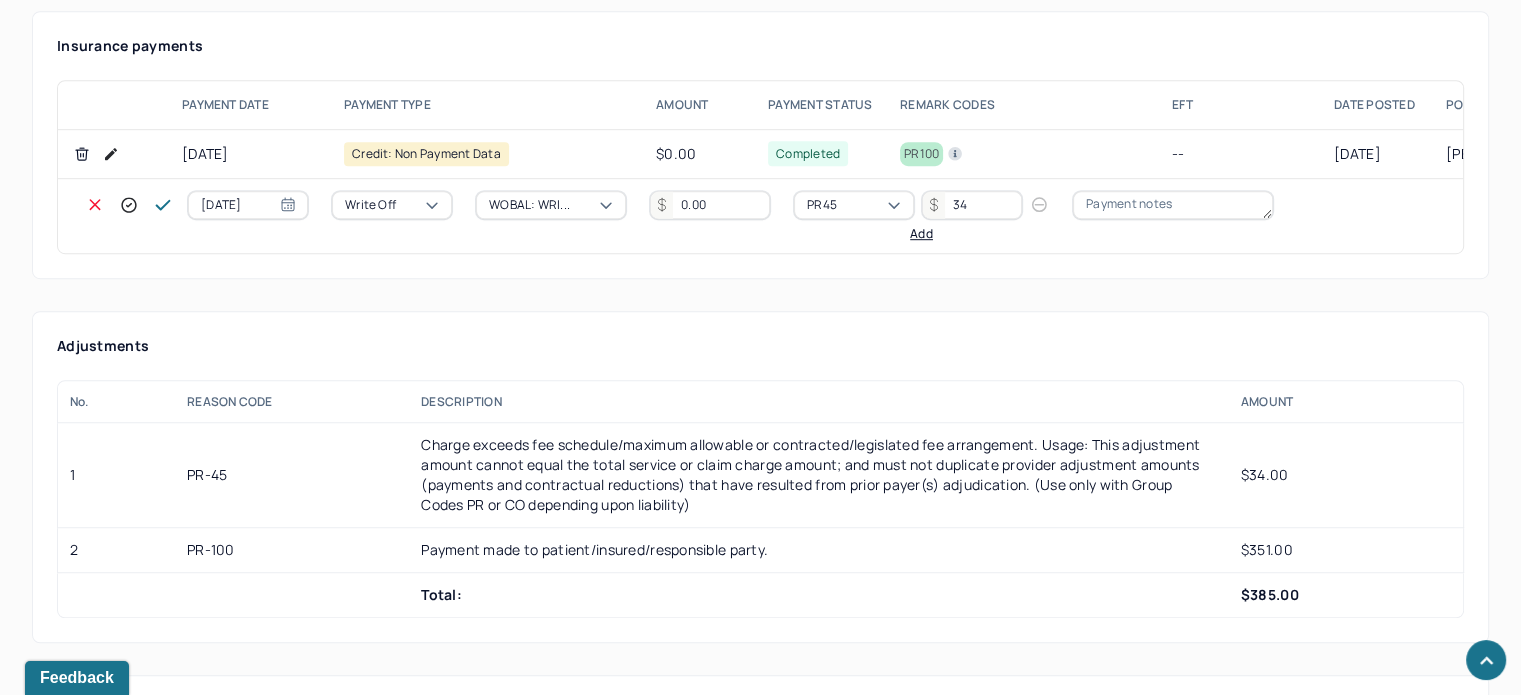click 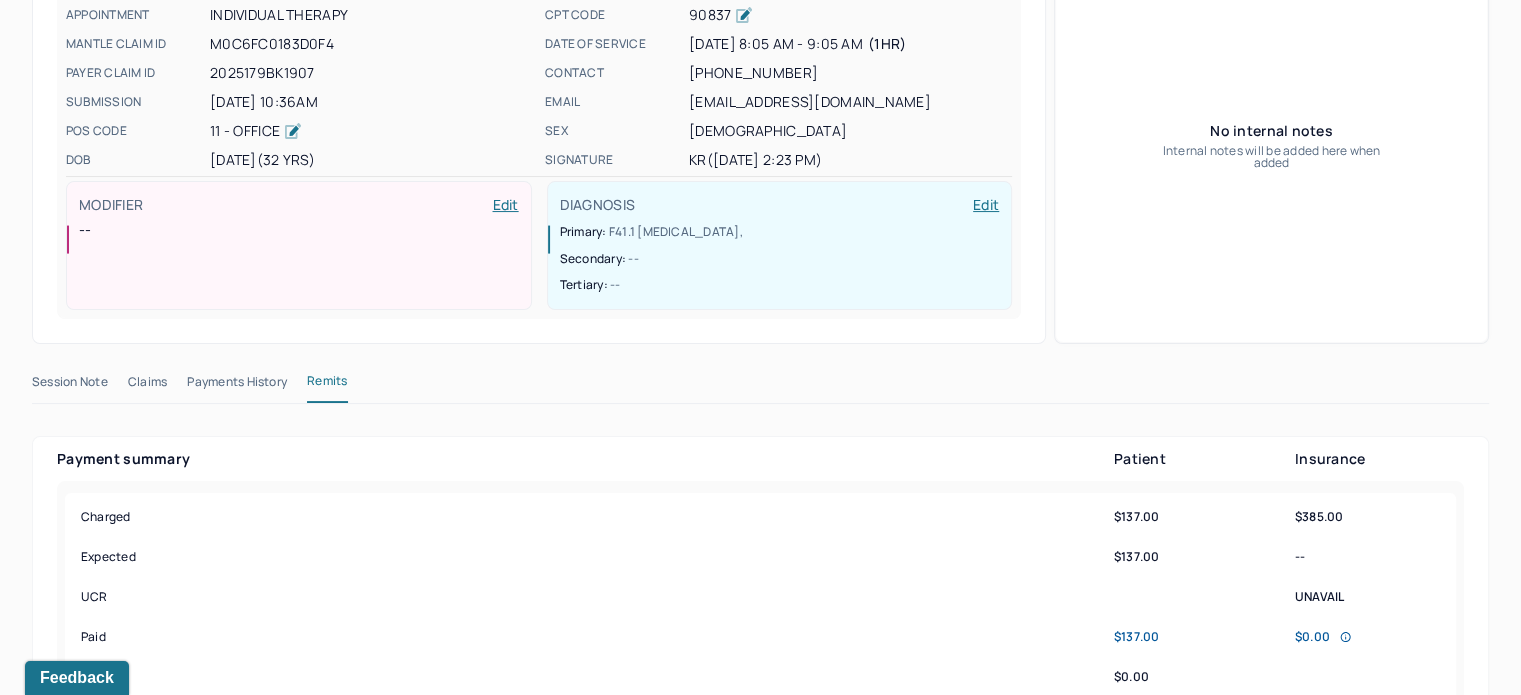 scroll, scrollTop: 100, scrollLeft: 0, axis: vertical 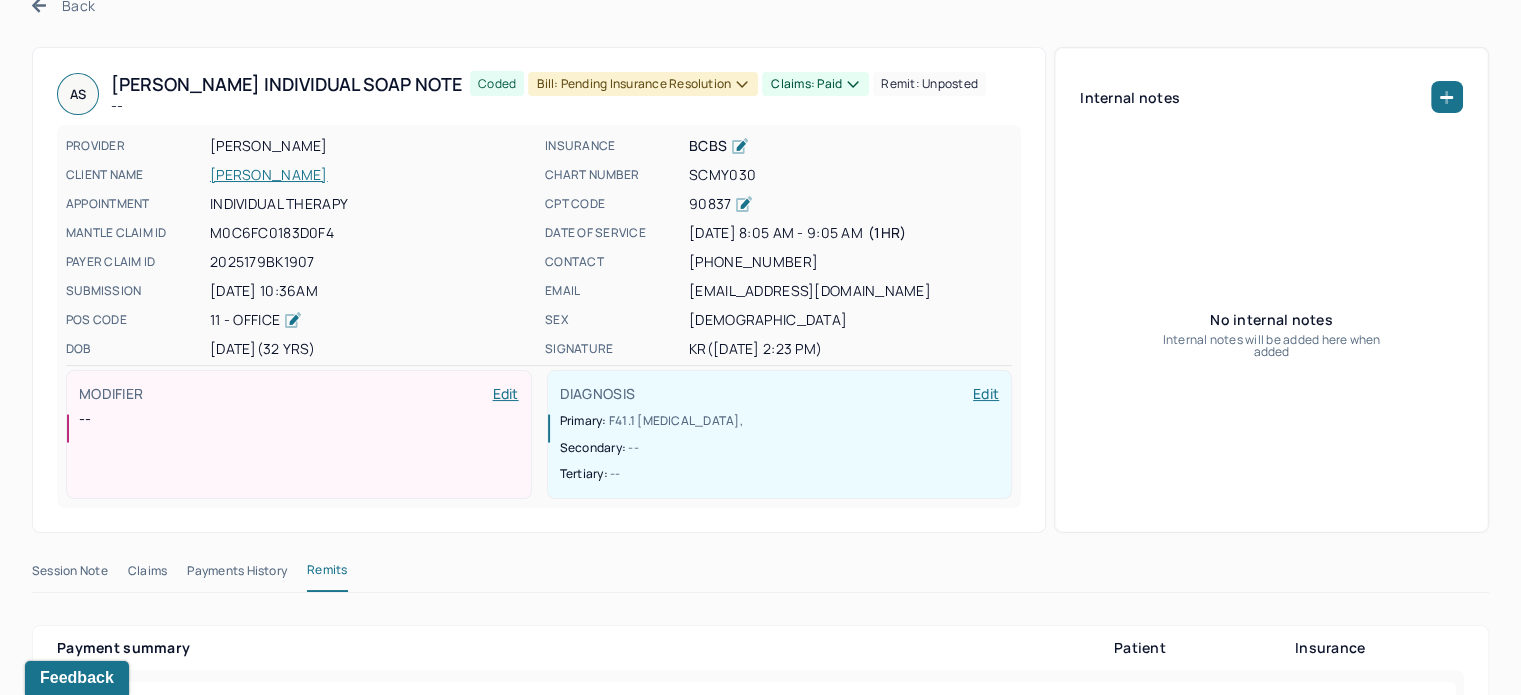 click on "SCMY030" at bounding box center [850, 175] 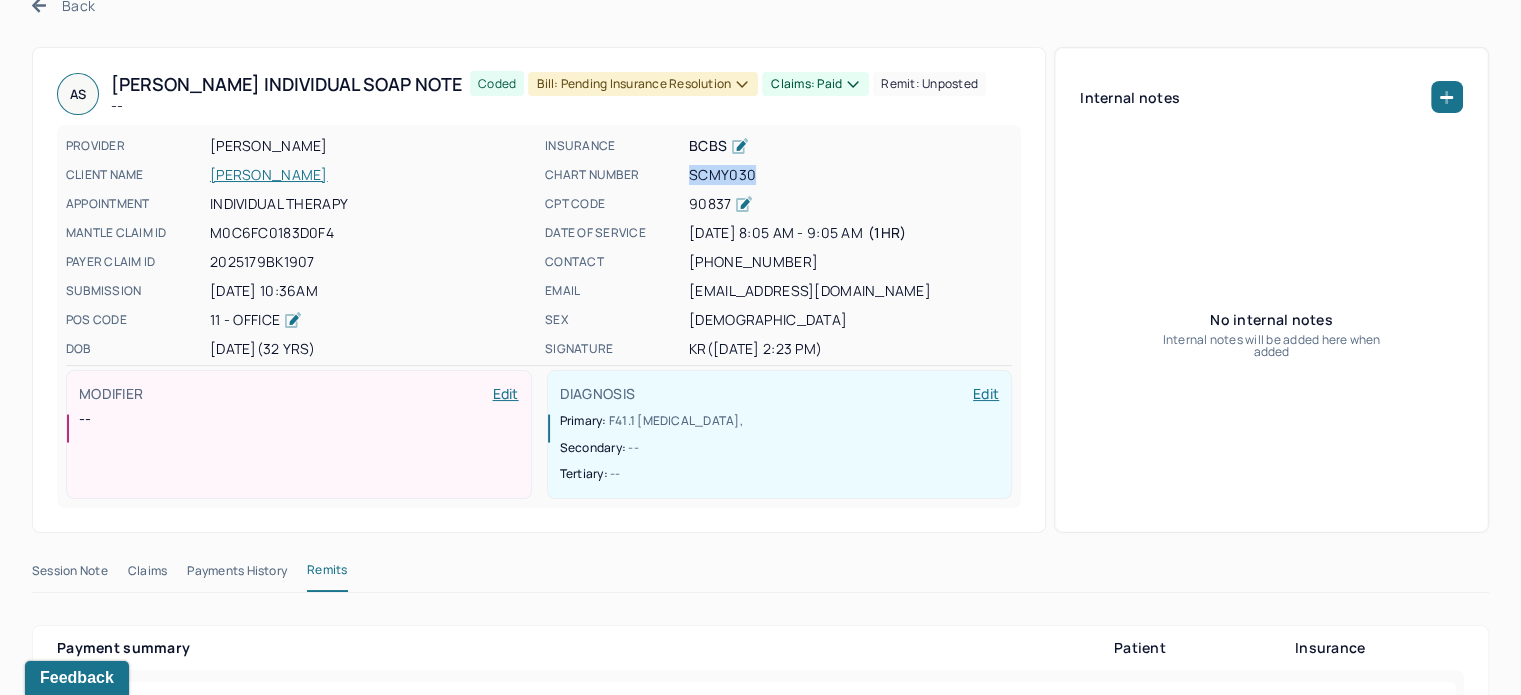 click on "SCMY030" at bounding box center [850, 175] 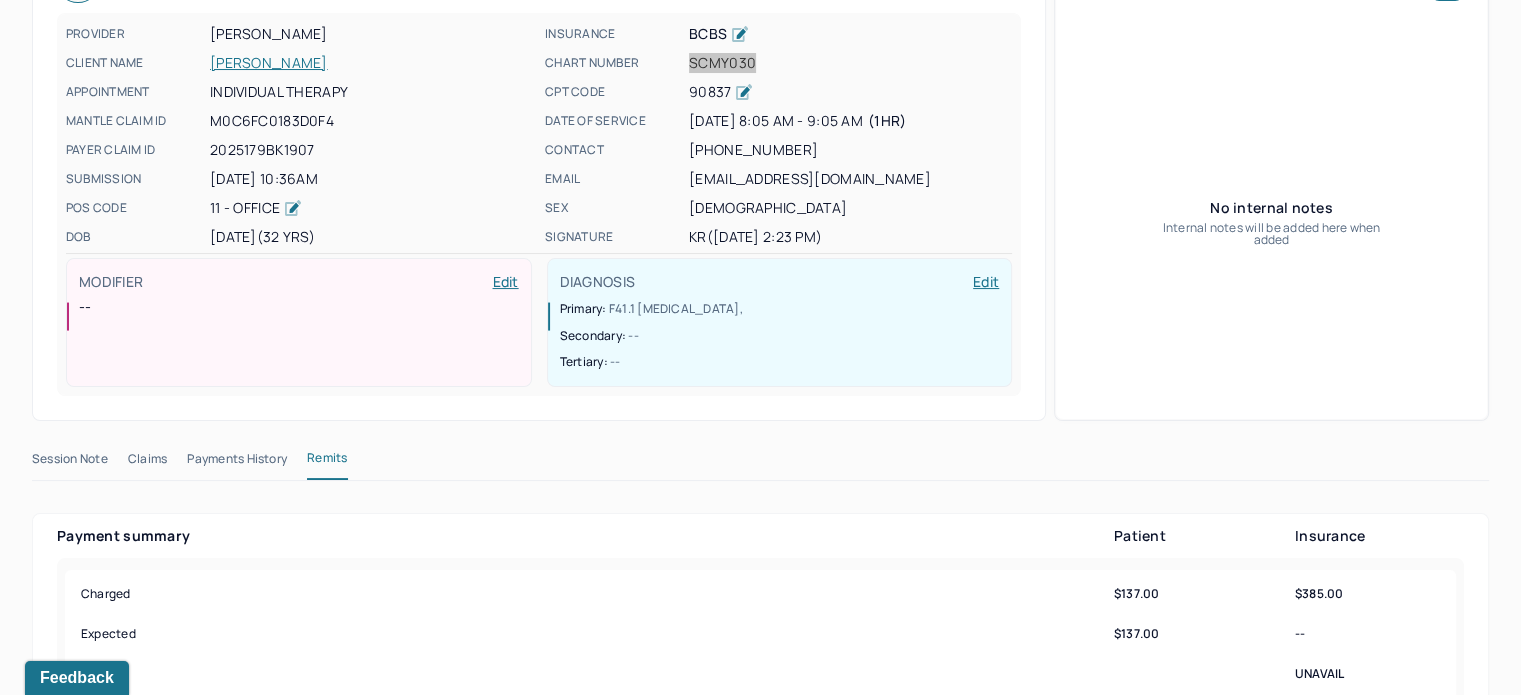 scroll, scrollTop: 200, scrollLeft: 0, axis: vertical 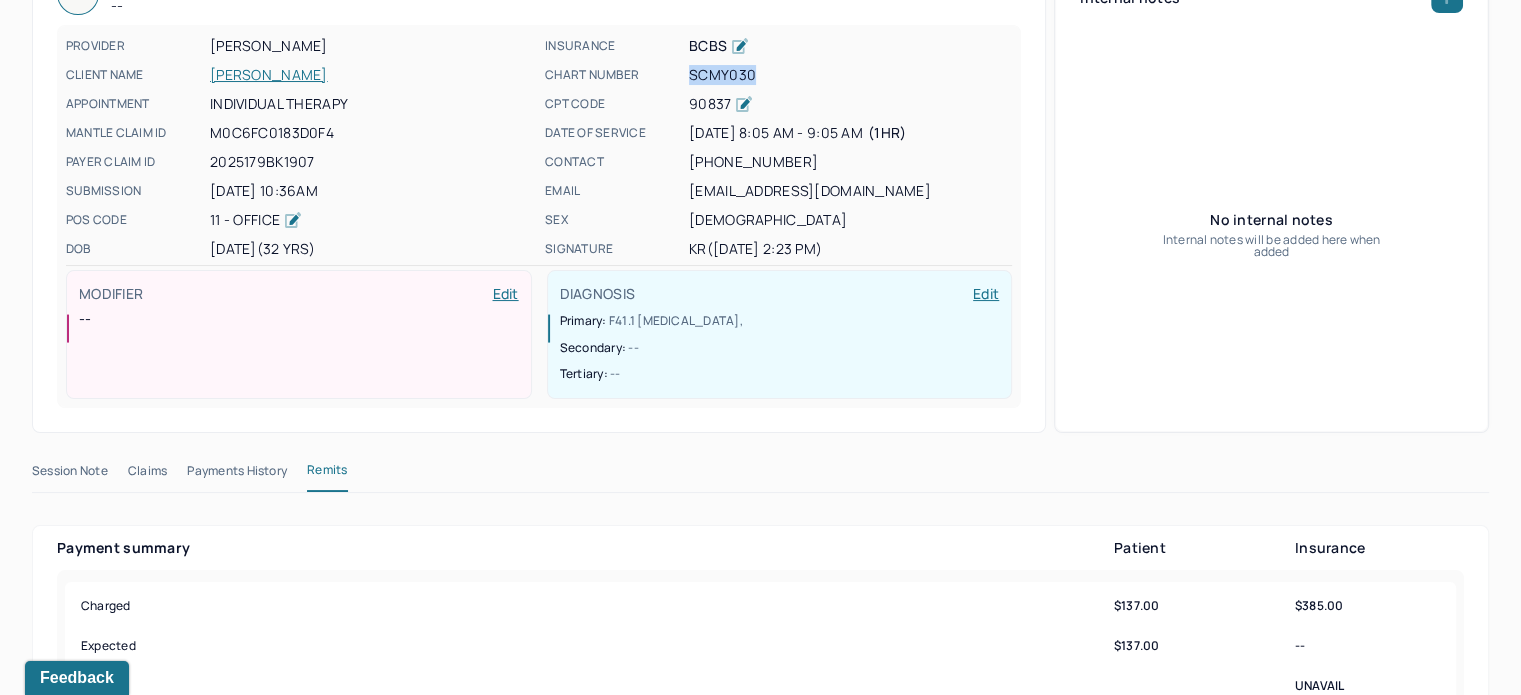 click on "STEGELAND, ALLISON" at bounding box center [371, 75] 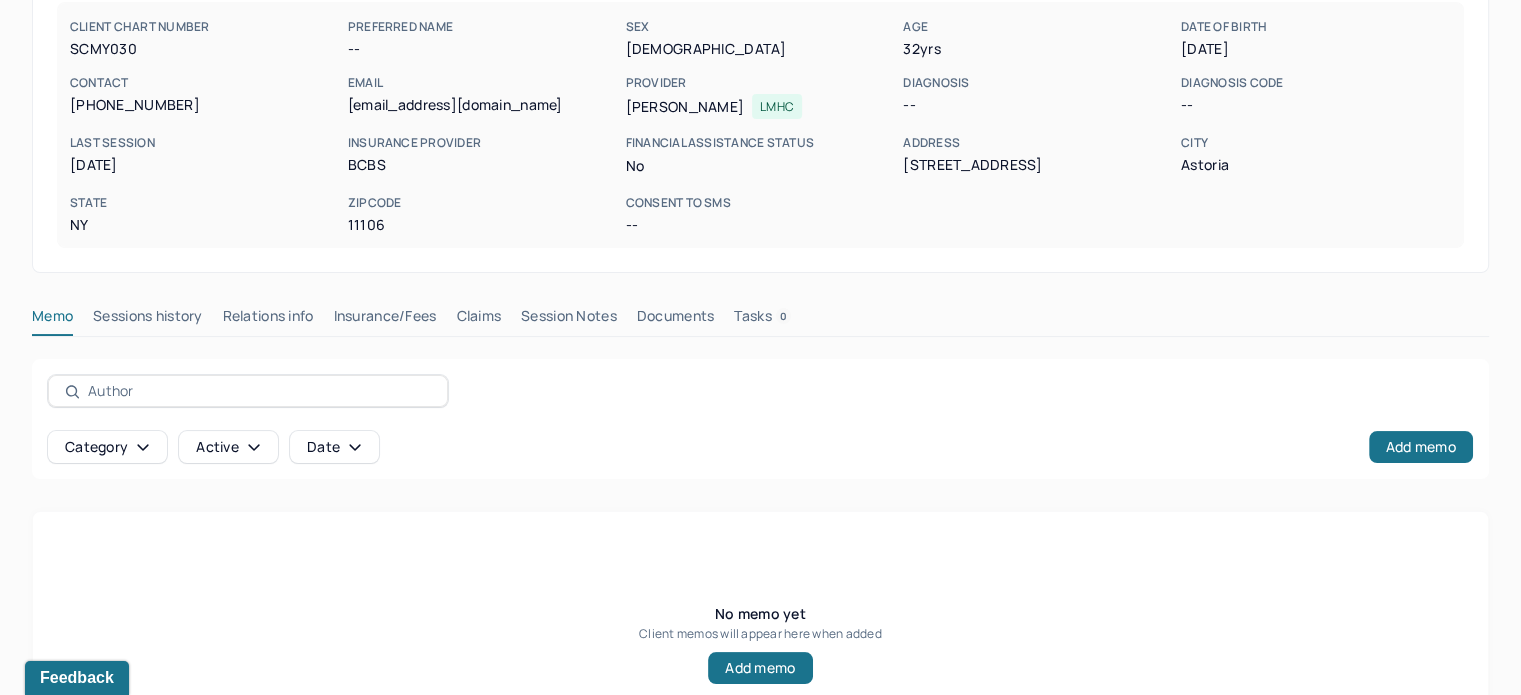 click on "Claims" at bounding box center [478, 320] 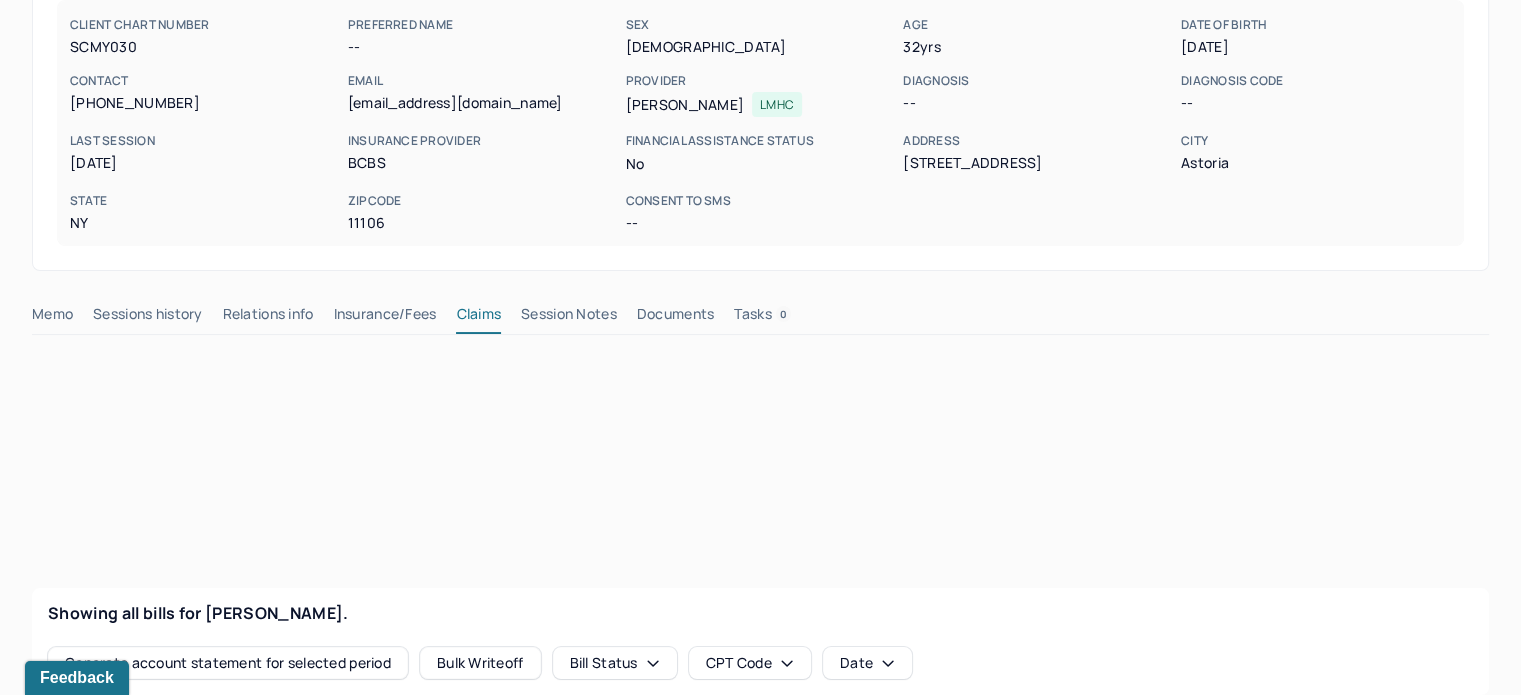 scroll, scrollTop: 200, scrollLeft: 0, axis: vertical 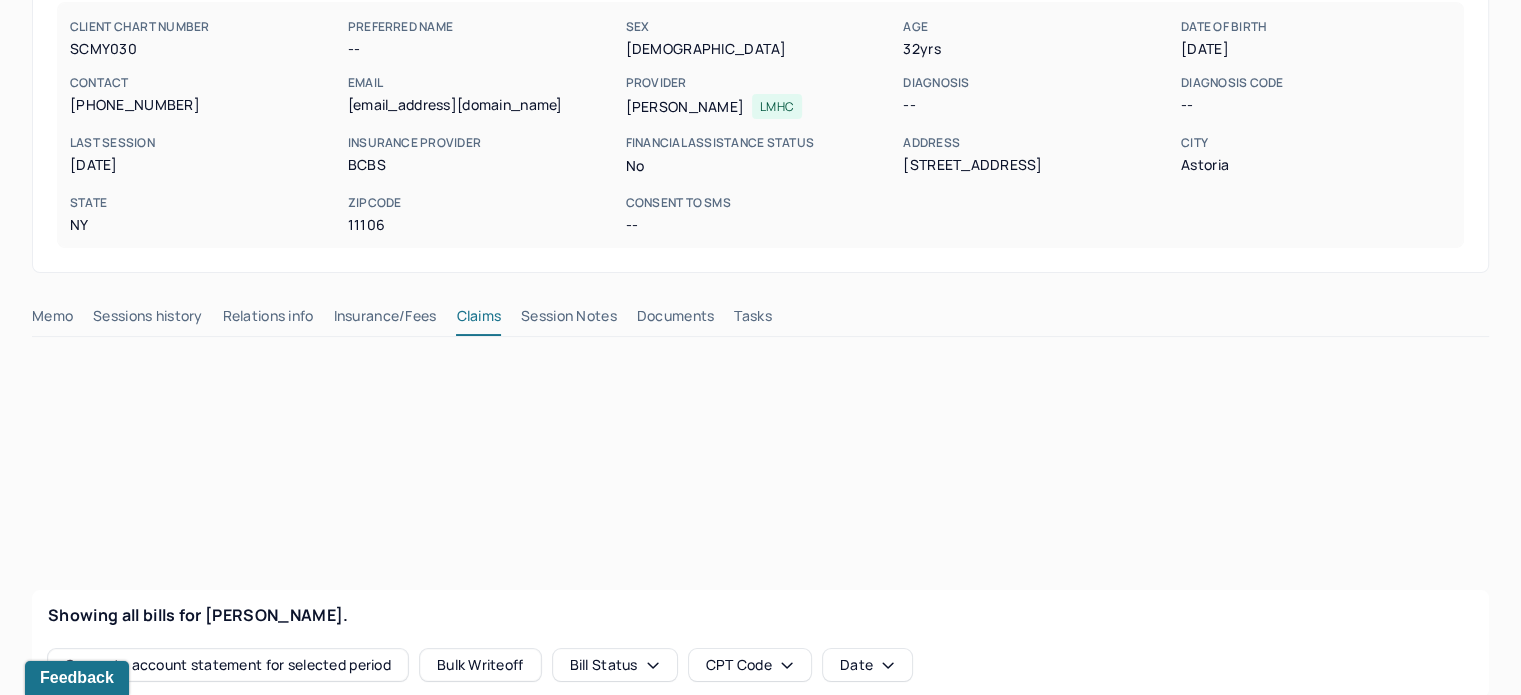 click on "Insurance/Fees" at bounding box center (385, 320) 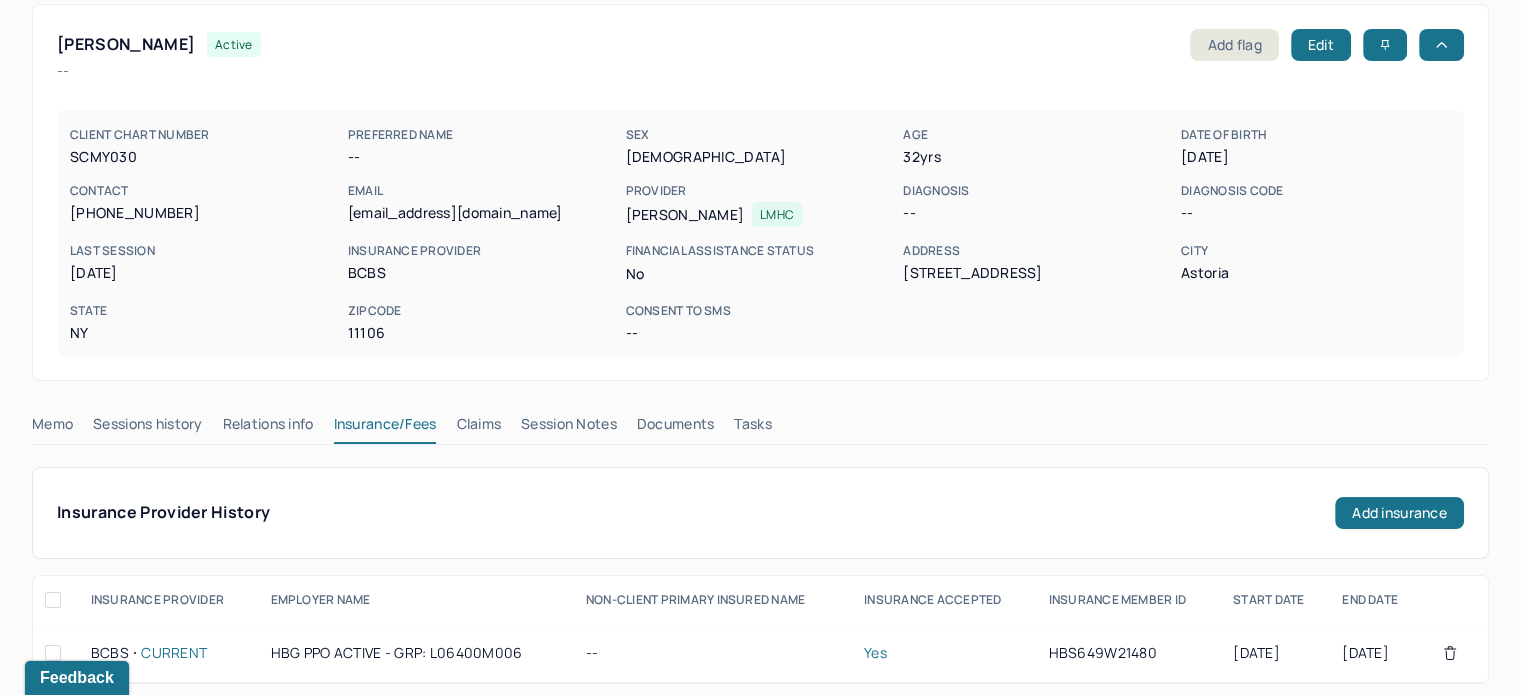 scroll, scrollTop: 300, scrollLeft: 0, axis: vertical 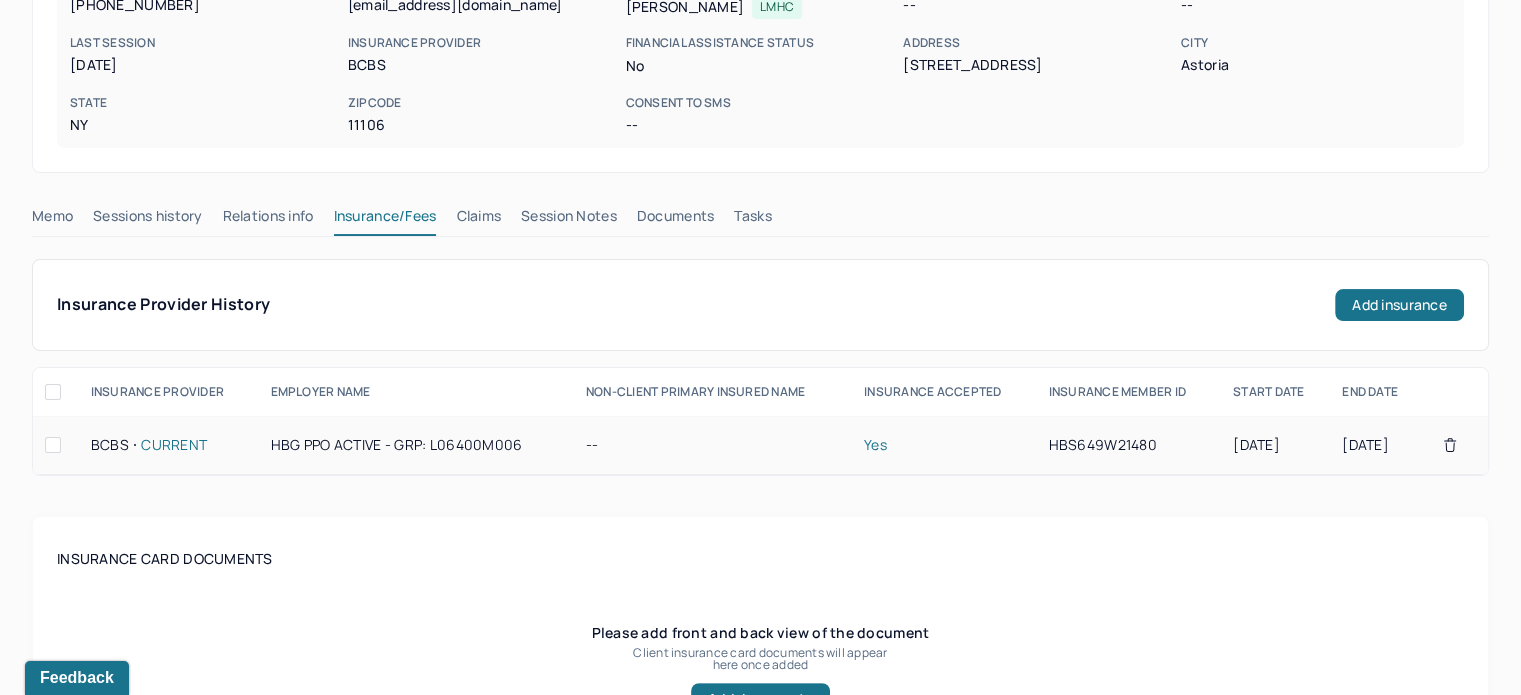 click on "HBS649W21480" at bounding box center [1128, 445] 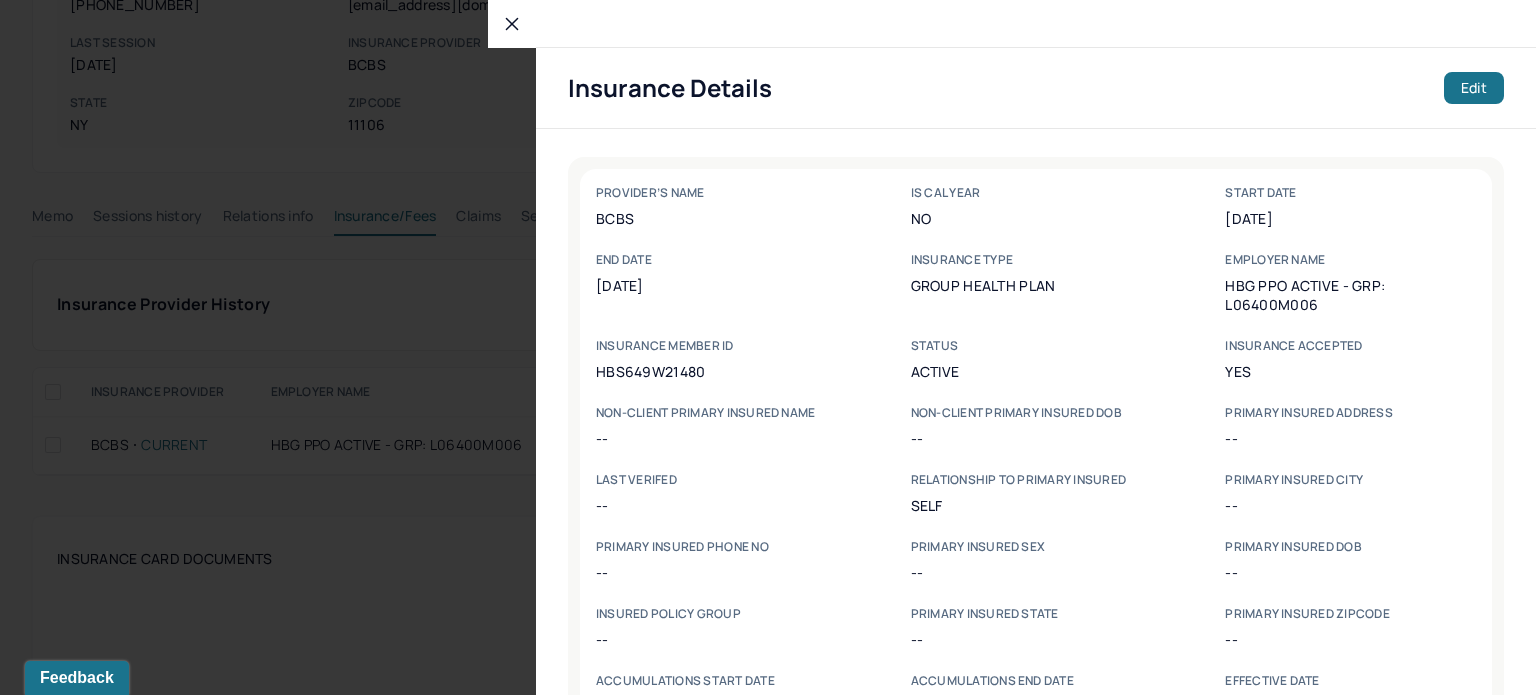 click on "HBS649W21480" at bounding box center (721, 371) 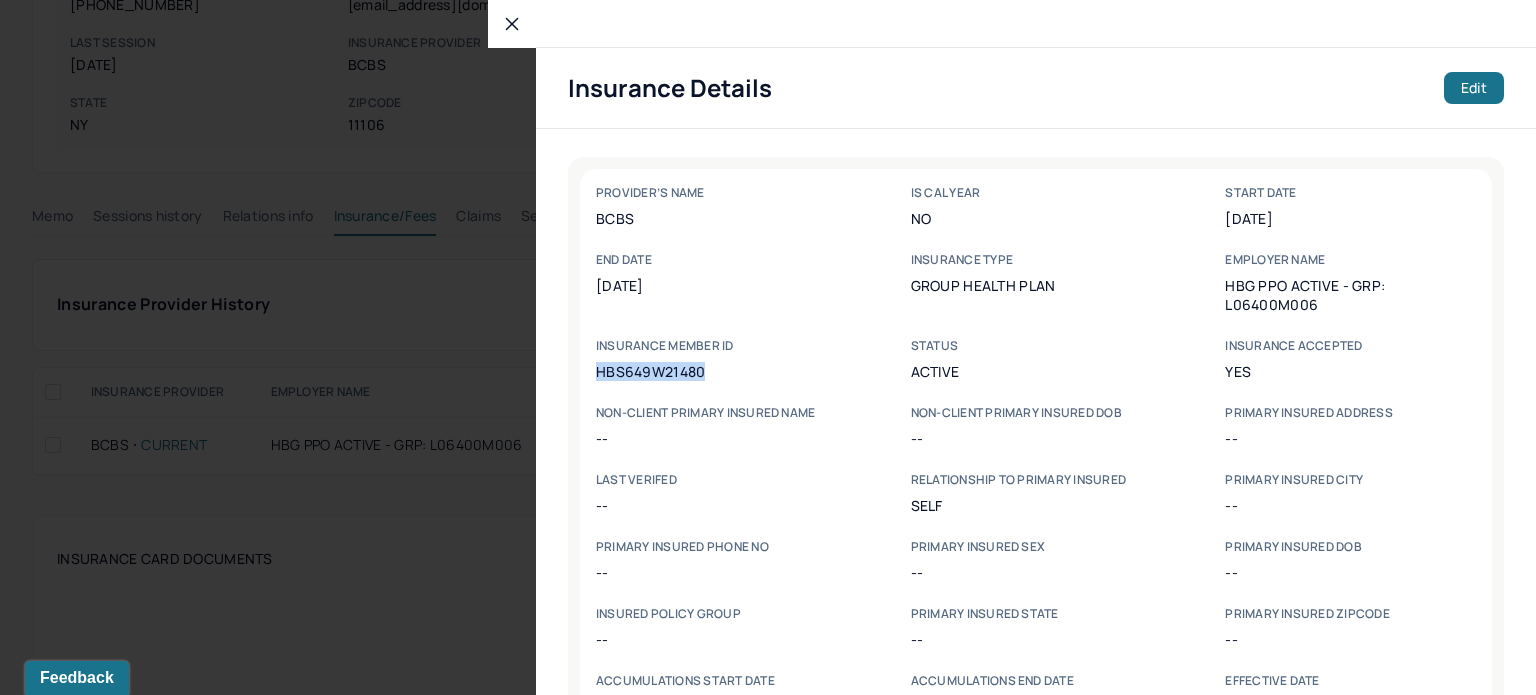 click on "HBS649W21480" at bounding box center [721, 371] 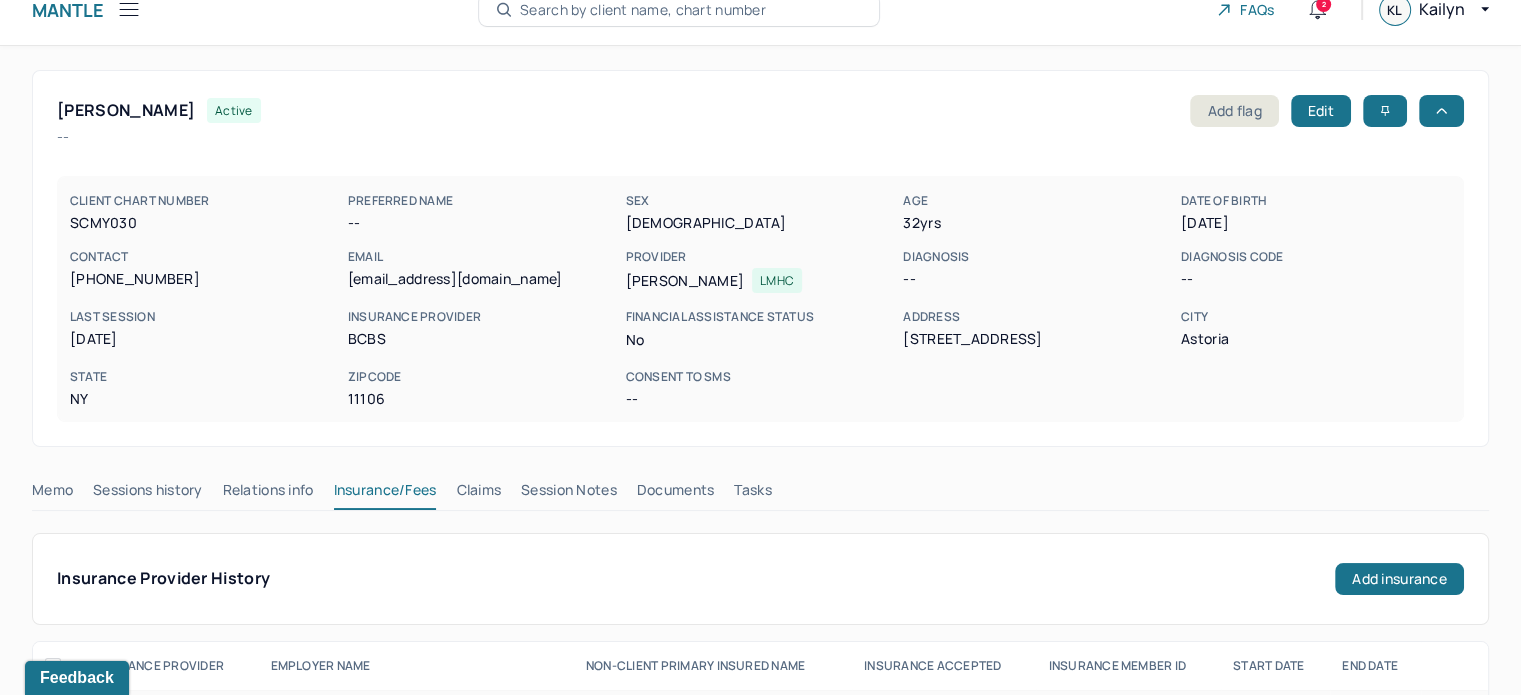 scroll, scrollTop: 0, scrollLeft: 0, axis: both 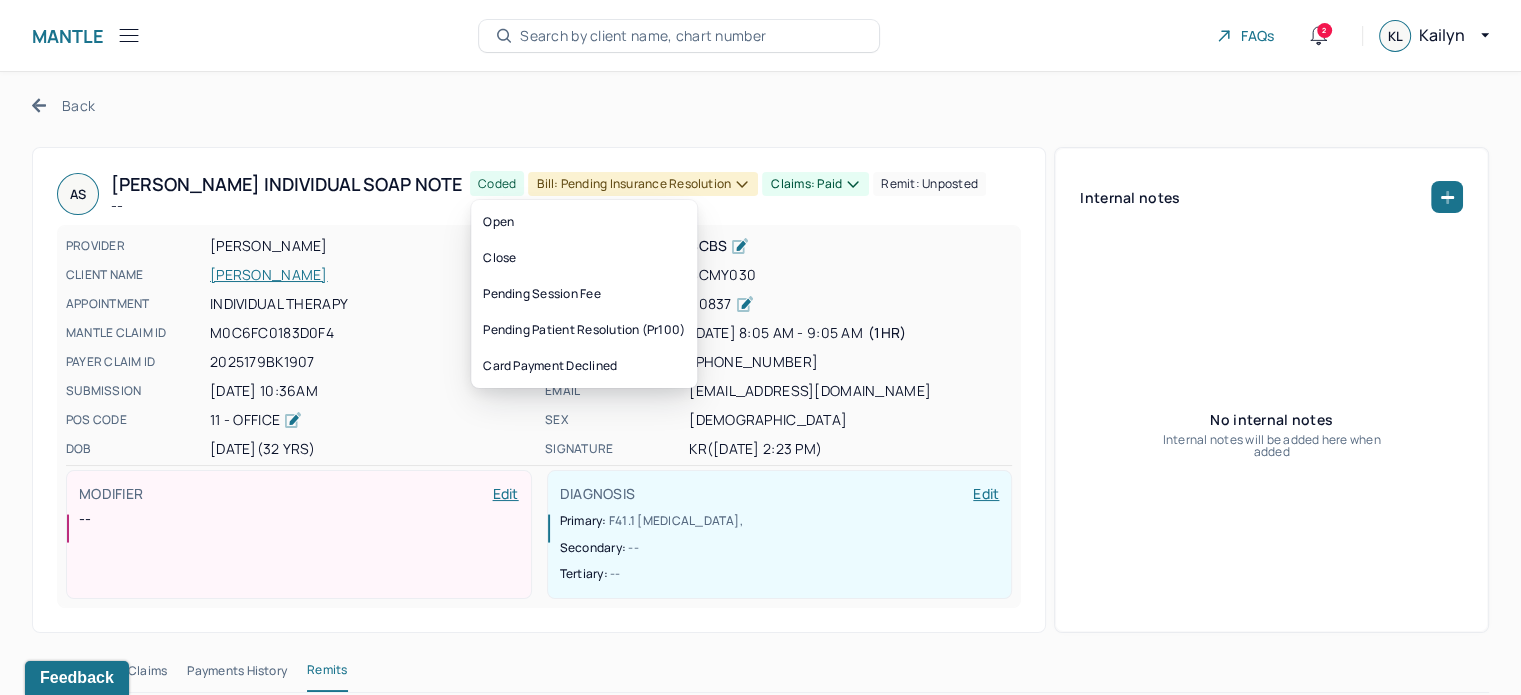 click on "Bill: Pending Insurance Resolution" at bounding box center [643, 184] 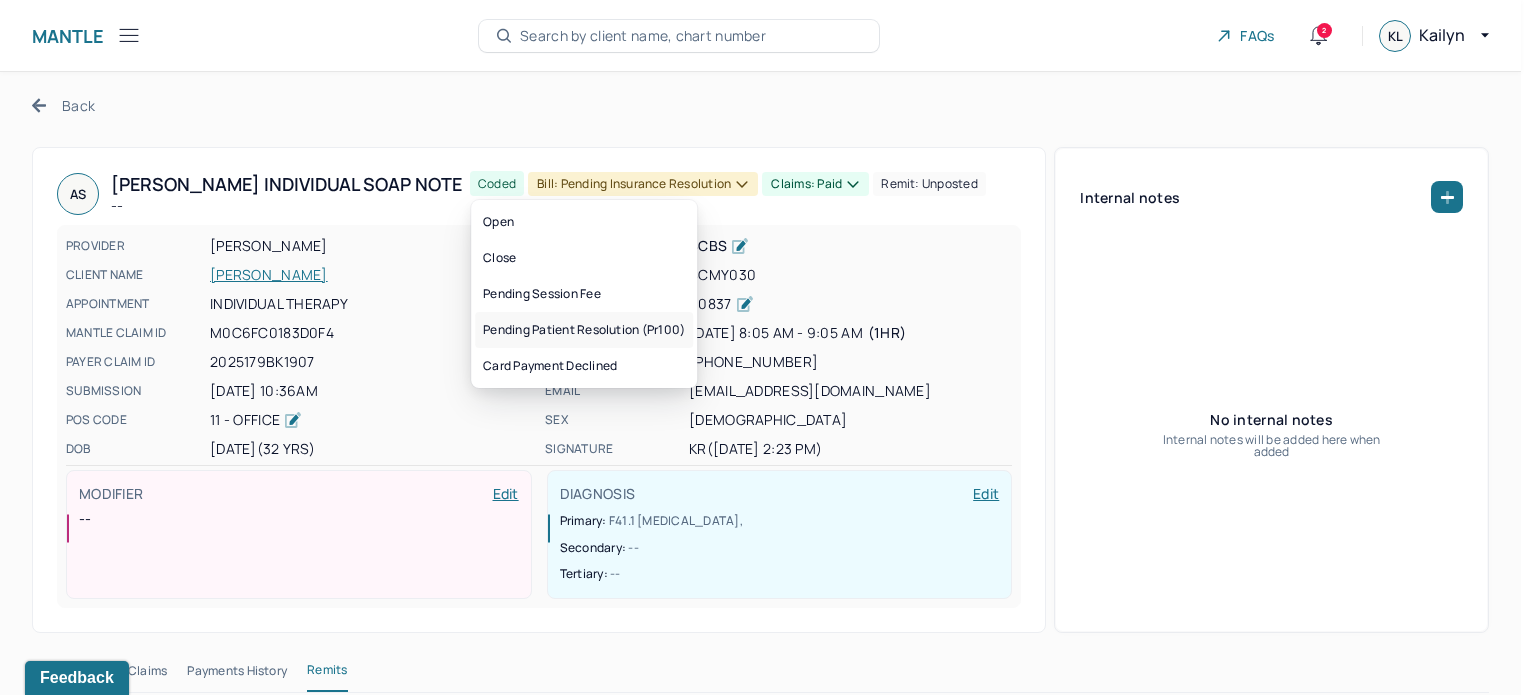 click on "Pending patient resolution (pr100)" at bounding box center (584, 330) 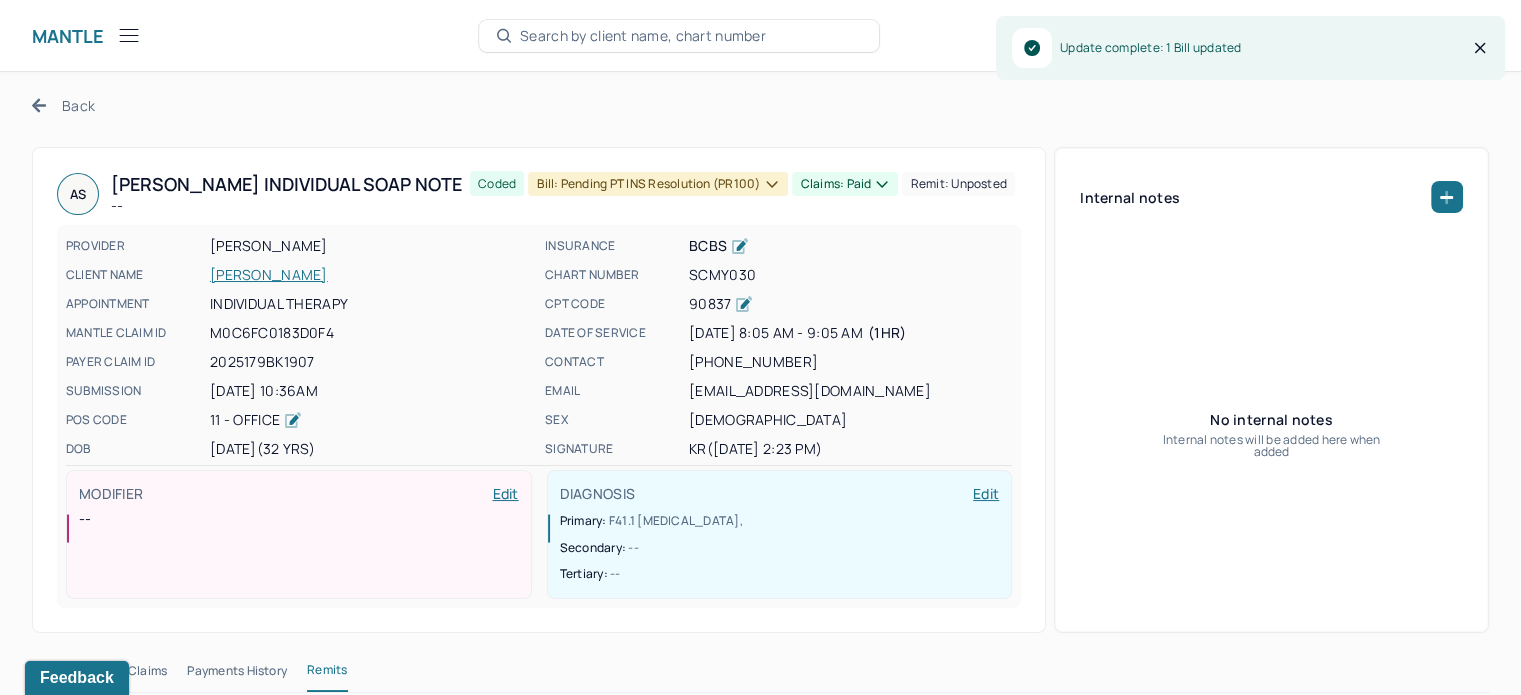 click on "Back" at bounding box center [63, 105] 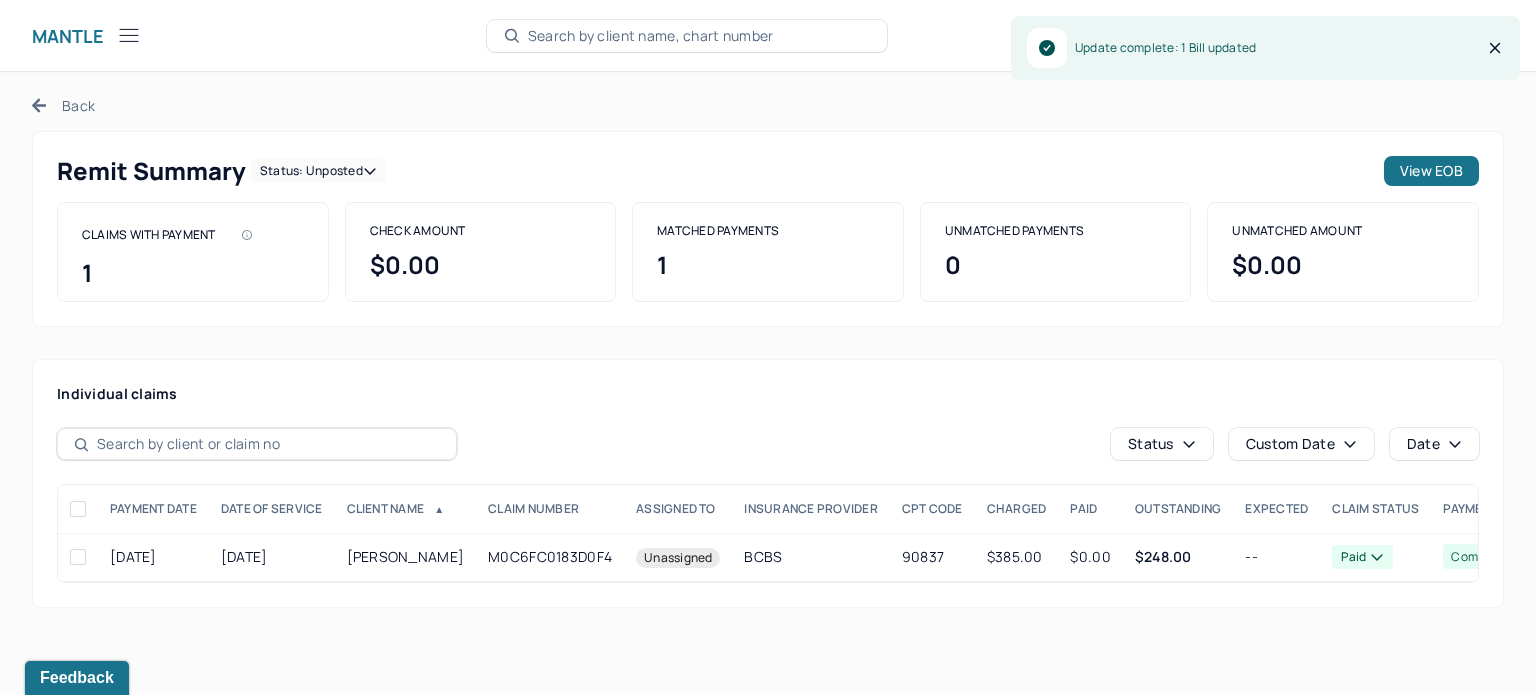 click on "Status: unposted" at bounding box center (318, 171) 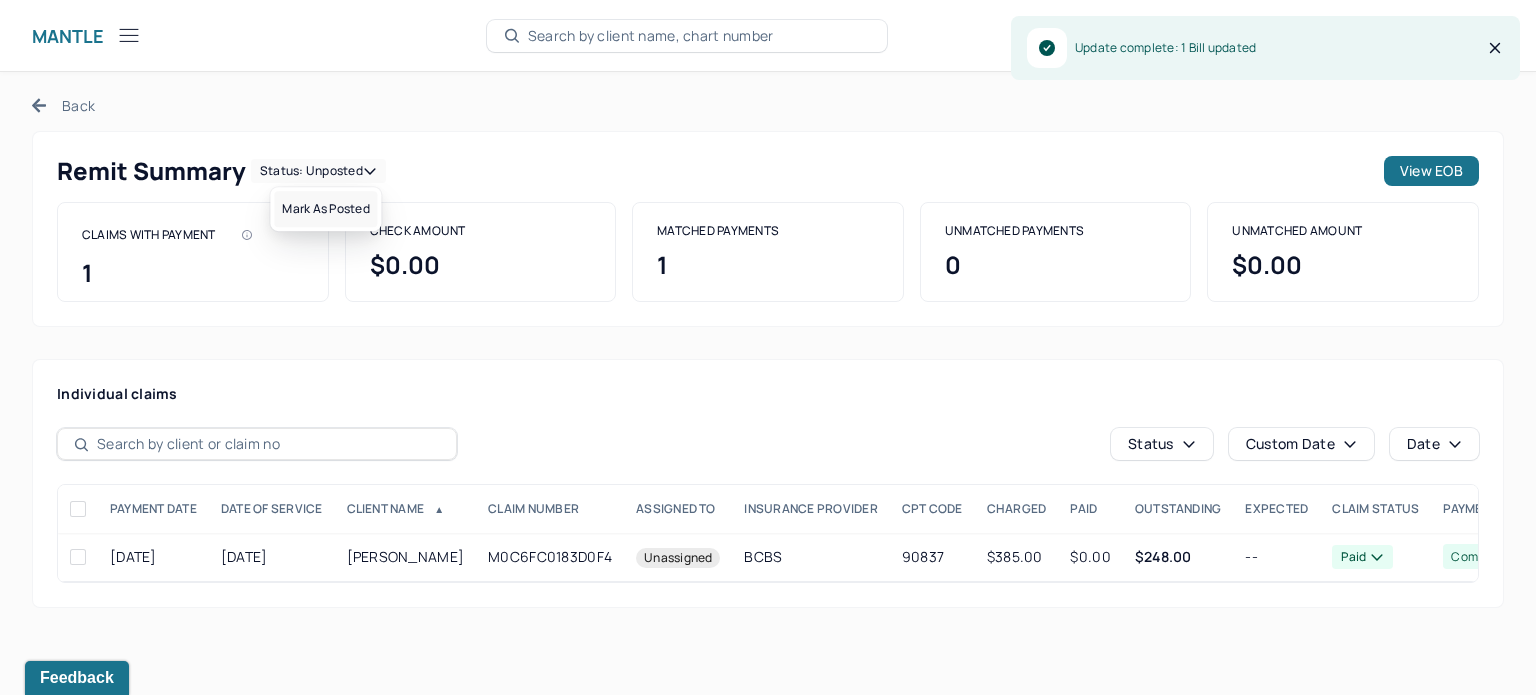 click on "Mark as Posted" at bounding box center (325, 209) 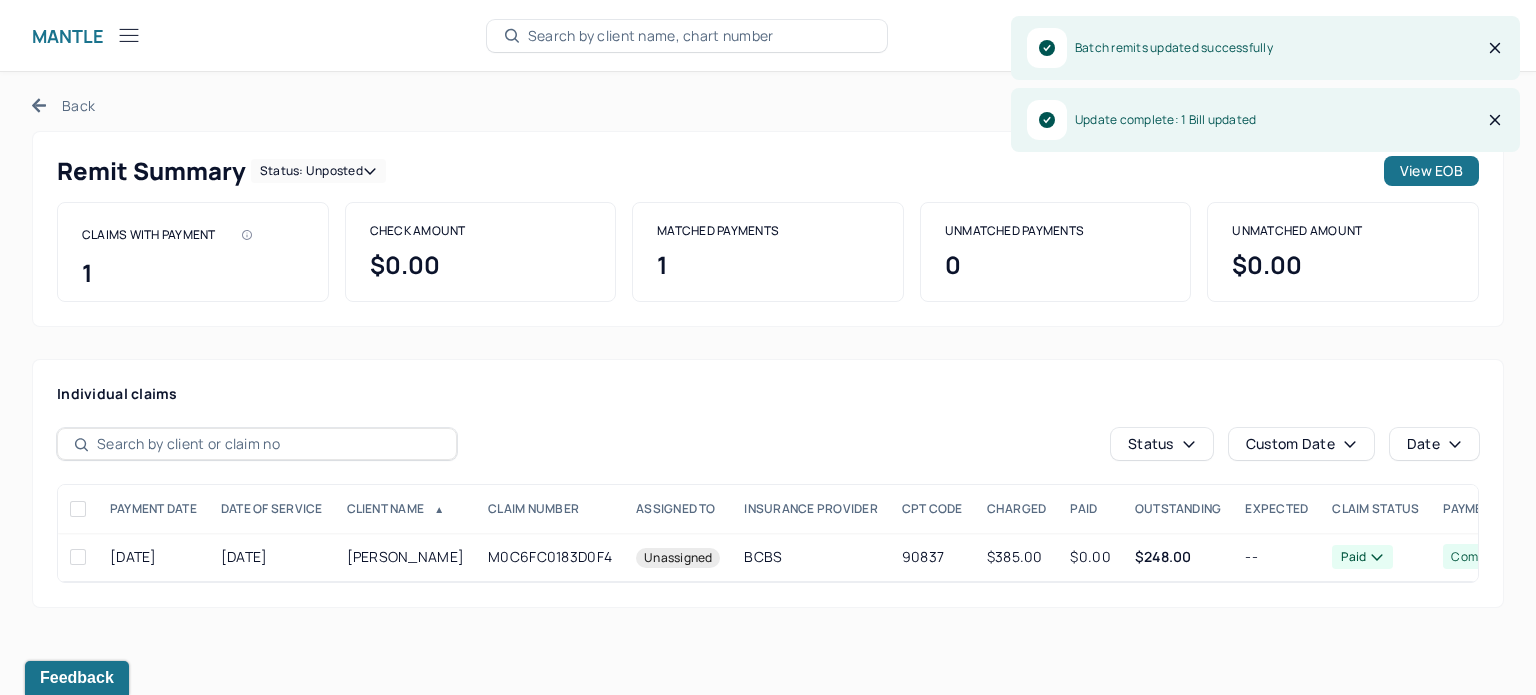 click on "Back" at bounding box center (63, 105) 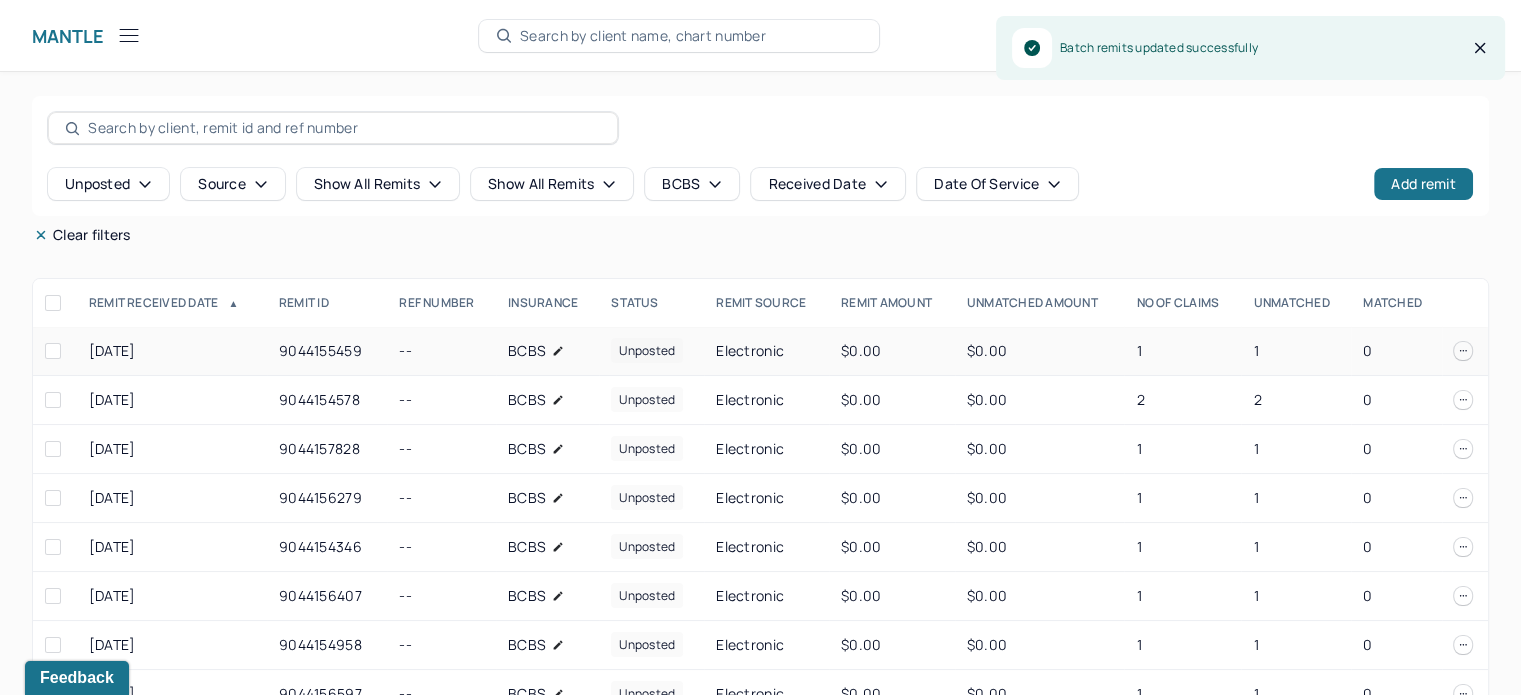 click on "1" at bounding box center [1296, 351] 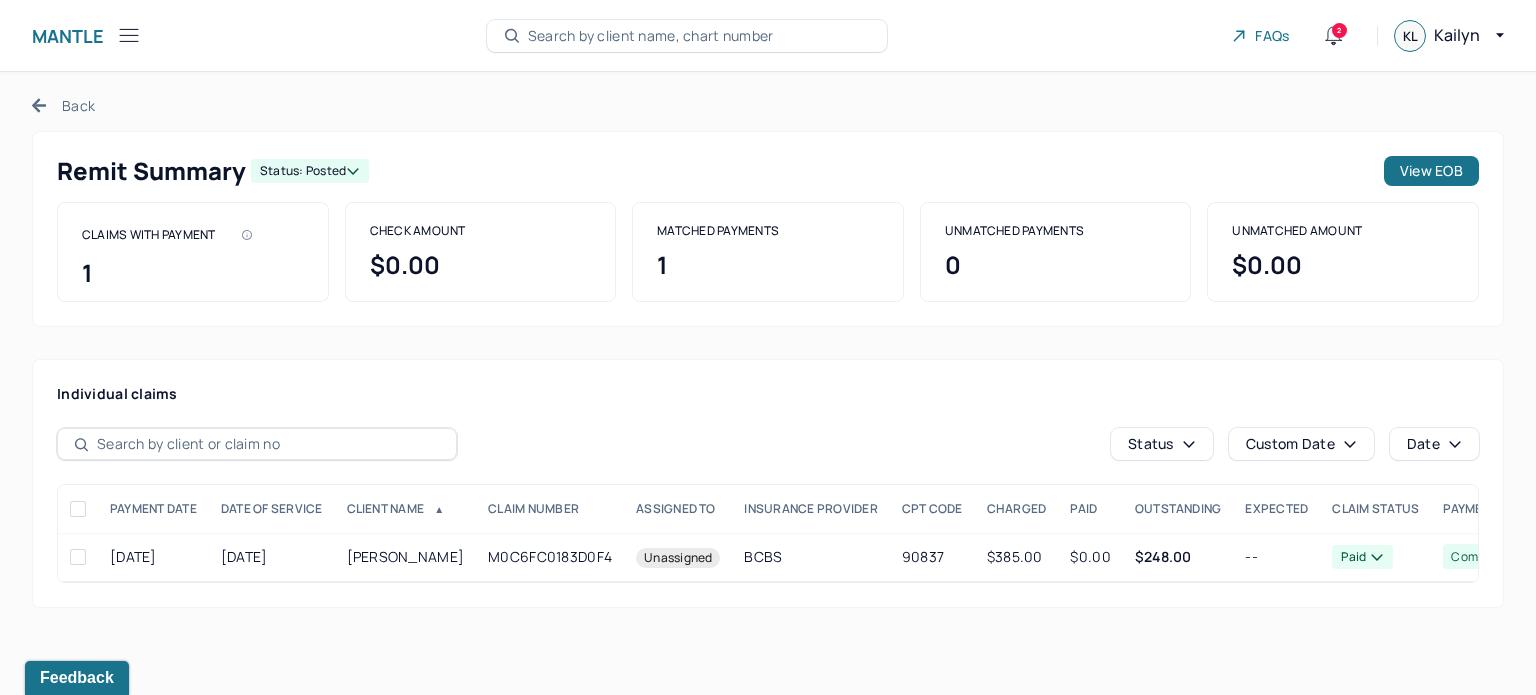 click on "Back" at bounding box center (63, 105) 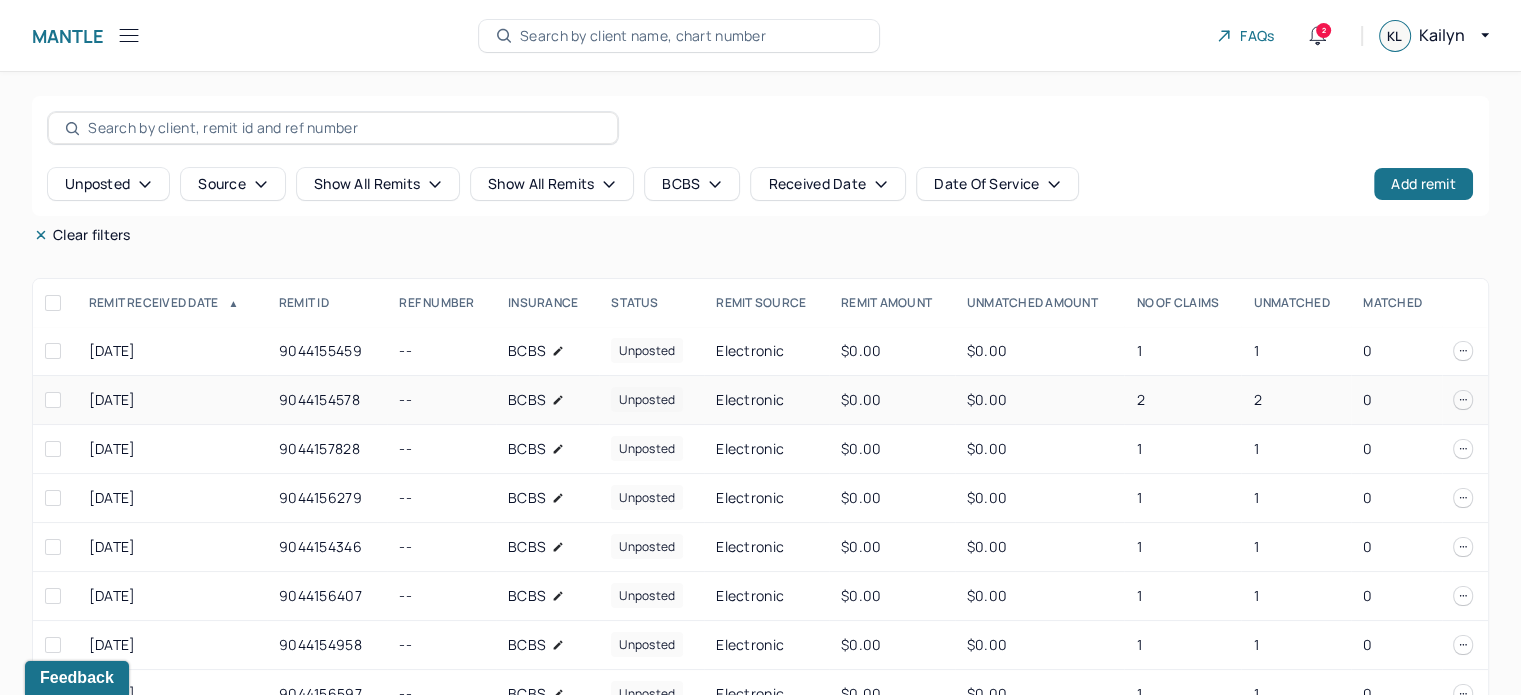 click on "2" at bounding box center [1296, 400] 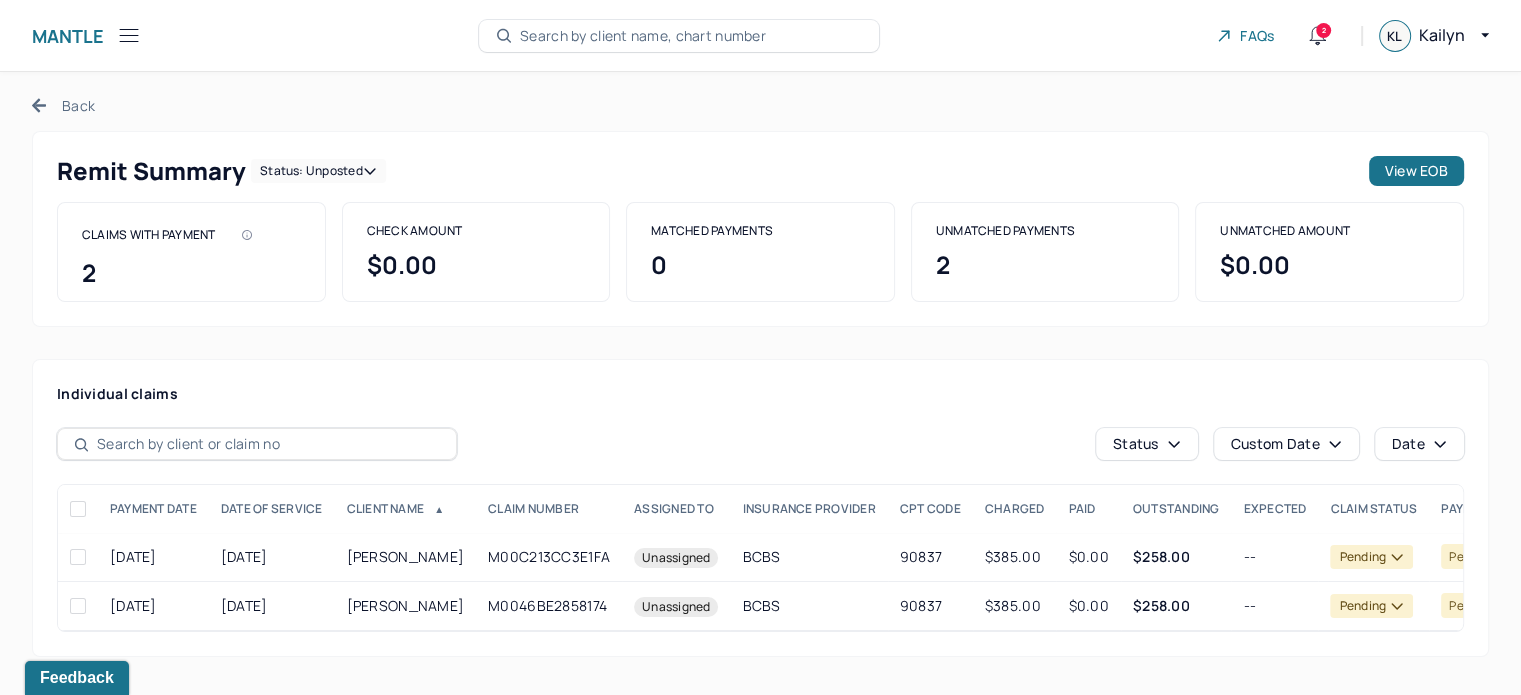 scroll, scrollTop: 0, scrollLeft: 0, axis: both 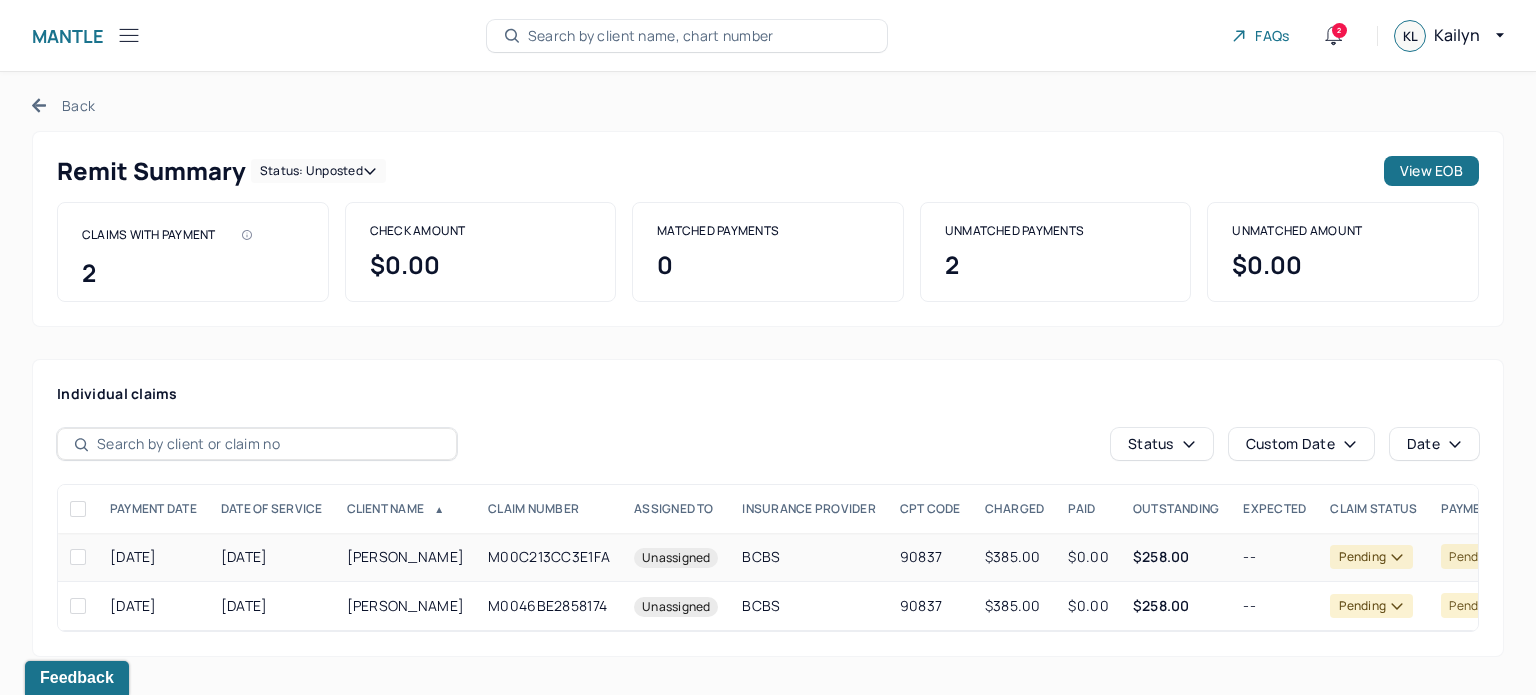 click on "$385.00" at bounding box center [1015, 557] 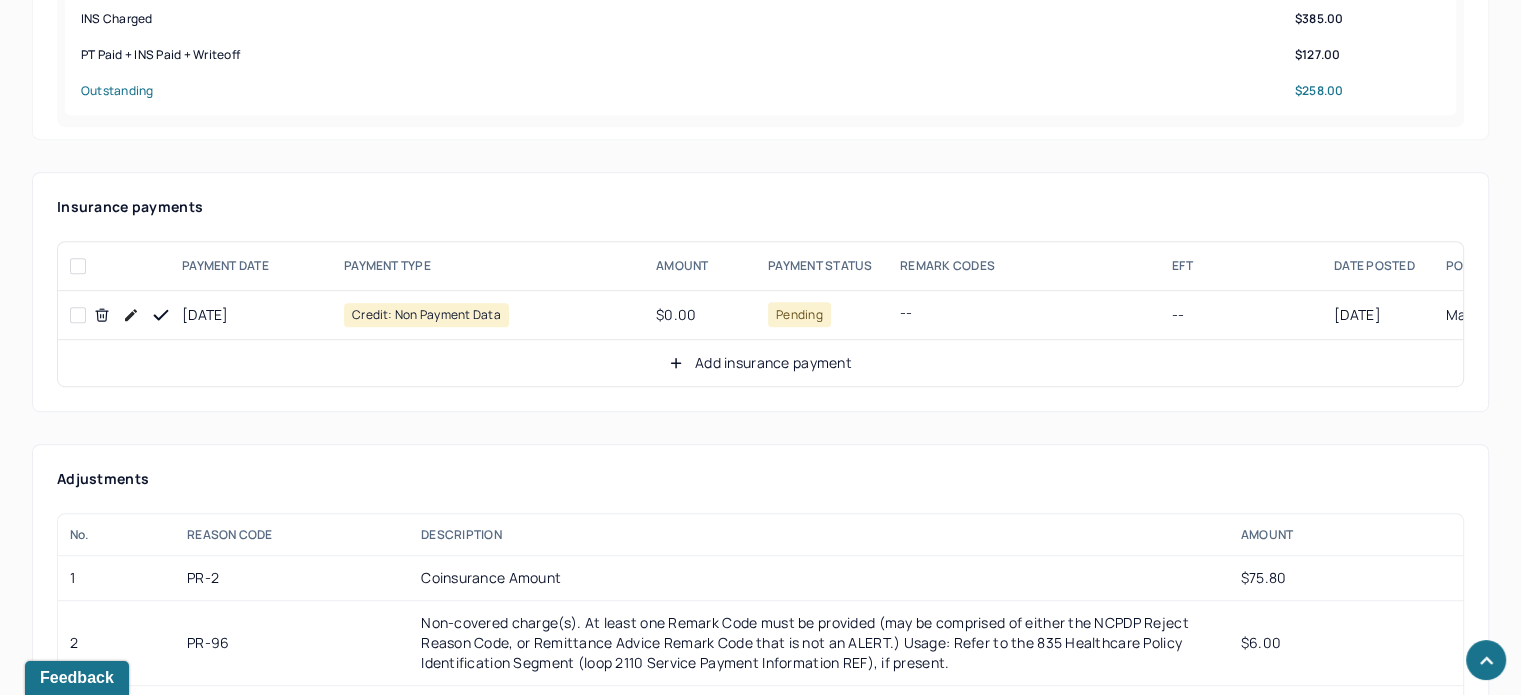 scroll, scrollTop: 1302, scrollLeft: 0, axis: vertical 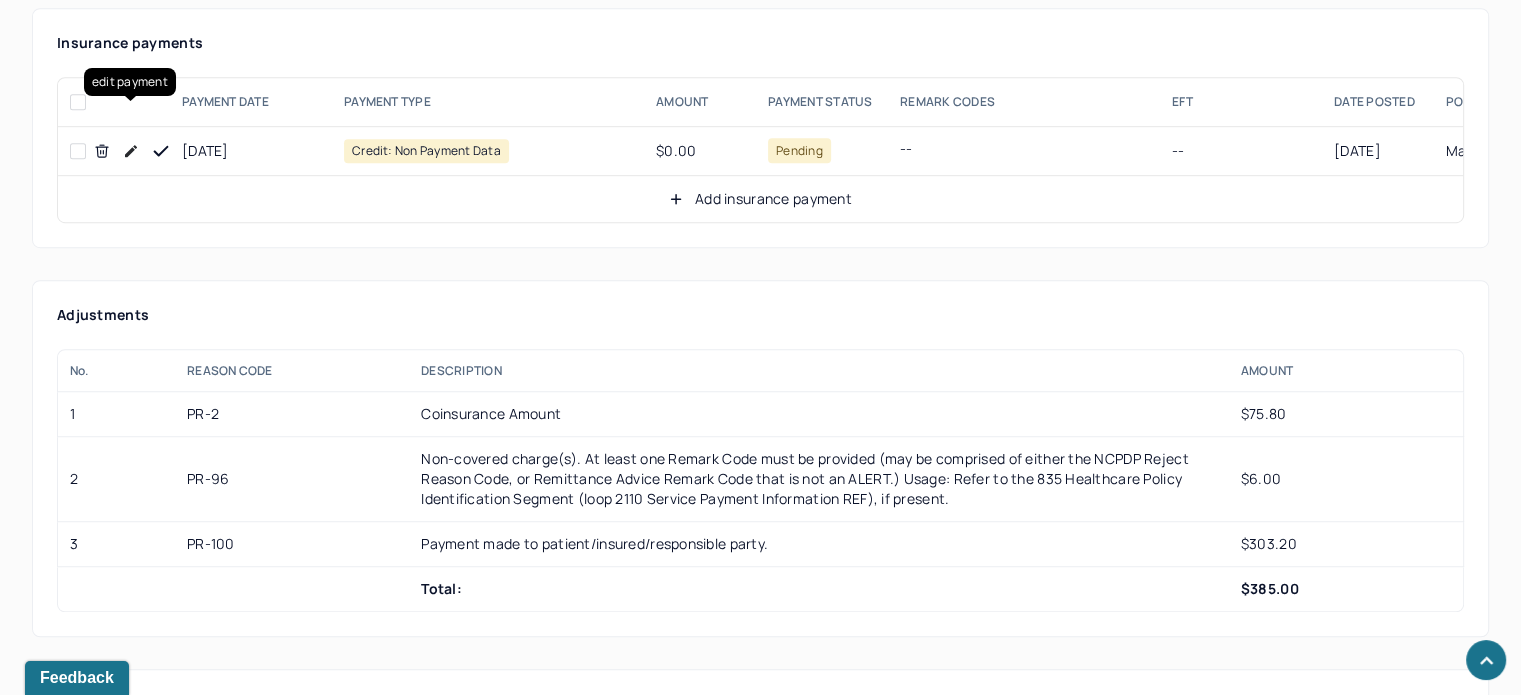 click 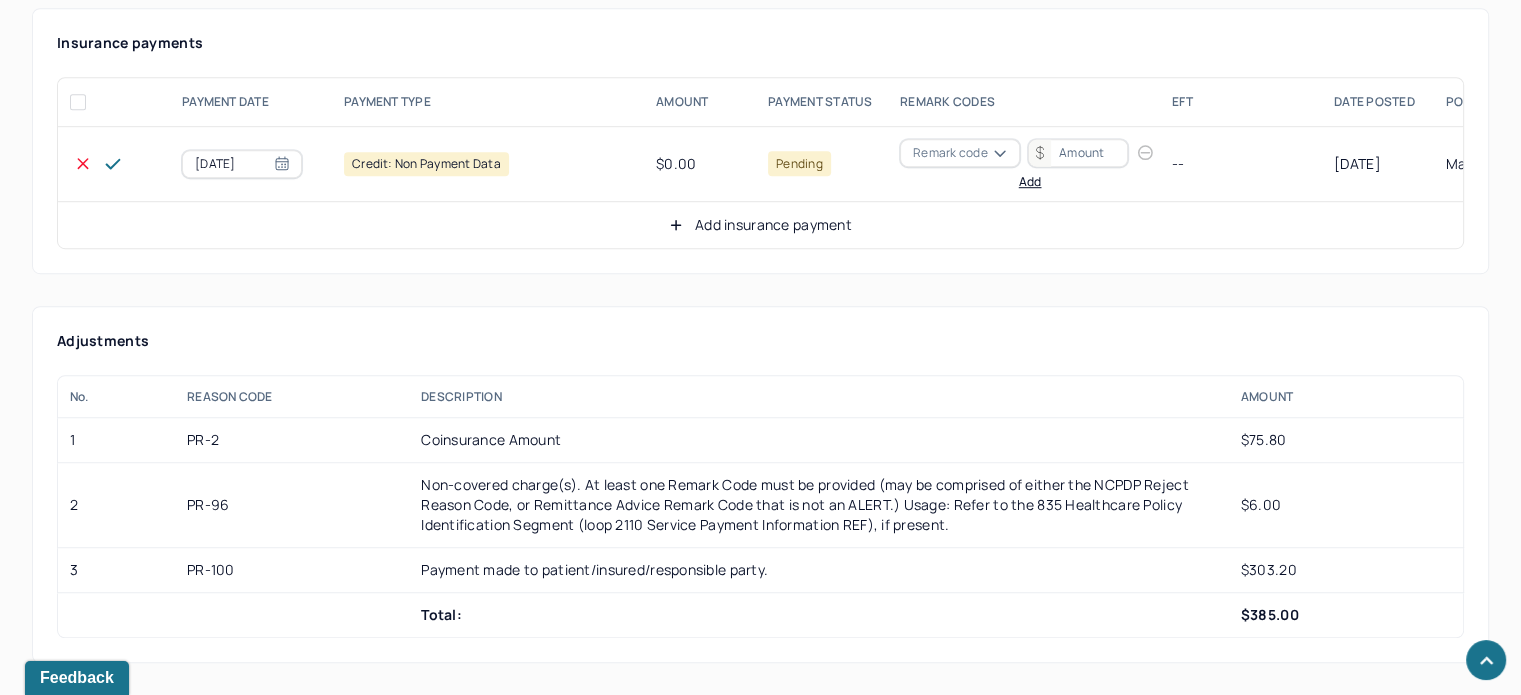 click on "Remark code" at bounding box center (950, 153) 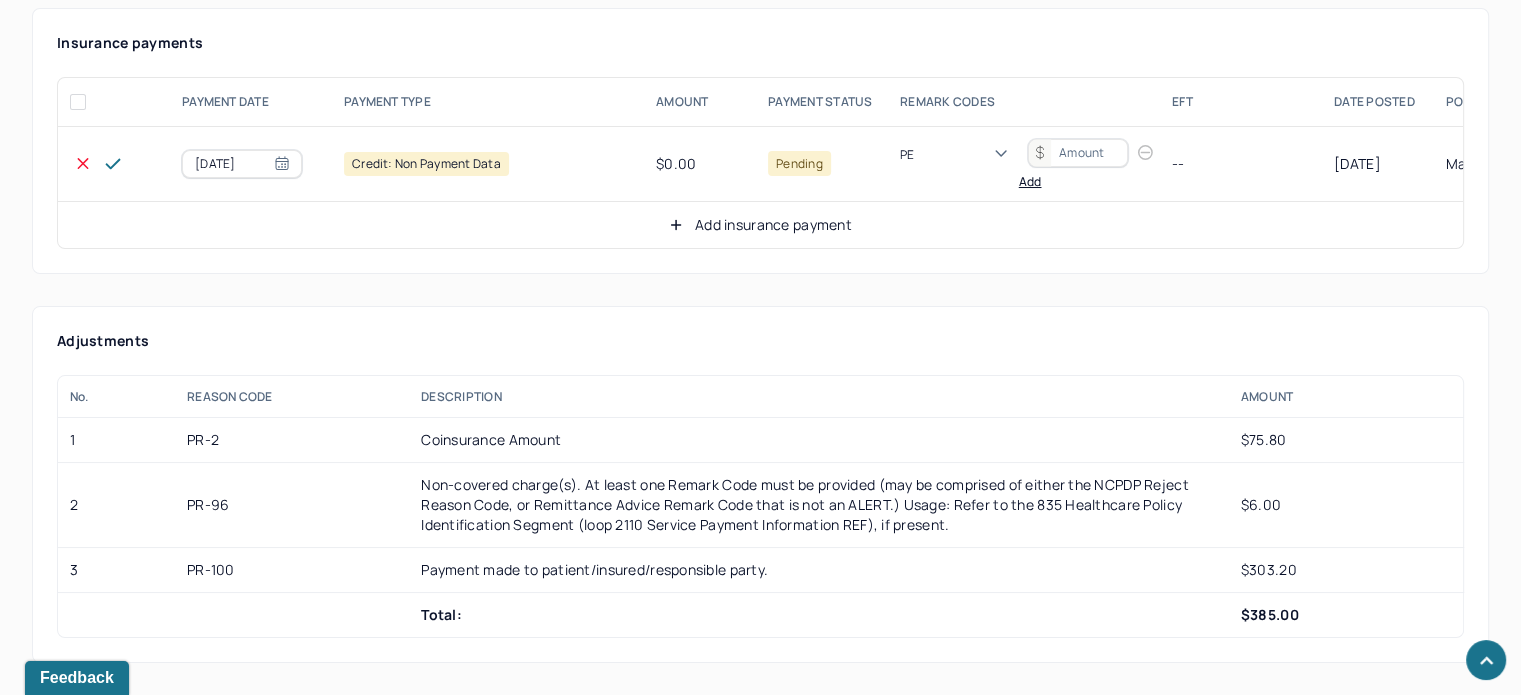 scroll, scrollTop: 0, scrollLeft: 0, axis: both 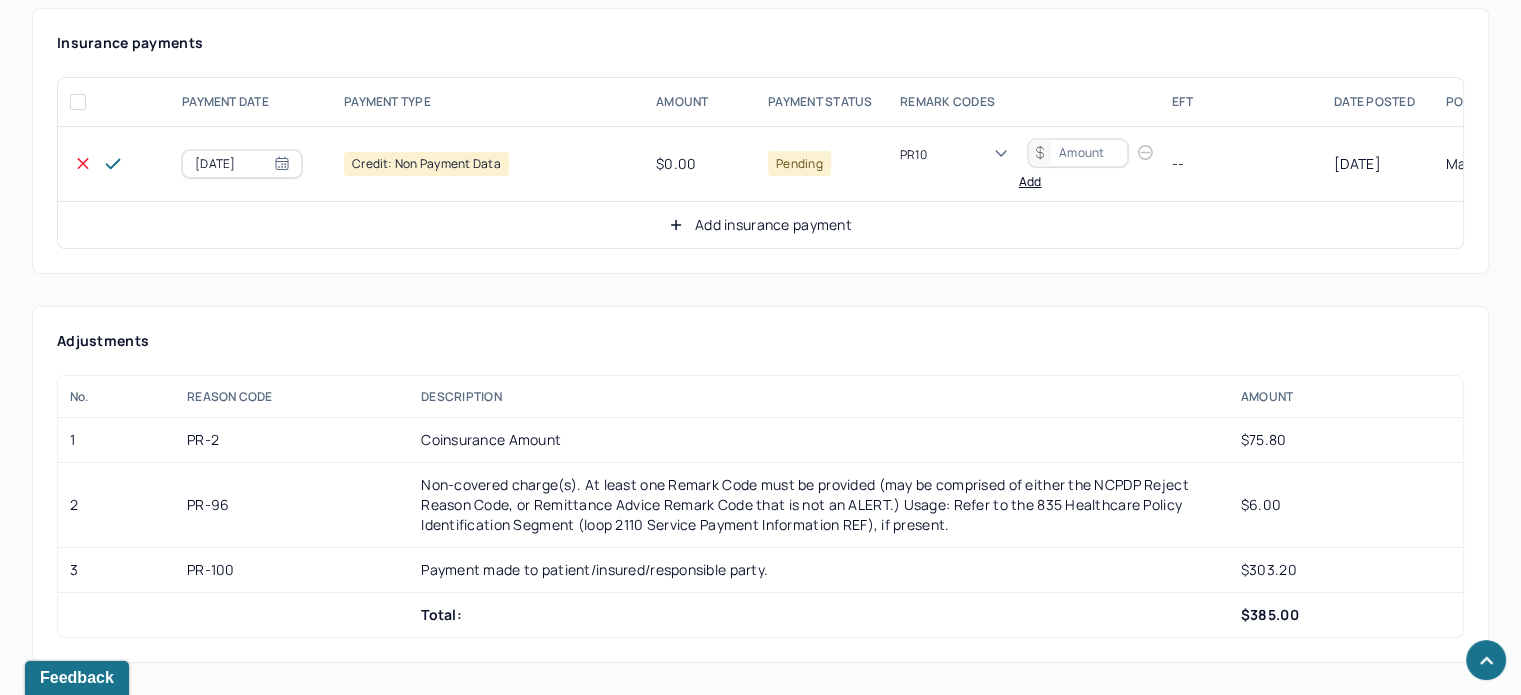type on "PR100" 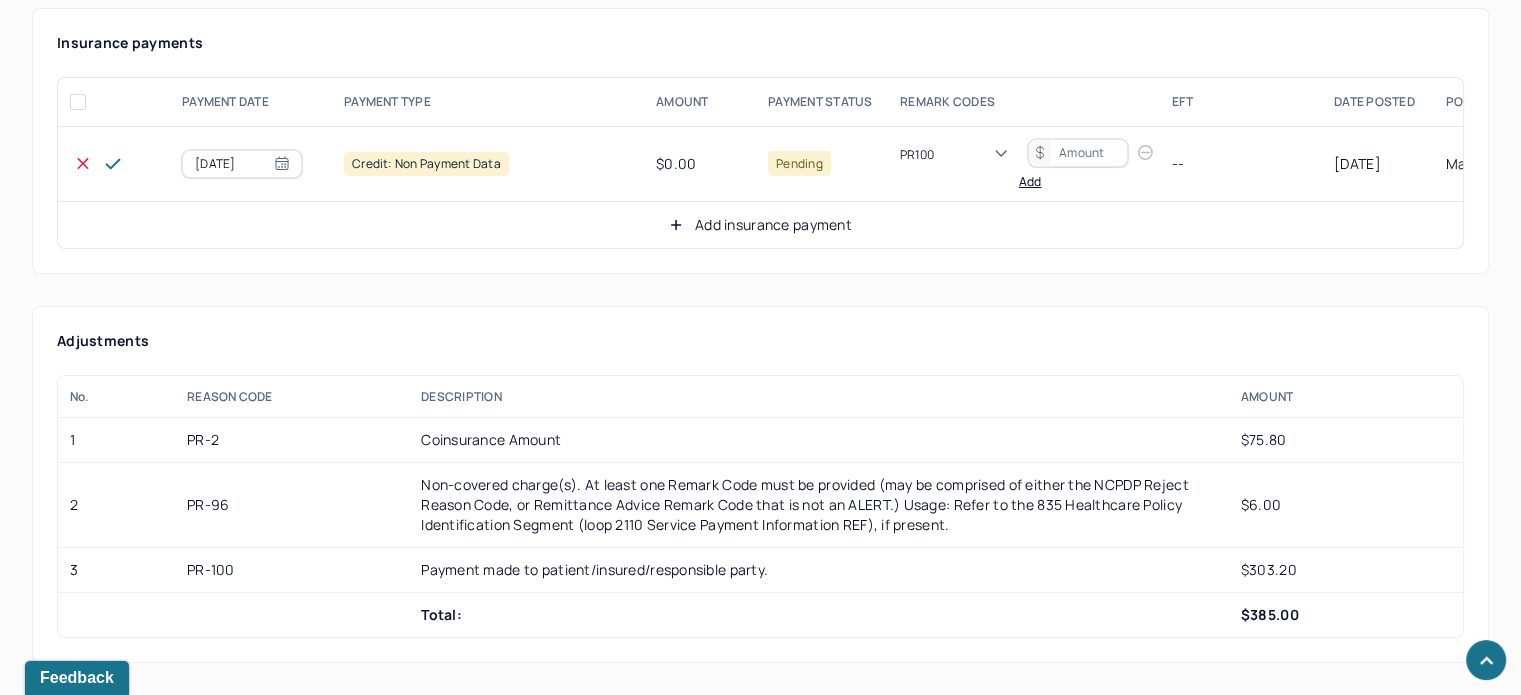 type 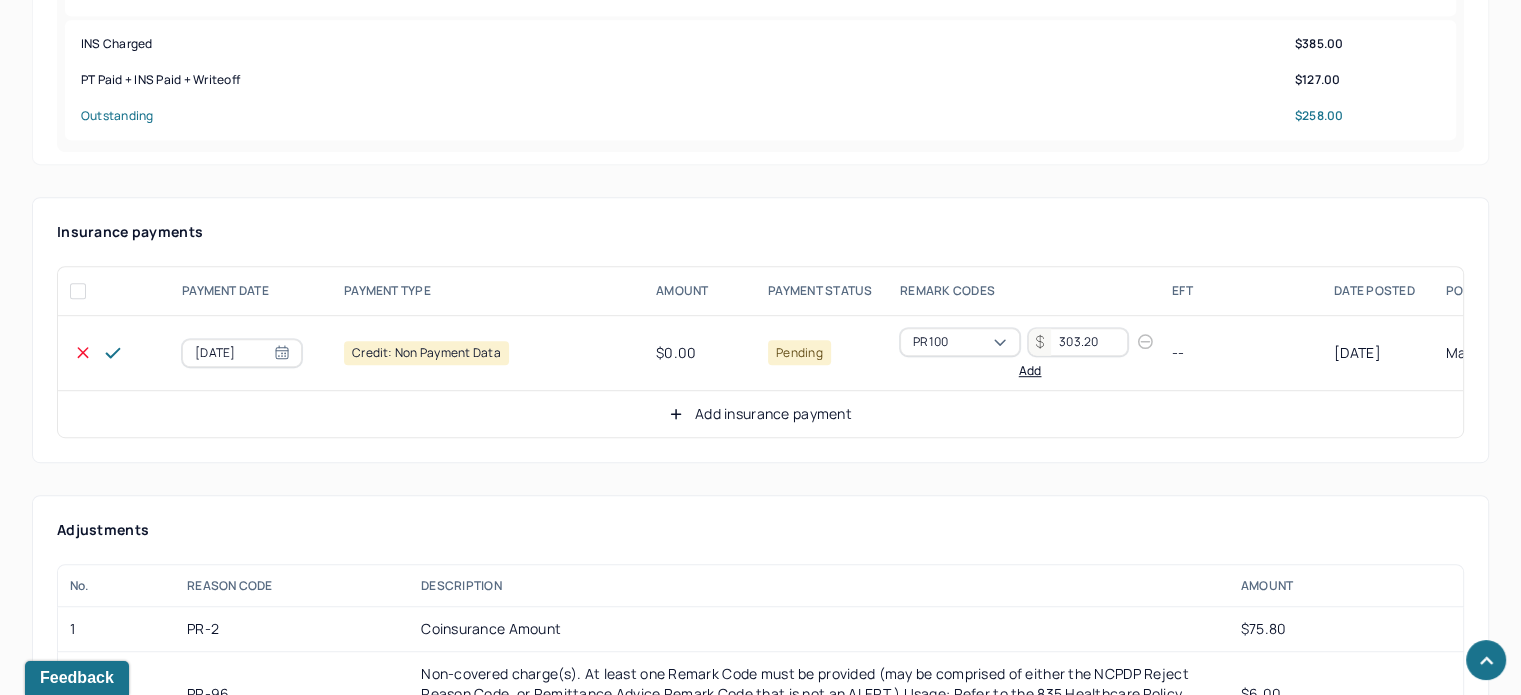scroll, scrollTop: 1102, scrollLeft: 0, axis: vertical 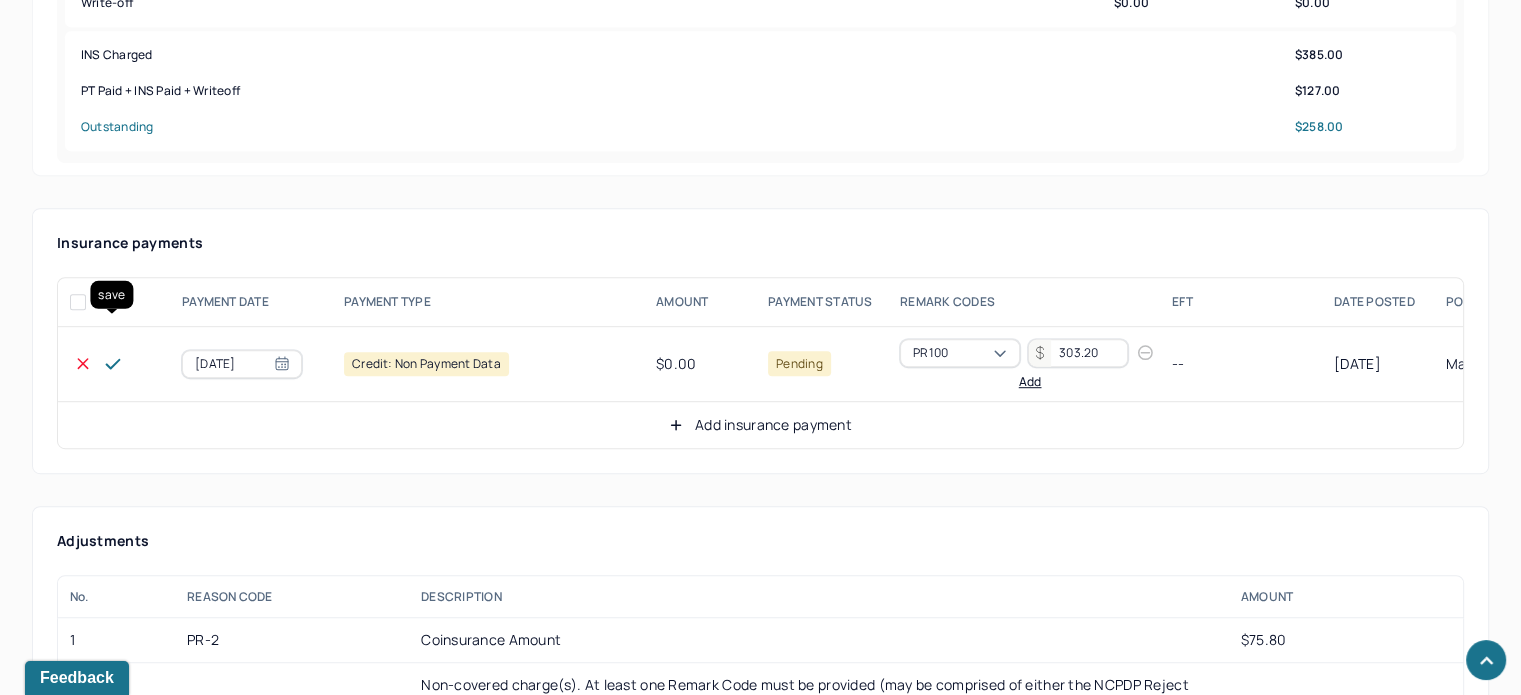type on "303.20" 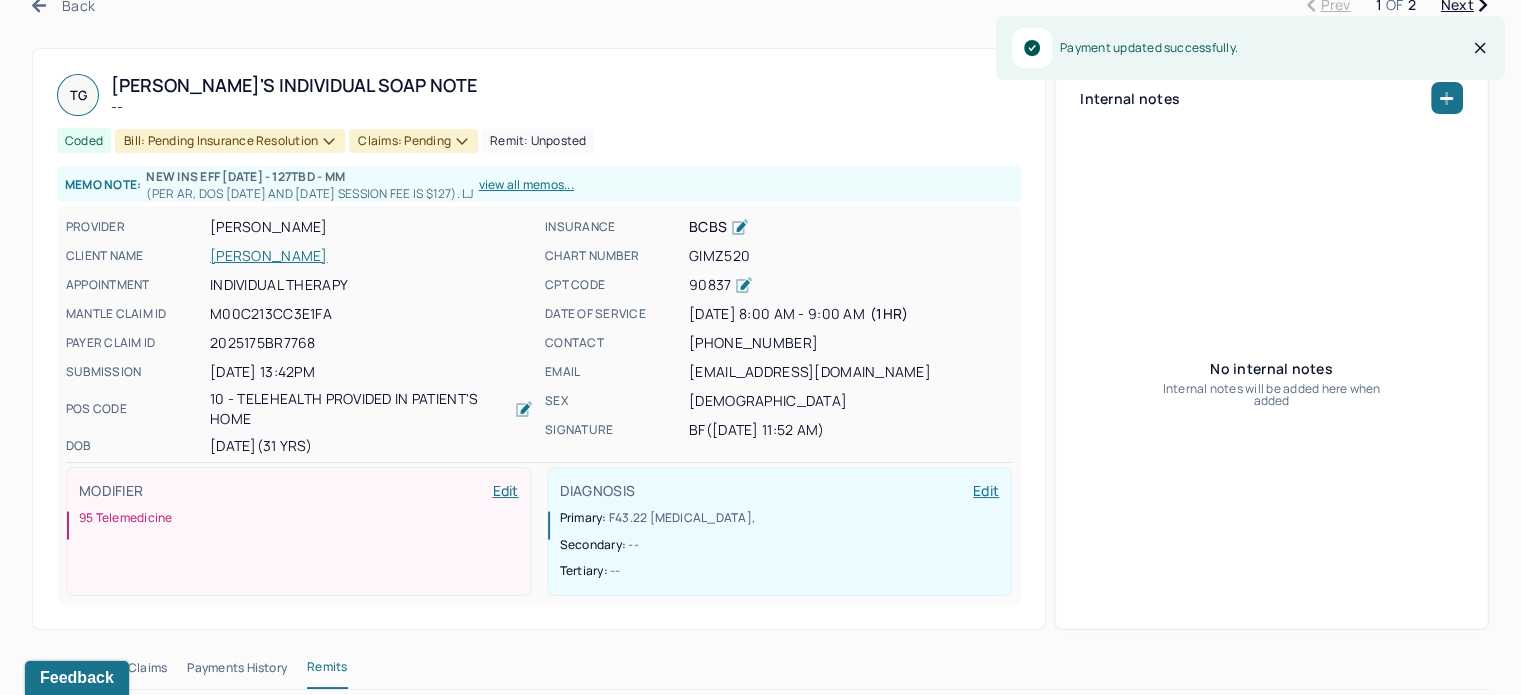 scroll, scrollTop: 2, scrollLeft: 0, axis: vertical 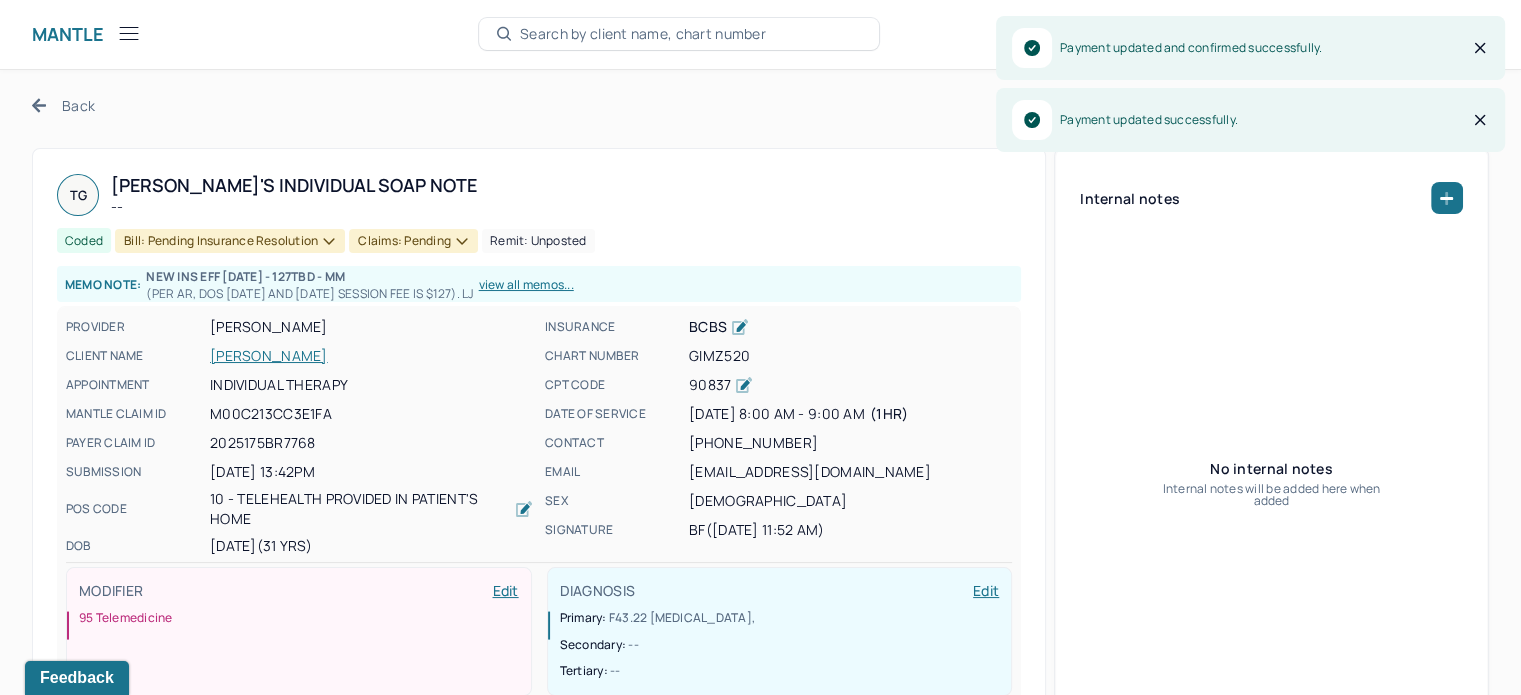 click on "GIMZ520" at bounding box center (850, 356) 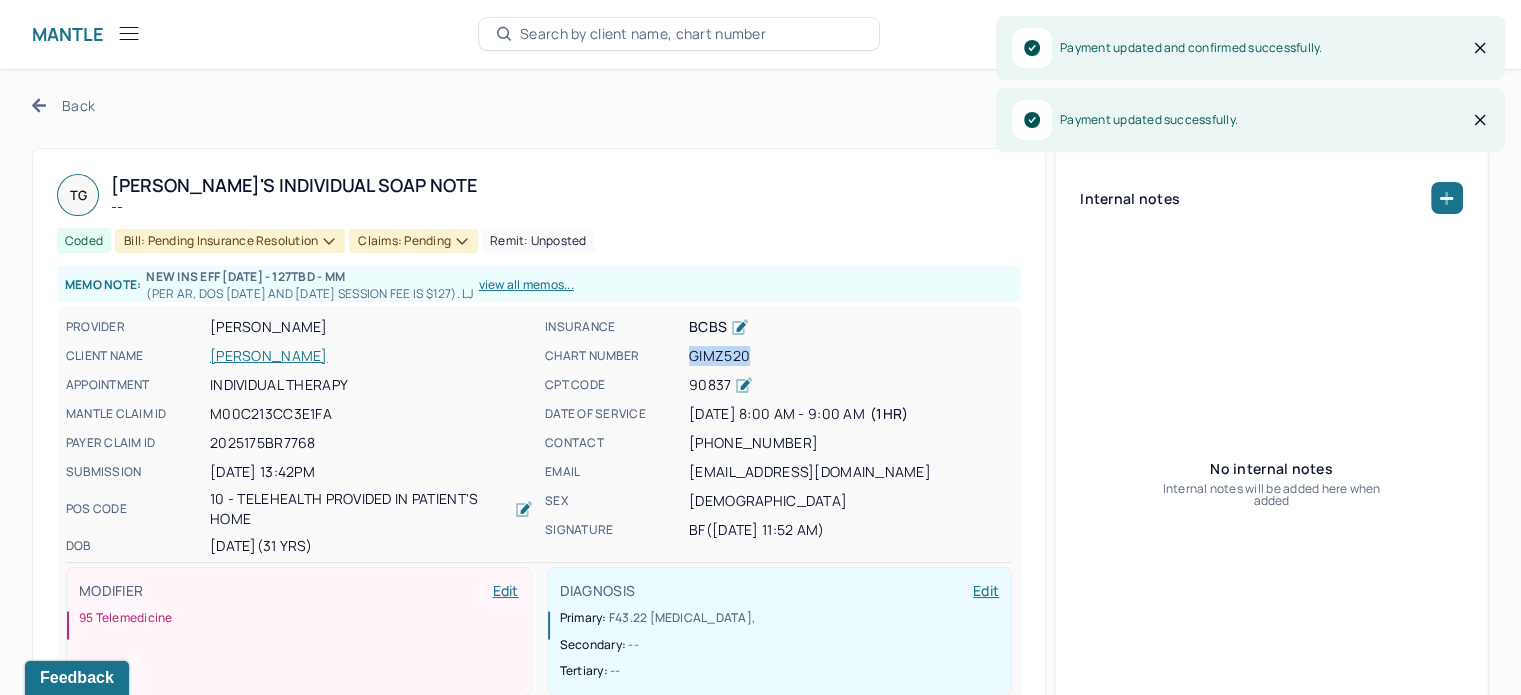 click on "GIMZ520" at bounding box center [850, 356] 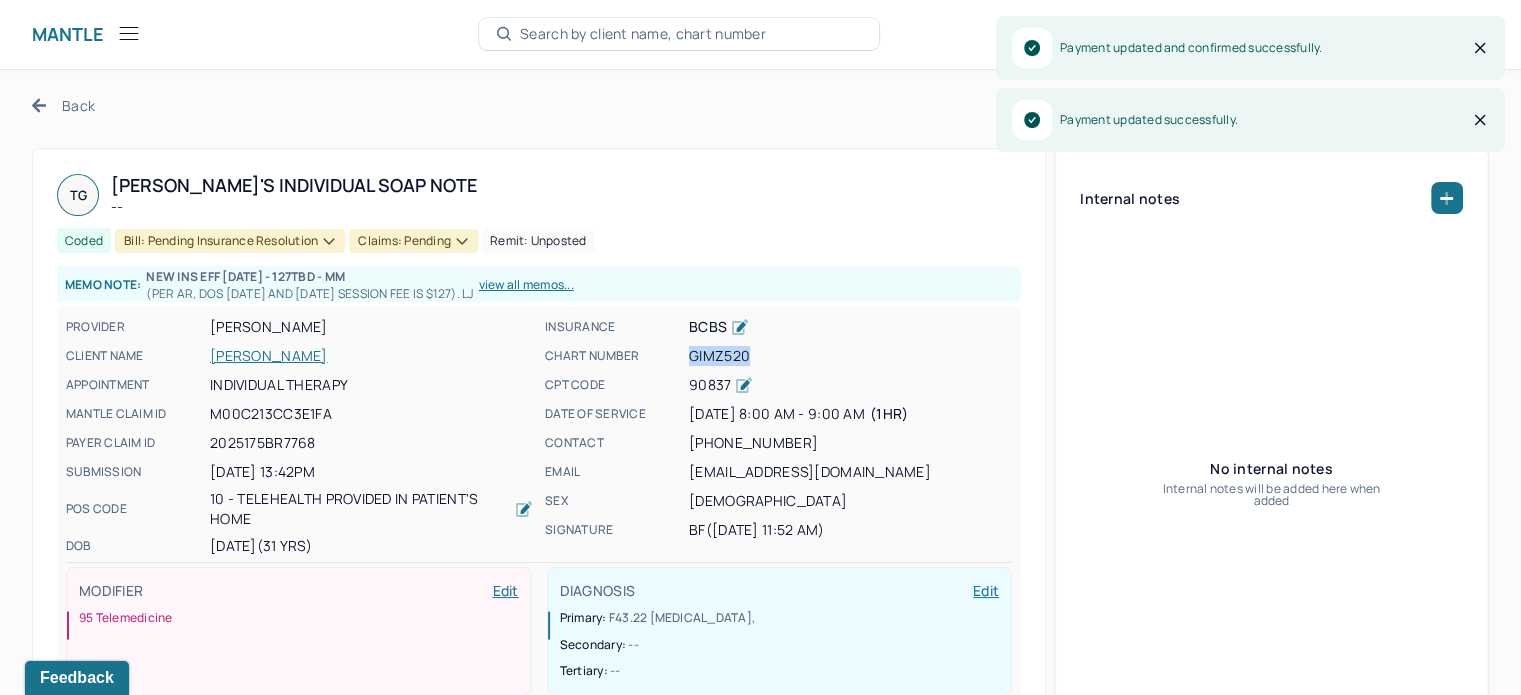 copy on "GIMZ520" 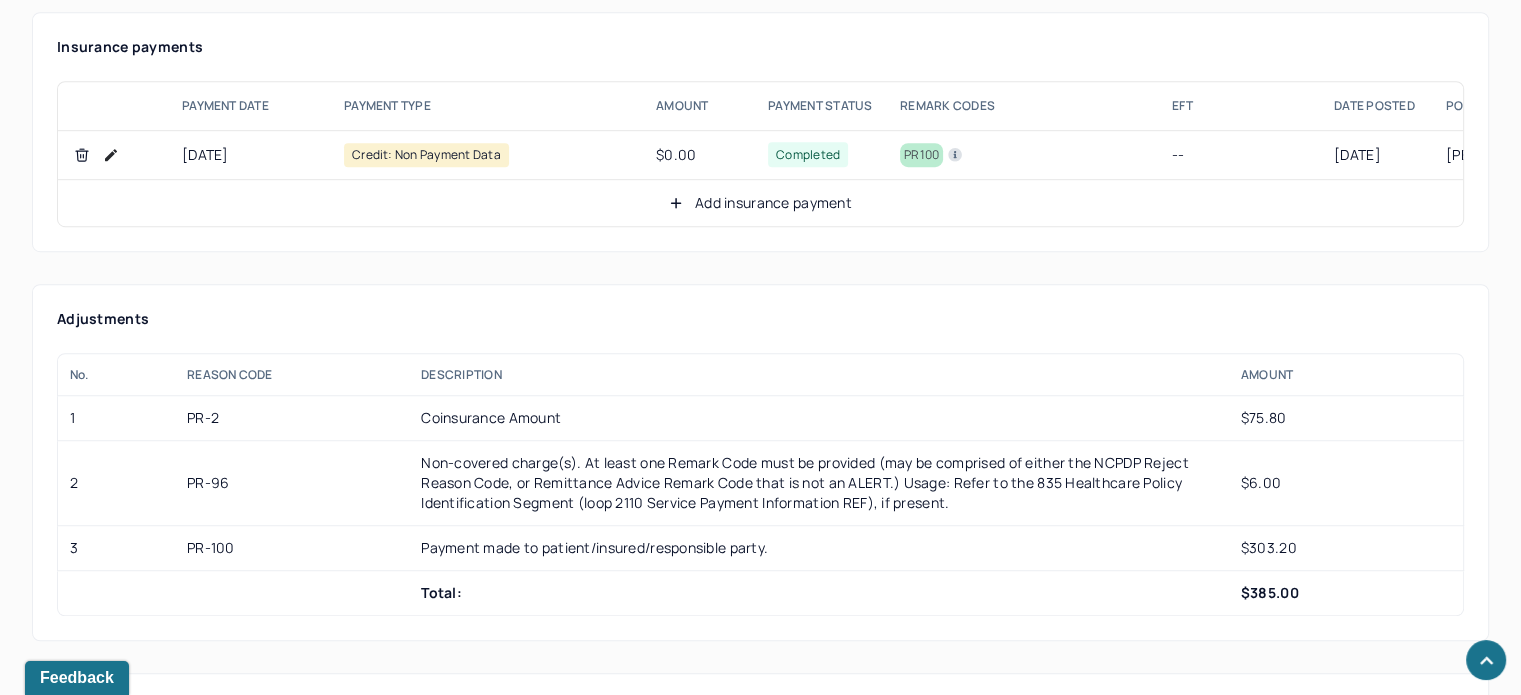 scroll, scrollTop: 1302, scrollLeft: 0, axis: vertical 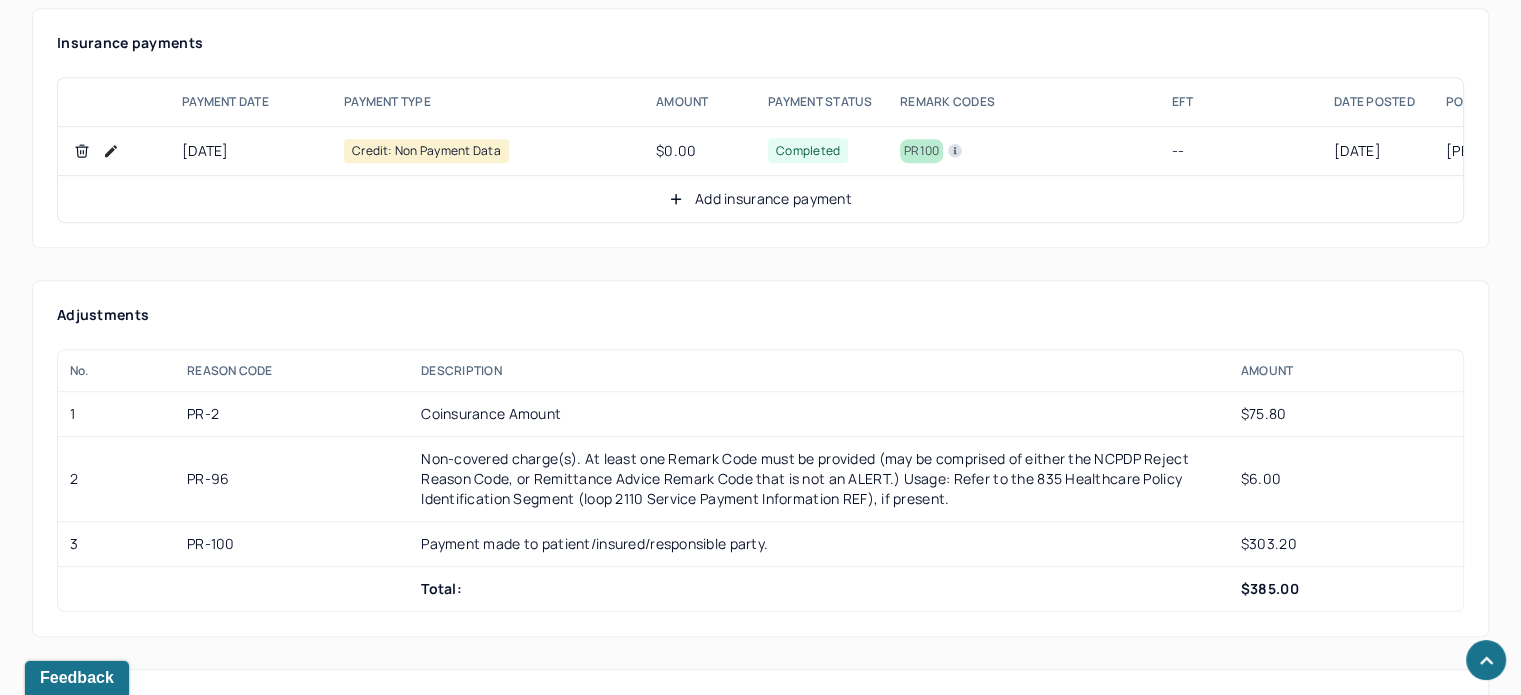 click on "Add insurance payment" at bounding box center (760, 199) 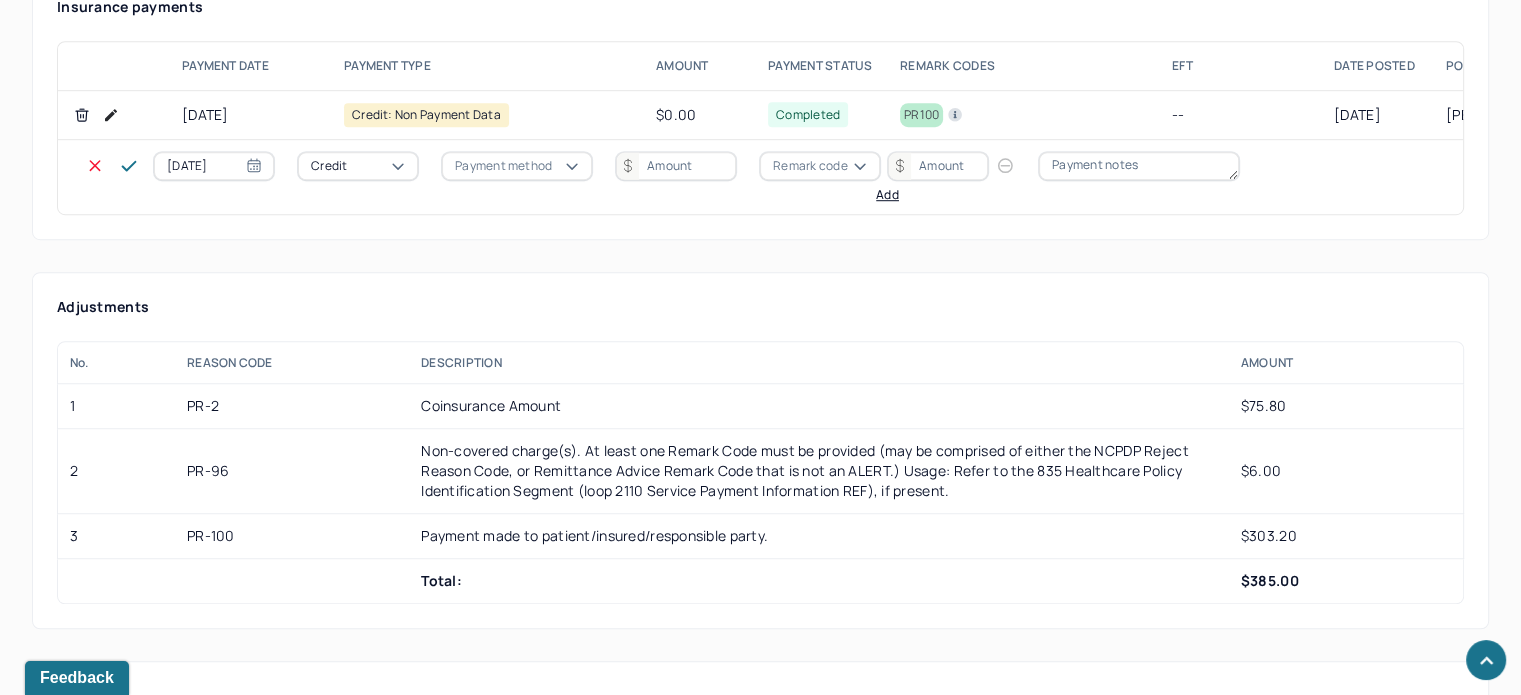 click on "[DATE] Credit Payment method Remark code       Add" at bounding box center (708, 177) 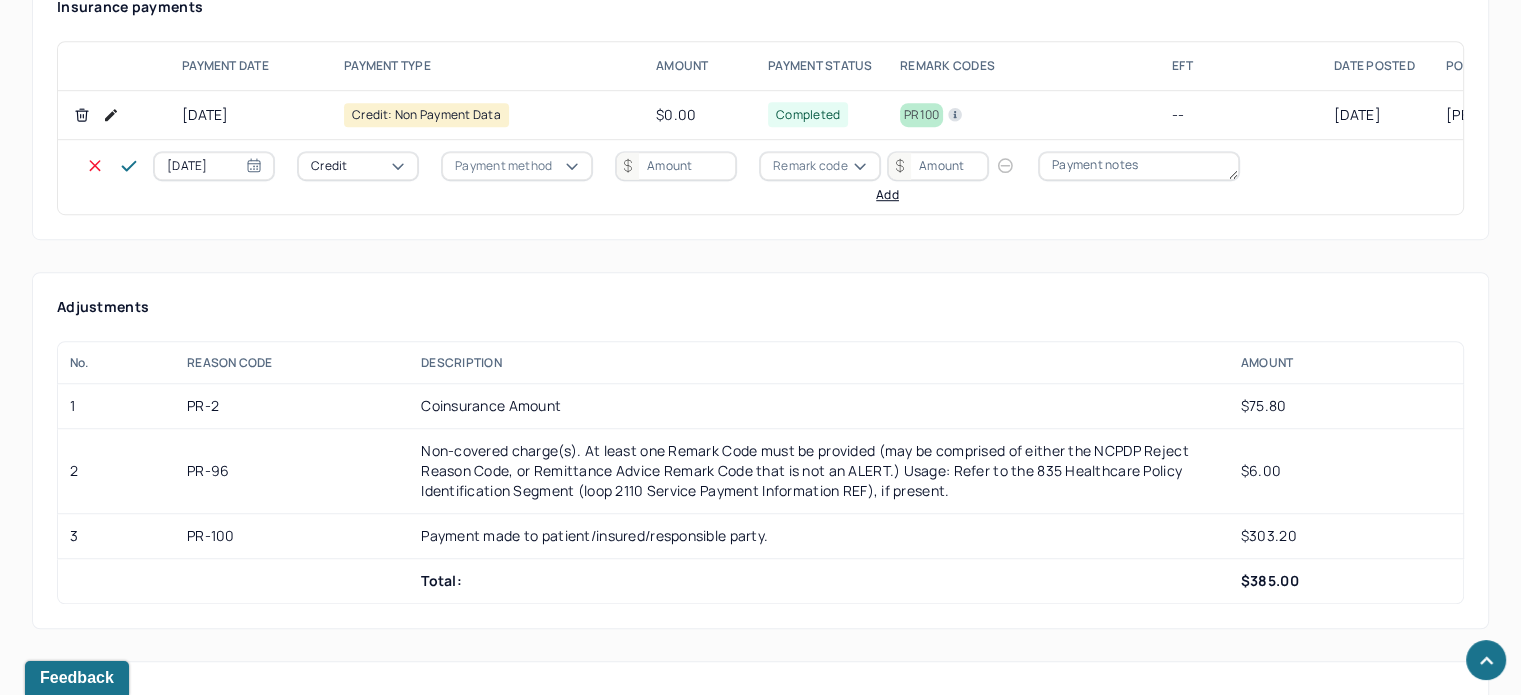 click on "Credit" at bounding box center (358, 166) 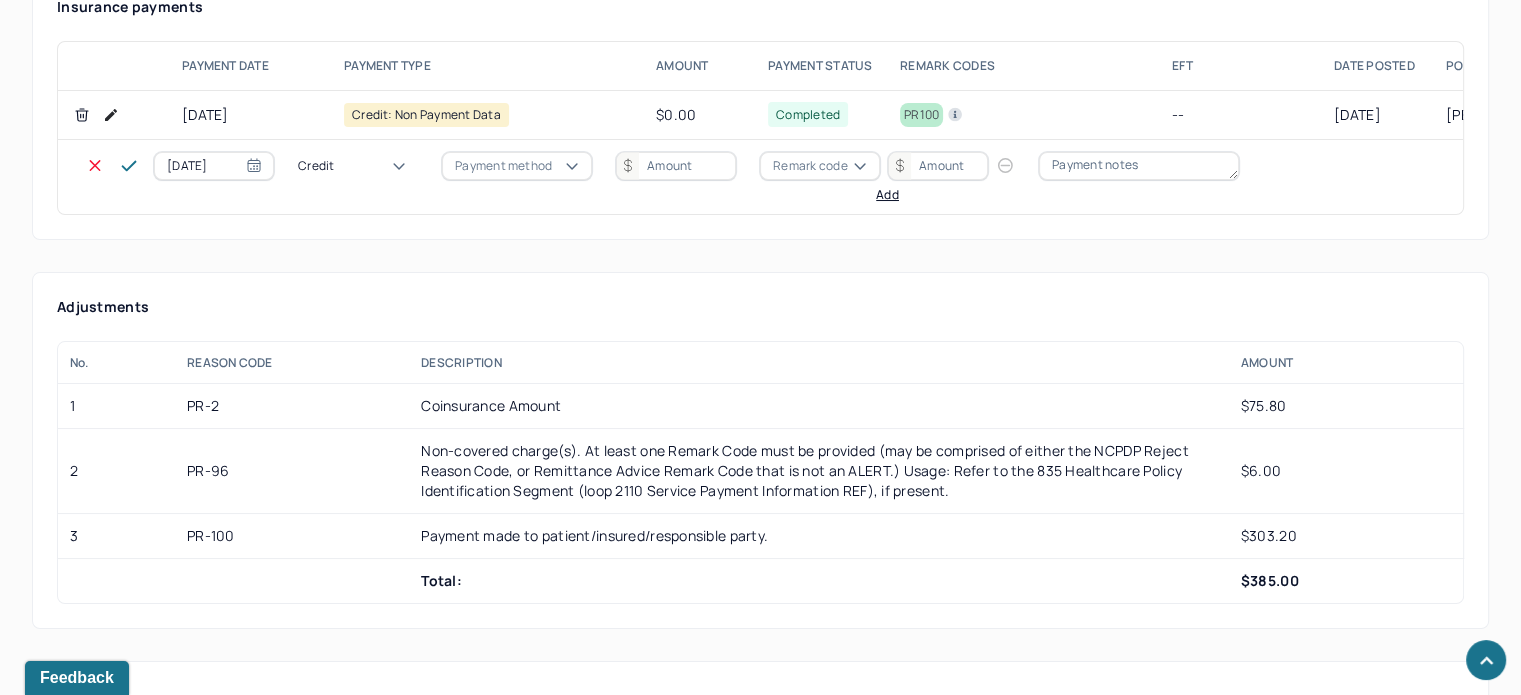 click on "Write off" at bounding box center [60, 3195] 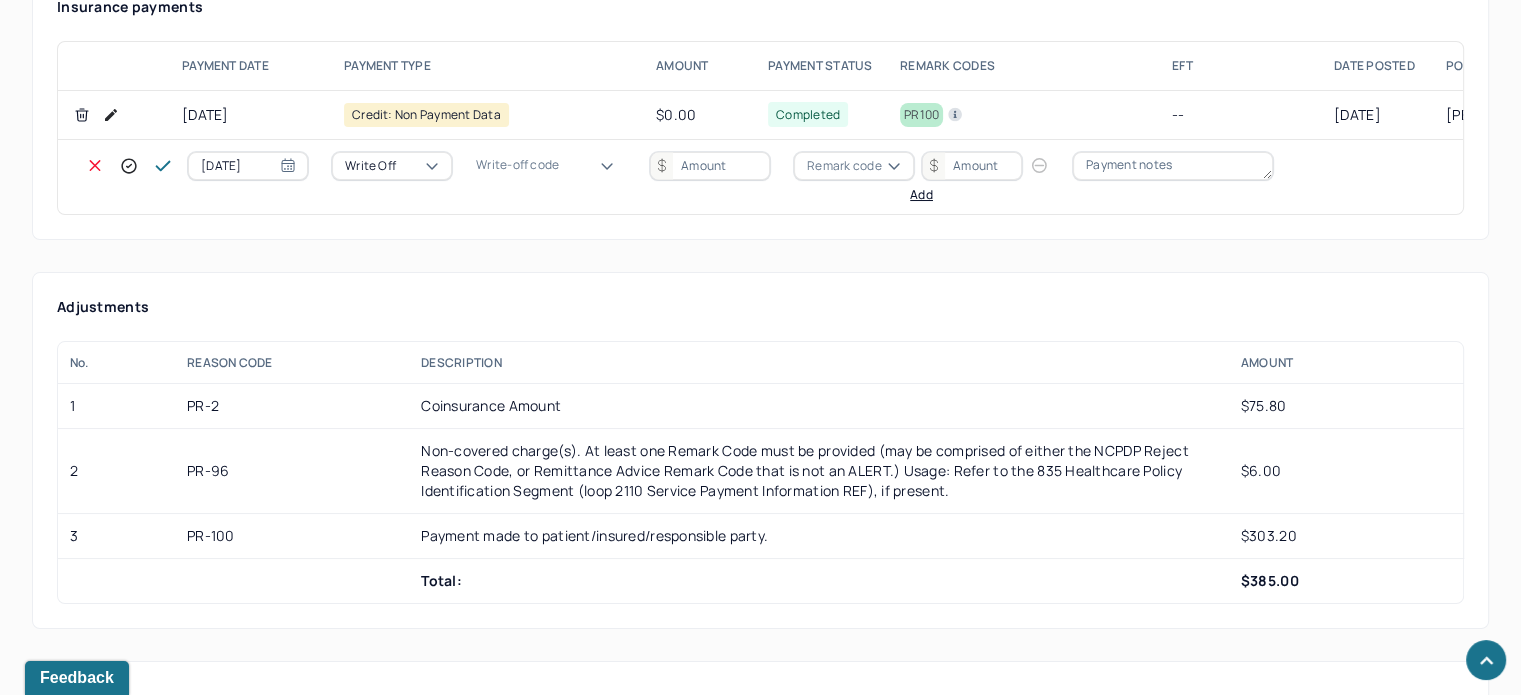click on "Write-off code" at bounding box center [517, 165] 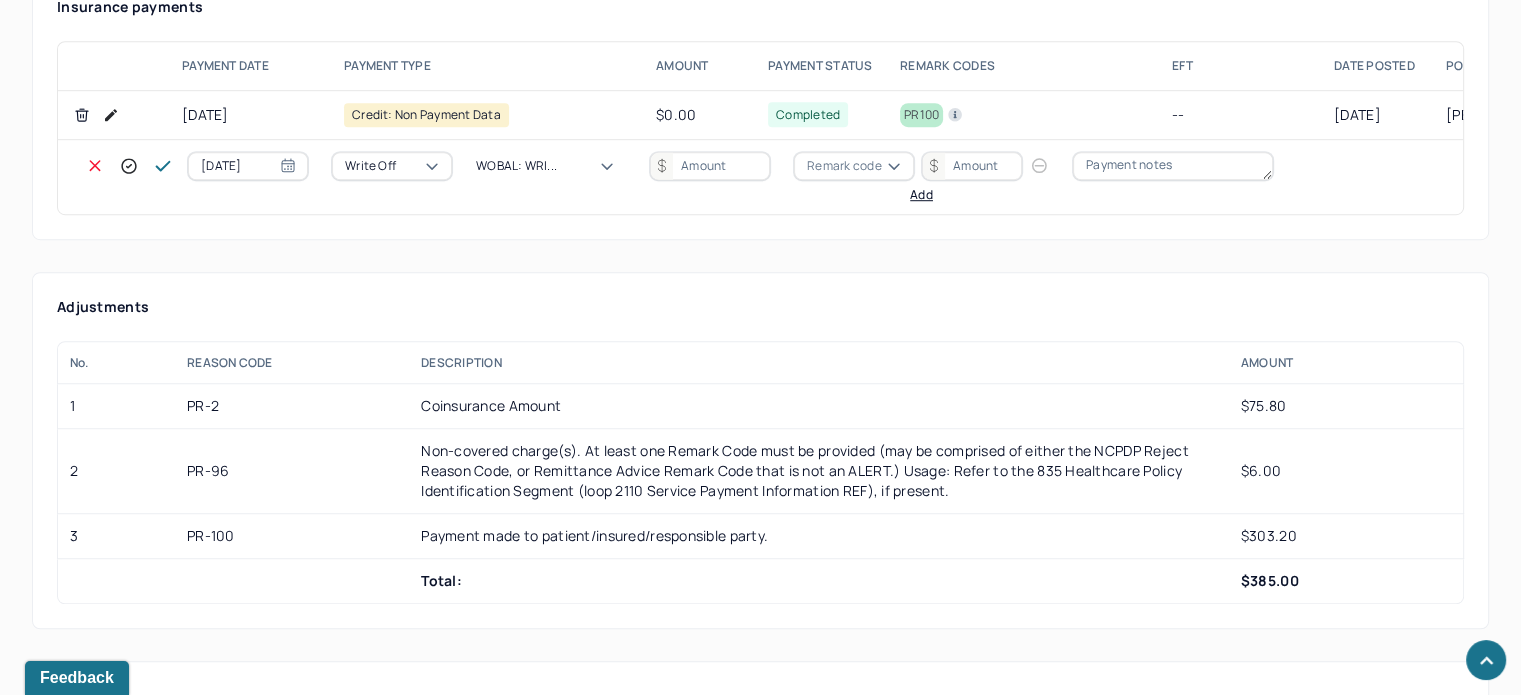 click at bounding box center (710, 166) 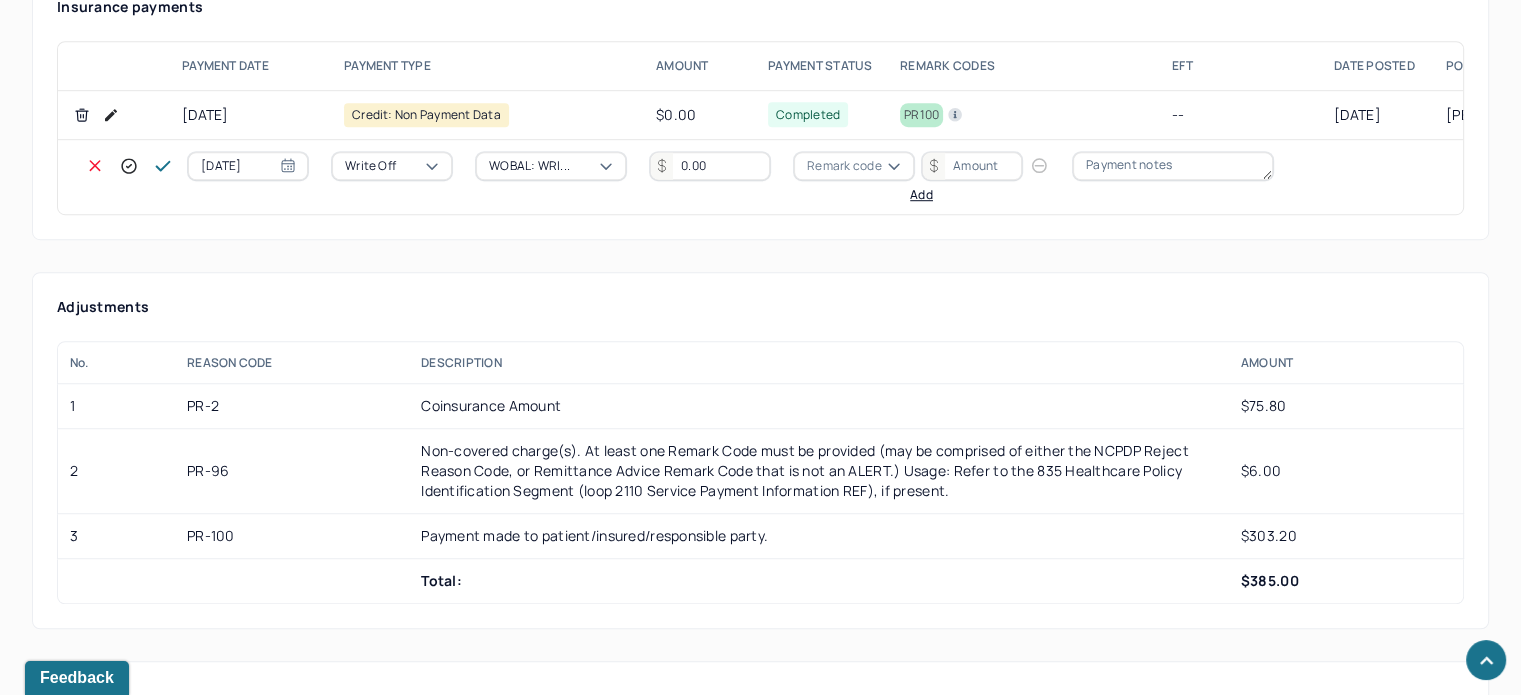 type on "0.00" 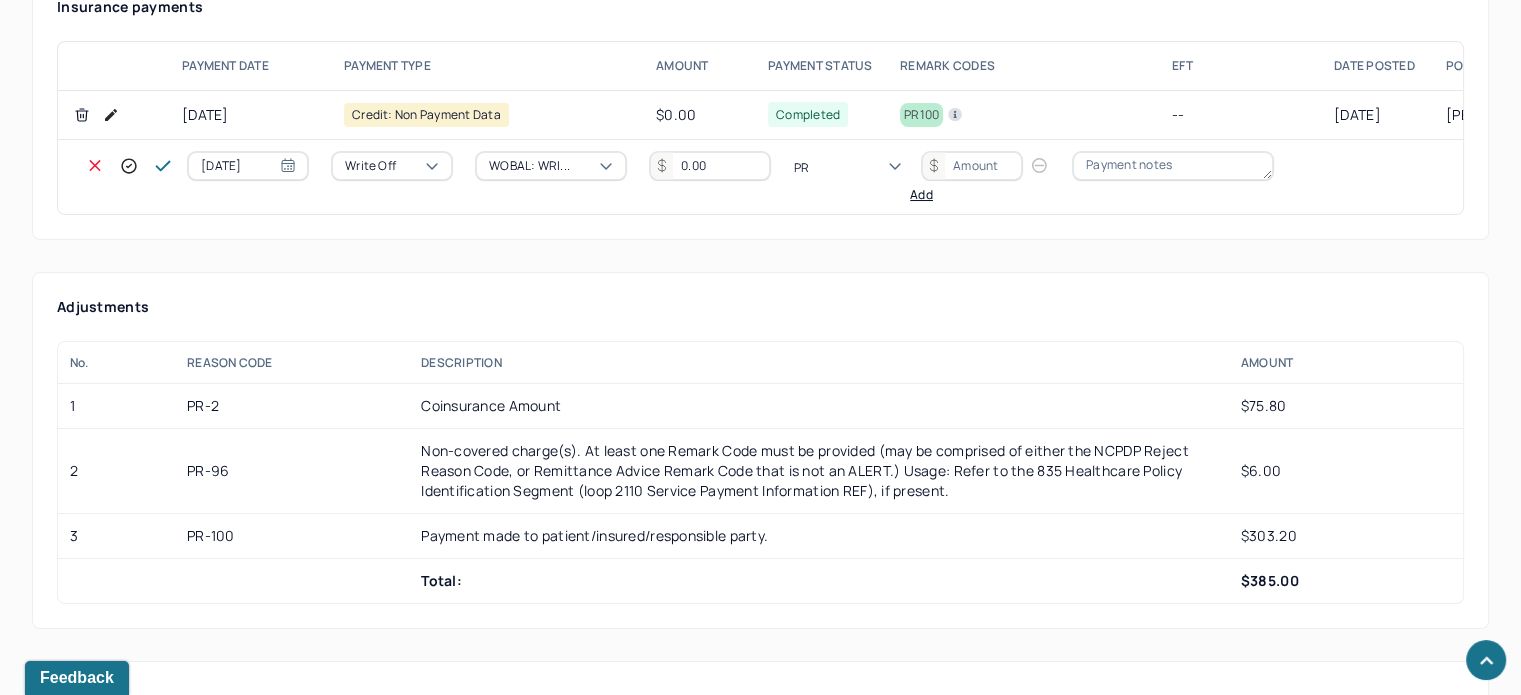 type on "PR2" 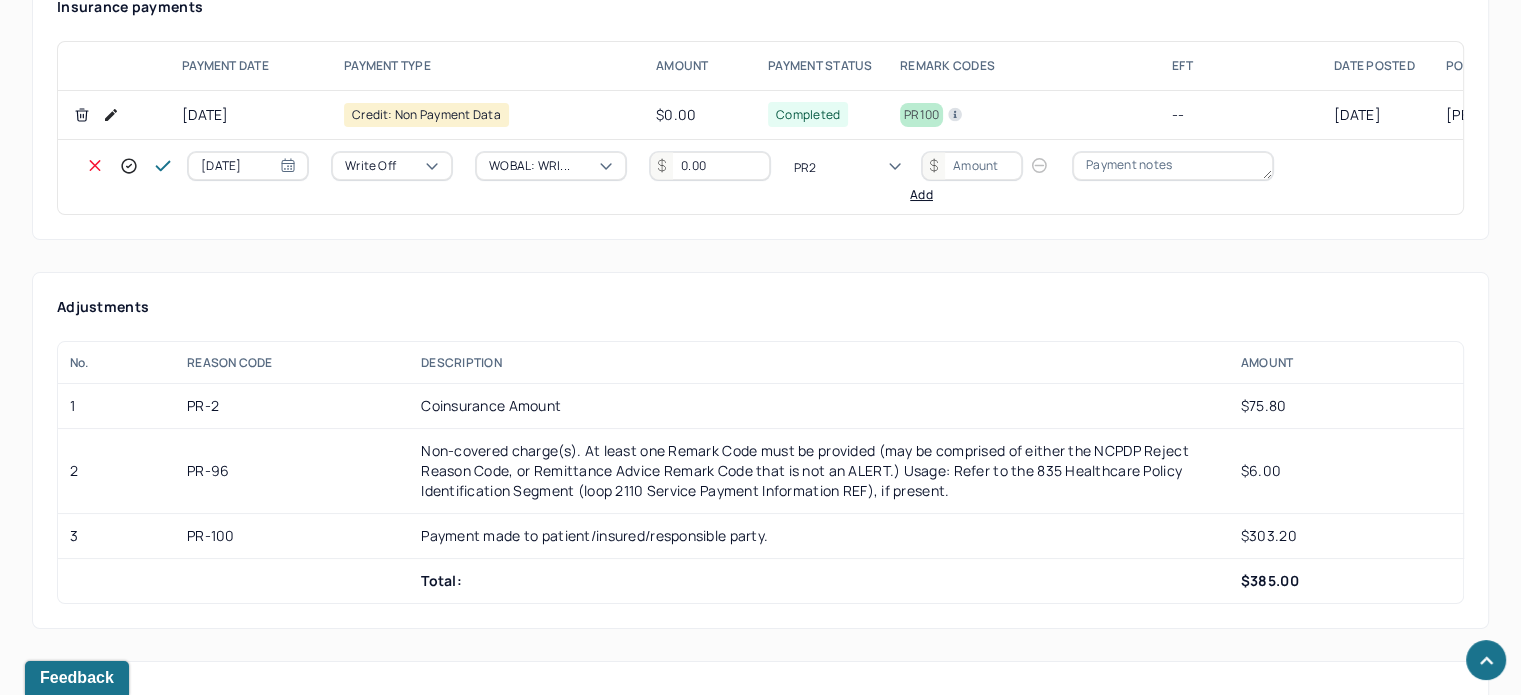 type 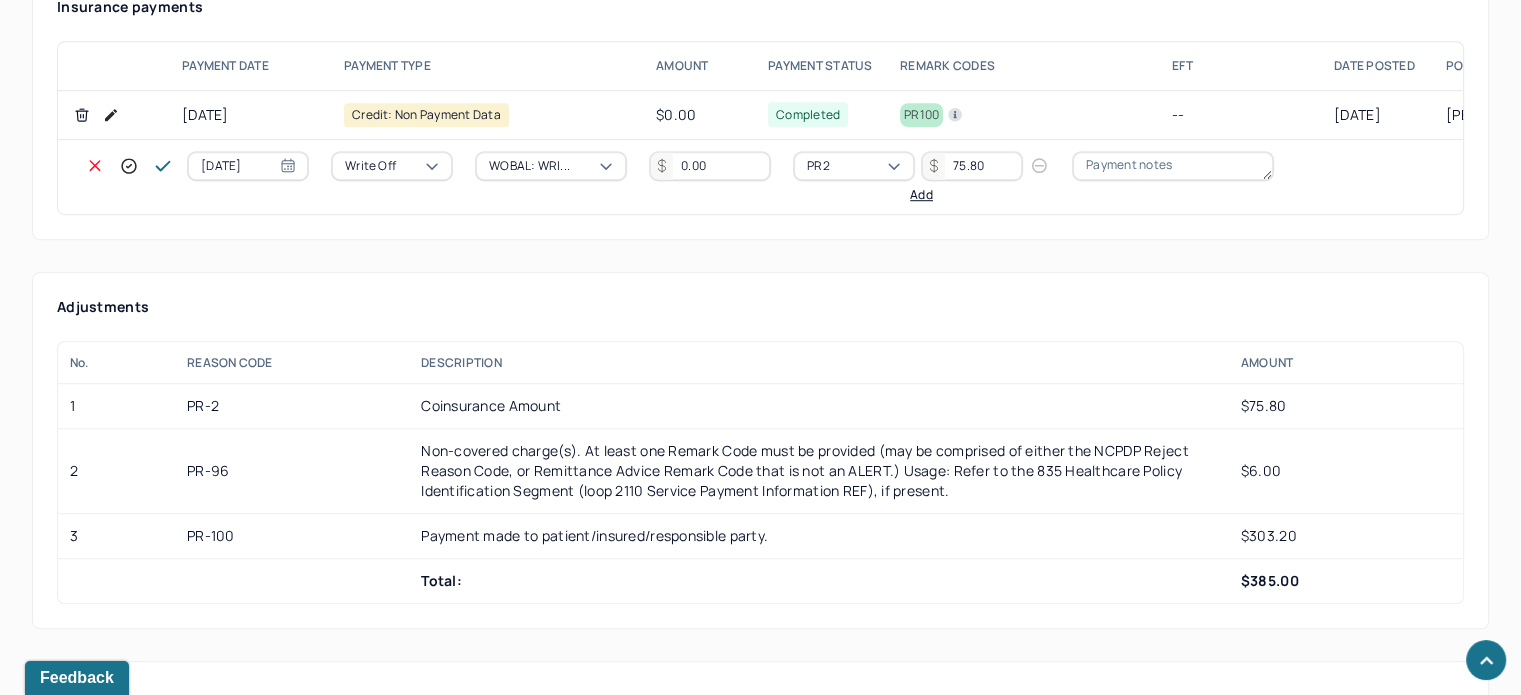 type on "75.80" 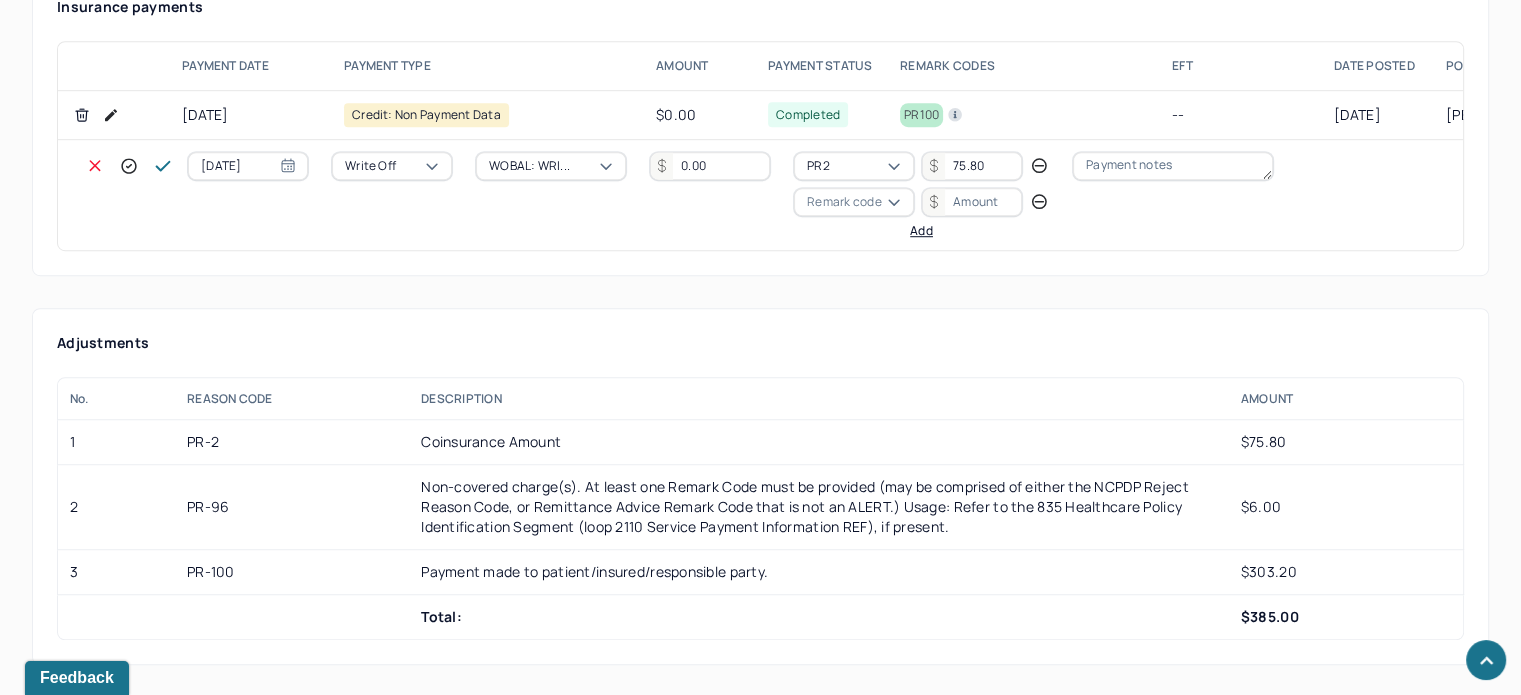 click on "Remark code" at bounding box center (844, 202) 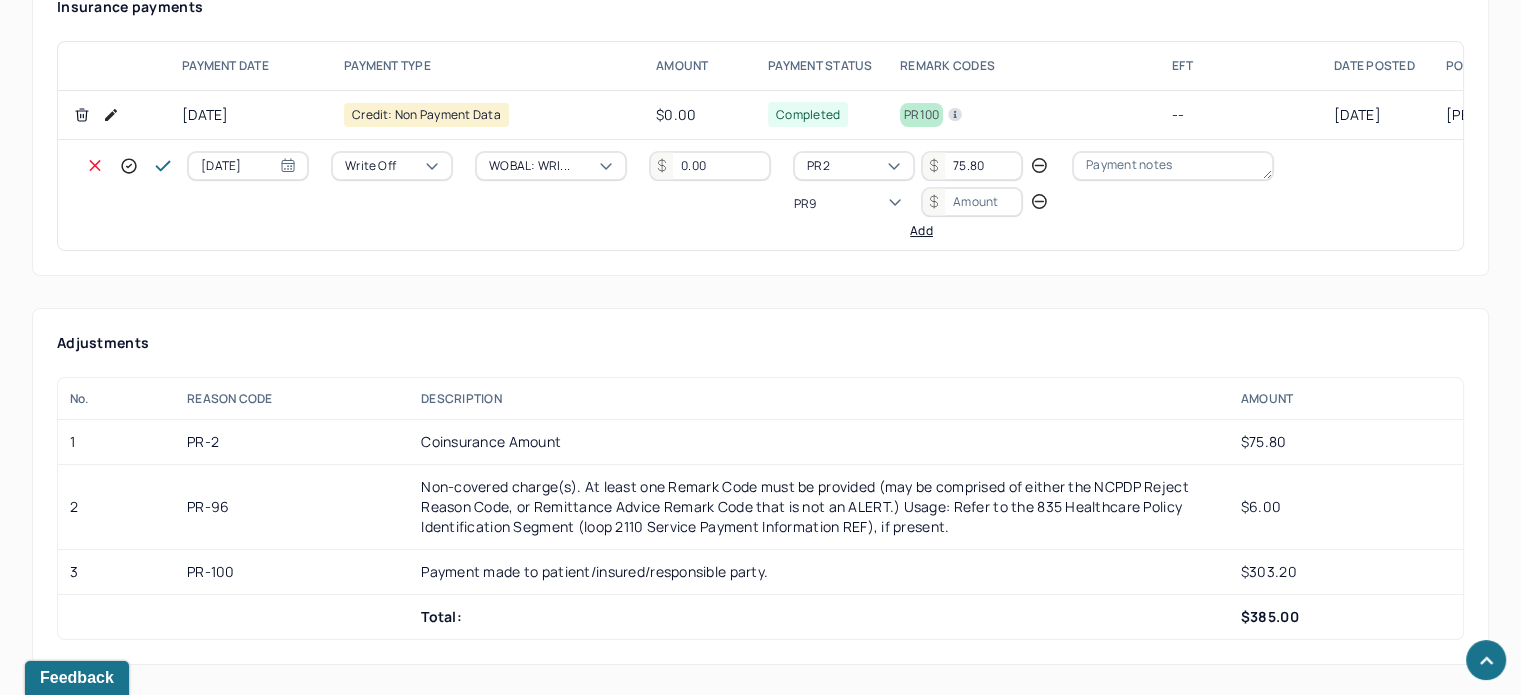 scroll, scrollTop: 84, scrollLeft: 0, axis: vertical 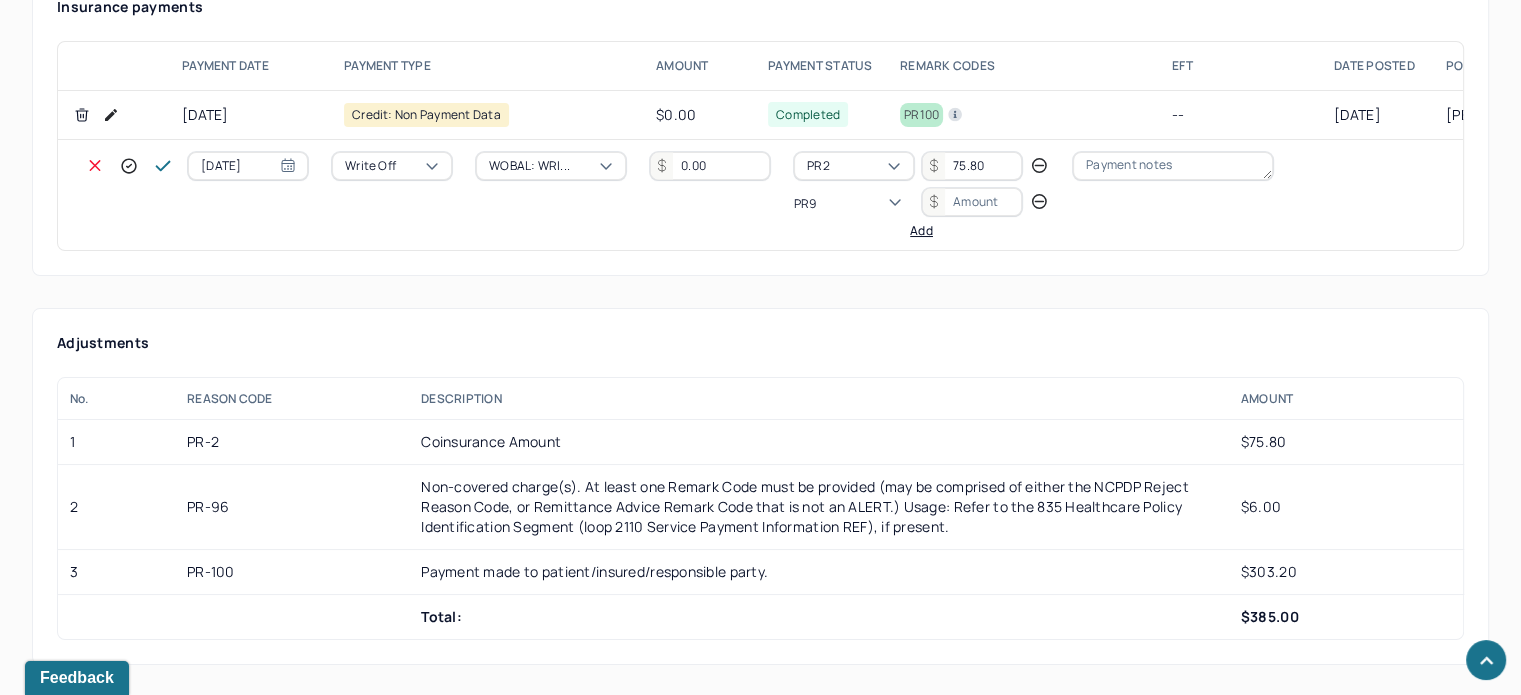 type on "PR96" 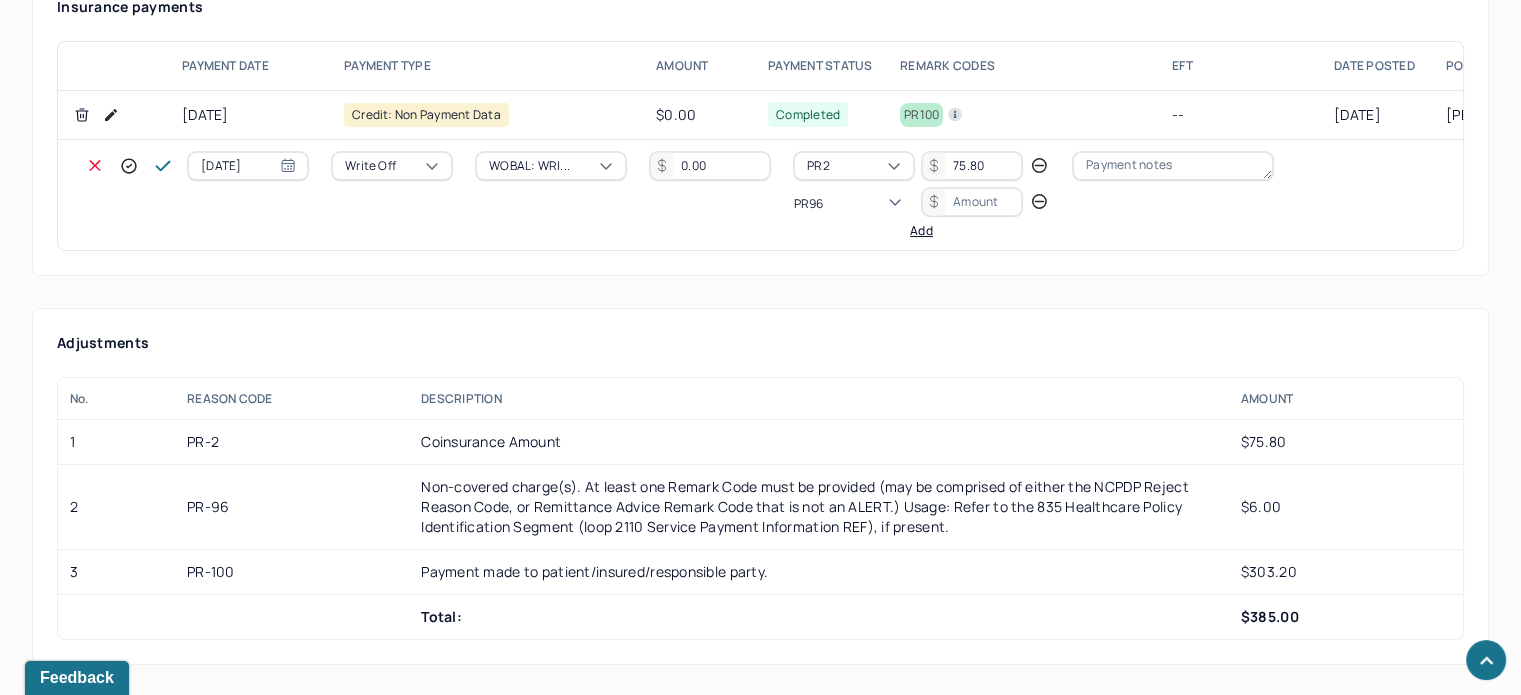 scroll, scrollTop: 0, scrollLeft: 0, axis: both 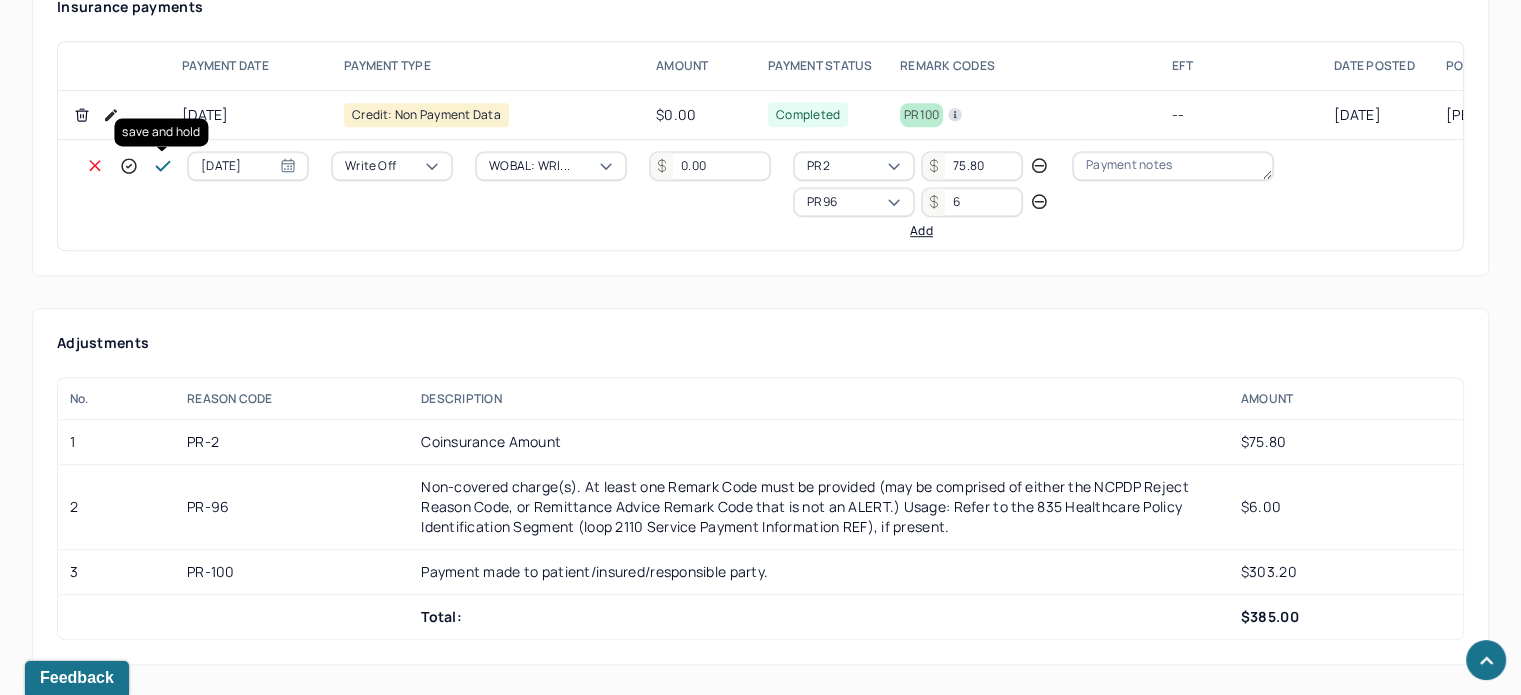 type on "6" 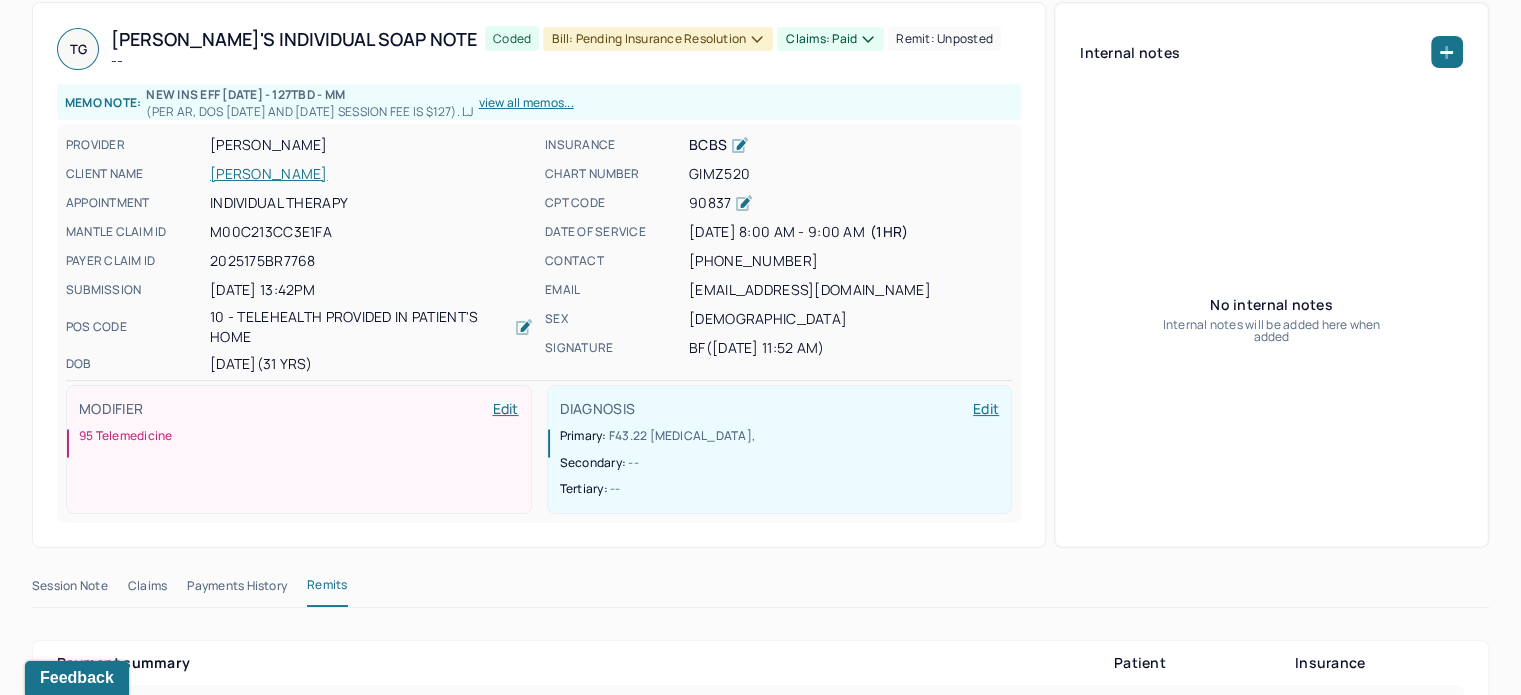 scroll, scrollTop: 0, scrollLeft: 0, axis: both 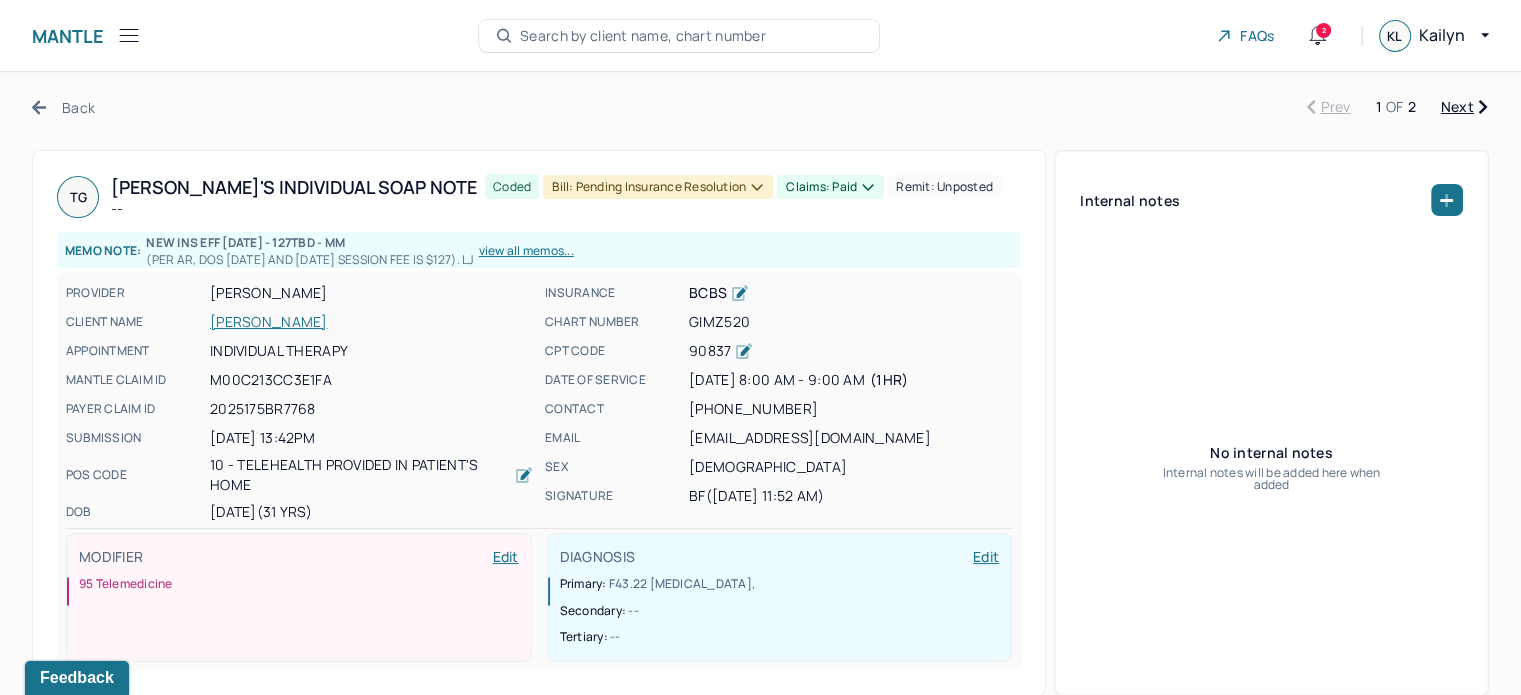 click on "Bill: Pending Insurance Resolution" at bounding box center (658, 187) 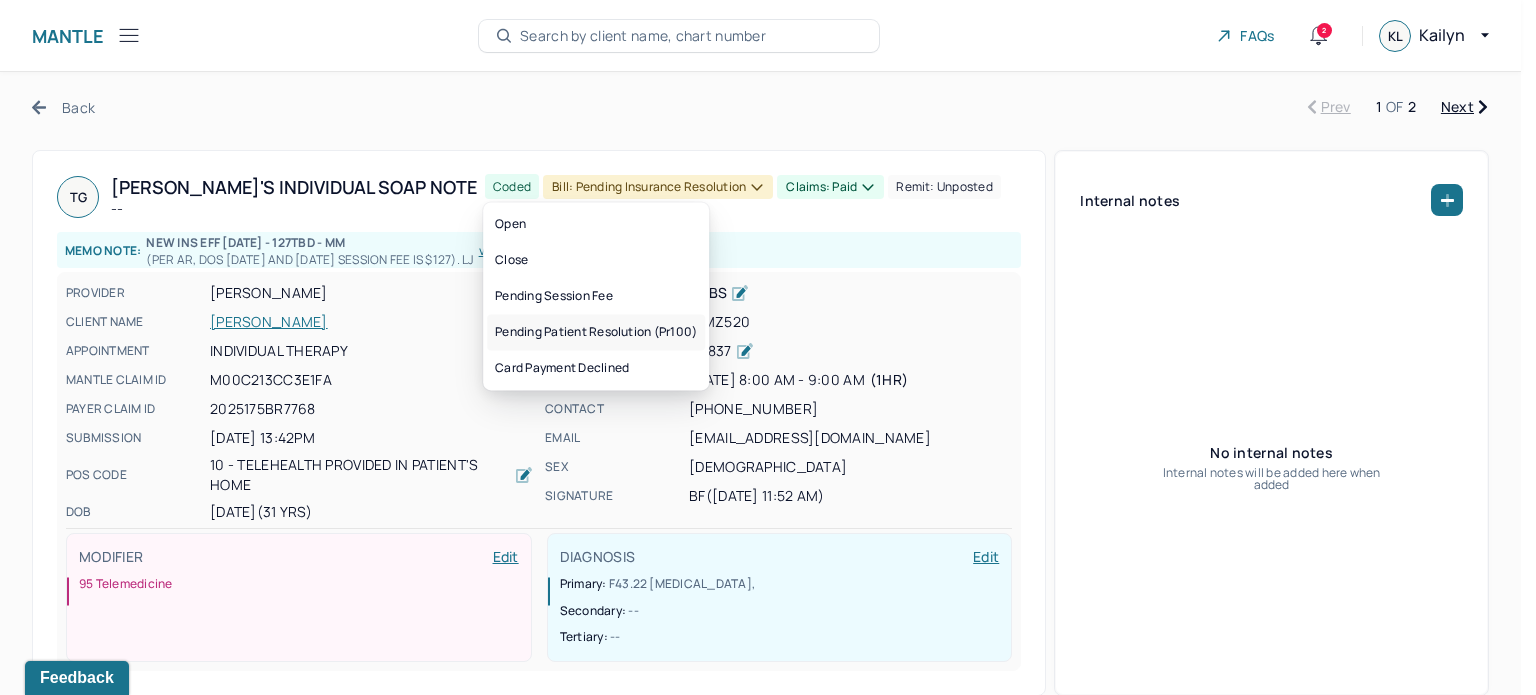 click on "Pending patient resolution (pr100)" at bounding box center [596, 332] 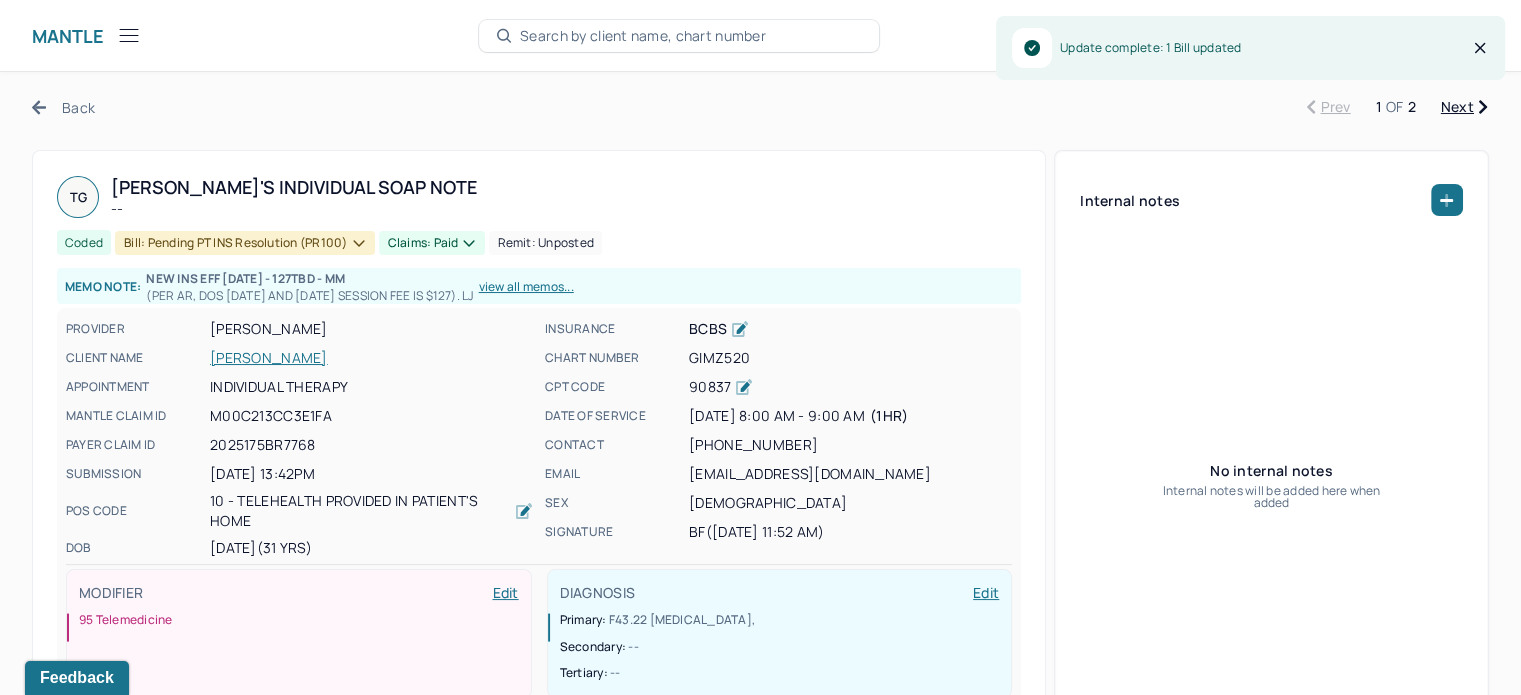 click on "Back" at bounding box center [63, 107] 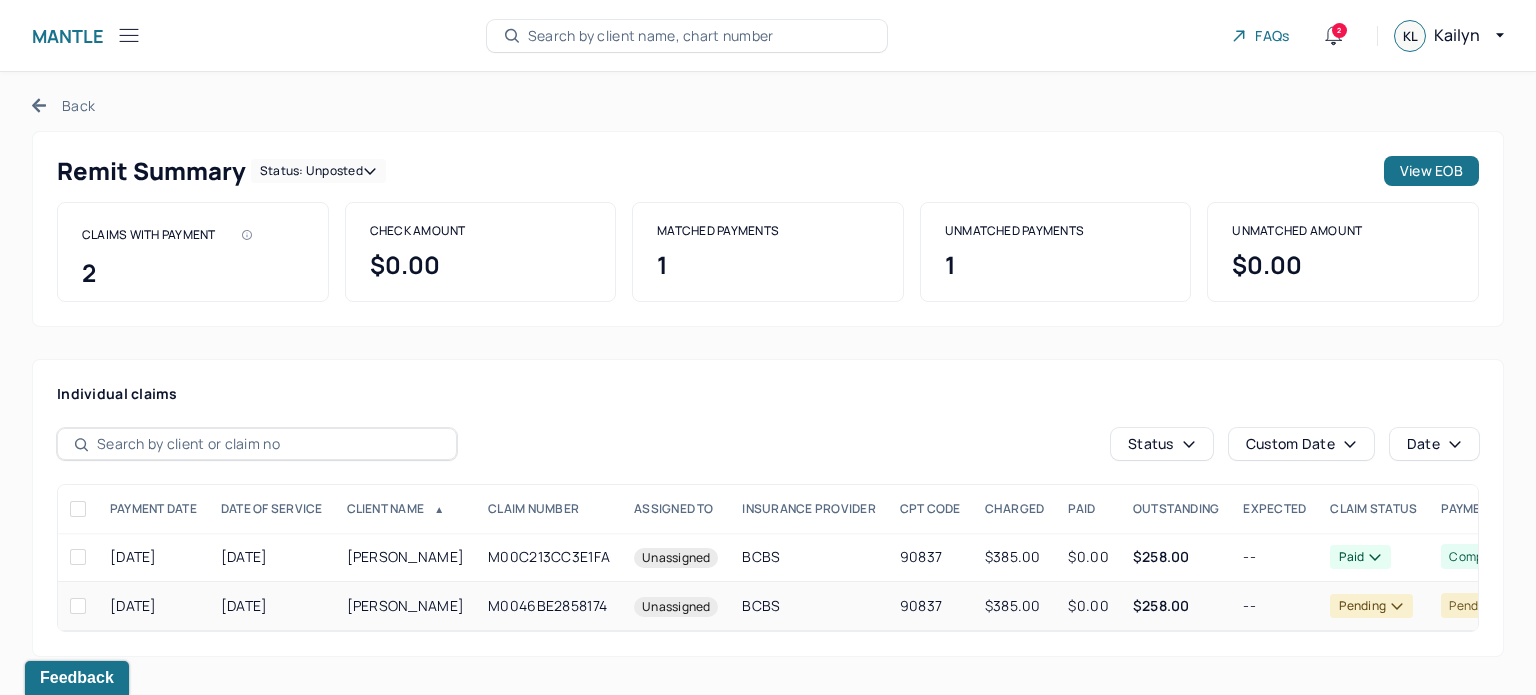 click on "$258.00" at bounding box center (1161, 605) 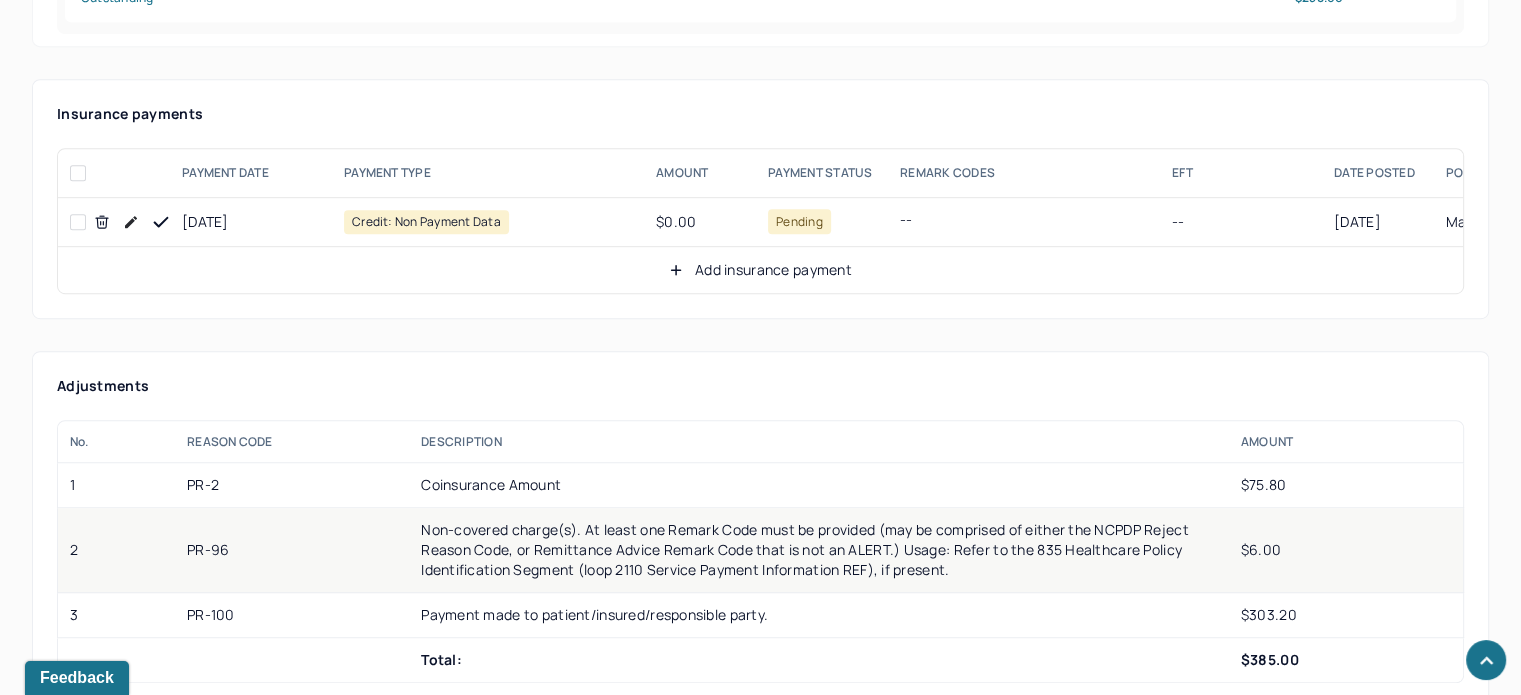 scroll, scrollTop: 1300, scrollLeft: 0, axis: vertical 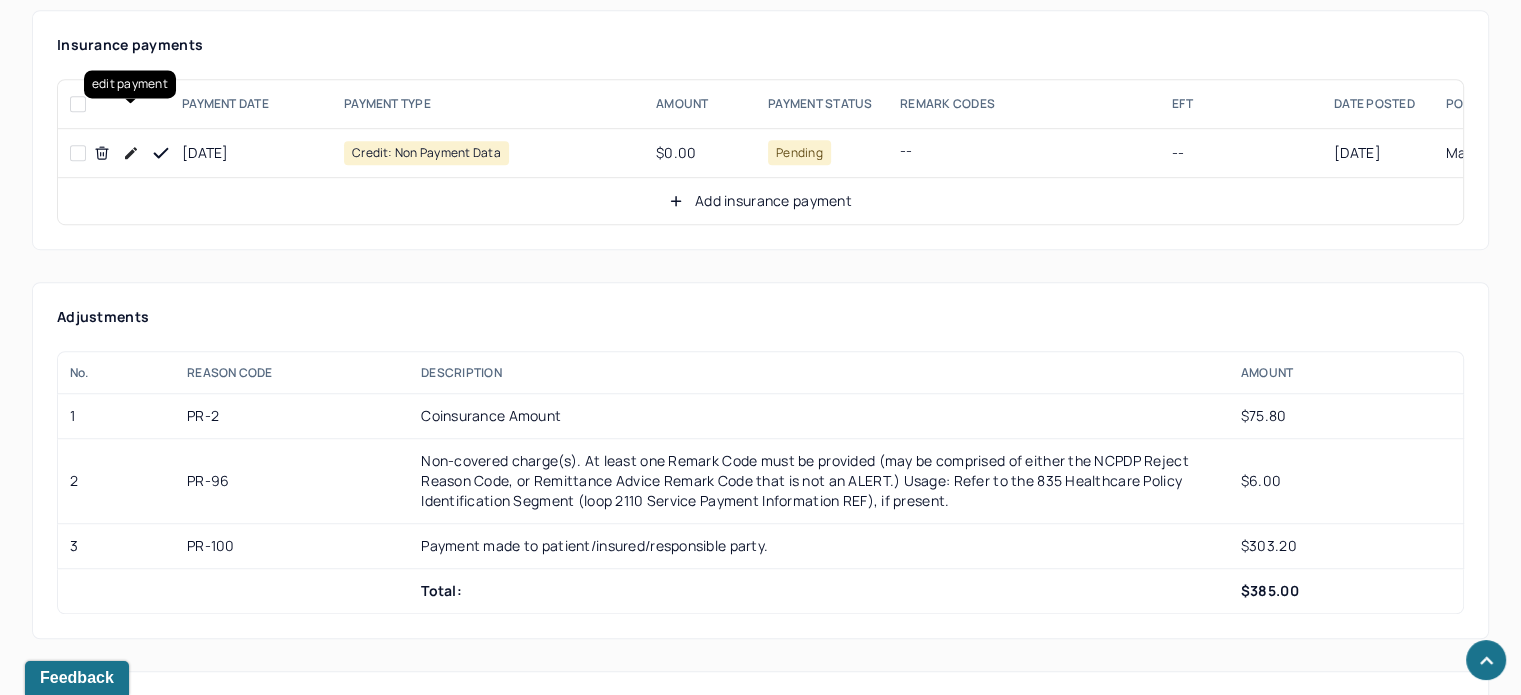 click 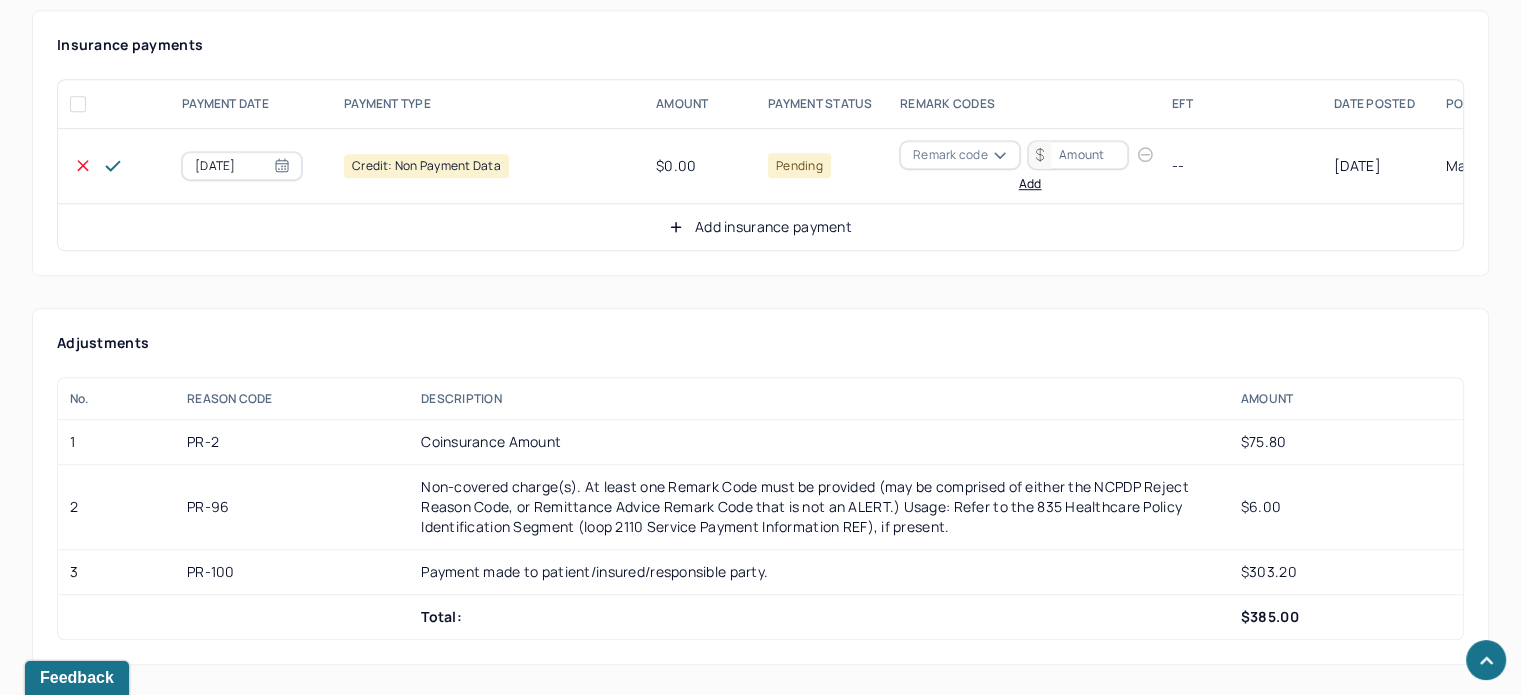 click on "Remark code" at bounding box center [950, 155] 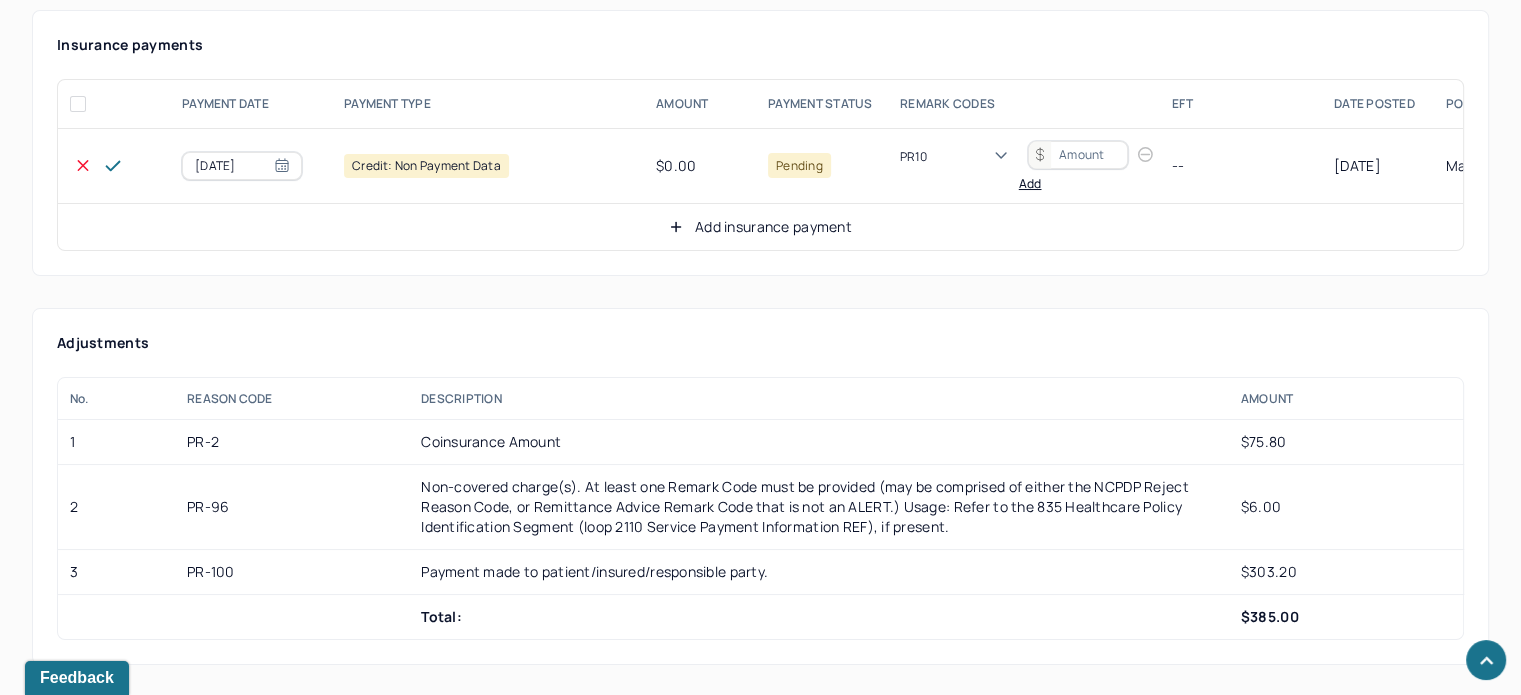 scroll, scrollTop: 0, scrollLeft: 0, axis: both 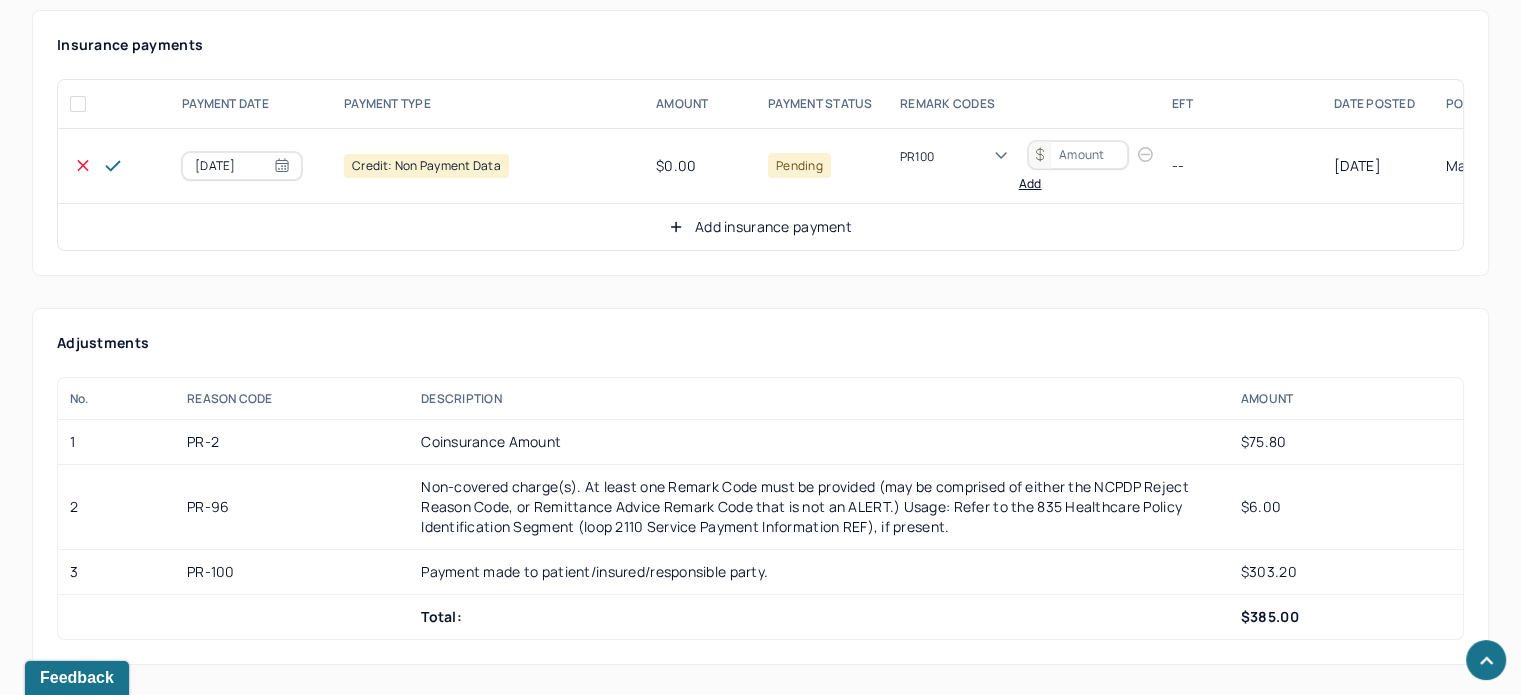 type 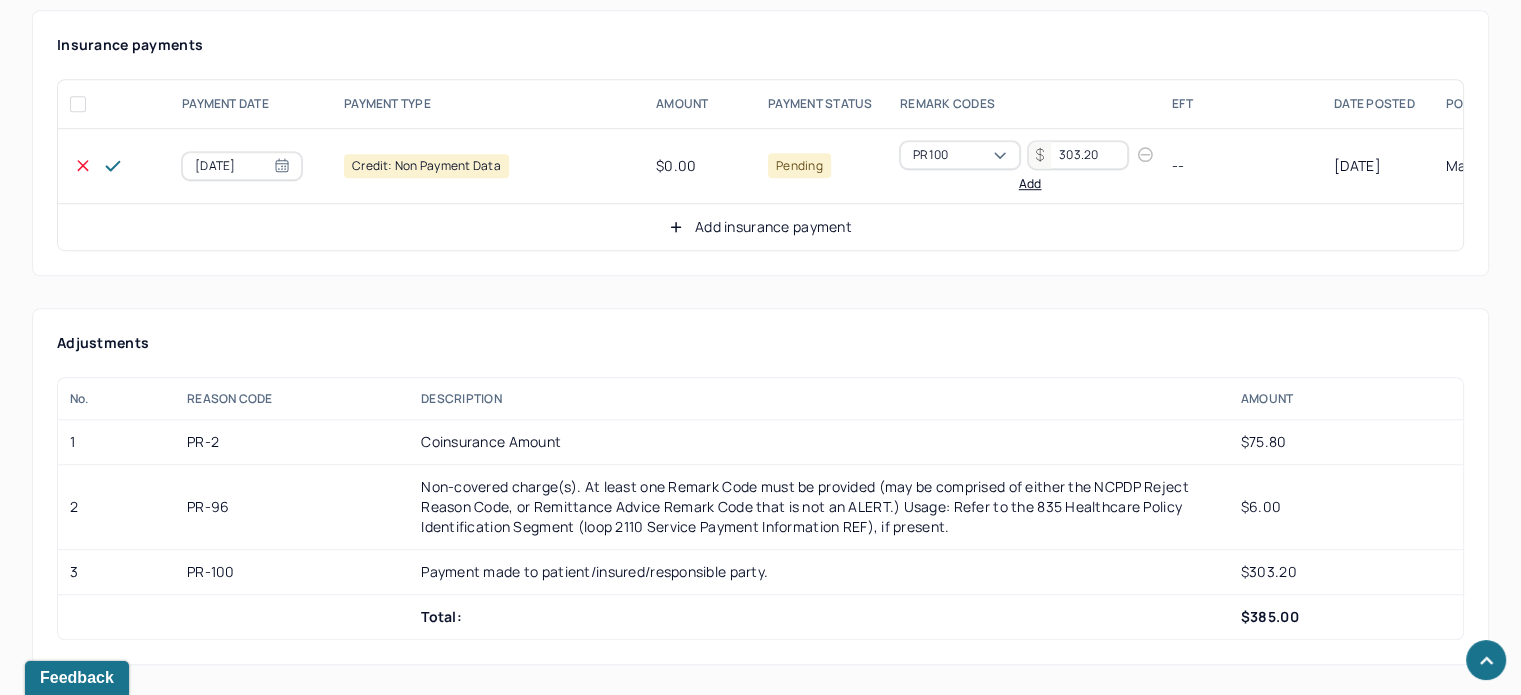type on "303.20" 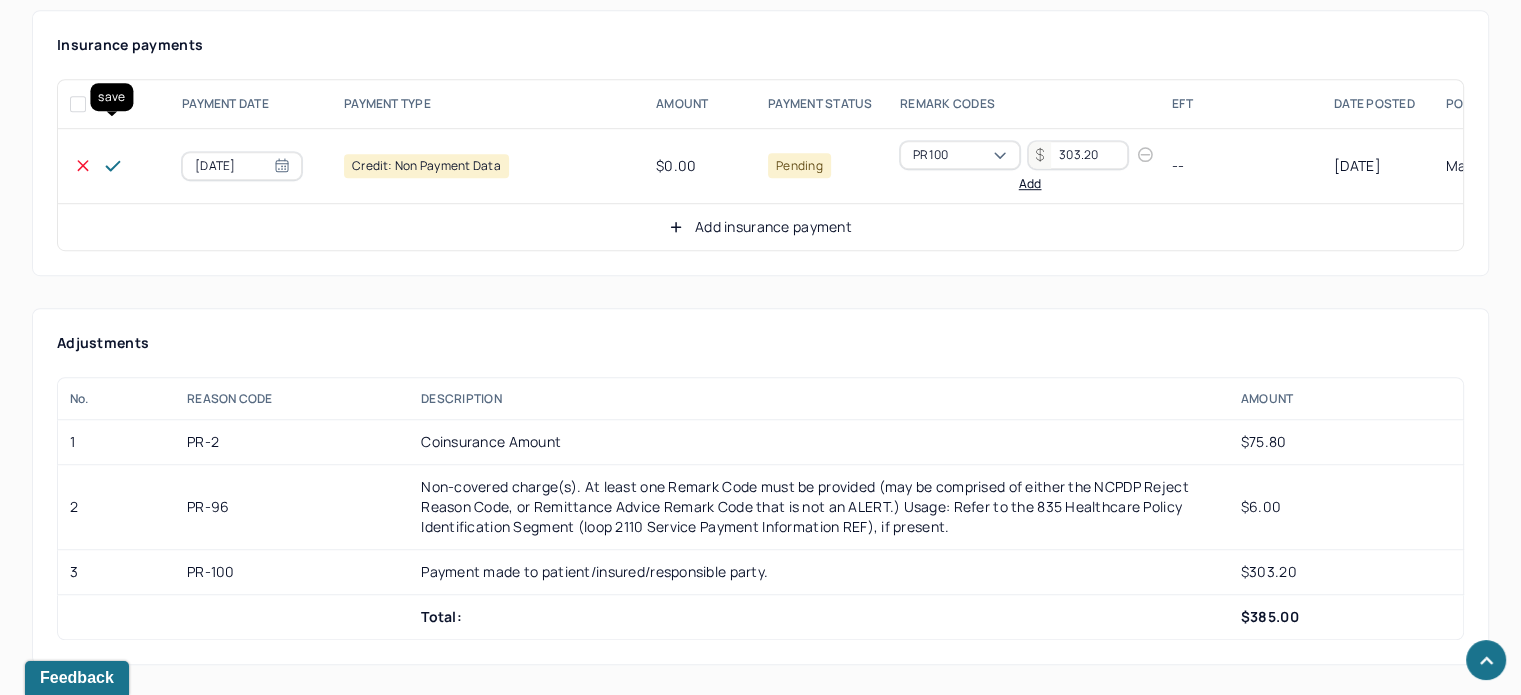 click at bounding box center [113, 166] 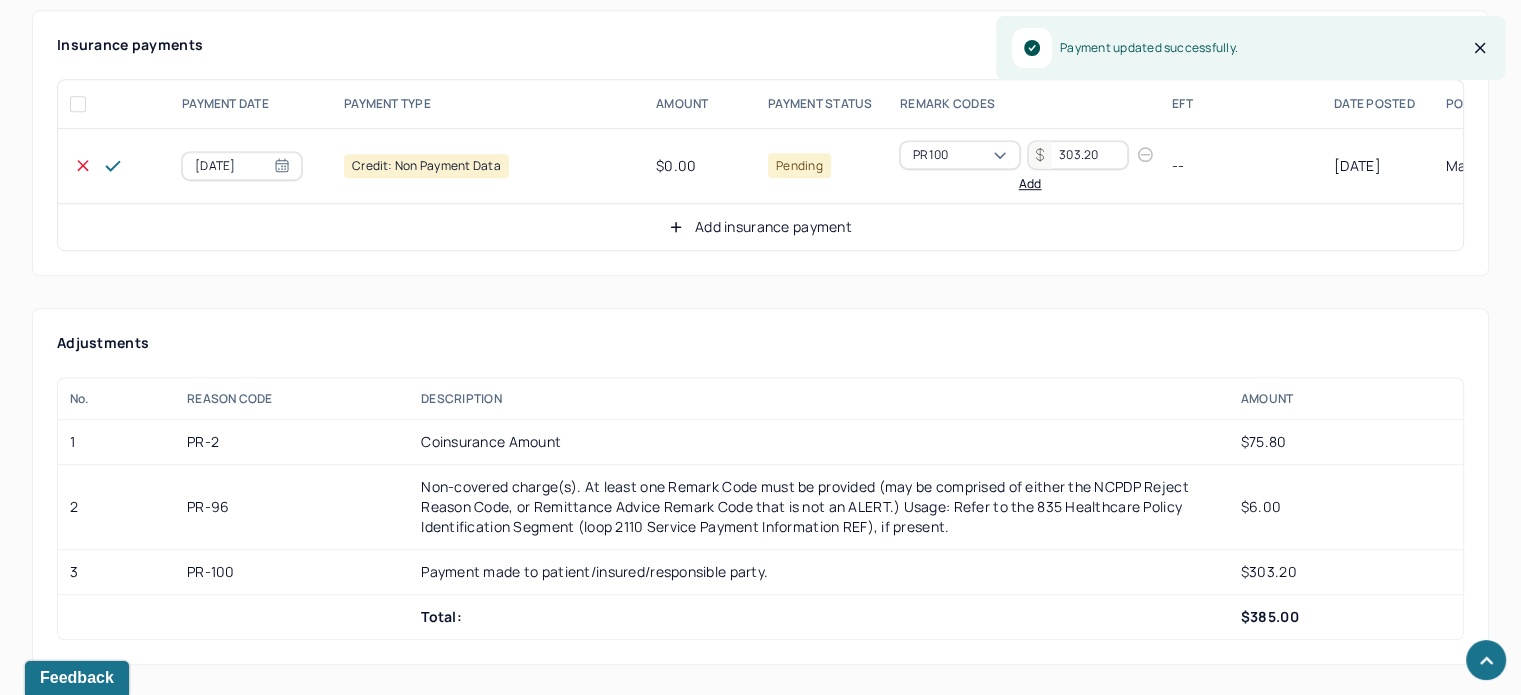 click on "Add insurance payment" at bounding box center (760, 227) 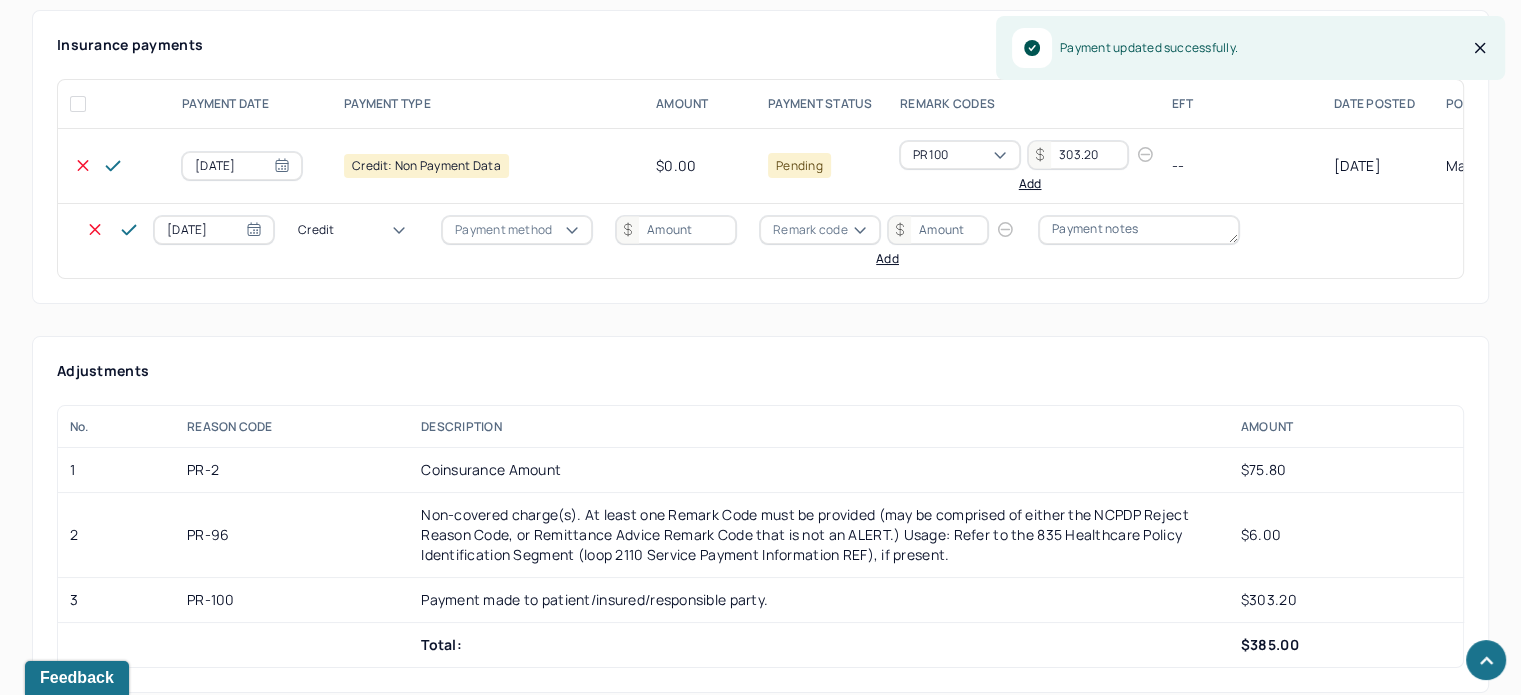 click on "Credit" at bounding box center (358, 230) 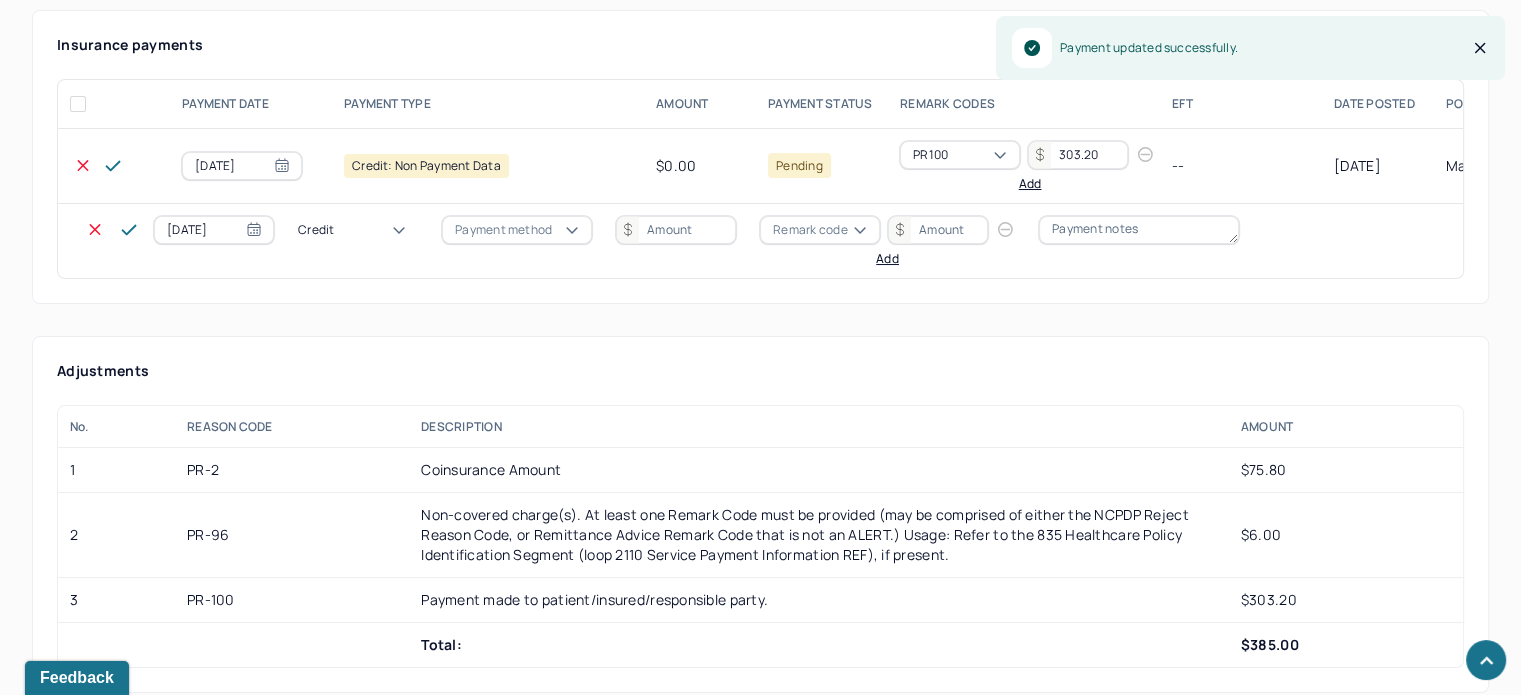 drag, startPoint x: 367, startPoint y: 265, endPoint x: 404, endPoint y: 235, distance: 47.63402 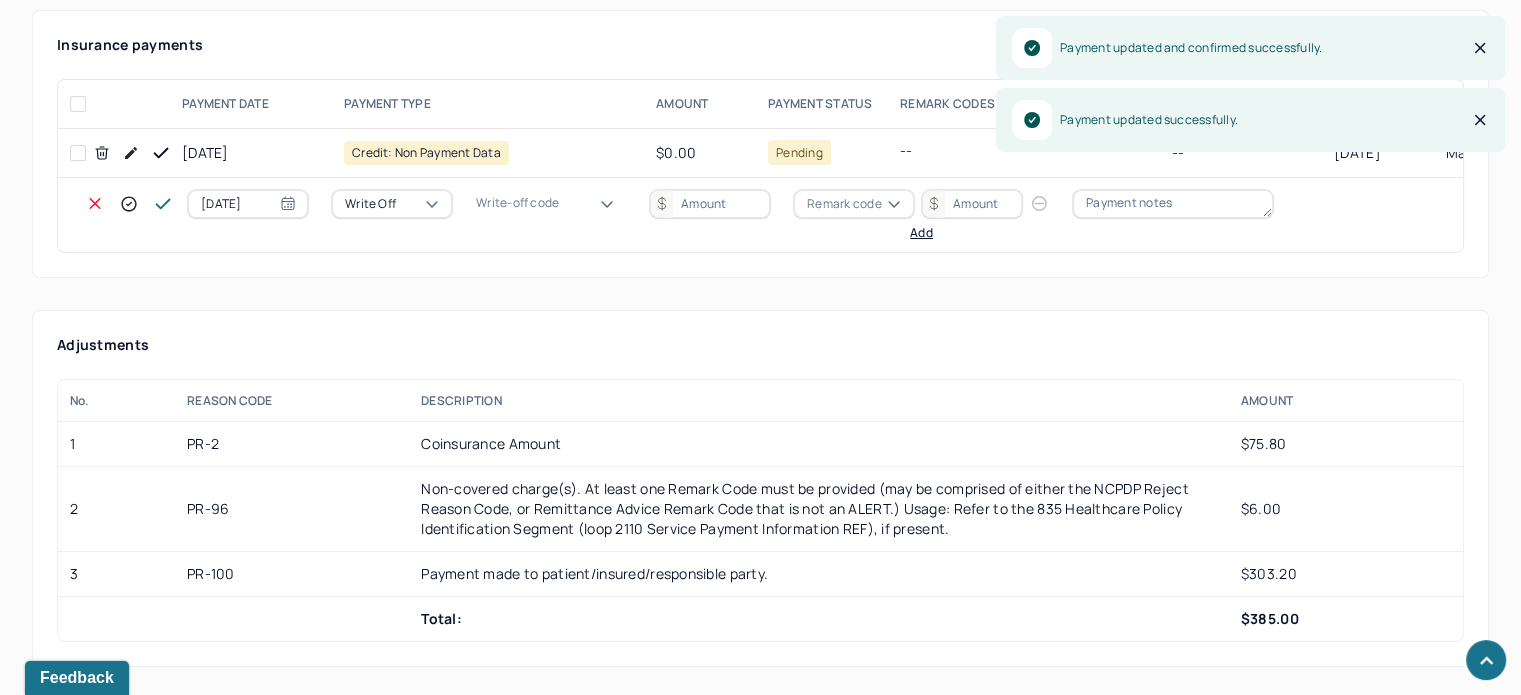 click on "Write-off code" at bounding box center (517, 203) 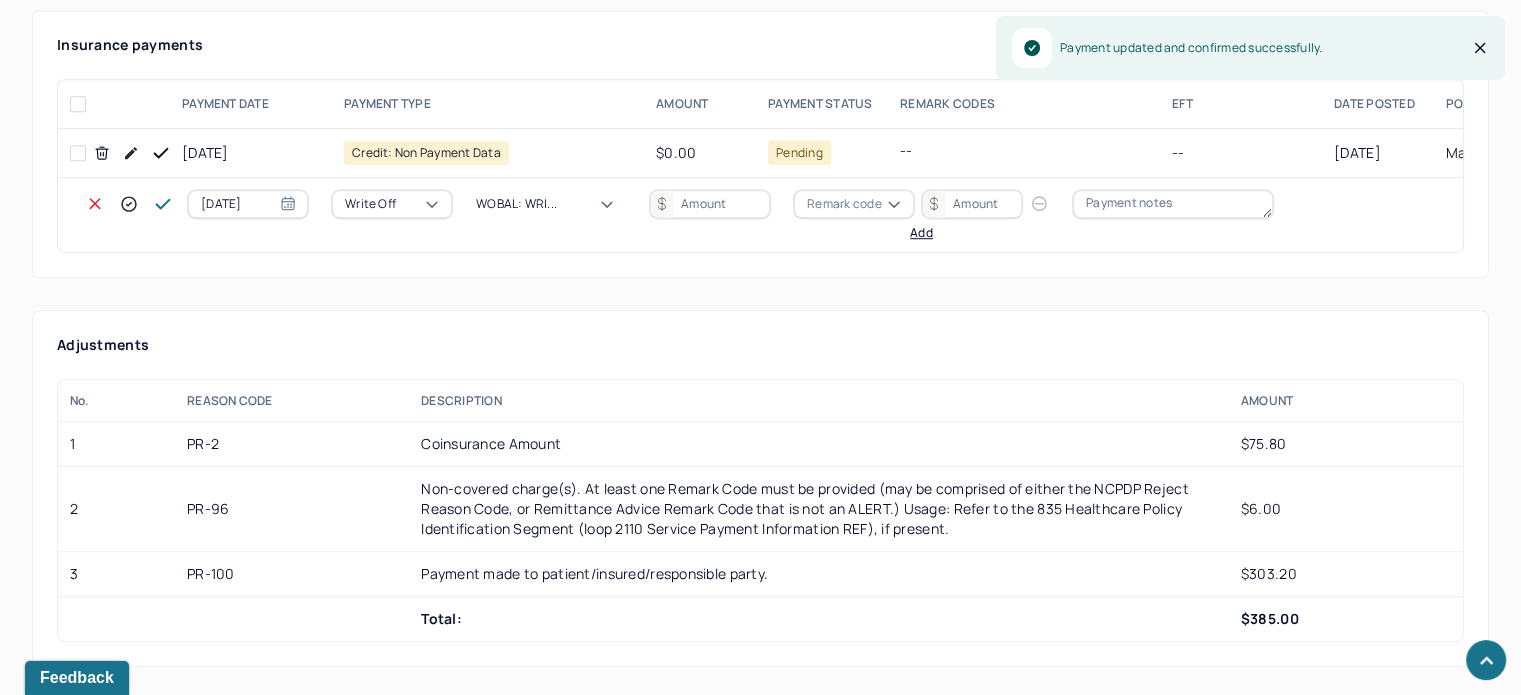 click at bounding box center [710, 204] 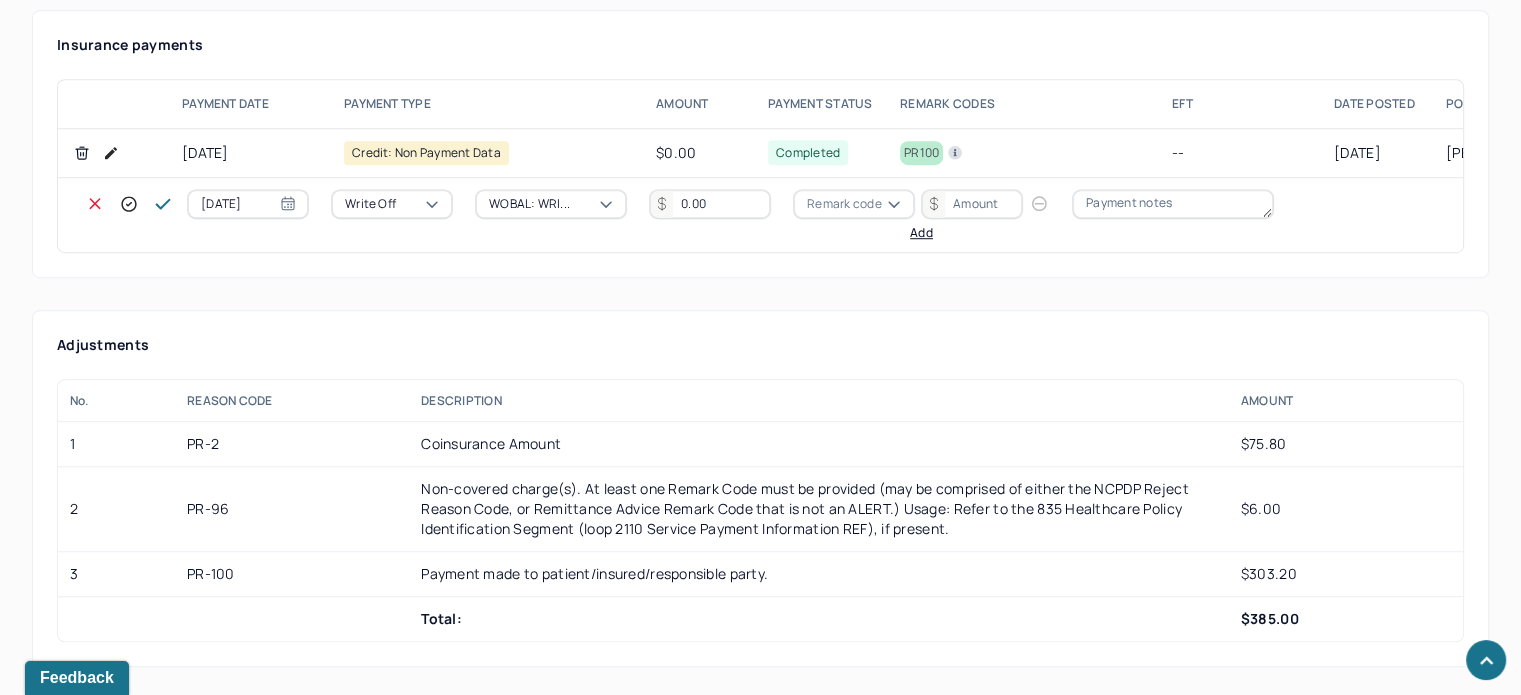 scroll, scrollTop: 1100, scrollLeft: 0, axis: vertical 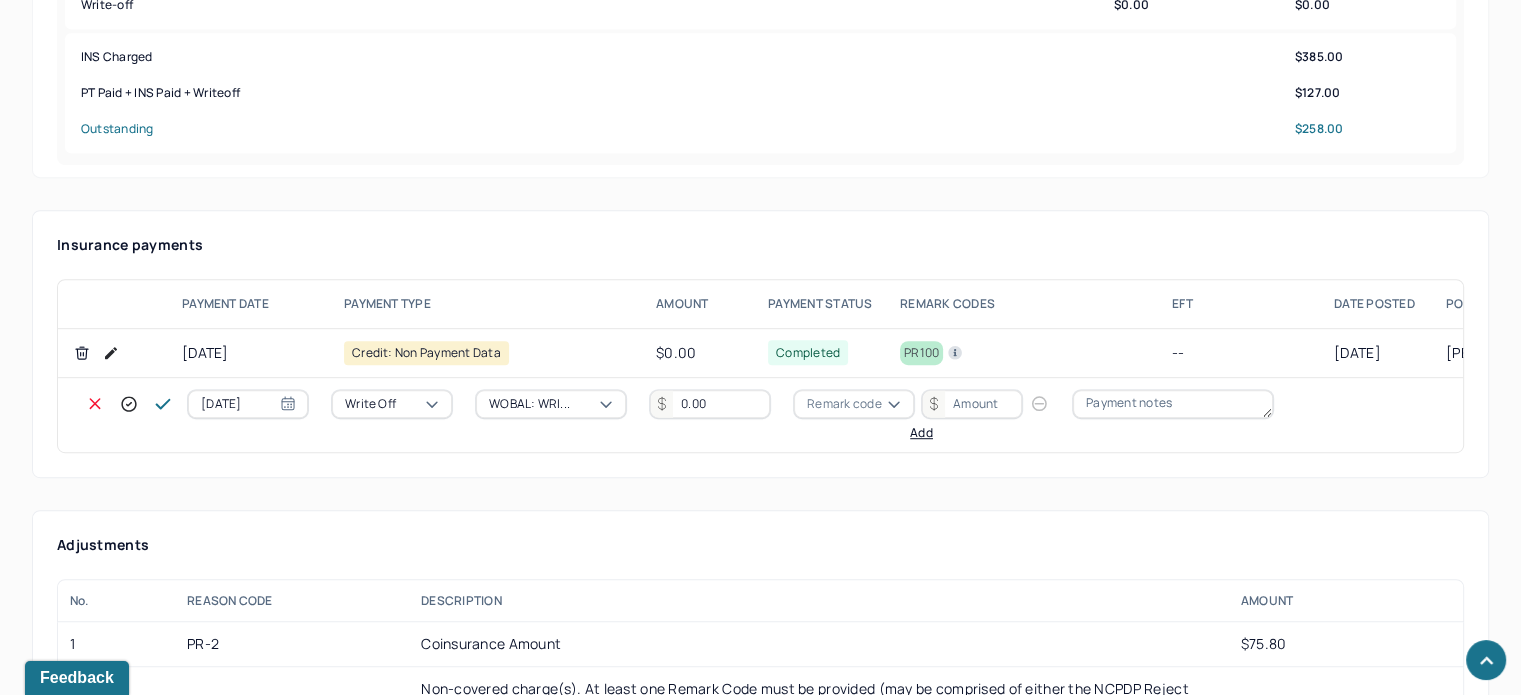 type on "0.00" 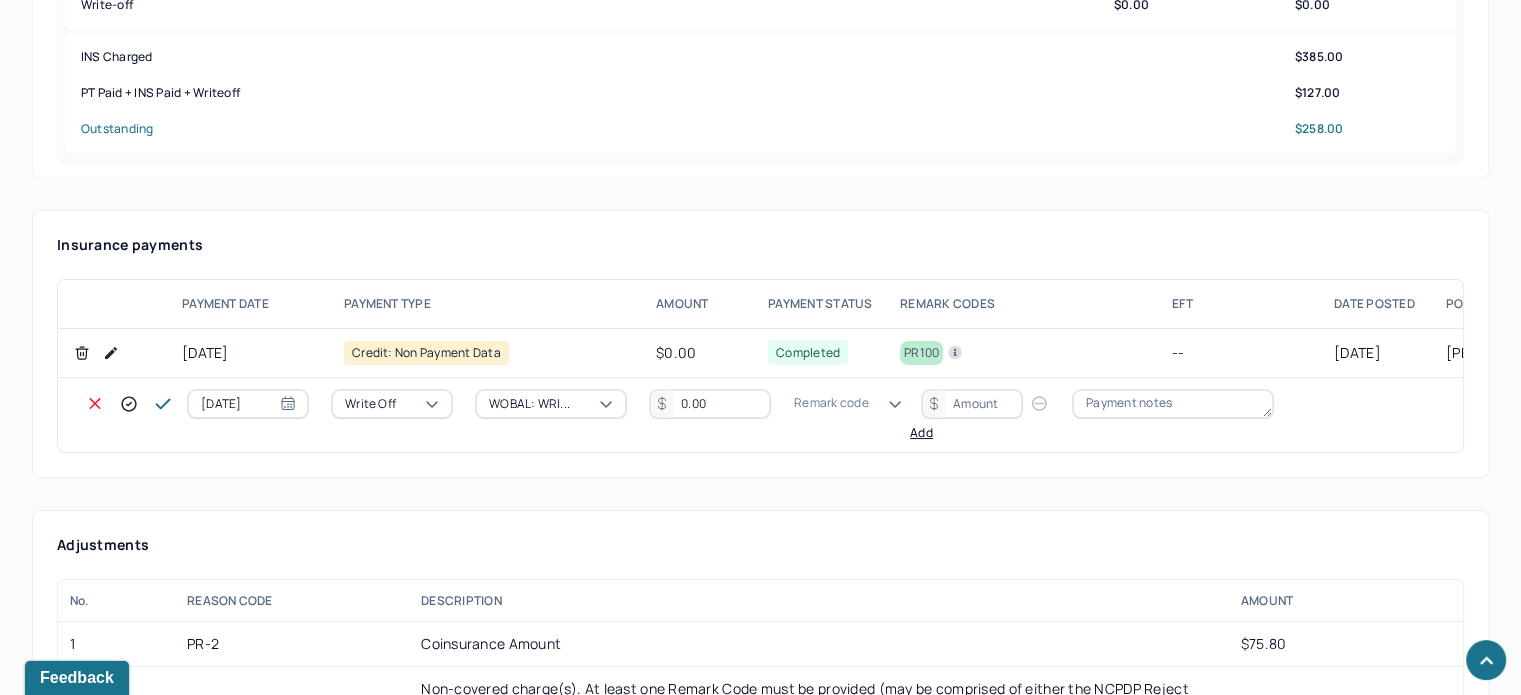 click on "Remark code" at bounding box center (831, 403) 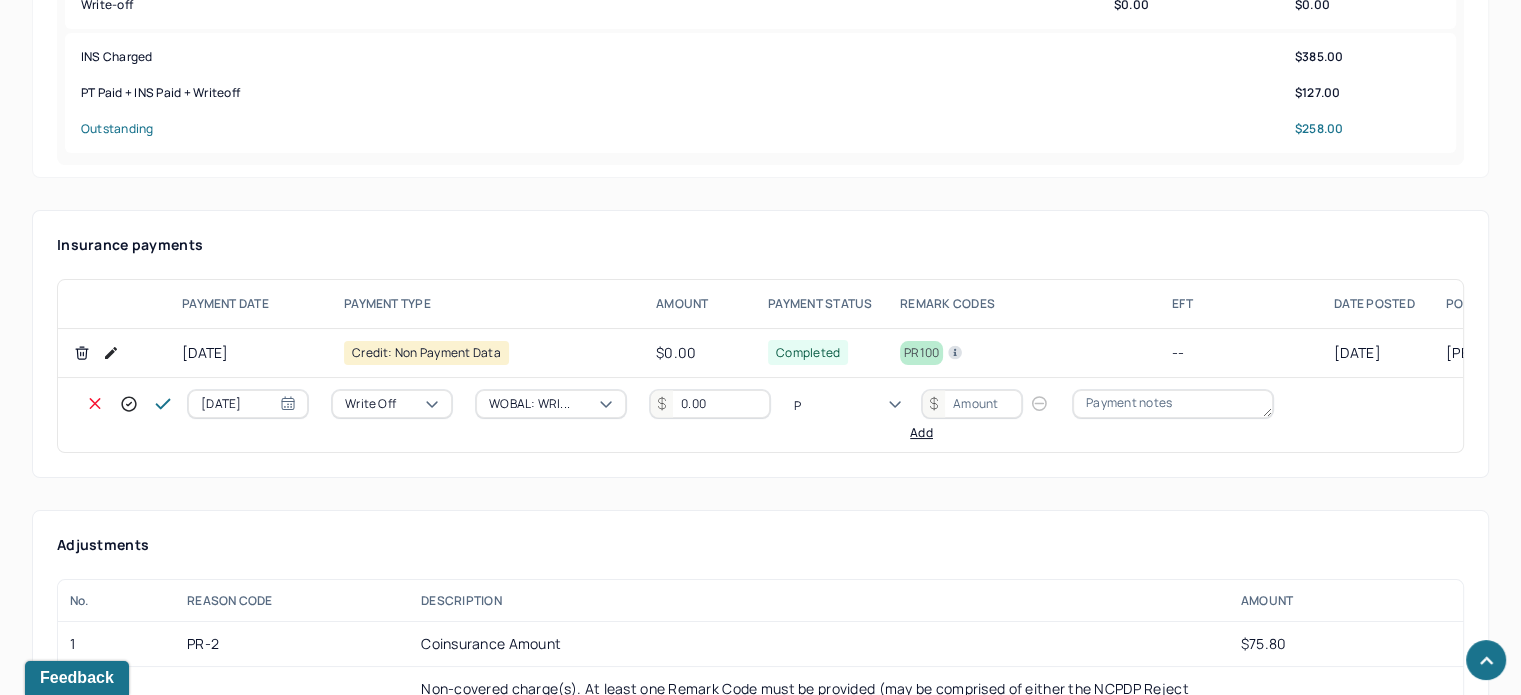 scroll, scrollTop: 124, scrollLeft: 0, axis: vertical 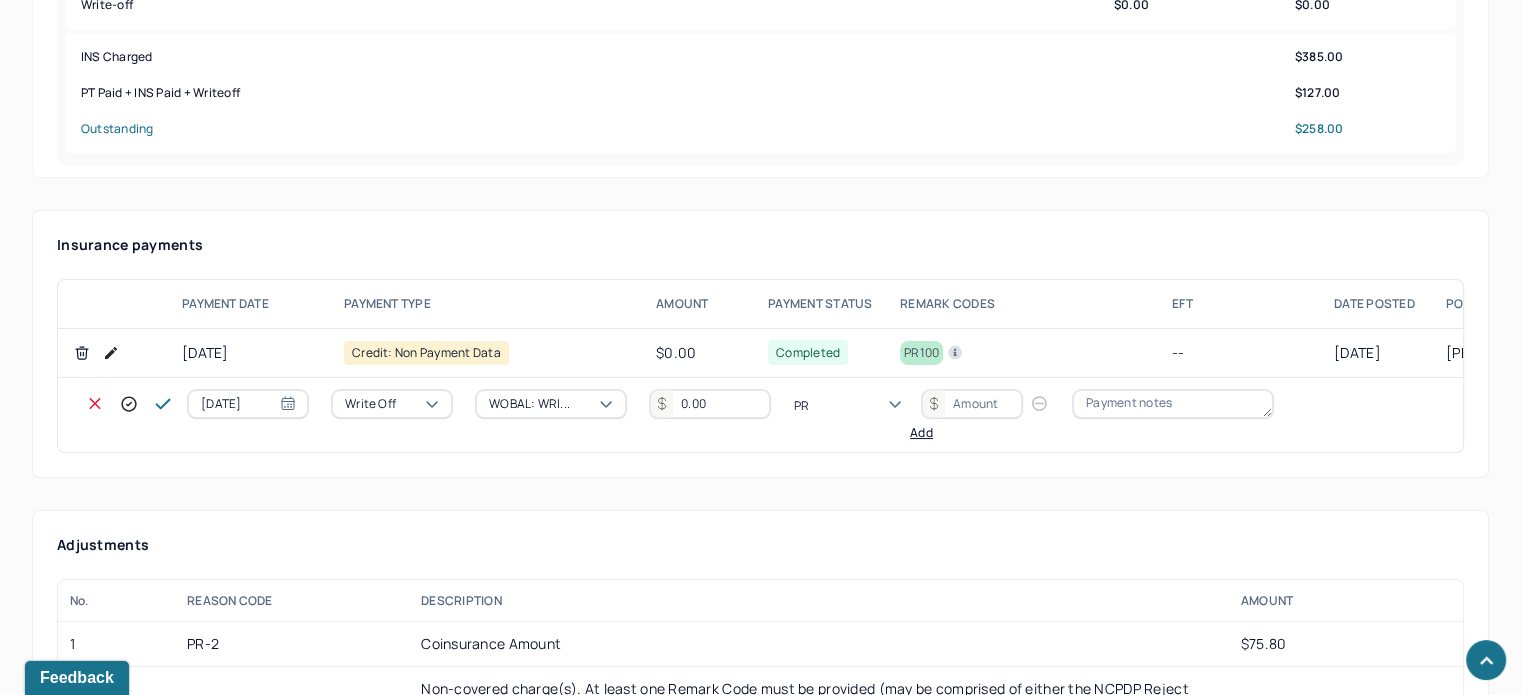 type on "PR2" 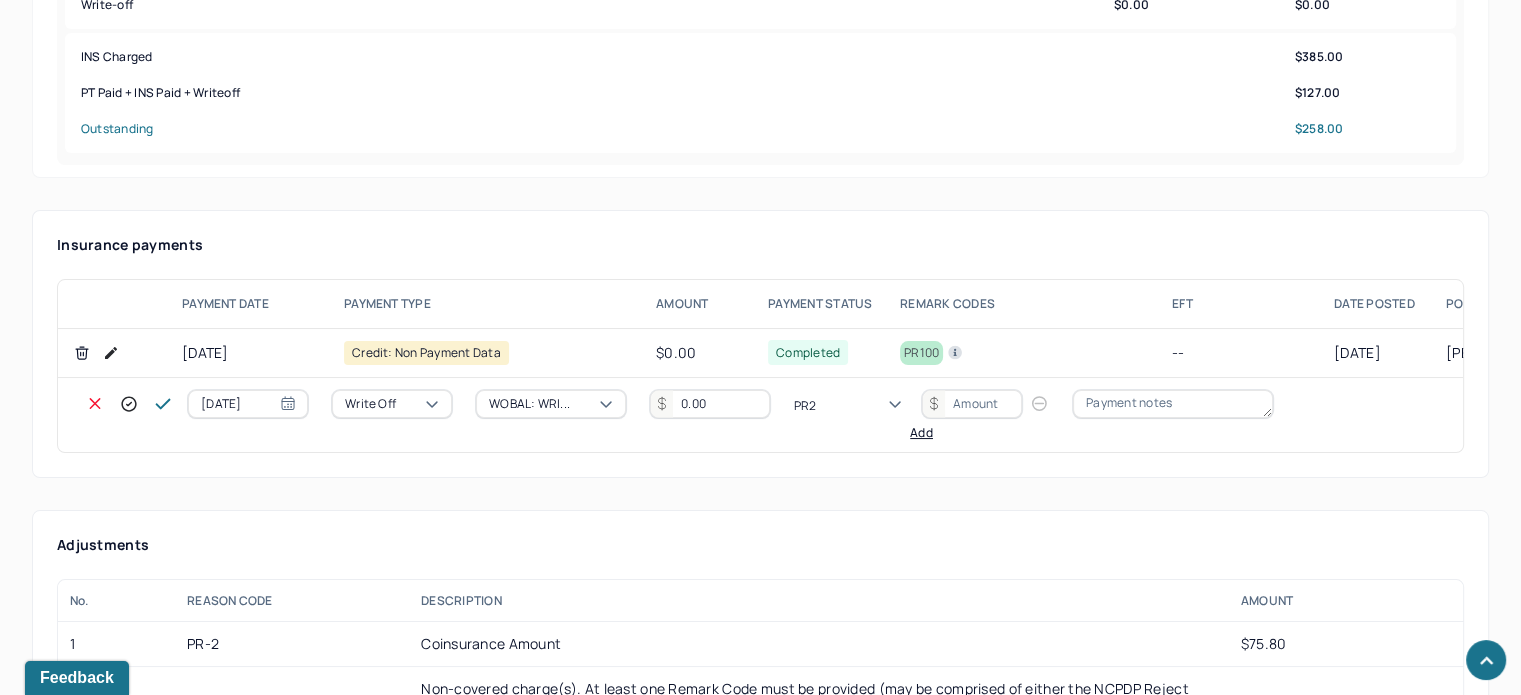 type 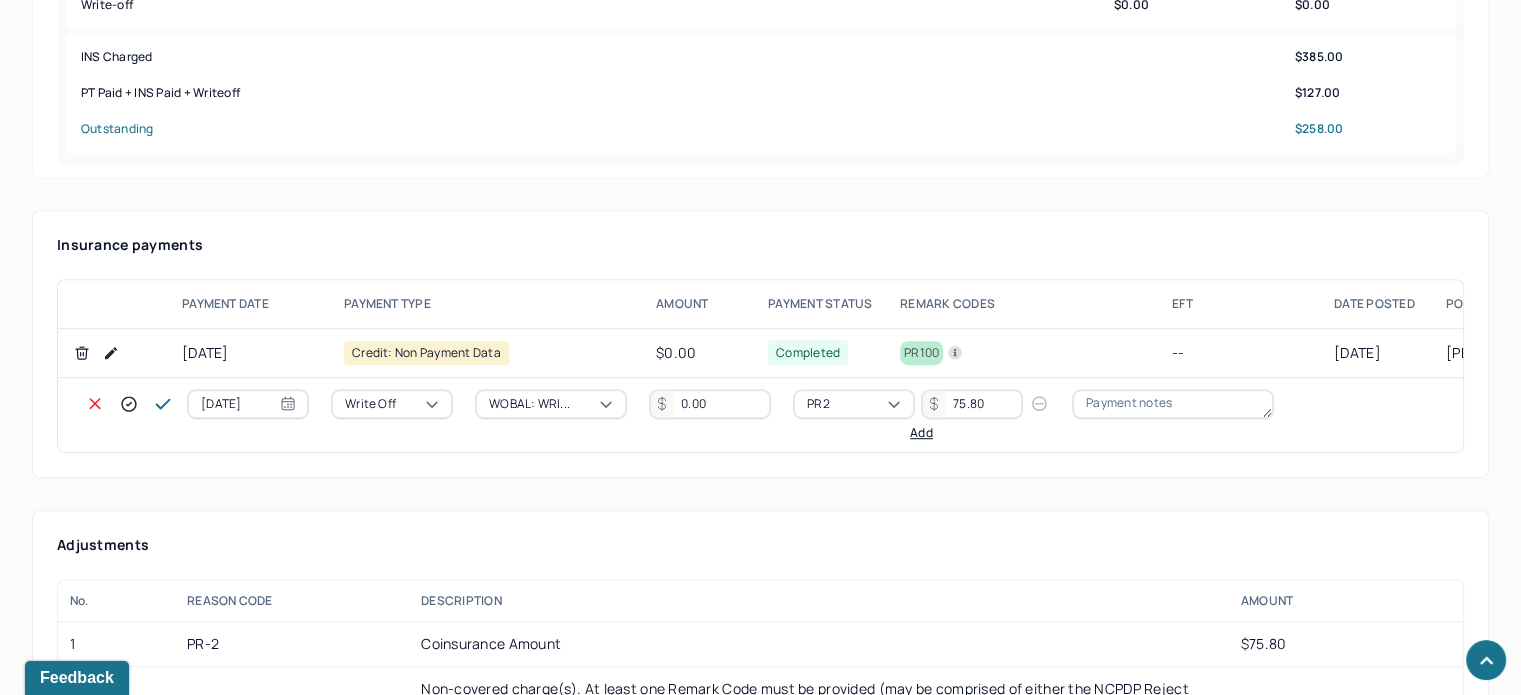 type on "75.80" 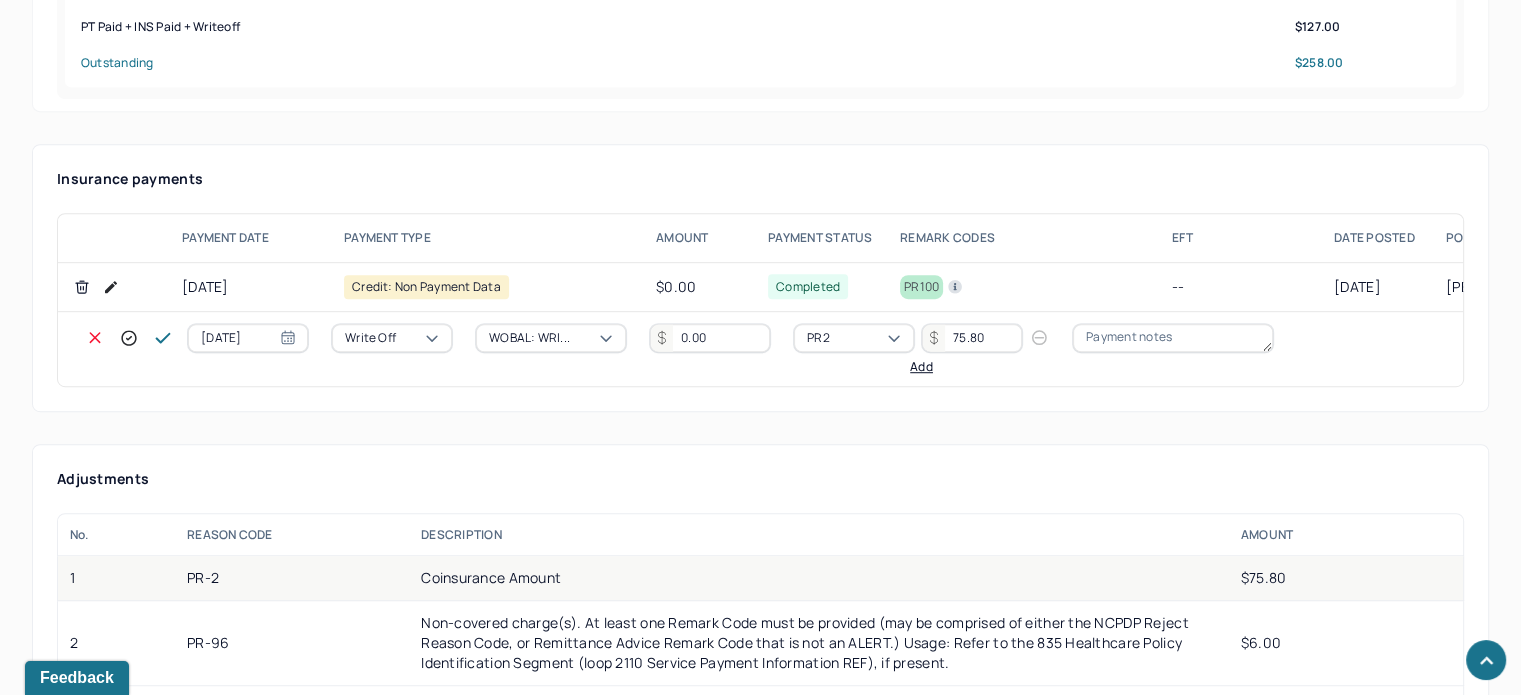 scroll, scrollTop: 1200, scrollLeft: 0, axis: vertical 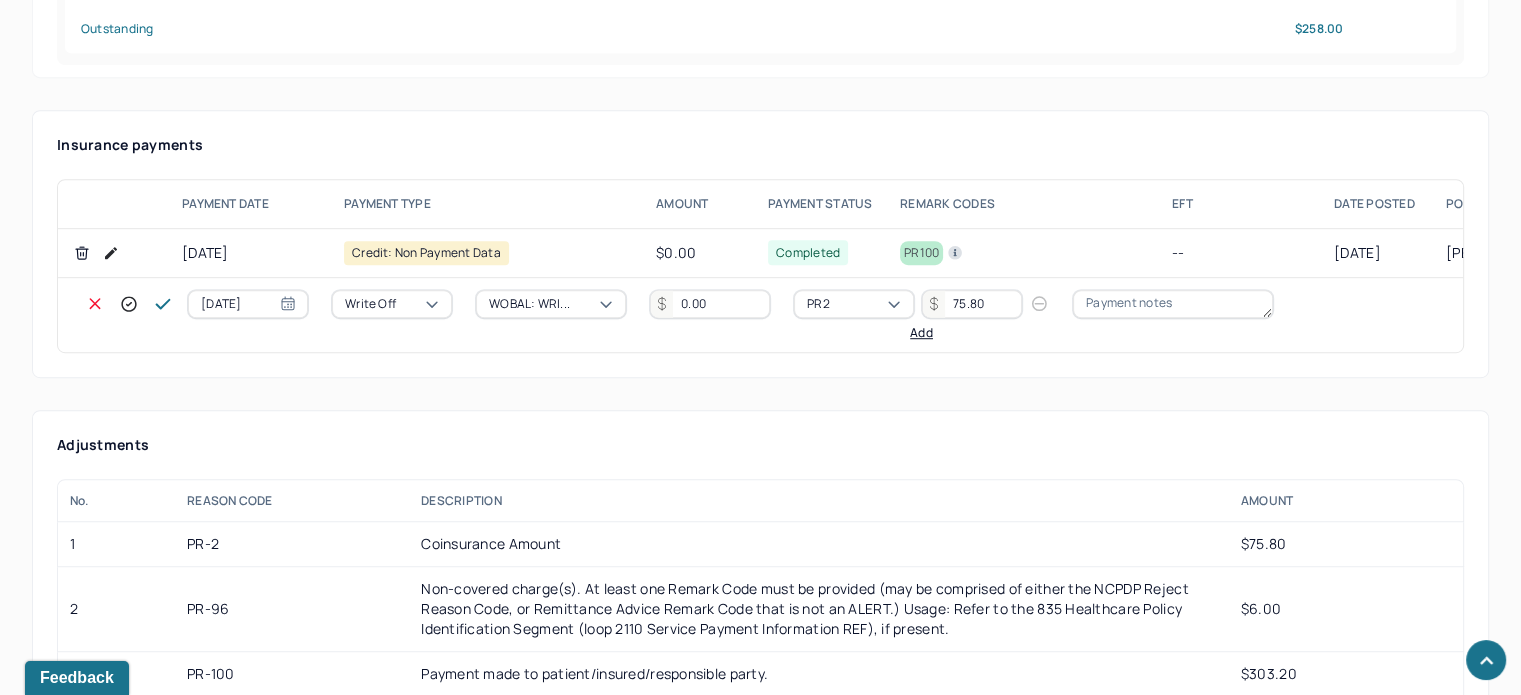 click on "Add" at bounding box center (921, 333) 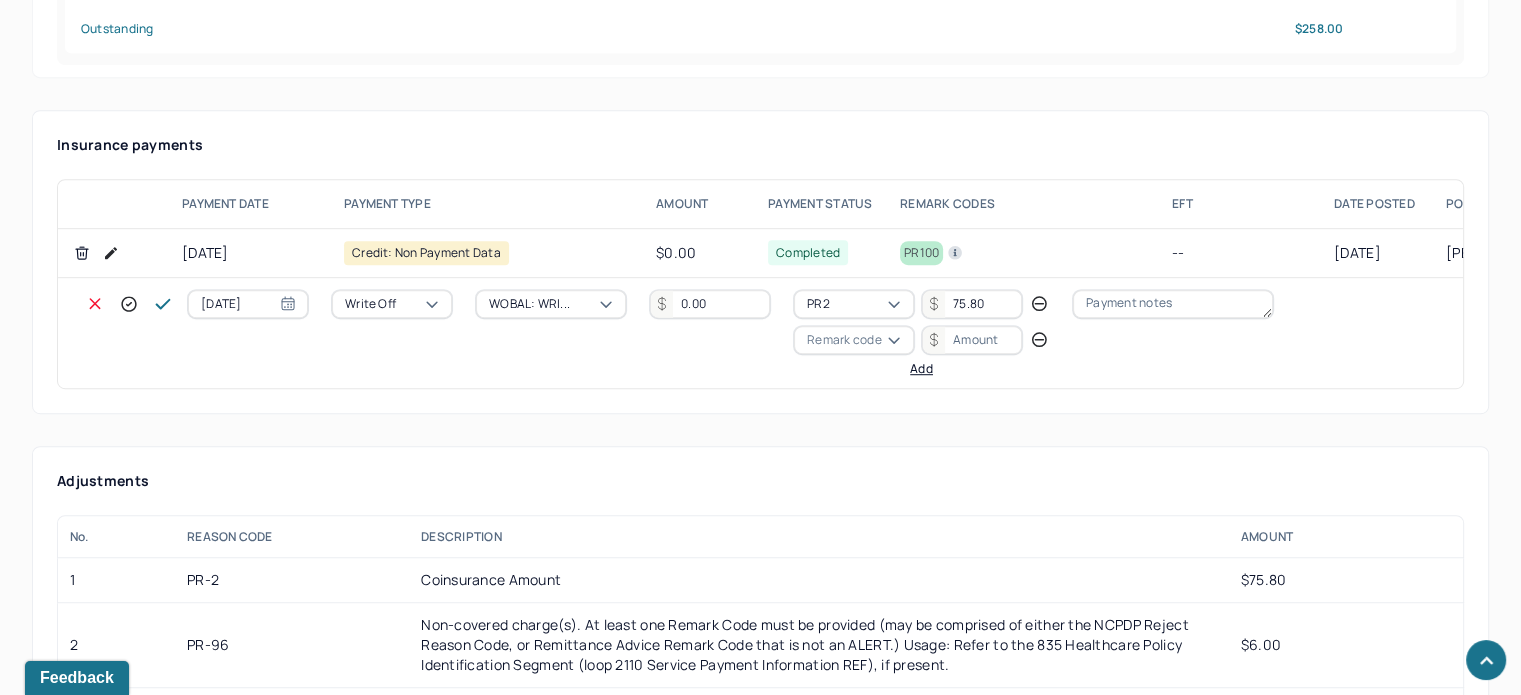 click on "Remark code" at bounding box center [844, 340] 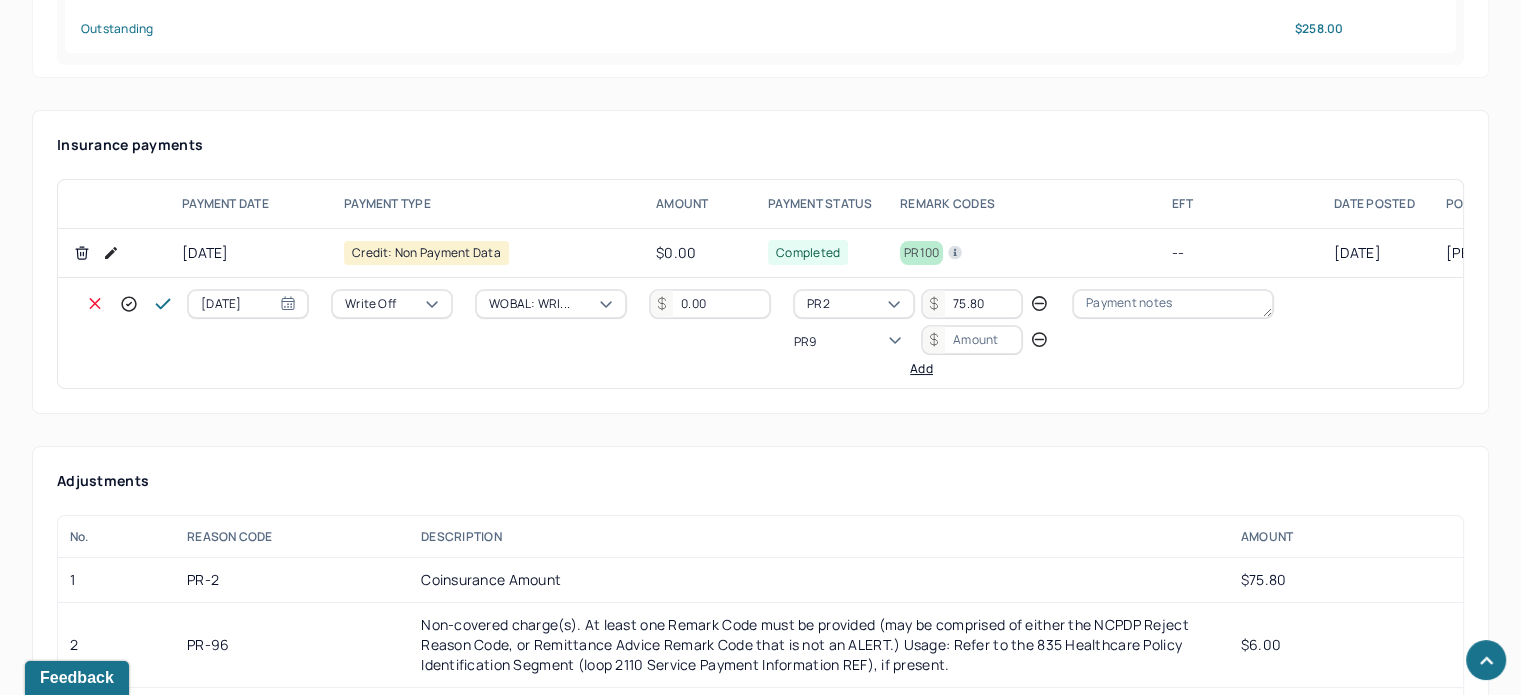 scroll, scrollTop: 84, scrollLeft: 0, axis: vertical 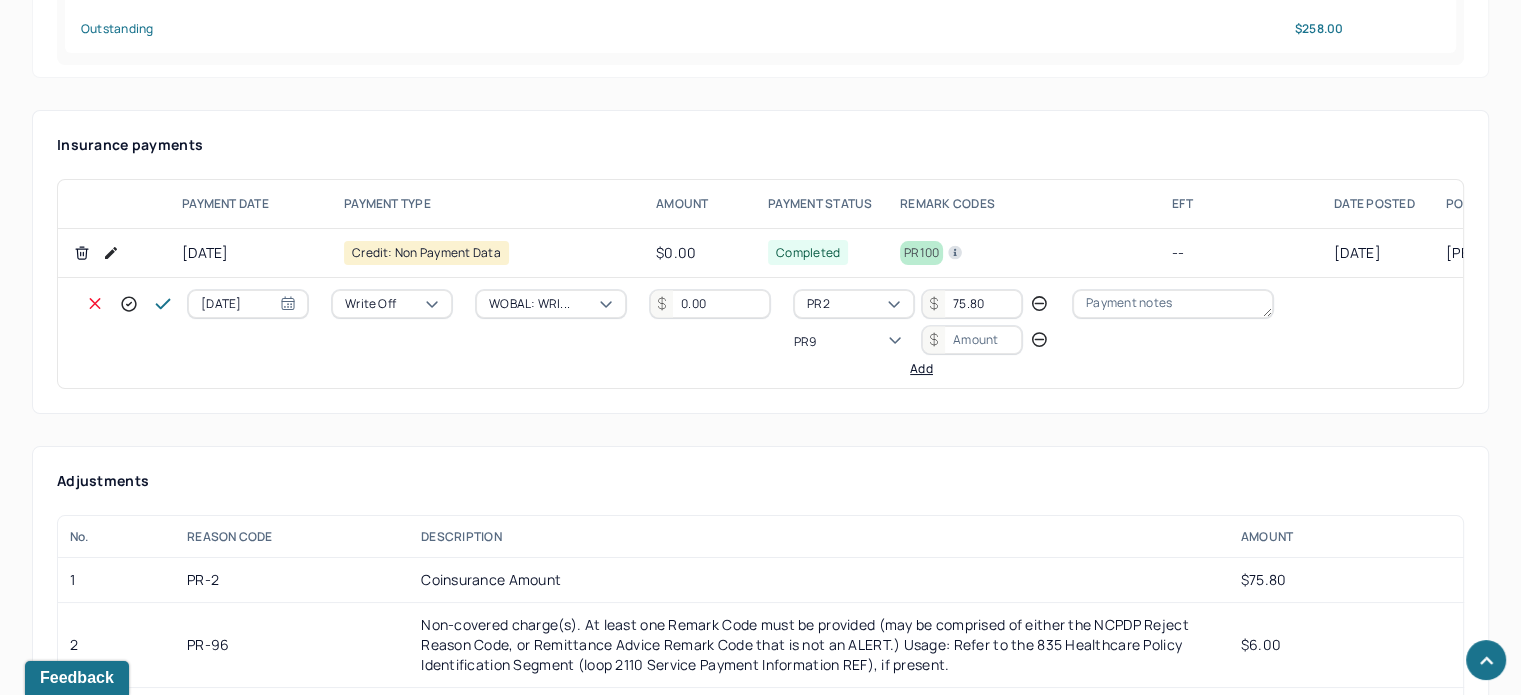 type on "PR96" 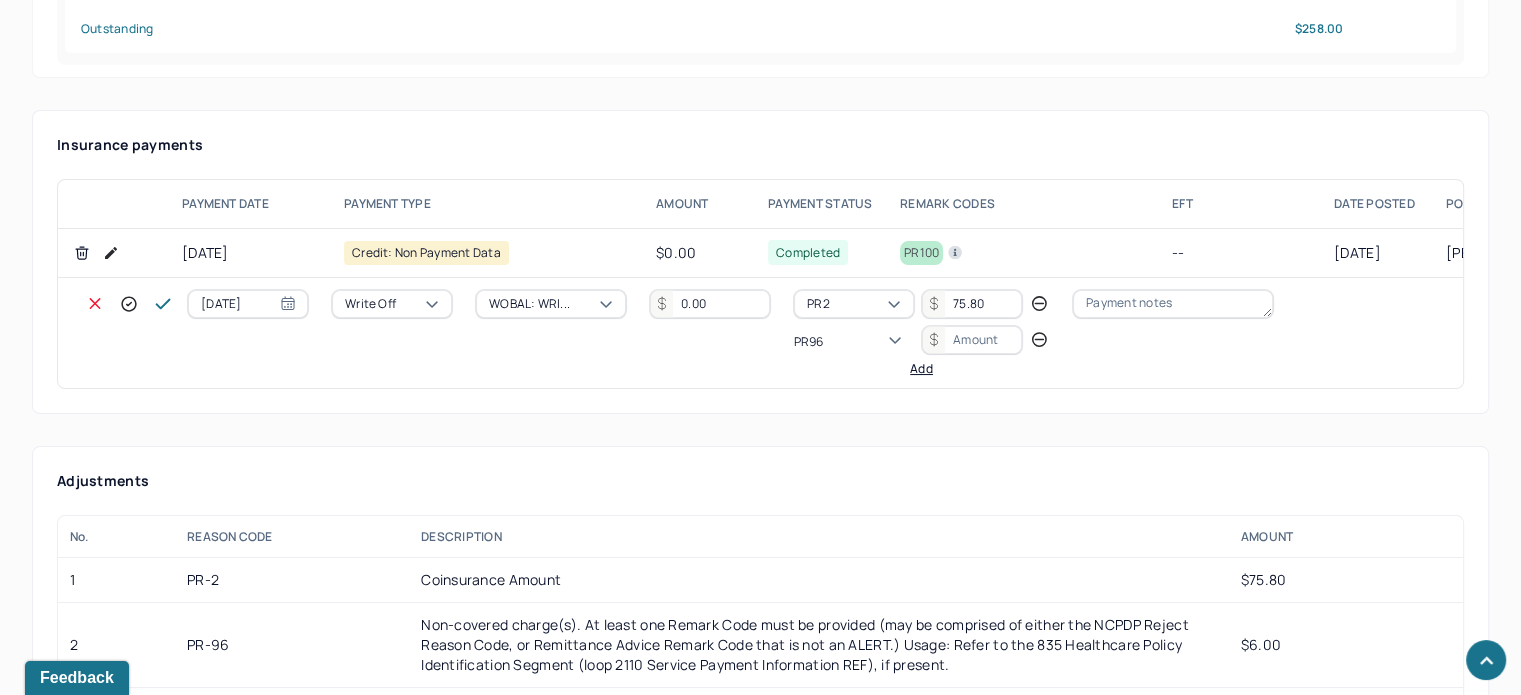 scroll, scrollTop: 0, scrollLeft: 0, axis: both 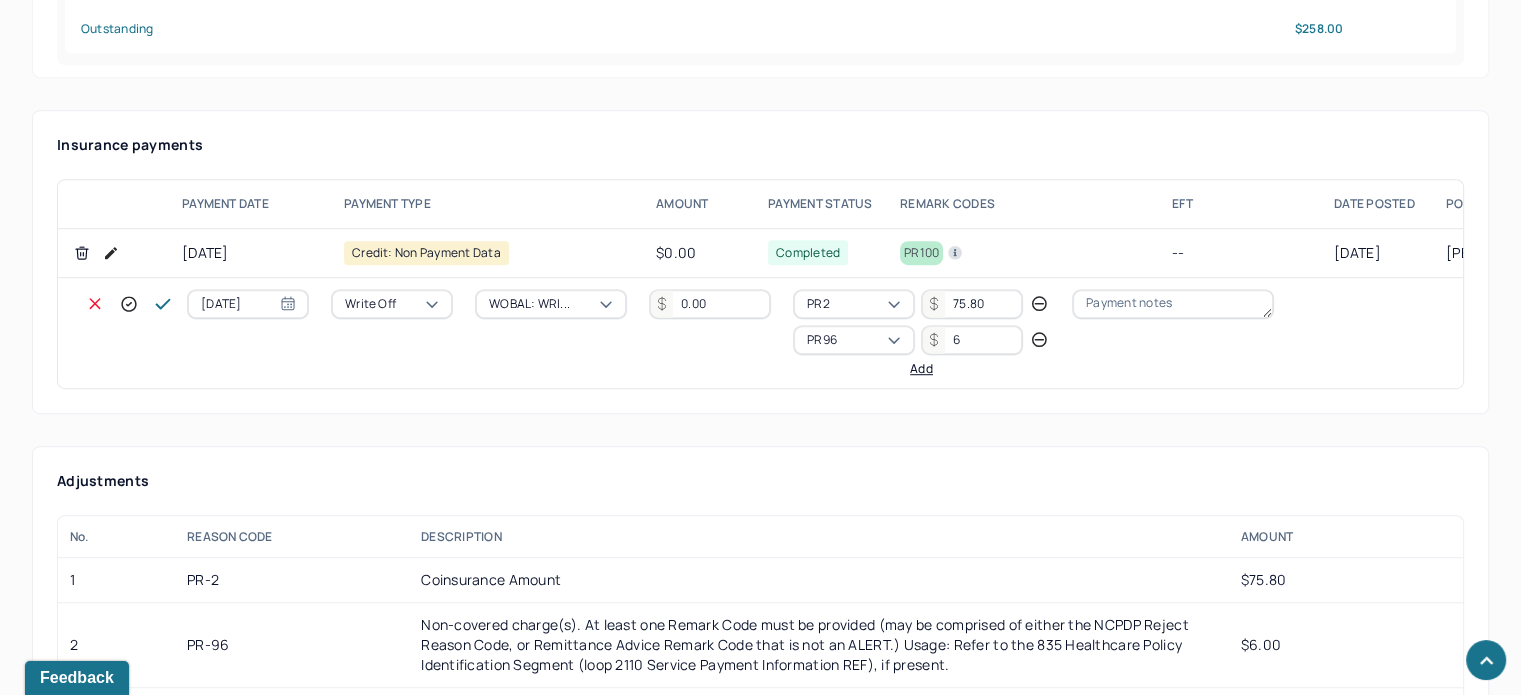 type on "6" 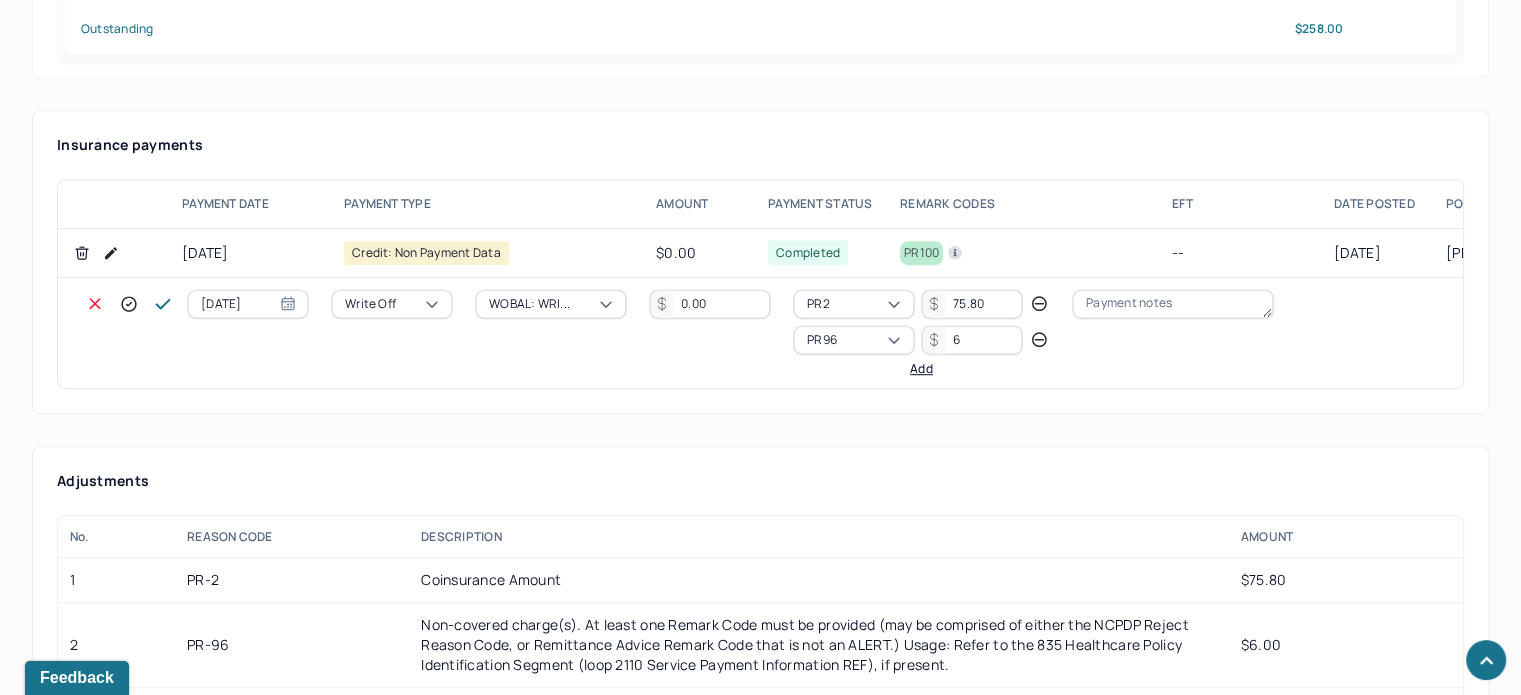 click 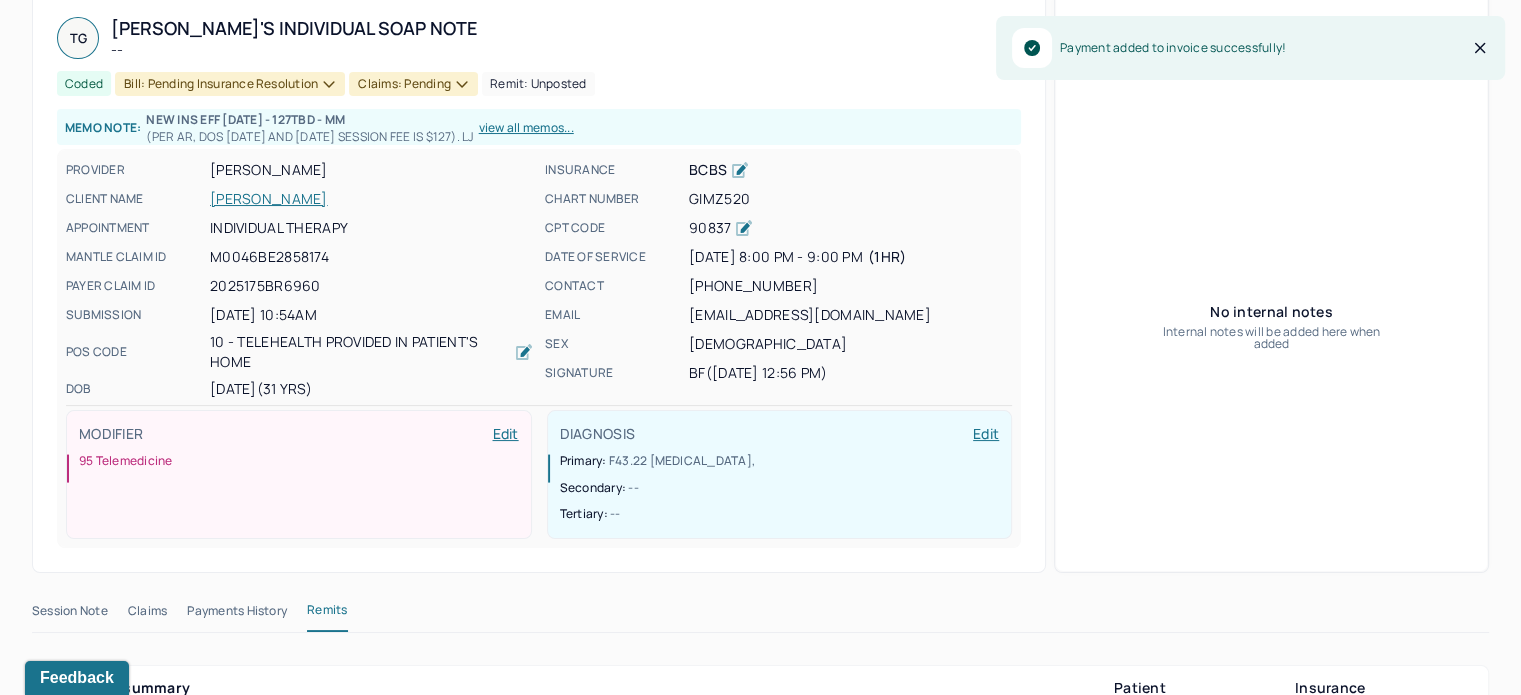 scroll, scrollTop: 0, scrollLeft: 0, axis: both 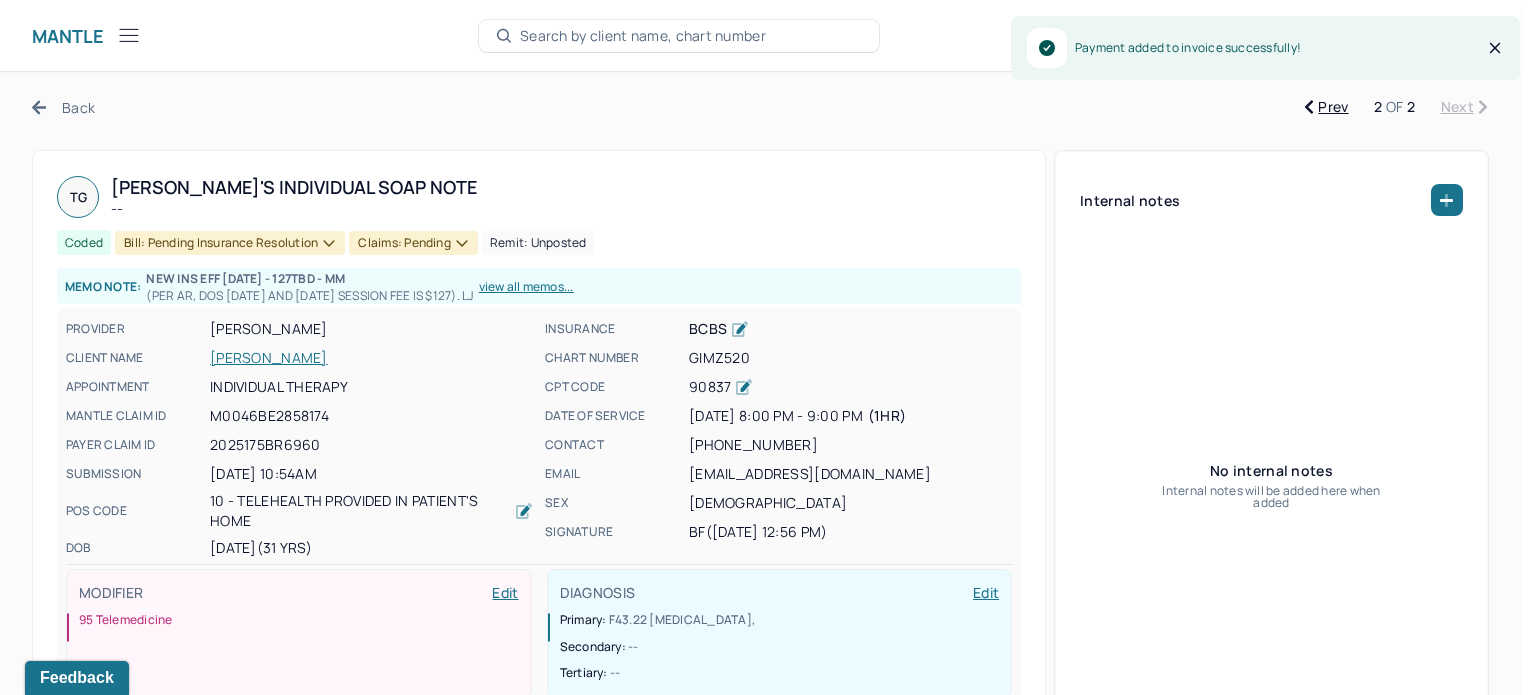 click on "Claims: pending" at bounding box center (413, 243) 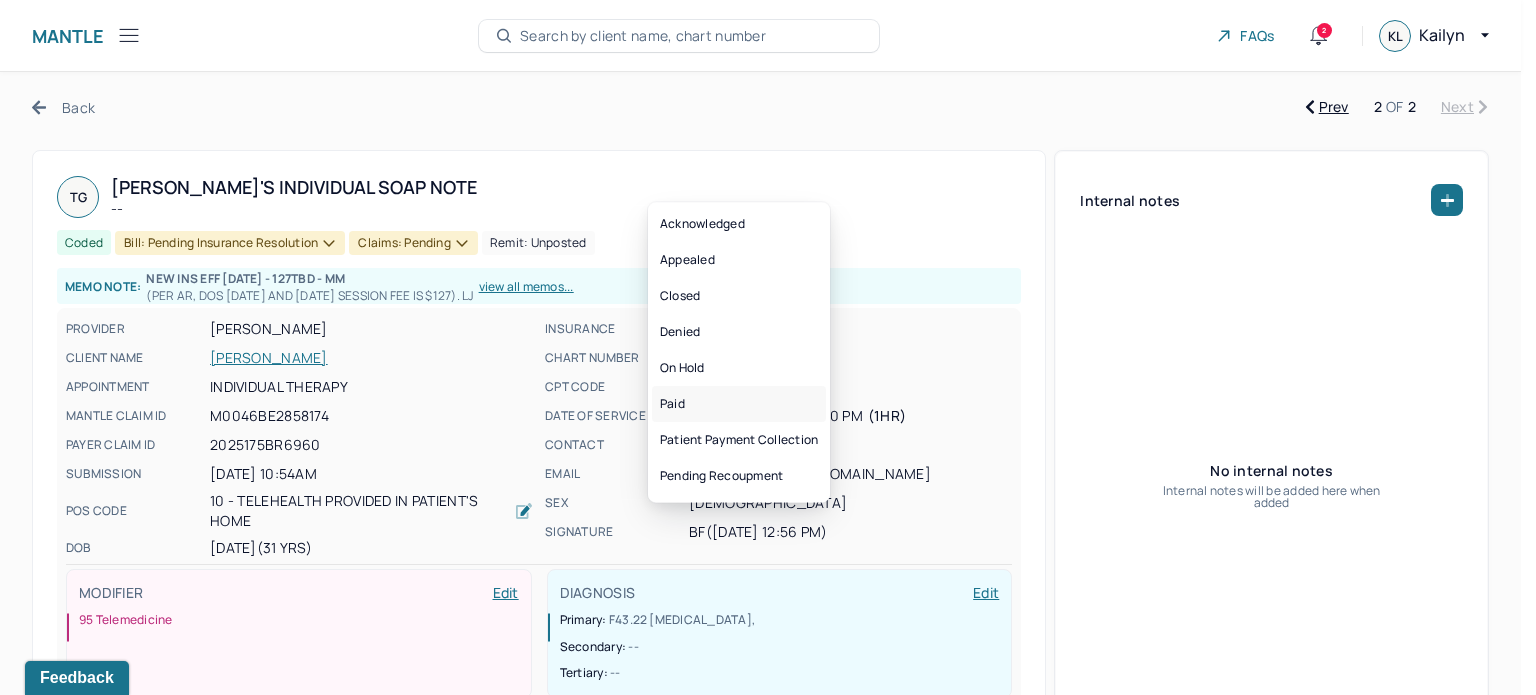 click on "Paid" at bounding box center (739, 404) 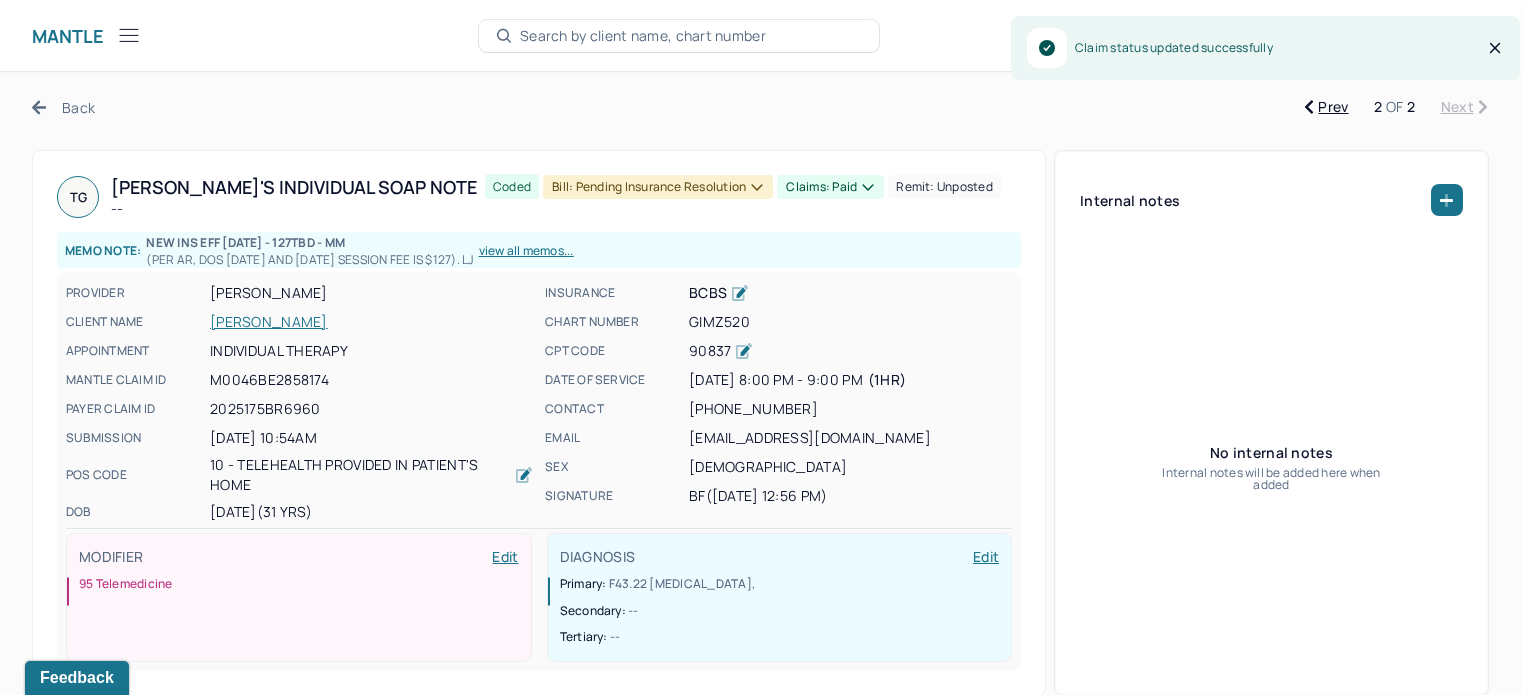 click on "Bill: Pending Insurance Resolution" at bounding box center [658, 187] 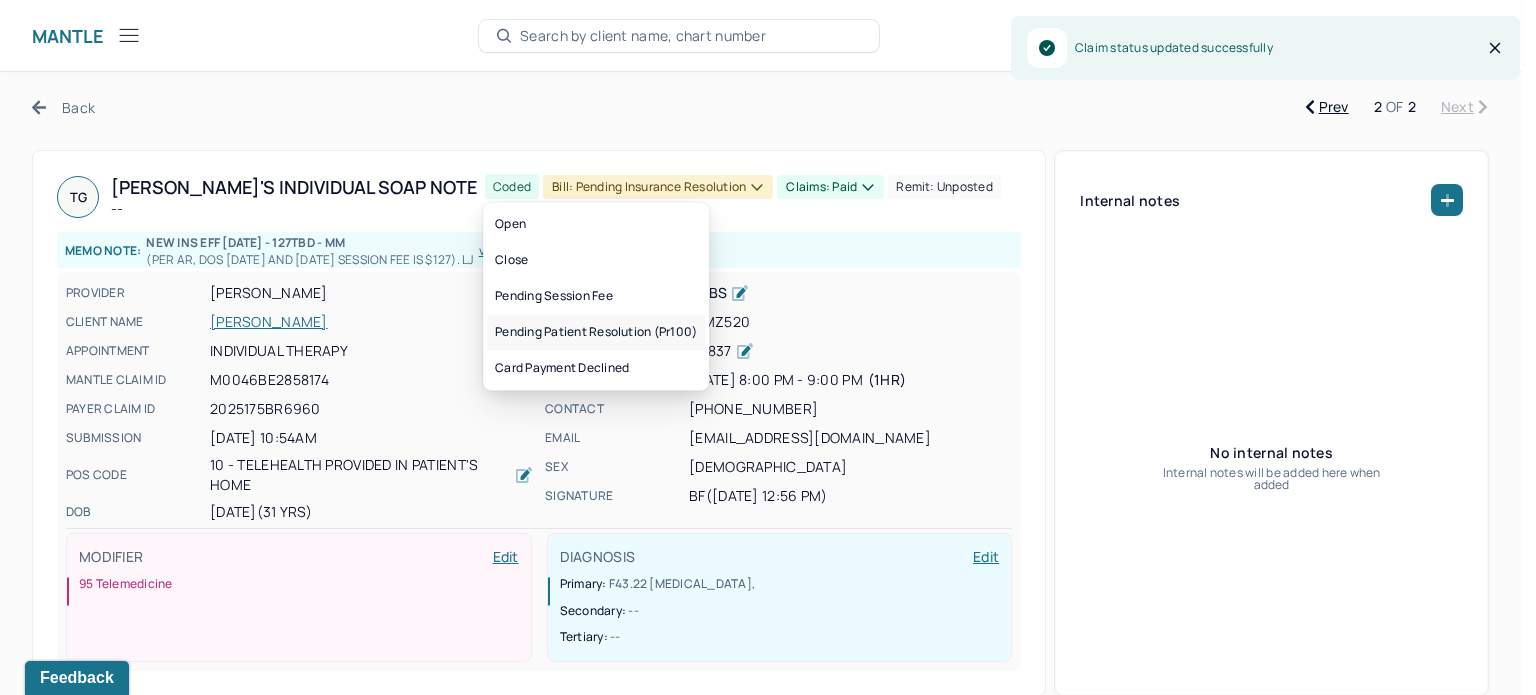click on "Pending patient resolution (pr100)" at bounding box center (596, 332) 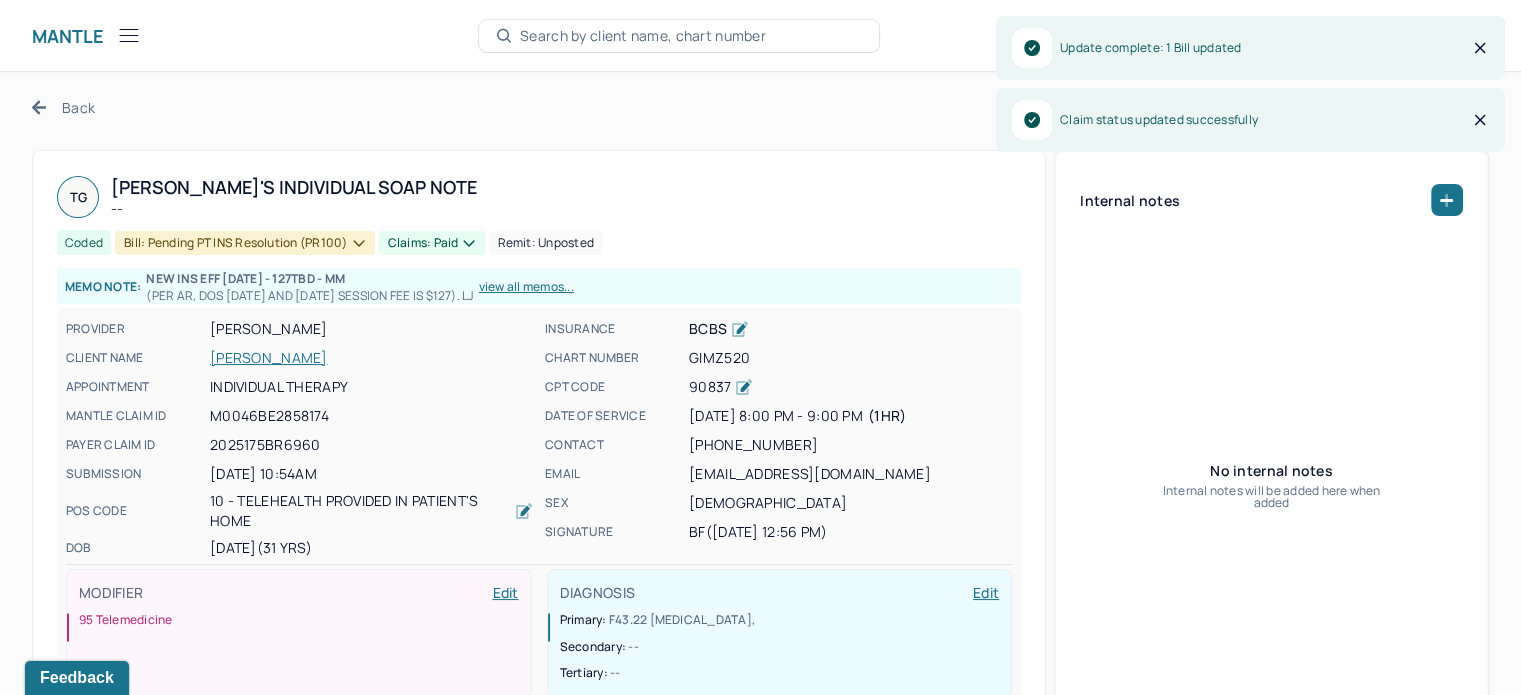 click on "Back" at bounding box center (63, 107) 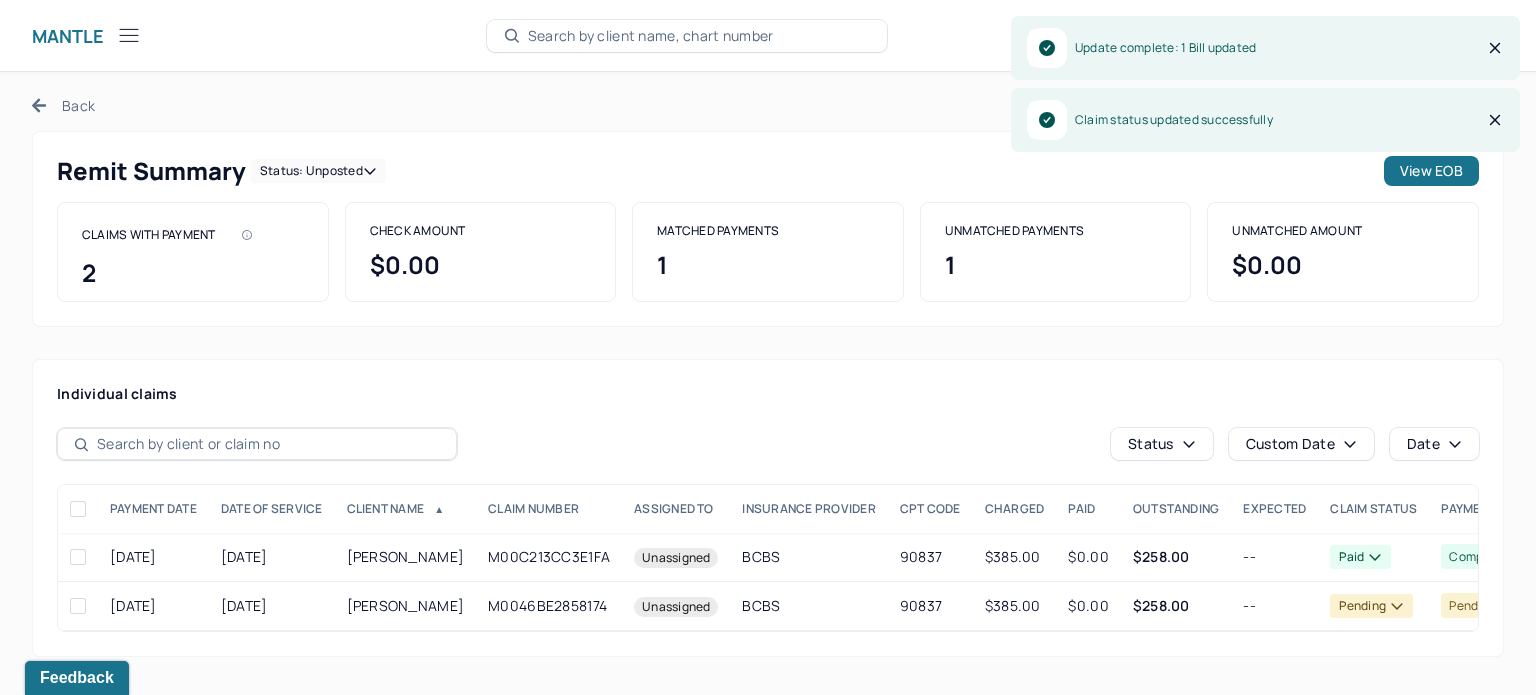 click on "Status: unposted" at bounding box center [318, 171] 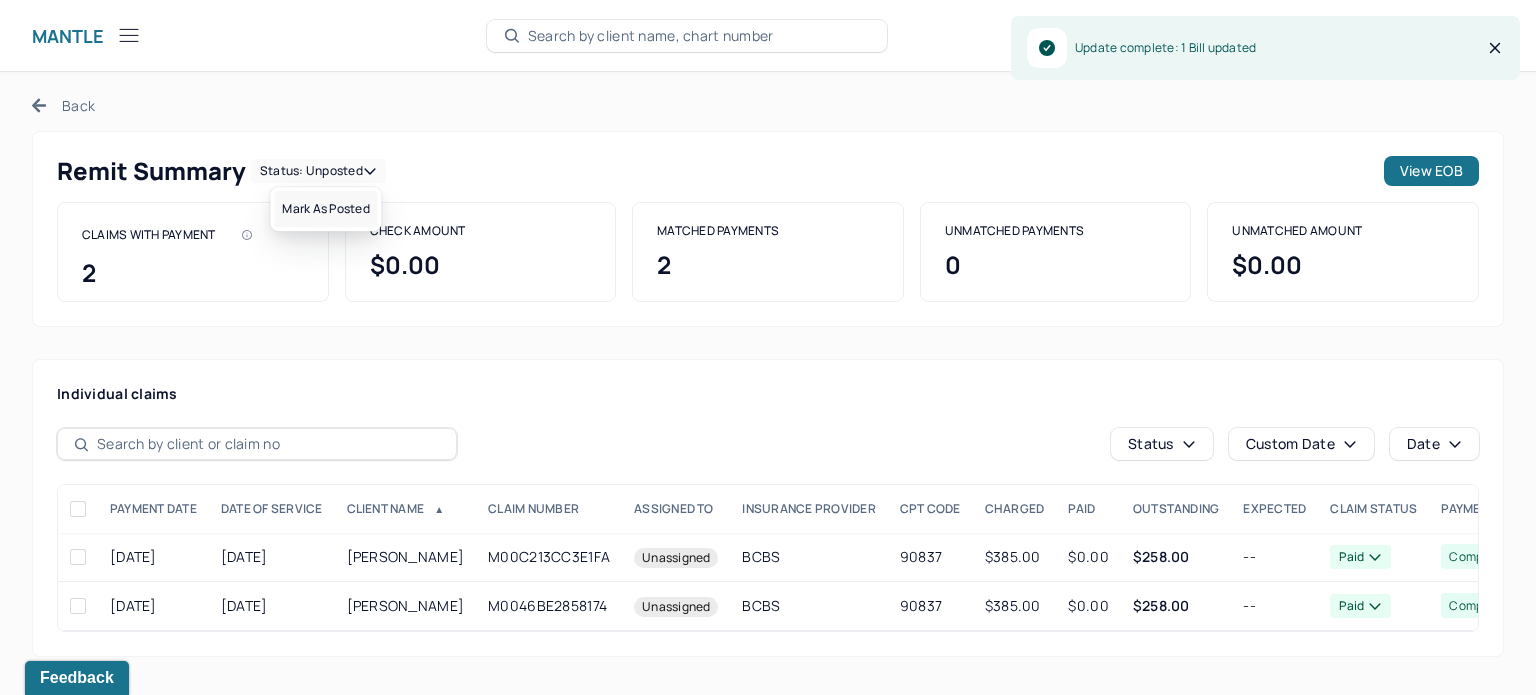 click on "Mark as Posted" at bounding box center [325, 209] 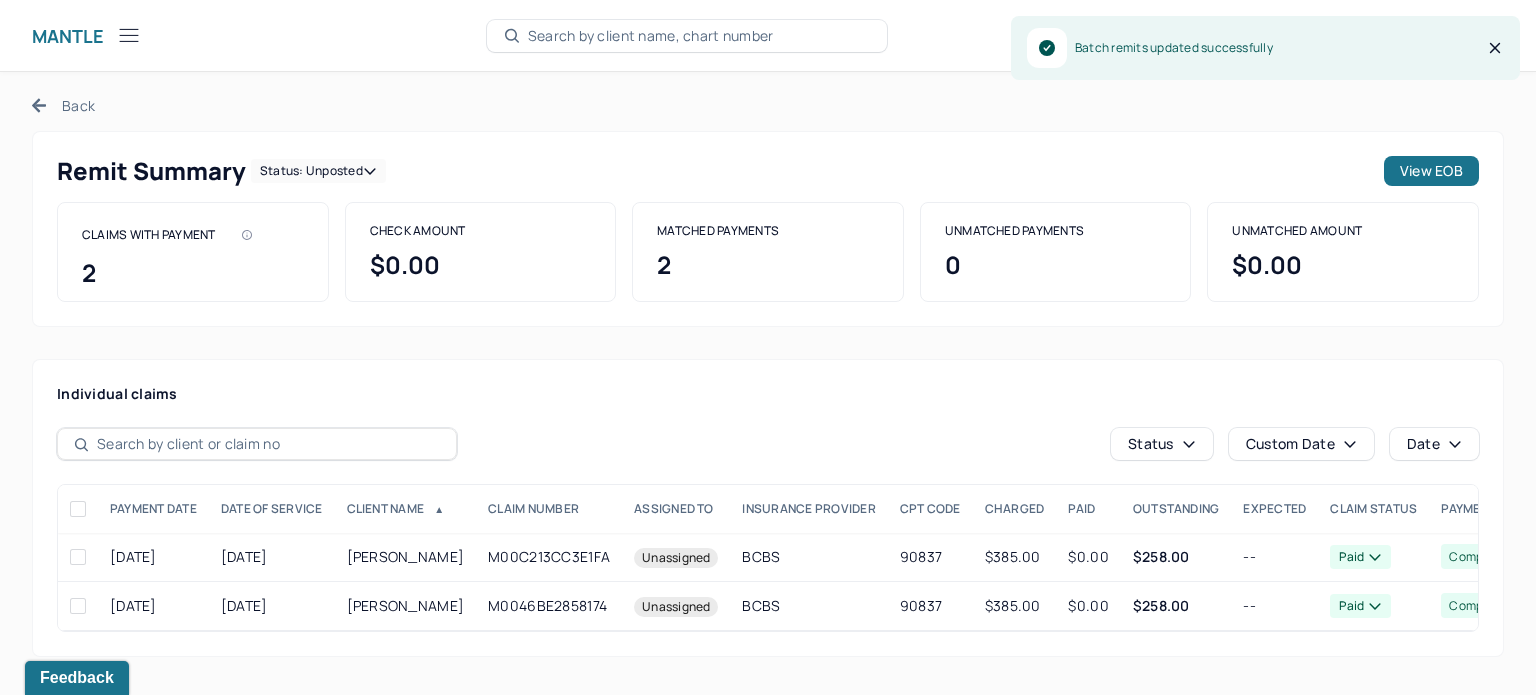 click on "Back" at bounding box center (63, 105) 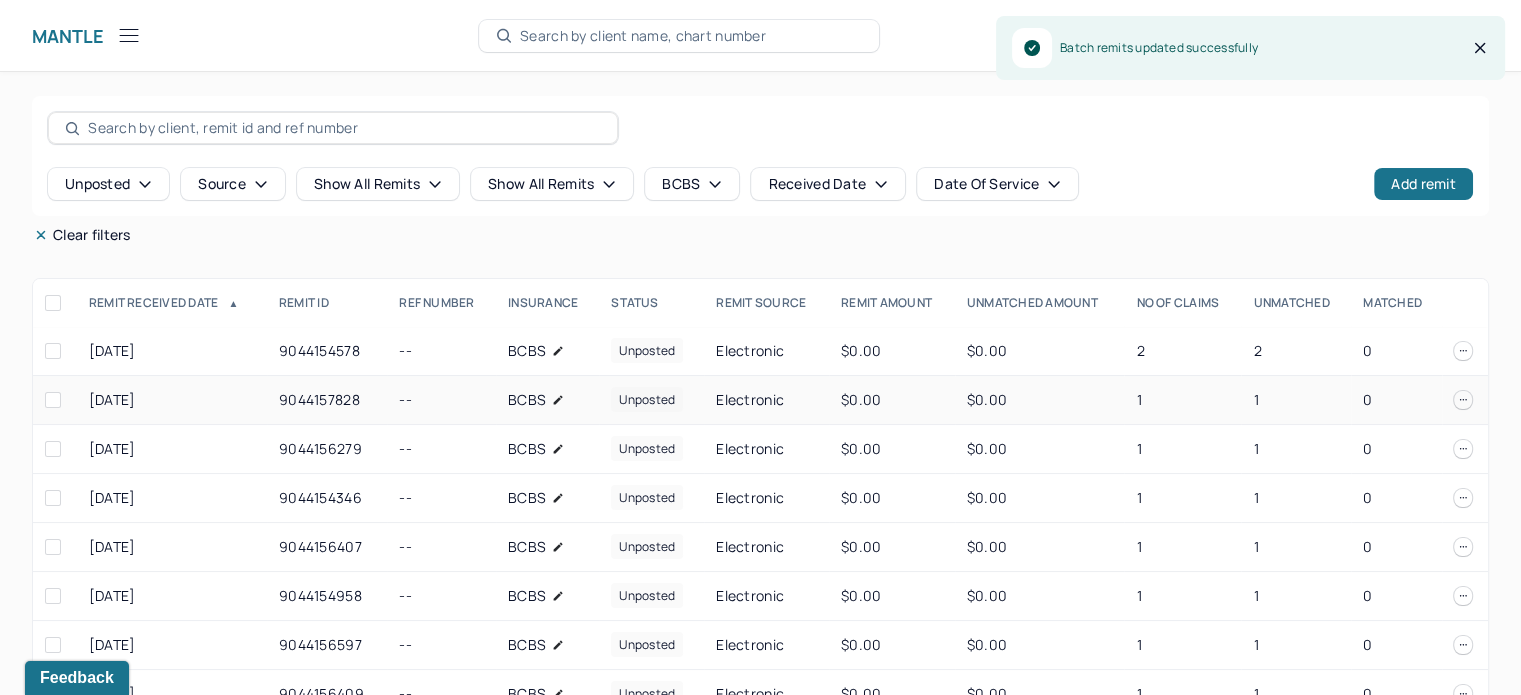 click on "1" at bounding box center [1296, 400] 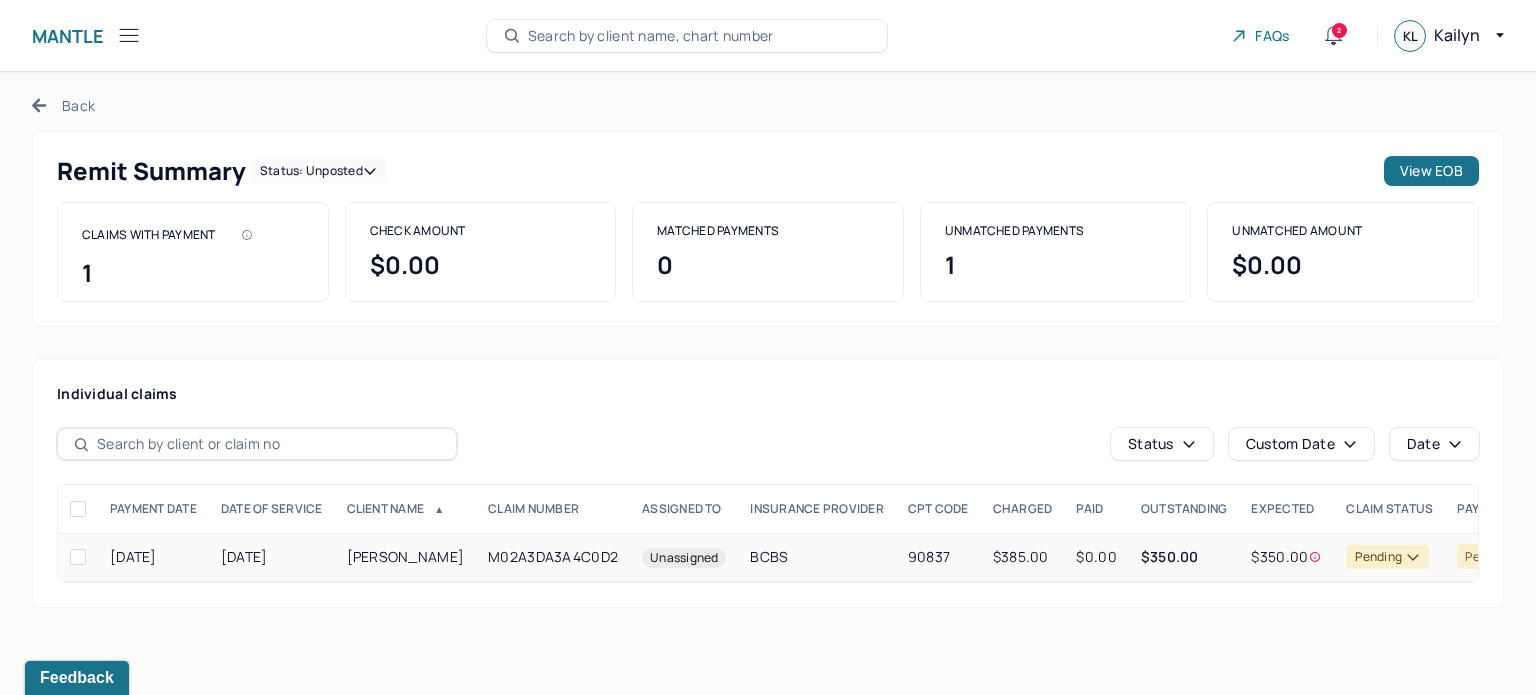 click on "$0.00" at bounding box center [1096, 557] 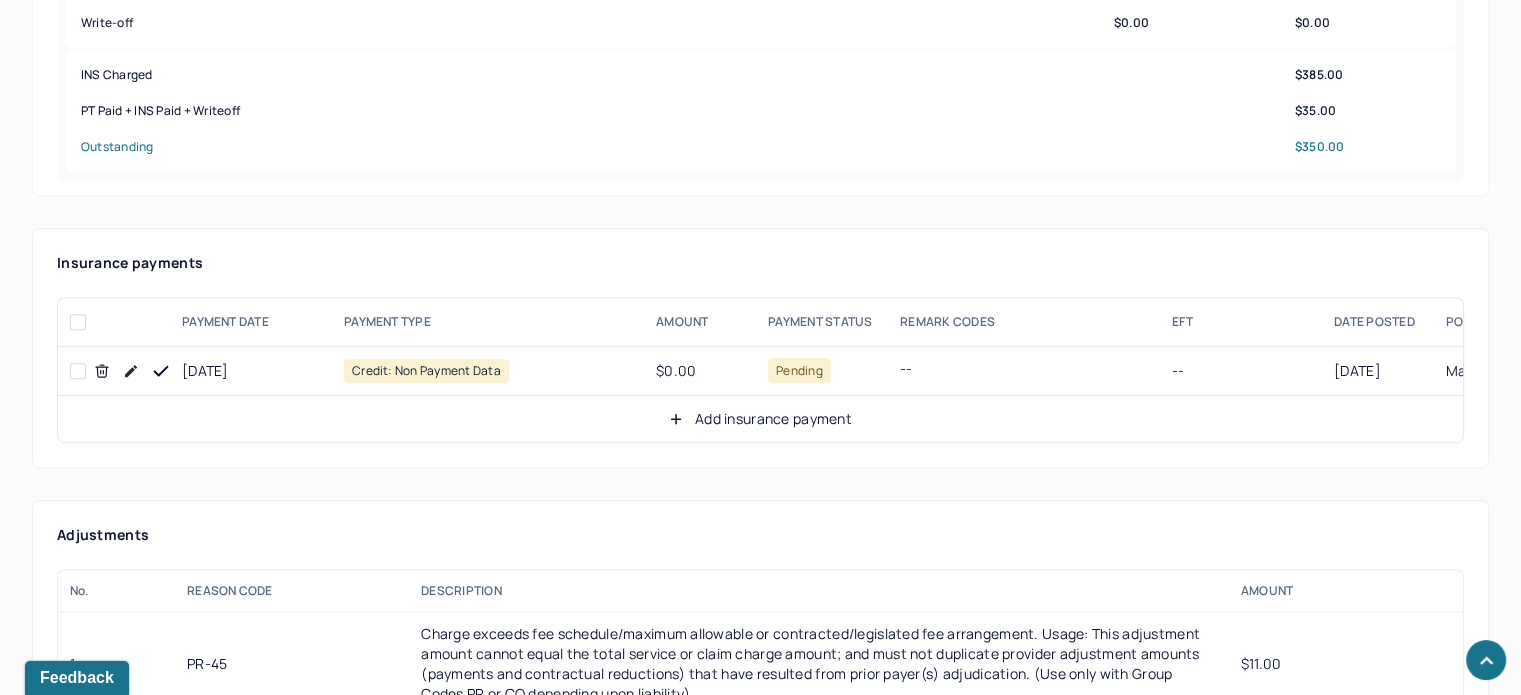 scroll, scrollTop: 1300, scrollLeft: 0, axis: vertical 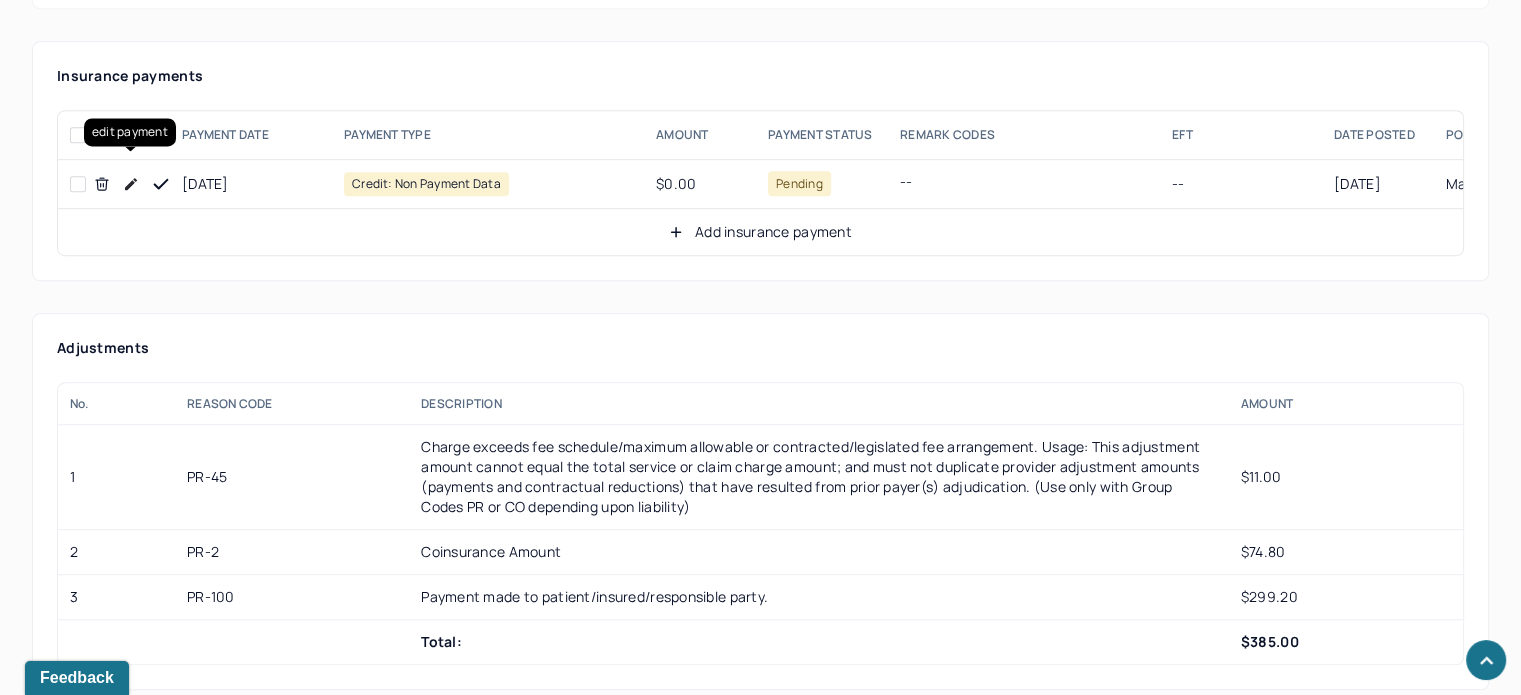 click 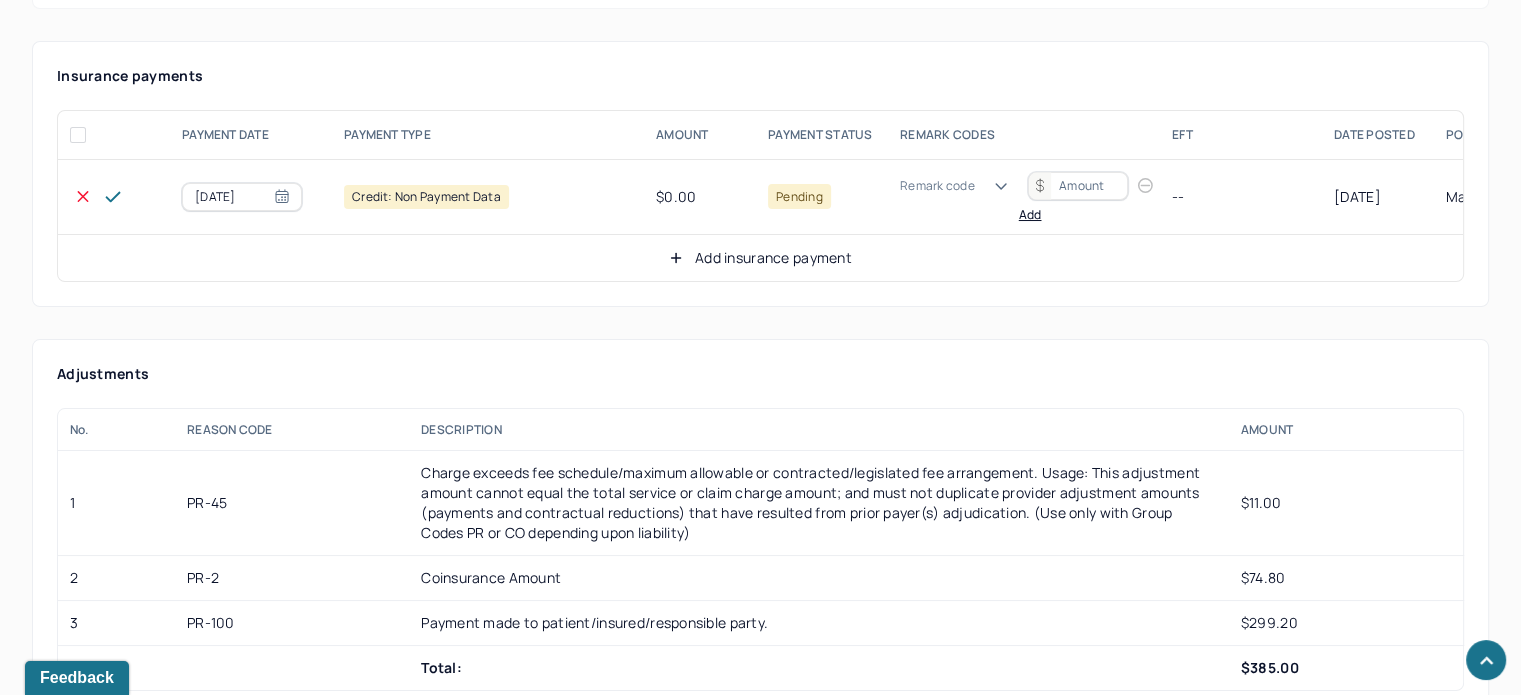 click on "Remark code" at bounding box center [937, 186] 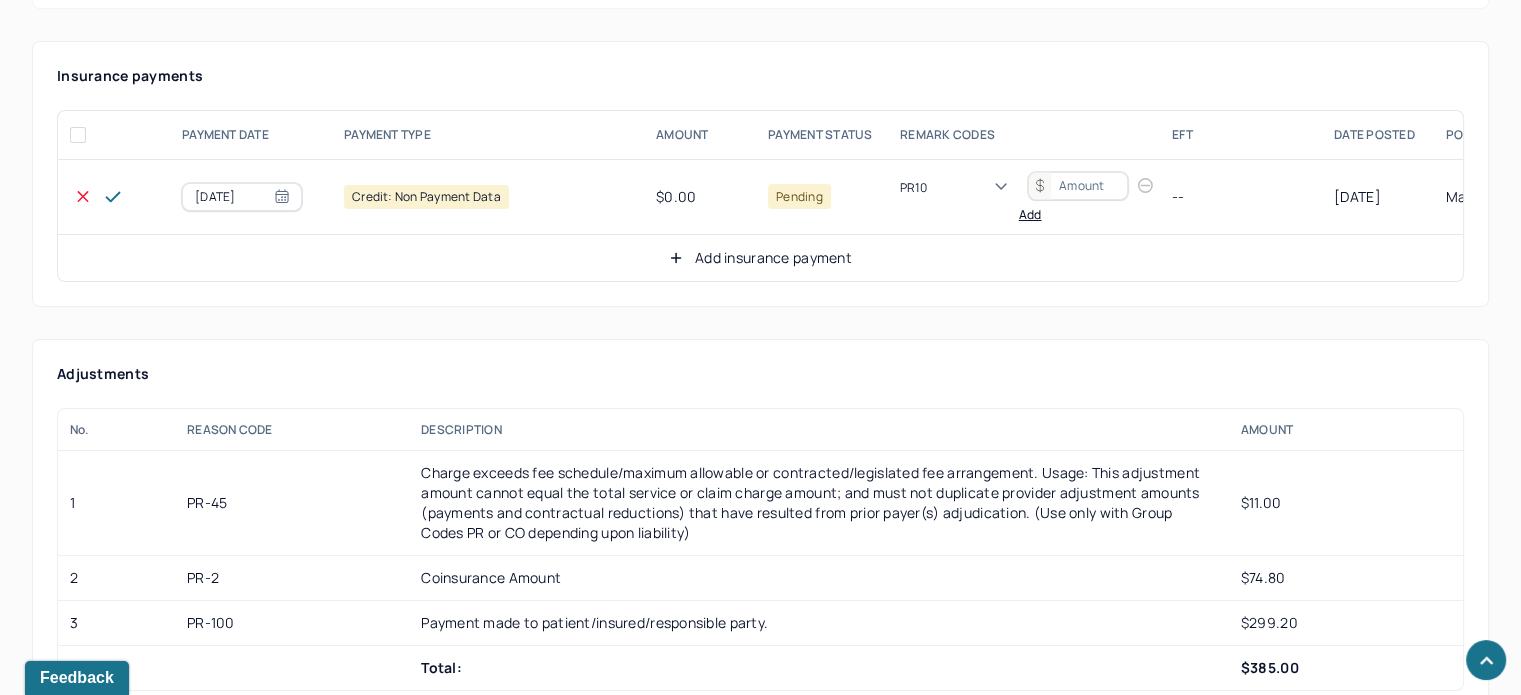 scroll, scrollTop: 0, scrollLeft: 0, axis: both 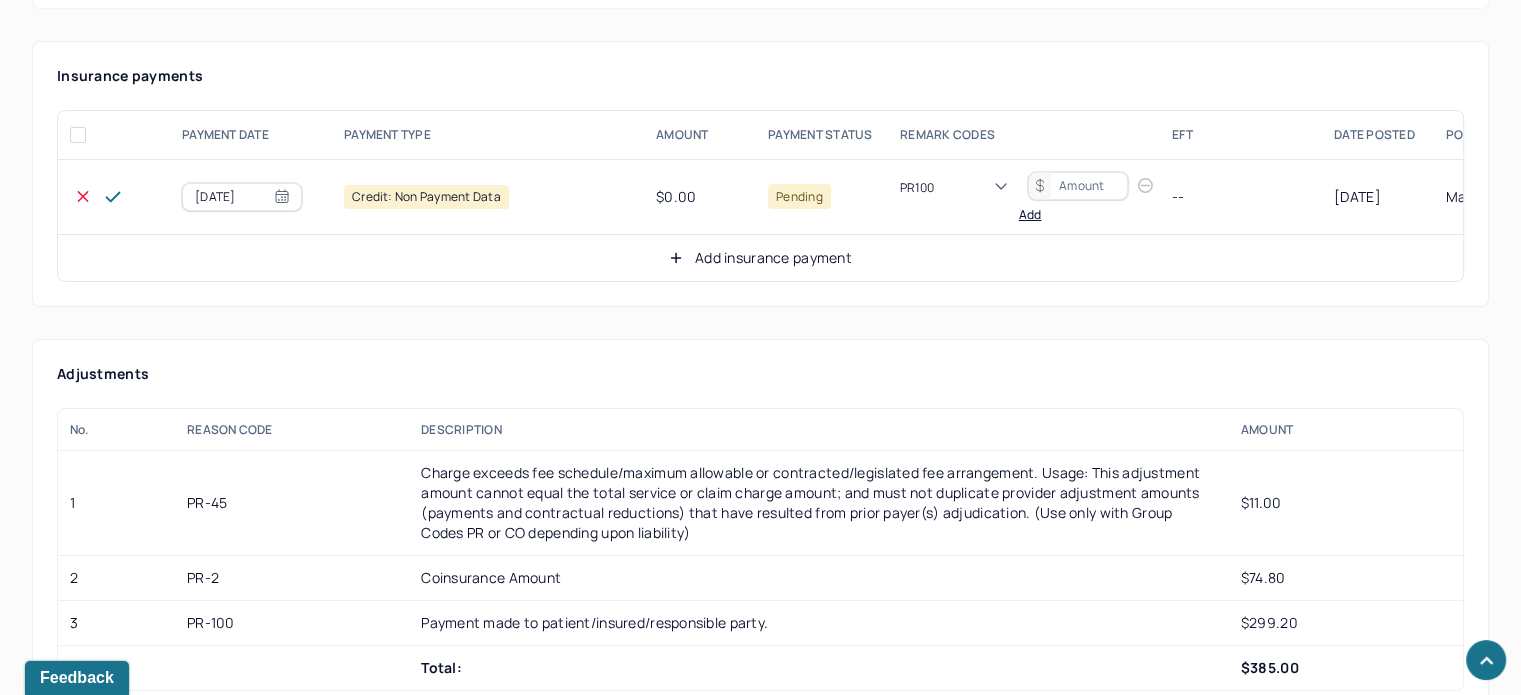 type 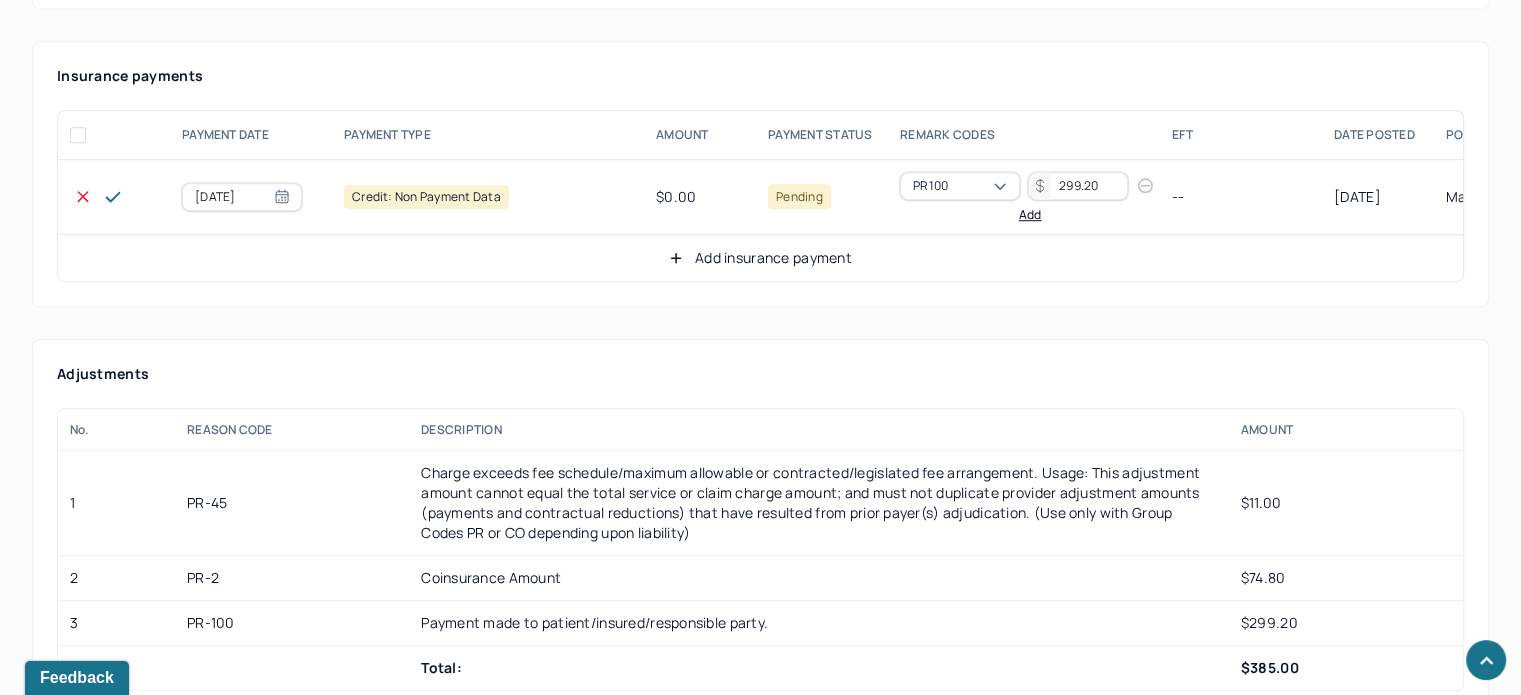 type on "299.20" 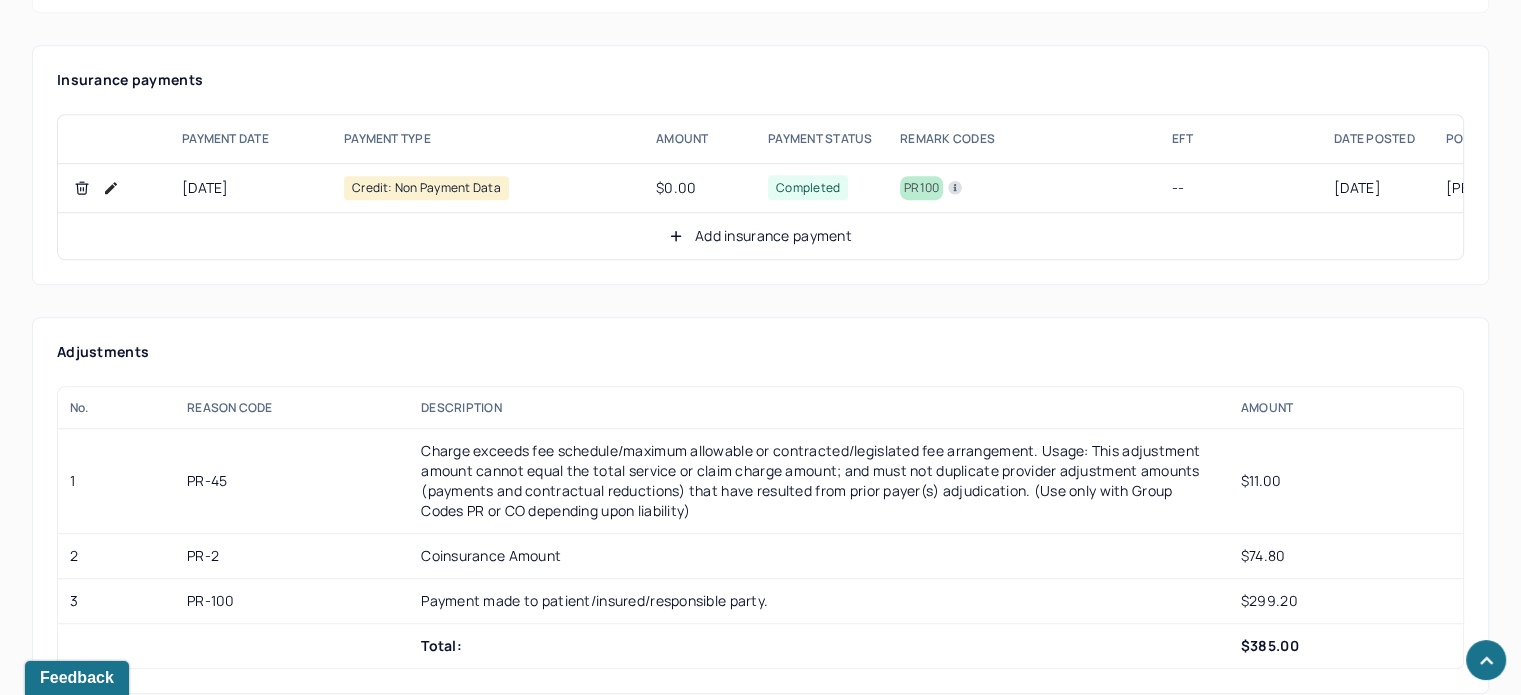 scroll, scrollTop: 1300, scrollLeft: 0, axis: vertical 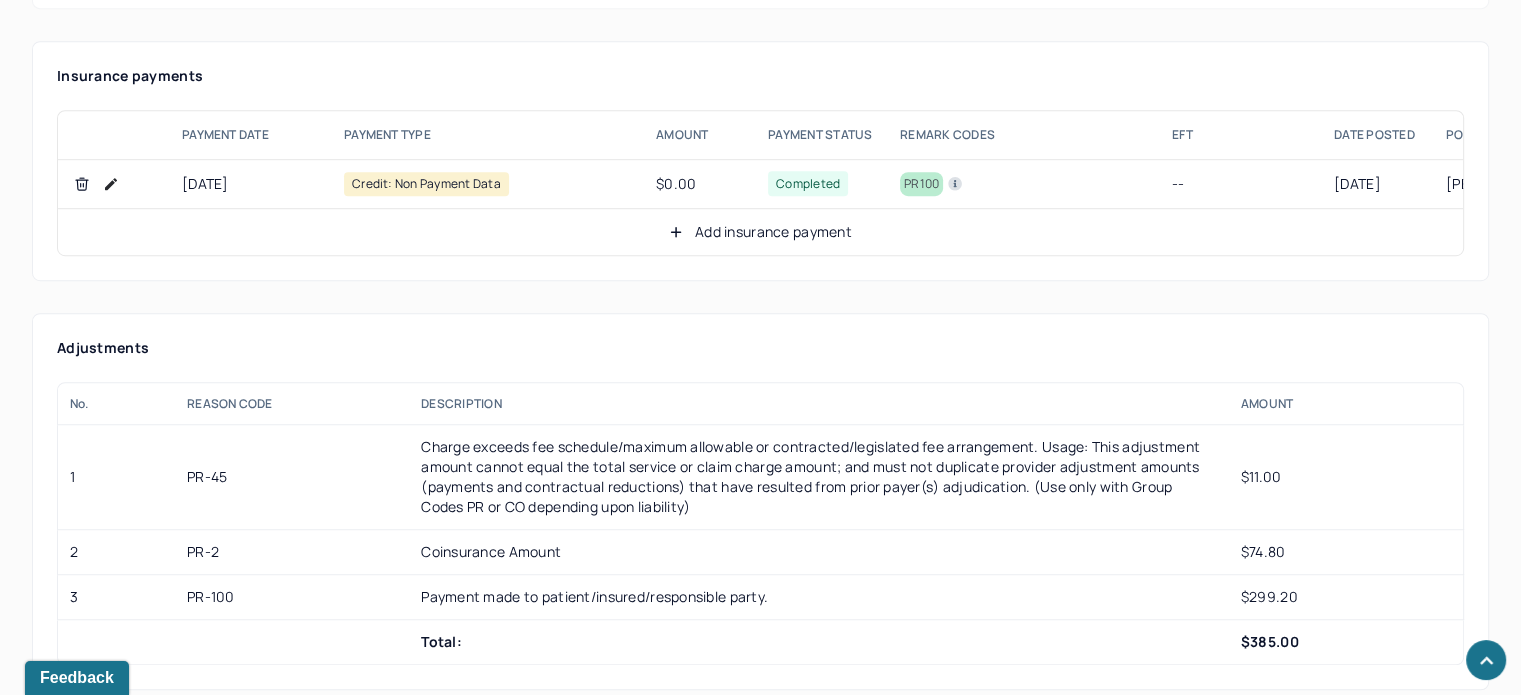 click on "Add insurance payment" at bounding box center [760, 232] 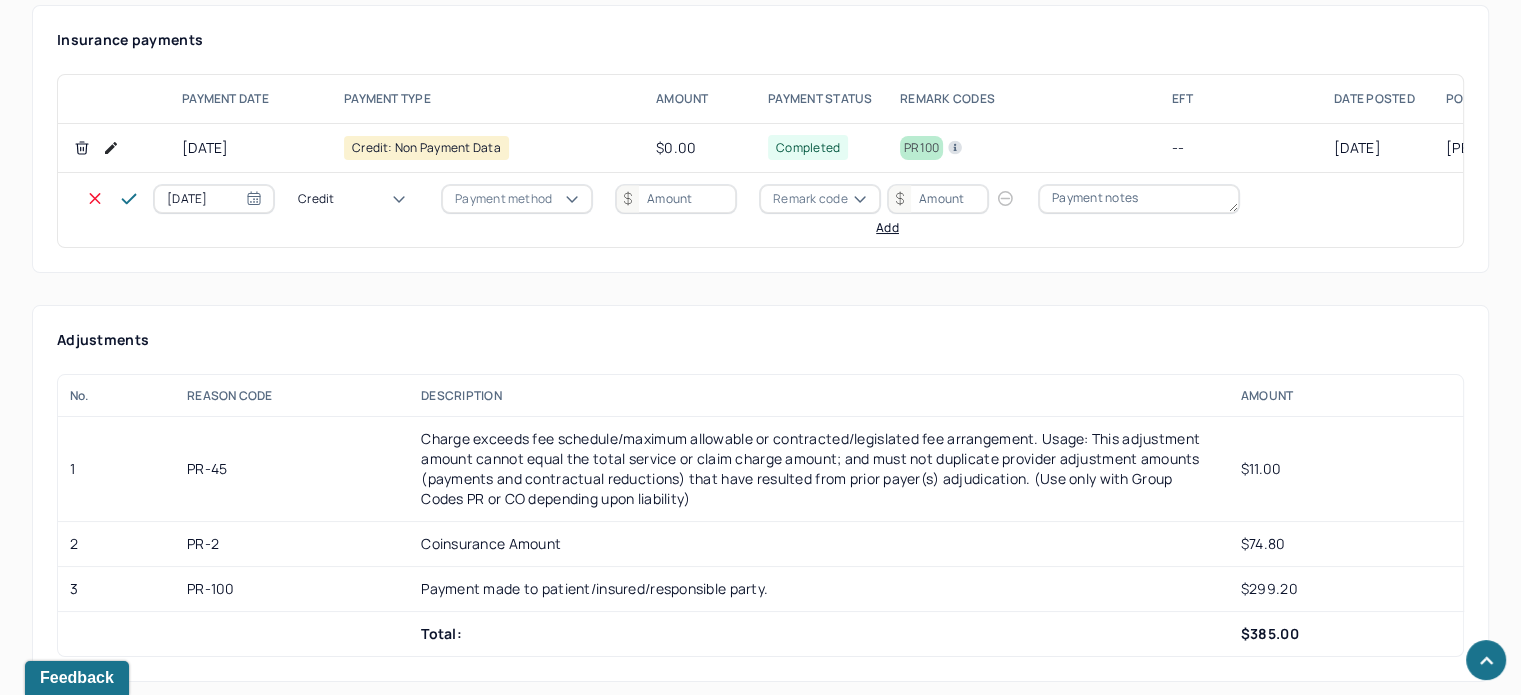 click on "Credit" at bounding box center (316, 199) 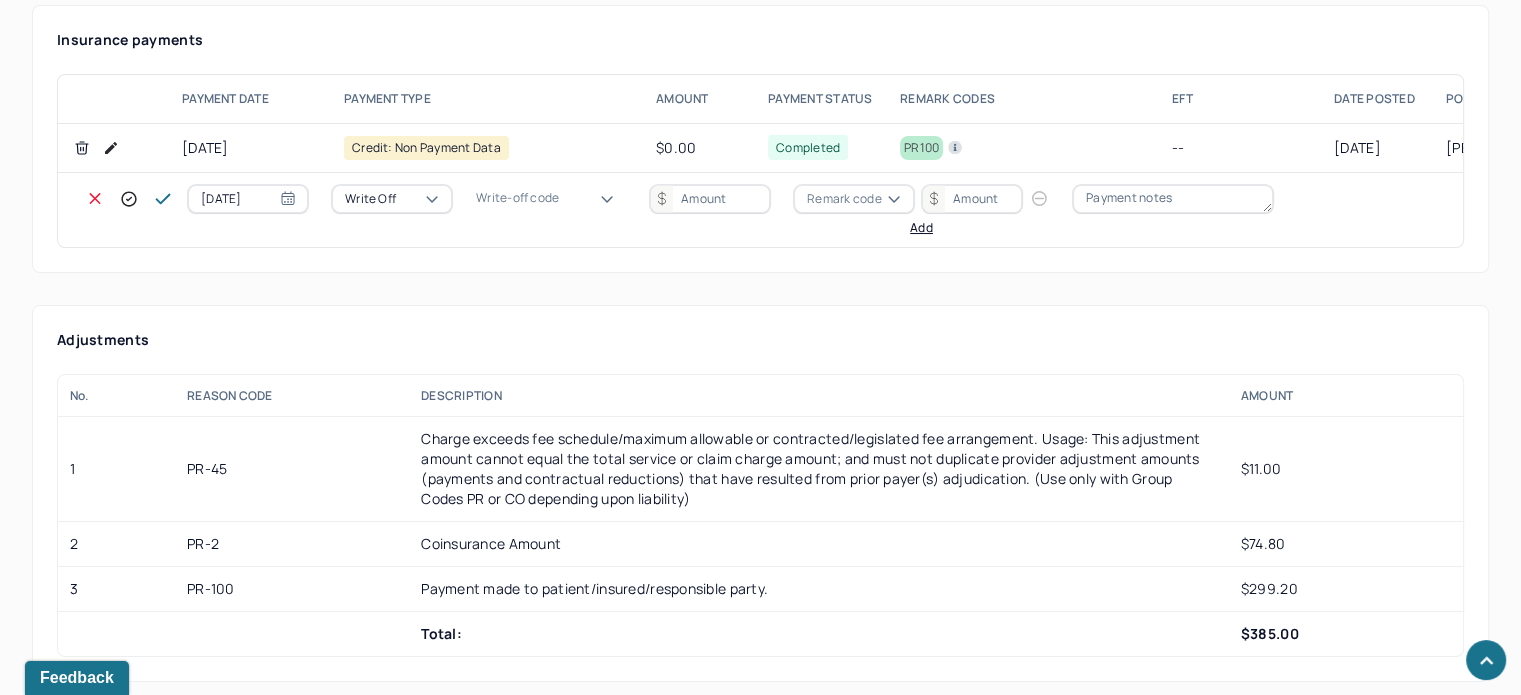 click on "Write-off code" at bounding box center [517, 198] 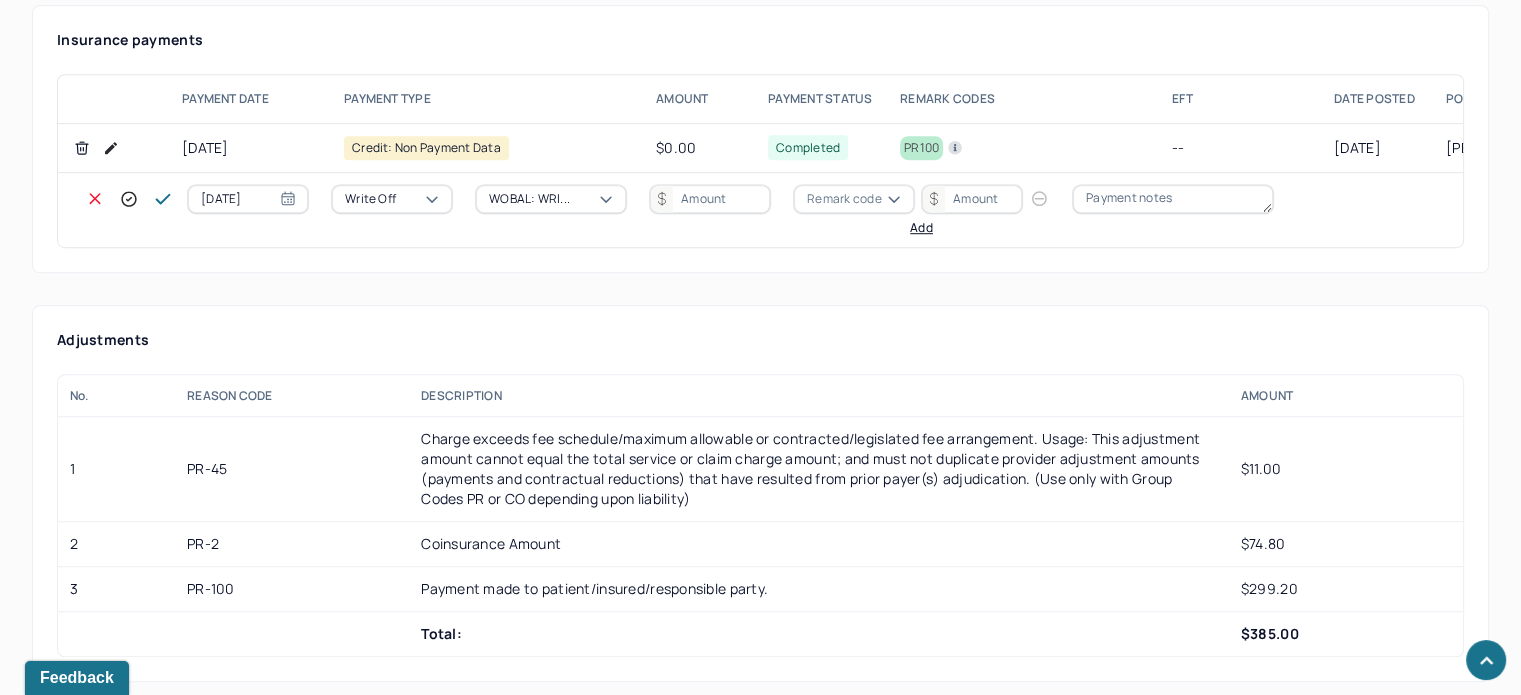 click at bounding box center [710, 199] 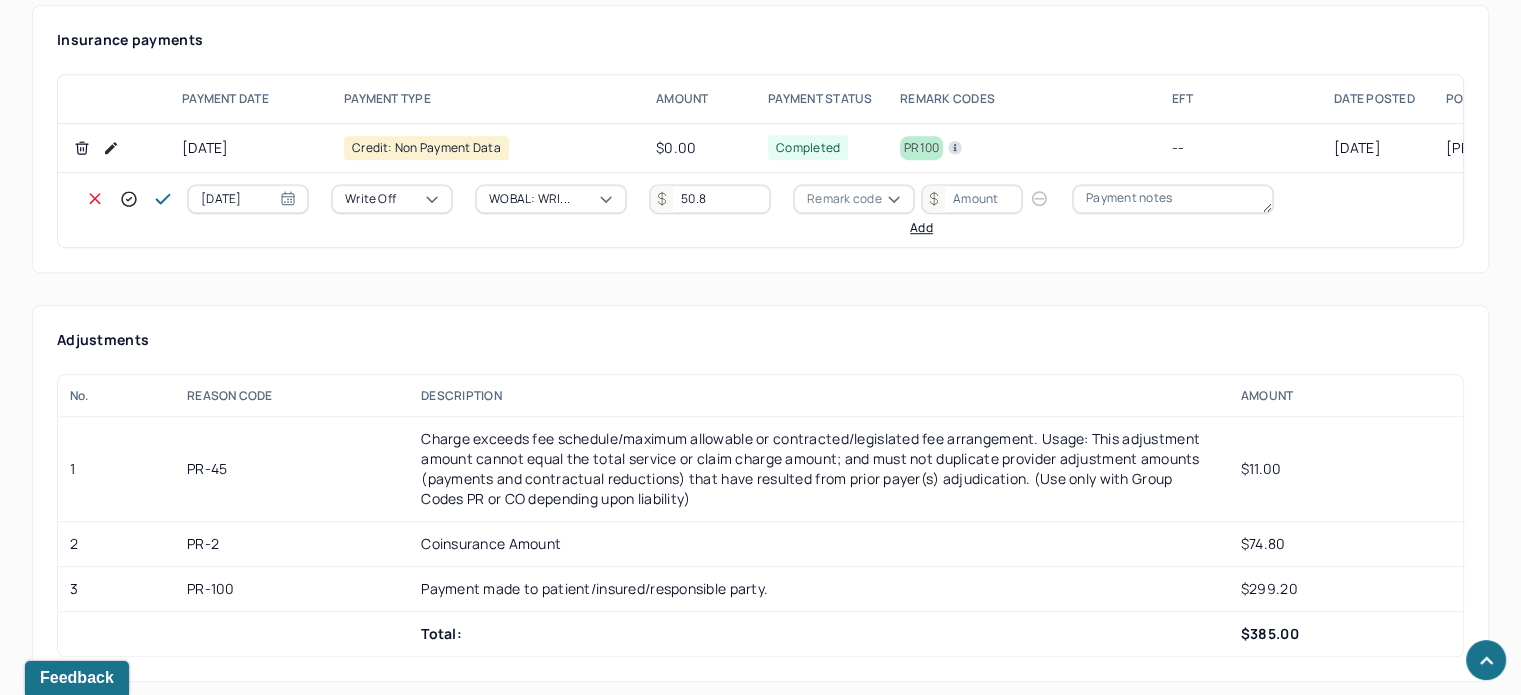 type on "50.8" 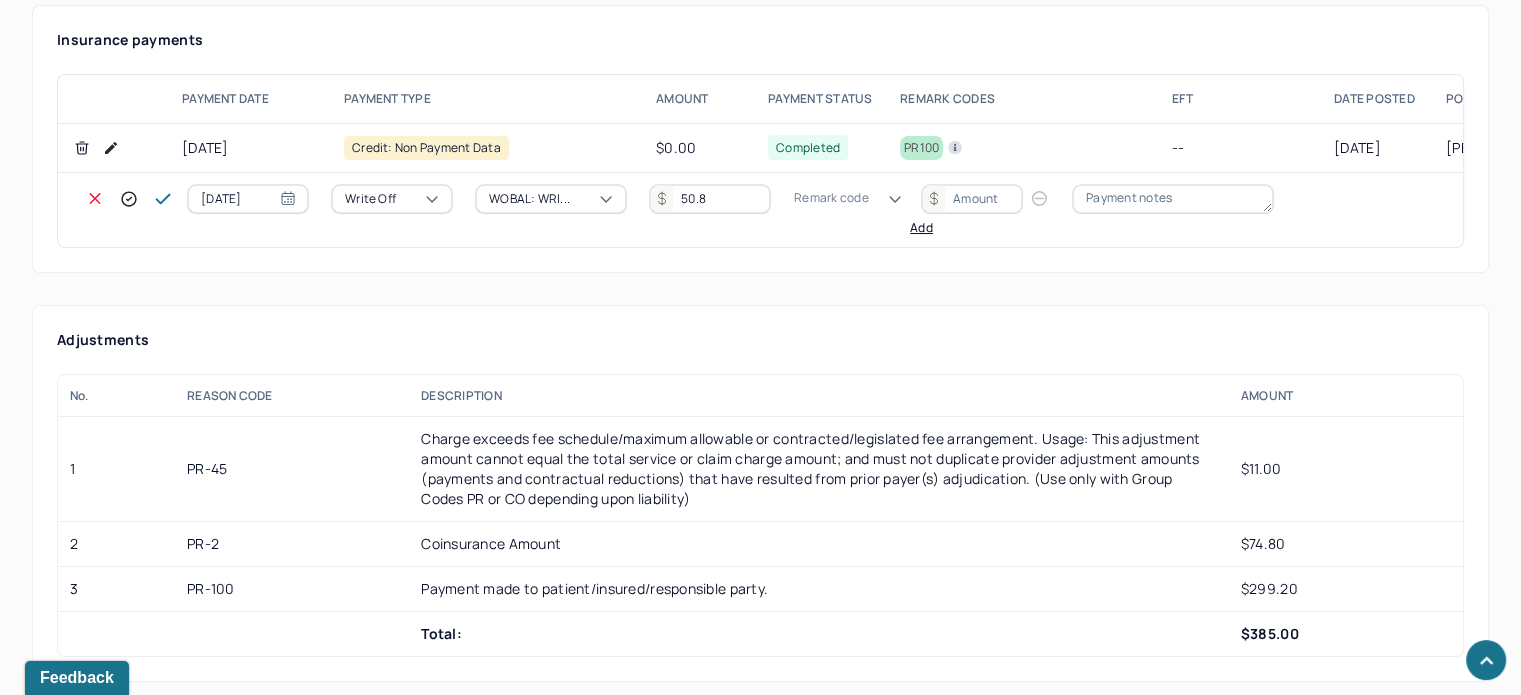 click on "Remark code" at bounding box center (831, 198) 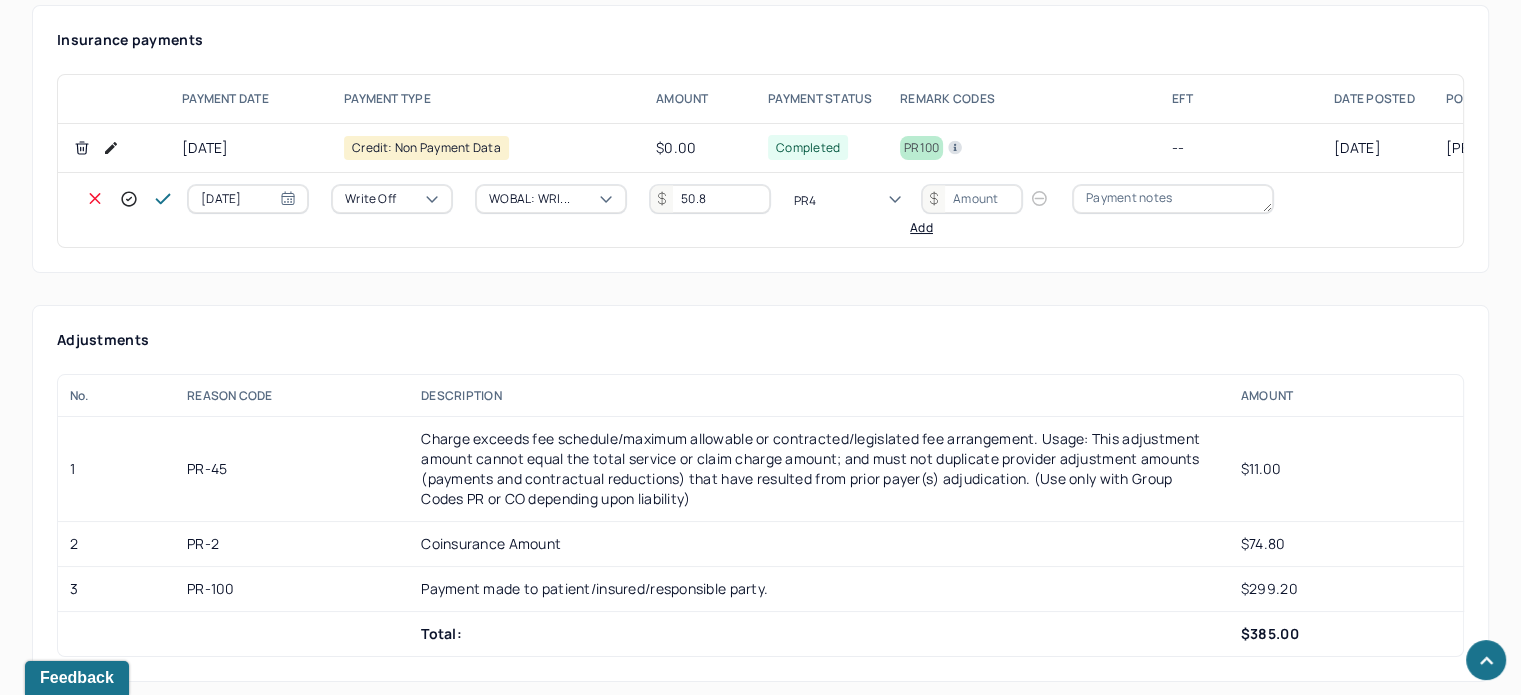 scroll, scrollTop: 0, scrollLeft: 0, axis: both 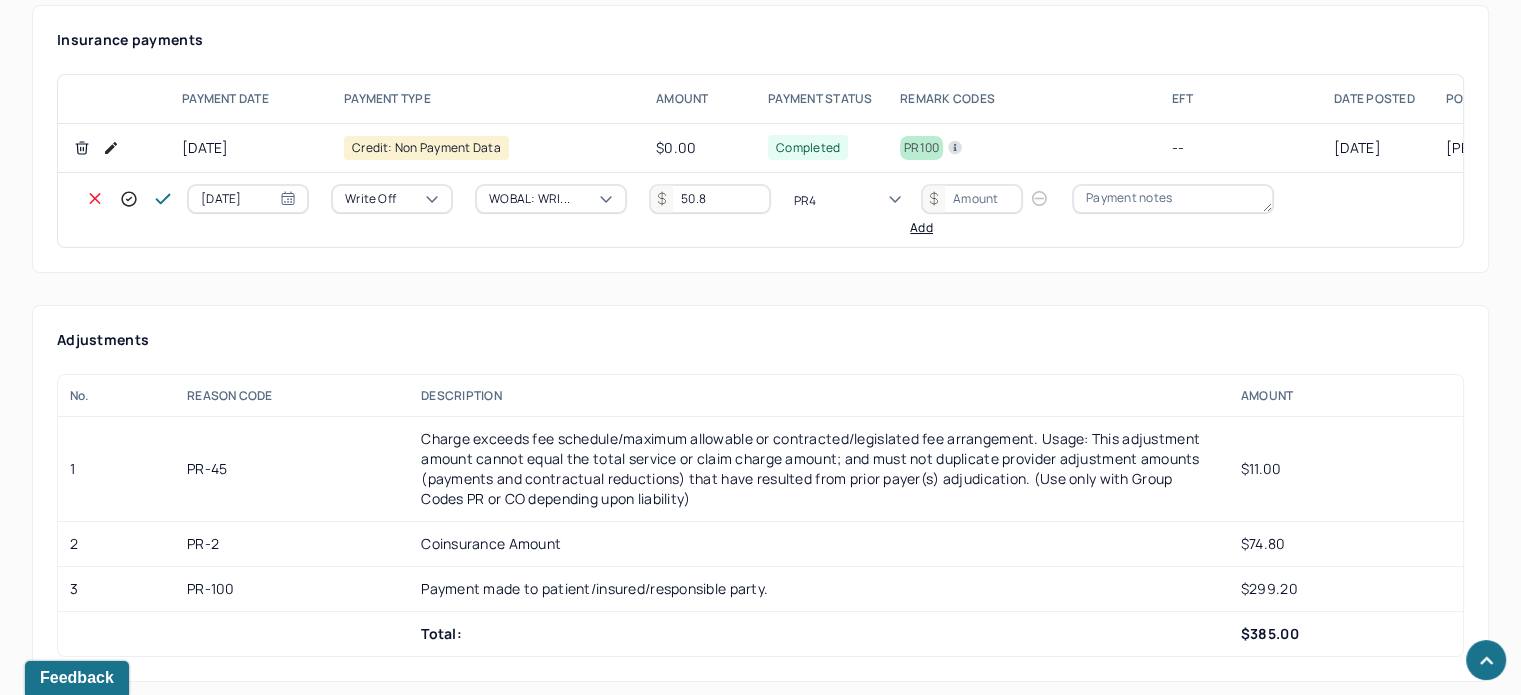 type on "PR45" 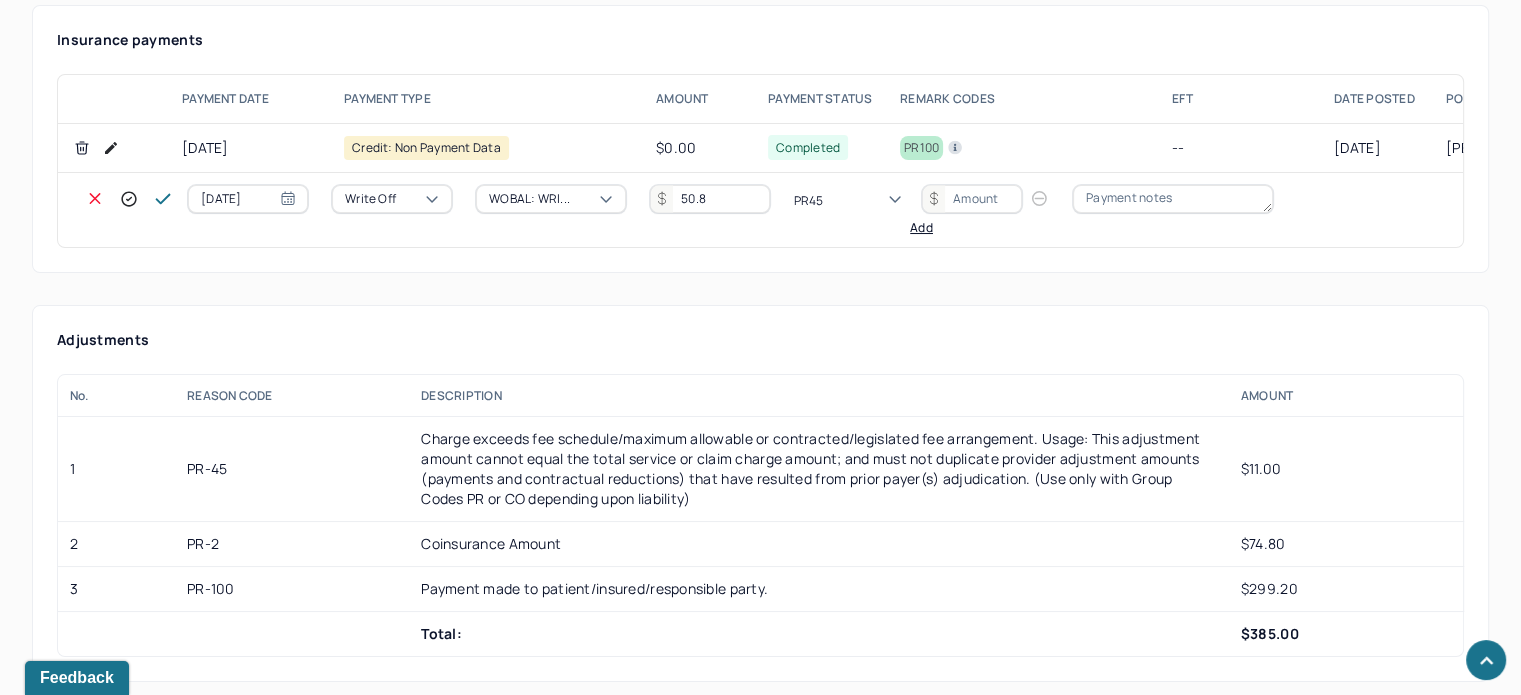type 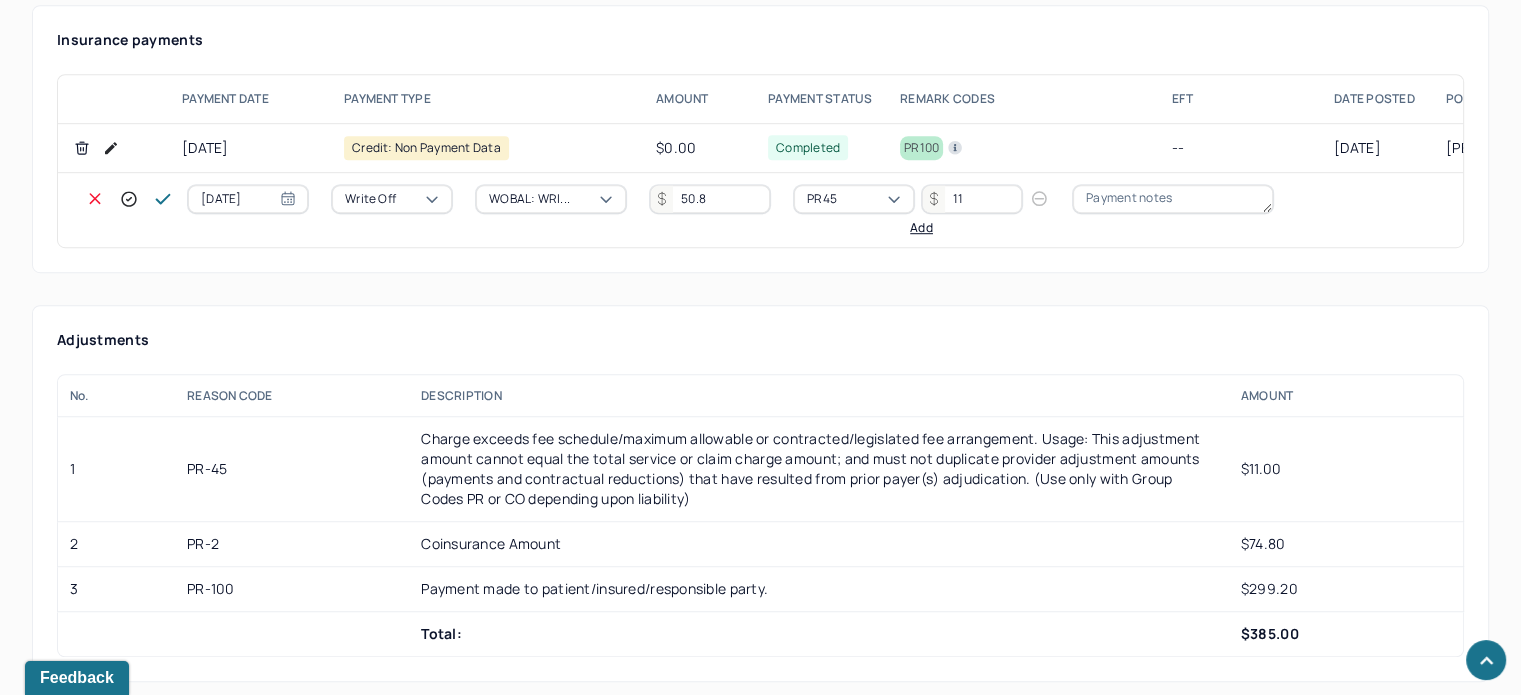 type on "11" 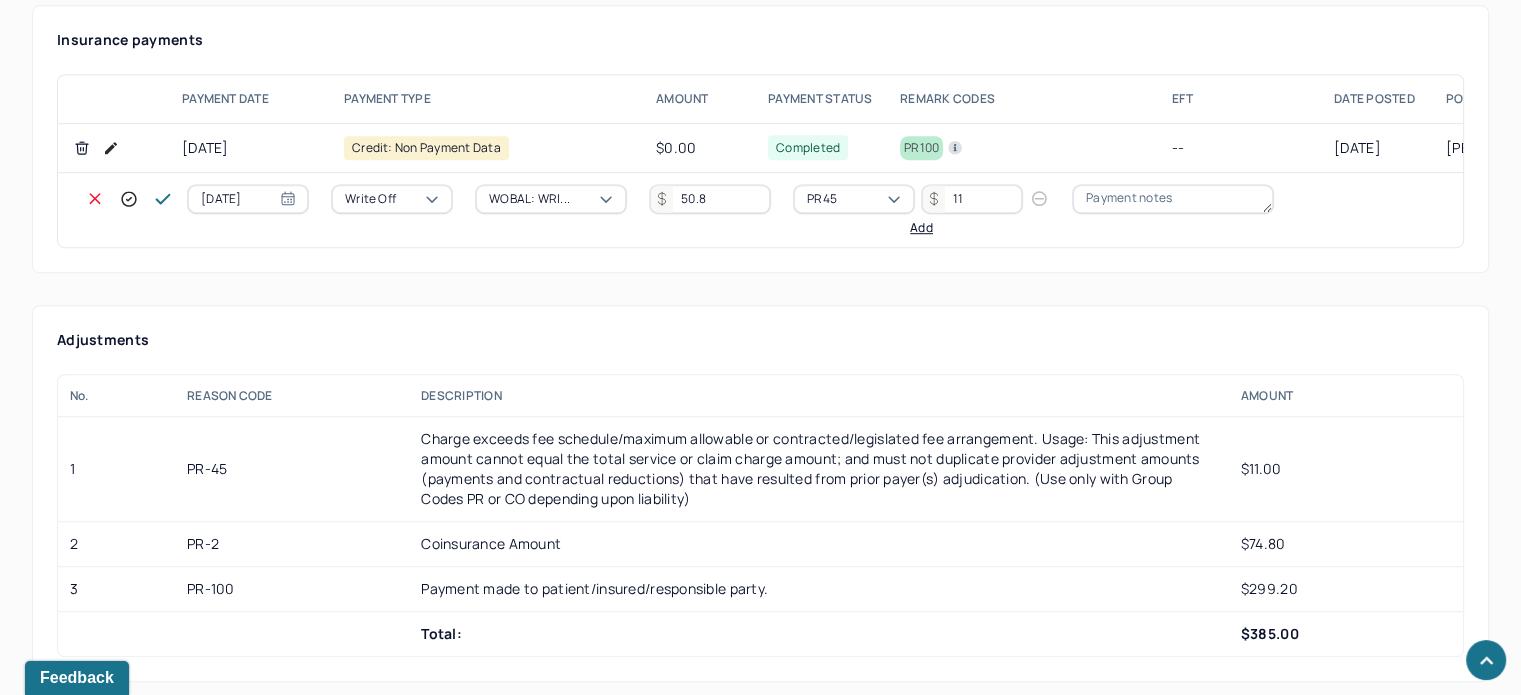 click on "Add" at bounding box center [921, 228] 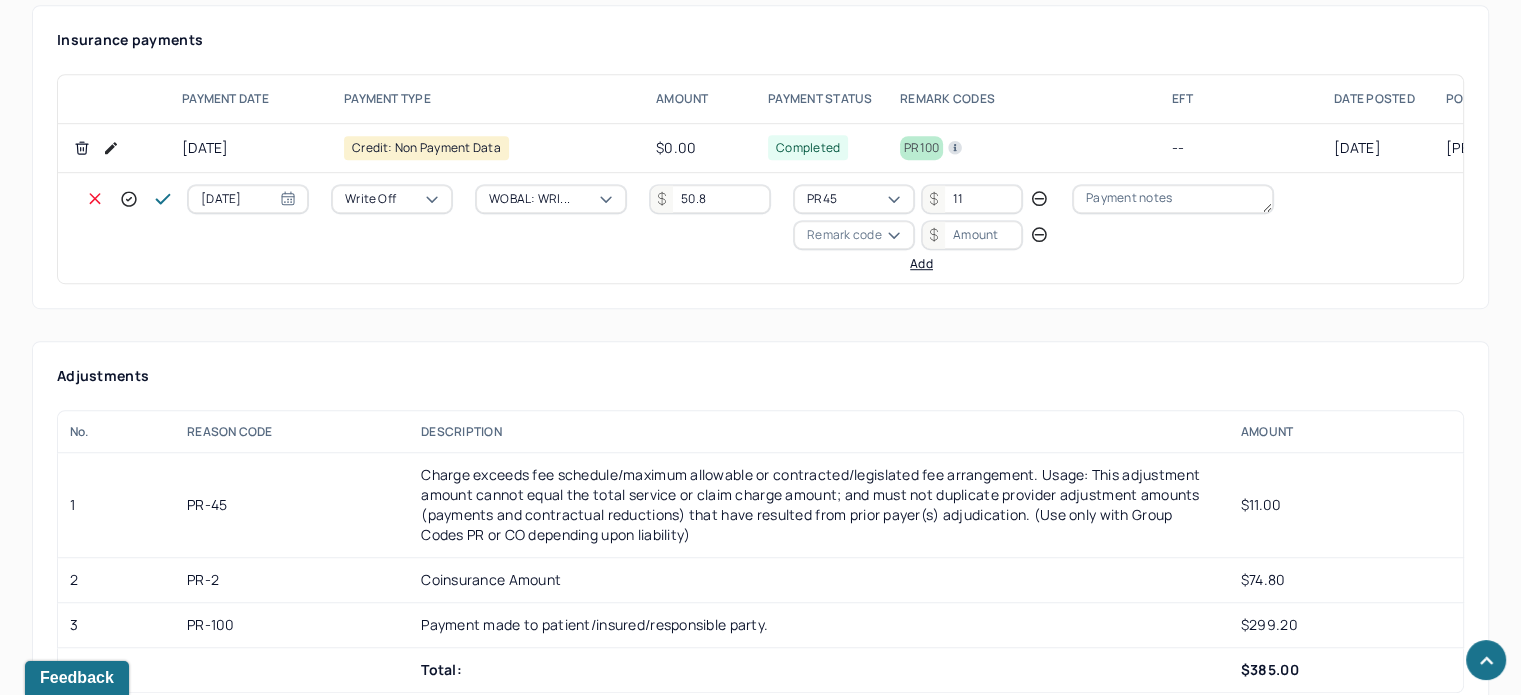 click on "Remark code" at bounding box center (844, 235) 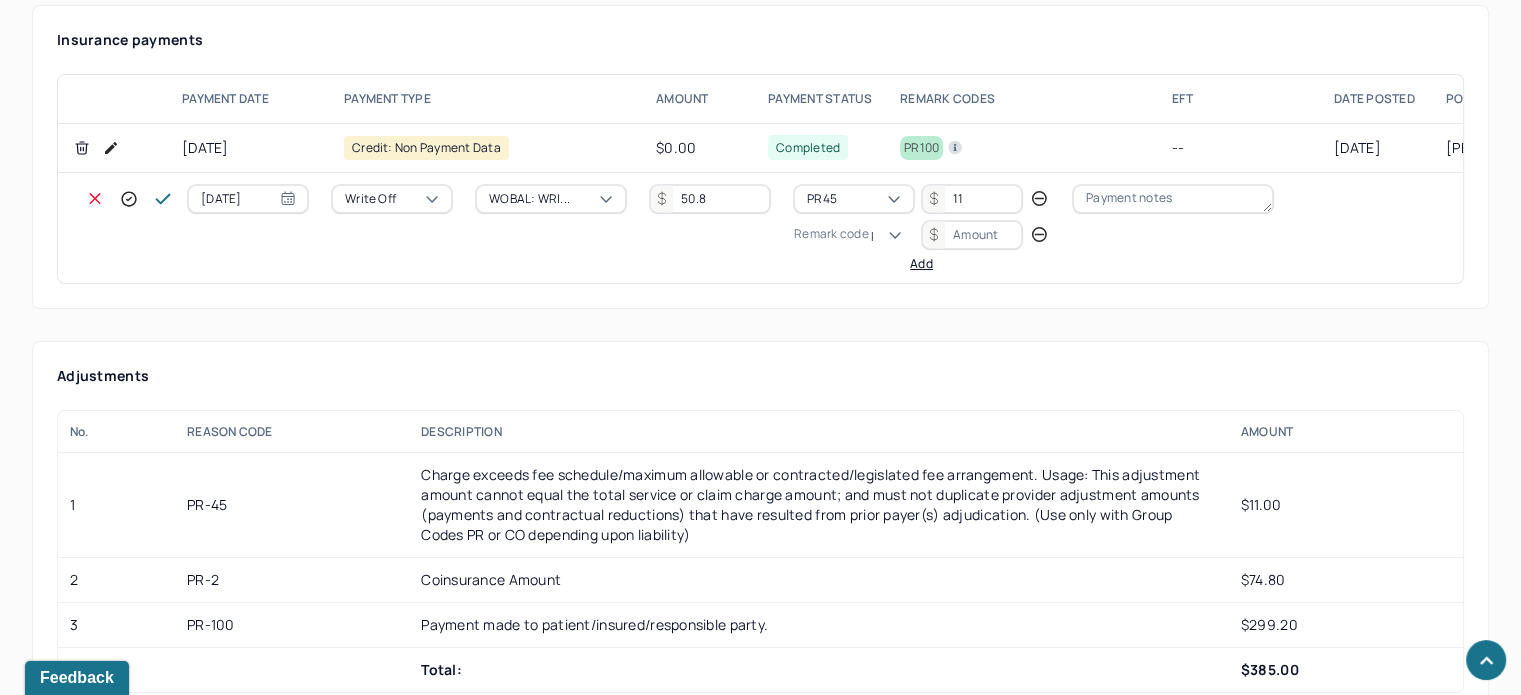 scroll, scrollTop: 124, scrollLeft: 0, axis: vertical 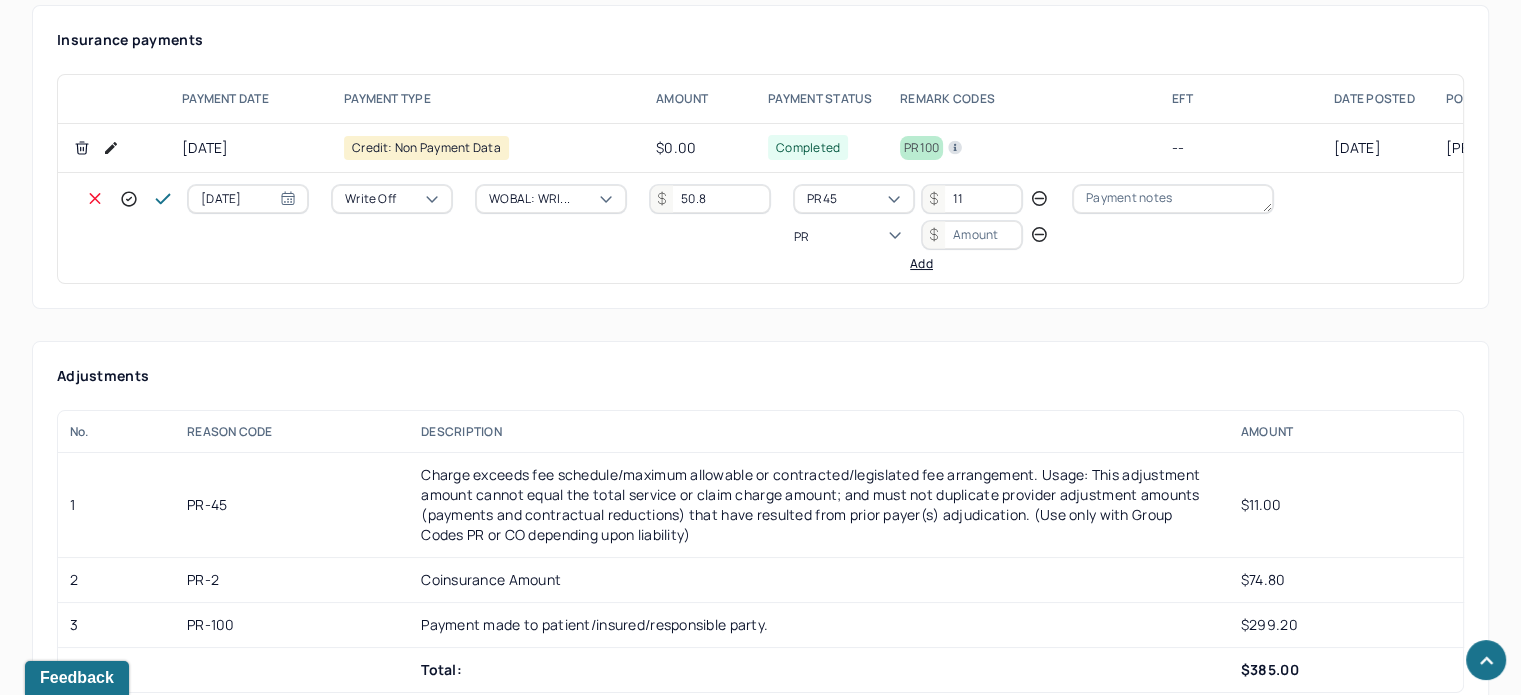 type on "PR2" 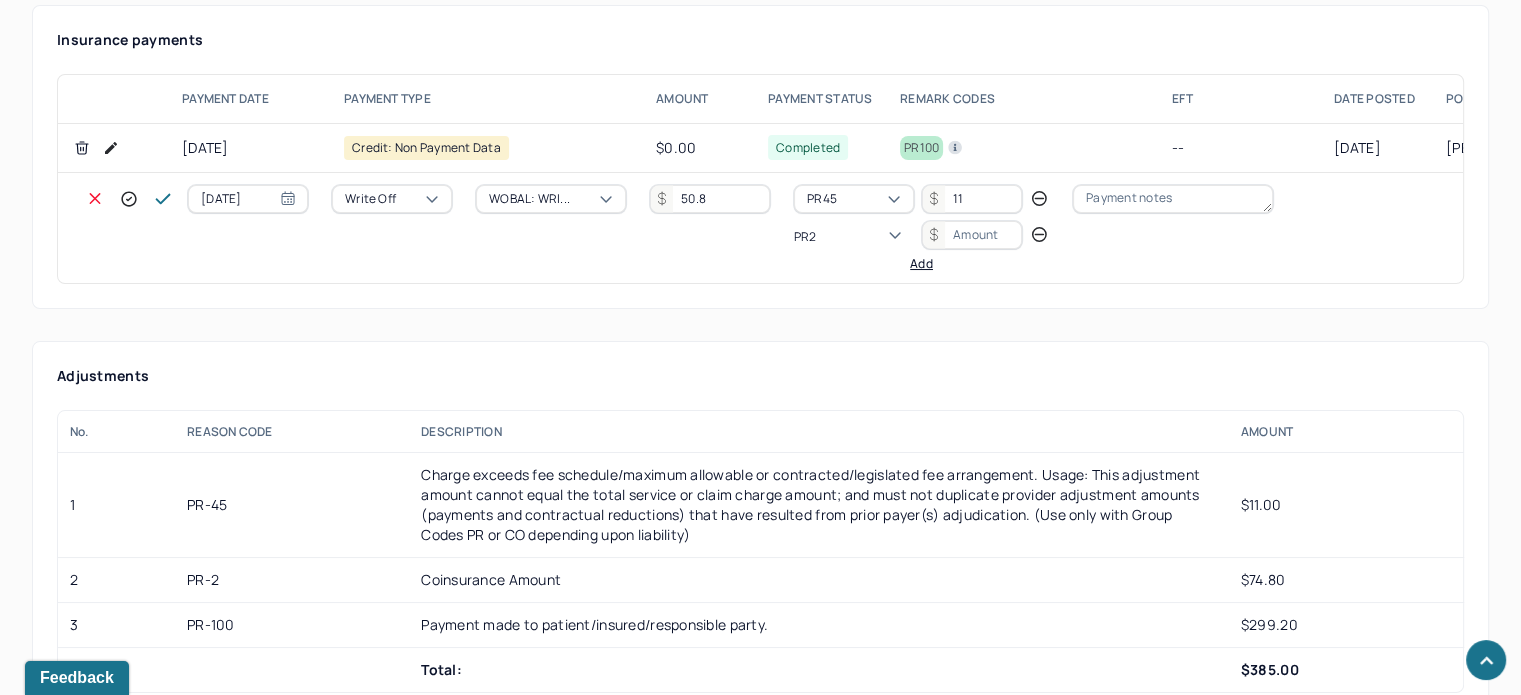type 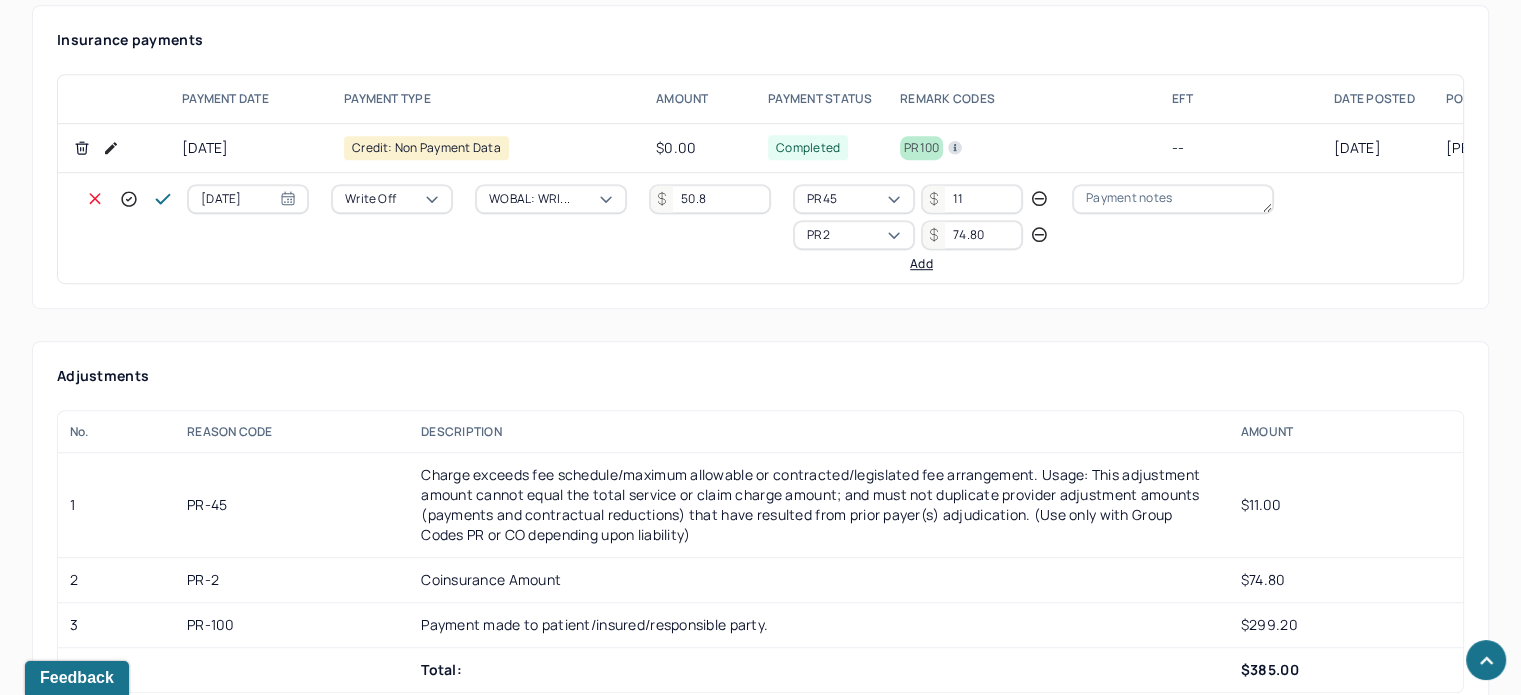 type on "74.80" 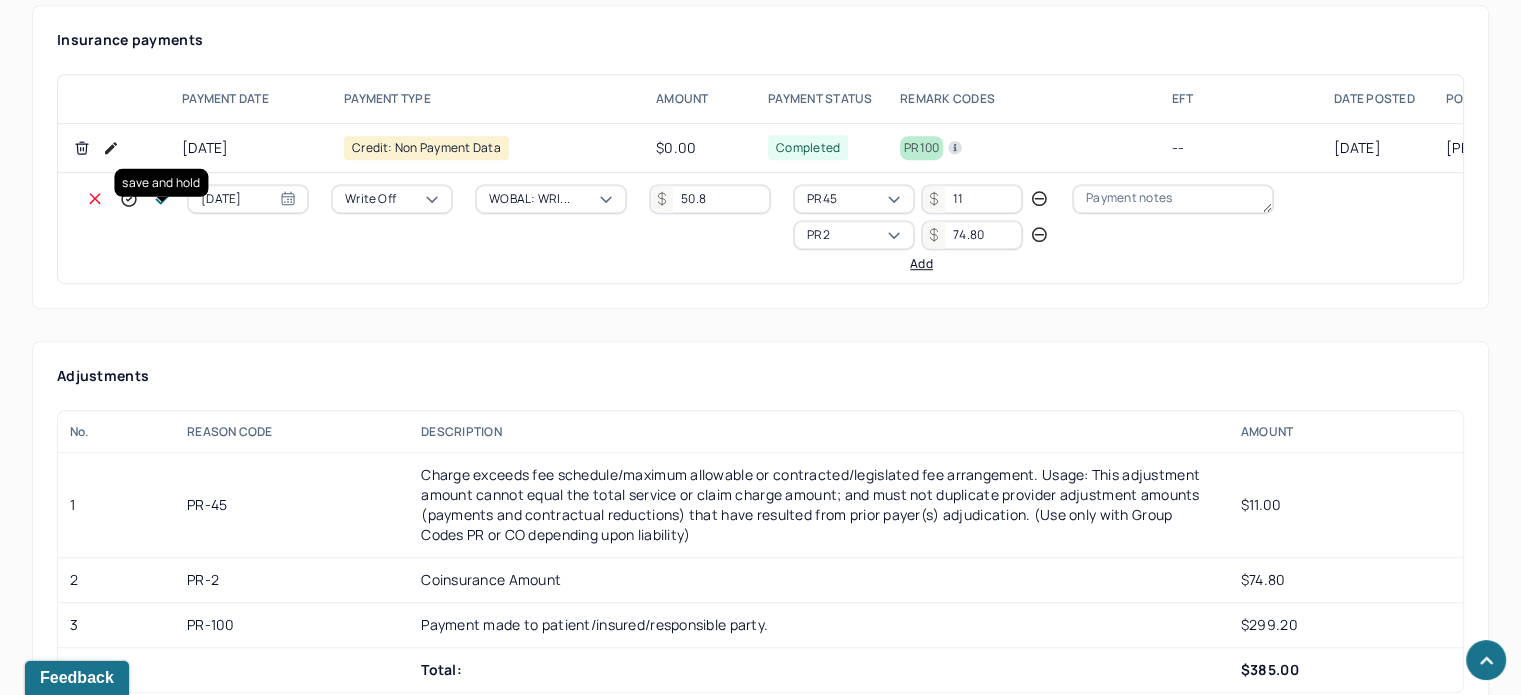click at bounding box center (163, 199) 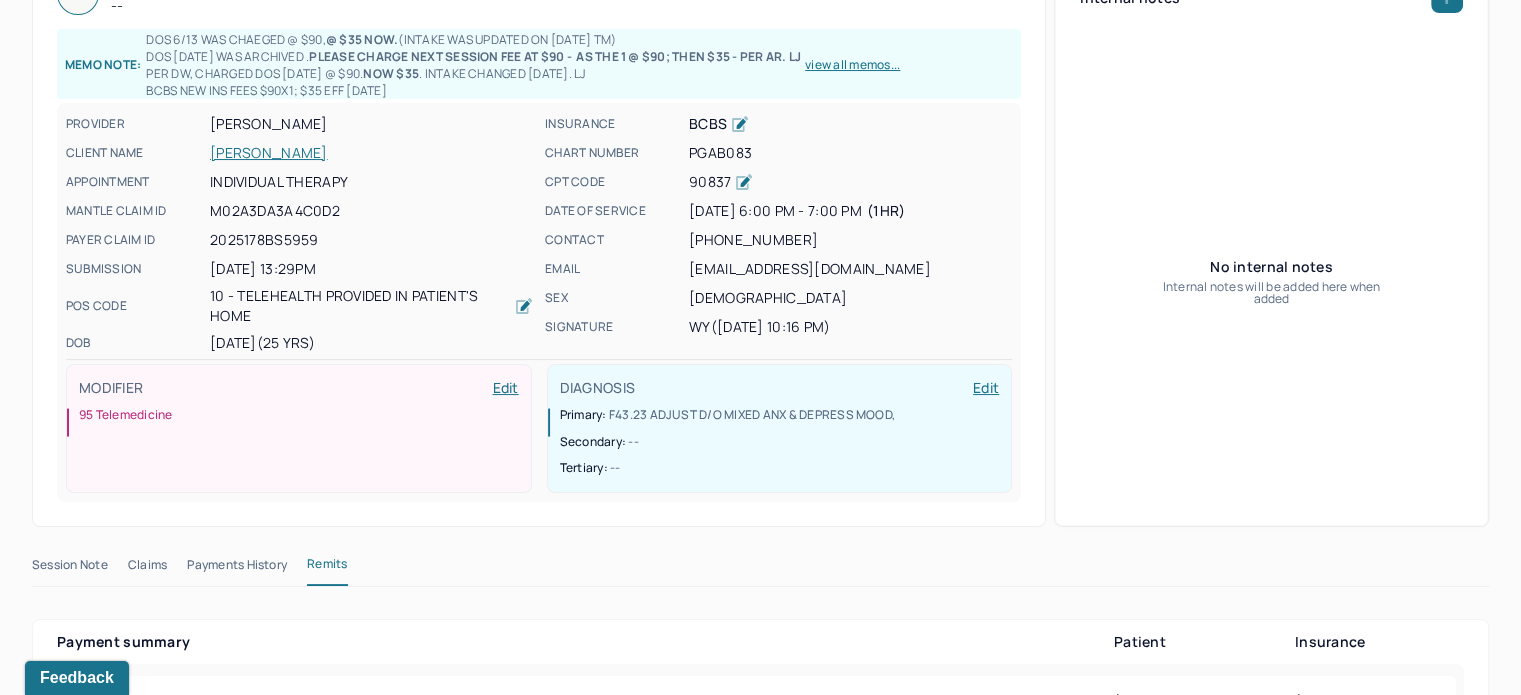 scroll, scrollTop: 0, scrollLeft: 0, axis: both 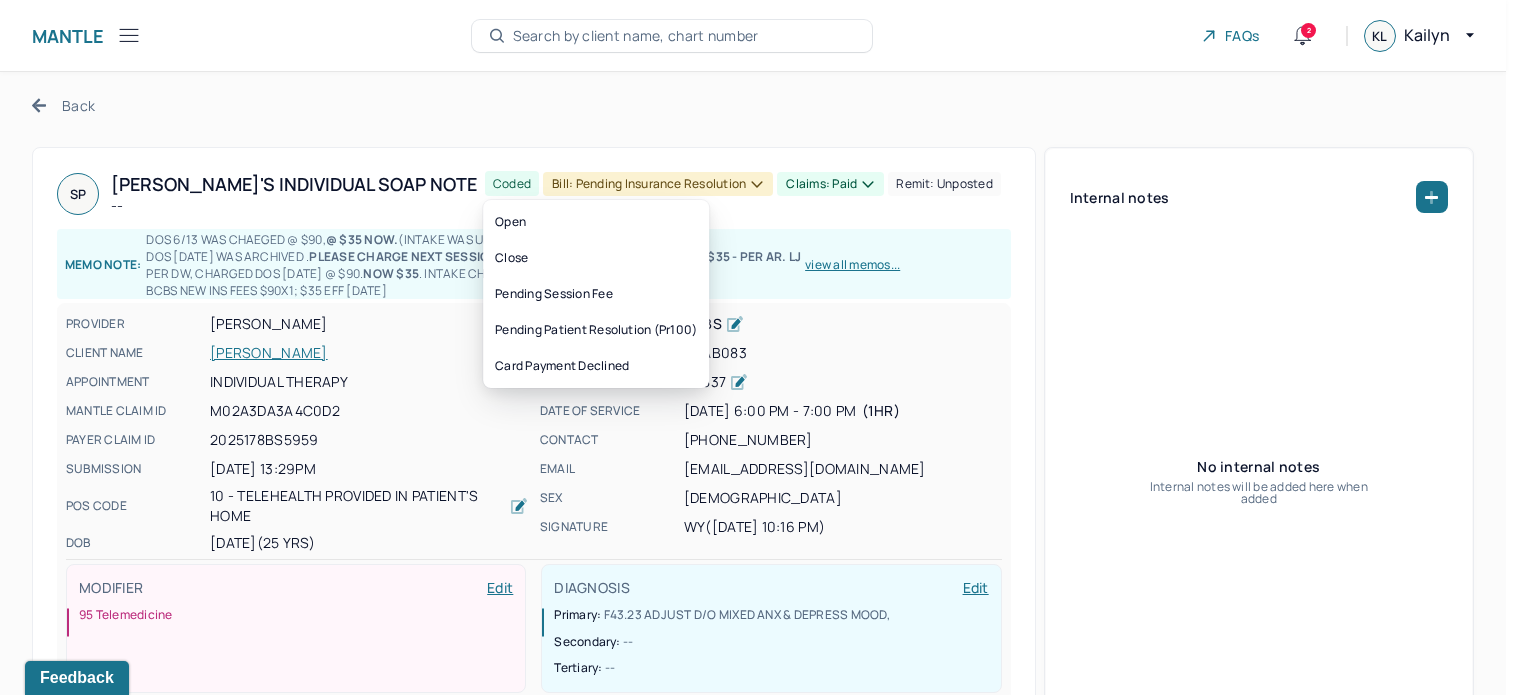 click on "Bill: Pending Insurance Resolution" at bounding box center [658, 184] 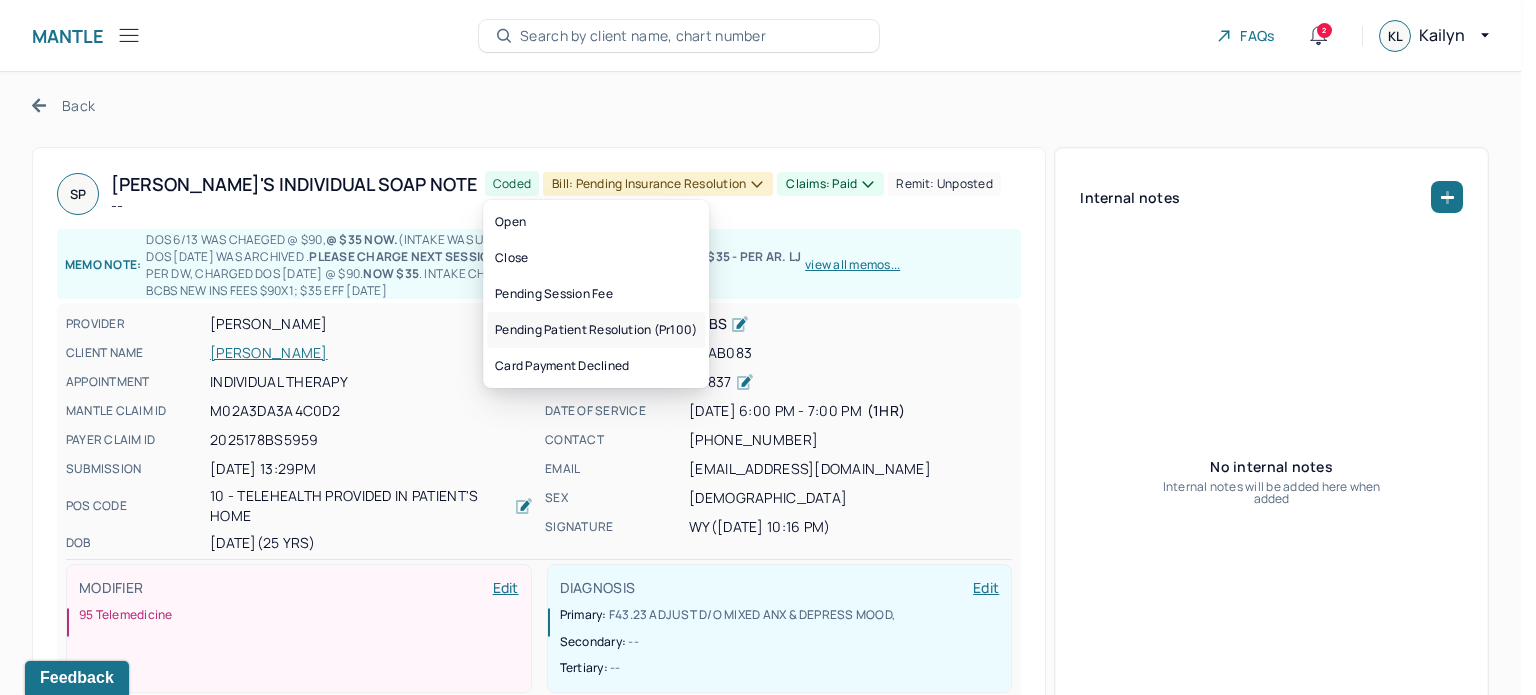 click on "Pending patient resolution (pr100)" at bounding box center [596, 330] 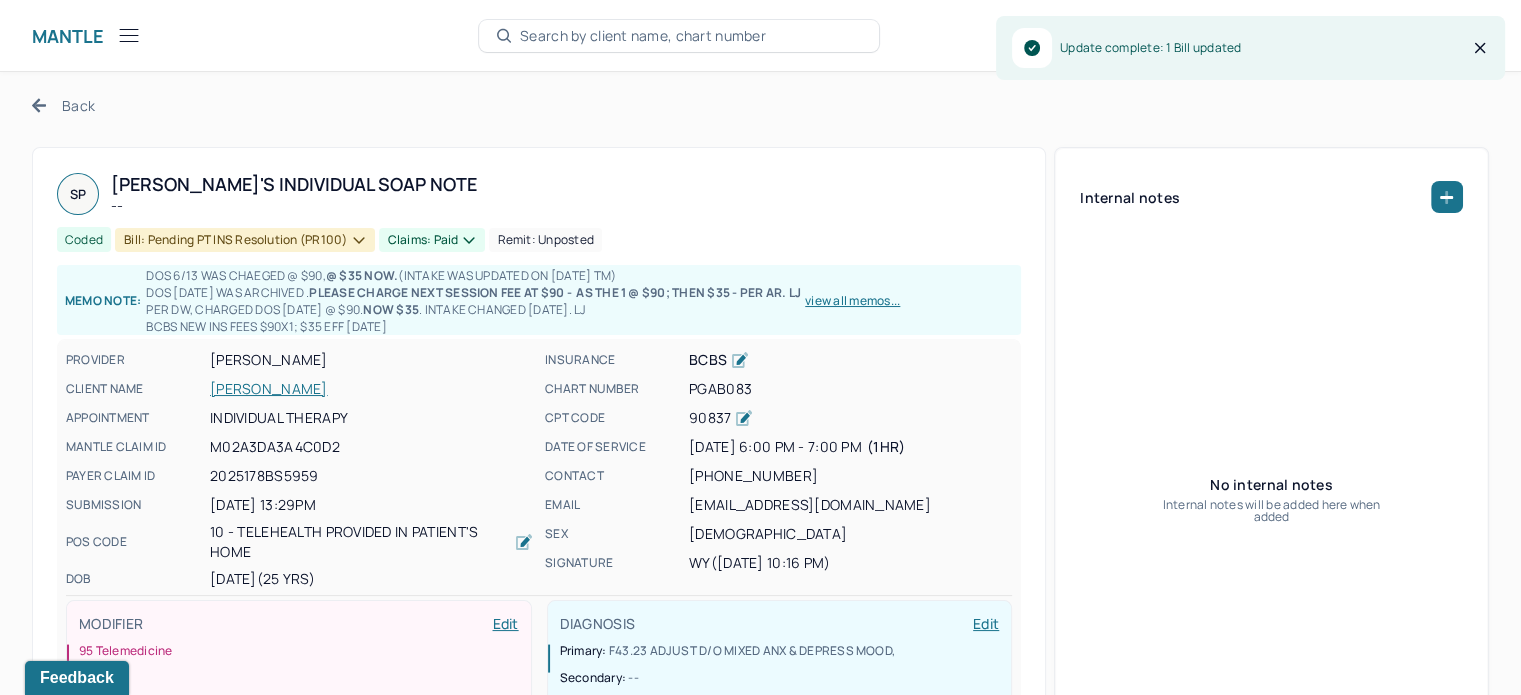click on "Back" at bounding box center [63, 105] 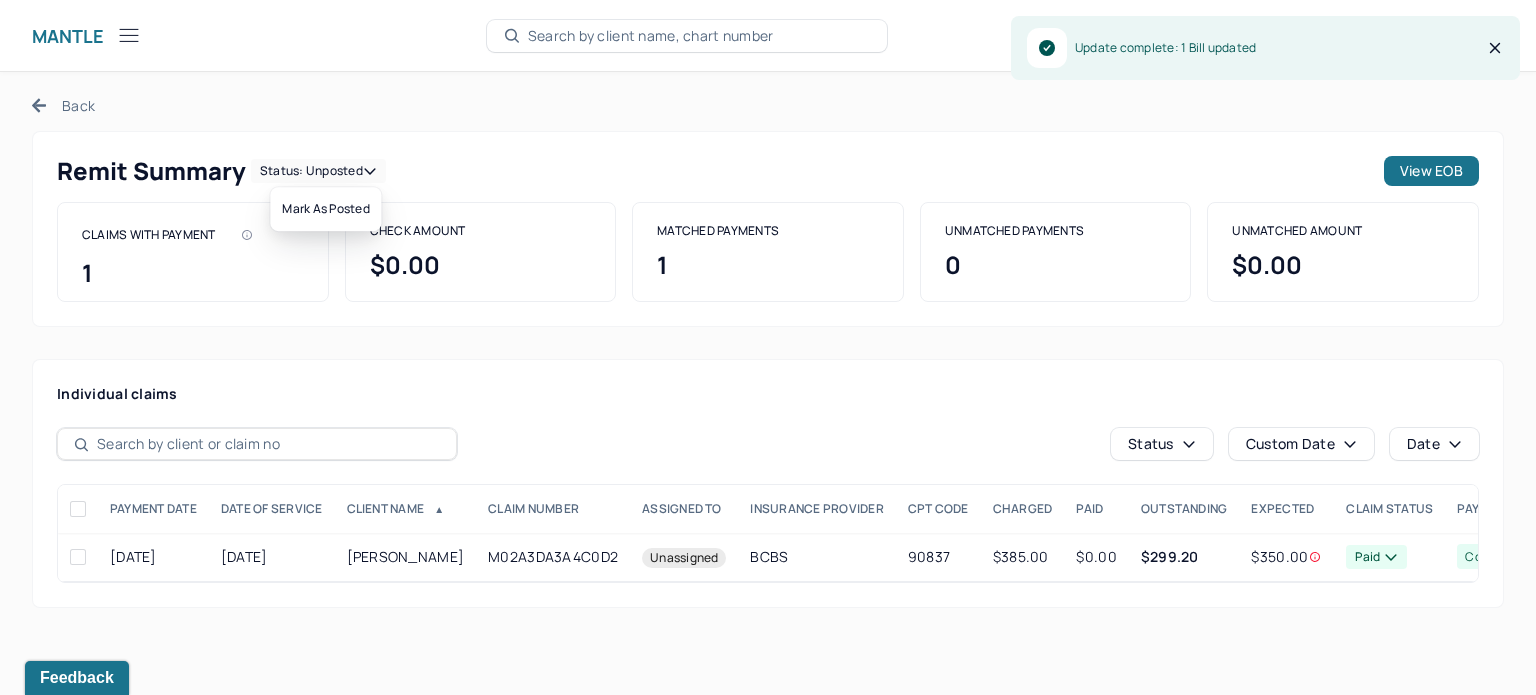 click on "Status: unposted" at bounding box center (318, 171) 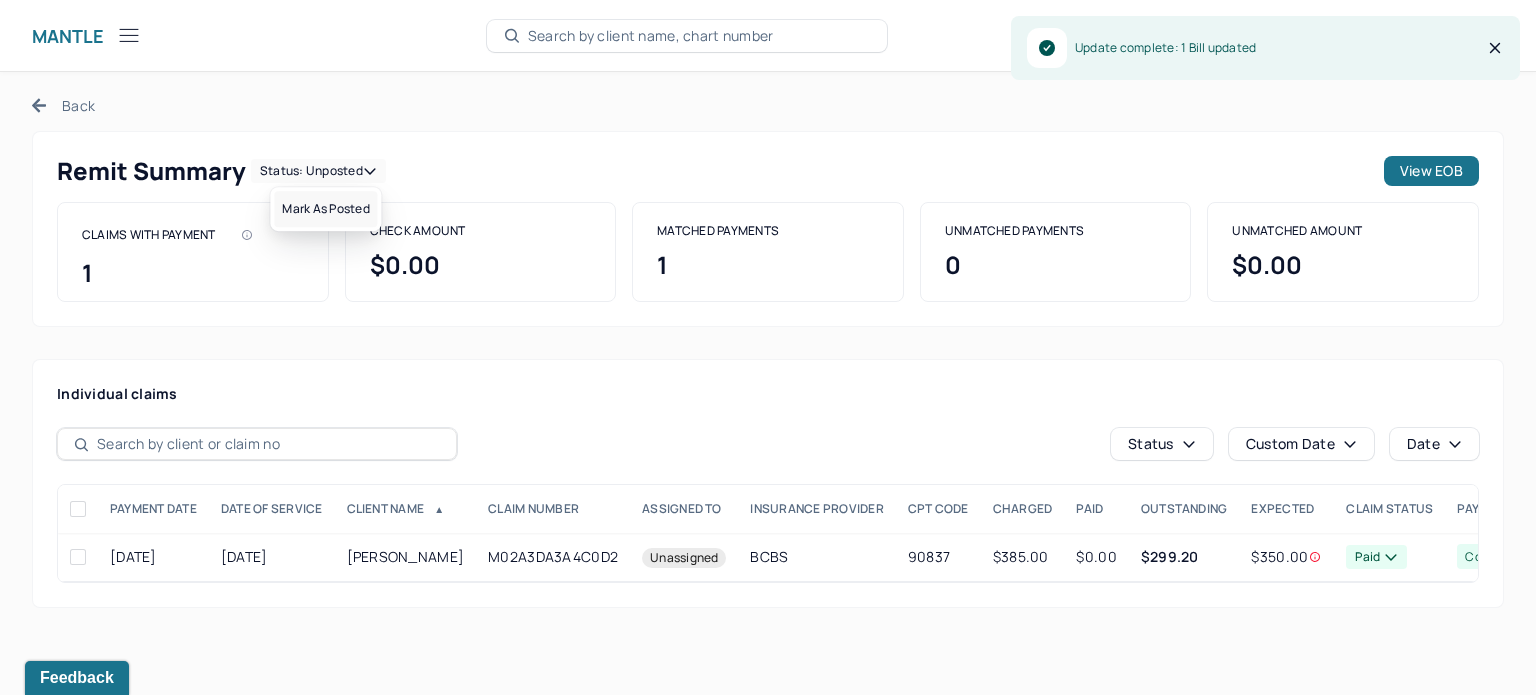 click on "Mark as Posted" at bounding box center [325, 209] 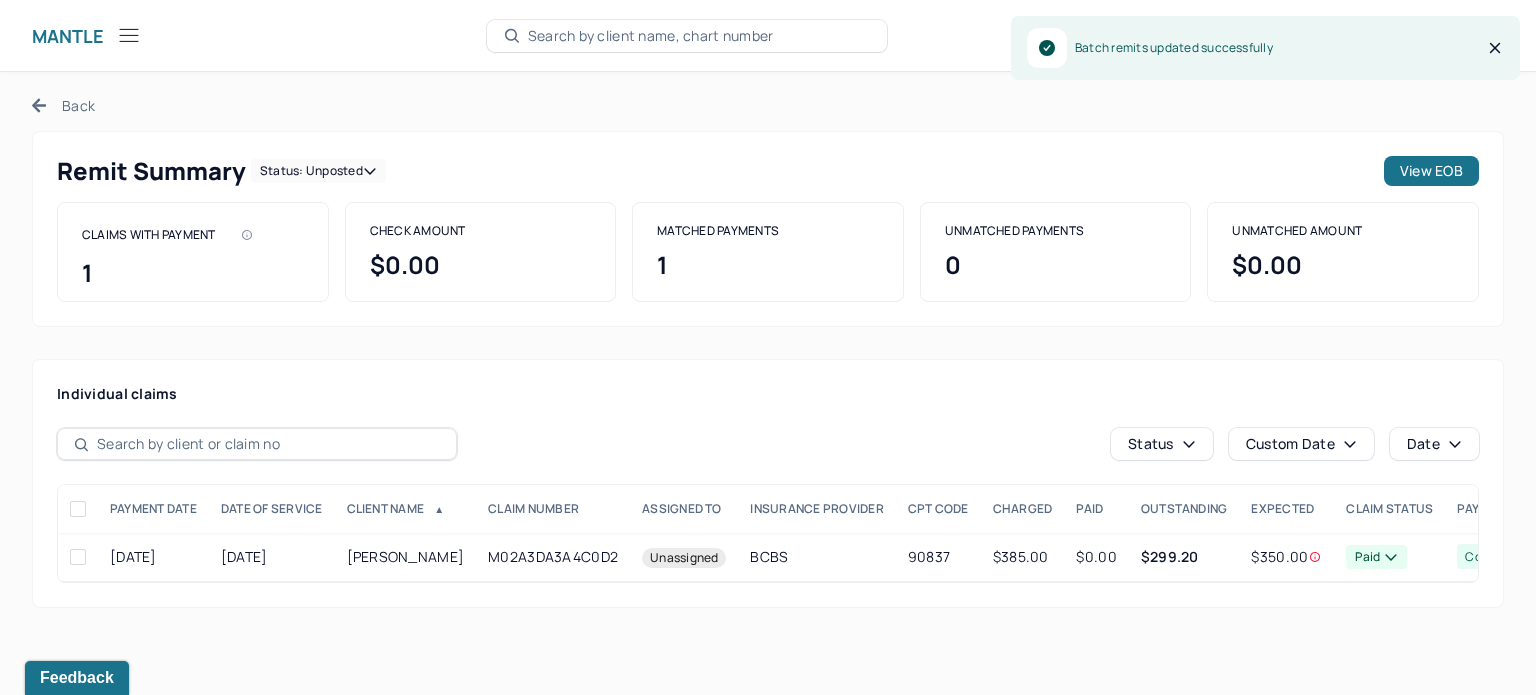 click on "Back" at bounding box center (63, 105) 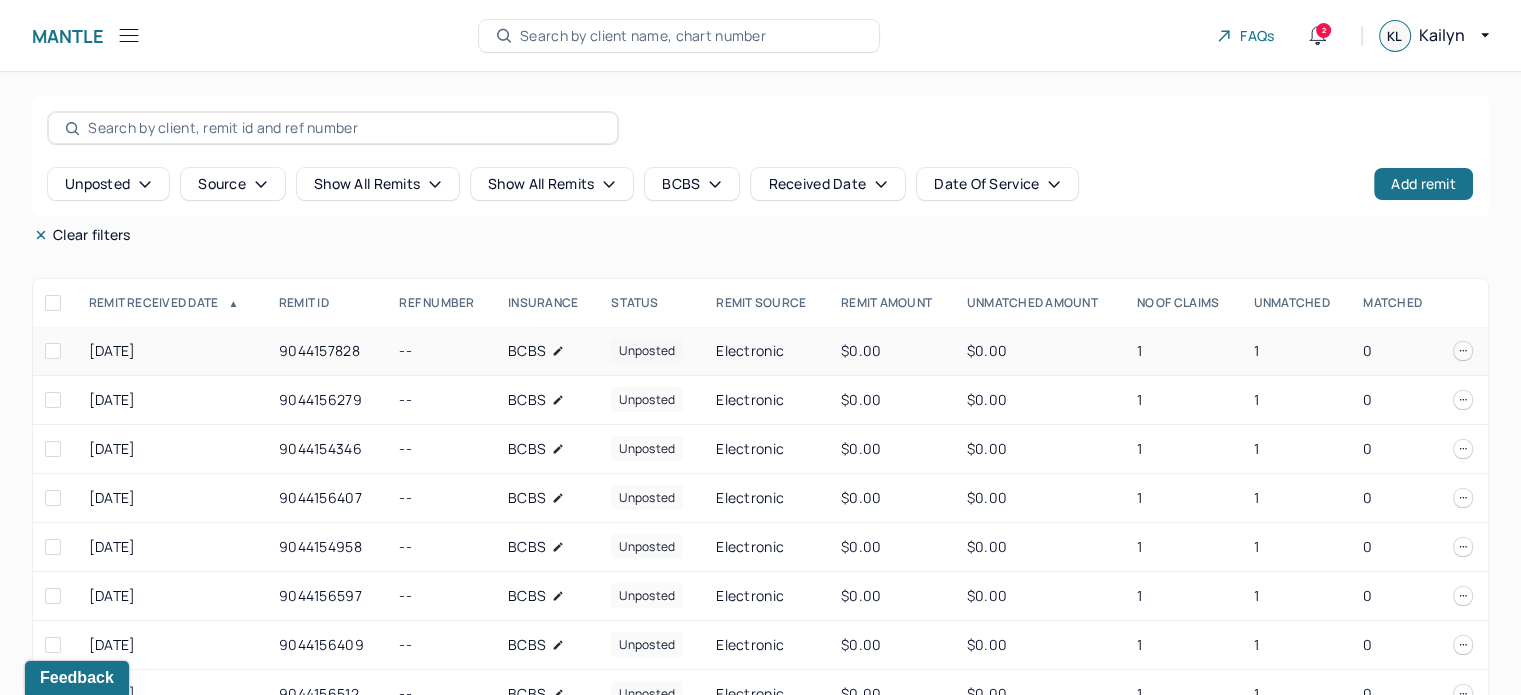 scroll, scrollTop: 100, scrollLeft: 0, axis: vertical 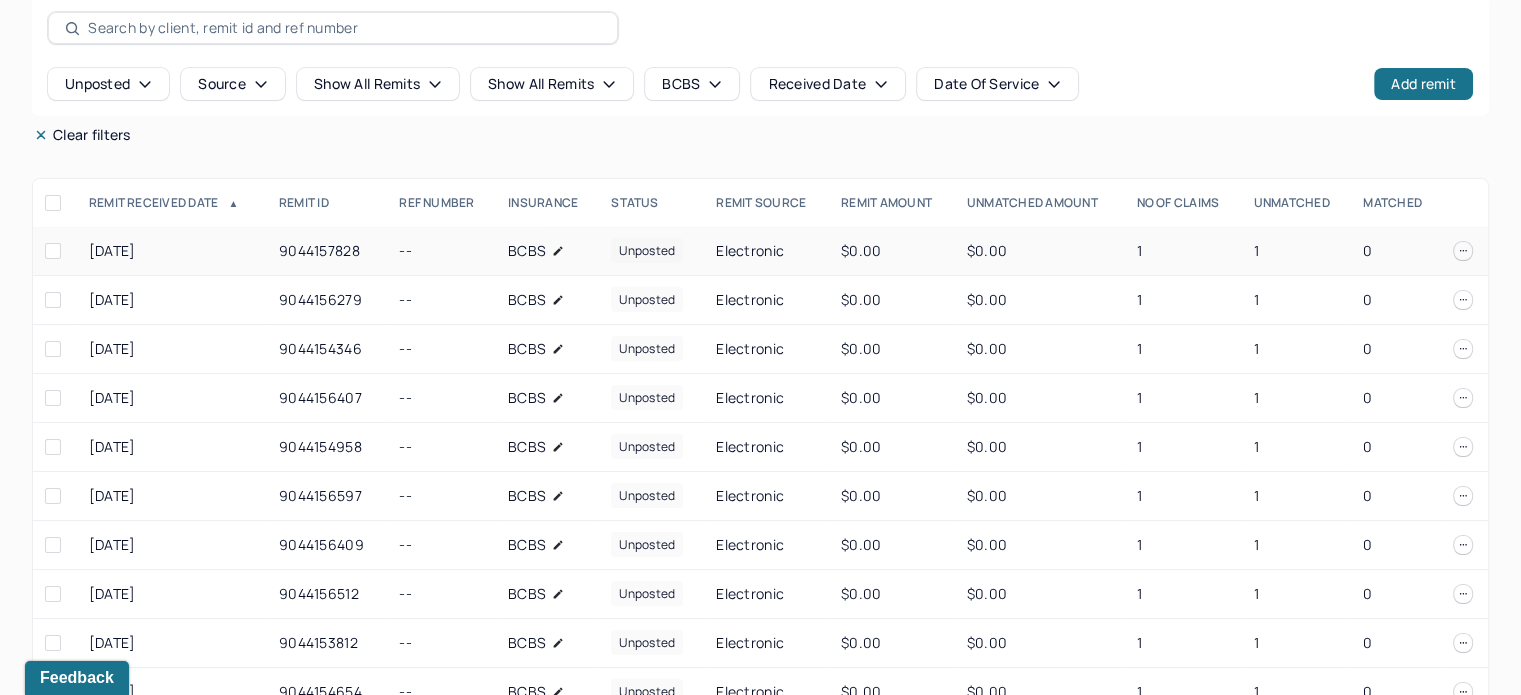 click on "1" at bounding box center (1182, 251) 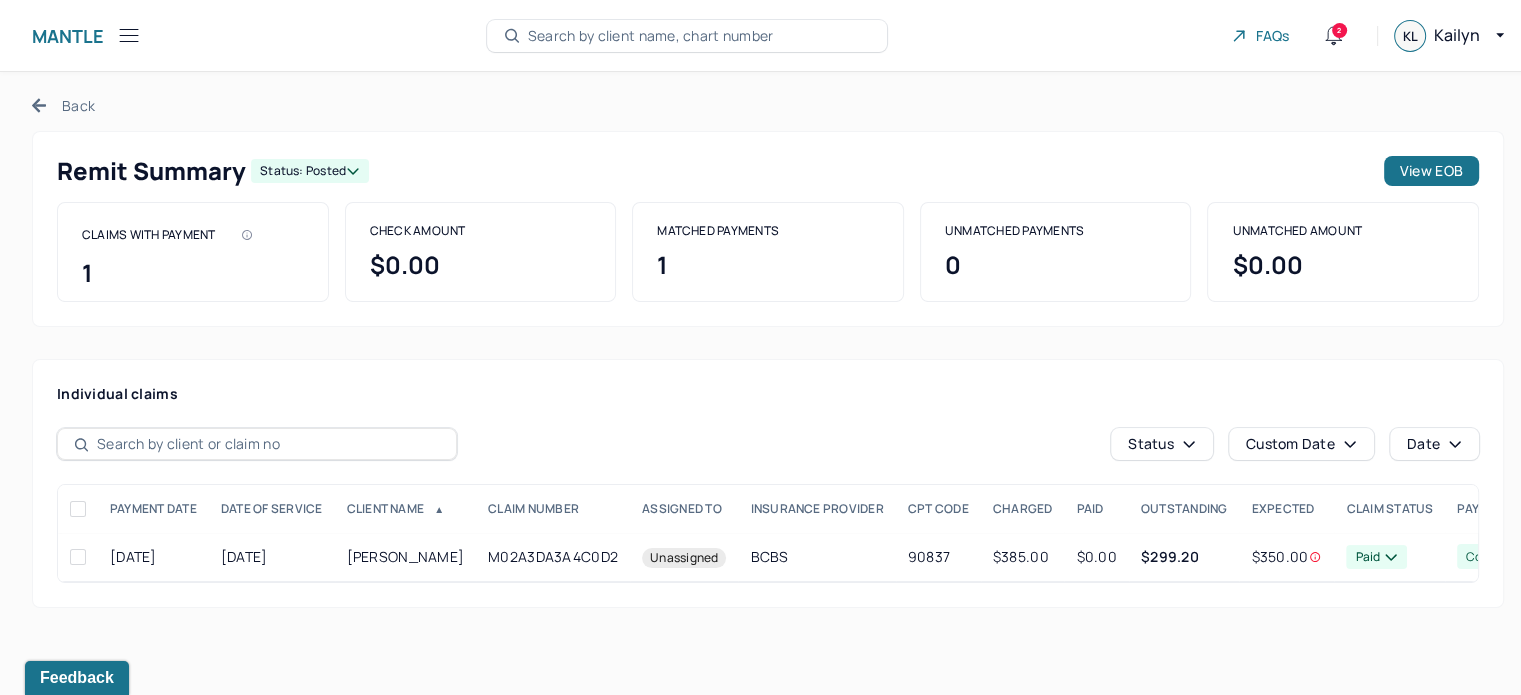 scroll, scrollTop: 0, scrollLeft: 0, axis: both 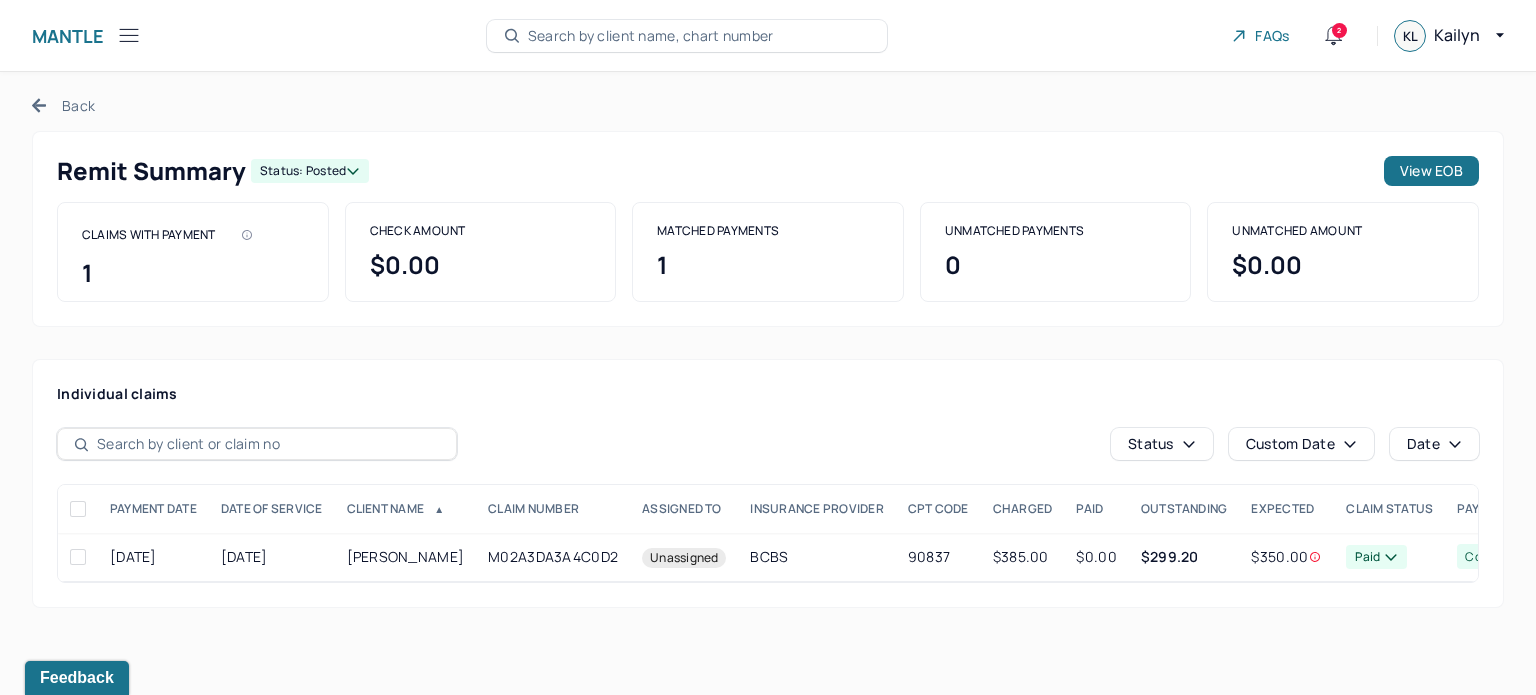 click on "Back" at bounding box center [63, 105] 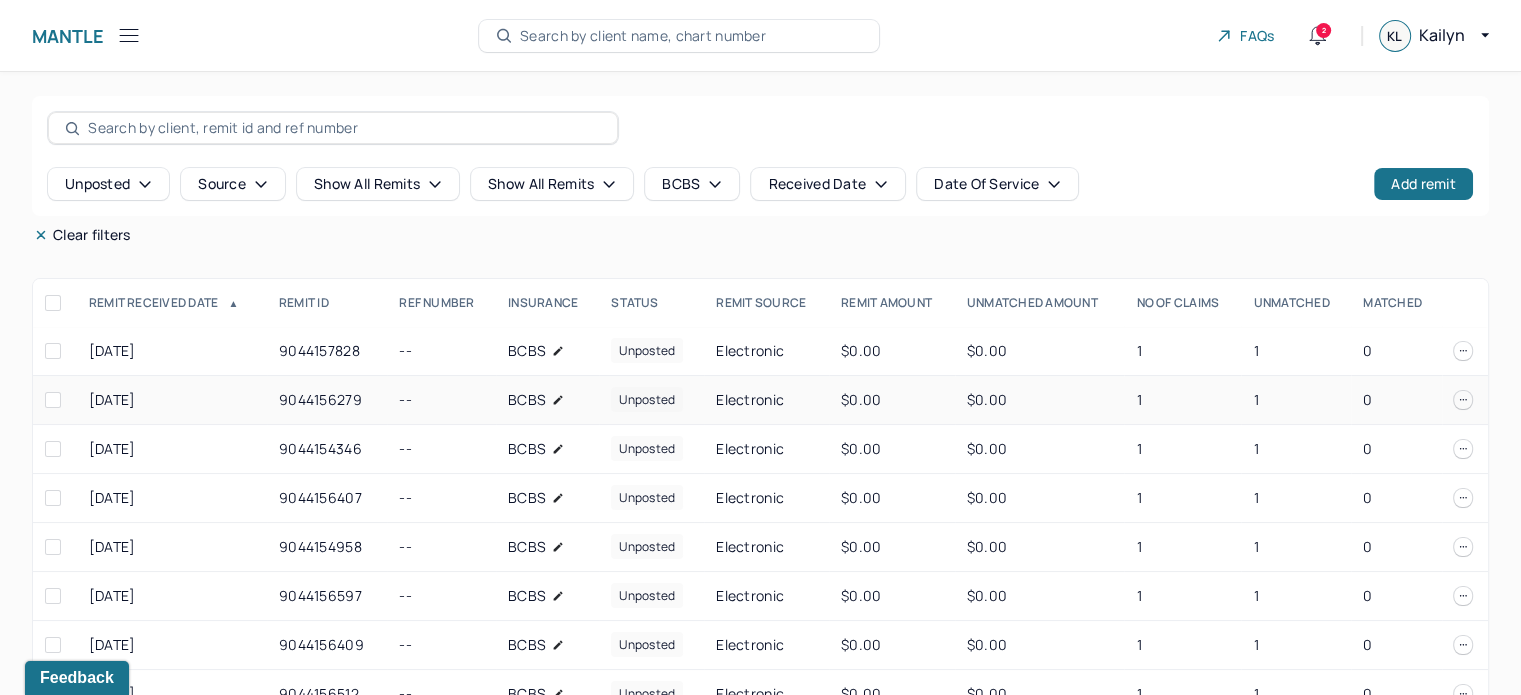 click on "1" at bounding box center [1296, 400] 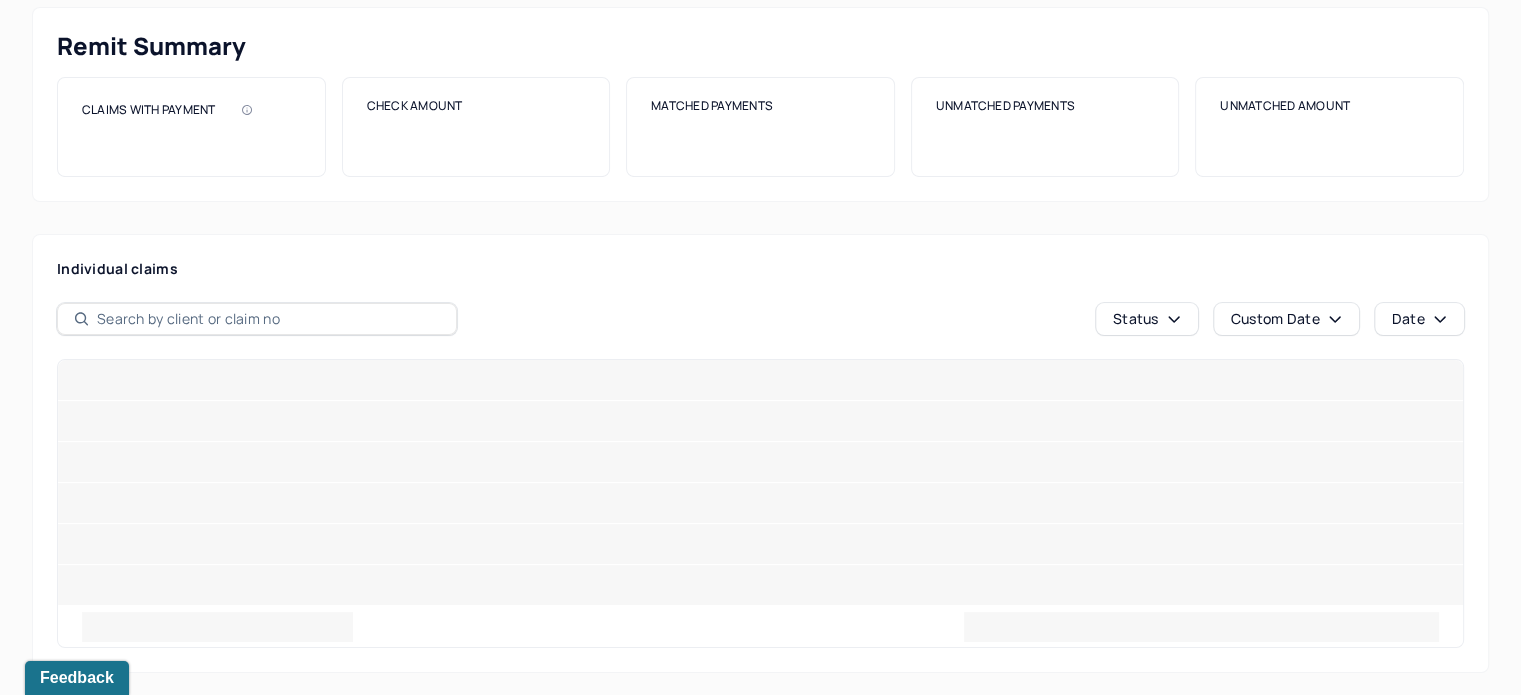 scroll, scrollTop: 0, scrollLeft: 0, axis: both 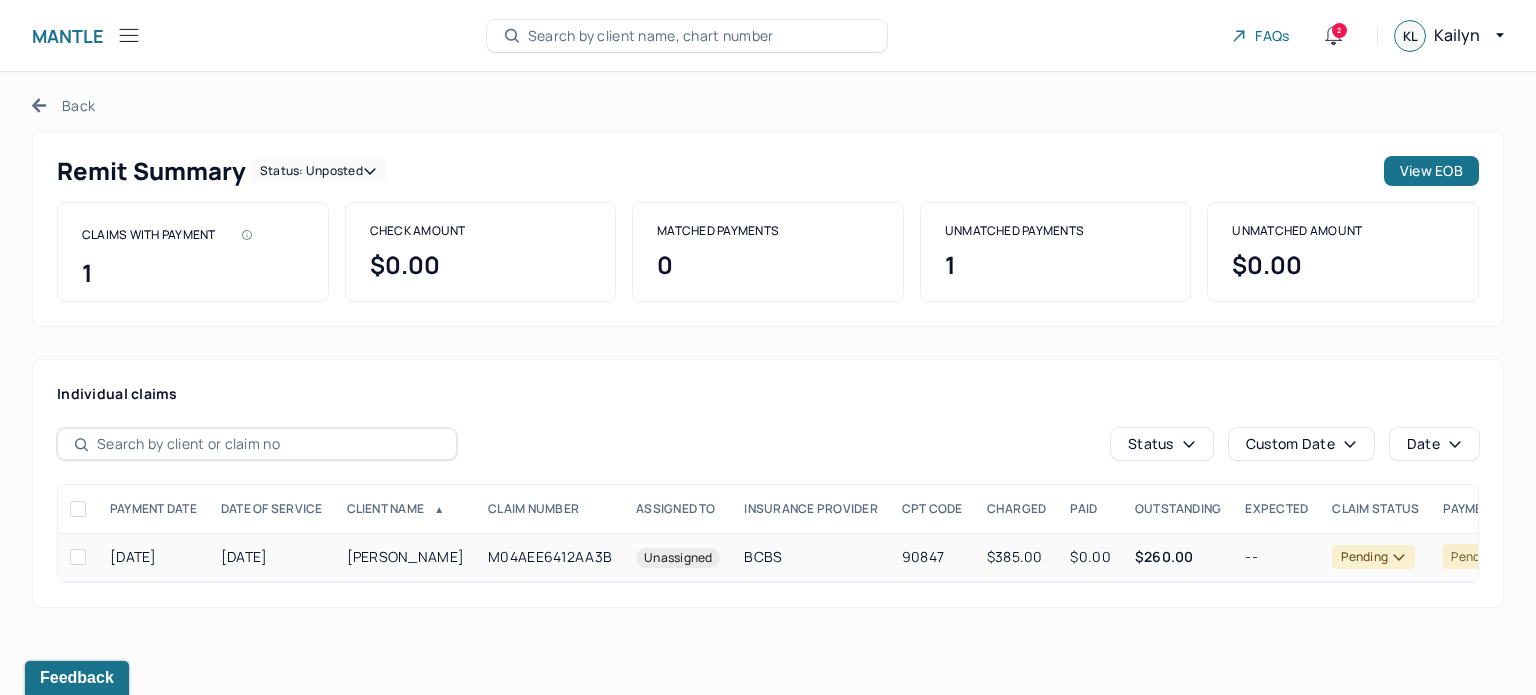 click on "$260.00" at bounding box center (1178, 557) 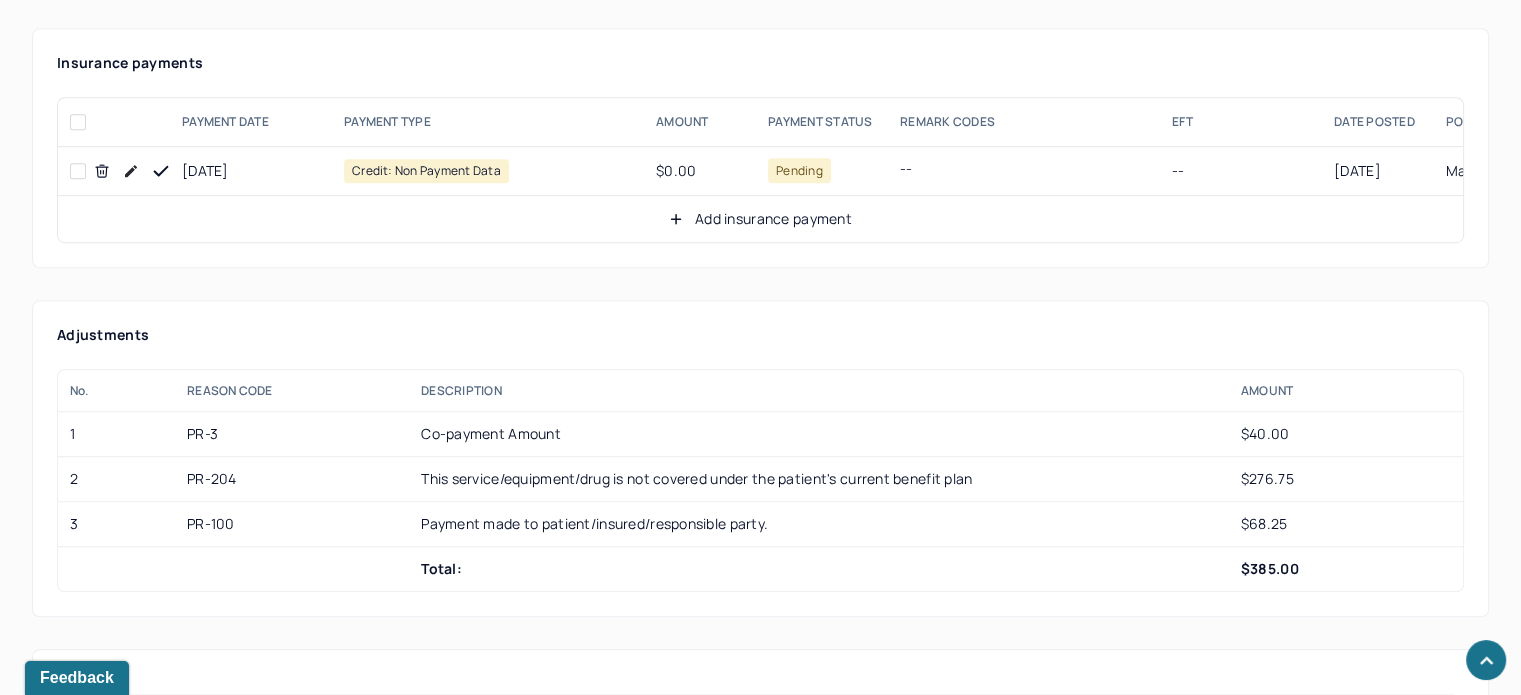scroll, scrollTop: 1200, scrollLeft: 0, axis: vertical 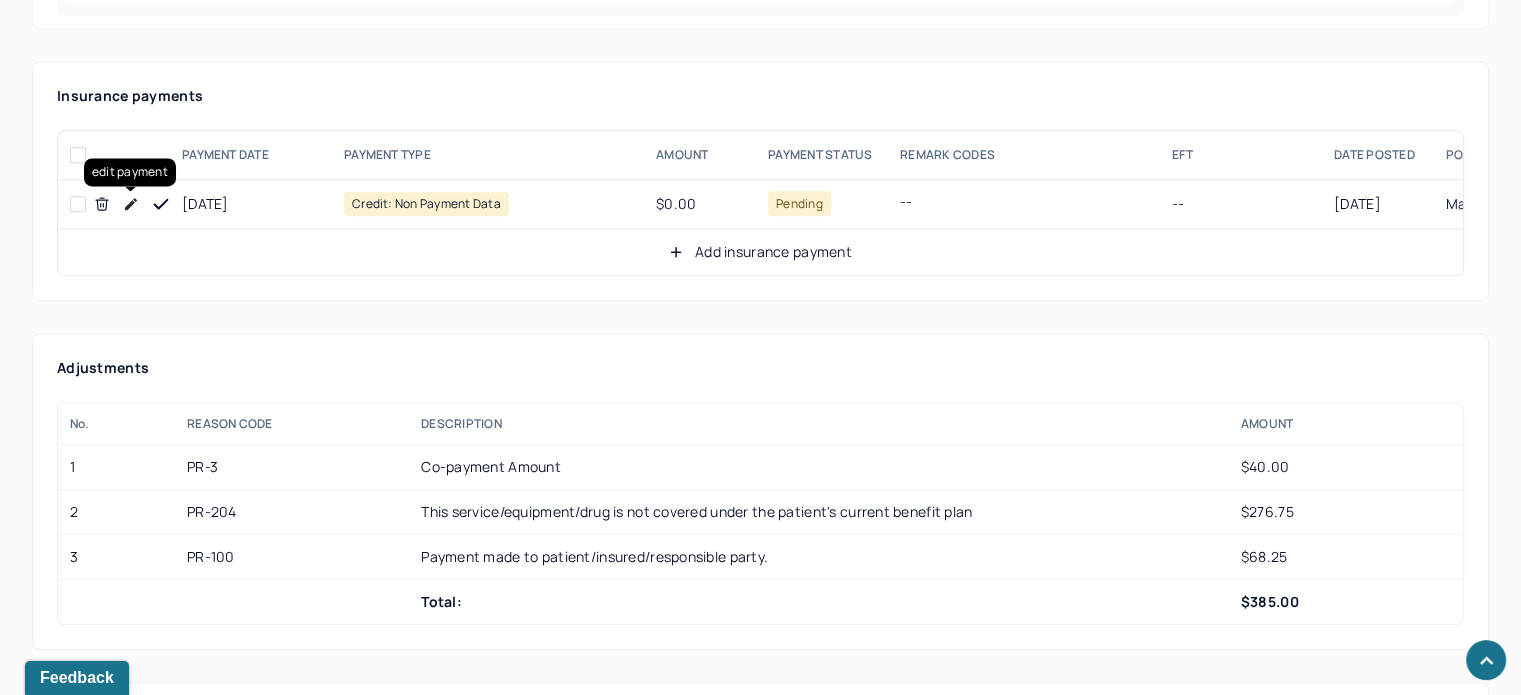 click 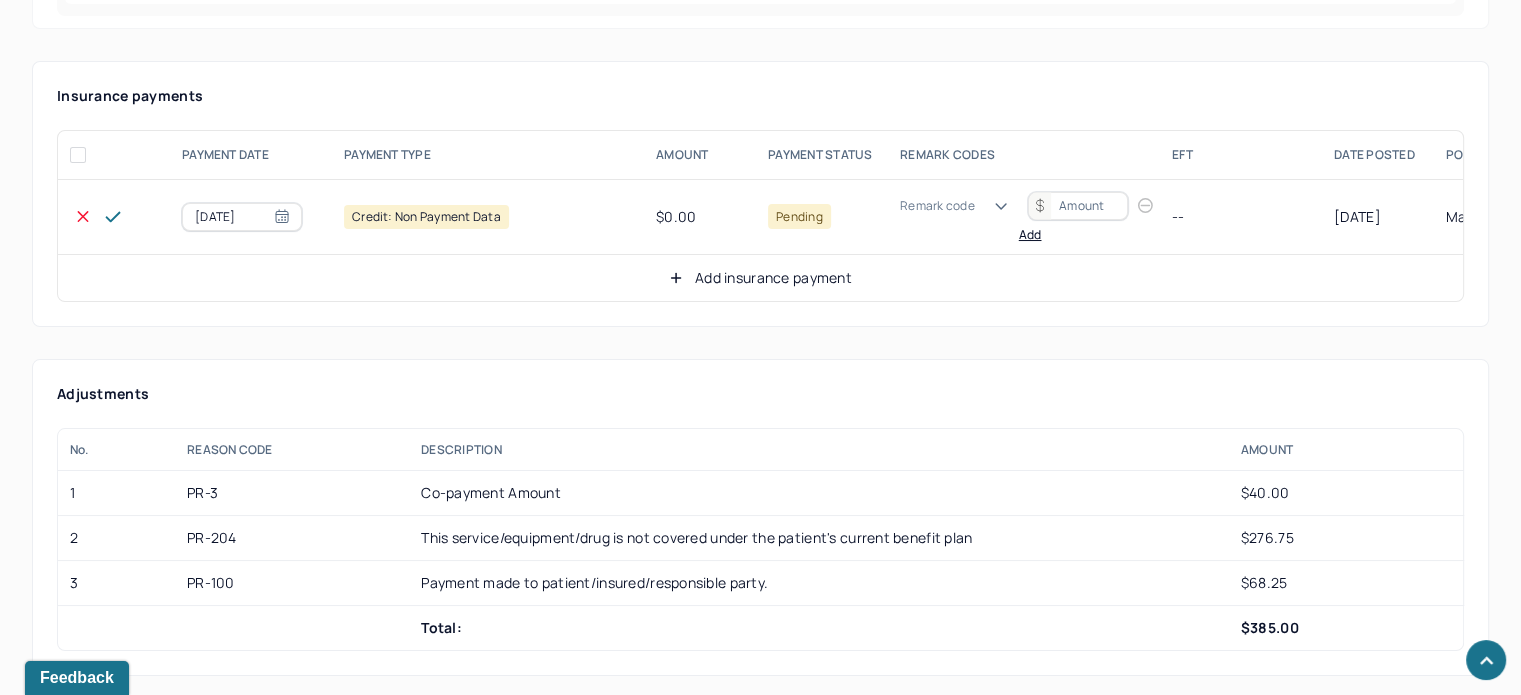click on "Remark code" at bounding box center [960, 206] 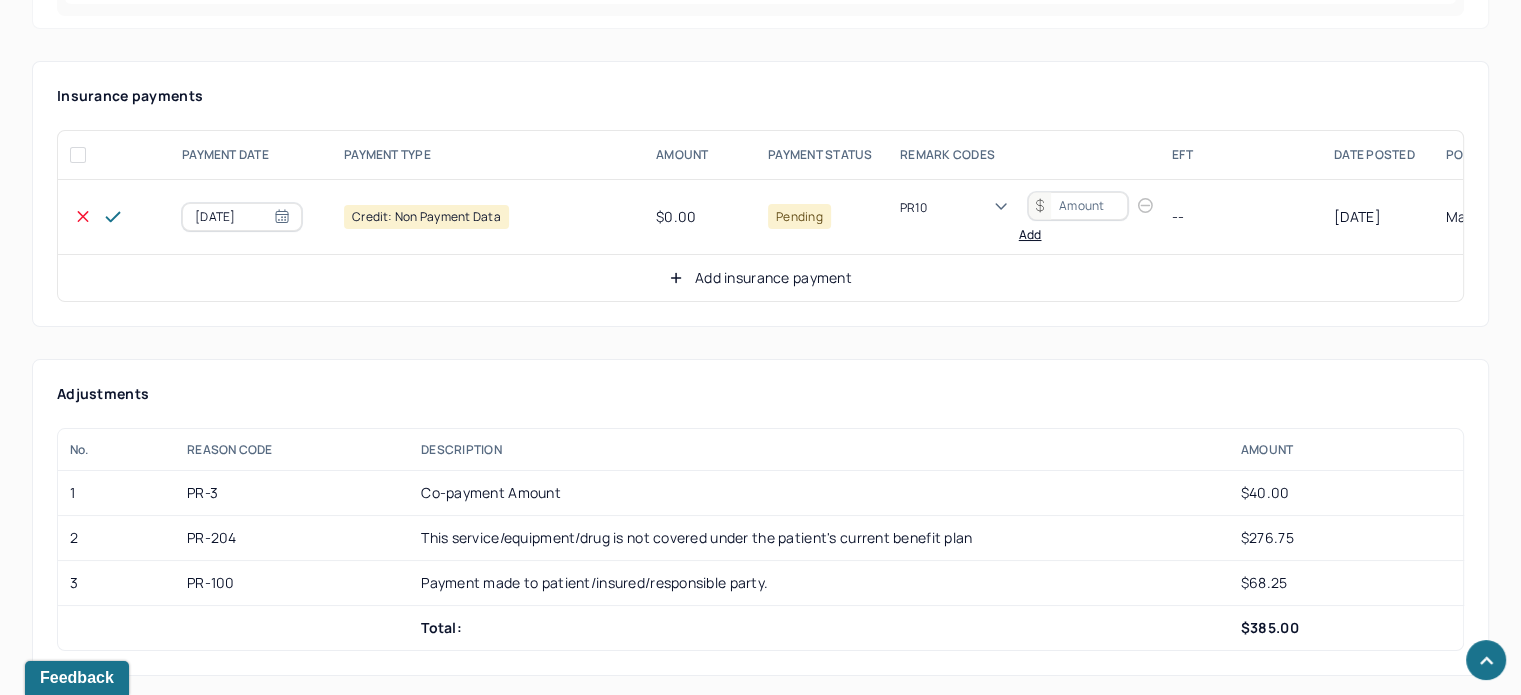scroll, scrollTop: 0, scrollLeft: 0, axis: both 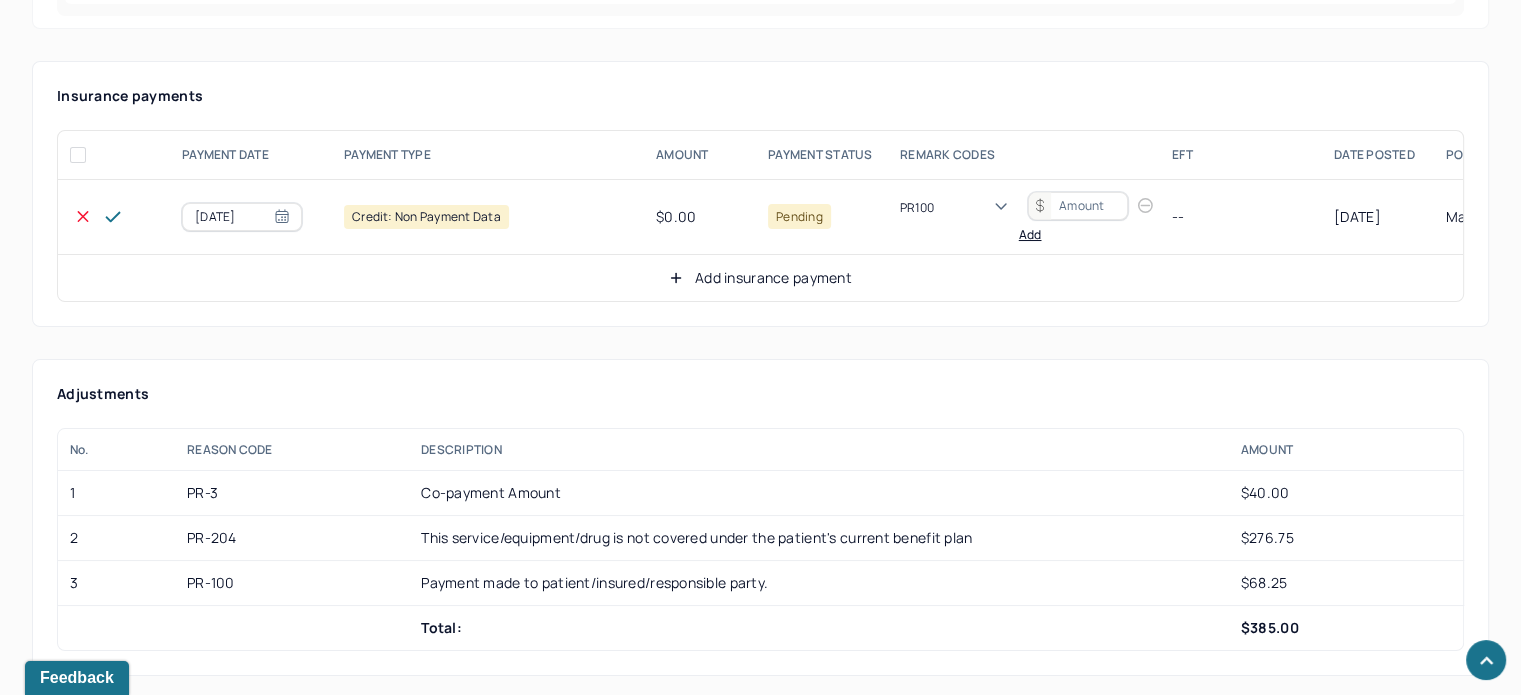 type 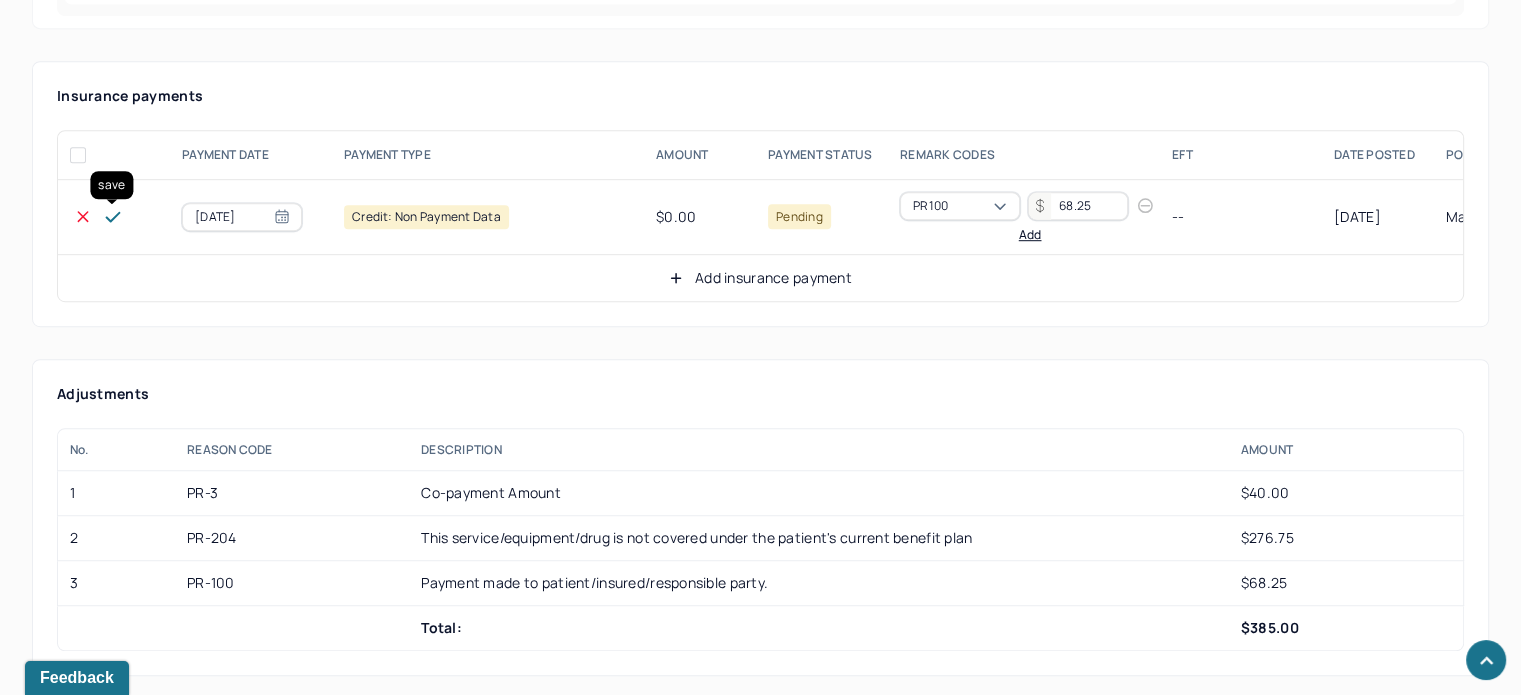 type on "68.25" 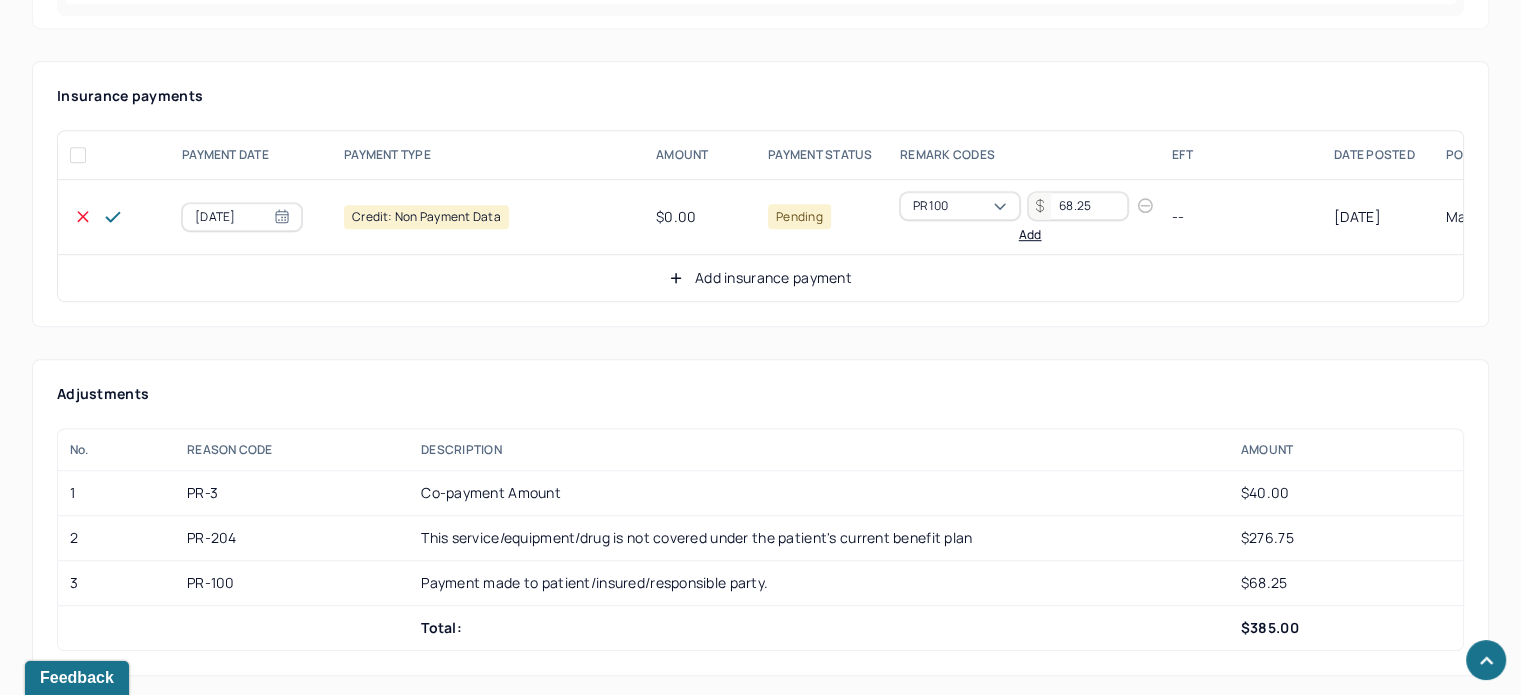 click 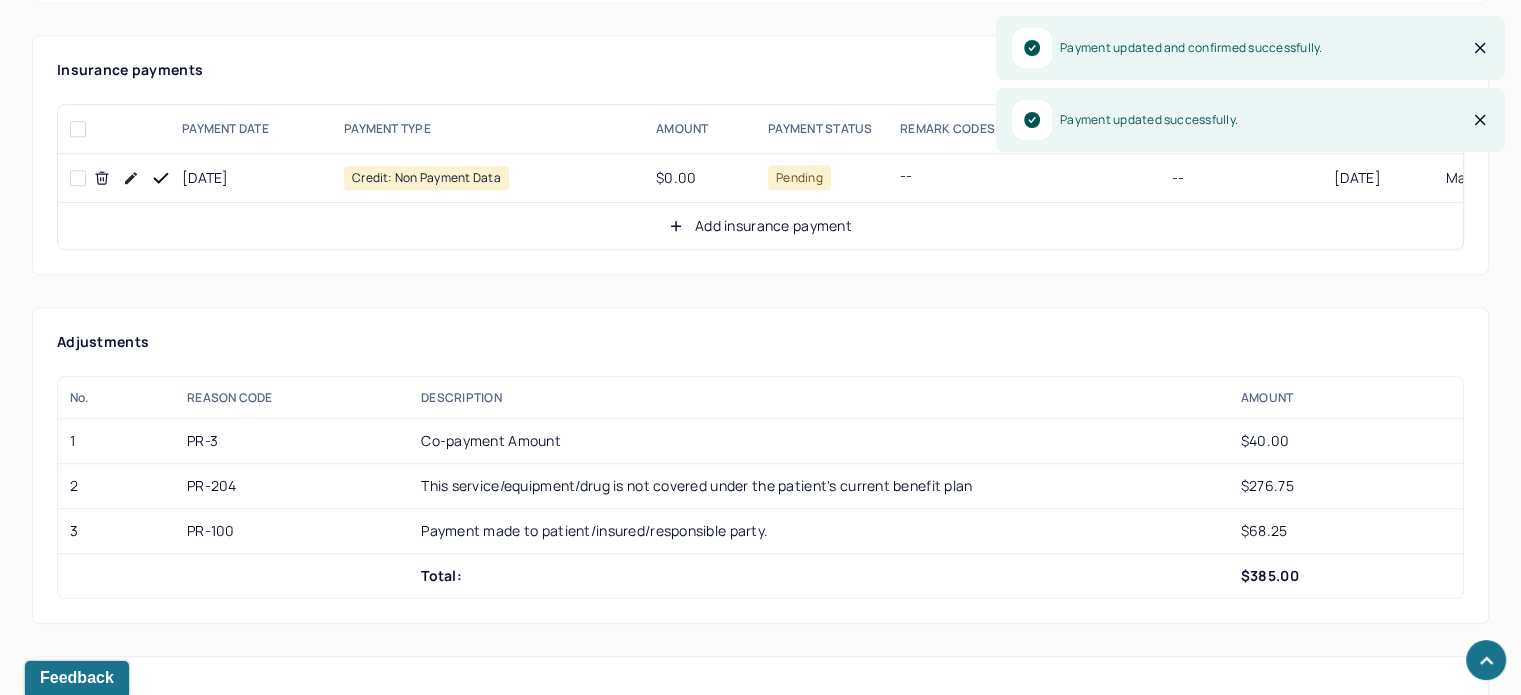scroll, scrollTop: 1300, scrollLeft: 0, axis: vertical 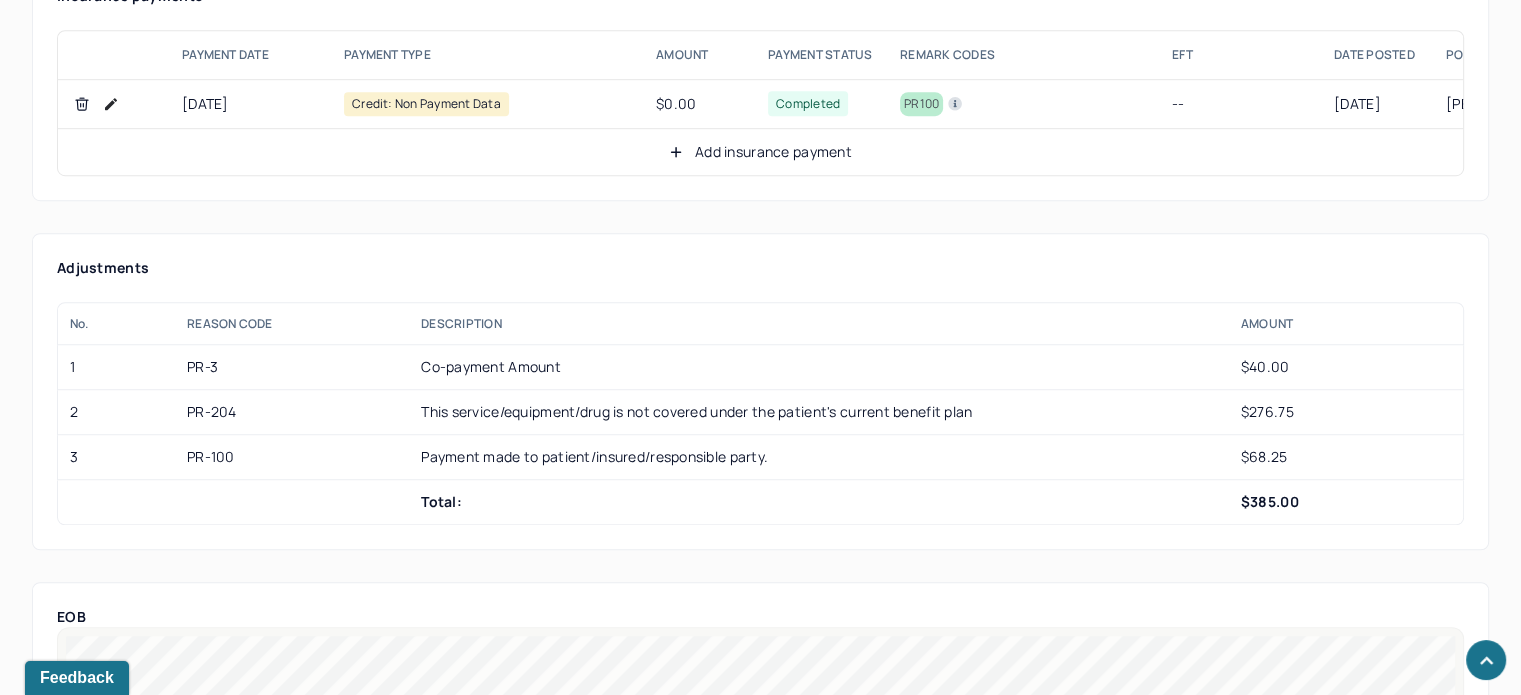 click on "Add insurance payment" at bounding box center [760, 152] 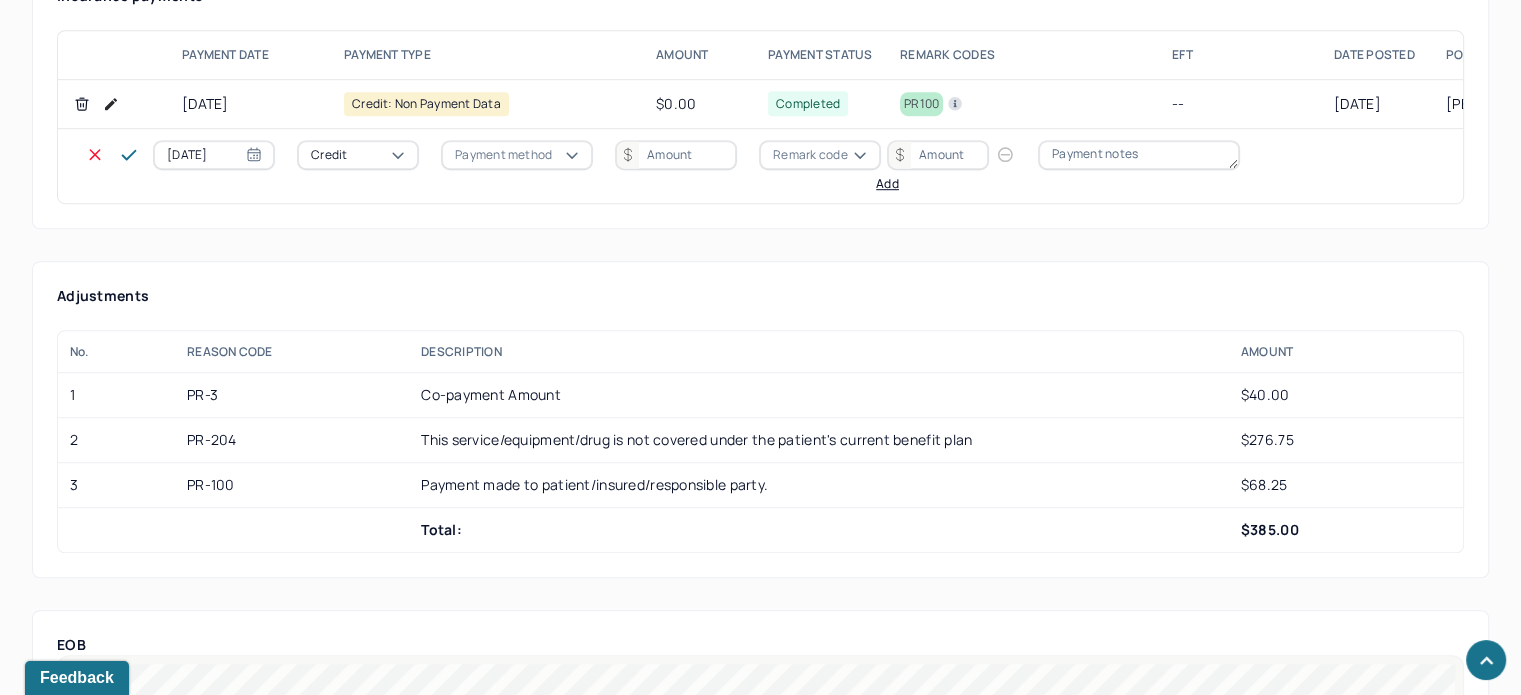 click on "Credit" at bounding box center (329, 155) 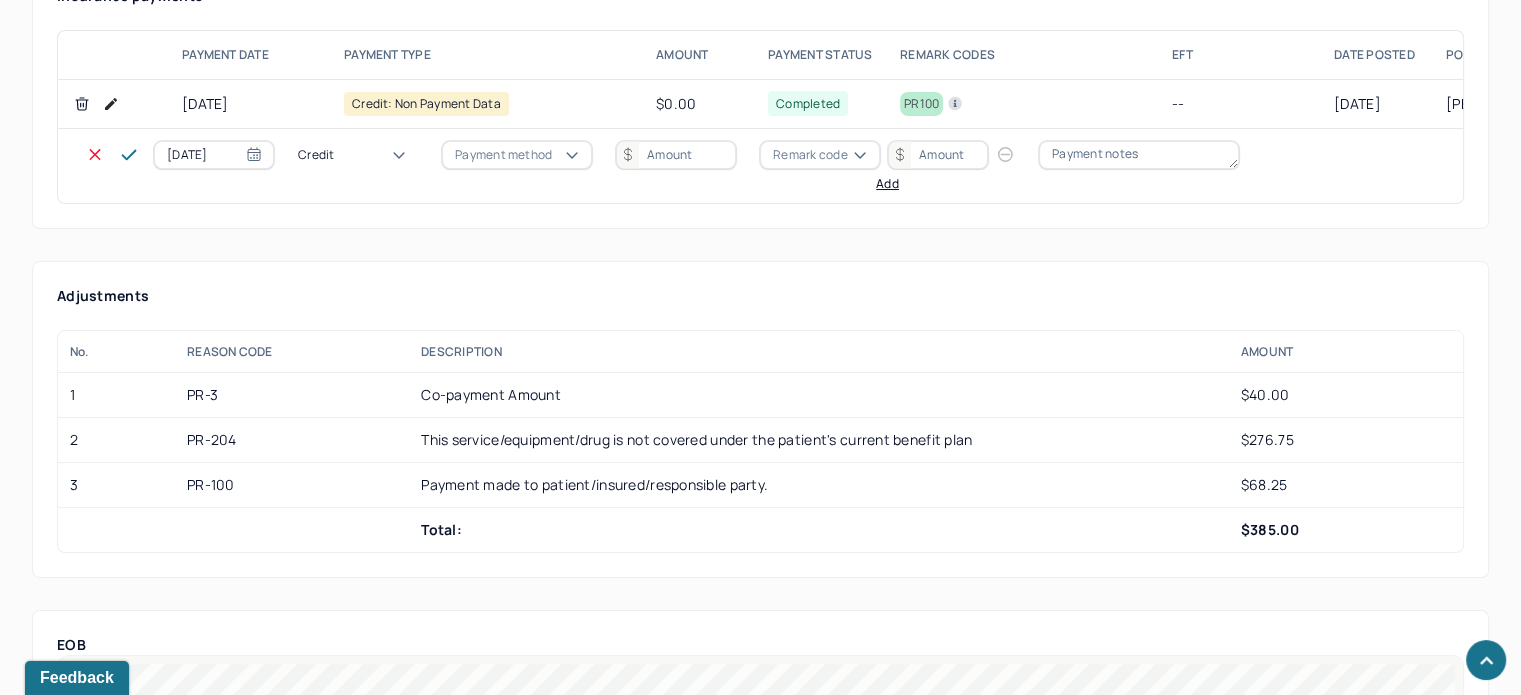click on "Write off" at bounding box center [60, 3144] 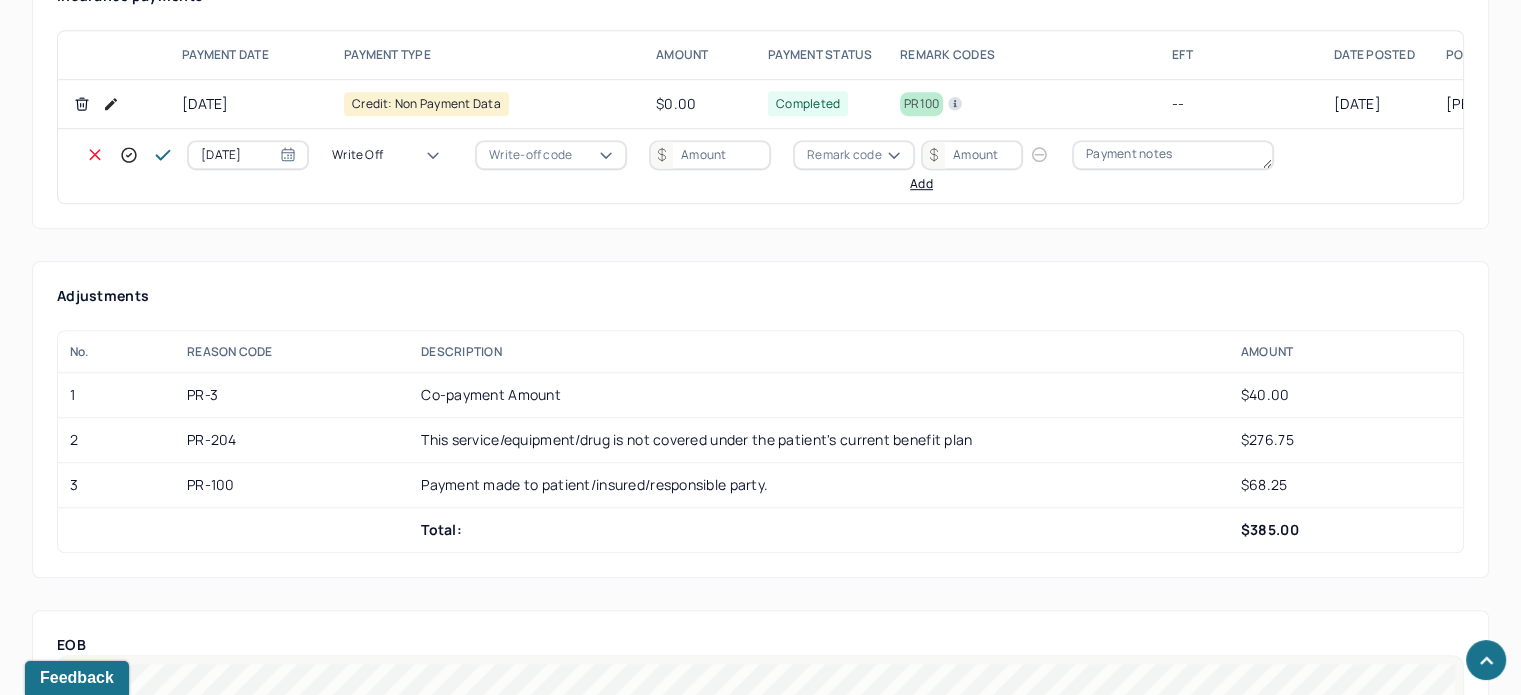 click on "Write-off code" at bounding box center [530, 155] 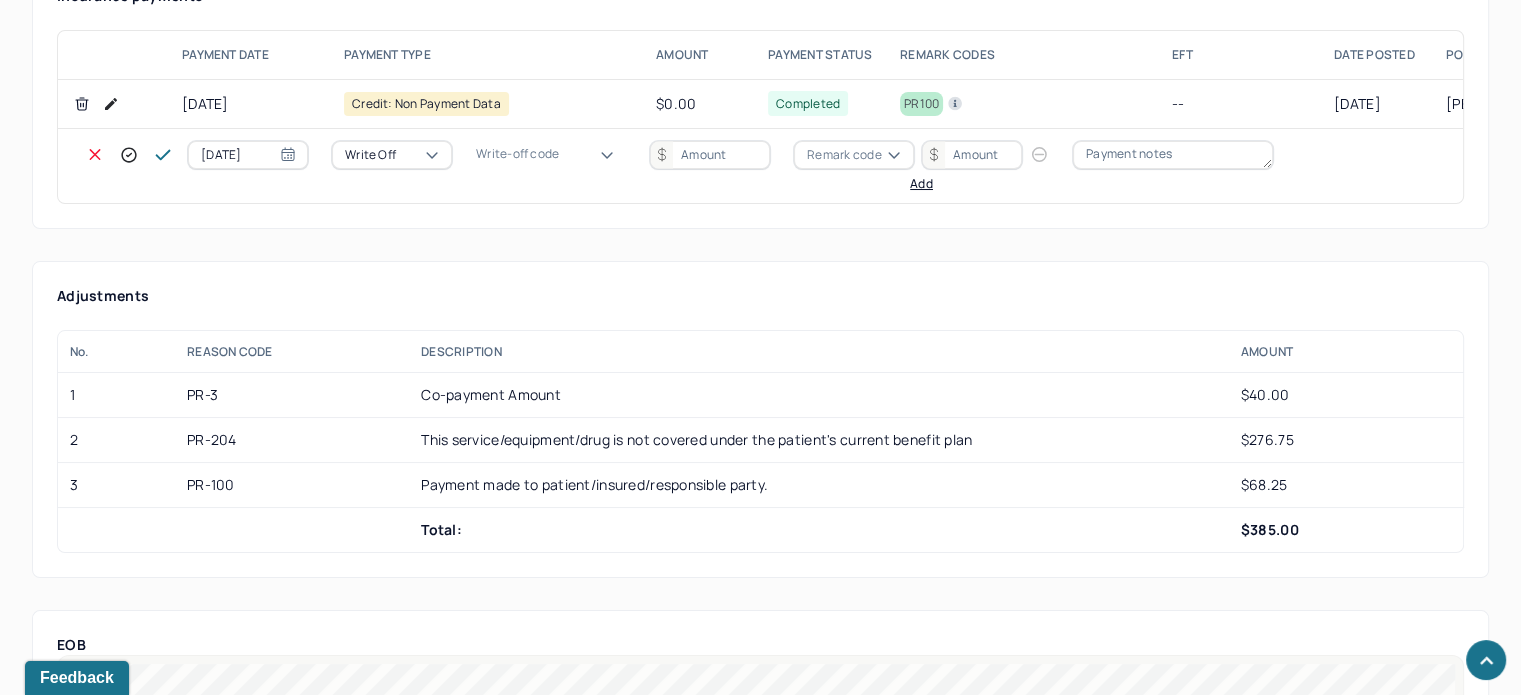 drag, startPoint x: 553, startPoint y: 289, endPoint x: 624, endPoint y: 220, distance: 99.00505 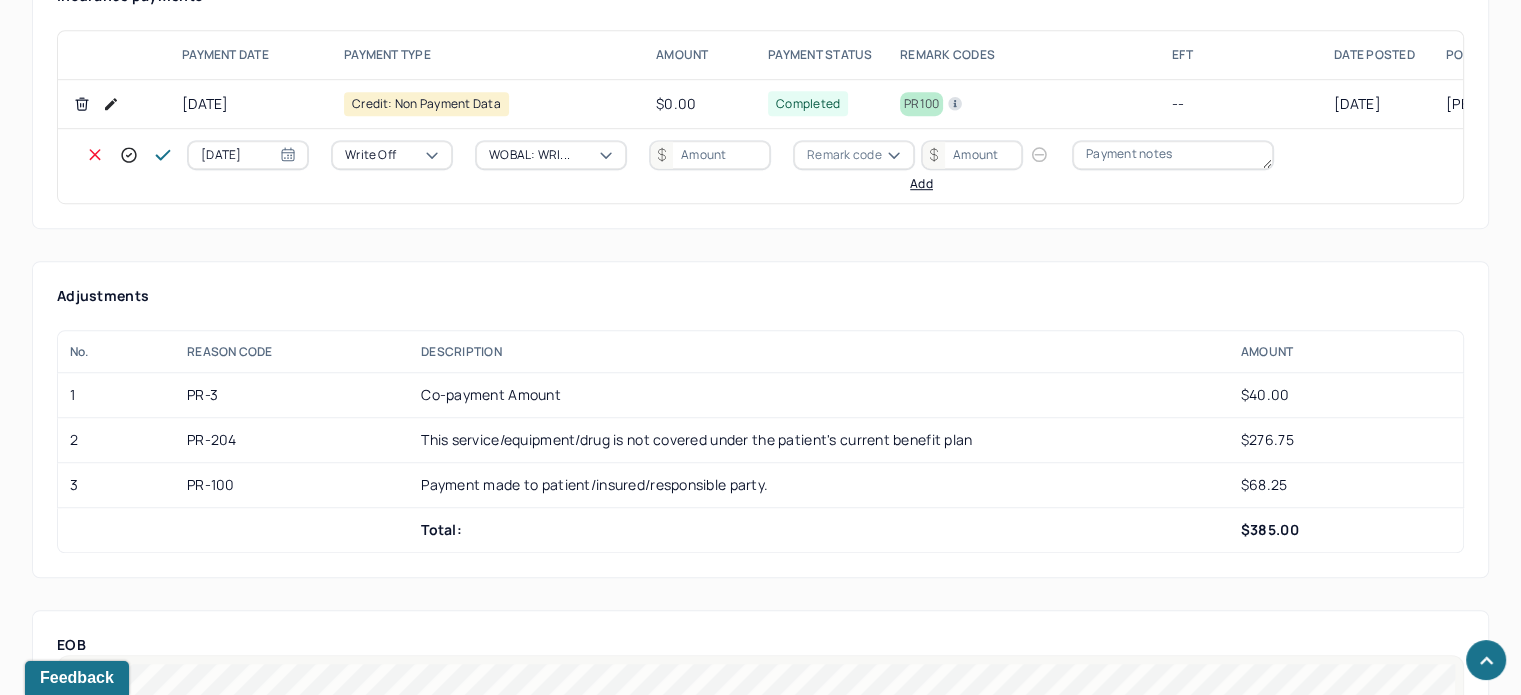 click at bounding box center [710, 155] 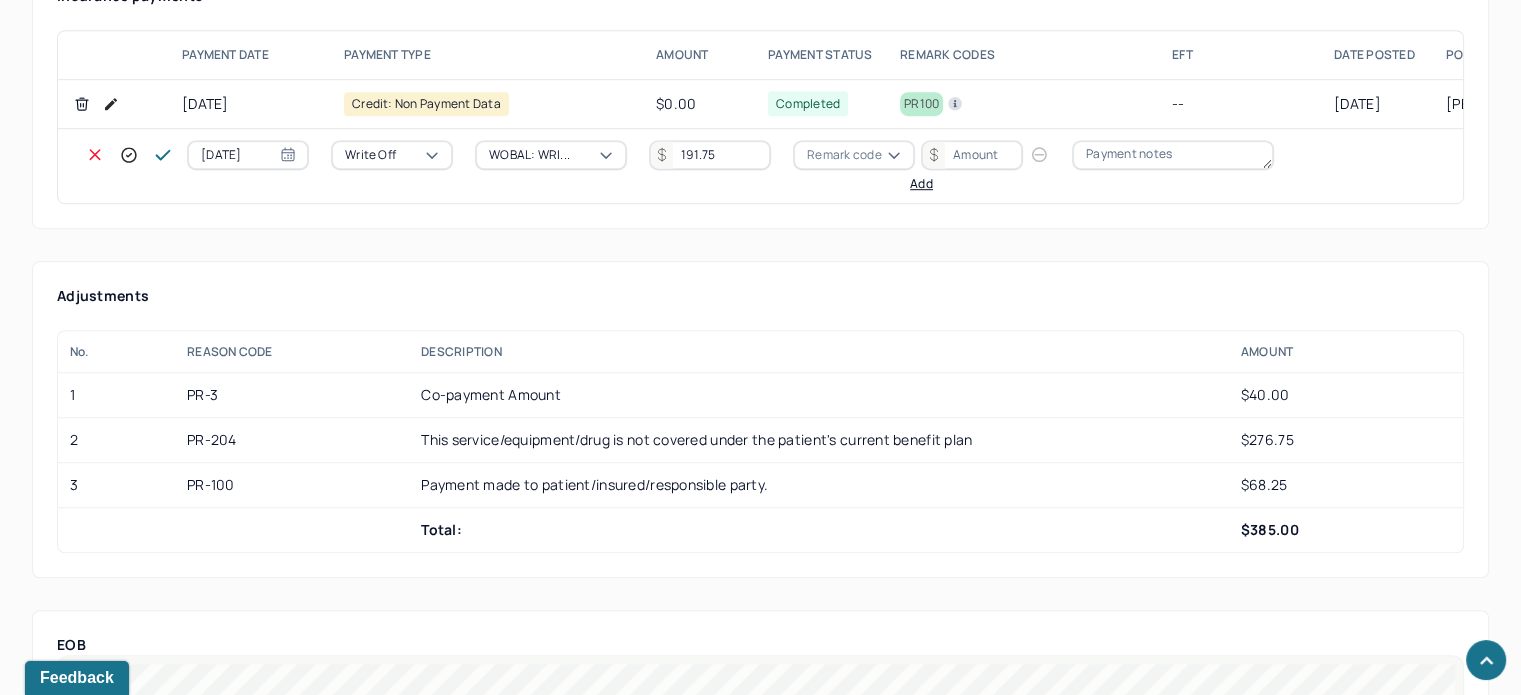 type on "191.75" 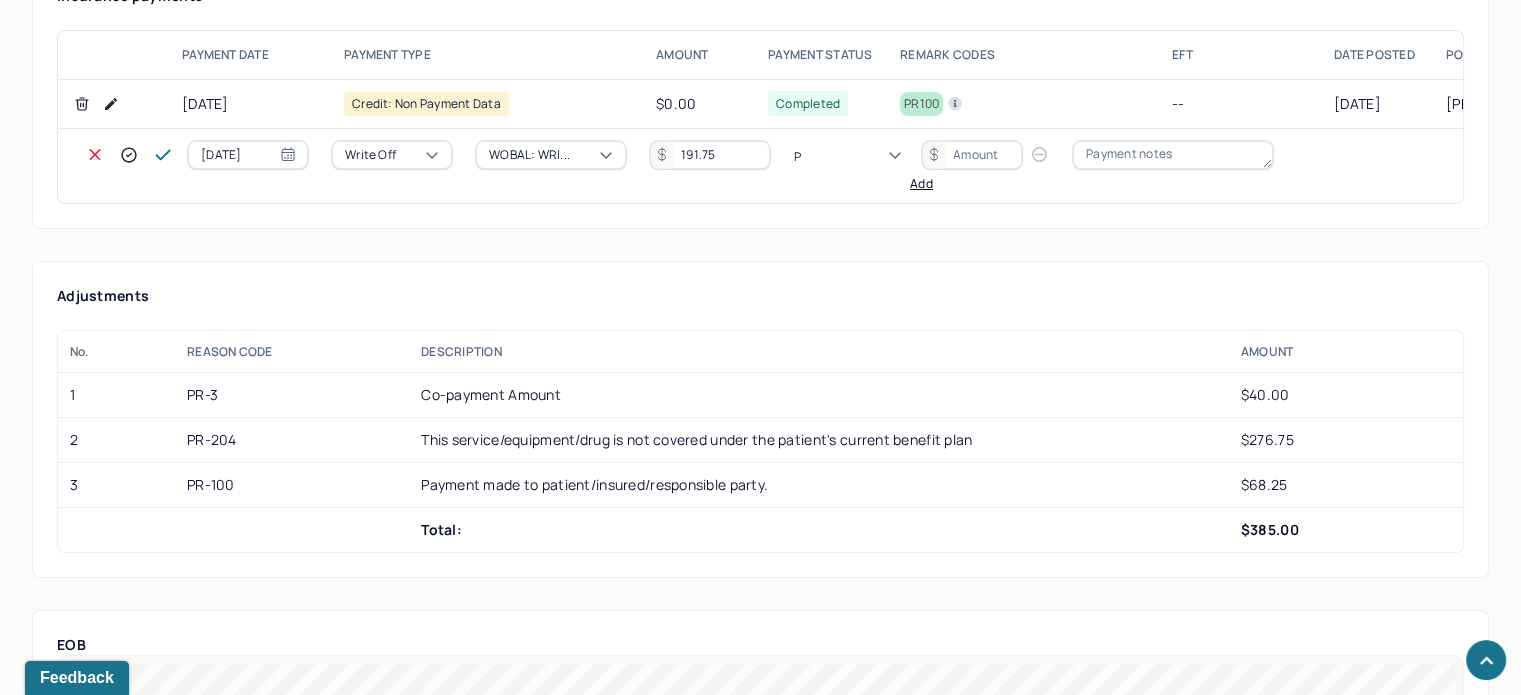 scroll, scrollTop: 124, scrollLeft: 0, axis: vertical 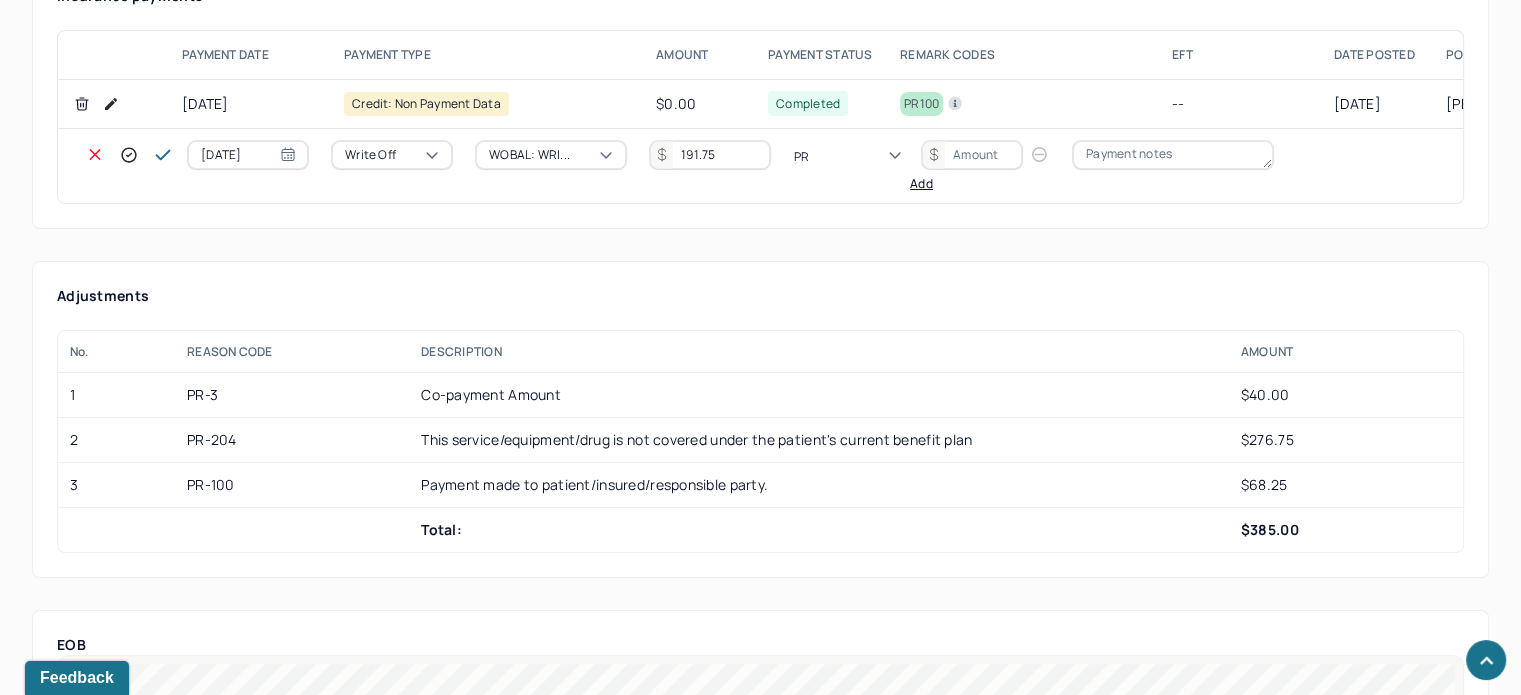 type on "PR3" 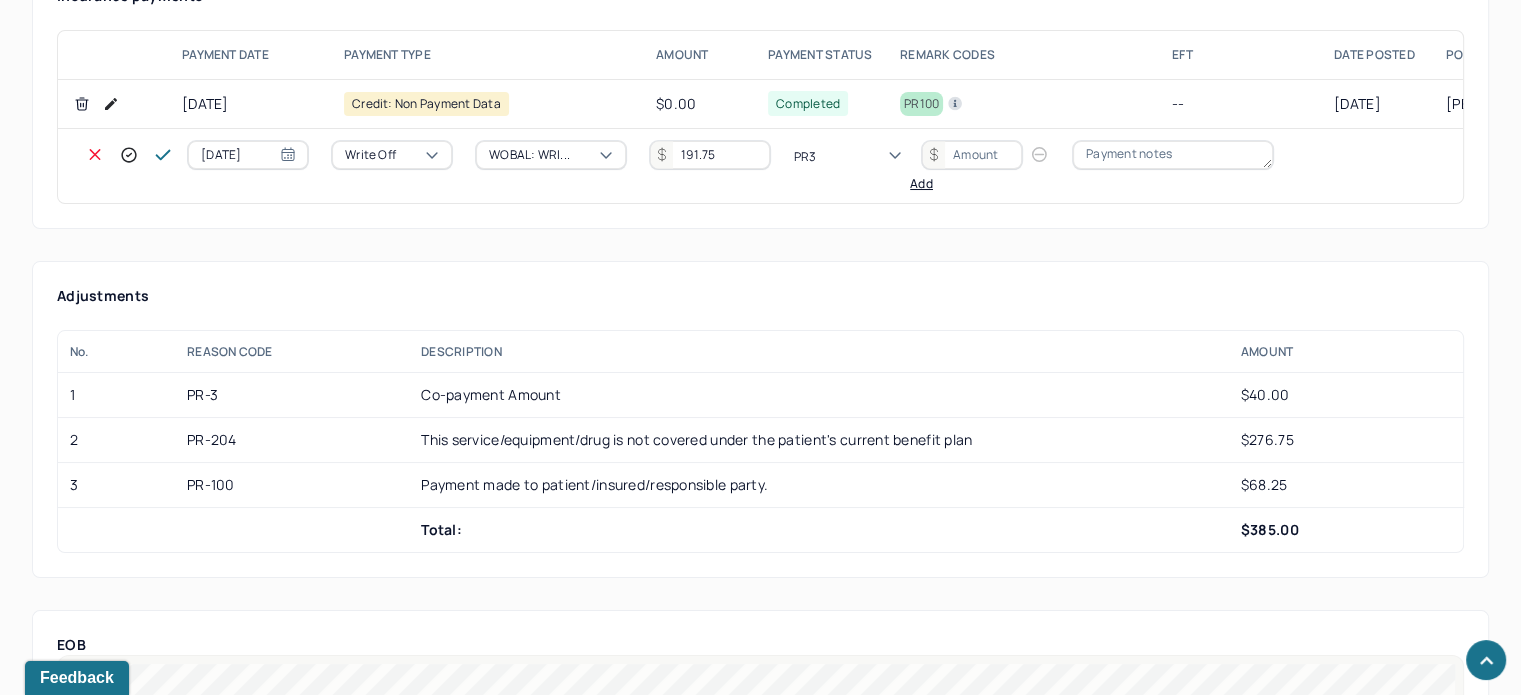 scroll, scrollTop: 0, scrollLeft: 0, axis: both 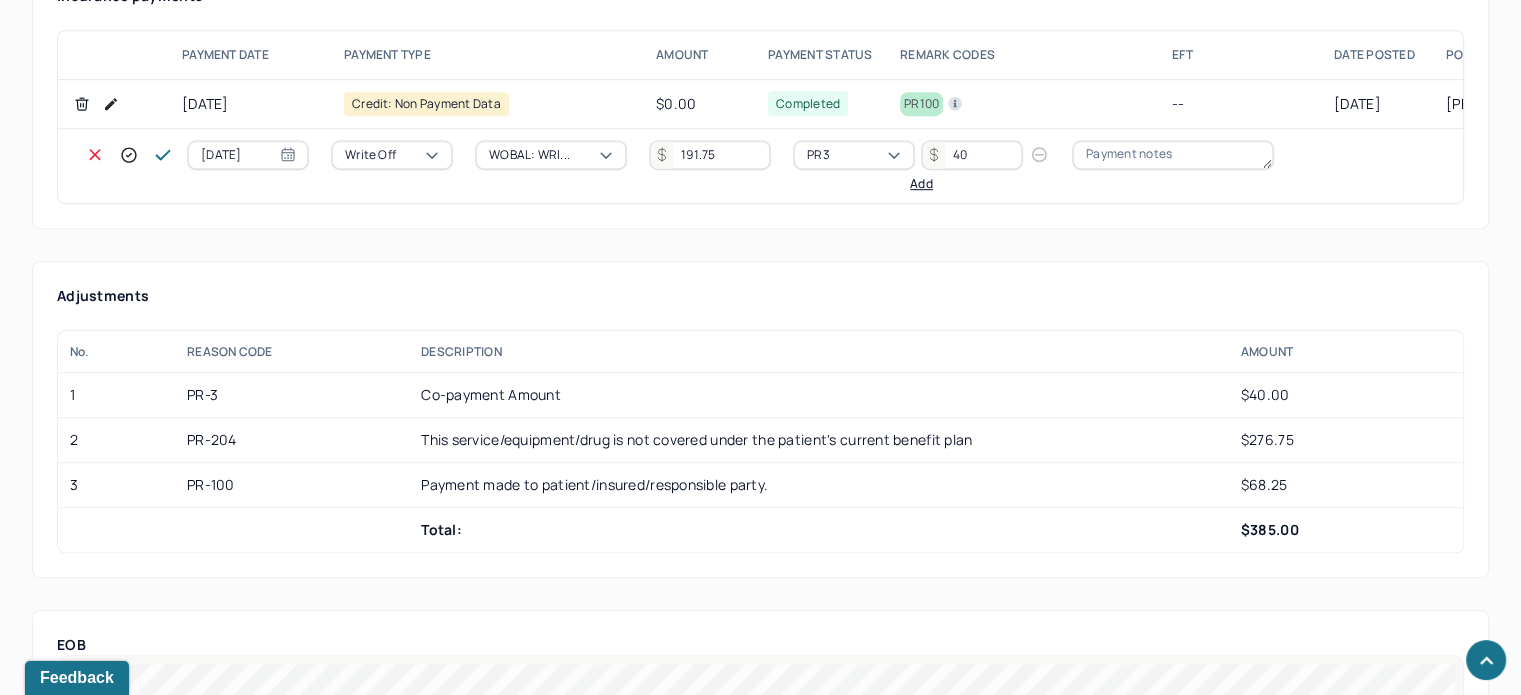type on "40" 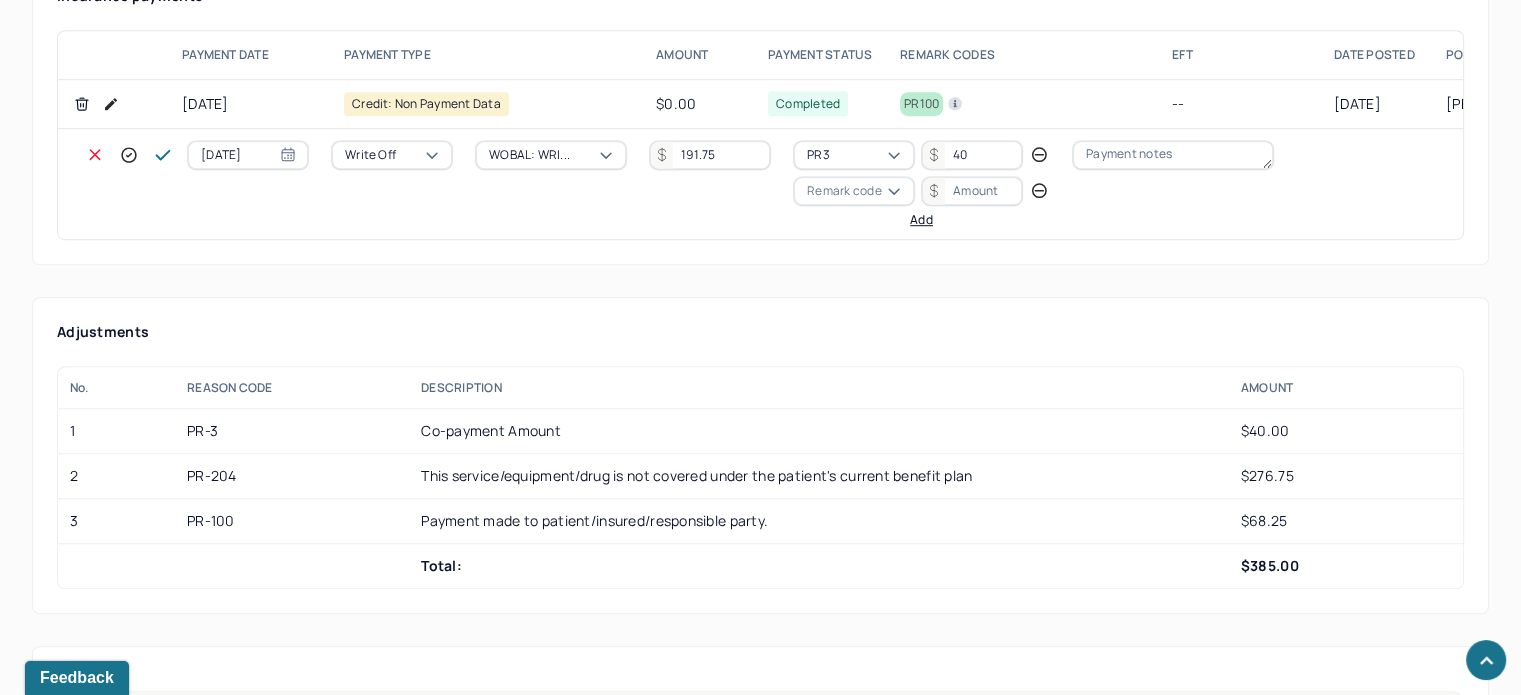 click on "Remark code" at bounding box center (844, 191) 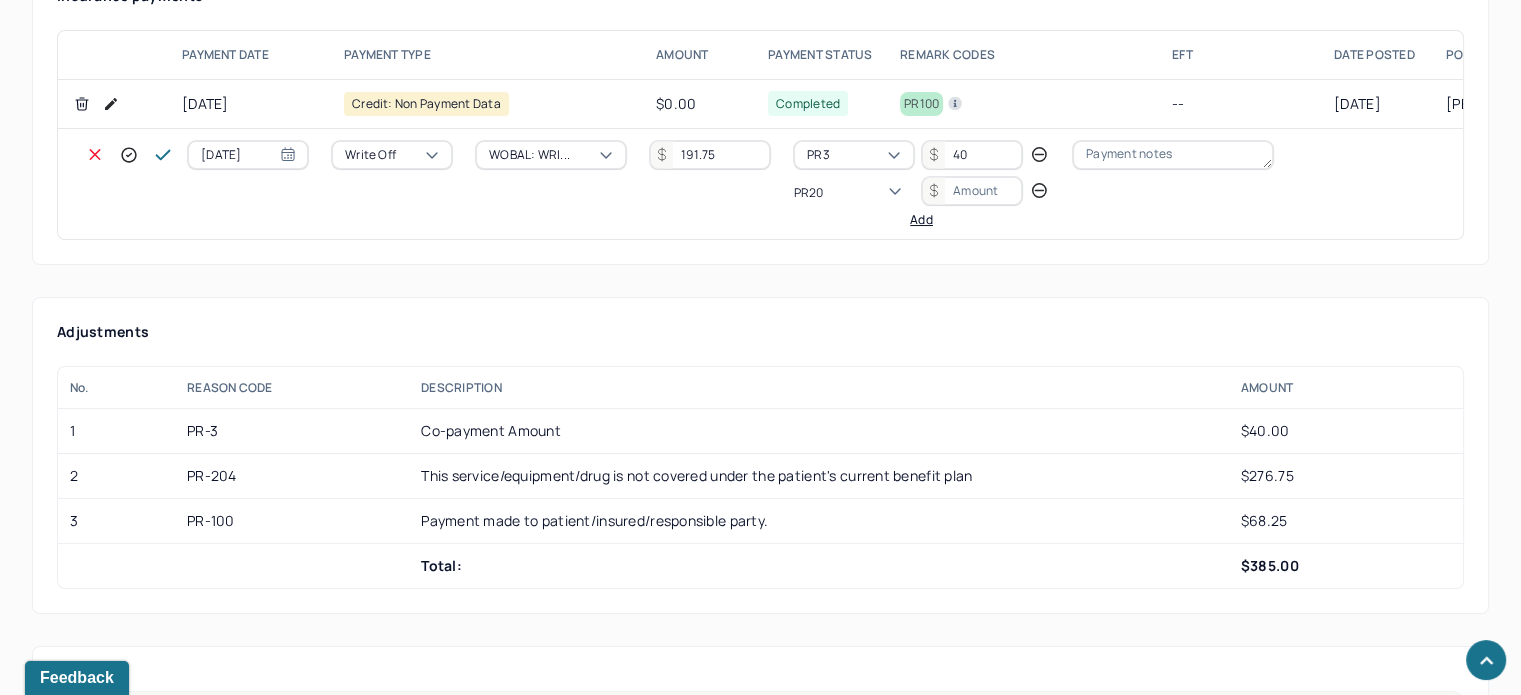 scroll, scrollTop: 0, scrollLeft: 0, axis: both 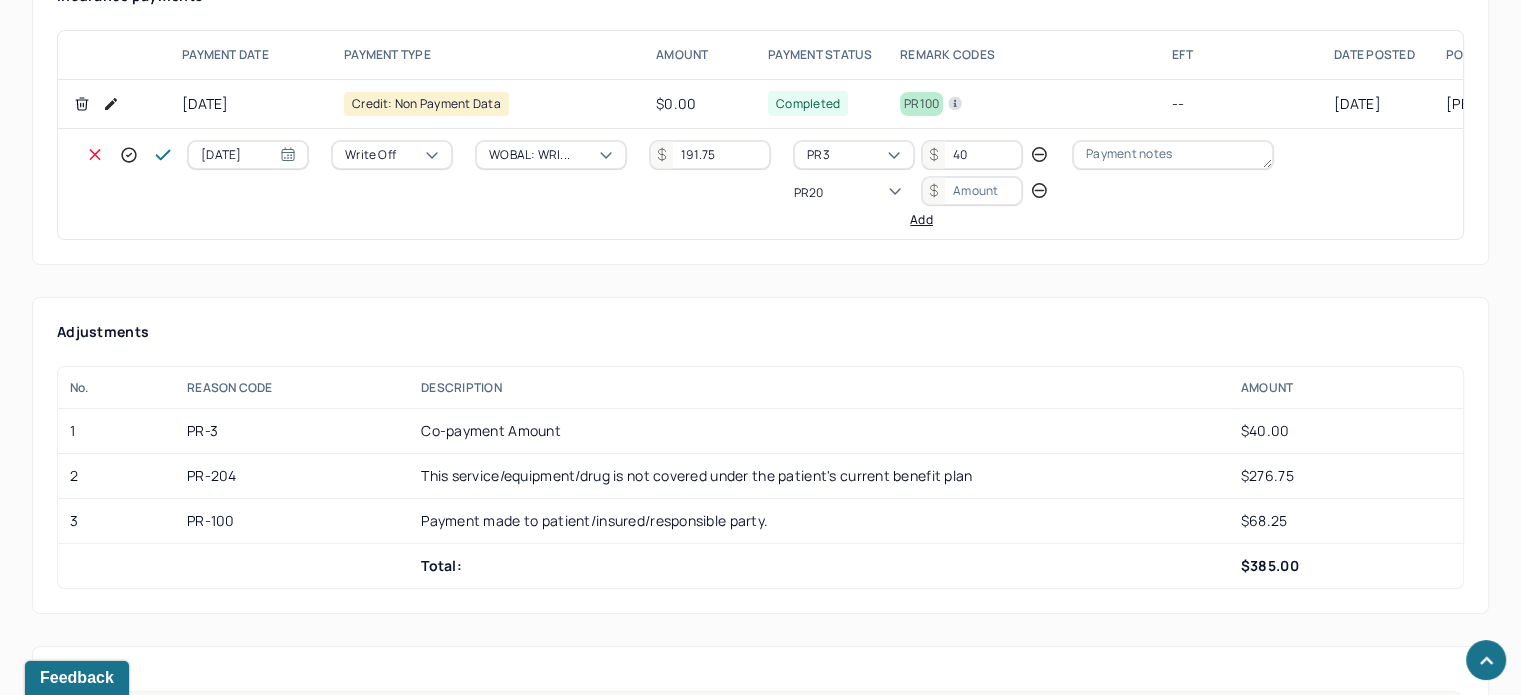 type on "PR204" 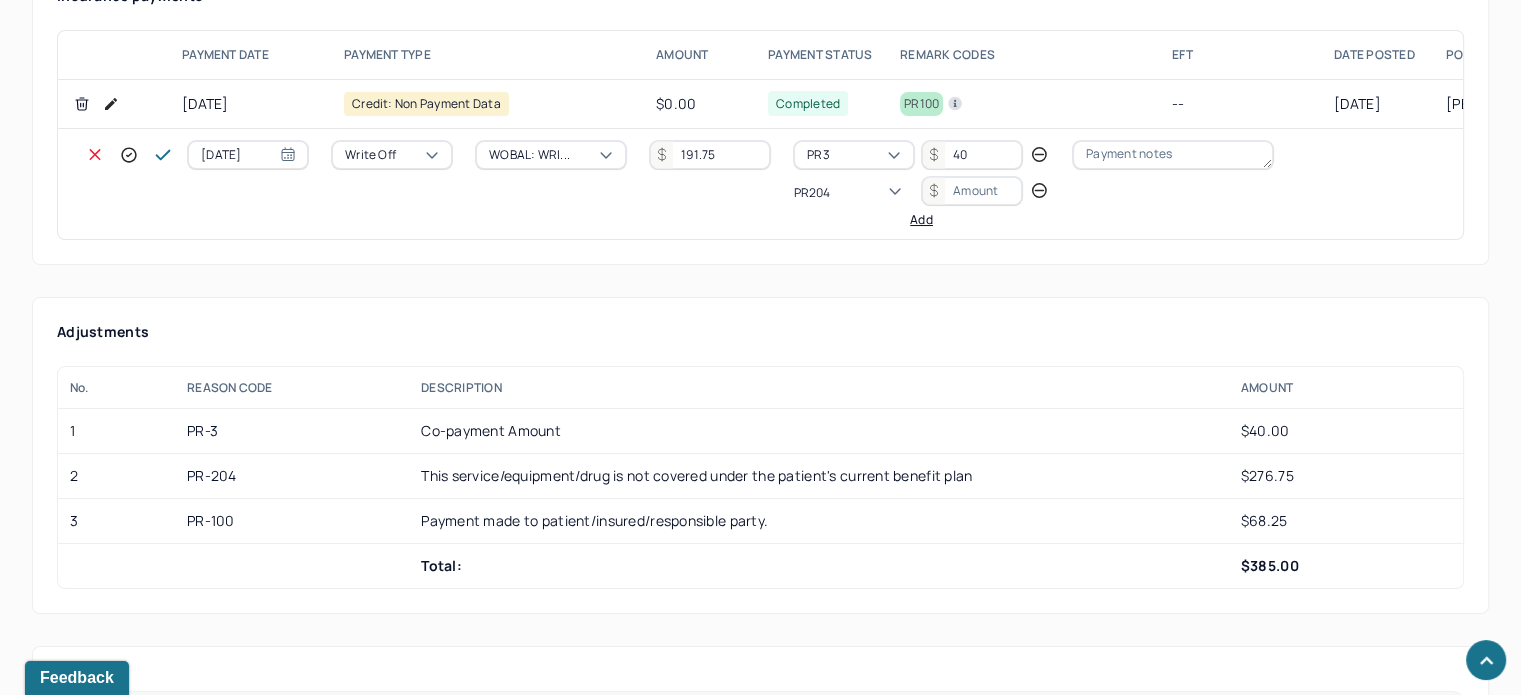 type 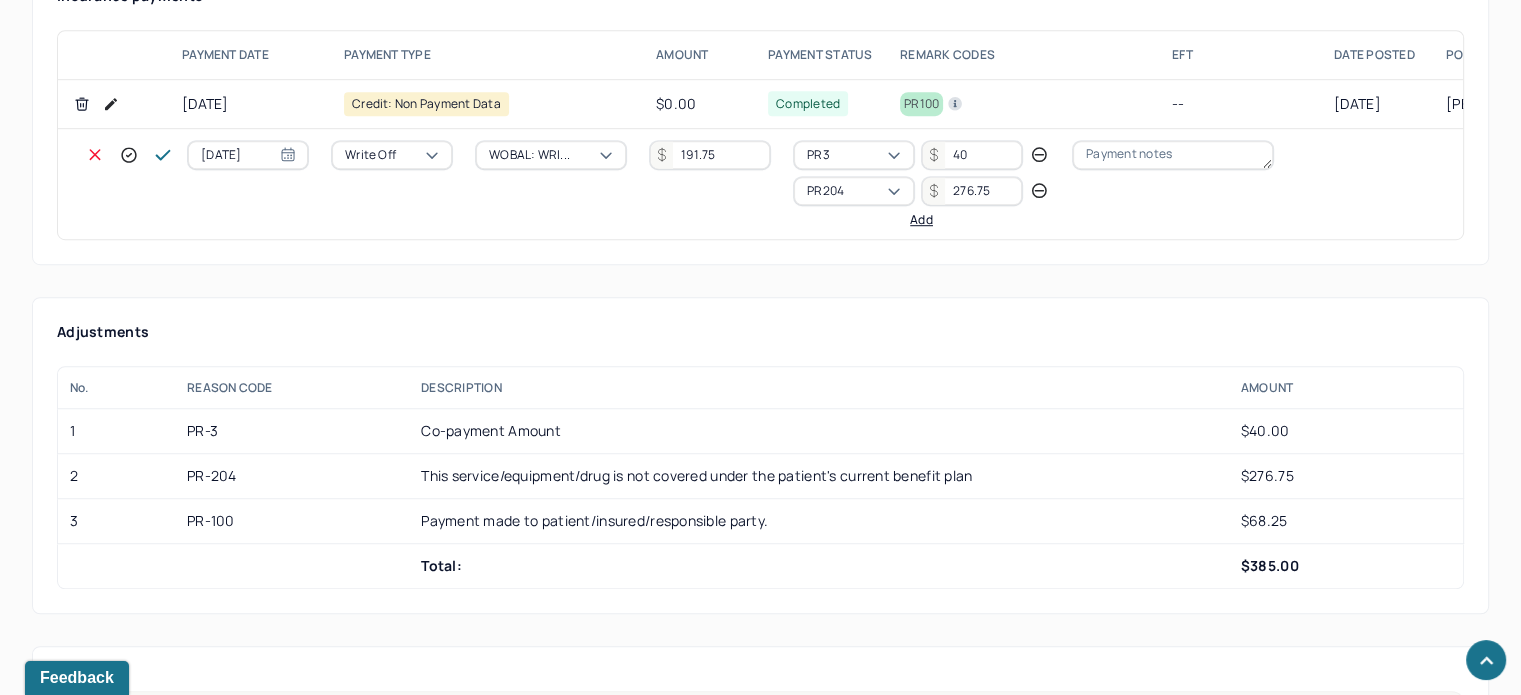 type on "276.75" 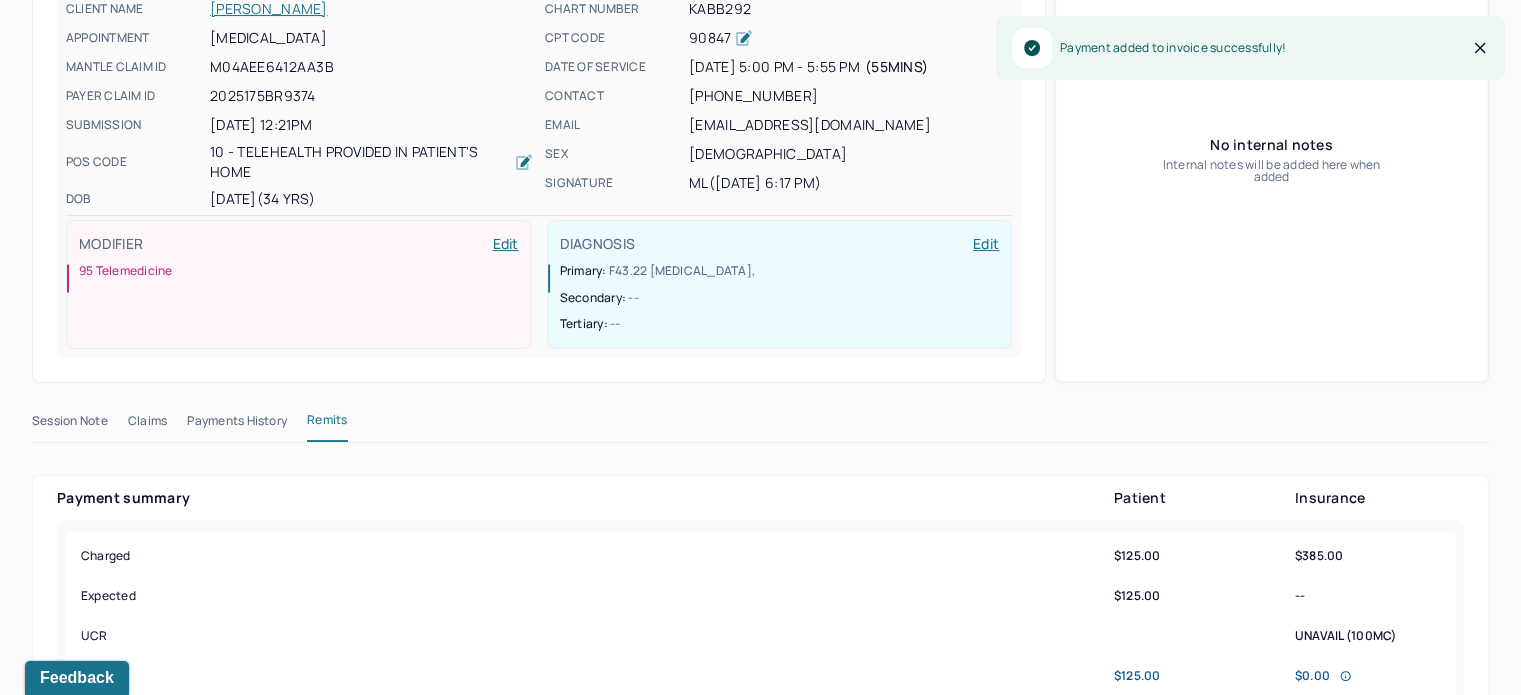 scroll, scrollTop: 0, scrollLeft: 0, axis: both 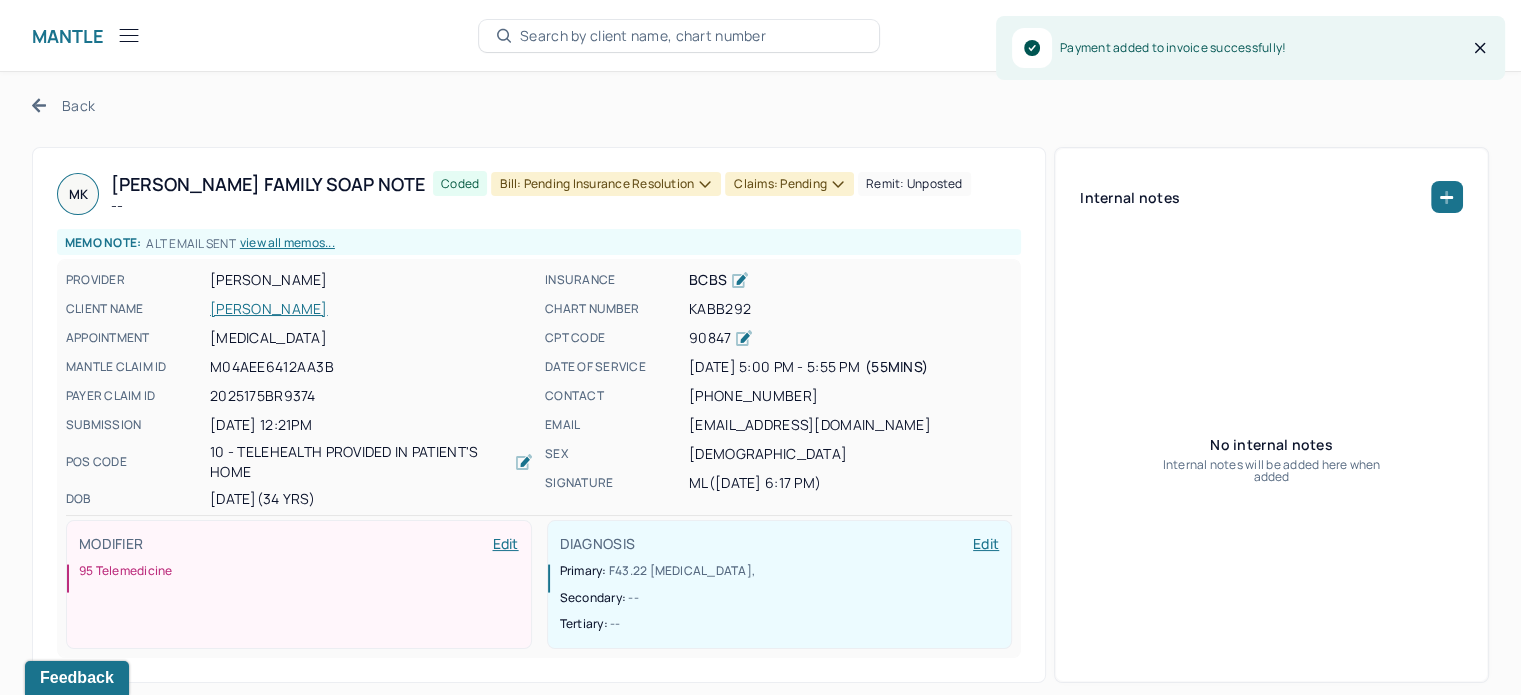 click on "Claims: pending" at bounding box center [789, 184] 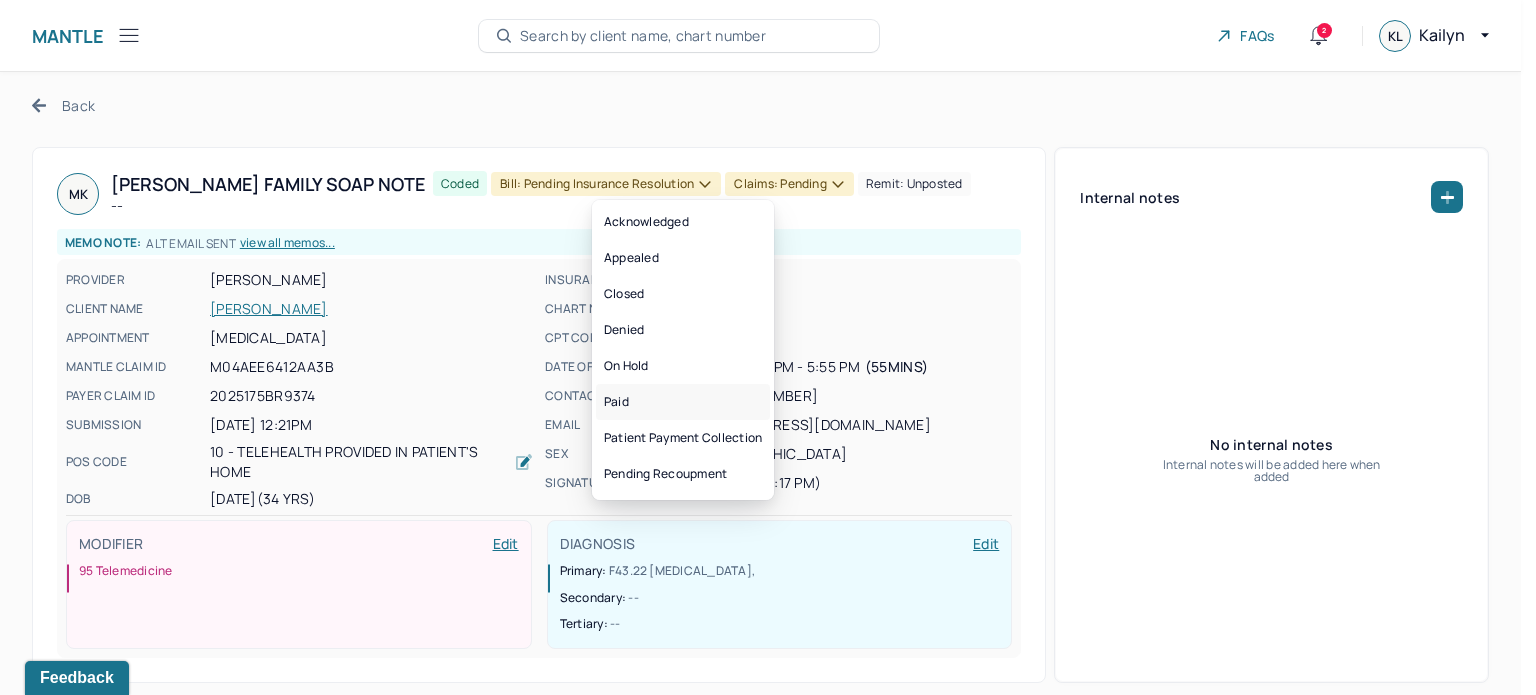 click on "Paid" at bounding box center [683, 402] 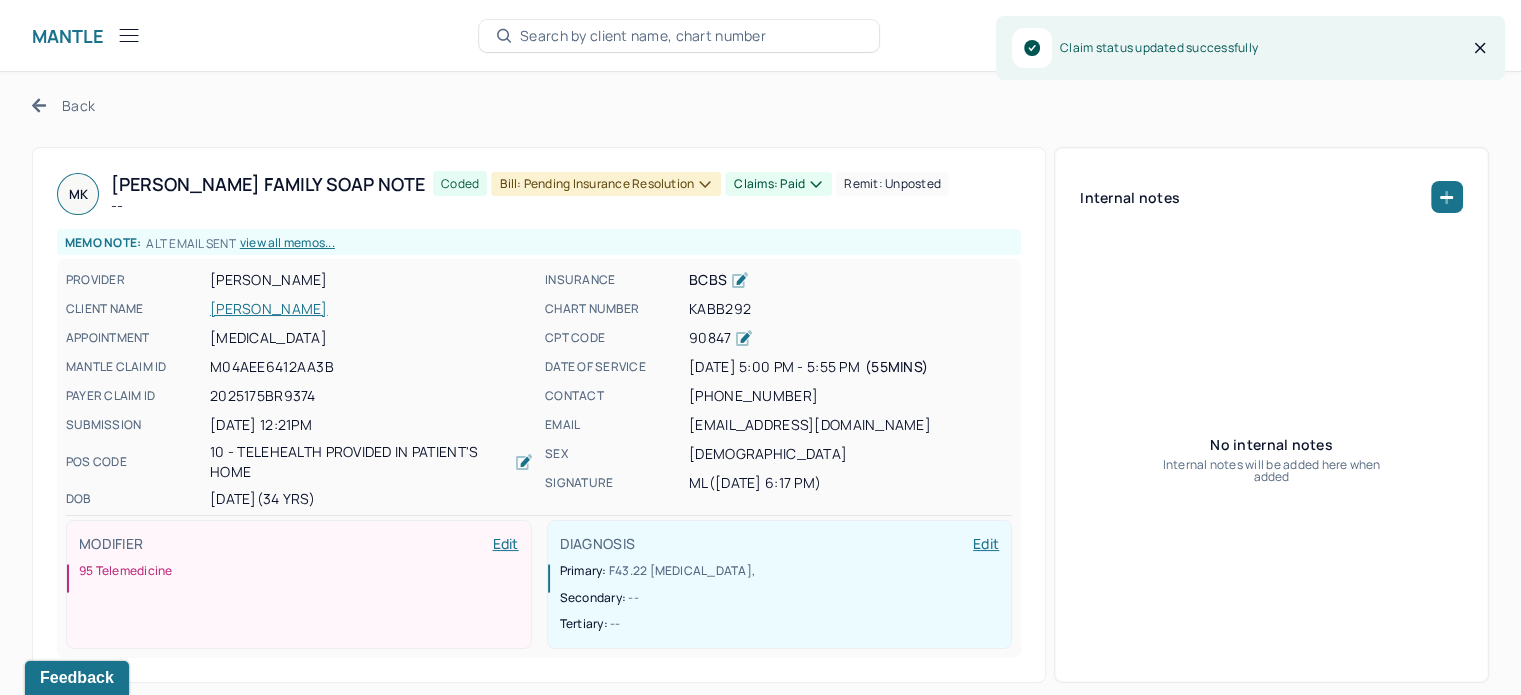 click on "Coded   Bill: Pending Insurance Resolution     Claims: paid   Remit: unposted" at bounding box center [691, 194] 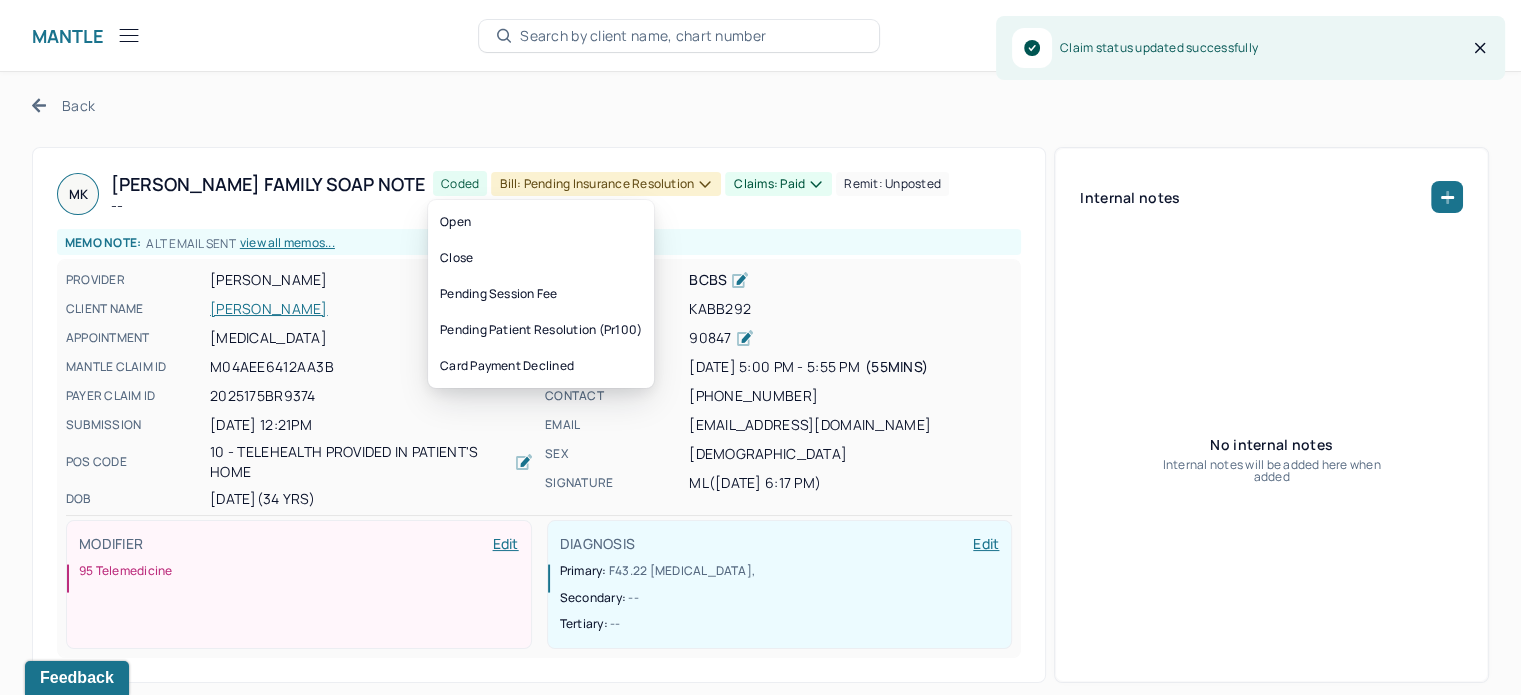 click on "Bill: Pending Insurance Resolution" at bounding box center [606, 184] 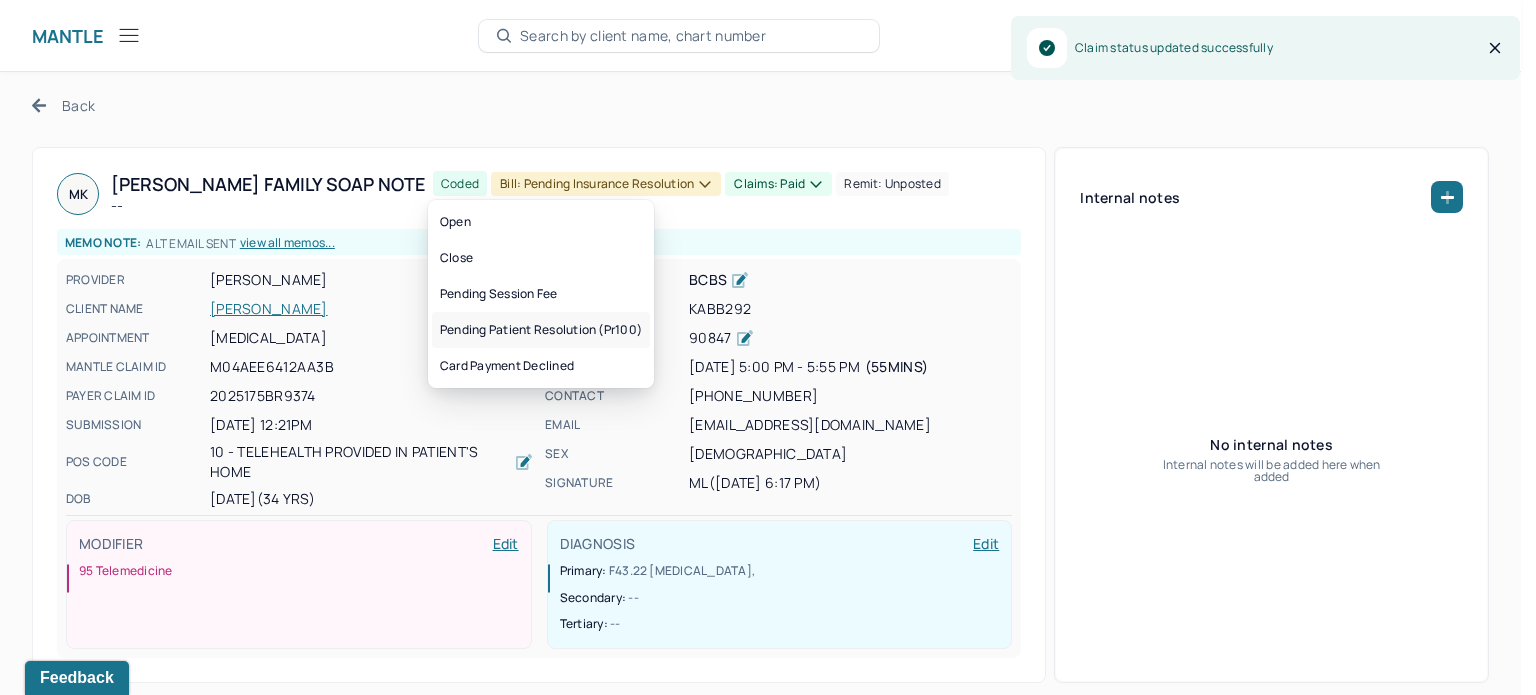 click on "Pending patient resolution (pr100)" at bounding box center [541, 330] 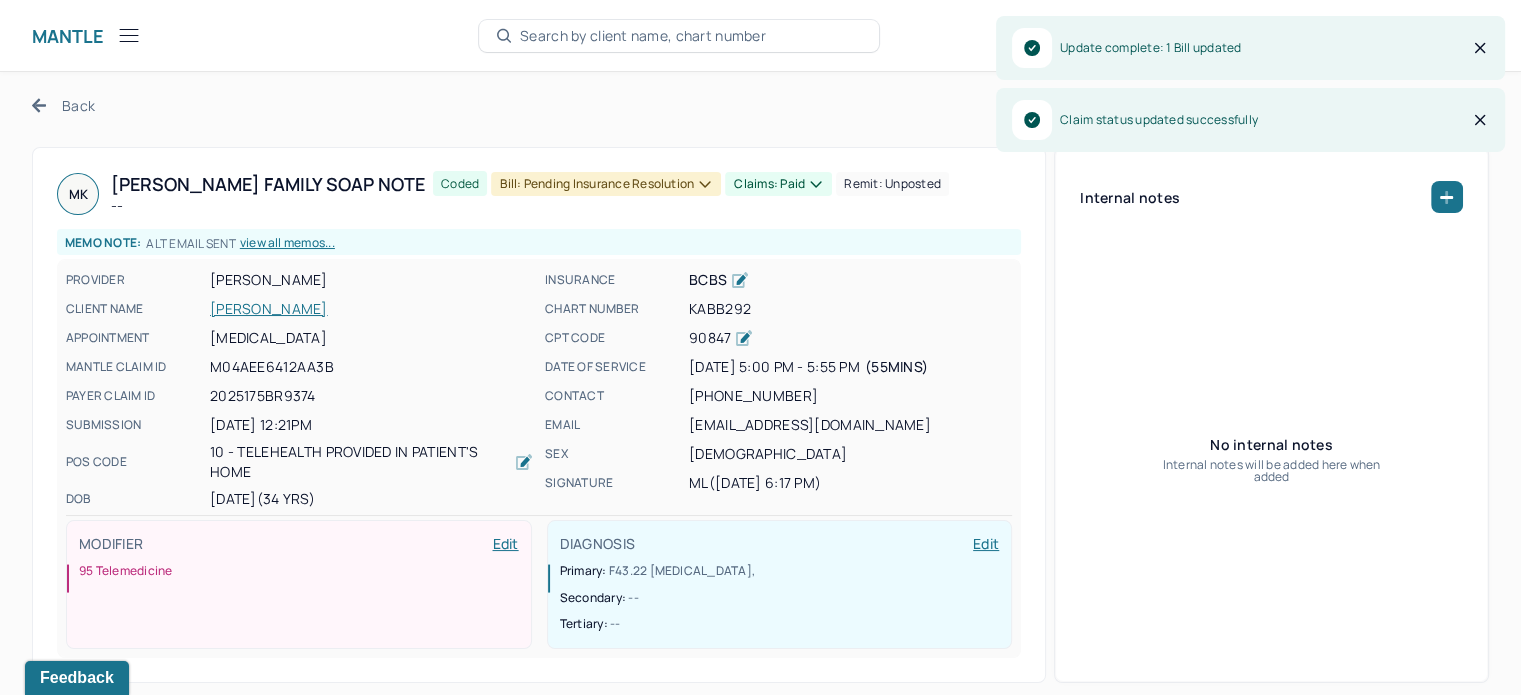 click on "Back" at bounding box center (63, 105) 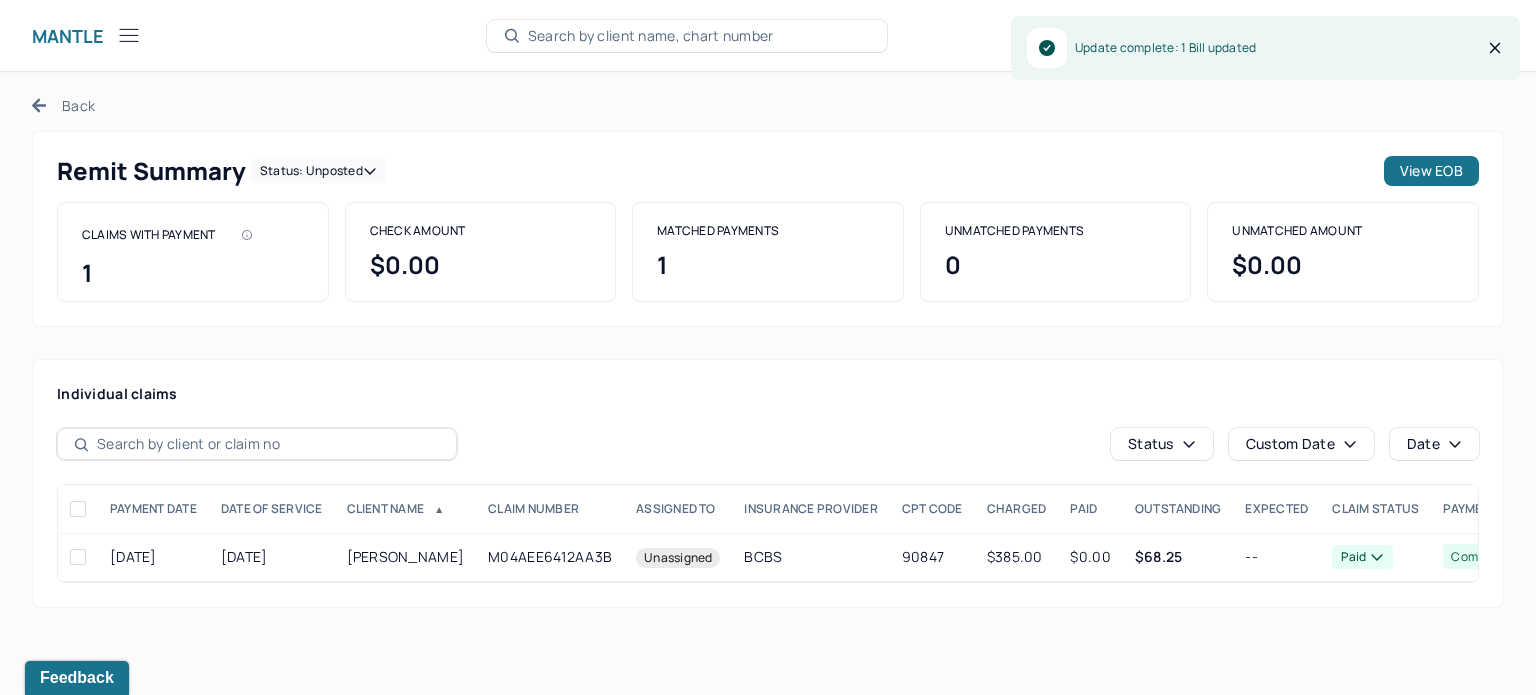 click on "Status: unposted" at bounding box center (318, 171) 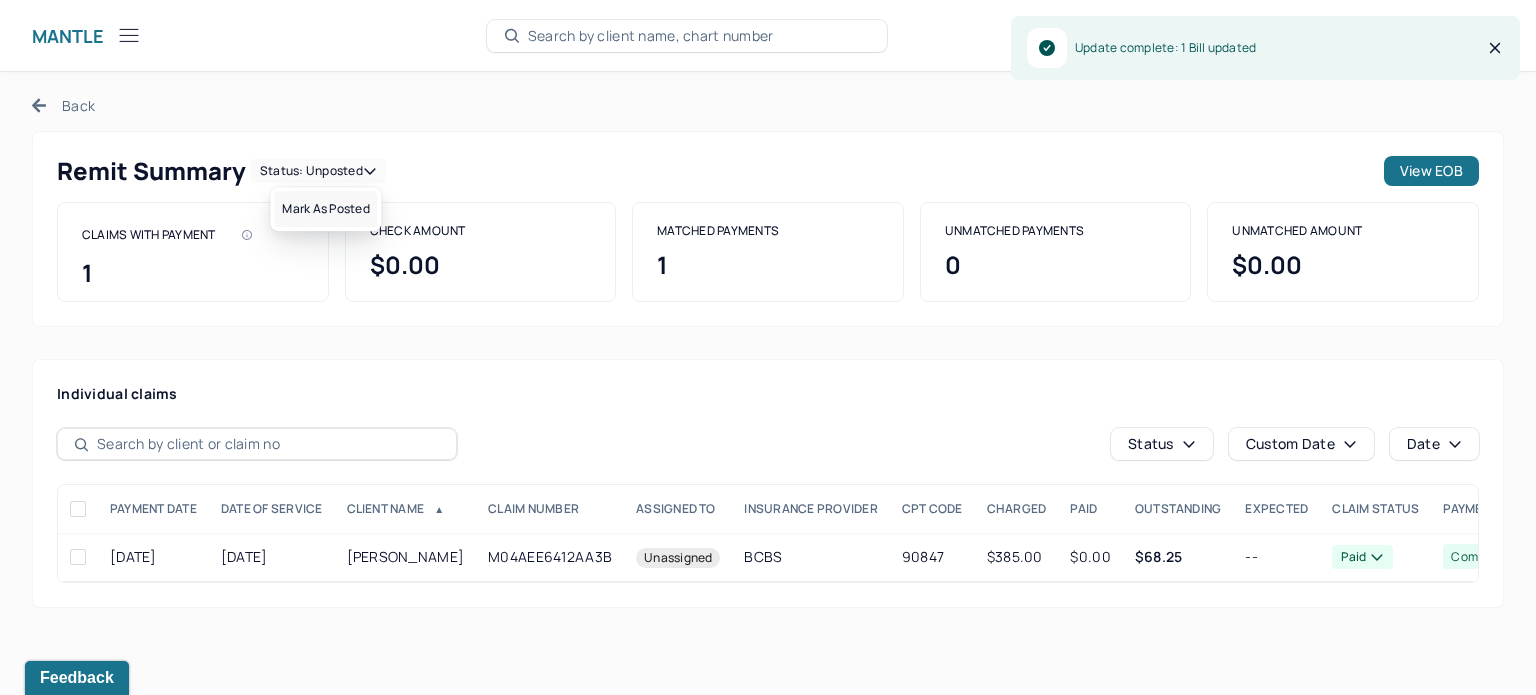 click on "Mark as Posted" at bounding box center (325, 209) 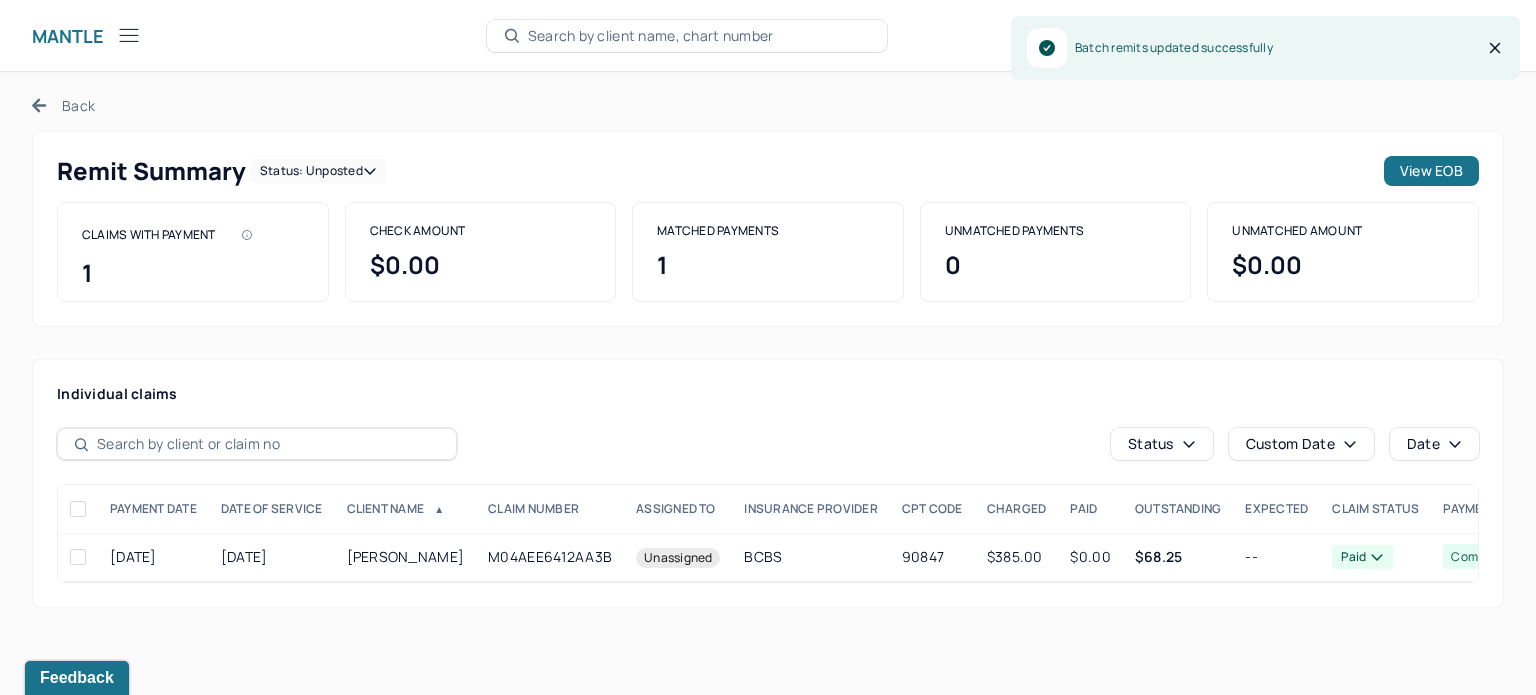click 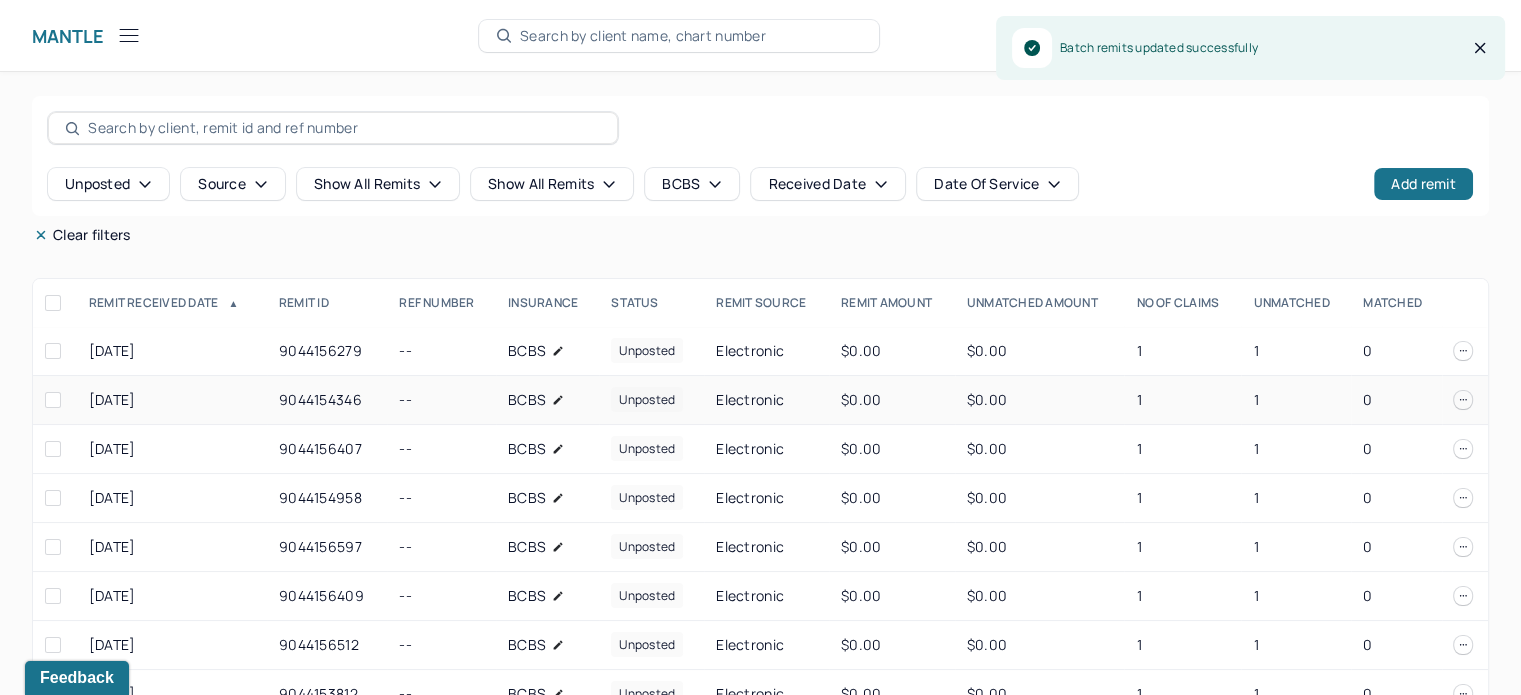 click on "1" at bounding box center [1296, 400] 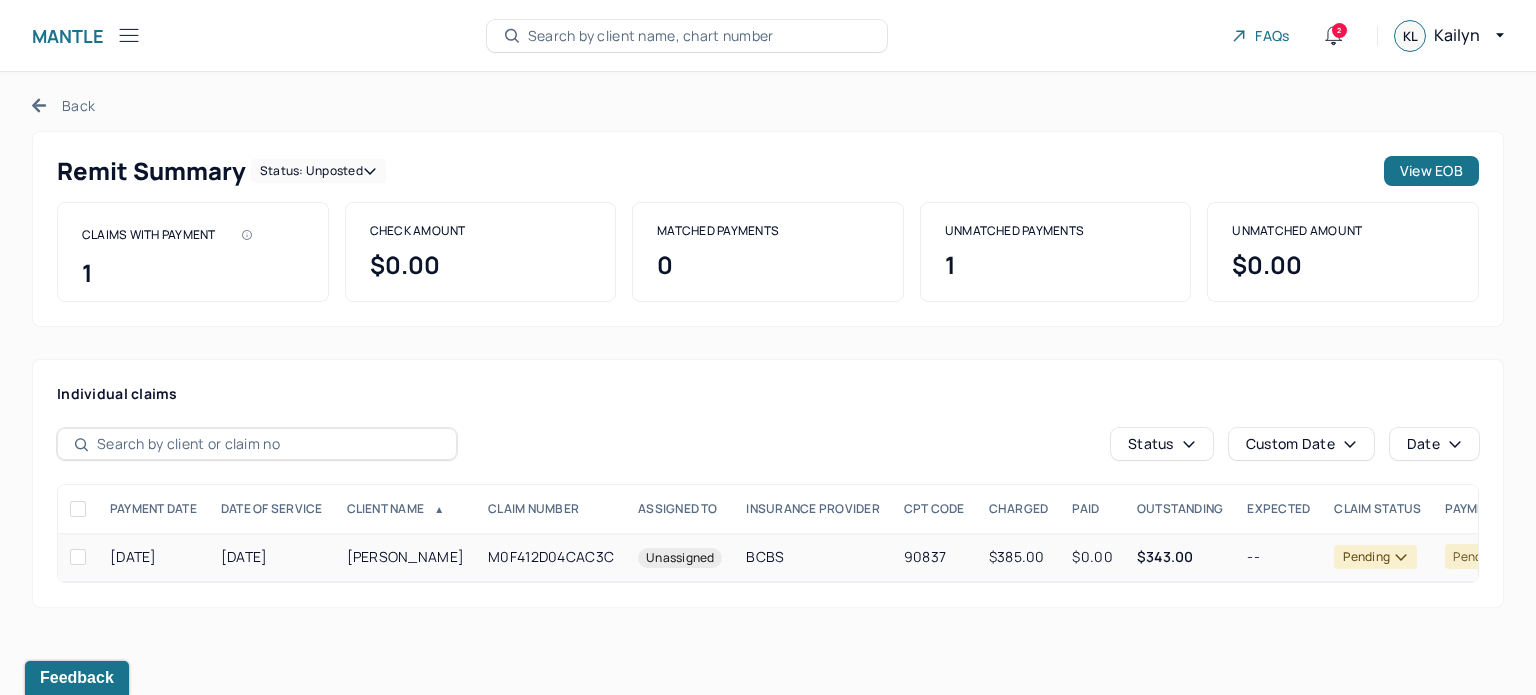 click on "$343.00" at bounding box center [1165, 556] 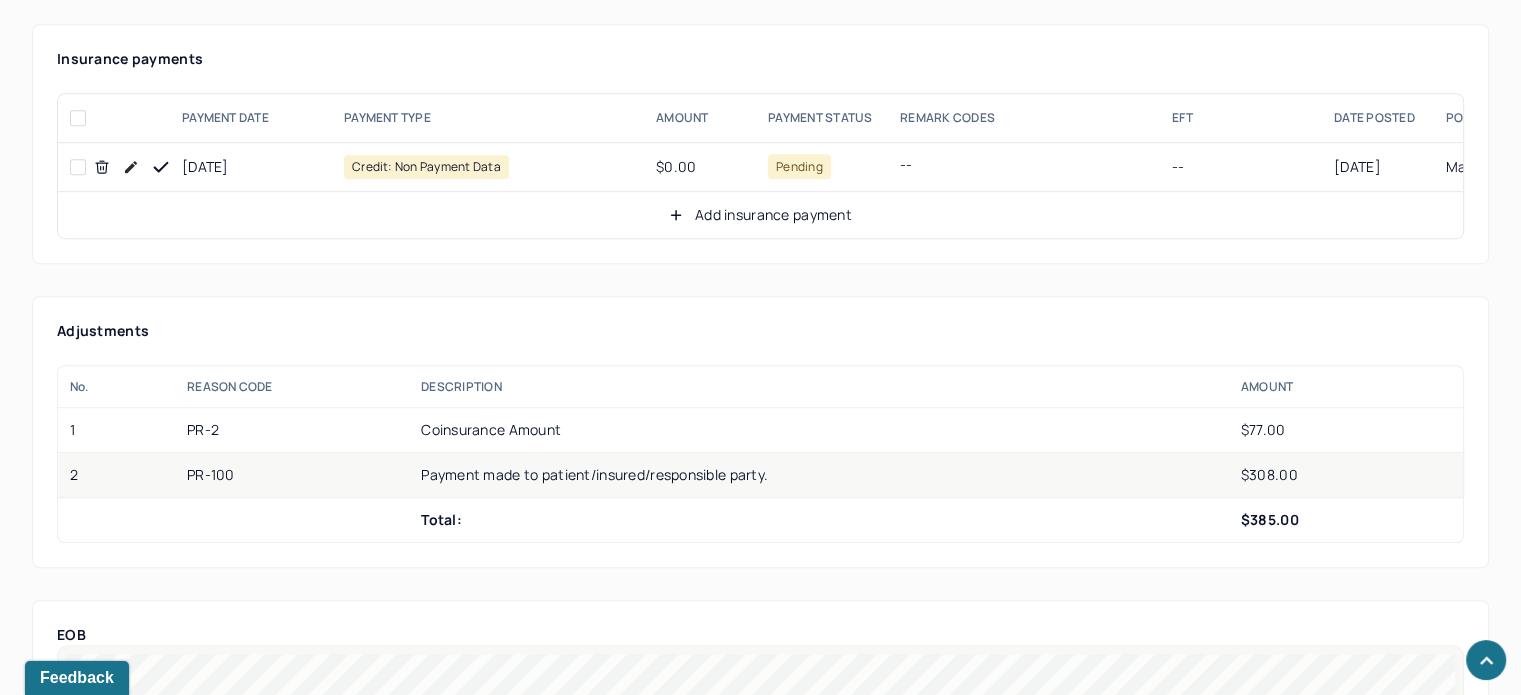 scroll, scrollTop: 1200, scrollLeft: 0, axis: vertical 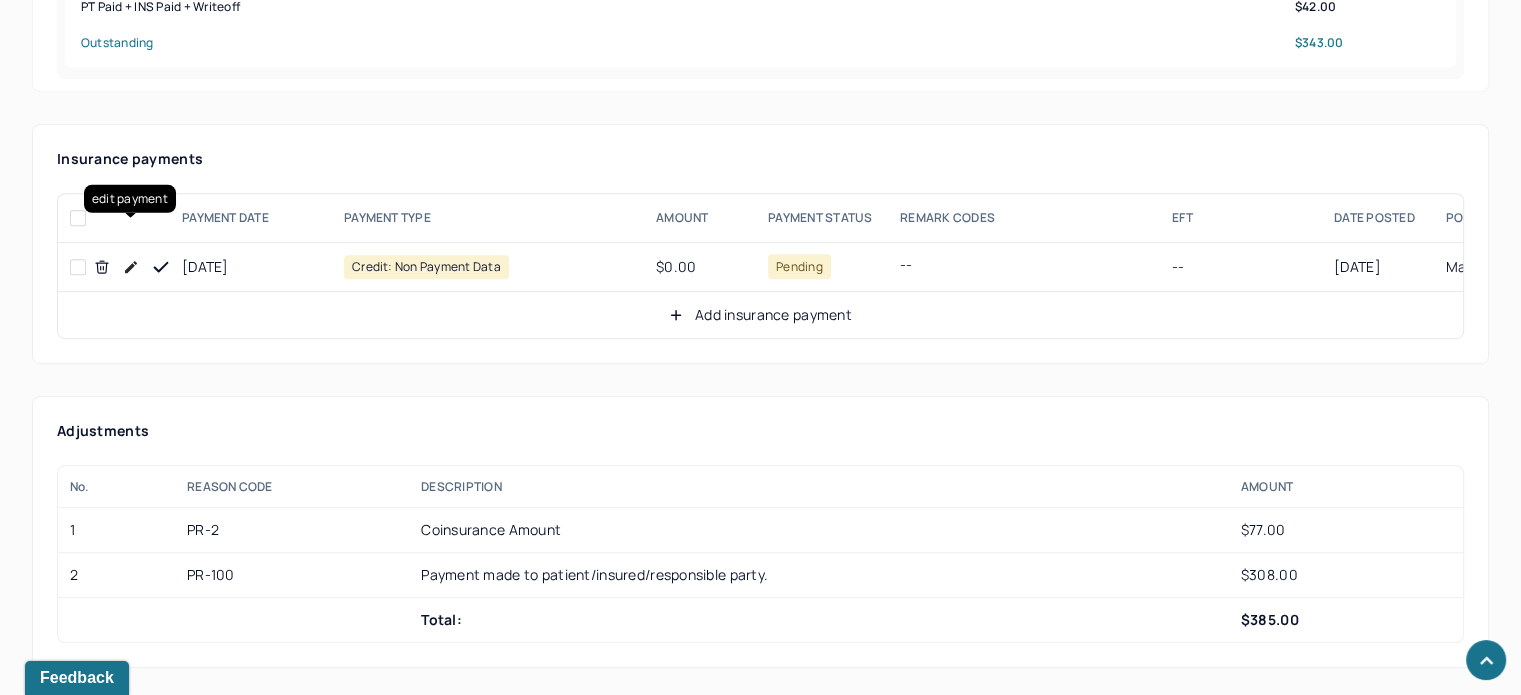 click 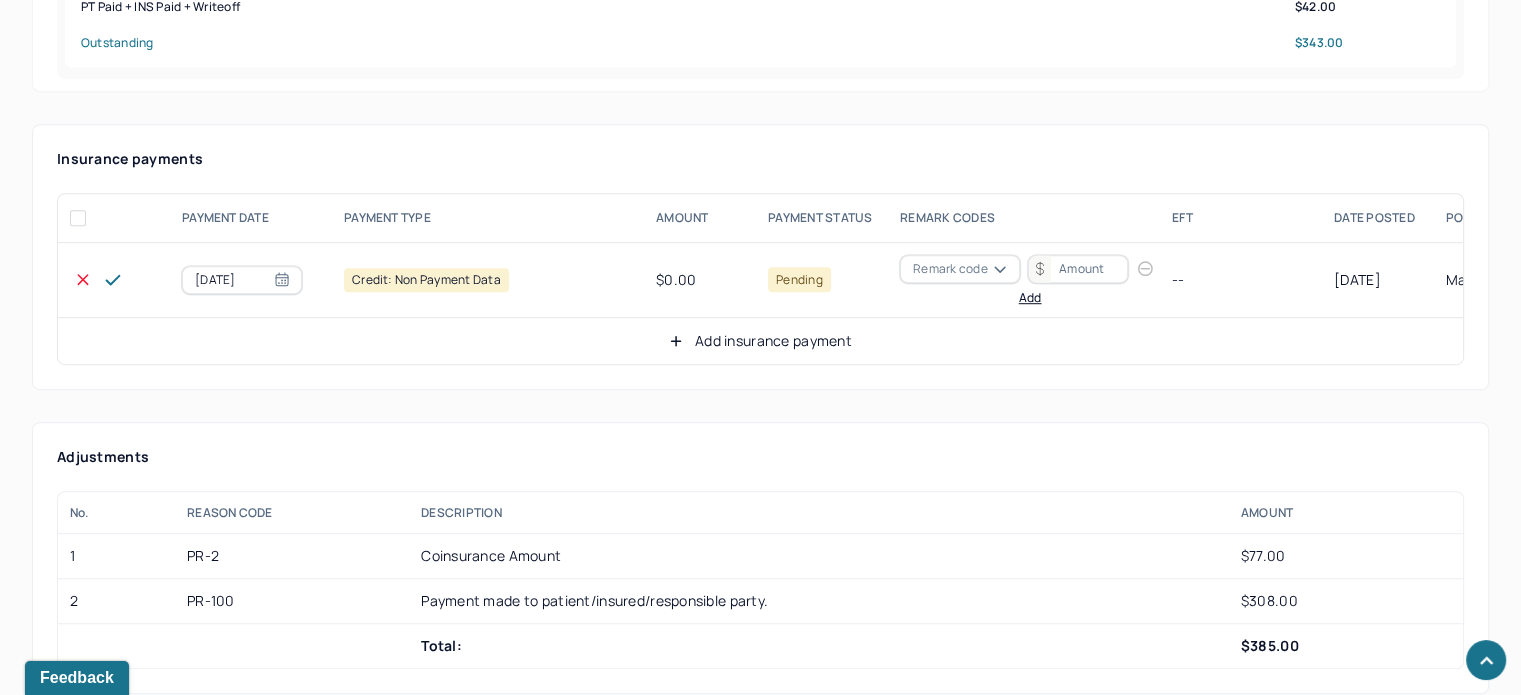 click on "06/26/2025 Credit:   non payment data $0.00 Pending Remark code       Add   -- 07/03/2025 Mantle" at bounding box center [914, 280] 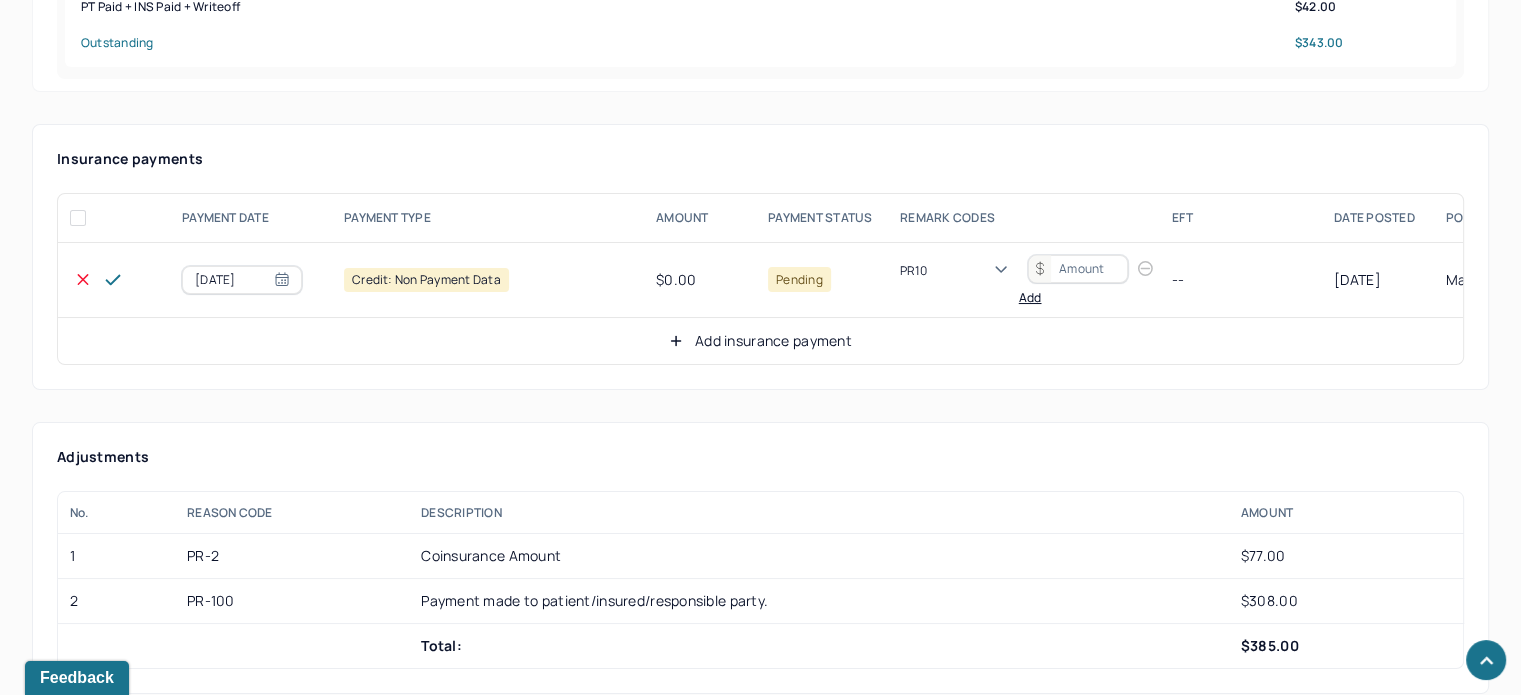 scroll, scrollTop: 8, scrollLeft: 0, axis: vertical 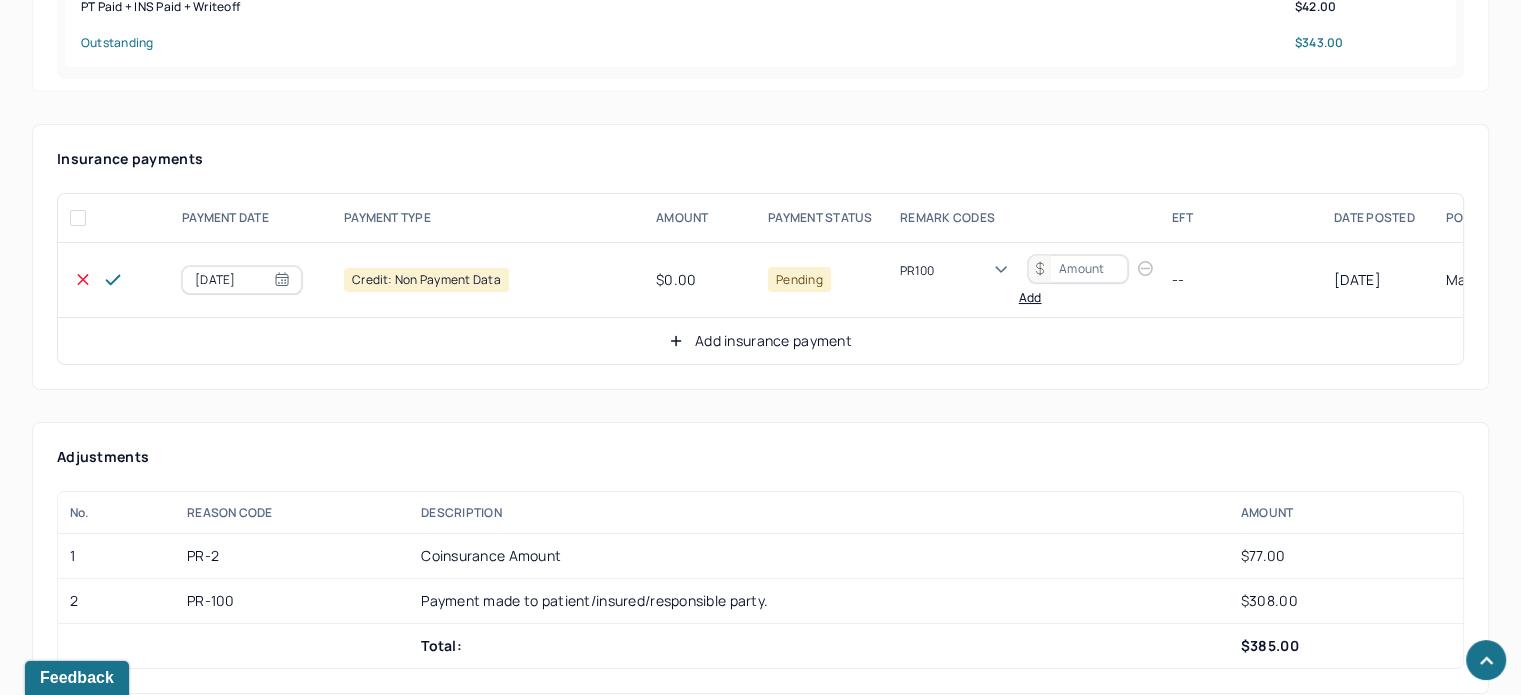type 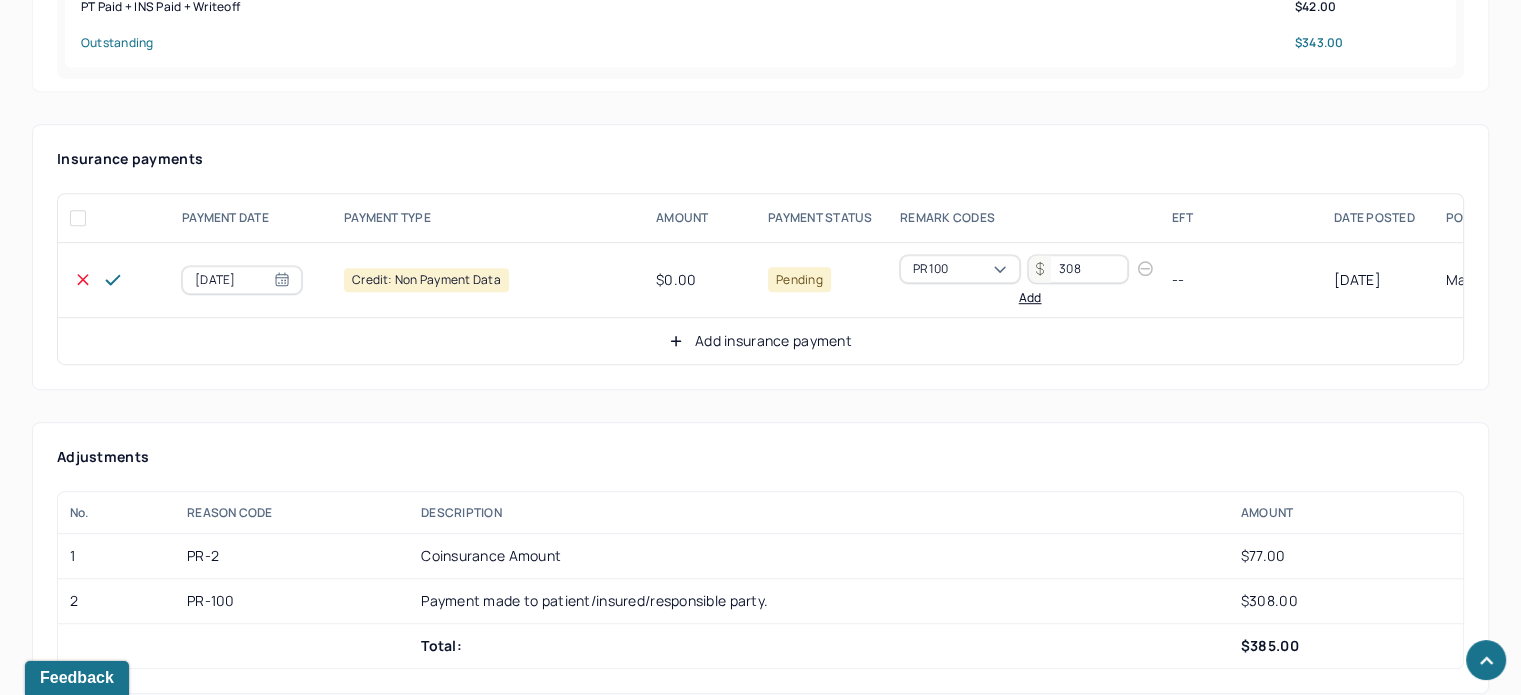 type on "308" 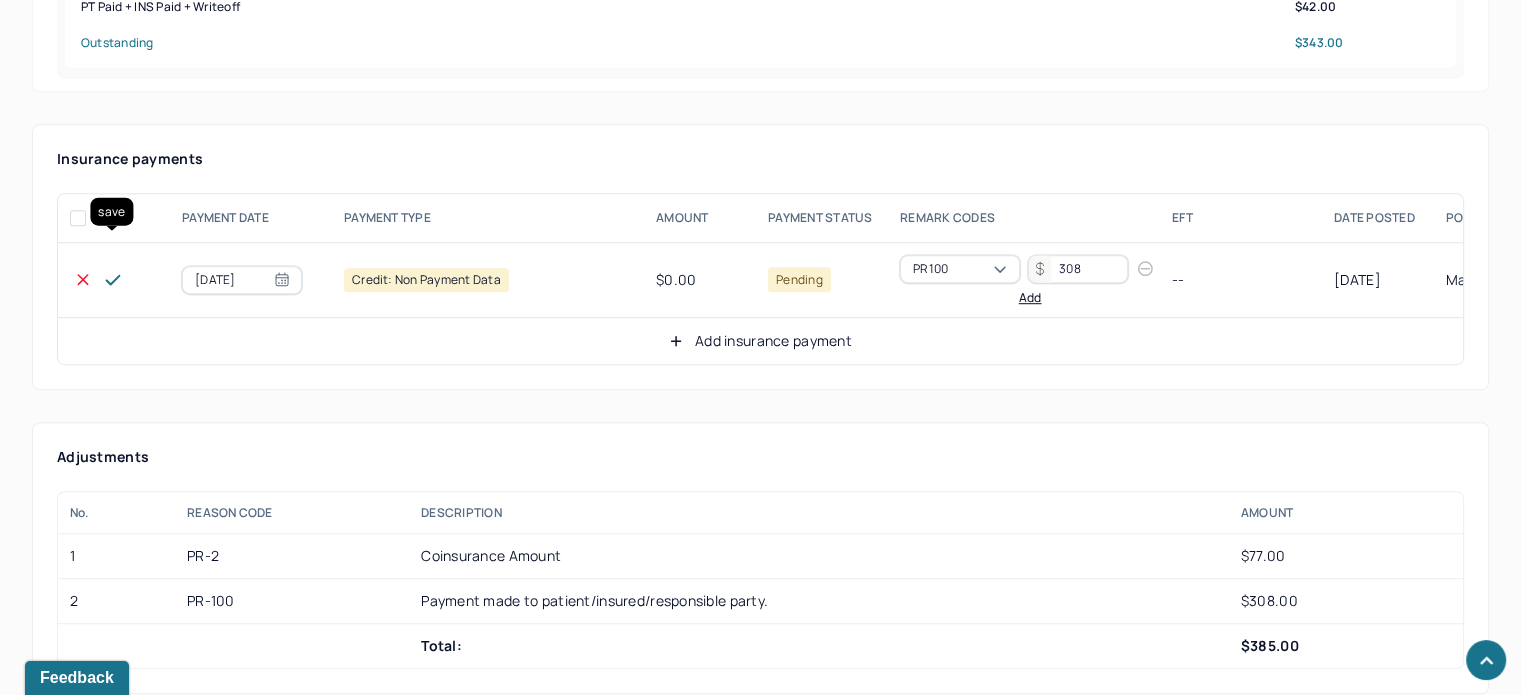 click 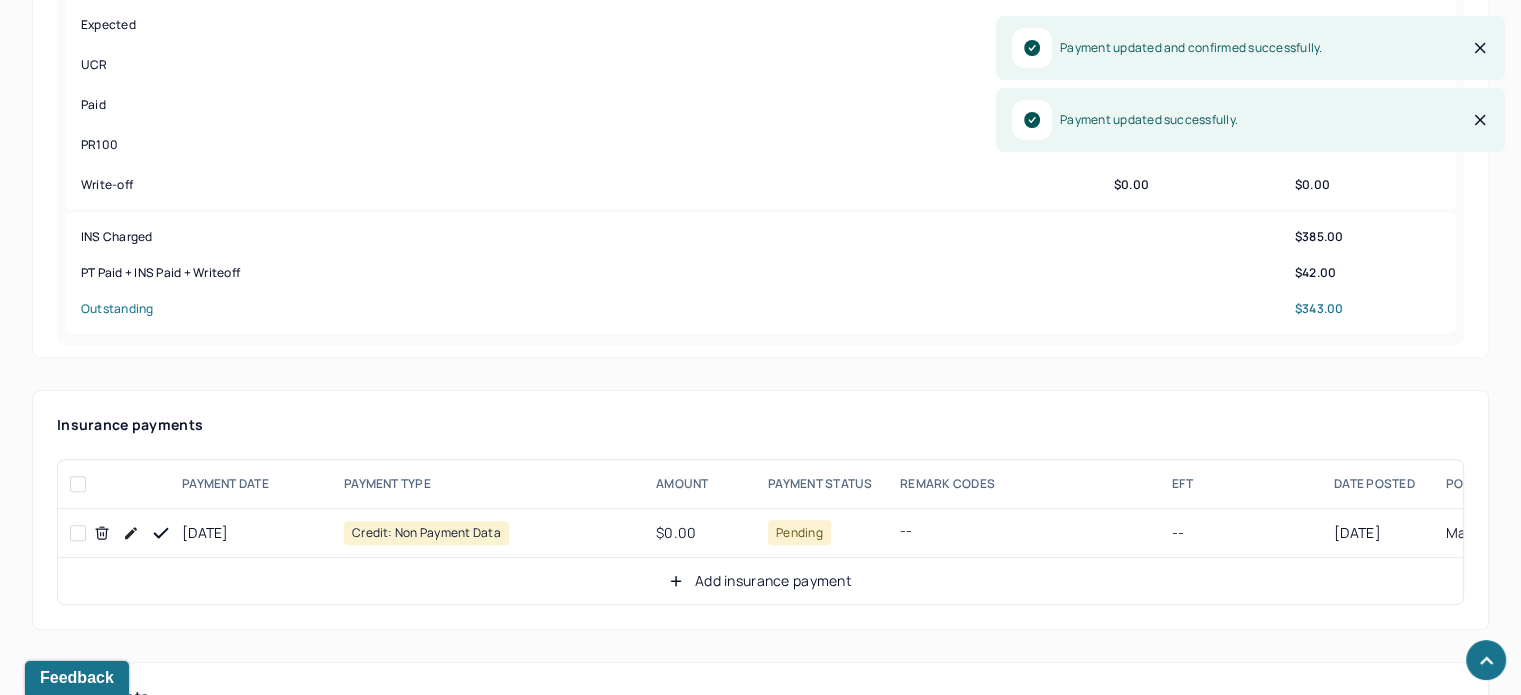 scroll, scrollTop: 1100, scrollLeft: 0, axis: vertical 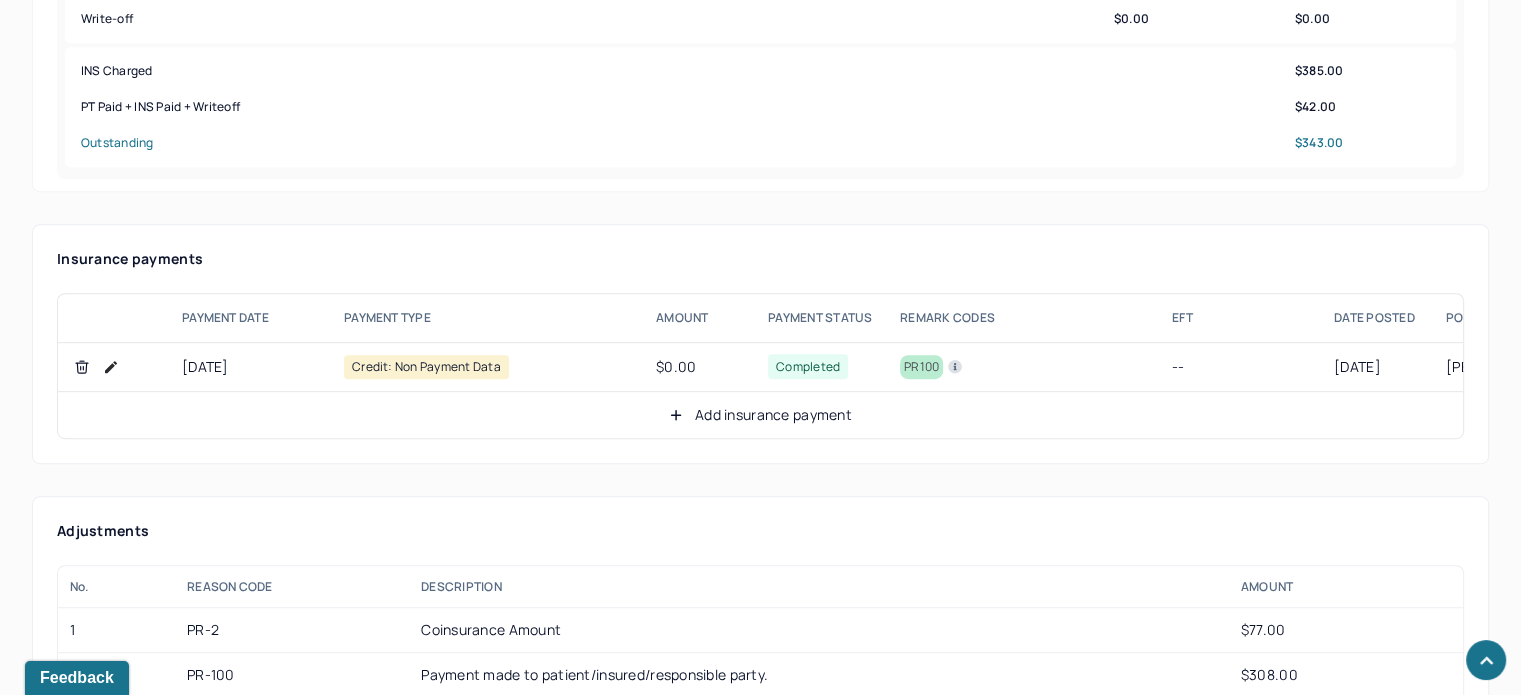 click on "Add insurance payment" at bounding box center [760, 415] 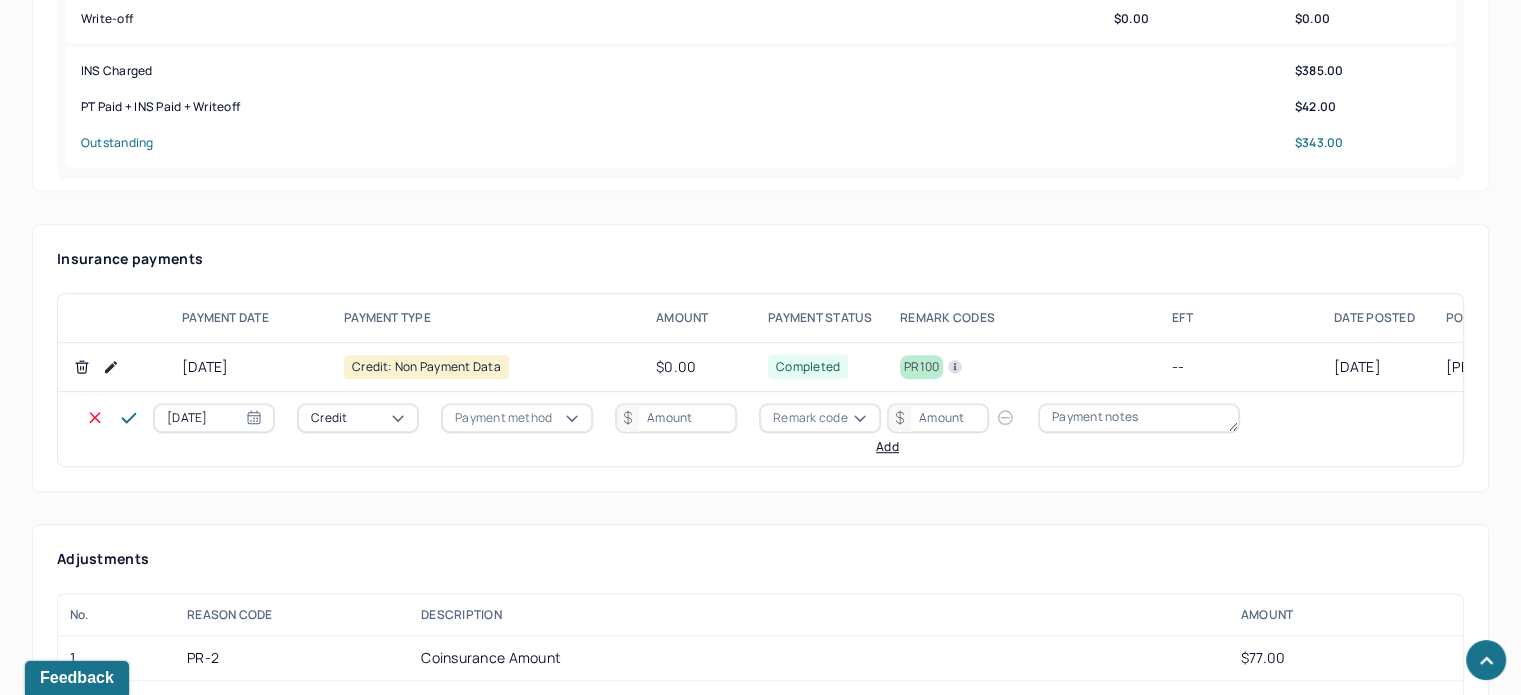 click on "Credit" at bounding box center (329, 418) 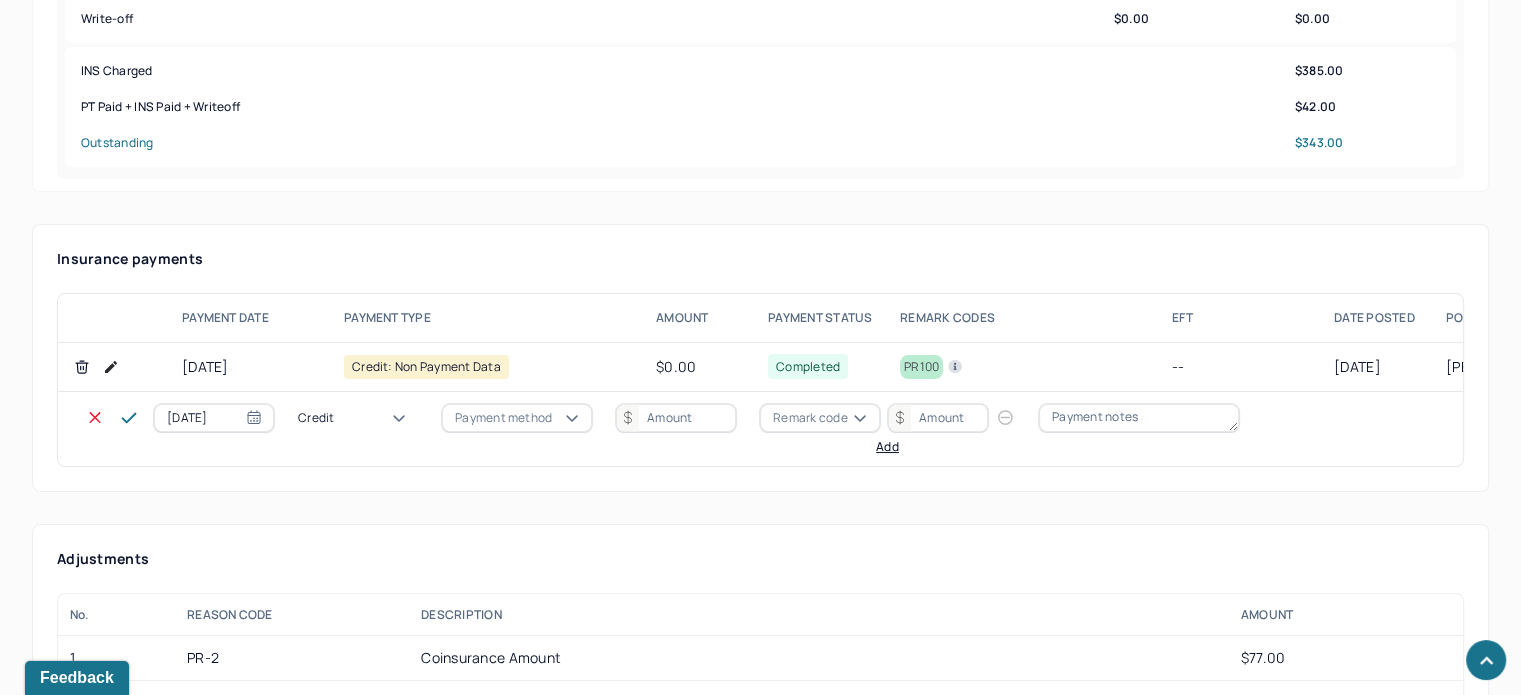 click on "Write off" at bounding box center (60, 3362) 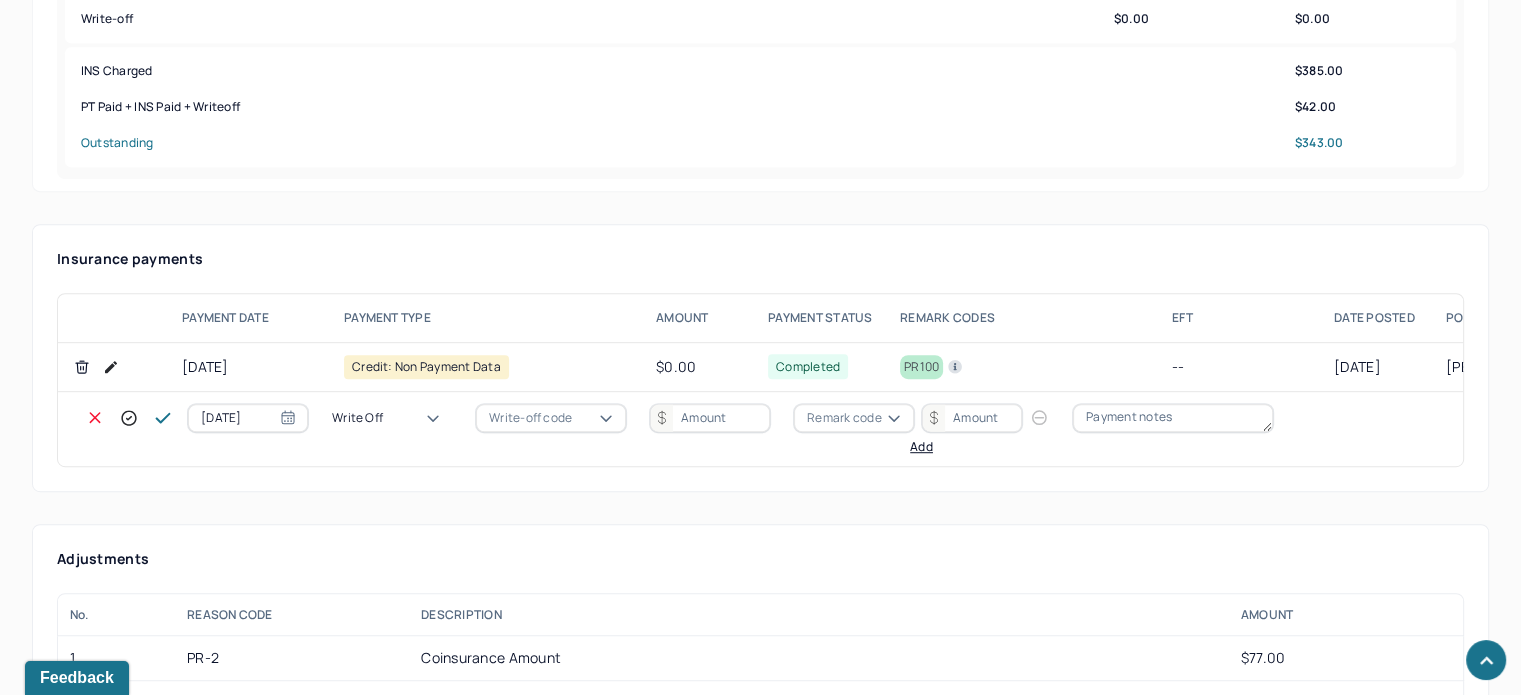 click on "Write-off code" at bounding box center (530, 418) 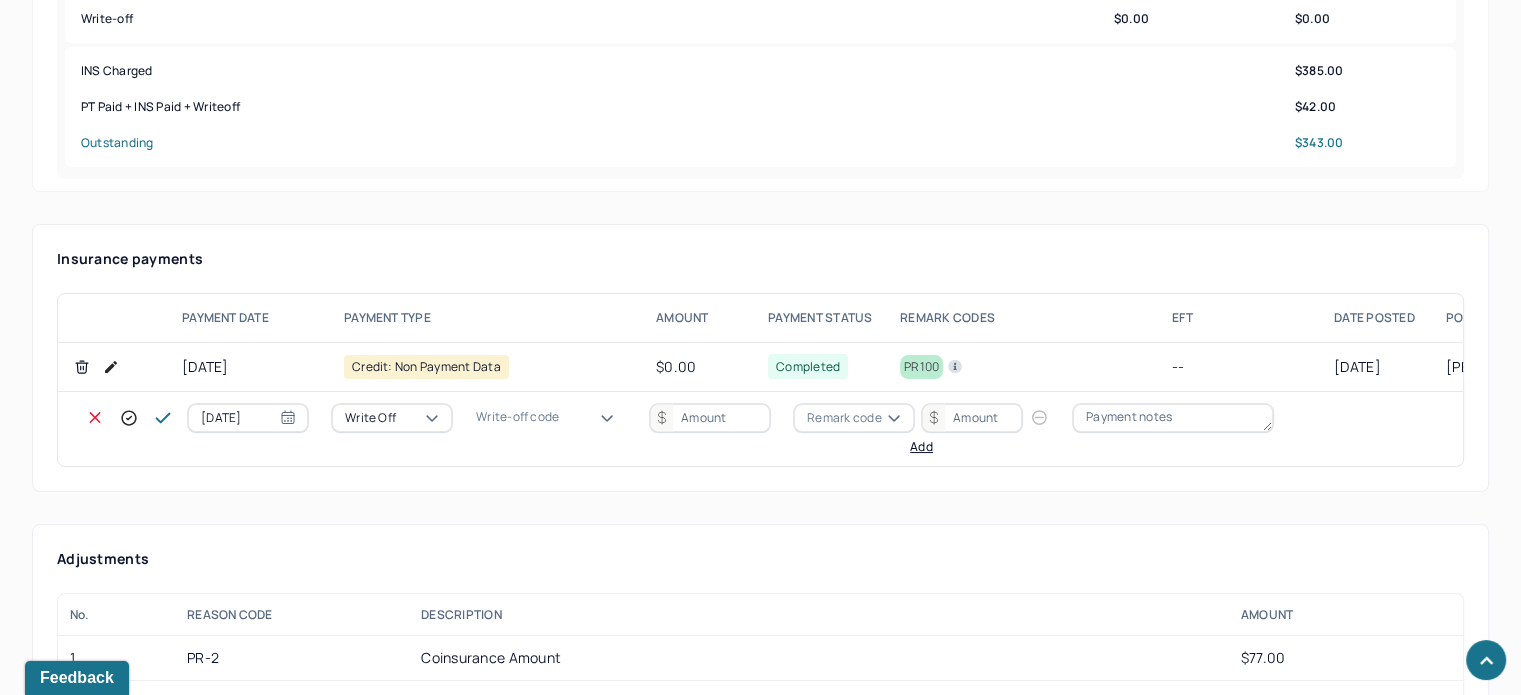 click on "WOBAL: WRITE OFF - BALANCE (INSADJ)" at bounding box center [100, 3383] 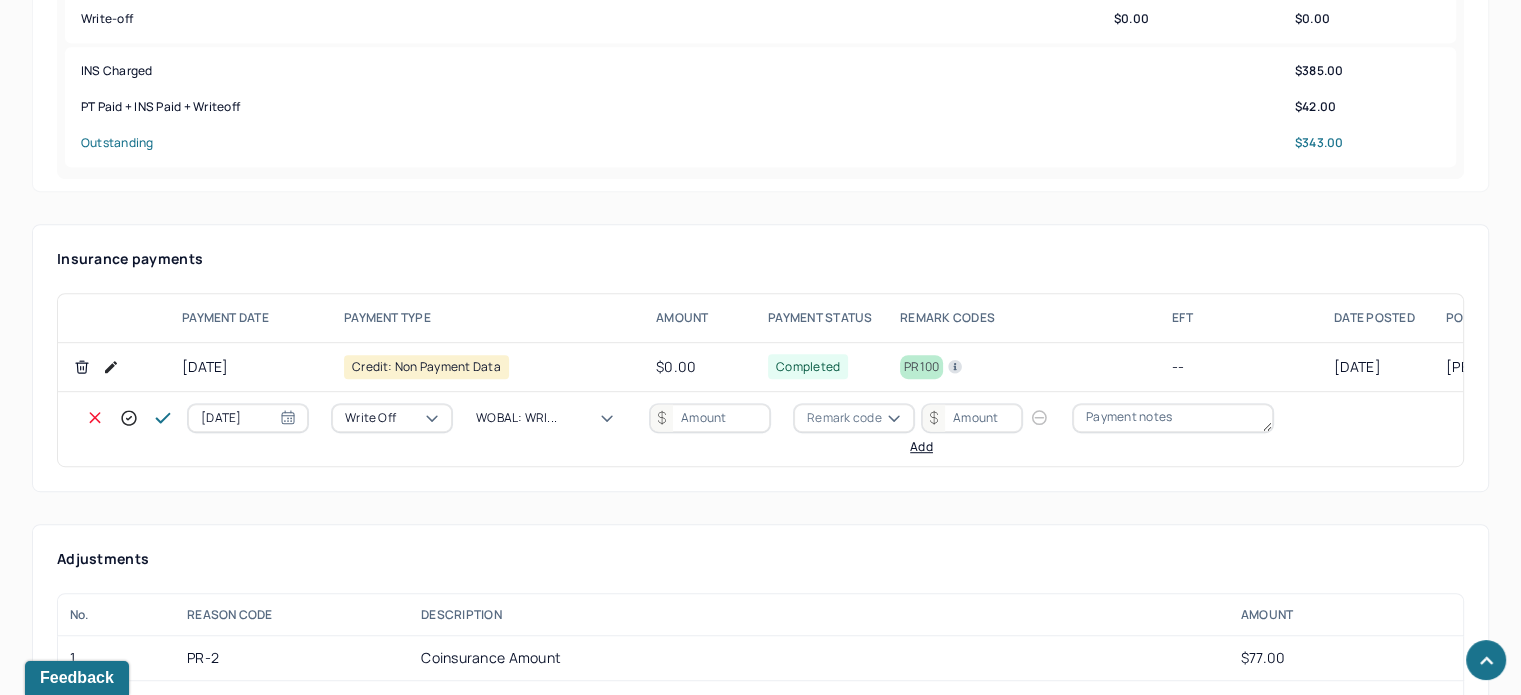 click at bounding box center (710, 418) 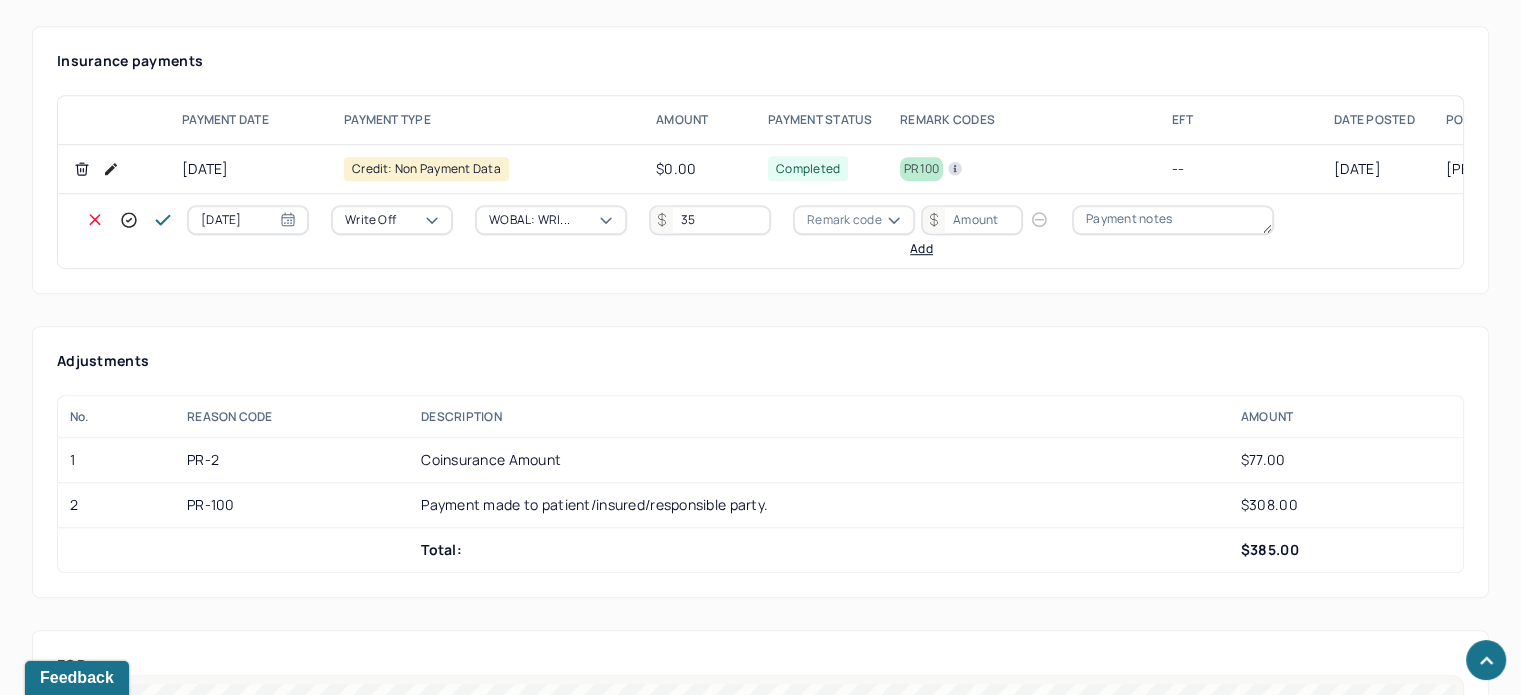 scroll, scrollTop: 1300, scrollLeft: 0, axis: vertical 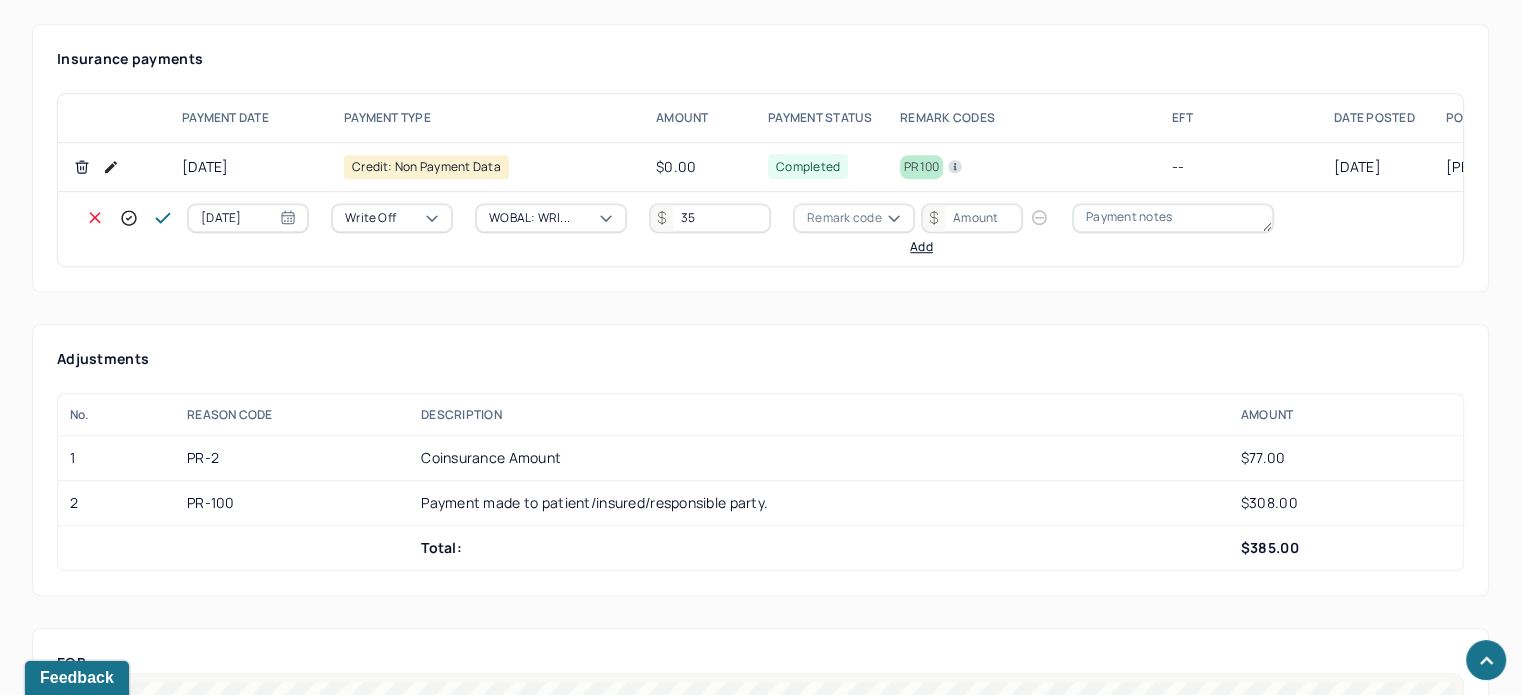 type on "35" 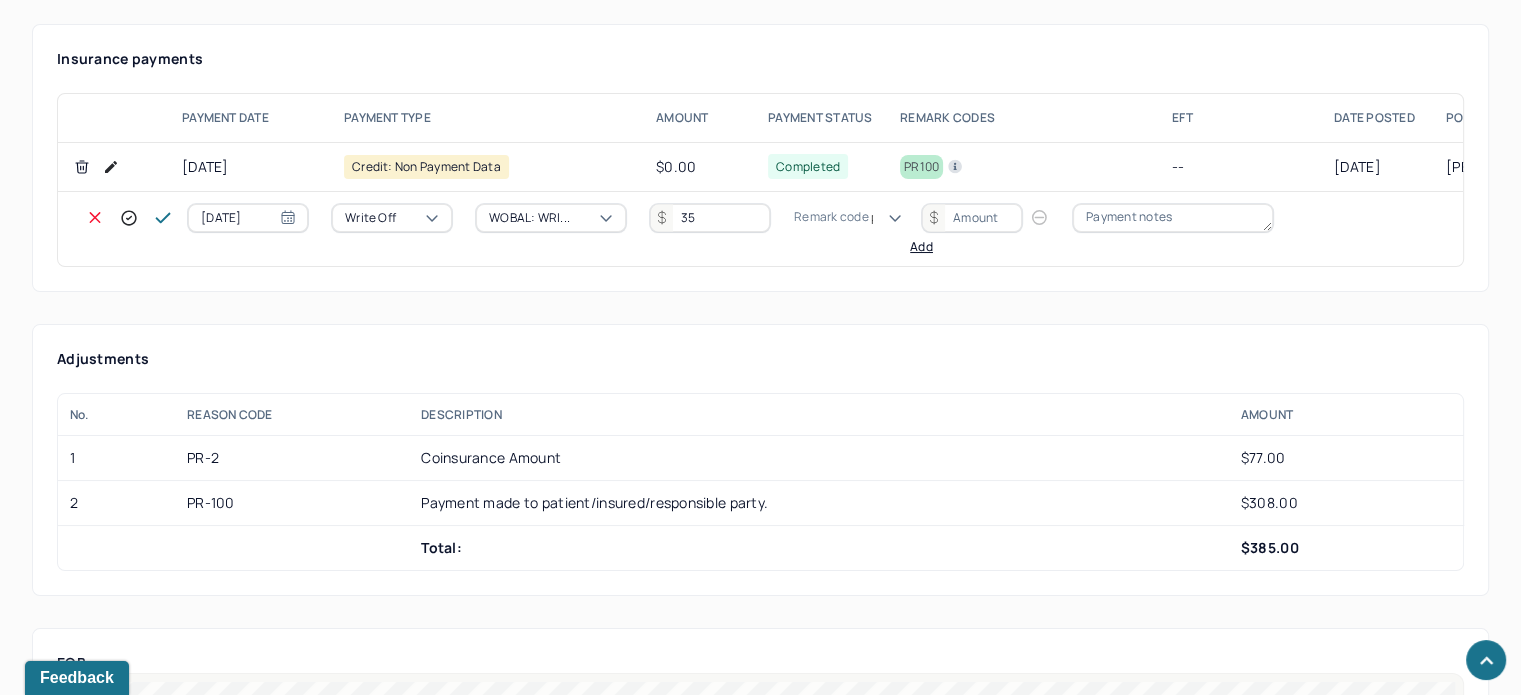 scroll, scrollTop: 124, scrollLeft: 0, axis: vertical 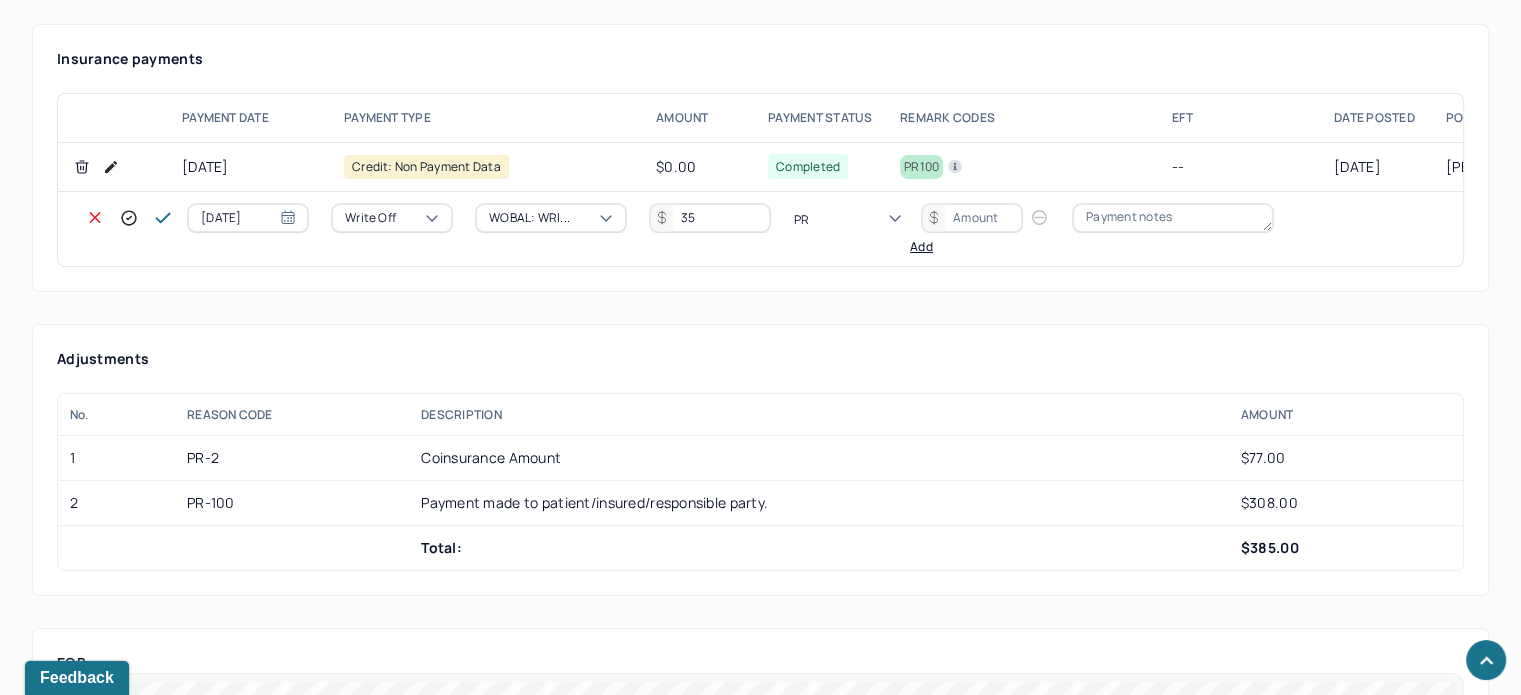 type on "PR2" 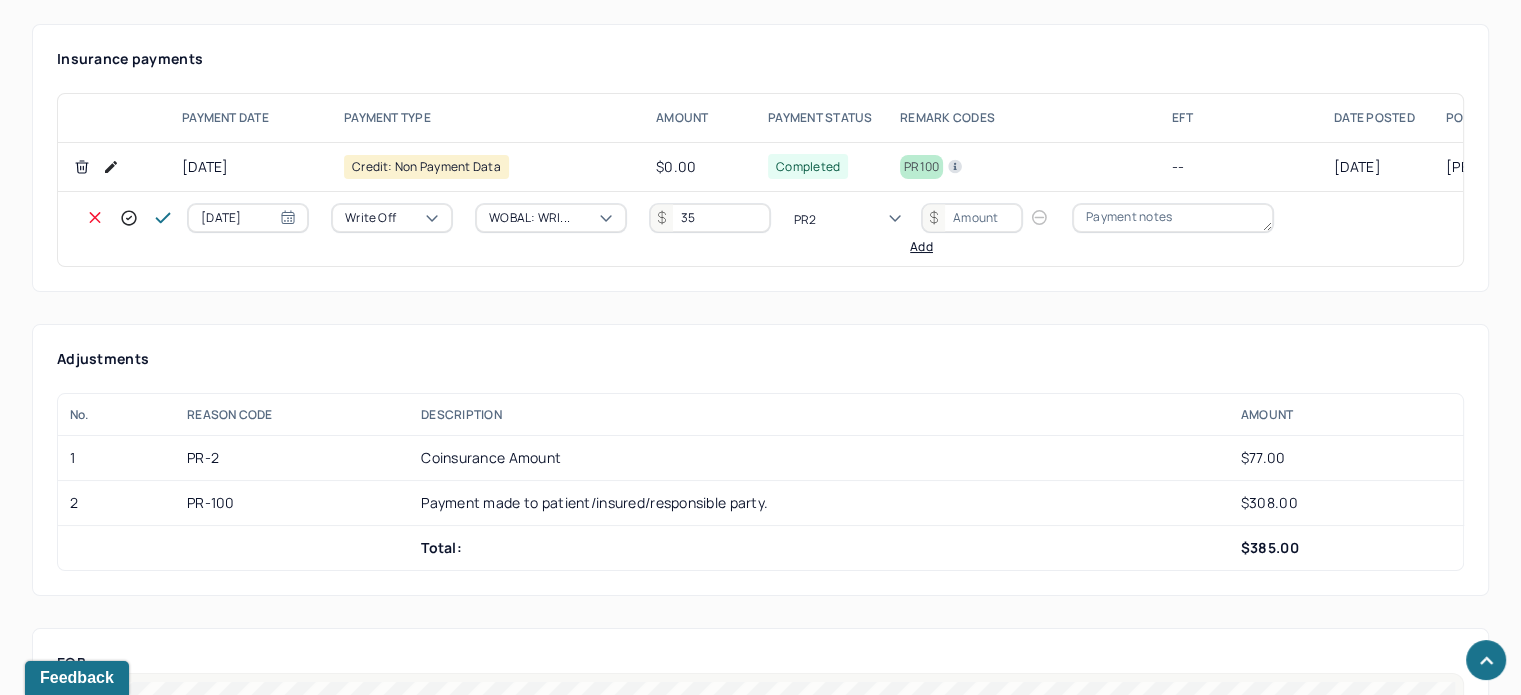 type 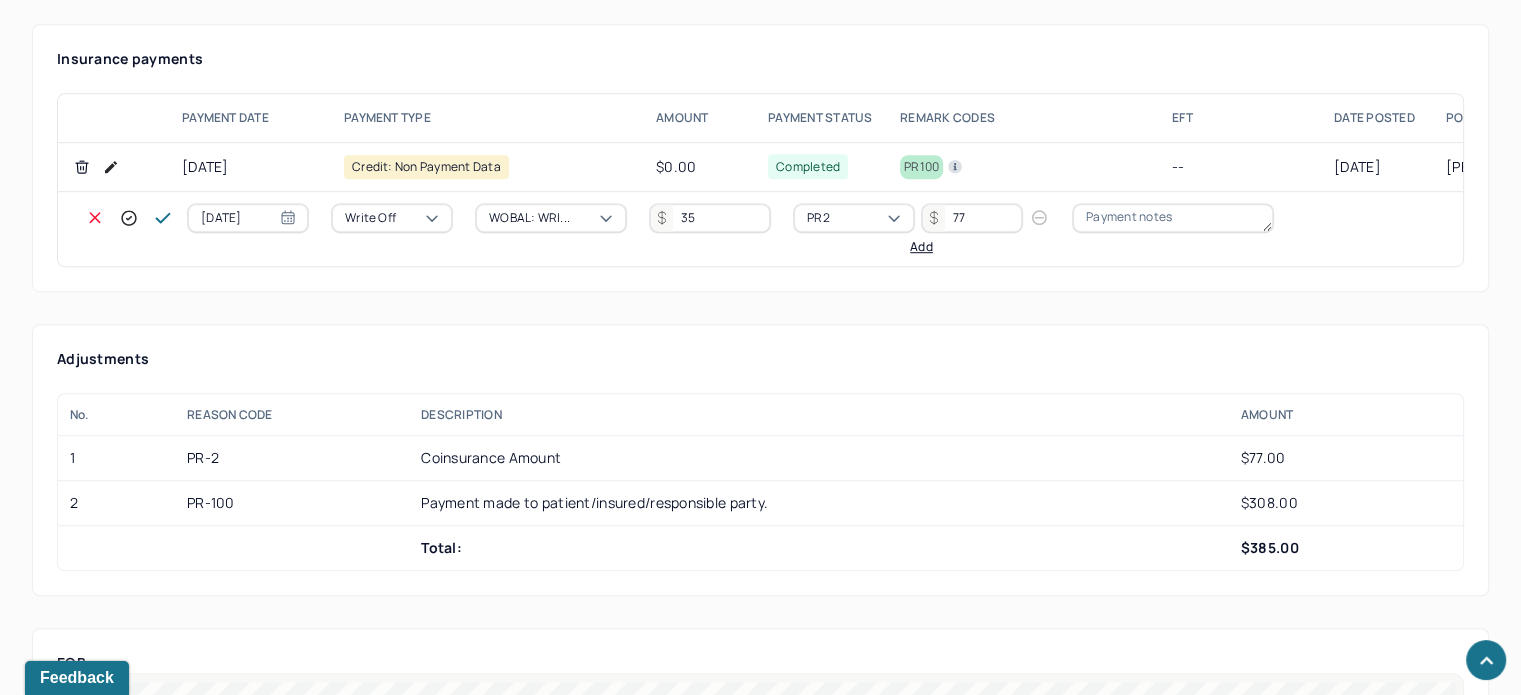 type on "77" 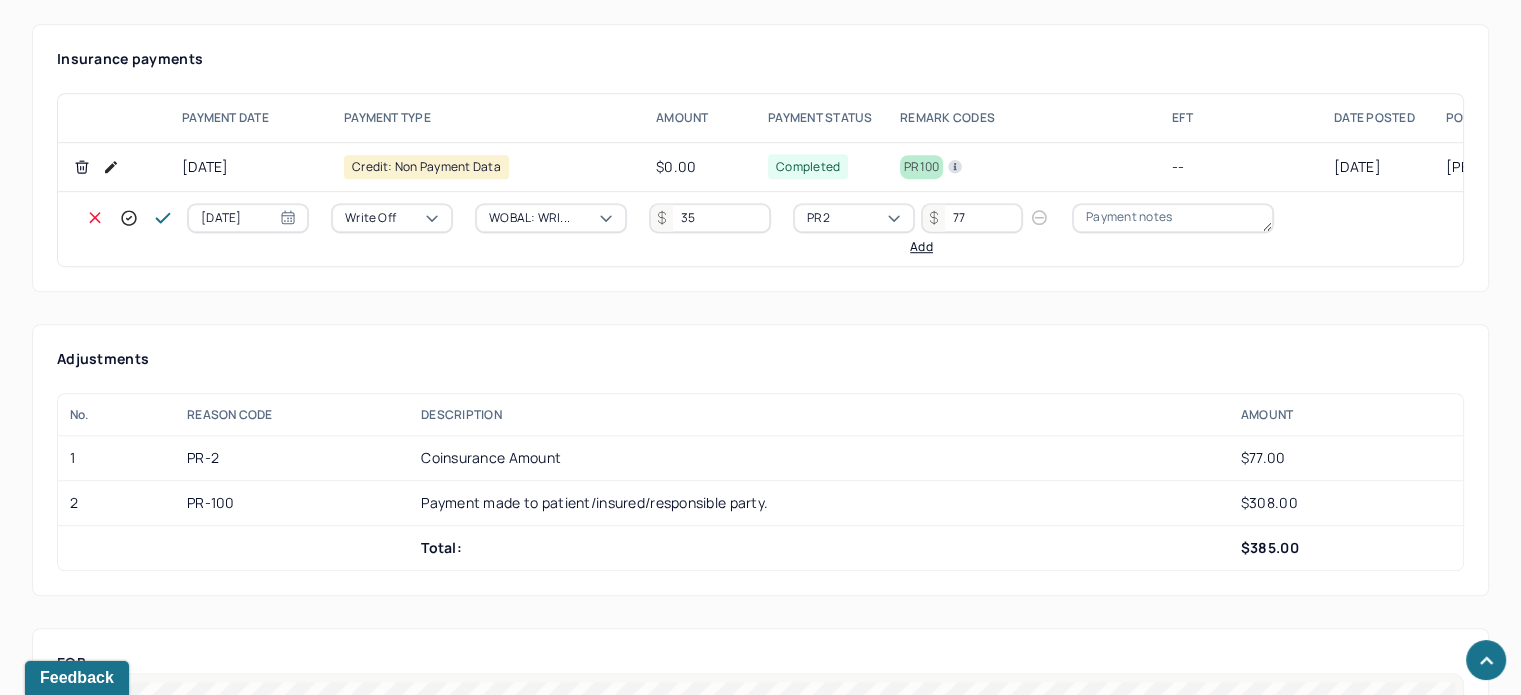 type 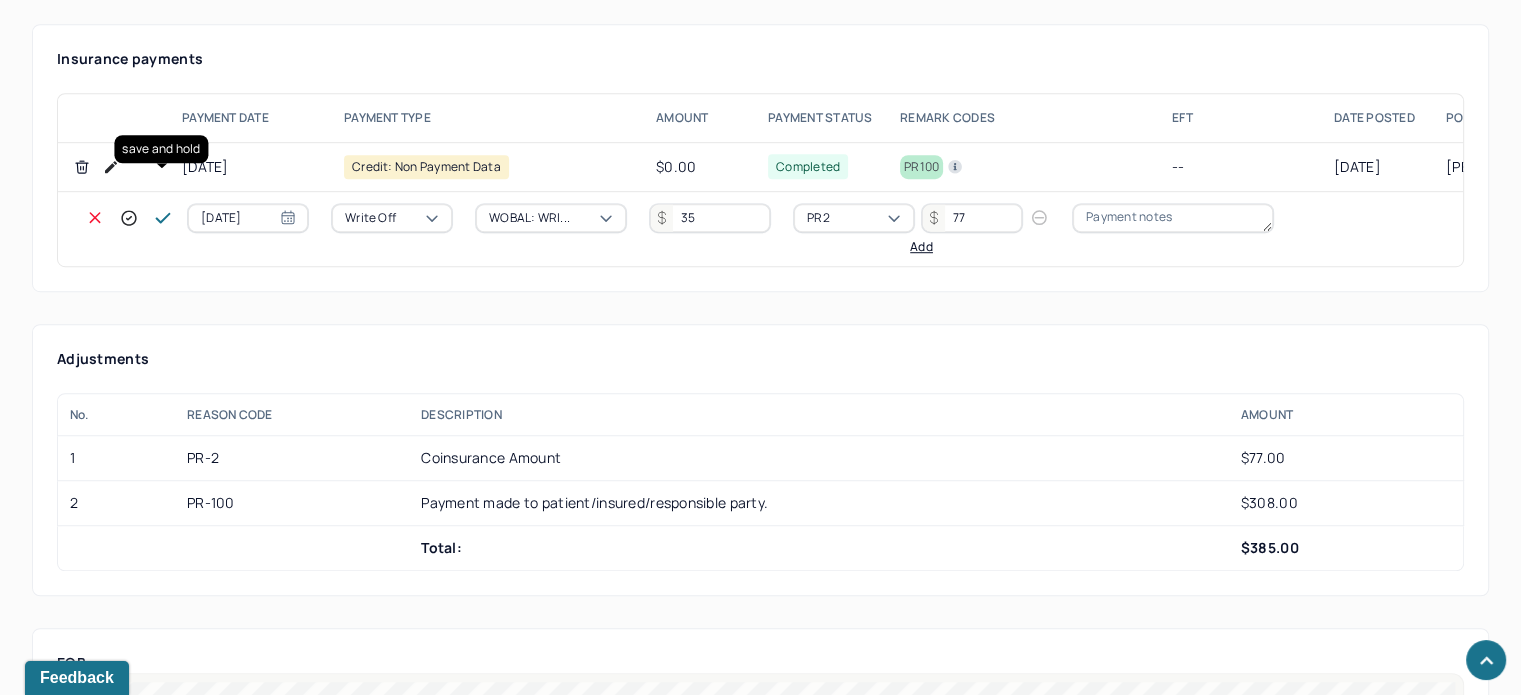 click 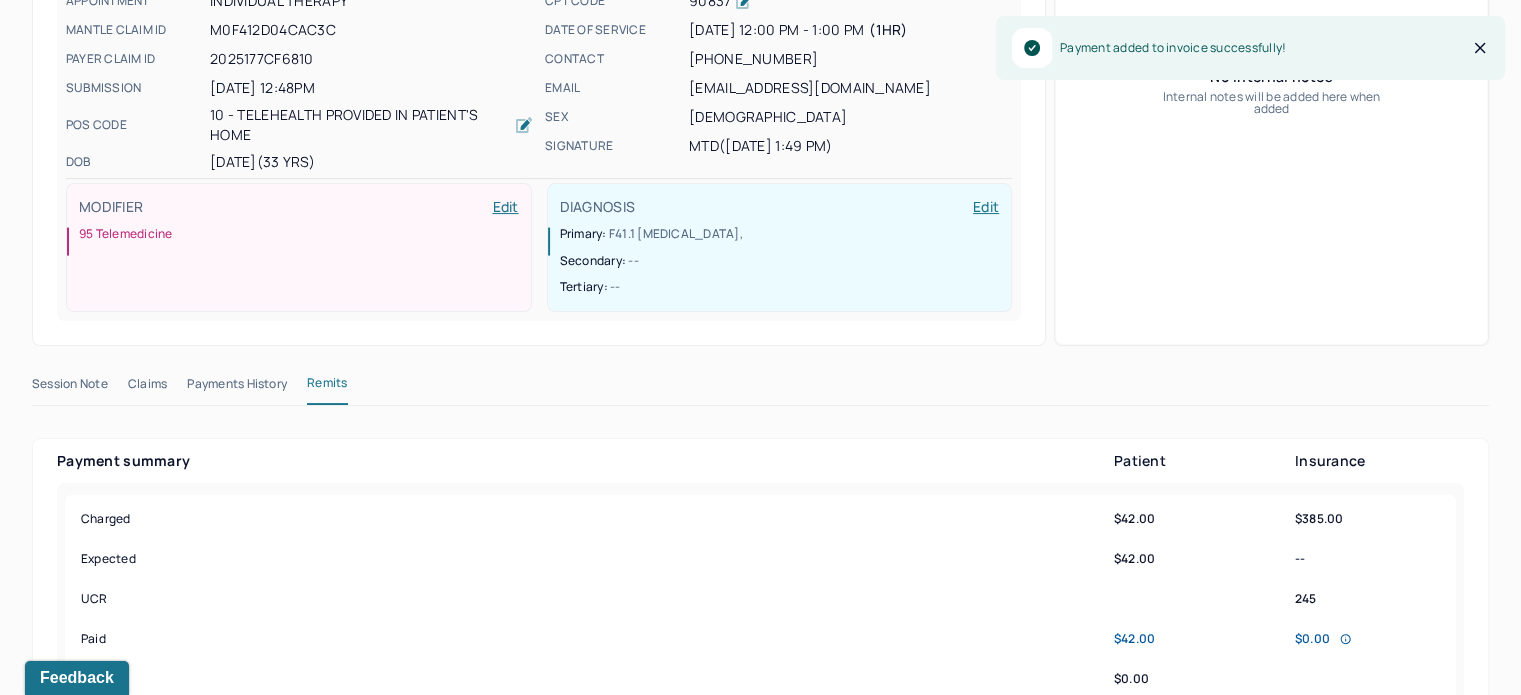 scroll, scrollTop: 0, scrollLeft: 0, axis: both 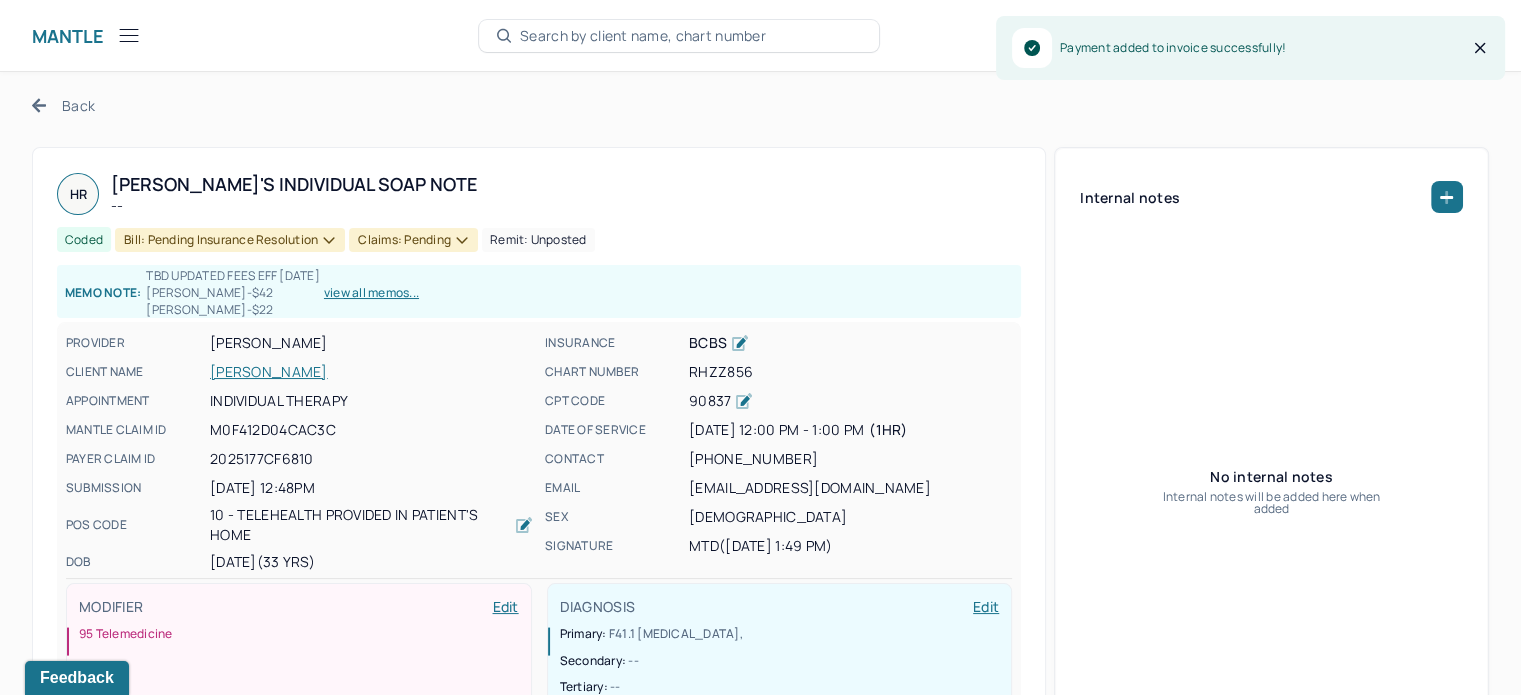 click on "Claims: pending" at bounding box center [413, 240] 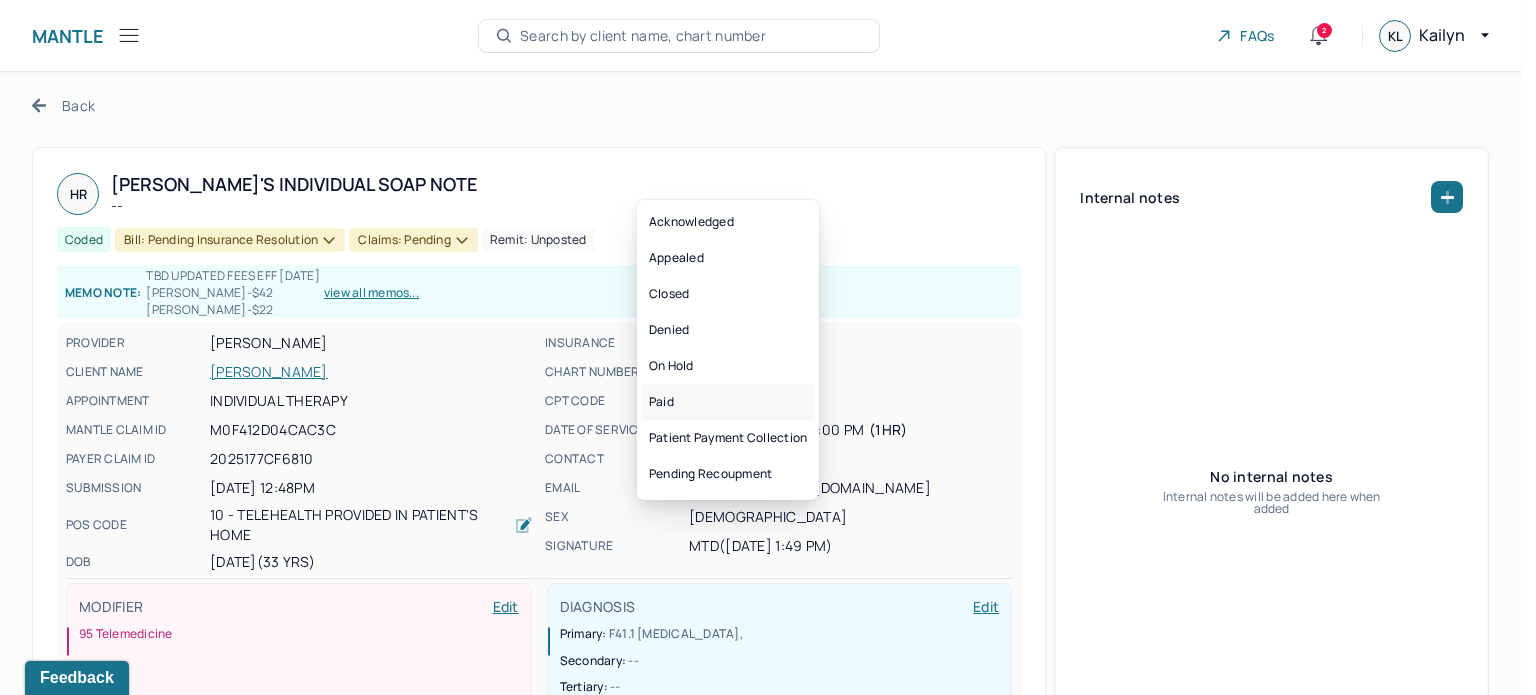 click on "Paid" at bounding box center (728, 402) 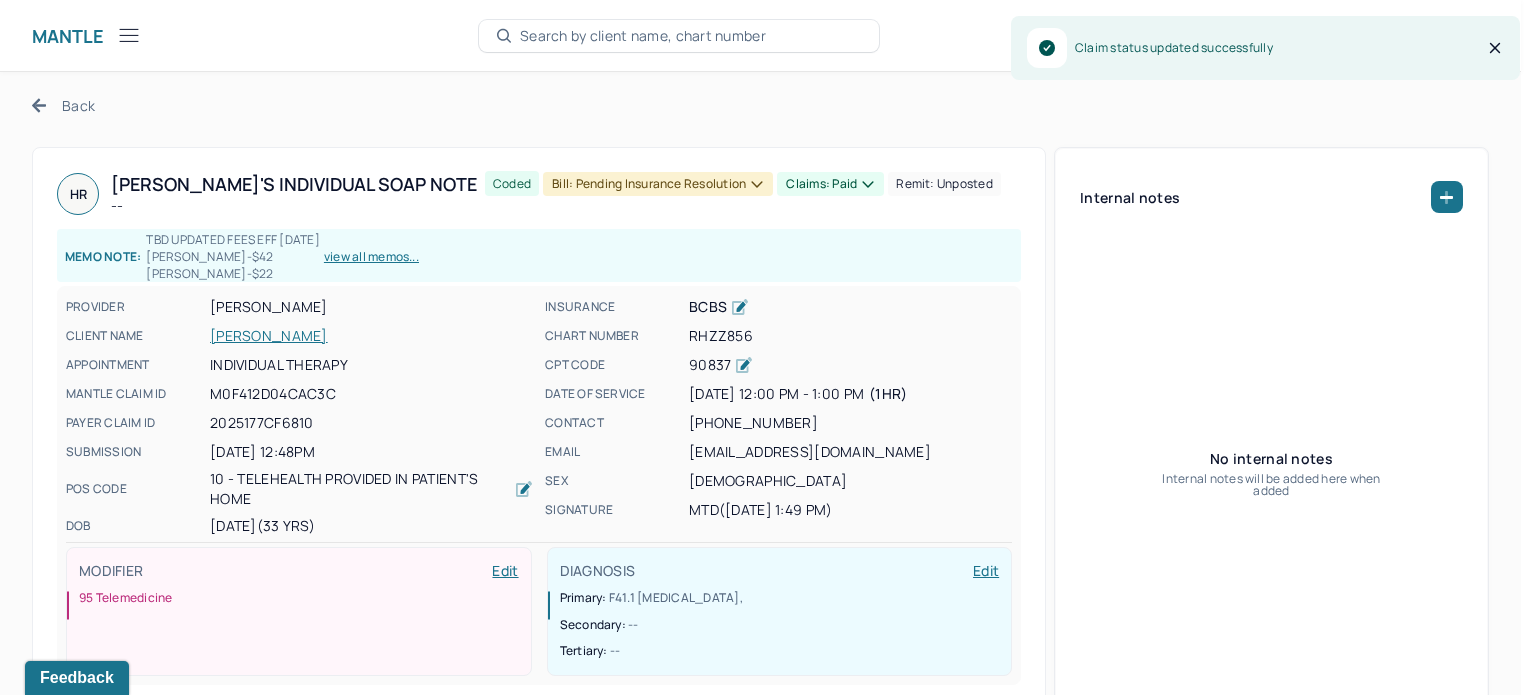 click on "Bill: Pending Insurance Resolution" at bounding box center [658, 184] 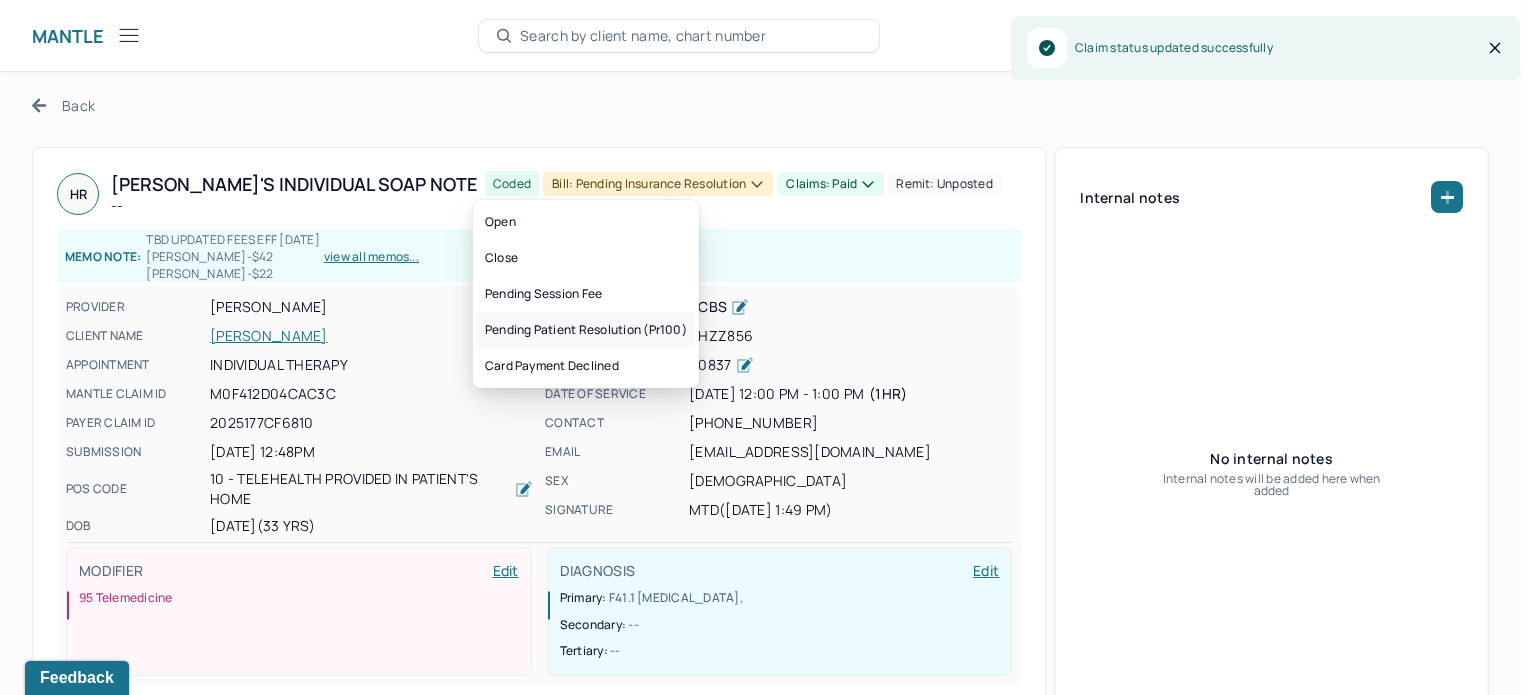 click on "Pending patient resolution (pr100)" at bounding box center (586, 330) 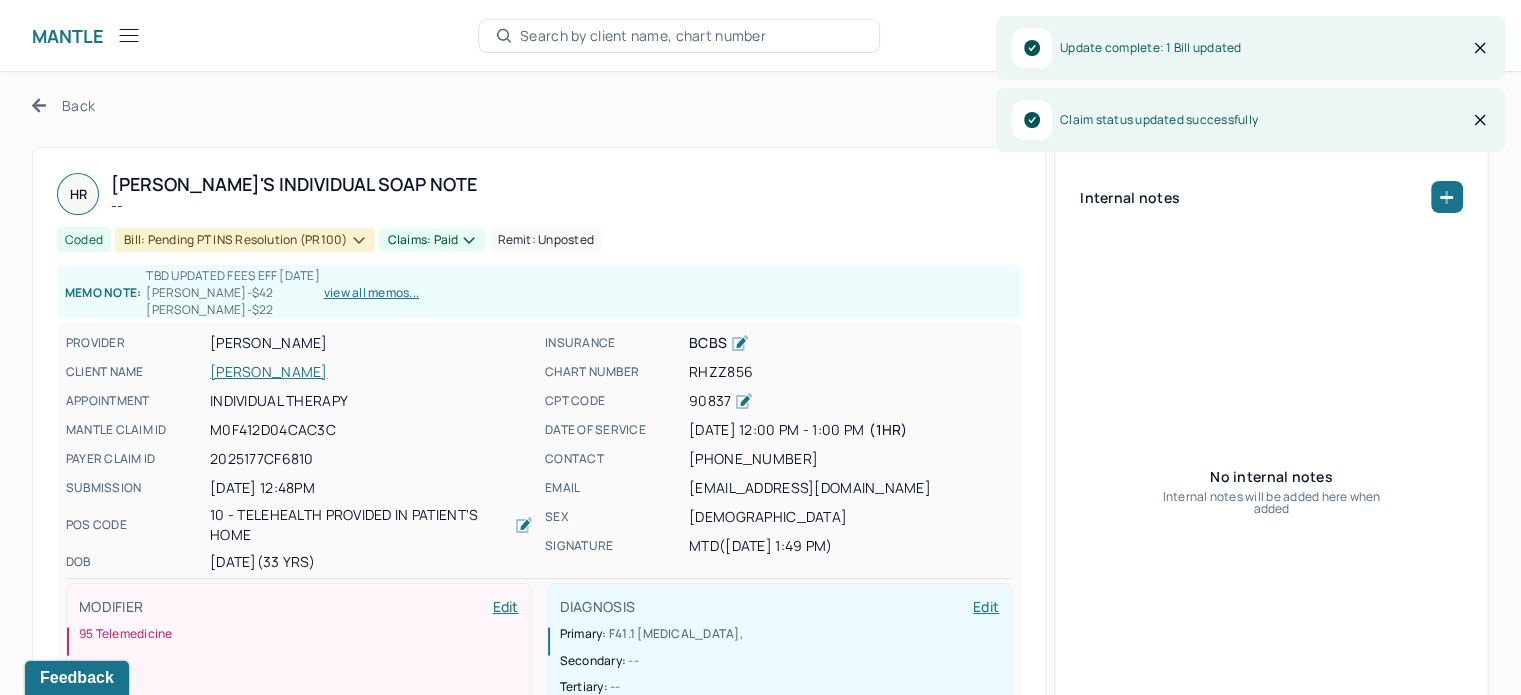 click on "Back" at bounding box center [63, 105] 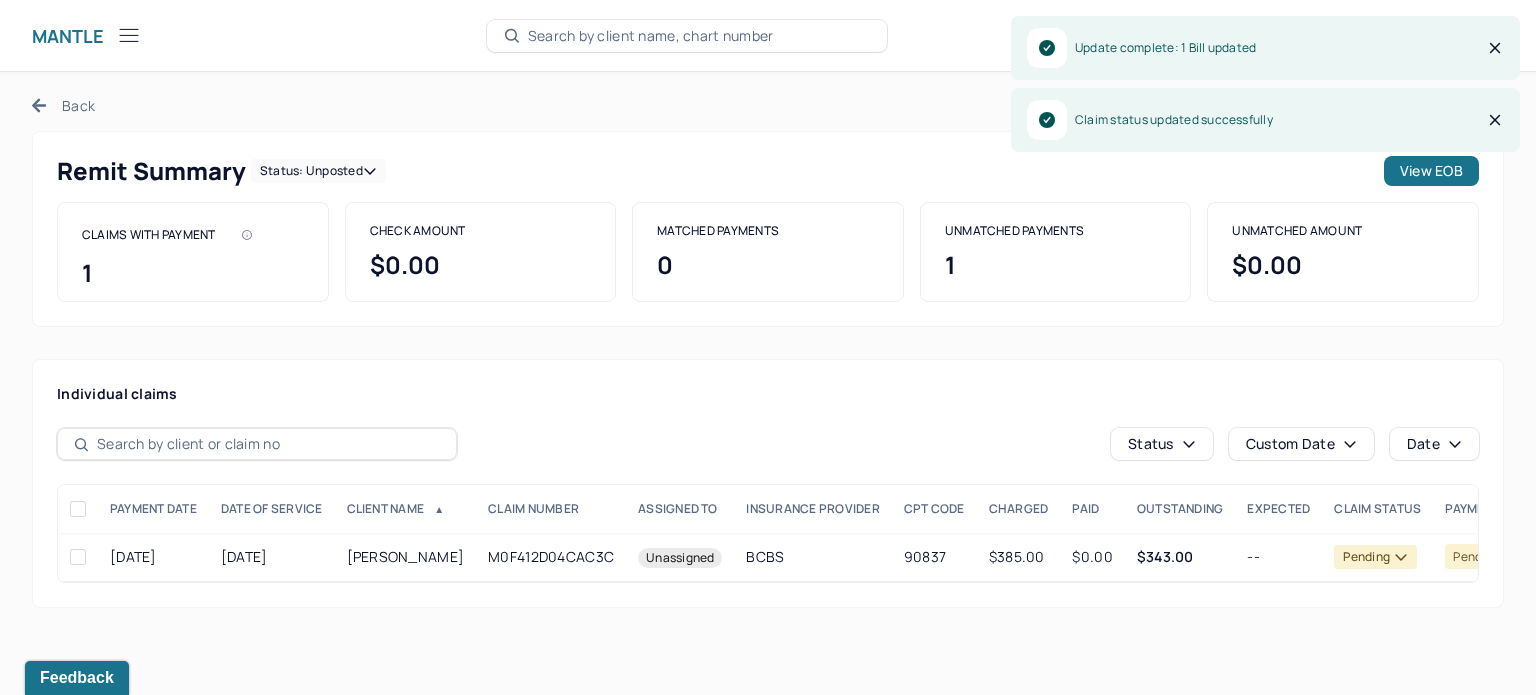 click on "Status: unposted" at bounding box center [318, 171] 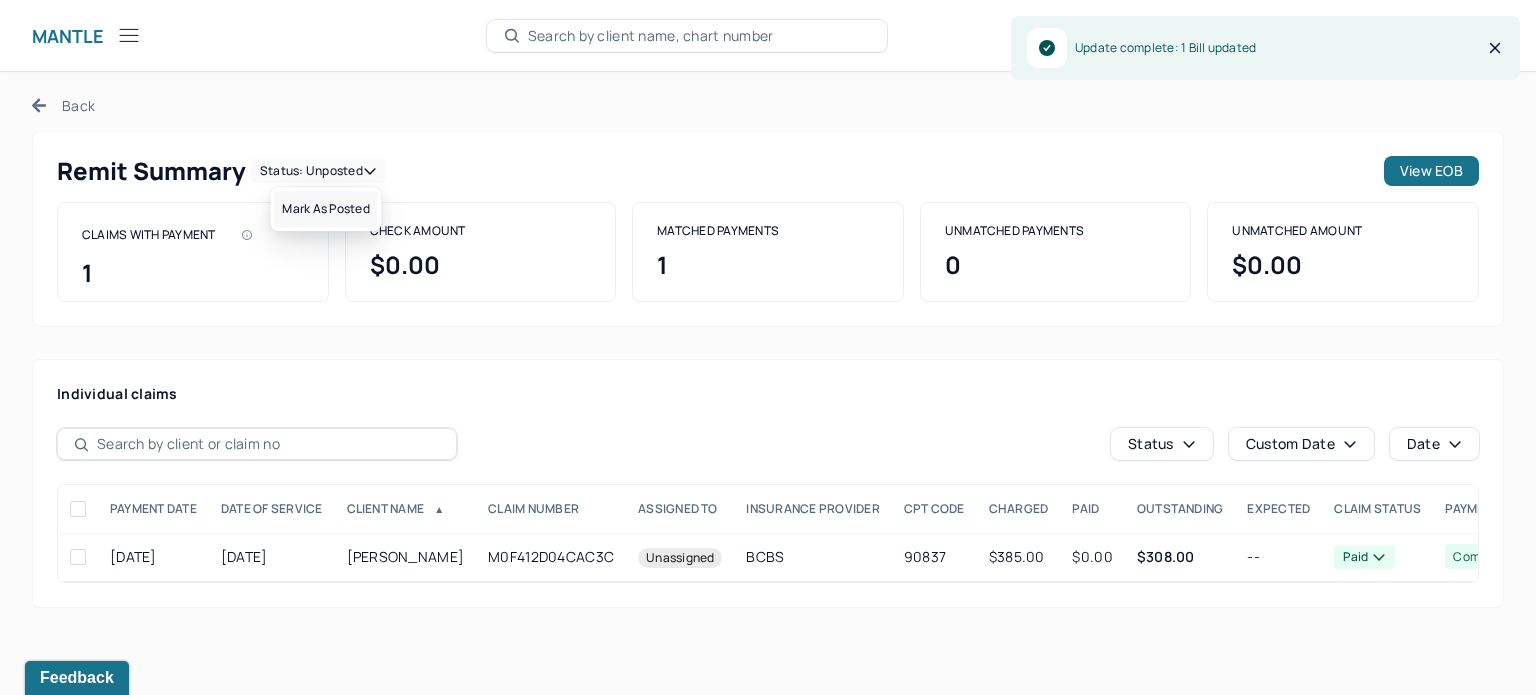 click on "Mark as Posted" at bounding box center (325, 209) 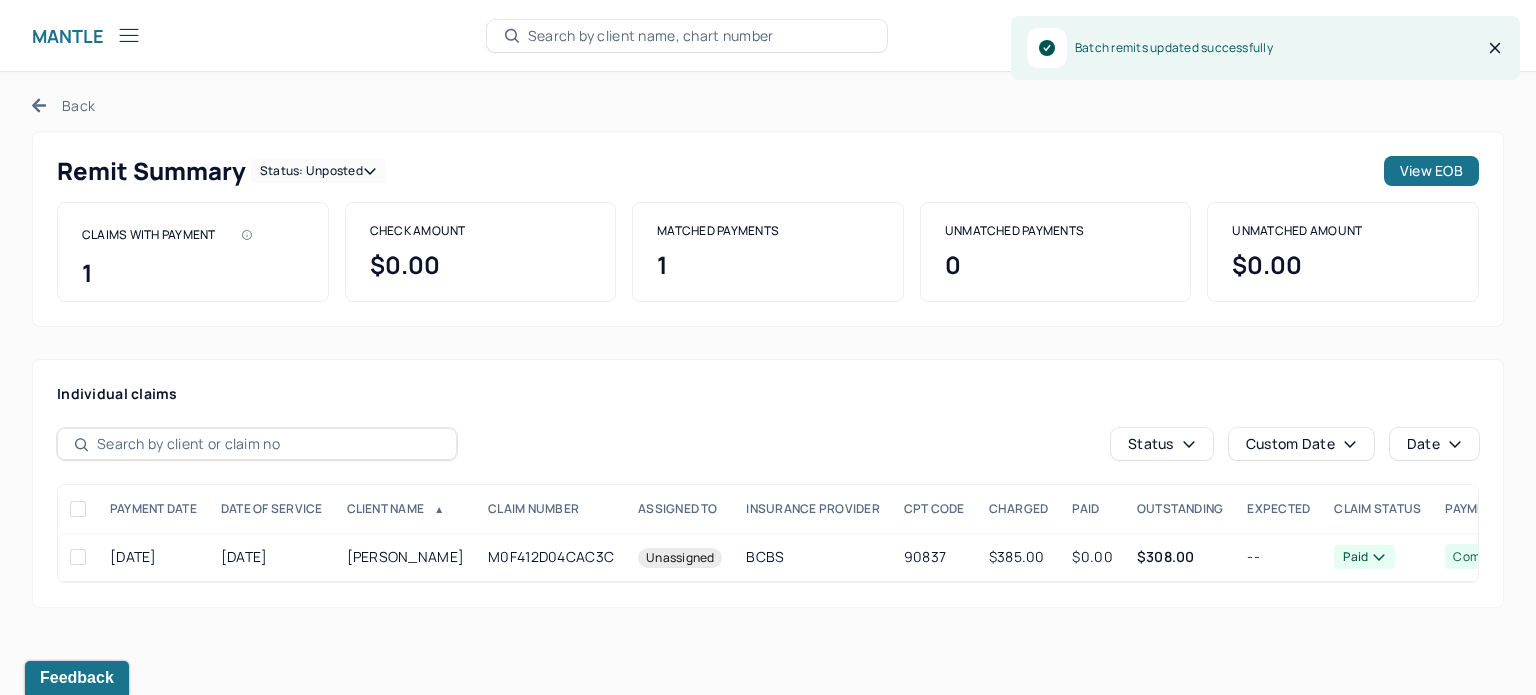 click on "Back" at bounding box center (63, 105) 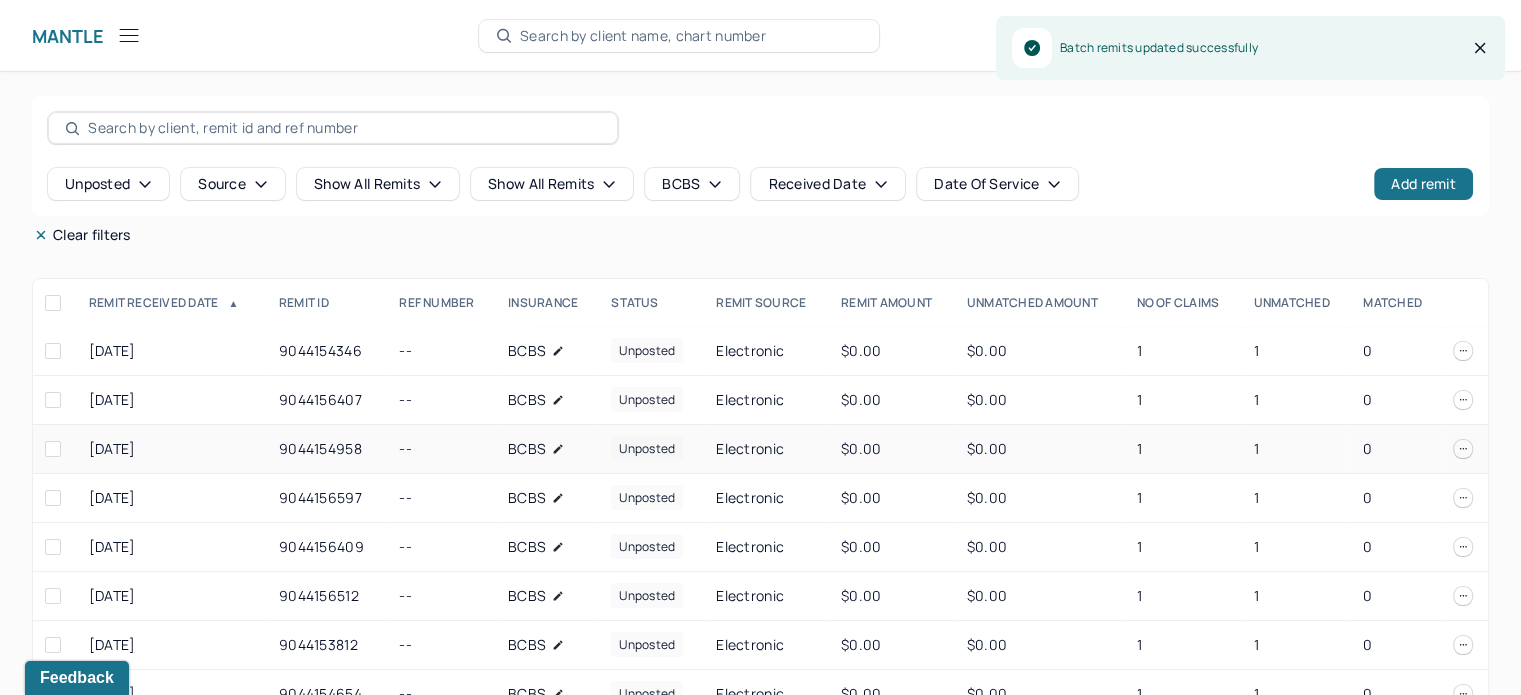 click on "1" at bounding box center (1182, 449) 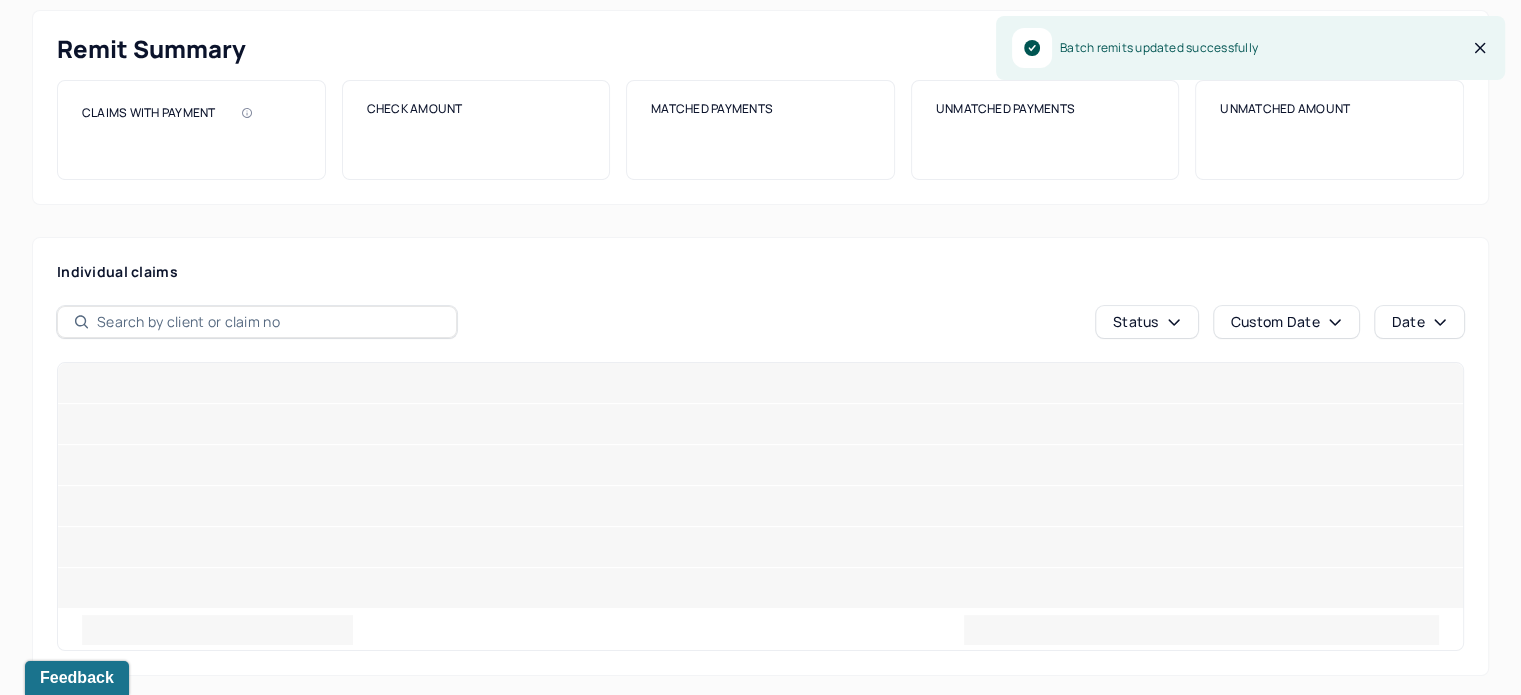 scroll, scrollTop: 0, scrollLeft: 0, axis: both 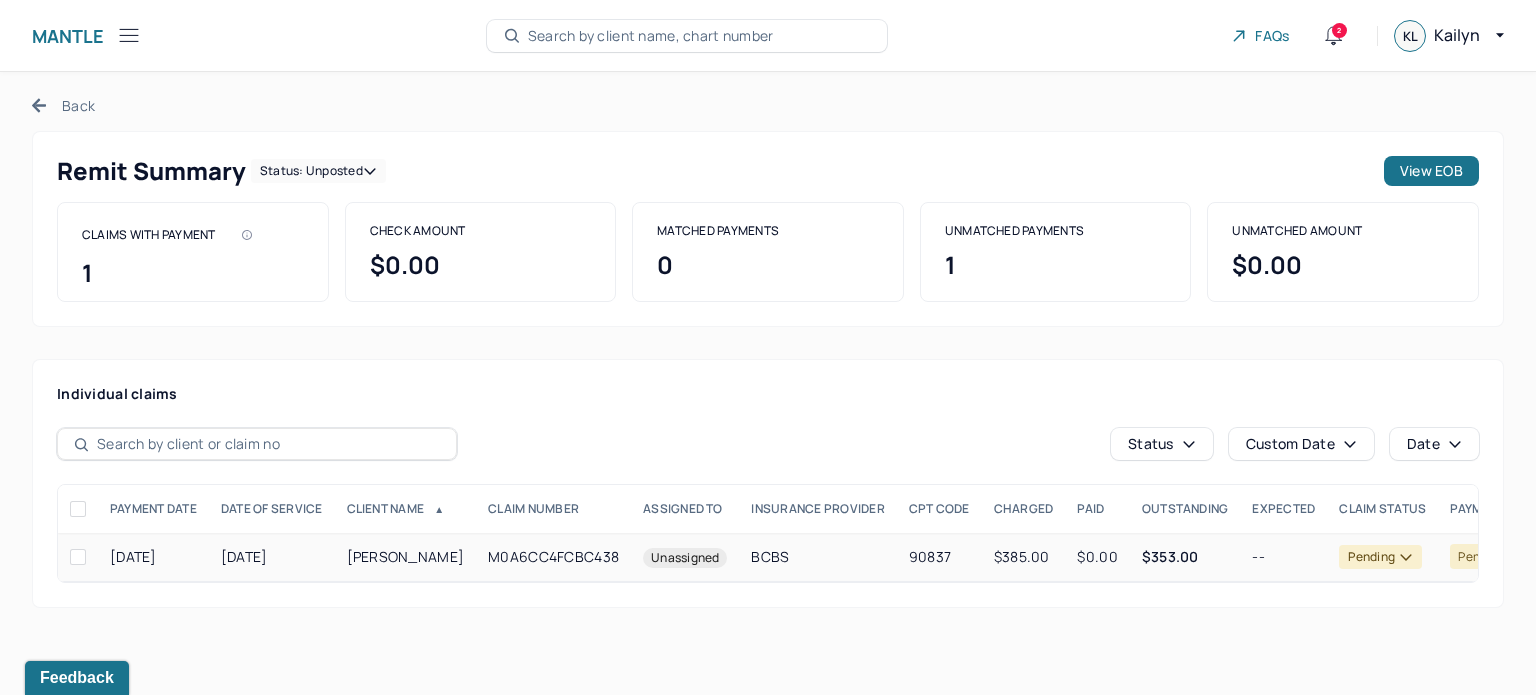 click on "Unassigned" at bounding box center (685, 557) 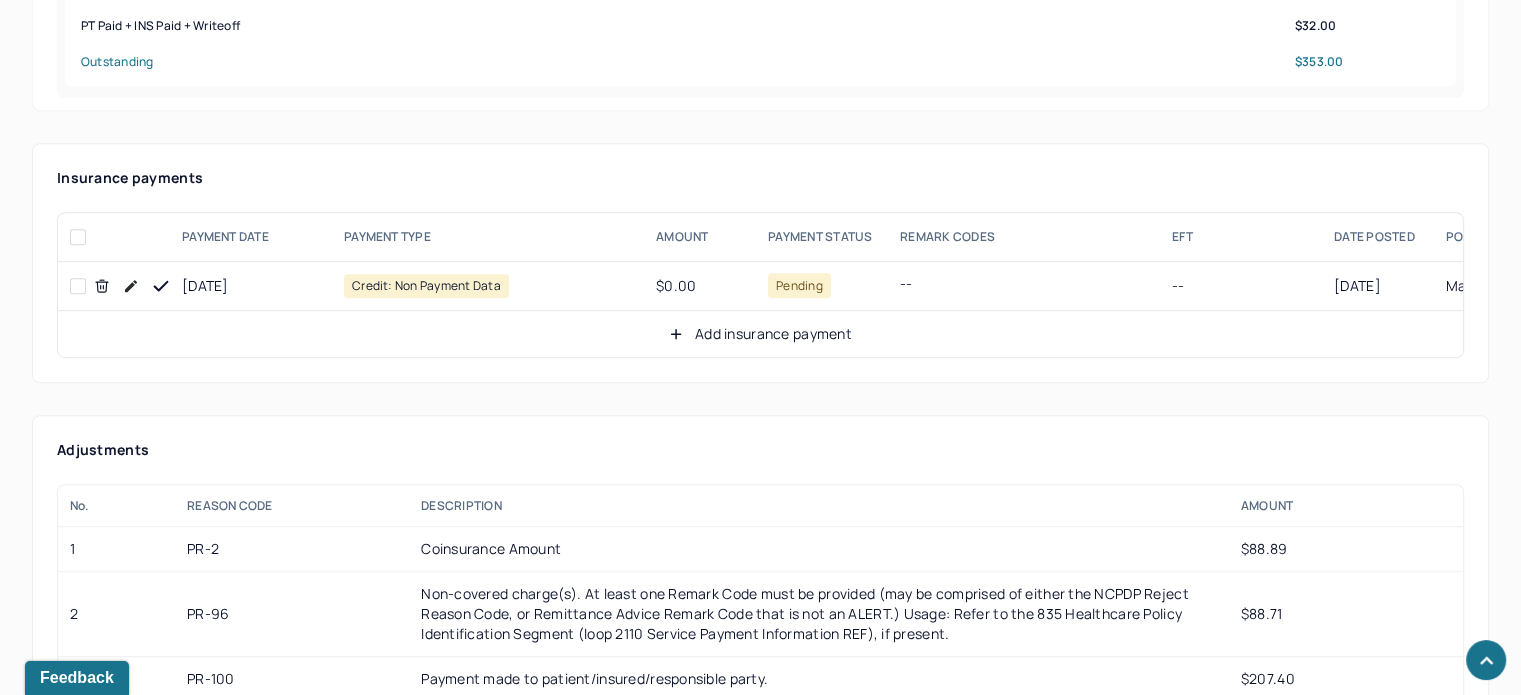scroll, scrollTop: 1200, scrollLeft: 0, axis: vertical 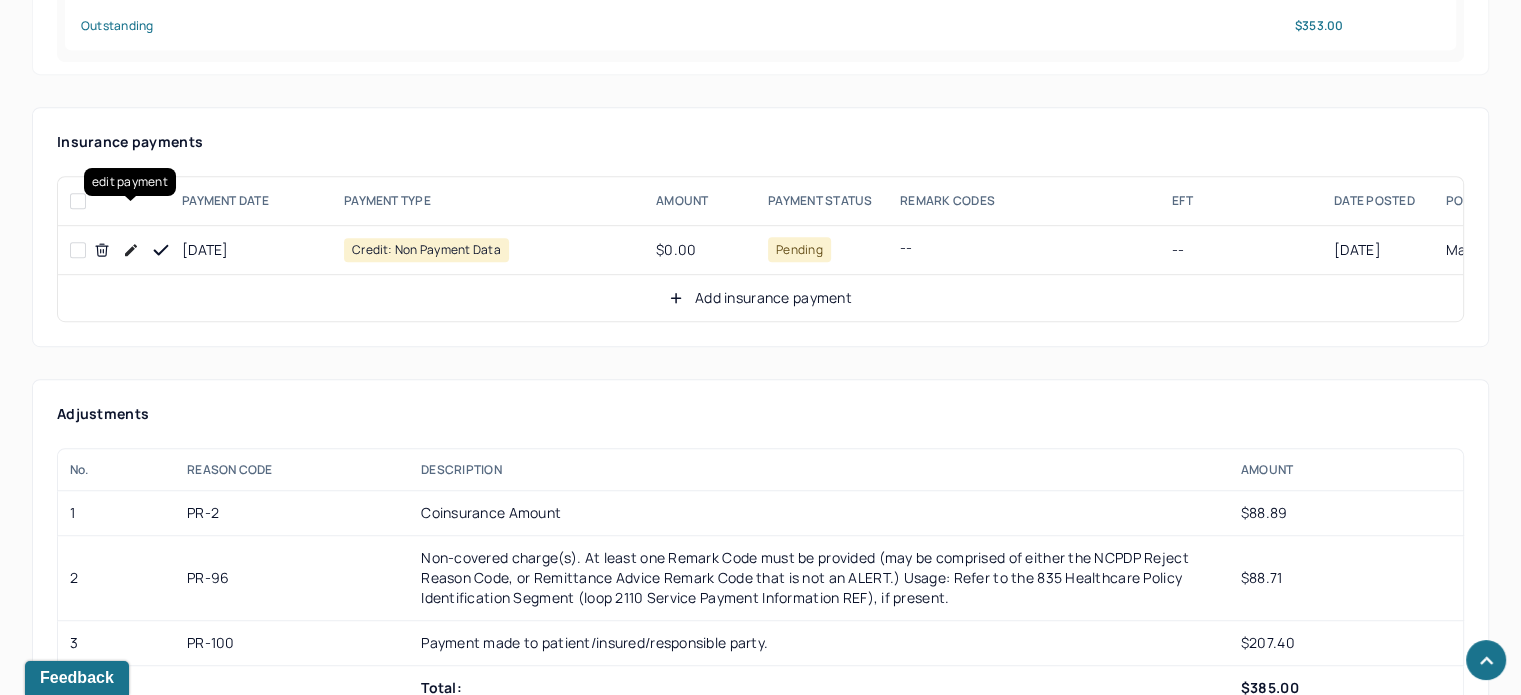 click 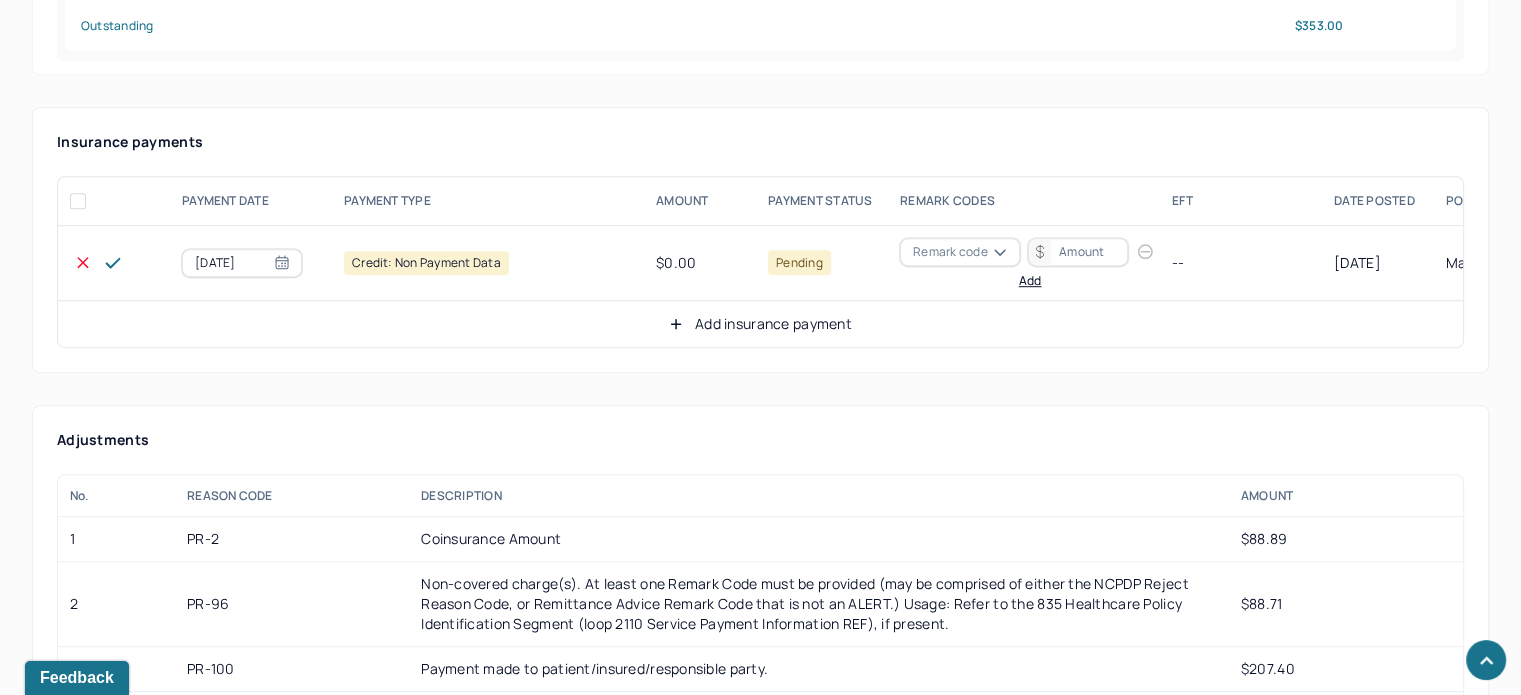 click on "Remark code" at bounding box center (950, 252) 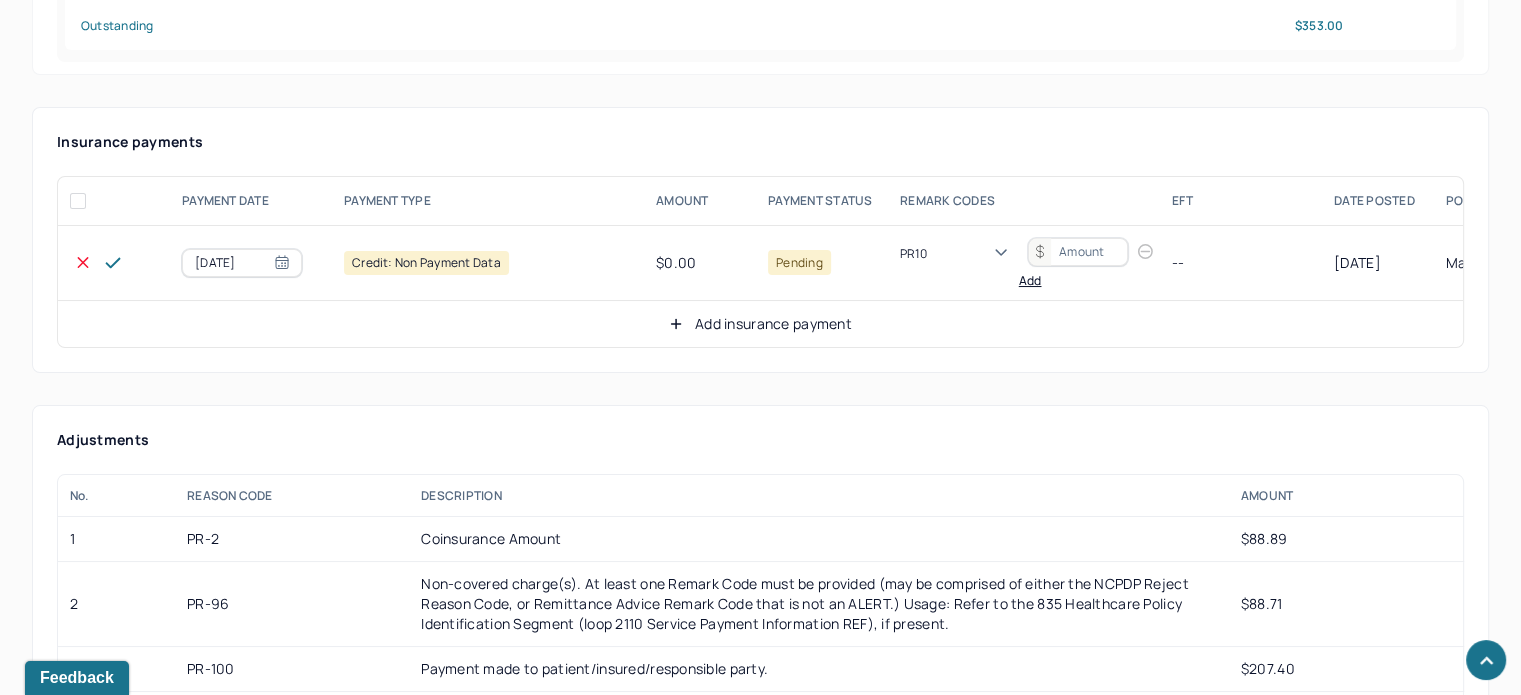 scroll, scrollTop: 8, scrollLeft: 0, axis: vertical 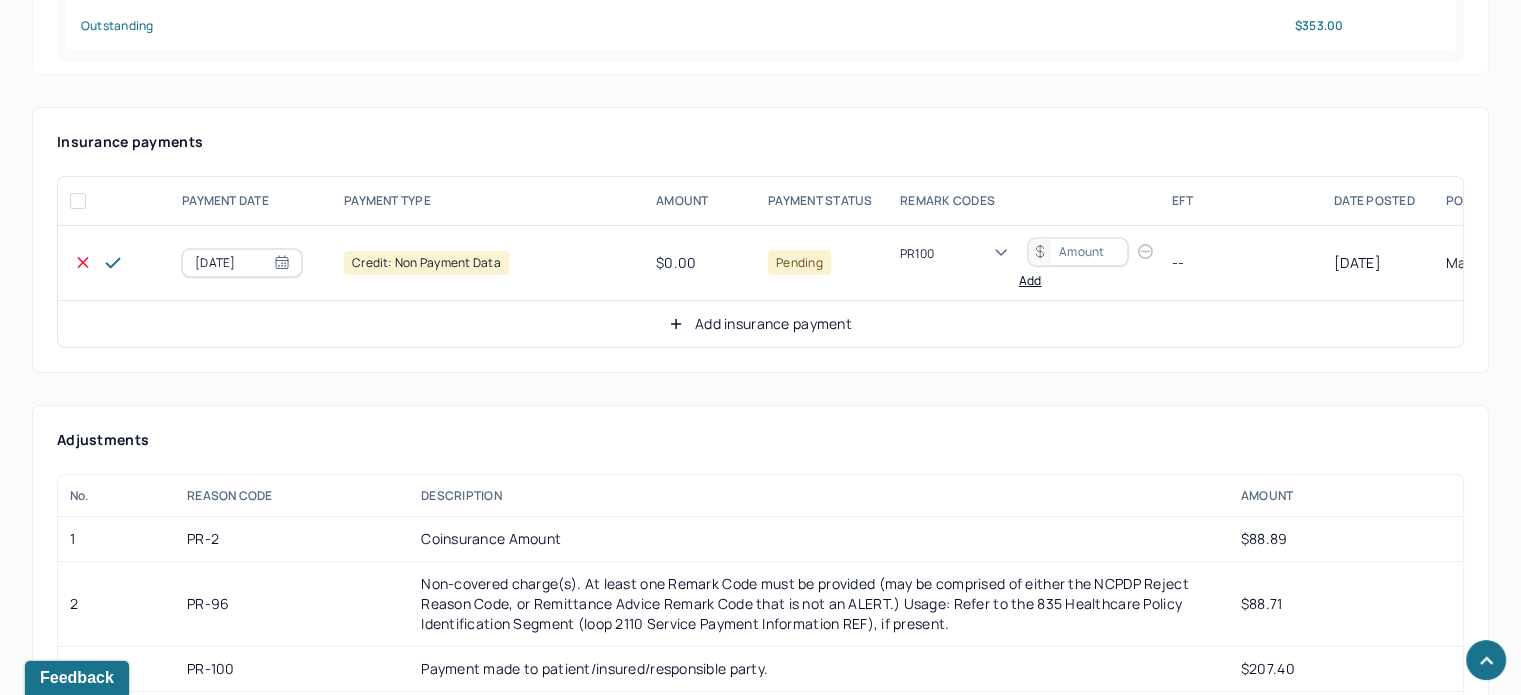 type 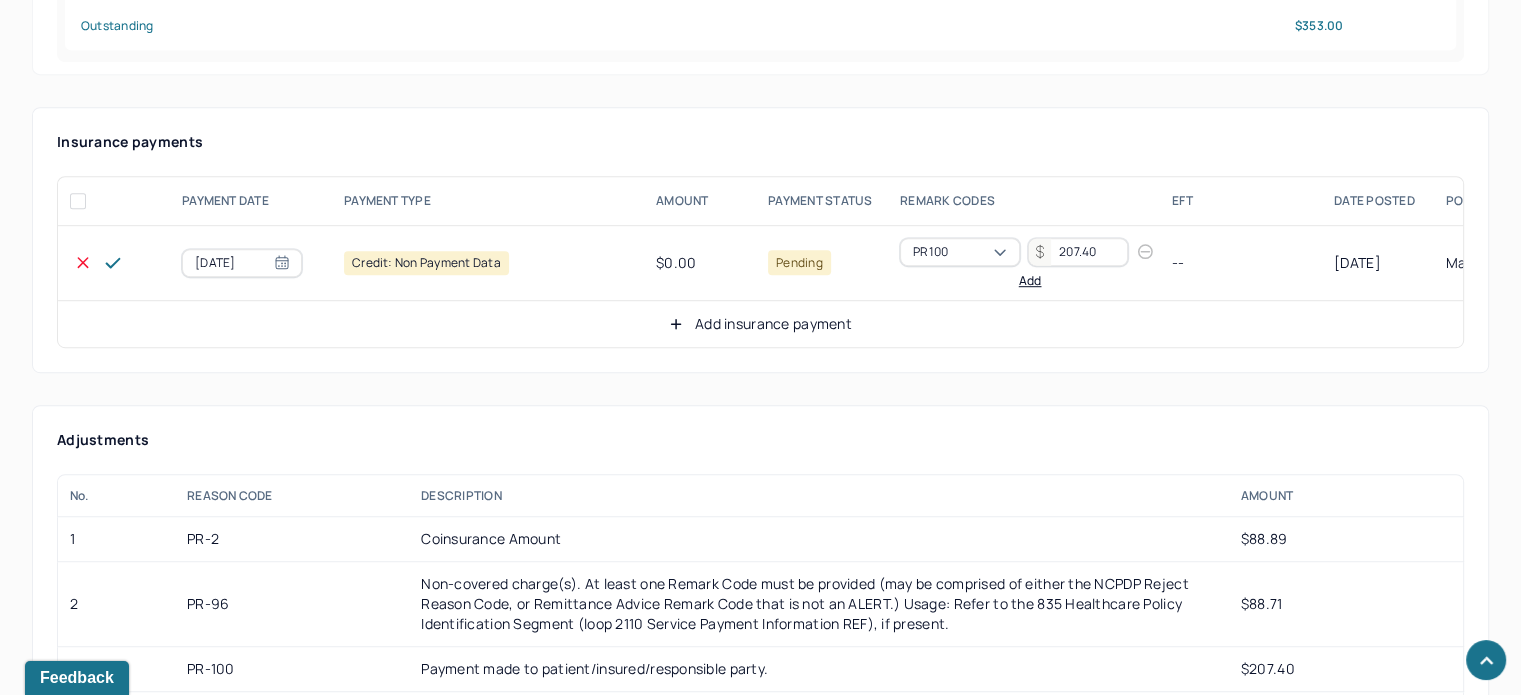 type on "207.40" 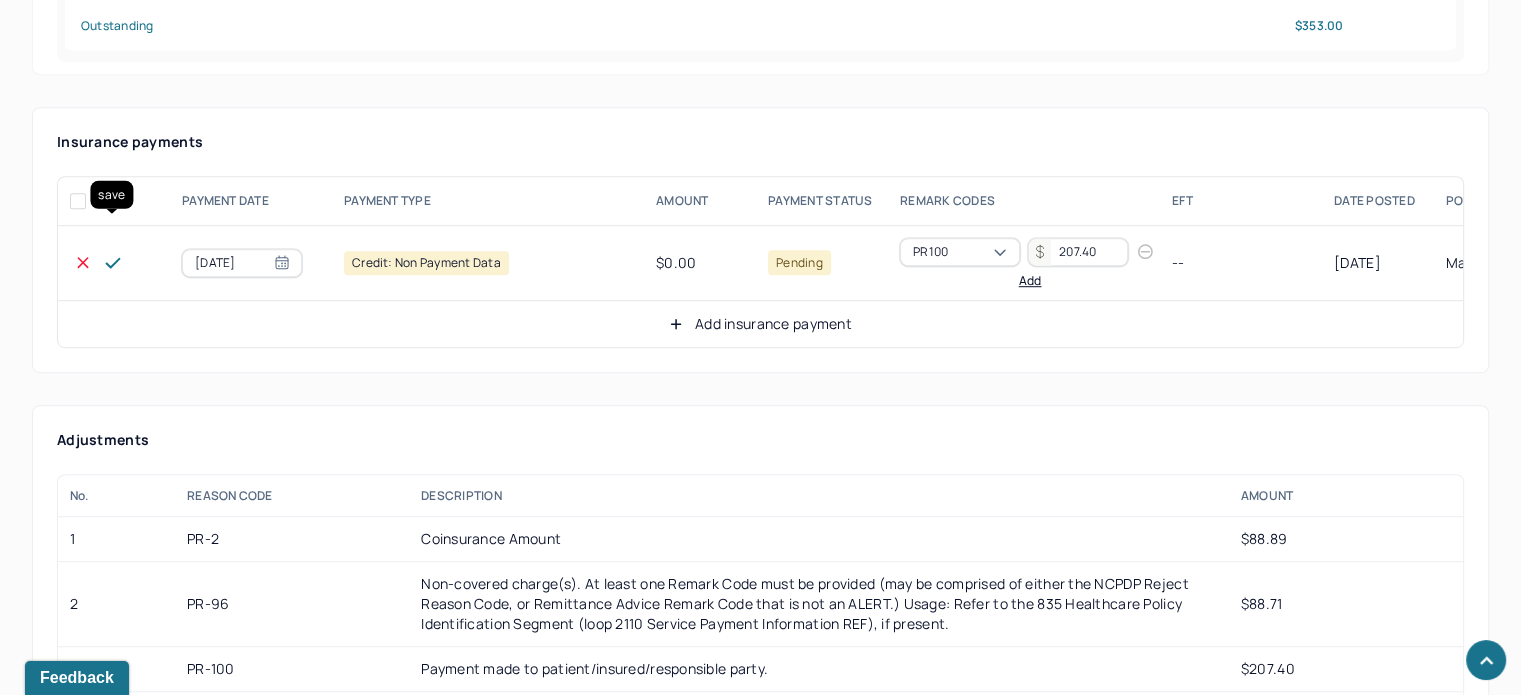 click 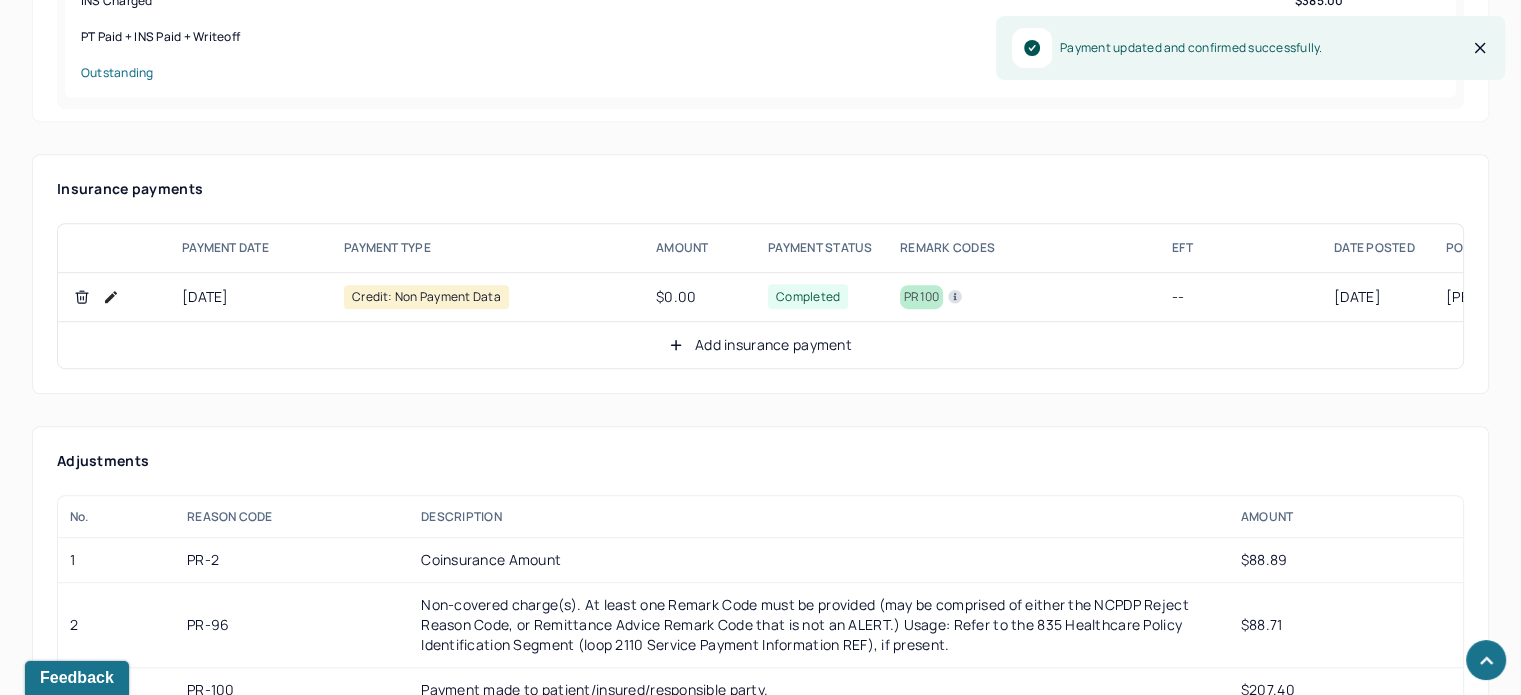 scroll, scrollTop: 1200, scrollLeft: 0, axis: vertical 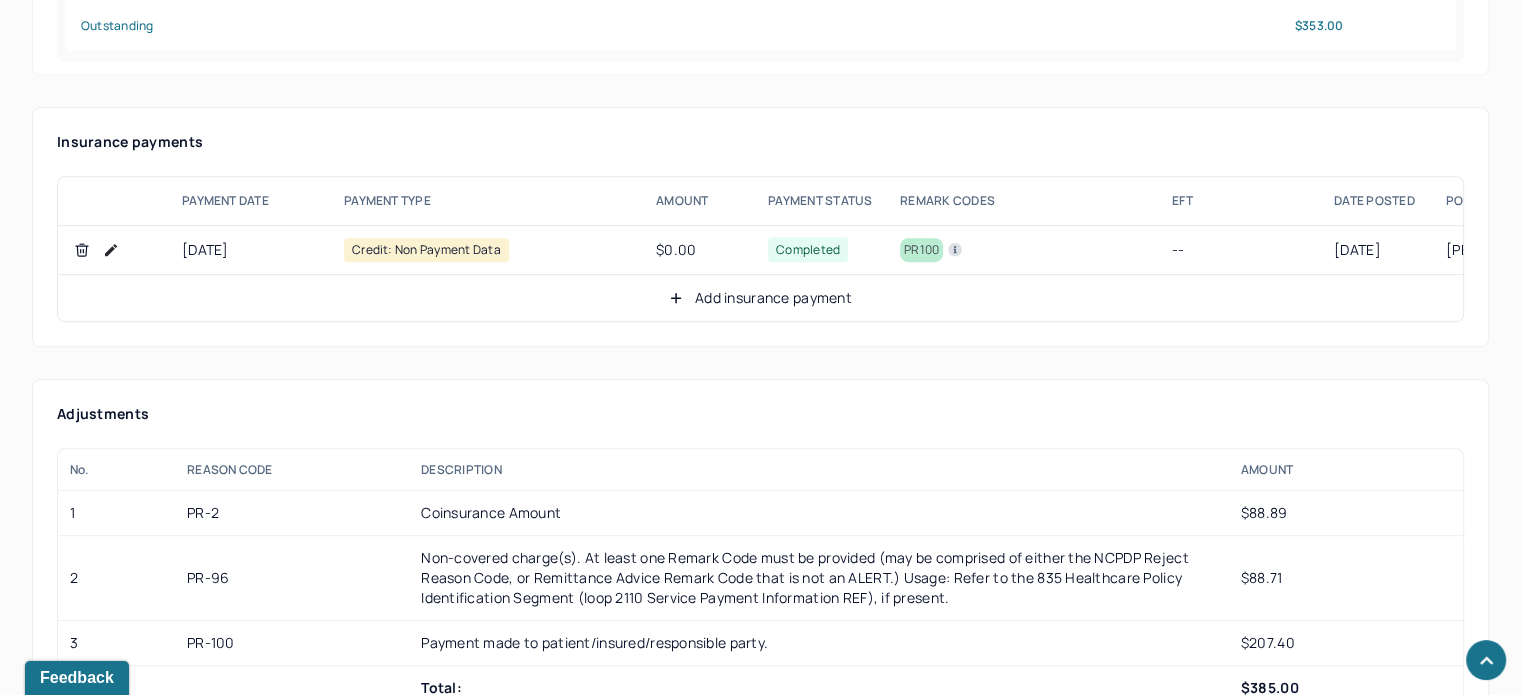 click on "Add insurance payment" at bounding box center [760, 298] 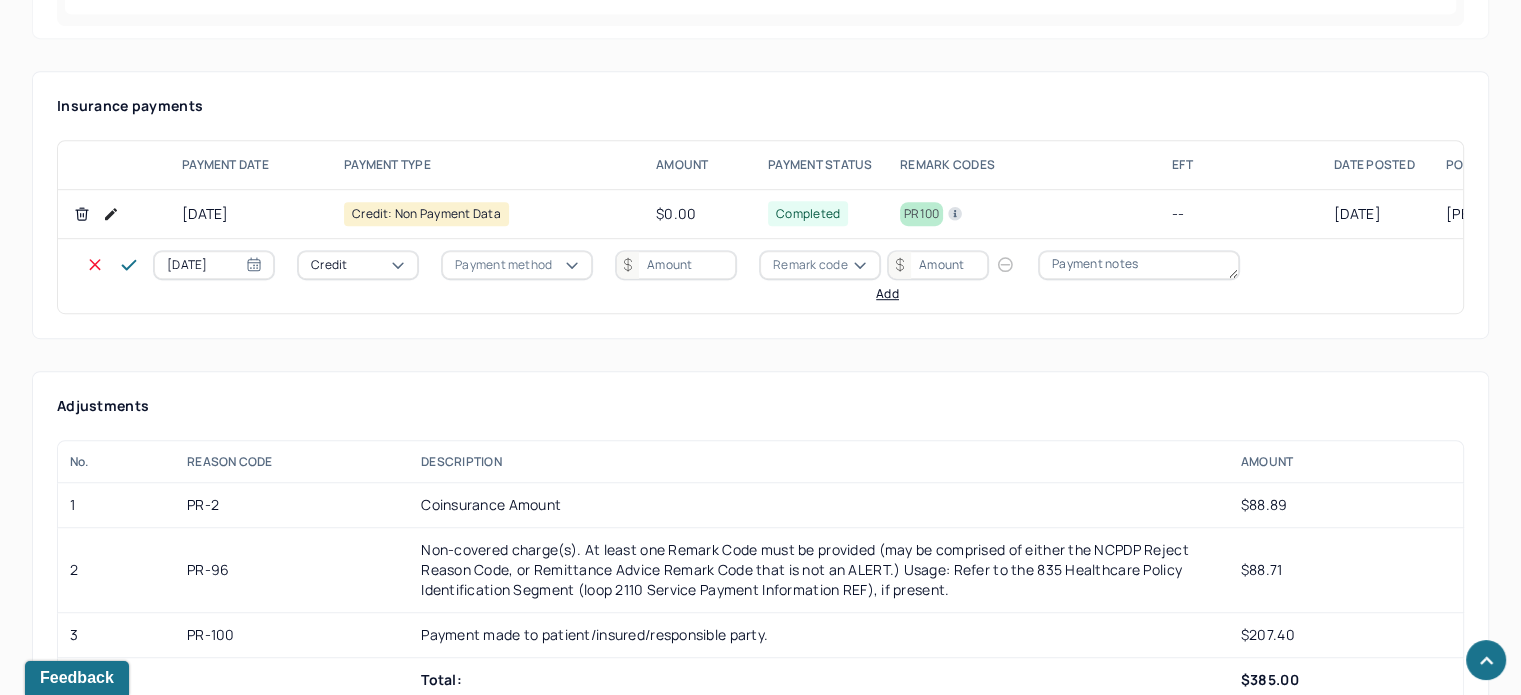 click on "Credit" at bounding box center [329, 265] 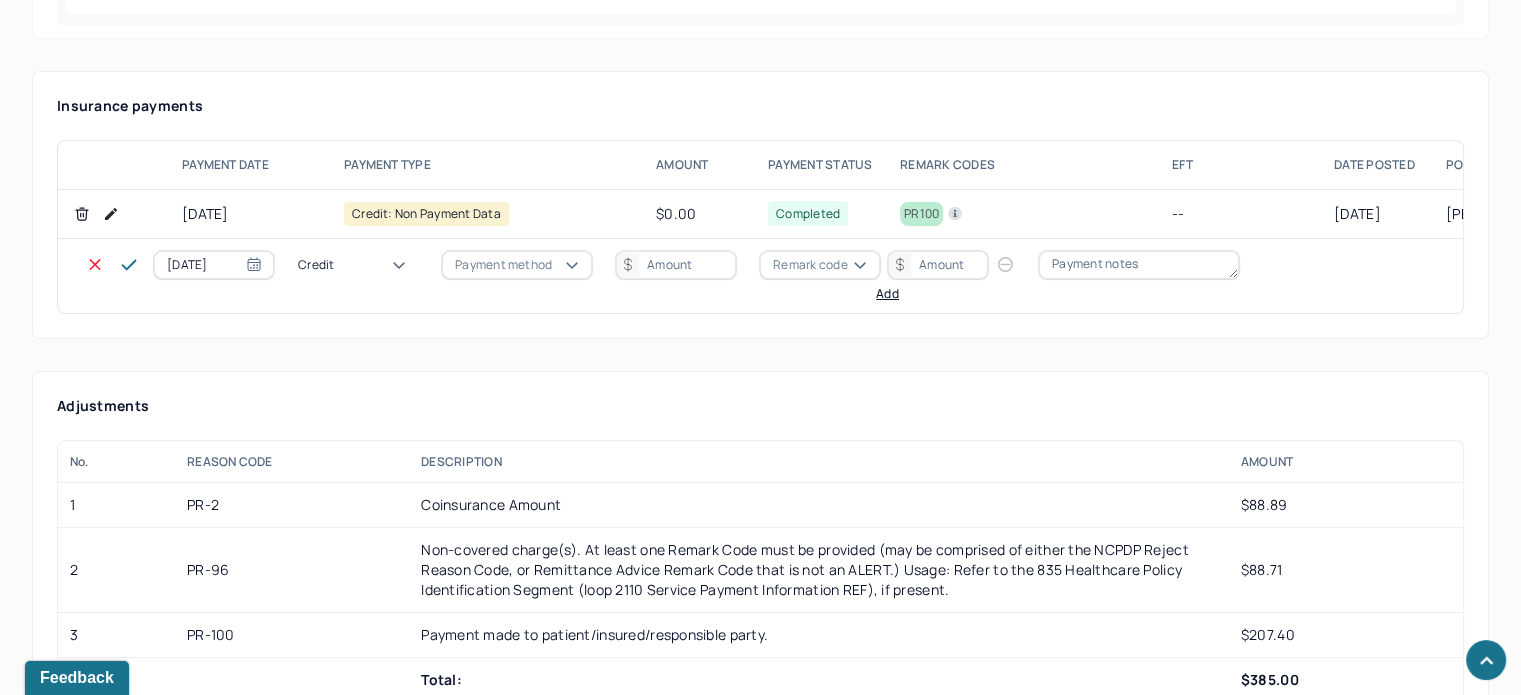 drag, startPoint x: 341, startPoint y: 347, endPoint x: 492, endPoint y: 280, distance: 165.19685 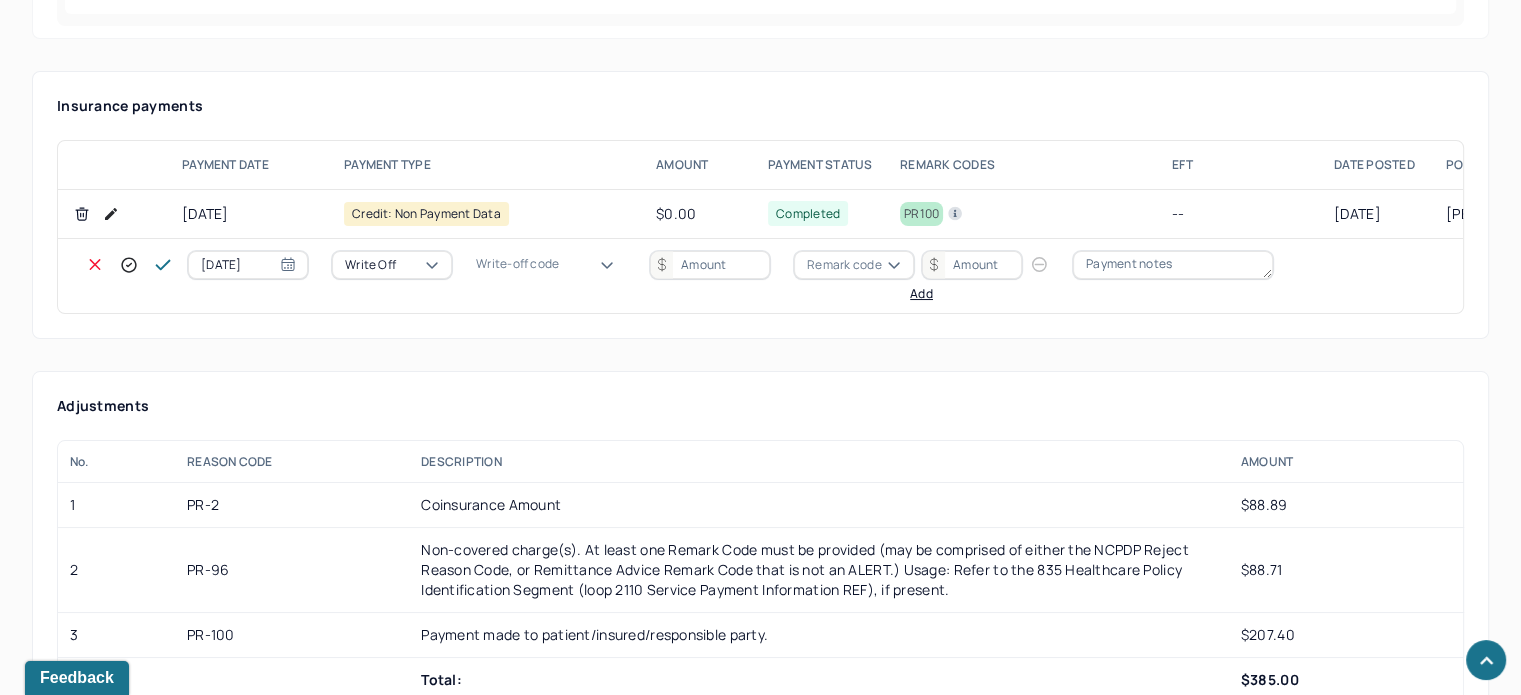 click on "Write-off code" at bounding box center [517, 264] 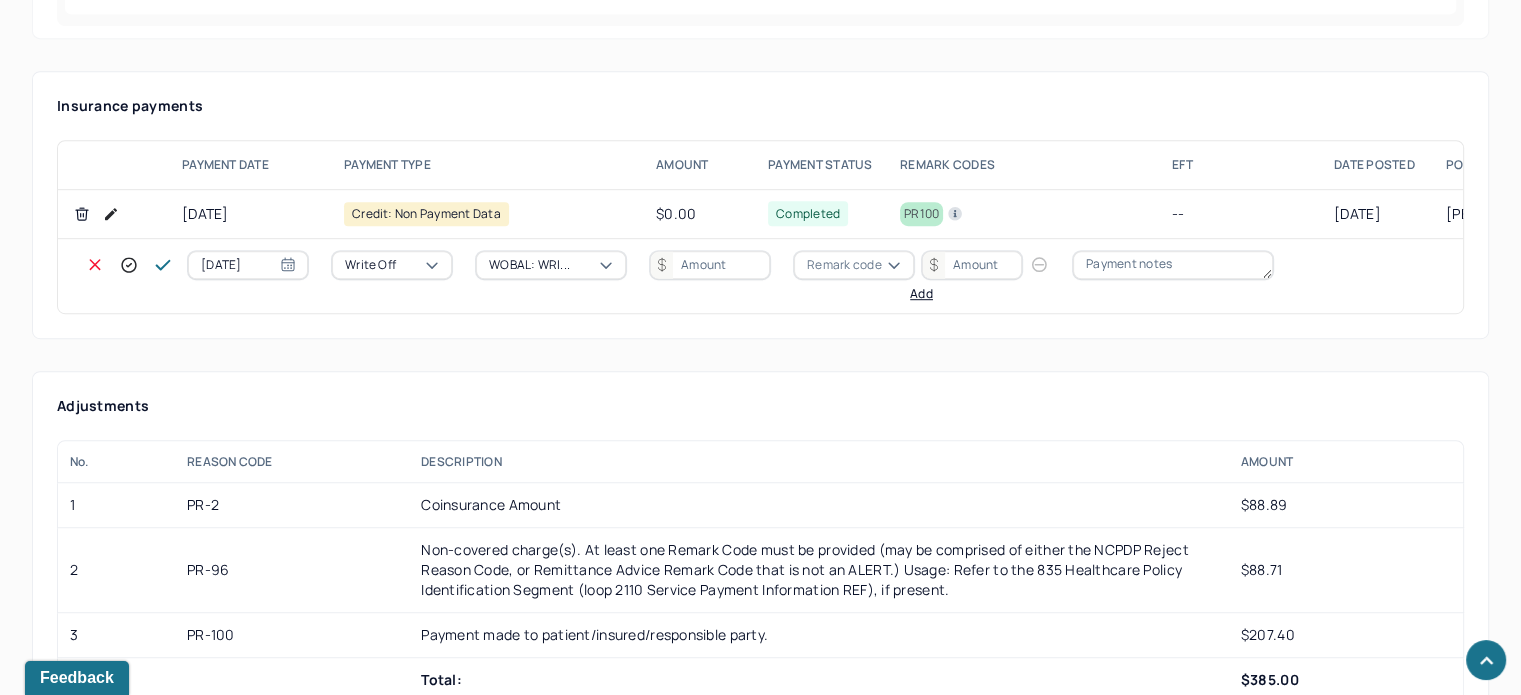 click at bounding box center (710, 265) 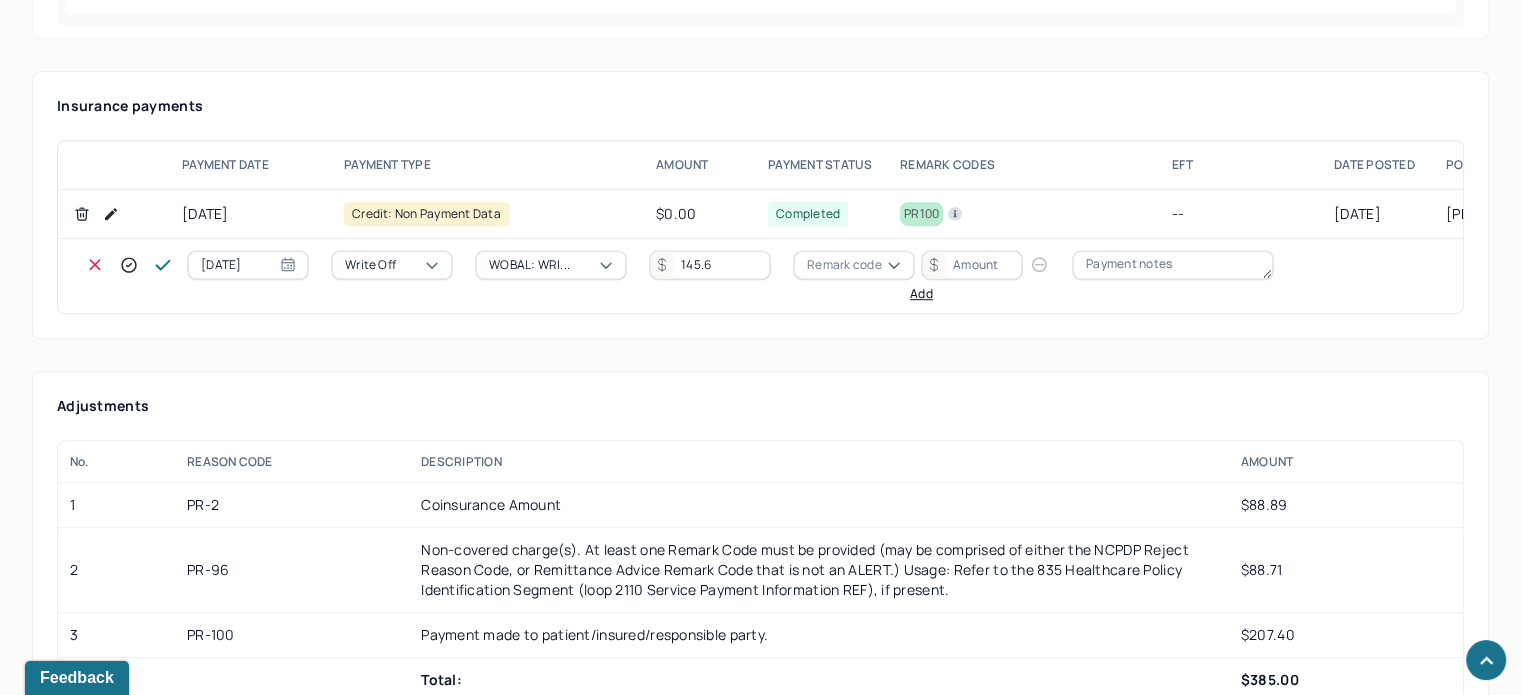 type on "145.6" 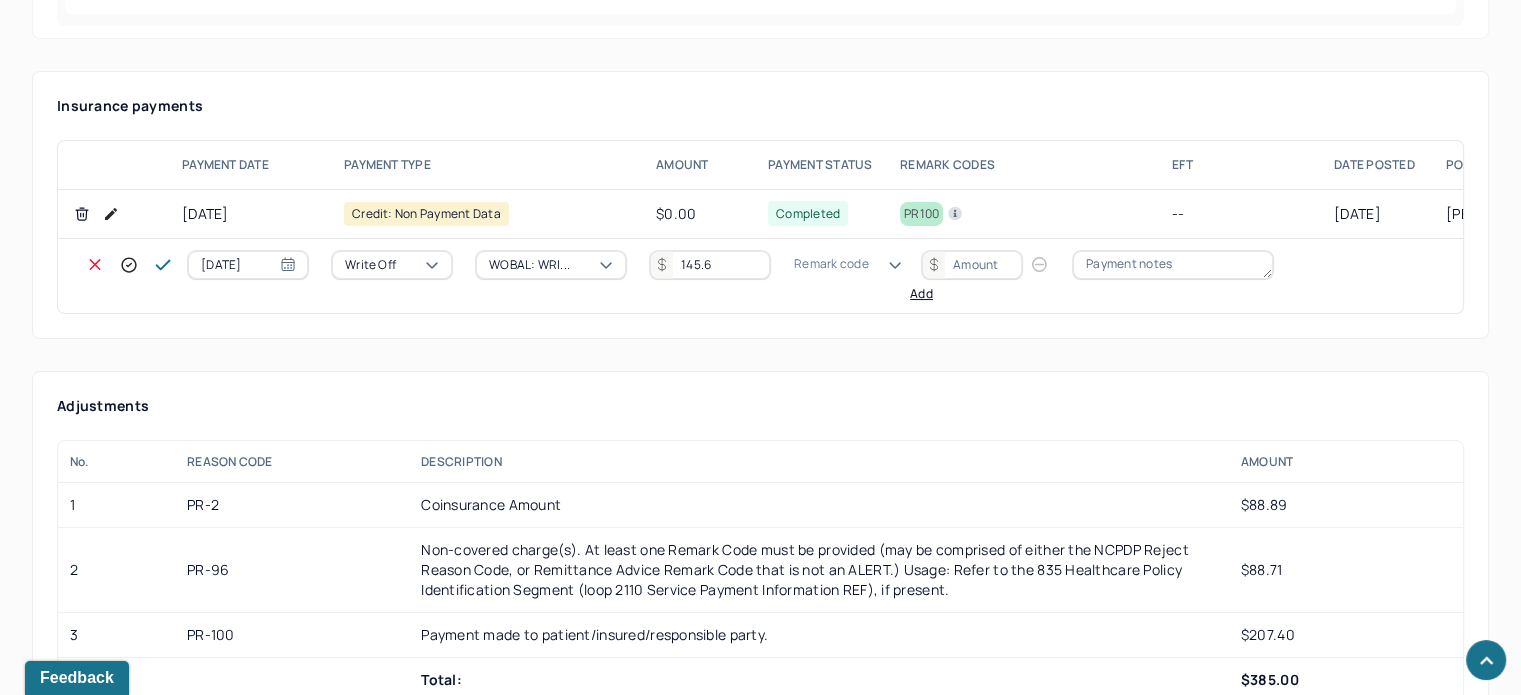 click on "Remark code" at bounding box center (831, 264) 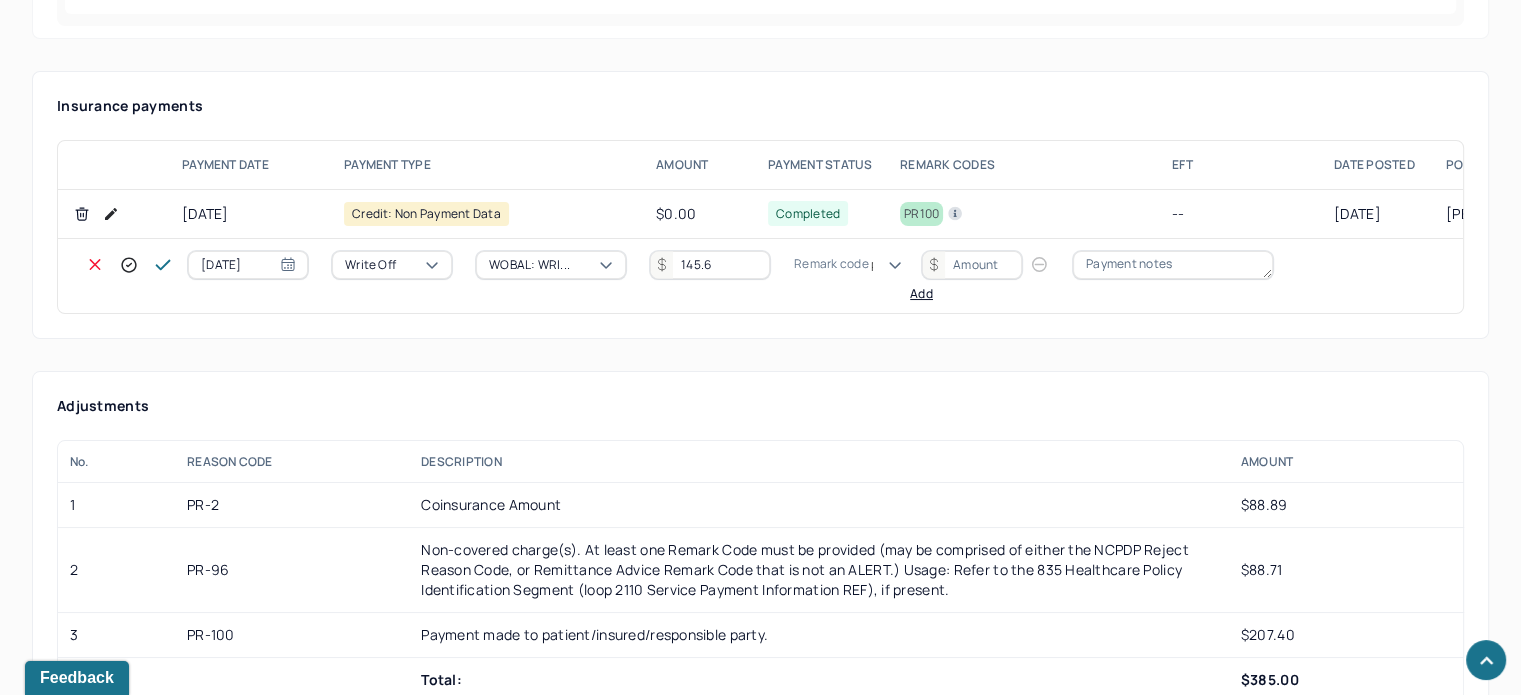 scroll, scrollTop: 124, scrollLeft: 0, axis: vertical 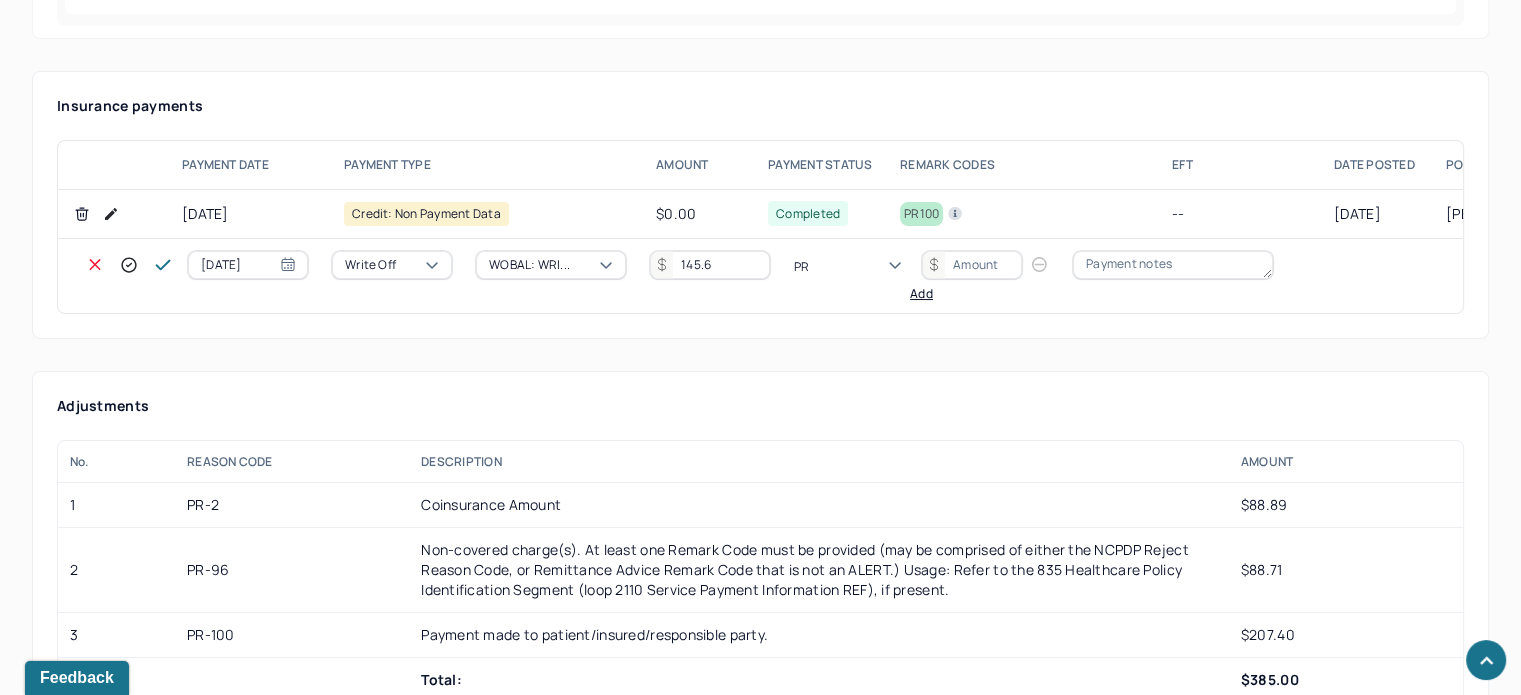 type on "PR2" 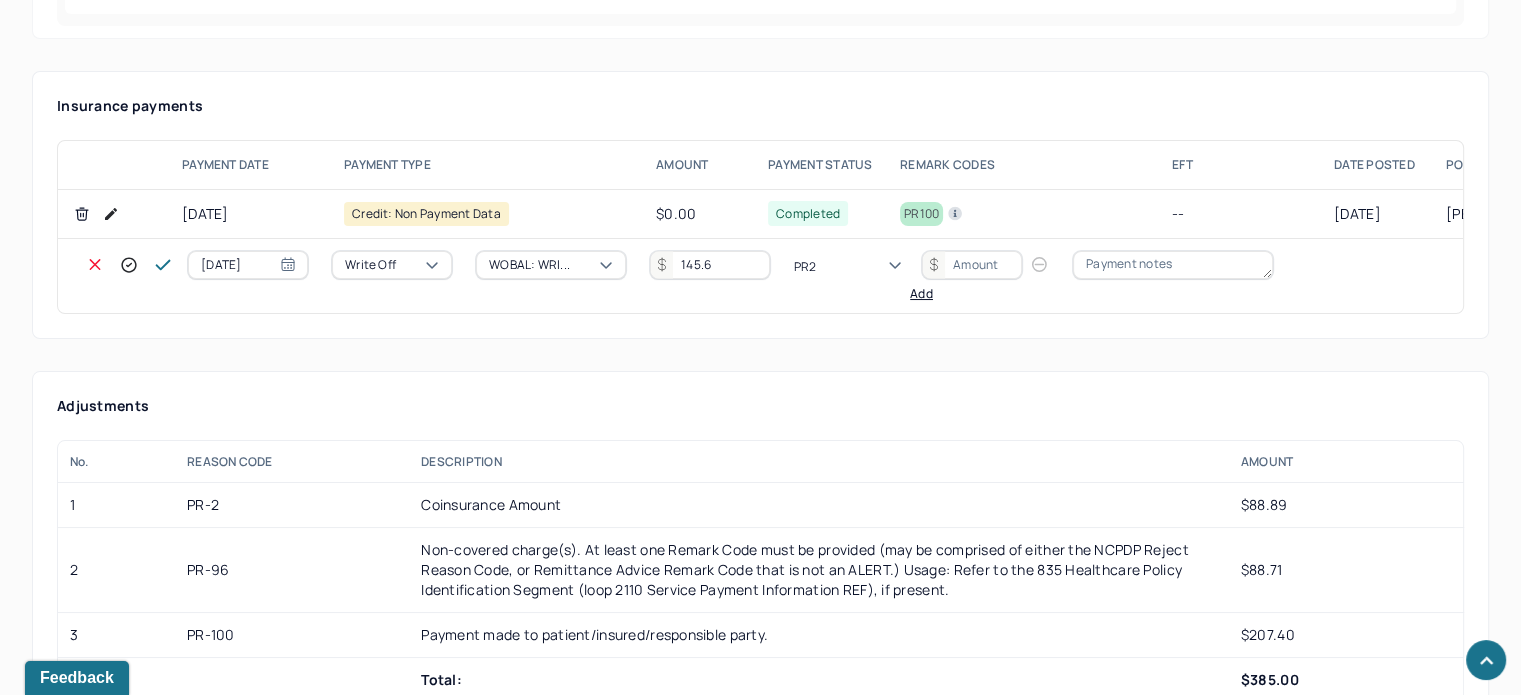 type 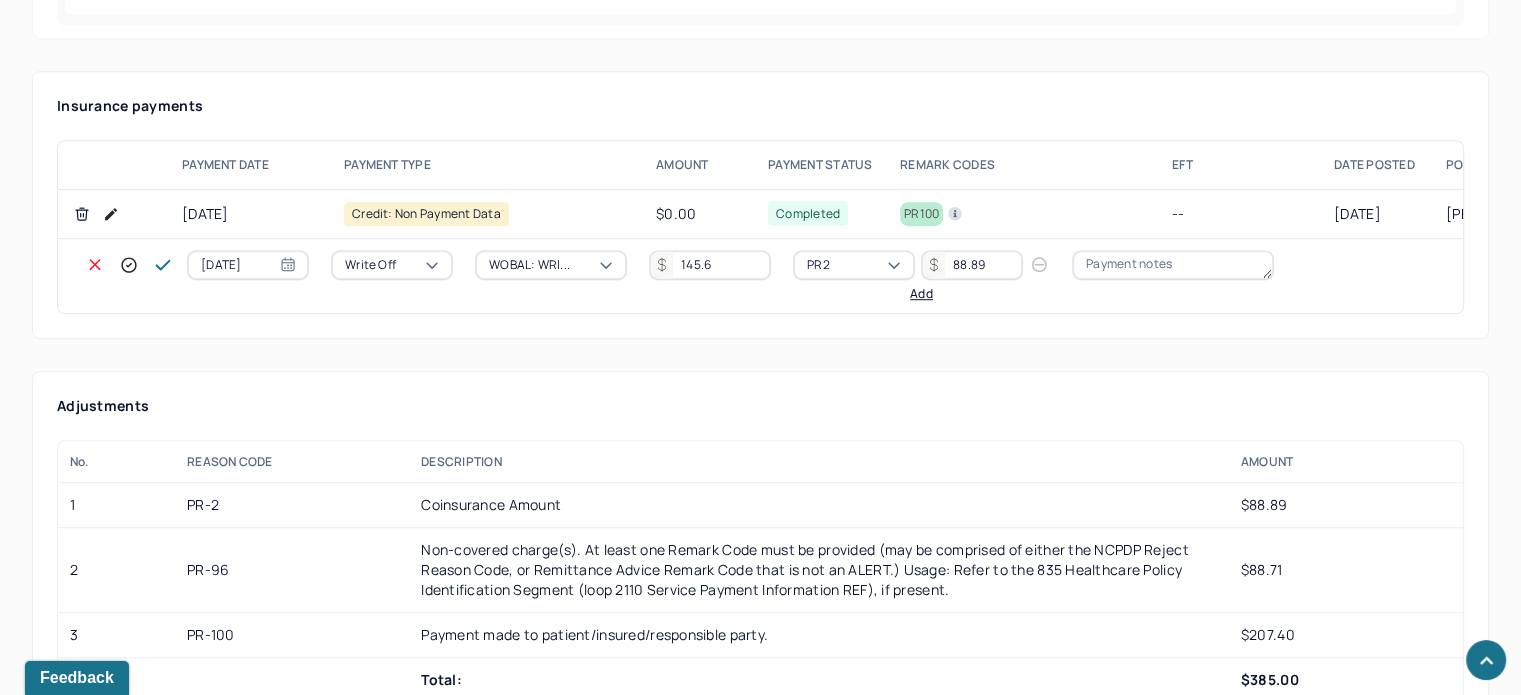 type on "88.89" 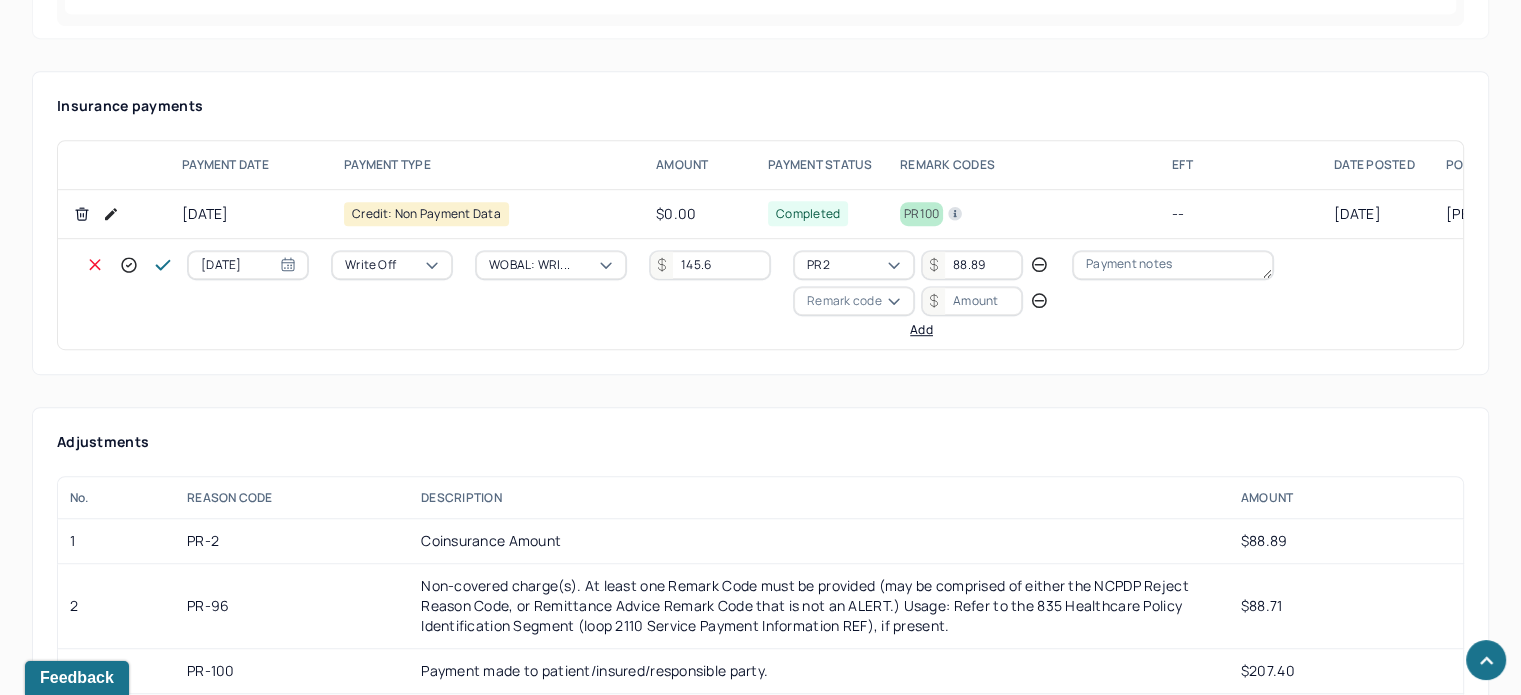 click on "Remark code" at bounding box center (844, 301) 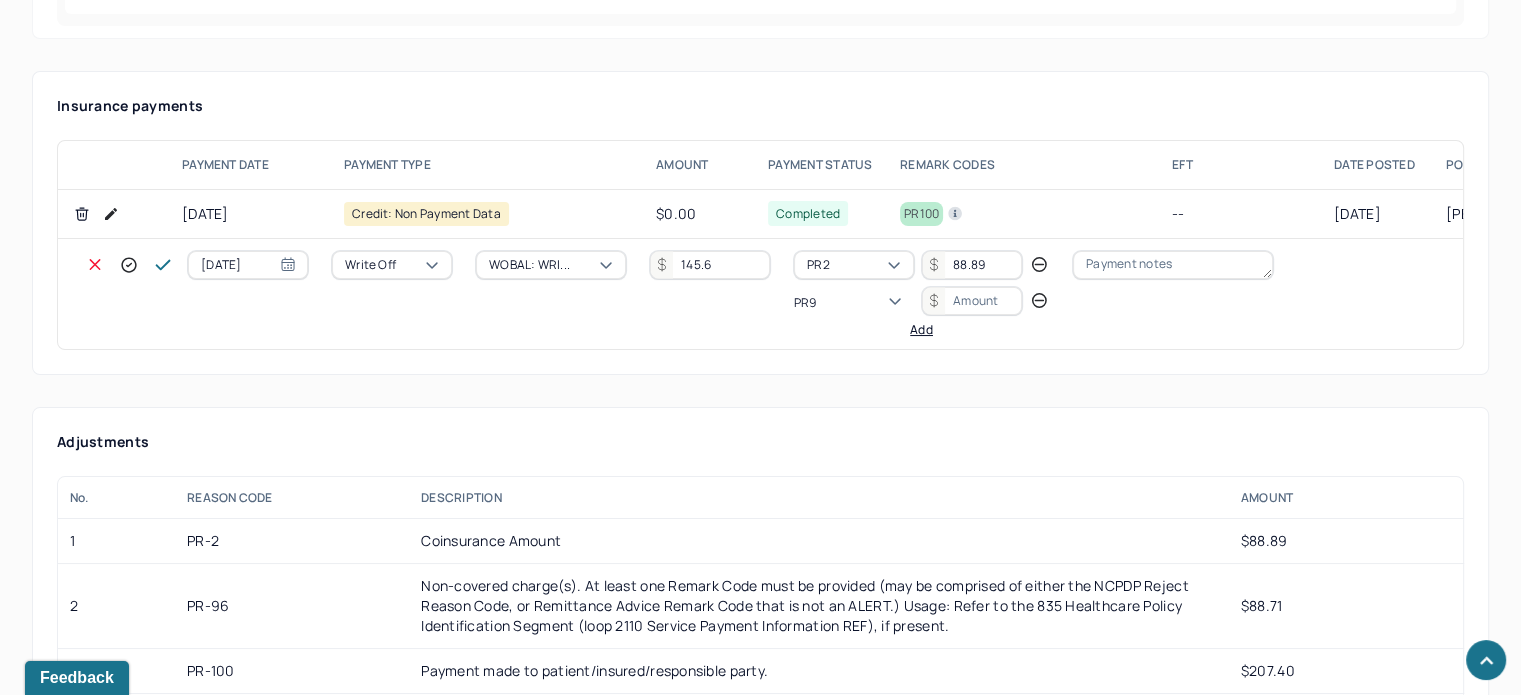 scroll, scrollTop: 84, scrollLeft: 0, axis: vertical 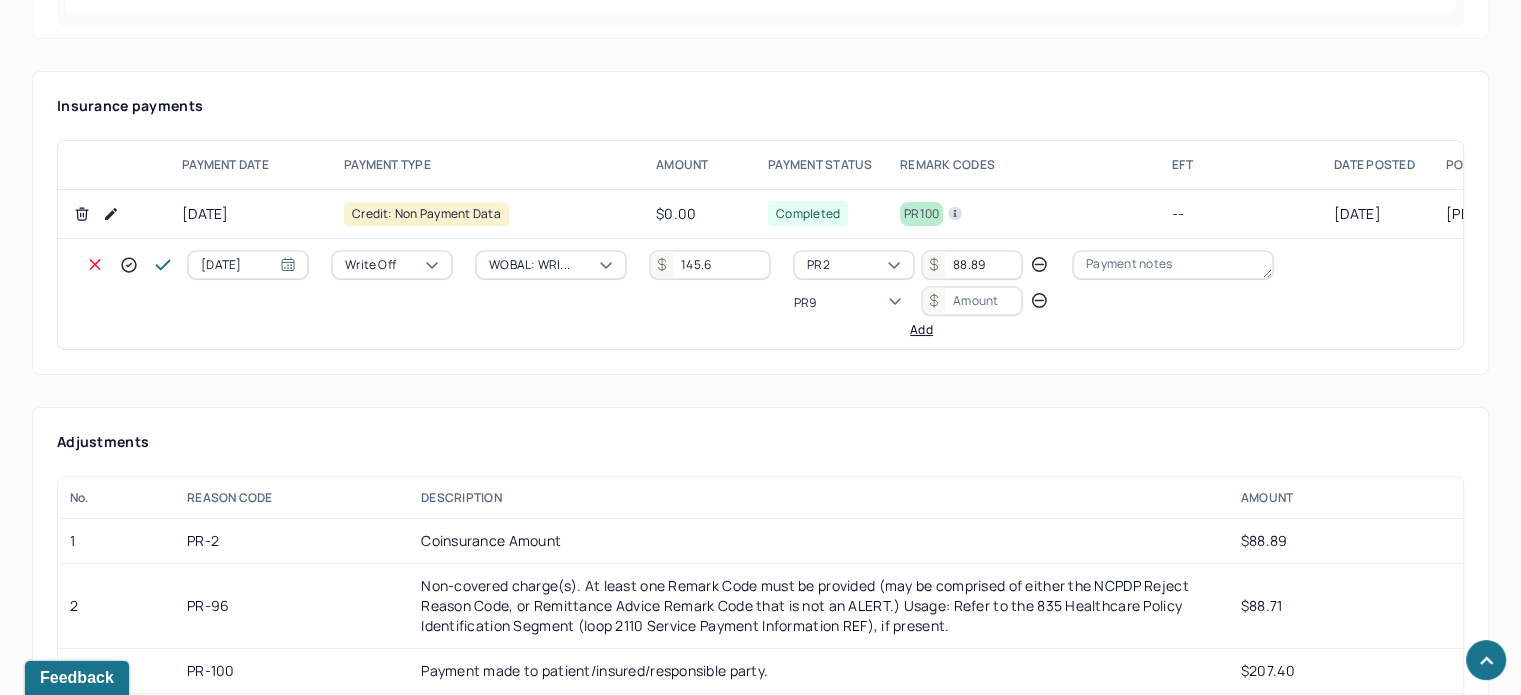 type on "PR96" 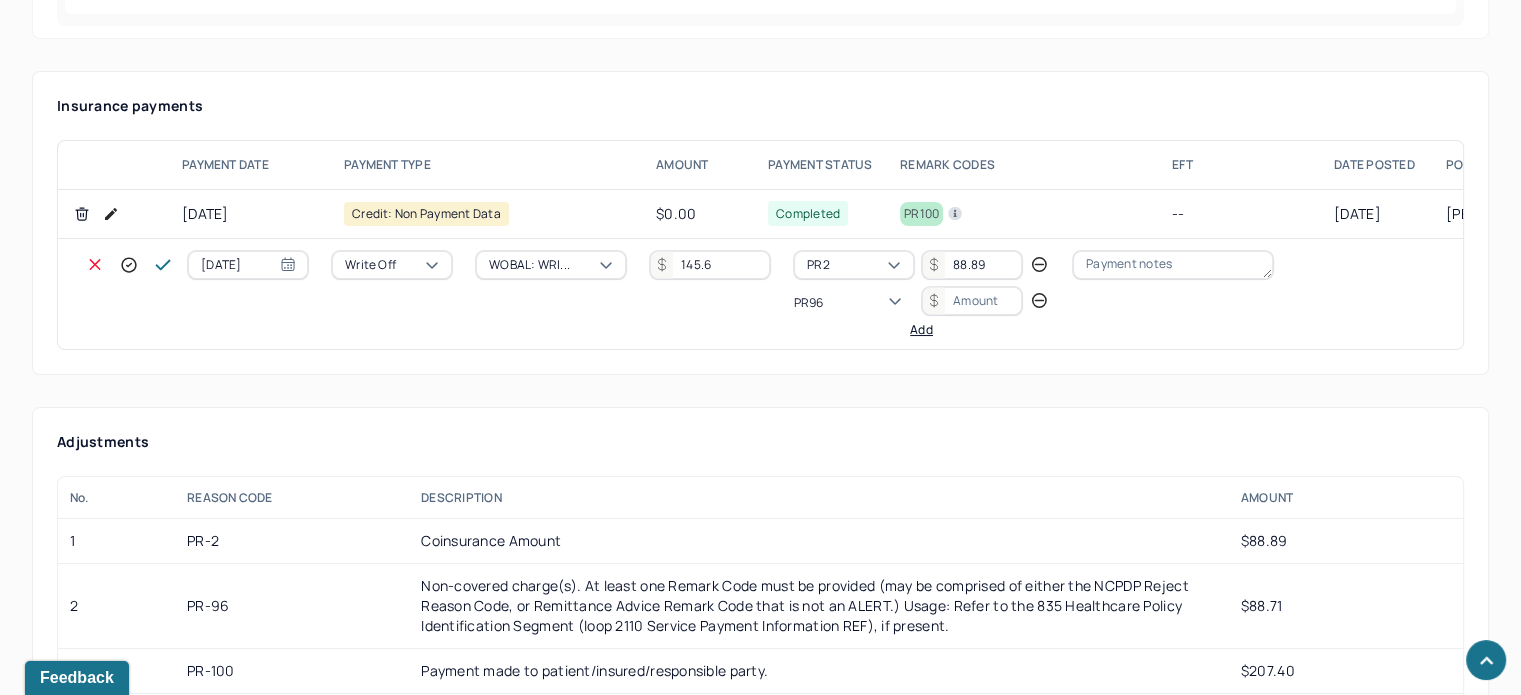 scroll, scrollTop: 0, scrollLeft: 0, axis: both 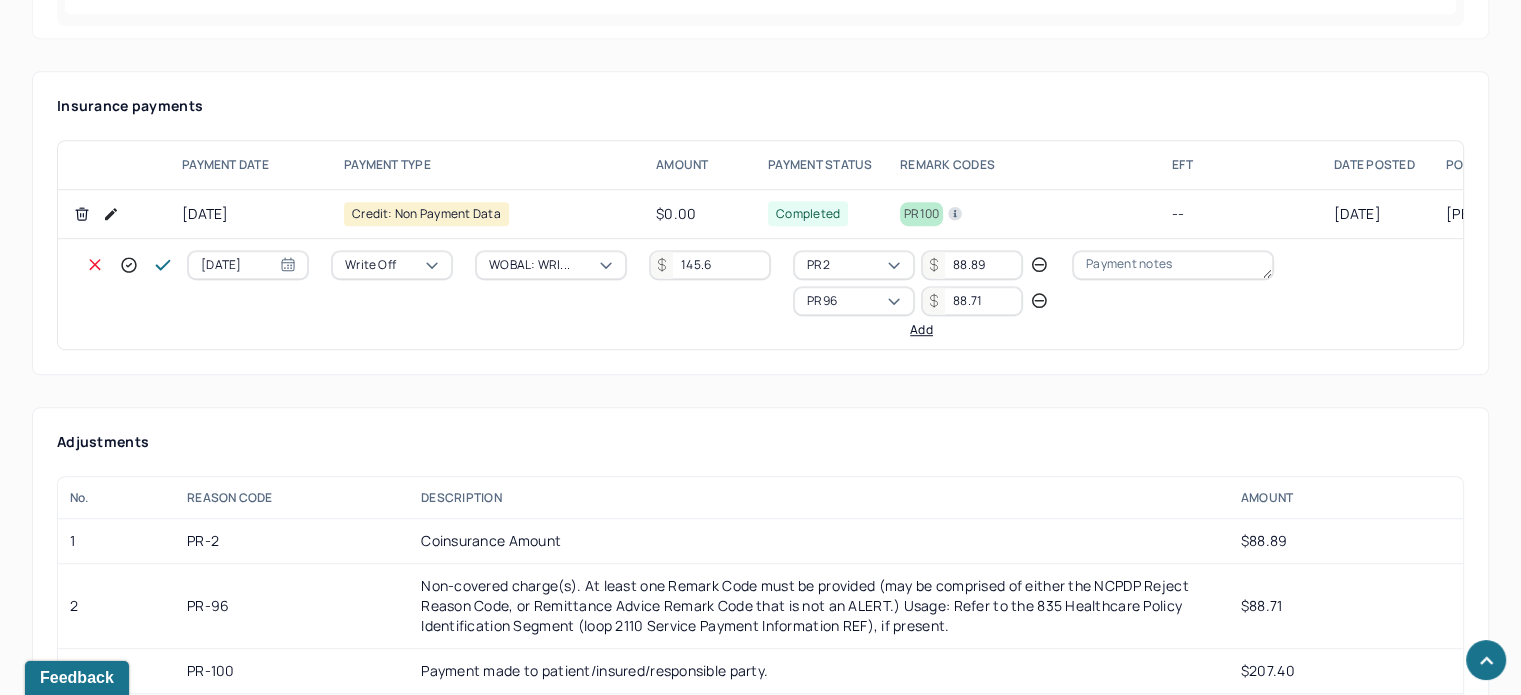 type on "88.71" 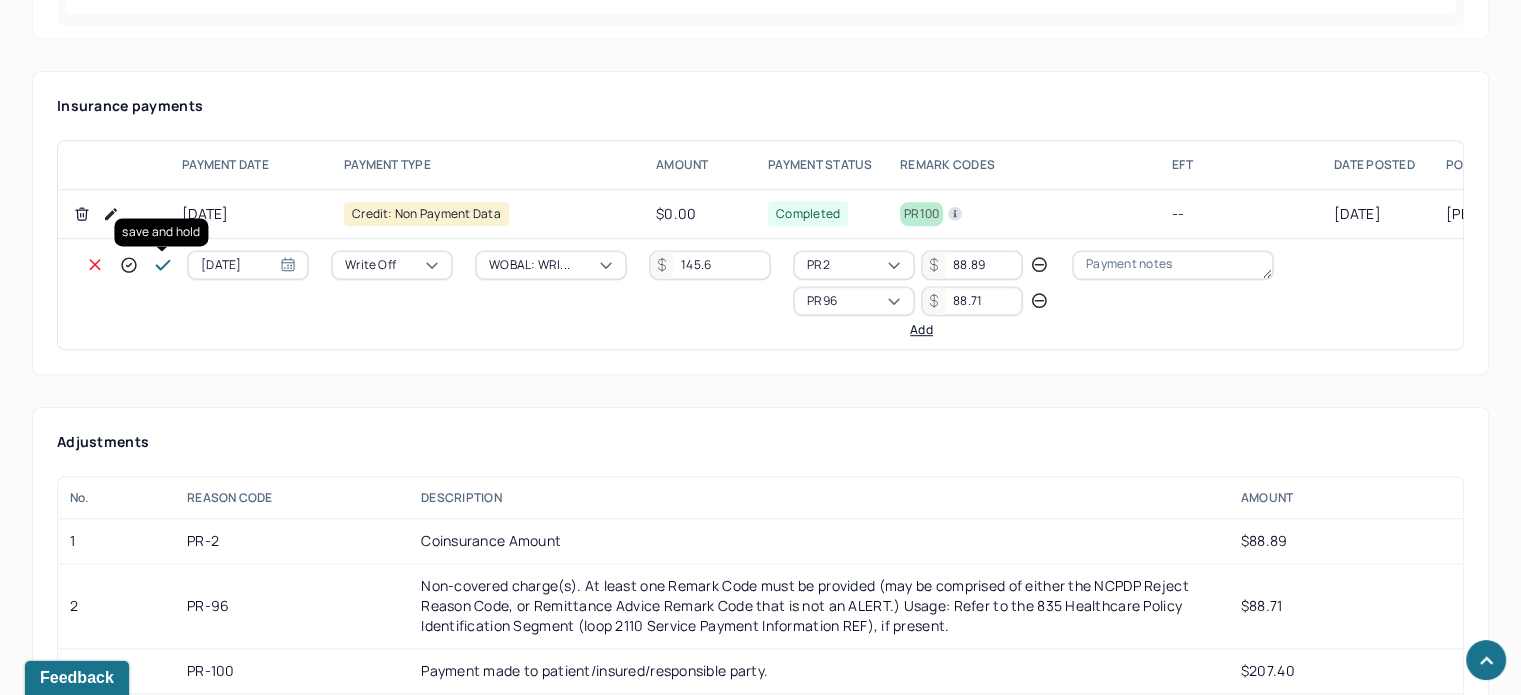 click 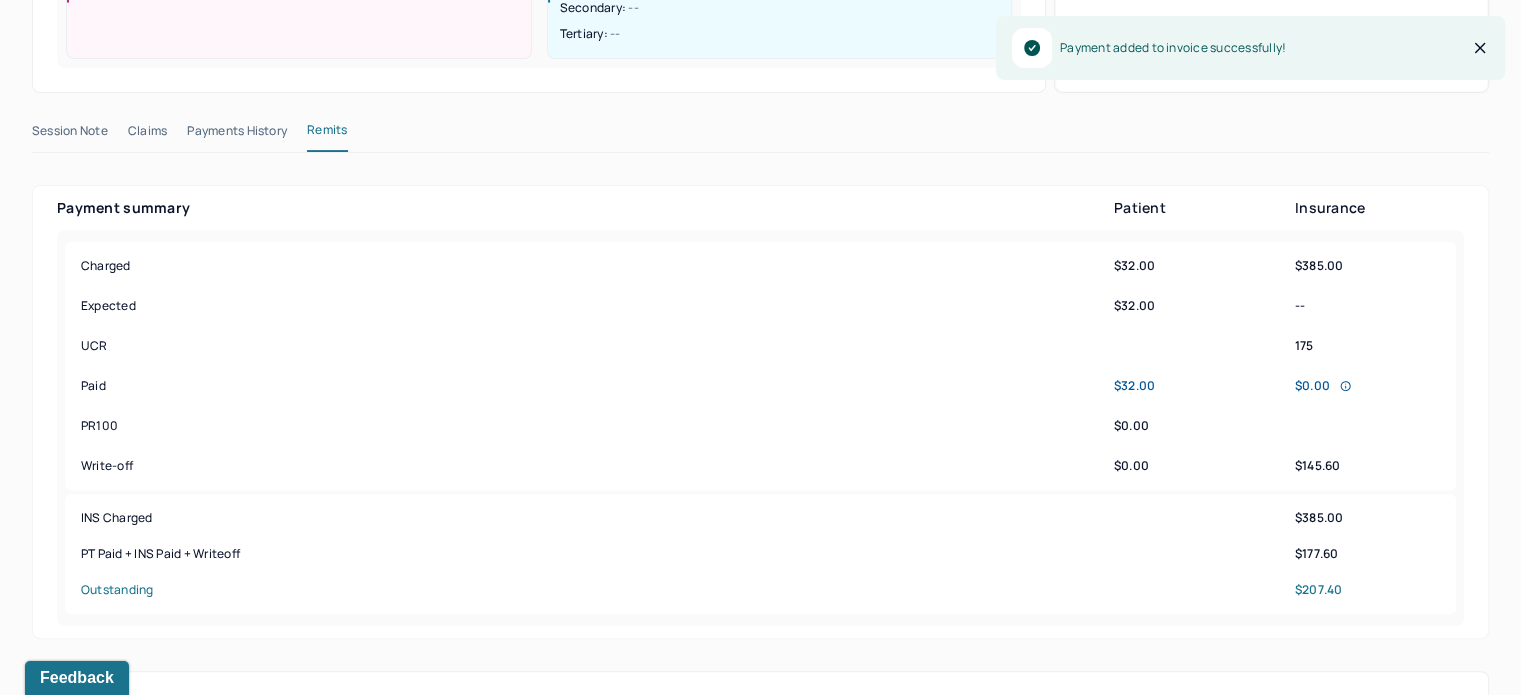 scroll, scrollTop: 0, scrollLeft: 0, axis: both 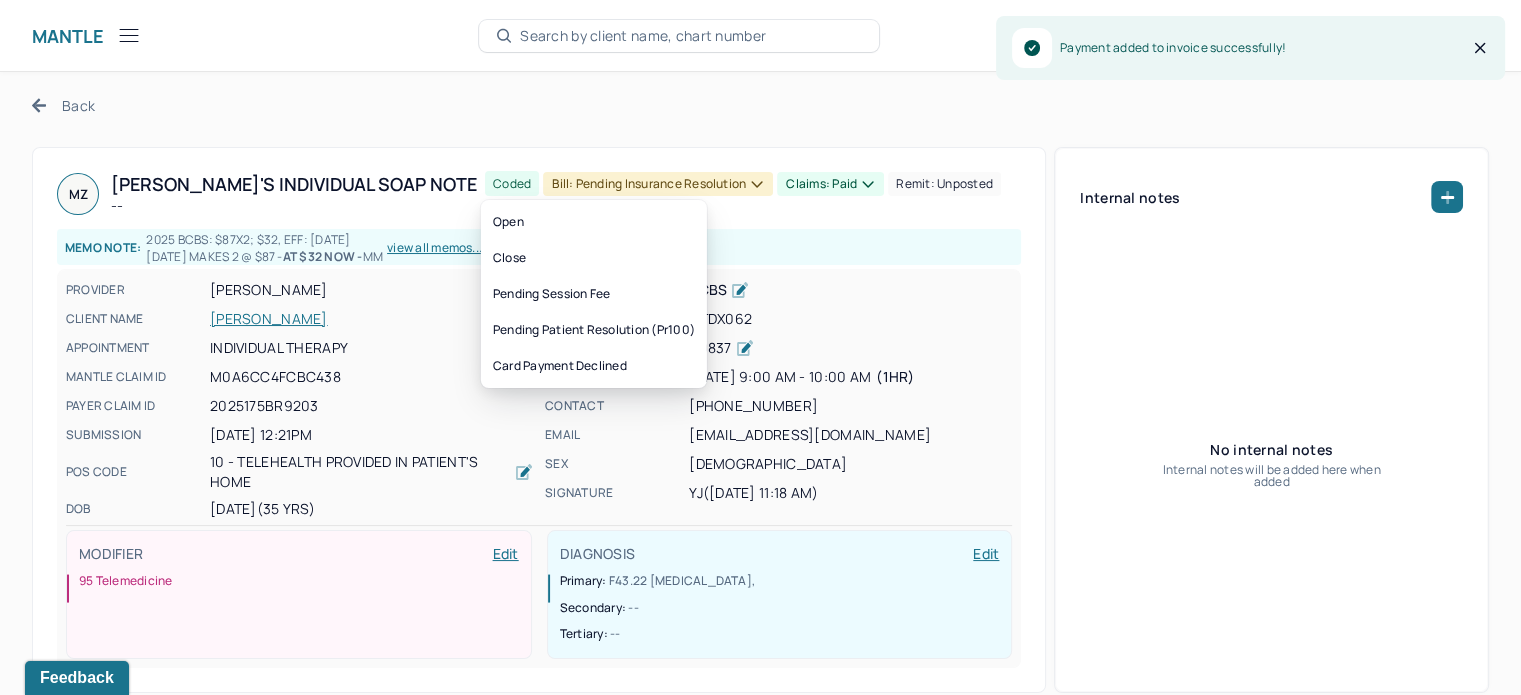 click on "Bill: Pending Insurance Resolution" at bounding box center (658, 184) 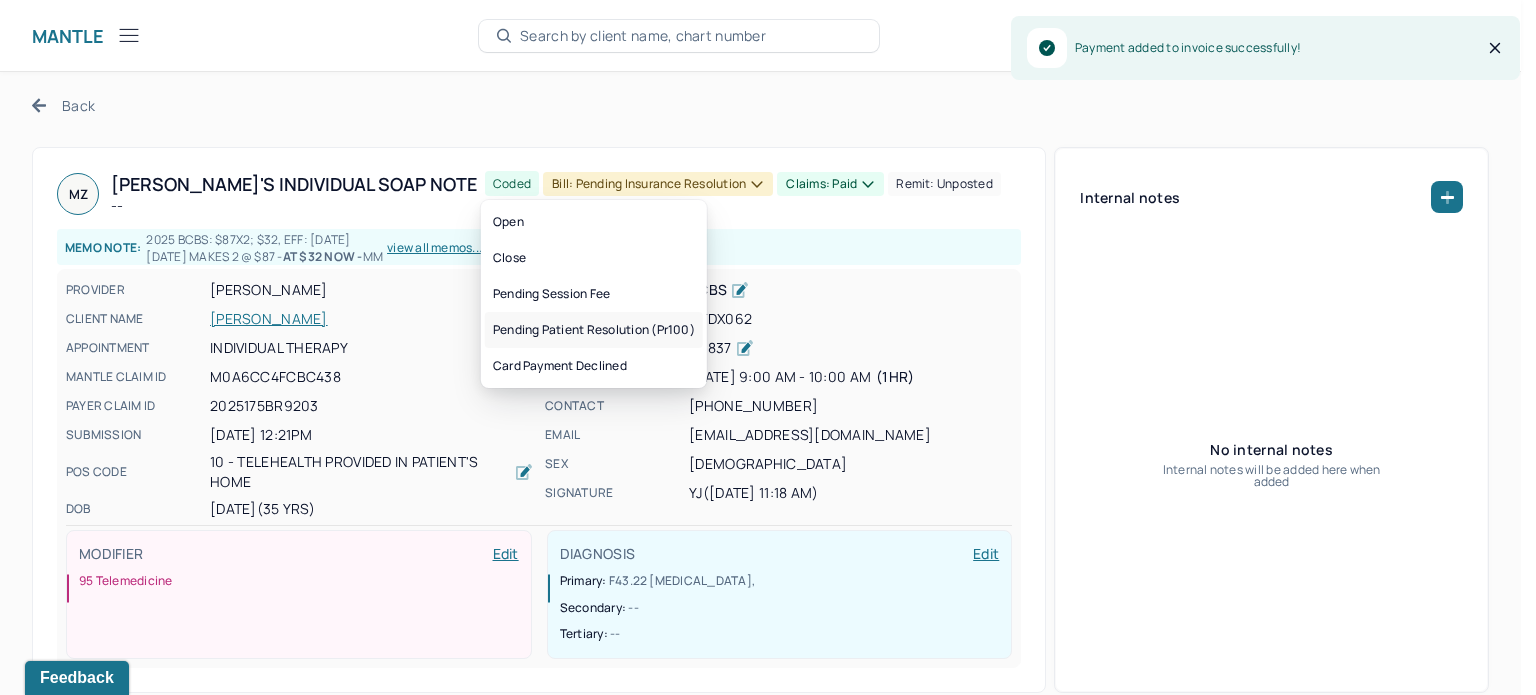 click on "Pending patient resolution (pr100)" at bounding box center [594, 330] 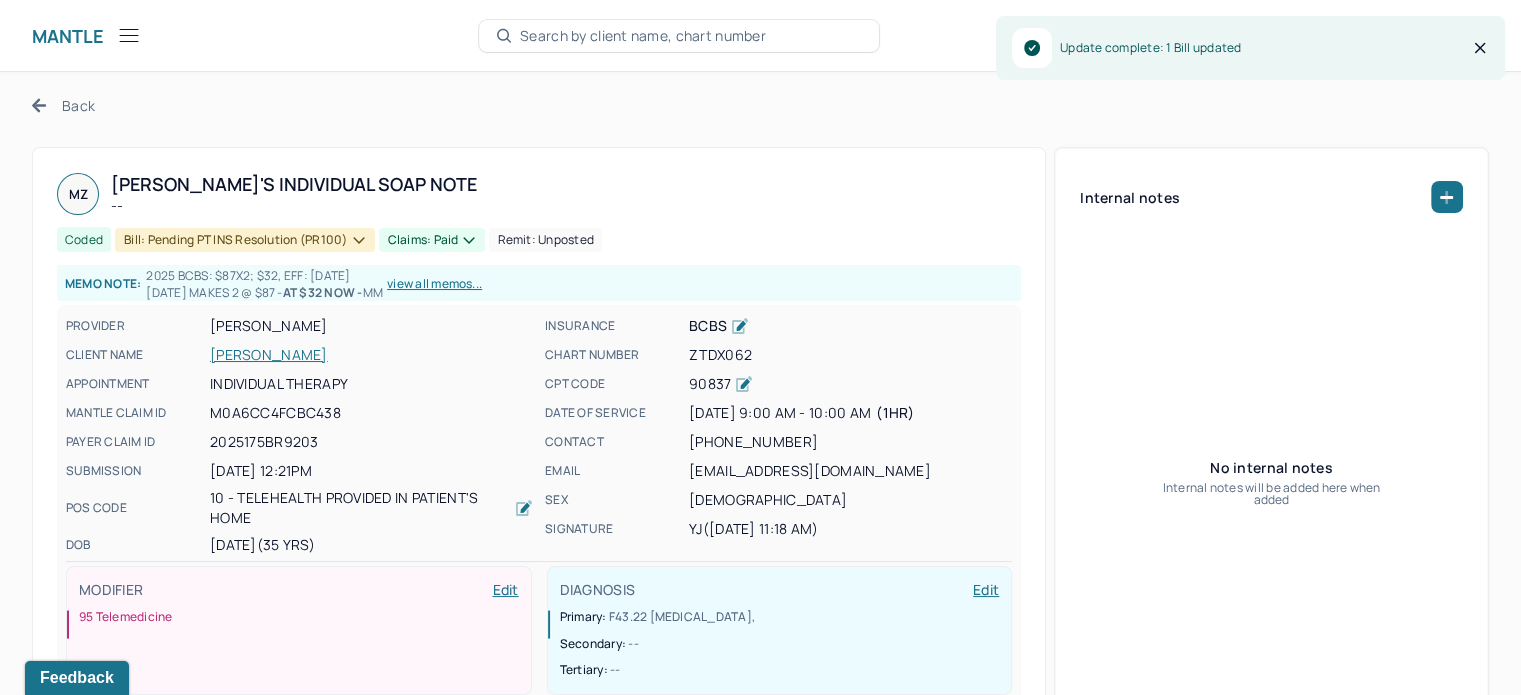 click on "Back" at bounding box center [63, 105] 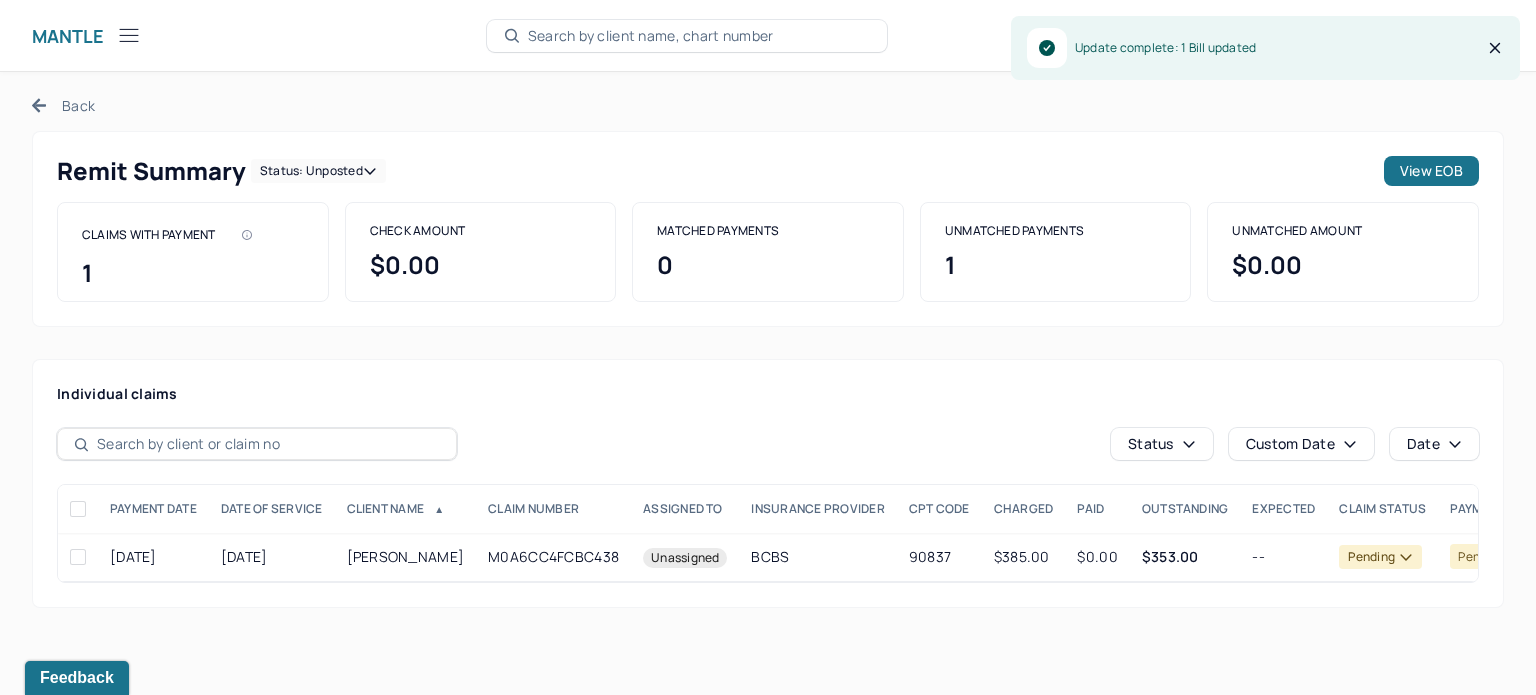 click on "Status: unposted" at bounding box center (318, 171) 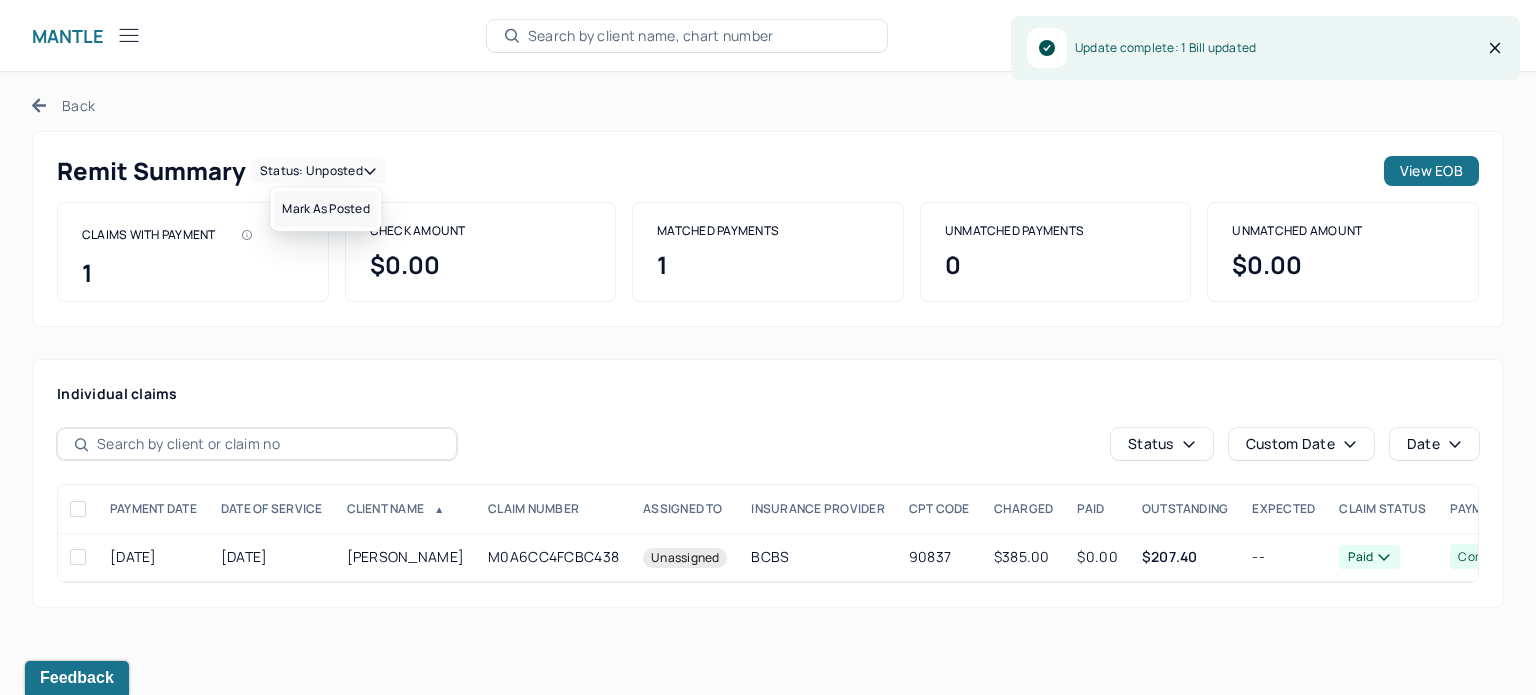 click on "Mark as Posted" at bounding box center (325, 209) 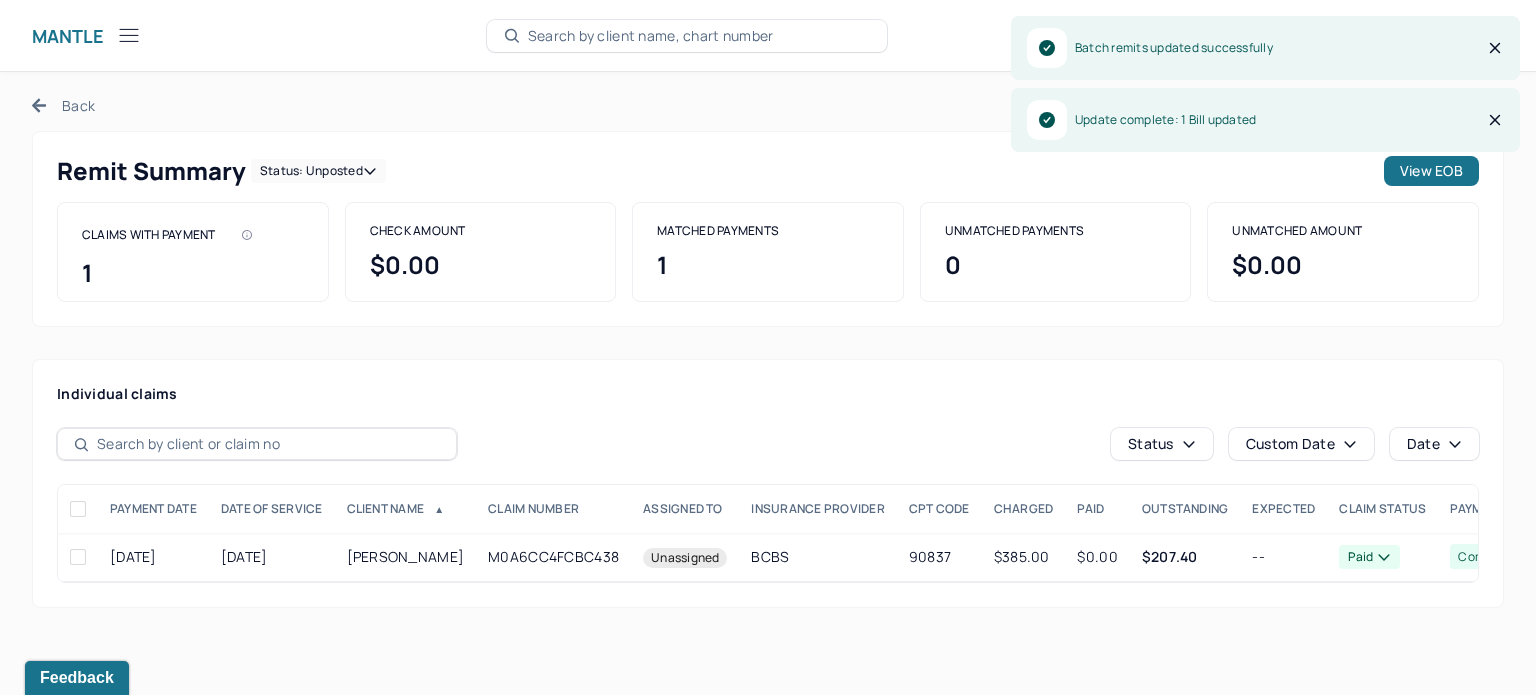 click on "Back" at bounding box center [63, 105] 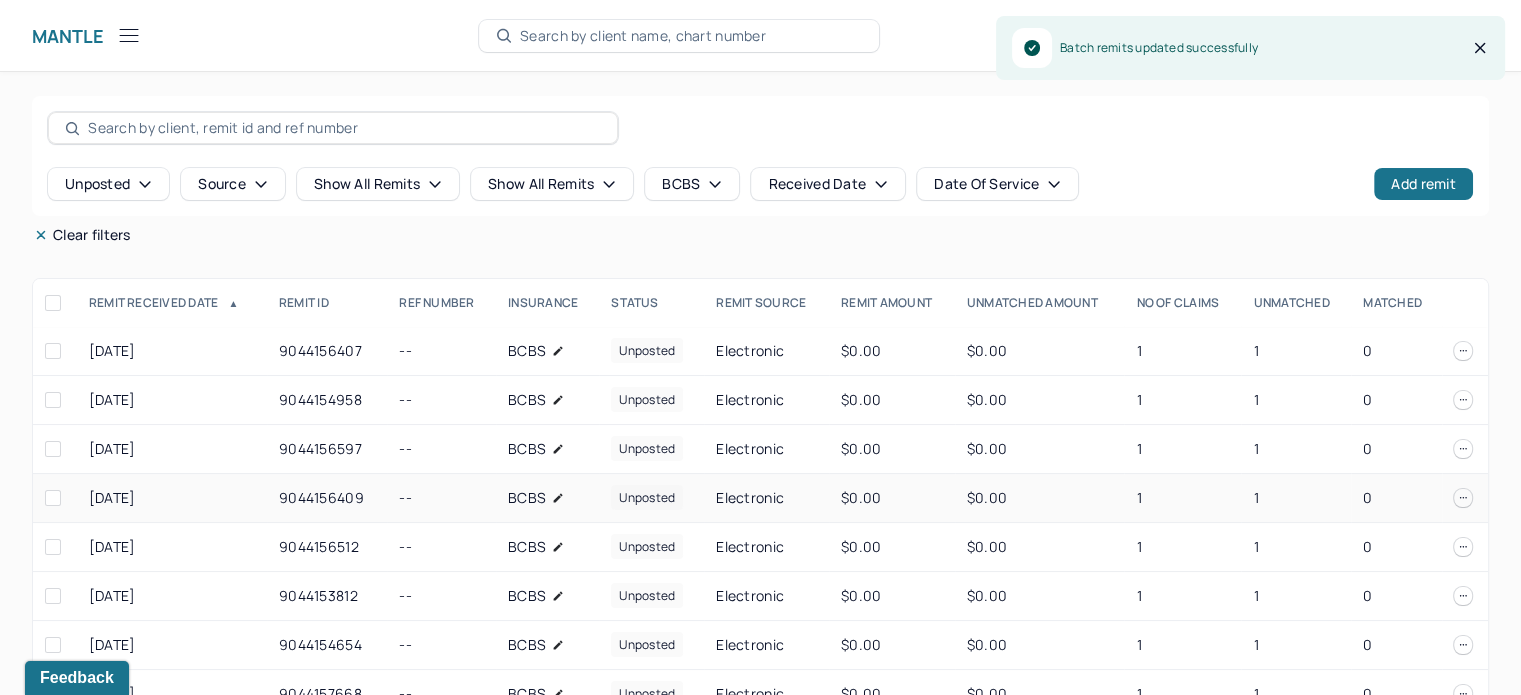 click on "1" at bounding box center [1296, 498] 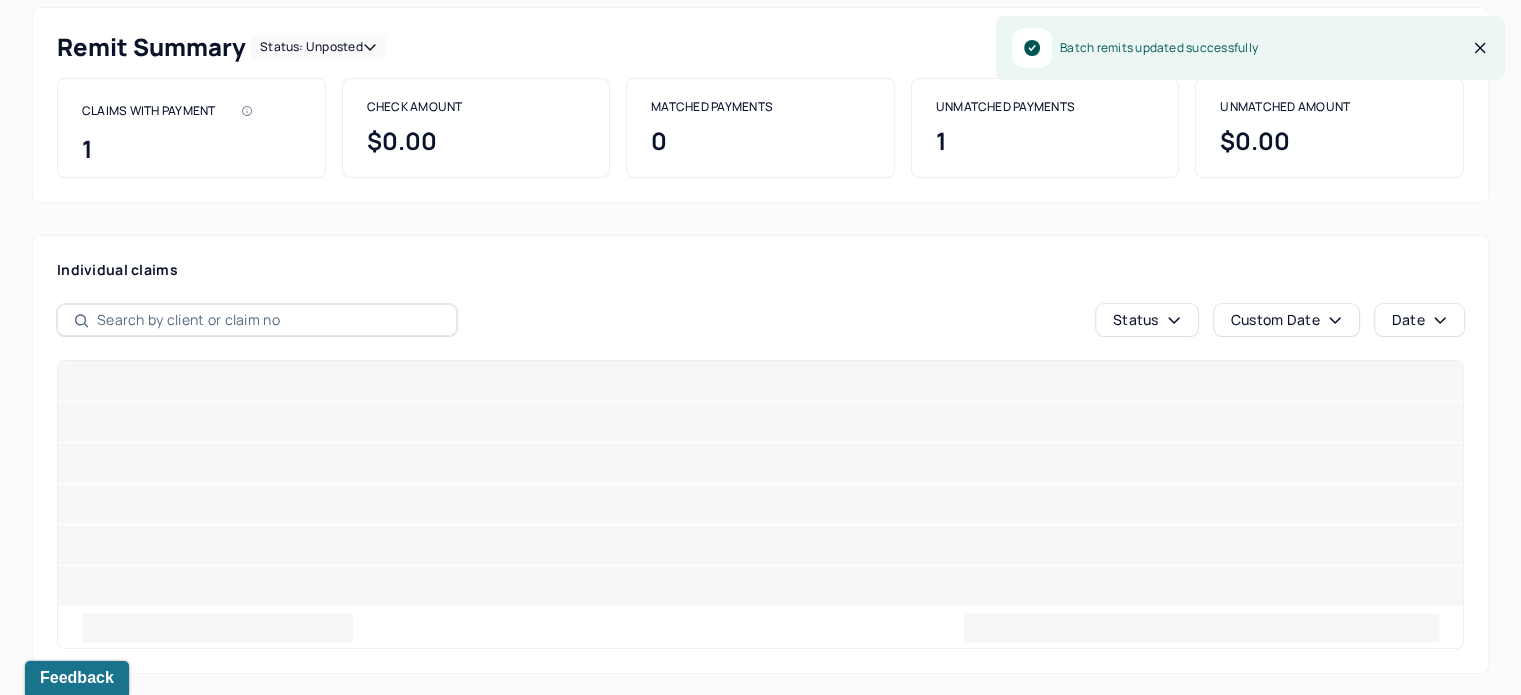 scroll, scrollTop: 0, scrollLeft: 0, axis: both 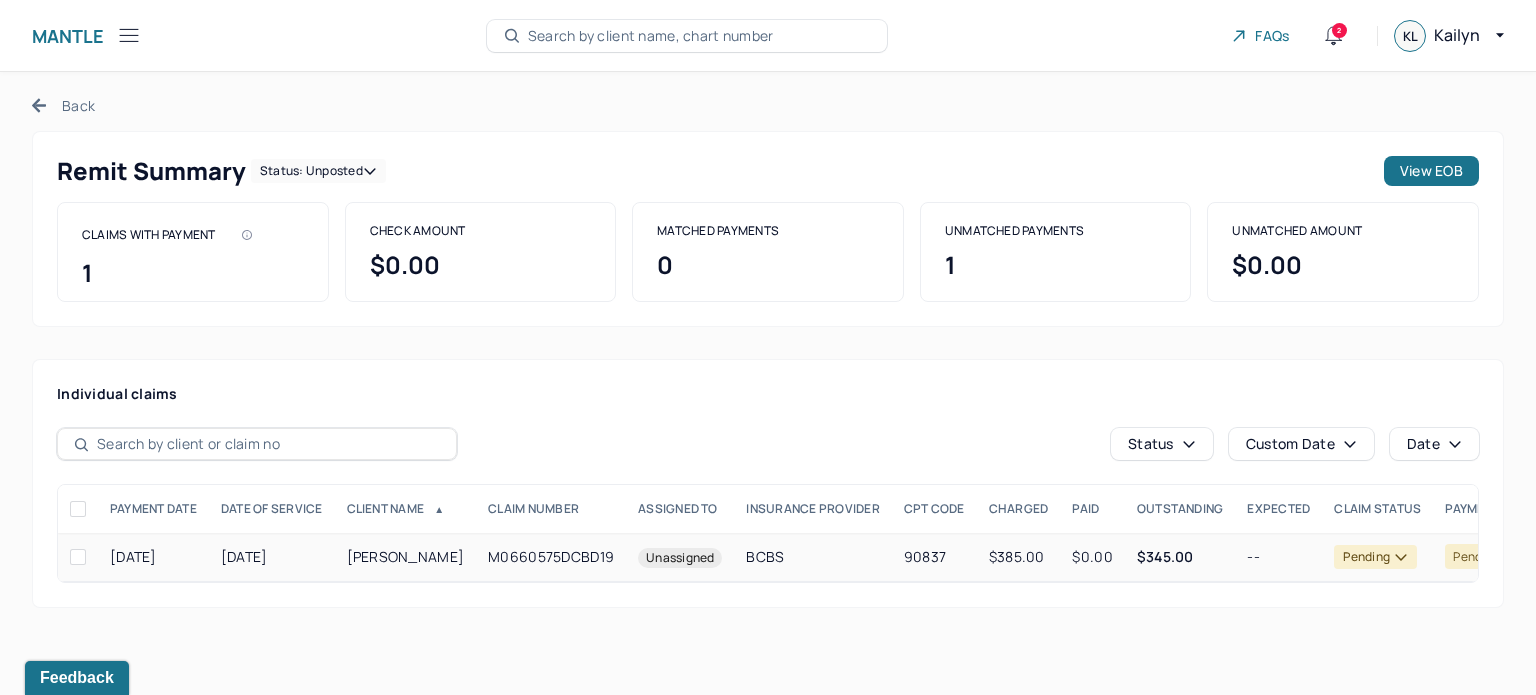 click on "M0660575DCBD19" at bounding box center (551, 557) 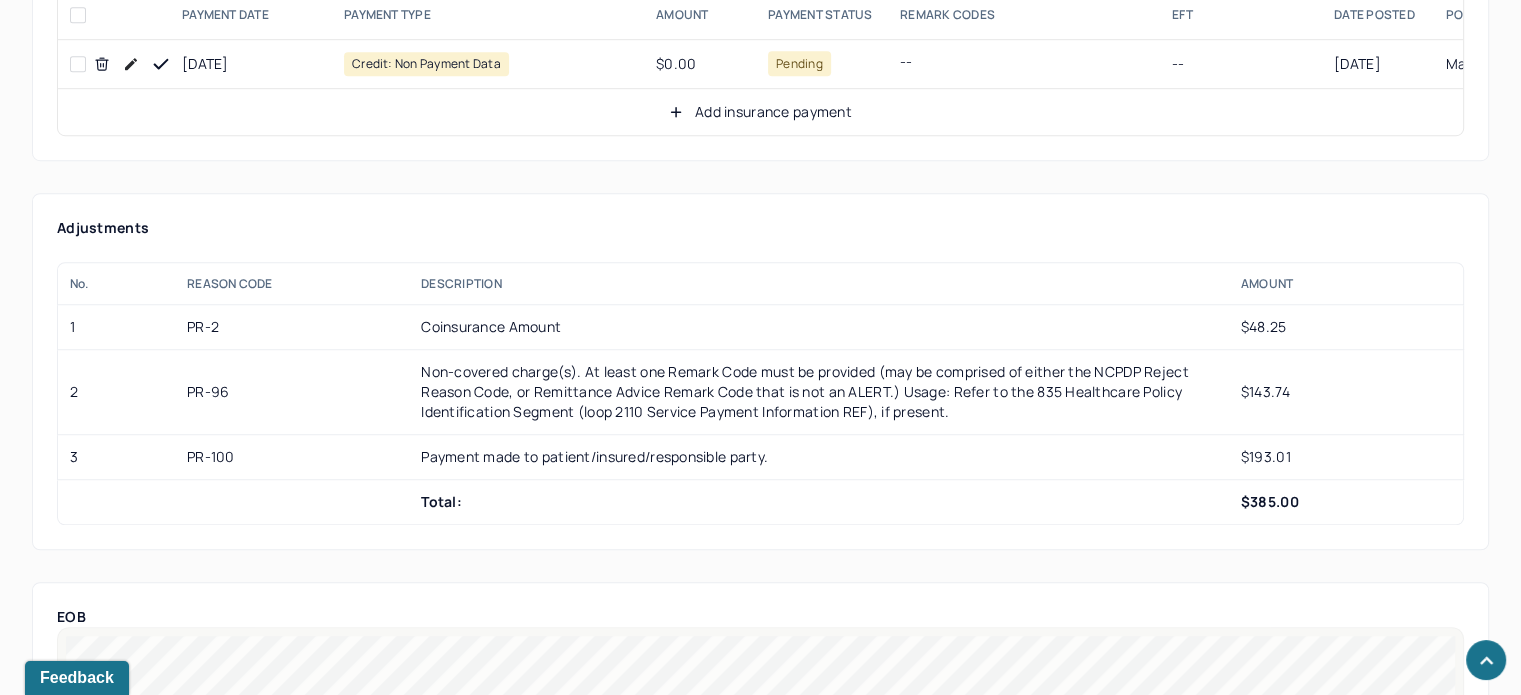 scroll, scrollTop: 1300, scrollLeft: 0, axis: vertical 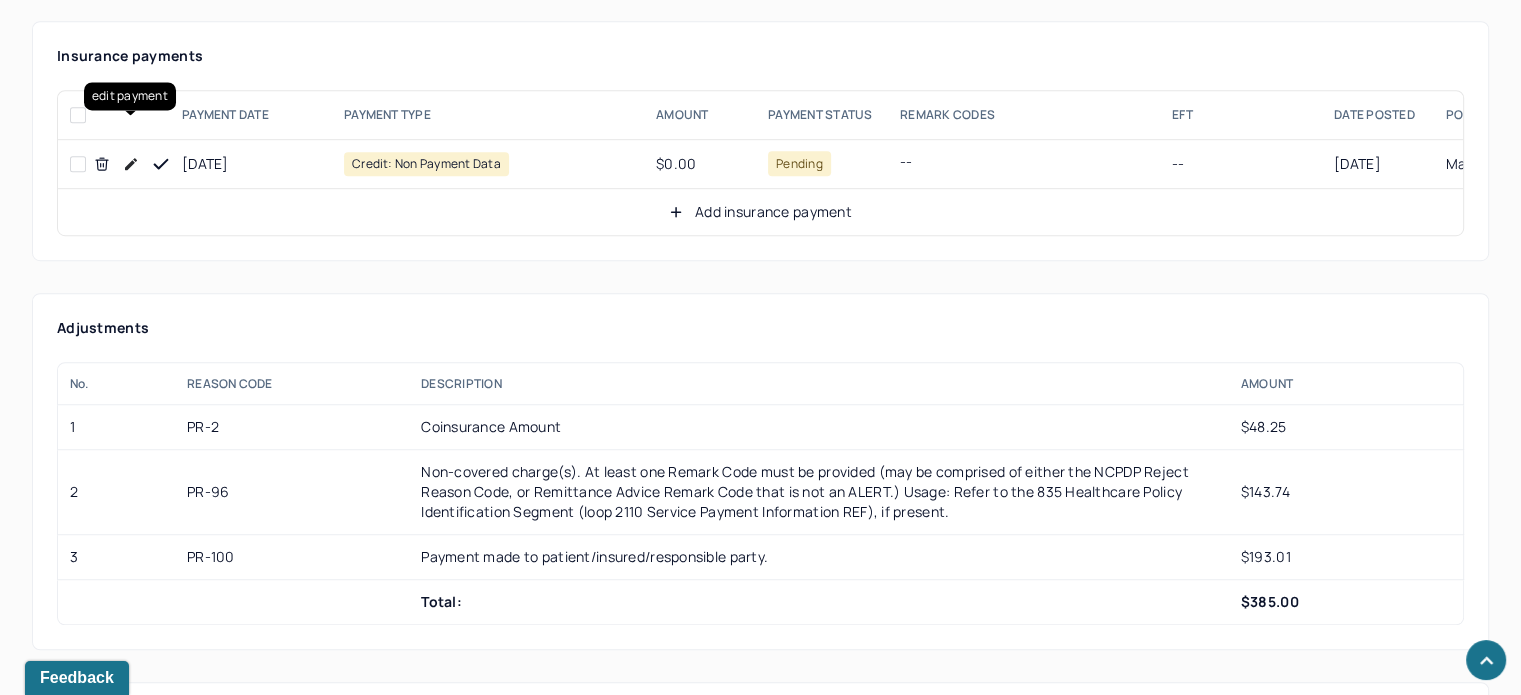 click 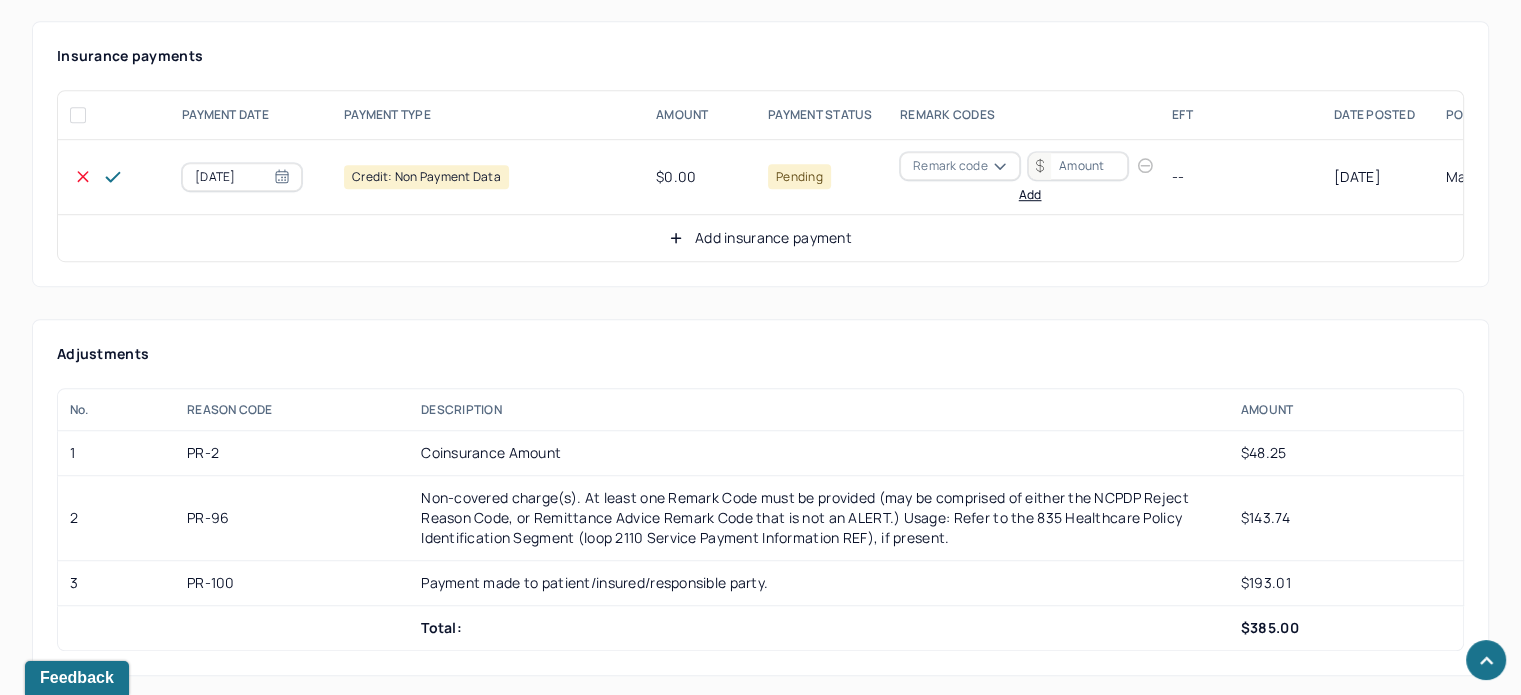 click on "Remark code" at bounding box center [950, 166] 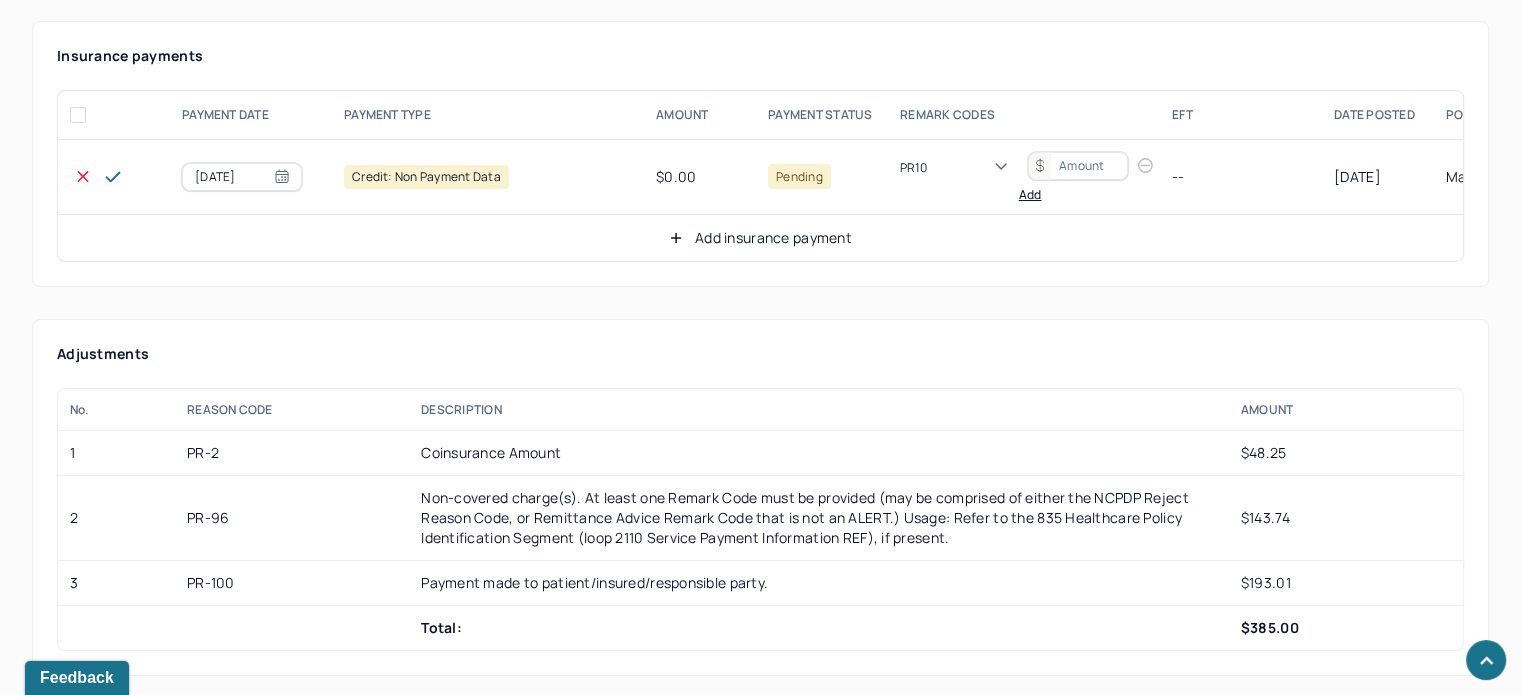 scroll, scrollTop: 8, scrollLeft: 0, axis: vertical 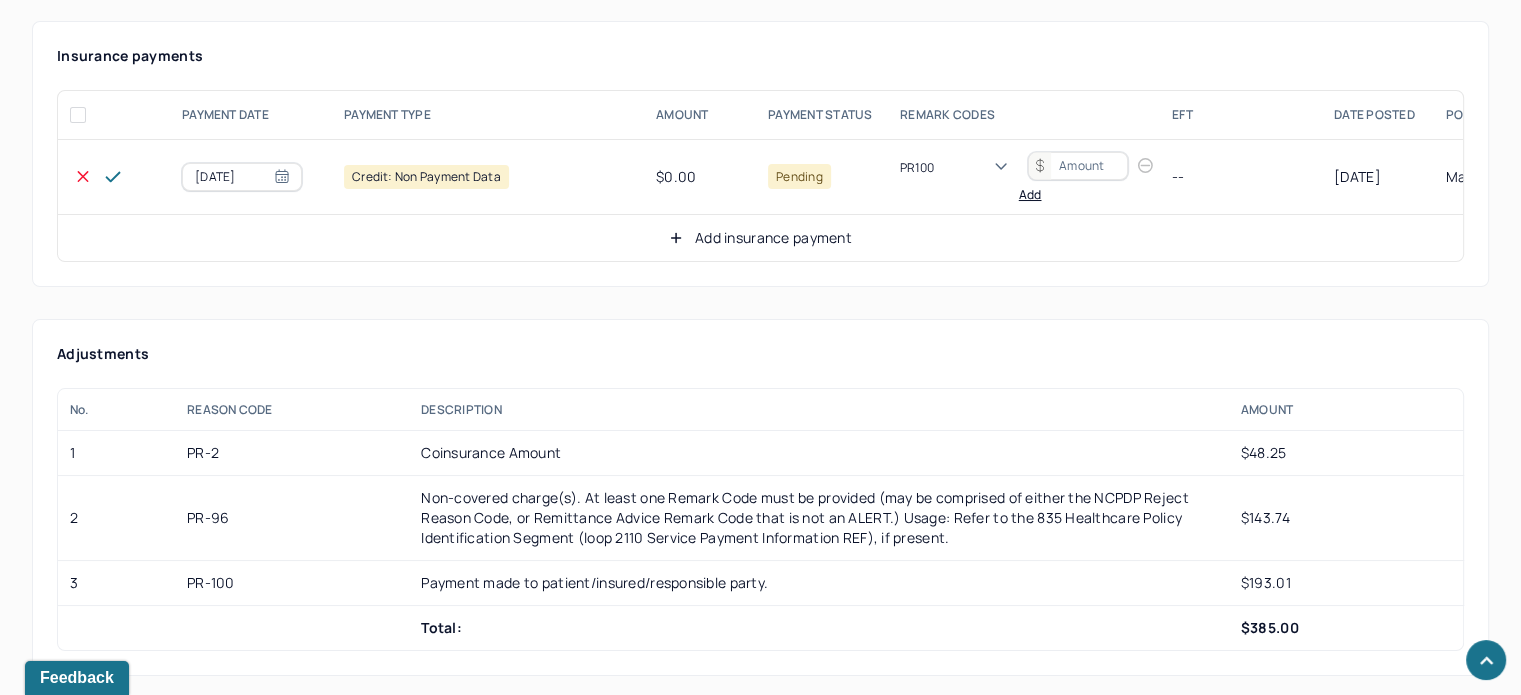 type 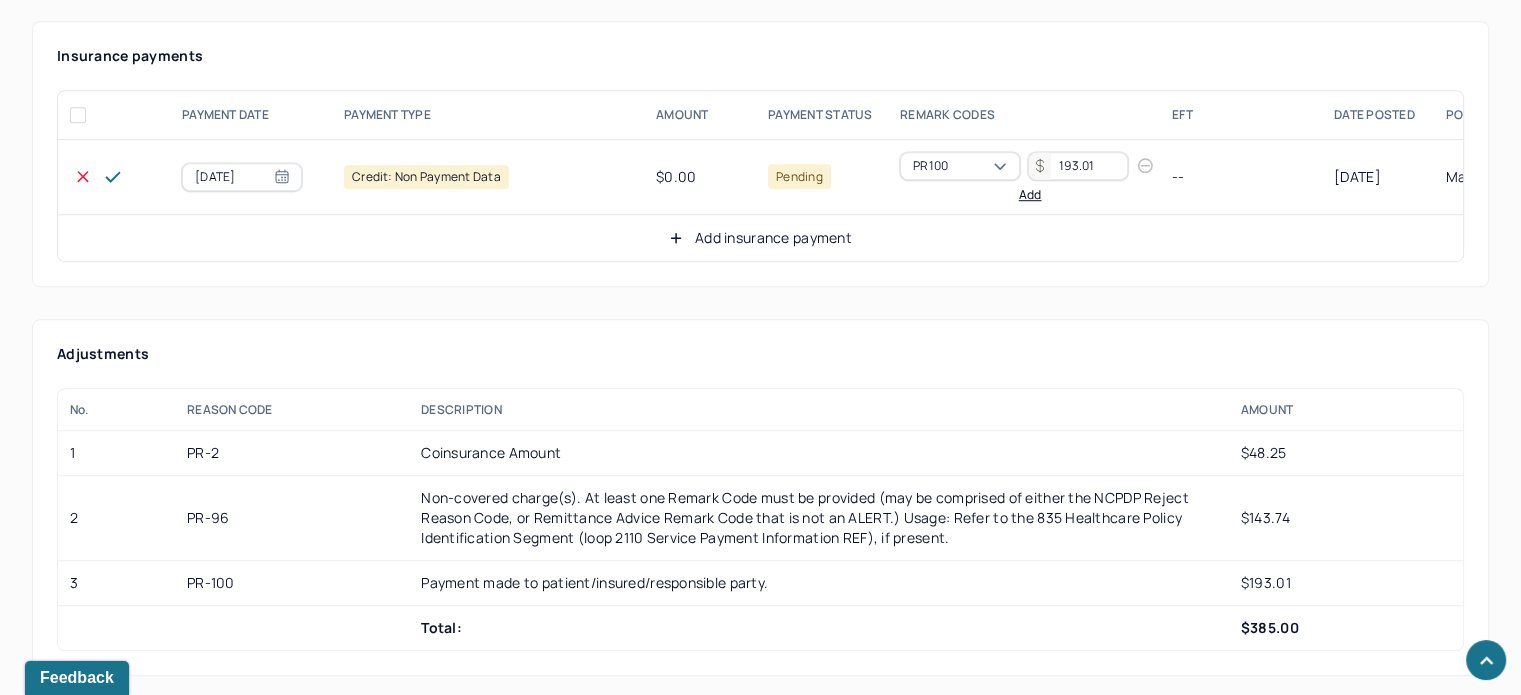 type on "193.01" 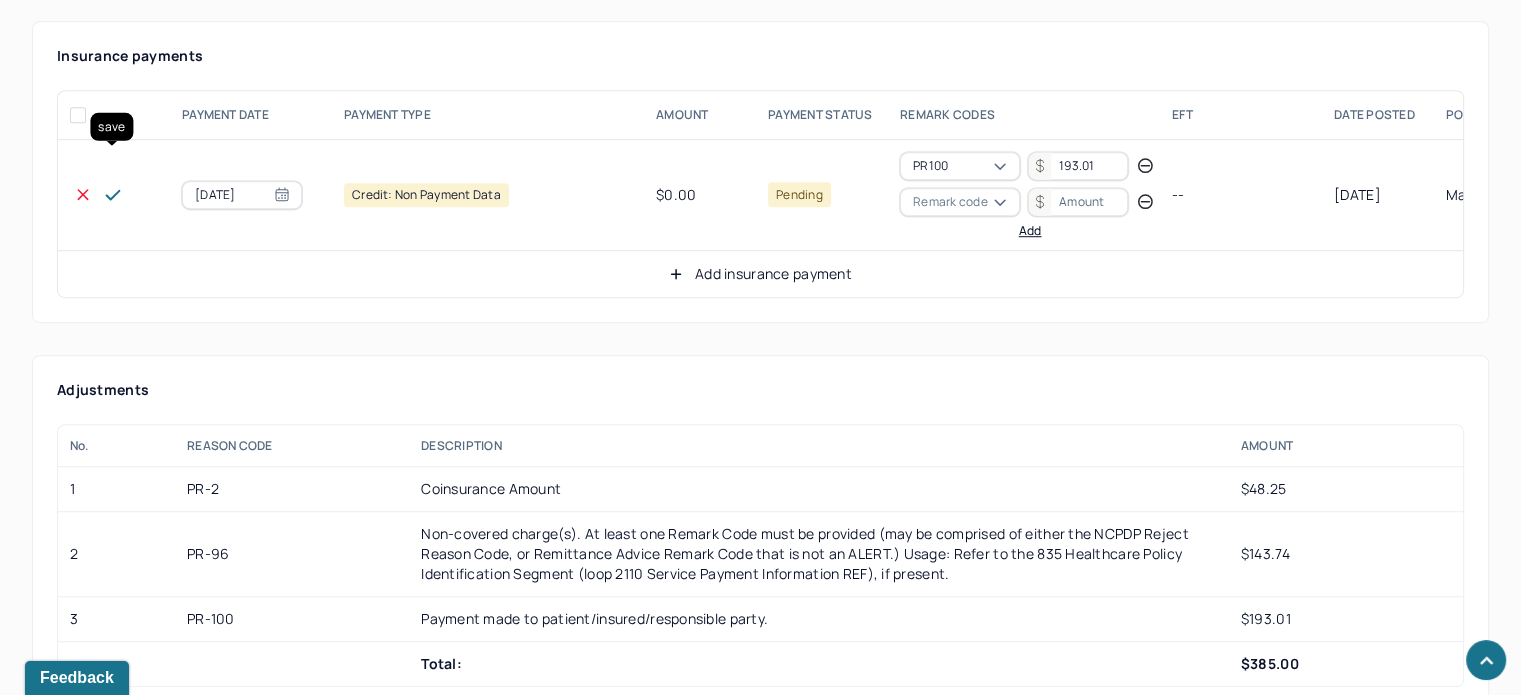 click 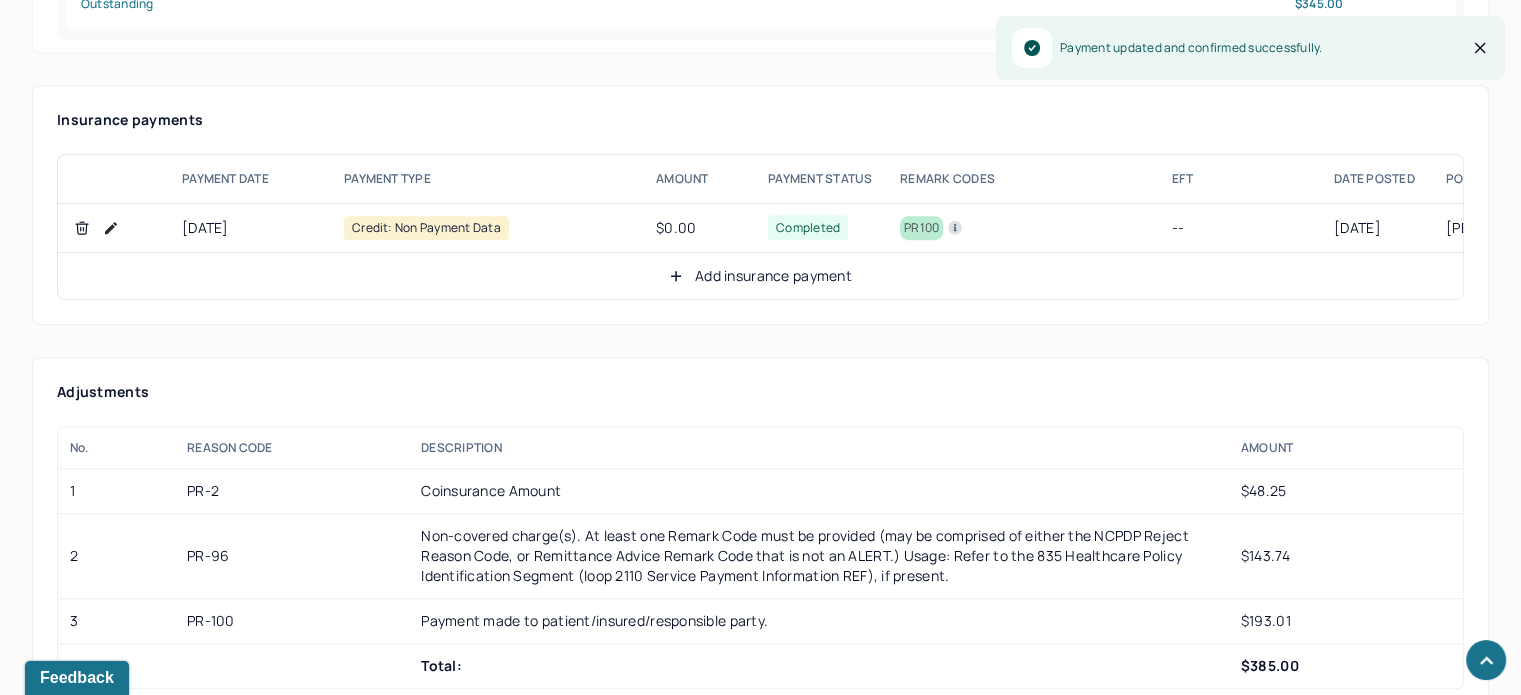 scroll, scrollTop: 1300, scrollLeft: 0, axis: vertical 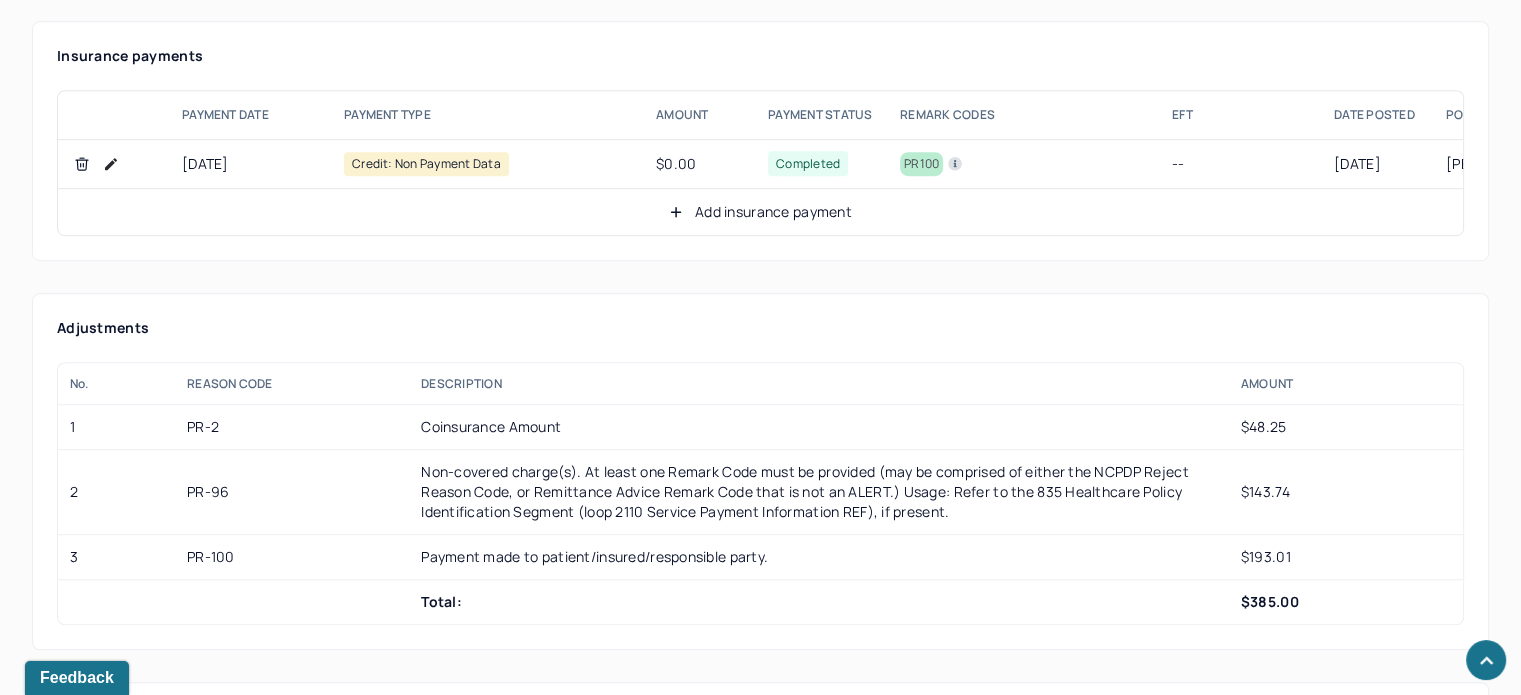 click on "Add insurance payment" at bounding box center [760, 212] 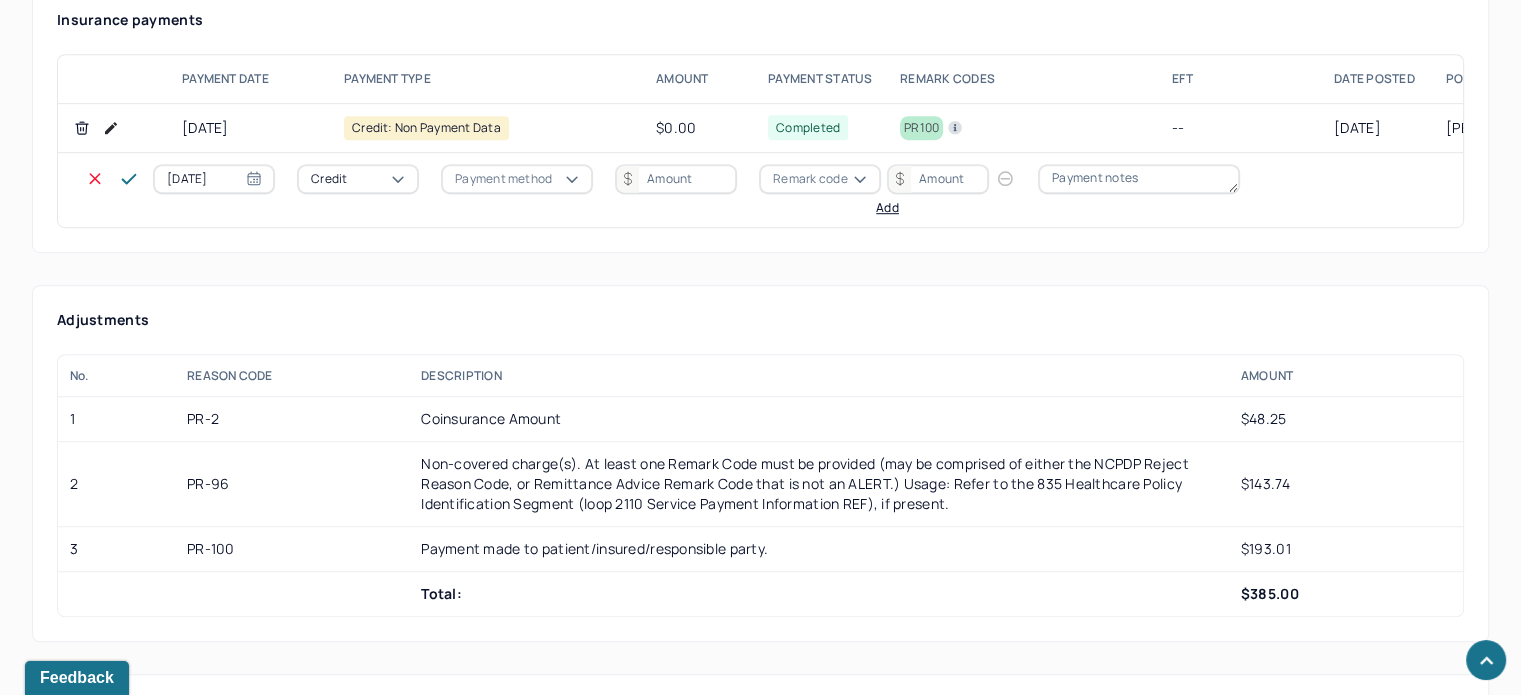 click on "Credit" at bounding box center (358, 179) 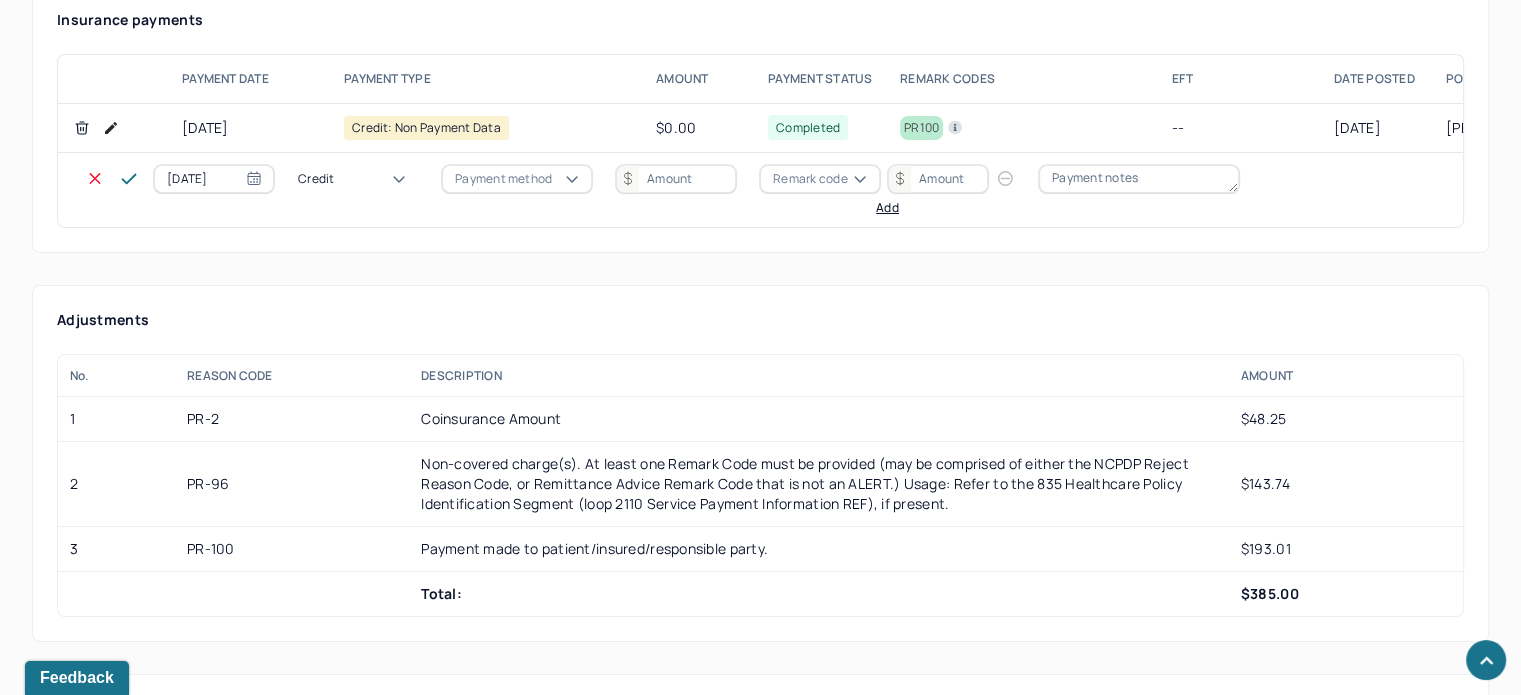 click on "Write off" at bounding box center [60, 3208] 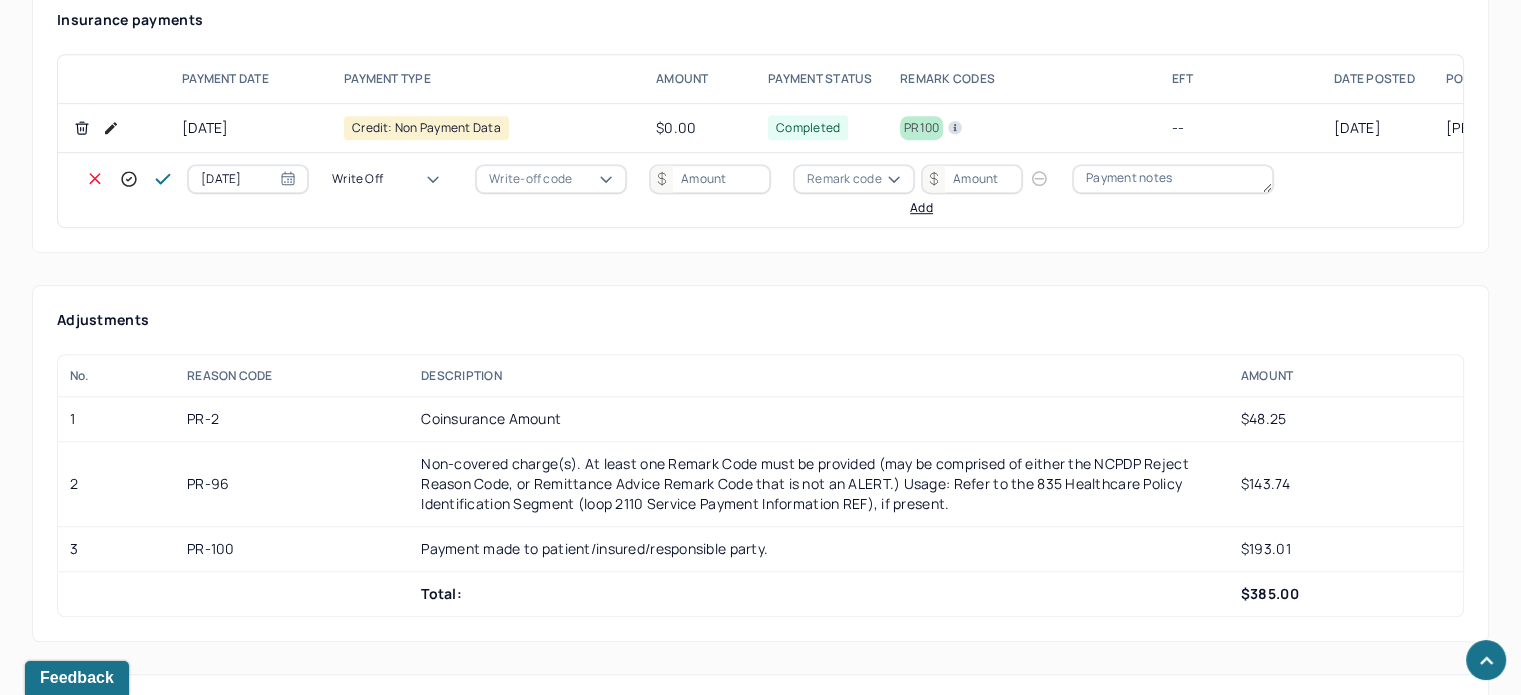 click on "Write-off code" at bounding box center (530, 179) 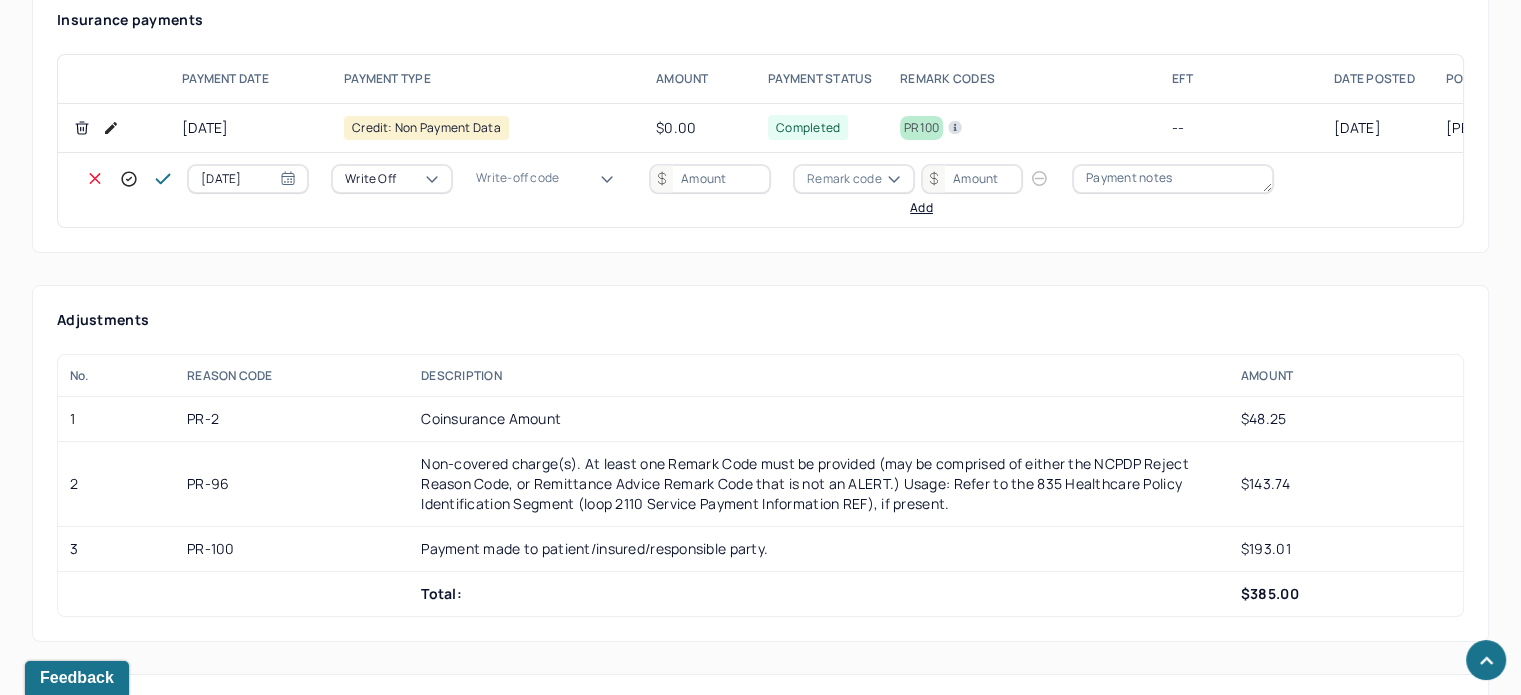 drag, startPoint x: 538, startPoint y: 321, endPoint x: 632, endPoint y: 257, distance: 113.71895 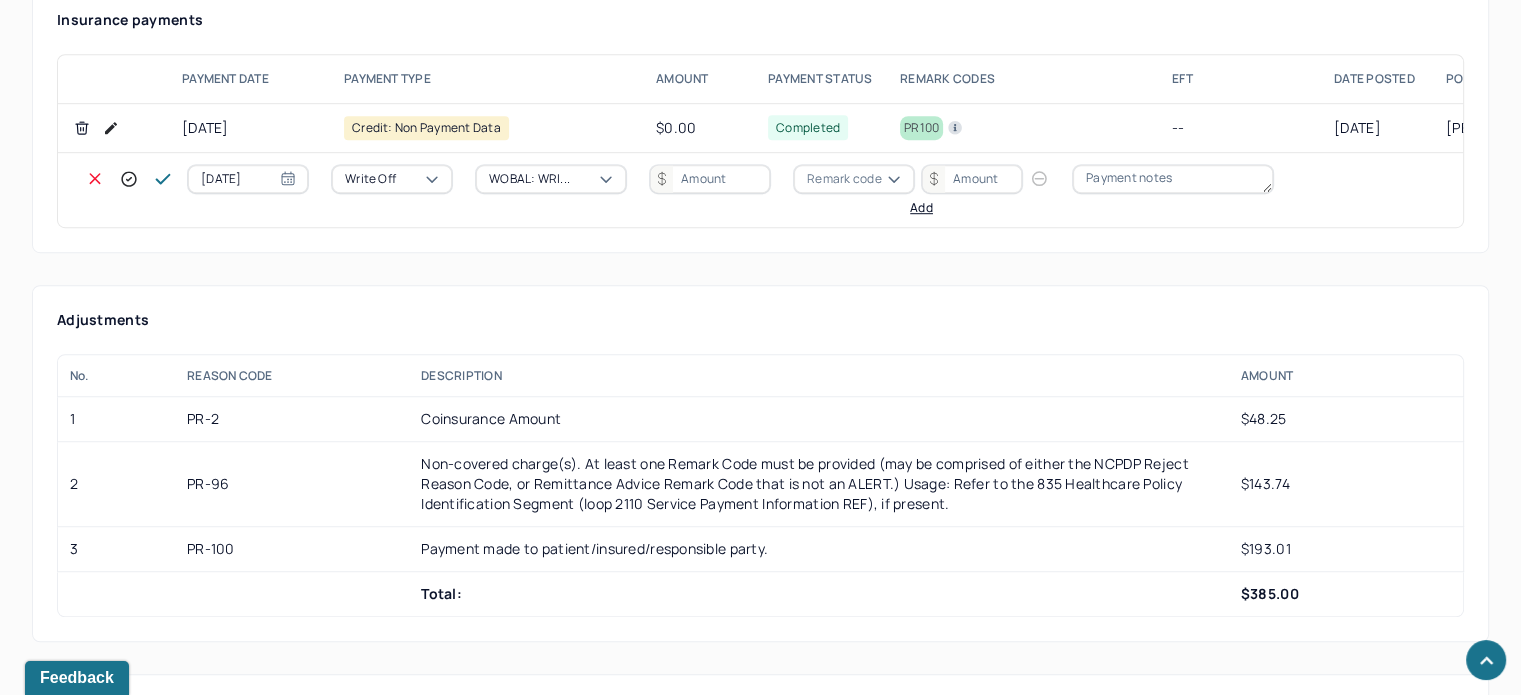 click at bounding box center (710, 179) 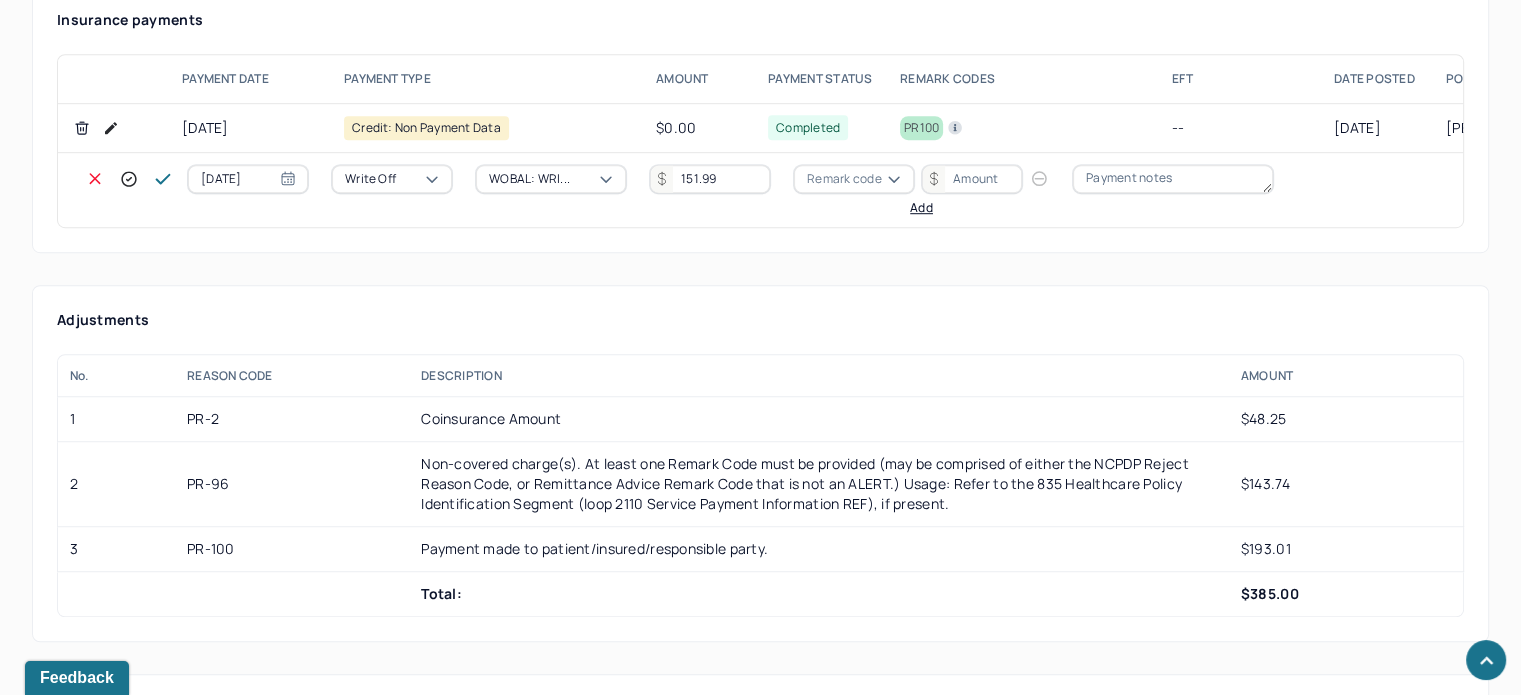 type on "151.99" 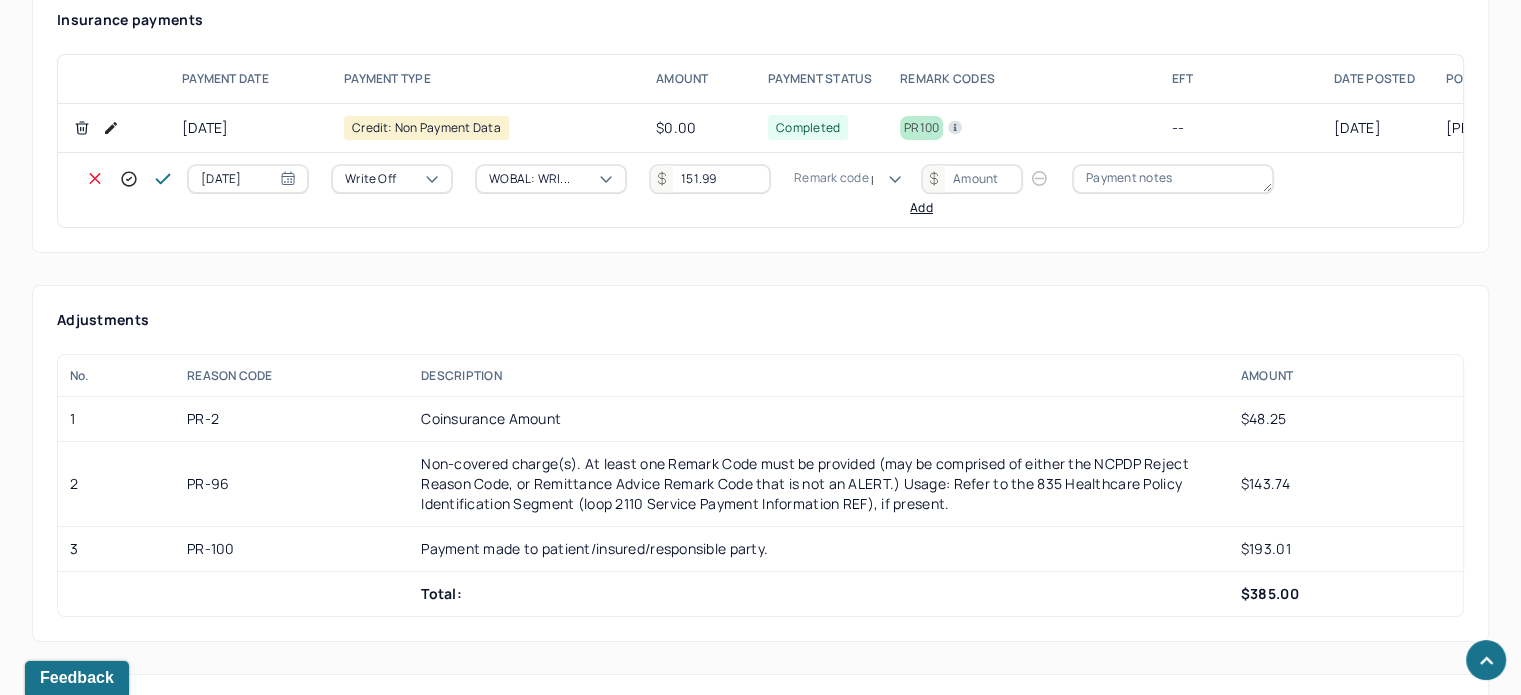 scroll, scrollTop: 124, scrollLeft: 0, axis: vertical 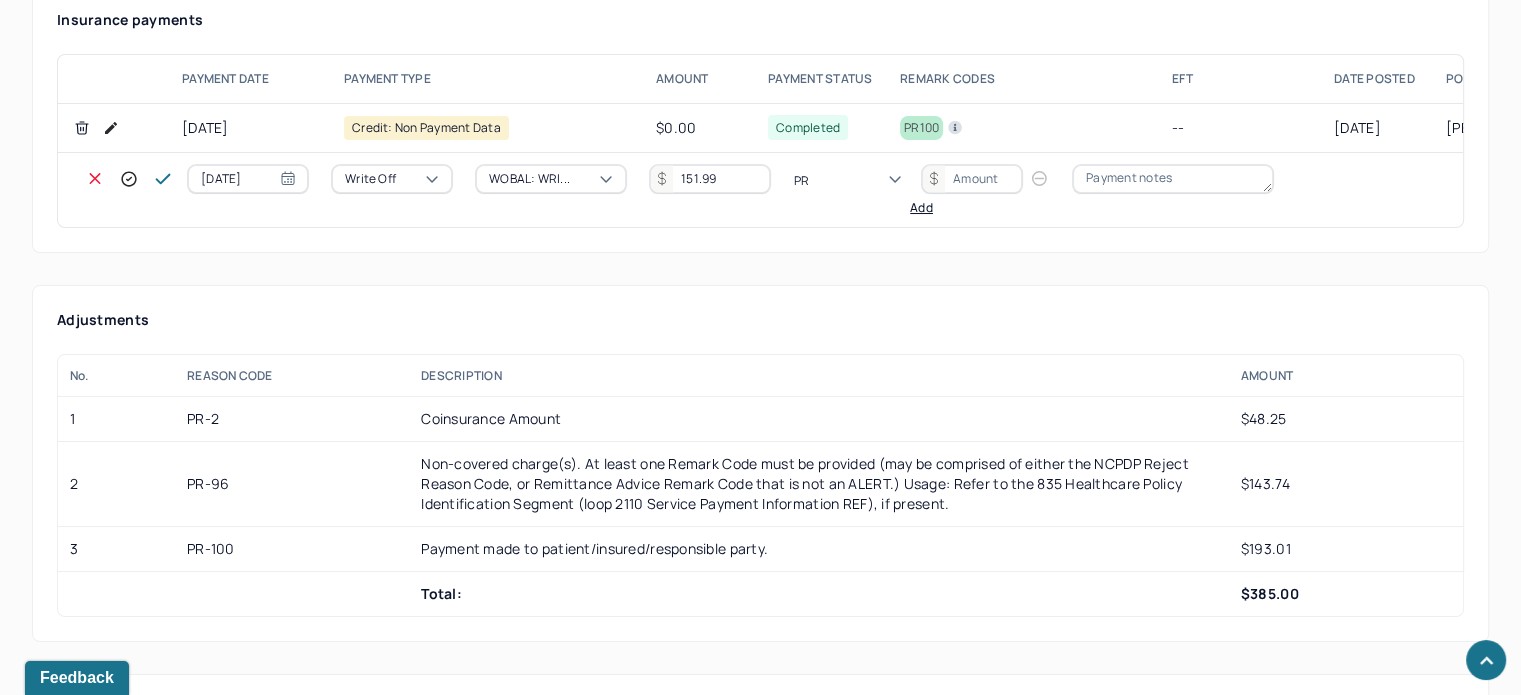 type on "PR2" 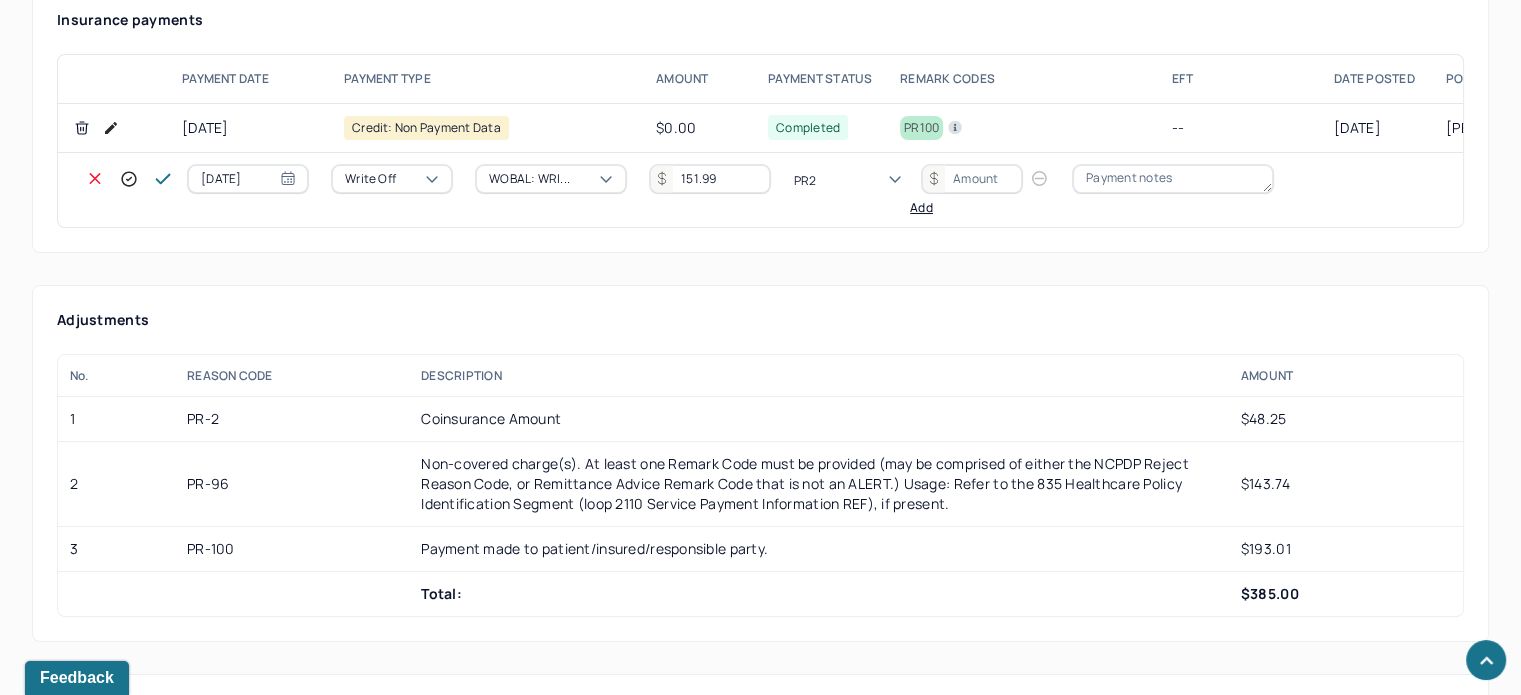 type 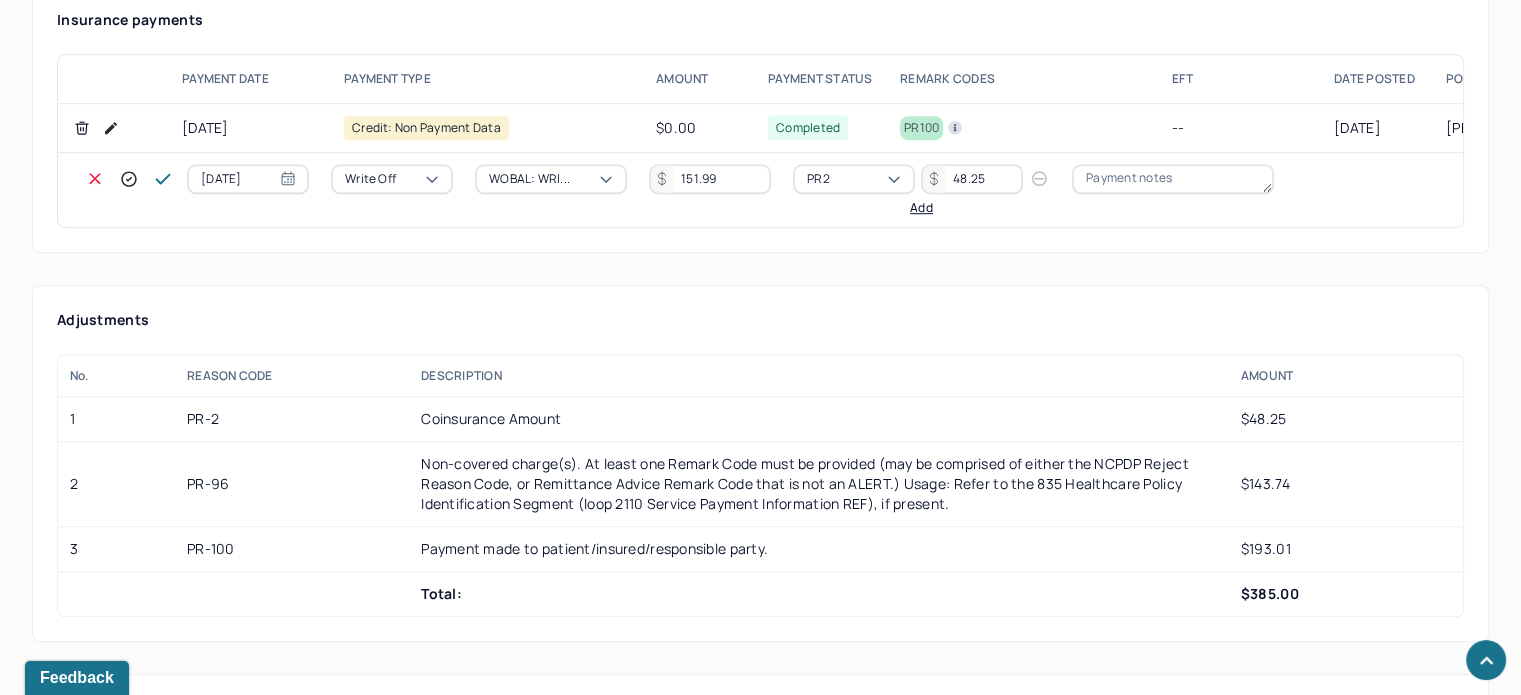 type on "48.25" 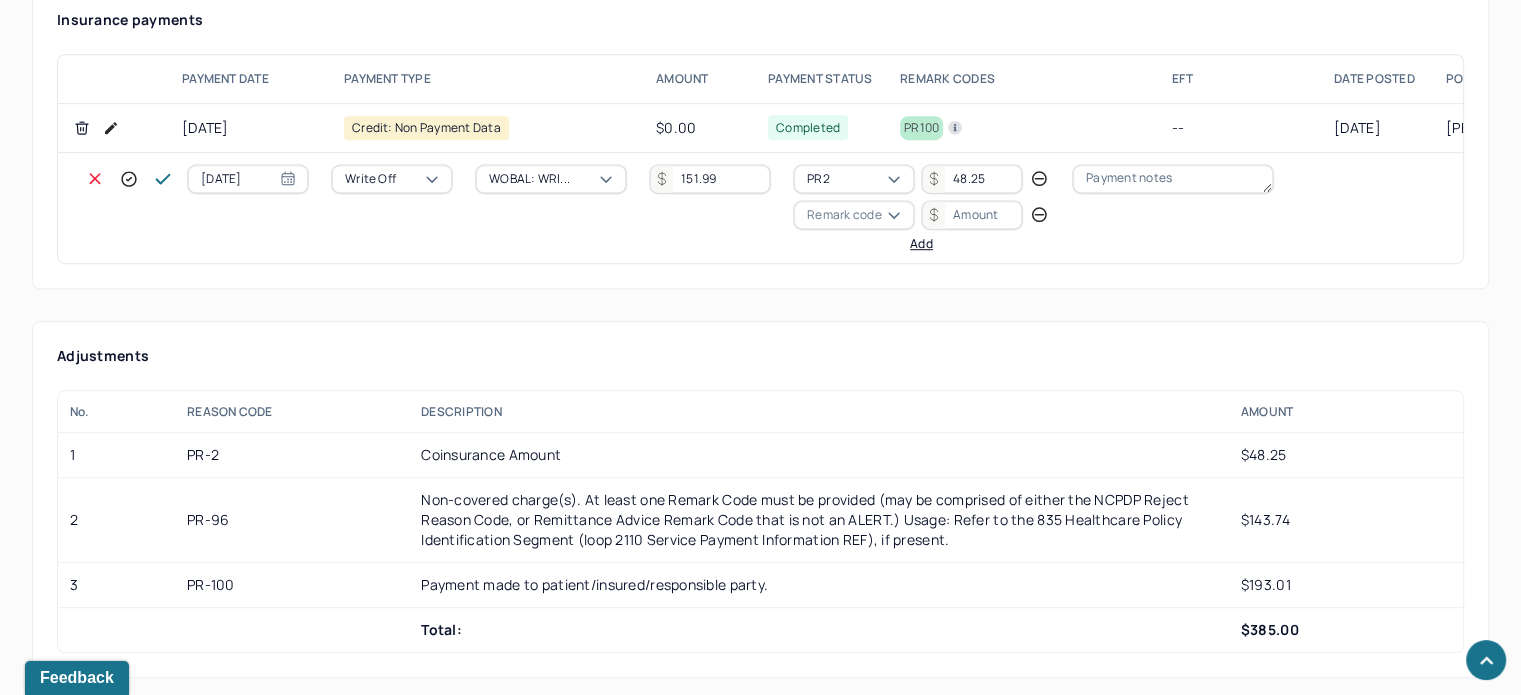 click on "Remark code" at bounding box center [844, 215] 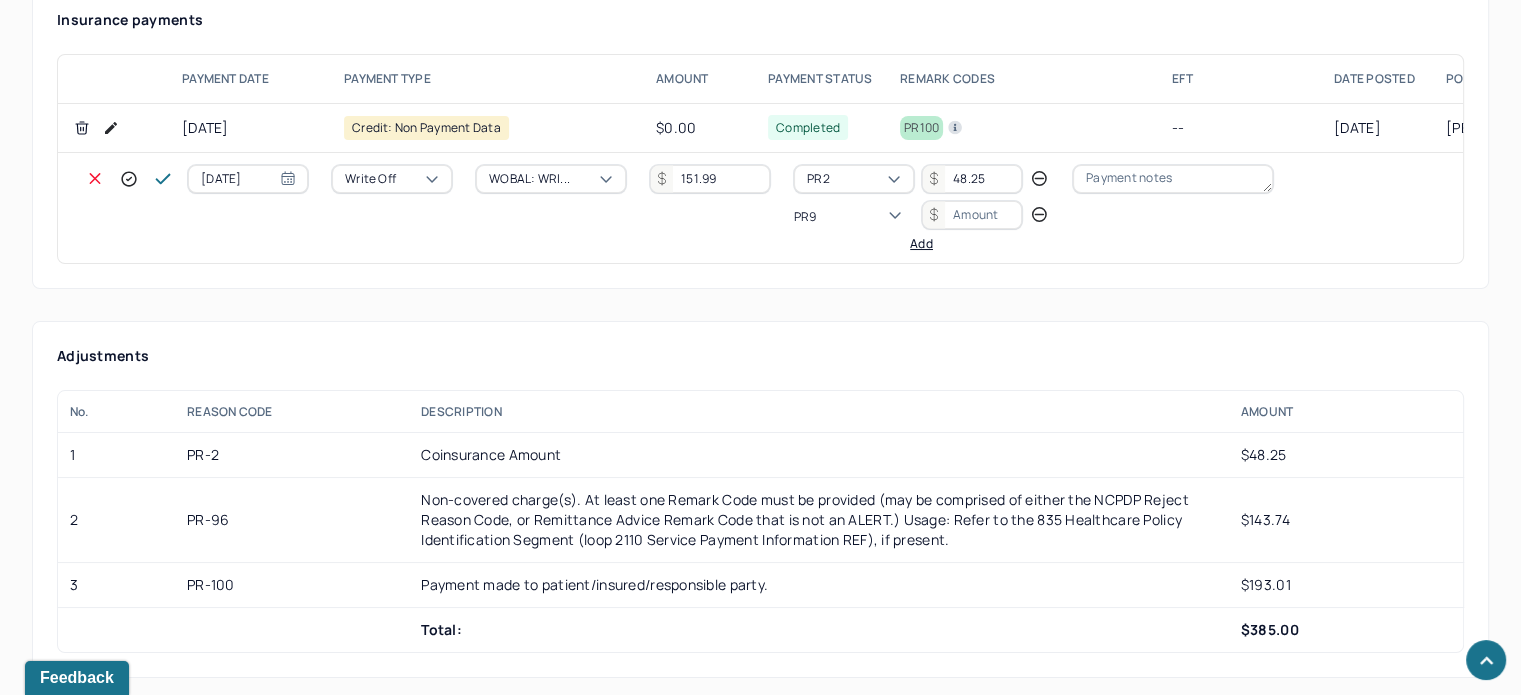scroll, scrollTop: 84, scrollLeft: 0, axis: vertical 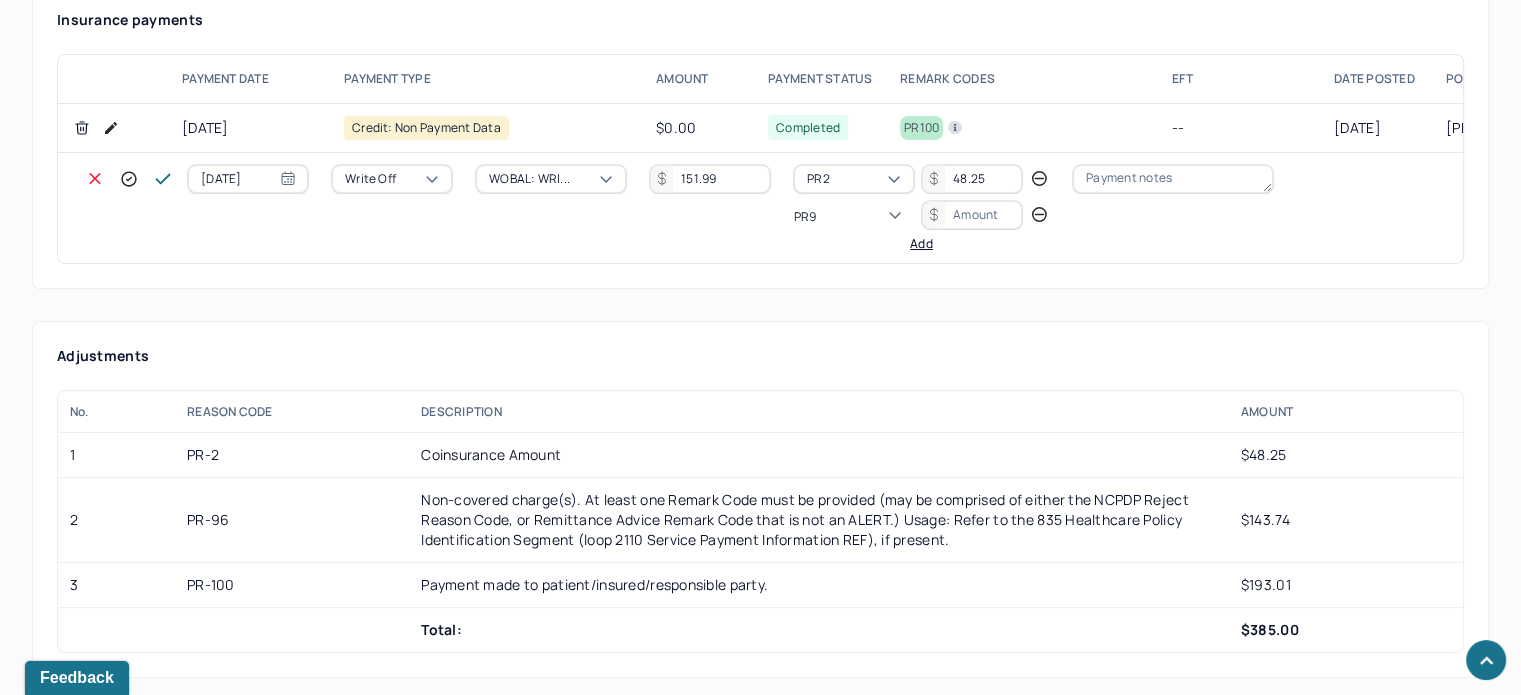 type on "PR96" 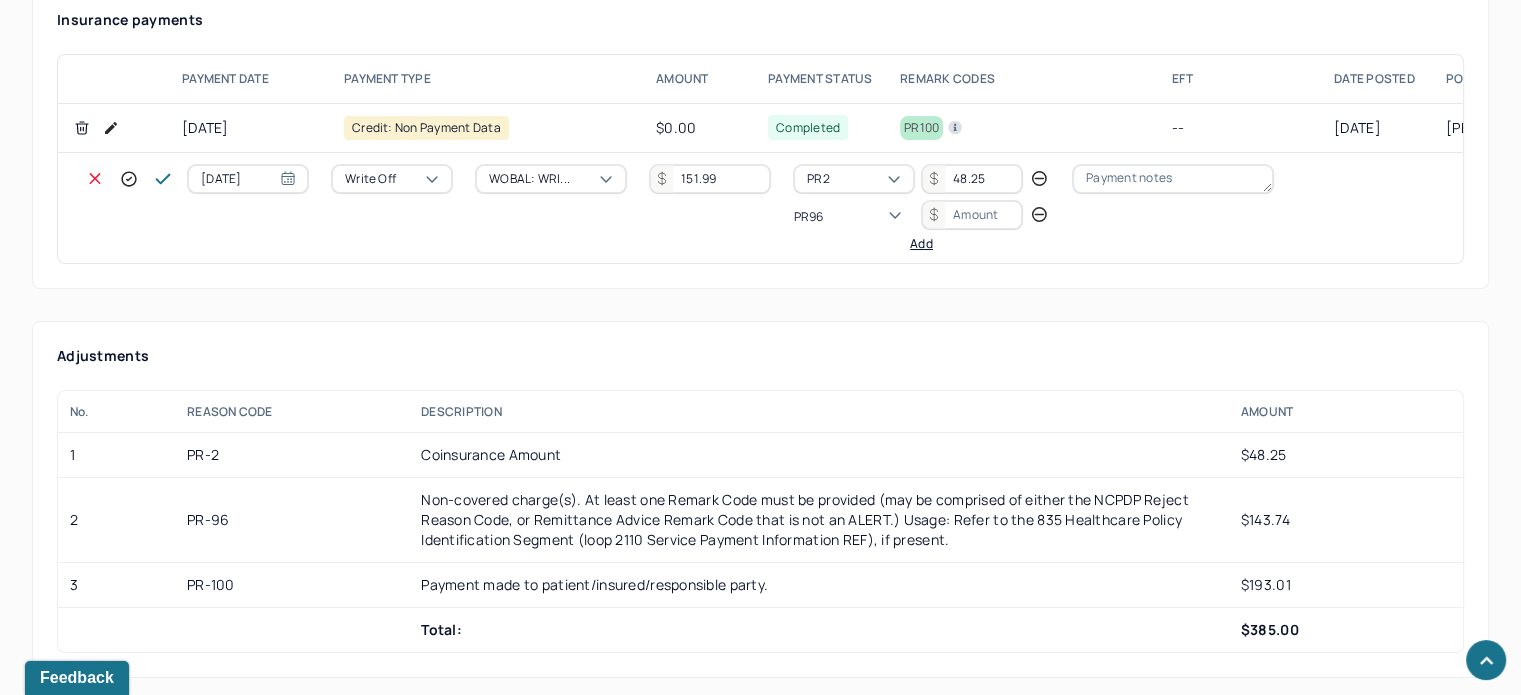 scroll, scrollTop: 0, scrollLeft: 0, axis: both 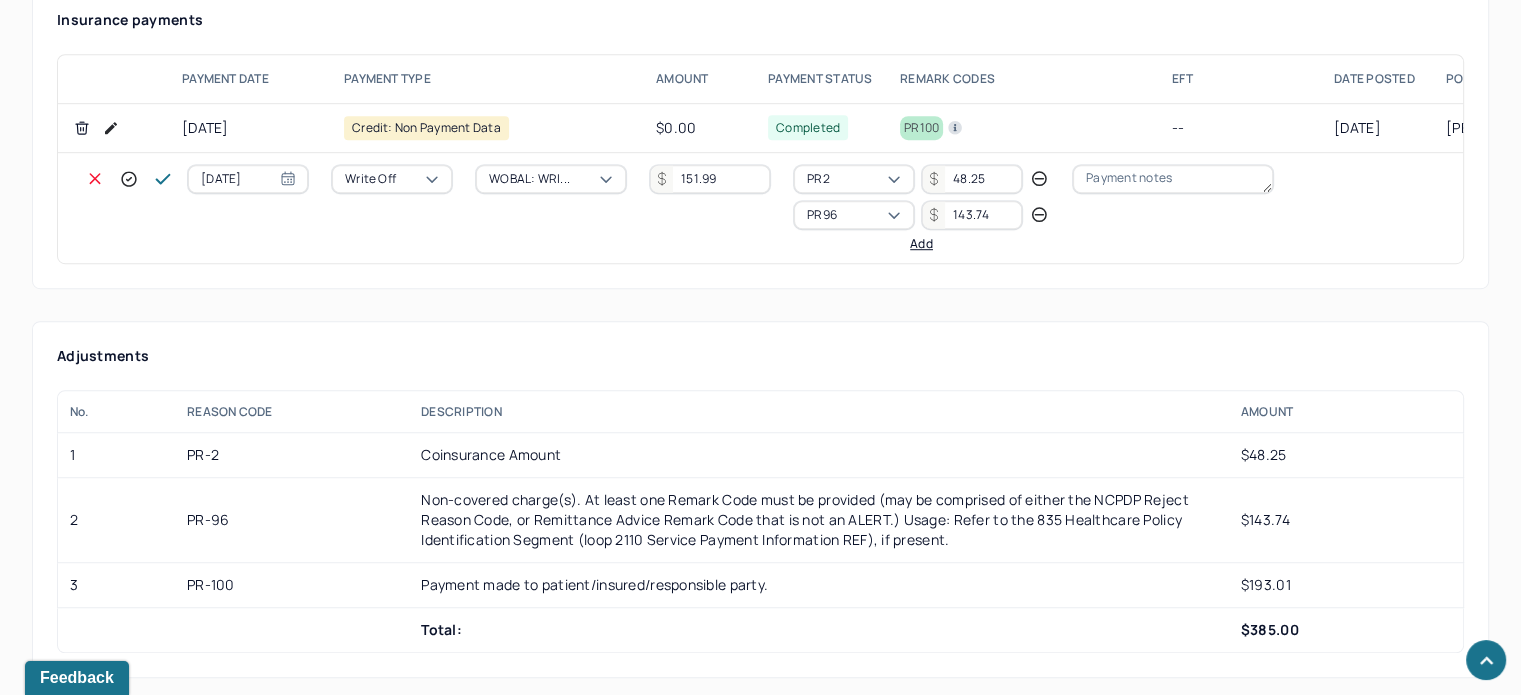 type on "143.74" 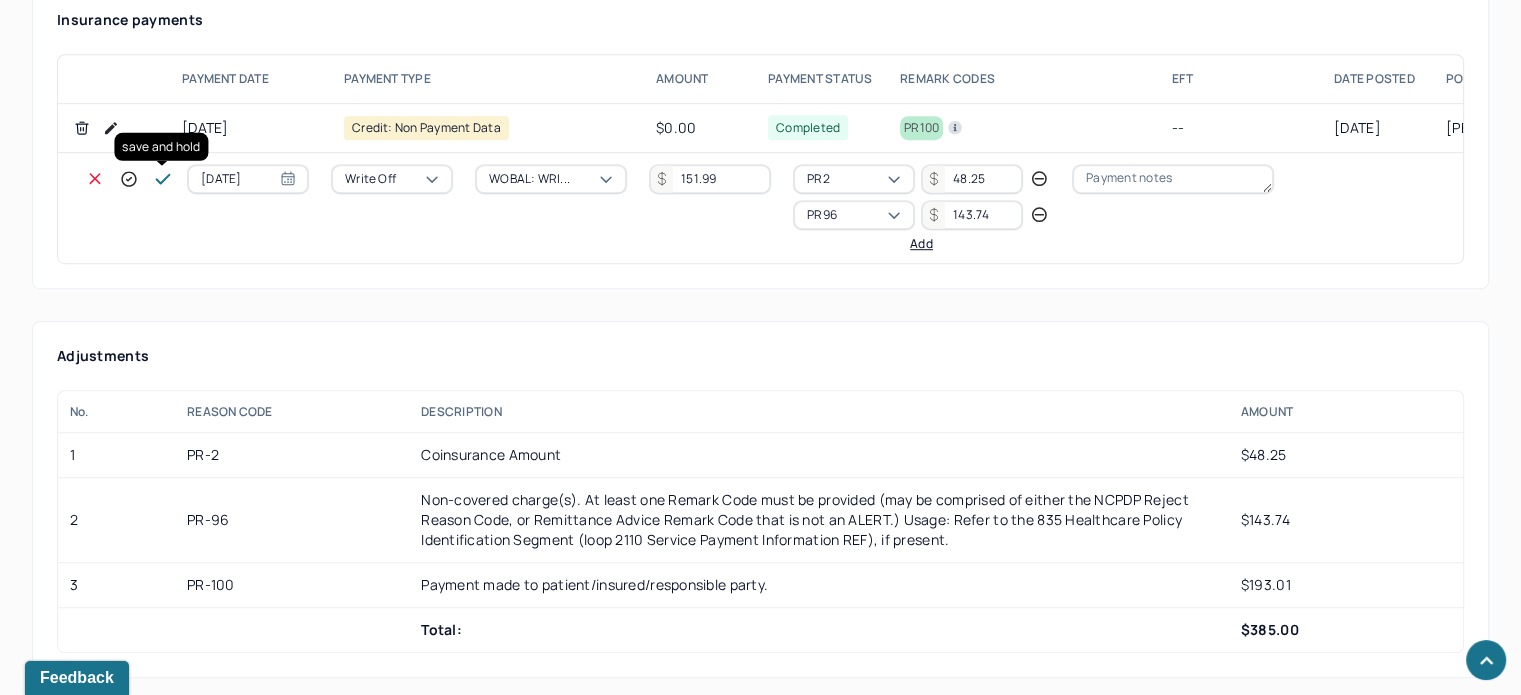 click 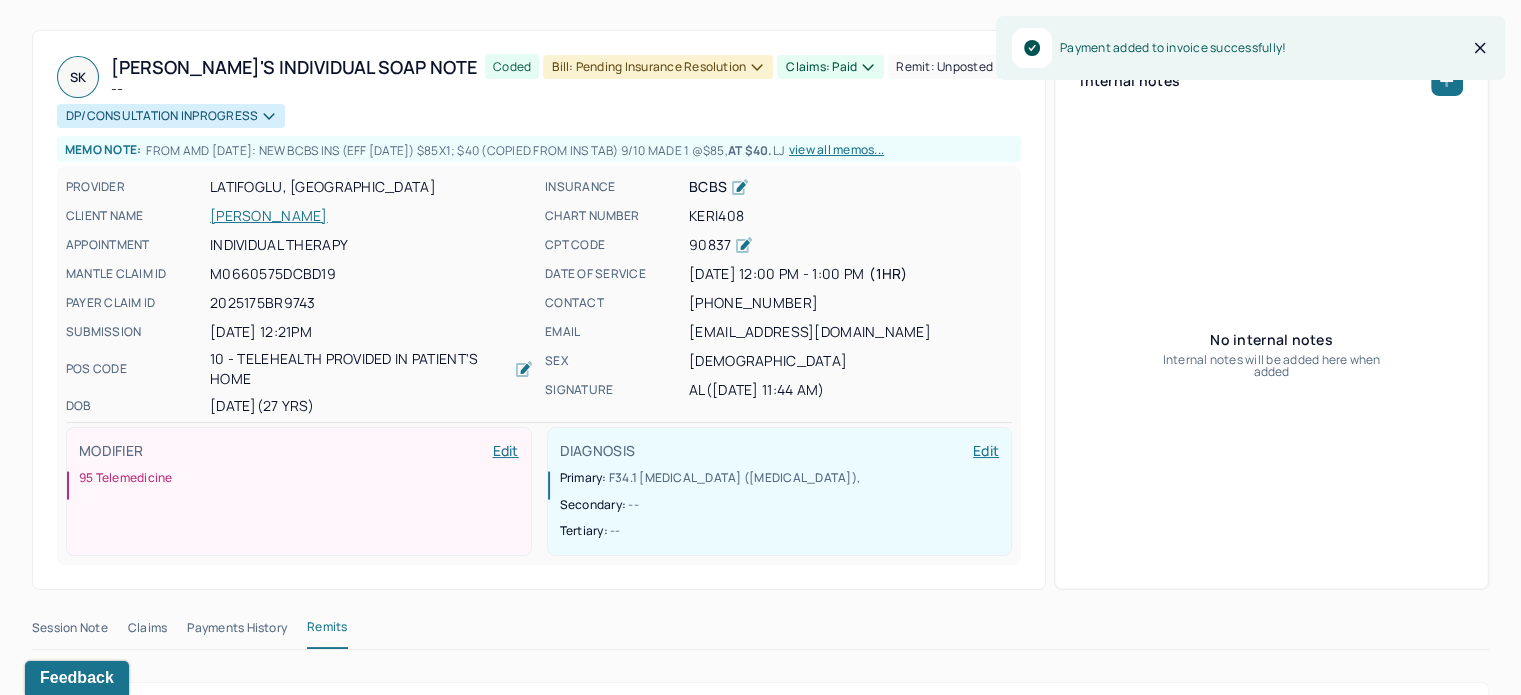 scroll, scrollTop: 0, scrollLeft: 0, axis: both 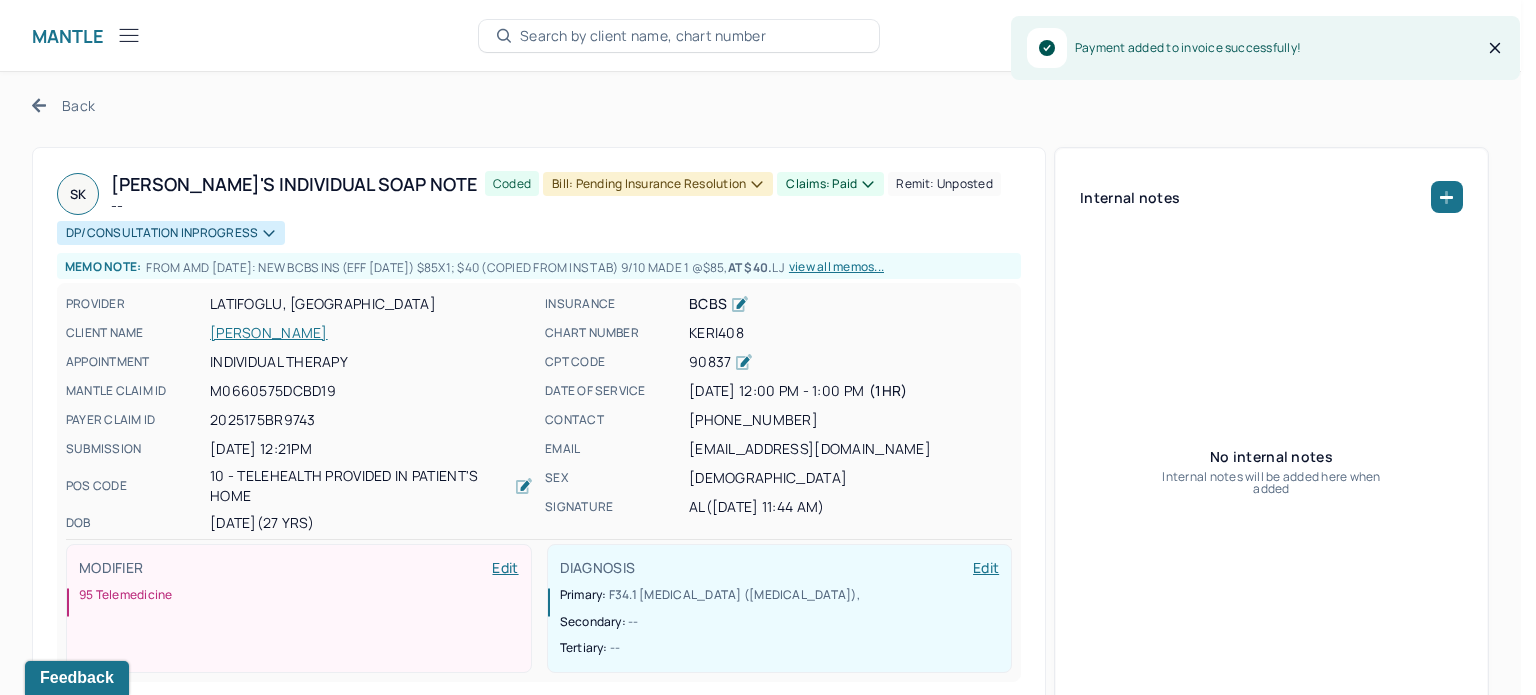 click 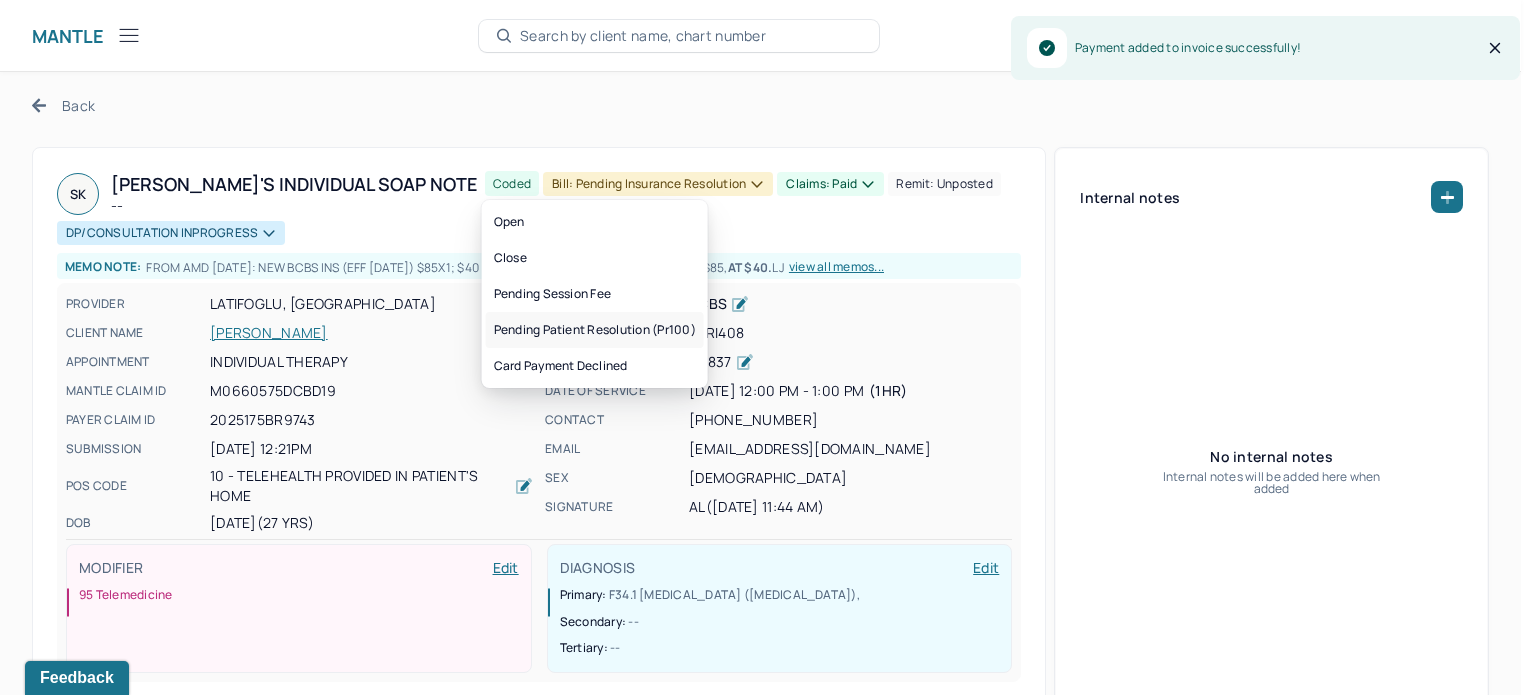 click on "Pending patient resolution (pr100)" at bounding box center [595, 330] 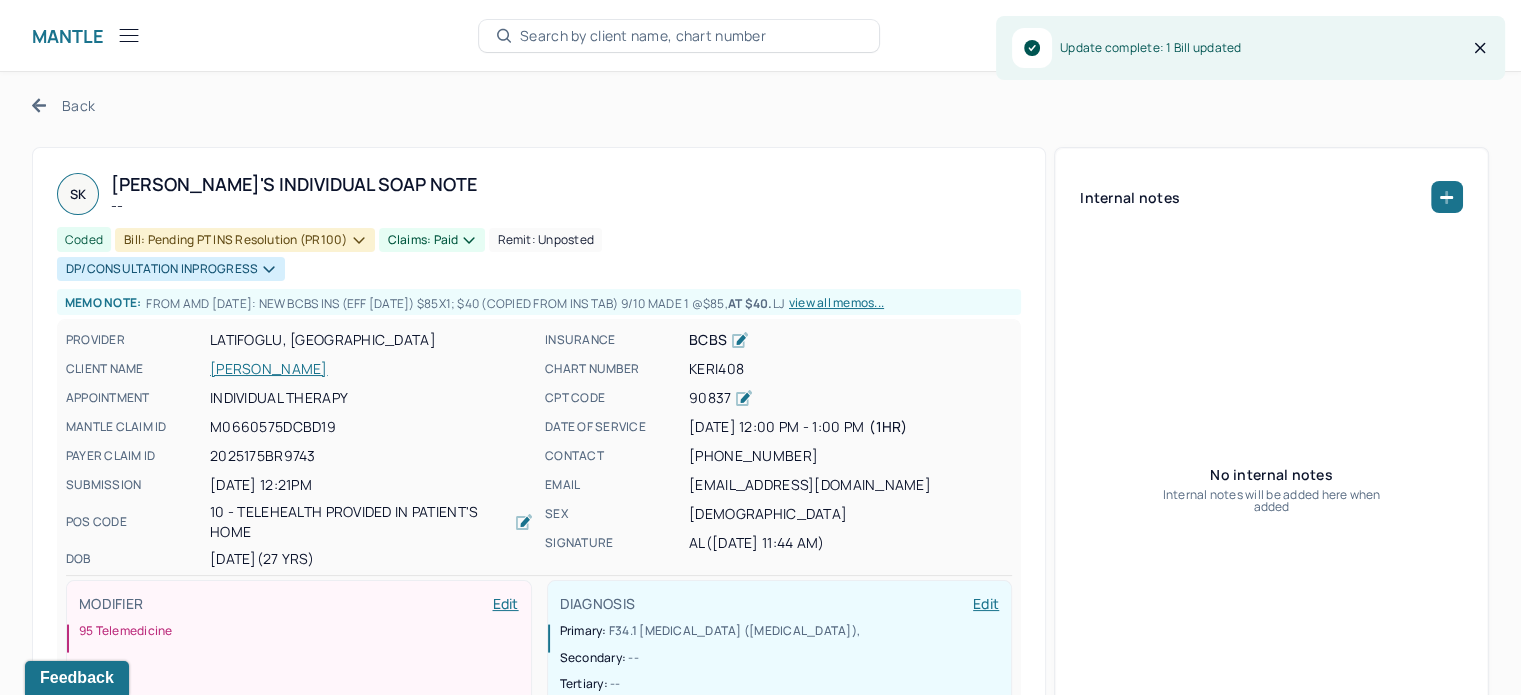 click on "Back" at bounding box center (63, 105) 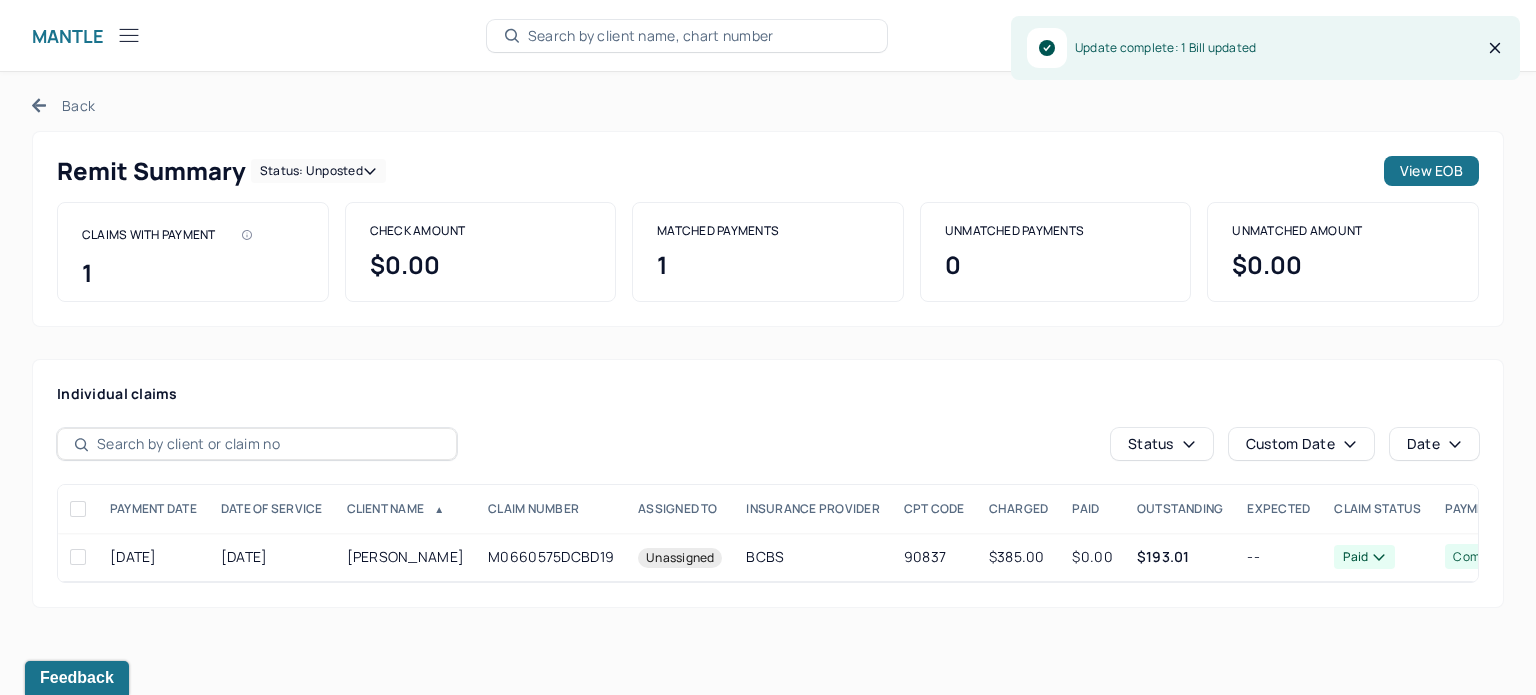 click on "Status: unposted" at bounding box center (318, 171) 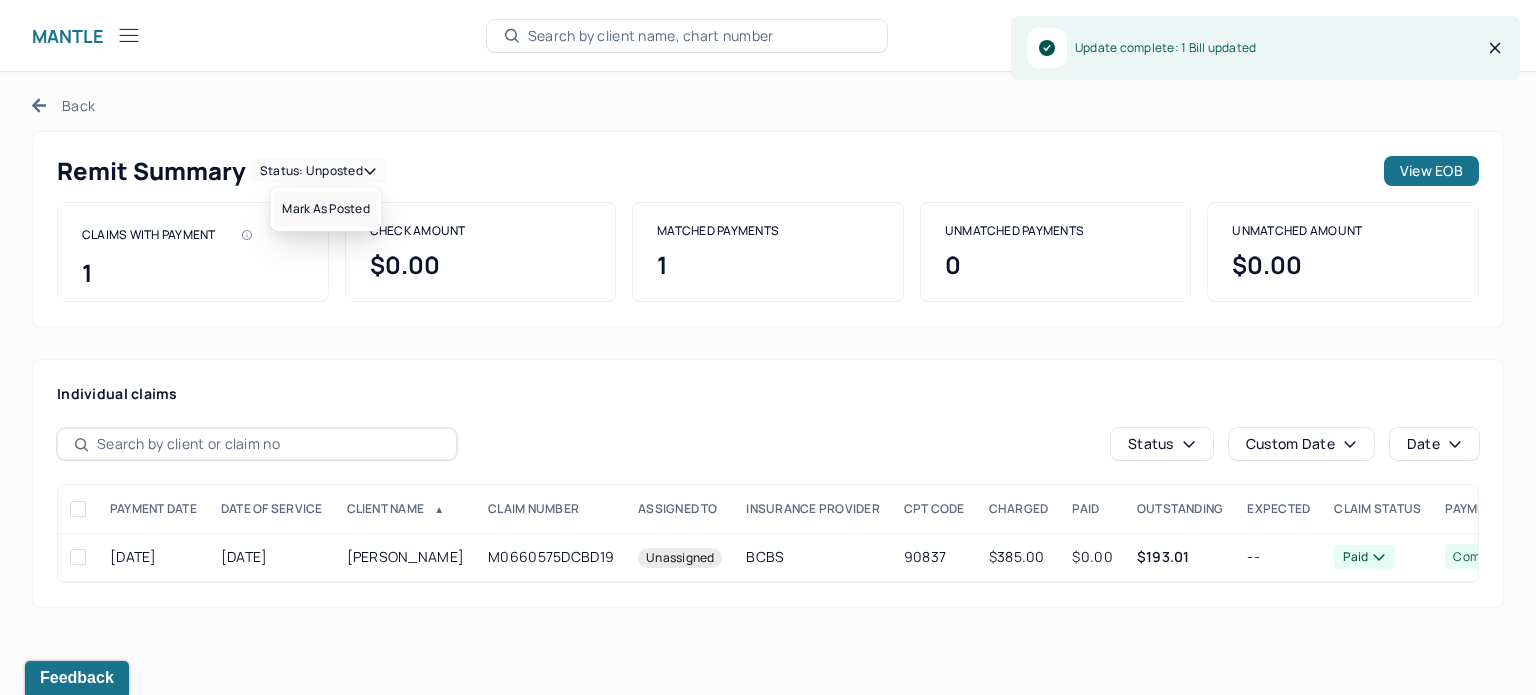 click on "Mark as Posted" at bounding box center [325, 209] 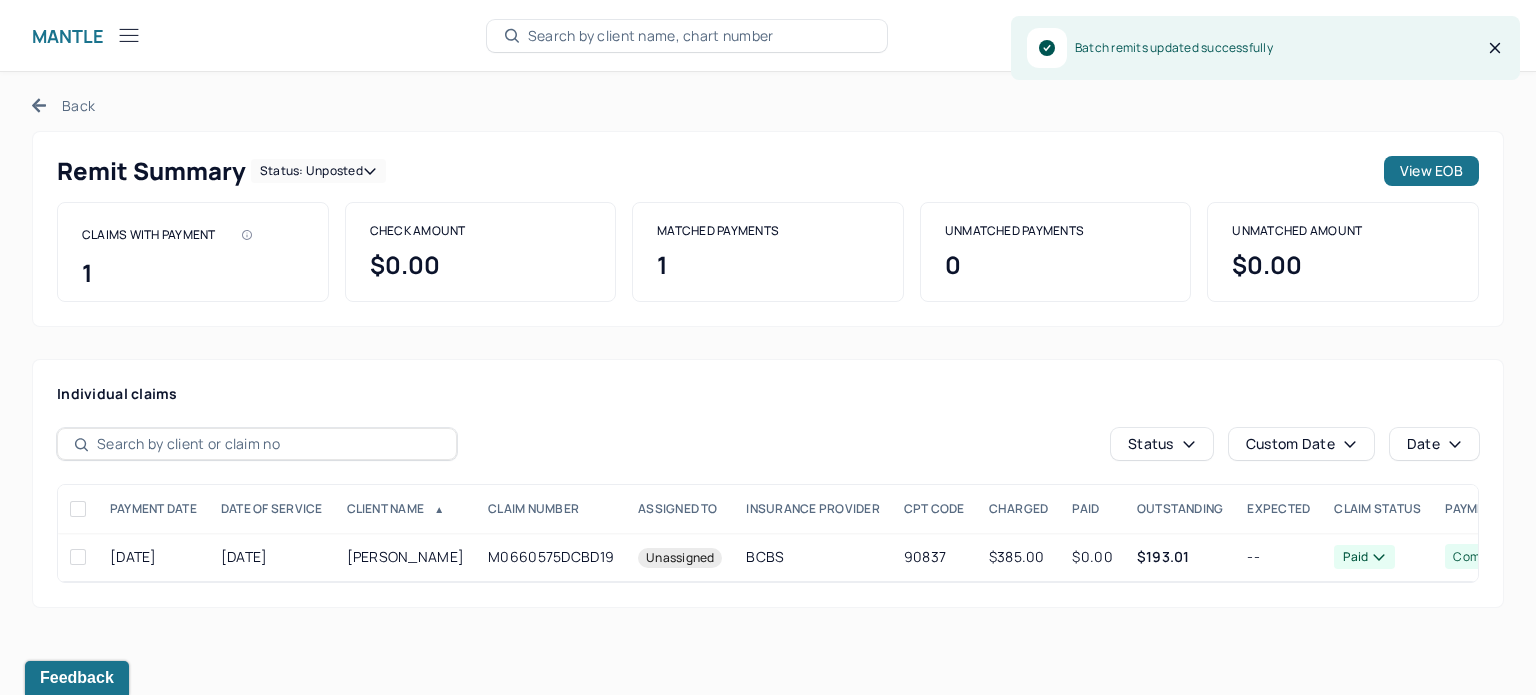 click on "Back" at bounding box center [63, 105] 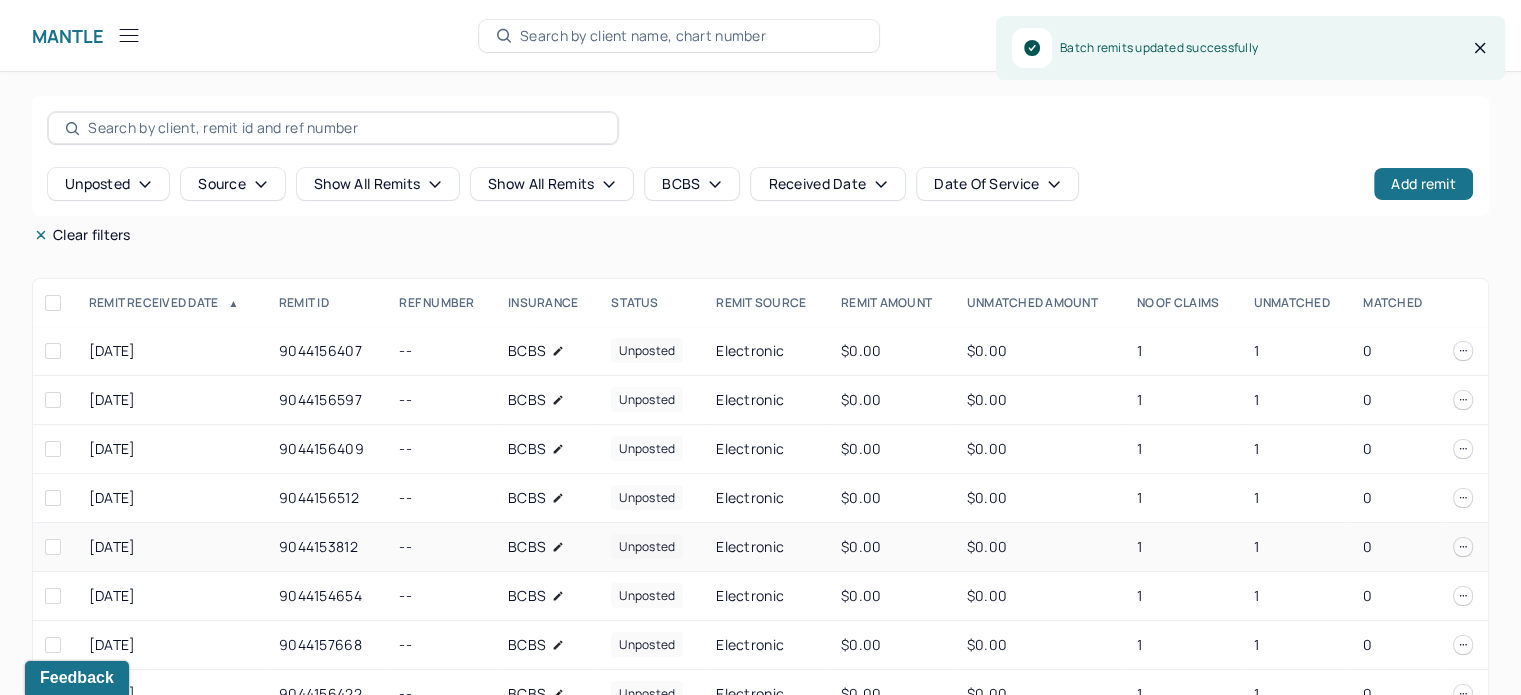 click on "1" at bounding box center [1182, 547] 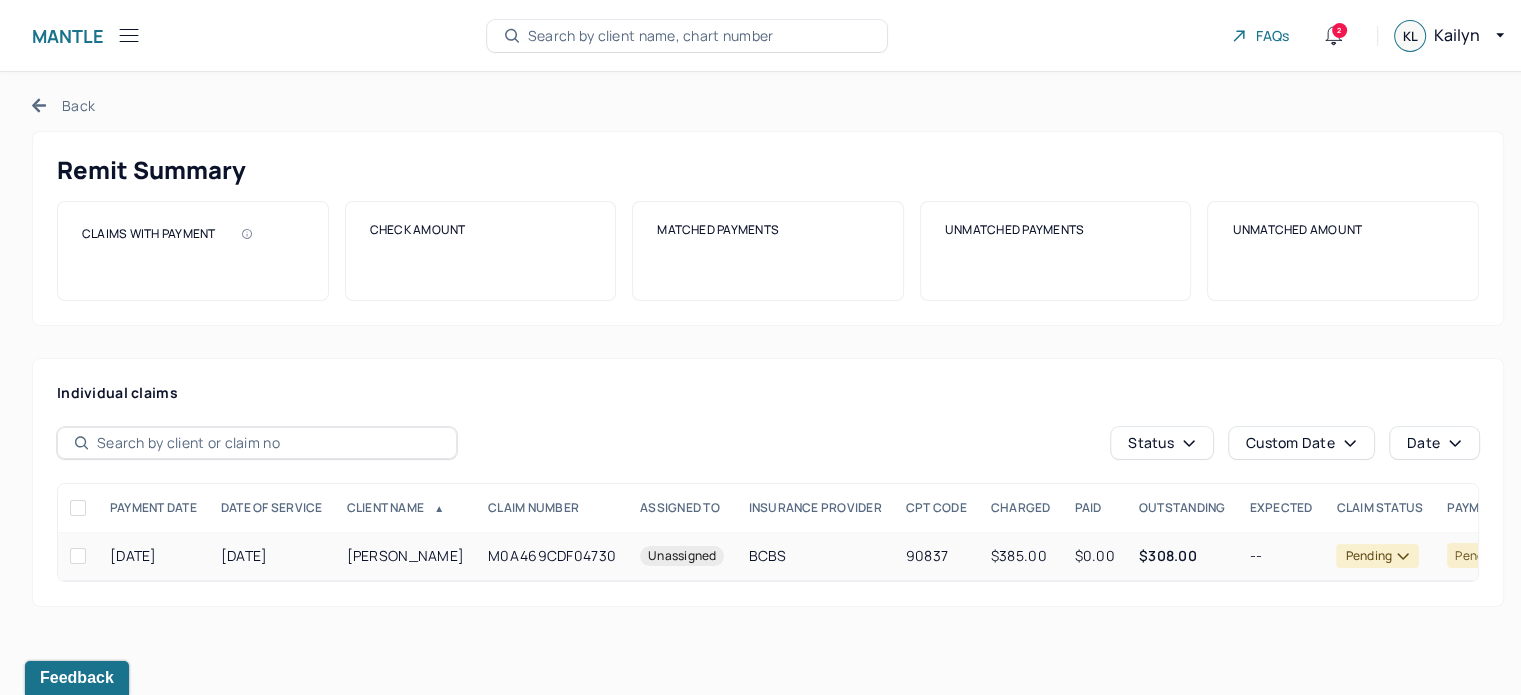 scroll, scrollTop: 0, scrollLeft: 0, axis: both 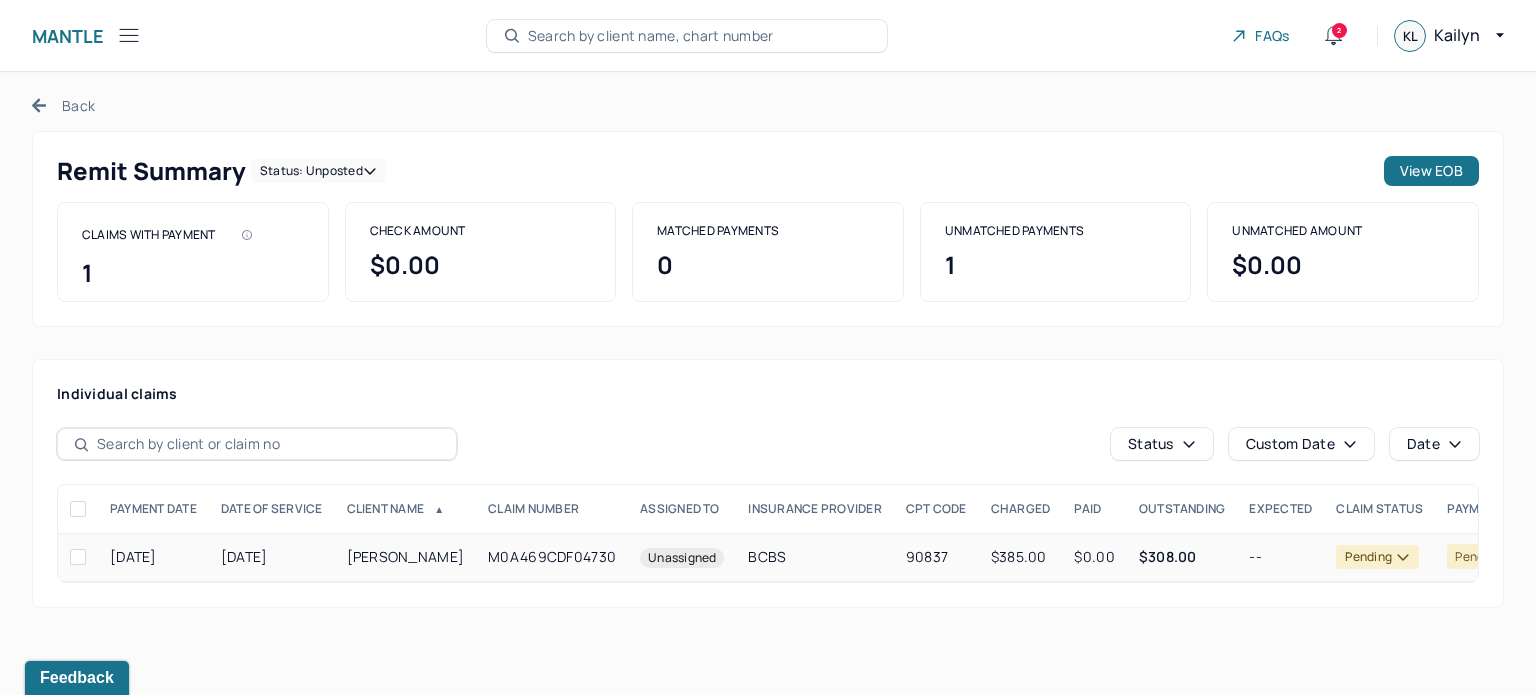 click on "Unassigned" at bounding box center (682, 557) 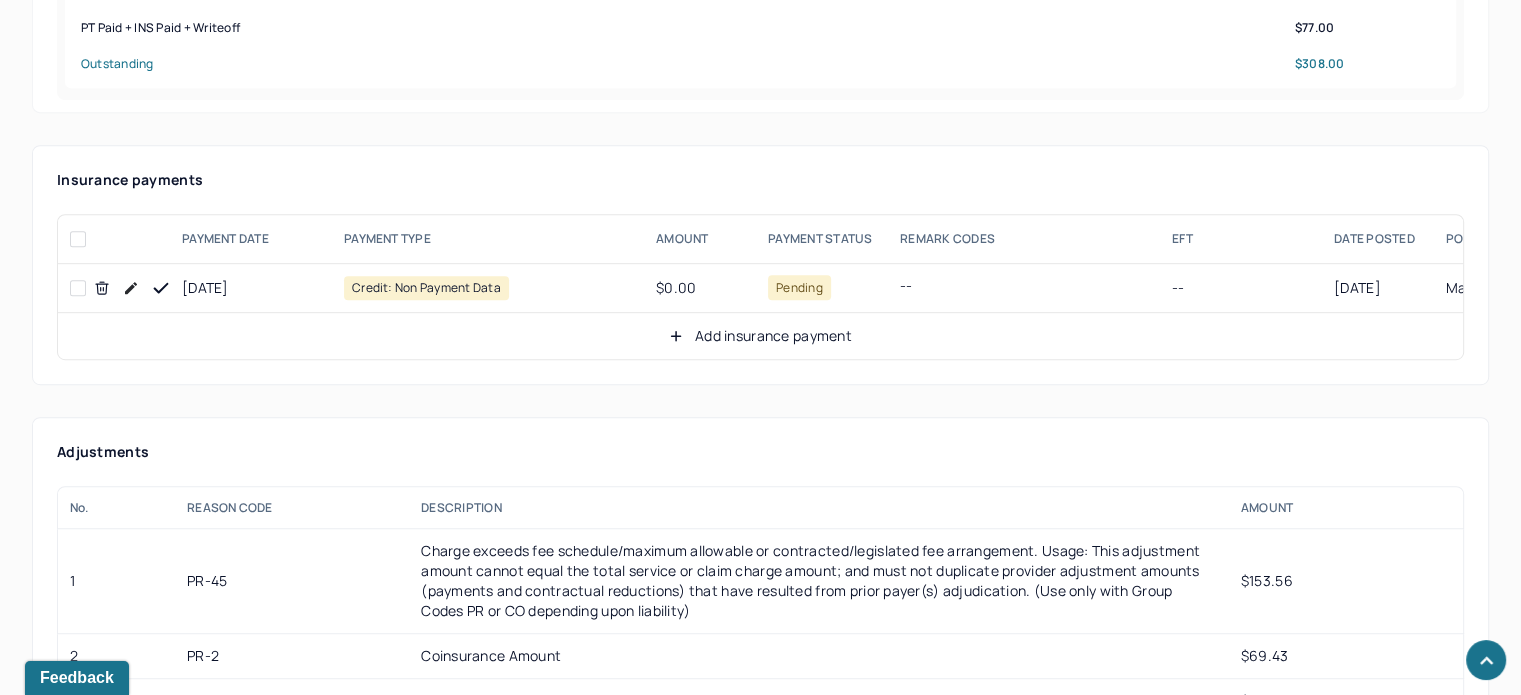 scroll, scrollTop: 1200, scrollLeft: 0, axis: vertical 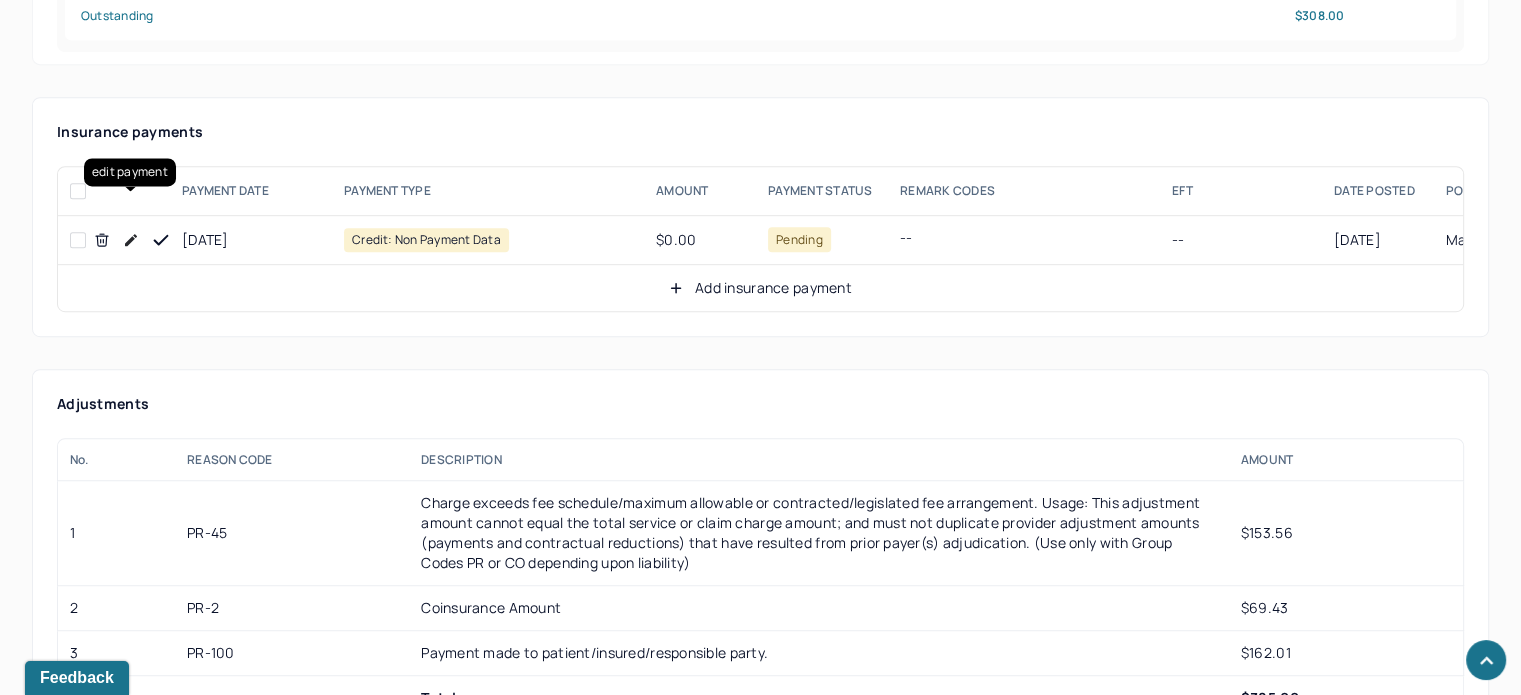 click at bounding box center [131, 240] 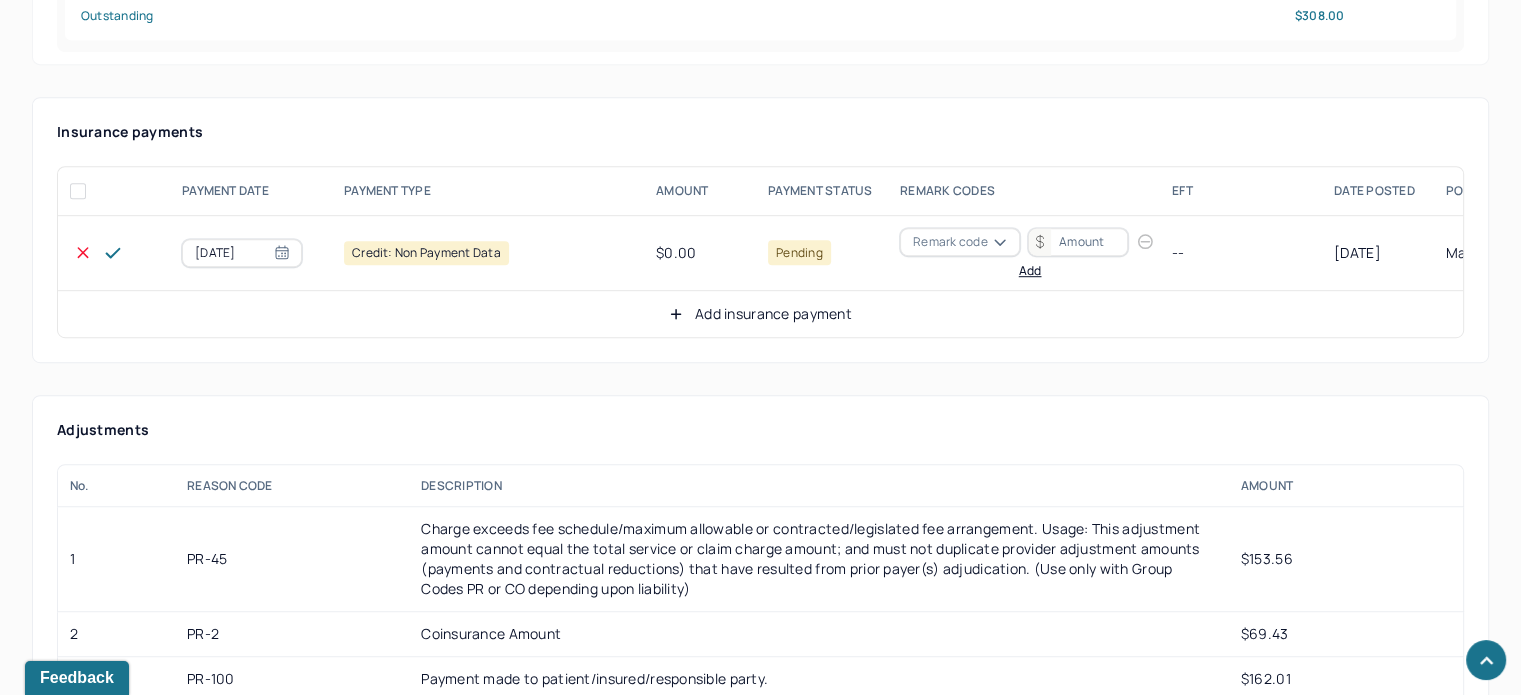 click on "Remark code" at bounding box center (950, 242) 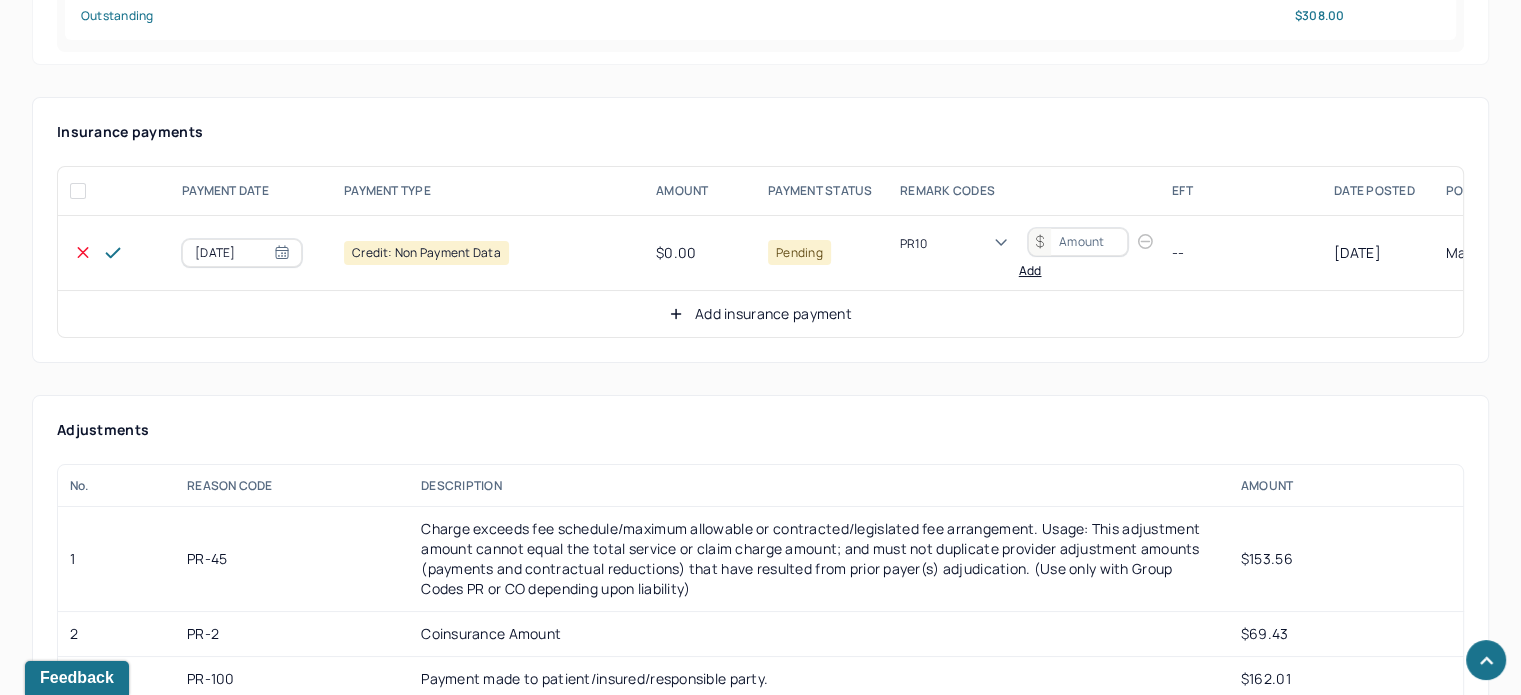 scroll, scrollTop: 8, scrollLeft: 0, axis: vertical 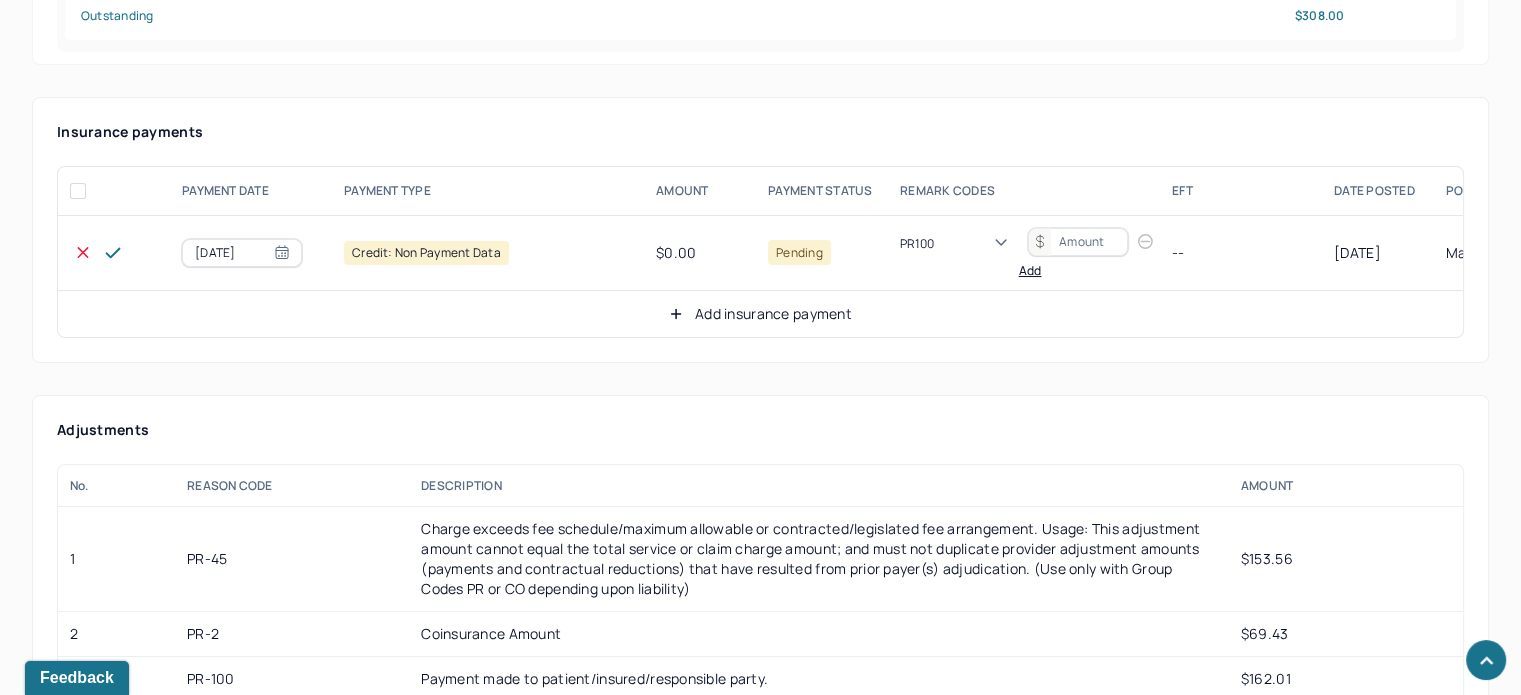 type 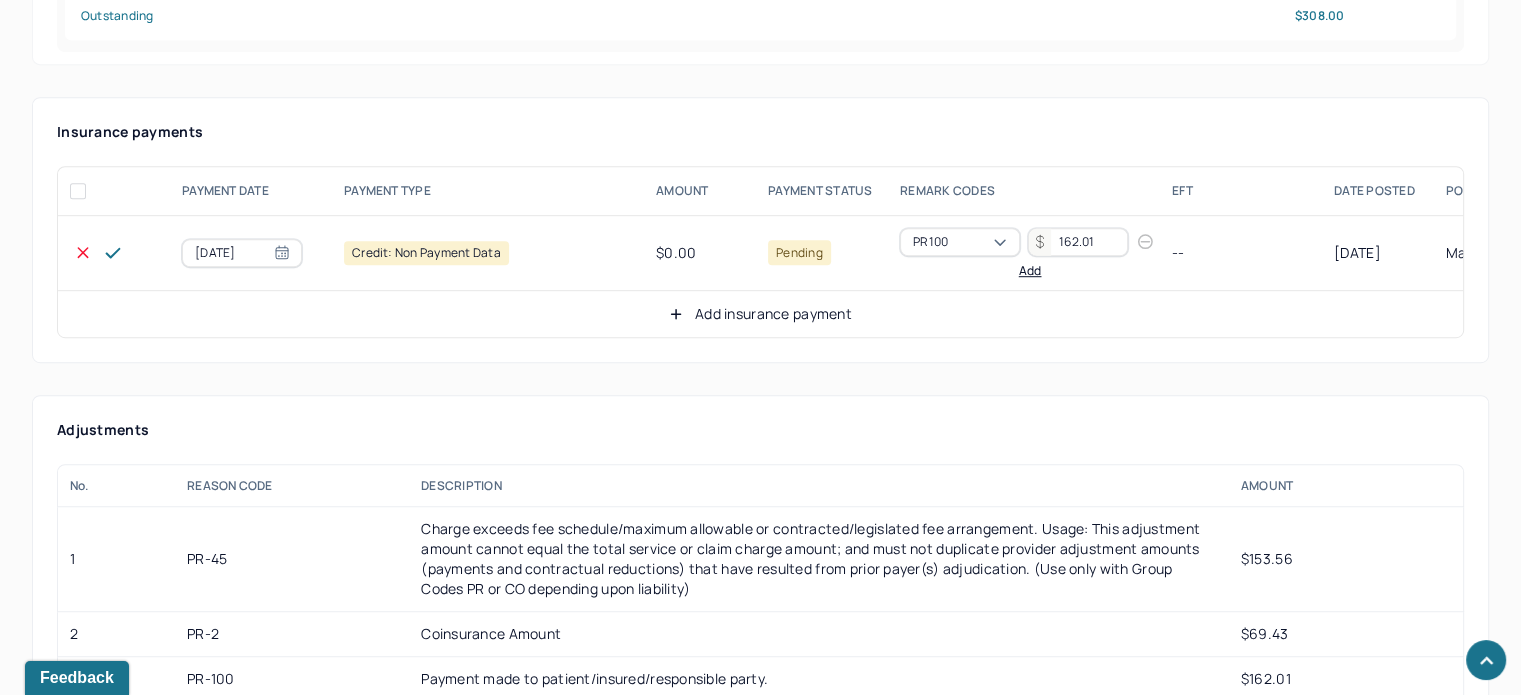 type on "162.01" 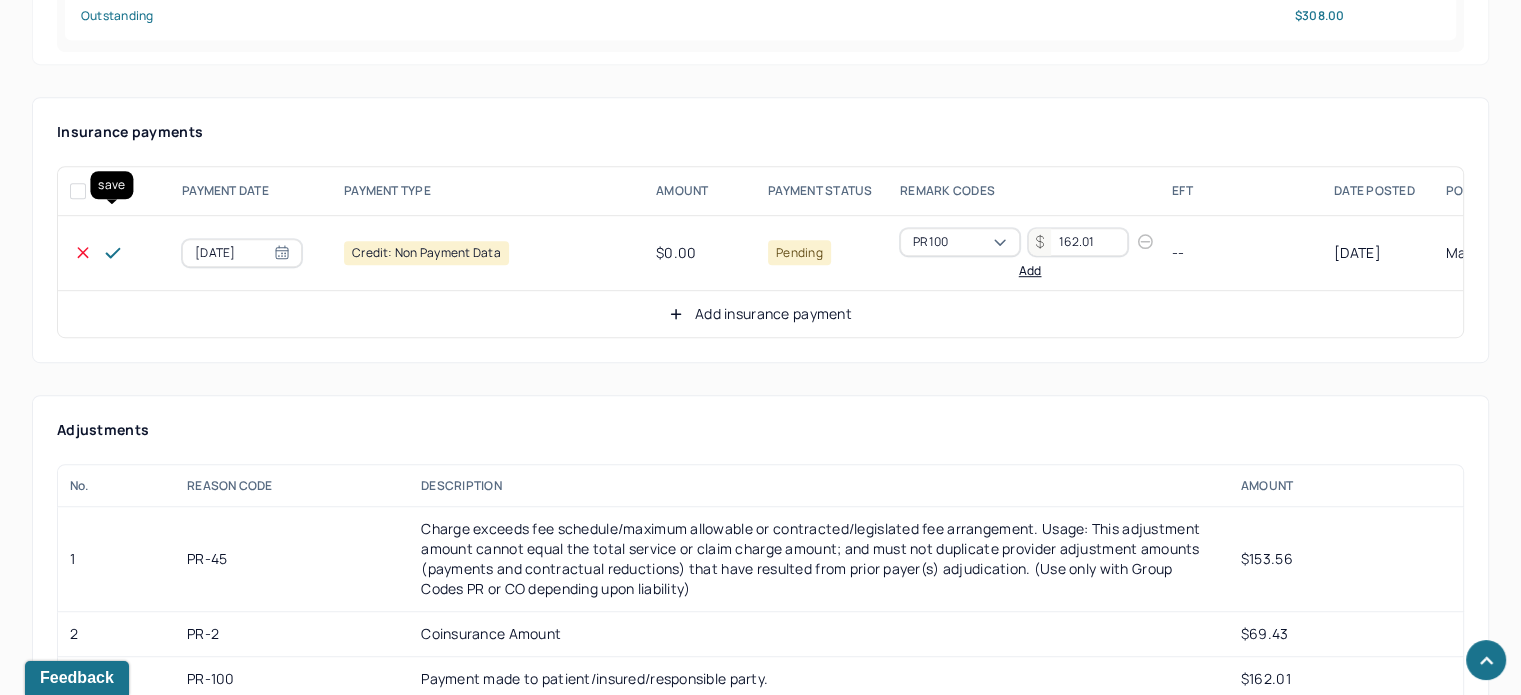 click at bounding box center (120, 253) 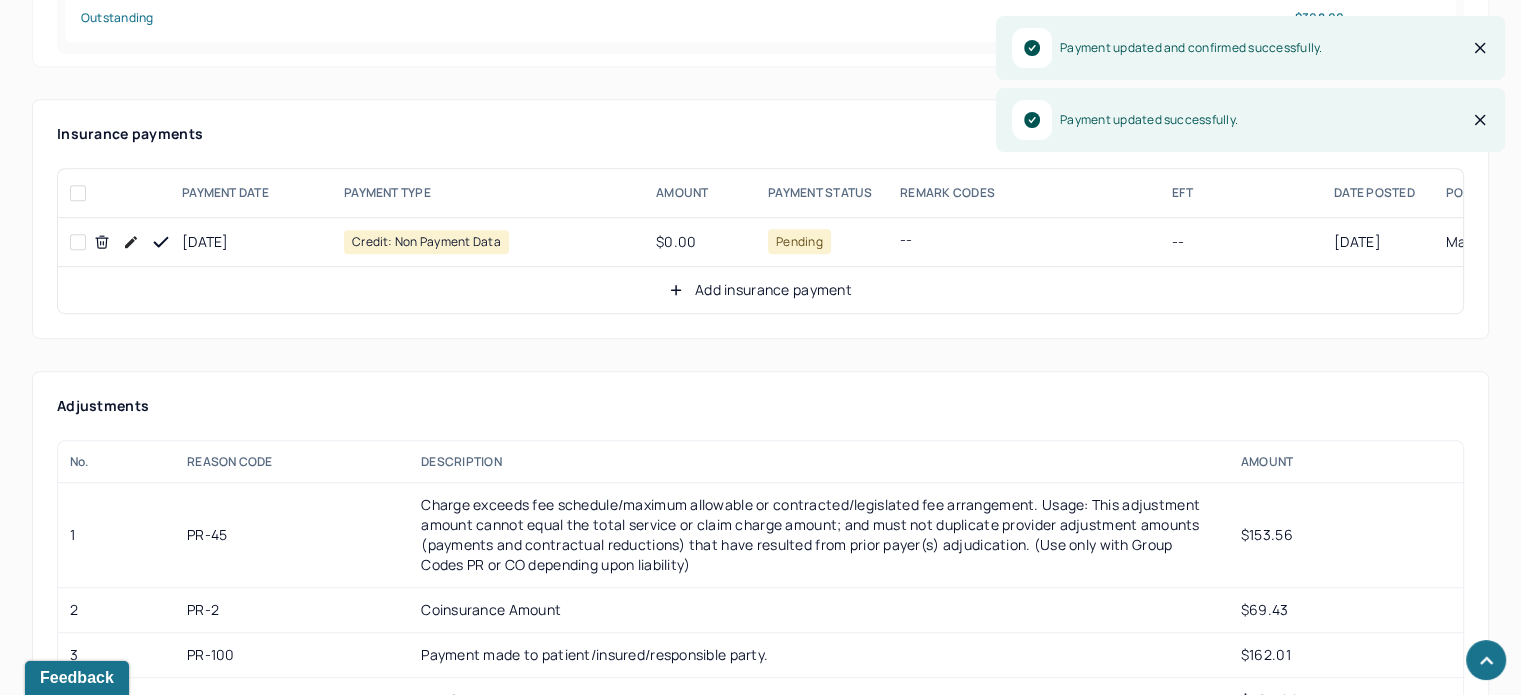 scroll, scrollTop: 1200, scrollLeft: 0, axis: vertical 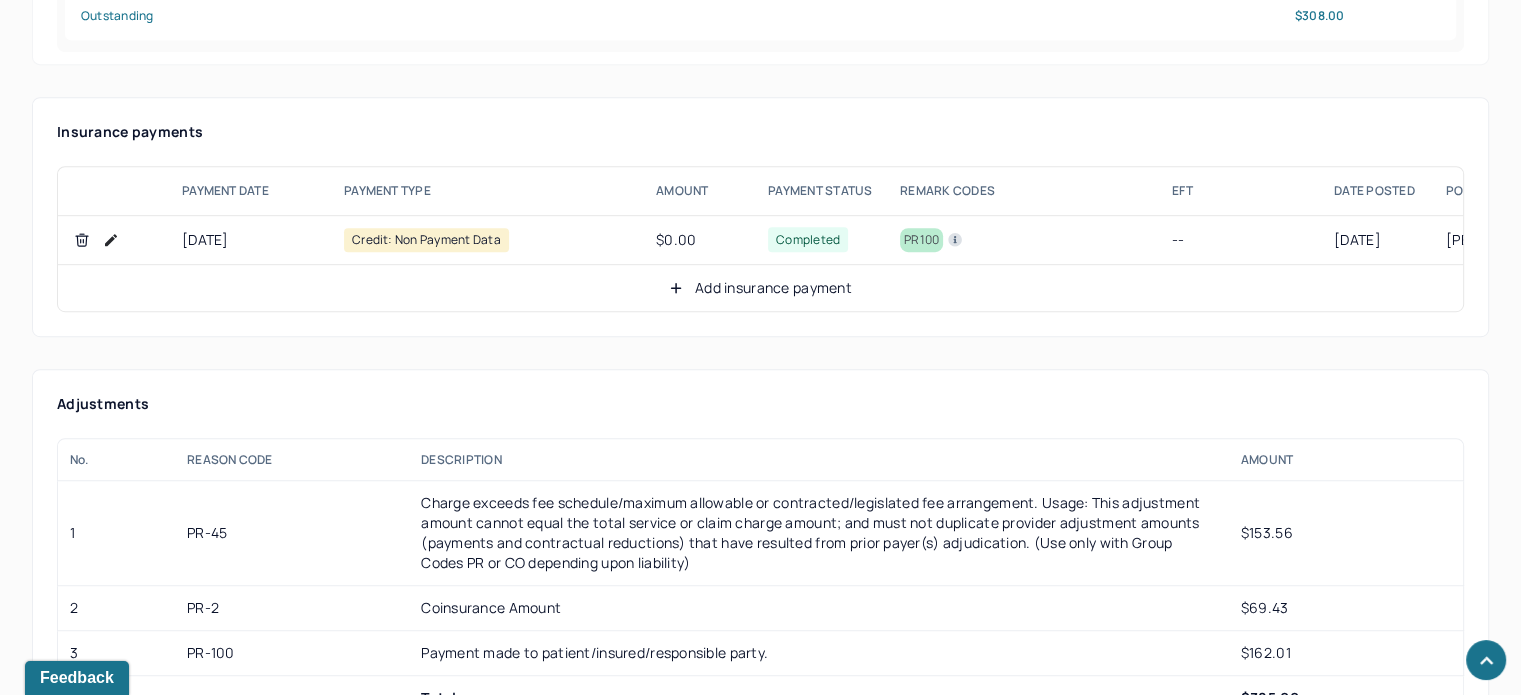 click on "Add insurance payment" at bounding box center [760, 288] 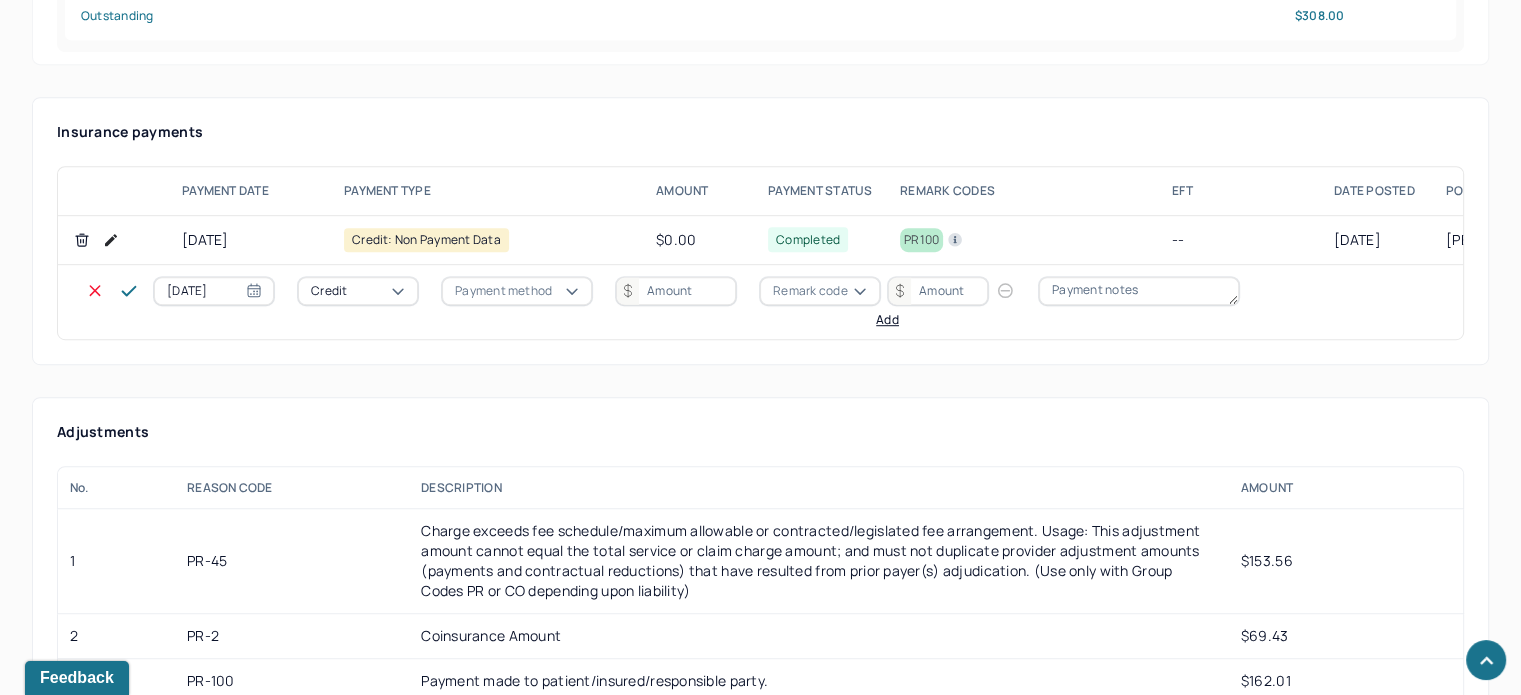 click on "Credit" at bounding box center (358, 291) 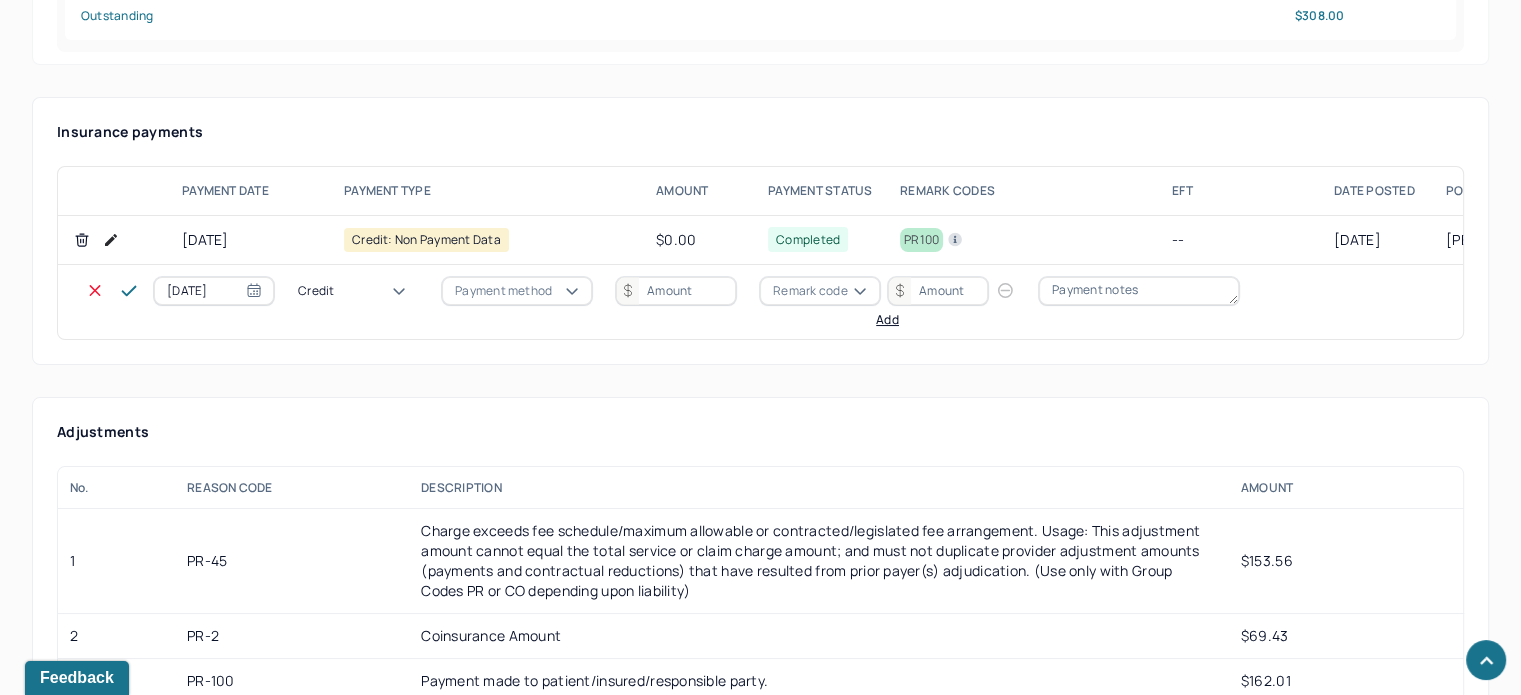 click on "Write off" at bounding box center (60, 3340) 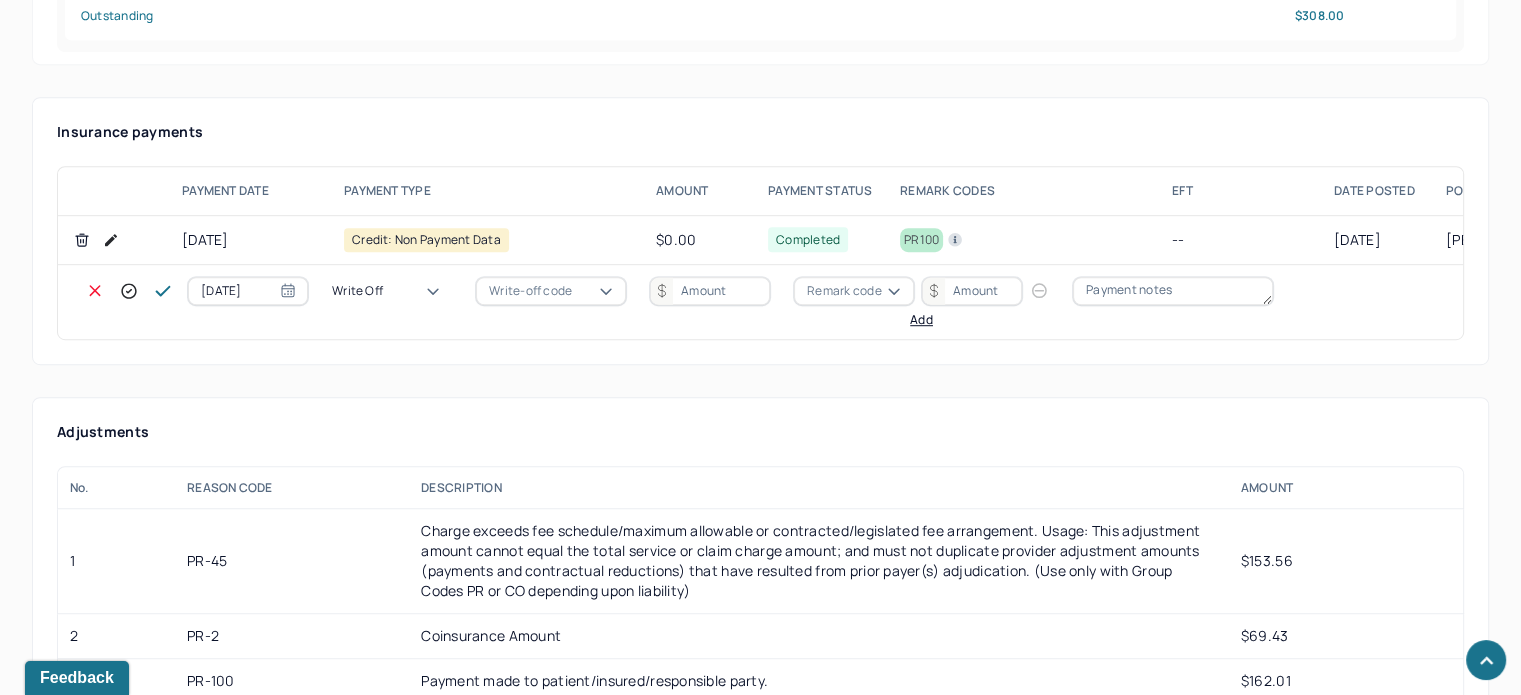 click on "Write-off code" at bounding box center [530, 291] 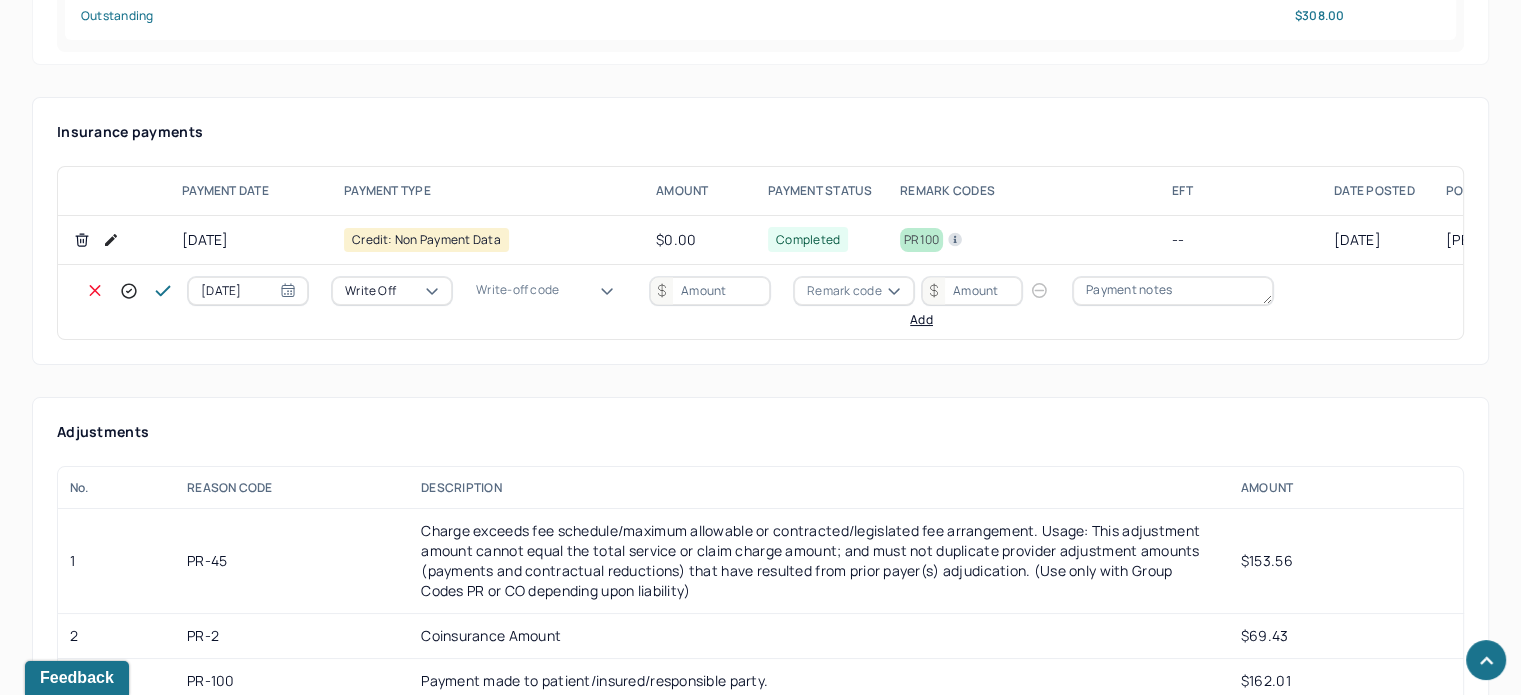 click on "WOBAL: WRITE OFF - BALANCE (INSADJ)" at bounding box center [100, 3361] 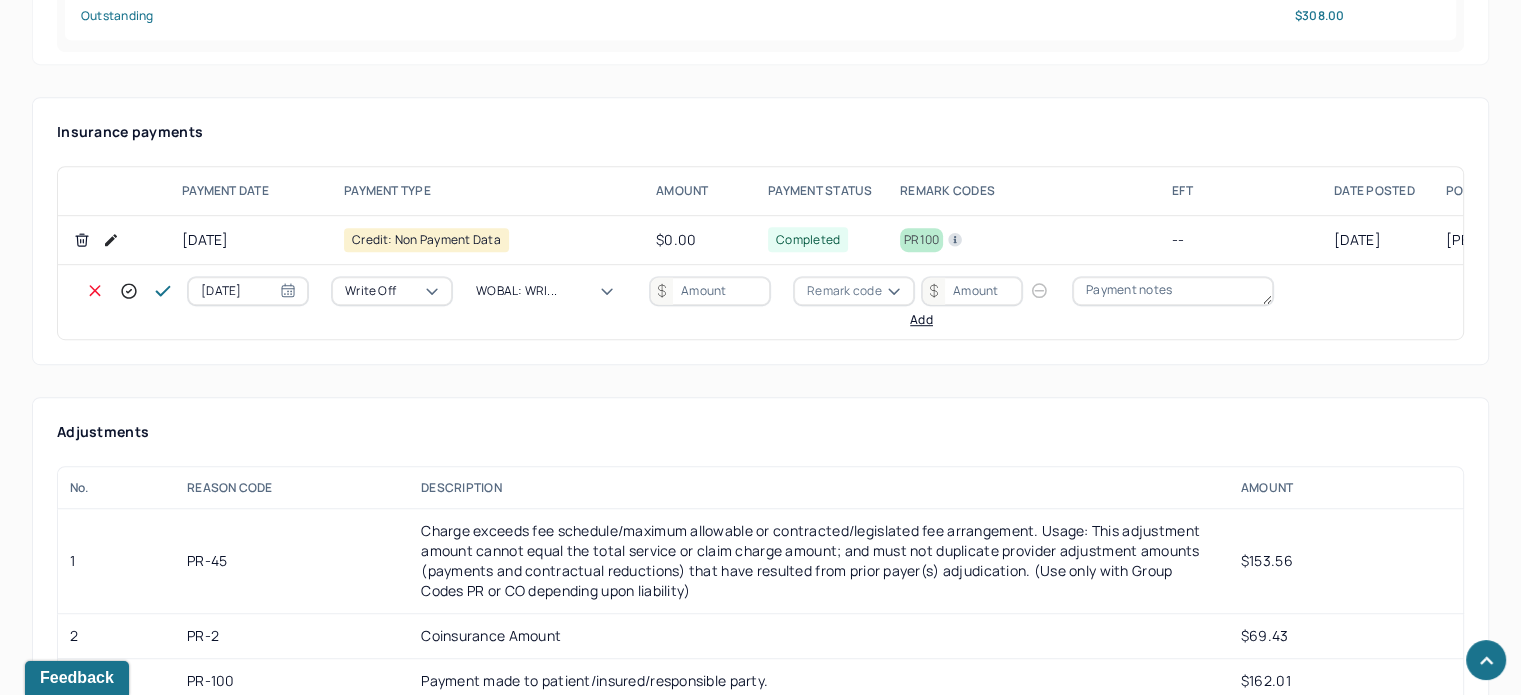 click at bounding box center (710, 291) 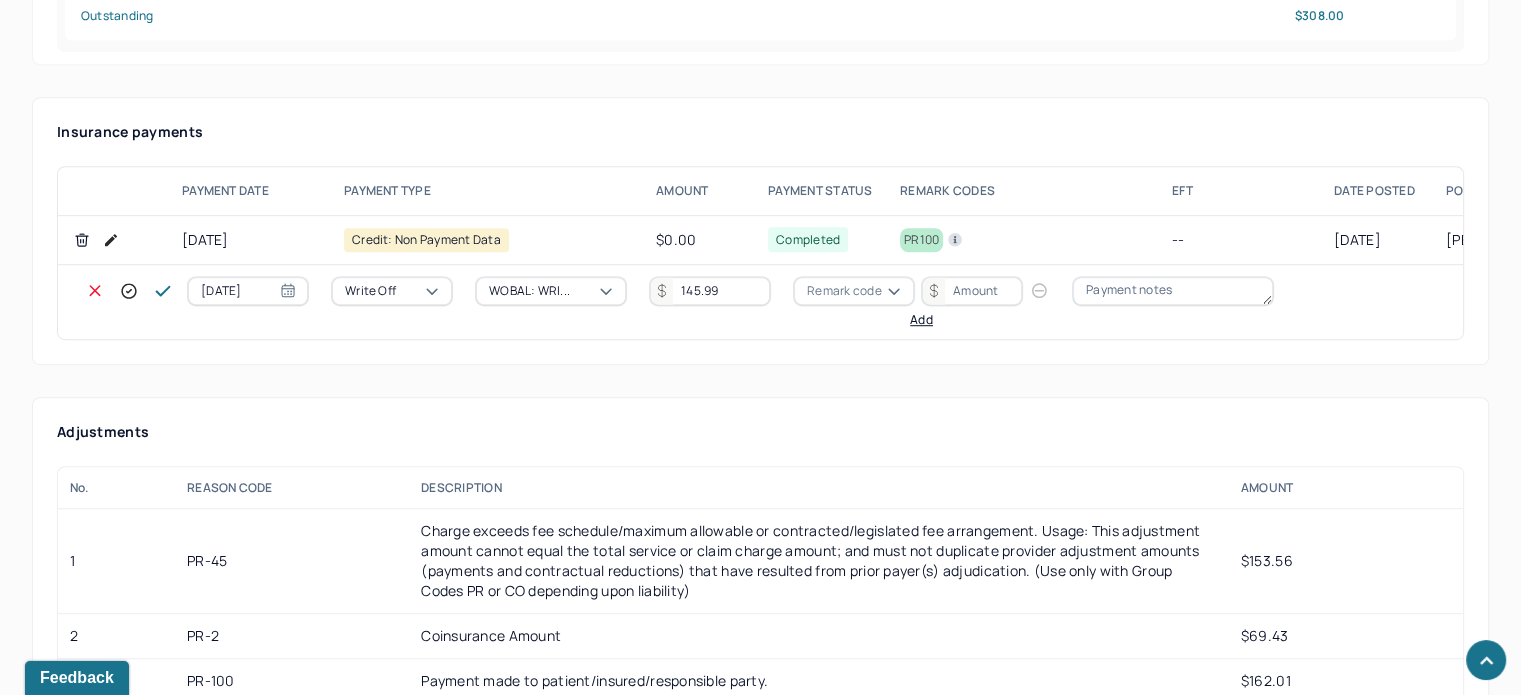 type on "145.99" 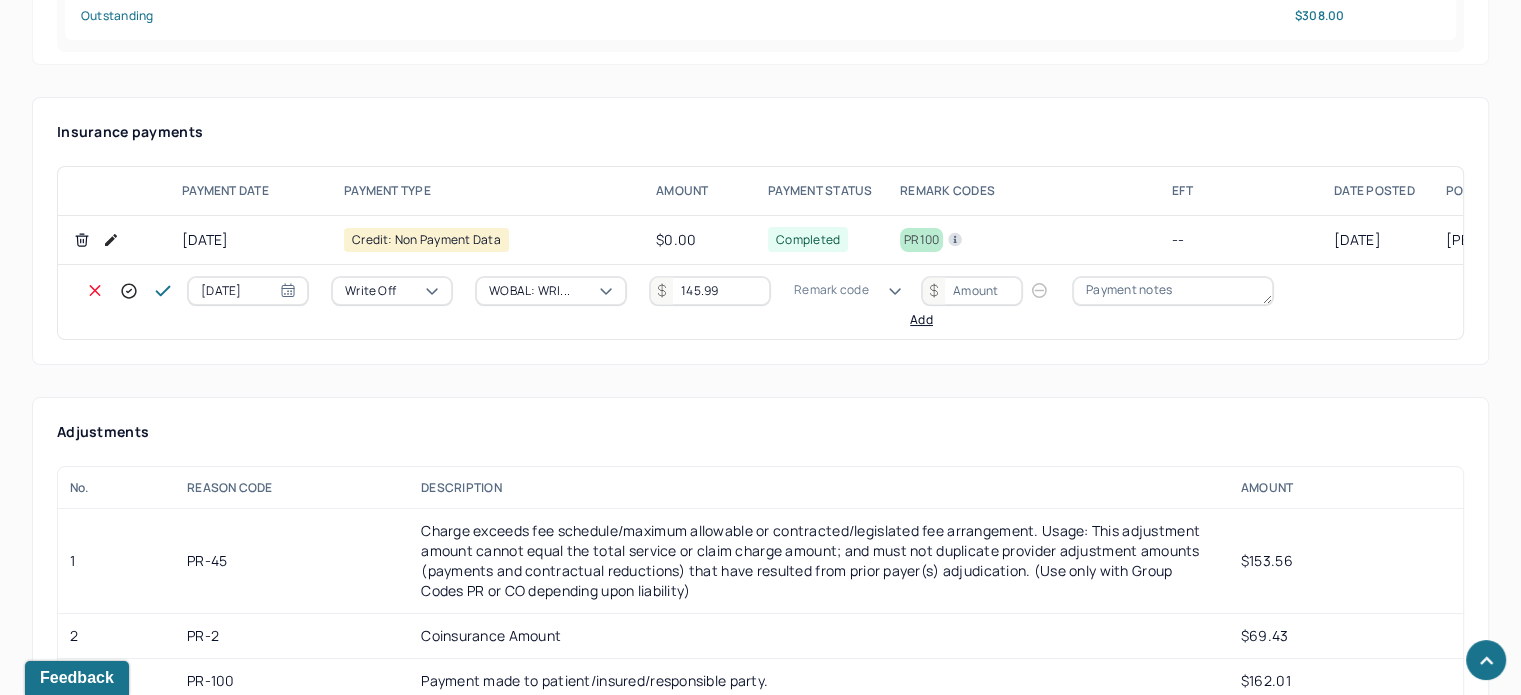 click on "Remark code" at bounding box center (831, 290) 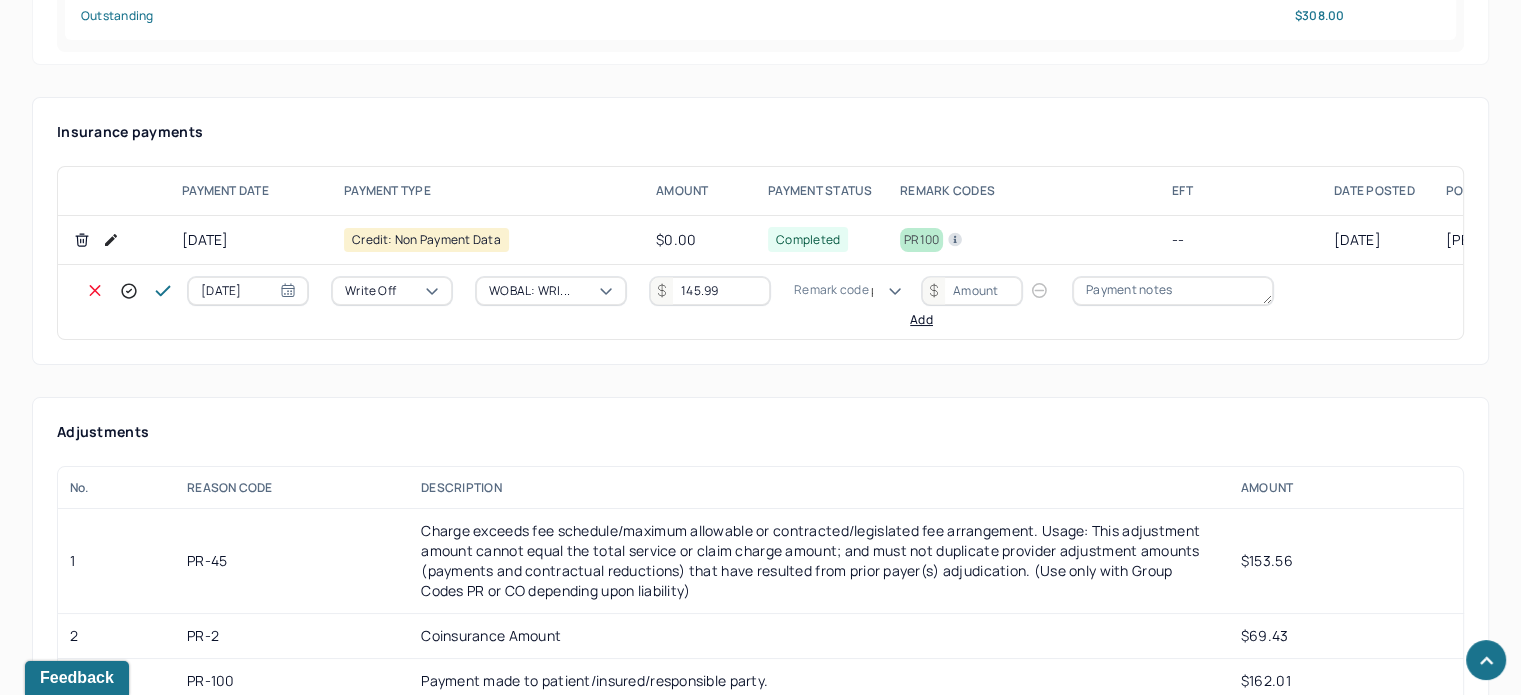 scroll, scrollTop: 124, scrollLeft: 0, axis: vertical 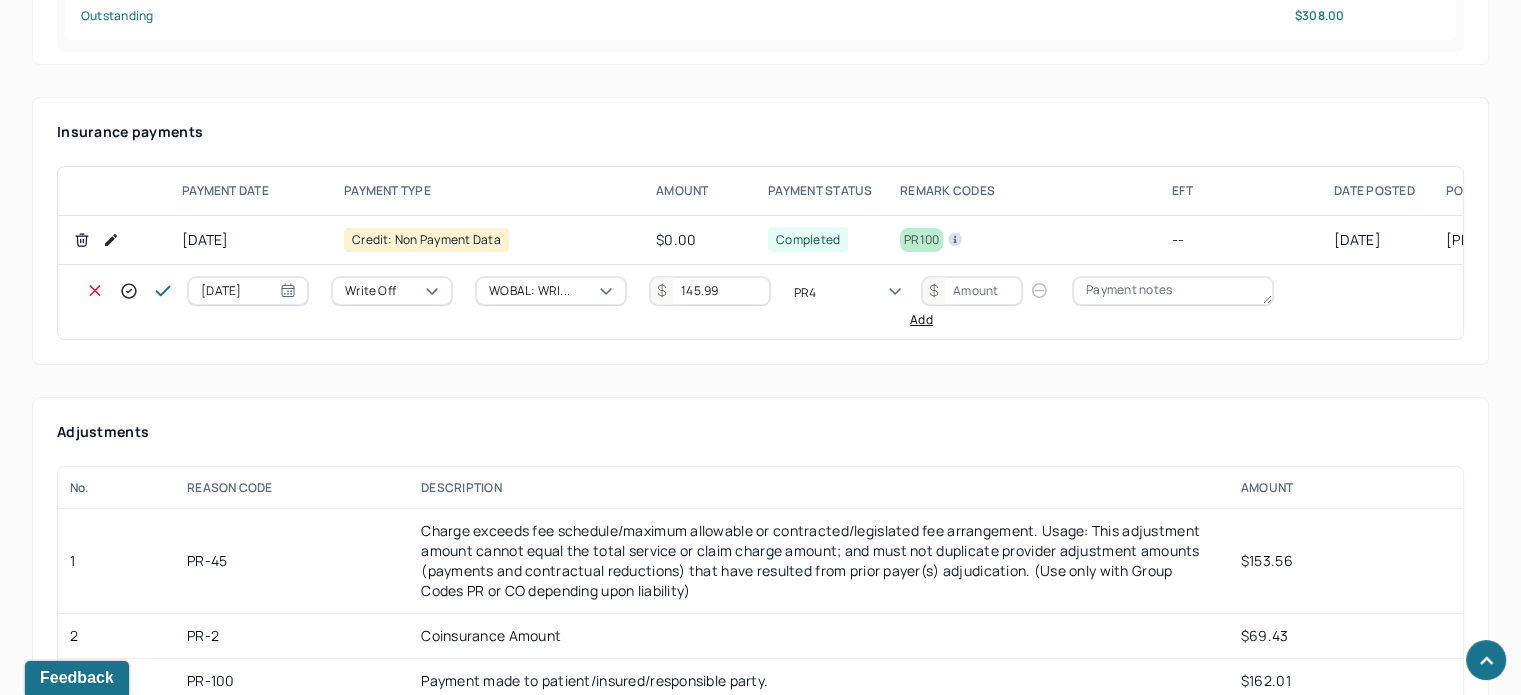 type on "PR45" 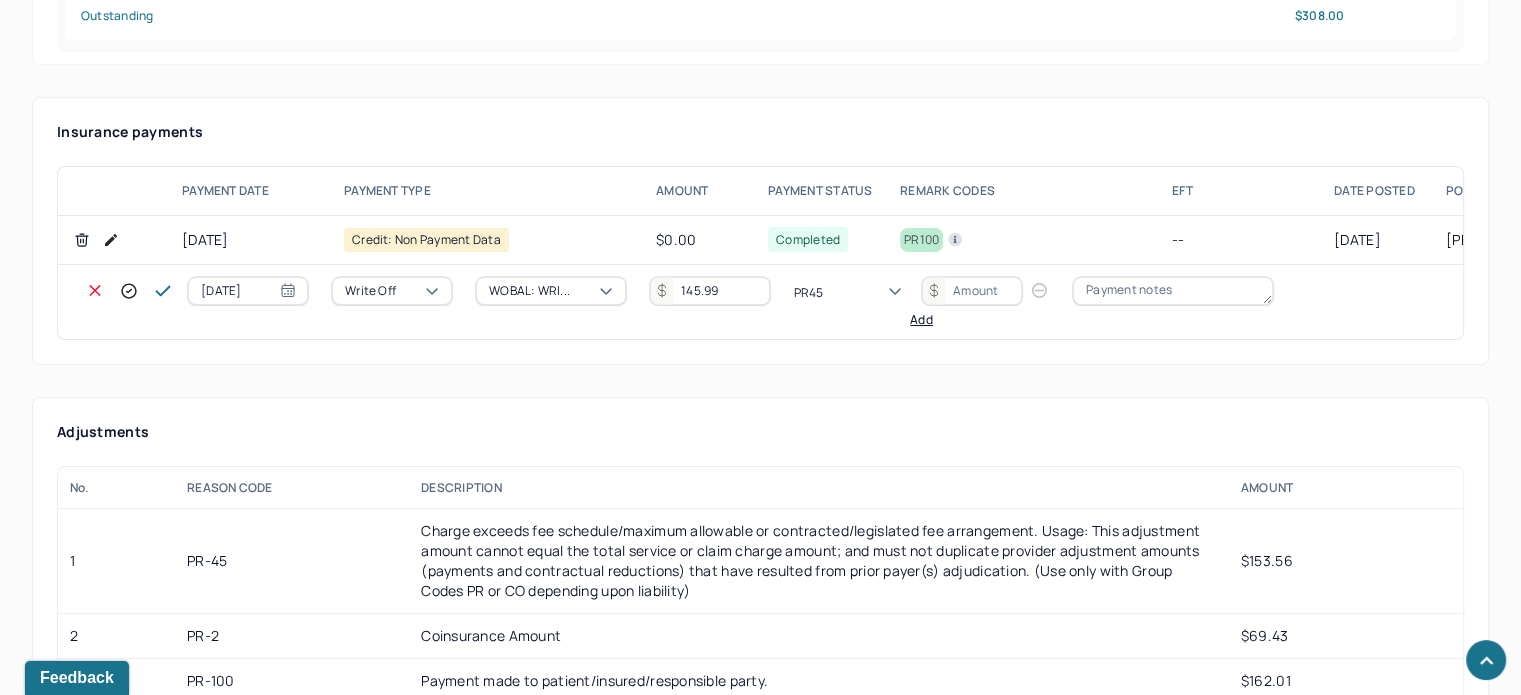 scroll, scrollTop: 0, scrollLeft: 0, axis: both 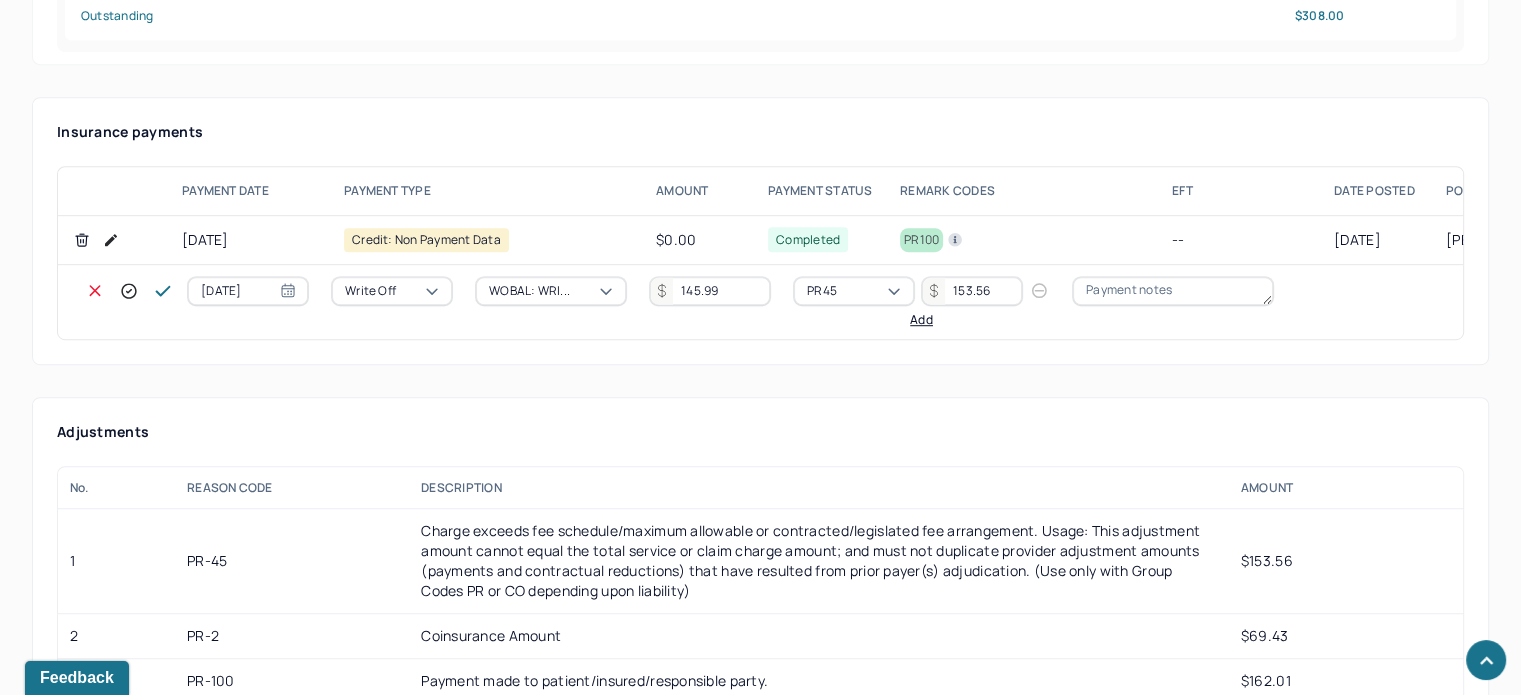 type on "153.56" 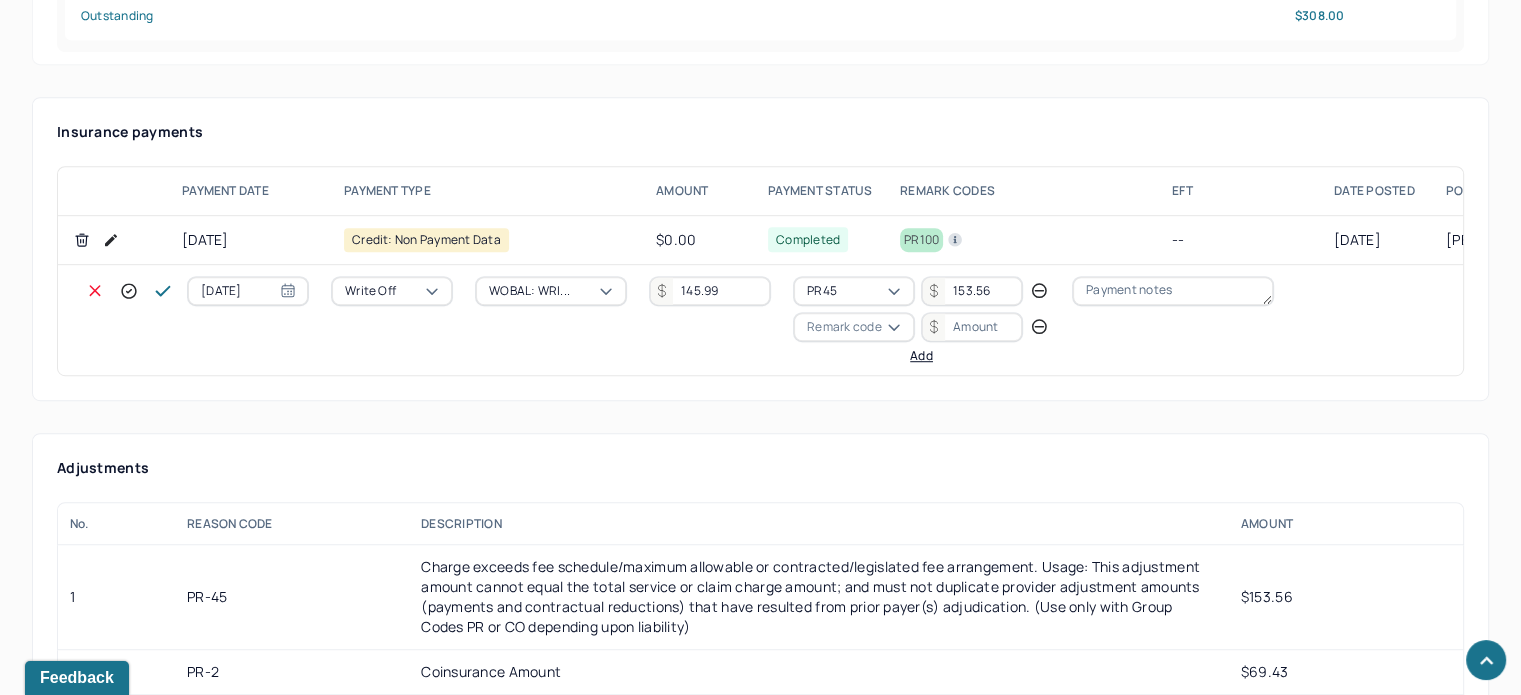 click on "Remark code" at bounding box center (854, 327) 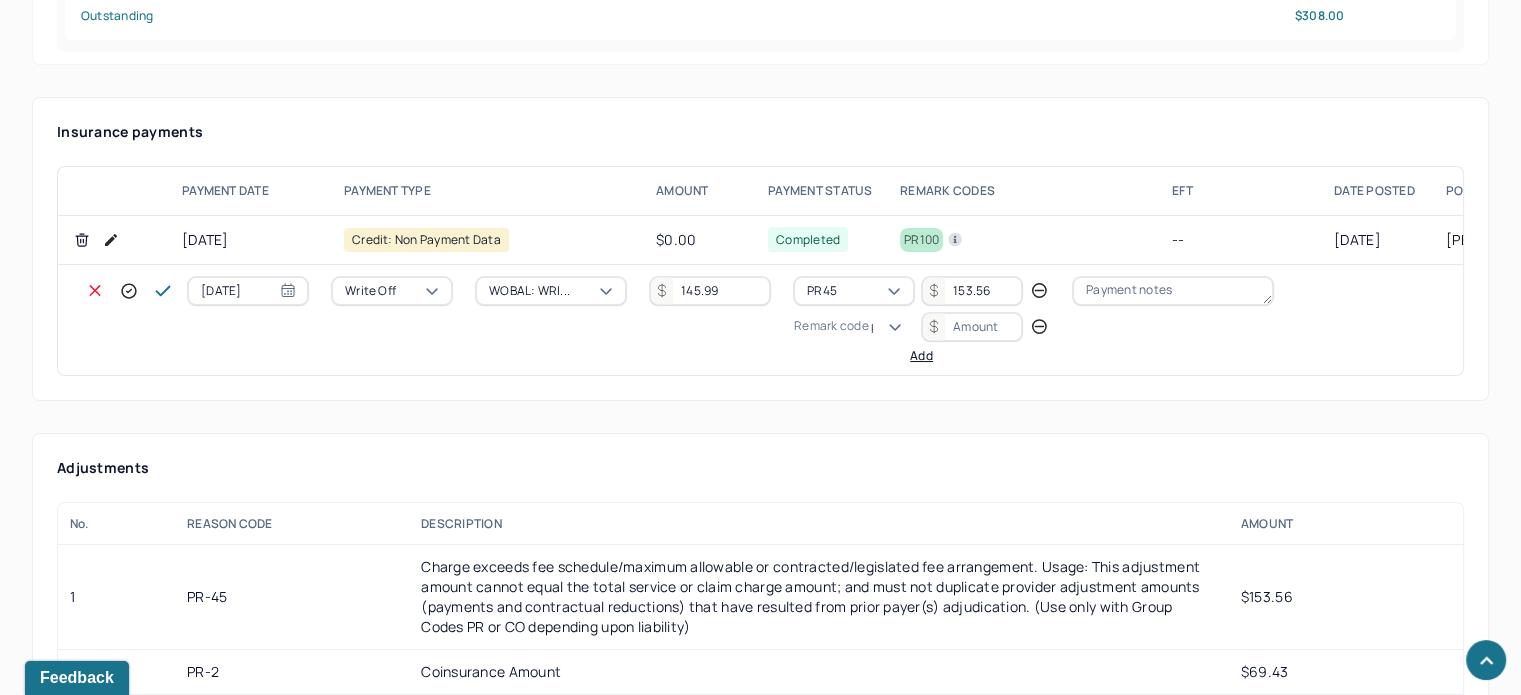 scroll, scrollTop: 124, scrollLeft: 0, axis: vertical 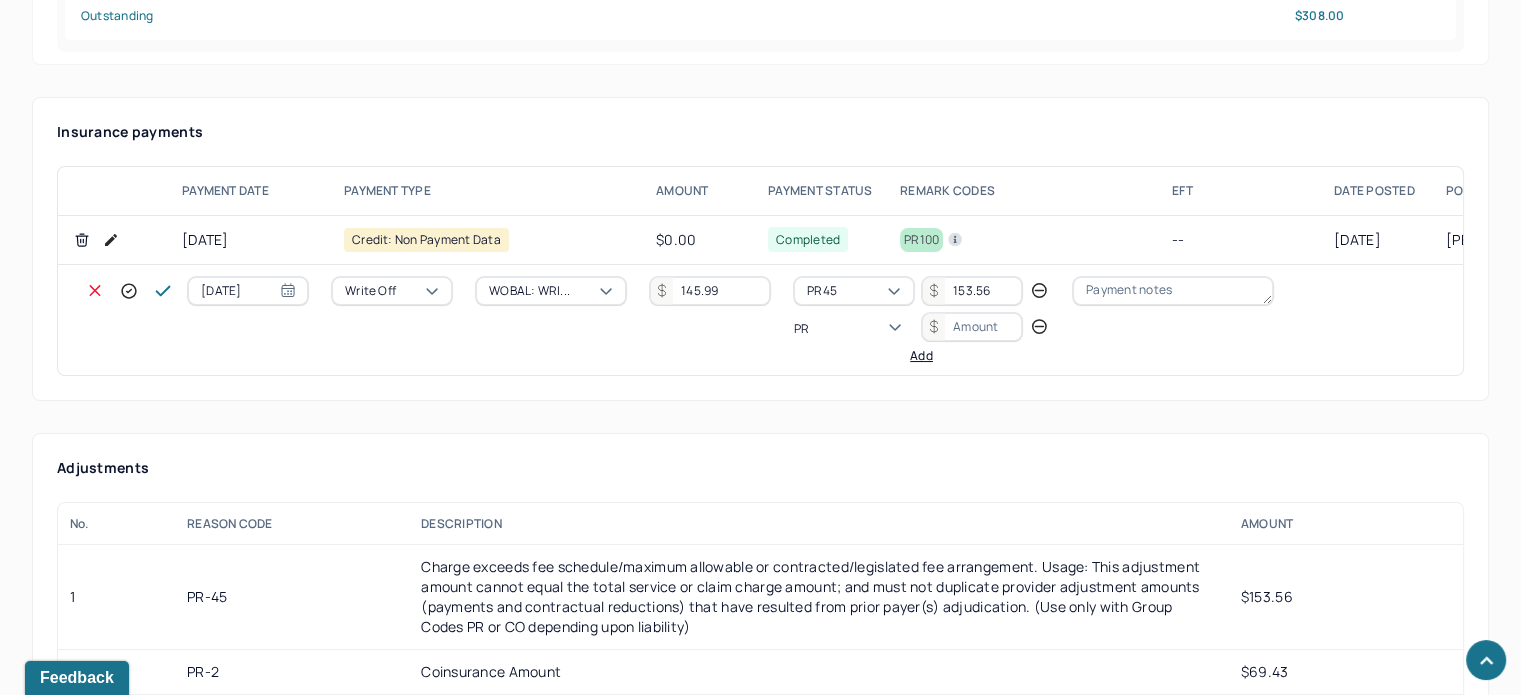type on "PR2" 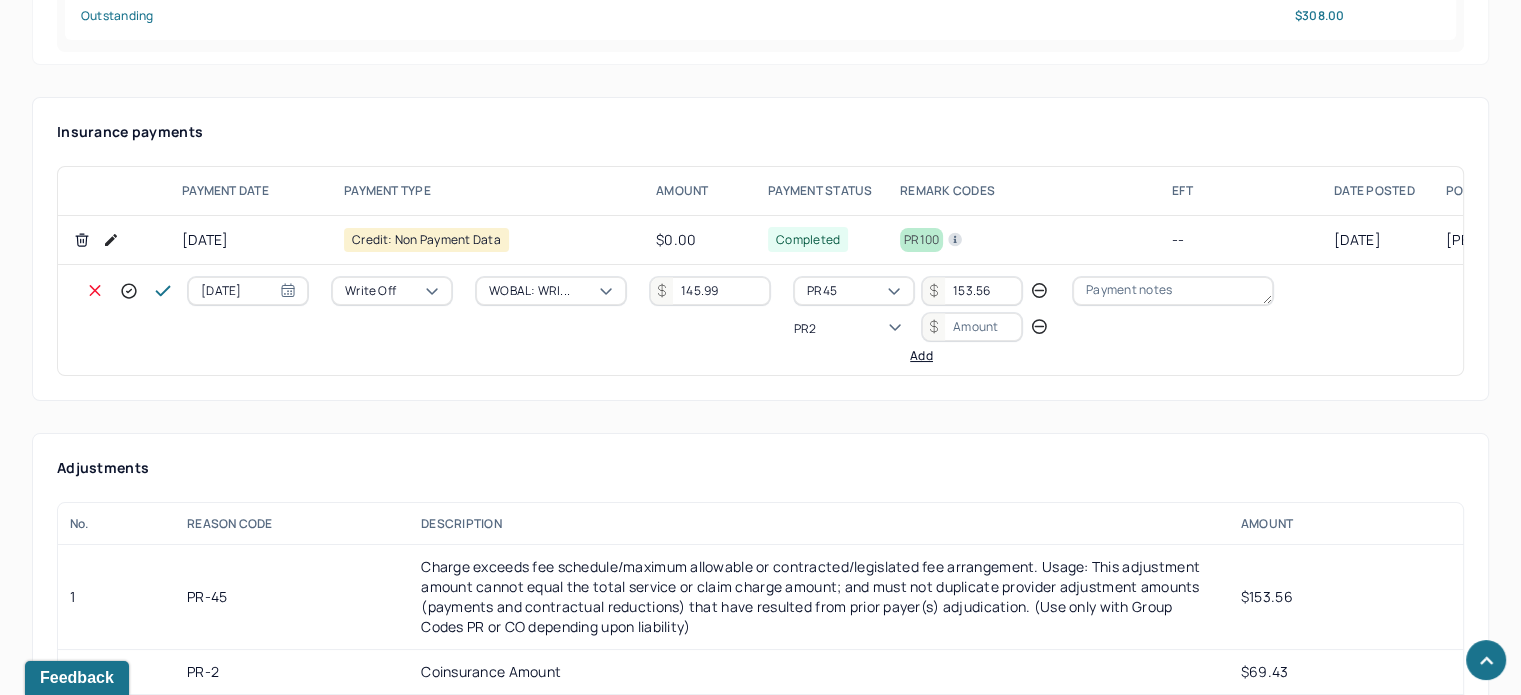 type 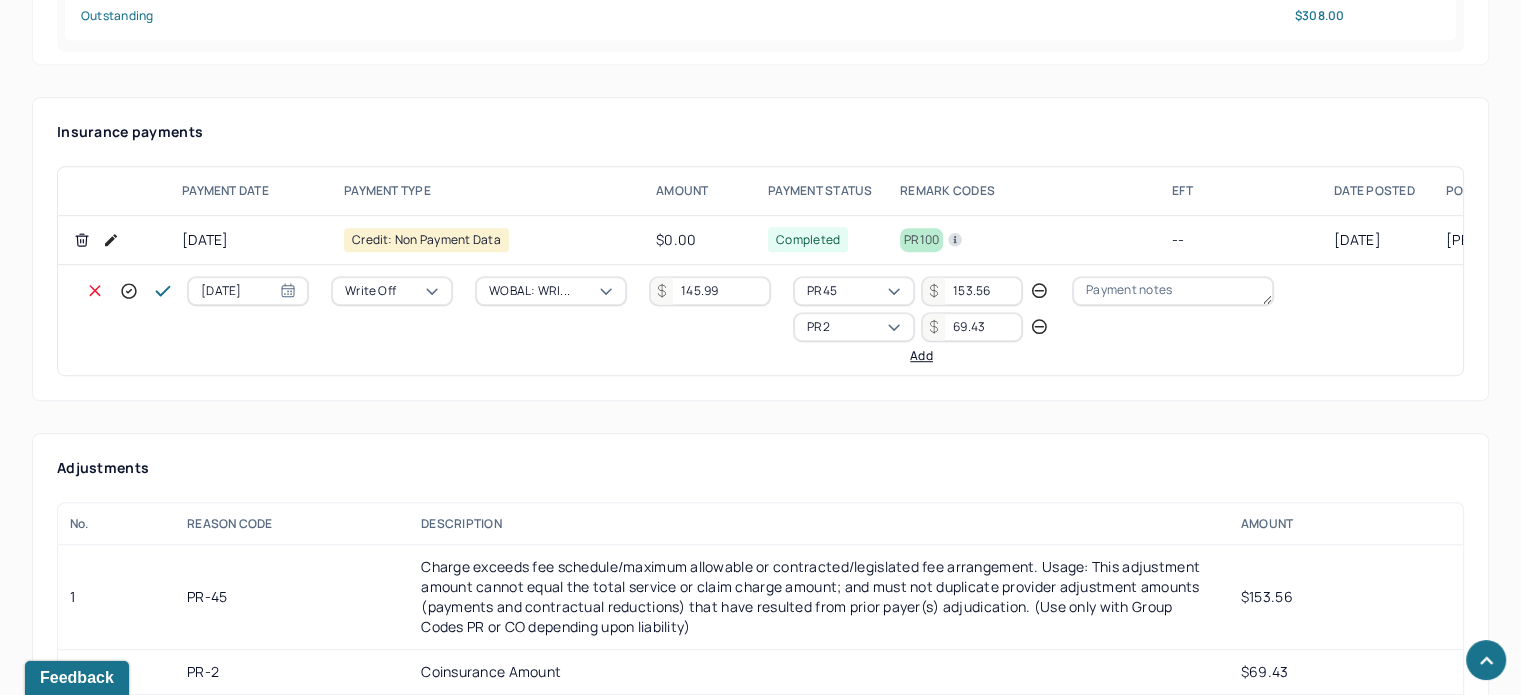 type on "69.43" 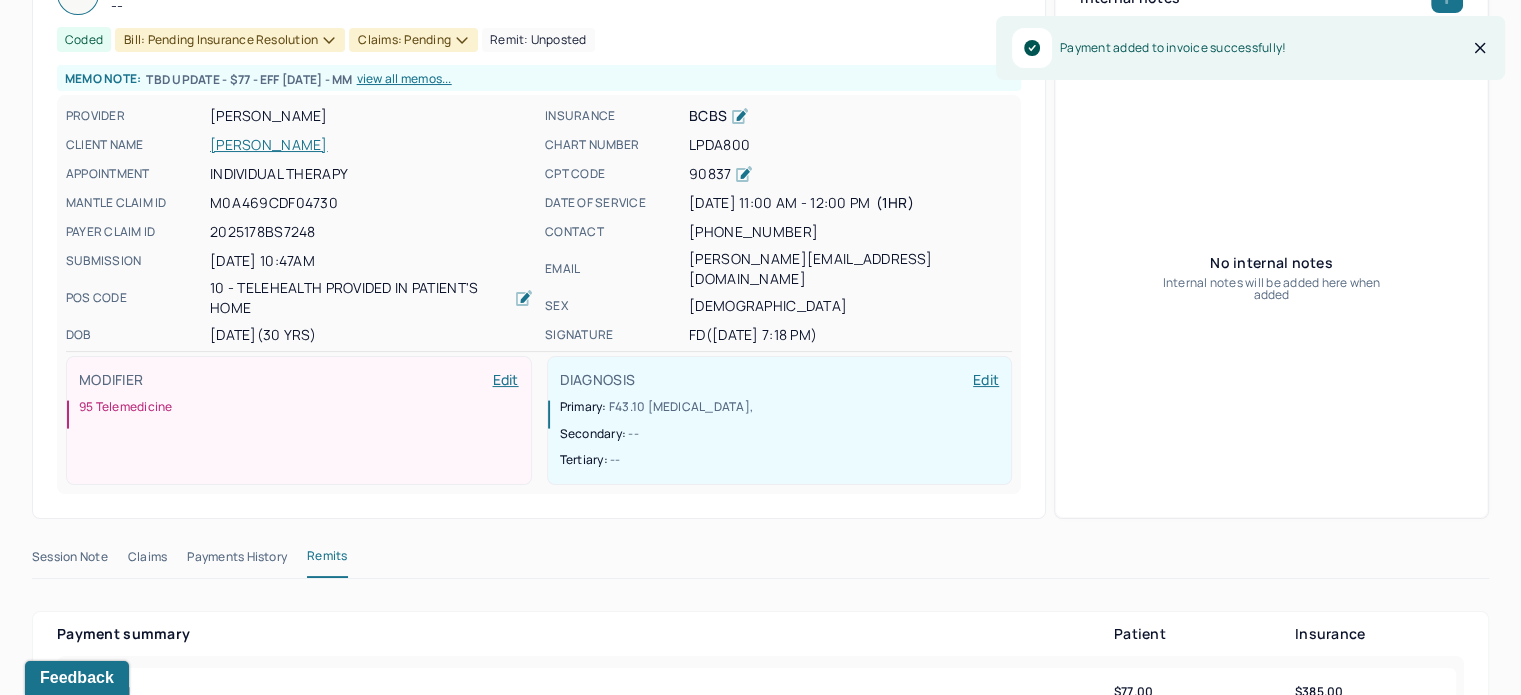 scroll, scrollTop: 0, scrollLeft: 0, axis: both 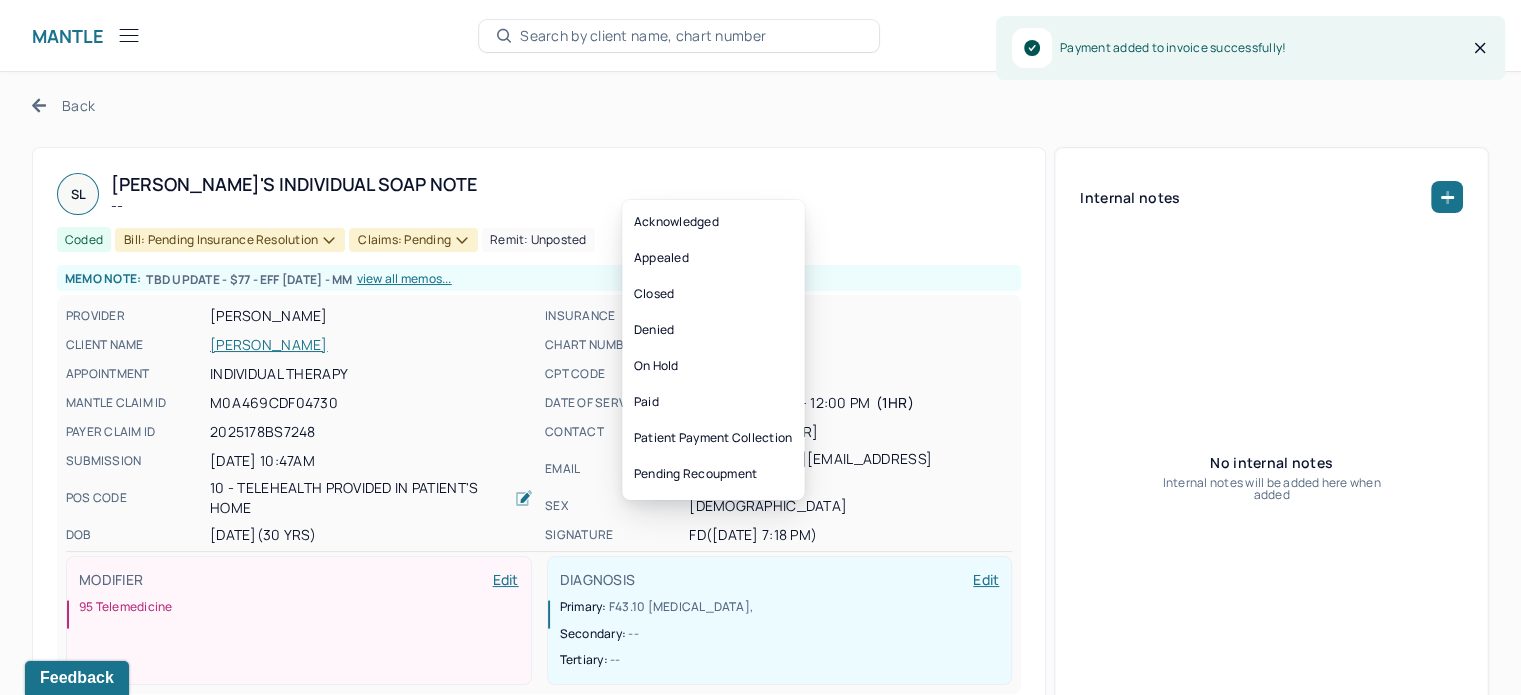 click on "Claims: pending" at bounding box center (413, 240) 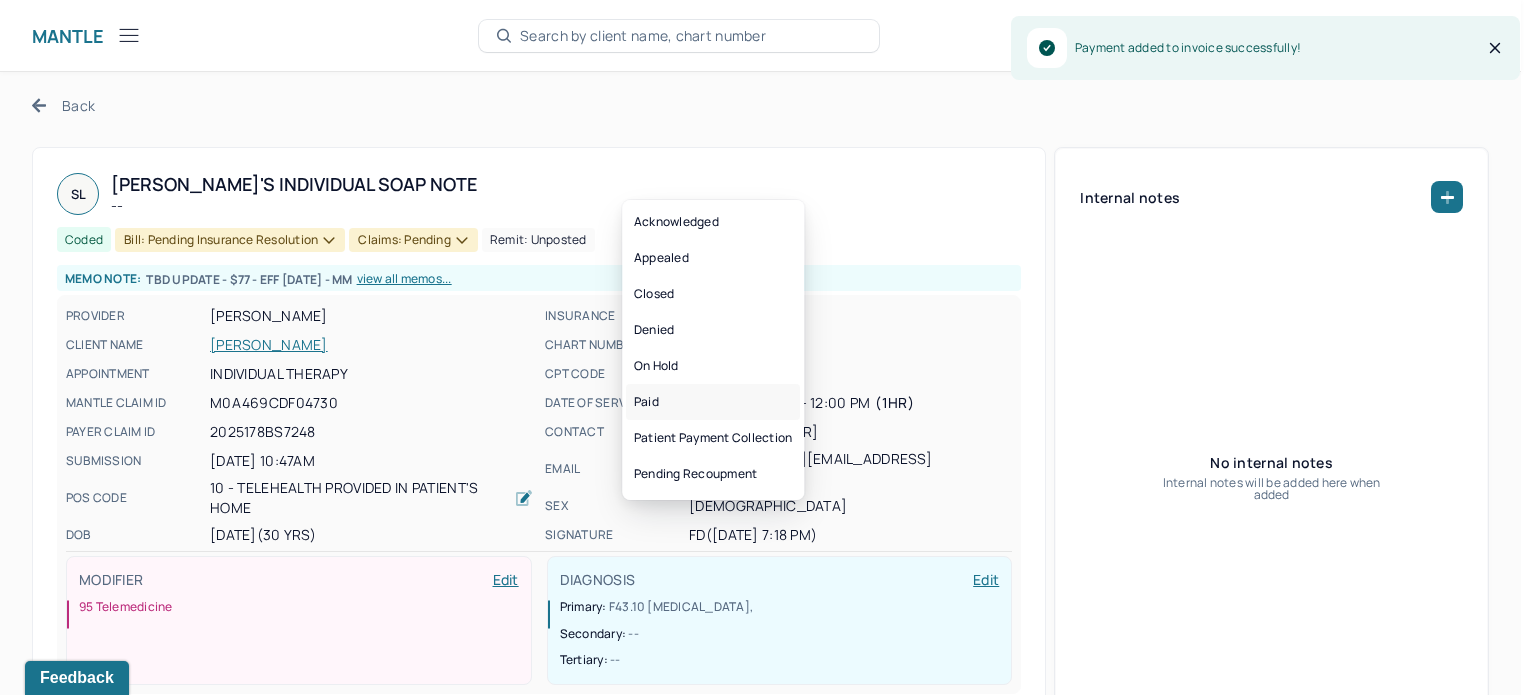 click on "Paid" at bounding box center [713, 402] 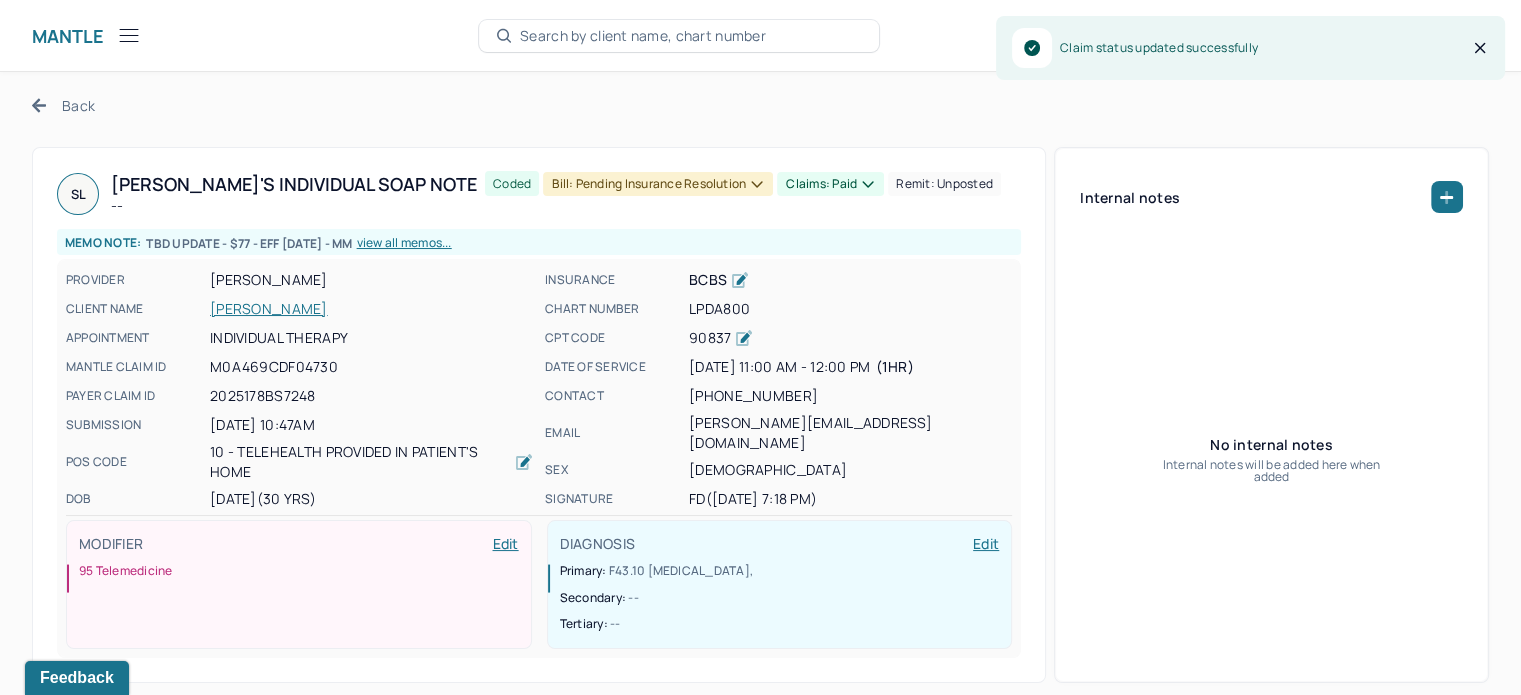 click on "Bill: Pending Insurance Resolution" at bounding box center (658, 184) 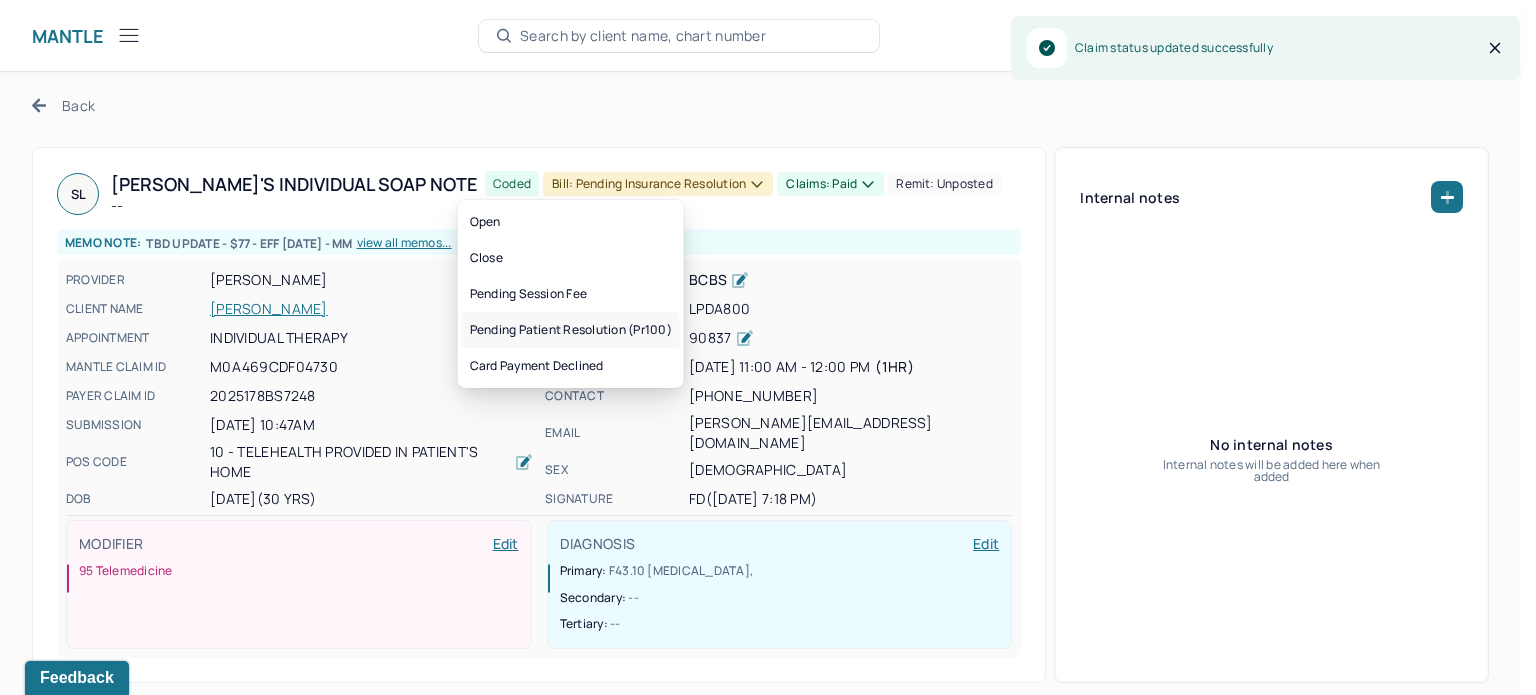 click on "Pending patient resolution (pr100)" at bounding box center (571, 330) 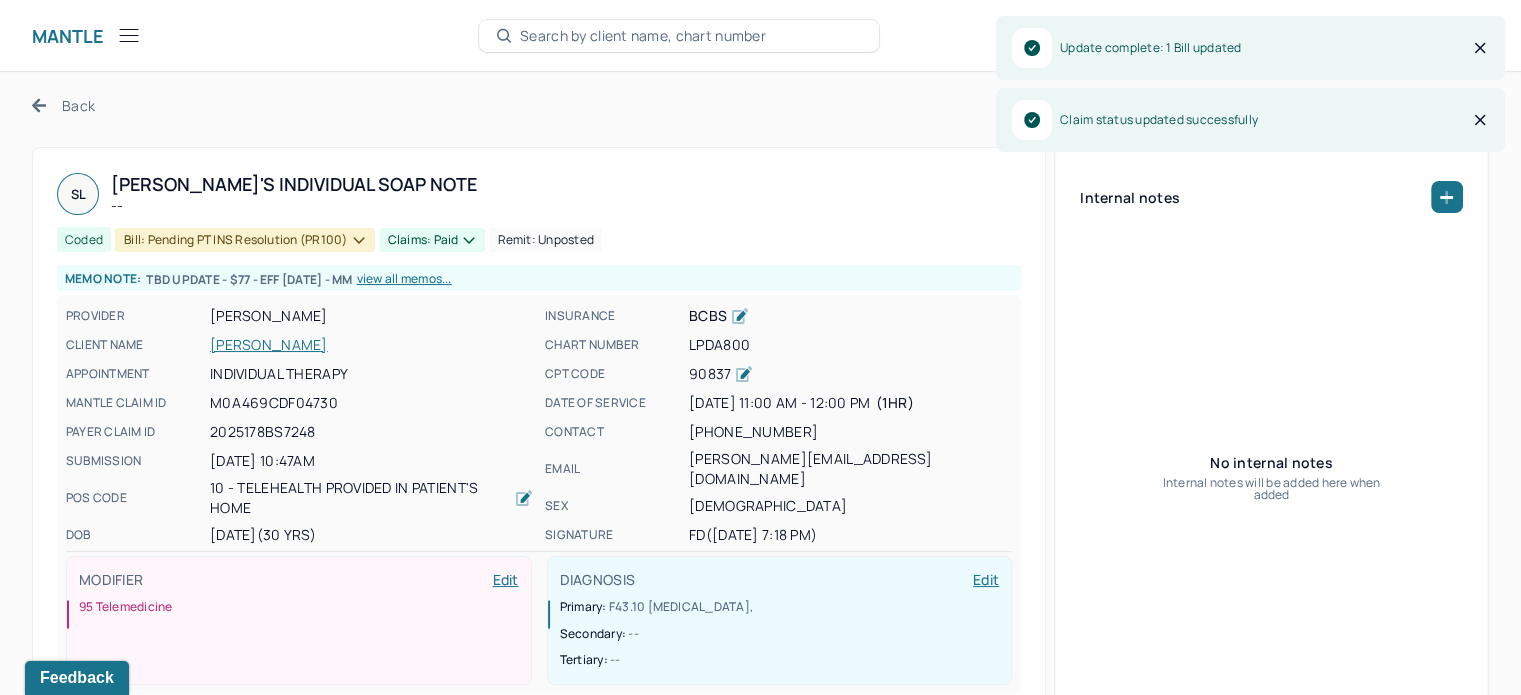 click on "Back" at bounding box center [63, 105] 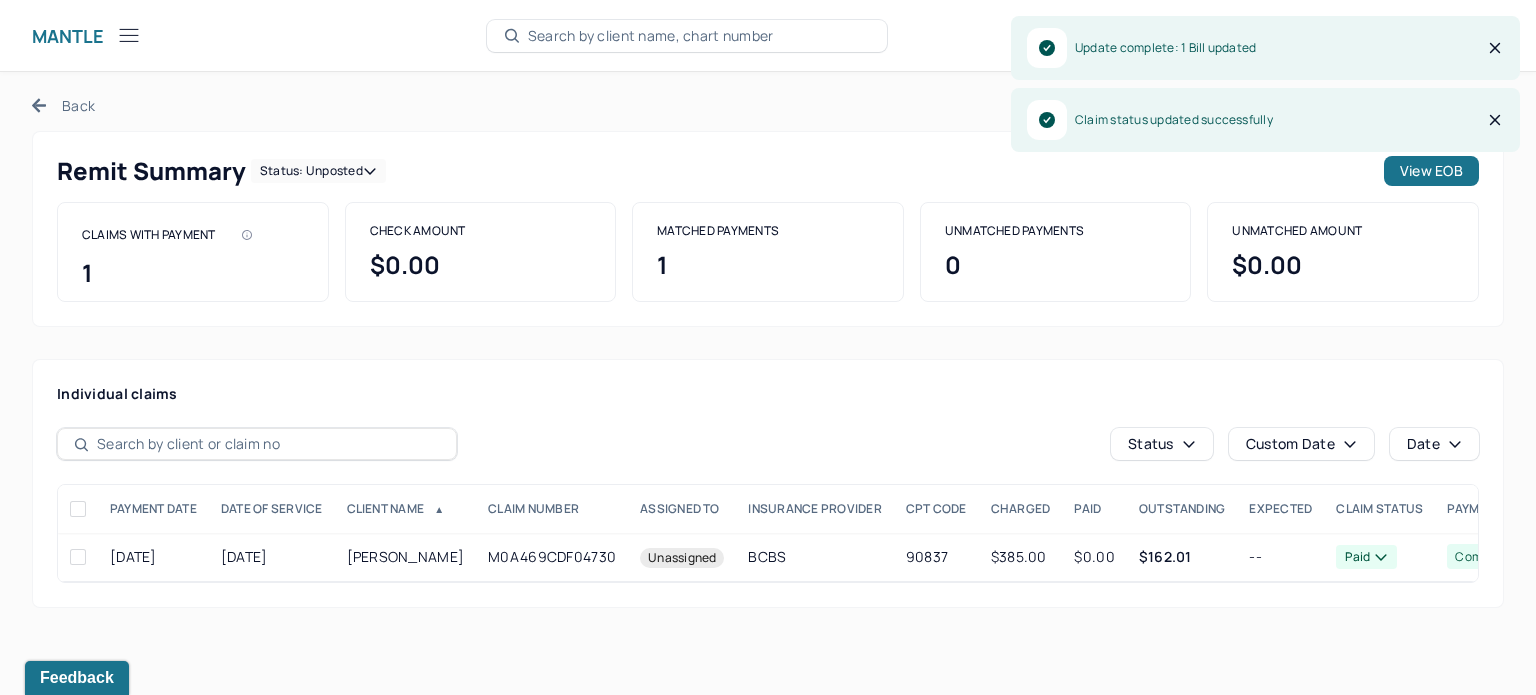 click on "Status: unposted" at bounding box center (318, 171) 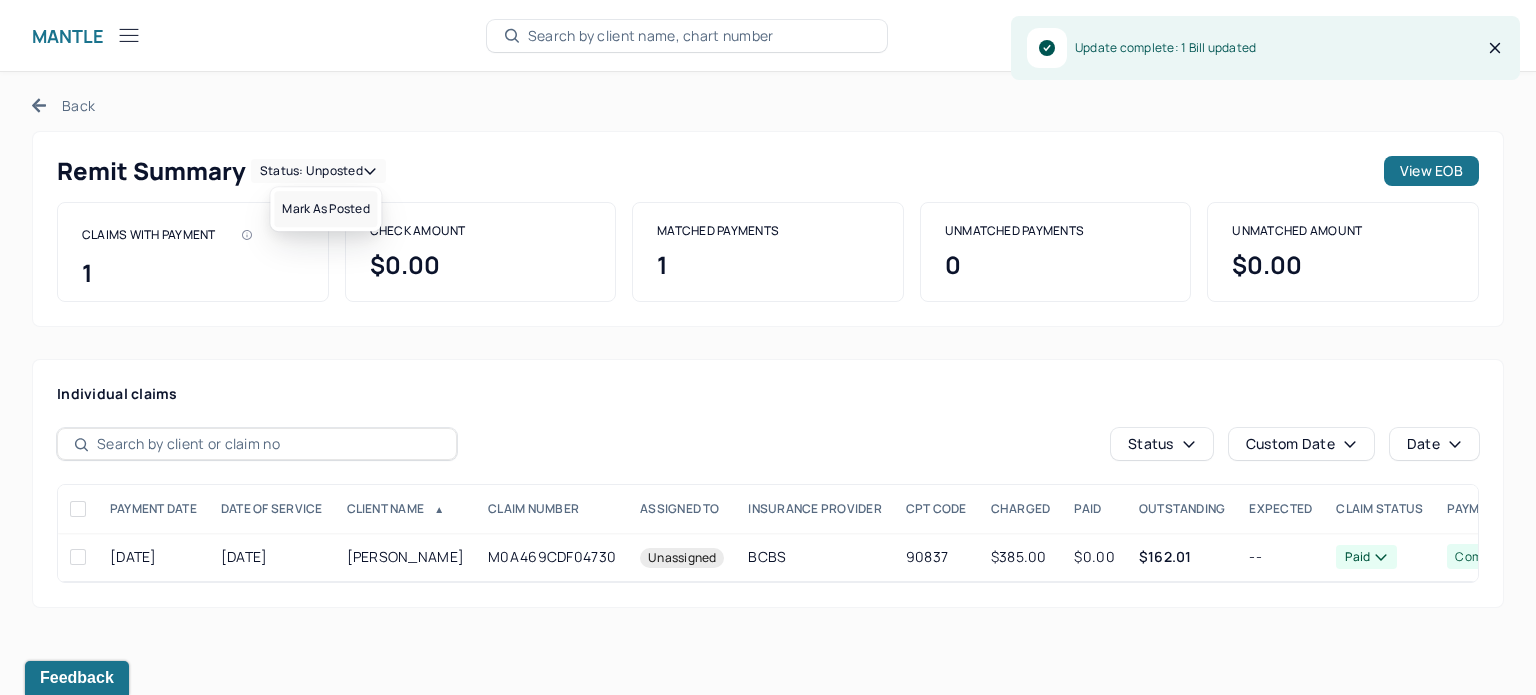 click on "Mark as Posted" at bounding box center [325, 209] 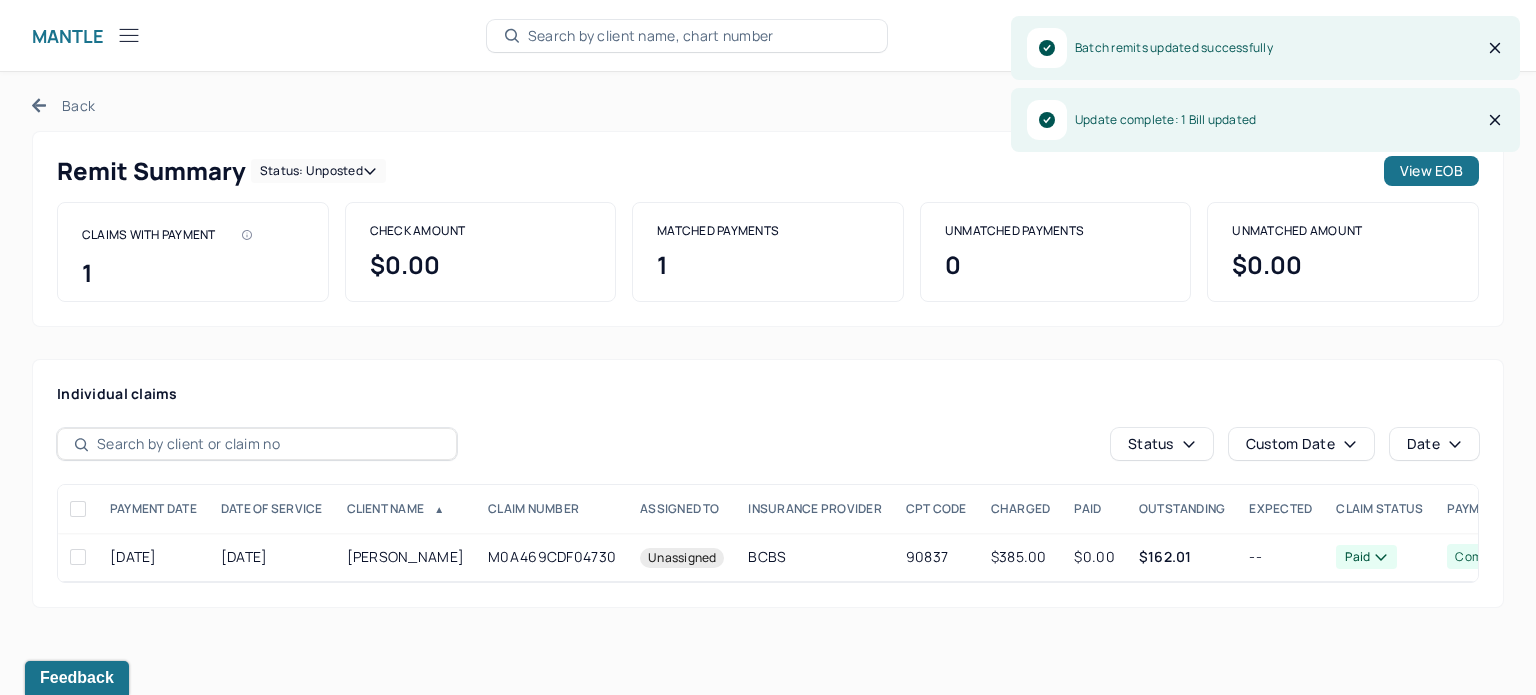 click 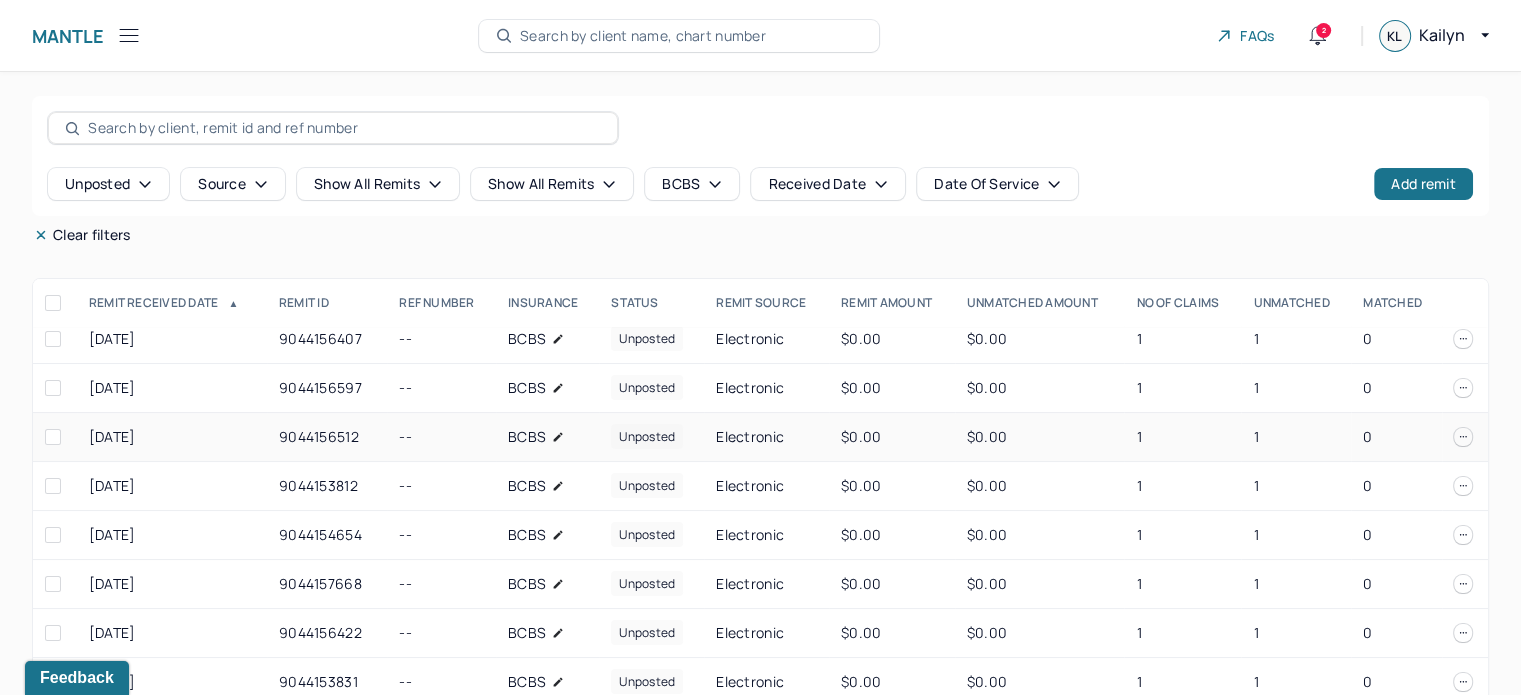 scroll, scrollTop: 0, scrollLeft: 0, axis: both 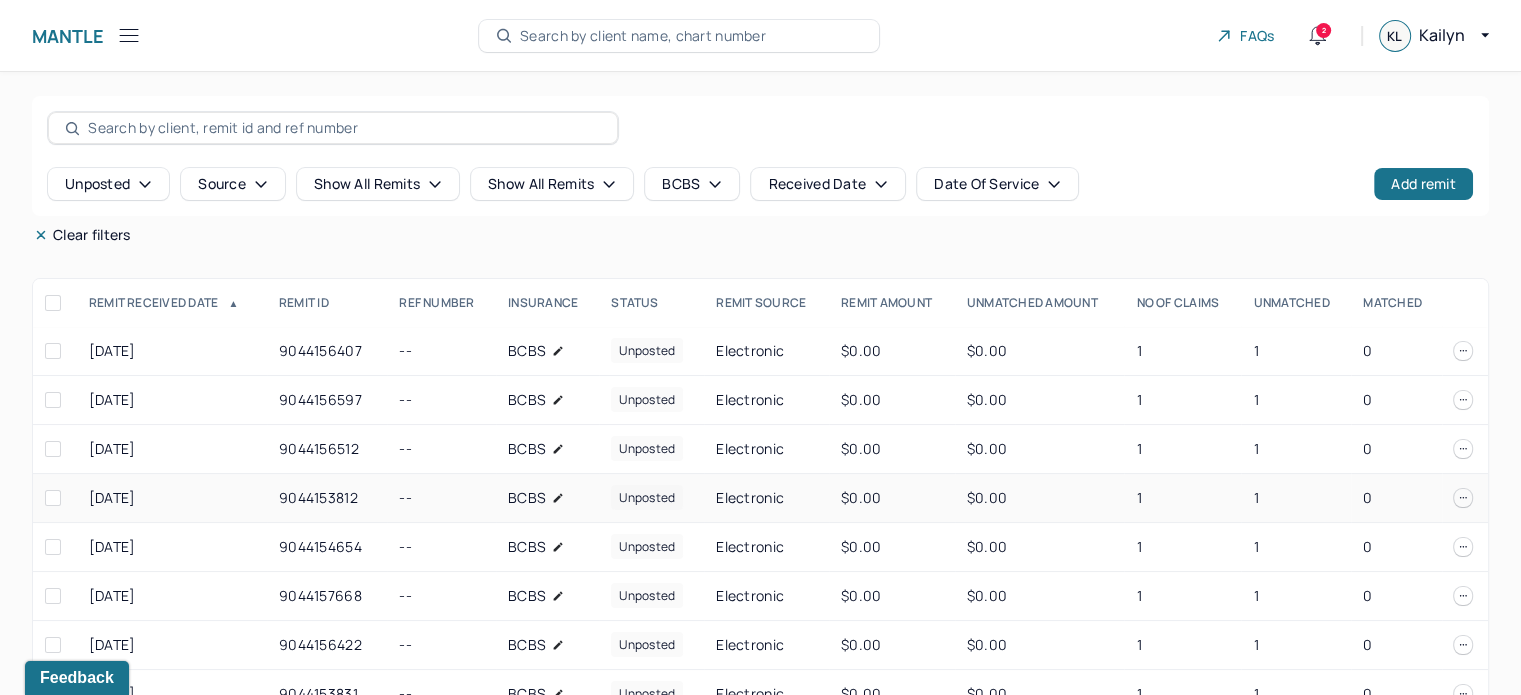 click on "1" at bounding box center (1296, 498) 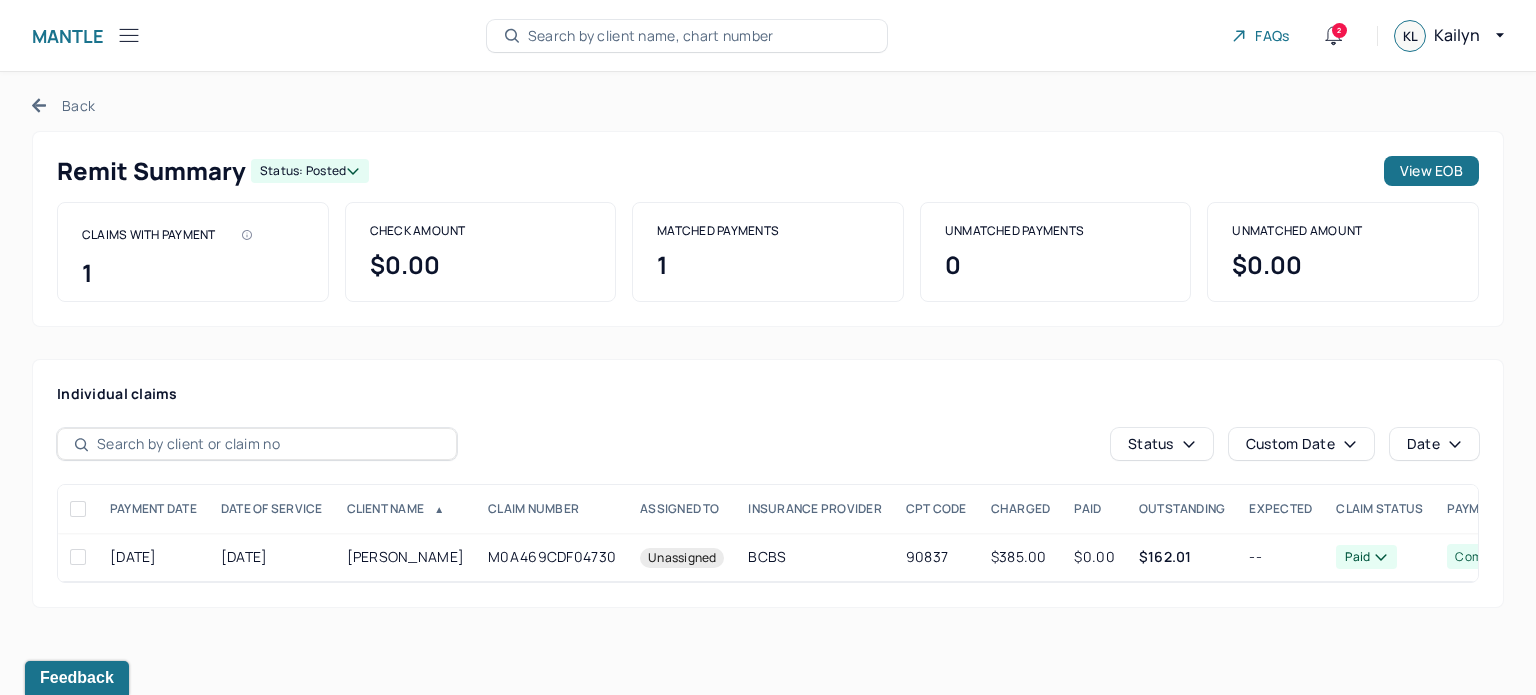 click on "Back" at bounding box center [63, 105] 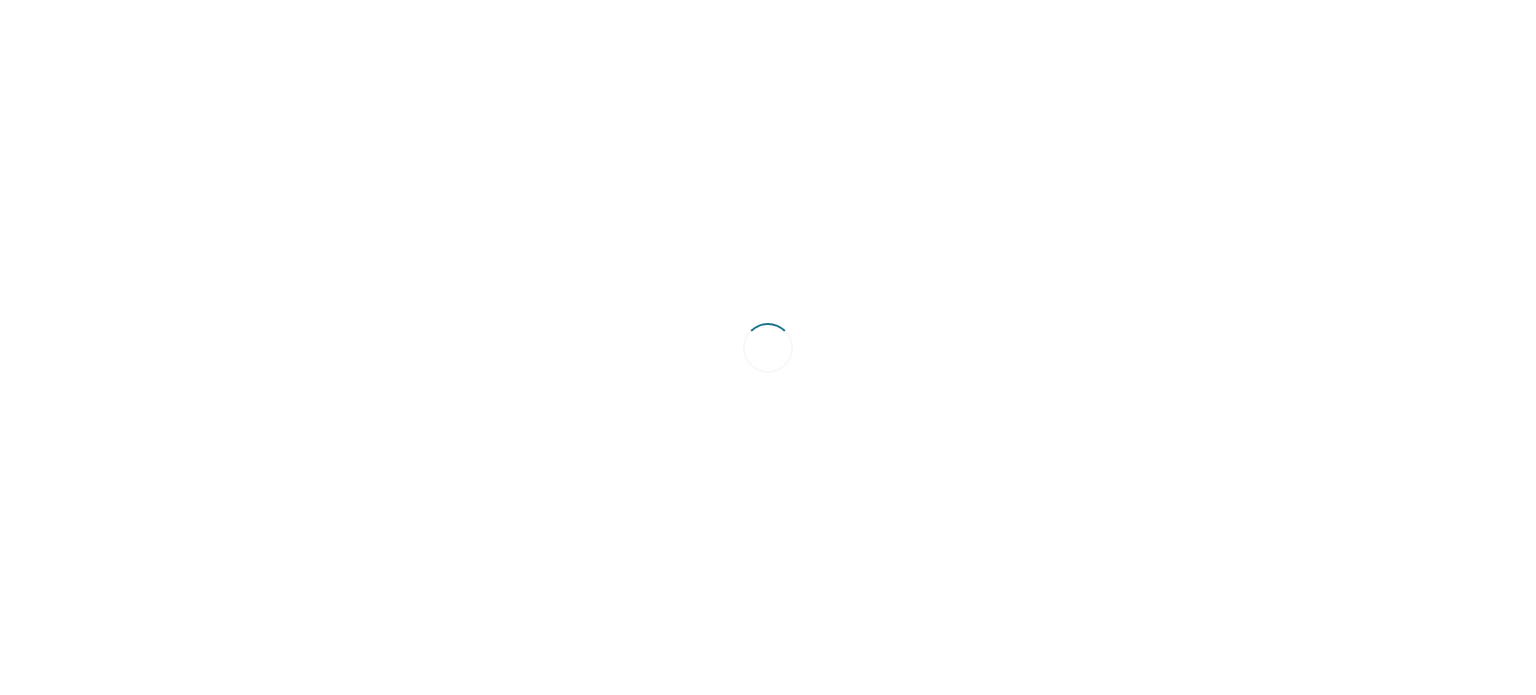 scroll, scrollTop: 0, scrollLeft: 0, axis: both 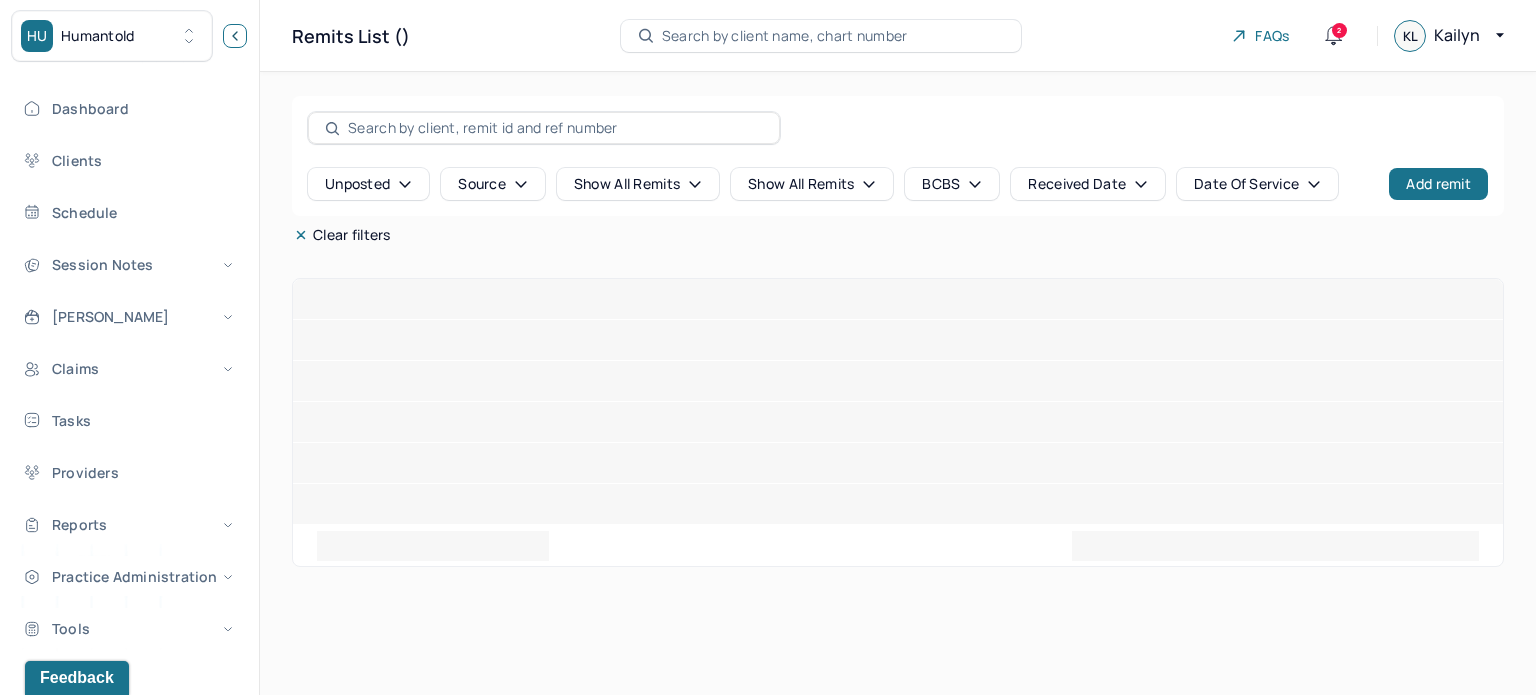 click at bounding box center [235, 36] 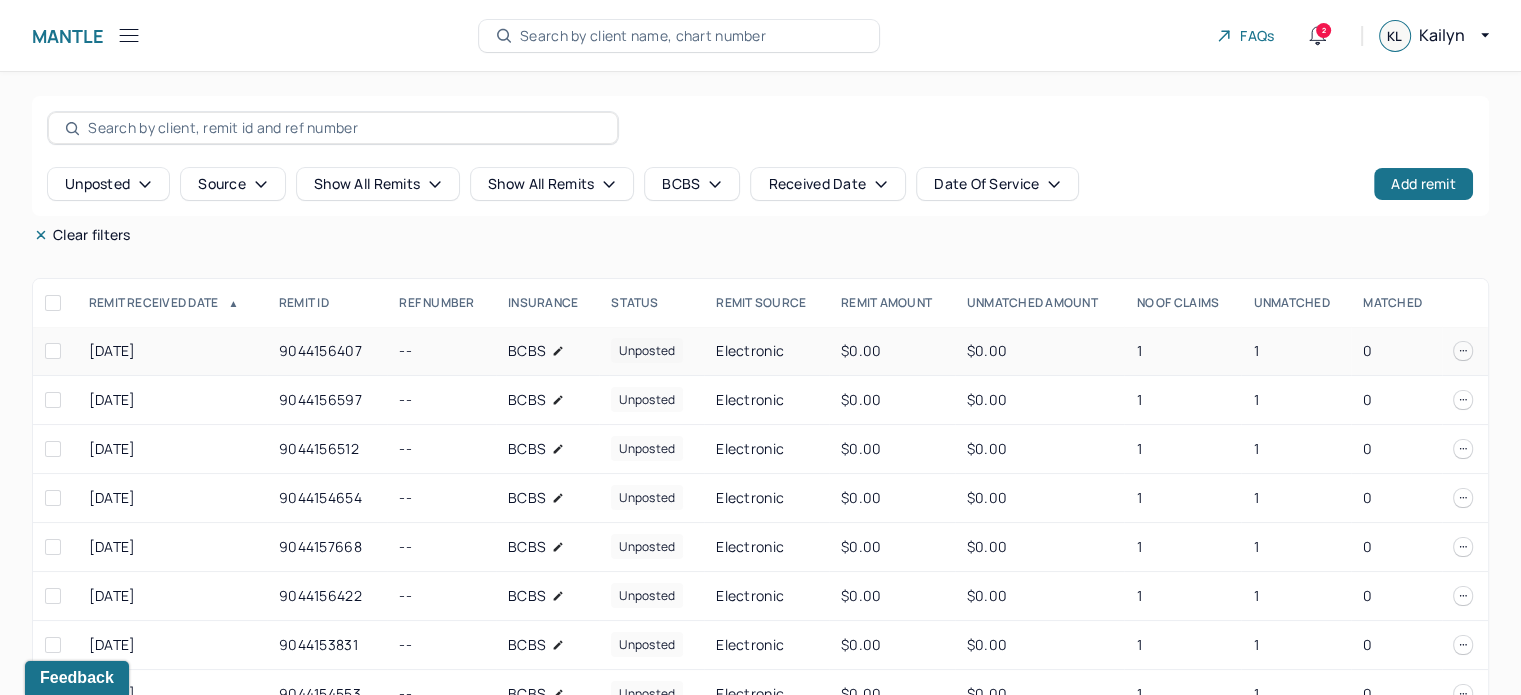 click on "1" at bounding box center [1296, 351] 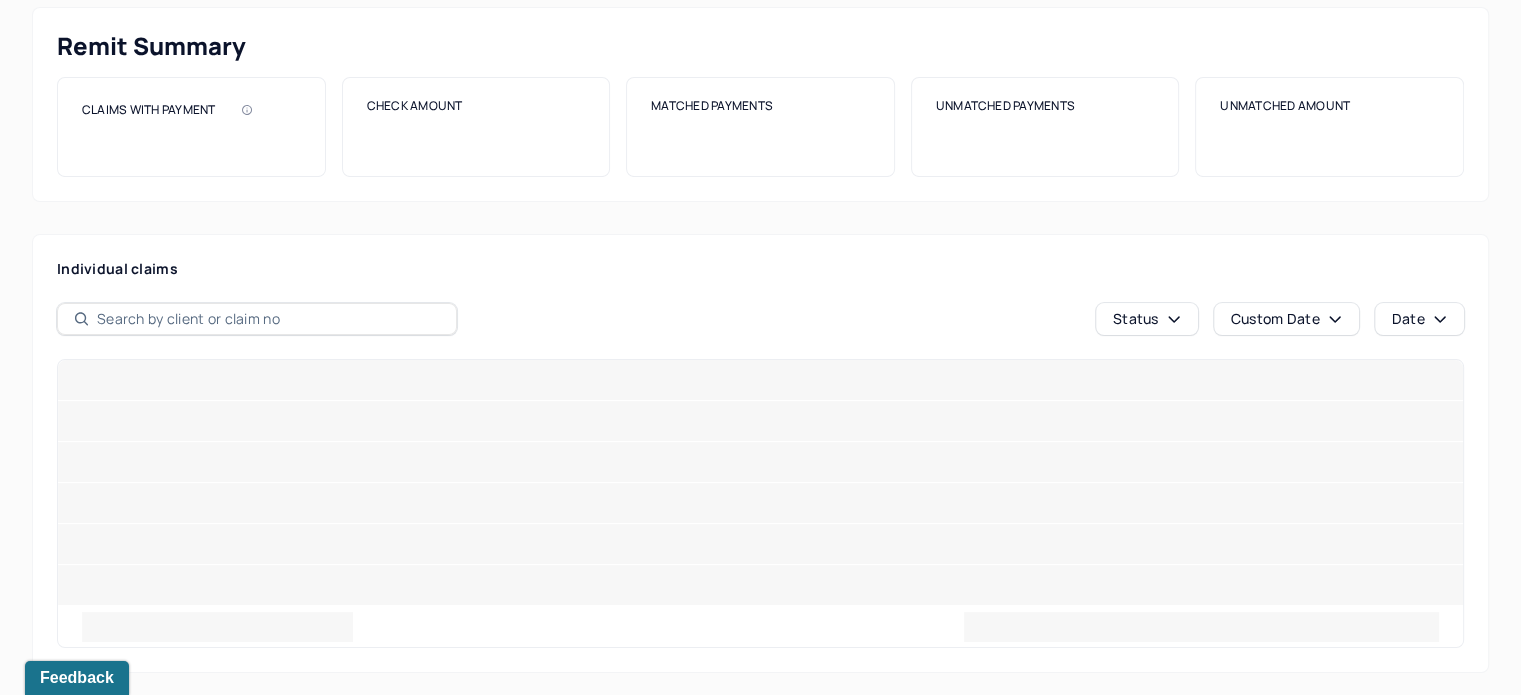 scroll, scrollTop: 0, scrollLeft: 0, axis: both 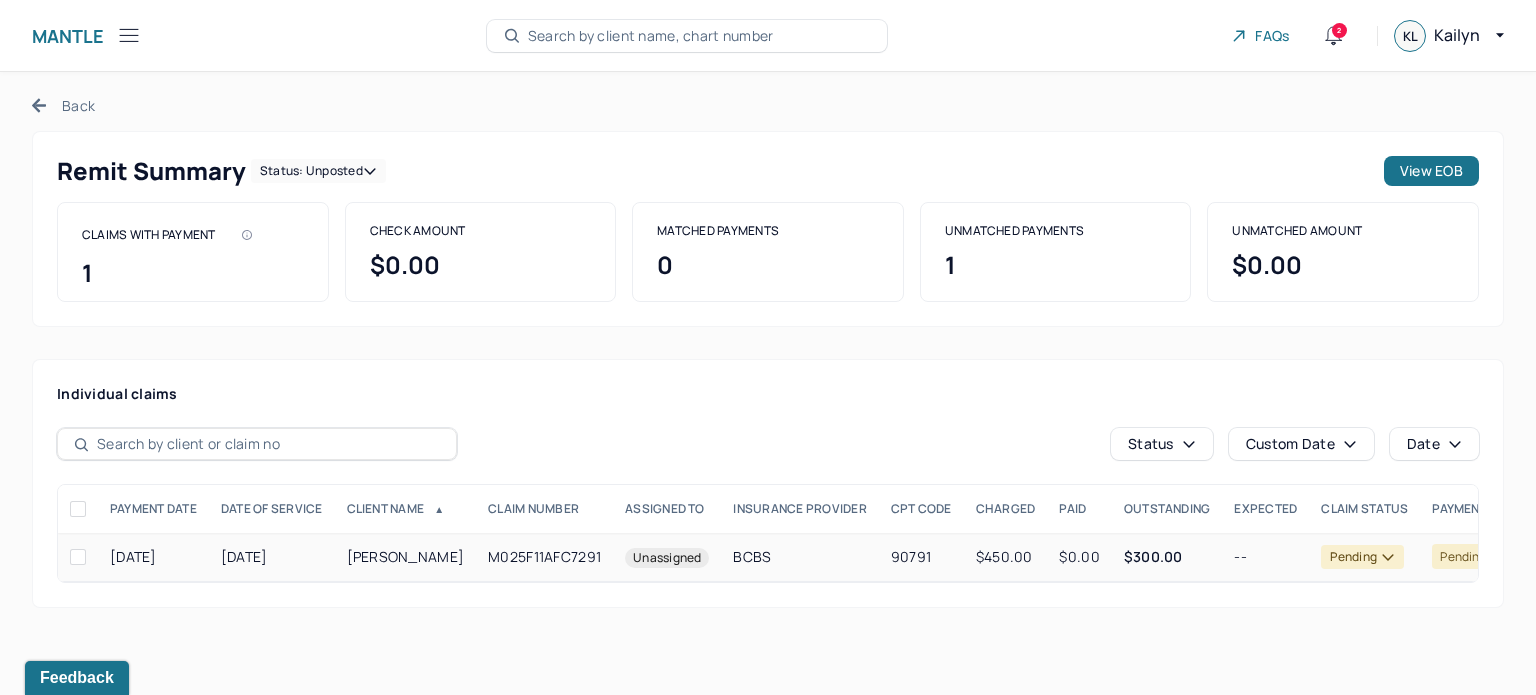 click on "$300.00" at bounding box center (1153, 556) 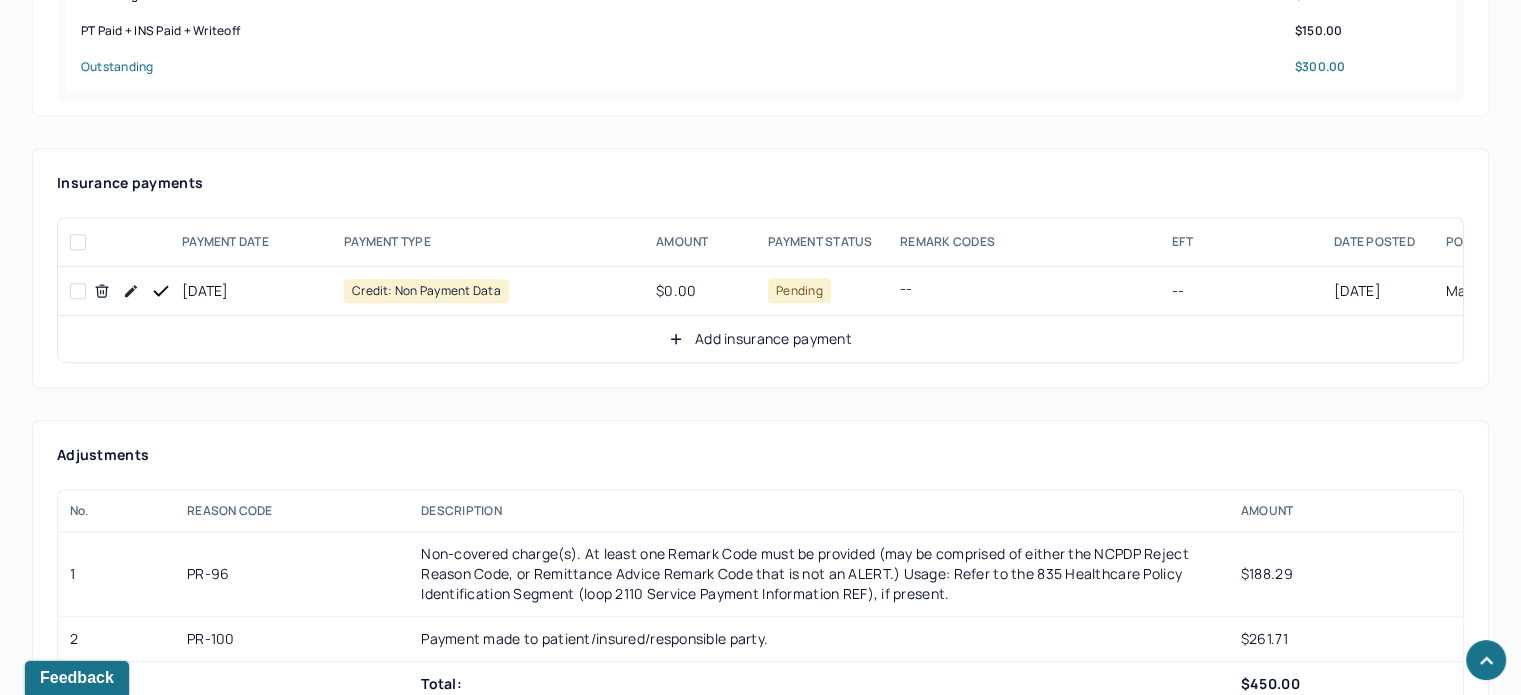 scroll, scrollTop: 1200, scrollLeft: 0, axis: vertical 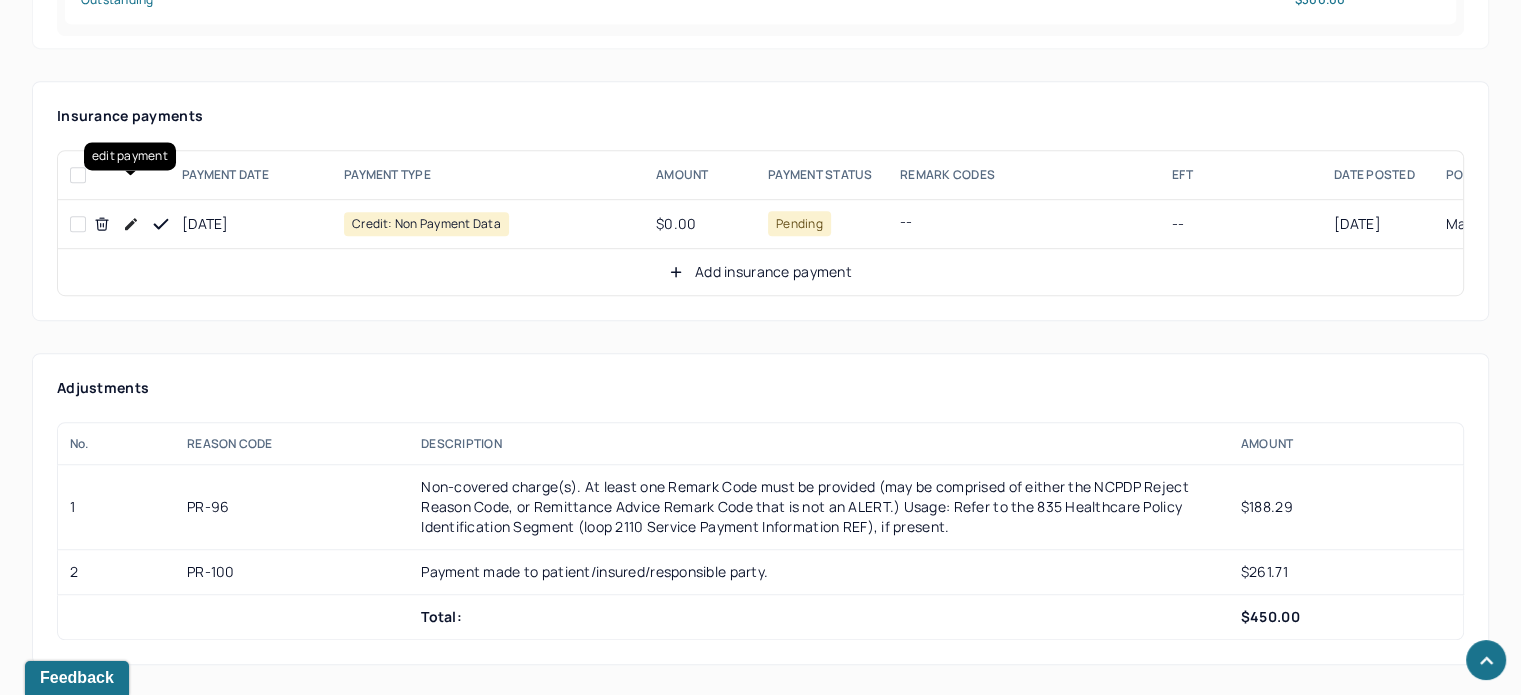 click 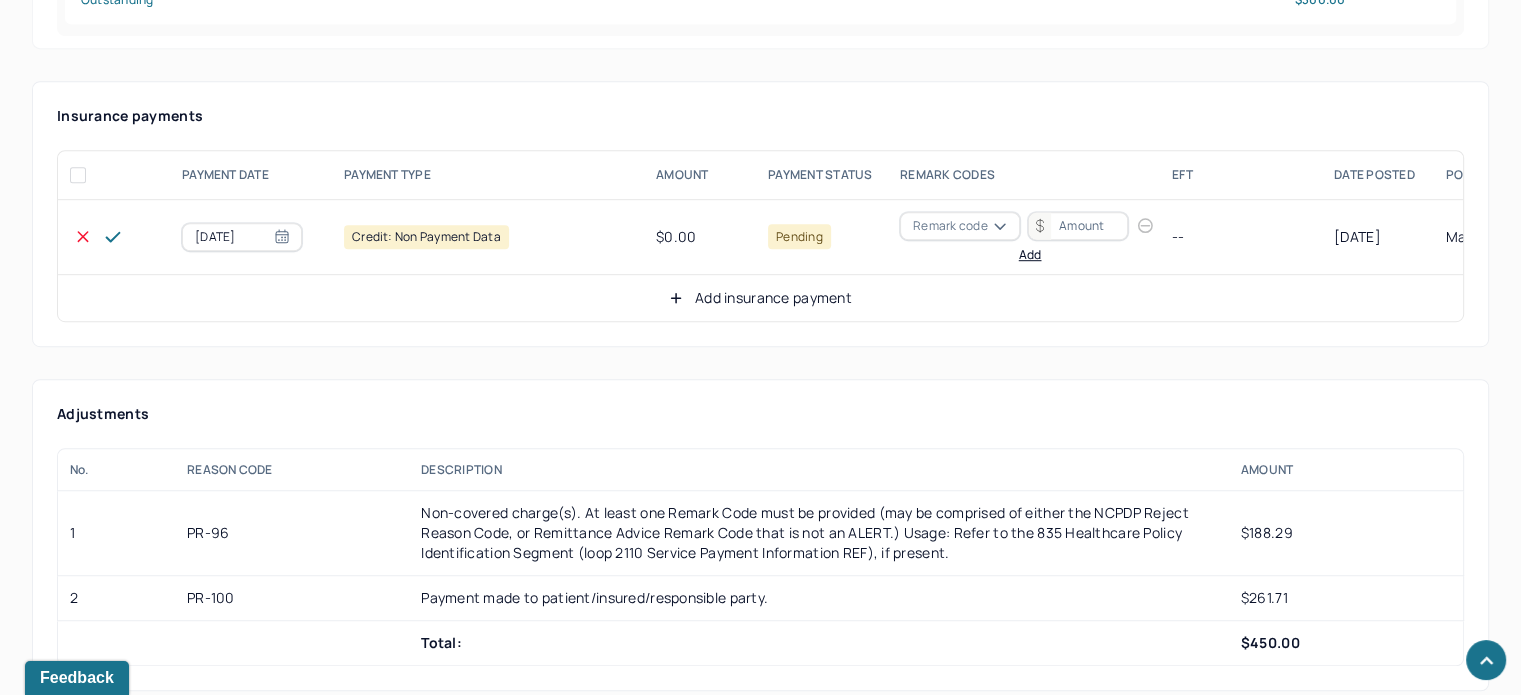 click on "Remark code" at bounding box center [950, 226] 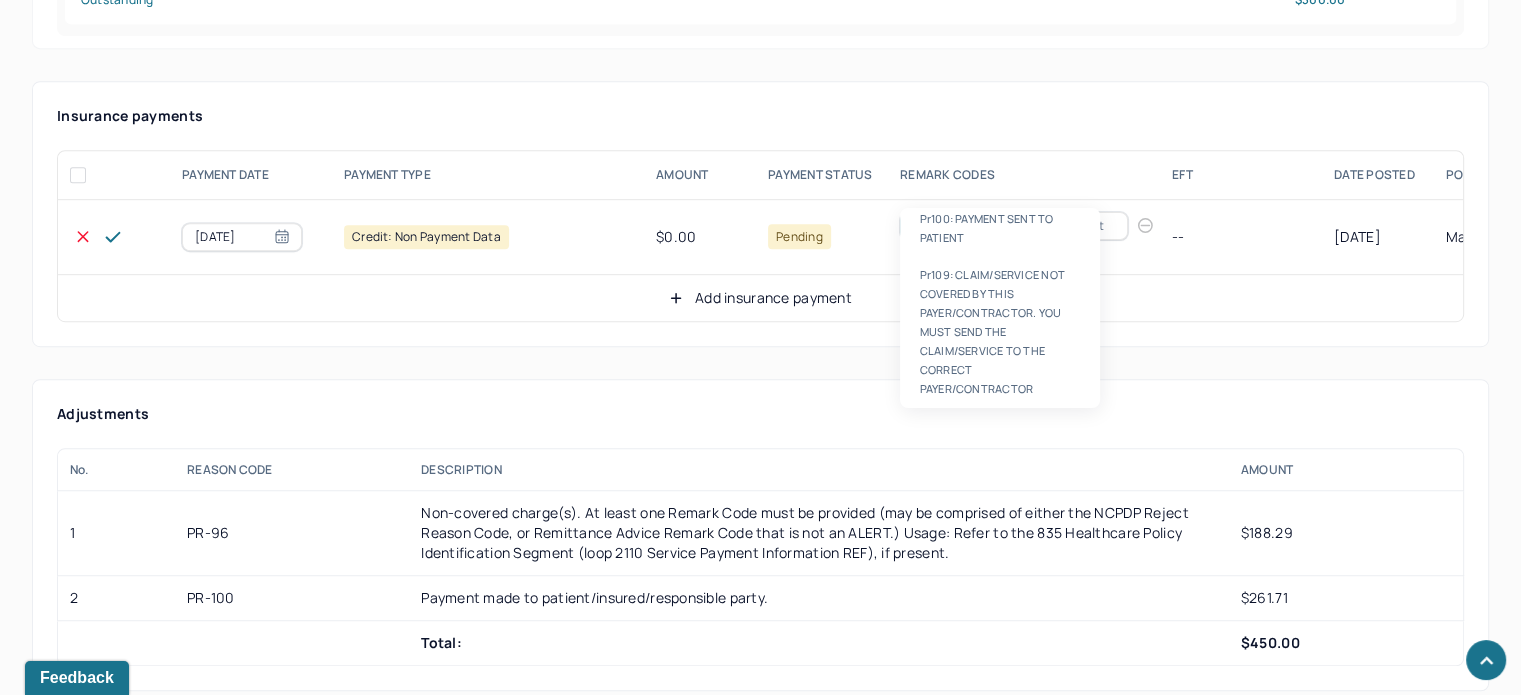 scroll, scrollTop: 8, scrollLeft: 0, axis: vertical 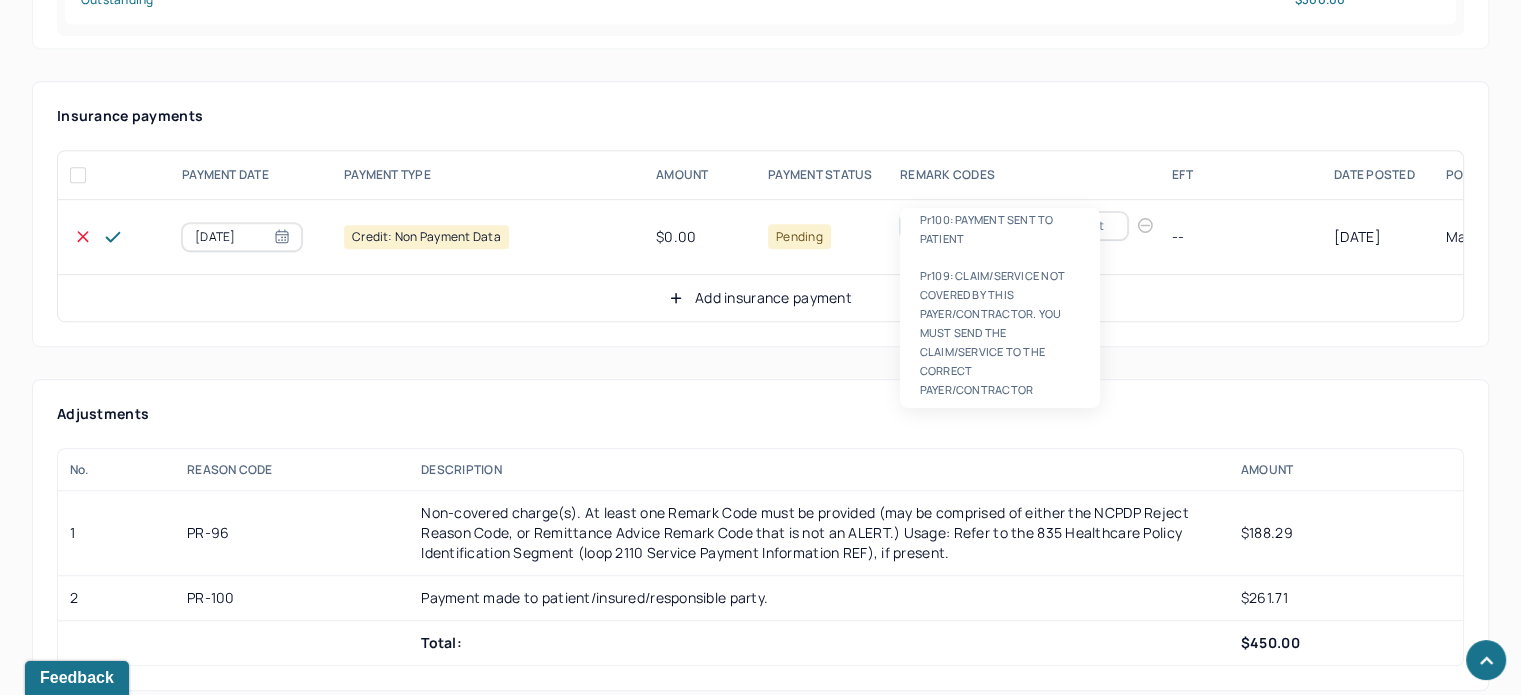 type on "PR100" 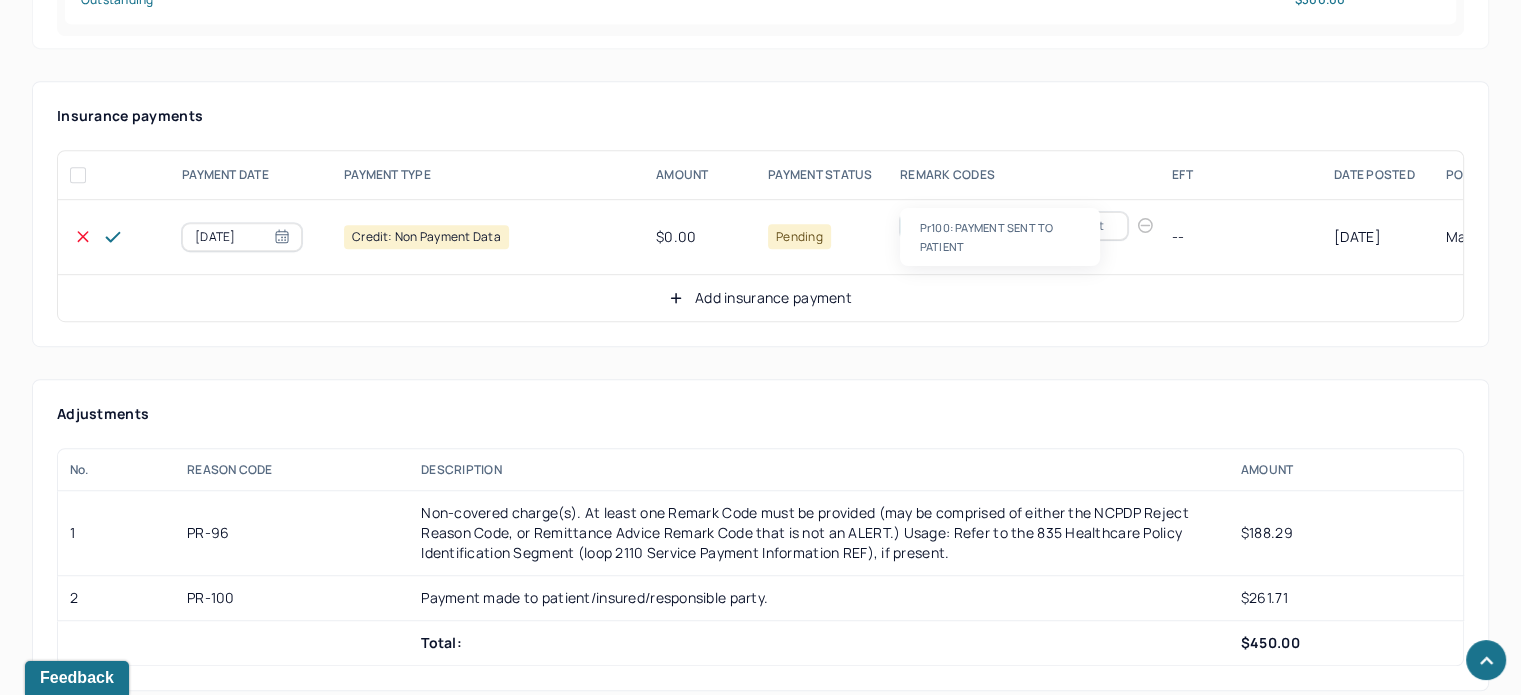 type 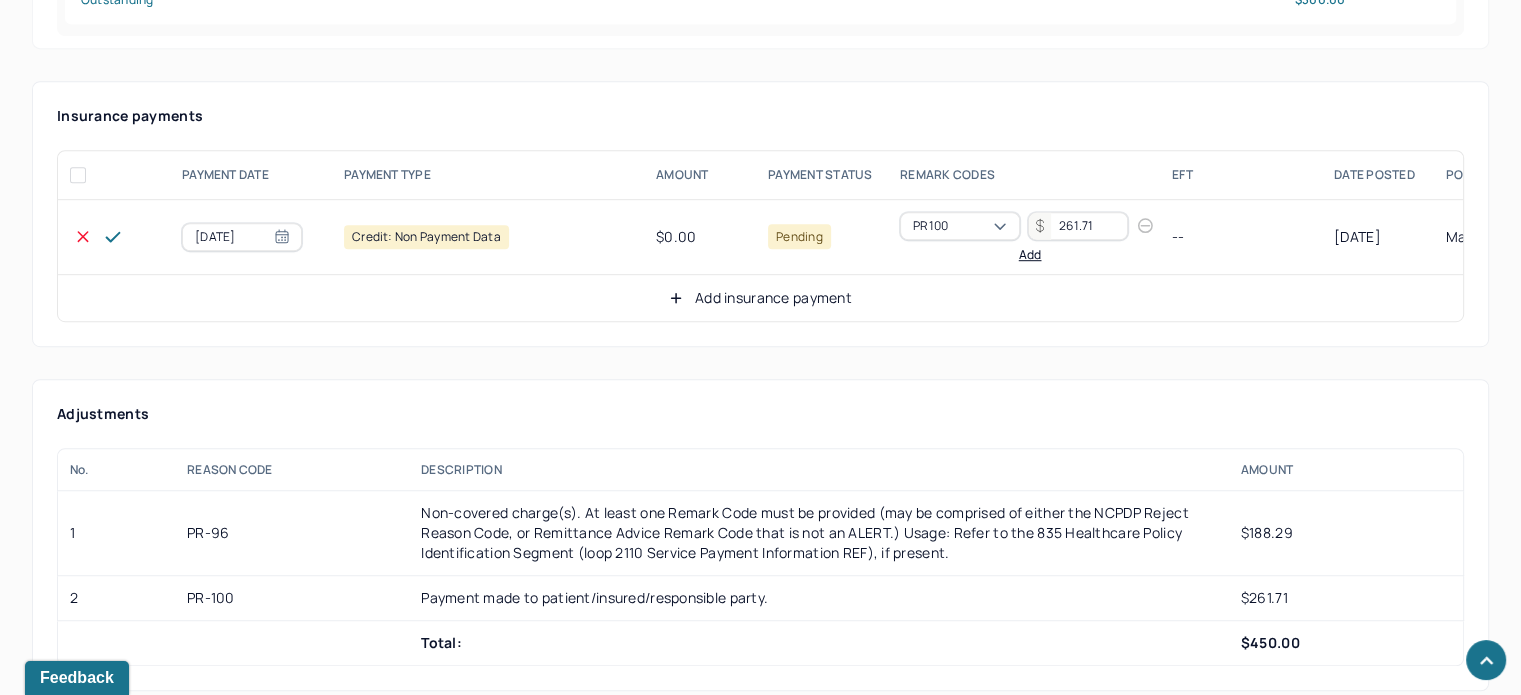type on "261.71" 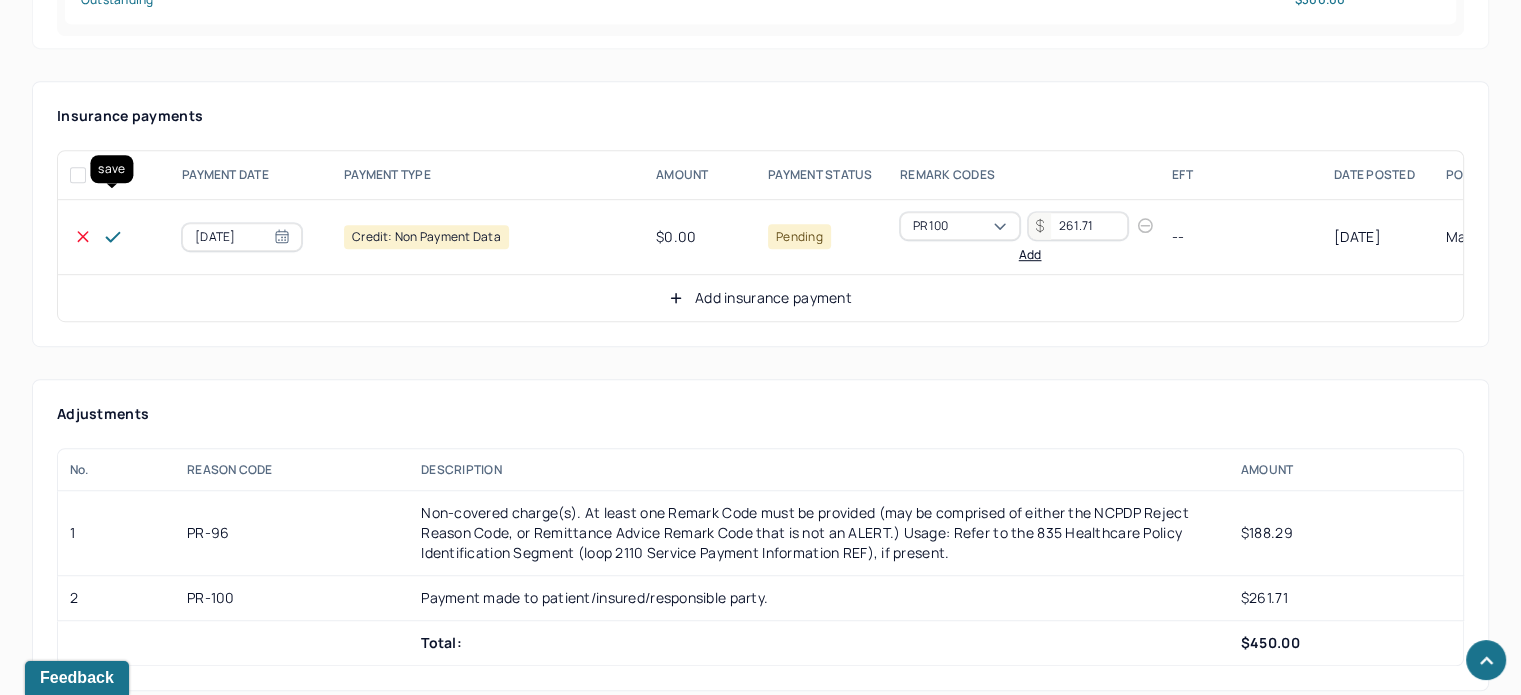 click at bounding box center [113, 237] 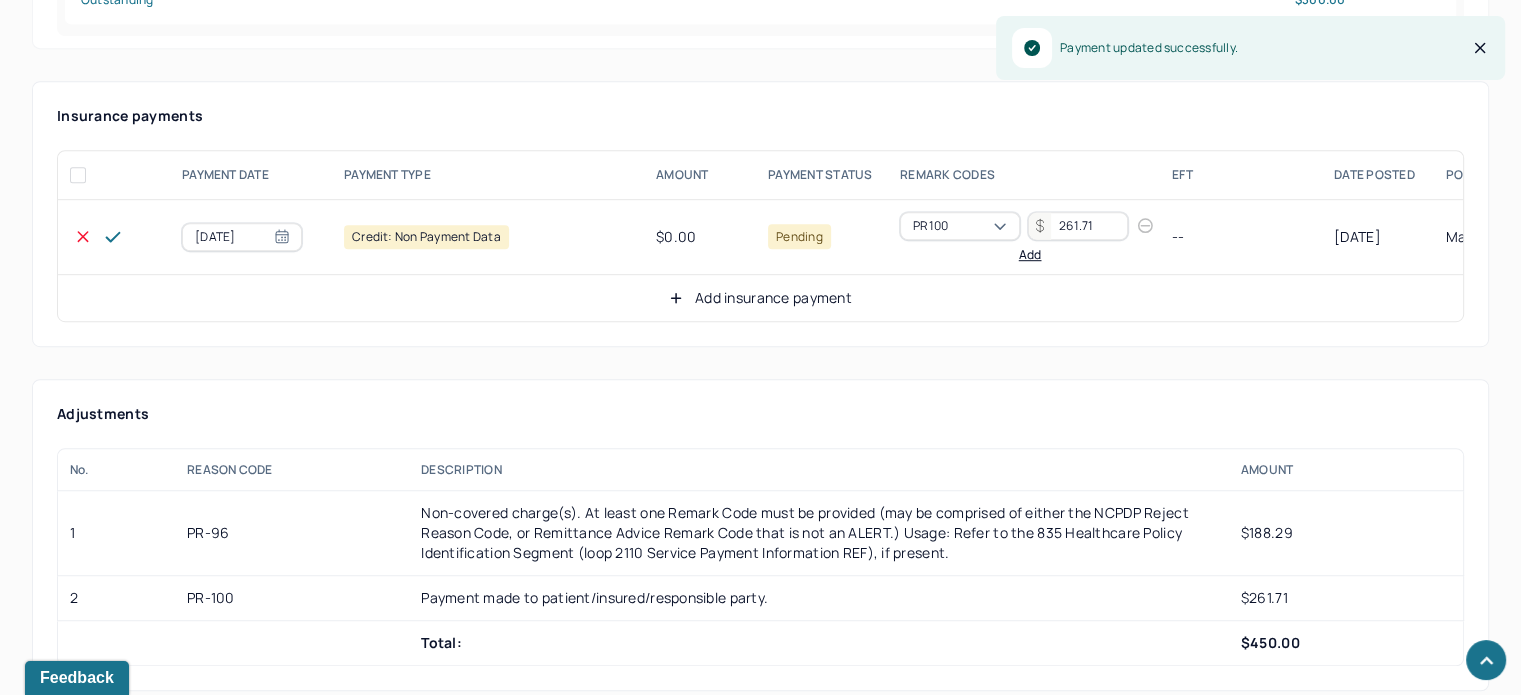 click on "Add insurance payment" at bounding box center (760, 298) 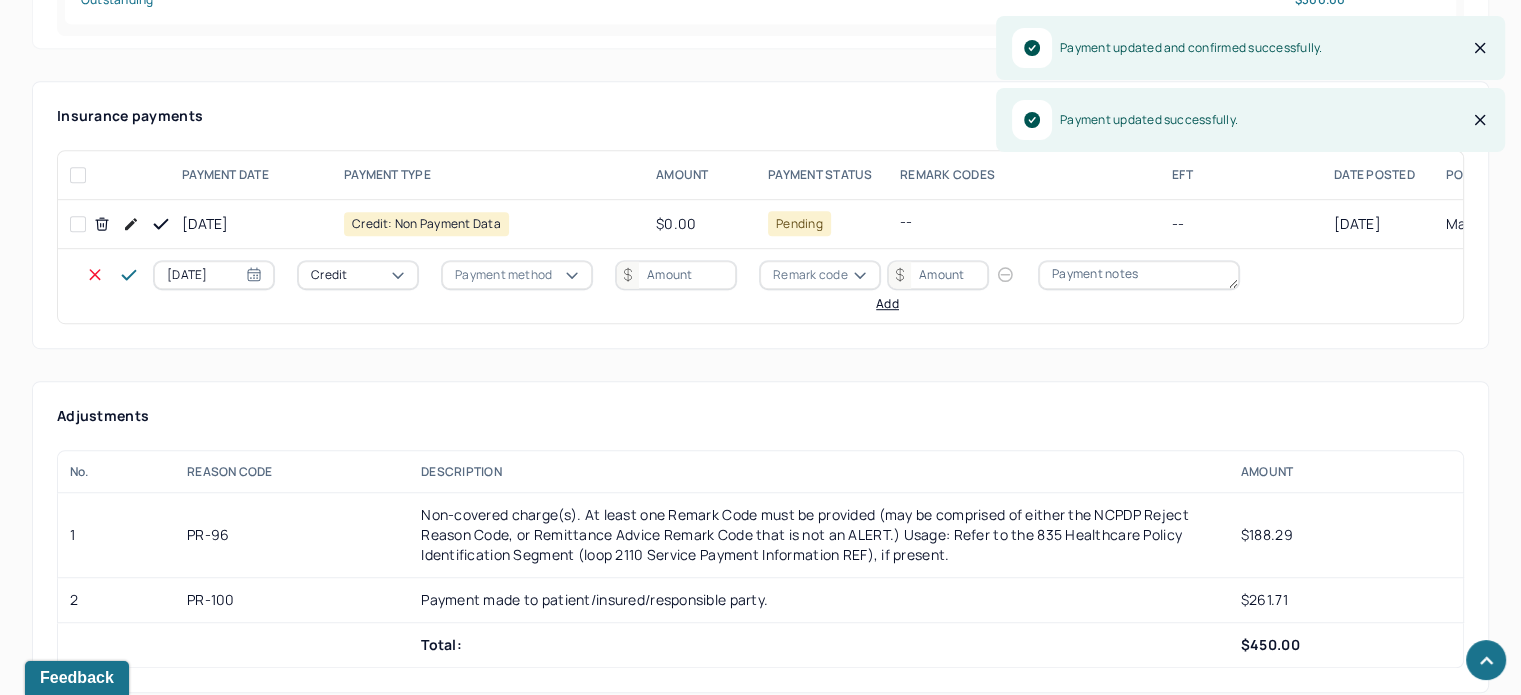 click on "Credit" at bounding box center (329, 275) 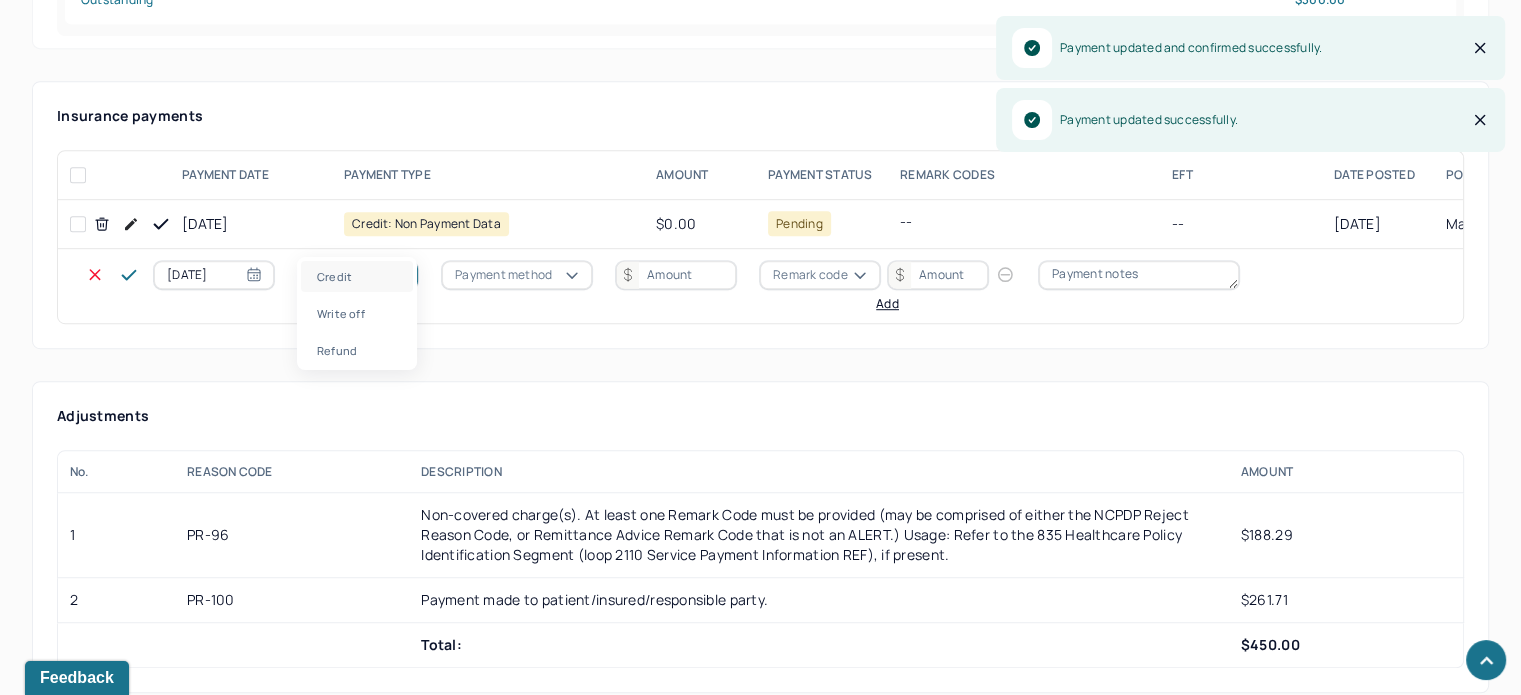 drag, startPoint x: 339, startPoint y: 255, endPoint x: 373, endPoint y: 308, distance: 62.968246 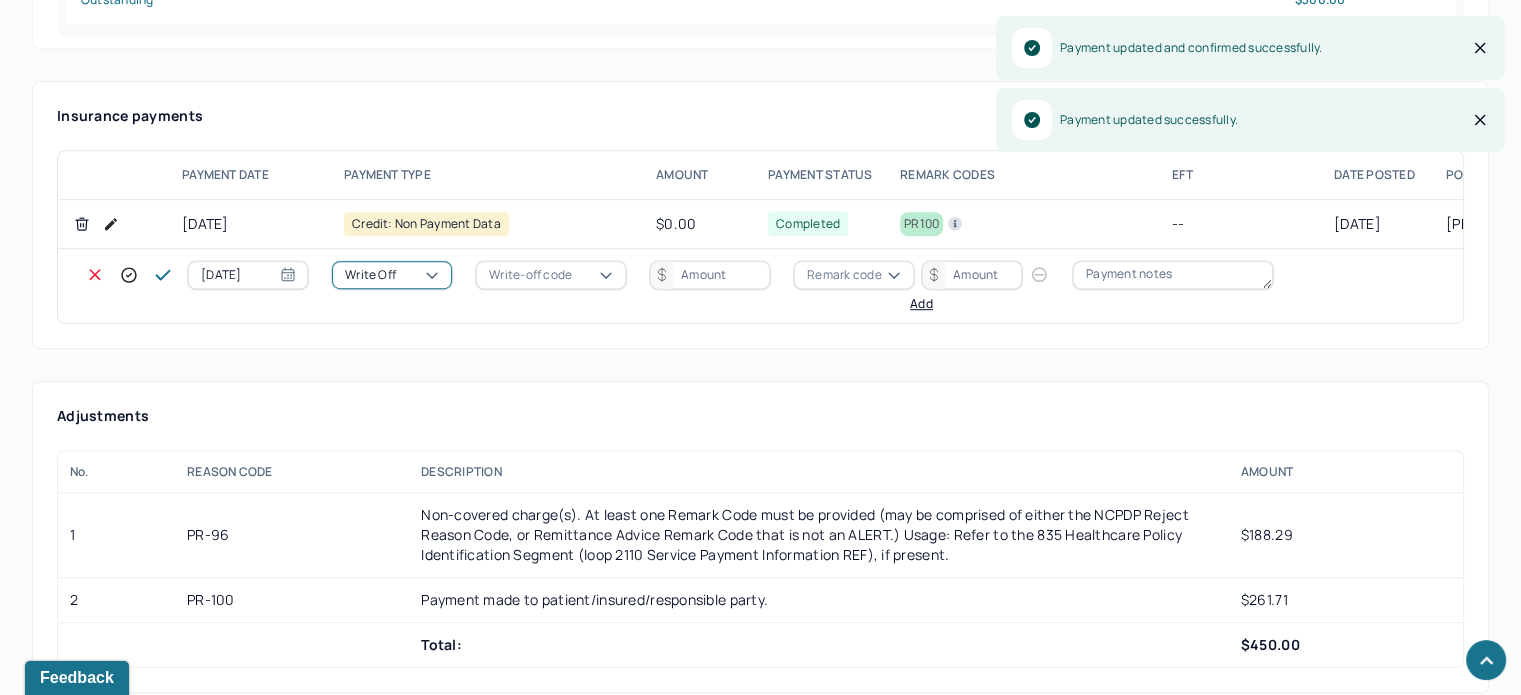 click on "Write-off code" at bounding box center (530, 275) 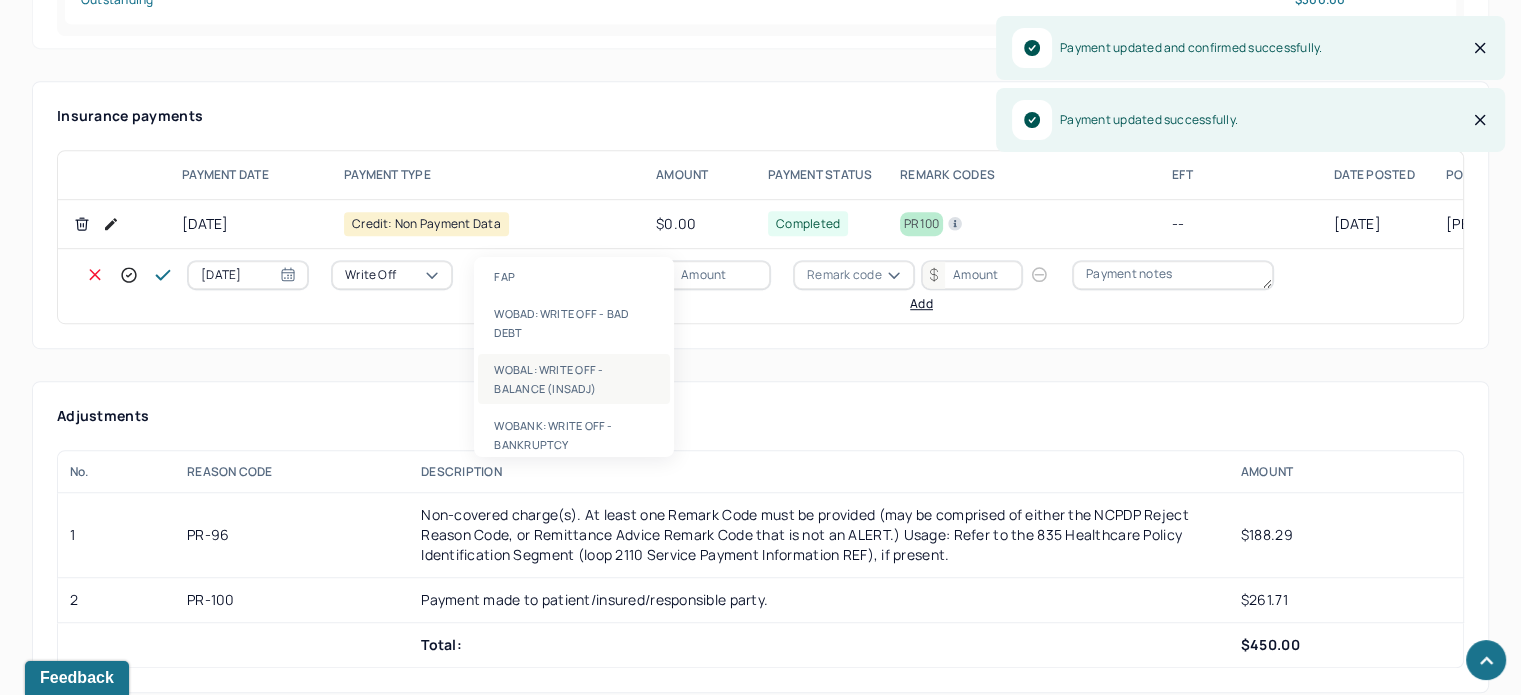 click on "WOBAL: WRITE OFF - BALANCE (INSADJ)" at bounding box center (574, 379) 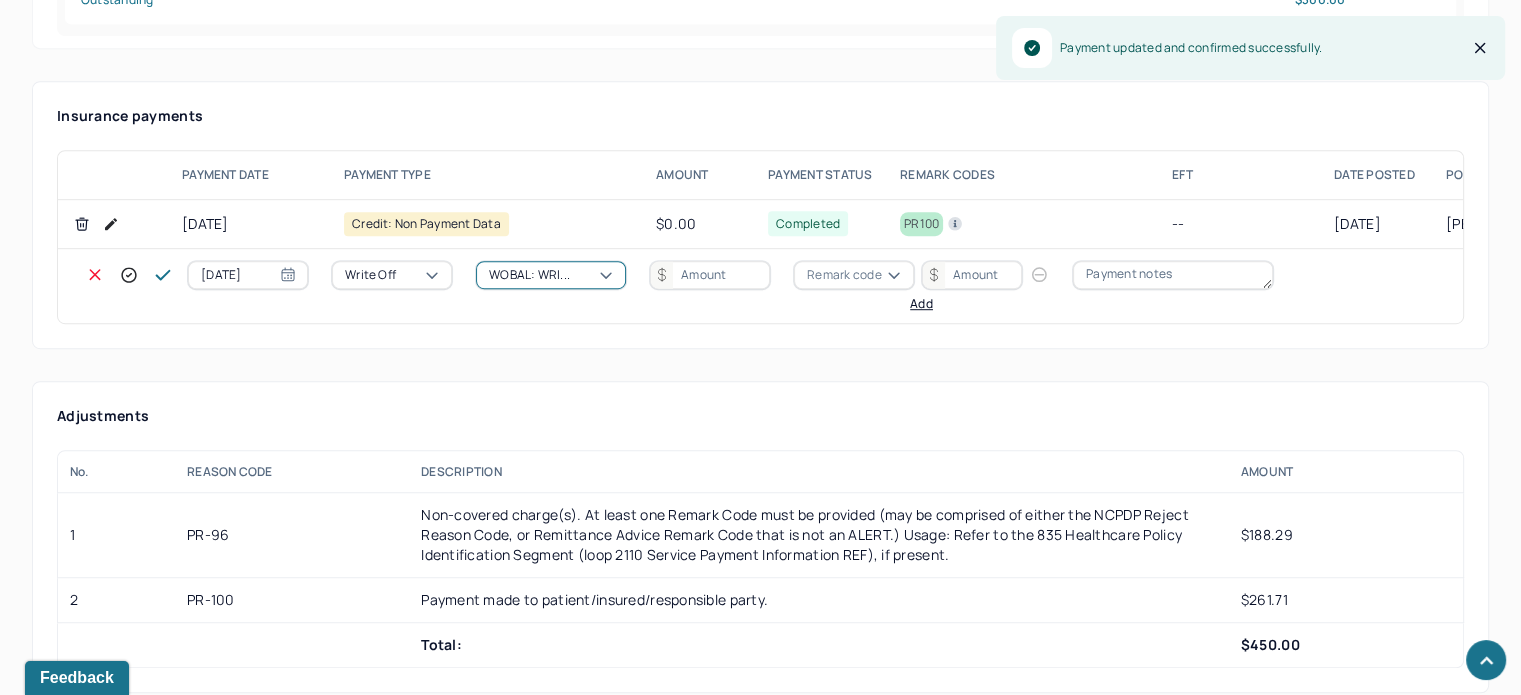 click at bounding box center (710, 275) 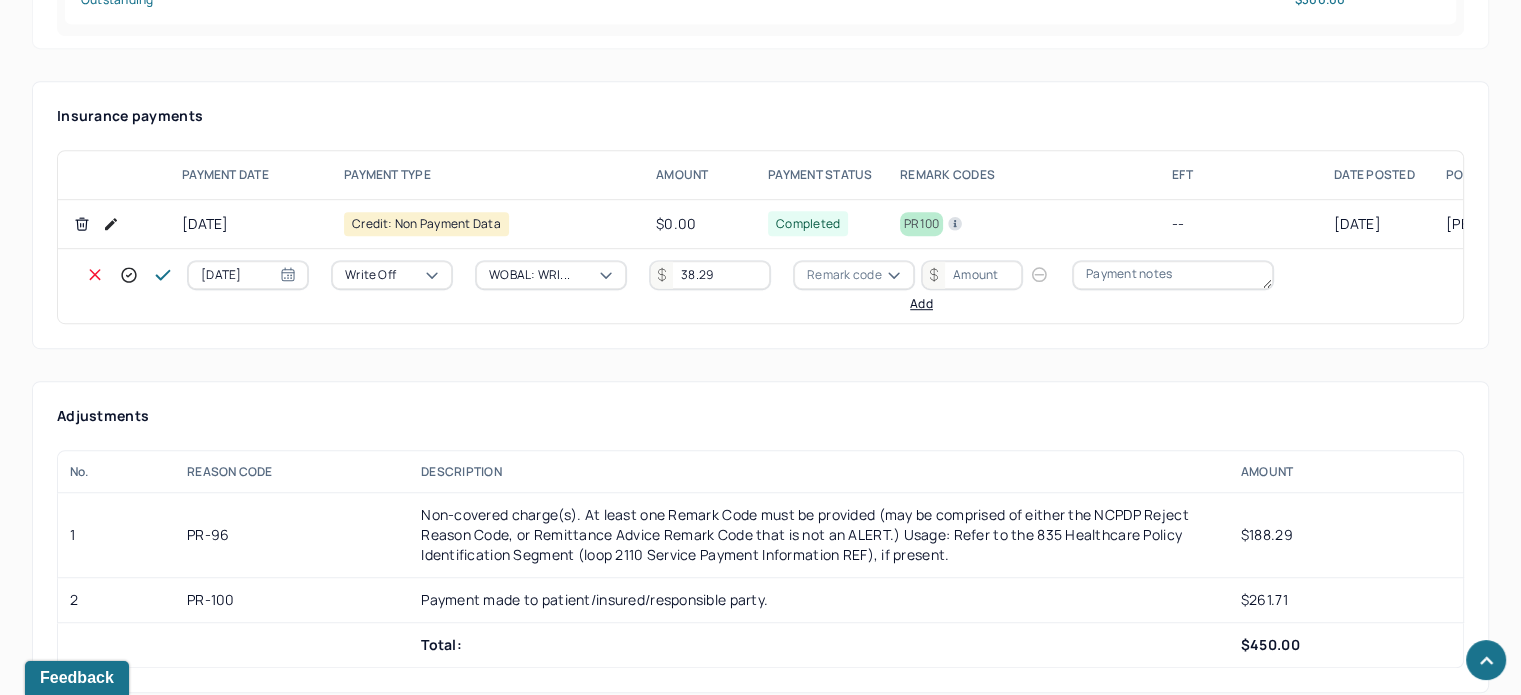 type on "38.29" 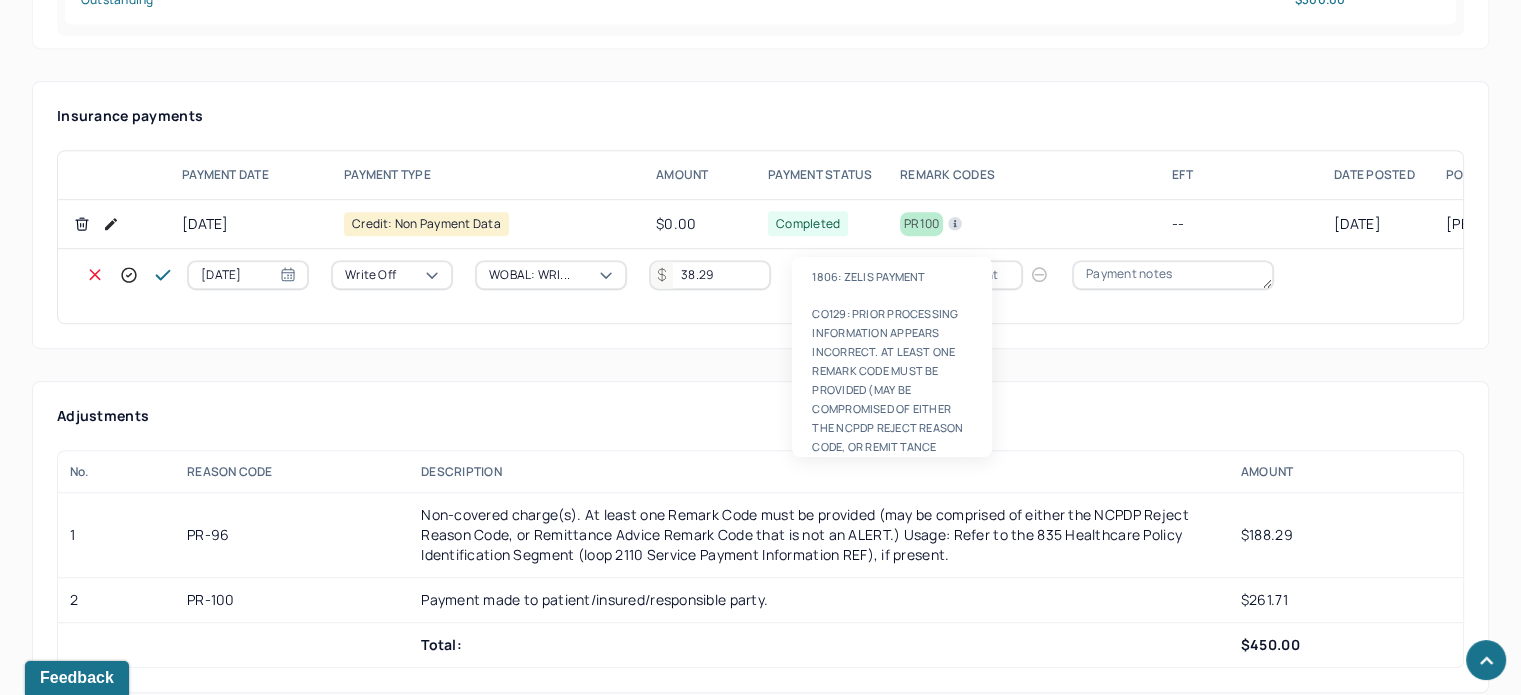 click on "Remark code" at bounding box center [844, 275] 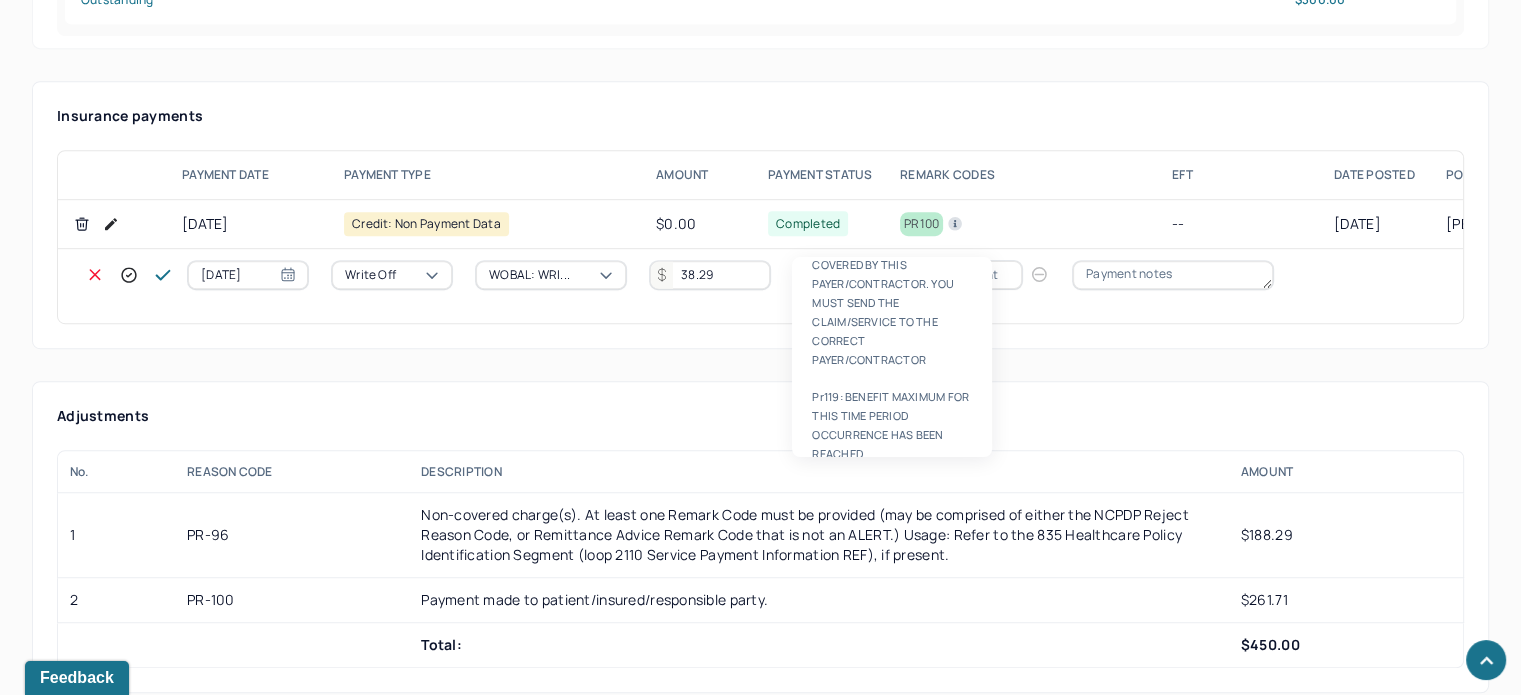 scroll, scrollTop: 84, scrollLeft: 0, axis: vertical 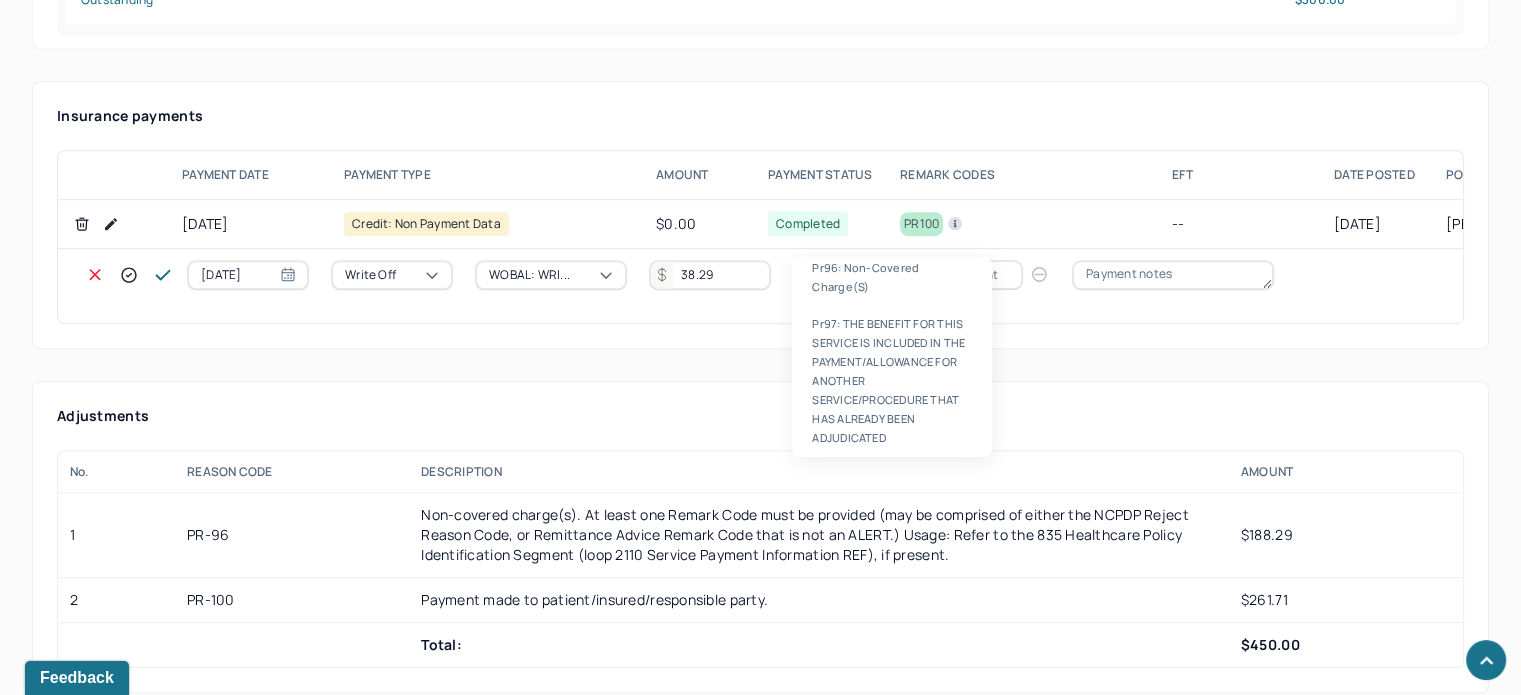 type on "PR96" 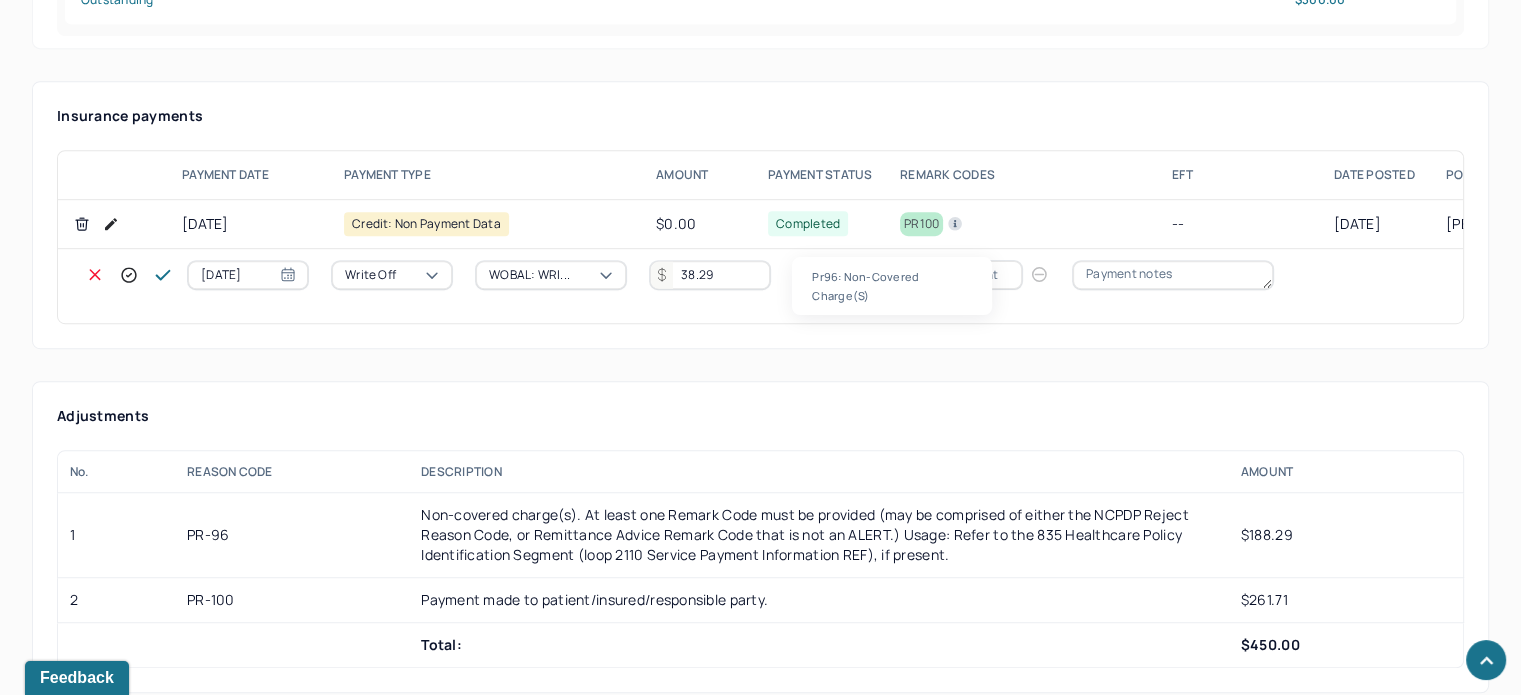 type 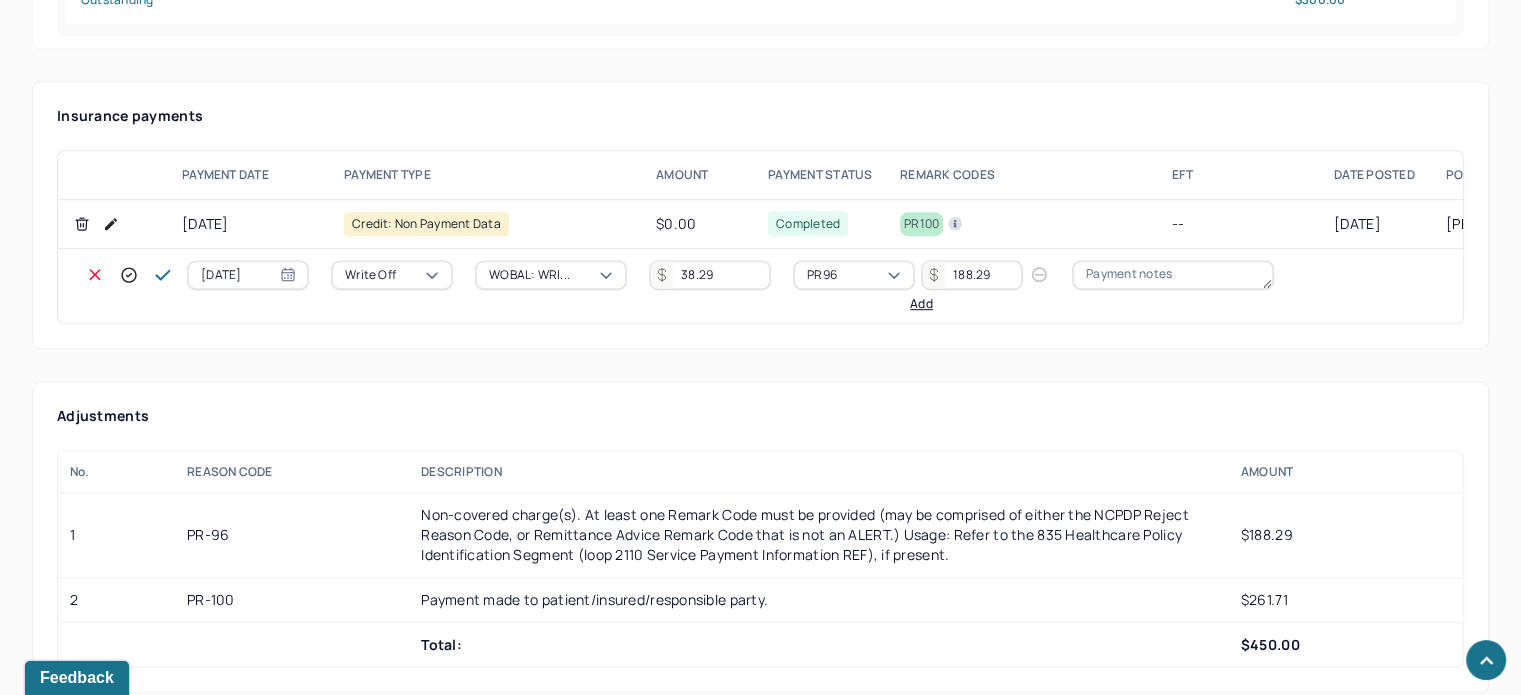 type on "188.29" 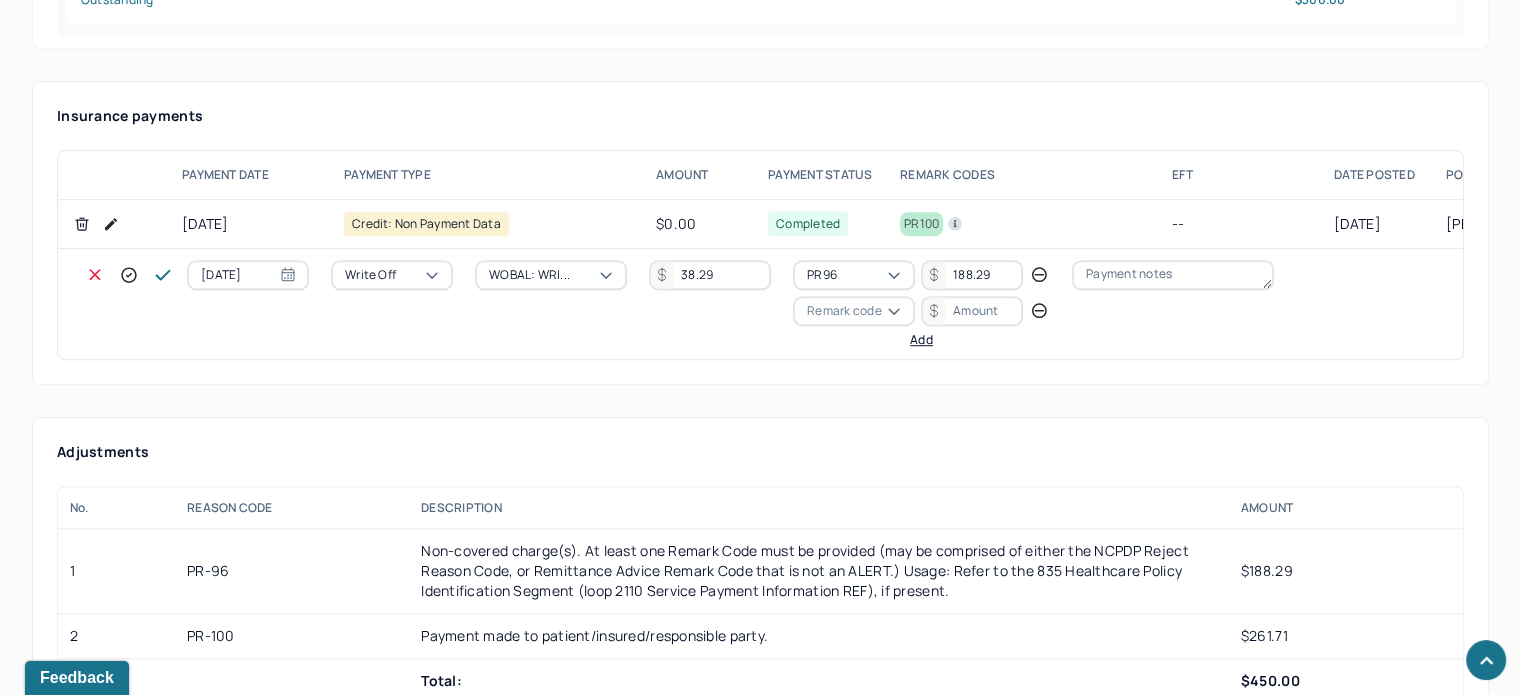 click on "Remark code" at bounding box center [844, 311] 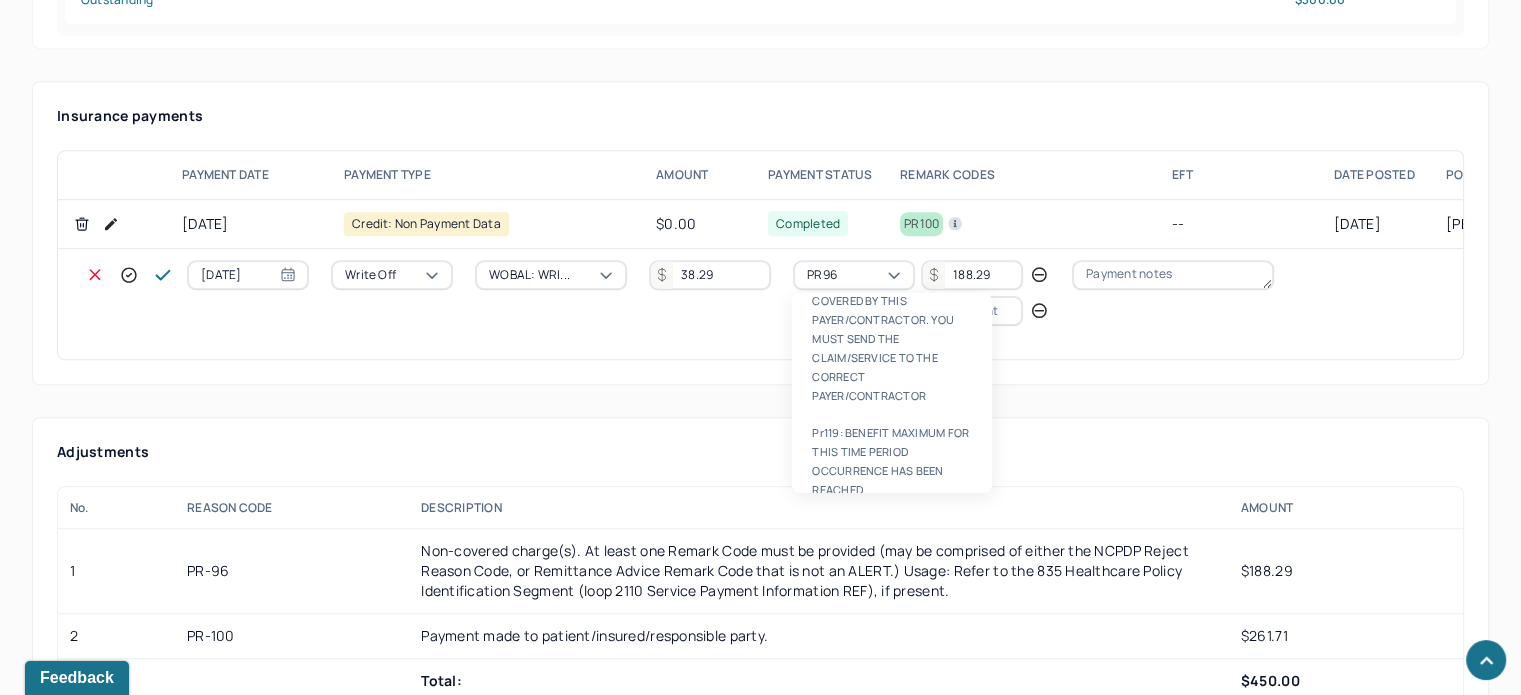 scroll, scrollTop: 8, scrollLeft: 0, axis: vertical 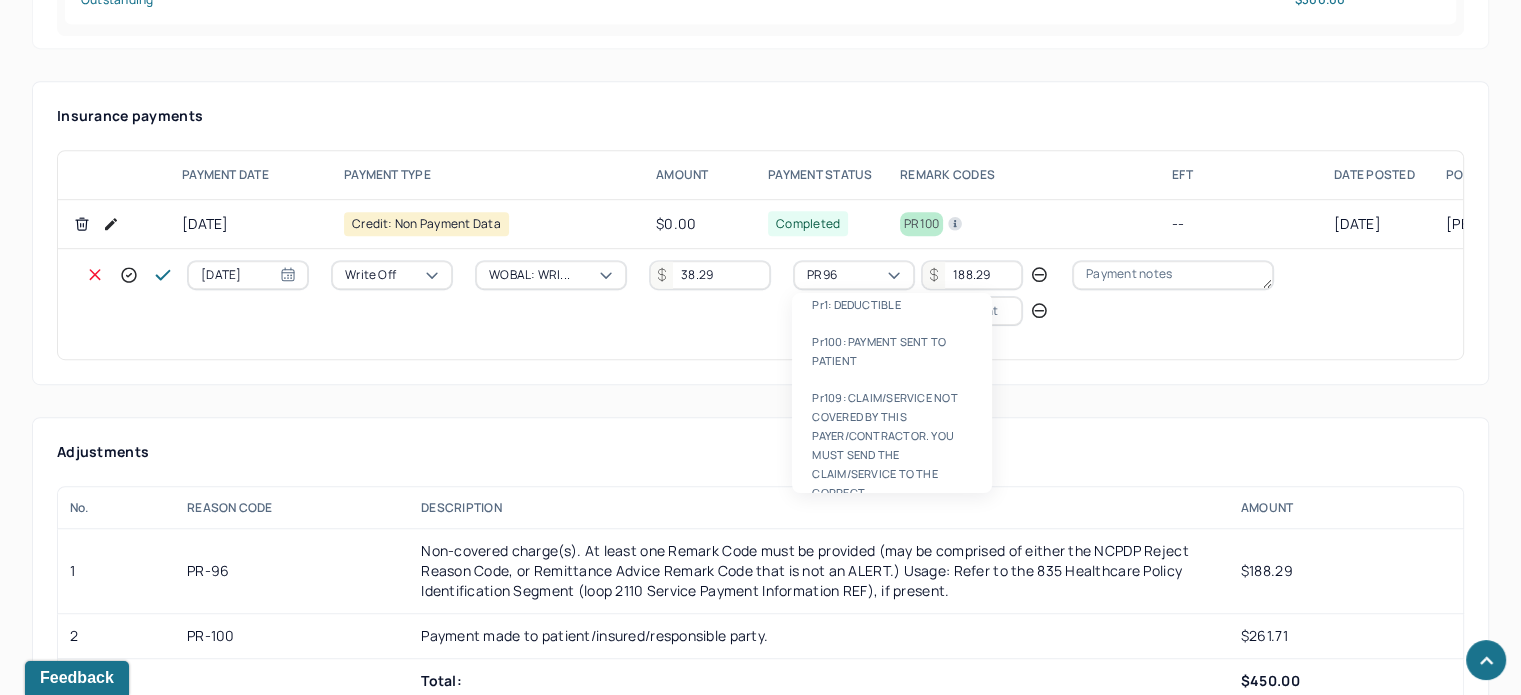 type on "PR100" 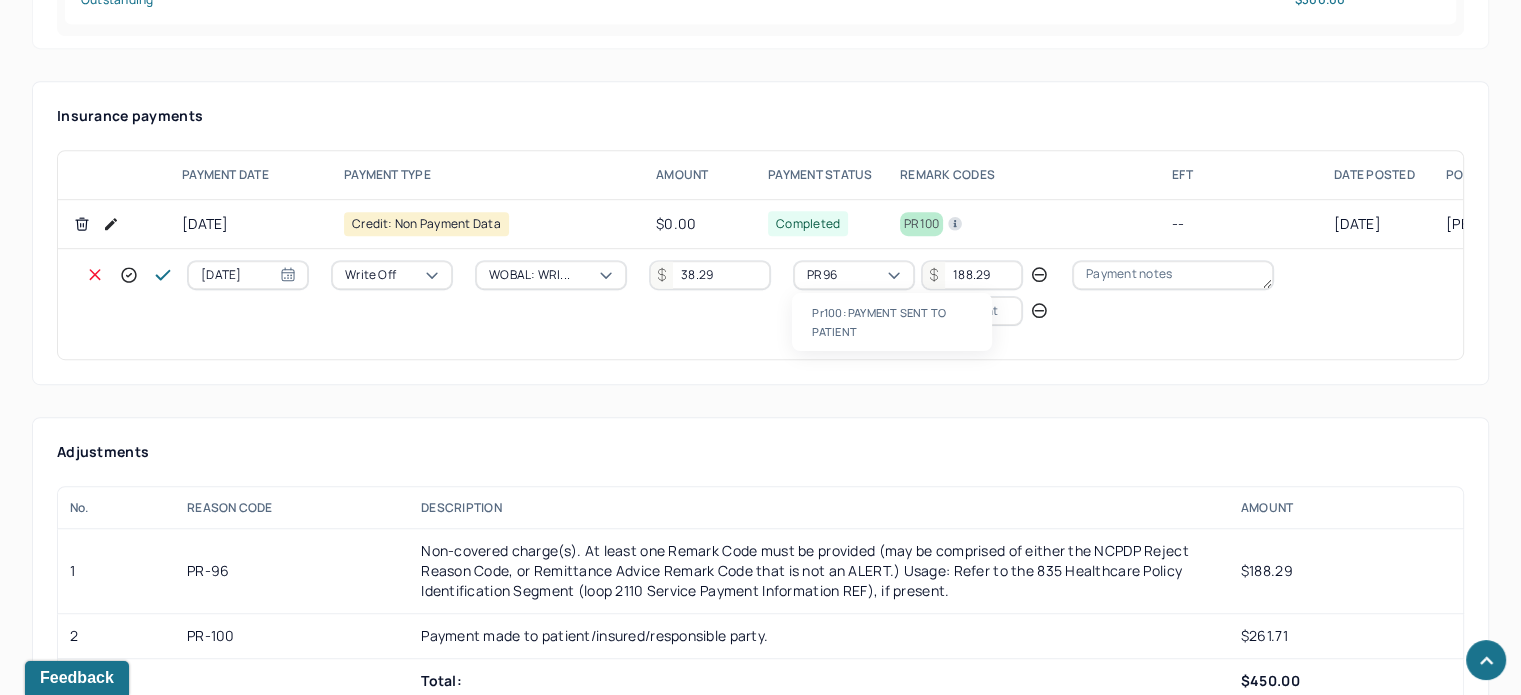 scroll, scrollTop: 0, scrollLeft: 0, axis: both 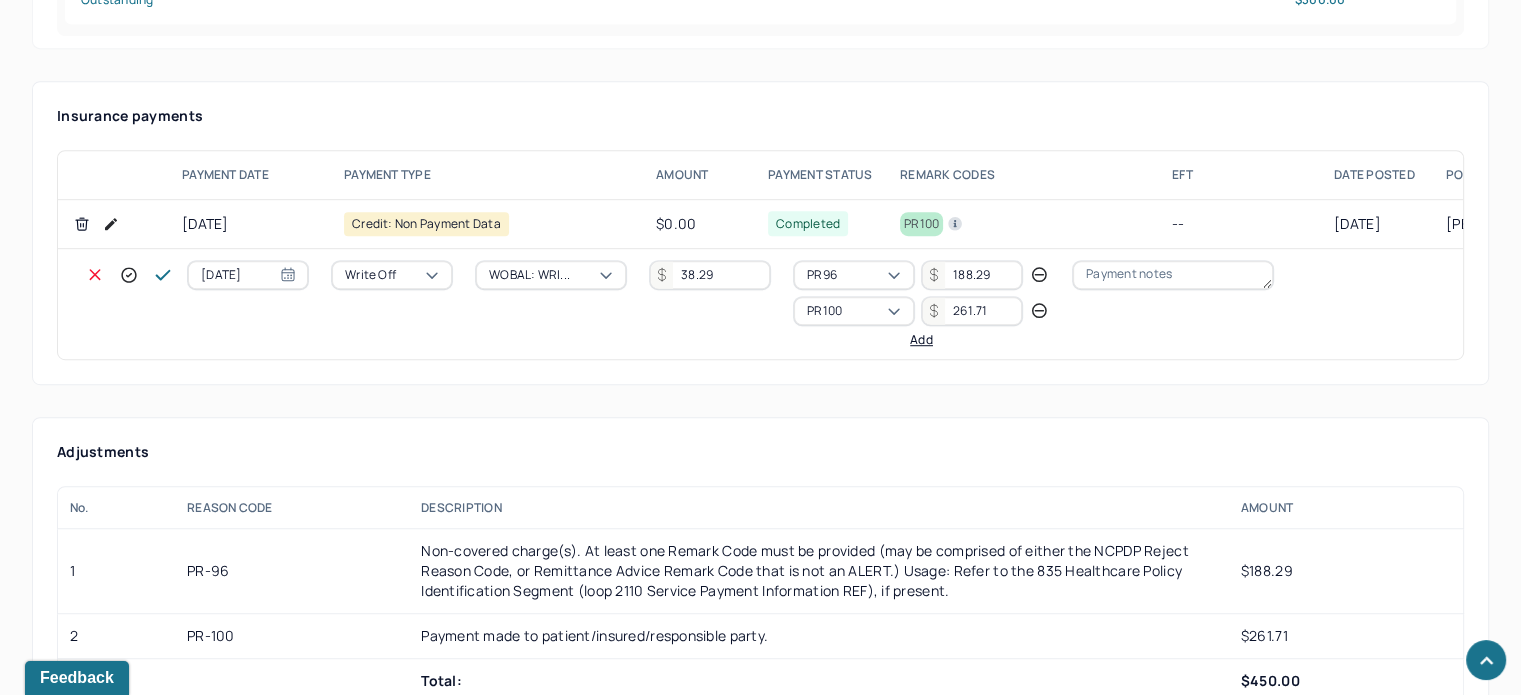 type on "261.71" 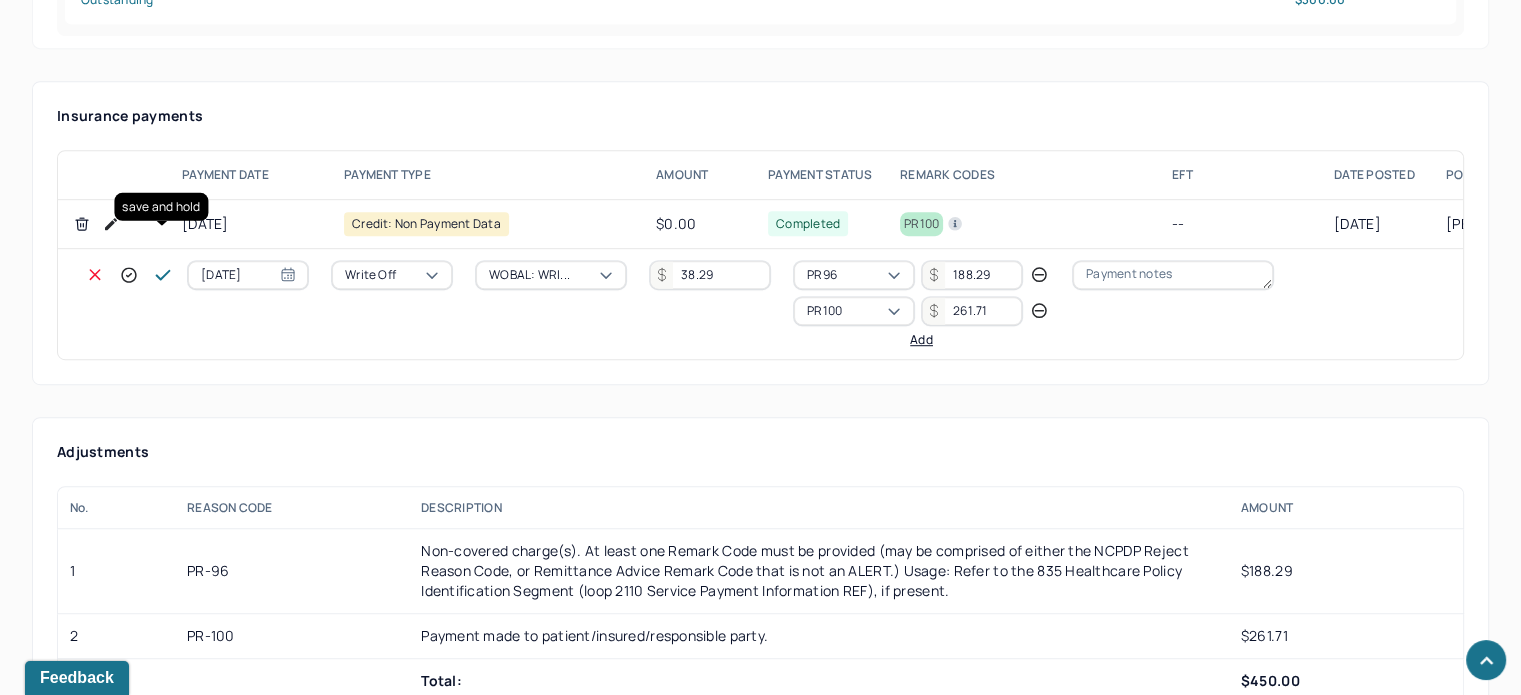 click 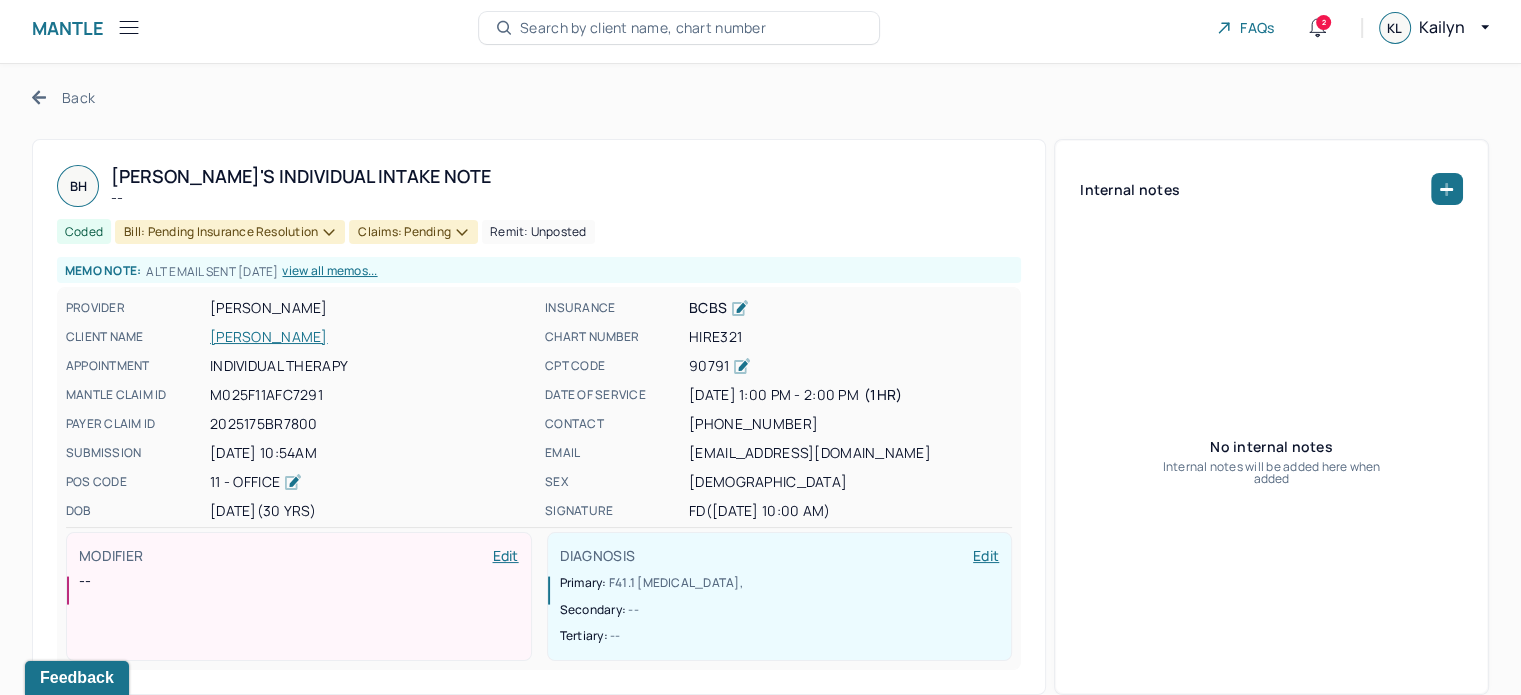 scroll, scrollTop: 0, scrollLeft: 0, axis: both 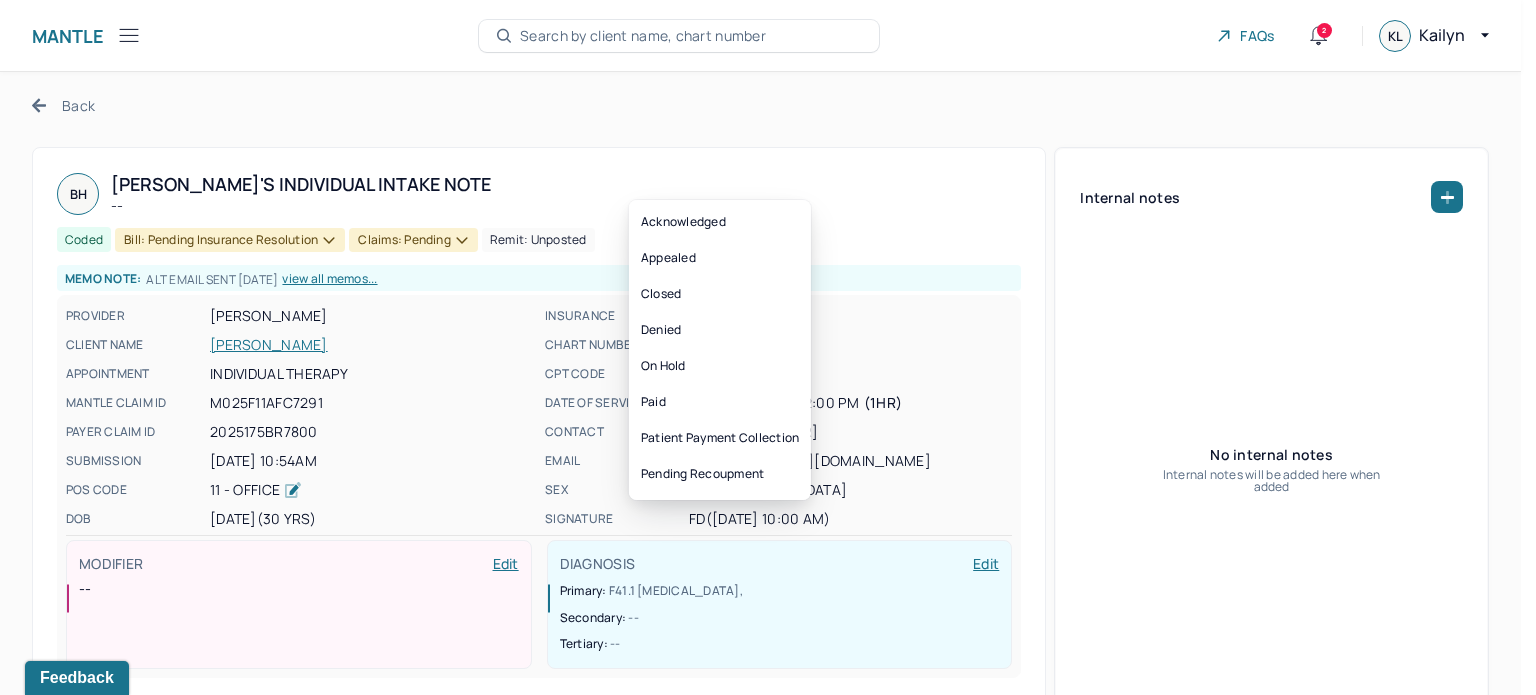click on "Claims: pending" at bounding box center [413, 240] 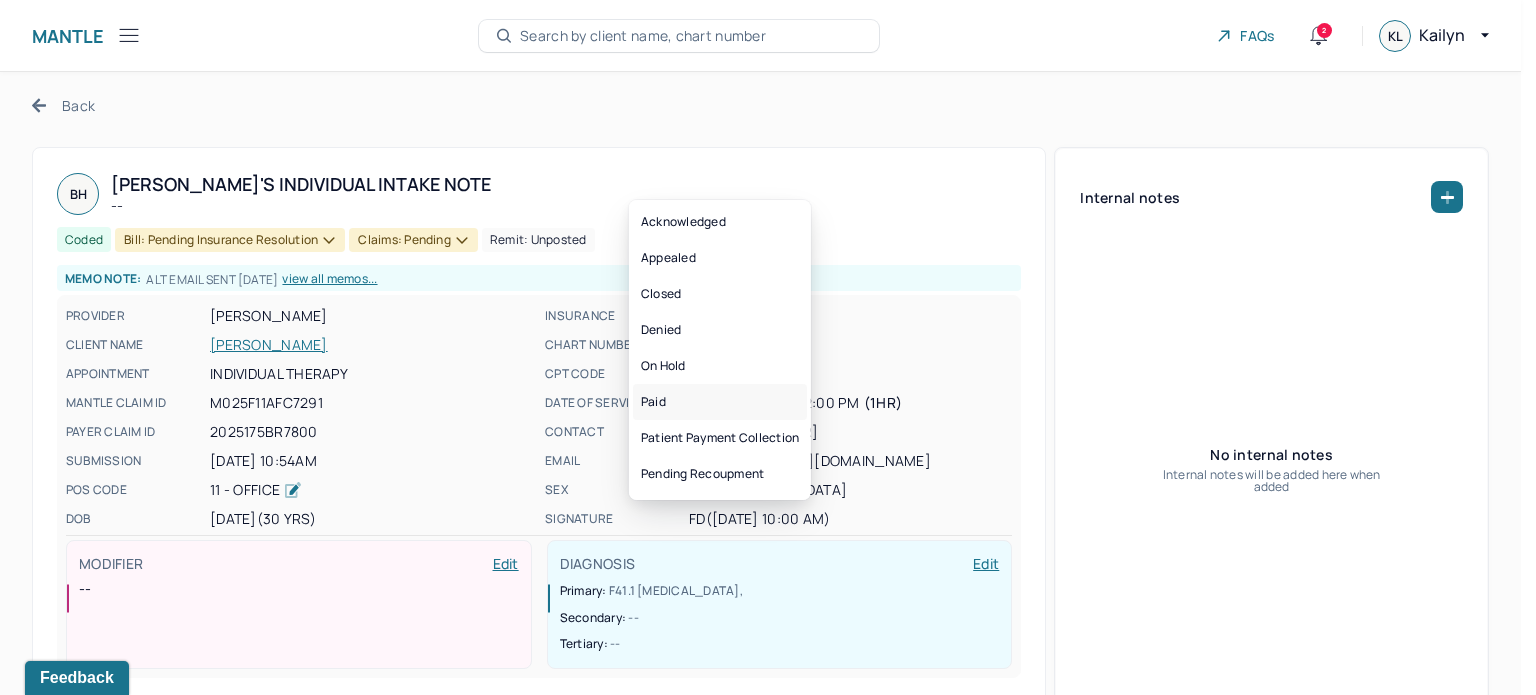 drag, startPoint x: 716, startPoint y: 407, endPoint x: 710, endPoint y: 359, distance: 48.373547 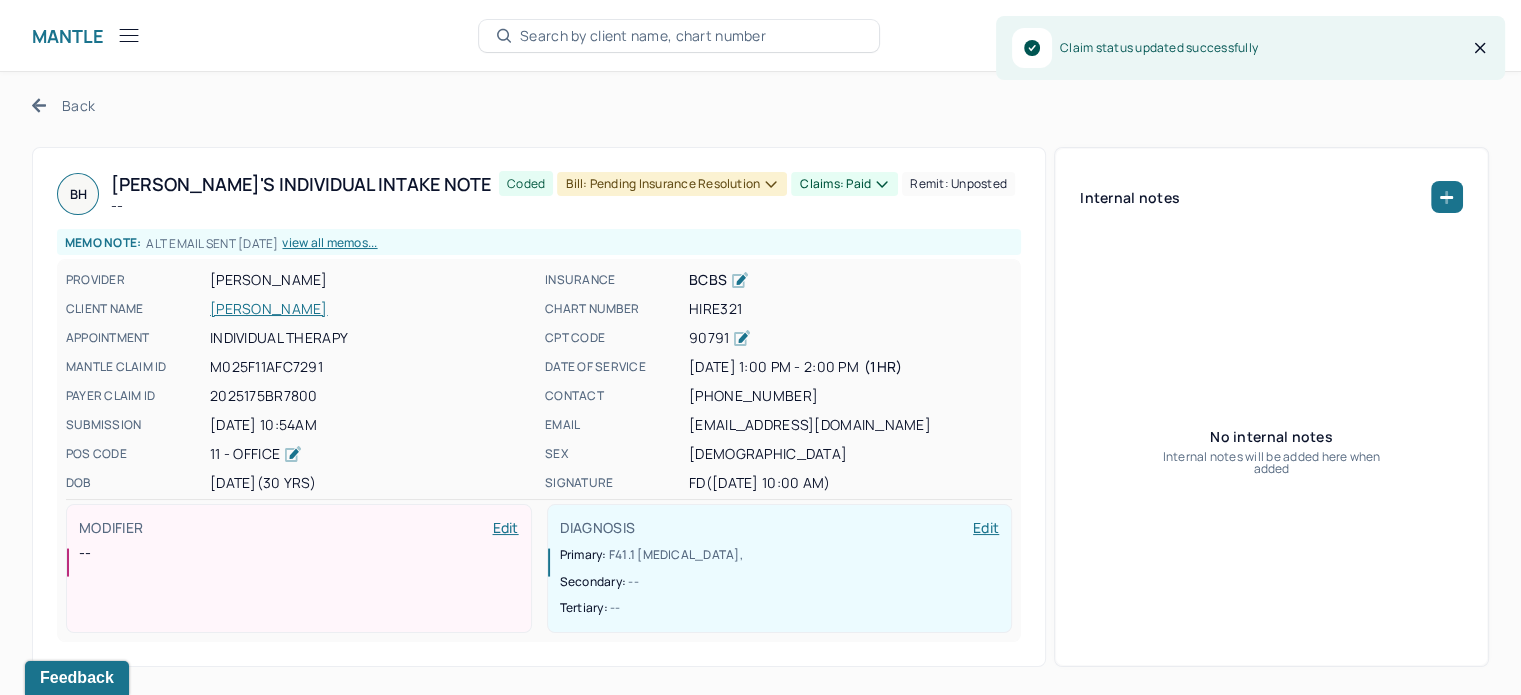 click on "Bill: Pending Insurance Resolution" at bounding box center [672, 184] 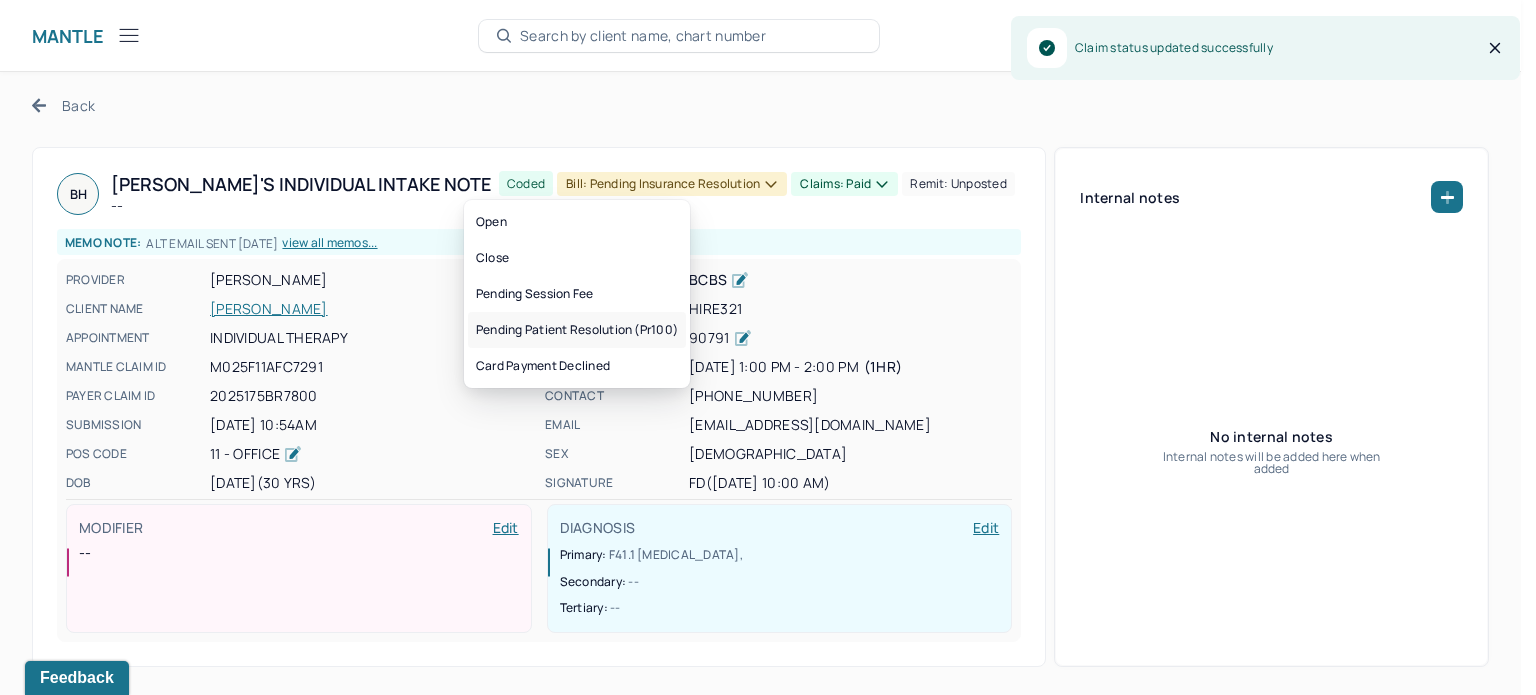 click on "Pending patient resolution (pr100)" at bounding box center (577, 330) 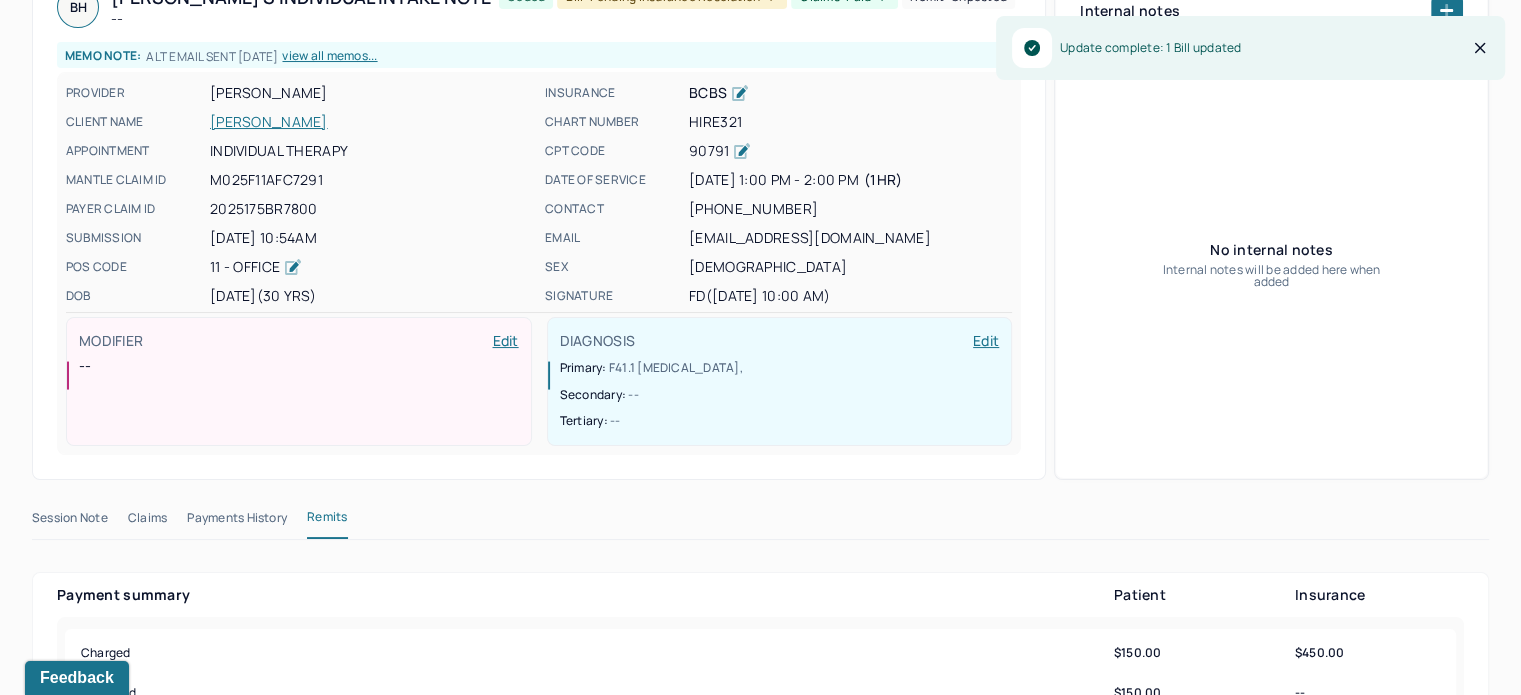 scroll, scrollTop: 0, scrollLeft: 0, axis: both 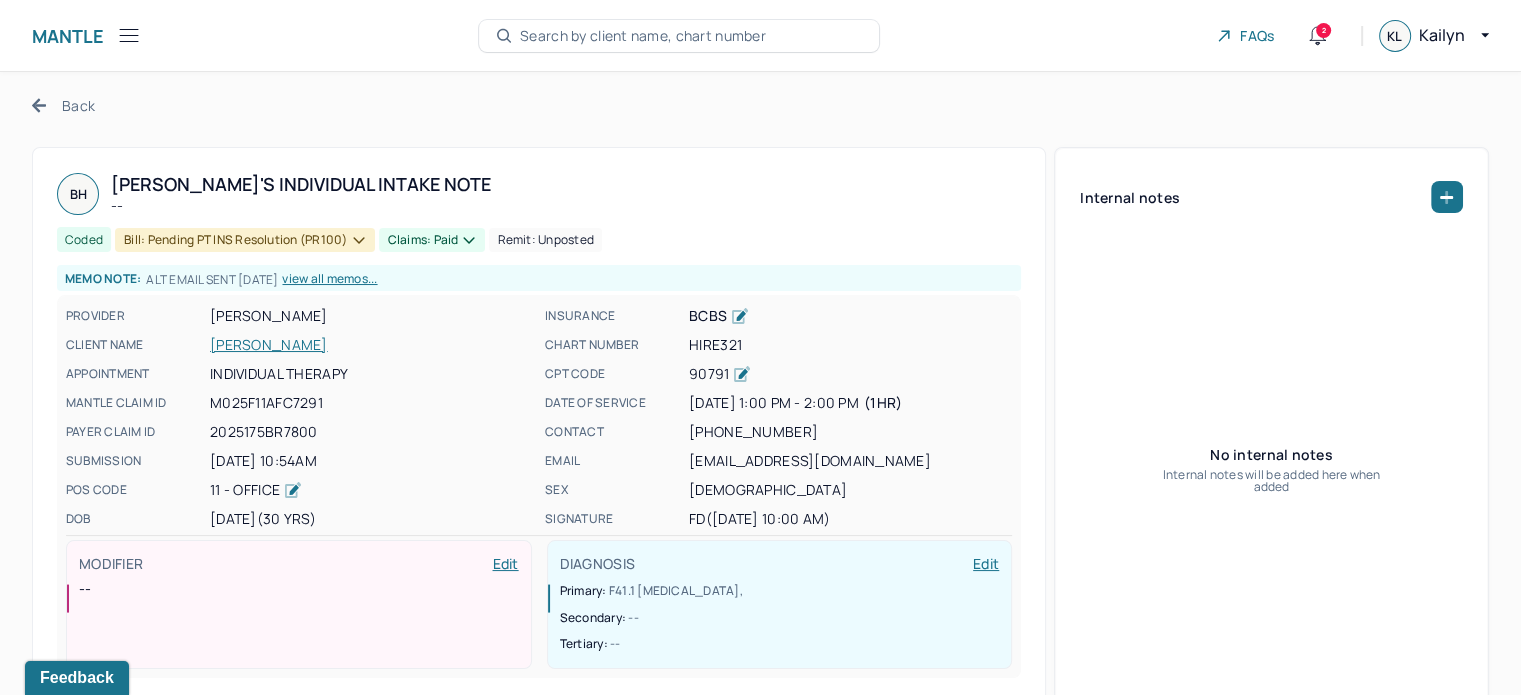 click on "Back" at bounding box center [63, 105] 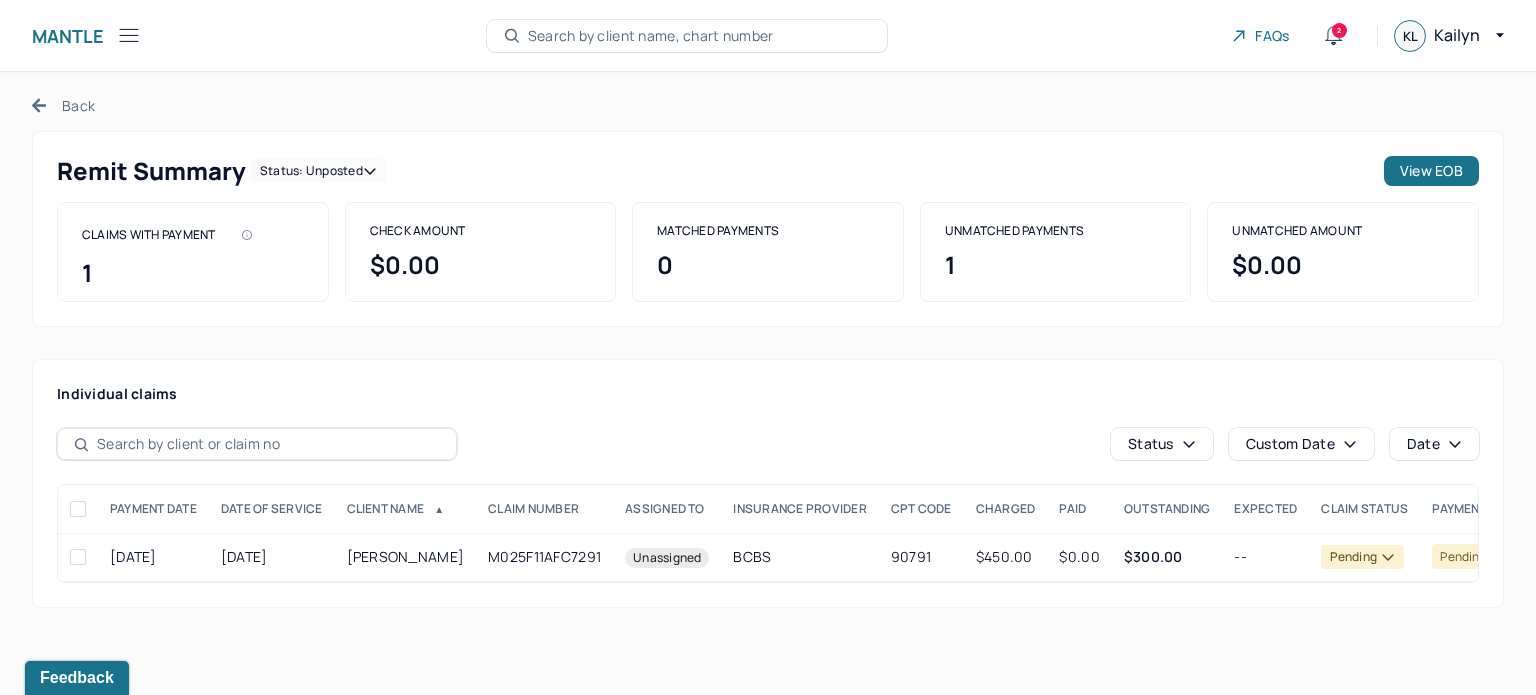 click on "Status: unposted" at bounding box center [318, 171] 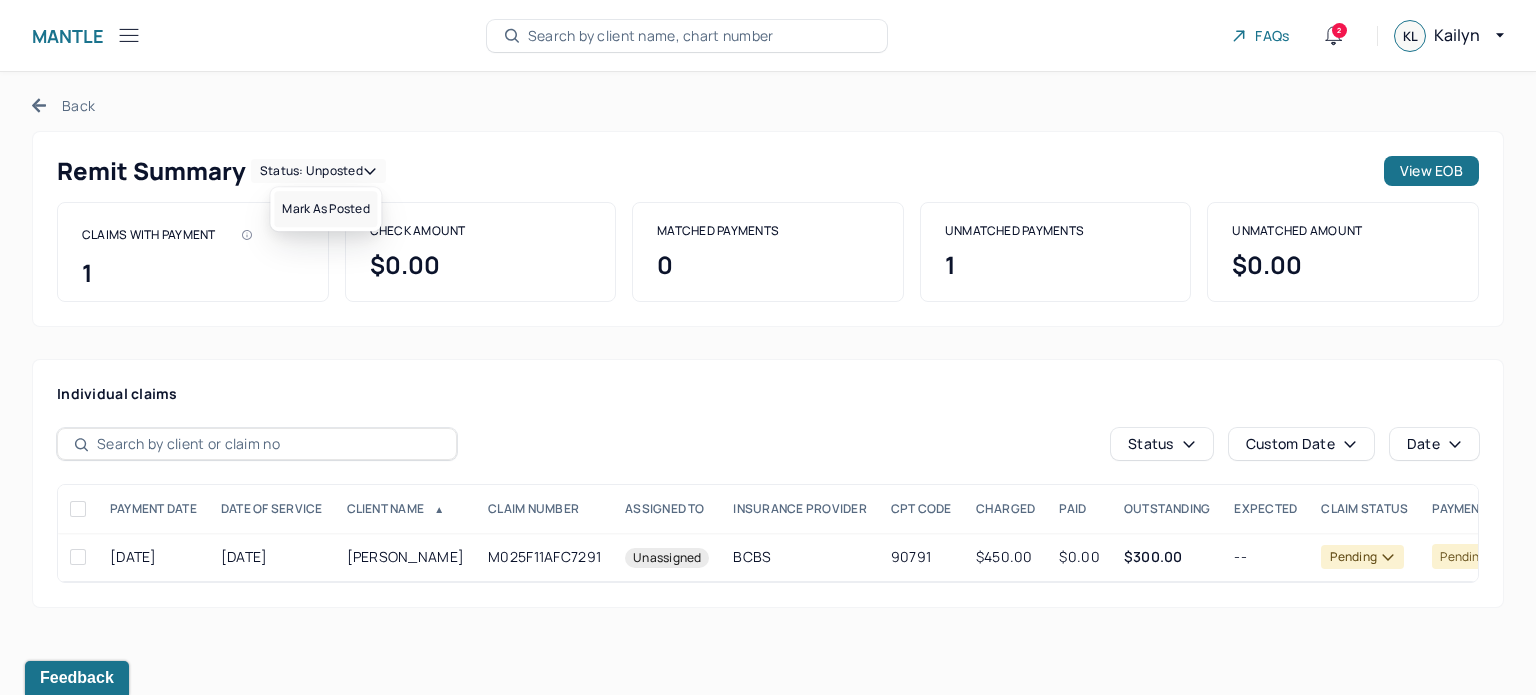 click on "Mark as Posted" at bounding box center (325, 209) 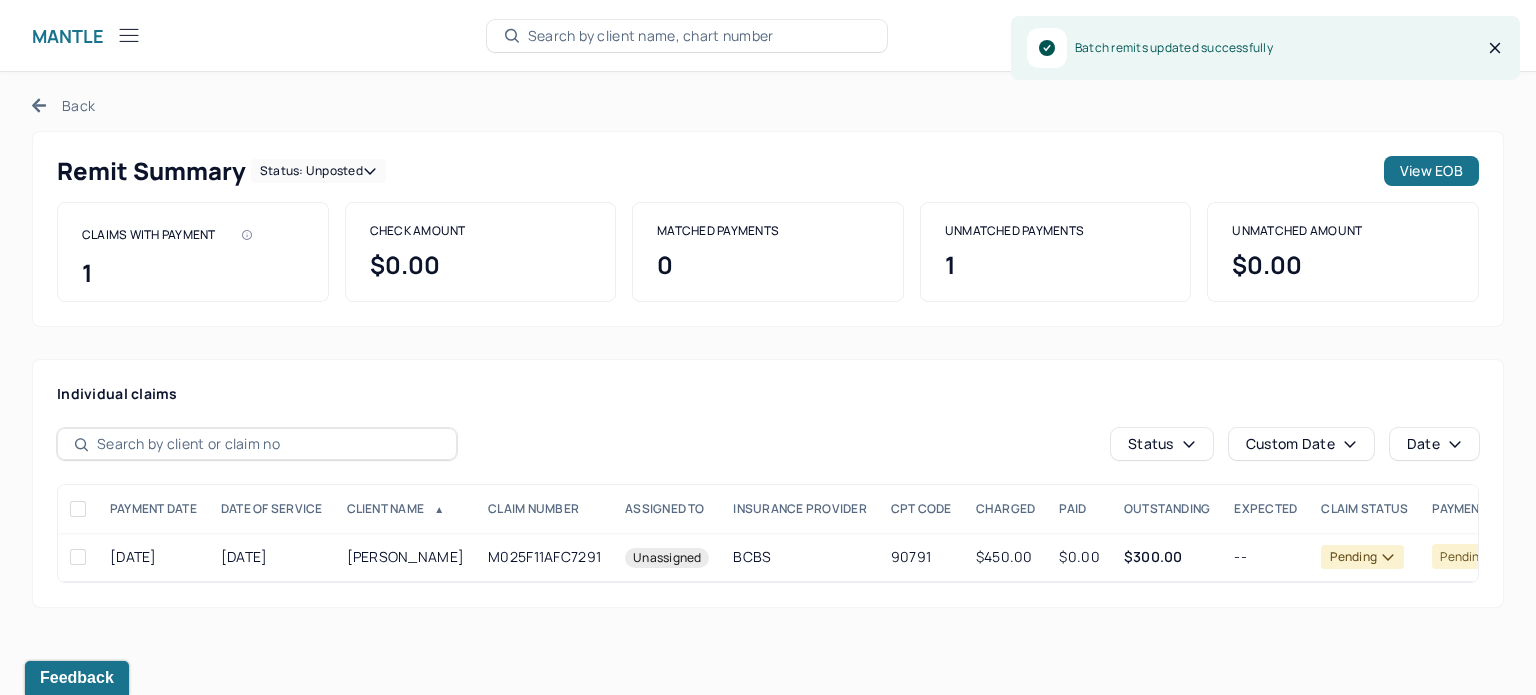 click on "Back" at bounding box center [63, 105] 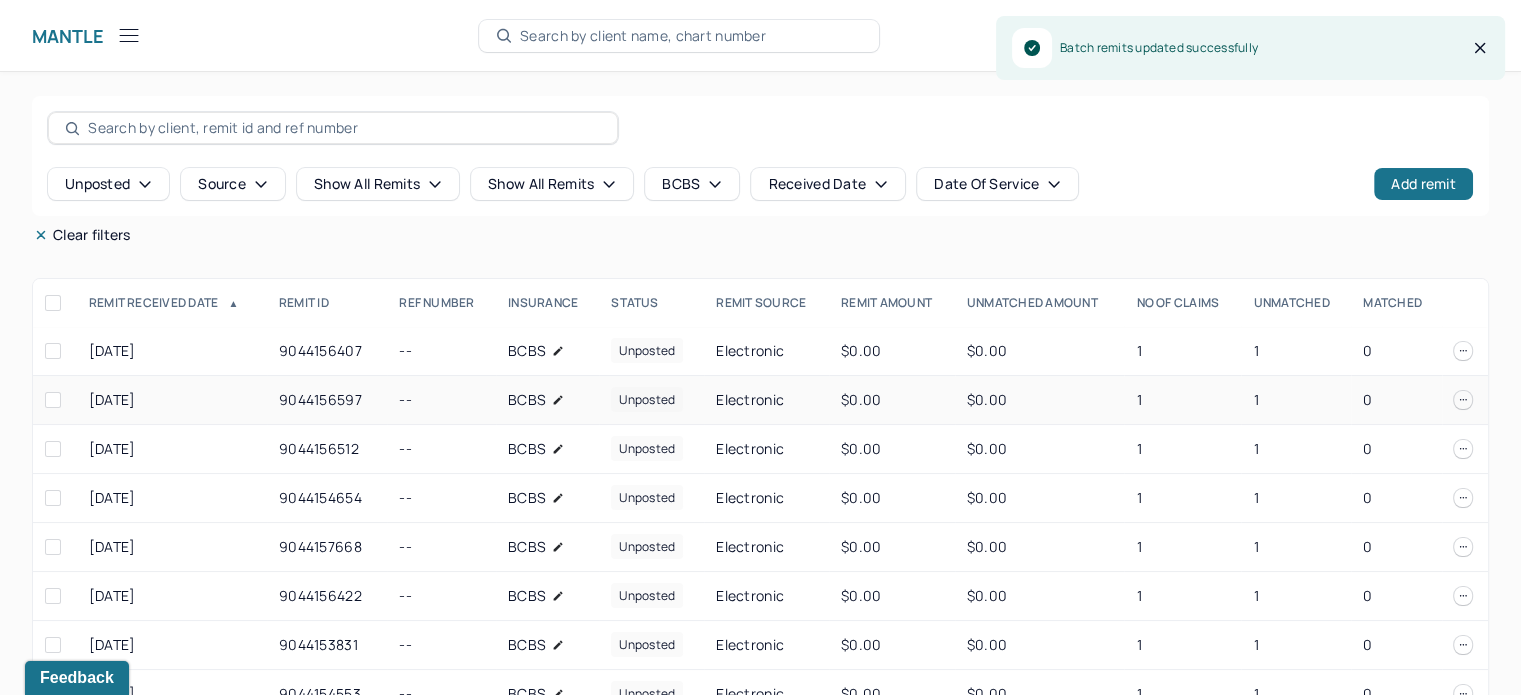 click on "$0.00" at bounding box center (1040, 400) 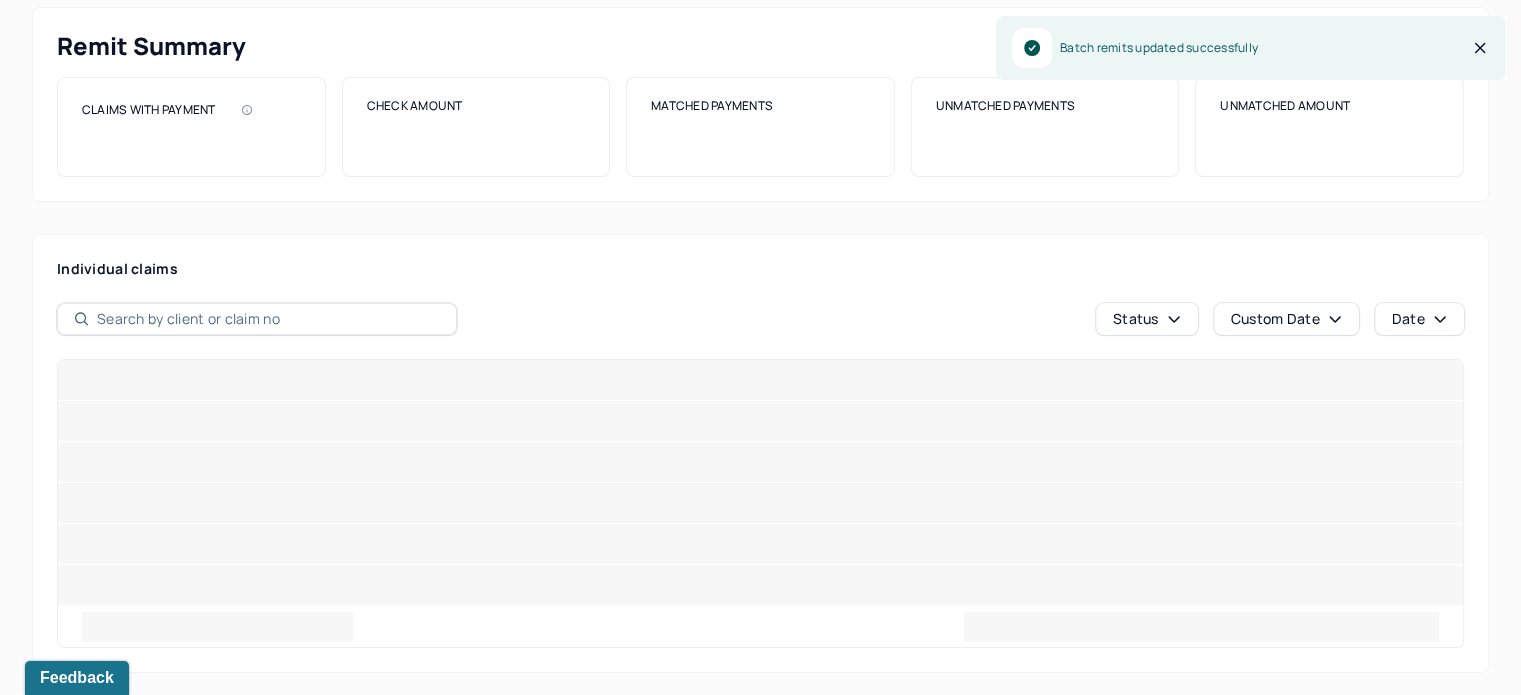 scroll, scrollTop: 0, scrollLeft: 0, axis: both 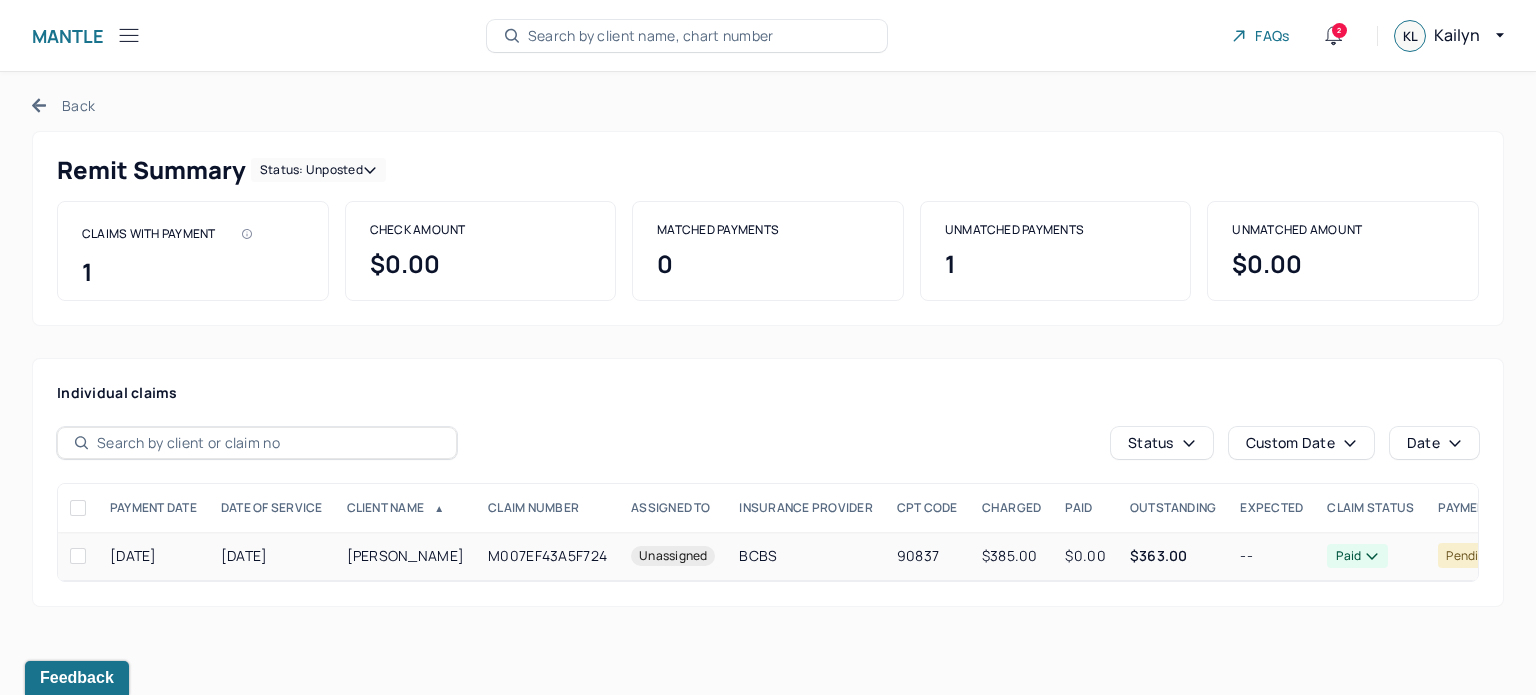click on "90837" at bounding box center (927, 556) 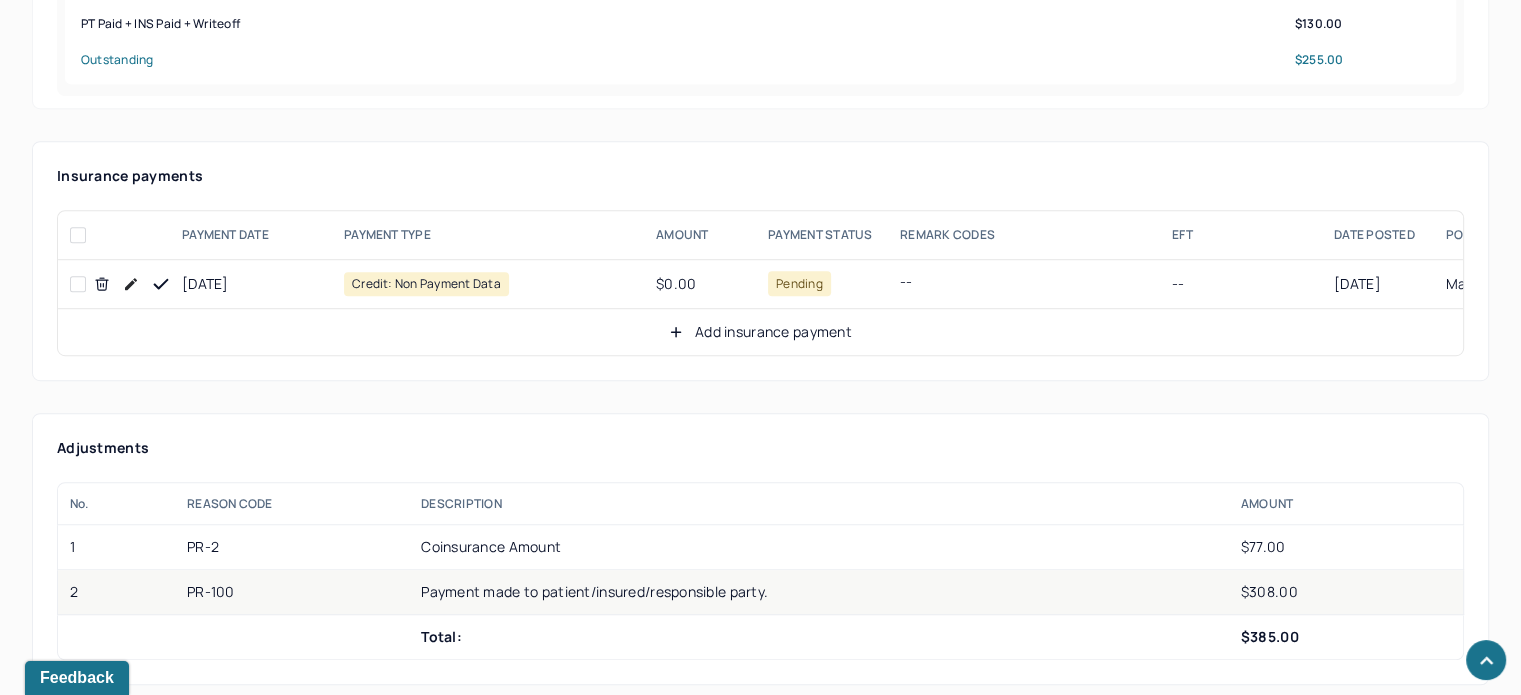 scroll, scrollTop: 1192, scrollLeft: 0, axis: vertical 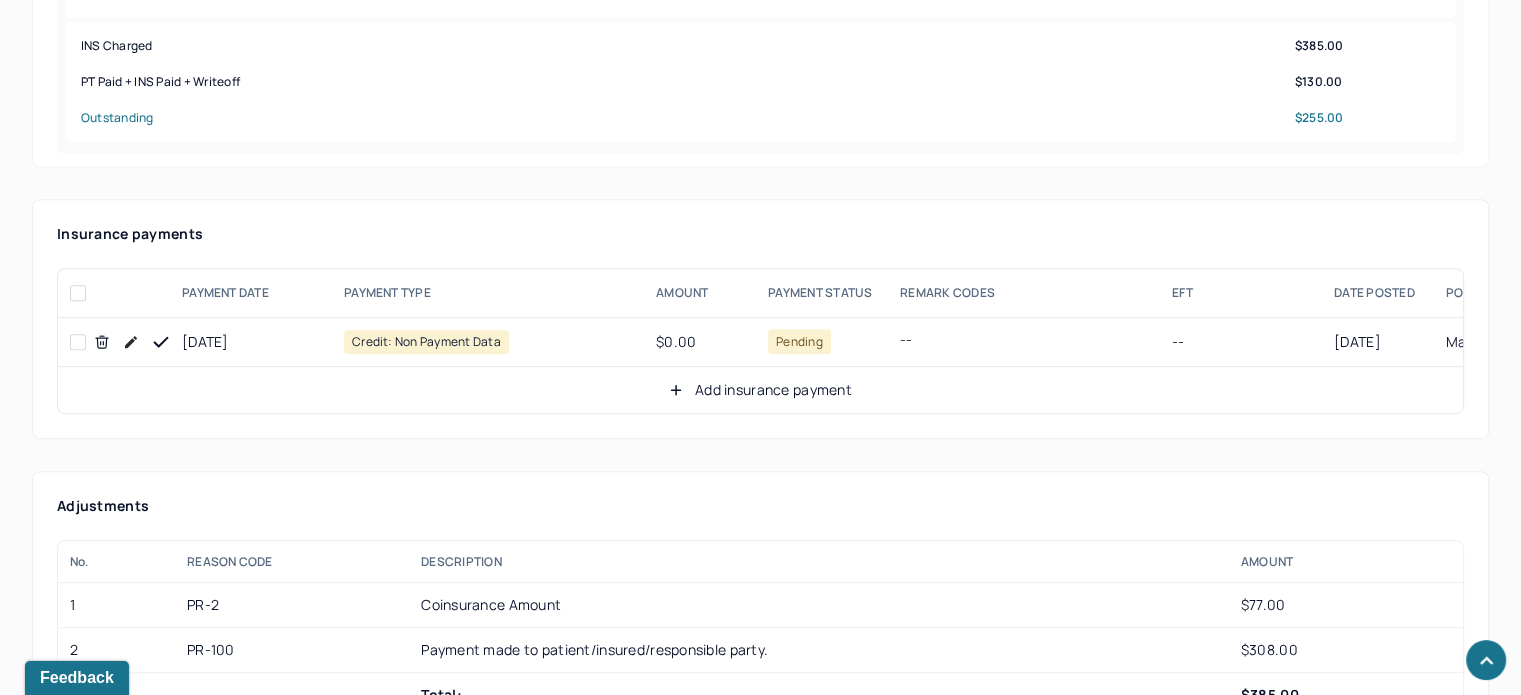 click at bounding box center [131, 342] 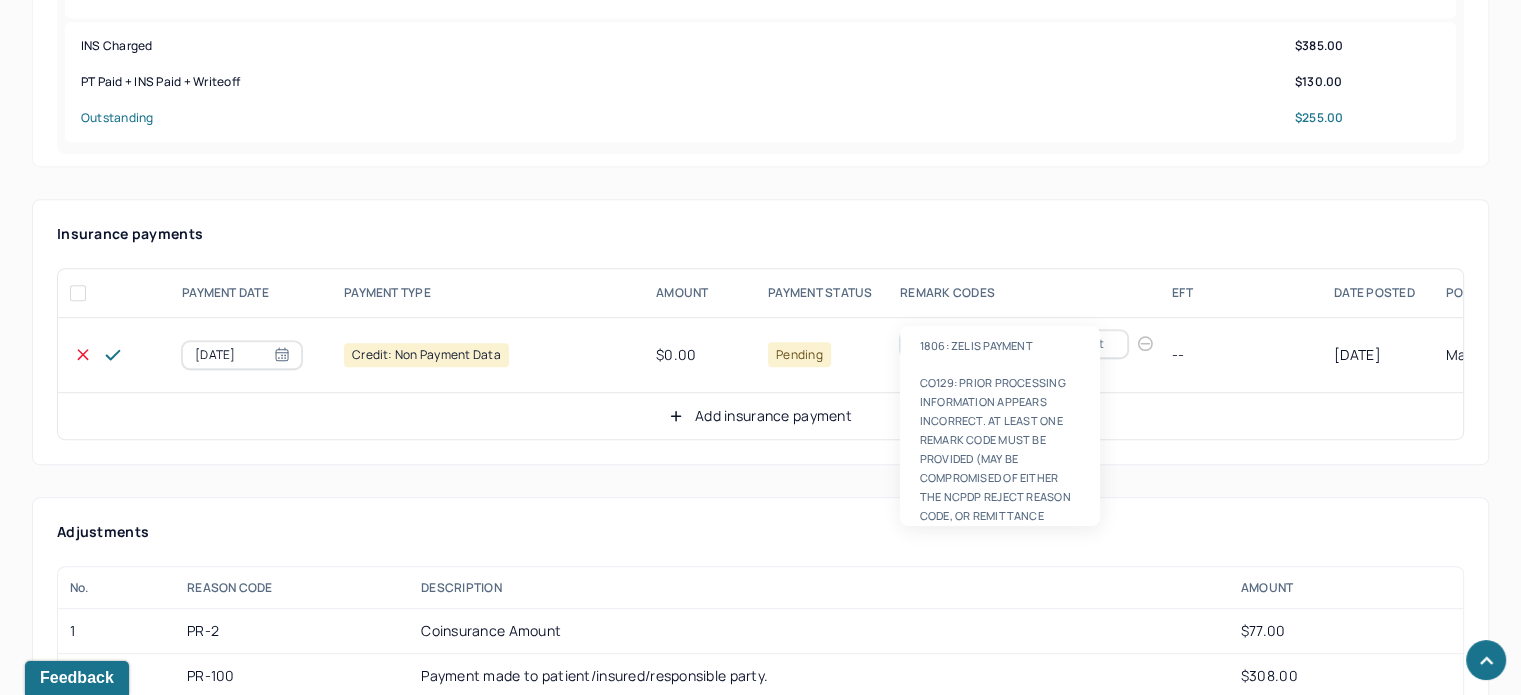click on "Remark code" at bounding box center [950, 344] 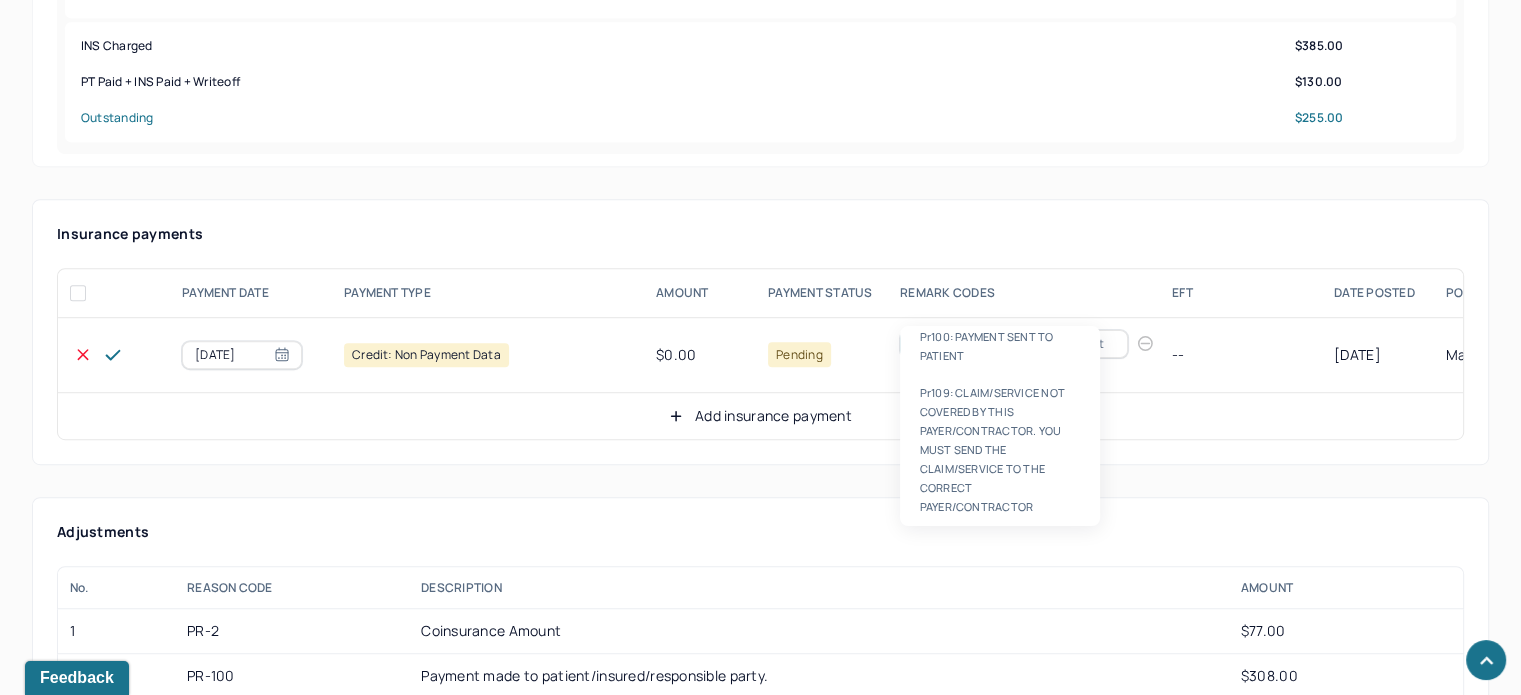 scroll, scrollTop: 0, scrollLeft: 0, axis: both 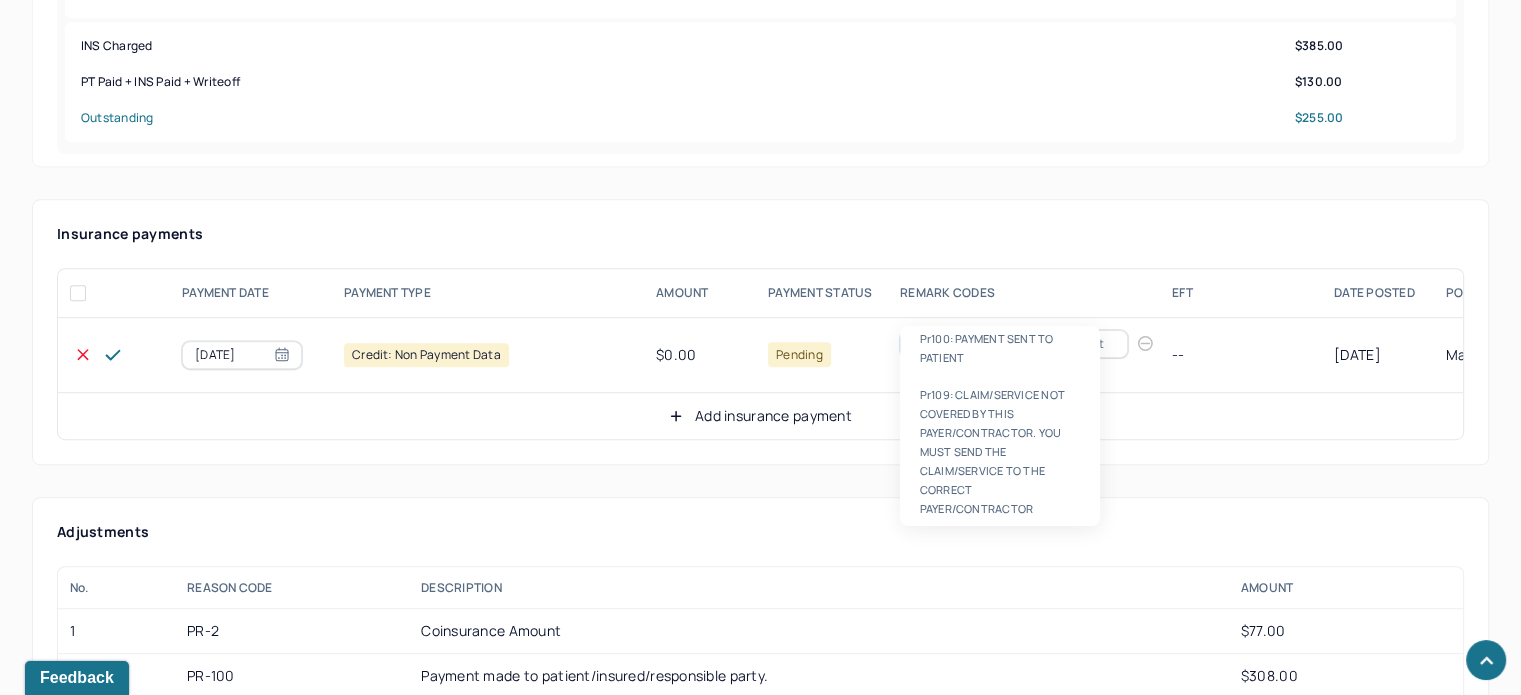 type on "PR100" 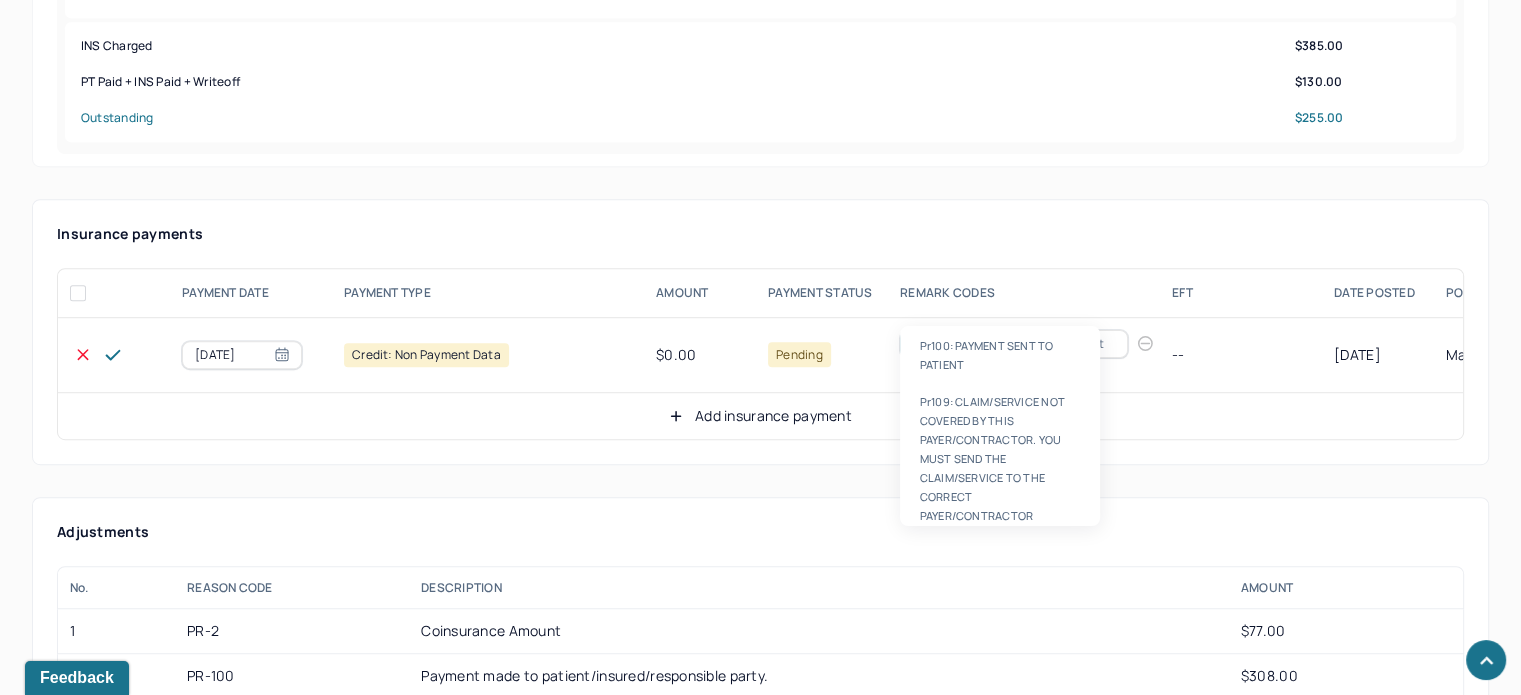 type 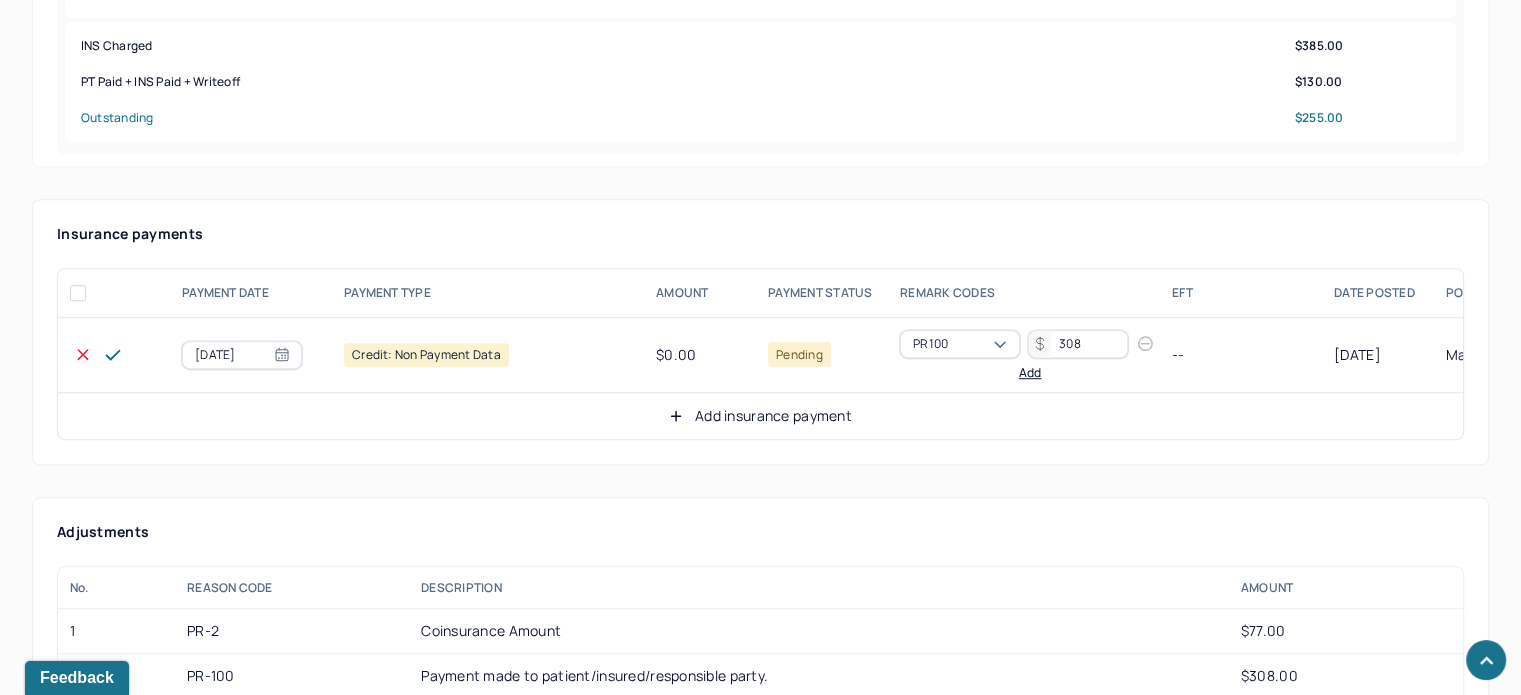 type on "308" 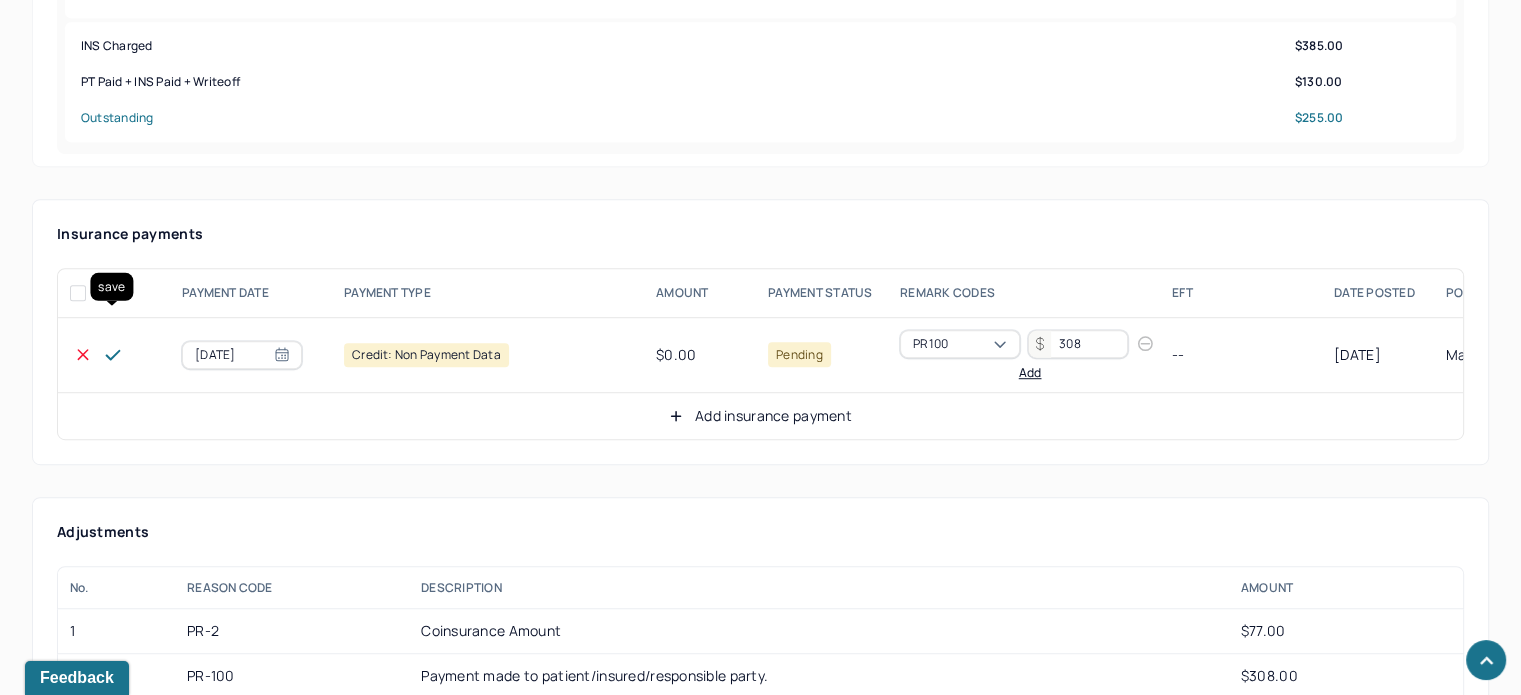 click 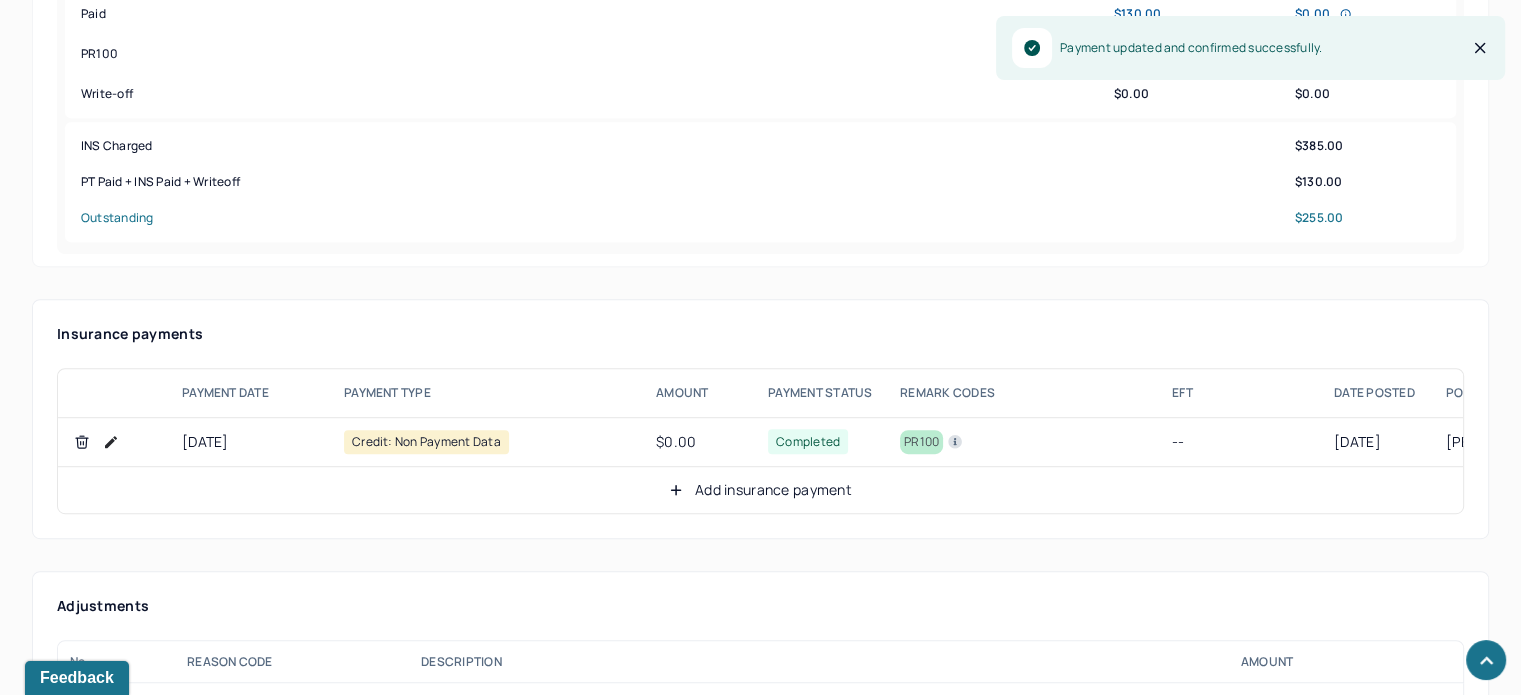 scroll, scrollTop: 1292, scrollLeft: 0, axis: vertical 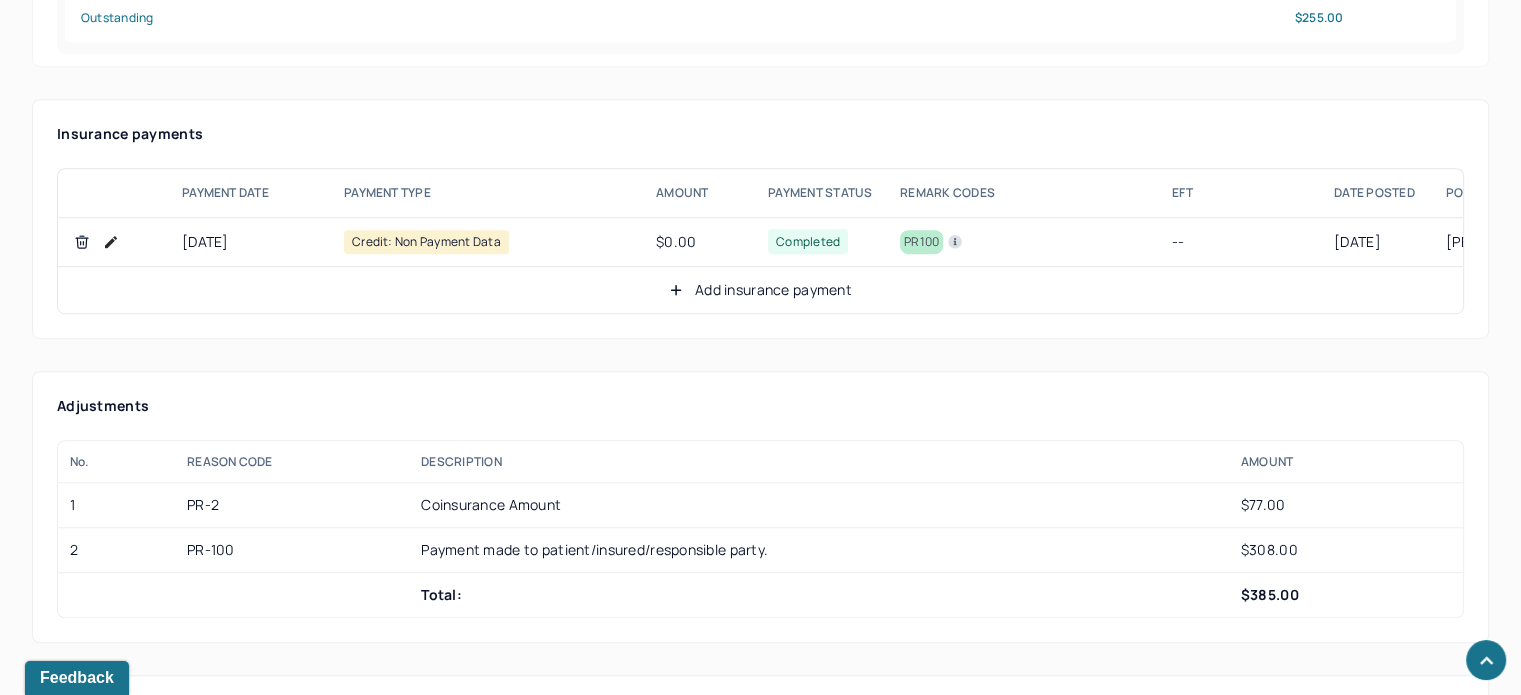 click on "Add insurance payment" at bounding box center [760, 290] 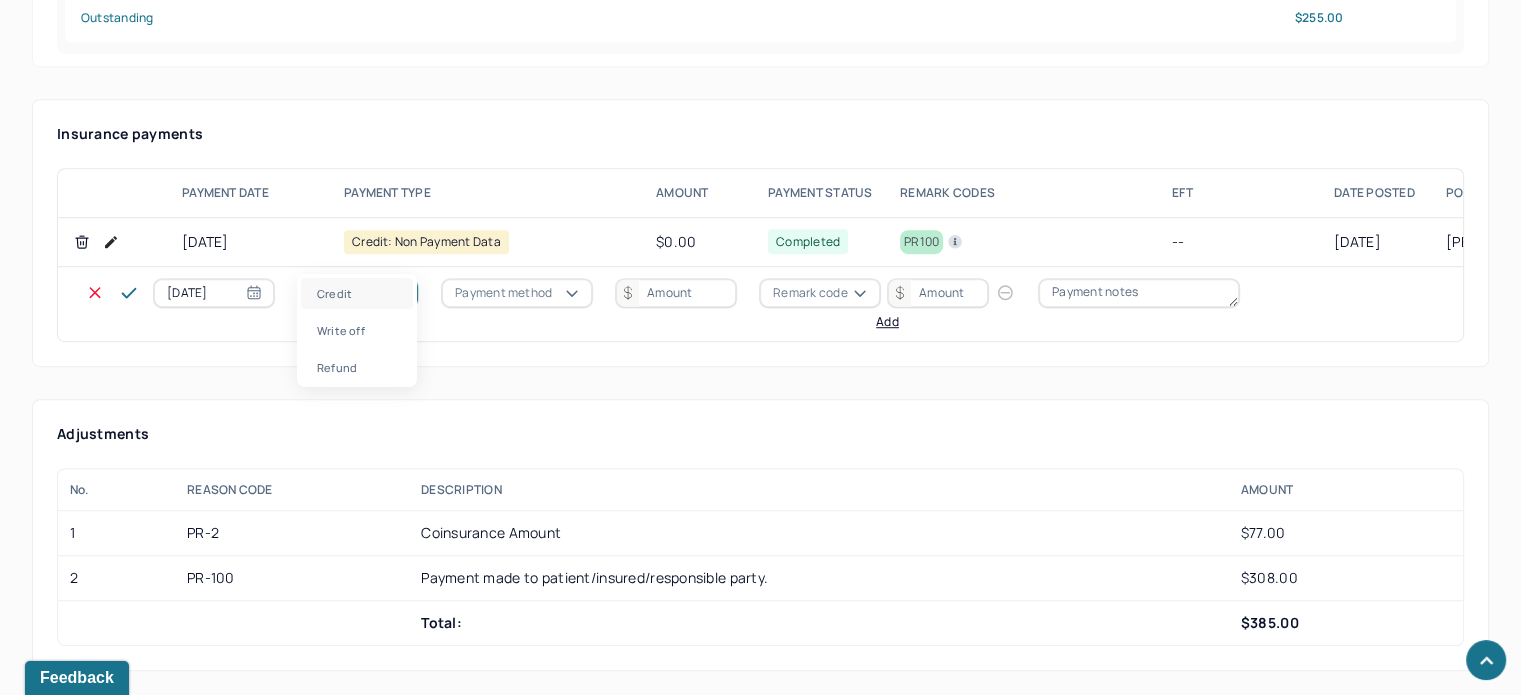 click 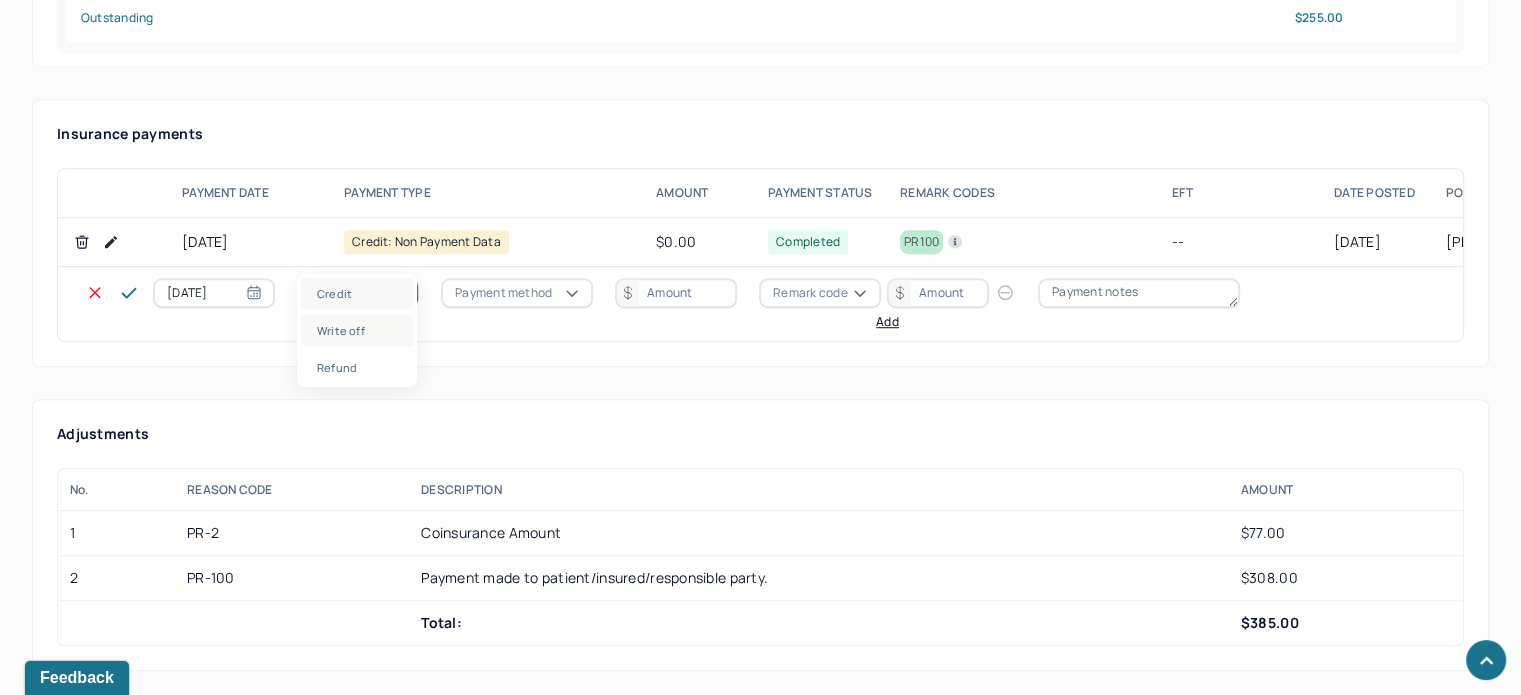 click on "Write off" at bounding box center [357, 330] 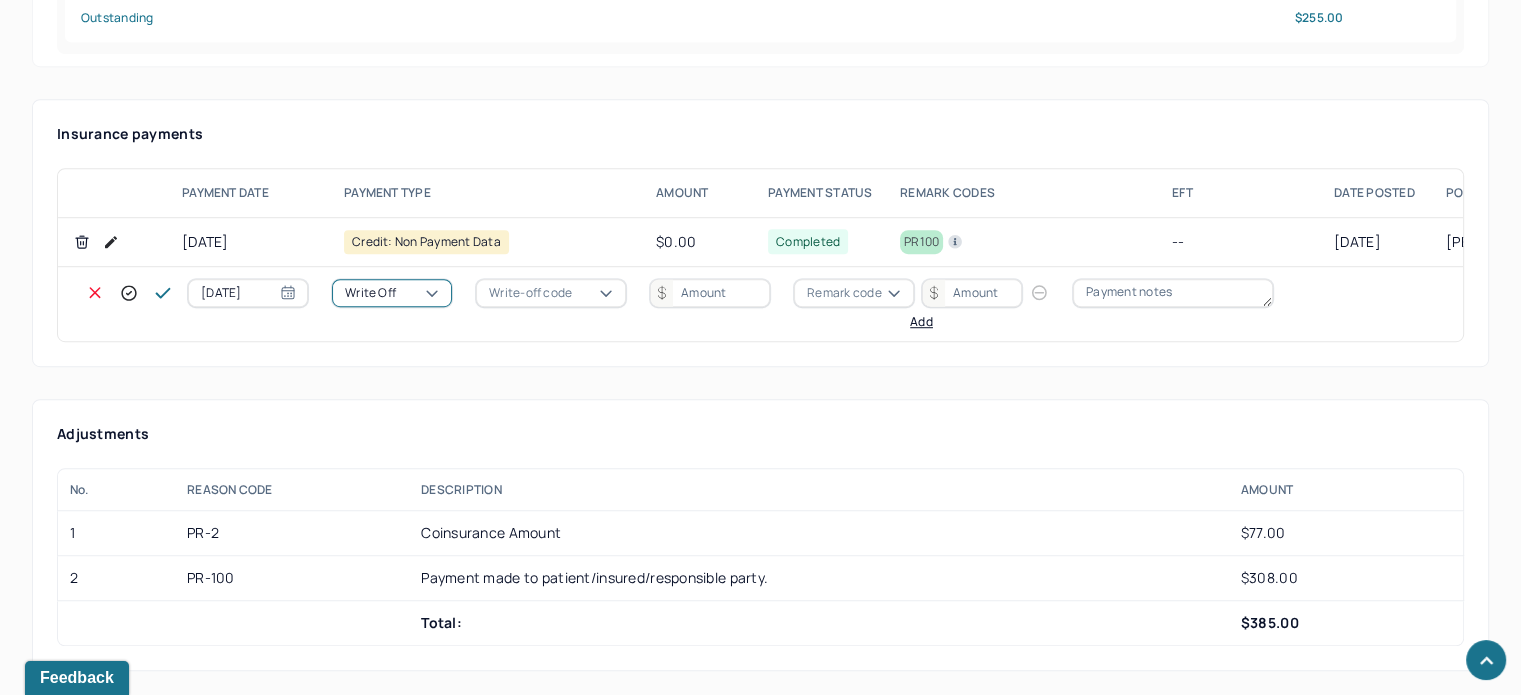 click on "Write-off code" at bounding box center [530, 293] 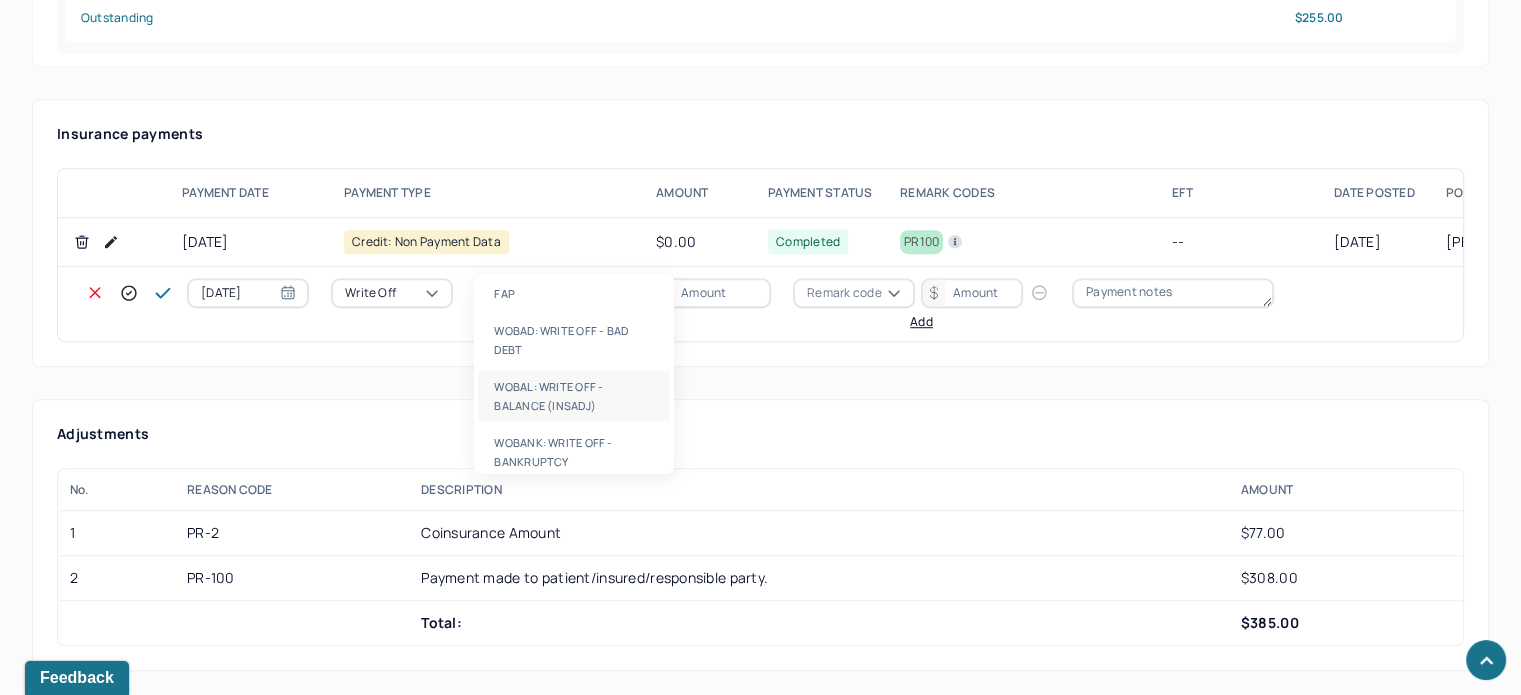 click on "WOBAL: WRITE OFF - BALANCE (INSADJ)" at bounding box center [574, 396] 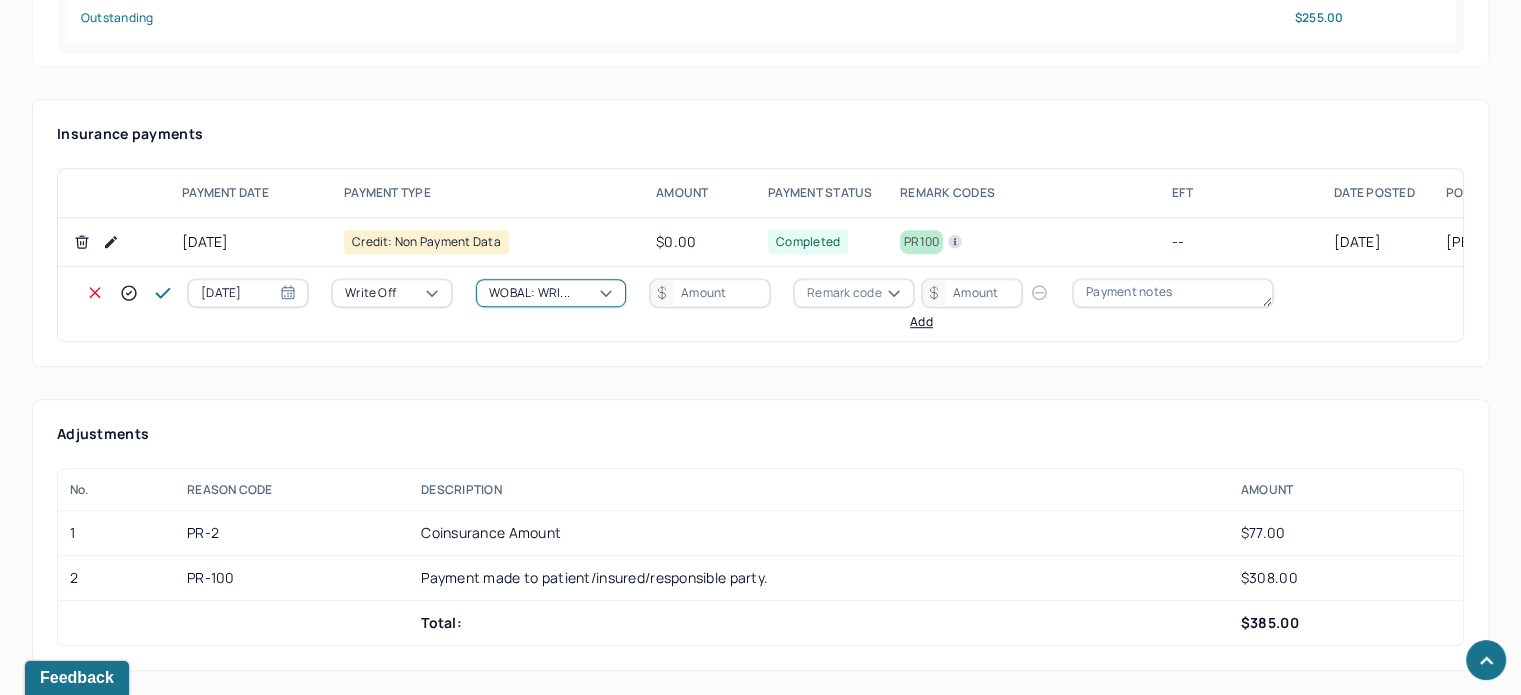 click at bounding box center [710, 293] 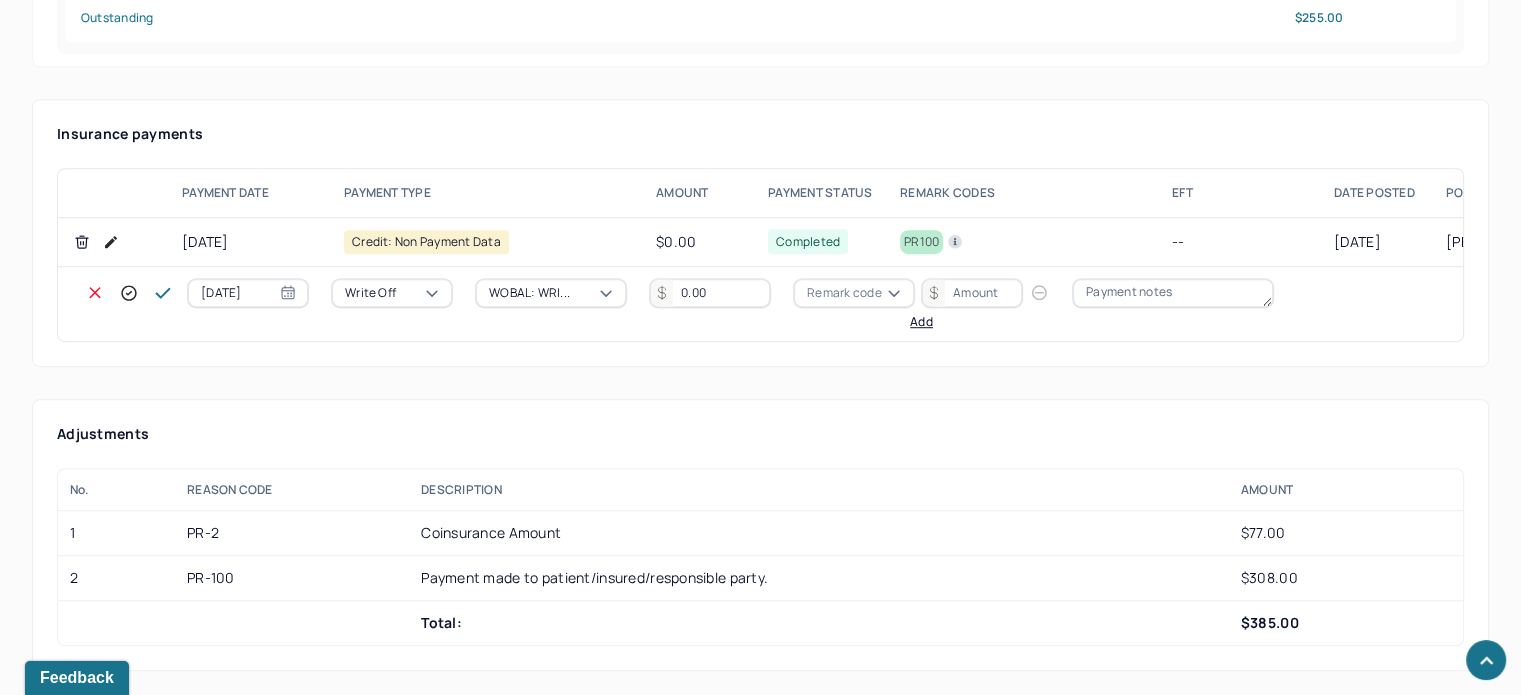 type on "0.00" 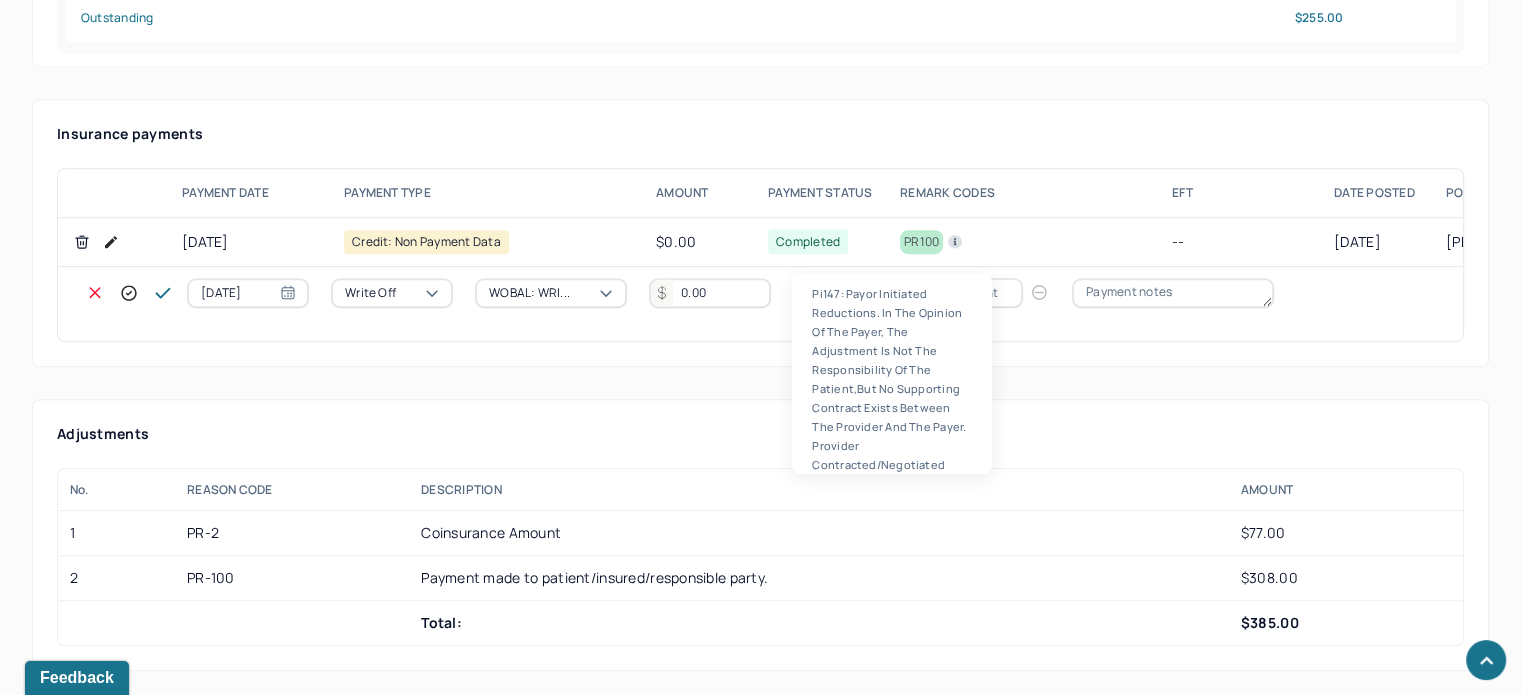scroll, scrollTop: 124, scrollLeft: 0, axis: vertical 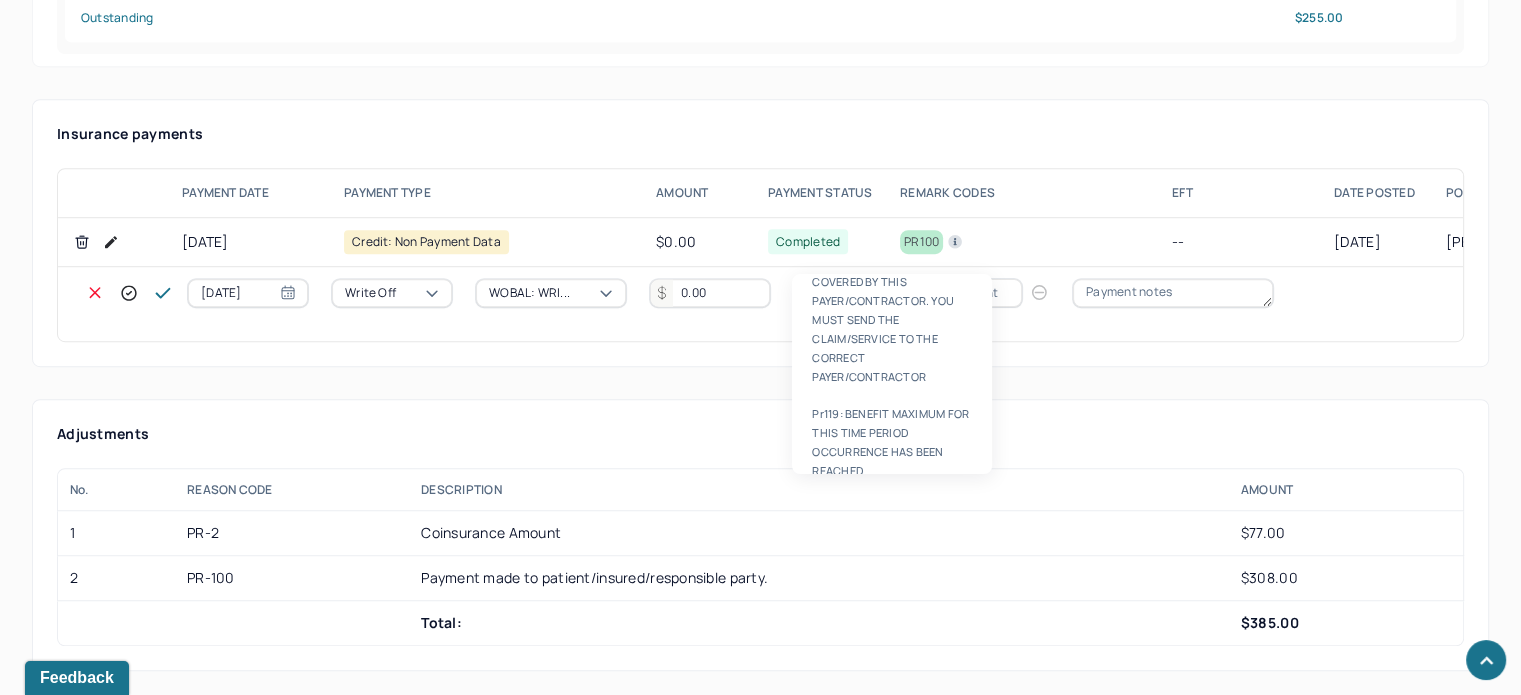 type on "PR2" 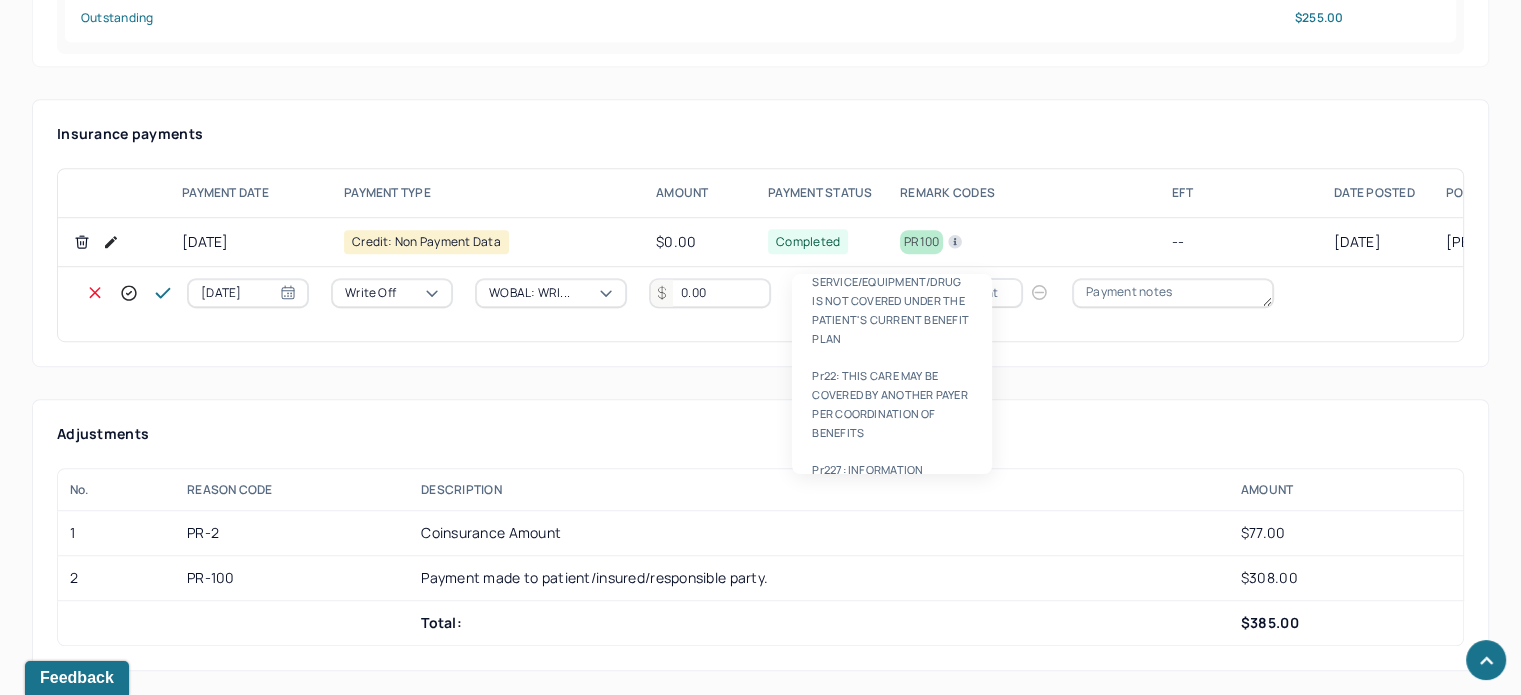 type 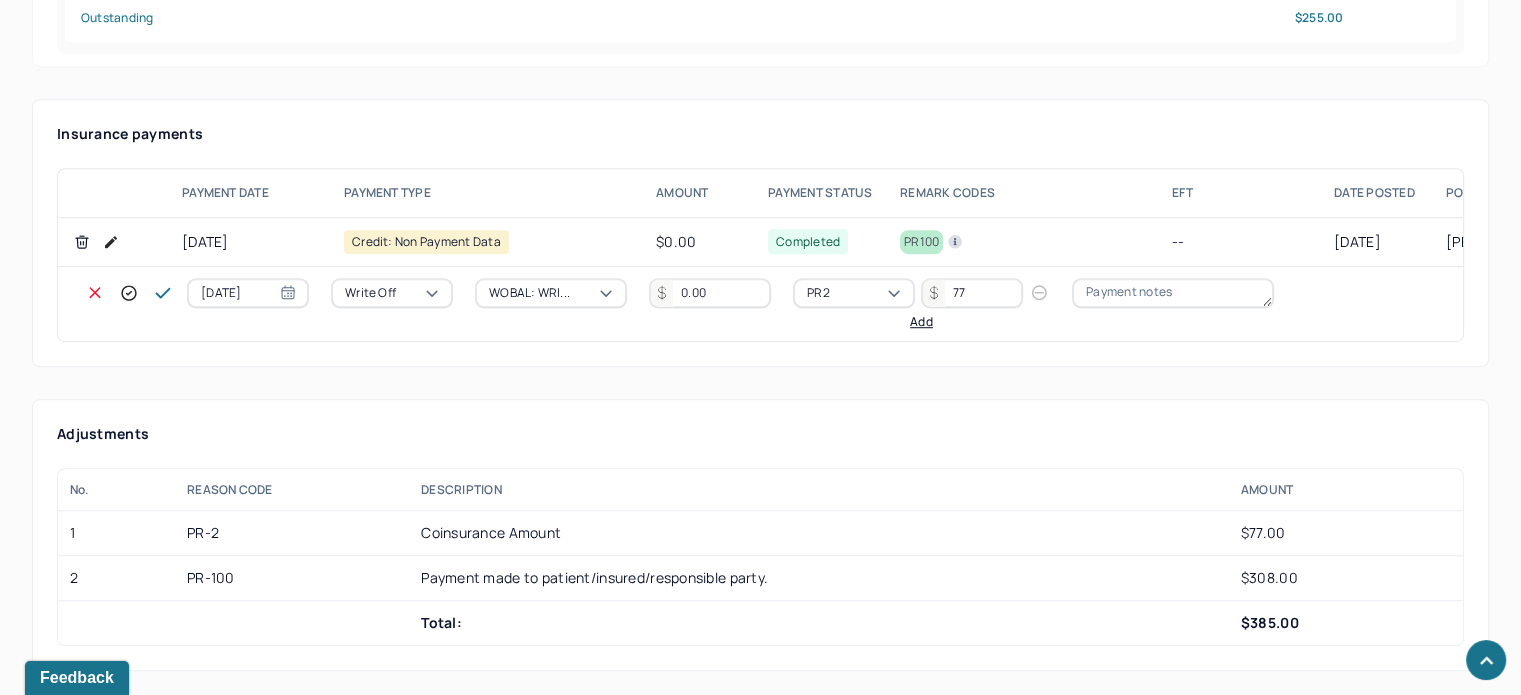 type on "77" 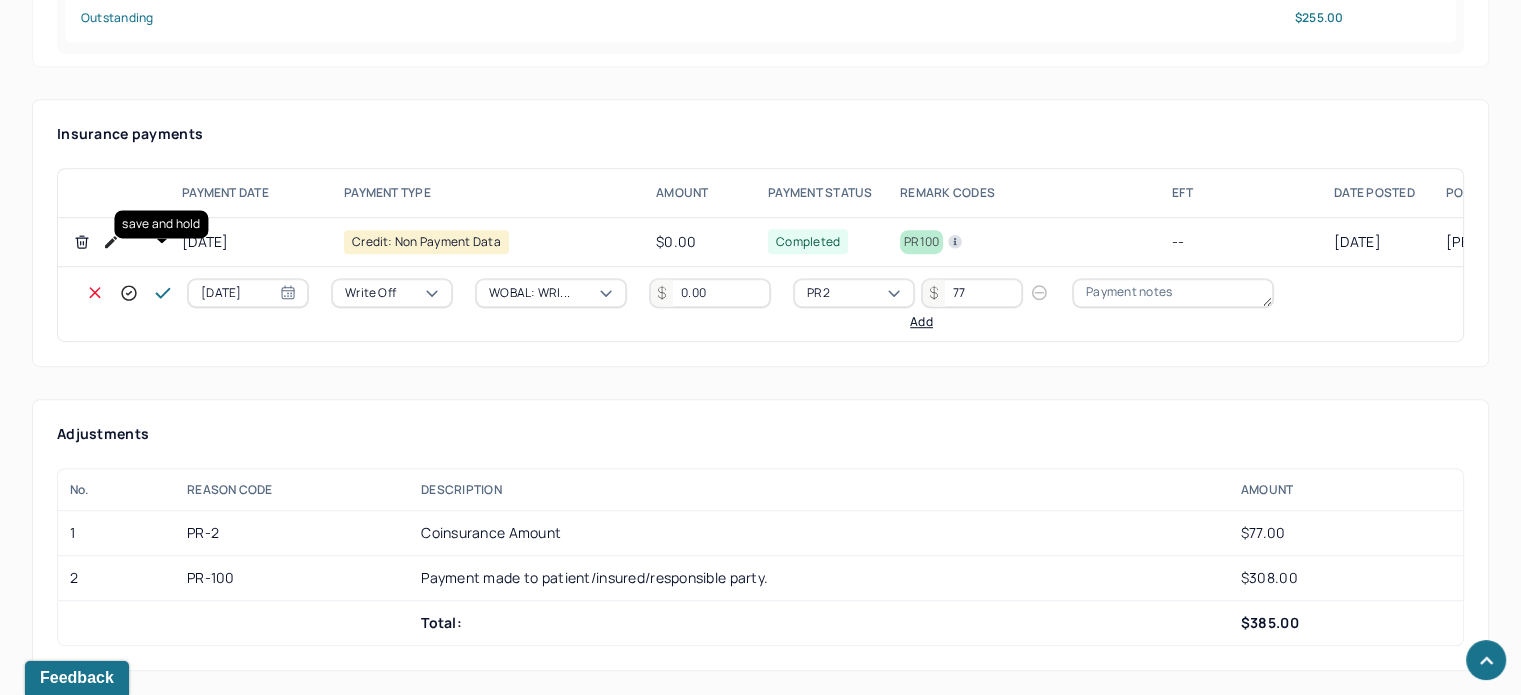 click 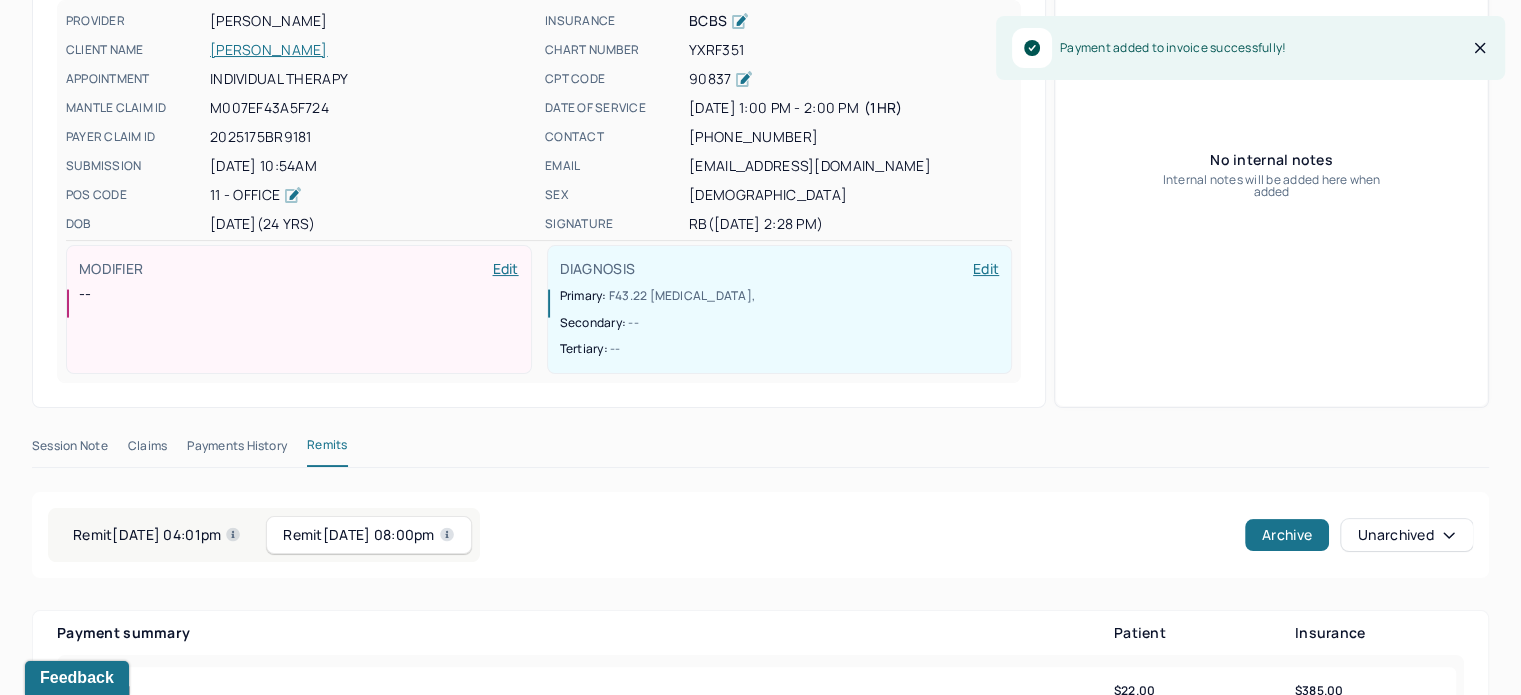scroll, scrollTop: 0, scrollLeft: 0, axis: both 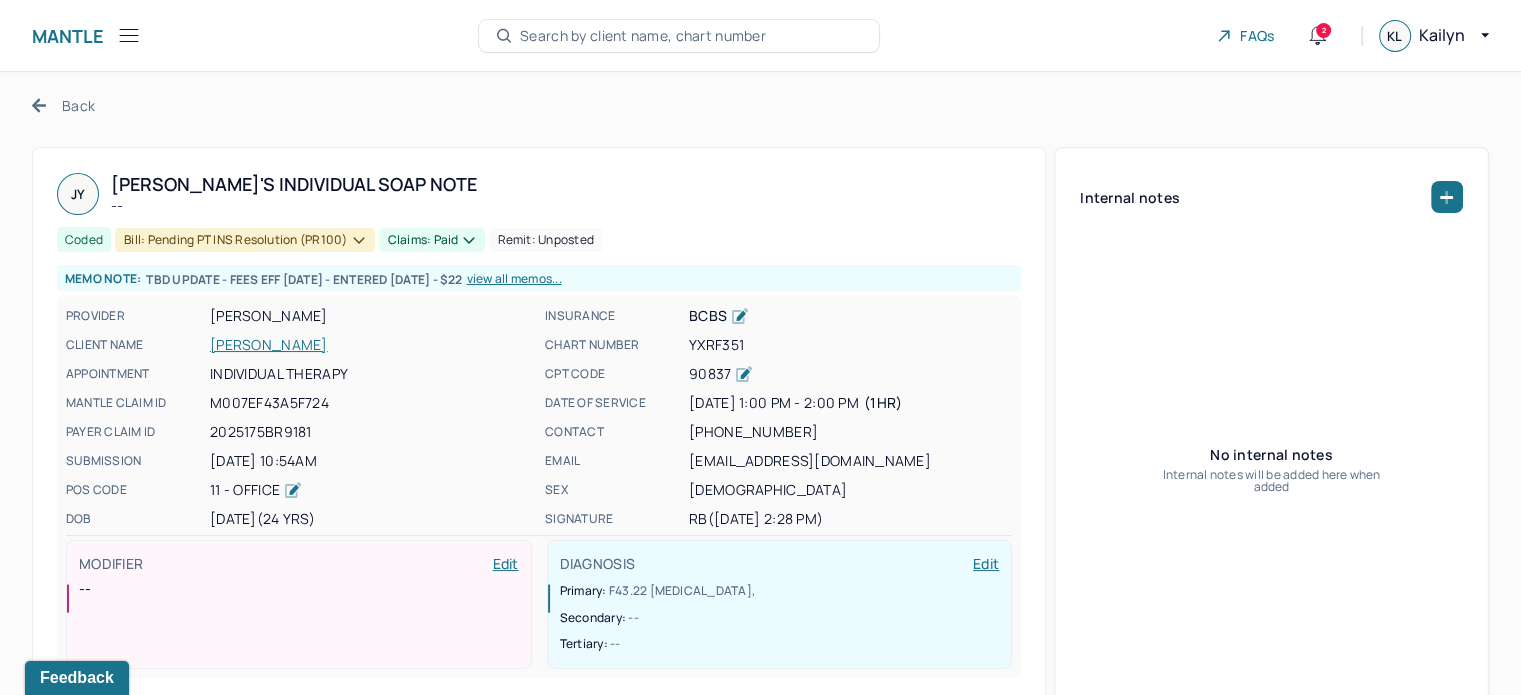 click on "Back" at bounding box center (63, 105) 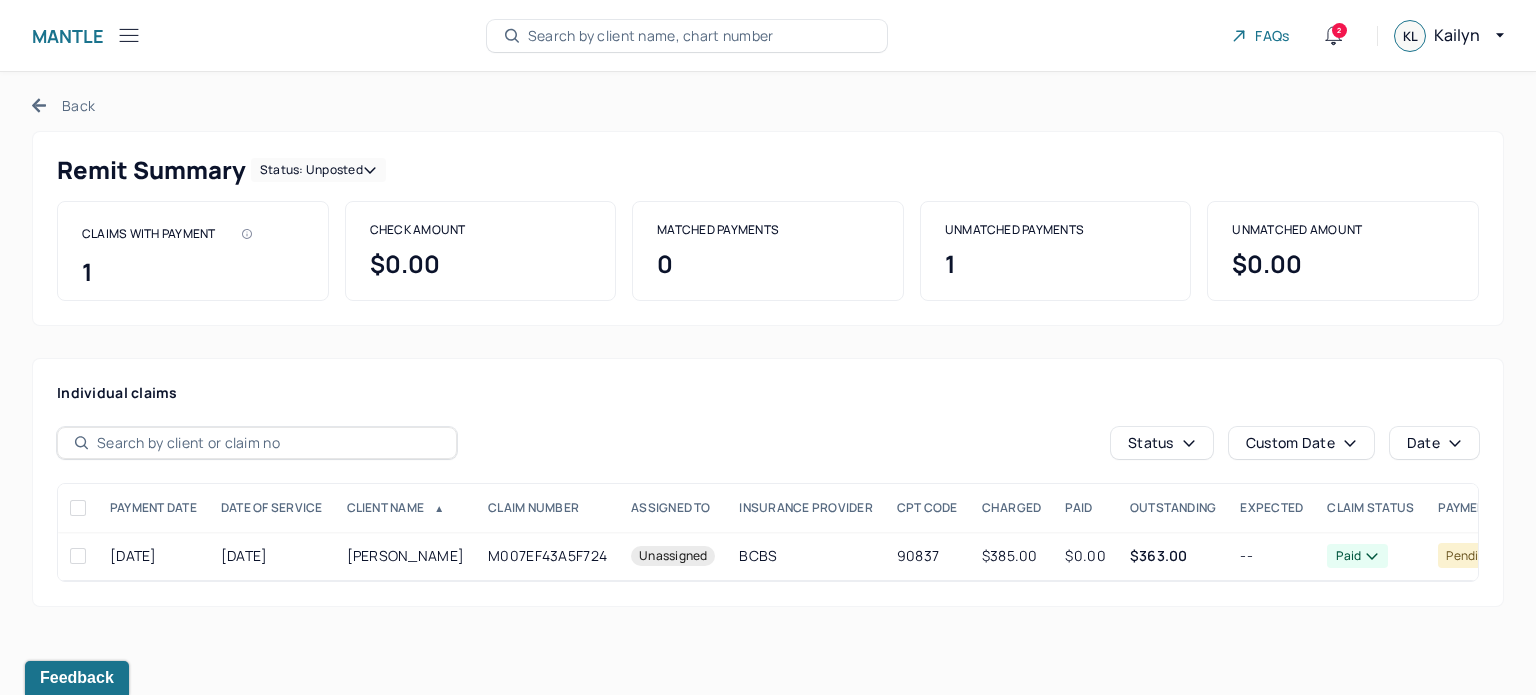click on "Status: unposted" at bounding box center [318, 170] 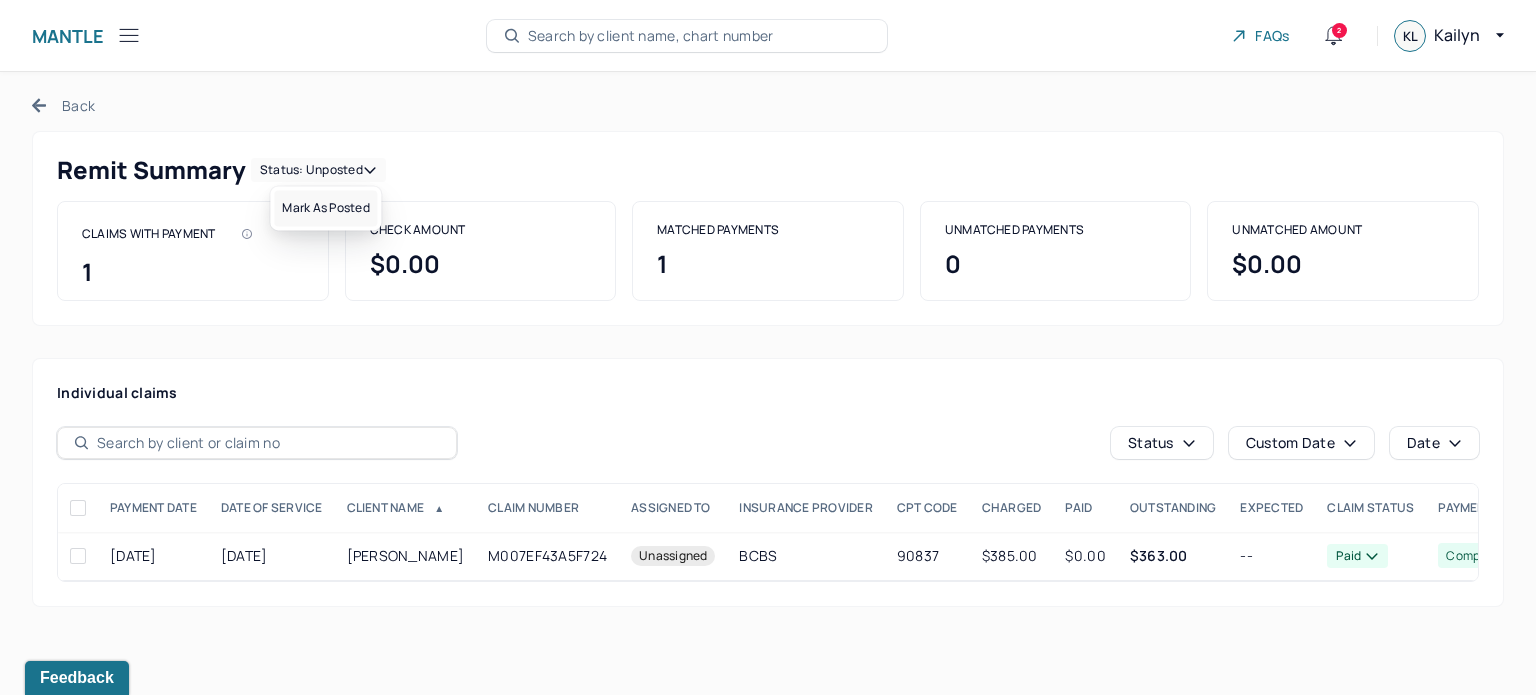 click on "Mark as Posted" at bounding box center [325, 208] 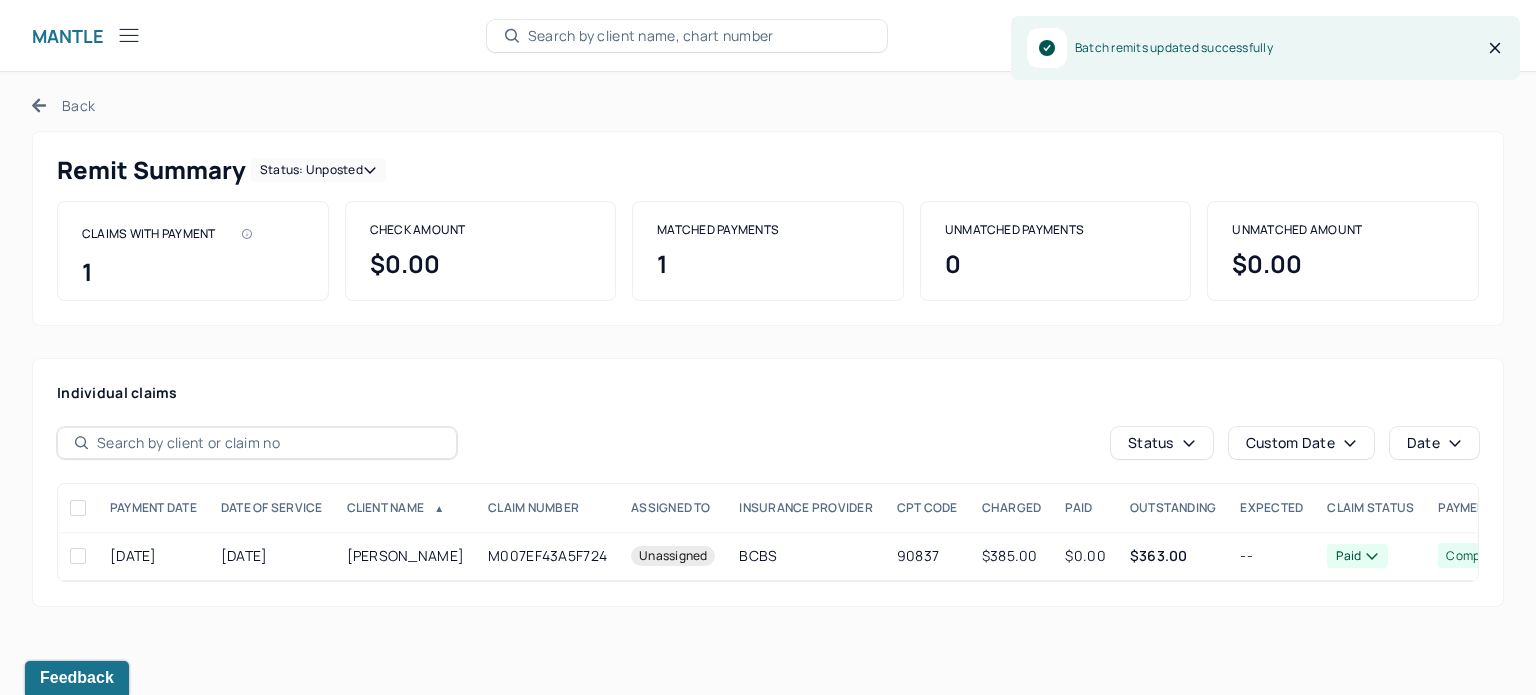 click on "Back" at bounding box center [63, 105] 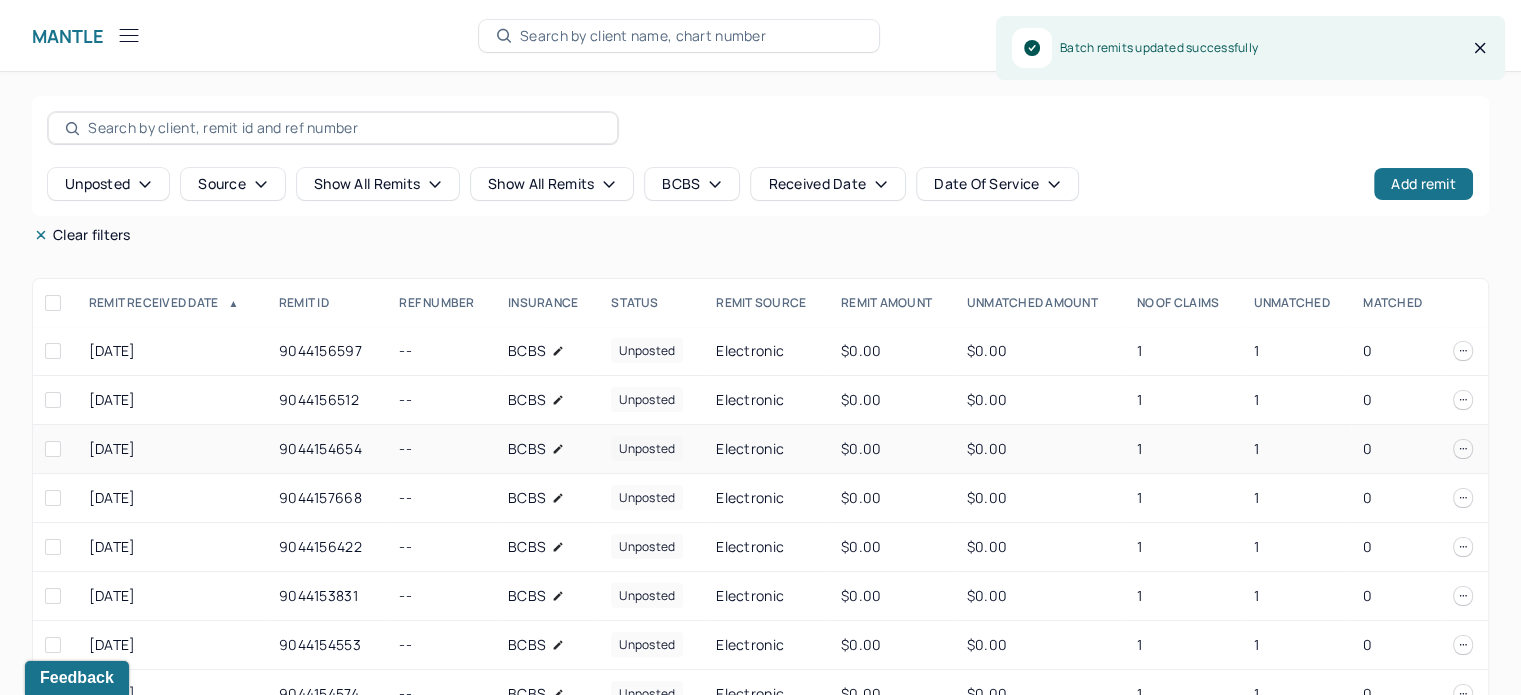 click on "1" at bounding box center (1182, 449) 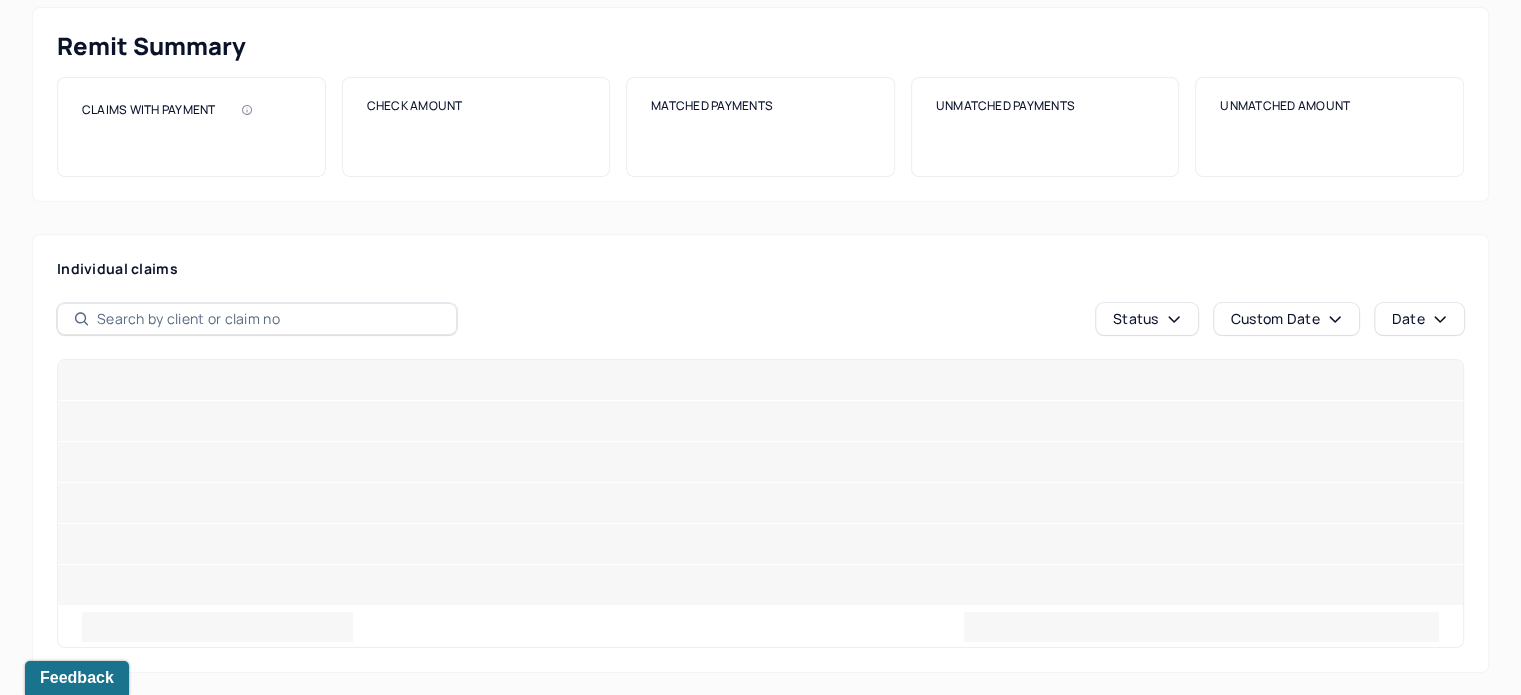 scroll, scrollTop: 0, scrollLeft: 0, axis: both 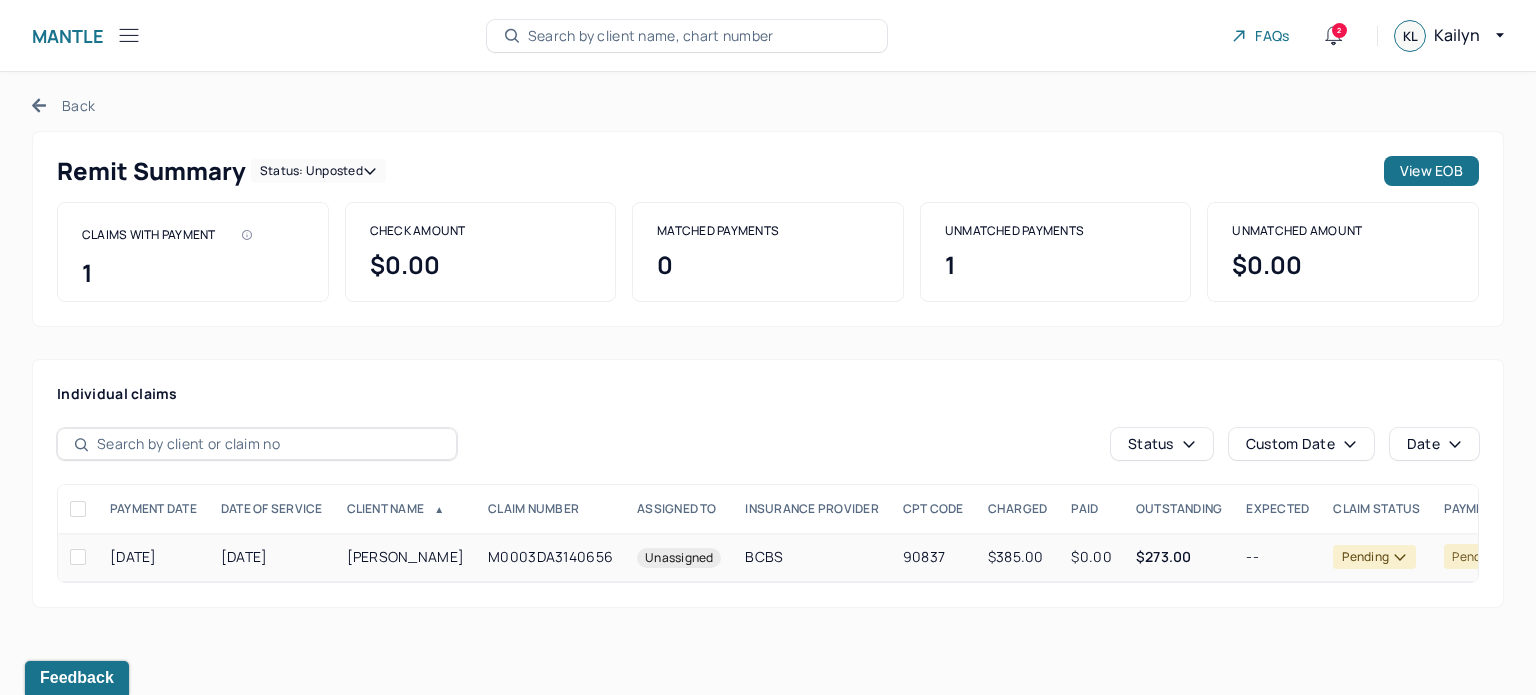 click on "BCBS" at bounding box center (764, 556) 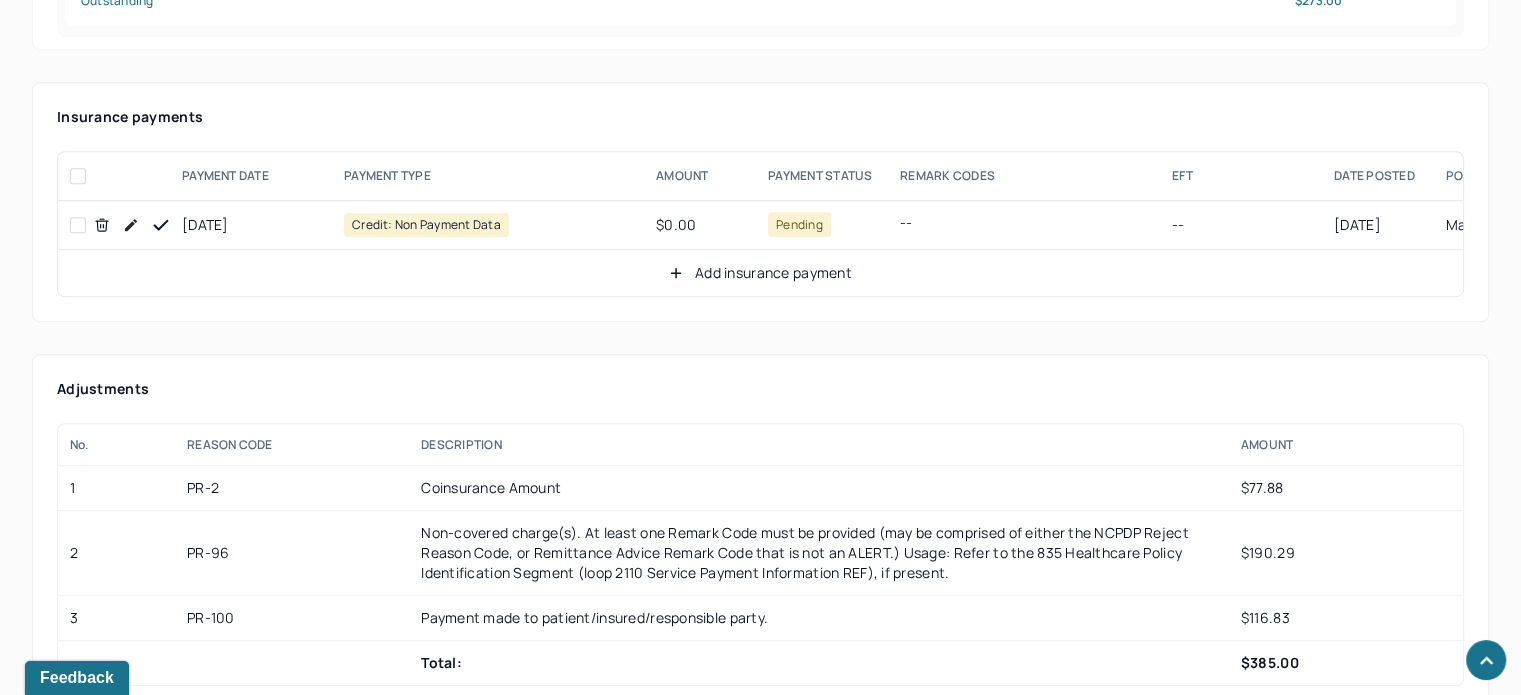scroll, scrollTop: 1158, scrollLeft: 0, axis: vertical 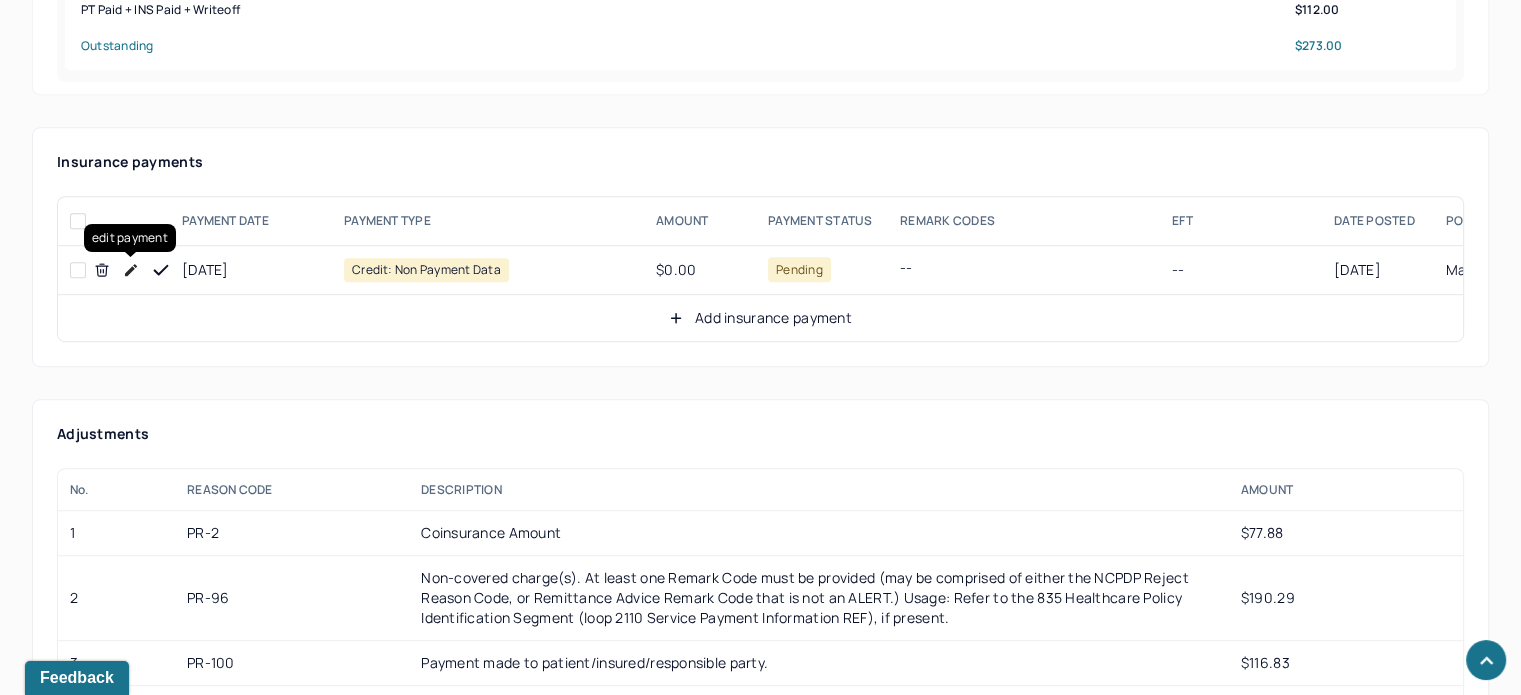 drag, startPoint x: 129, startPoint y: 263, endPoint x: 358, endPoint y: 272, distance: 229.17679 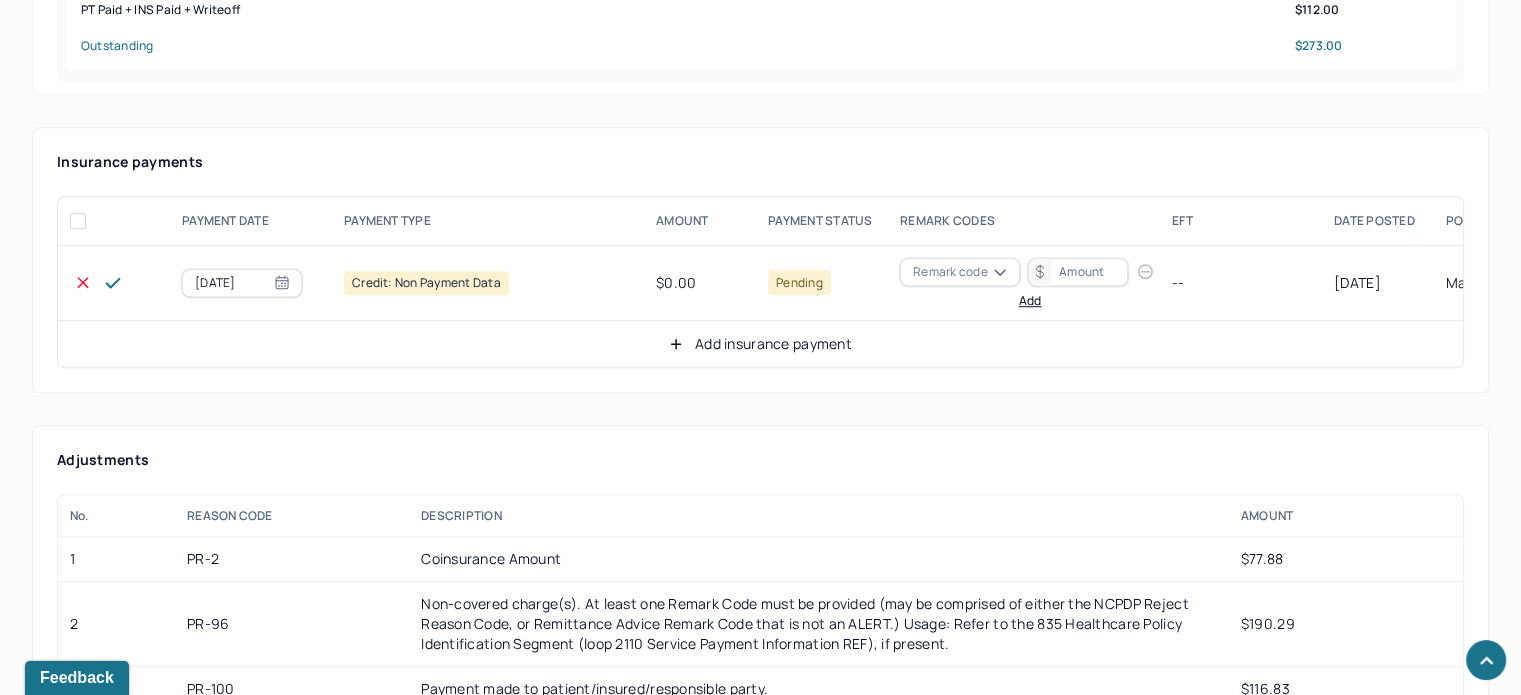 click on "Remark code" at bounding box center [950, 272] 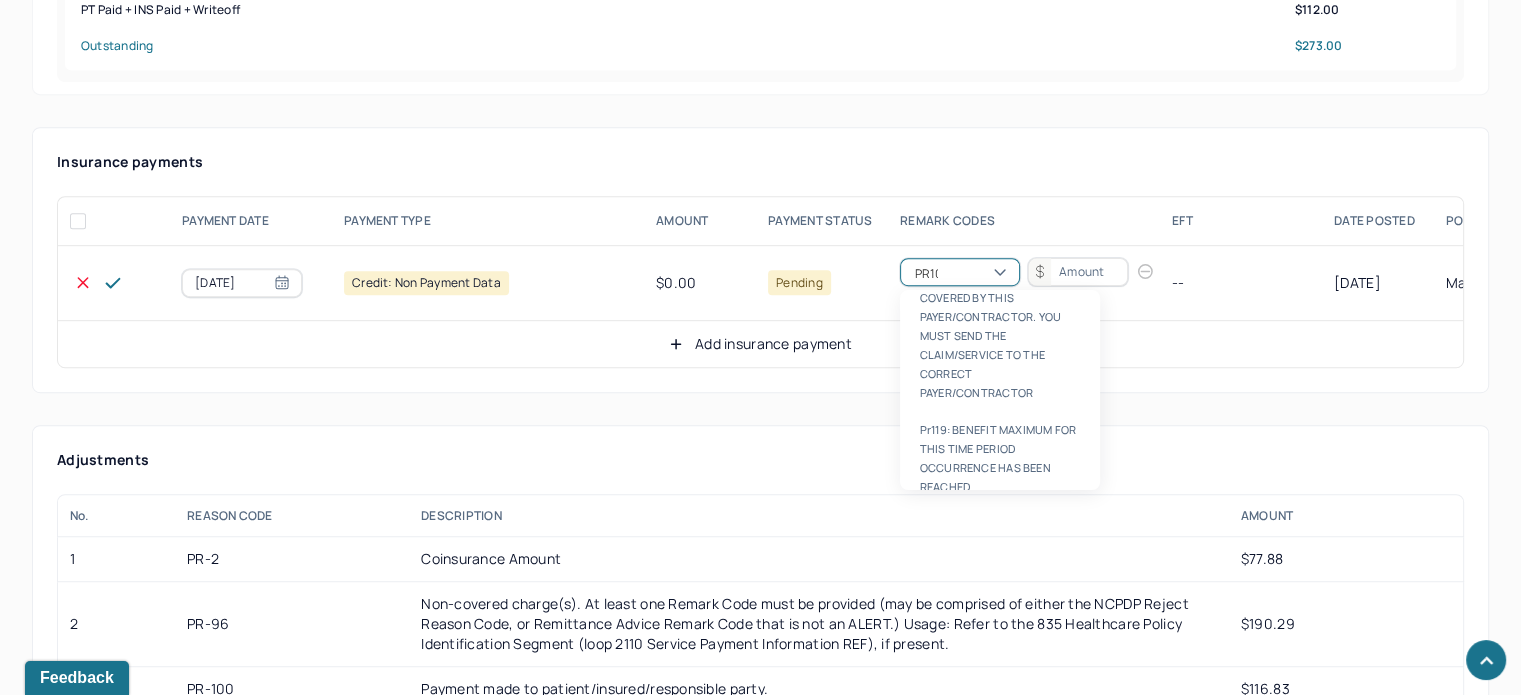 scroll, scrollTop: 8, scrollLeft: 0, axis: vertical 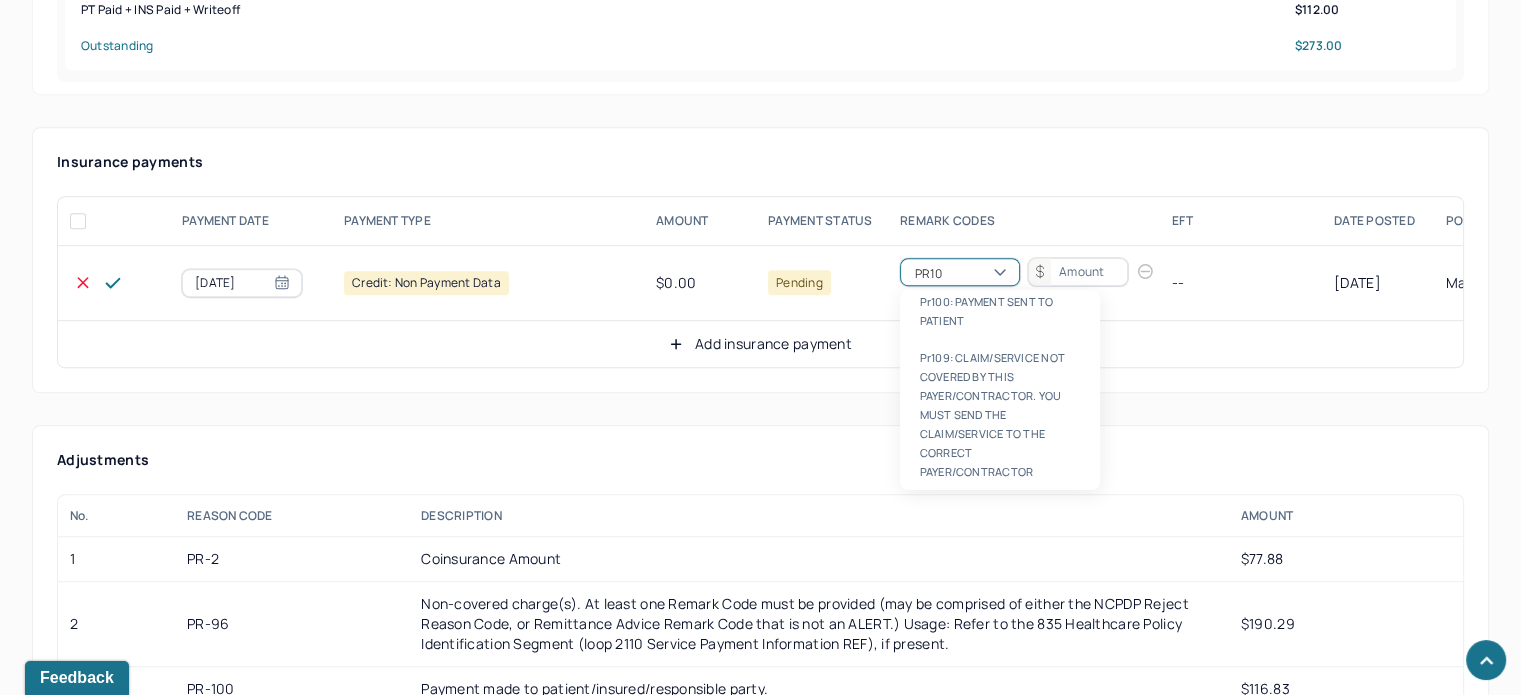 type on "PR100" 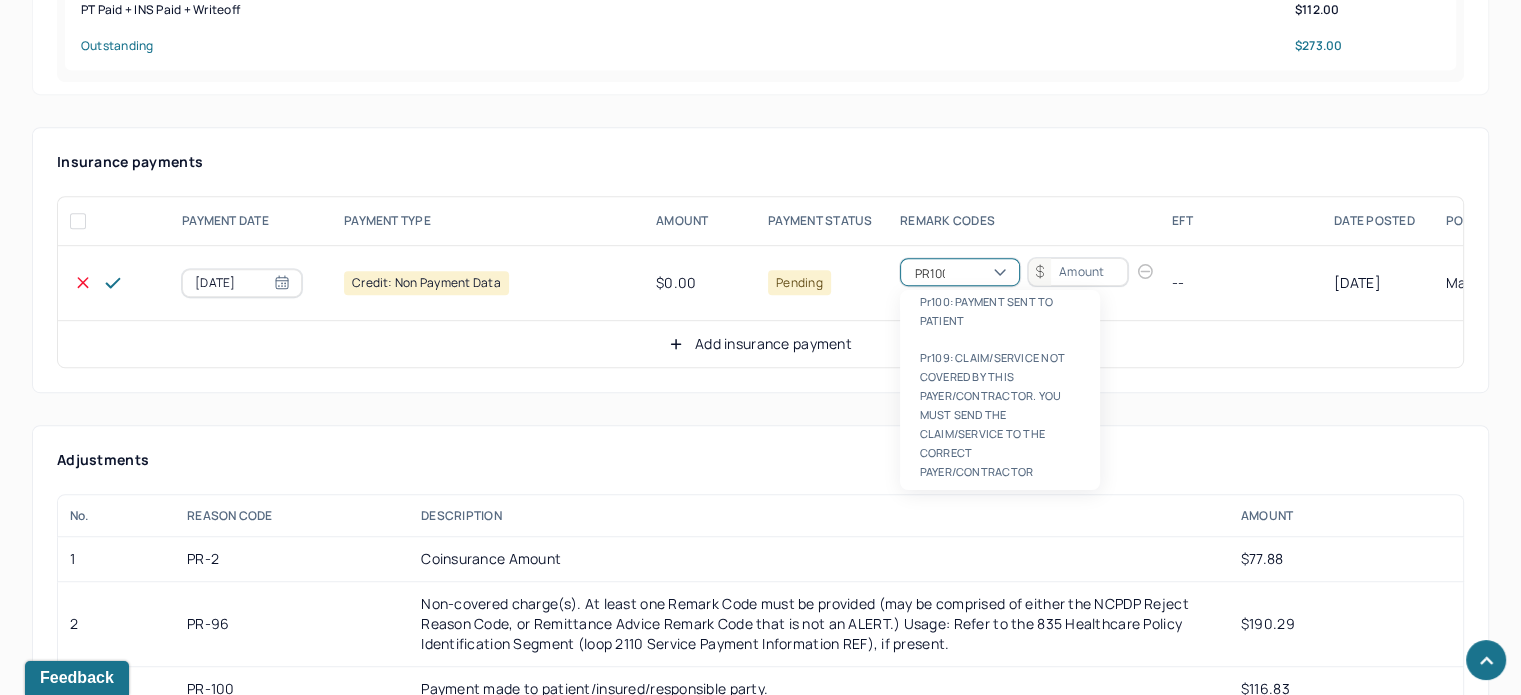 scroll, scrollTop: 0, scrollLeft: 0, axis: both 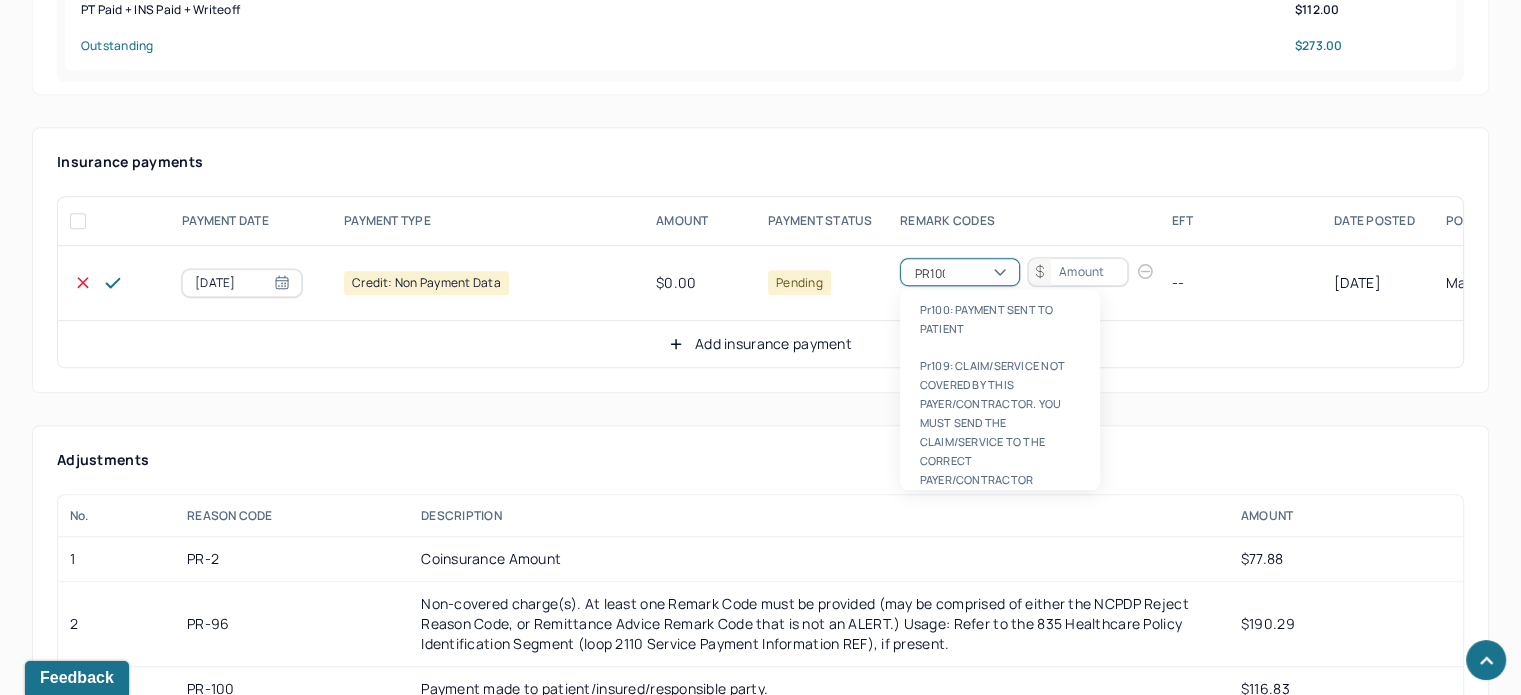 type 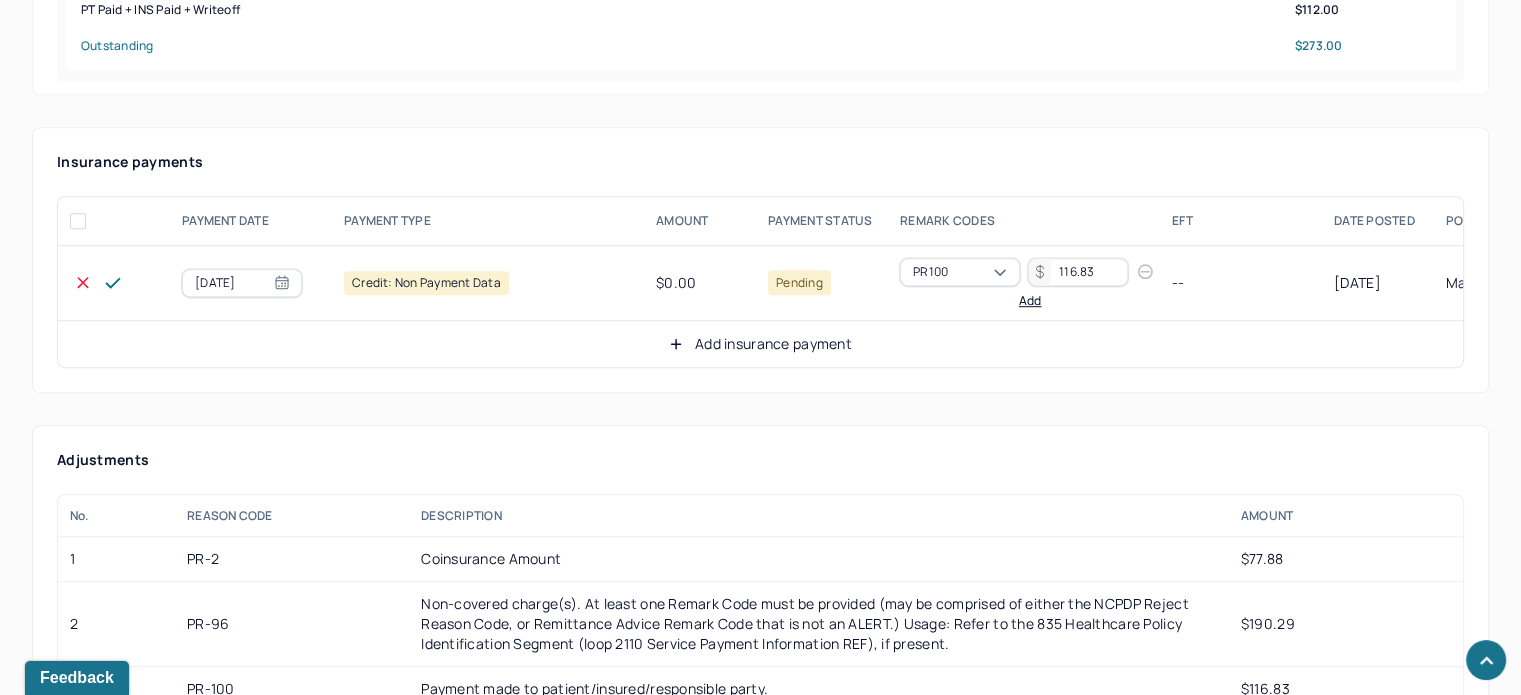 type on "116.83" 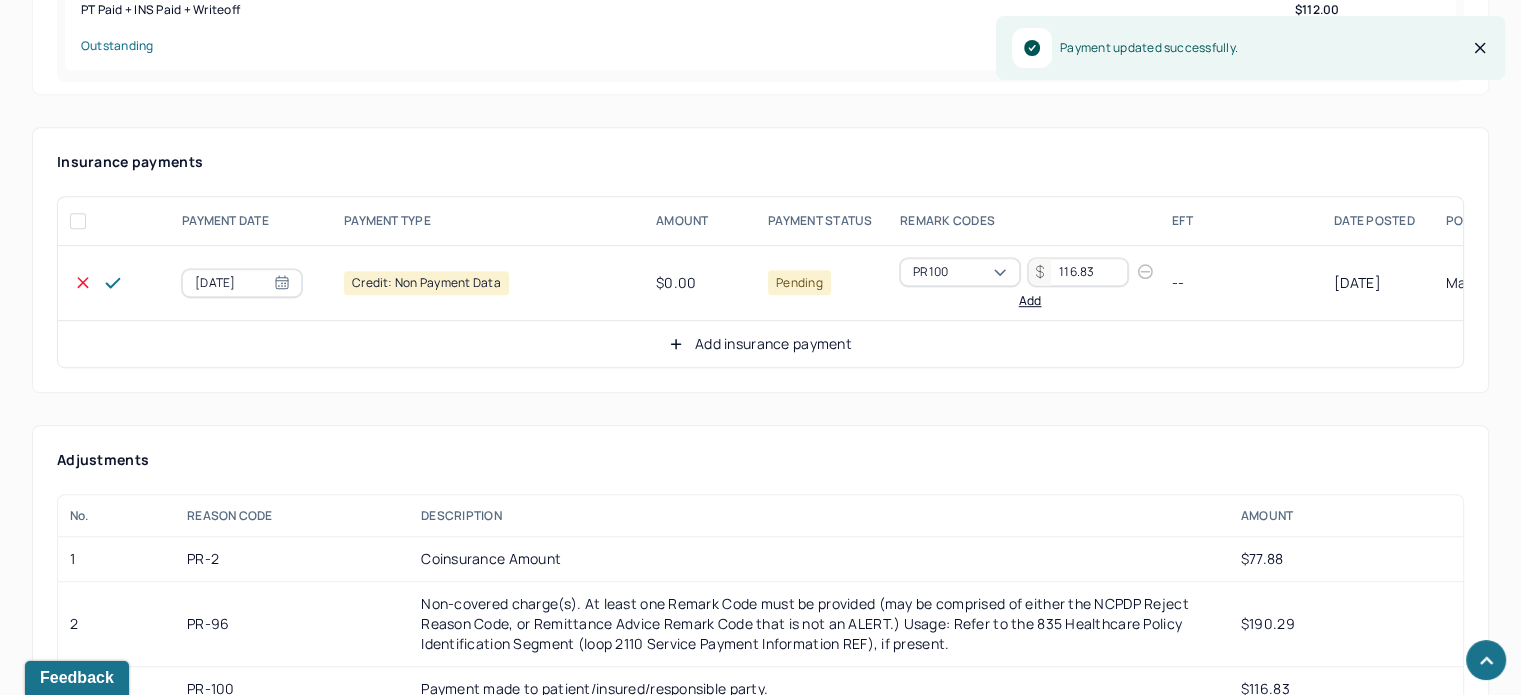 click on "Add insurance payment" at bounding box center [760, 344] 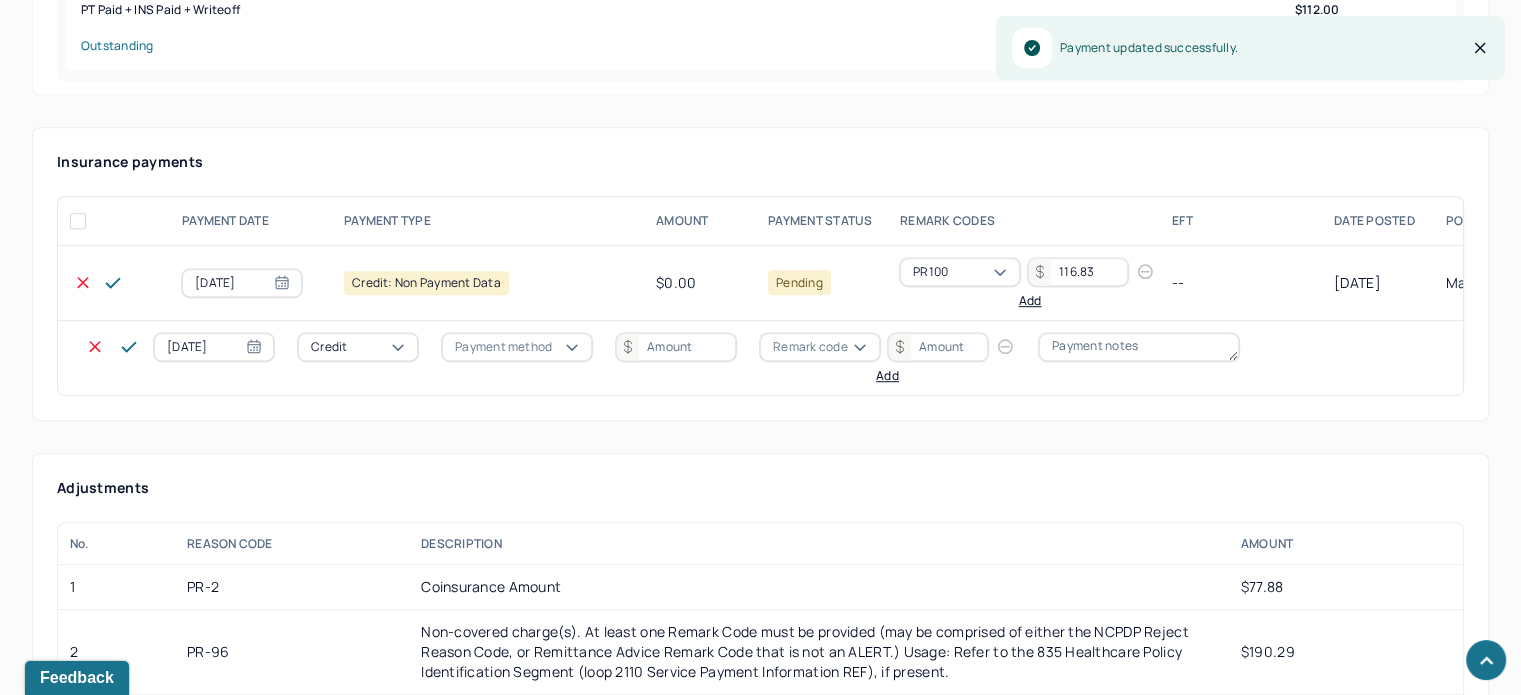 click on "[DATE] Credit Payment method Remark code       Add" at bounding box center (708, 358) 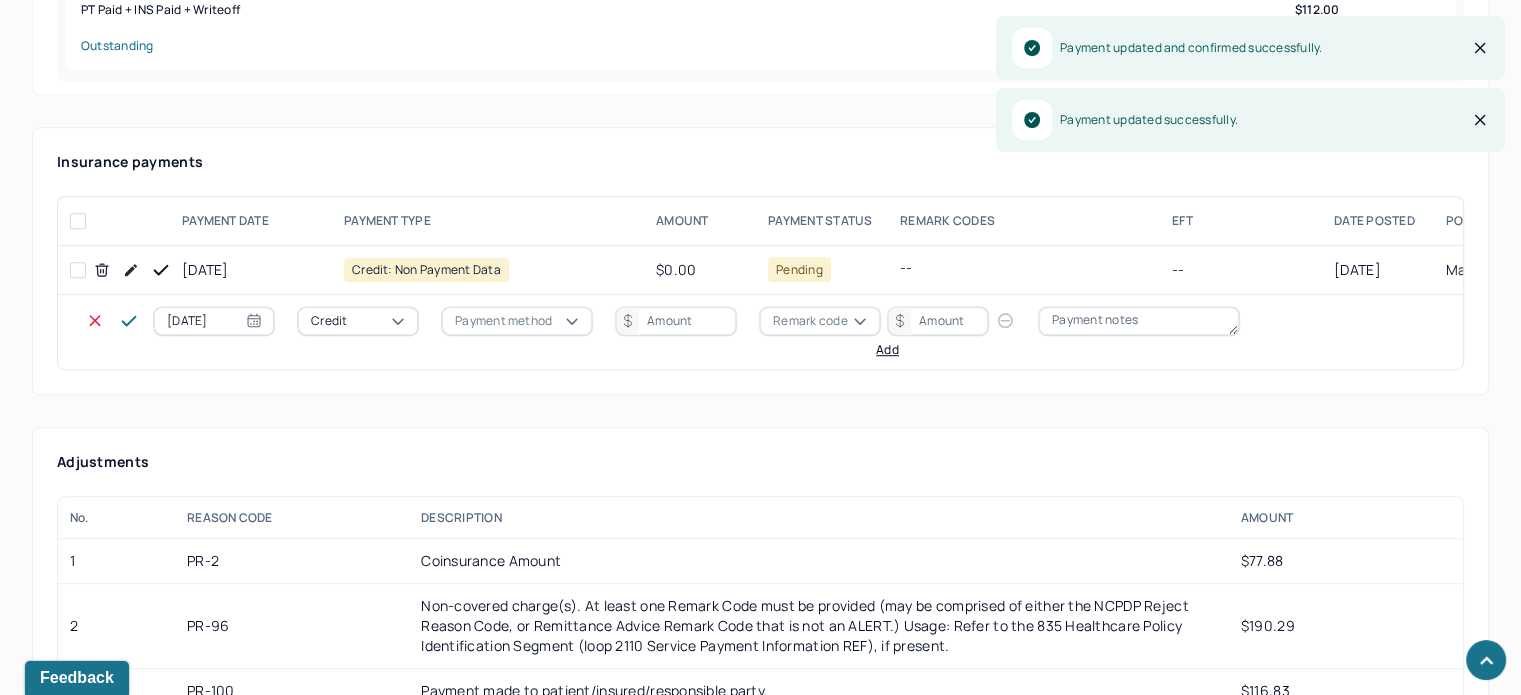 click on "Credit" at bounding box center [358, 321] 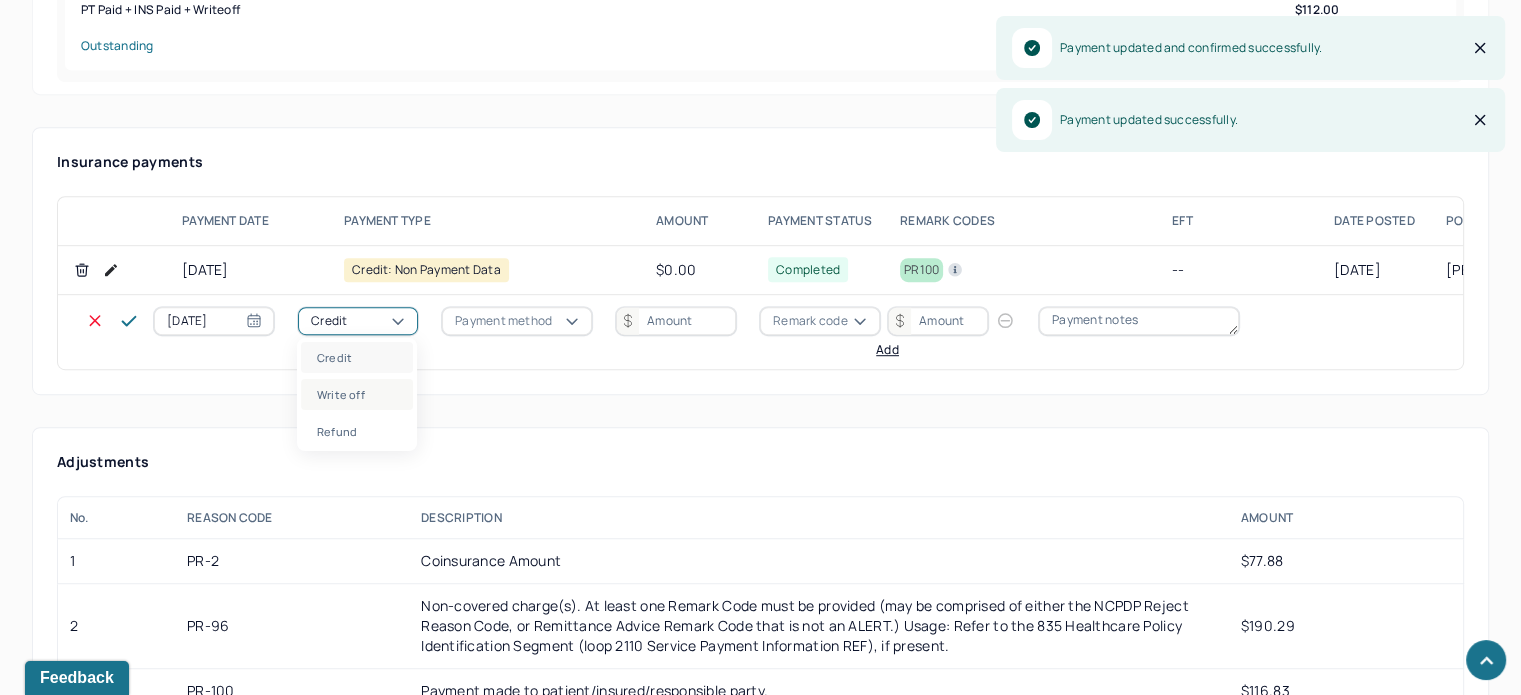 click on "Write off" at bounding box center (357, 394) 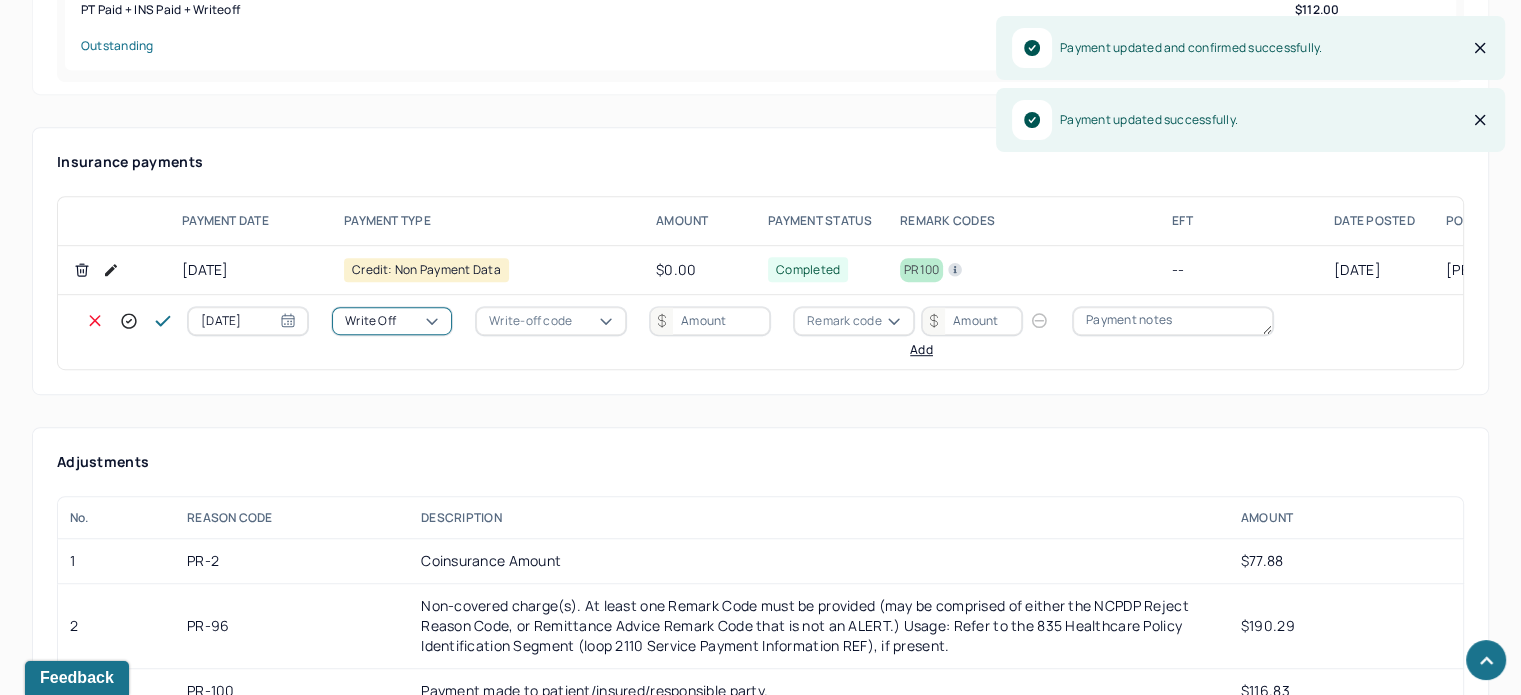 click on "Write-off code" at bounding box center (551, 321) 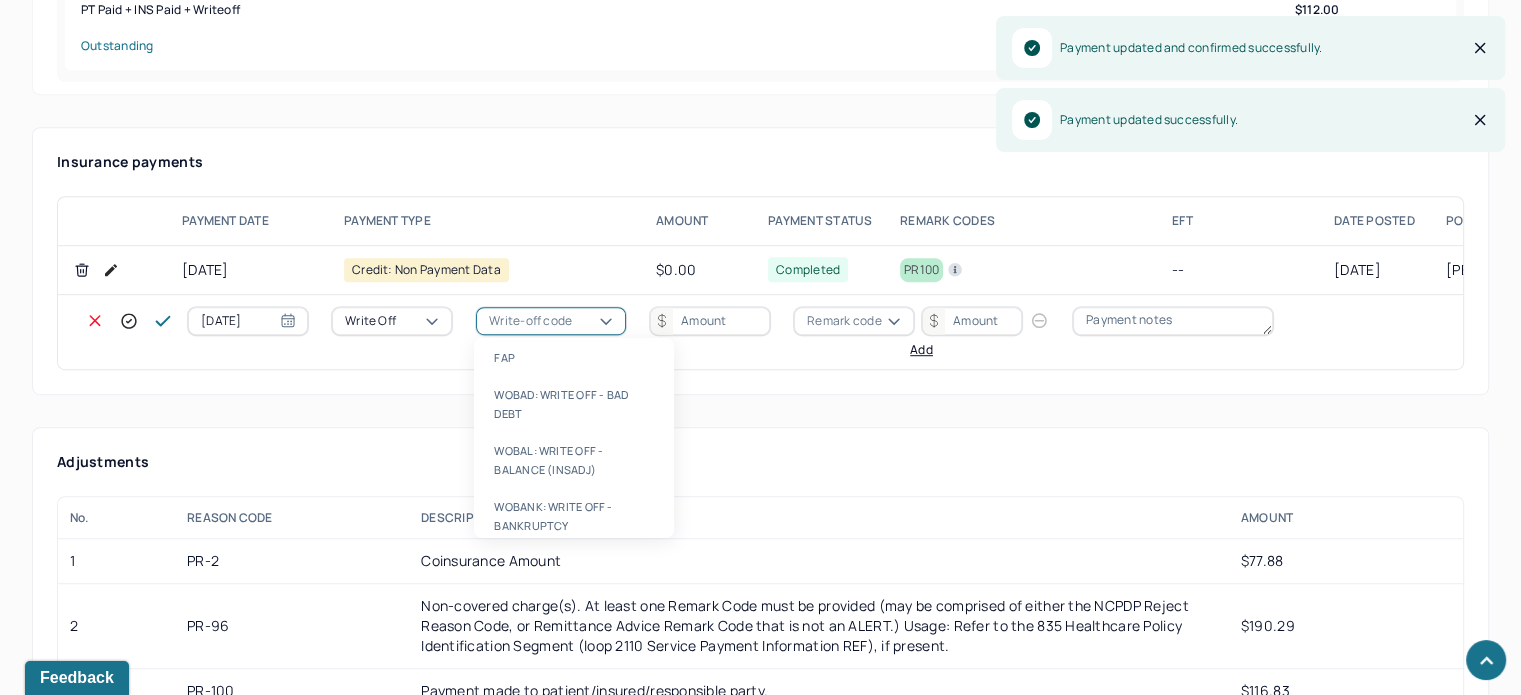 click on "FAP WOBAD: WRITE OFF - BAD DEBT WOBAL: WRITE OFF - BALANCE (INSADJ) WOBANK: WRITE OFF - BANKRUPTCY WOCOLL: WRITE OFF - COLLECTIONS WOCOUR: WRITE OFF - COURTESY WOHRDSHIP: W/O - FINANCIAL HARDSHIP WOINS: WRITE OFF - INSURANCE  WOMISC: WRITE OFF - MISC  WONOSHOW: WRITE OFF - THERAPIST WAIVED NO  WOREV: WRITE OFF - REBILLED  WOSINTK: WRITE OFF - SUPERVISOR INTAKE  WODED: WRITE OFF - DEDUCTIBLE WOTRMD: WRITE OFF - INSURANCE TERMED" at bounding box center (574, 438) 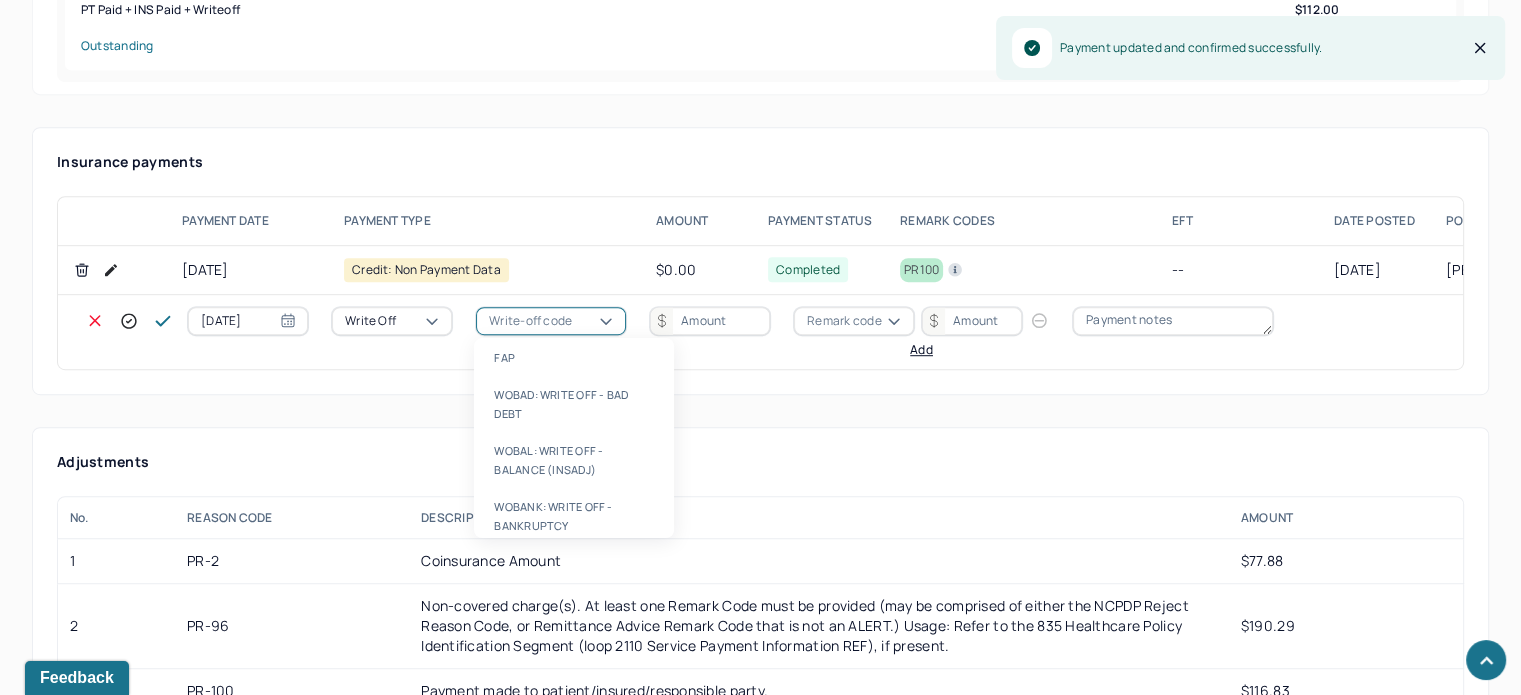 click on "WOBAL: WRITE OFF - BALANCE (INSADJ)" at bounding box center [574, 460] 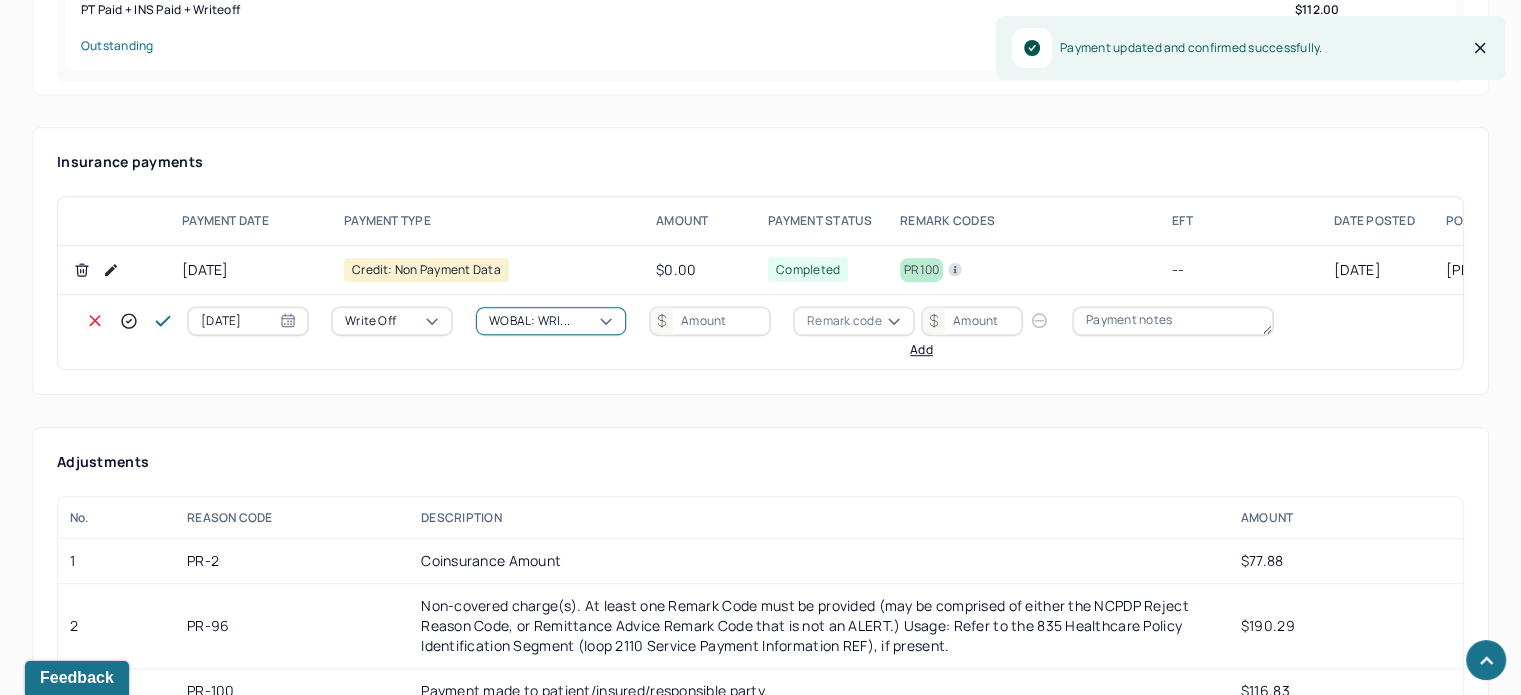 click at bounding box center [710, 321] 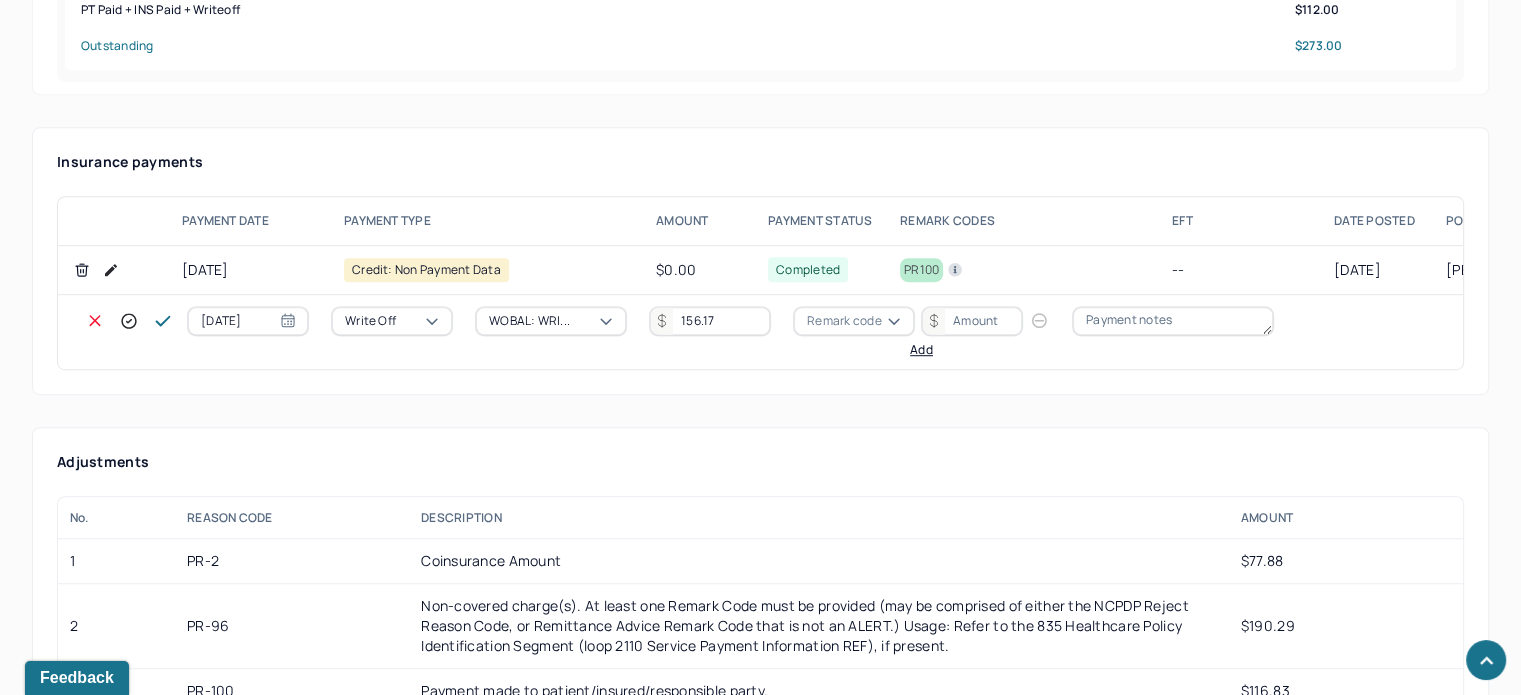 type on "156.17" 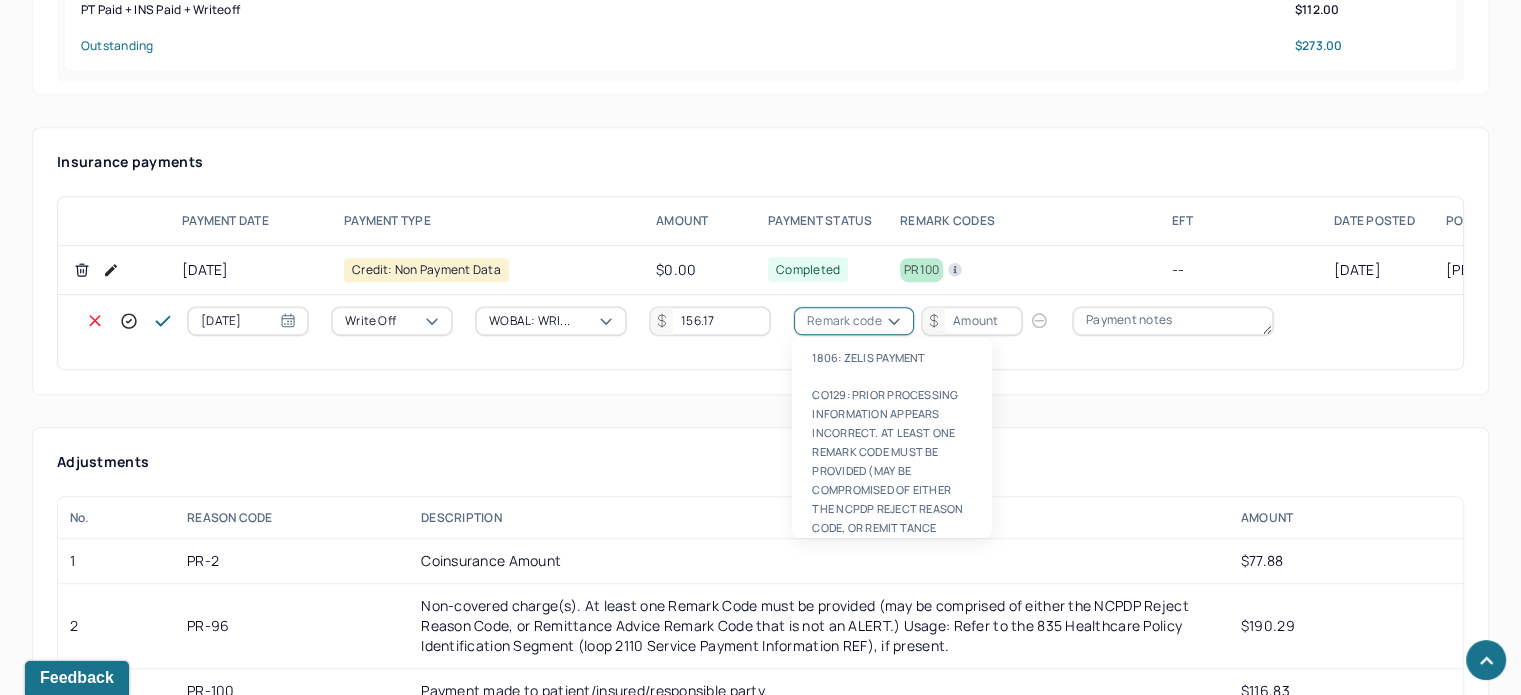 click on "Remark code" at bounding box center (844, 321) 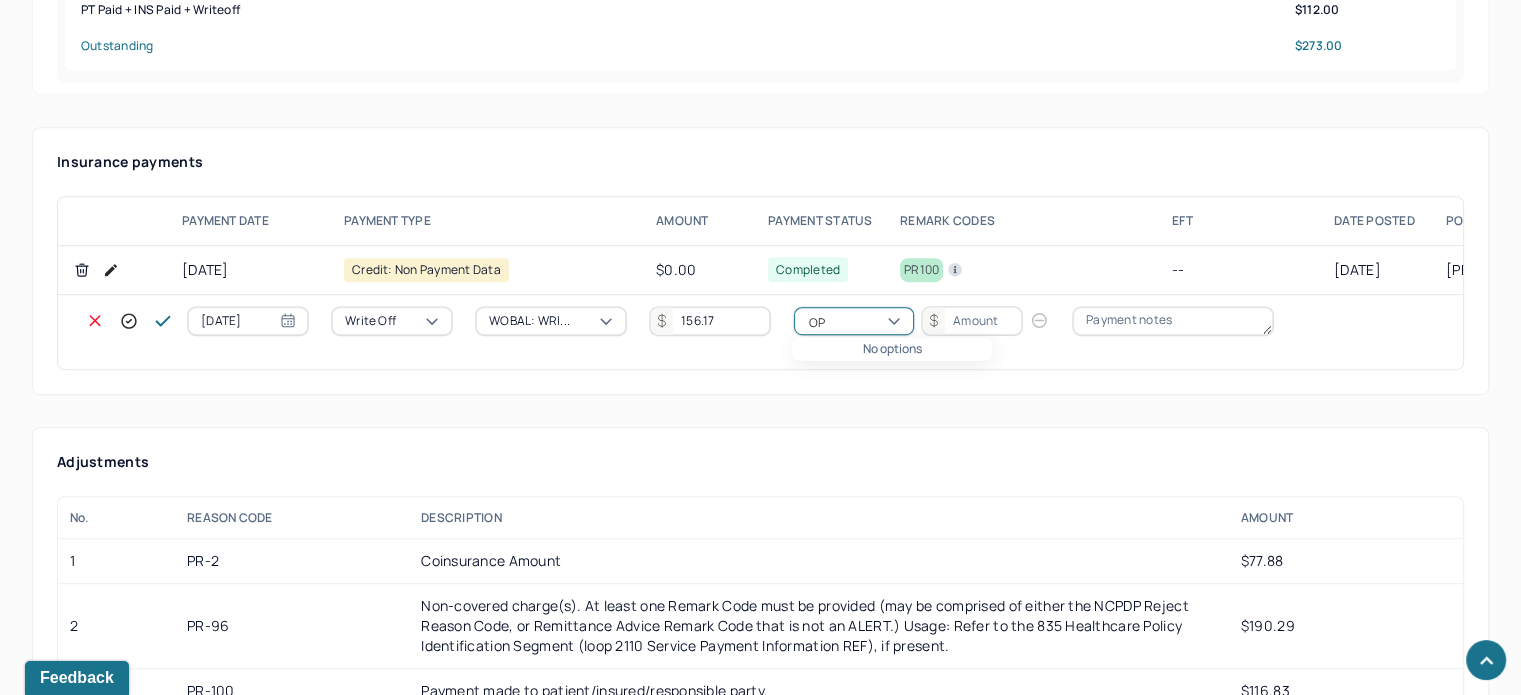 type on "O" 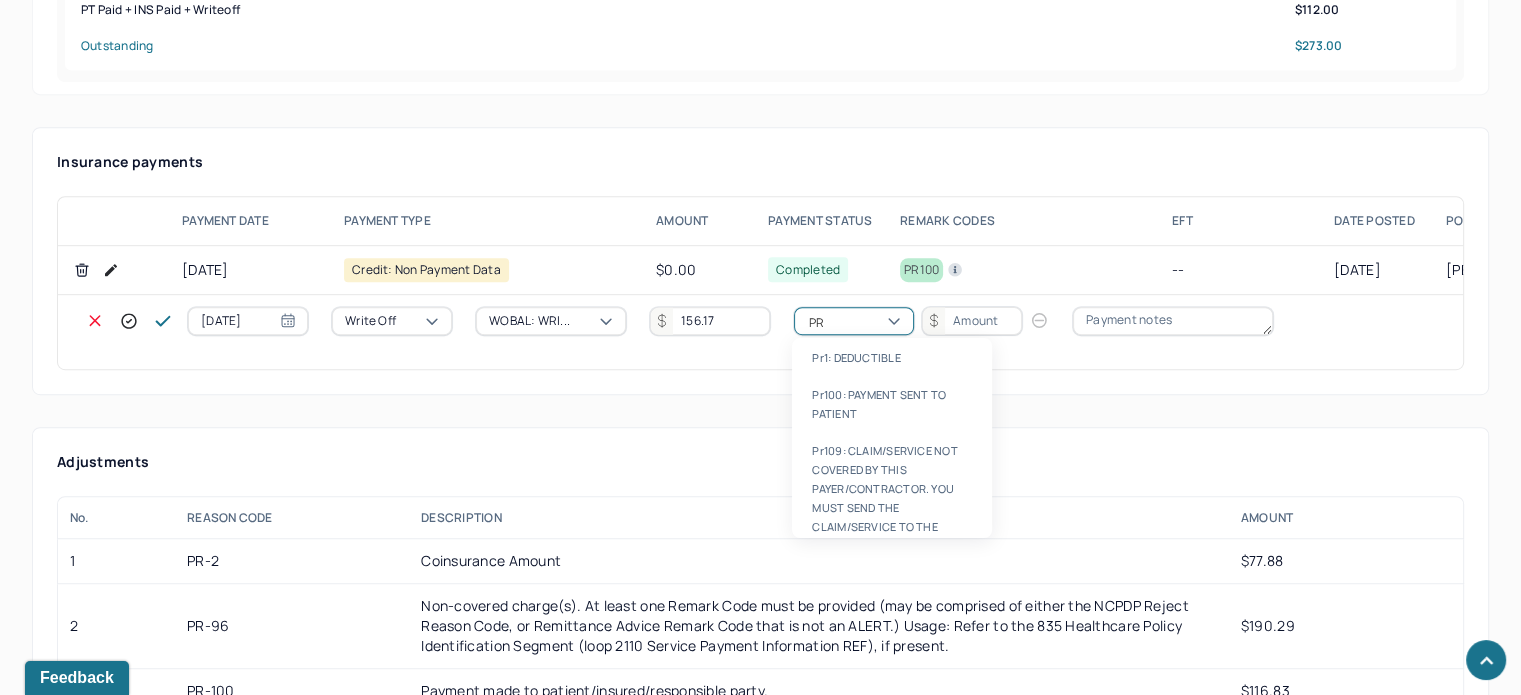 type on "PR2" 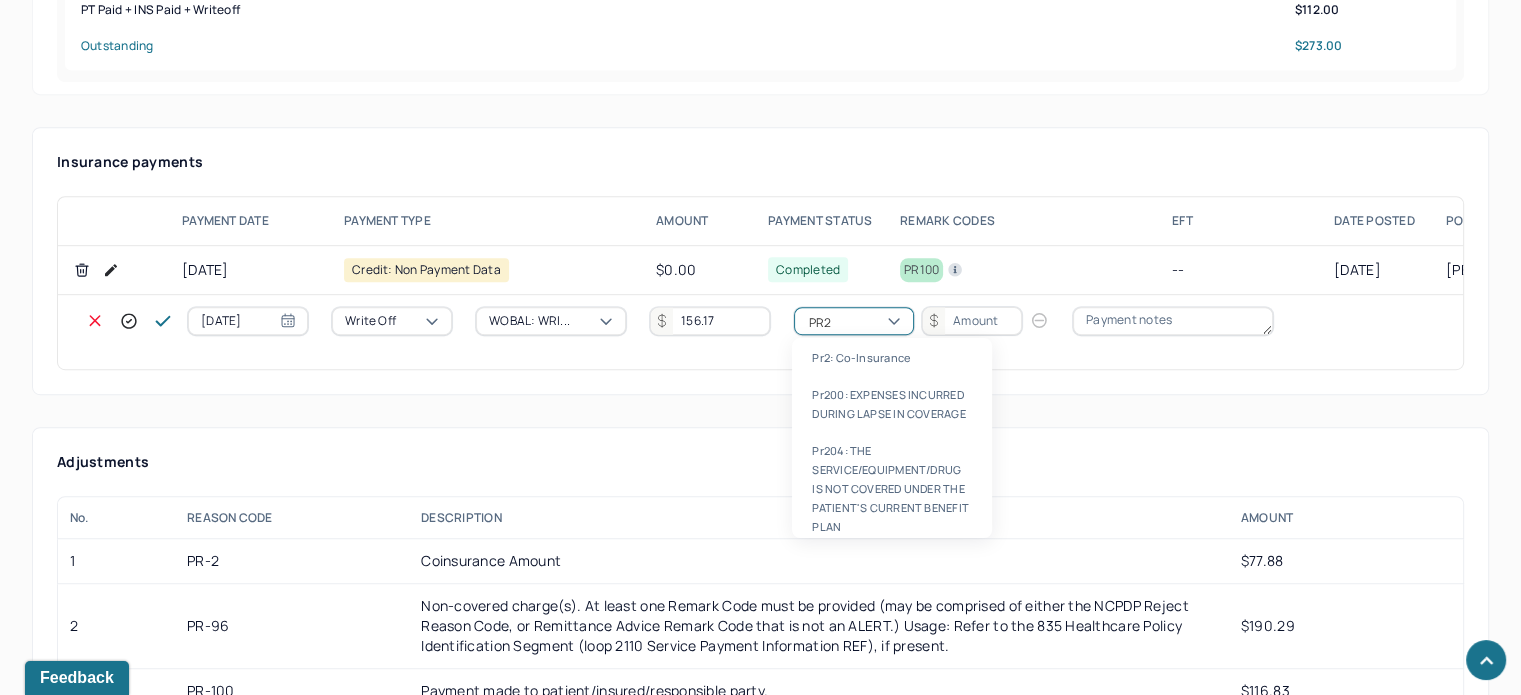 type 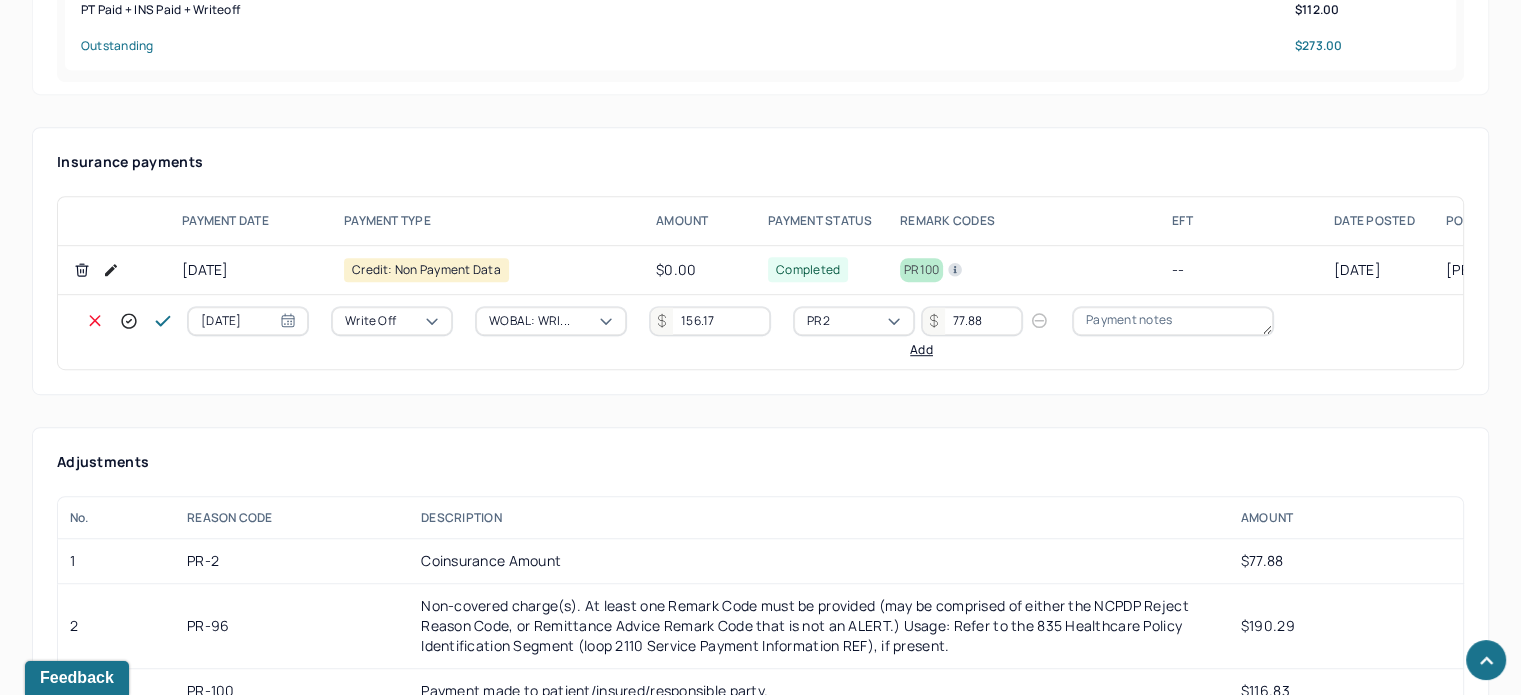 type on "77.88" 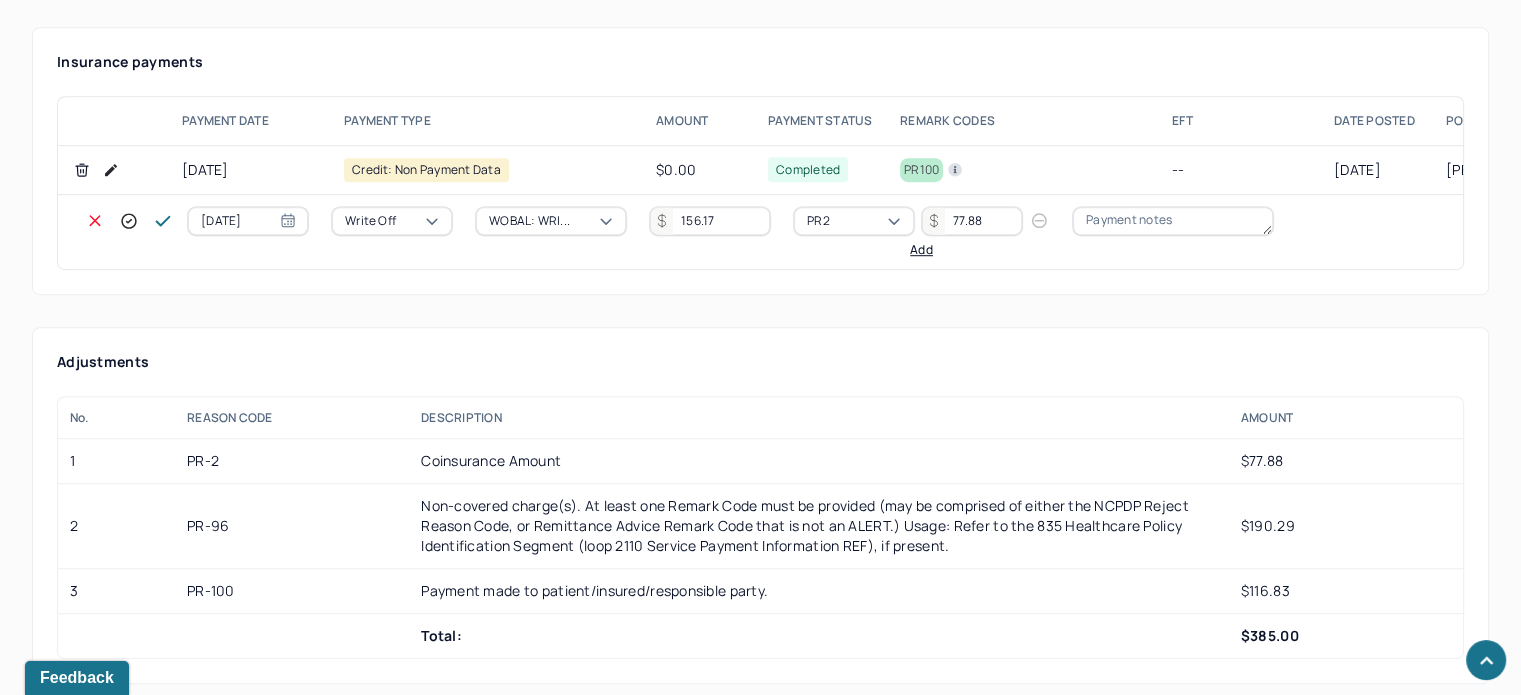 click on "Add" at bounding box center [921, 250] 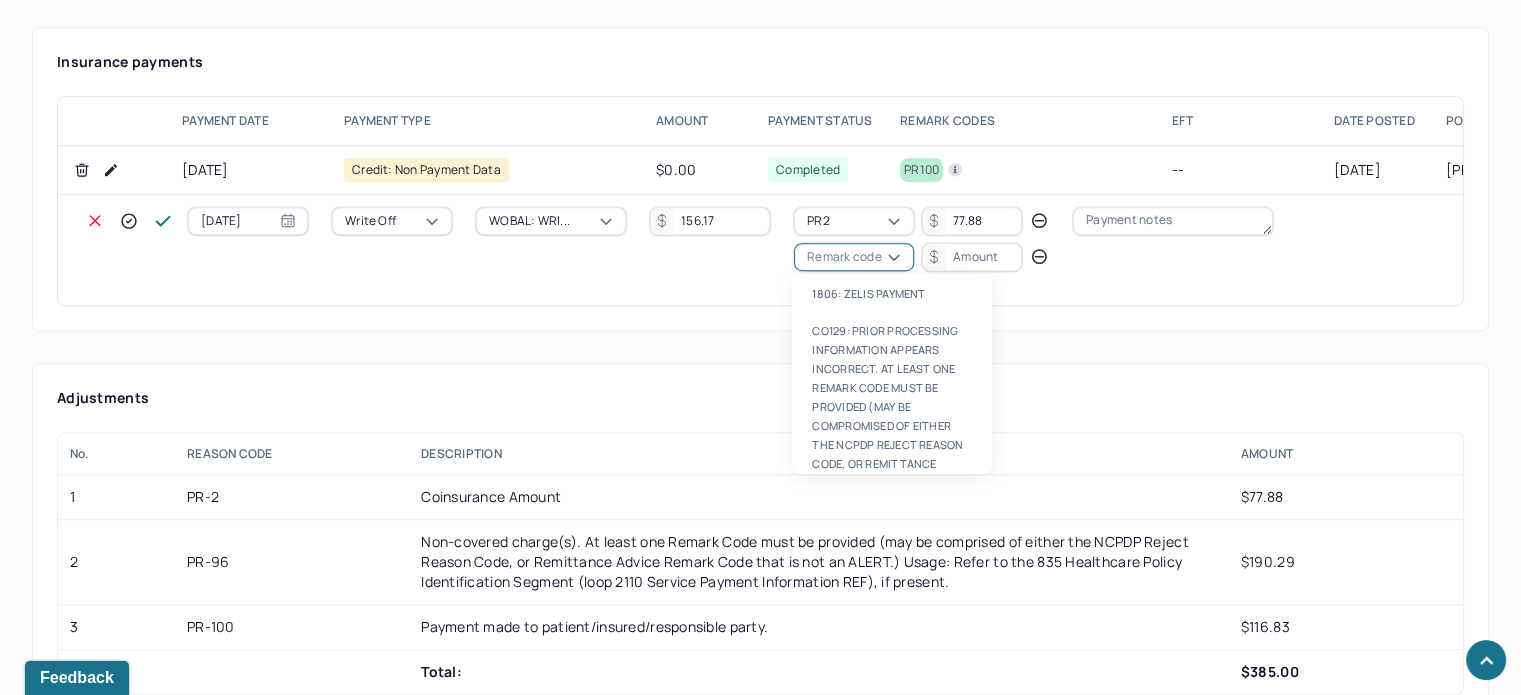 click on "Remark code" at bounding box center [844, 257] 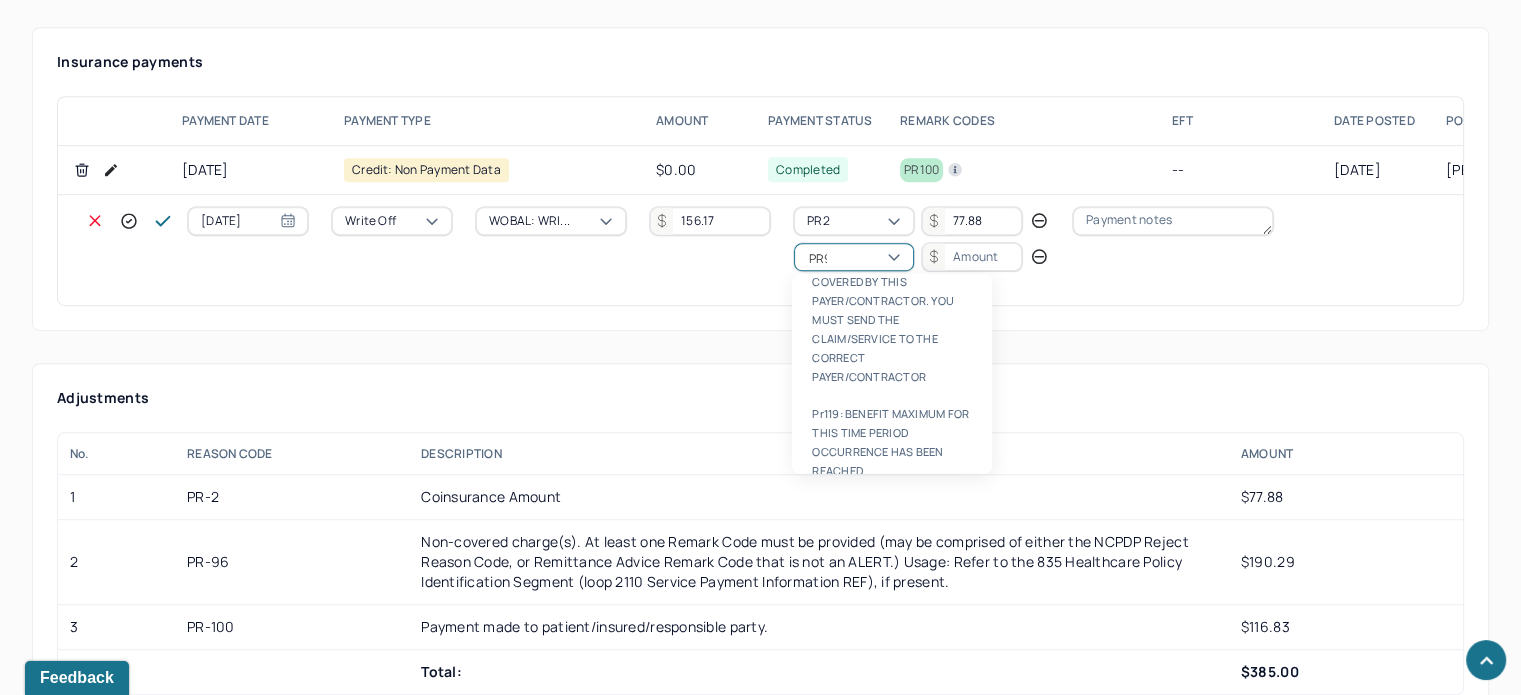 scroll, scrollTop: 84, scrollLeft: 0, axis: vertical 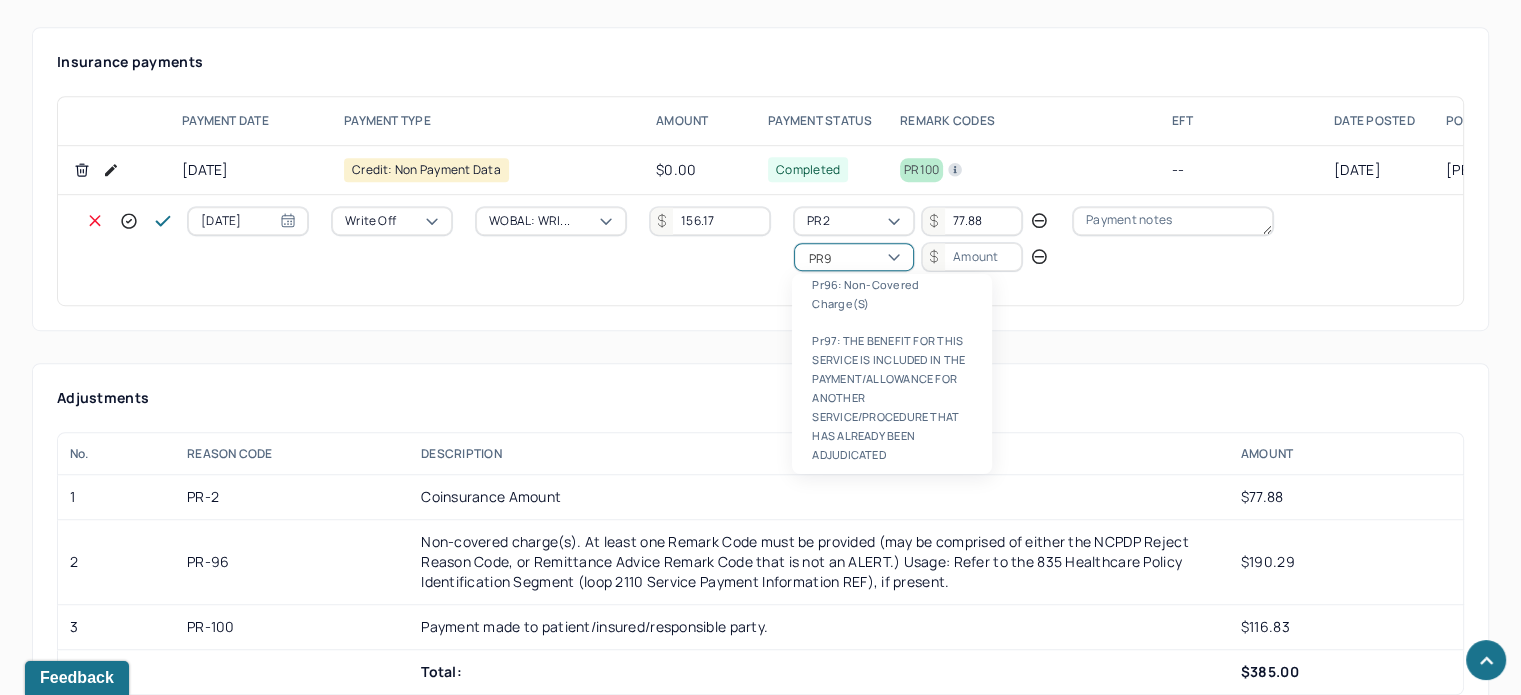 type on "PR96" 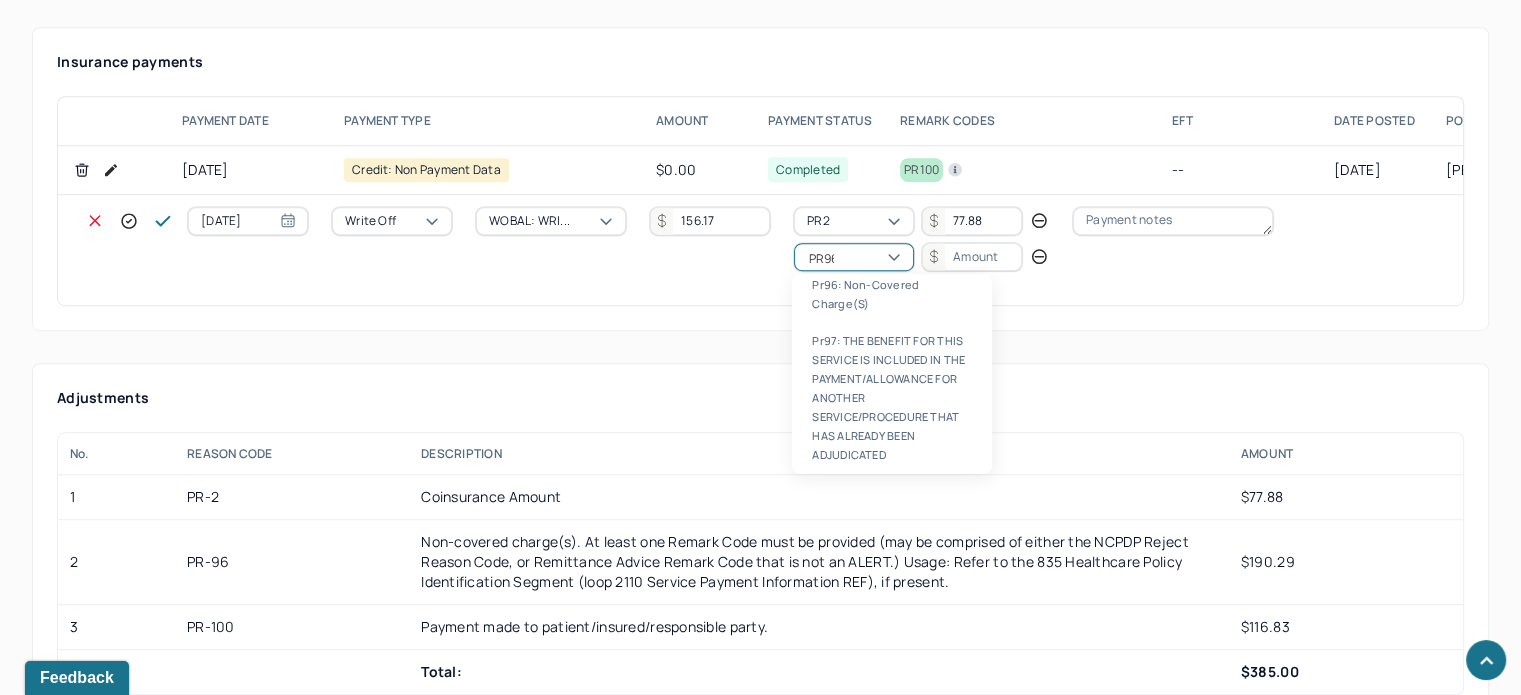 scroll, scrollTop: 0, scrollLeft: 0, axis: both 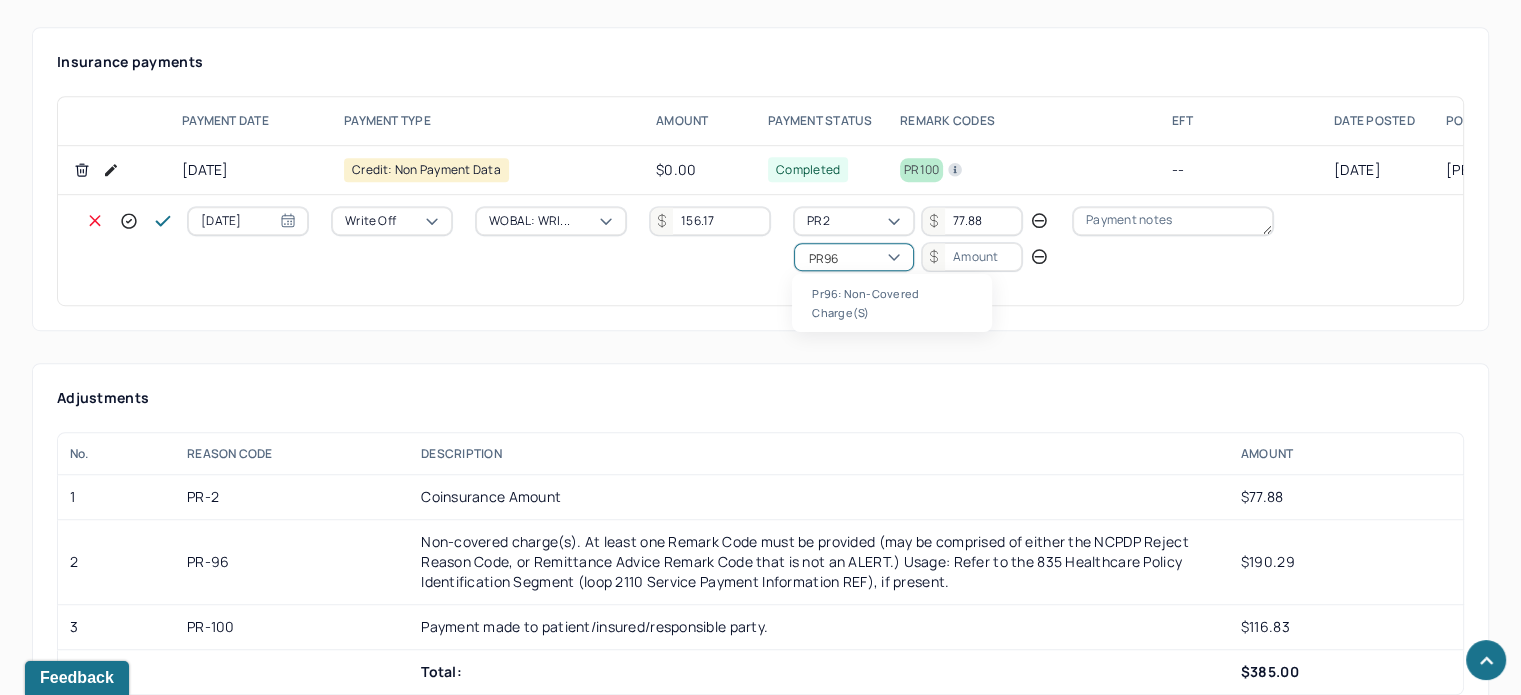 type 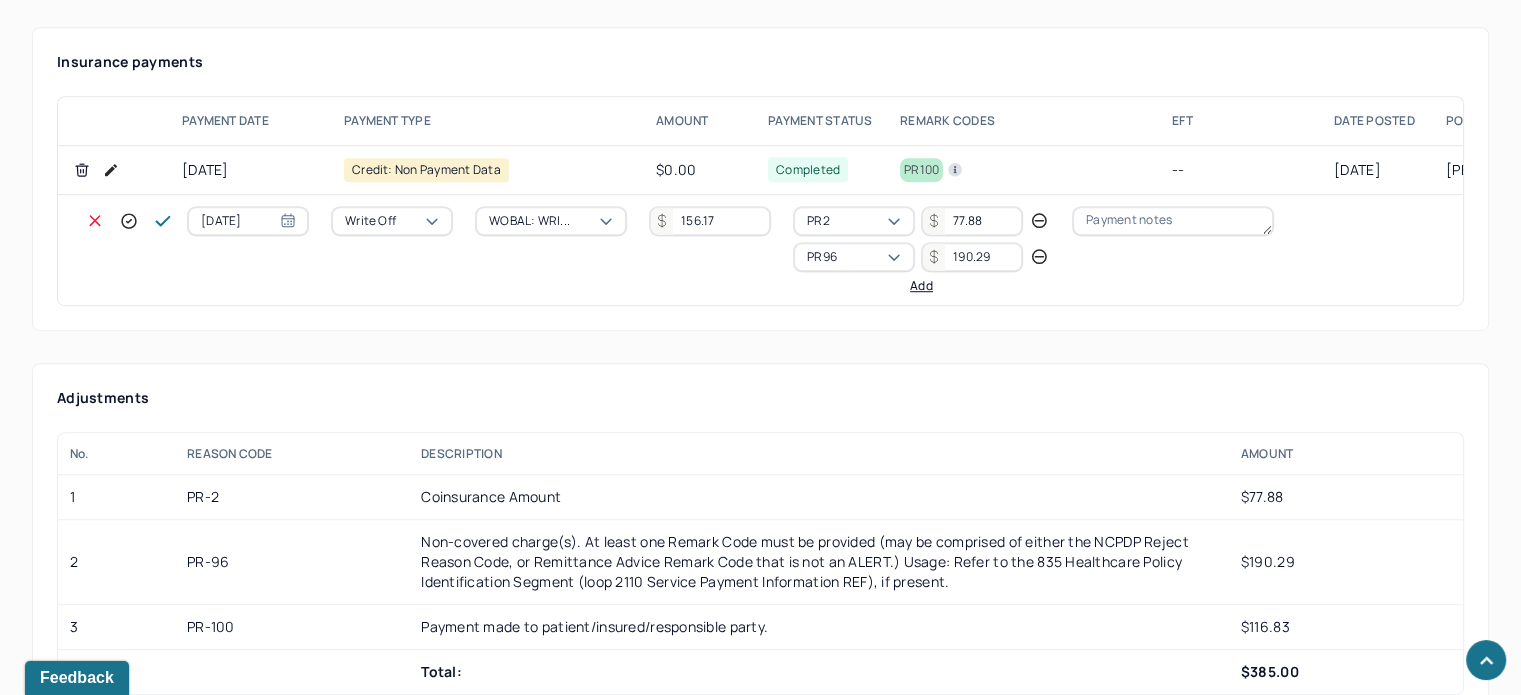 type on "190.29" 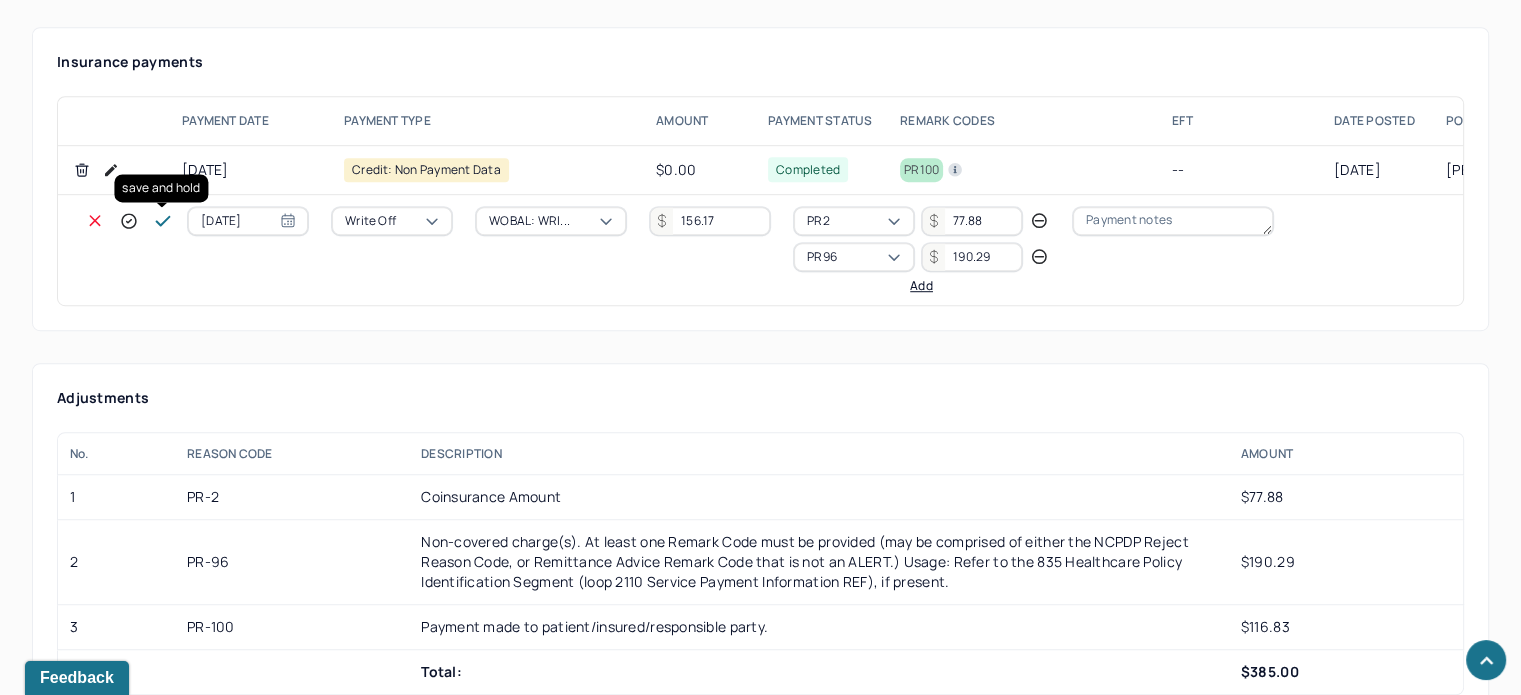 click 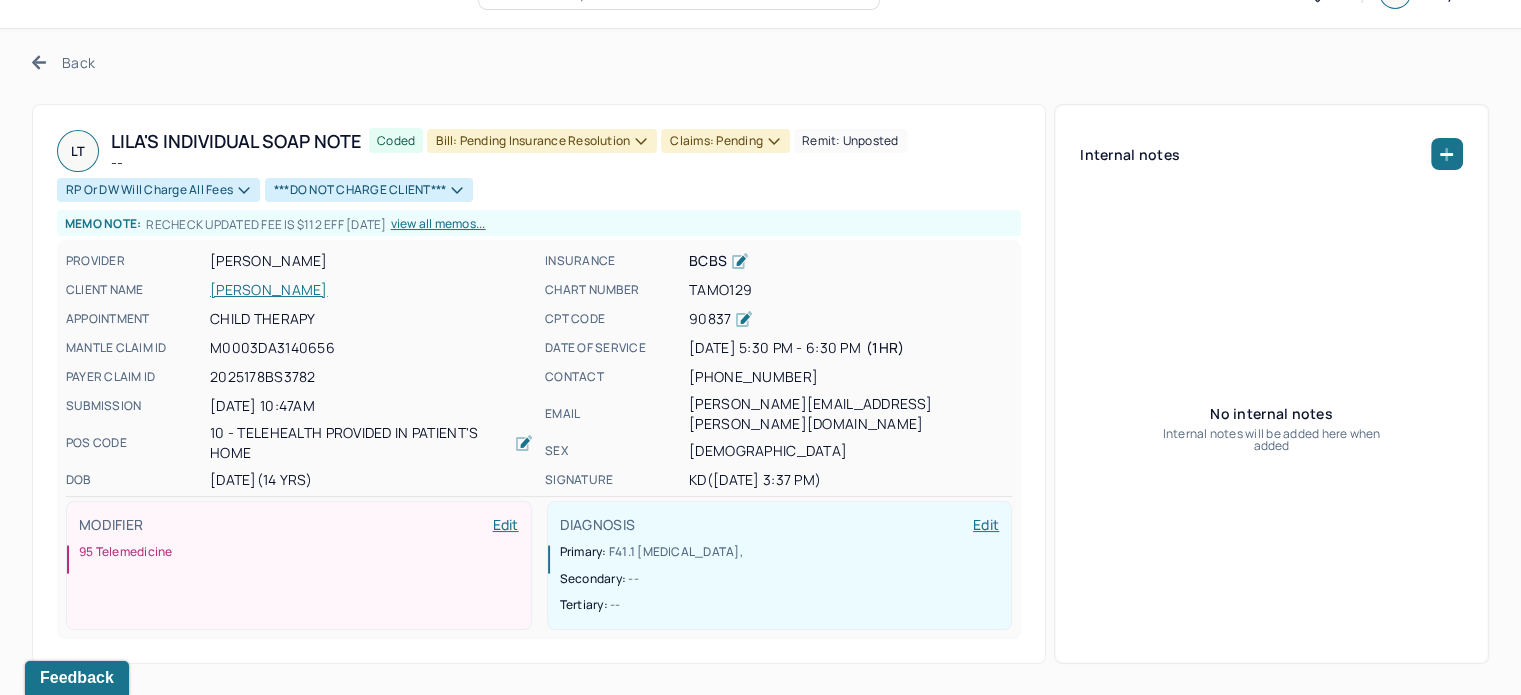 scroll, scrollTop: 0, scrollLeft: 0, axis: both 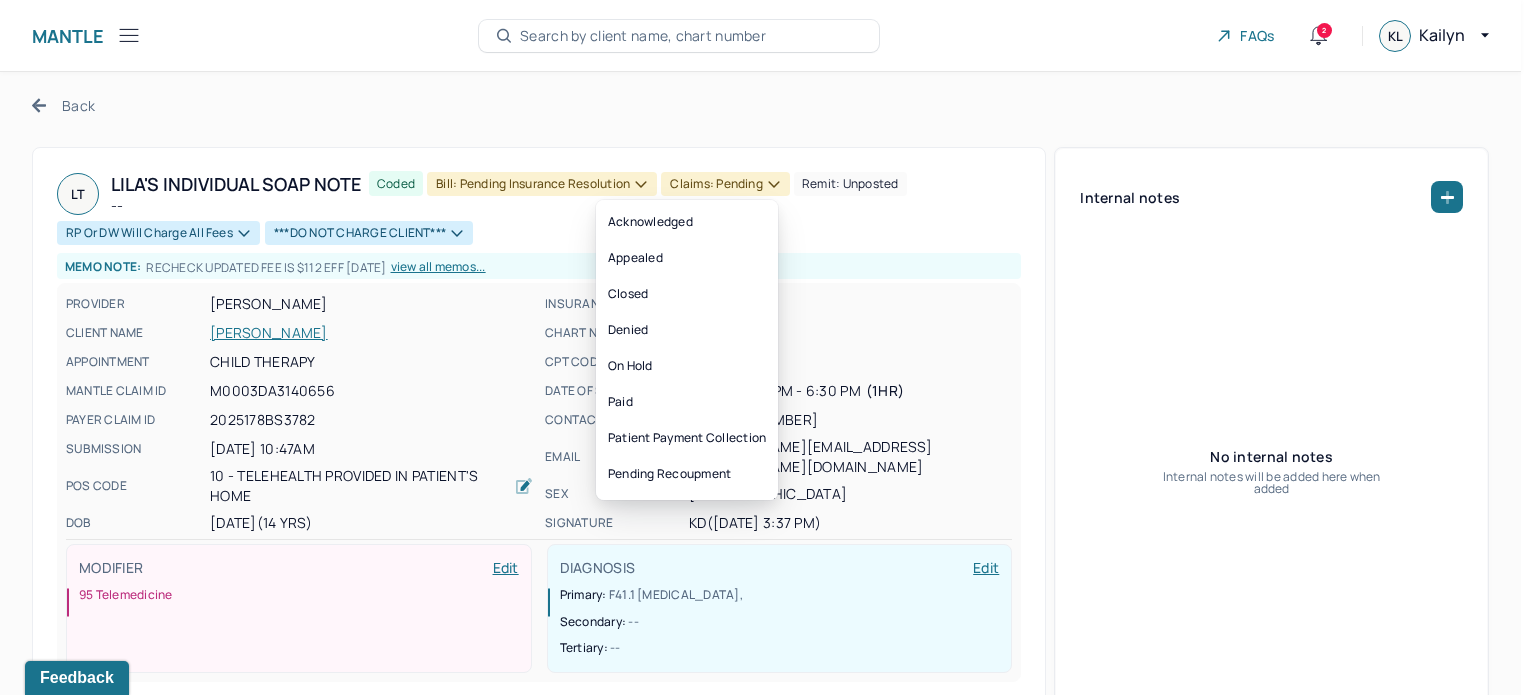 click on "Claims: pending" at bounding box center (725, 184) 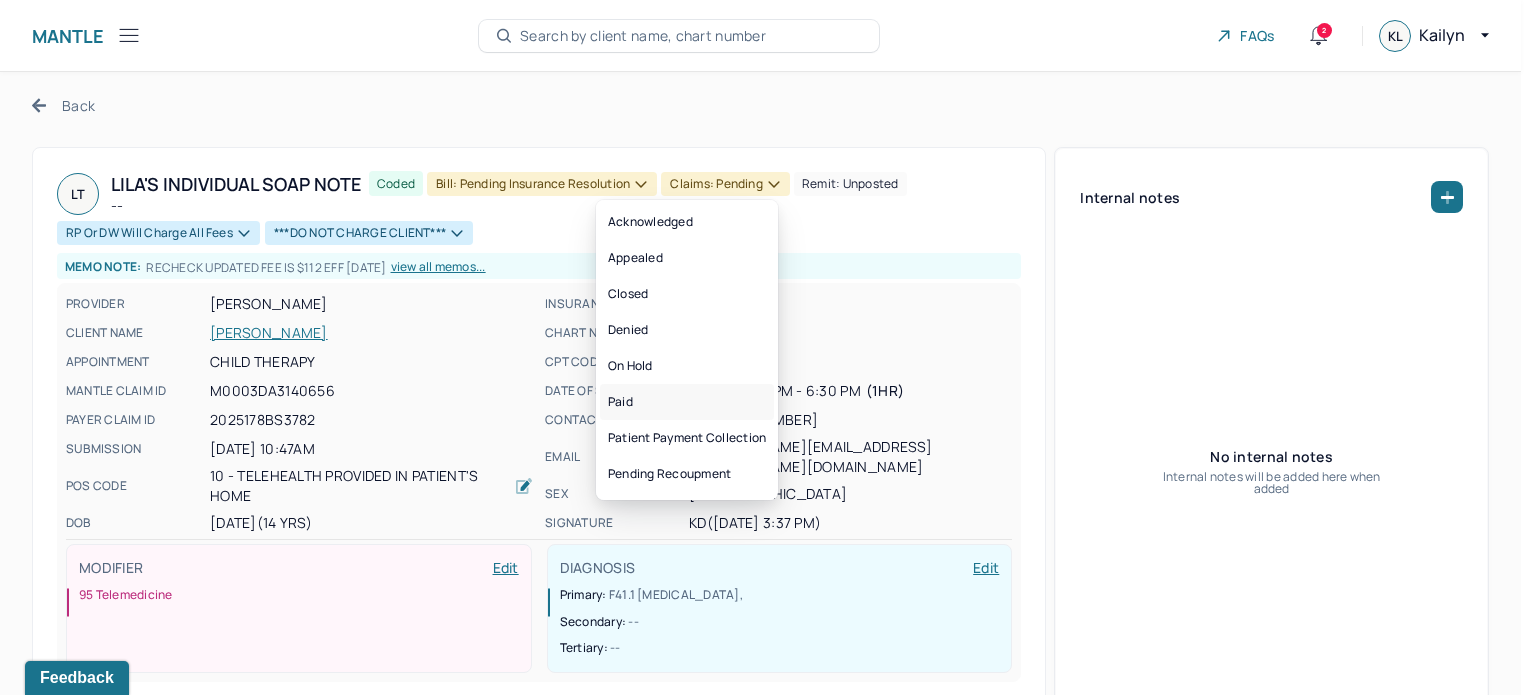 click on "Paid" at bounding box center [687, 402] 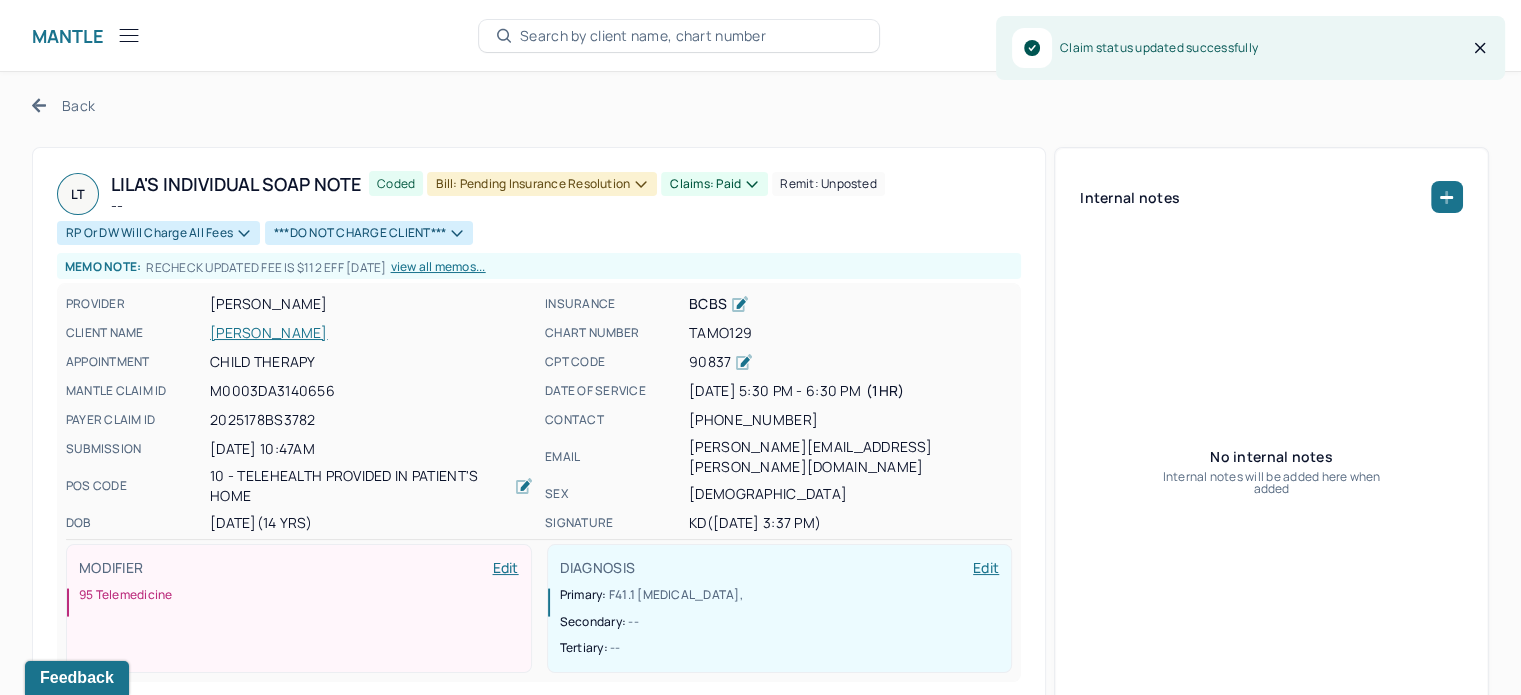 click on "LT Lila's   Individual soap note -- Coded   Bill: Pending Insurance Resolution     Claims: paid   Remit: unposted   RP or DW will charge all fees     ***DO NOT CHARGE CLIENT***   Memo note: RECHECK UPDATED FEE IS $112 EFF 4/24/25 view all memos... PROVIDER DAMIANO, KRISTINA CLIENT NAME TERMINI, LILA APPOINTMENT Child therapy   MANTLE CLAIM ID M0003DA3140656 PAYER CLAIM ID 2025178BS3782 SUBMISSION 06/26/2025 10:47AM POS CODE 10 - Telehealth Provided in Patient's Home     DOB 11/10/2010  (14 Yrs) INSURANCE BCBS     CHART NUMBER TAMO129 CPT CODE 90837     DATE OF SERVICE 06/23/2025   5:30 PM   -   6:30 PM ( 1hr ) CONTACT (646) 522-8884 EMAIL nicholas.j.termini@gmail.com SEX female SIGNATURE KD  (06/24/2025, 3:37 PM) MODIFIER   Edit   95 Telemedicine DIAGNOSIS   Edit   Primary:   F41.1 GENERALIZED ANXIETY DISORDER ,  Secondary:   -- Tertiary:   --" at bounding box center [539, 427] 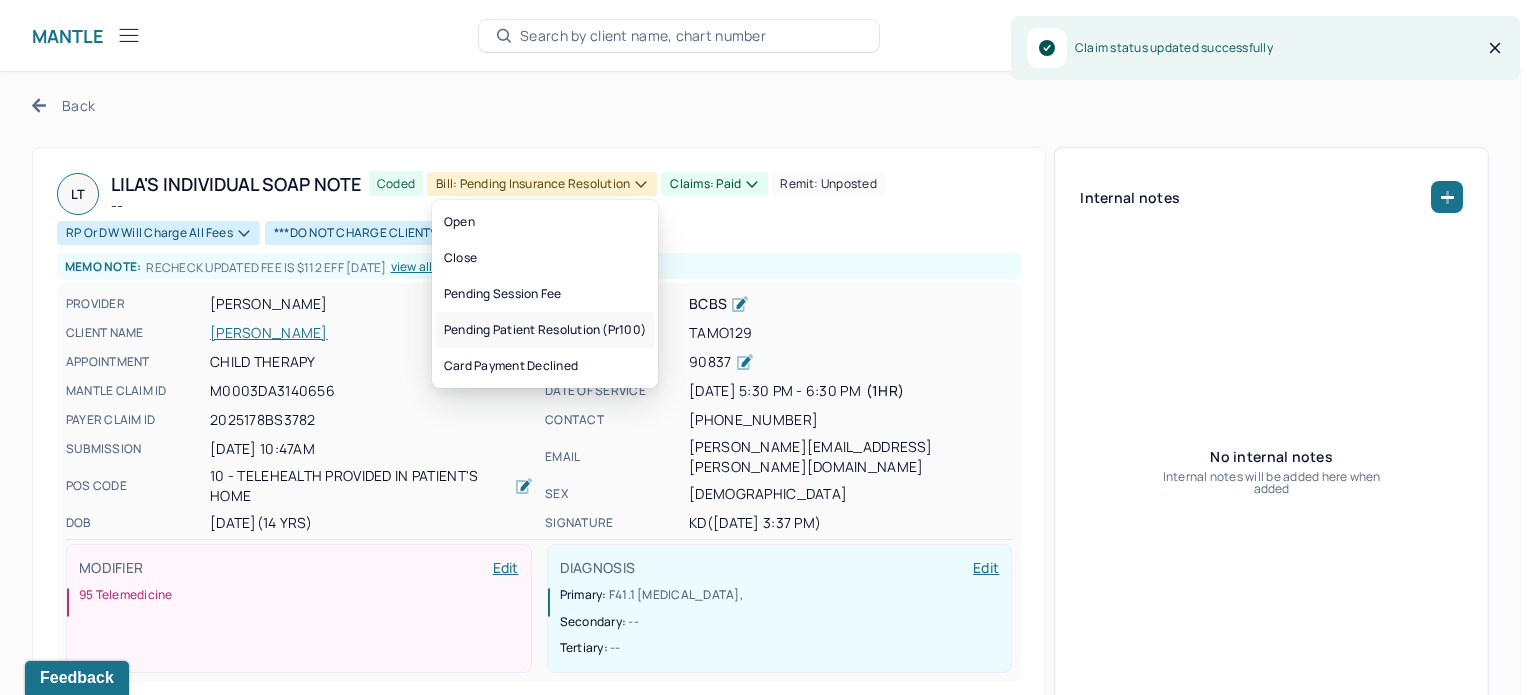 click on "Pending patient resolution (pr100)" at bounding box center [545, 330] 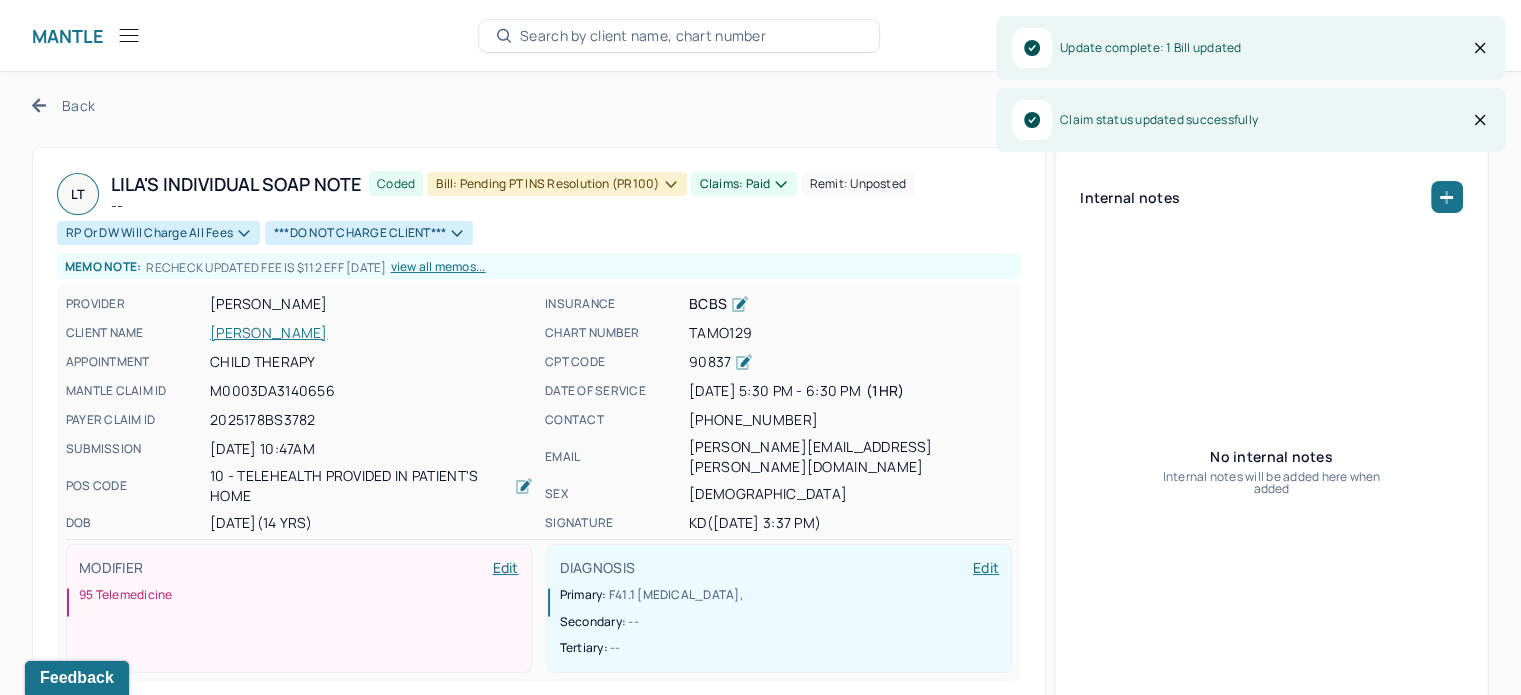 click on "Back" at bounding box center (63, 105) 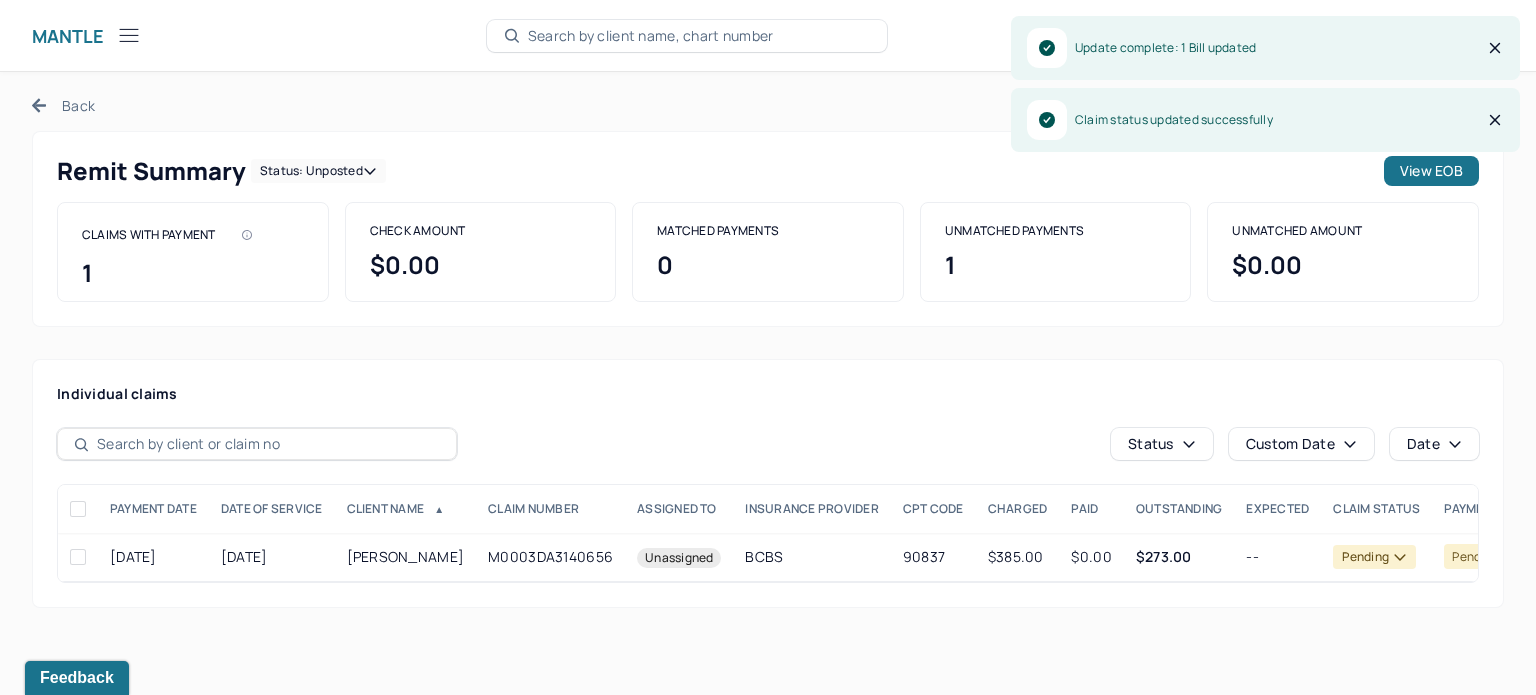 click on "Status: unposted" at bounding box center [318, 171] 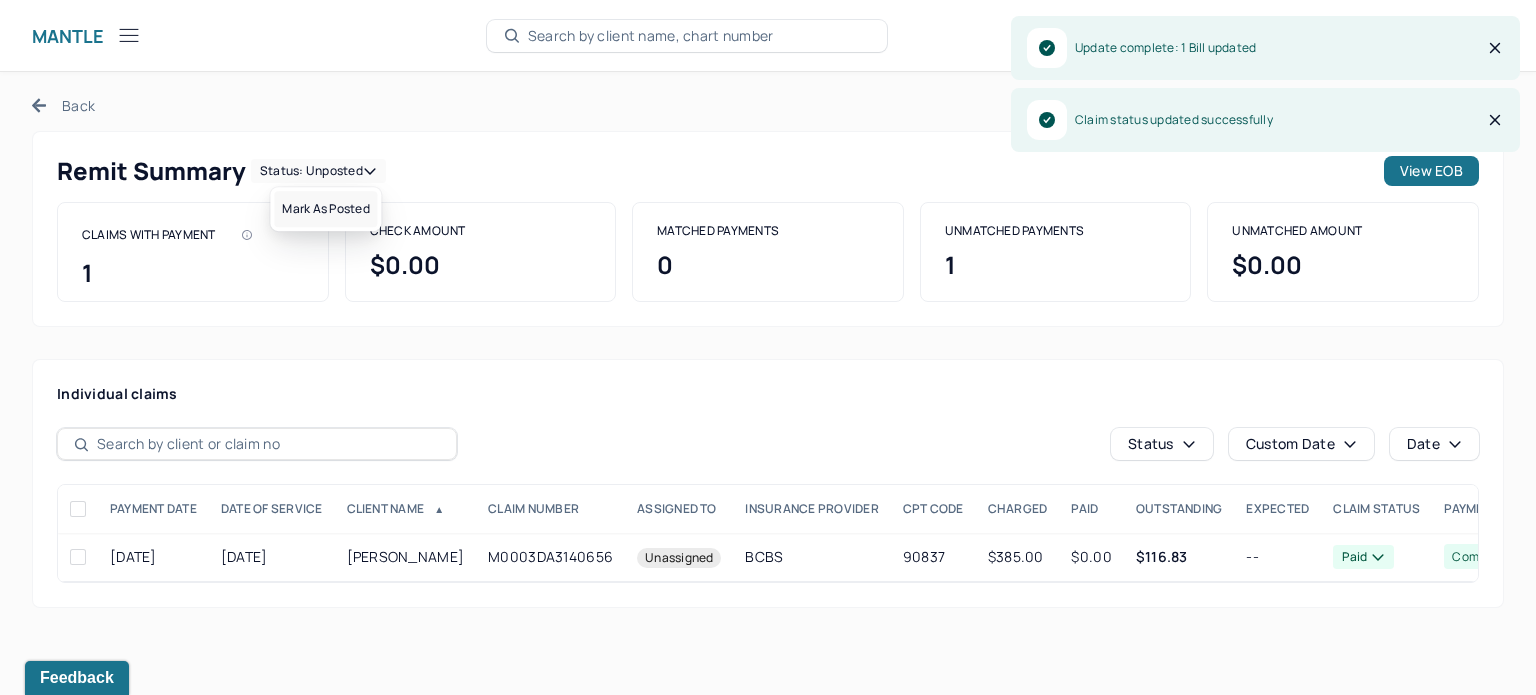 click on "Mark as Posted" at bounding box center [325, 209] 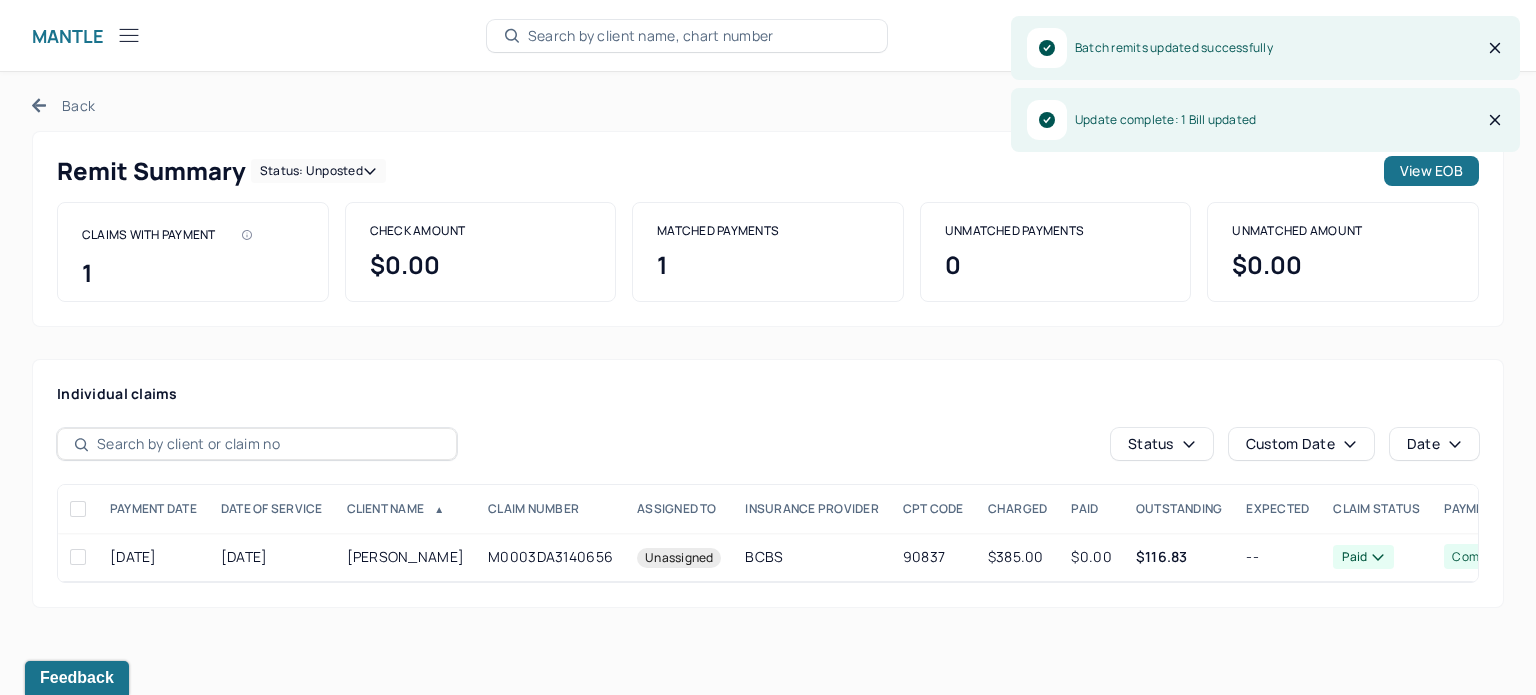 click on "Back Remit Summary   Status: unposted   View EOB CLAIMS WITH PAYMENT     1 CHECK AMOUNT $0.00 MATCHED PAYMENTS 1 UNMATCHED PAYMENTS 0 UNMATCHED AMOUNT $0.00 Individual claims   Status     Custom Date     Date   PAYMENT DATE DATE OF SERVICE CLIENT NAME ▲ CLAIM NUMBER Assigned to INSURANCE PROVIDER CPT CODE CHARGED PAID OUTSTANDING EXPECTED CLAIM STATUS Payment status 06/26/2025 06/23/2025 TERMINI, LILA M0003DA3140656 Unassigned BCBS 90837 $385.00 $0.00 $116.83 --   paid   completed" at bounding box center (768, 352) 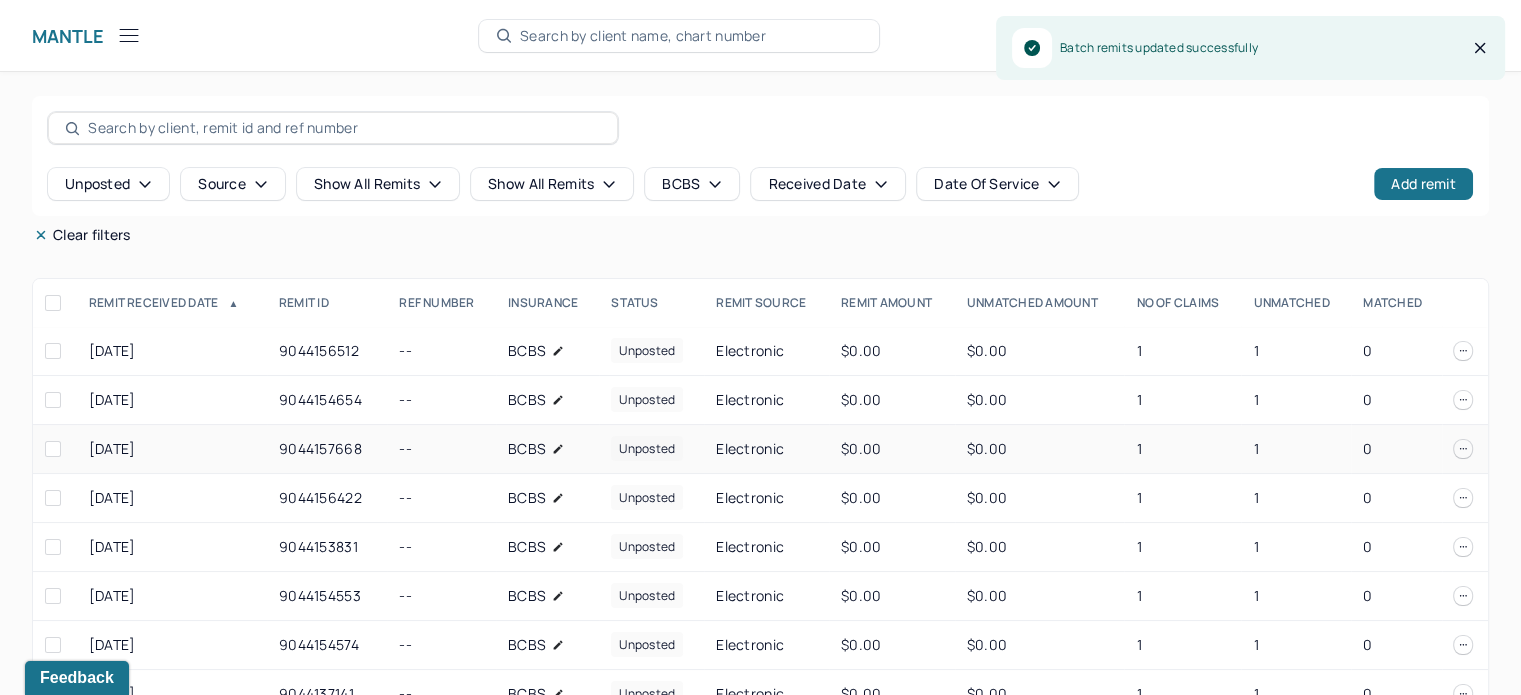 click on "1" at bounding box center (1296, 449) 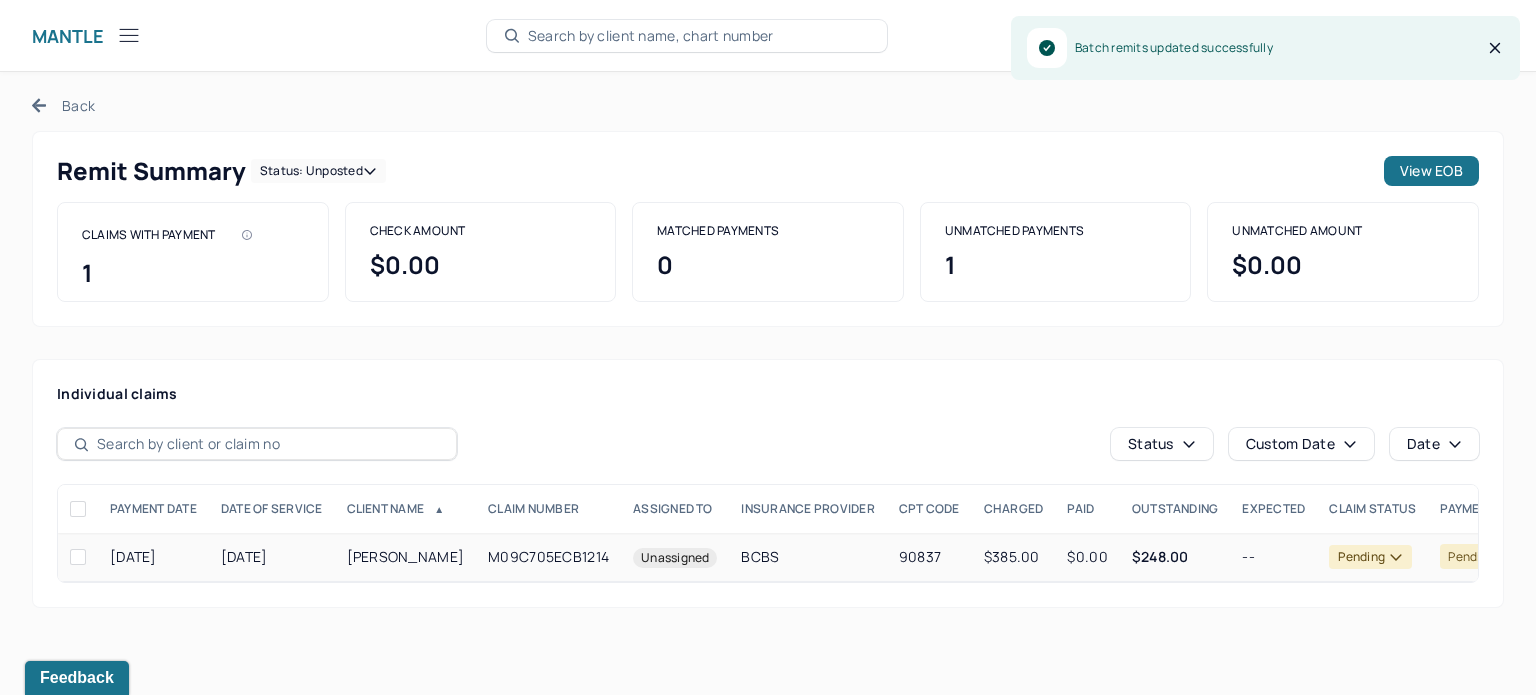 click on "M09C705ECB1214" at bounding box center [548, 557] 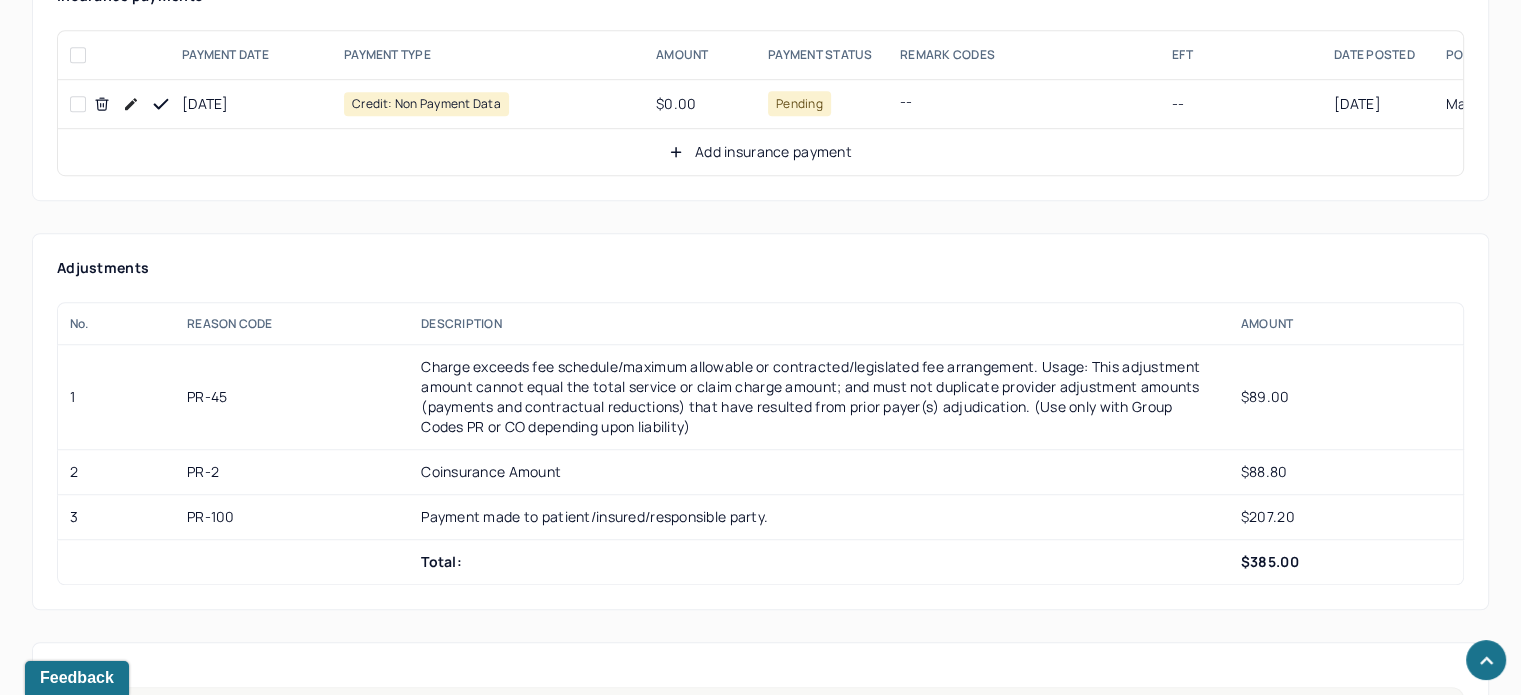 scroll, scrollTop: 1200, scrollLeft: 0, axis: vertical 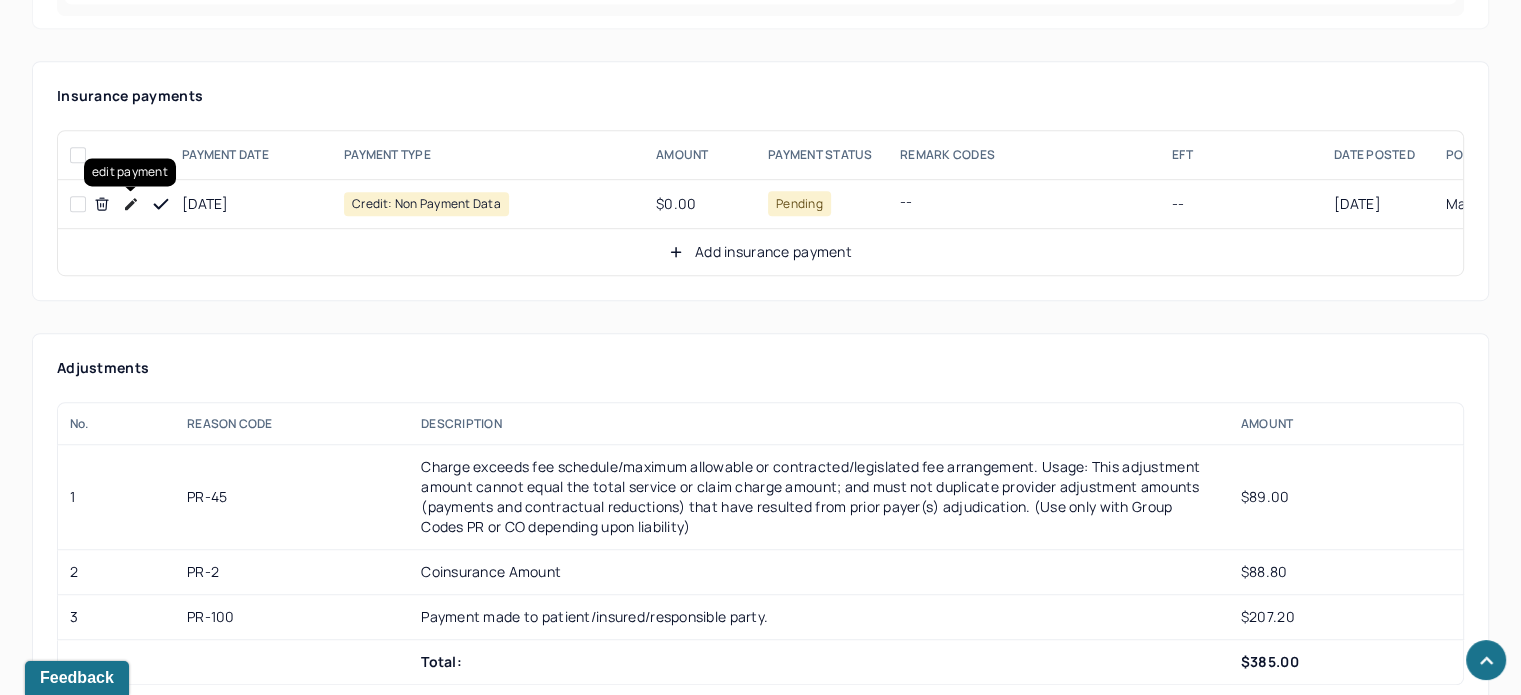 drag, startPoint x: 135, startPoint y: 203, endPoint x: 346, endPoint y: 203, distance: 211 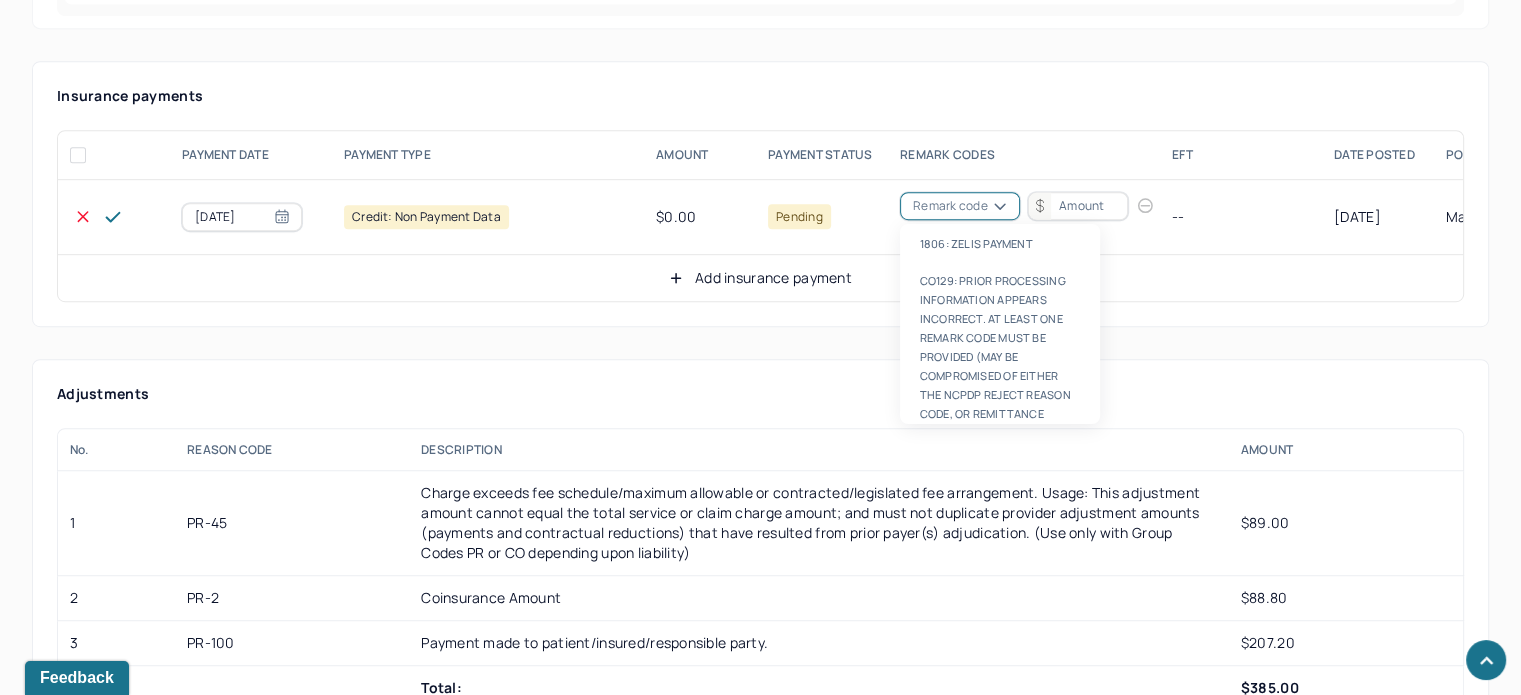 click on "Remark code" at bounding box center (950, 206) 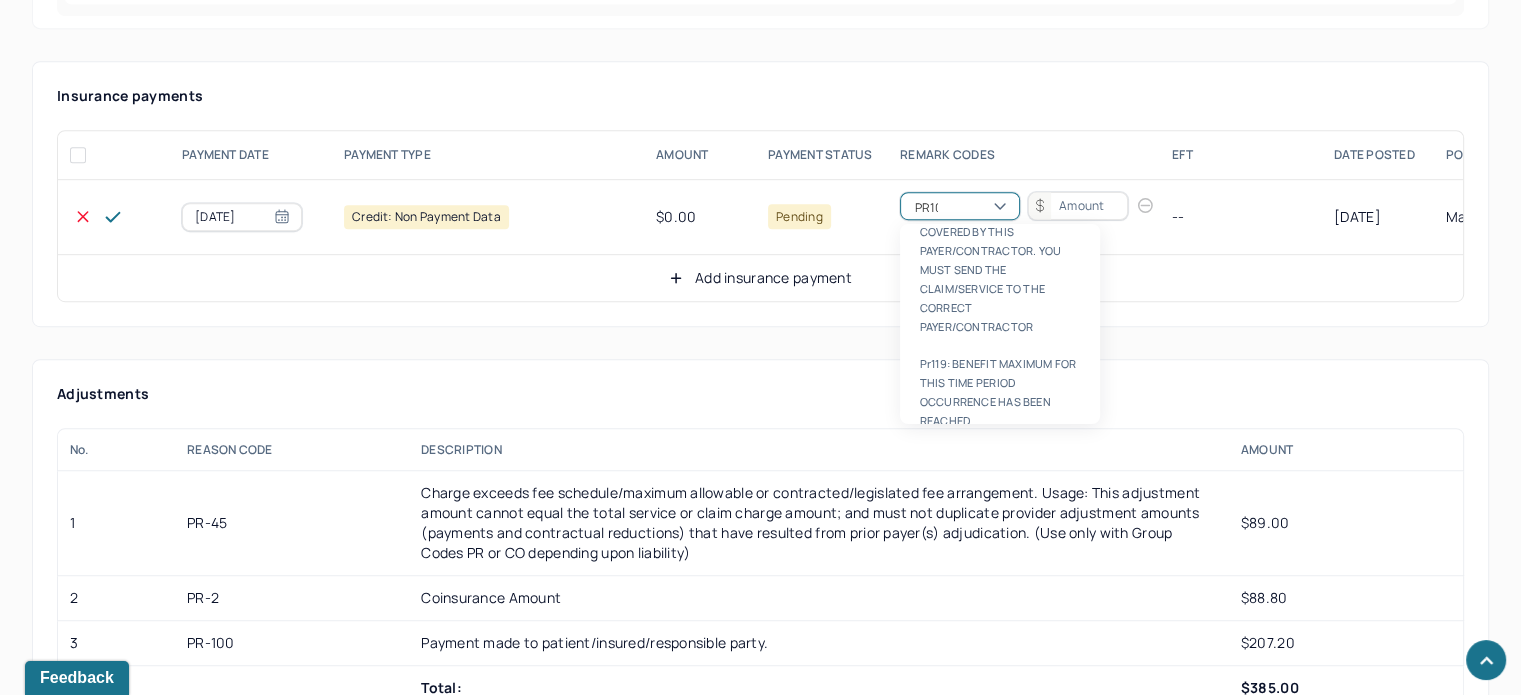 scroll, scrollTop: 8, scrollLeft: 0, axis: vertical 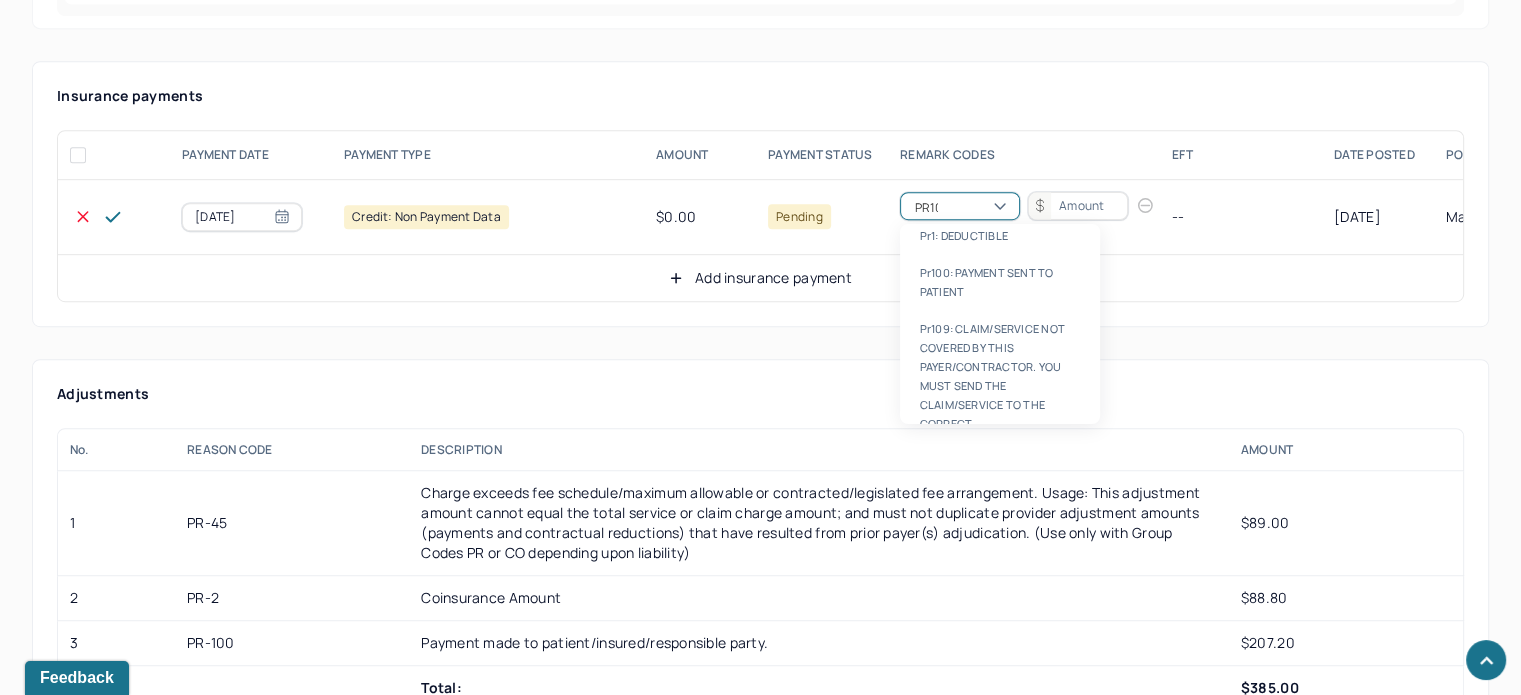 type on "PR100" 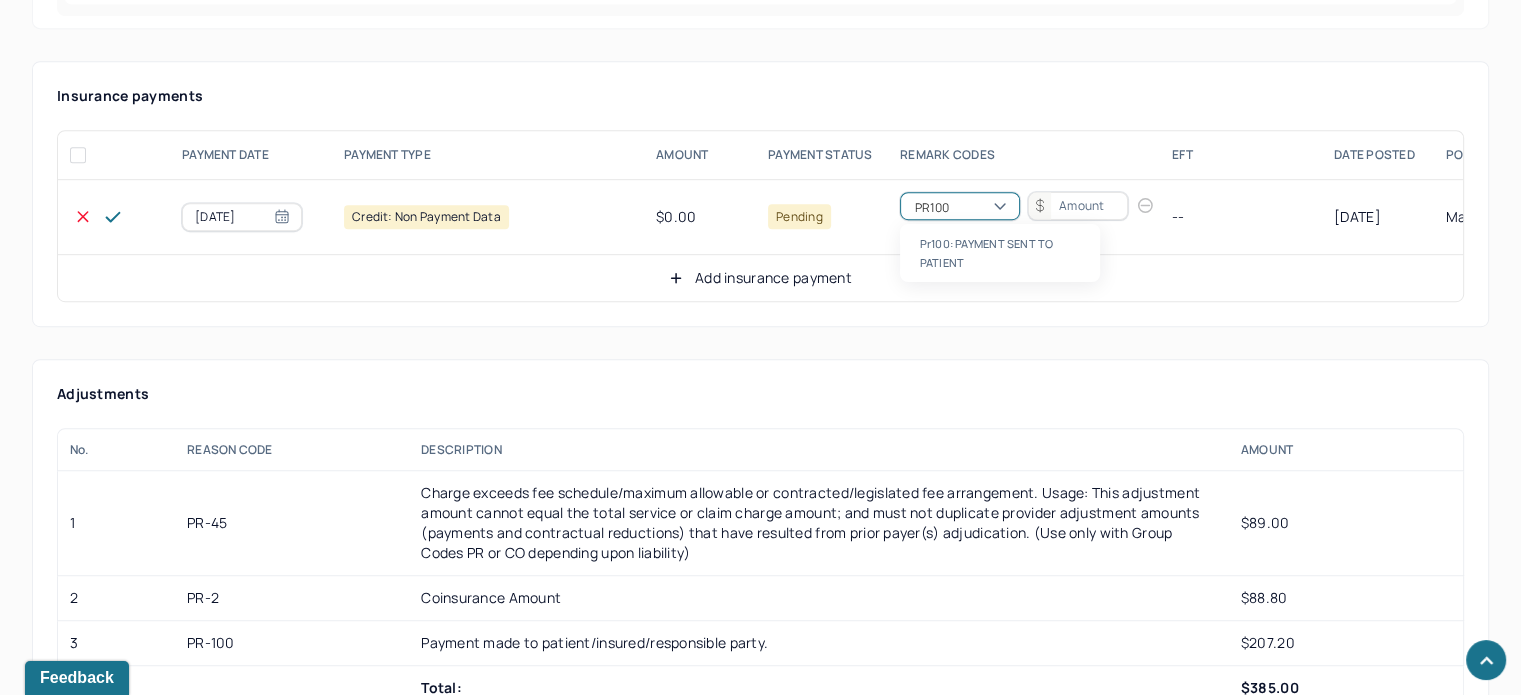 scroll, scrollTop: 0, scrollLeft: 0, axis: both 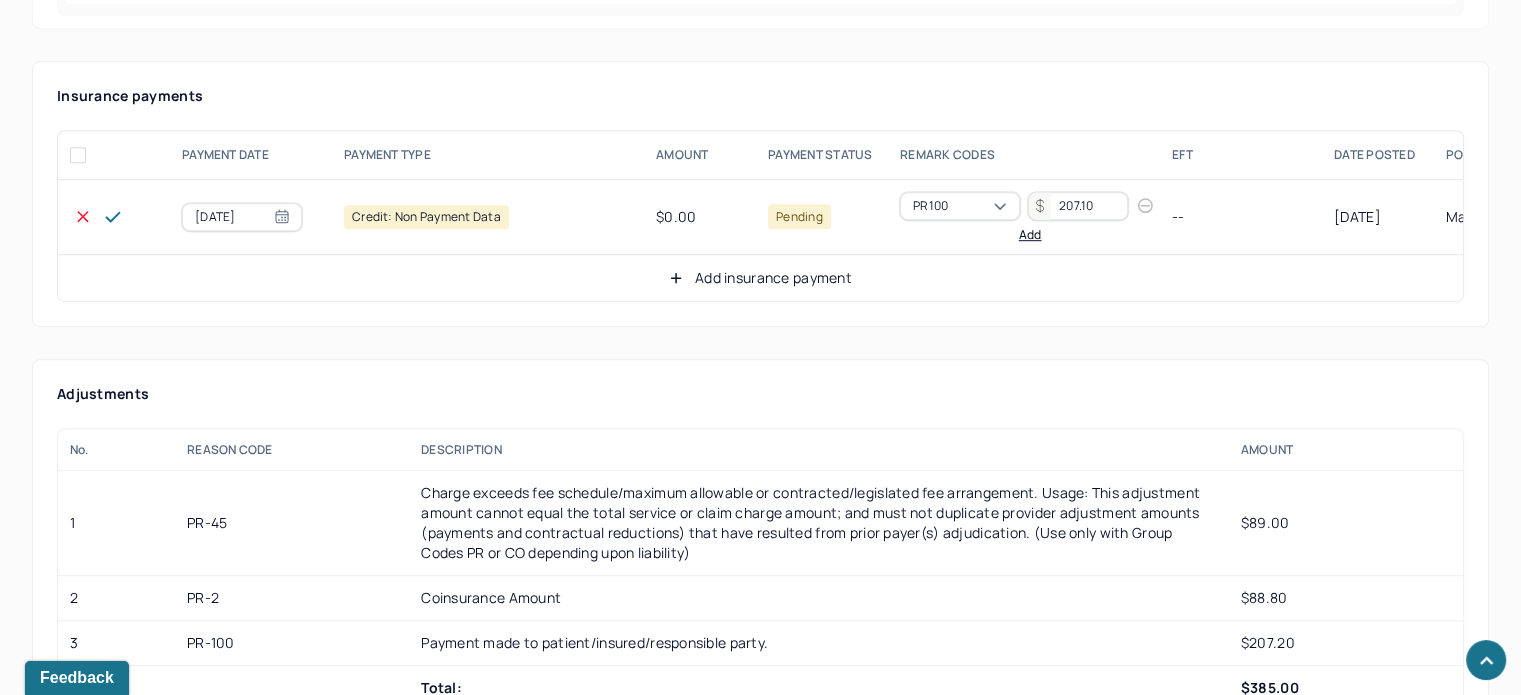 type on "207.10" 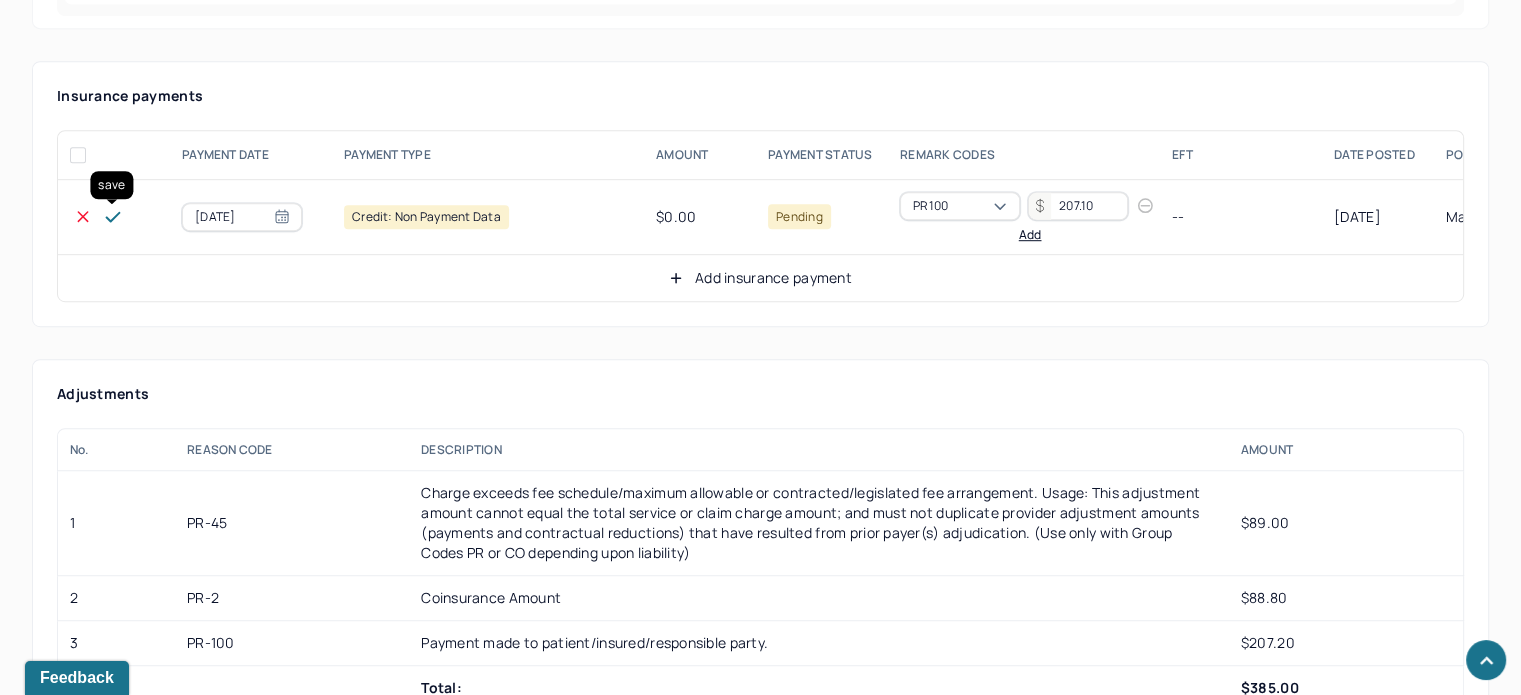 click 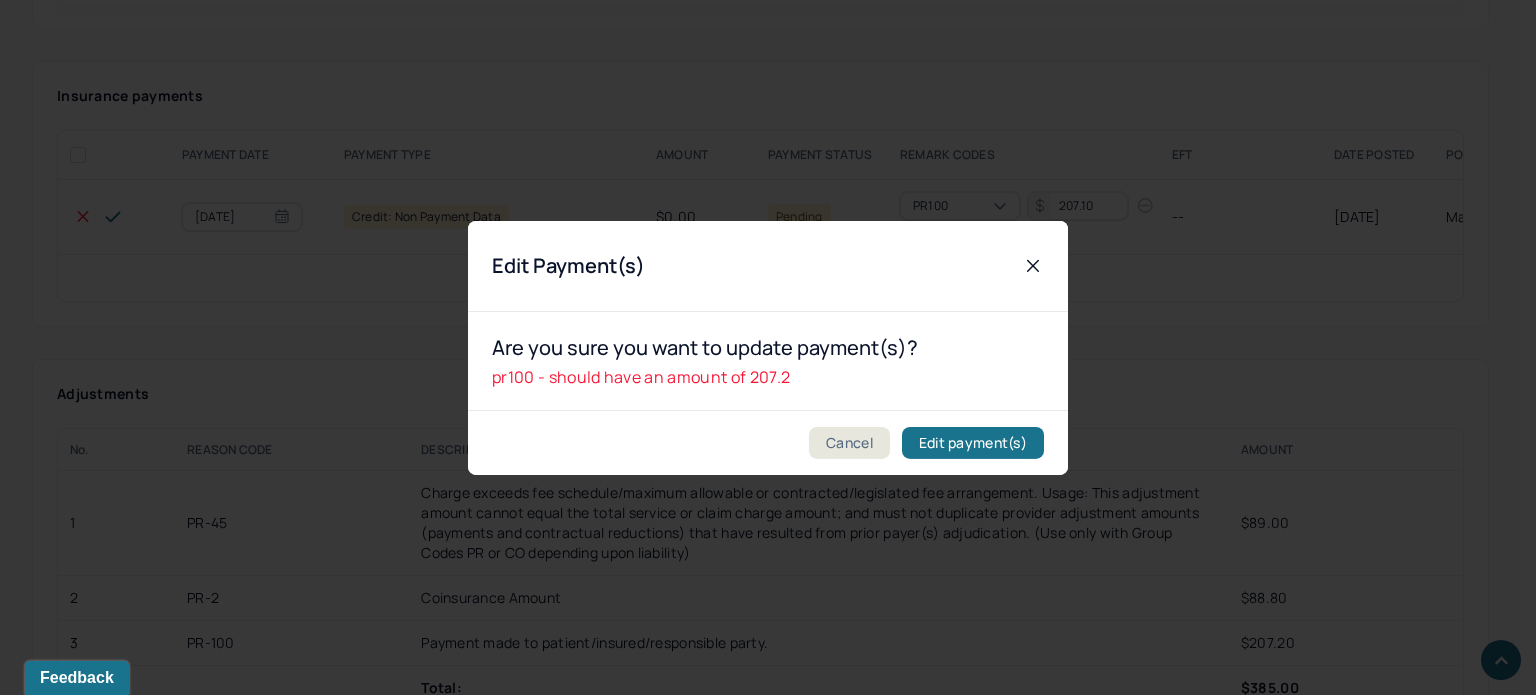 click 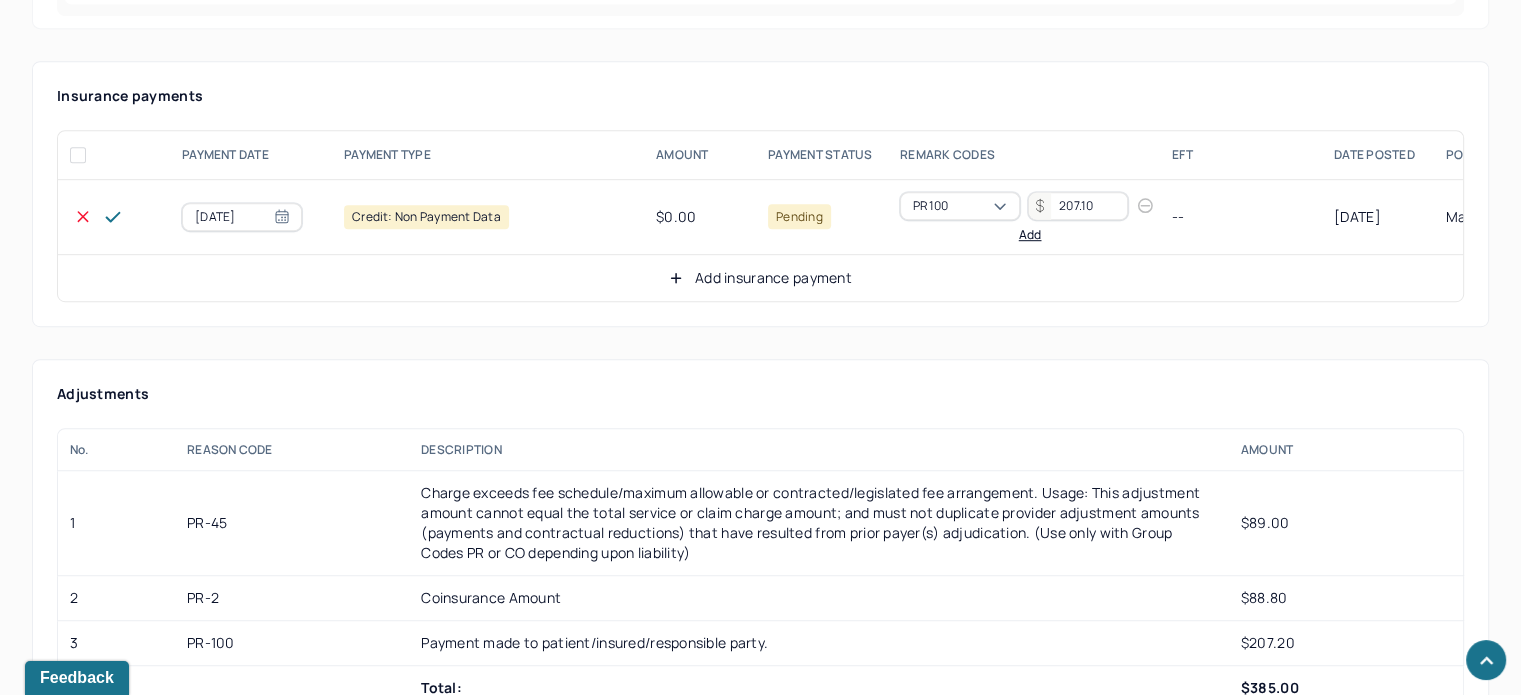 click on "207.10" at bounding box center [1078, 206] 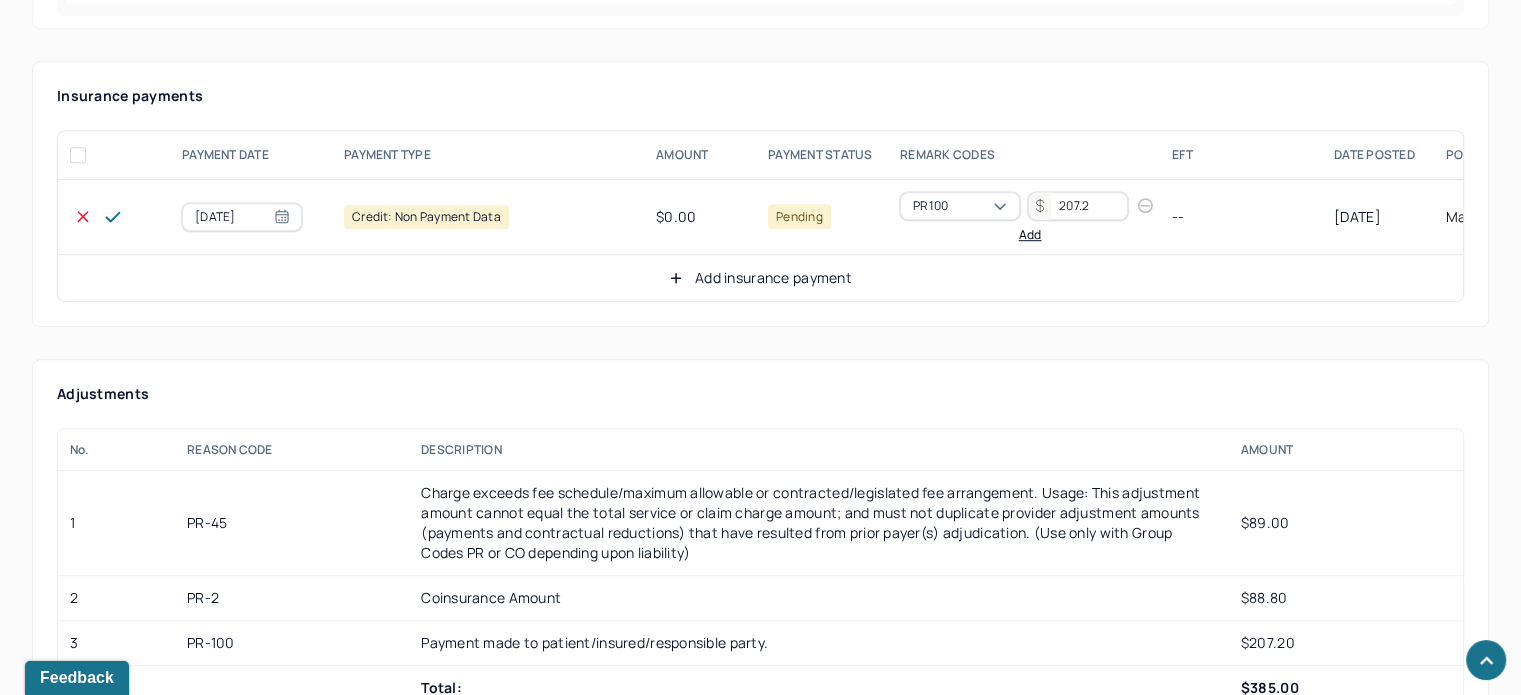 type on "207.2" 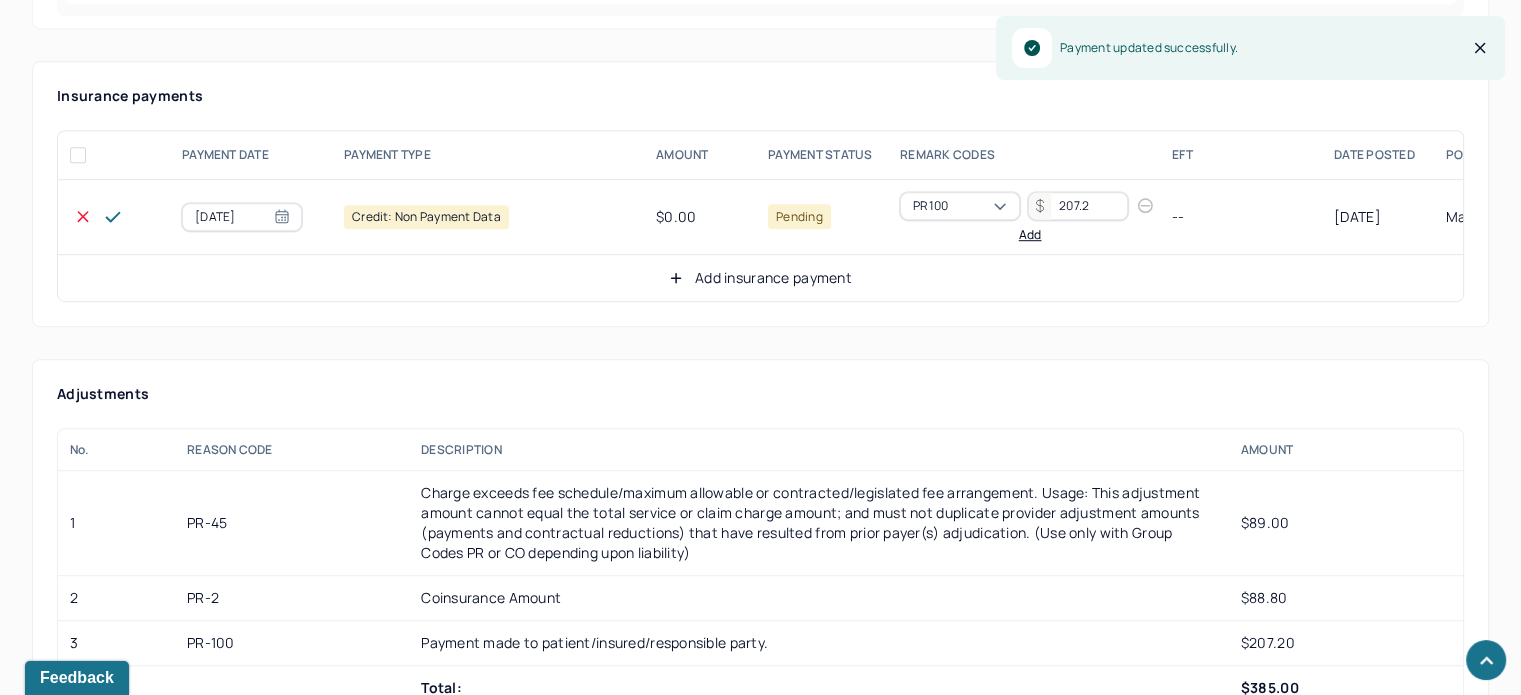 click on "Add insurance payment" at bounding box center (760, 278) 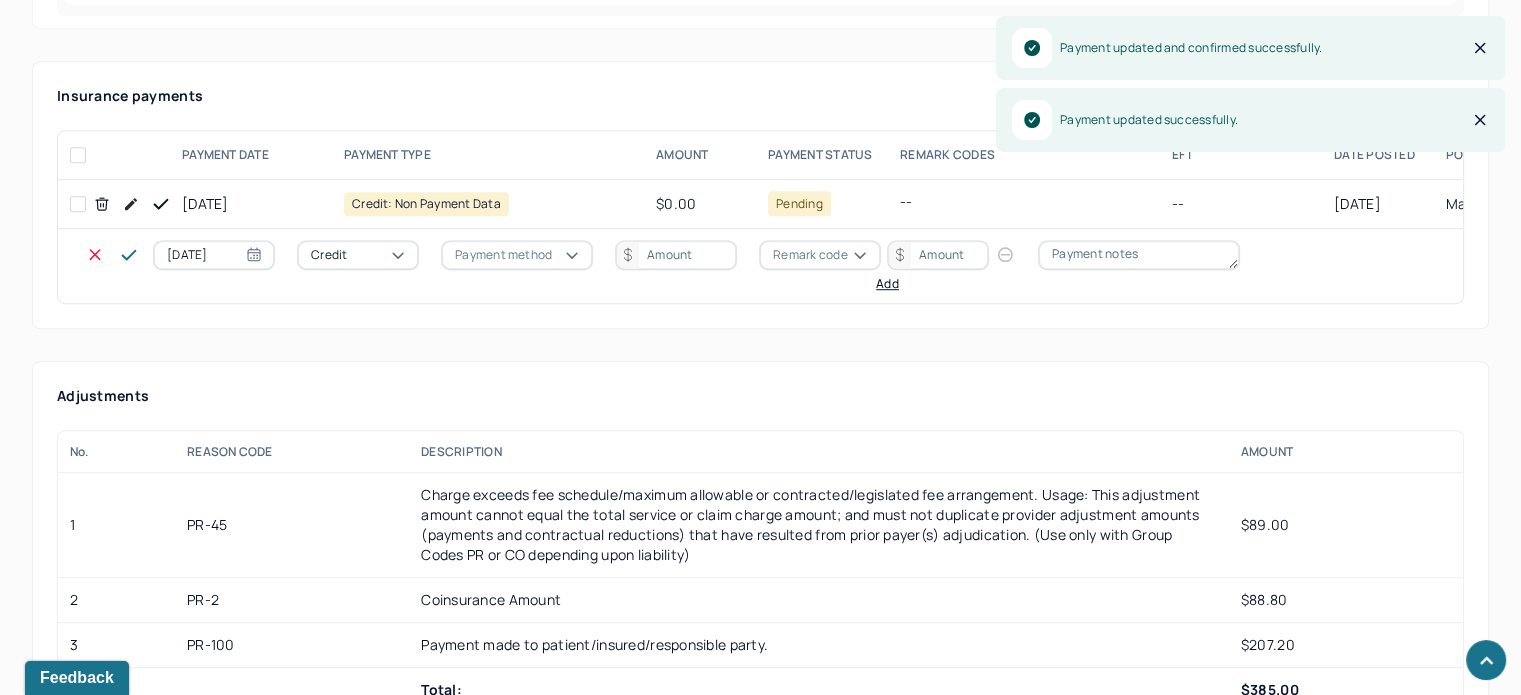 click on "[DATE] Credit Payment method Remark code       Add" at bounding box center [708, 266] 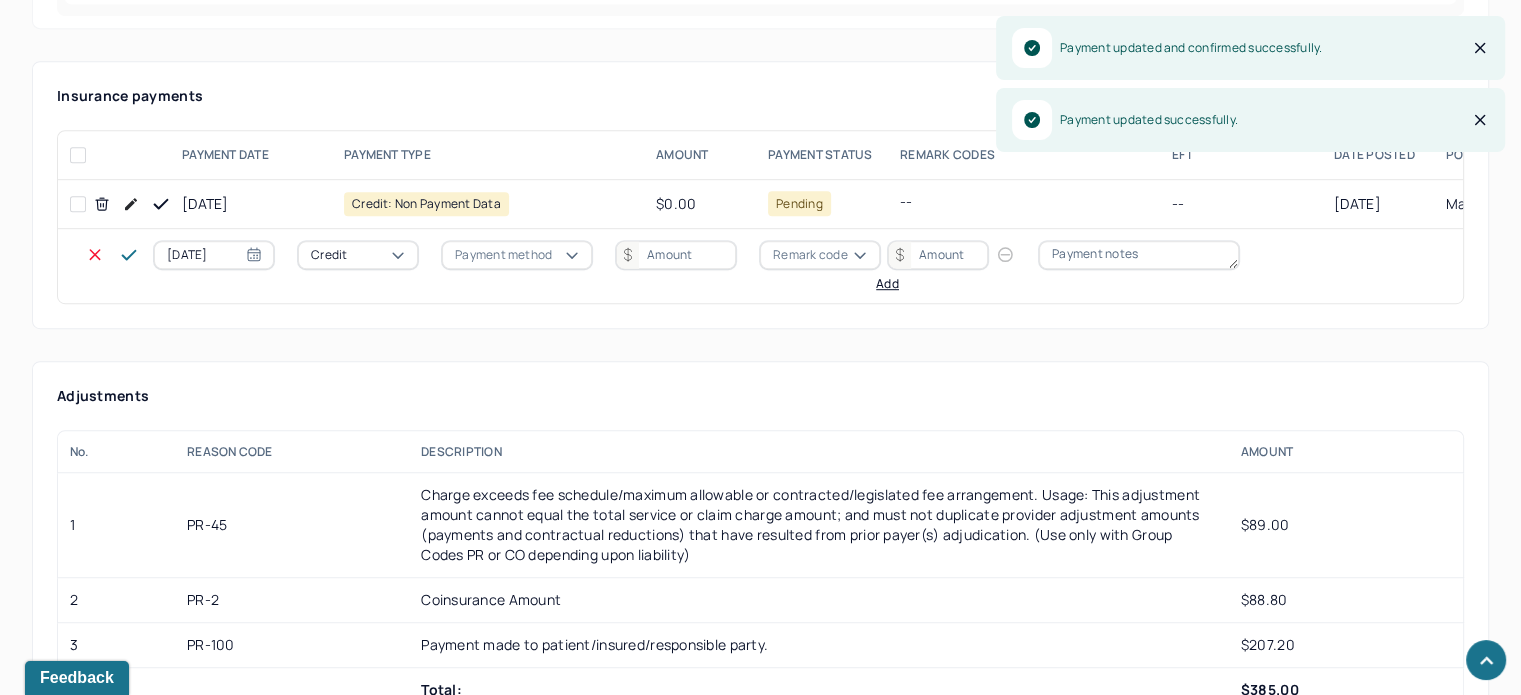 click on "Credit" at bounding box center (358, 255) 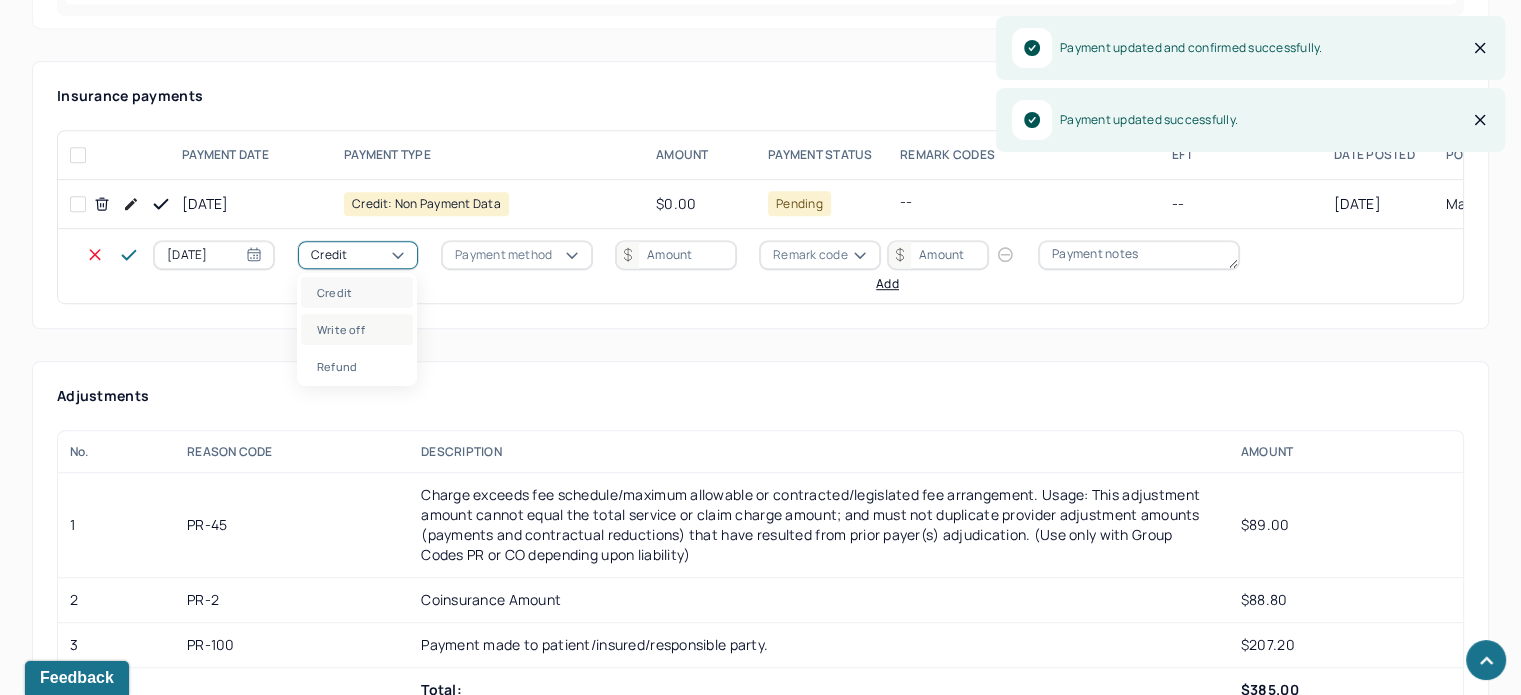 click on "Write off" at bounding box center (357, 329) 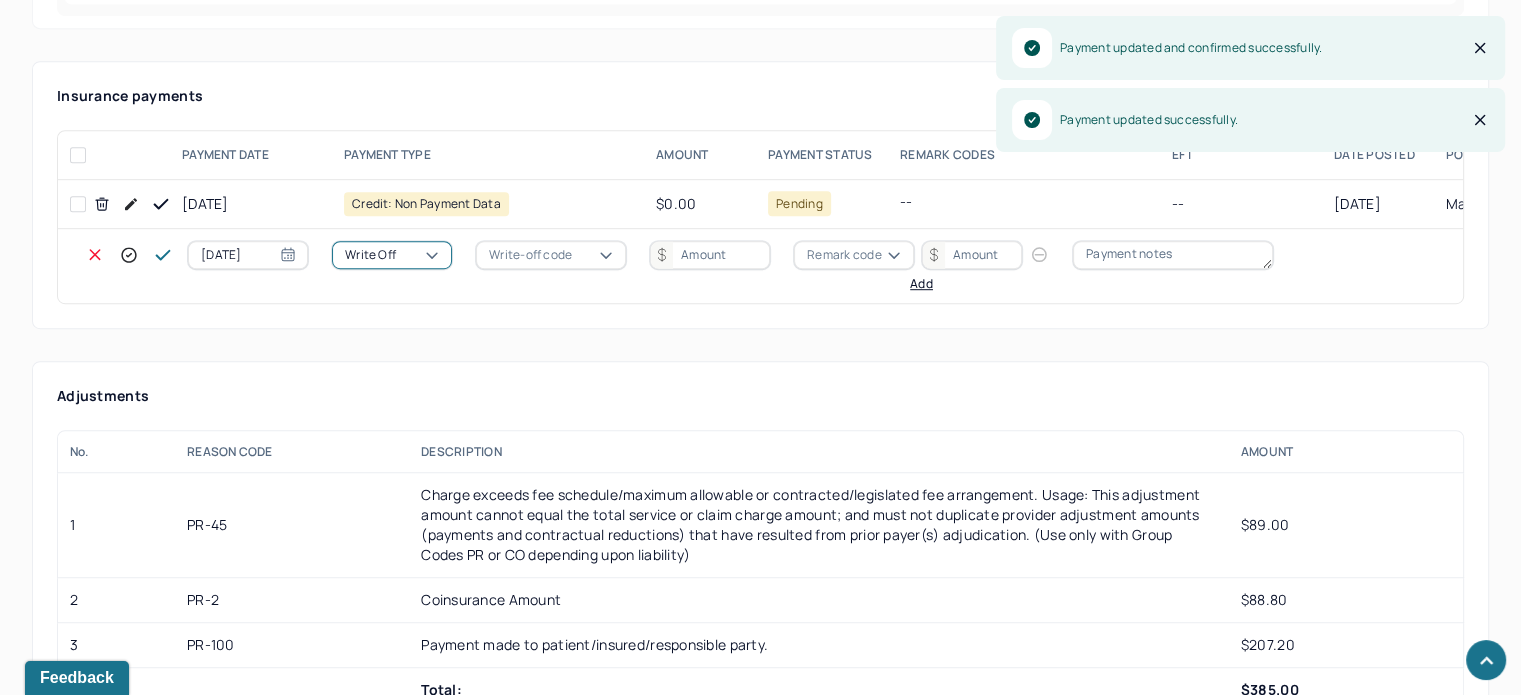 click on "Write-off code" at bounding box center (530, 255) 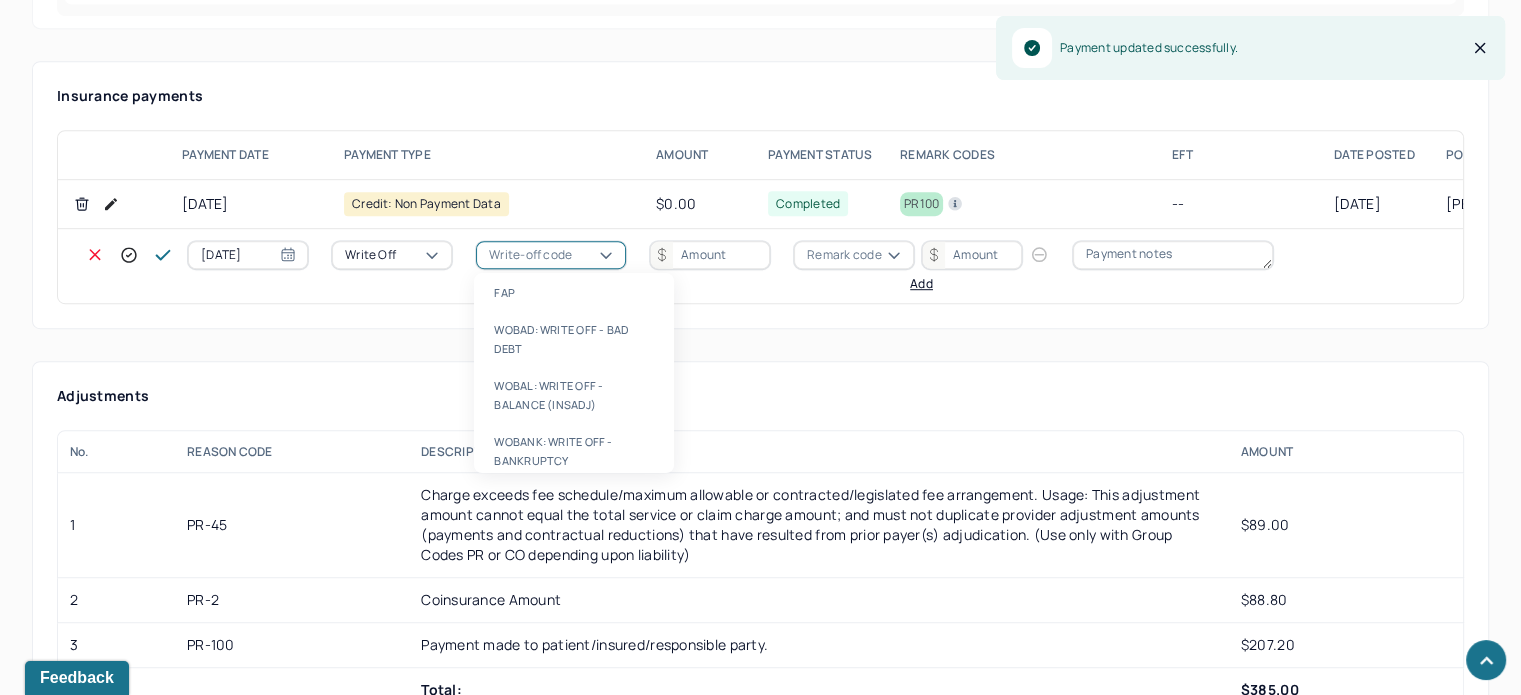 drag, startPoint x: 592, startPoint y: 388, endPoint x: 711, endPoint y: 291, distance: 153.52524 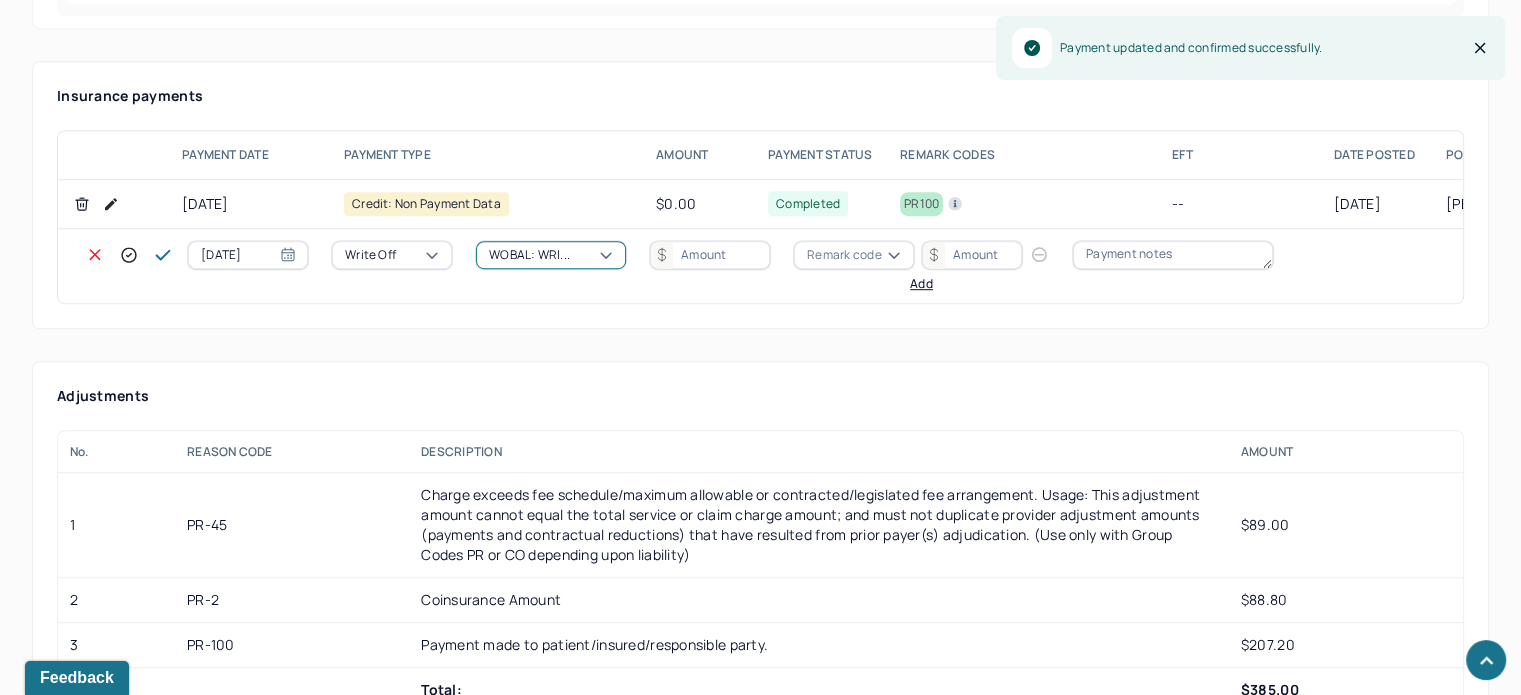 click at bounding box center (710, 255) 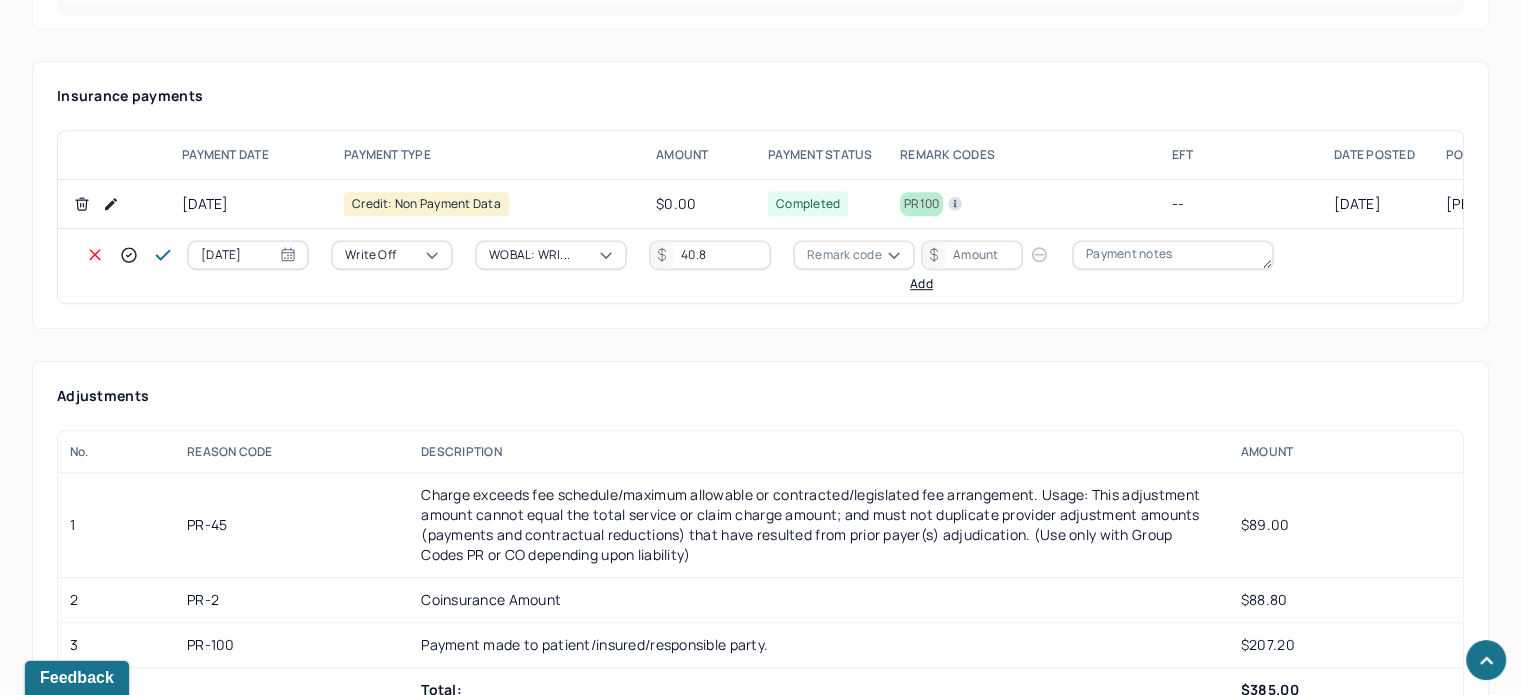 type on "40.8" 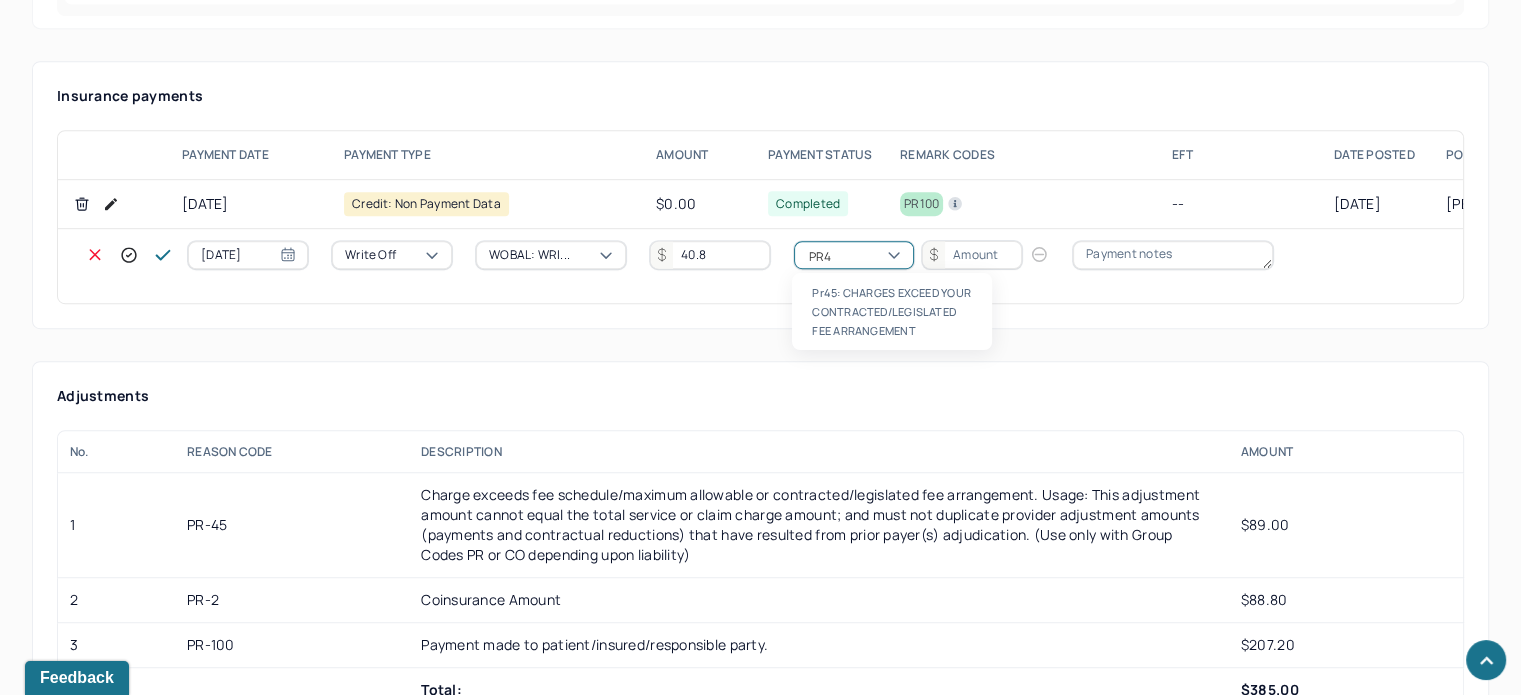 scroll, scrollTop: 0, scrollLeft: 0, axis: both 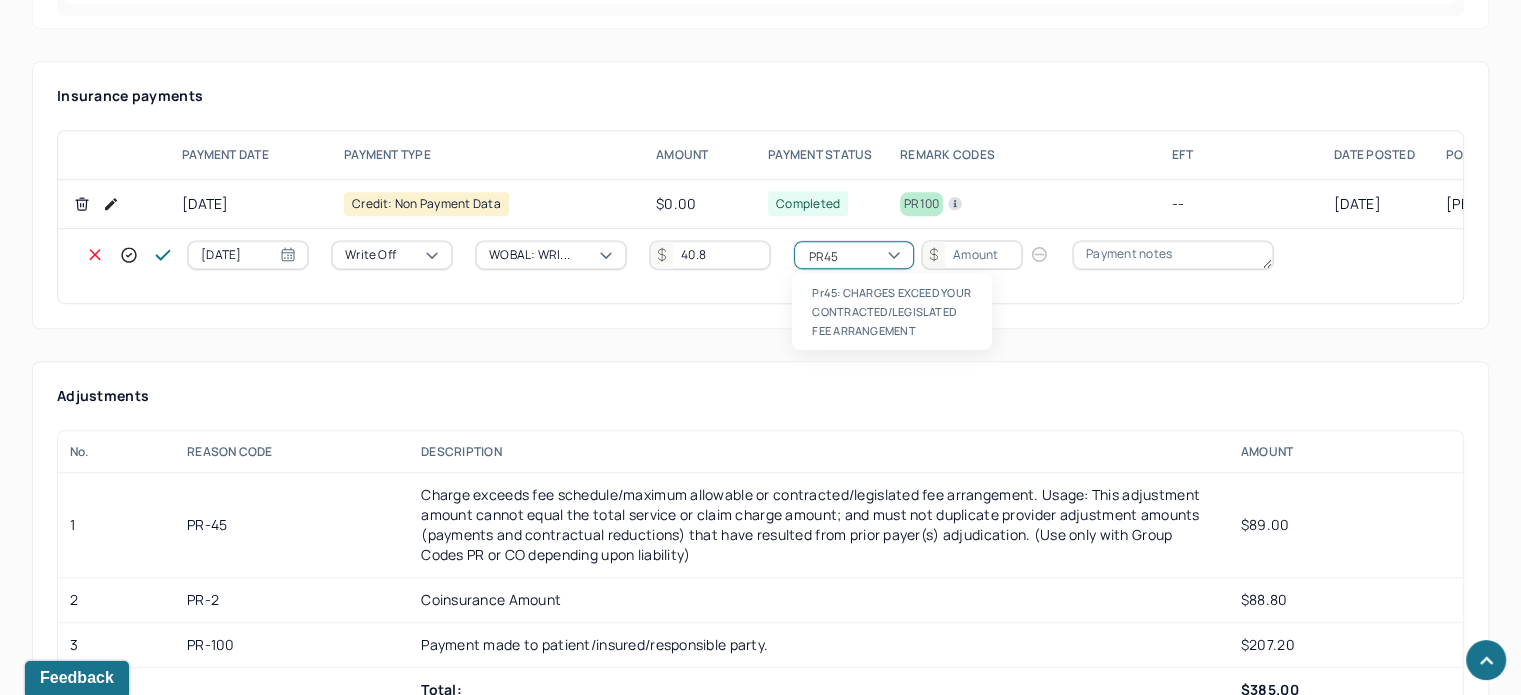 type 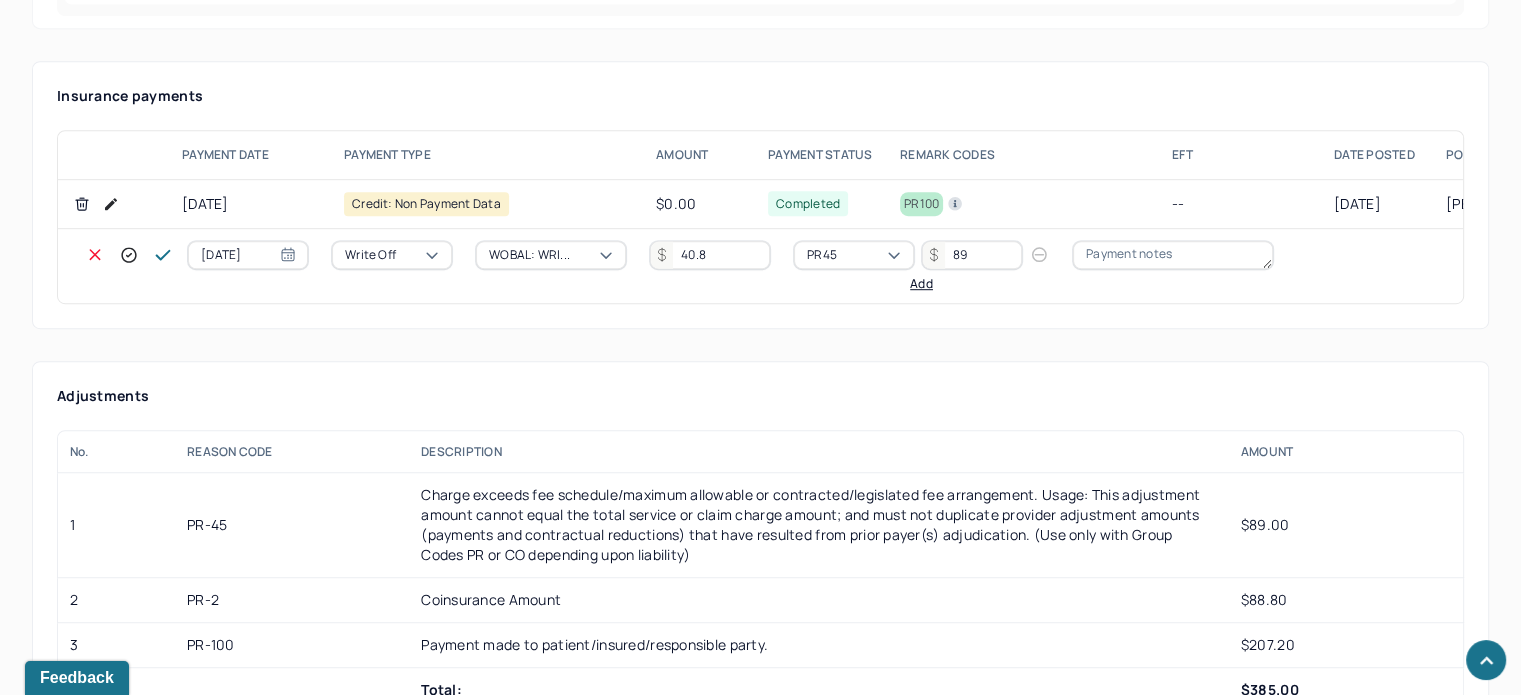 type on "89" 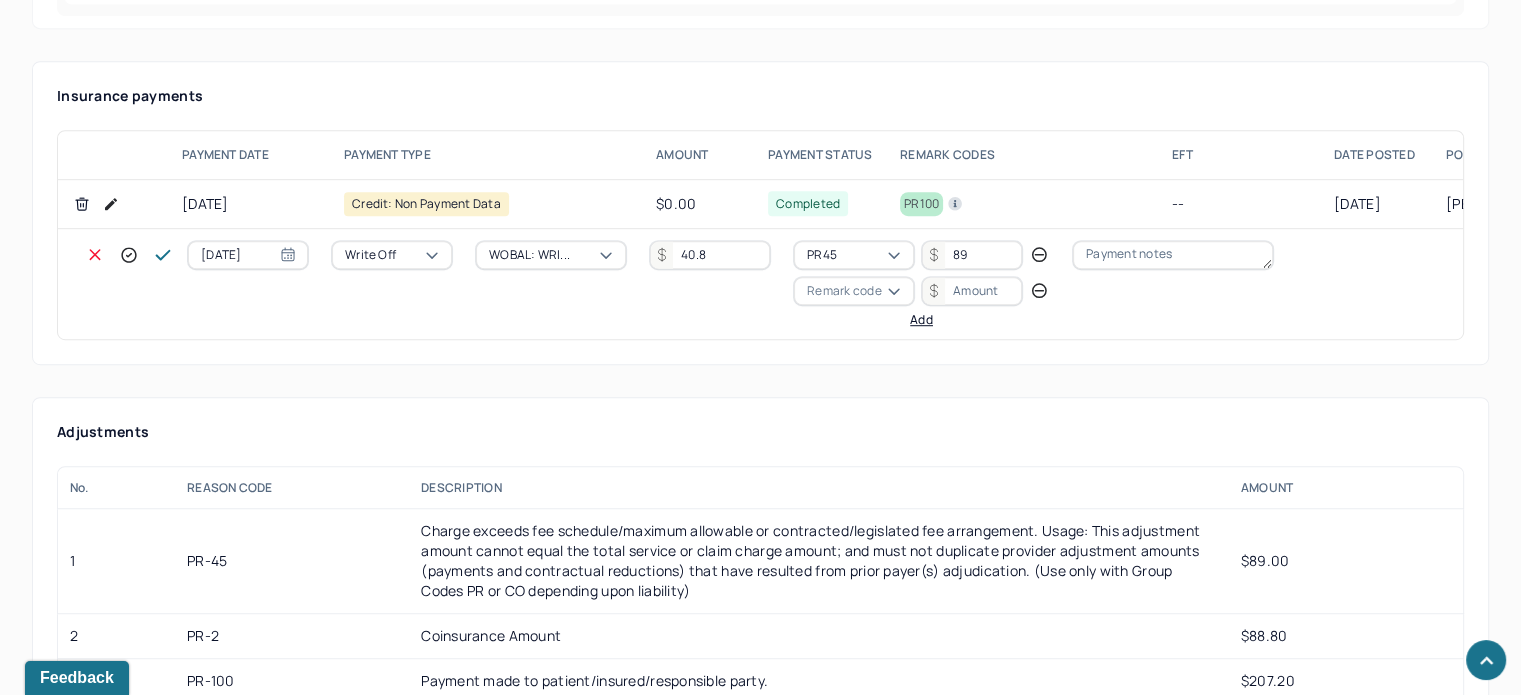 click on "Remark code" at bounding box center (844, 291) 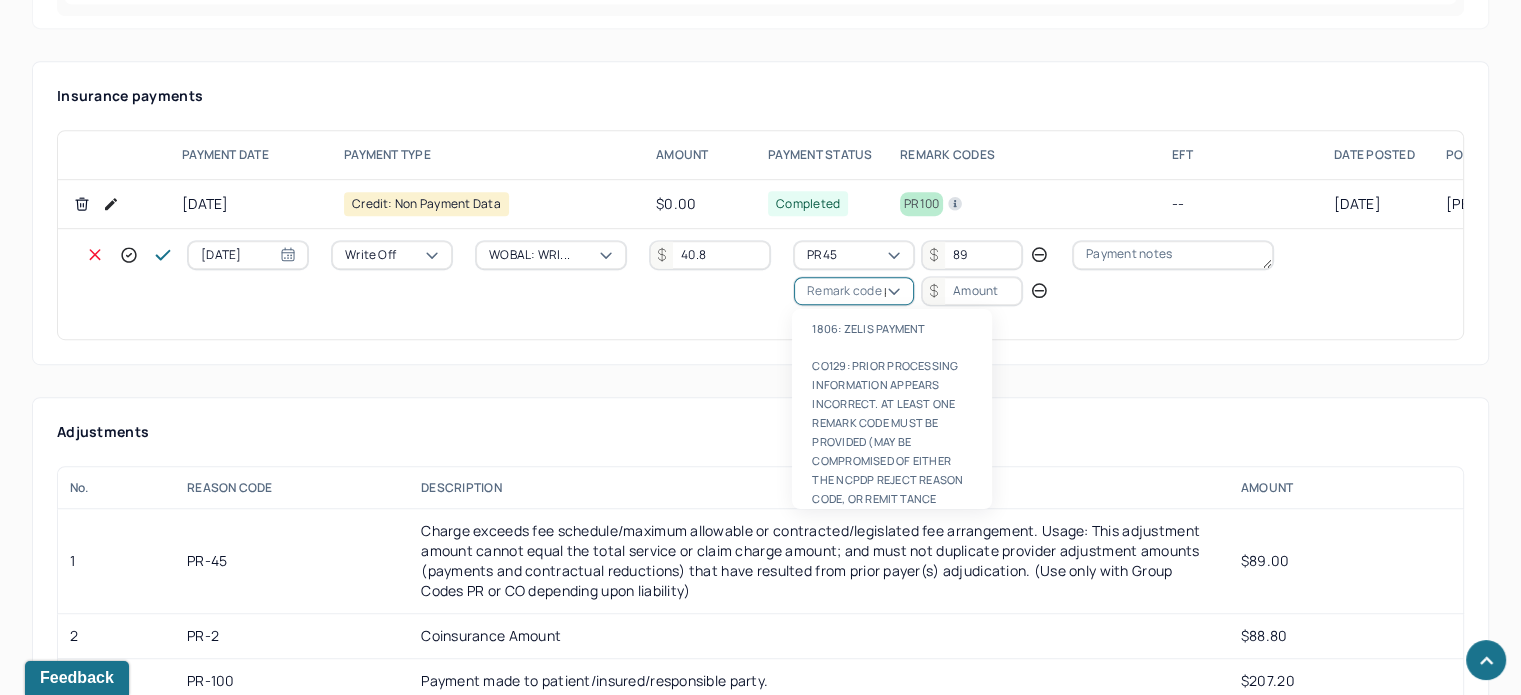 scroll, scrollTop: 124, scrollLeft: 0, axis: vertical 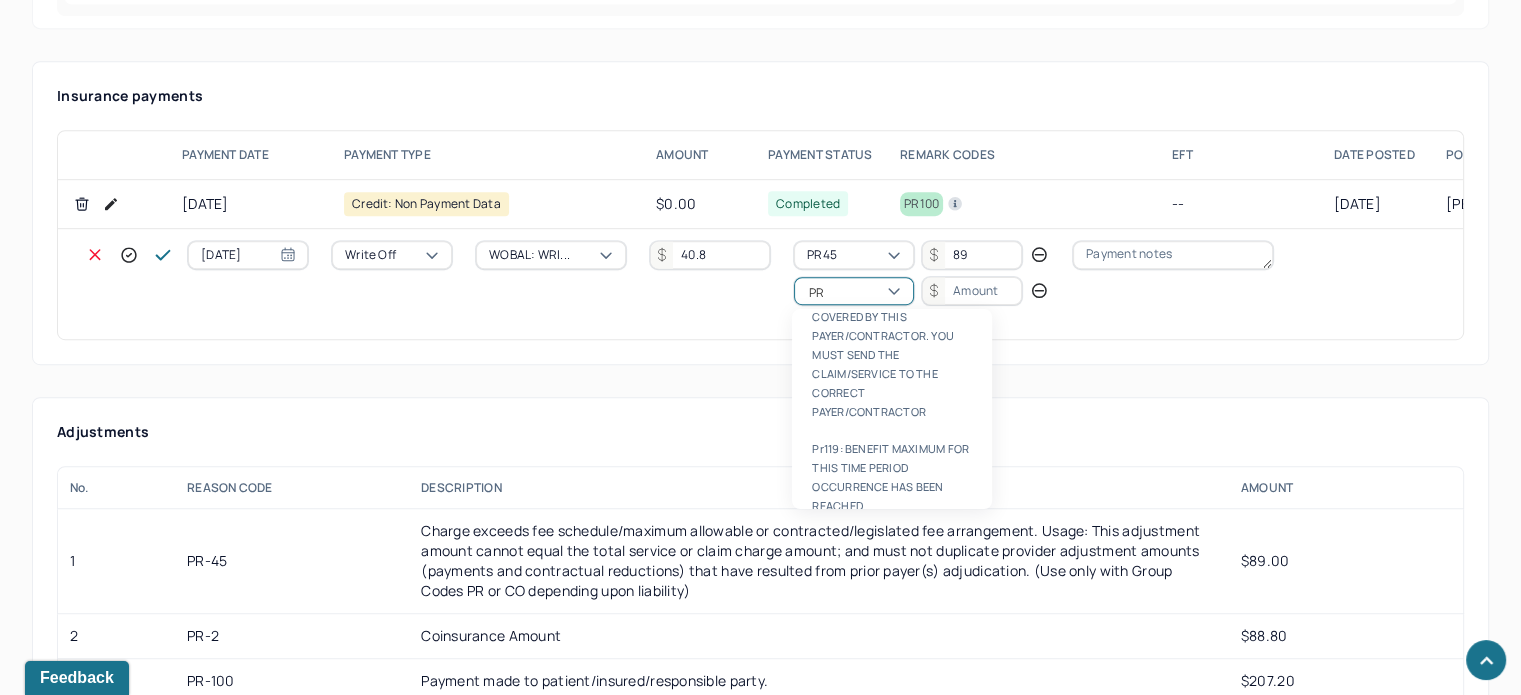 type on "PR2" 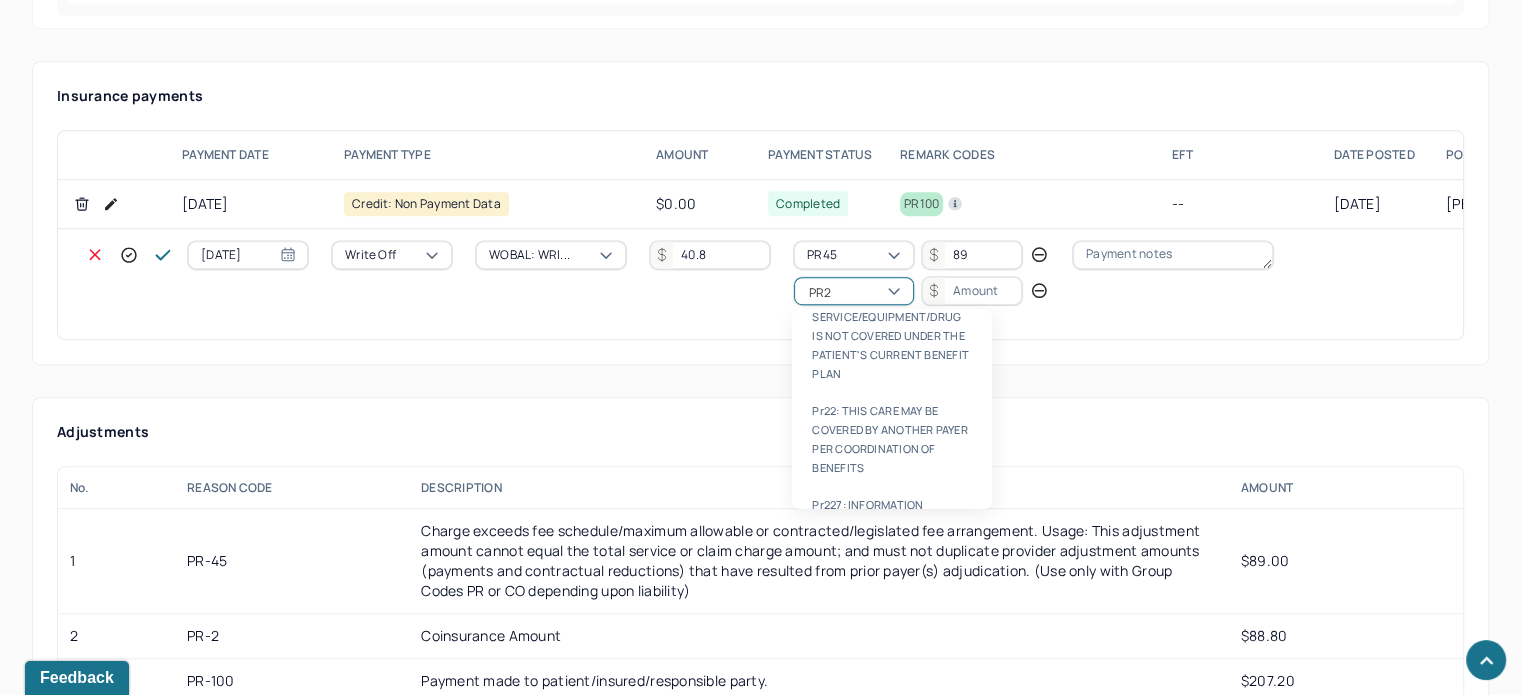 type 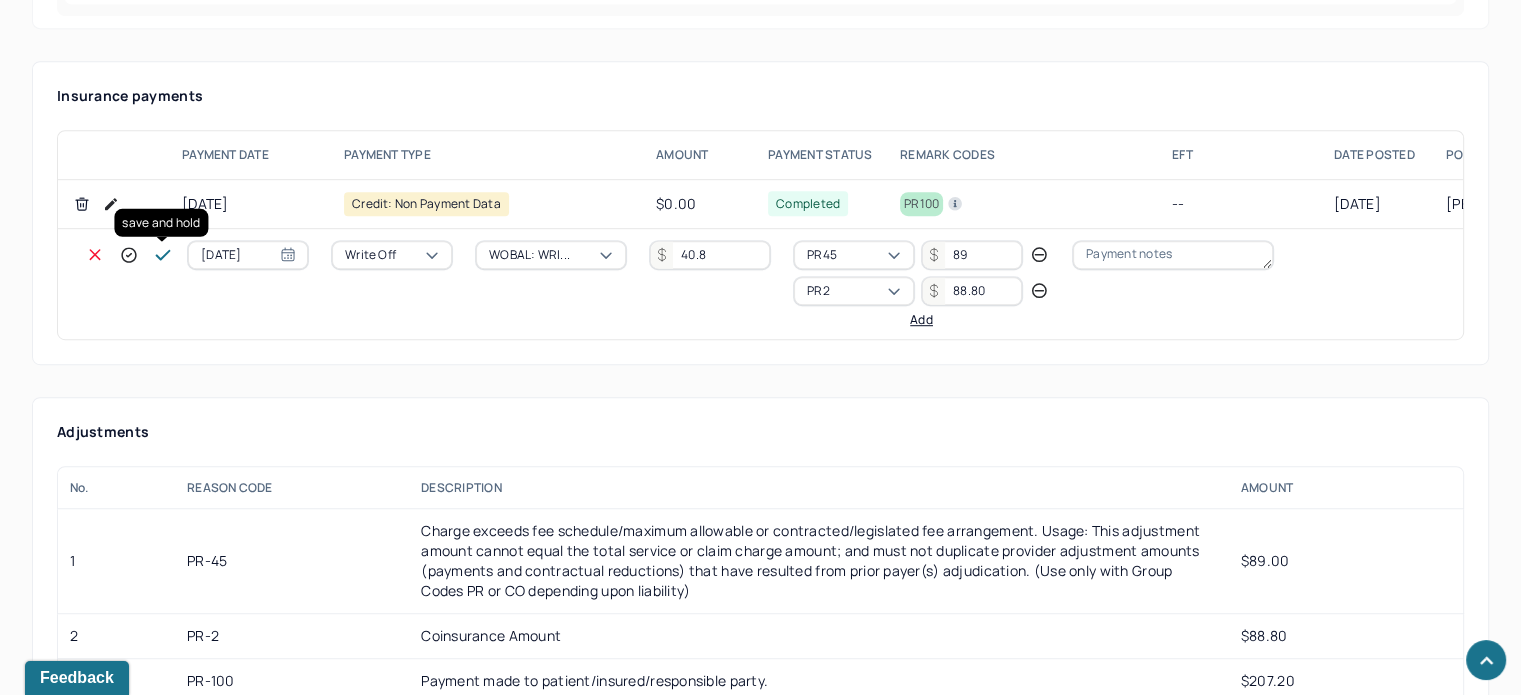 type on "88.80" 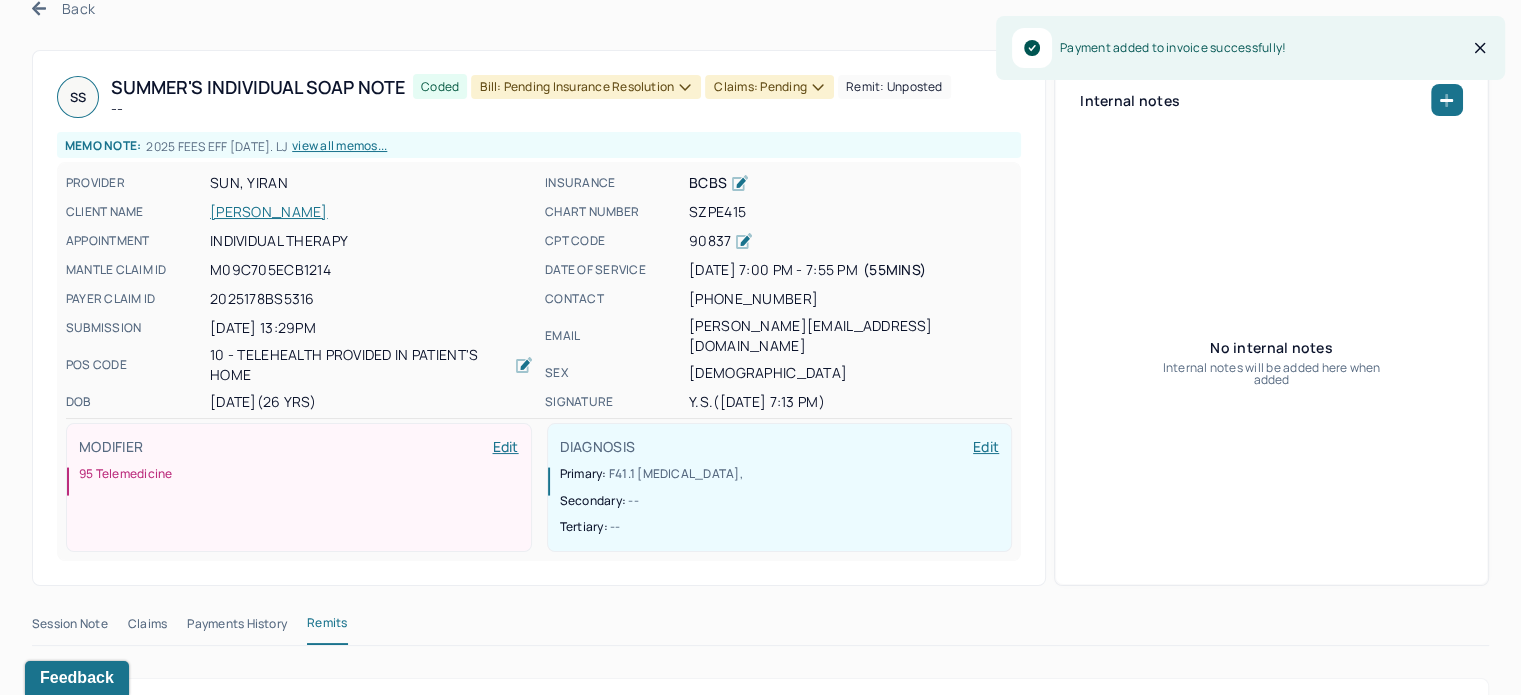 scroll, scrollTop: 0, scrollLeft: 0, axis: both 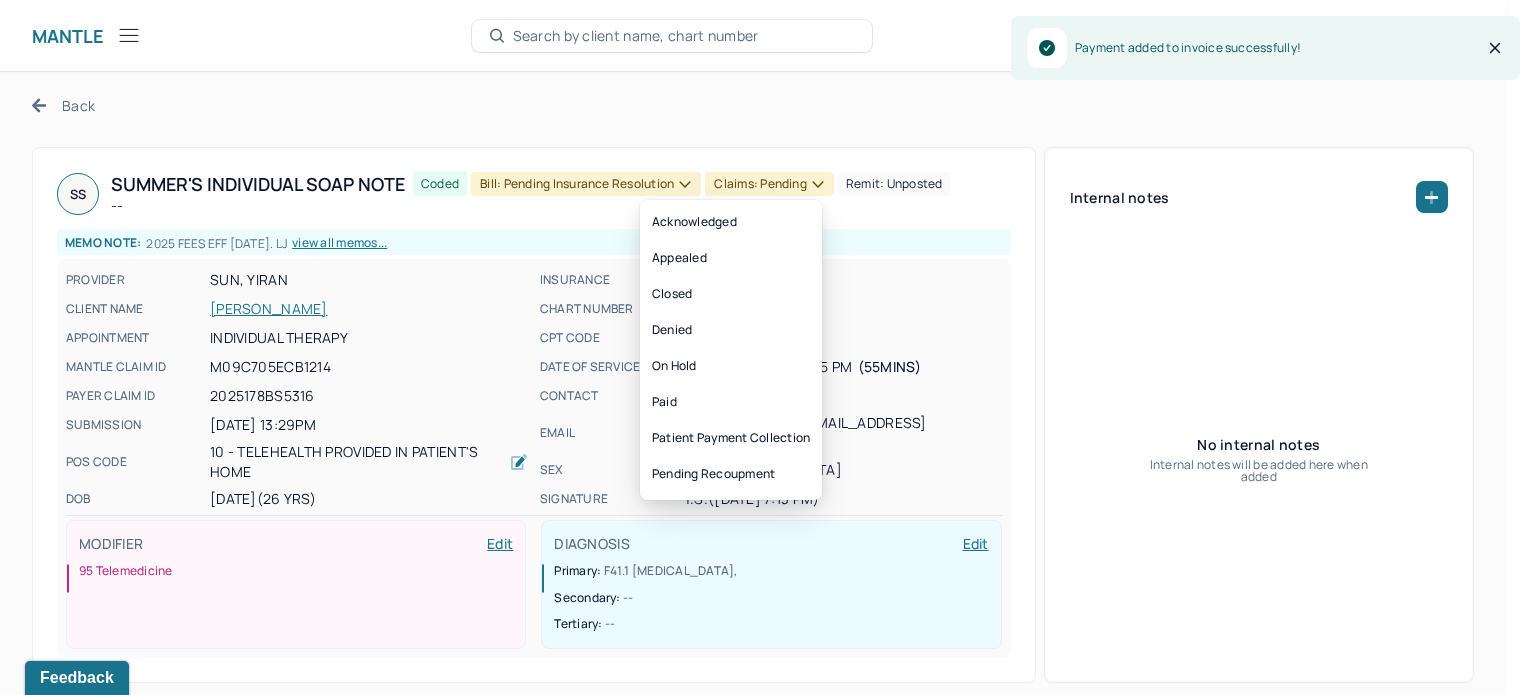 click on "Claims: pending" at bounding box center (769, 184) 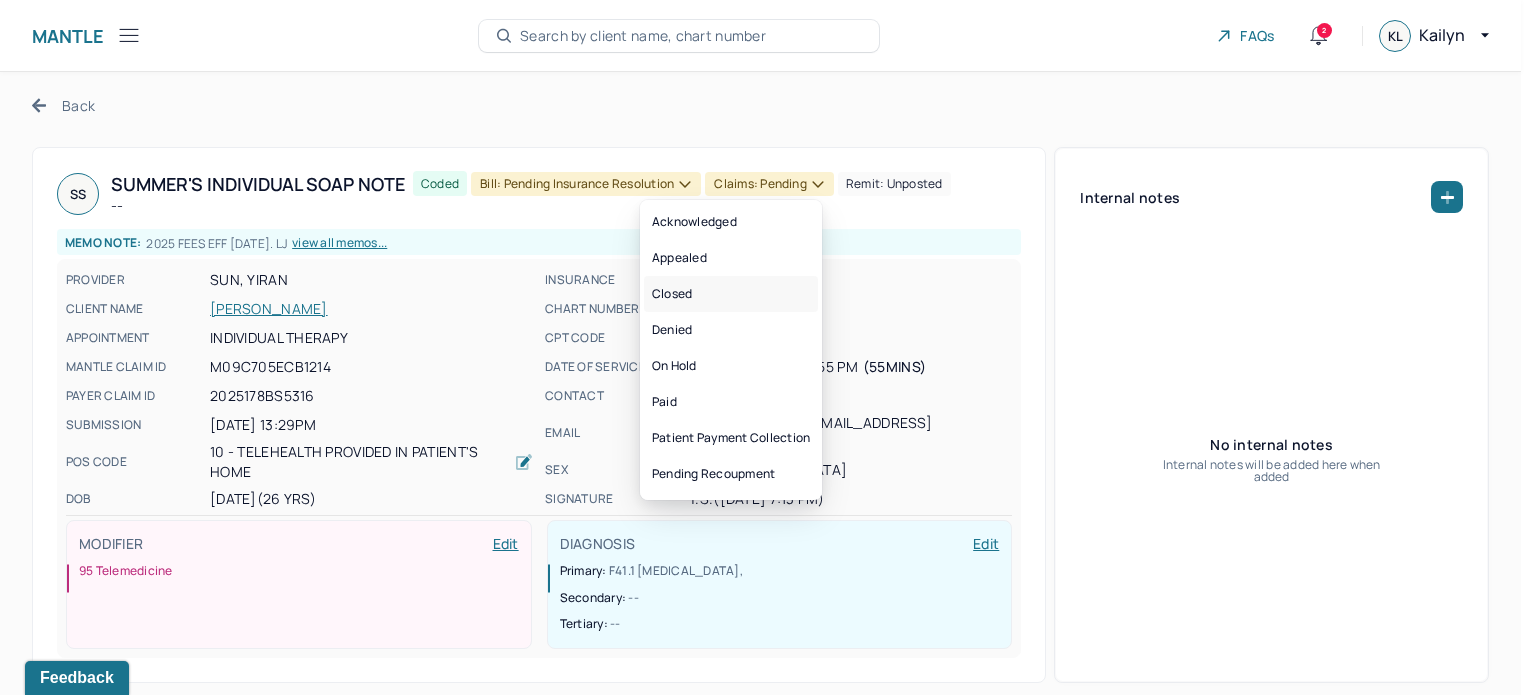 click on "Closed" at bounding box center (731, 294) 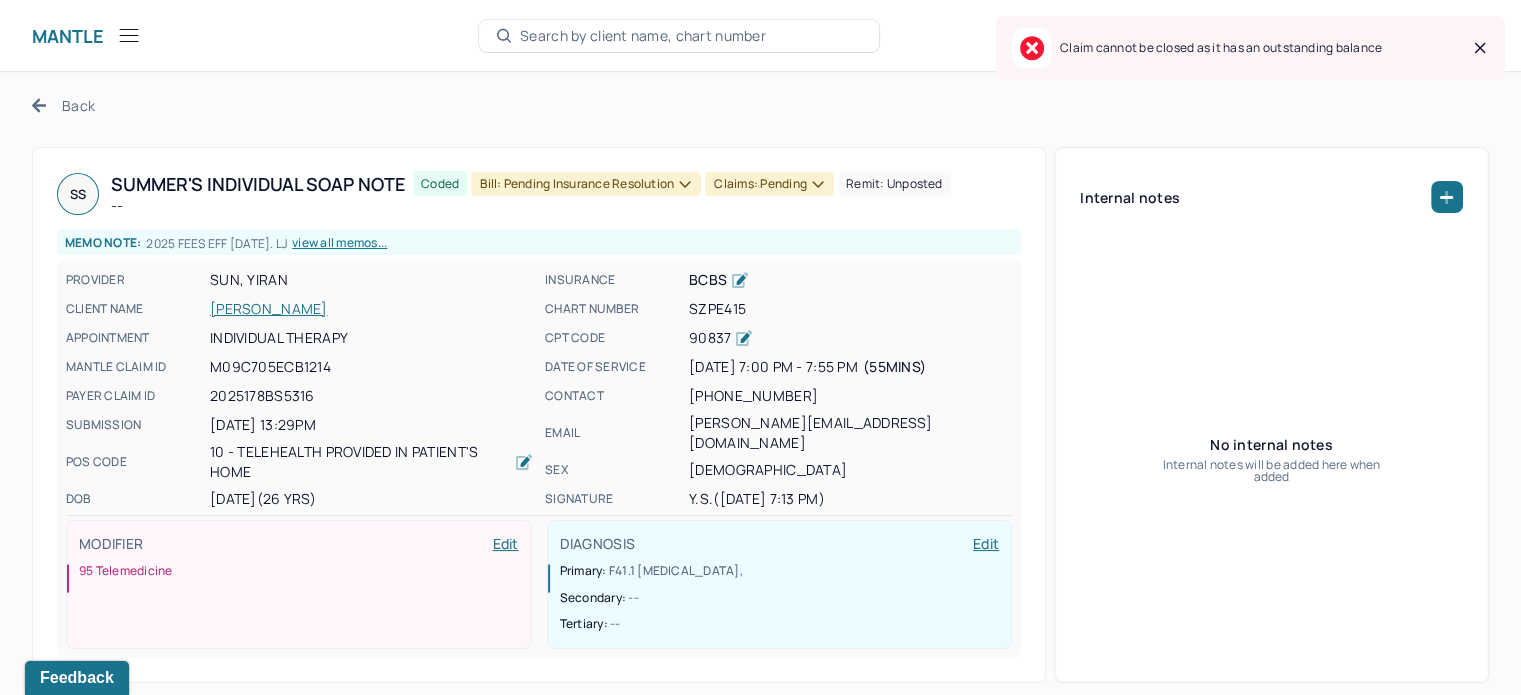 click on "Claims: pending" at bounding box center (769, 184) 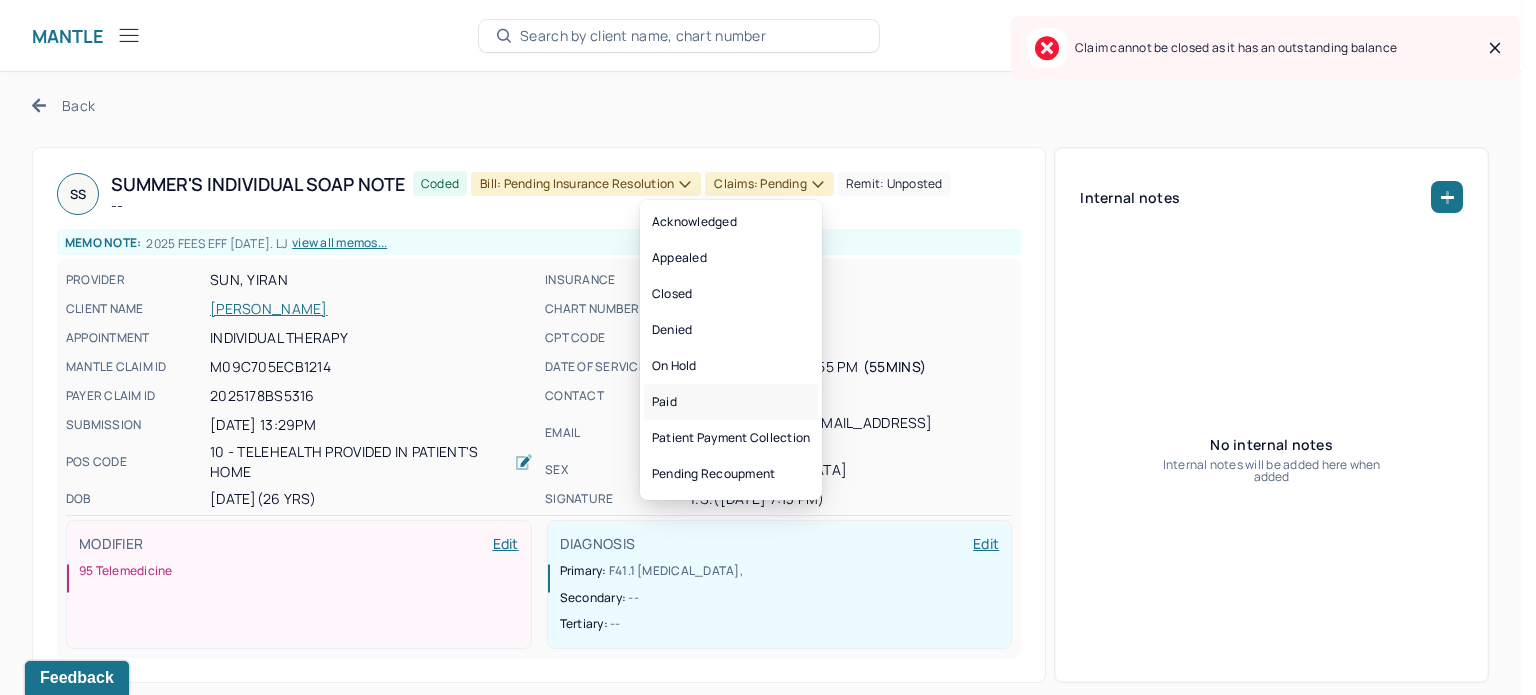 drag, startPoint x: 751, startPoint y: 395, endPoint x: 678, endPoint y: 244, distance: 167.72 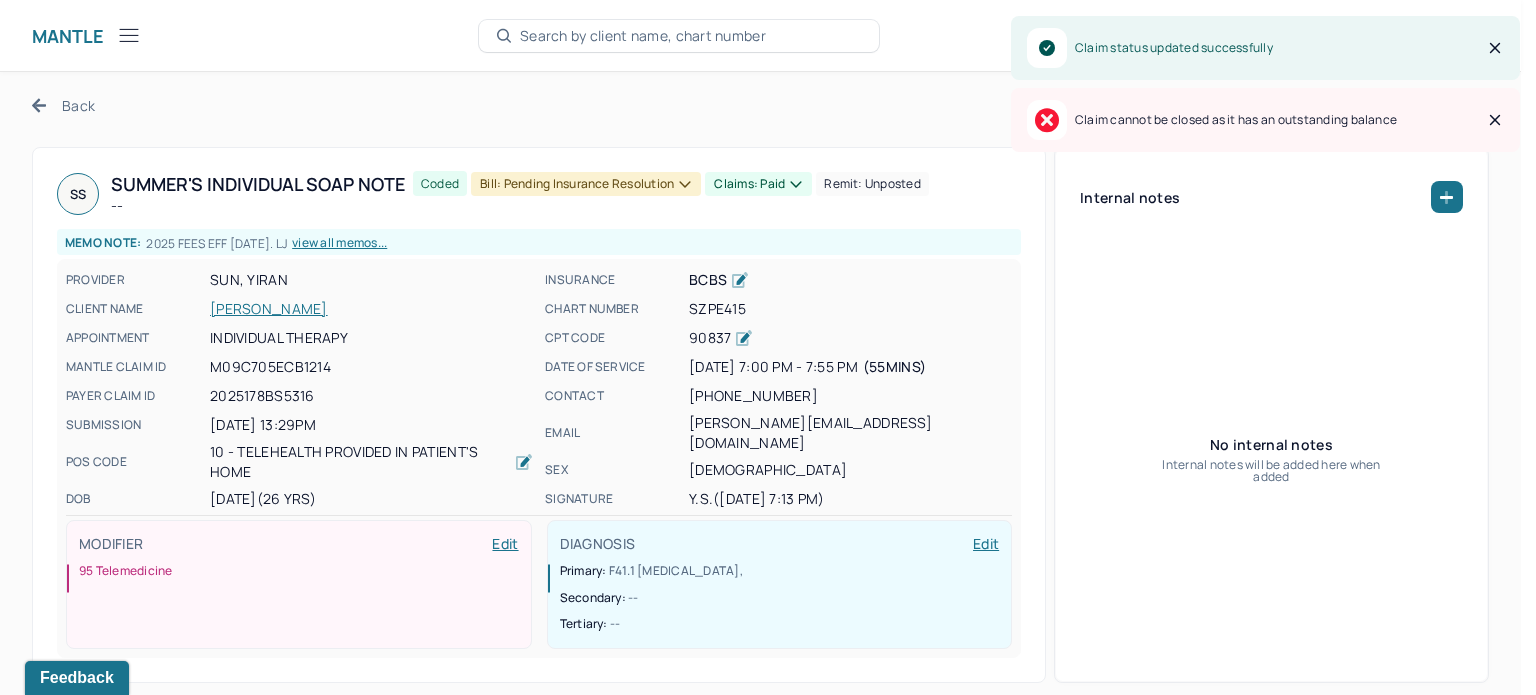 click on "Bill: Pending Insurance Resolution" at bounding box center [586, 184] 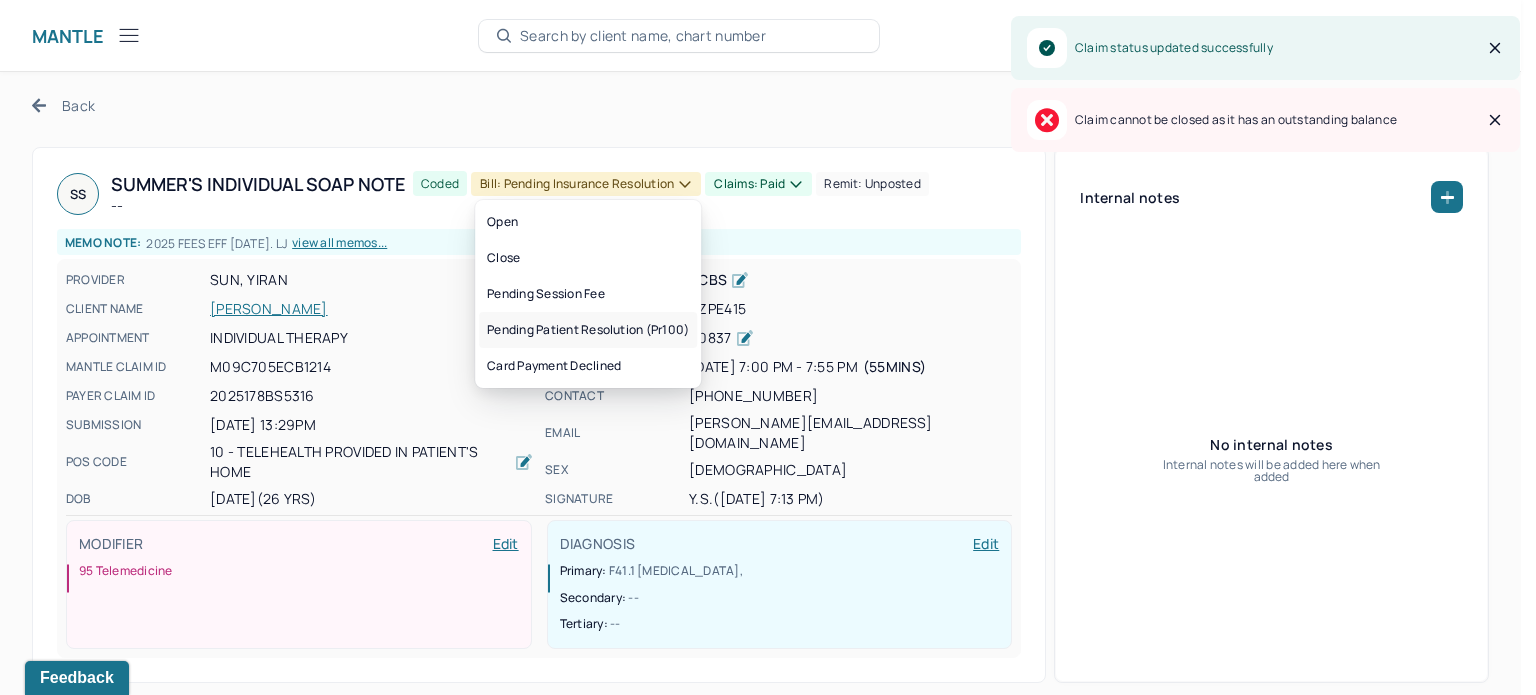 drag, startPoint x: 632, startPoint y: 346, endPoint x: 632, endPoint y: 332, distance: 14 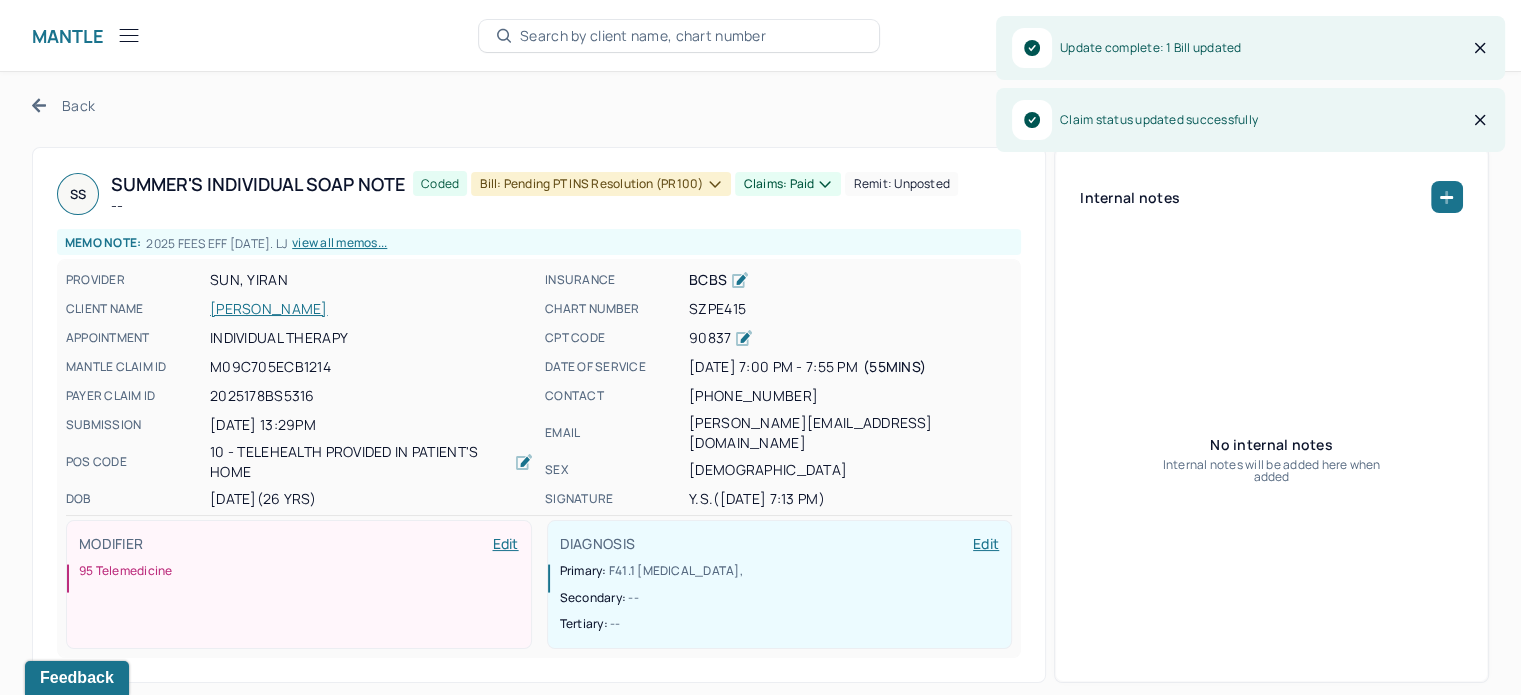click on "Back" at bounding box center (63, 105) 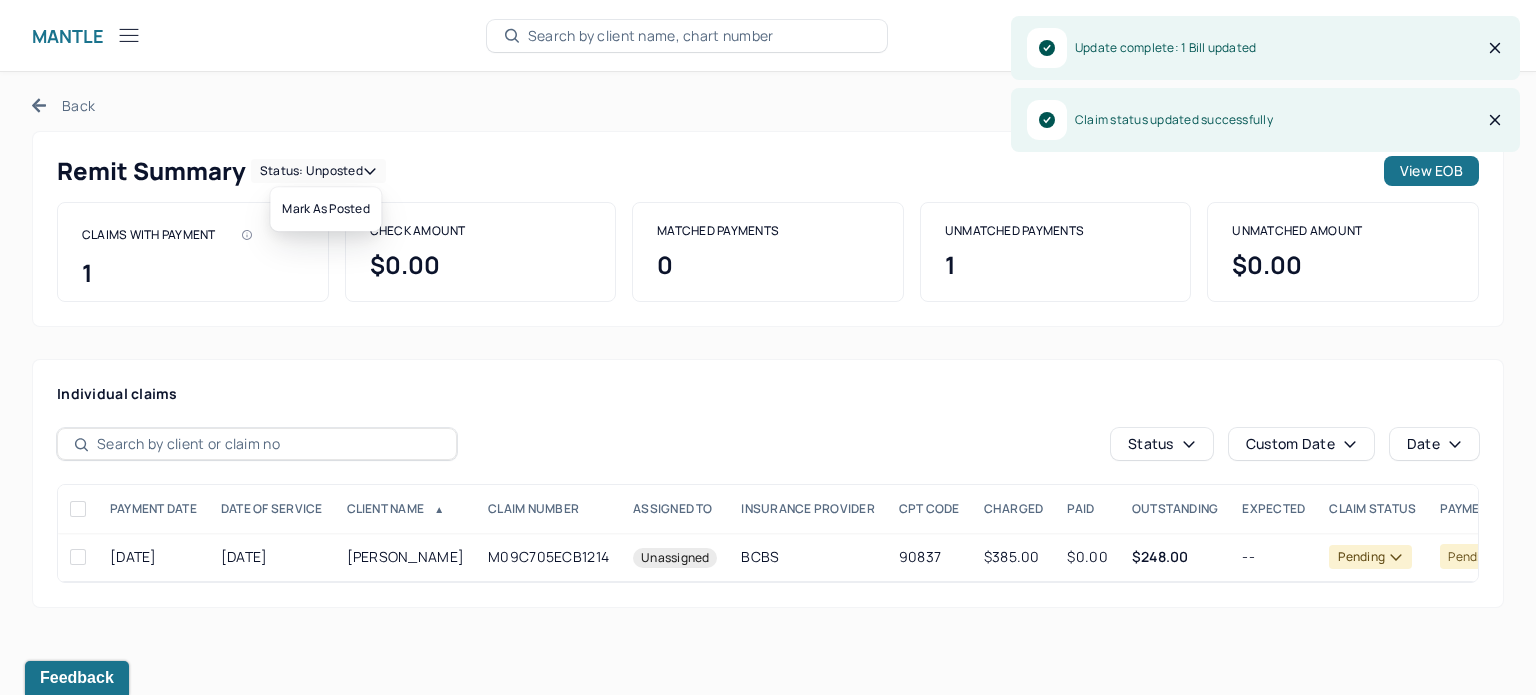 click on "Status: unposted" at bounding box center [318, 171] 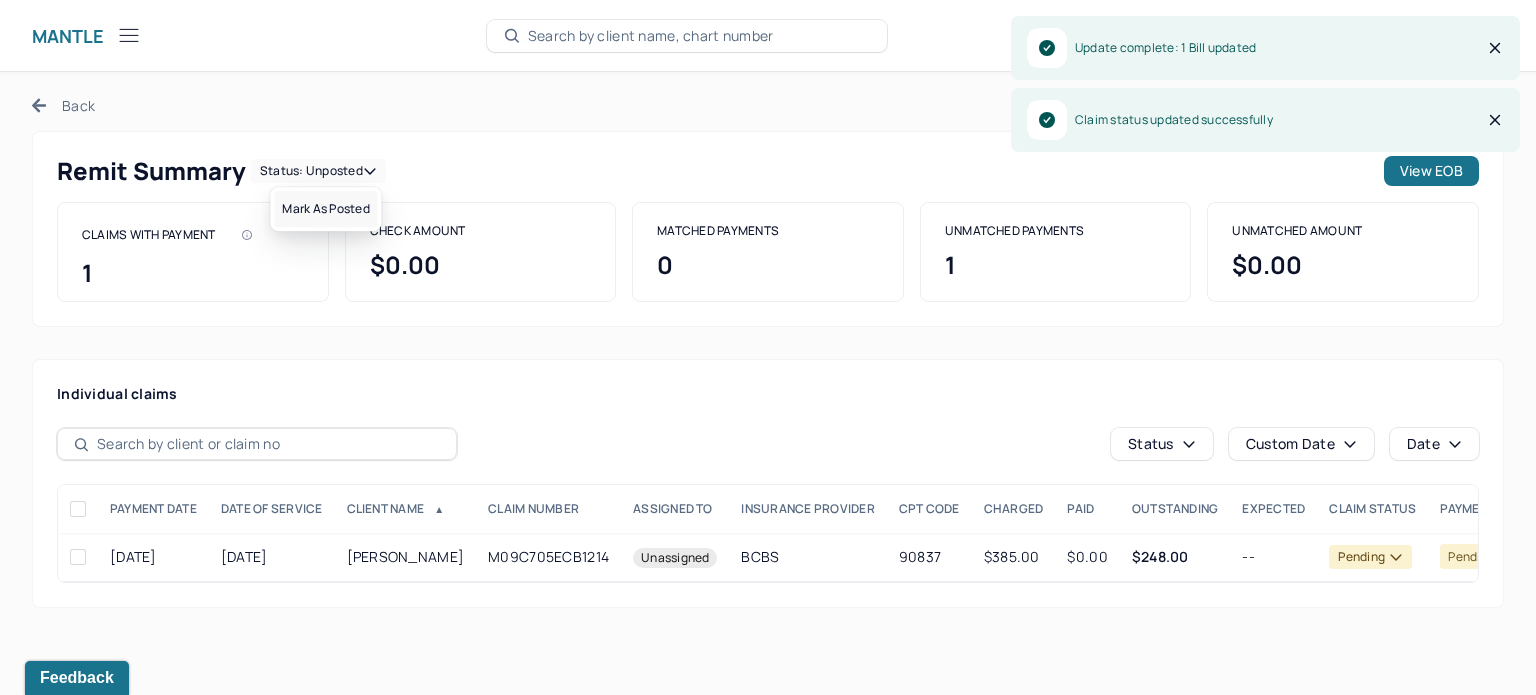 click on "Mark as Posted" at bounding box center (325, 209) 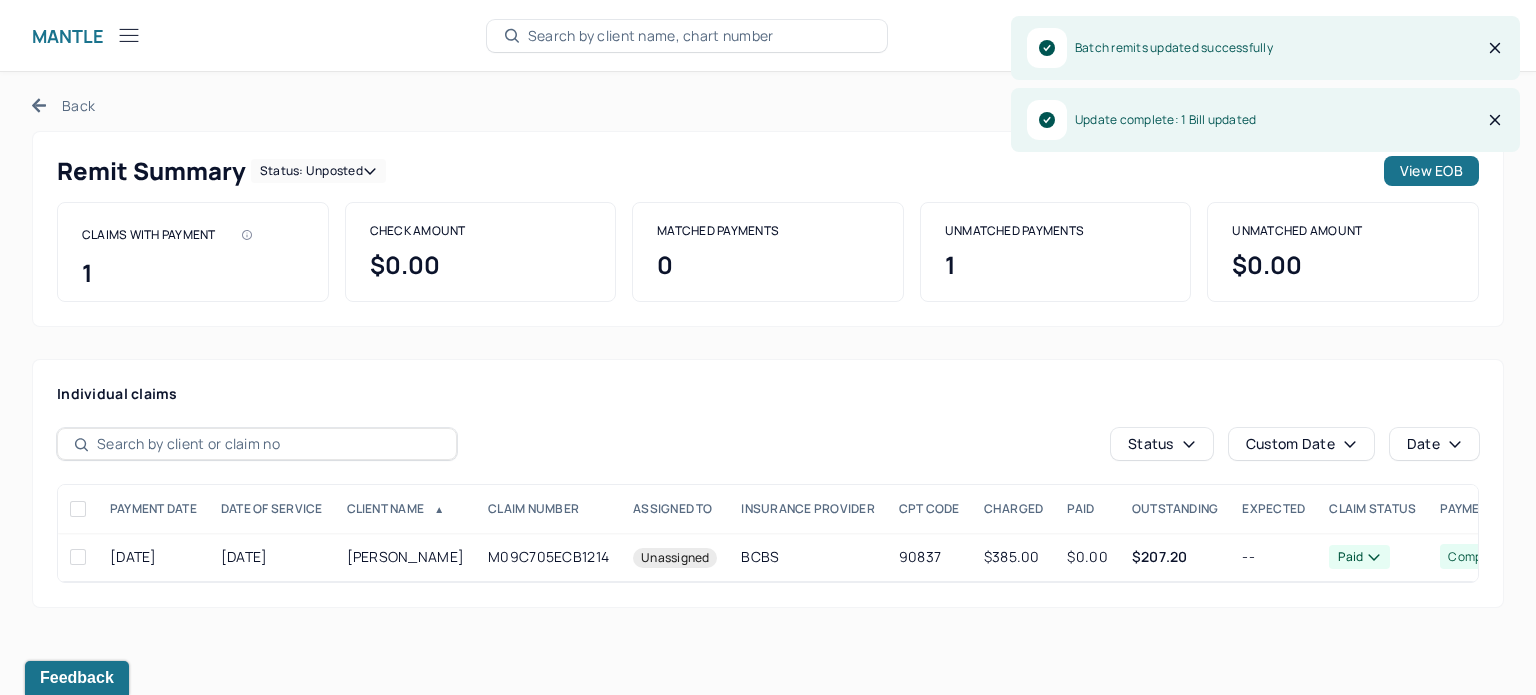 click on "Back" at bounding box center (63, 105) 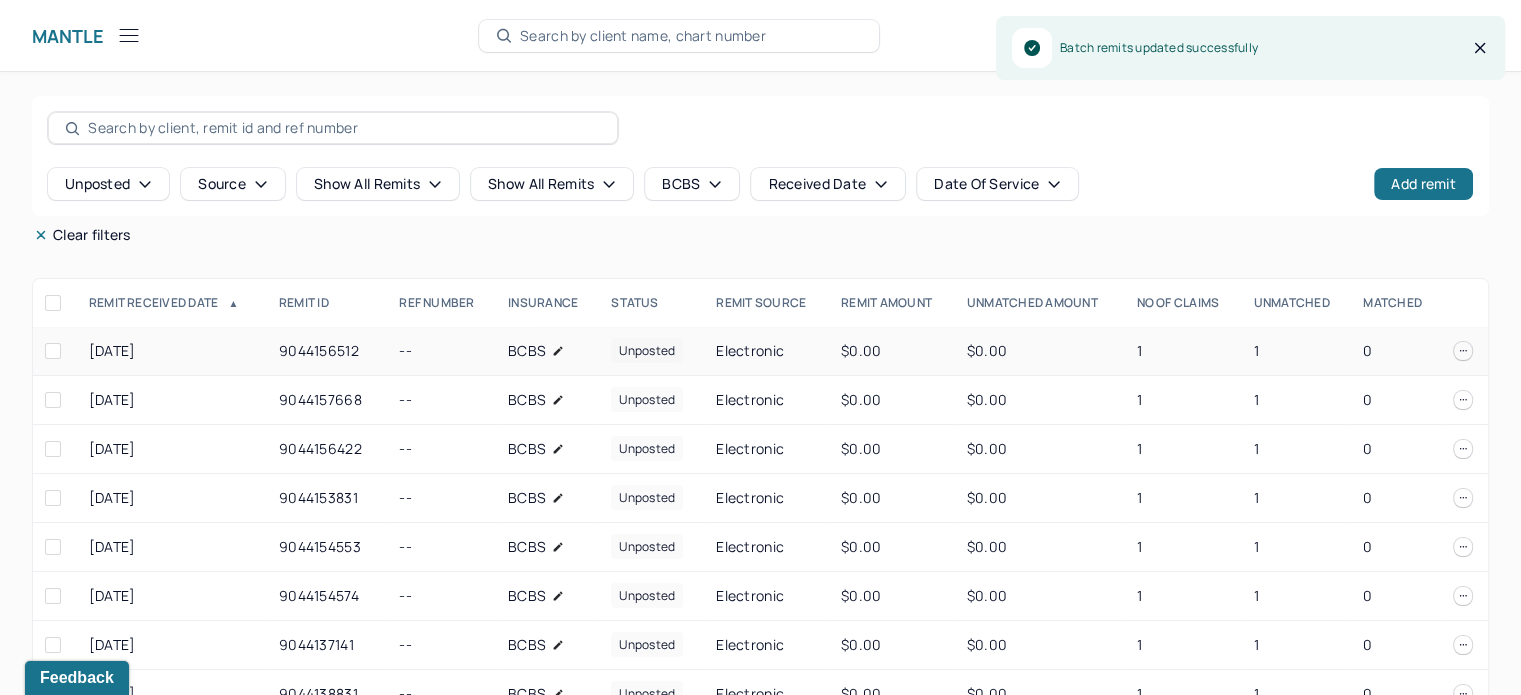 click on "1" at bounding box center (1296, 351) 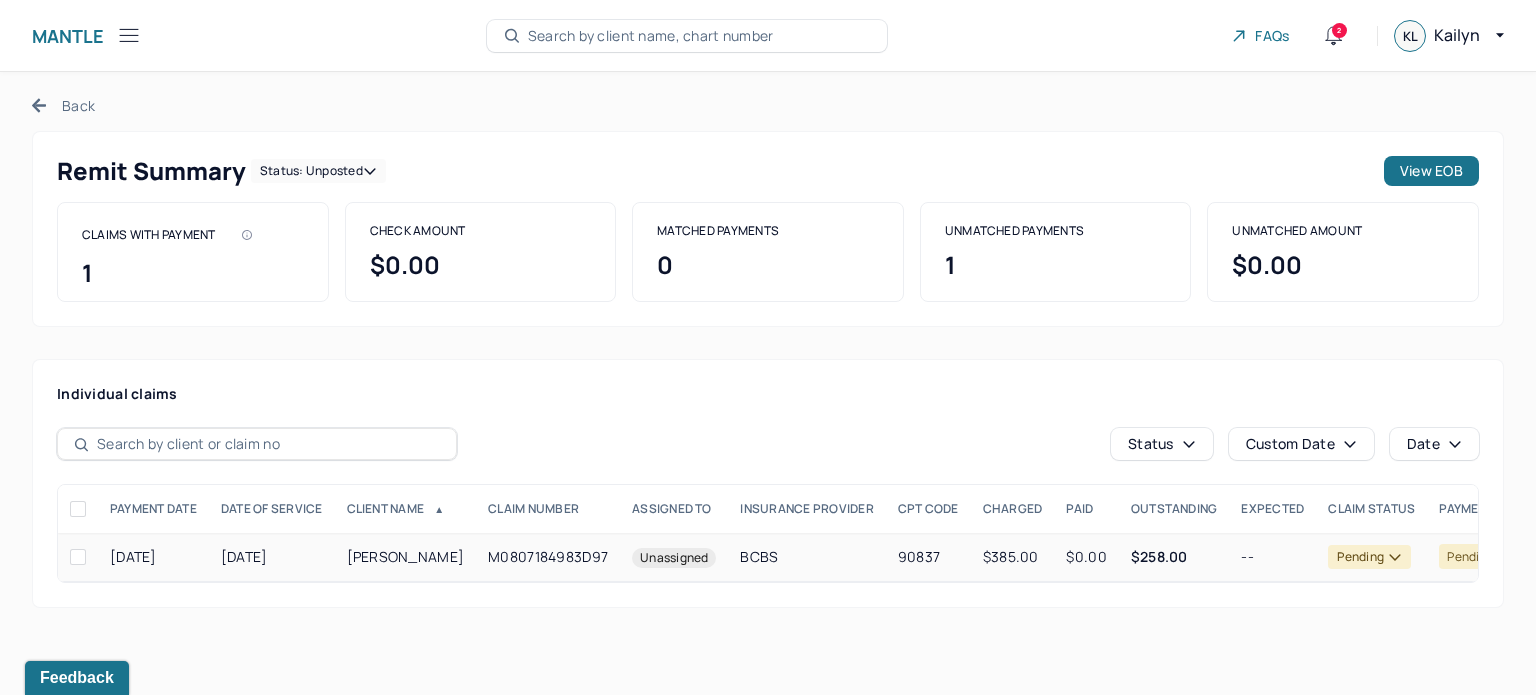 click on "$385.00" at bounding box center (1013, 557) 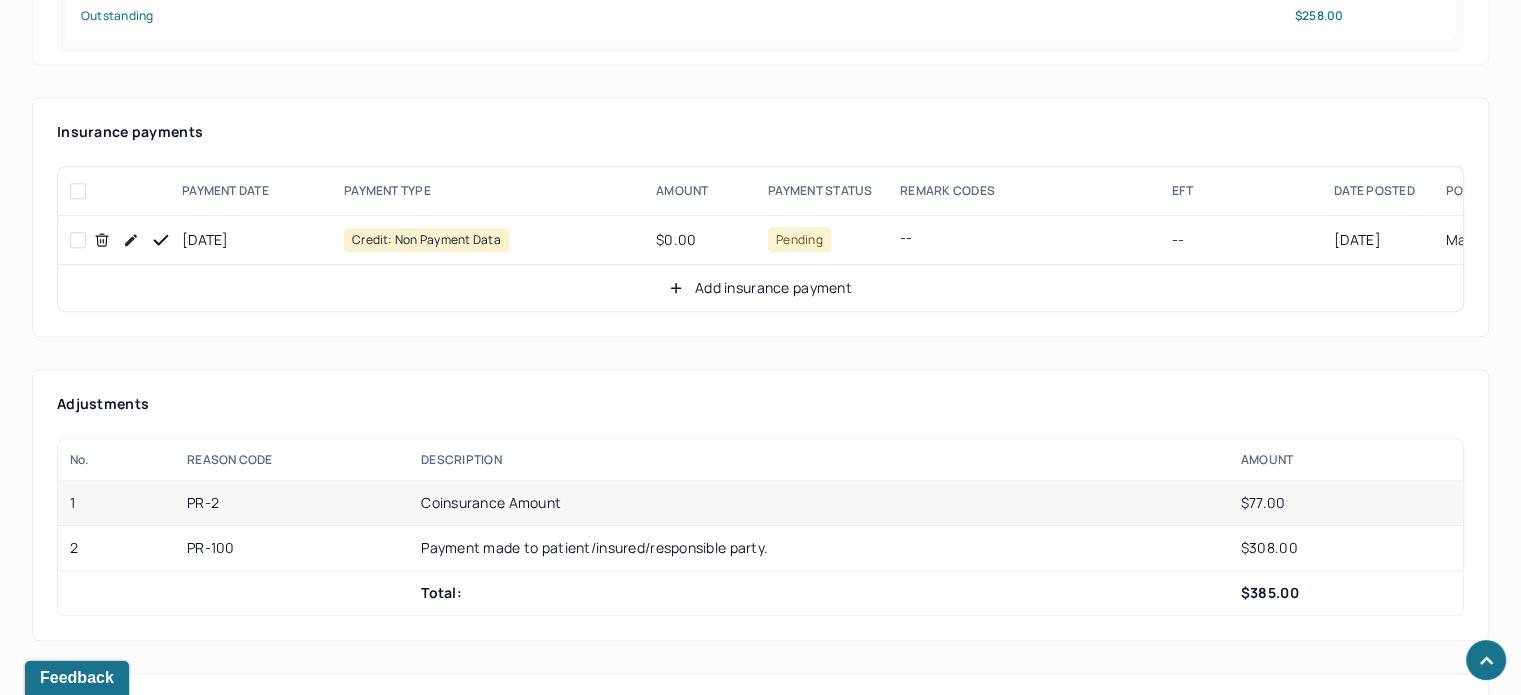 scroll, scrollTop: 1200, scrollLeft: 0, axis: vertical 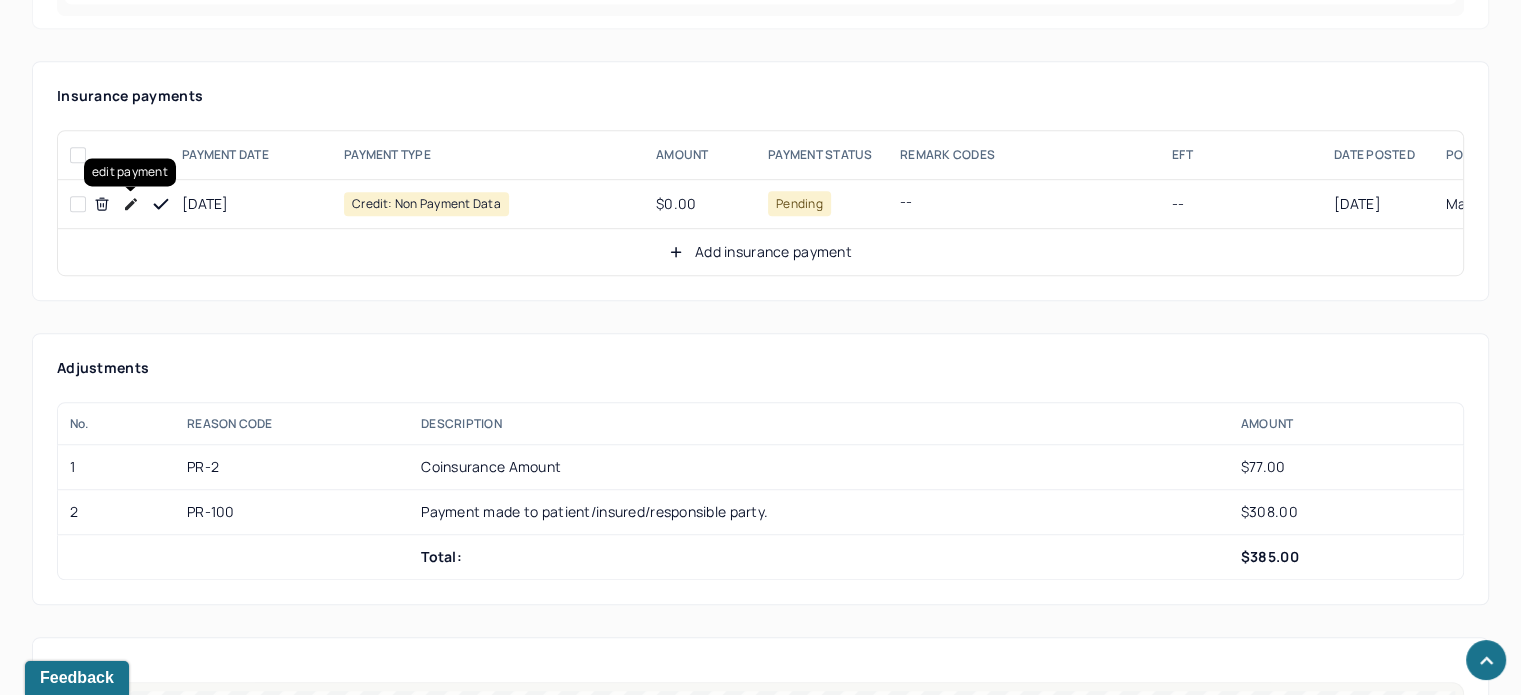 click 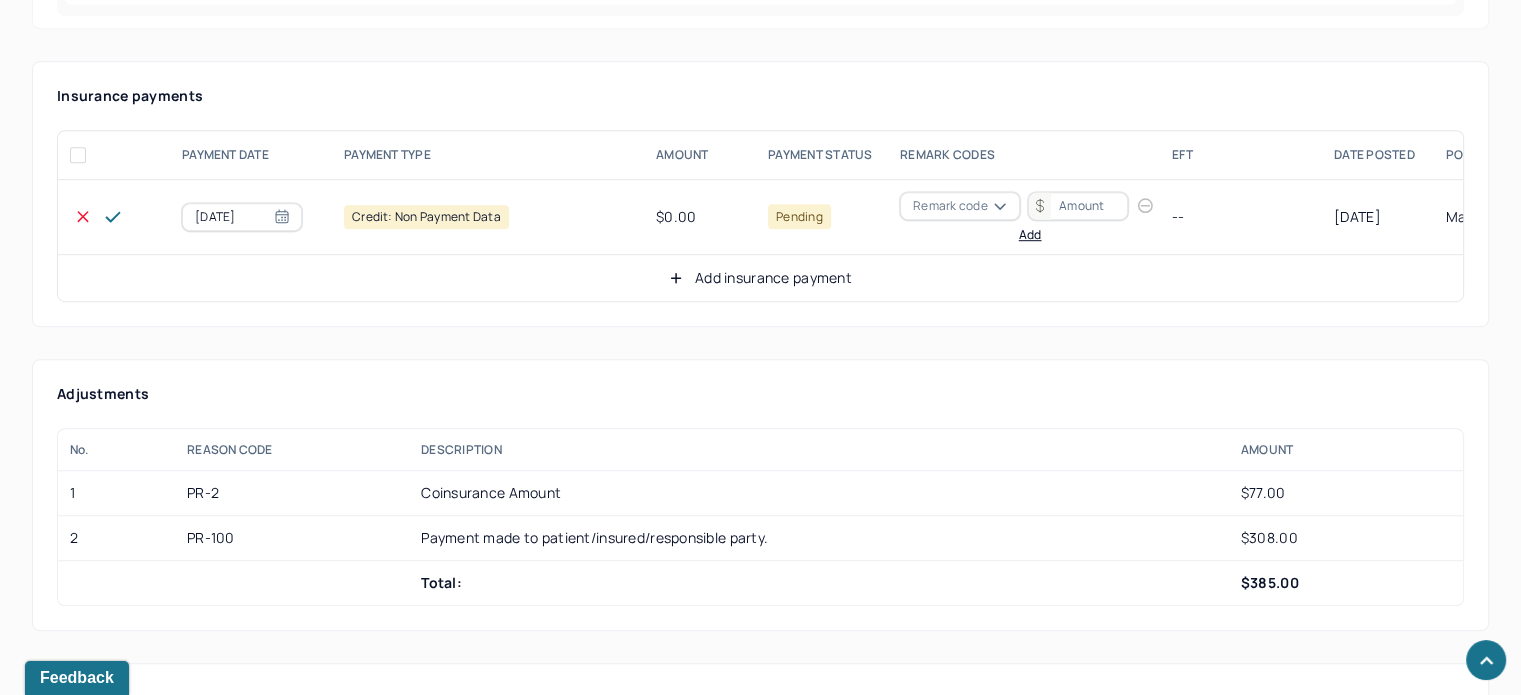click on "Remark code" at bounding box center (950, 206) 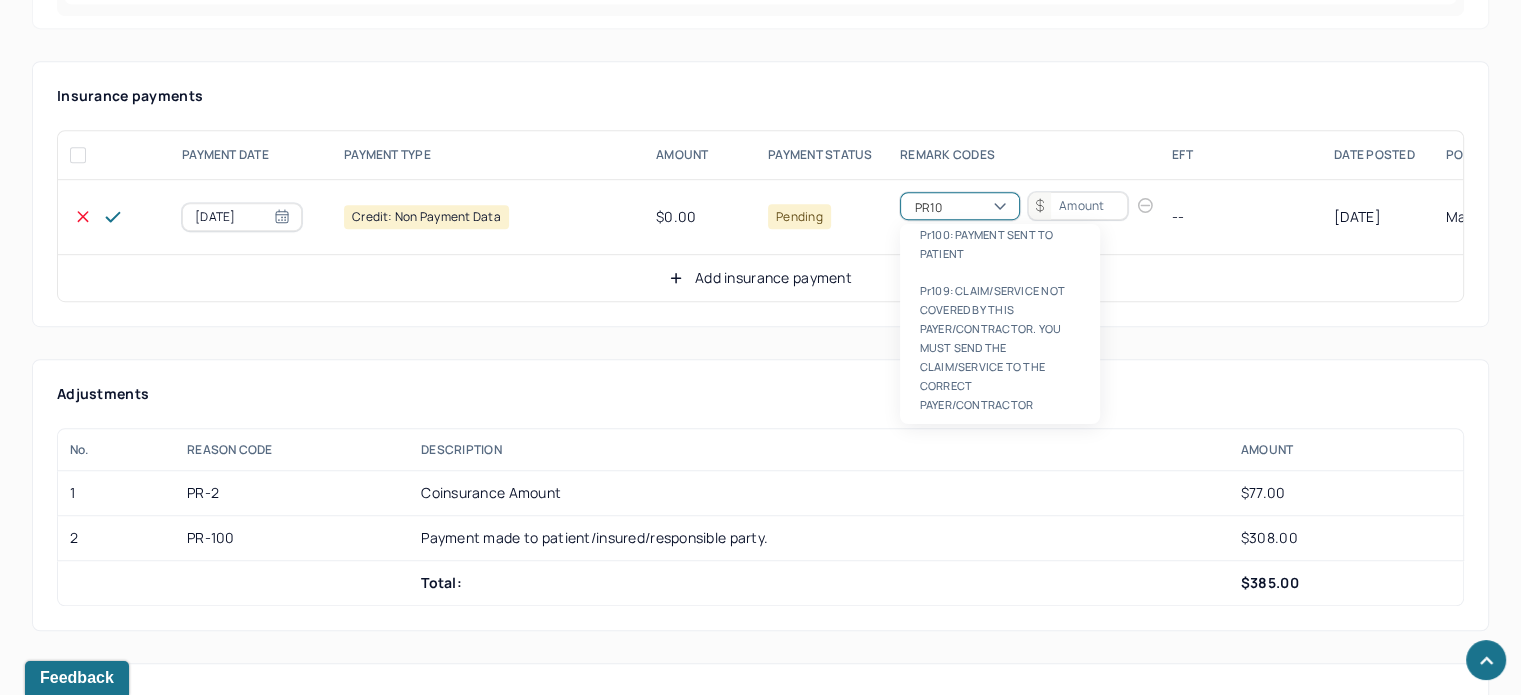 scroll, scrollTop: 0, scrollLeft: 0, axis: both 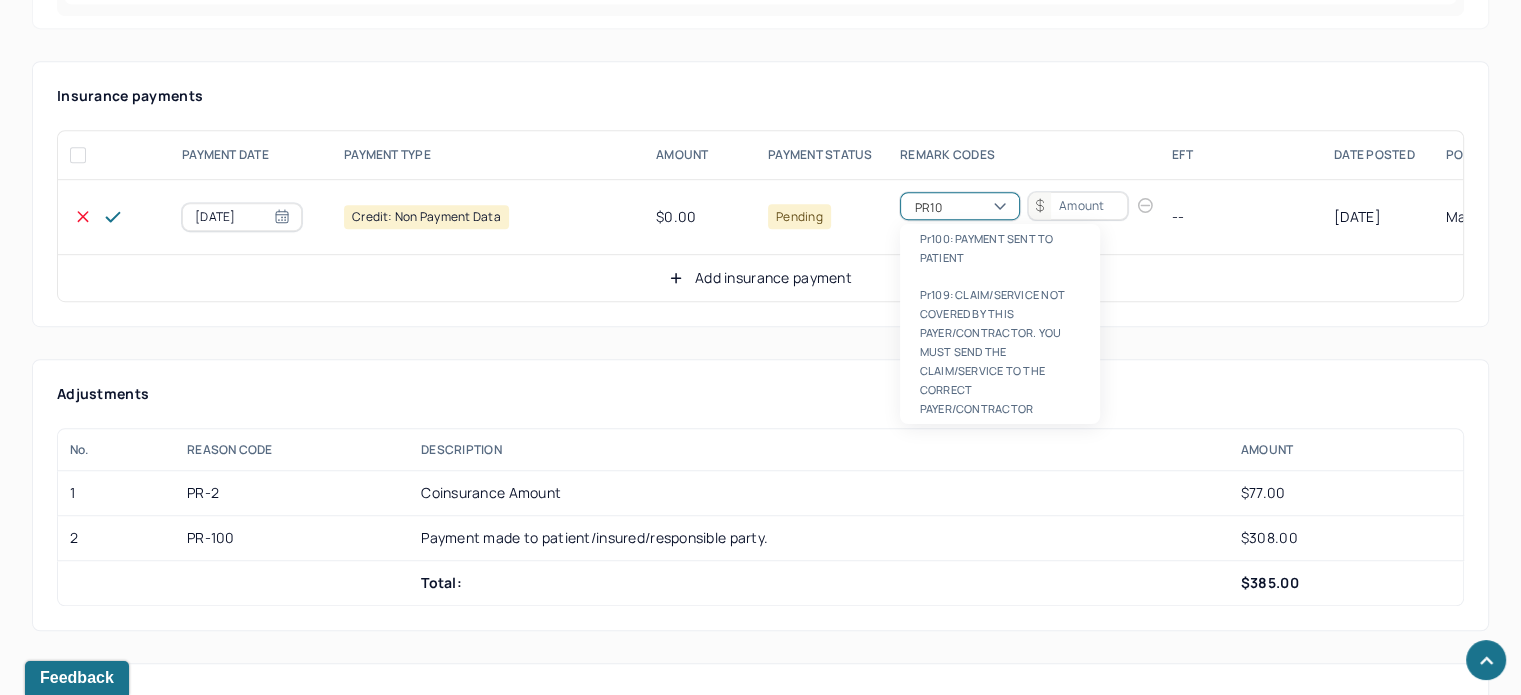 type on "PR100" 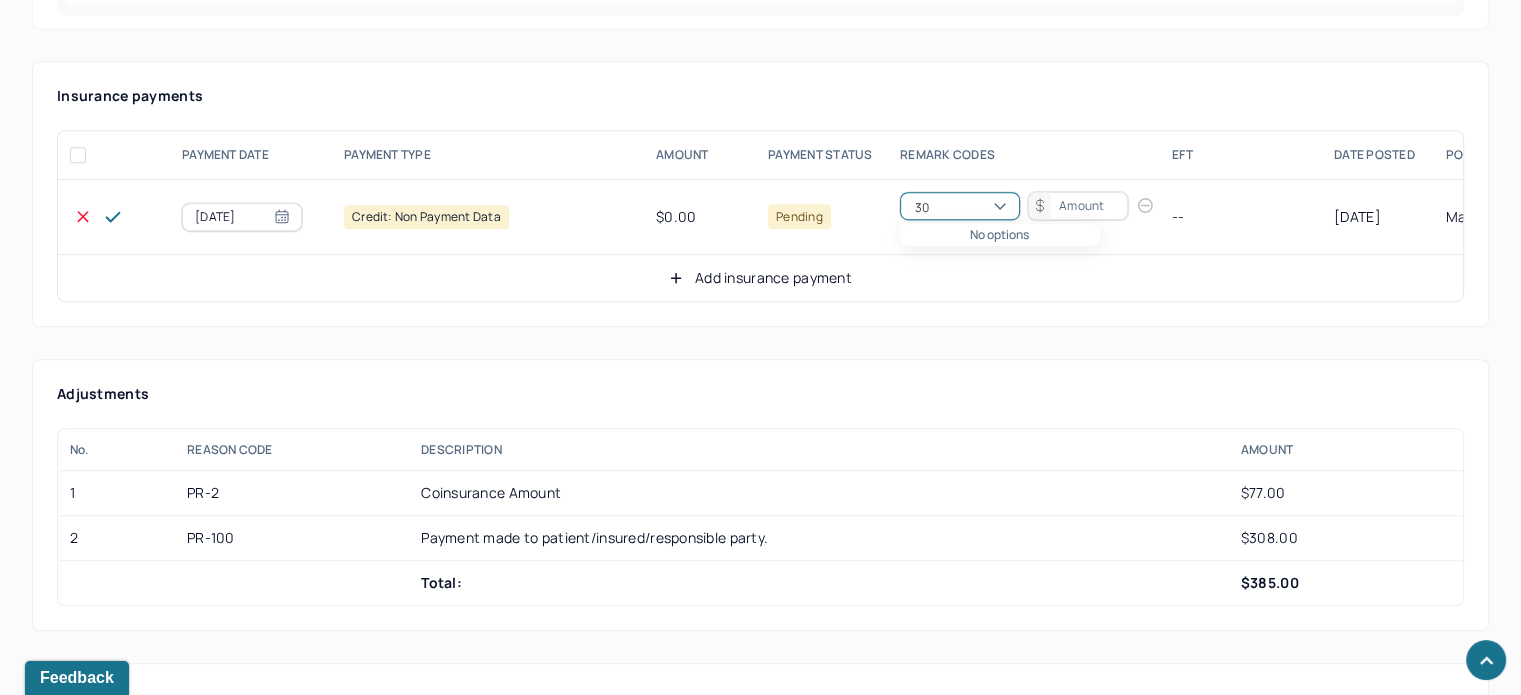 type on "3" 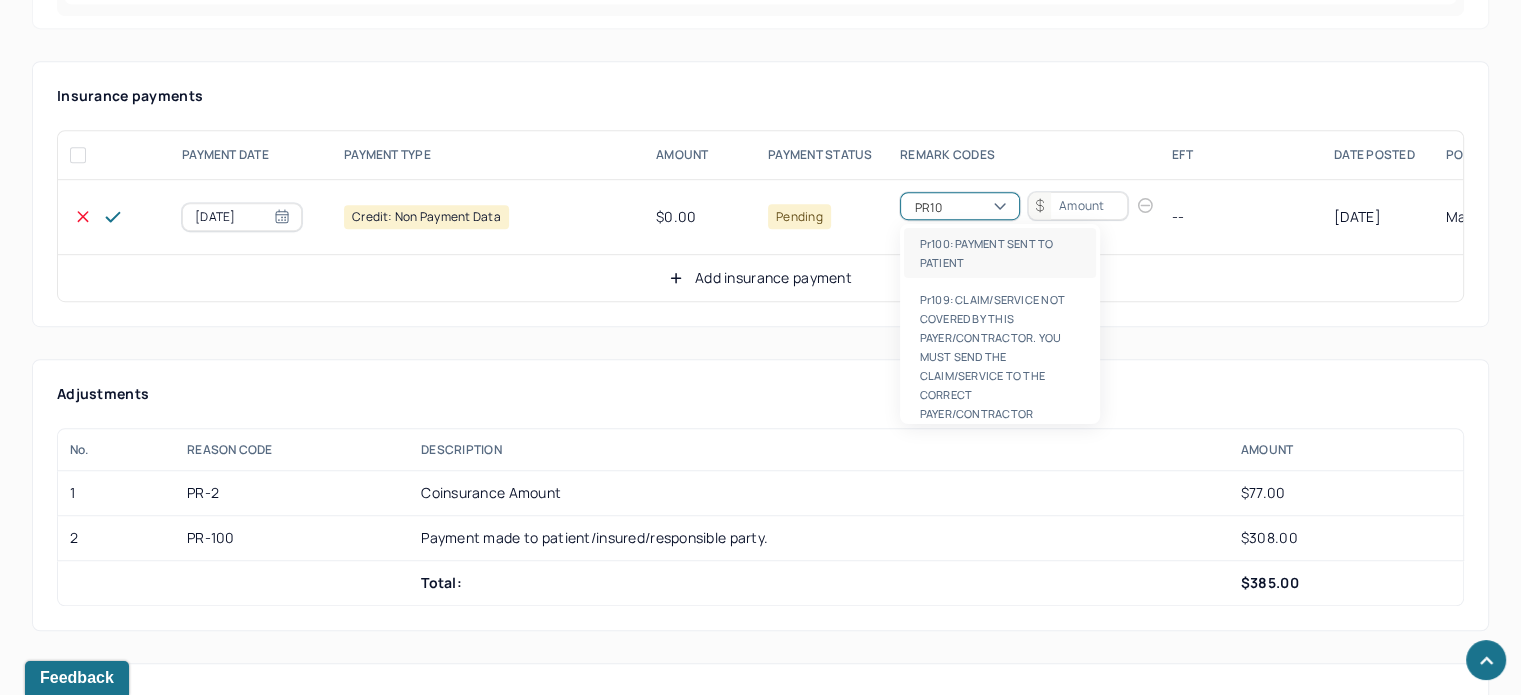 type on "PR100" 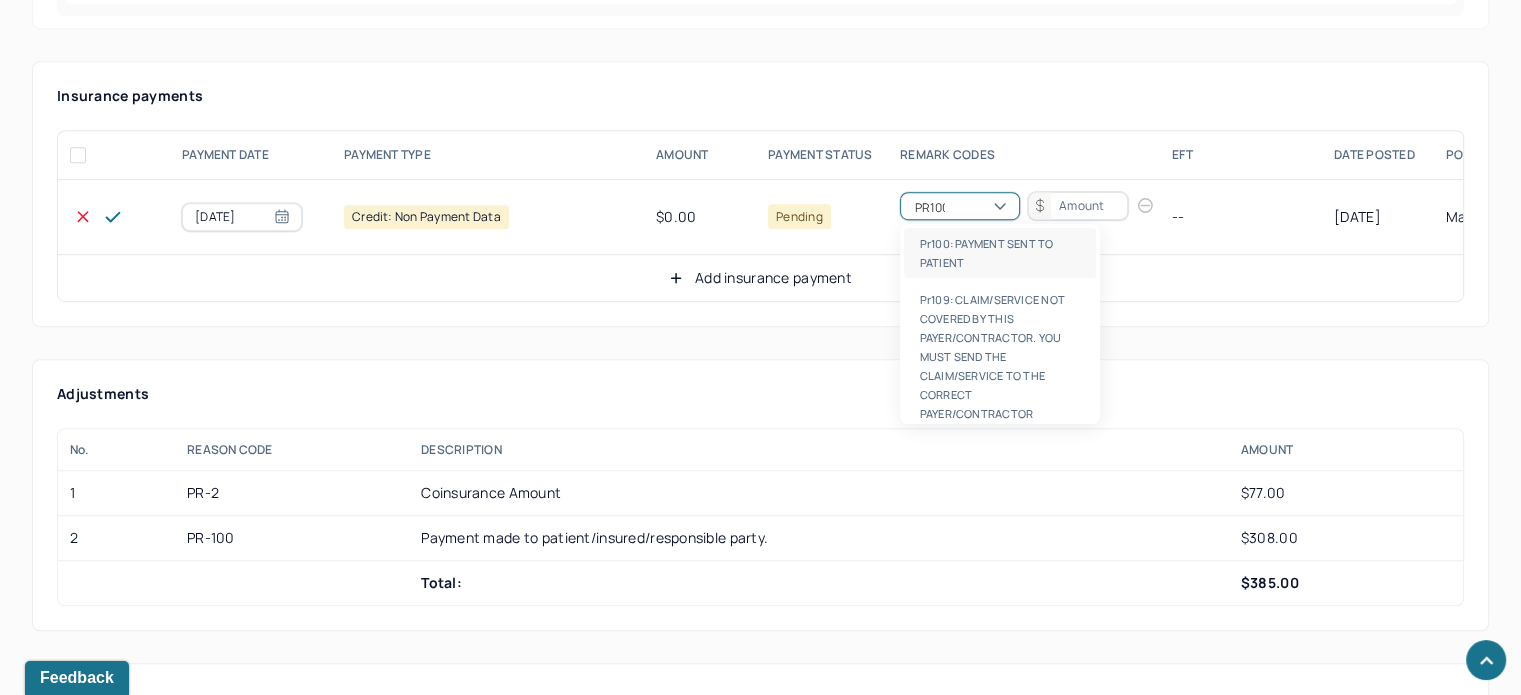 type 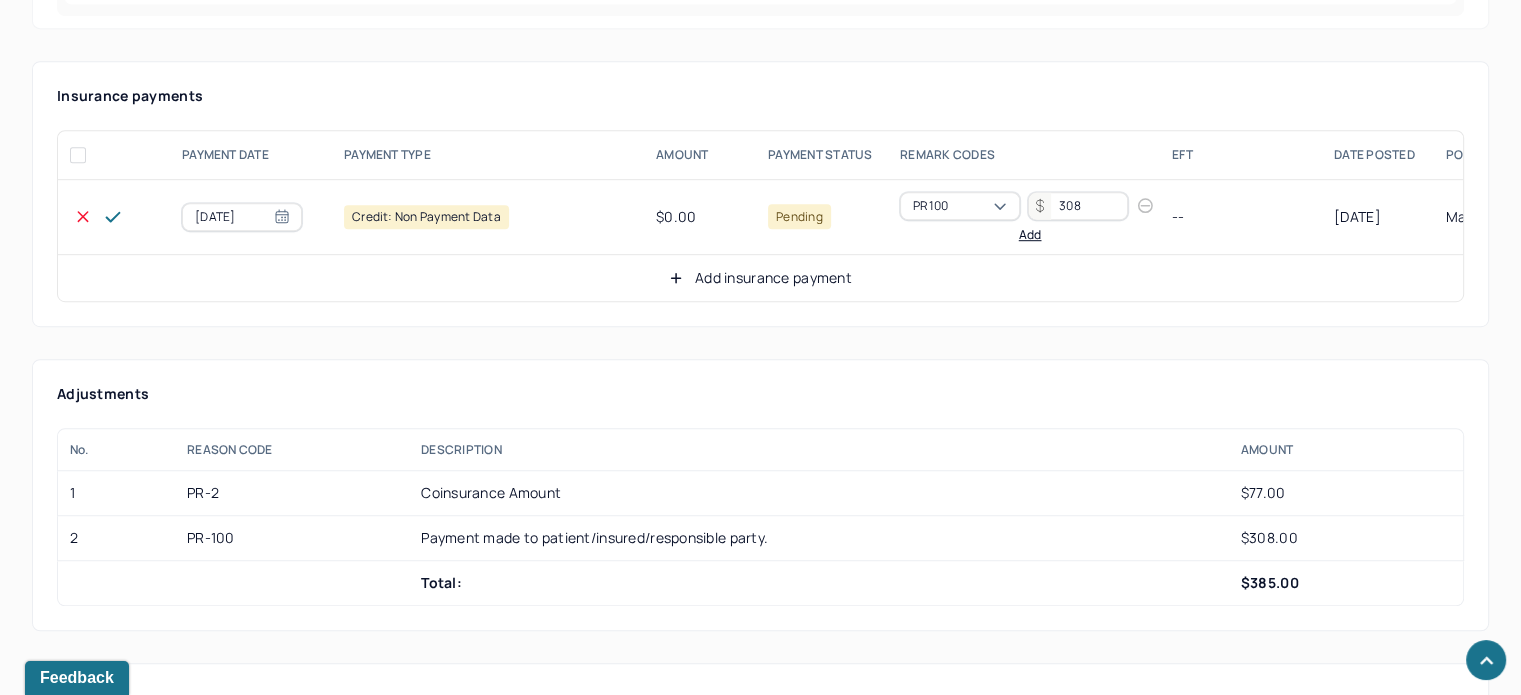 type on "308" 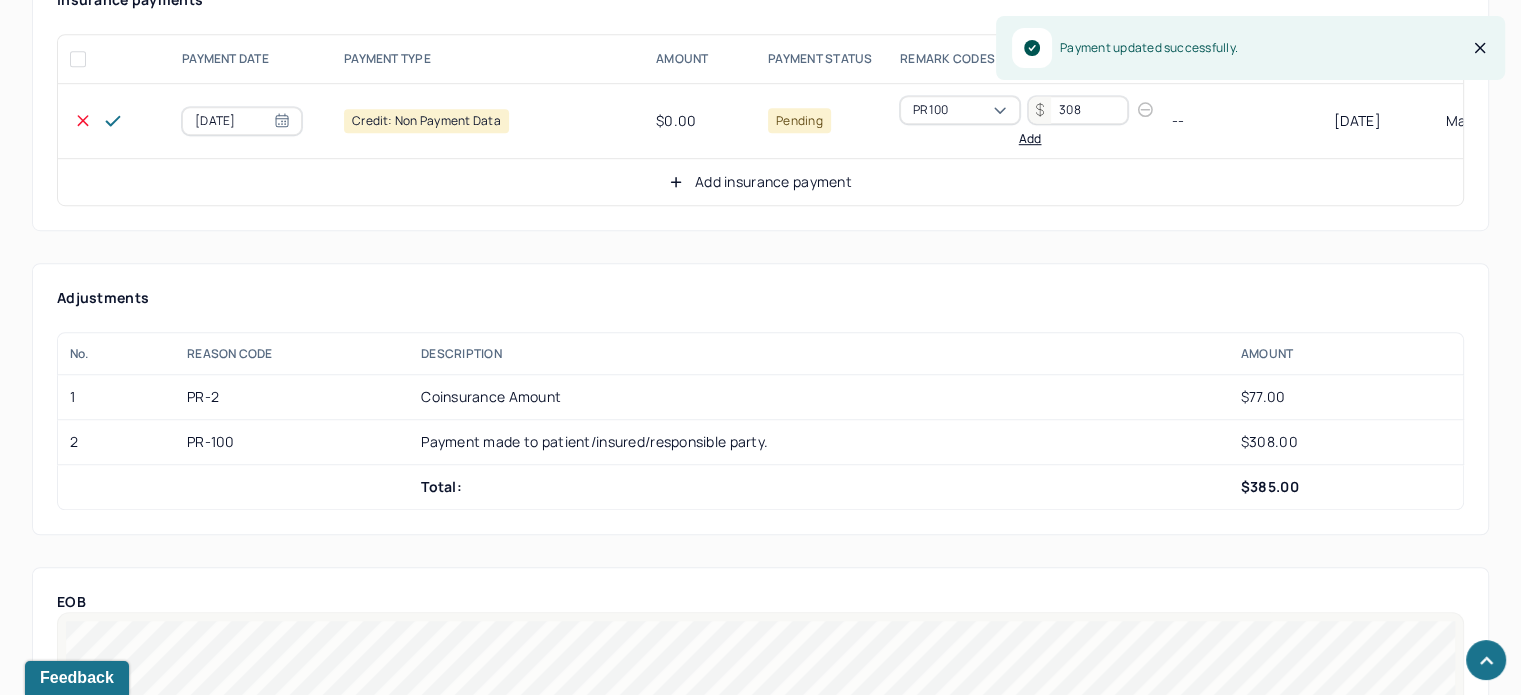 scroll, scrollTop: 1300, scrollLeft: 0, axis: vertical 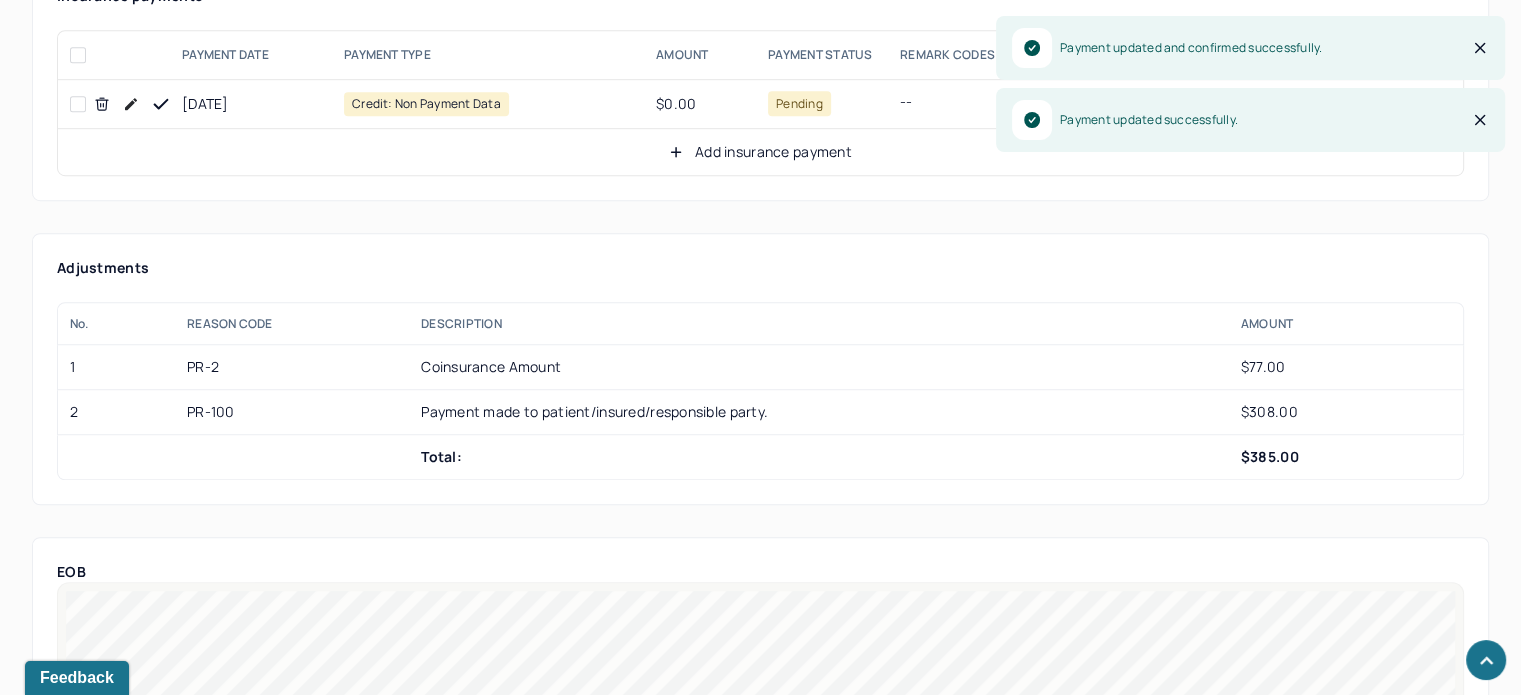 click on "Add insurance payment" at bounding box center [760, 152] 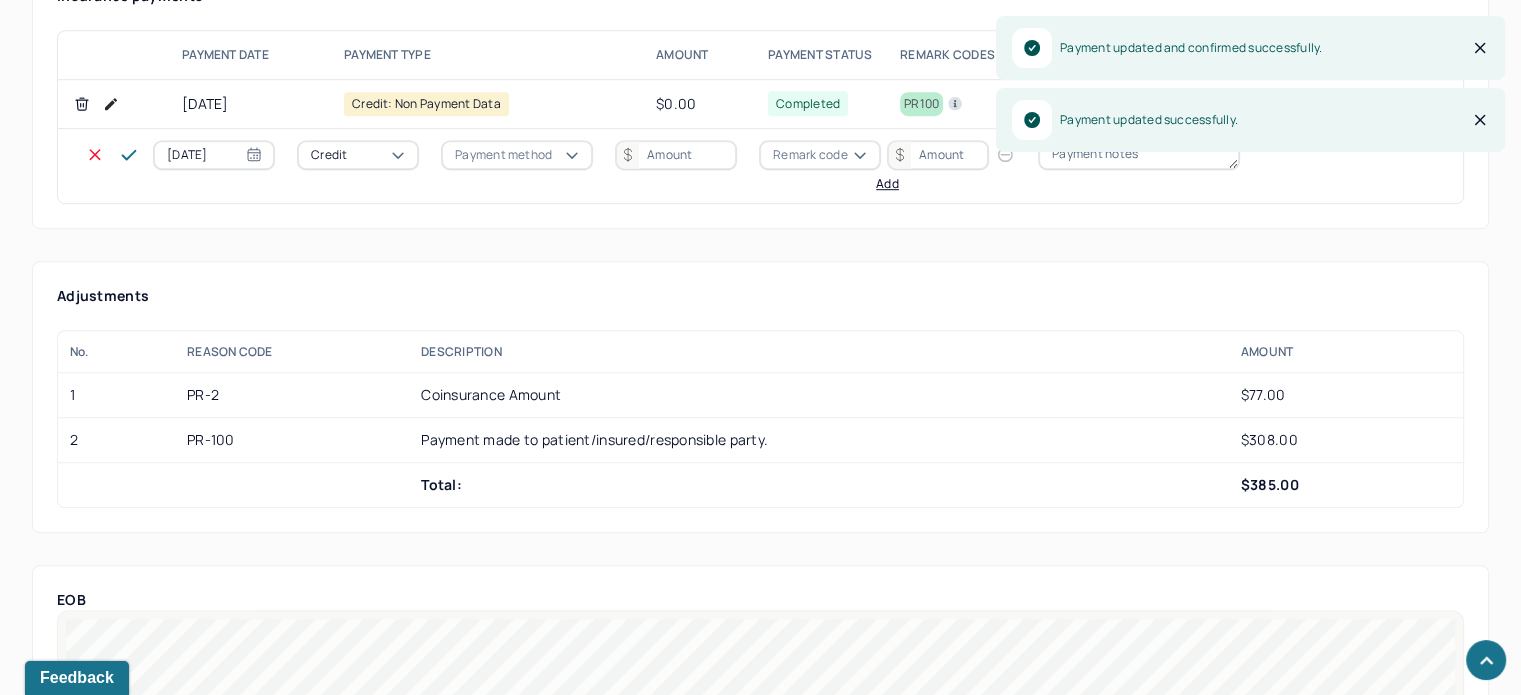 click on "Credit" at bounding box center (358, 155) 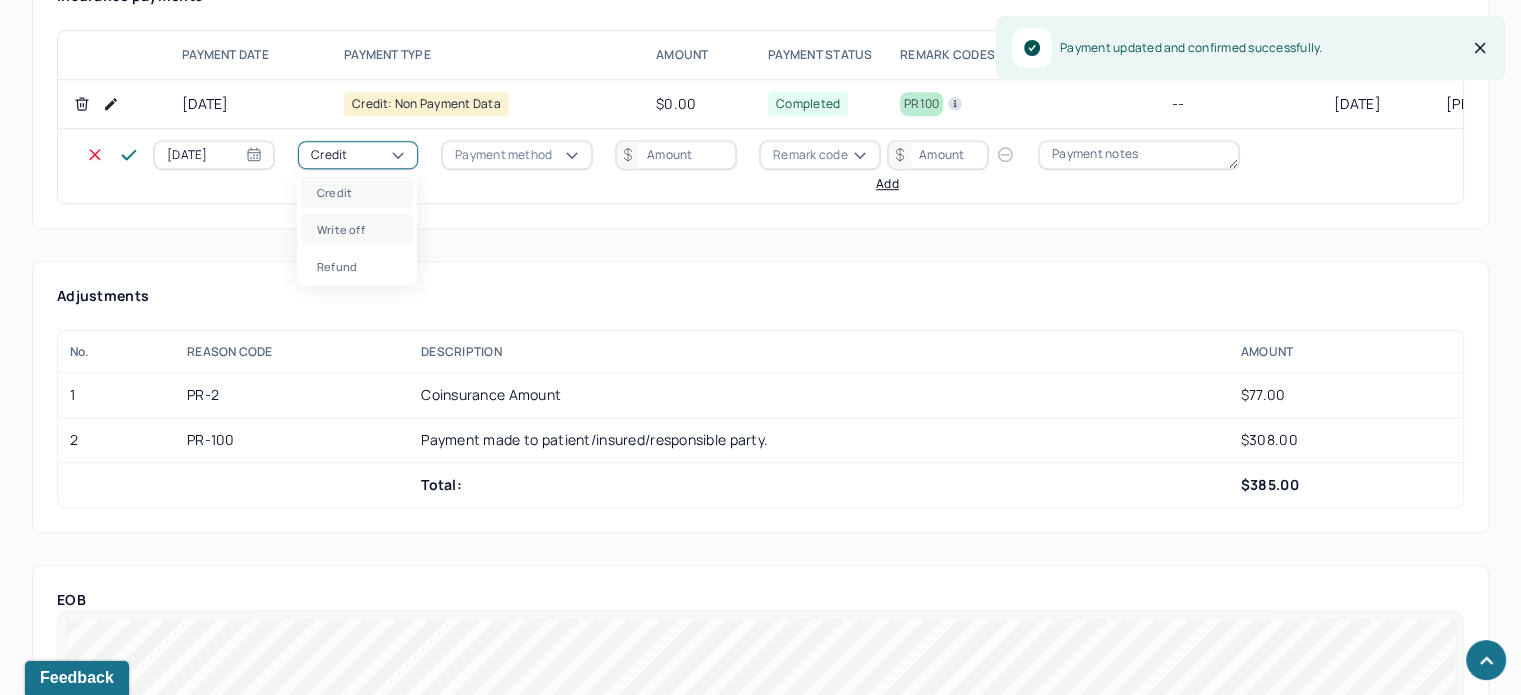 click on "Write off" at bounding box center [357, 229] 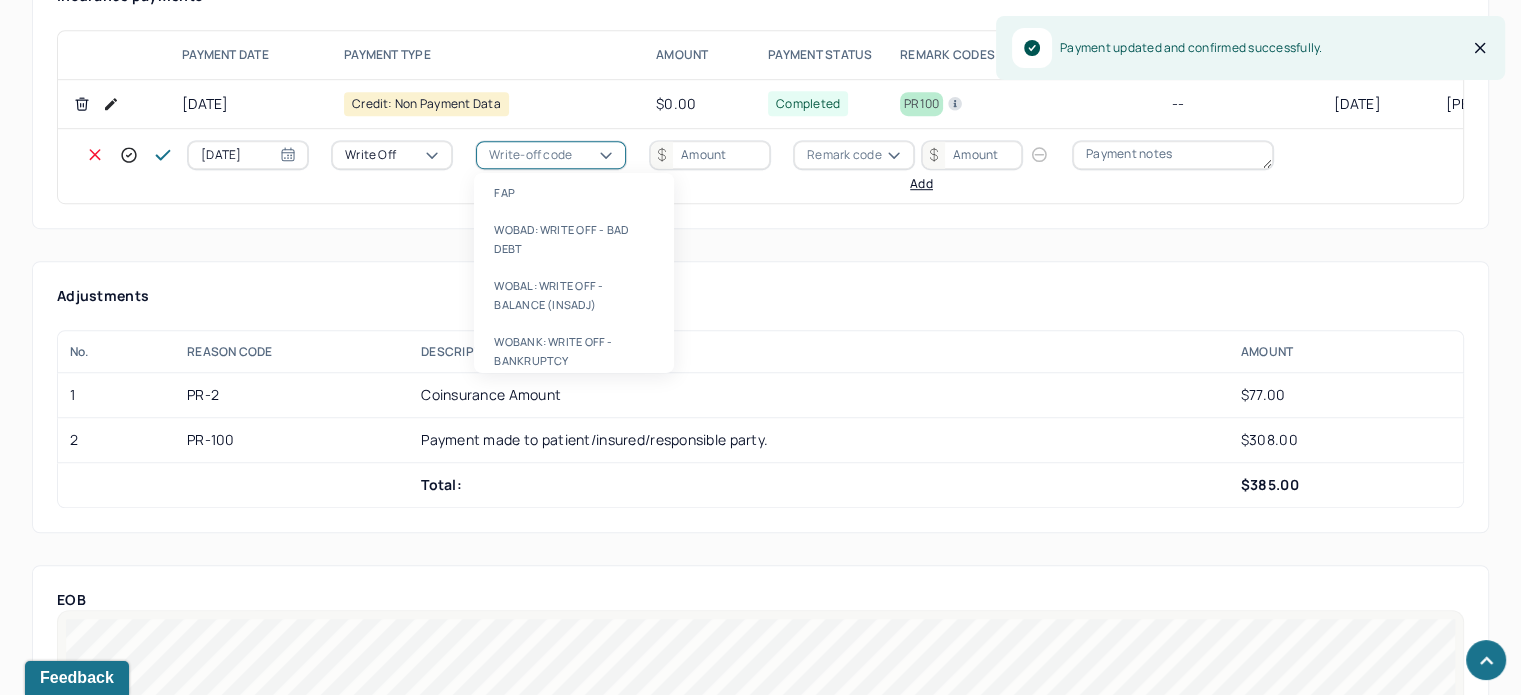 click on "Write-off code" at bounding box center (530, 155) 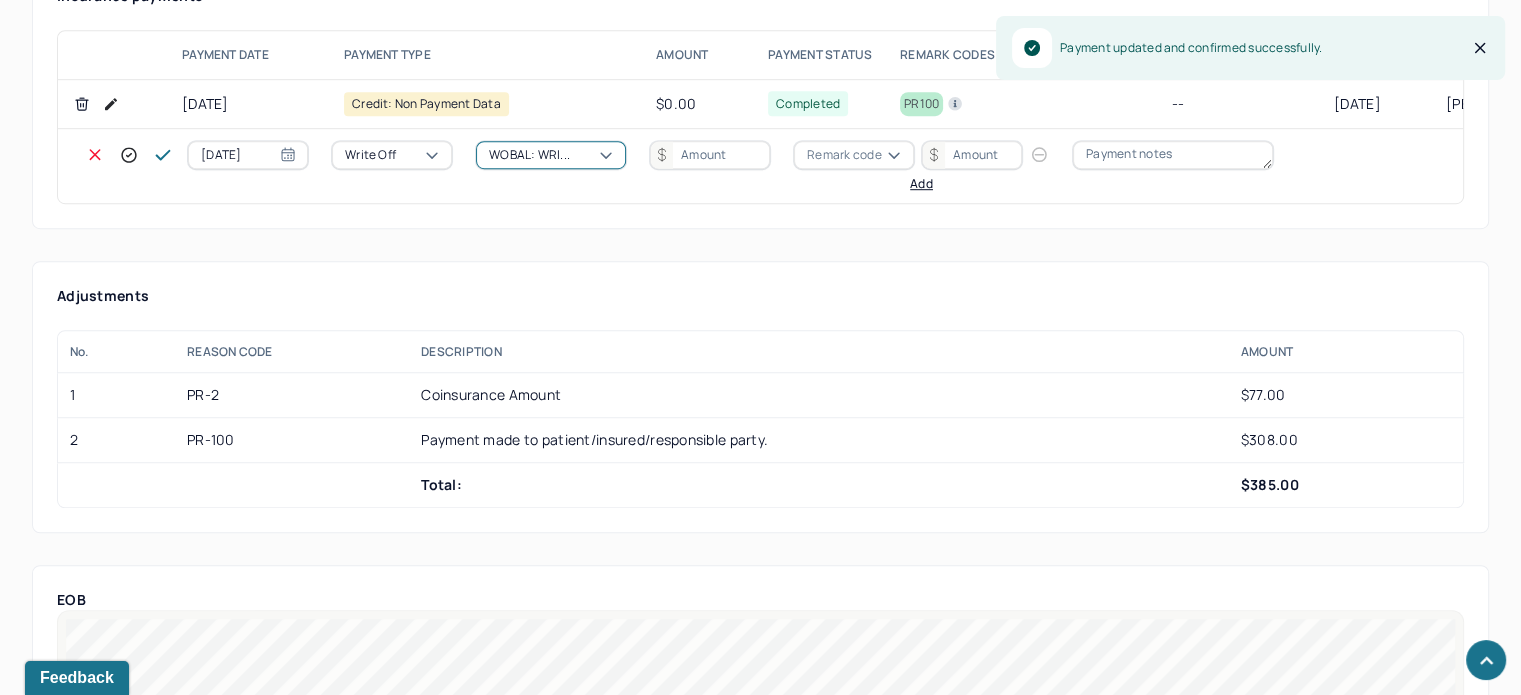 click at bounding box center (710, 155) 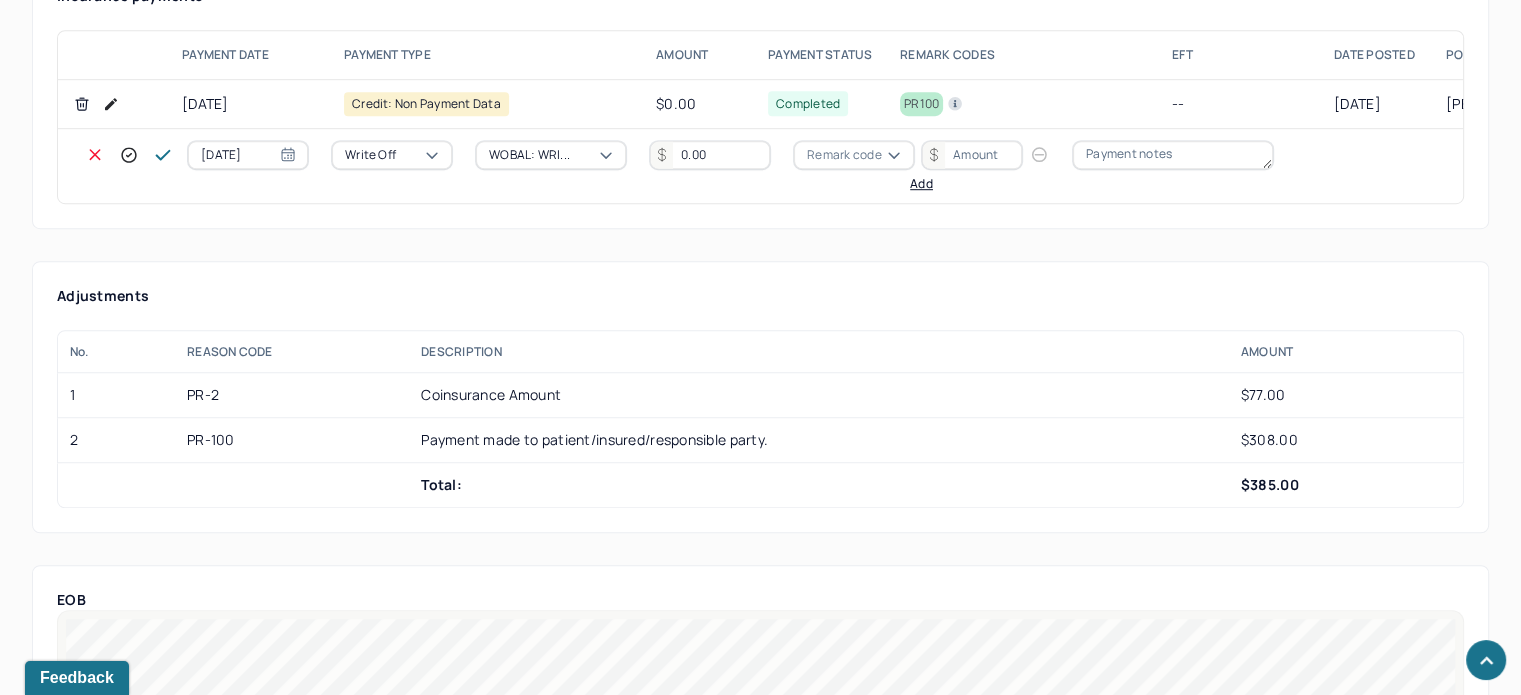 type on "0.00" 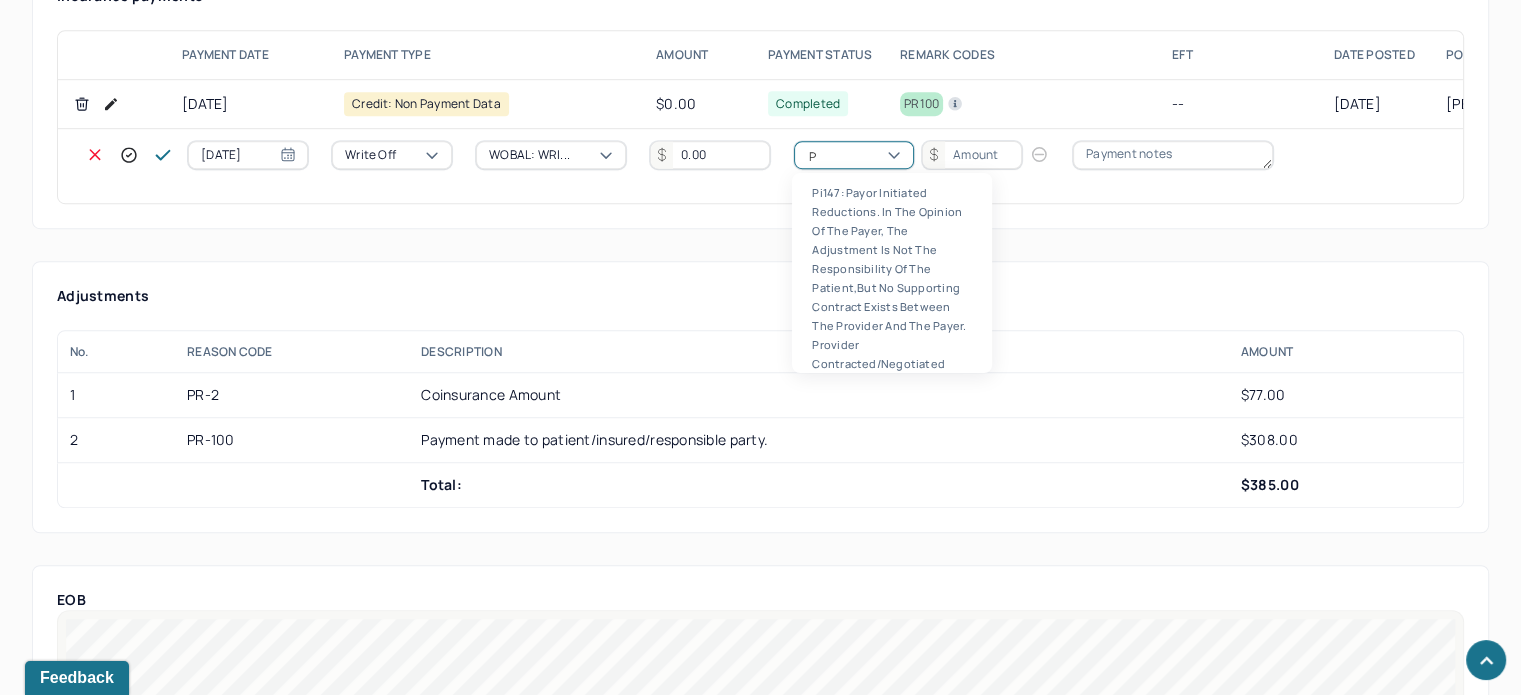 scroll, scrollTop: 124, scrollLeft: 0, axis: vertical 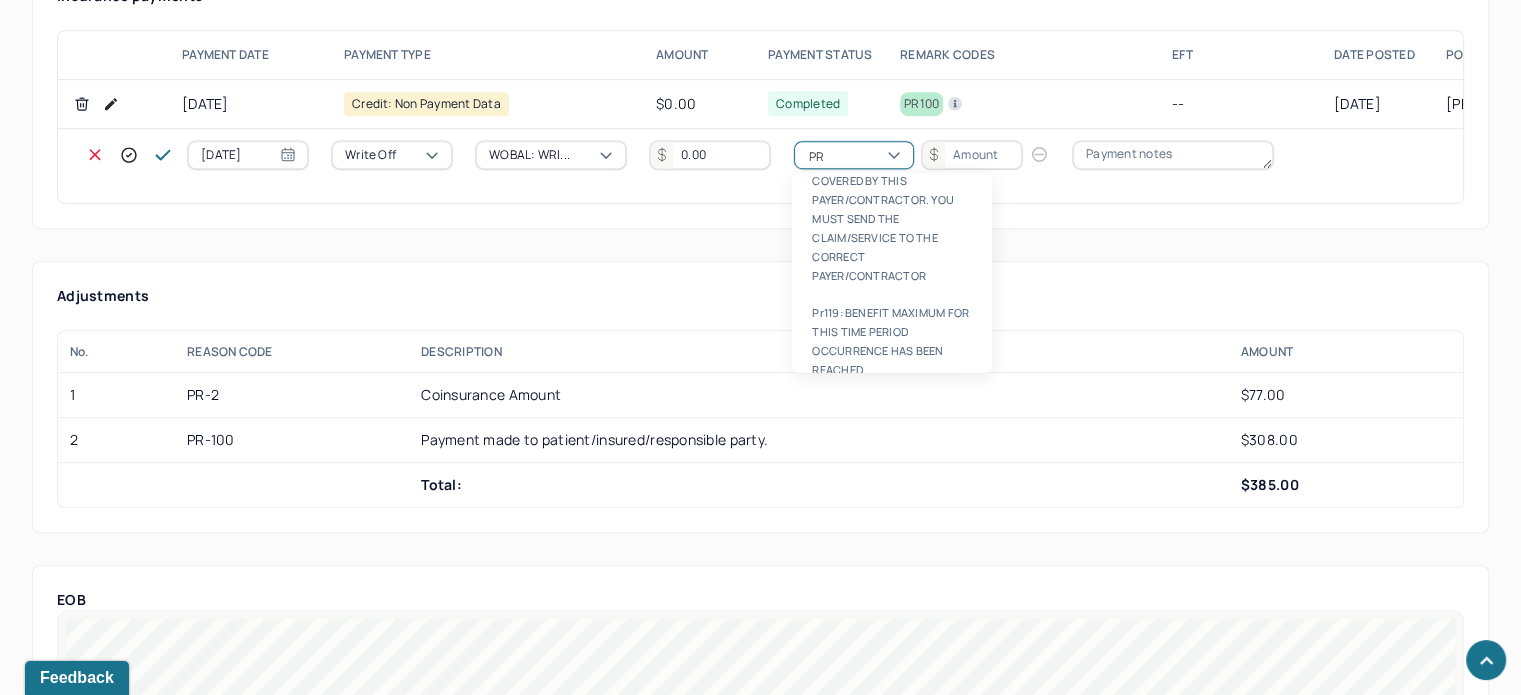 type on "PR2" 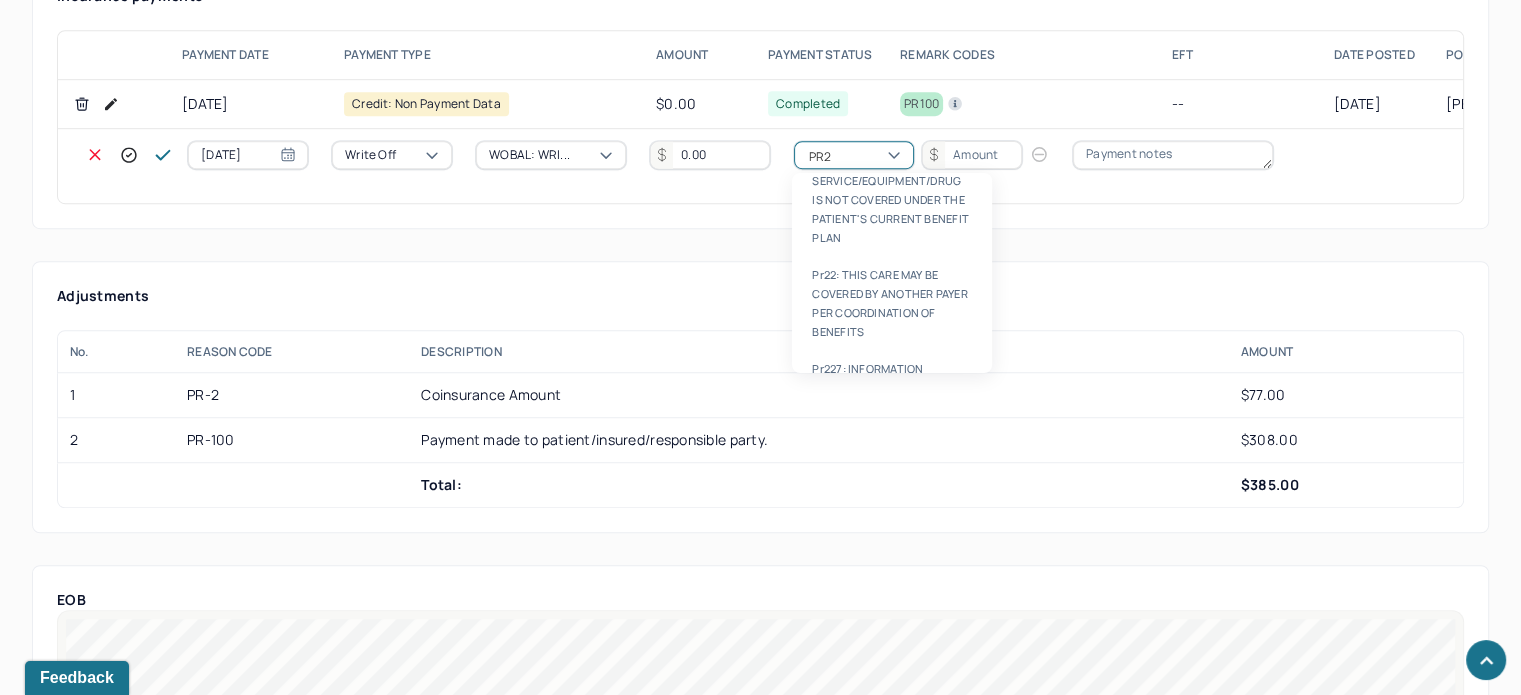 type 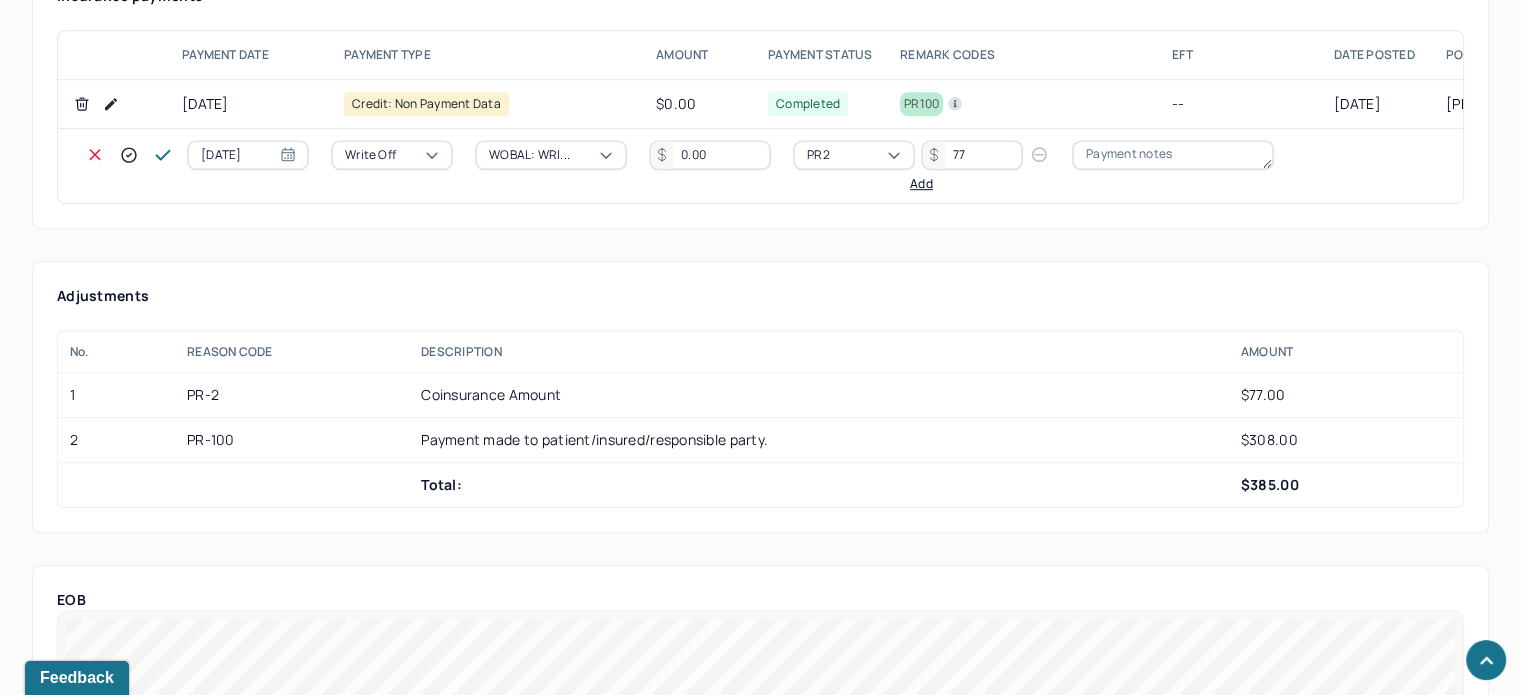 type on "77" 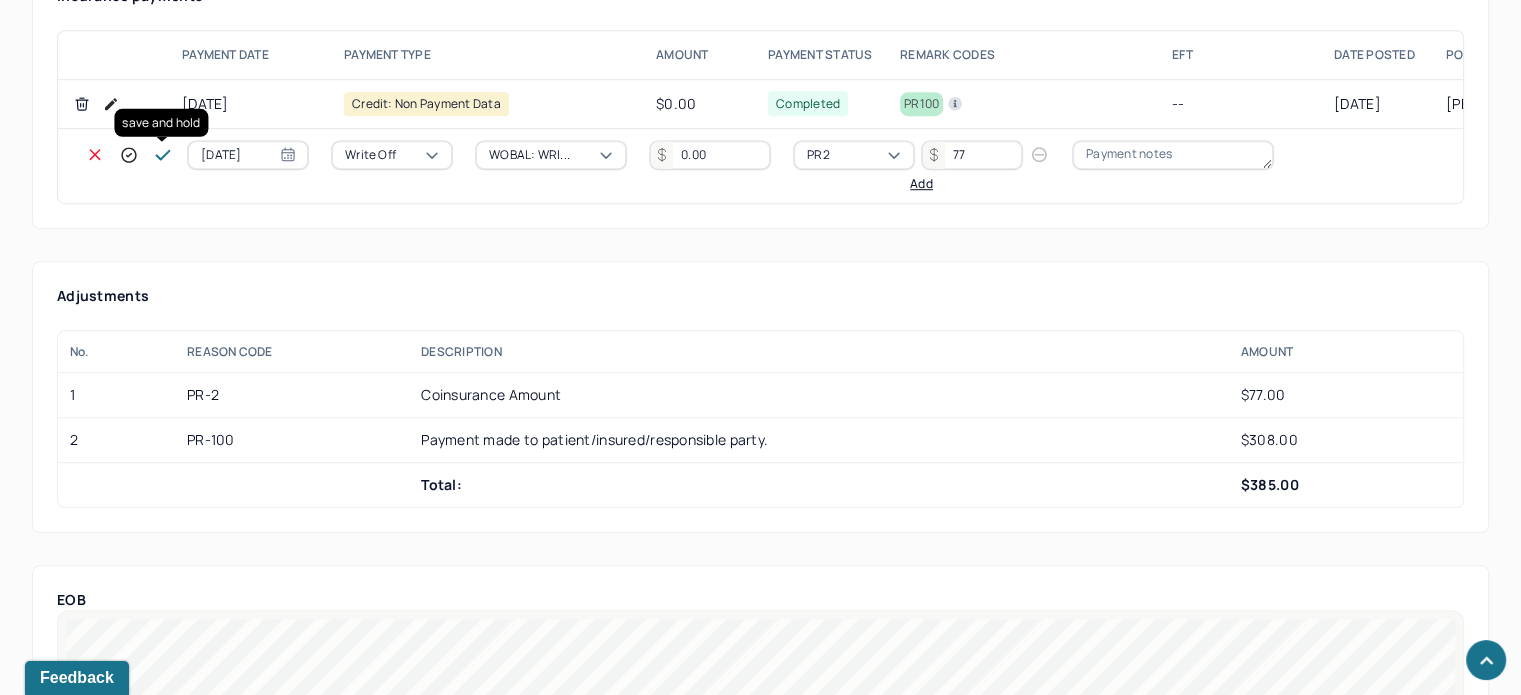 click at bounding box center [163, 155] 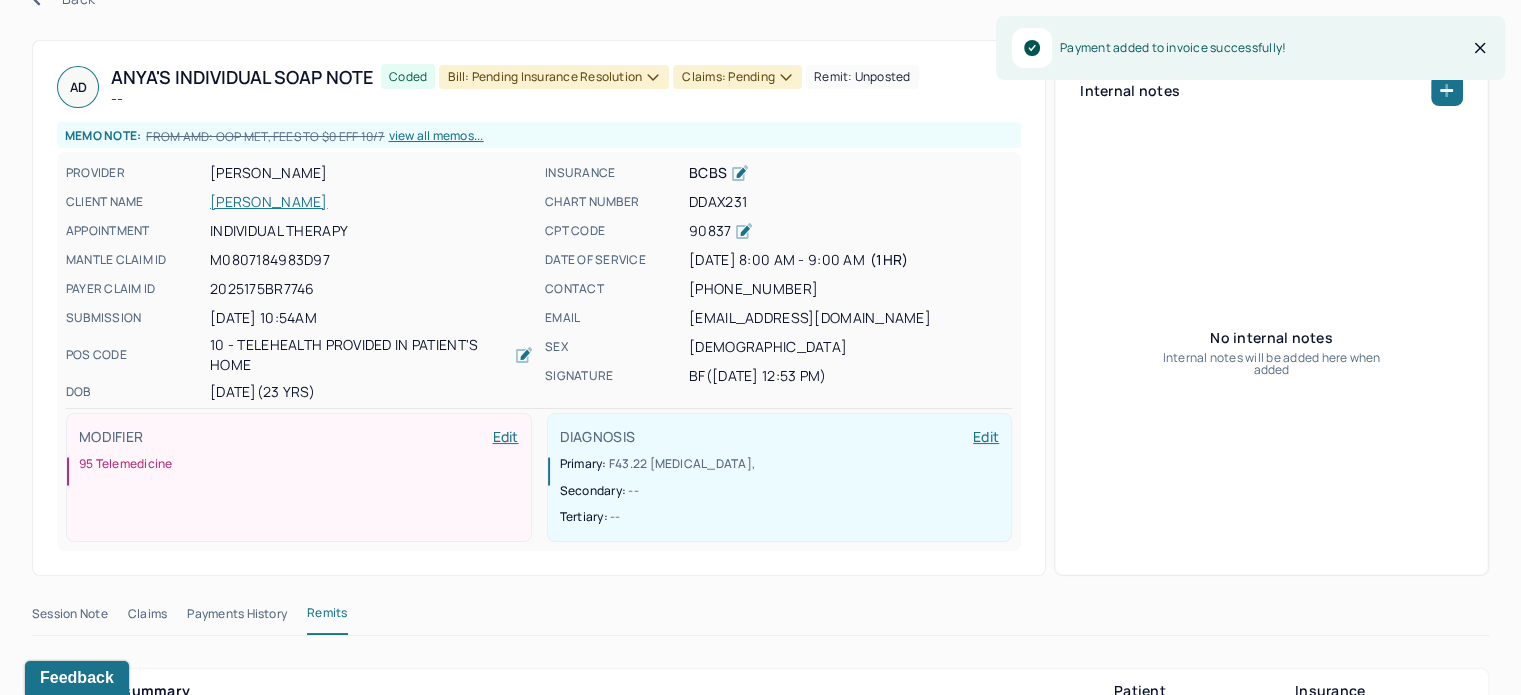scroll, scrollTop: 0, scrollLeft: 0, axis: both 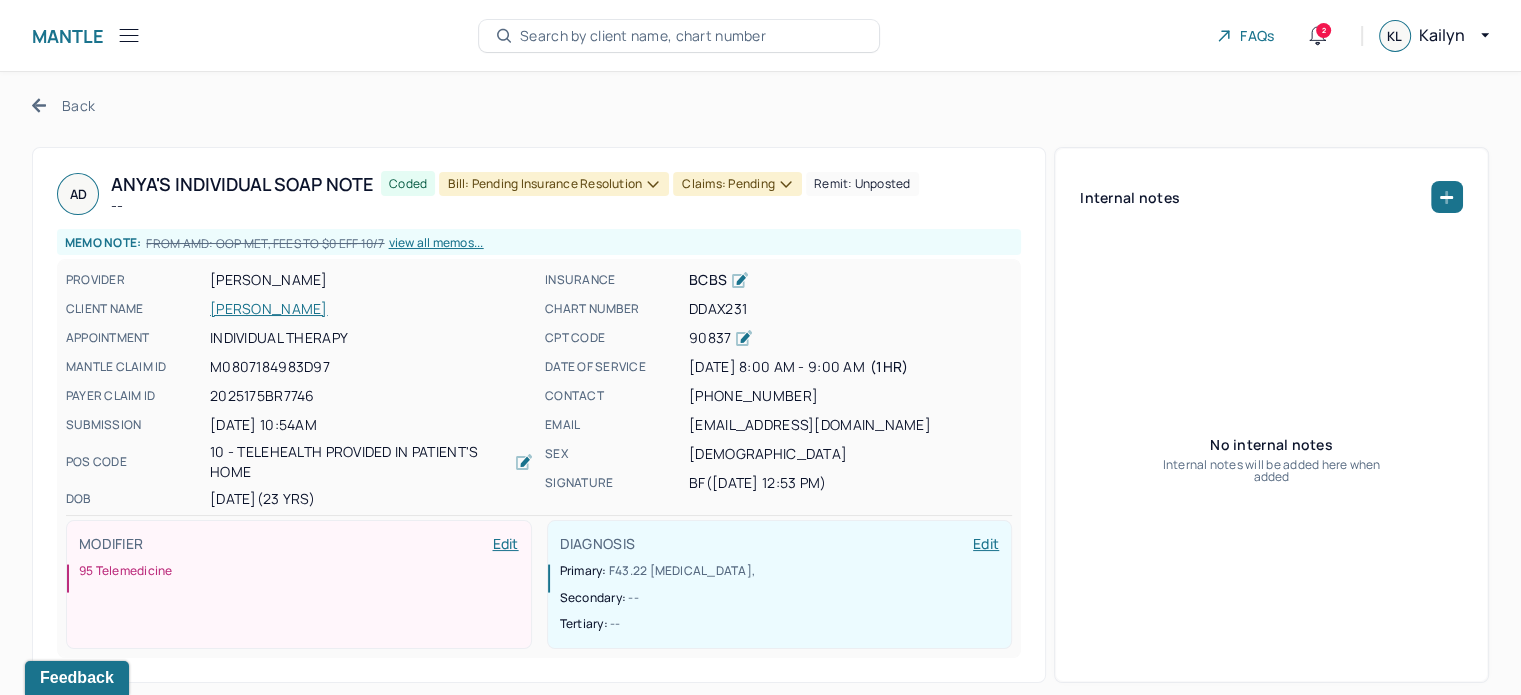 click on "DDAX231" at bounding box center (850, 309) 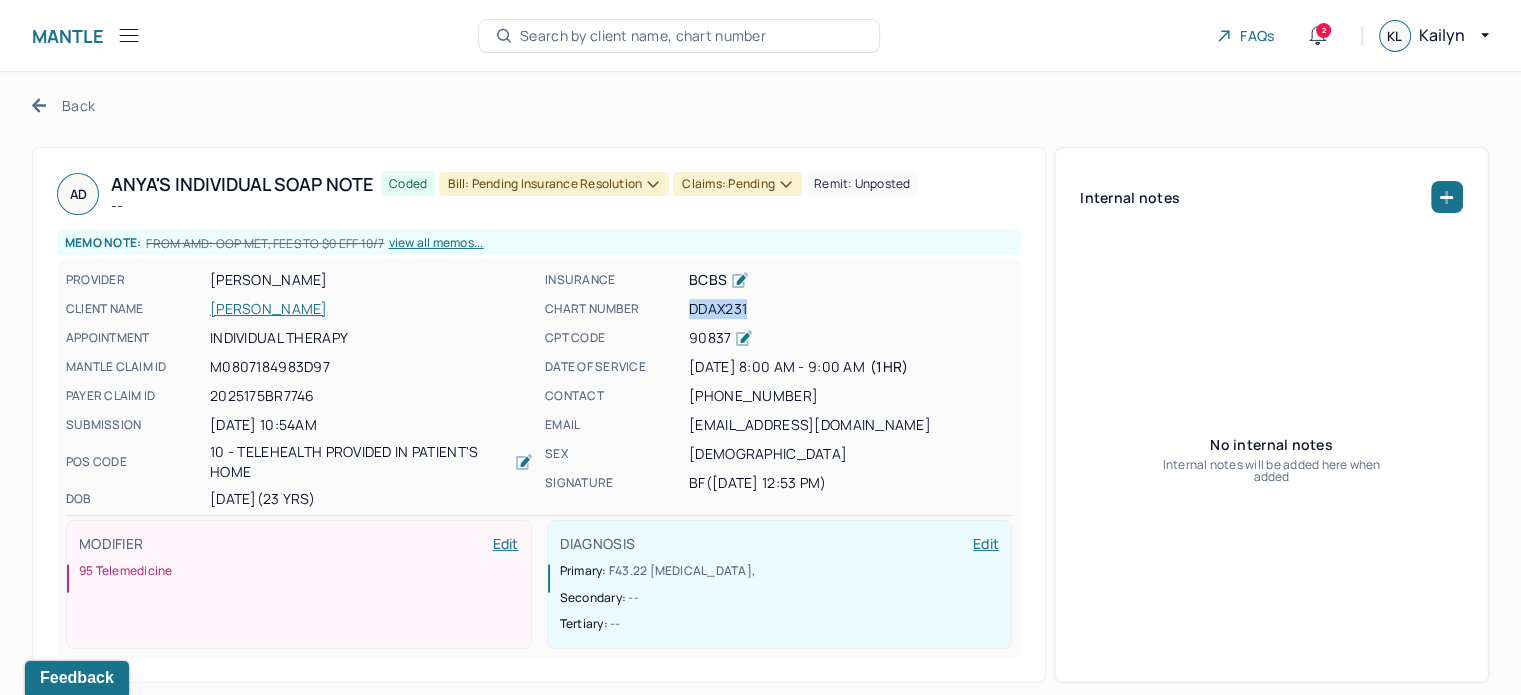 click on "DDAX231" at bounding box center [850, 309] 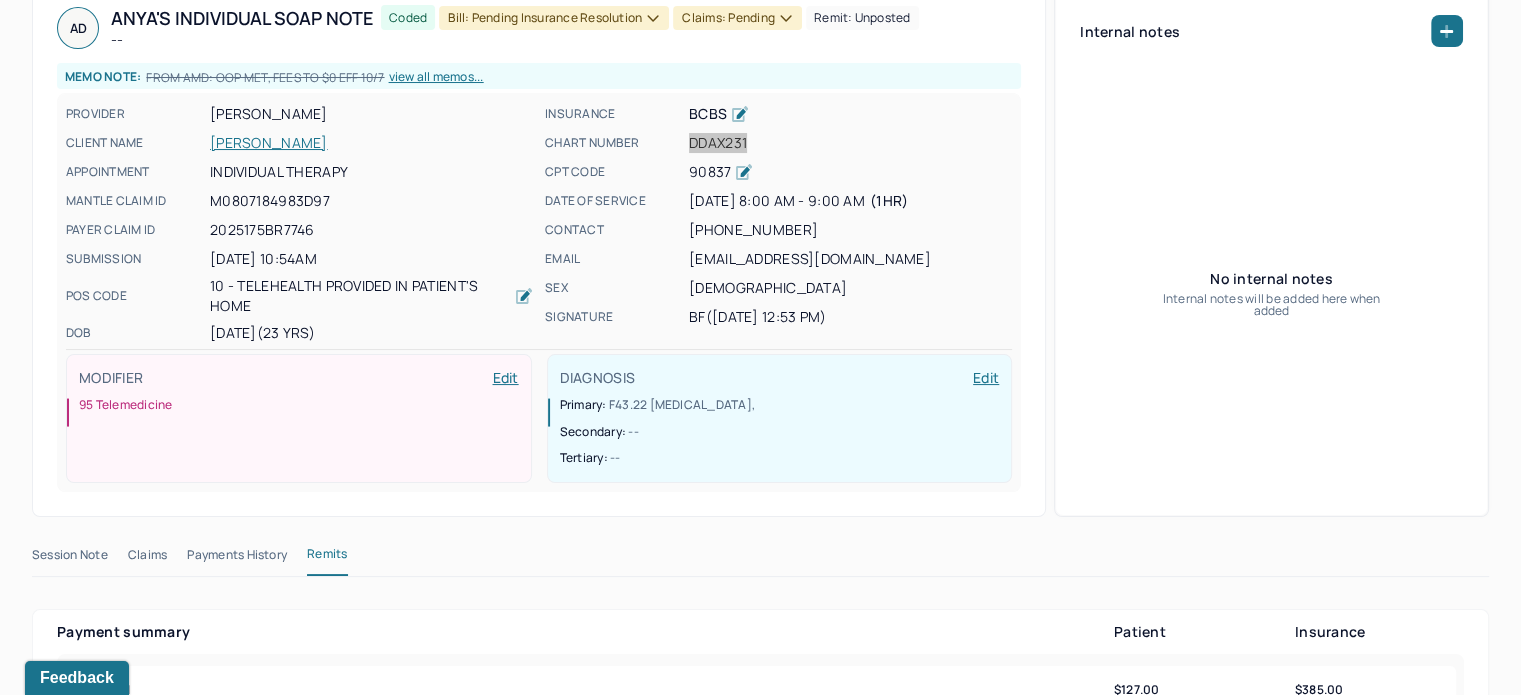scroll, scrollTop: 0, scrollLeft: 0, axis: both 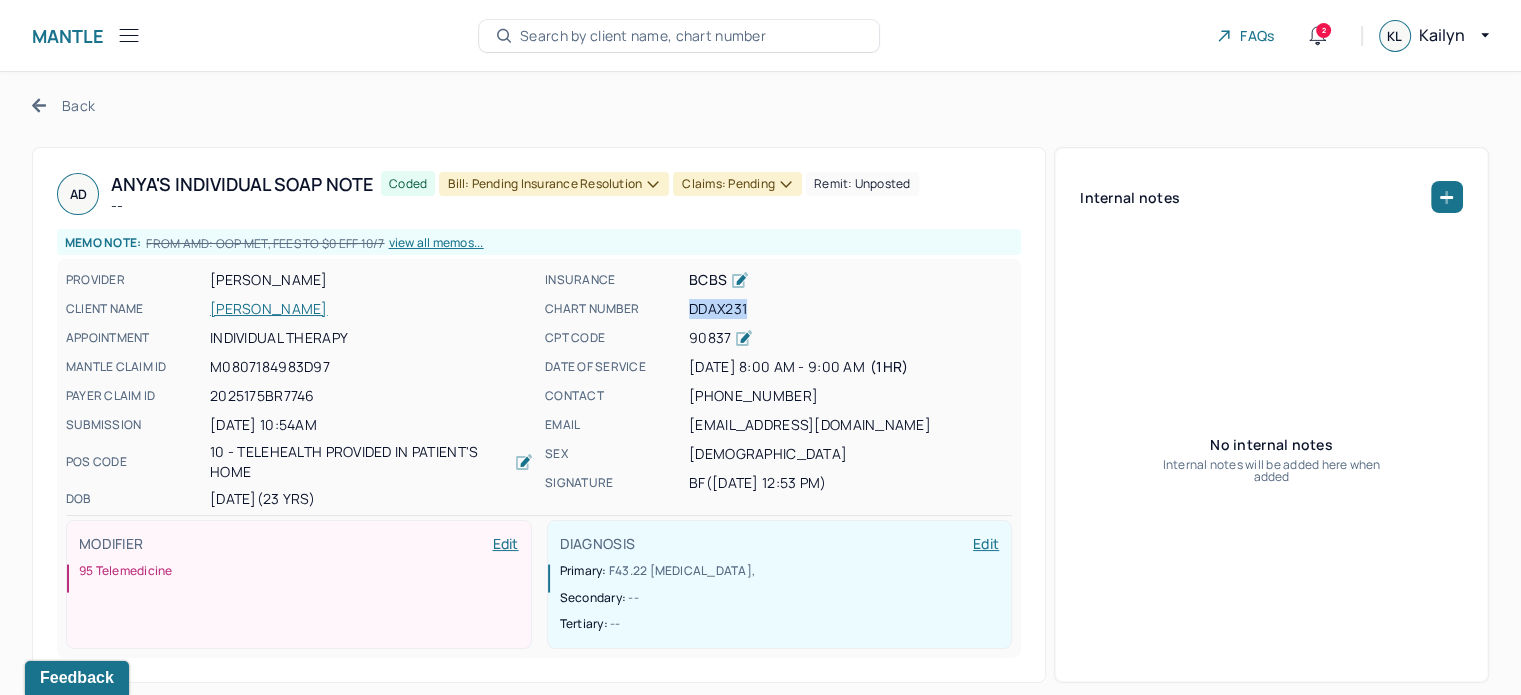 click on "Claims: pending" at bounding box center [737, 184] 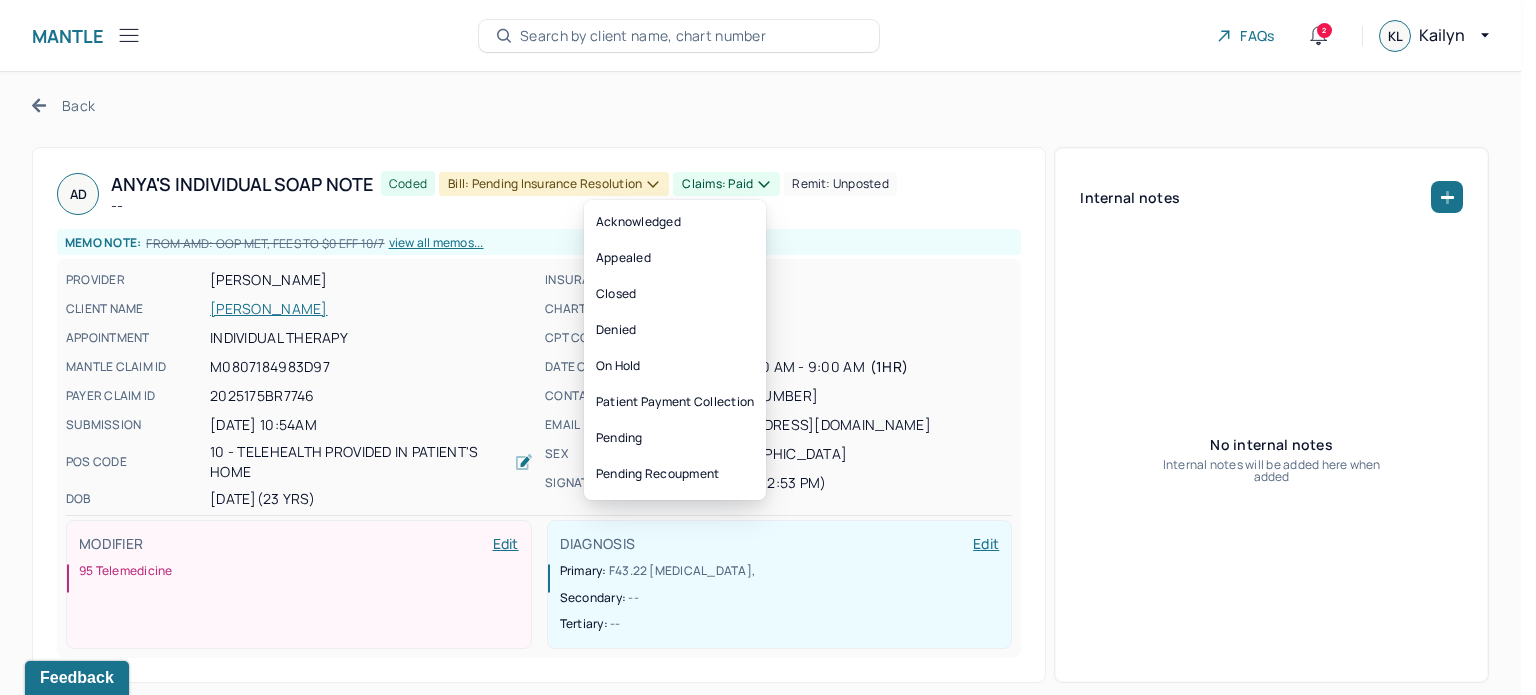 click 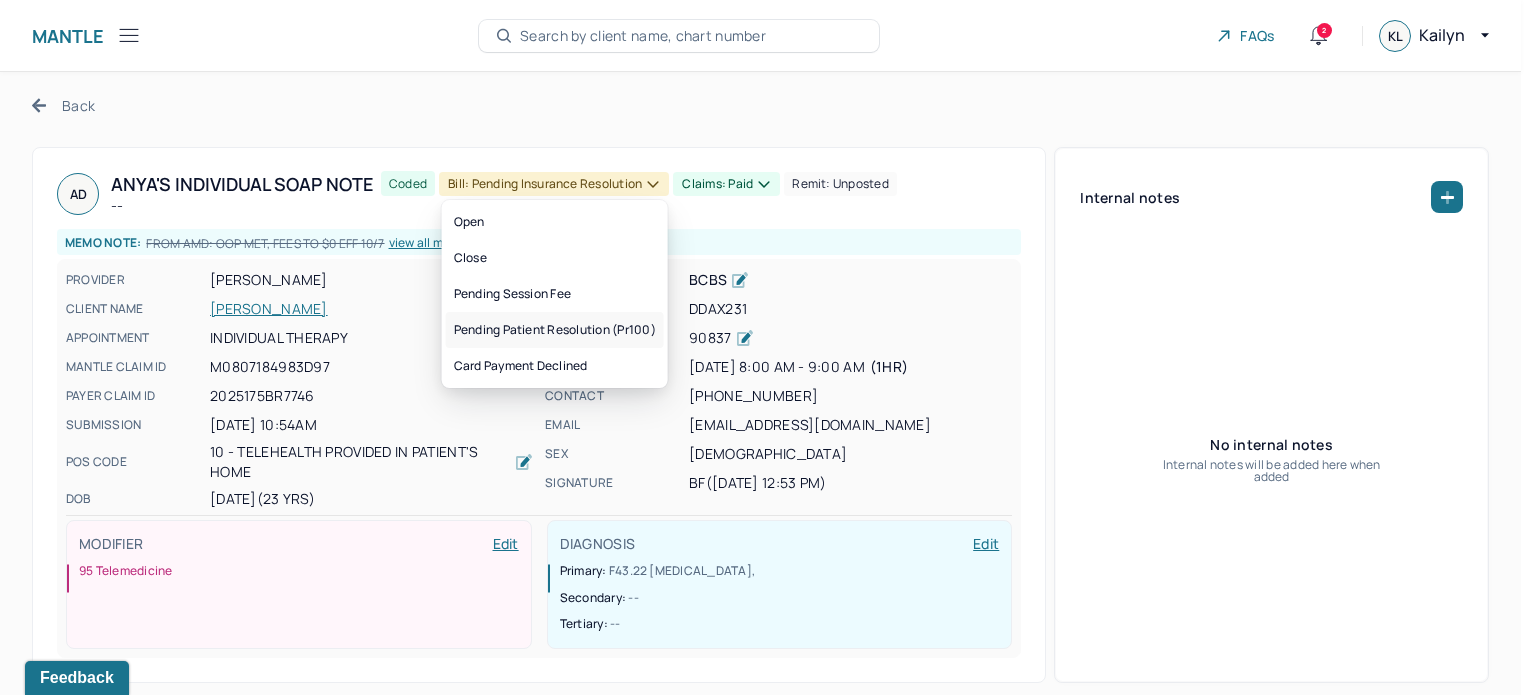 click on "Pending patient resolution (pr100)" at bounding box center [555, 330] 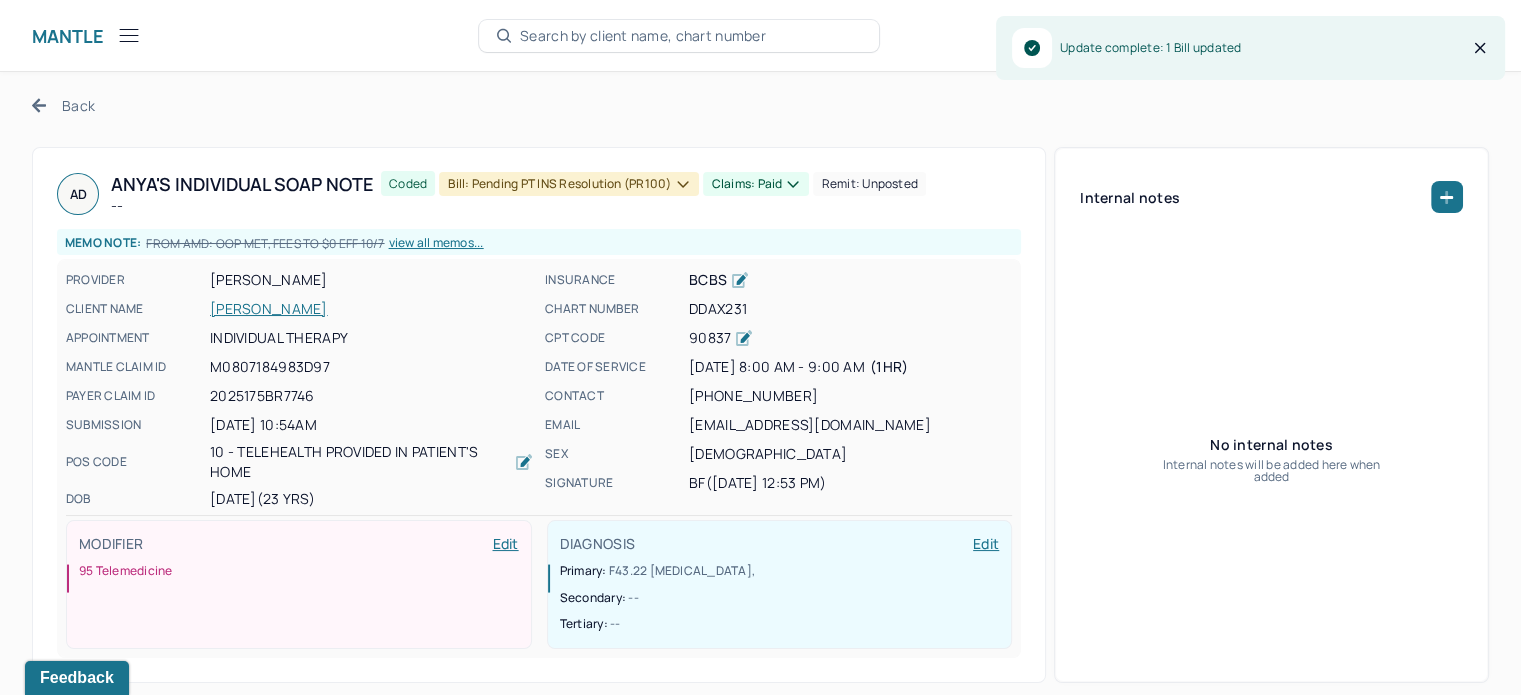 click on "Back" at bounding box center (63, 105) 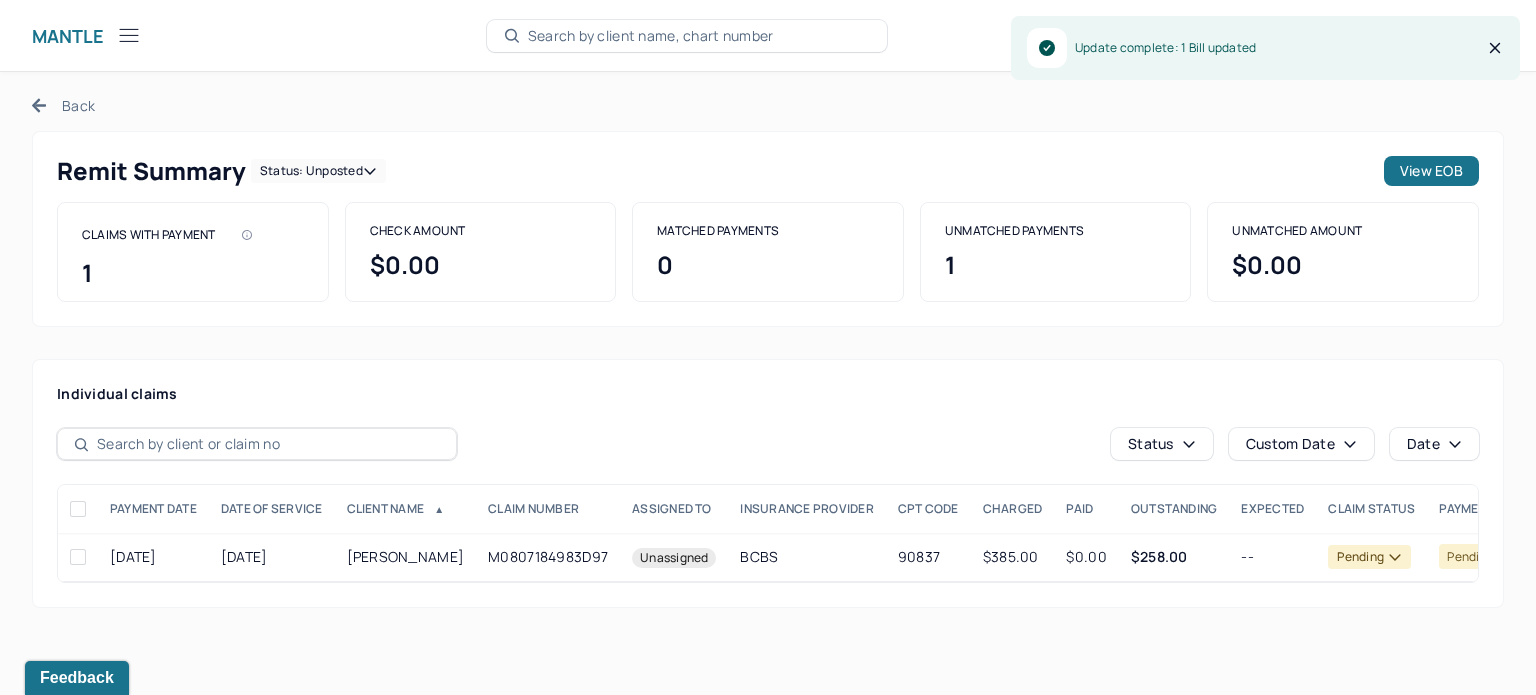 click on "Status: unposted" at bounding box center (318, 171) 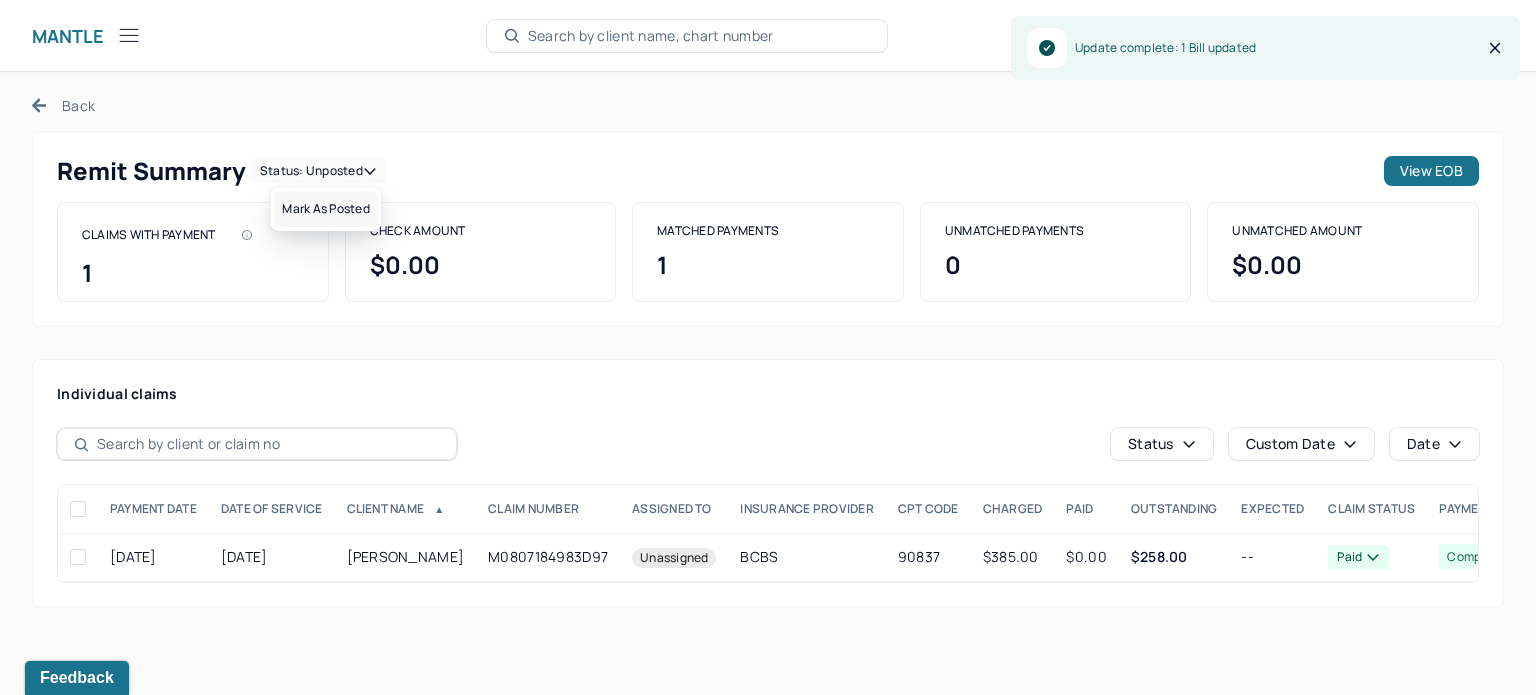 click on "Mark as Posted" at bounding box center [325, 209] 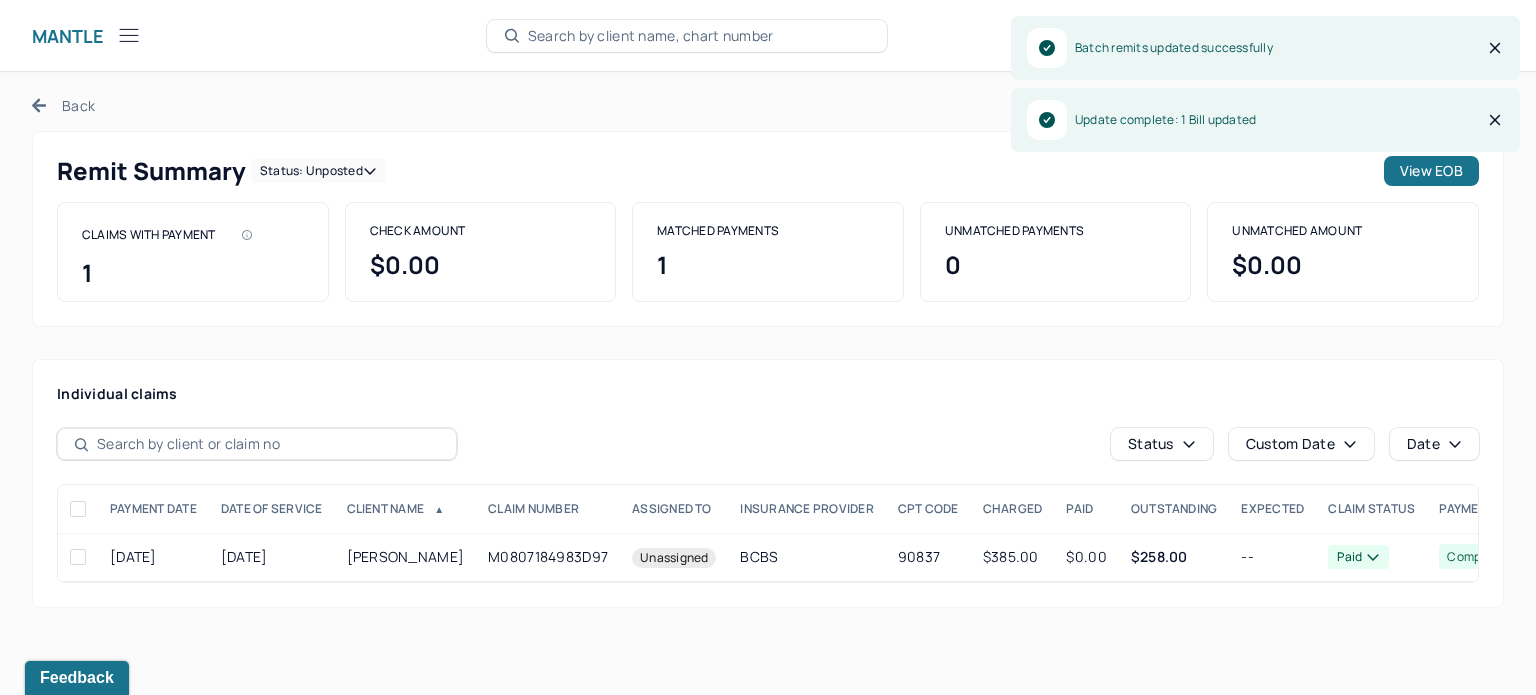 click on "Back" at bounding box center [63, 105] 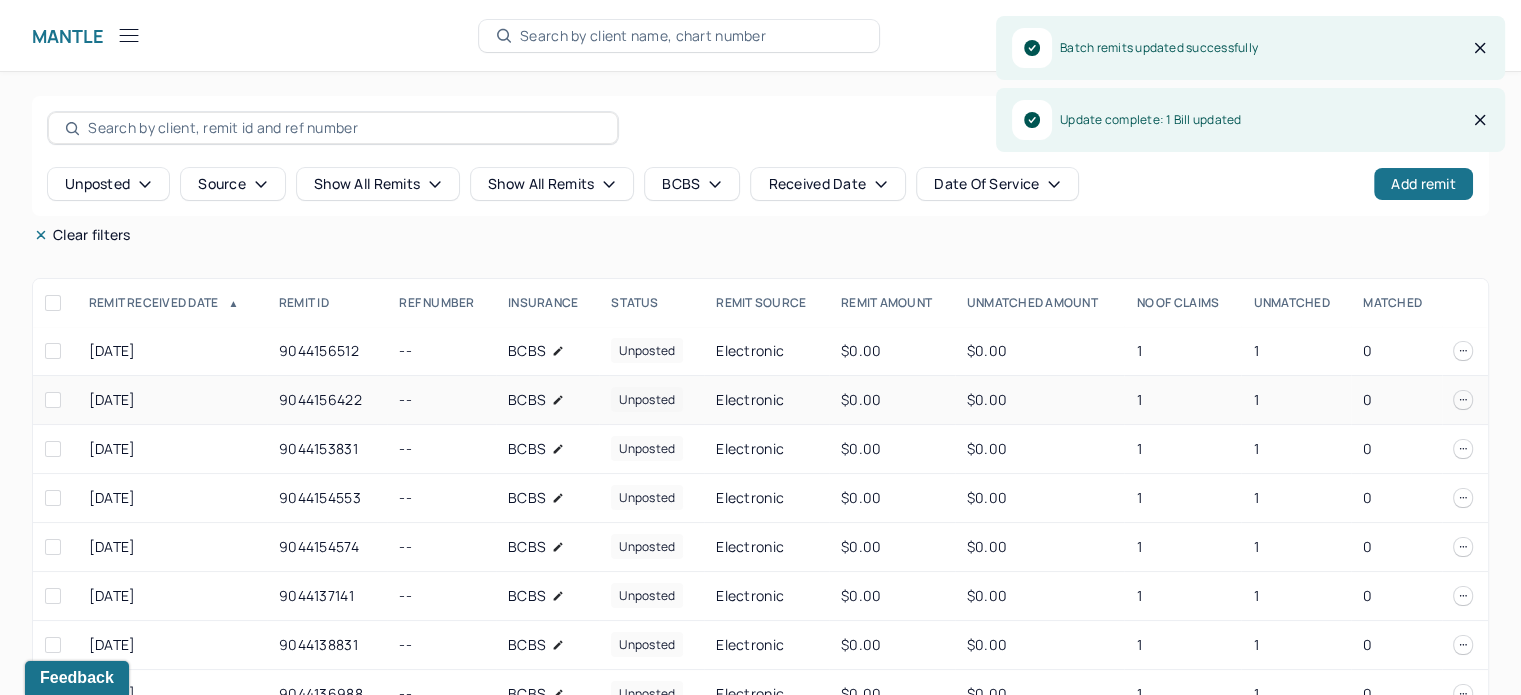 click on "1" at bounding box center (1296, 400) 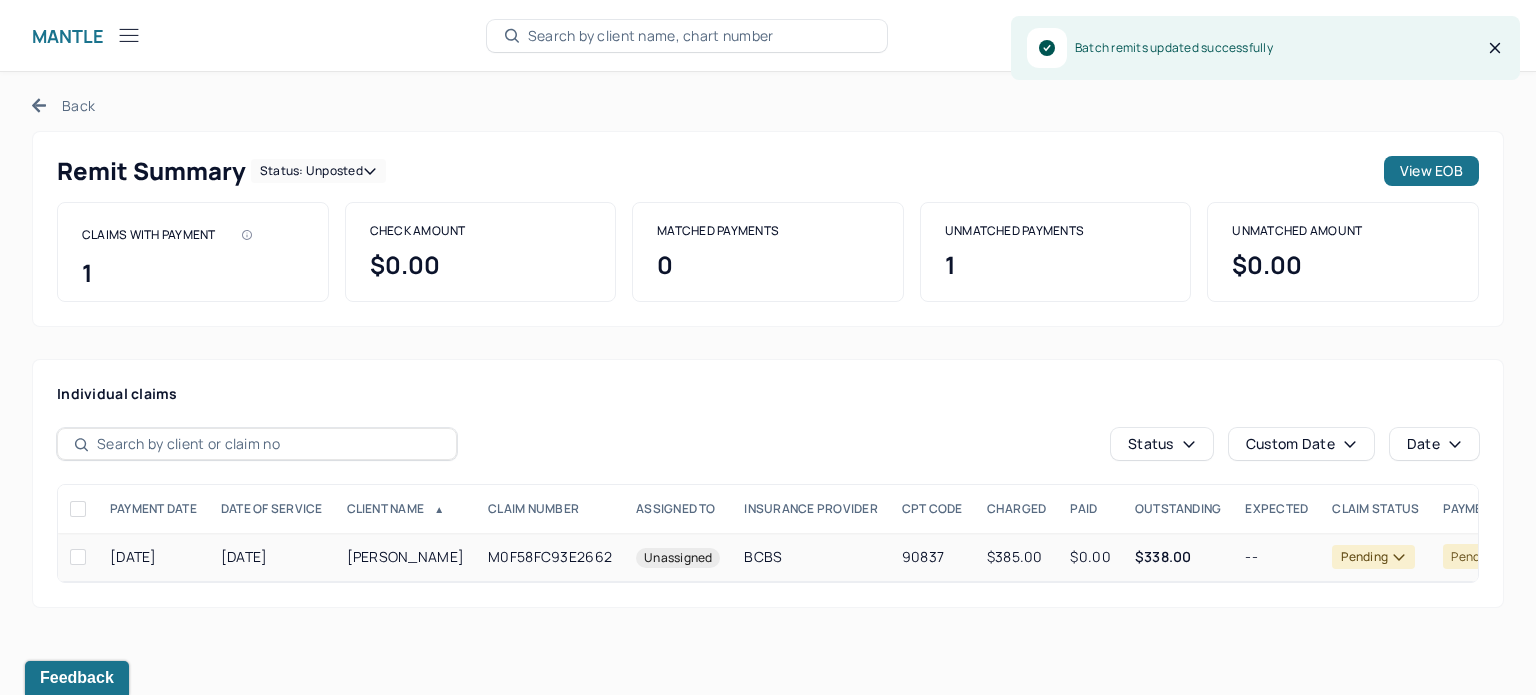 click on "BCBS" at bounding box center (810, 557) 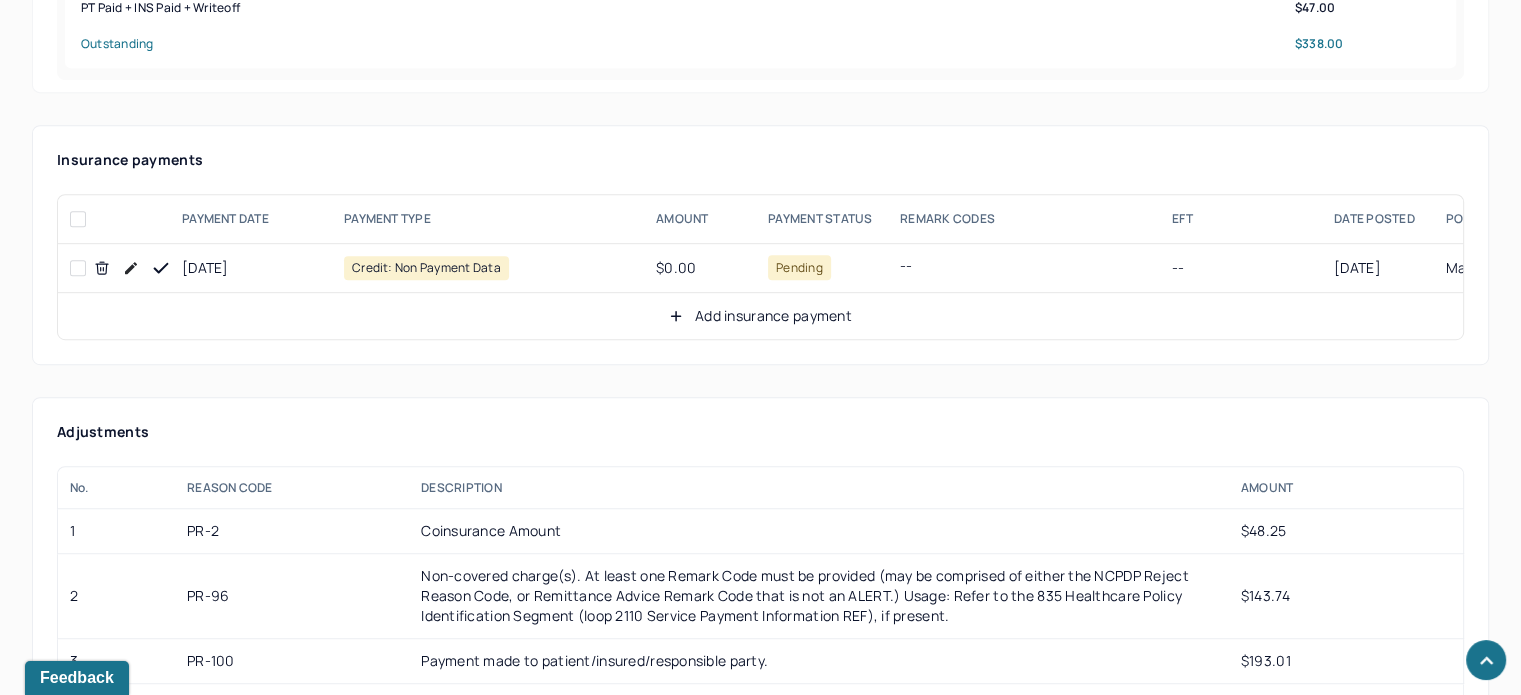 scroll, scrollTop: 1200, scrollLeft: 0, axis: vertical 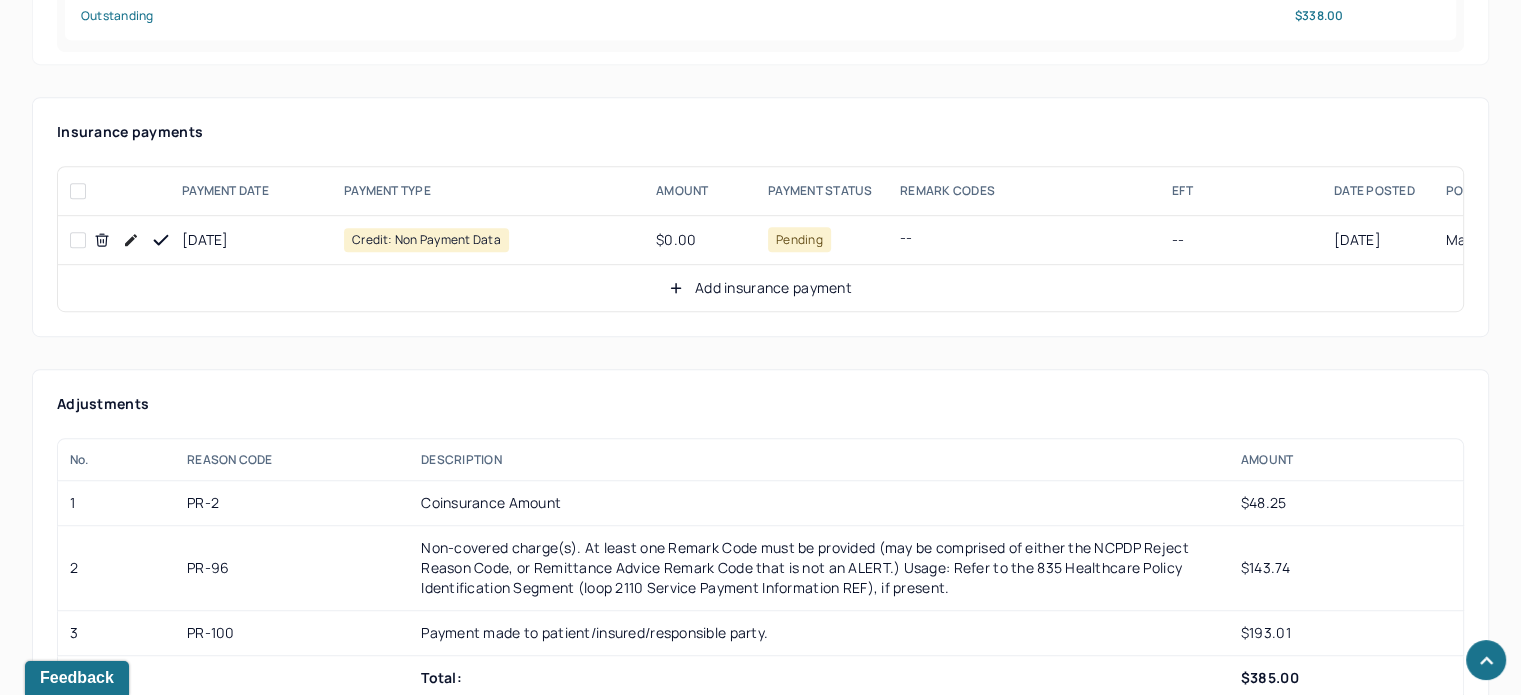 click 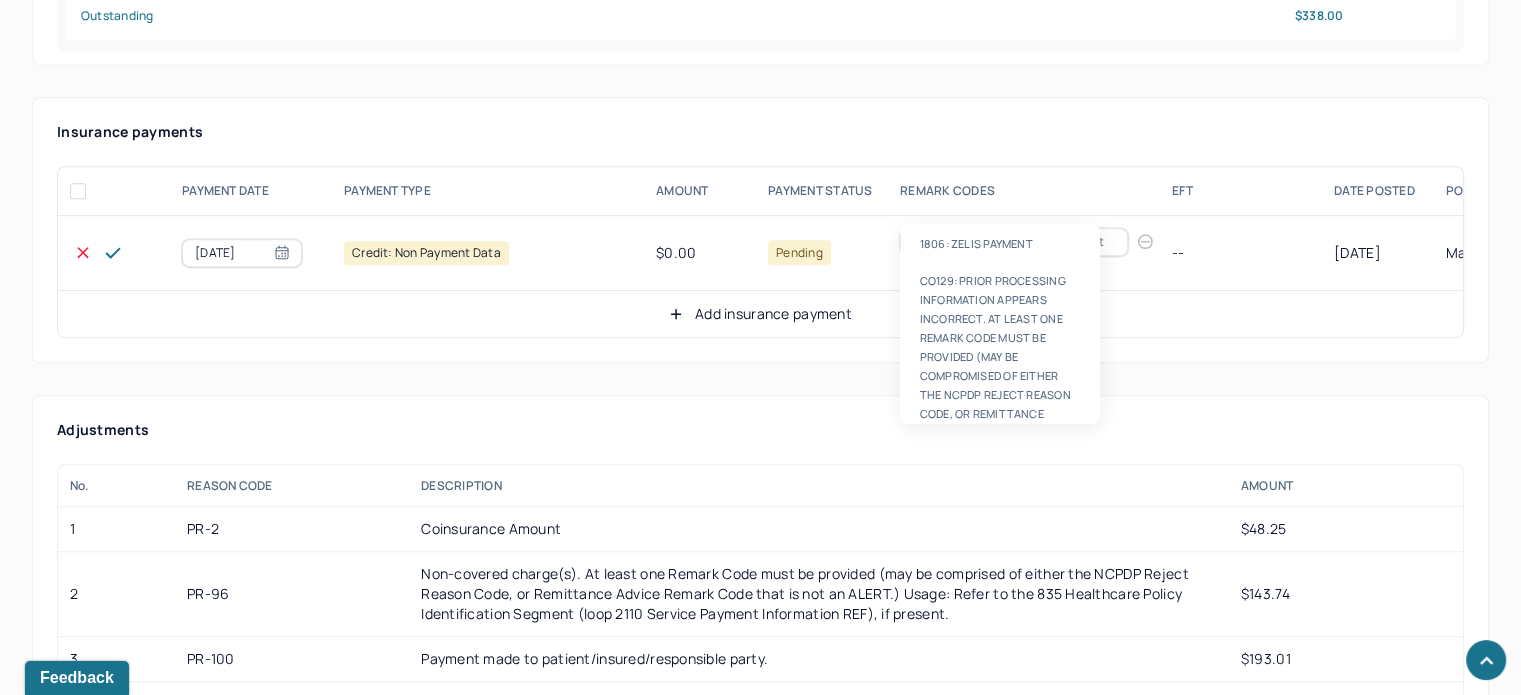 click on "Remark code" at bounding box center [950, 242] 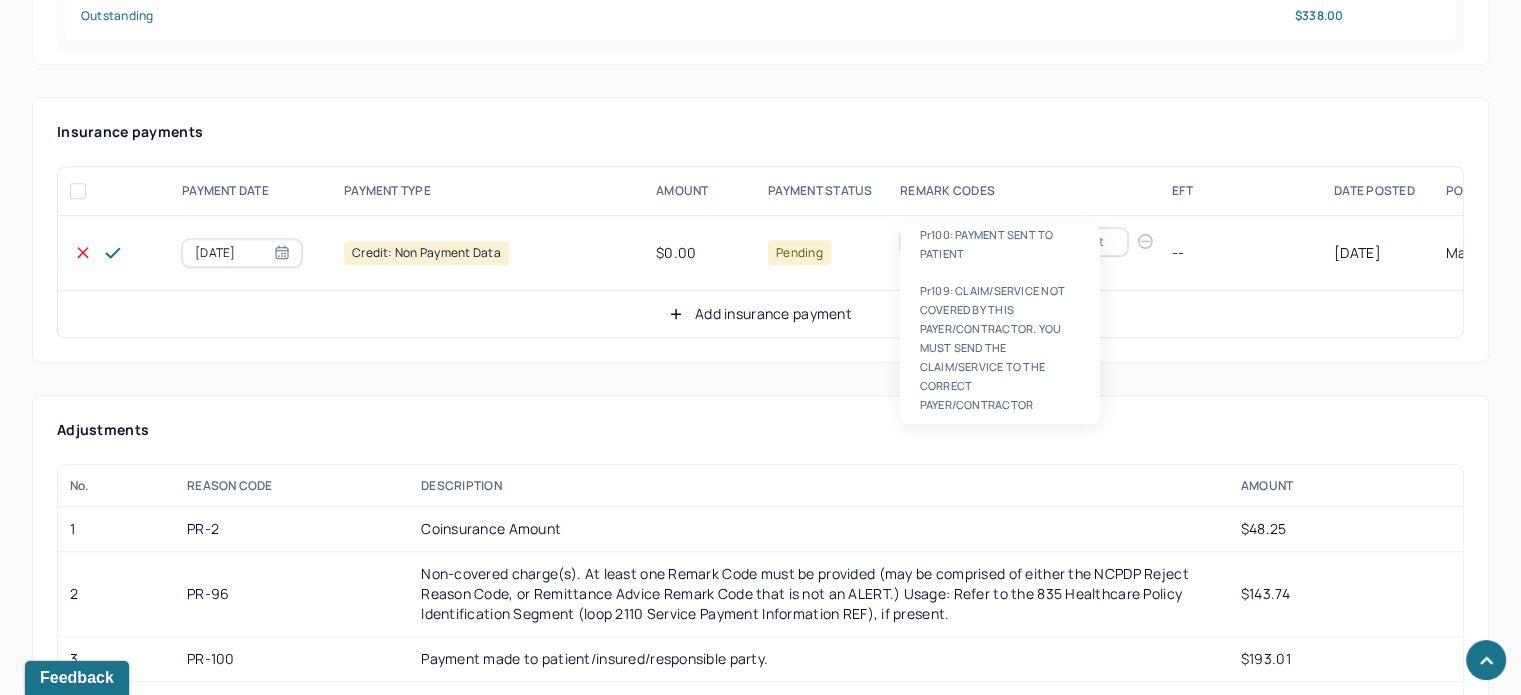 scroll, scrollTop: 0, scrollLeft: 0, axis: both 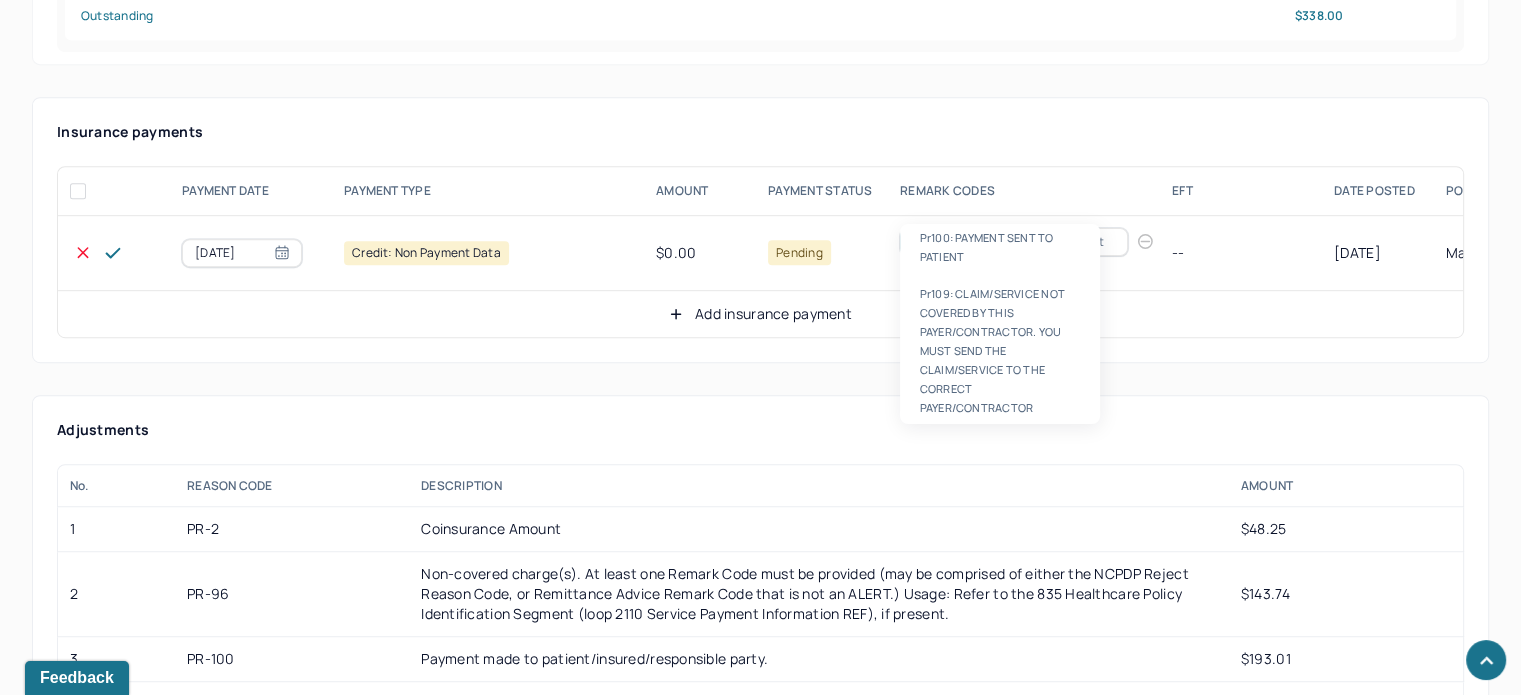 type on "PR100" 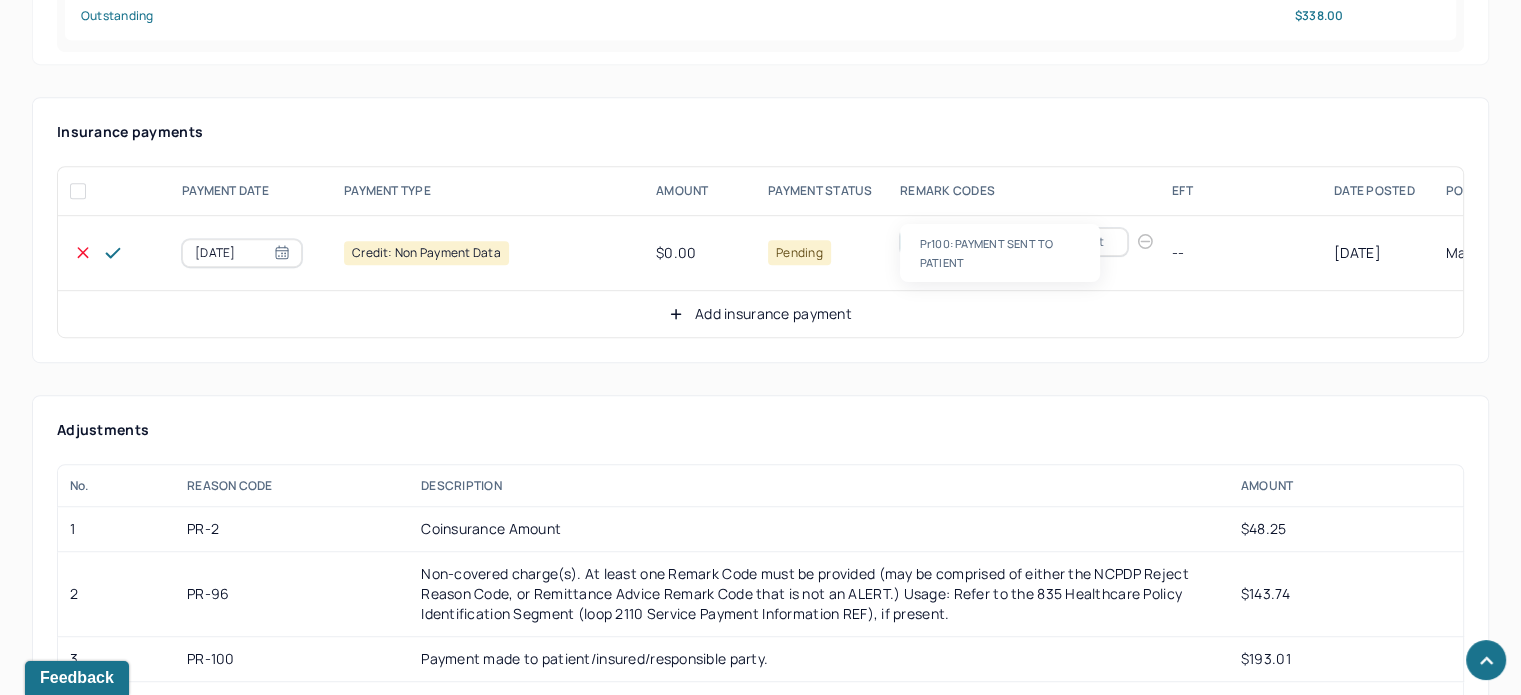 type 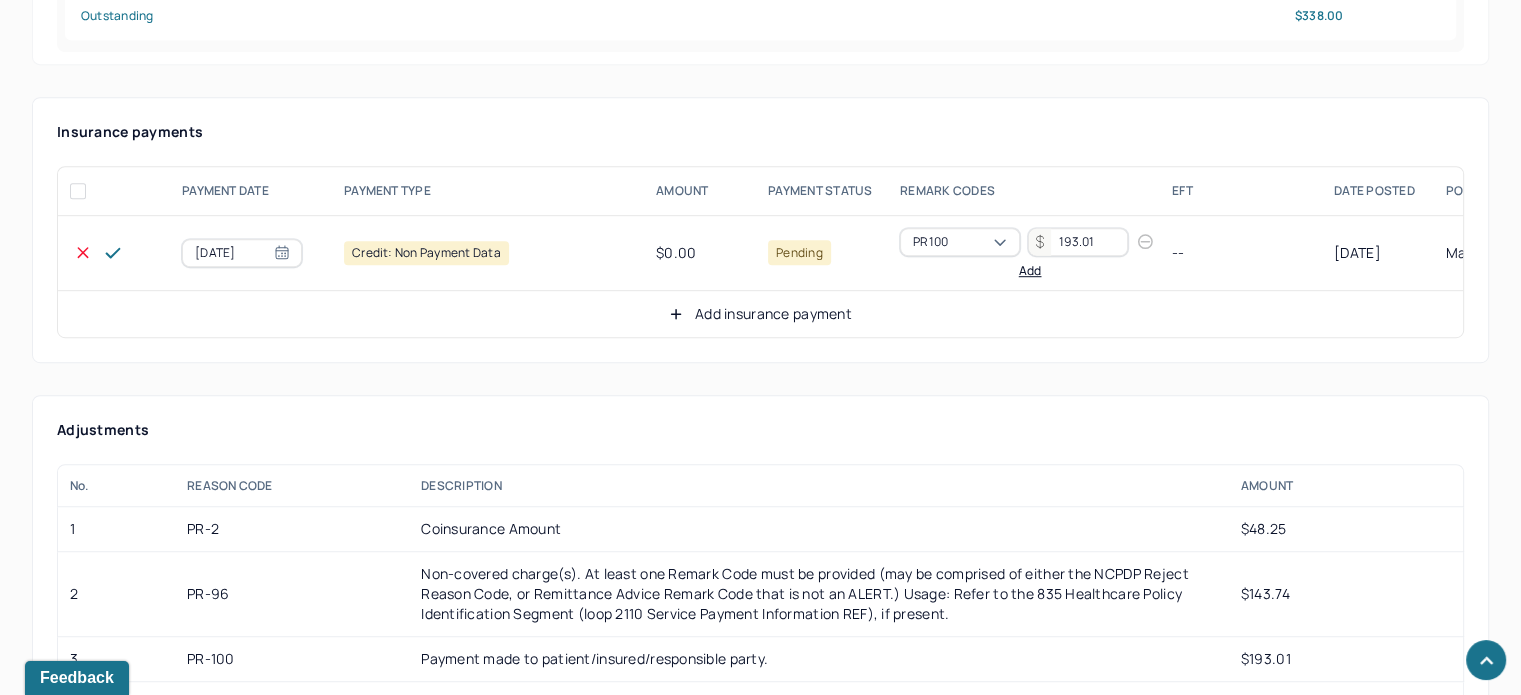 type on "193.01" 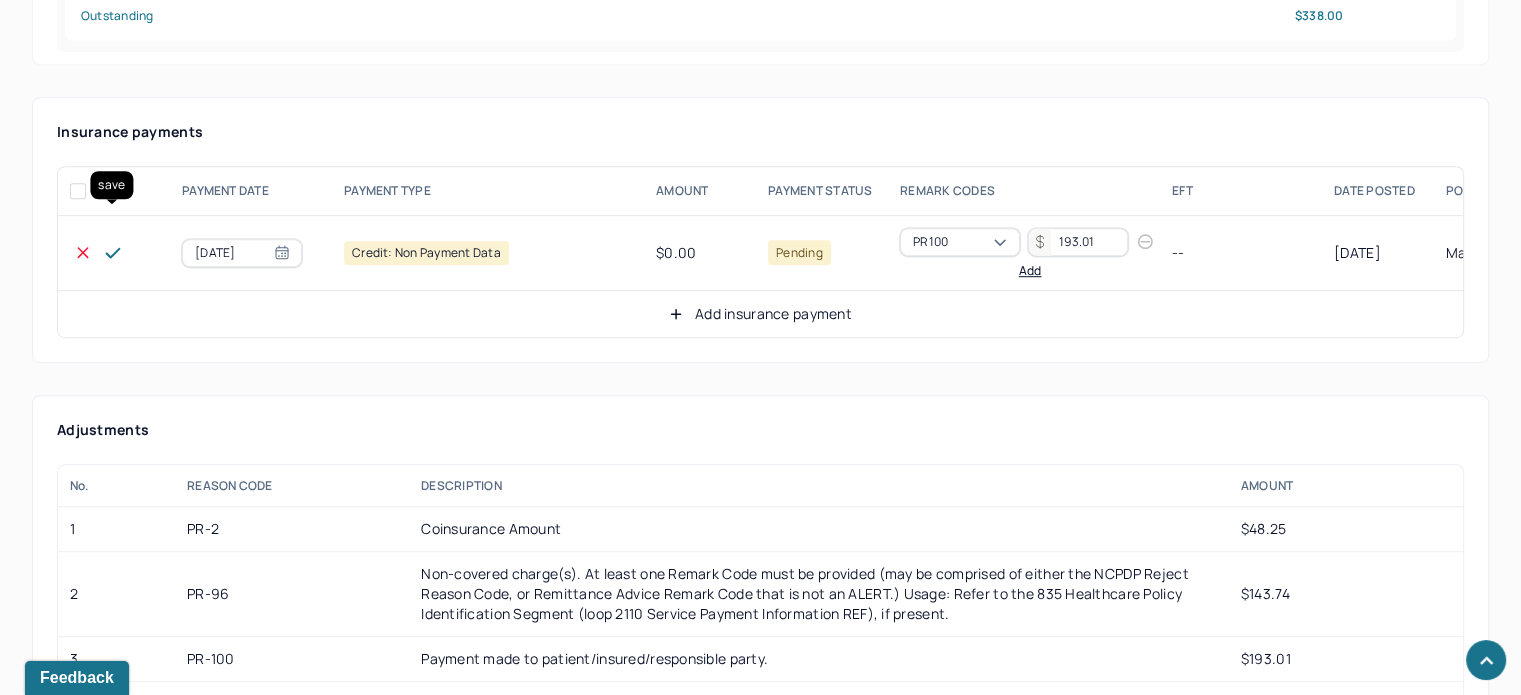 click 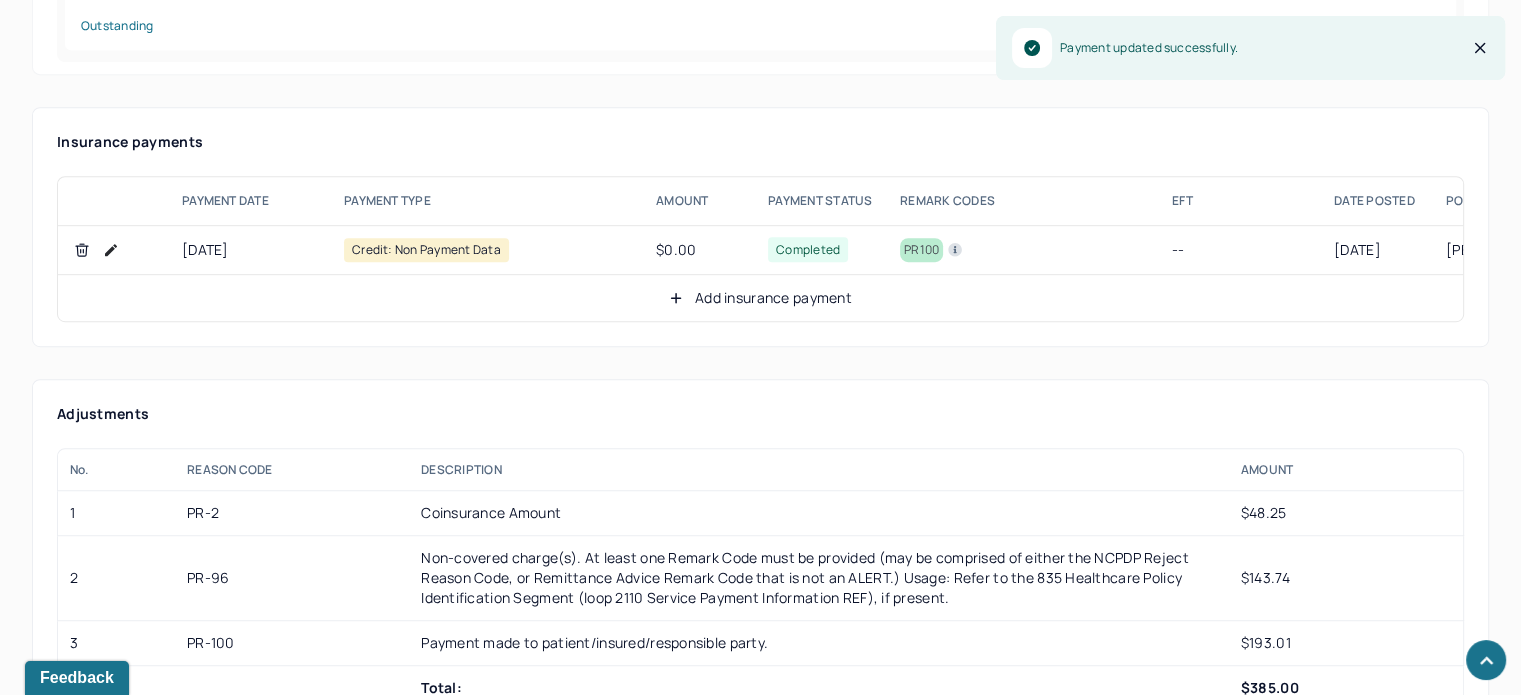 scroll, scrollTop: 1200, scrollLeft: 0, axis: vertical 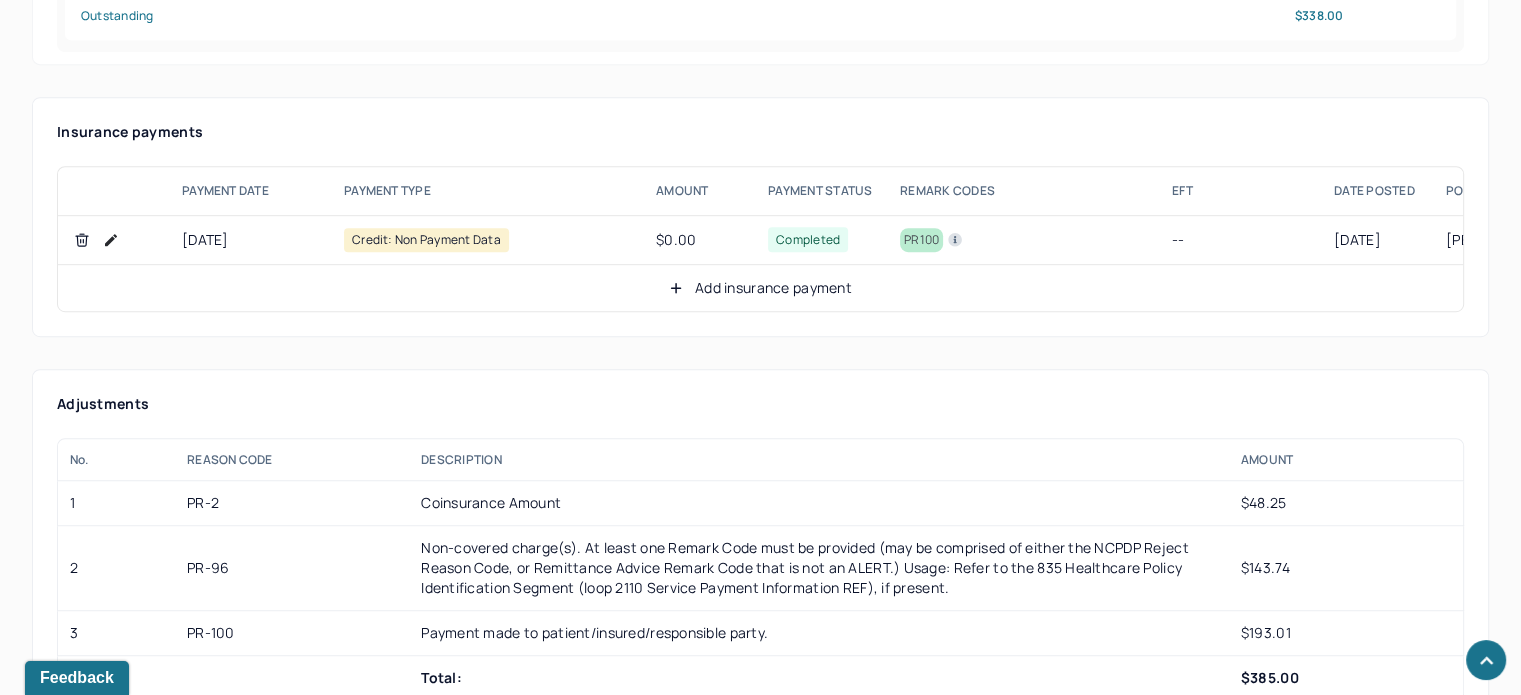 click on "Add insurance payment" at bounding box center (760, 288) 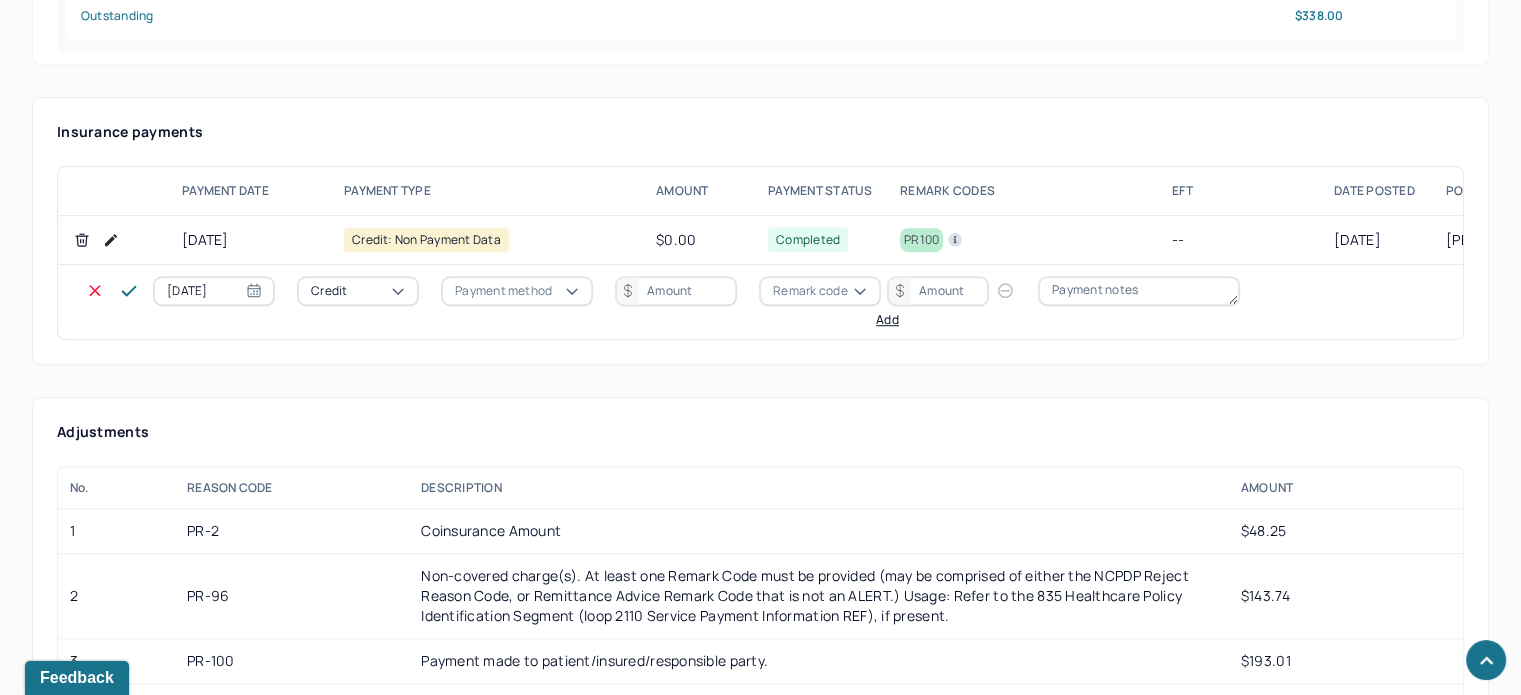 click on "Credit" at bounding box center [329, 291] 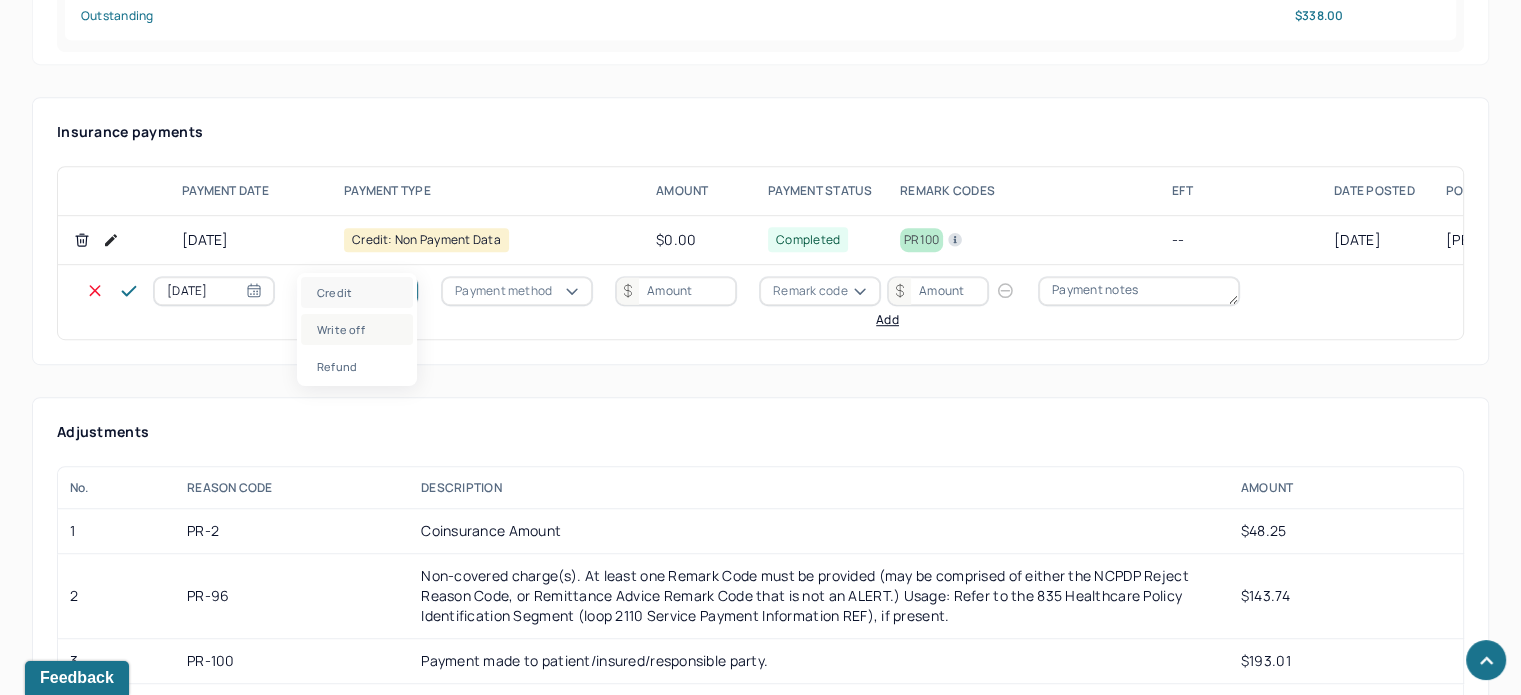 click on "Write off" at bounding box center [357, 329] 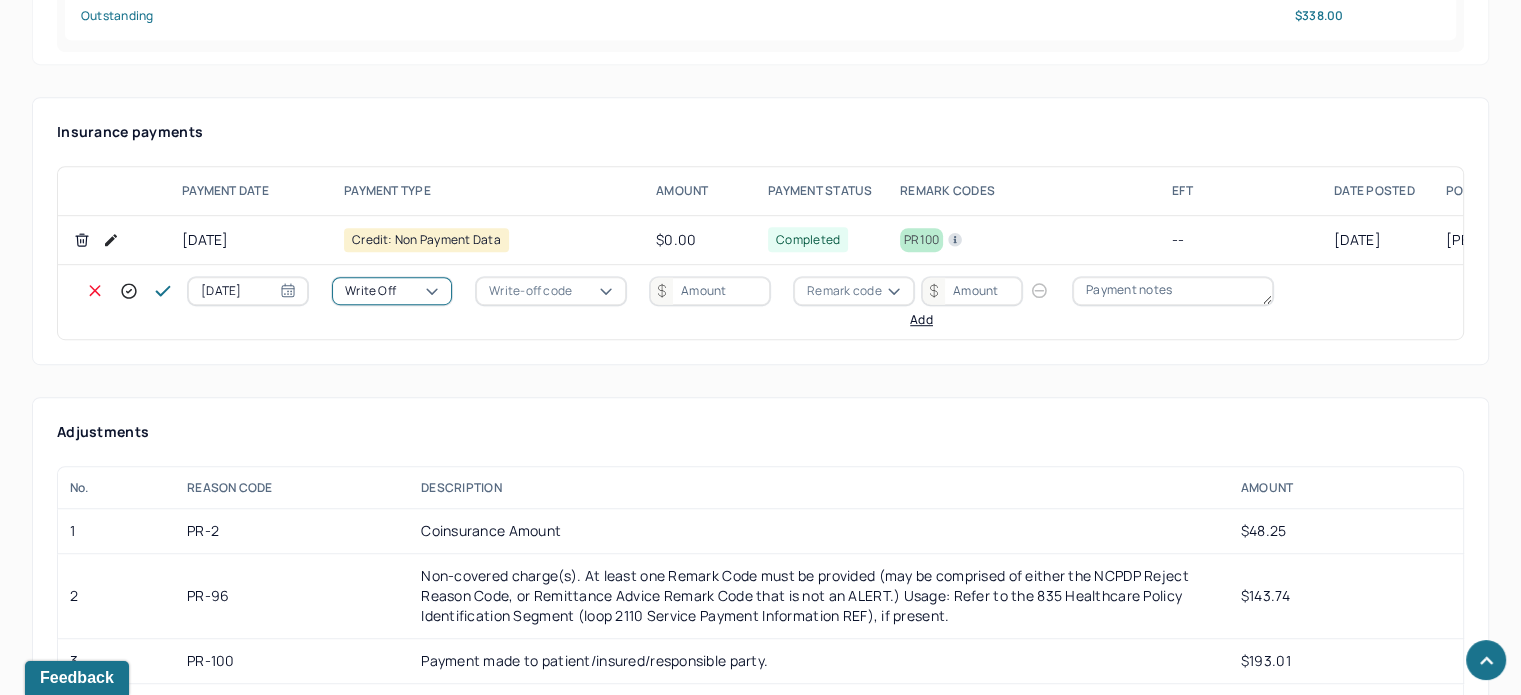 click on "Write-off code" at bounding box center [530, 291] 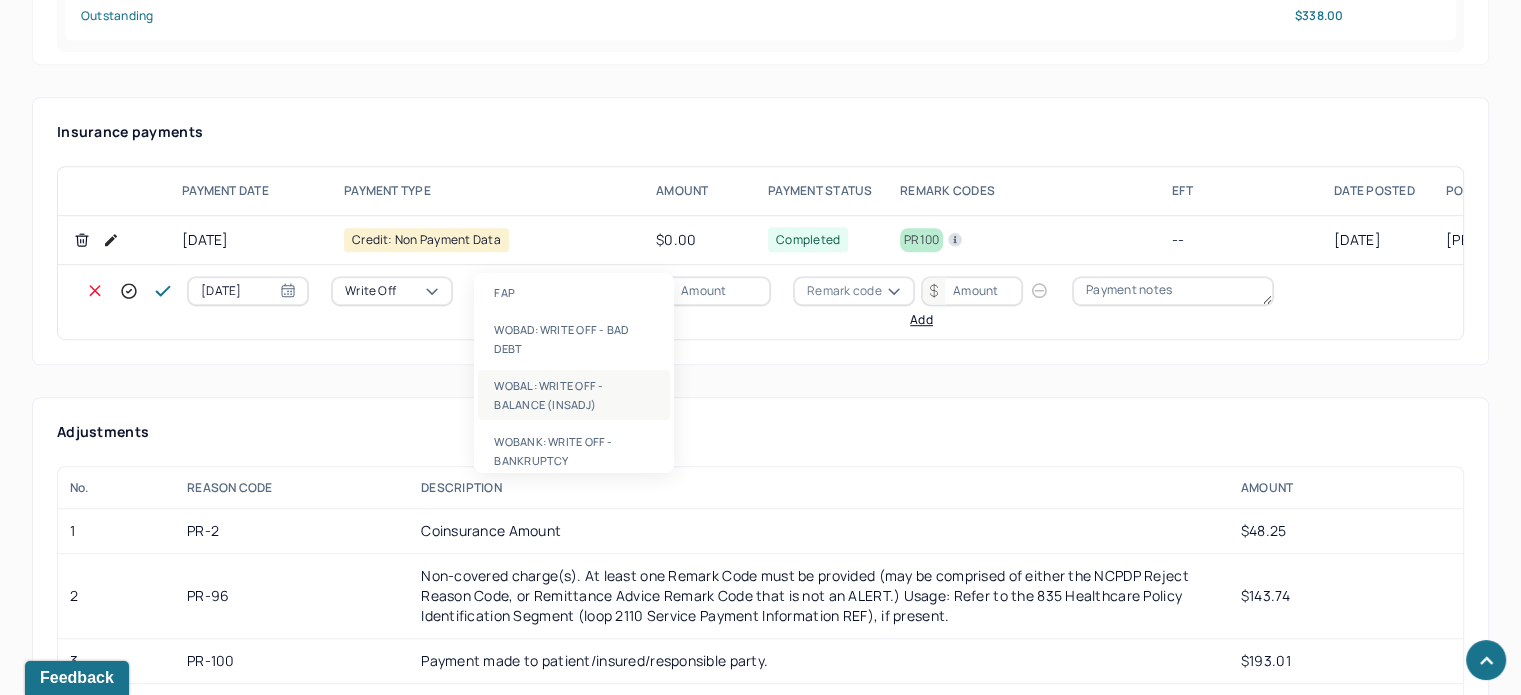 click on "WOBAL: WRITE OFF - BALANCE (INSADJ)" at bounding box center (574, 395) 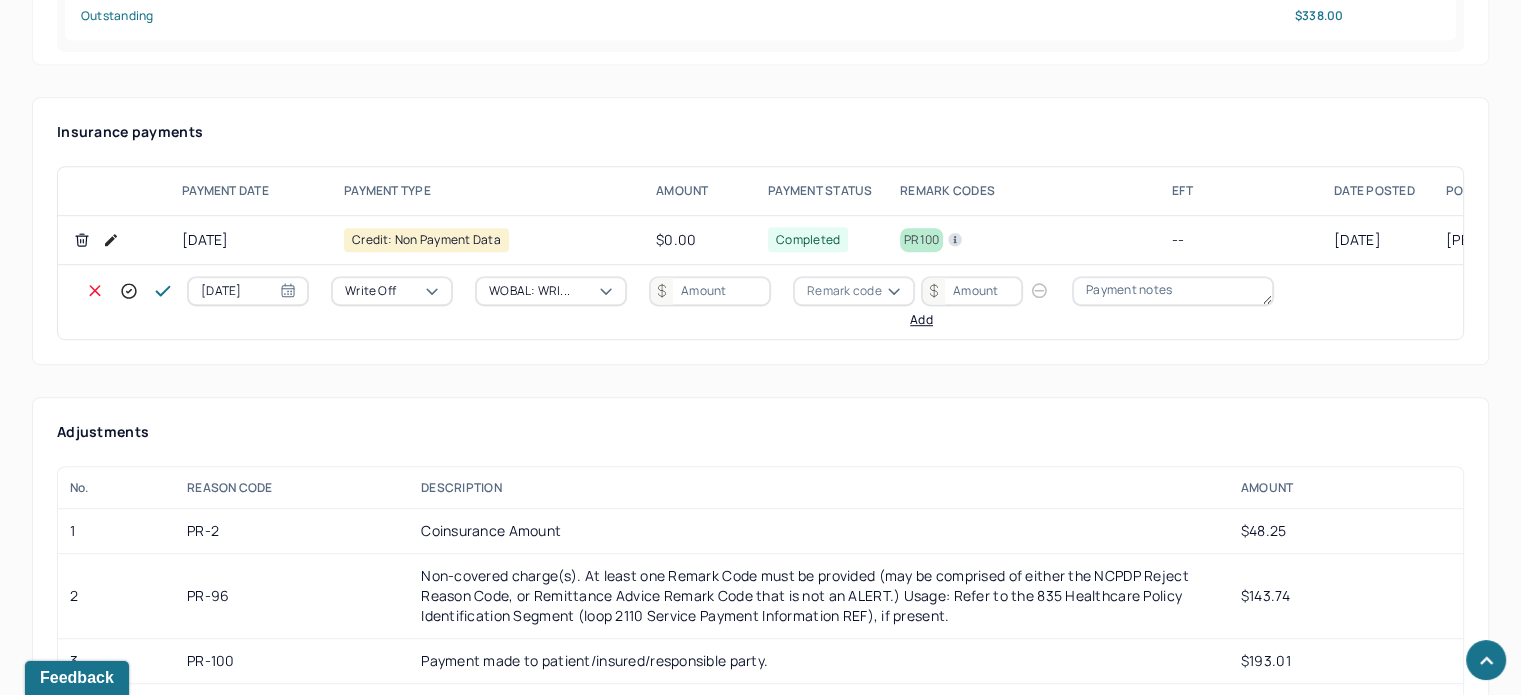 click at bounding box center (710, 291) 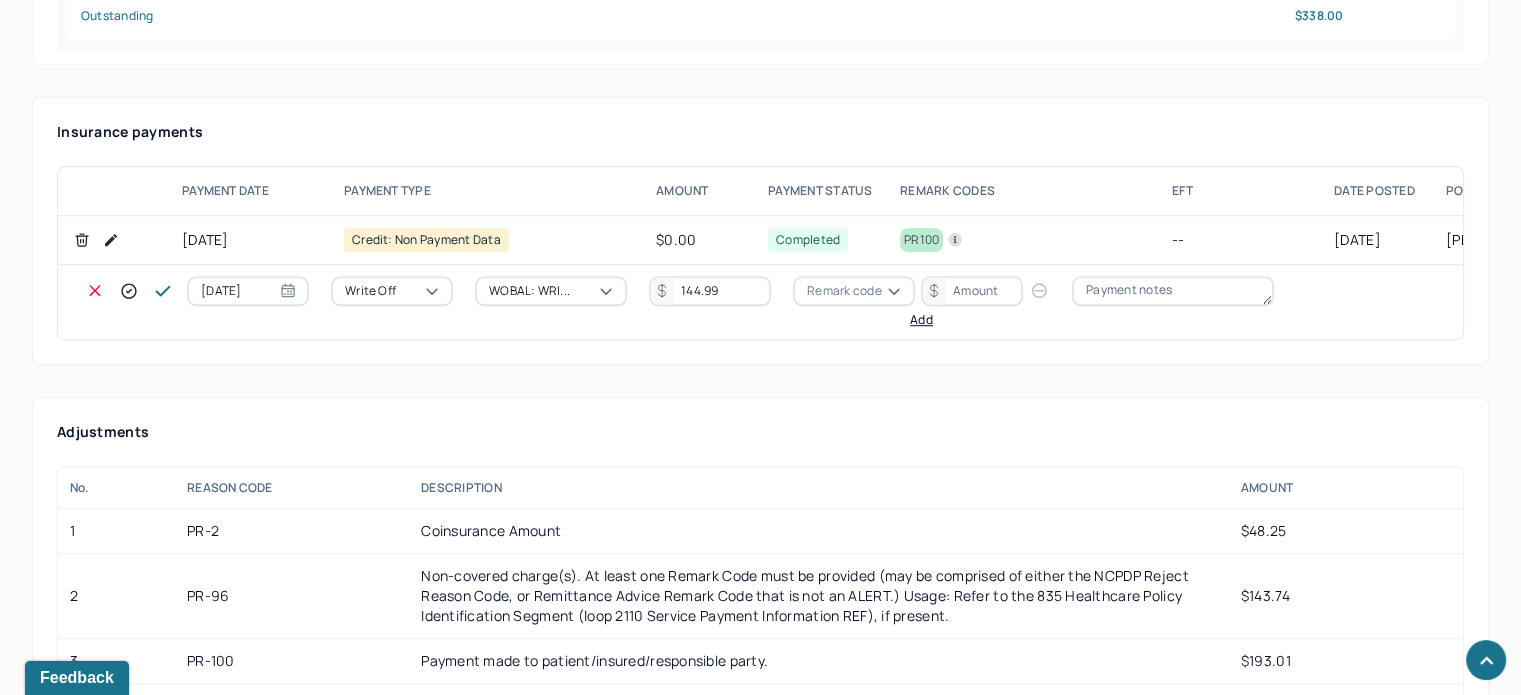 type on "144.99" 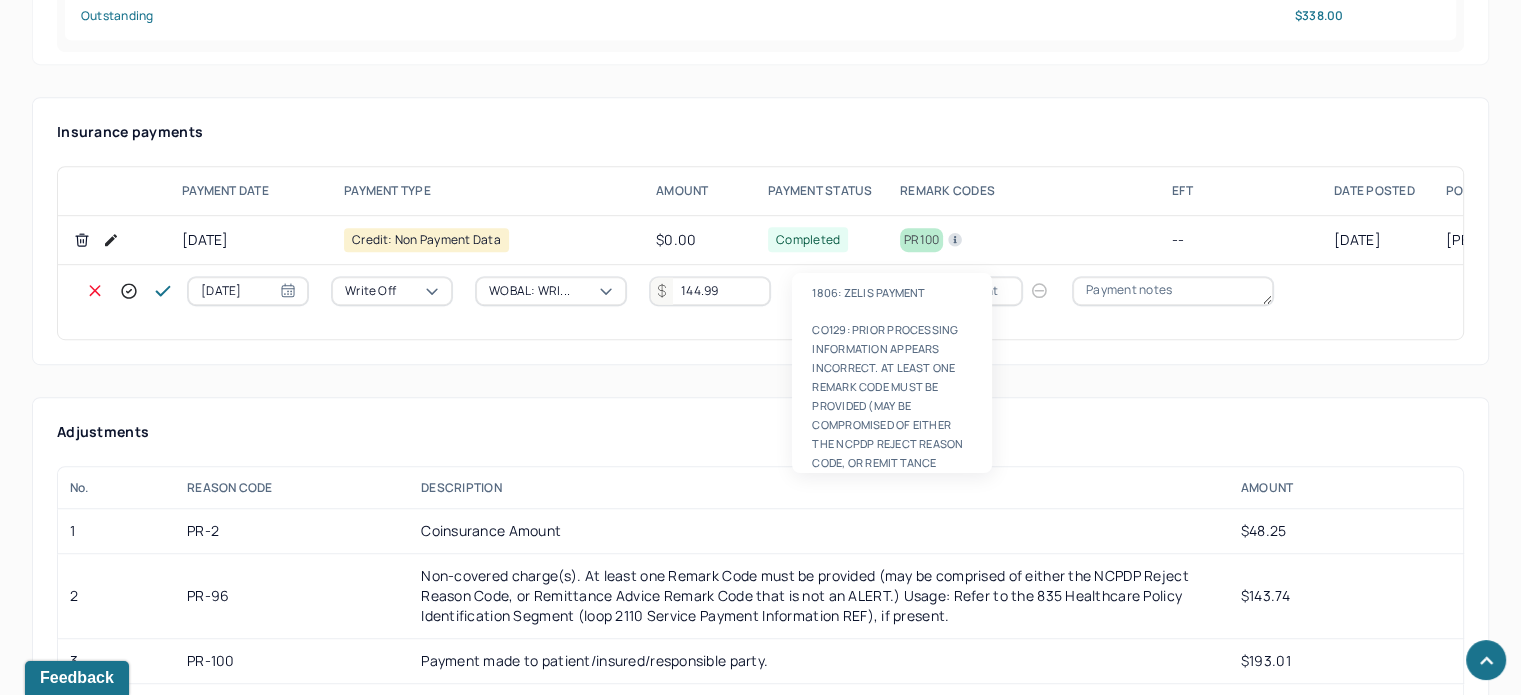 click on "Remark code" at bounding box center [844, 291] 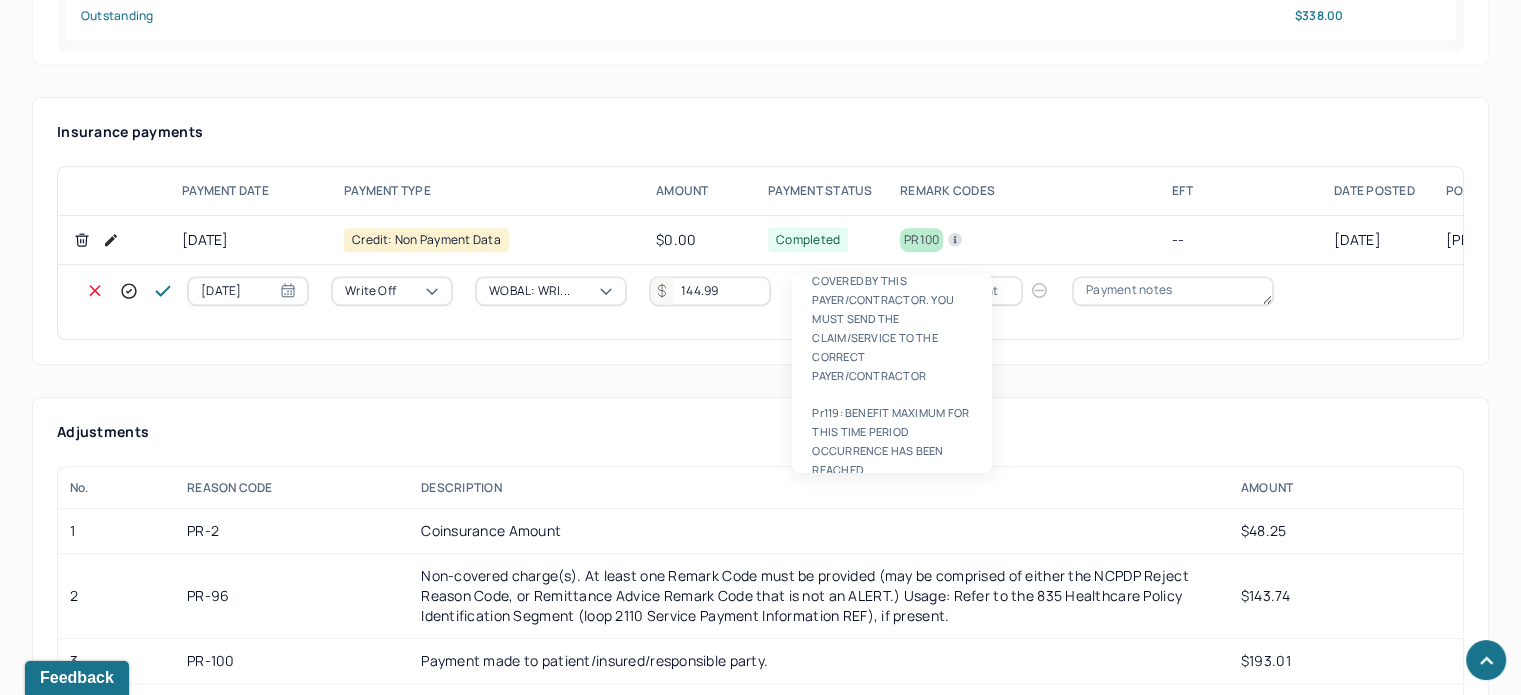 type on "PR2" 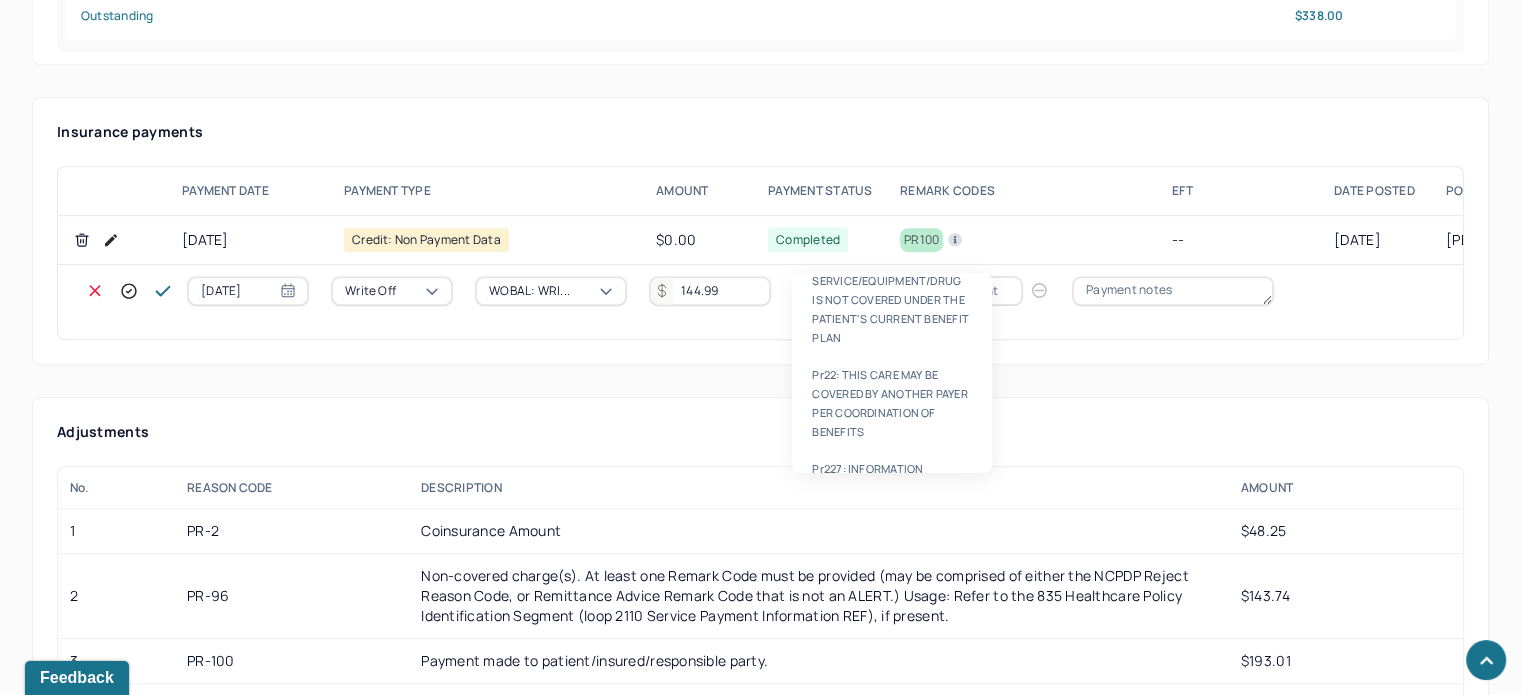 type 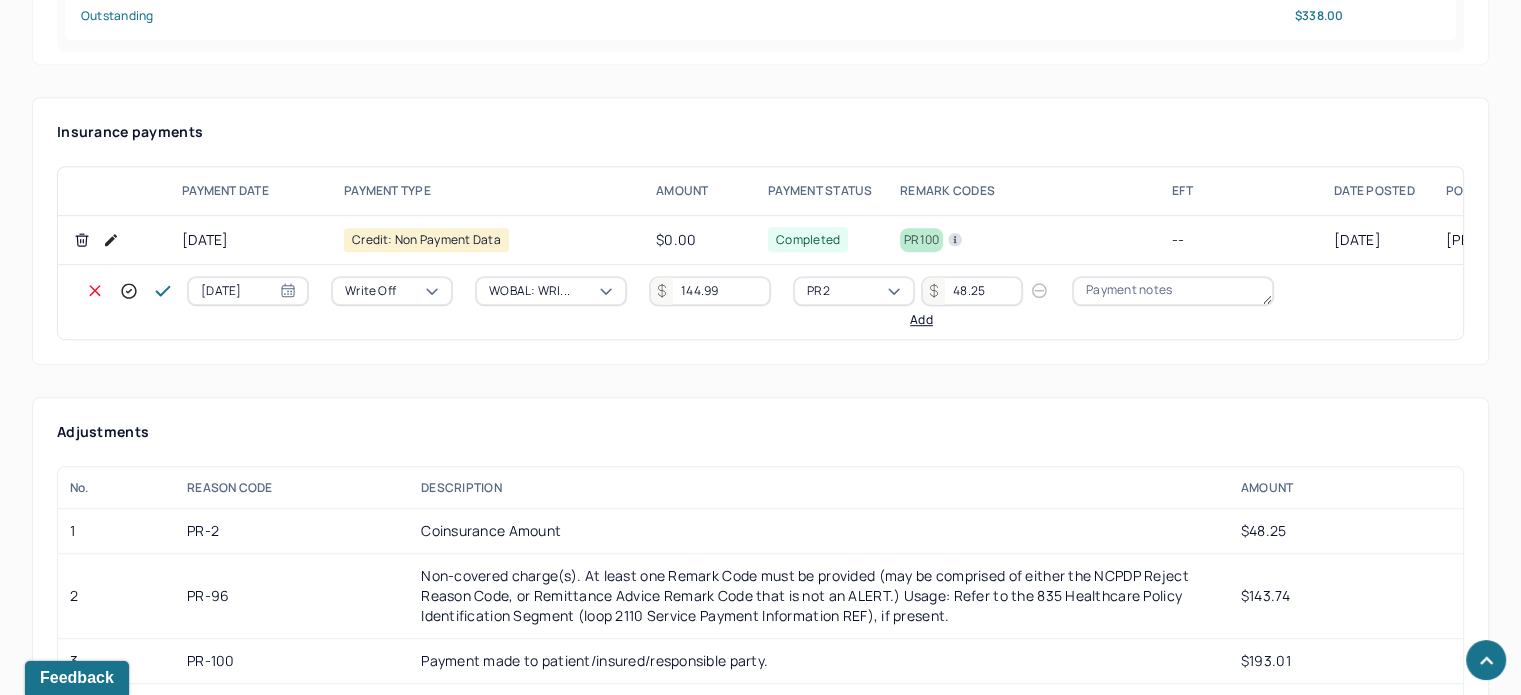 type on "48.25" 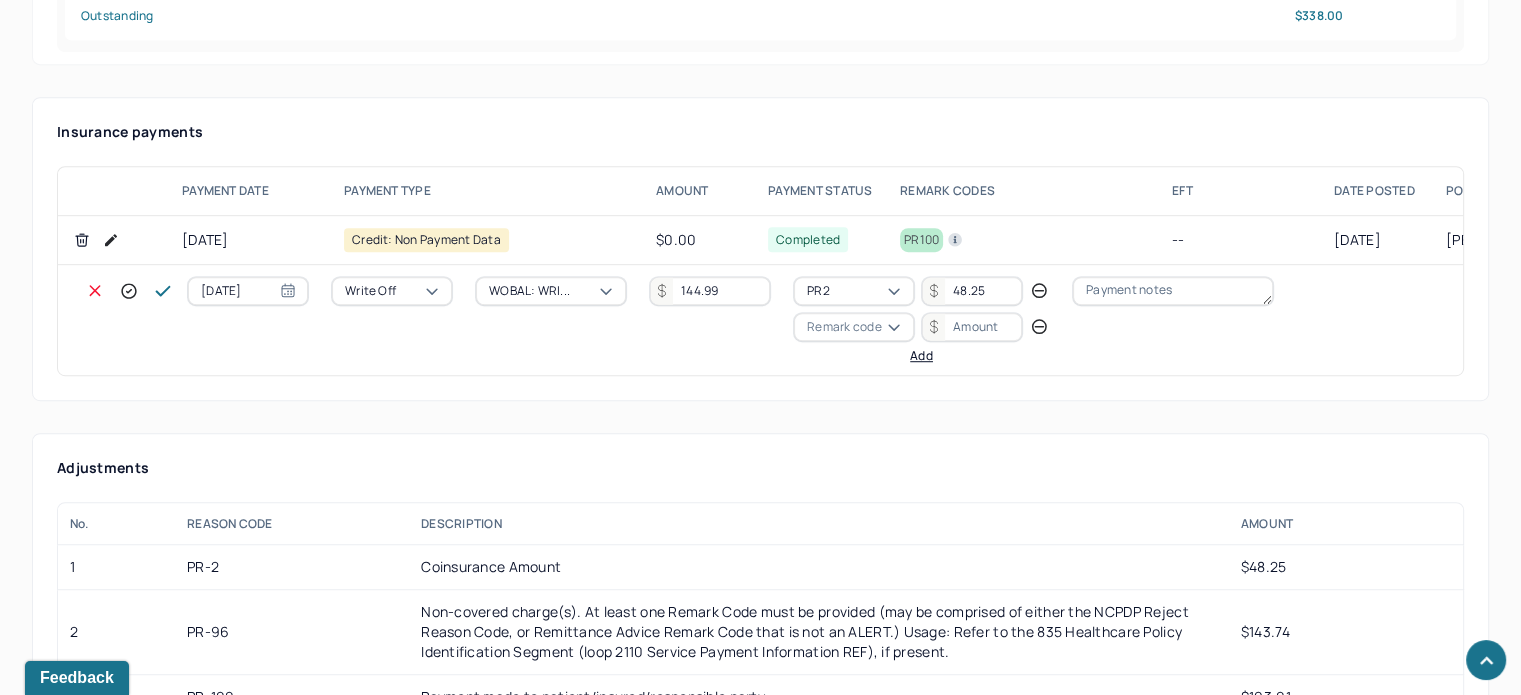 click on "Remark code" at bounding box center (844, 327) 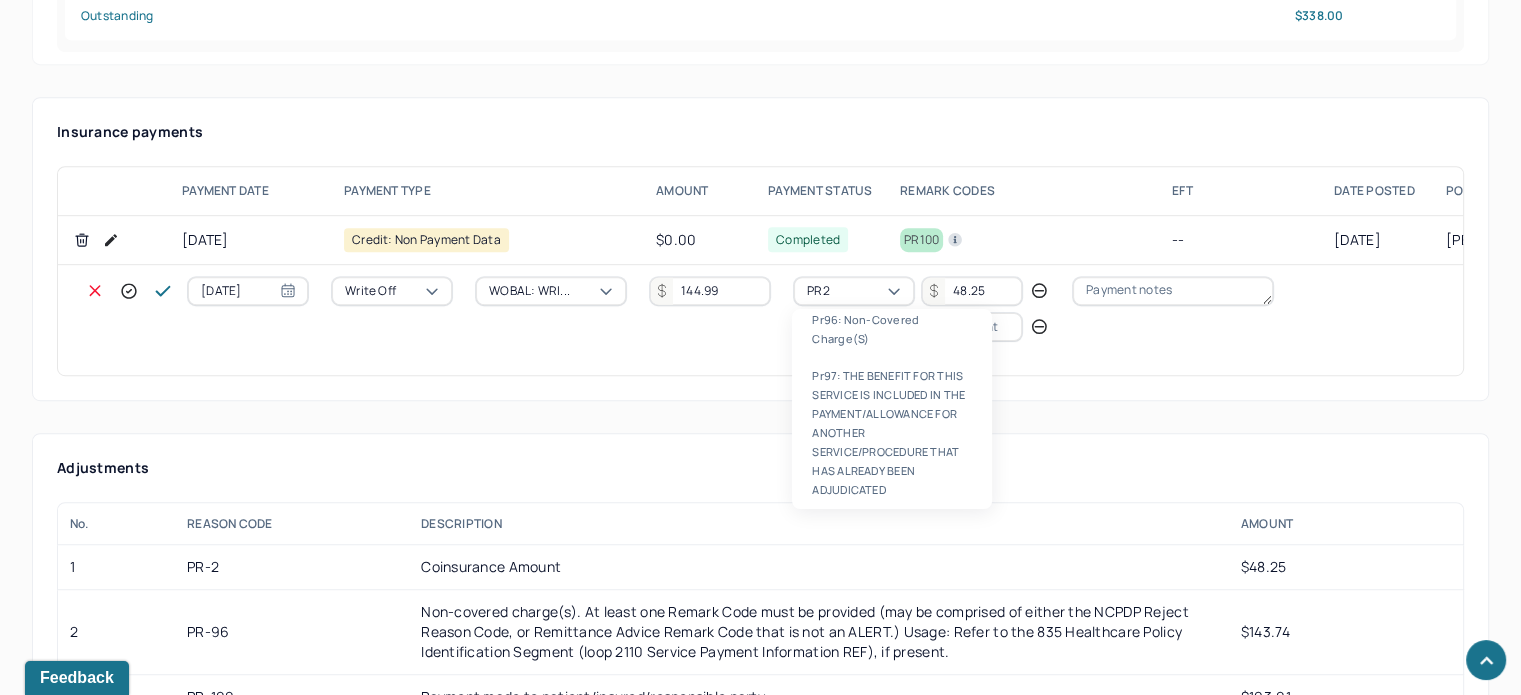 scroll, scrollTop: 84, scrollLeft: 0, axis: vertical 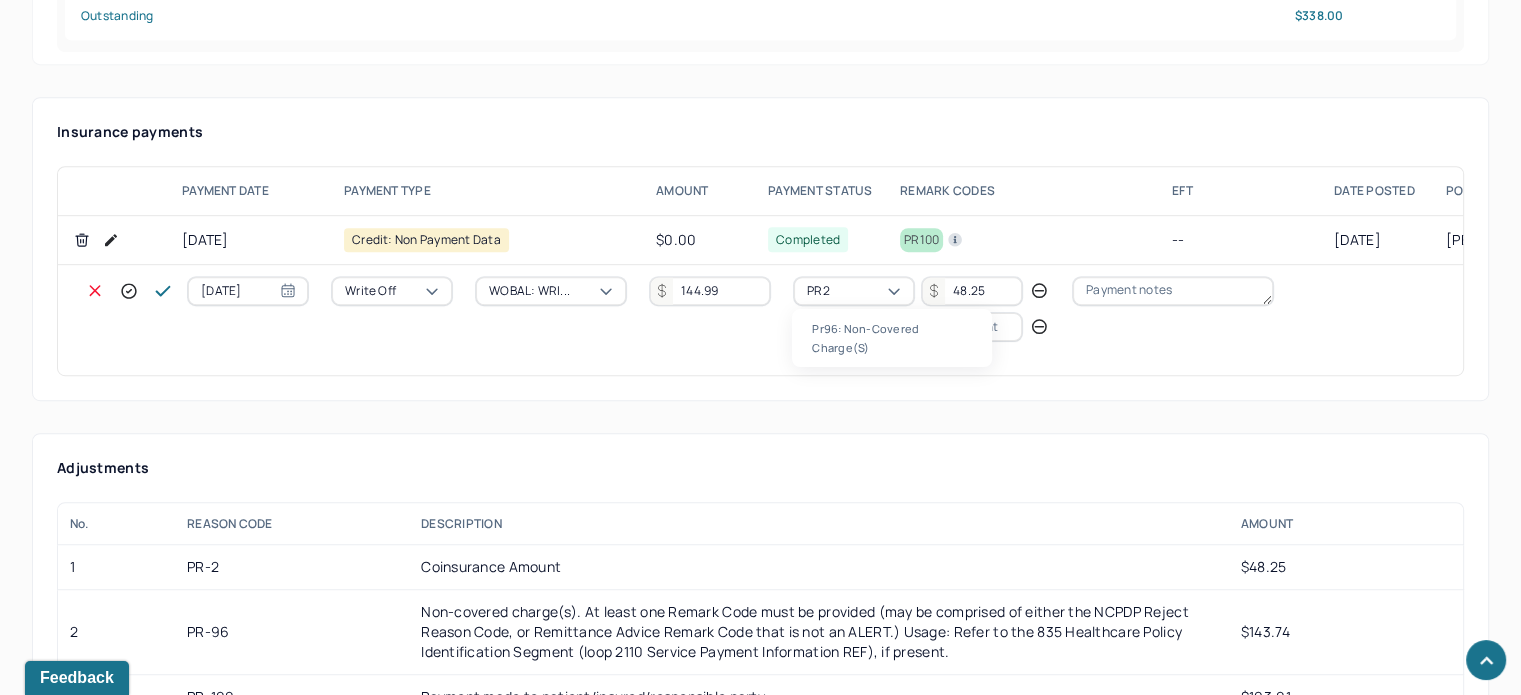 type 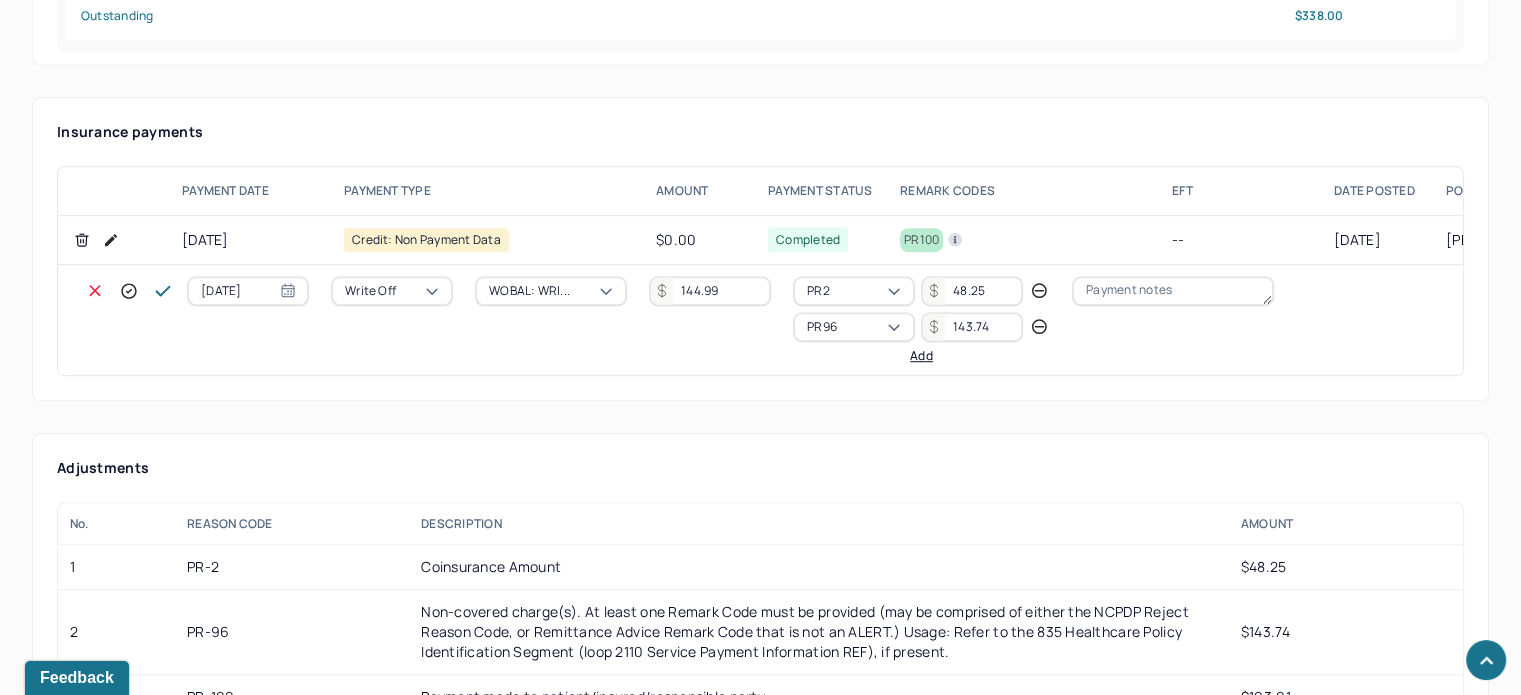 type on "143.74" 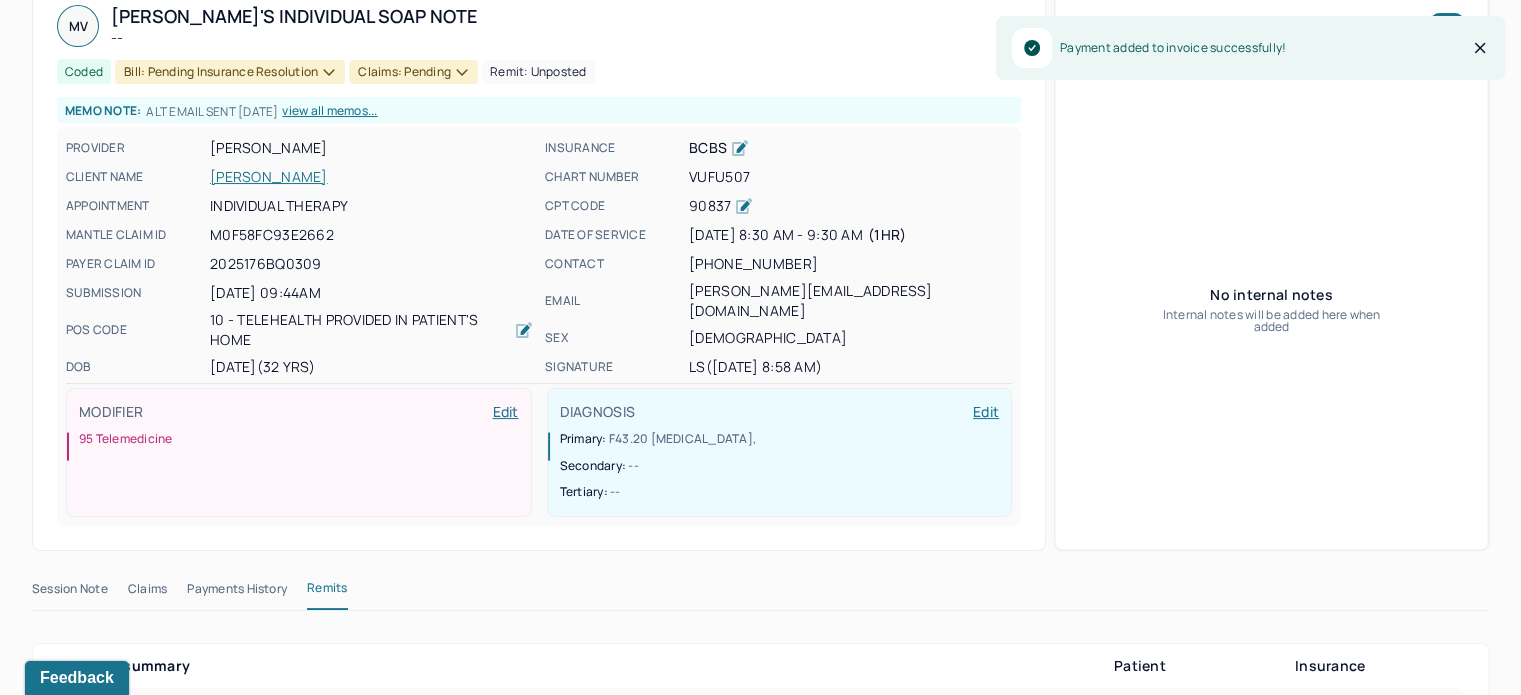 scroll, scrollTop: 0, scrollLeft: 0, axis: both 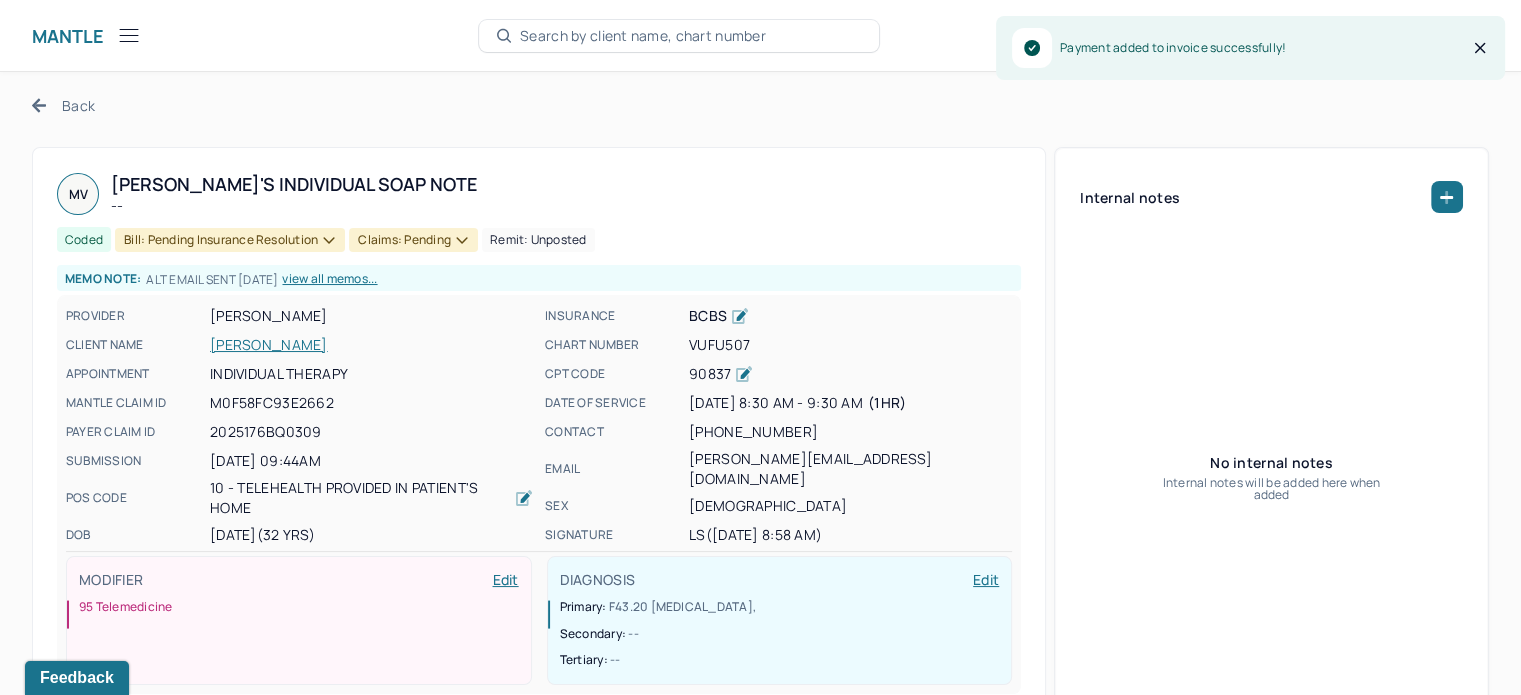 click on "Claims: pending" at bounding box center (413, 240) 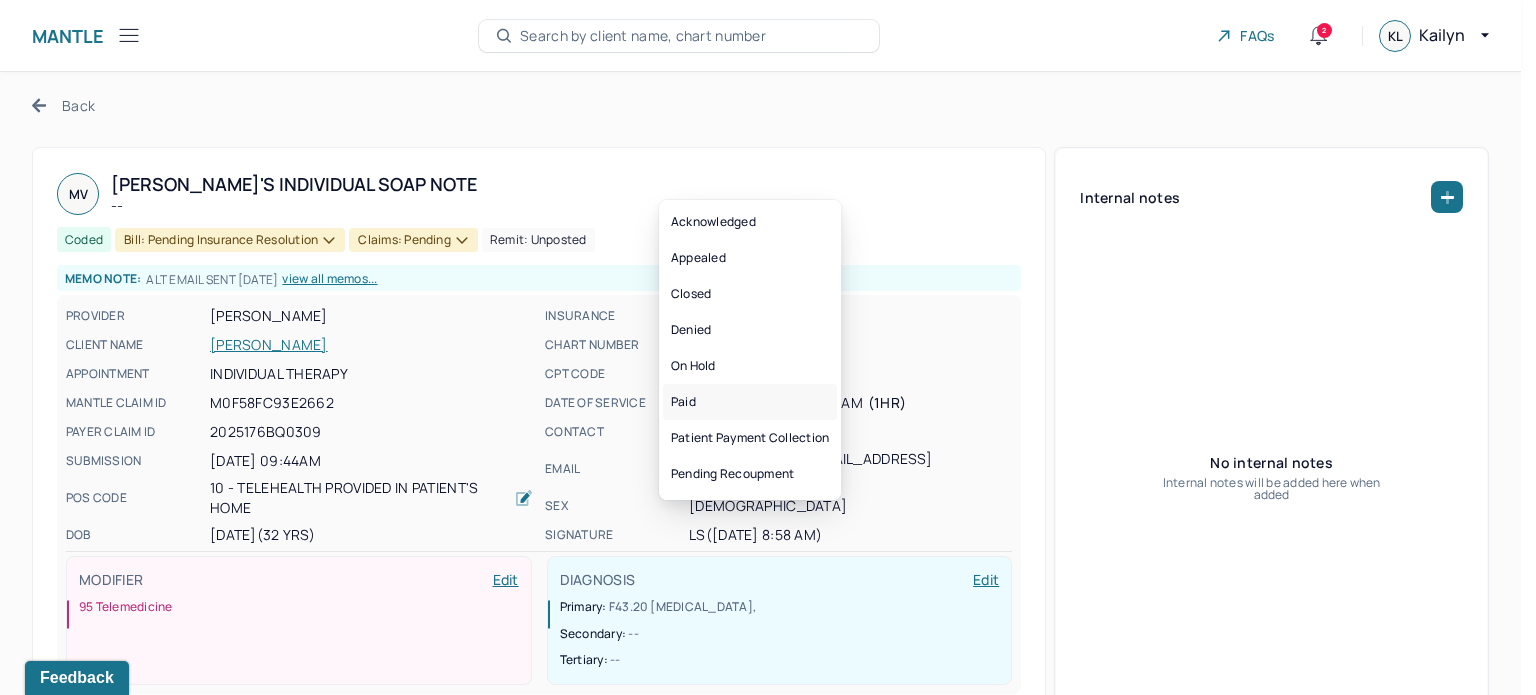 click on "Paid" at bounding box center (750, 402) 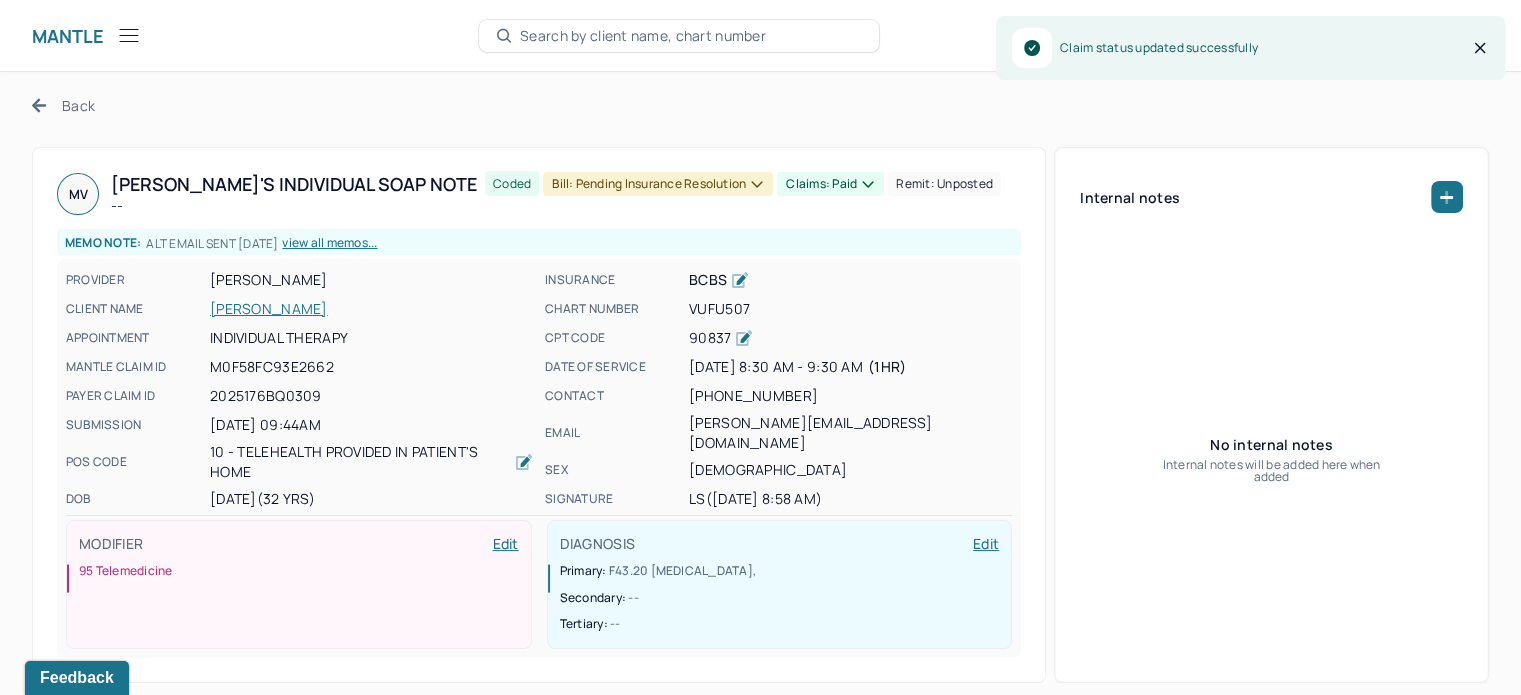 click on "Bill: Pending Insurance Resolution" at bounding box center [658, 184] 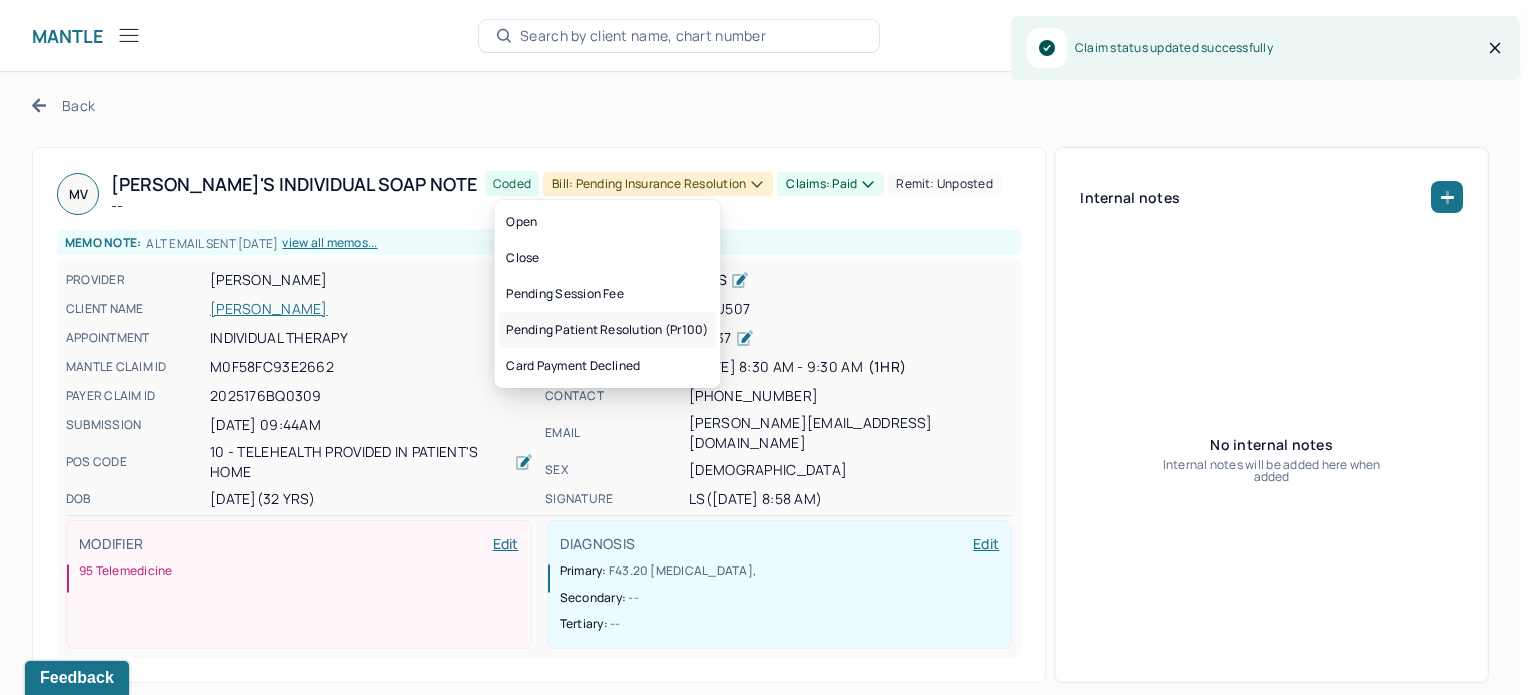 click on "Pending patient resolution (pr100)" at bounding box center [607, 330] 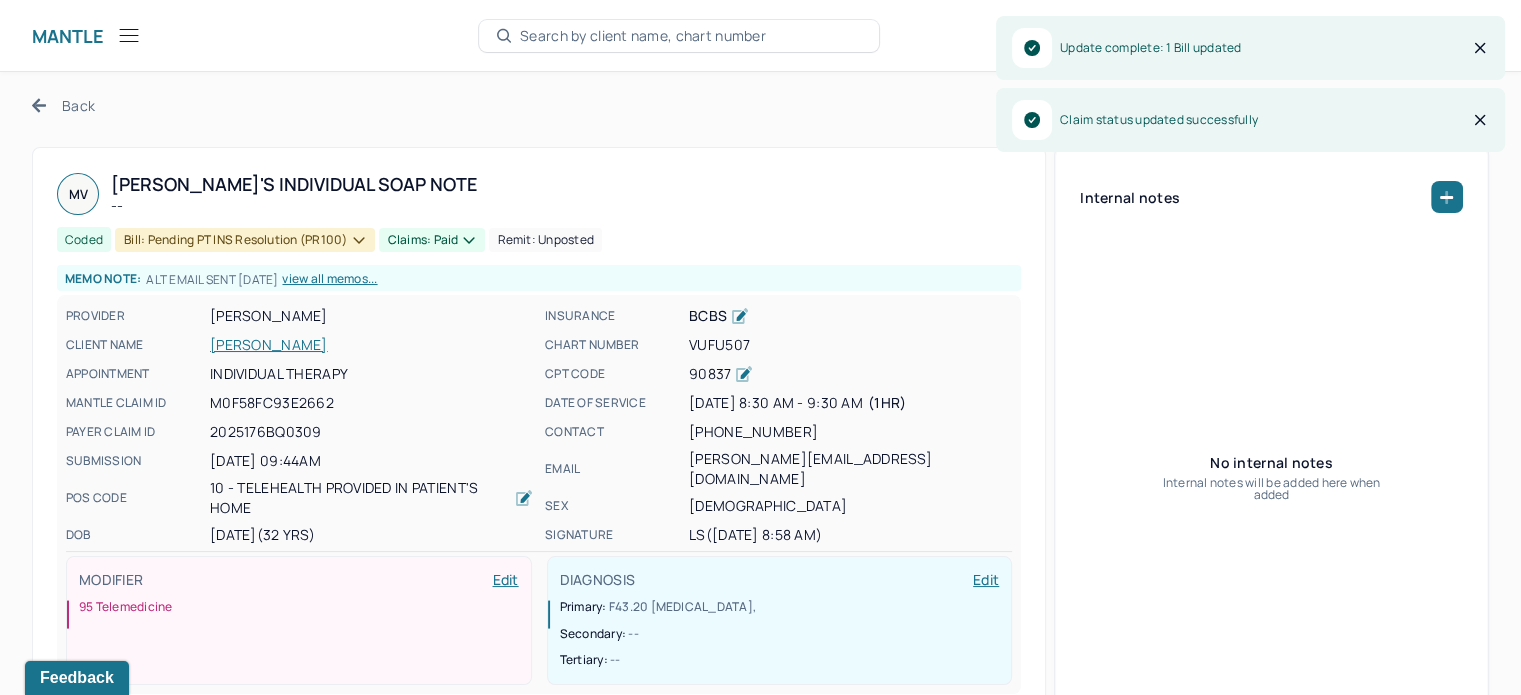 click on "Back" at bounding box center [63, 105] 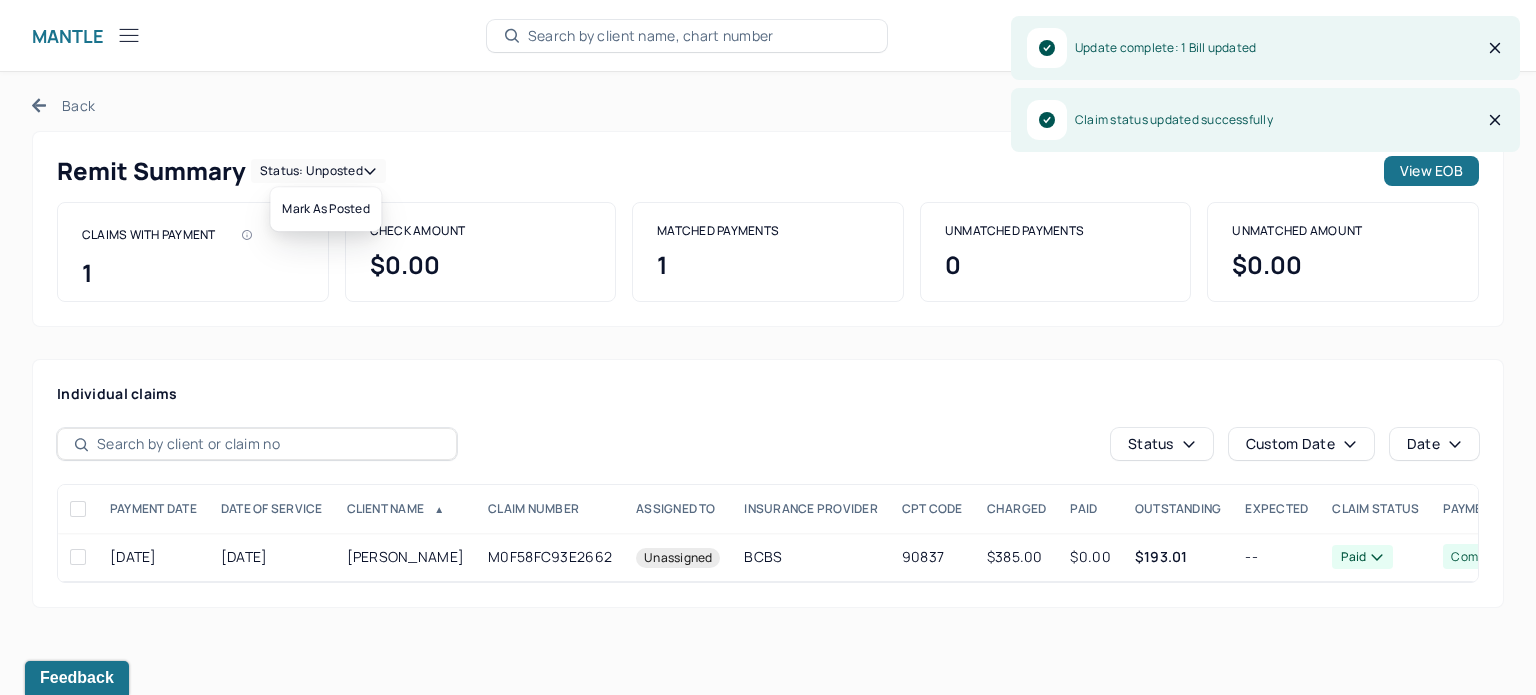 click on "Status: unposted" at bounding box center [318, 171] 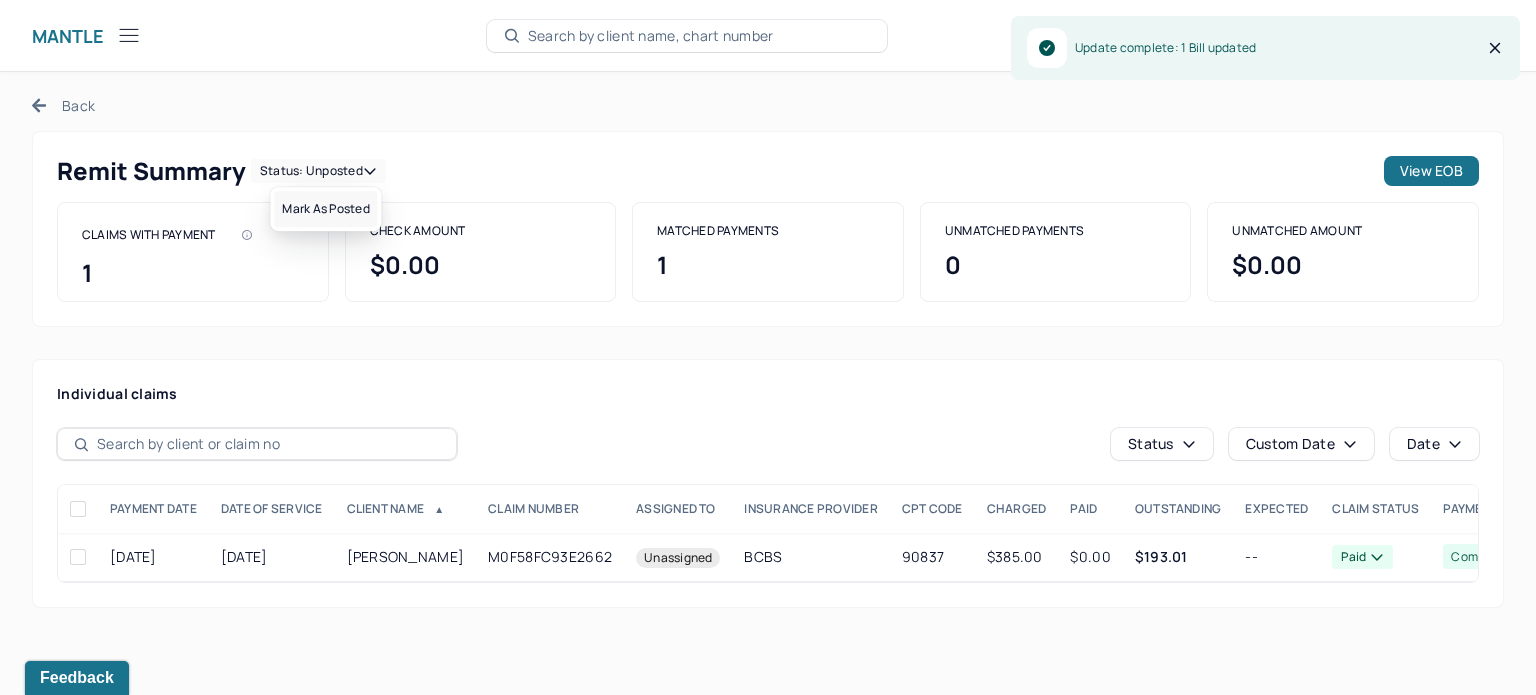 click on "Mark as Posted" at bounding box center (325, 209) 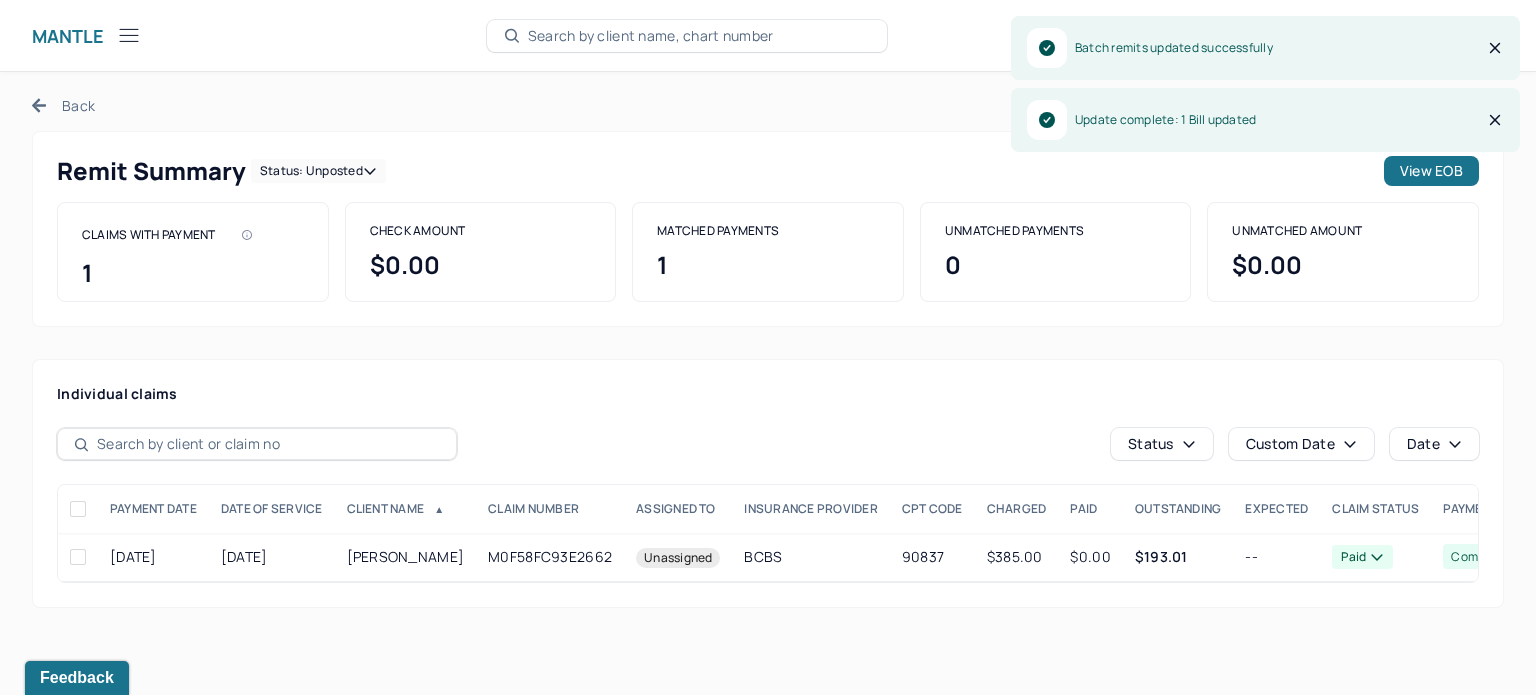 click on "Back" at bounding box center [63, 105] 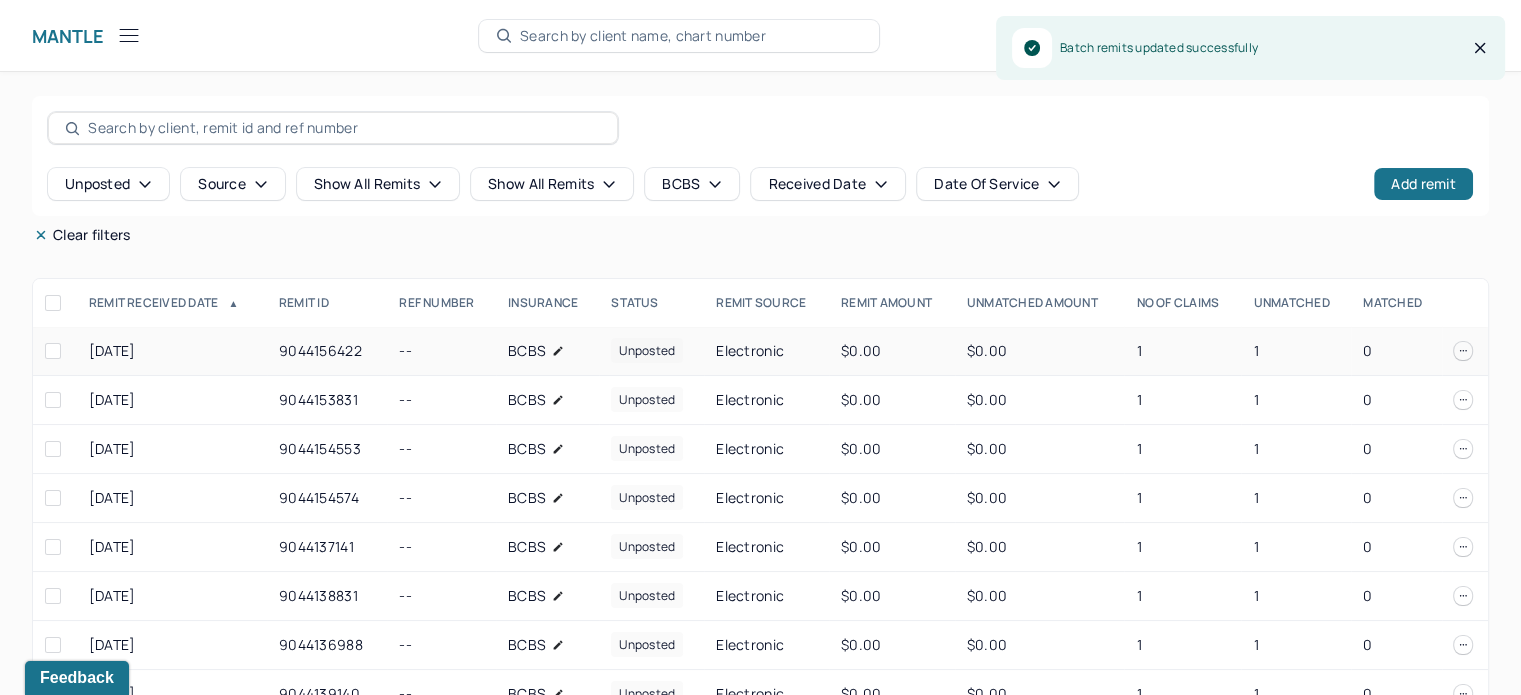 click on "1" at bounding box center (1296, 351) 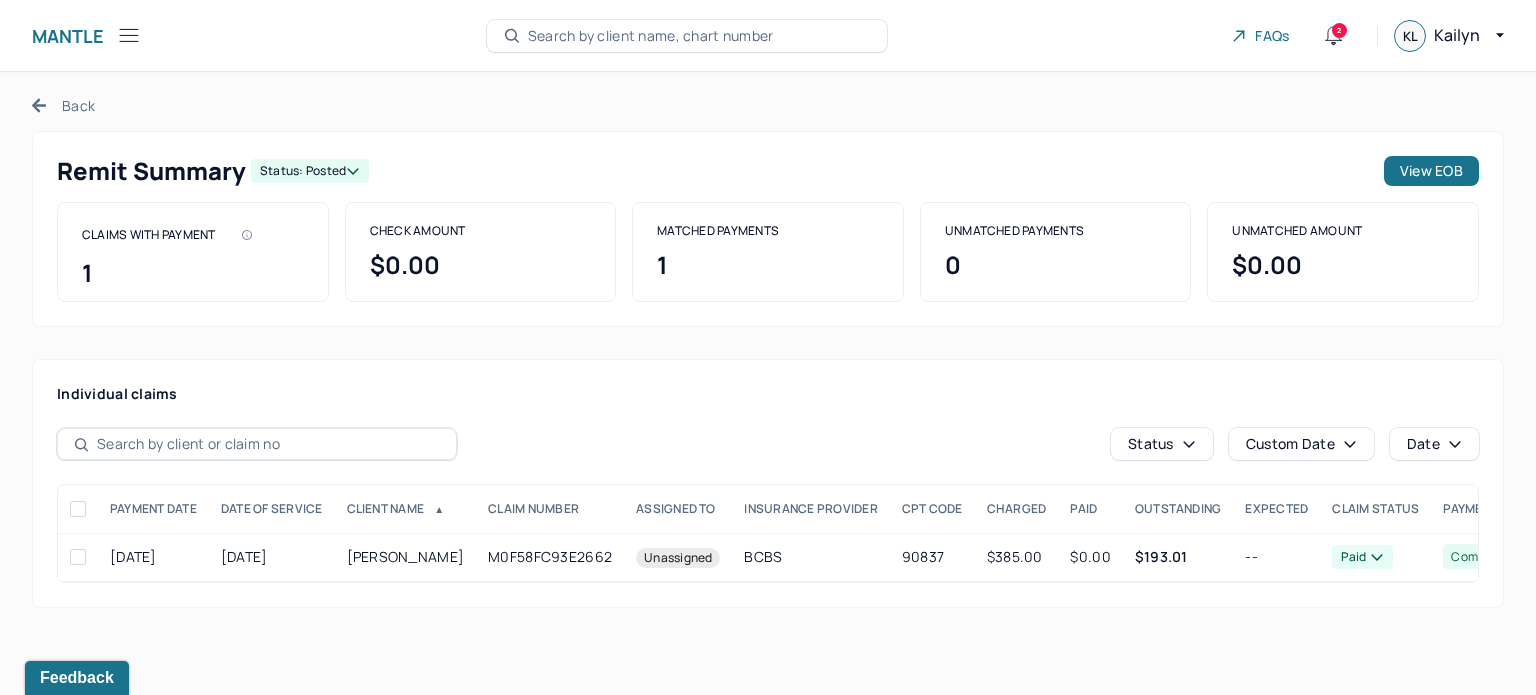 click on "Back" at bounding box center (63, 105) 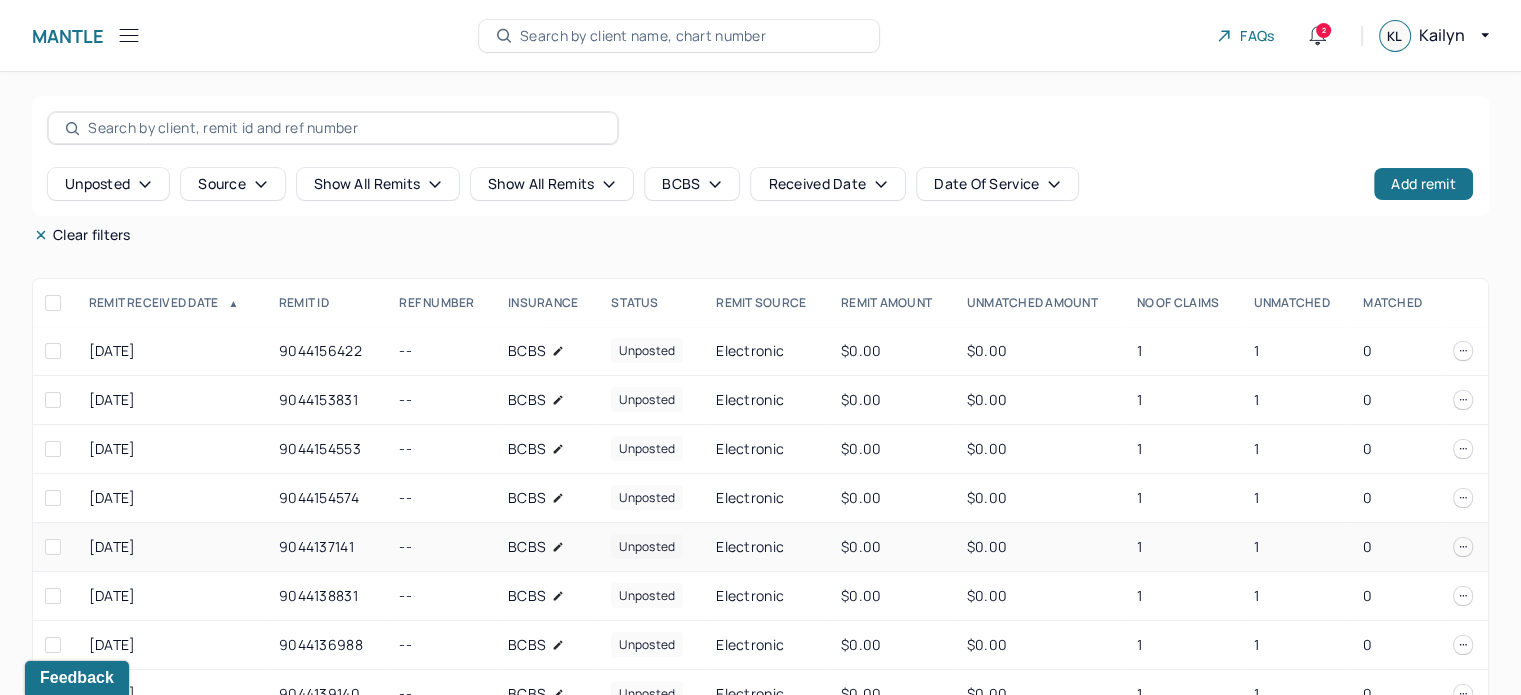 click on "1" at bounding box center [1296, 547] 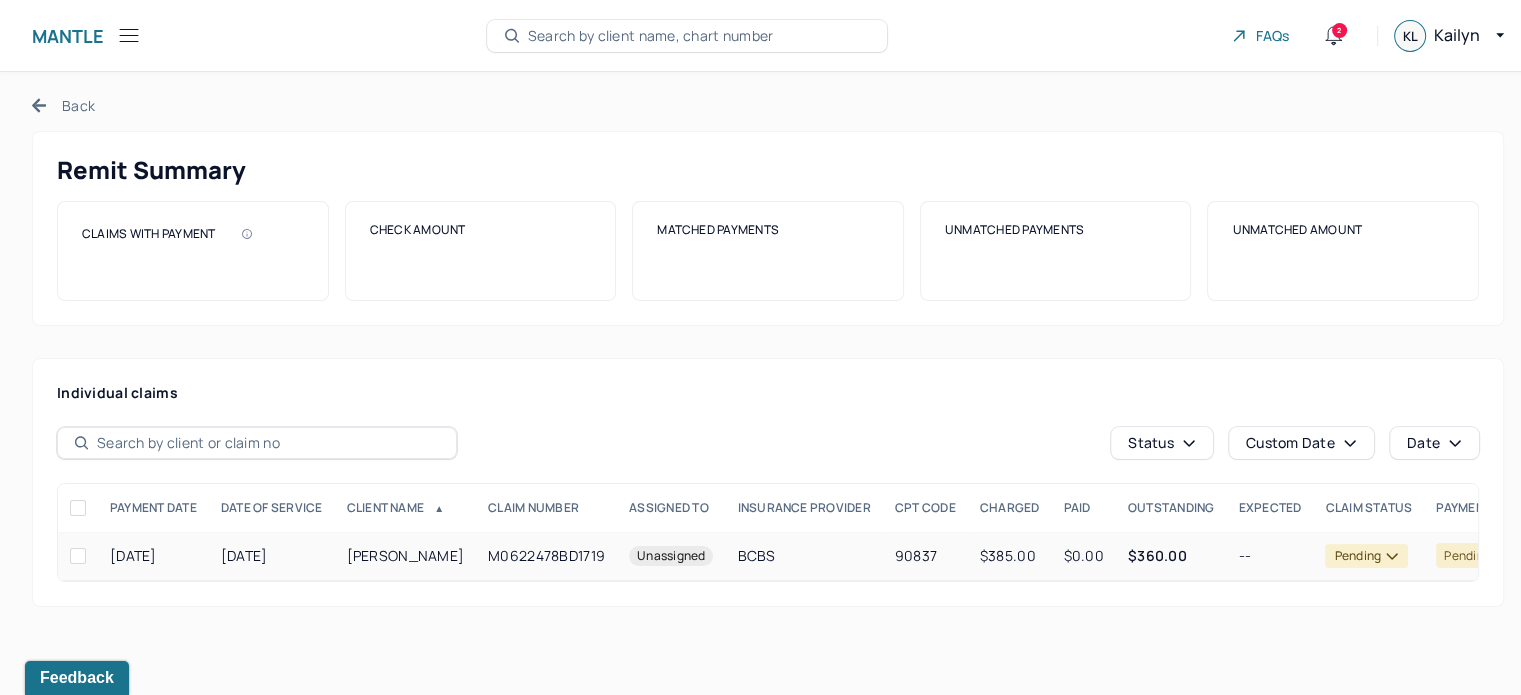 scroll, scrollTop: 0, scrollLeft: 0, axis: both 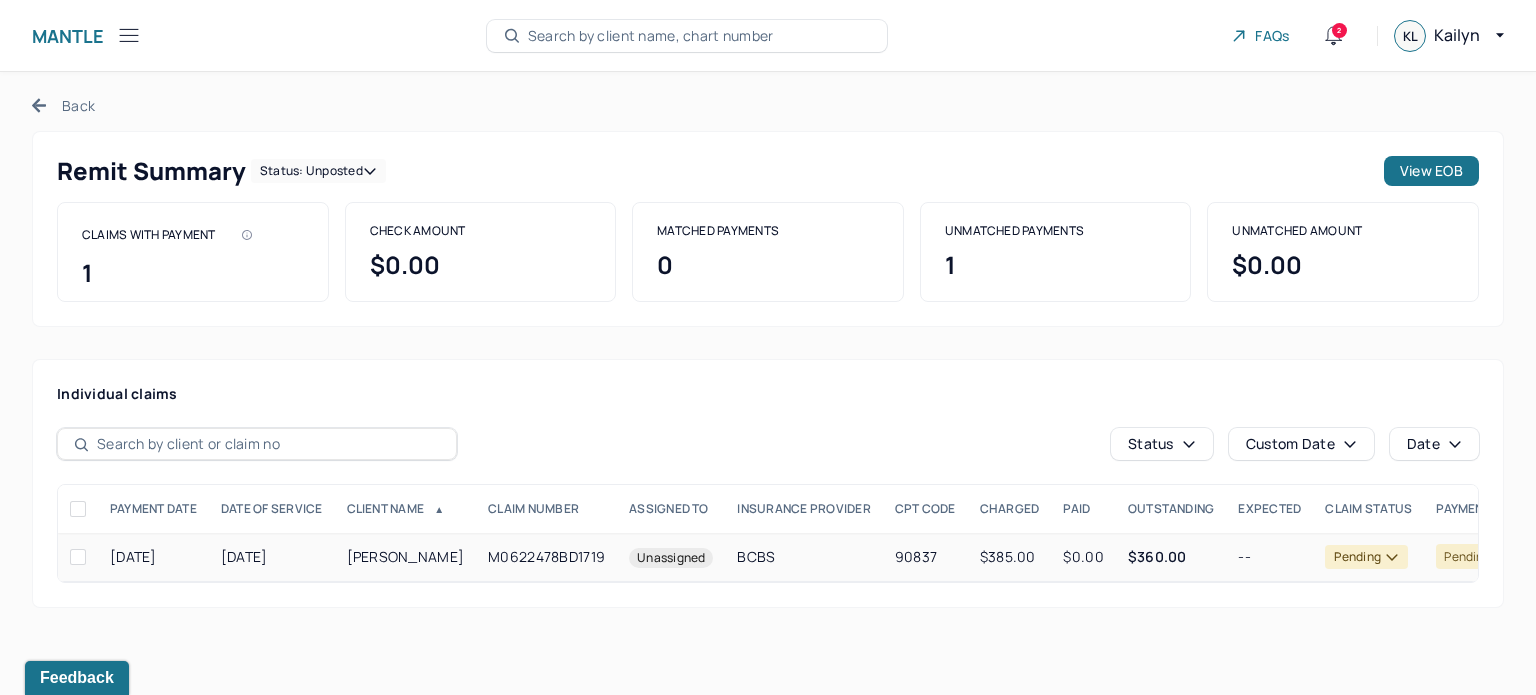 click on "BCBS" at bounding box center [803, 557] 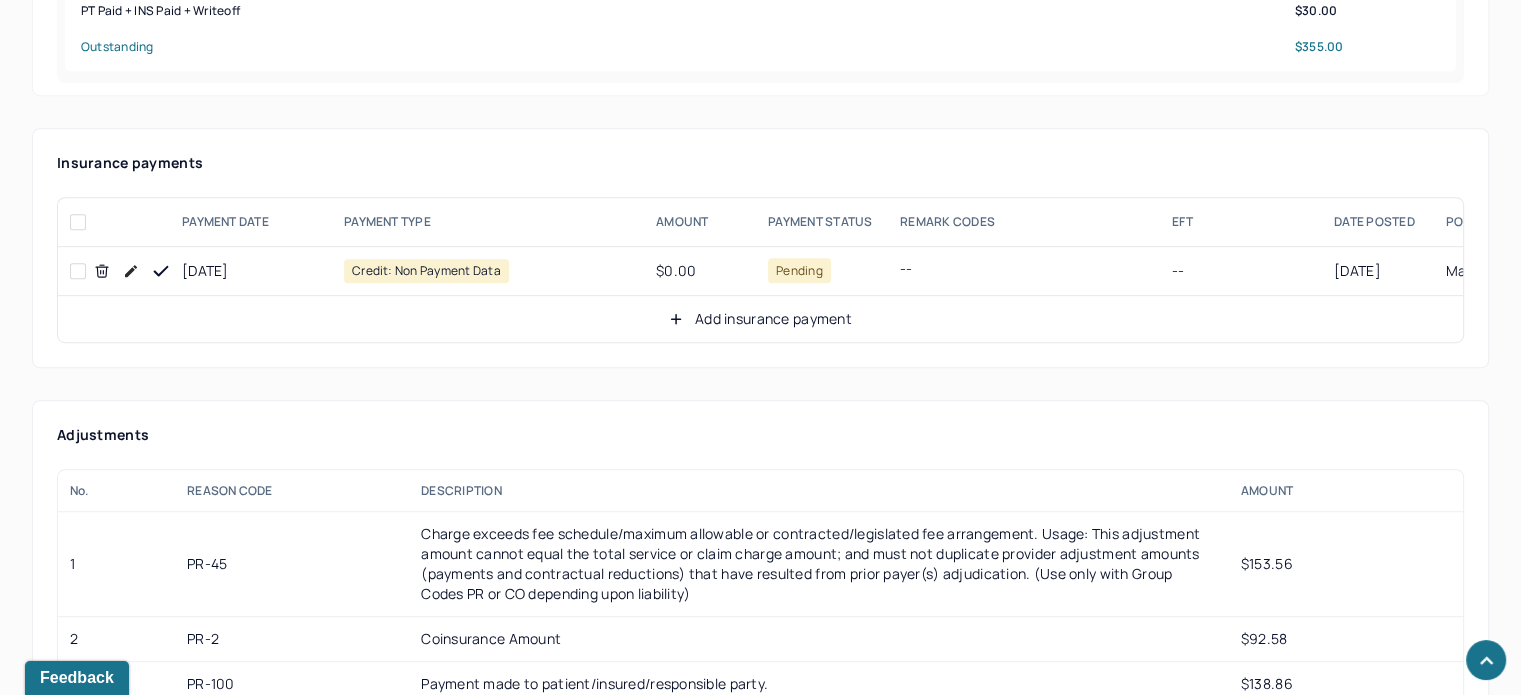 scroll, scrollTop: 1268, scrollLeft: 0, axis: vertical 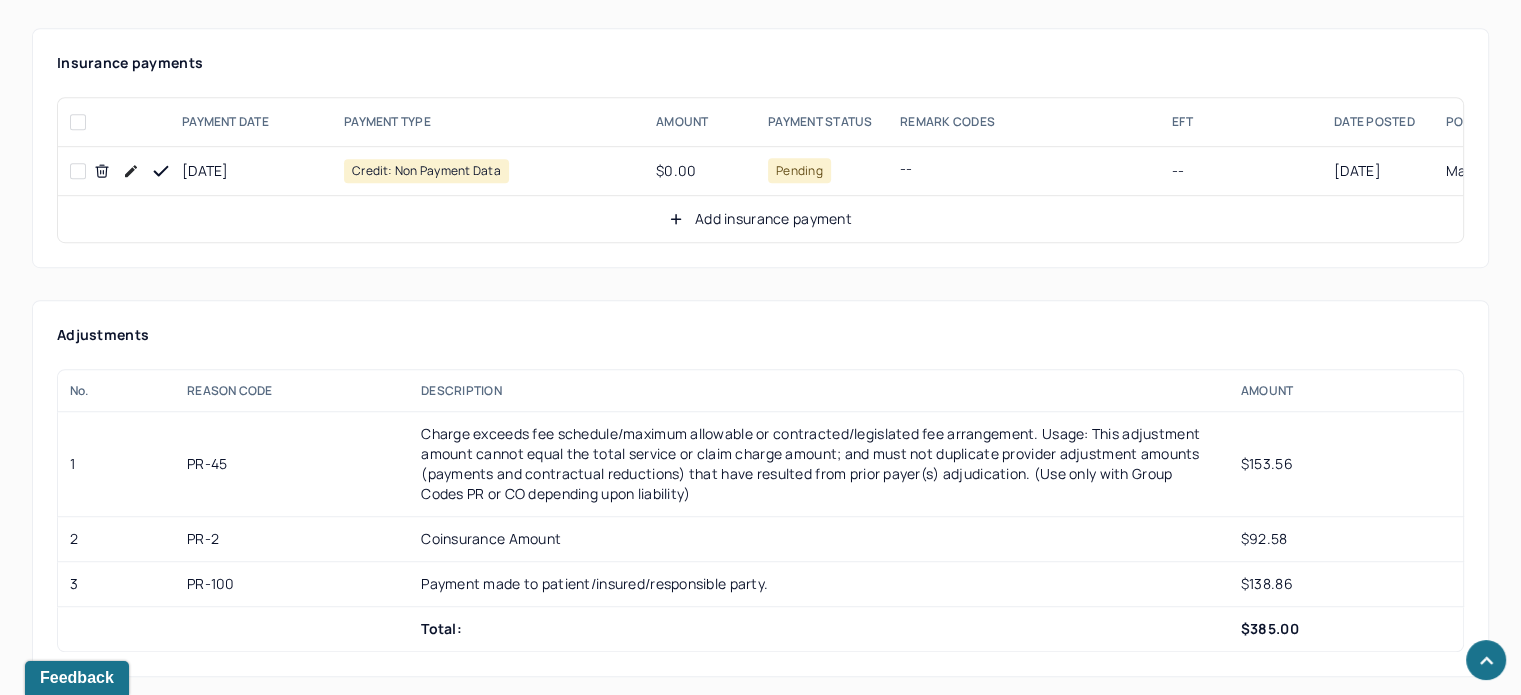 click 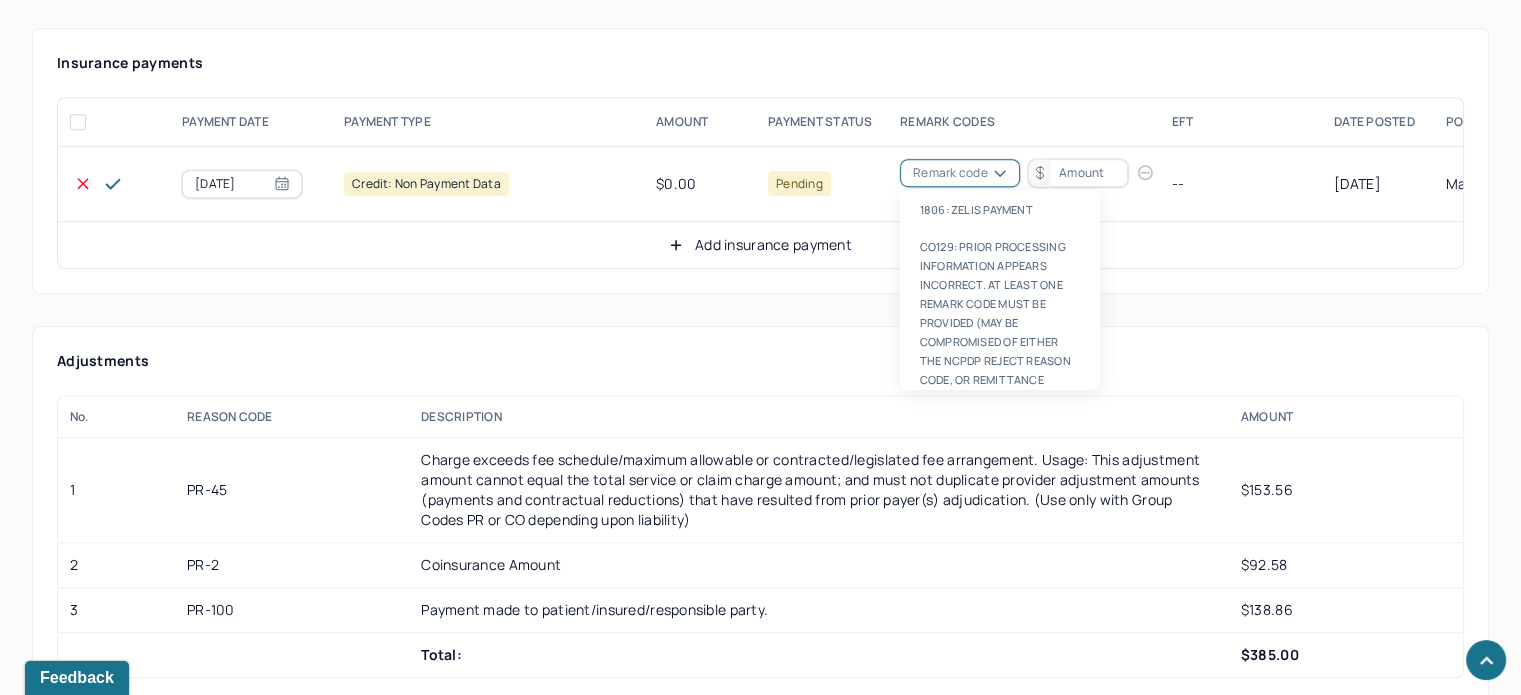 click on "Remark code" at bounding box center (950, 173) 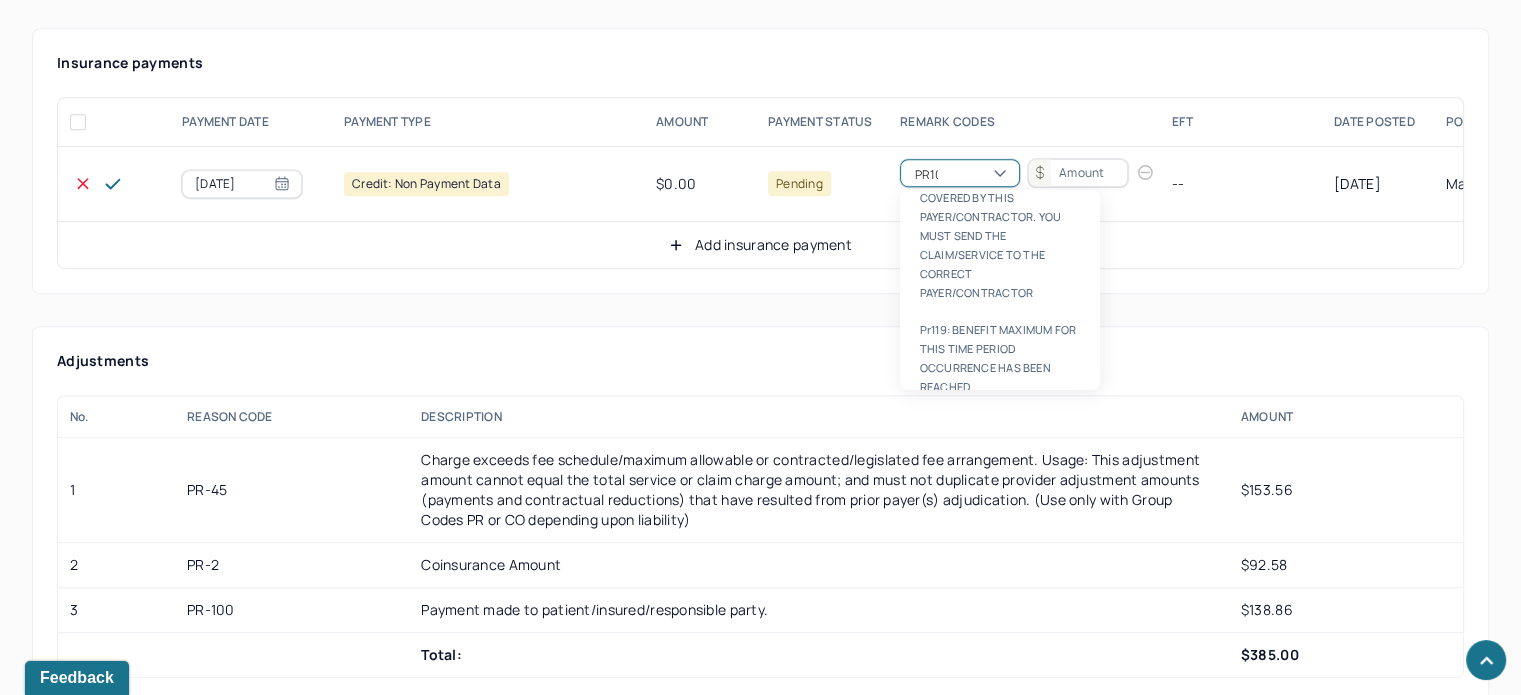 scroll, scrollTop: 8, scrollLeft: 0, axis: vertical 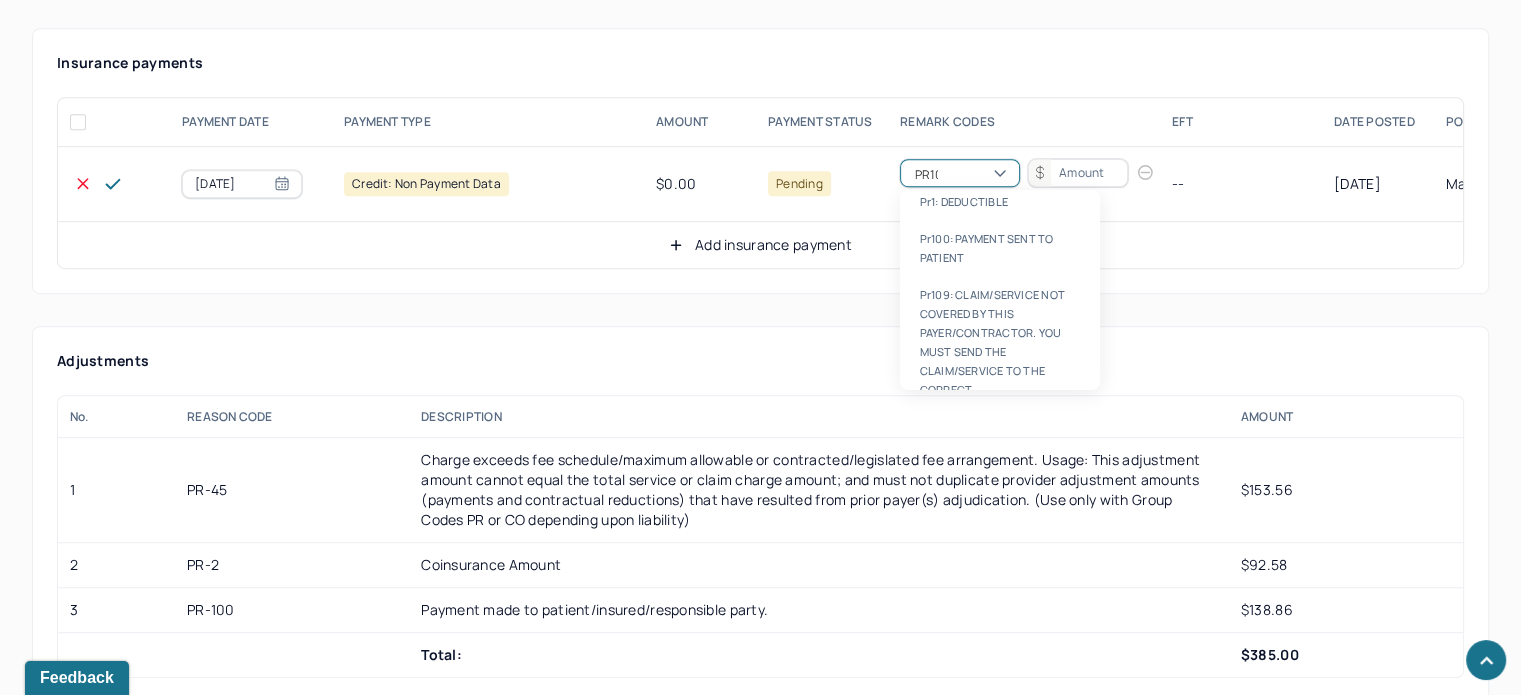 type on "PR100" 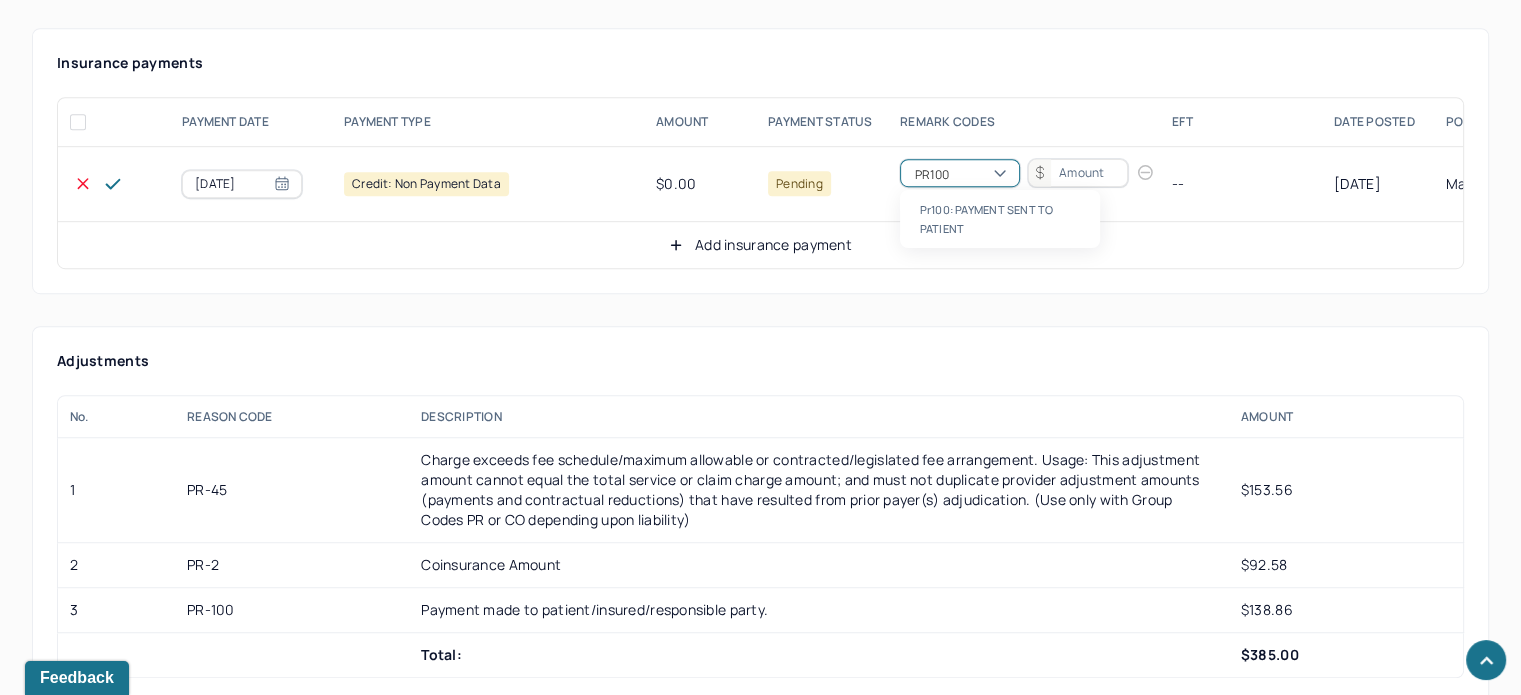 type 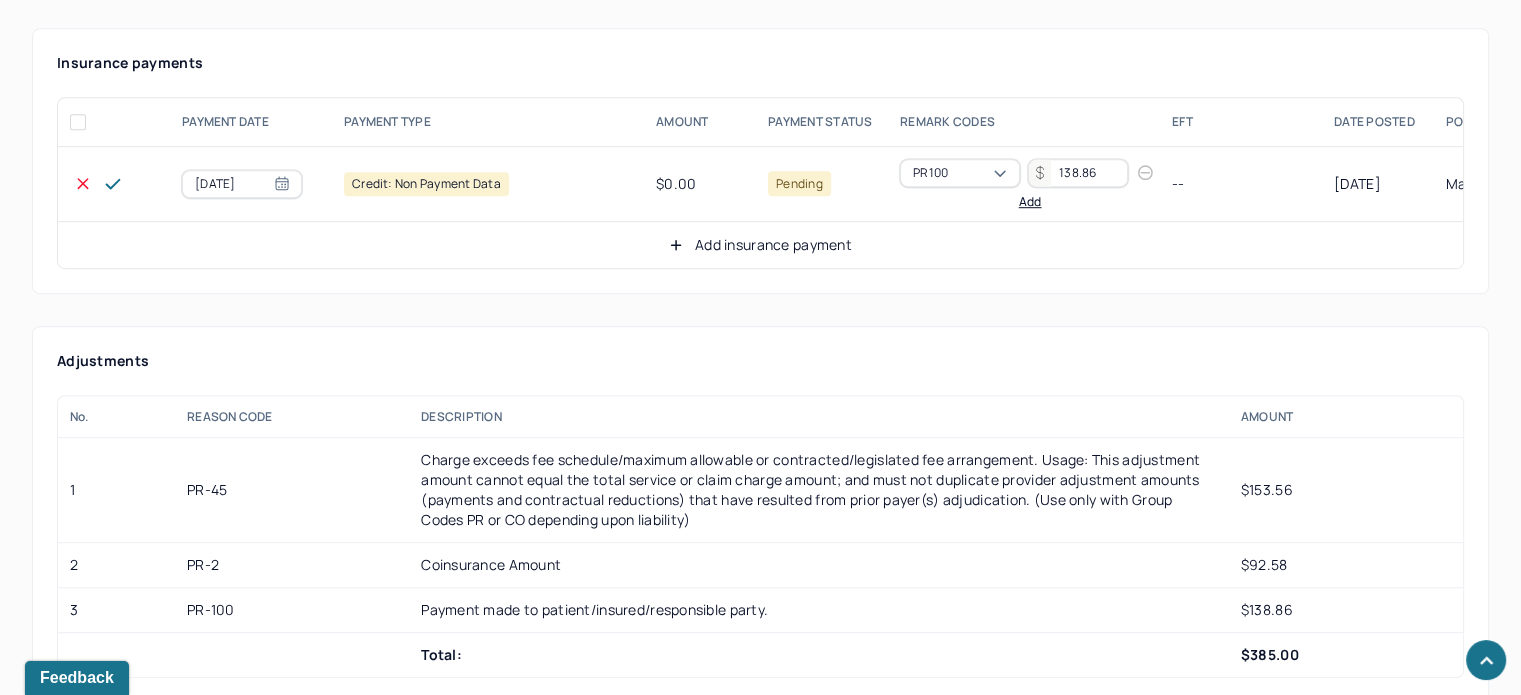 type on "138.86" 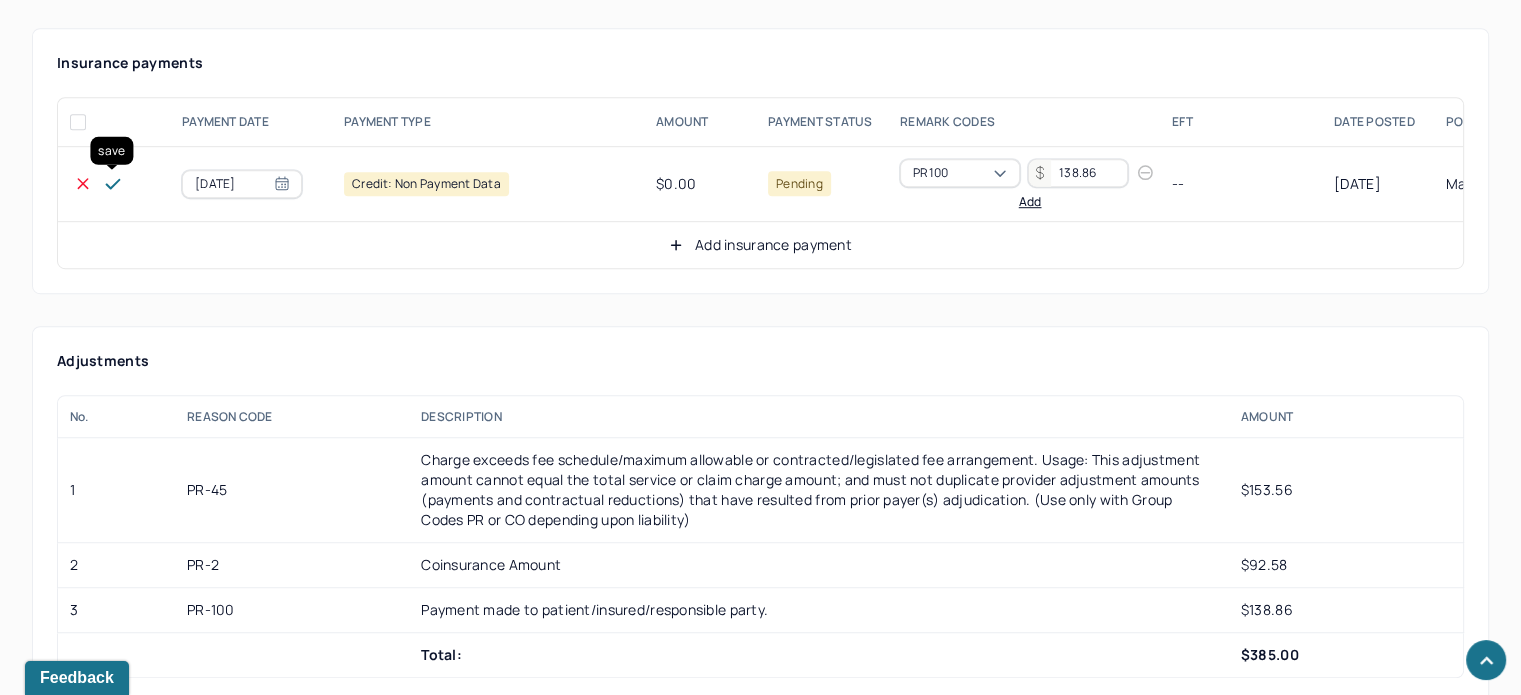 click 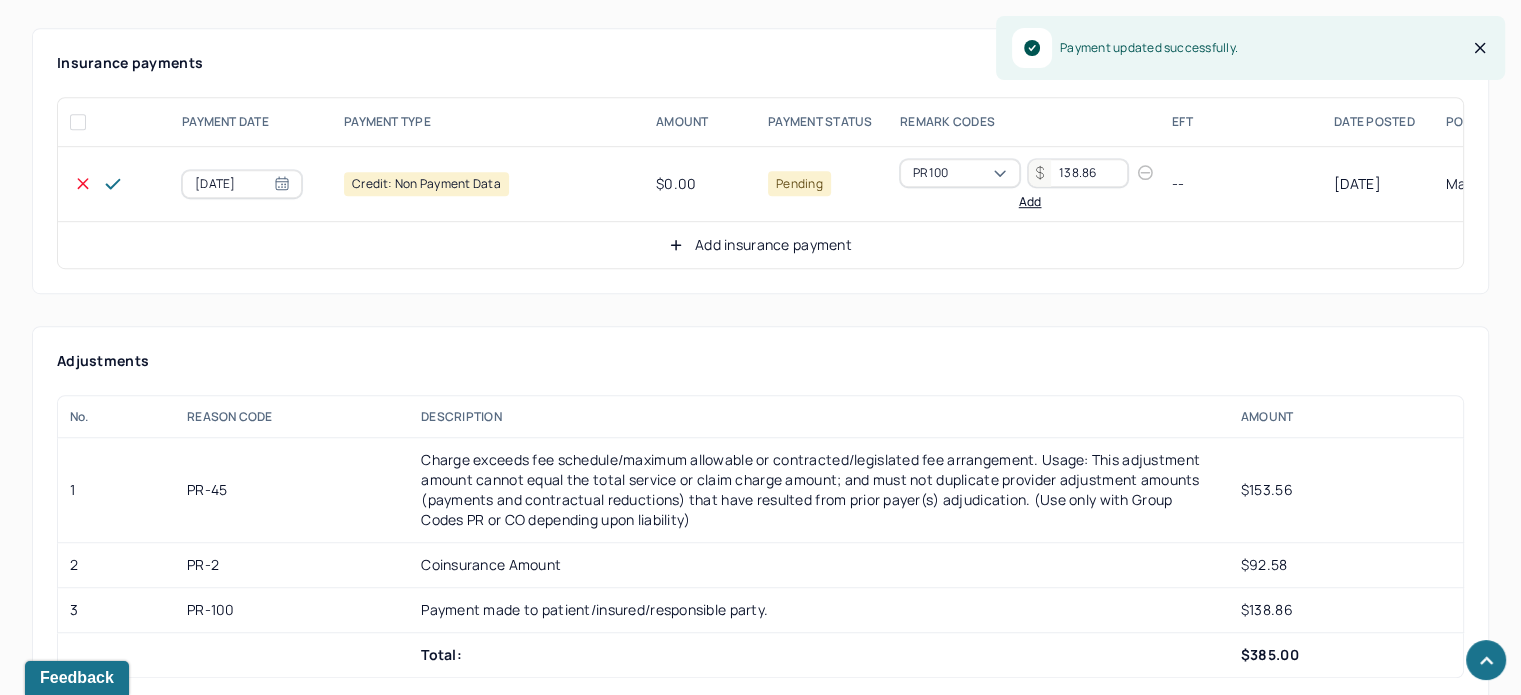 click on "Add insurance payment" at bounding box center (760, 245) 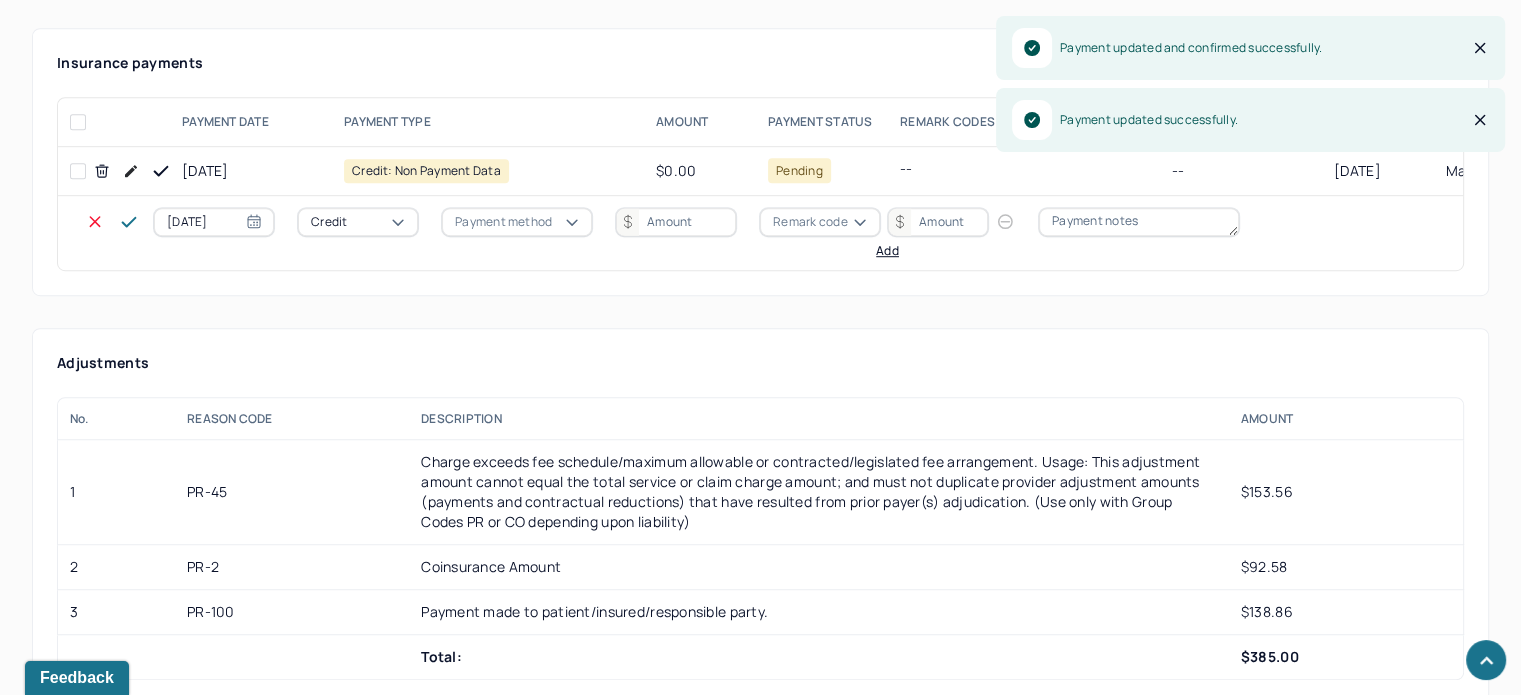 click on "[DATE] Credit Payment method Remark code       Add" at bounding box center [708, 233] 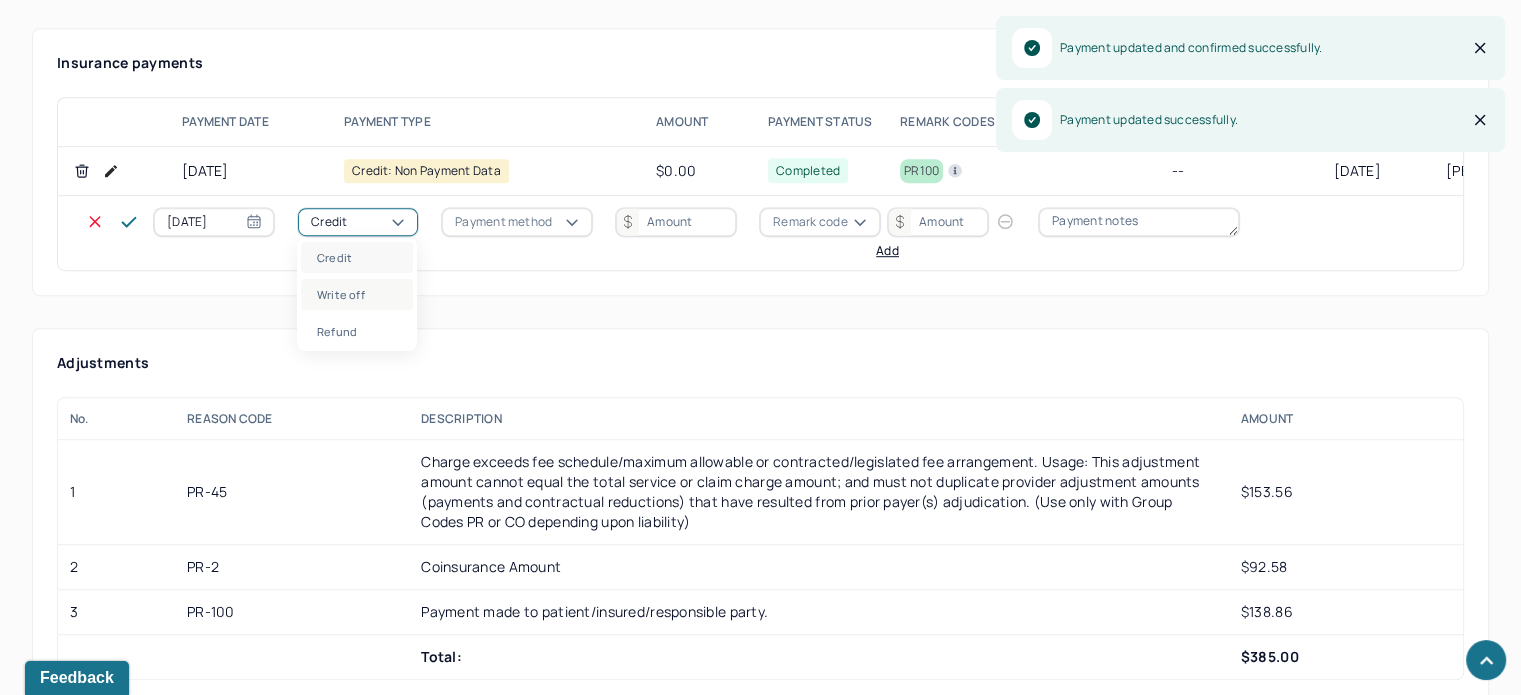 click on "Write off" at bounding box center (357, 294) 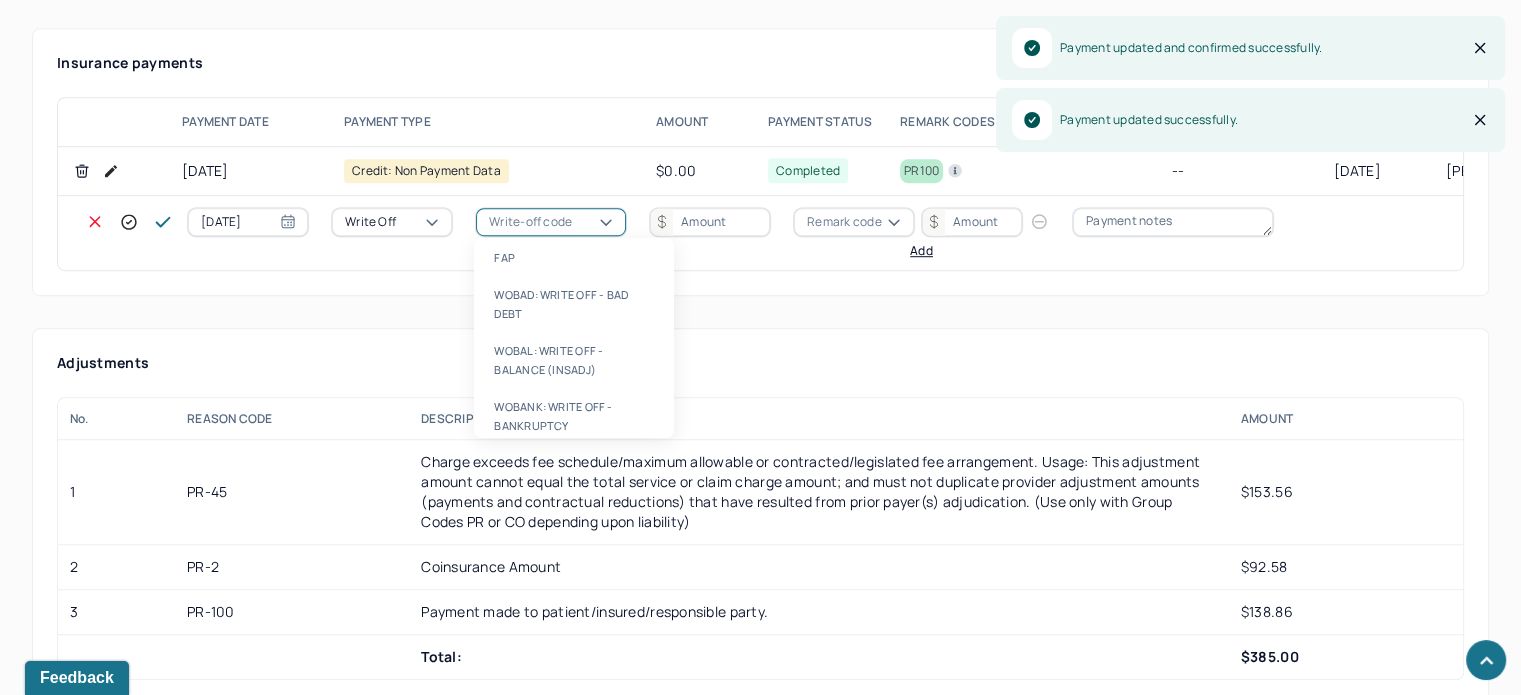 click on "Write-off code" at bounding box center (530, 222) 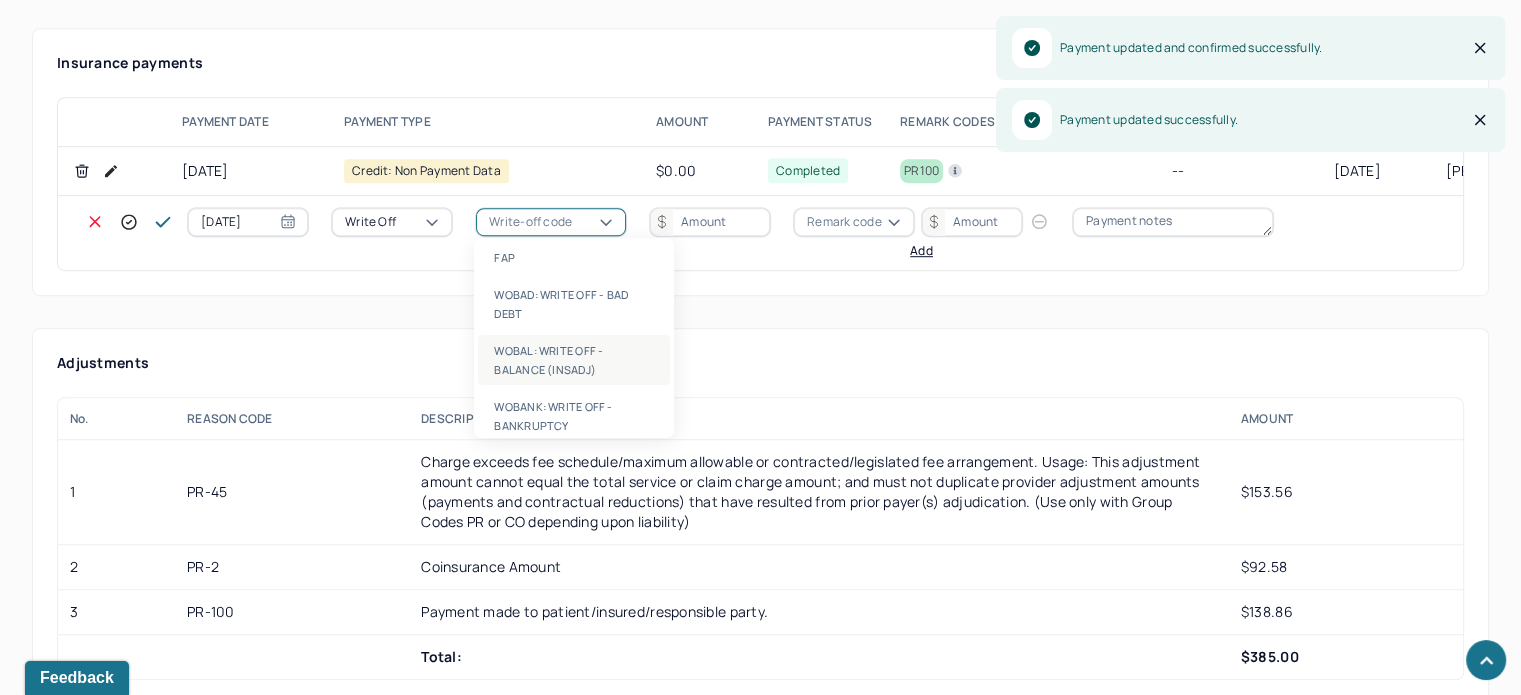 drag, startPoint x: 560, startPoint y: 353, endPoint x: 674, endPoint y: 248, distance: 154.98709 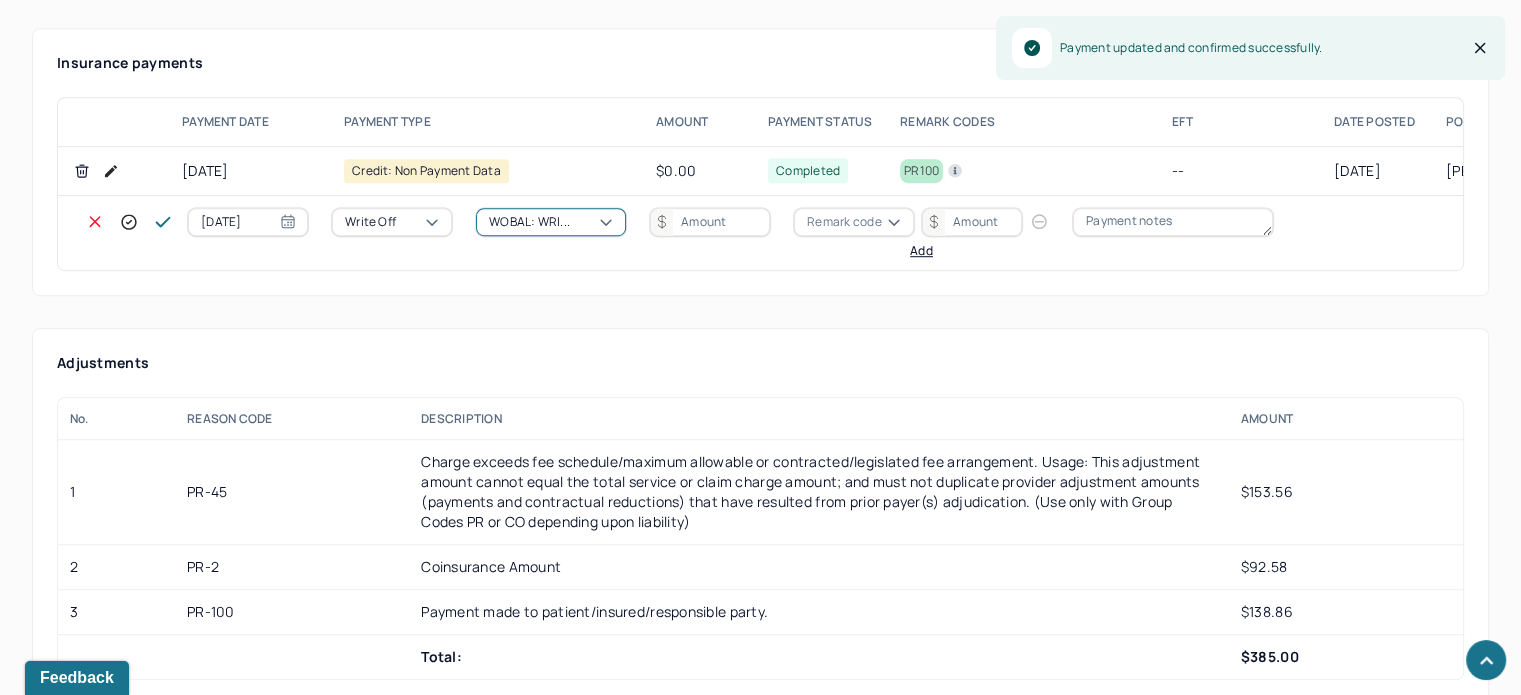 click at bounding box center [710, 222] 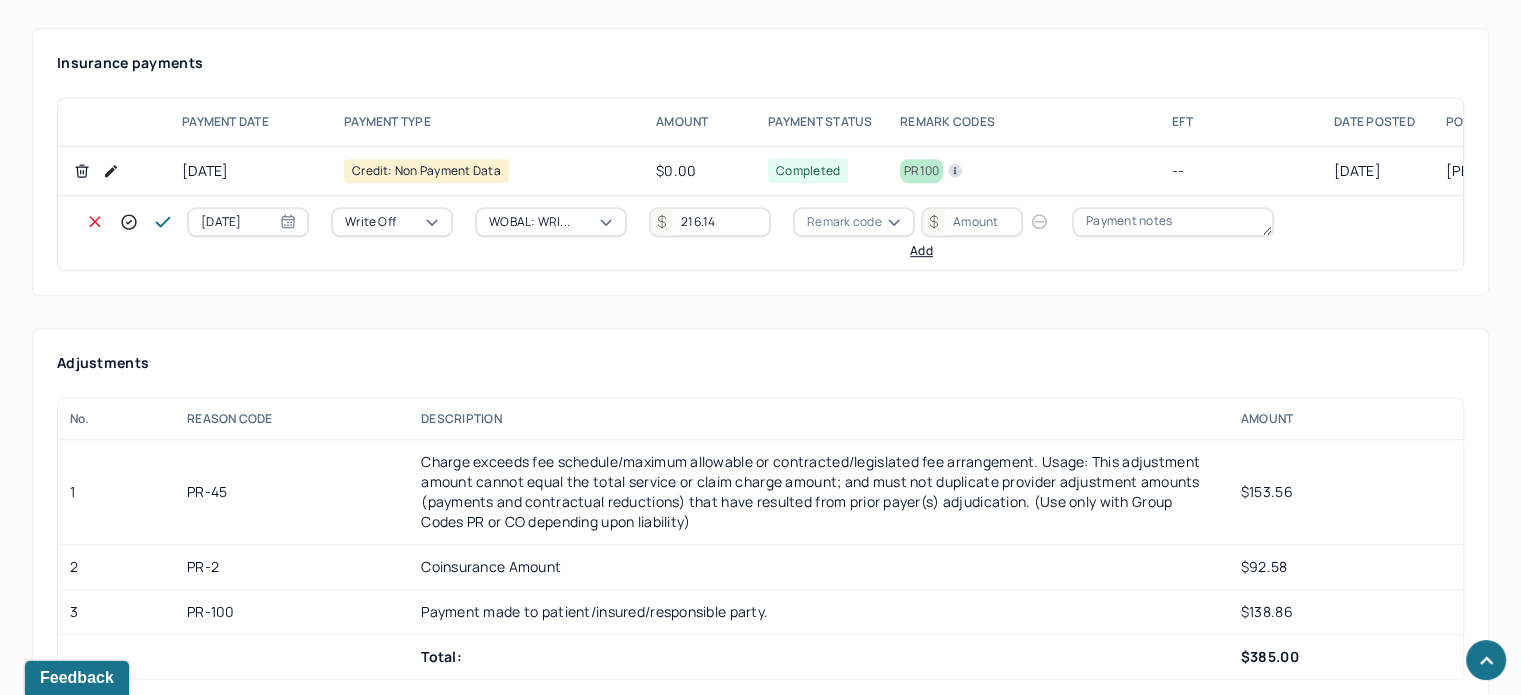 type on "216.14" 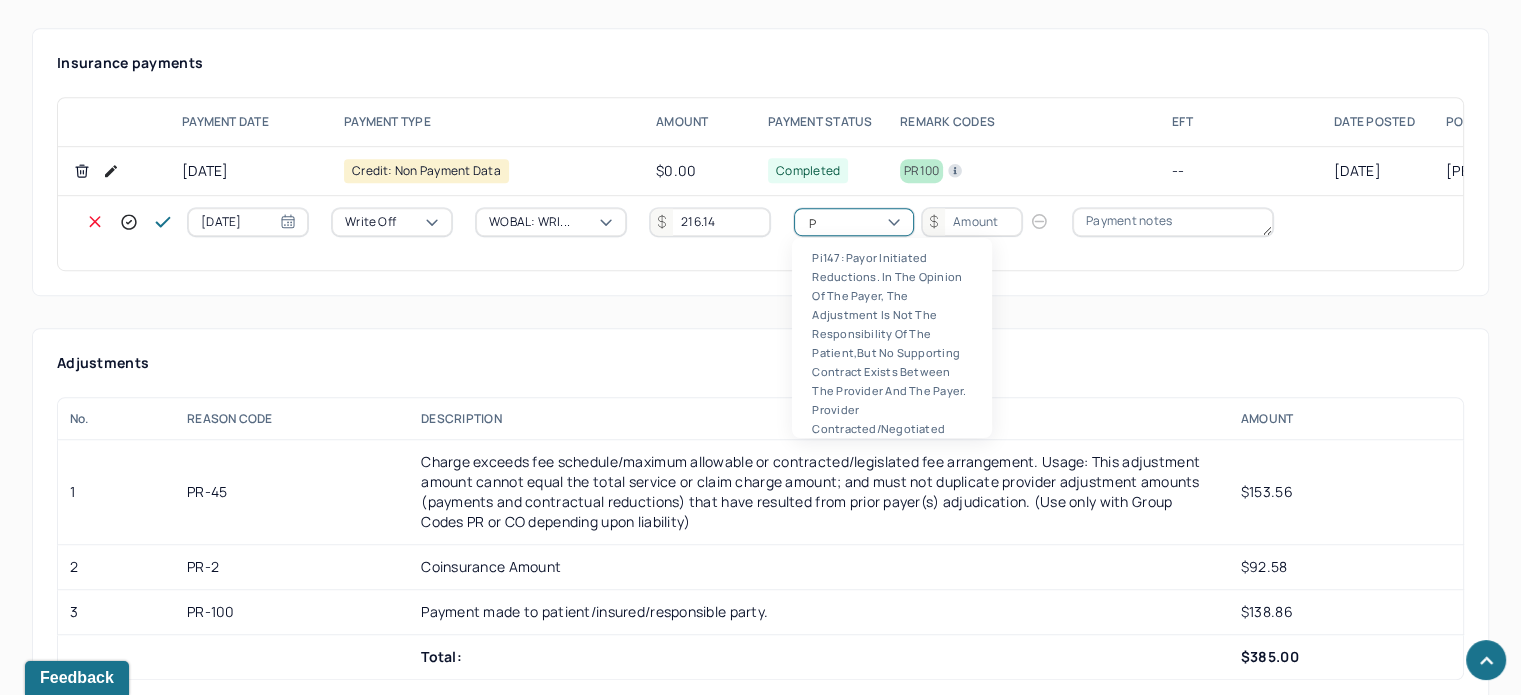 scroll, scrollTop: 124, scrollLeft: 0, axis: vertical 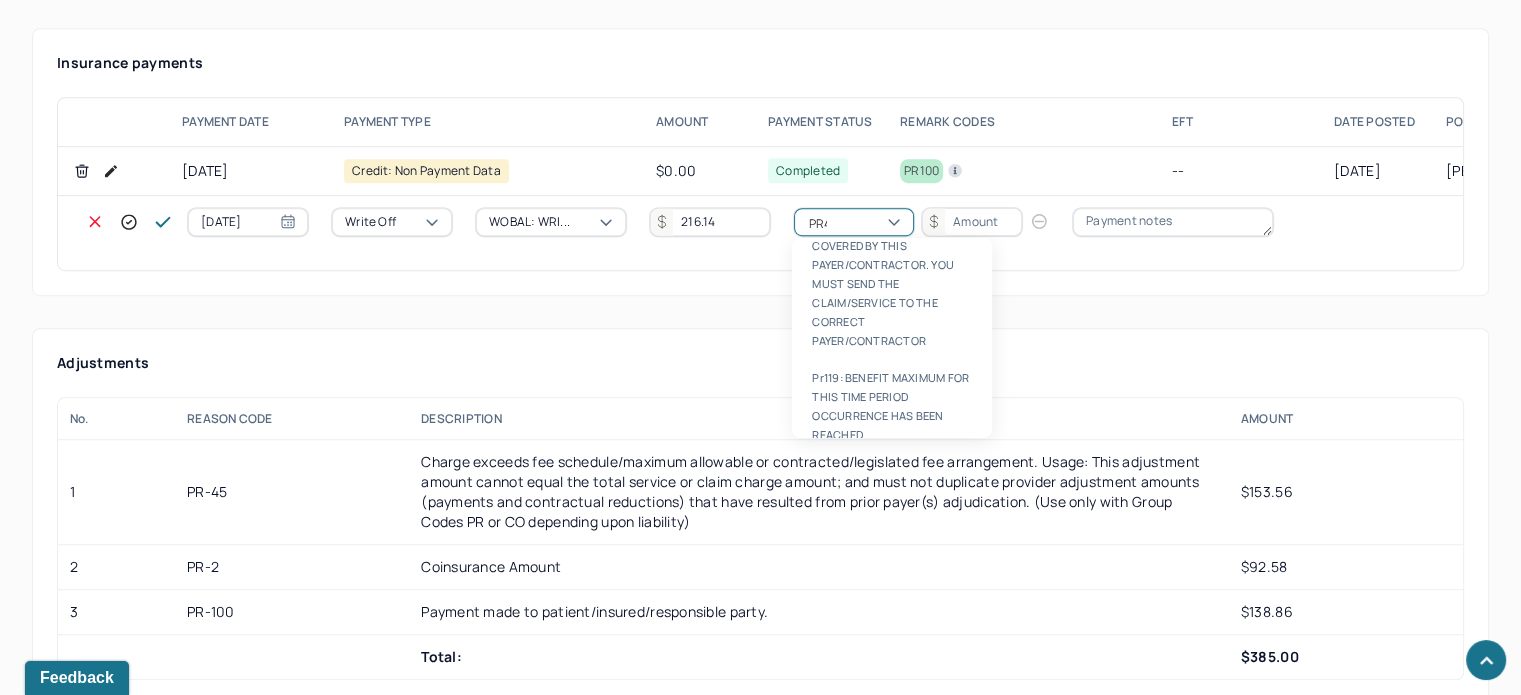 type on "PR45" 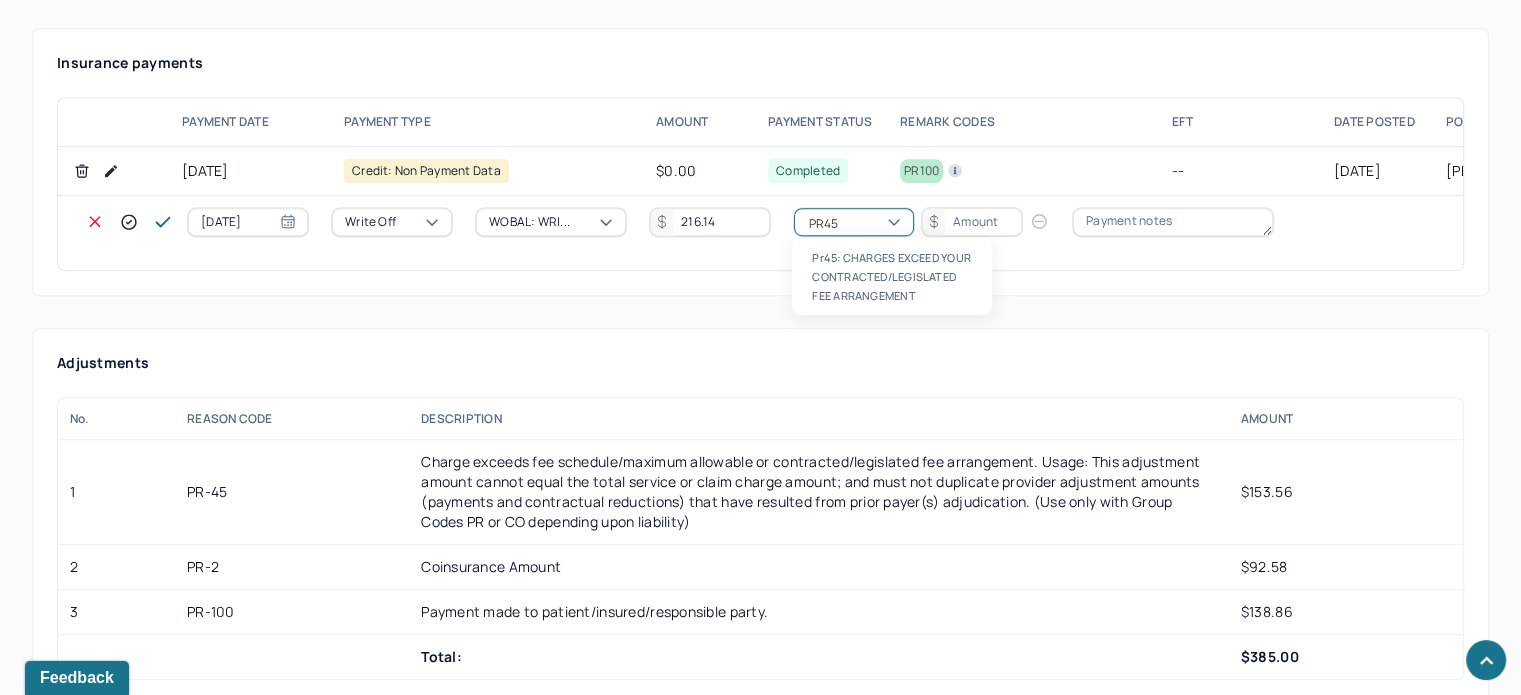 type 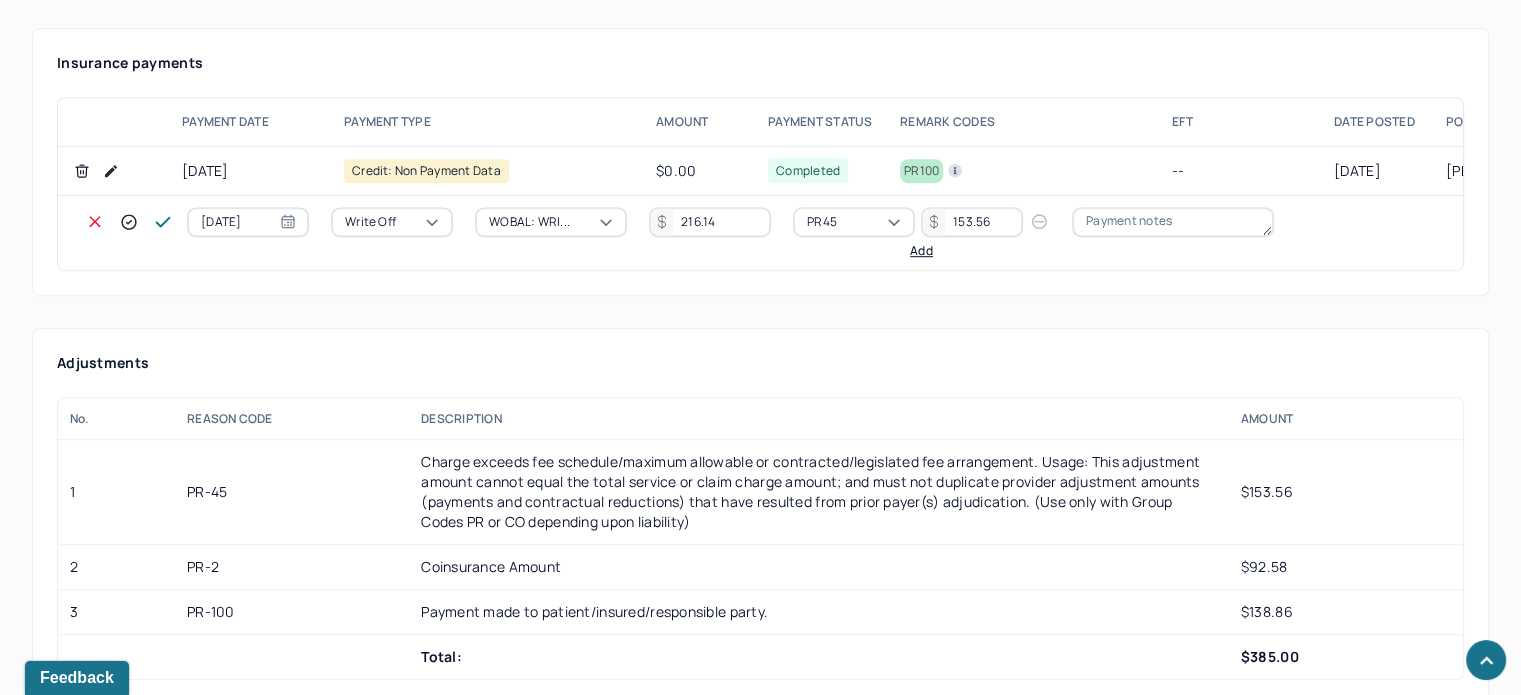 type on "153.56" 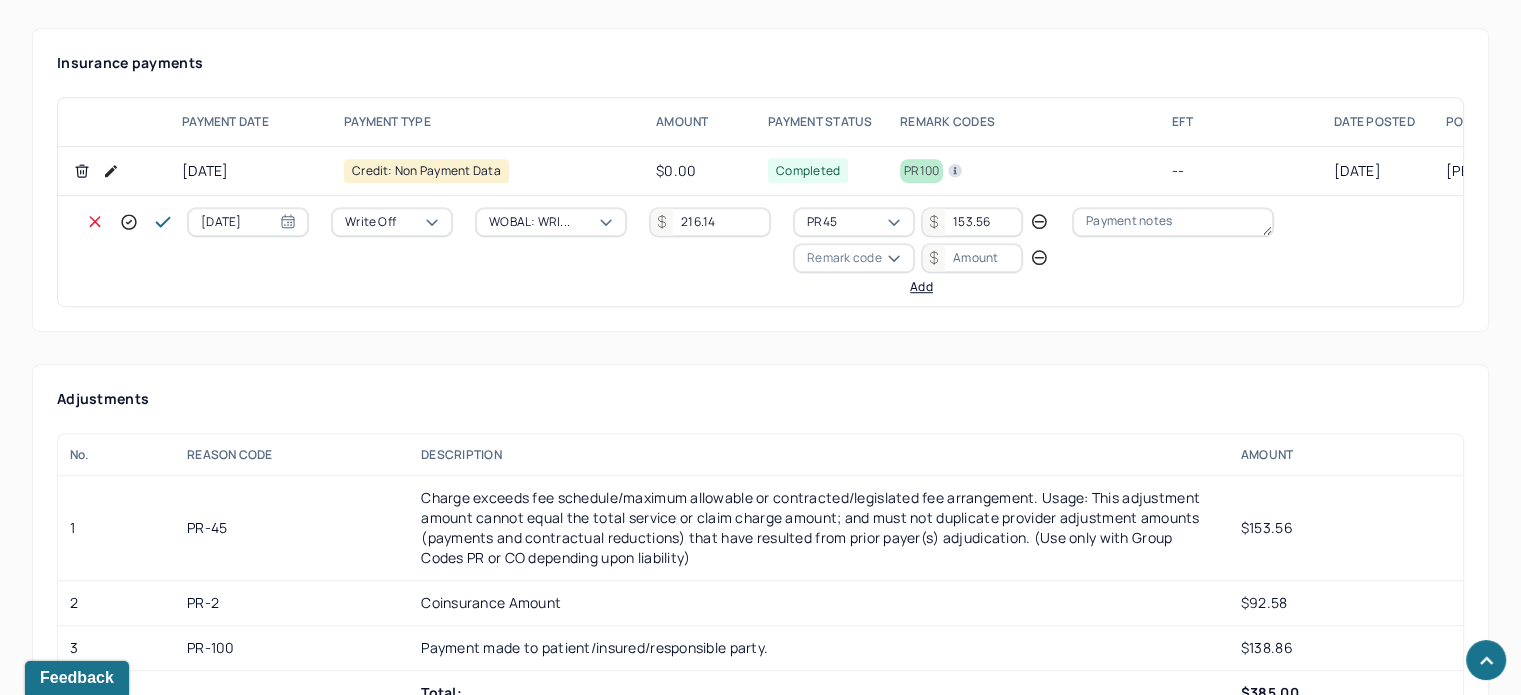 click on "Remark code" at bounding box center [844, 258] 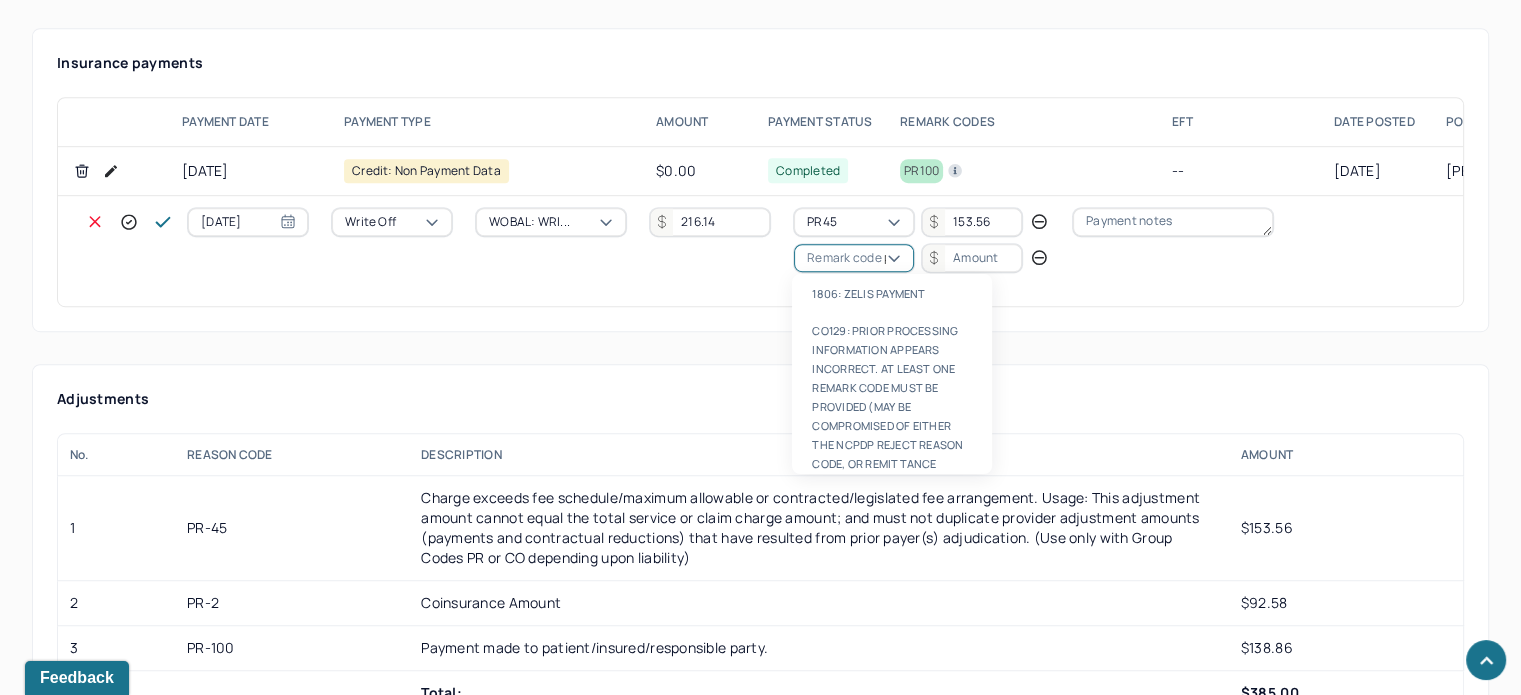 scroll, scrollTop: 124, scrollLeft: 0, axis: vertical 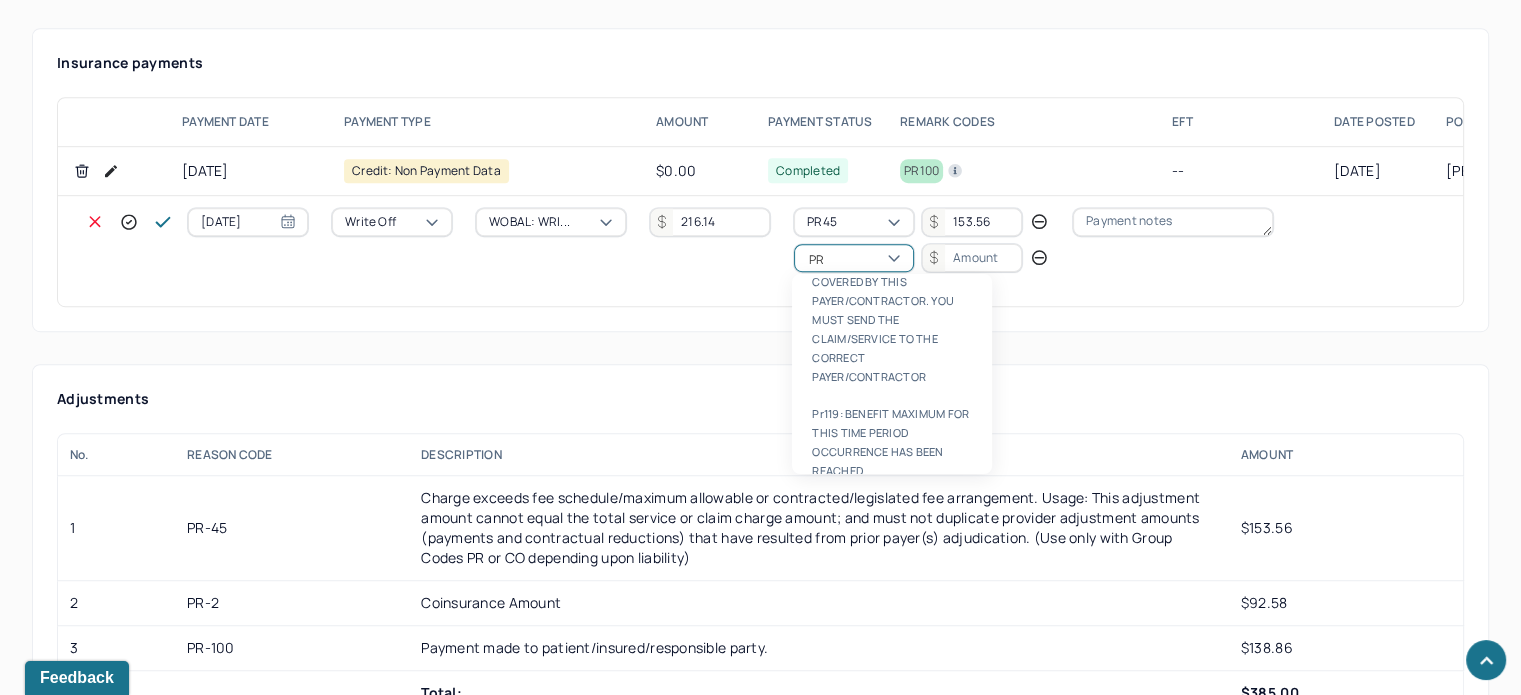type on "PR2" 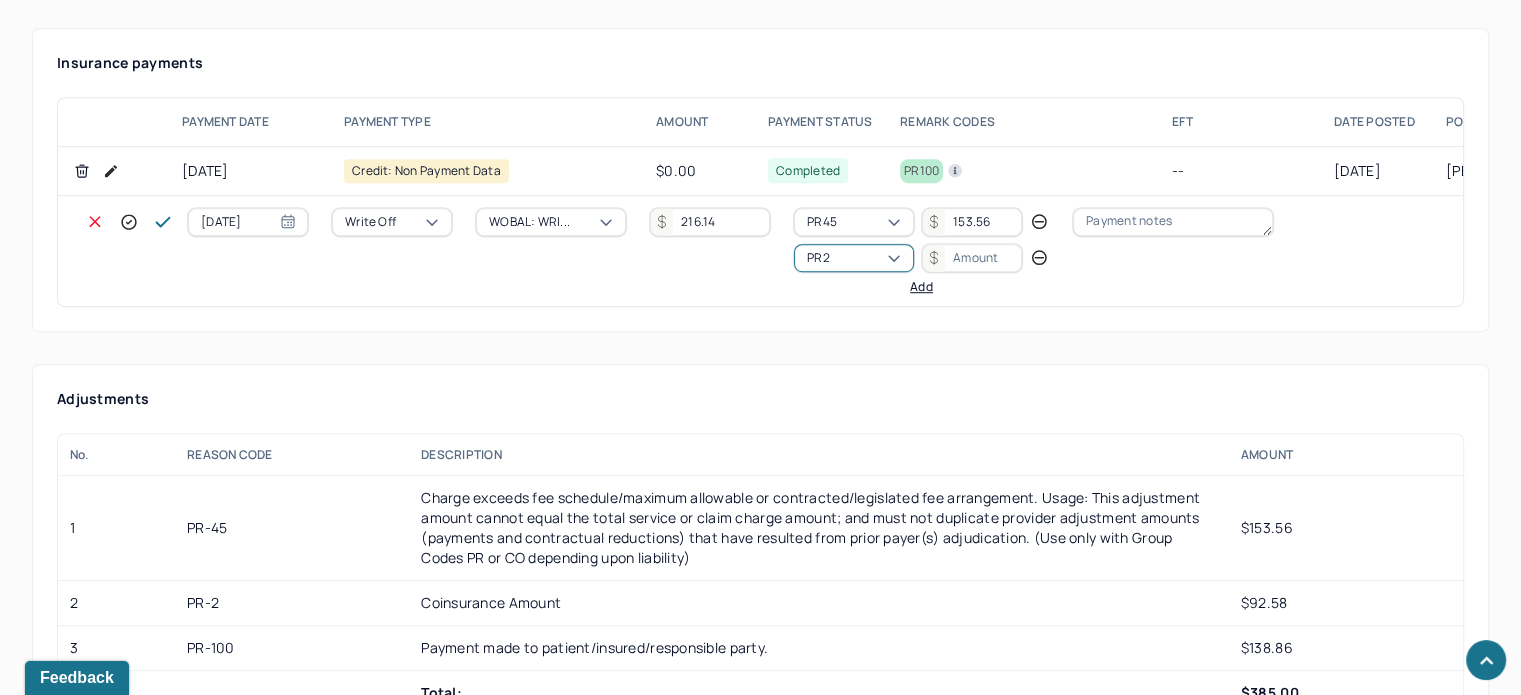 type 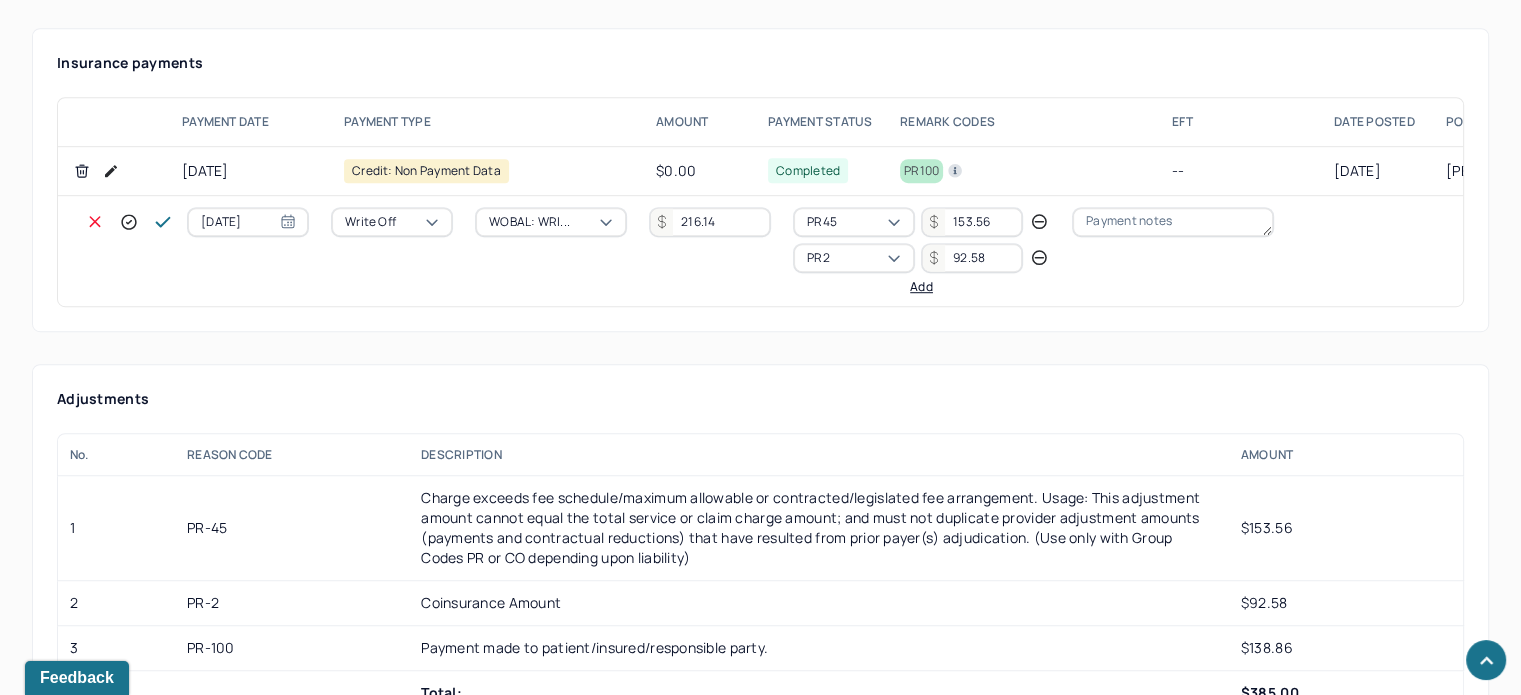 type on "92.58" 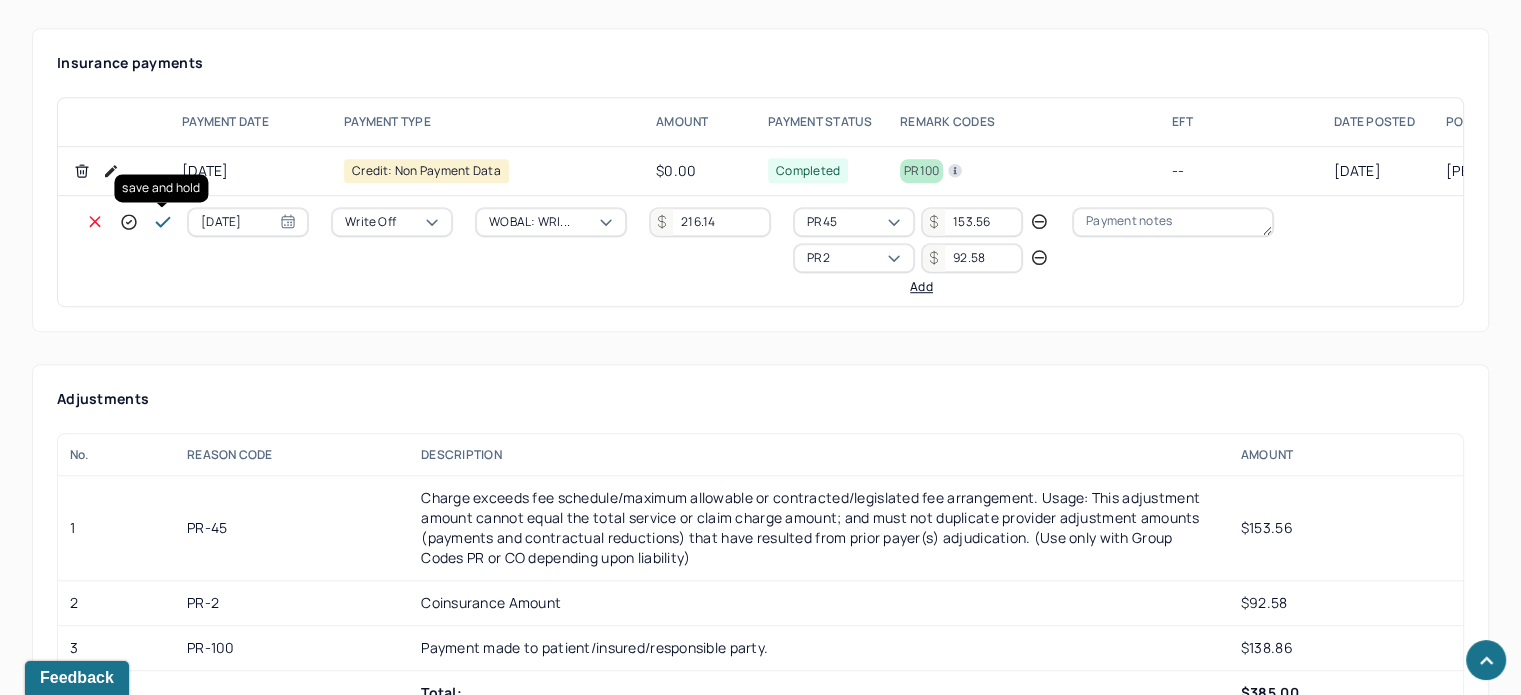 click 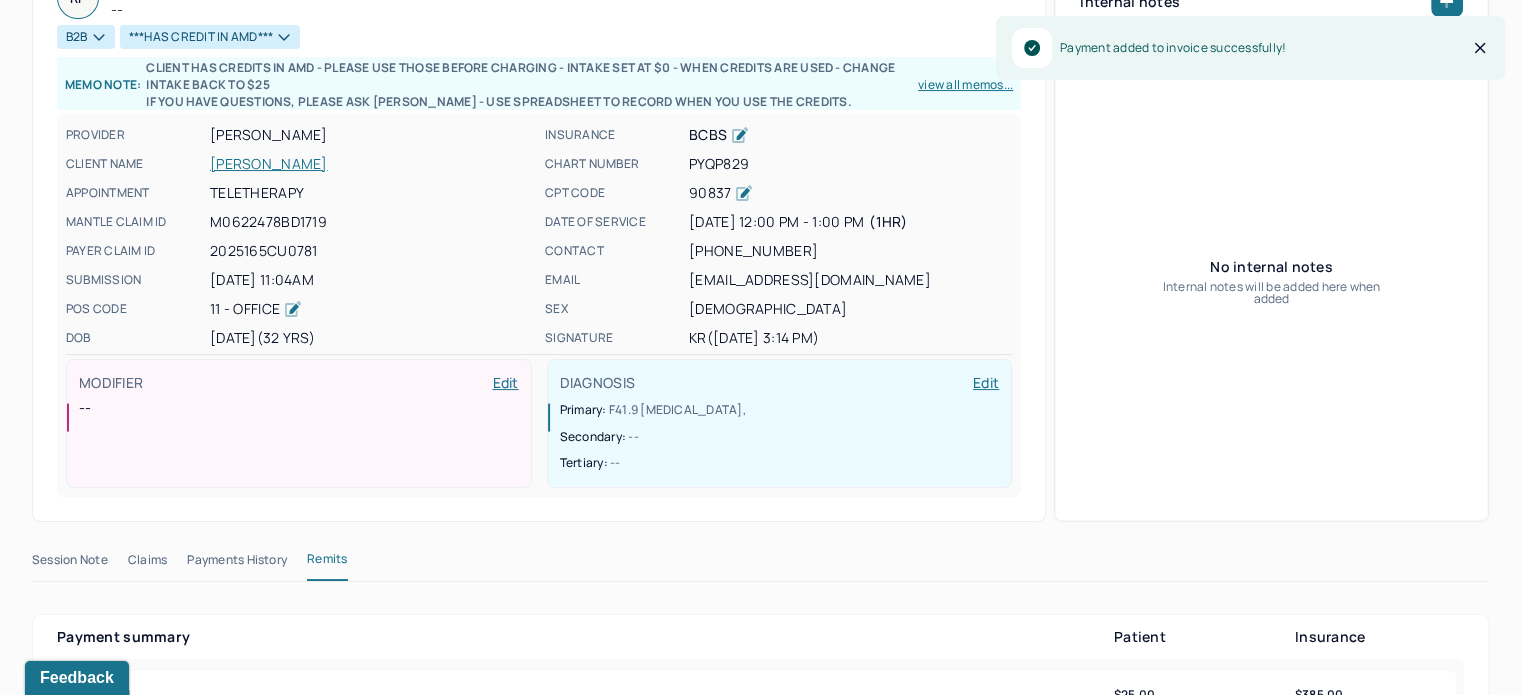 scroll, scrollTop: 68, scrollLeft: 0, axis: vertical 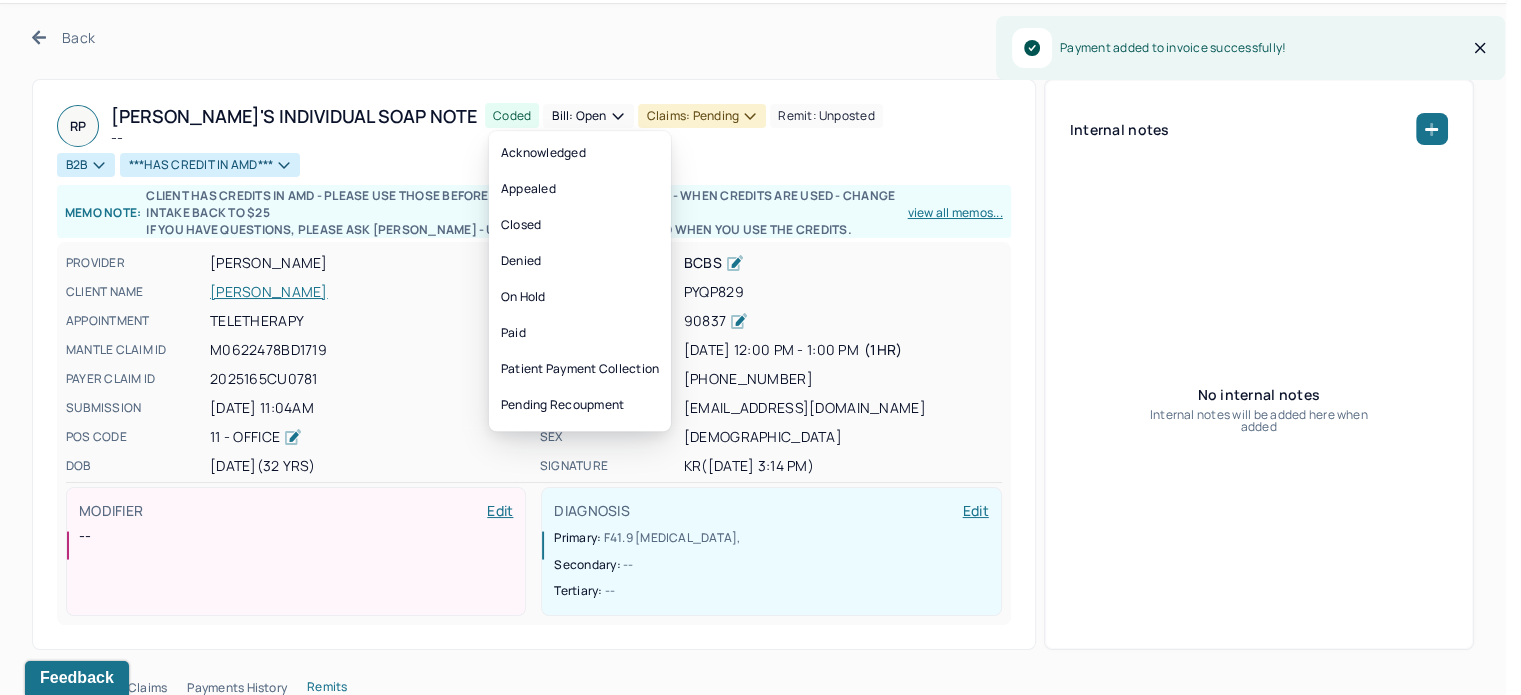 click on "Claims: pending" at bounding box center (702, 116) 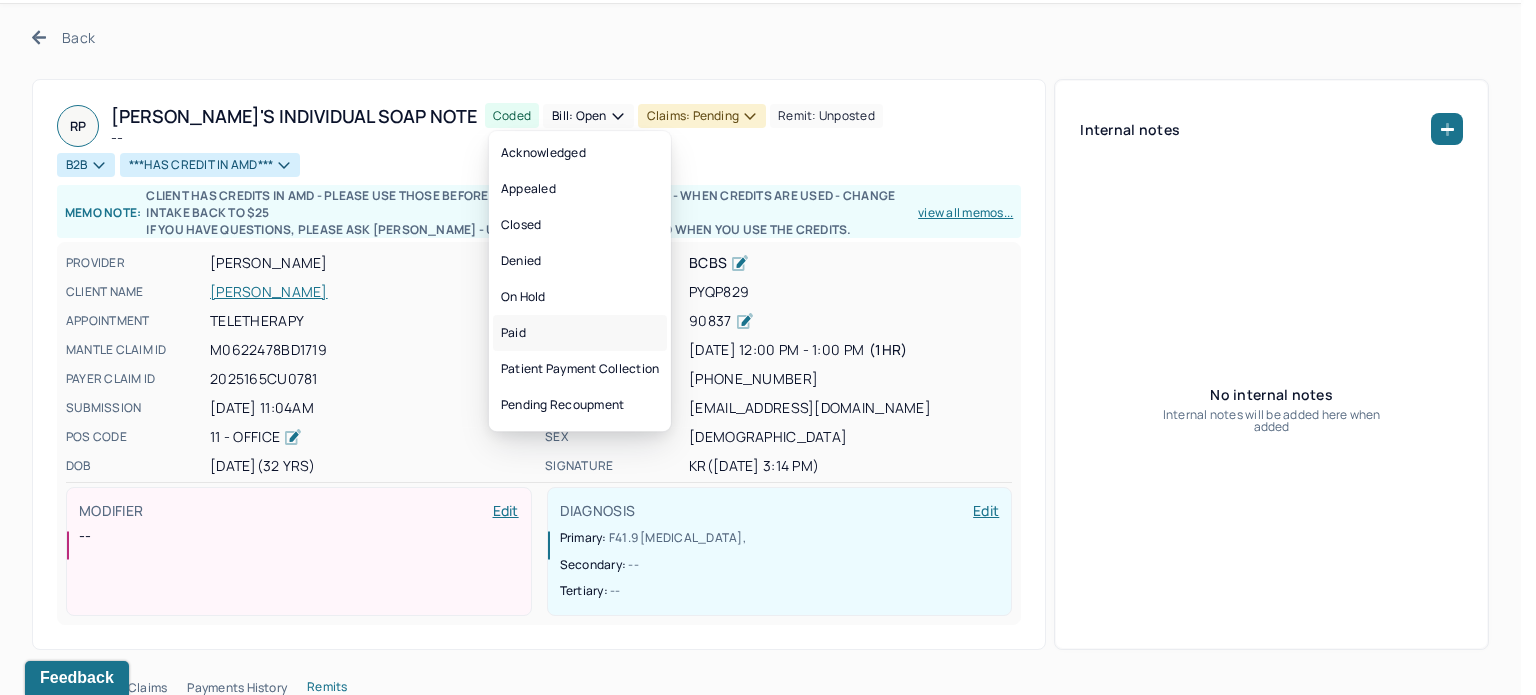 click on "Paid" at bounding box center [580, 333] 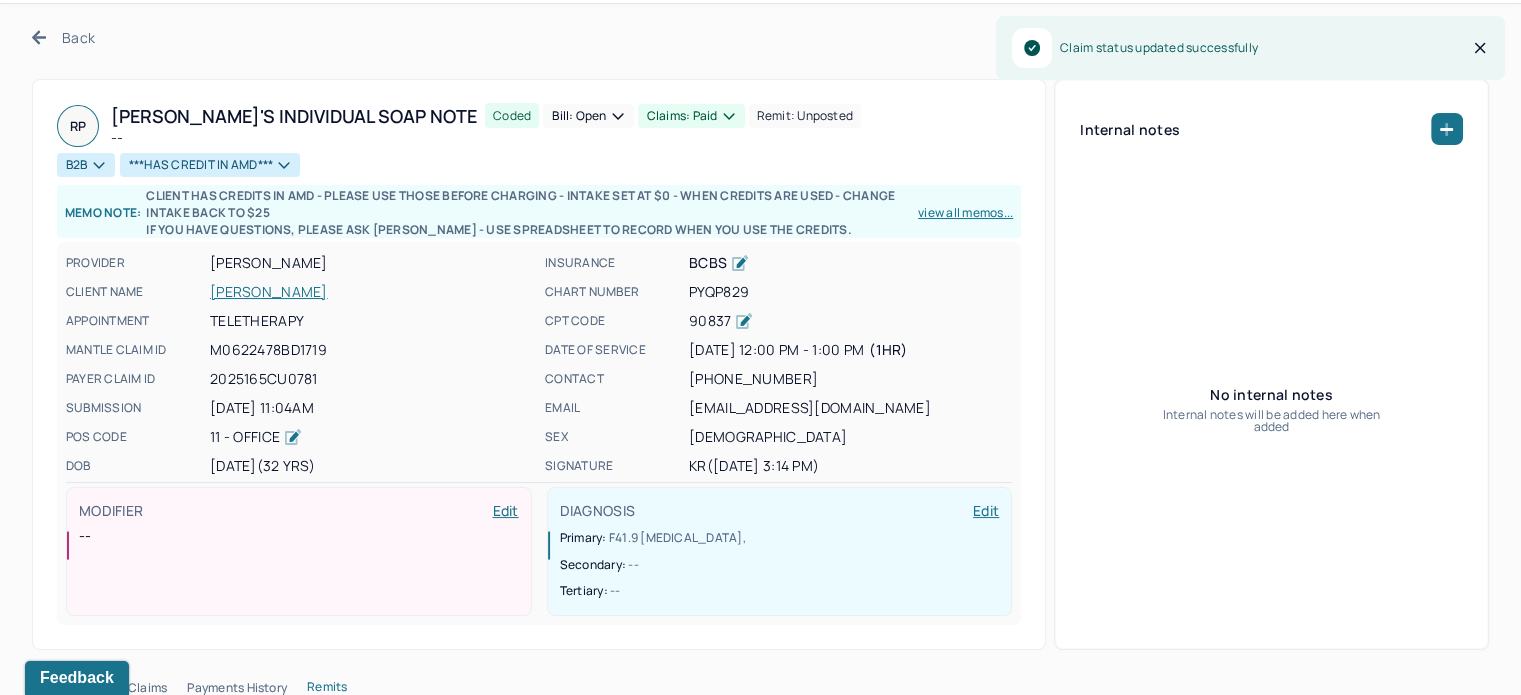 click on "Bill: Open" at bounding box center [588, 116] 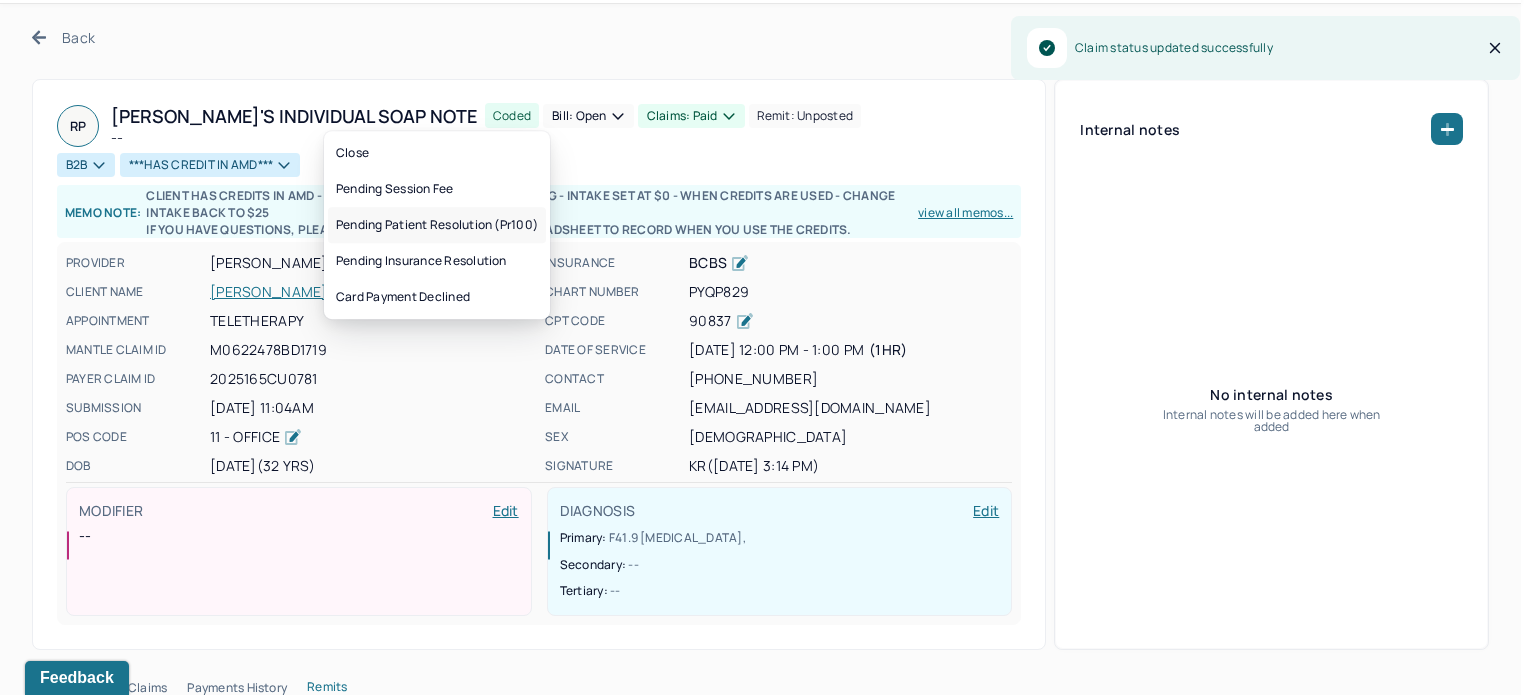 click on "Pending patient resolution (pr100)" at bounding box center (437, 225) 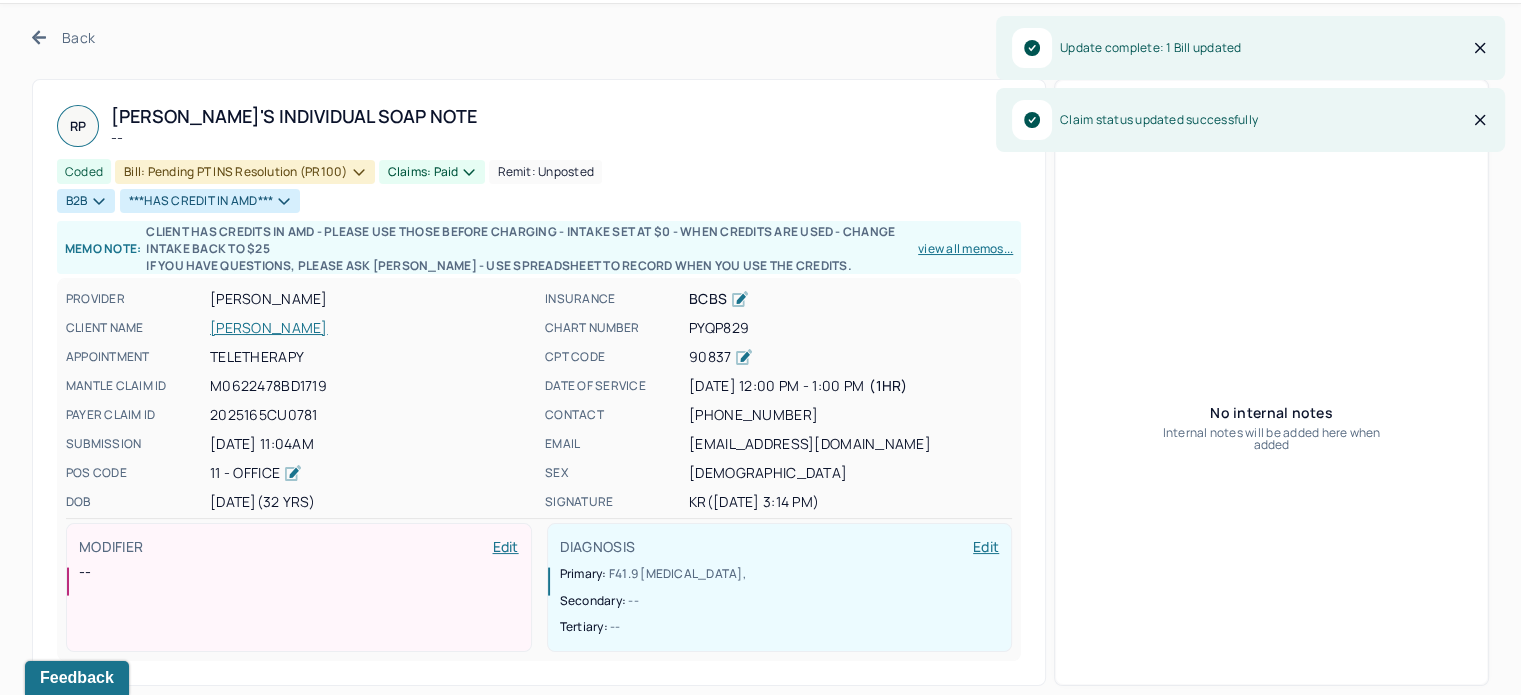 click on "Back" at bounding box center (63, 37) 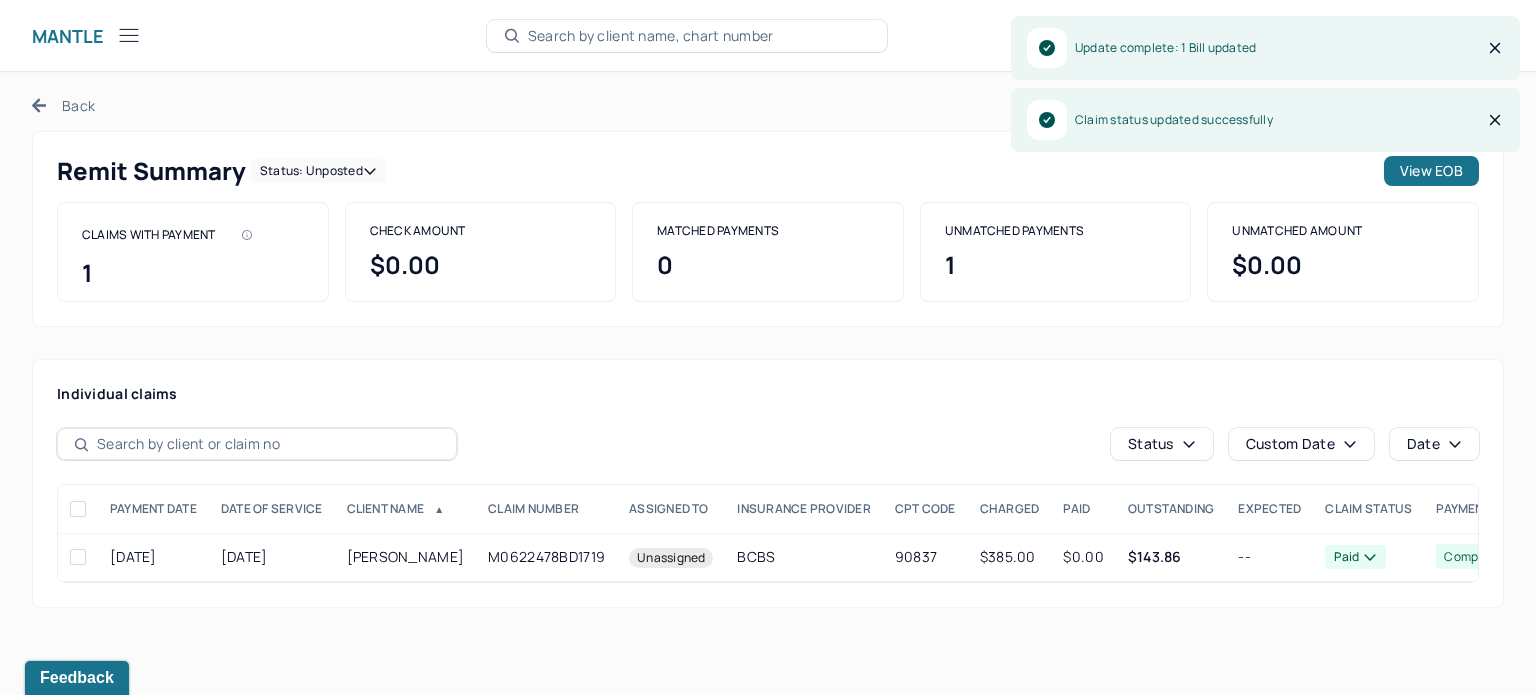click on "Status: unposted" at bounding box center [318, 171] 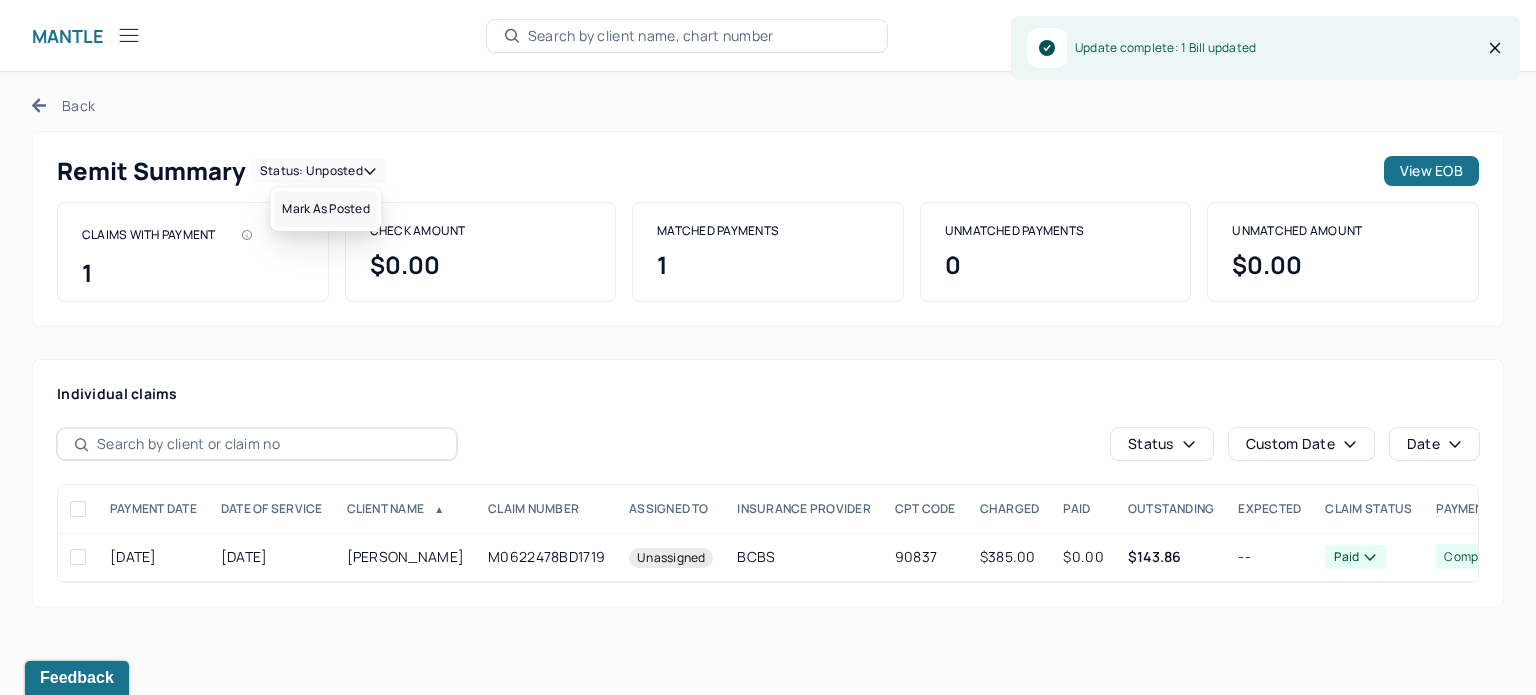 click on "Mark as Posted" at bounding box center [325, 209] 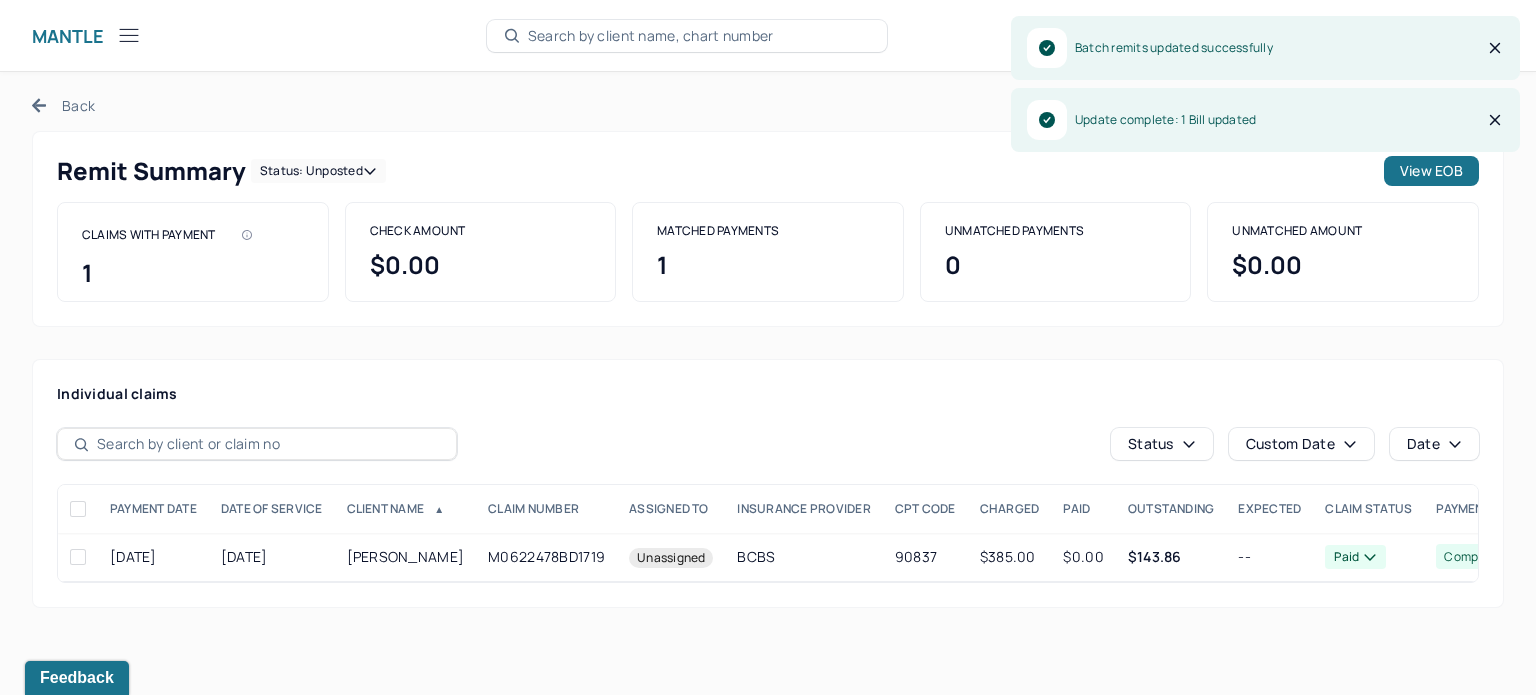 click on "Back" at bounding box center (63, 105) 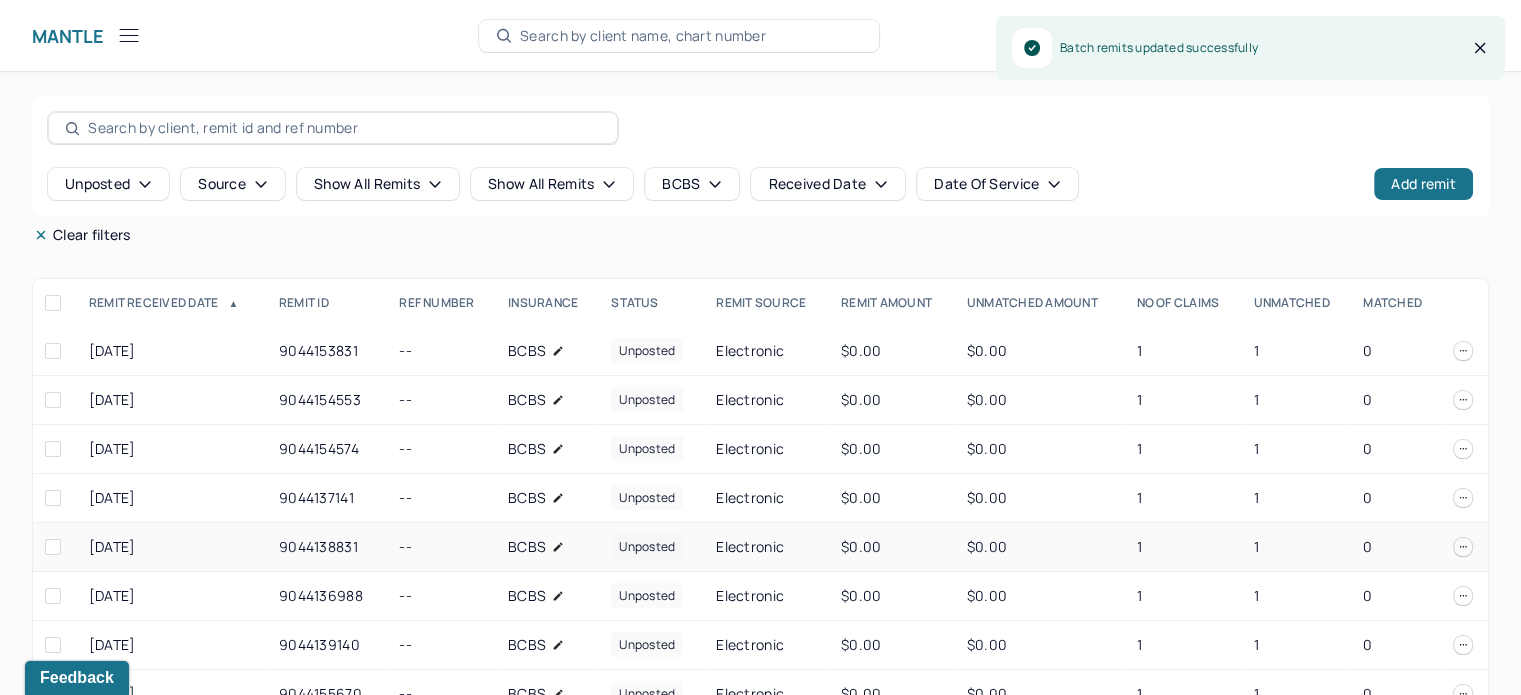 click on "1" at bounding box center [1296, 547] 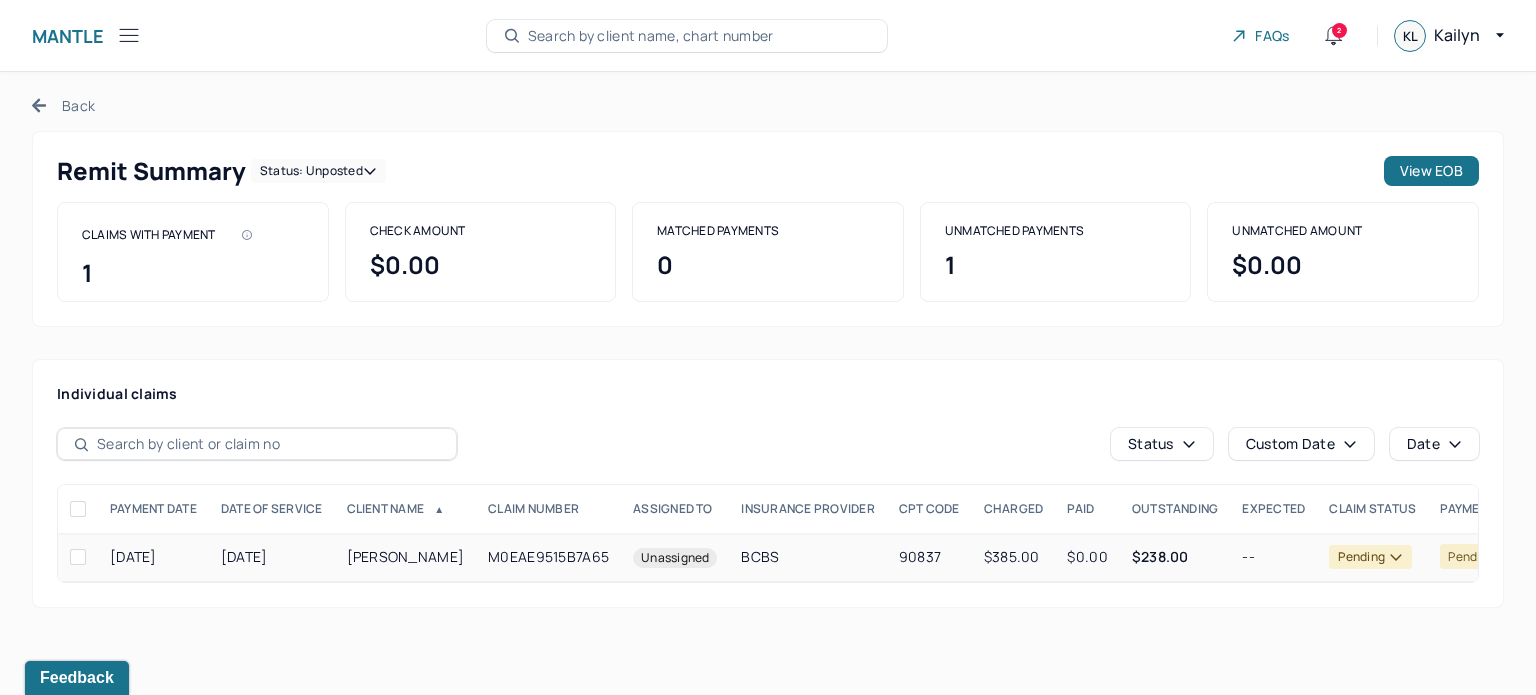 click on "$238.00" at bounding box center [1175, 557] 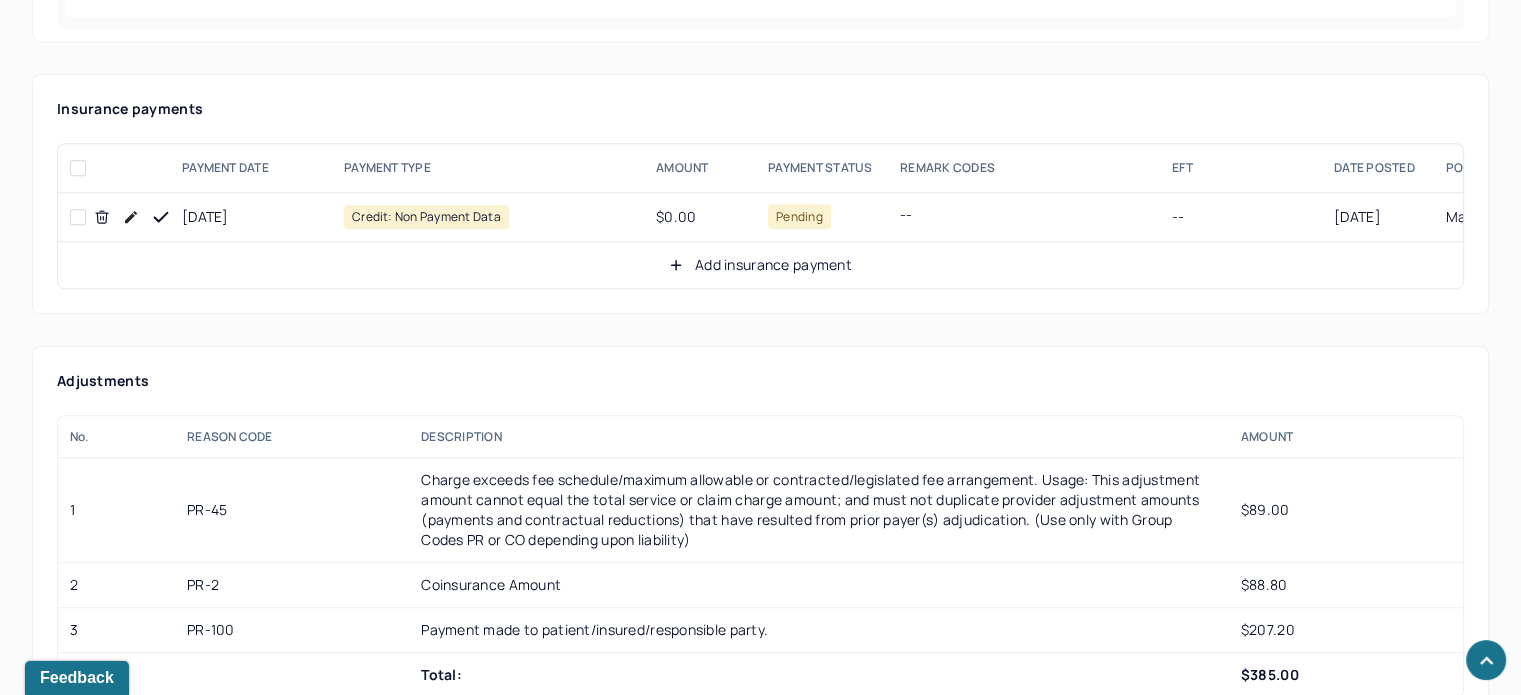 scroll, scrollTop: 1200, scrollLeft: 0, axis: vertical 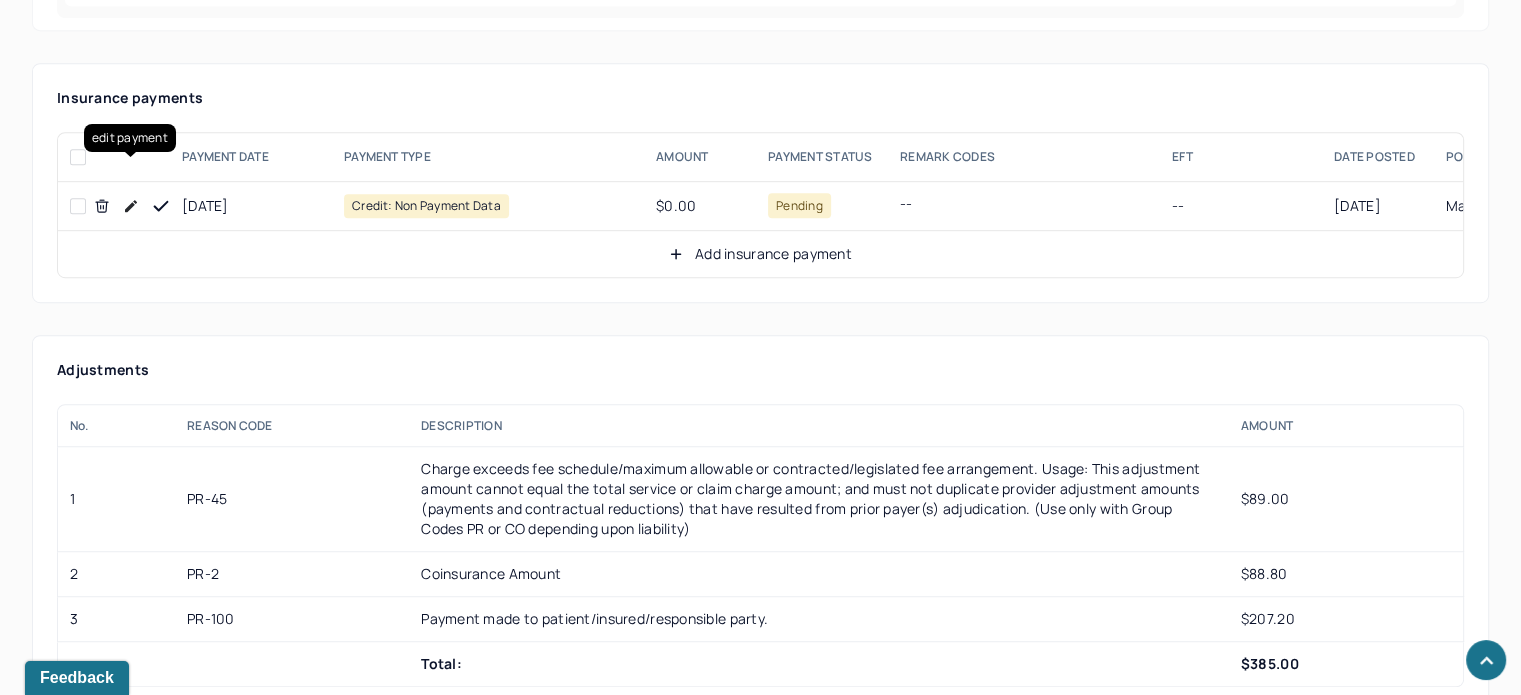 click at bounding box center (131, 206) 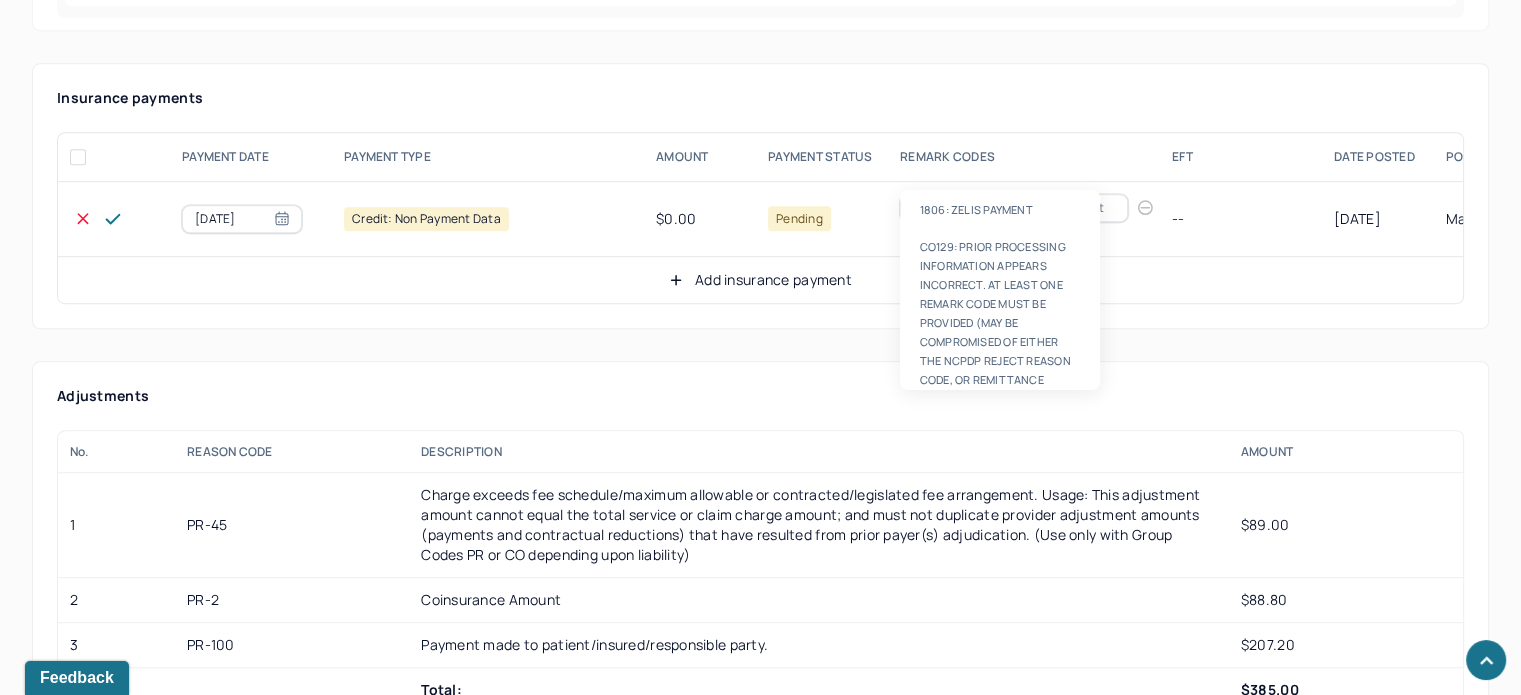 click on "Remark code" at bounding box center (950, 208) 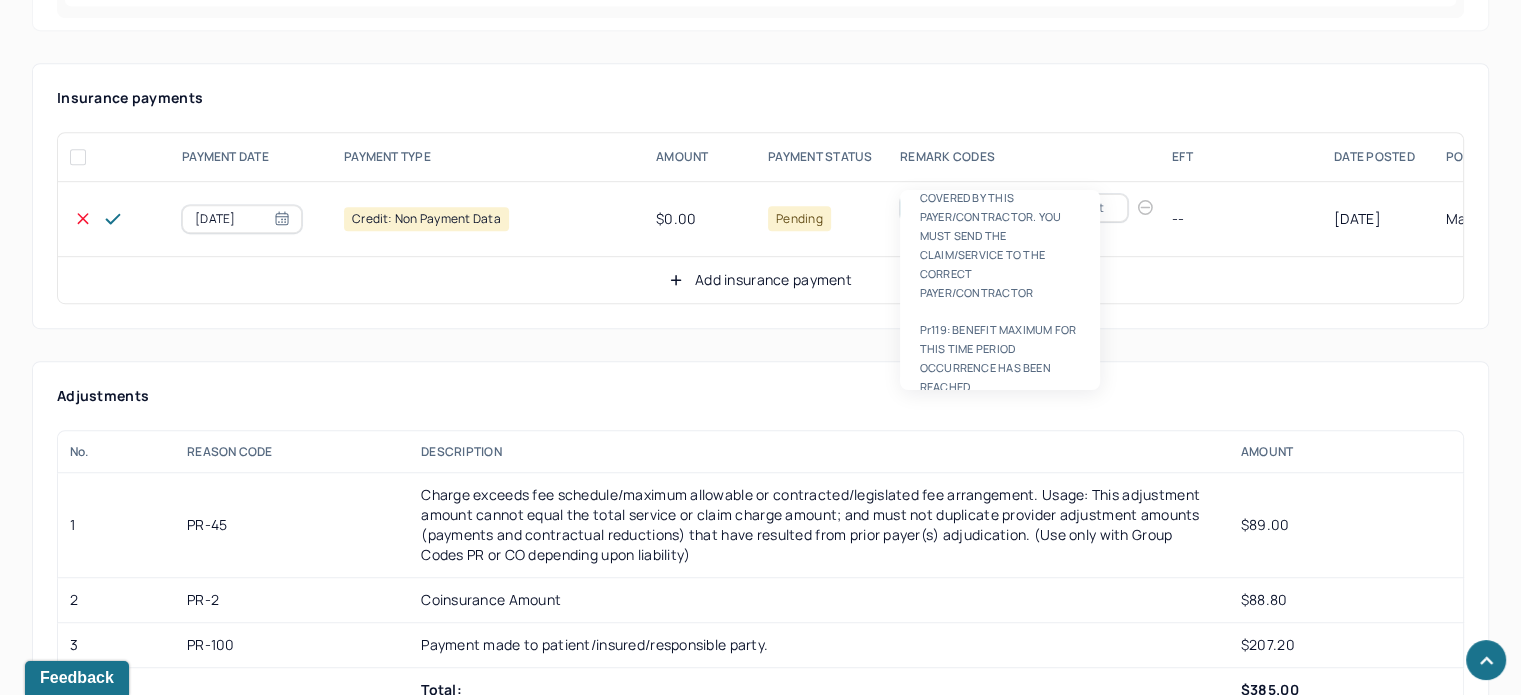 scroll, scrollTop: 8, scrollLeft: 0, axis: vertical 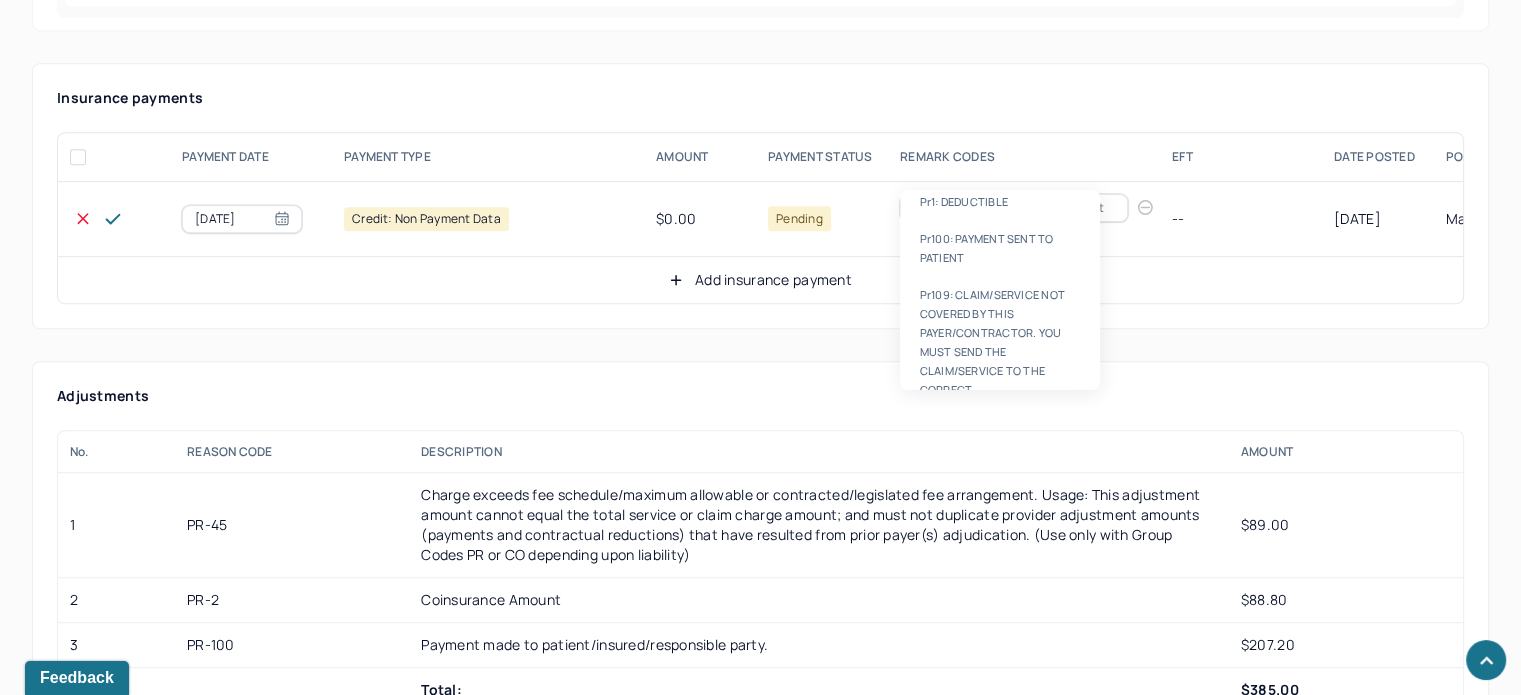 type on "PR100" 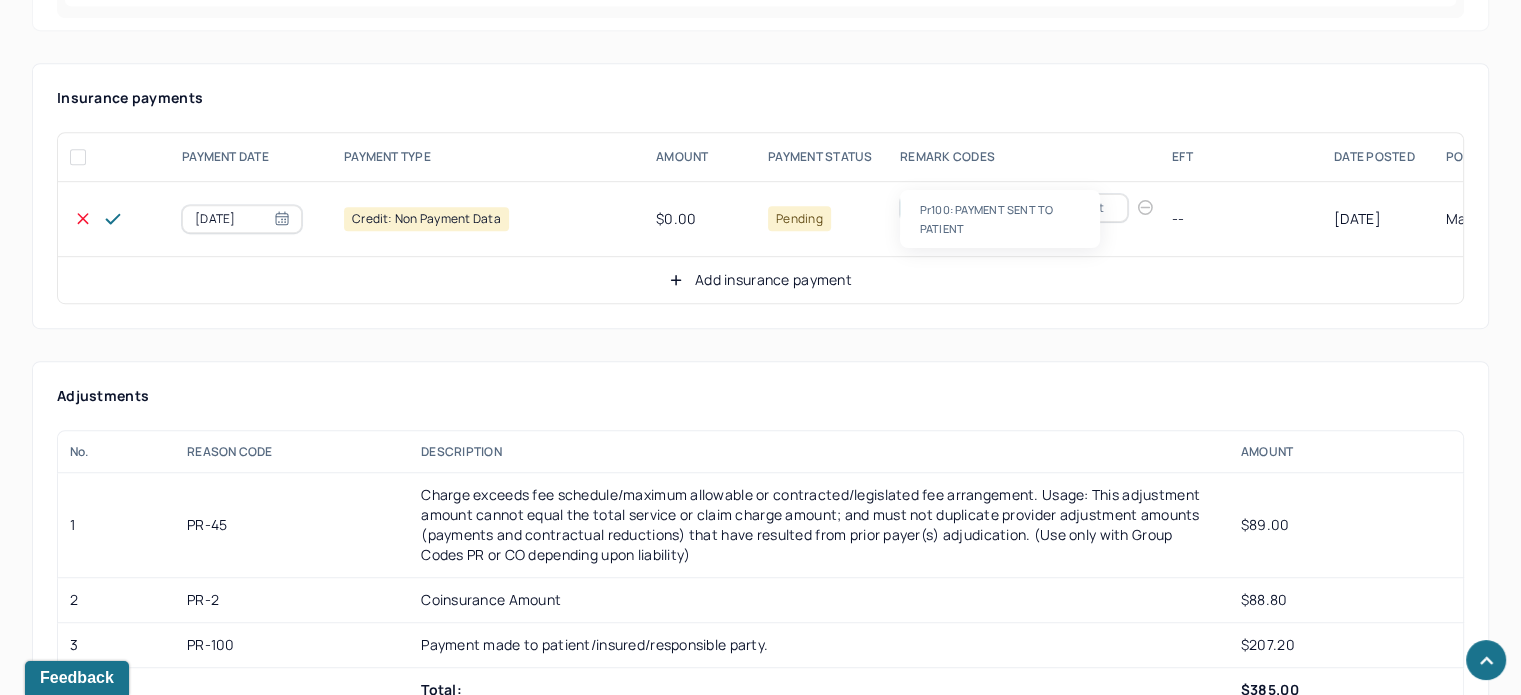 scroll, scrollTop: 0, scrollLeft: 0, axis: both 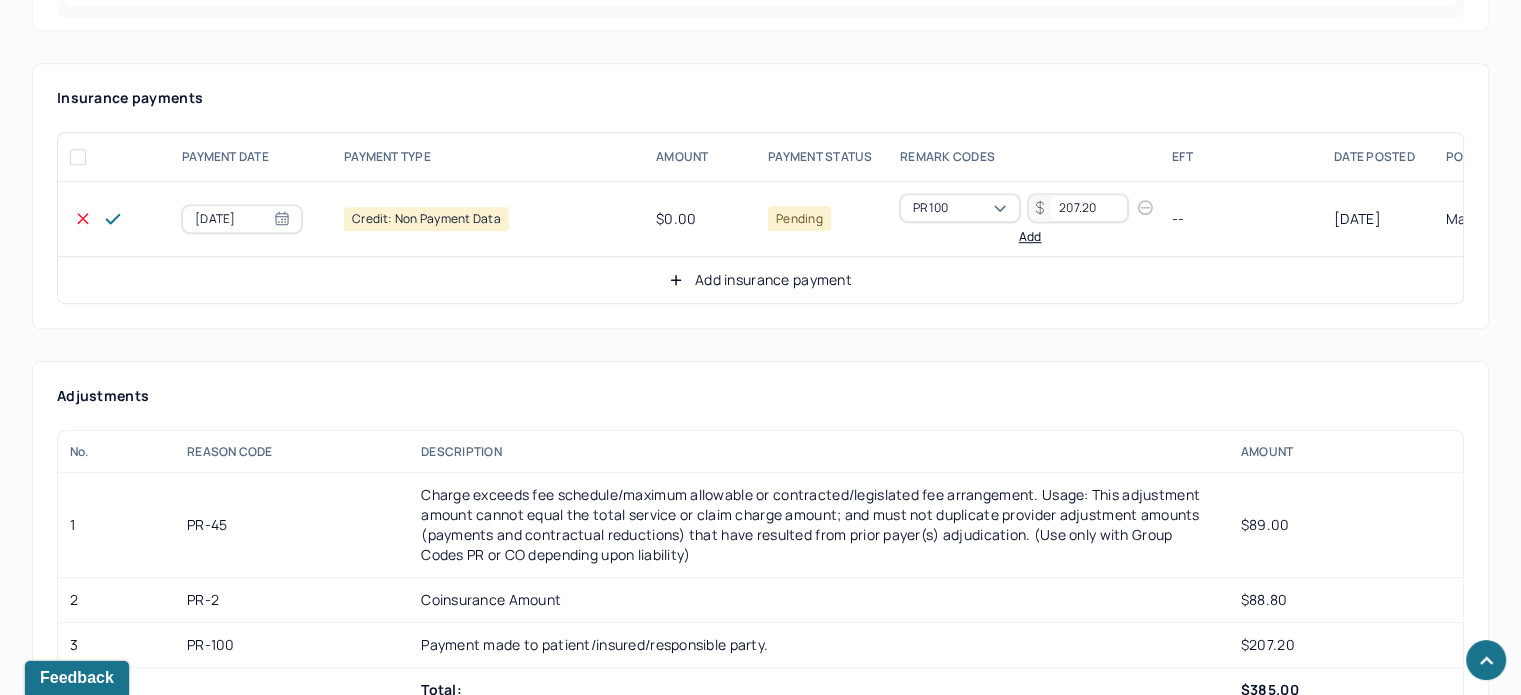type on "207.20" 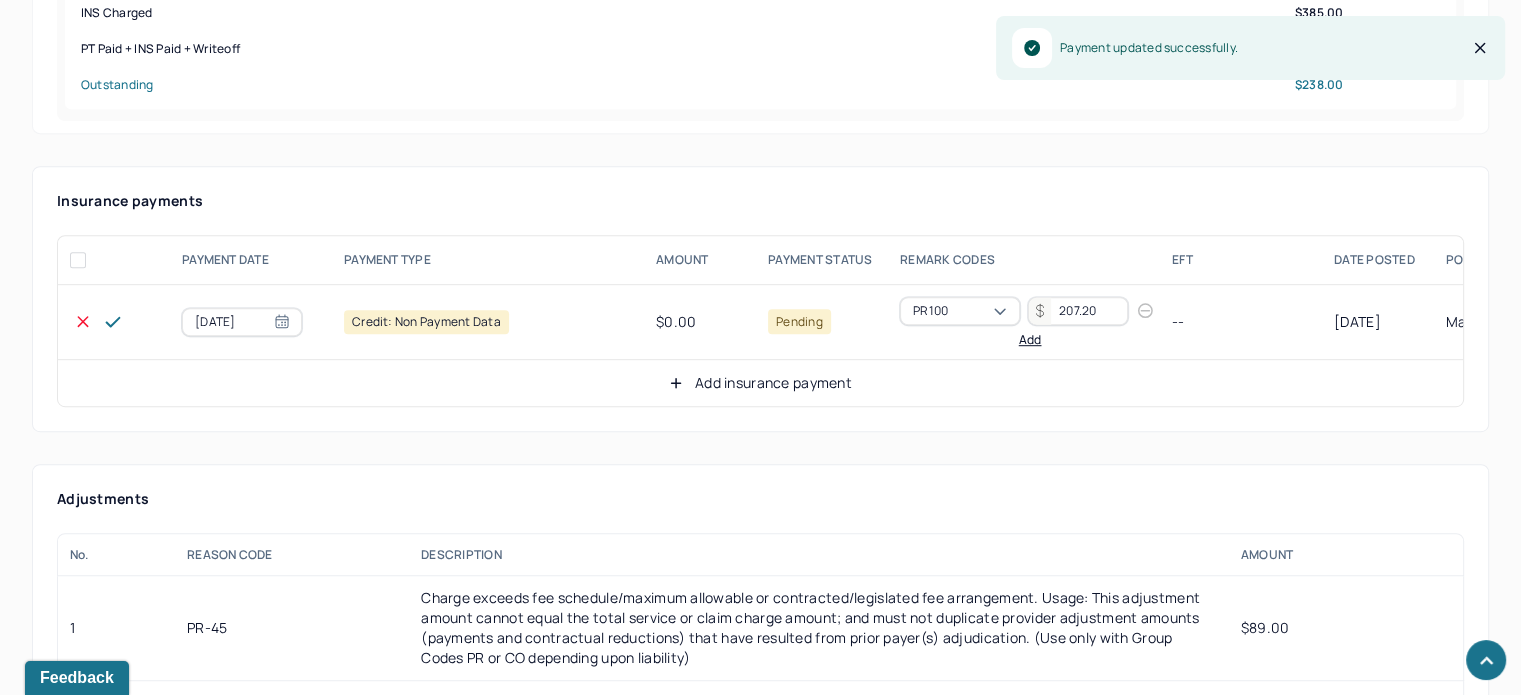 scroll, scrollTop: 1200, scrollLeft: 0, axis: vertical 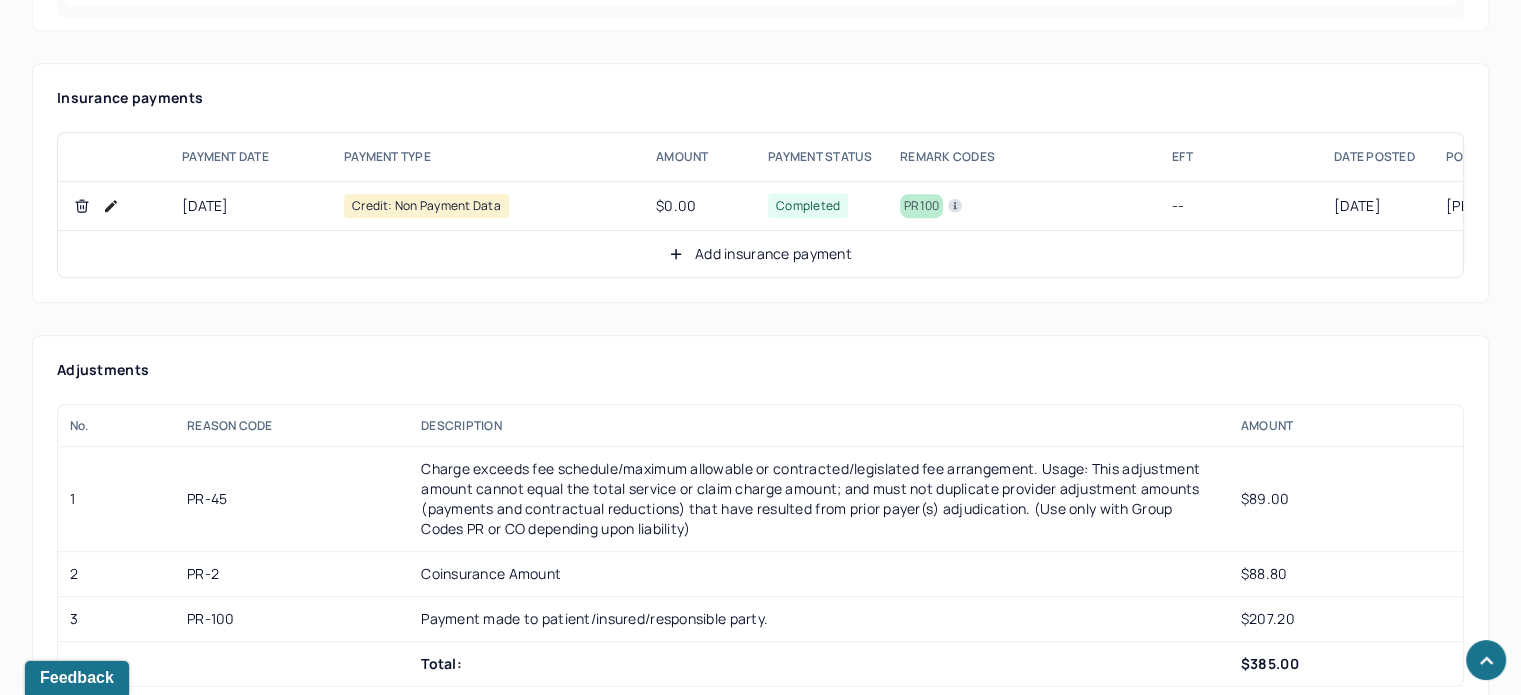 click on "Add insurance payment" at bounding box center [760, 254] 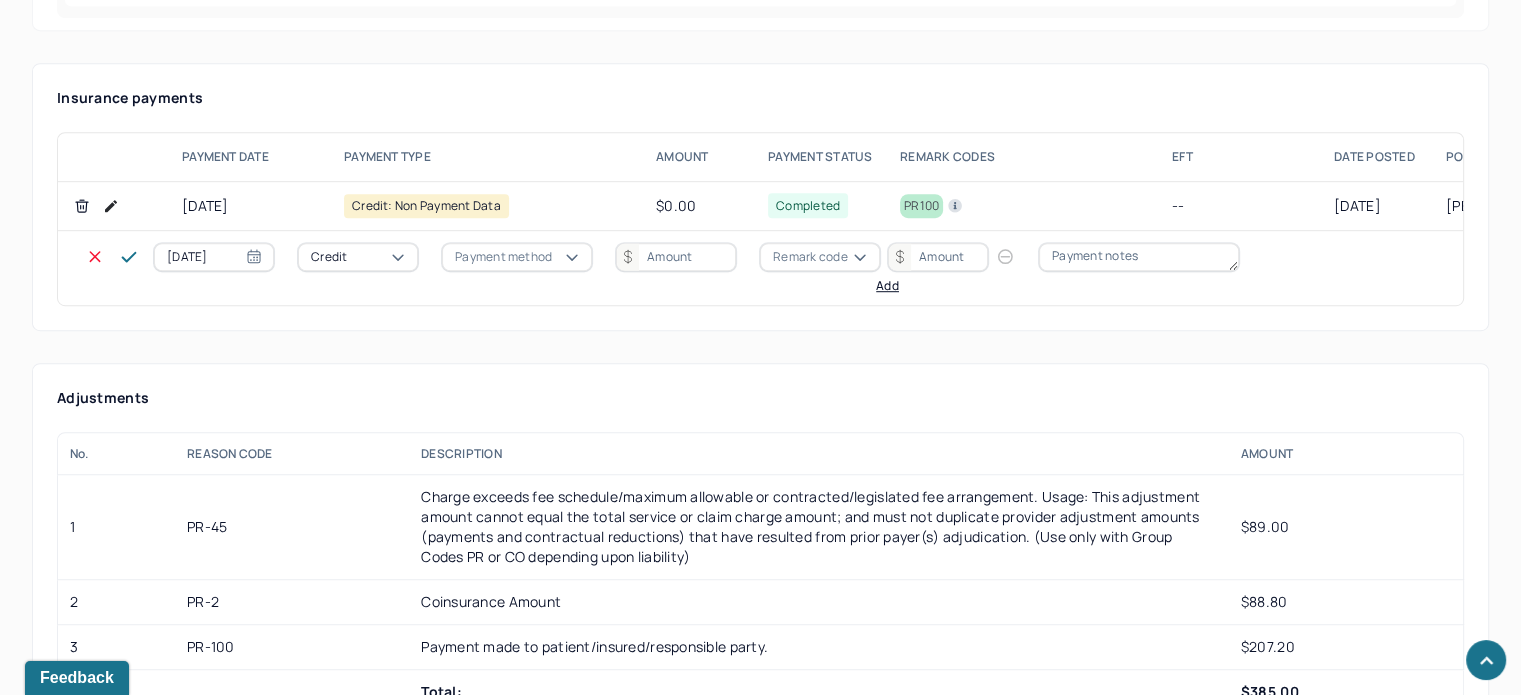 click on "Credit" at bounding box center [329, 257] 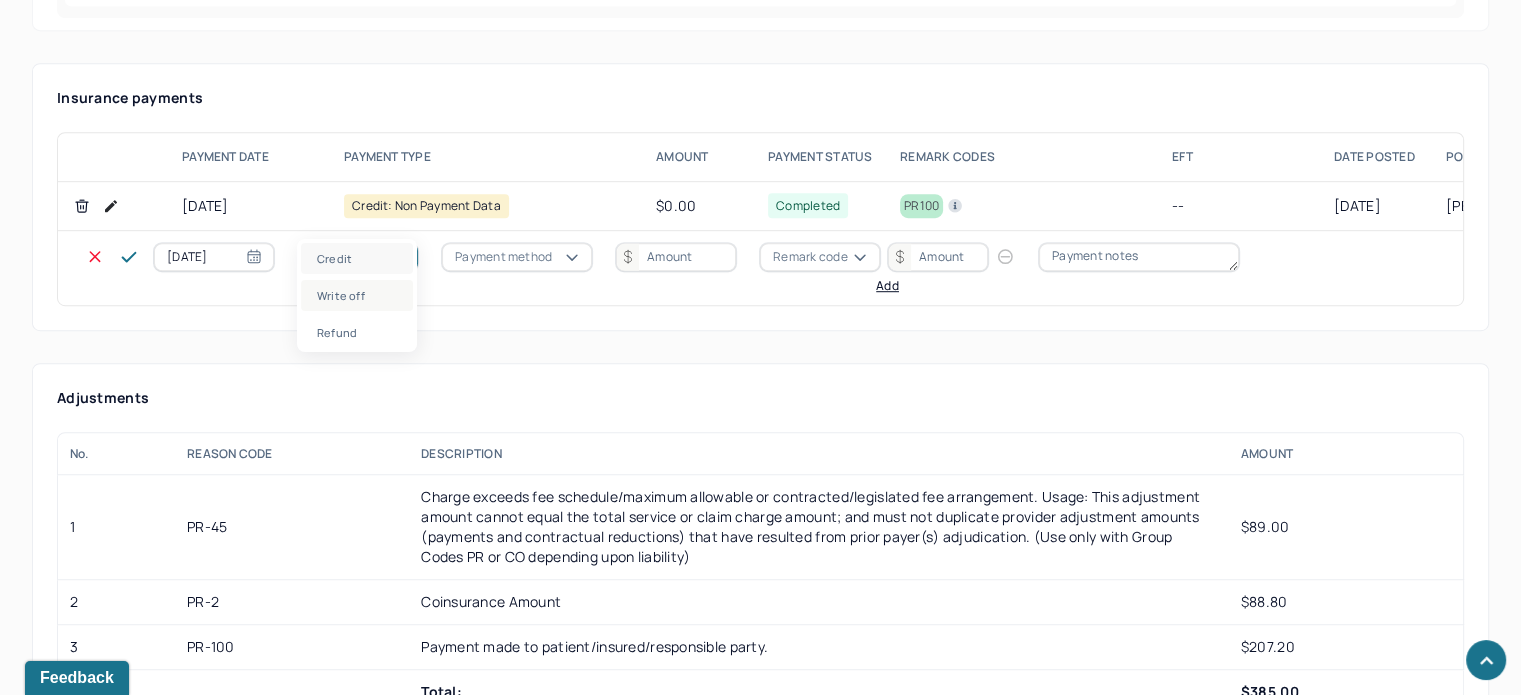 click on "Write off" at bounding box center [357, 295] 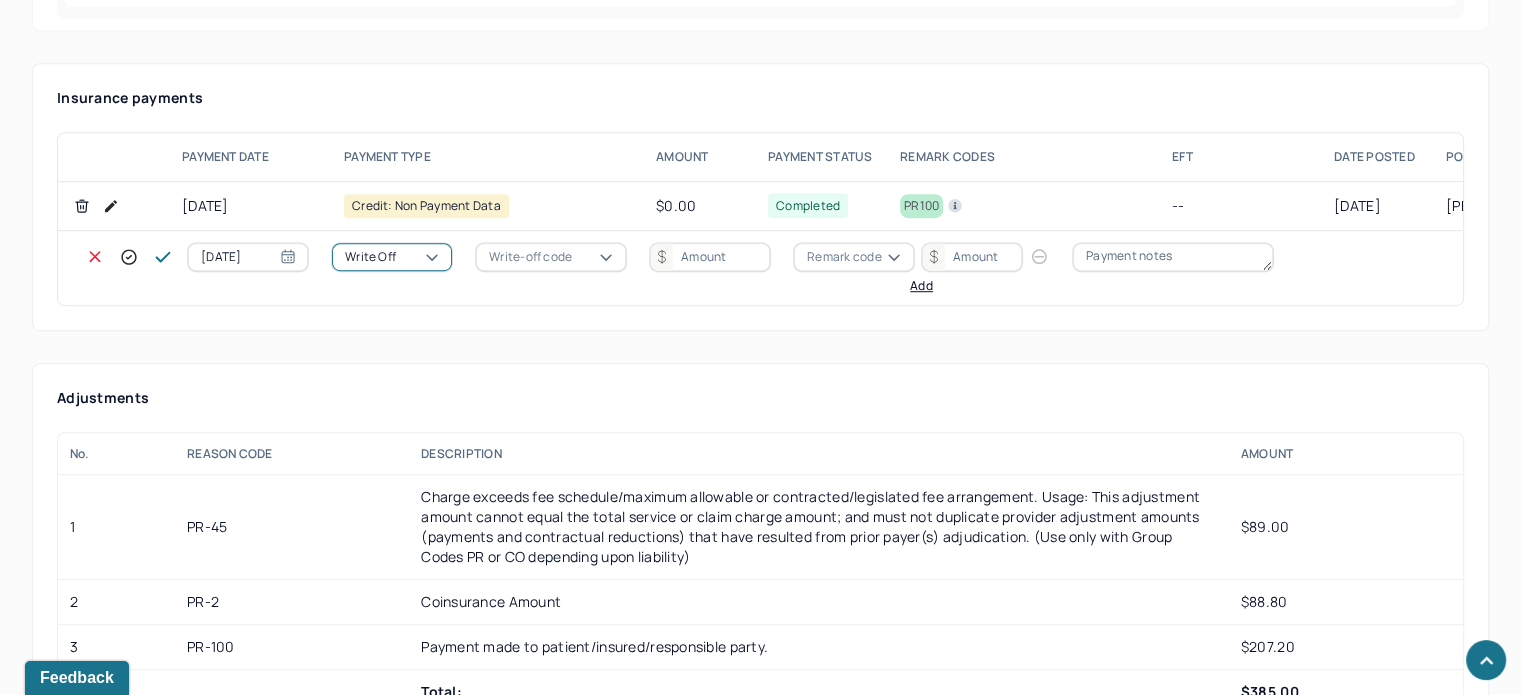 click on "Write-off code" at bounding box center (530, 257) 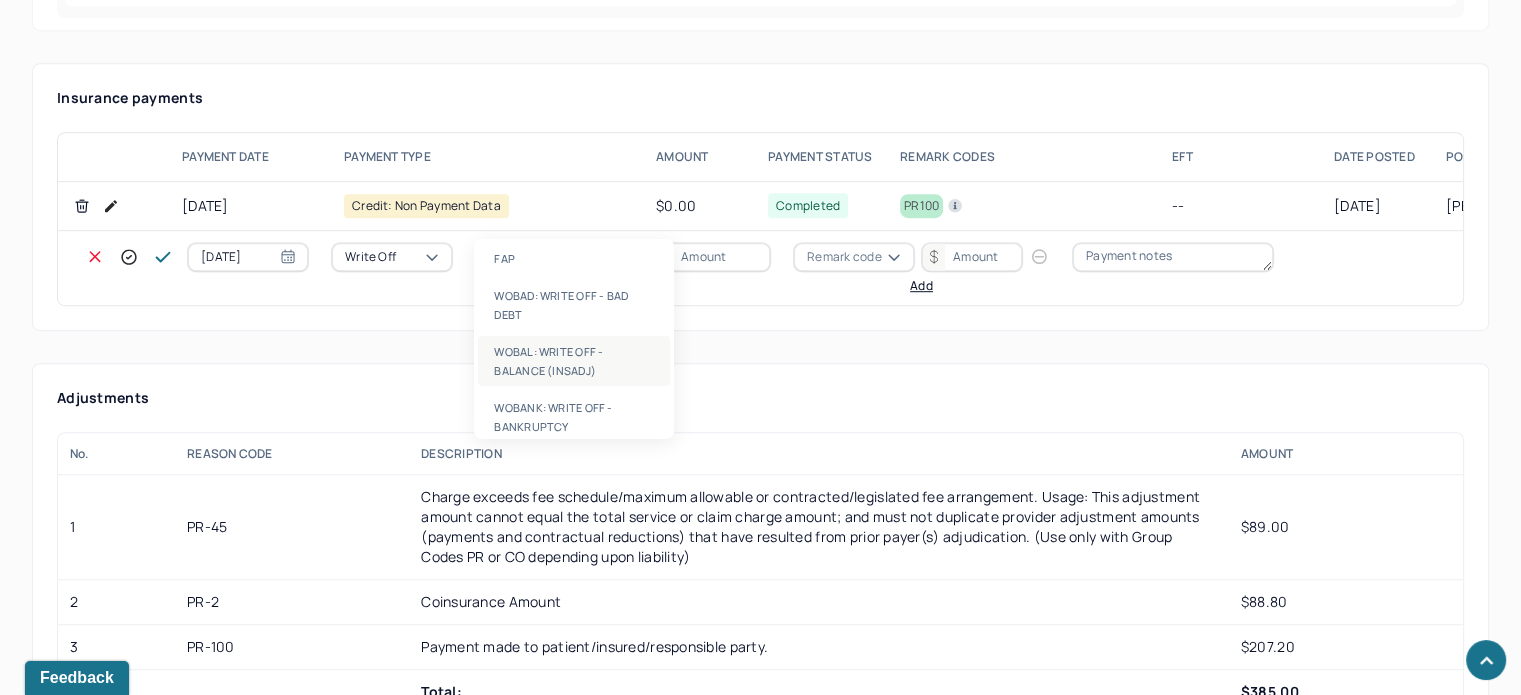 click on "WOBAL: WRITE OFF - BALANCE (INSADJ)" at bounding box center (574, 361) 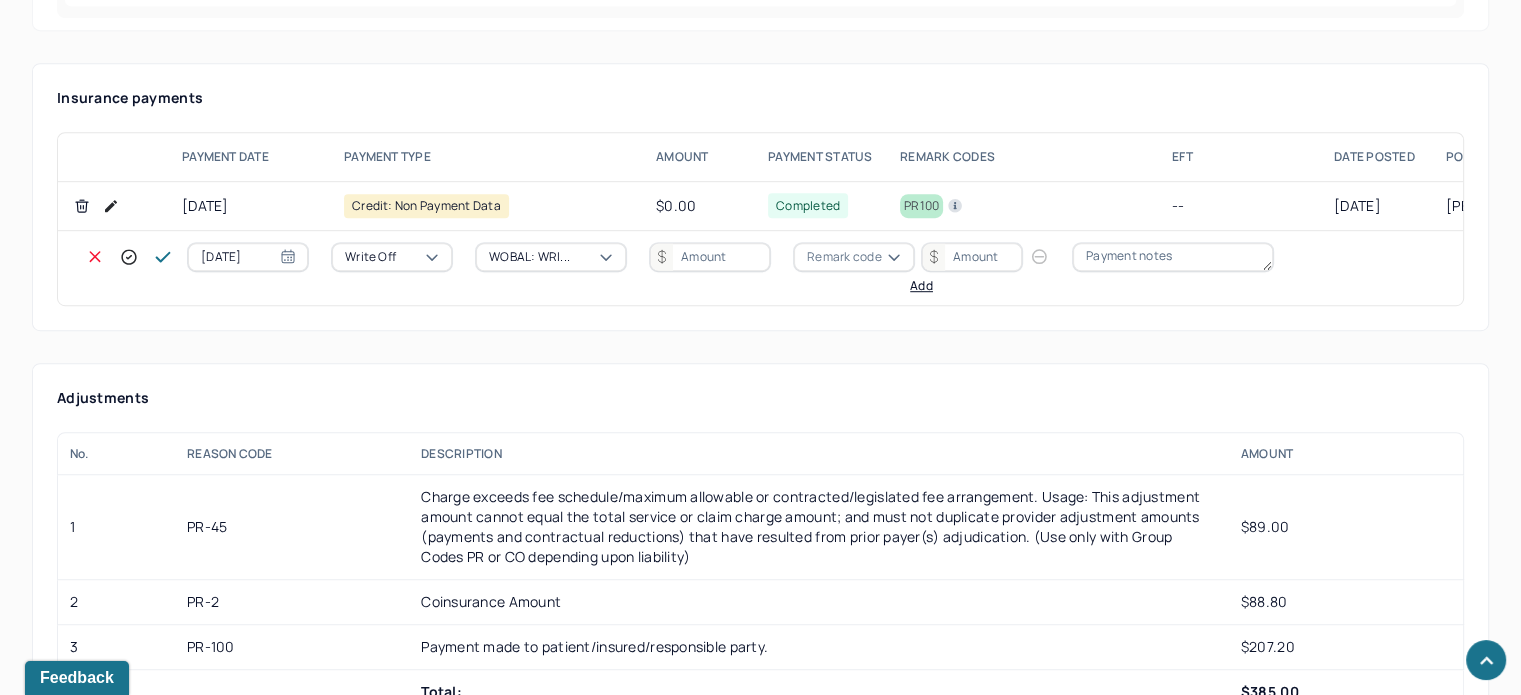 click at bounding box center (710, 257) 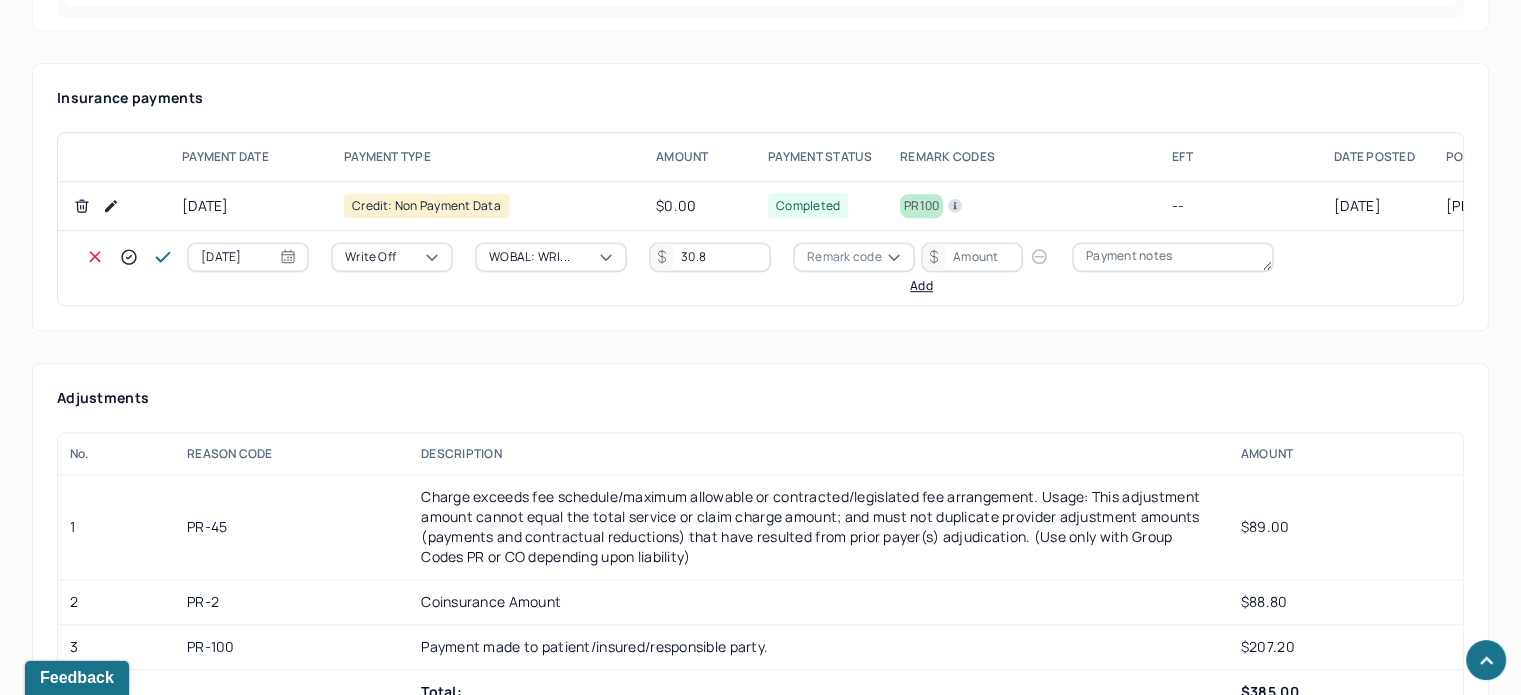 type on "30.8" 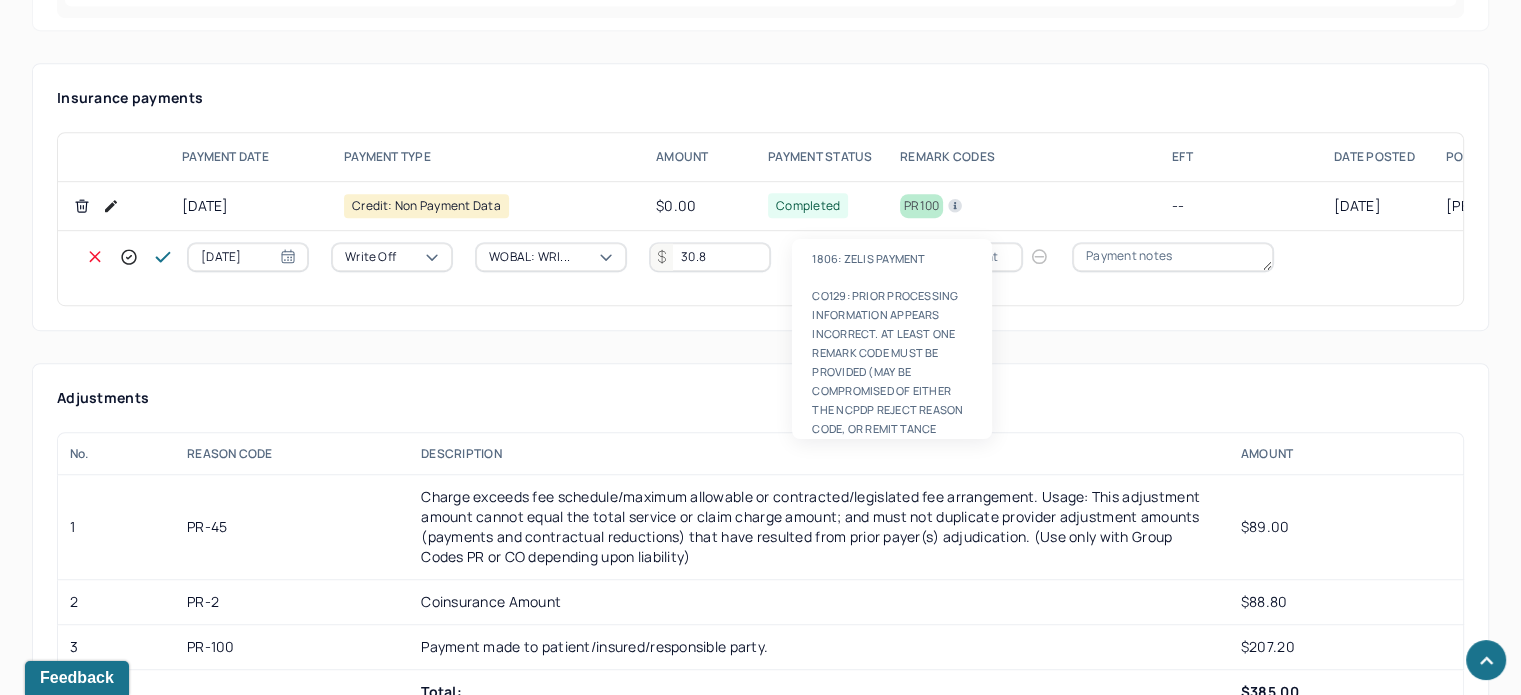 click on "Remark code" at bounding box center (844, 257) 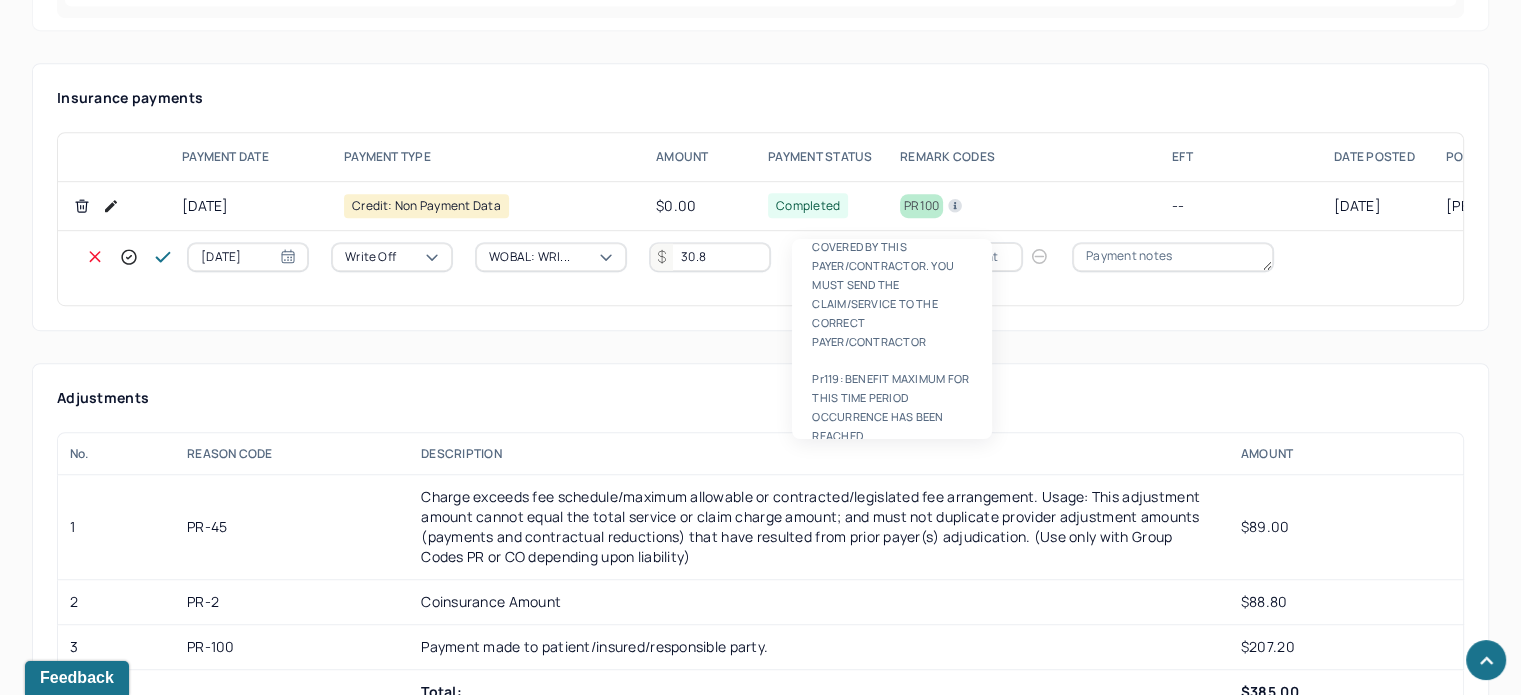 scroll, scrollTop: 0, scrollLeft: 0, axis: both 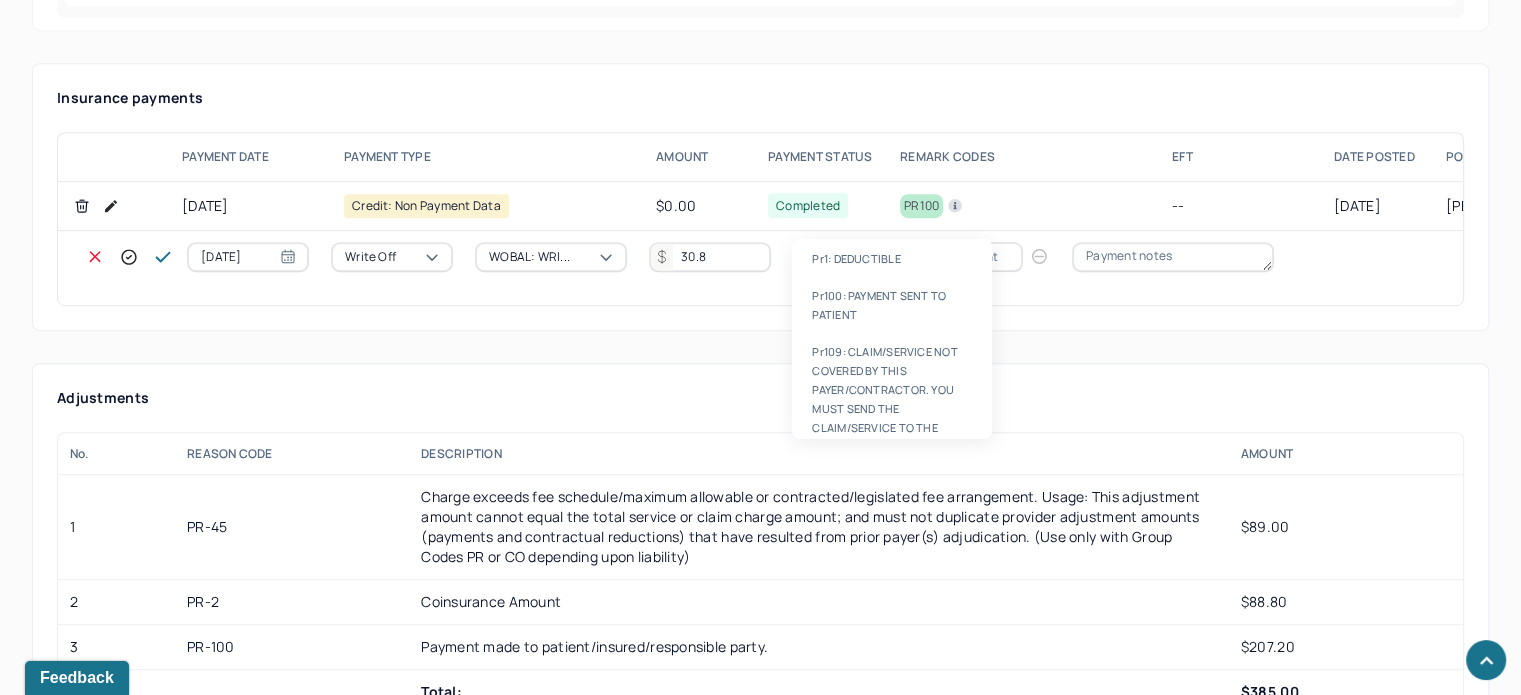 type on "PR45" 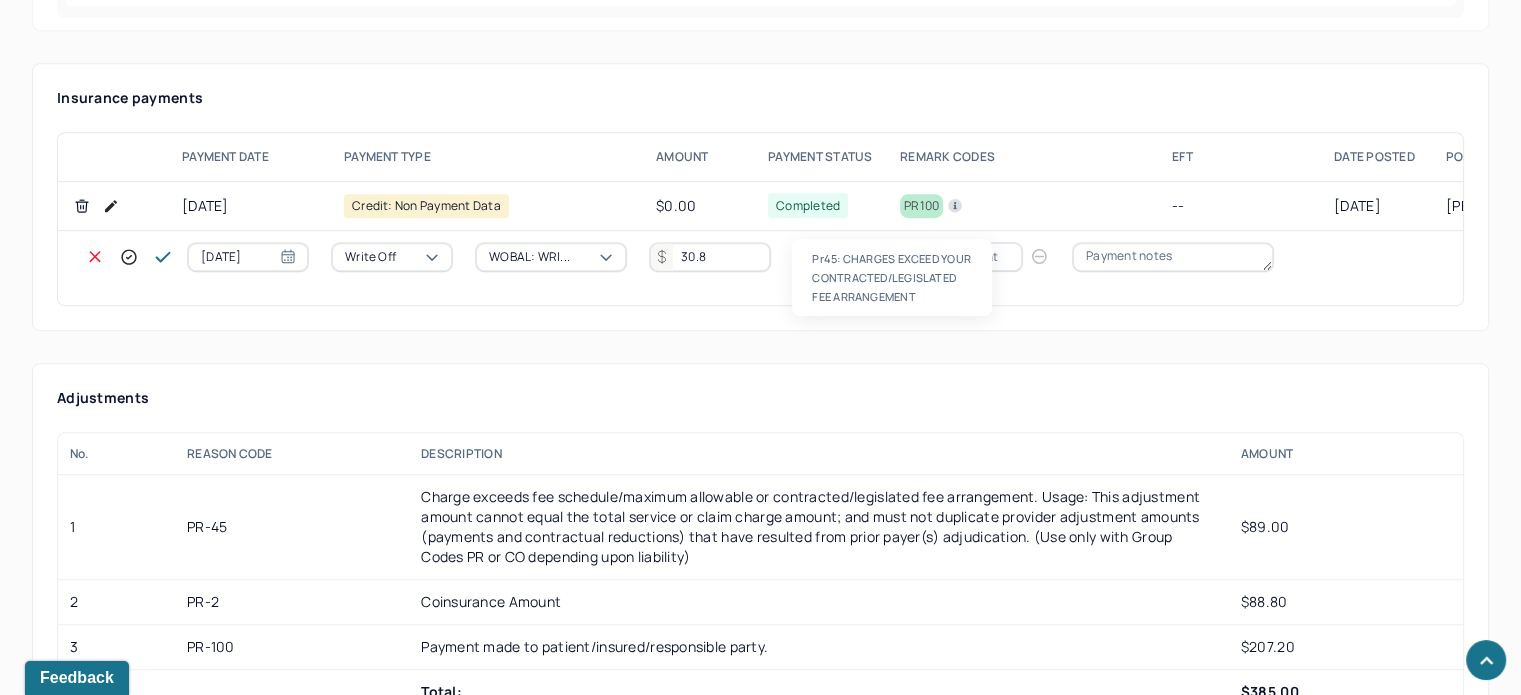 type 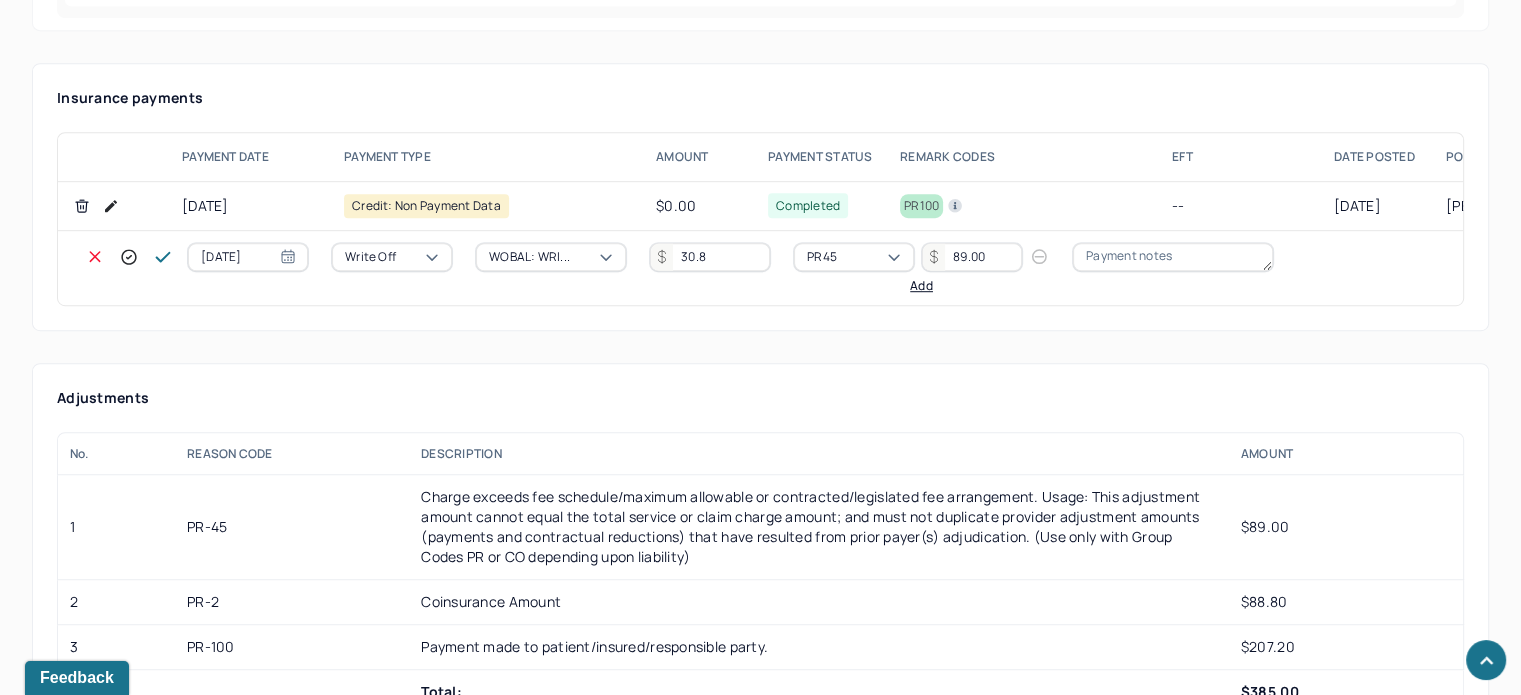 type on "89.00" 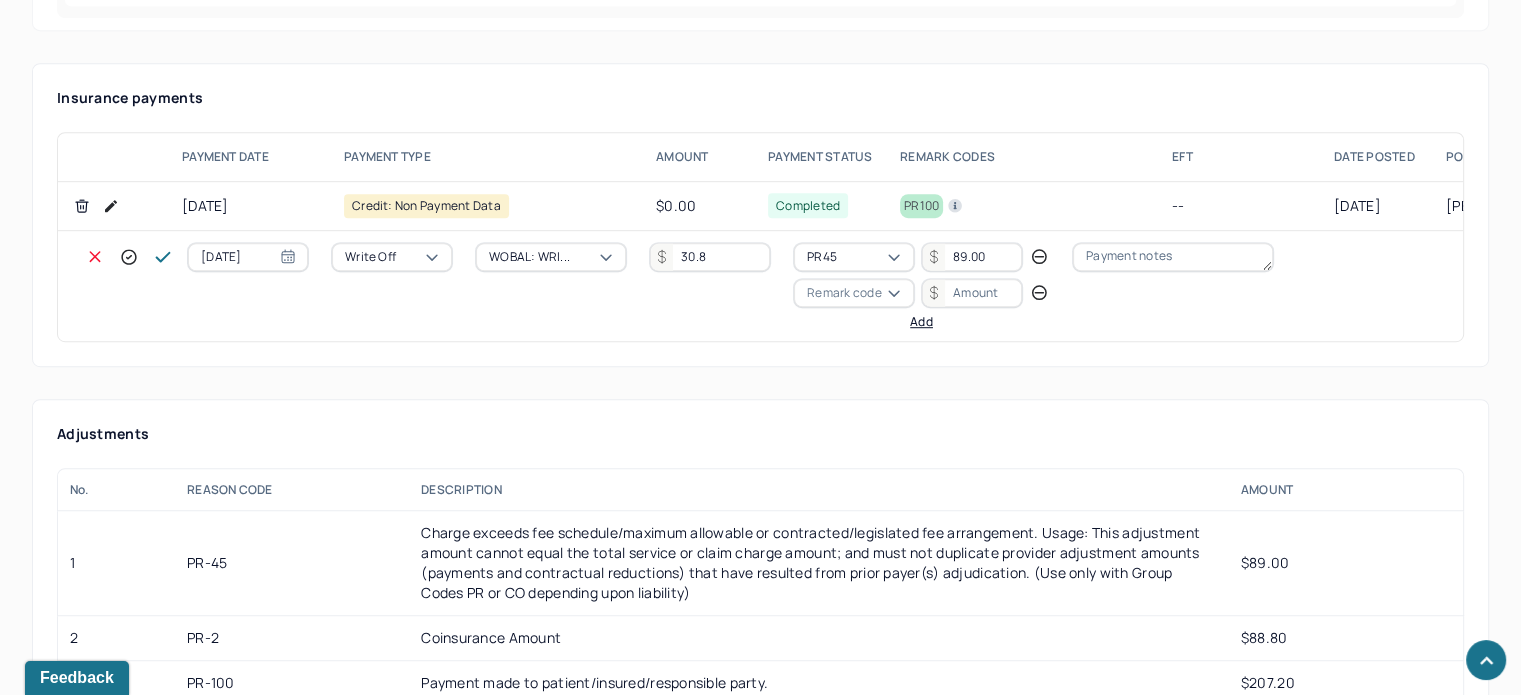 click on "Remark code" at bounding box center (844, 293) 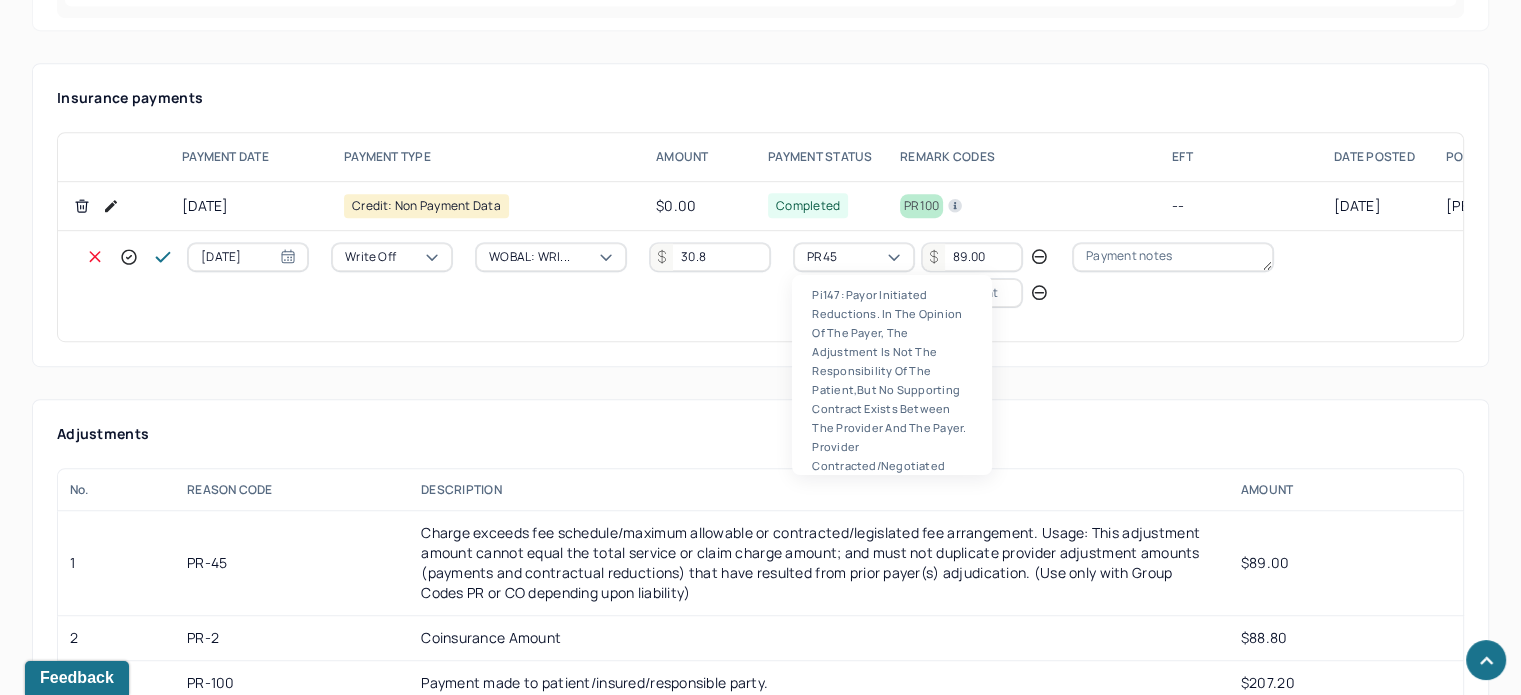 scroll, scrollTop: 124, scrollLeft: 0, axis: vertical 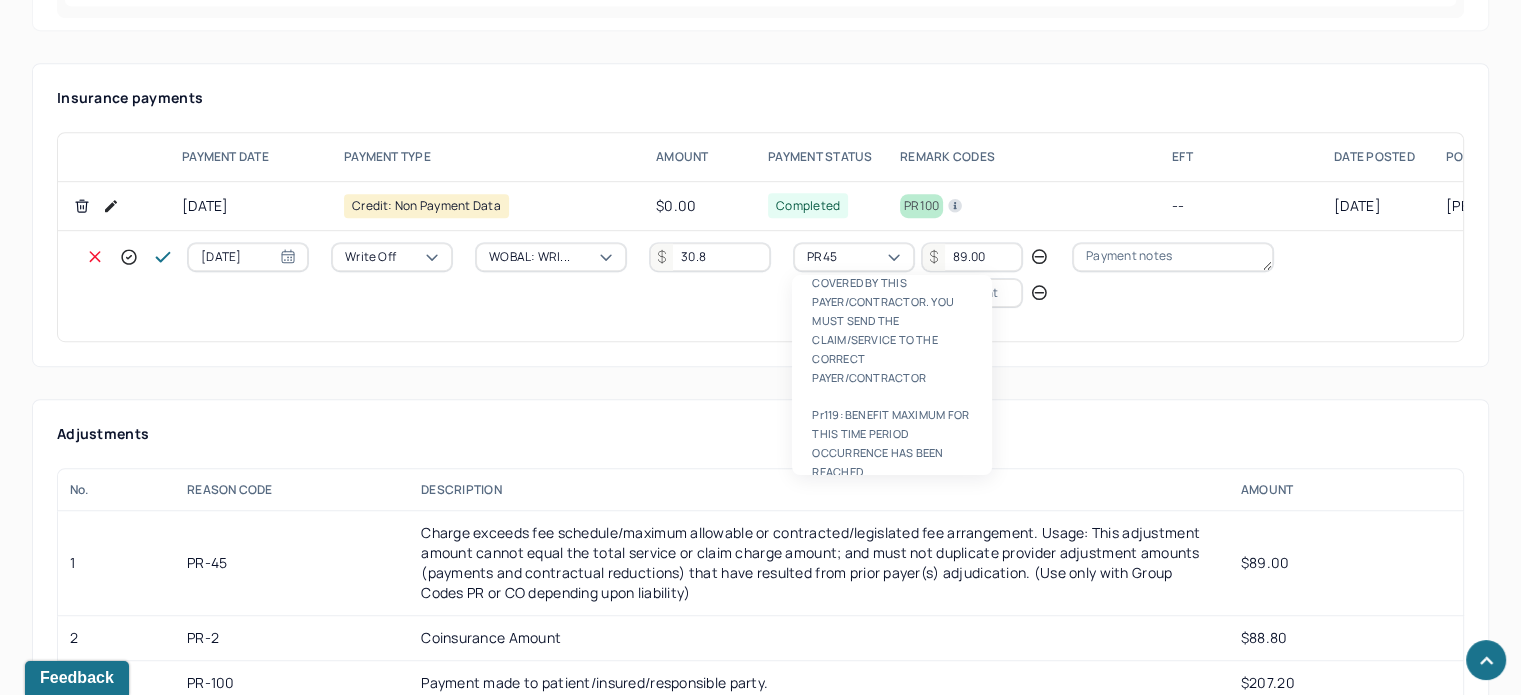 type on "PR2" 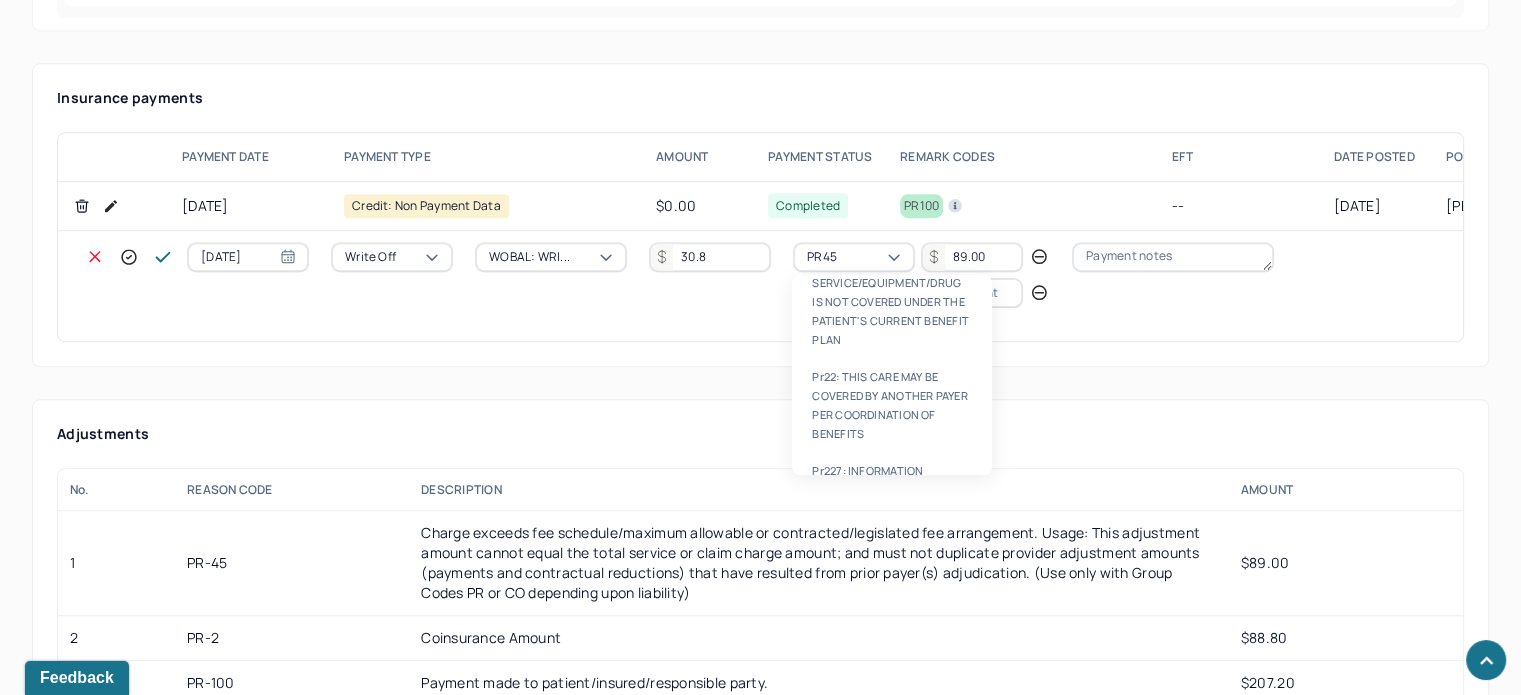 type 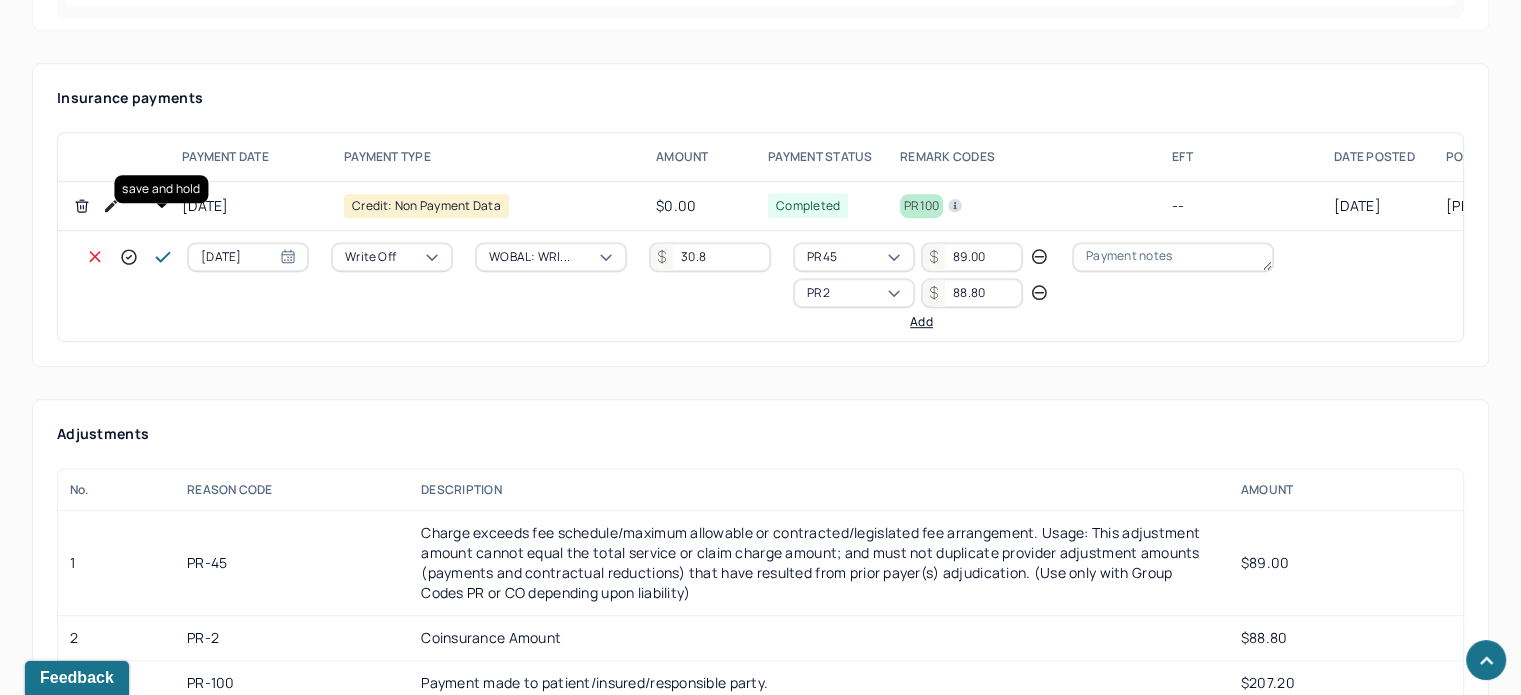 type on "88.80" 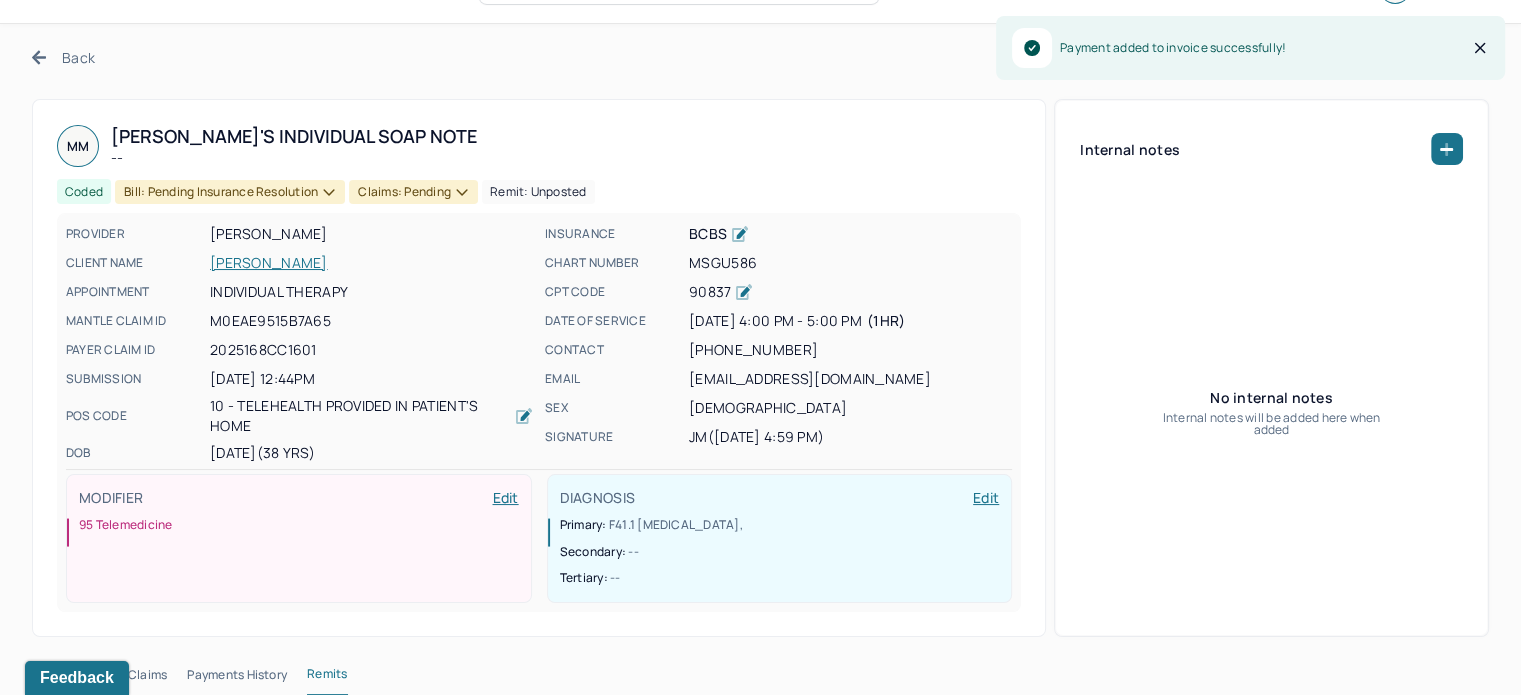 scroll, scrollTop: 0, scrollLeft: 0, axis: both 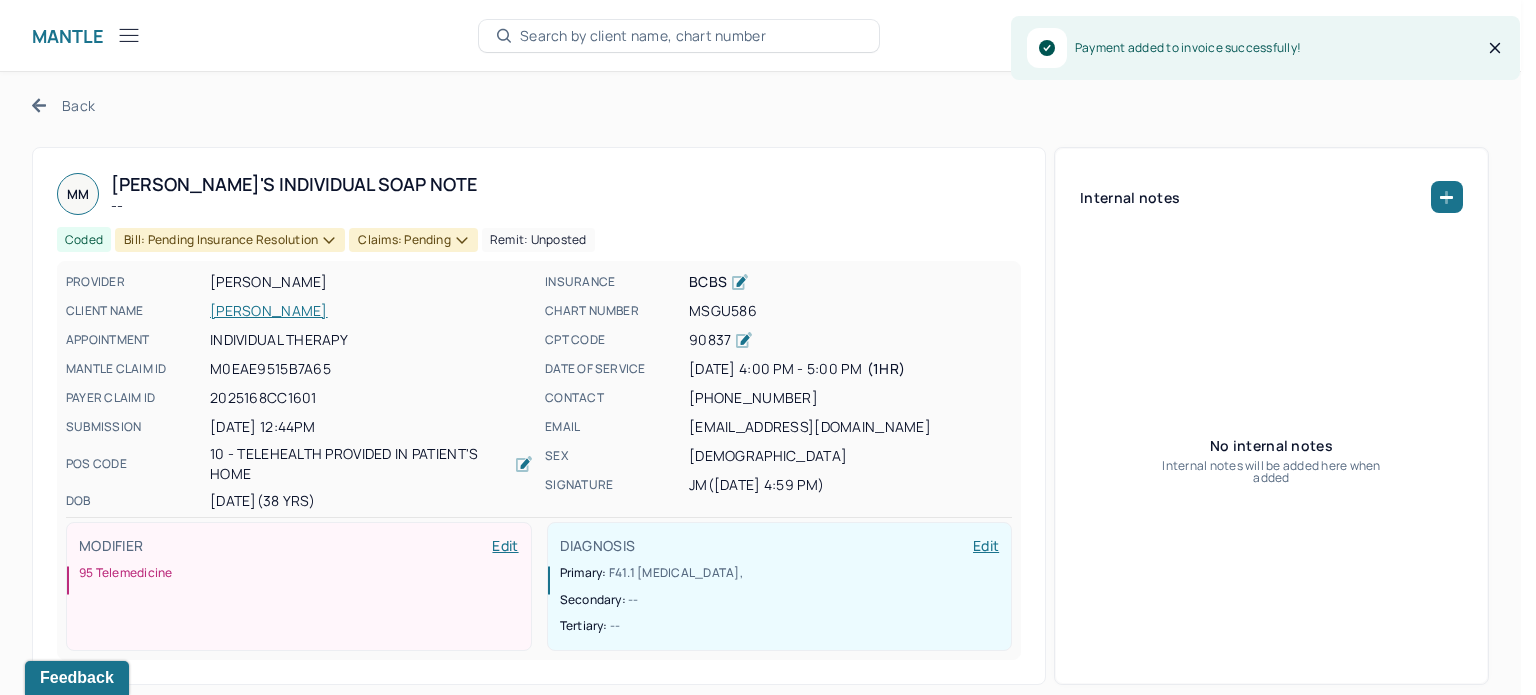 click on "Claims: pending" at bounding box center [413, 240] 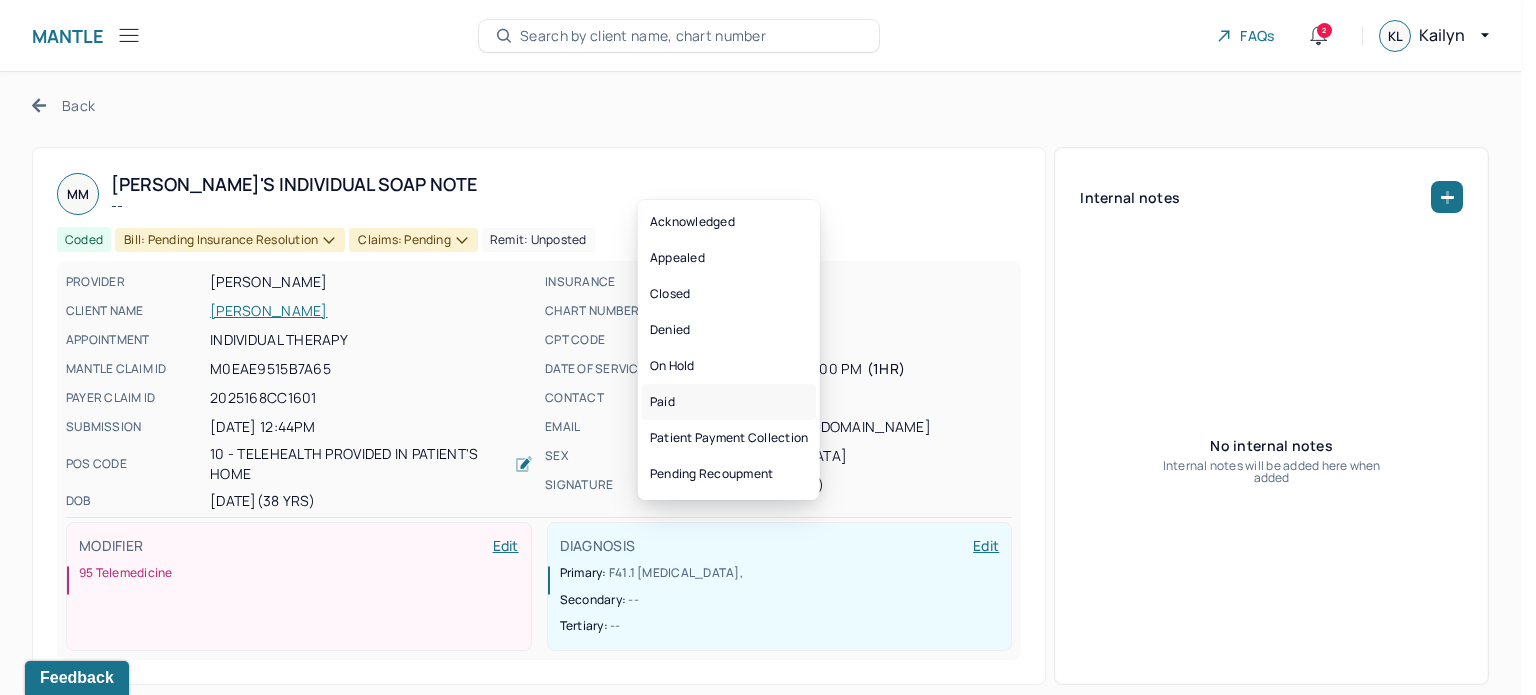 click on "Paid" at bounding box center [729, 402] 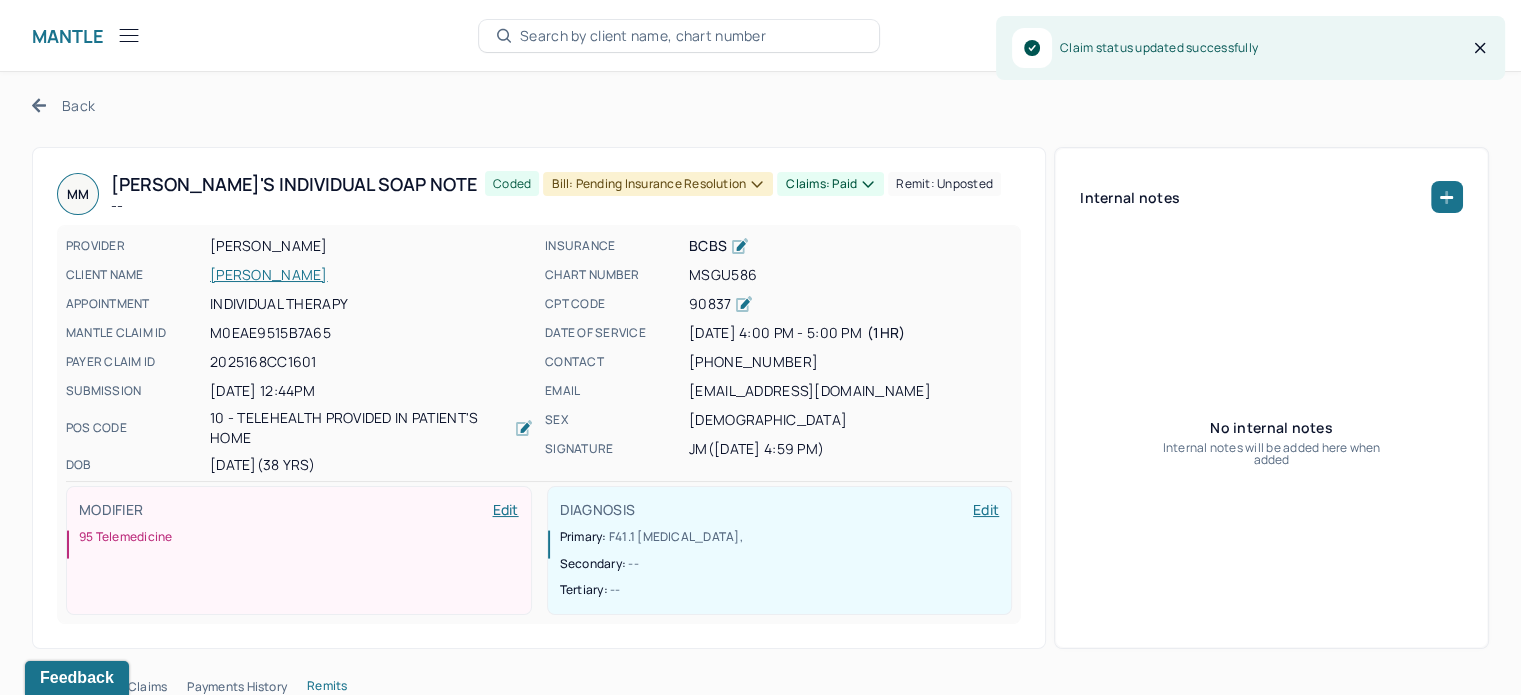 click on "Bill: Pending Insurance Resolution" at bounding box center [658, 184] 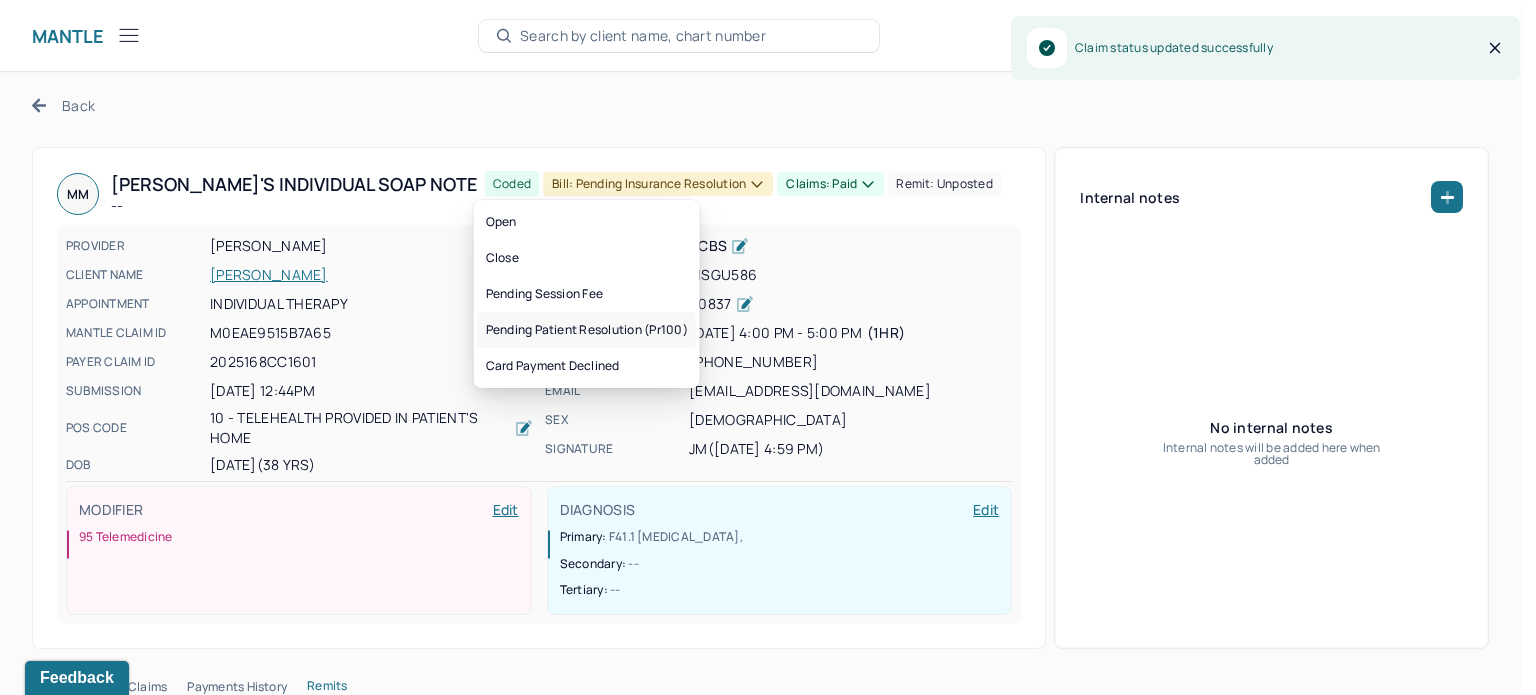 click on "Pending patient resolution (pr100)" at bounding box center (587, 330) 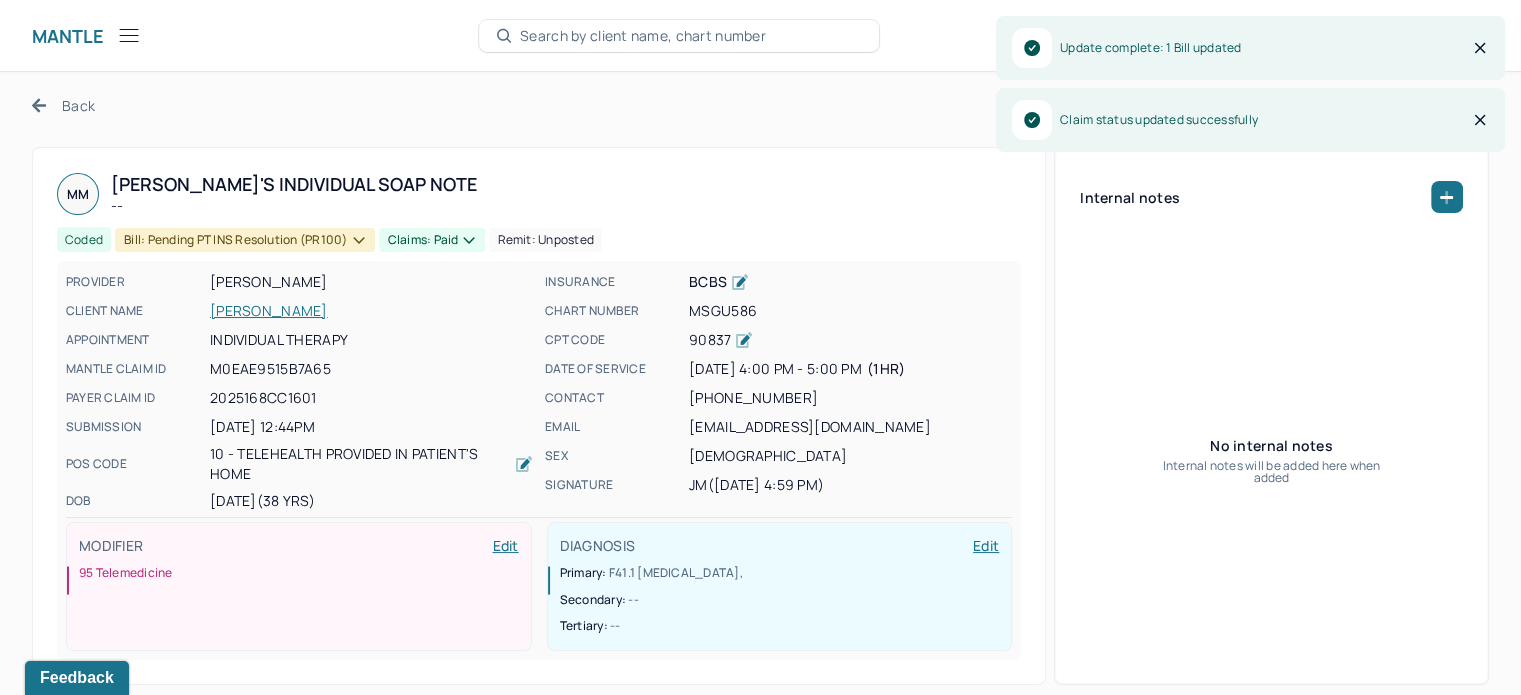 click on "Back" at bounding box center [63, 105] 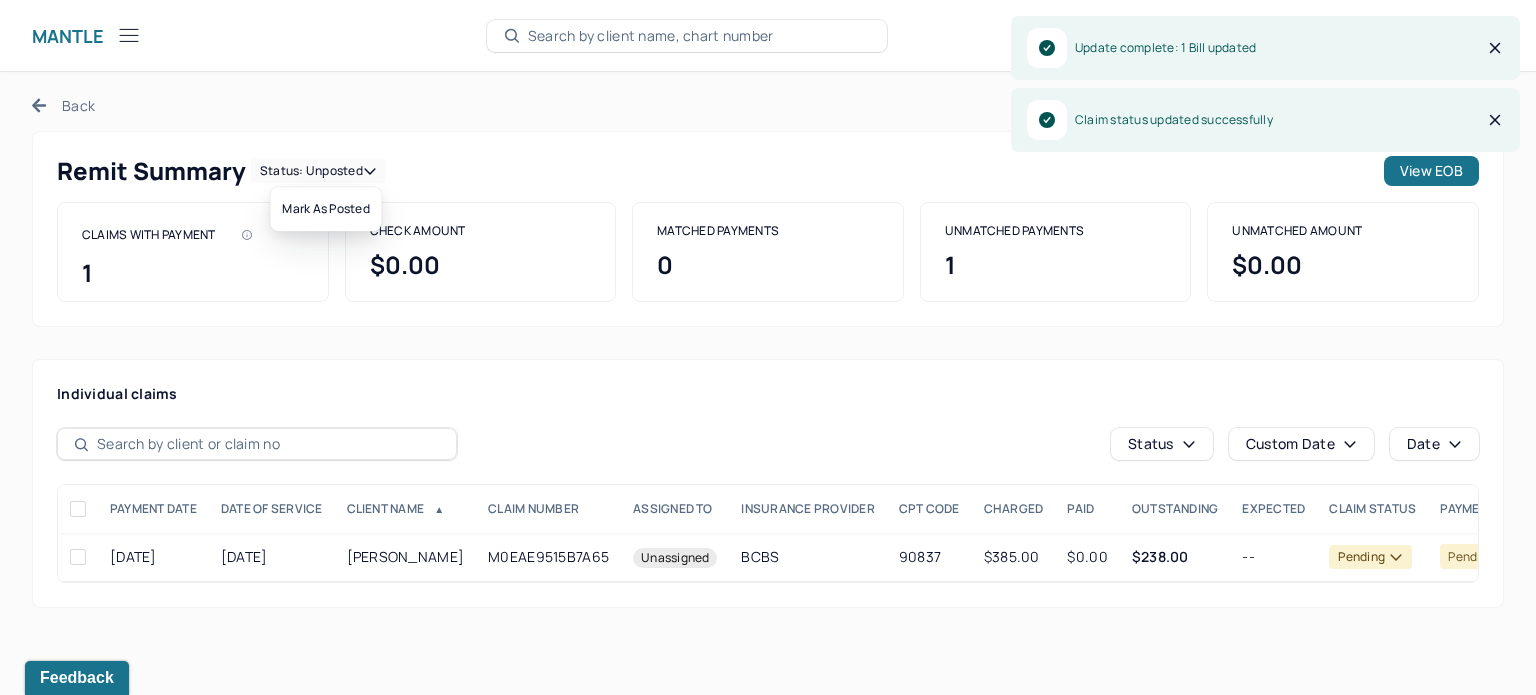click on "Status: unposted" at bounding box center (318, 171) 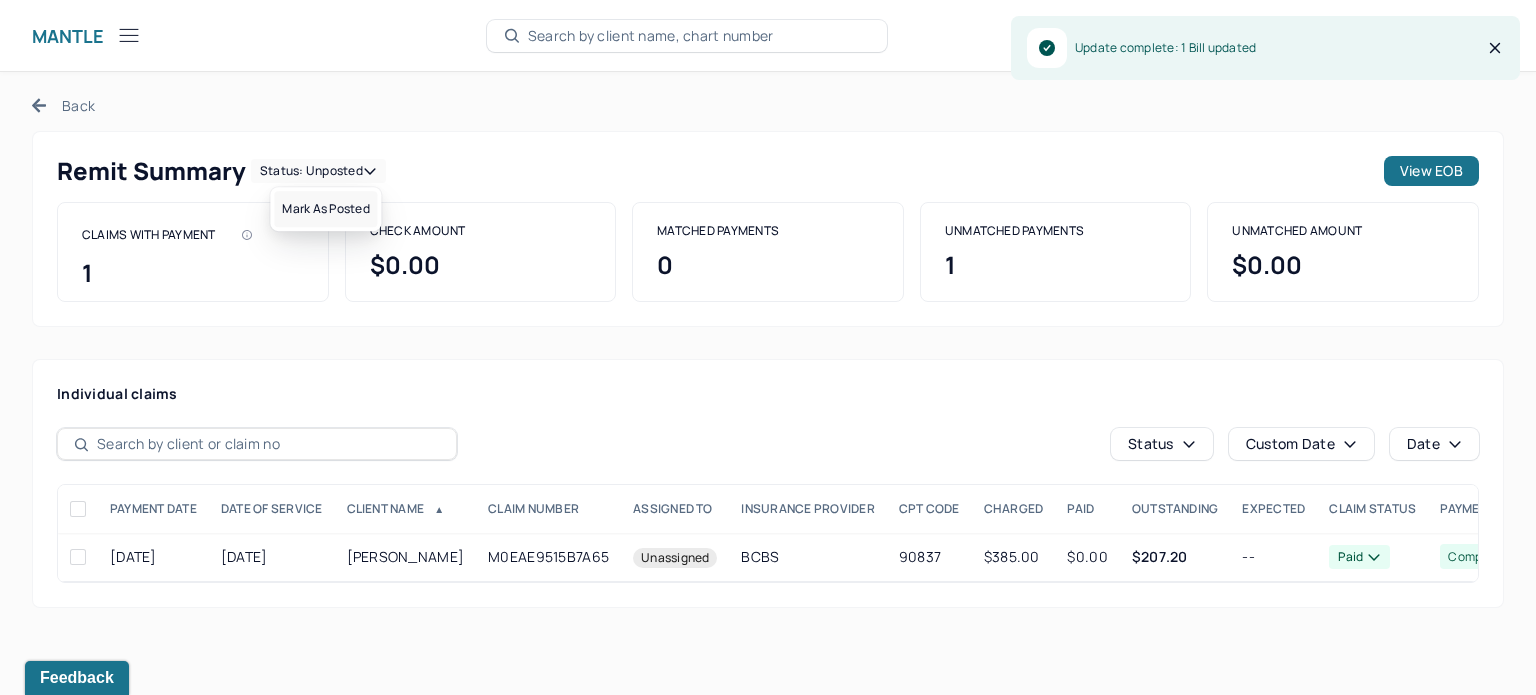 click on "Mark as Posted" at bounding box center (325, 209) 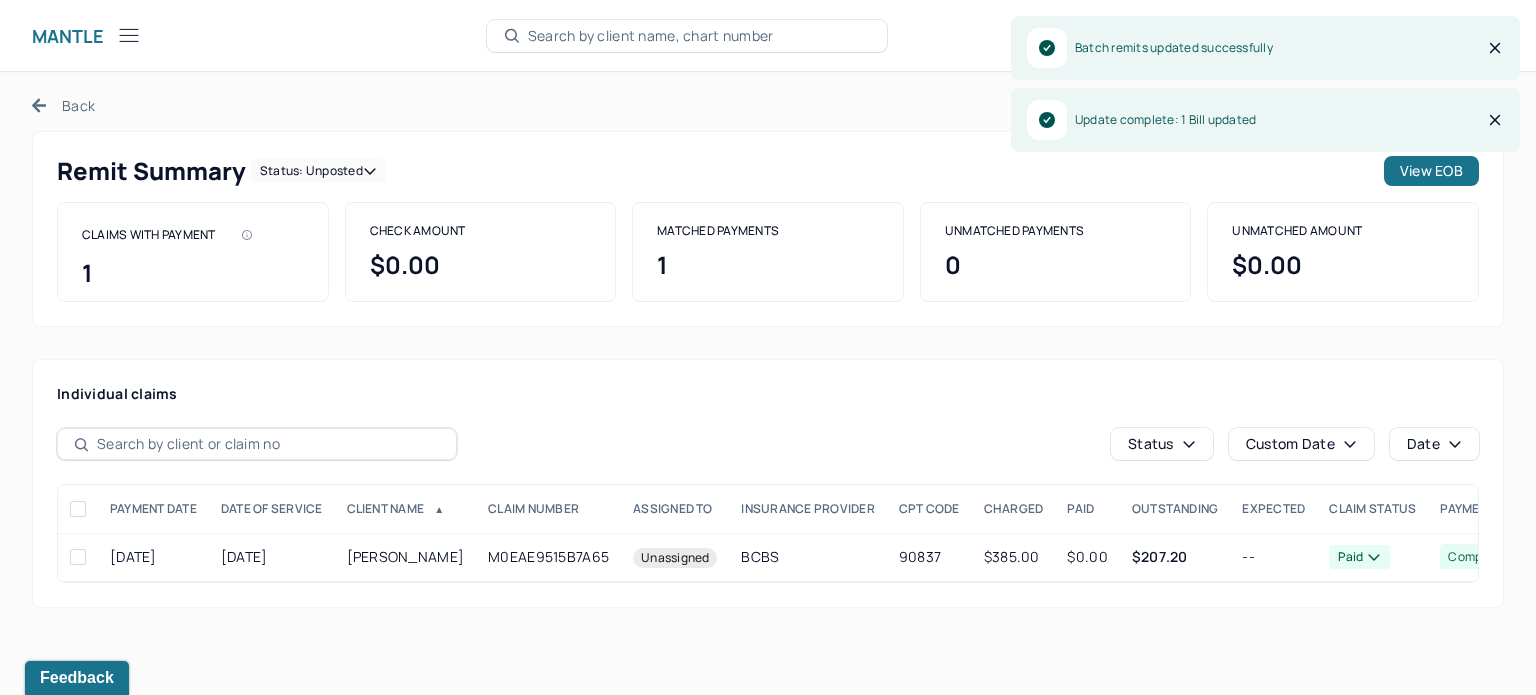 click on "Back" at bounding box center [63, 105] 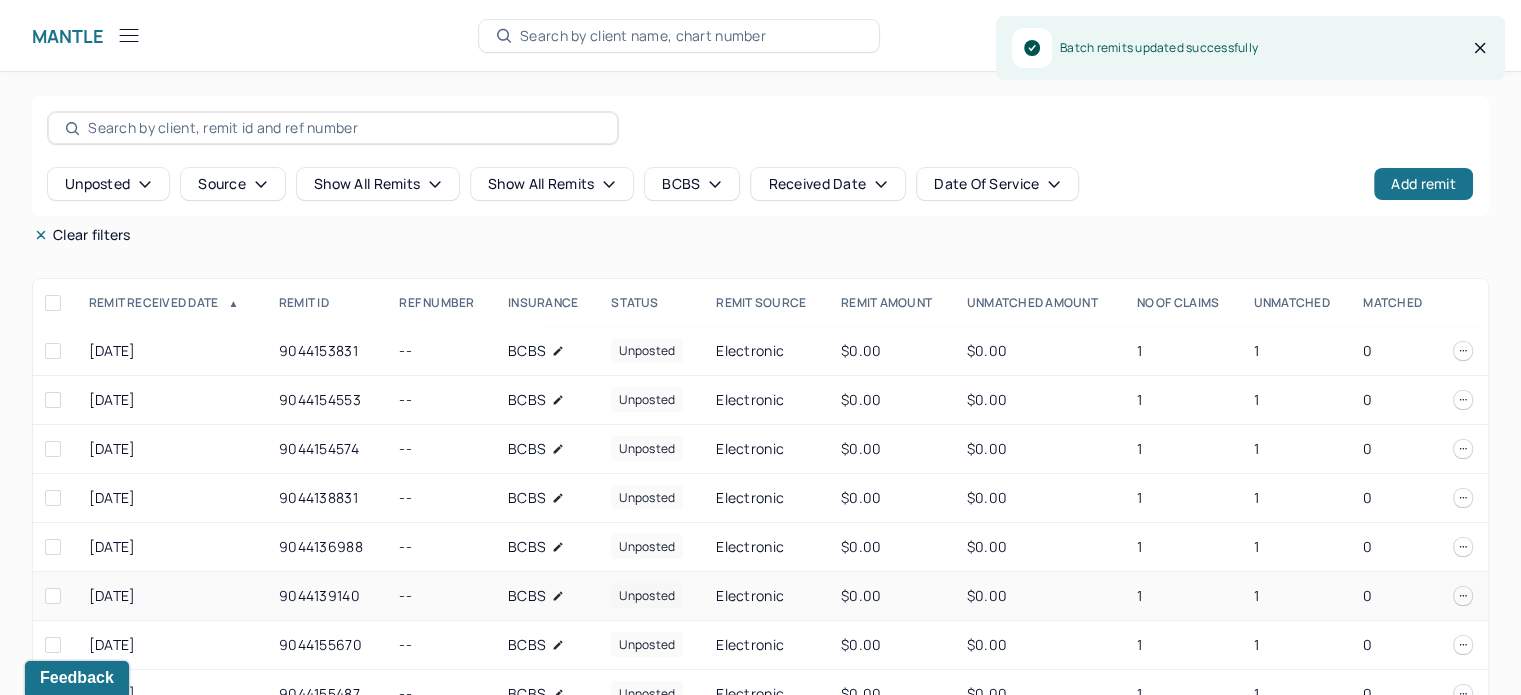 click on "1" at bounding box center [1296, 596] 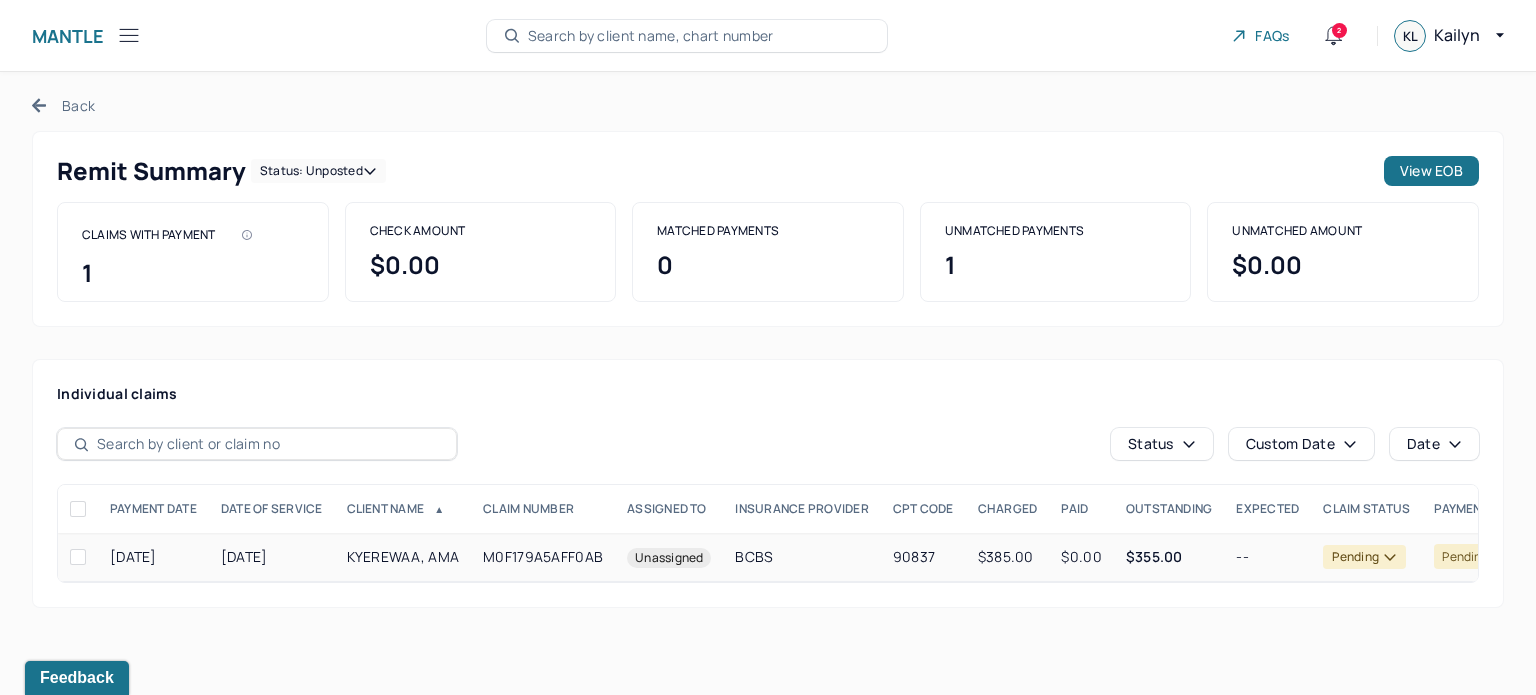 click on "BCBS" at bounding box center (801, 557) 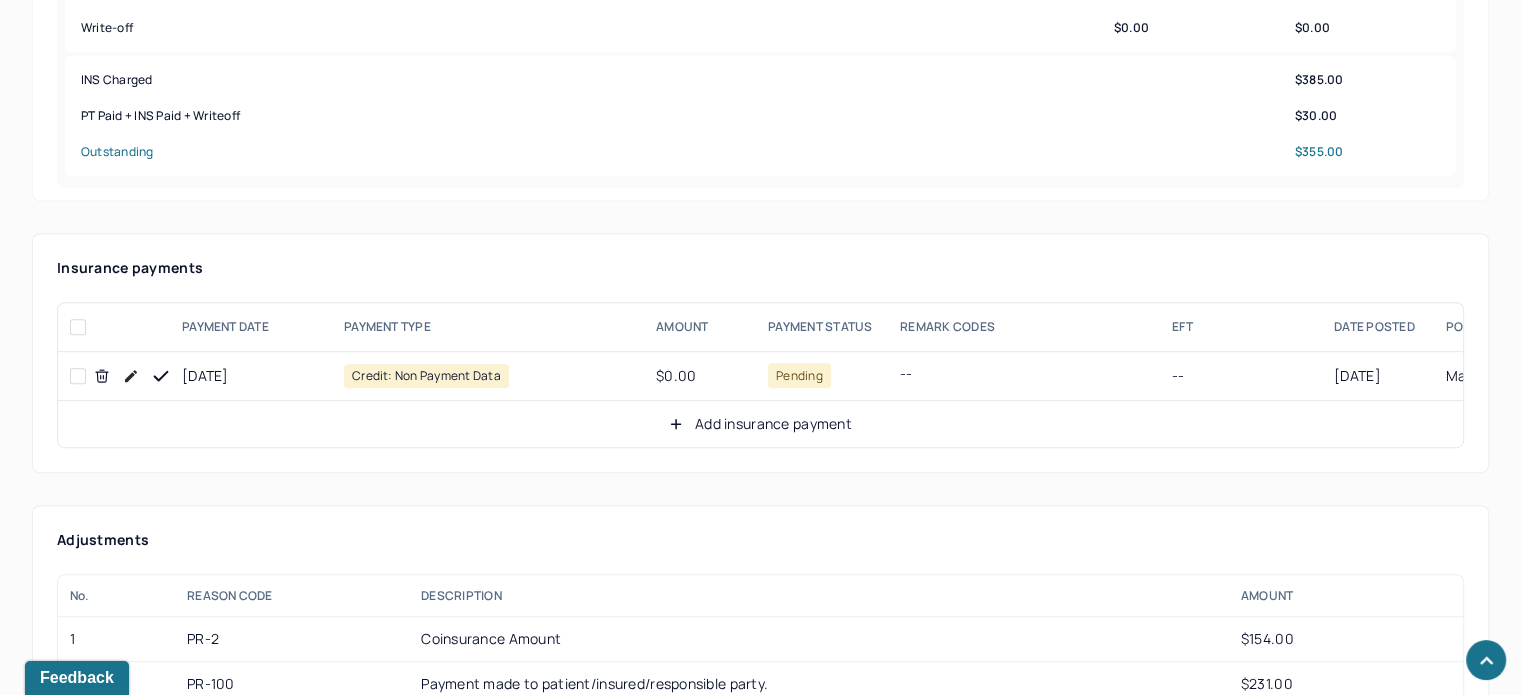 scroll, scrollTop: 1100, scrollLeft: 0, axis: vertical 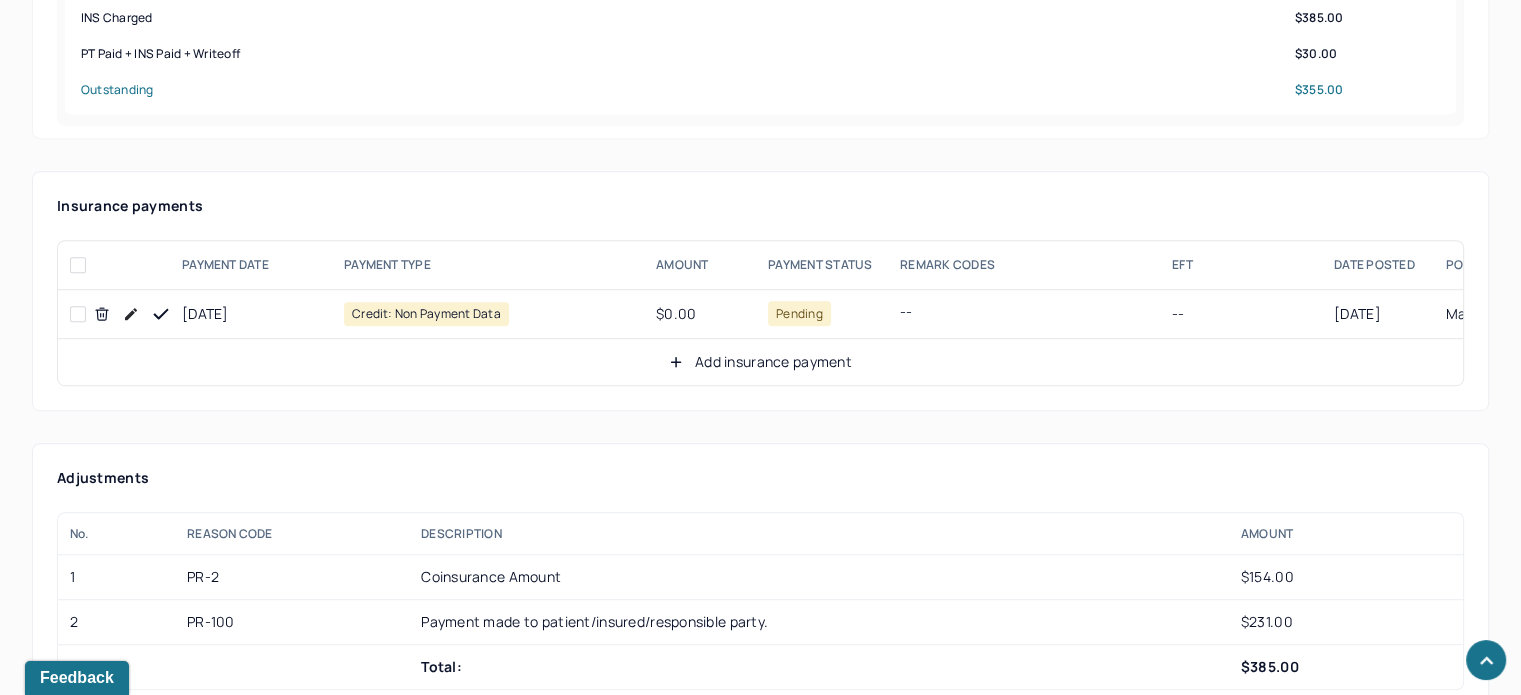 click at bounding box center [131, 314] 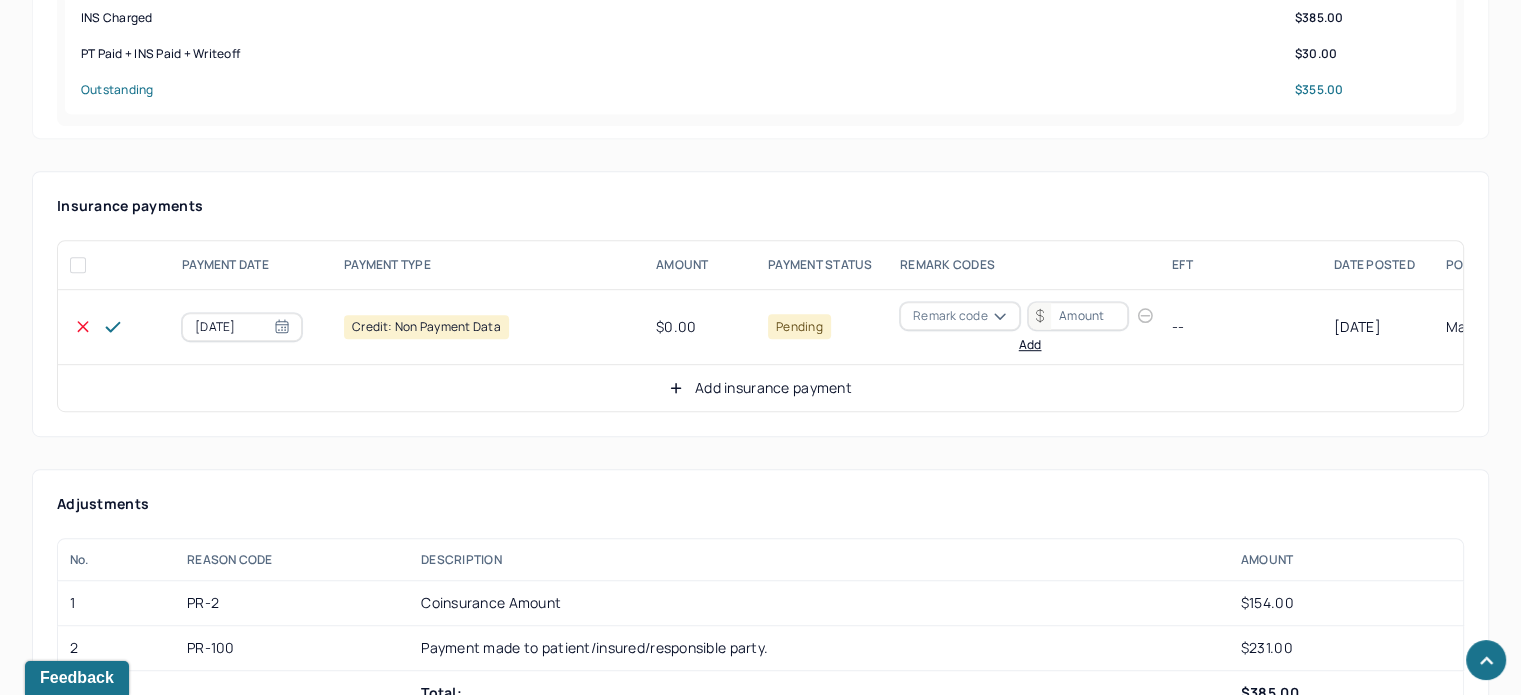 click on "Remark code" at bounding box center [950, 316] 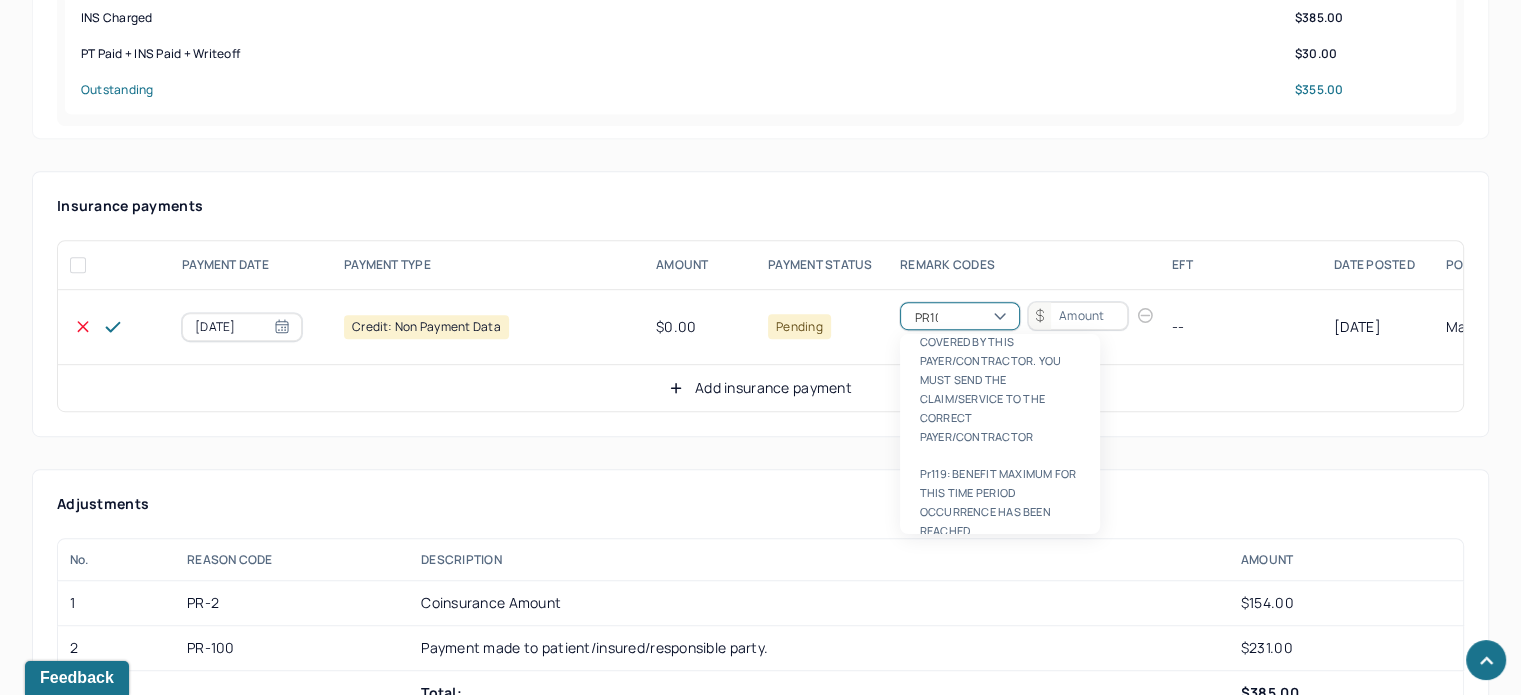 scroll, scrollTop: 8, scrollLeft: 0, axis: vertical 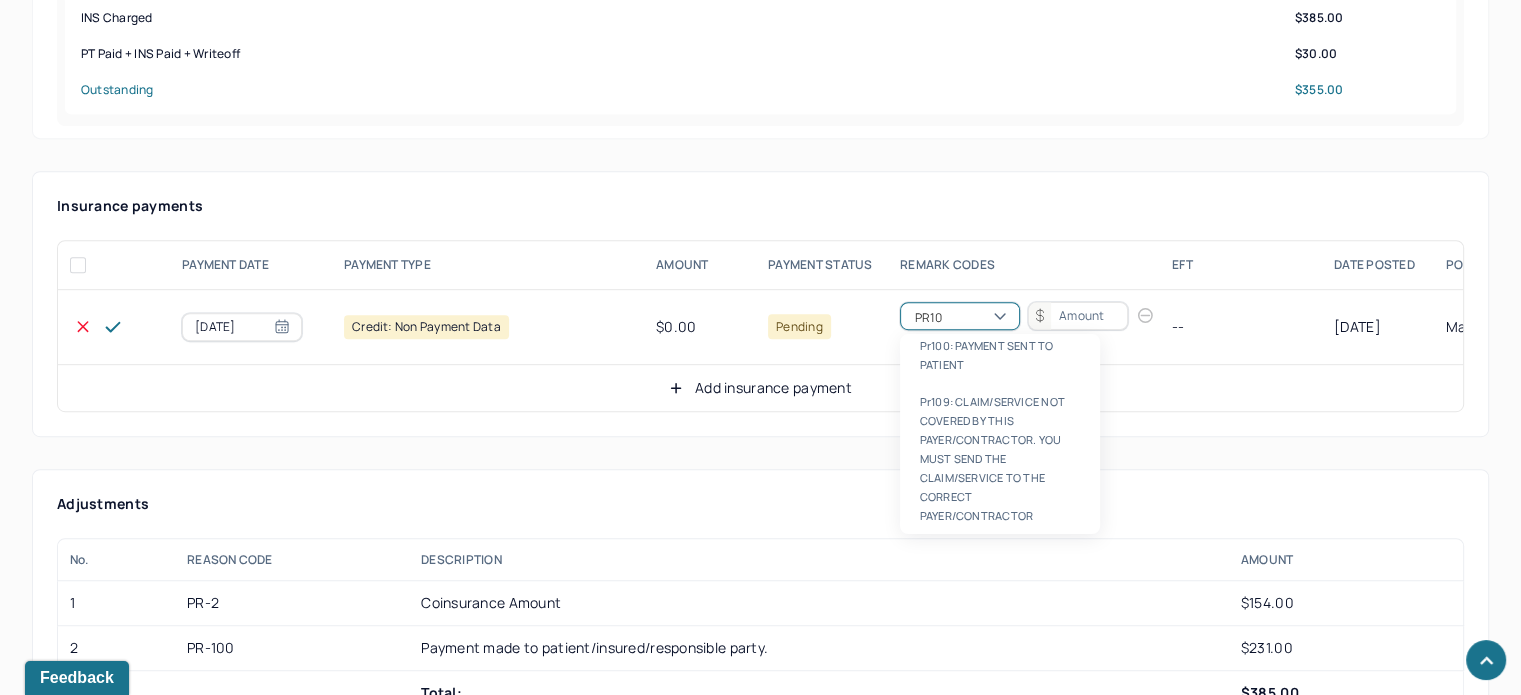 type on "PR100" 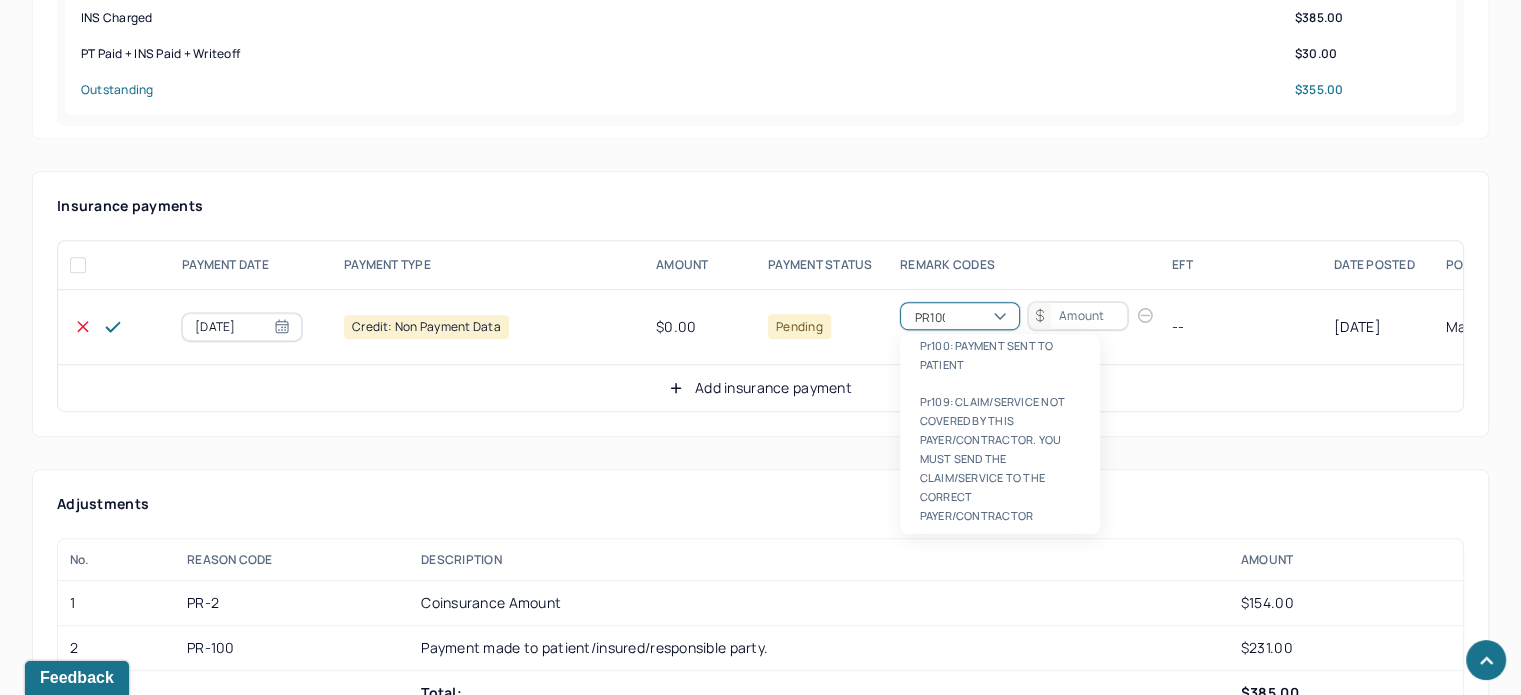 scroll, scrollTop: 0, scrollLeft: 0, axis: both 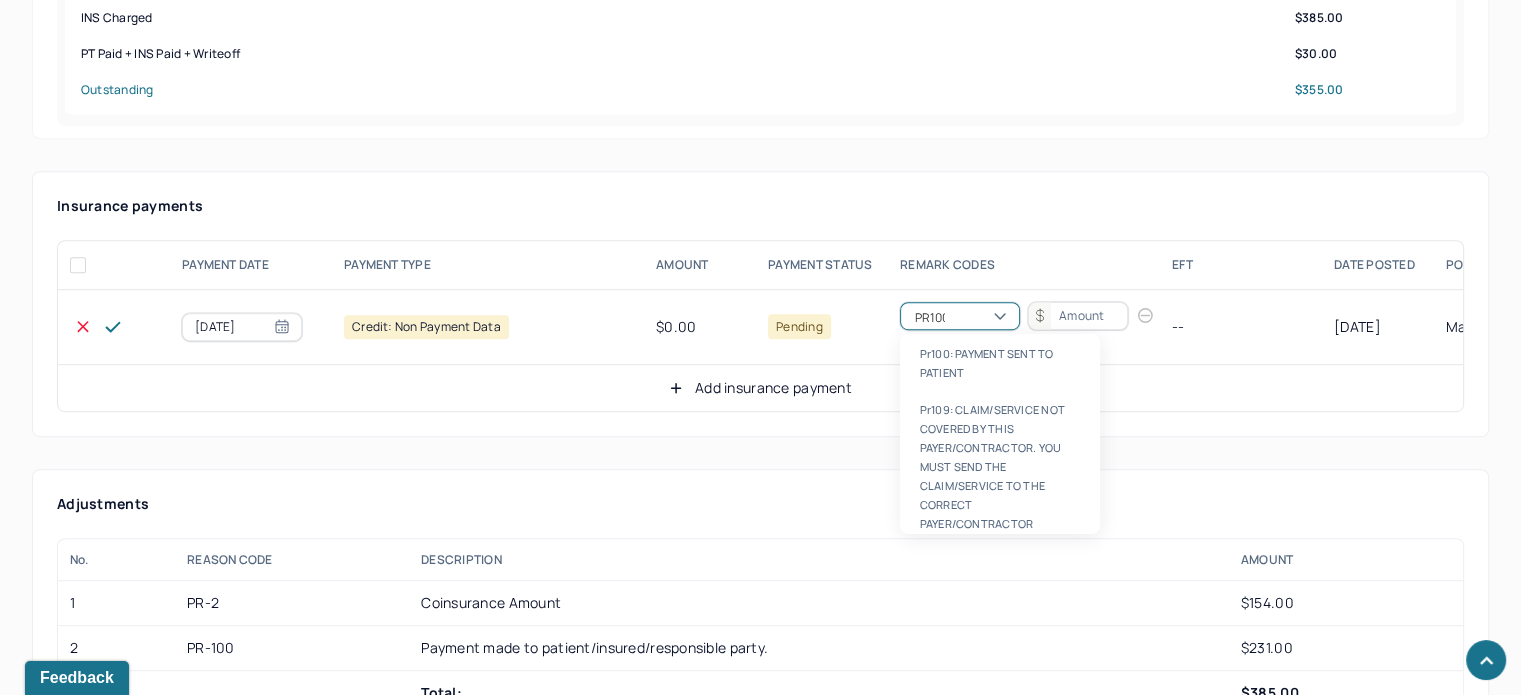 type 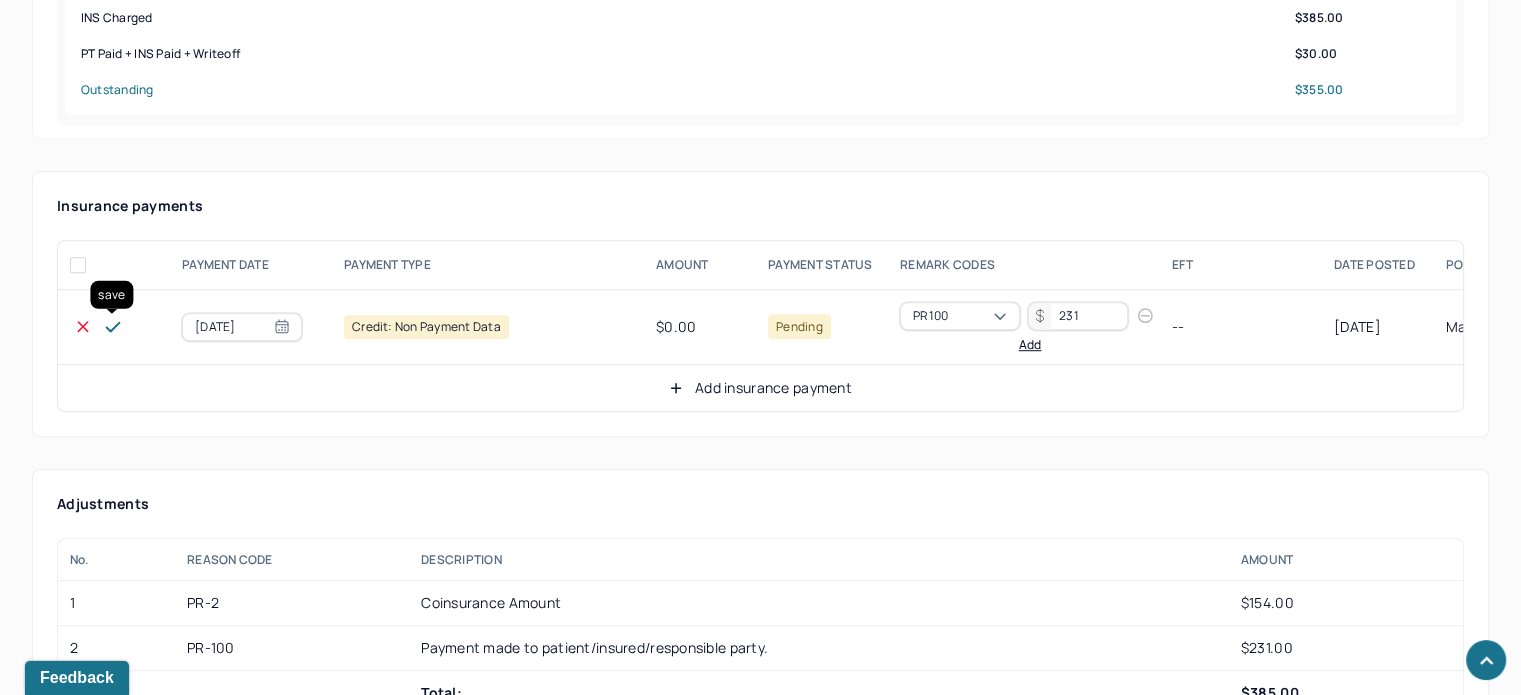 type on "231" 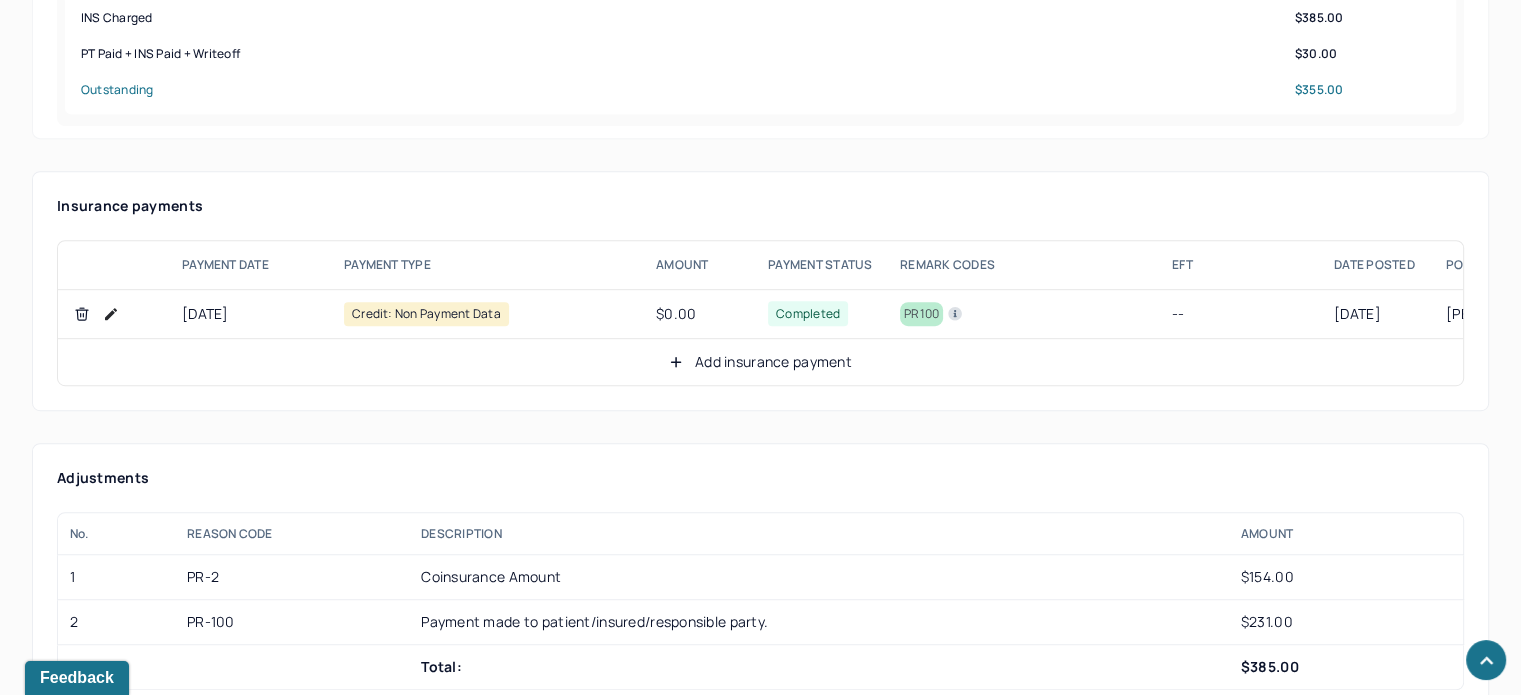 click on "Add insurance payment" at bounding box center (760, 362) 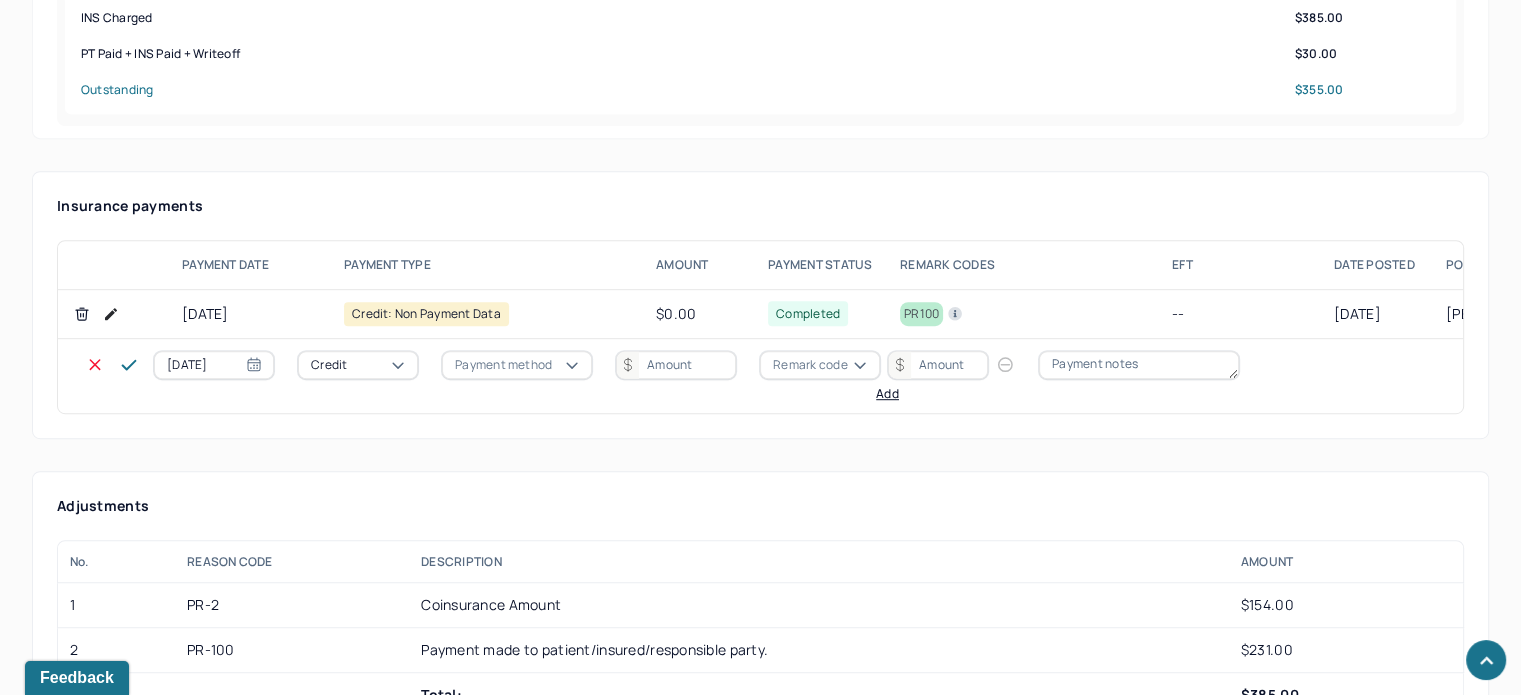 click on "Credit" at bounding box center [358, 365] 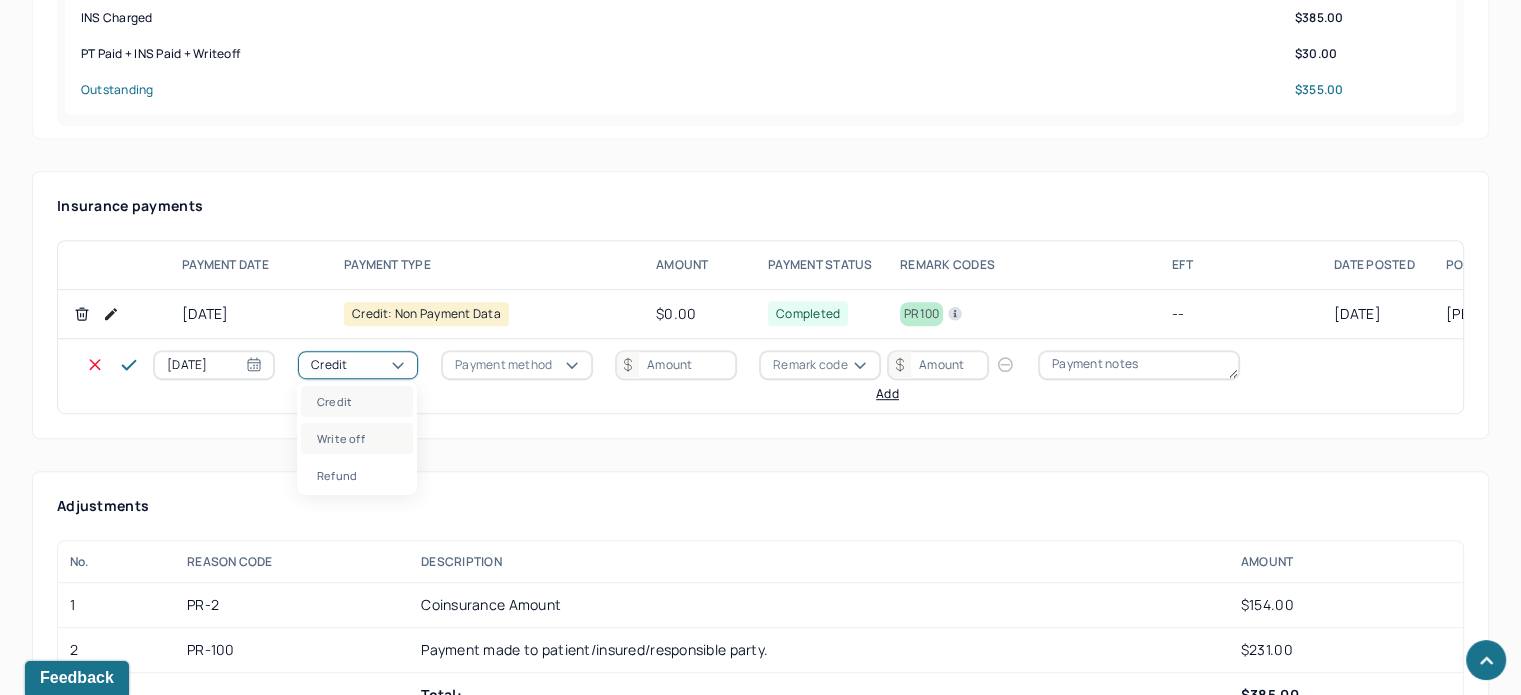 drag, startPoint x: 381, startPoint y: 451, endPoint x: 486, endPoint y: 386, distance: 123.49089 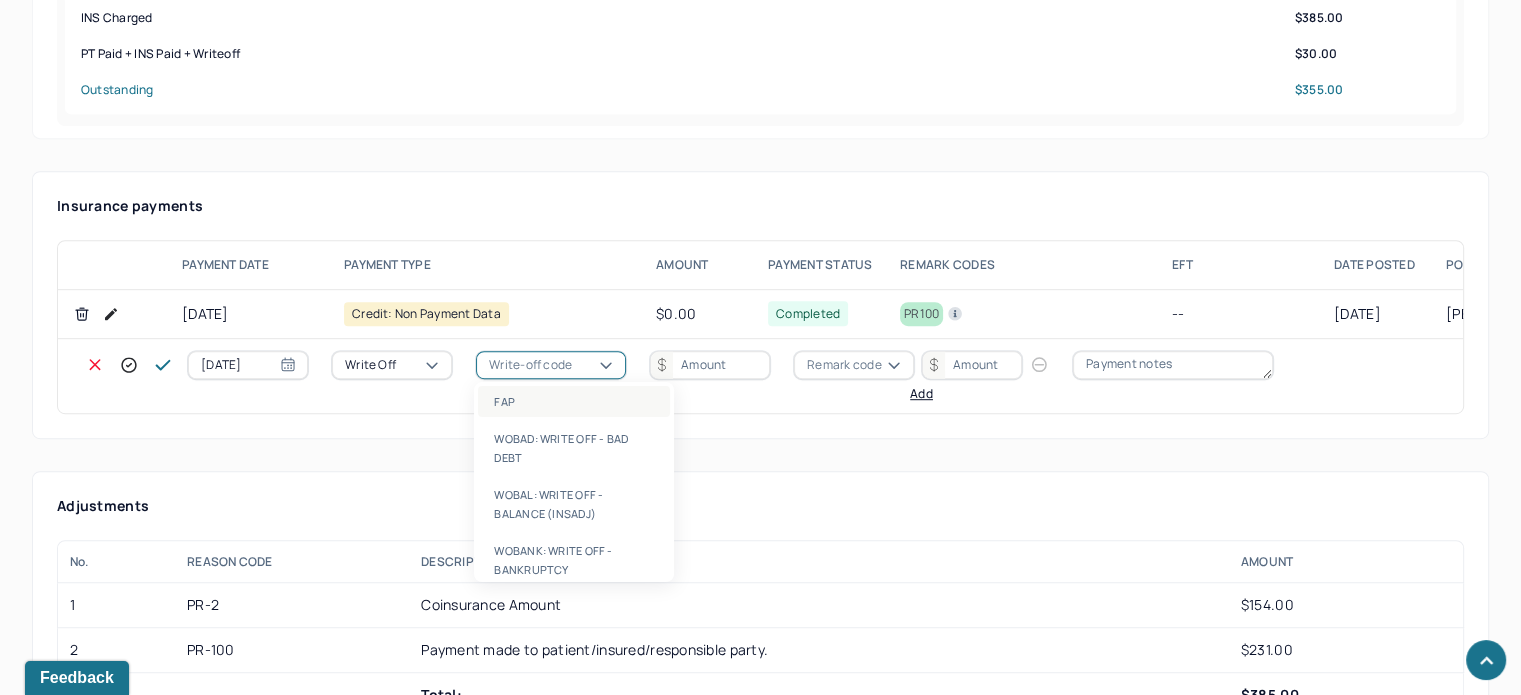 drag, startPoint x: 550, startPoint y: 349, endPoint x: 560, endPoint y: 390, distance: 42.201897 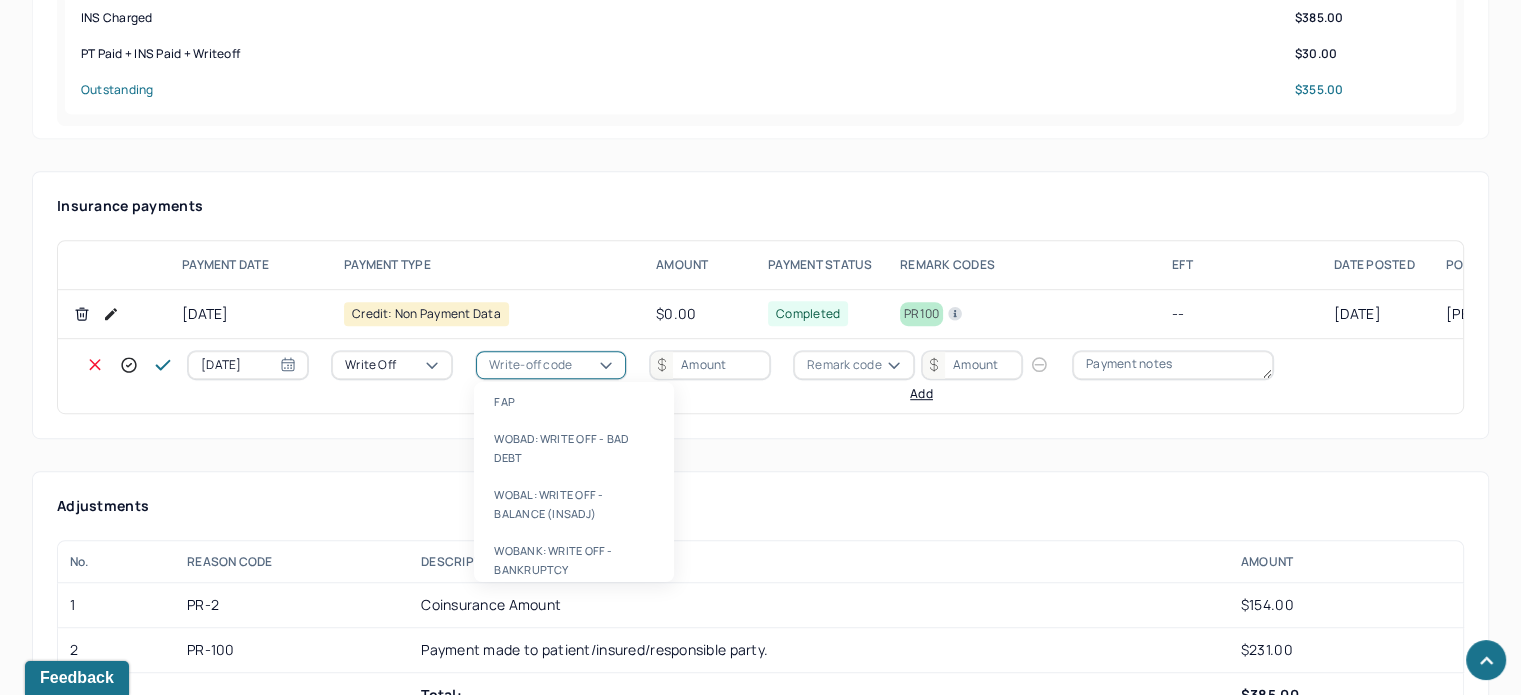 drag, startPoint x: 590, startPoint y: 508, endPoint x: 693, endPoint y: 409, distance: 142.86357 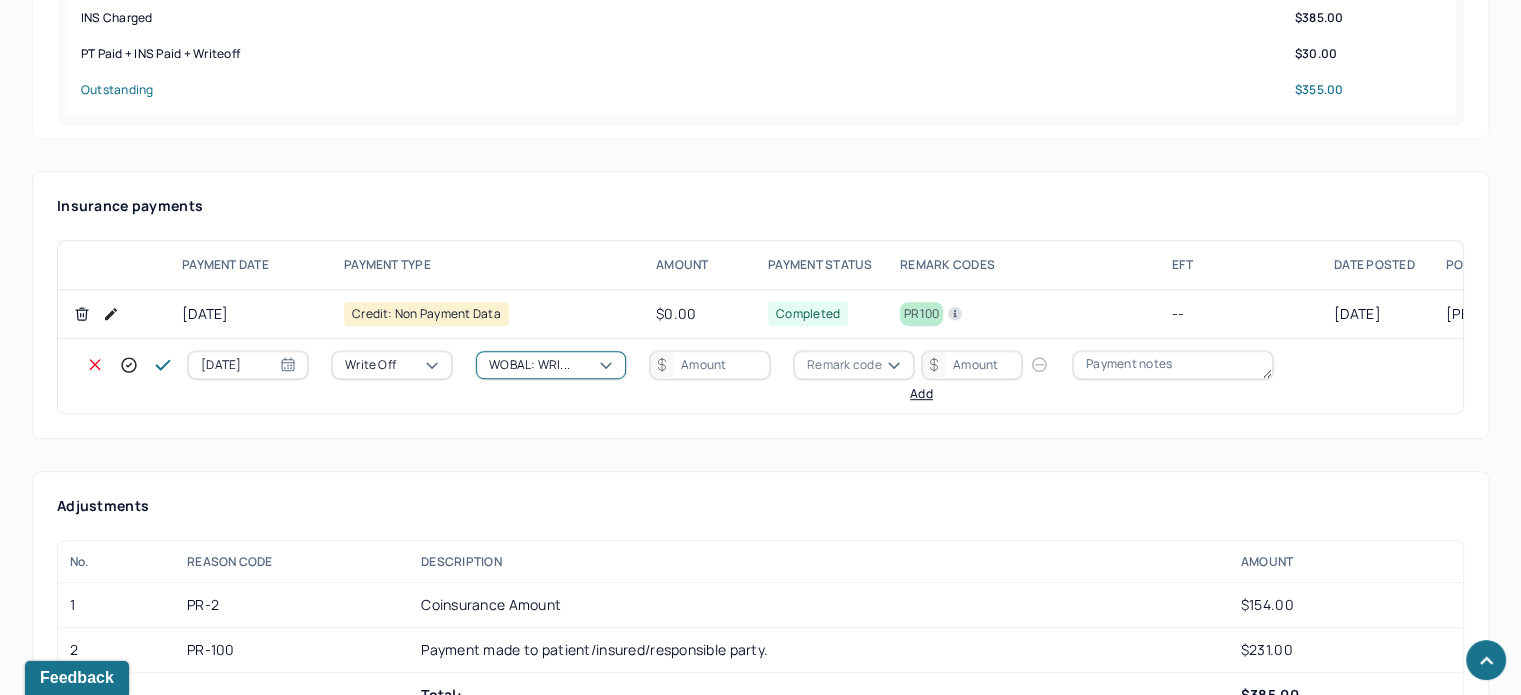 click at bounding box center (710, 365) 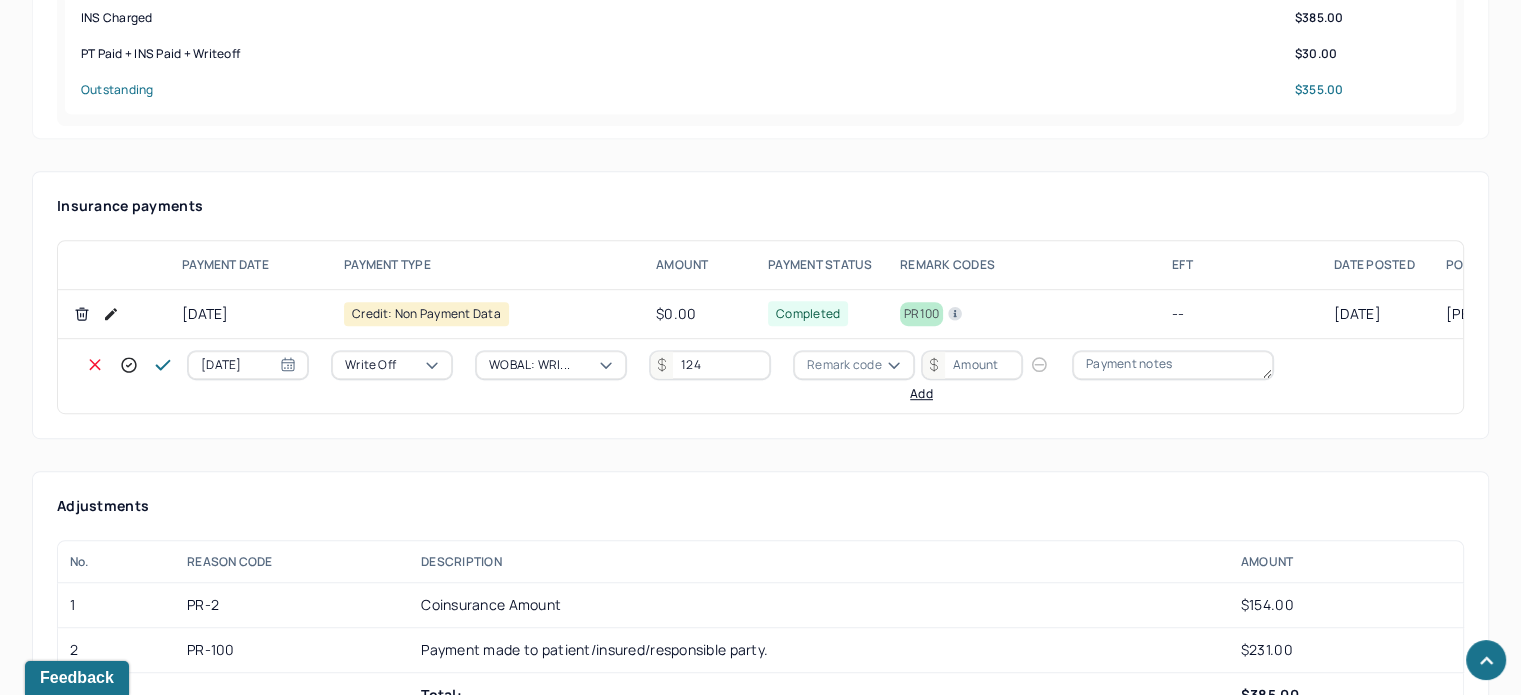 type on "124" 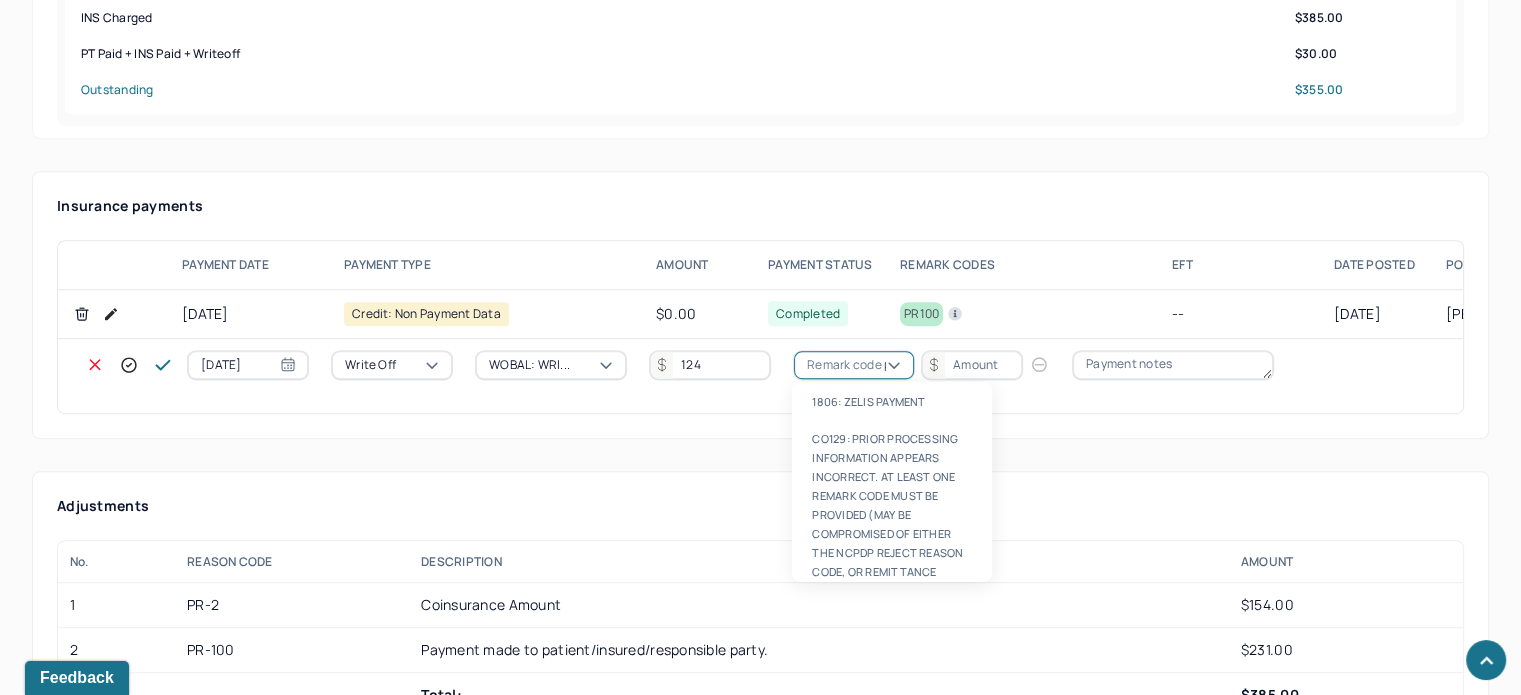 scroll, scrollTop: 124, scrollLeft: 0, axis: vertical 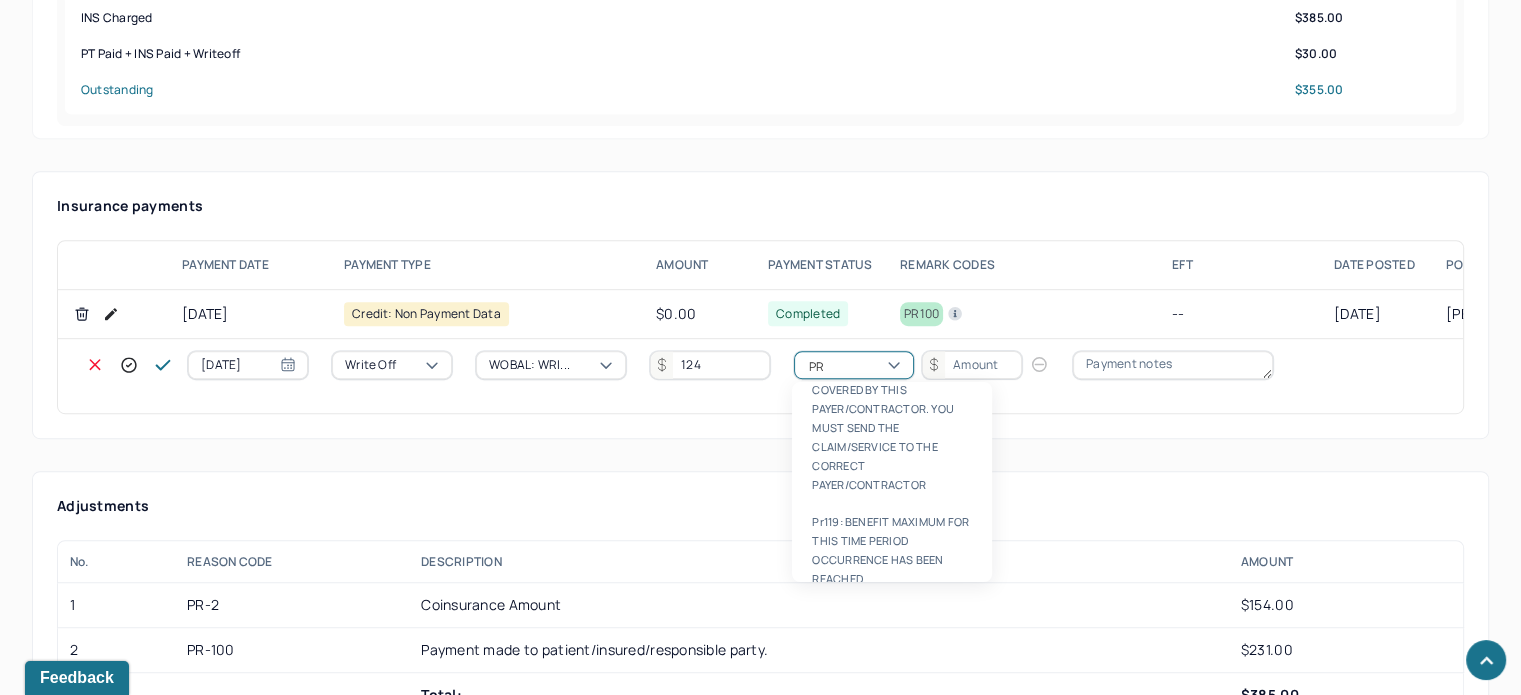 type on "PR2" 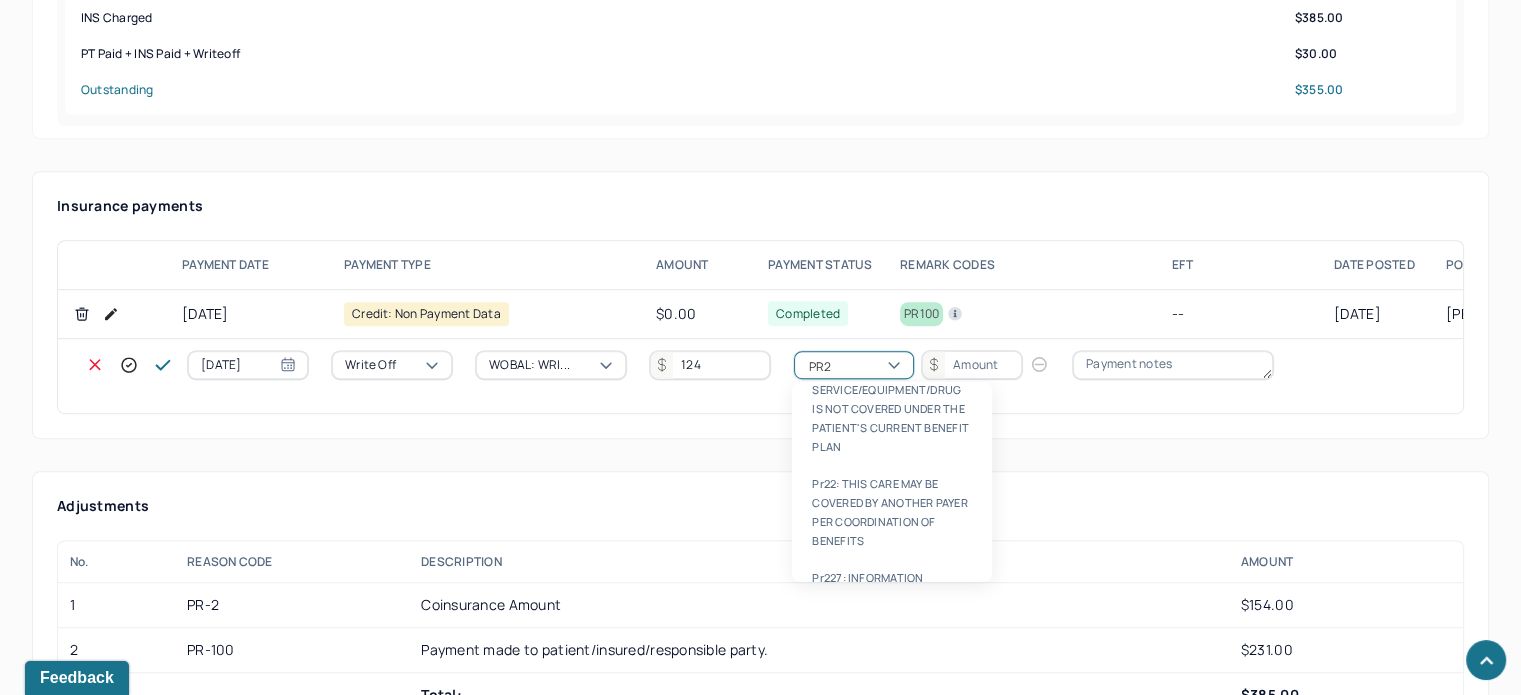 type 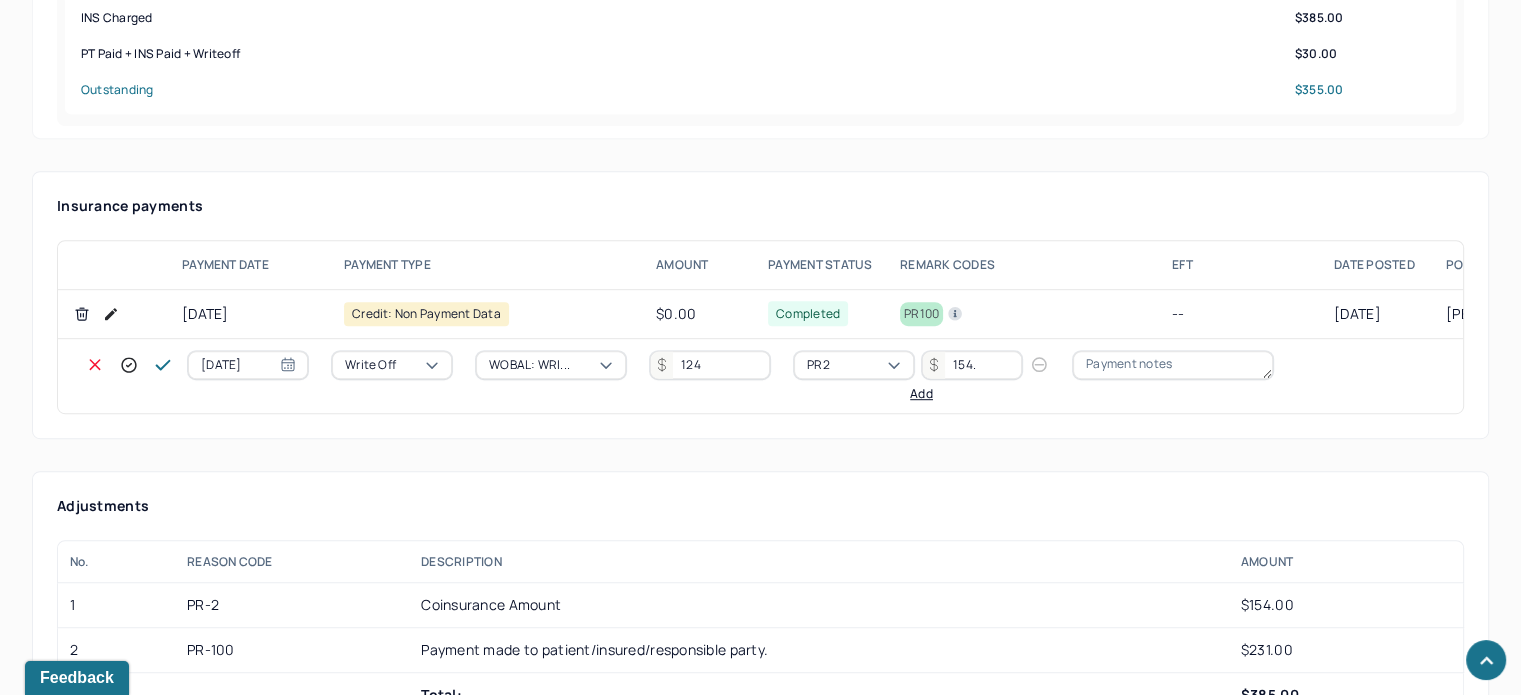 type on "154." 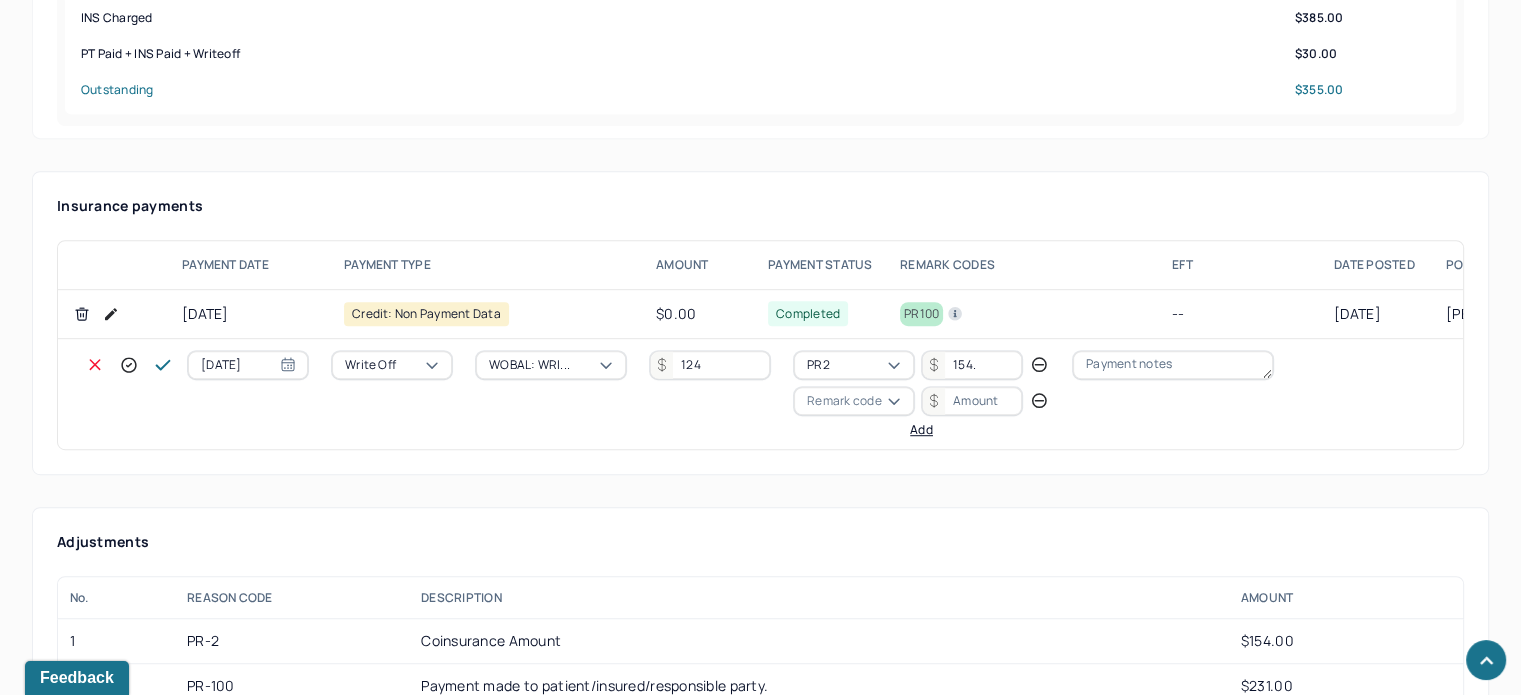 click on "Remark code" at bounding box center (844, 401) 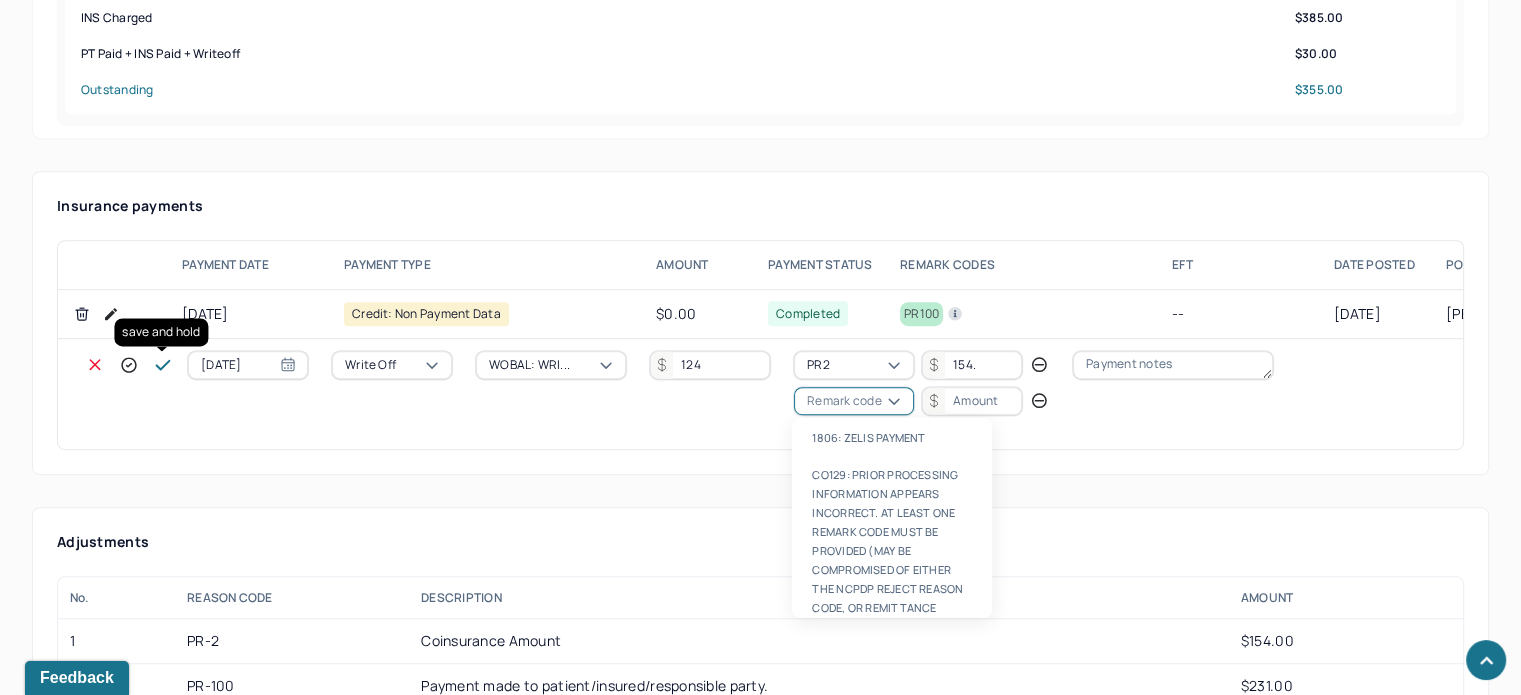 click 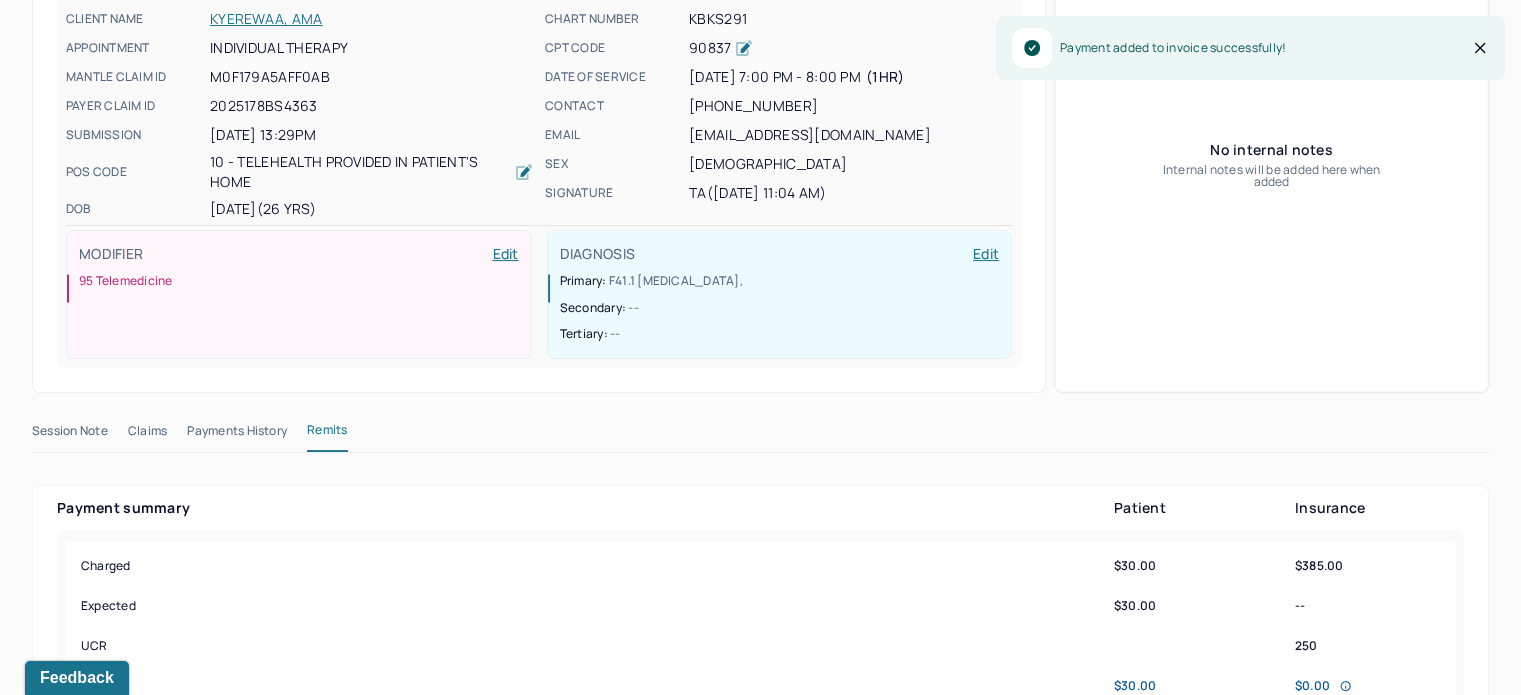 scroll, scrollTop: 0, scrollLeft: 0, axis: both 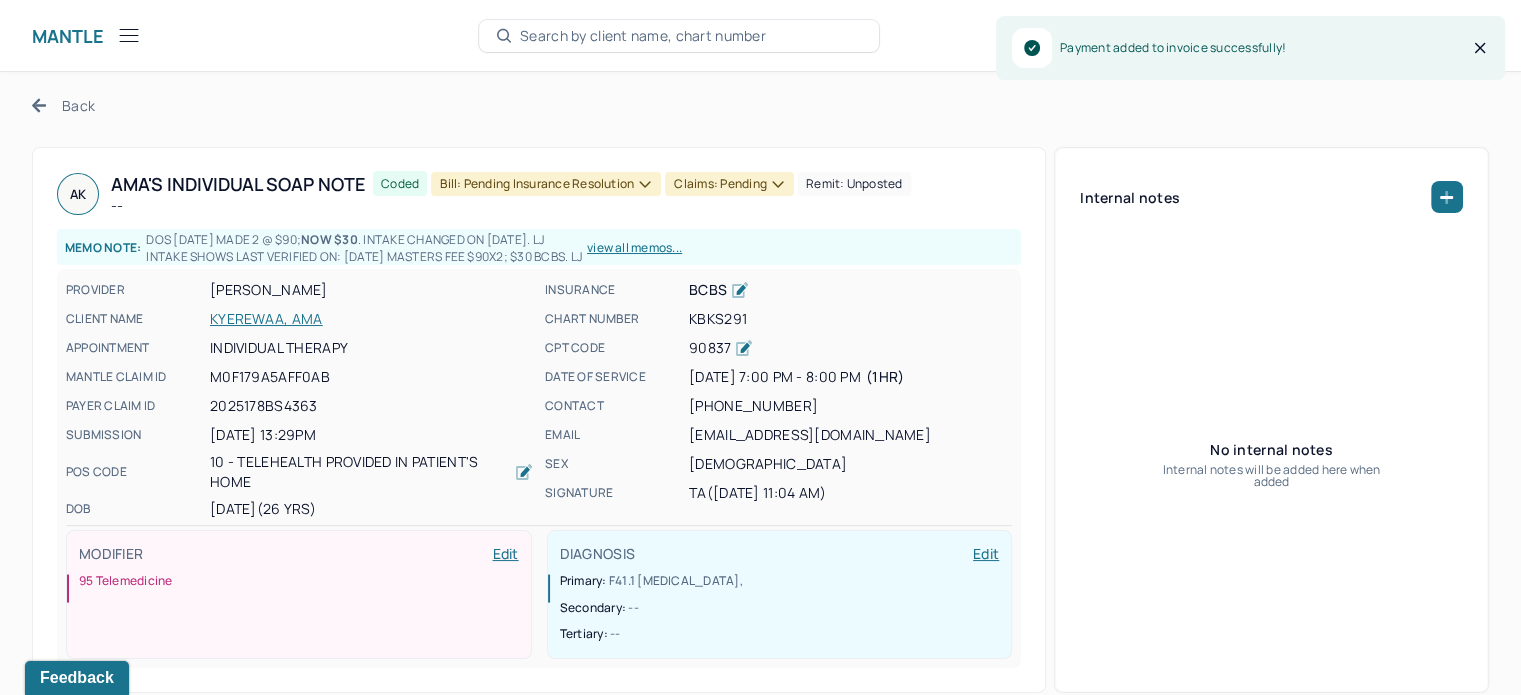 click on "Claims: pending" at bounding box center [729, 184] 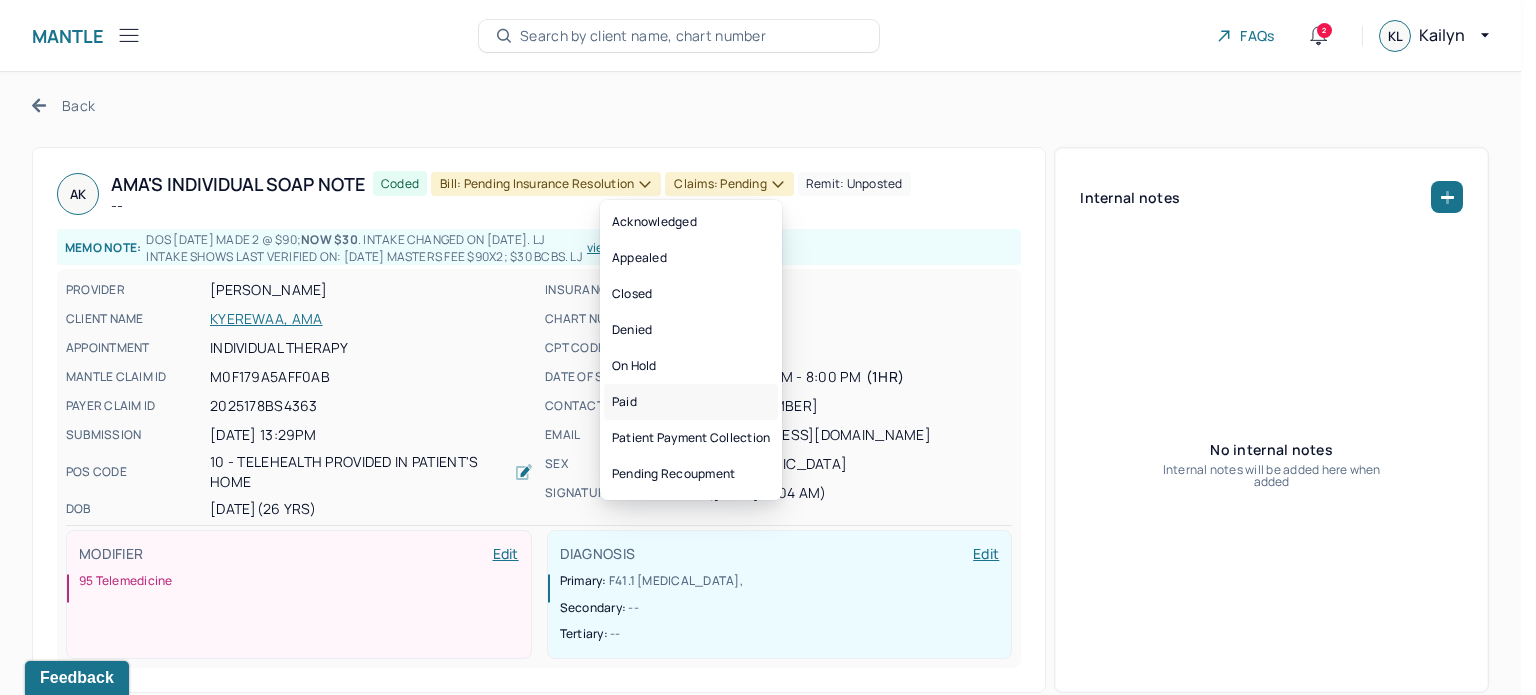 click on "Paid" at bounding box center [691, 402] 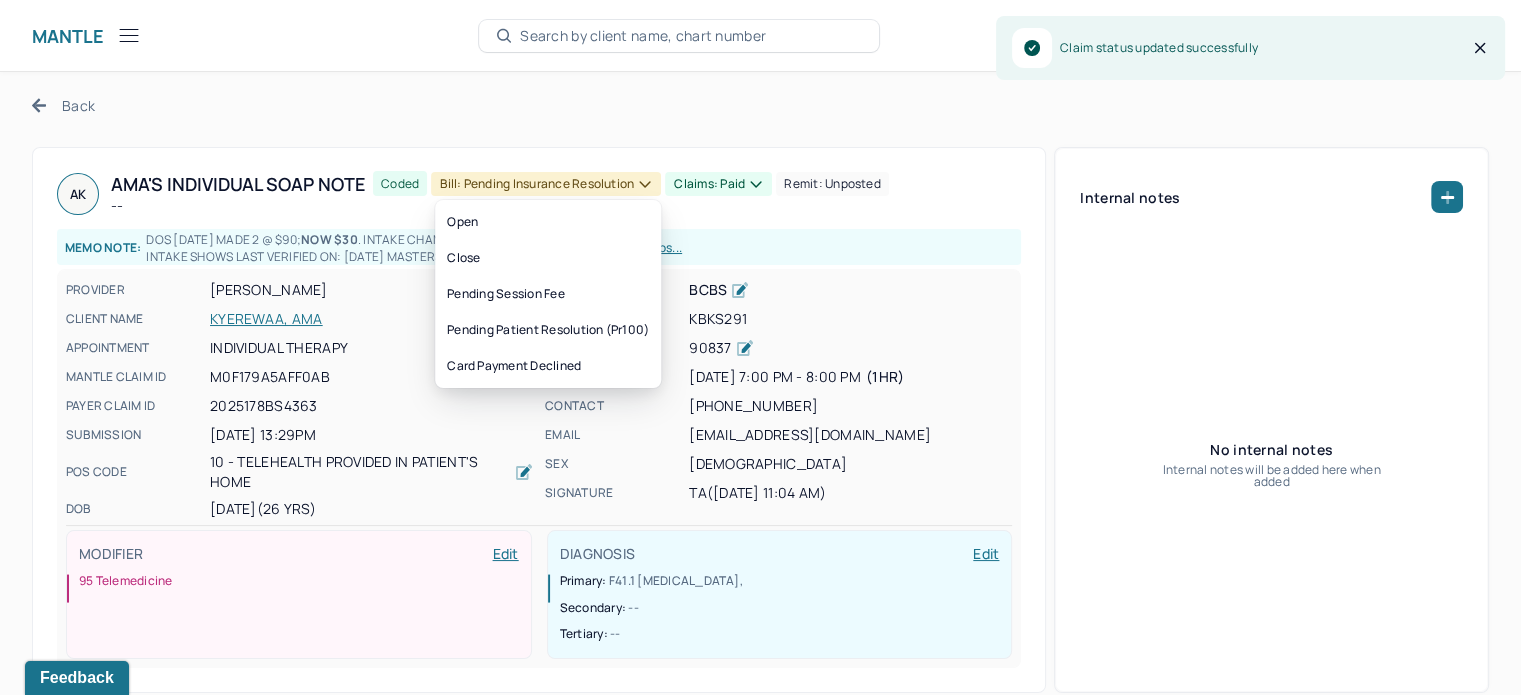 click on "Bill: Pending Insurance Resolution" at bounding box center [546, 184] 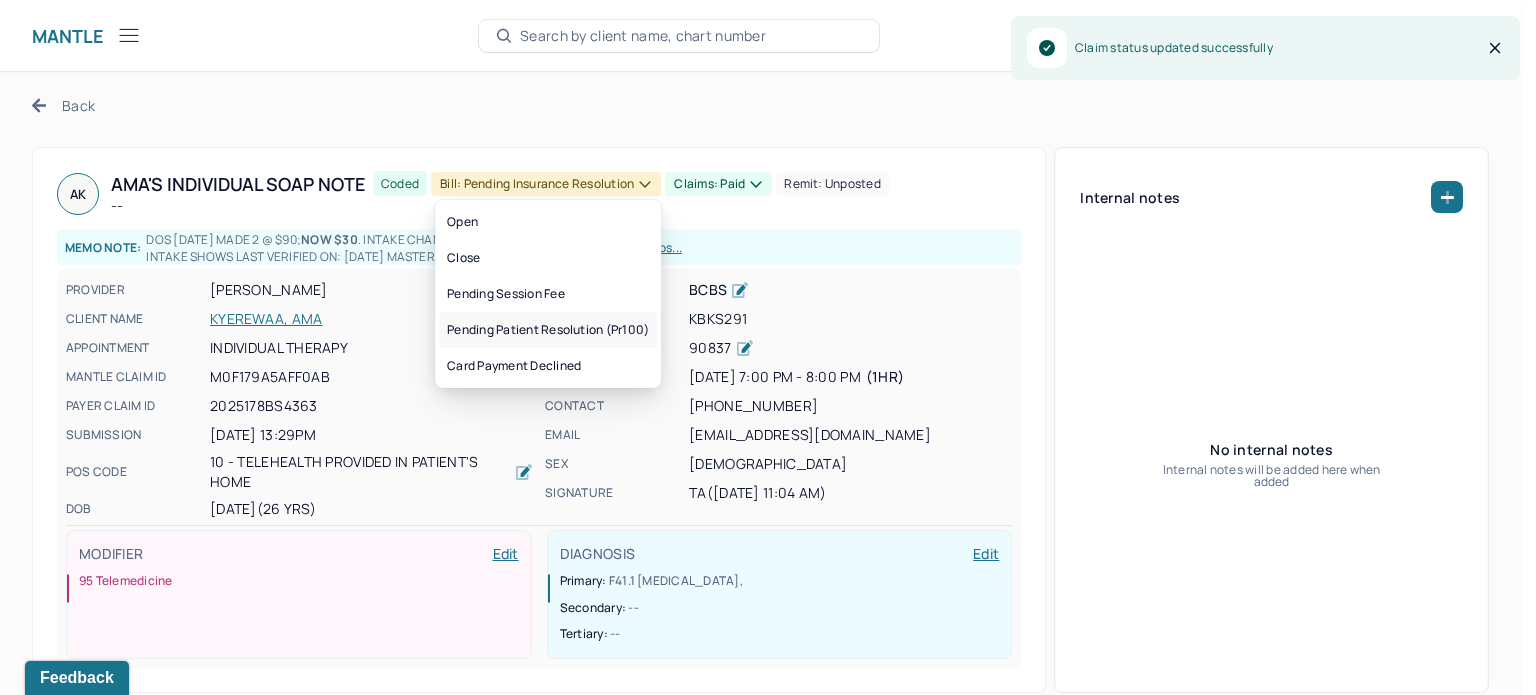 drag, startPoint x: 599, startPoint y: 318, endPoint x: 535, endPoint y: 283, distance: 72.94518 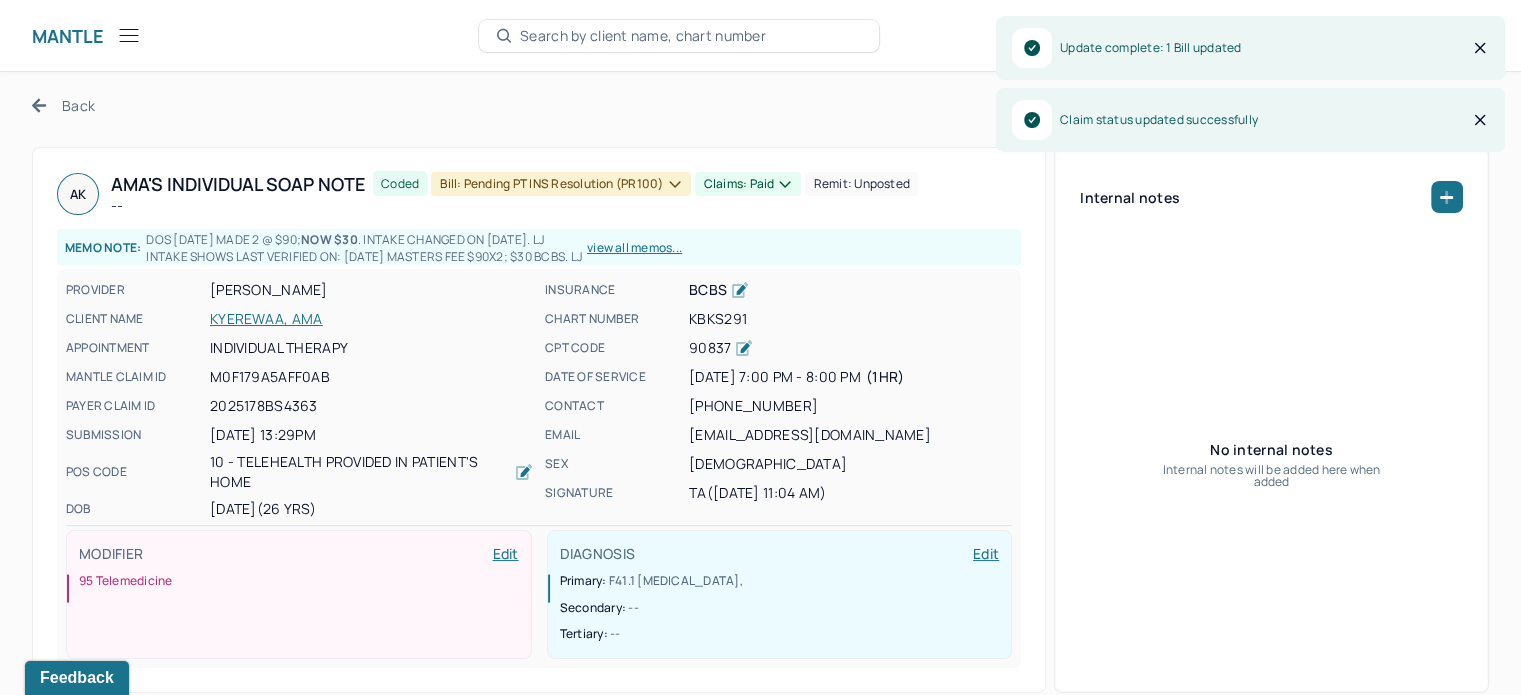 click on "Back" at bounding box center (63, 105) 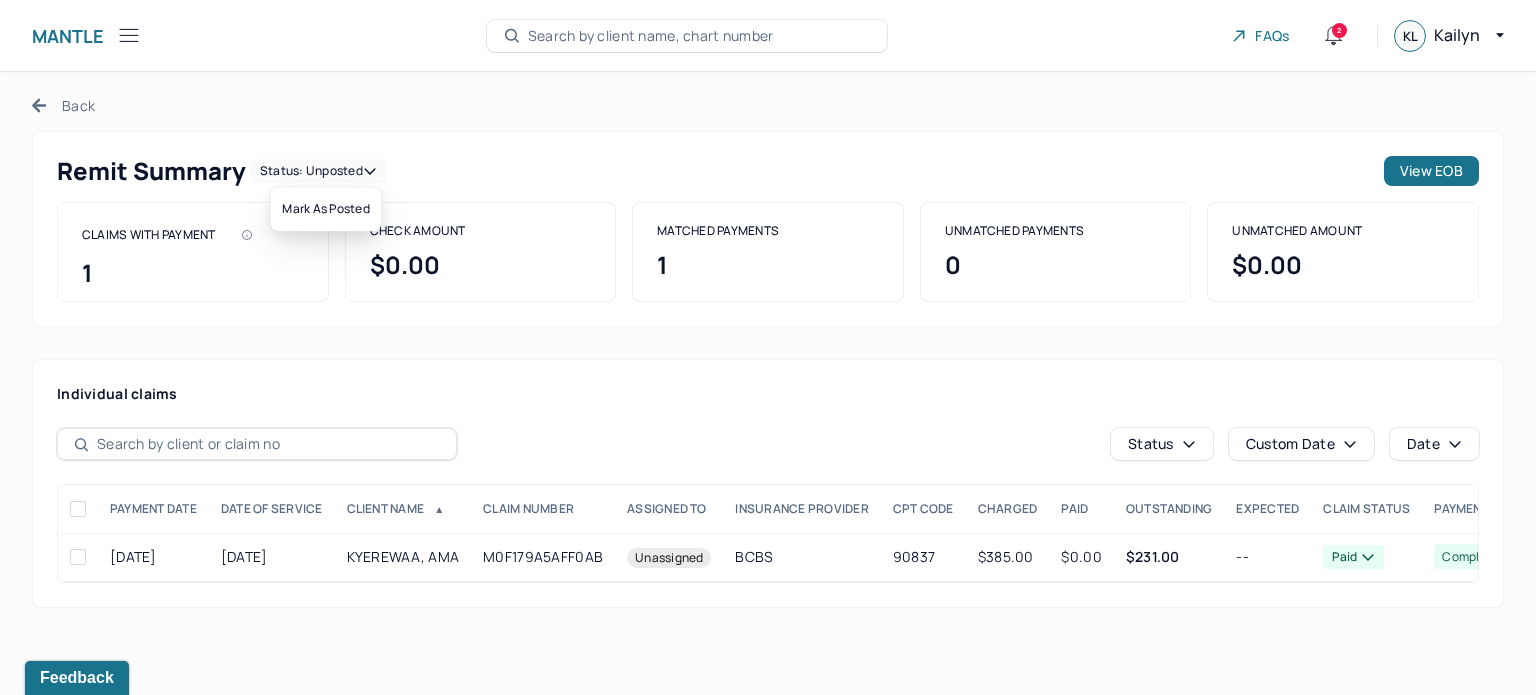 click on "Status: unposted" at bounding box center [318, 171] 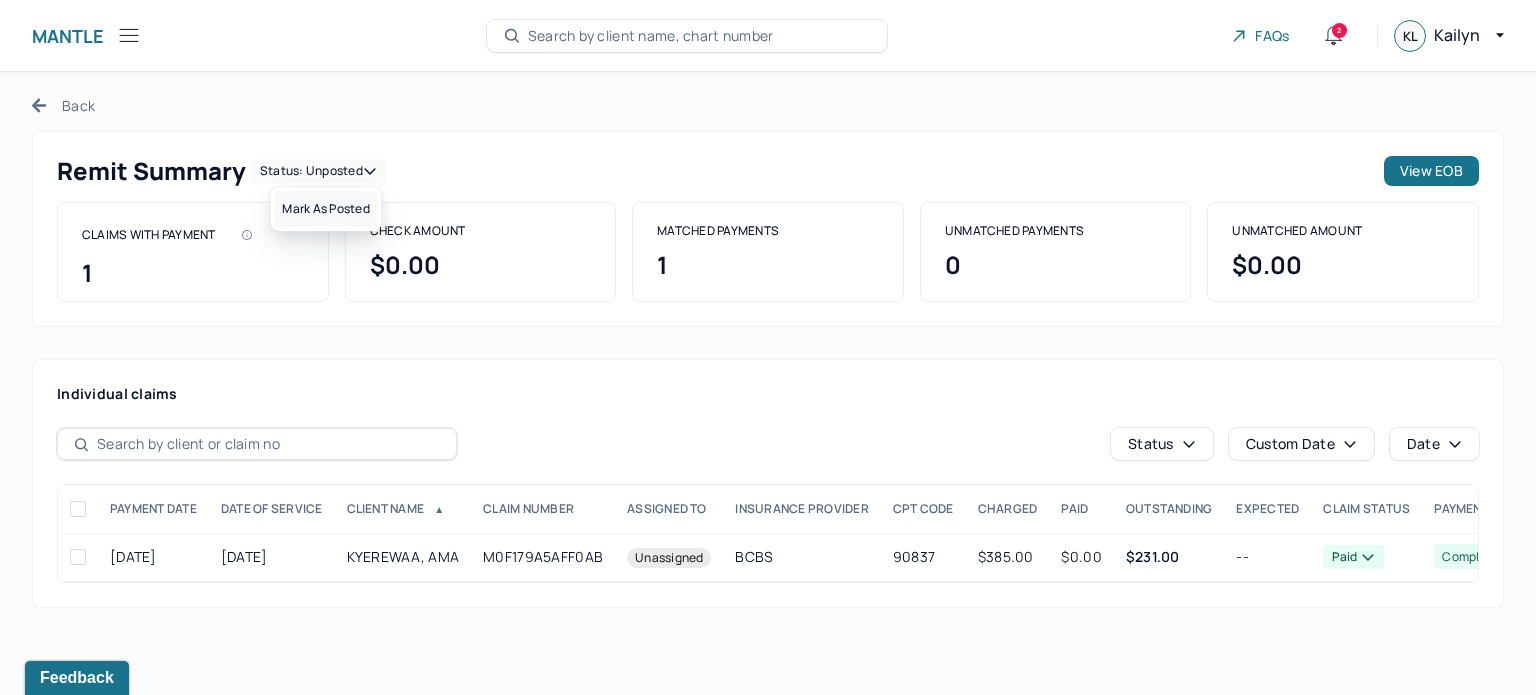 click on "Mark as Posted" at bounding box center (325, 209) 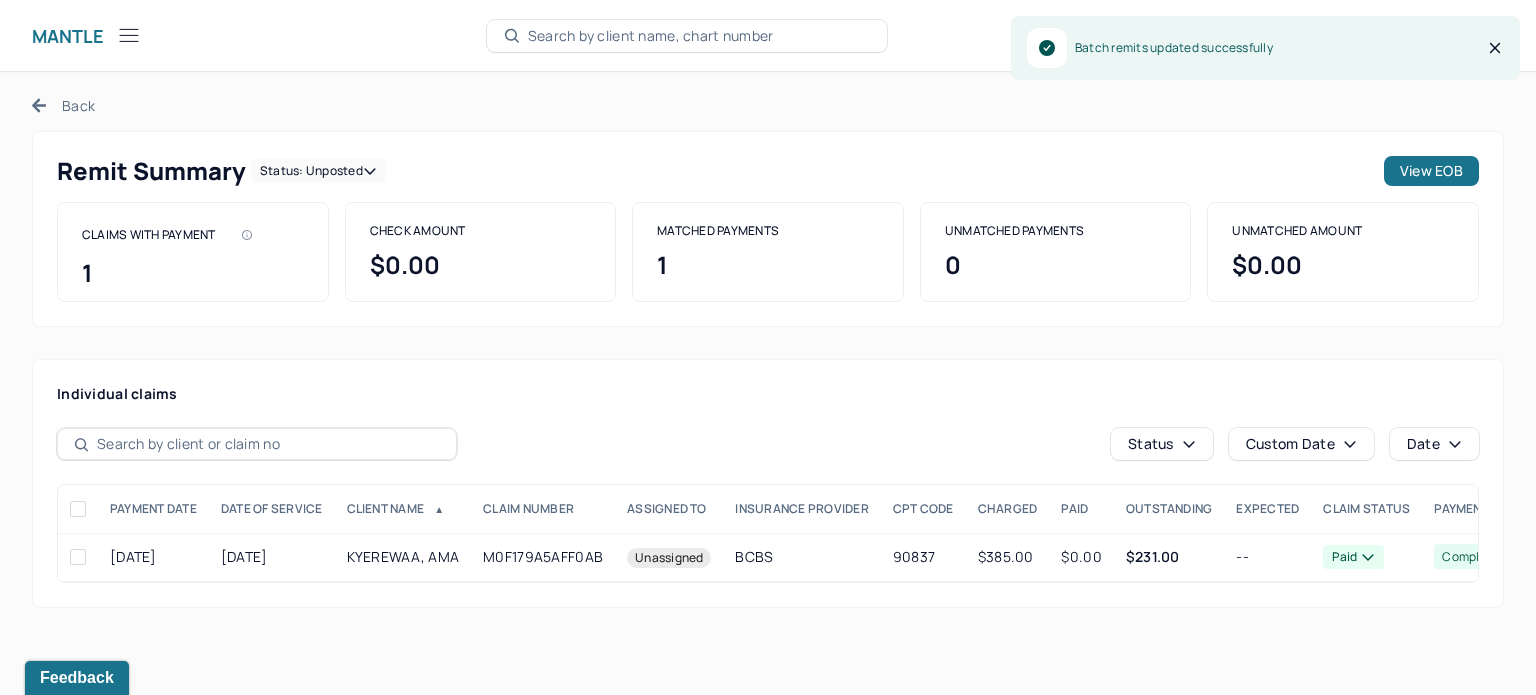 click on "Back" at bounding box center [63, 105] 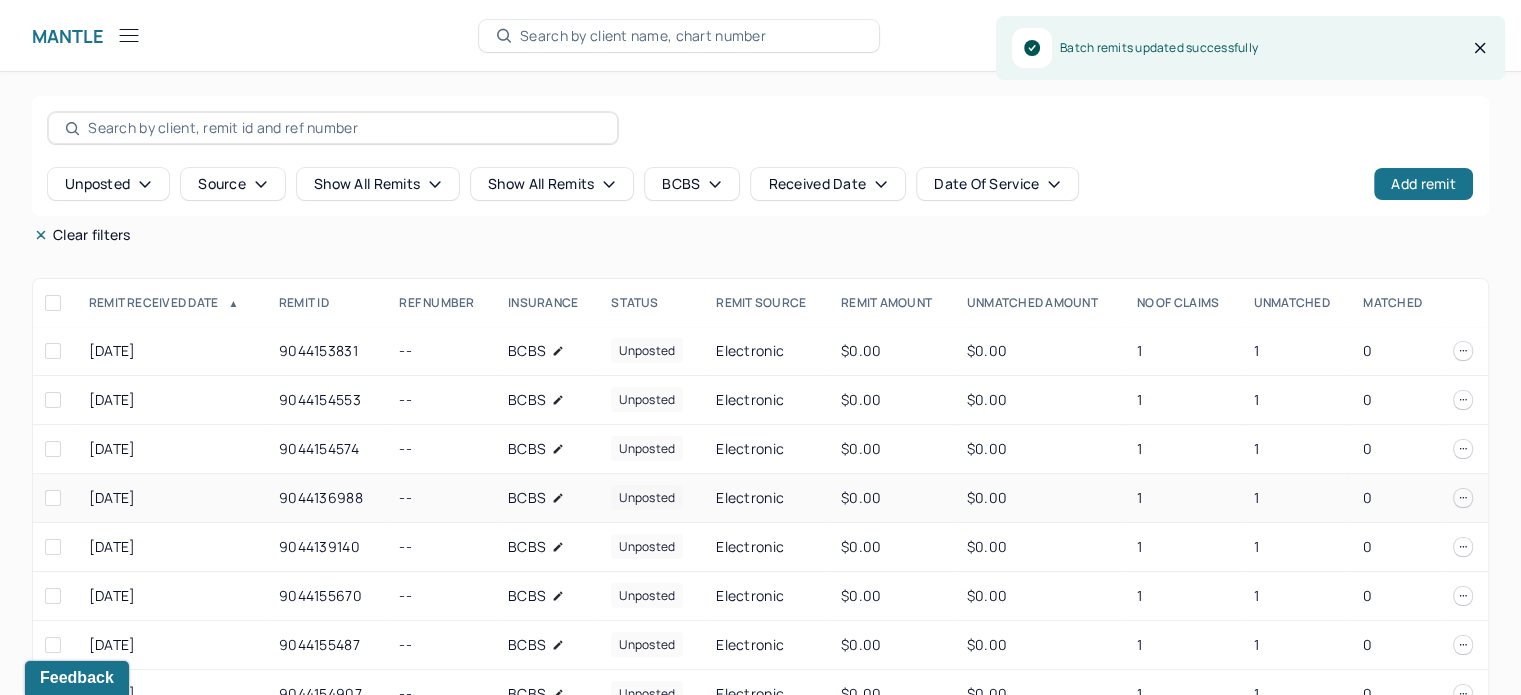 click on "1" at bounding box center [1296, 498] 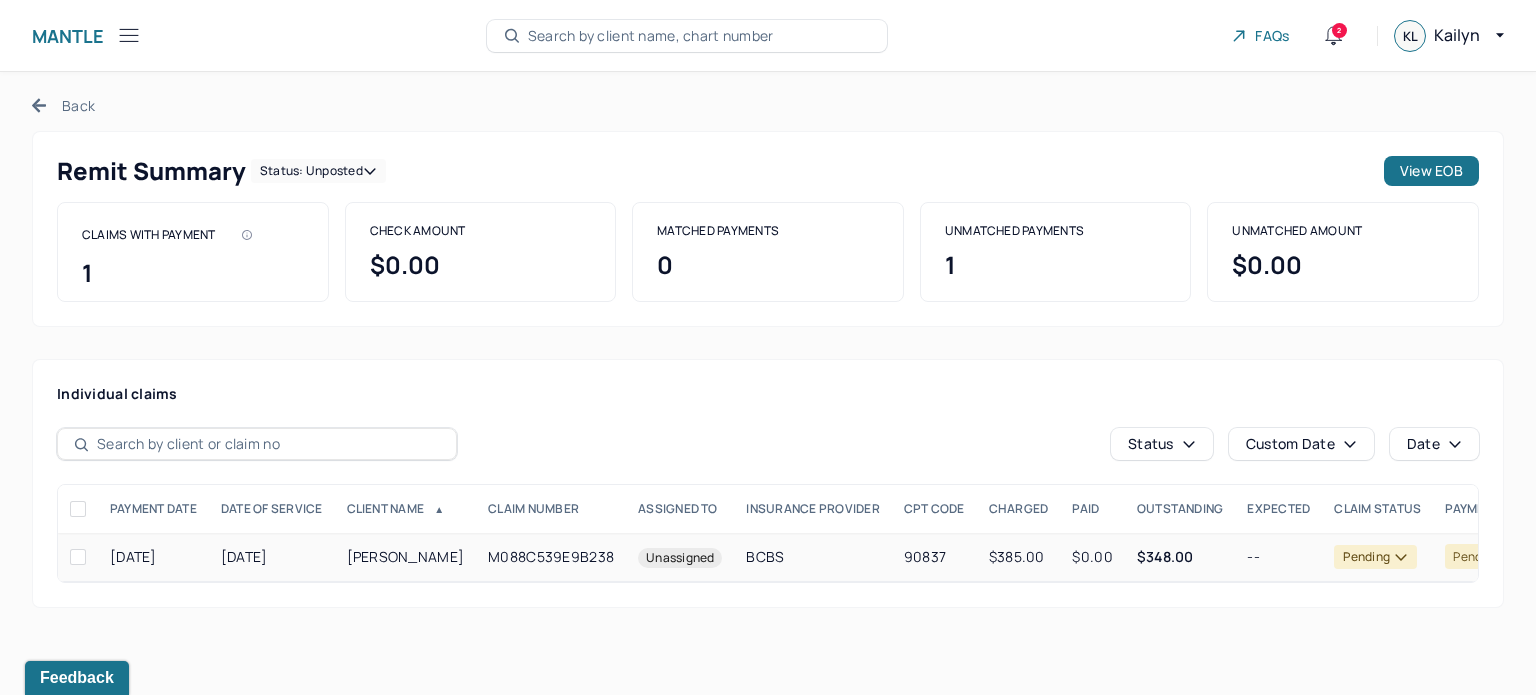 click on "Unassigned" at bounding box center [680, 558] 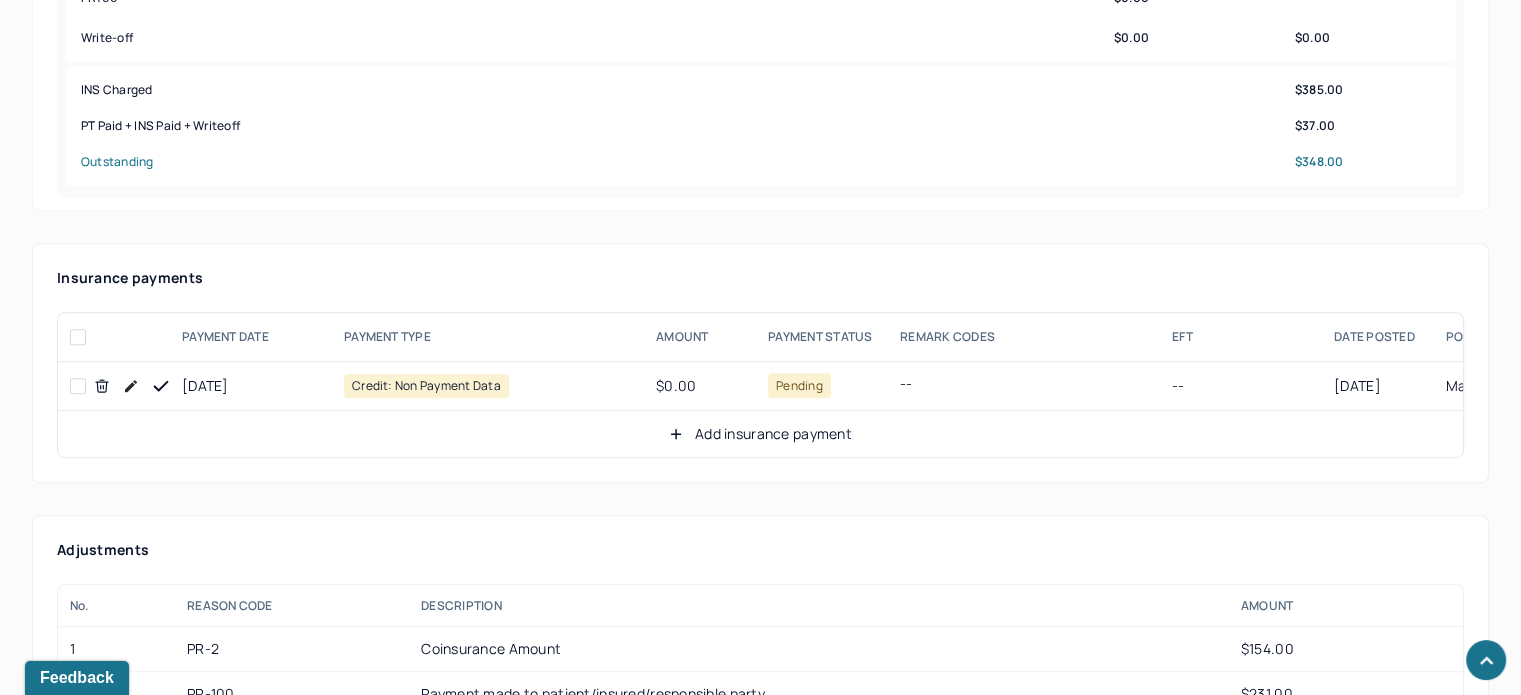 scroll, scrollTop: 1300, scrollLeft: 0, axis: vertical 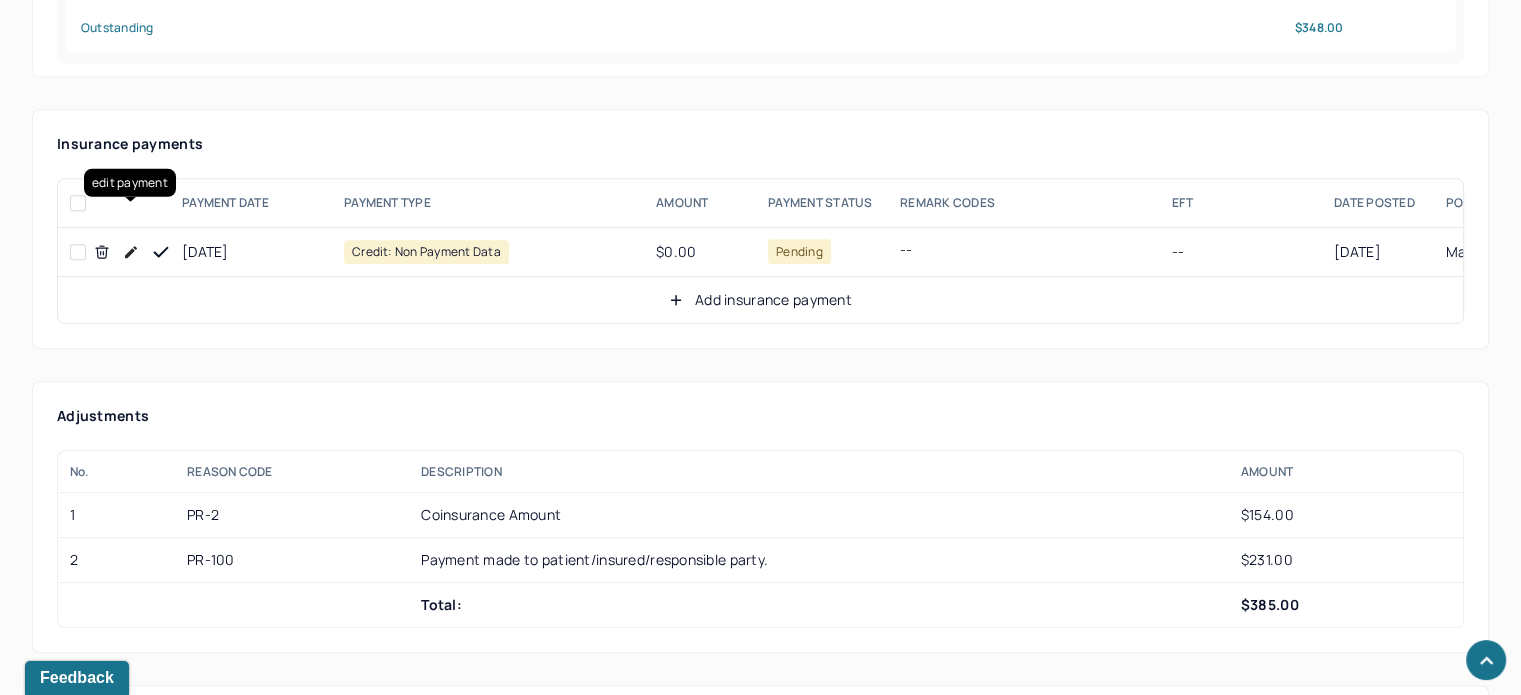 click 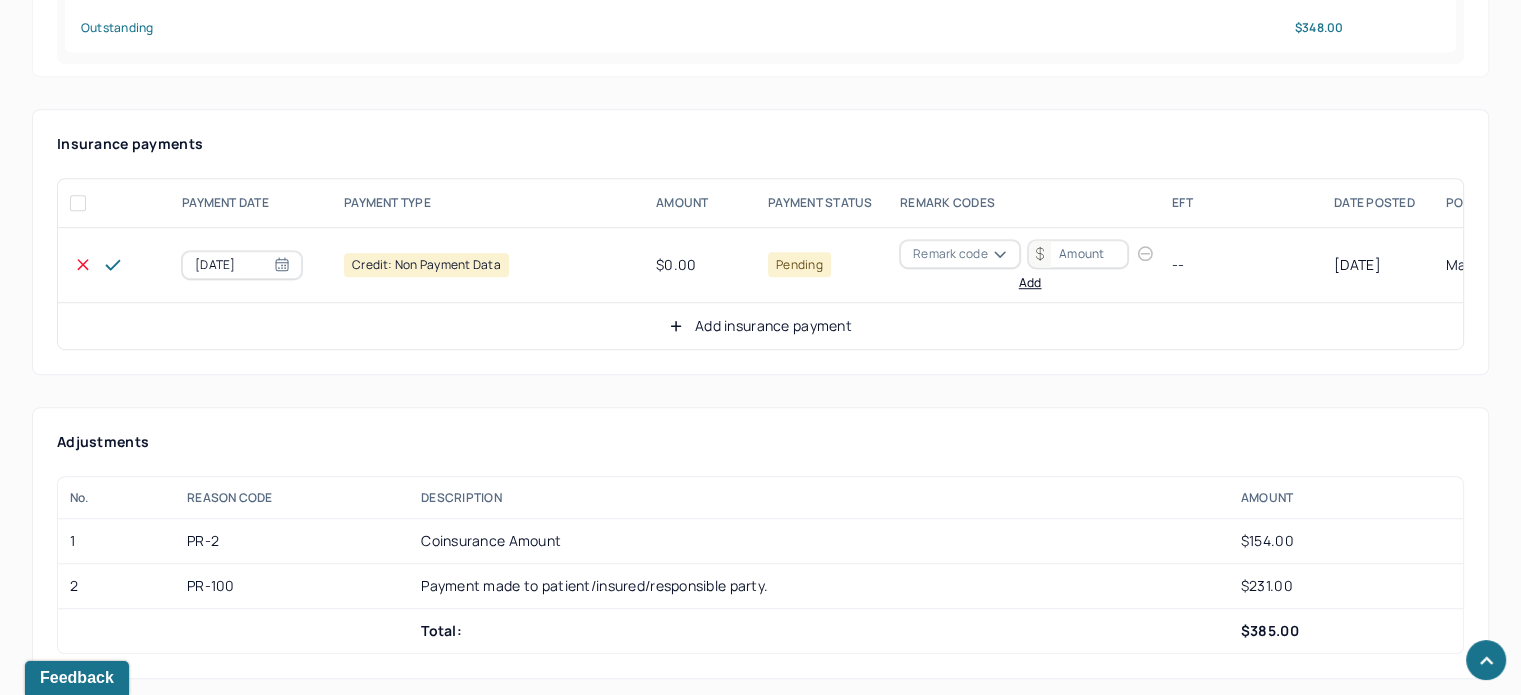 click on "Remark code" at bounding box center (950, 254) 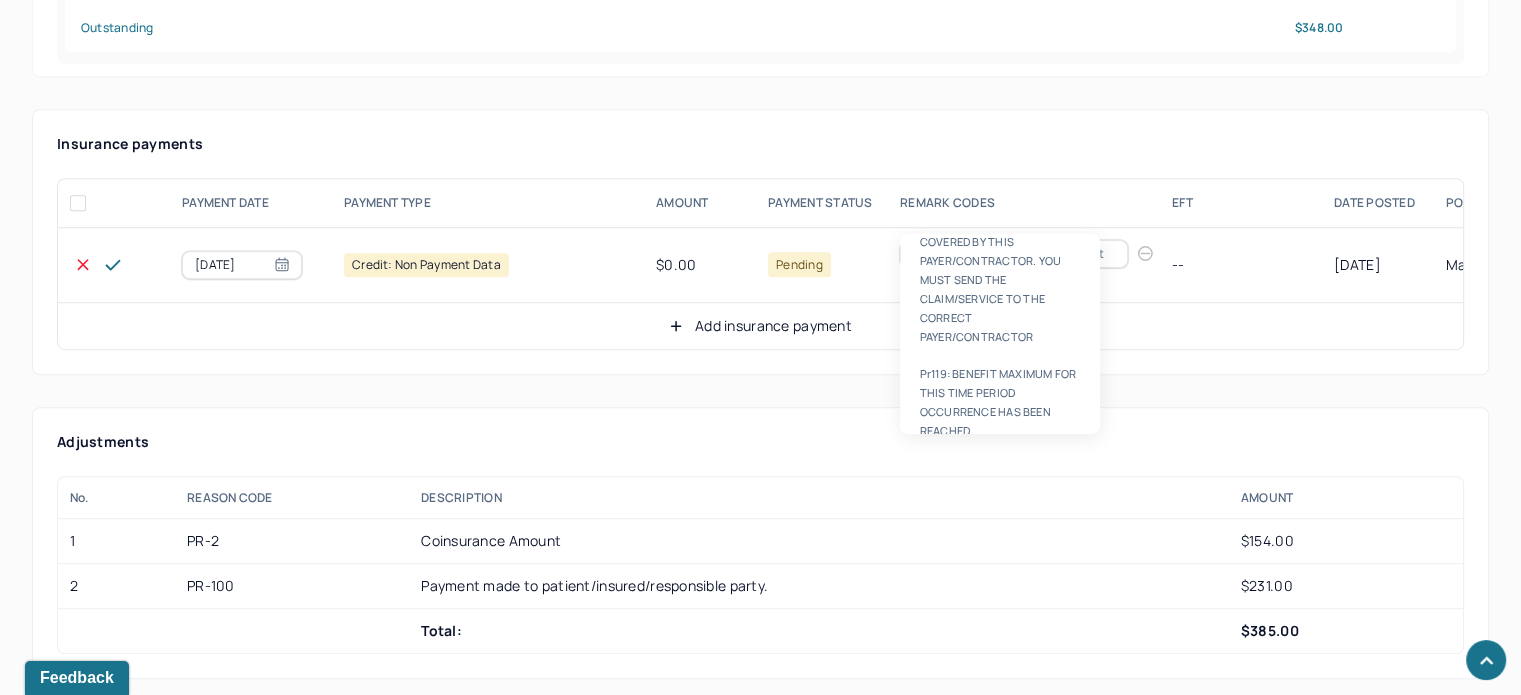 scroll, scrollTop: 8, scrollLeft: 0, axis: vertical 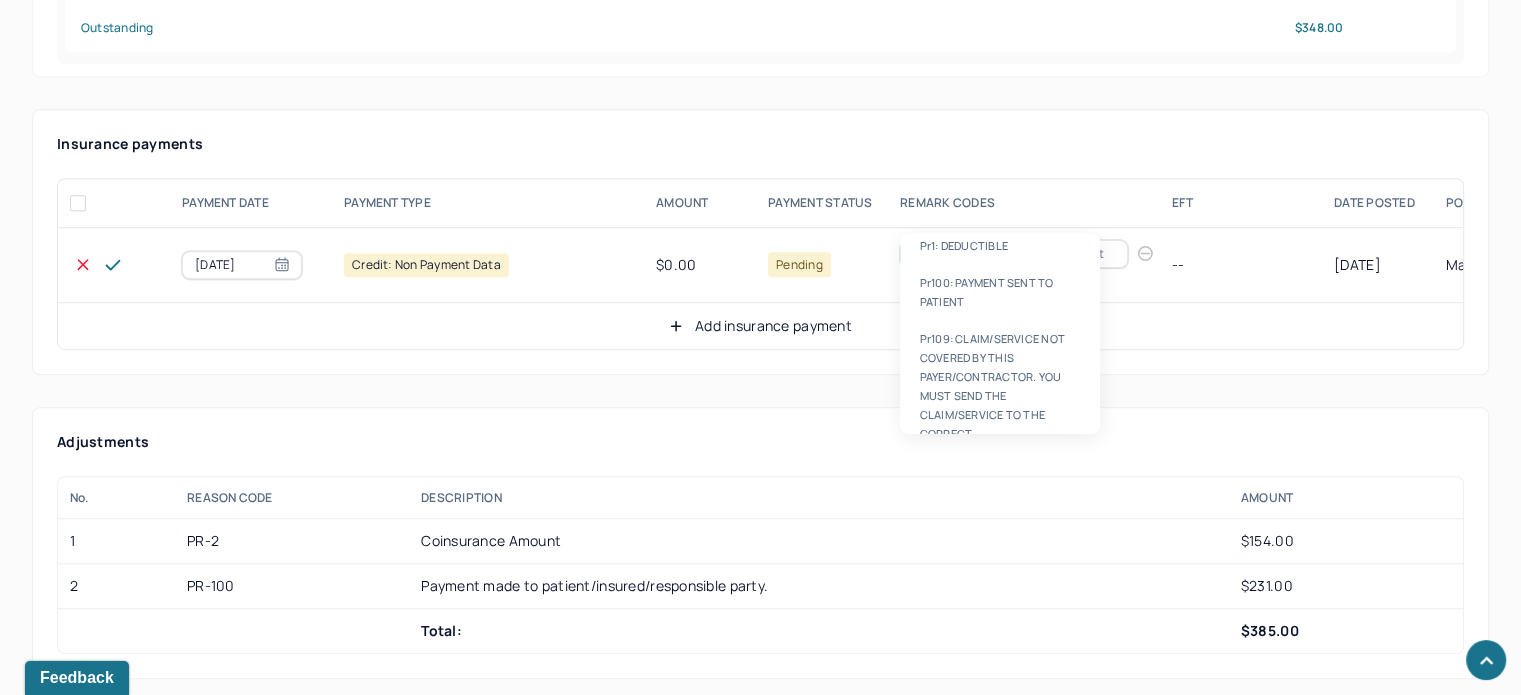 type on "PR100" 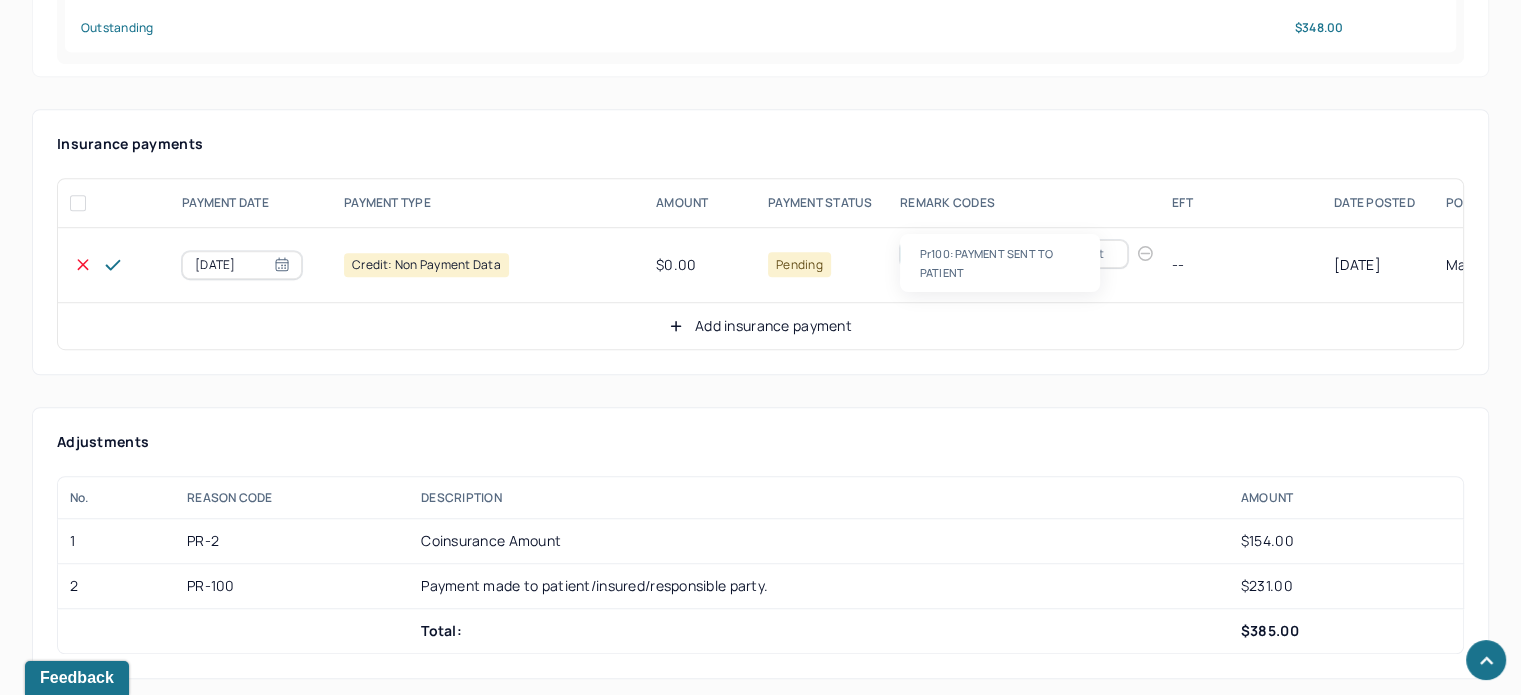 scroll, scrollTop: 0, scrollLeft: 0, axis: both 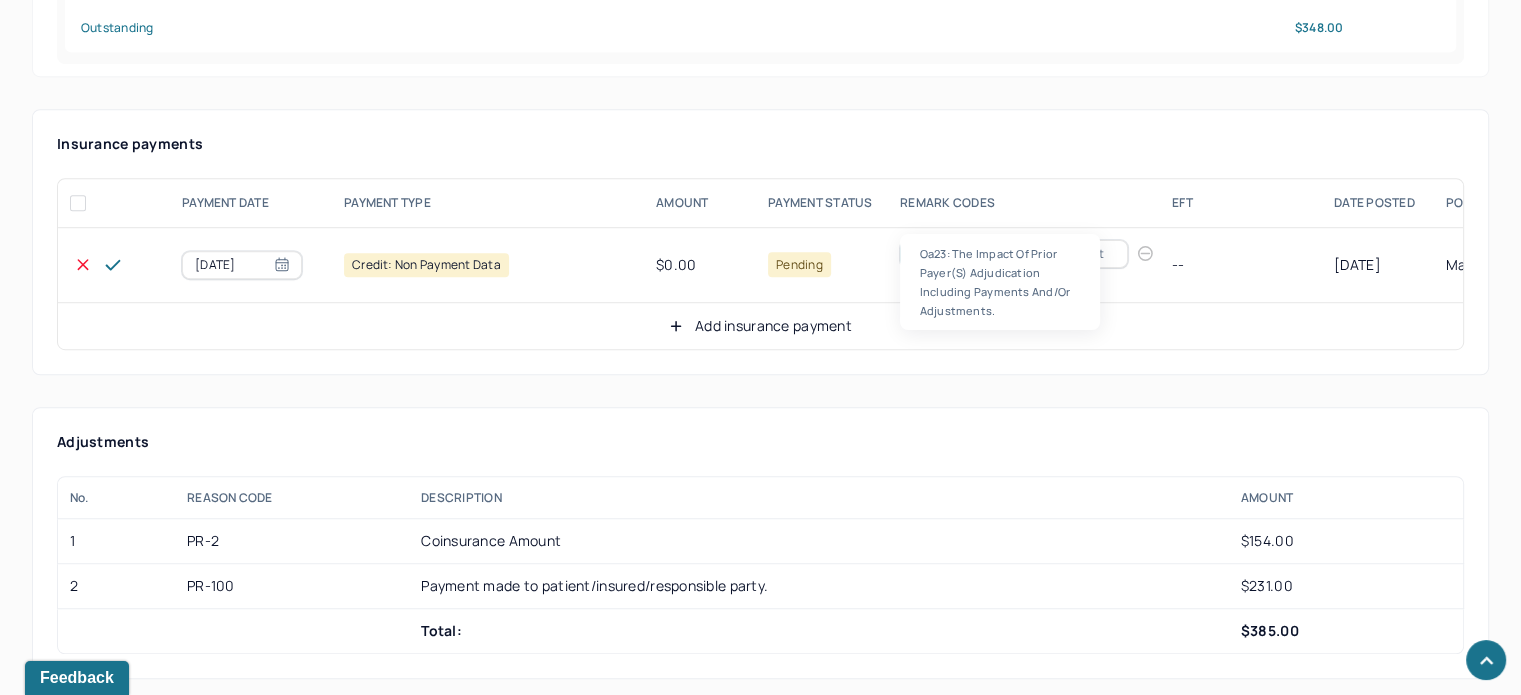type on "2" 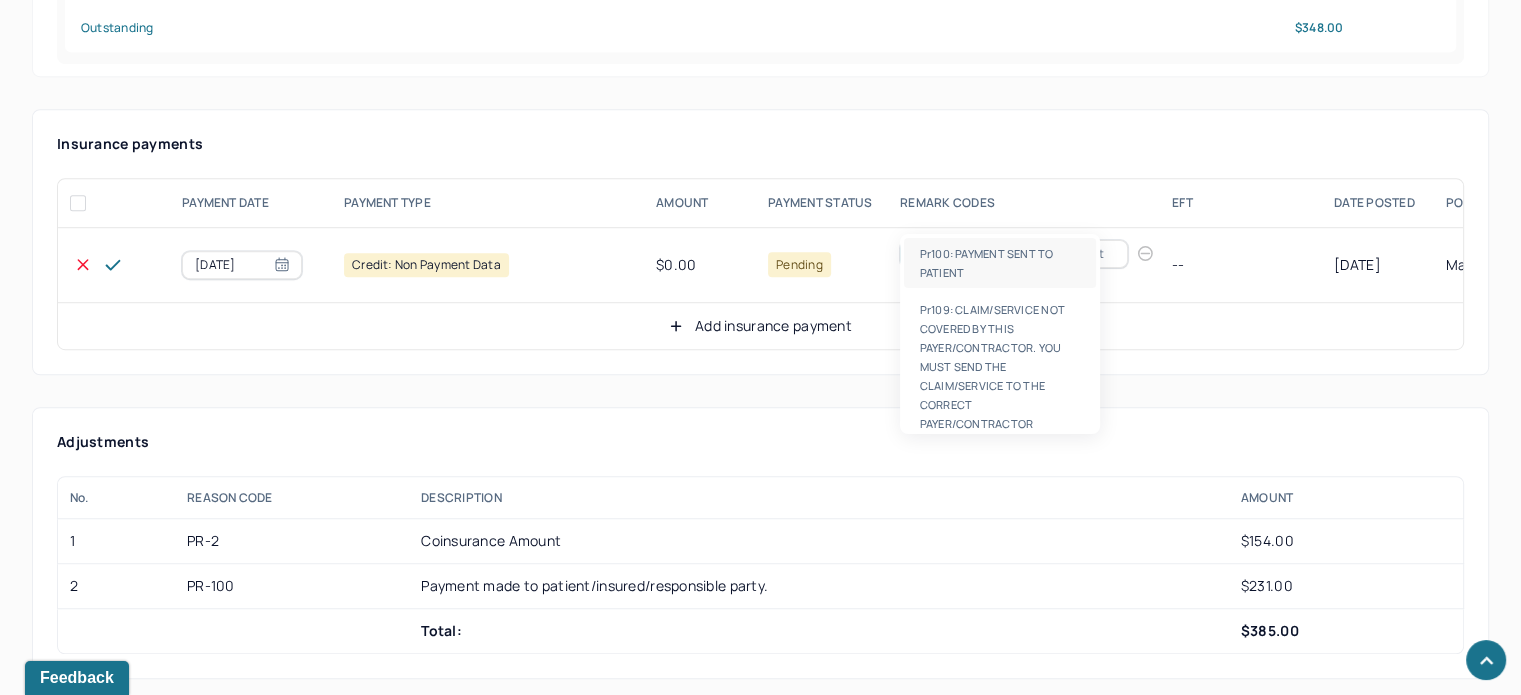 type on "100" 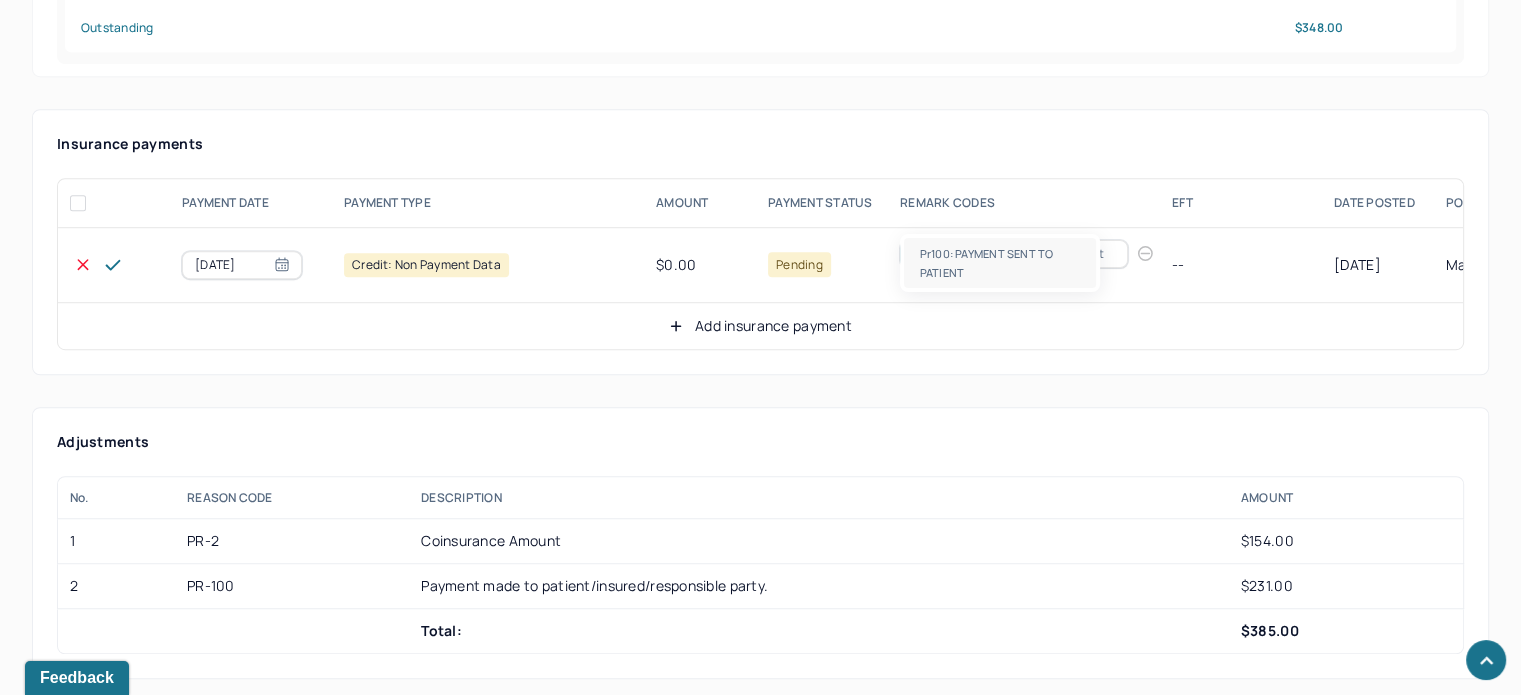 type 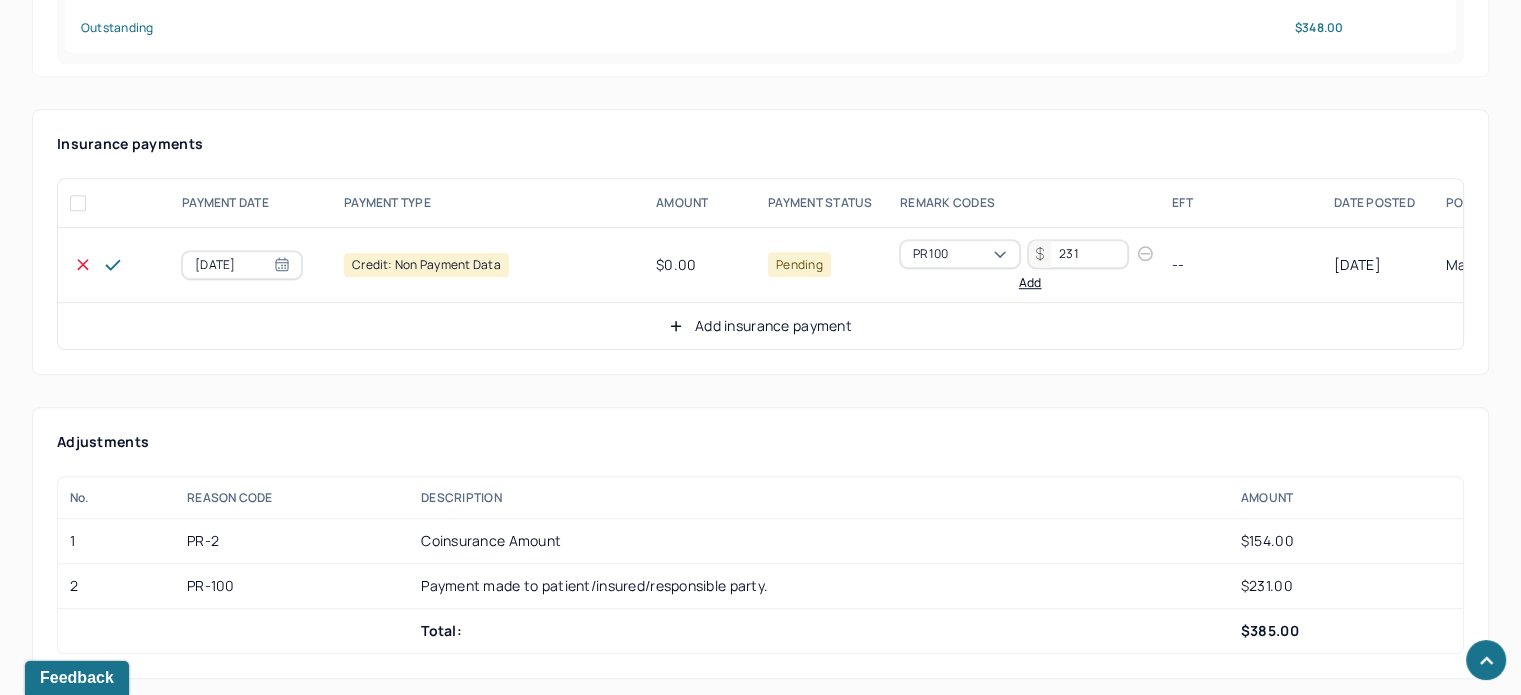 type on "231" 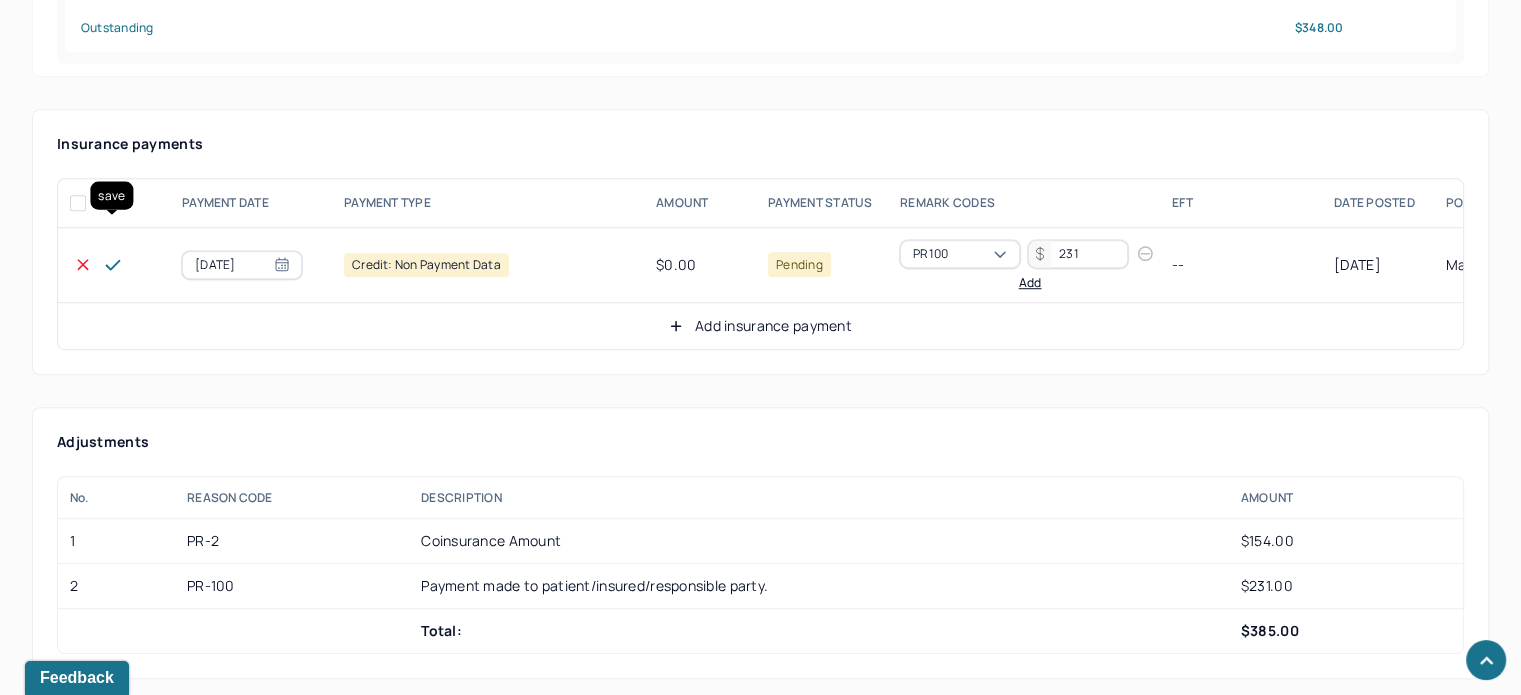 click 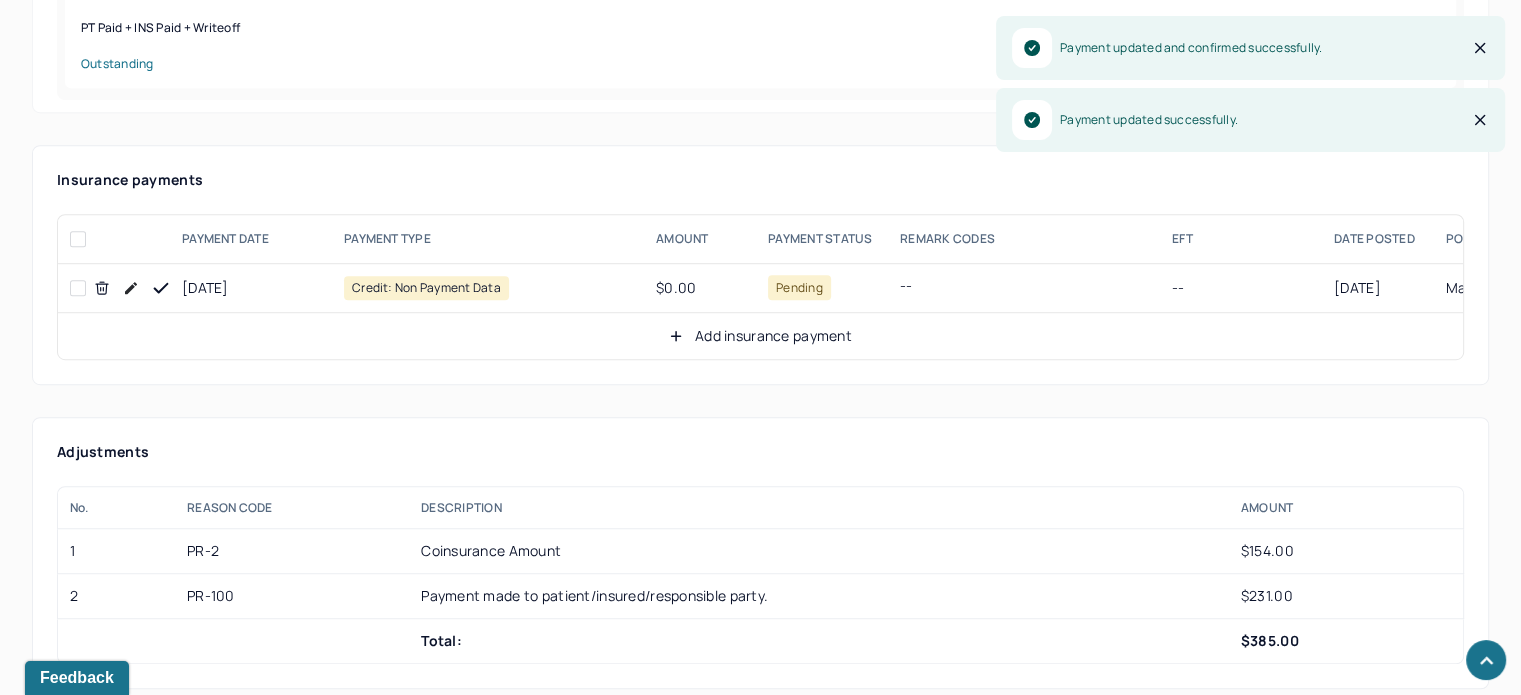 scroll, scrollTop: 1300, scrollLeft: 0, axis: vertical 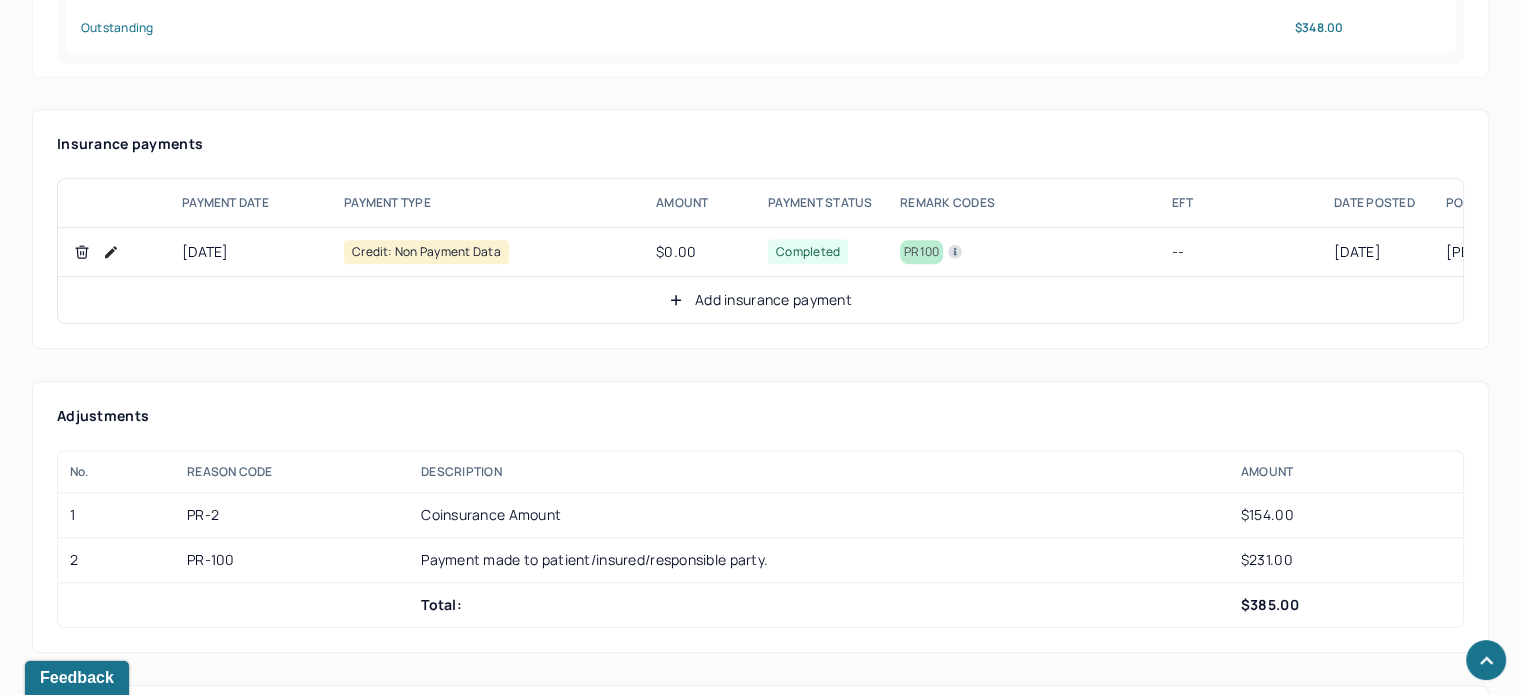 click on "Add insurance payment" at bounding box center (760, 300) 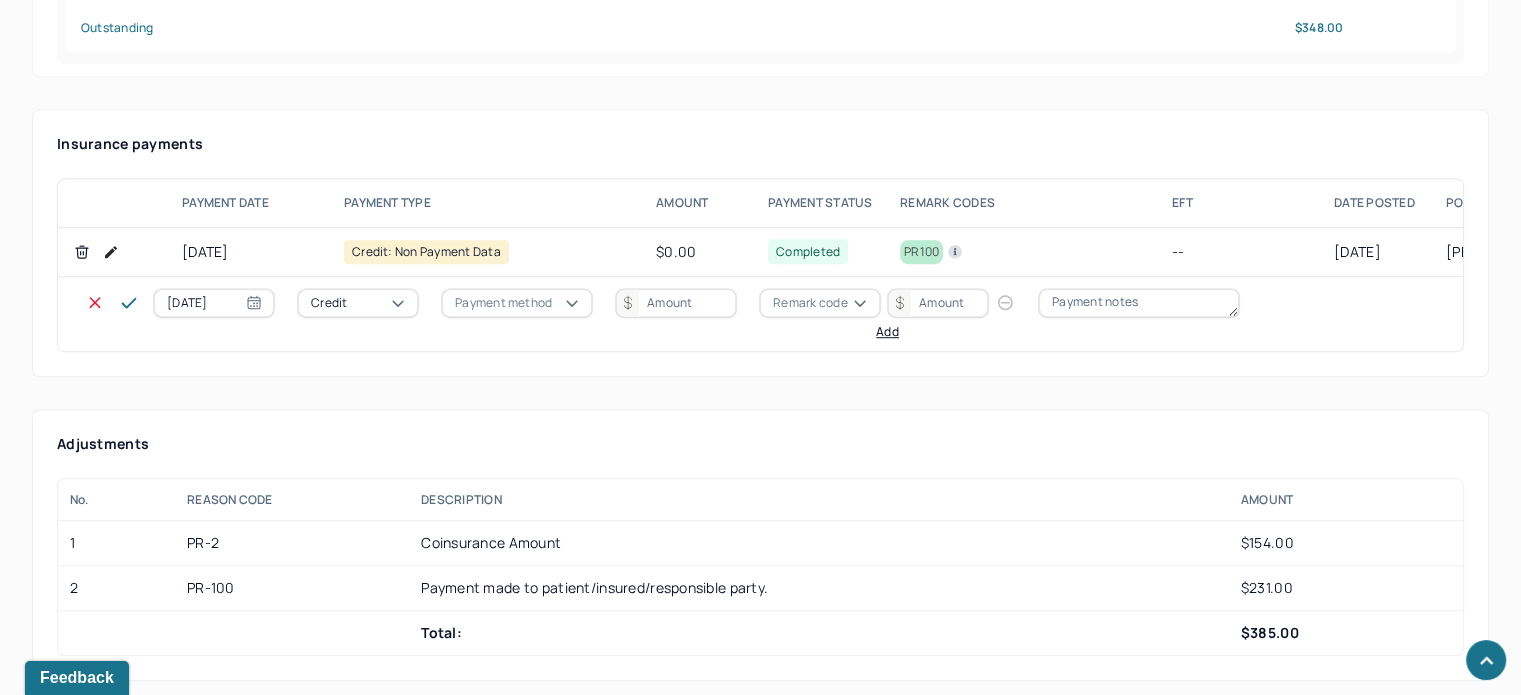 click on "Credit" at bounding box center (358, 303) 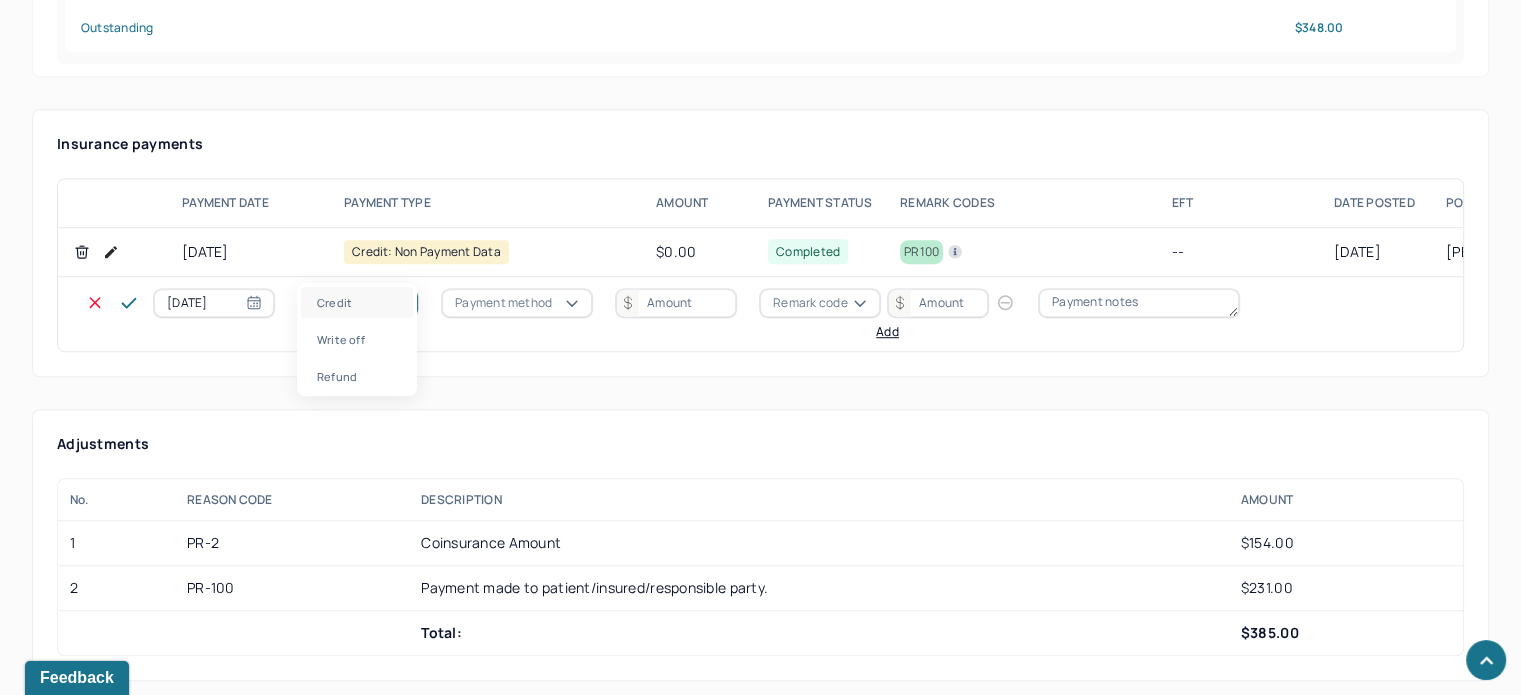 drag, startPoint x: 363, startPoint y: 349, endPoint x: 452, endPoint y: 295, distance: 104.100914 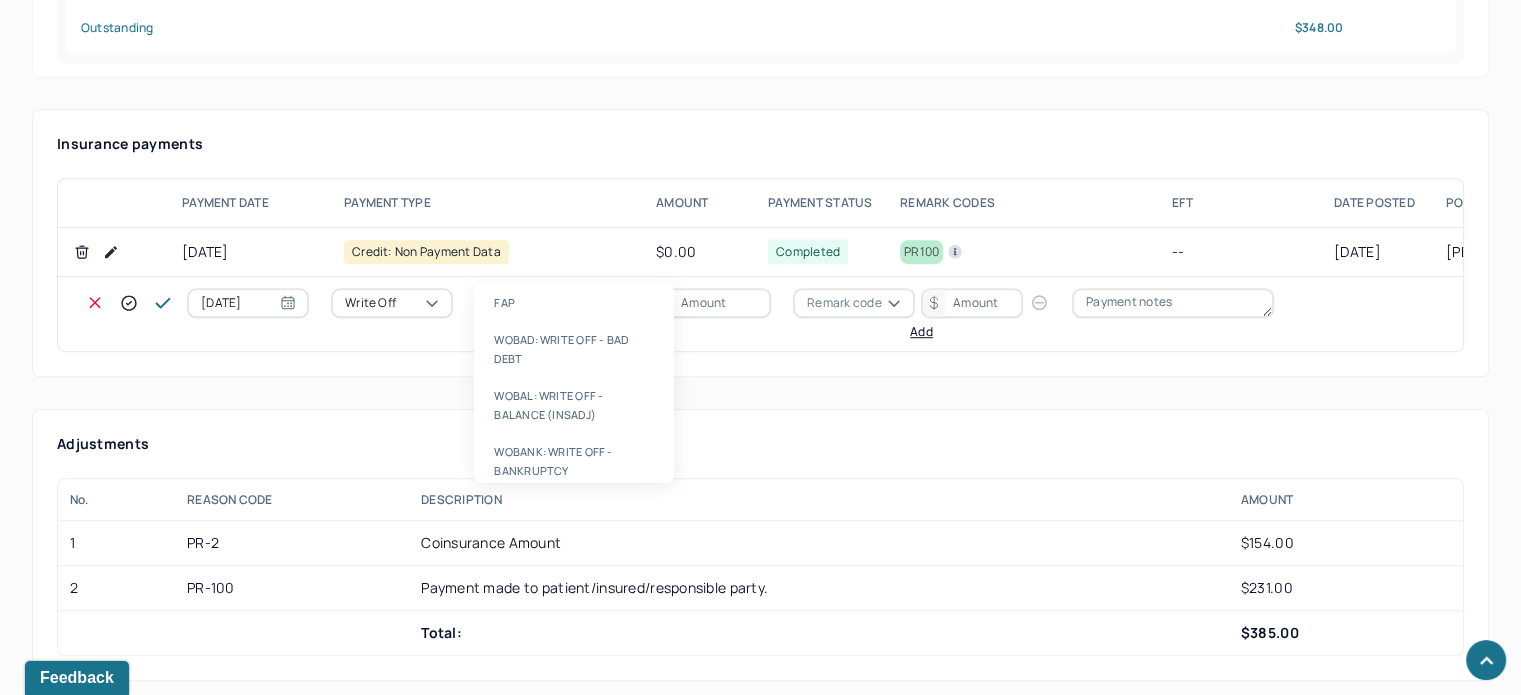 click on "Write-off code" at bounding box center (530, 303) 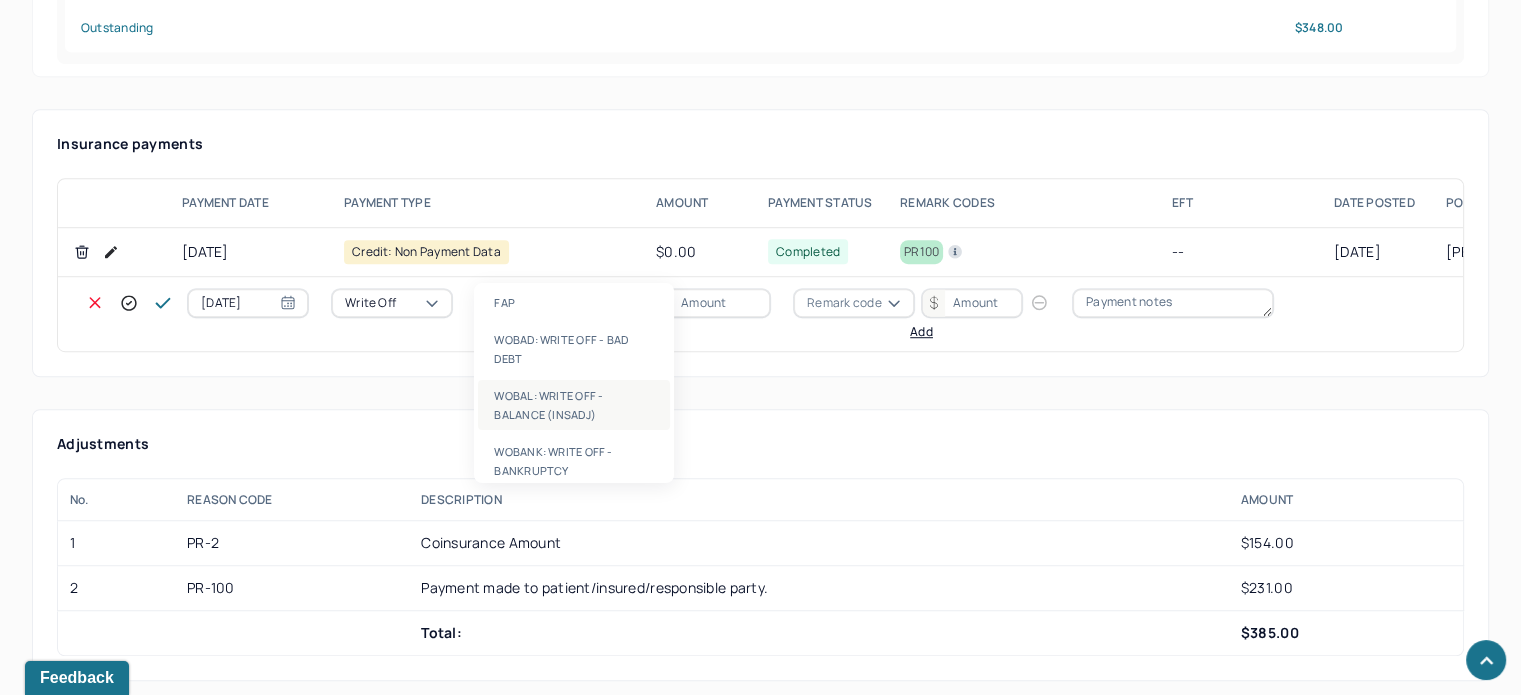 click on "WOBAL: WRITE OFF - BALANCE (INSADJ)" at bounding box center (574, 405) 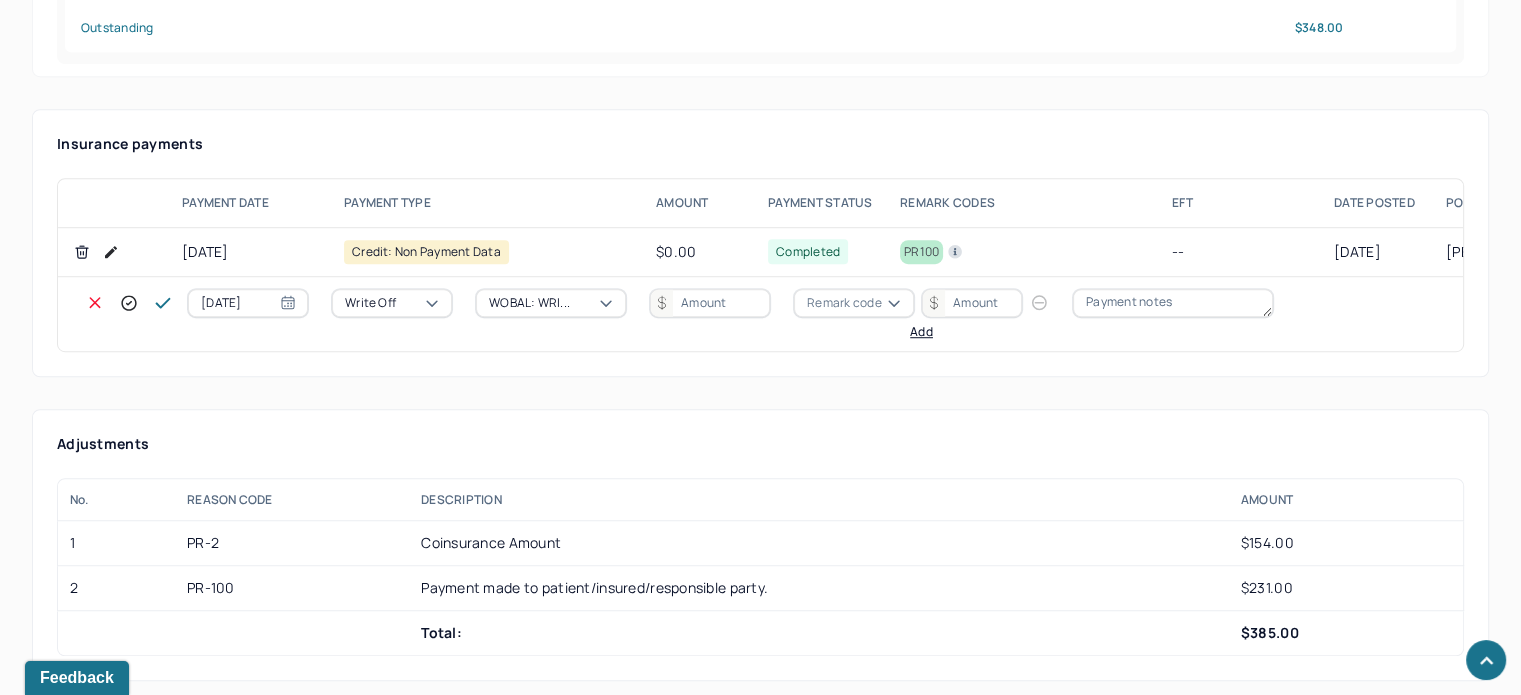 click at bounding box center (710, 303) 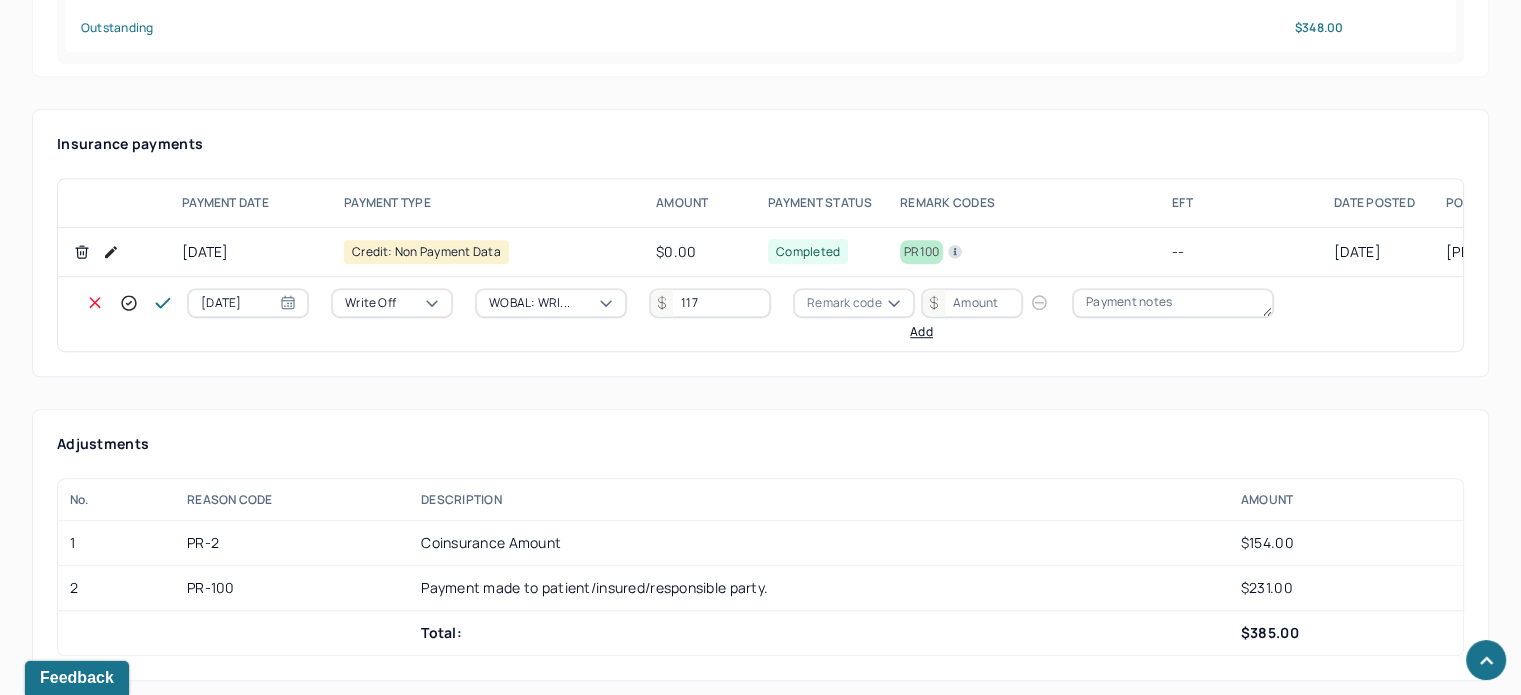type on "117" 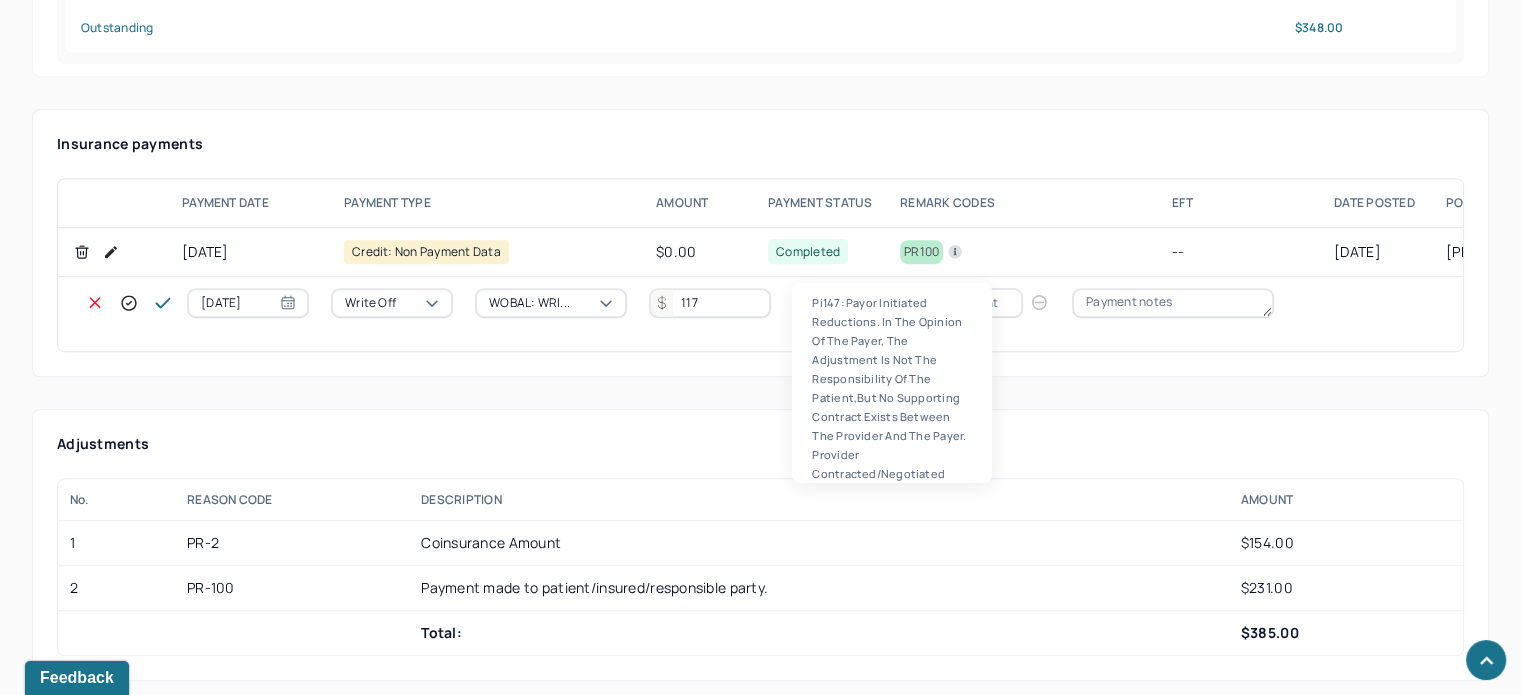 scroll, scrollTop: 124, scrollLeft: 0, axis: vertical 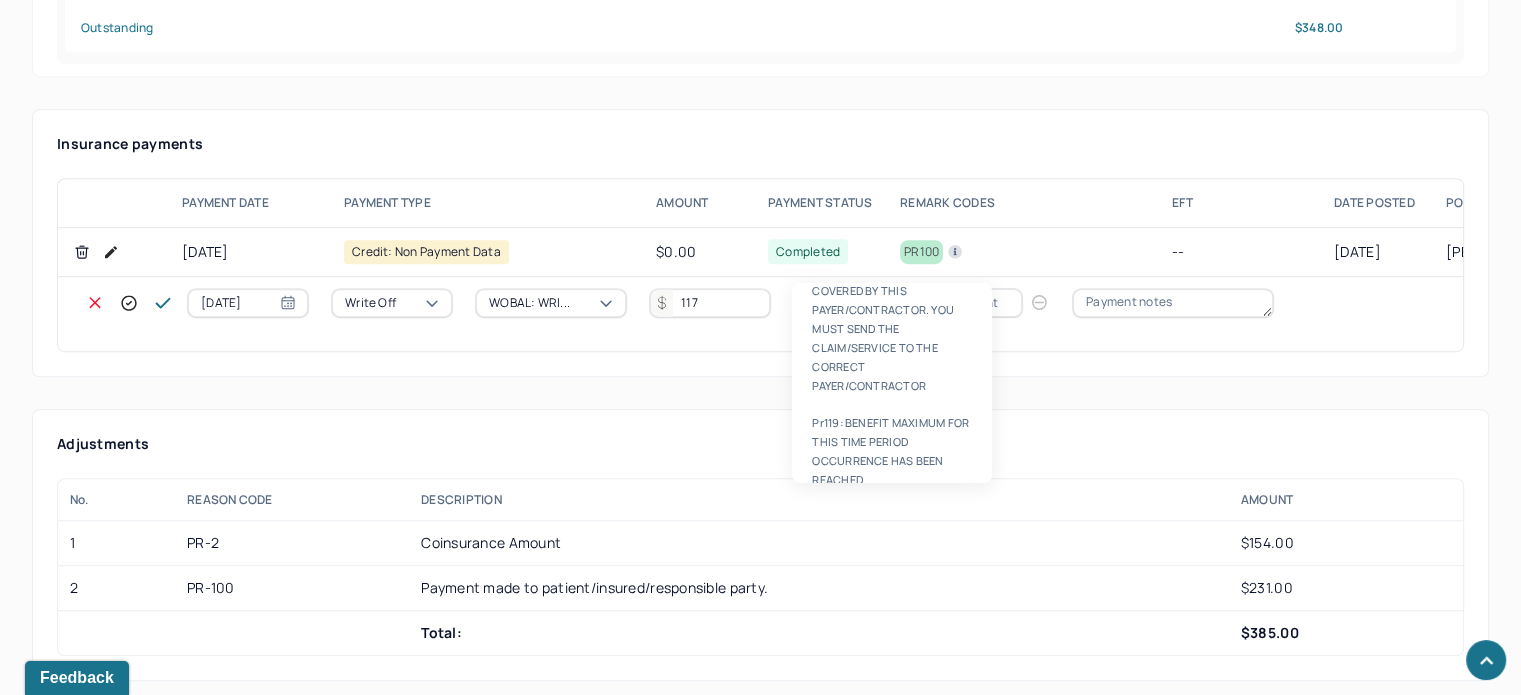type on "PR2" 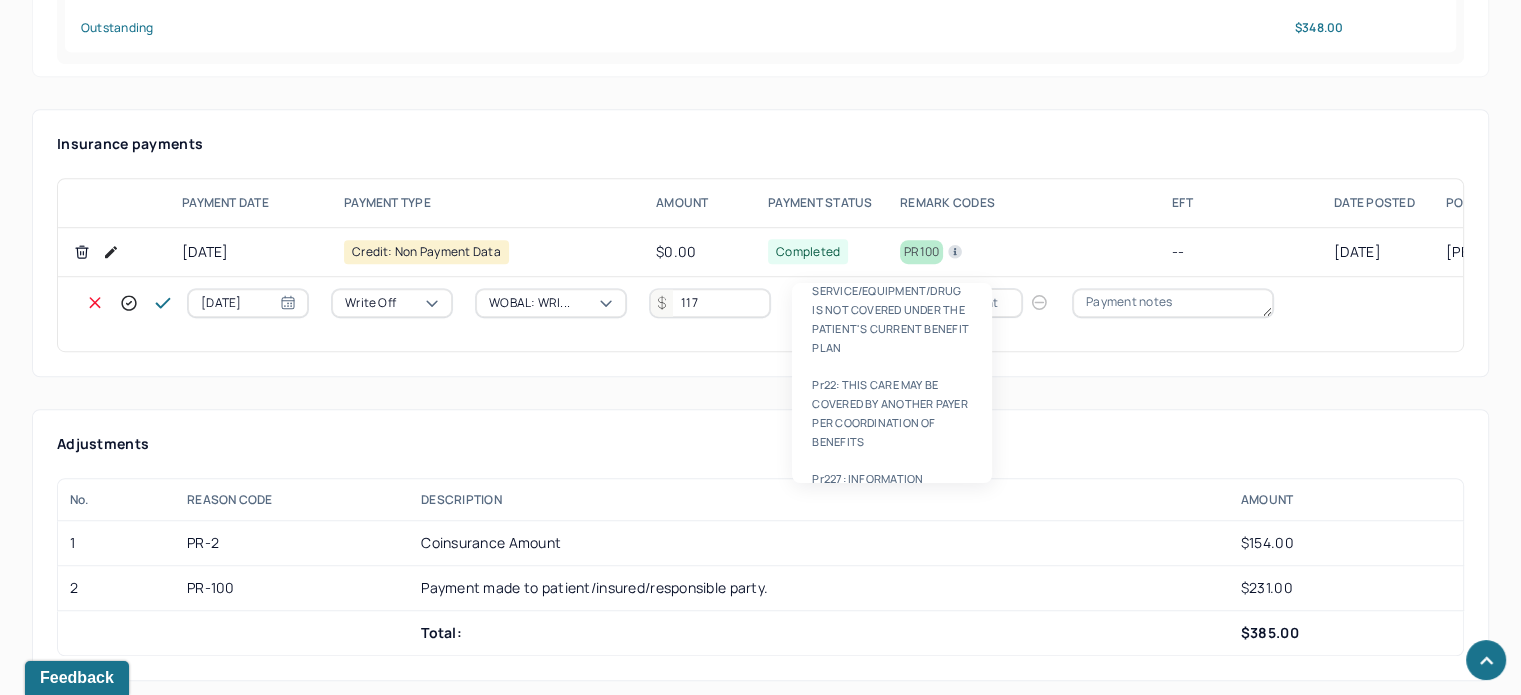 type 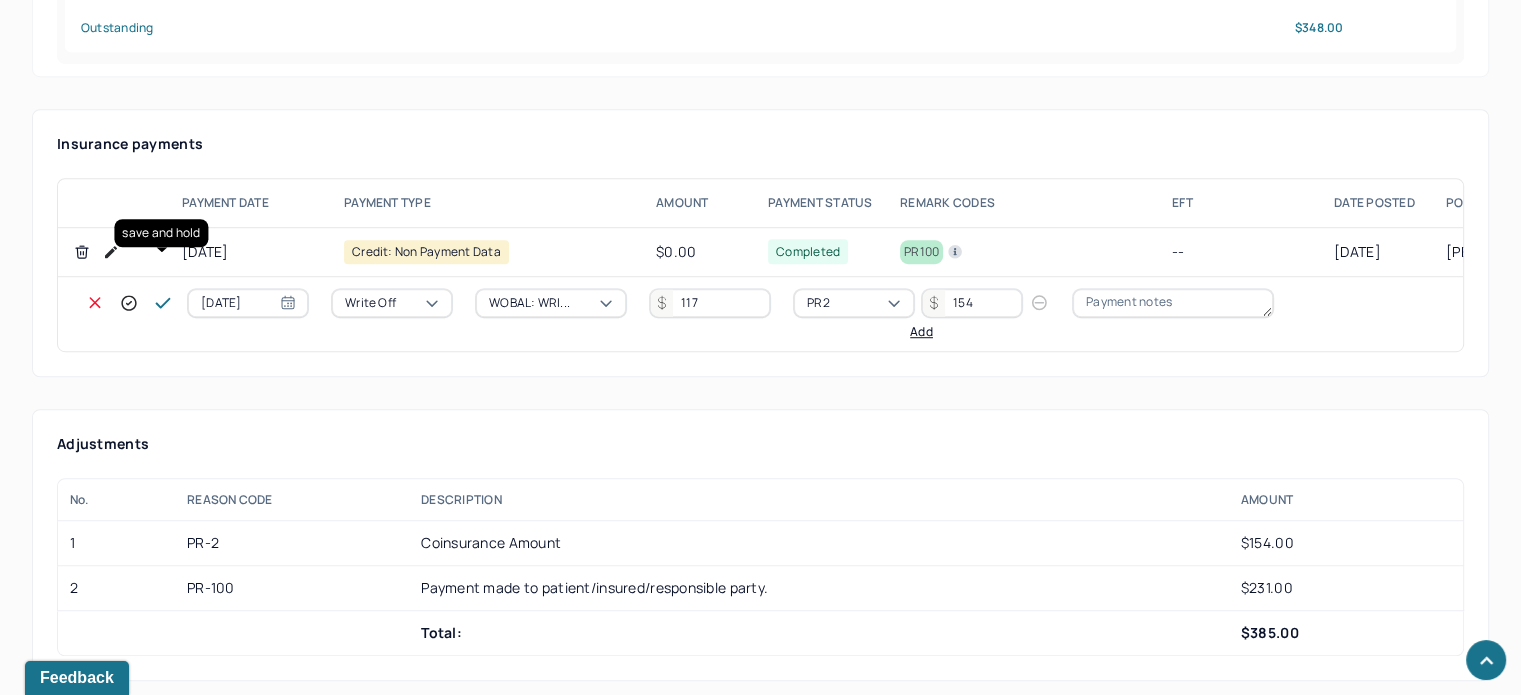 type on "154" 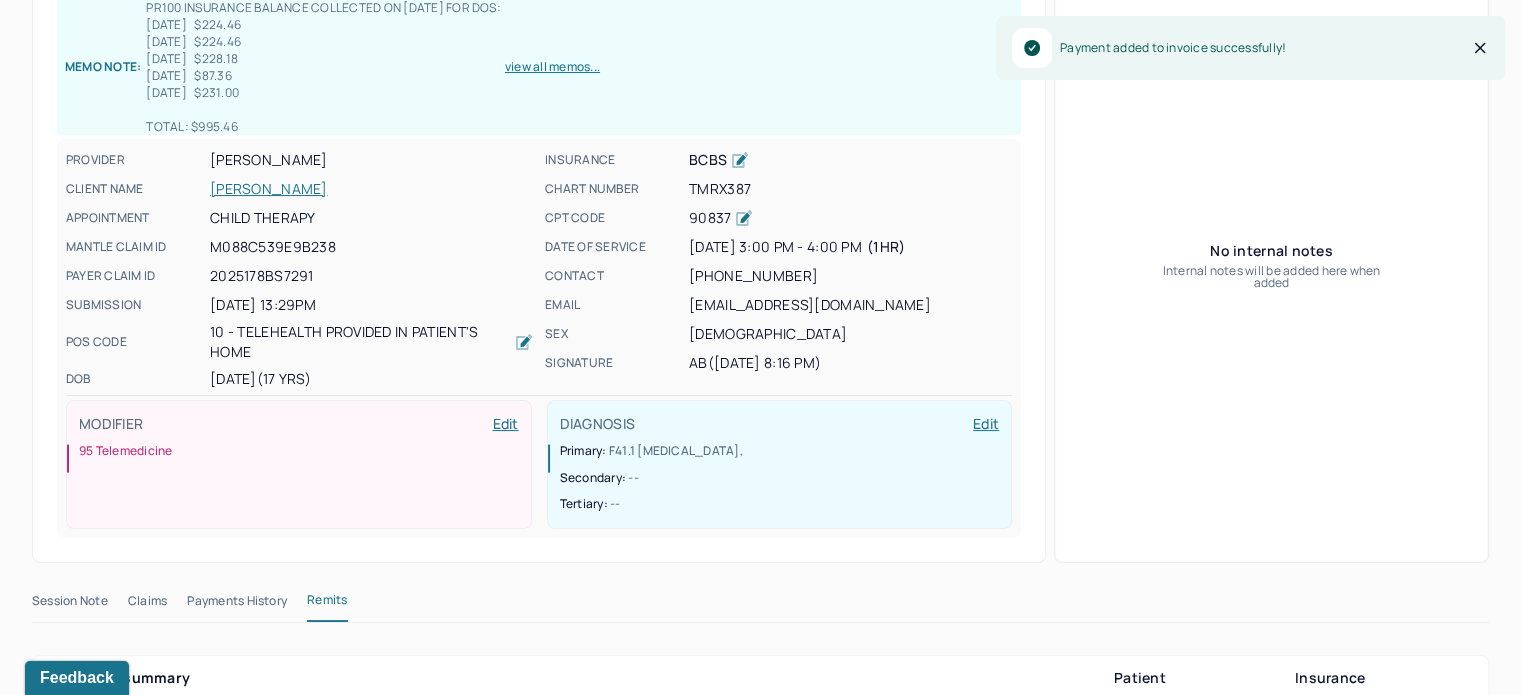 scroll, scrollTop: 100, scrollLeft: 0, axis: vertical 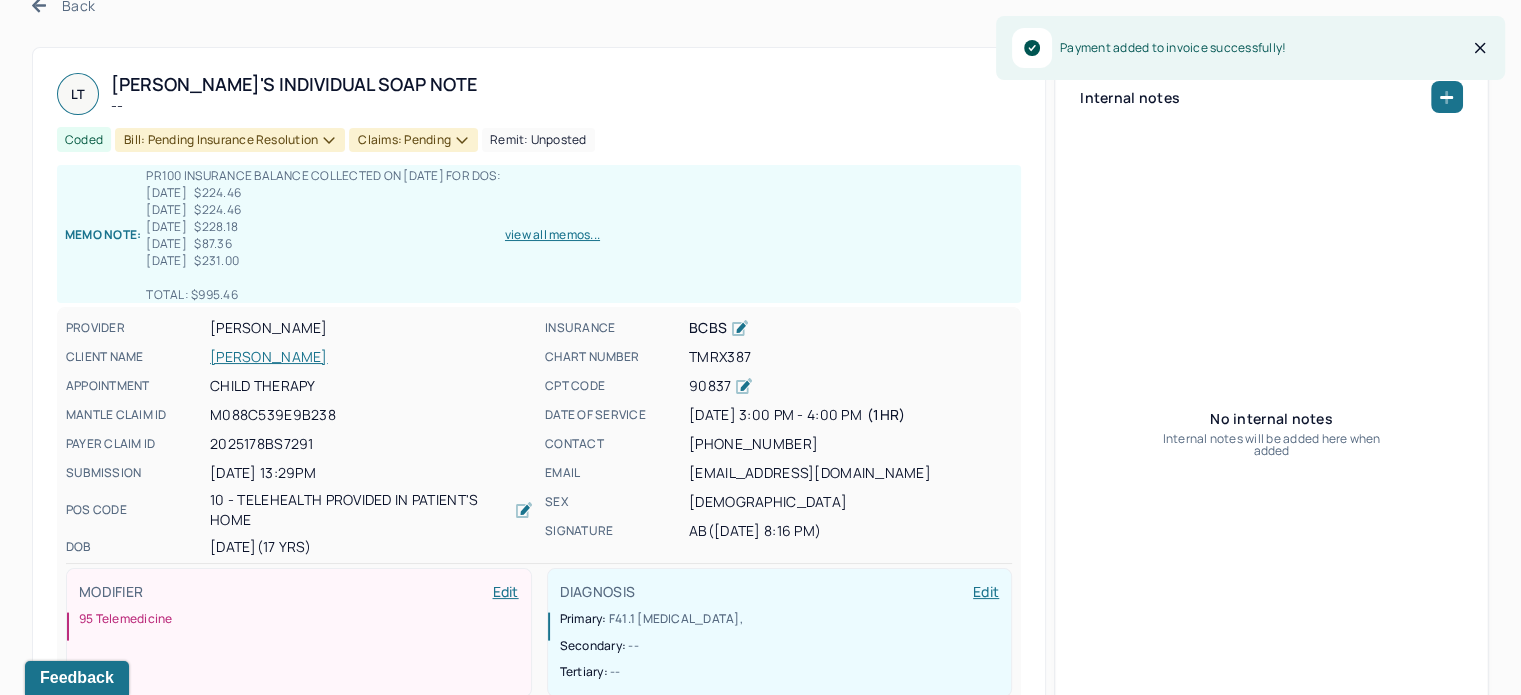 click on "Claims: pending" at bounding box center [413, 140] 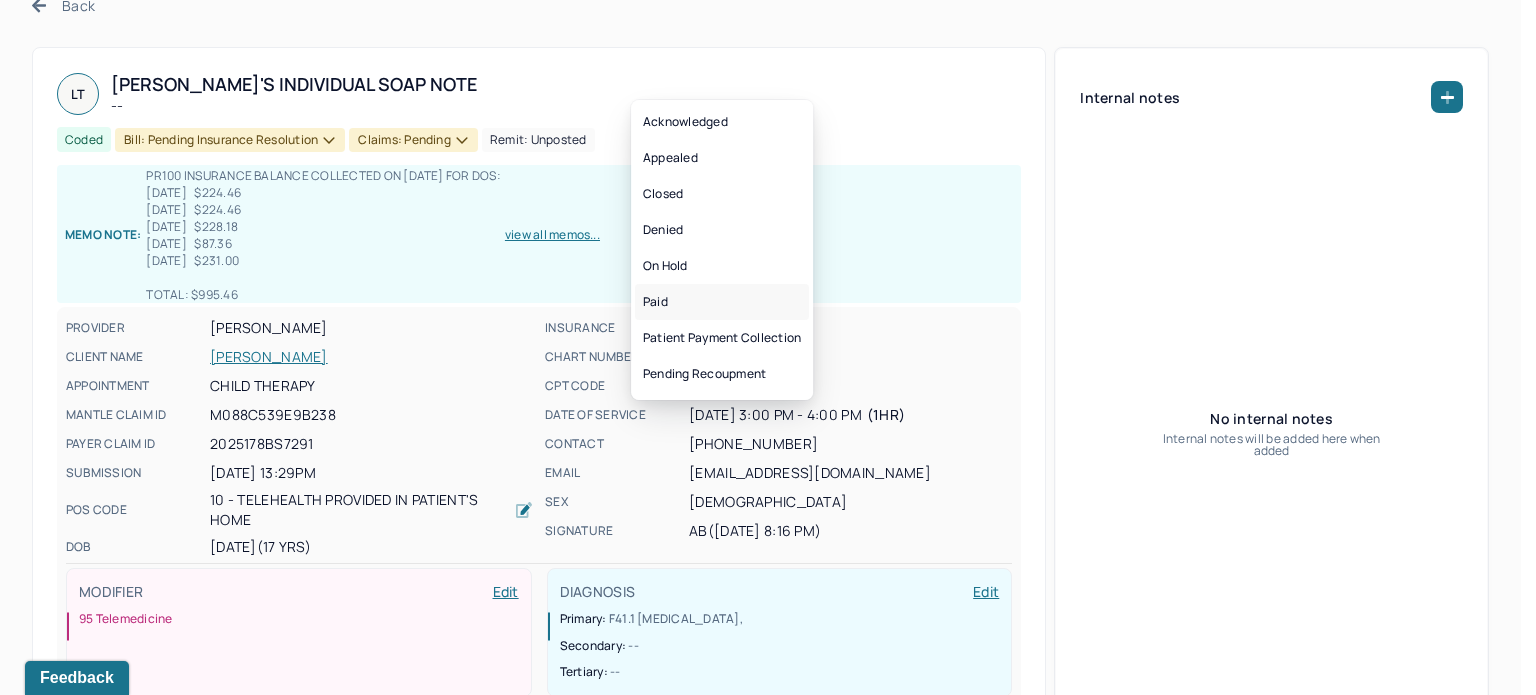 click on "Paid" at bounding box center [722, 302] 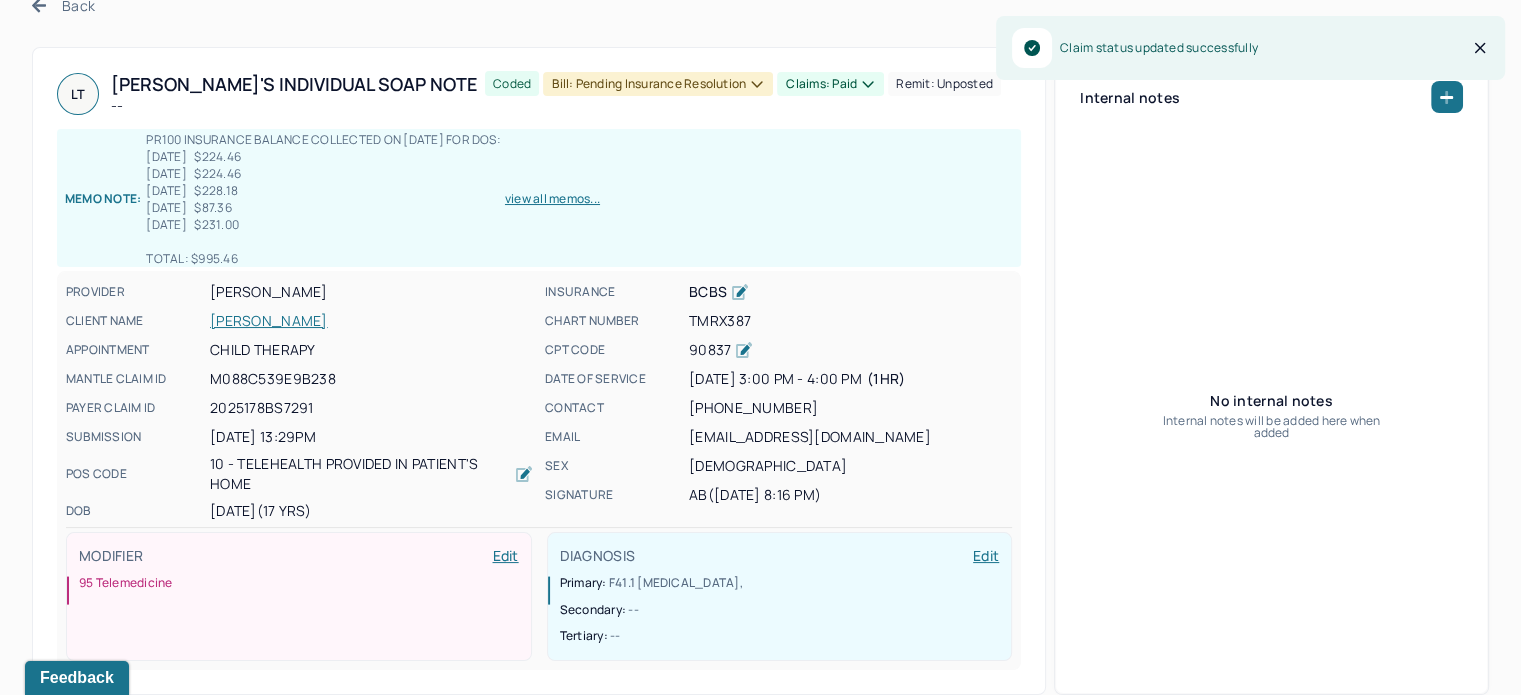 click on "Bill: Pending Insurance Resolution" at bounding box center [658, 84] 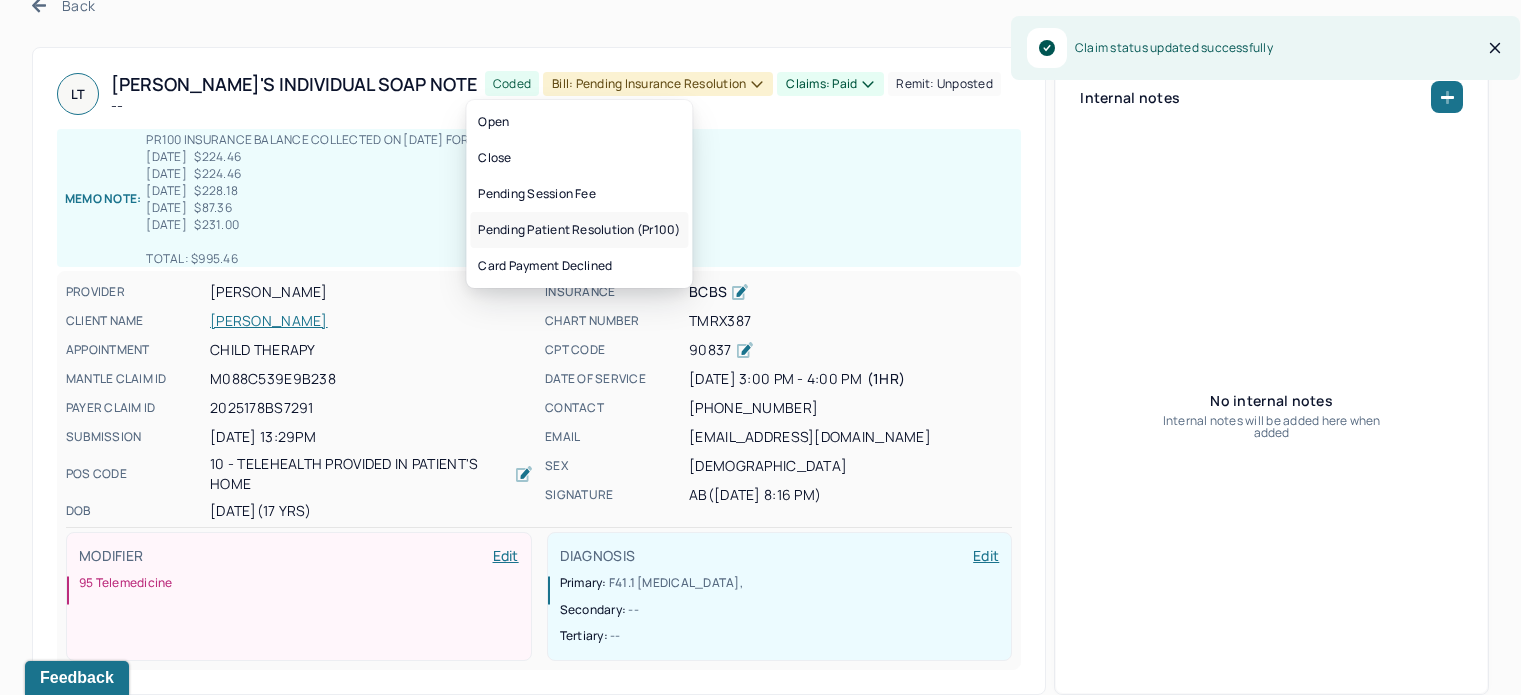 click on "Pending patient resolution (pr100)" at bounding box center (579, 230) 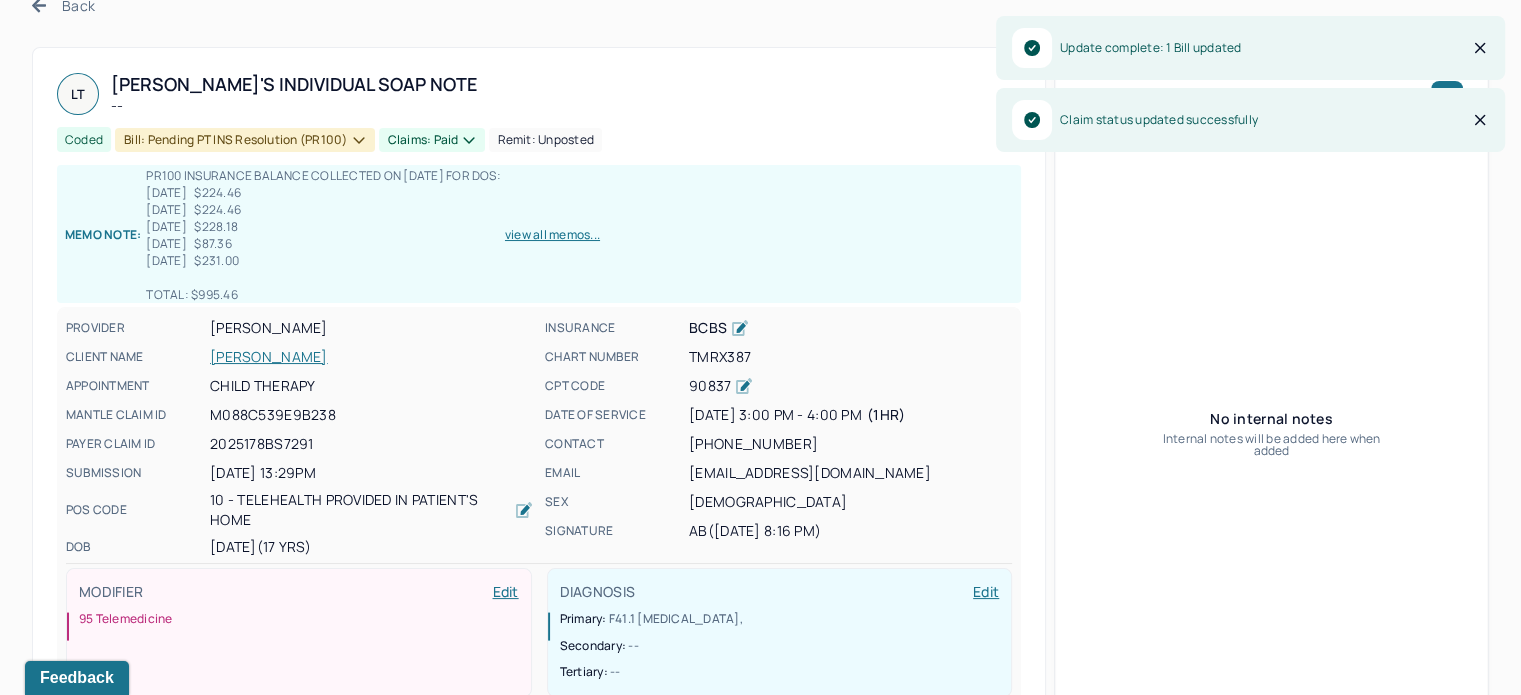 scroll, scrollTop: 0, scrollLeft: 0, axis: both 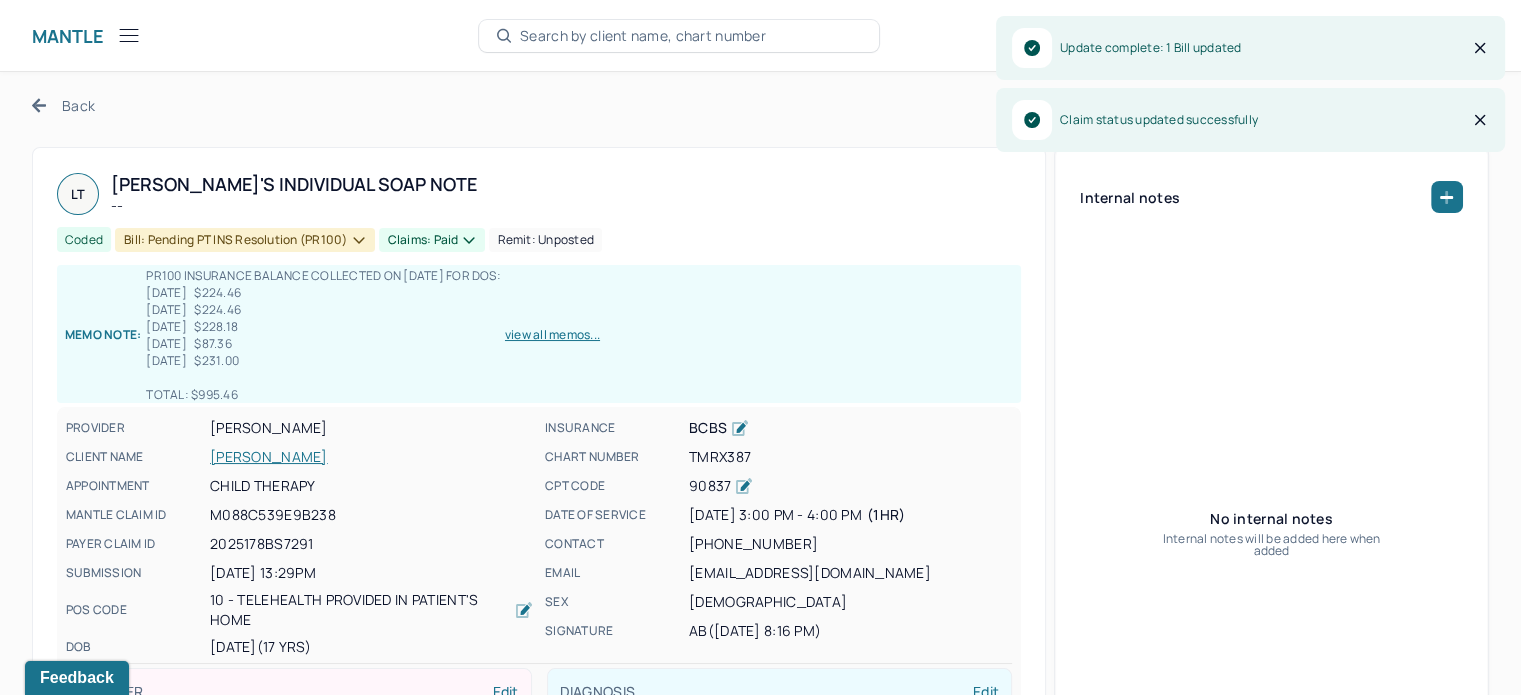 click on "Back" at bounding box center [63, 105] 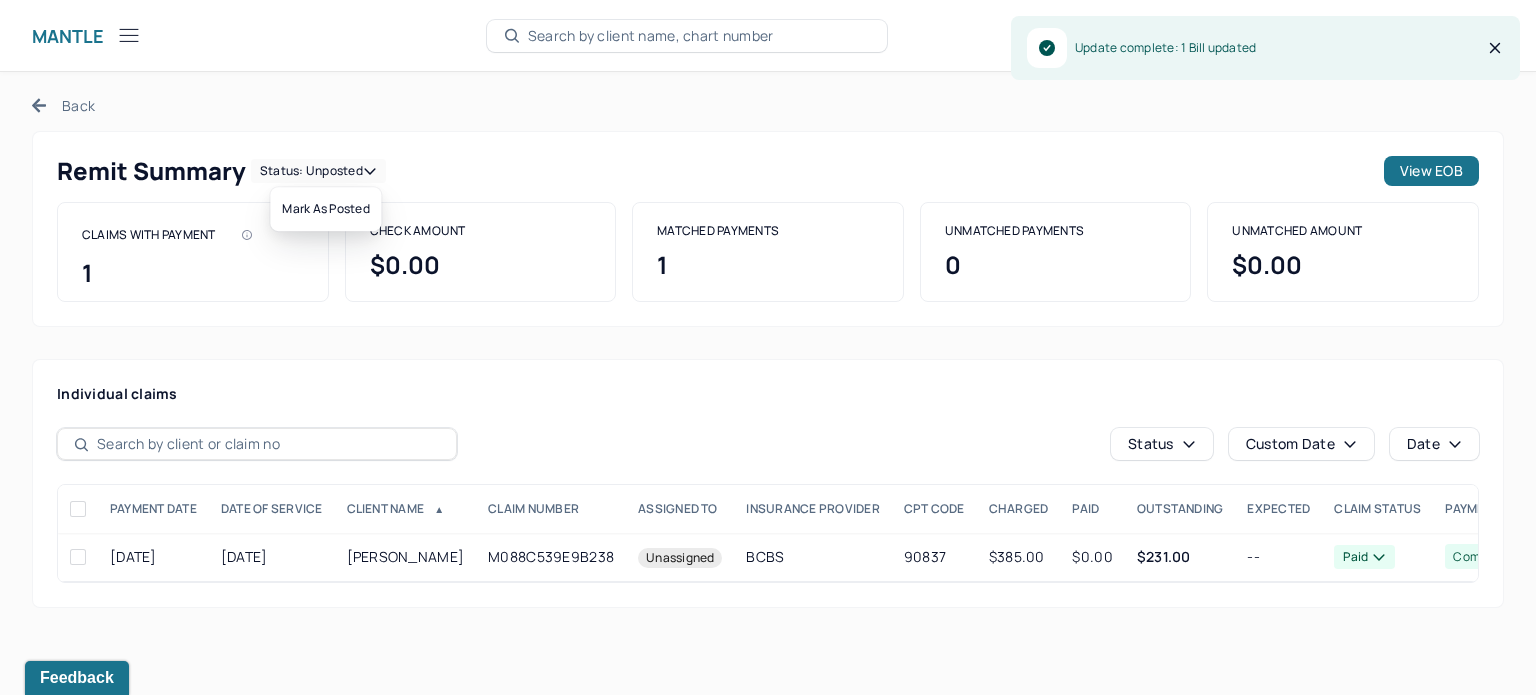 click on "Status: unposted" at bounding box center (318, 171) 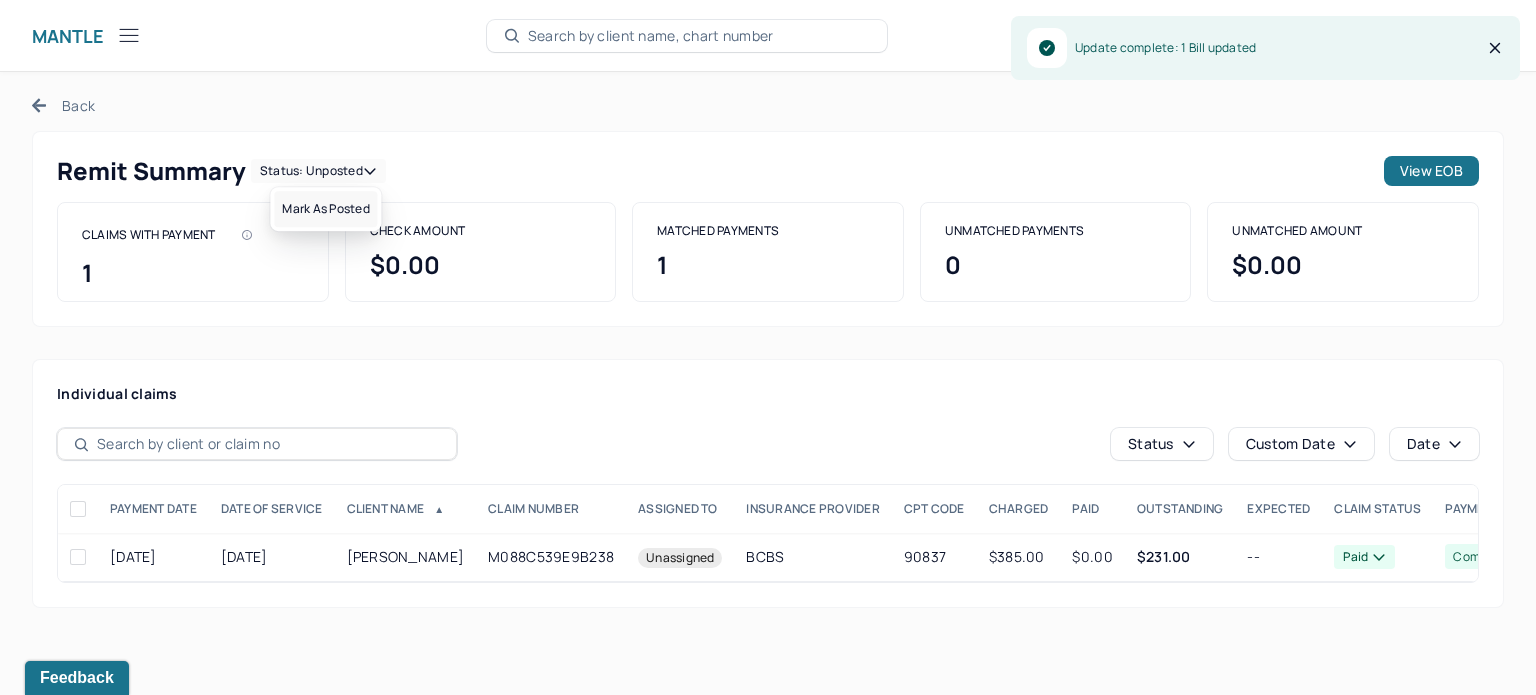 click on "Mark as Posted" at bounding box center (325, 209) 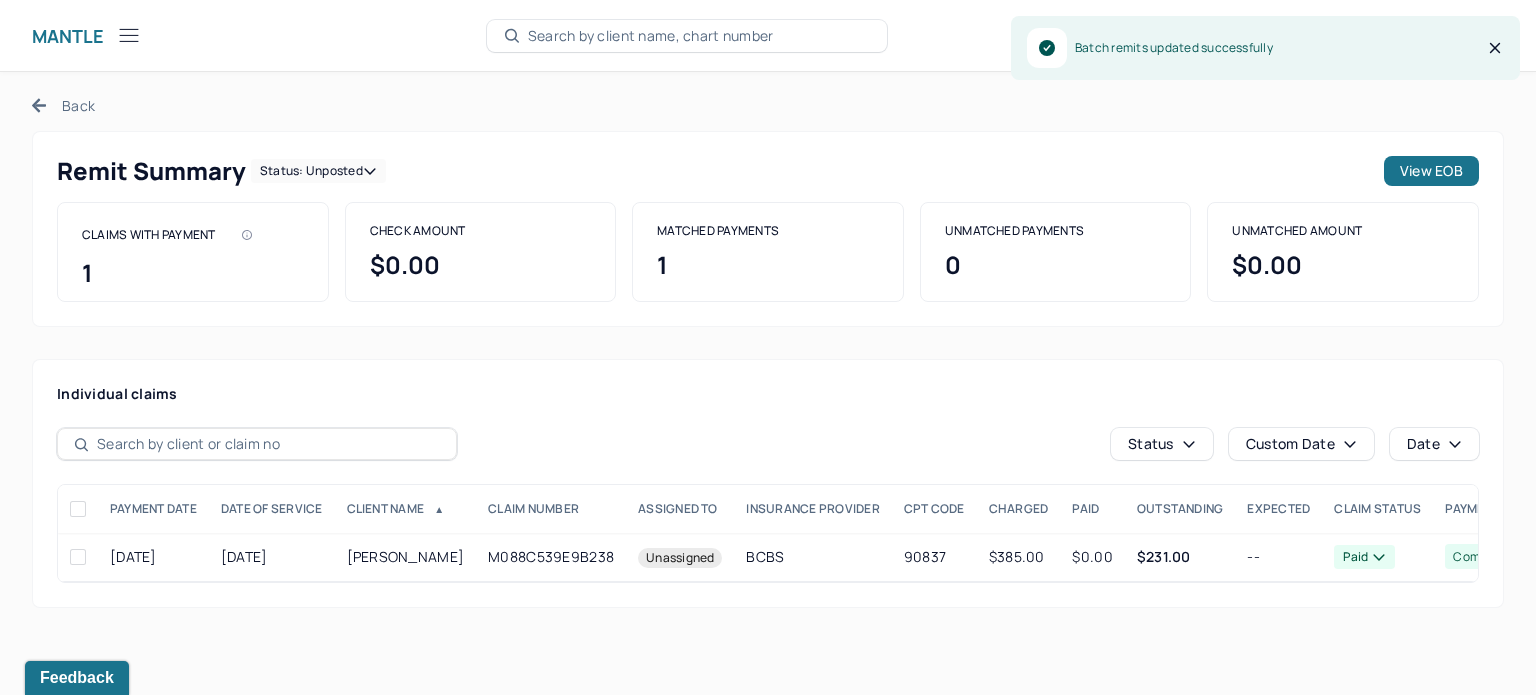 click on "Back" at bounding box center [63, 105] 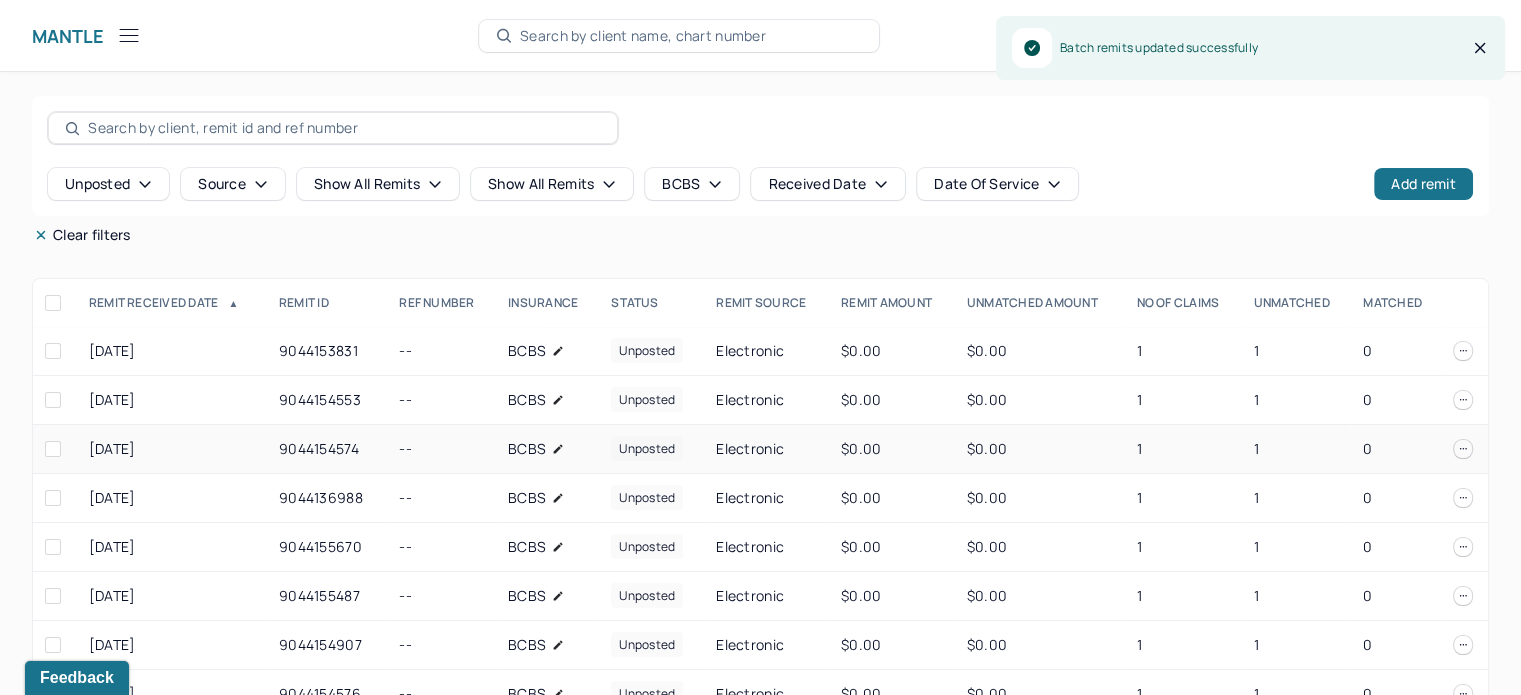 click on "1" at bounding box center [1296, 449] 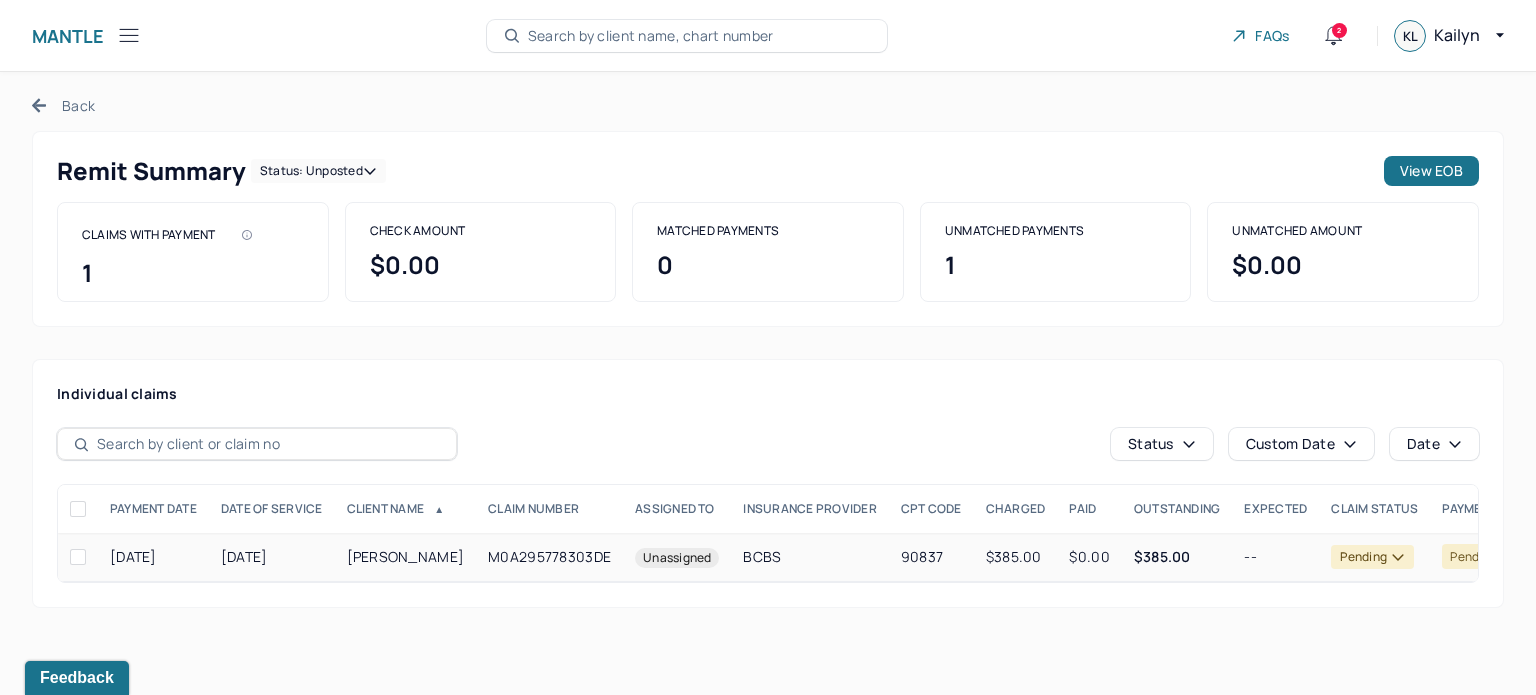 click on "BCBS" at bounding box center [809, 557] 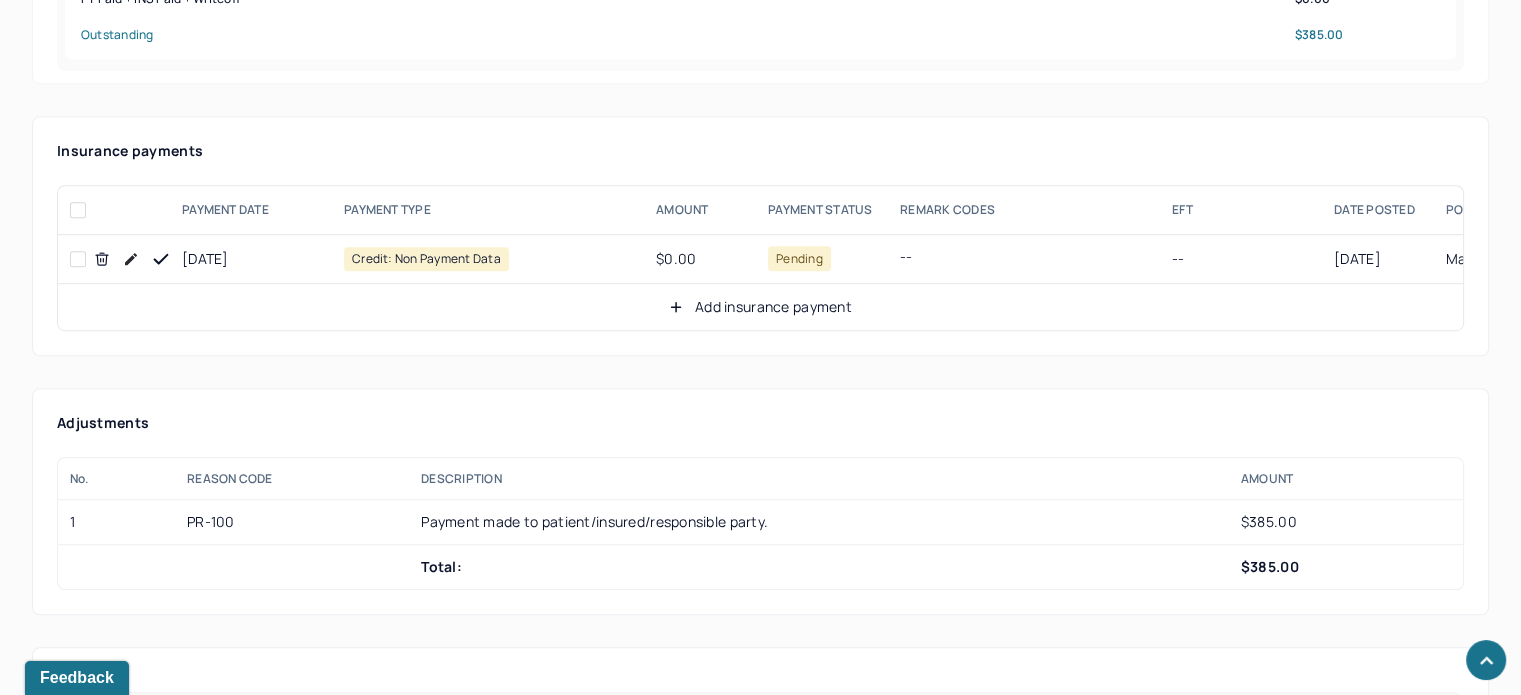 scroll, scrollTop: 1300, scrollLeft: 0, axis: vertical 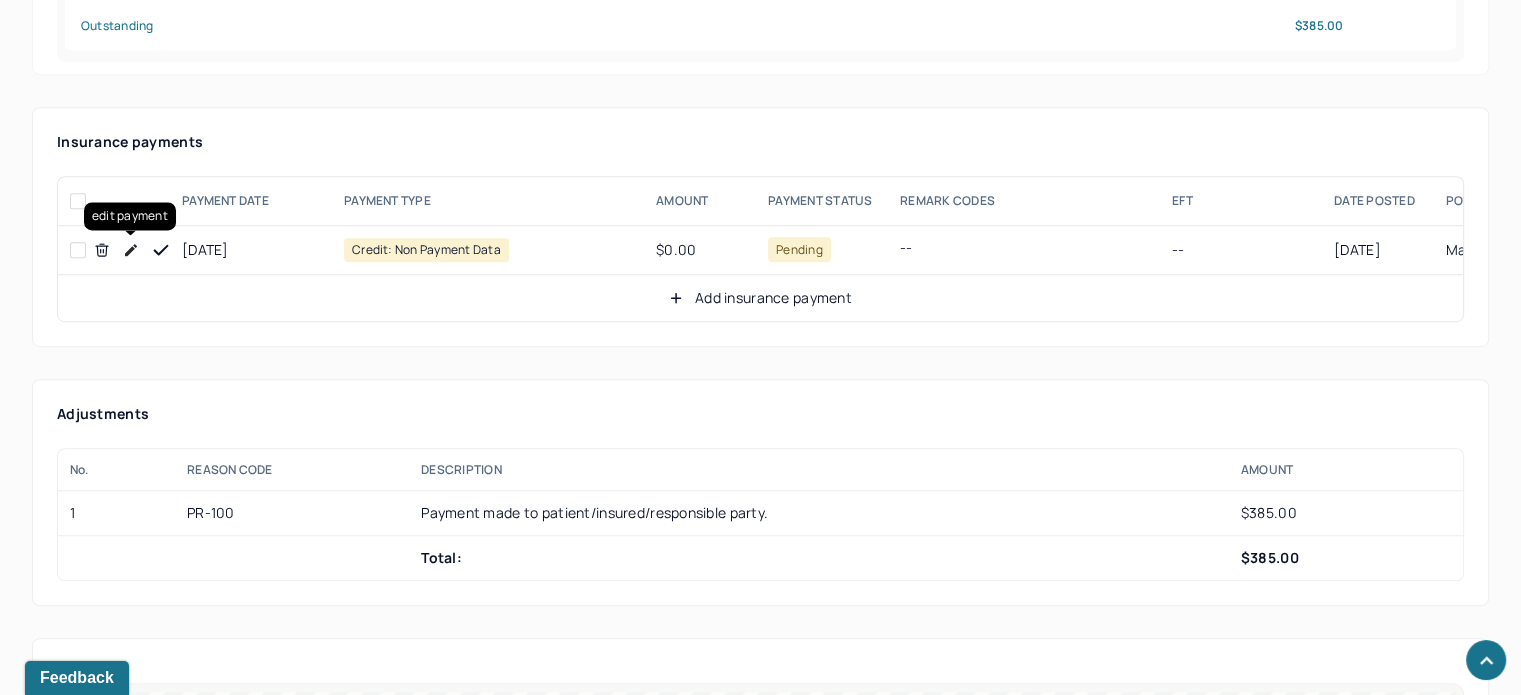 click 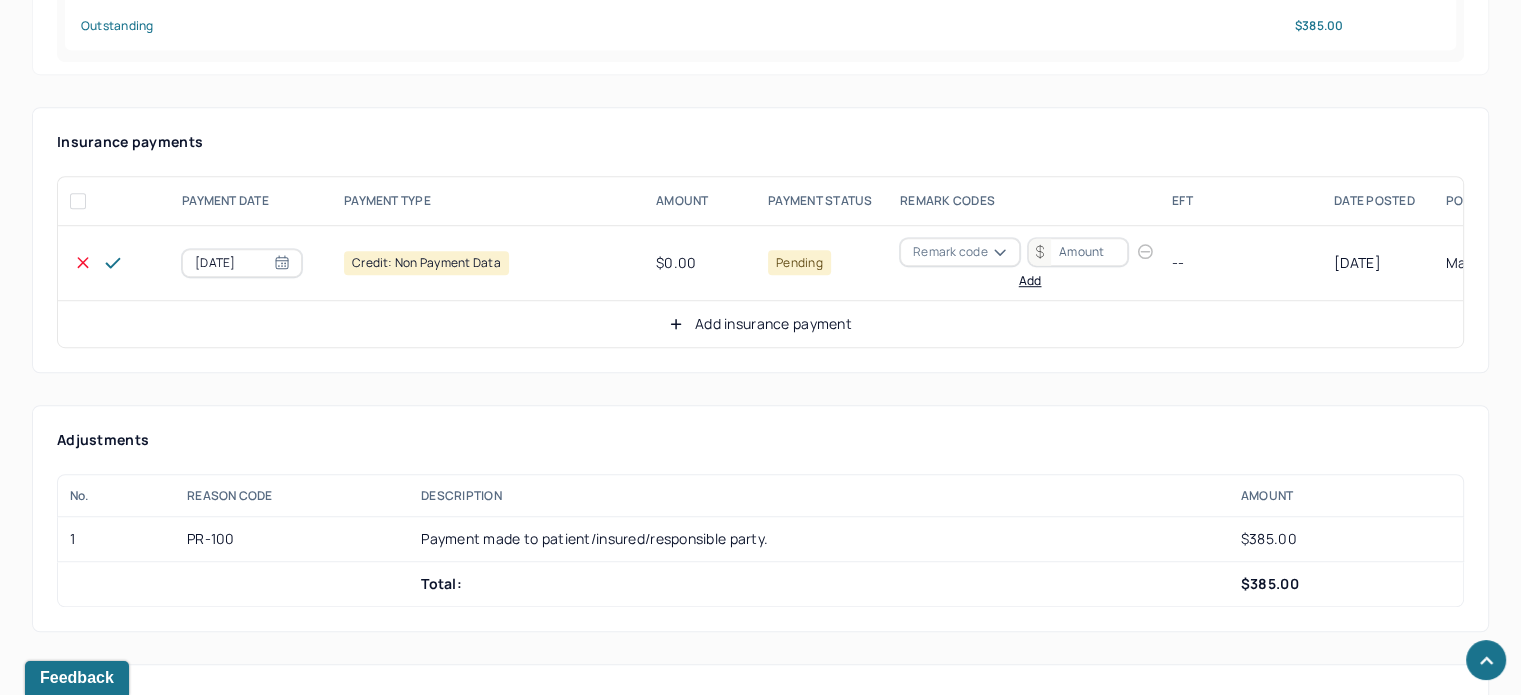 click on "Remark code" at bounding box center (950, 252) 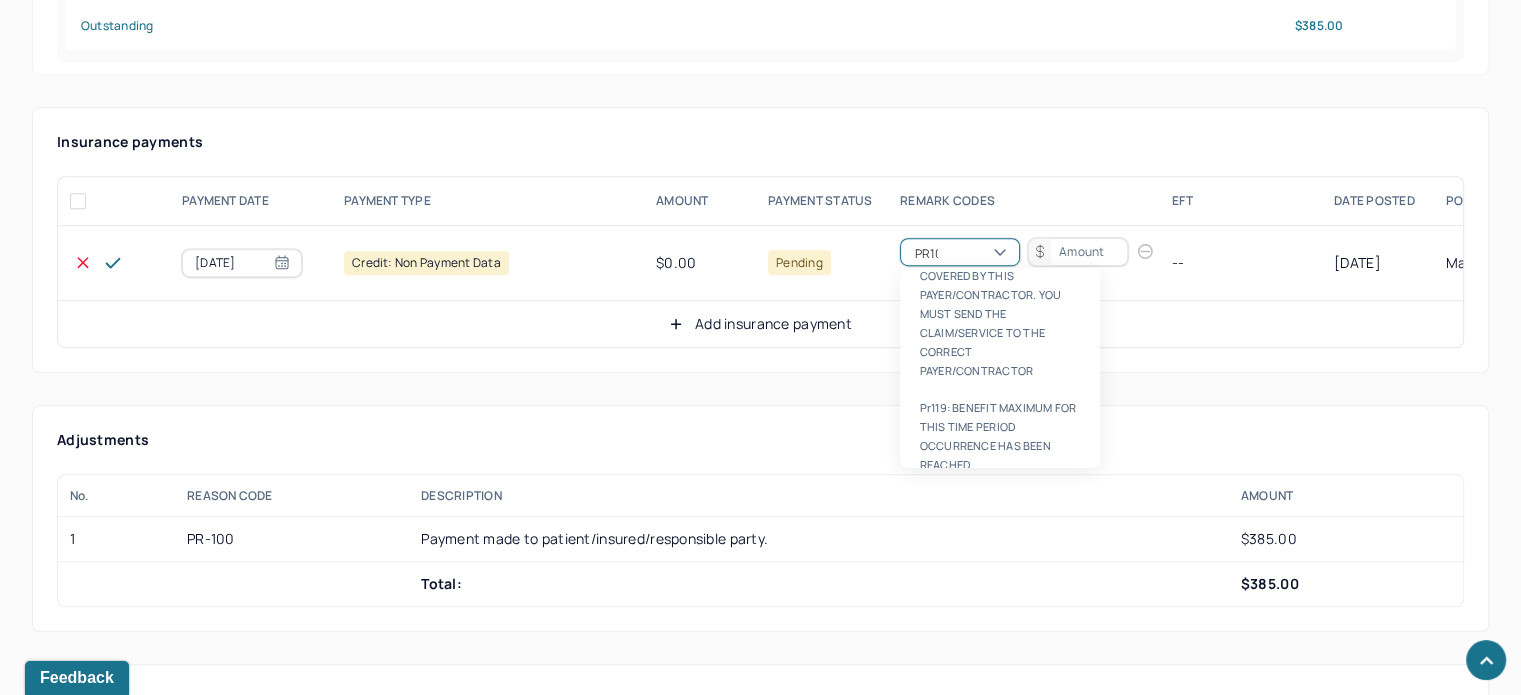 scroll, scrollTop: 0, scrollLeft: 0, axis: both 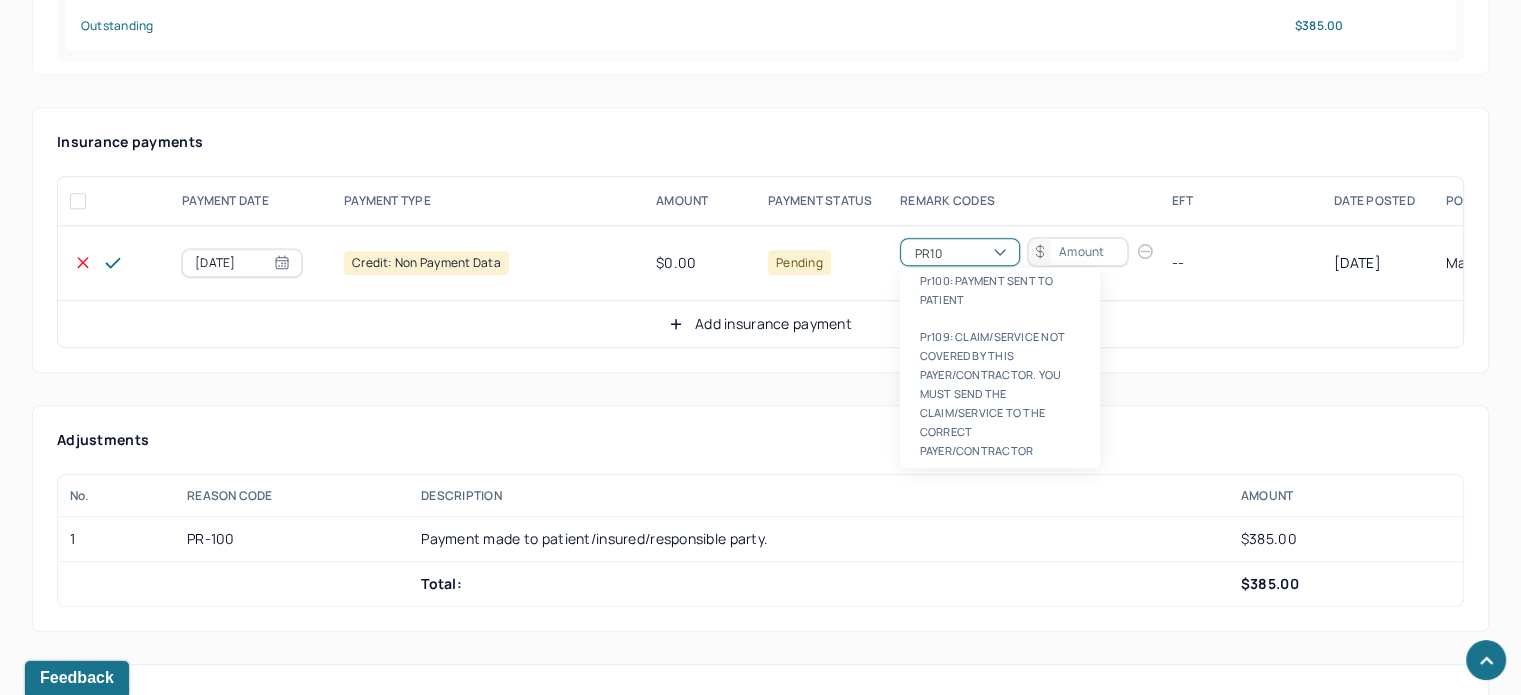 type on "PR100" 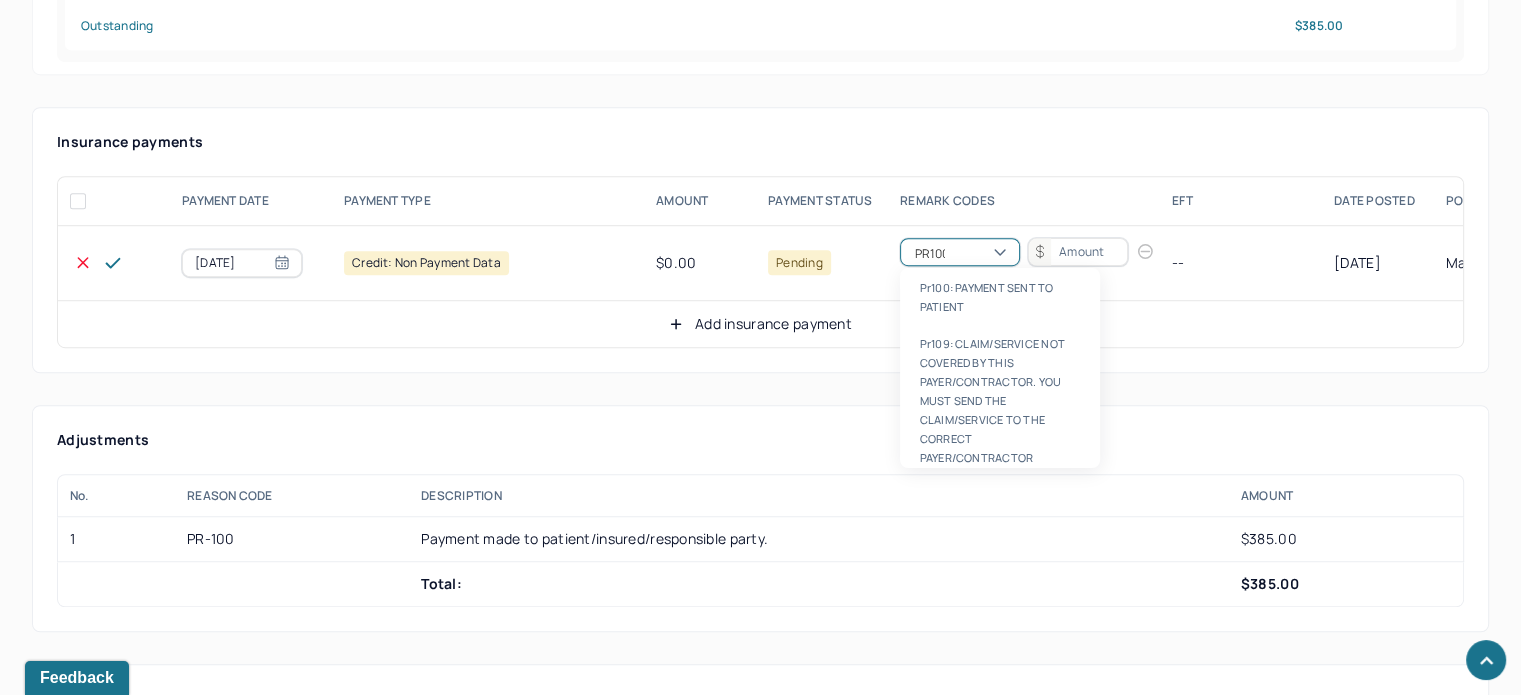 type 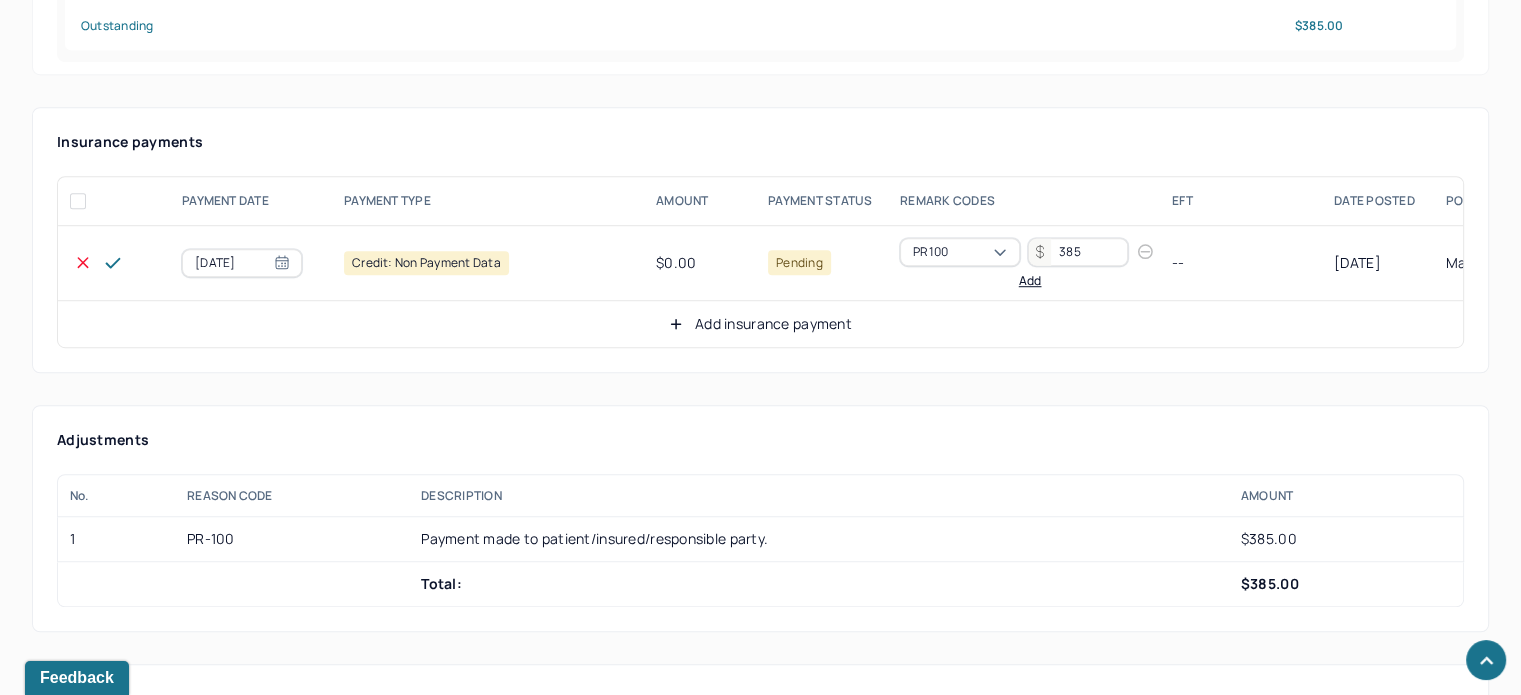 type on "385" 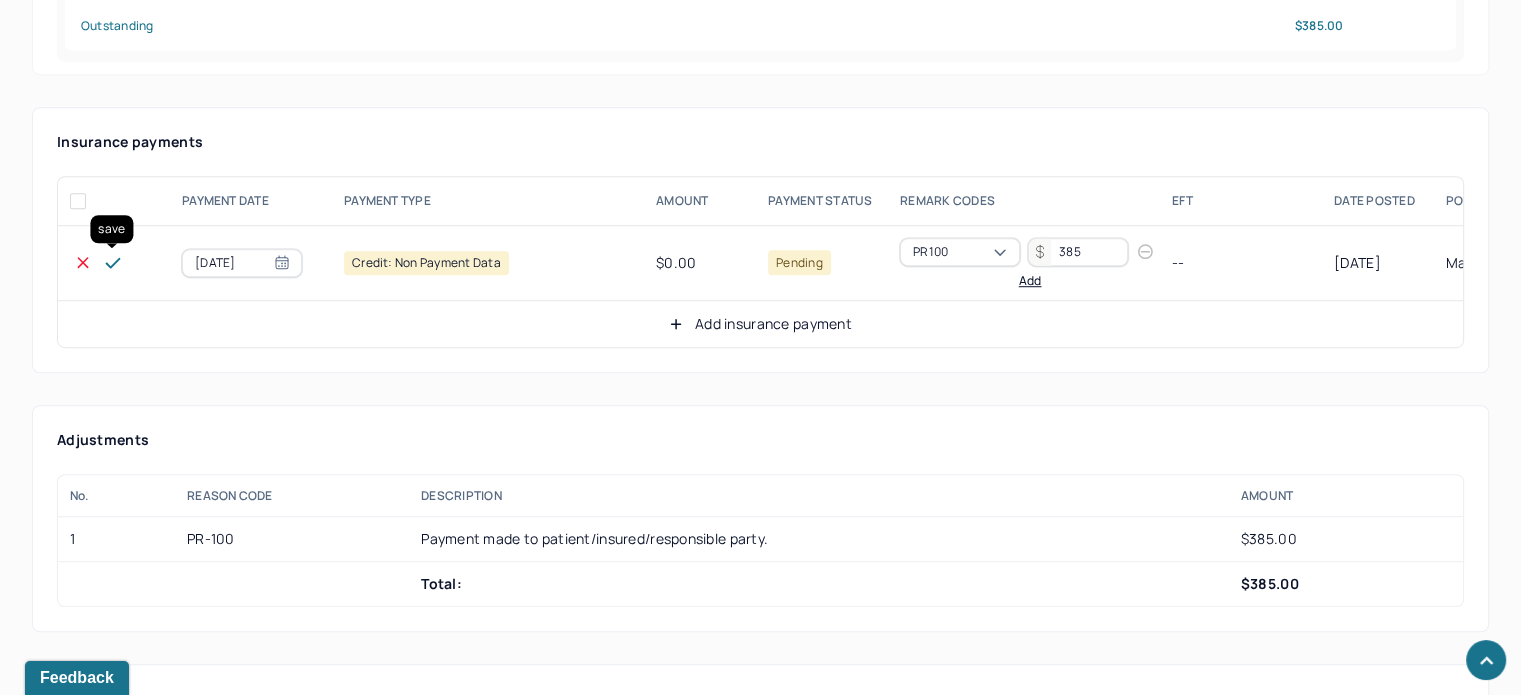 click 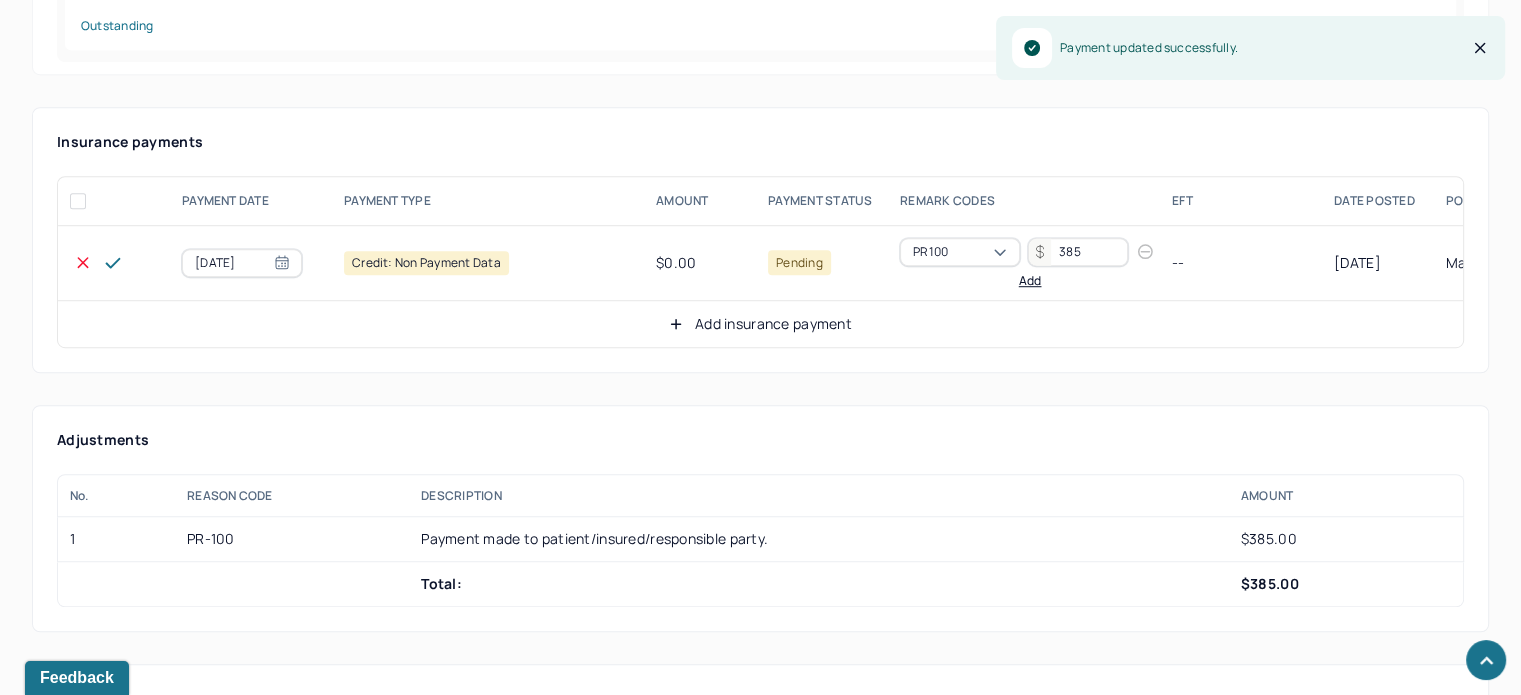 click on "Add insurance payment" at bounding box center (760, 324) 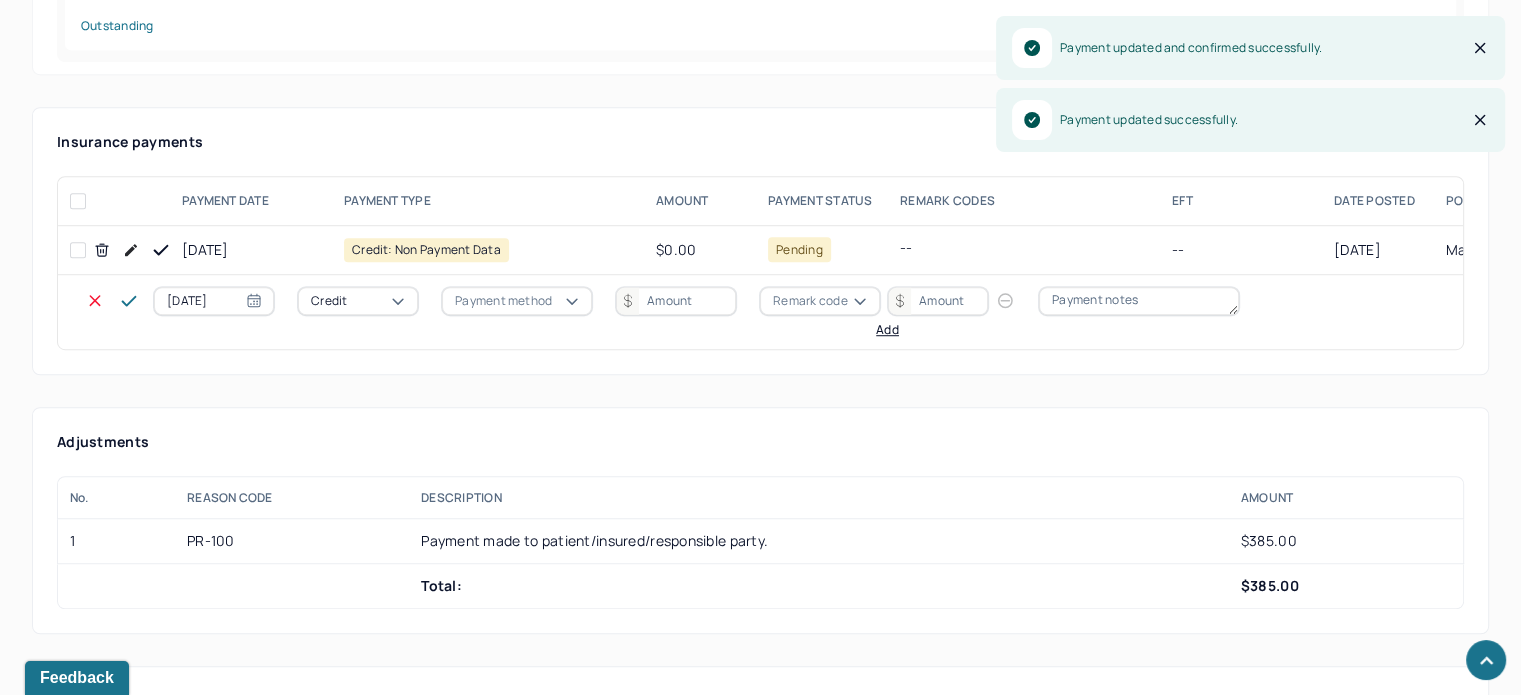 click on "Credit" at bounding box center (358, 301) 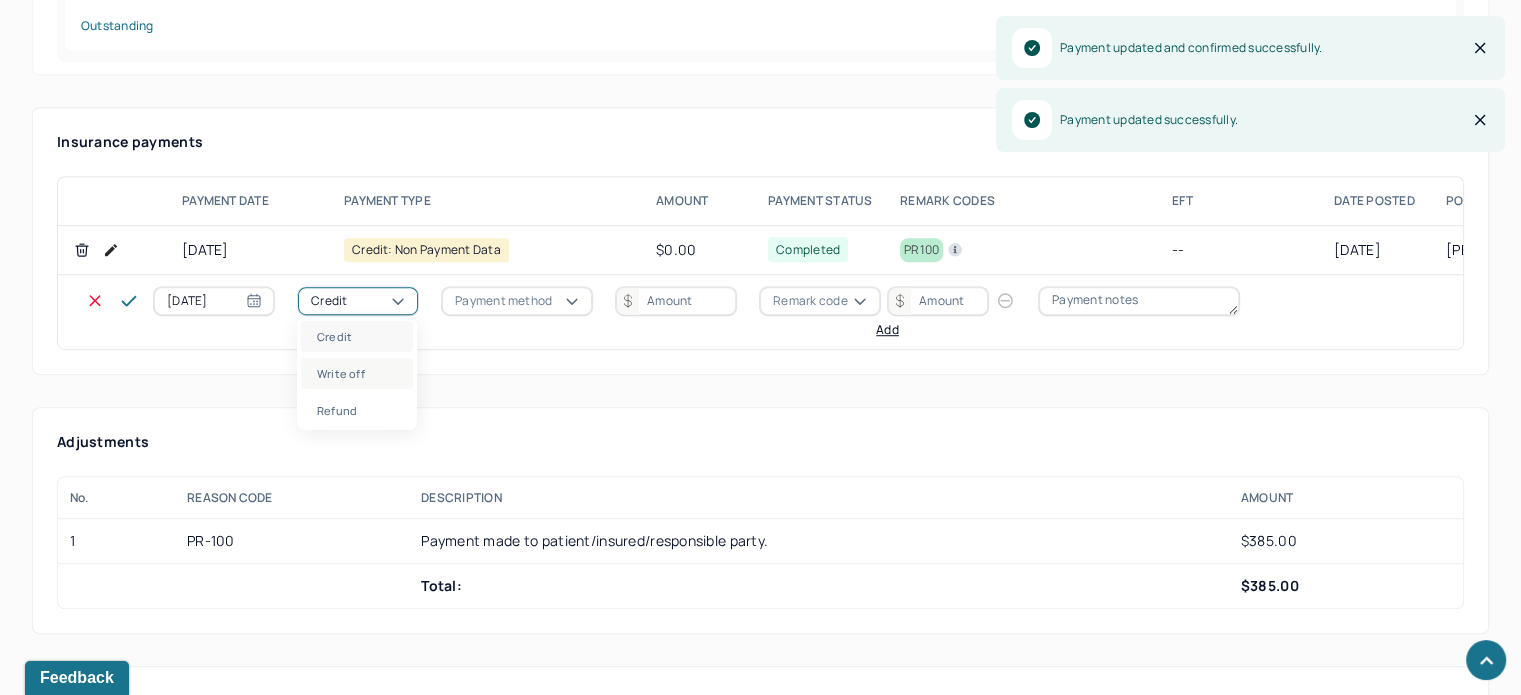 click on "Write off" at bounding box center (357, 373) 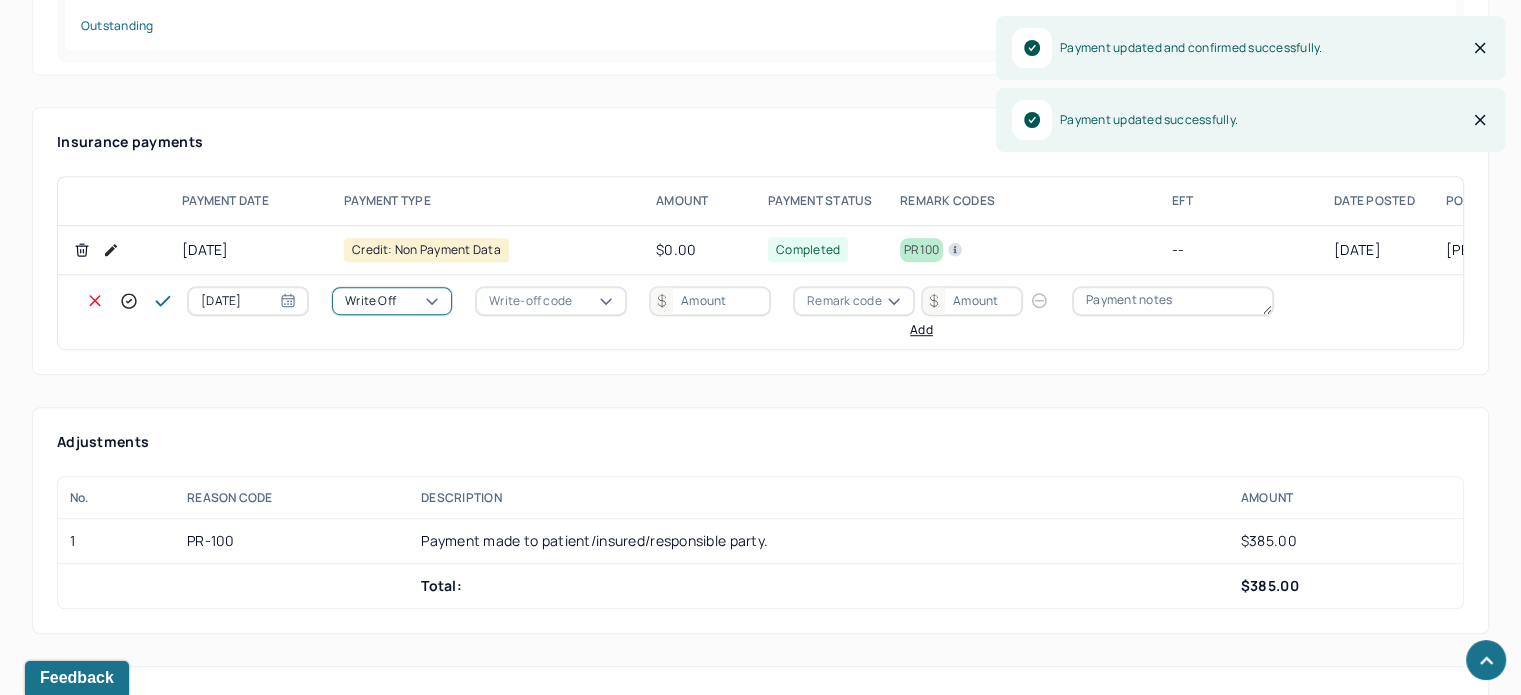 click on "Write-off code" at bounding box center [530, 301] 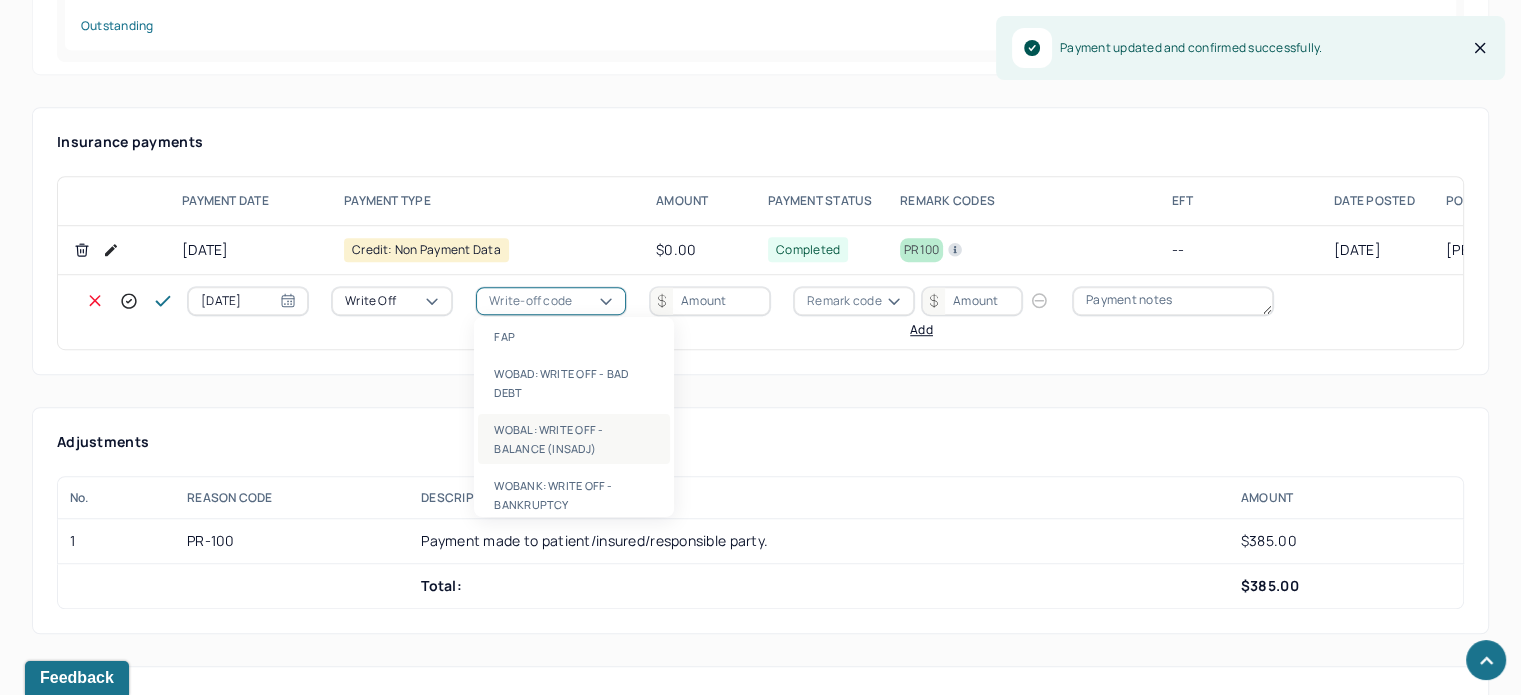 click on "WOBAL: WRITE OFF - BALANCE (INSADJ)" at bounding box center [574, 439] 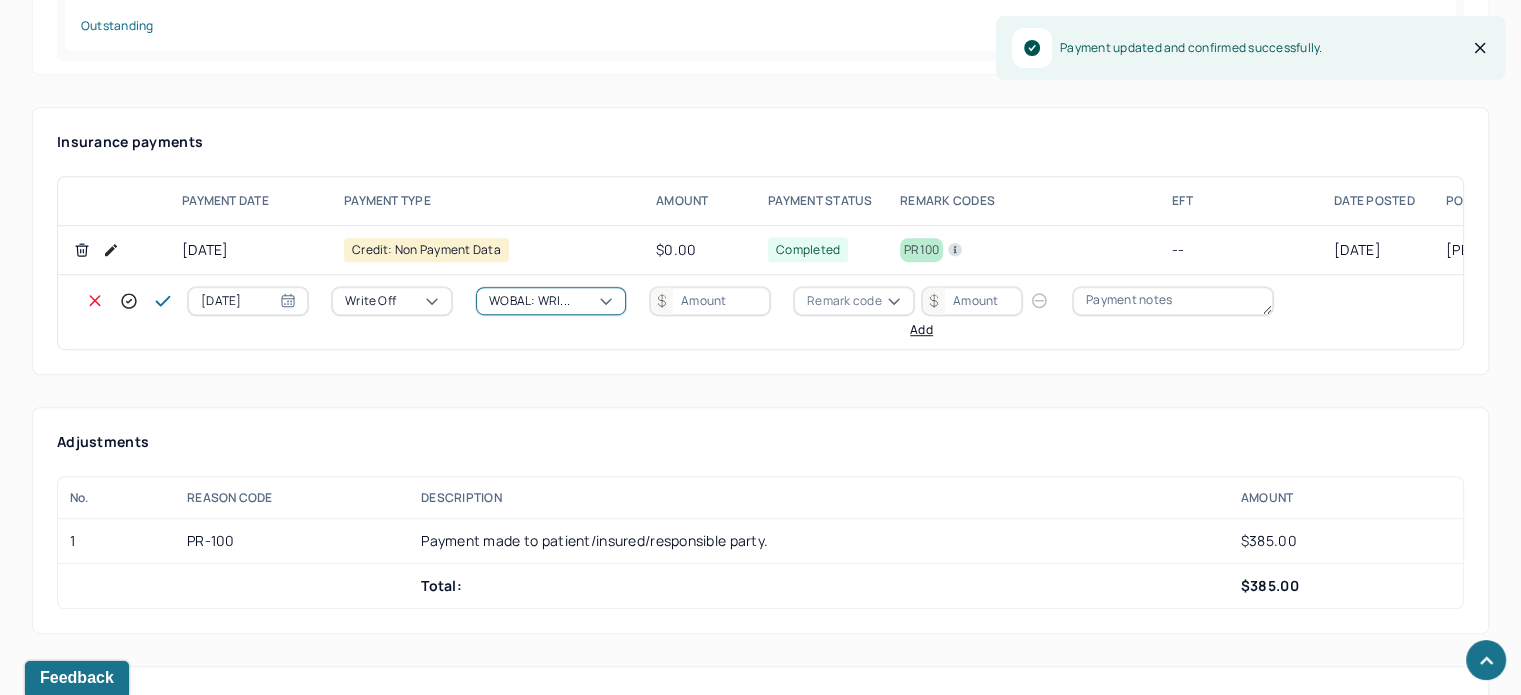 click at bounding box center (710, 301) 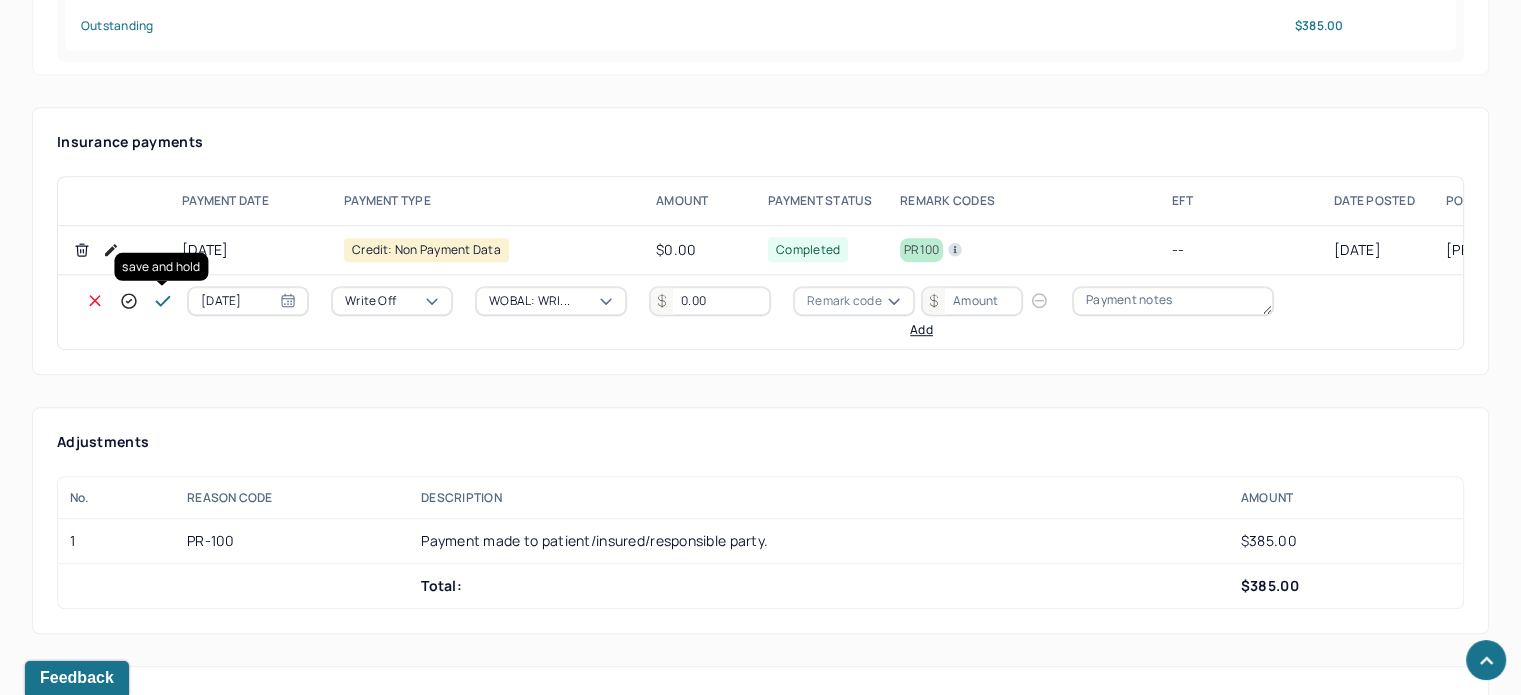 type on "0.00" 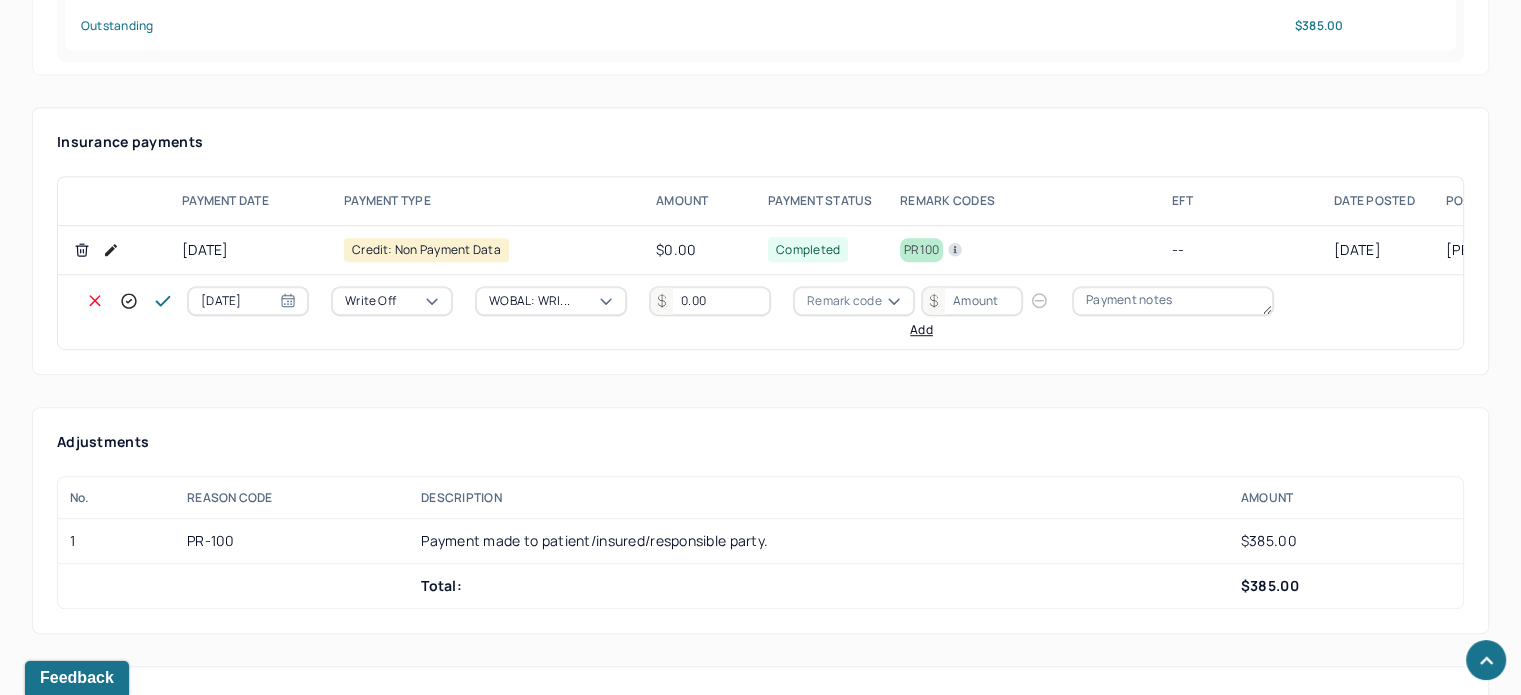 click 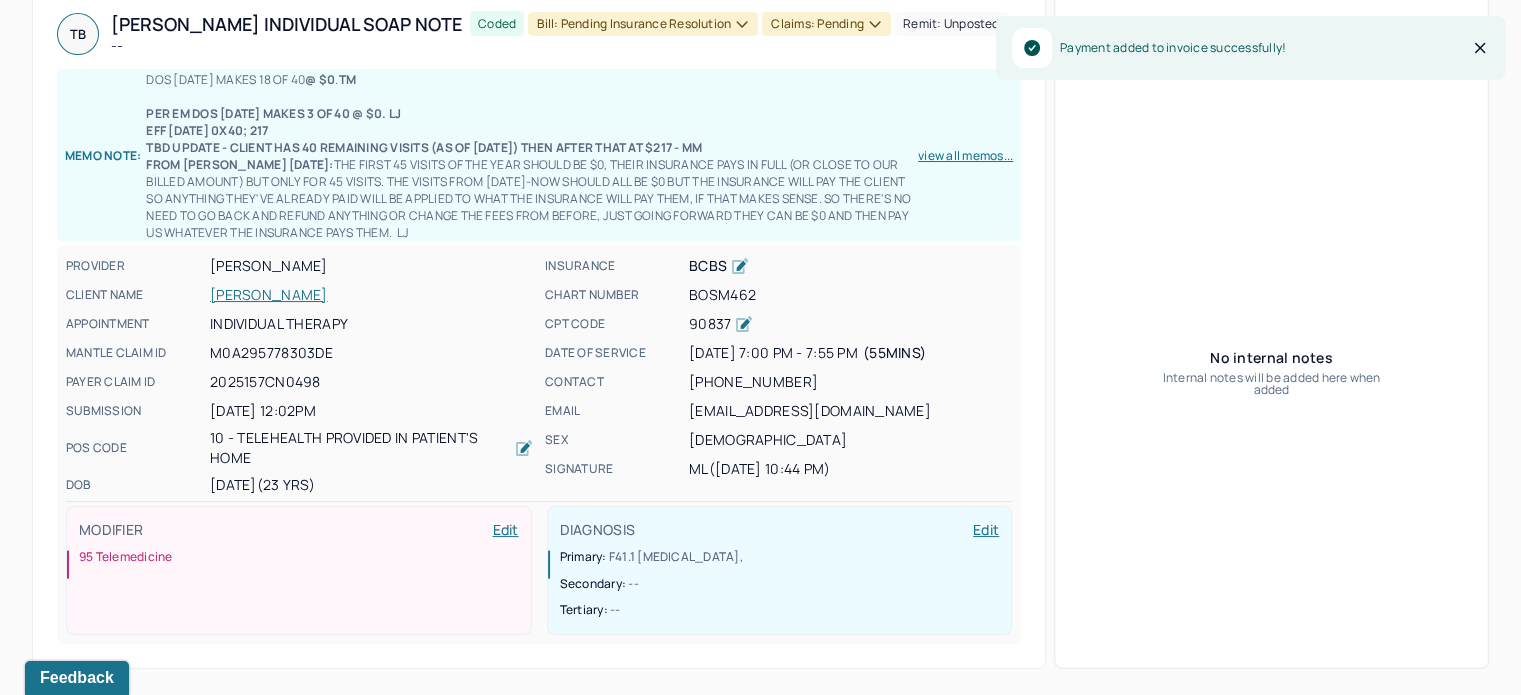 scroll, scrollTop: 0, scrollLeft: 0, axis: both 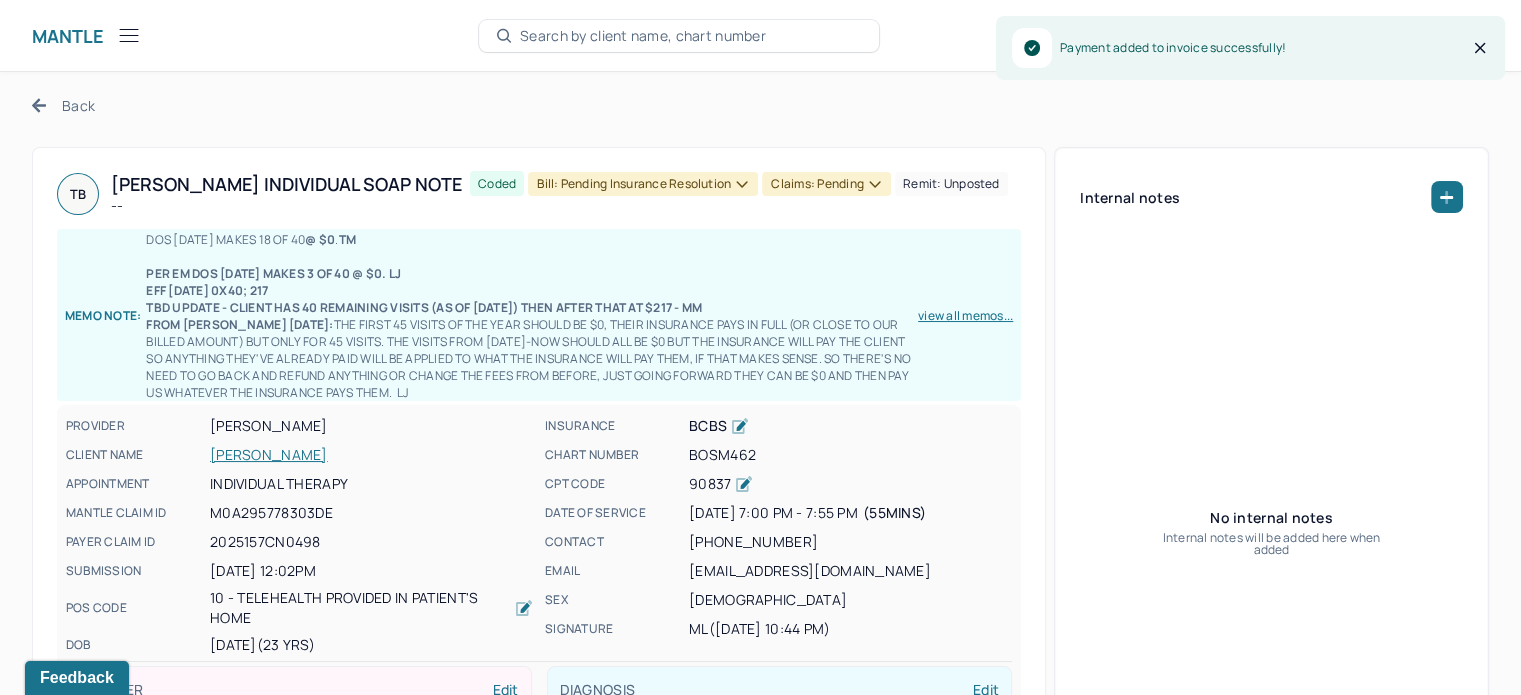 click on "Claims: pending" at bounding box center [826, 184] 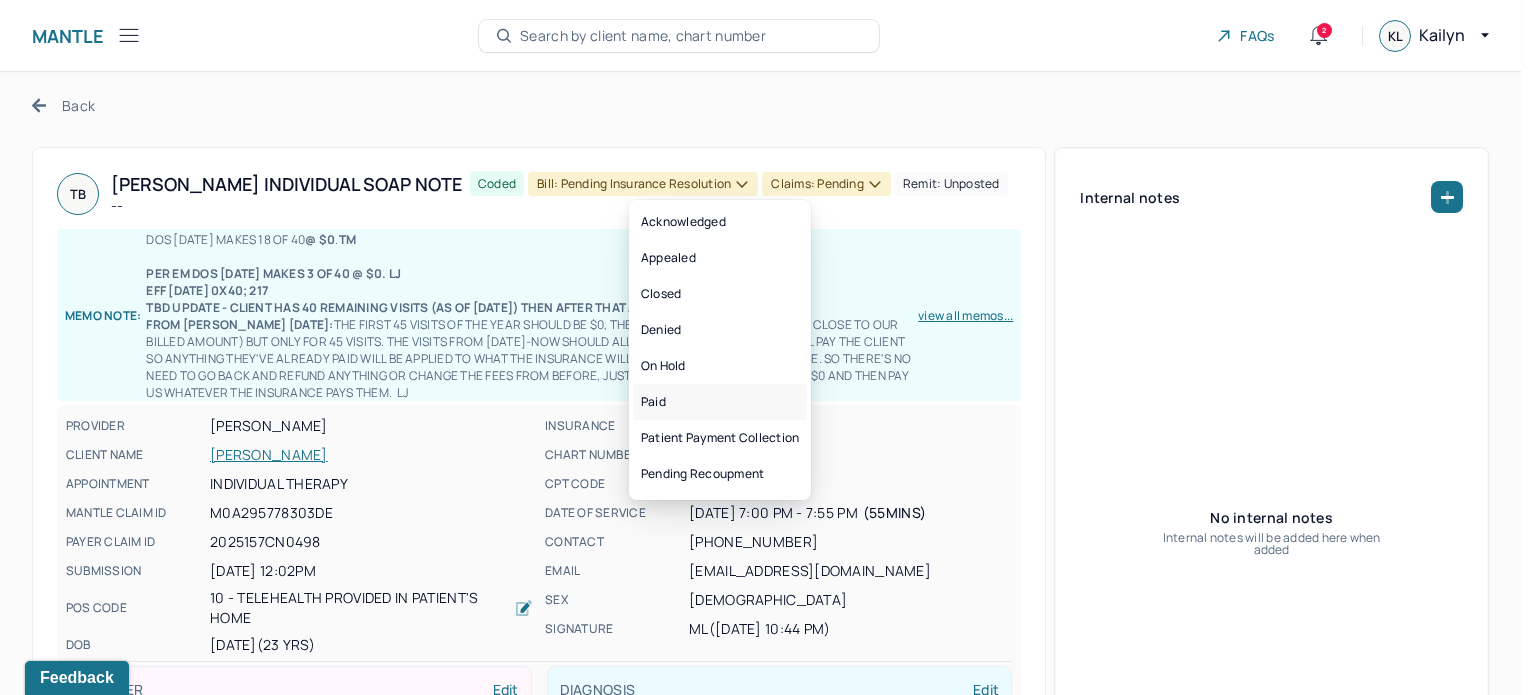 click on "Paid" at bounding box center [720, 402] 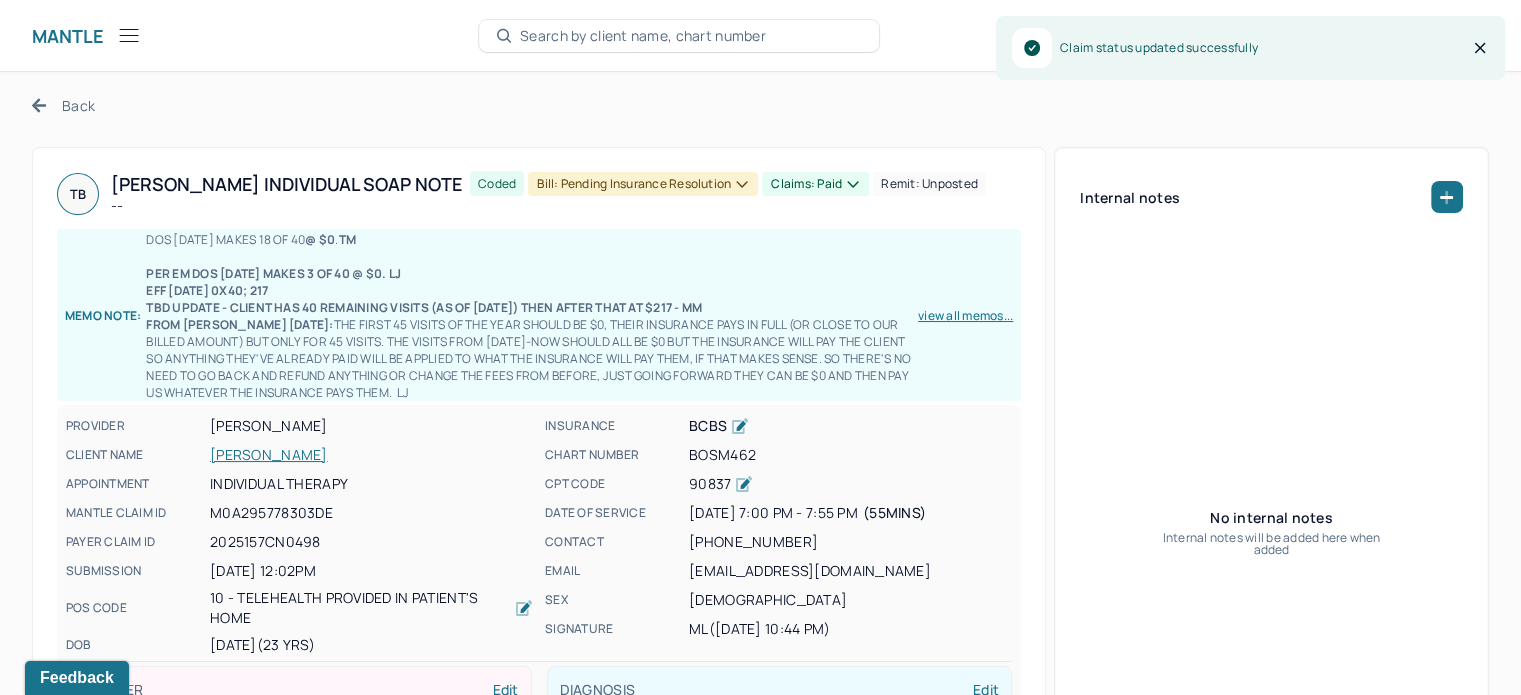 click on "Bill: Pending Insurance Resolution" at bounding box center [643, 184] 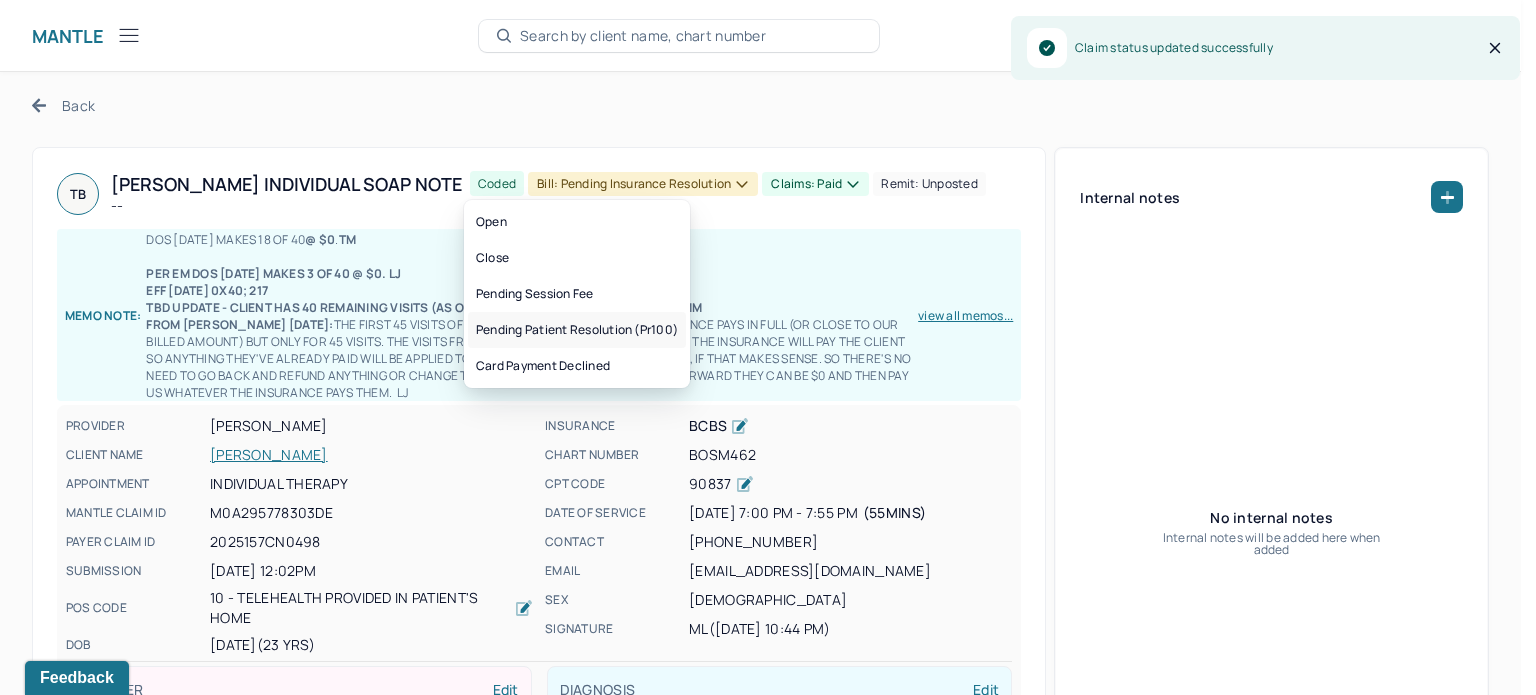 click on "Pending patient resolution (pr100)" at bounding box center (577, 330) 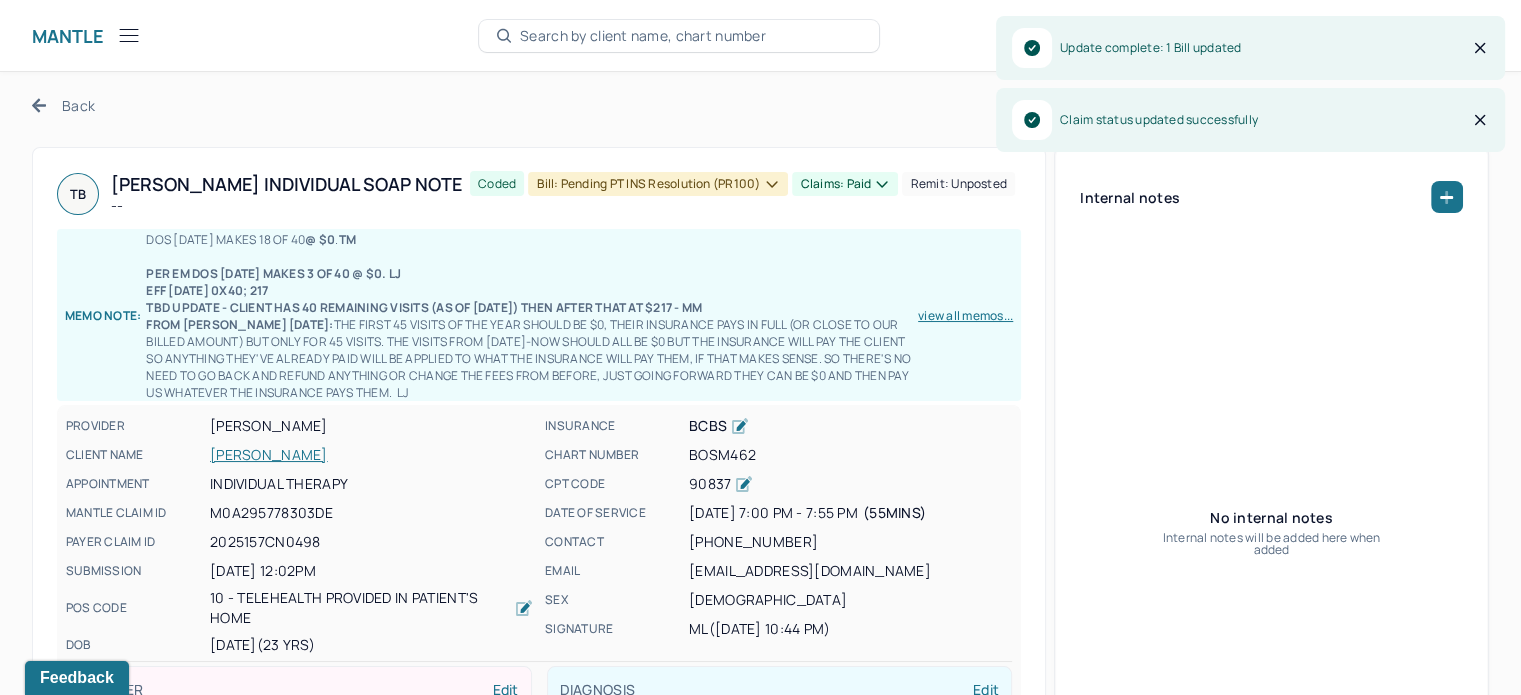 click on "Back" at bounding box center (63, 105) 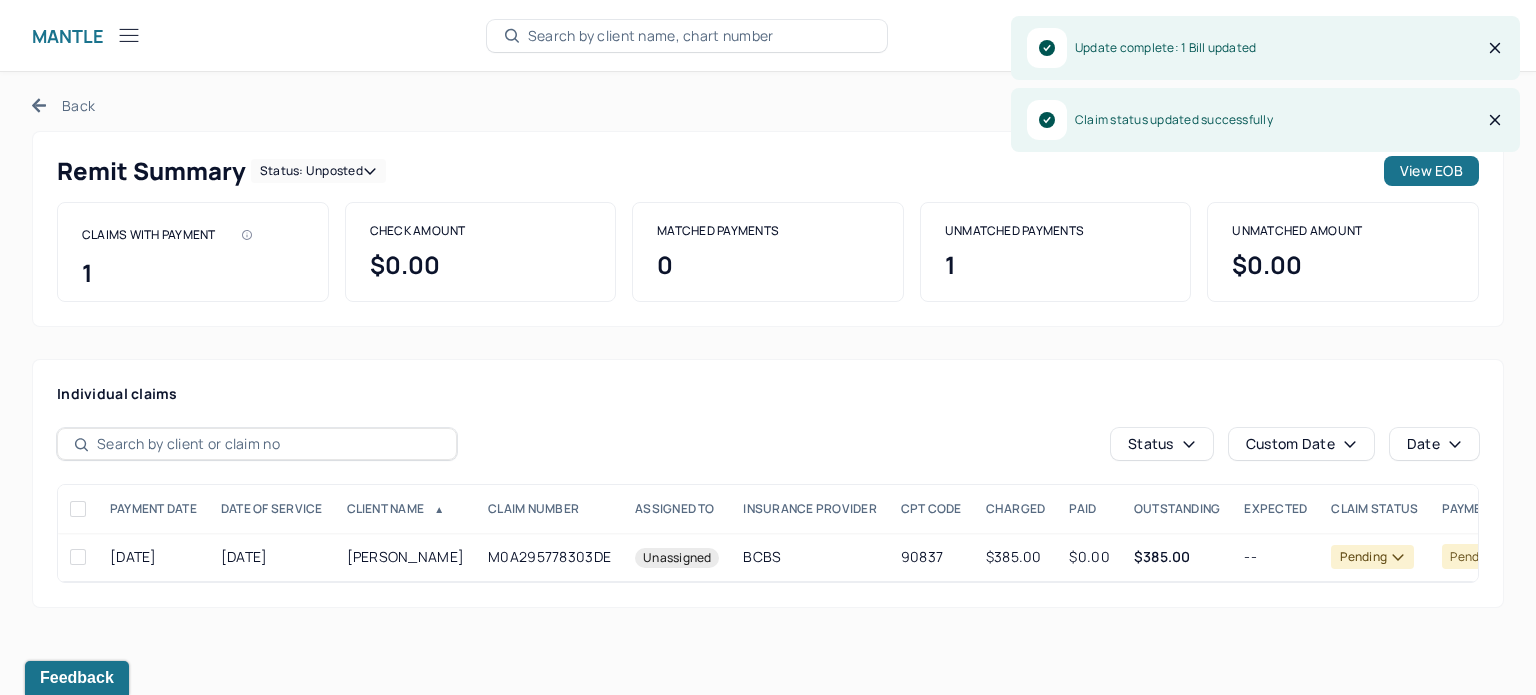 click on "Status: unposted" at bounding box center [318, 171] 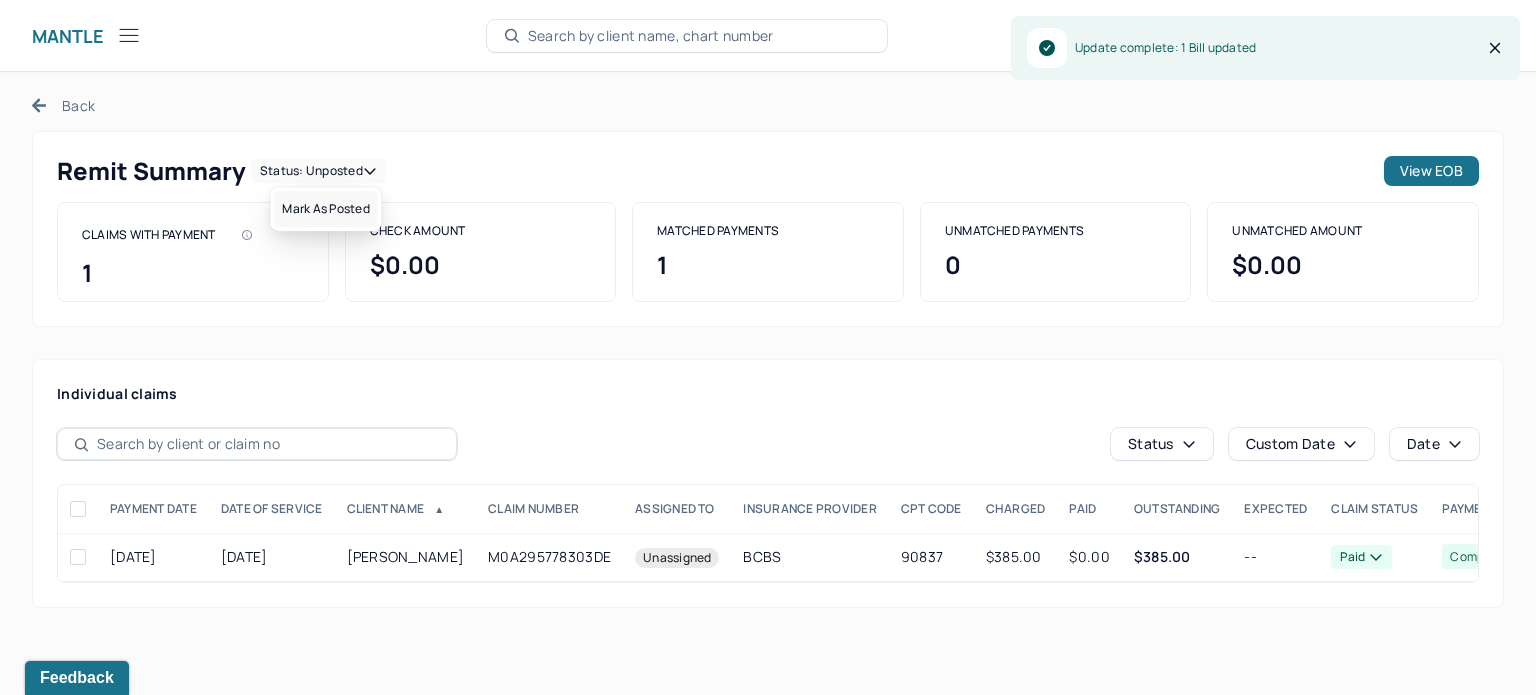 click on "Mark as Posted" at bounding box center [325, 209] 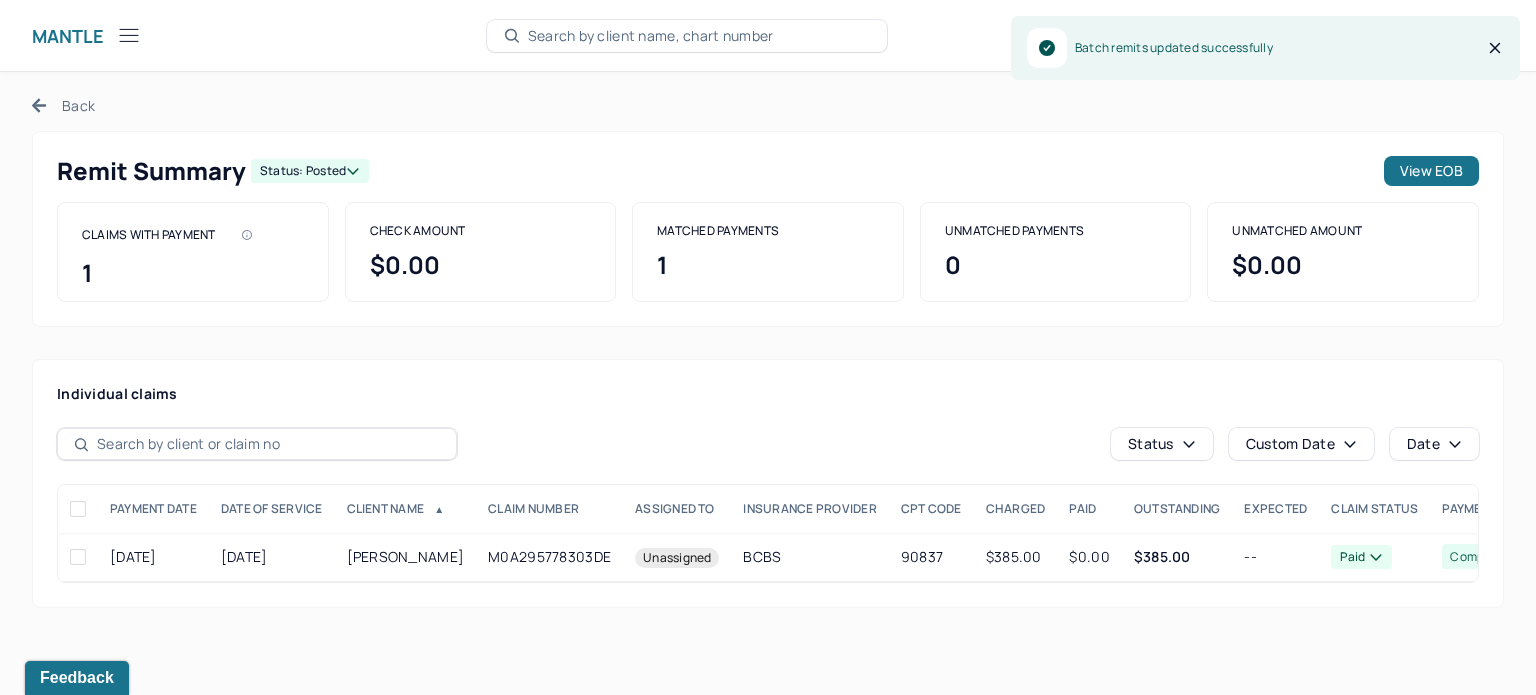 click on "Back" at bounding box center (63, 105) 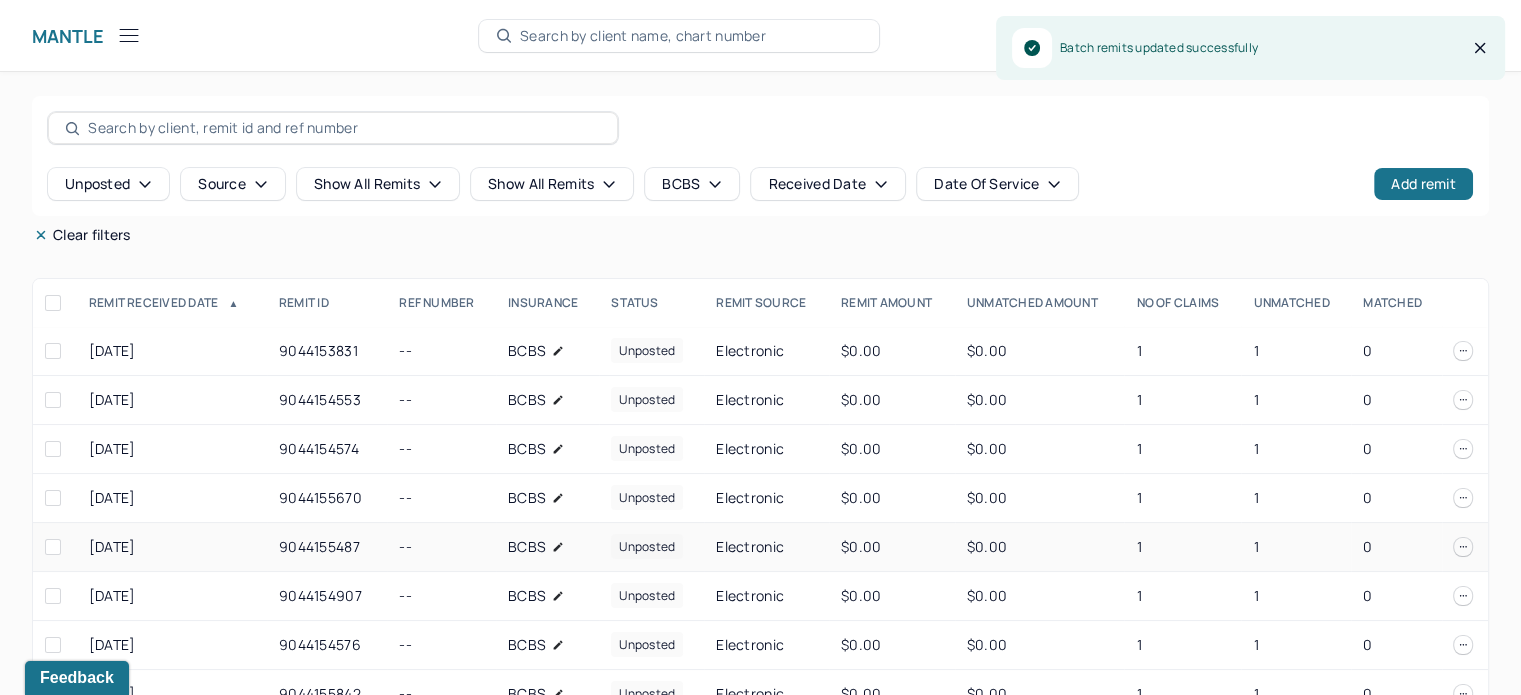 click on "1" at bounding box center (1296, 547) 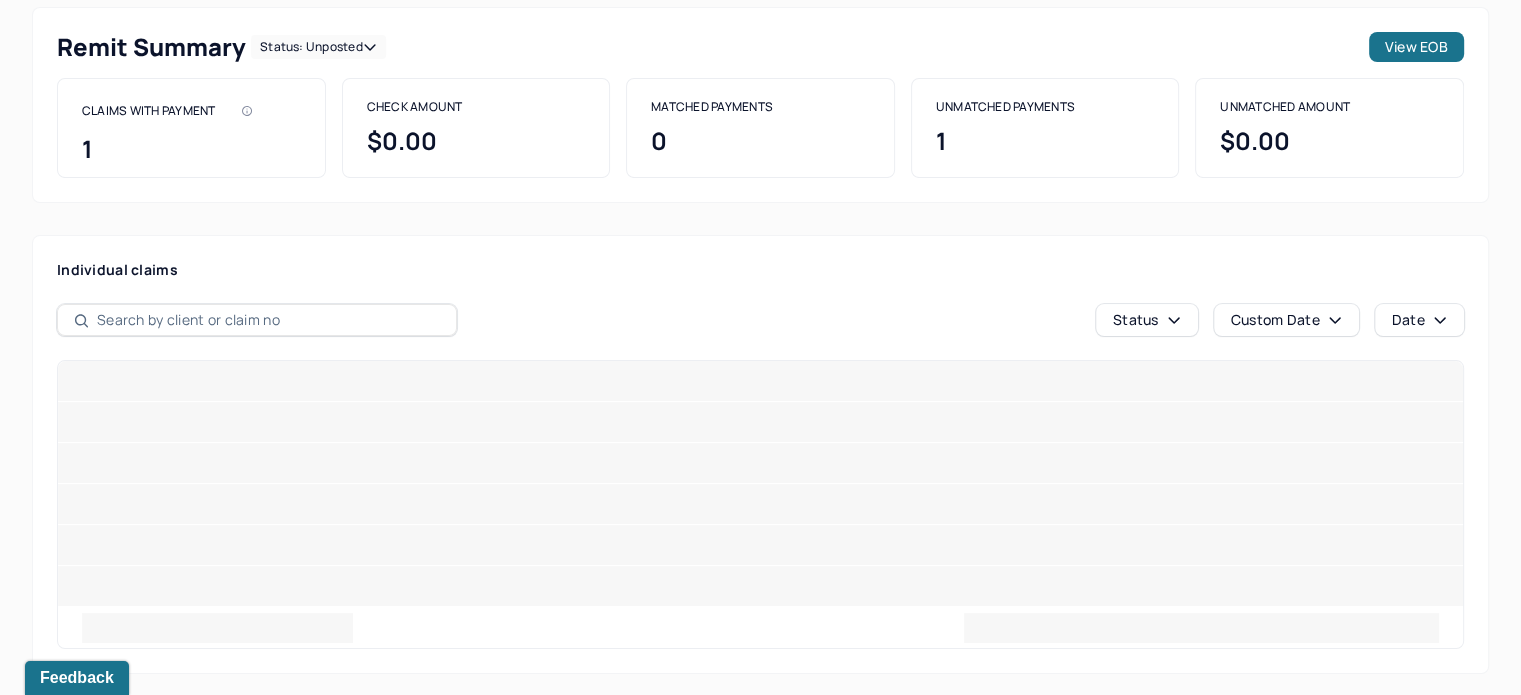 scroll, scrollTop: 0, scrollLeft: 0, axis: both 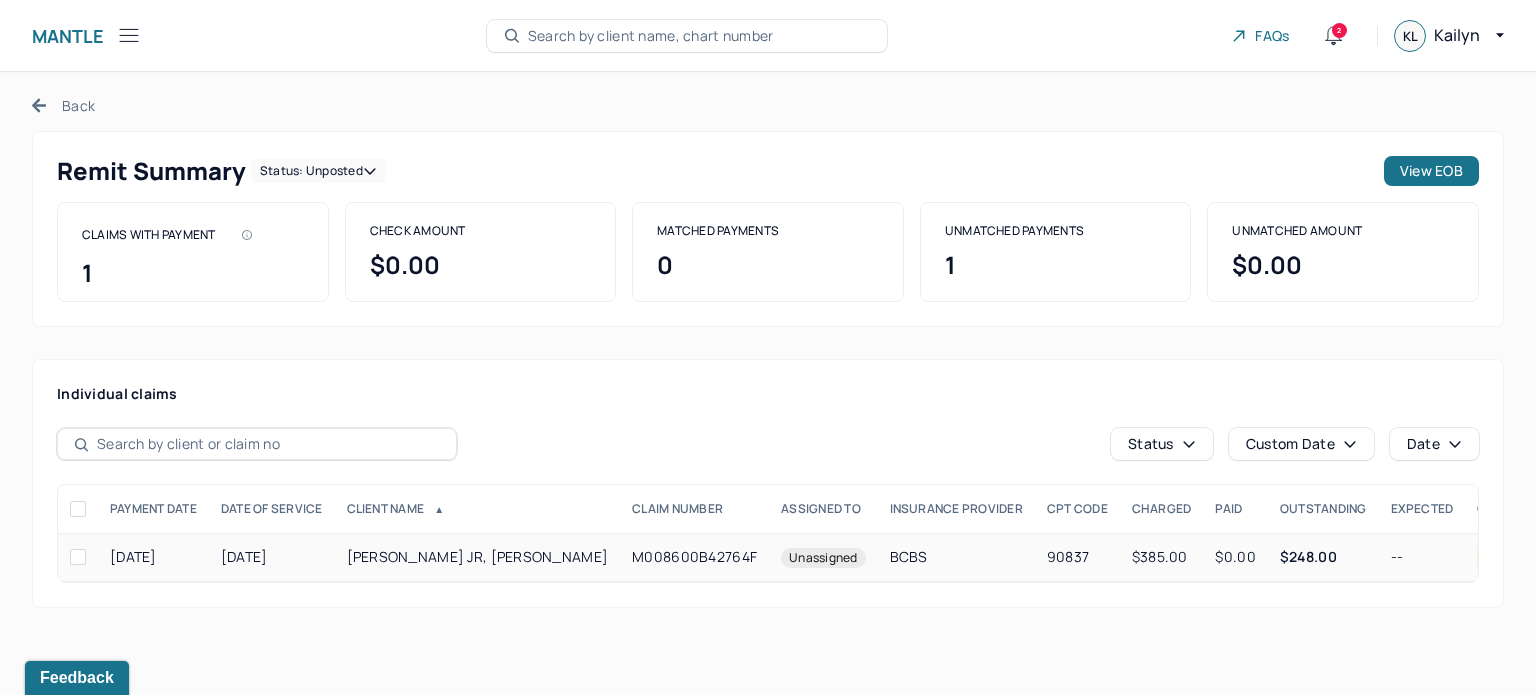 click on "90837" at bounding box center [1077, 557] 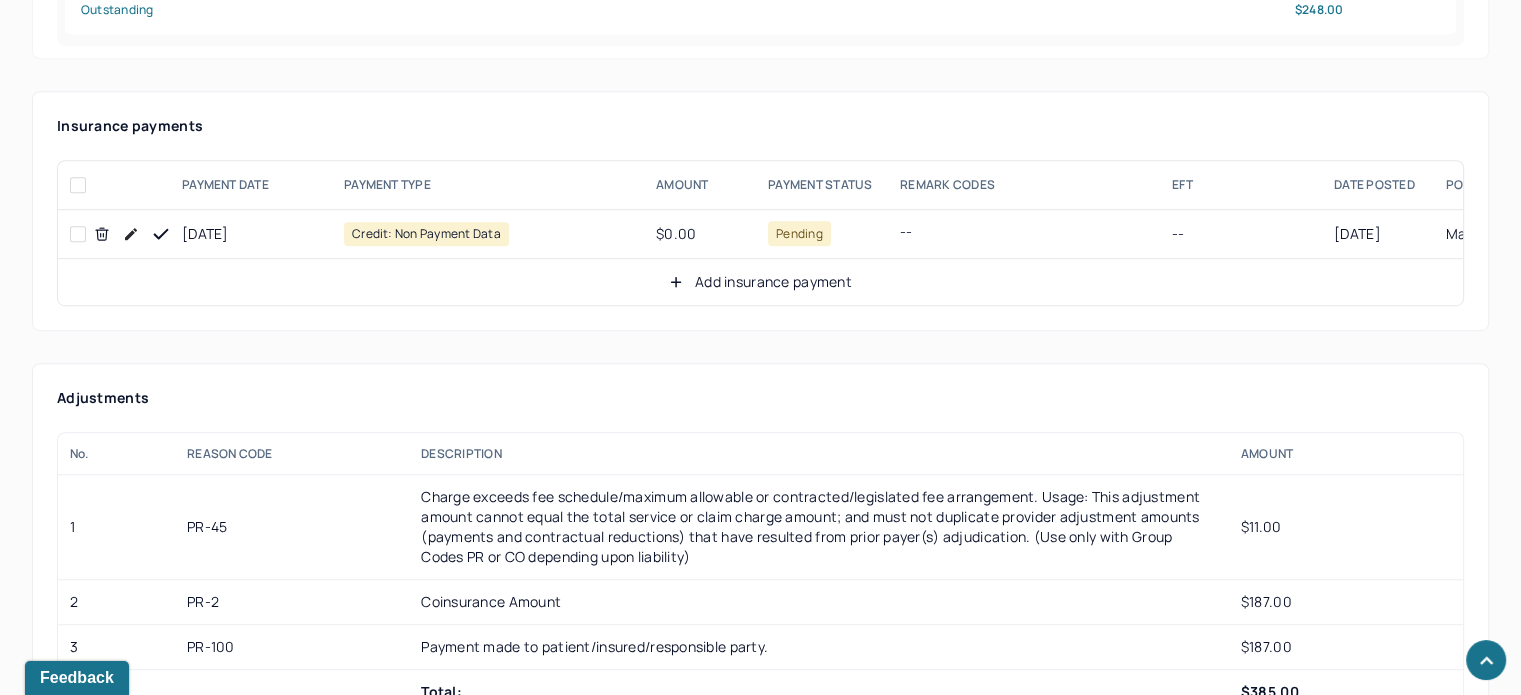 scroll, scrollTop: 1200, scrollLeft: 0, axis: vertical 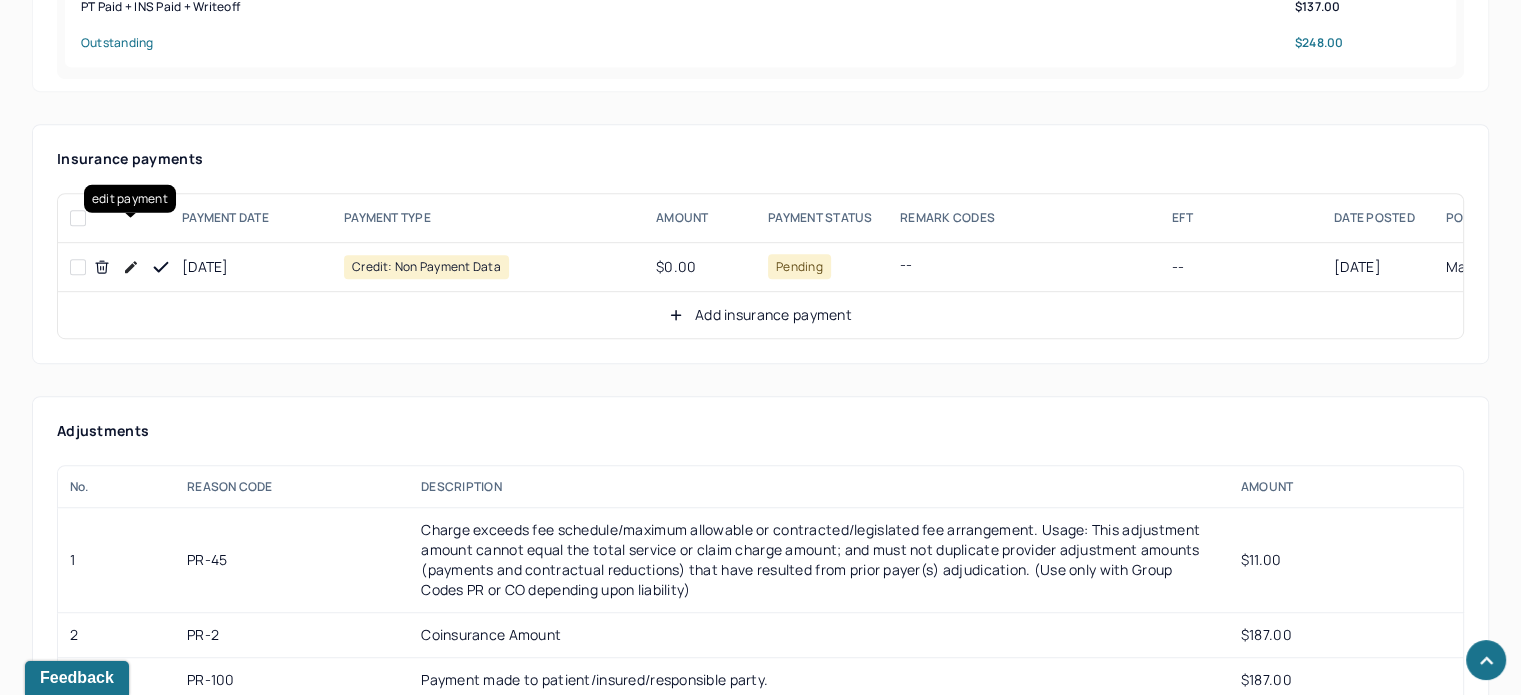 click 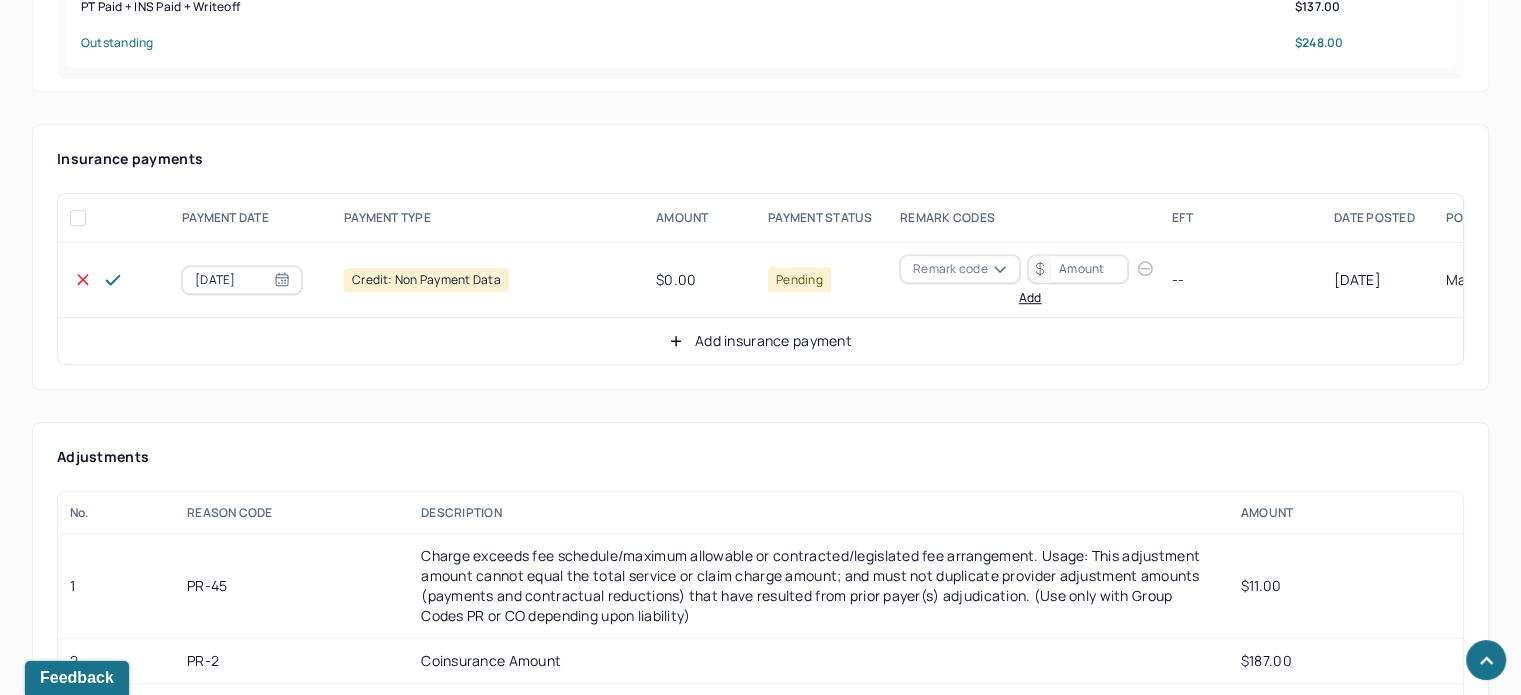 click on "Remark code" at bounding box center [950, 269] 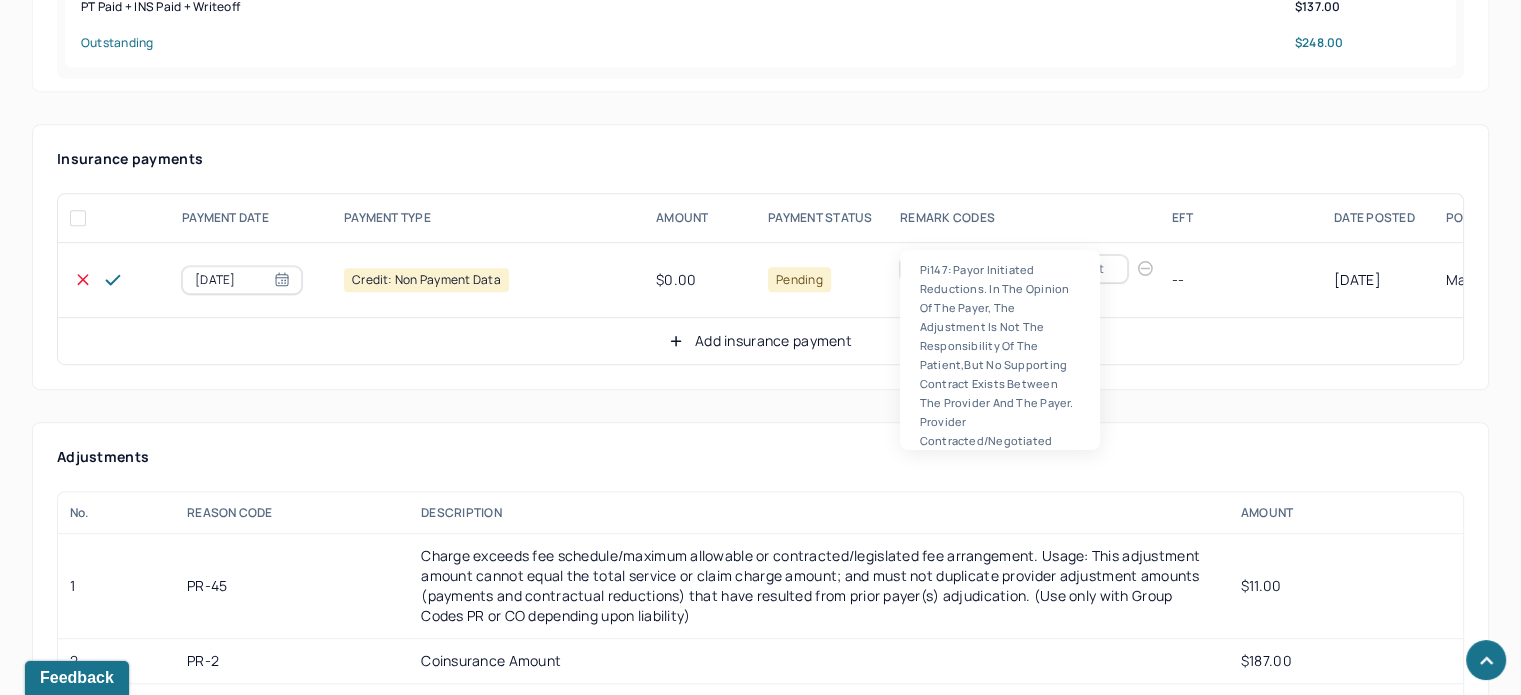 scroll, scrollTop: 124, scrollLeft: 0, axis: vertical 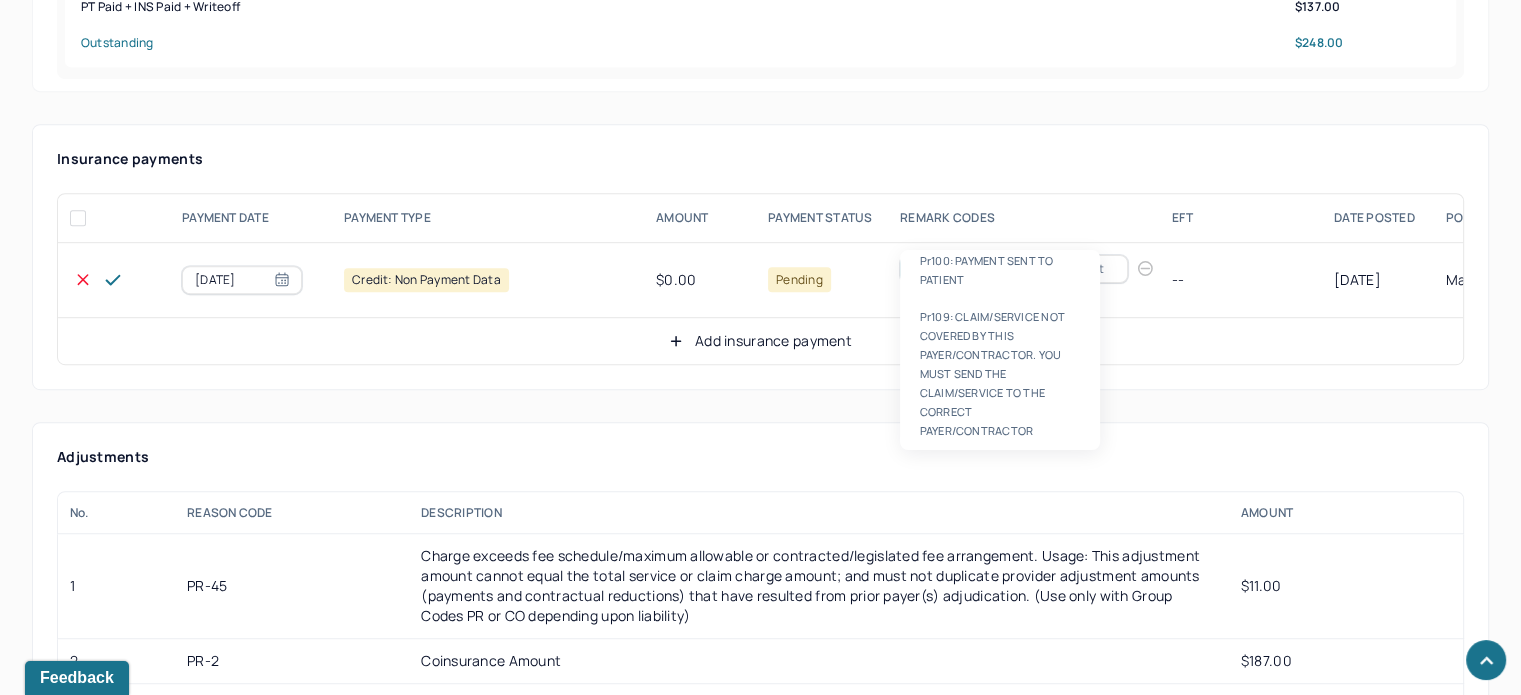 type on "PR100" 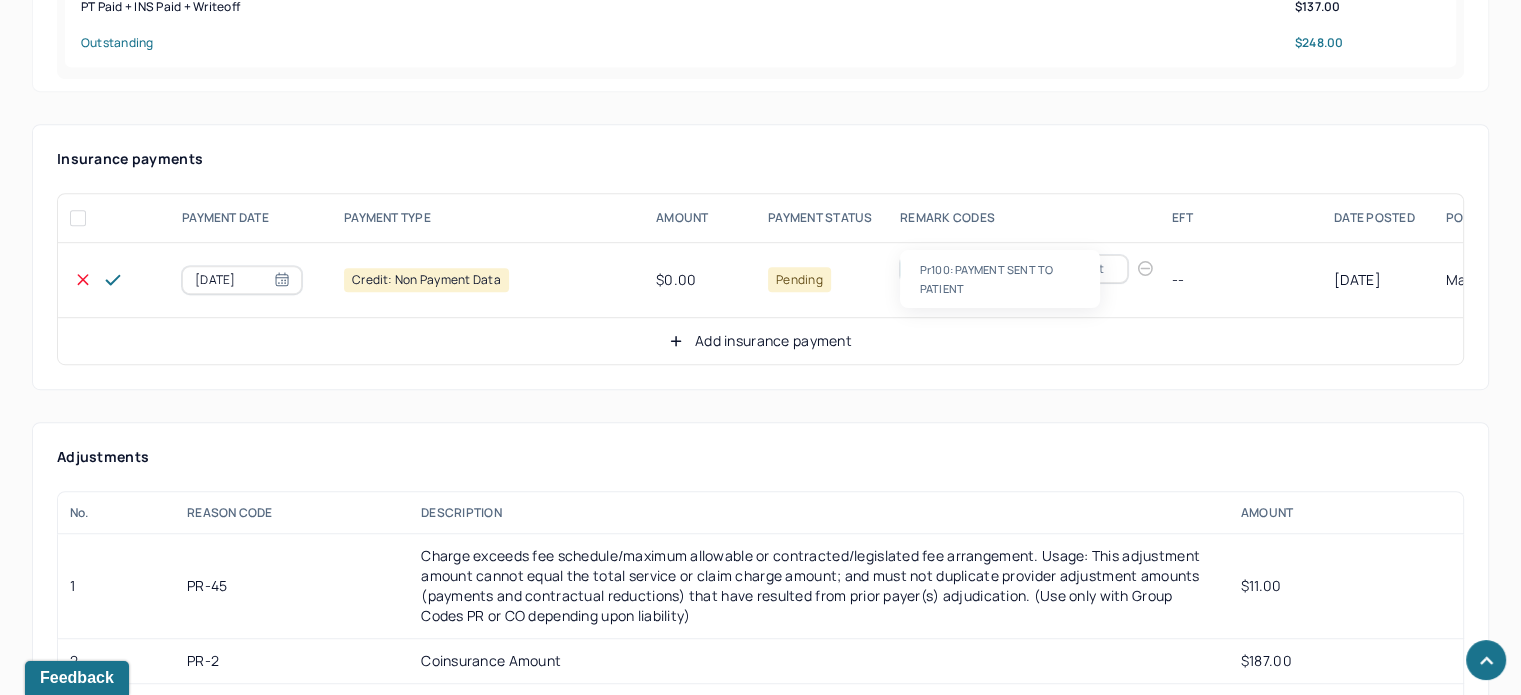 type 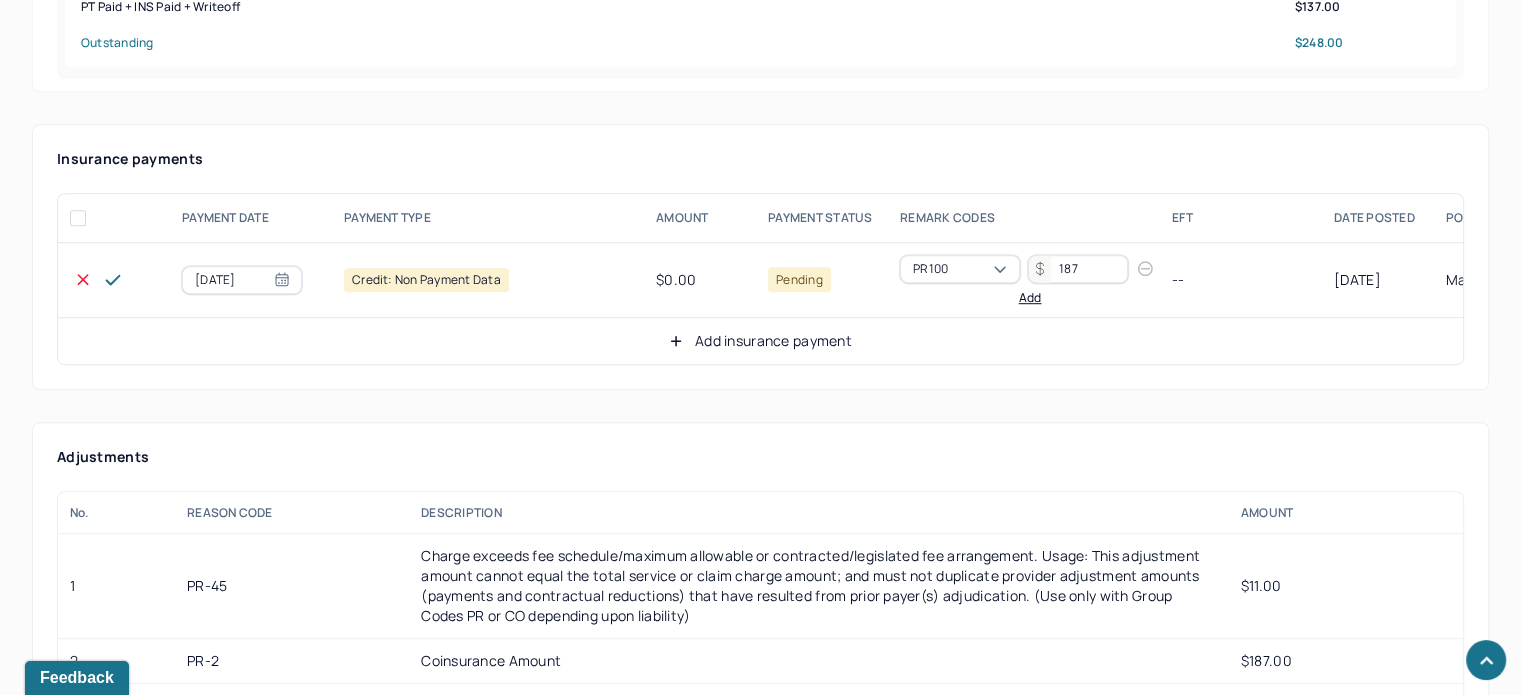 type on "187" 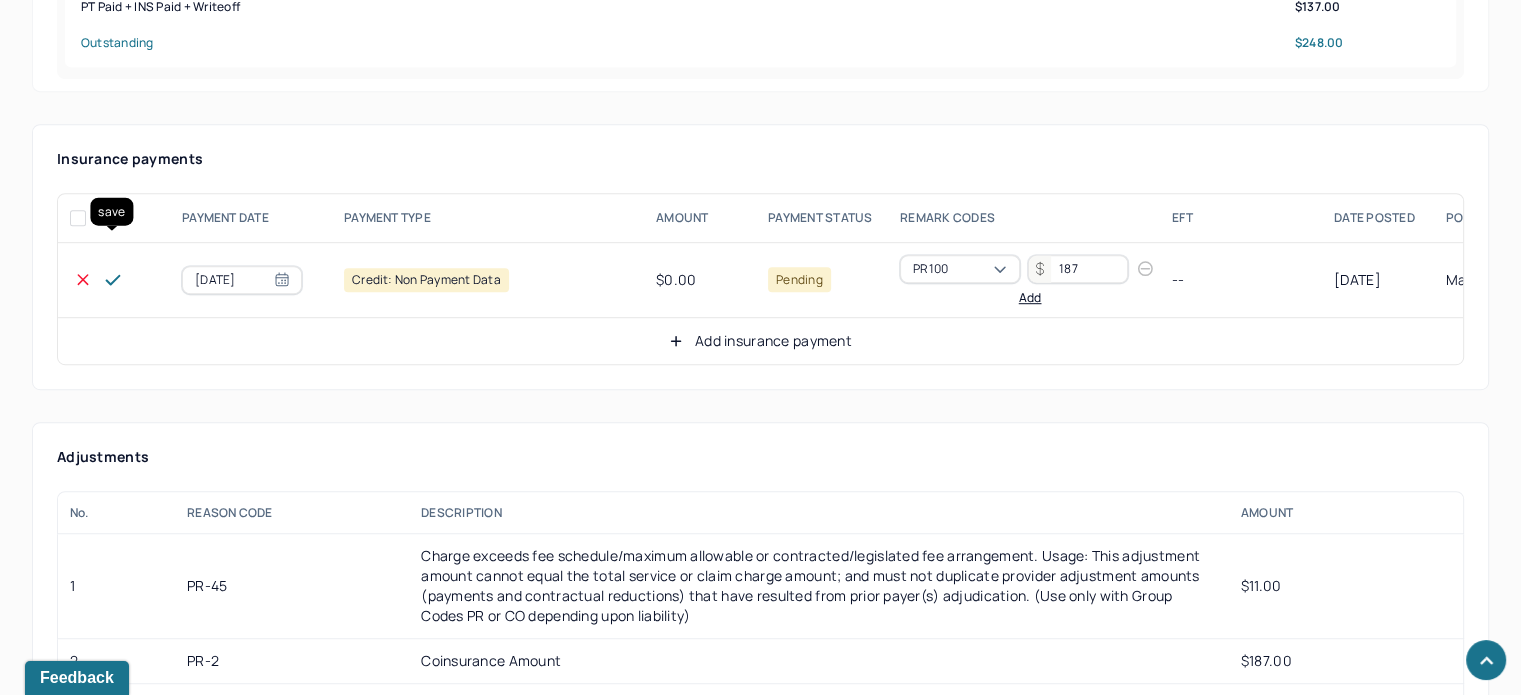 click 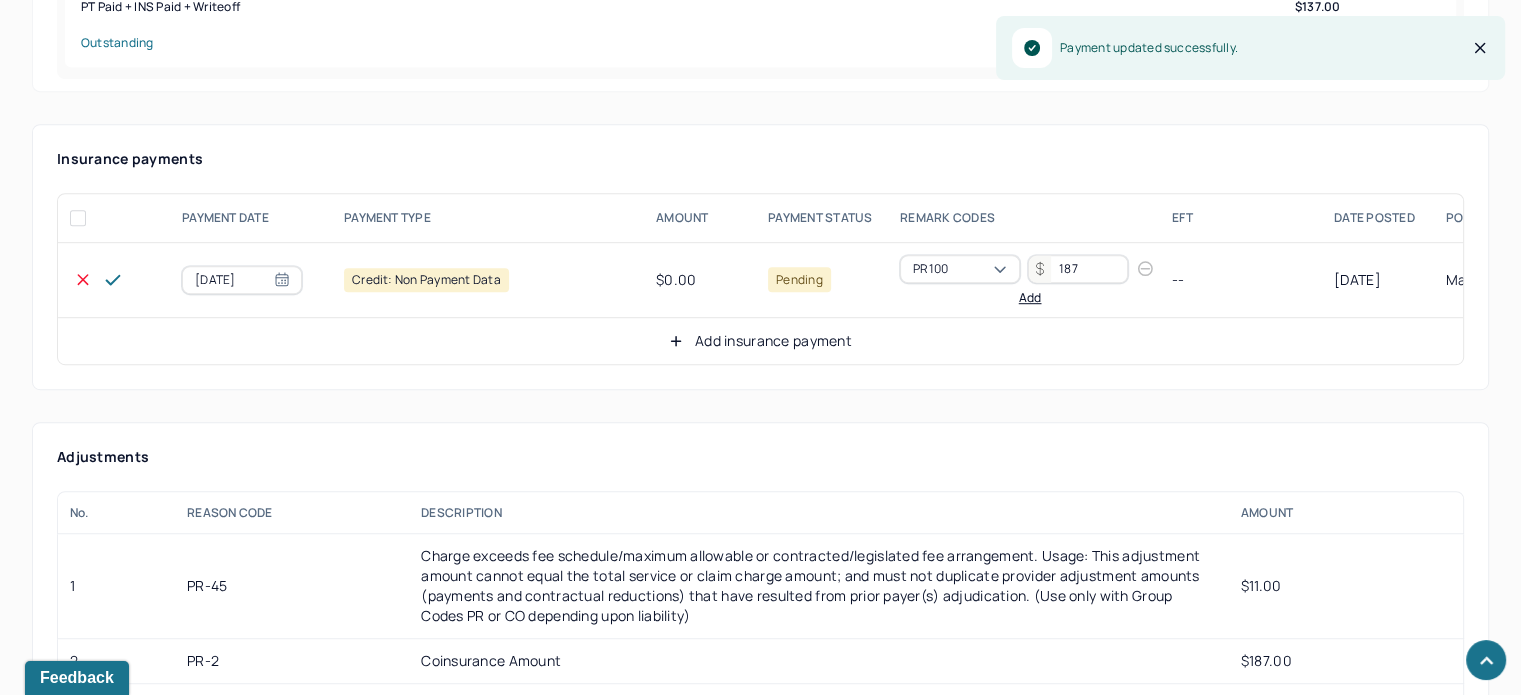 click on "Add insurance payment" at bounding box center (760, 341) 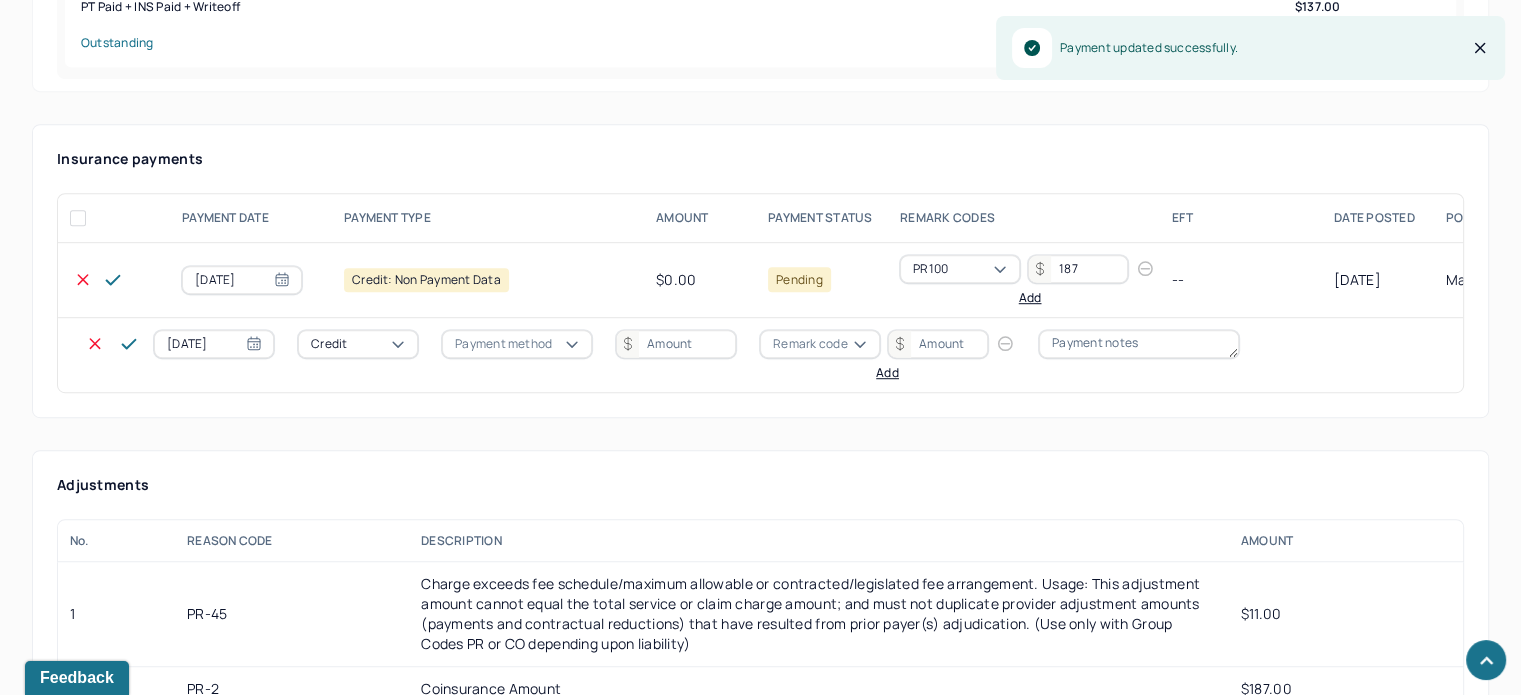 click on "Credit" at bounding box center [358, 344] 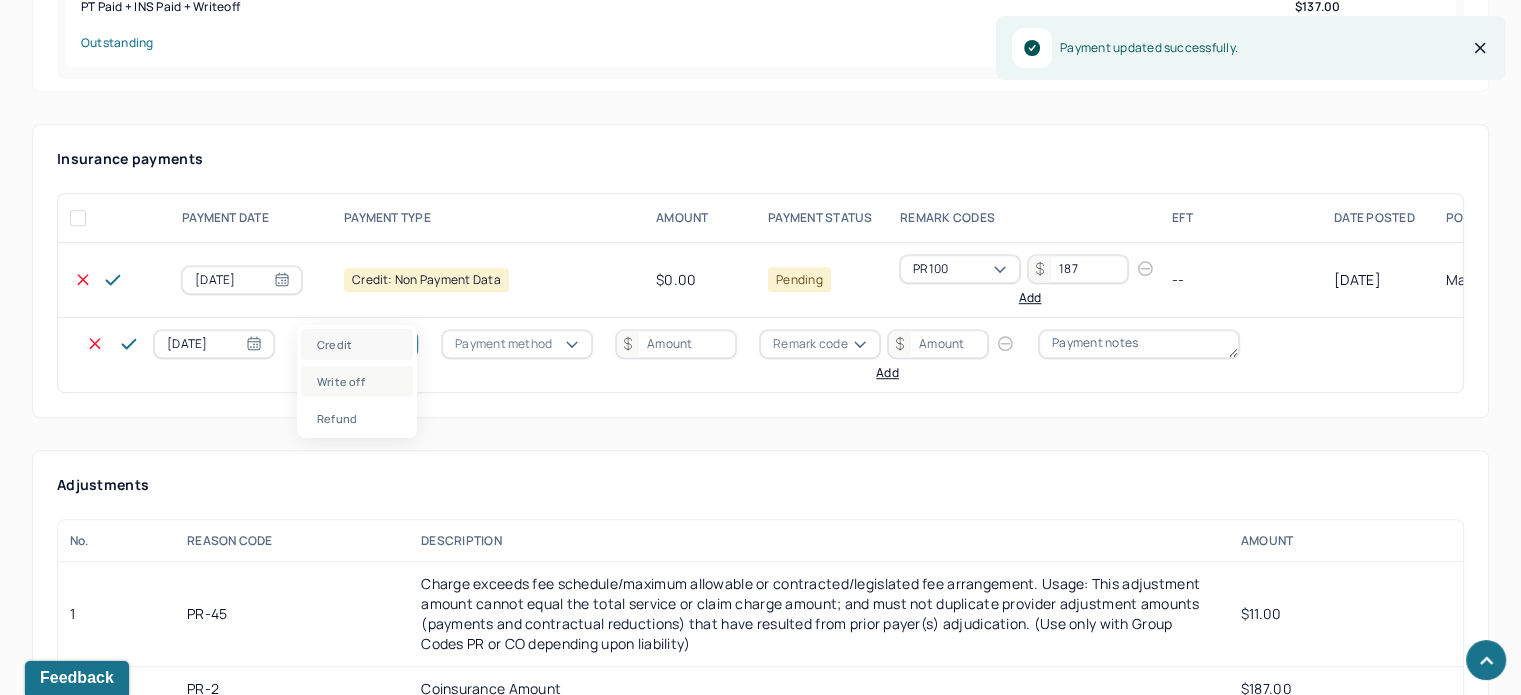 click on "Credit Write off Refund" at bounding box center (357, 381) 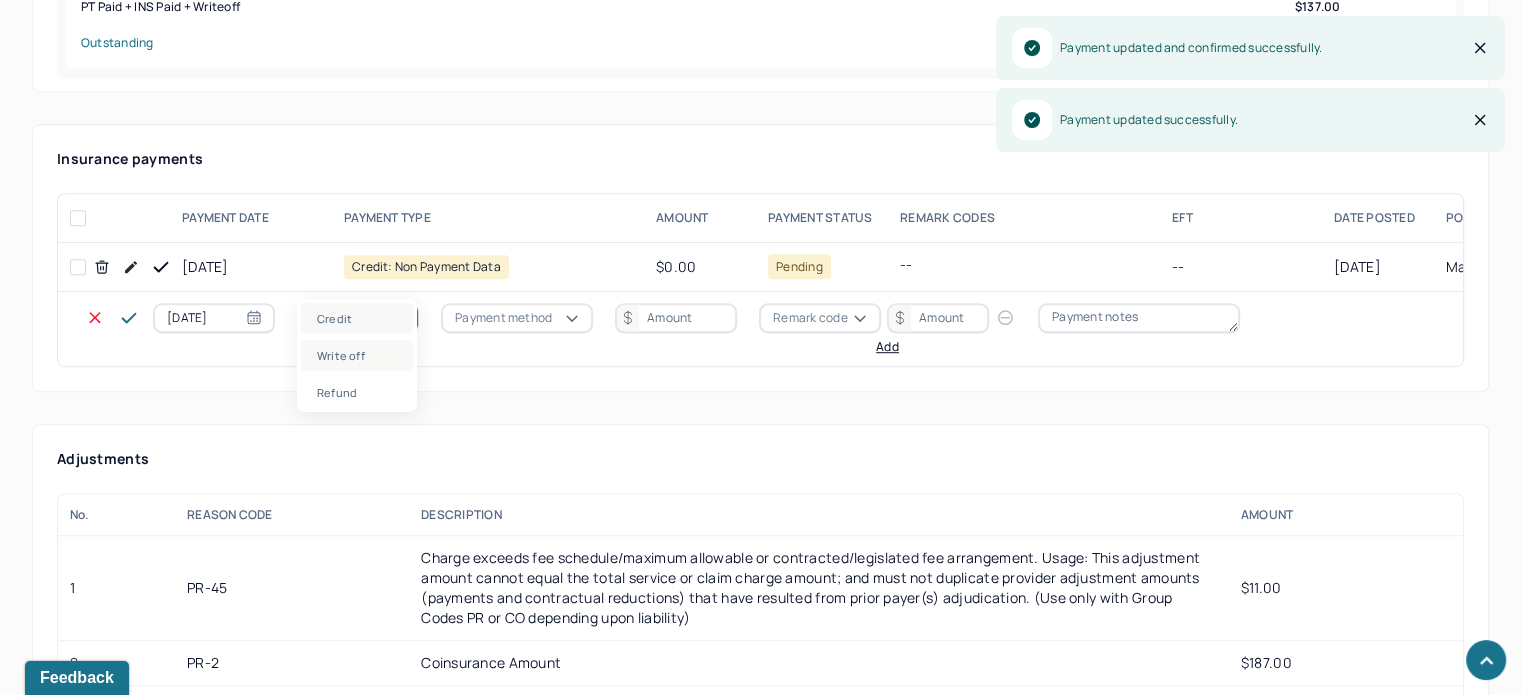 click on "Write off" at bounding box center [357, 355] 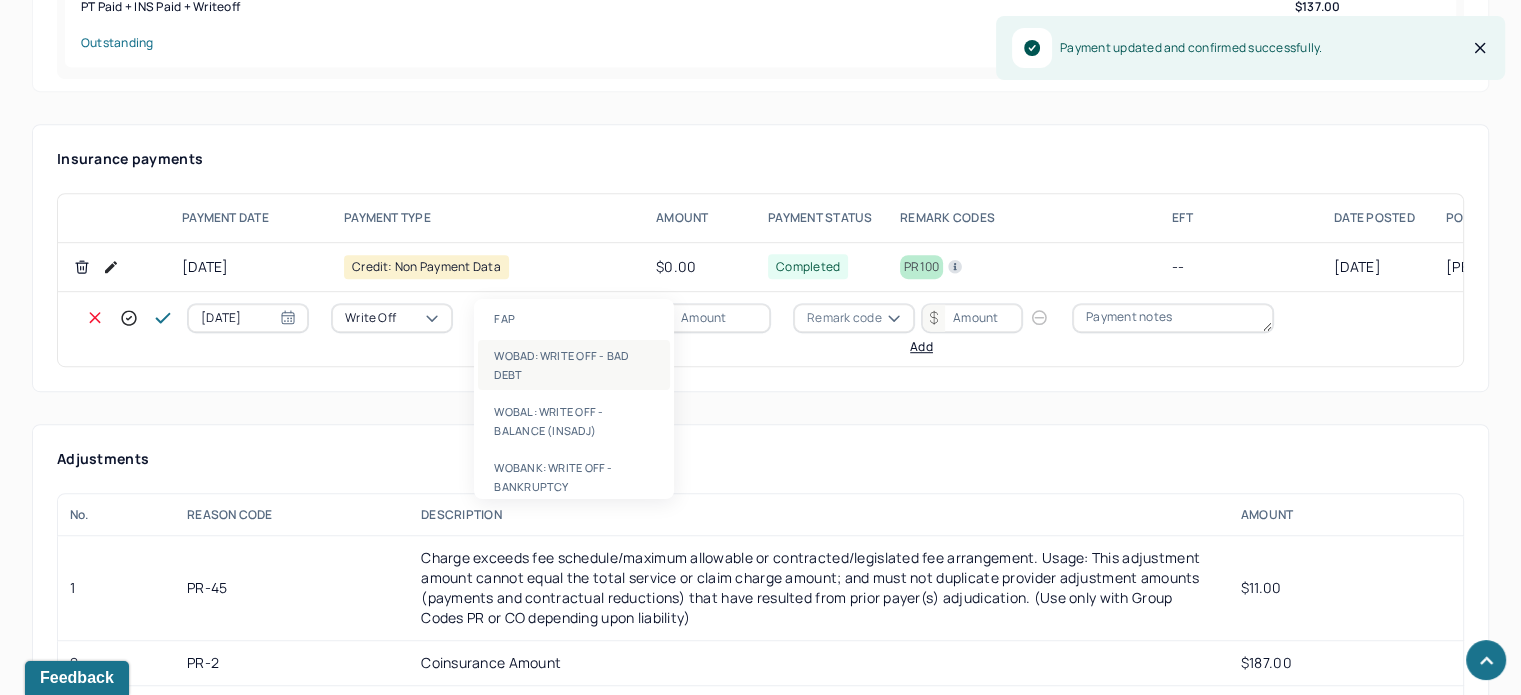 drag, startPoint x: 540, startPoint y: 275, endPoint x: 559, endPoint y: 344, distance: 71.568146 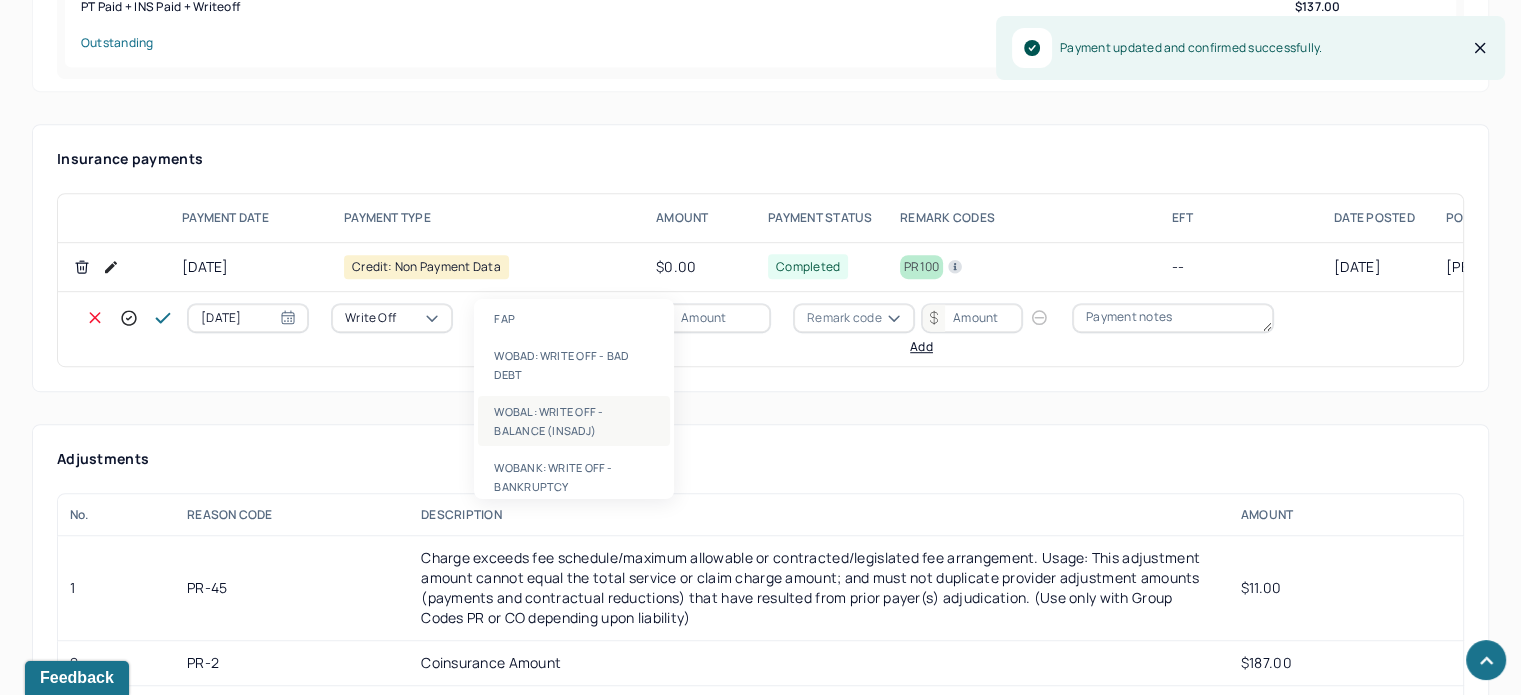 click on "WOBAL: WRITE OFF - BALANCE (INSADJ)" at bounding box center (574, 421) 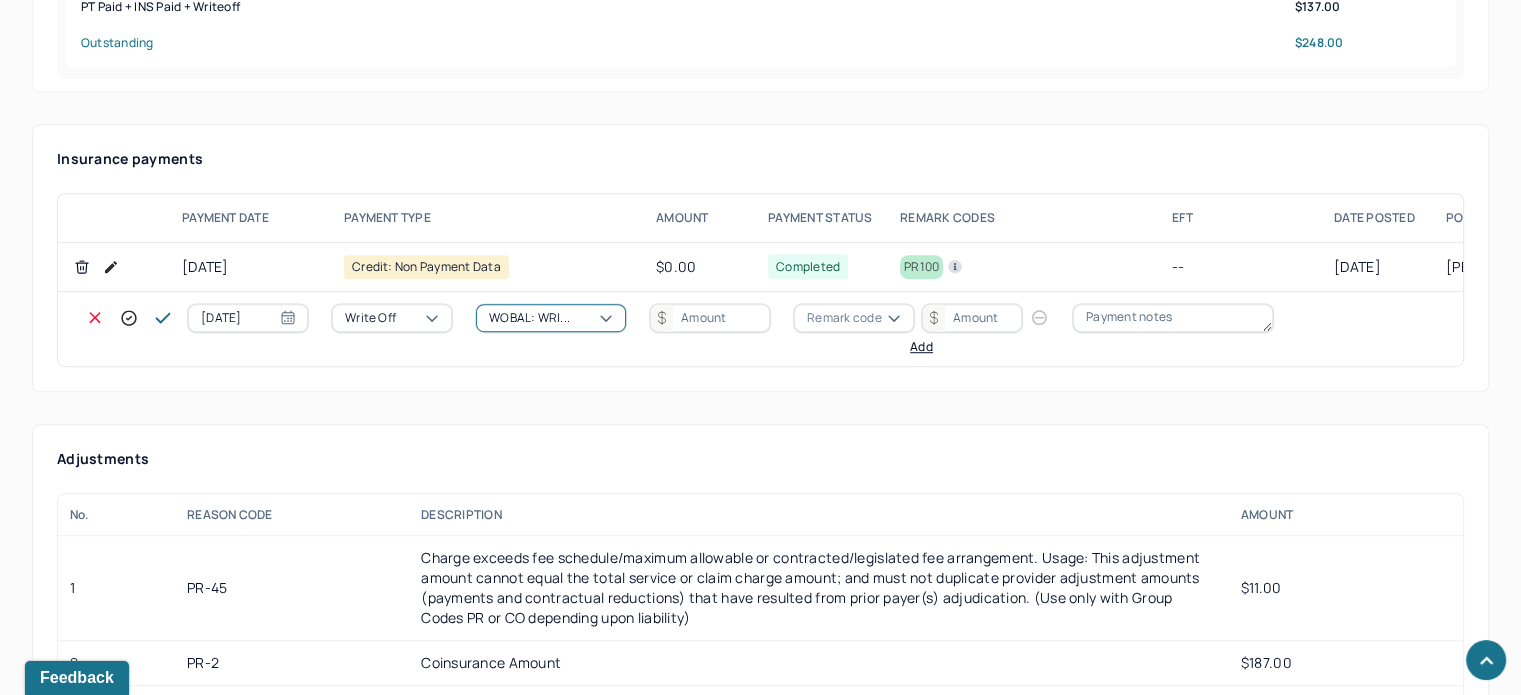 click at bounding box center (710, 318) 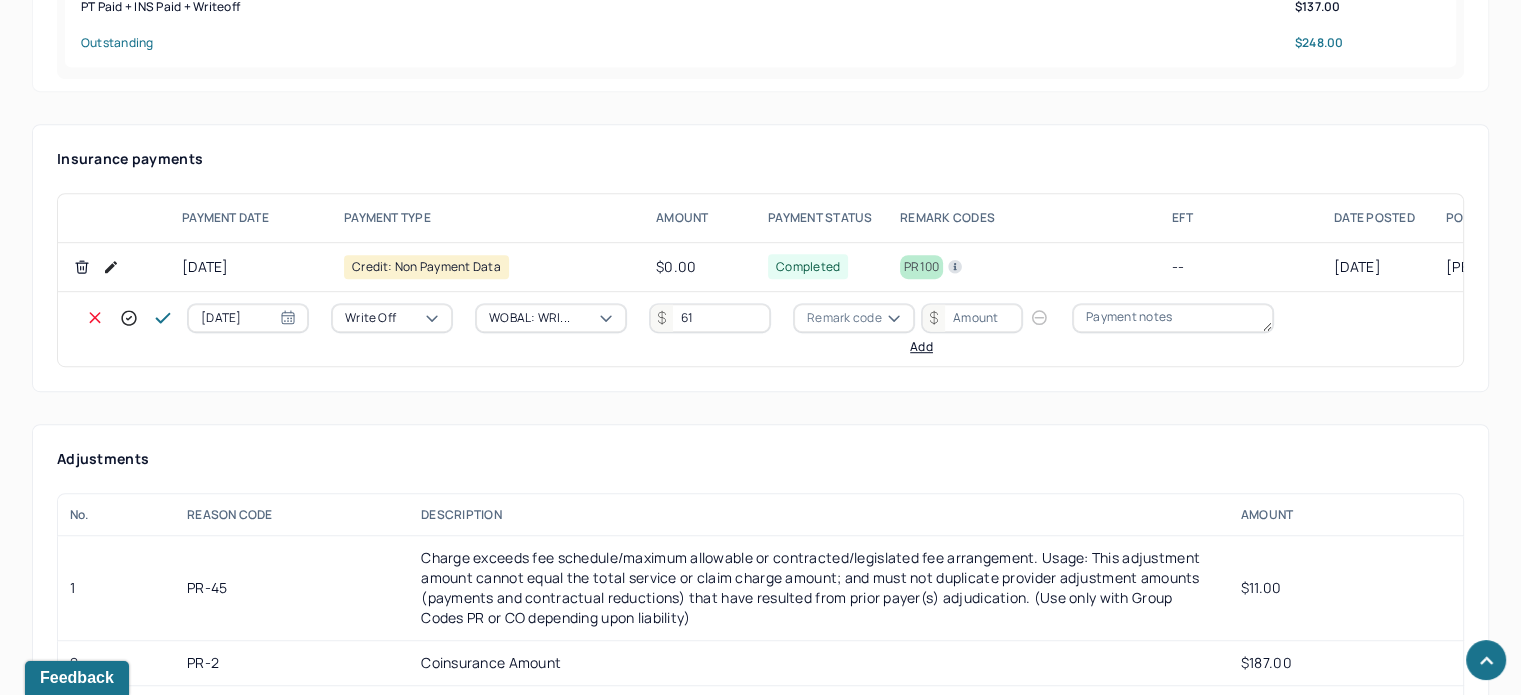 type on "61" 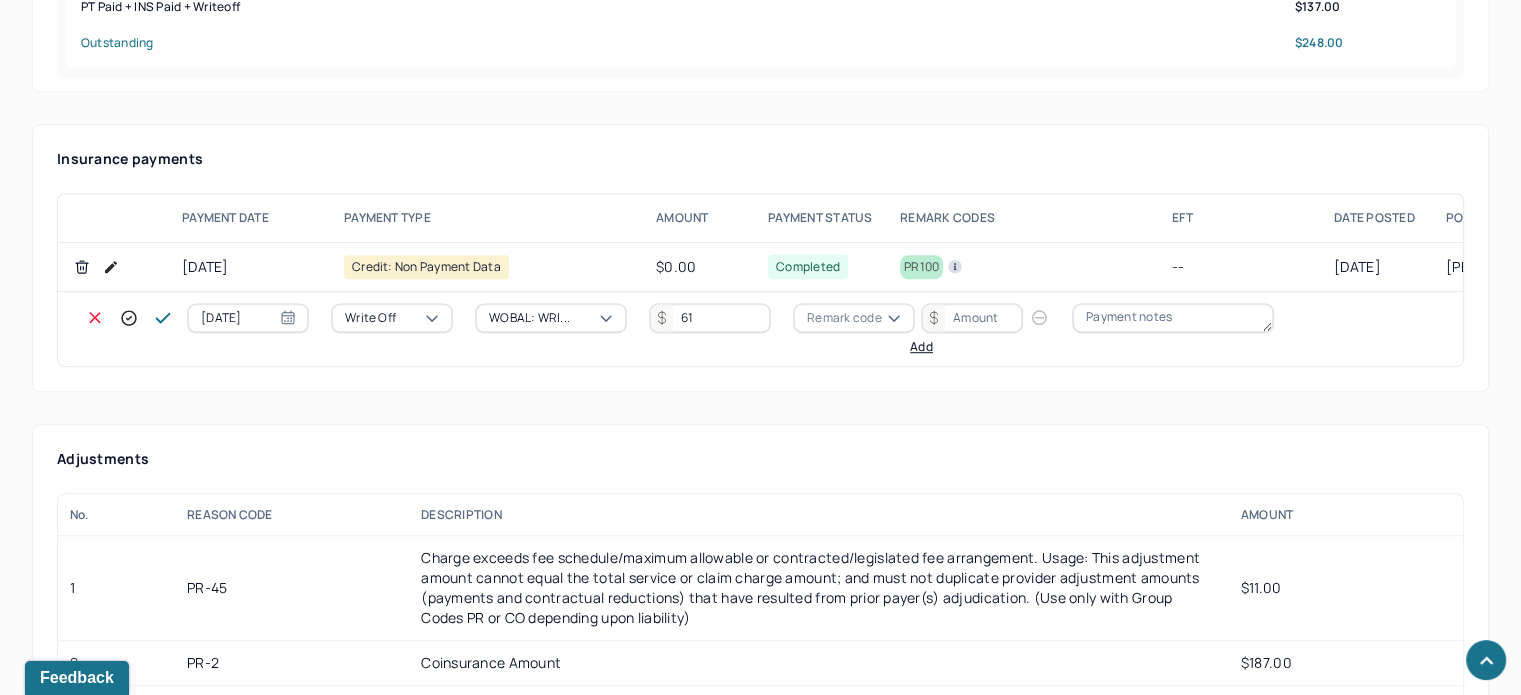 click on "Remark code" at bounding box center [844, 318] 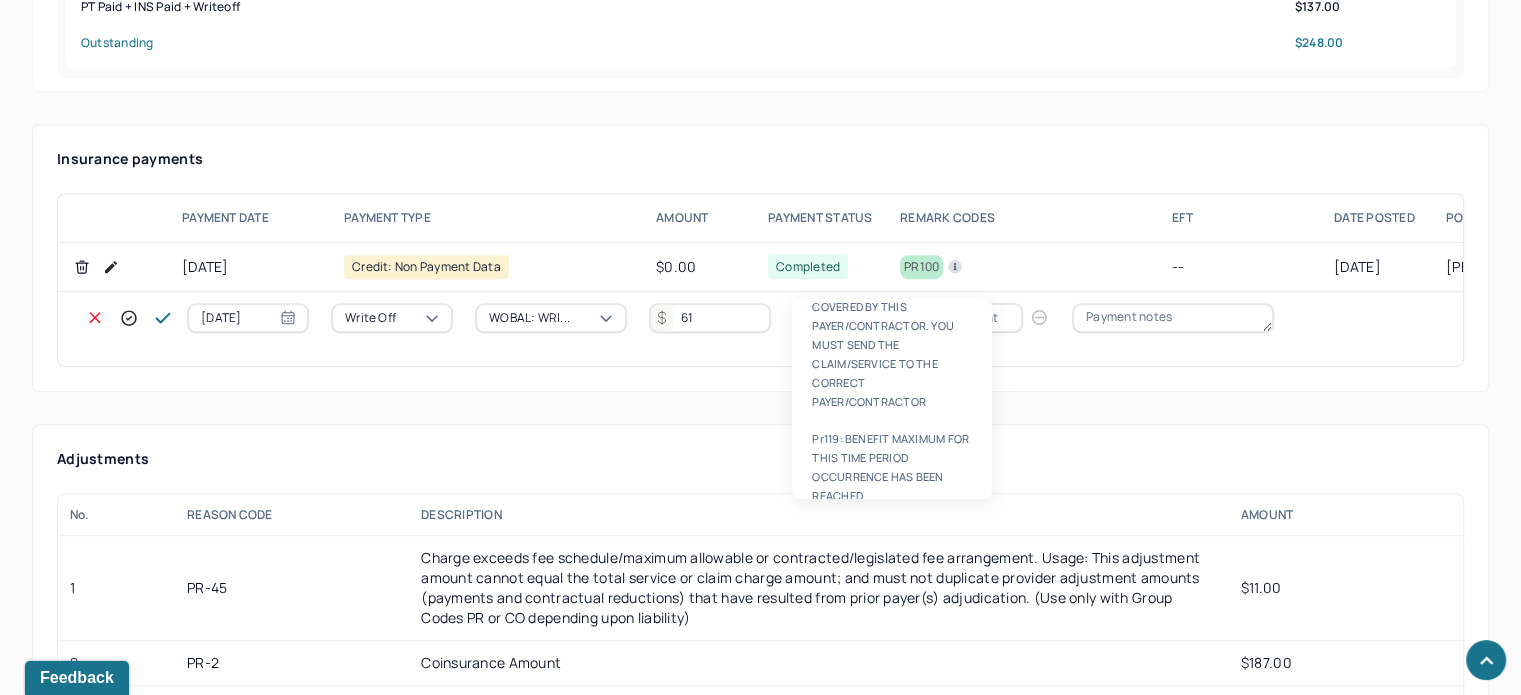 scroll, scrollTop: 0, scrollLeft: 0, axis: both 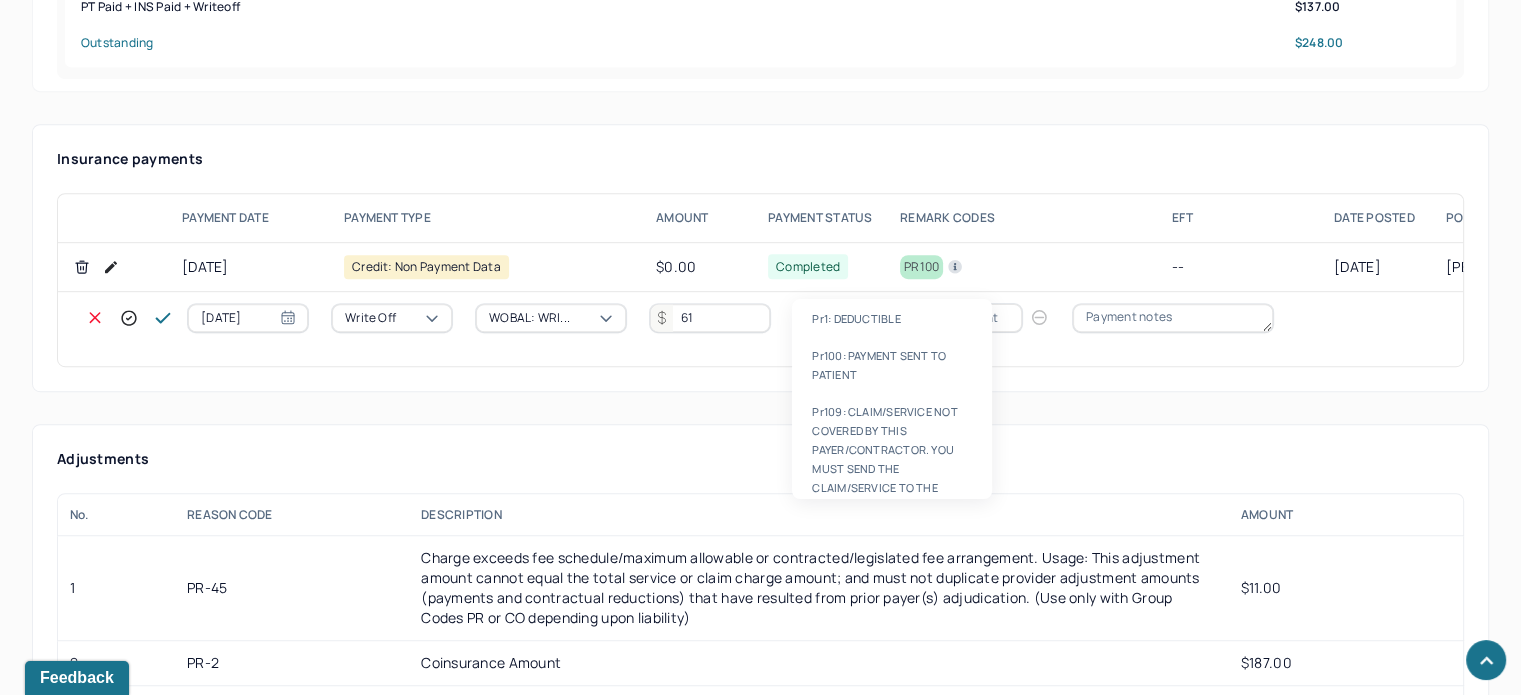 type on "PR45" 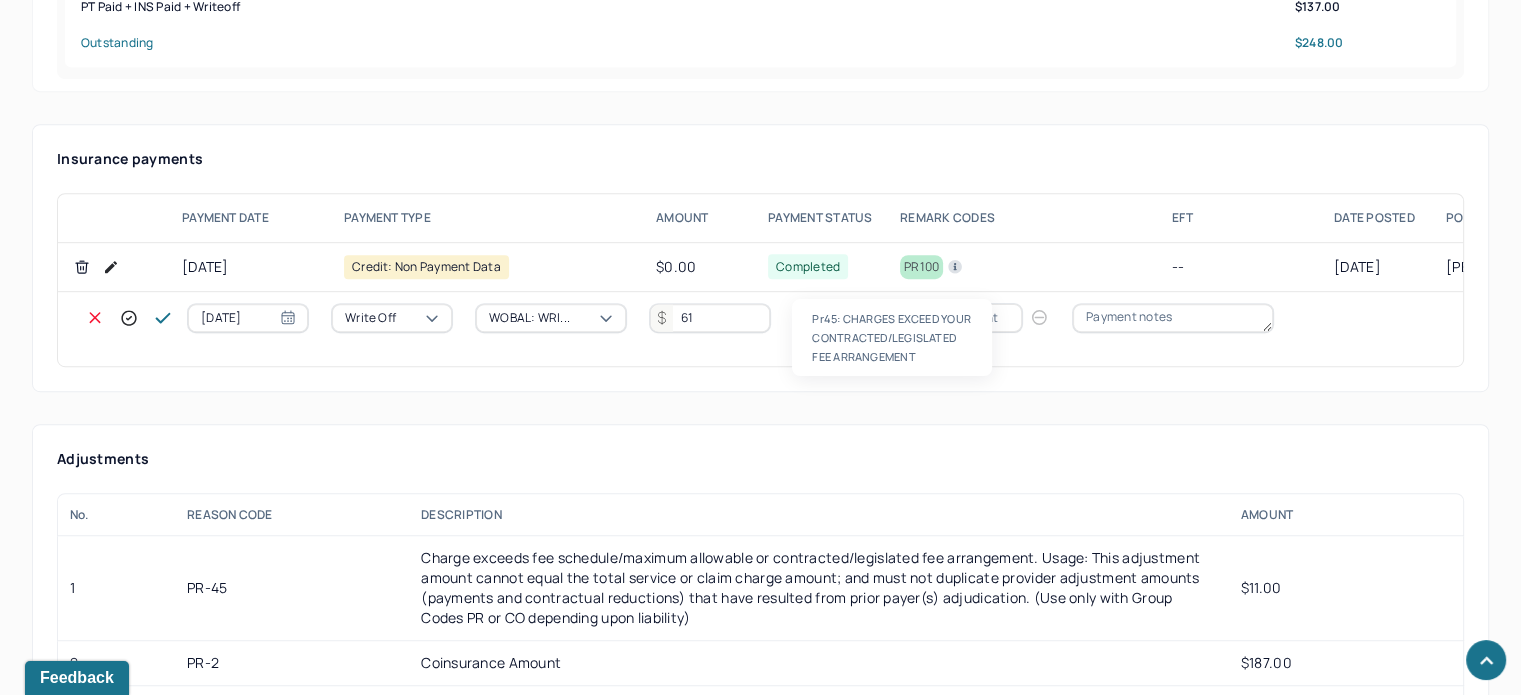 type 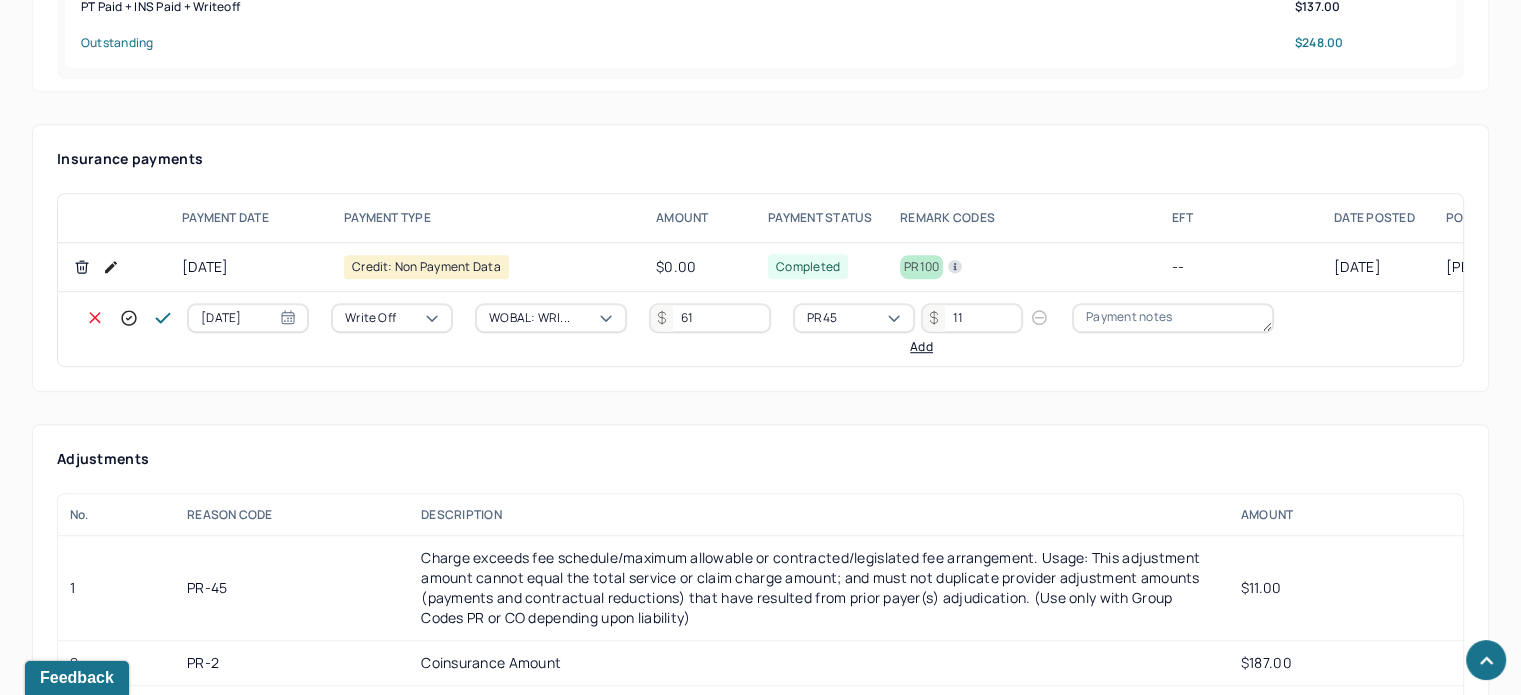 type on "11" 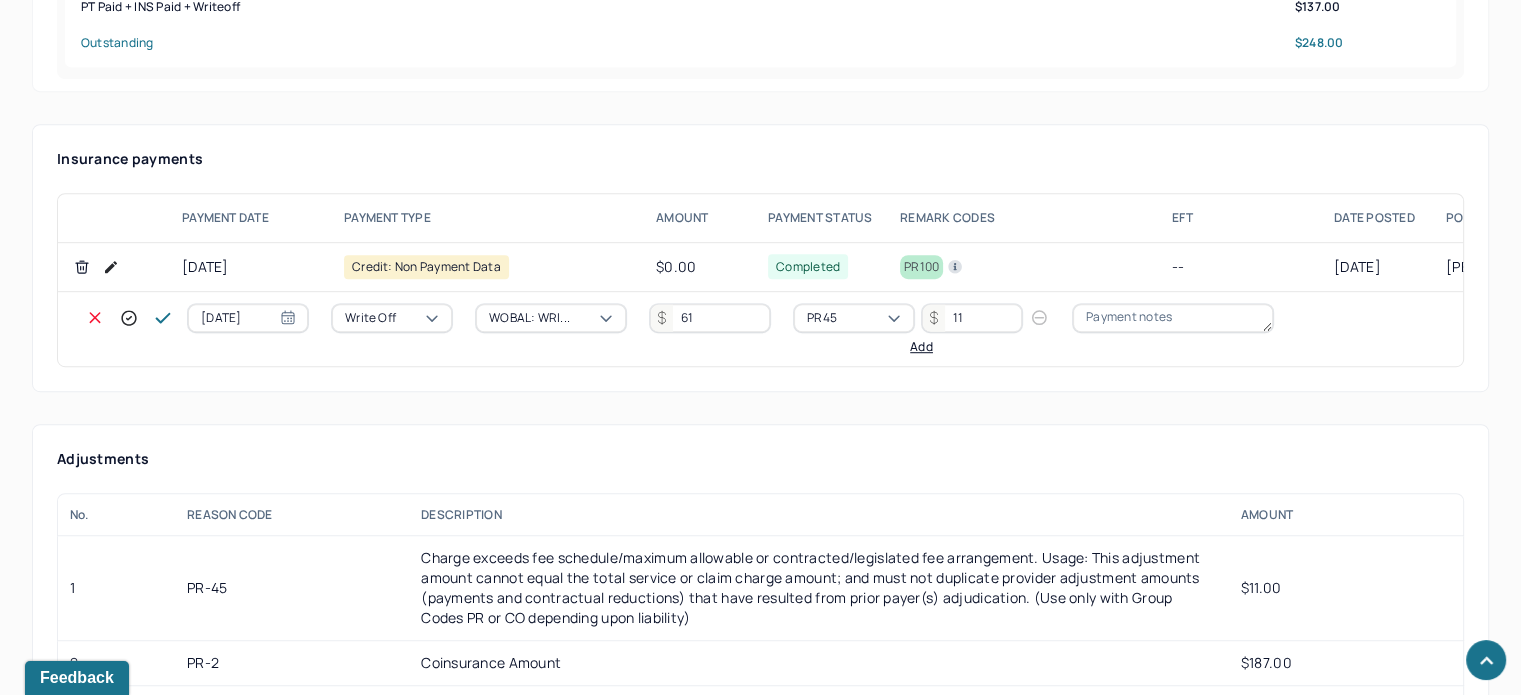 click on "Add" at bounding box center (921, 347) 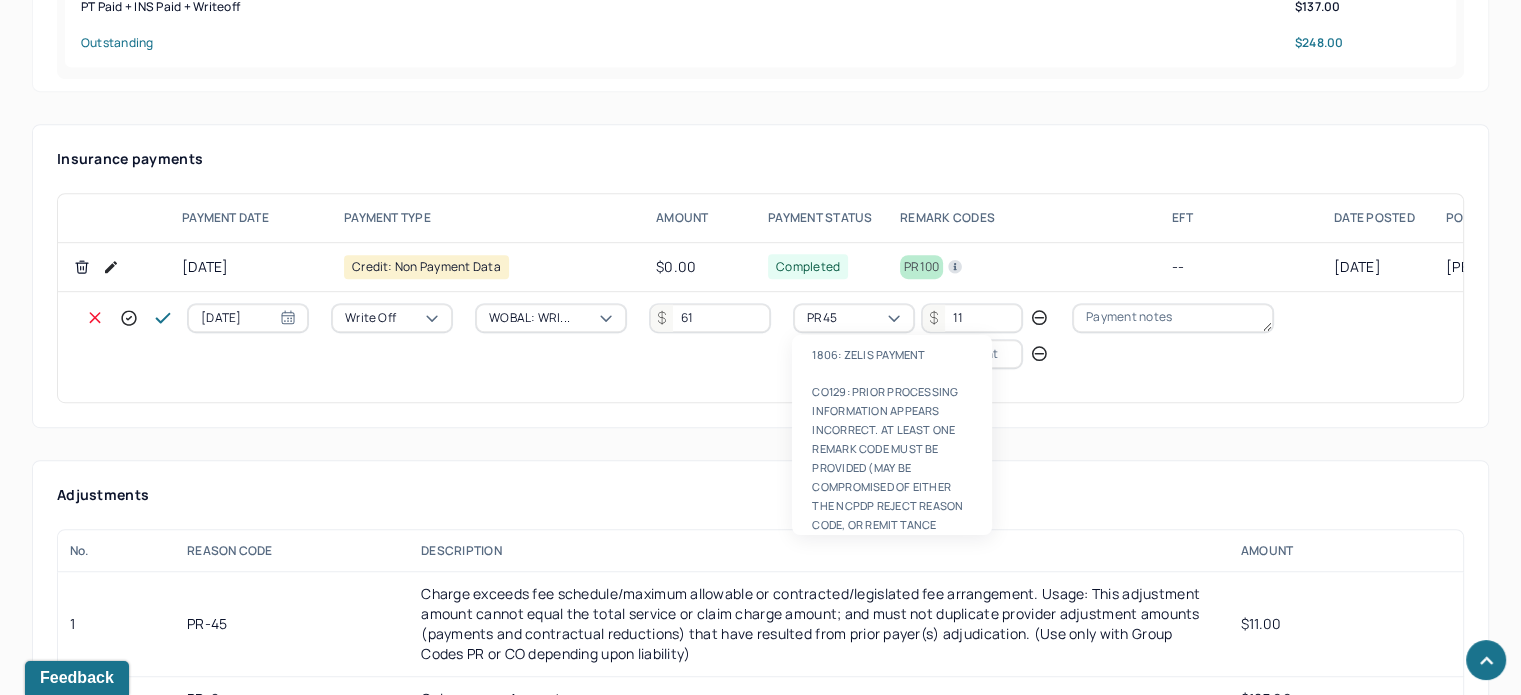 click on "Remark code" at bounding box center [844, 354] 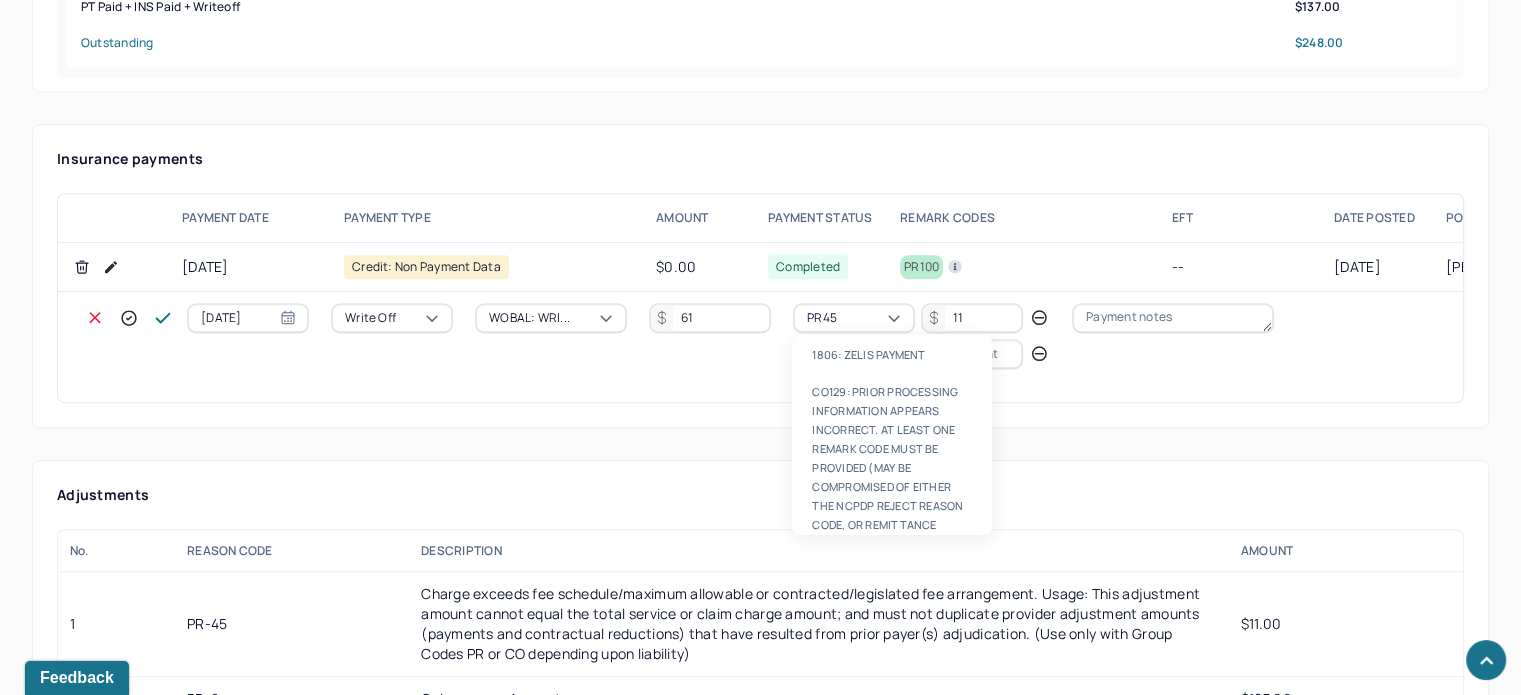 scroll, scrollTop: 124, scrollLeft: 0, axis: vertical 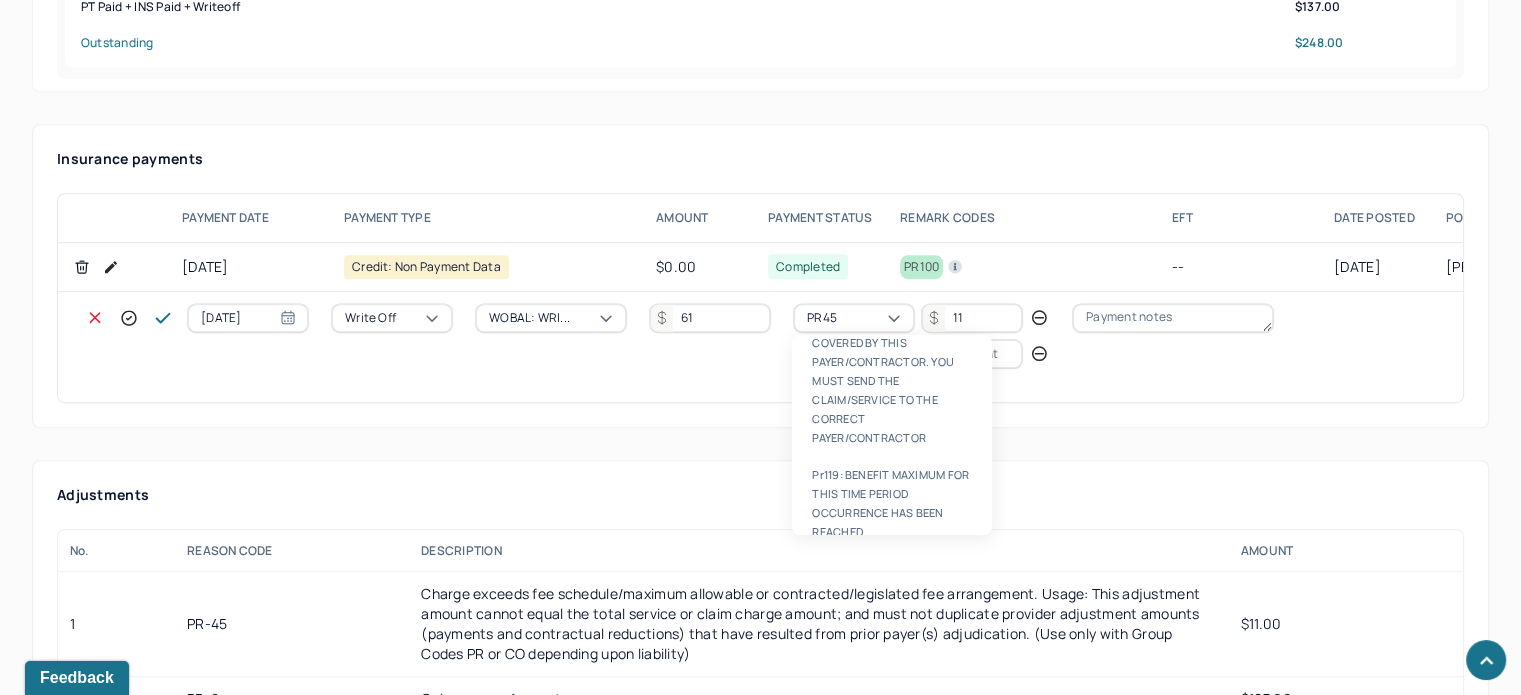 type on "PR2" 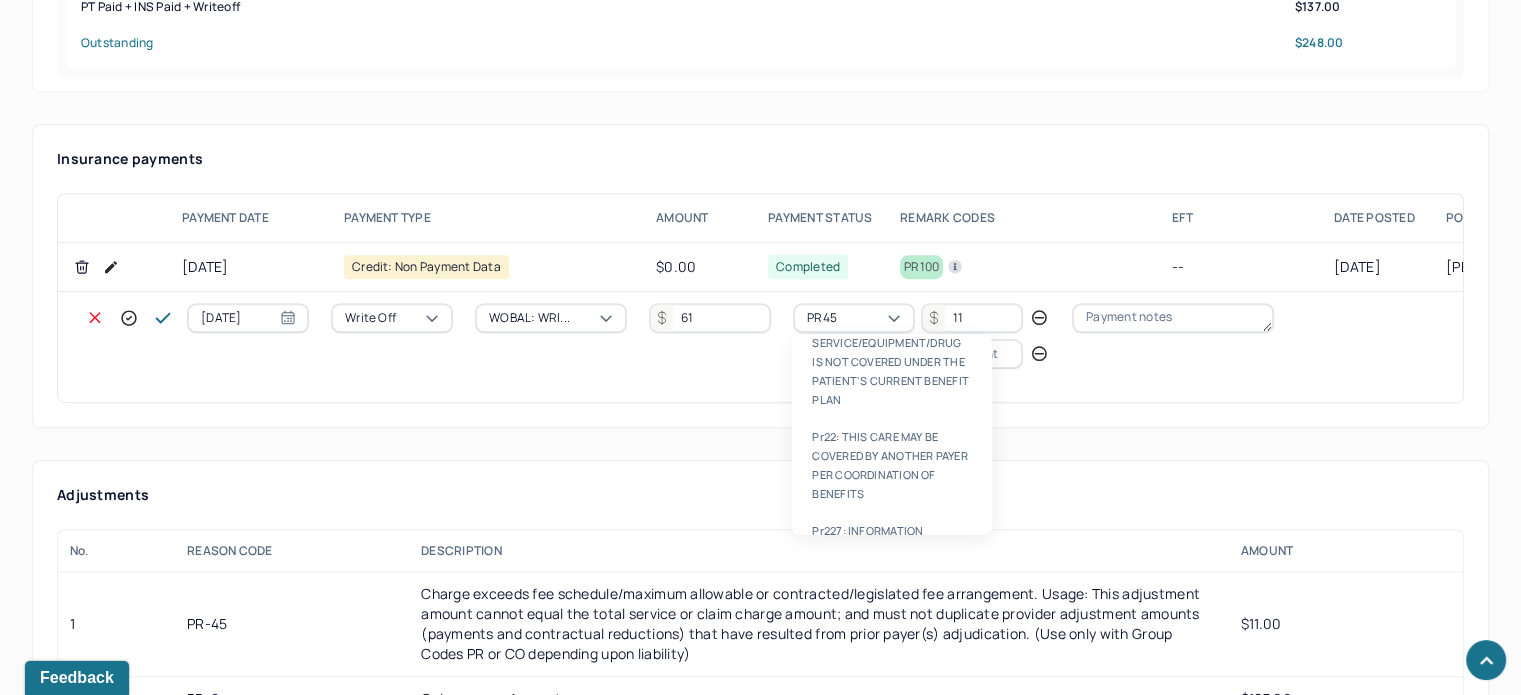 type 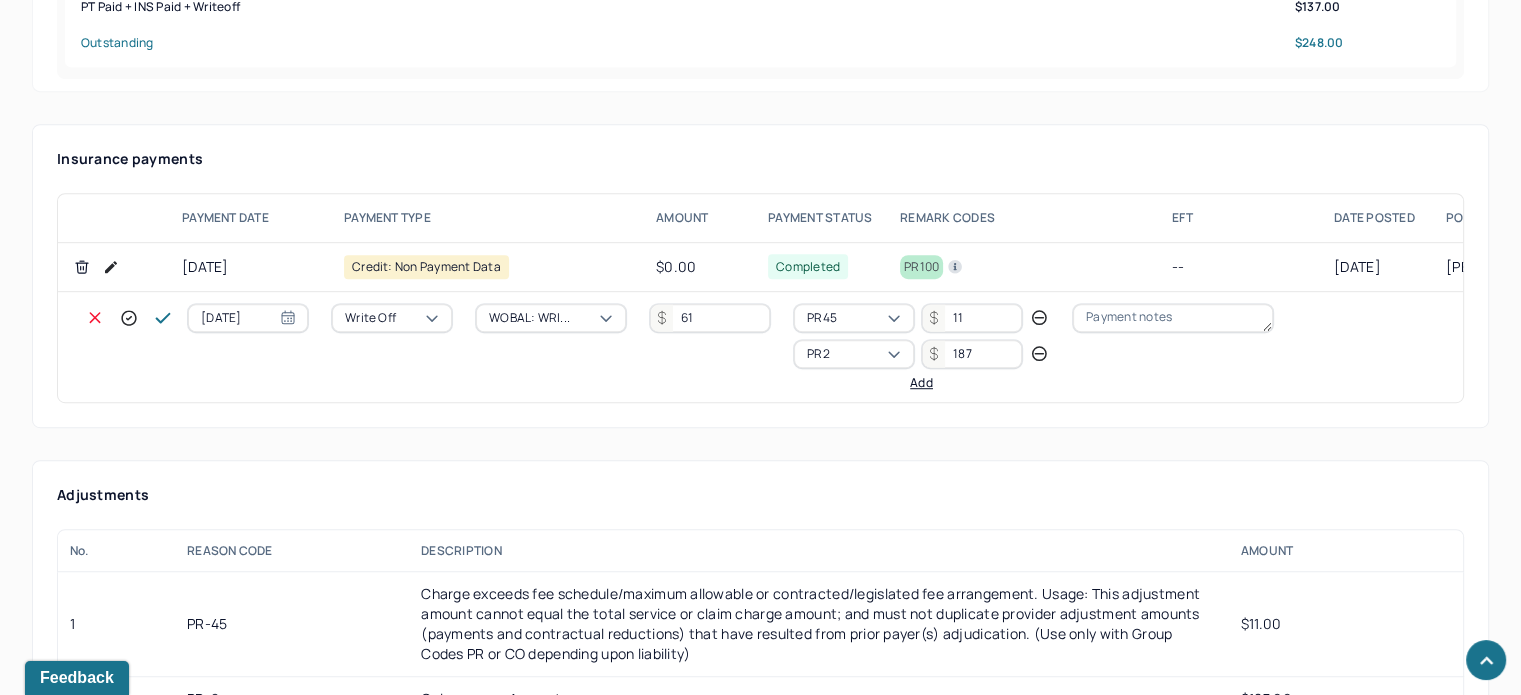 type on "187" 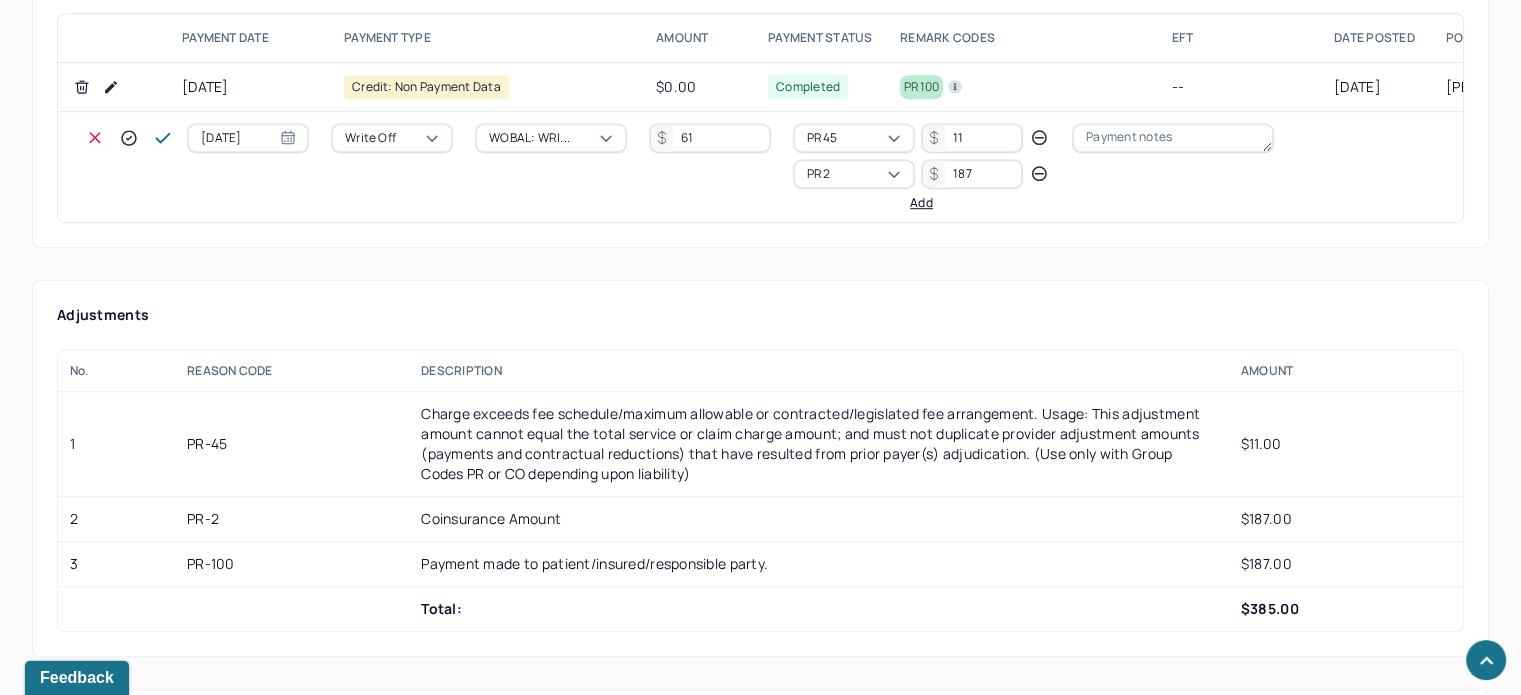 scroll, scrollTop: 1400, scrollLeft: 0, axis: vertical 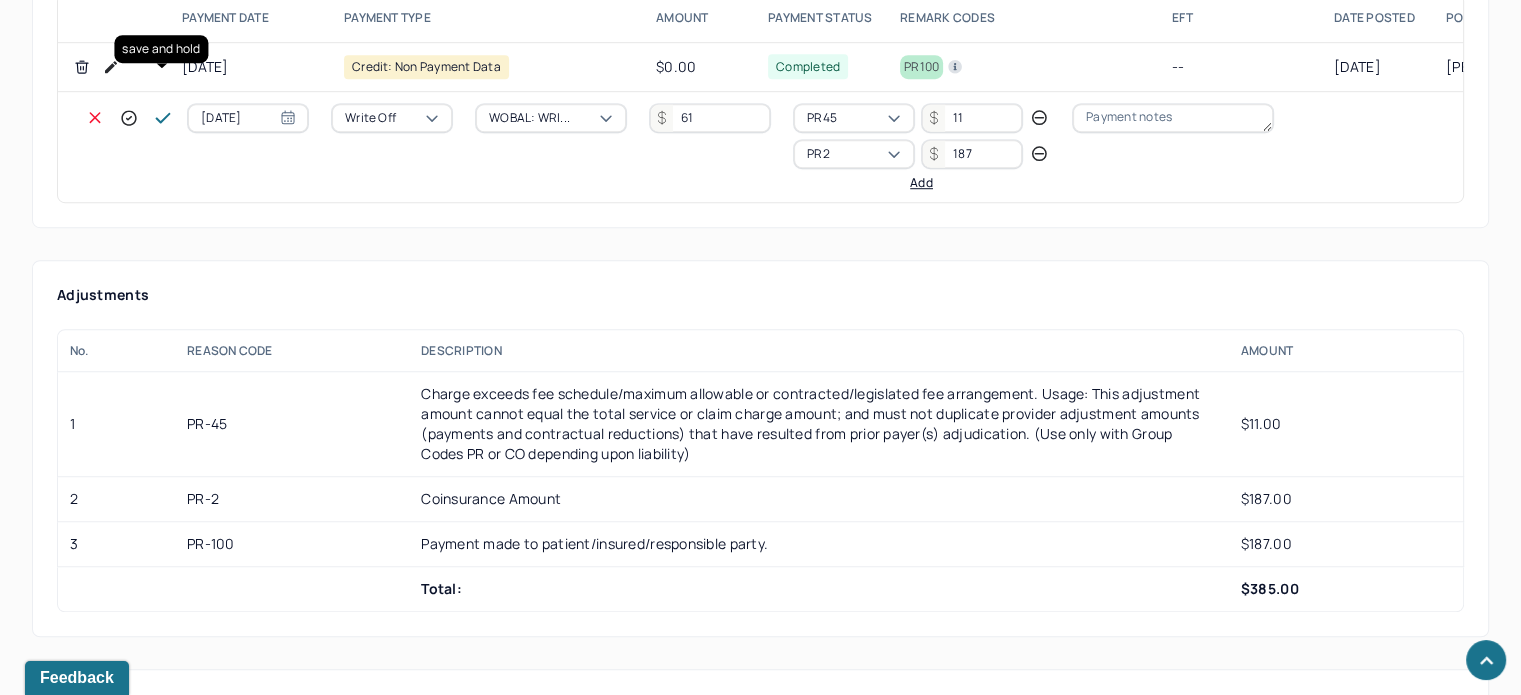 click 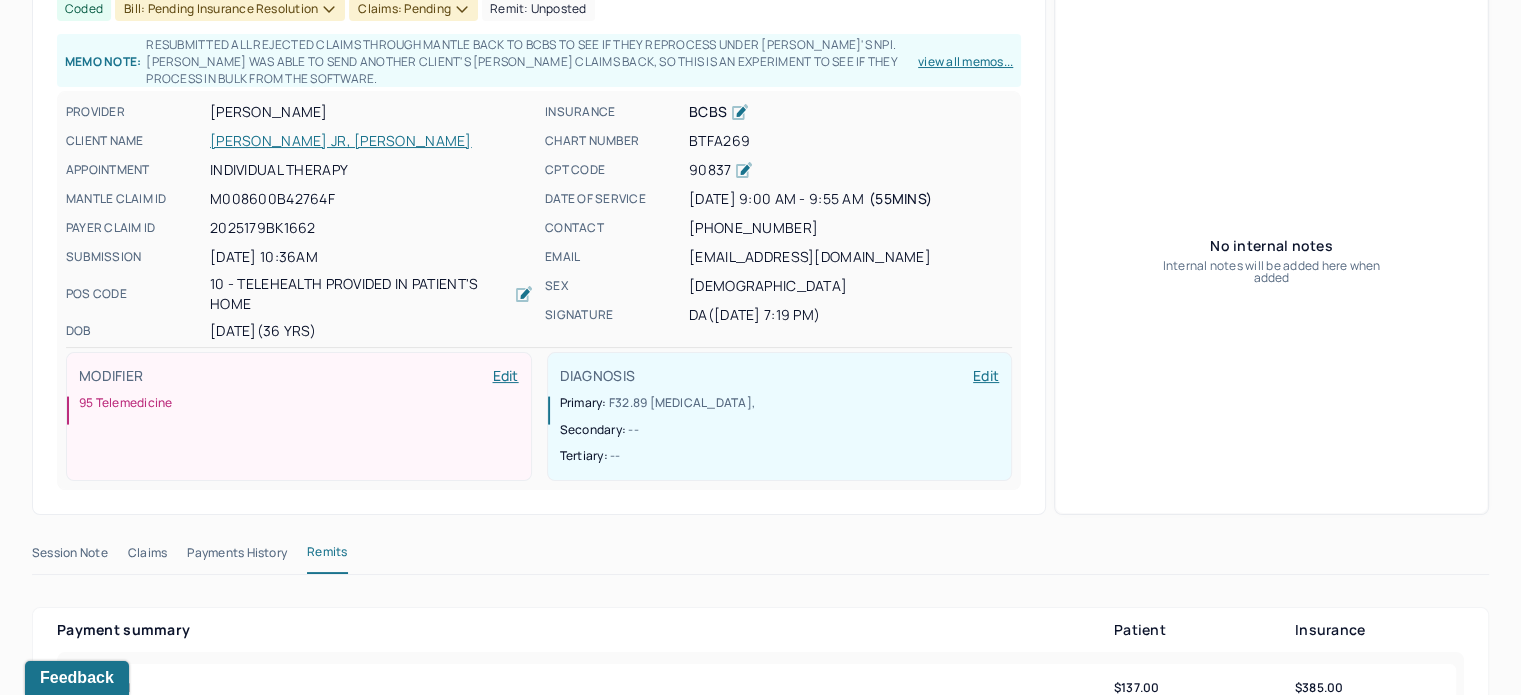 scroll, scrollTop: 0, scrollLeft: 0, axis: both 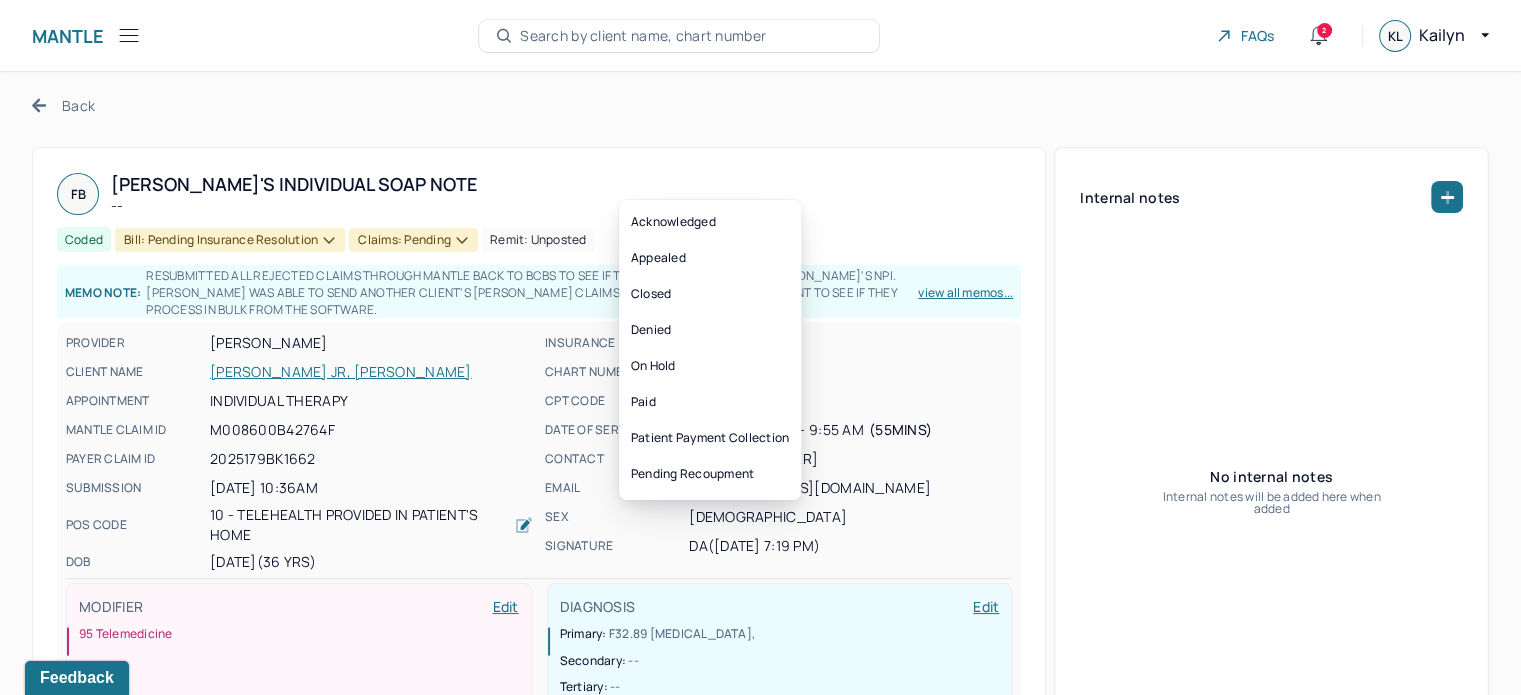 click on "Claims: pending" at bounding box center [413, 240] 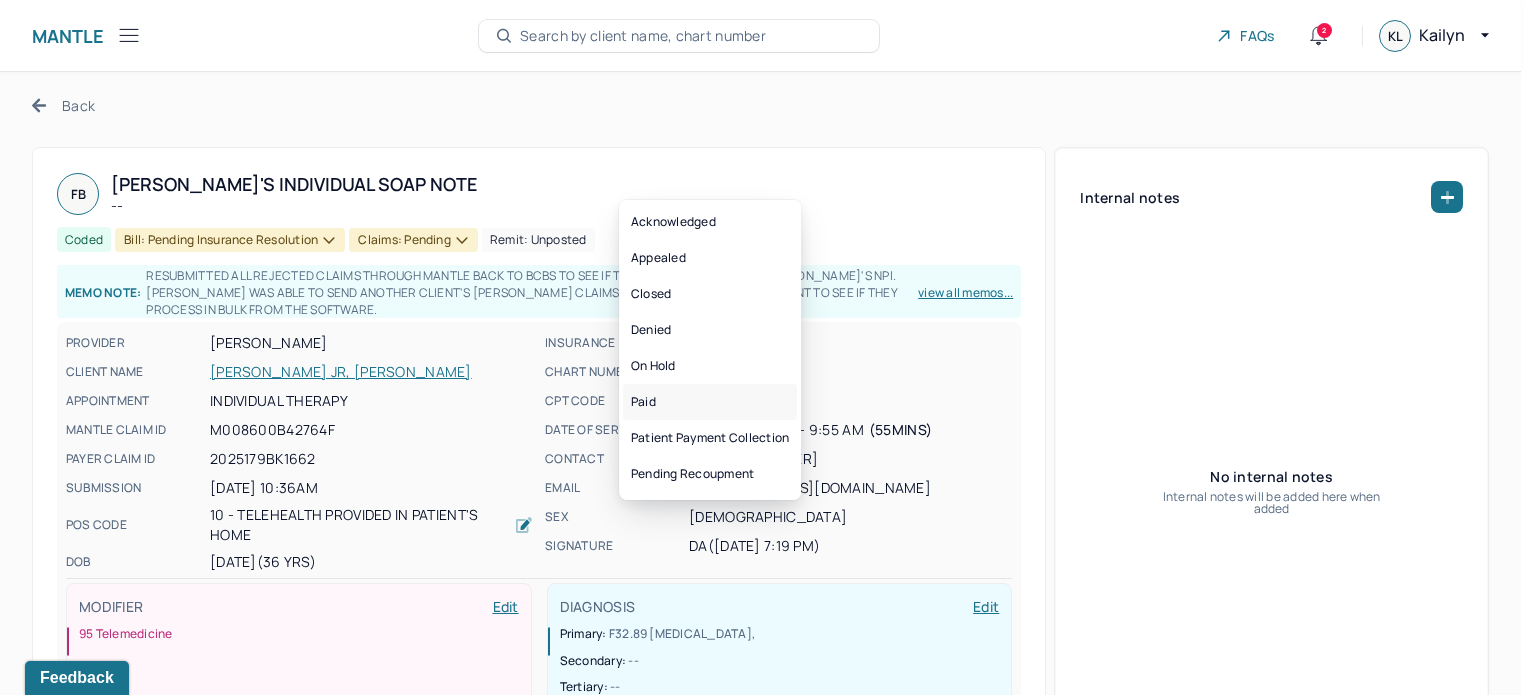 click on "Paid" at bounding box center [710, 402] 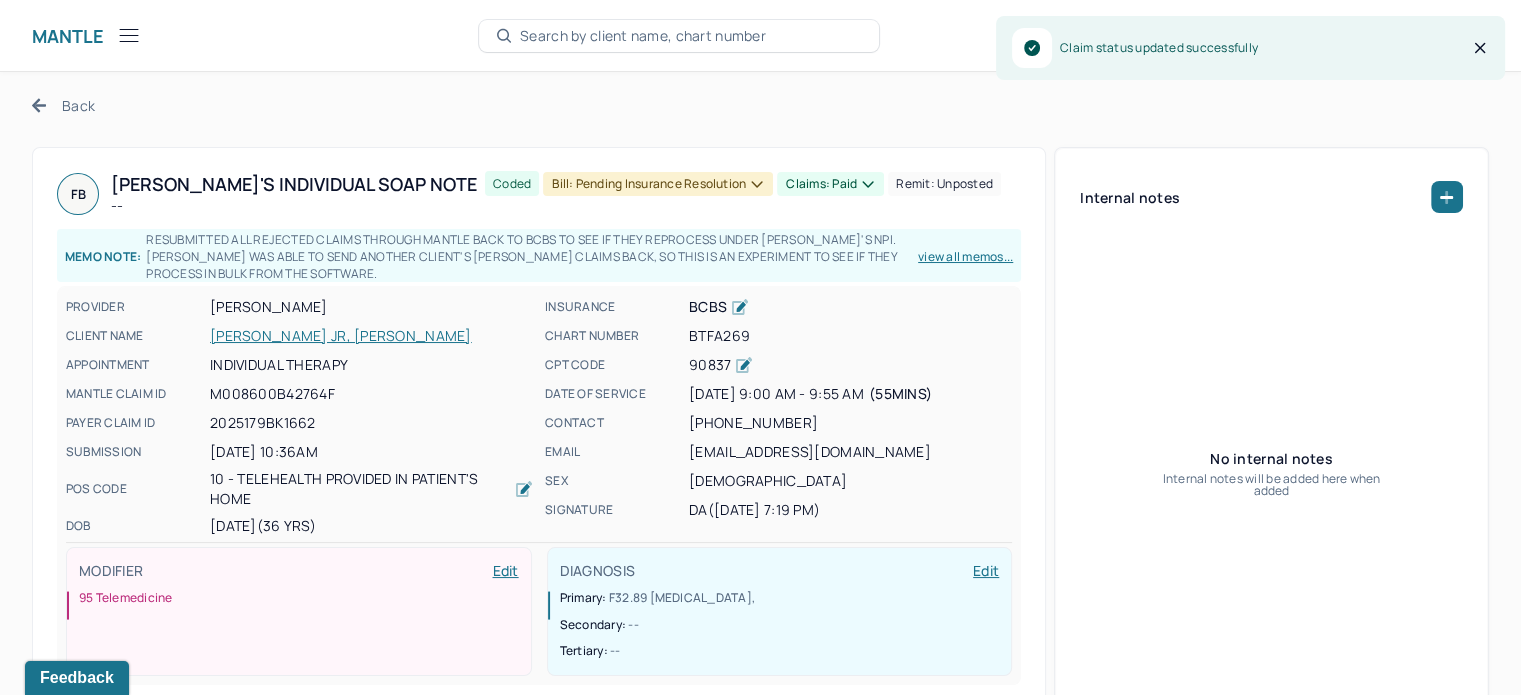 click on "Coded   Bill: Pending Insurance Resolution     Claims: paid   Remit: unposted" at bounding box center [743, 194] 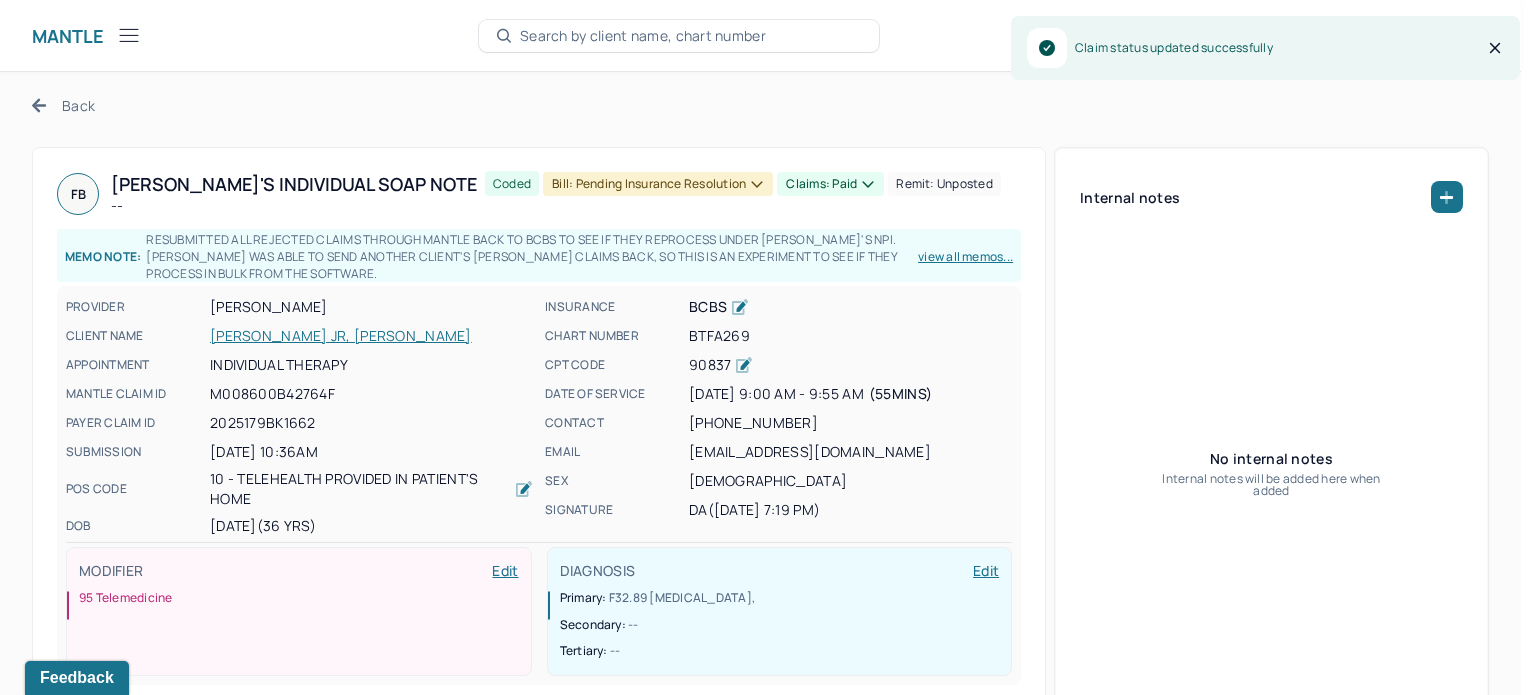 click on "Bill: Pending Insurance Resolution" at bounding box center (658, 184) 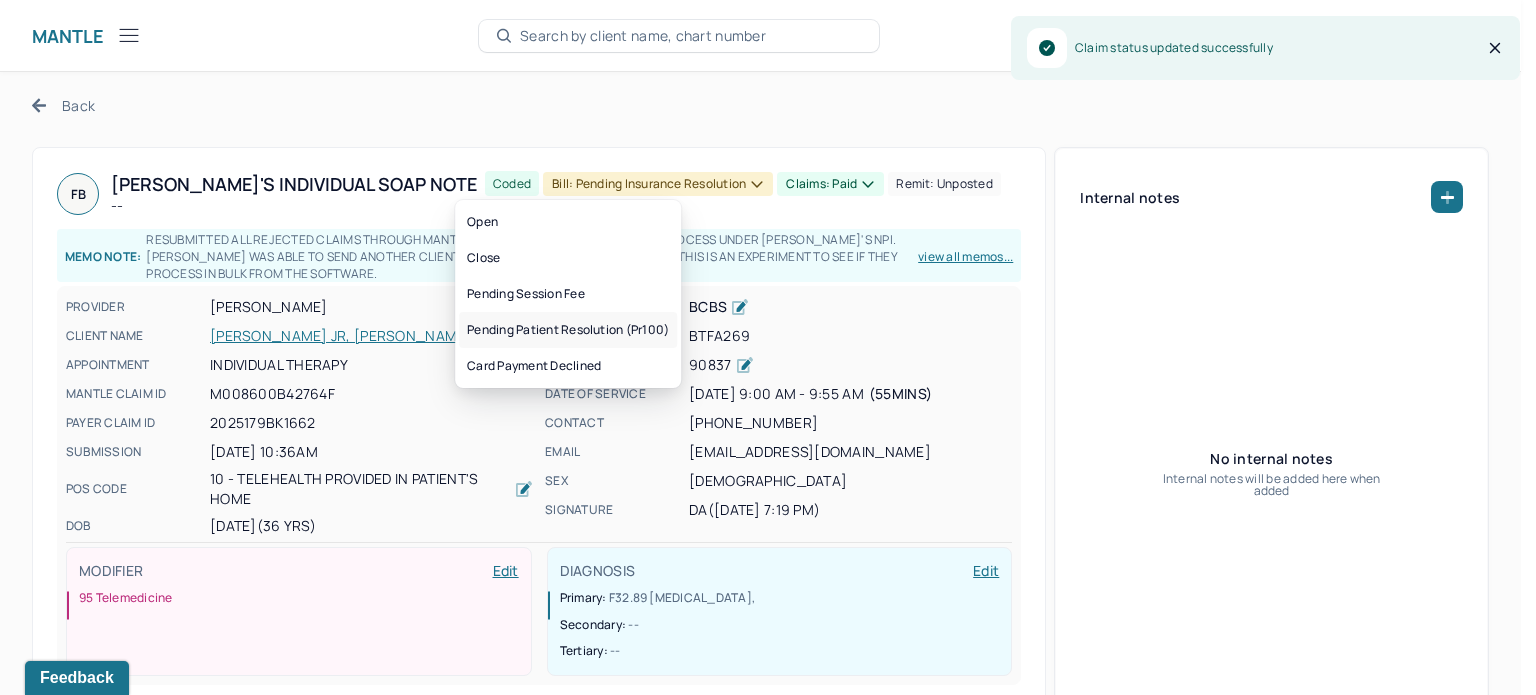 click on "Pending patient resolution (pr100)" at bounding box center (568, 330) 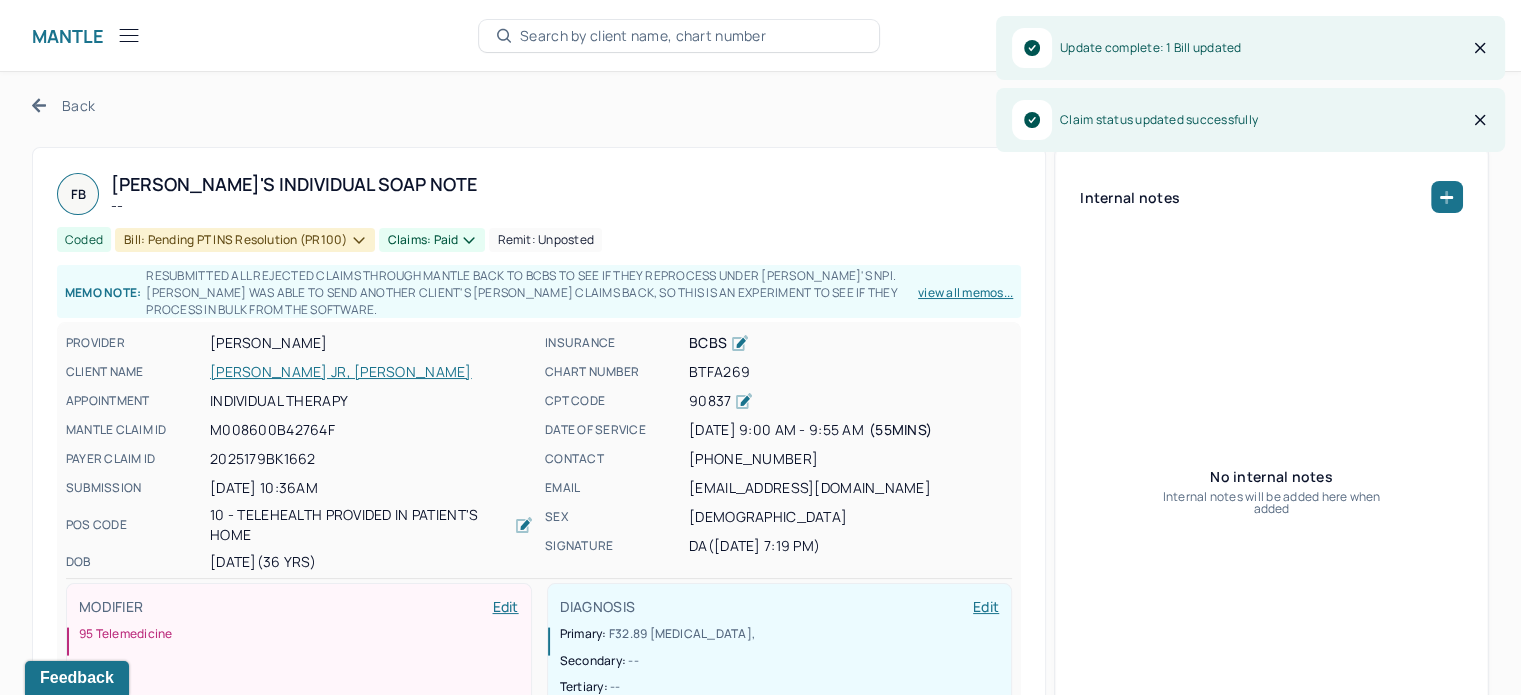 click on "Back" at bounding box center [63, 105] 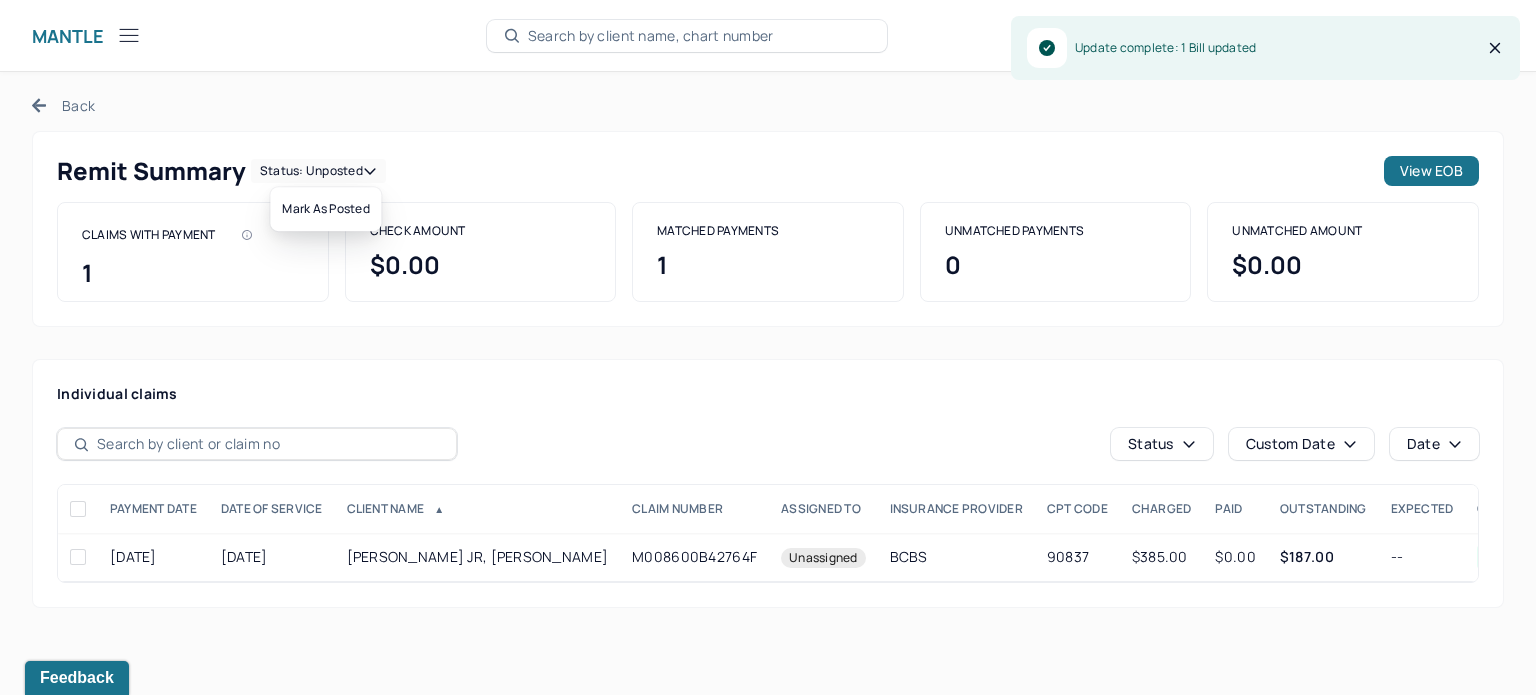 click on "Status: unposted" at bounding box center [318, 171] 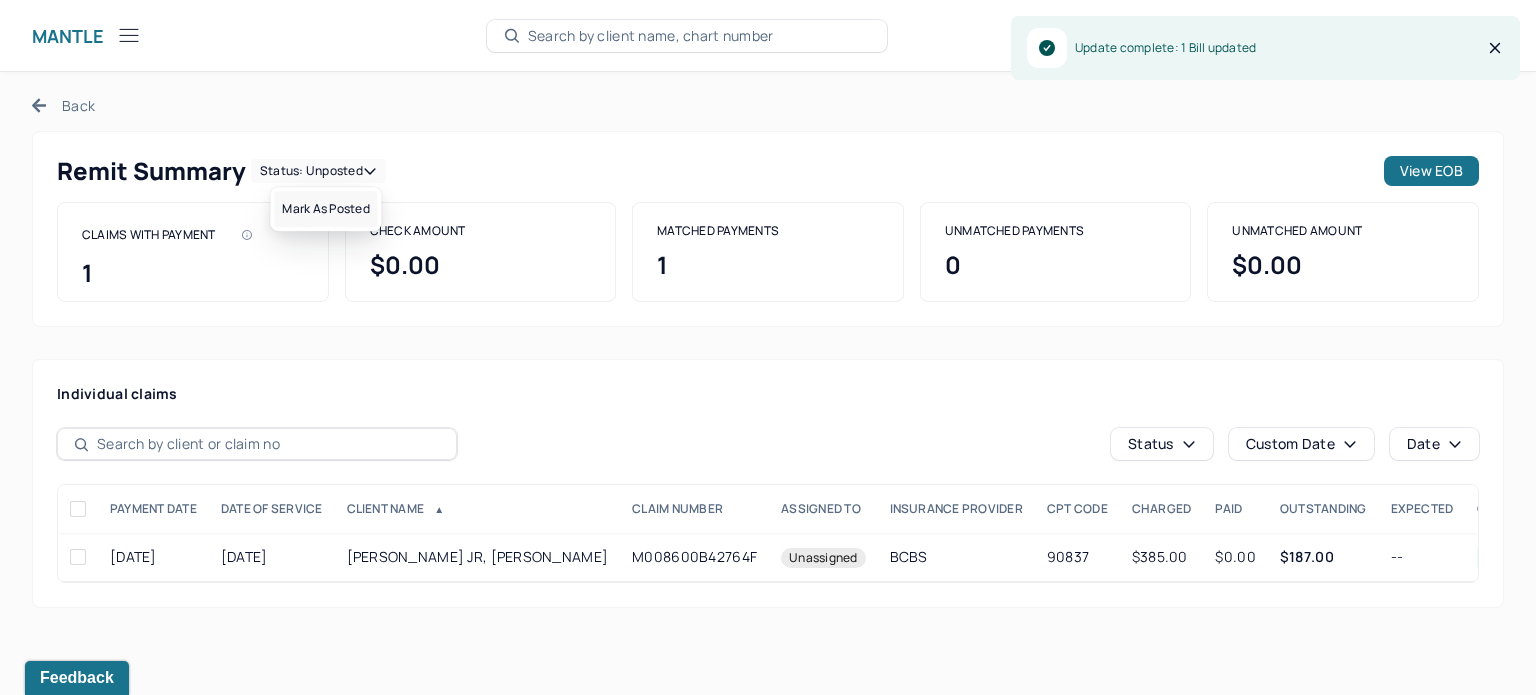click on "Mark as Posted" at bounding box center (325, 209) 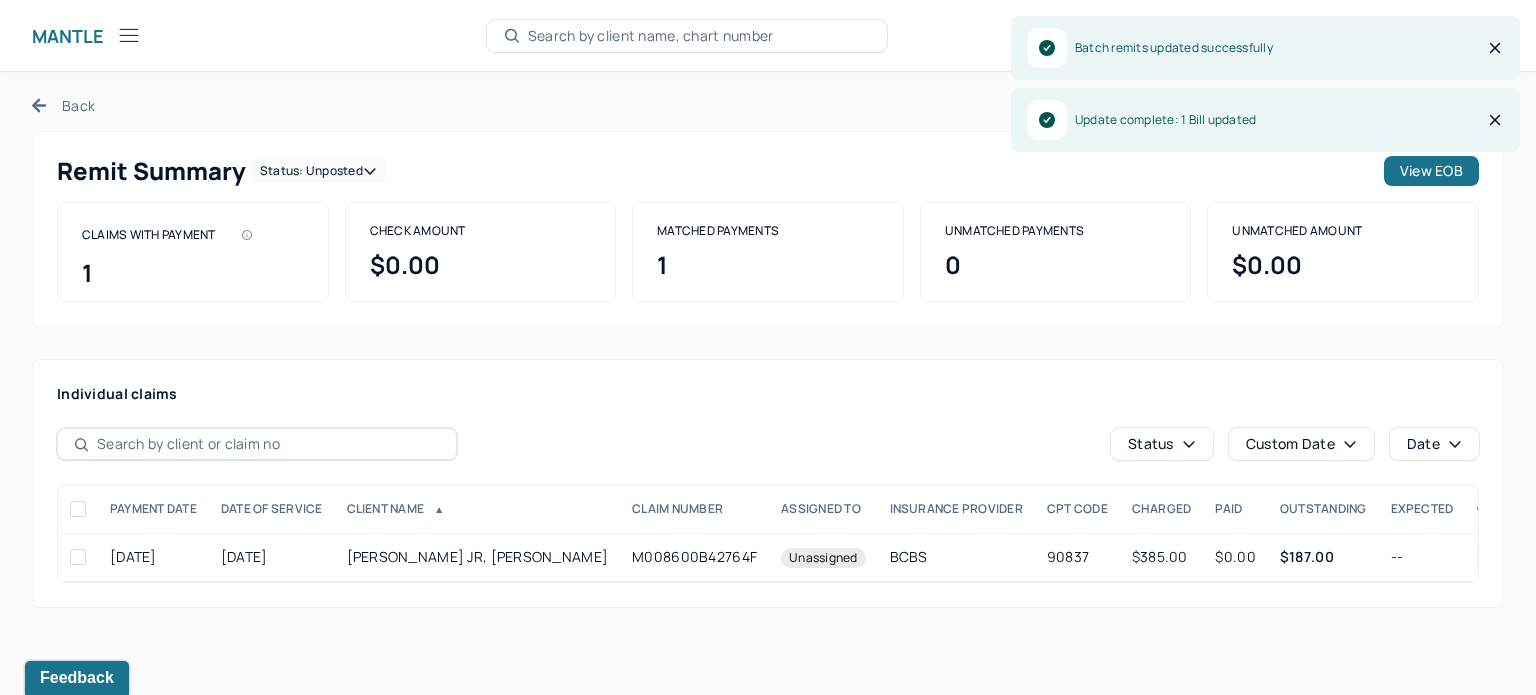 click on "Back" at bounding box center [63, 105] 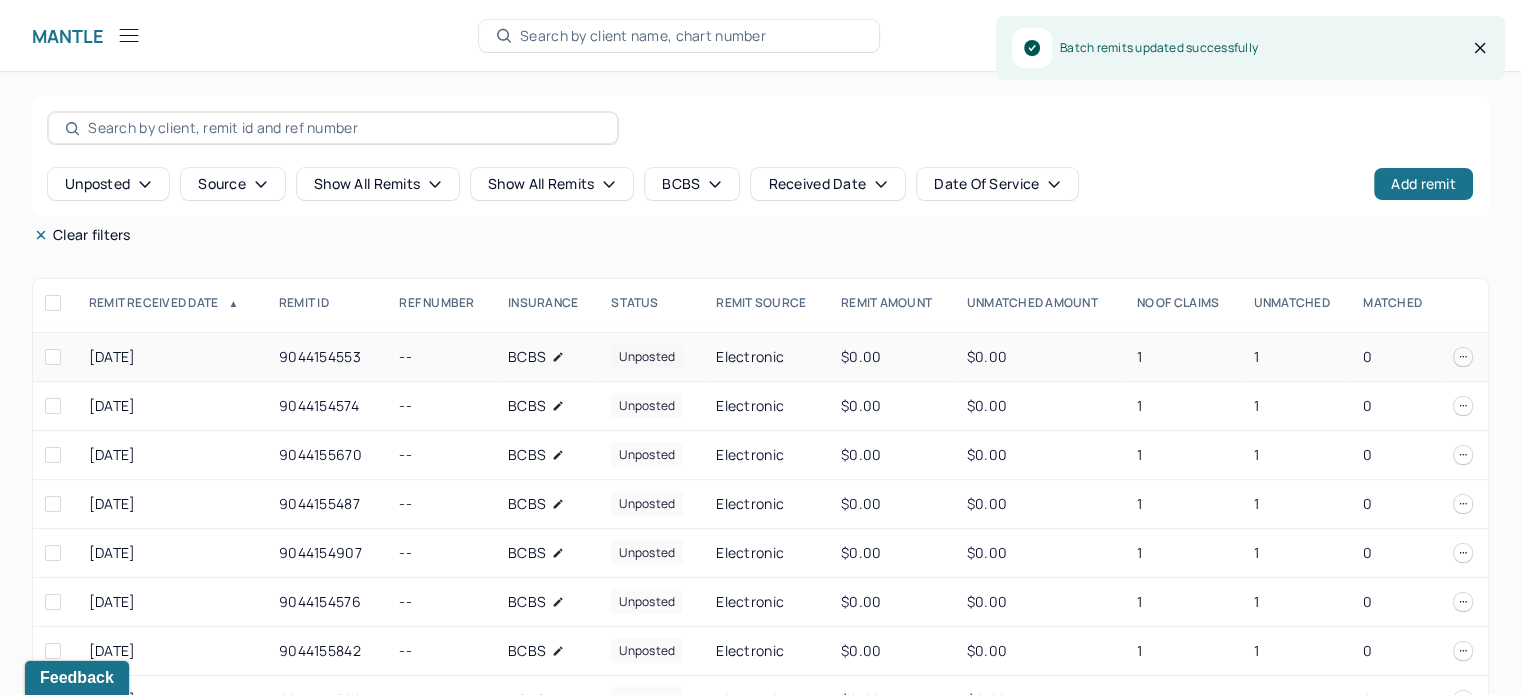 scroll, scrollTop: 80, scrollLeft: 0, axis: vertical 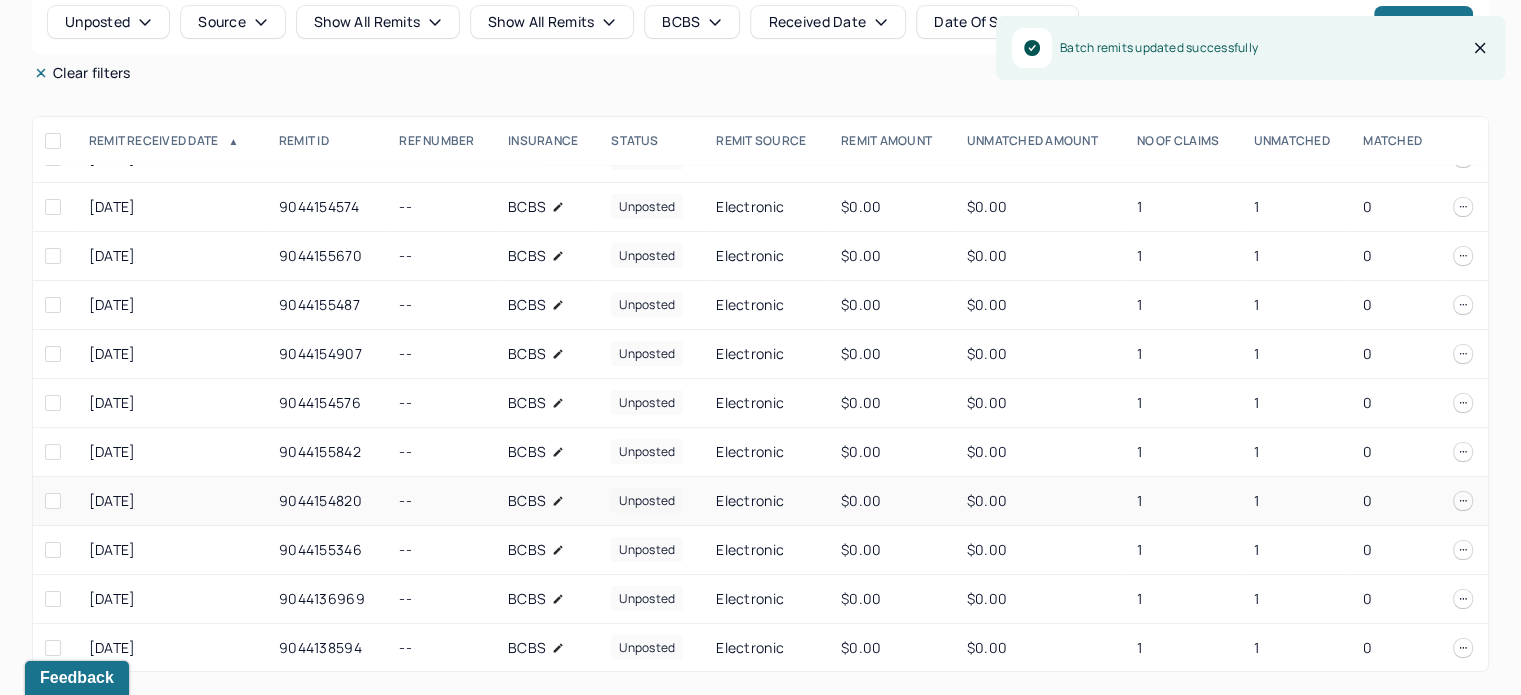 click on "1" at bounding box center (1296, 501) 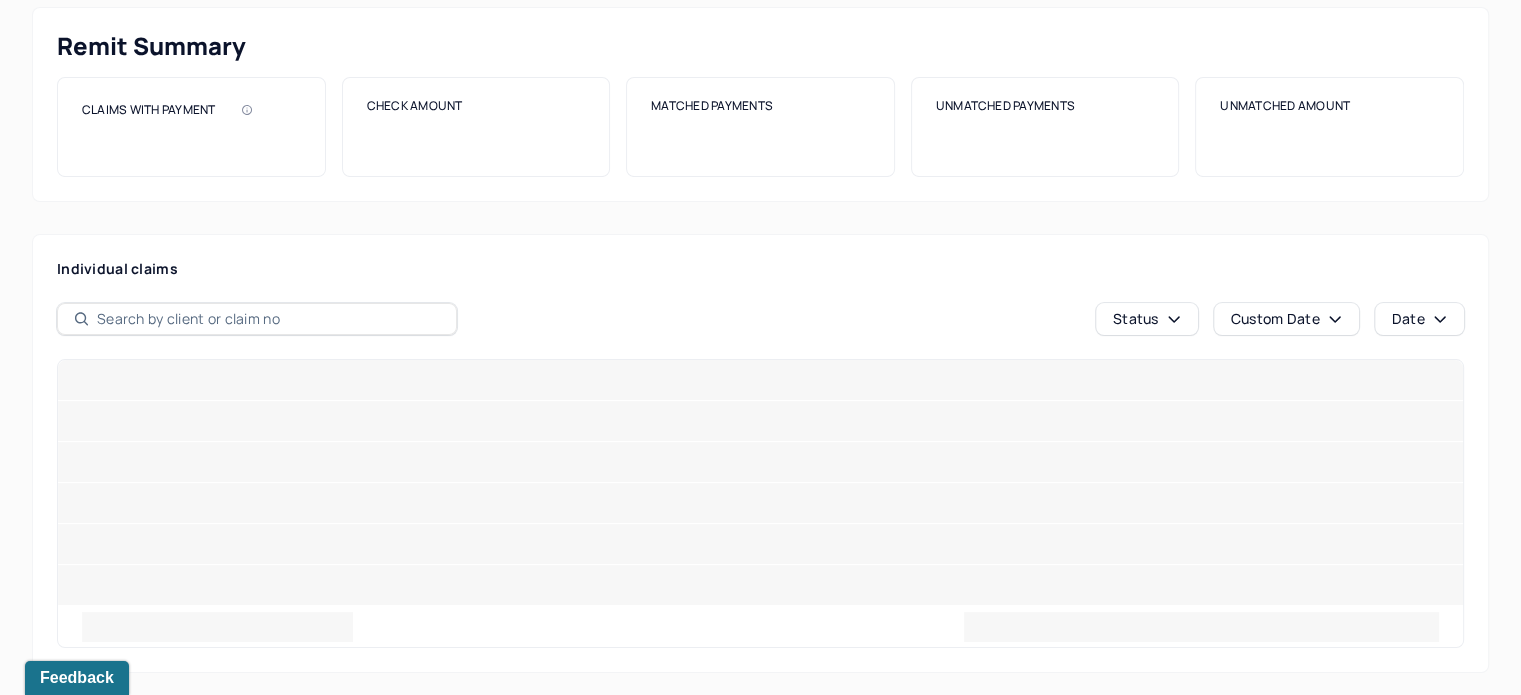 scroll, scrollTop: 0, scrollLeft: 0, axis: both 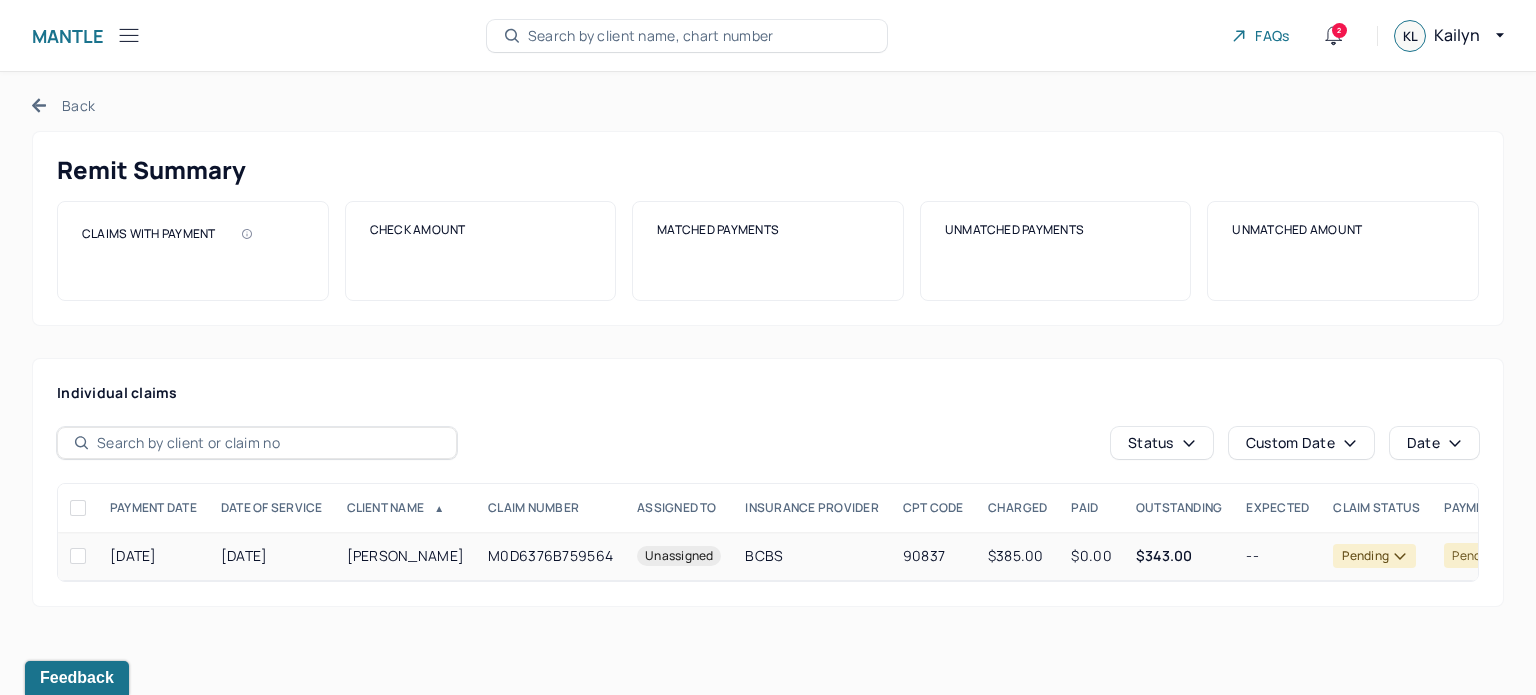 click on "$0.00" at bounding box center (1091, 556) 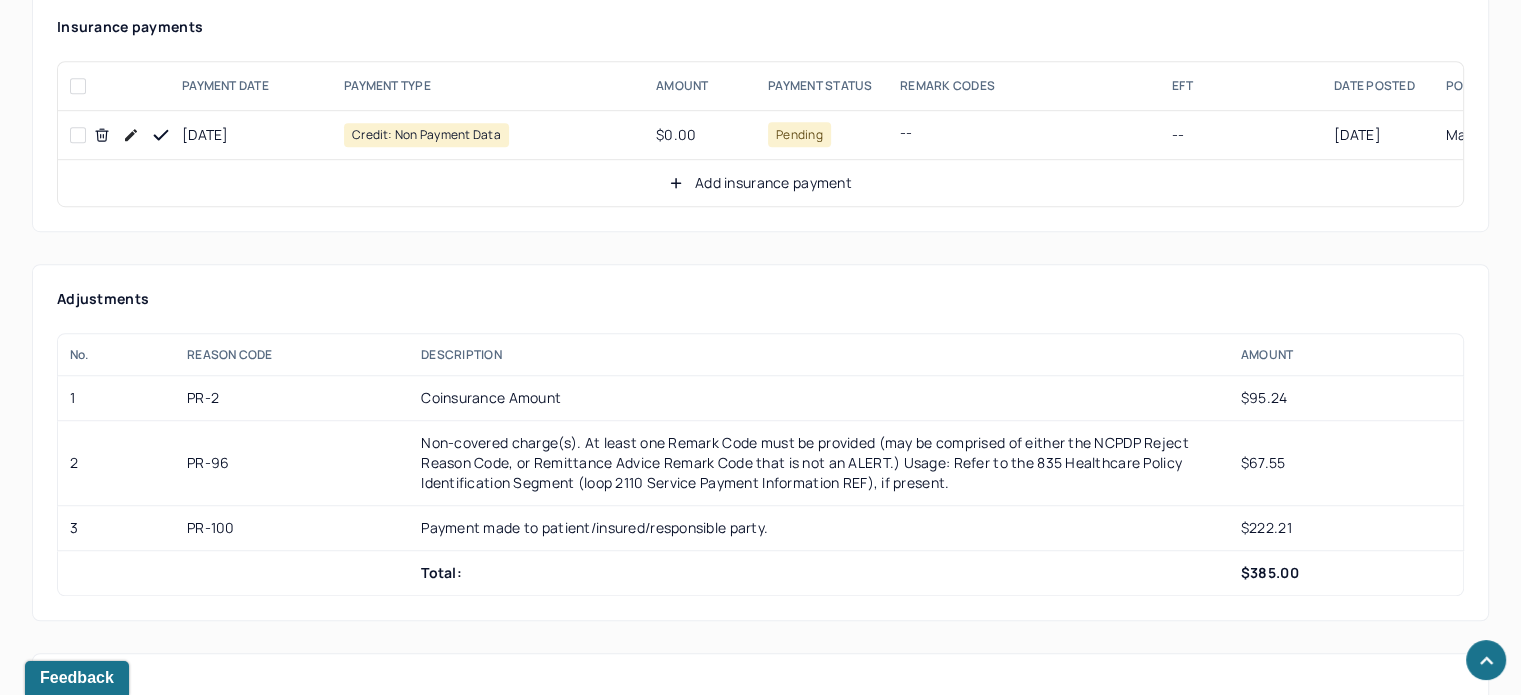 scroll, scrollTop: 1234, scrollLeft: 0, axis: vertical 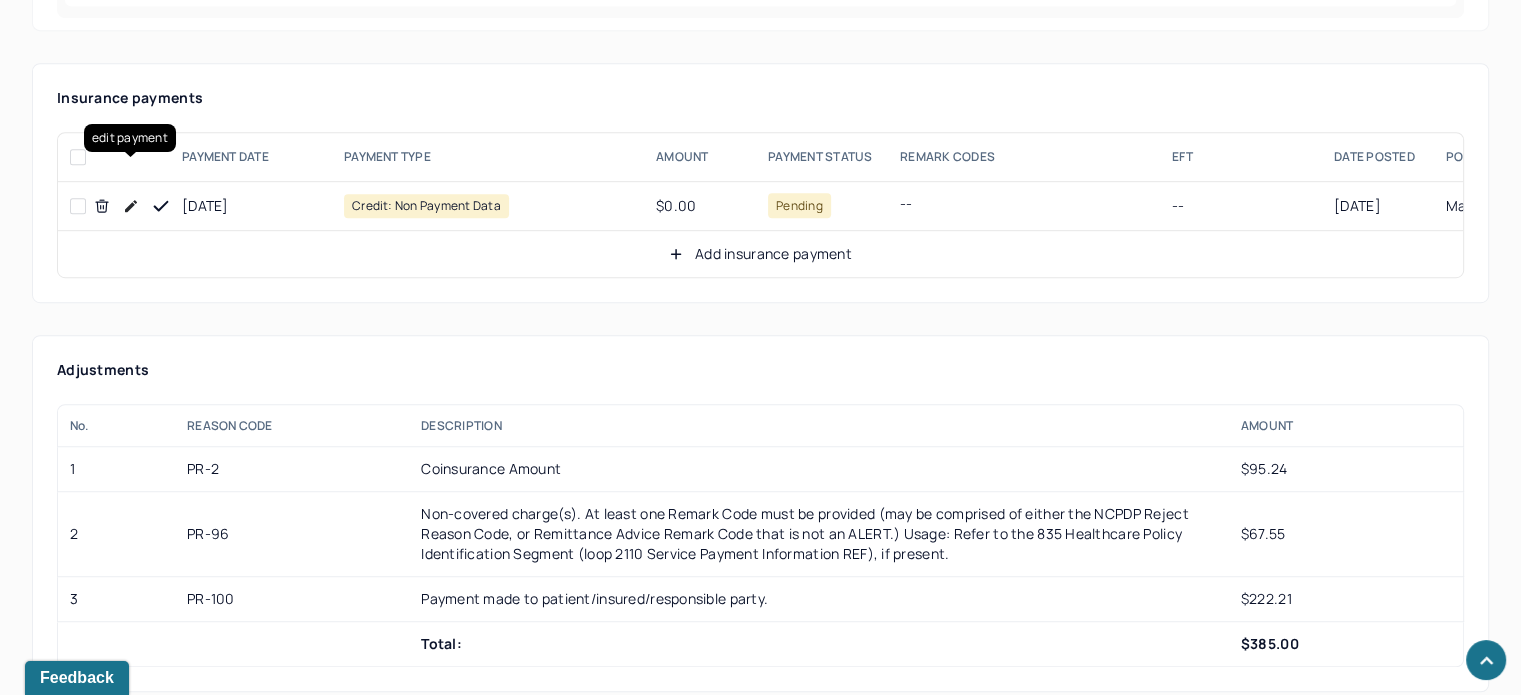 drag, startPoint x: 123, startPoint y: 163, endPoint x: 148, endPoint y: 165, distance: 25.079872 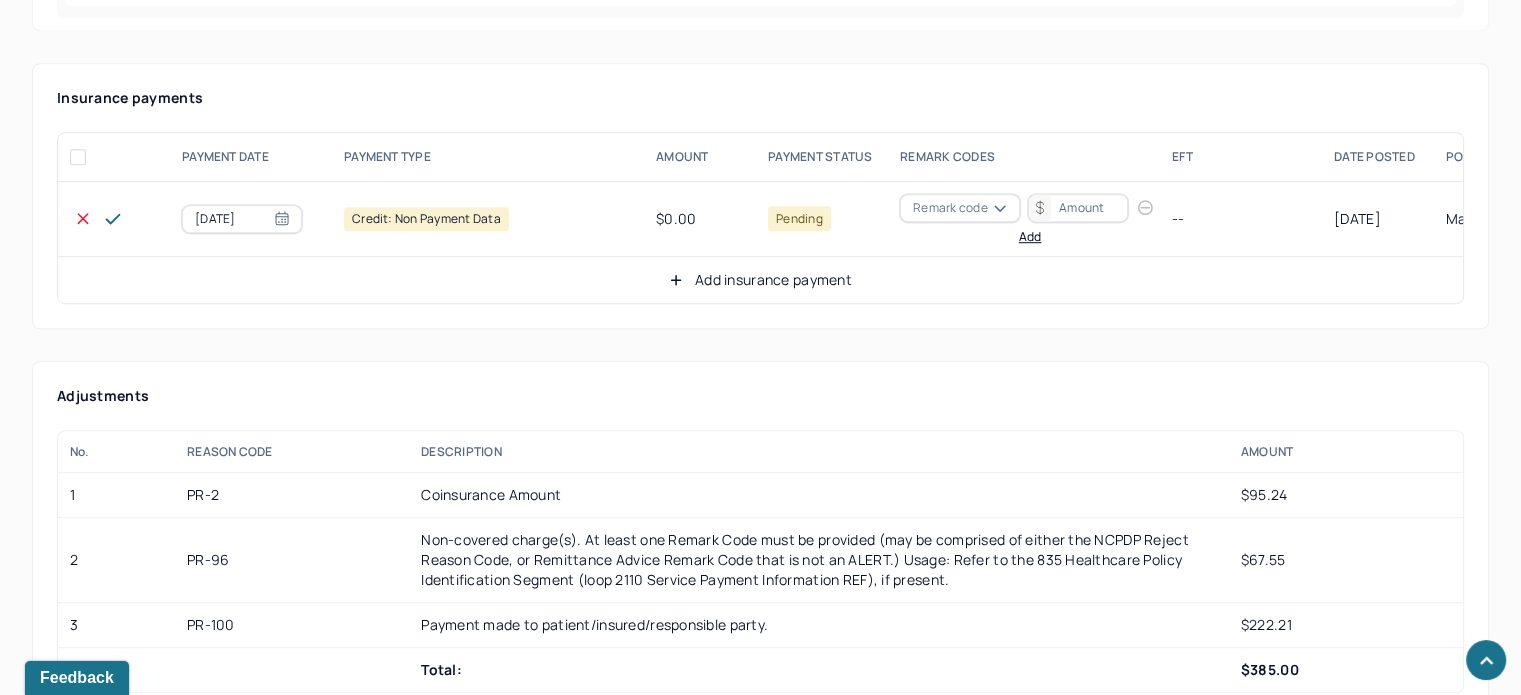 click on "Remark code" at bounding box center [950, 208] 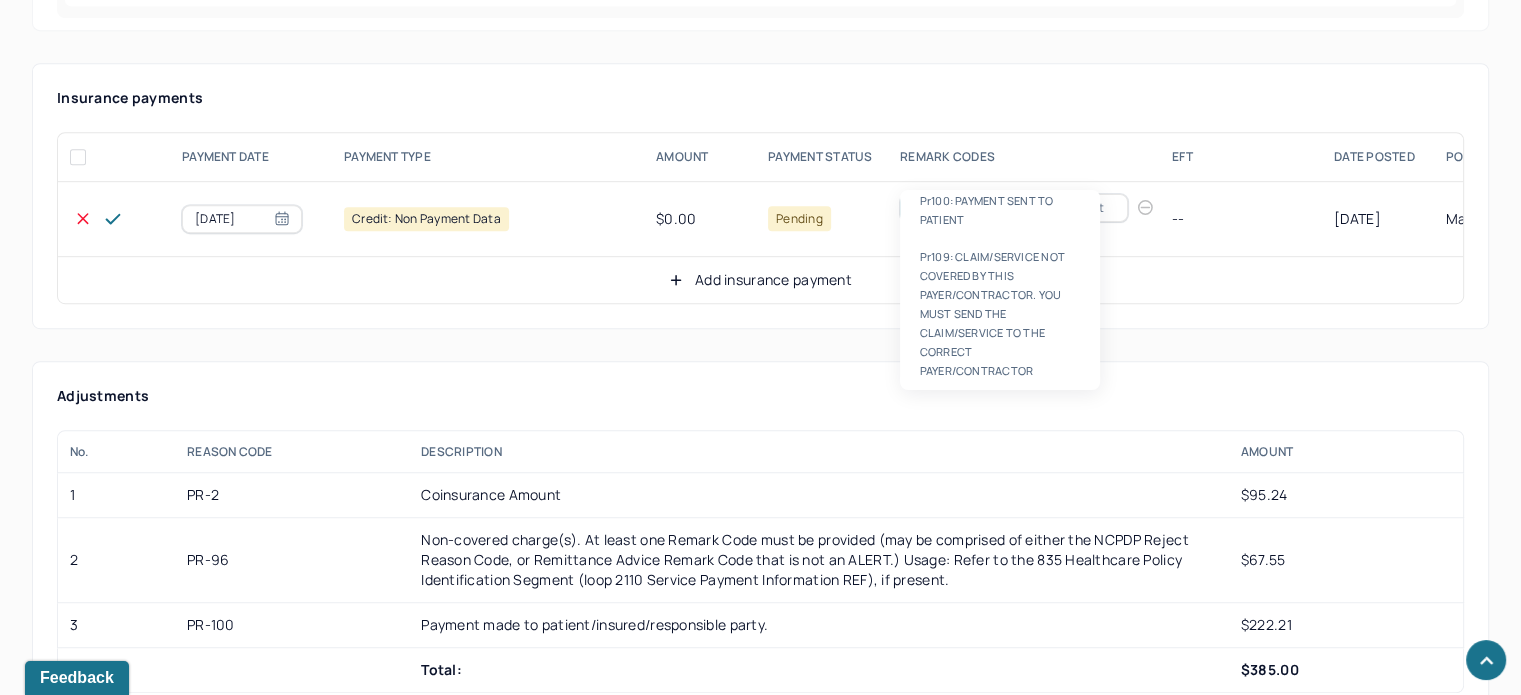 scroll, scrollTop: 0, scrollLeft: 0, axis: both 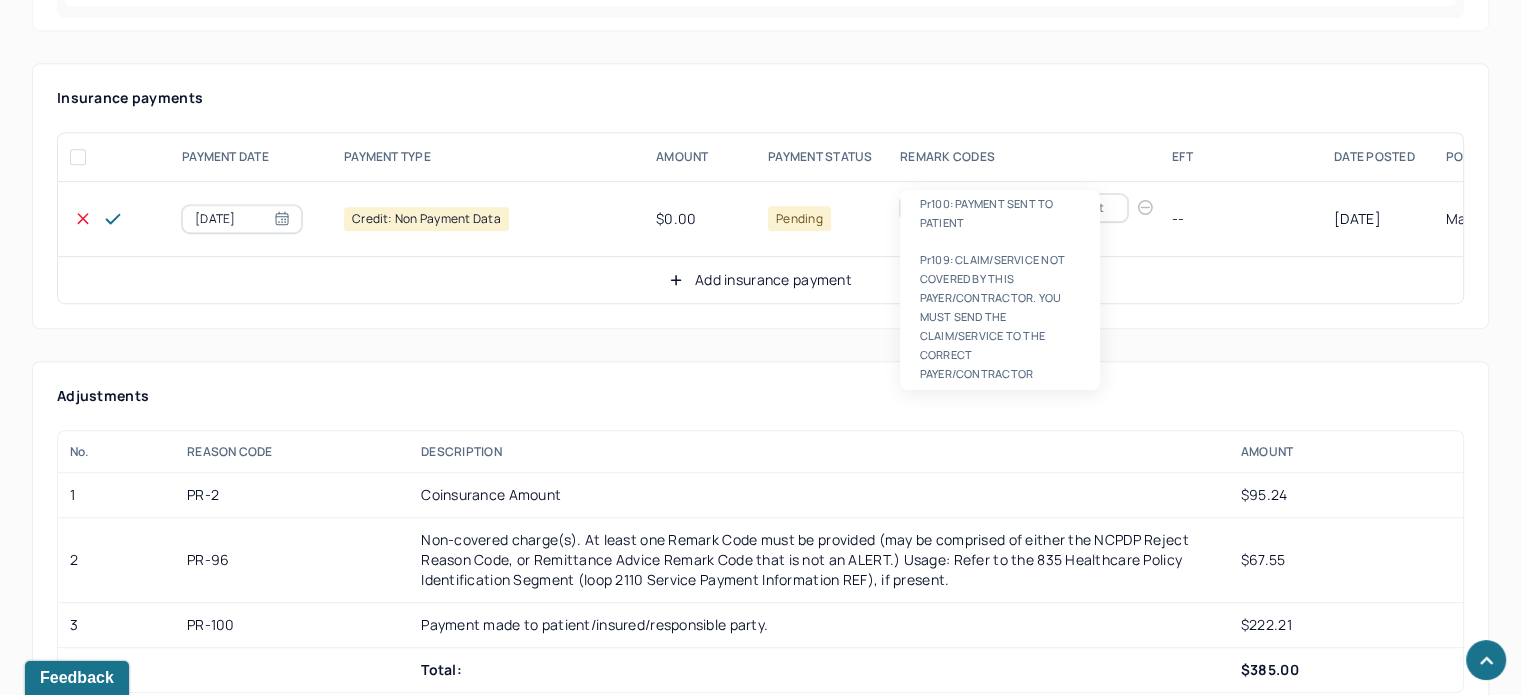 type on "PR100" 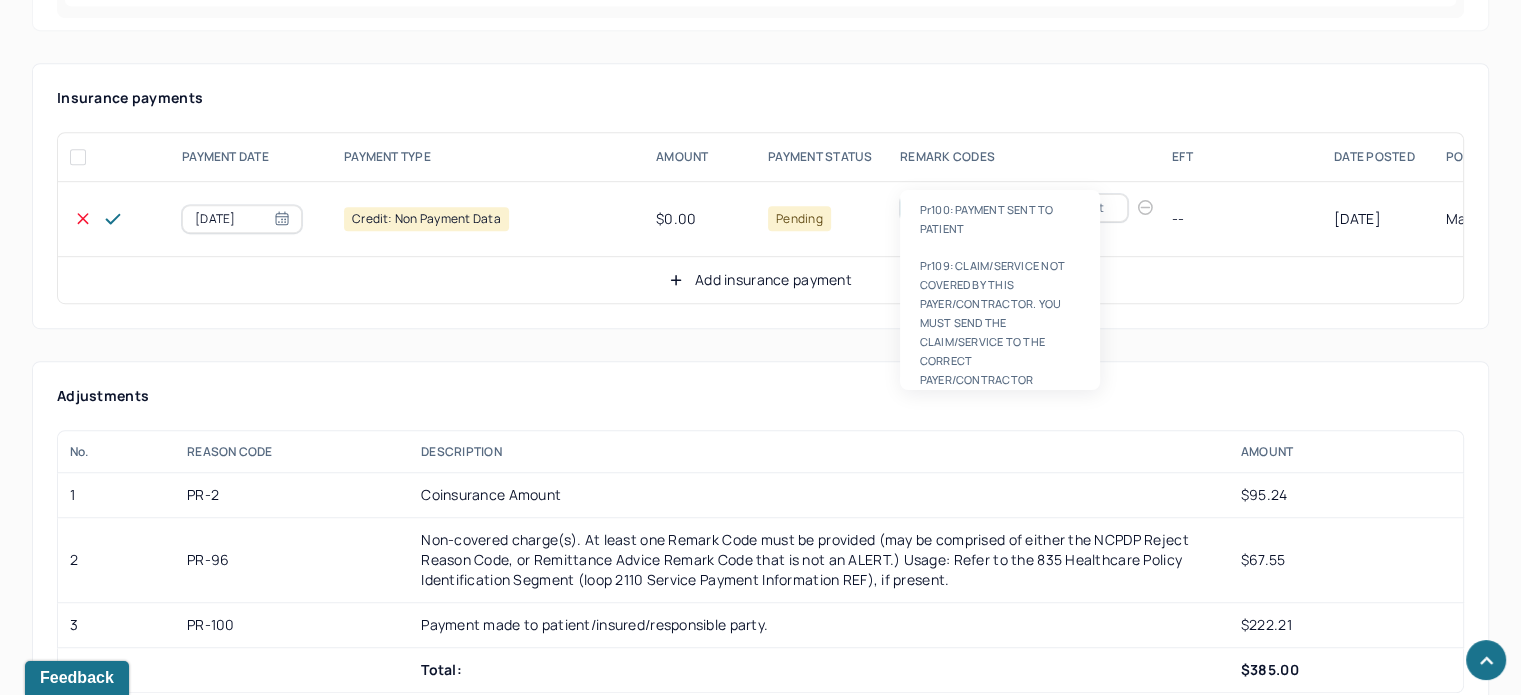 type 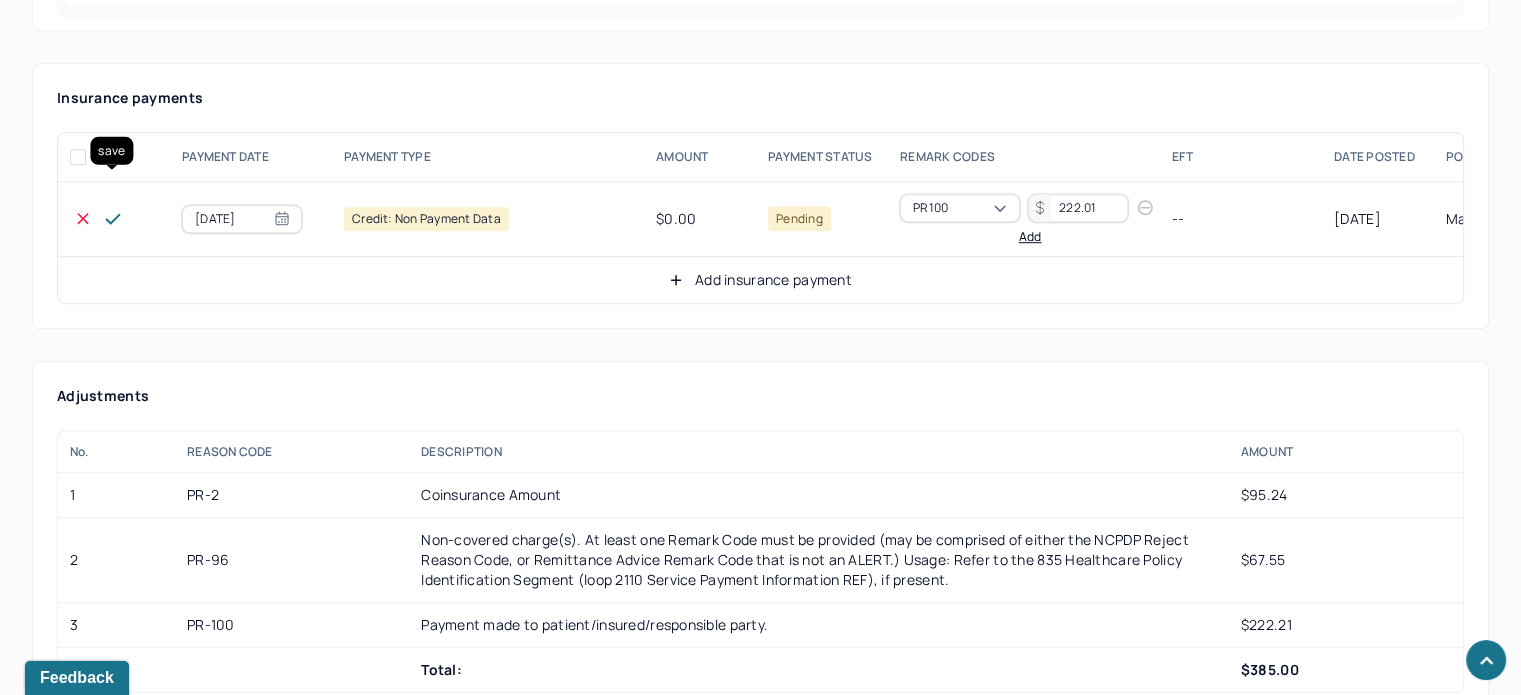 click 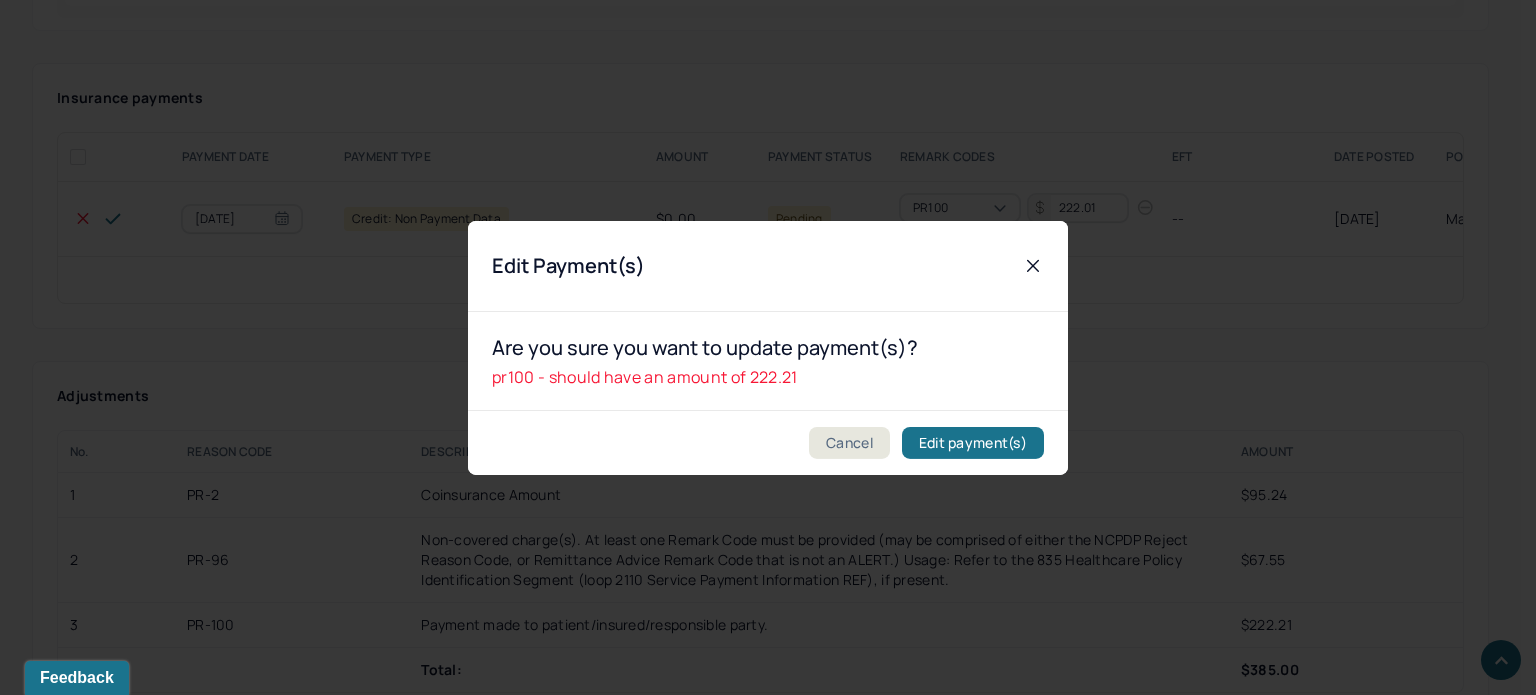 click 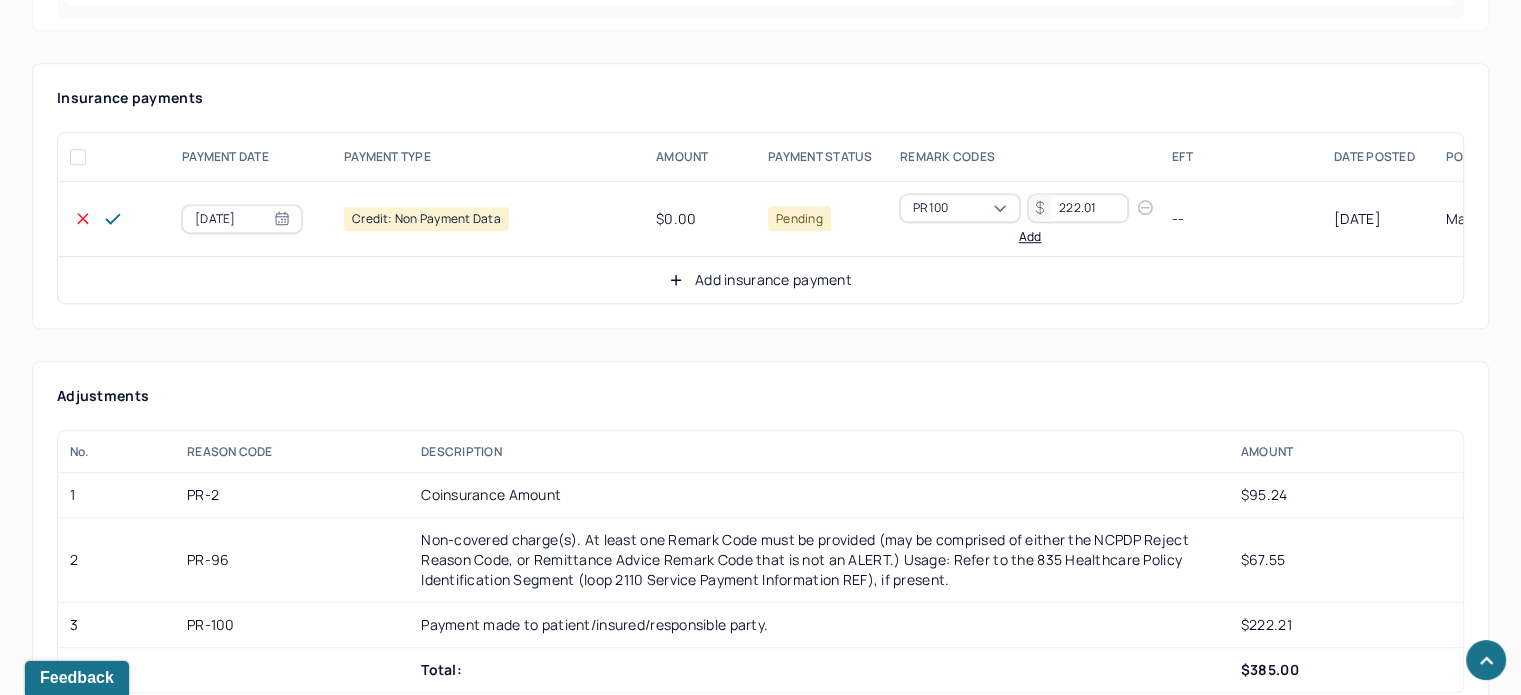 click on "222.01" at bounding box center [1078, 208] 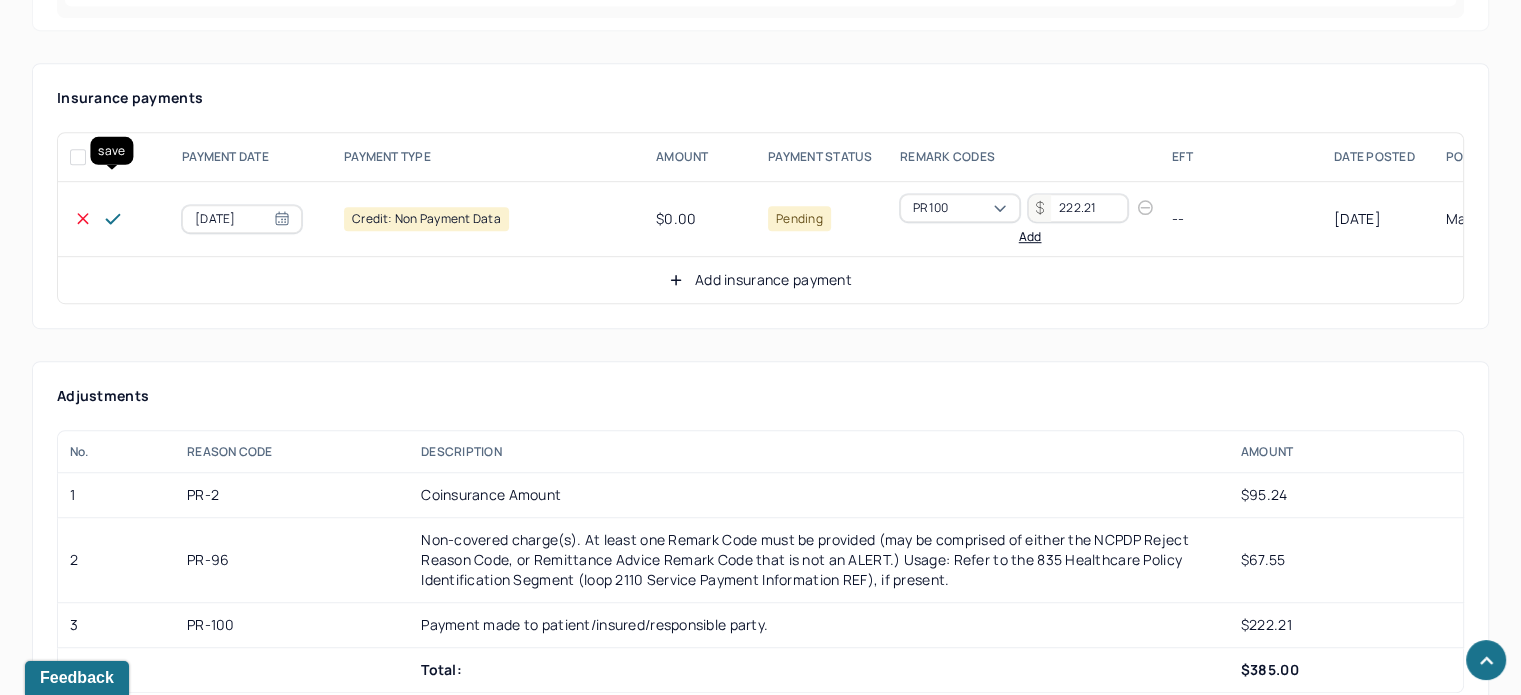 type on "222.21" 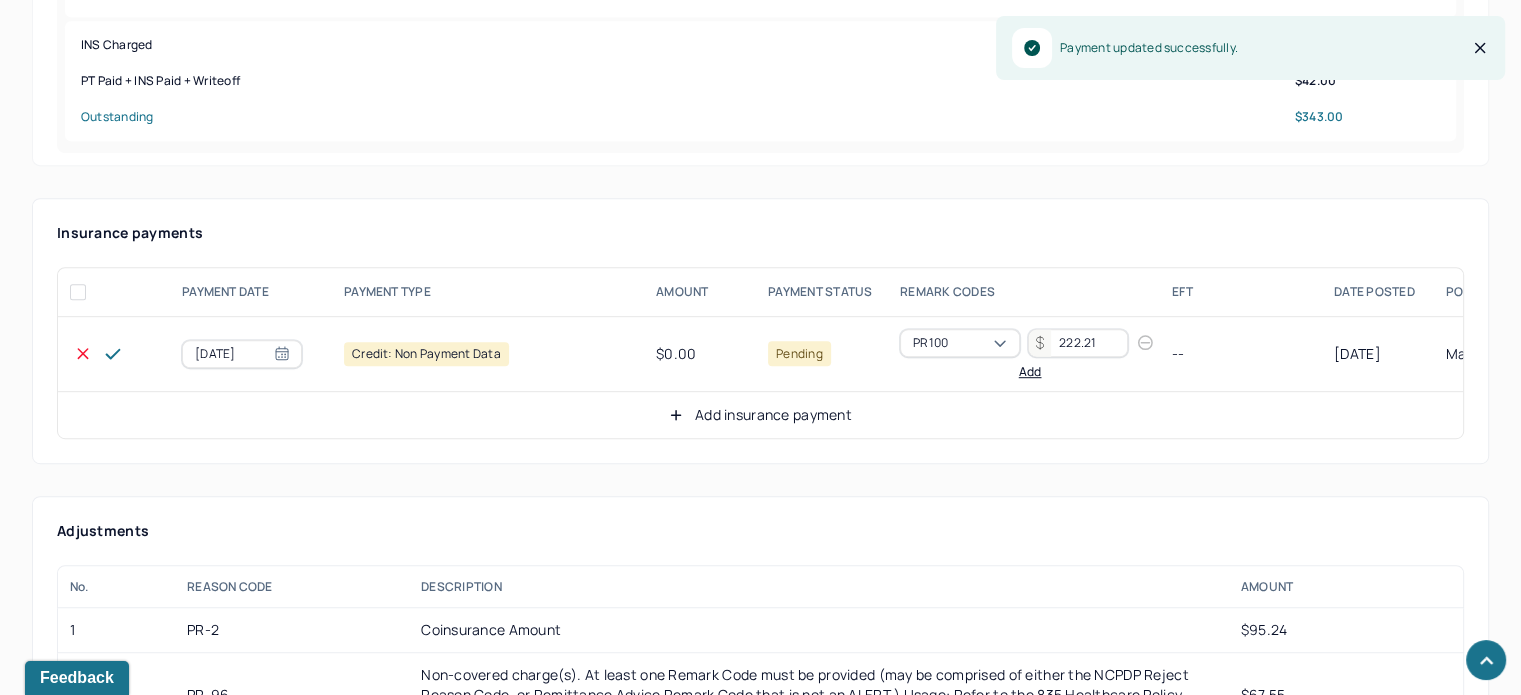scroll, scrollTop: 1134, scrollLeft: 0, axis: vertical 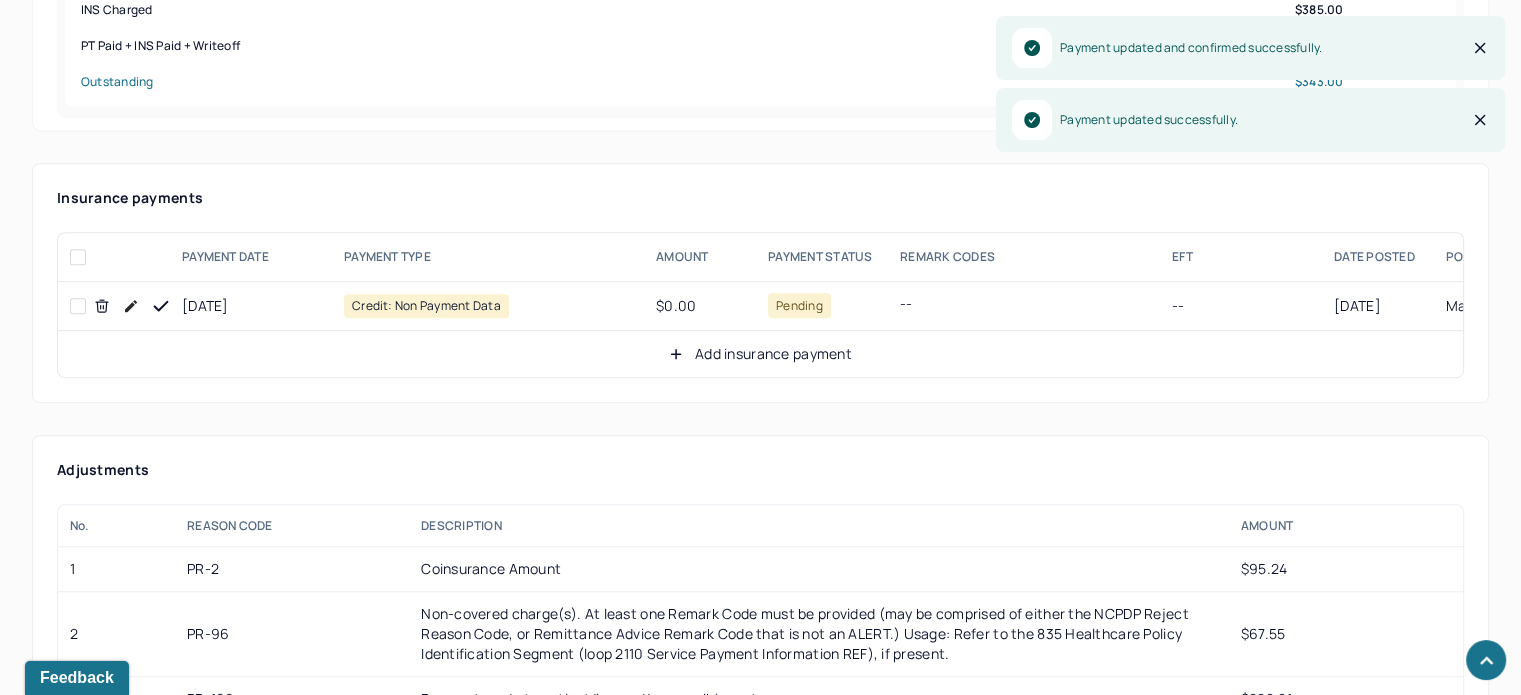 click on "Add insurance payment" at bounding box center (760, 354) 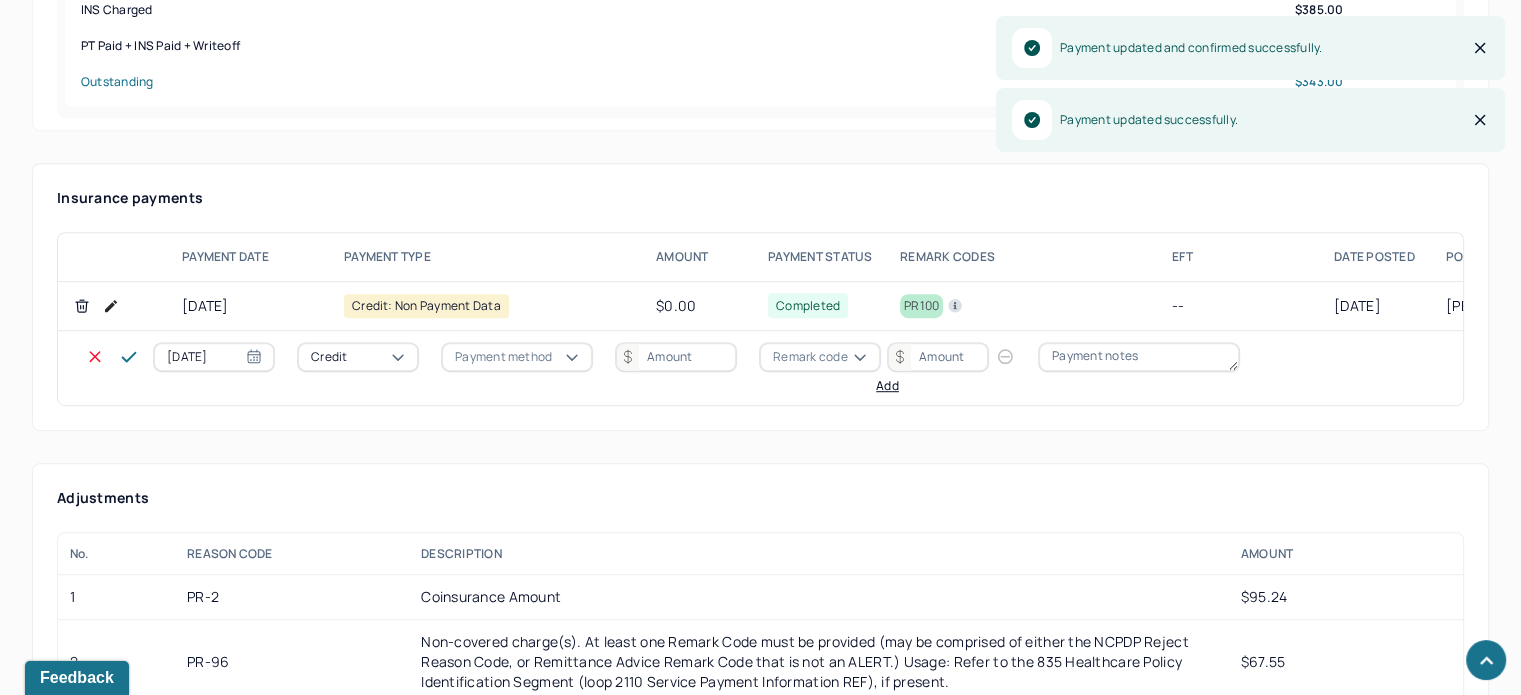 click on "Credit" at bounding box center [358, 357] 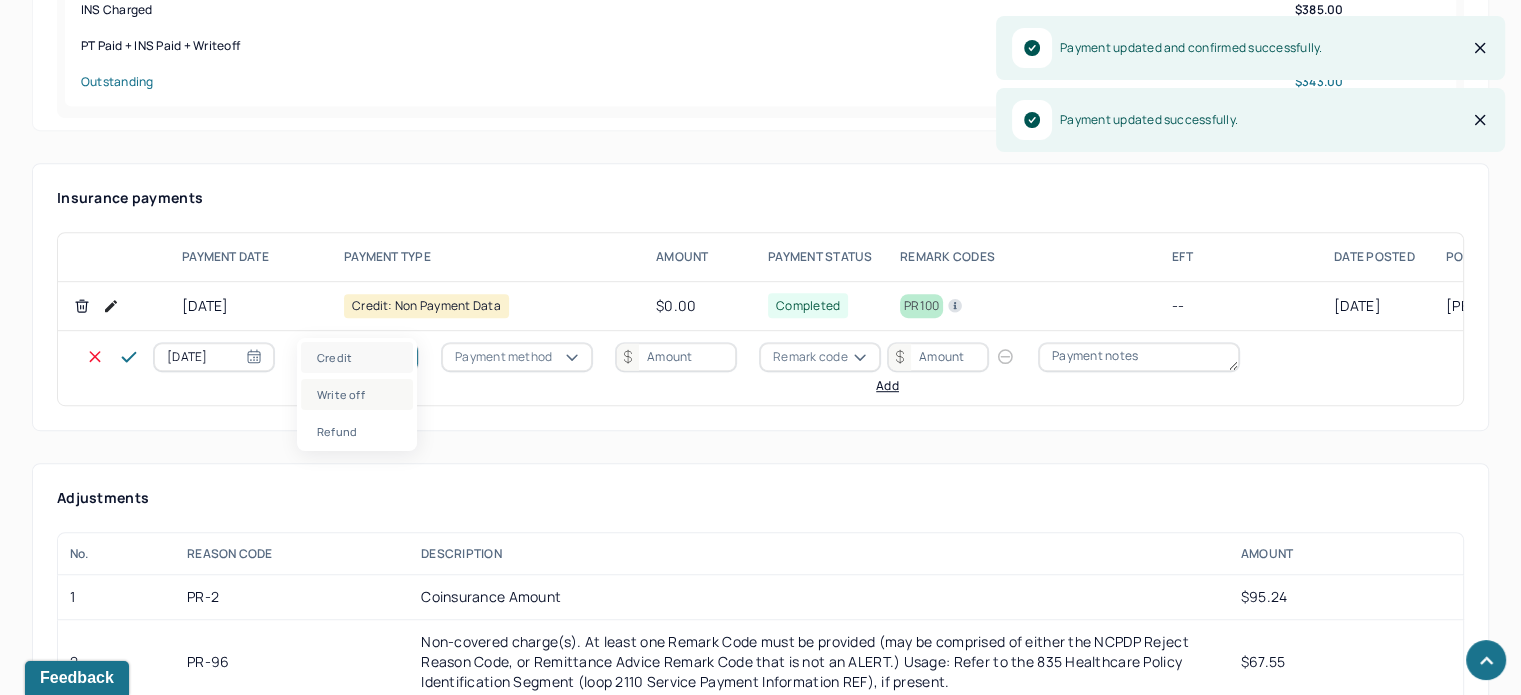 click on "Write off" at bounding box center (357, 394) 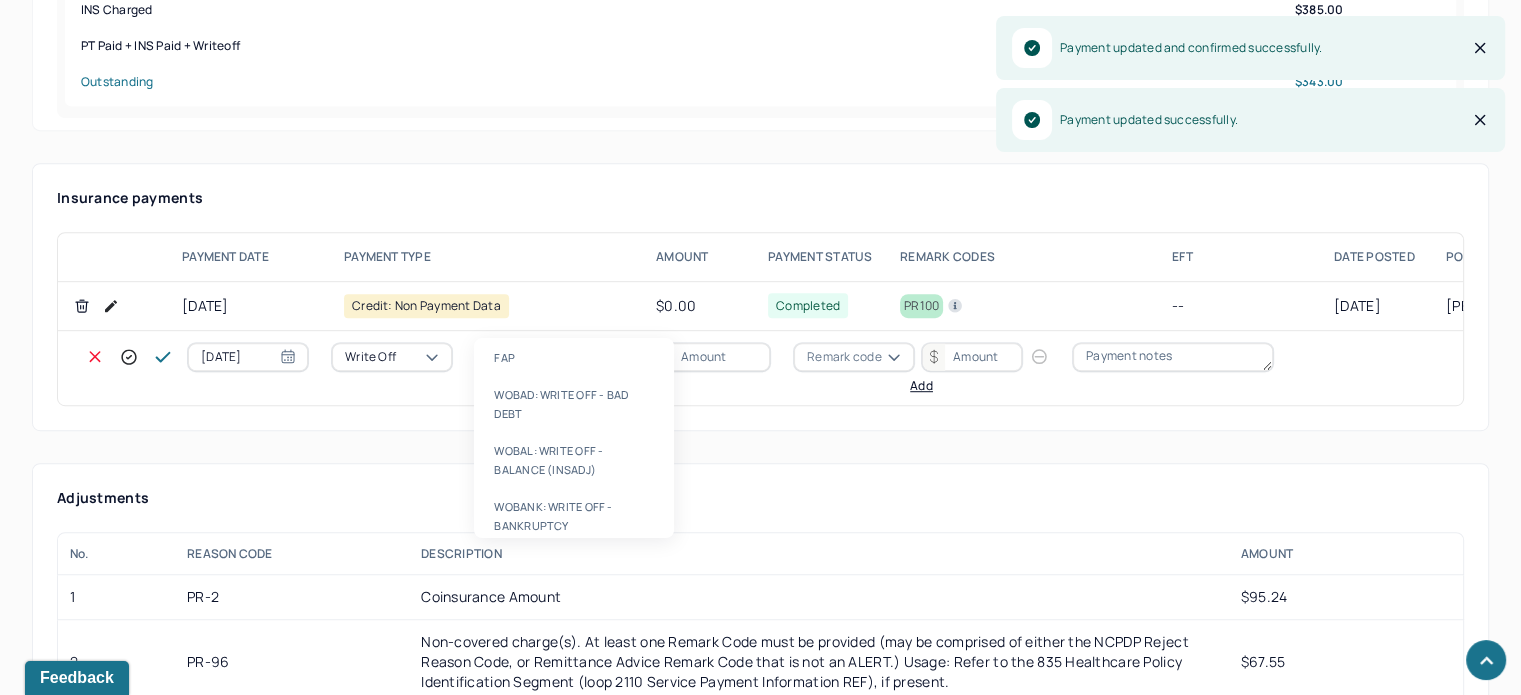 click on "Write-off code" at bounding box center (530, 357) 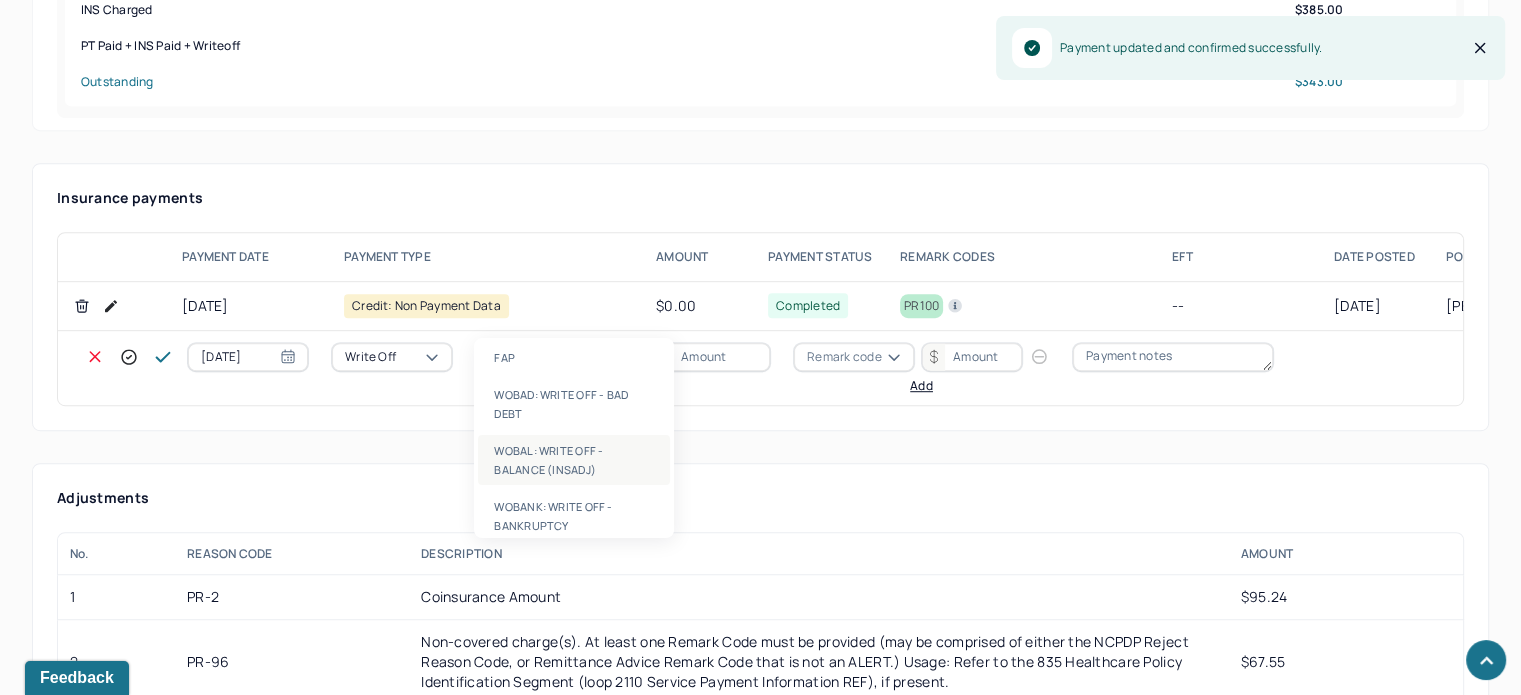click on "WOBAL: WRITE OFF - BALANCE (INSADJ)" at bounding box center (574, 460) 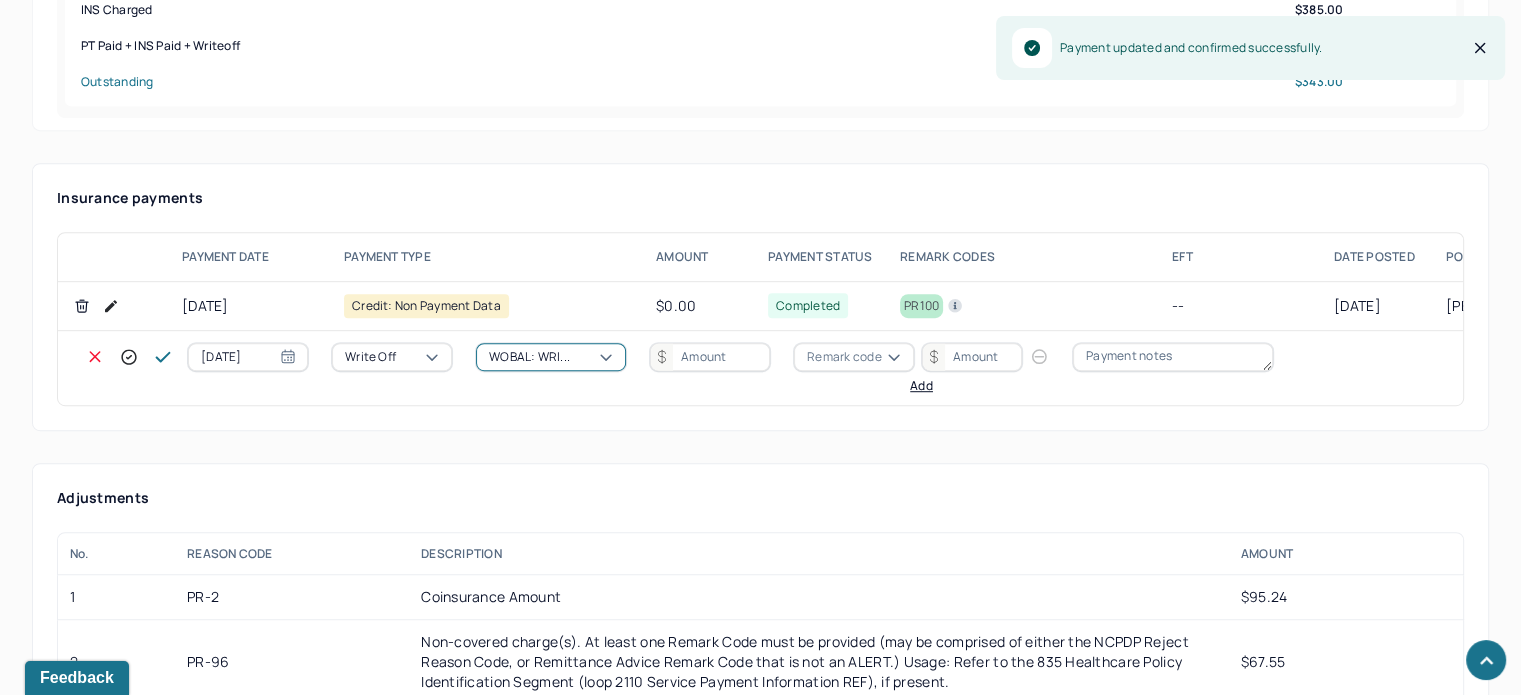 click at bounding box center (710, 357) 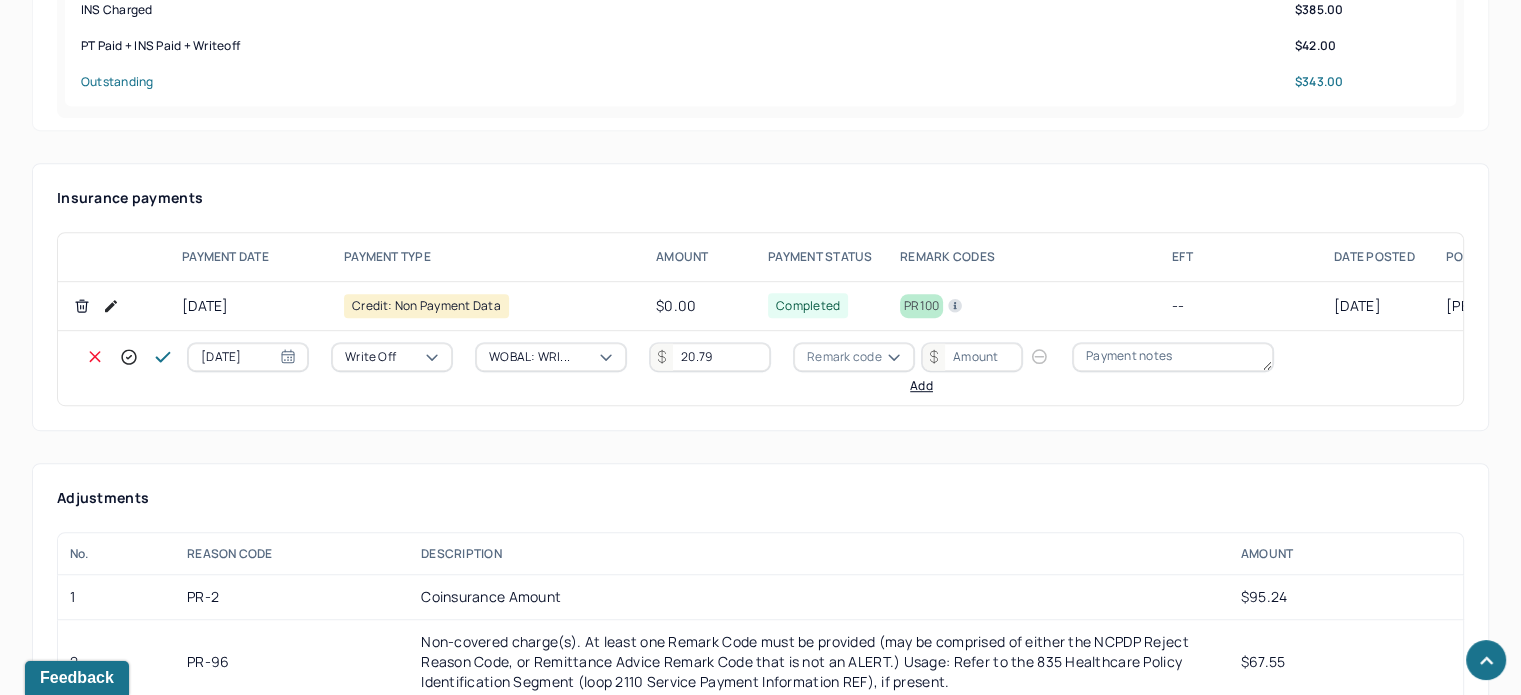 type on "20.79" 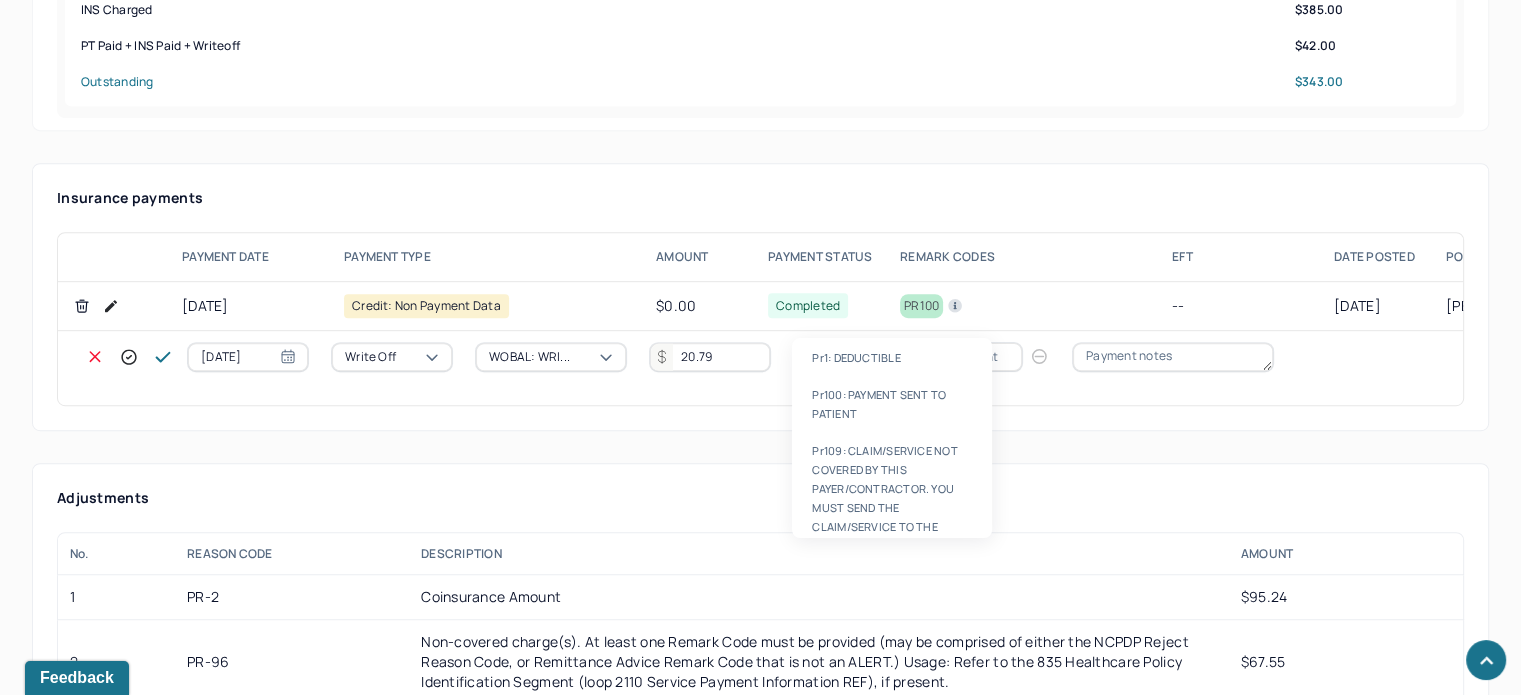type on "PR2" 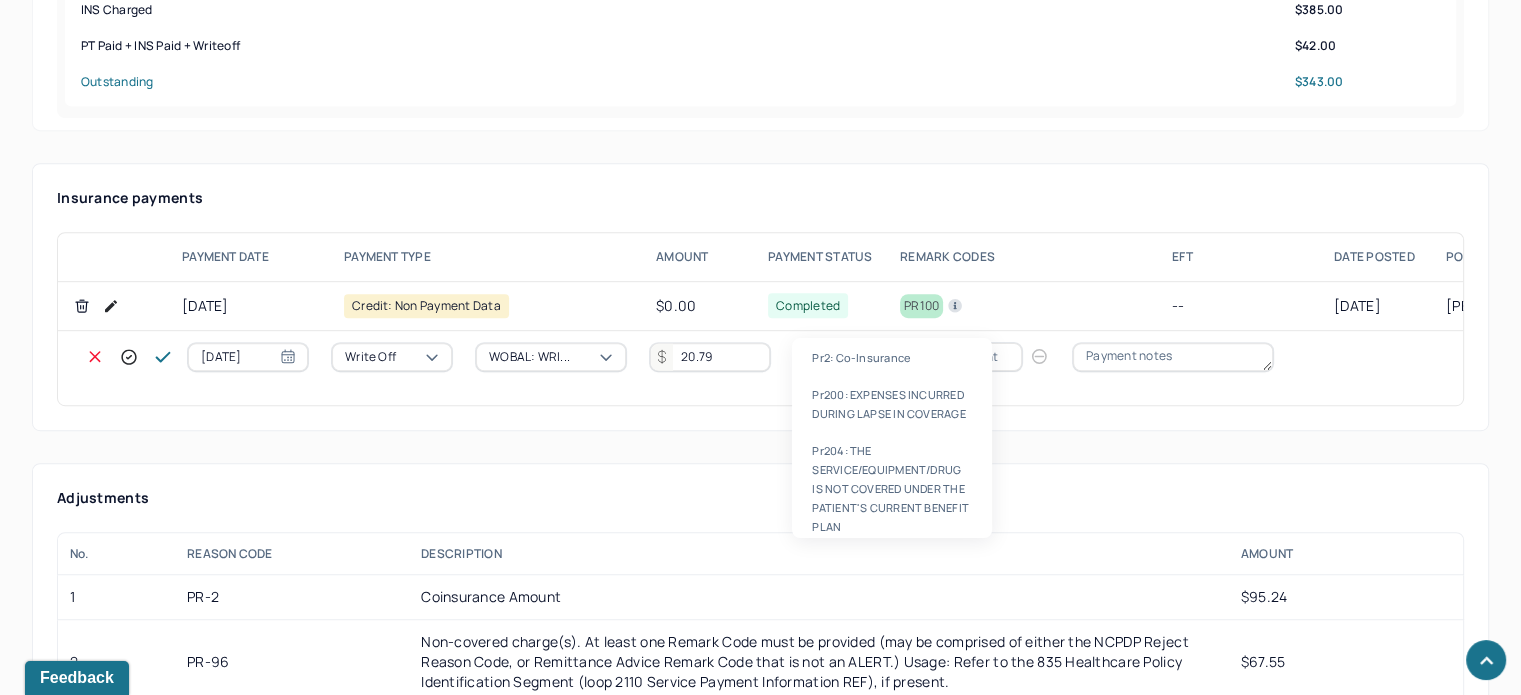 type 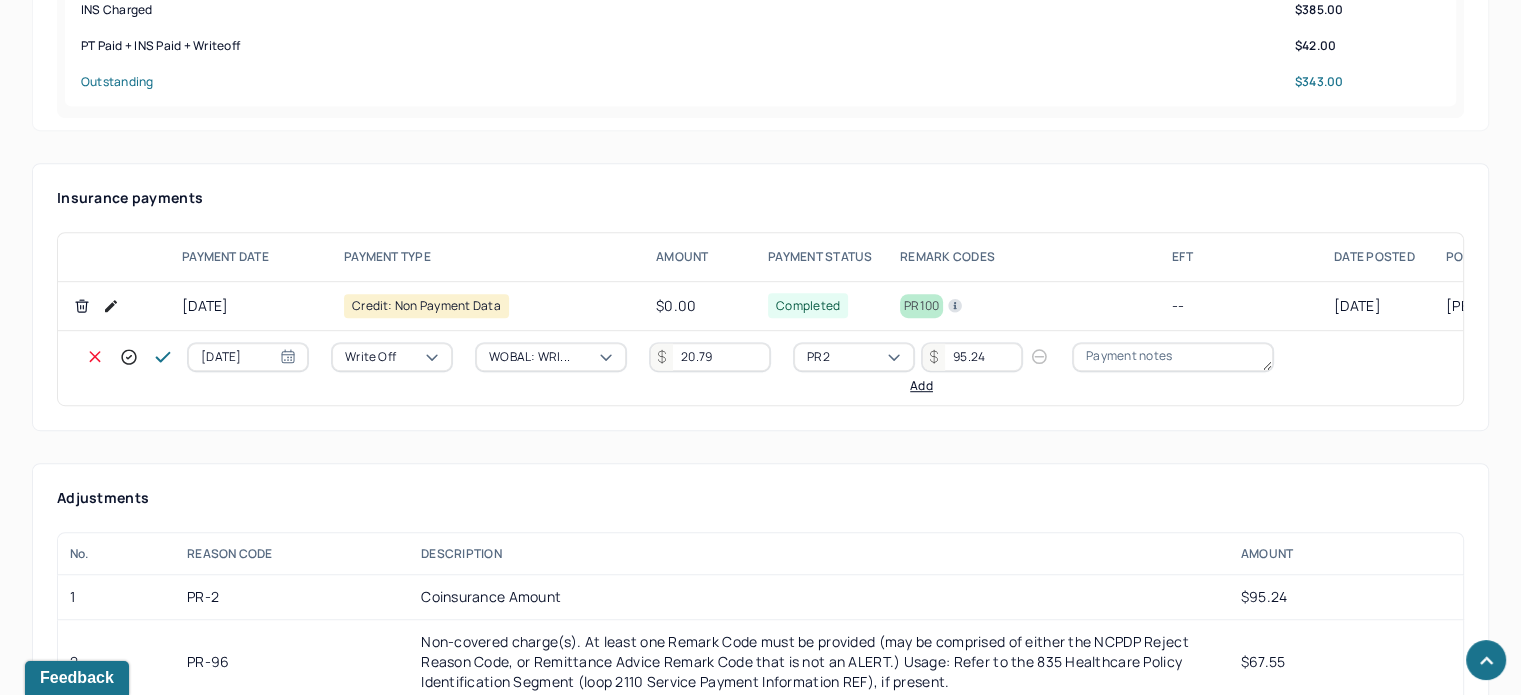 type on "95.24" 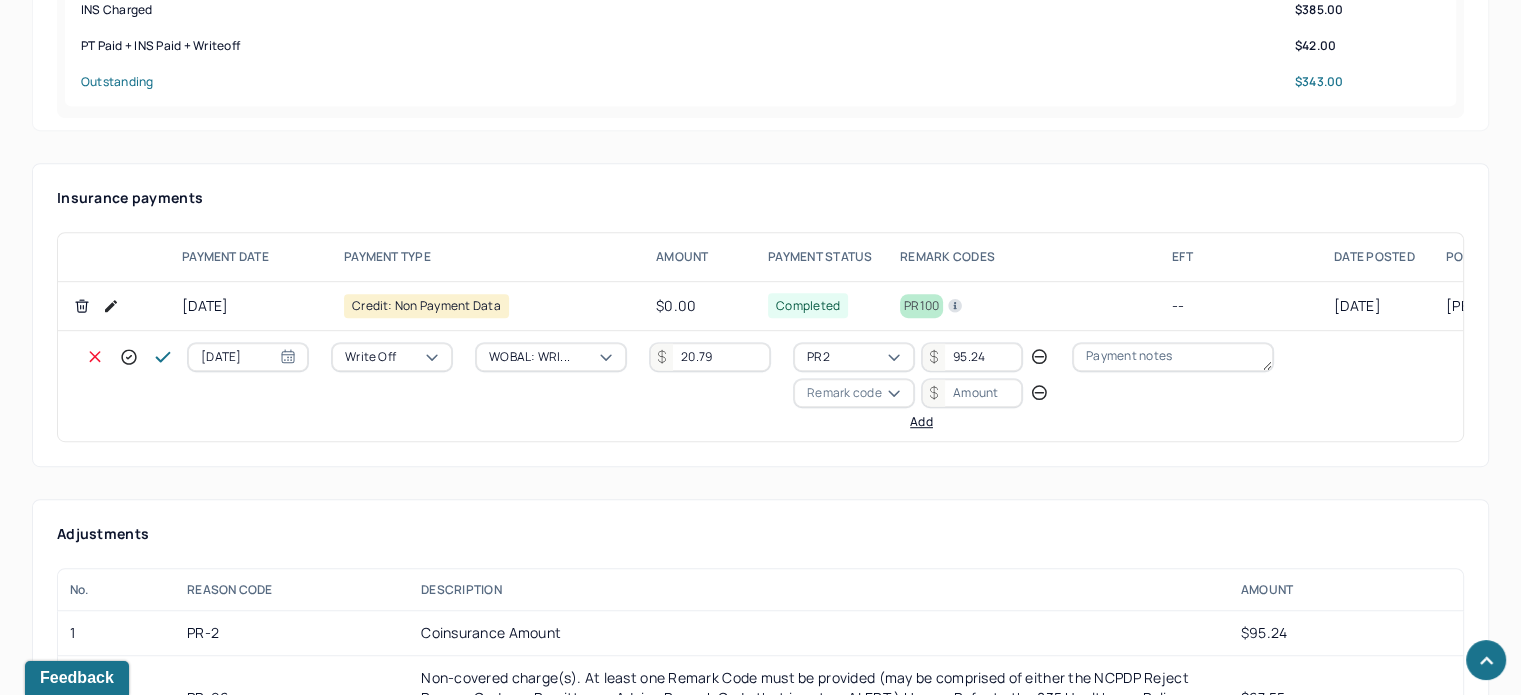 click on "Remark code" at bounding box center (844, 393) 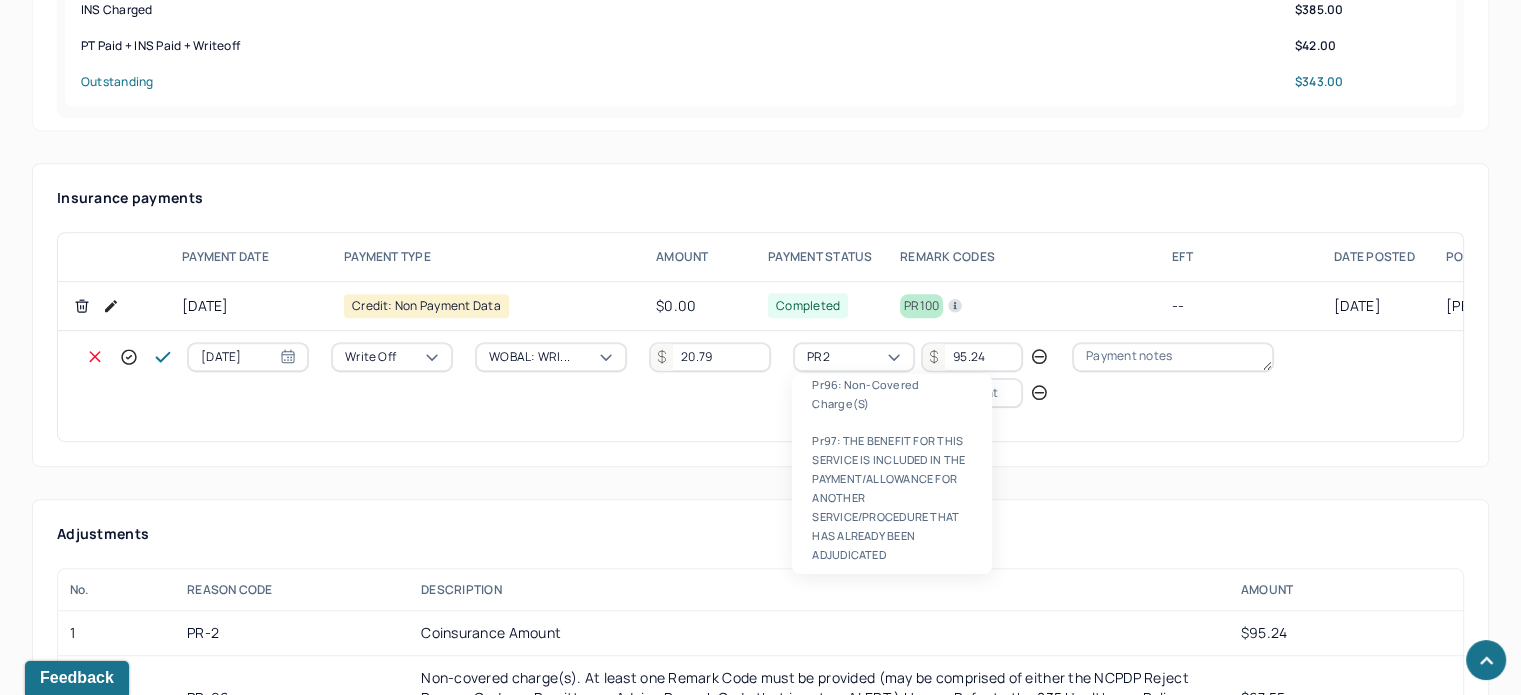 scroll, scrollTop: 84, scrollLeft: 0, axis: vertical 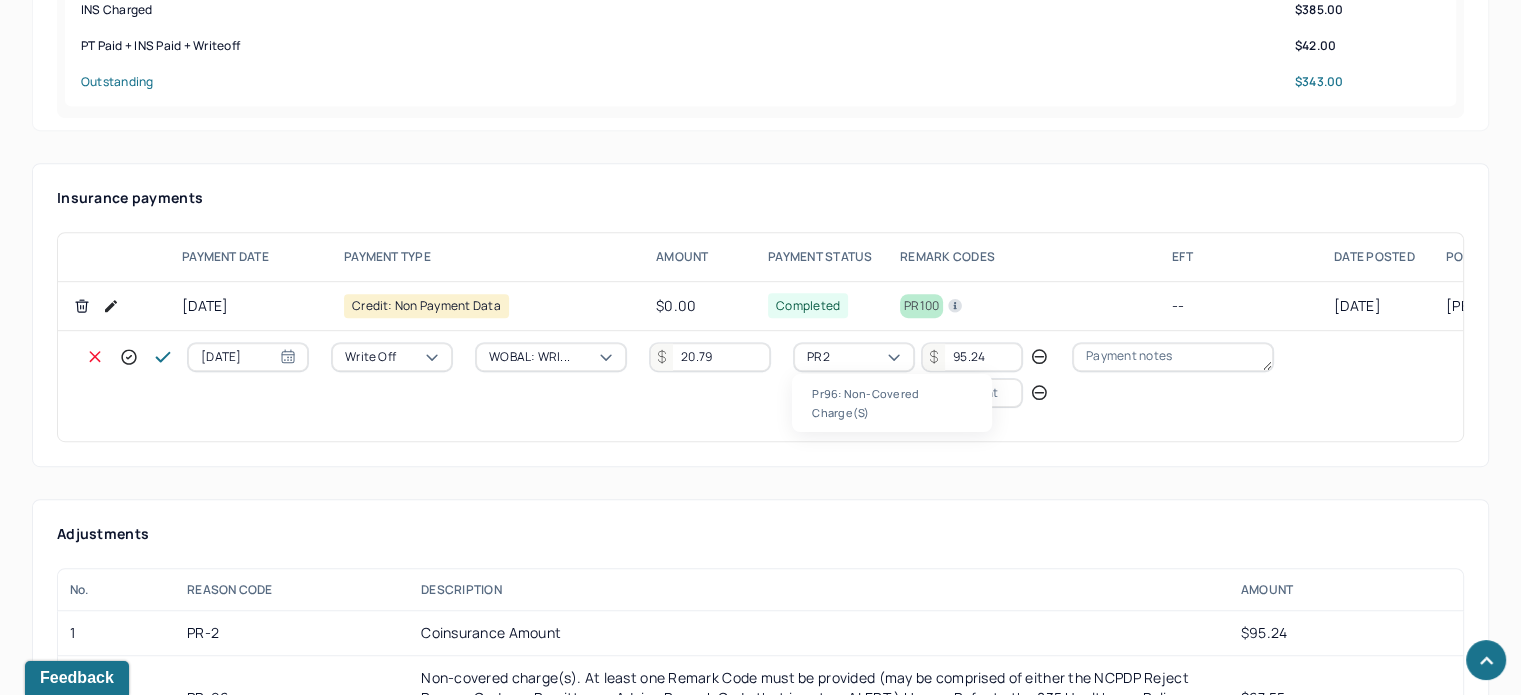type 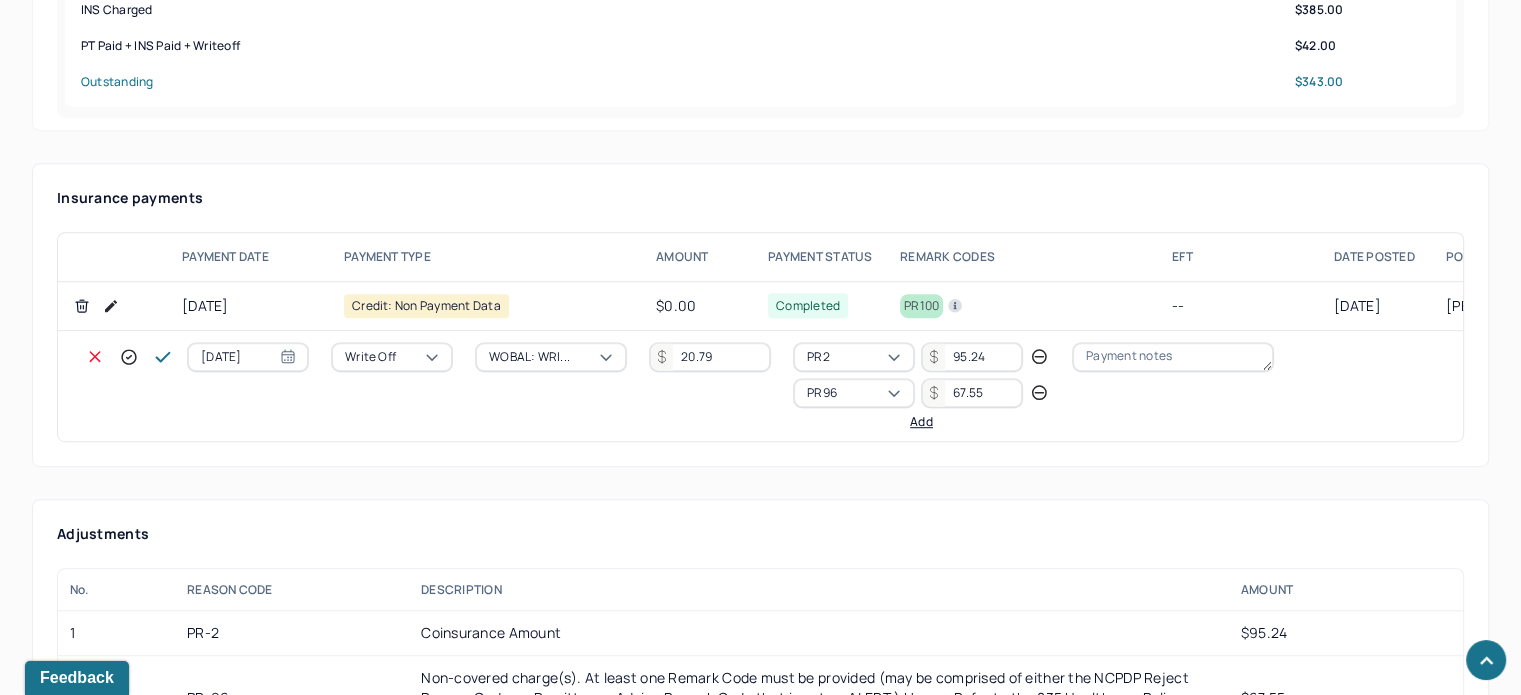 type on "67.55" 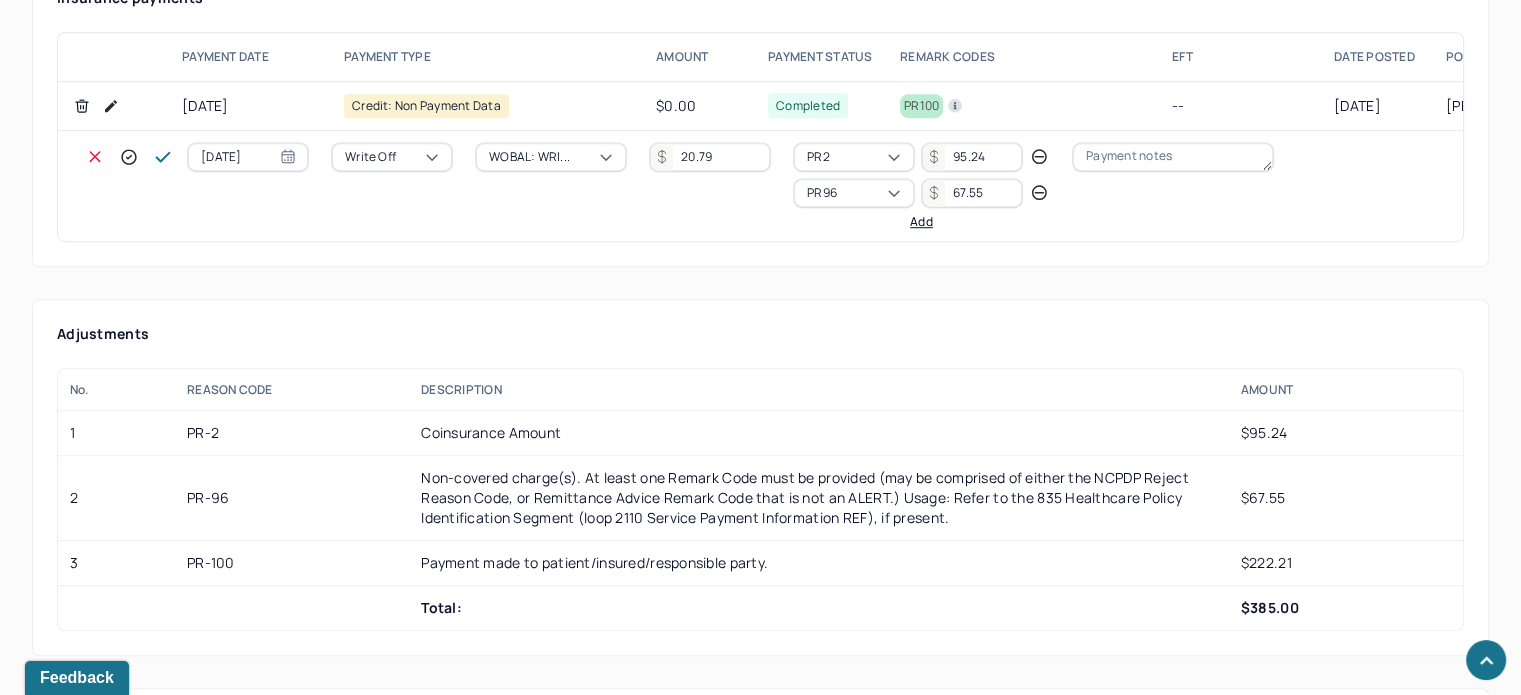 click 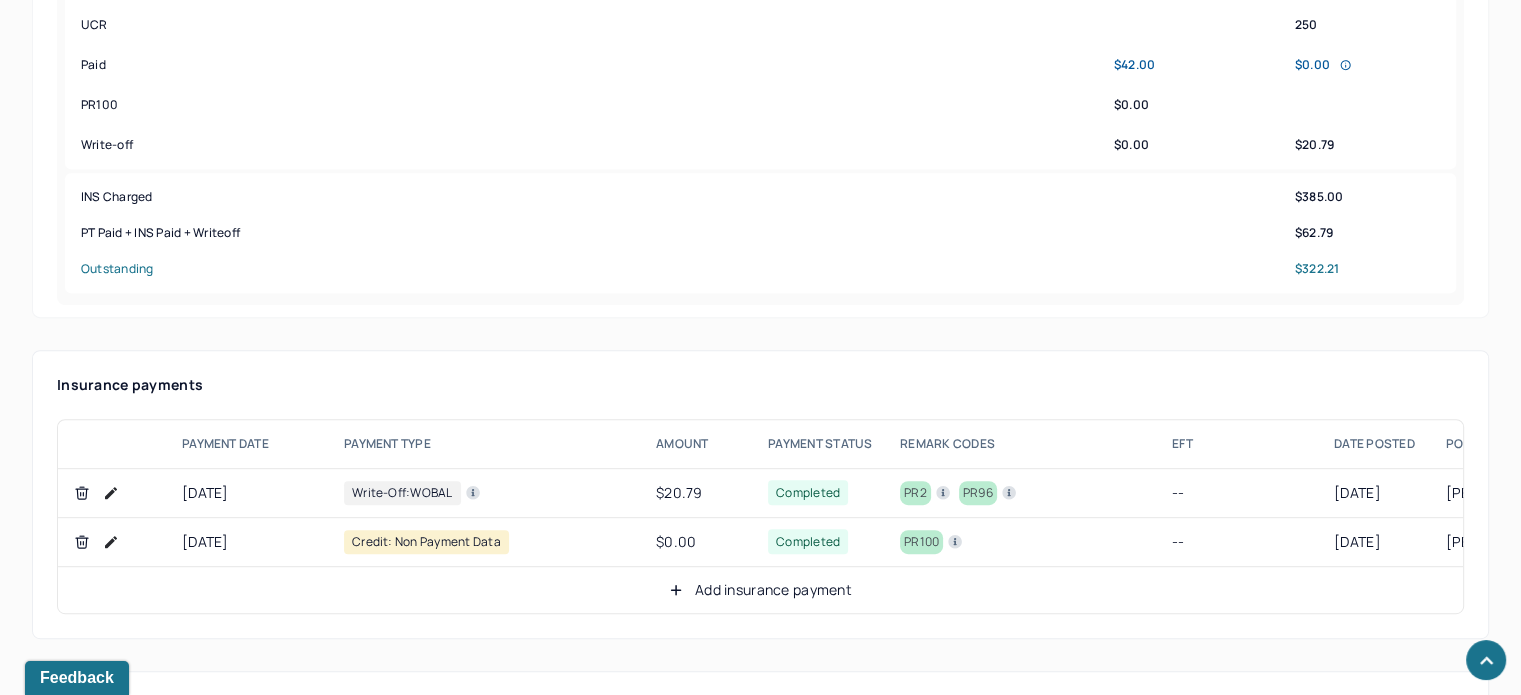 scroll, scrollTop: 1034, scrollLeft: 0, axis: vertical 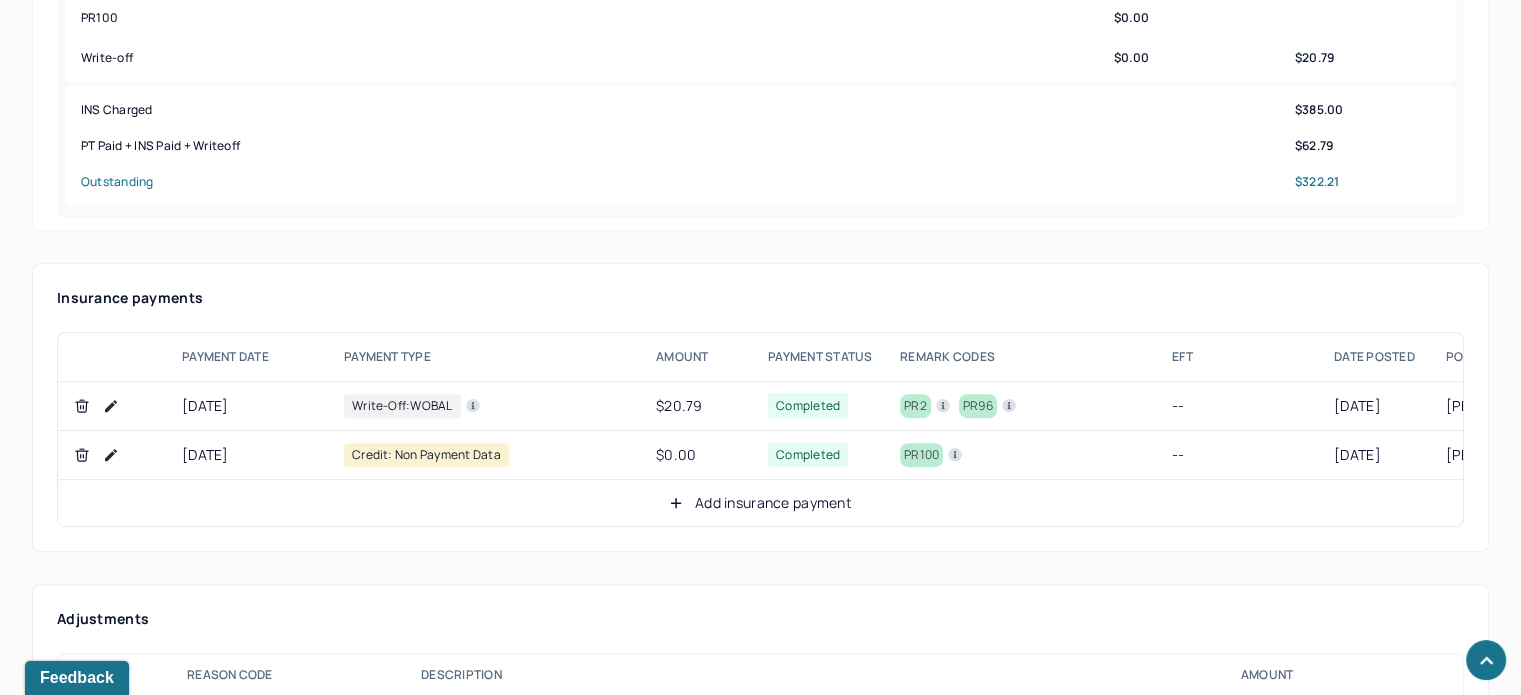 click 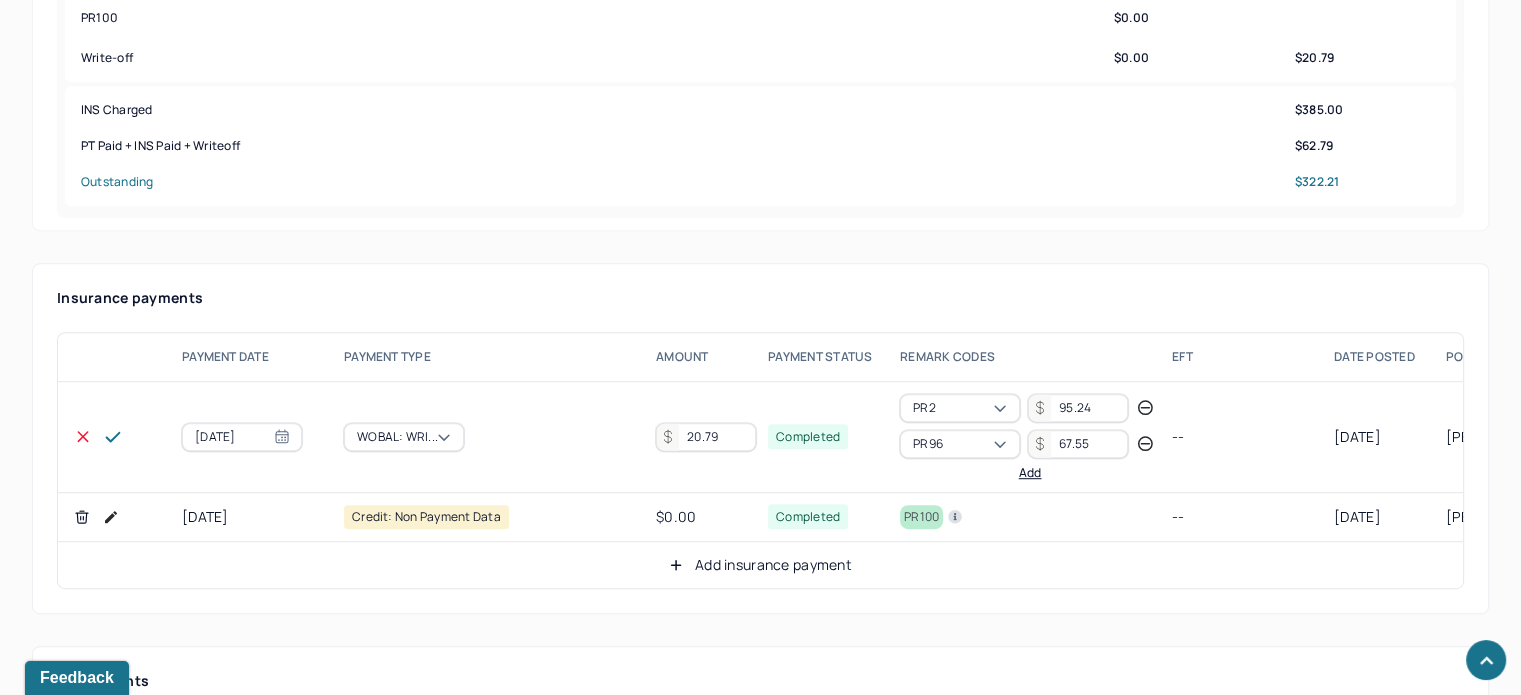 click on "20.79" at bounding box center (706, 437) 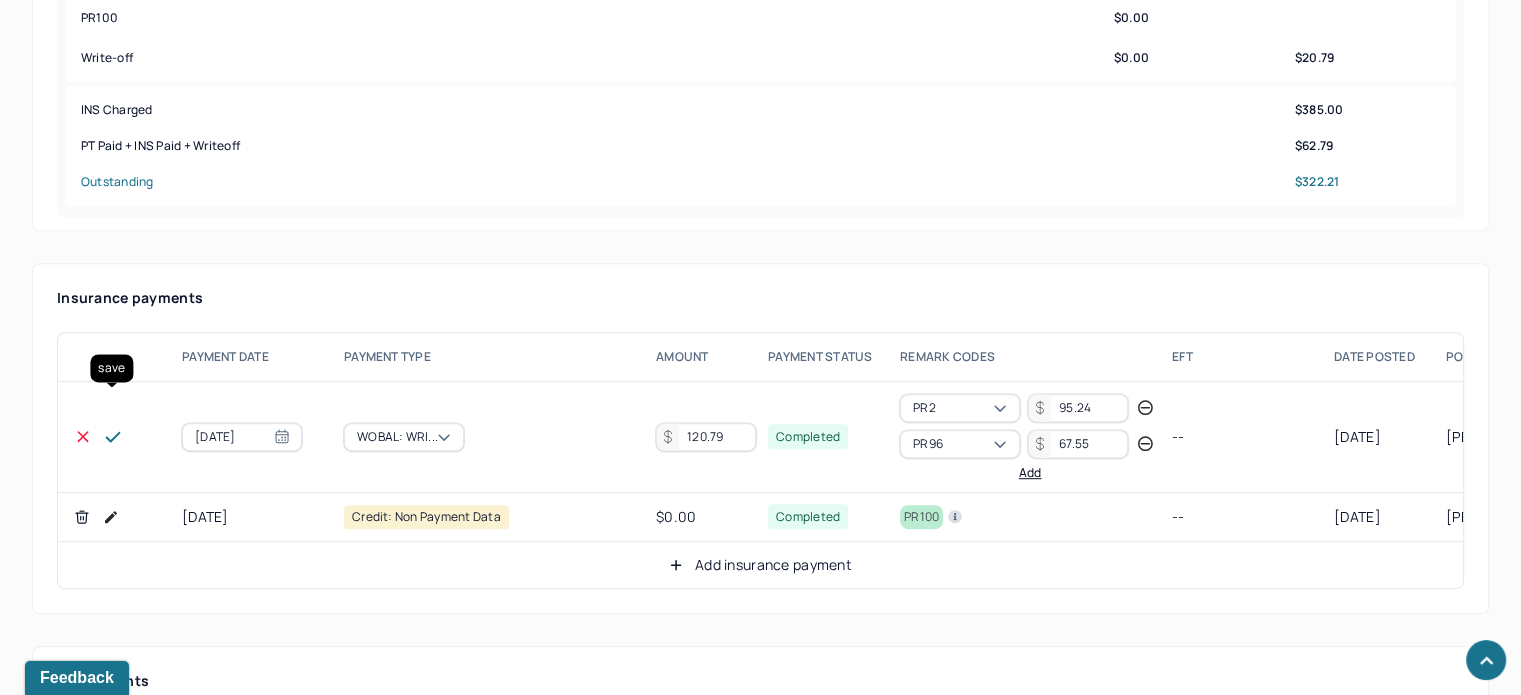 type on "120.79" 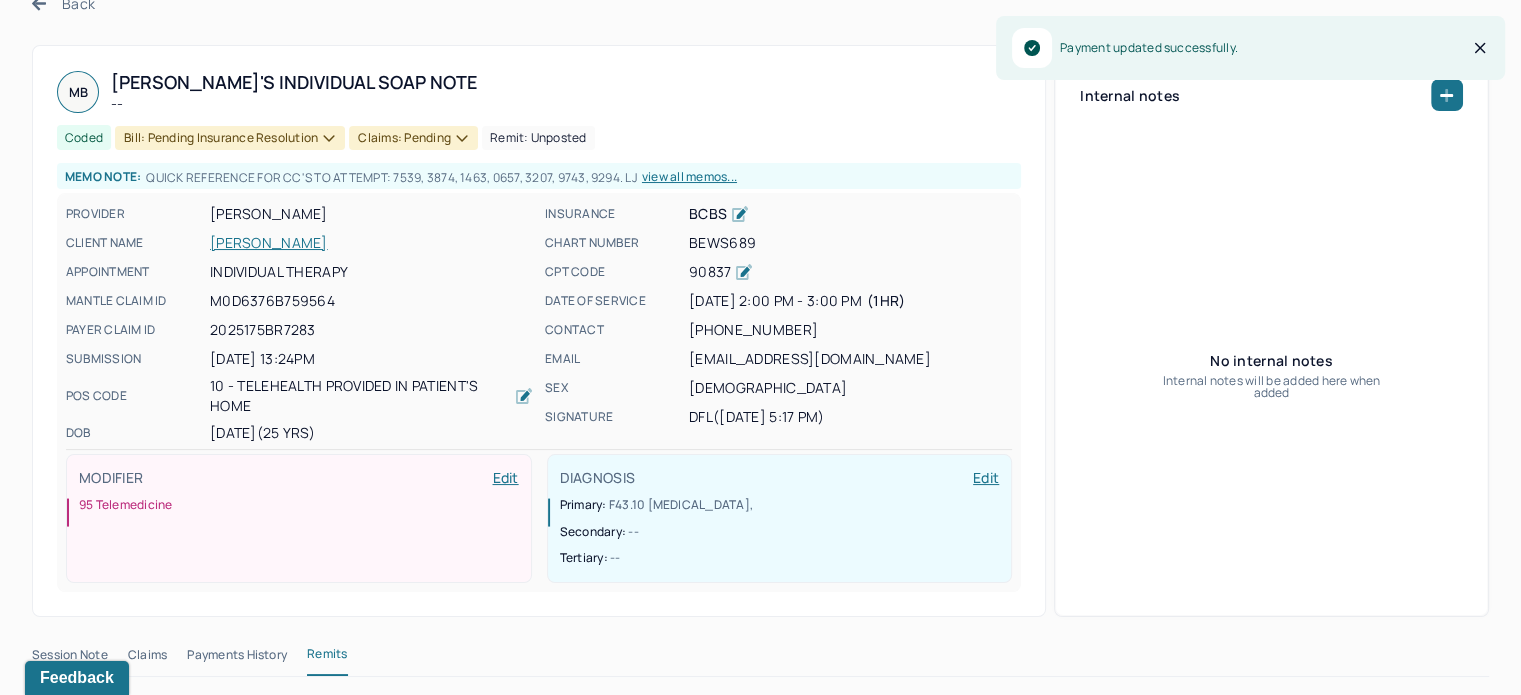 scroll, scrollTop: 0, scrollLeft: 0, axis: both 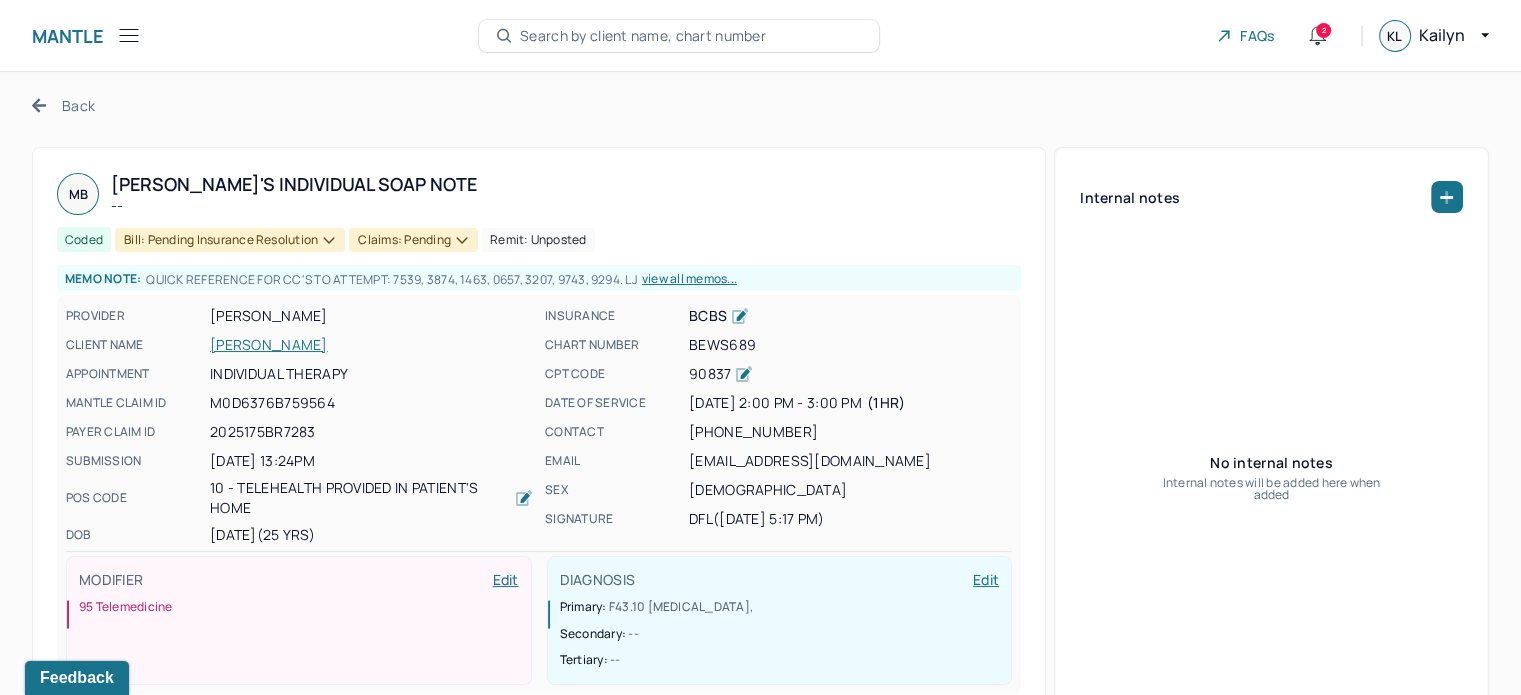 click on "Claims: pending" at bounding box center (413, 240) 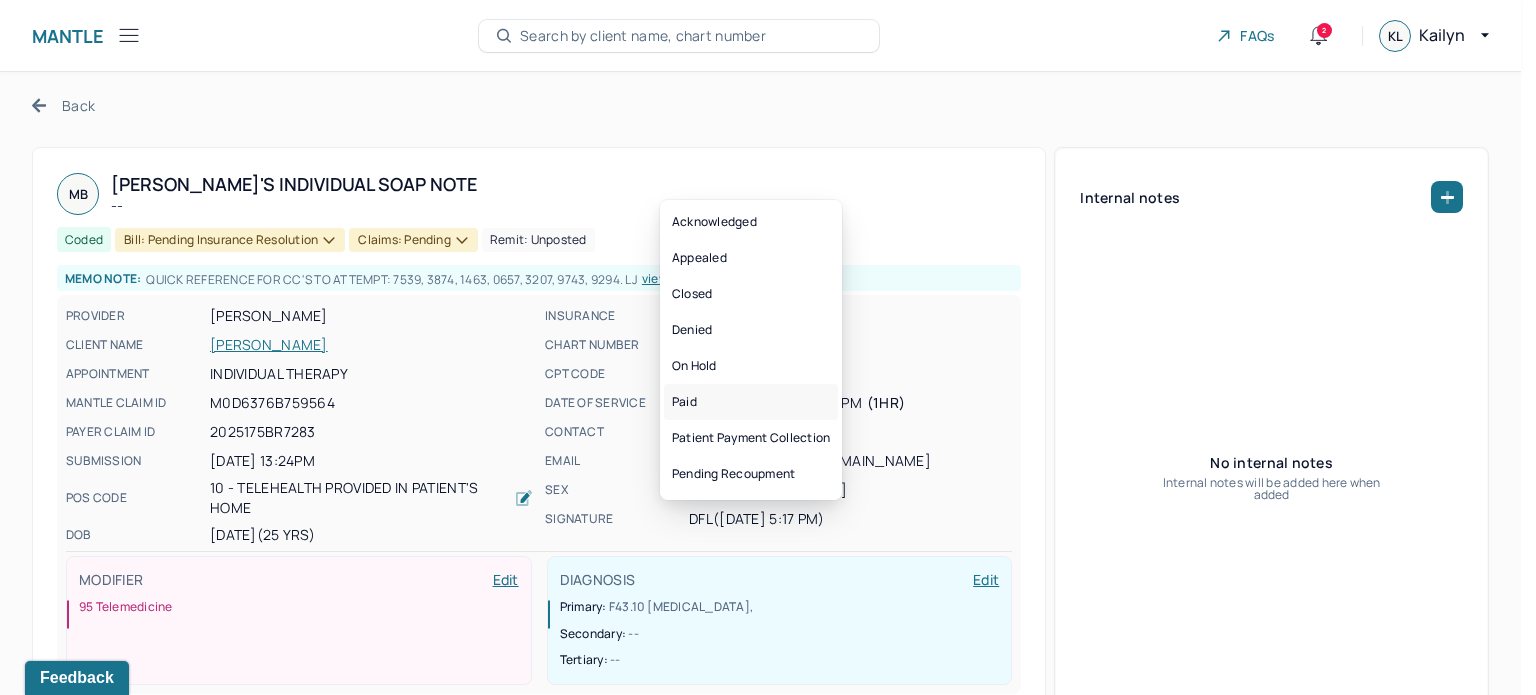 drag, startPoint x: 751, startPoint y: 399, endPoint x: 748, endPoint y: 386, distance: 13.341664 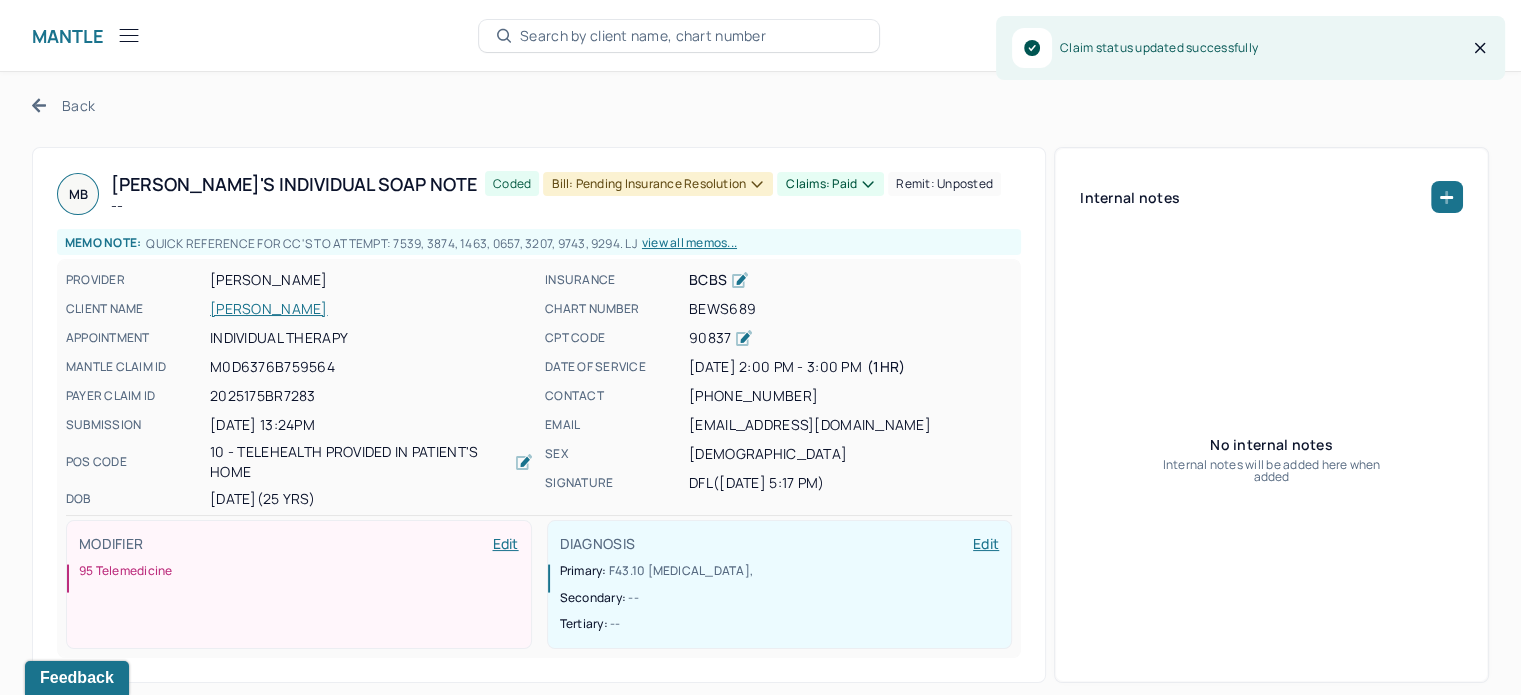 click on "Bill: Pending Insurance Resolution" at bounding box center [658, 184] 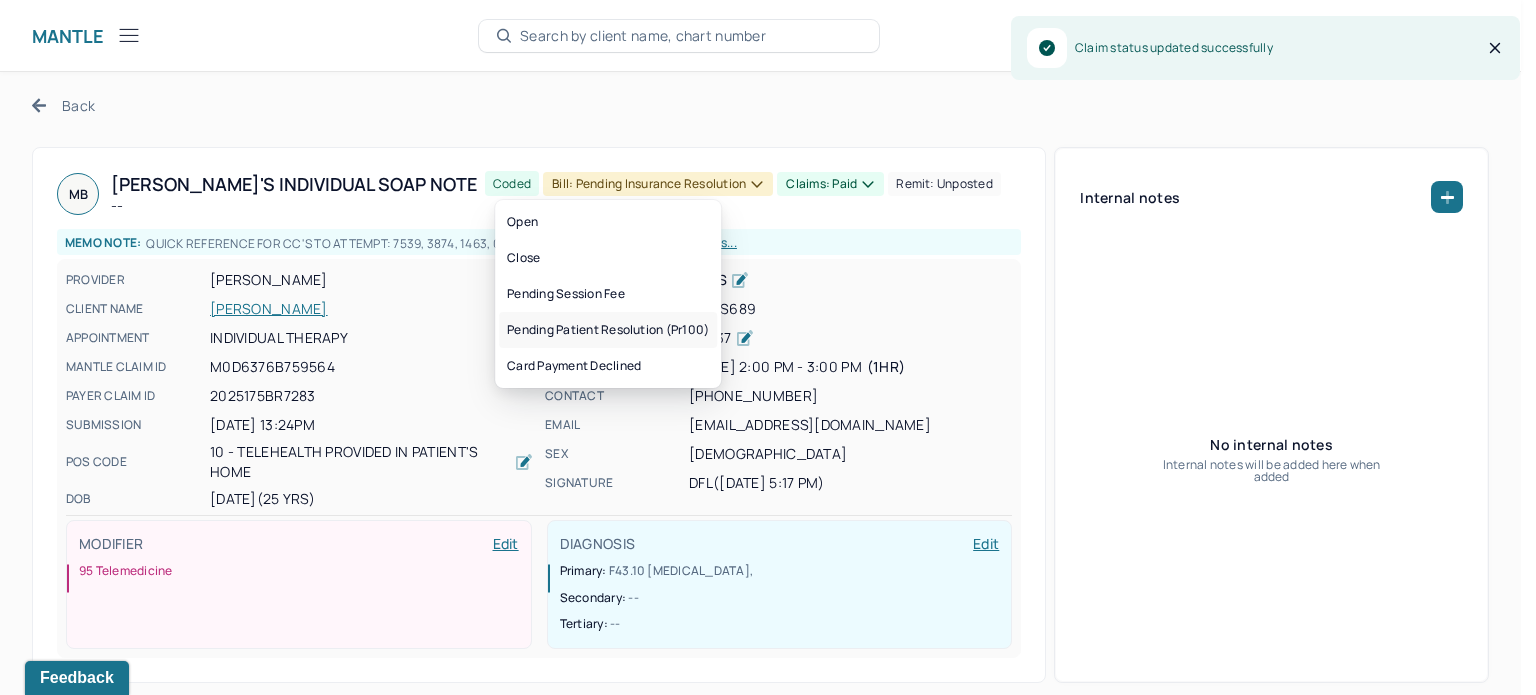 click on "Pending patient resolution (pr100)" at bounding box center [608, 330] 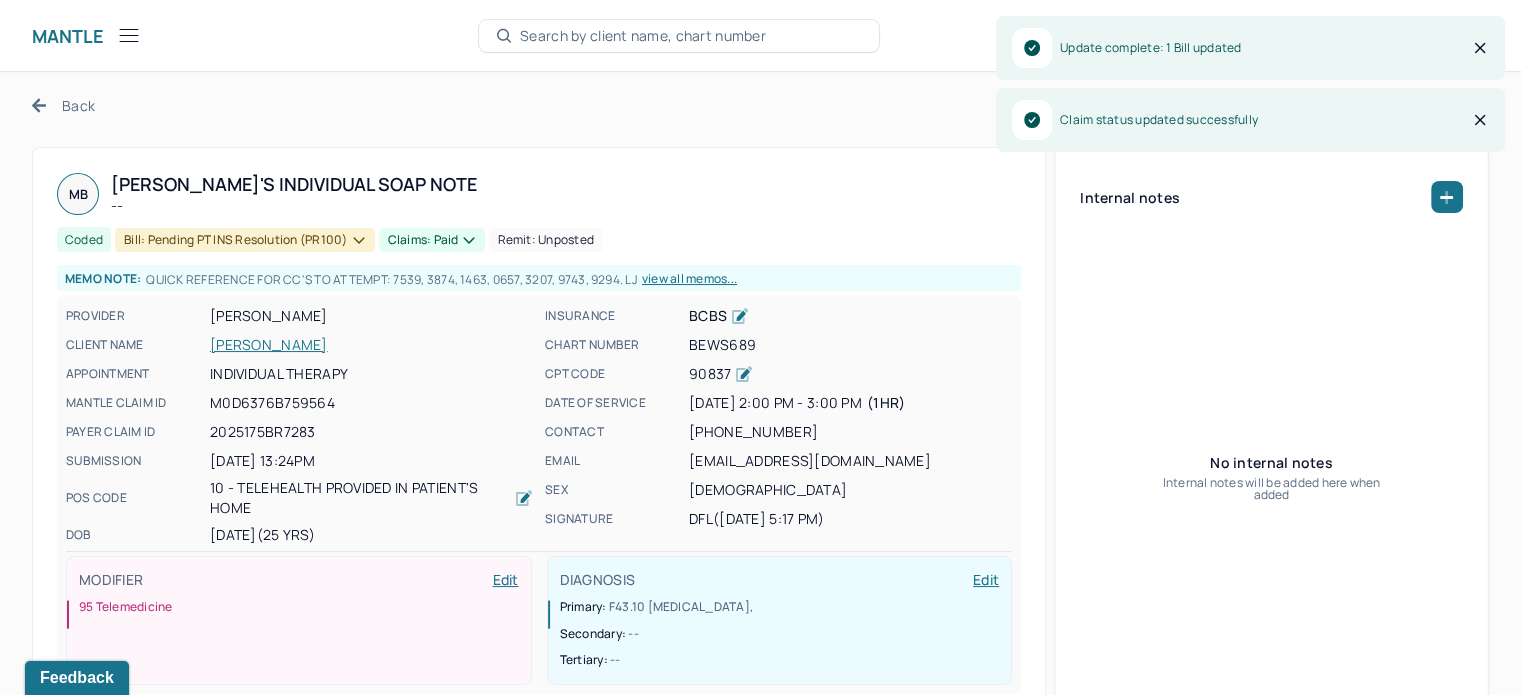 click on "Back" at bounding box center [63, 105] 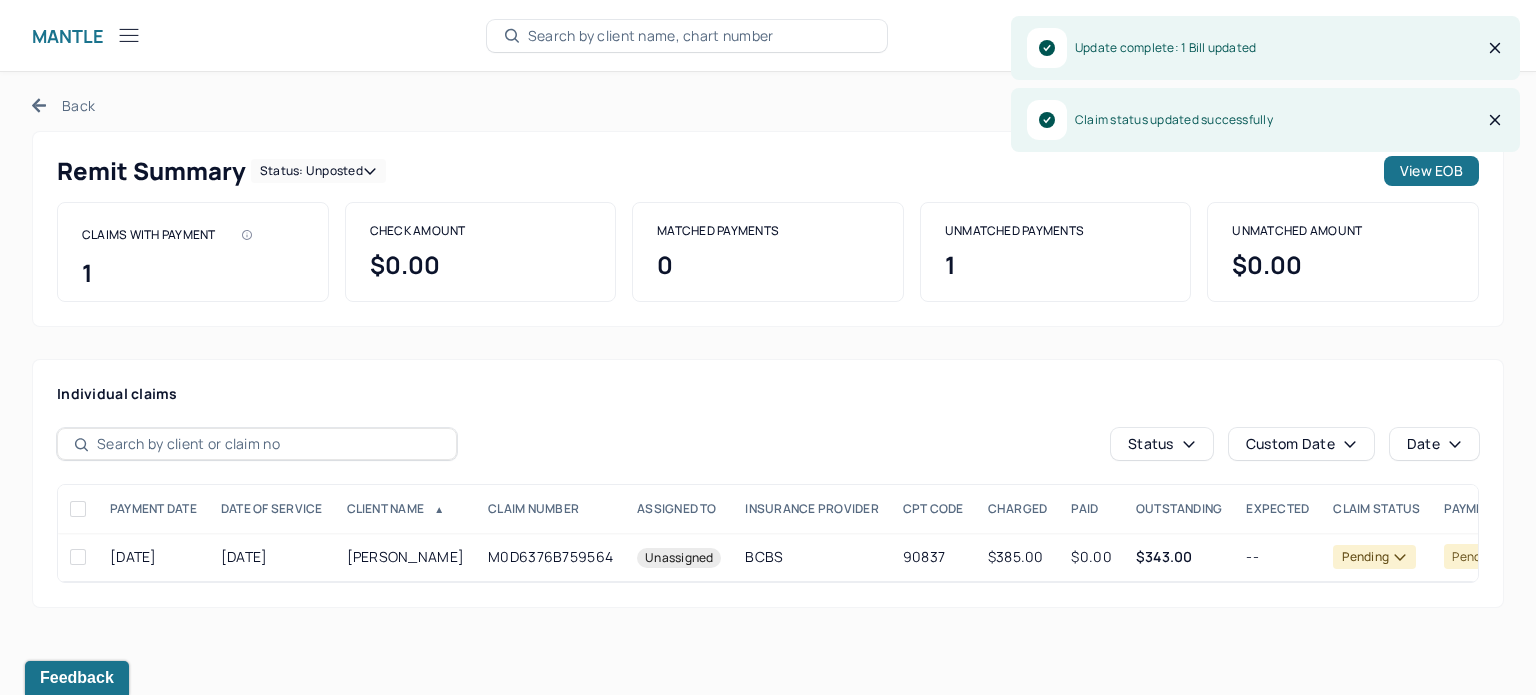 click on "Status: unposted" at bounding box center (318, 171) 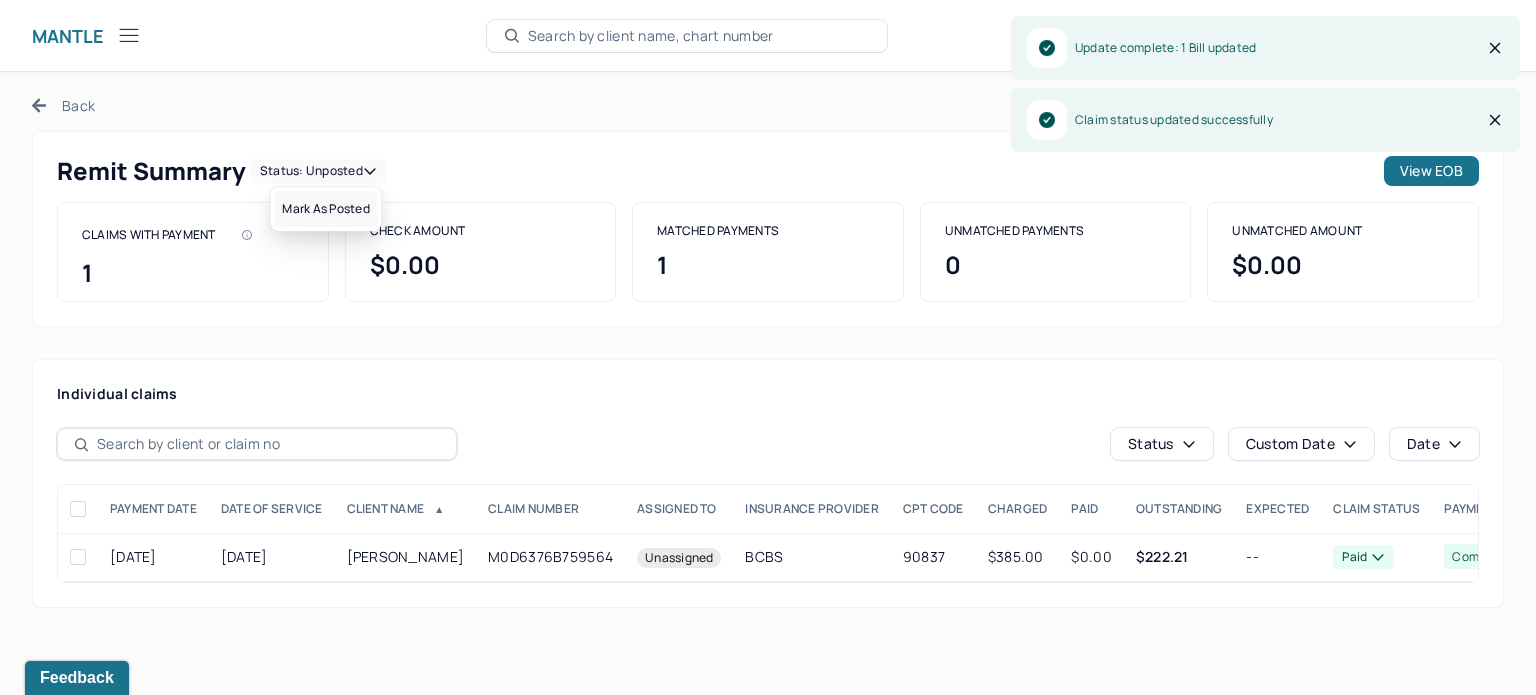 click on "Mark as Posted" at bounding box center (325, 209) 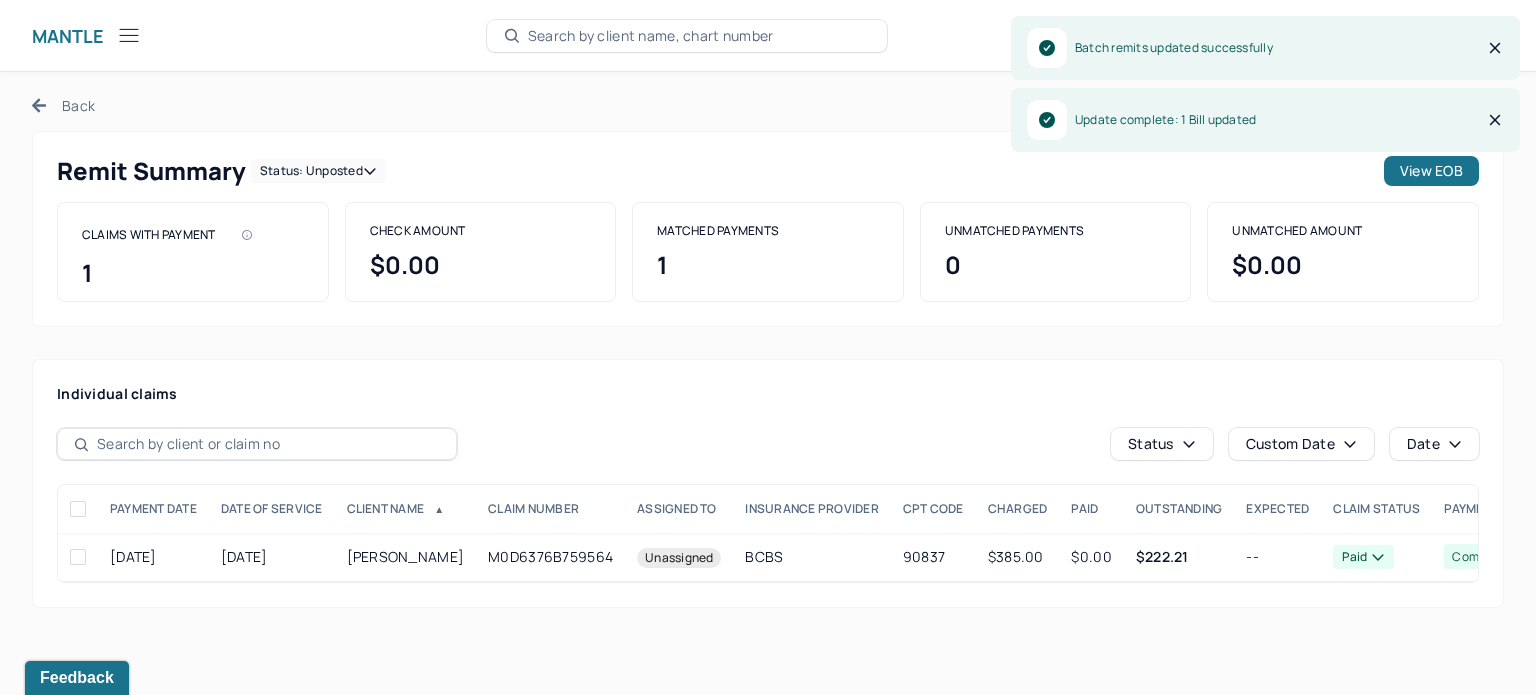 click on "Back" at bounding box center (63, 105) 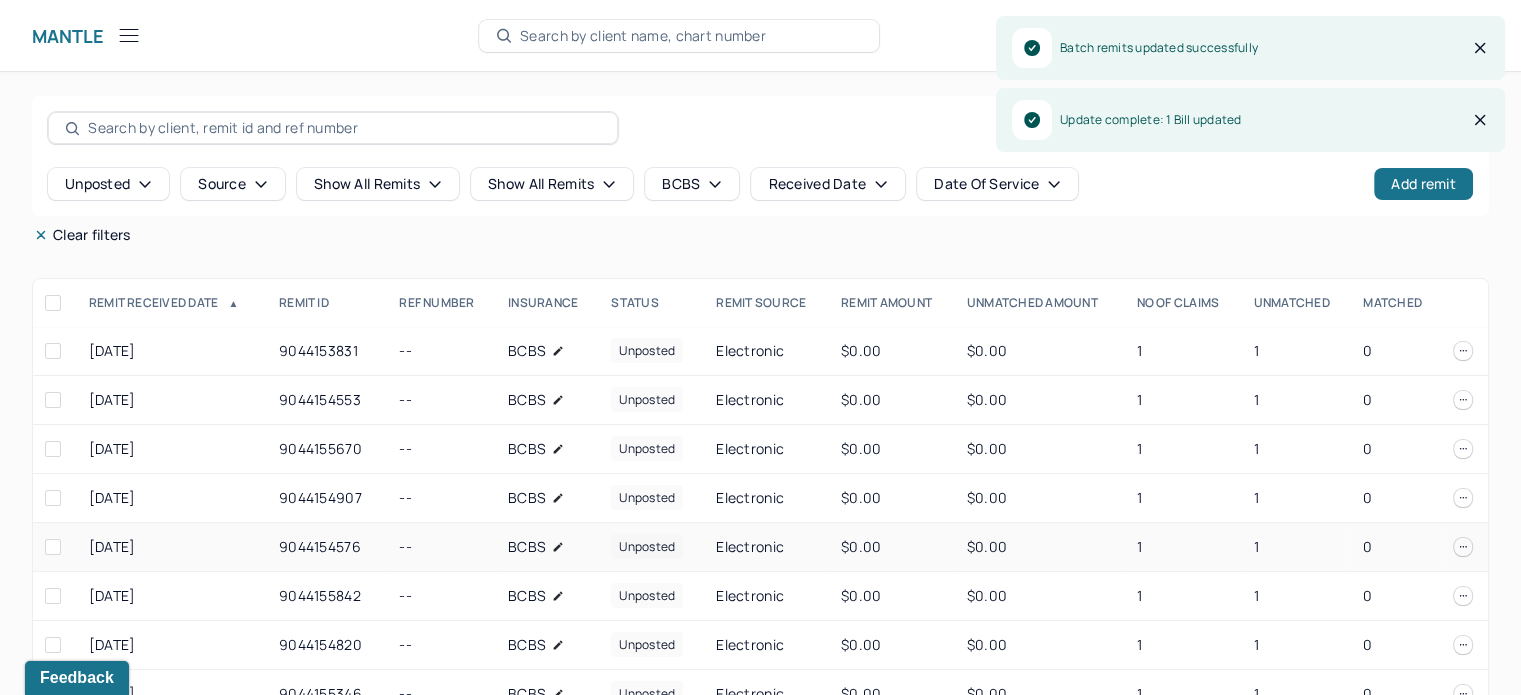 click on "1" at bounding box center (1182, 547) 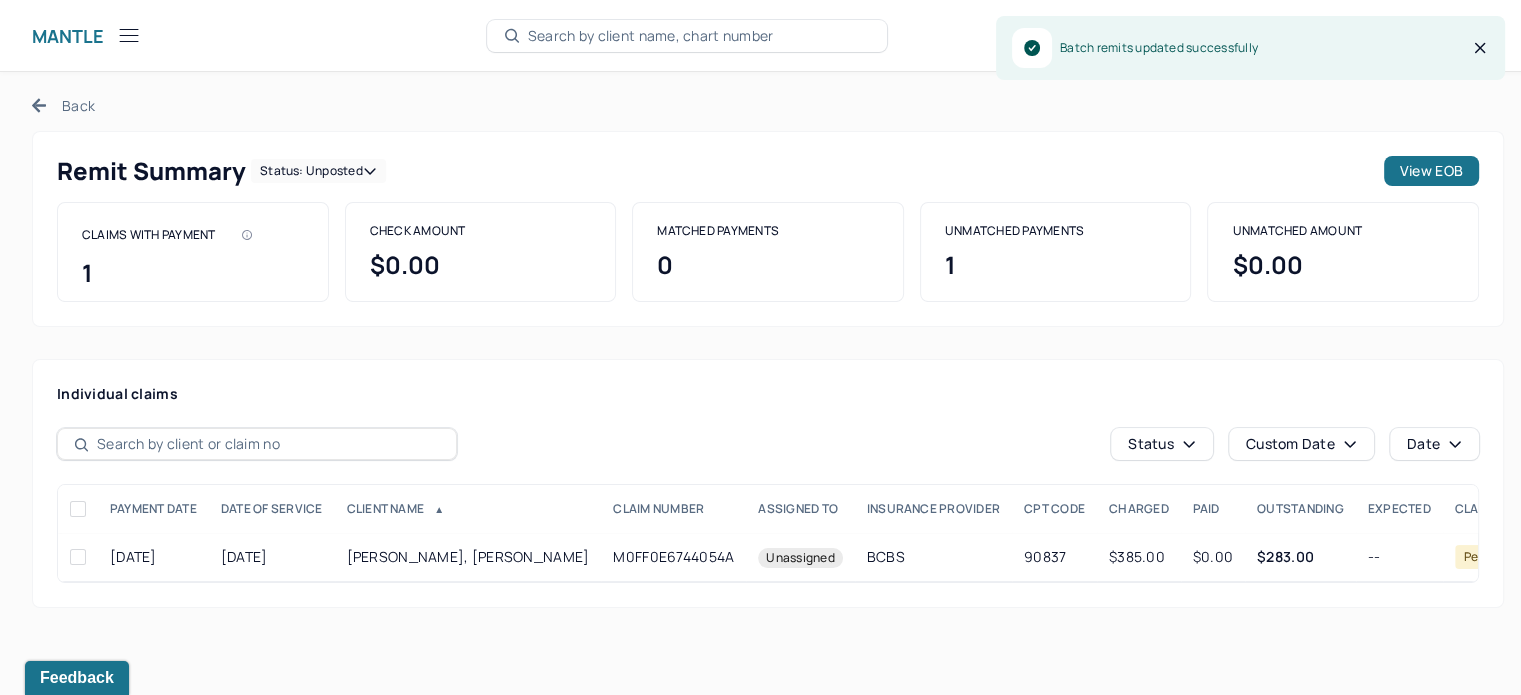 scroll, scrollTop: 0, scrollLeft: 0, axis: both 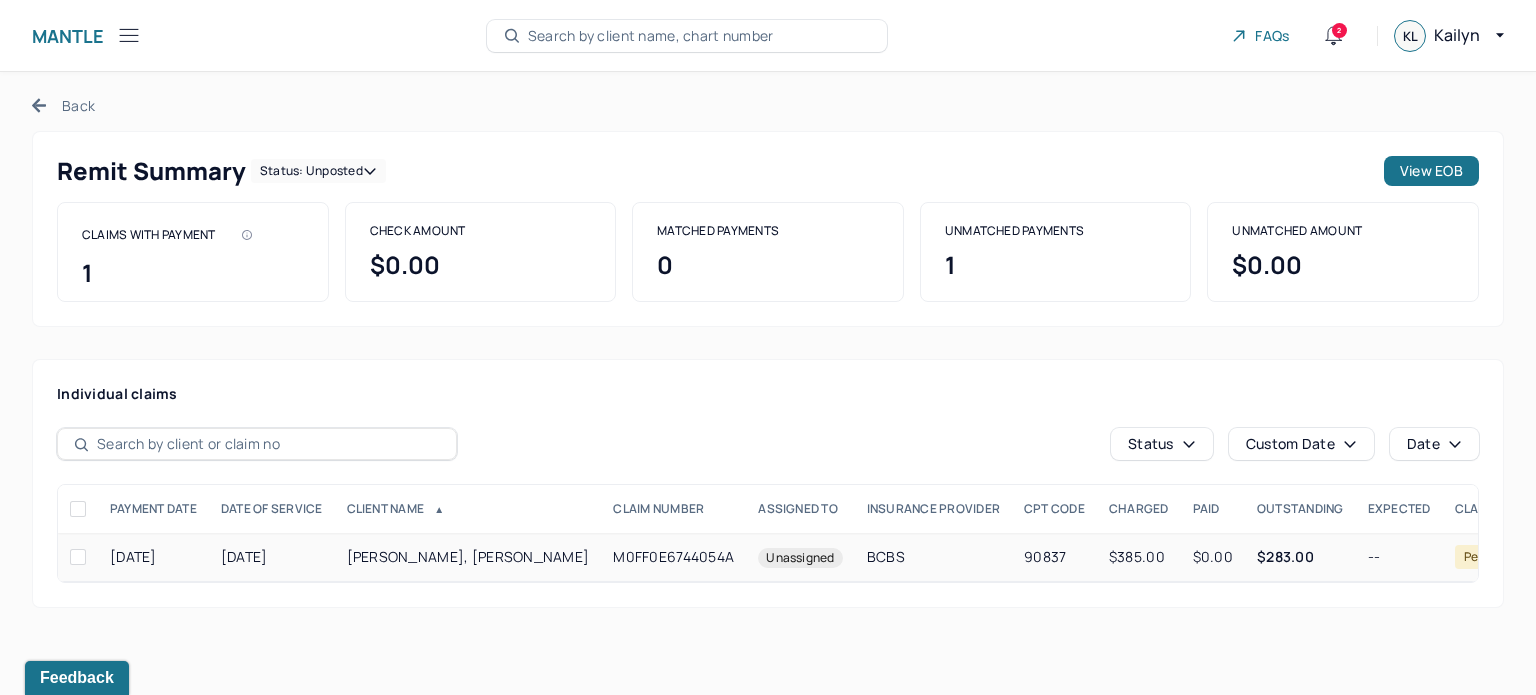 click on "$283.00" at bounding box center (1300, 557) 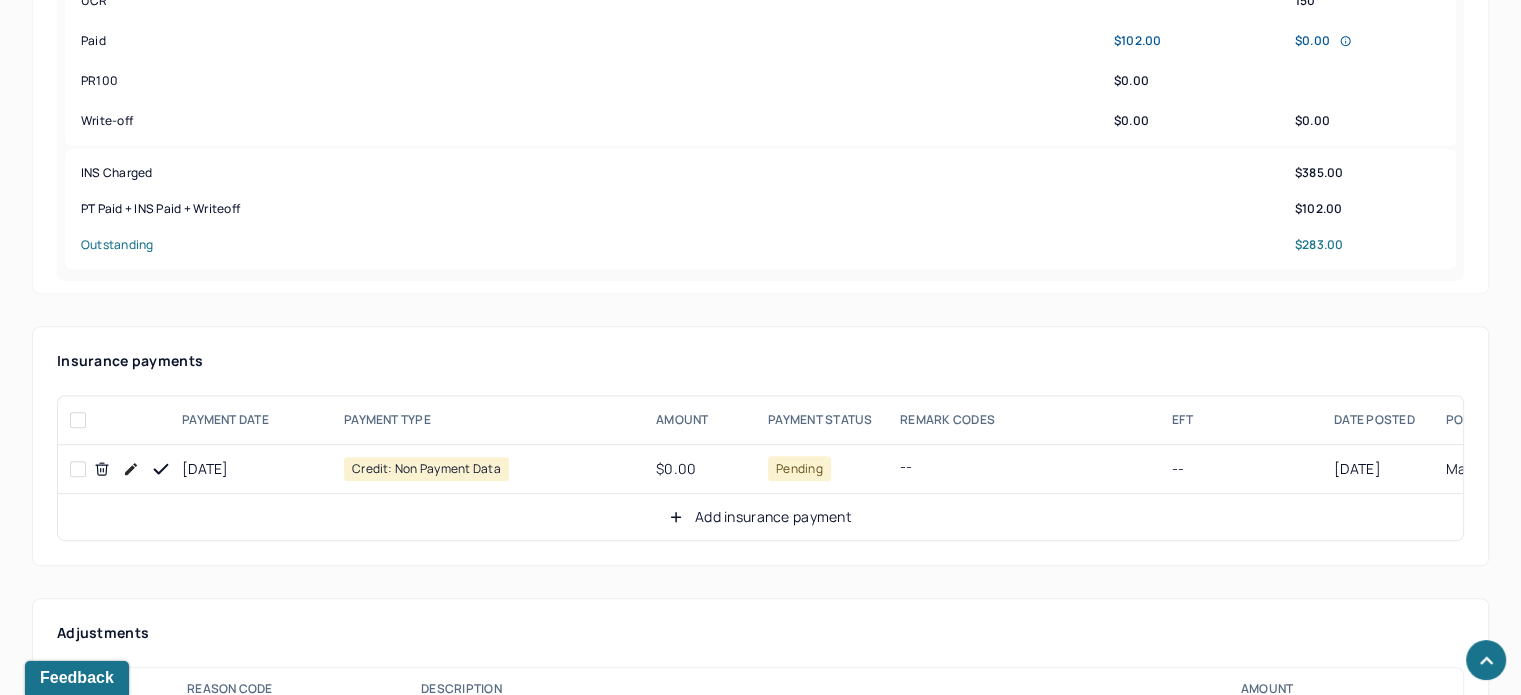 scroll, scrollTop: 1200, scrollLeft: 0, axis: vertical 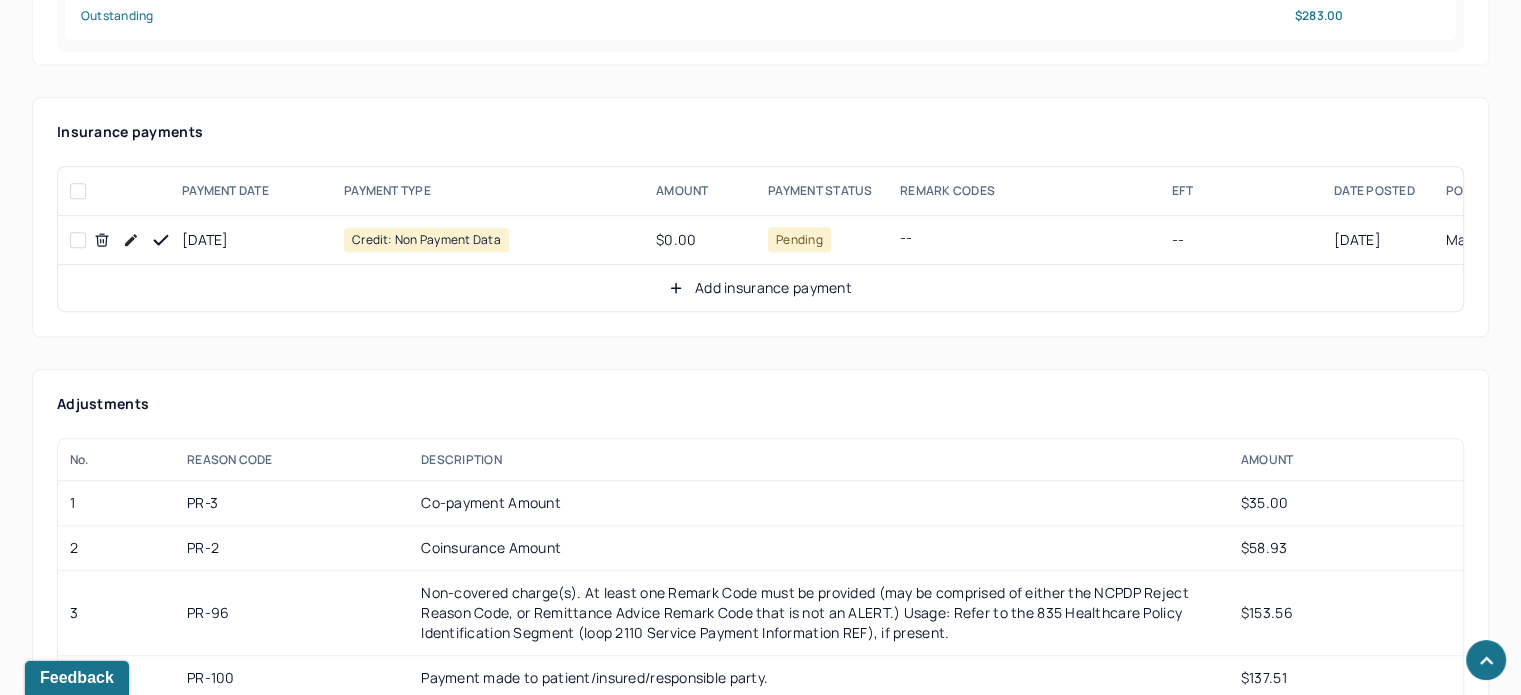 click 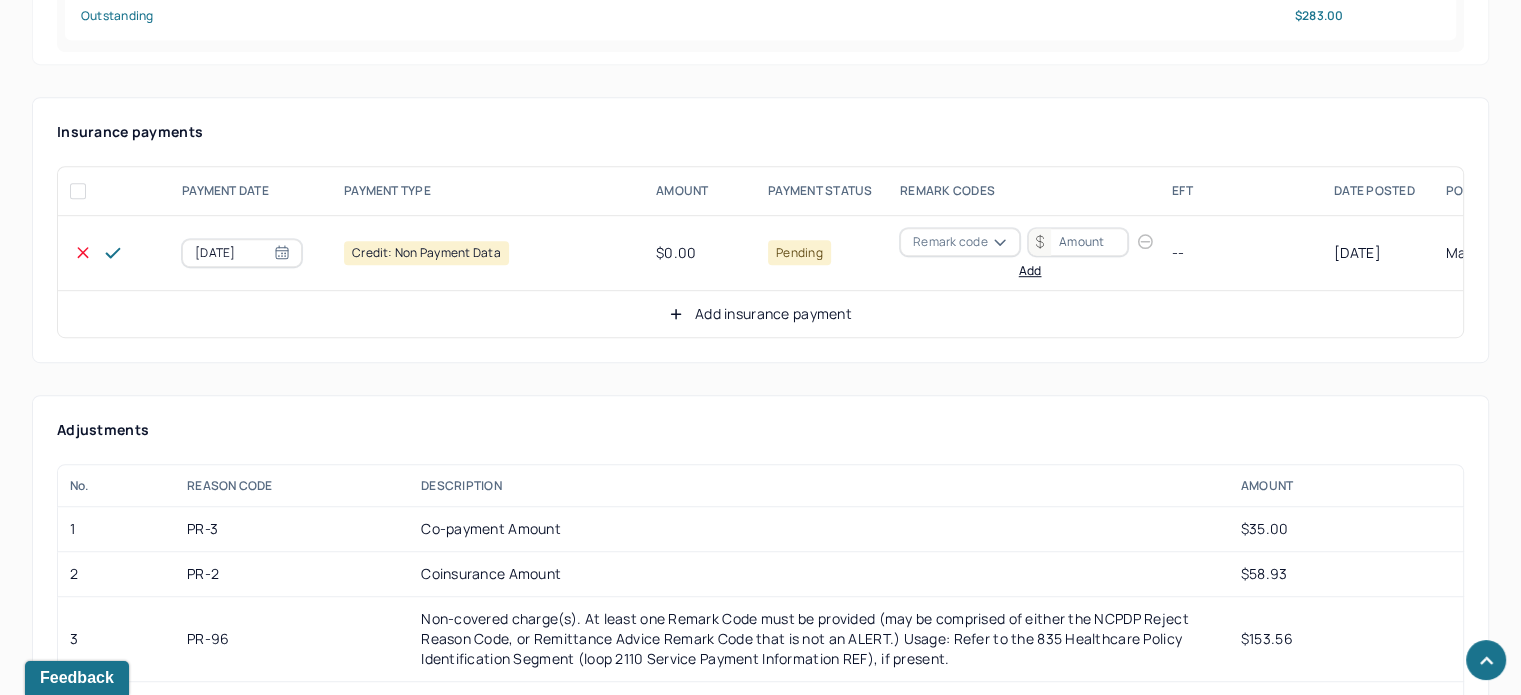 click on "Remark code" at bounding box center (950, 242) 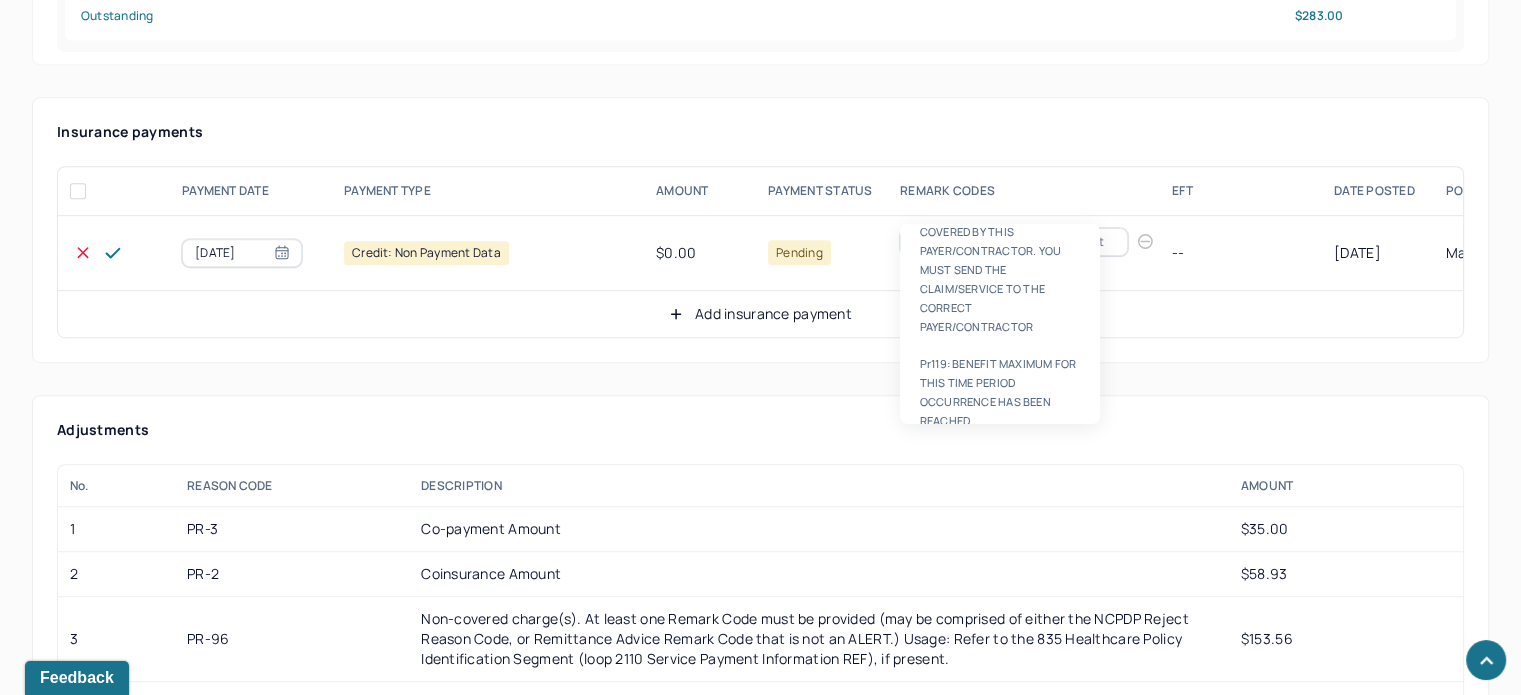 scroll, scrollTop: 8, scrollLeft: 0, axis: vertical 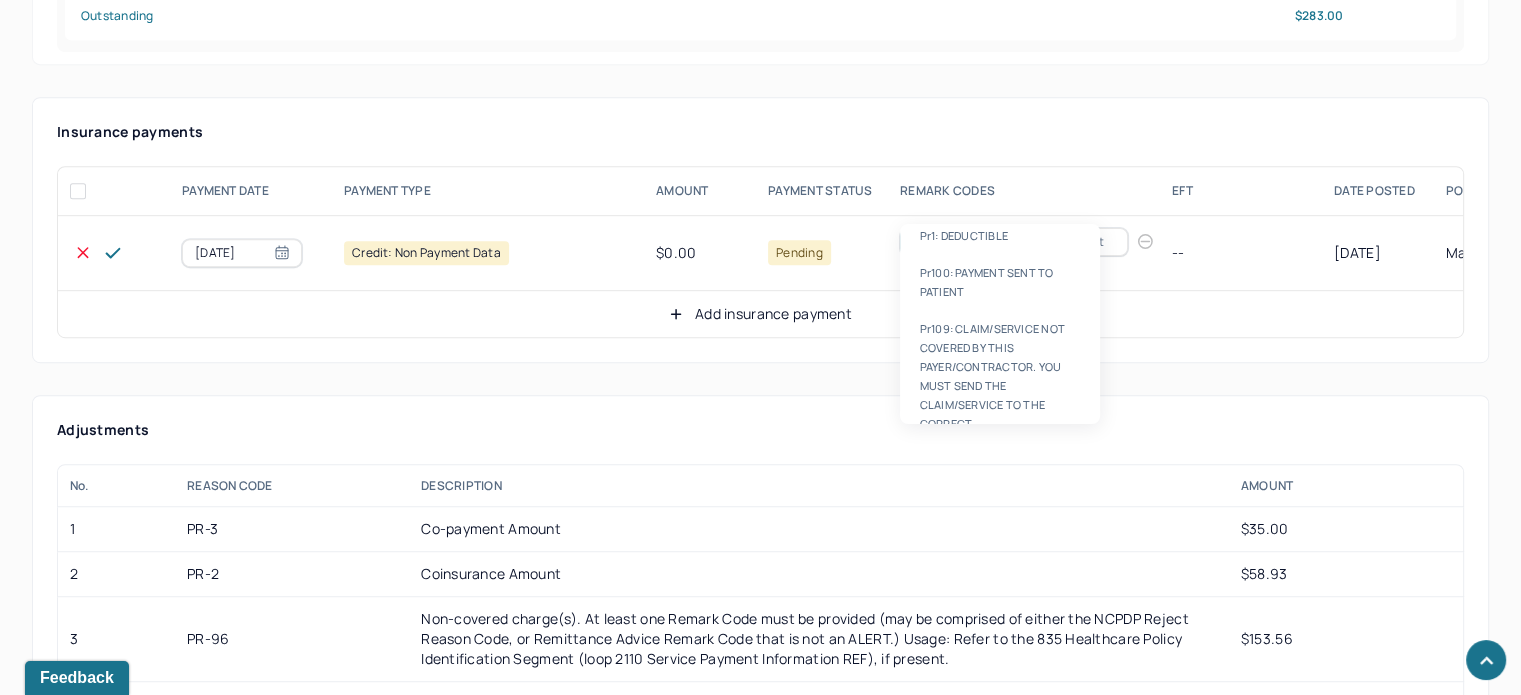 type on "PR100" 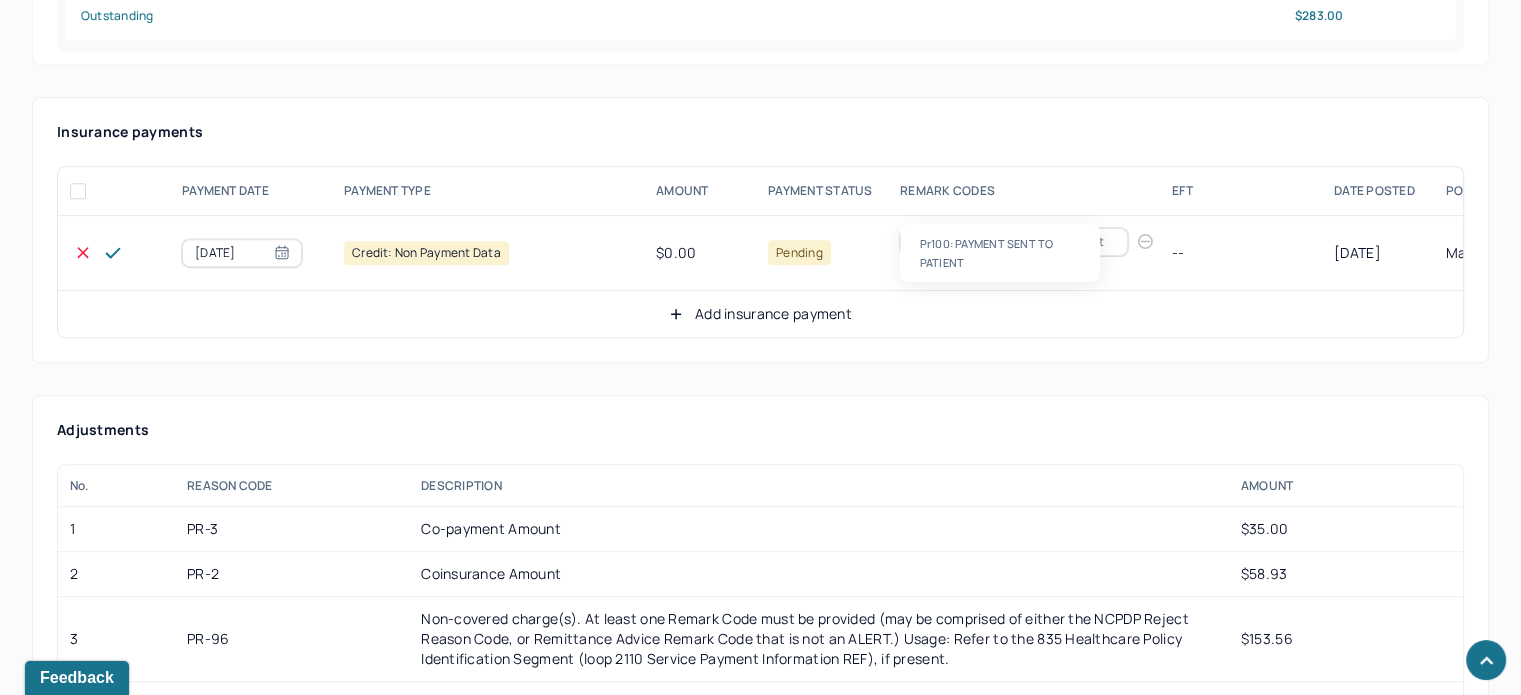 scroll, scrollTop: 0, scrollLeft: 0, axis: both 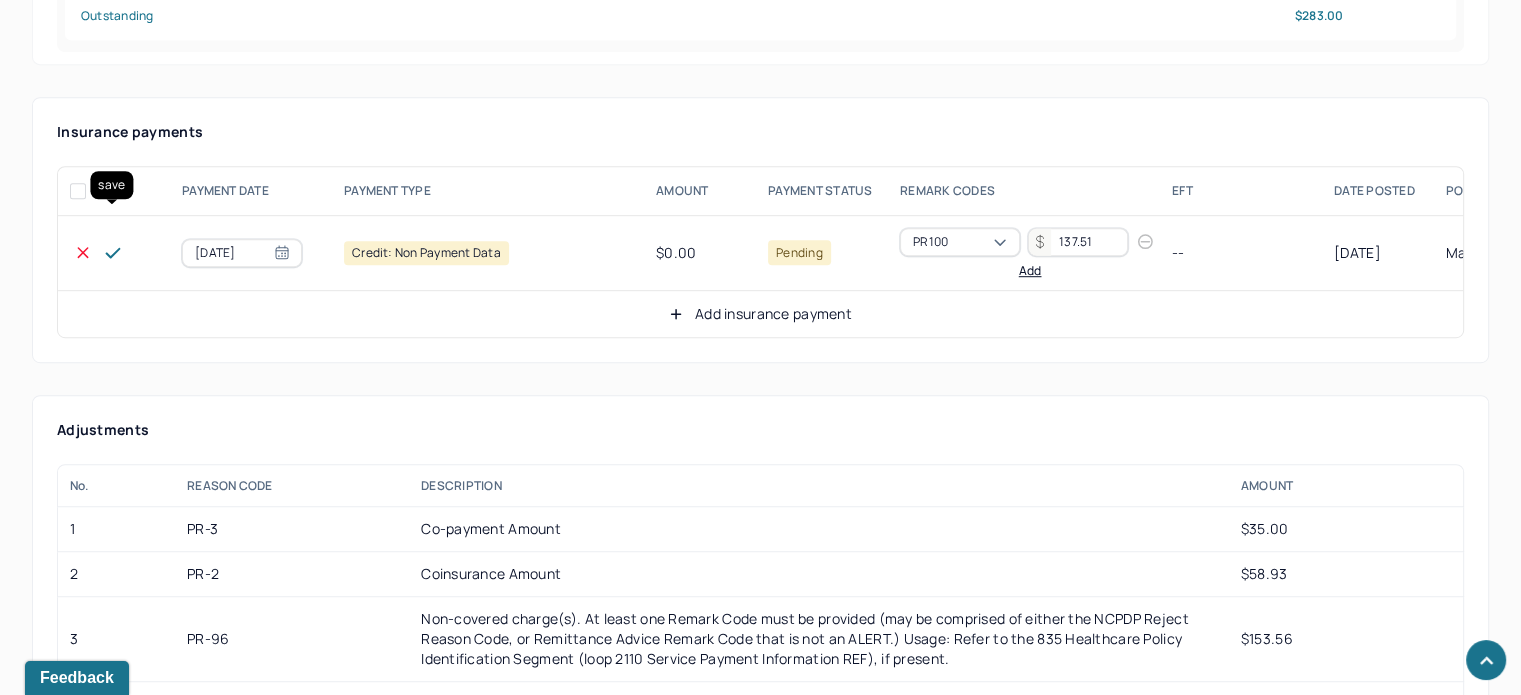 type on "137.51" 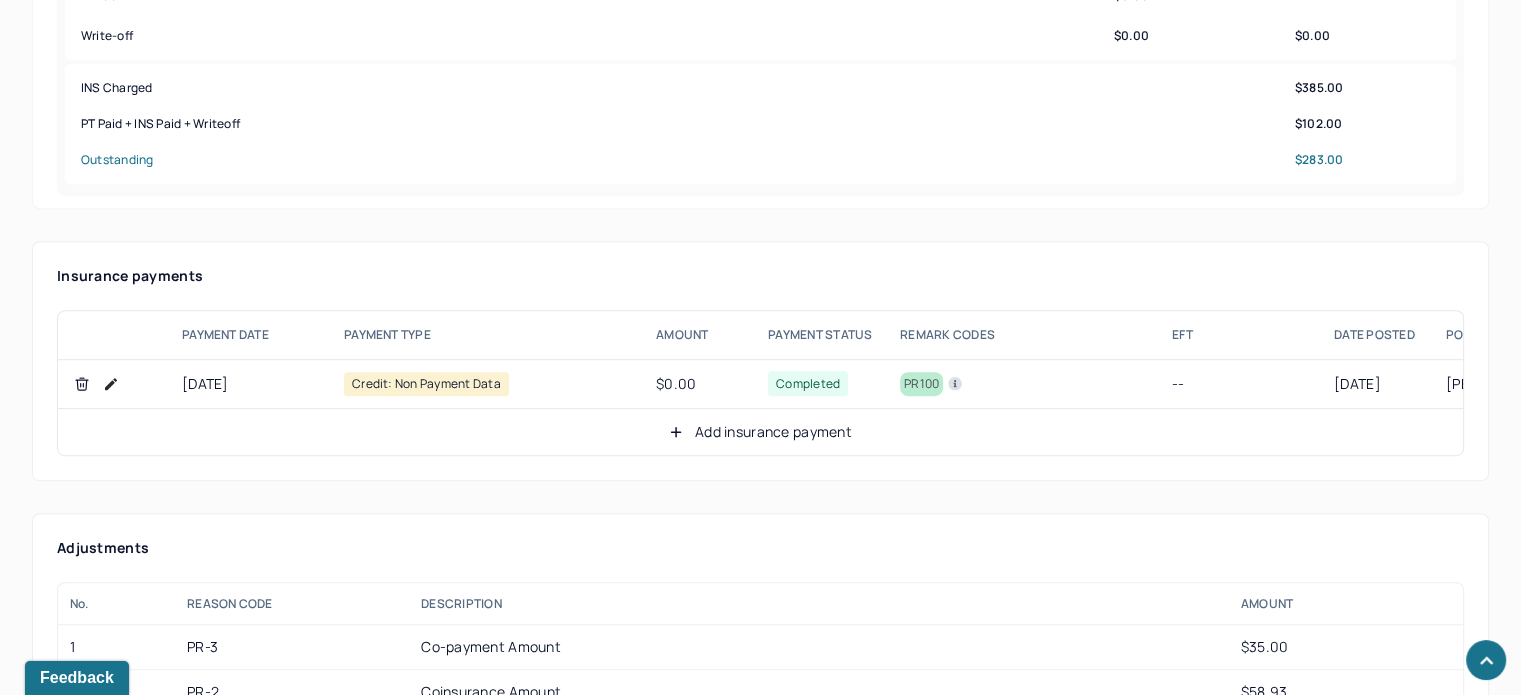 scroll, scrollTop: 1200, scrollLeft: 0, axis: vertical 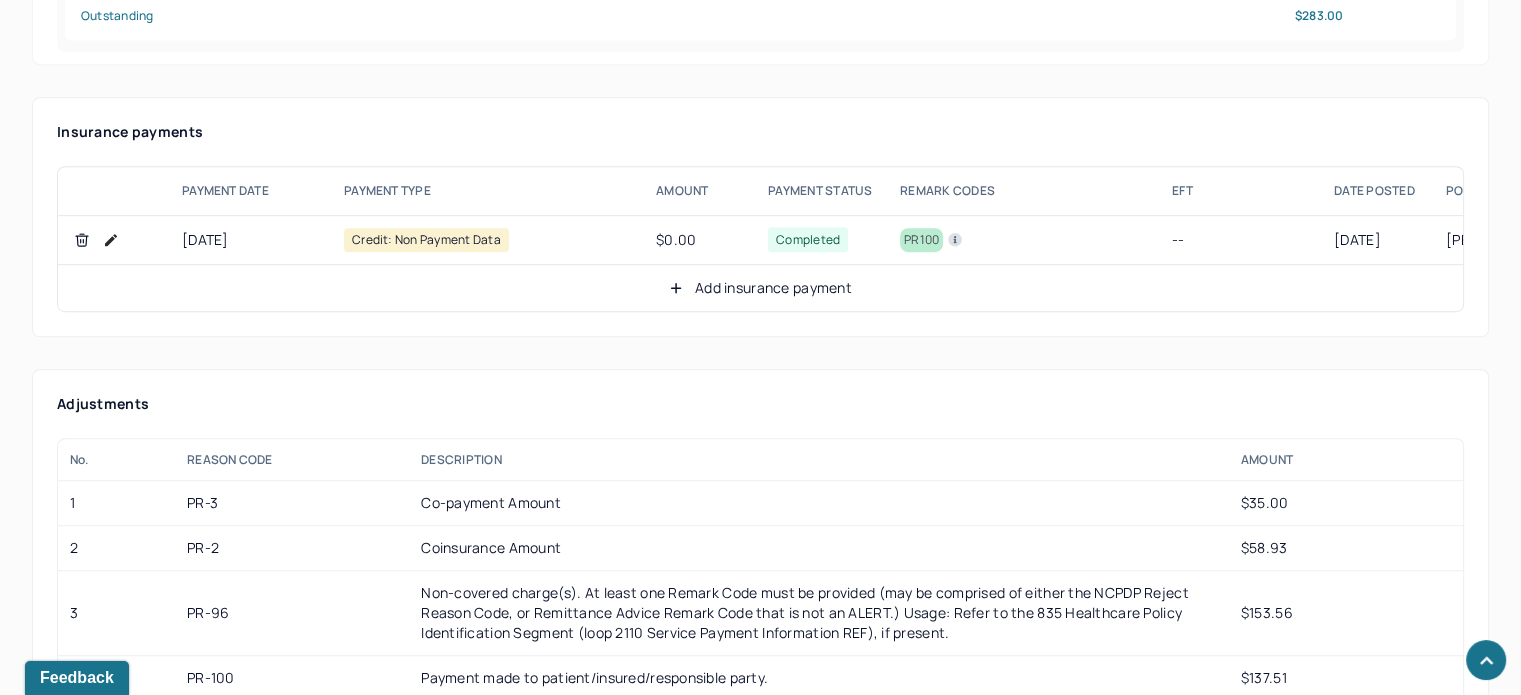 click on "Add insurance payment" at bounding box center (760, 288) 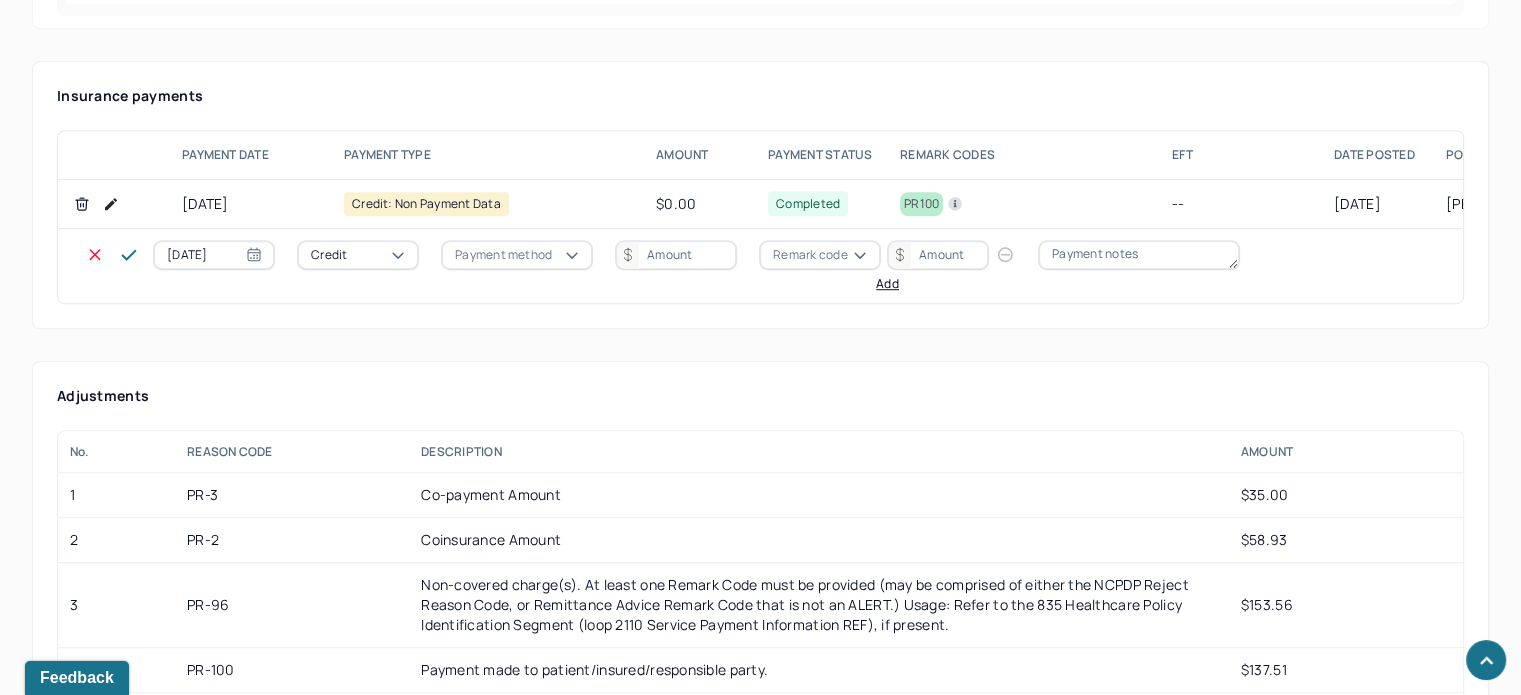 click on "Credit" at bounding box center [358, 255] 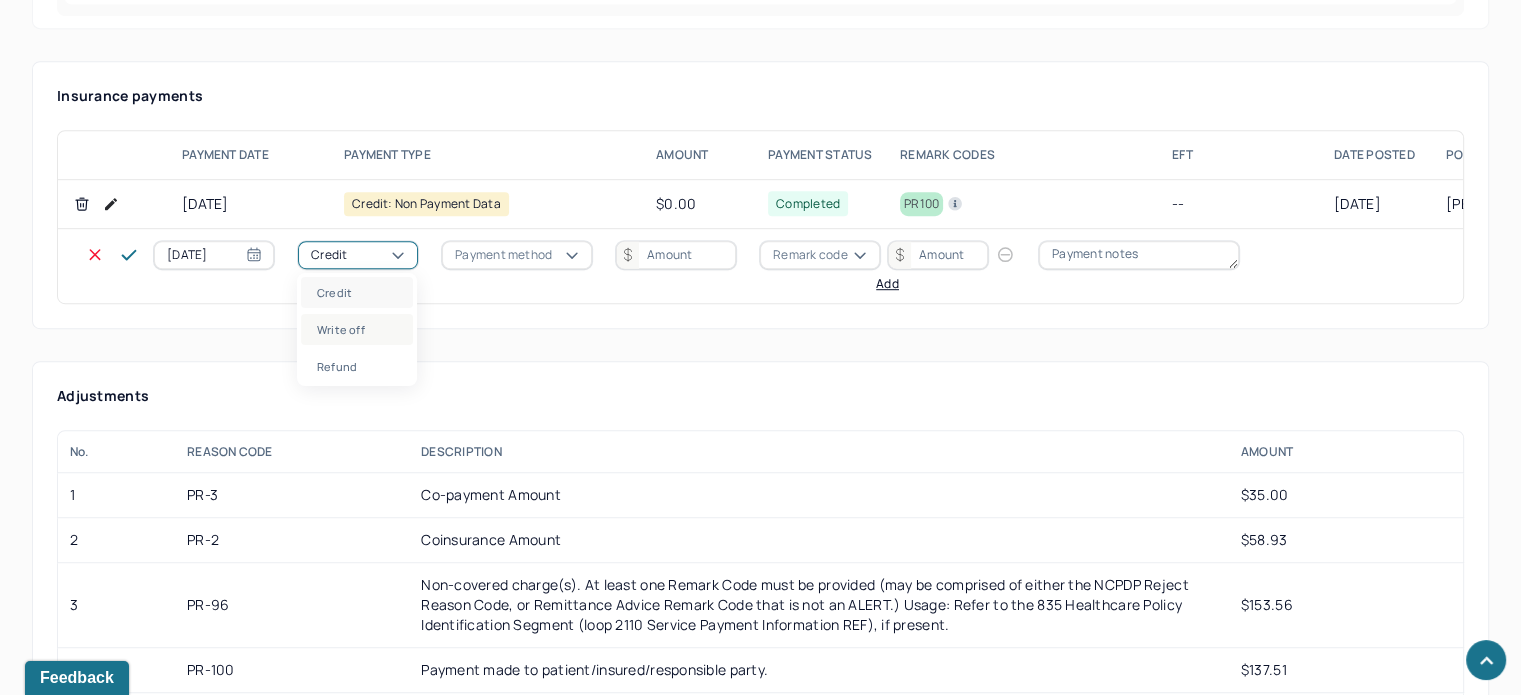click on "Write off" at bounding box center (357, 329) 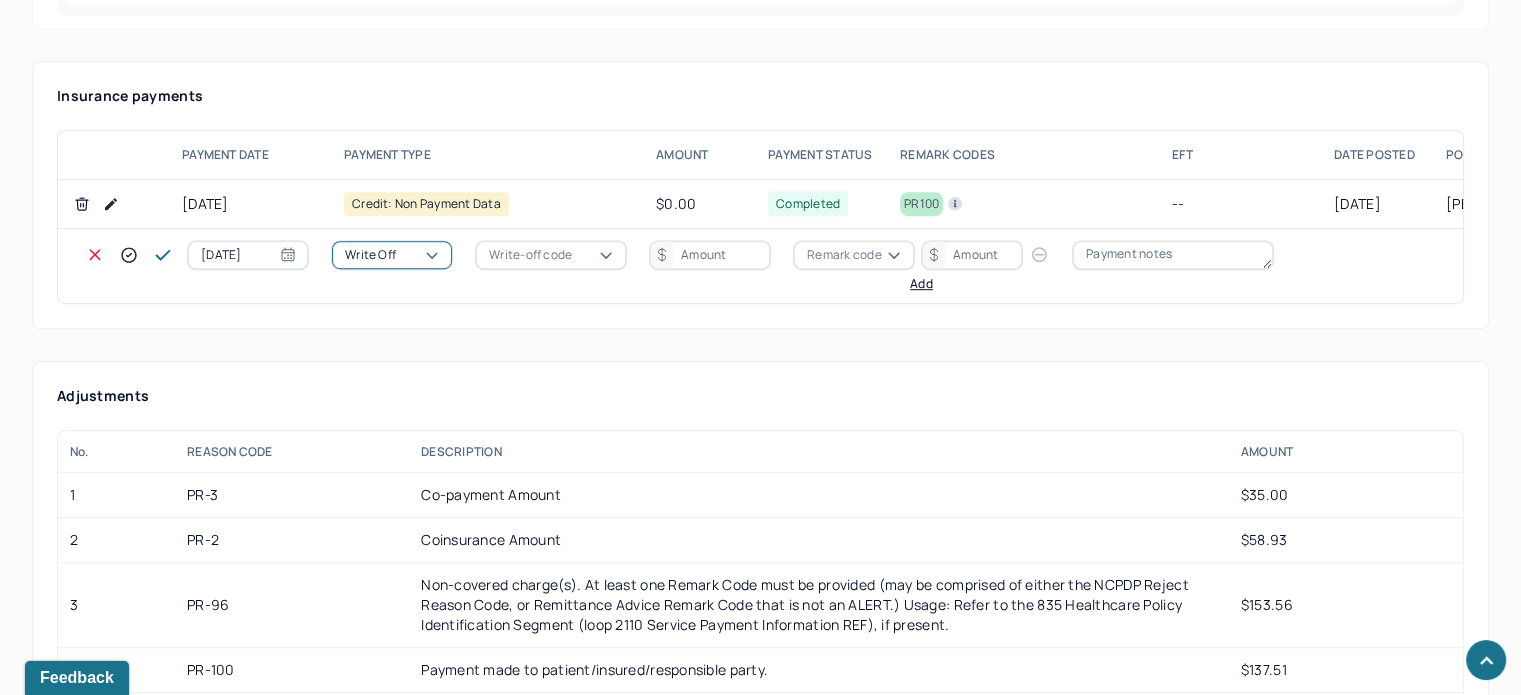 click on "Write-off code" at bounding box center (530, 255) 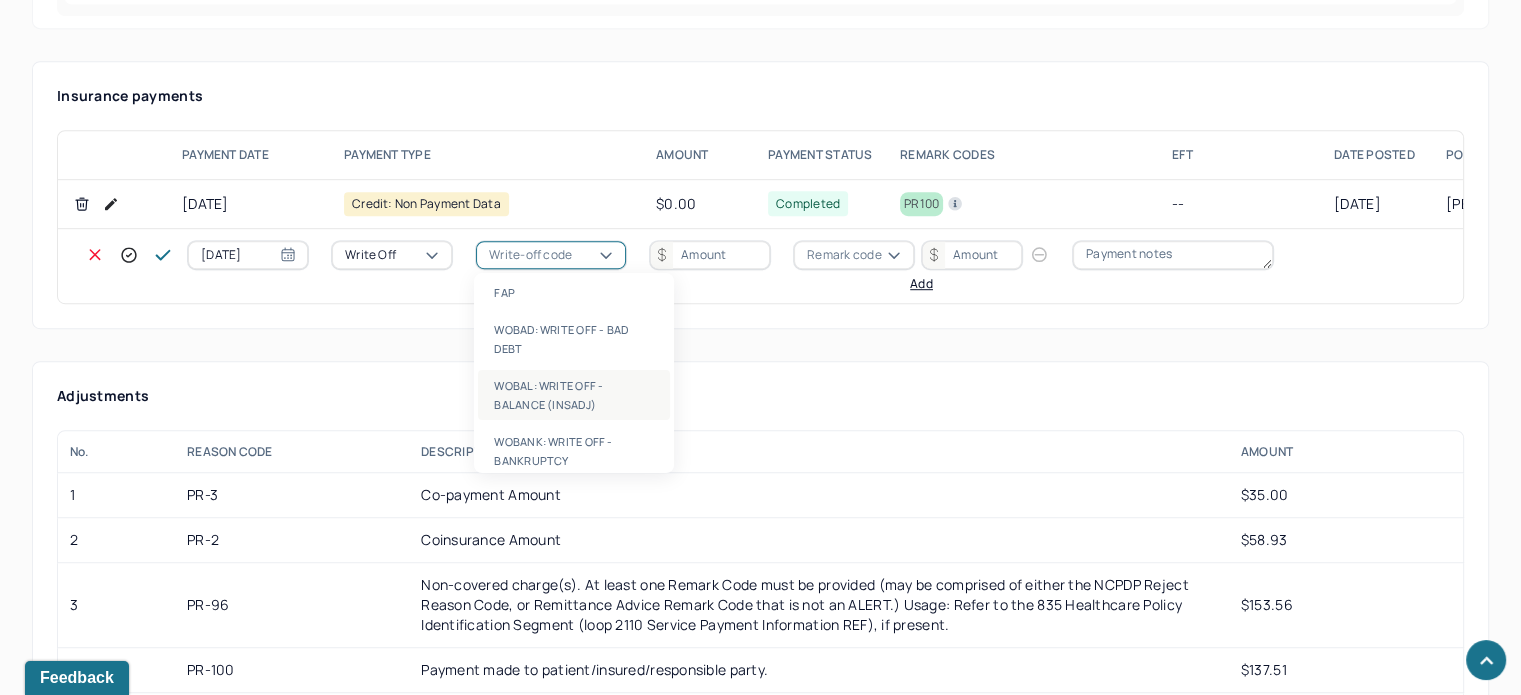click on "WOBAL: WRITE OFF - BALANCE (INSADJ)" at bounding box center [574, 395] 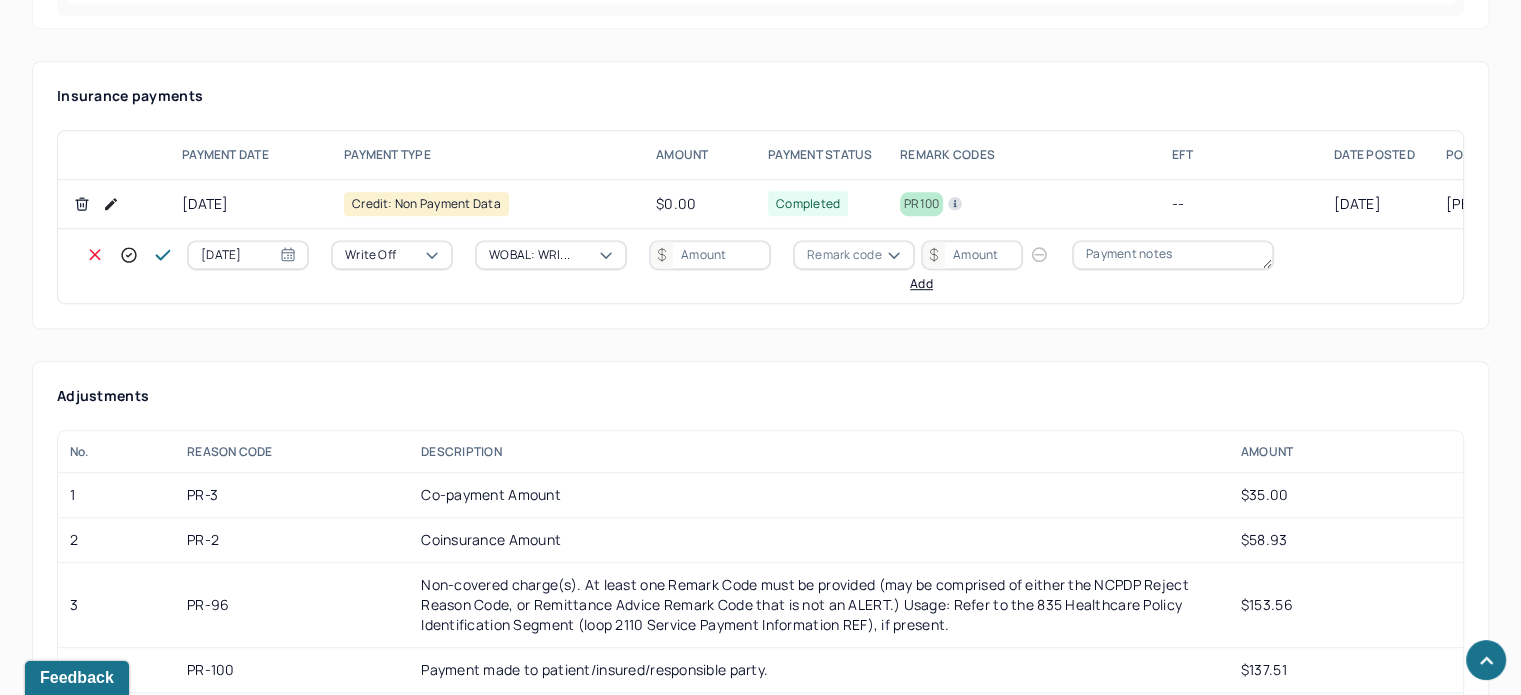 click at bounding box center [710, 255] 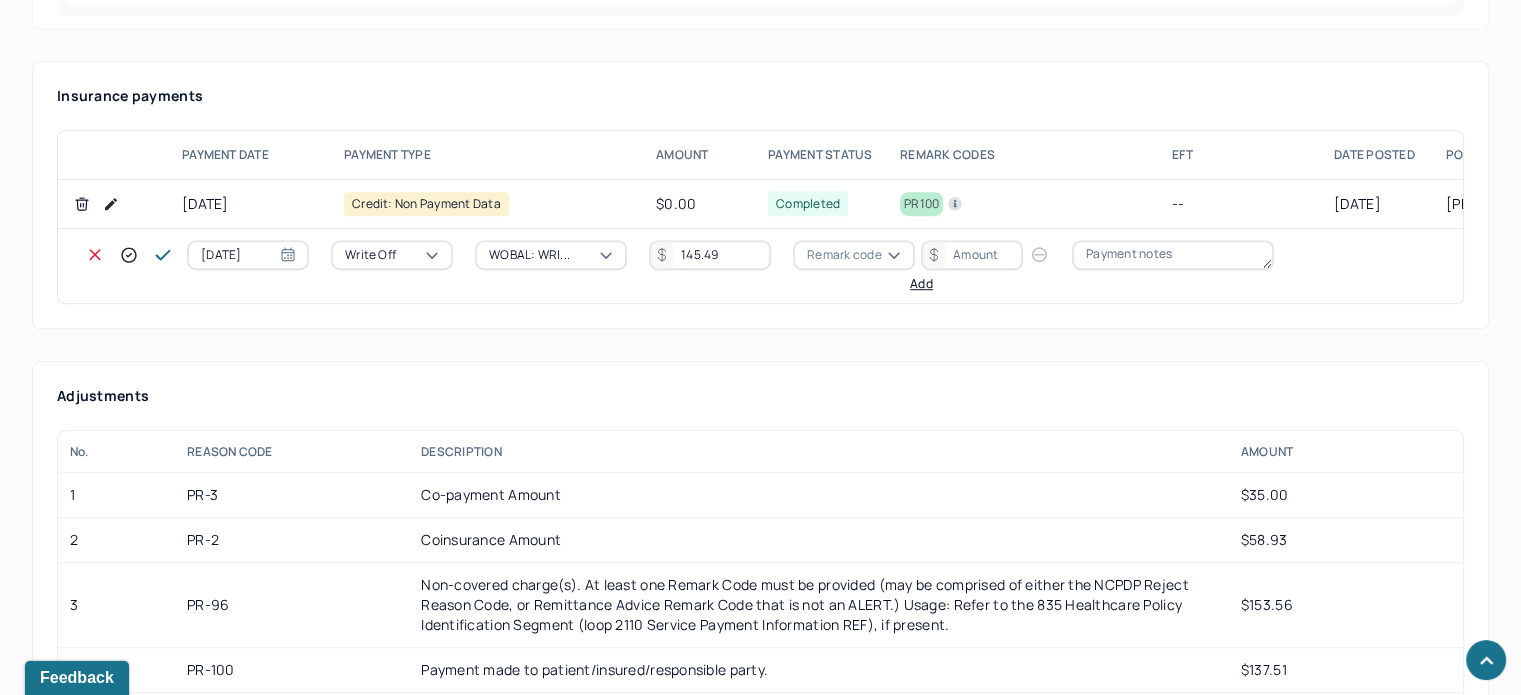 type on "145.49" 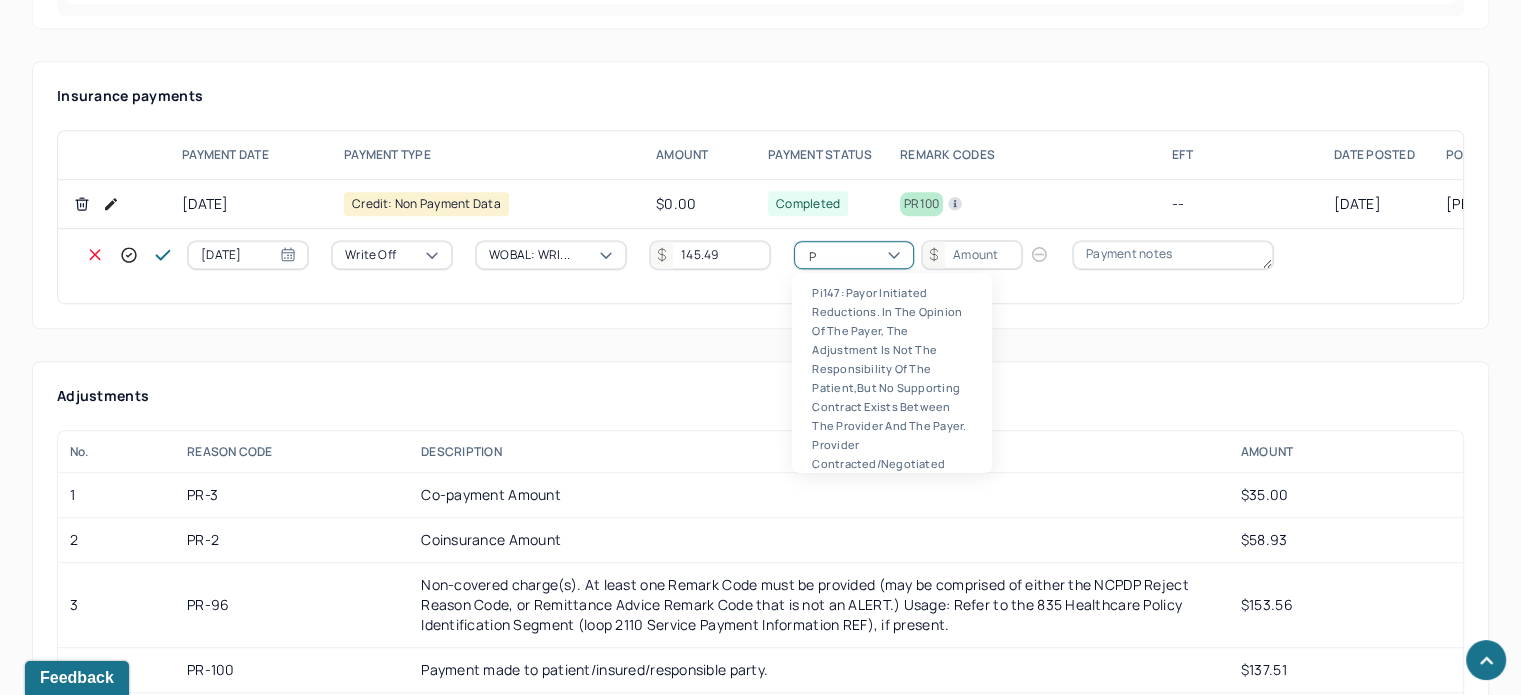 scroll, scrollTop: 124, scrollLeft: 0, axis: vertical 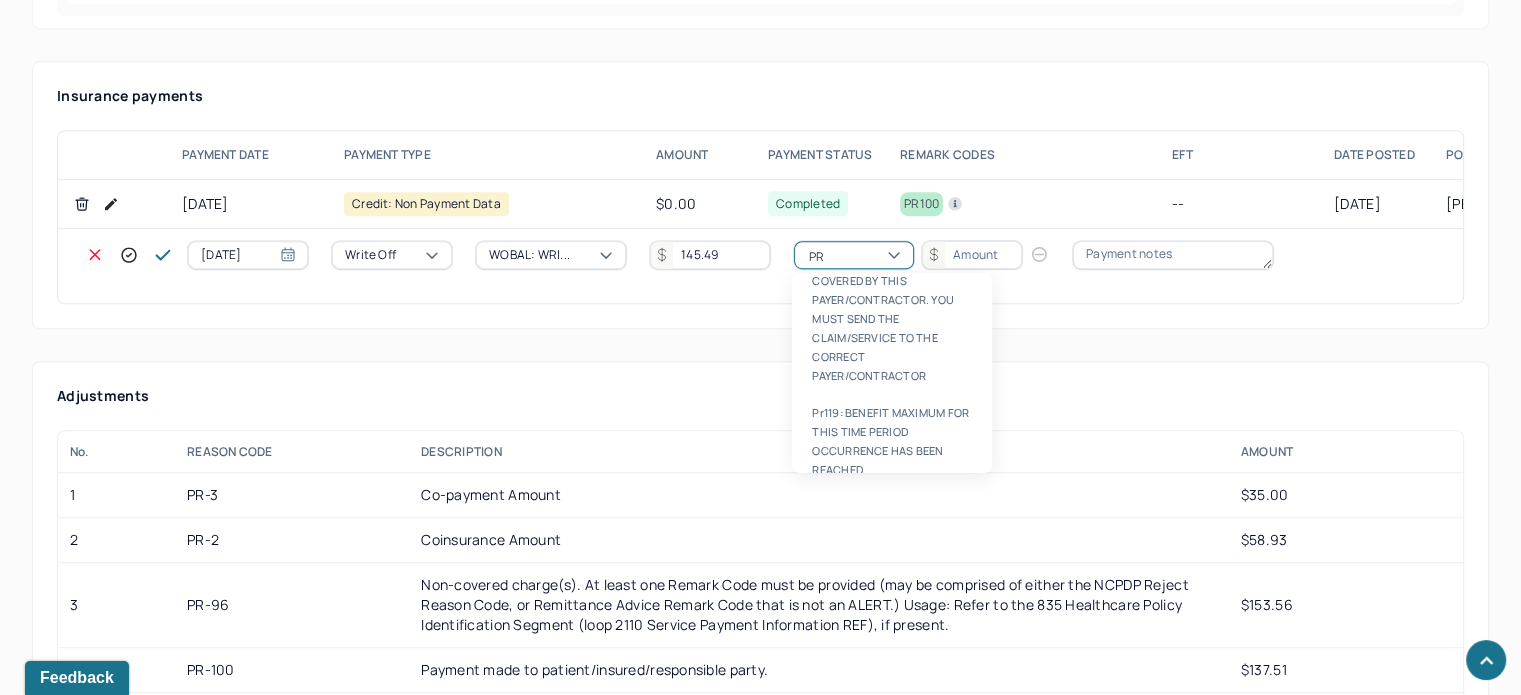 type on "PR3" 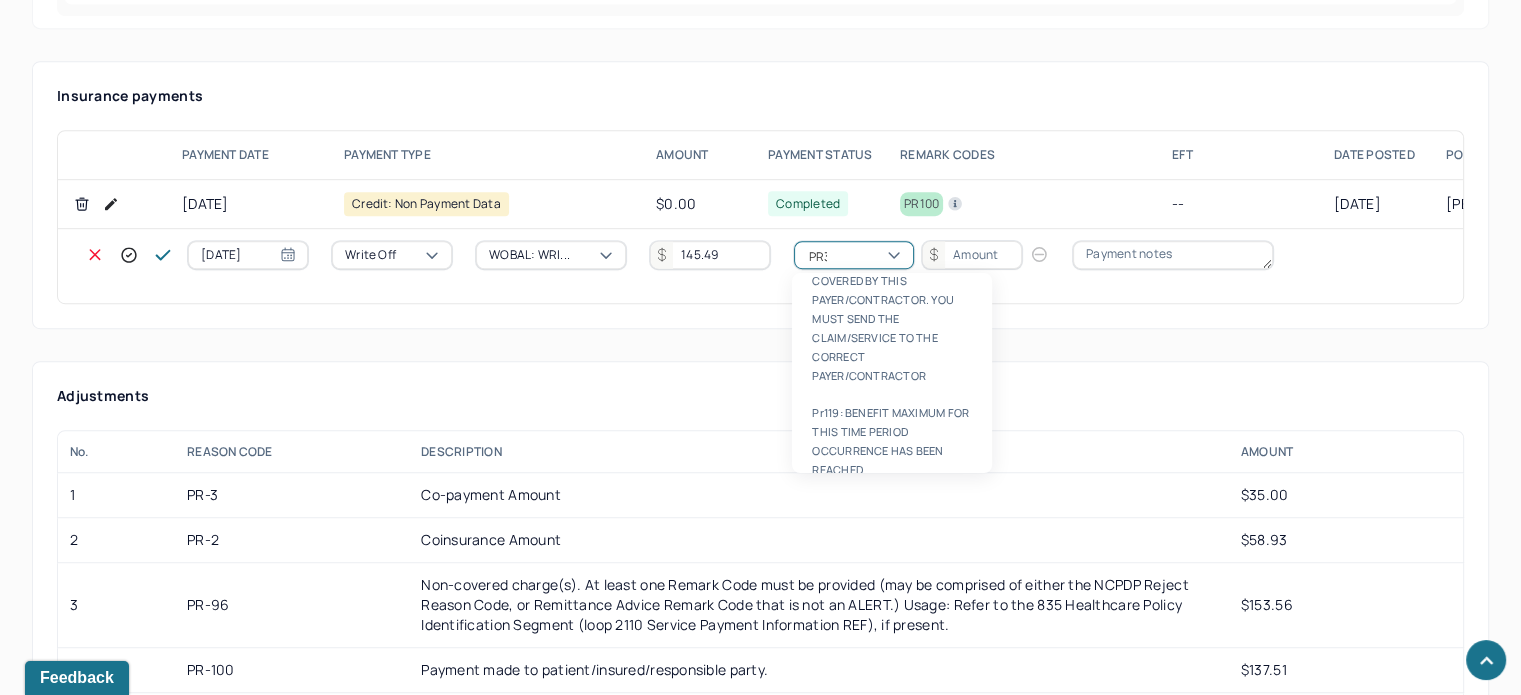 scroll, scrollTop: 0, scrollLeft: 0, axis: both 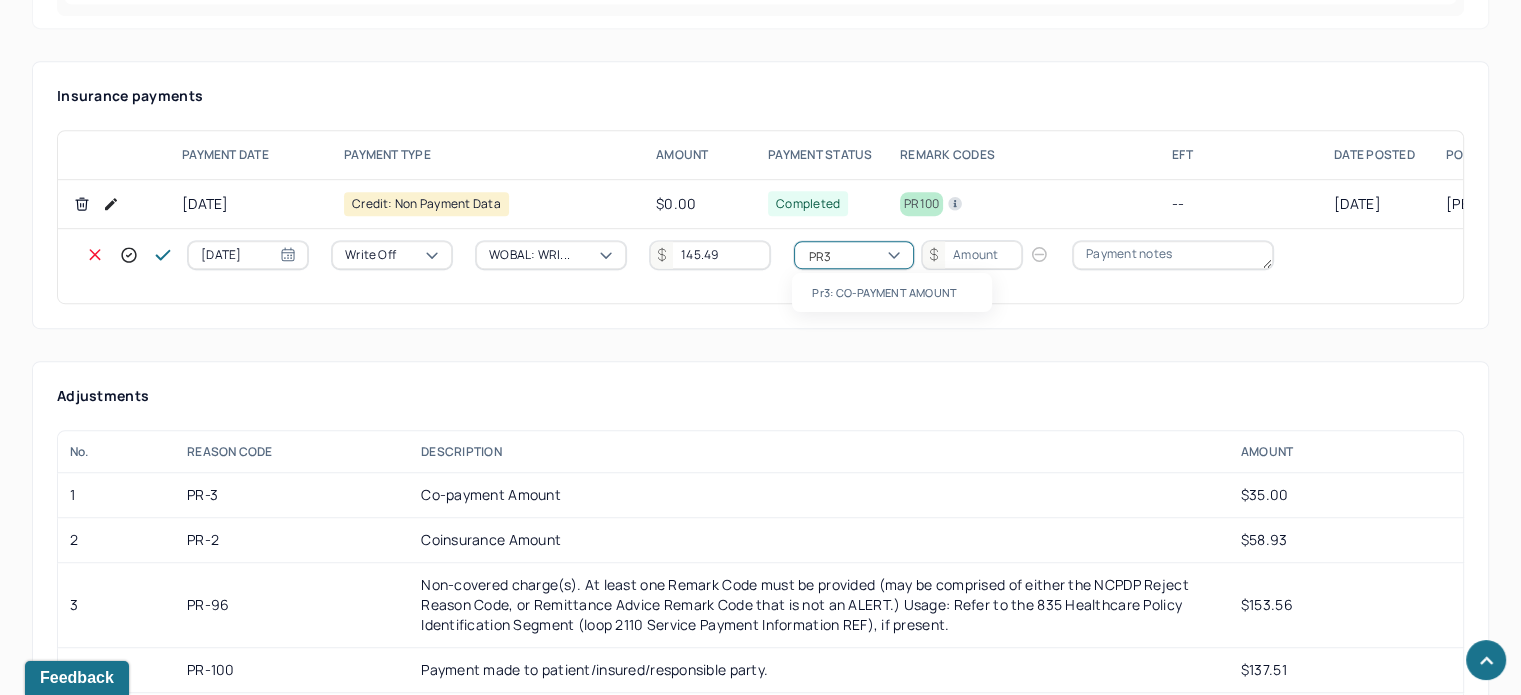type 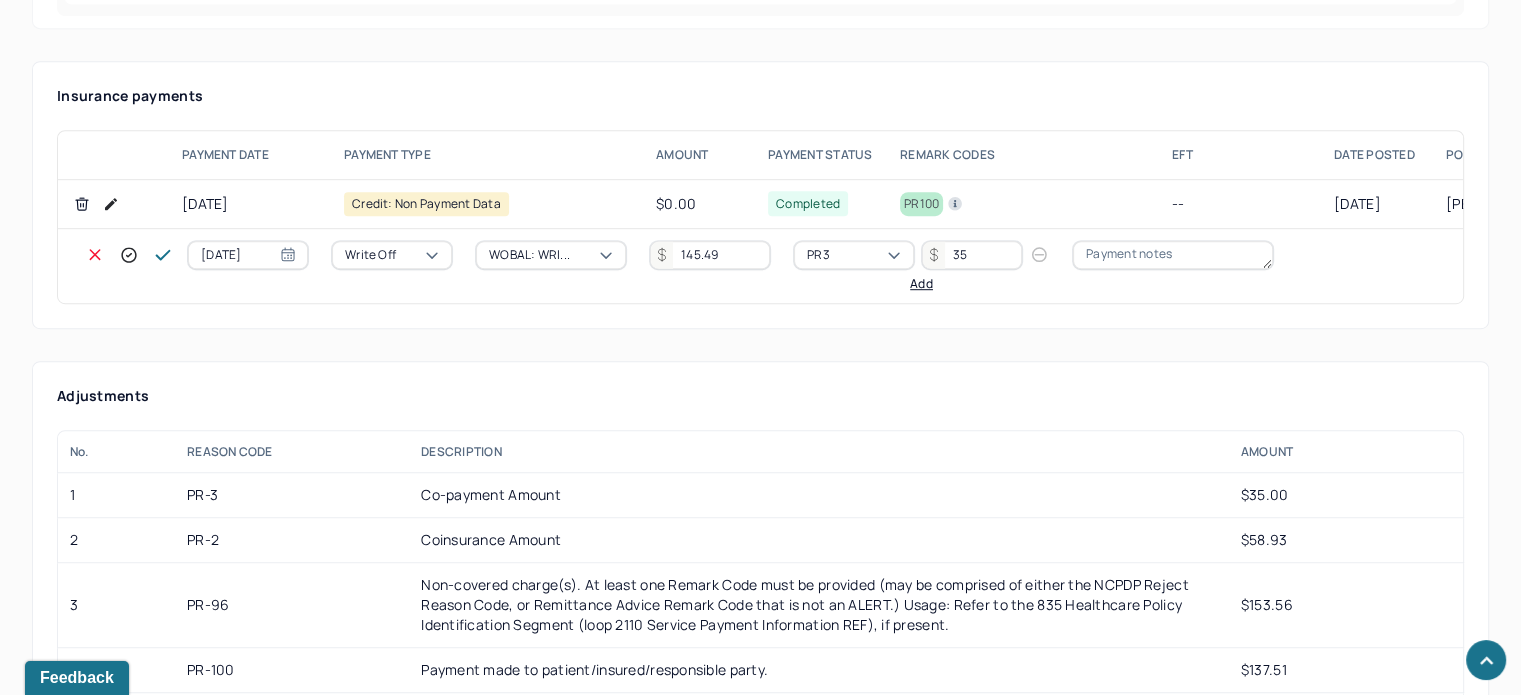 type on "35" 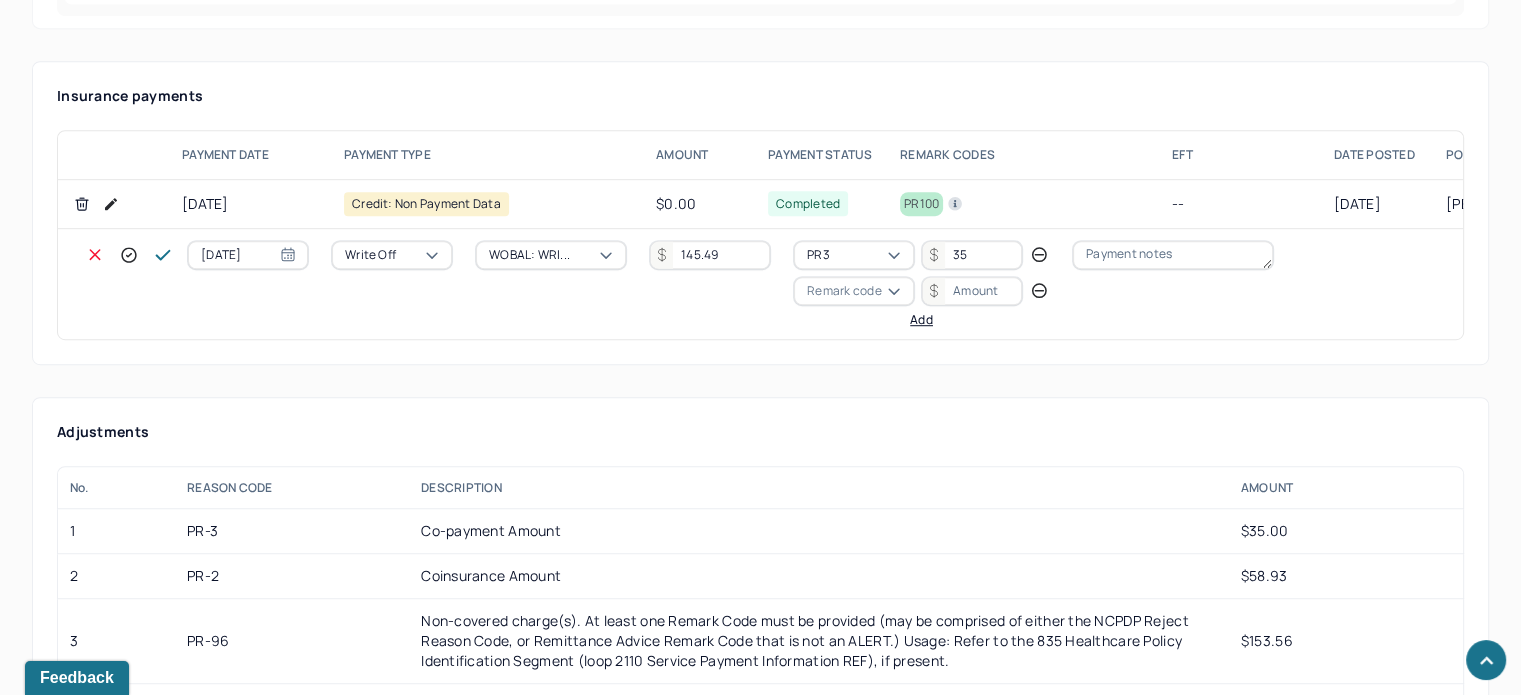 click on "Remark code" at bounding box center [844, 291] 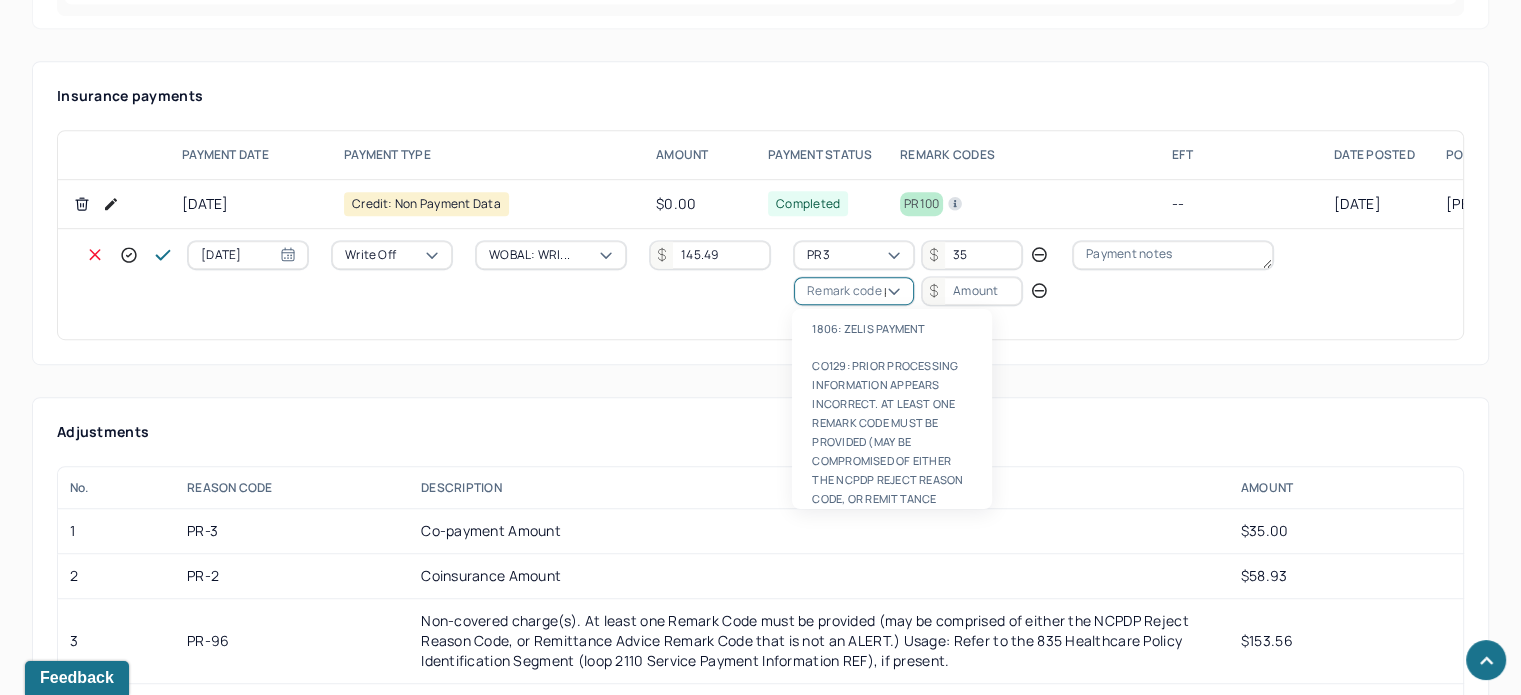 scroll, scrollTop: 124, scrollLeft: 0, axis: vertical 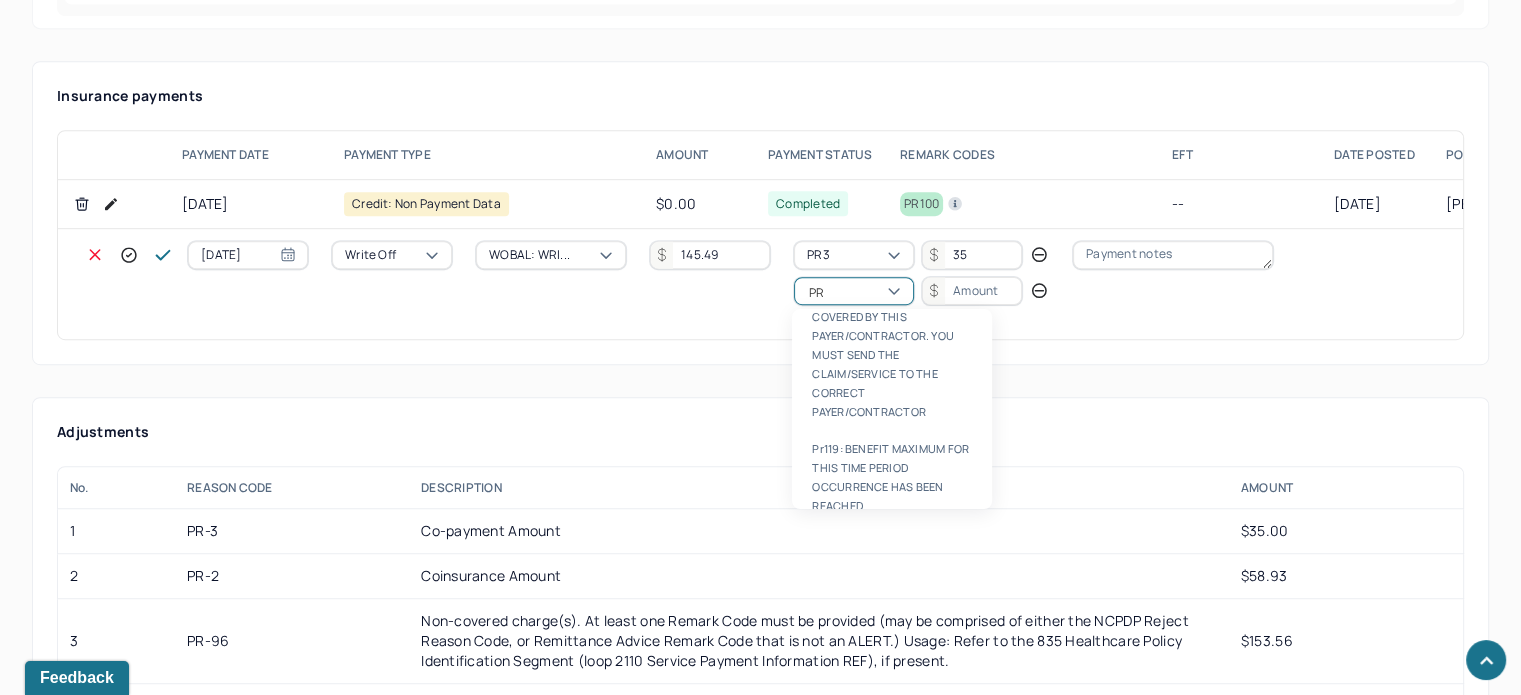 type on "PR2" 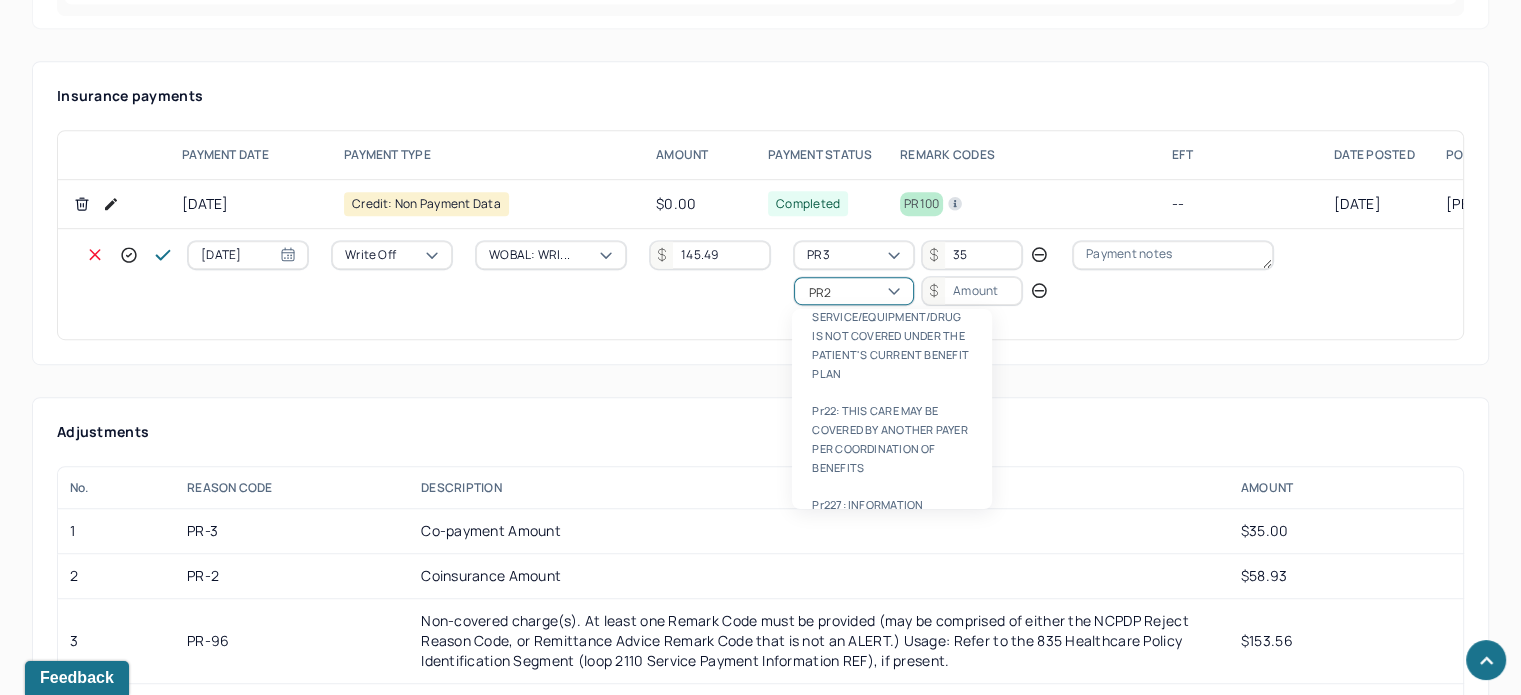 type 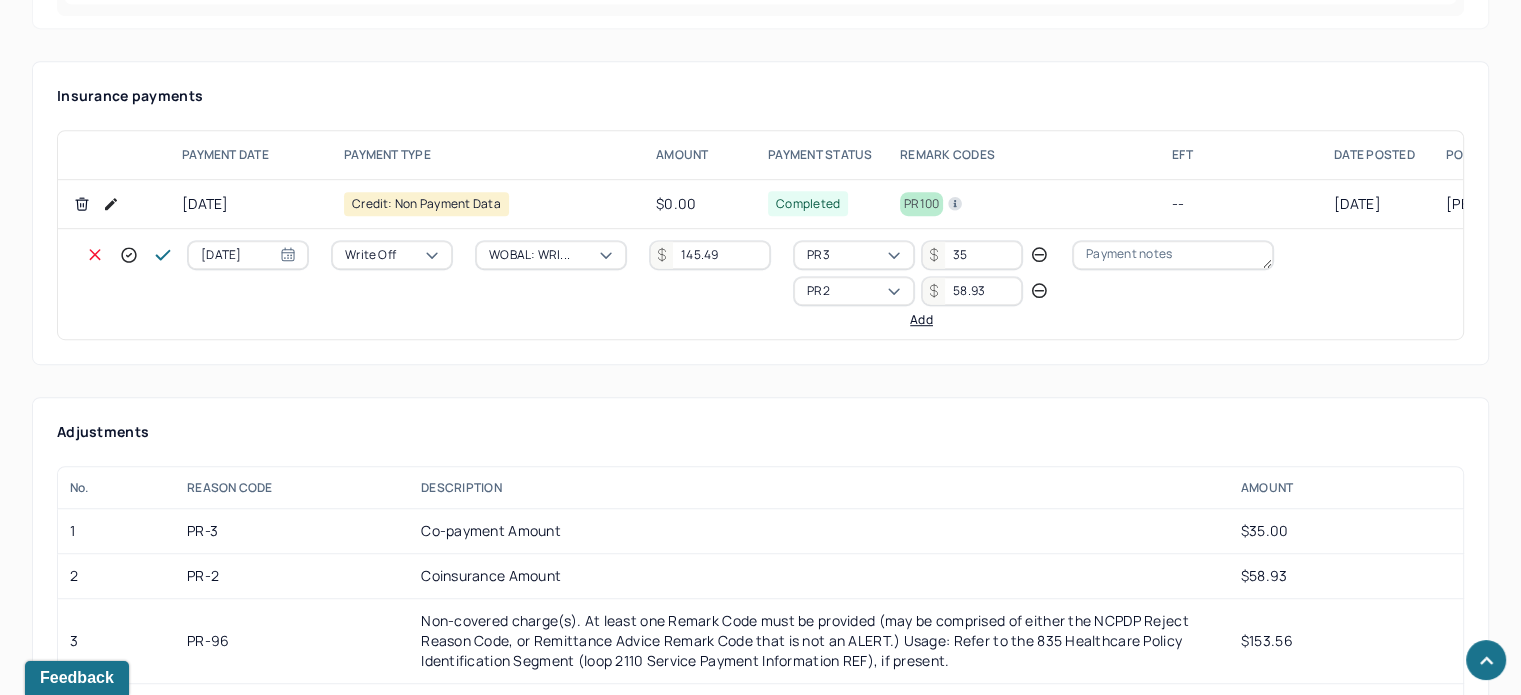type on "58.93" 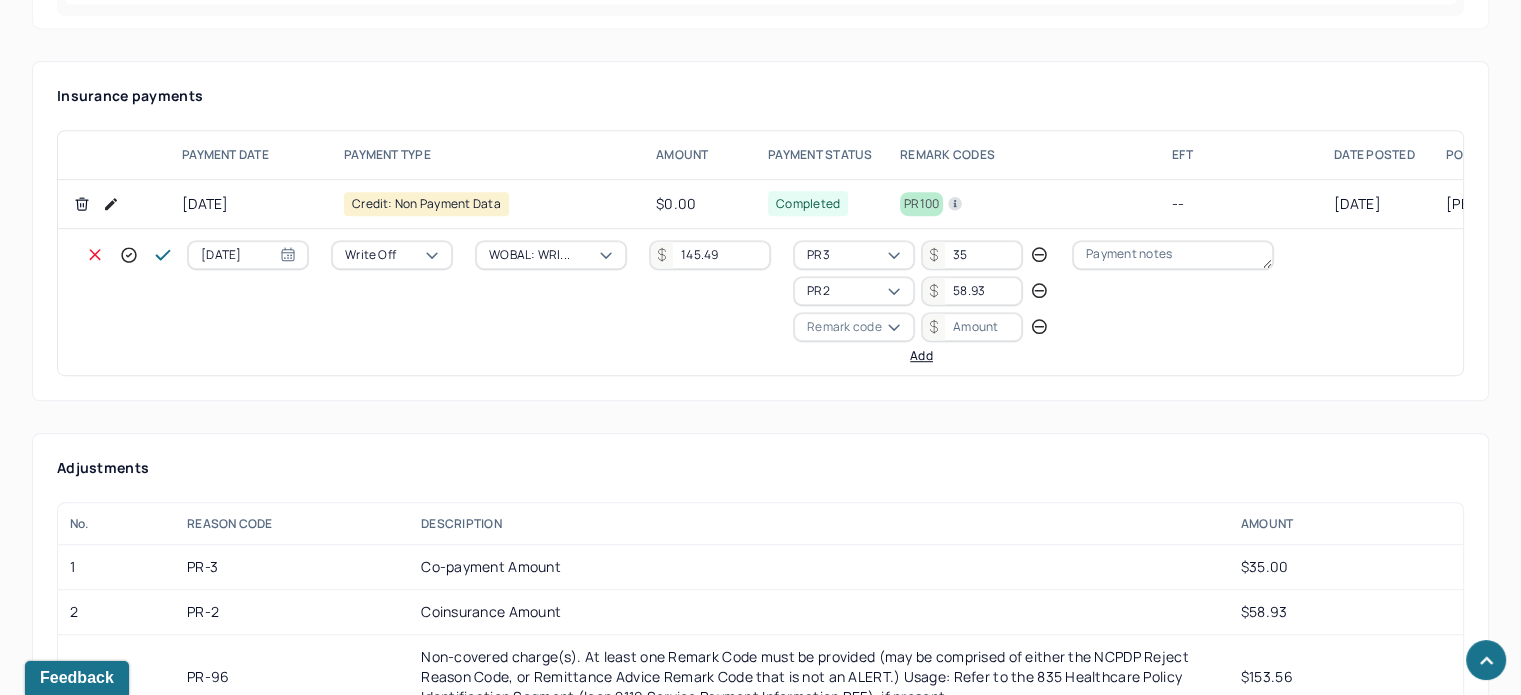 click on "Remark code" at bounding box center (854, 327) 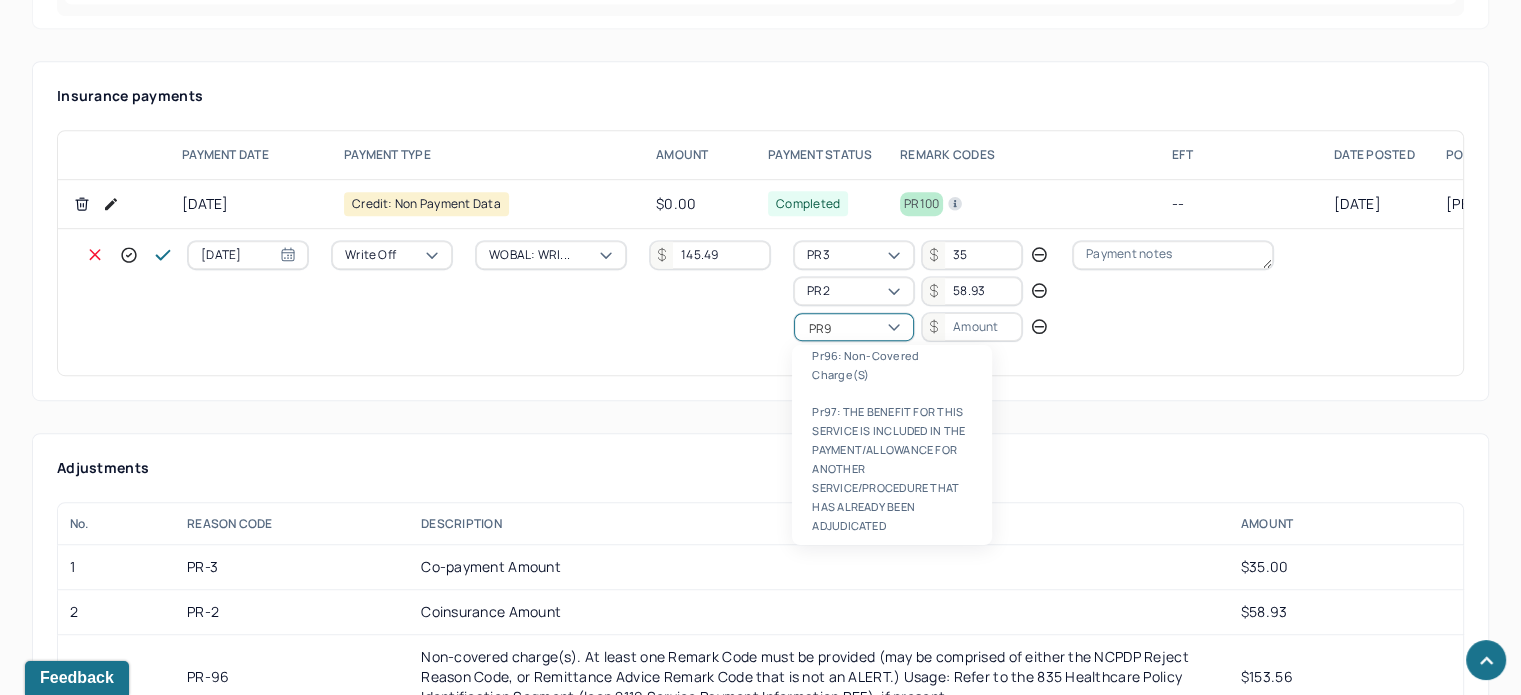 scroll, scrollTop: 84, scrollLeft: 0, axis: vertical 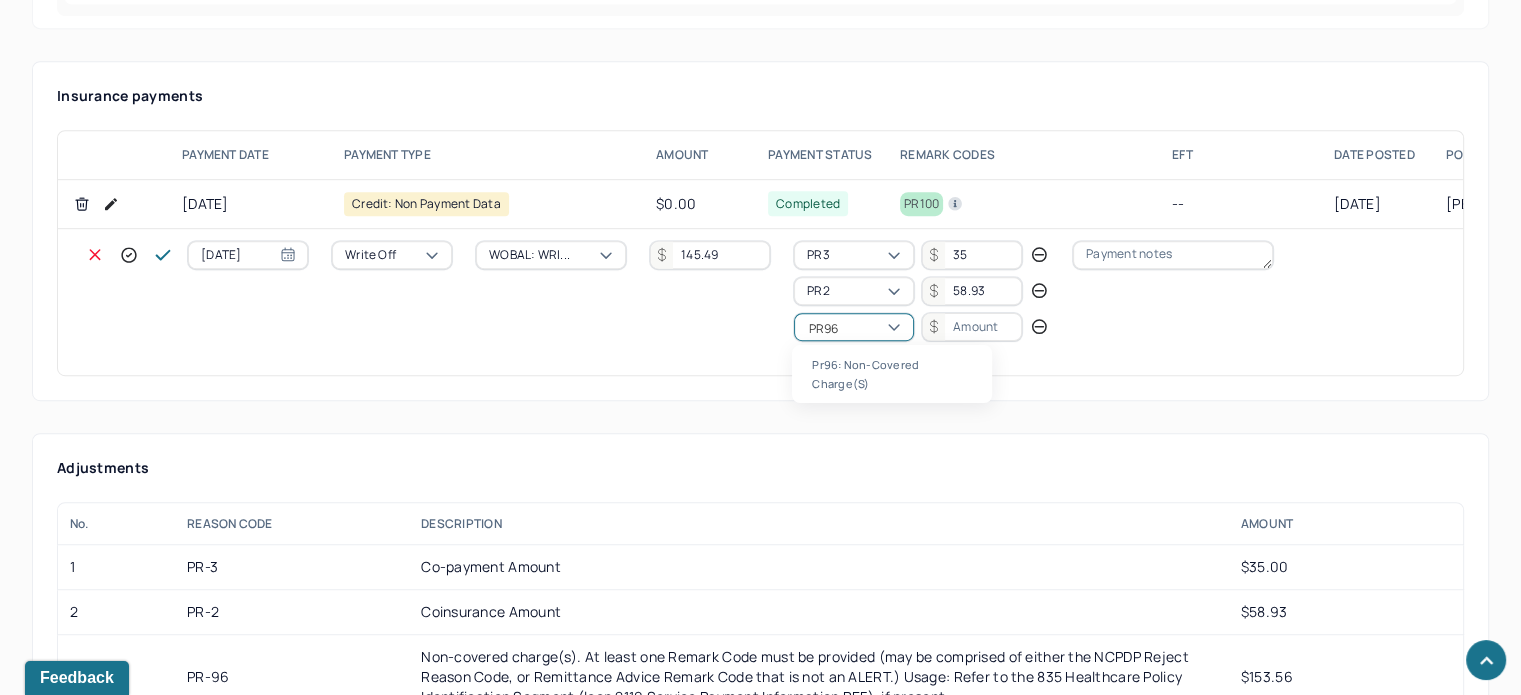 type 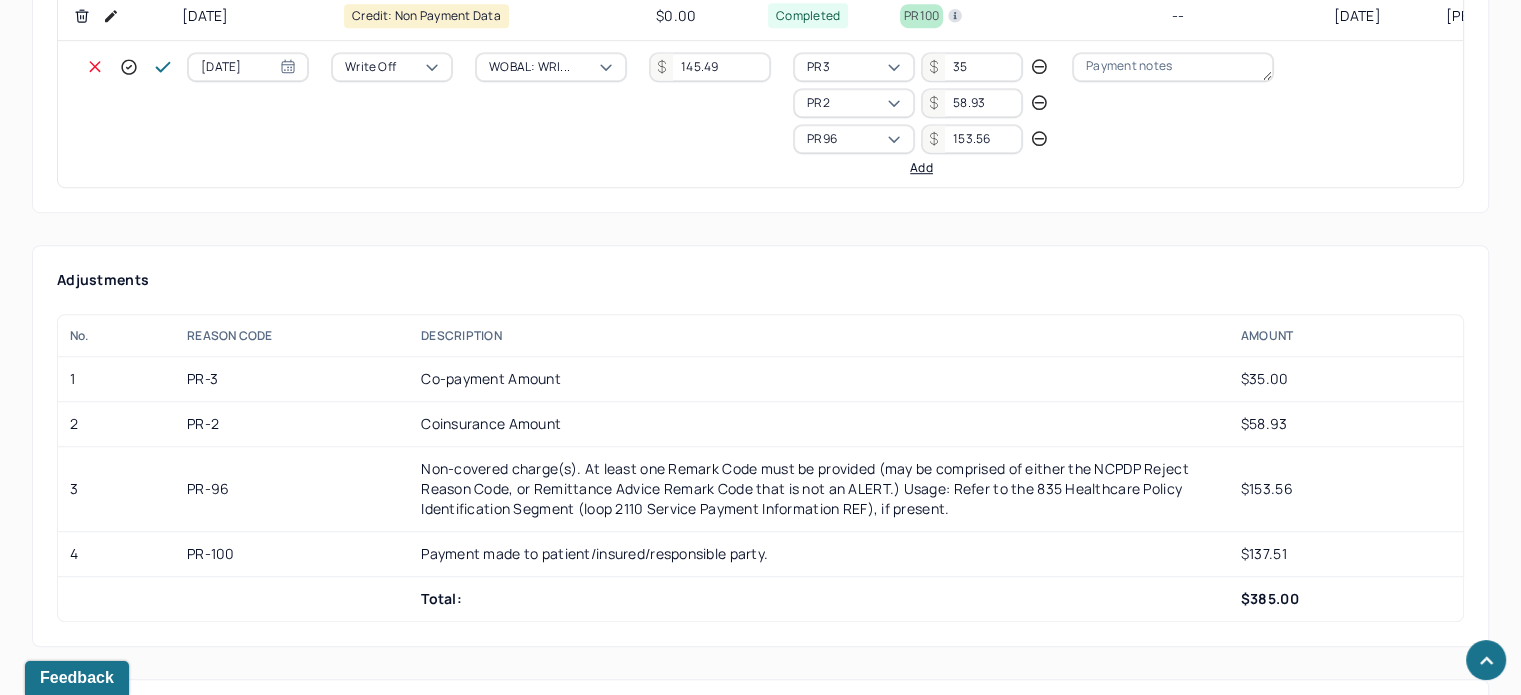 scroll, scrollTop: 1400, scrollLeft: 0, axis: vertical 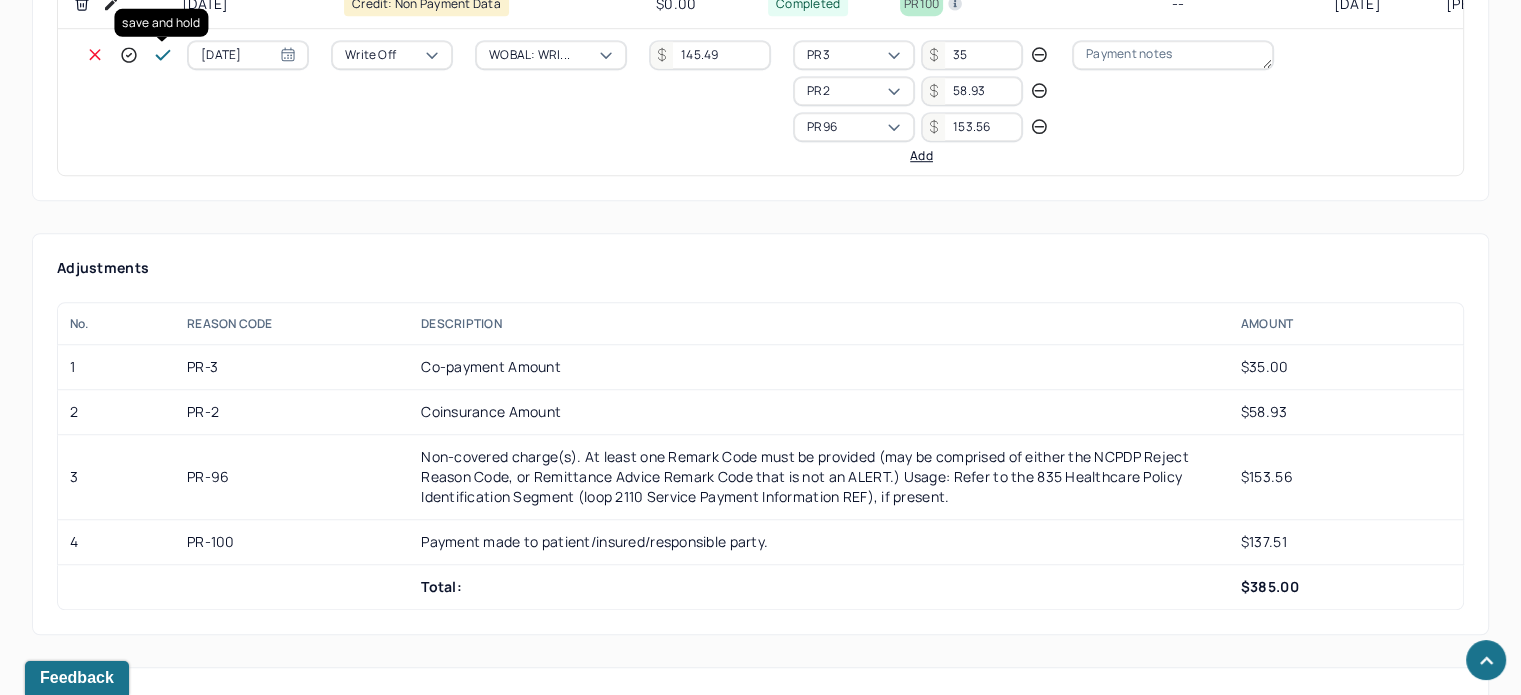 type on "153.56" 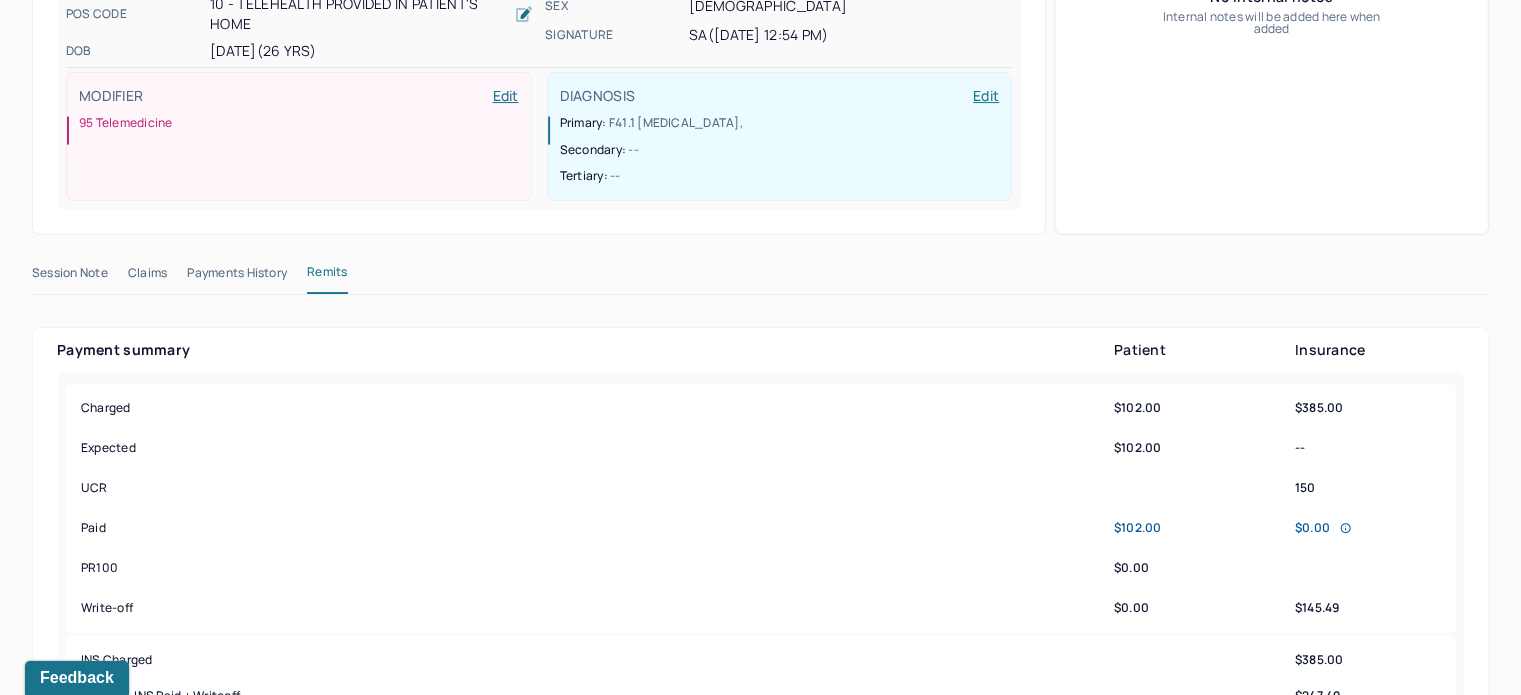scroll, scrollTop: 0, scrollLeft: 0, axis: both 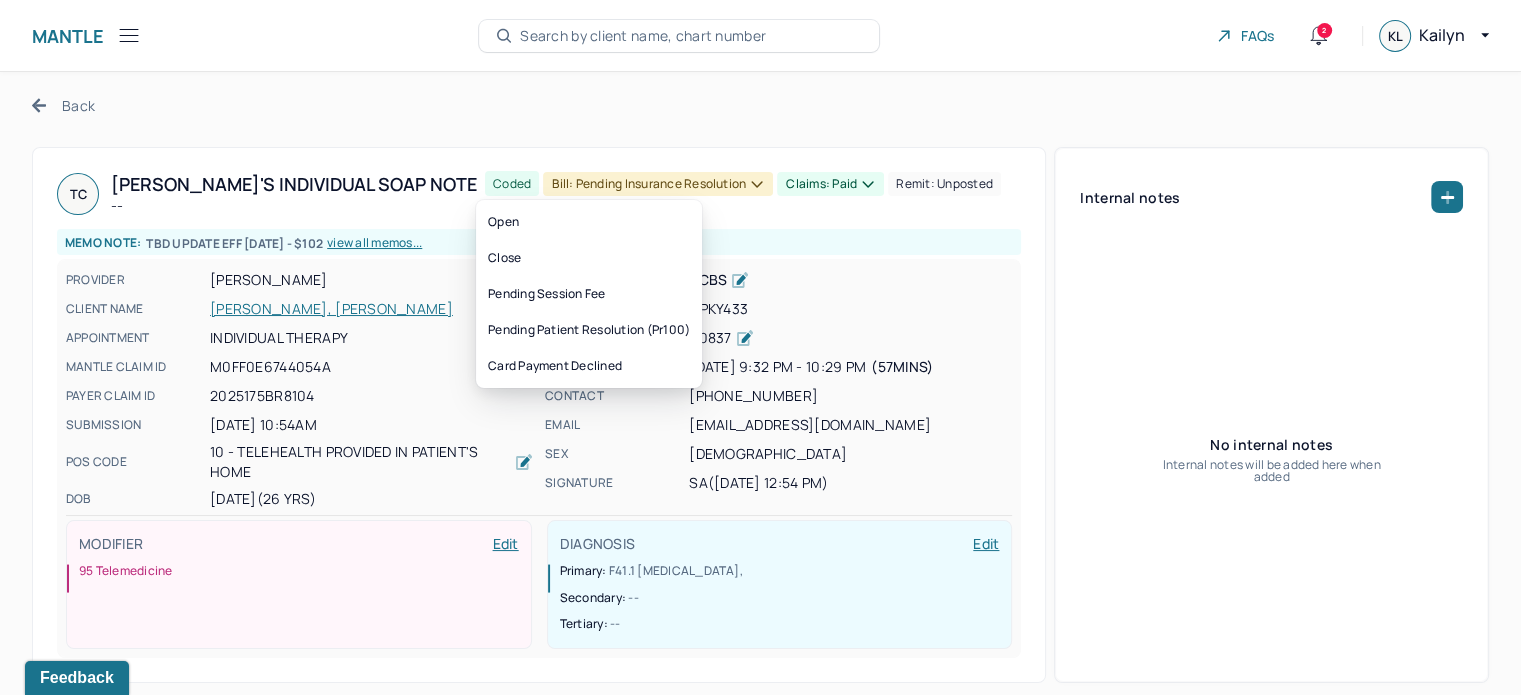 click on "Bill: Pending Insurance Resolution" at bounding box center [658, 184] 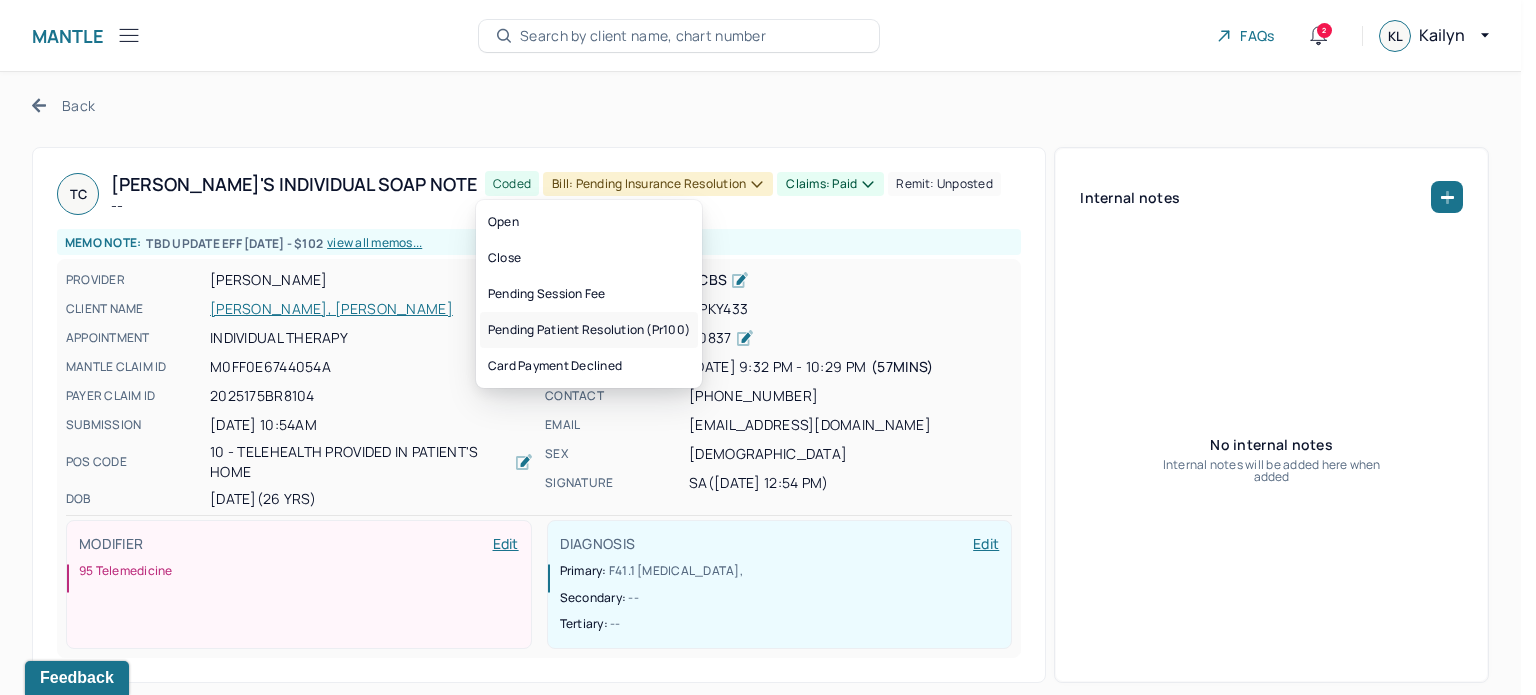 drag, startPoint x: 632, startPoint y: 325, endPoint x: 620, endPoint y: 311, distance: 18.439089 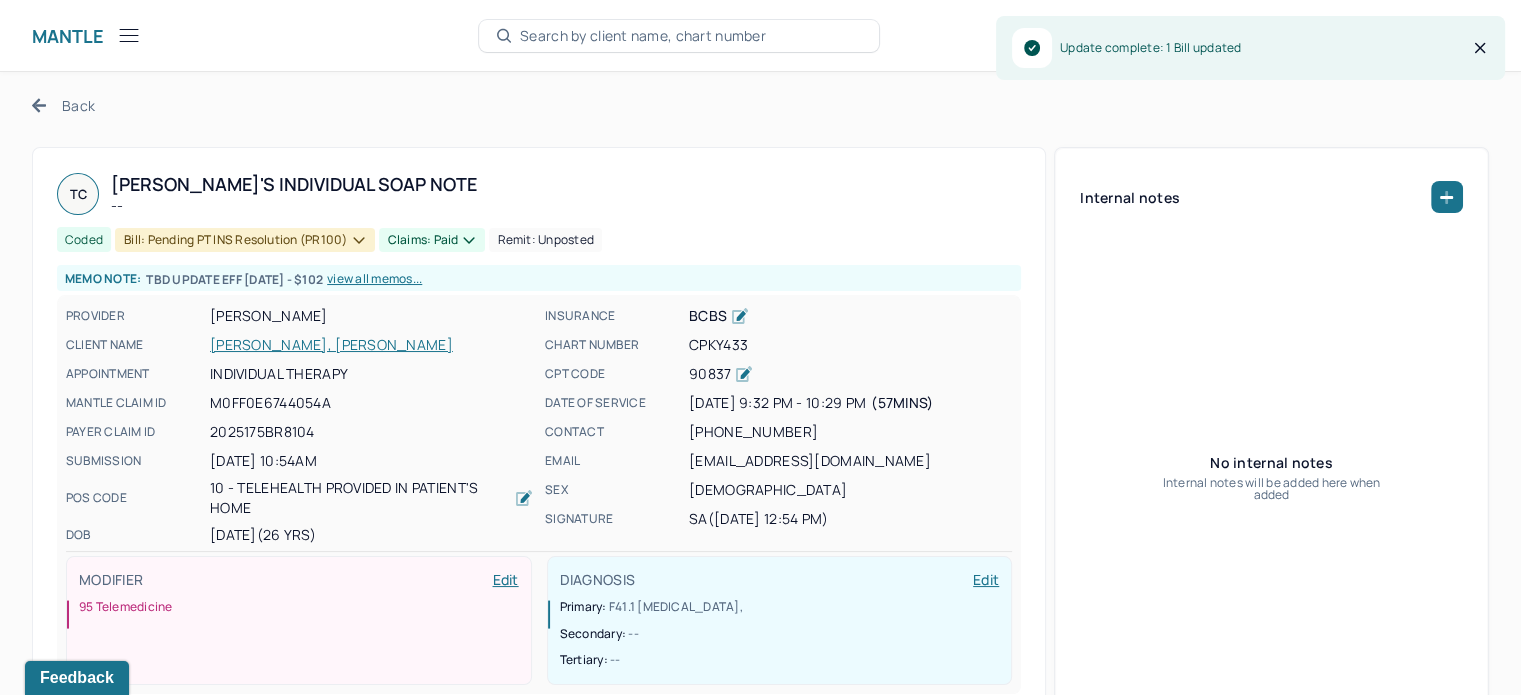 click on "Back" at bounding box center (63, 105) 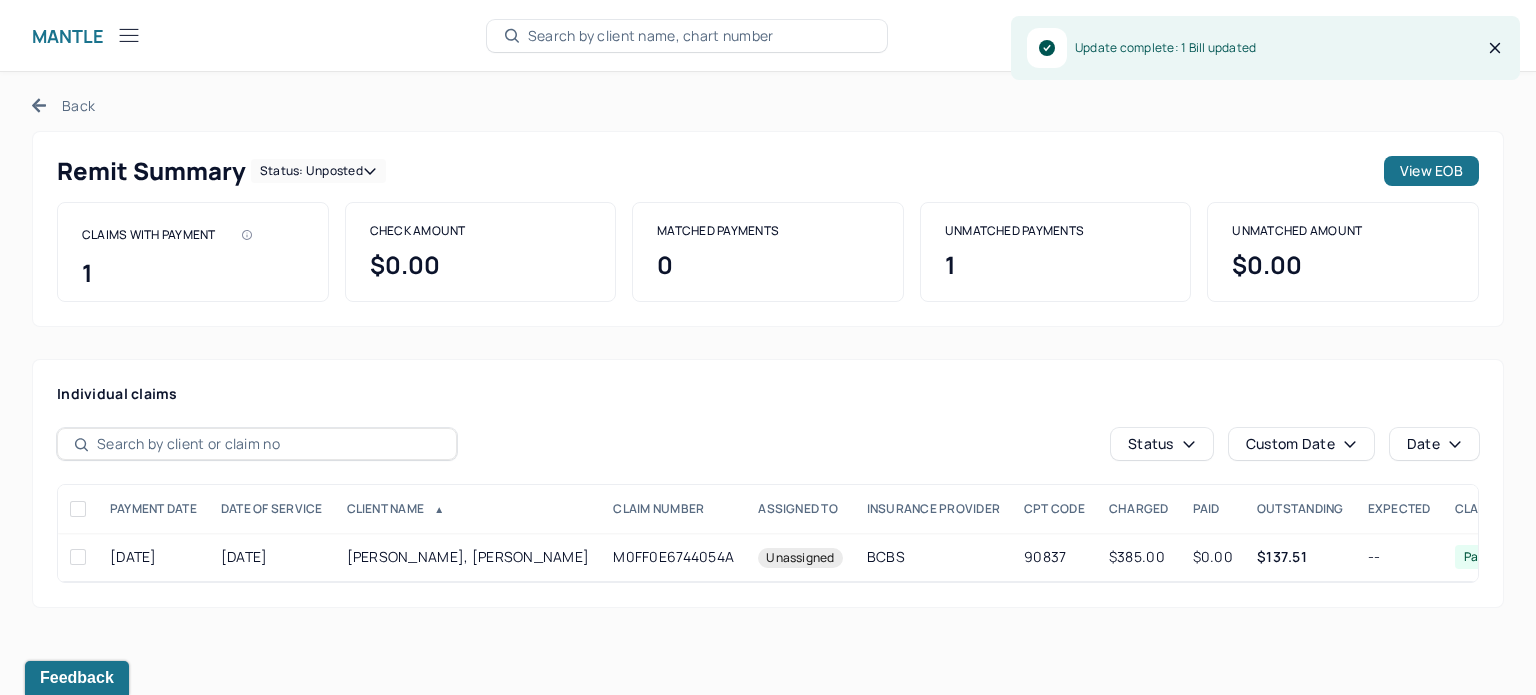 click on "Status: unposted" at bounding box center [318, 171] 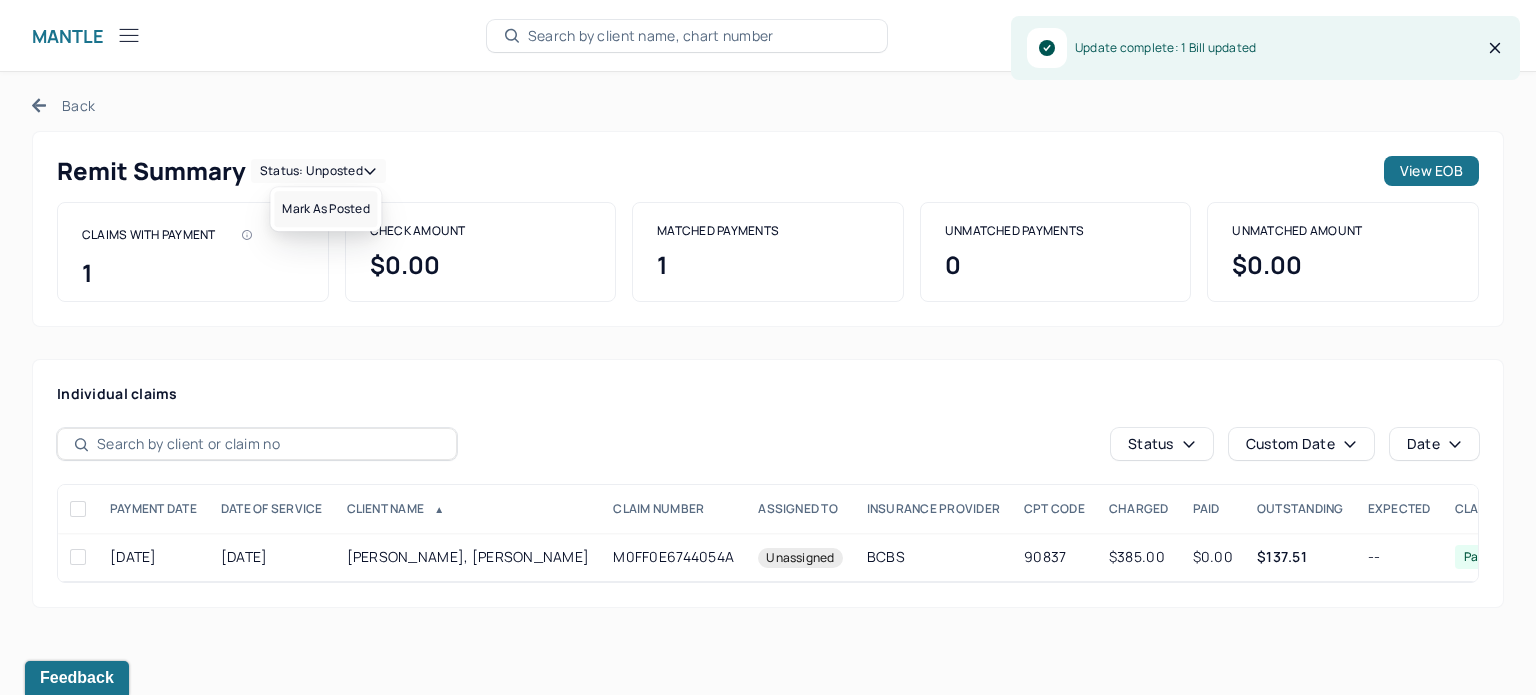 click on "Mark as Posted" at bounding box center [325, 209] 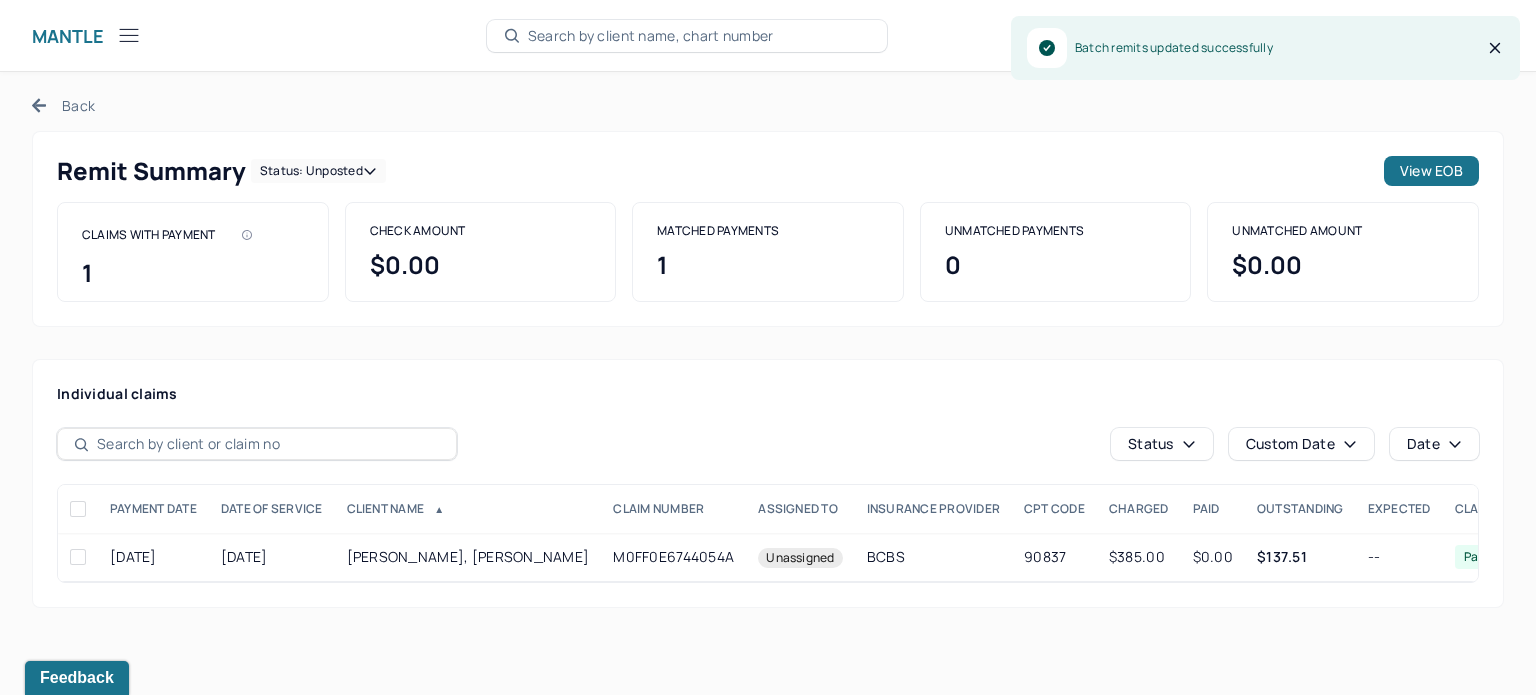 click on "Back" at bounding box center (63, 105) 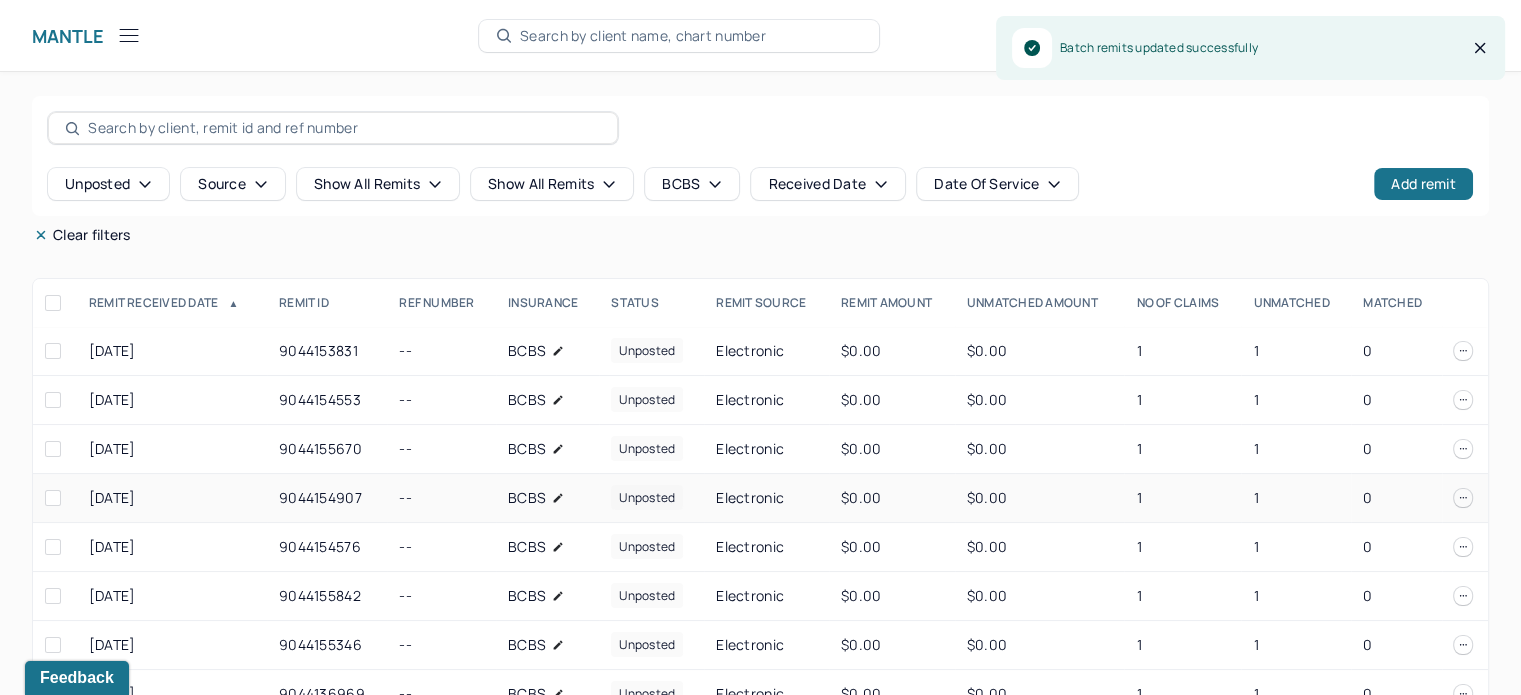 click on "1" at bounding box center [1182, 498] 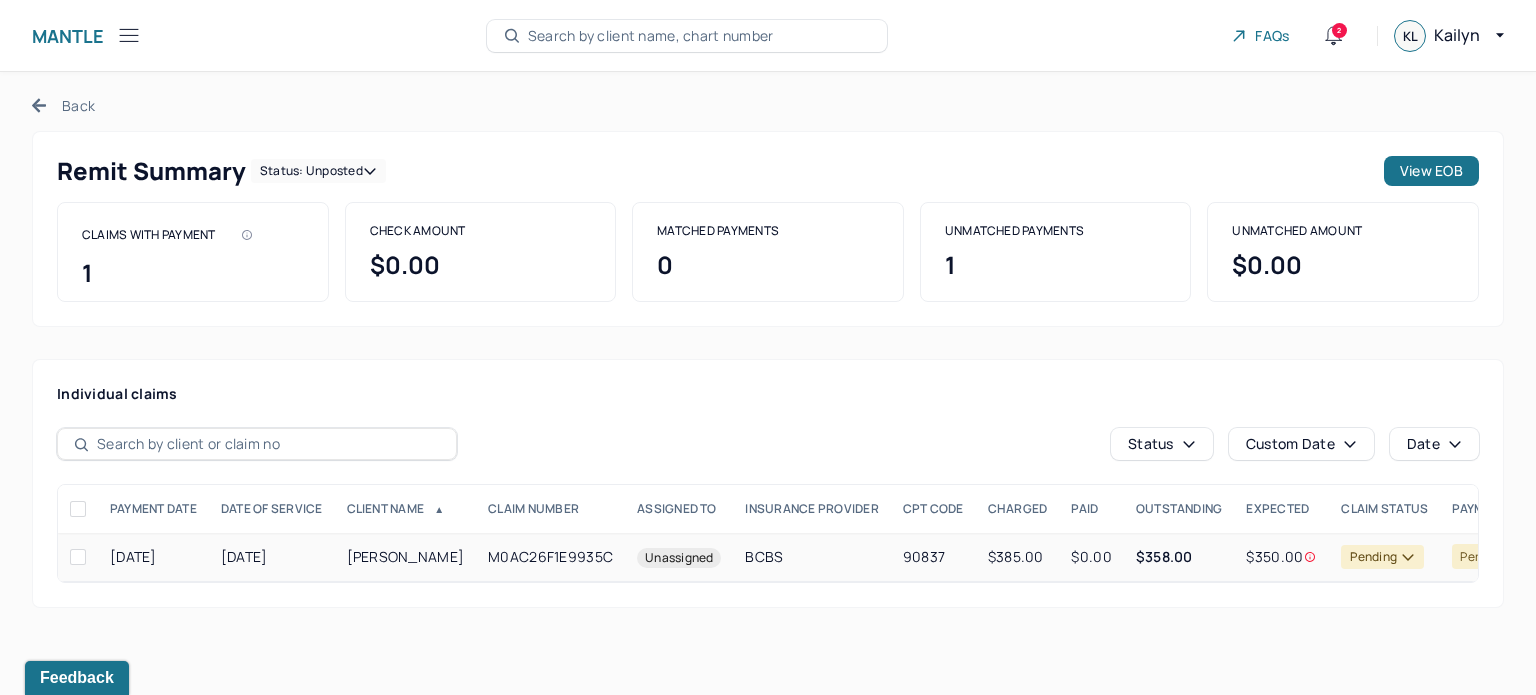 click on "pending" at bounding box center [1384, 557] 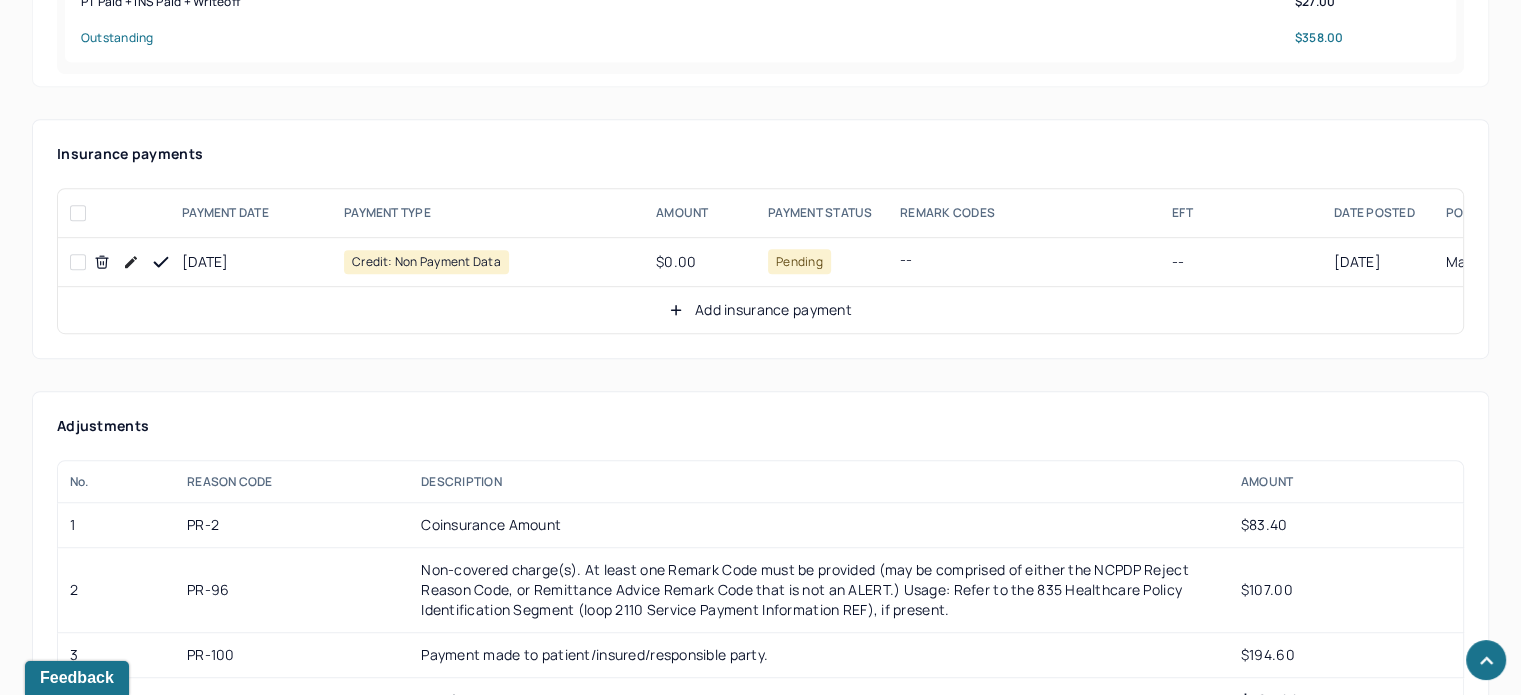 scroll, scrollTop: 1200, scrollLeft: 0, axis: vertical 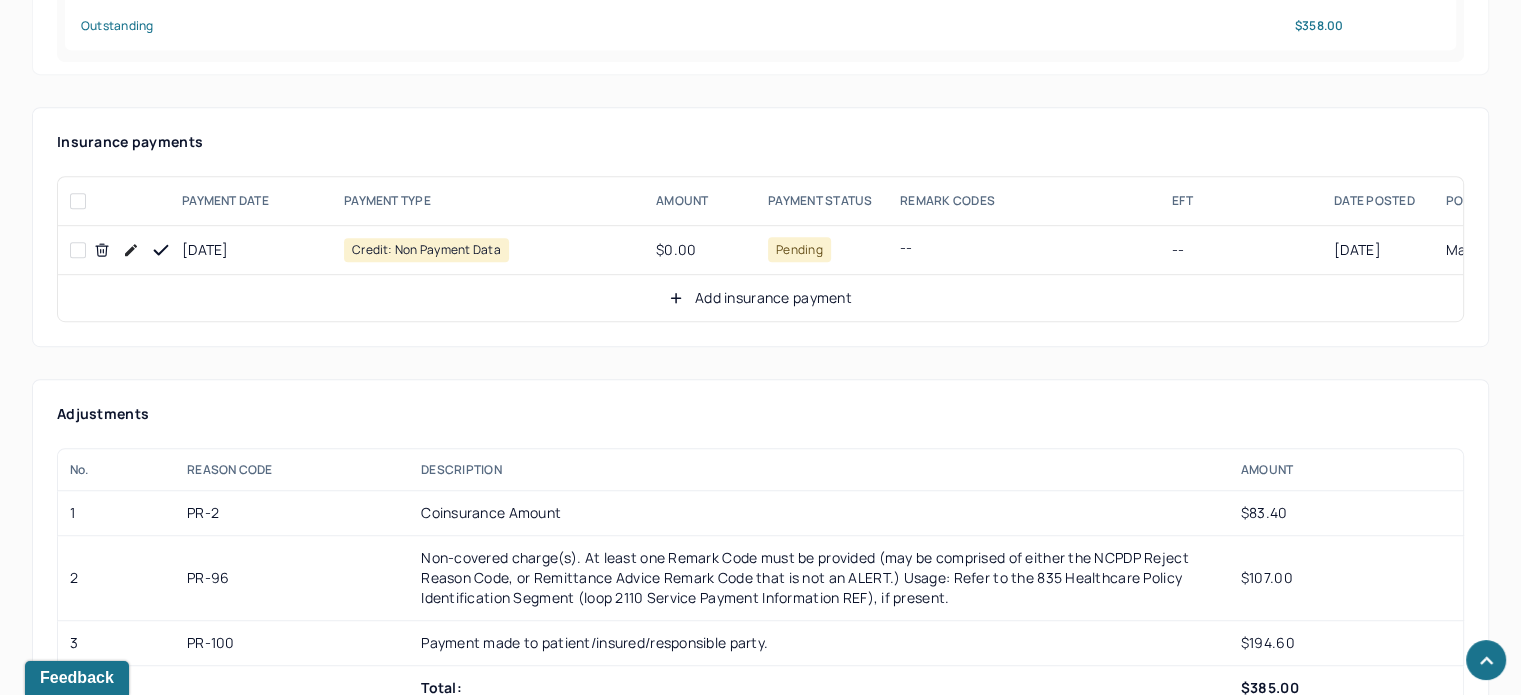 drag, startPoint x: 124, startPoint y: 212, endPoint x: 318, endPoint y: 221, distance: 194.20865 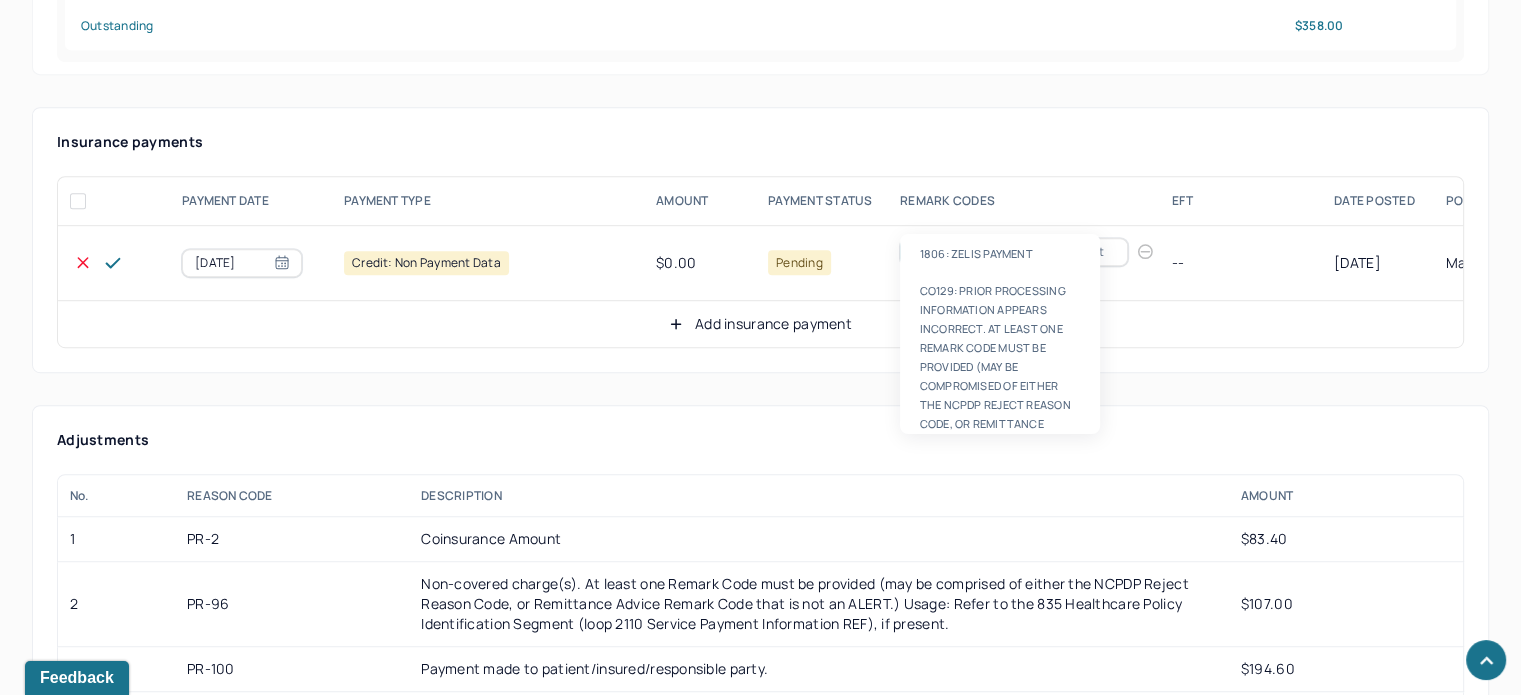 click on "Remark code" at bounding box center [950, 252] 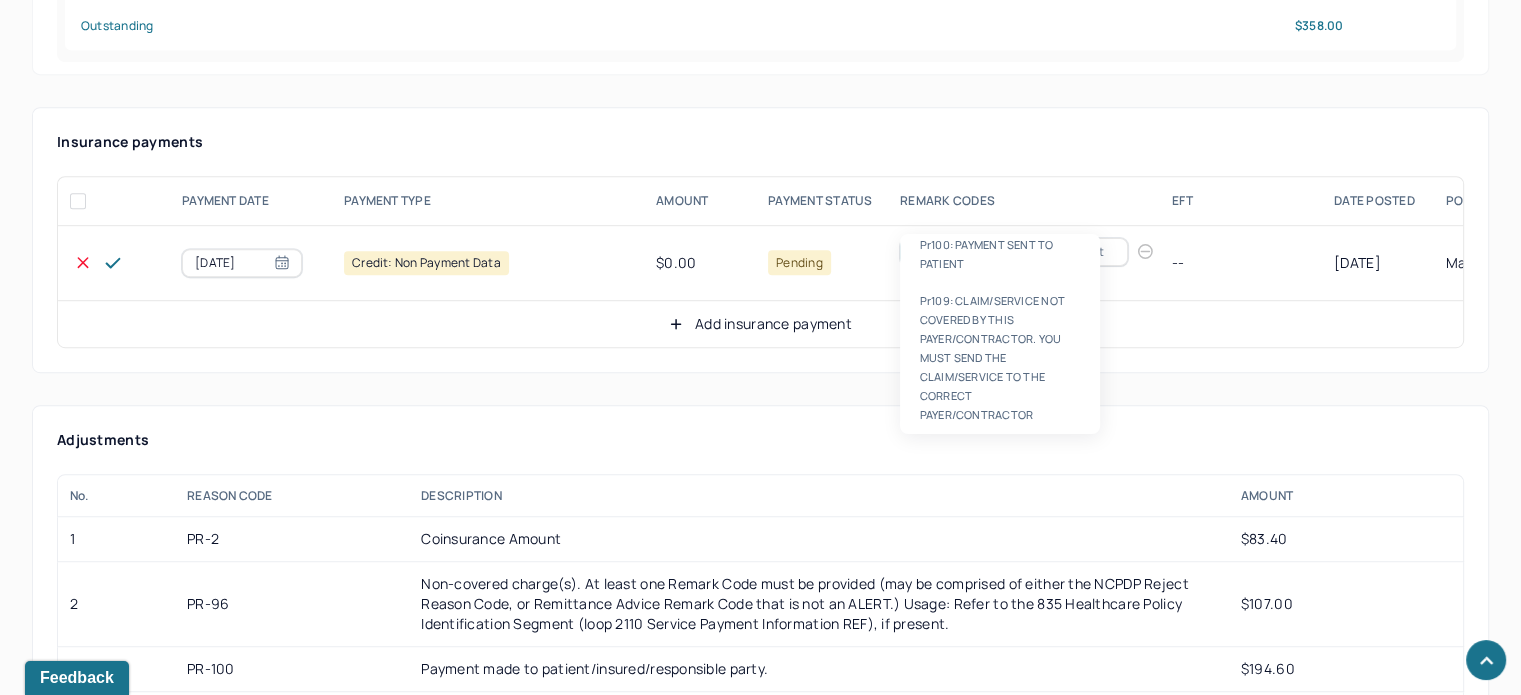 scroll, scrollTop: 0, scrollLeft: 0, axis: both 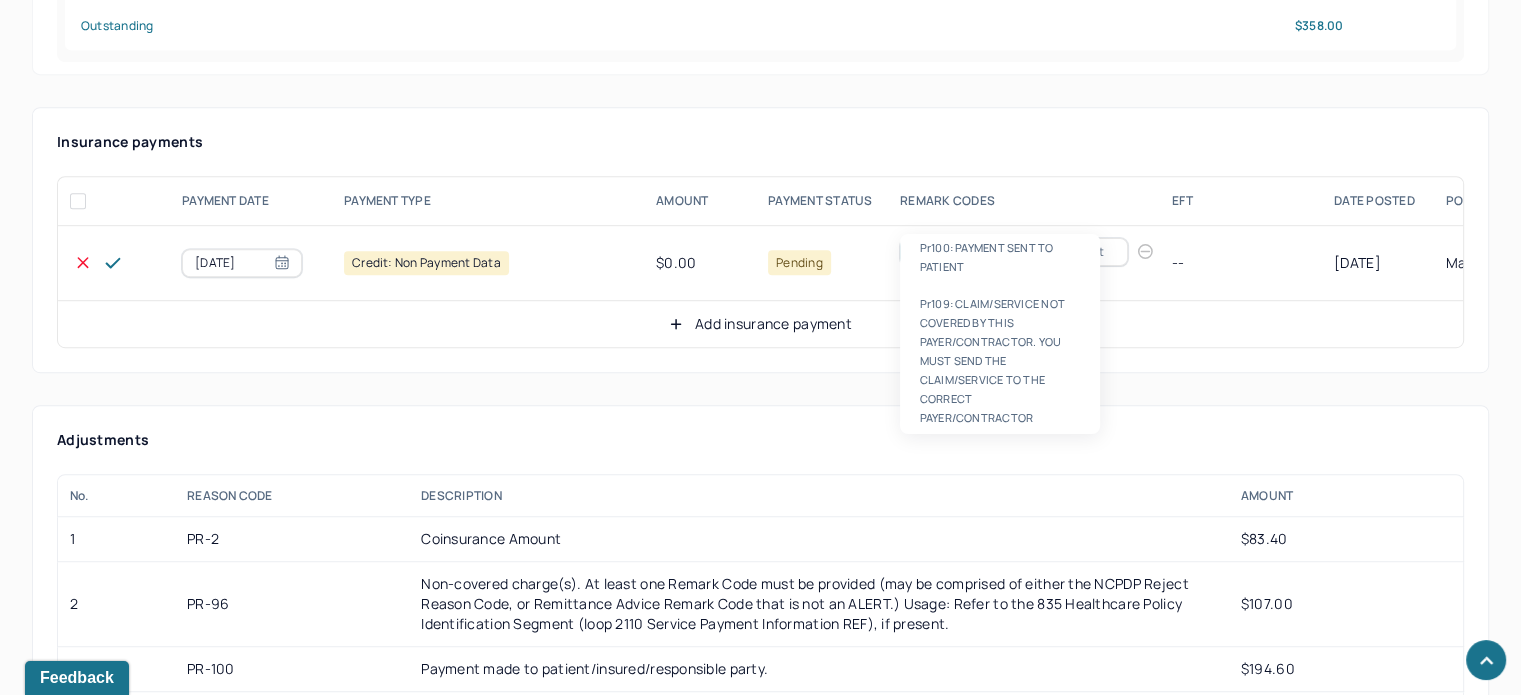 type on "PR100" 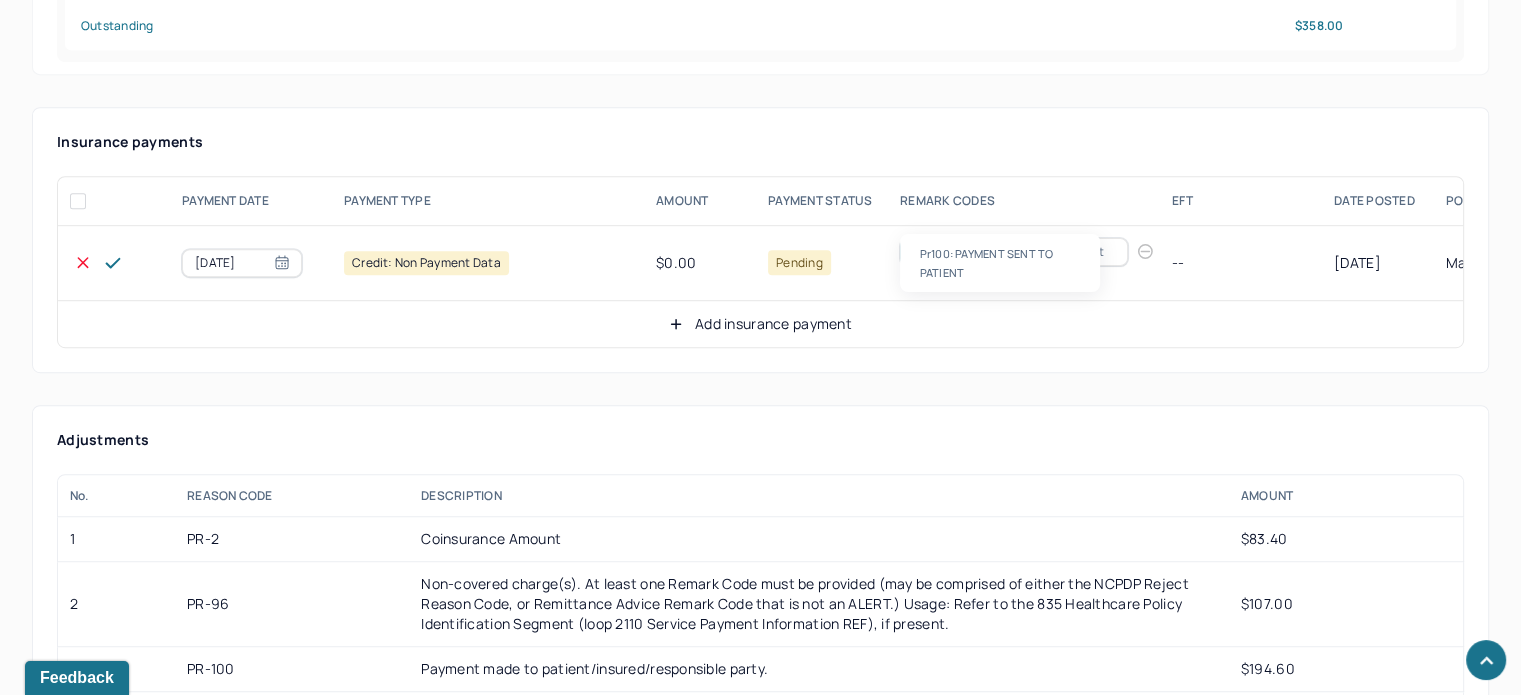 type 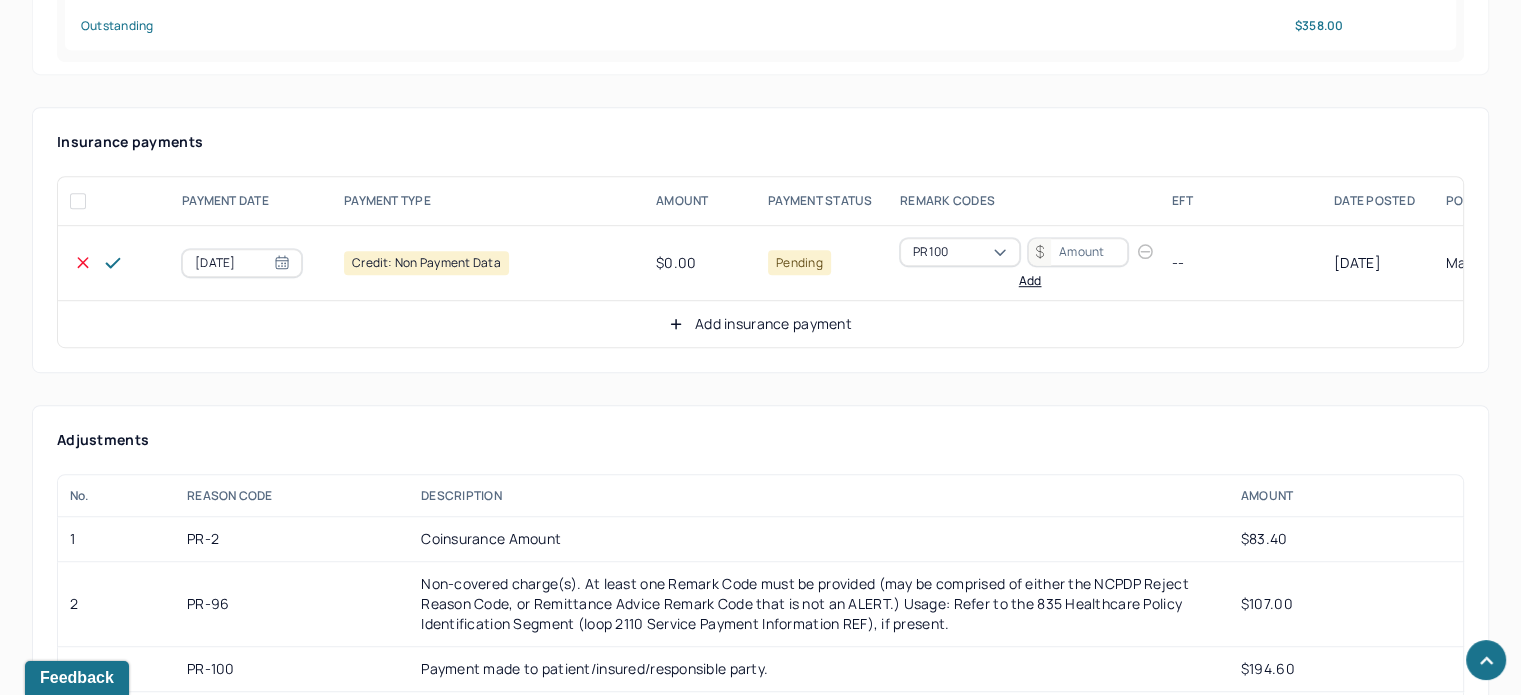 type on "9" 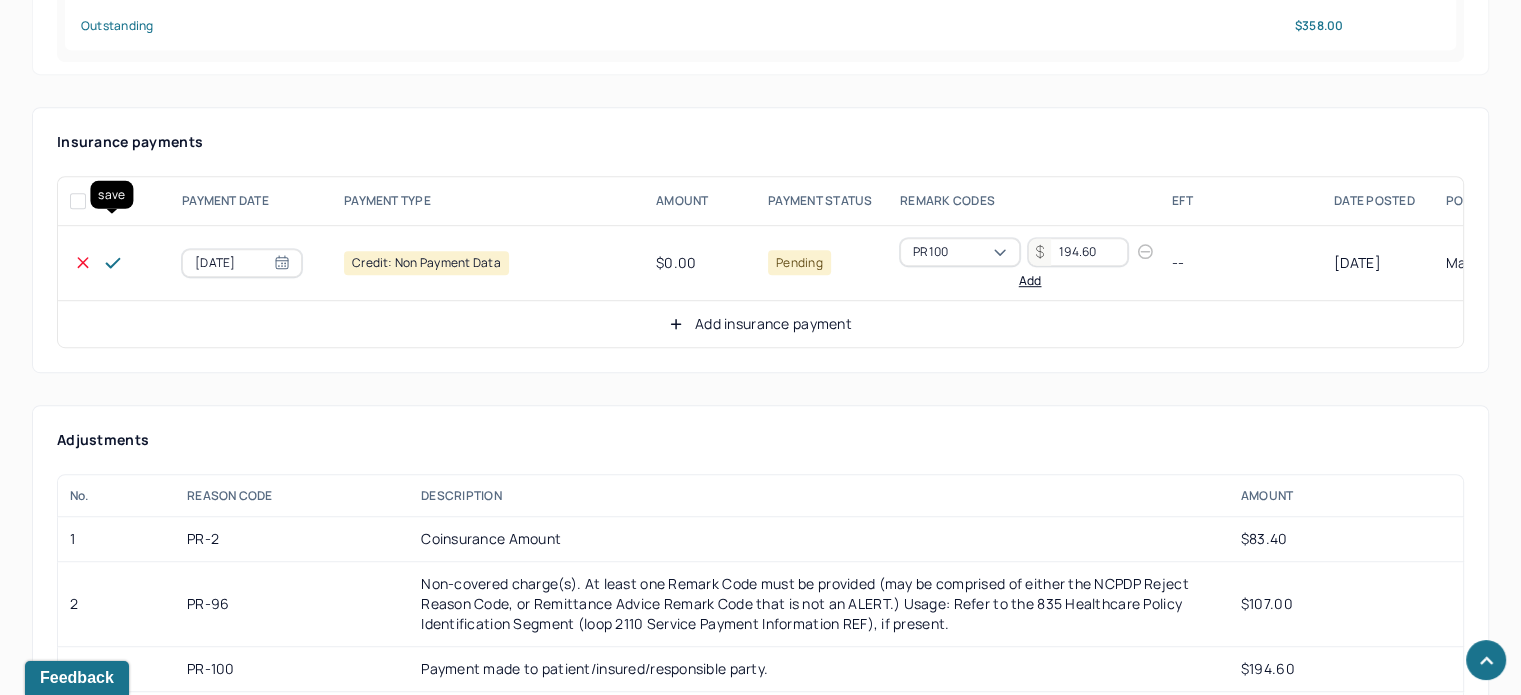 type on "194.60" 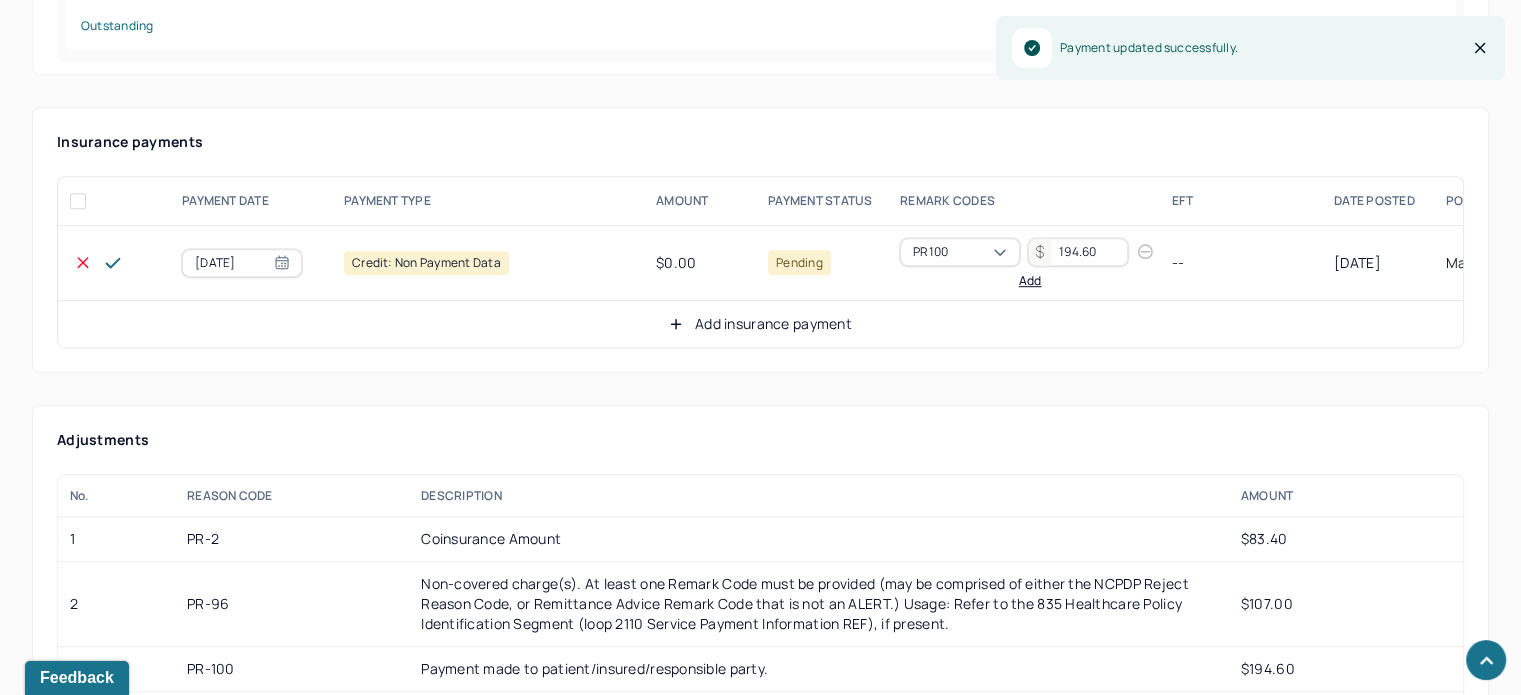click on "Add insurance payment" at bounding box center (760, 324) 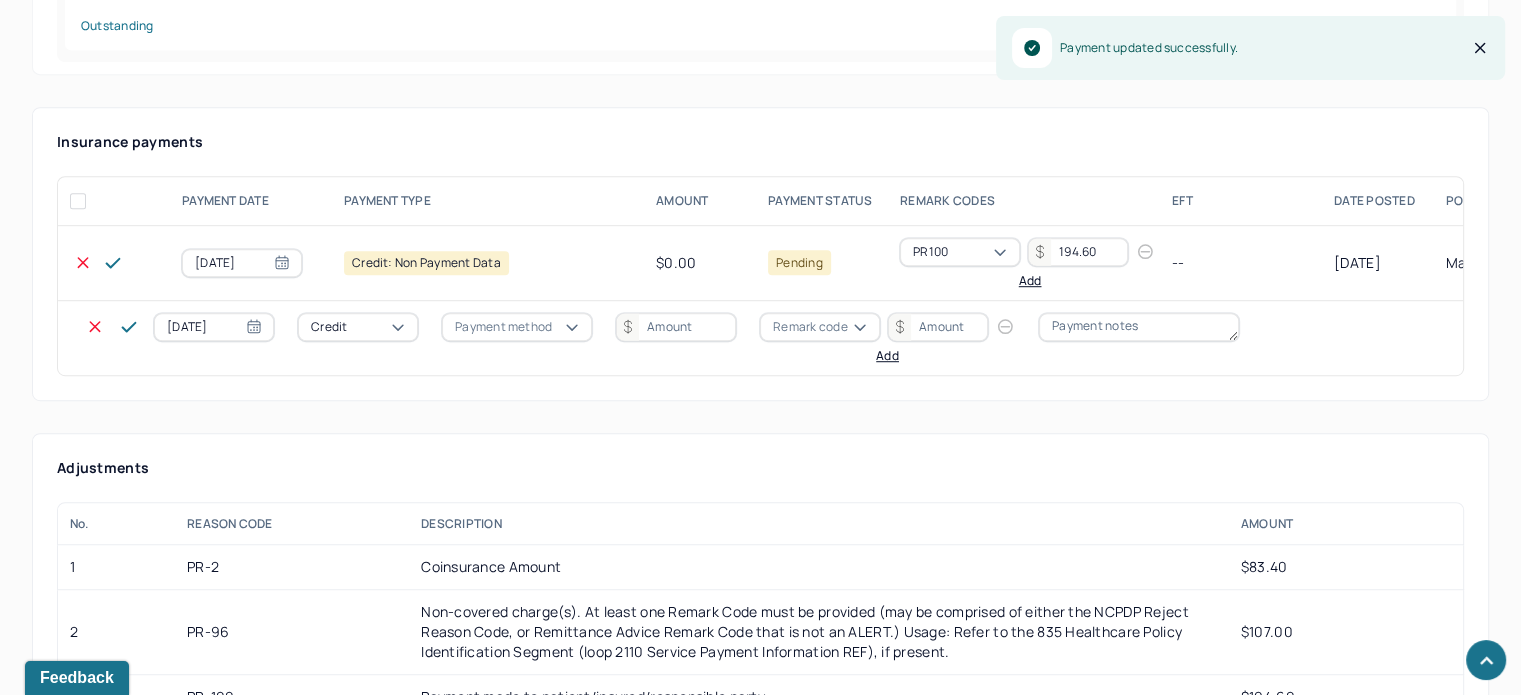 click on "[DATE] Credit Payment method Remark code       Add" at bounding box center [708, 338] 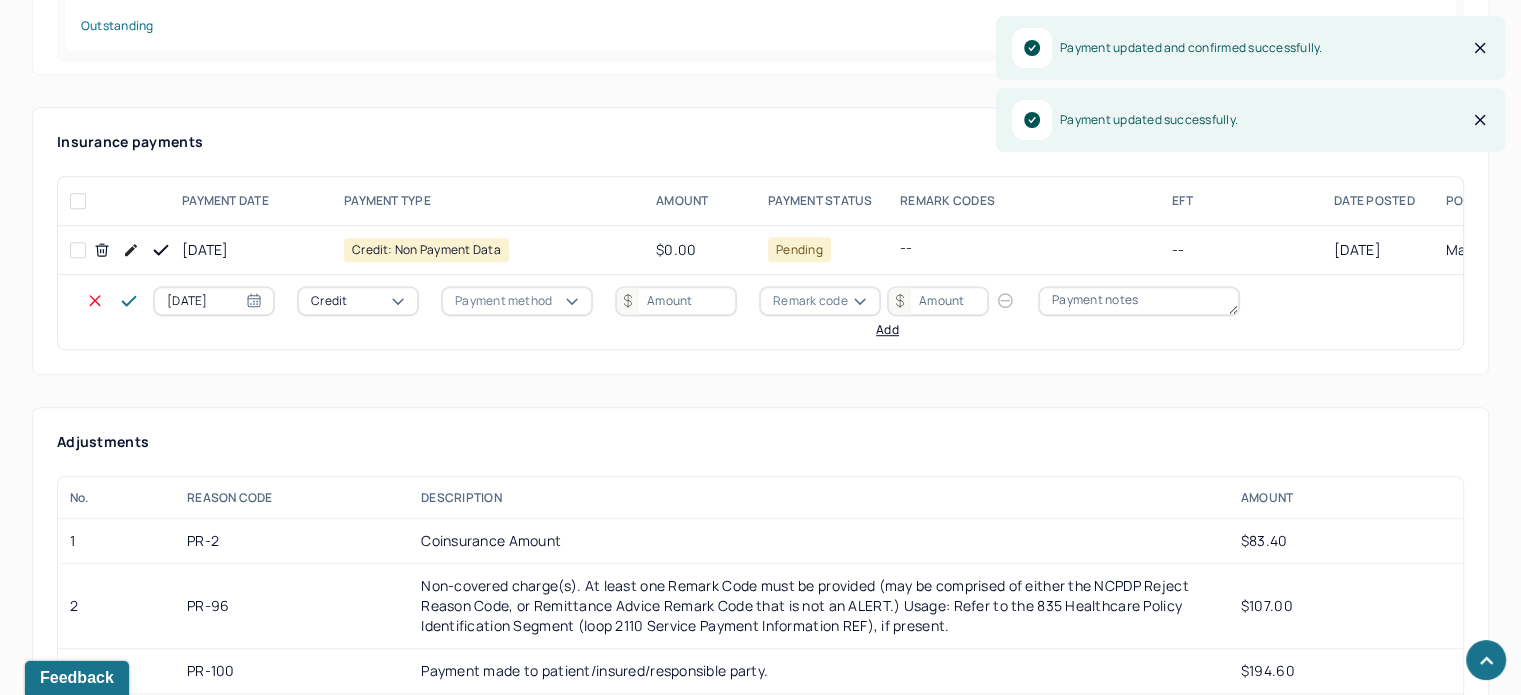 click 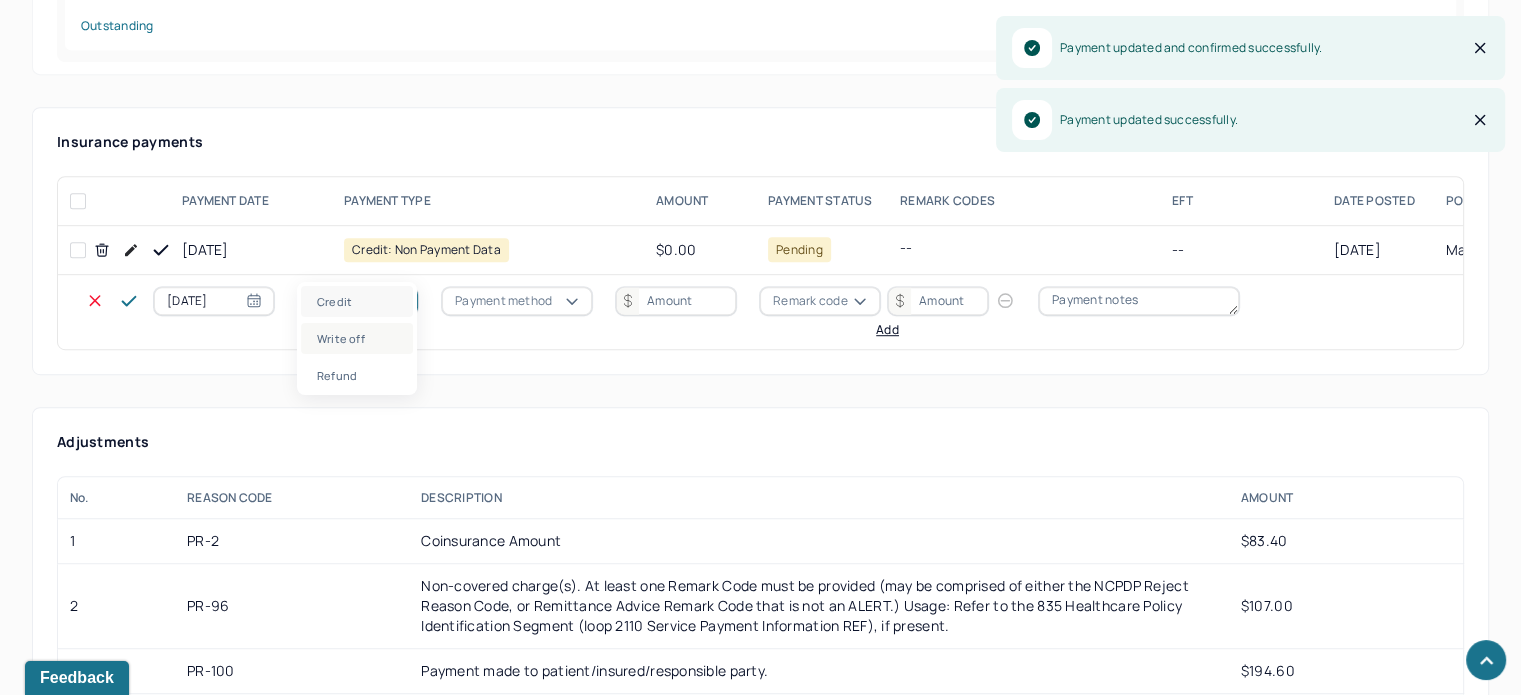 click on "Write off" at bounding box center [357, 338] 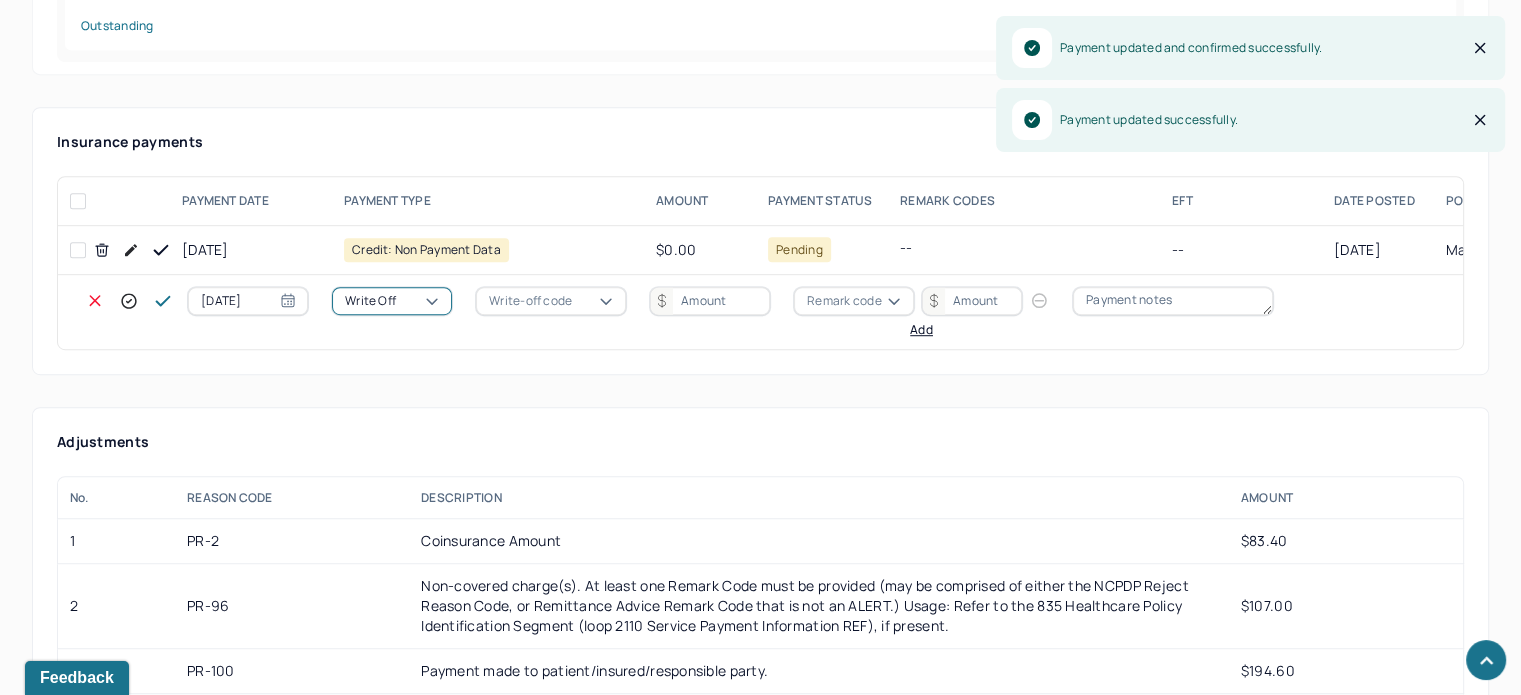 click on "Write-off code" at bounding box center (530, 301) 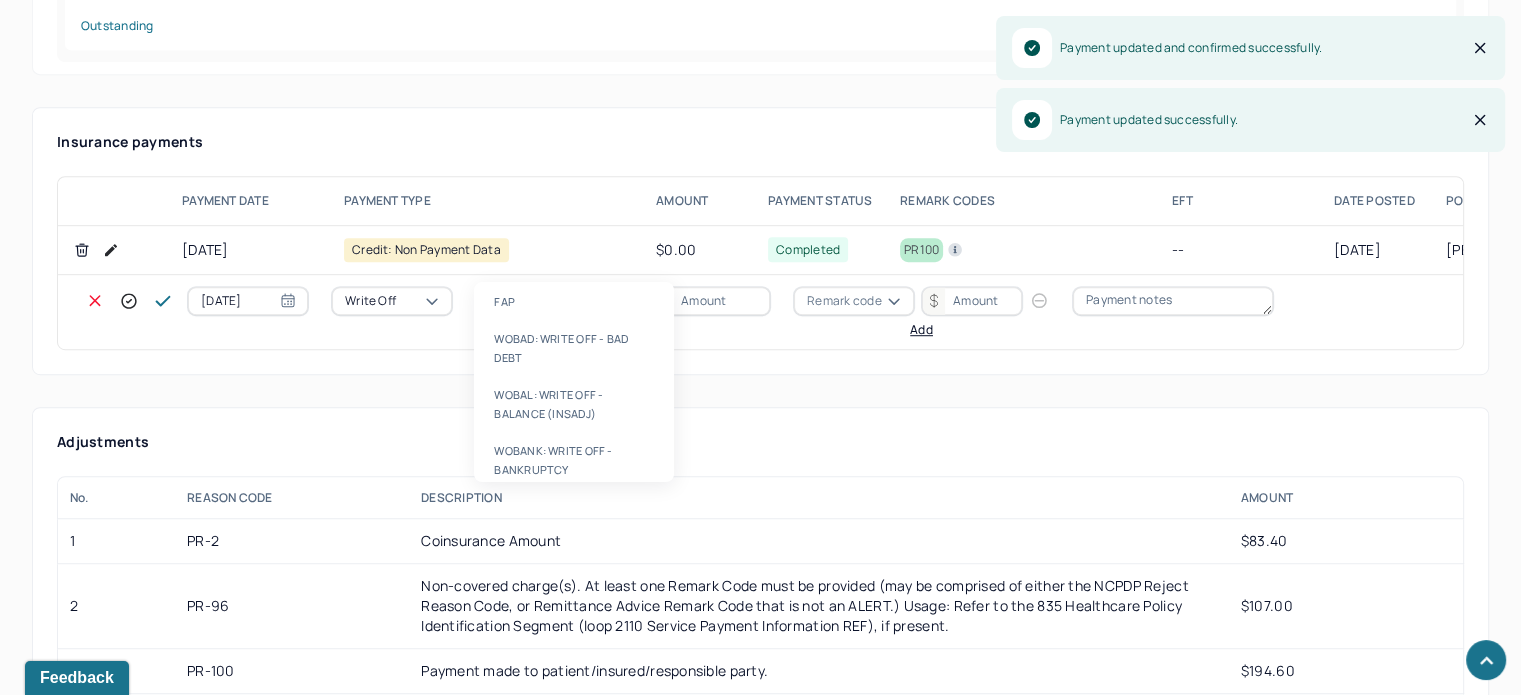 click on "FAP WOBAD: WRITE OFF - BAD DEBT WOBAL: WRITE OFF - BALANCE (INSADJ) WOBANK: WRITE OFF - BANKRUPTCY WOCOLL: WRITE OFF - COLLECTIONS WOCOUR: WRITE OFF - COURTESY WOHRDSHIP: W/O - FINANCIAL HARDSHIP WOINS: WRITE OFF - INSURANCE  WOMISC: WRITE OFF - MISC  WONOSHOW: WRITE OFF - THERAPIST WAIVED NO  WOREV: WRITE OFF - REBILLED  WOSINTK: WRITE OFF - SUPERVISOR INTAKE  WODED: WRITE OFF - DEDUCTIBLE WOTRMD: WRITE OFF - INSURANCE TERMED" at bounding box center (574, 382) 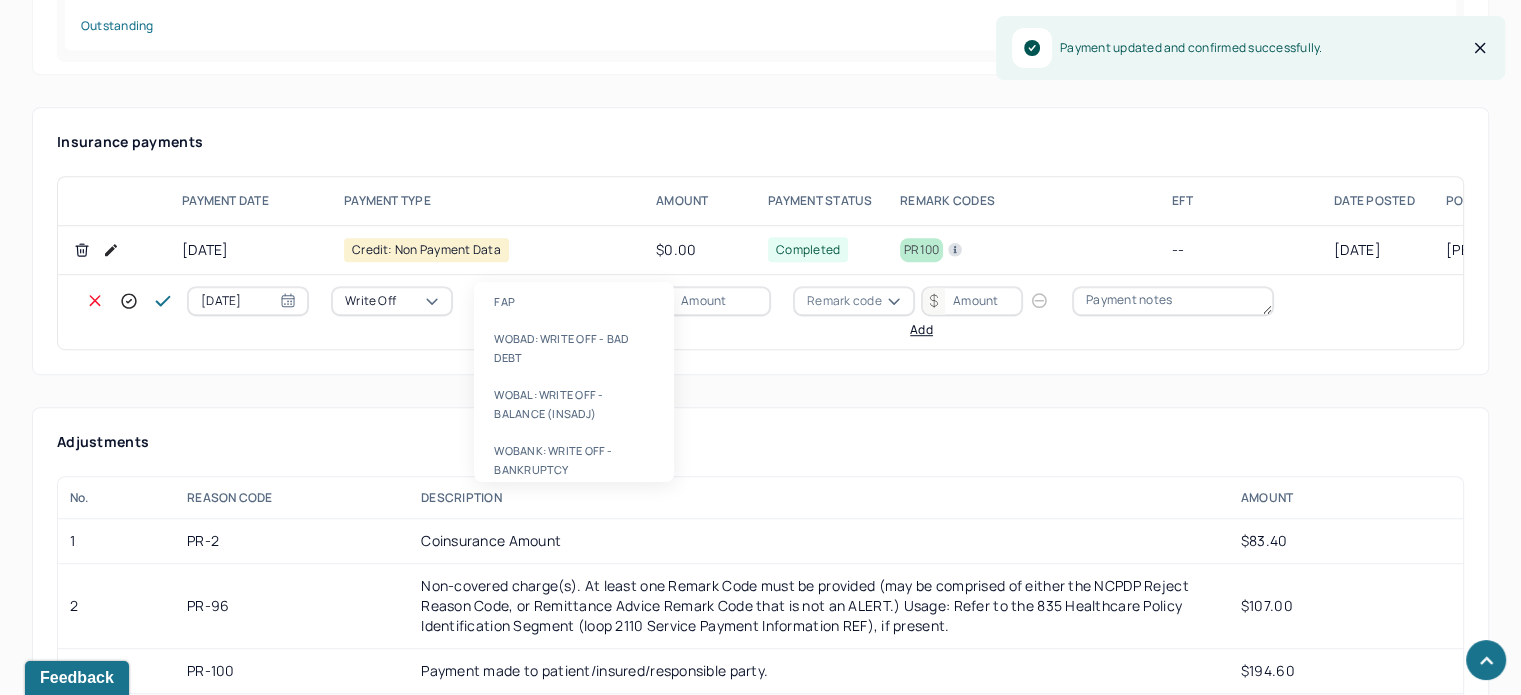 drag, startPoint x: 599, startPoint y: 415, endPoint x: 609, endPoint y: 399, distance: 18.867962 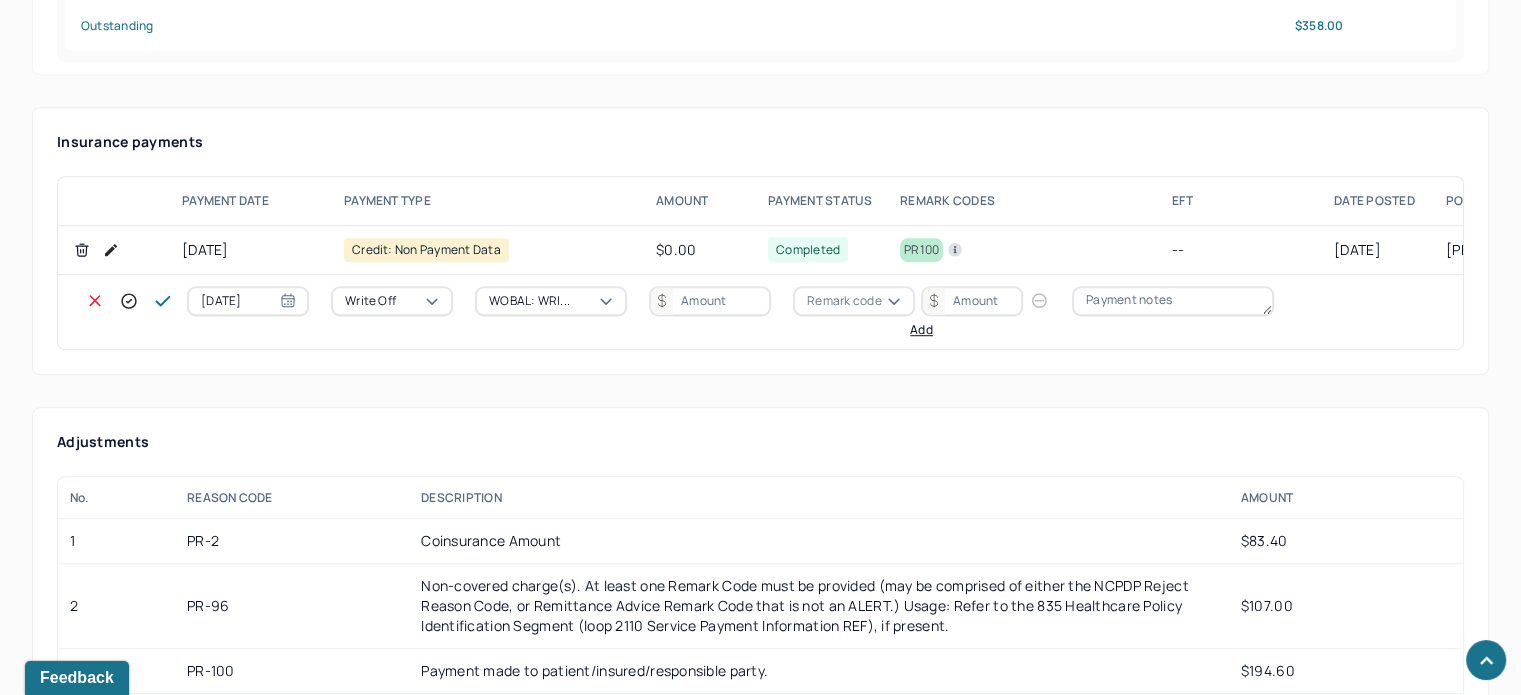 click at bounding box center [710, 301] 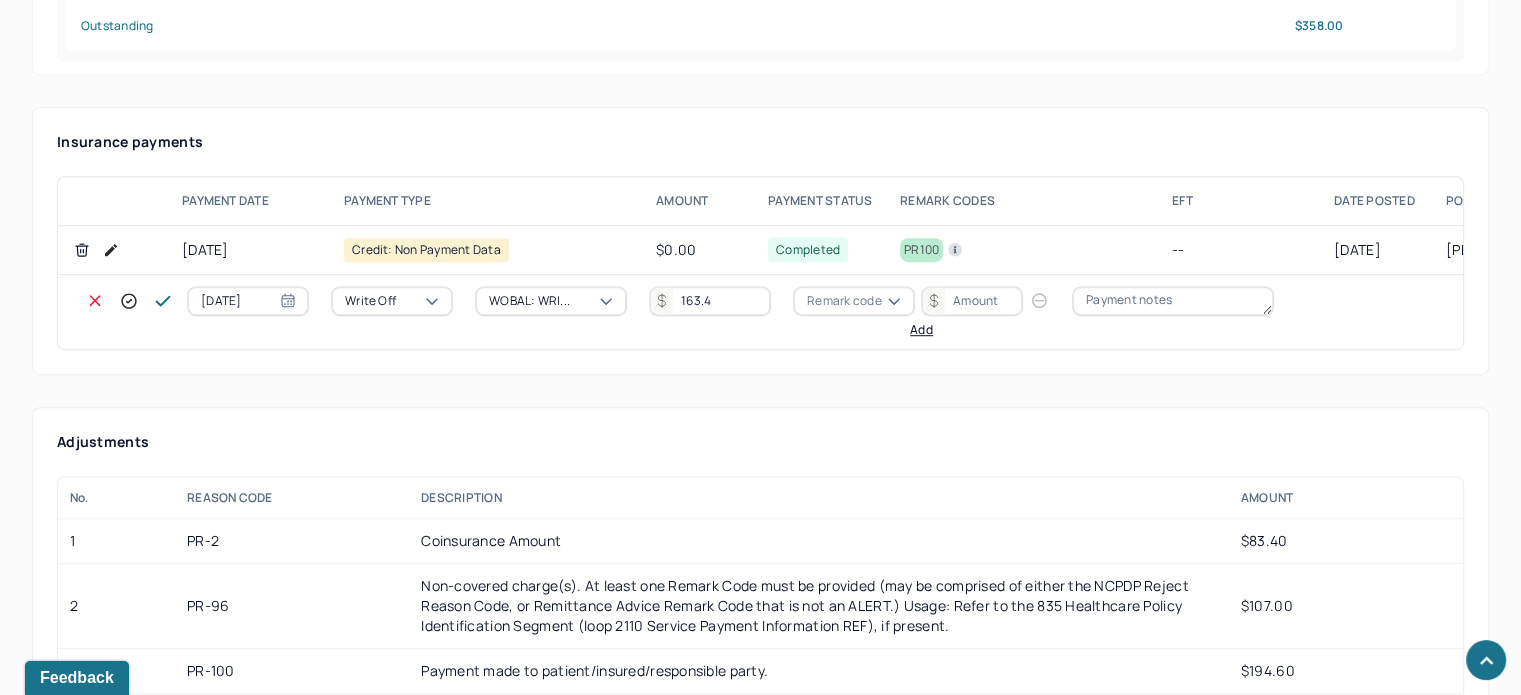 type on "163.4" 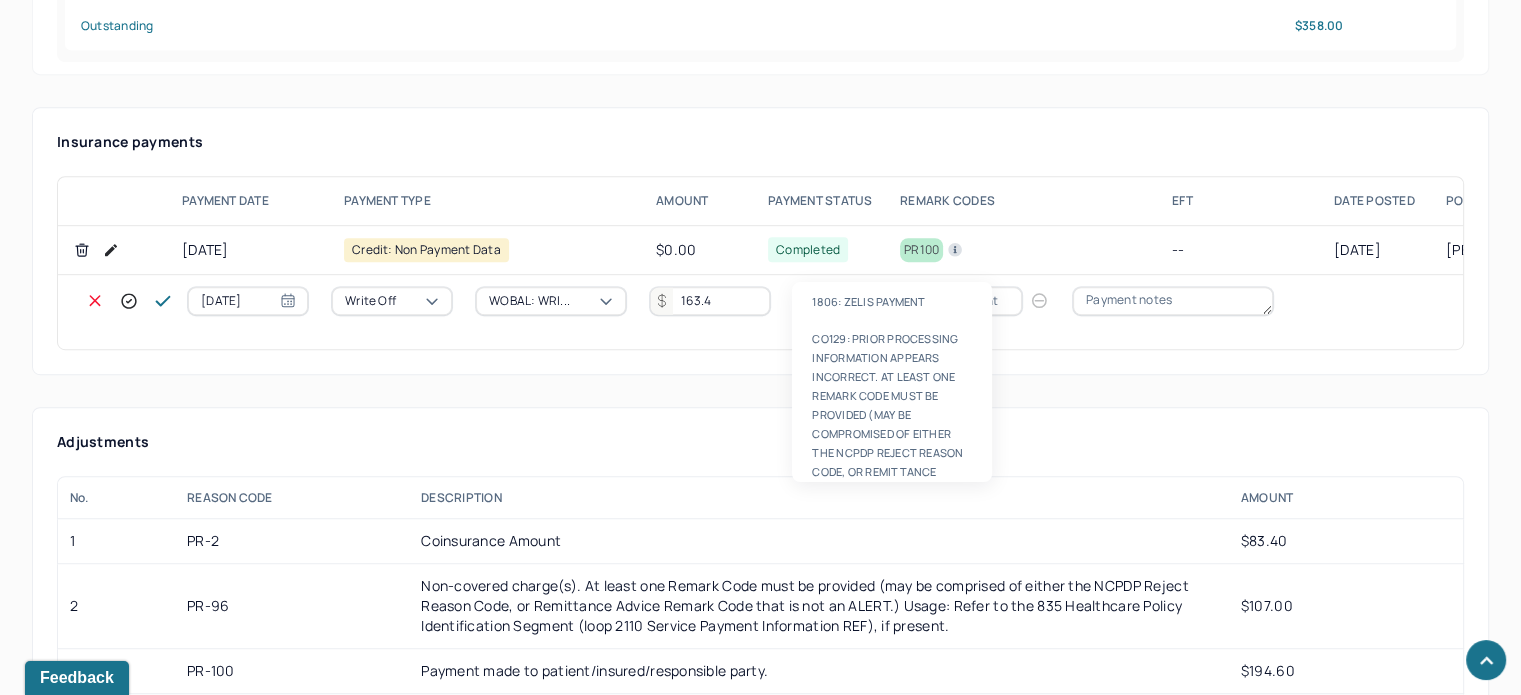 scroll, scrollTop: 124, scrollLeft: 0, axis: vertical 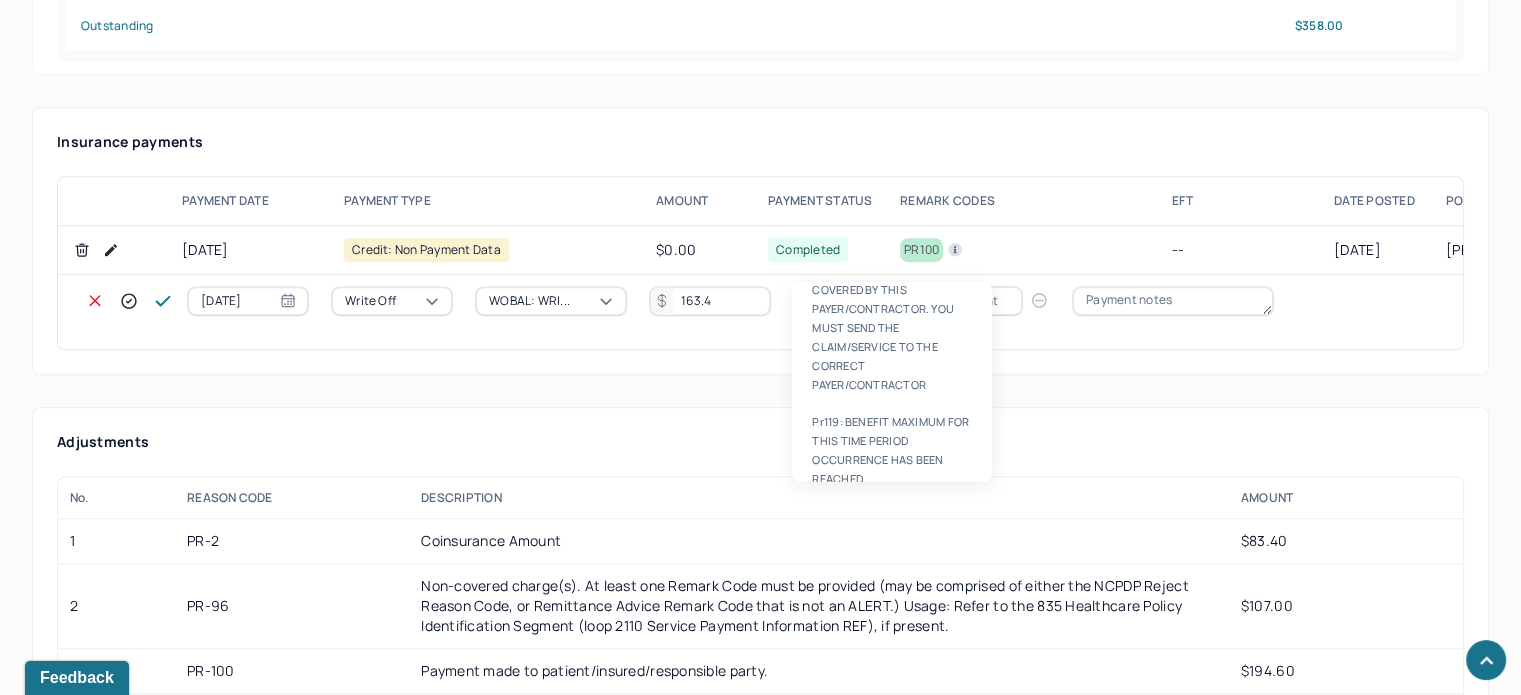 type on "PR2" 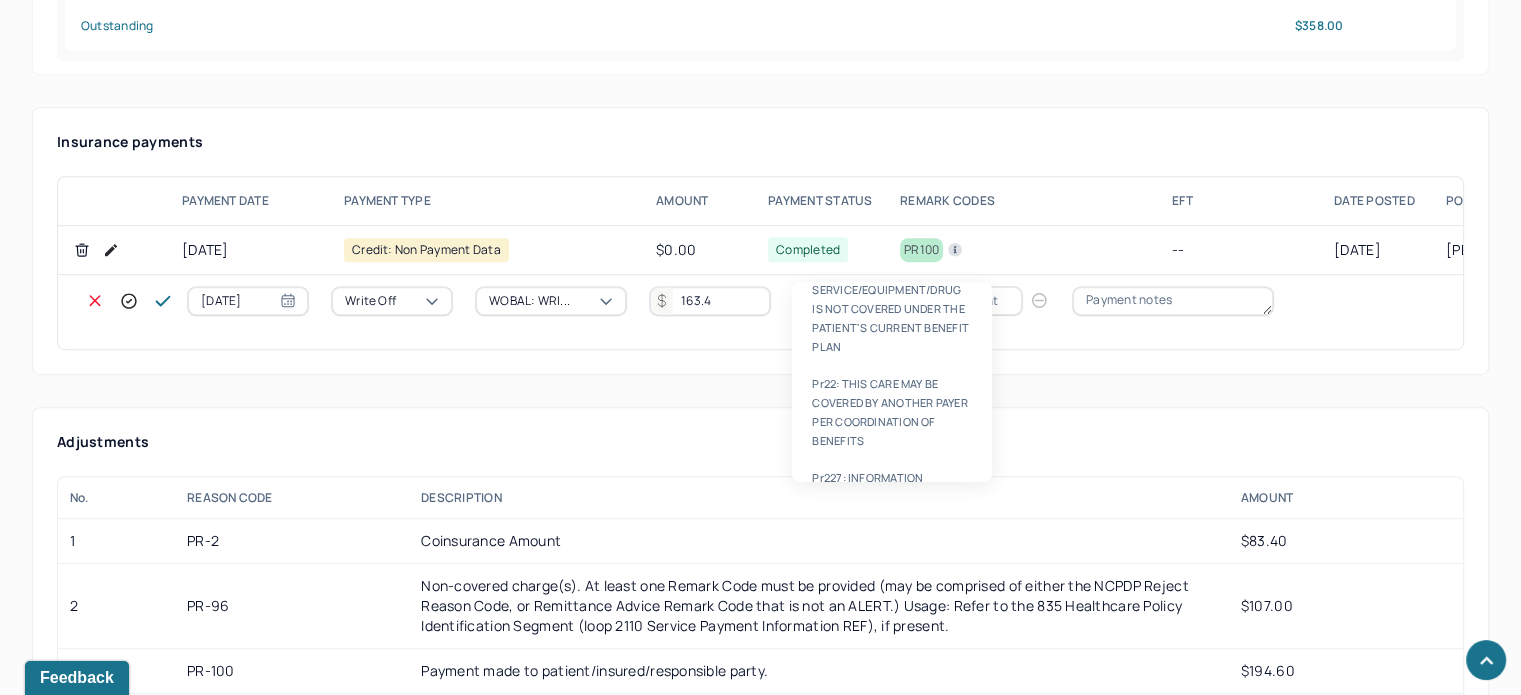type 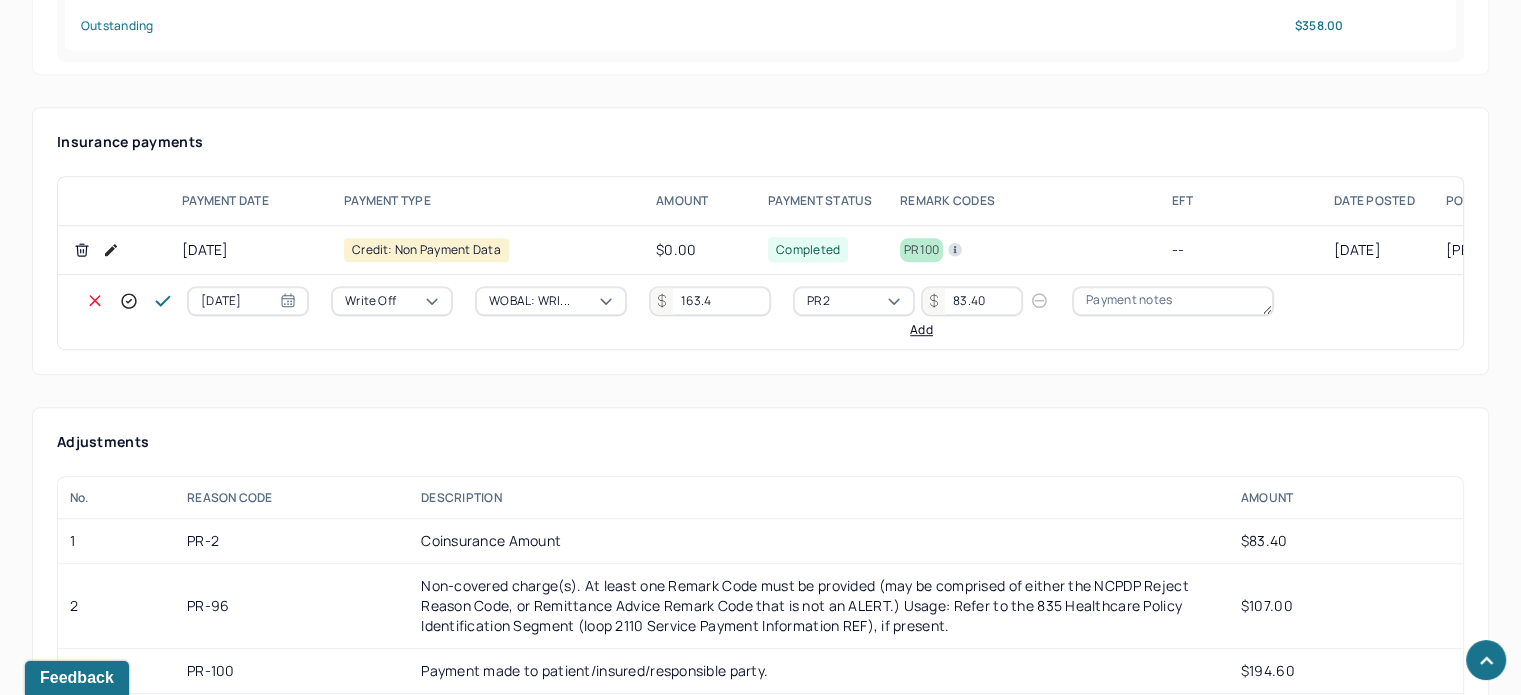 type on "83.40" 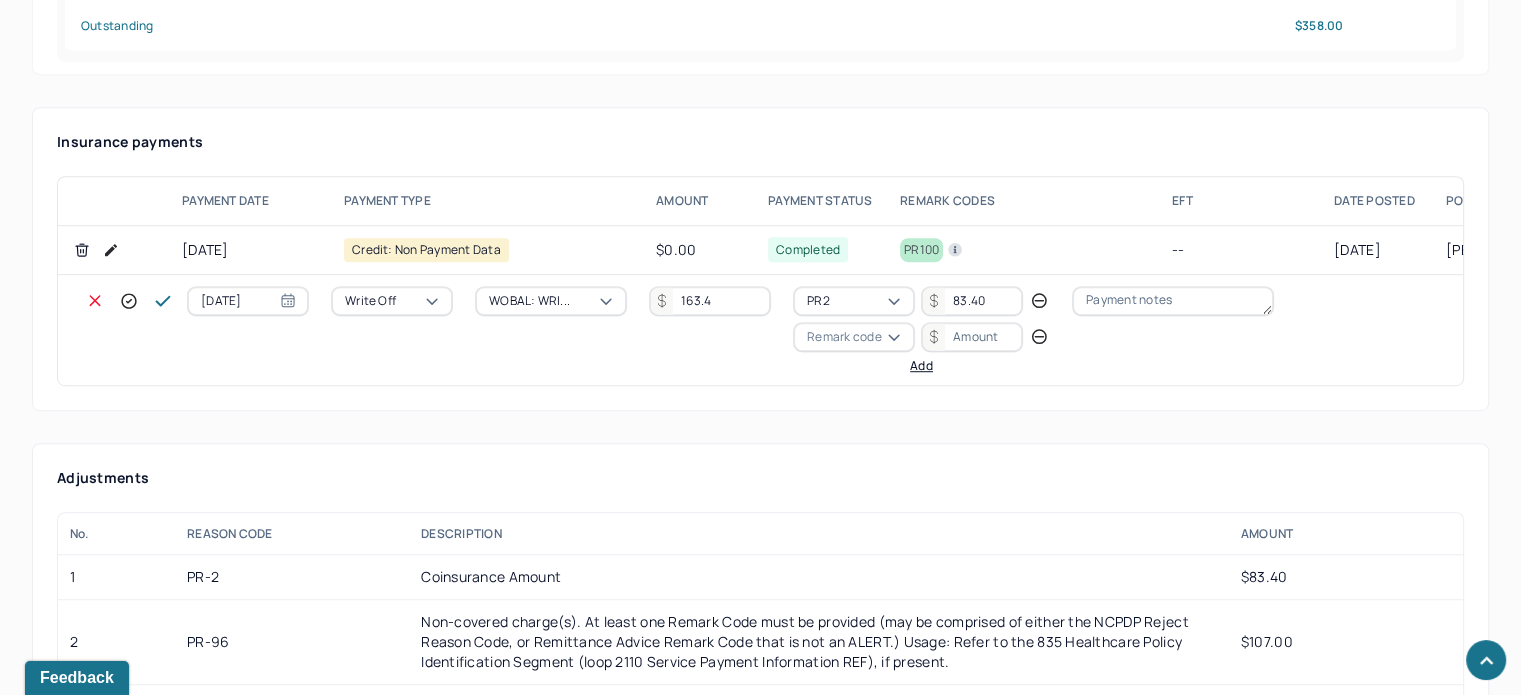 click on "Remark code" at bounding box center (844, 337) 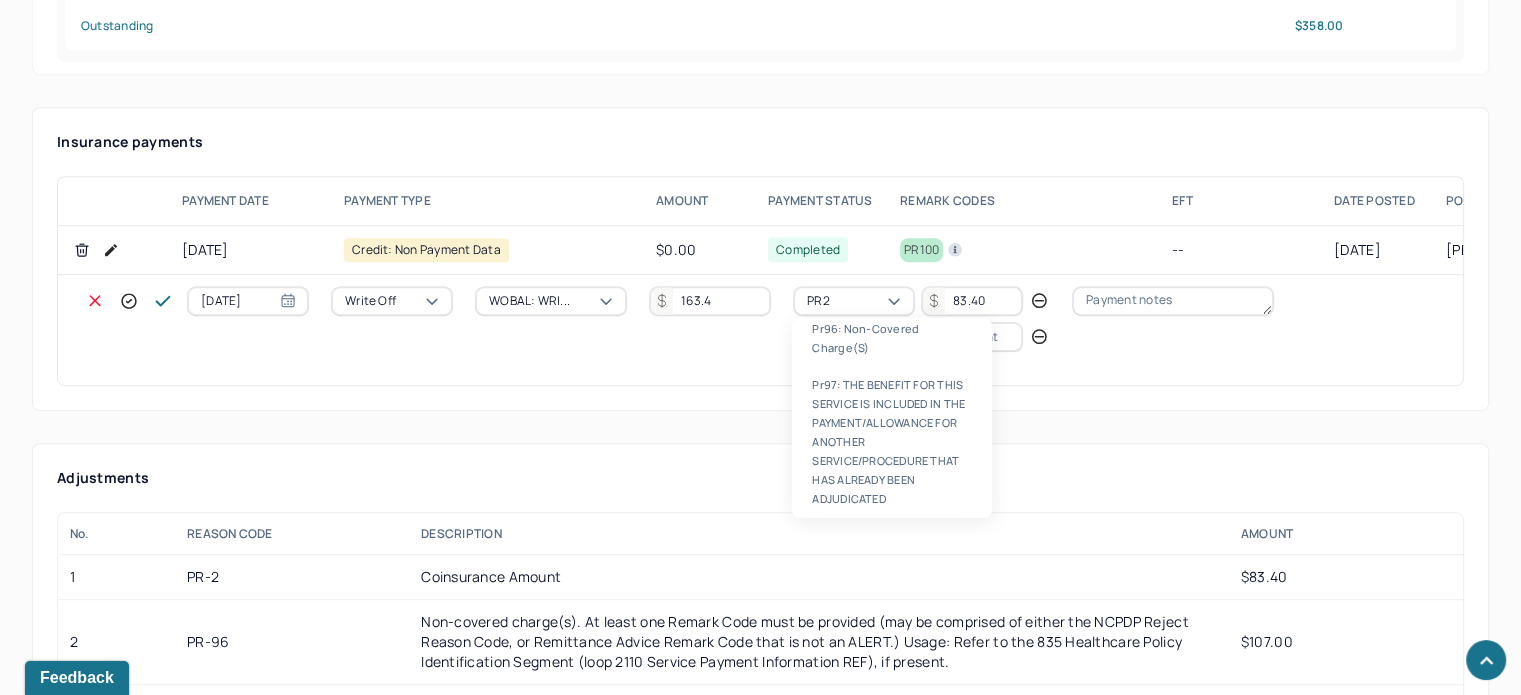 scroll, scrollTop: 84, scrollLeft: 0, axis: vertical 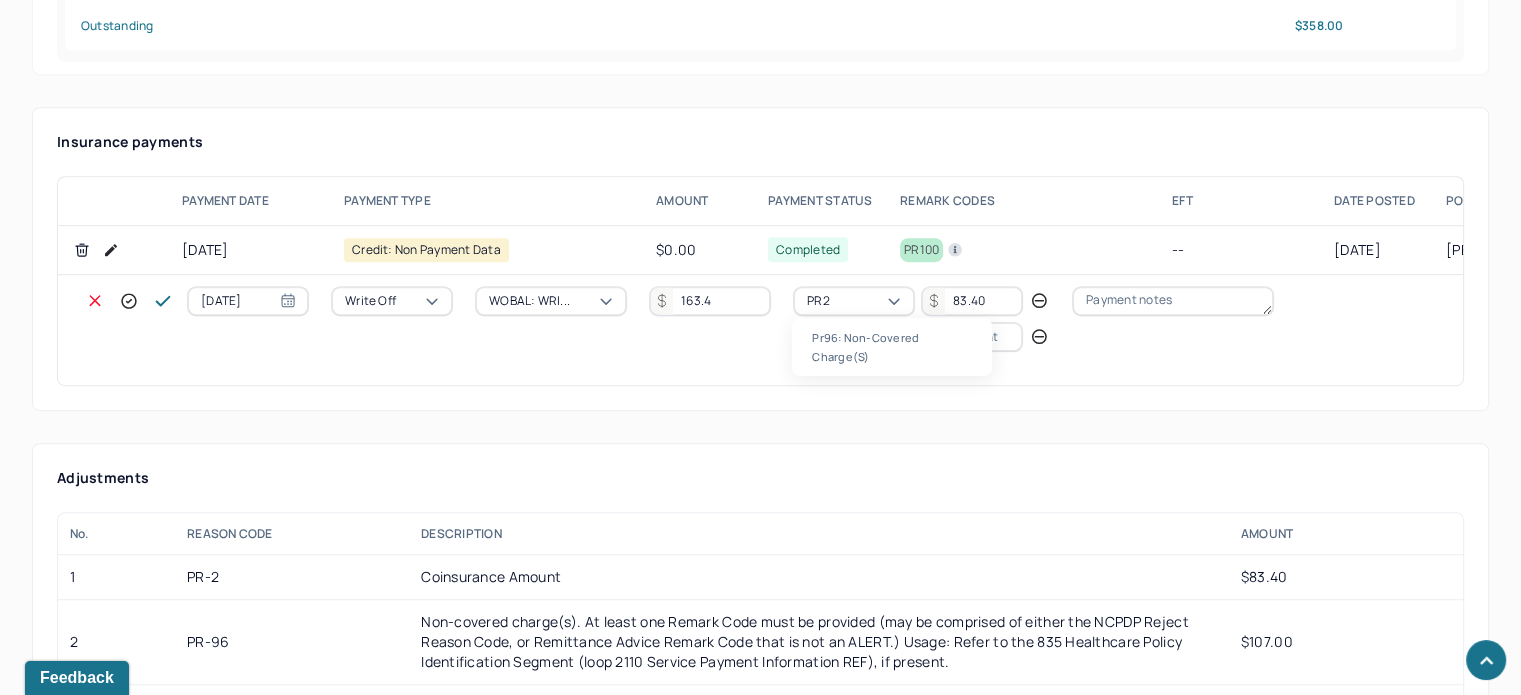 type 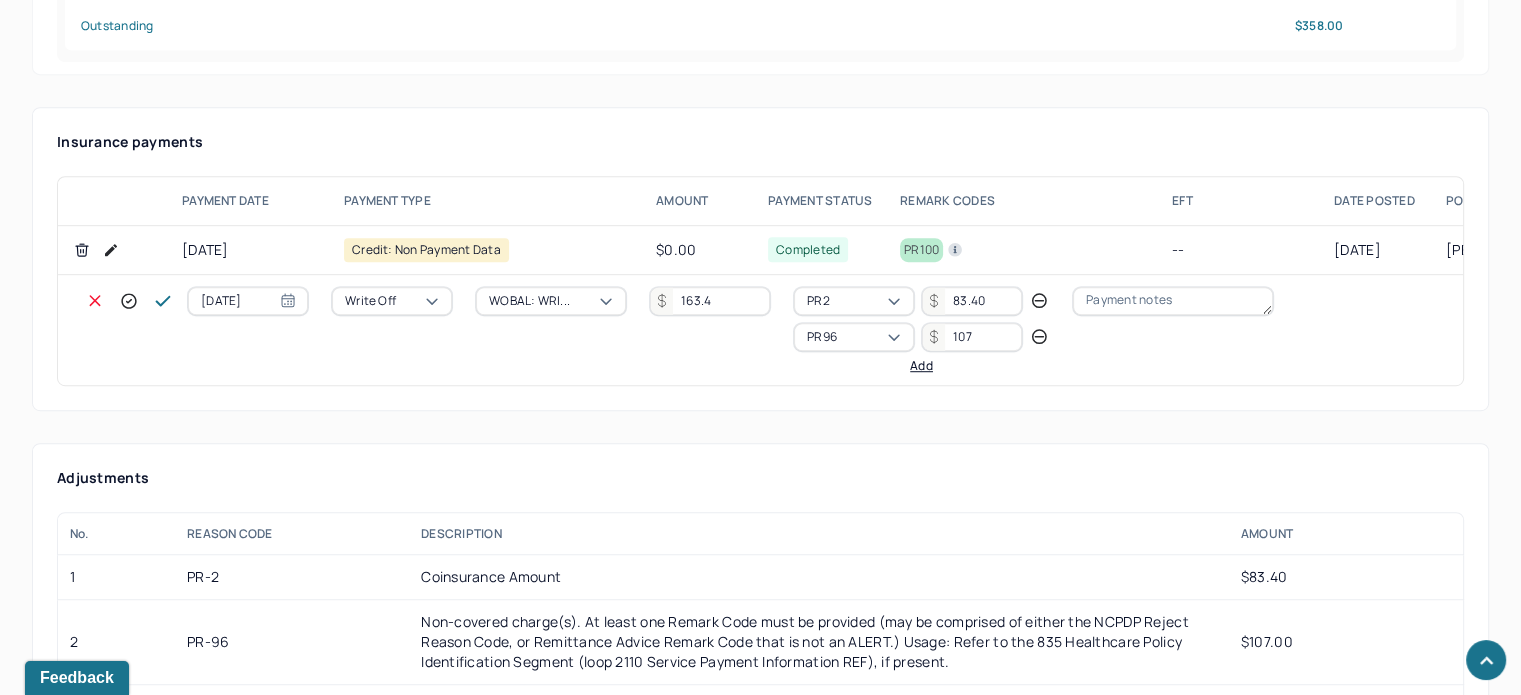 type on "107" 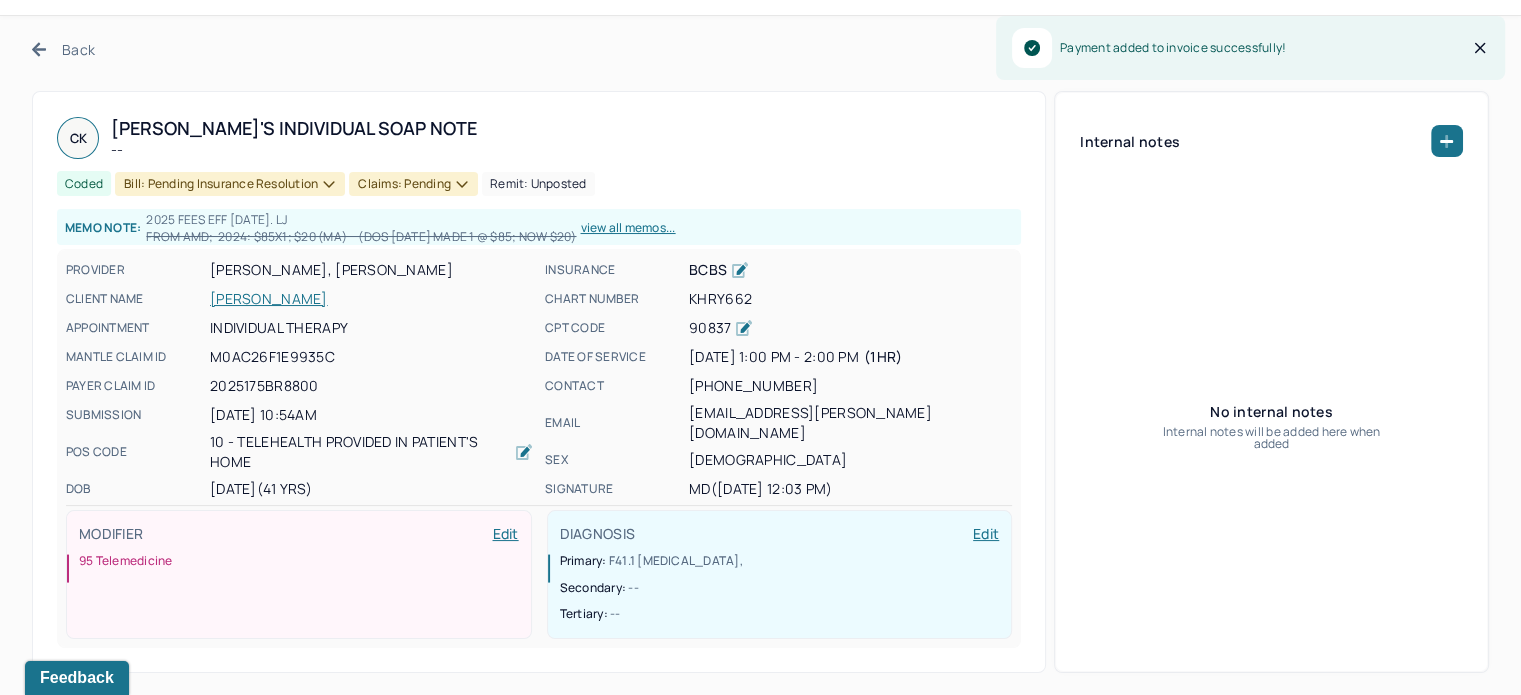 scroll, scrollTop: 0, scrollLeft: 0, axis: both 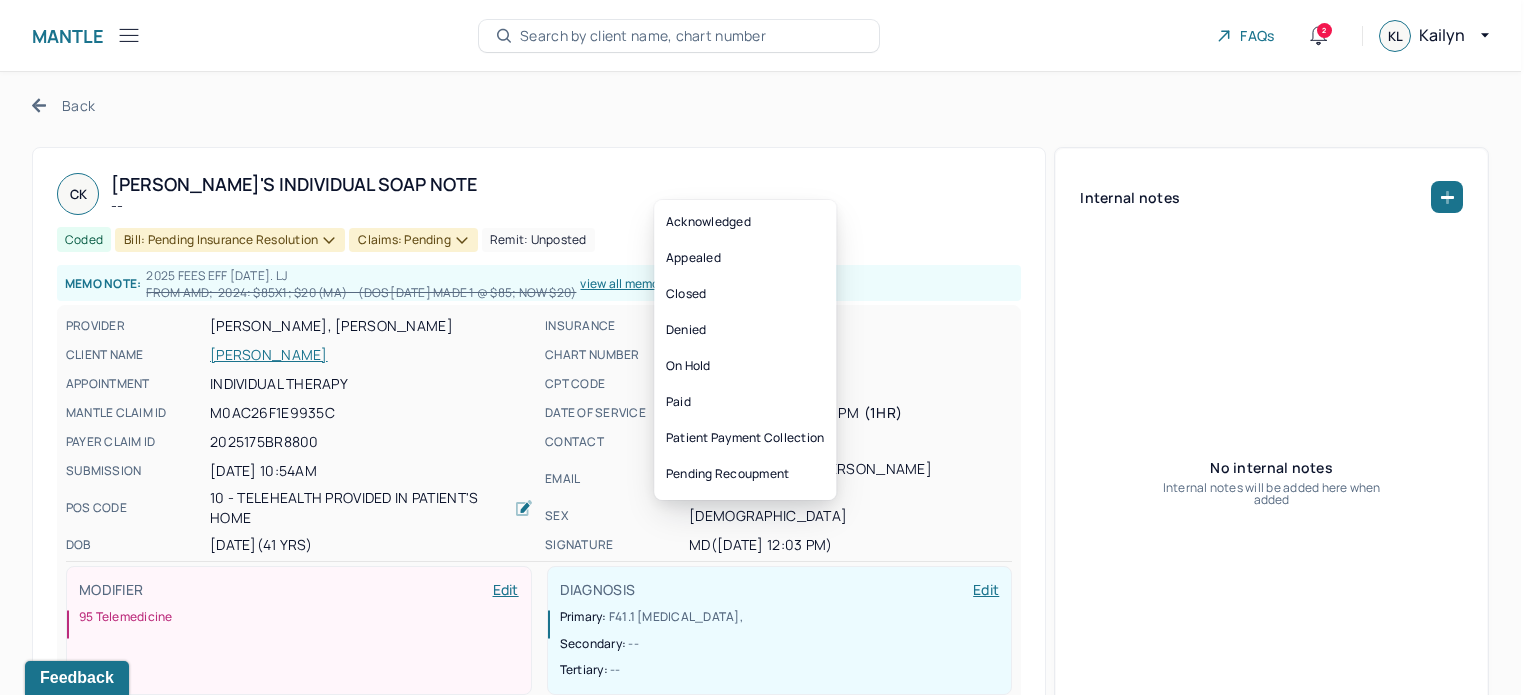 click on "Claims: pending" at bounding box center (413, 240) 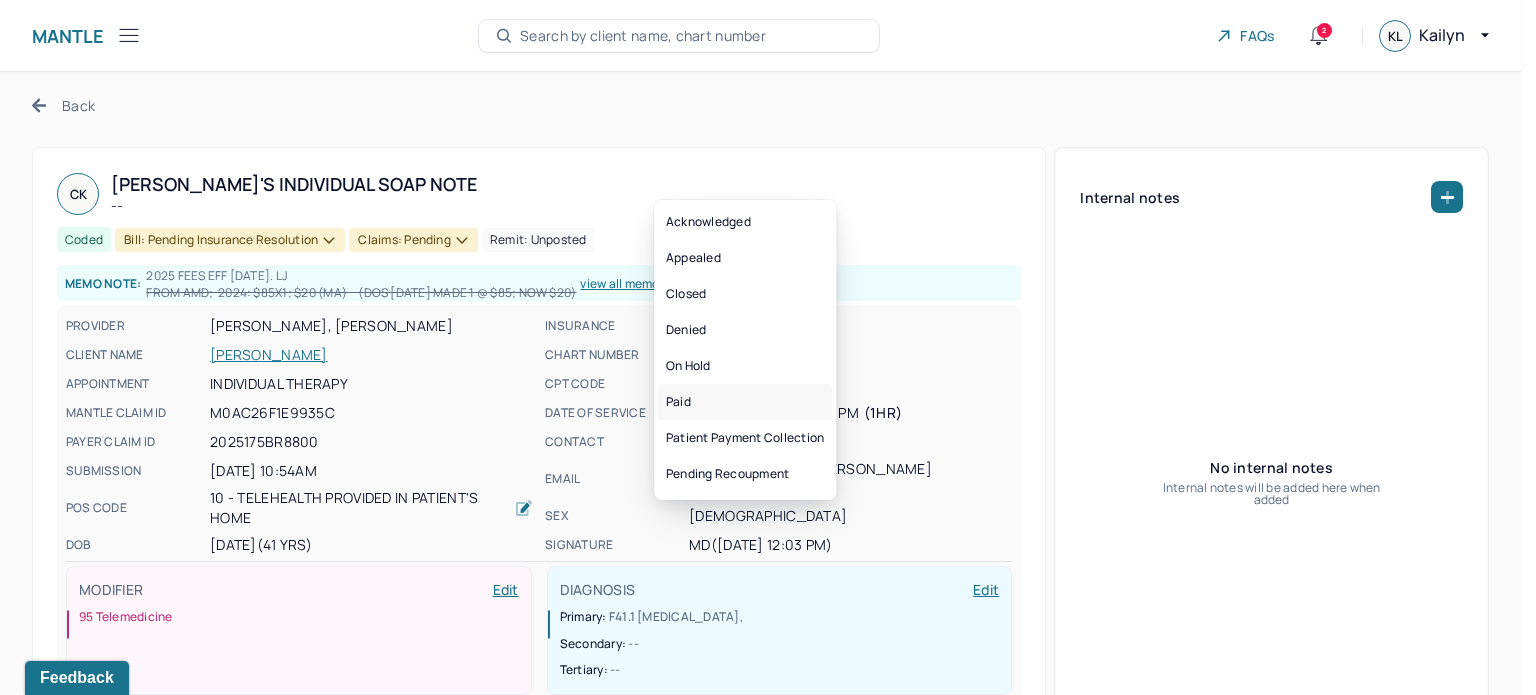 drag, startPoint x: 762, startPoint y: 398, endPoint x: 700, endPoint y: 241, distance: 168.79869 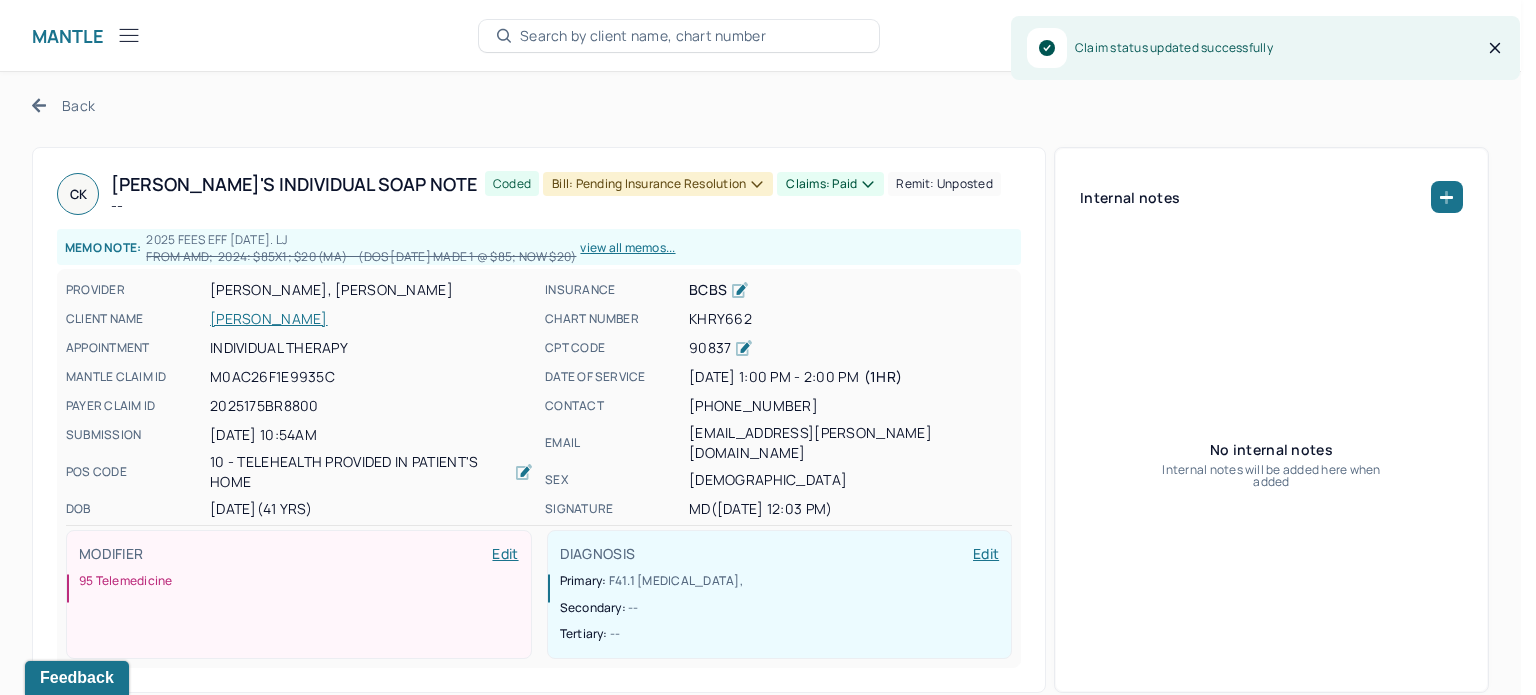 click on "Bill: Pending Insurance Resolution" at bounding box center [658, 184] 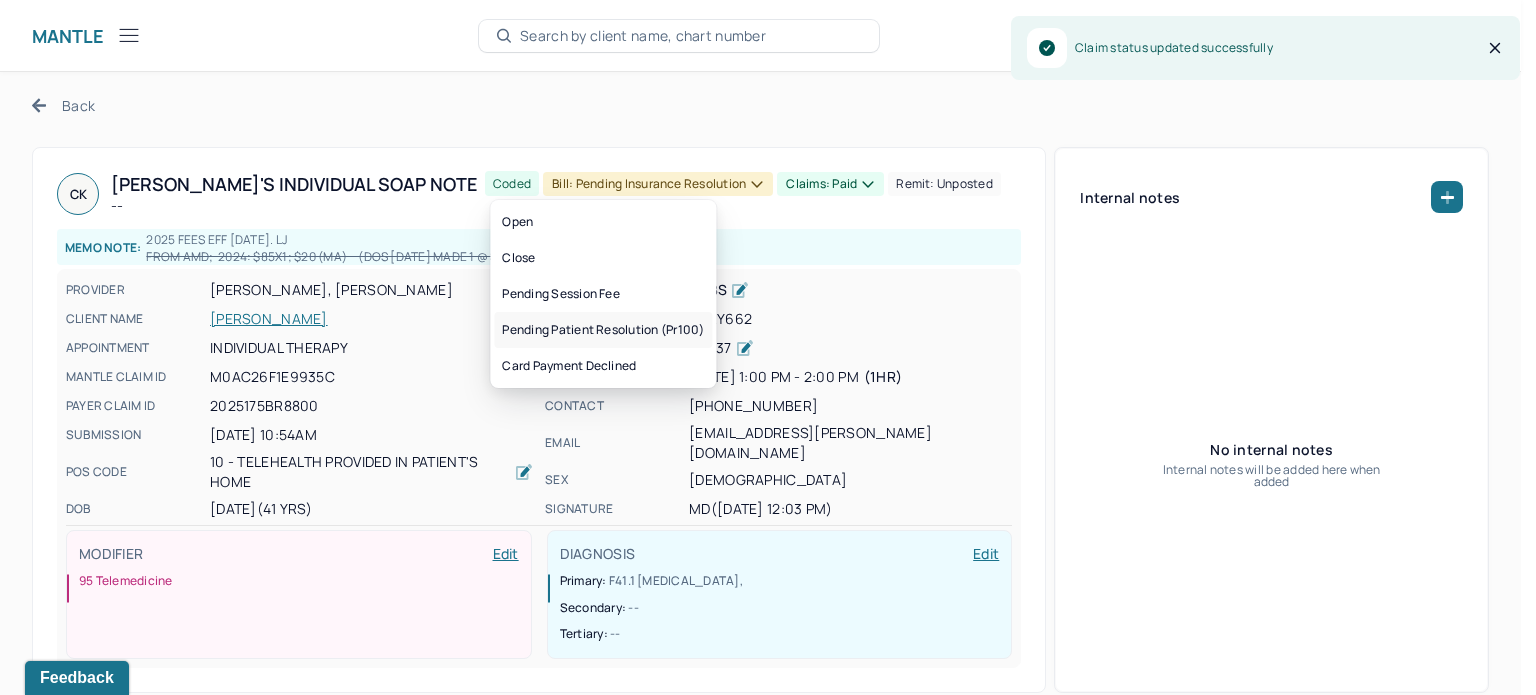 click on "Pending patient resolution (pr100)" at bounding box center (603, 330) 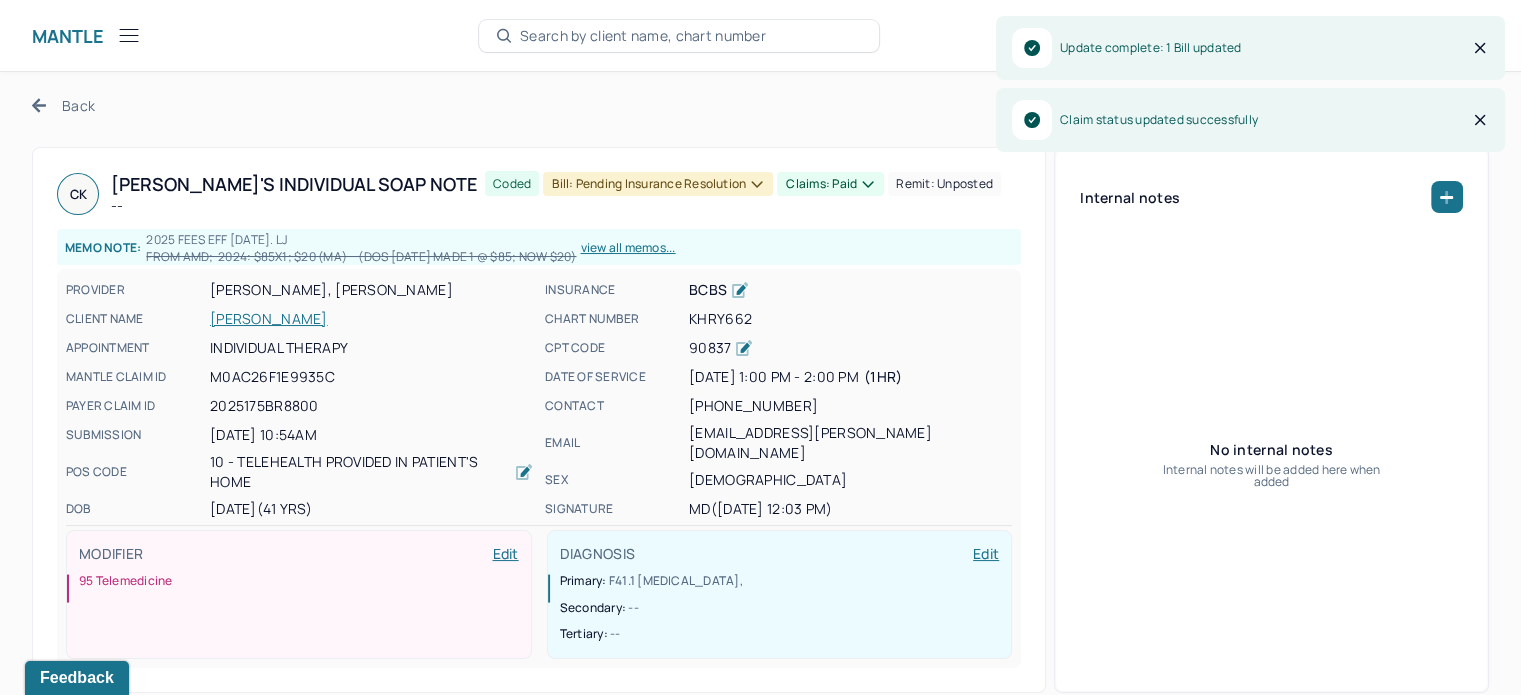 click on "Back" at bounding box center [63, 105] 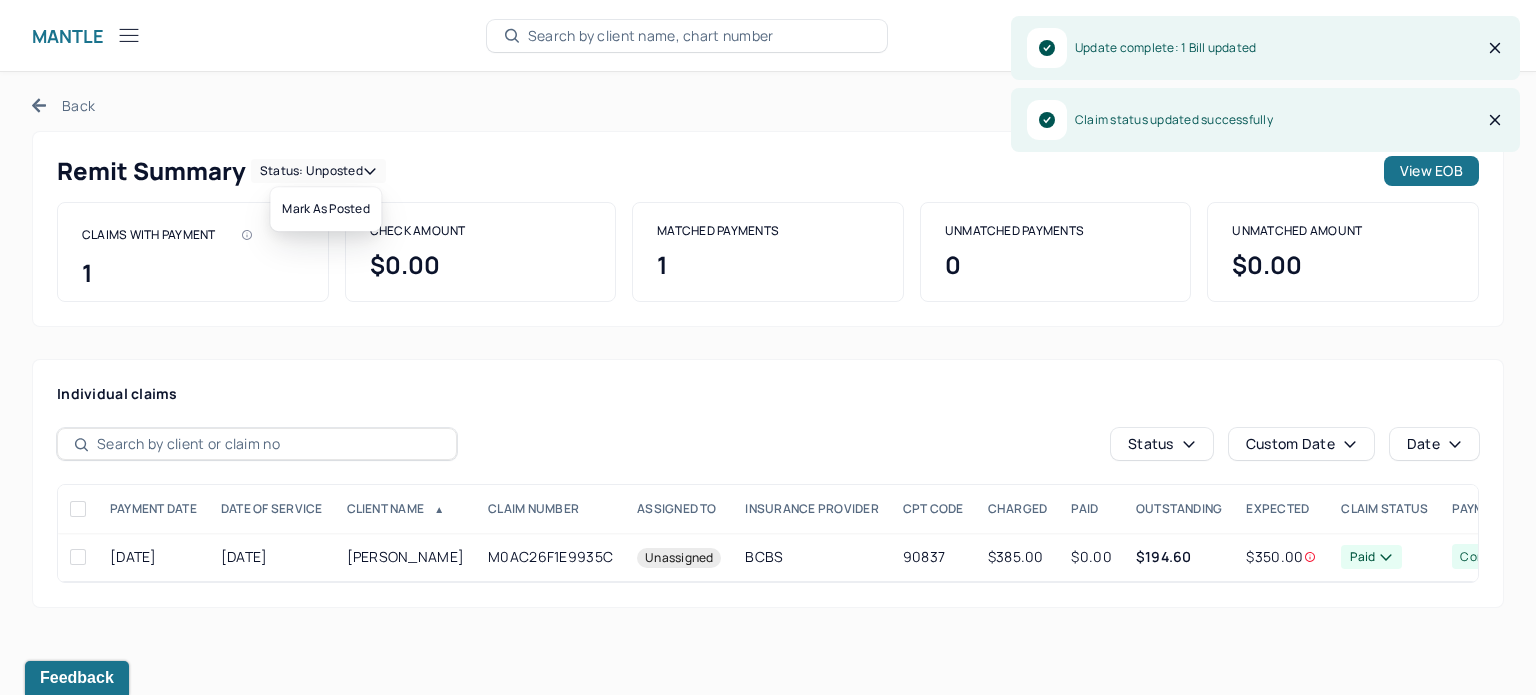 click on "Status: unposted" at bounding box center (318, 171) 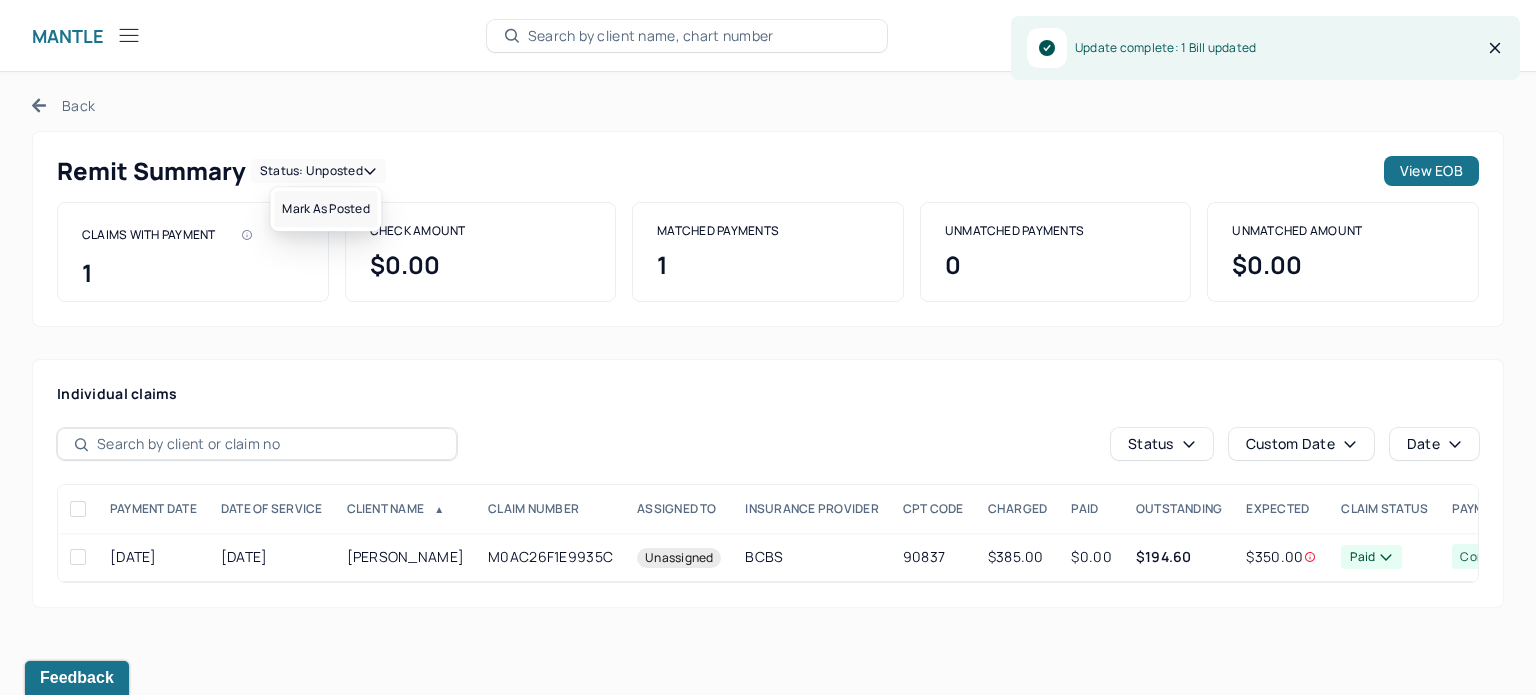 click on "Mark as Posted" at bounding box center (325, 209) 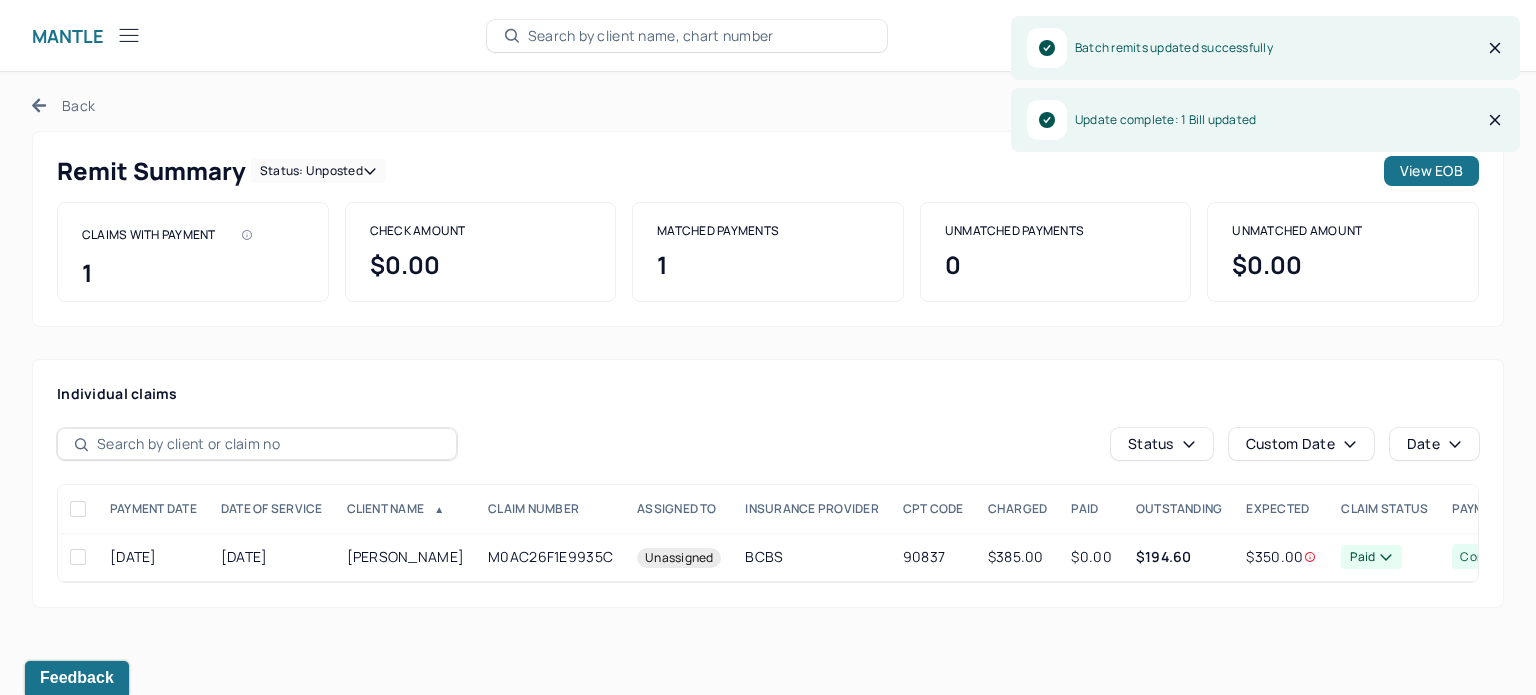 click on "Back" at bounding box center (63, 105) 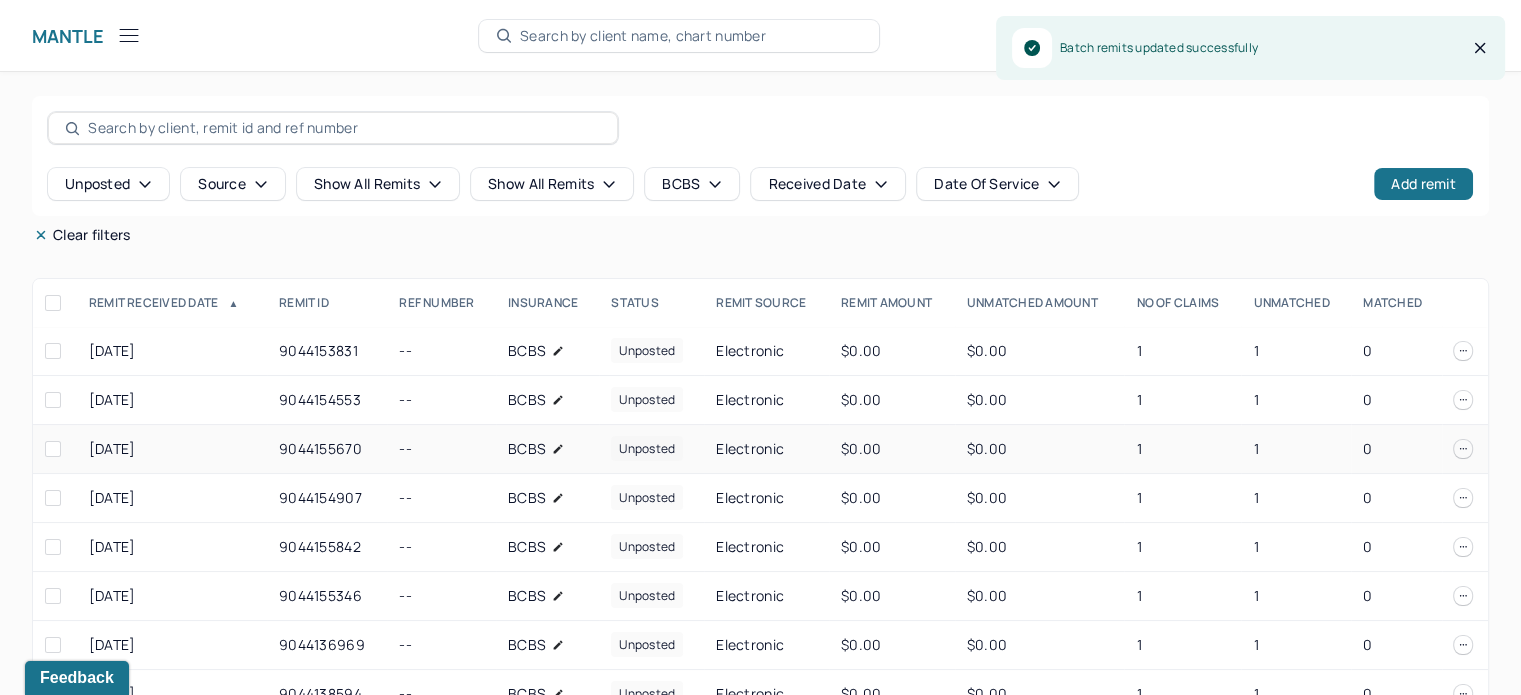 click on "1" at bounding box center [1296, 449] 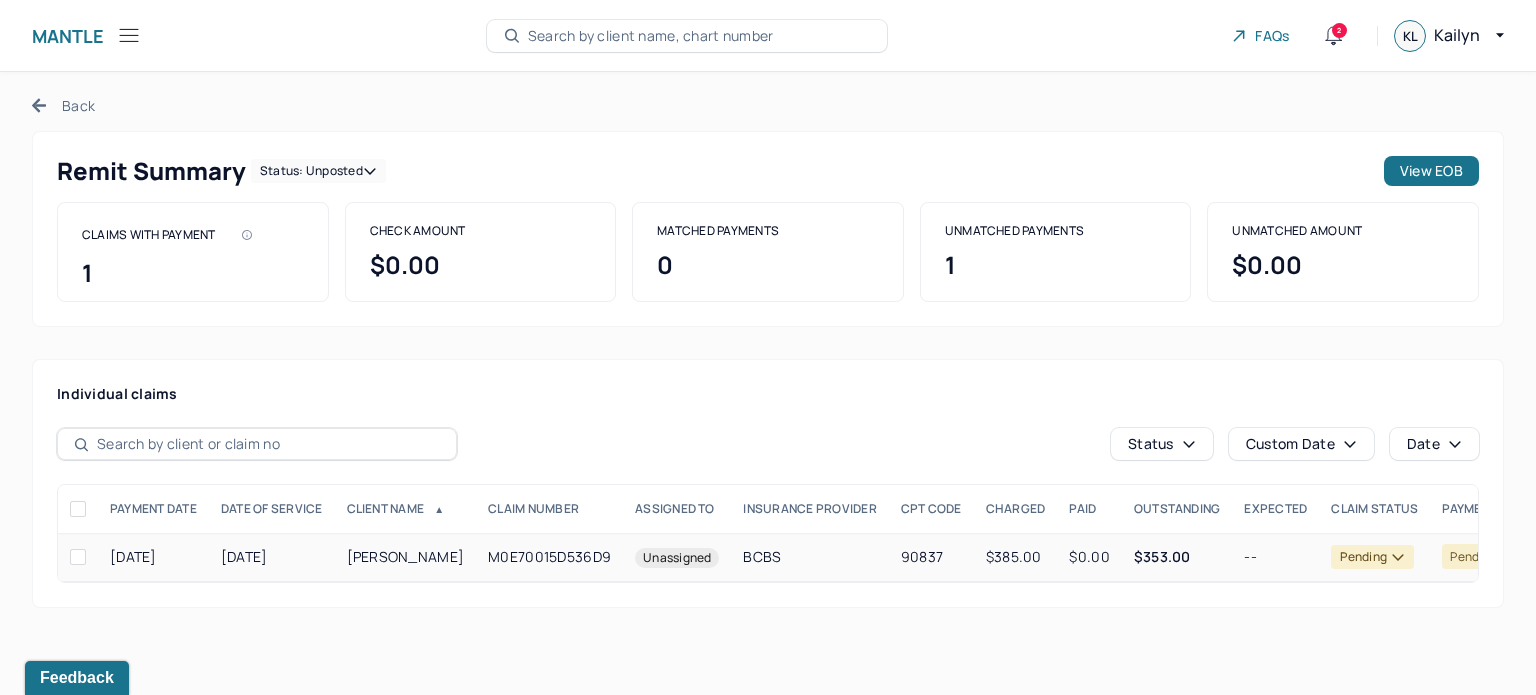click on "$353.00" at bounding box center (1162, 556) 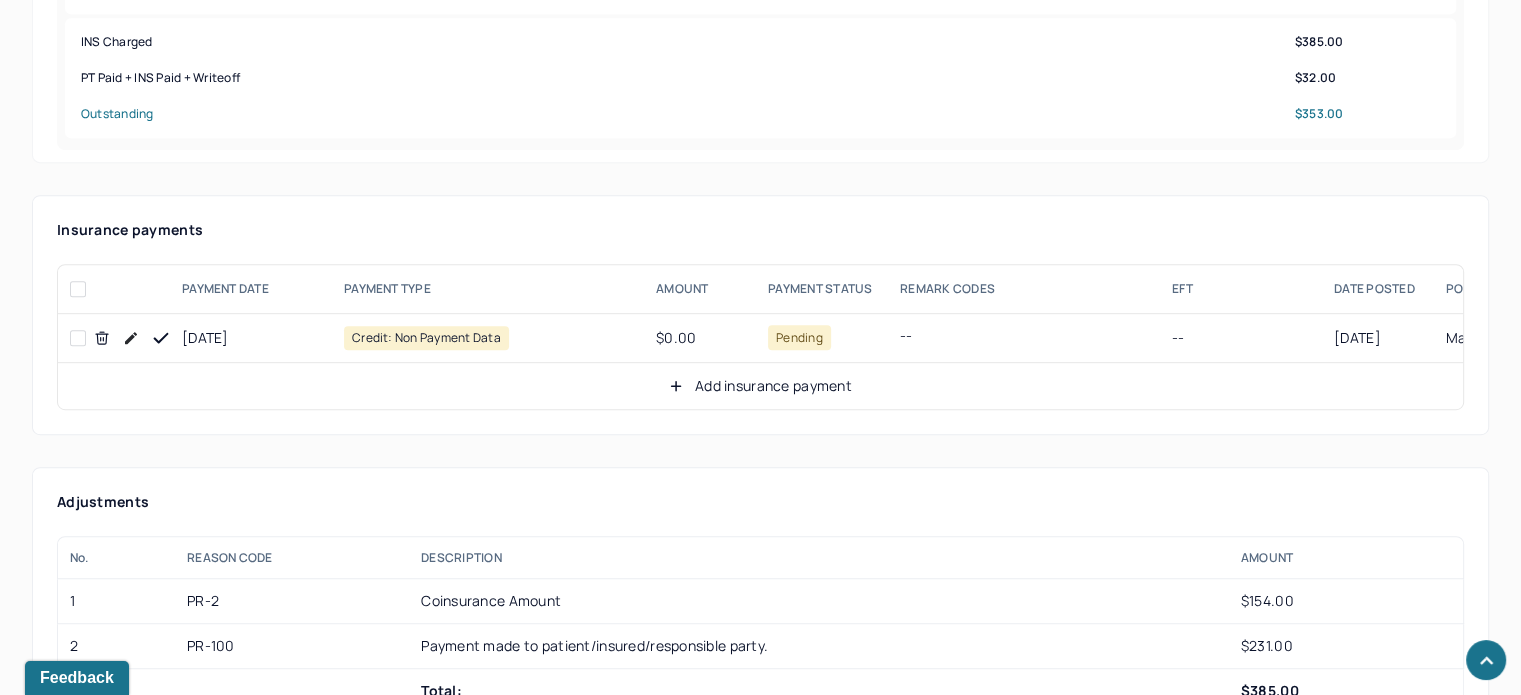 scroll, scrollTop: 1100, scrollLeft: 0, axis: vertical 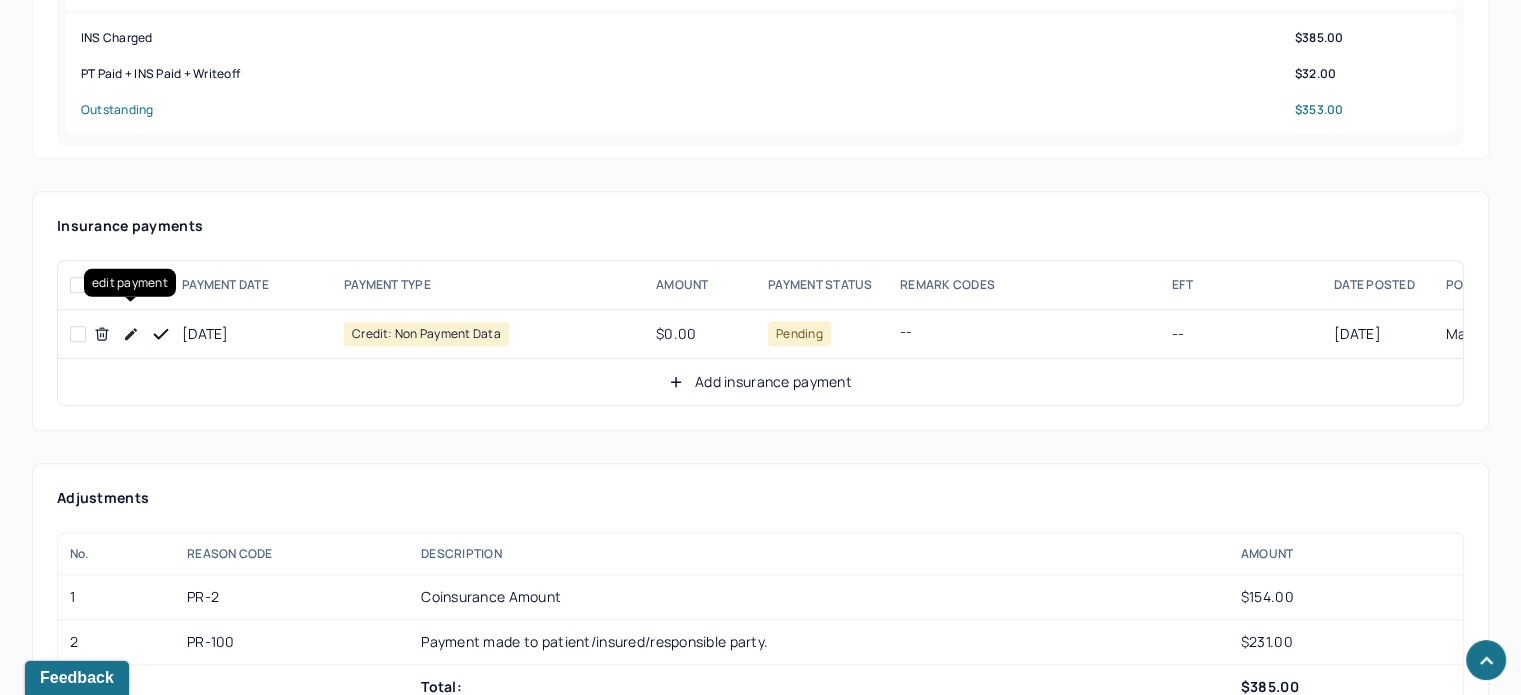 click 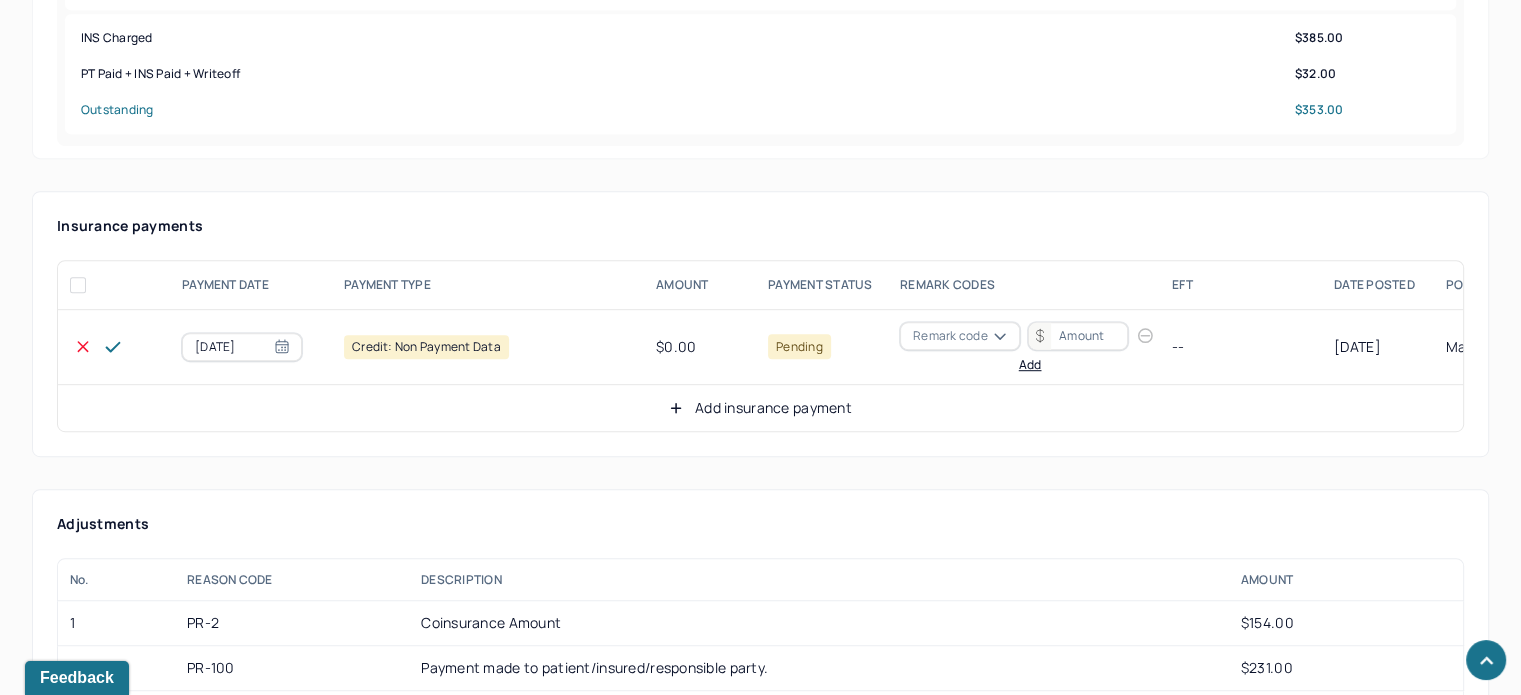 click on "Remark code" at bounding box center [950, 336] 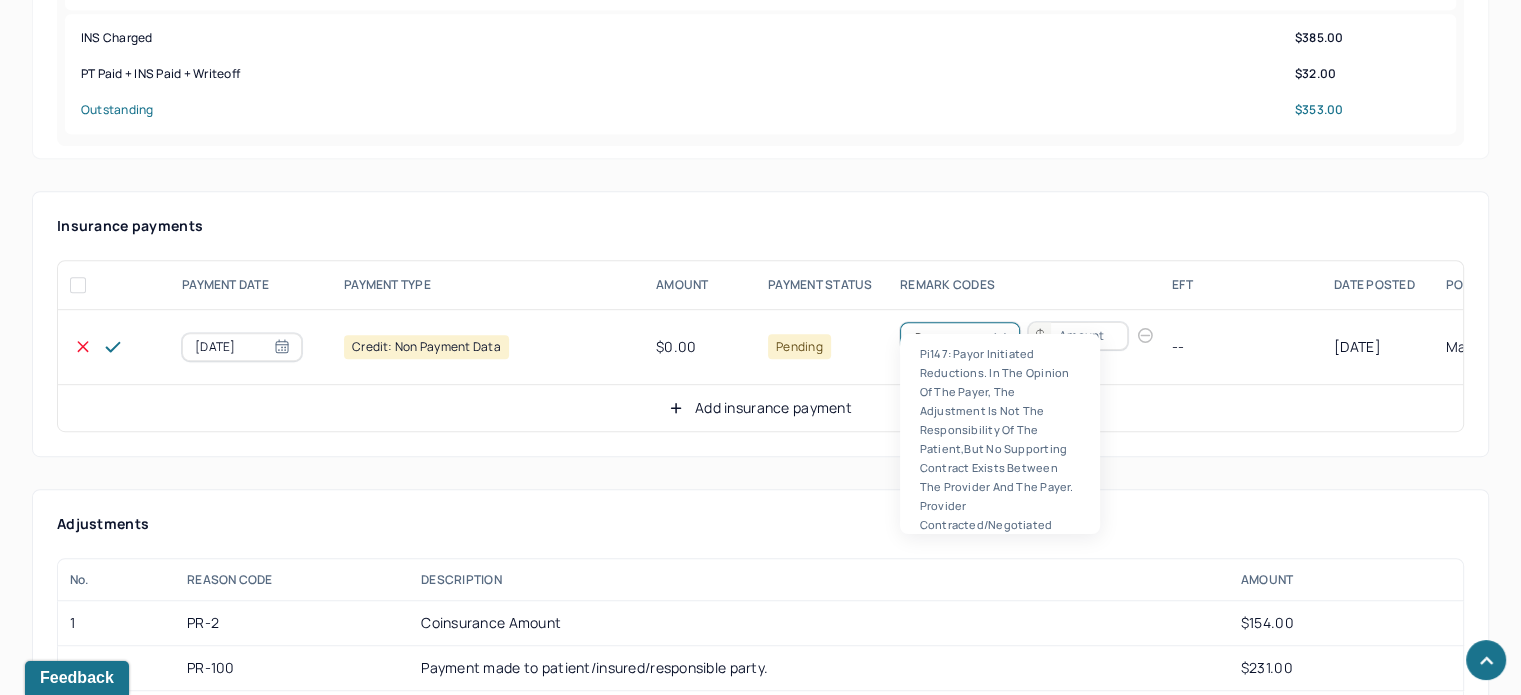 scroll, scrollTop: 124, scrollLeft: 0, axis: vertical 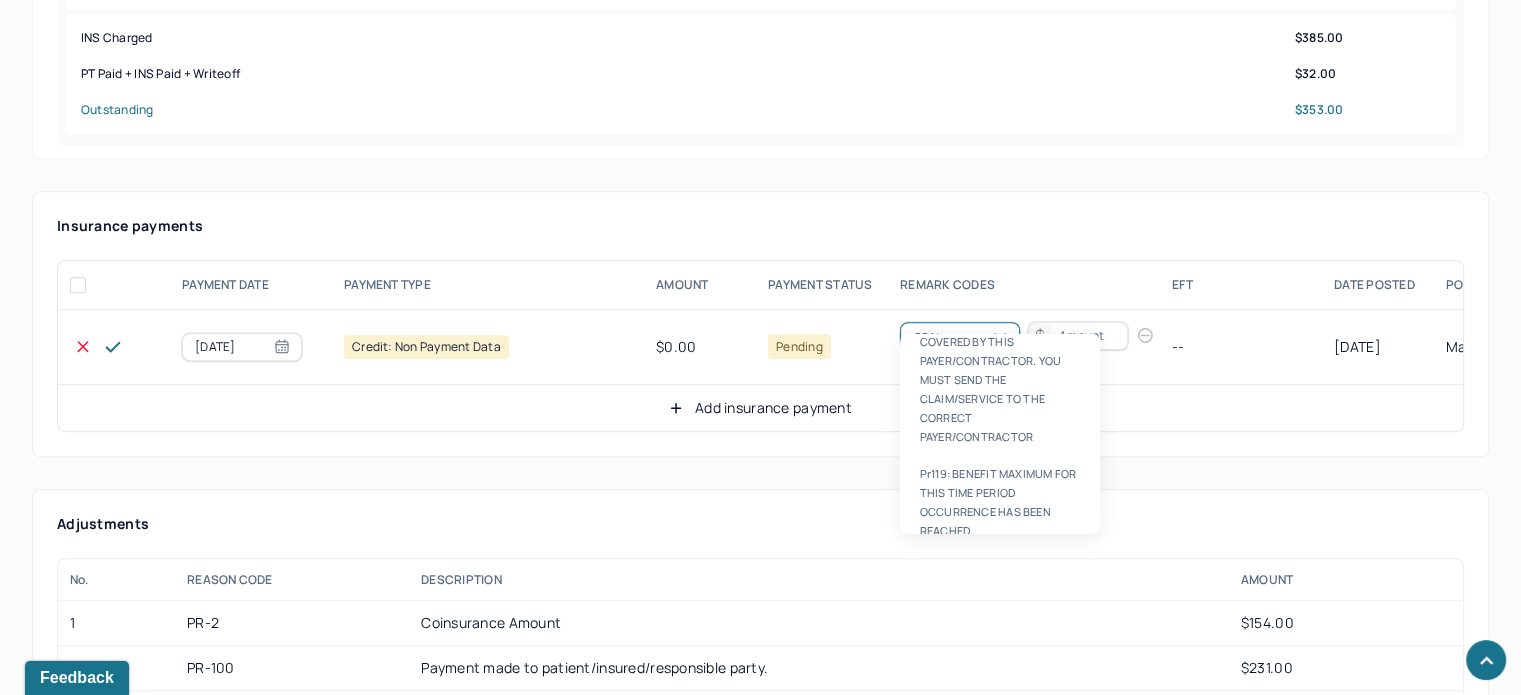 type on "PR100" 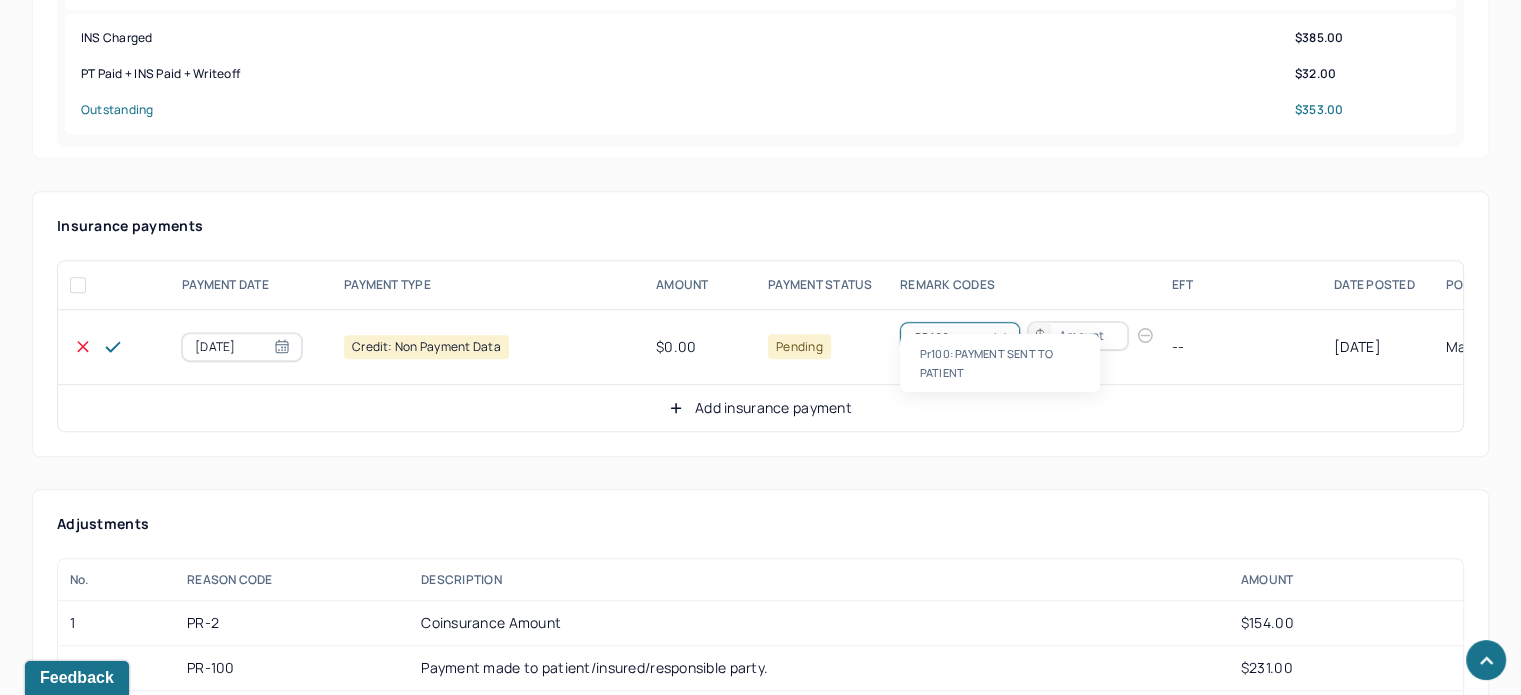 type 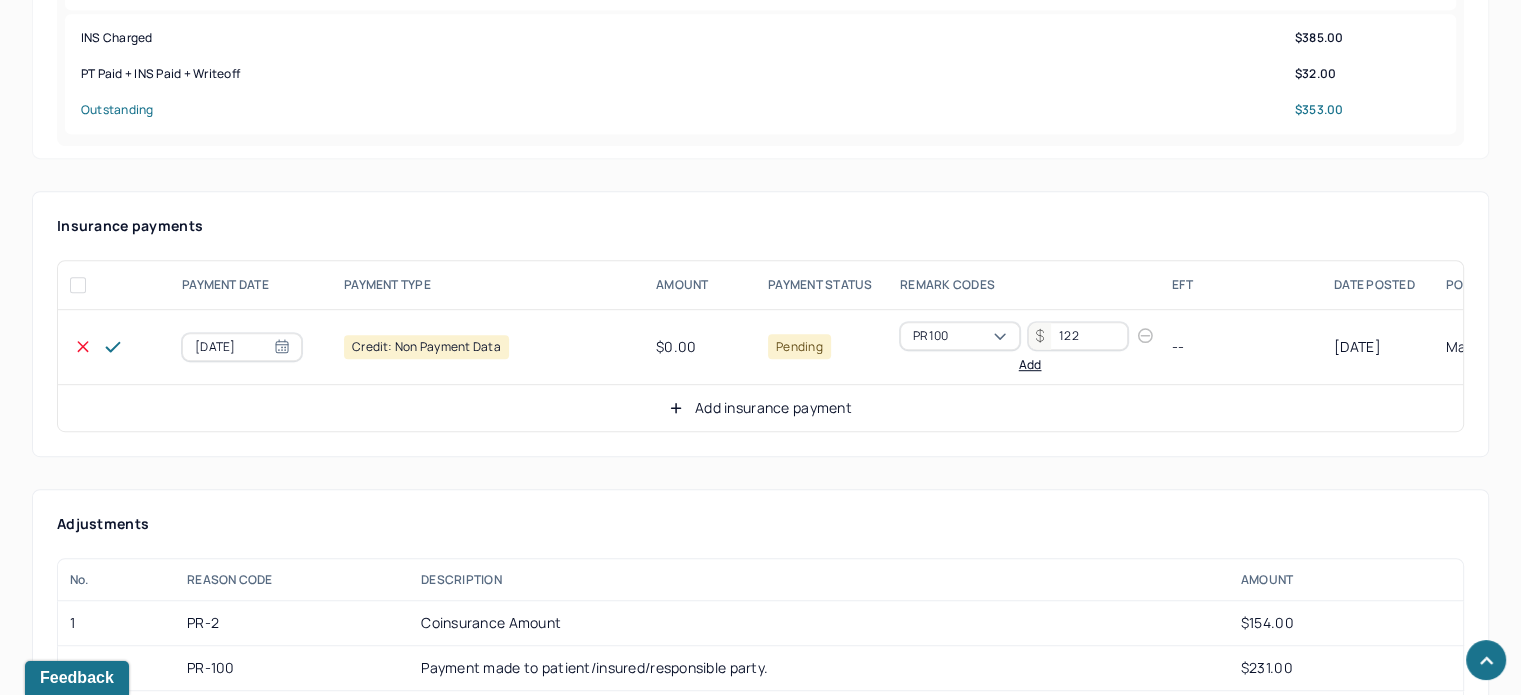 drag, startPoint x: 1110, startPoint y: 309, endPoint x: 958, endPoint y: 310, distance: 152.0033 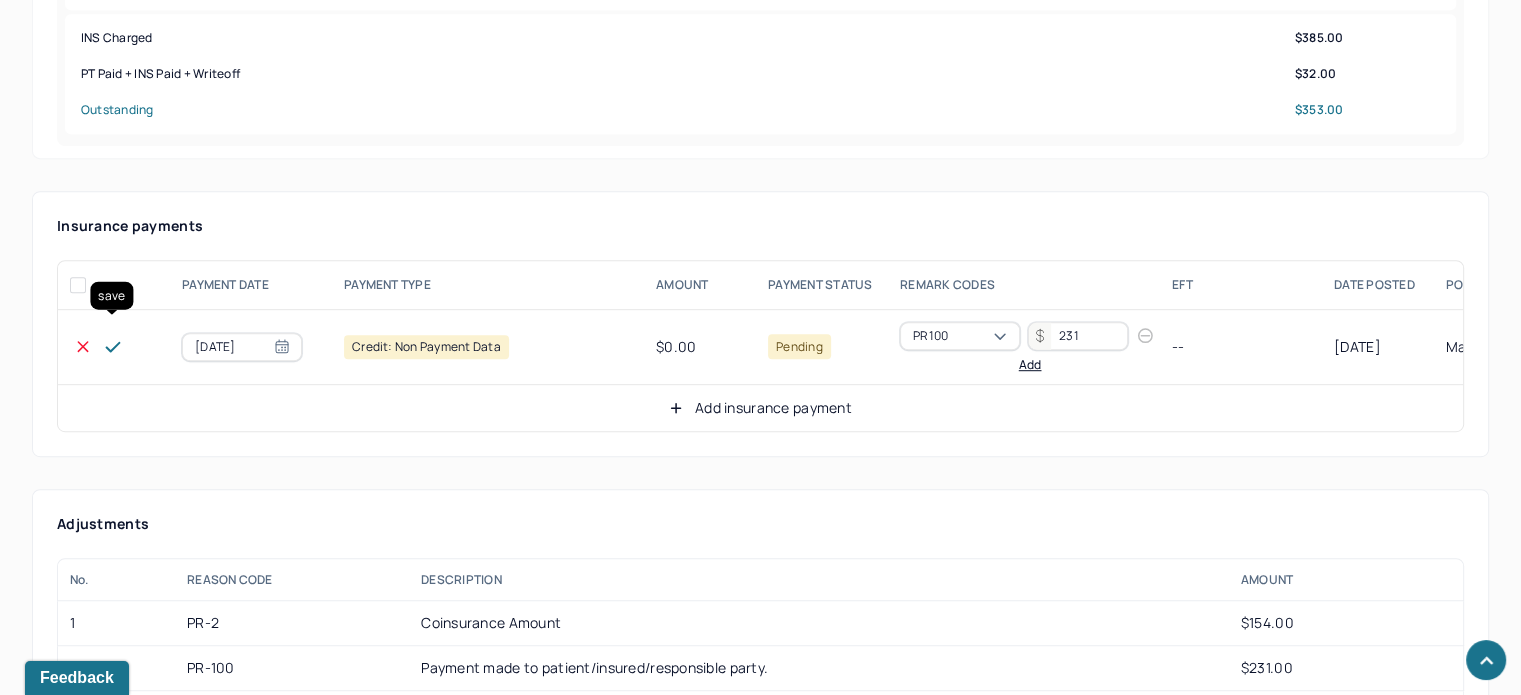 type on "231" 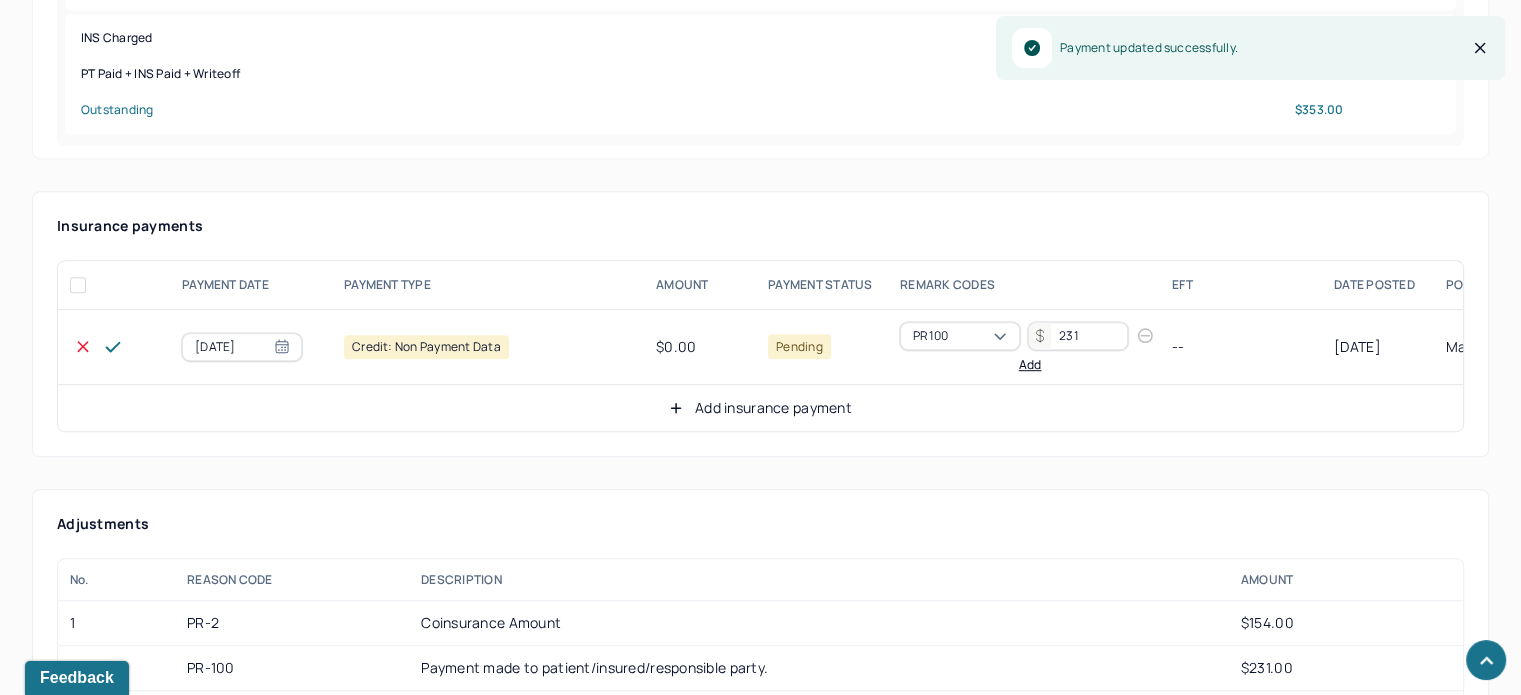 click on "Add insurance payment" at bounding box center (760, 408) 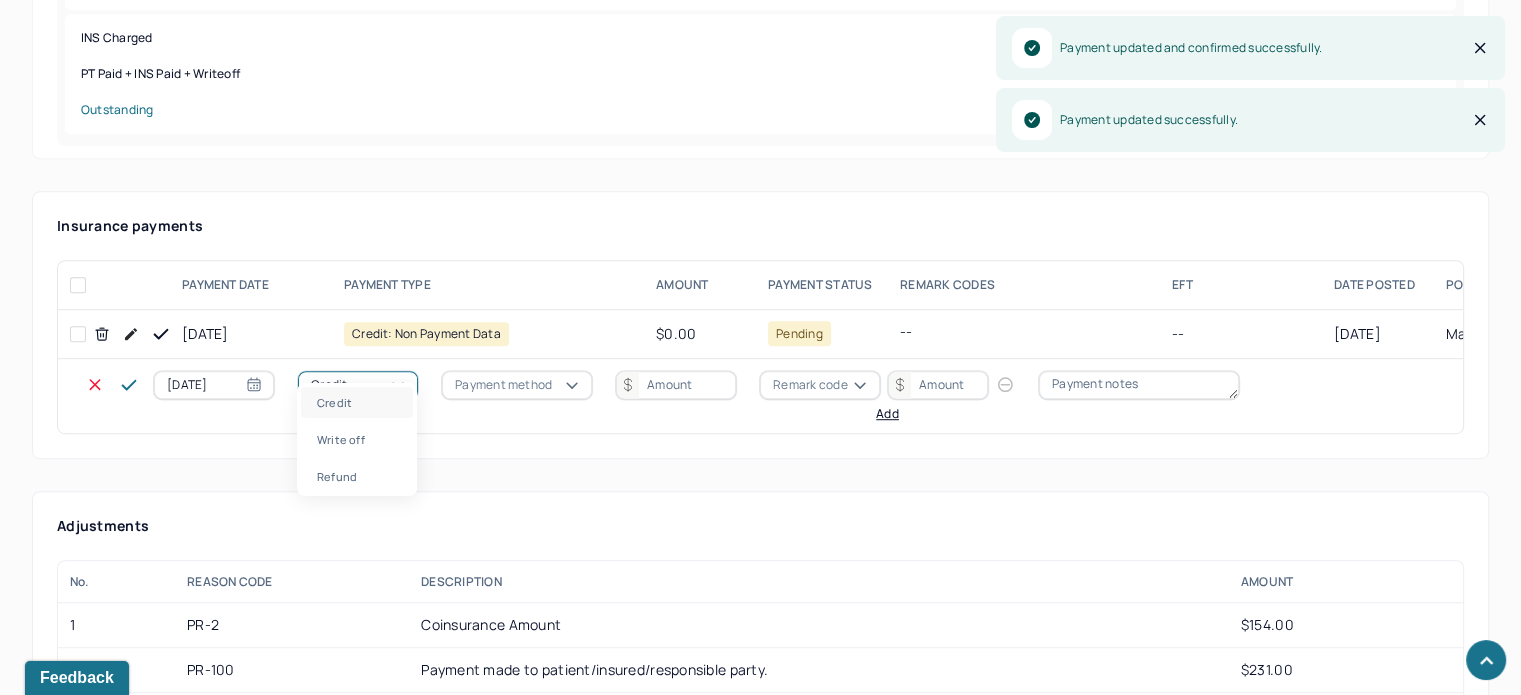click on "Credit" at bounding box center (358, 385) 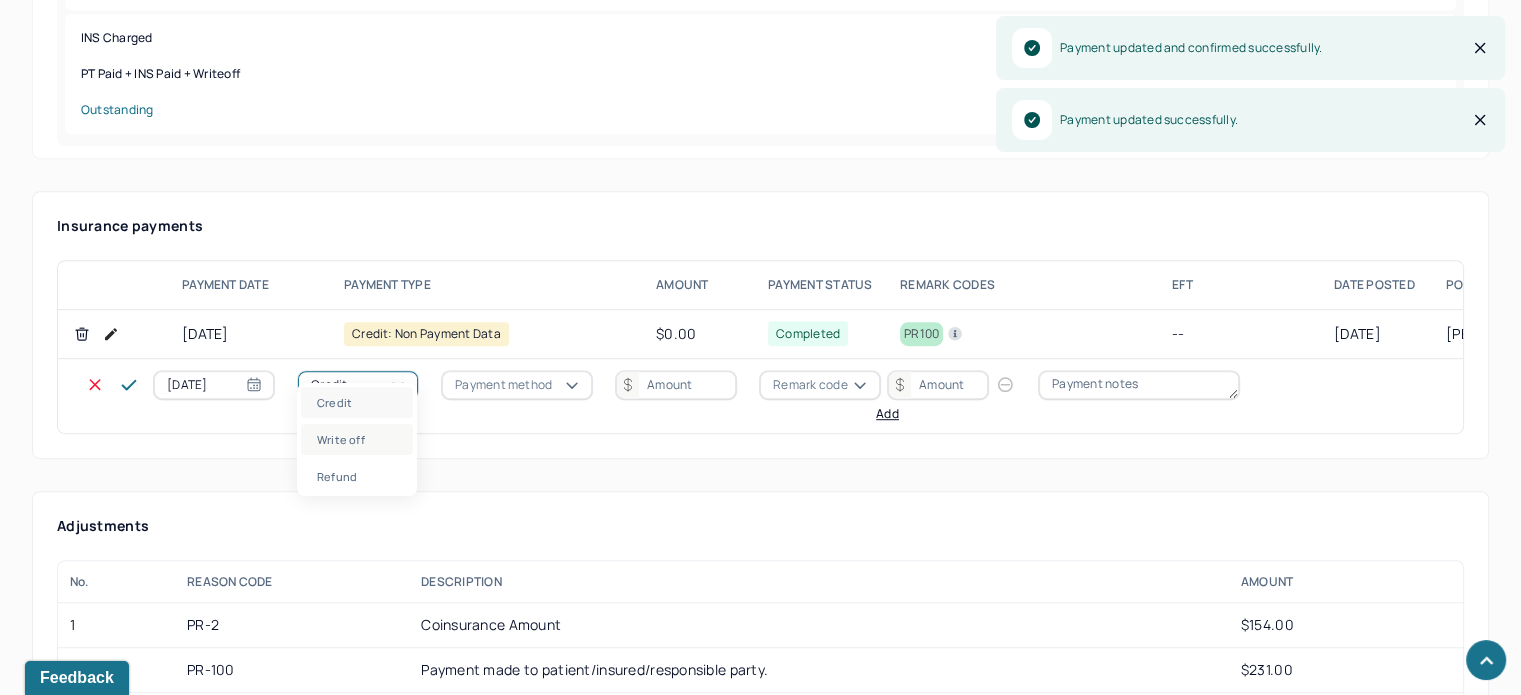 drag, startPoint x: 363, startPoint y: 430, endPoint x: 511, endPoint y: 379, distance: 156.54073 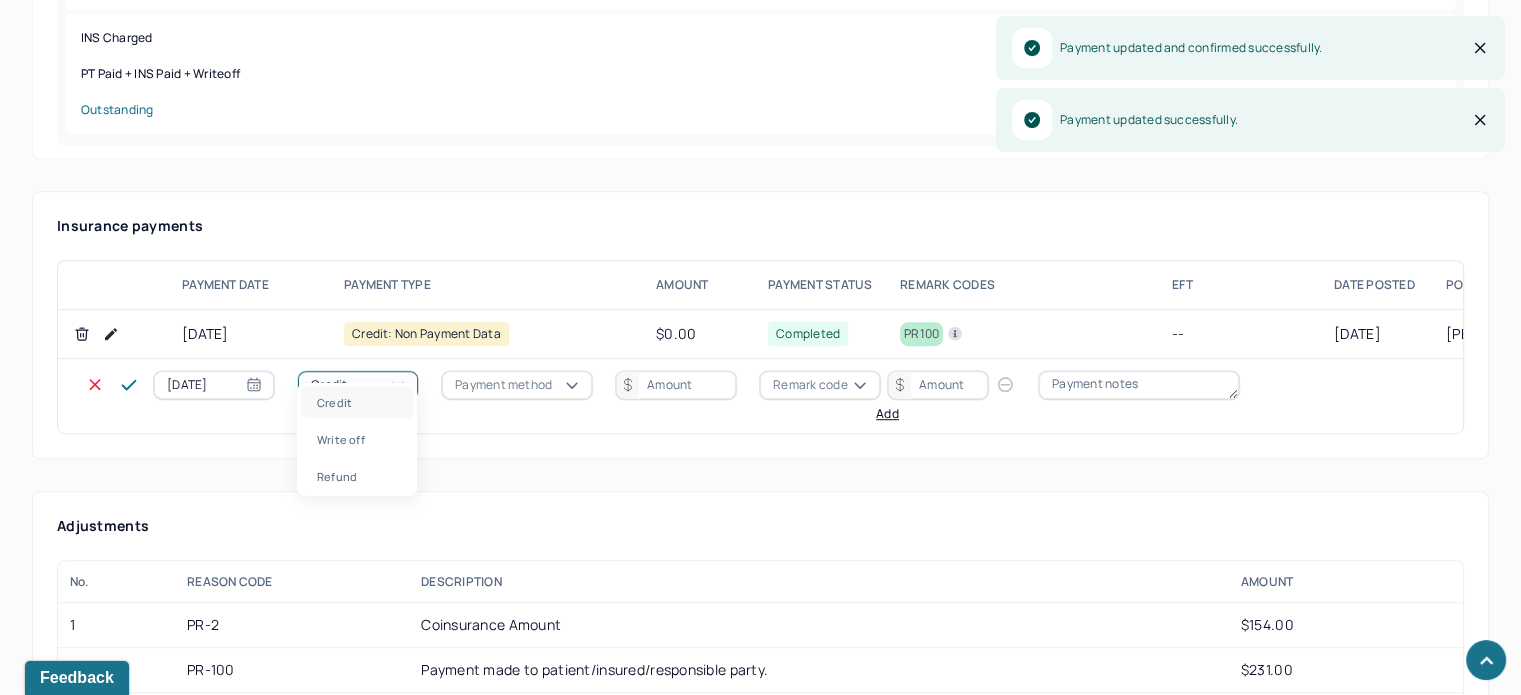 click on "Write off" at bounding box center [357, 439] 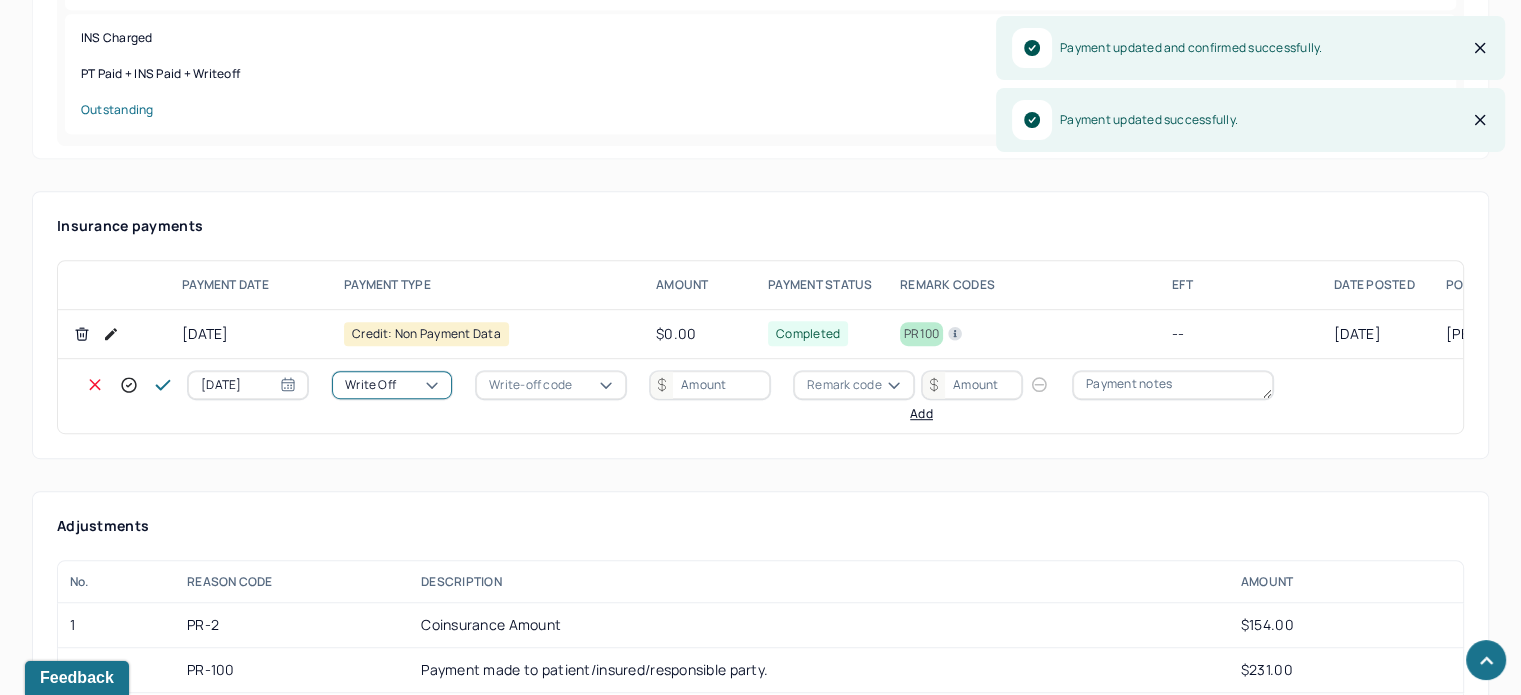 click on "Write-off code" at bounding box center [530, 385] 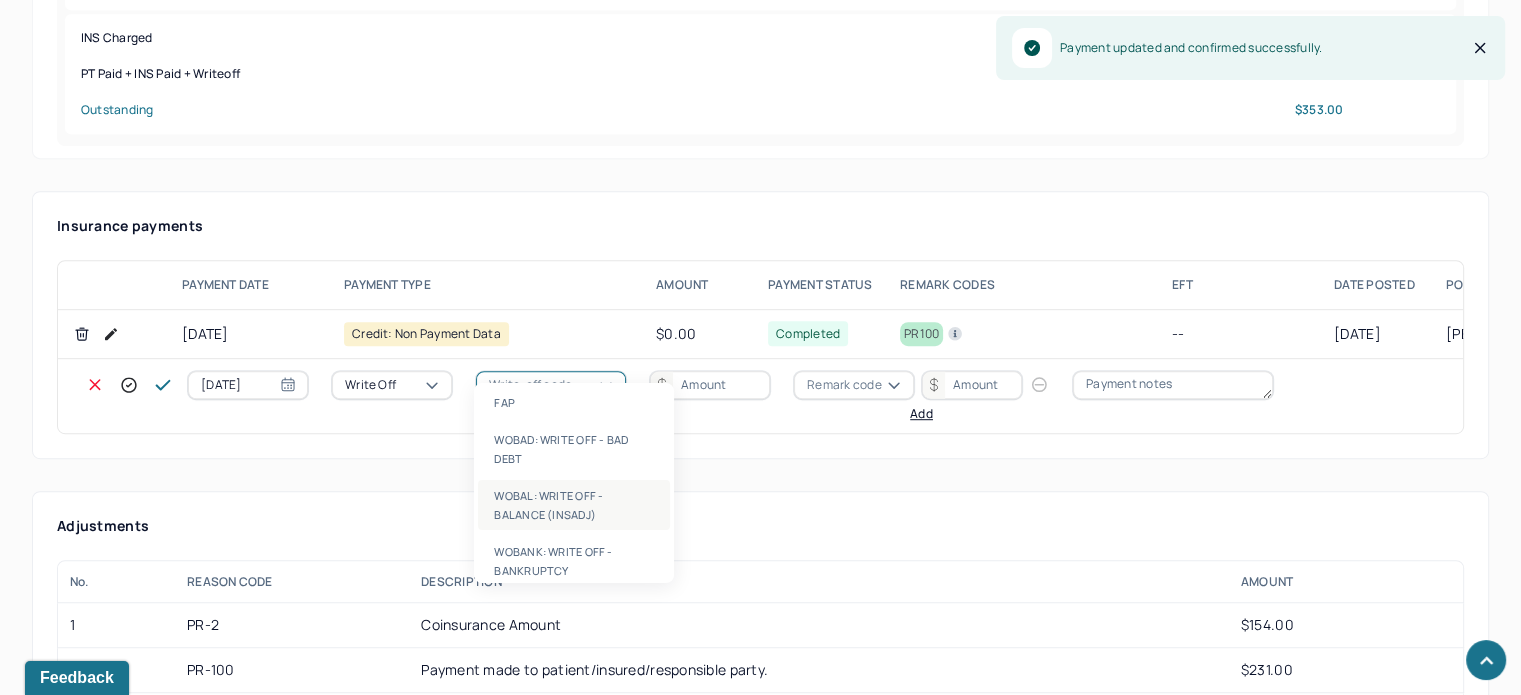 click on "WOBAL: WRITE OFF - BALANCE (INSADJ)" at bounding box center (574, 505) 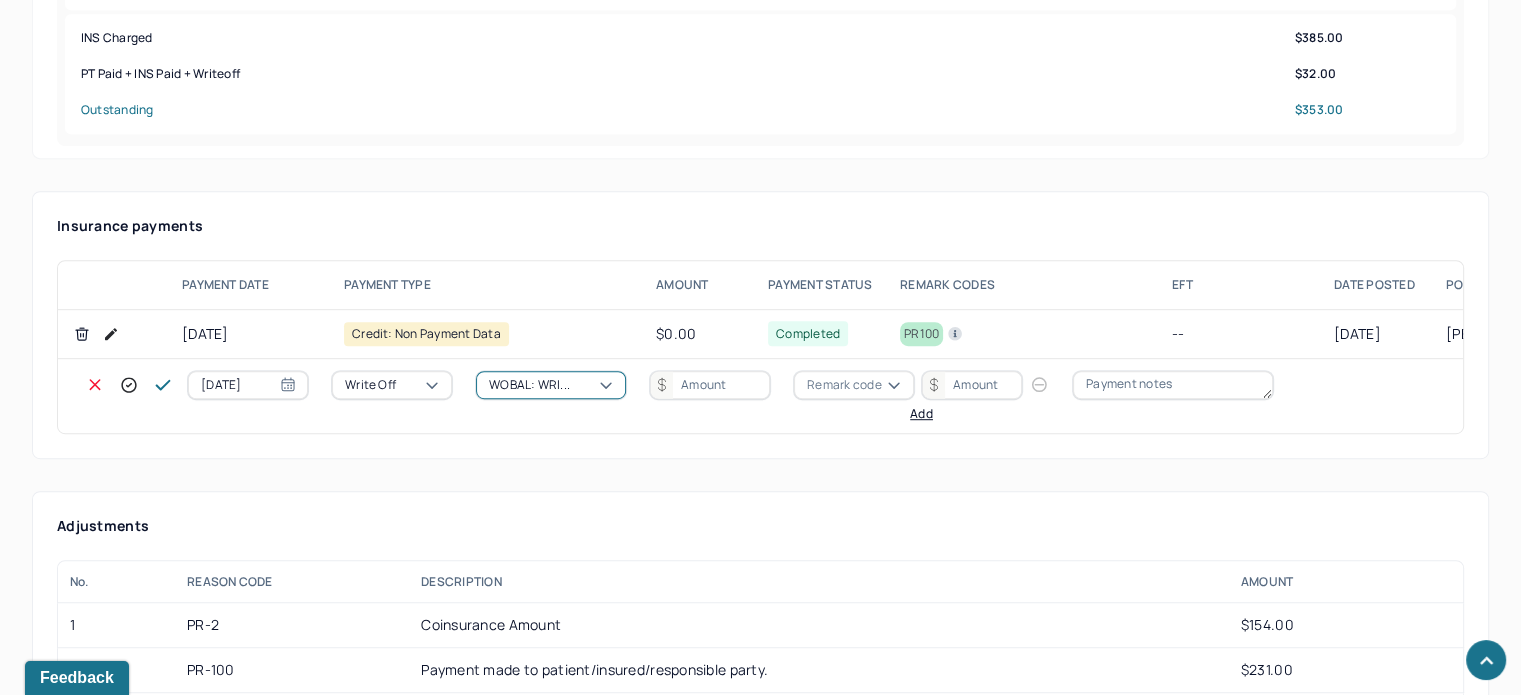 click at bounding box center (710, 385) 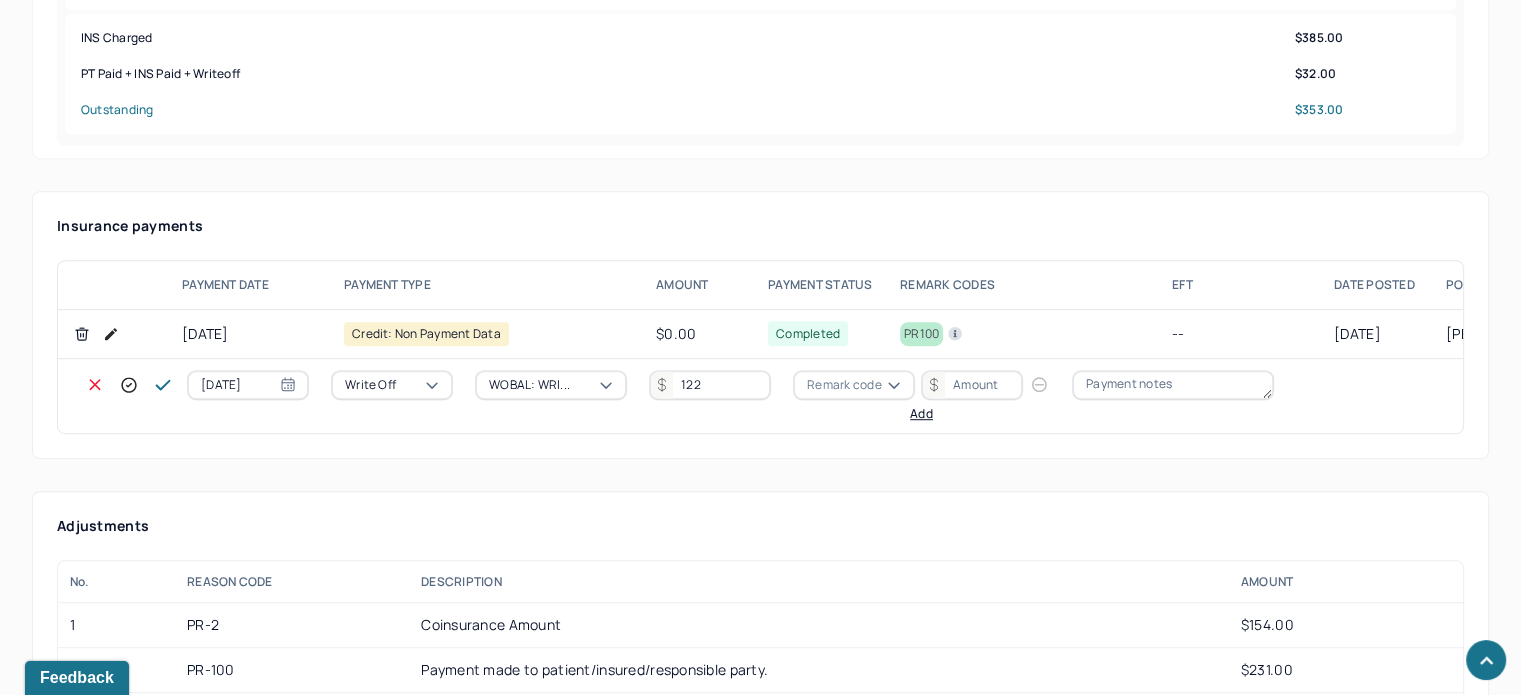 type on "122" 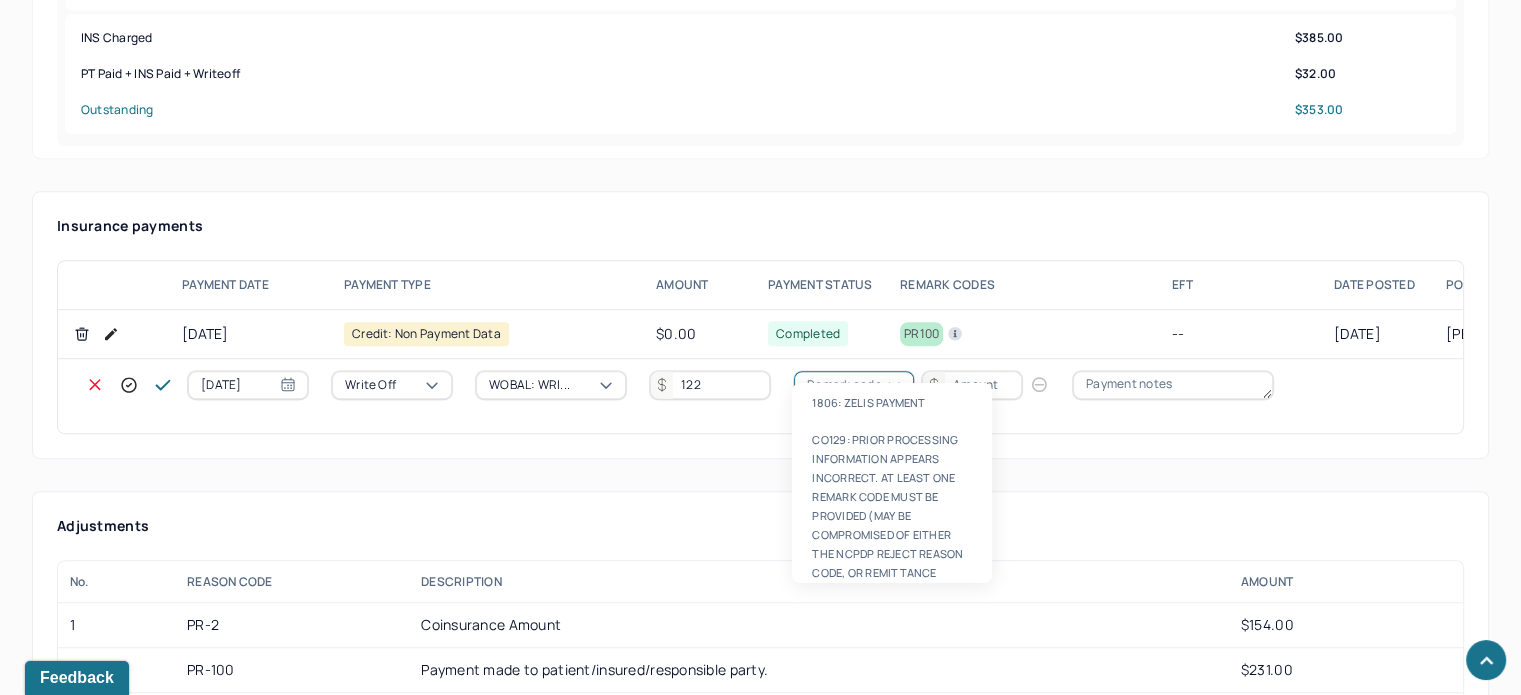 click on "Remark code" at bounding box center (844, 385) 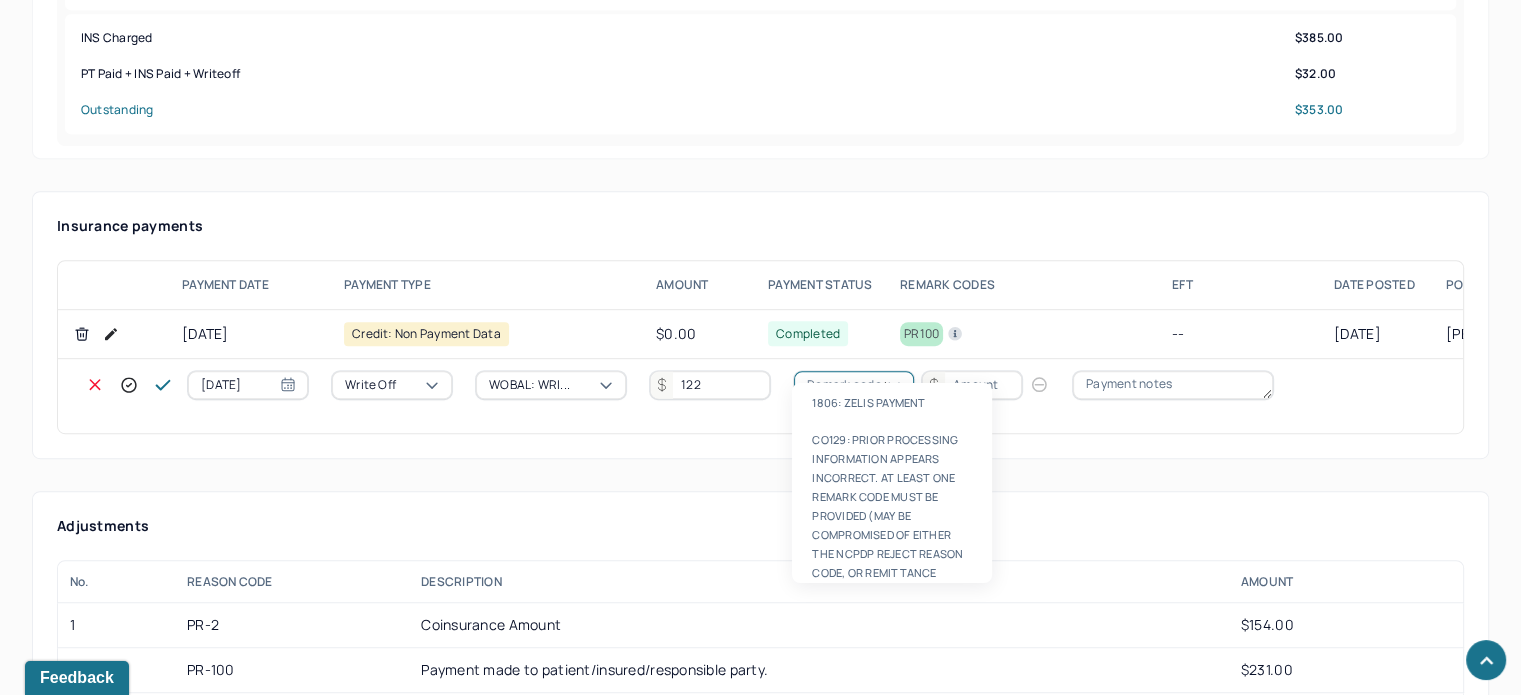 scroll, scrollTop: 124, scrollLeft: 0, axis: vertical 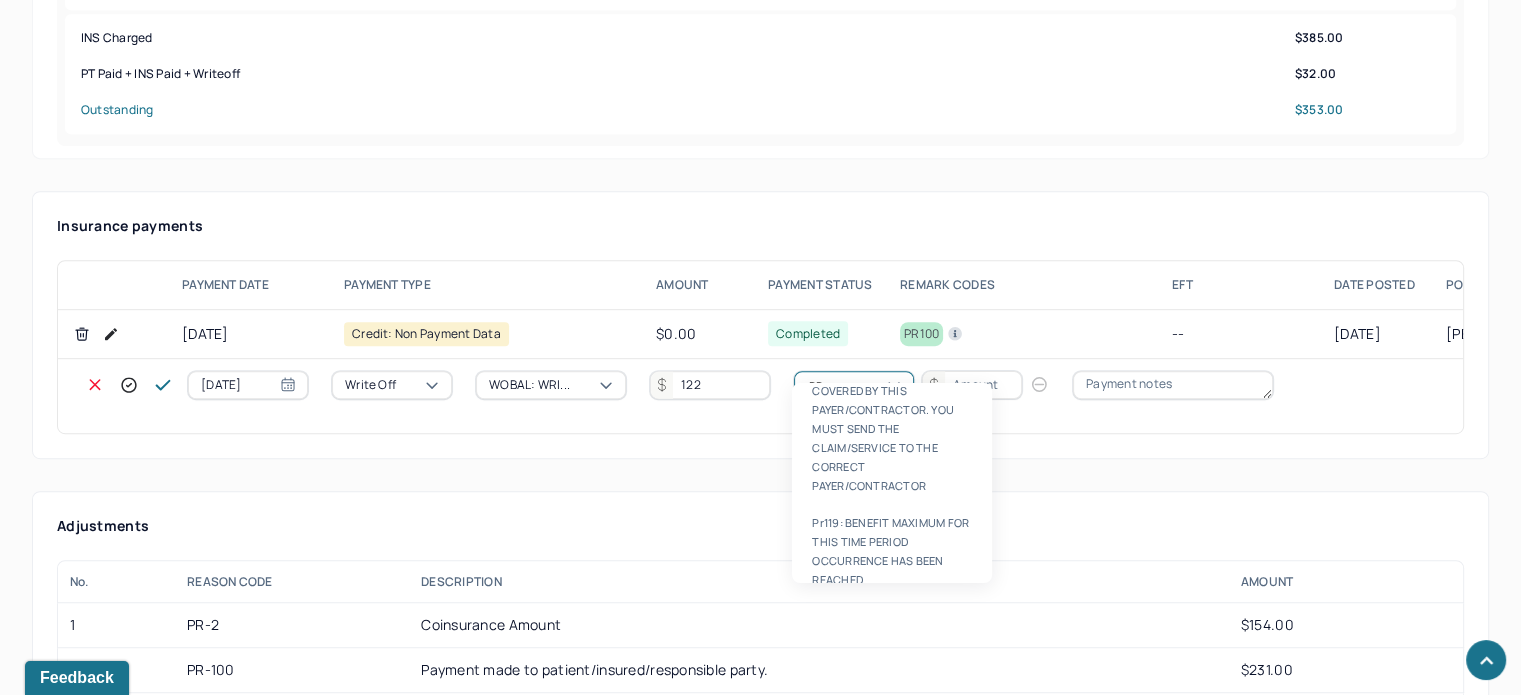 type on "PR2" 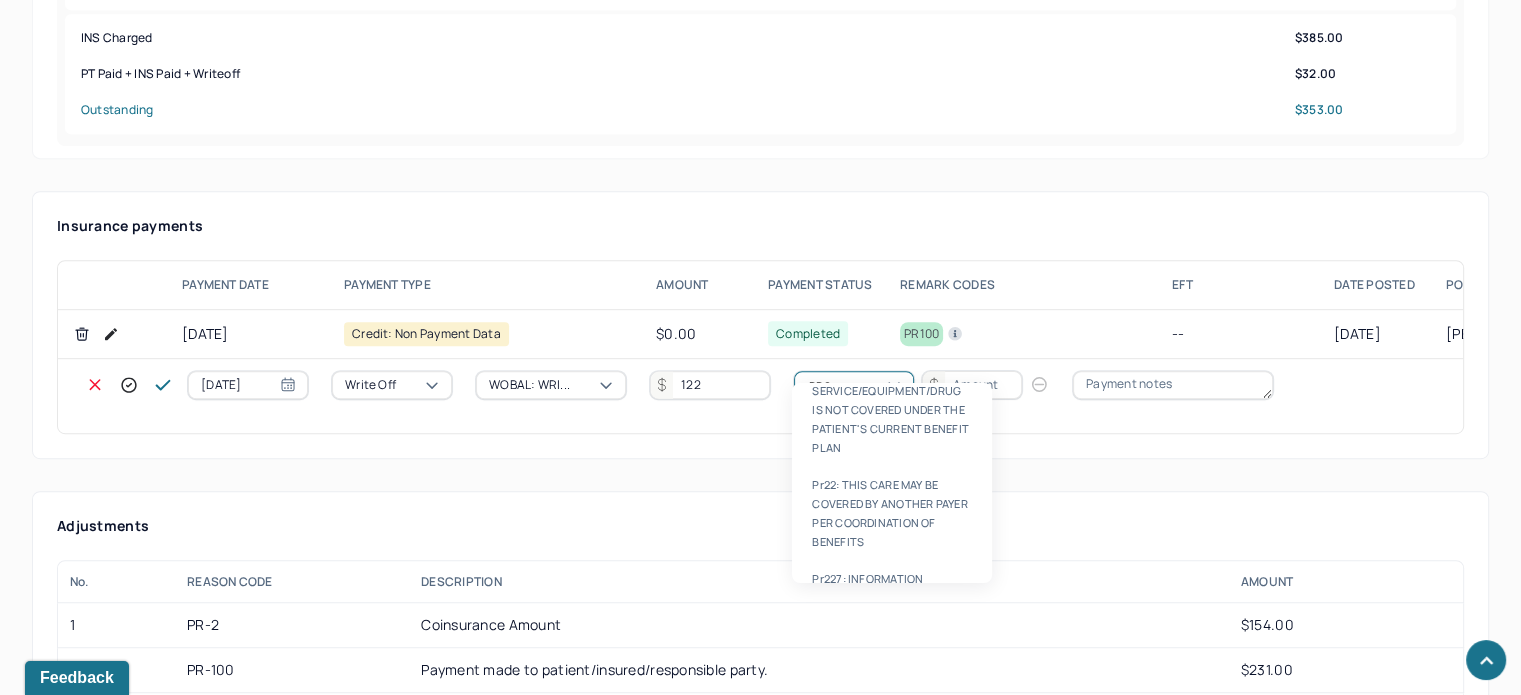 type 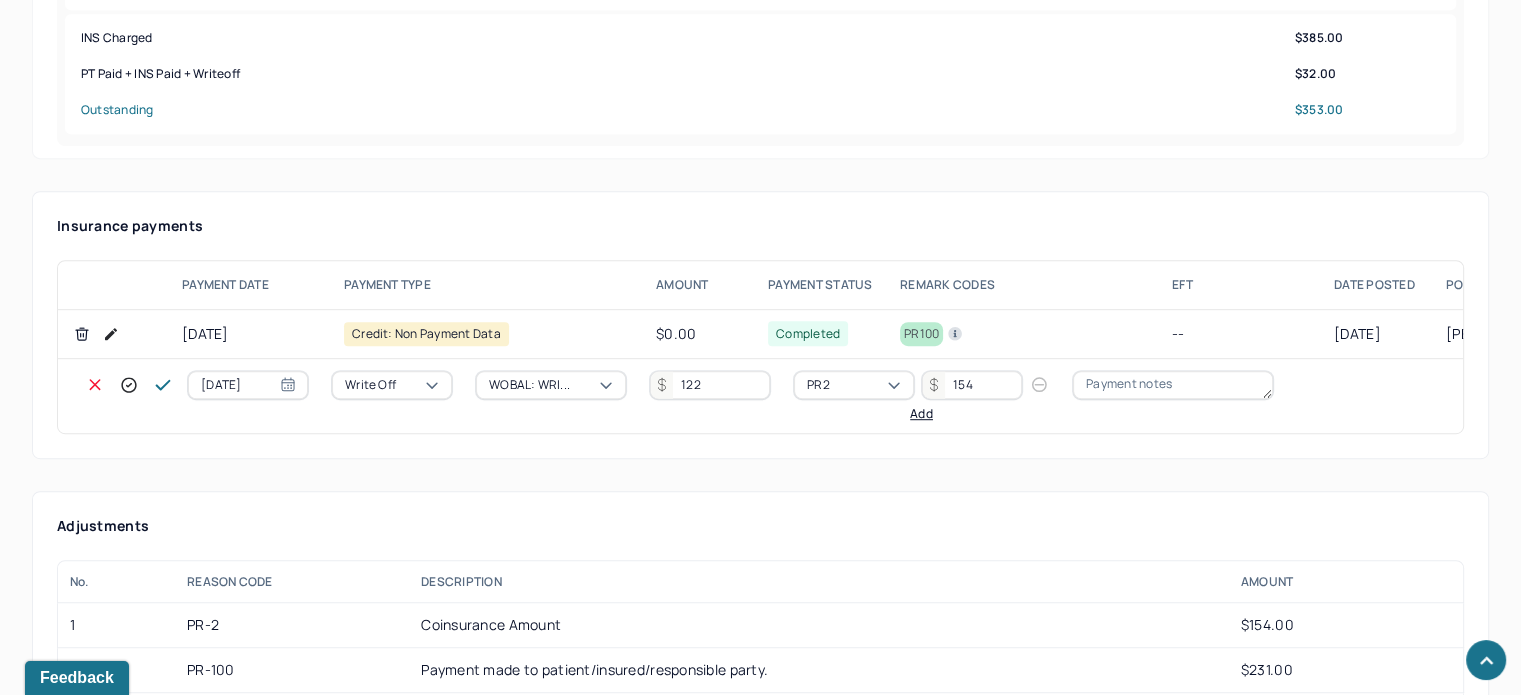 type on "154" 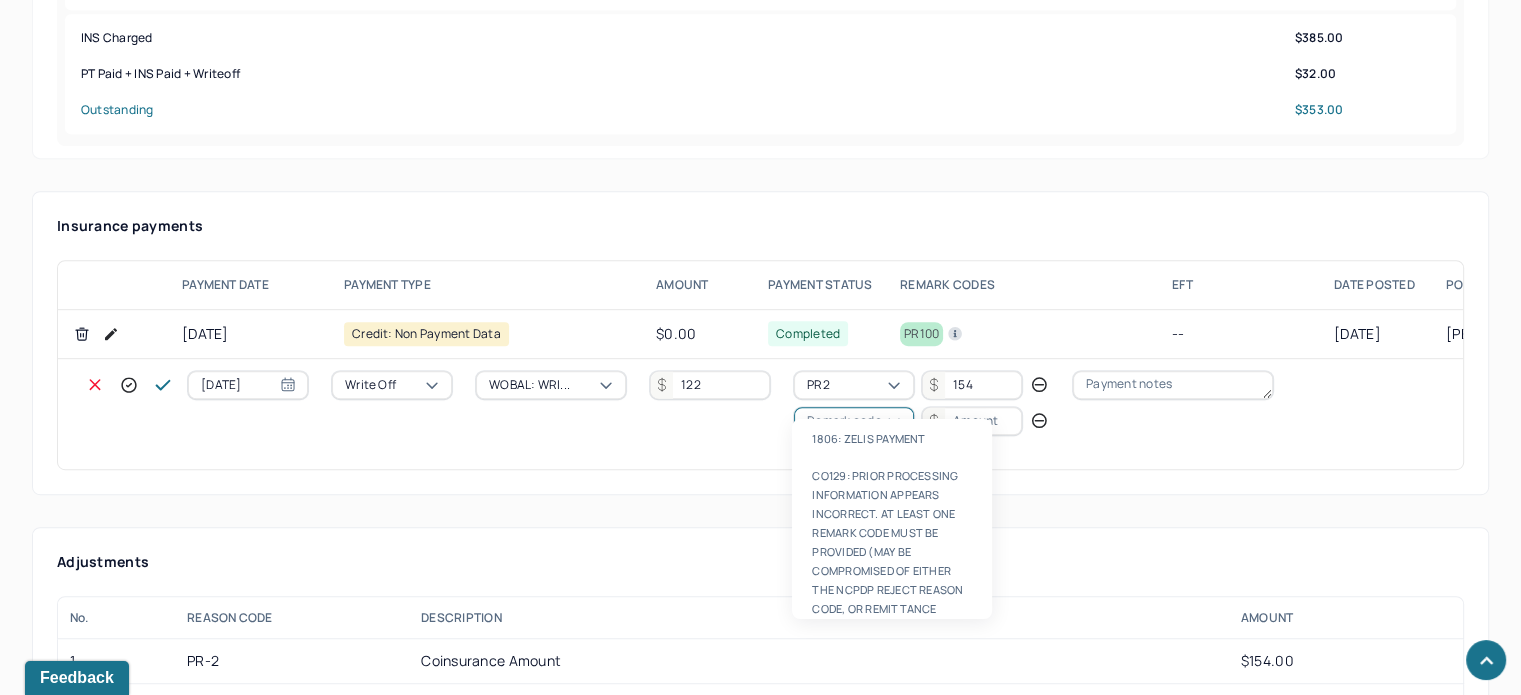 click on "Remark code" at bounding box center [844, 421] 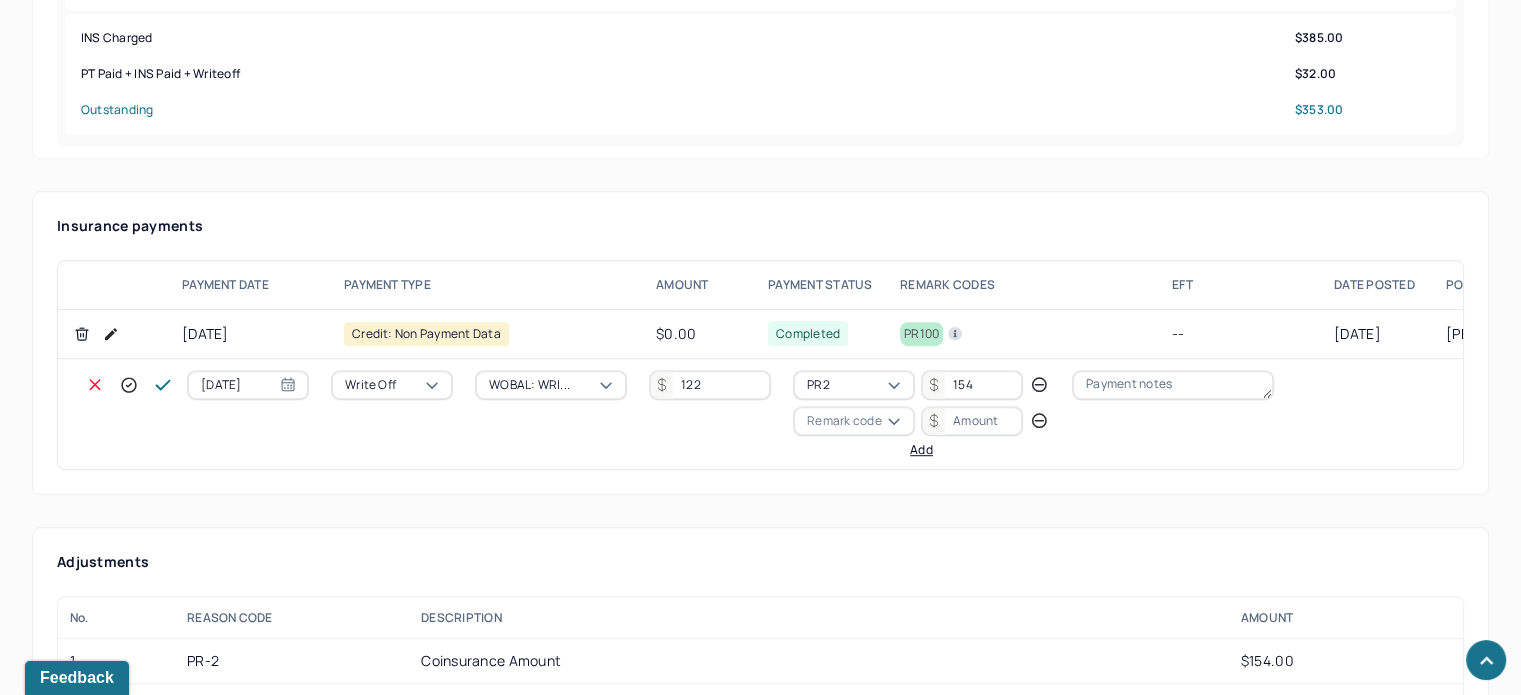 click 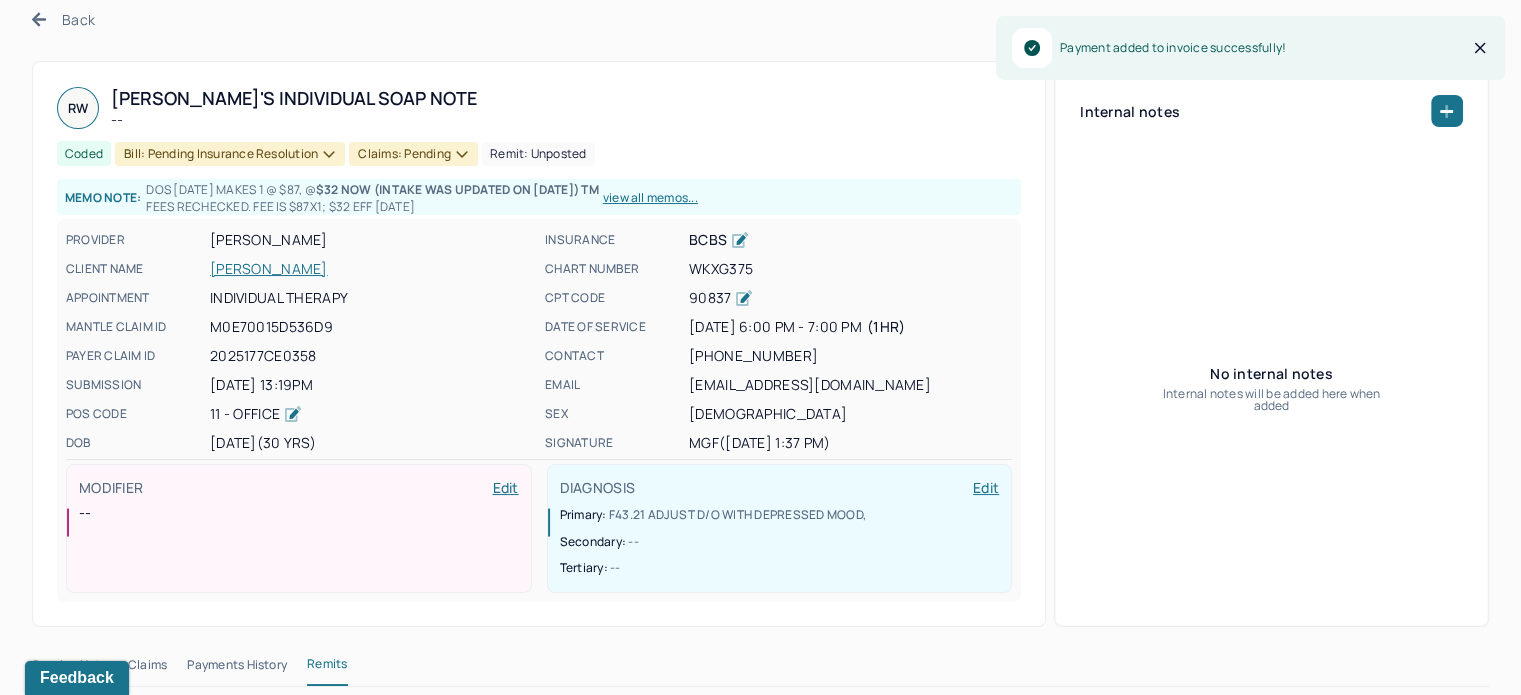 scroll, scrollTop: 0, scrollLeft: 0, axis: both 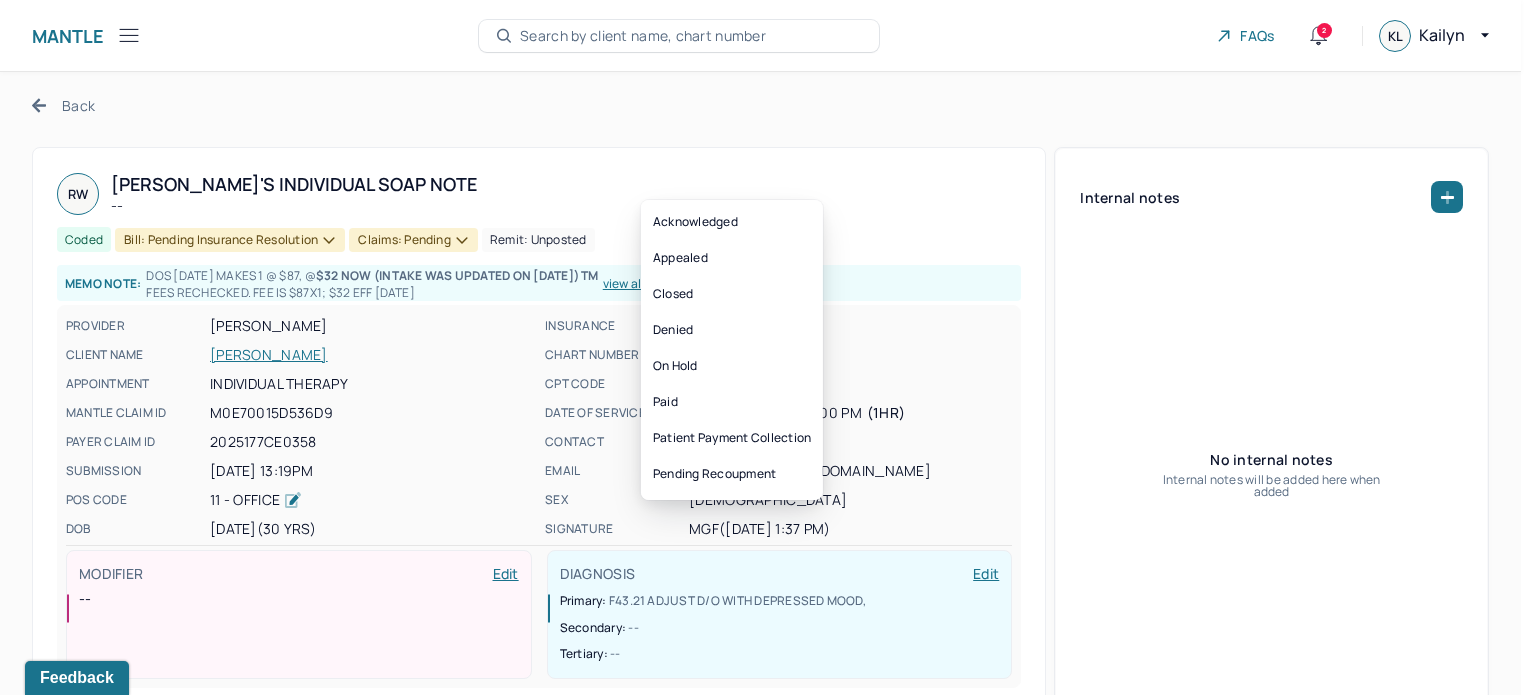 click on "Claims: pending" at bounding box center (413, 240) 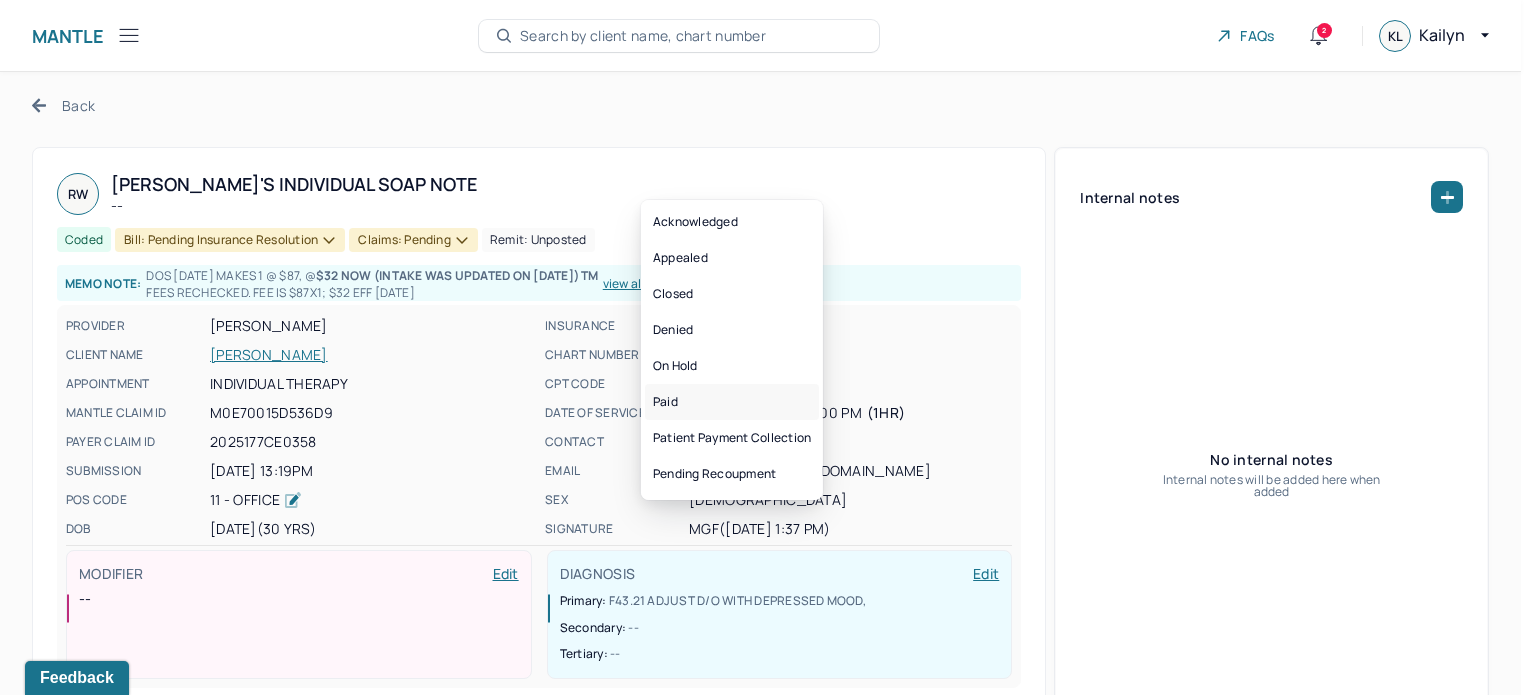 click on "Paid" at bounding box center [732, 402] 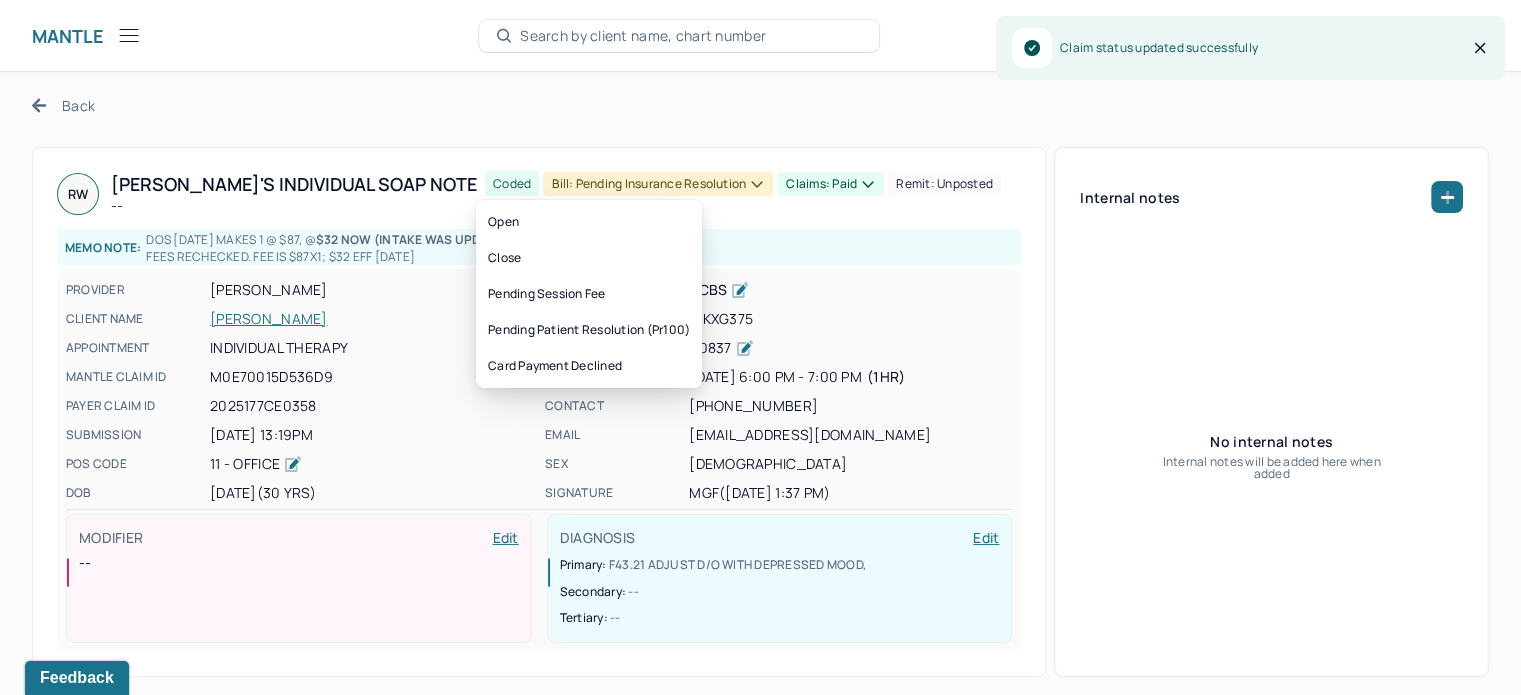 click on "Bill: Pending Insurance Resolution" at bounding box center [658, 184] 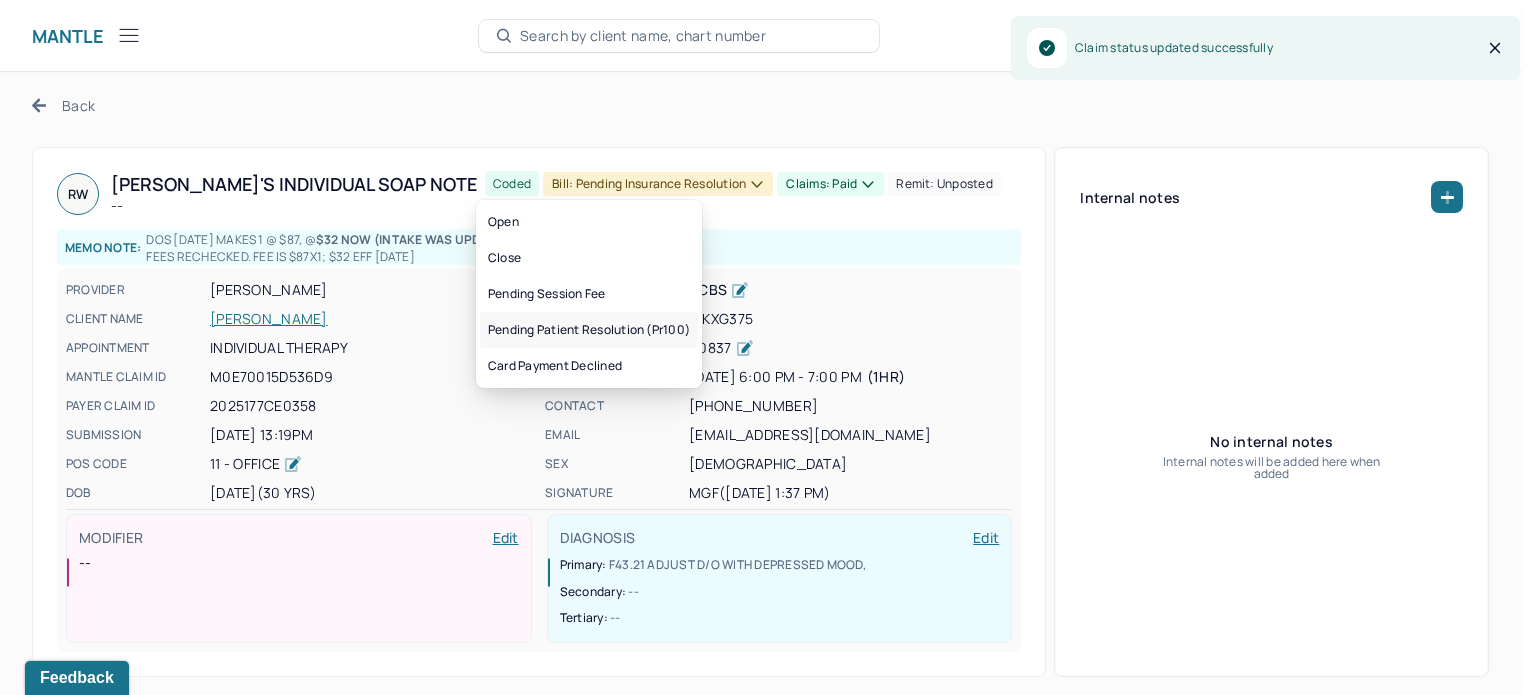 click on "Pending patient resolution (pr100)" at bounding box center (589, 330) 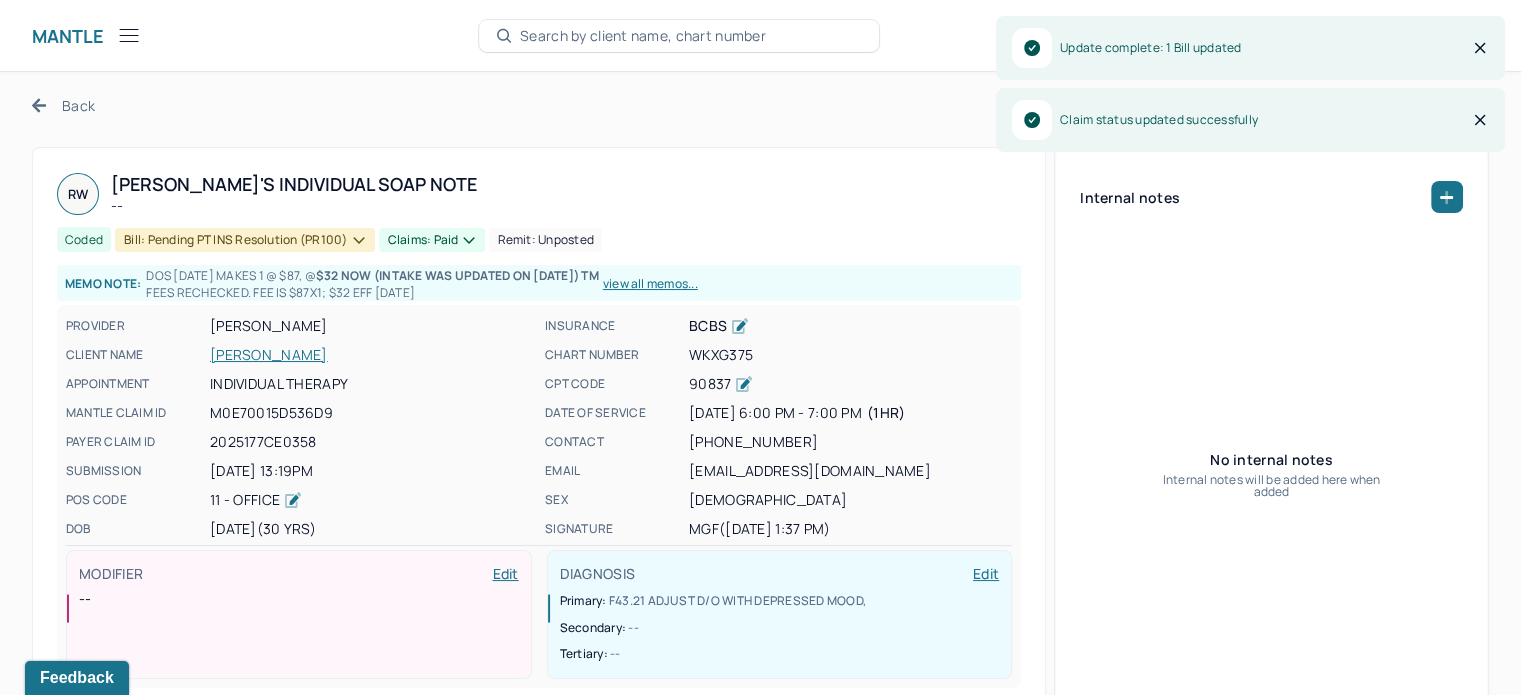 click on "Back" at bounding box center [63, 105] 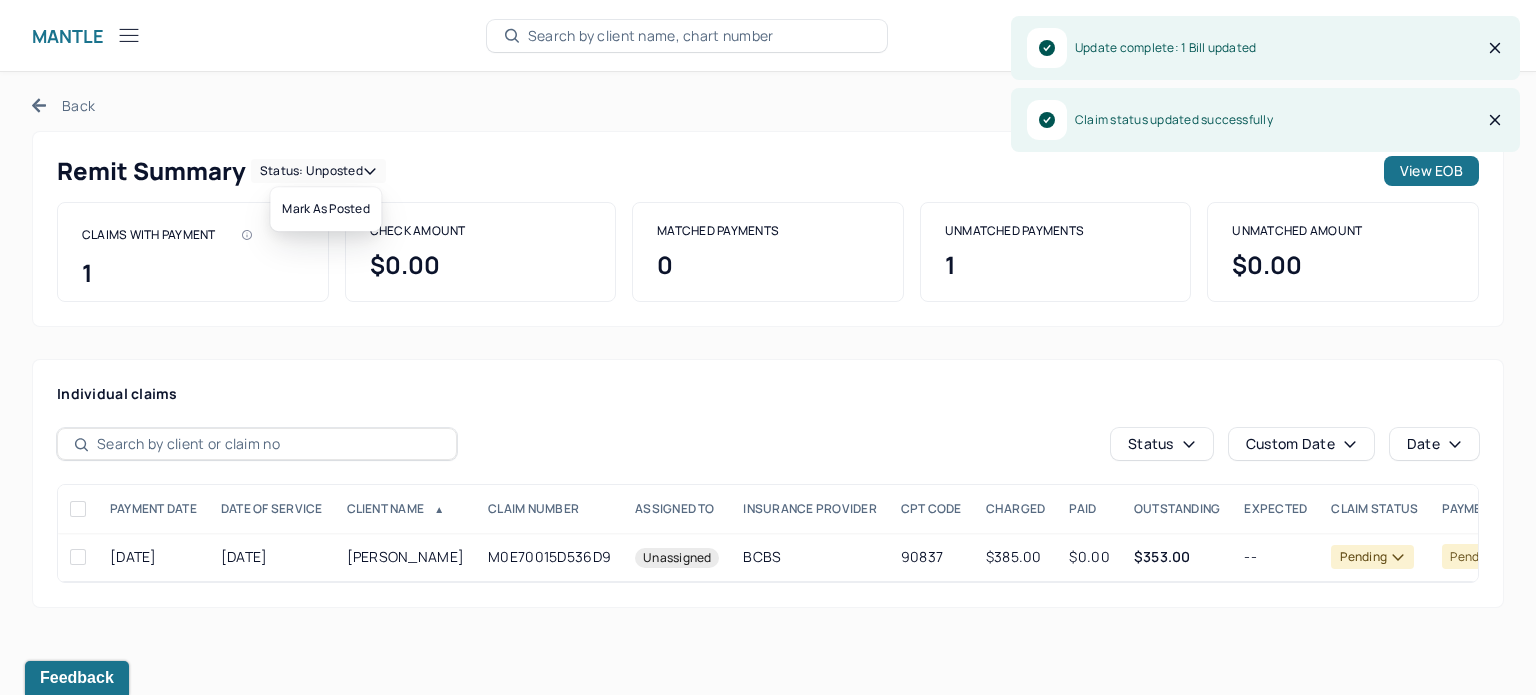 click on "Status: unposted" at bounding box center [318, 171] 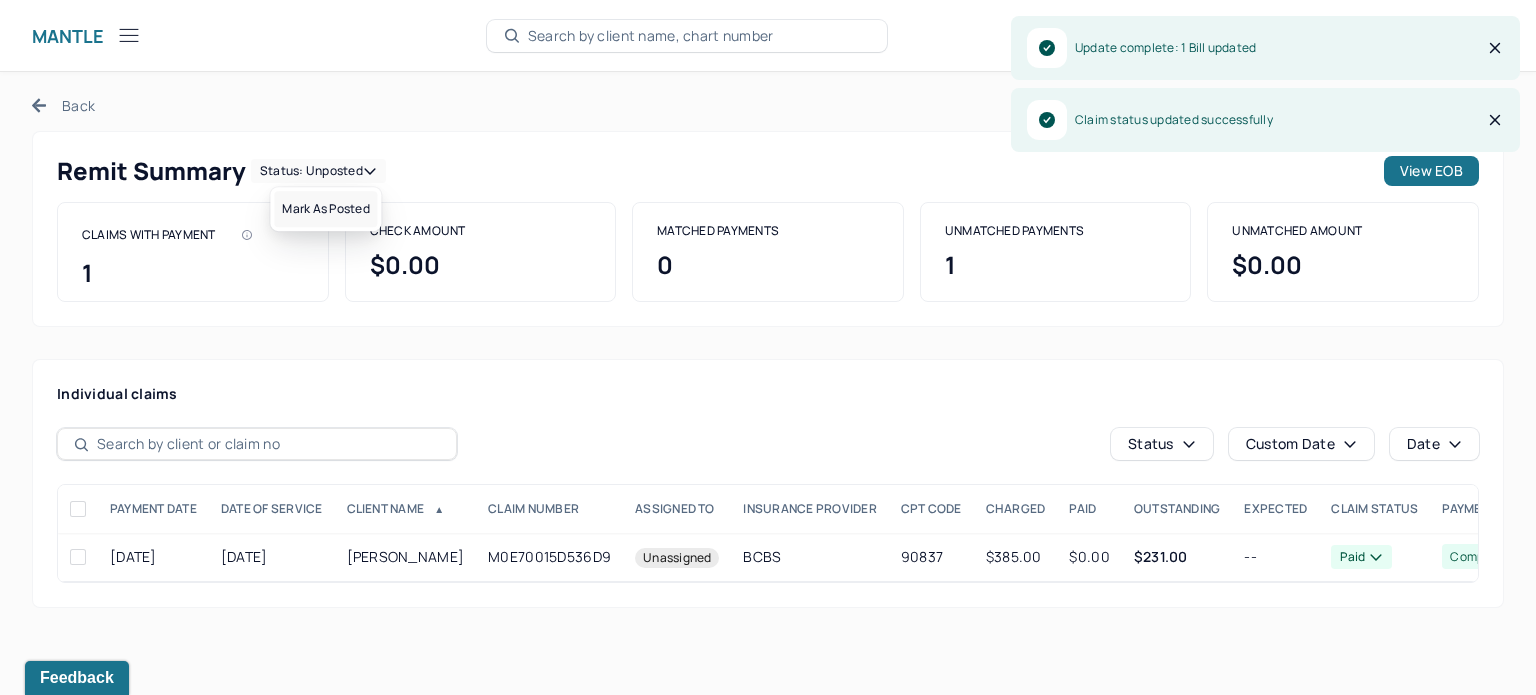 click on "Mark as Posted" at bounding box center [325, 209] 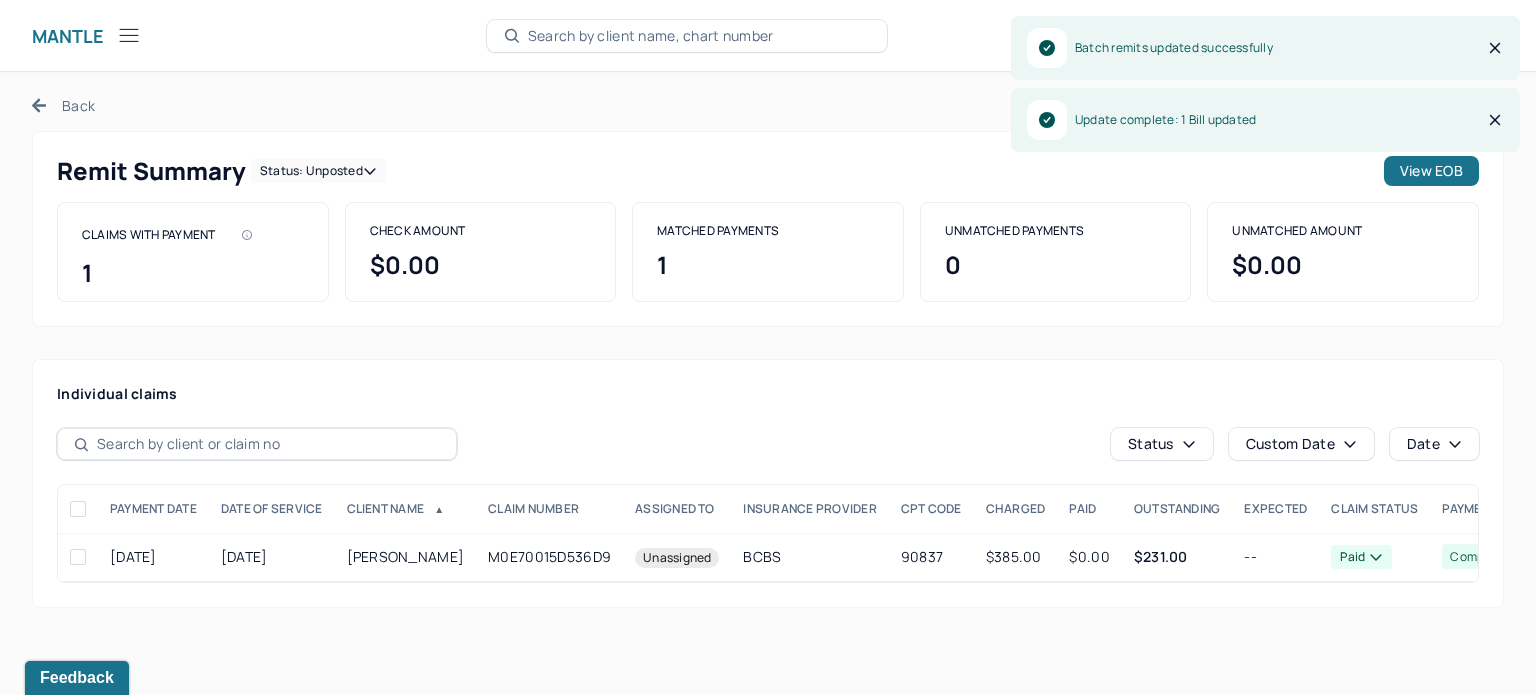 click on "Back" at bounding box center (63, 105) 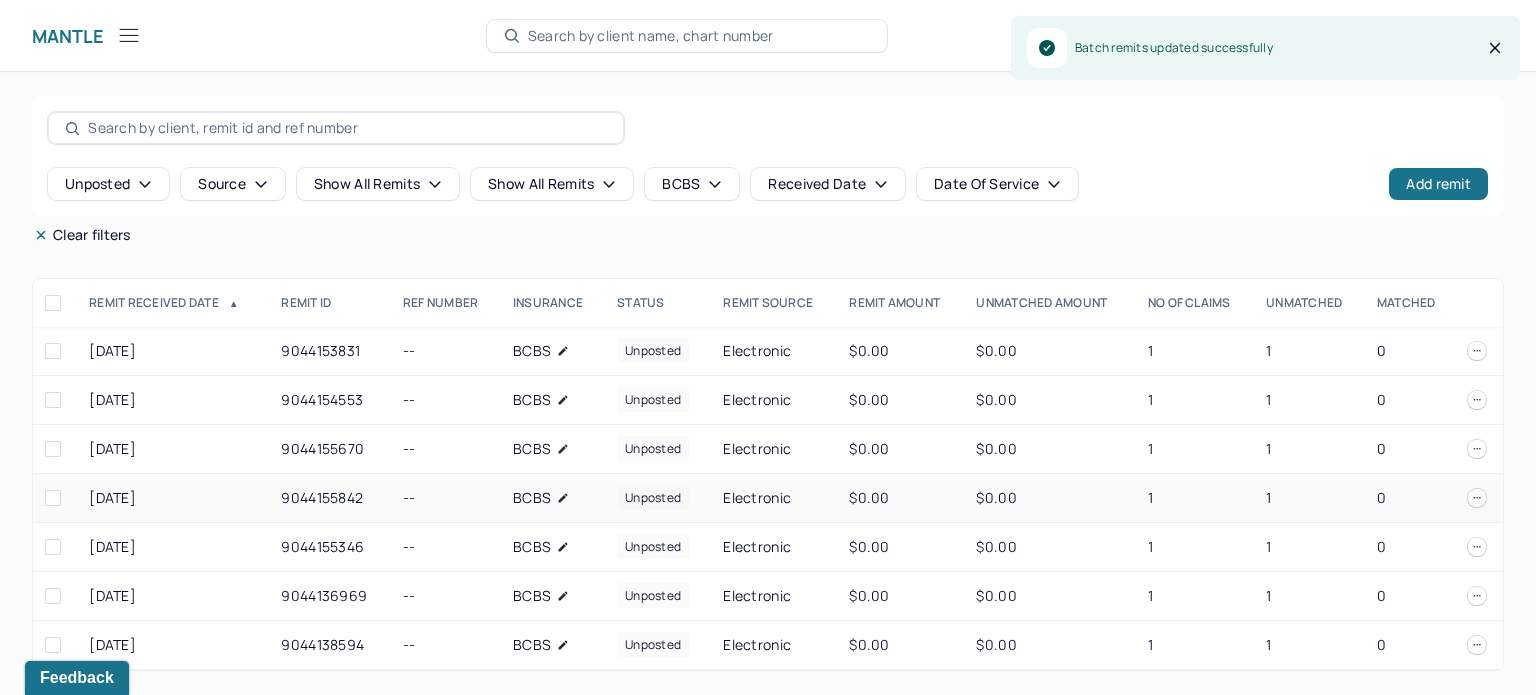 click on "$0.00" at bounding box center (1049, 498) 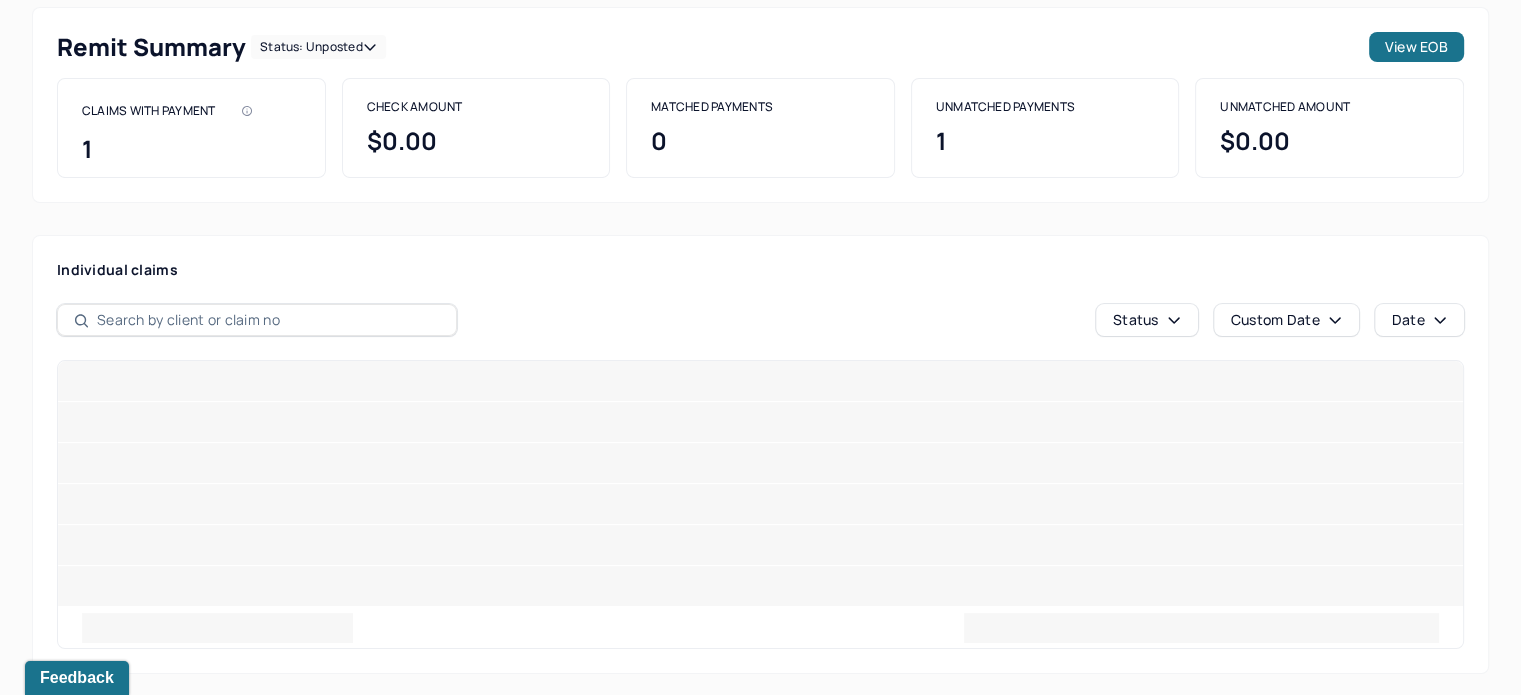 scroll, scrollTop: 0, scrollLeft: 0, axis: both 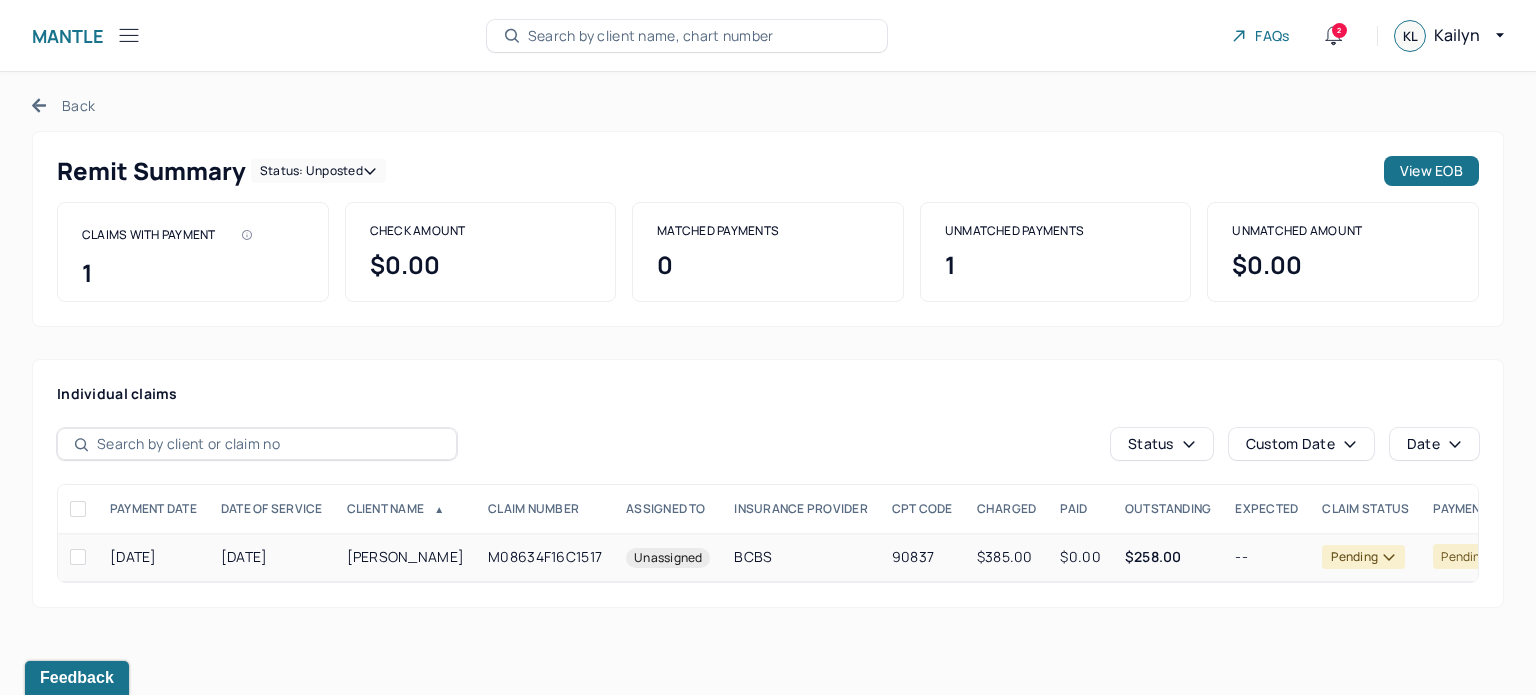 click on "$258.00" at bounding box center [1168, 557] 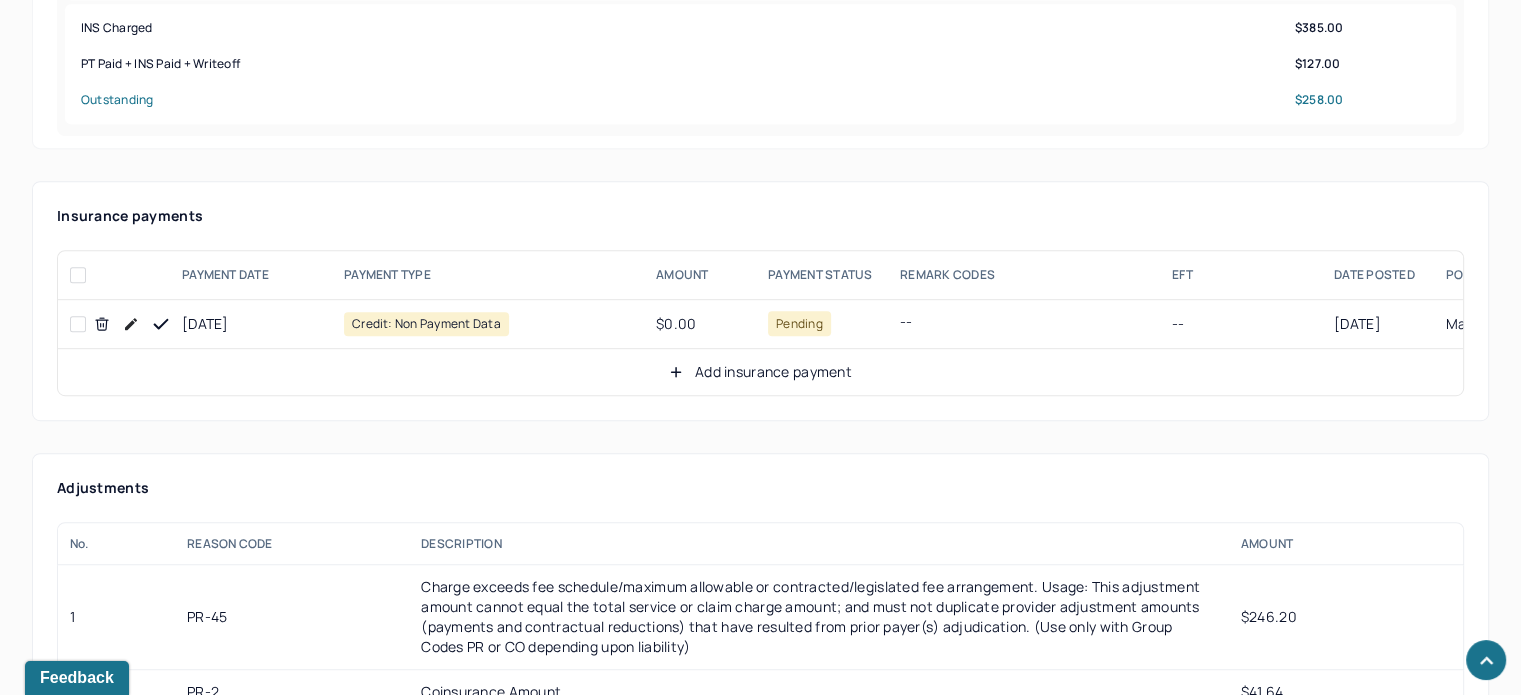 scroll, scrollTop: 1134, scrollLeft: 0, axis: vertical 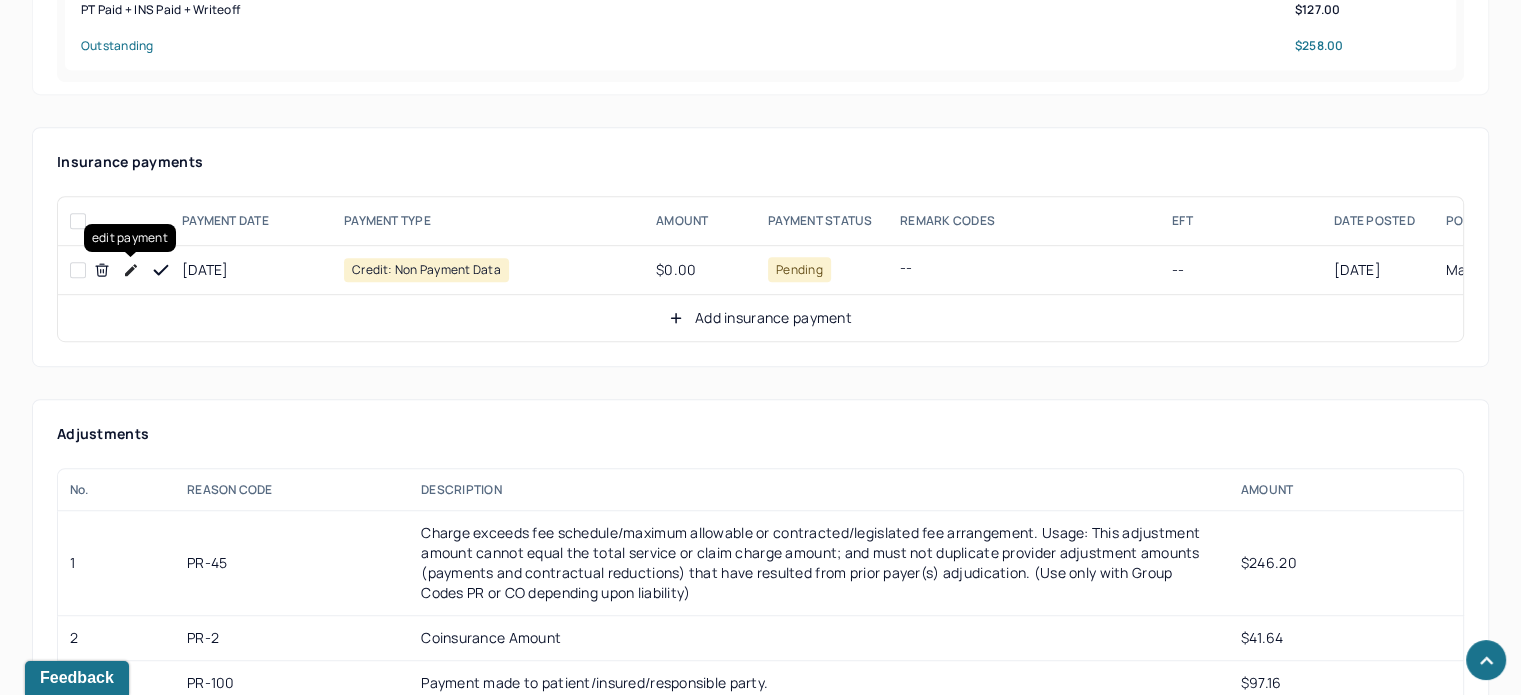 click 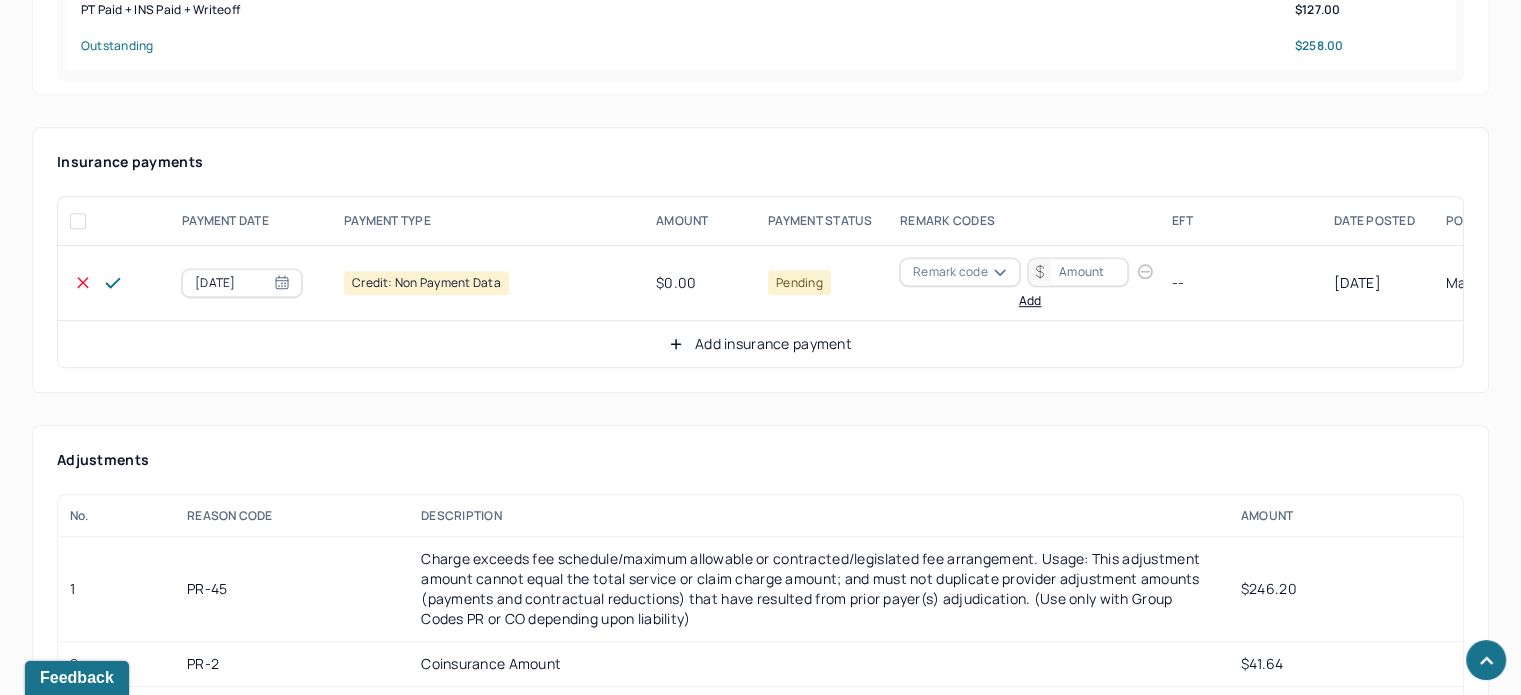 click on "Remark code" at bounding box center [950, 272] 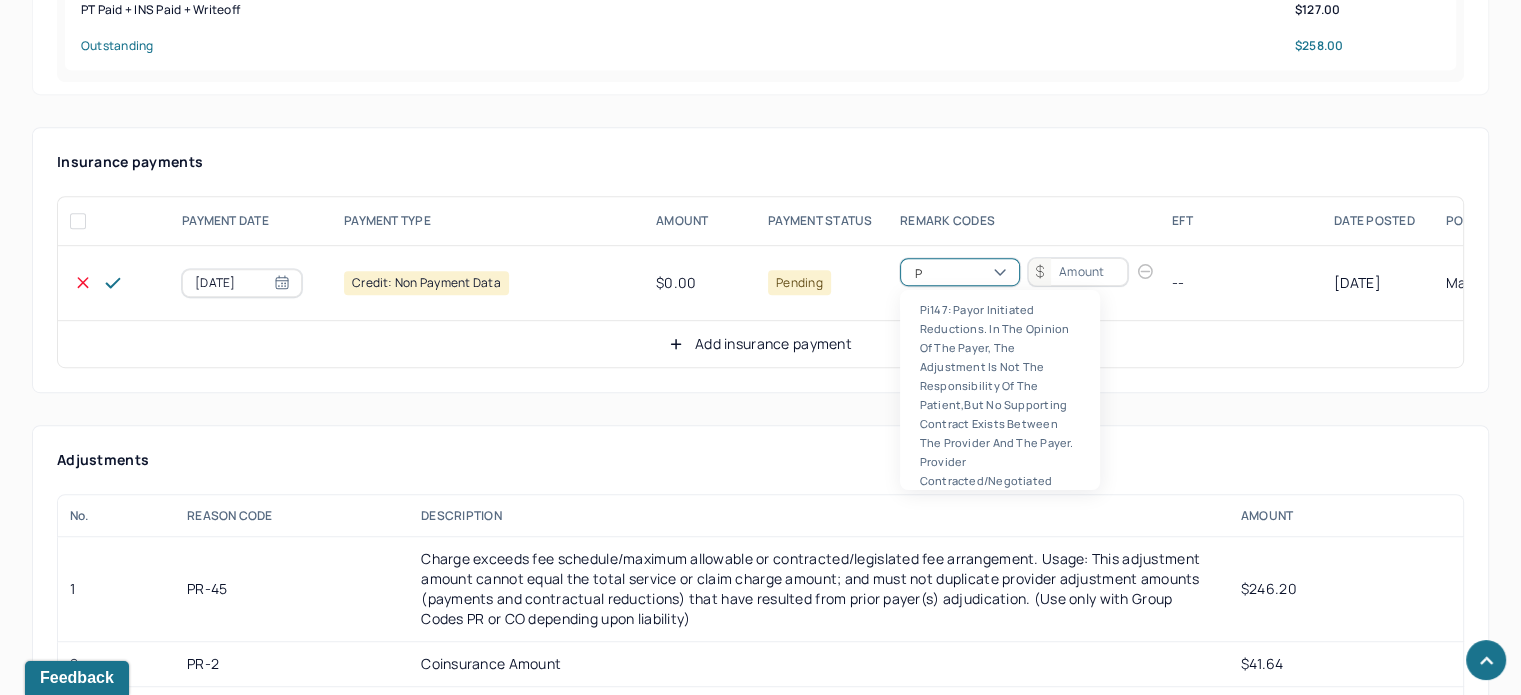 scroll, scrollTop: 124, scrollLeft: 0, axis: vertical 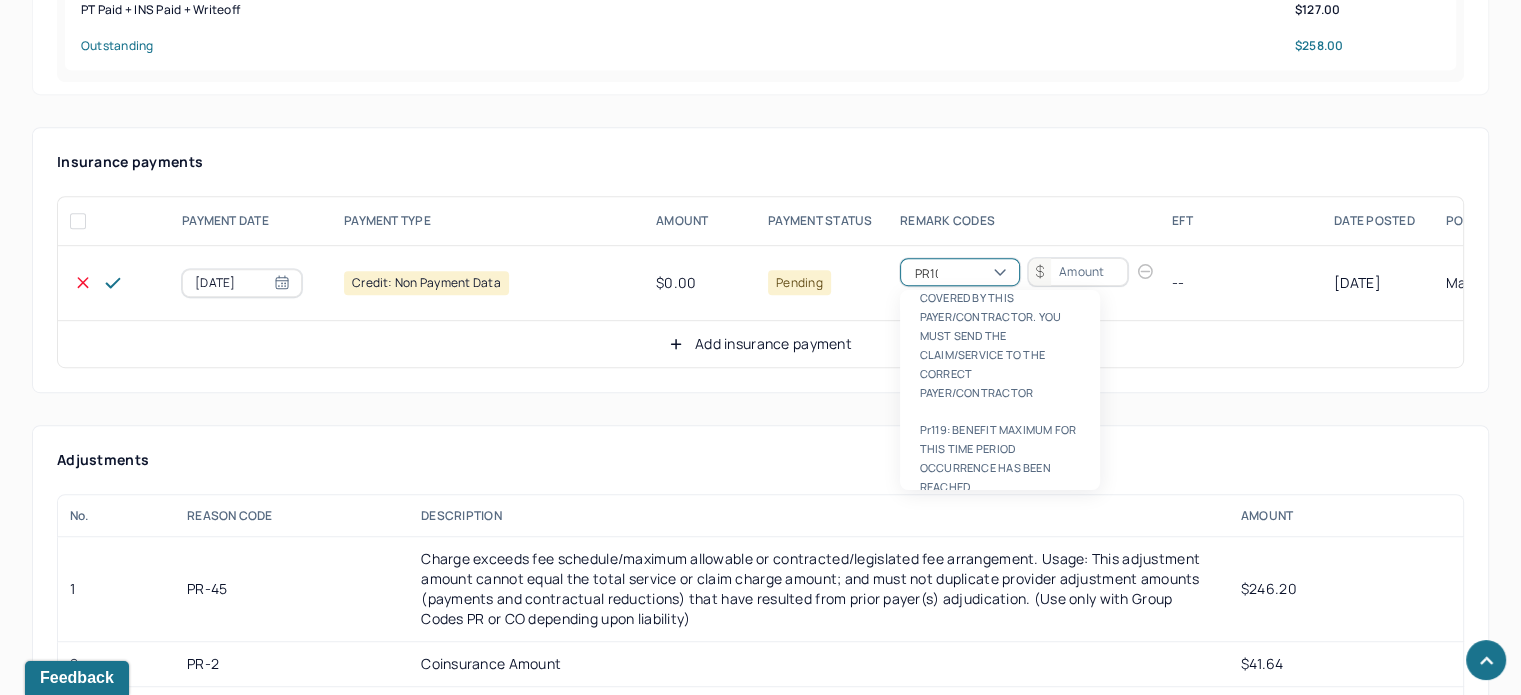 type on "PR100" 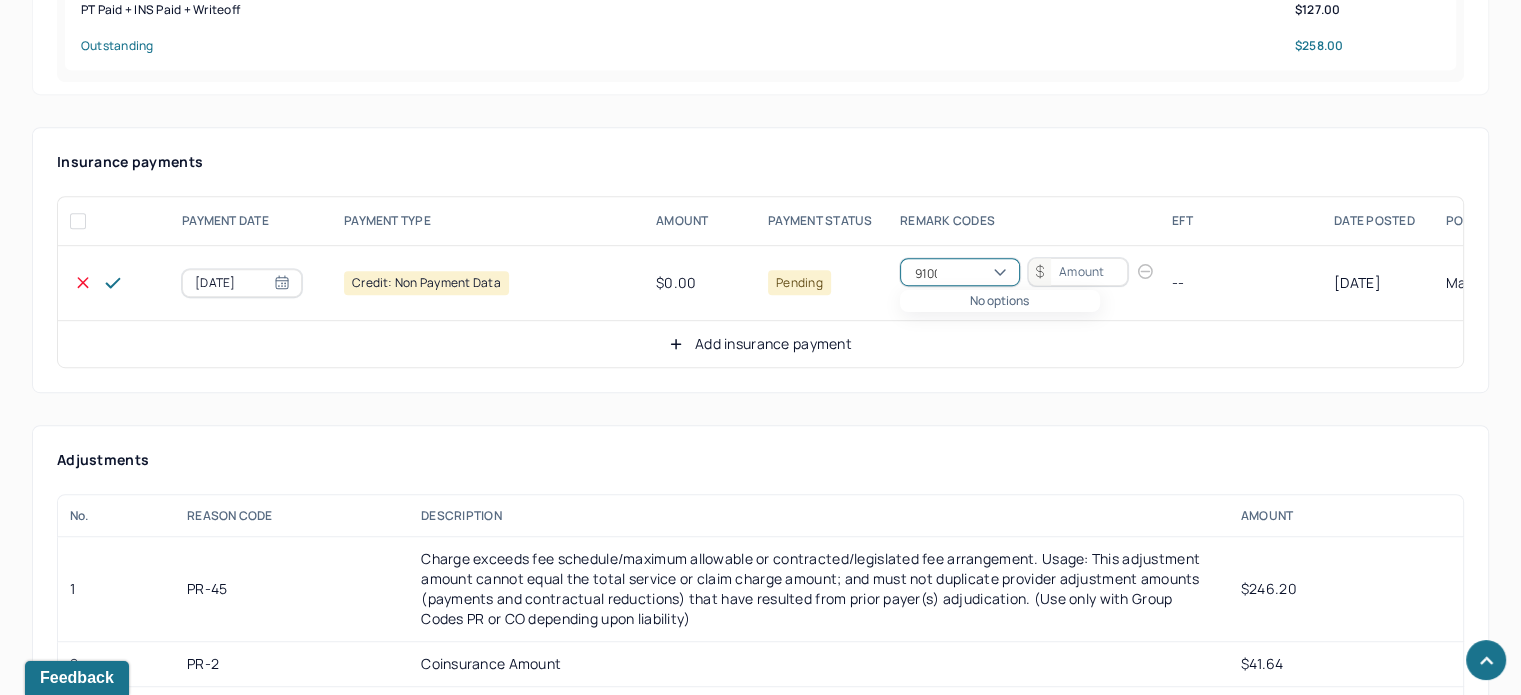 type on "9100" 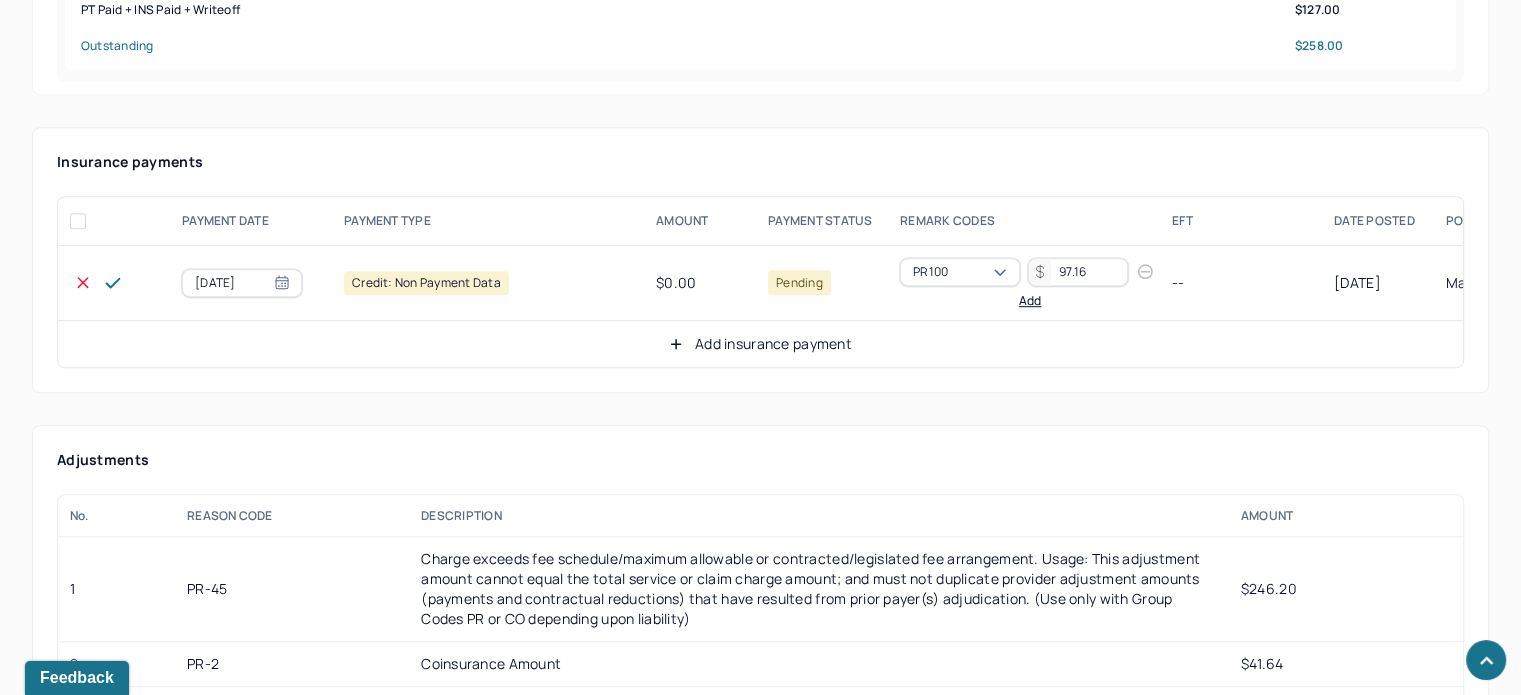 type on "97.16" 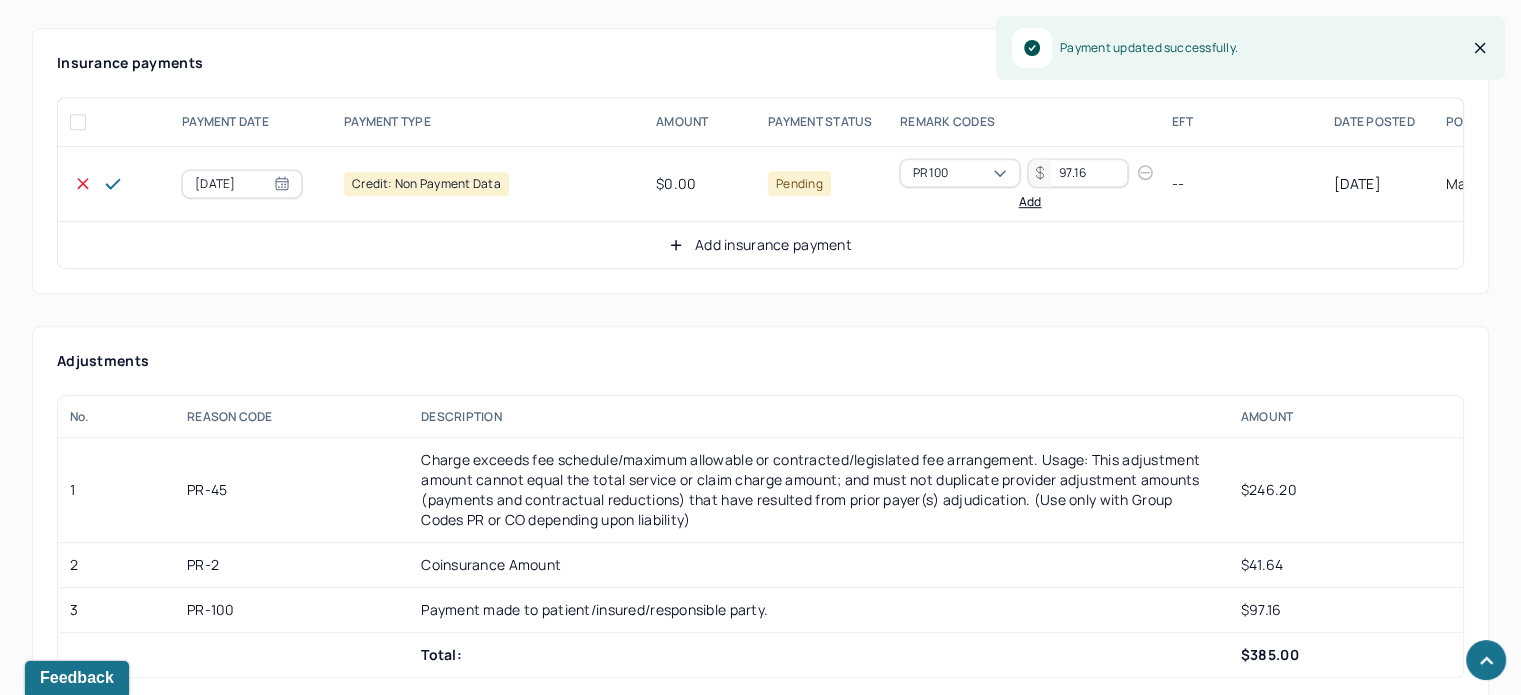 scroll, scrollTop: 1234, scrollLeft: 0, axis: vertical 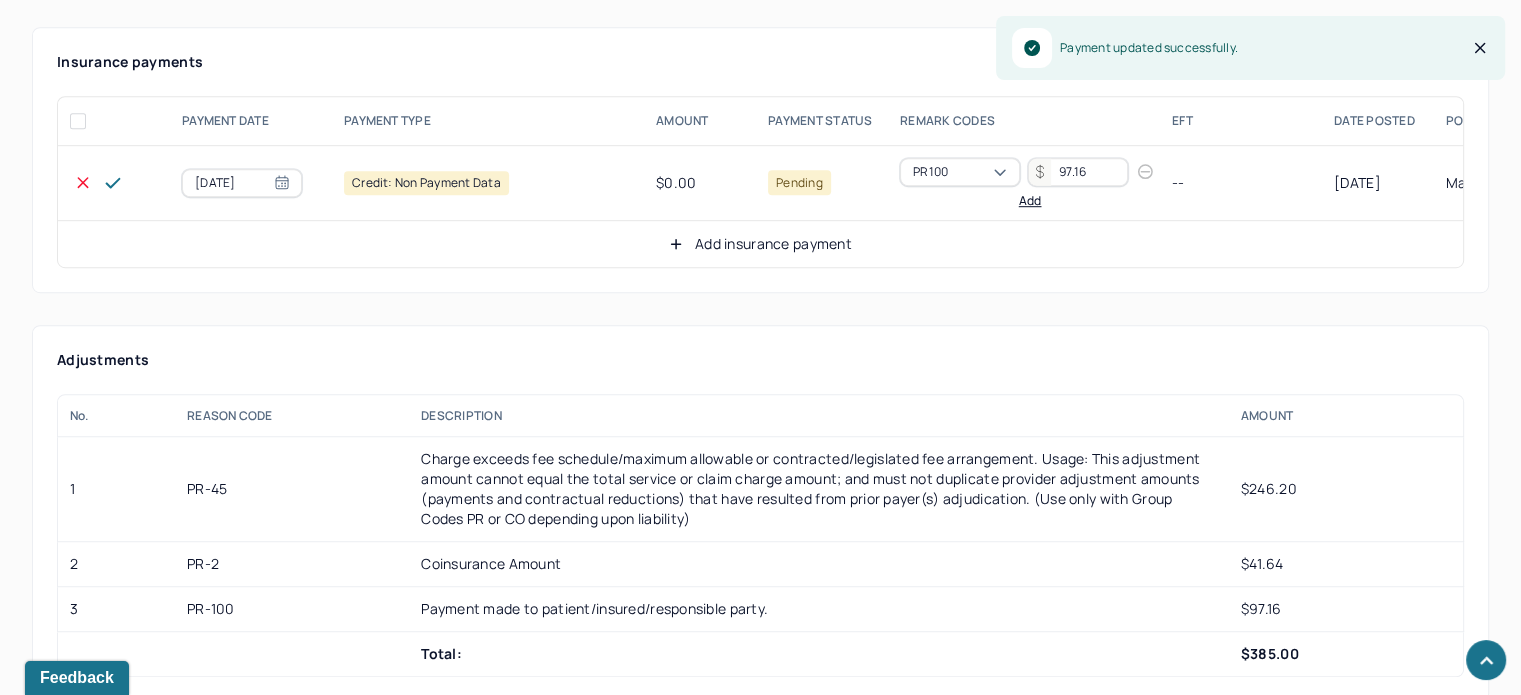 click on "Add insurance payment" at bounding box center (760, 244) 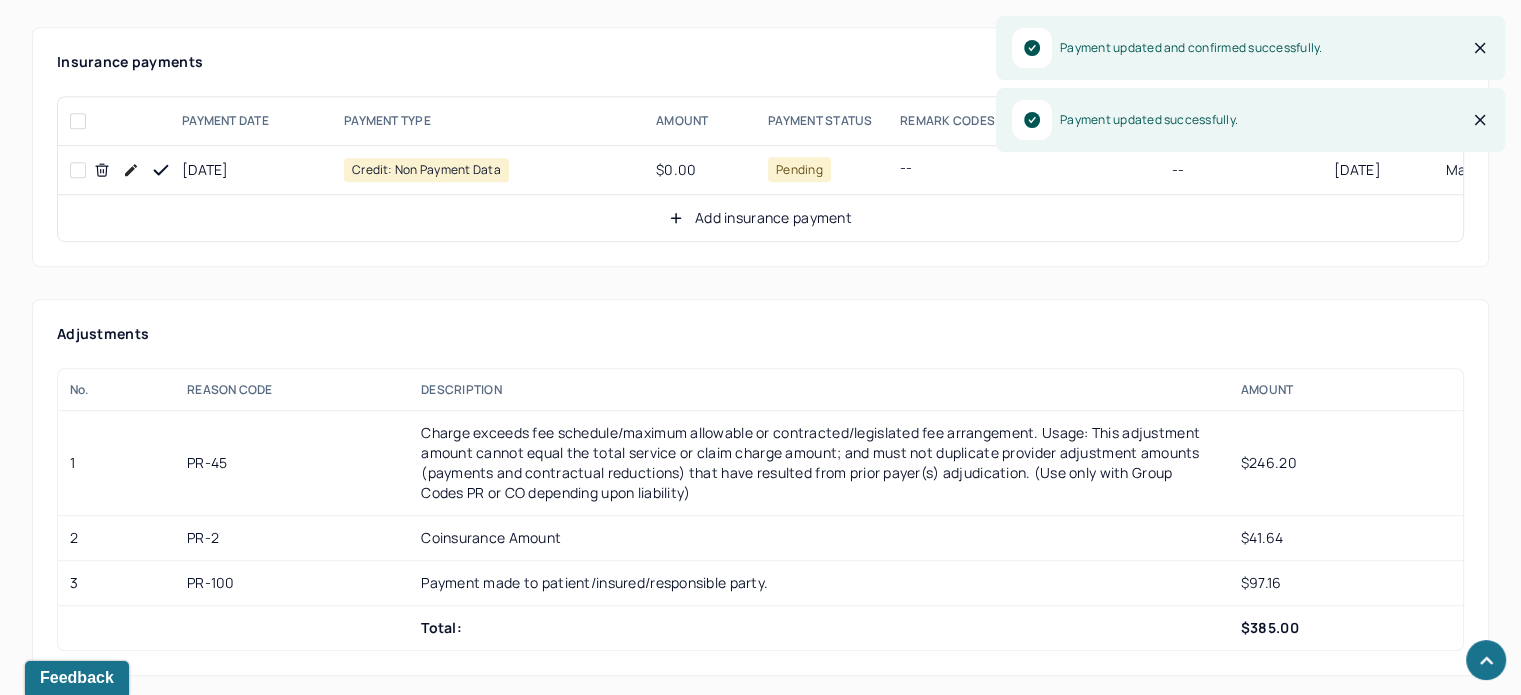 click on "Add insurance payment" at bounding box center (760, 218) 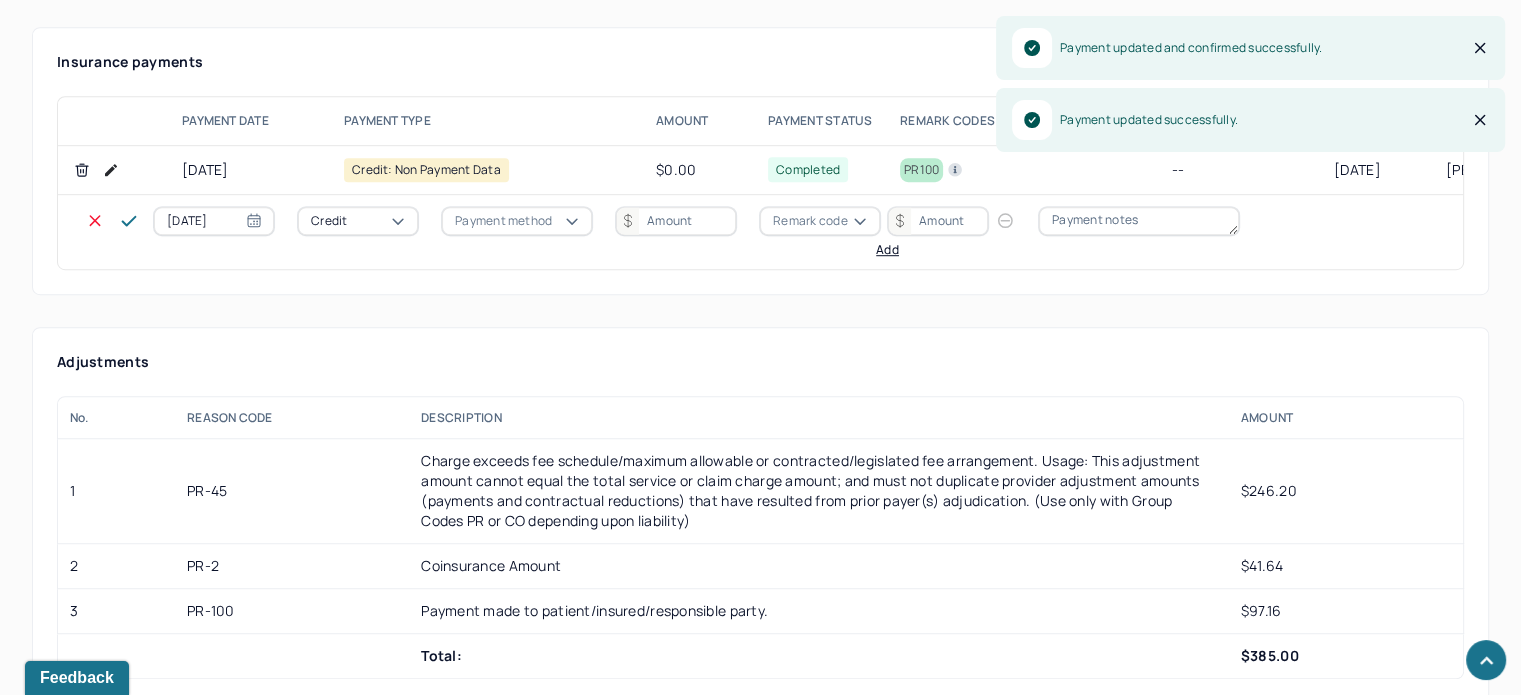 click on "Credit" at bounding box center (329, 221) 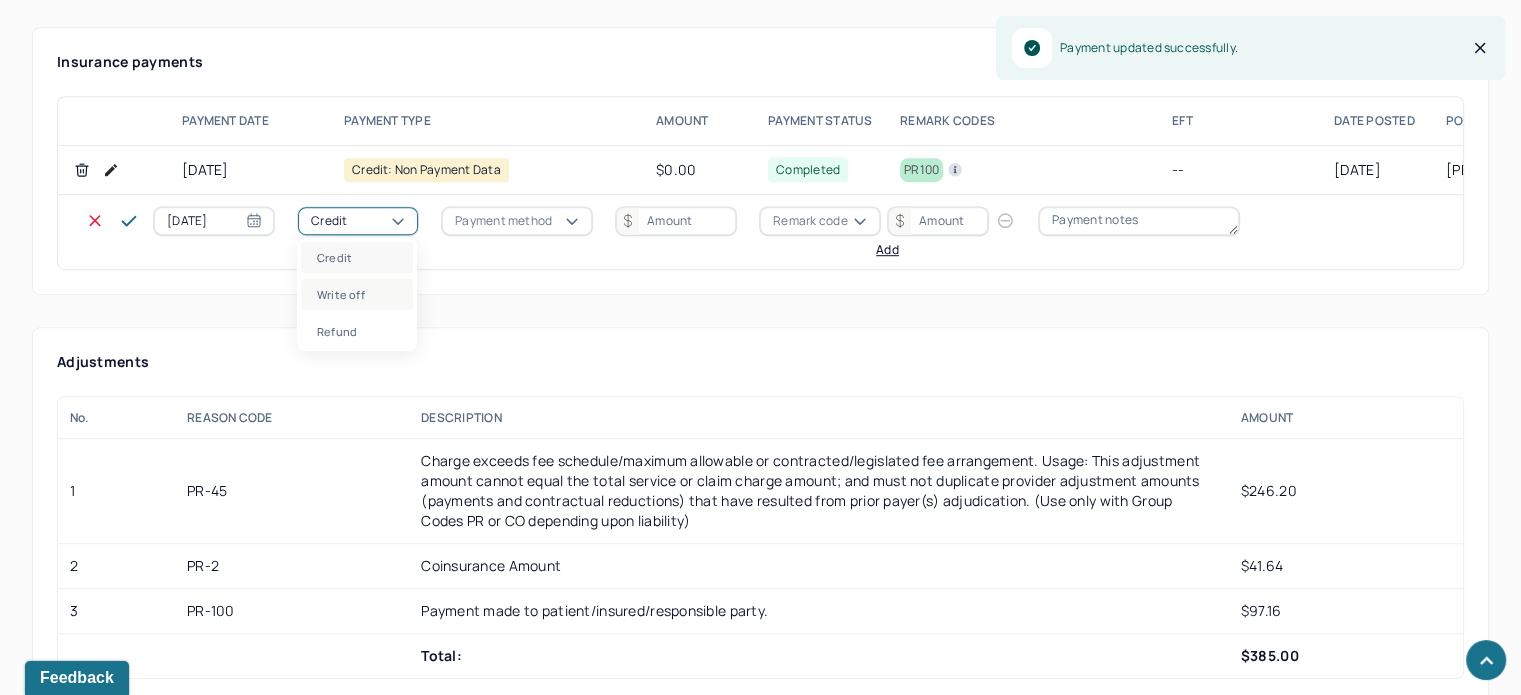 click on "Write off" at bounding box center [357, 294] 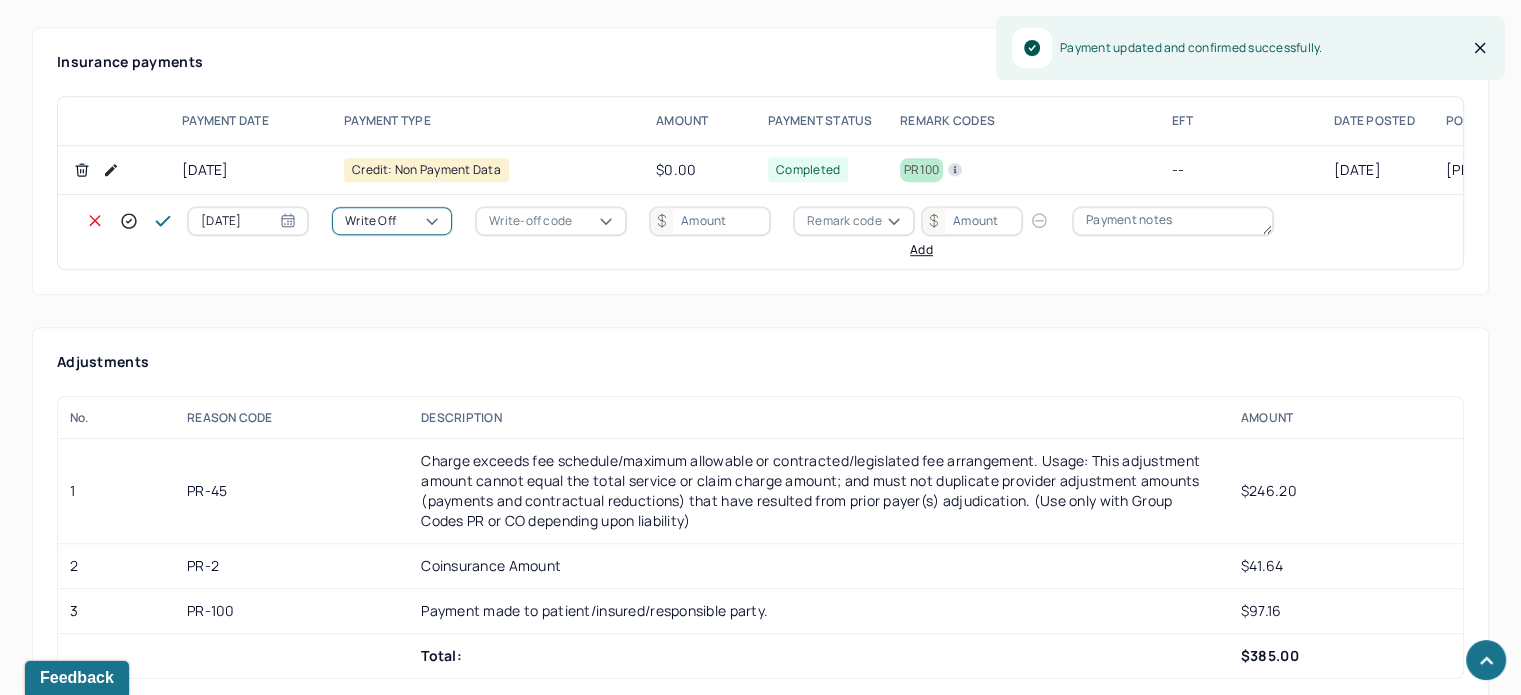 click on "Write-off code" at bounding box center (530, 221) 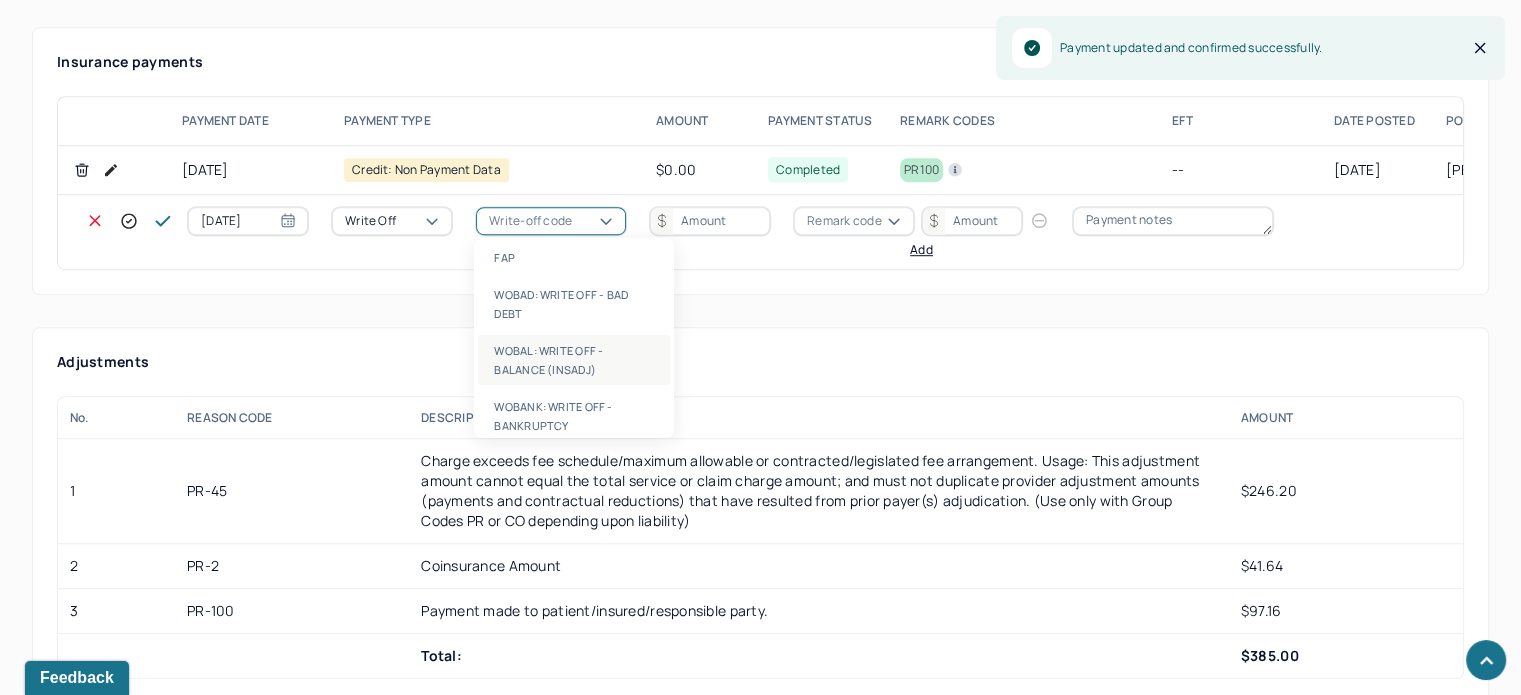 click on "WOBAL: WRITE OFF - BALANCE (INSADJ)" at bounding box center [574, 360] 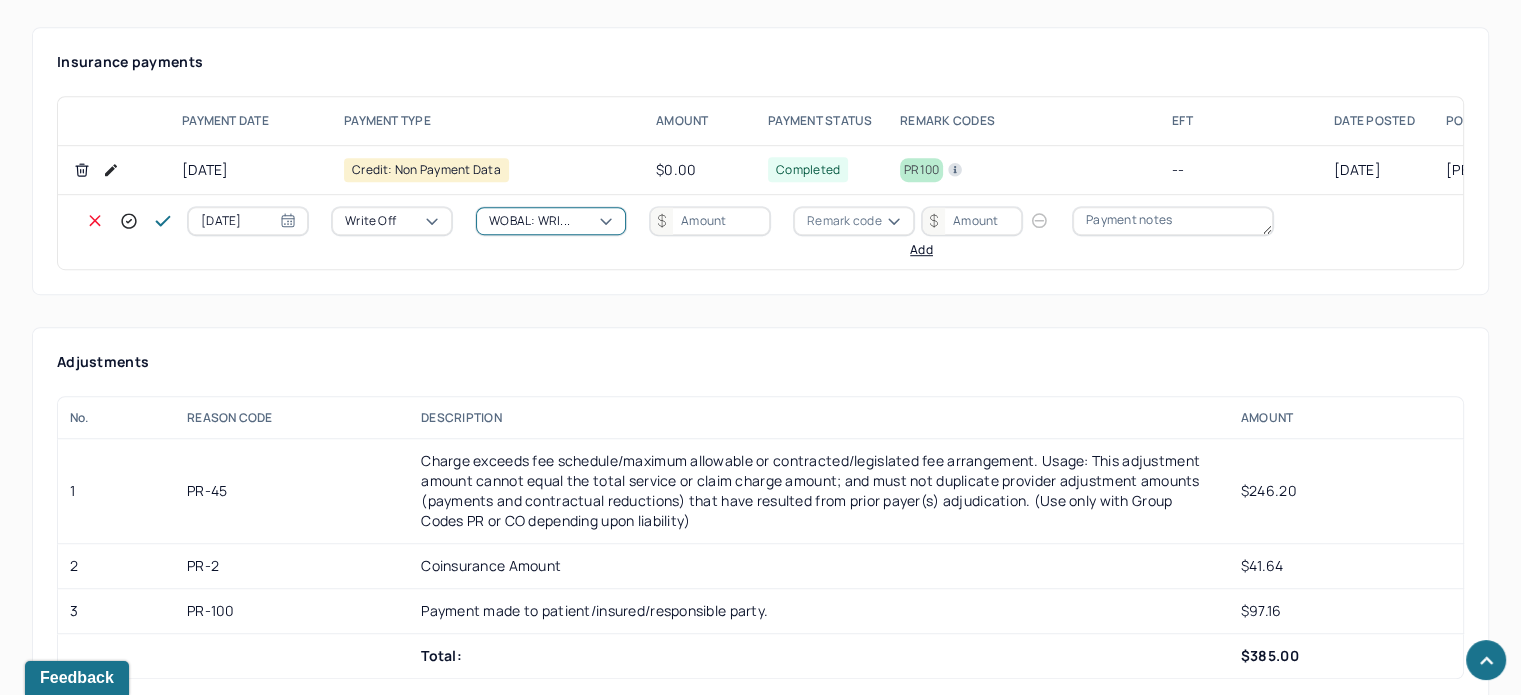 click at bounding box center (710, 221) 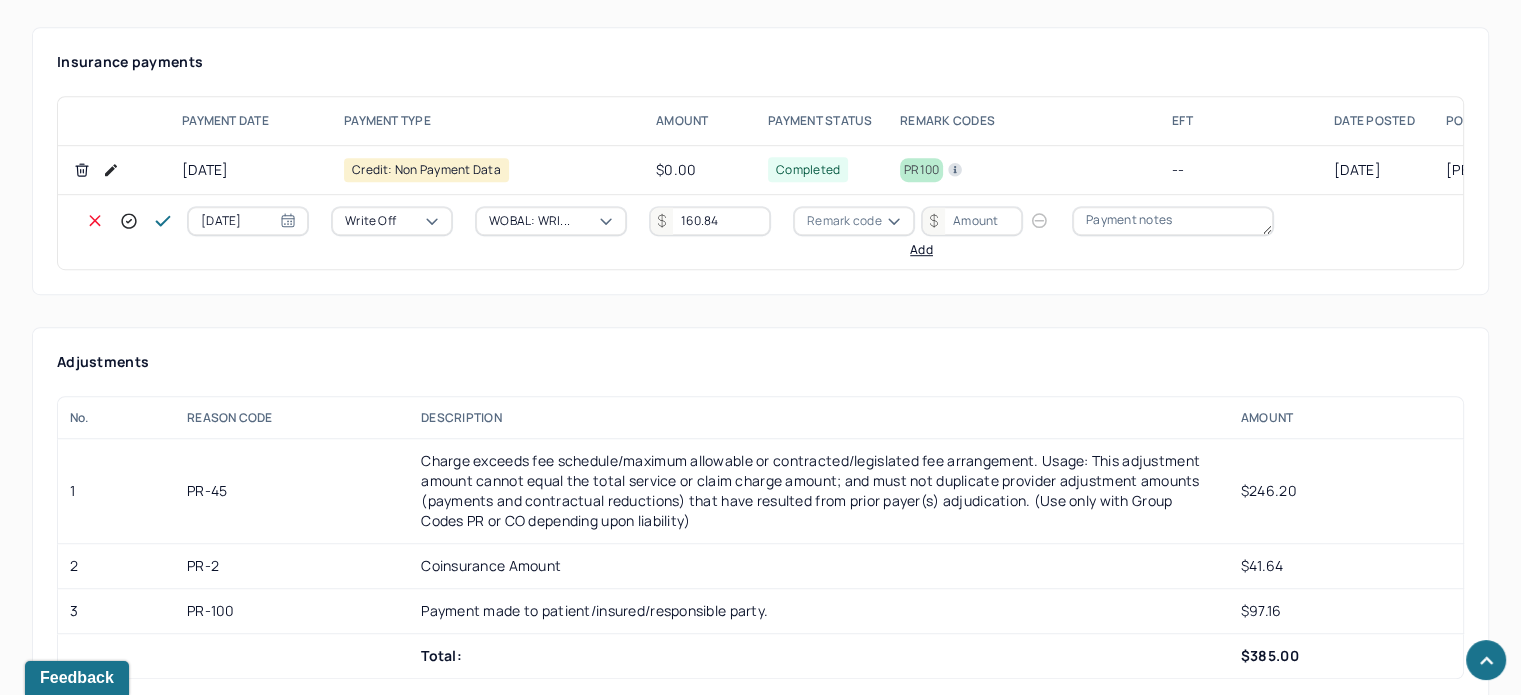 type on "160.84" 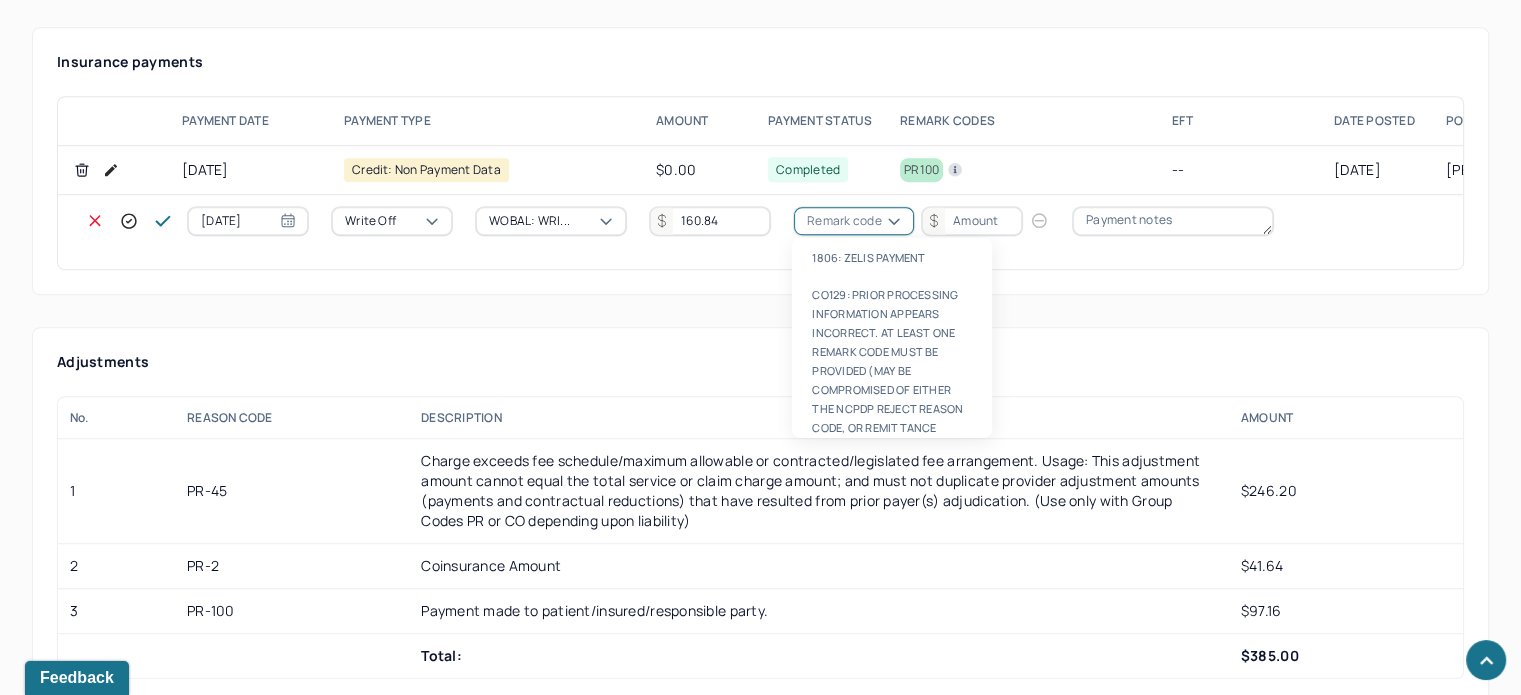 click on "Remark code" at bounding box center (844, 221) 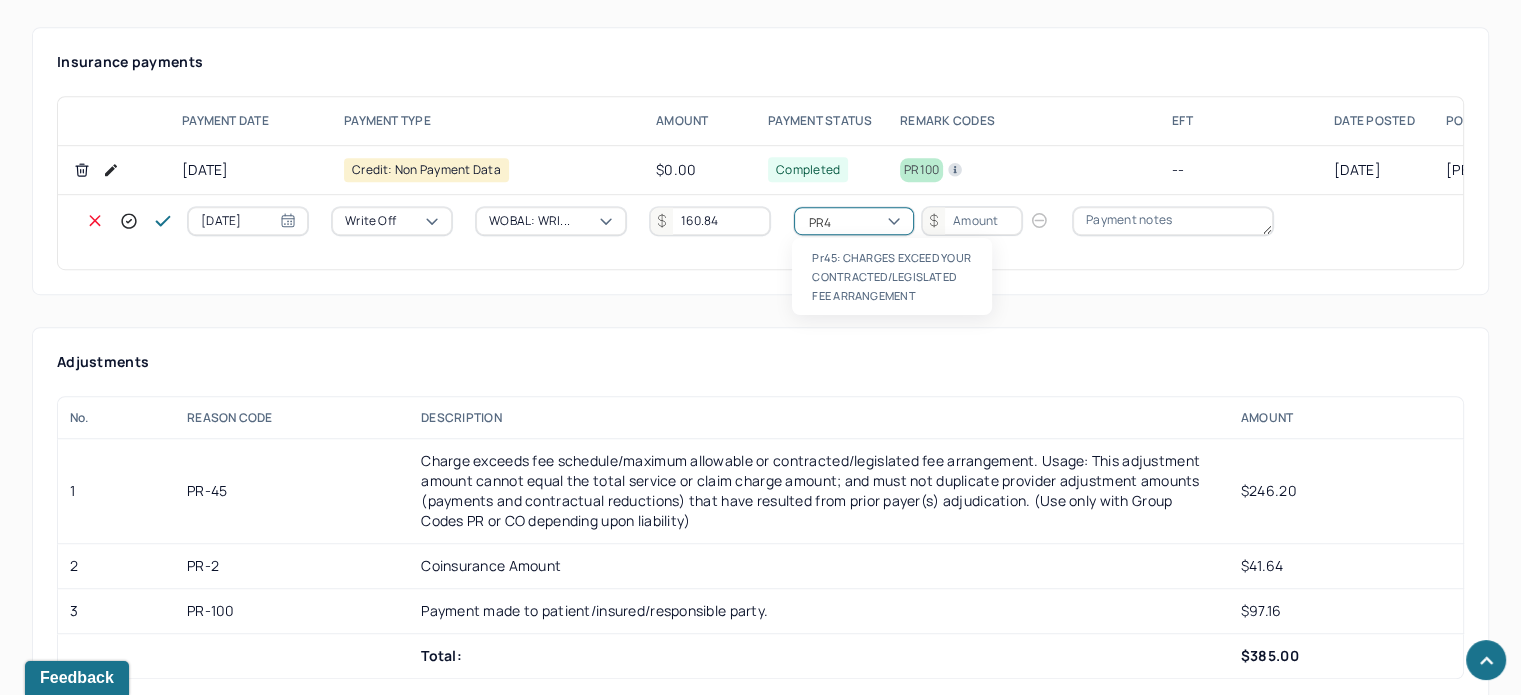scroll, scrollTop: 0, scrollLeft: 0, axis: both 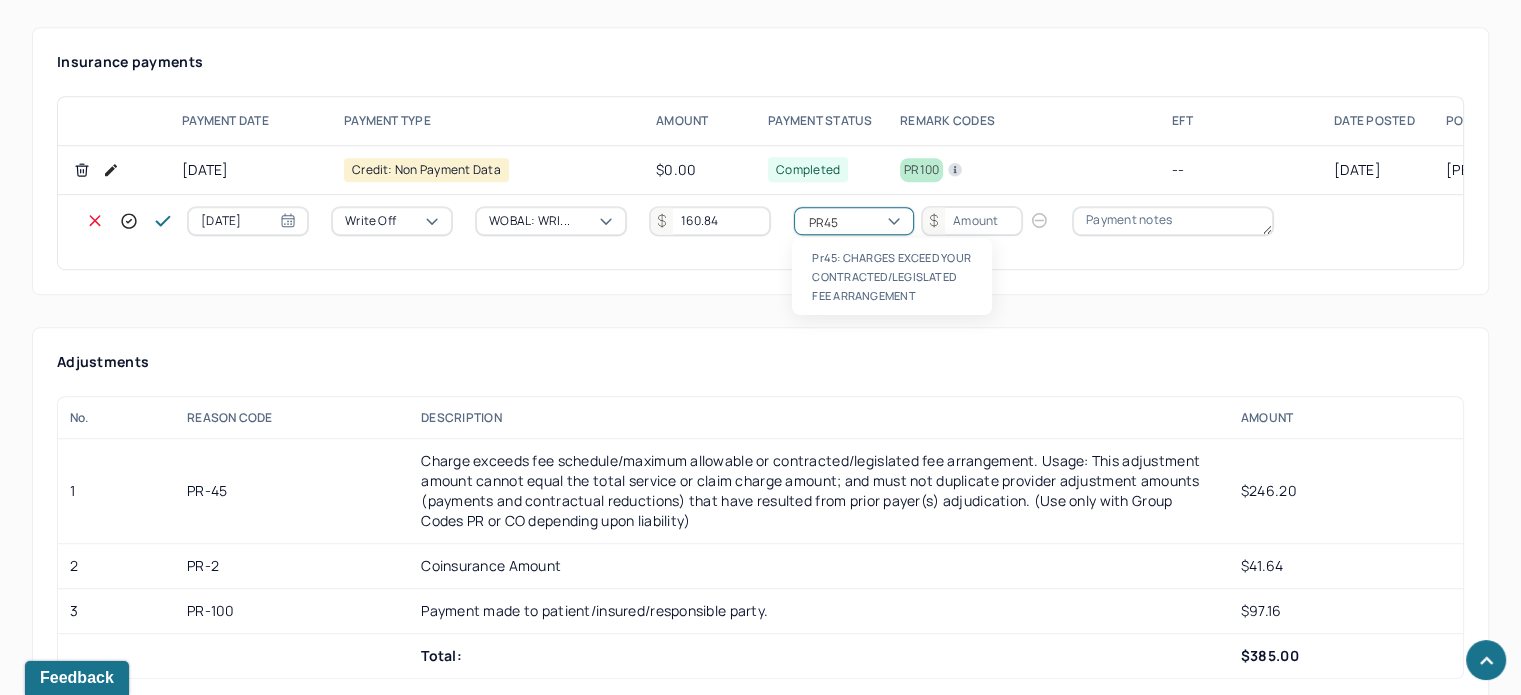 type 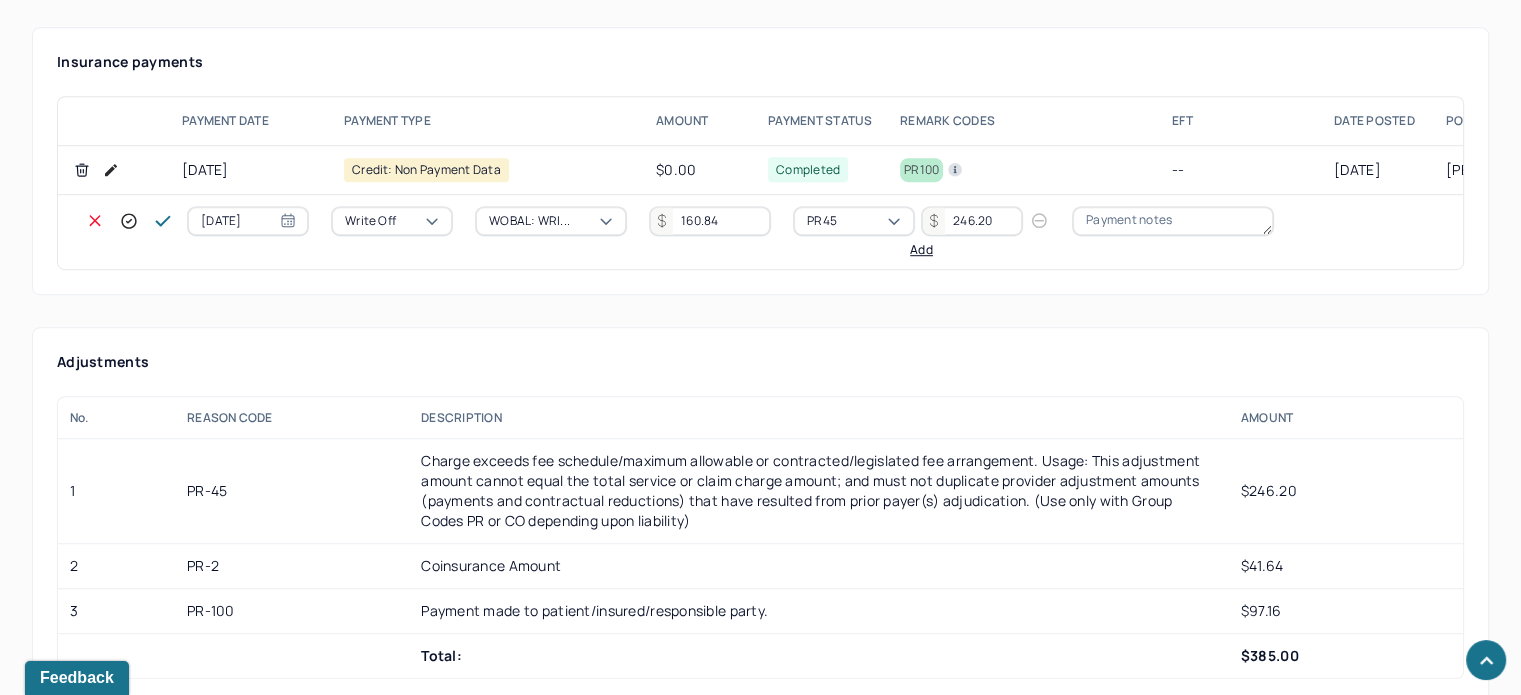 type on "246.20" 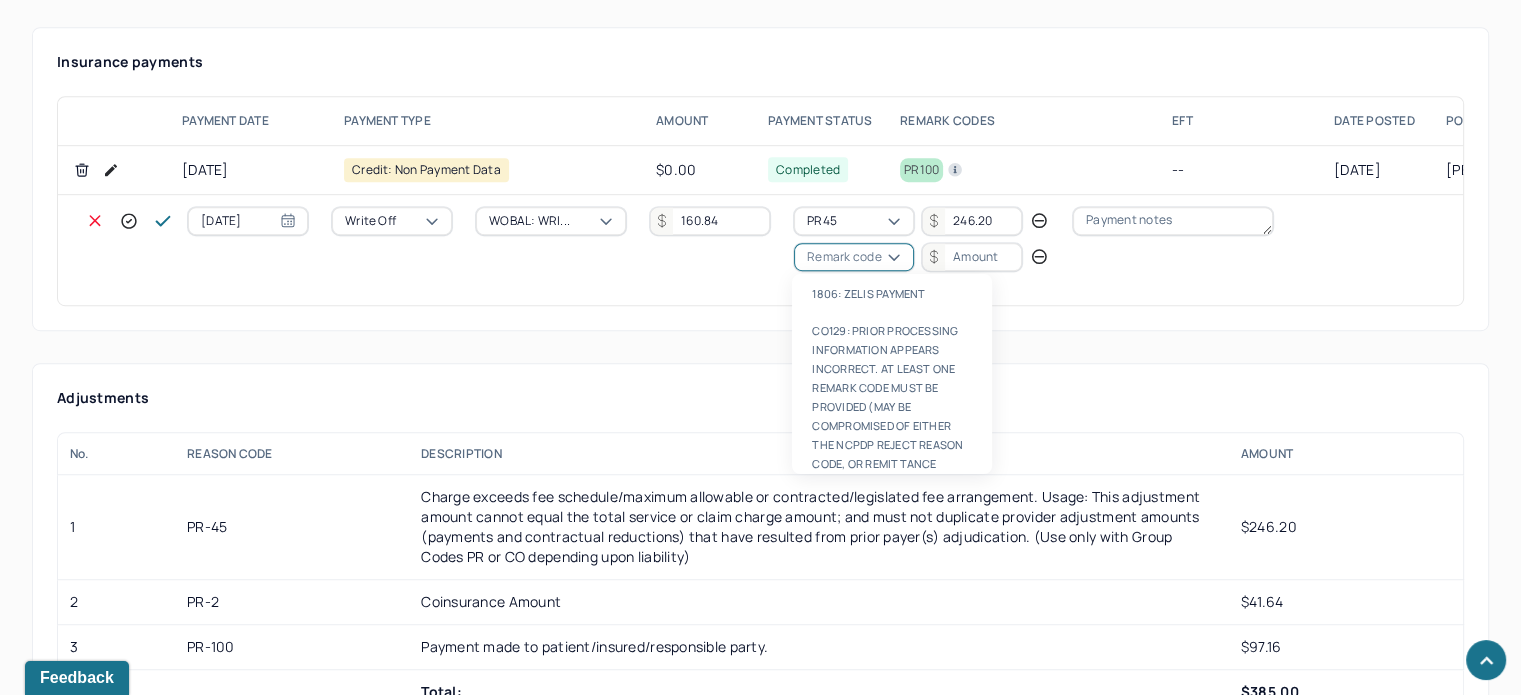 click on "Remark code" at bounding box center (844, 257) 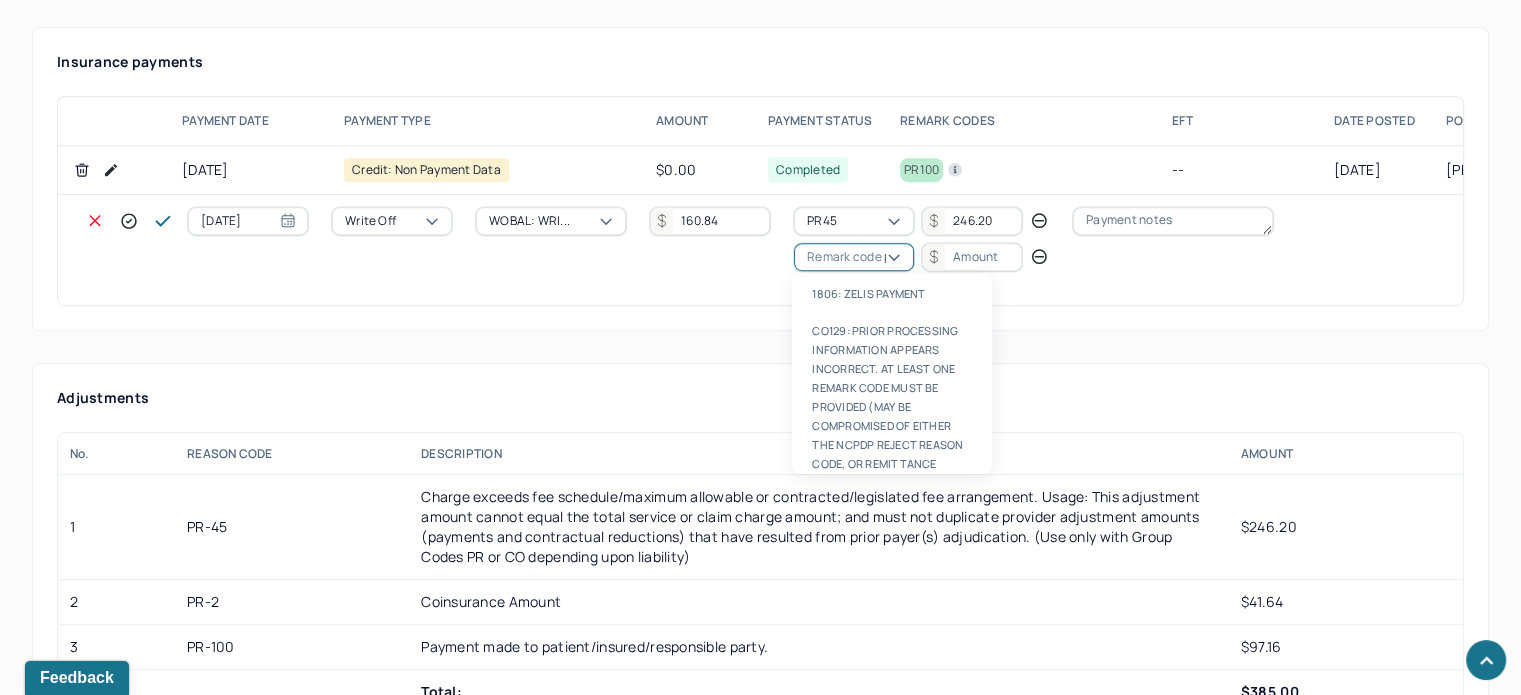 scroll, scrollTop: 124, scrollLeft: 0, axis: vertical 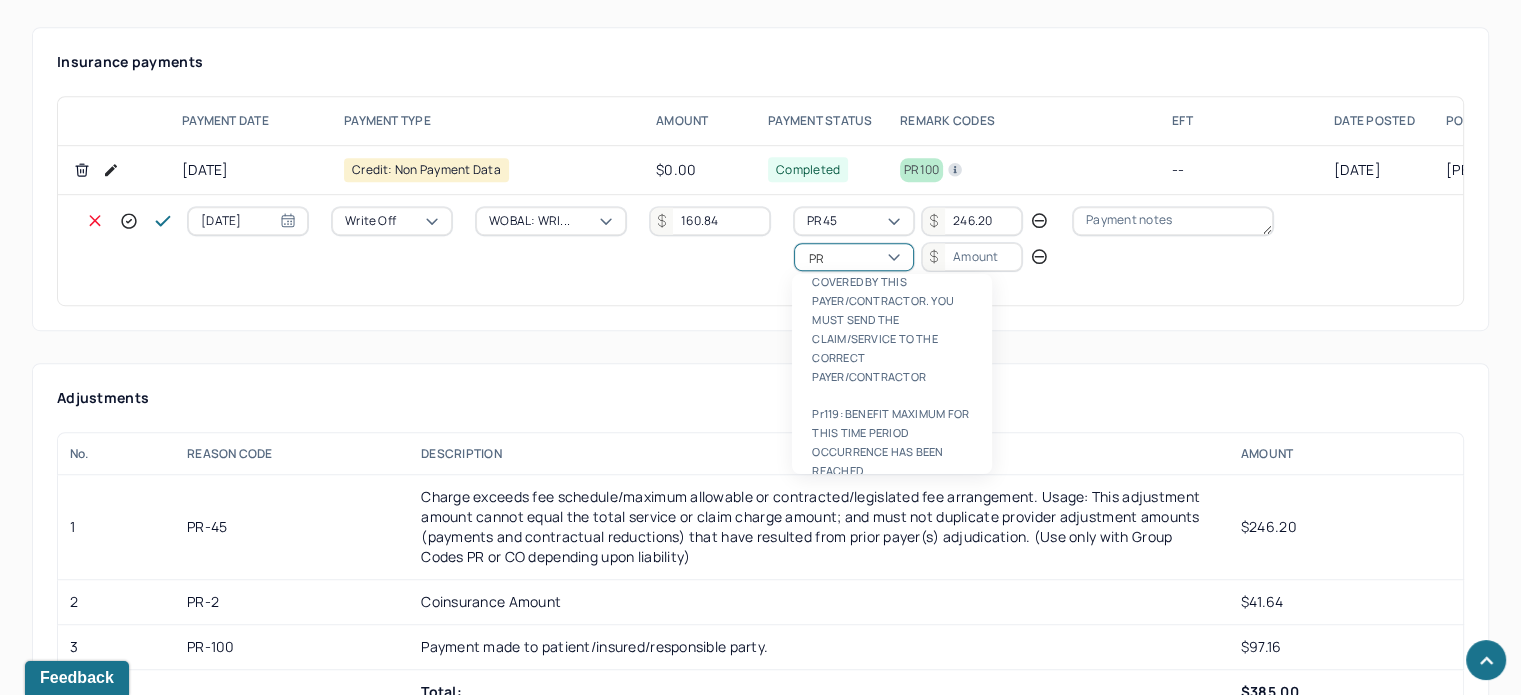 type on "PR2" 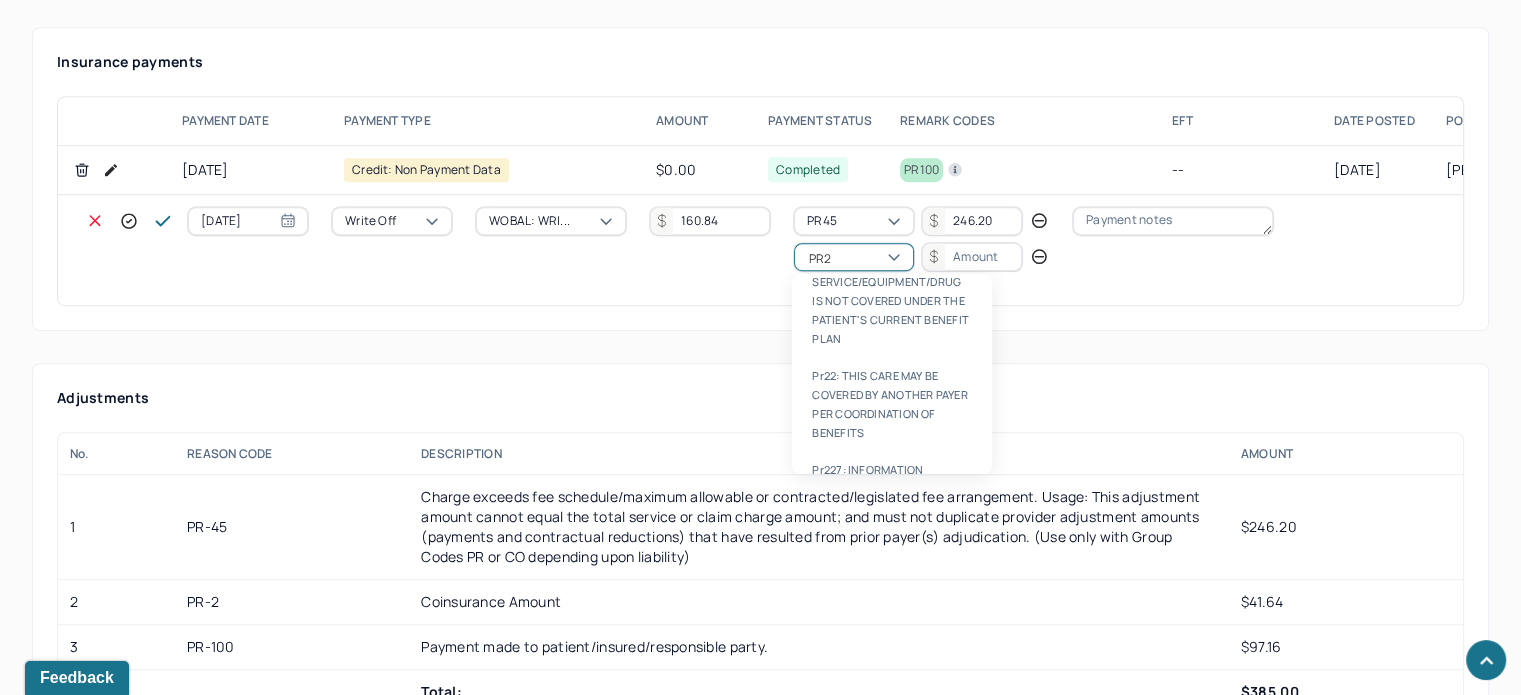 type 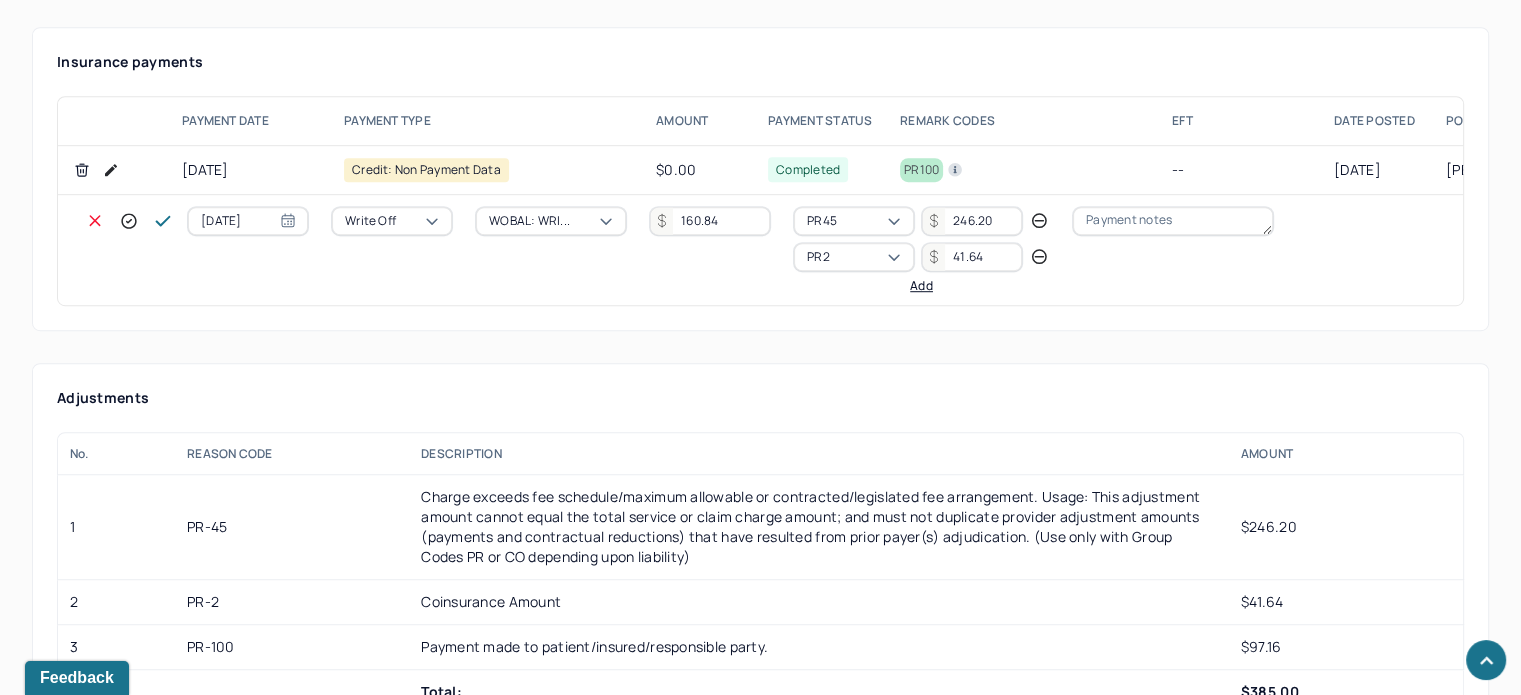 type on "41.64" 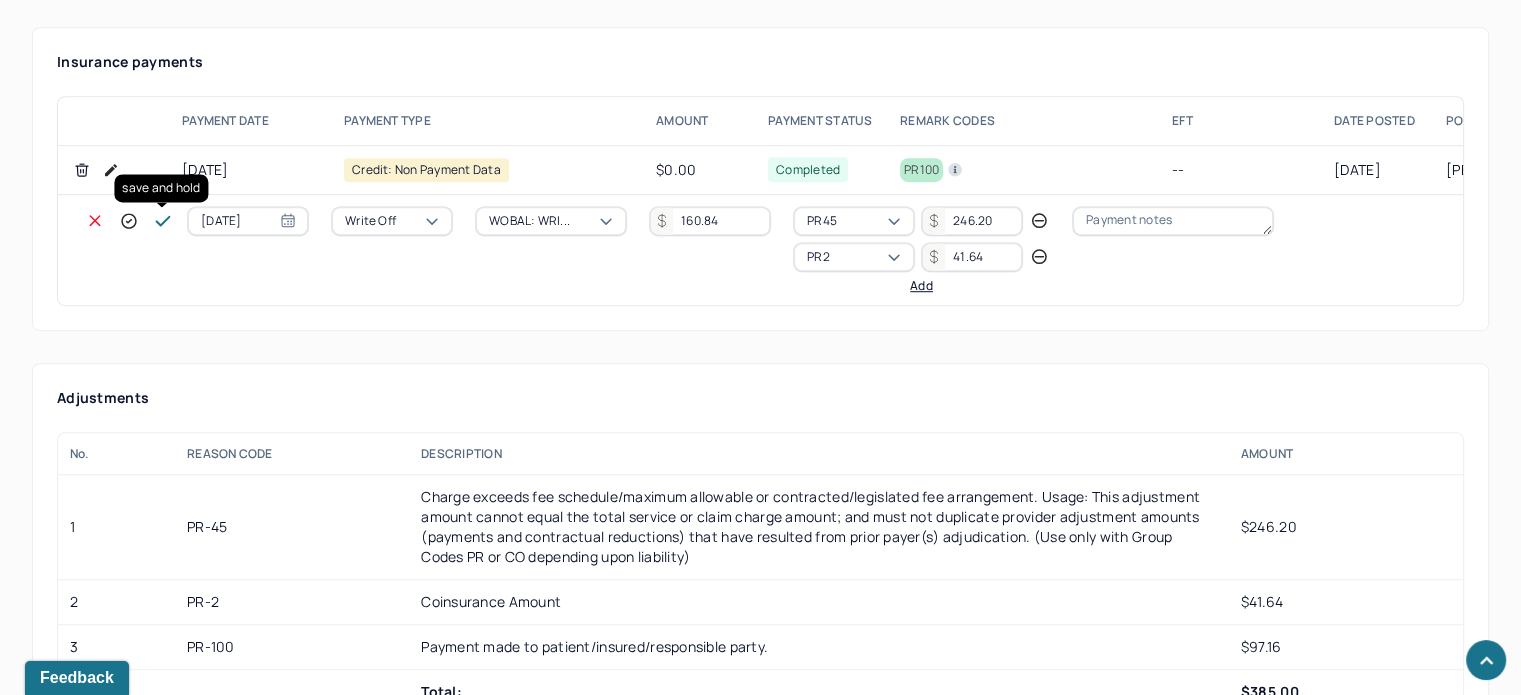 click 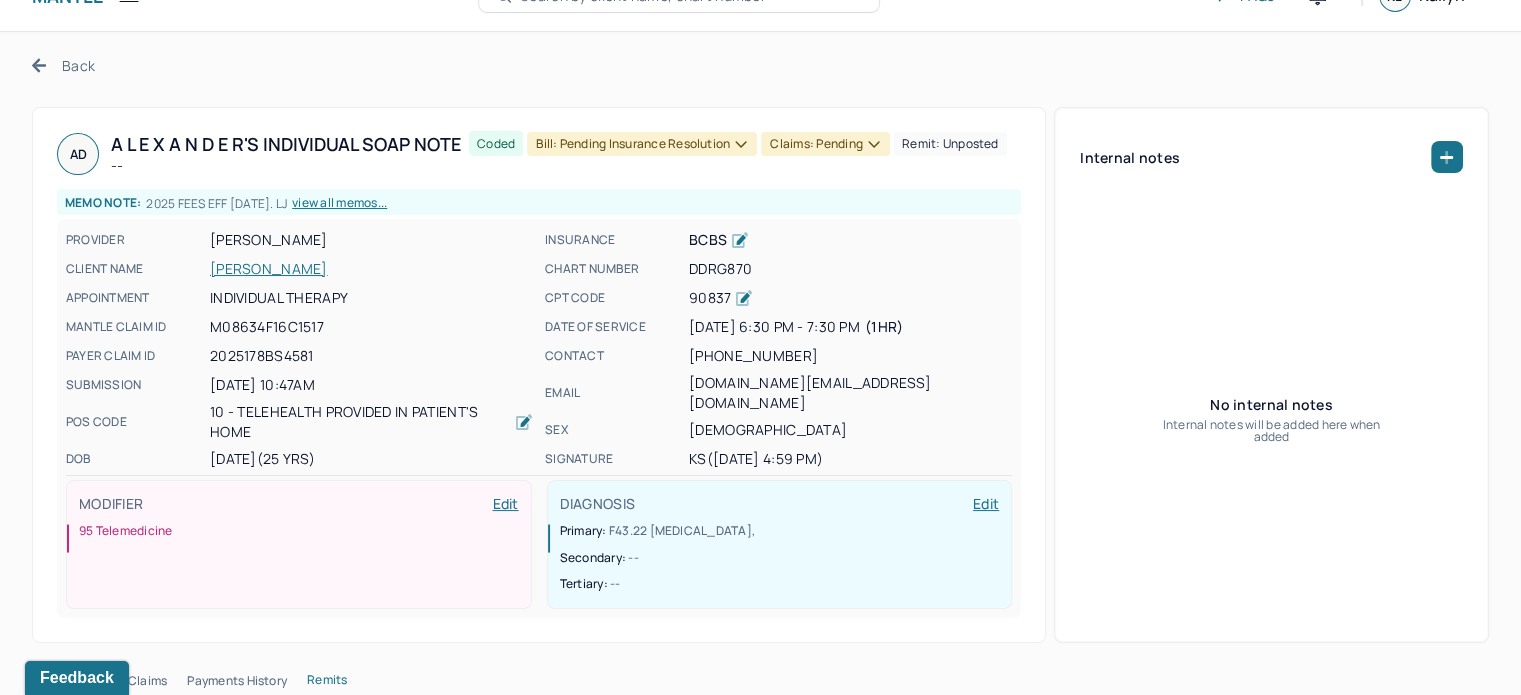 scroll, scrollTop: 0, scrollLeft: 0, axis: both 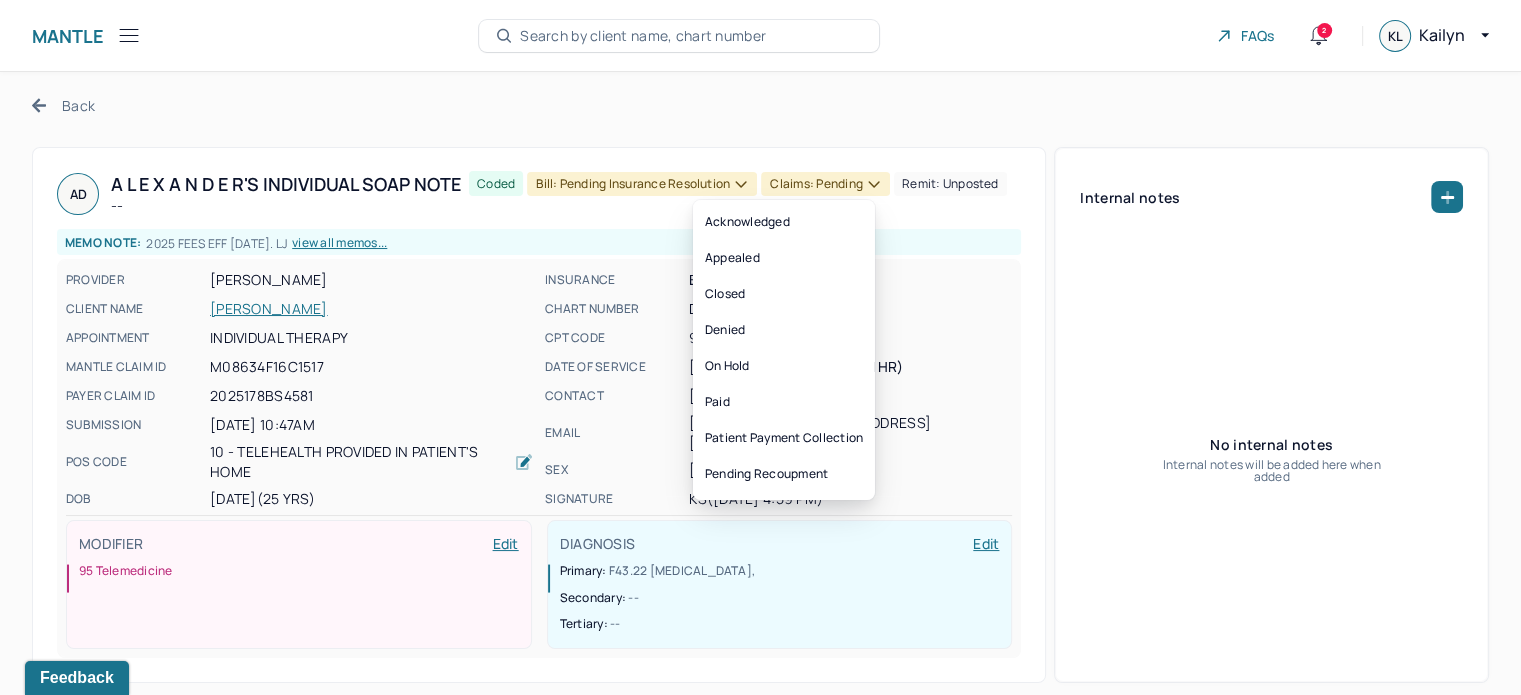 click on "Claims: pending" at bounding box center [825, 184] 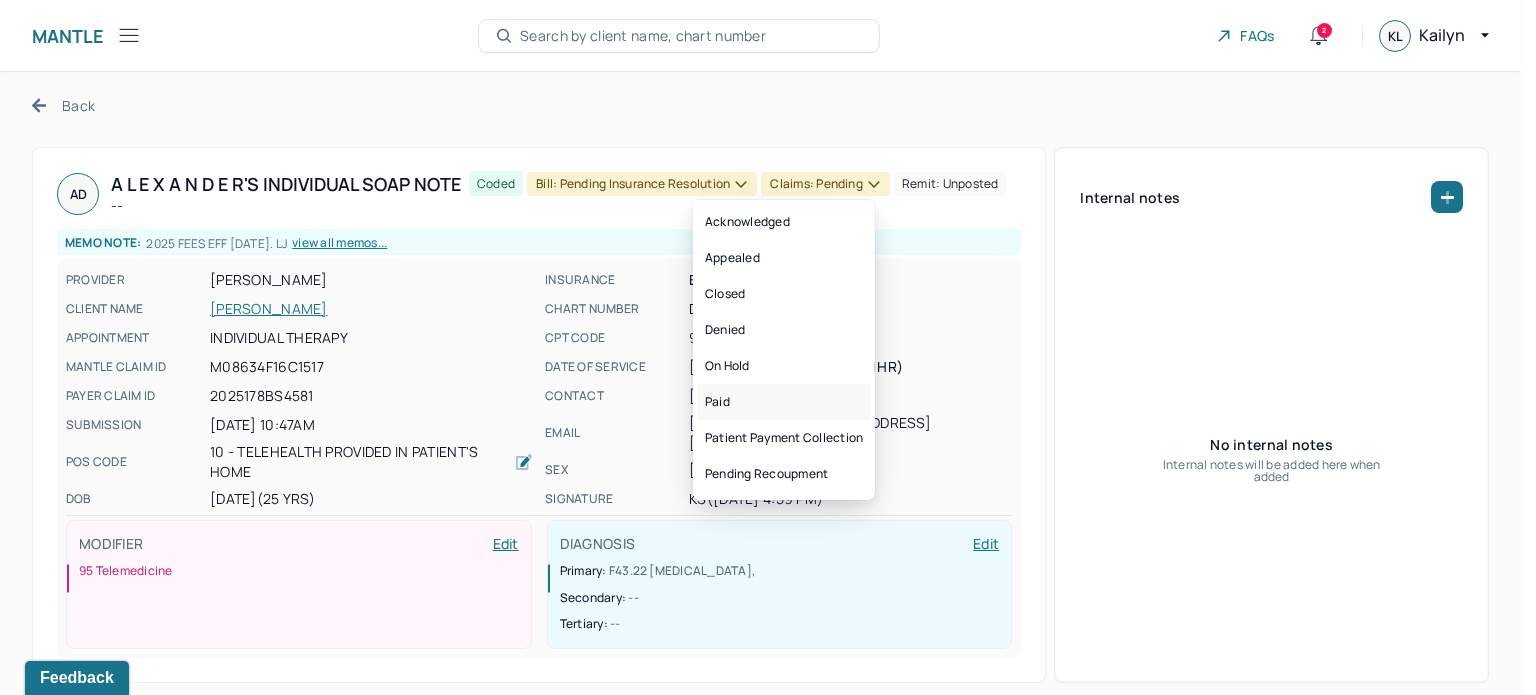 click on "Paid" at bounding box center (784, 402) 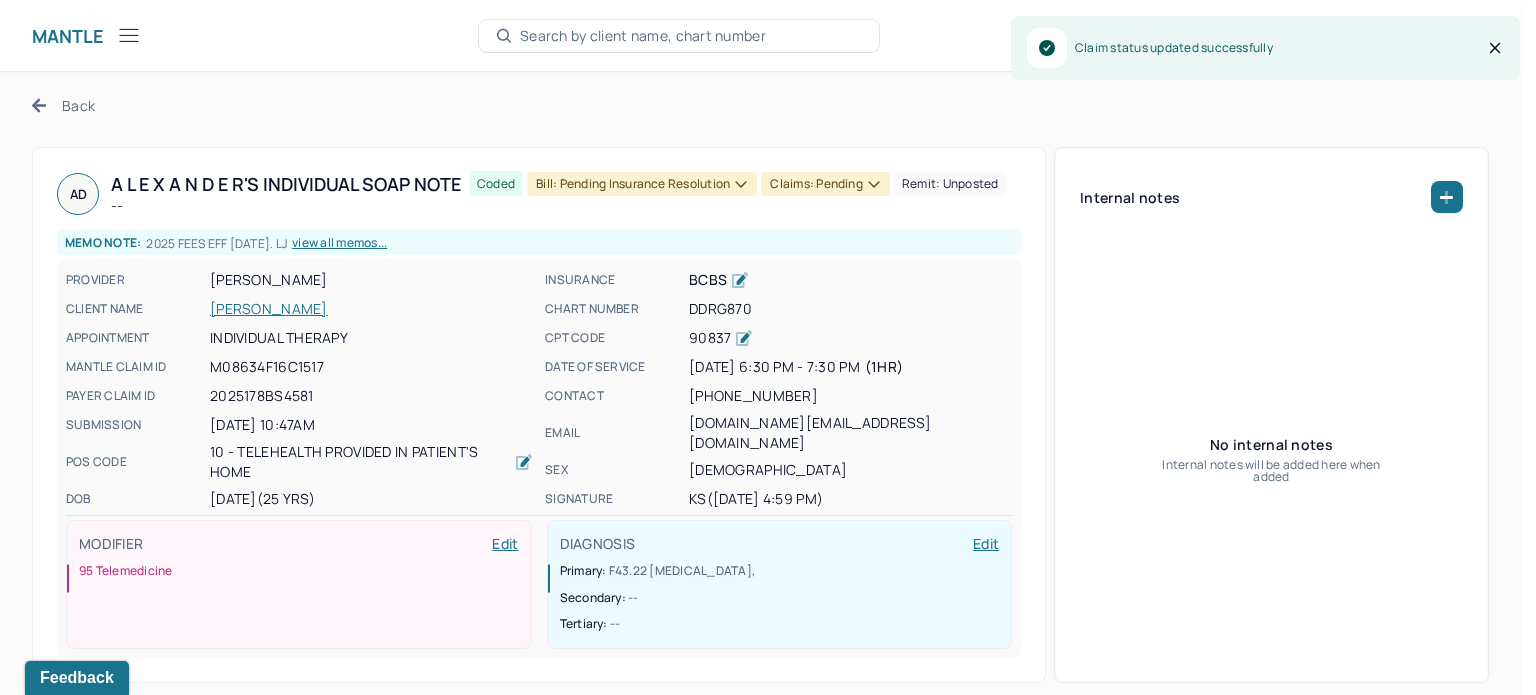 click on "Bill: Pending Insurance Resolution" at bounding box center [642, 184] 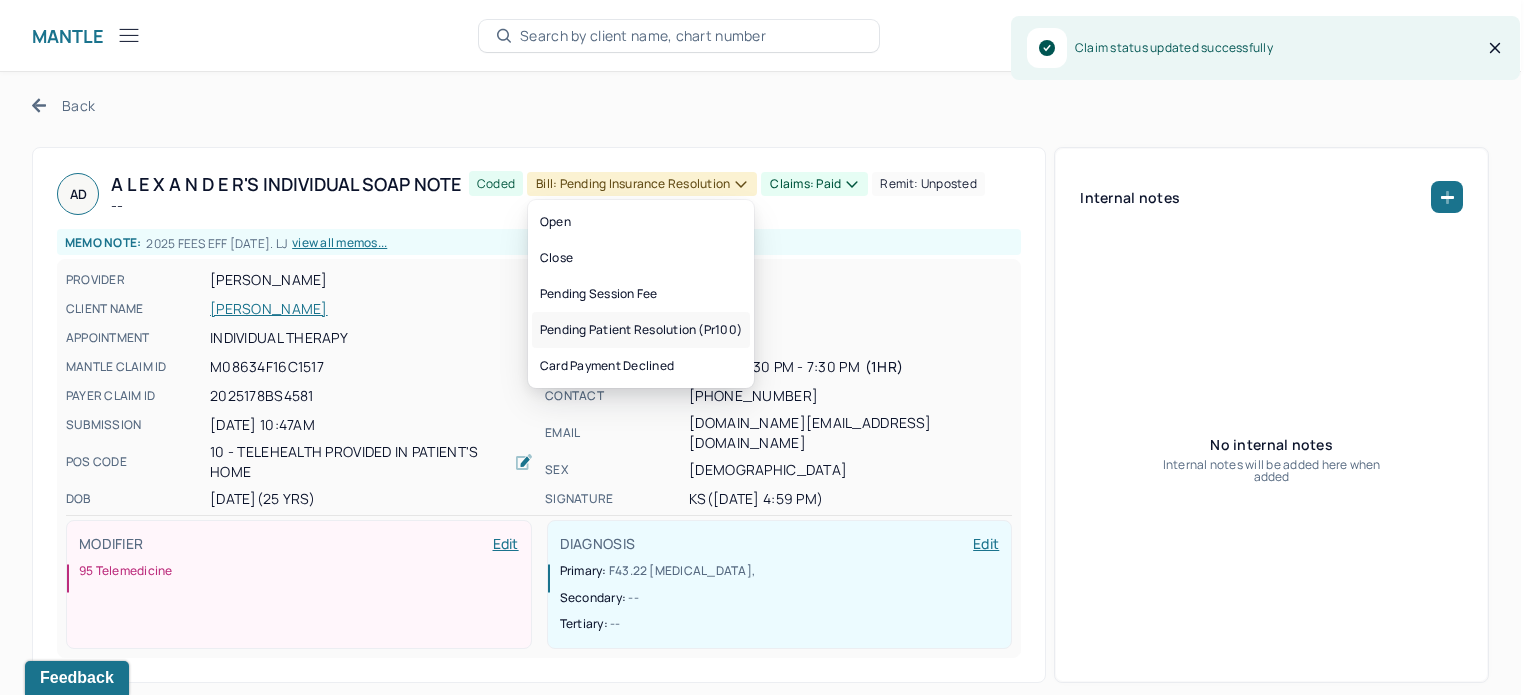 click on "Pending patient resolution (pr100)" at bounding box center [641, 330] 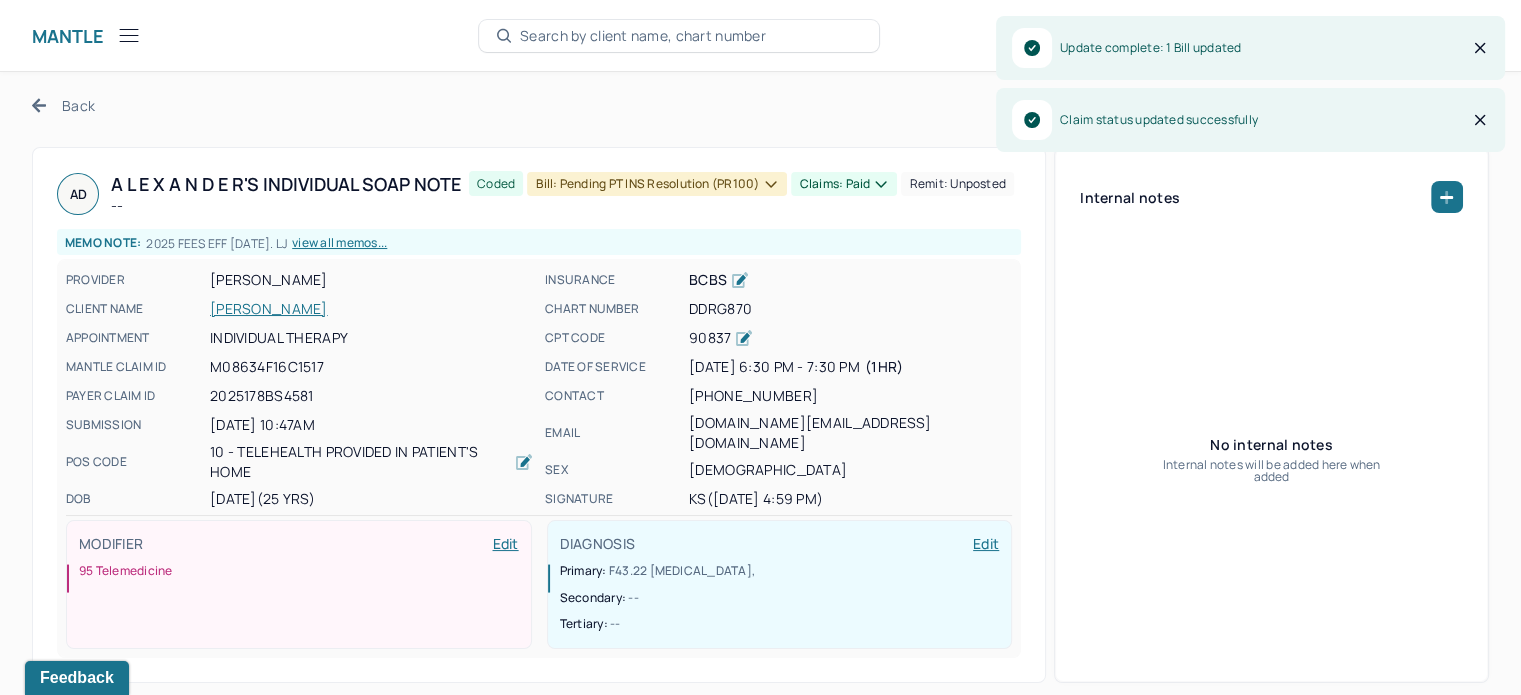 click on "Back" at bounding box center (63, 105) 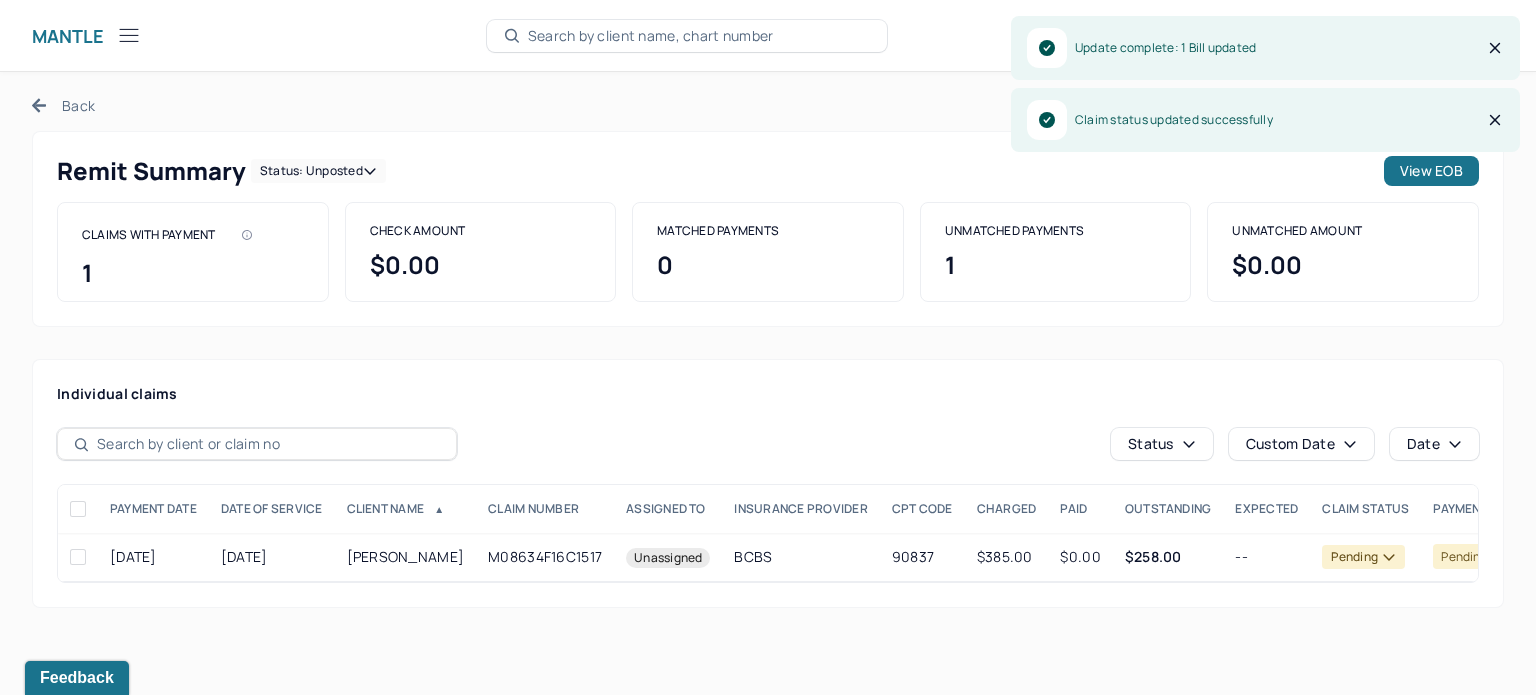 click on "Status: unposted" at bounding box center [318, 171] 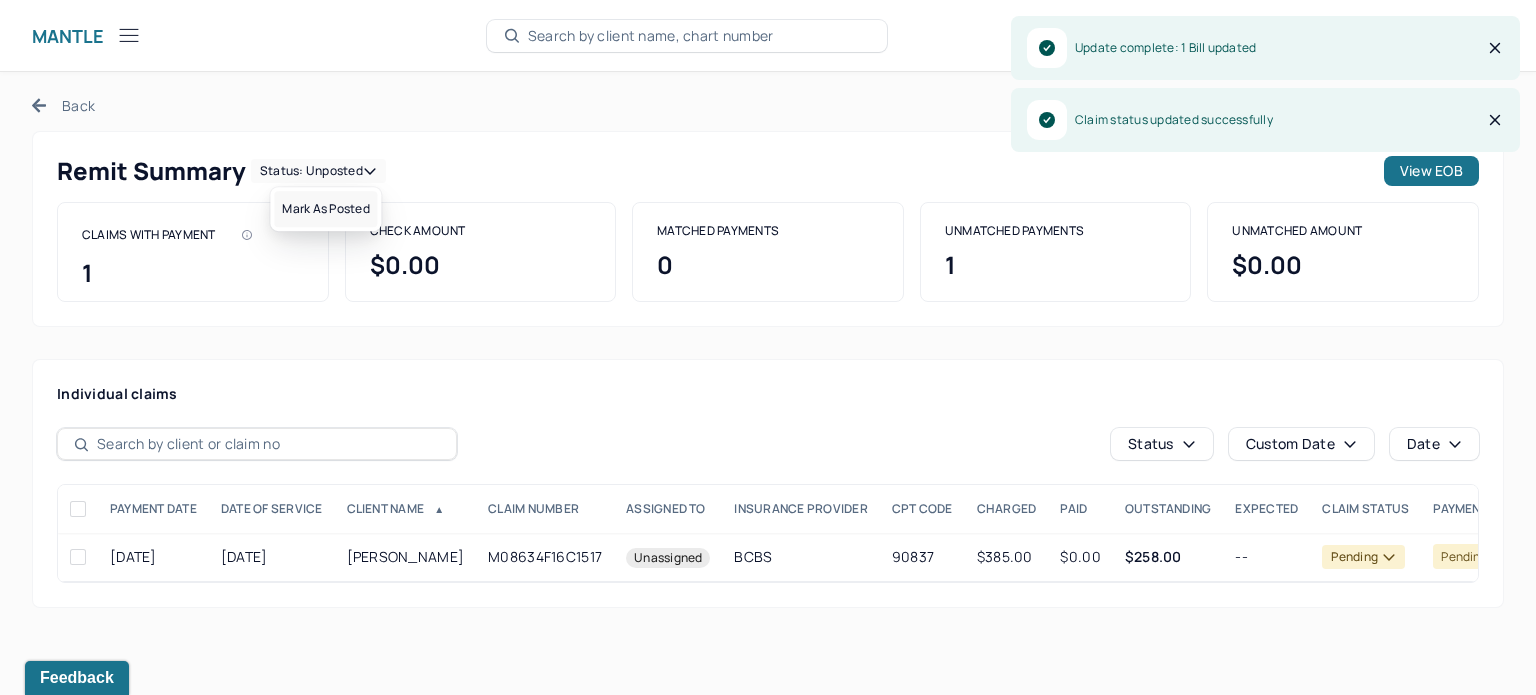 click on "Mark as Posted" at bounding box center [325, 209] 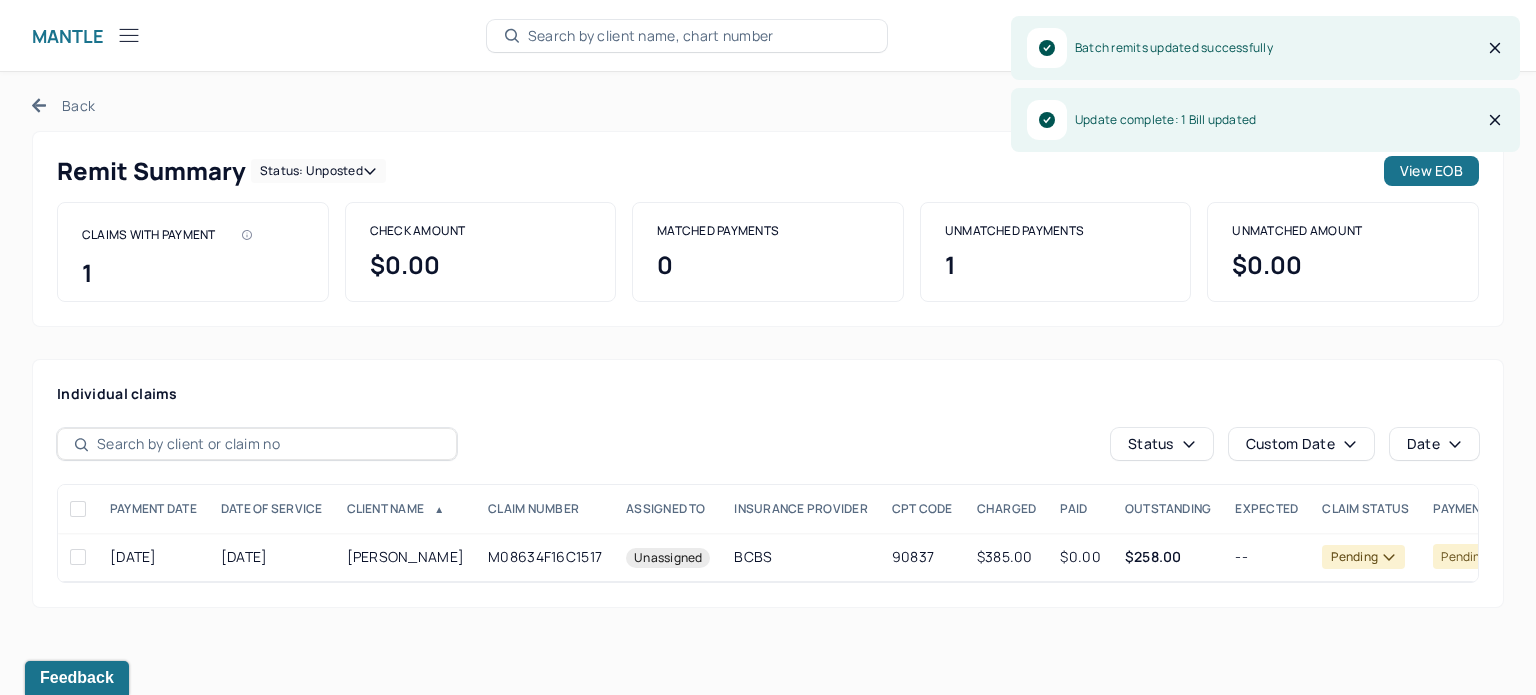 click on "Back" at bounding box center (63, 105) 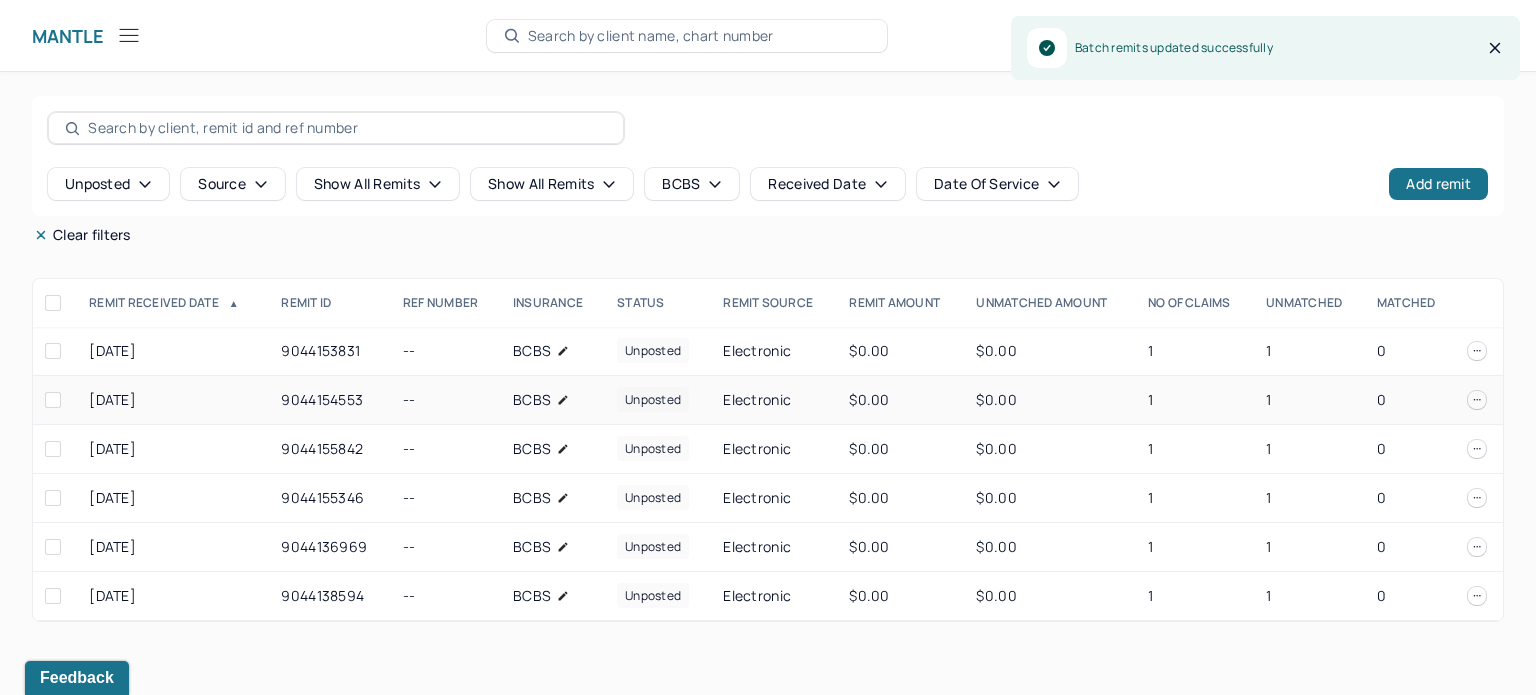 click on "1" at bounding box center [1195, 400] 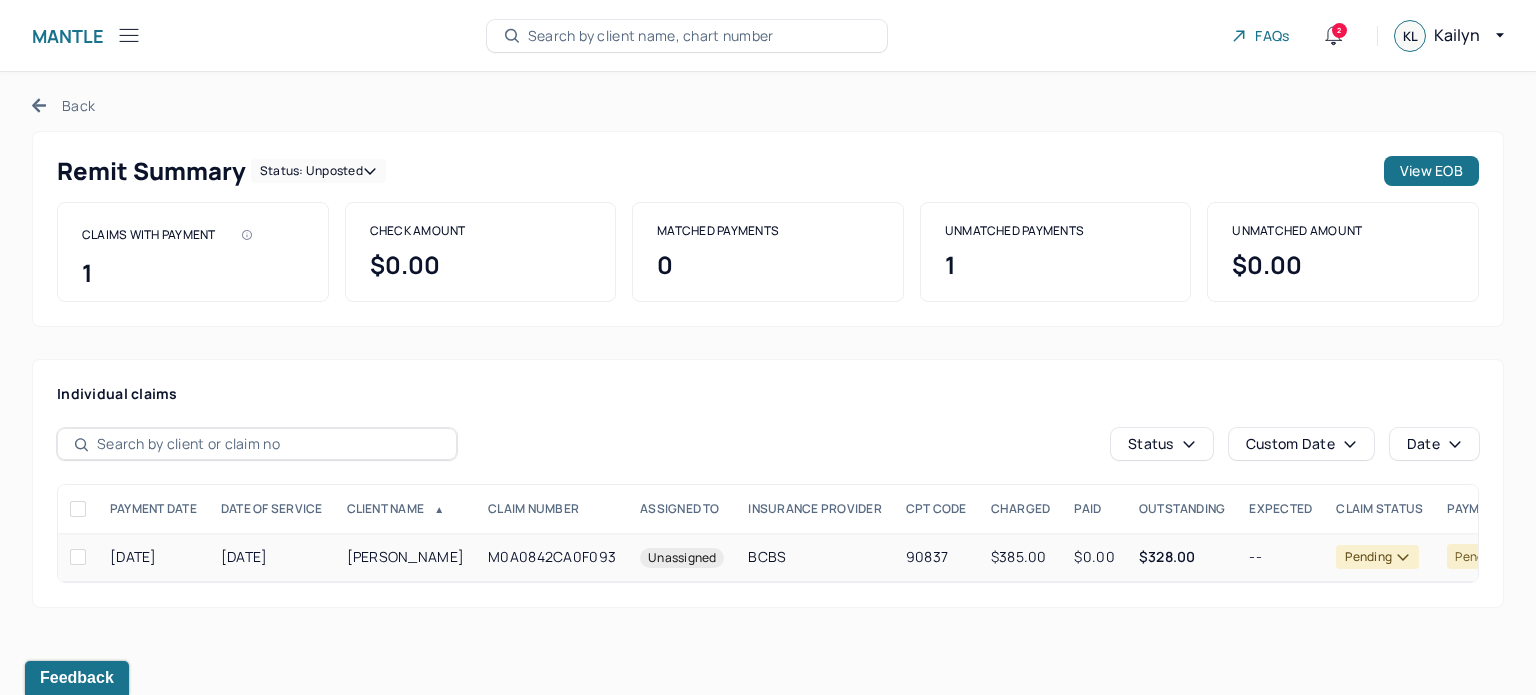 click on "BCBS" at bounding box center [814, 557] 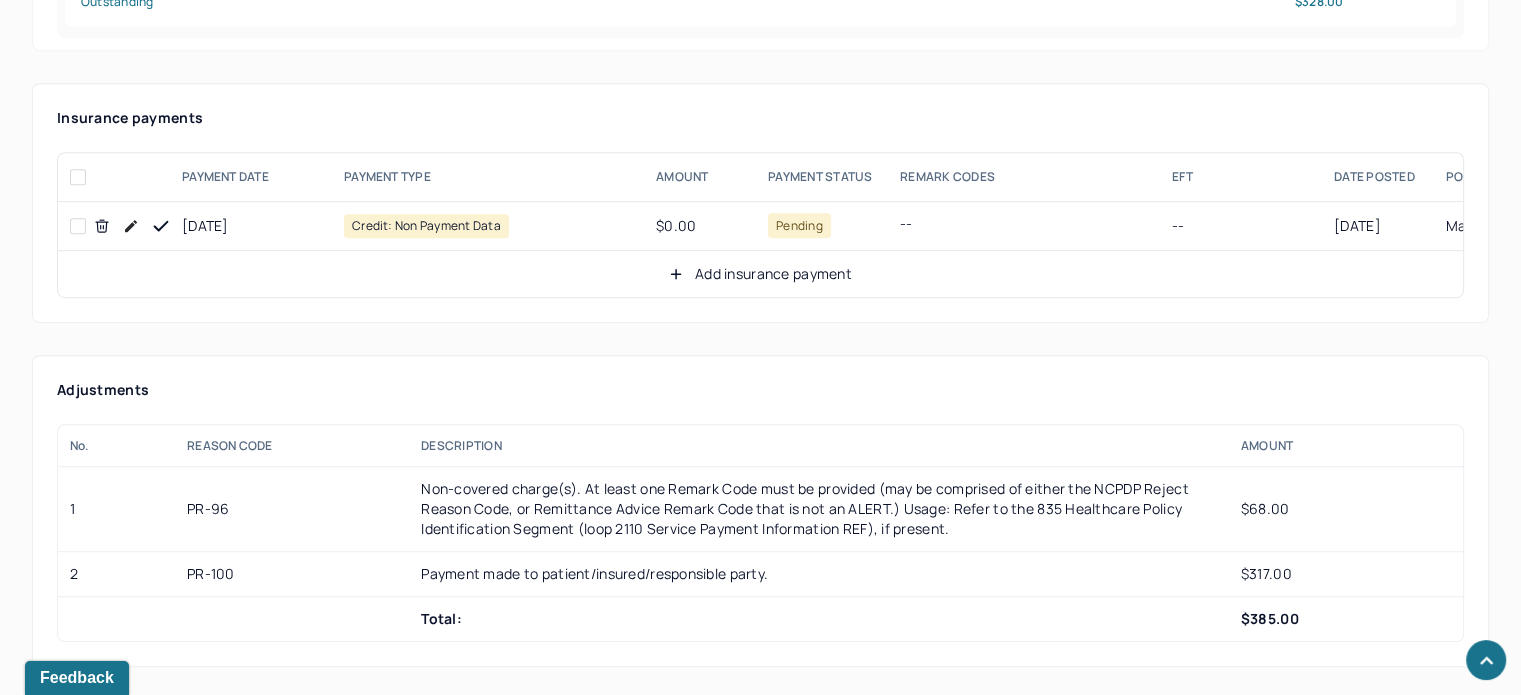 scroll, scrollTop: 1160, scrollLeft: 0, axis: vertical 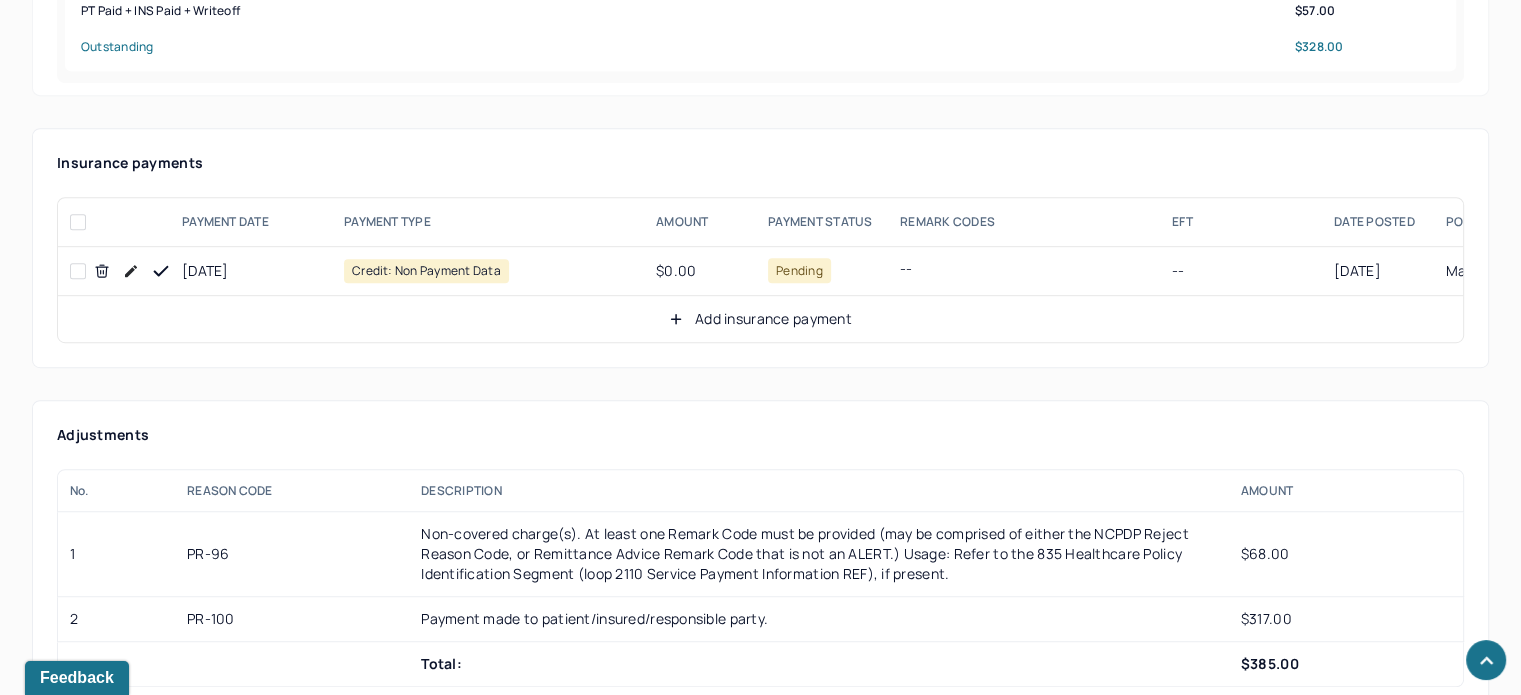 click 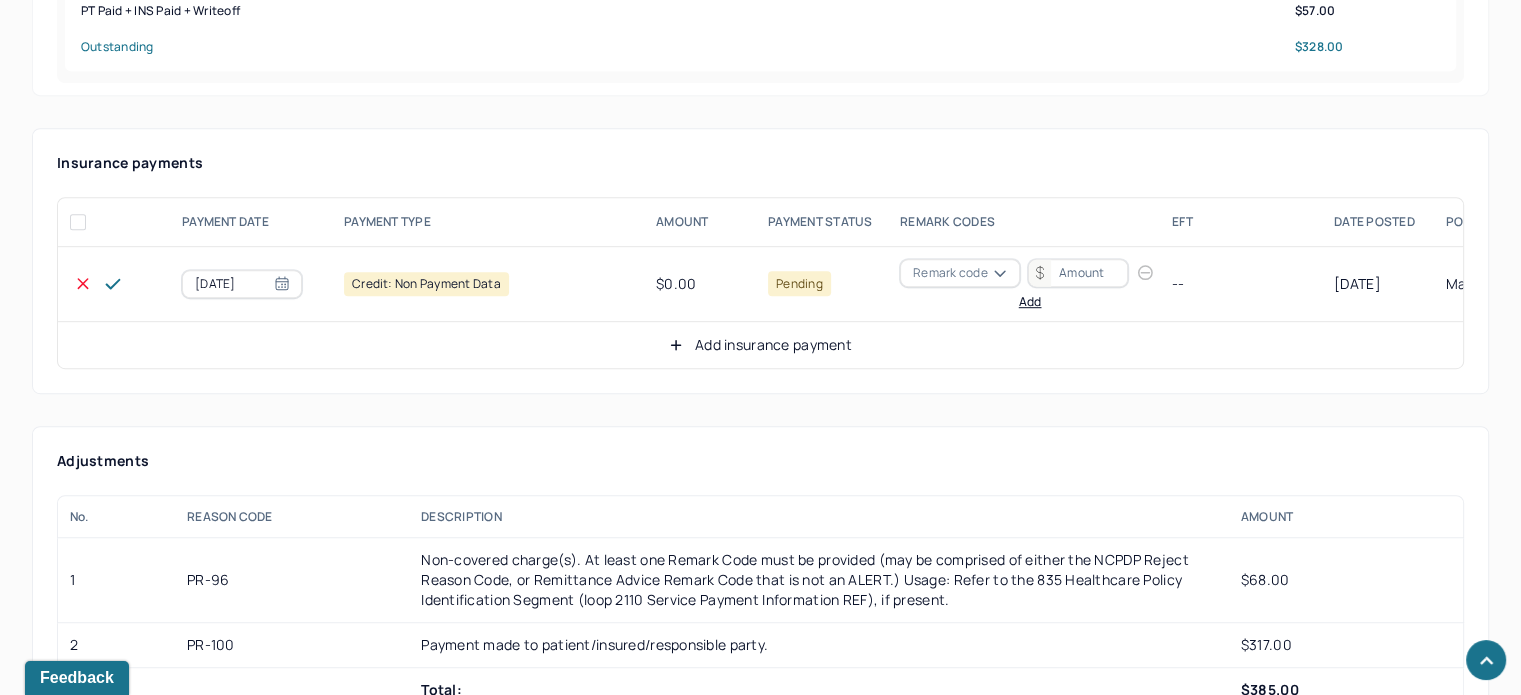 click on "Remark code" at bounding box center [950, 273] 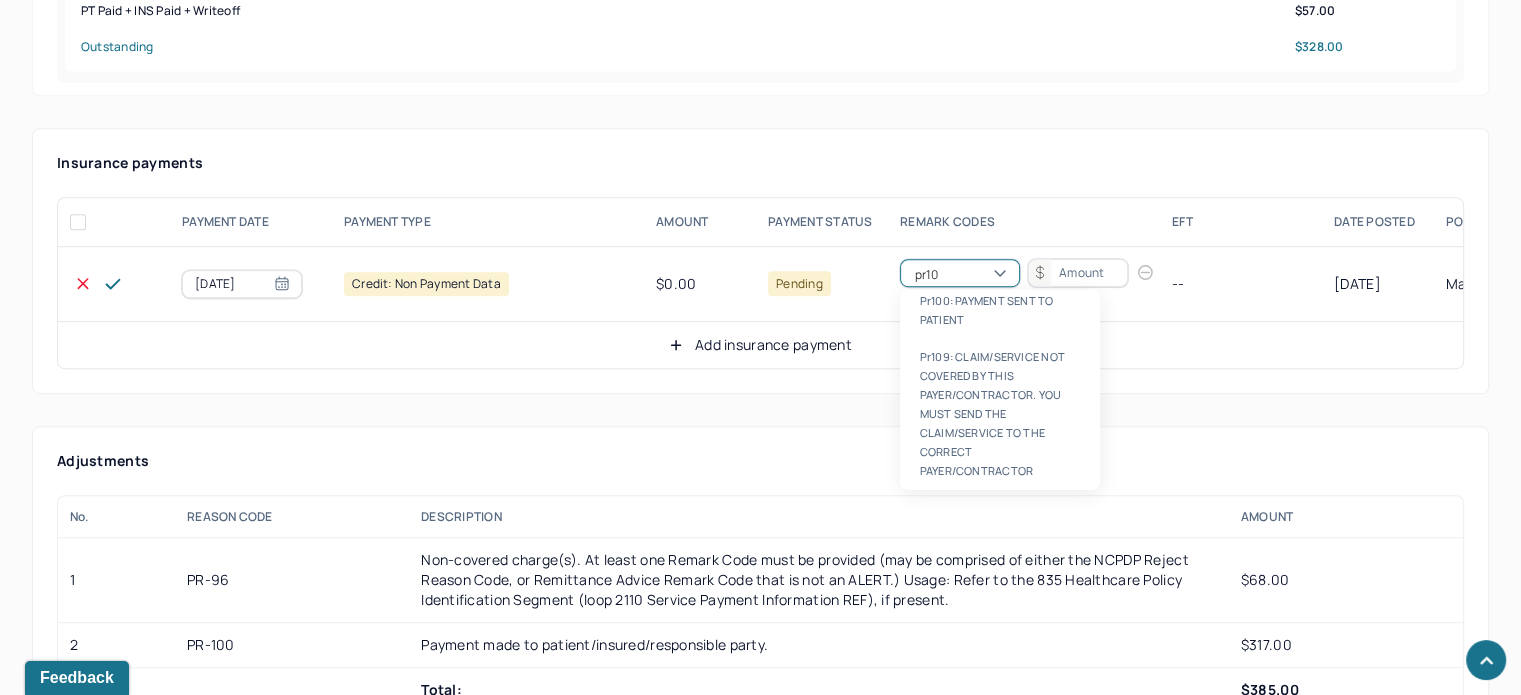 scroll, scrollTop: 0, scrollLeft: 0, axis: both 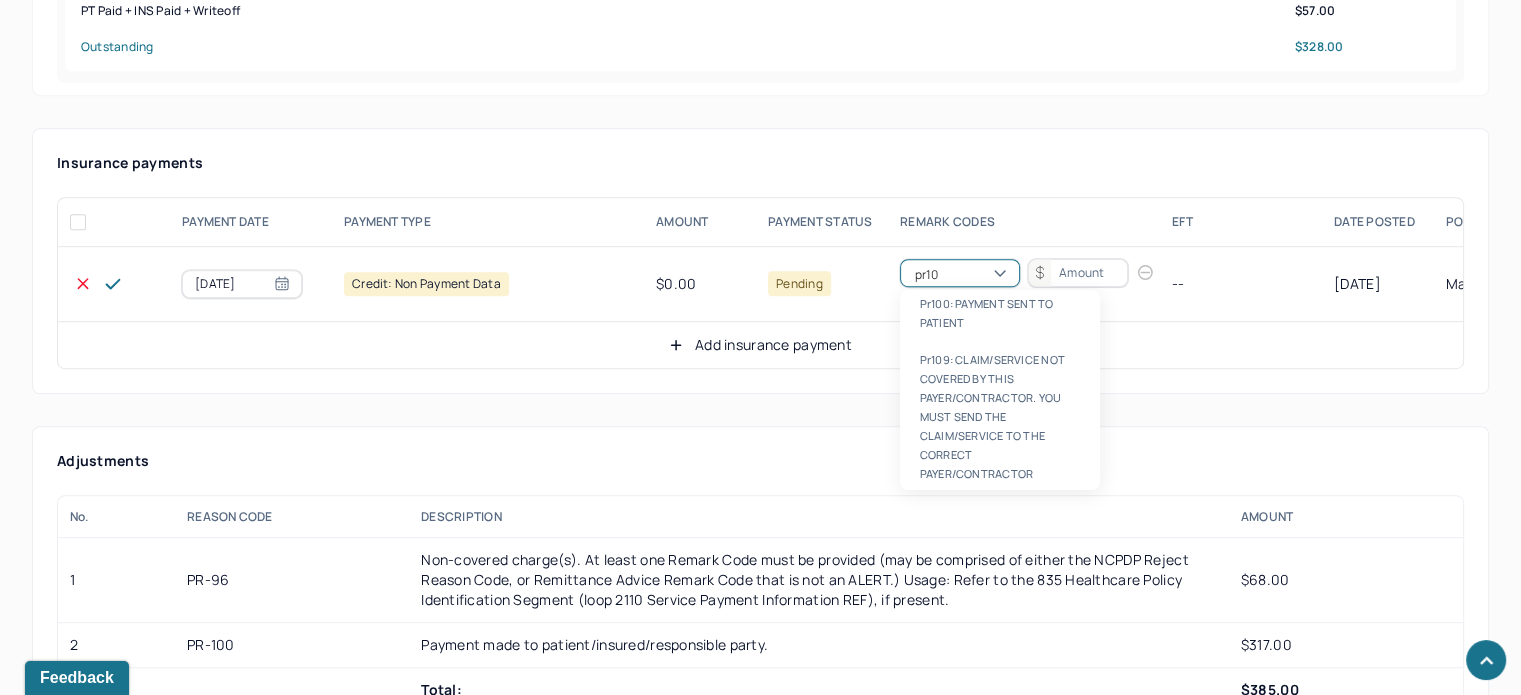 type on "pr100" 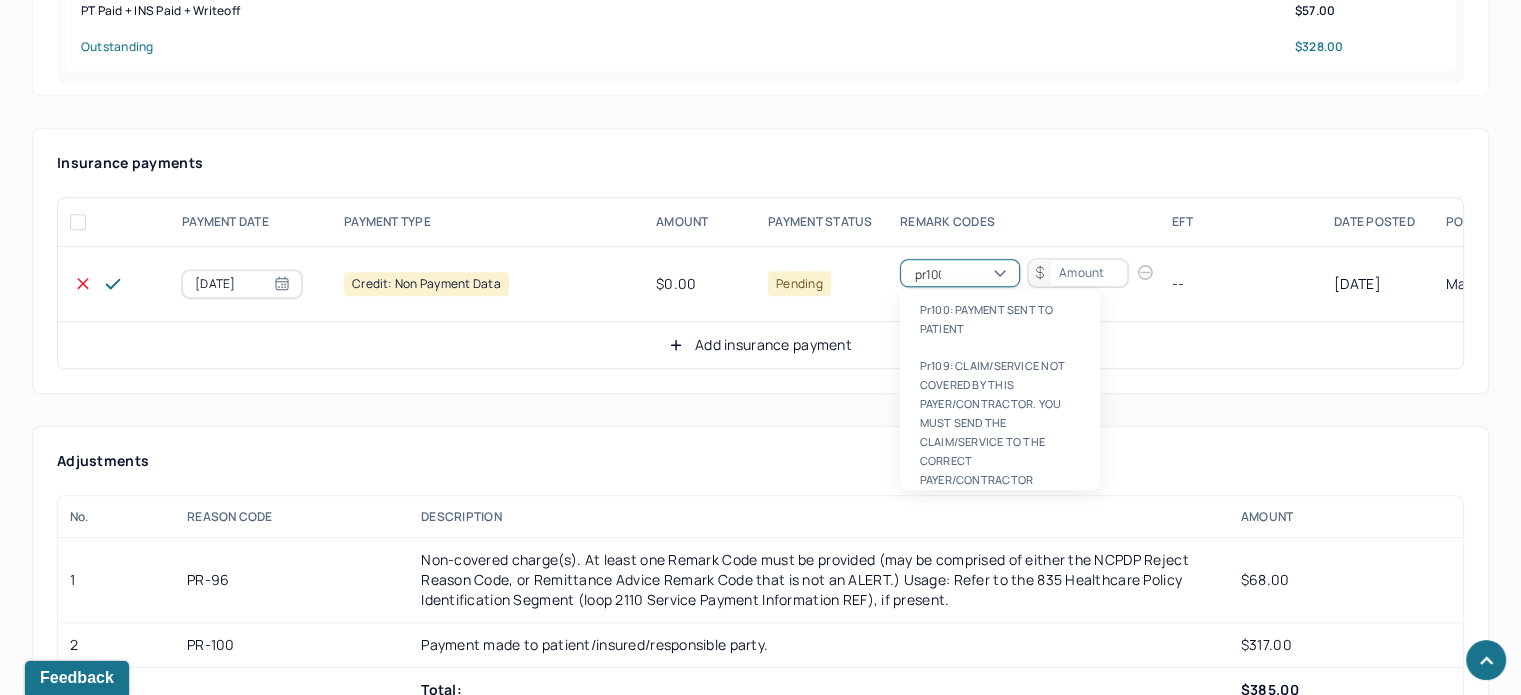 type 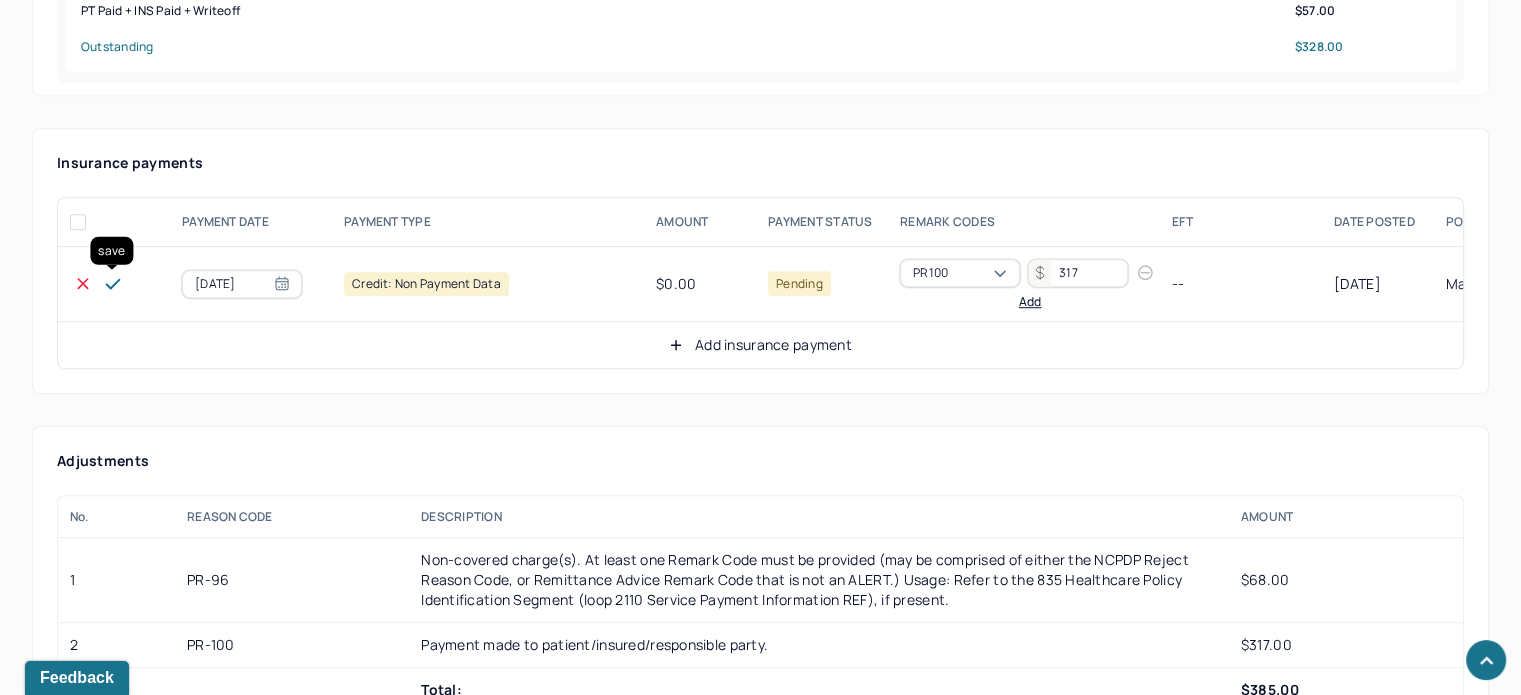type on "317" 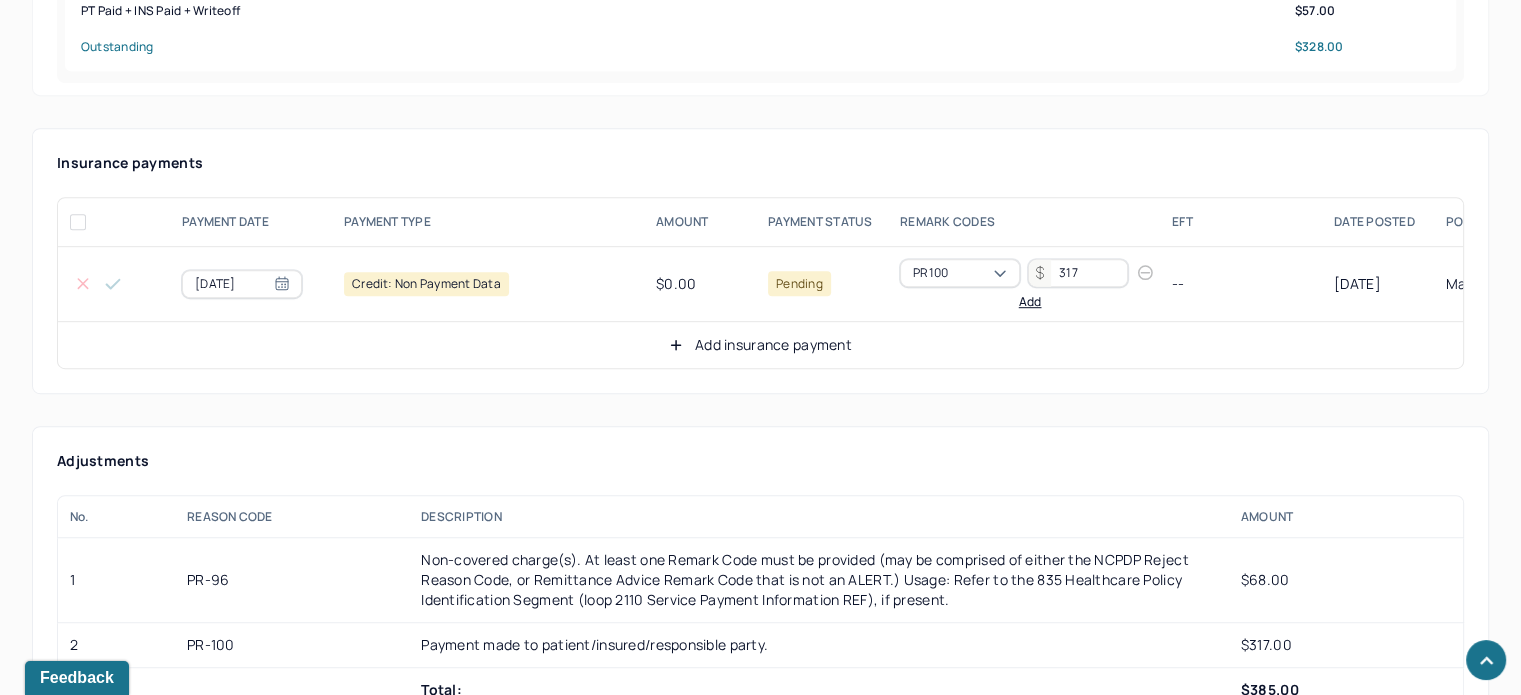 click on "Add insurance payment" at bounding box center [760, 345] 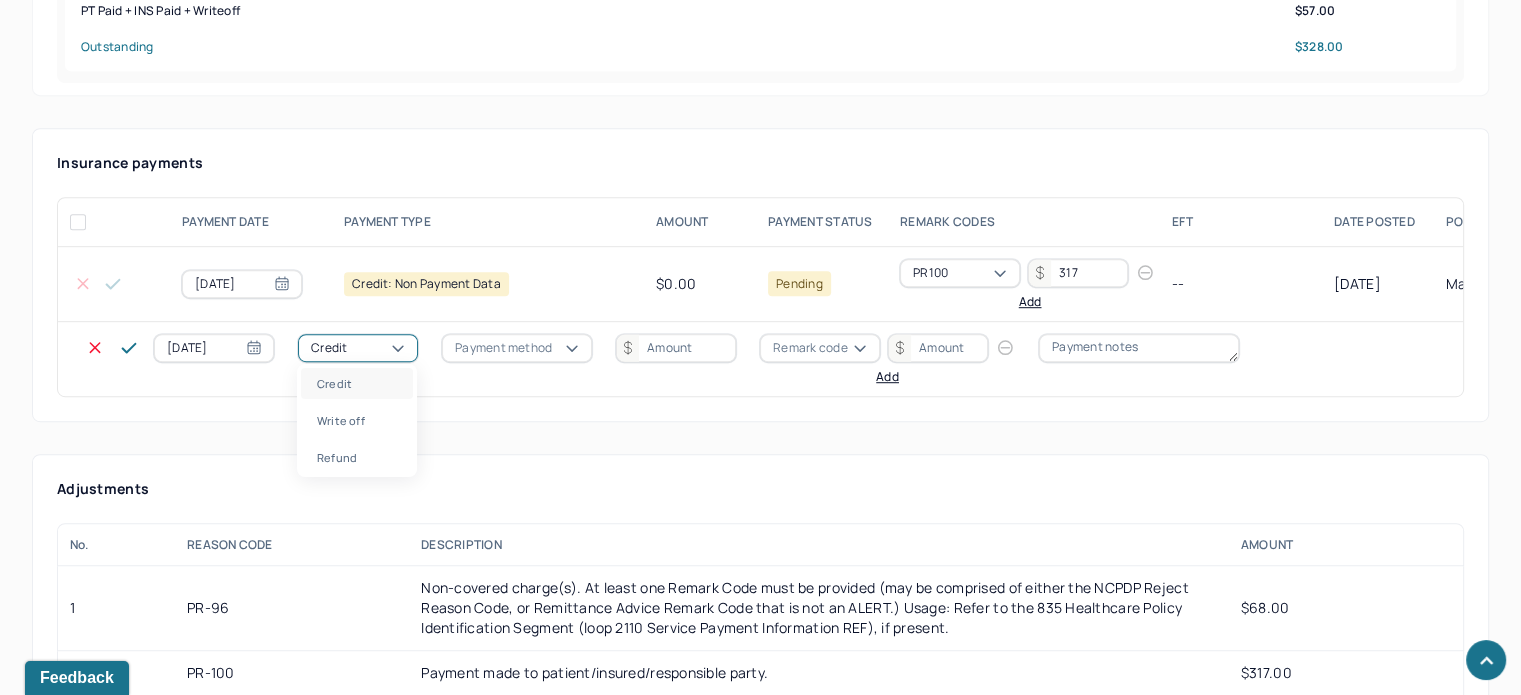 click on "Credit" at bounding box center [358, 348] 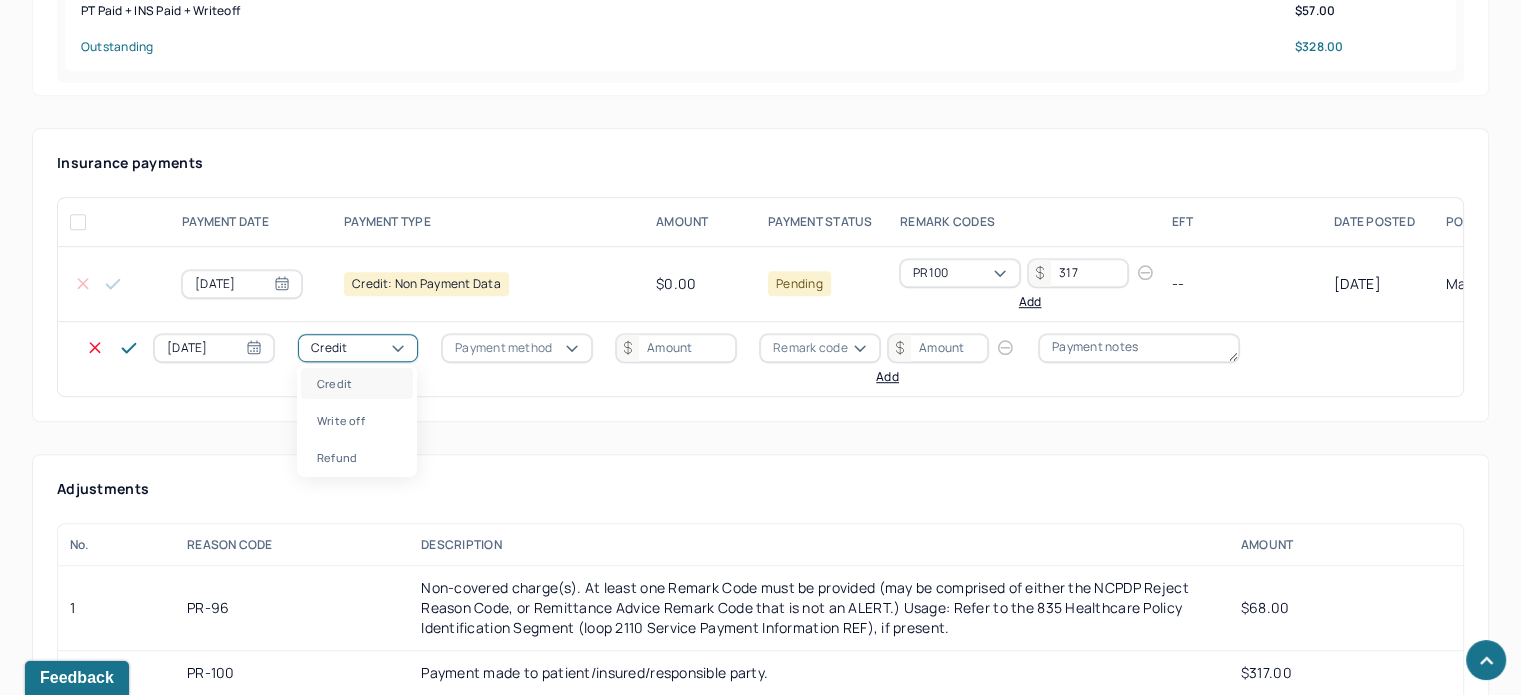 drag, startPoint x: 368, startPoint y: 418, endPoint x: 518, endPoint y: 361, distance: 160.46495 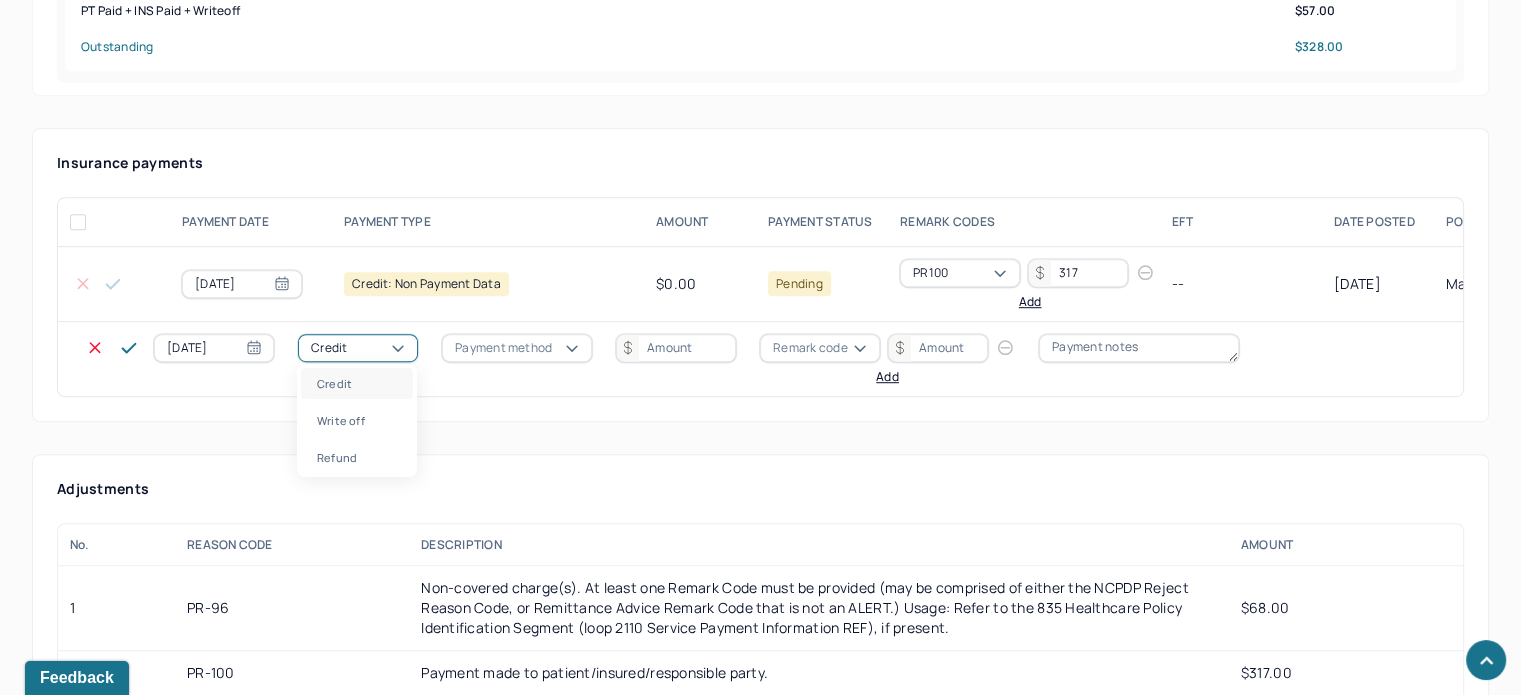click on "Write off" at bounding box center (357, 420) 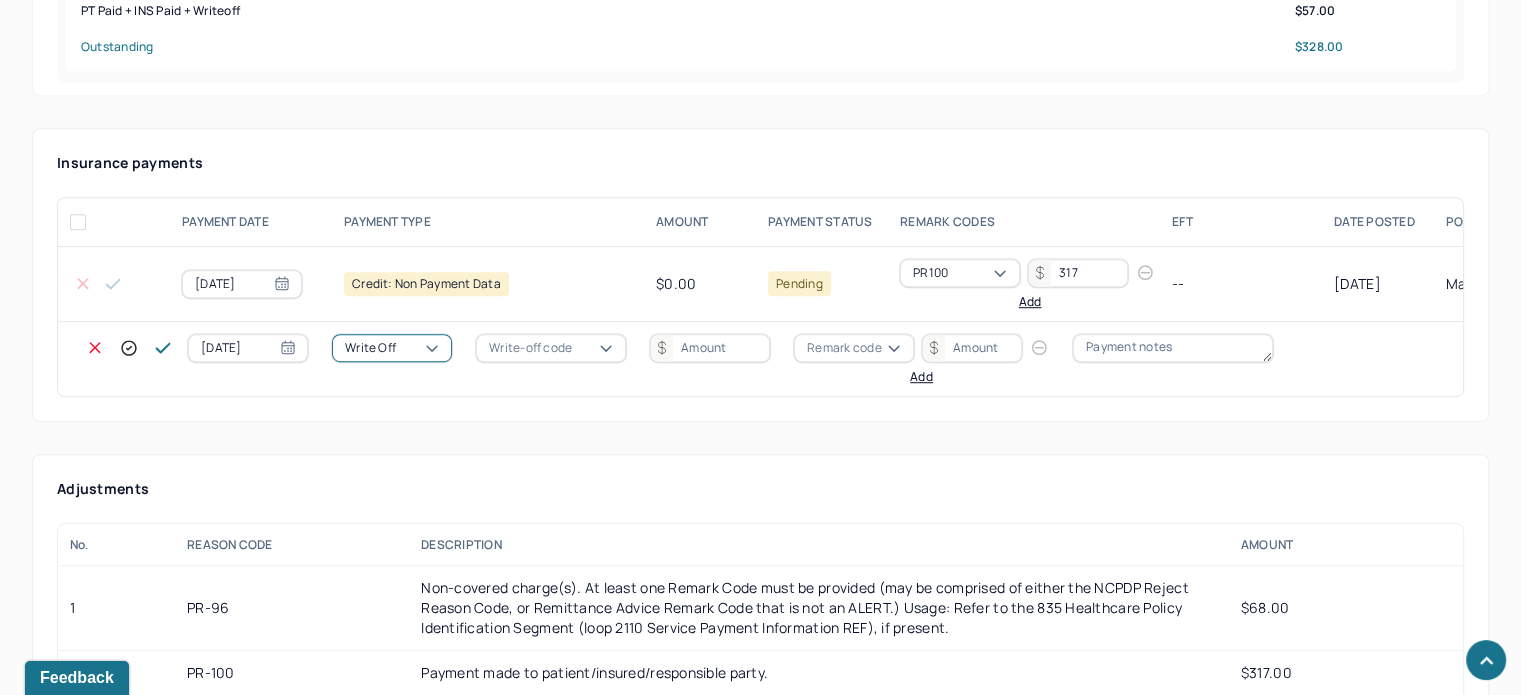 click on "Write-off code" at bounding box center [530, 348] 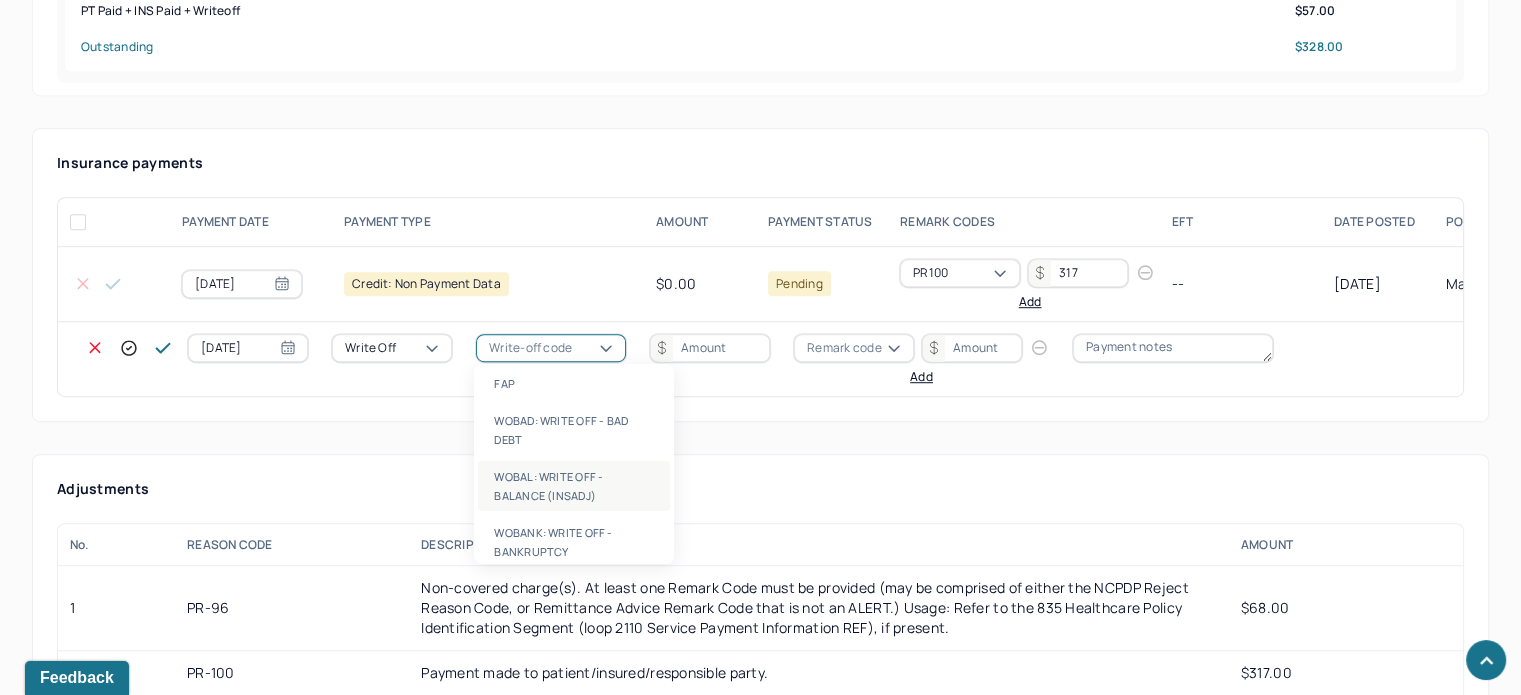 click on "WOBAL: WRITE OFF - BALANCE (INSADJ)" at bounding box center (574, 486) 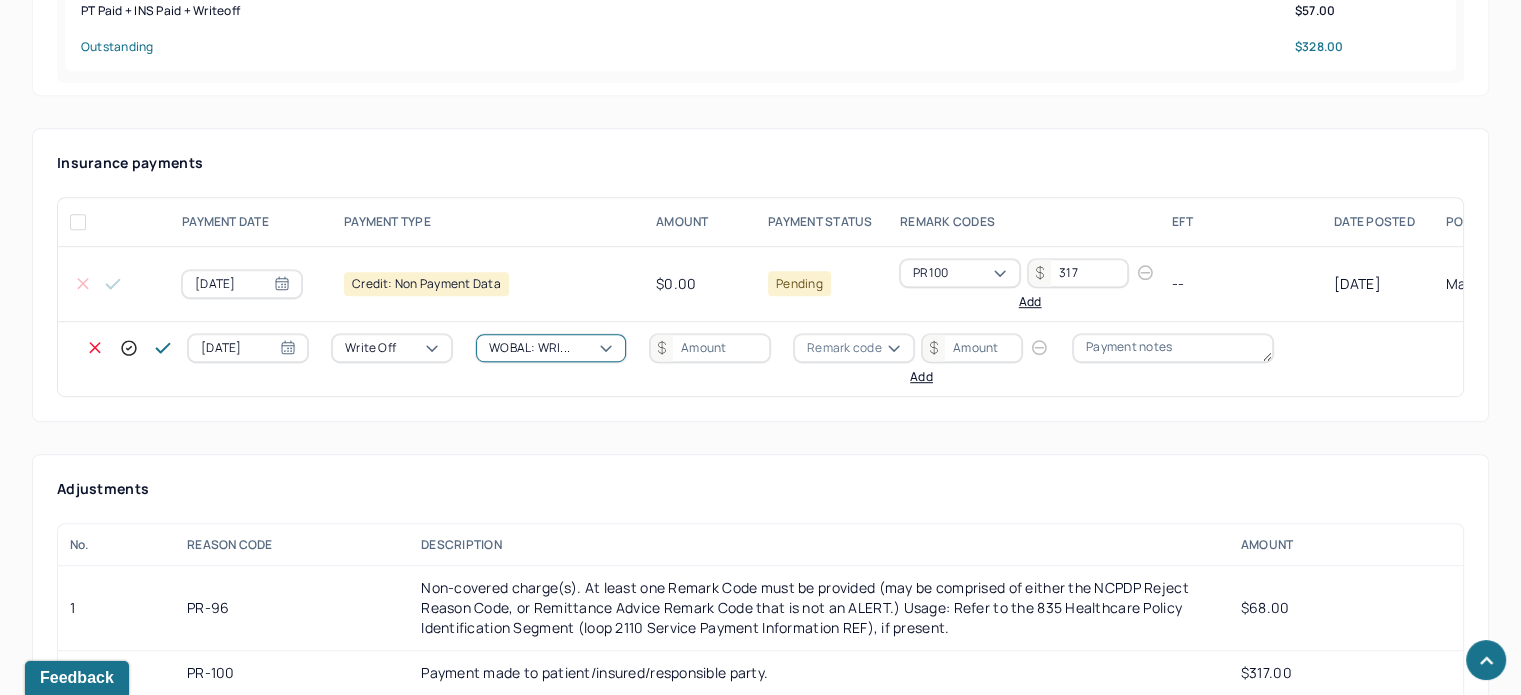 click at bounding box center [710, 348] 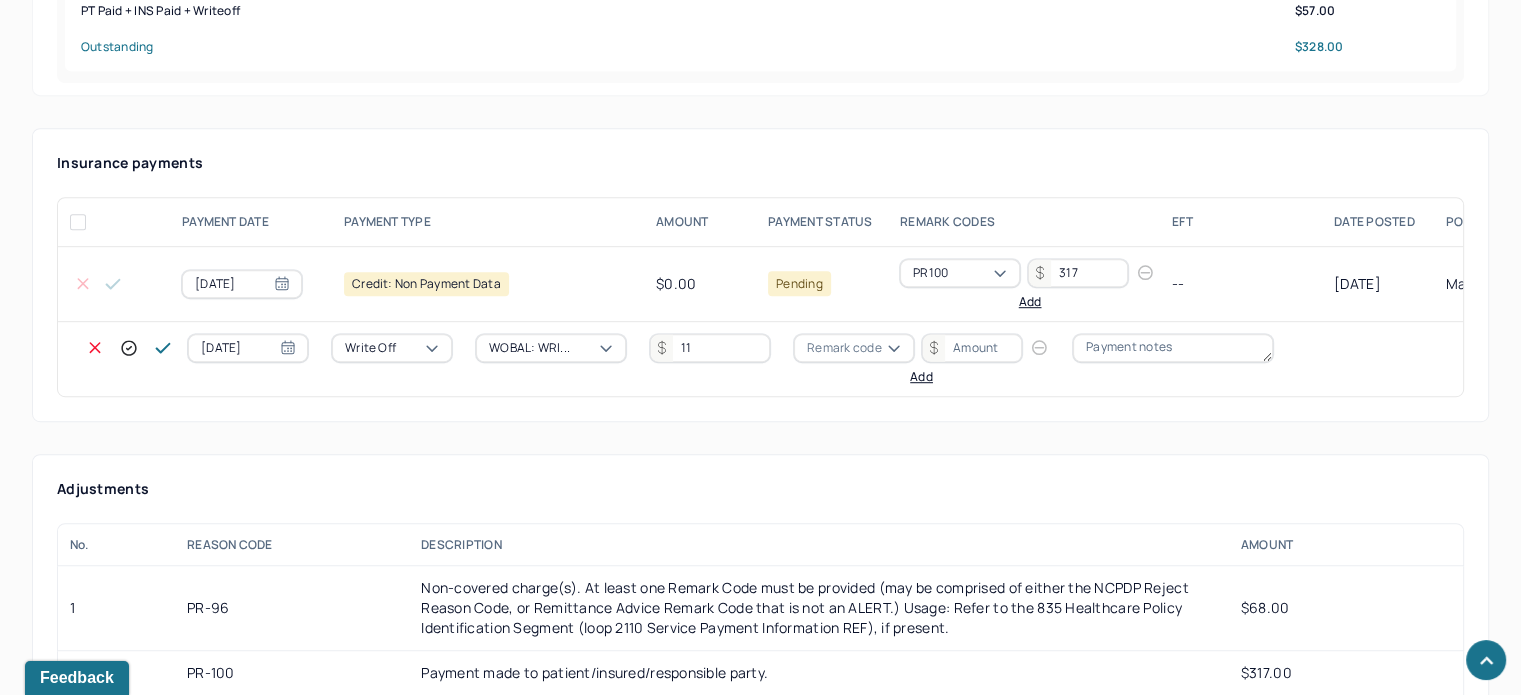 type on "11" 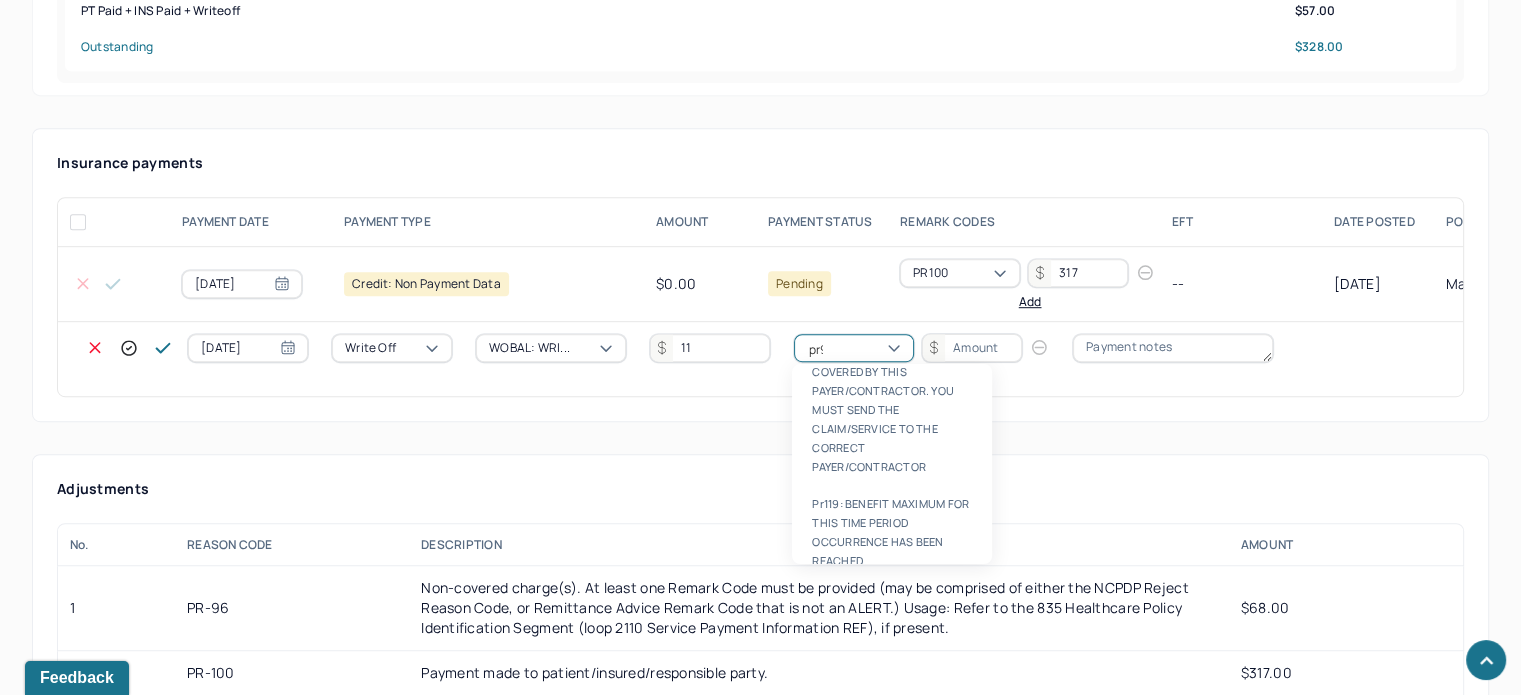 scroll, scrollTop: 84, scrollLeft: 0, axis: vertical 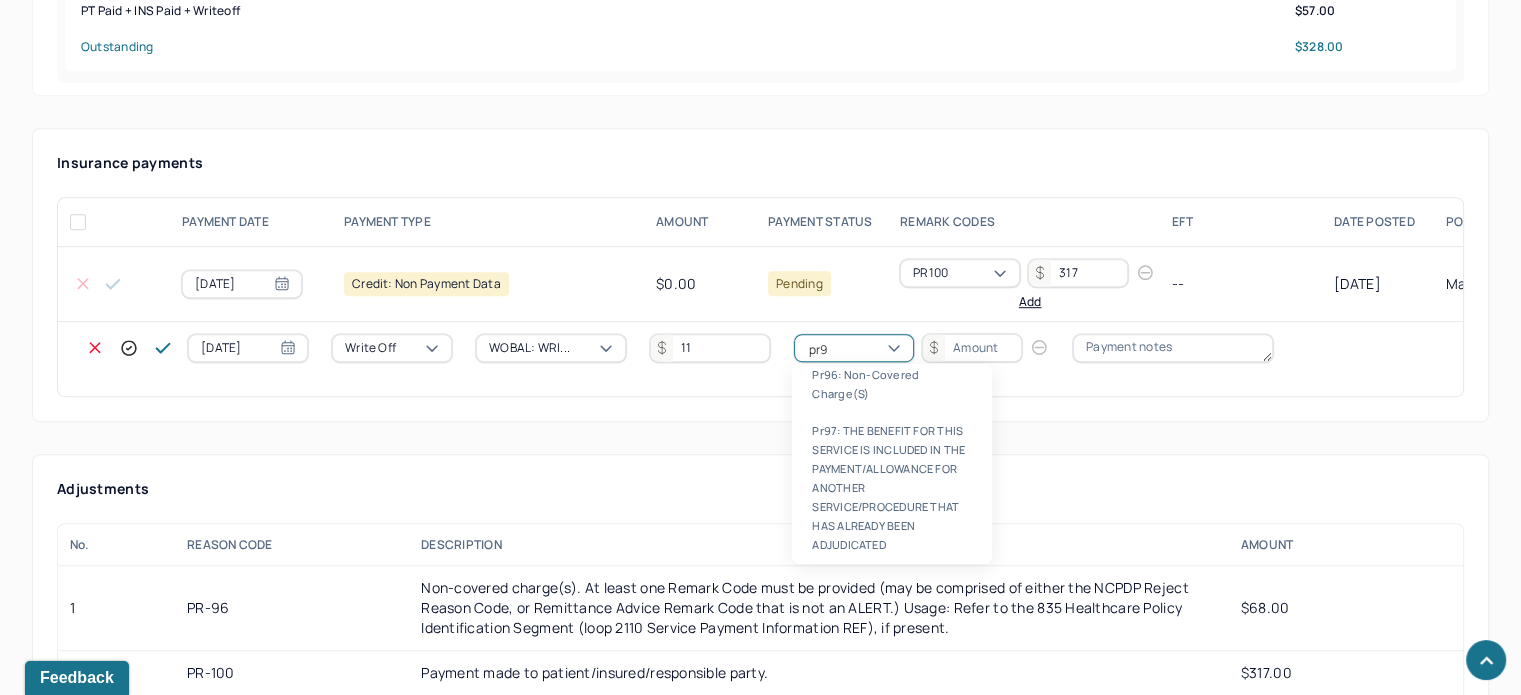 type on "pr96" 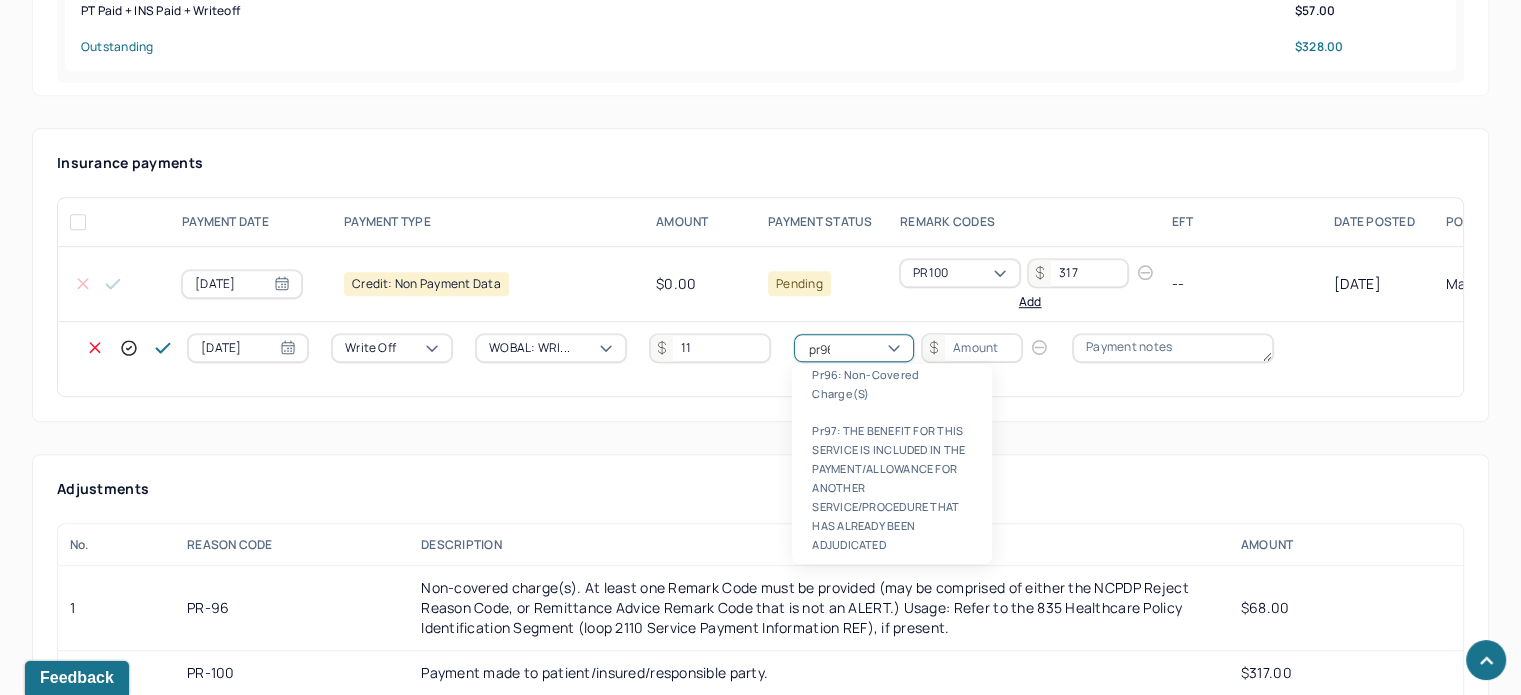 scroll, scrollTop: 0, scrollLeft: 0, axis: both 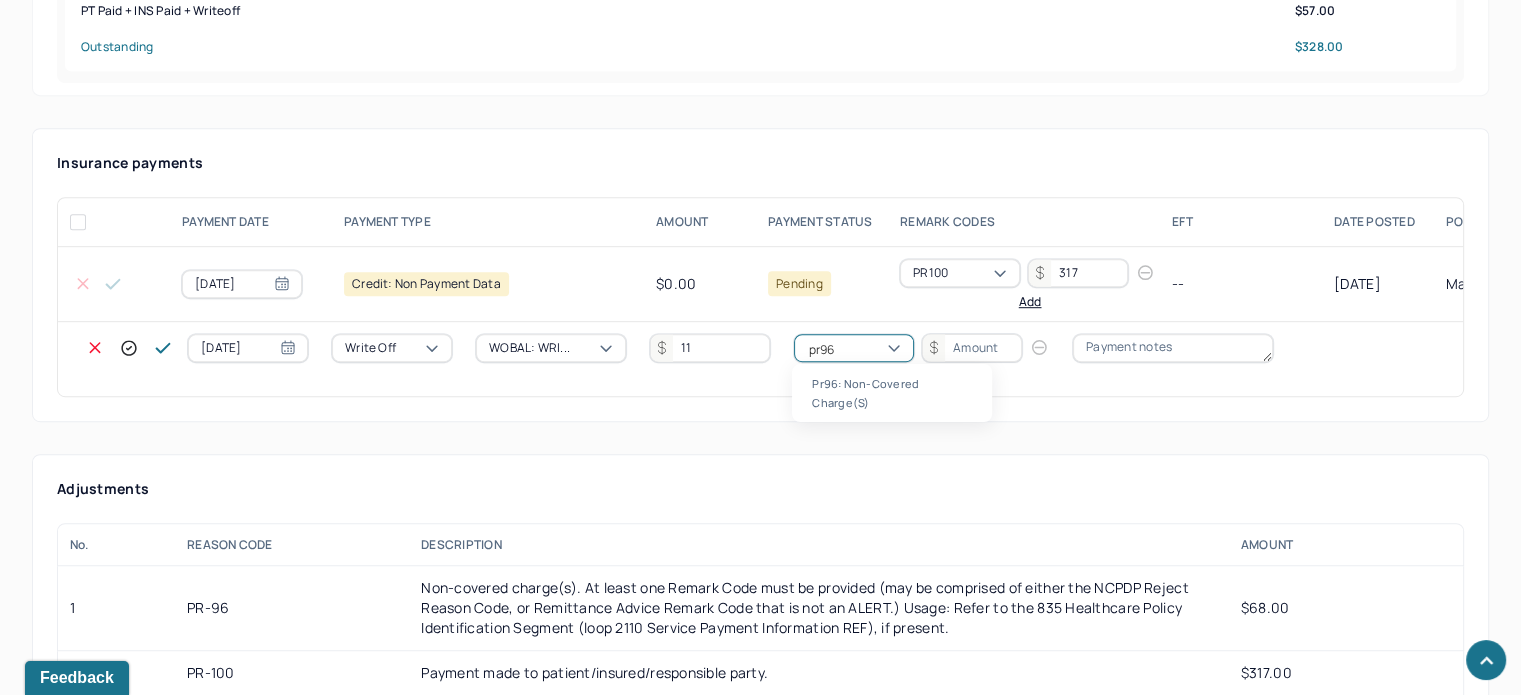type 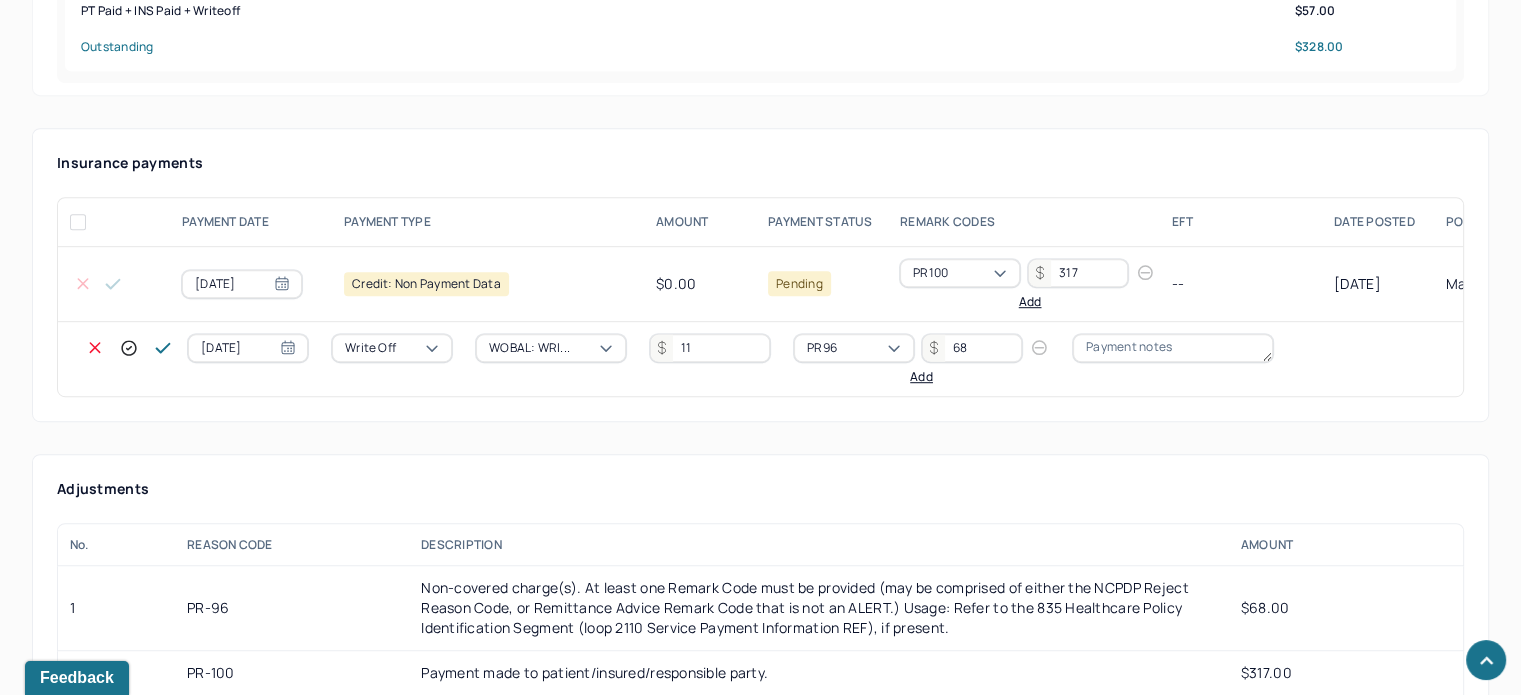 type on "68" 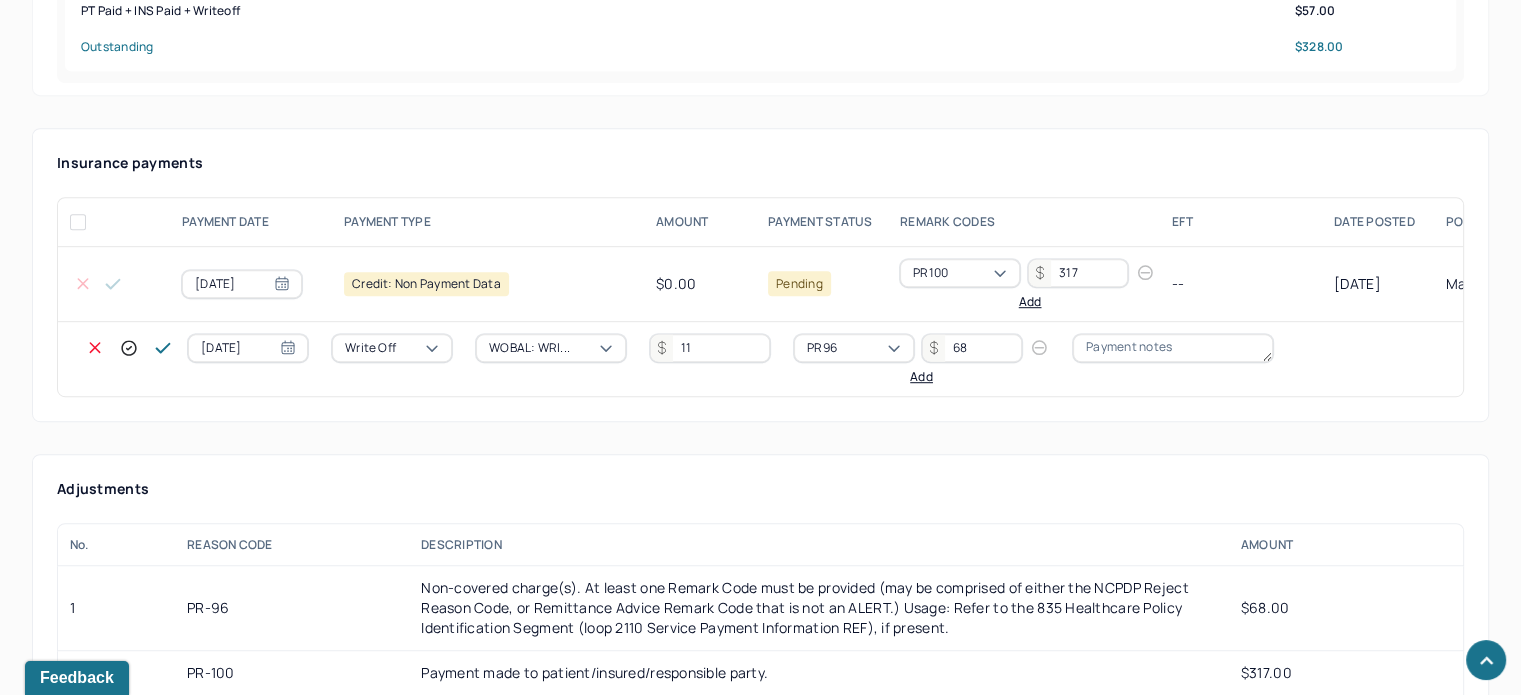 type 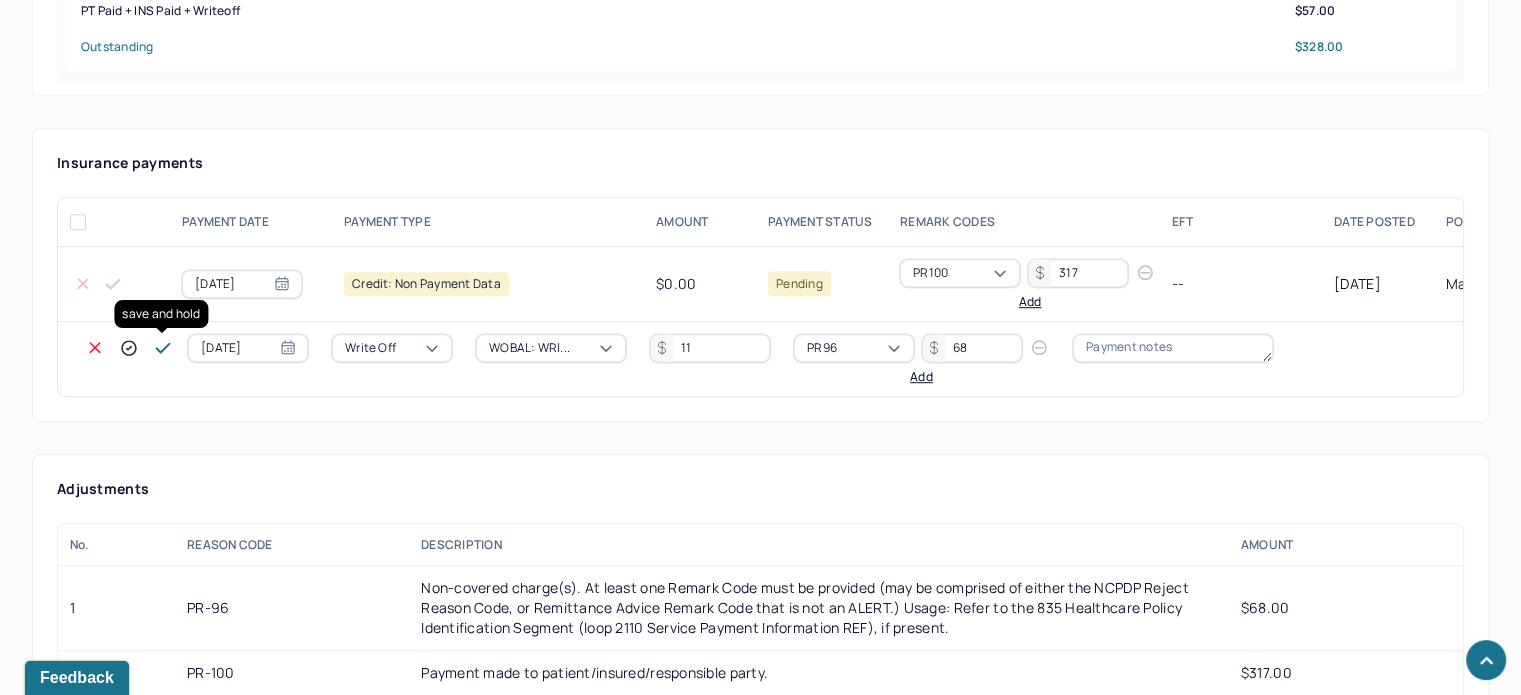 click 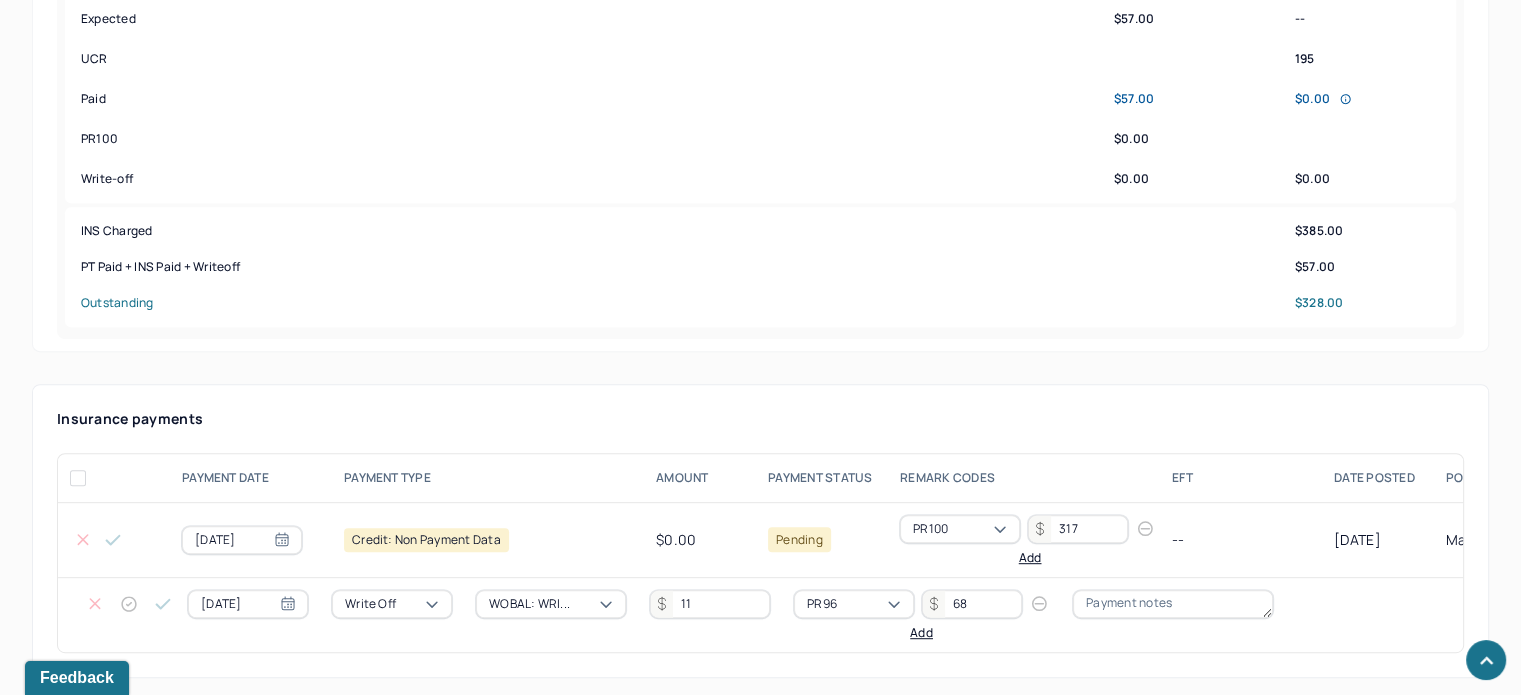 scroll, scrollTop: 1160, scrollLeft: 0, axis: vertical 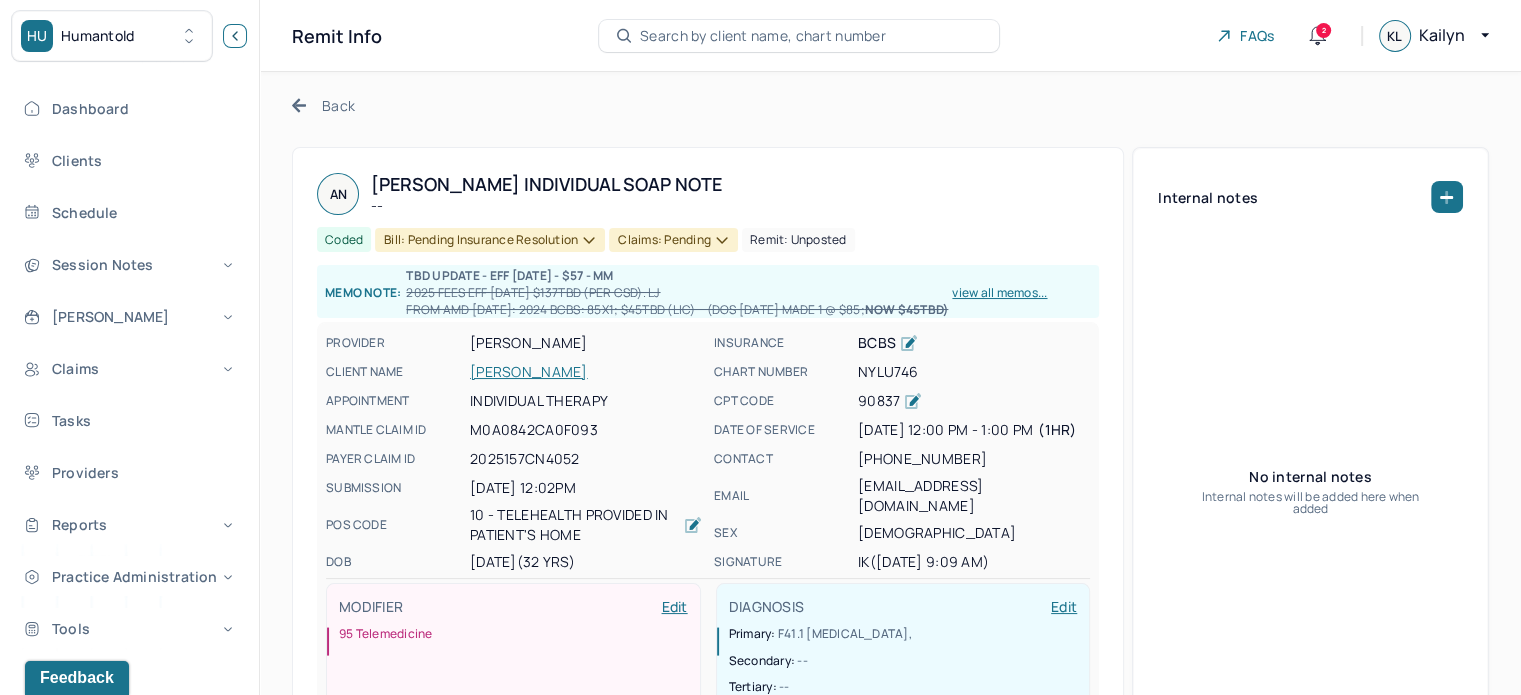 click at bounding box center (235, 36) 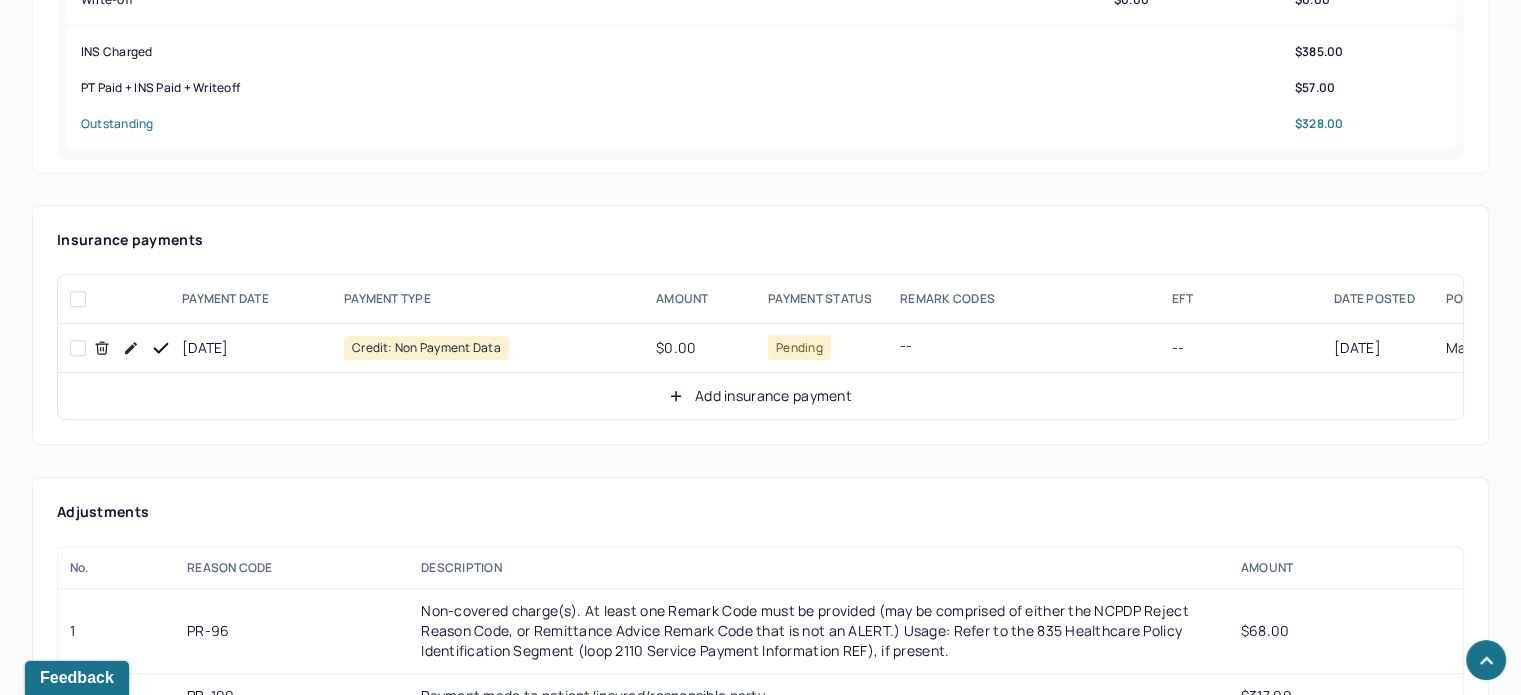 scroll, scrollTop: 1300, scrollLeft: 0, axis: vertical 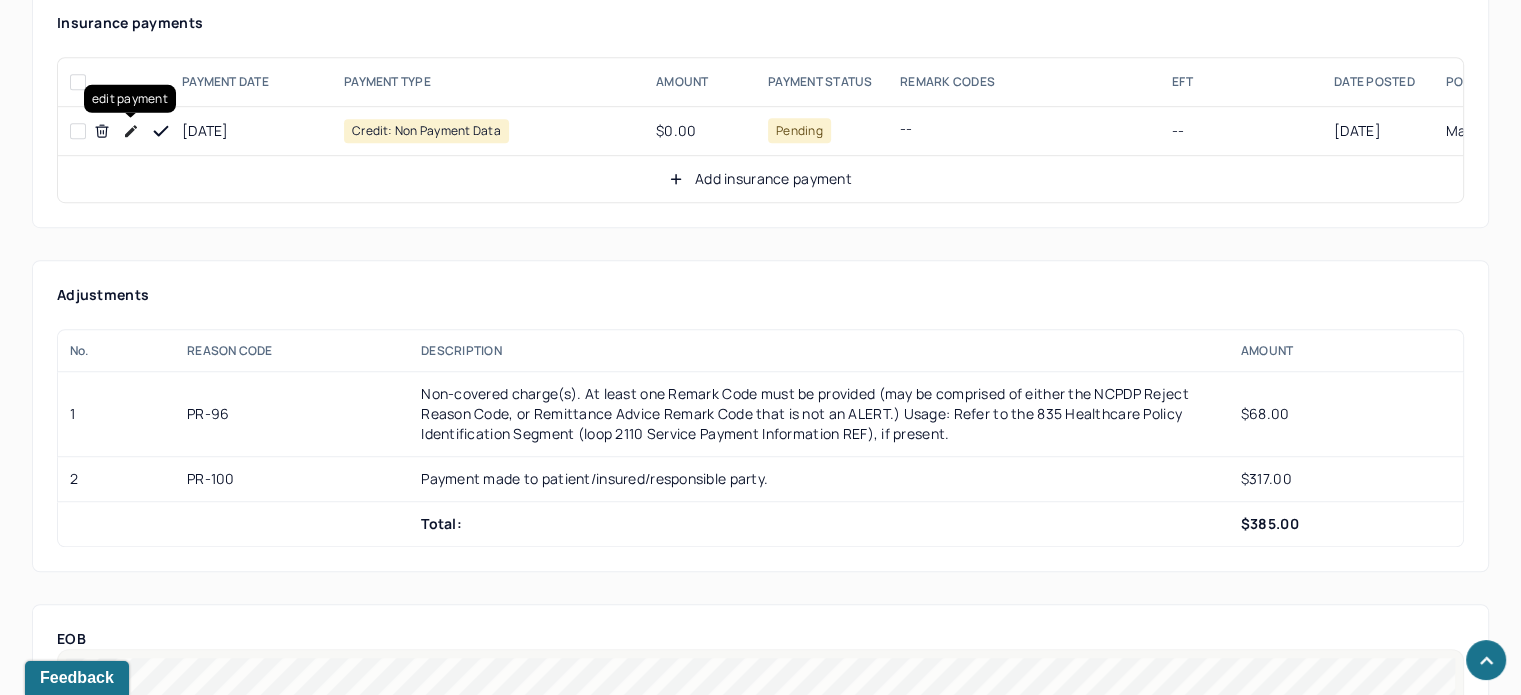 click 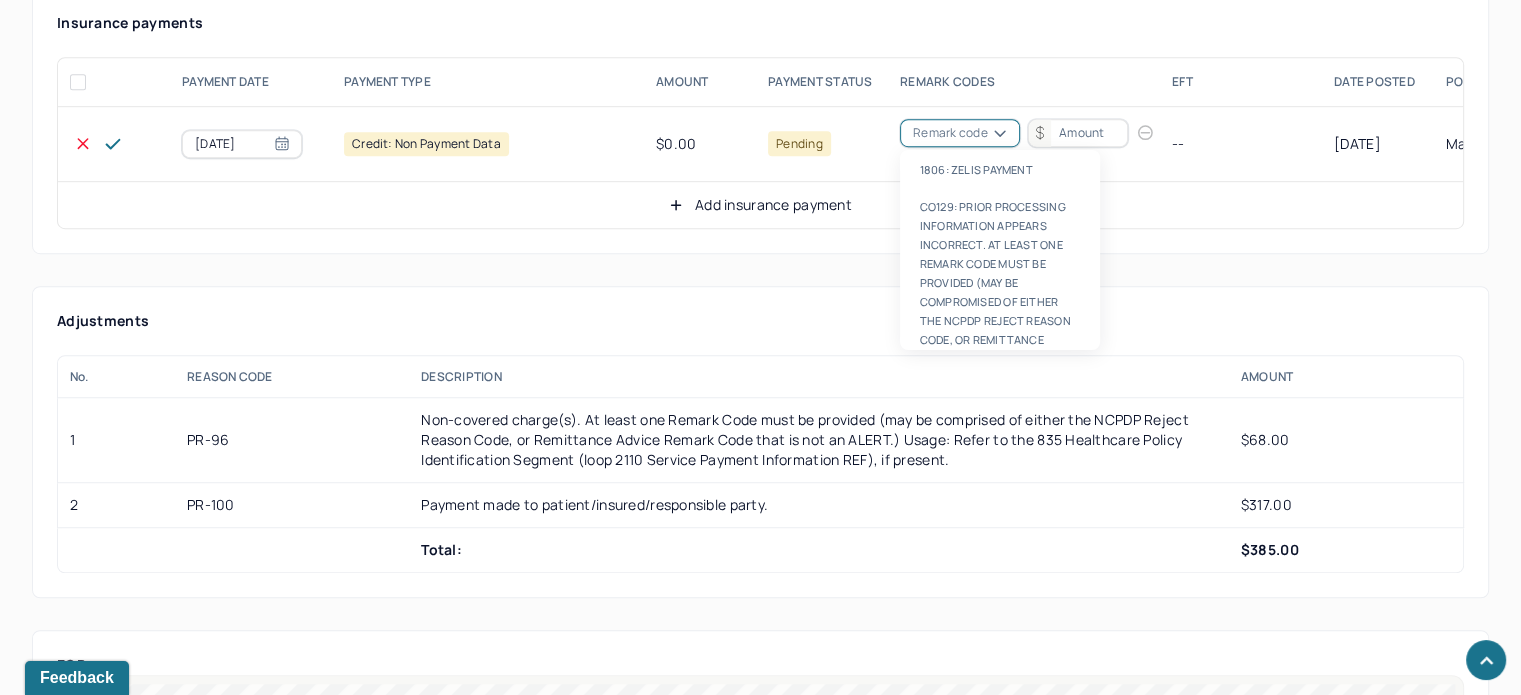 click on "Remark code" at bounding box center (950, 133) 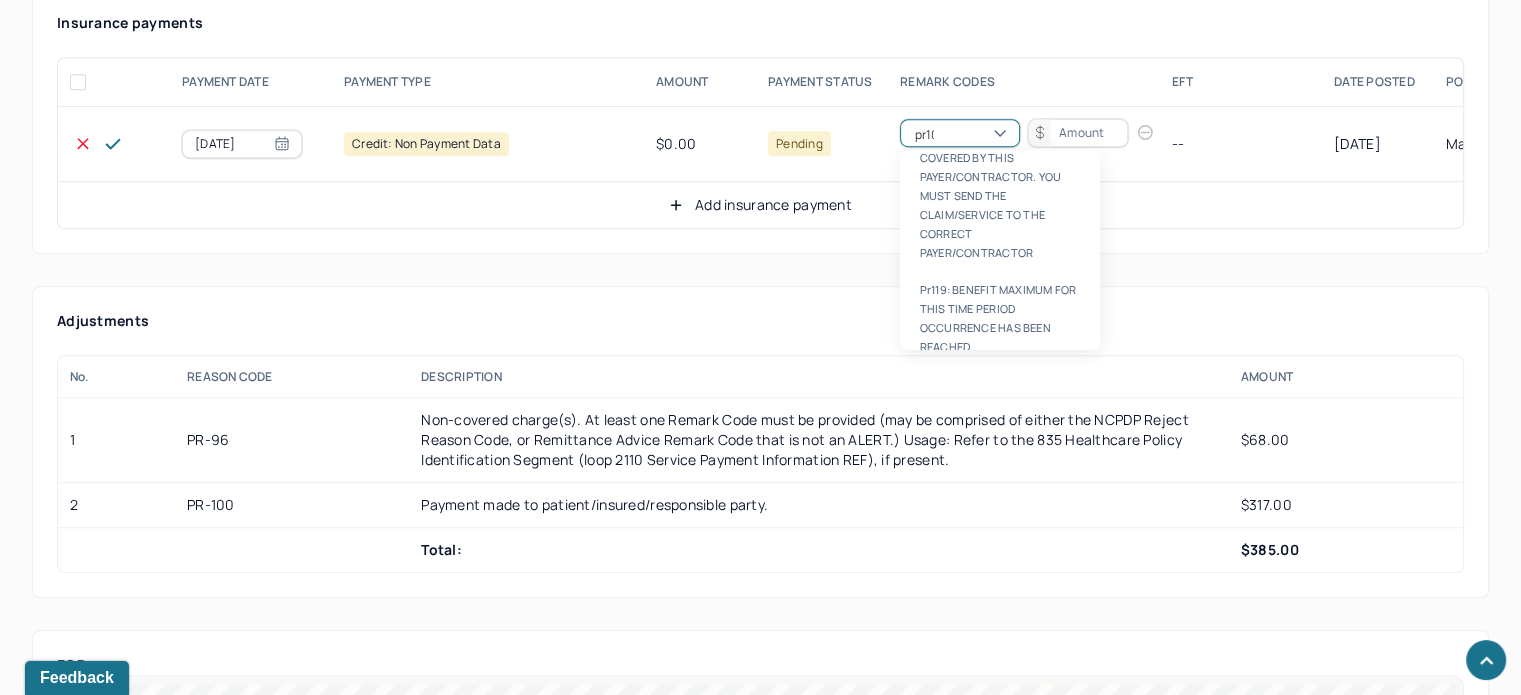 scroll, scrollTop: 8, scrollLeft: 0, axis: vertical 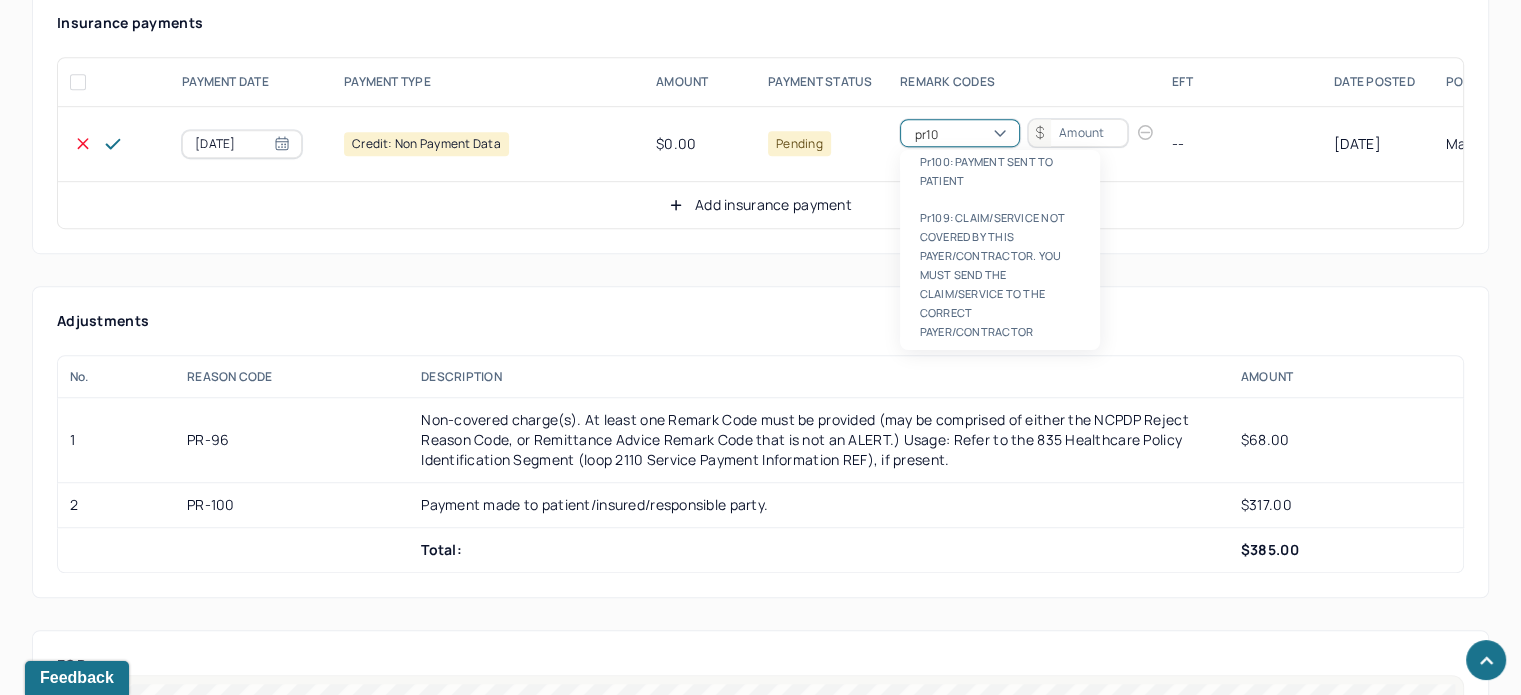 type on "pr100" 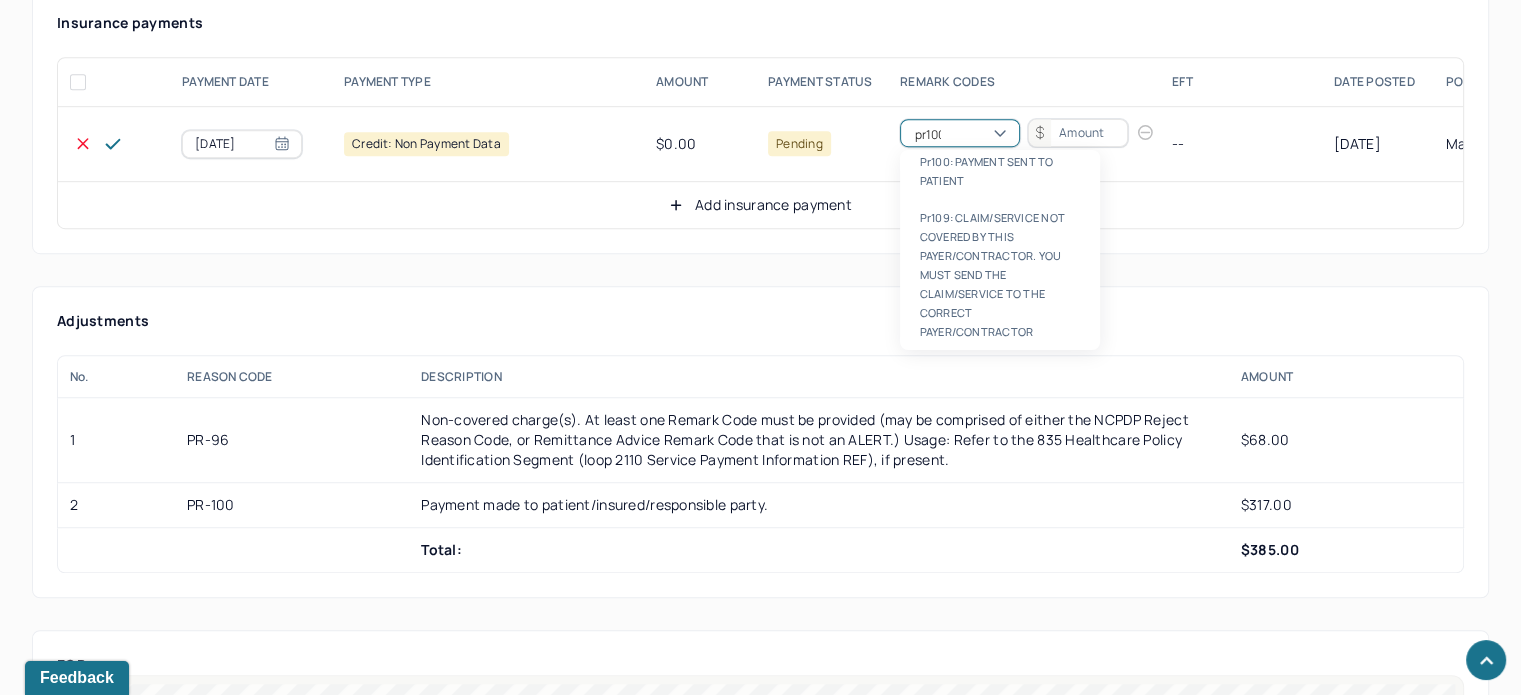scroll, scrollTop: 0, scrollLeft: 0, axis: both 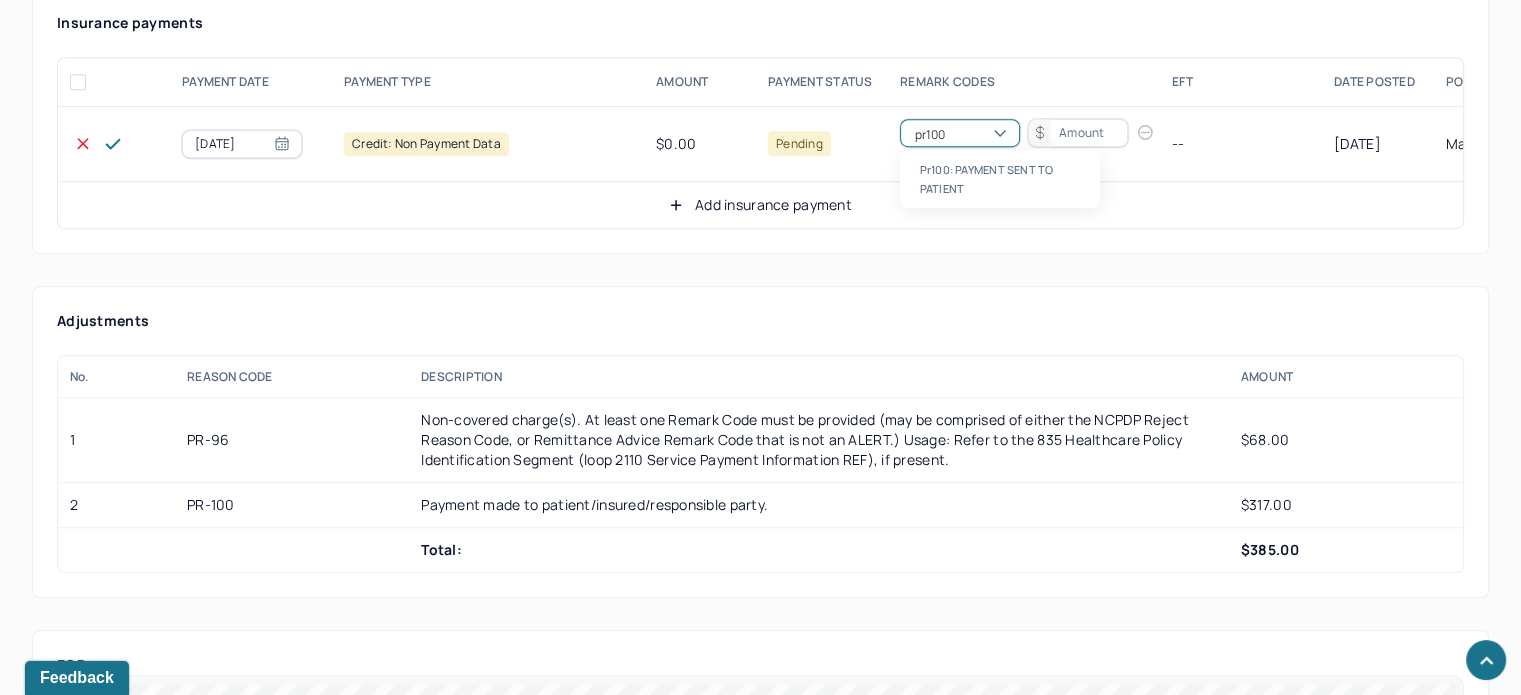 type 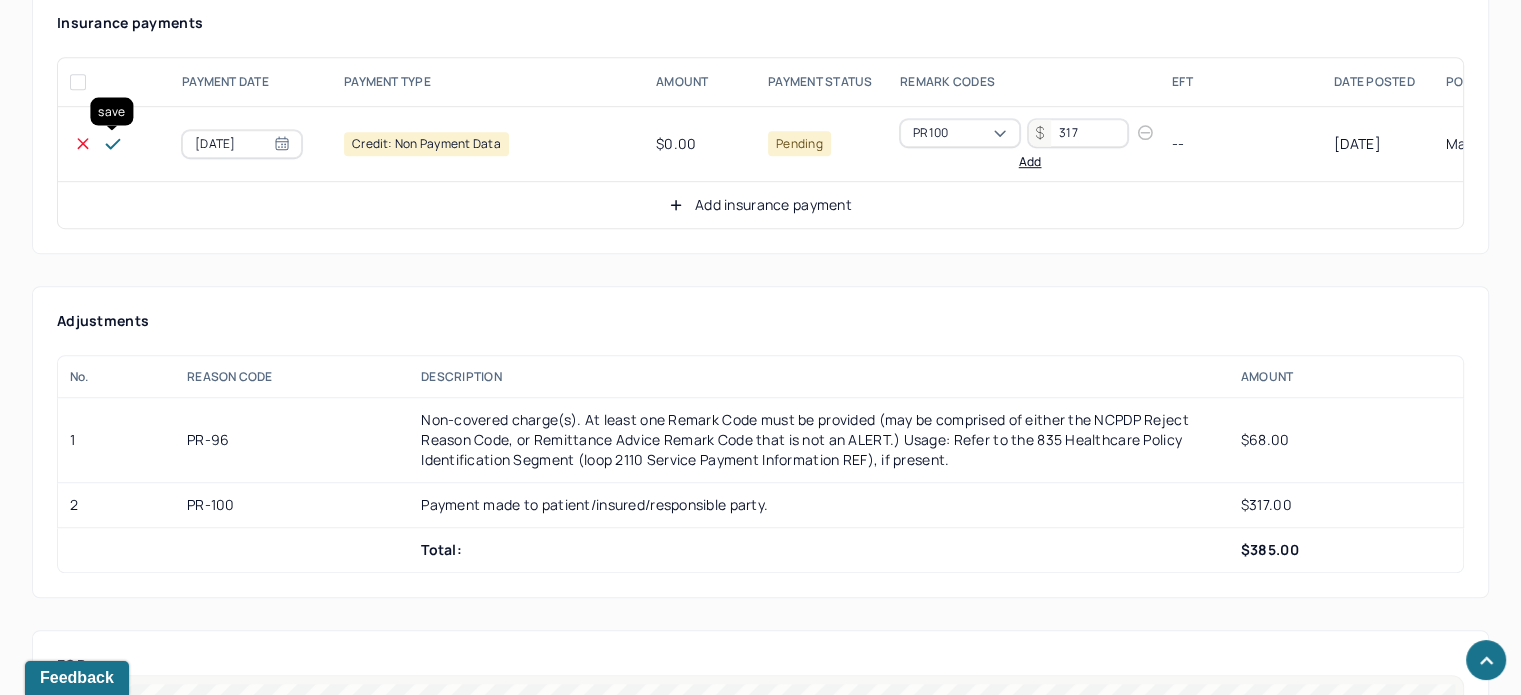 type on "317" 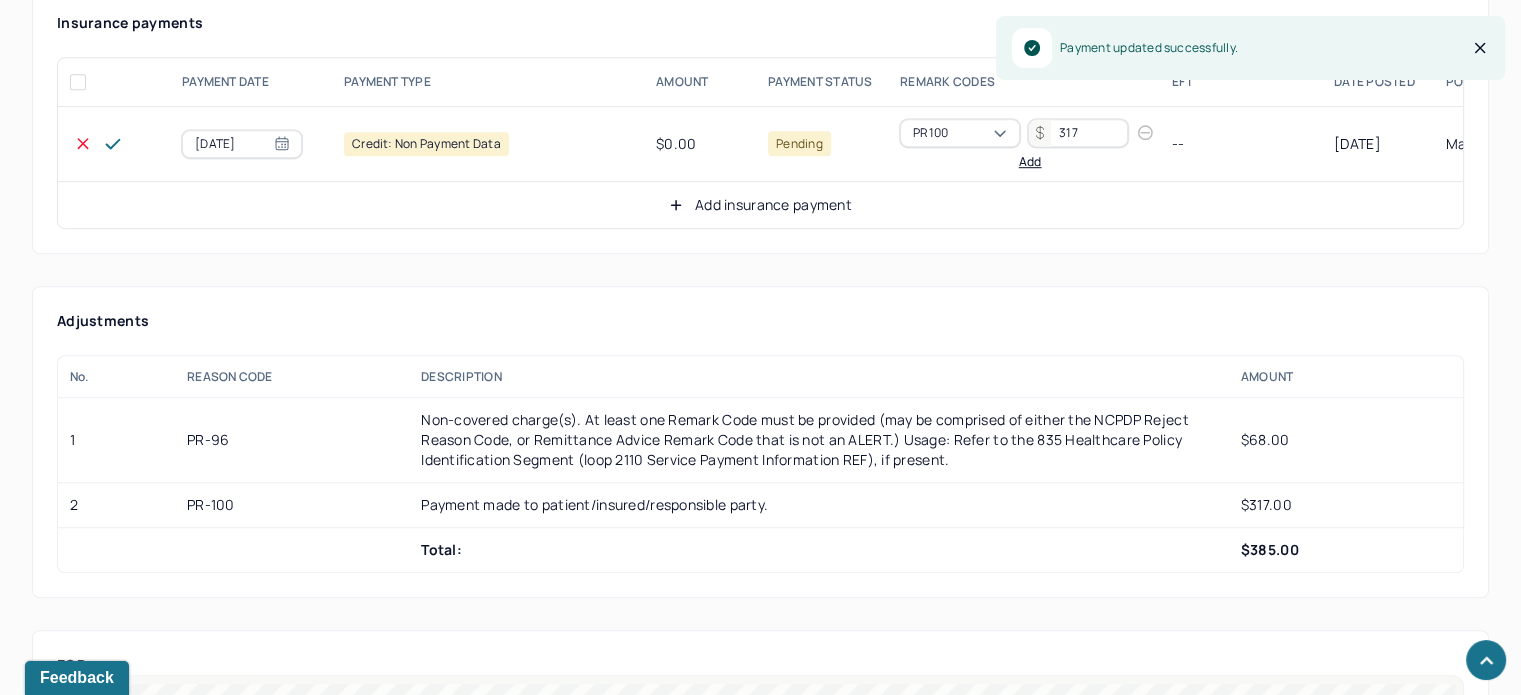 click on "Add insurance payment" at bounding box center [760, 205] 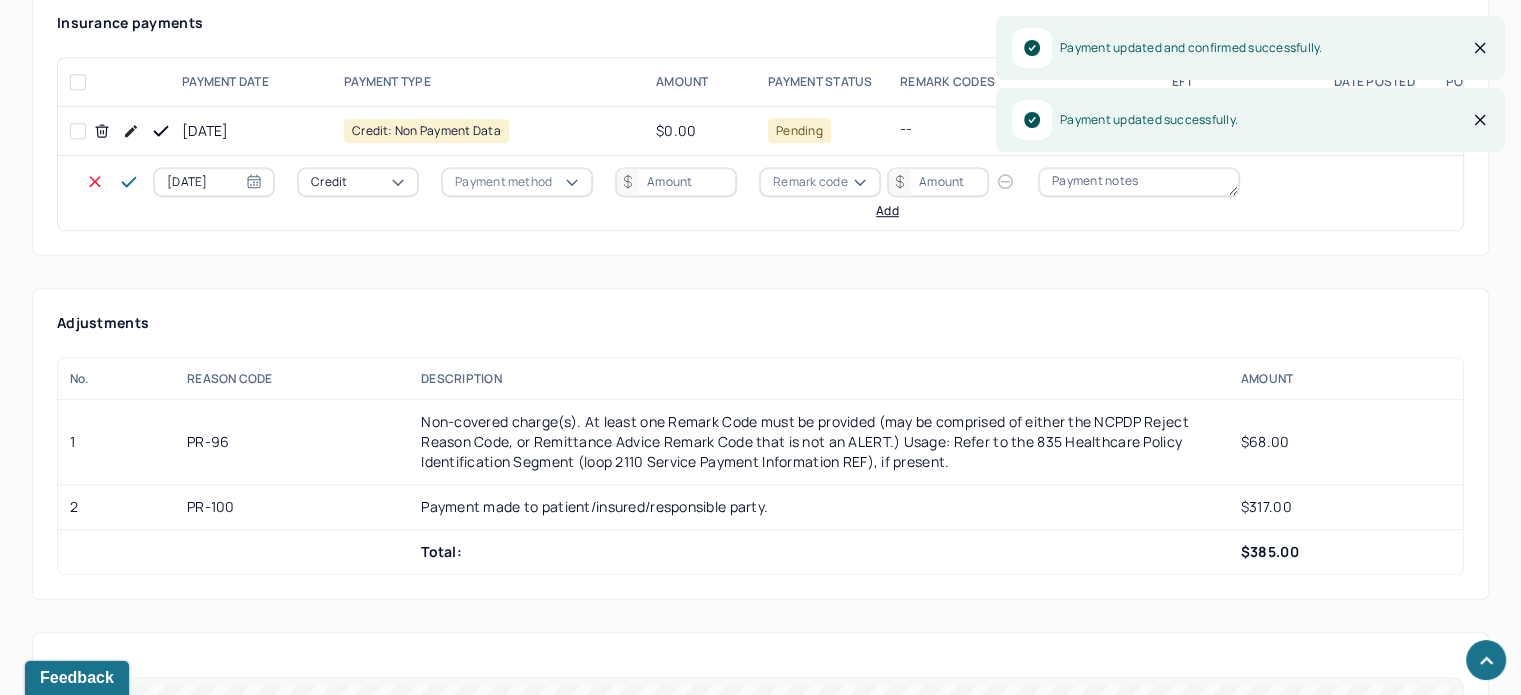 click on "Credit" at bounding box center [358, 182] 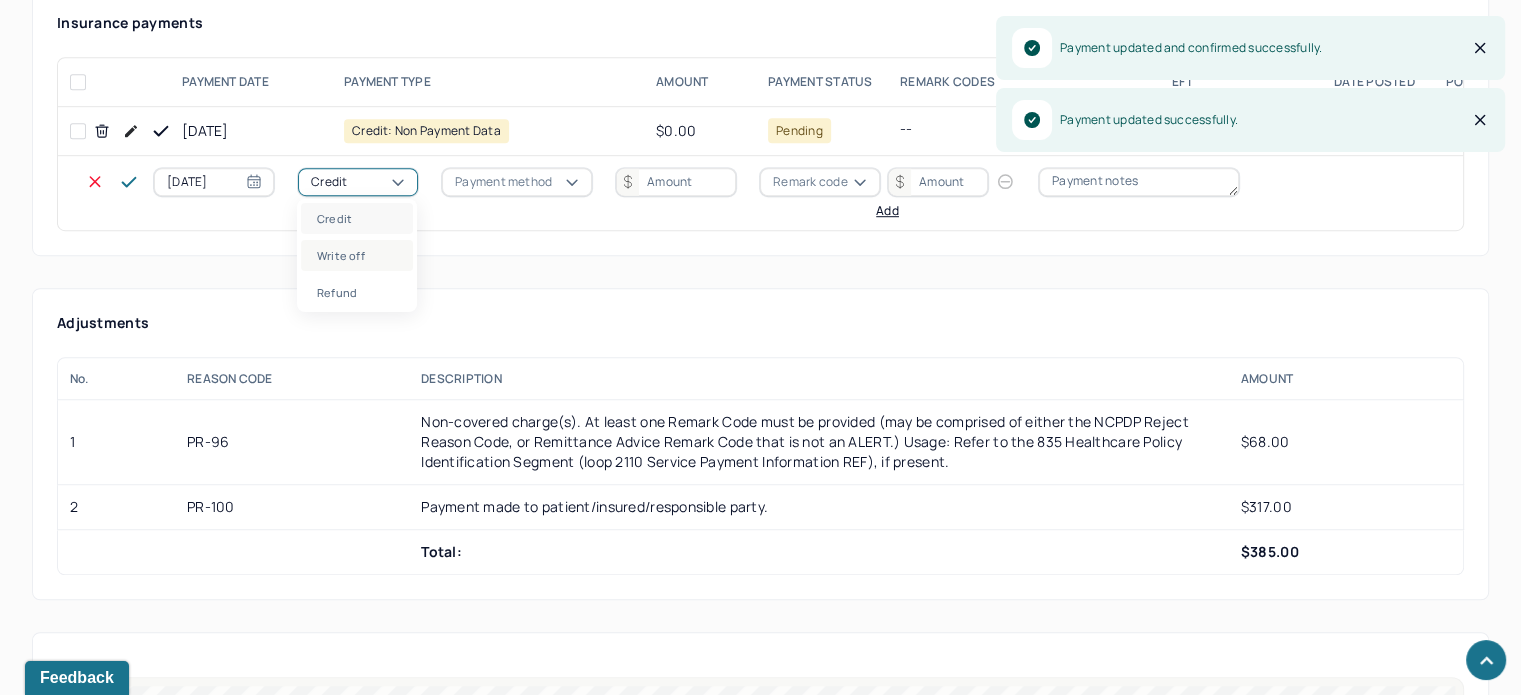 click on "Write off" at bounding box center (357, 255) 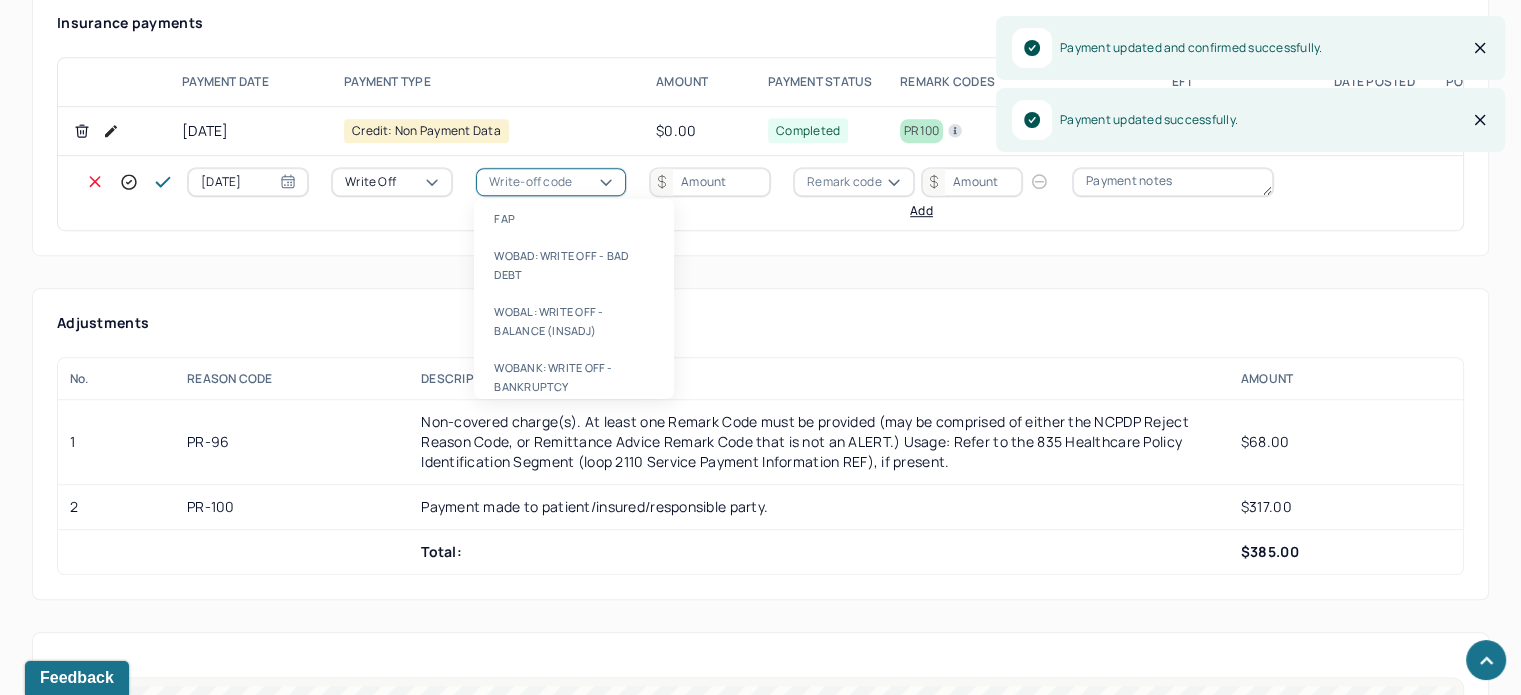 click on "Write-off code" at bounding box center (530, 182) 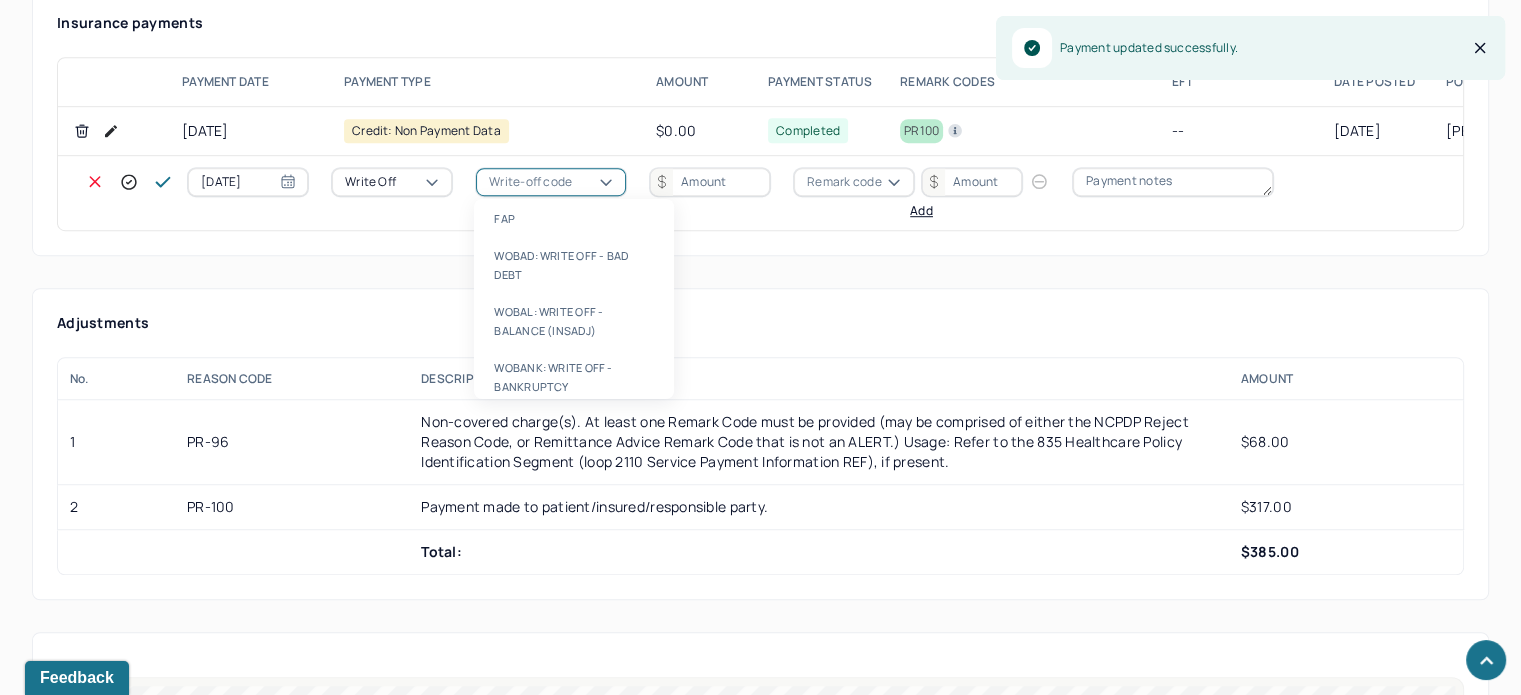 click on "WOBAL: WRITE OFF - BALANCE (INSADJ)" at bounding box center (574, 321) 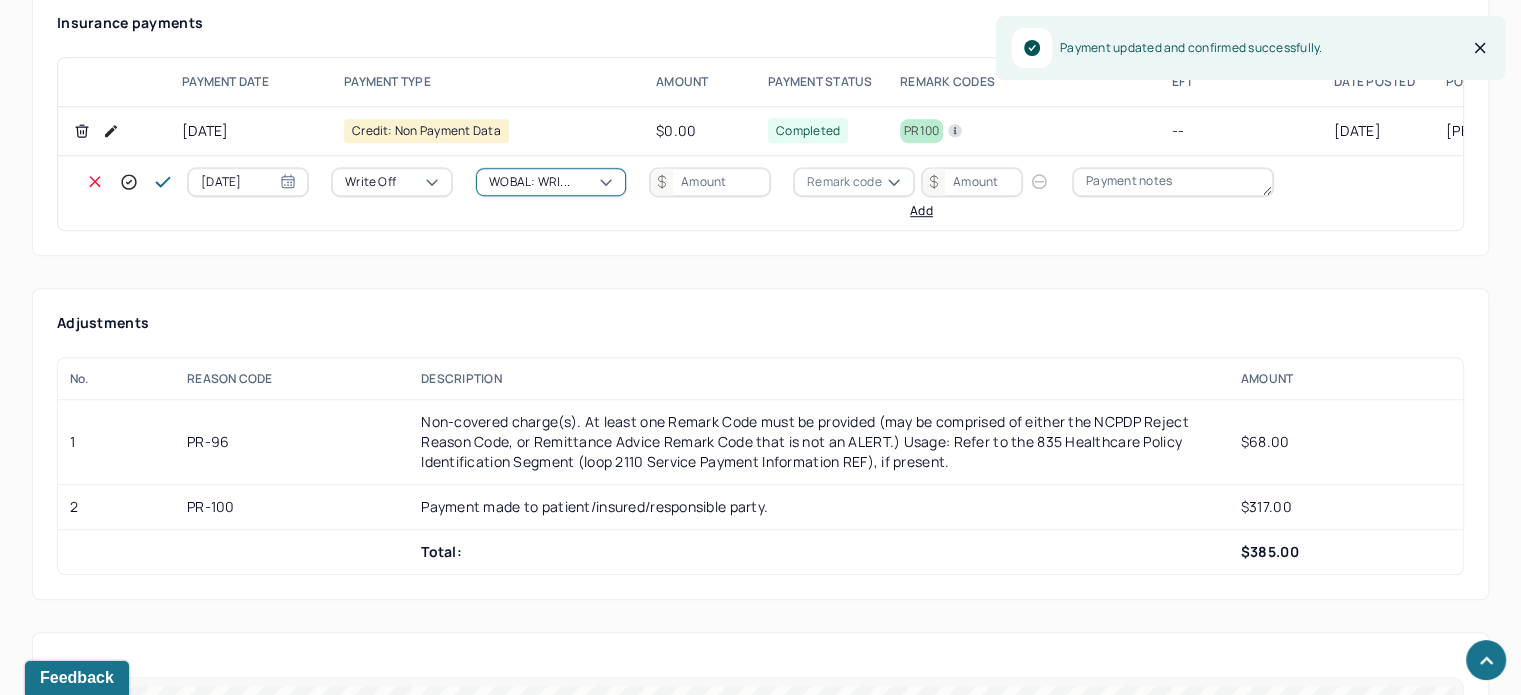 click at bounding box center (710, 182) 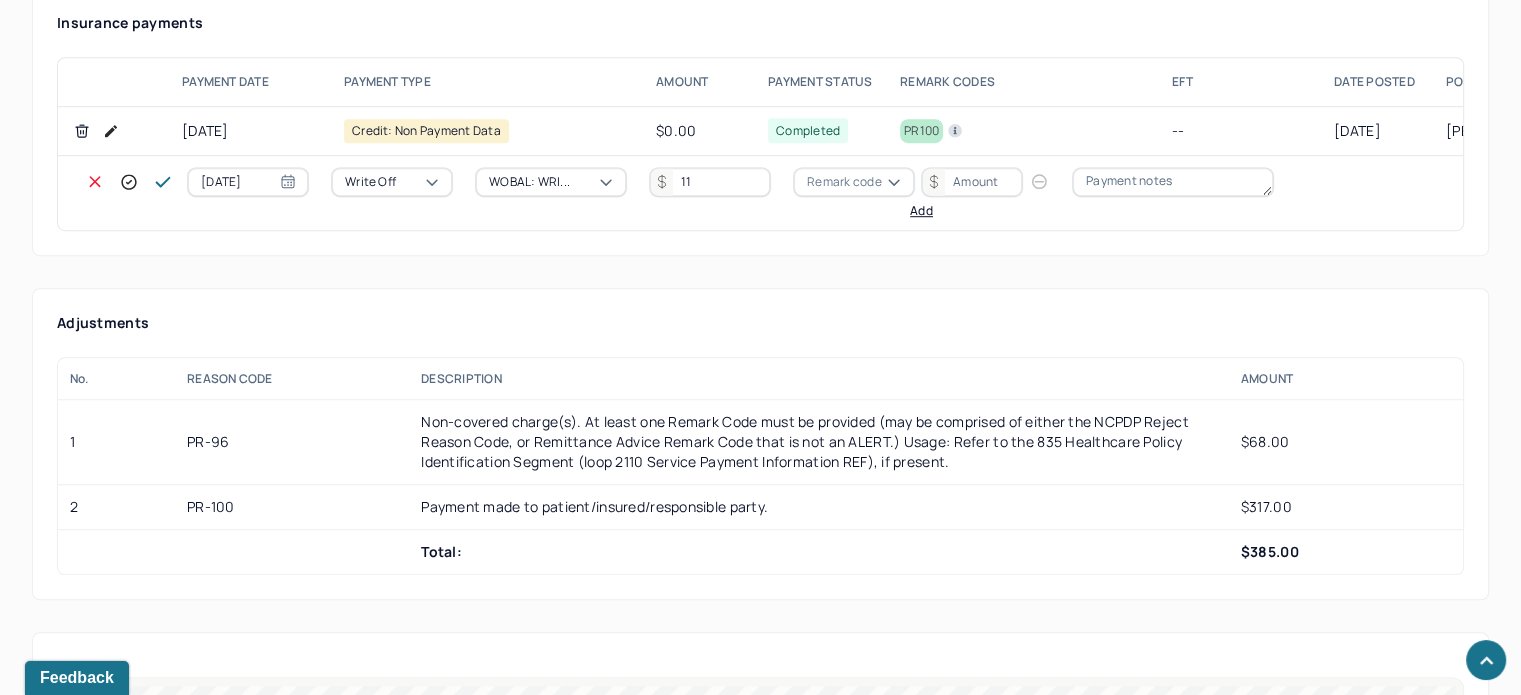 type on "11" 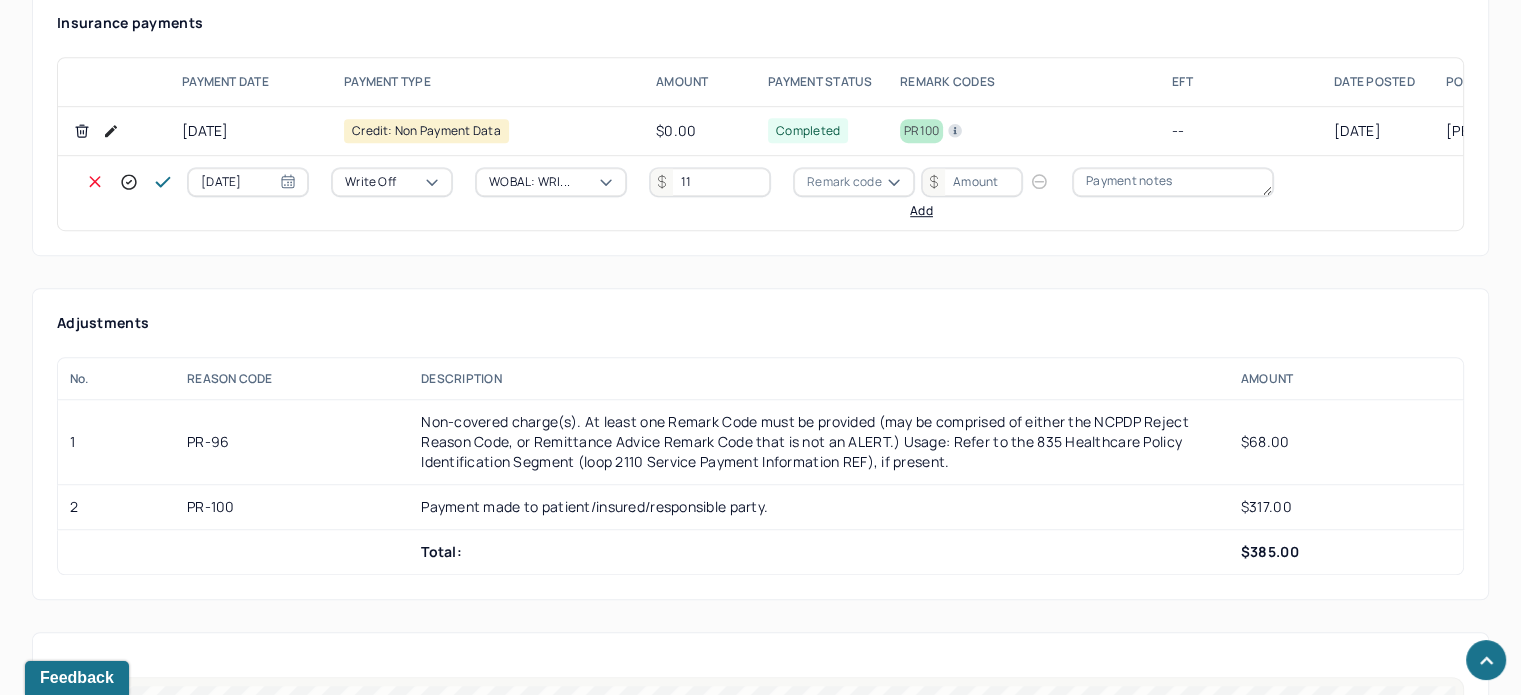 click on "Remark code" at bounding box center (844, 182) 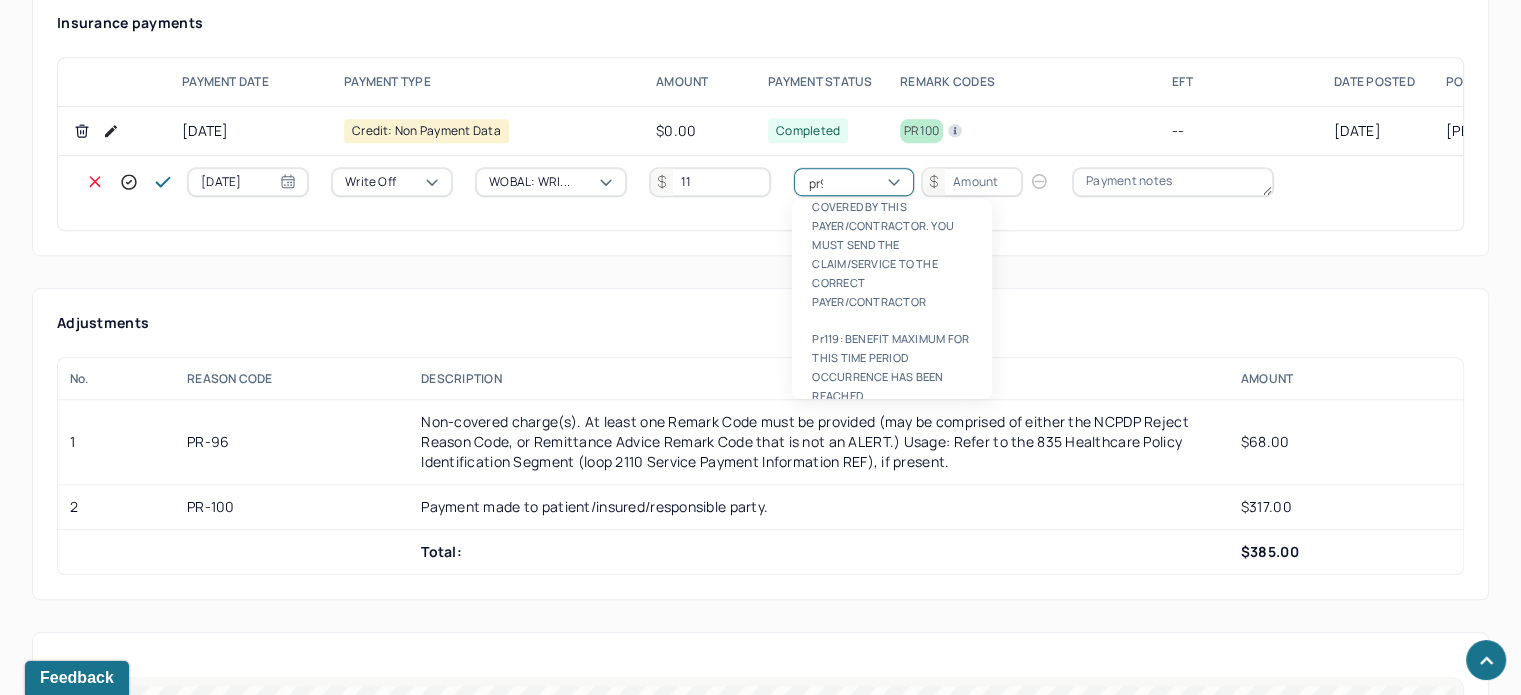 scroll, scrollTop: 84, scrollLeft: 0, axis: vertical 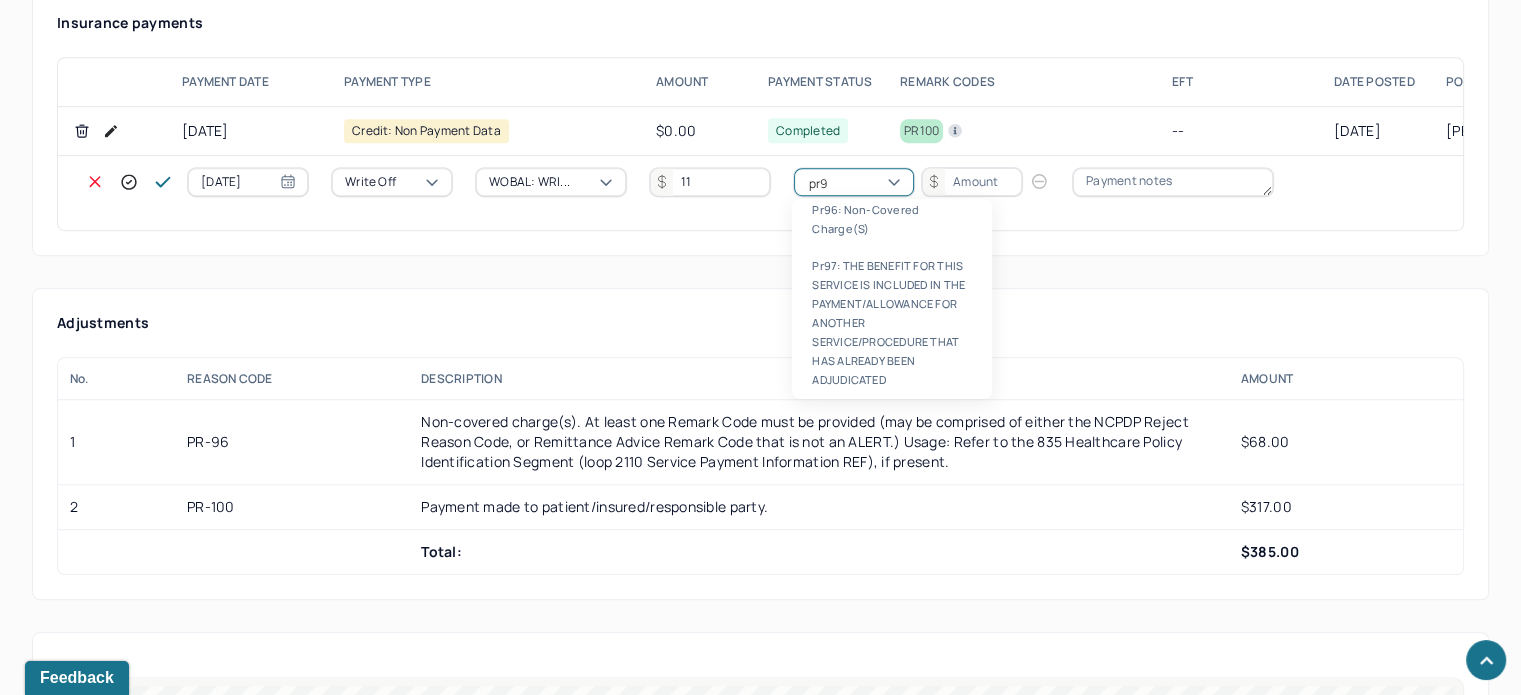 type on "pr96" 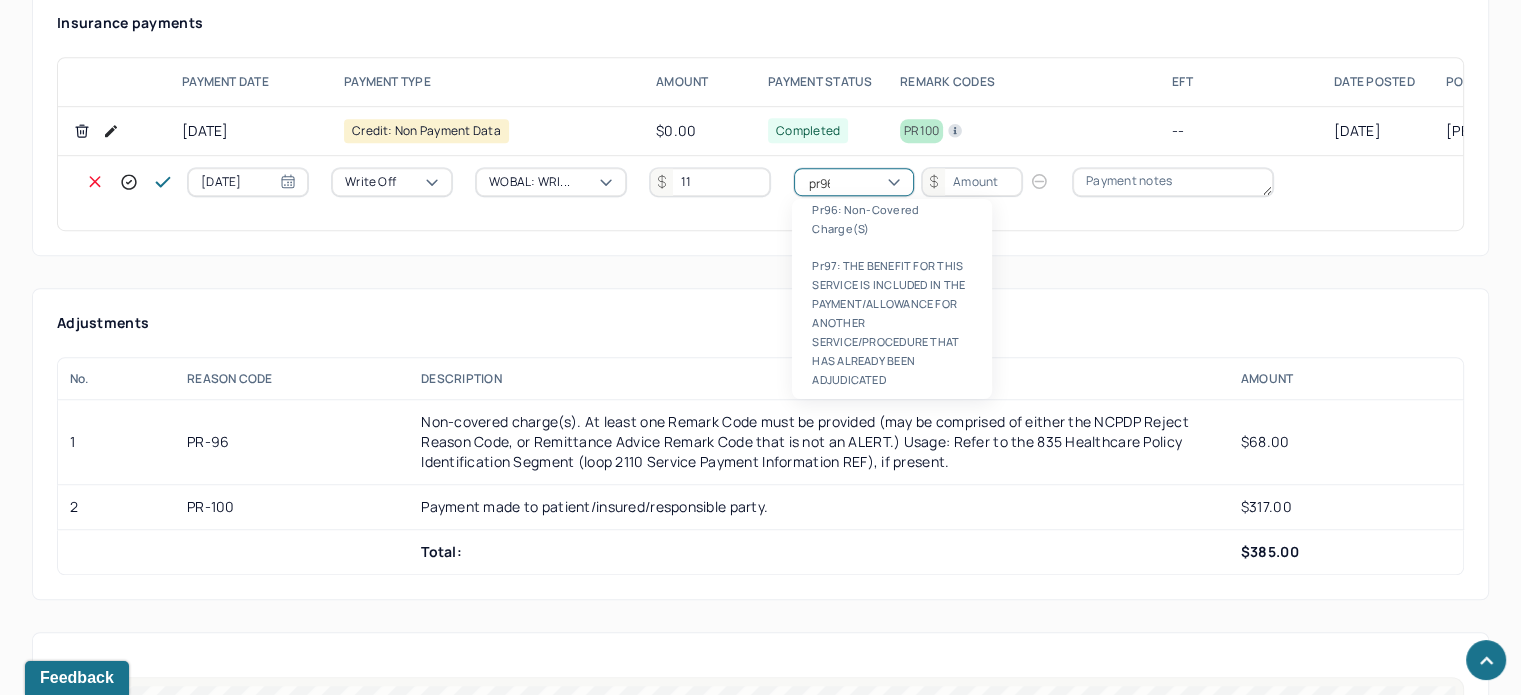 scroll, scrollTop: 0, scrollLeft: 0, axis: both 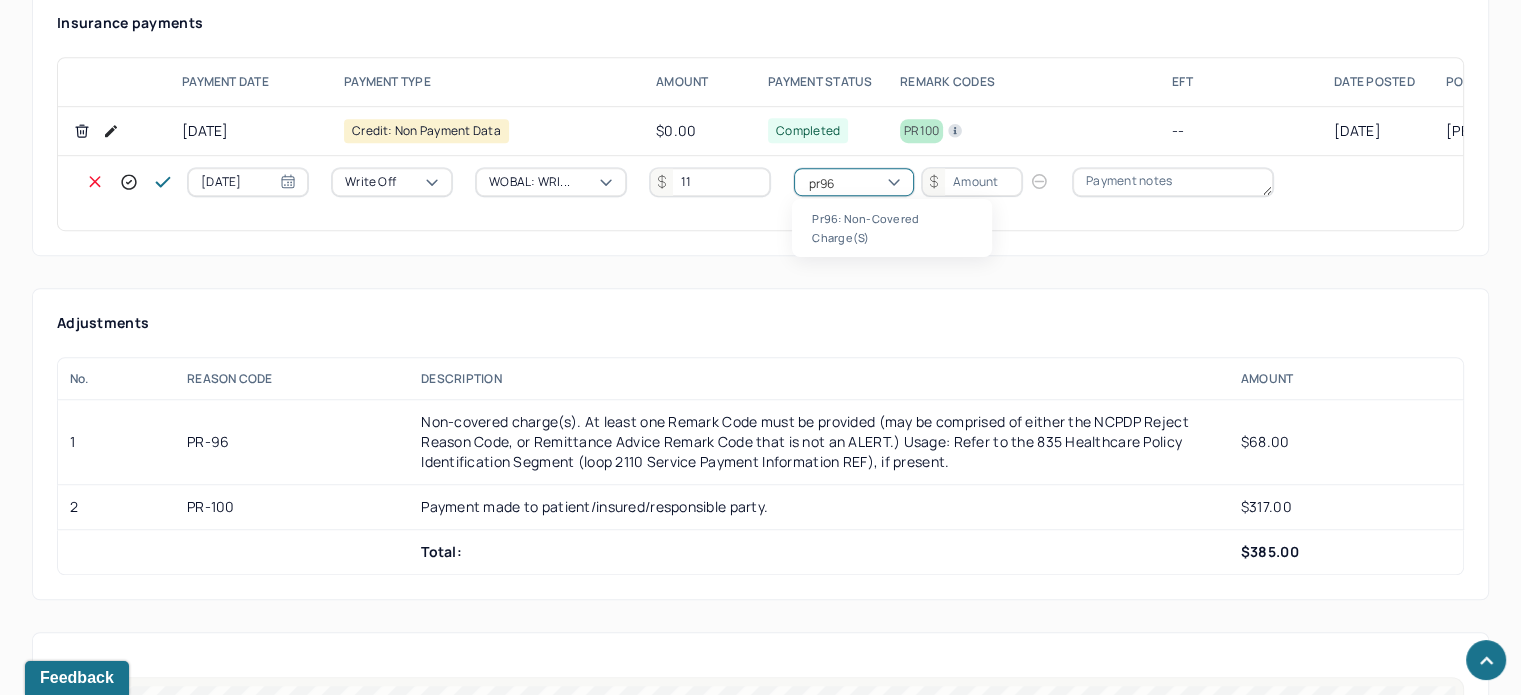 type 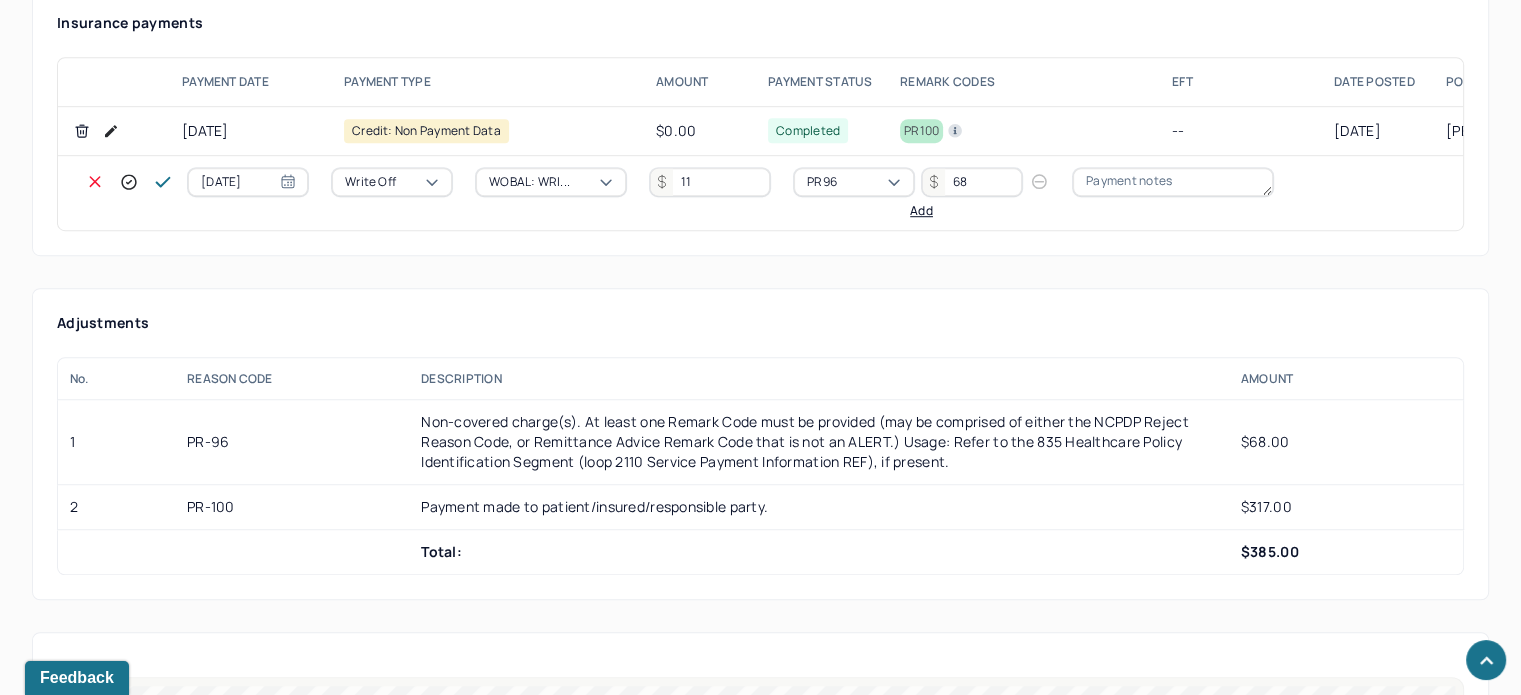 type on "68" 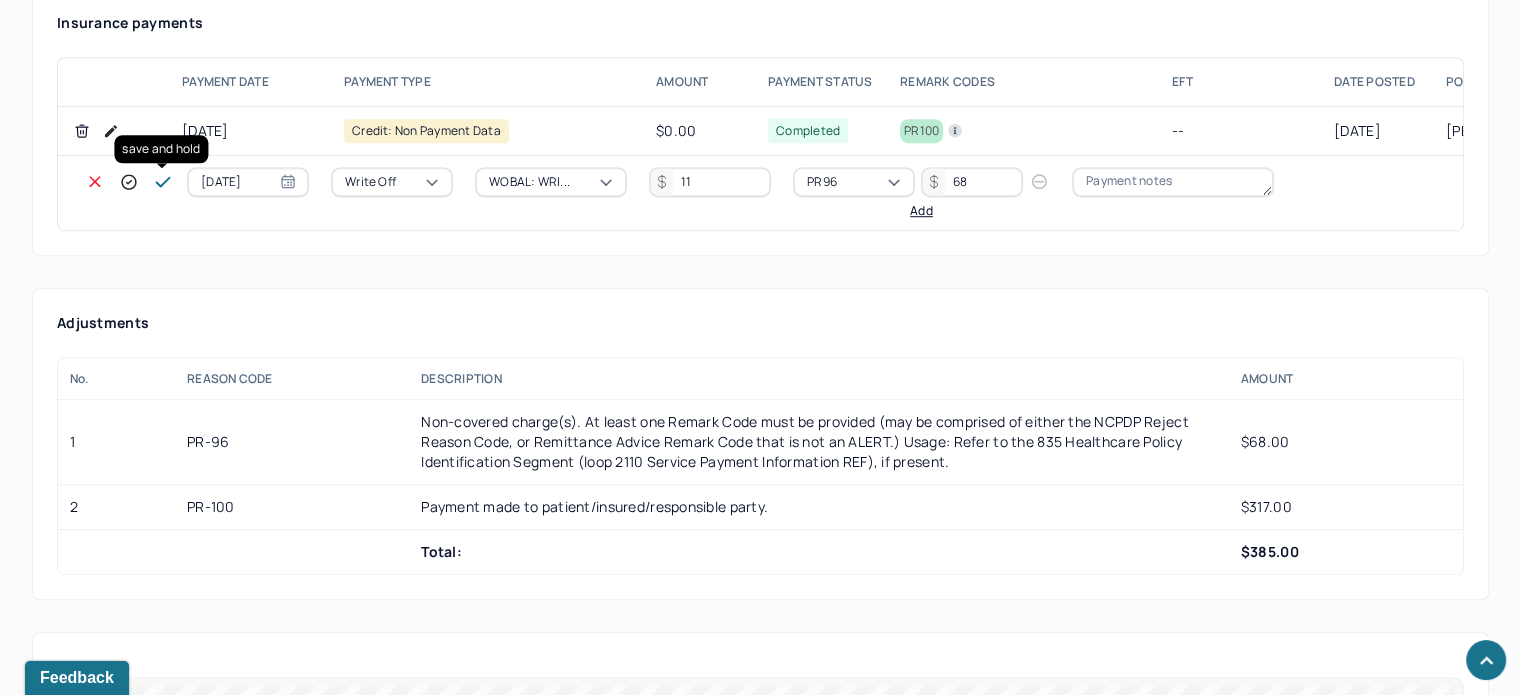 click at bounding box center [163, 182] 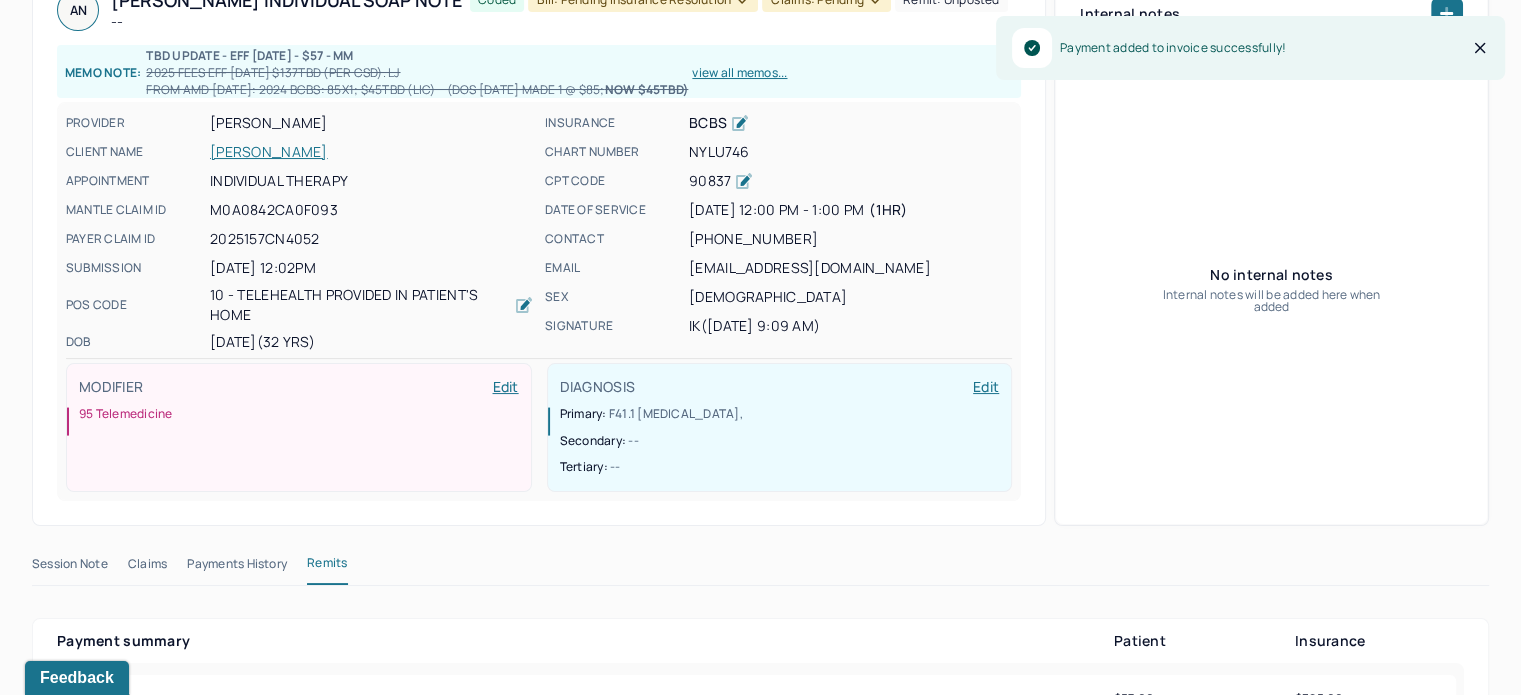 scroll, scrollTop: 0, scrollLeft: 0, axis: both 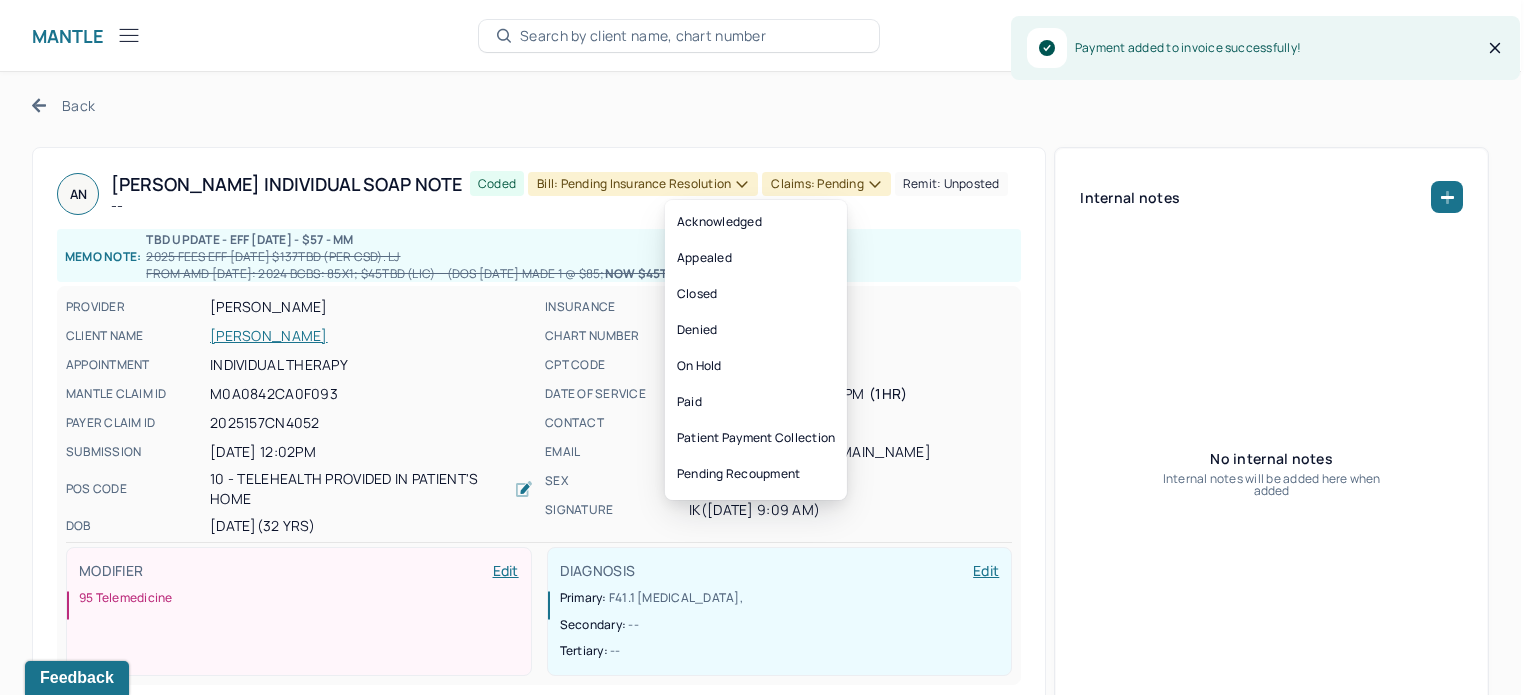 click on "Claims: pending" at bounding box center [826, 184] 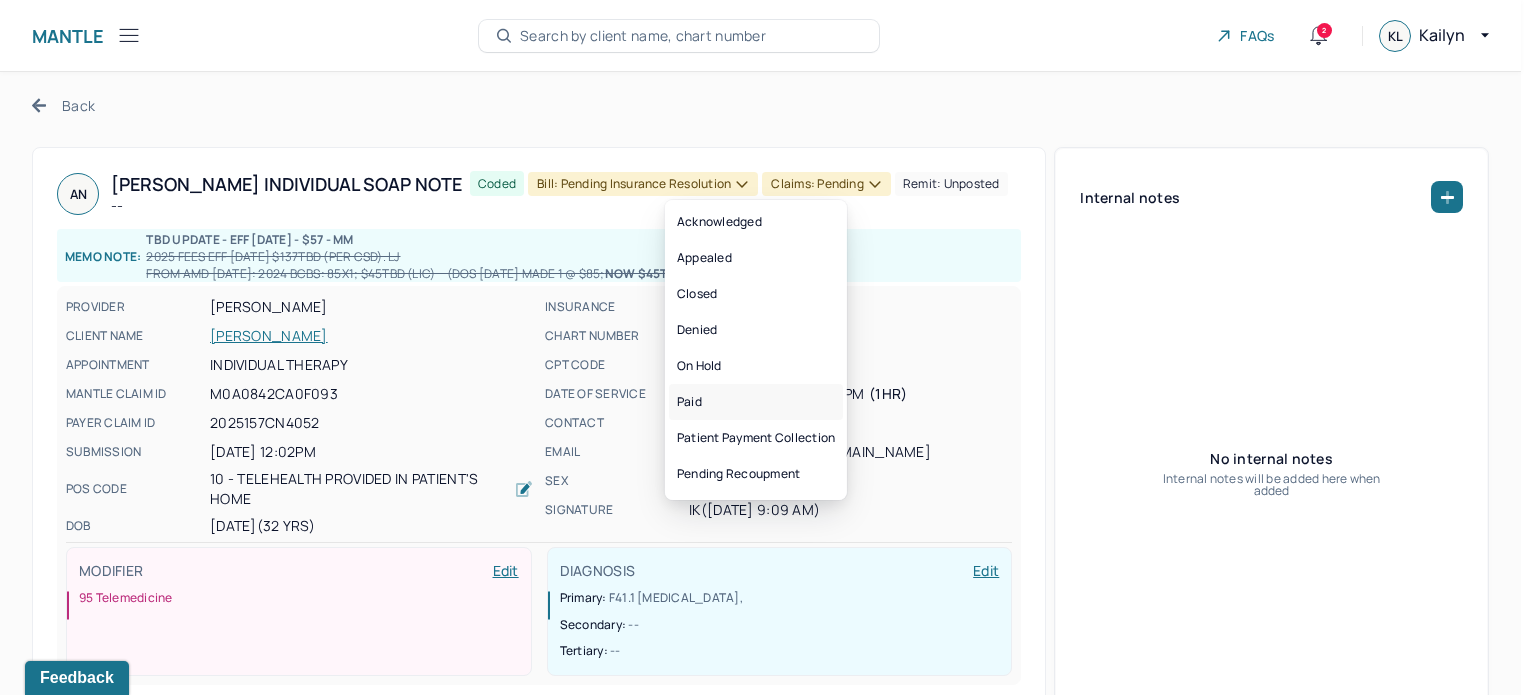 drag, startPoint x: 731, startPoint y: 387, endPoint x: 710, endPoint y: 238, distance: 150.4726 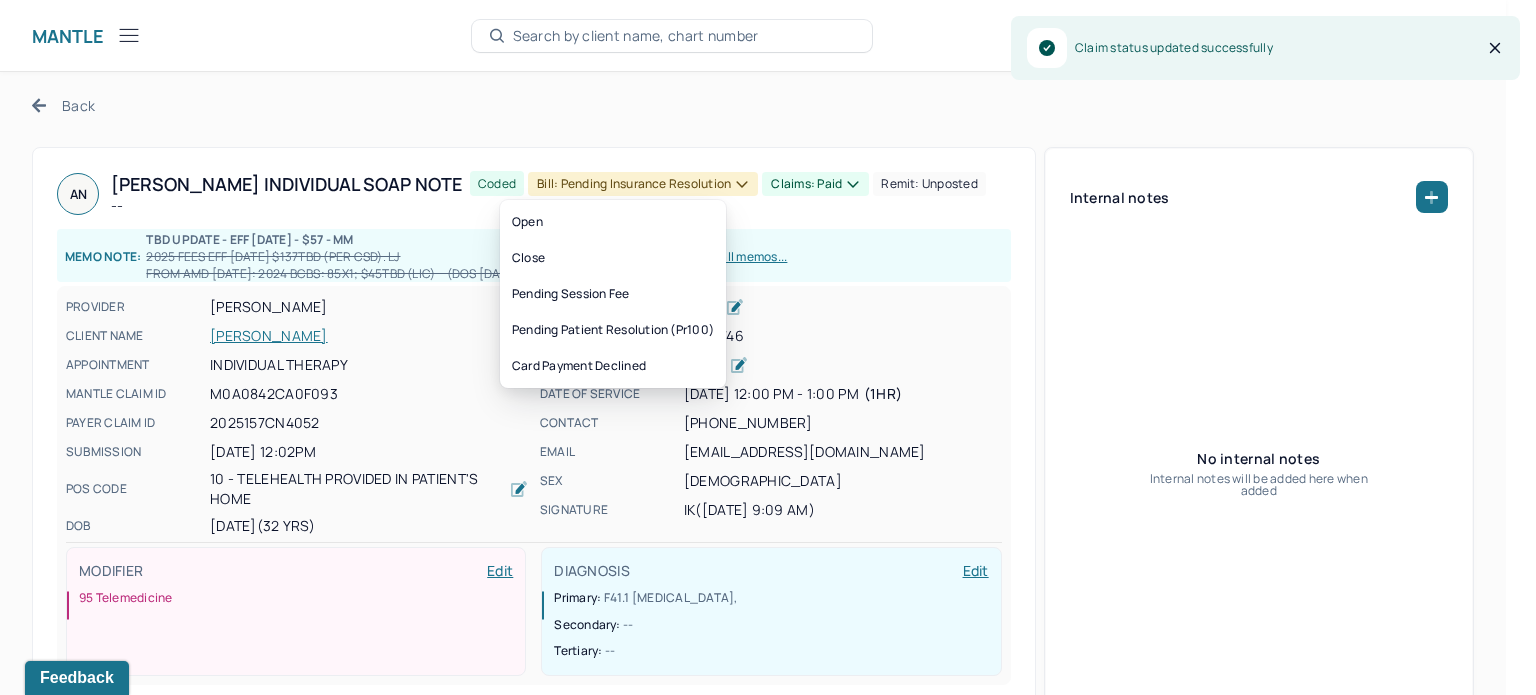 click on "Bill: Pending Insurance Resolution" at bounding box center (643, 184) 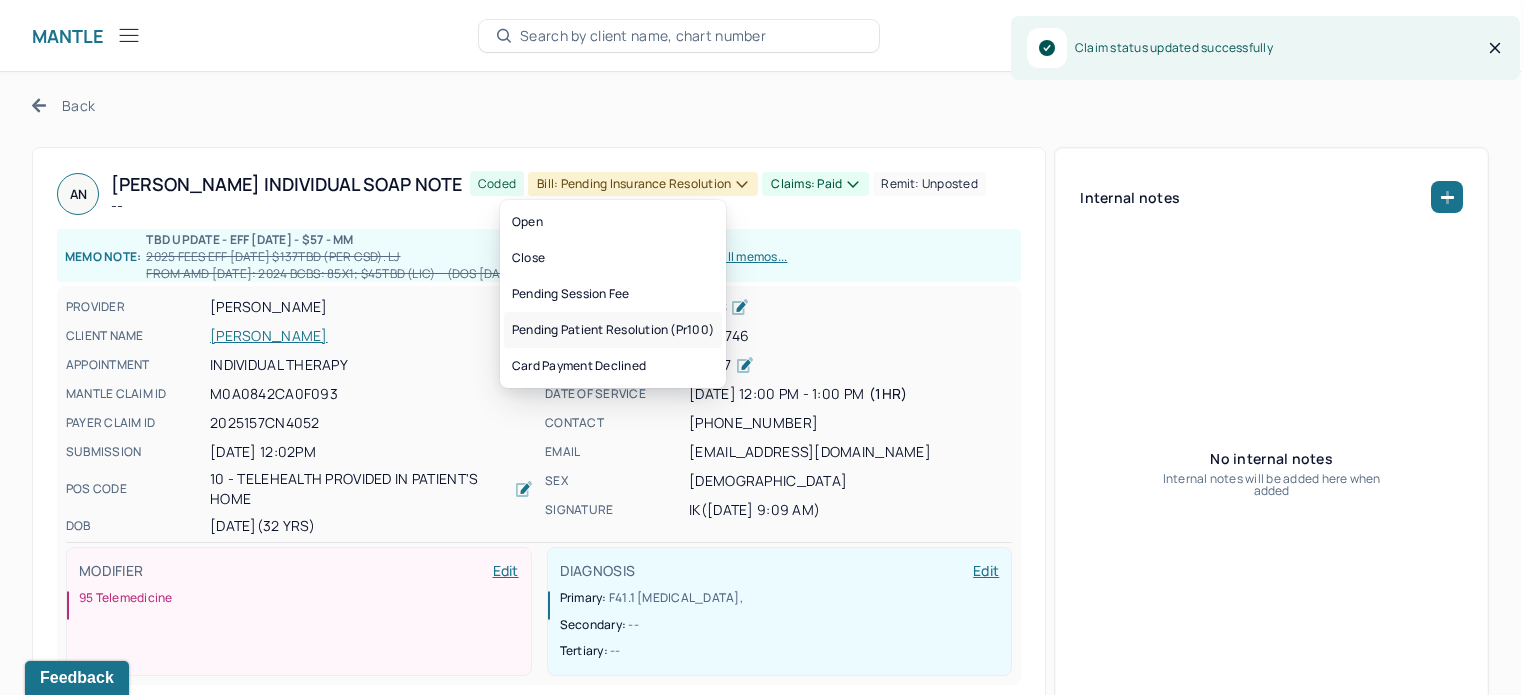 click on "Pending patient resolution (pr100)" at bounding box center [613, 330] 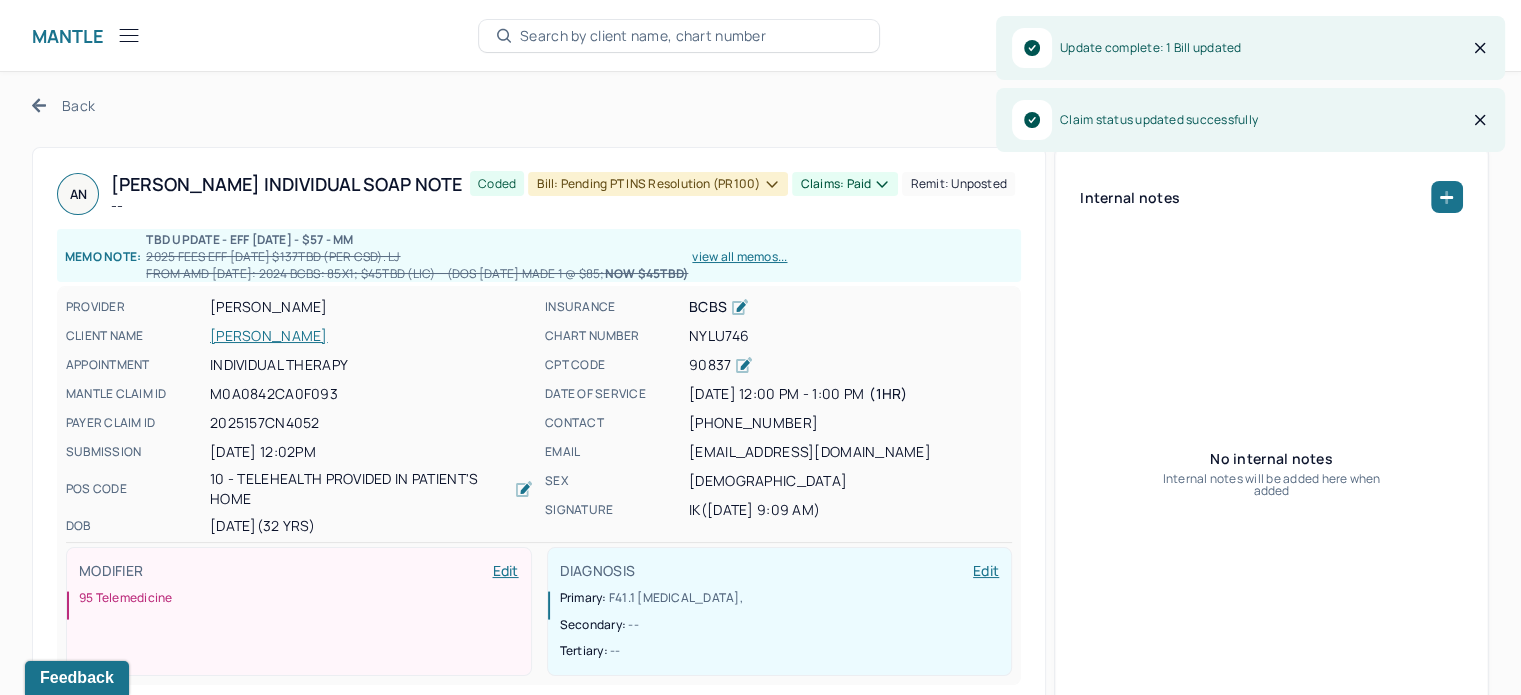 click on "Back" at bounding box center (63, 105) 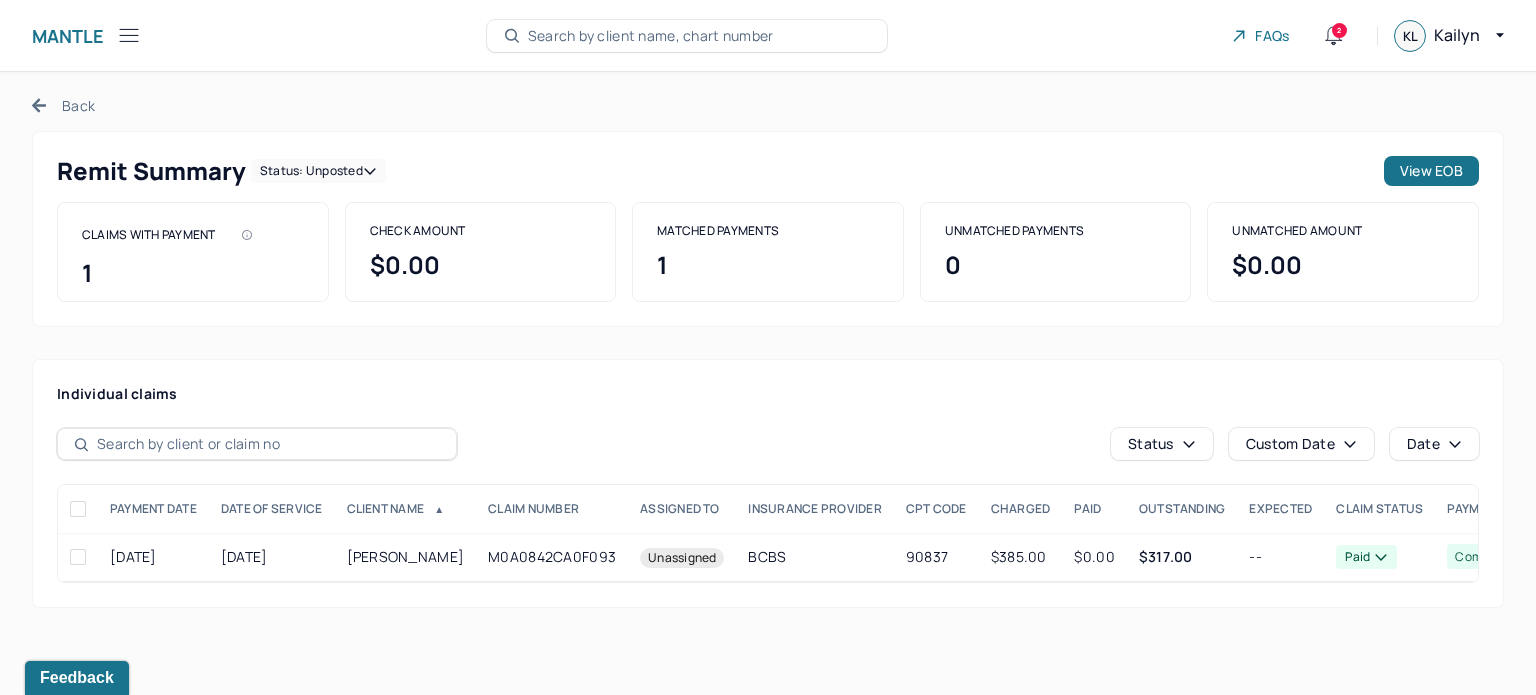 click on "Remit Summary   Status: unposted" at bounding box center [221, 171] 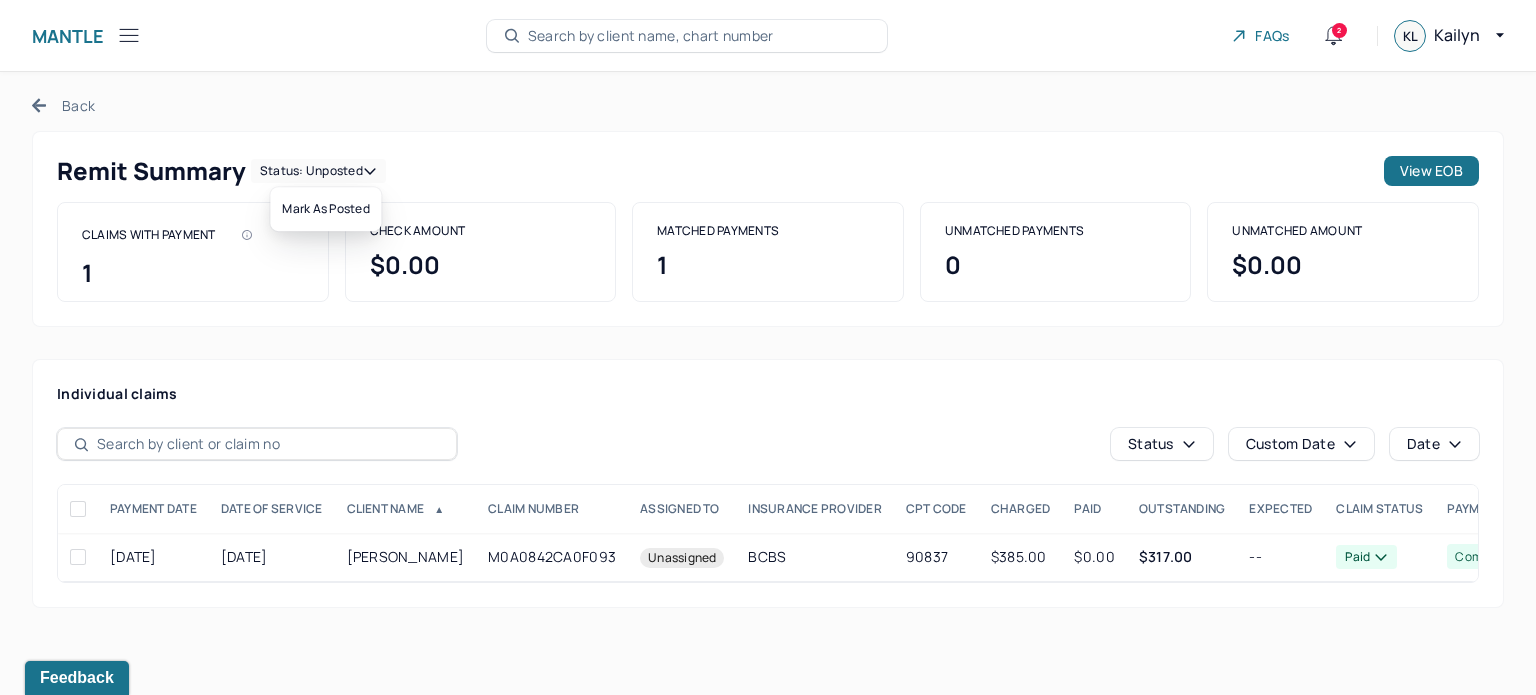 click on "Status: unposted" at bounding box center [318, 171] 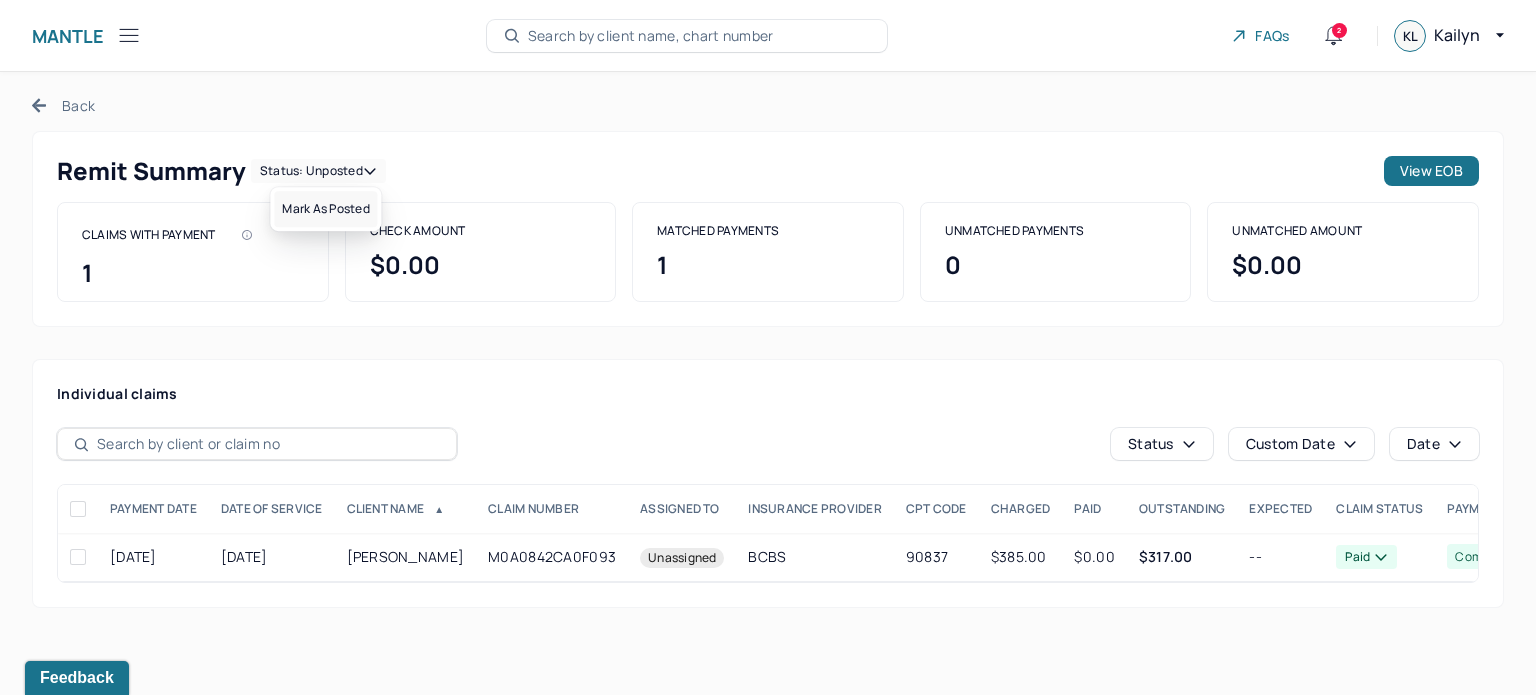 click on "Mark as Posted" at bounding box center (325, 209) 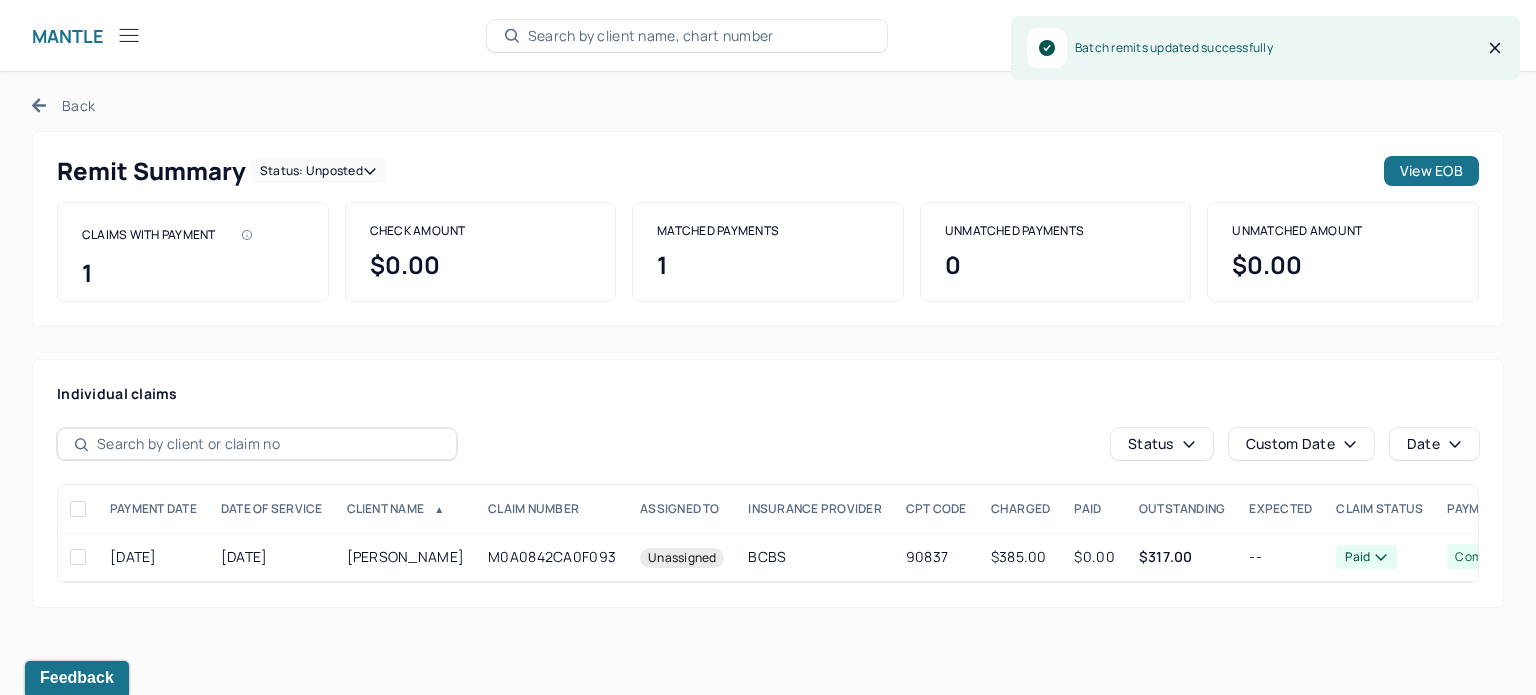 click on "Back" at bounding box center [63, 105] 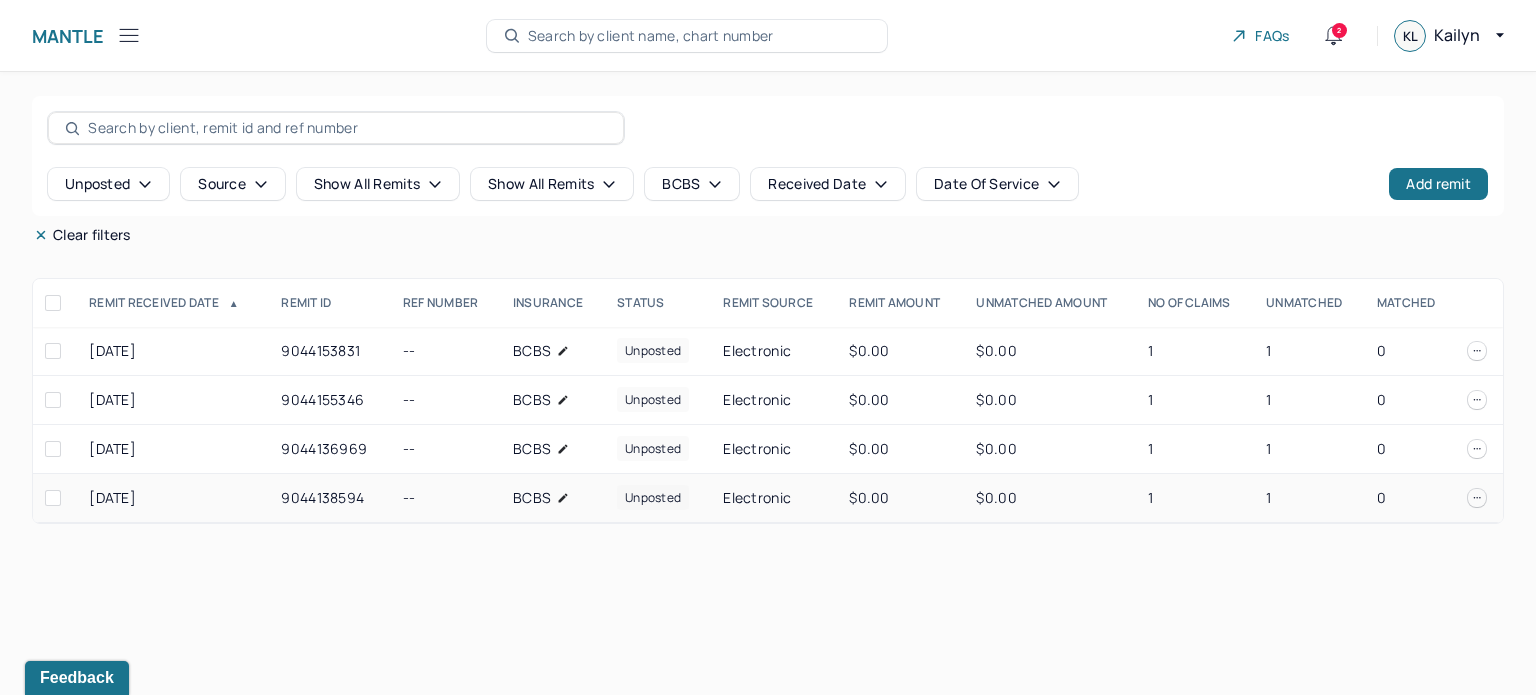 click on "1" at bounding box center [1309, 498] 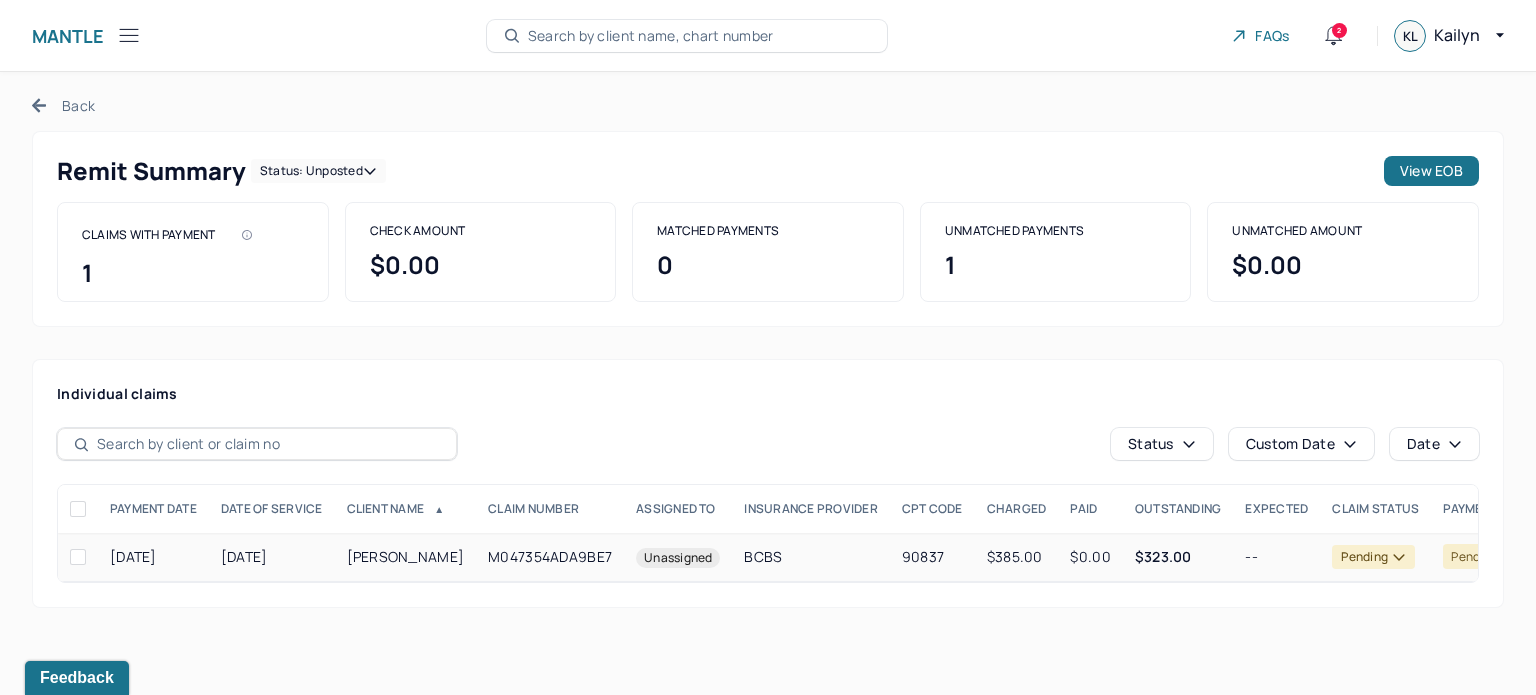 click on "$323.00" at bounding box center (1178, 557) 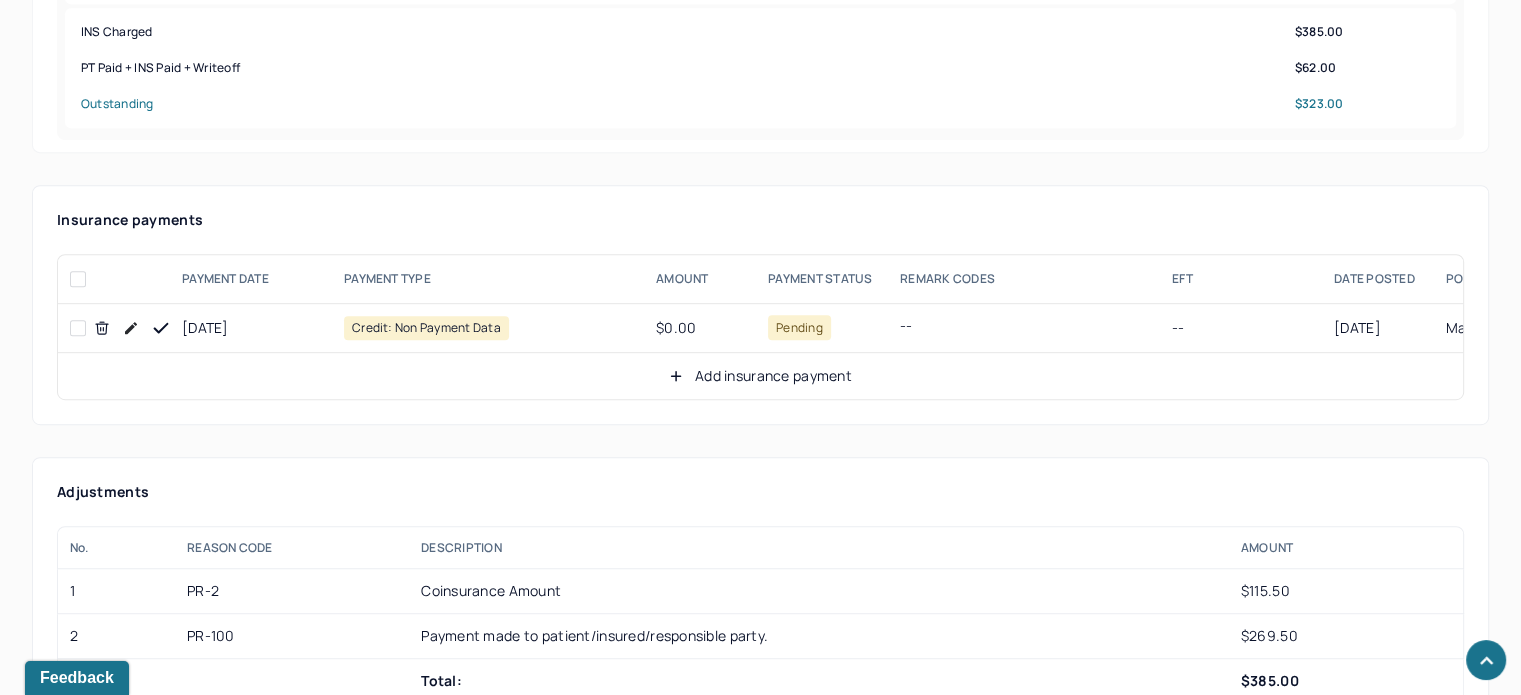 scroll, scrollTop: 1200, scrollLeft: 0, axis: vertical 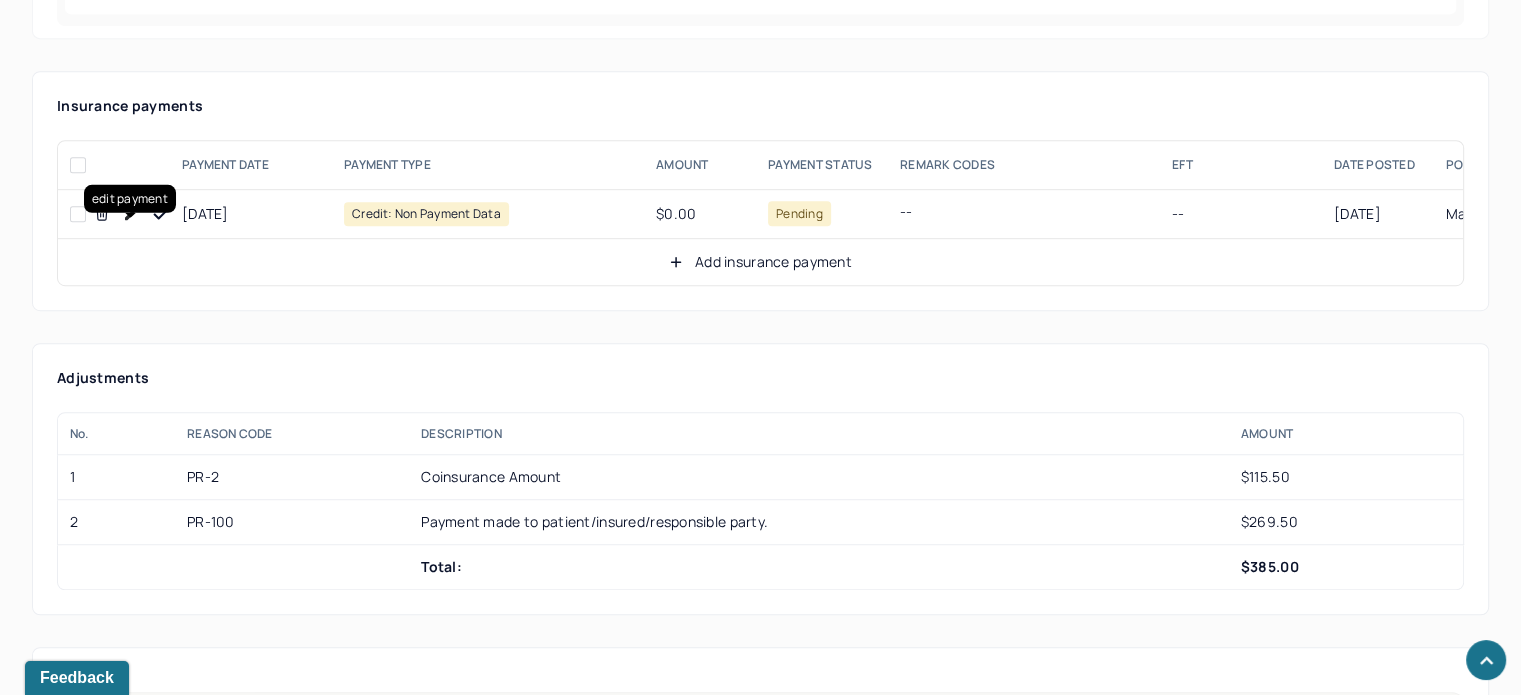 drag, startPoint x: 136, startPoint y: 225, endPoint x: 162, endPoint y: 227, distance: 26.076809 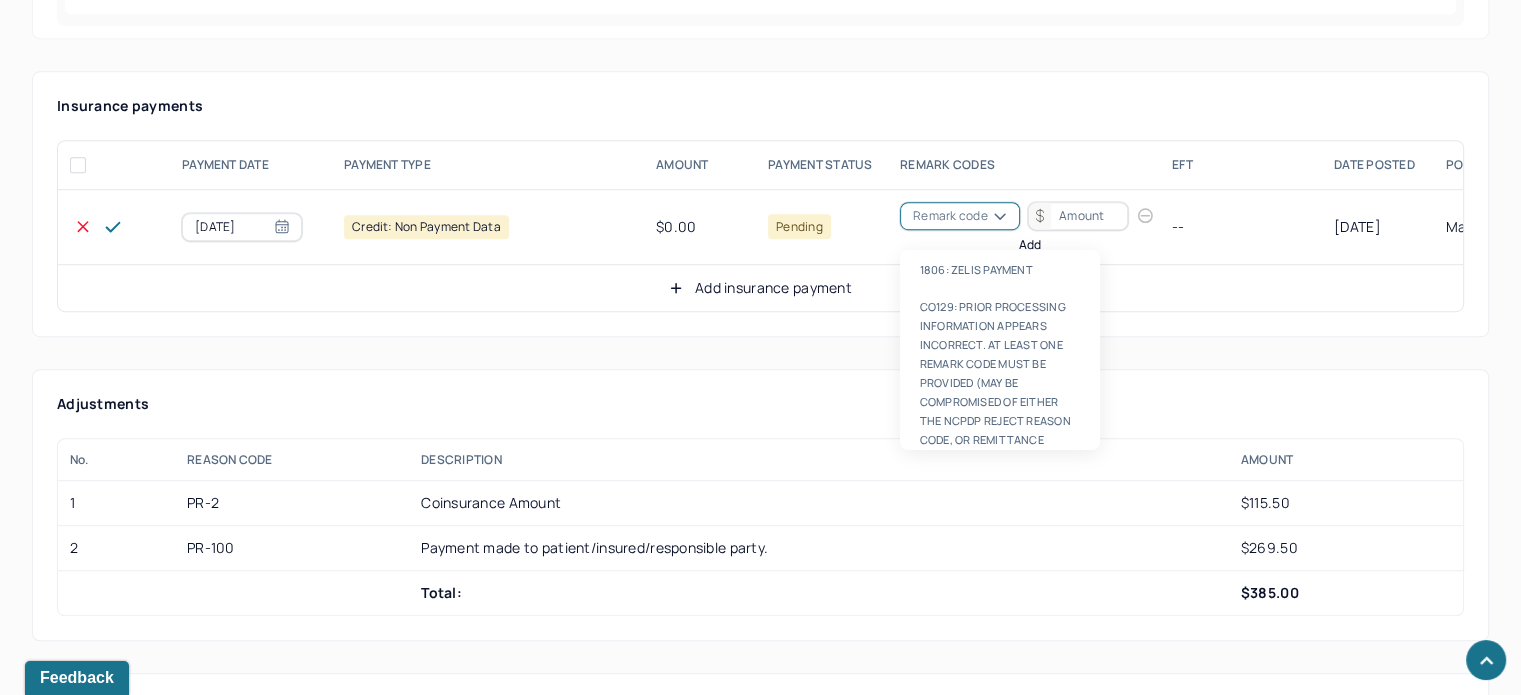 click on "Remark code" at bounding box center [950, 216] 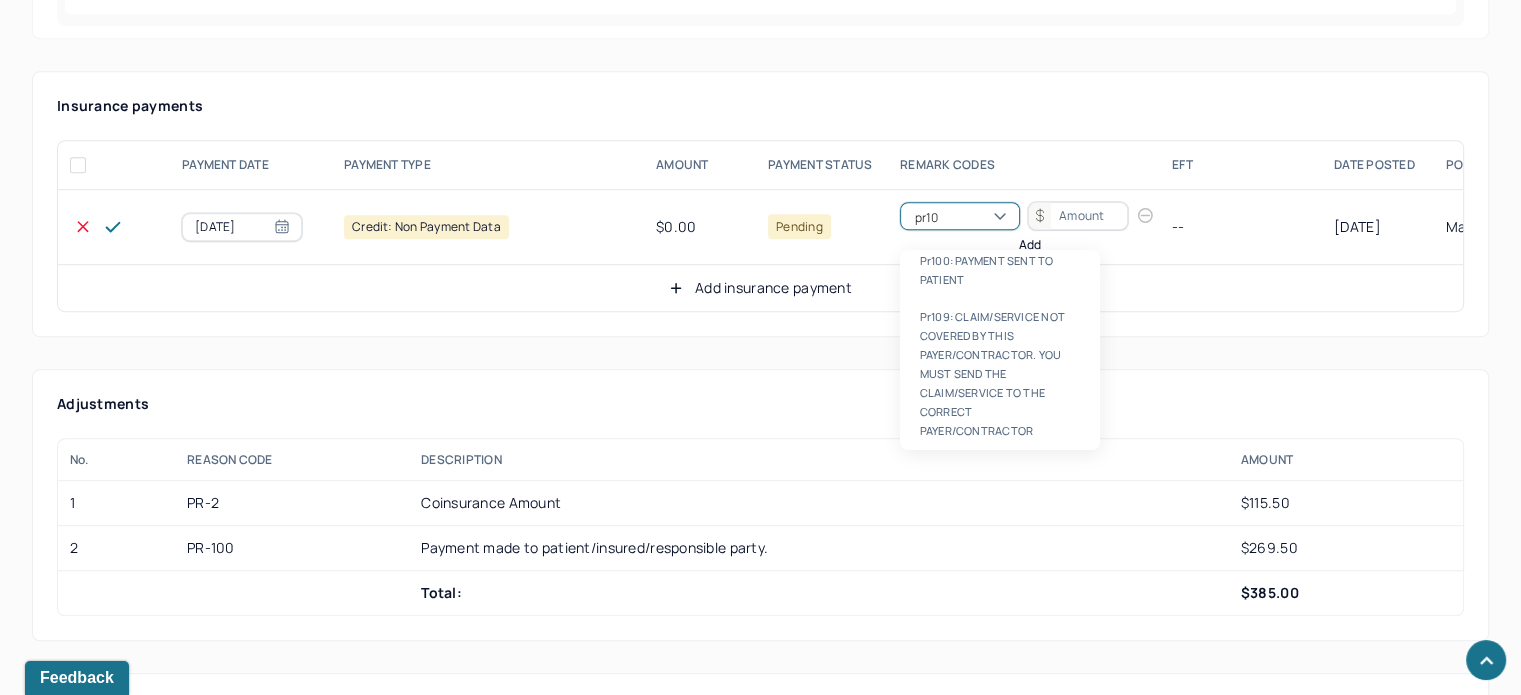 scroll, scrollTop: 0, scrollLeft: 0, axis: both 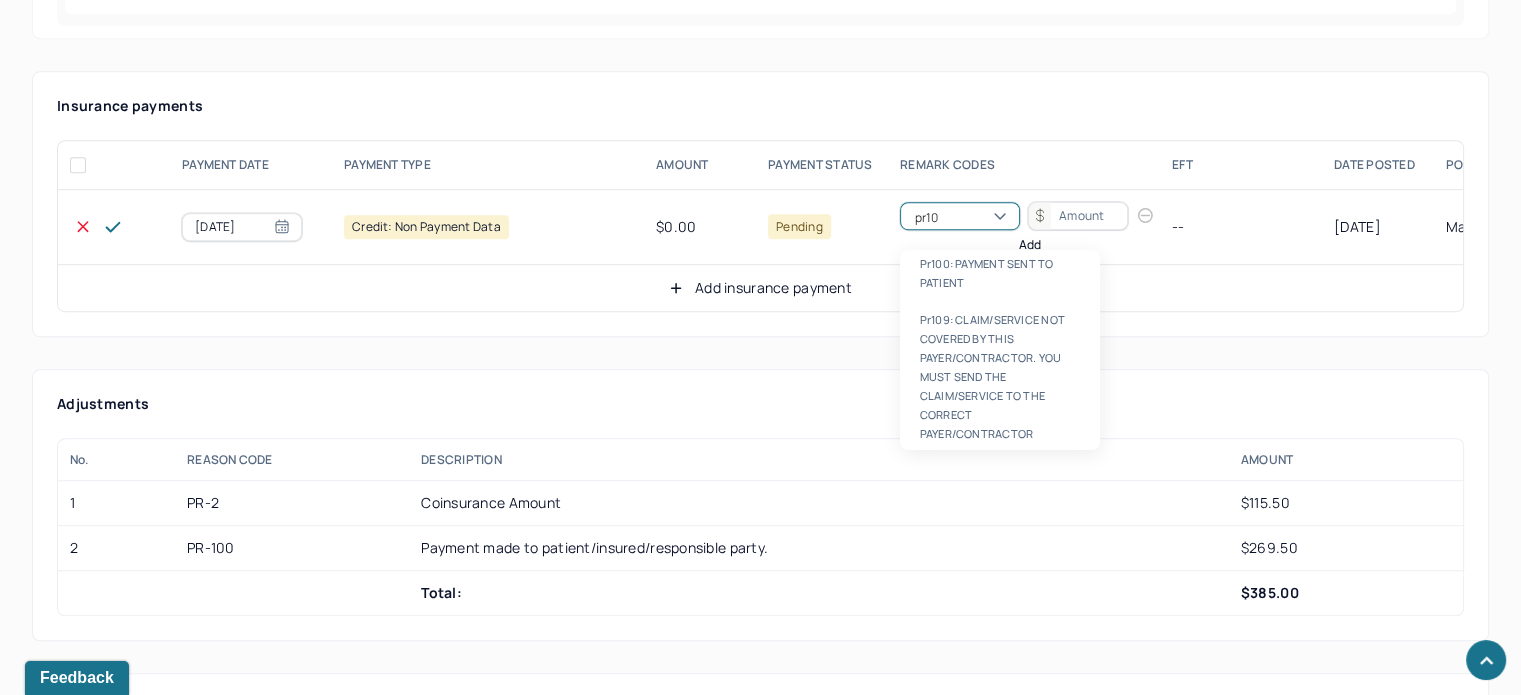 type on "pr100" 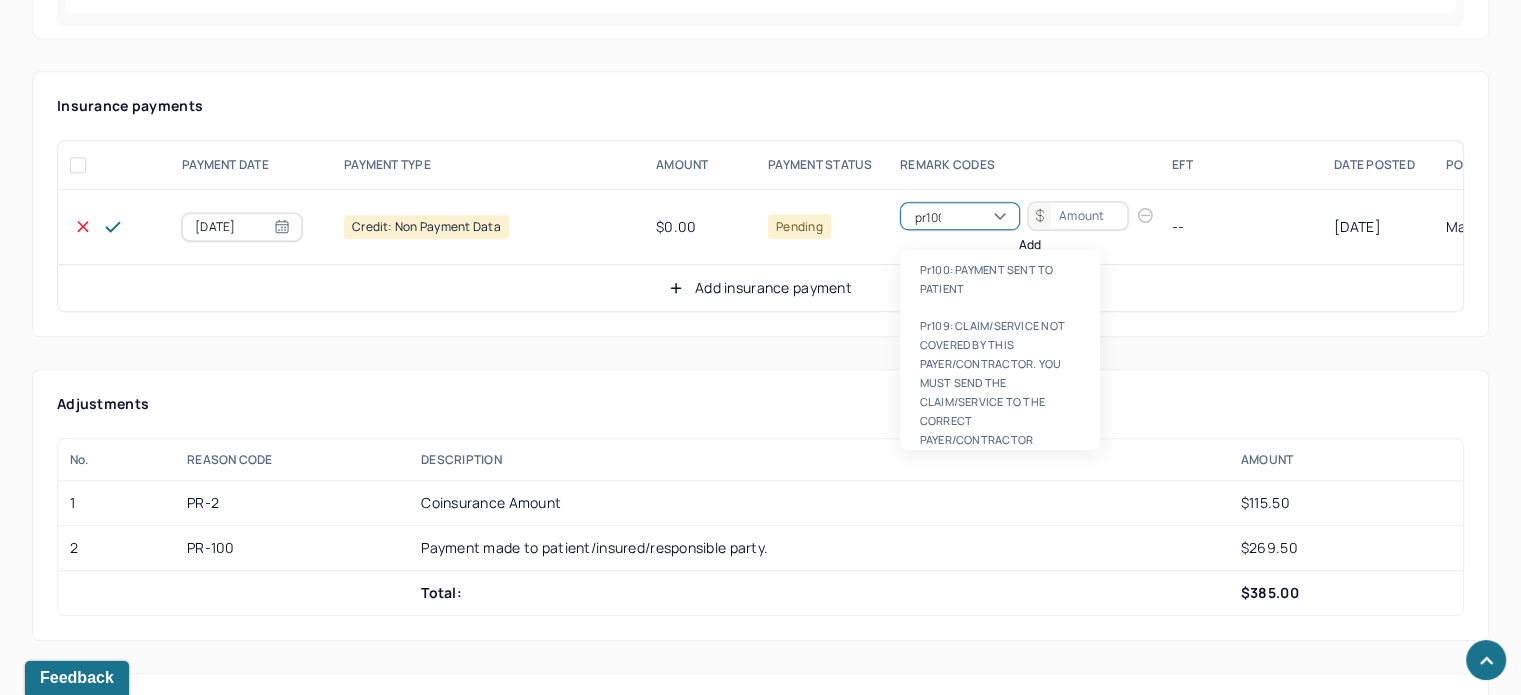 type 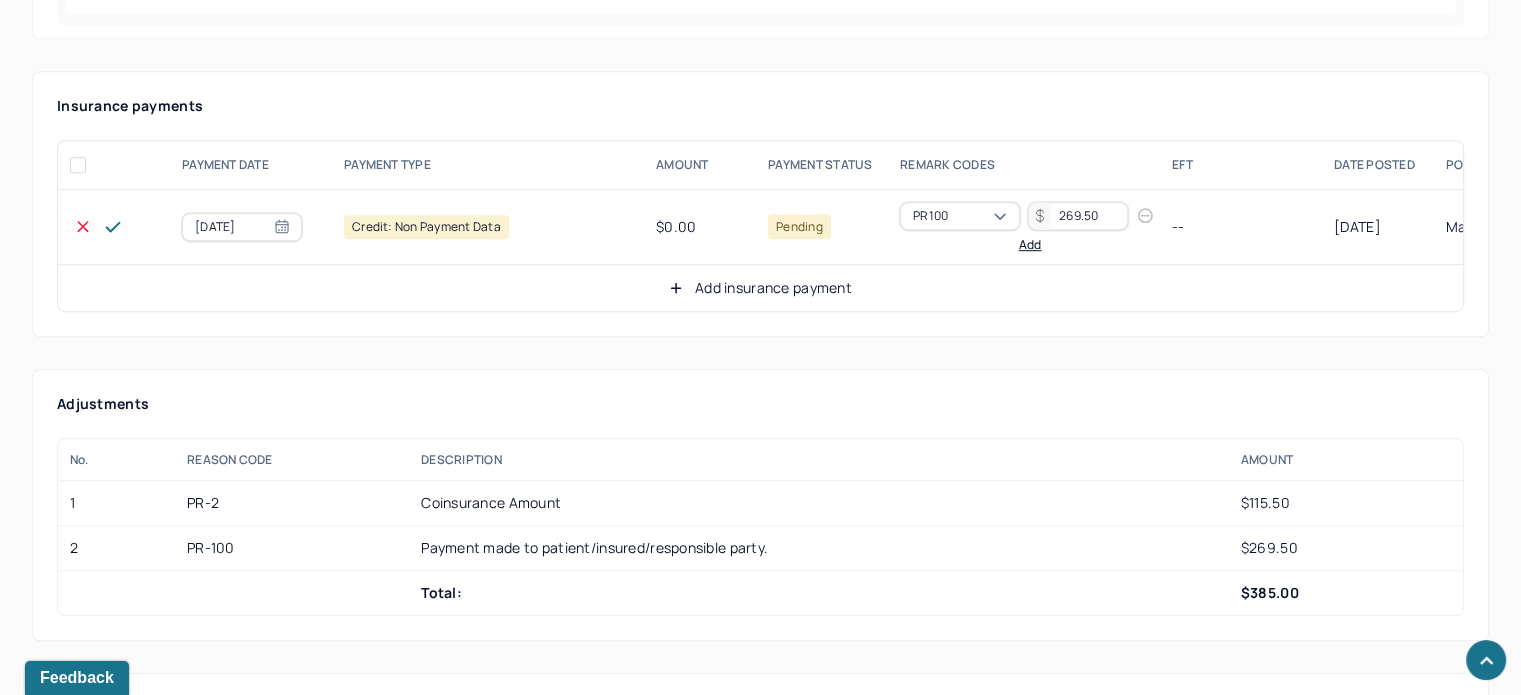 type on "269.50" 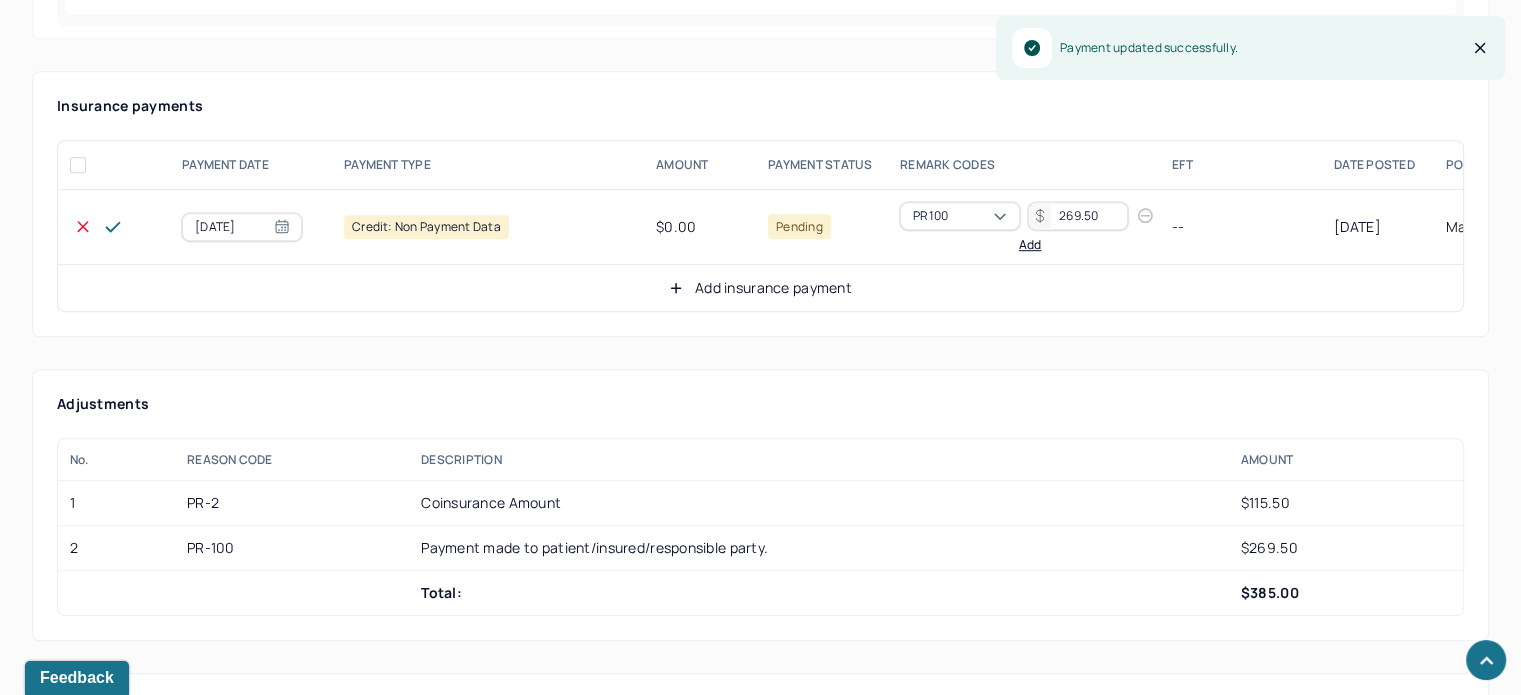 click on "Add insurance payment" at bounding box center (760, 288) 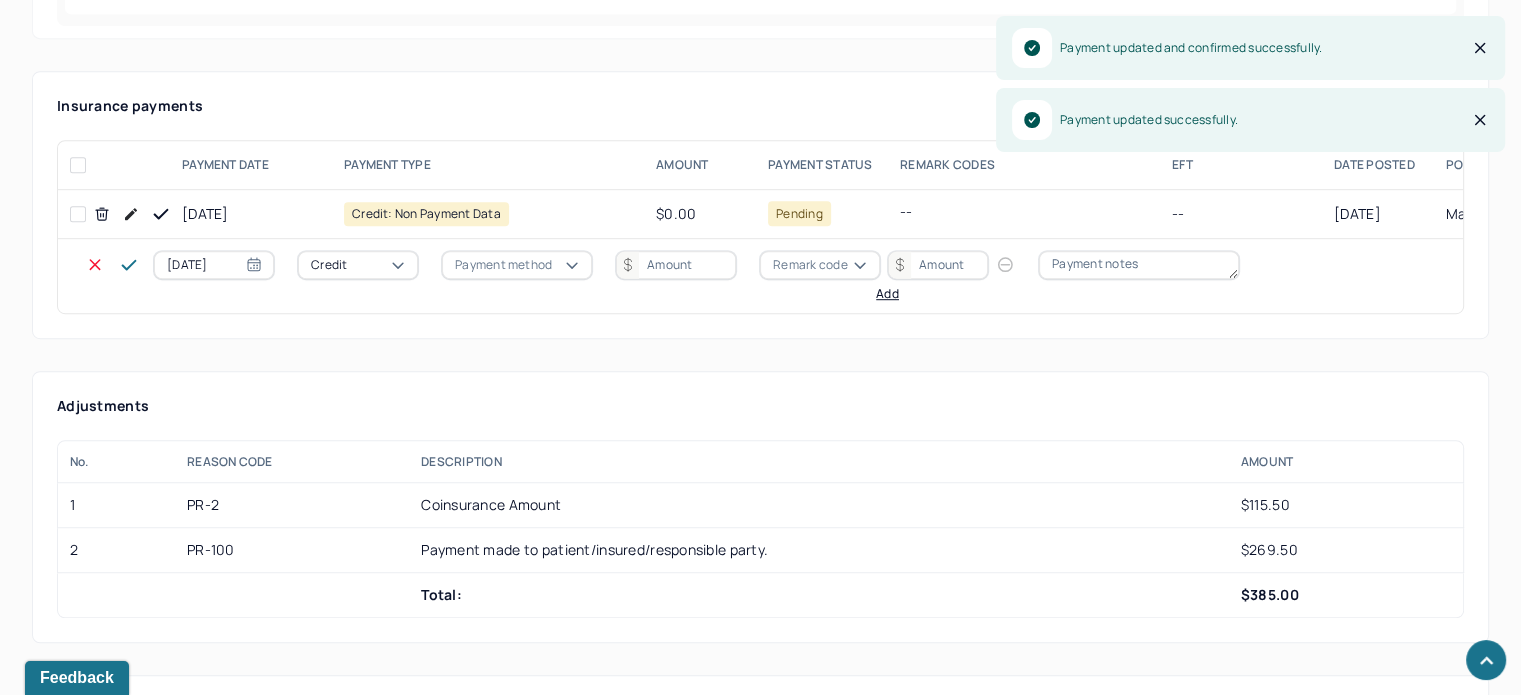 click on "[DATE] Credit Payment method Remark code       Add" at bounding box center (708, 276) 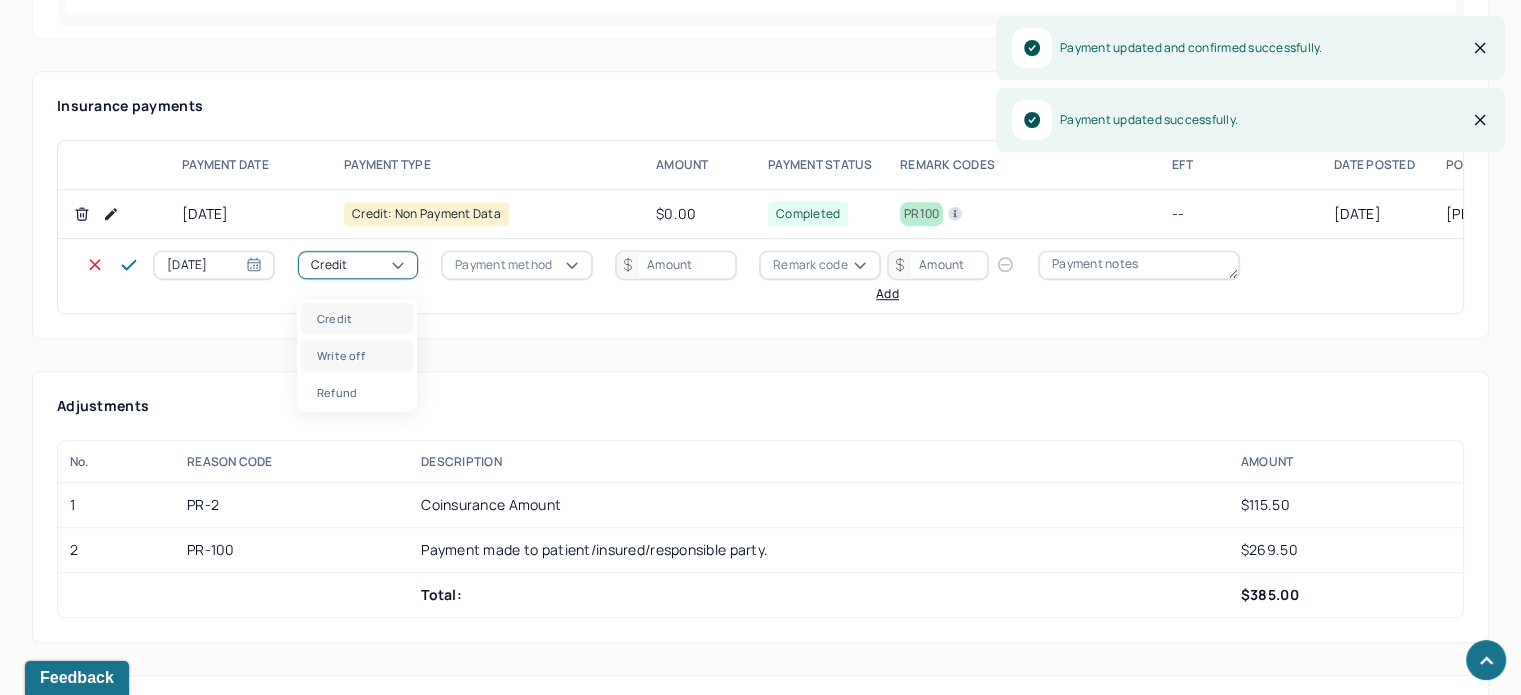click on "Write off" at bounding box center (357, 355) 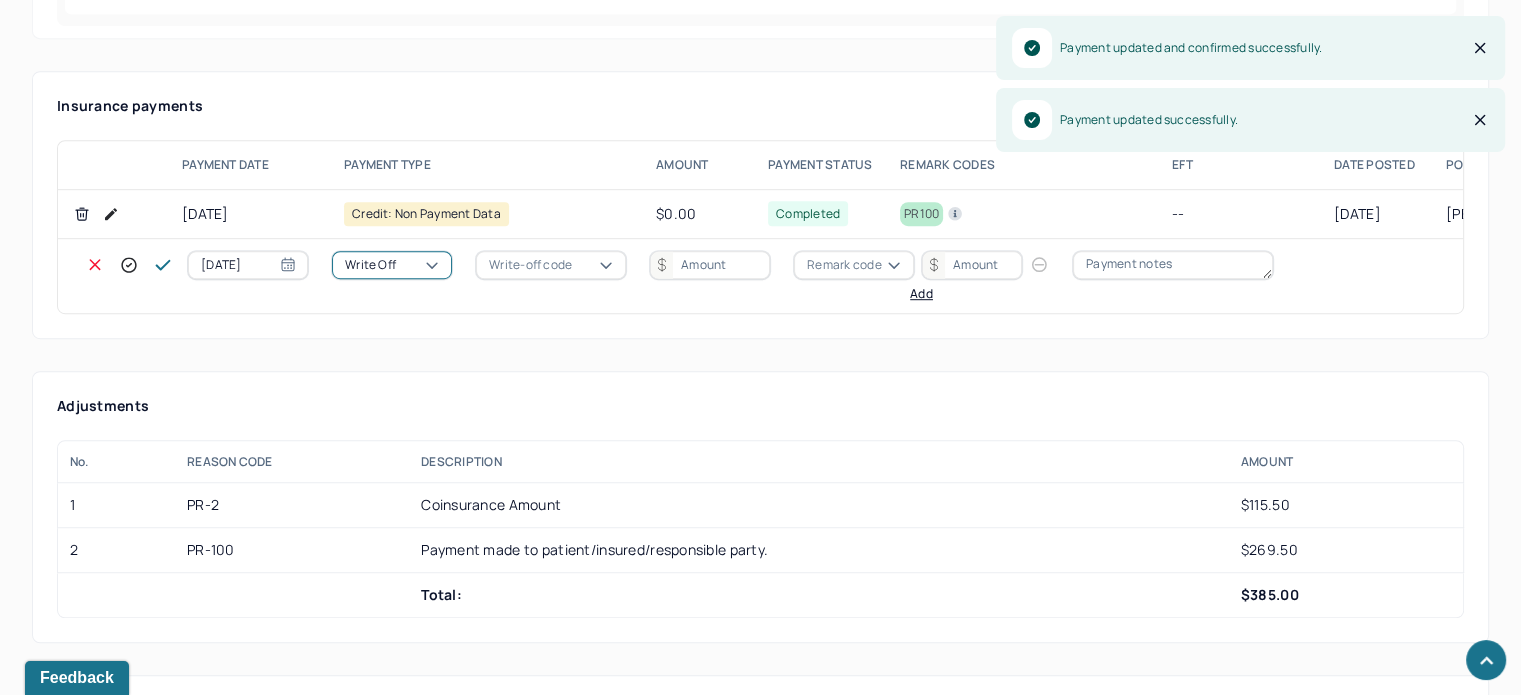 click on "Write-off code" at bounding box center (530, 265) 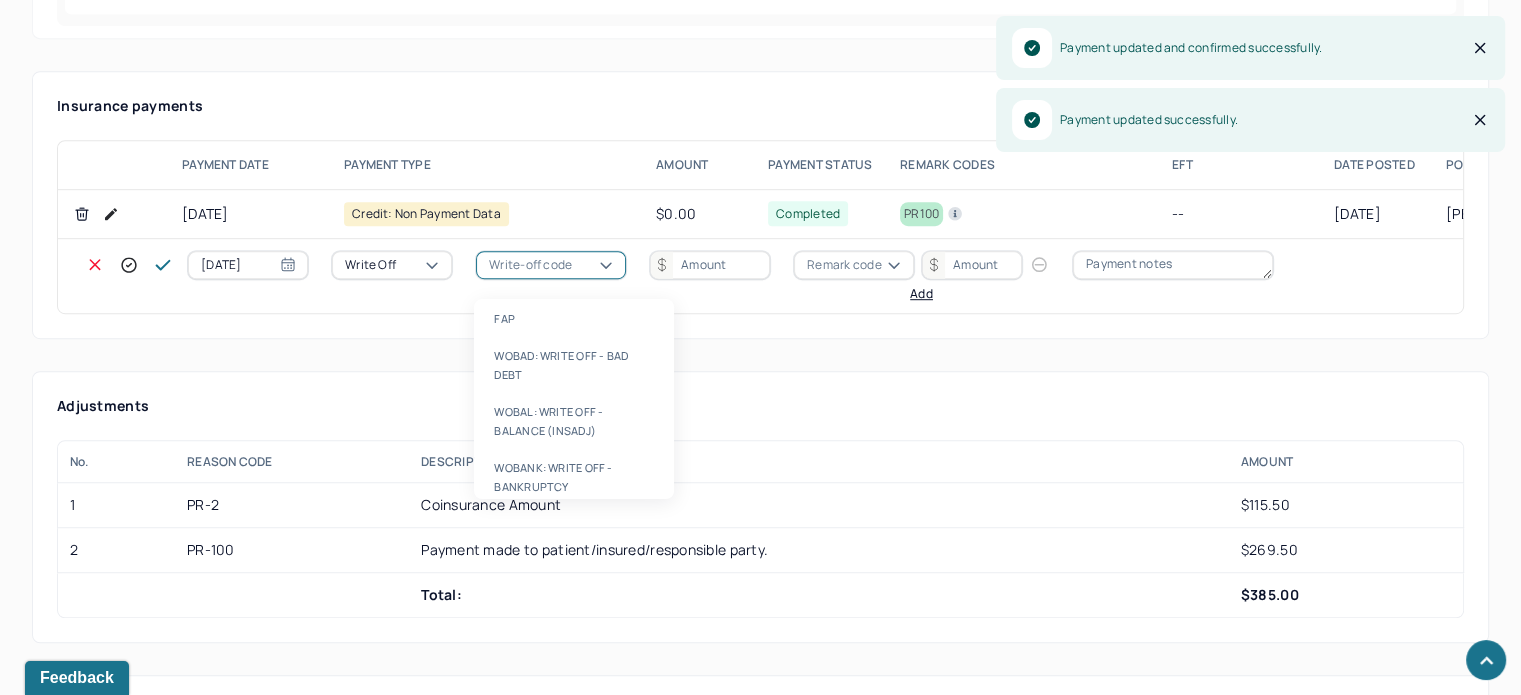 click on "WOBAL: WRITE OFF - BALANCE (INSADJ)" at bounding box center [574, 421] 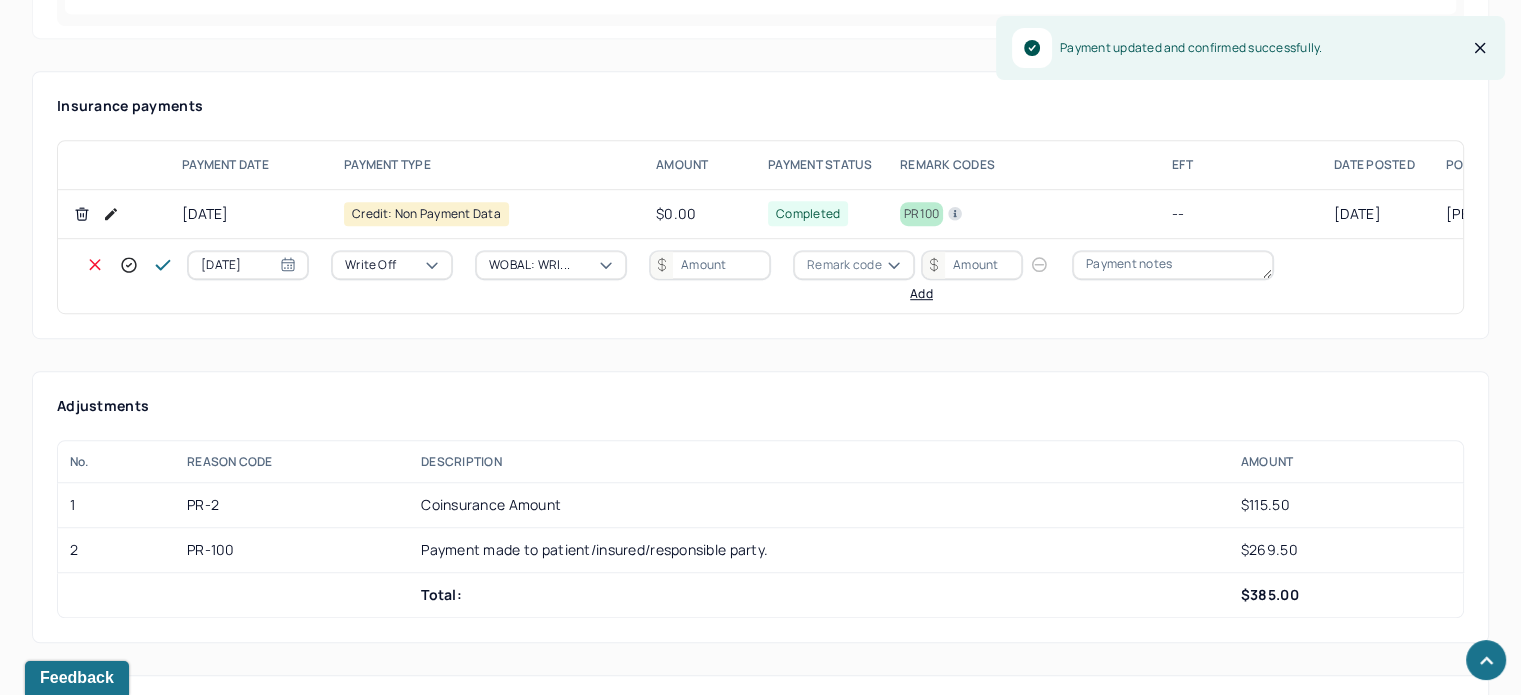 click at bounding box center [710, 265] 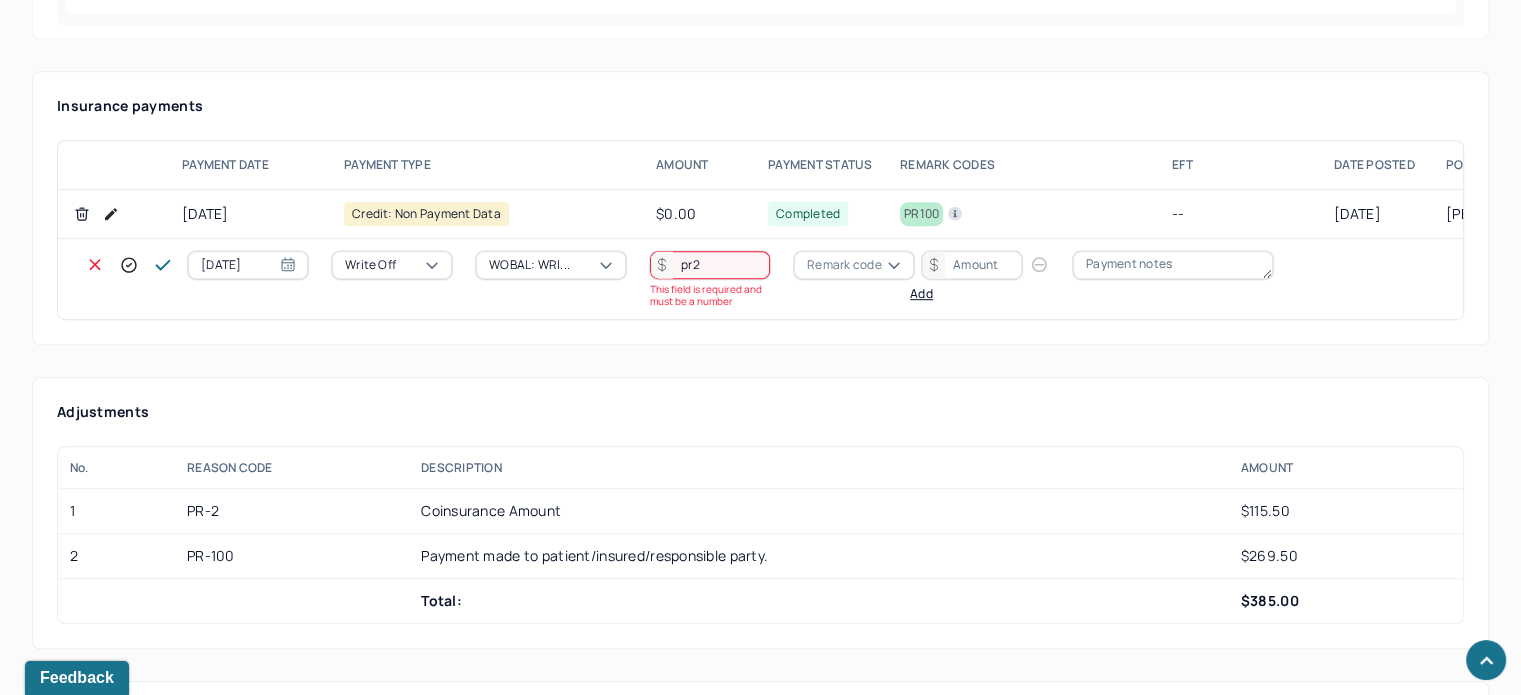type on "pr2" 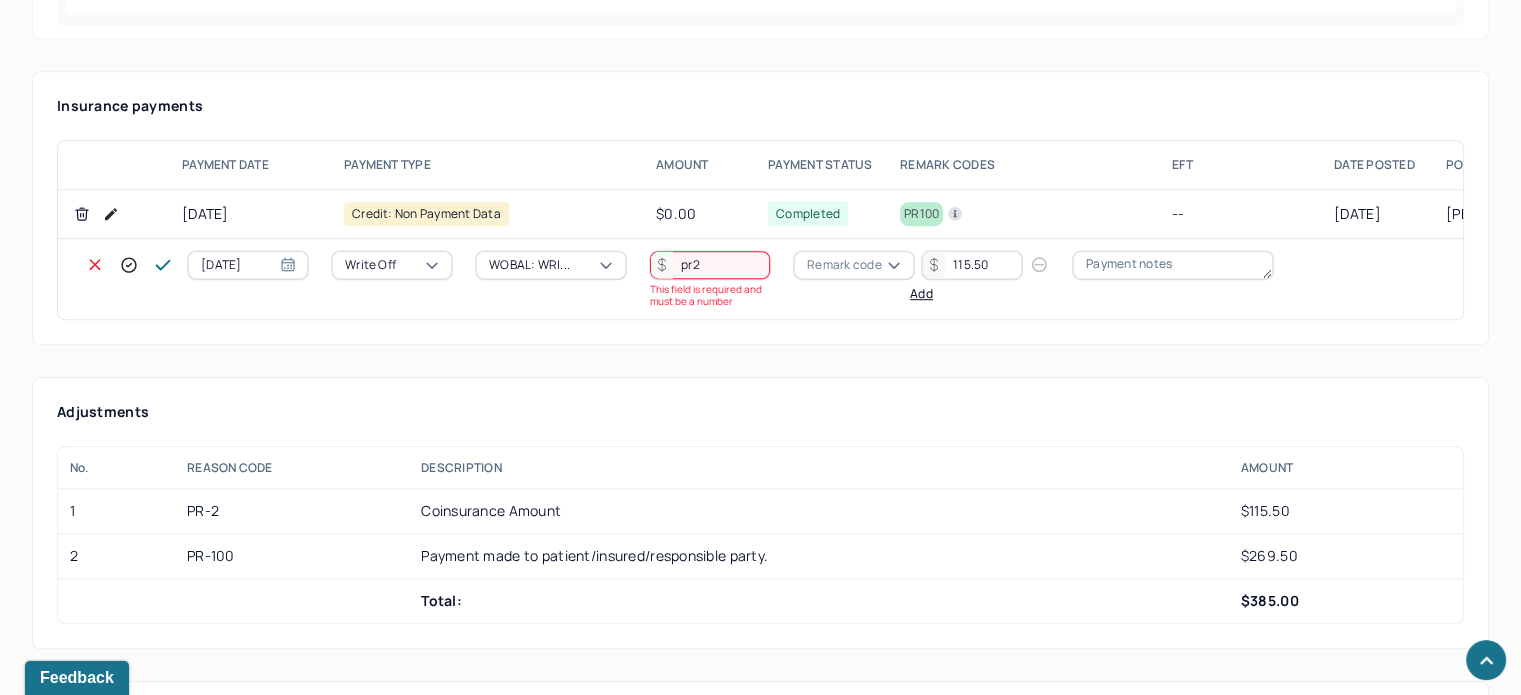 type on "115.50" 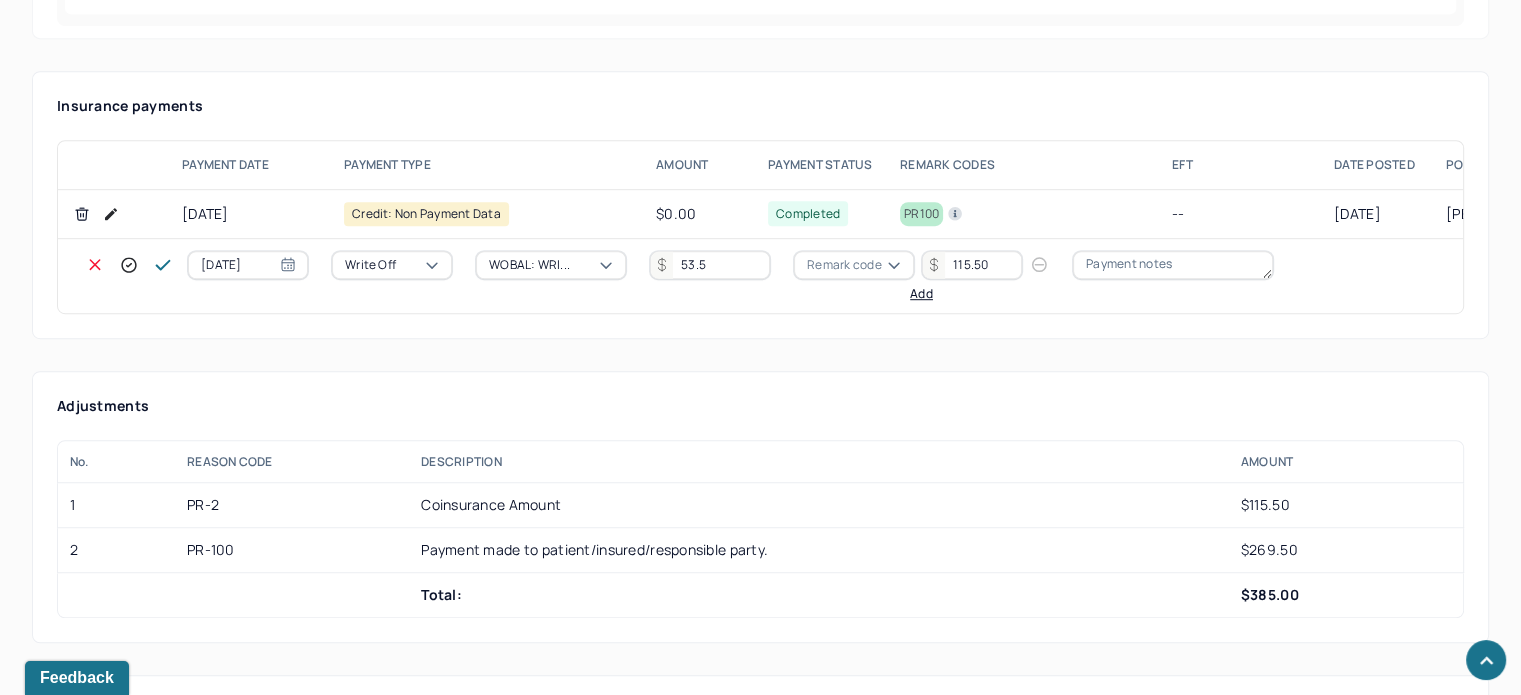 type on "53.5" 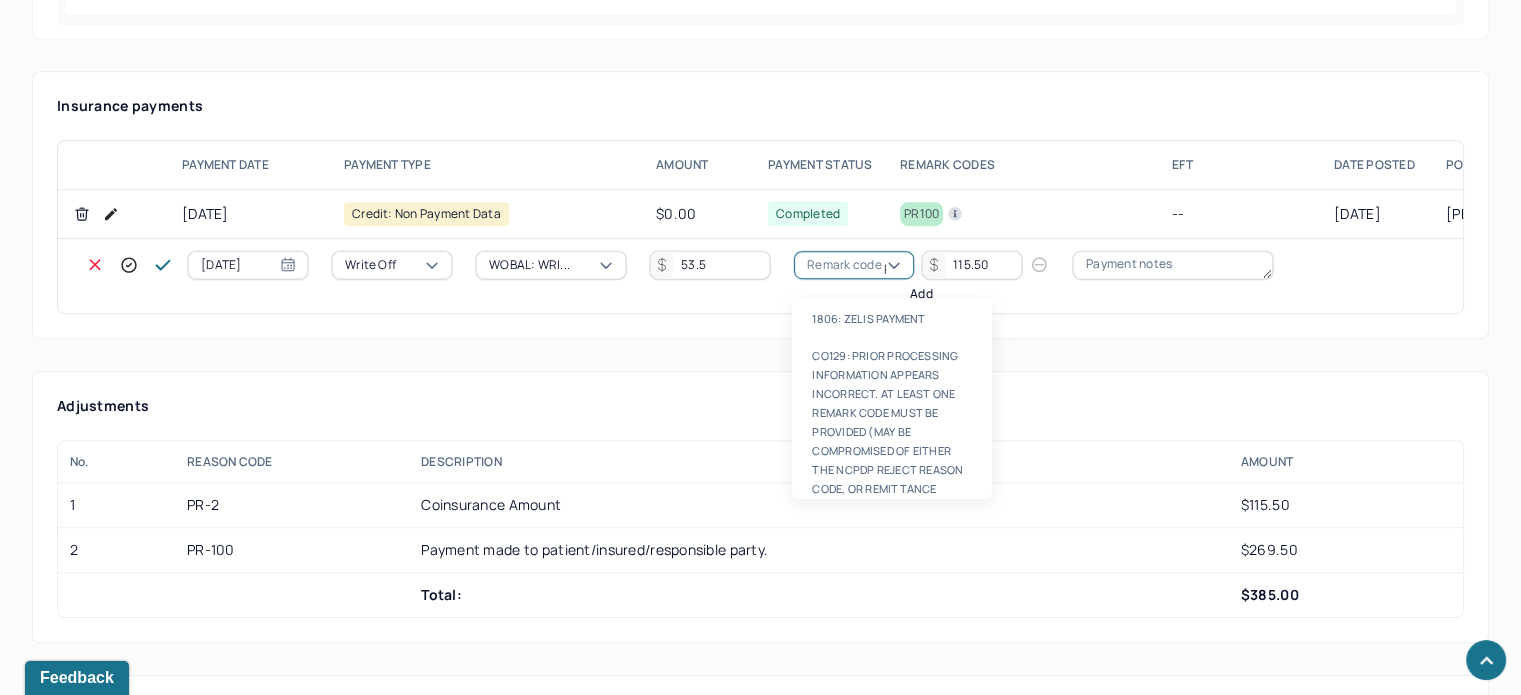 scroll, scrollTop: 124, scrollLeft: 0, axis: vertical 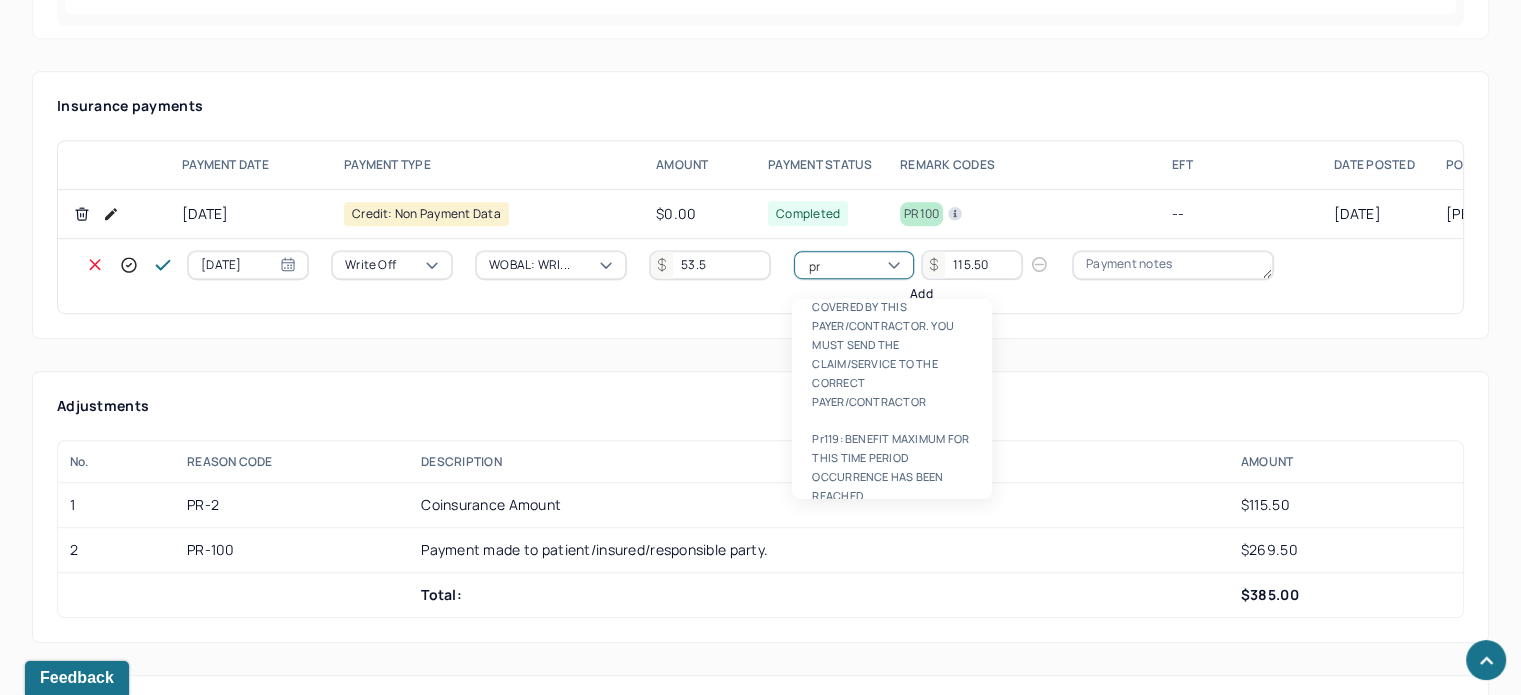type on "pr2" 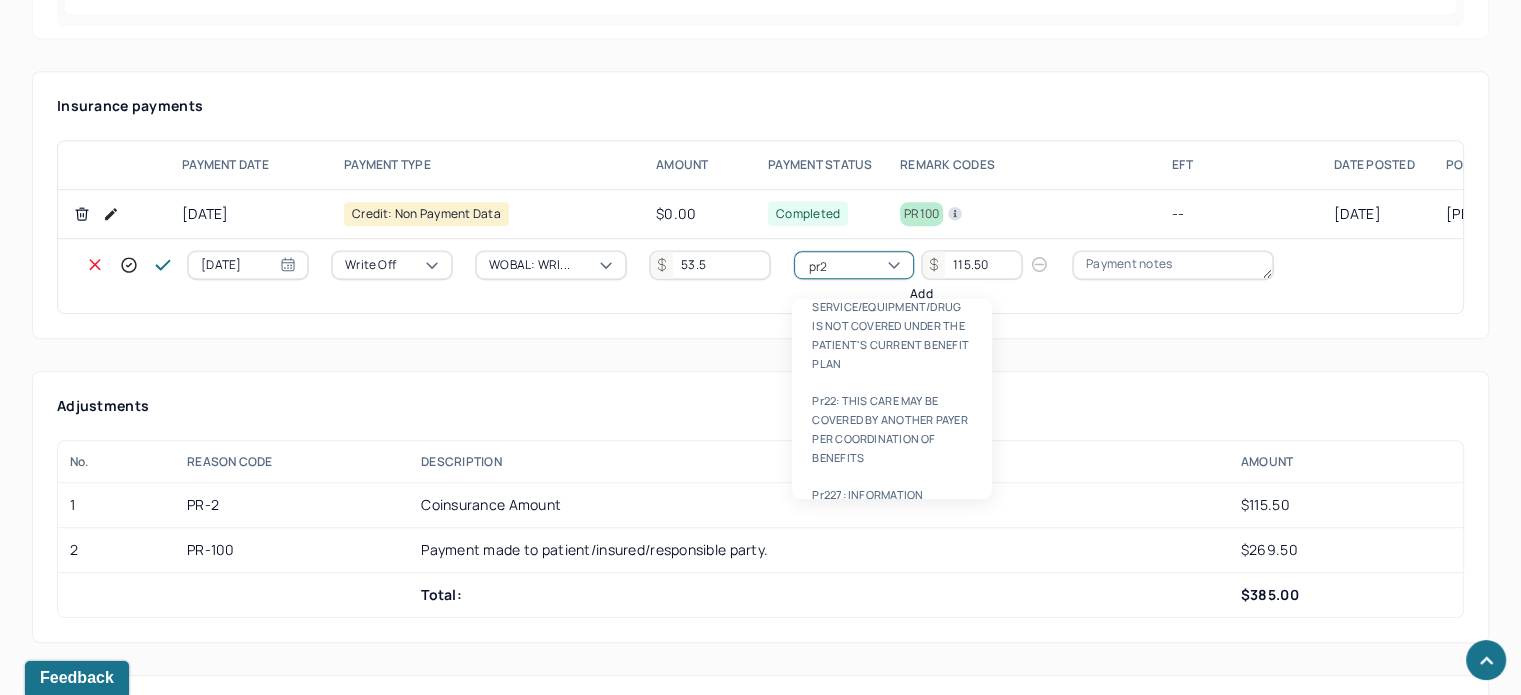 type 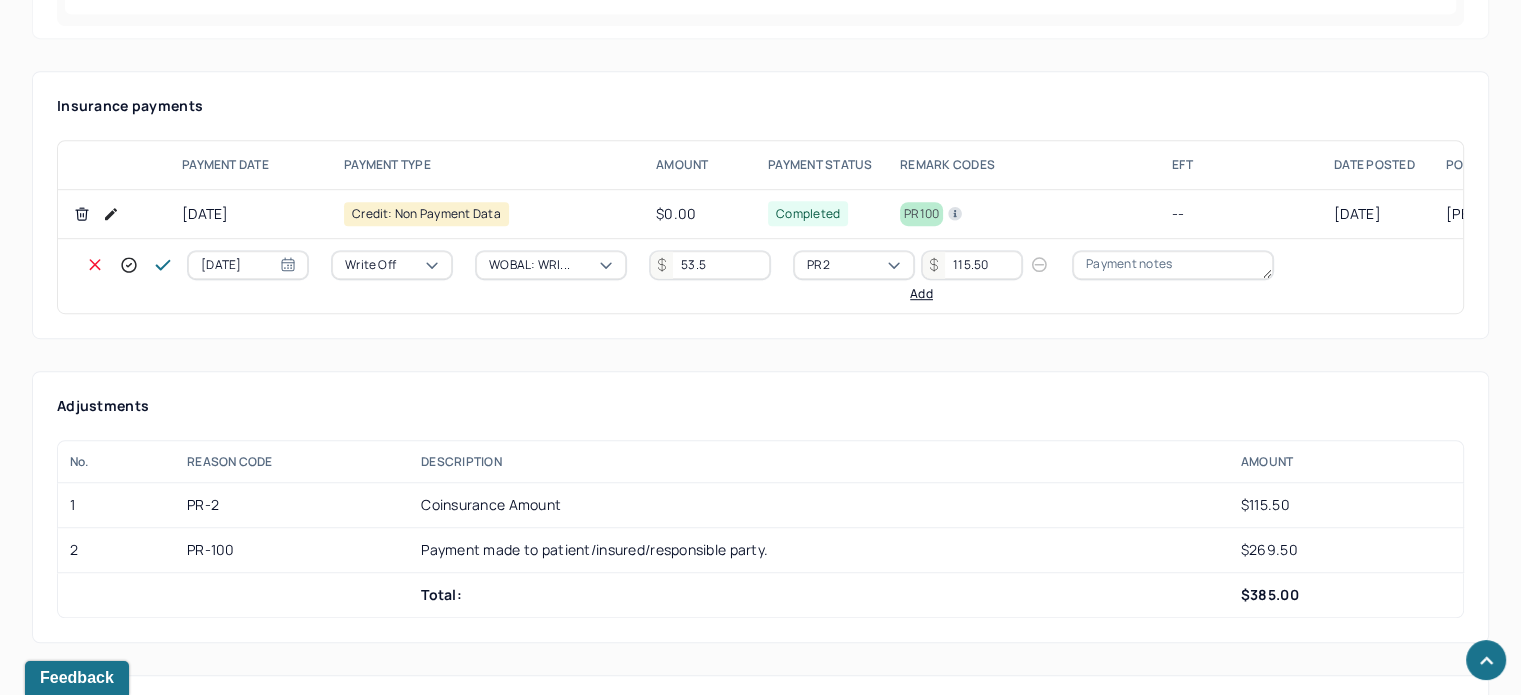 click 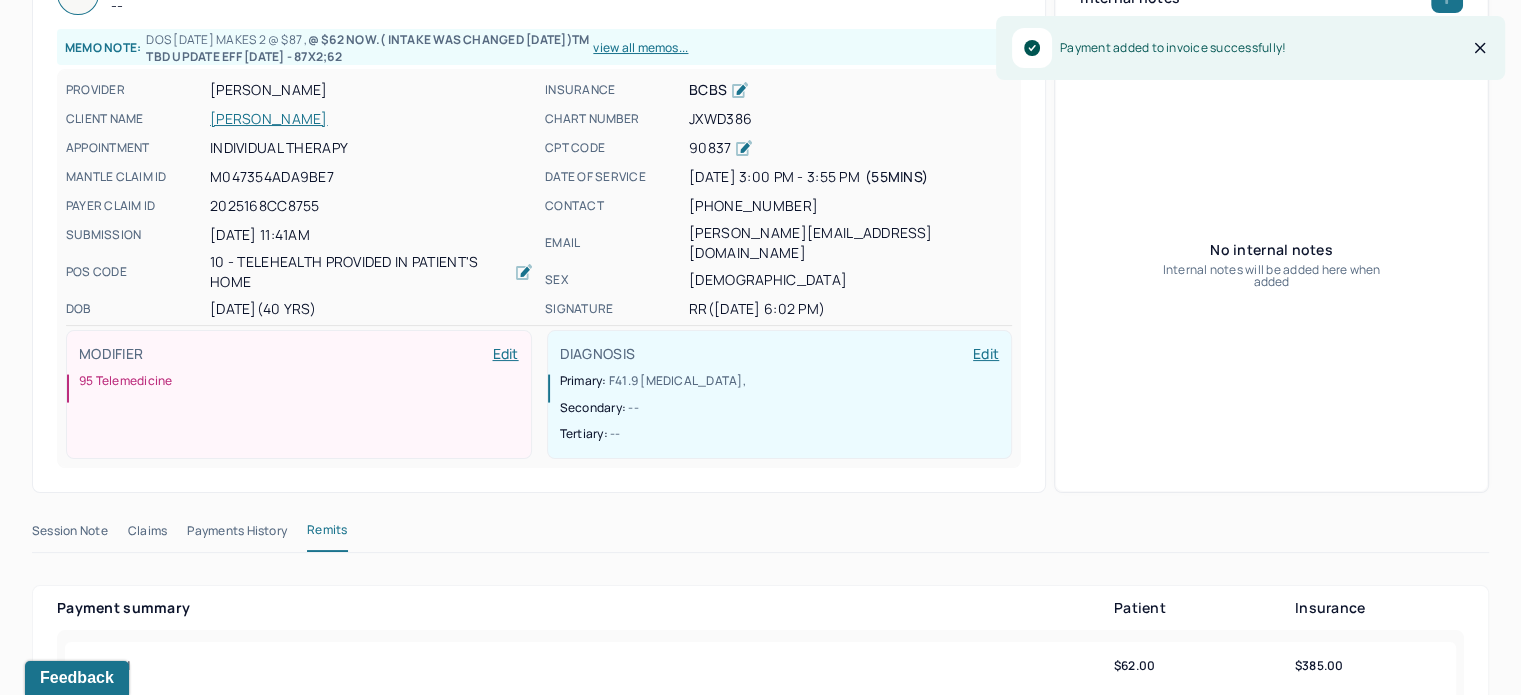 scroll, scrollTop: 0, scrollLeft: 0, axis: both 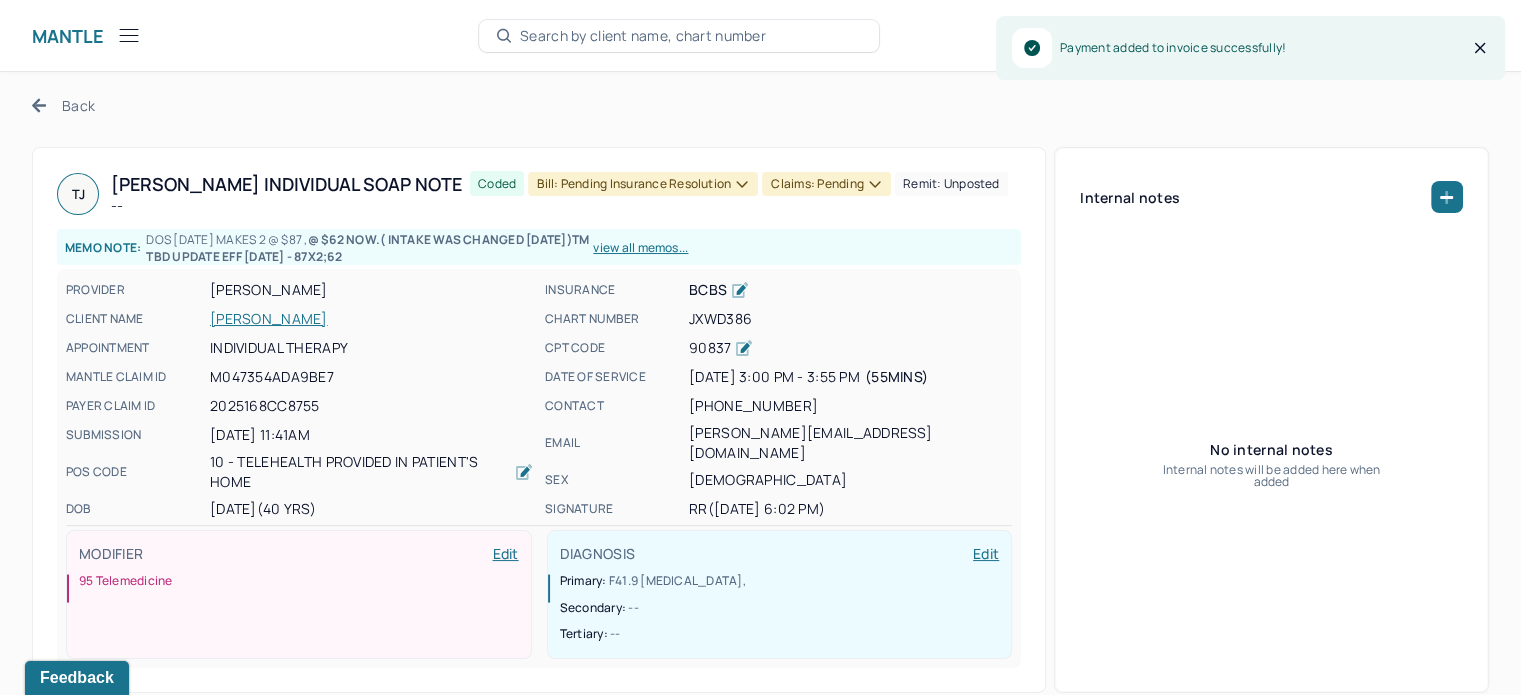 click on "Claims: pending" at bounding box center [826, 184] 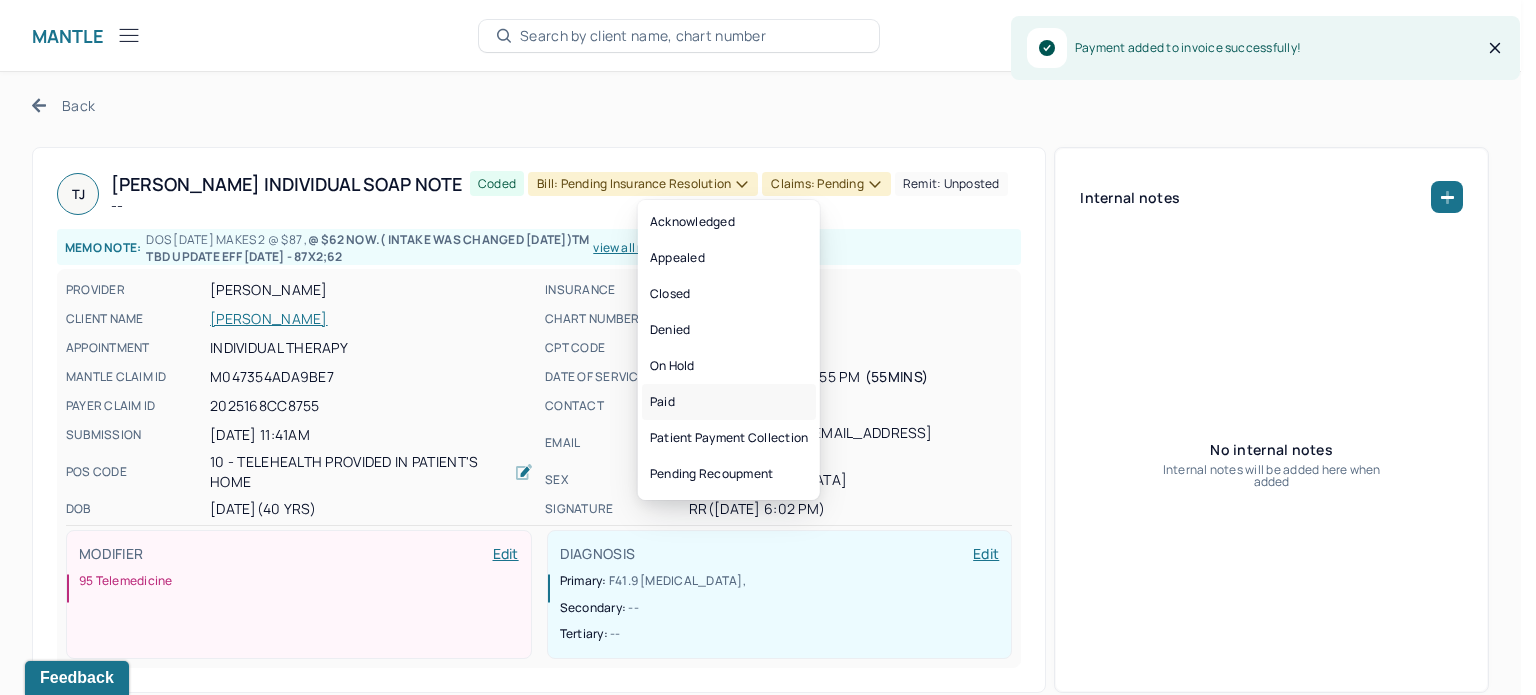 drag, startPoint x: 684, startPoint y: 402, endPoint x: 684, endPoint y: 371, distance: 31 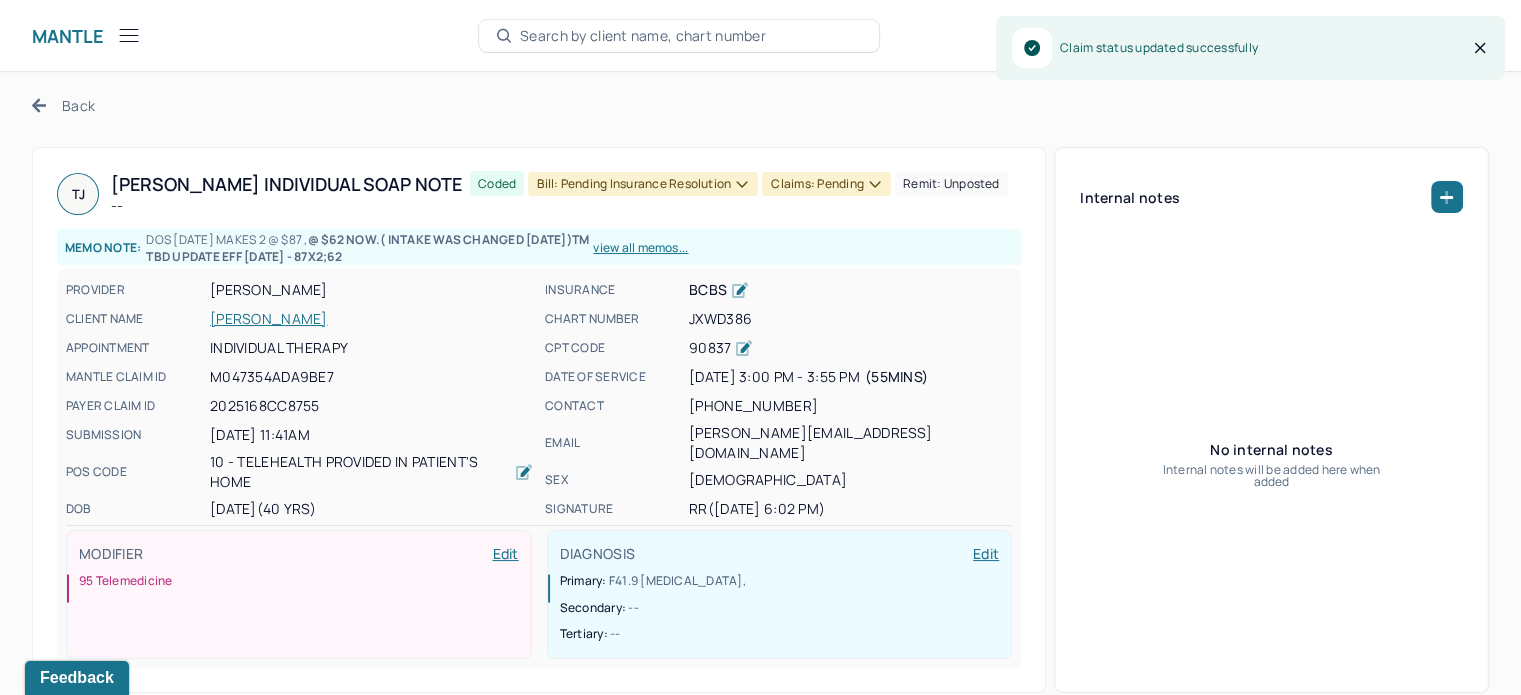 click on "[PERSON_NAME]   Individual soap note -- Coded   Bill: Pending Insurance Resolution     Claims: pending   Remit: unposted Memo note: DOS [DATE] MAKES 2 @ $87 ,  @ $62 NOW.( INTAKE WAS CHANGED [DATE])TM
TBD UPDATE EFF [DATE] - 87X2;62 view all memos... PROVIDER [PERSON_NAME] CLIENT NAME [PERSON_NAME] APPOINTMENT Individual therapy   MANTLE CLAIM ID M047354ADA9BE7 PAYER CLAIM ID 2025168CC8755 SUBMISSION [DATE] 11:41AM POS CODE 10 - Telehealth Provided in Patient's Home     DOB [DEMOGRAPHIC_DATA]  (40 Yrs) INSURANCE BCBS     CHART NUMBER JXWD386 CPT CODE 90837     DATE OF SERVICE [DATE]   3:00 PM   -   3:55 PM ( 55mins ) CONTACT [PHONE_NUMBER] EMAIL [PERSON_NAME][EMAIL_ADDRESS][DOMAIN_NAME] SEX [DEMOGRAPHIC_DATA] SIGNATURE RR  ([DATE] 6:02 PM) MODIFIER   Edit   95 Telemedicine DIAGNOSIS   Edit   Primary:   F41.9 [MEDICAL_DATA] ,  Secondary:   -- Tertiary:   --" at bounding box center (539, 420) 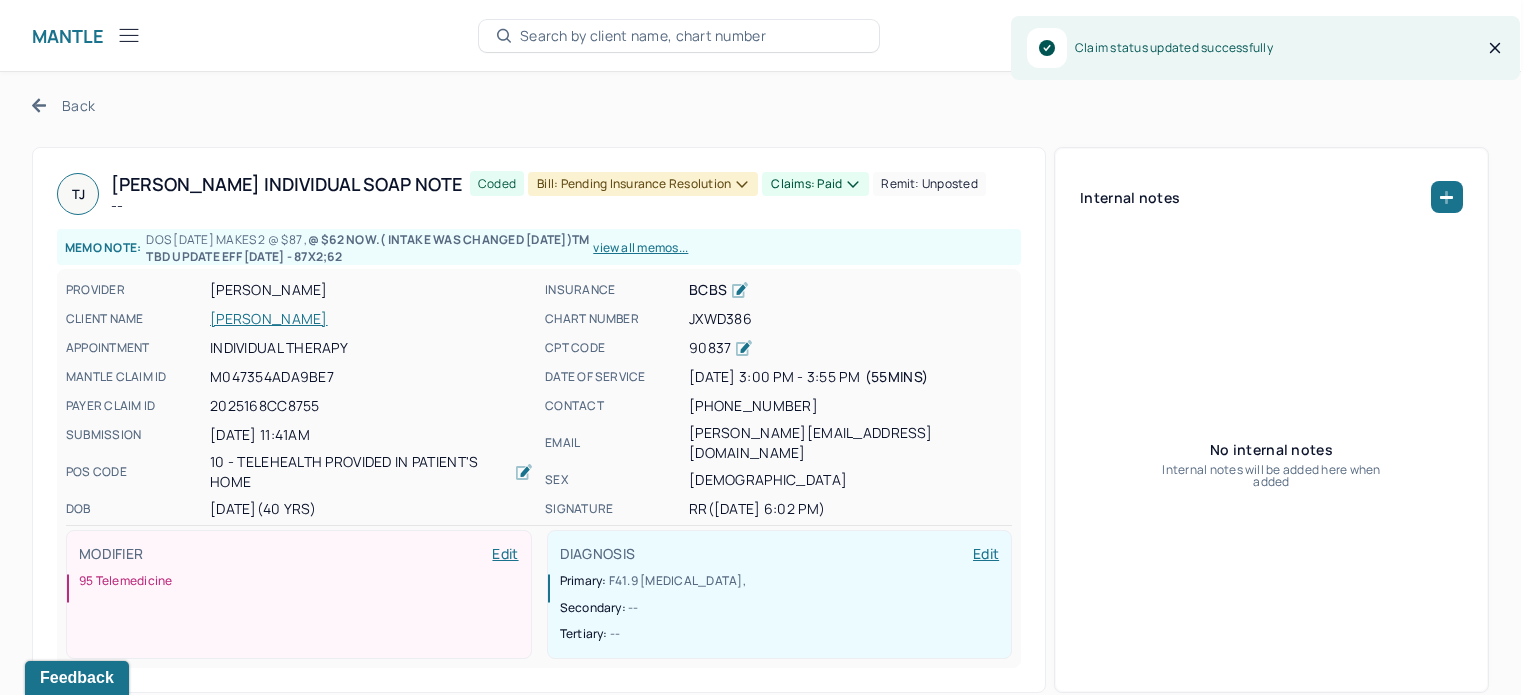 click on "Bill: Pending Insurance Resolution" at bounding box center (643, 184) 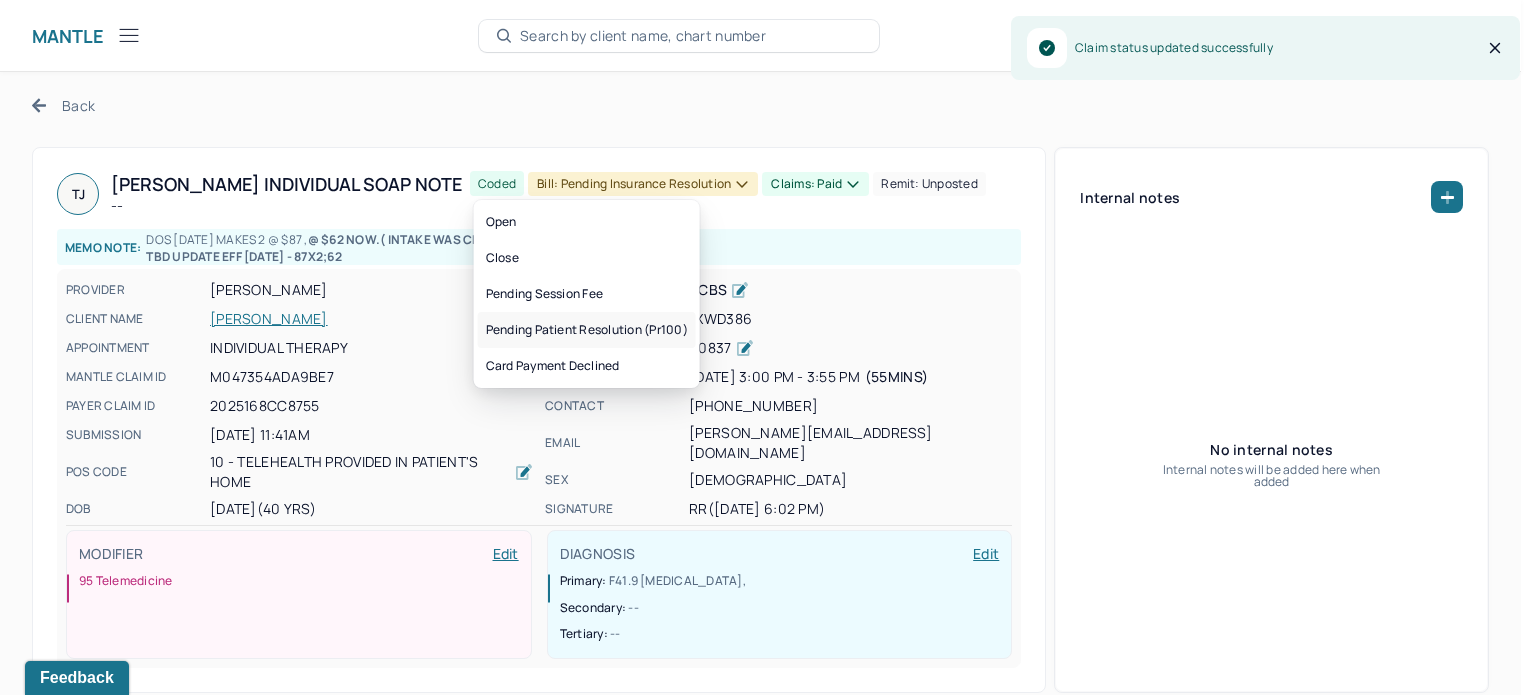 drag, startPoint x: 640, startPoint y: 331, endPoint x: 487, endPoint y: 203, distance: 199.48183 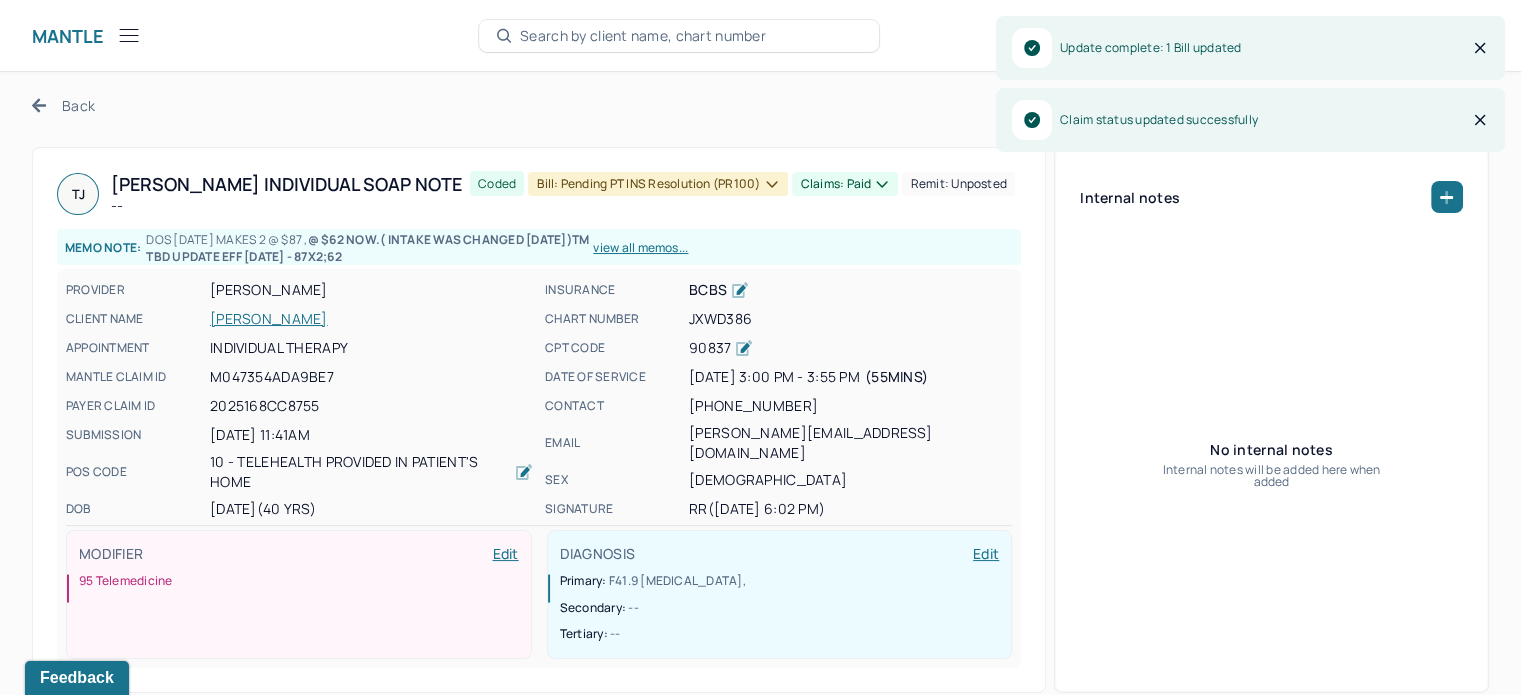 click on "Back" at bounding box center (63, 105) 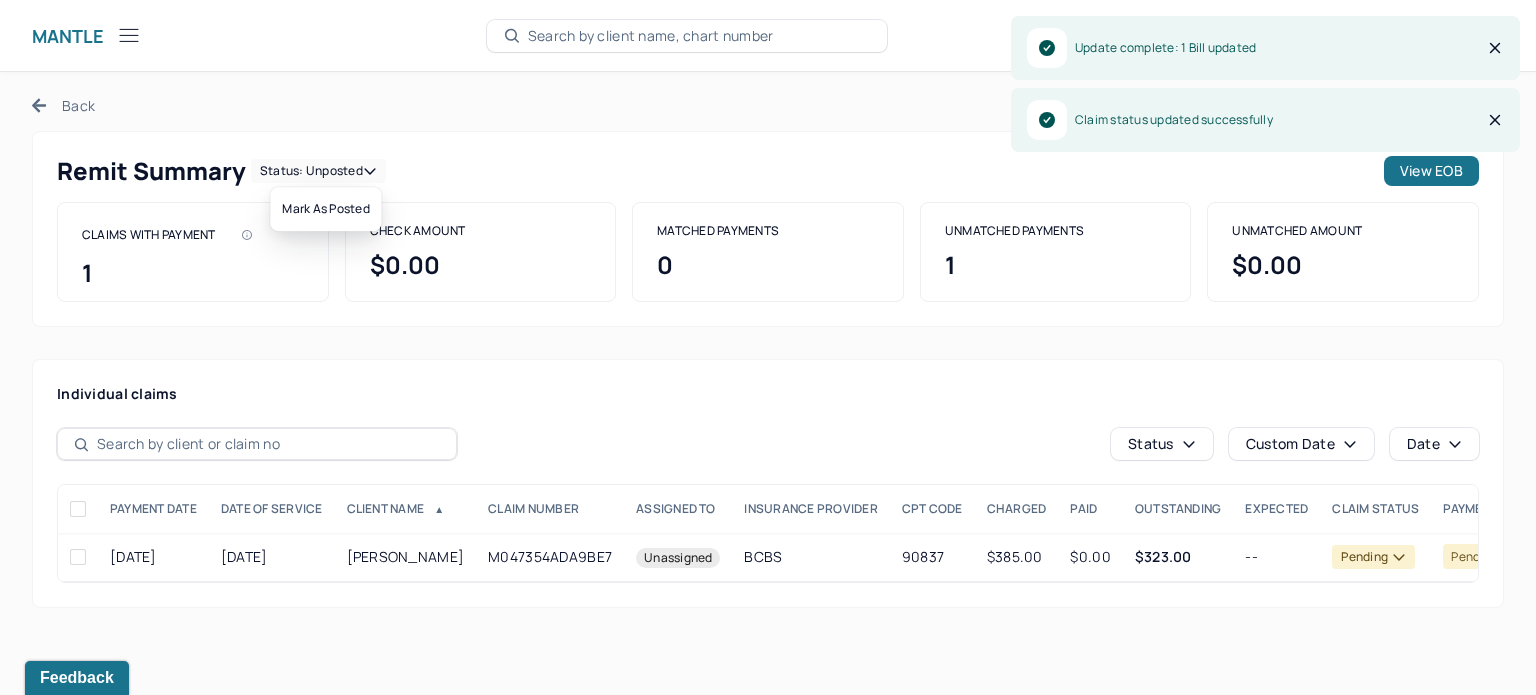 click on "Status: unposted" at bounding box center [318, 171] 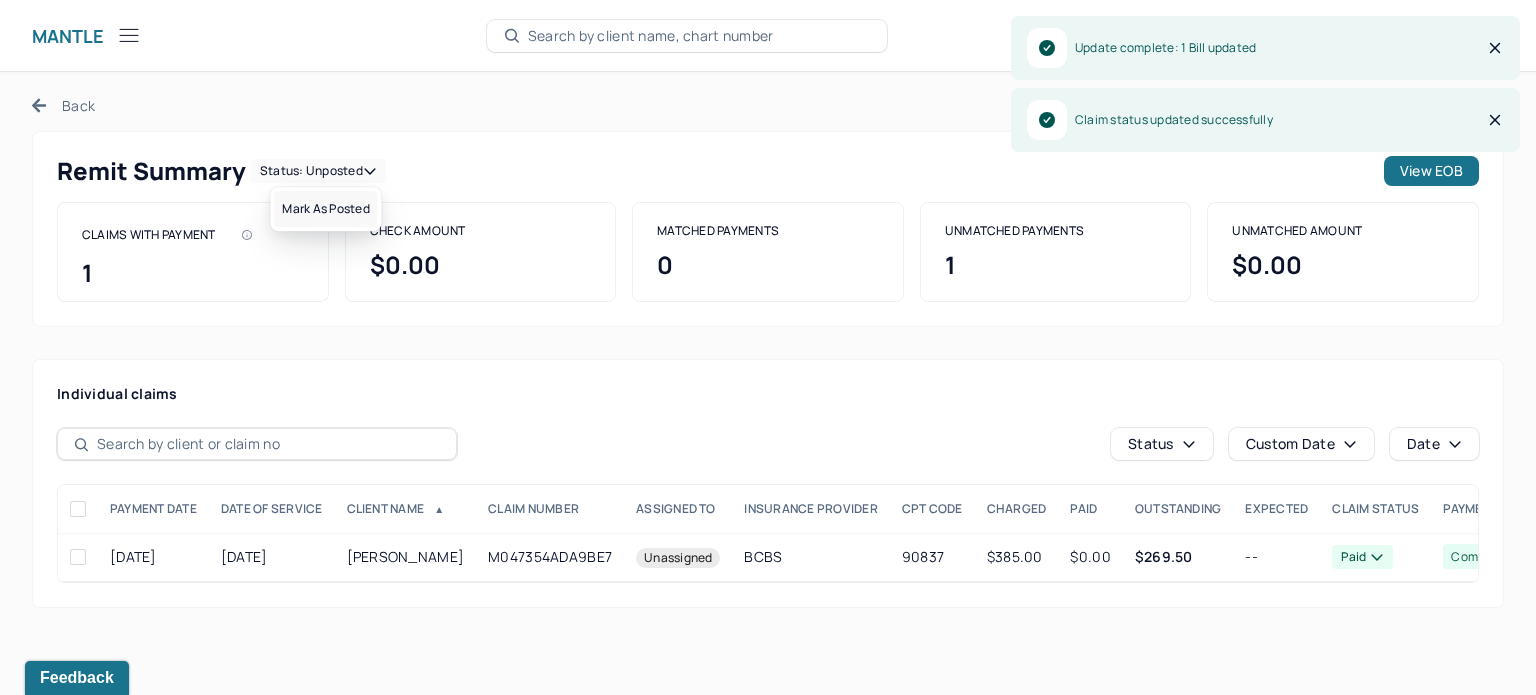 click on "Mark as Posted" at bounding box center [325, 209] 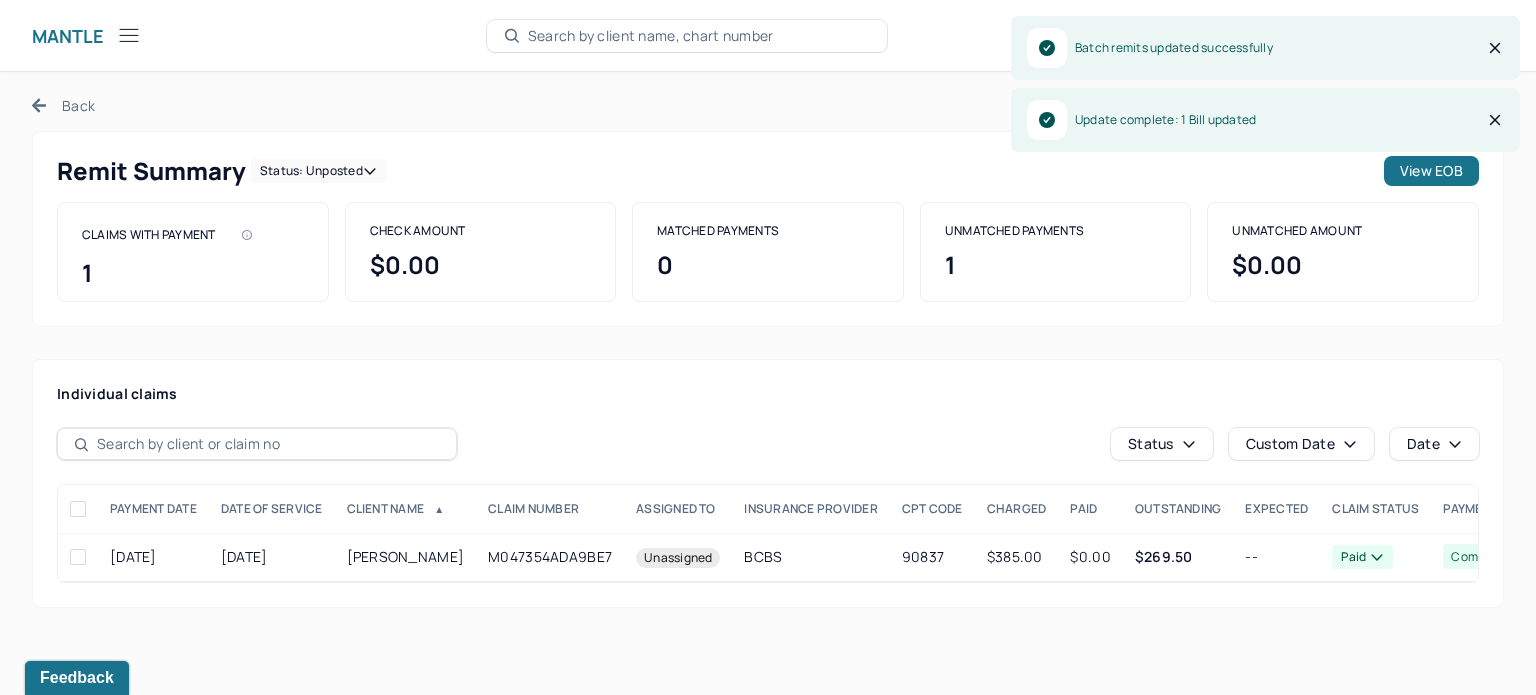 click on "Back" at bounding box center [63, 105] 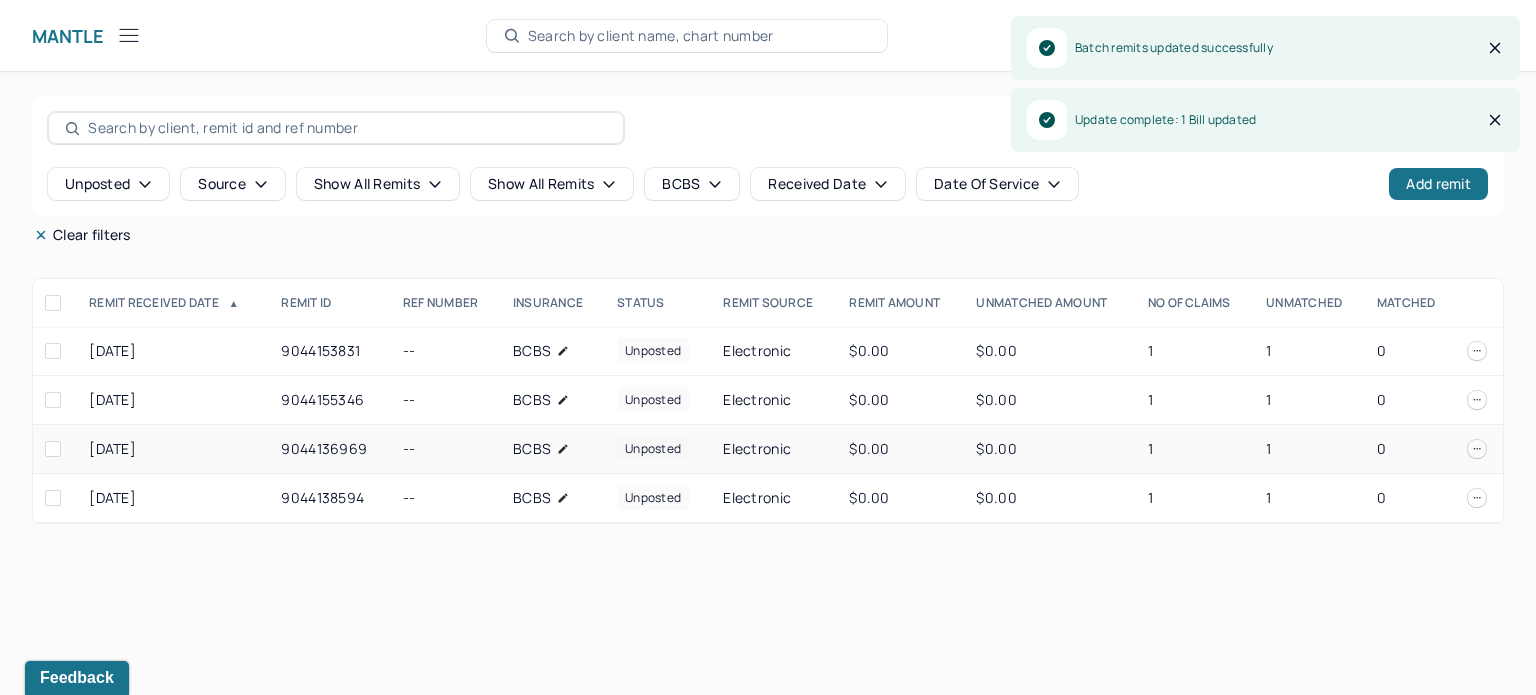 click on "1" at bounding box center [1195, 449] 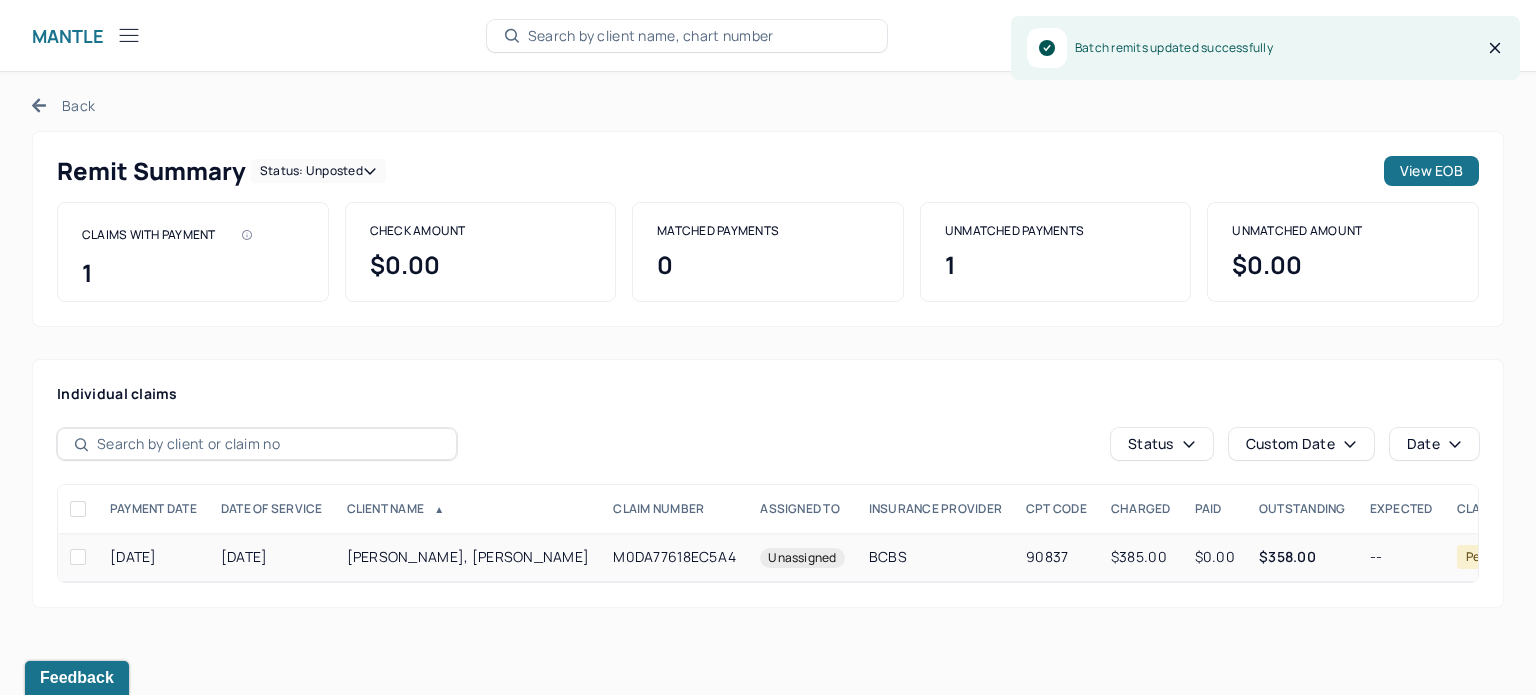 click on "BCBS" at bounding box center [935, 557] 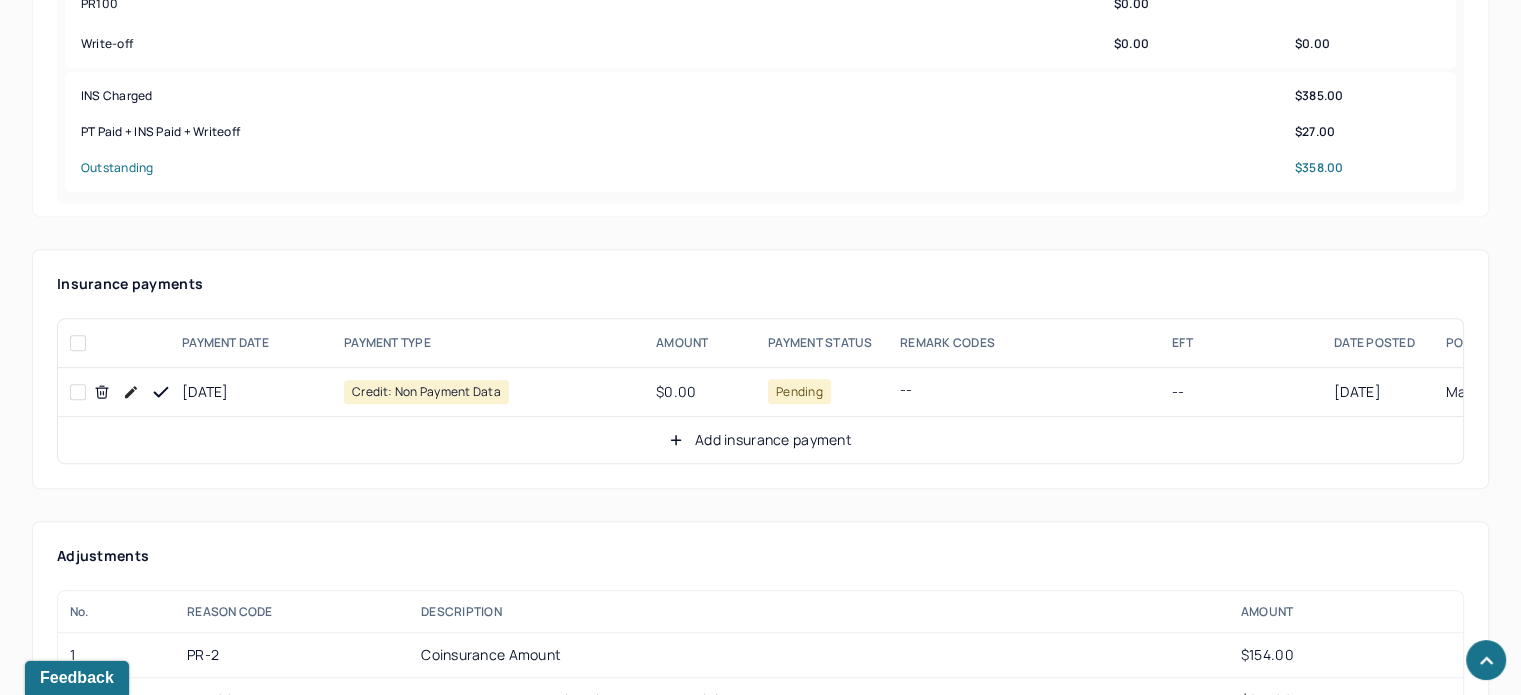 scroll, scrollTop: 1094, scrollLeft: 0, axis: vertical 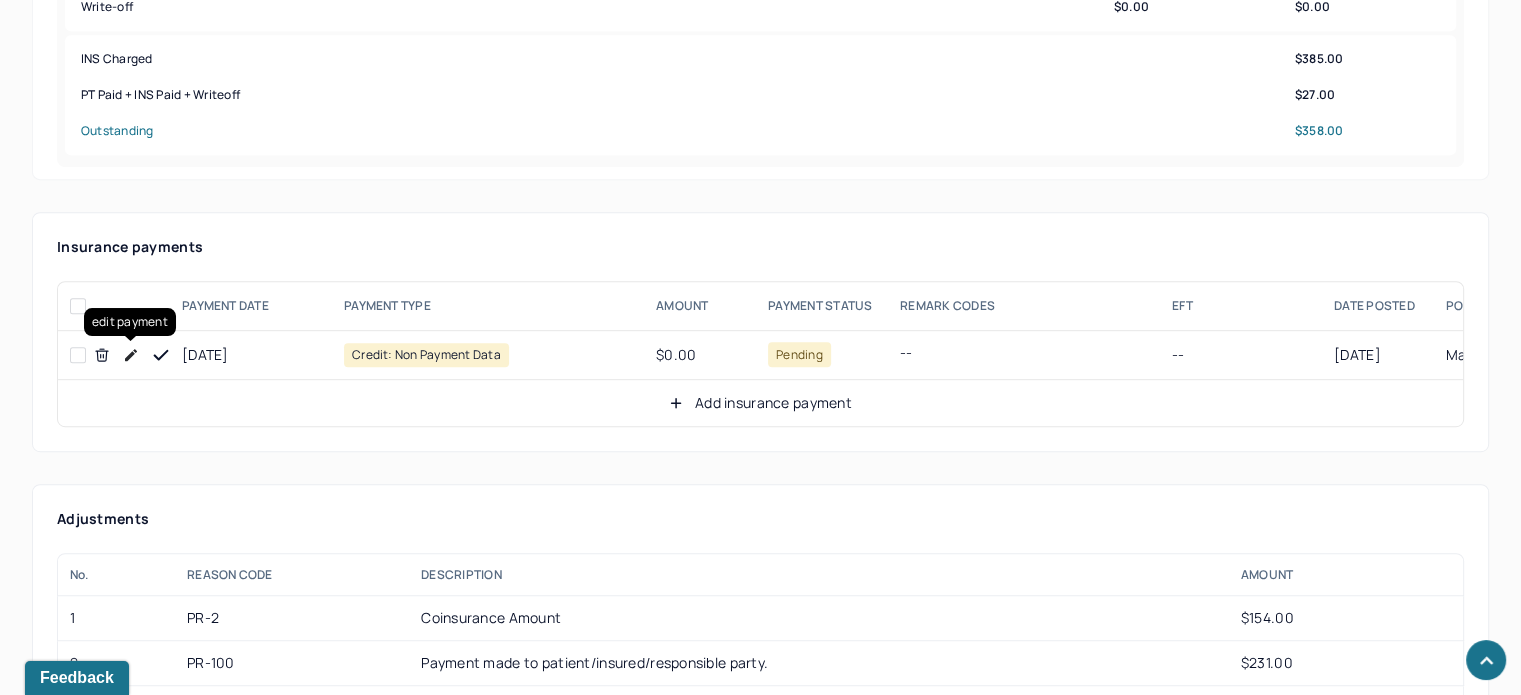 click 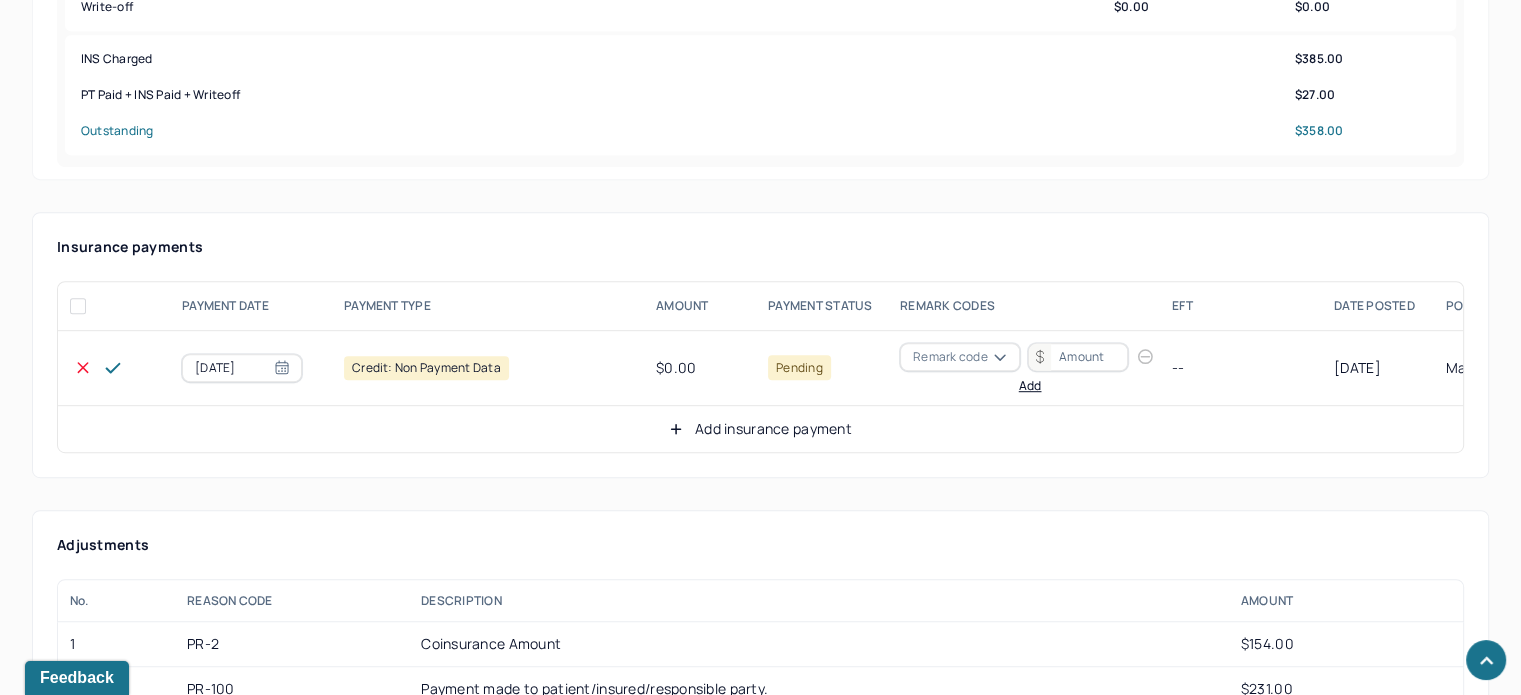 click on "Remark code" at bounding box center (950, 357) 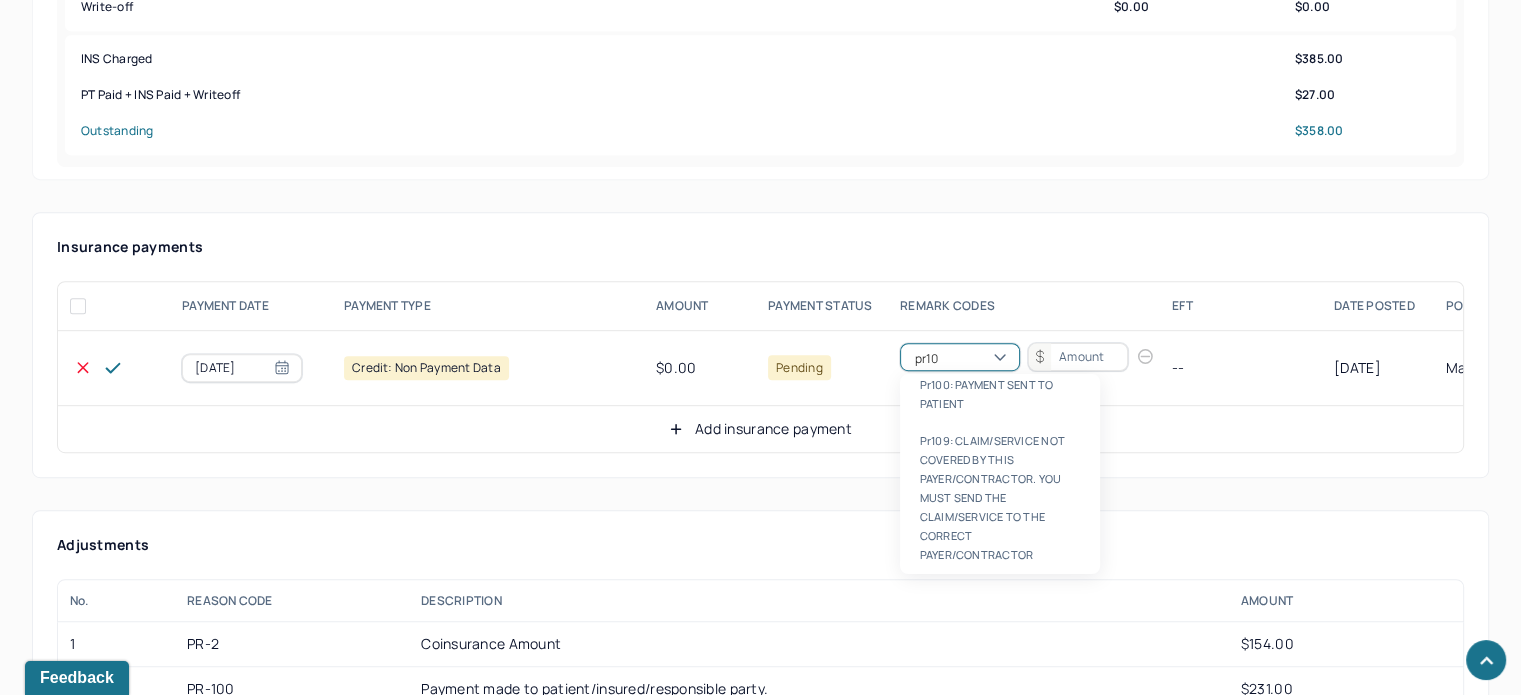 scroll, scrollTop: 0, scrollLeft: 0, axis: both 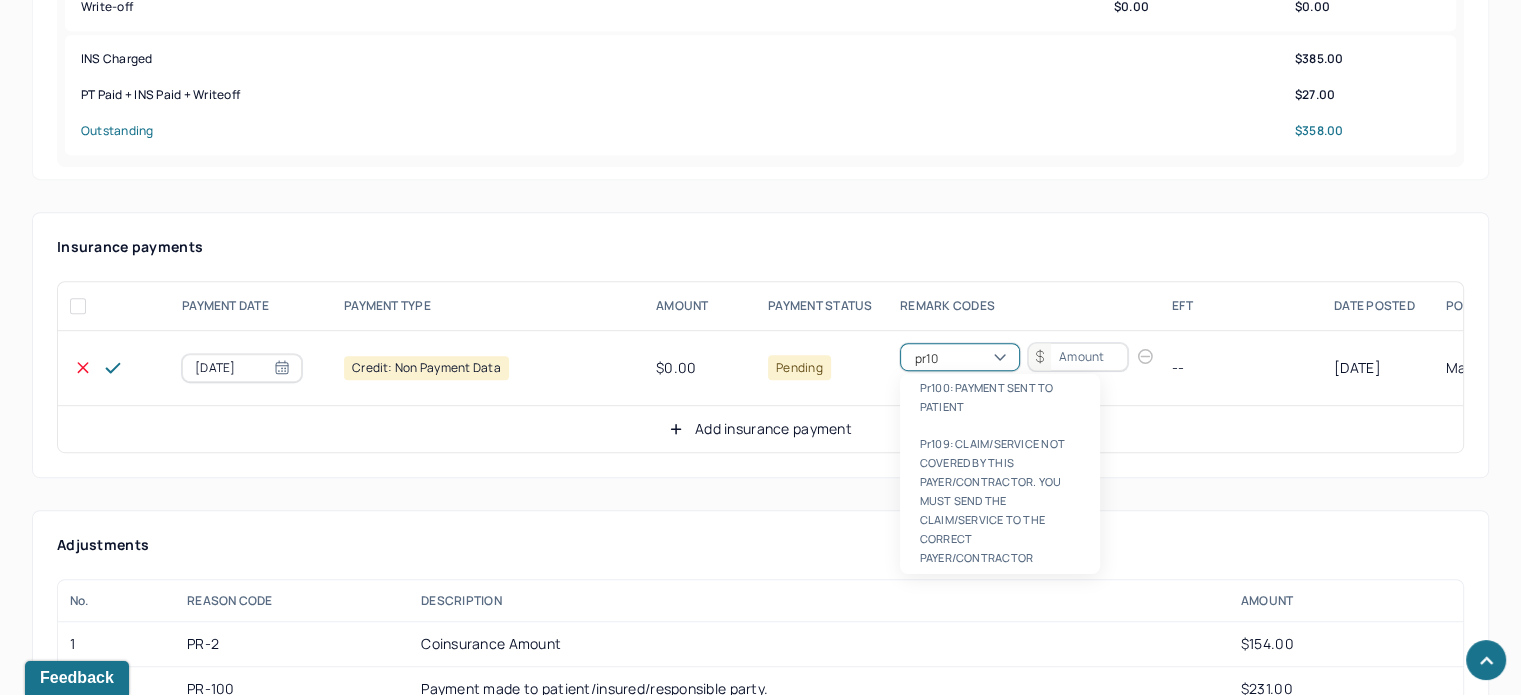 type on "pr100" 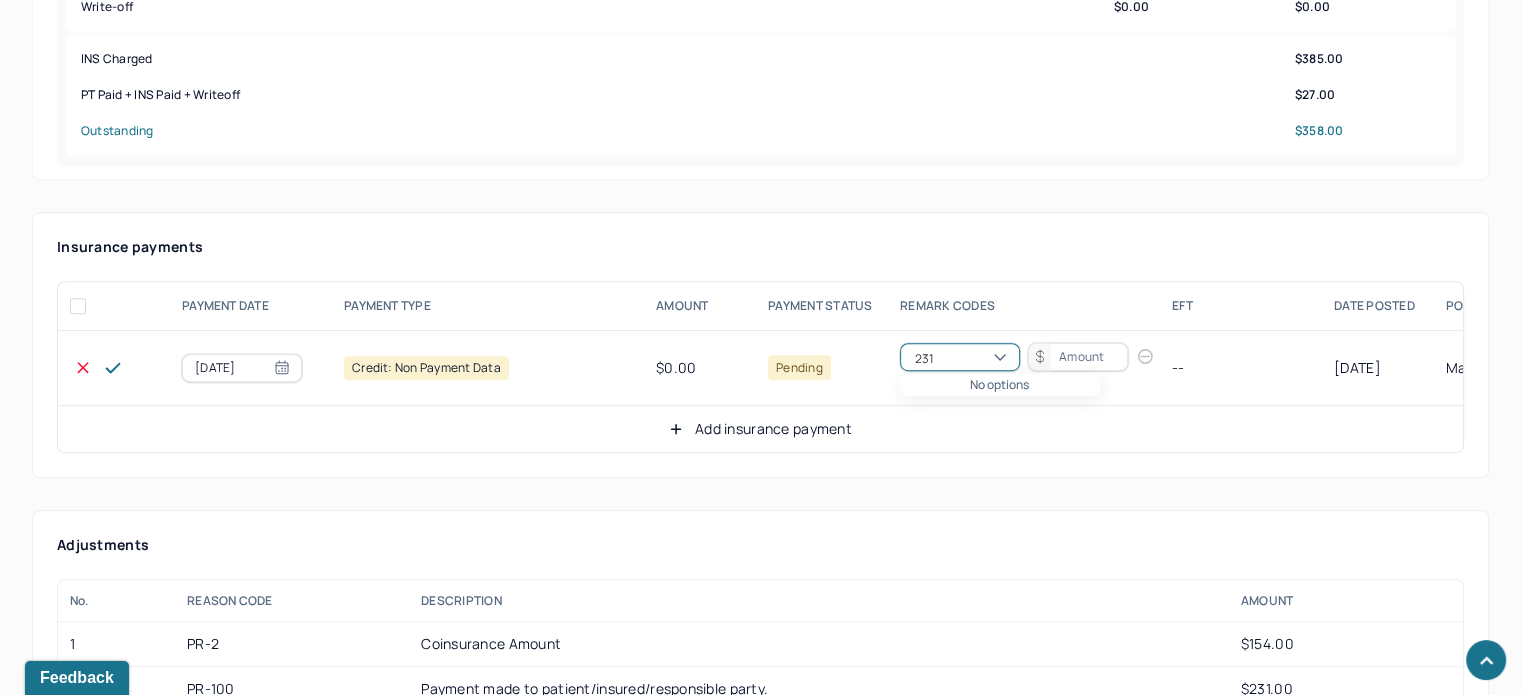 type on "231" 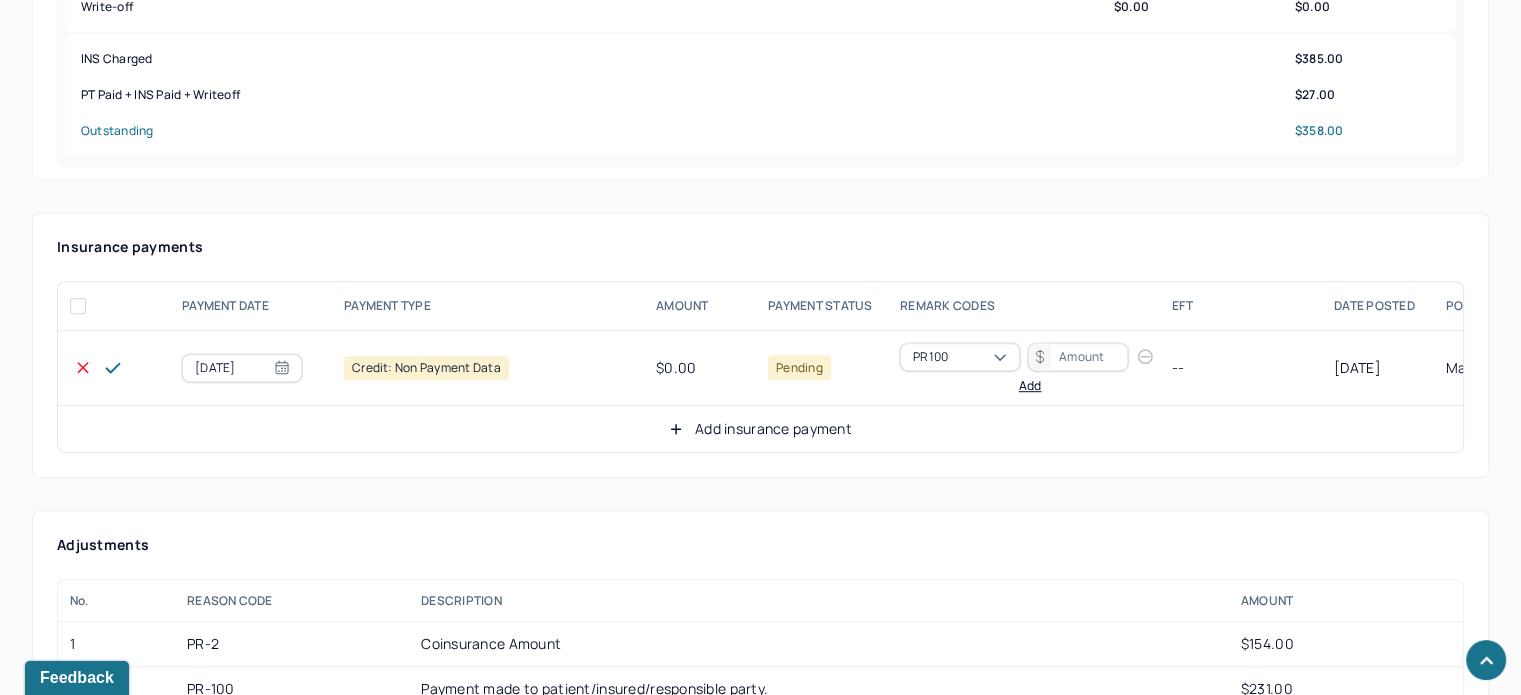 click on "PR100       Add" at bounding box center [1030, 368] 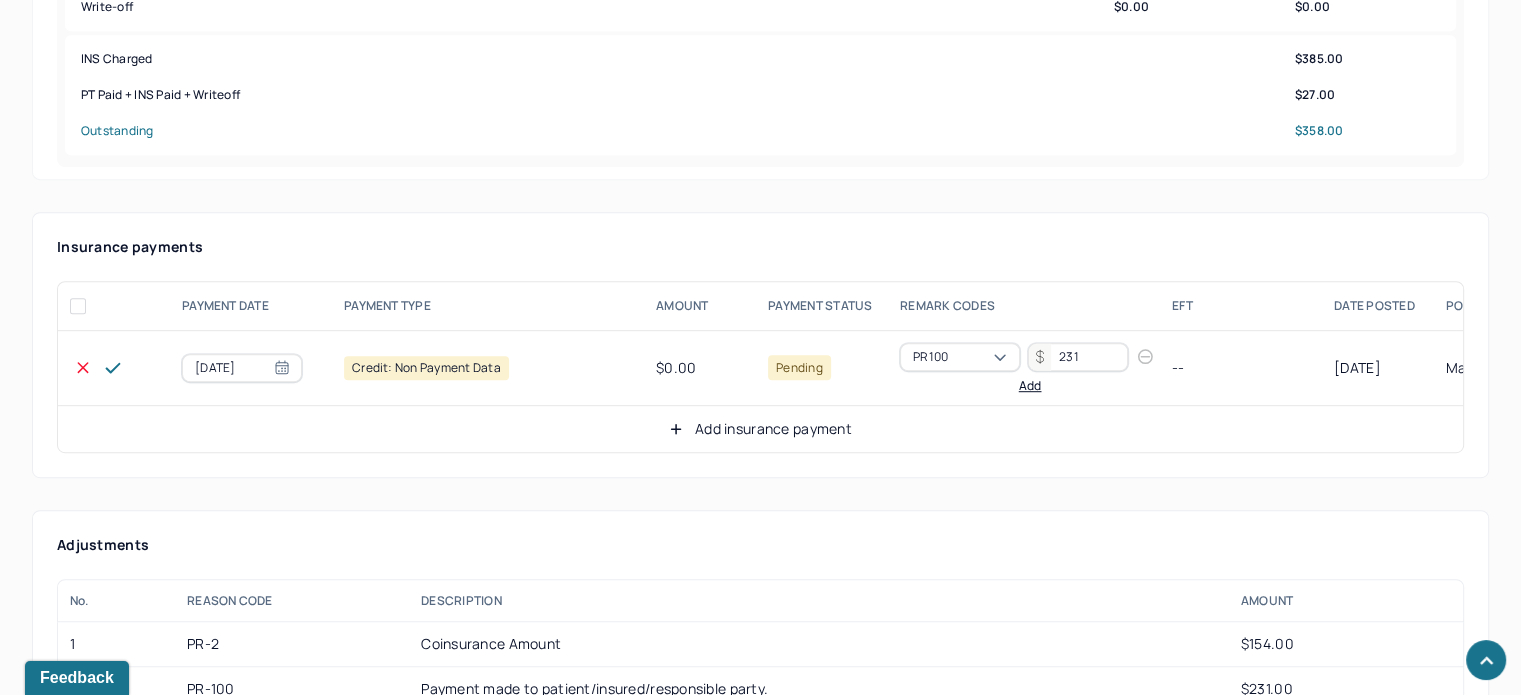 type on "231" 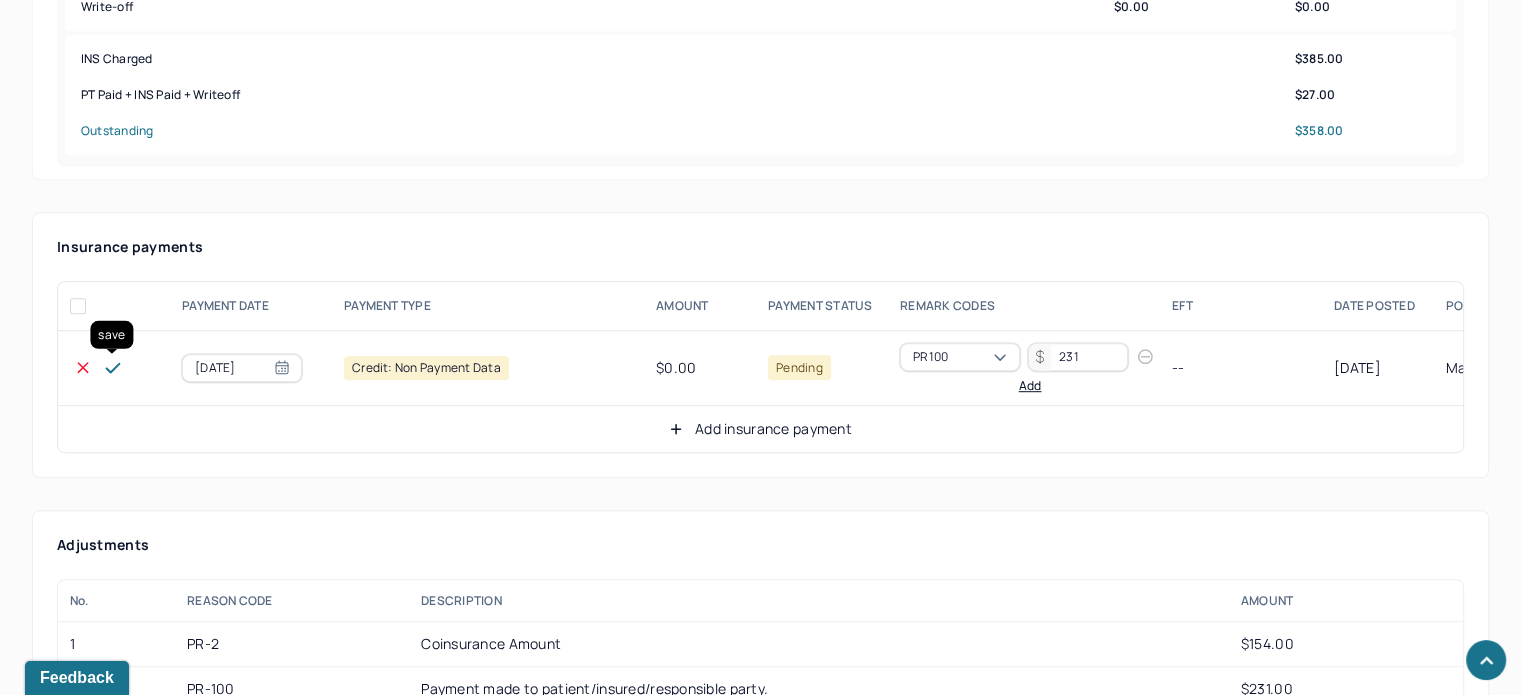 click 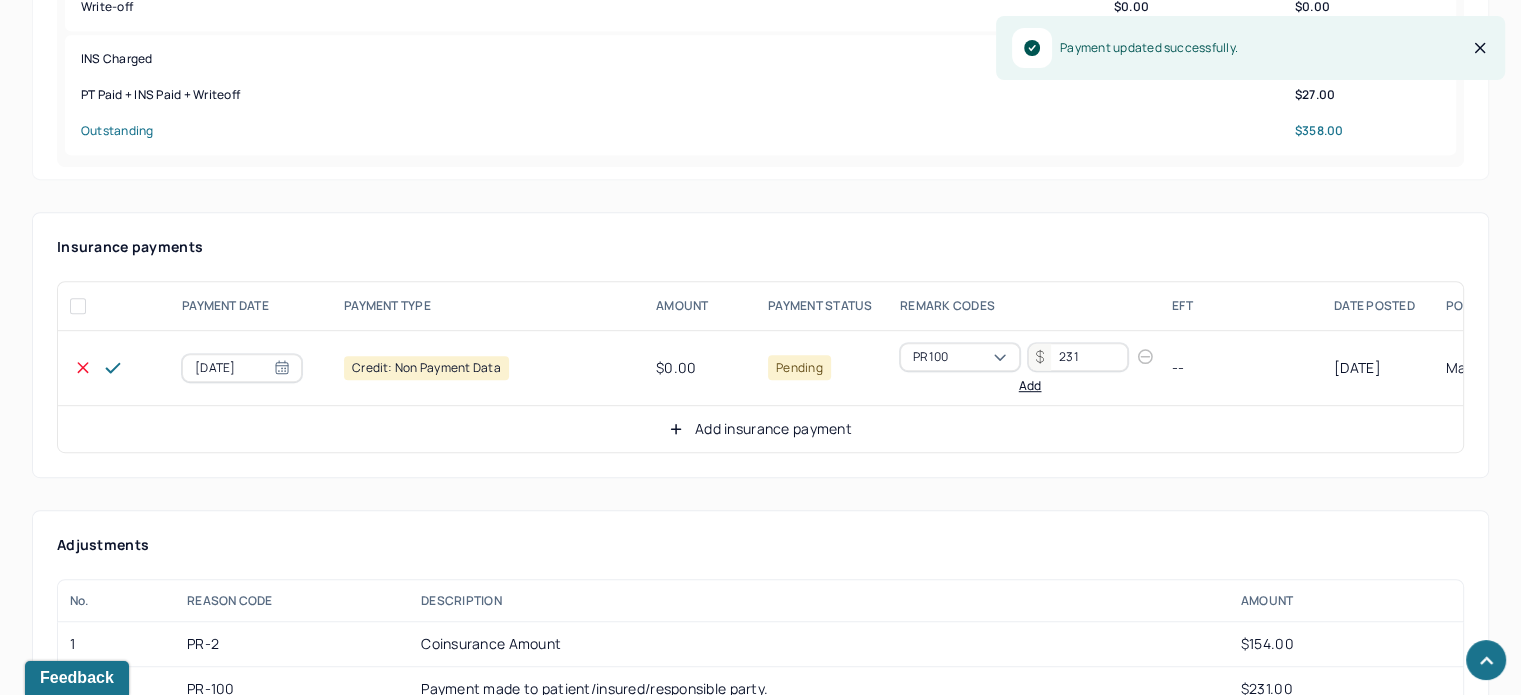 click on "Add insurance payment" at bounding box center [760, 429] 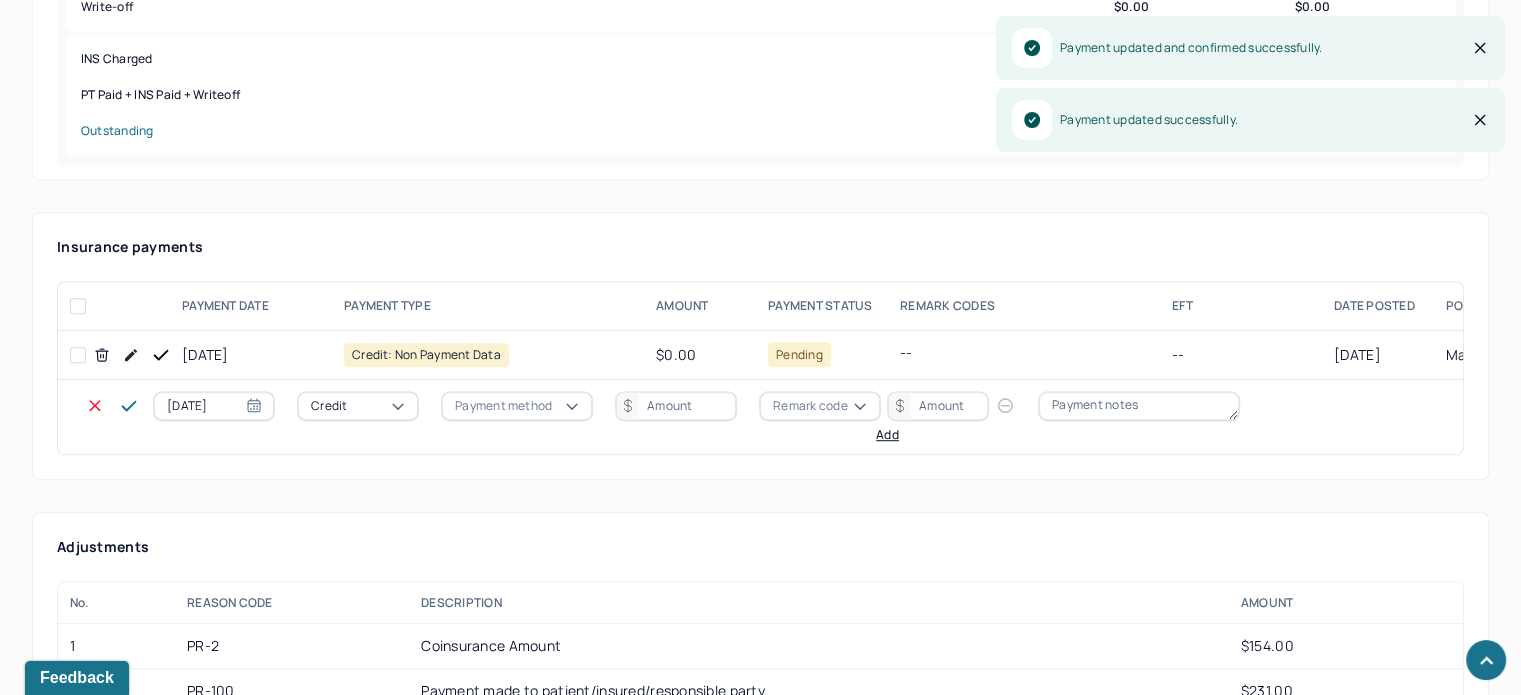 click on "[DATE] Credit Payment method Remark code       Add" at bounding box center [708, 417] 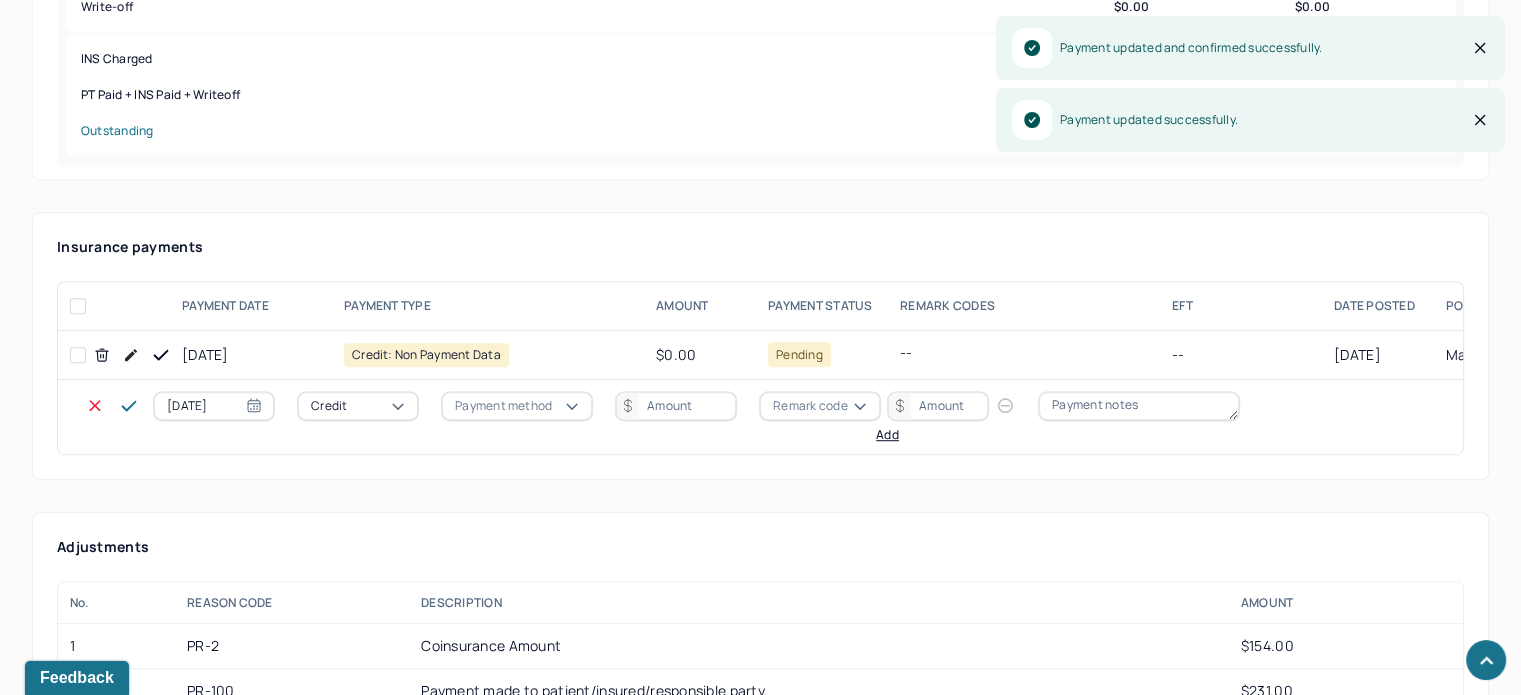 click on "Credit" at bounding box center [358, 406] 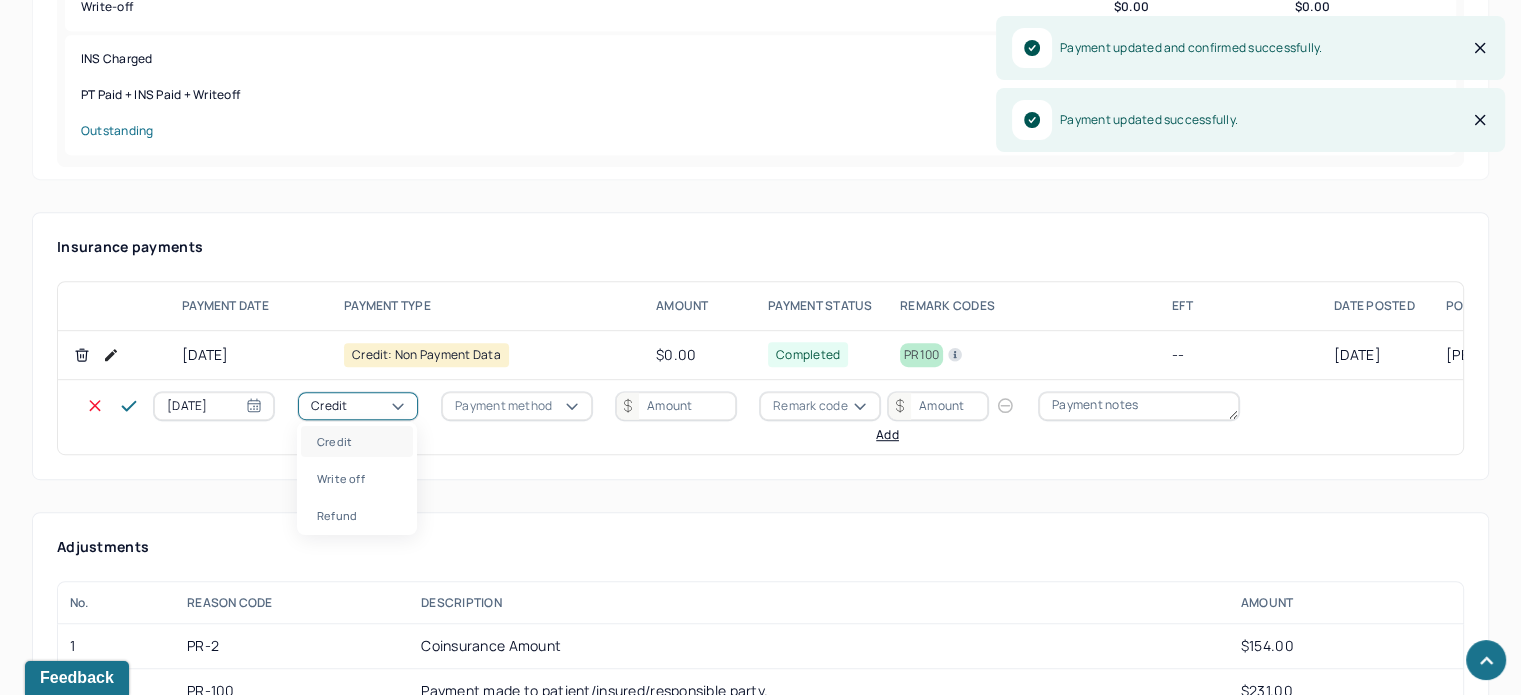 drag, startPoint x: 376, startPoint y: 478, endPoint x: 499, endPoint y: 417, distance: 137.2953 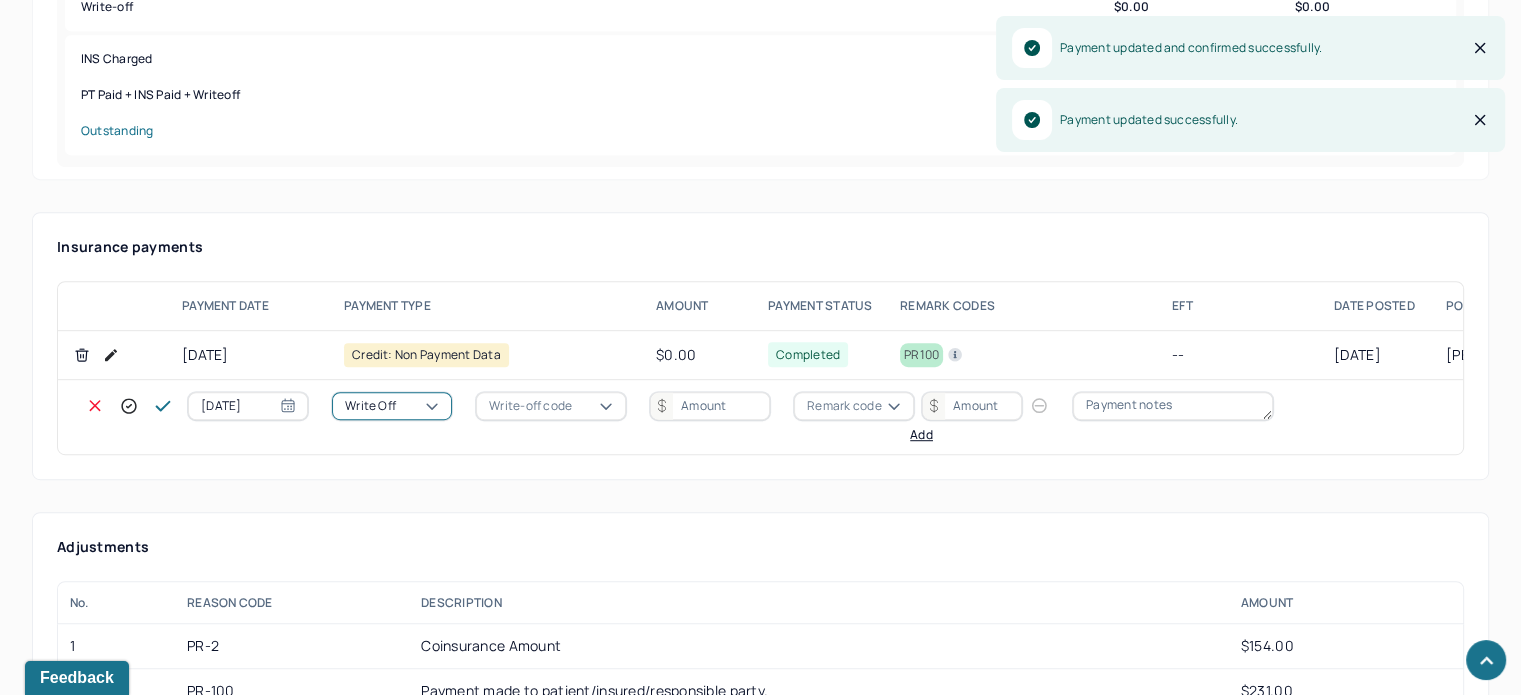 click on "Write-off code" at bounding box center (530, 406) 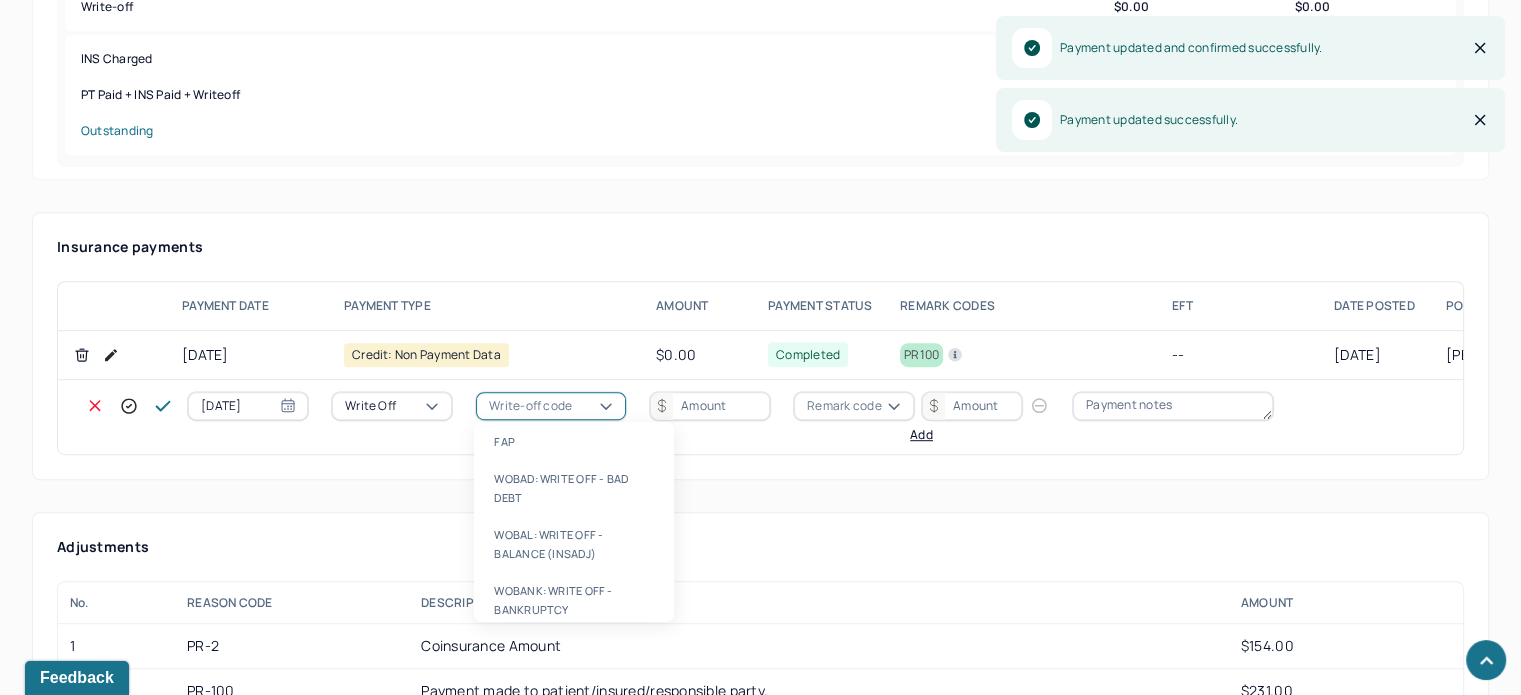 click on "FAP WOBAD: WRITE OFF - BAD DEBT WOBAL: WRITE OFF - BALANCE (INSADJ) WOBANK: WRITE OFF - BANKRUPTCY WOCOLL: WRITE OFF - COLLECTIONS WOCOUR: WRITE OFF - COURTESY WOHRDSHIP: W/O - FINANCIAL HARDSHIP WOINS: WRITE OFF - INSURANCE  WOMISC: WRITE OFF - MISC  WONOSHOW: WRITE OFF - THERAPIST WAIVED NO  WOREV: WRITE OFF - REBILLED  WOSINTK: WRITE OFF - SUPERVISOR INTAKE  WODED: WRITE OFF - DEDUCTIBLE WOTRMD: WRITE OFF - INSURANCE TERMED" at bounding box center [574, 522] 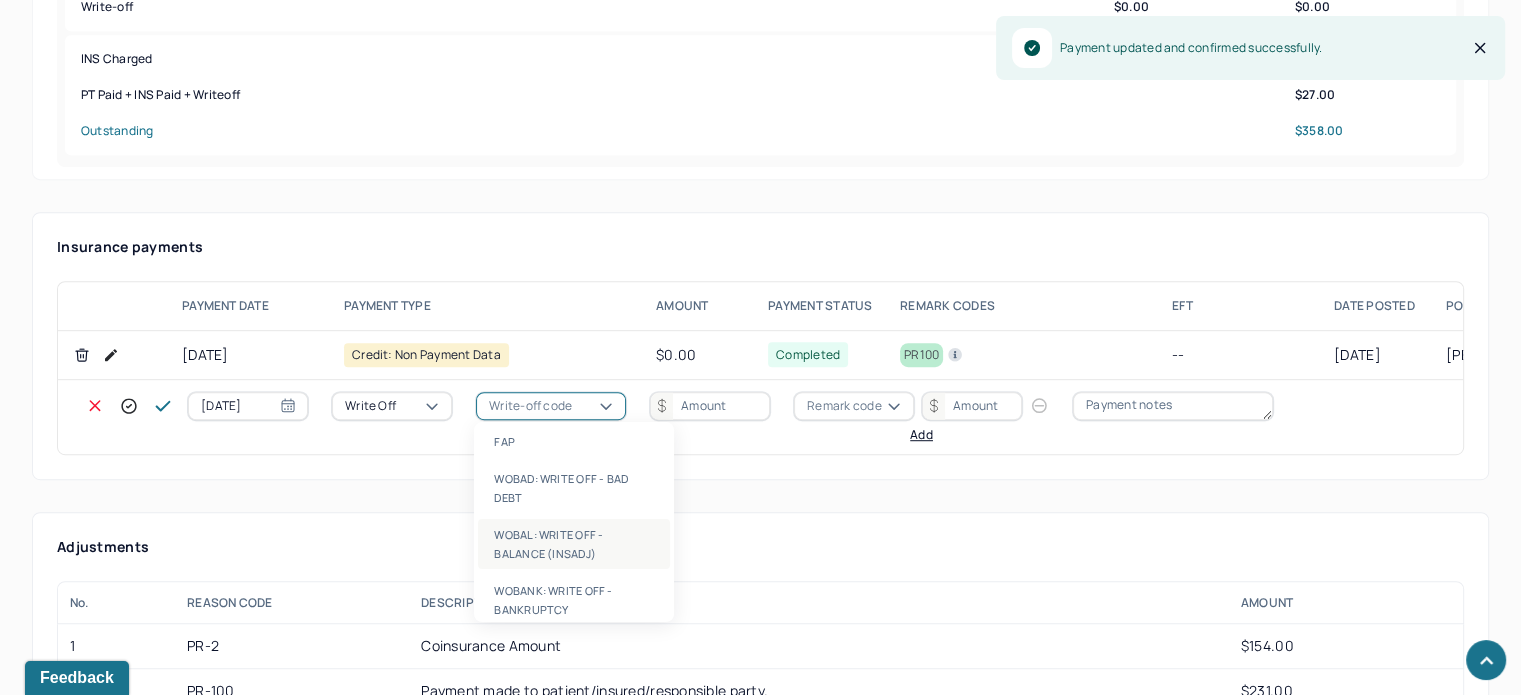 click on "WOBAL: WRITE OFF - BALANCE (INSADJ)" at bounding box center (574, 544) 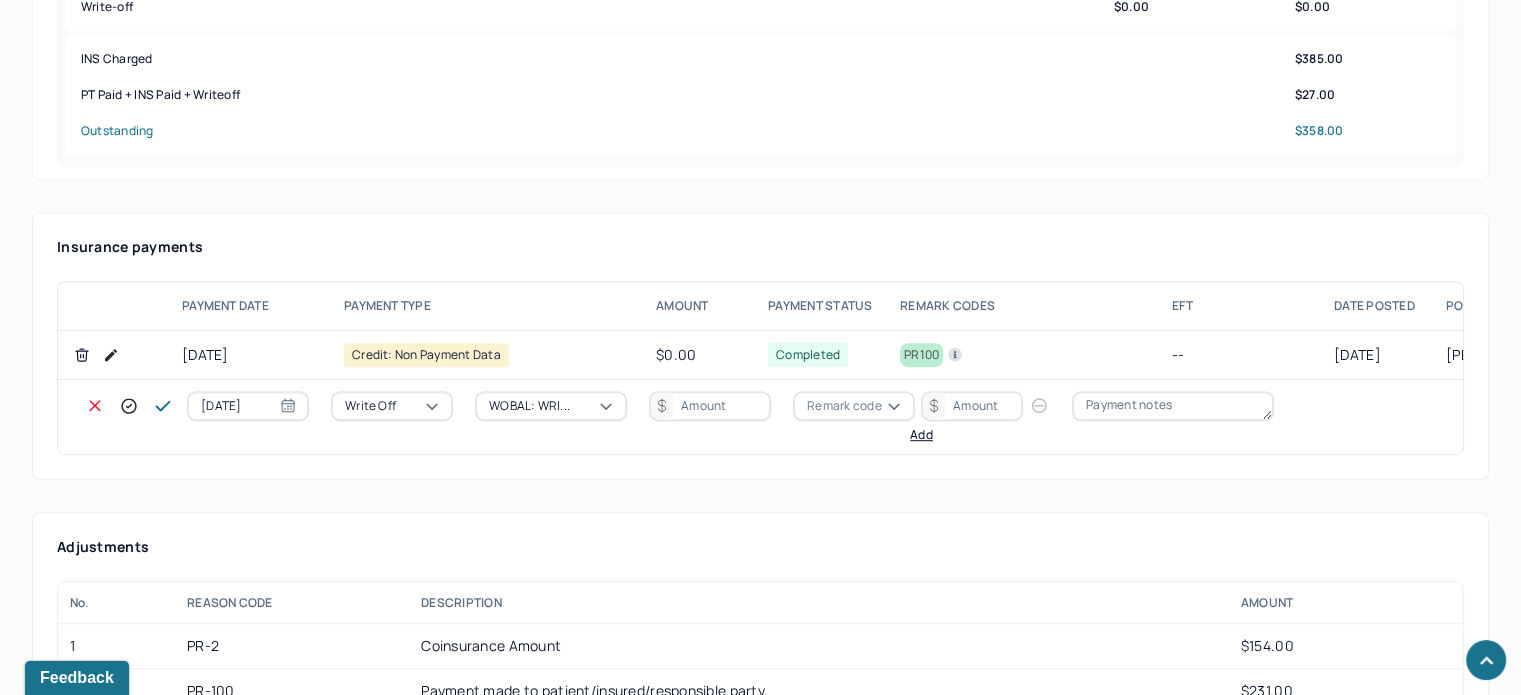 click at bounding box center [710, 406] 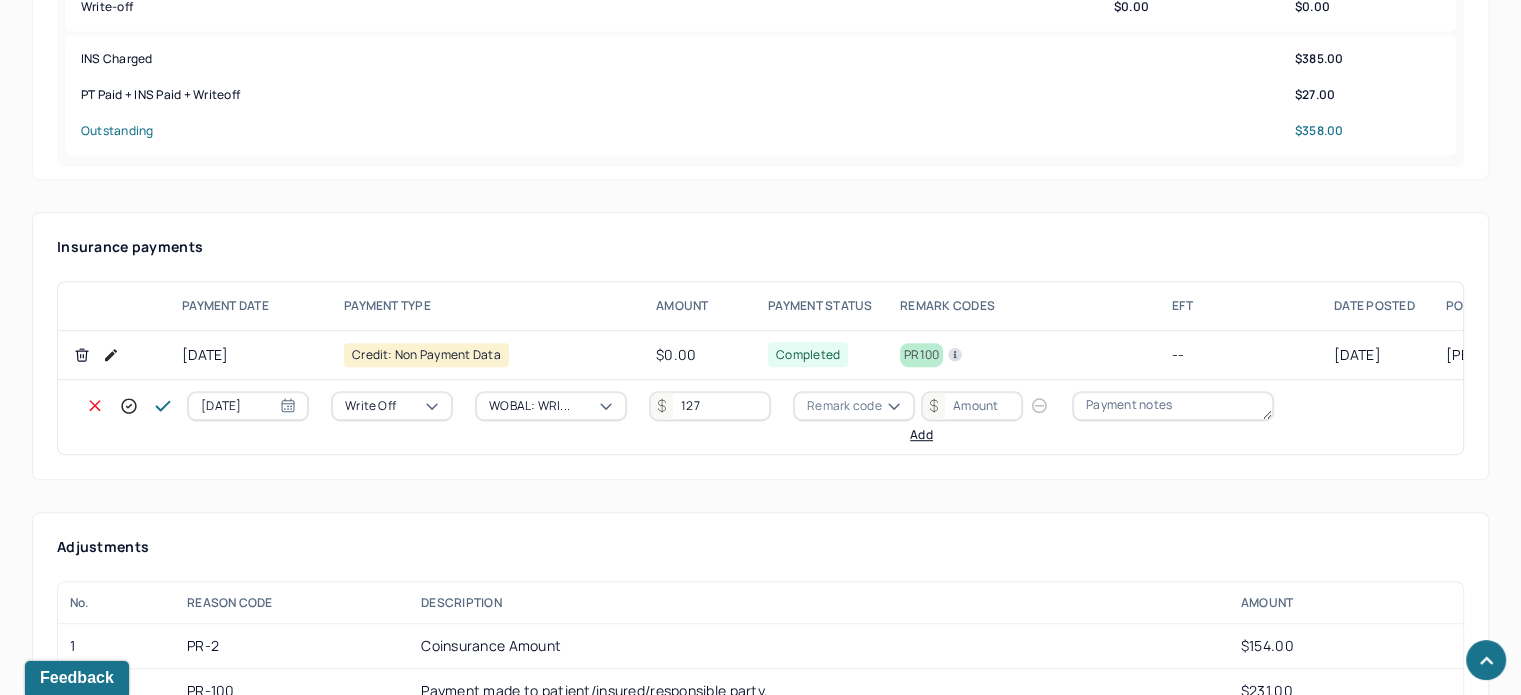 type on "127" 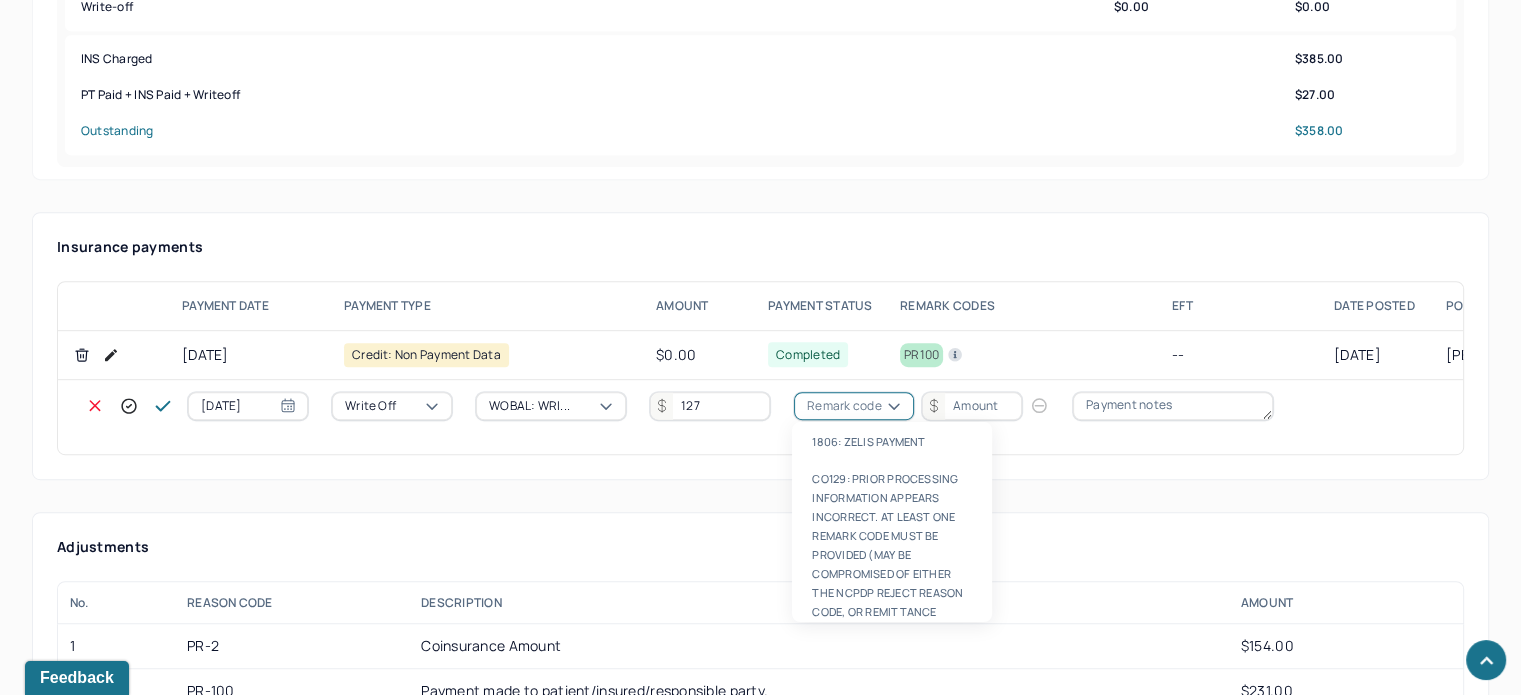 click on "Remark code" at bounding box center (844, 406) 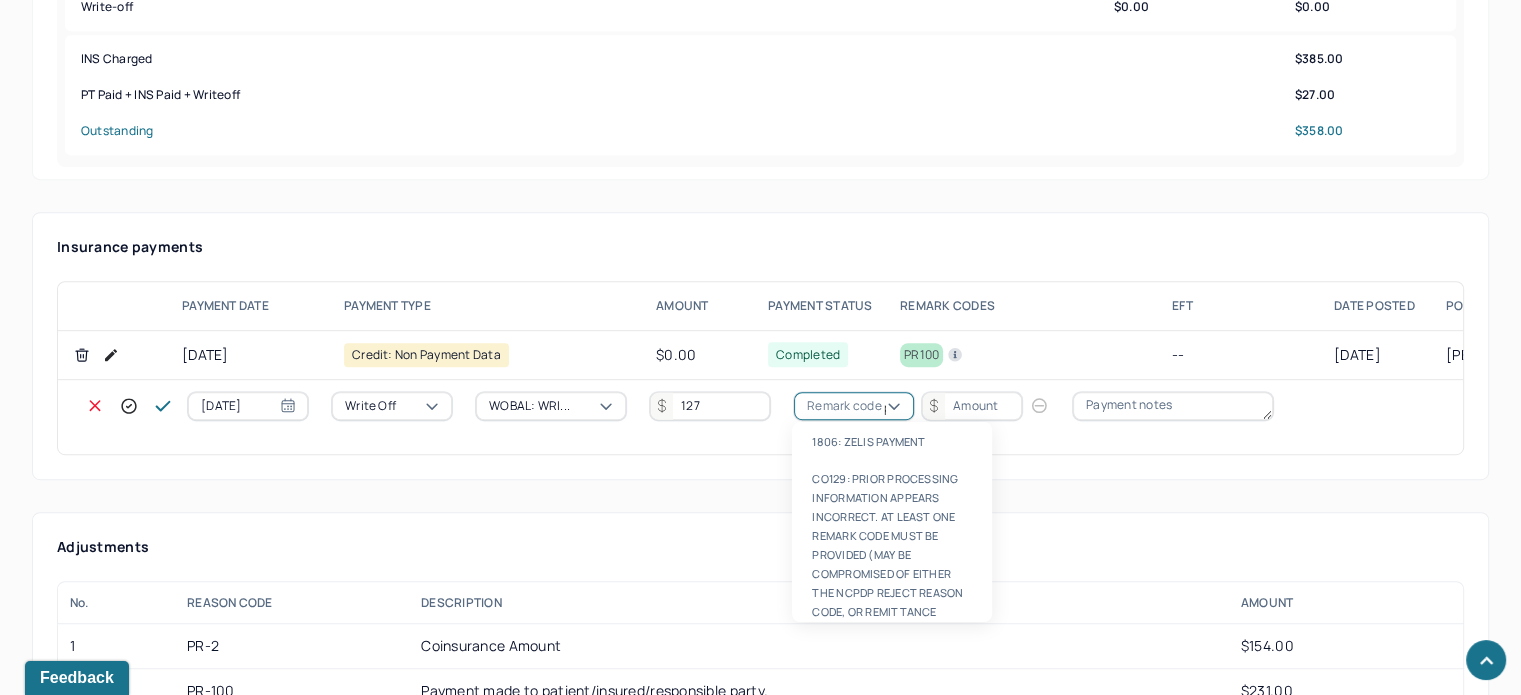 scroll, scrollTop: 124, scrollLeft: 0, axis: vertical 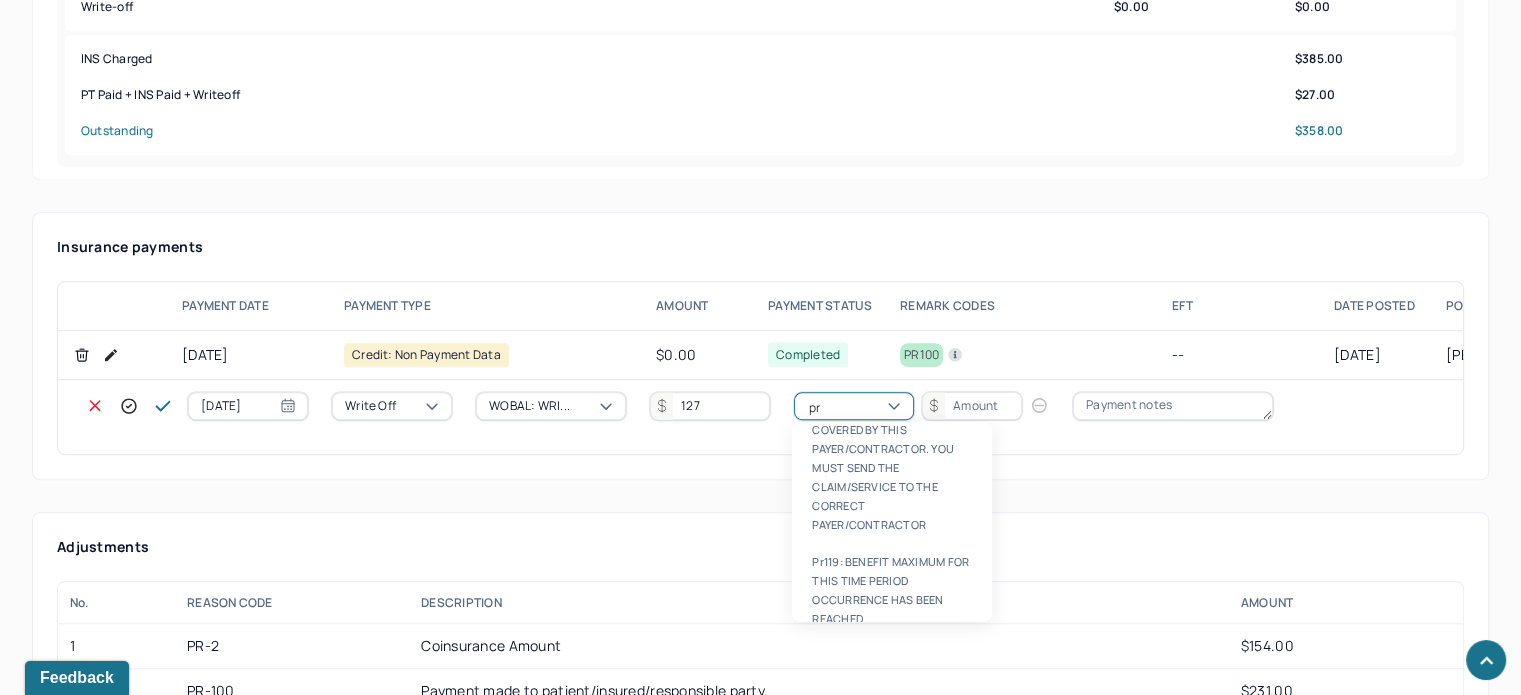 type on "pr2" 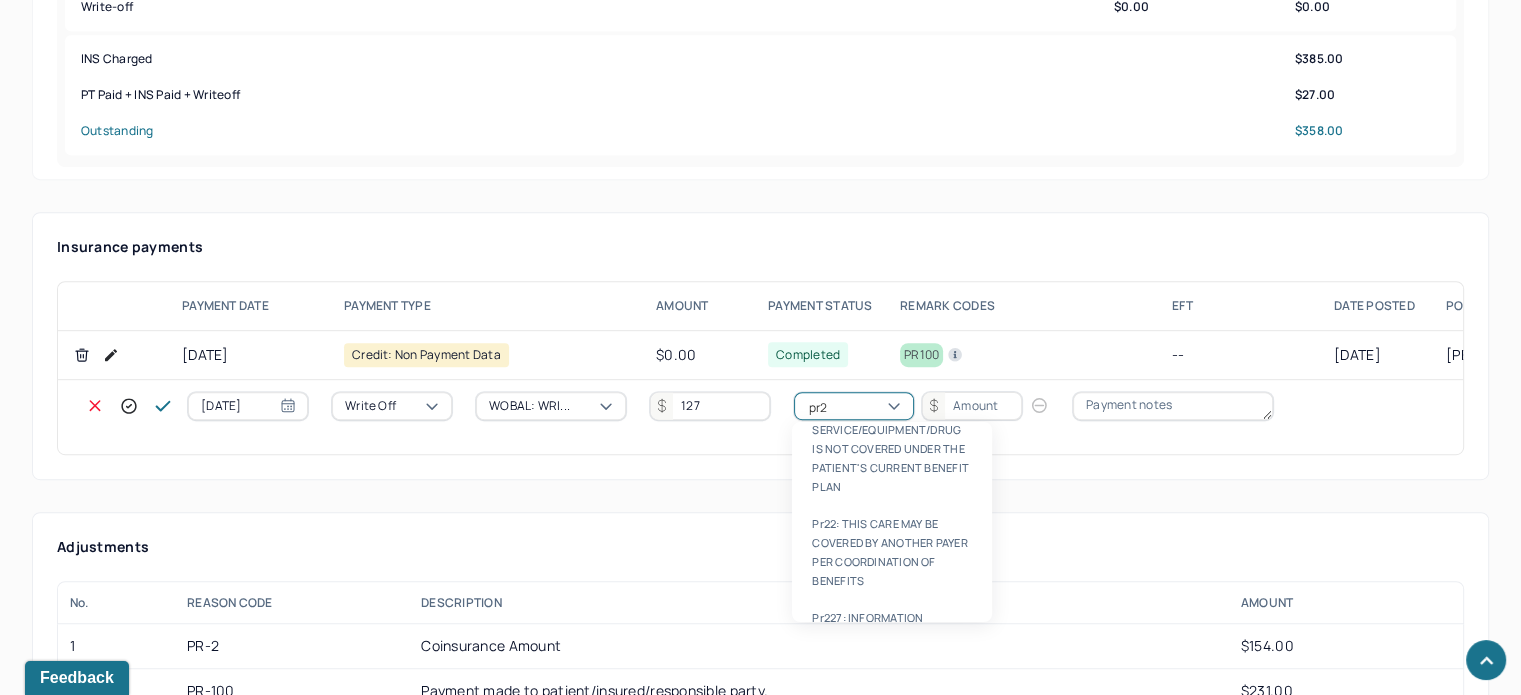 type 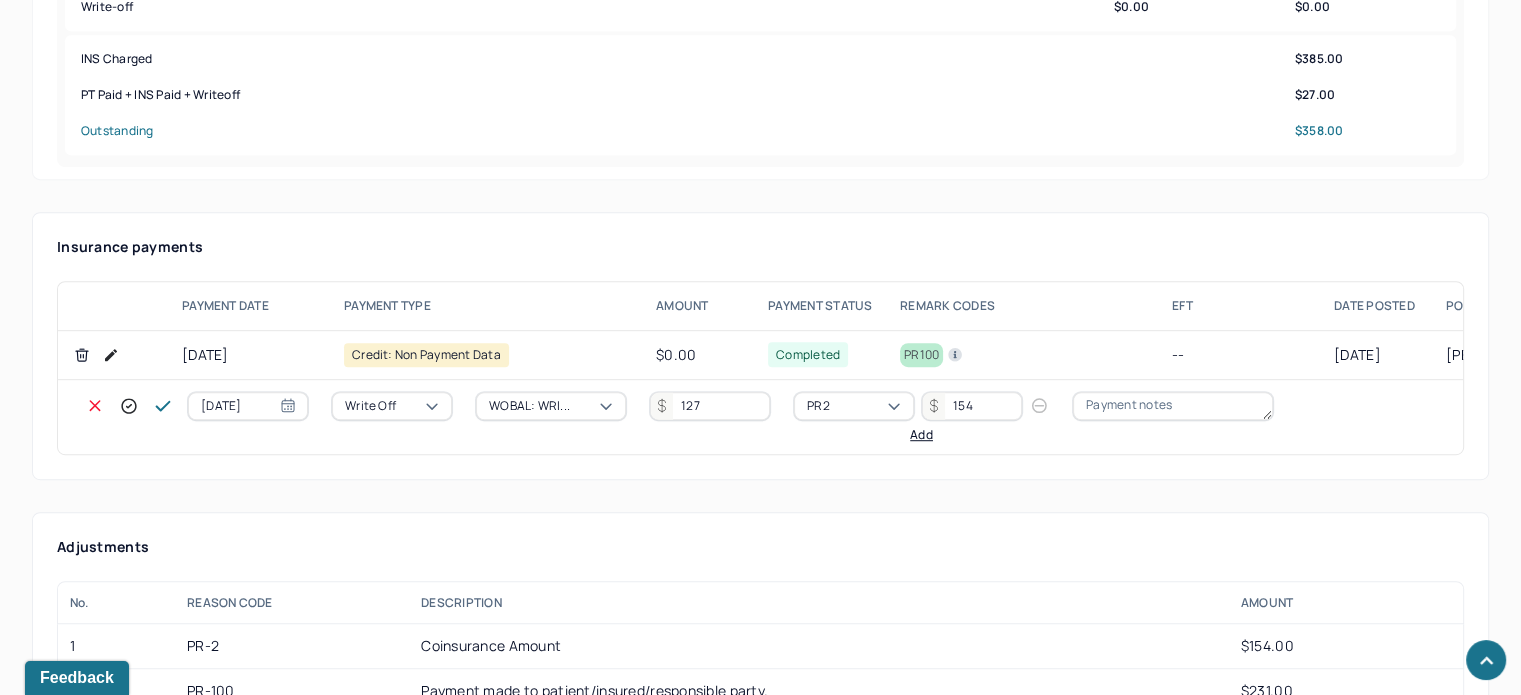 type on "154" 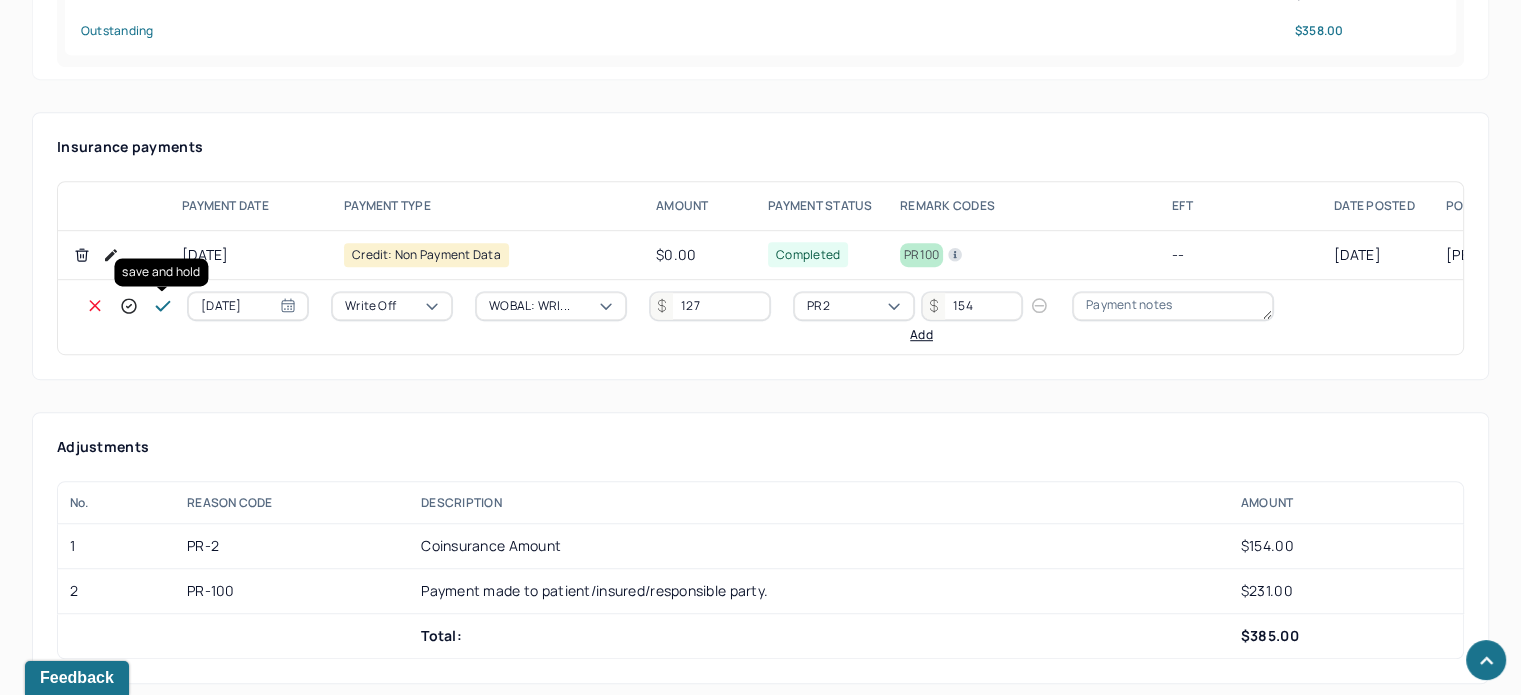 click 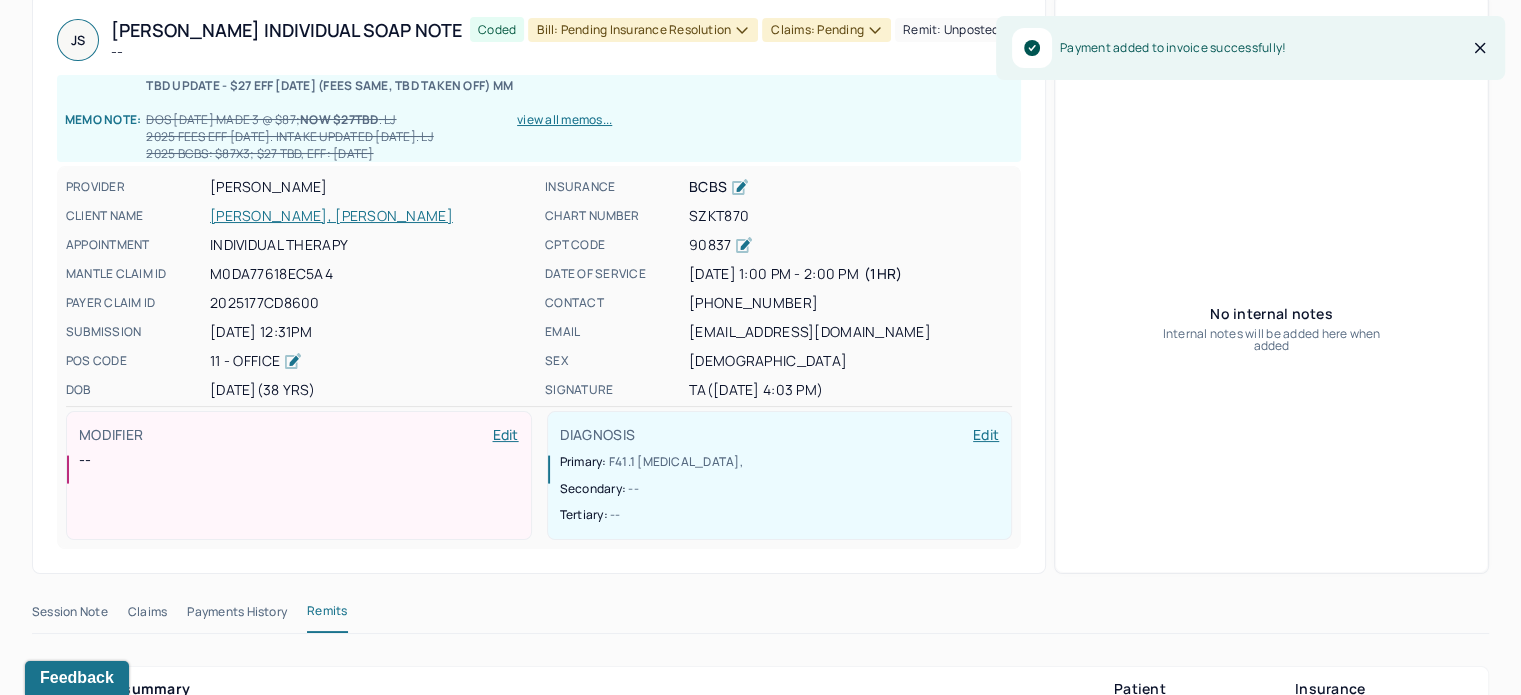 scroll, scrollTop: 0, scrollLeft: 0, axis: both 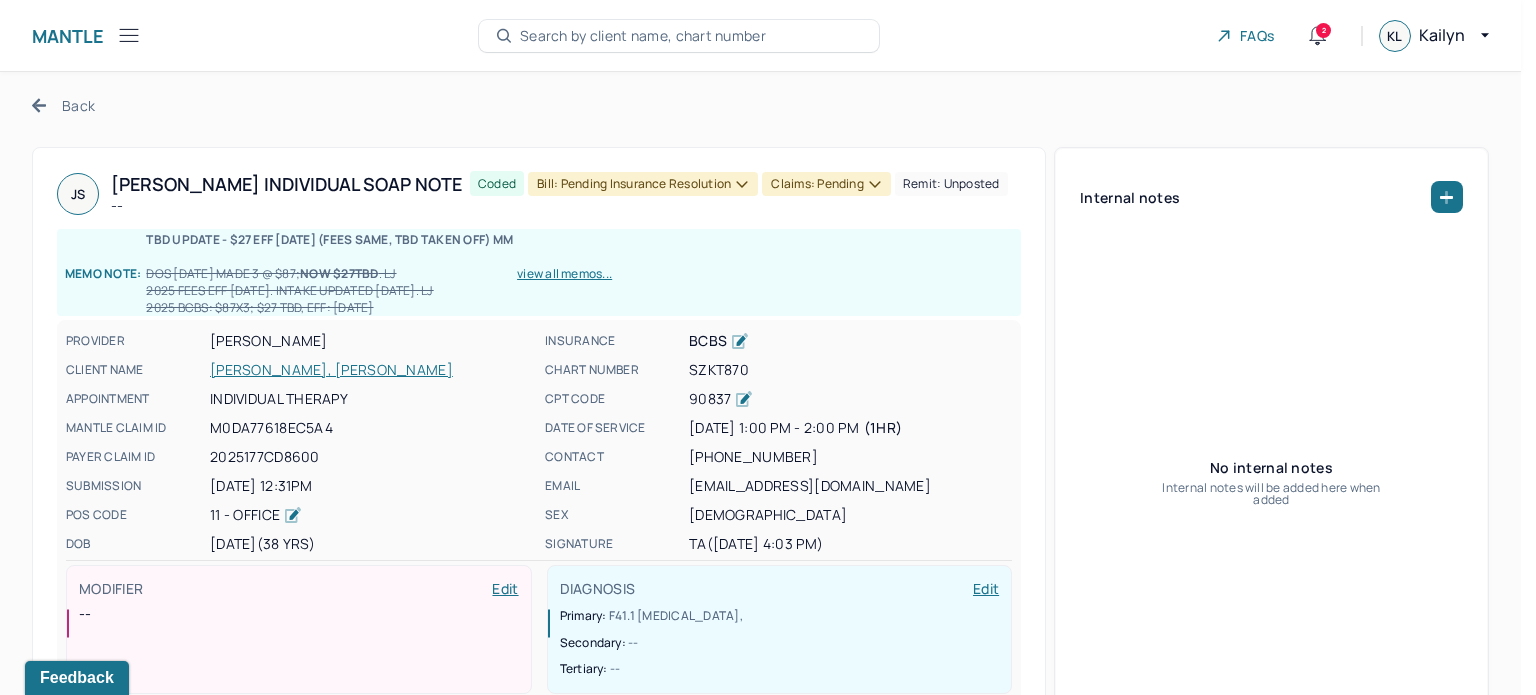 click on "Claims: pending" at bounding box center (826, 184) 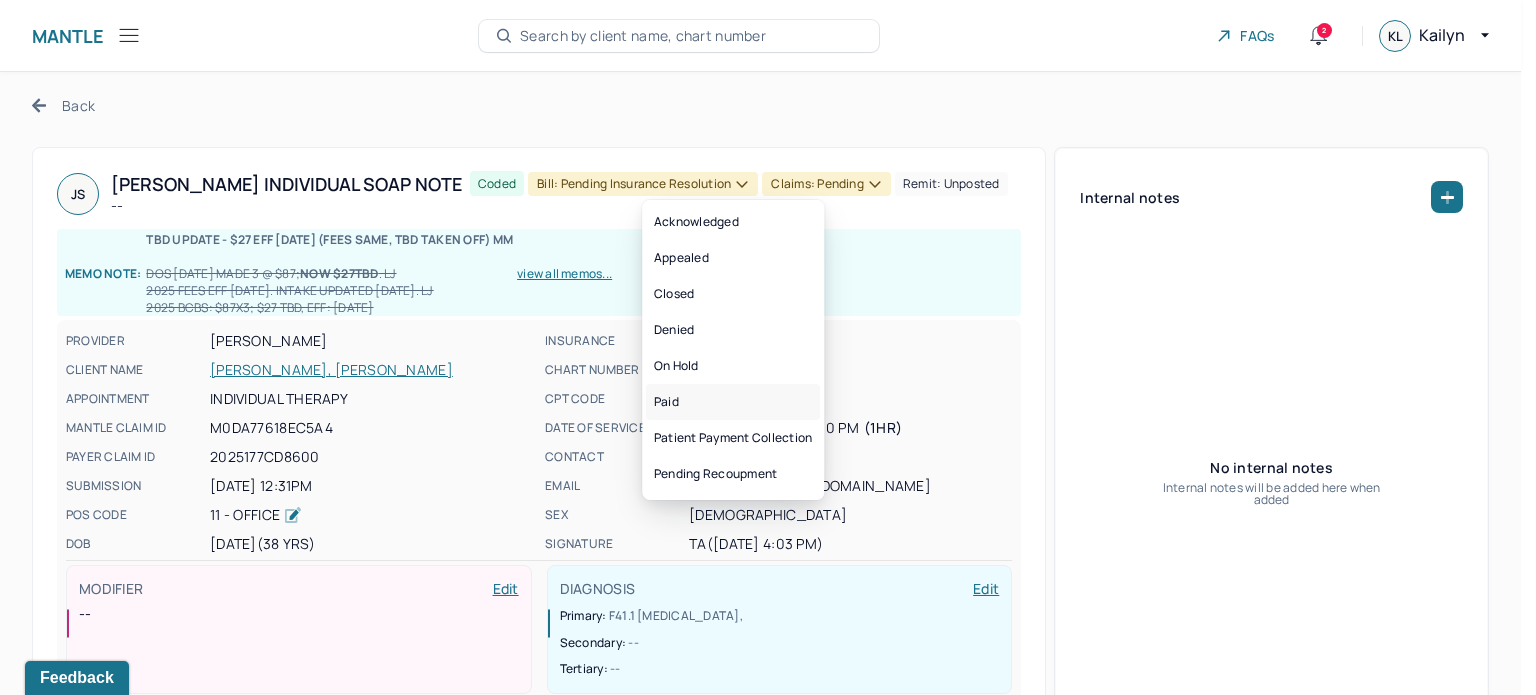 drag, startPoint x: 694, startPoint y: 394, endPoint x: 639, endPoint y: 186, distance: 215.14879 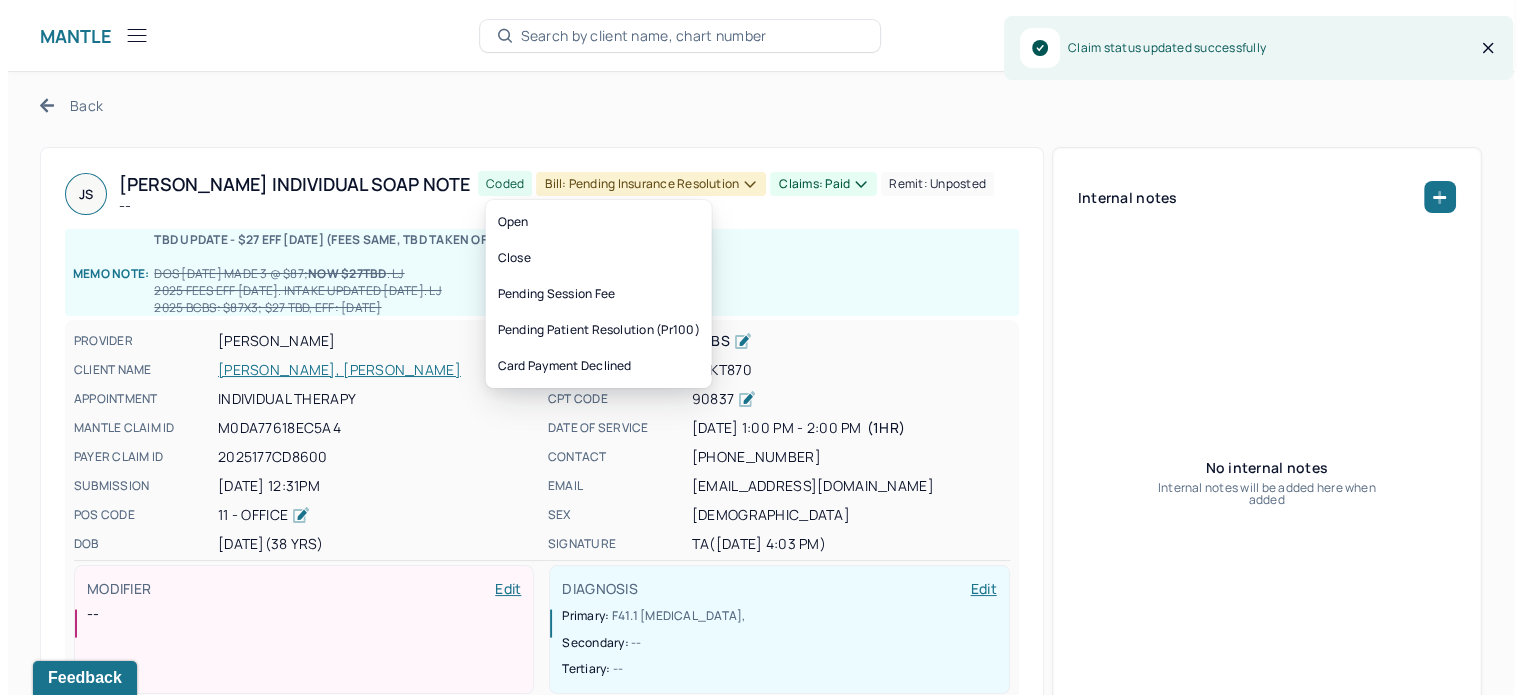 click on "Bill: Pending Insurance Resolution" at bounding box center (643, 184) 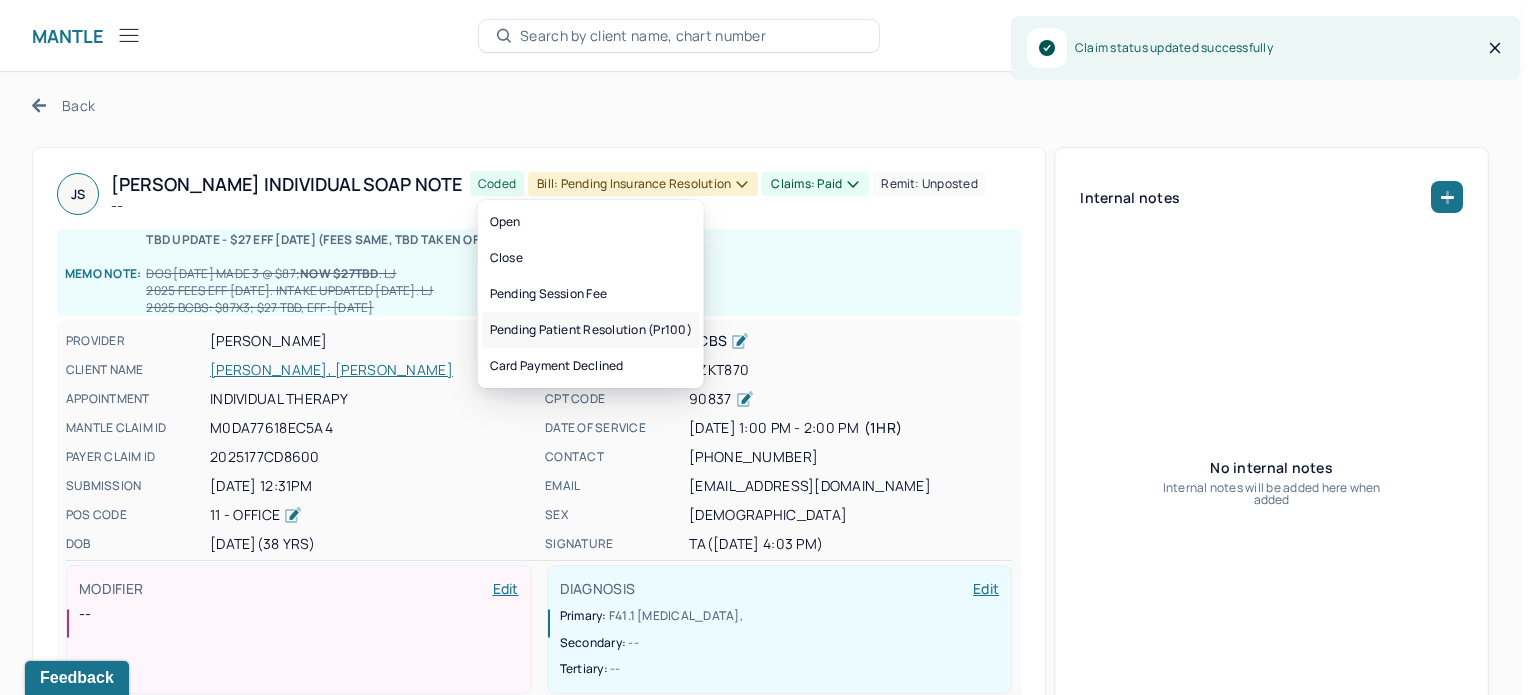 click on "Pending patient resolution (pr100)" at bounding box center [591, 330] 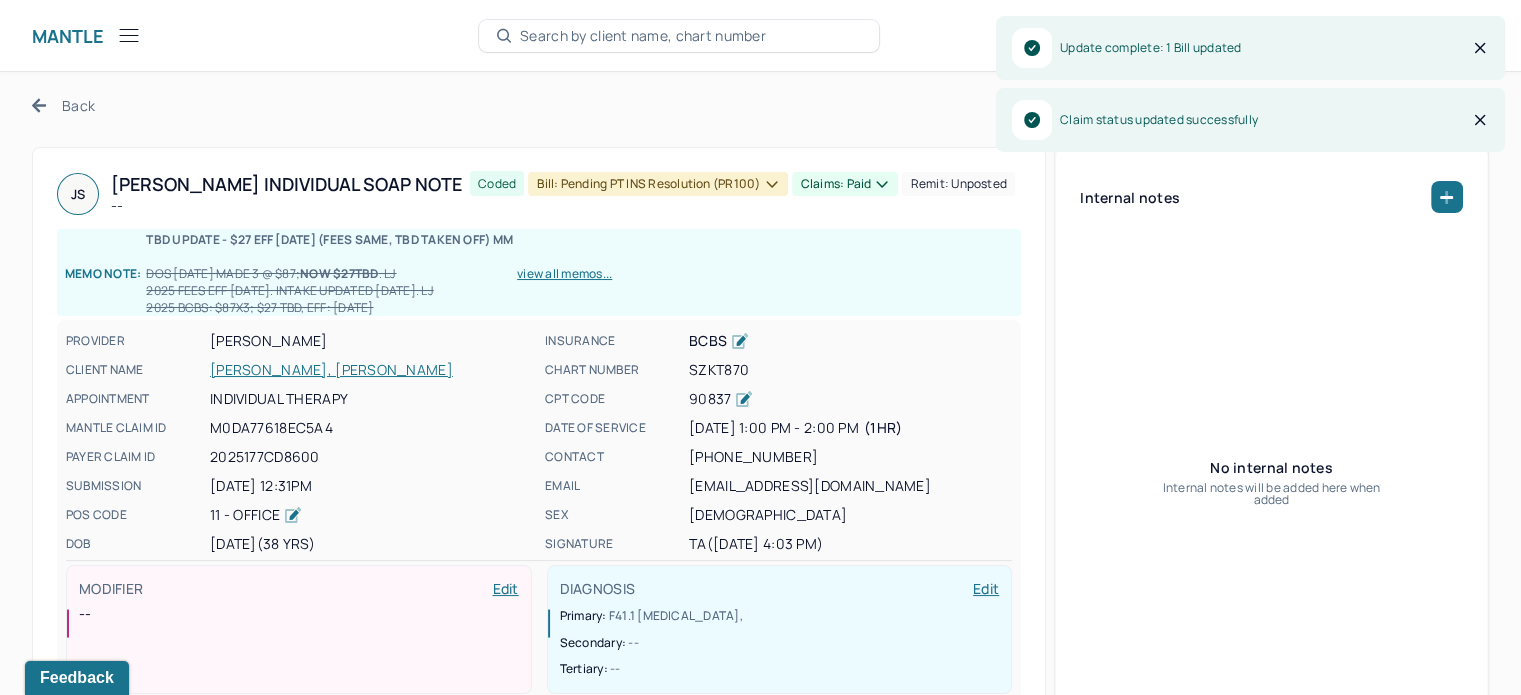 click on "Back" at bounding box center (63, 105) 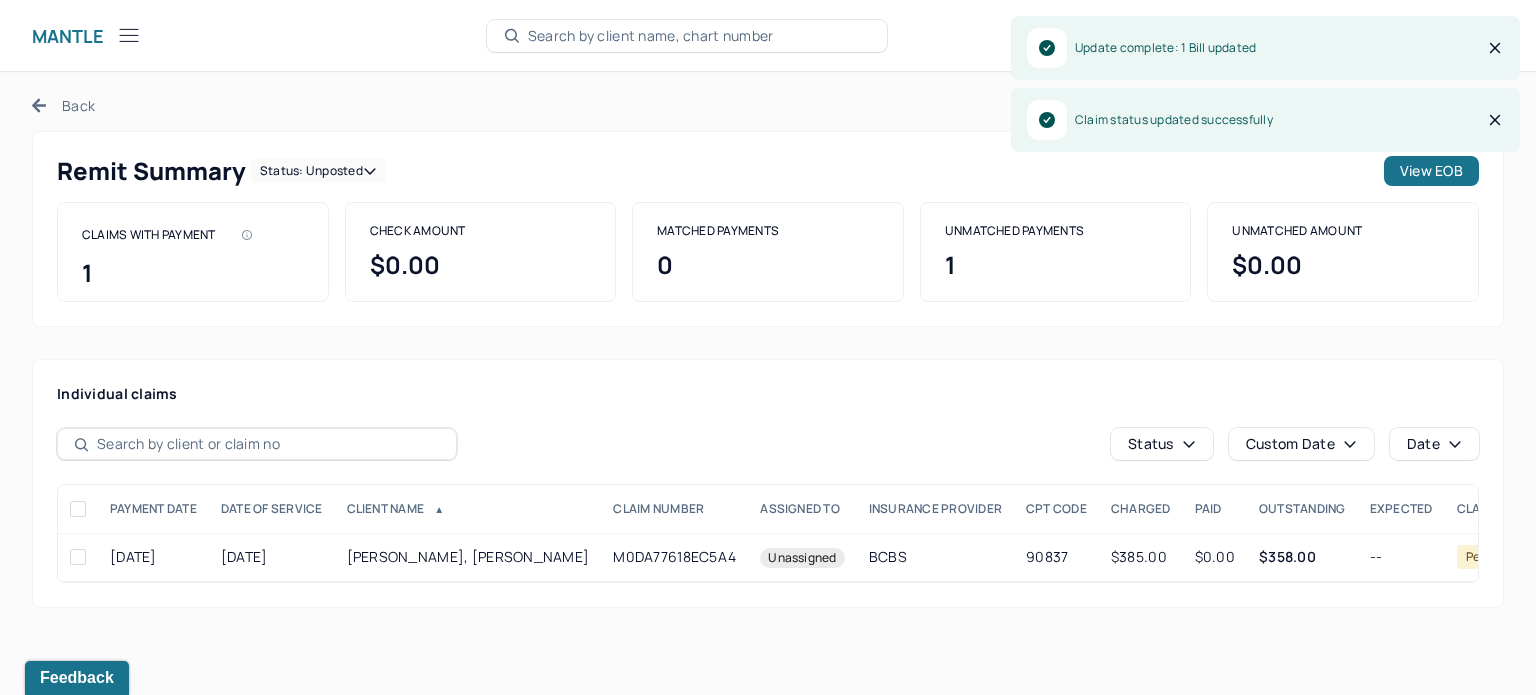 click on "Status: unposted" at bounding box center [318, 171] 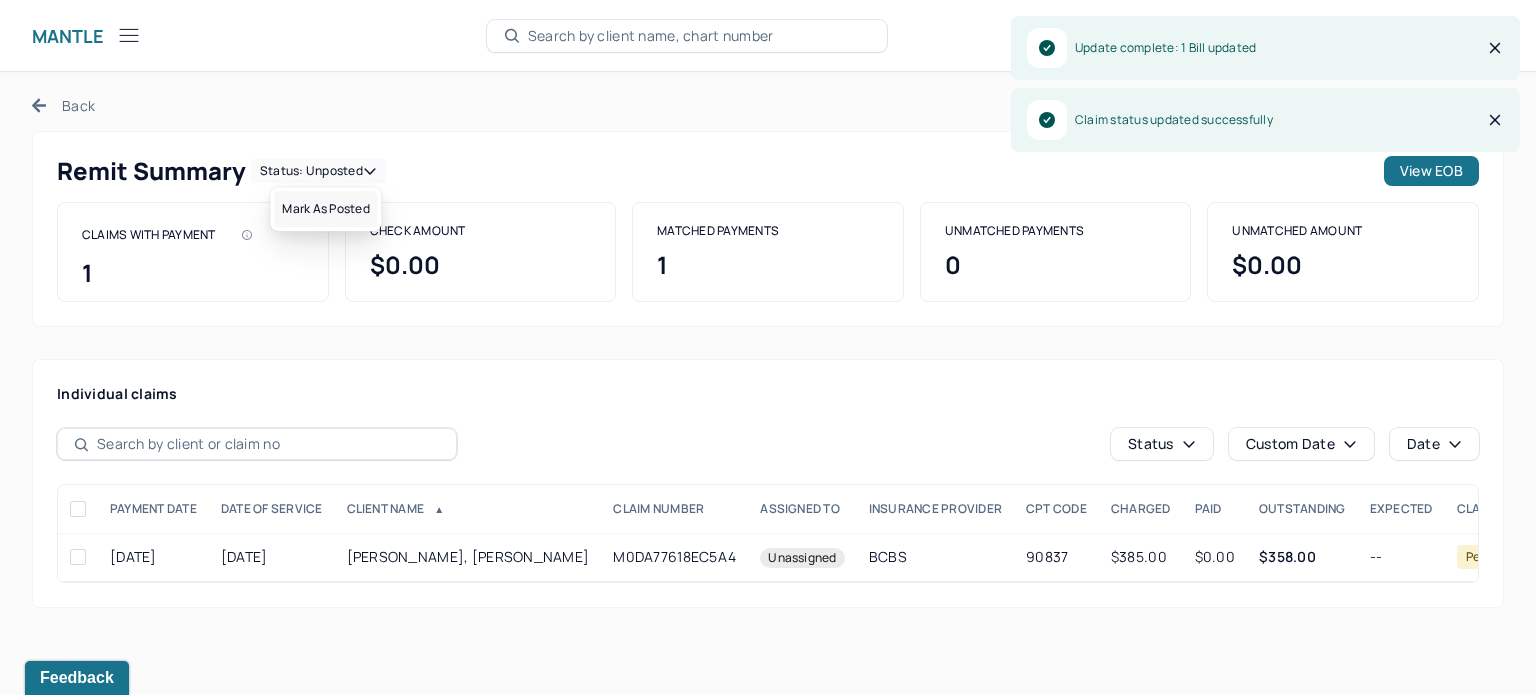 click on "Mark as Posted" at bounding box center (325, 209) 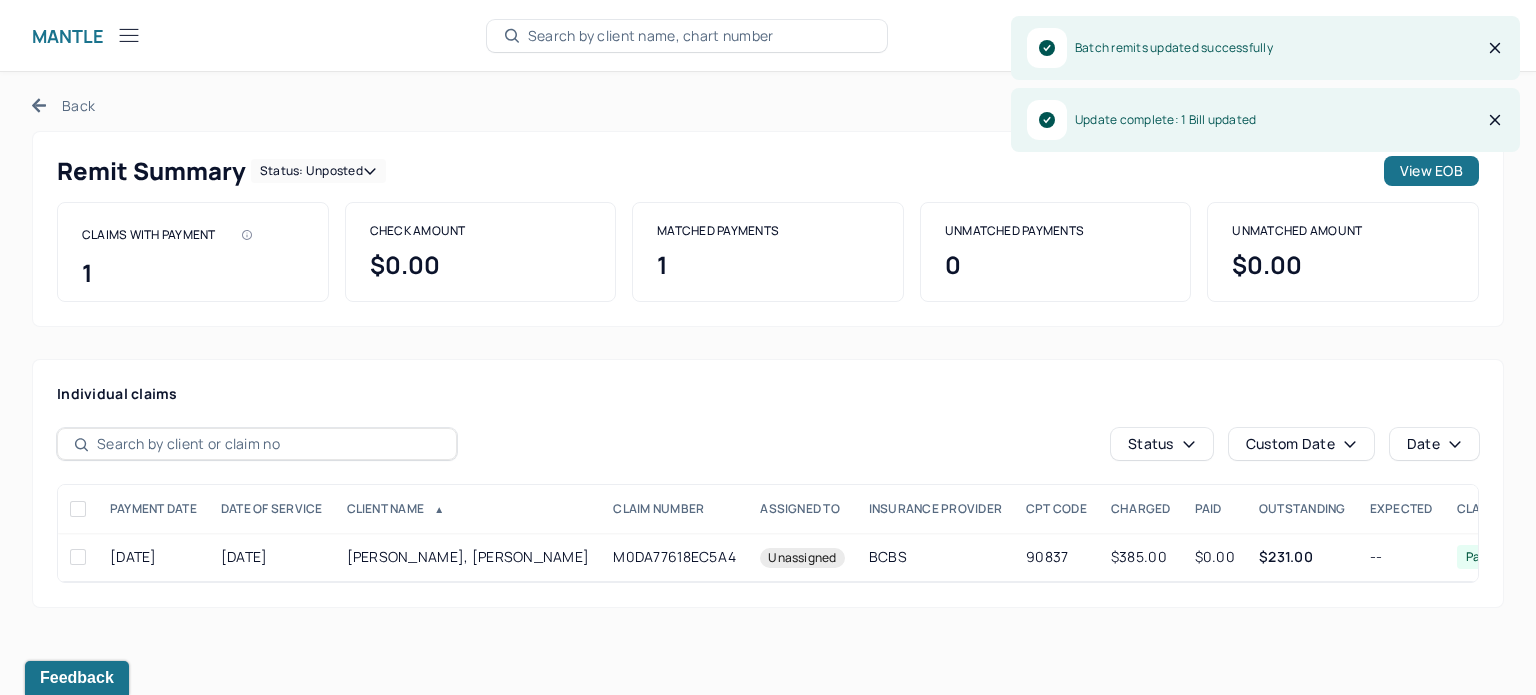 click on "Back" at bounding box center (63, 105) 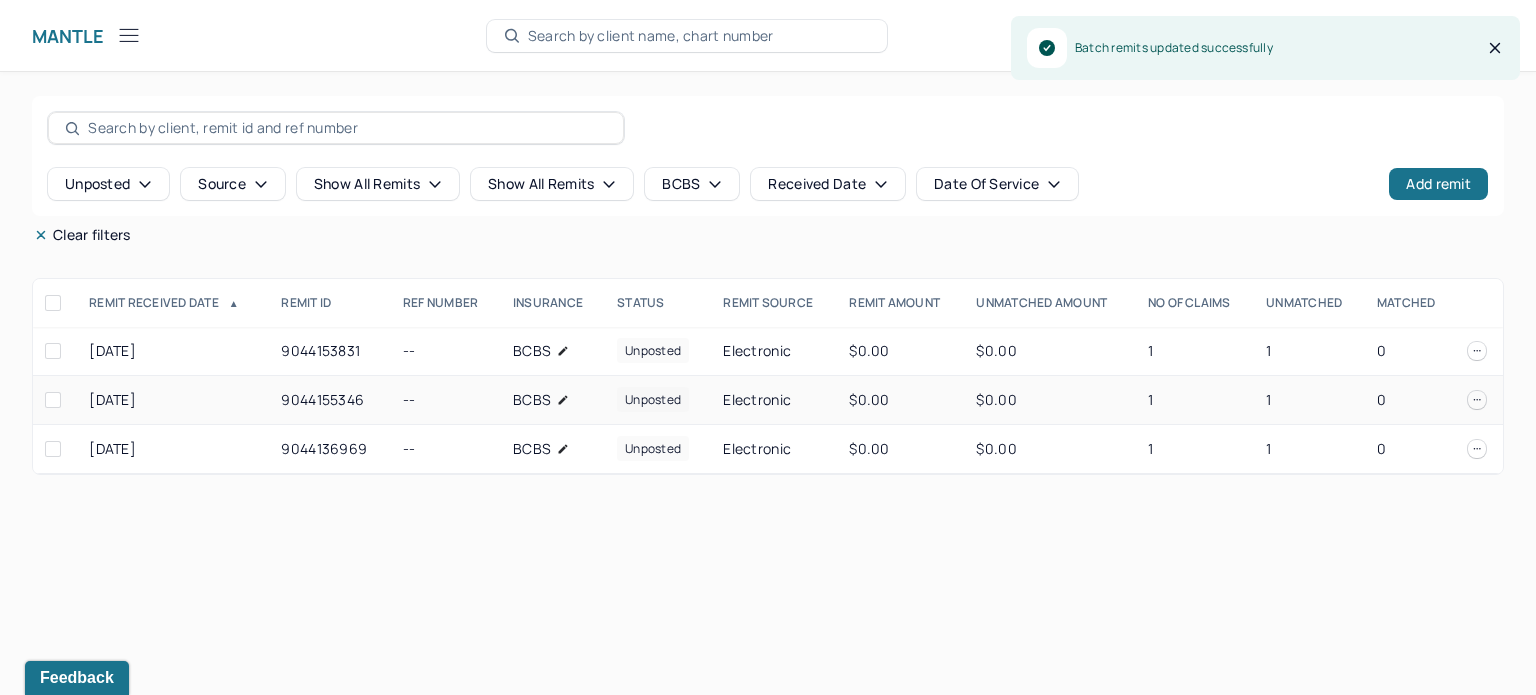 click on "$0.00" at bounding box center (1049, 400) 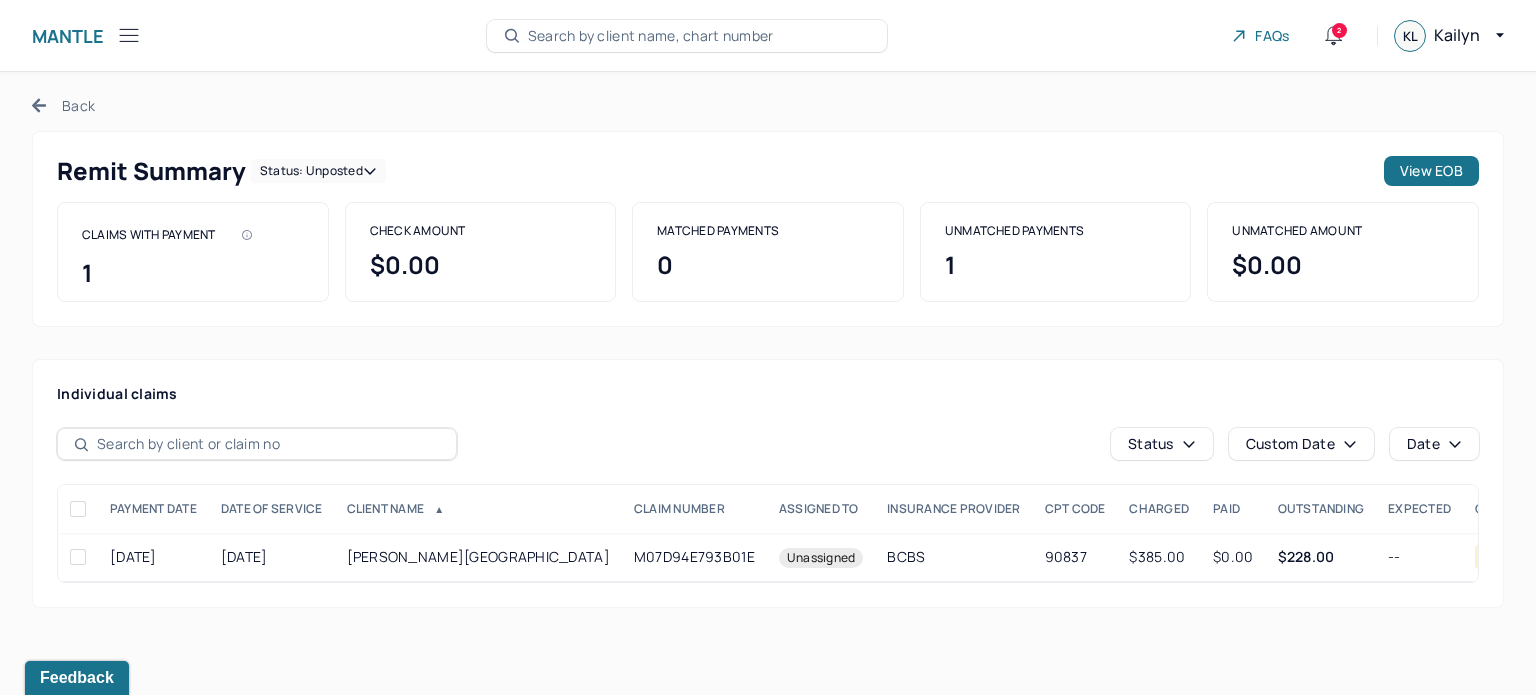 click on "CPT CODE" at bounding box center (1075, 509) 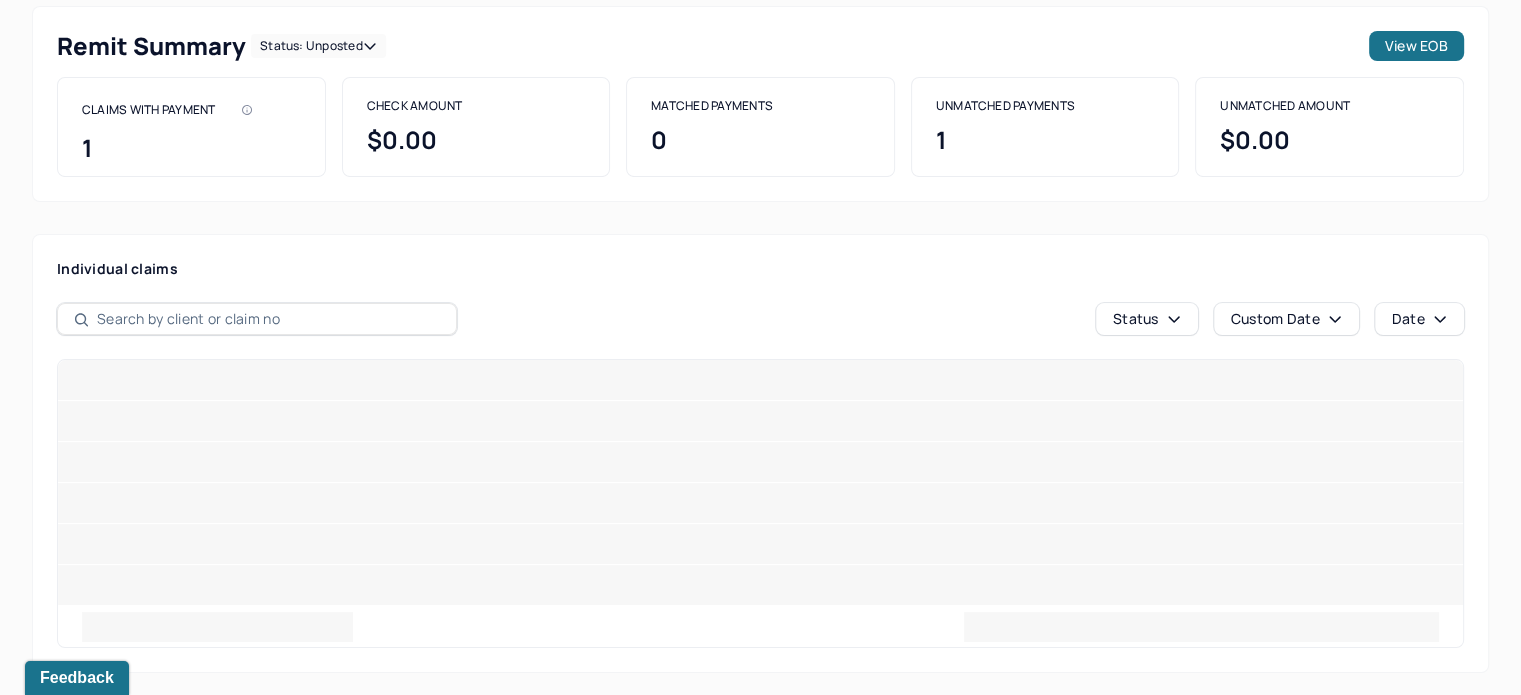 scroll, scrollTop: 0, scrollLeft: 0, axis: both 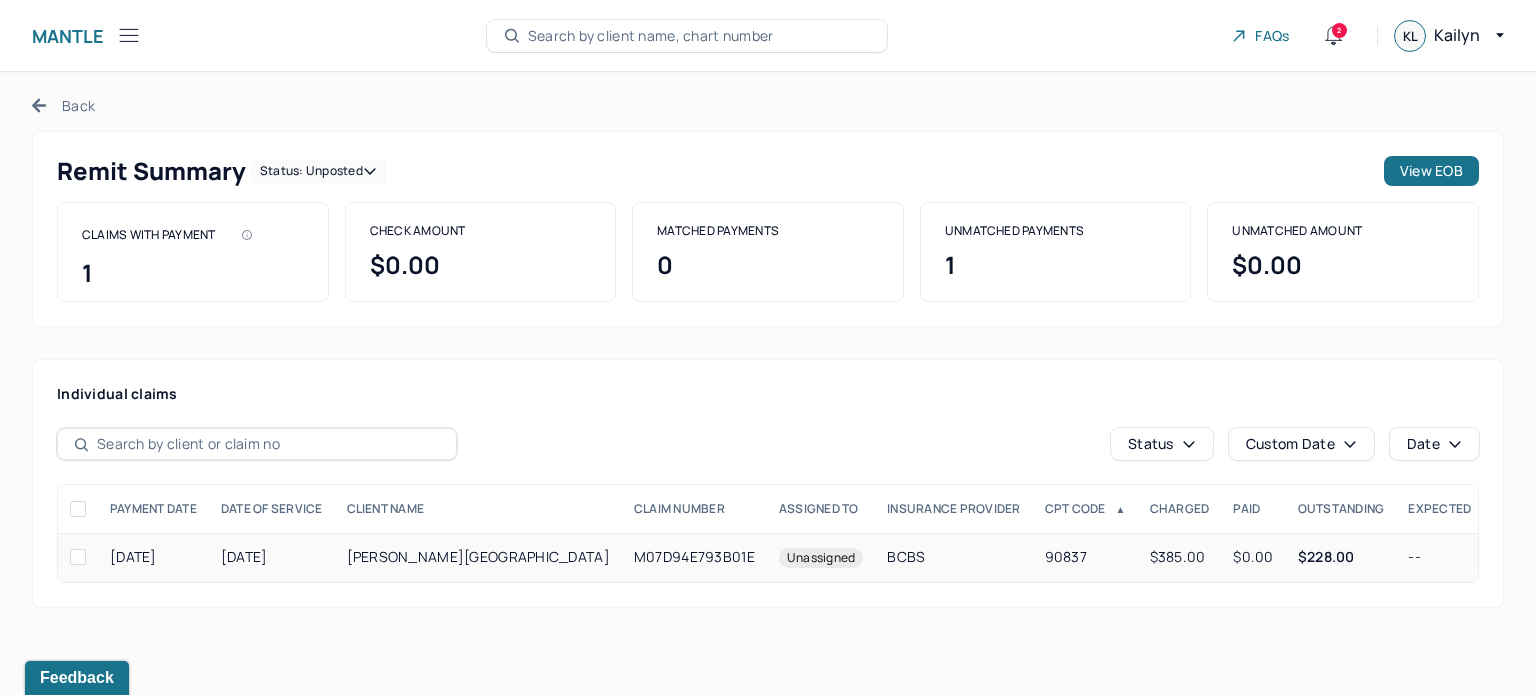click on "90837" at bounding box center (1085, 557) 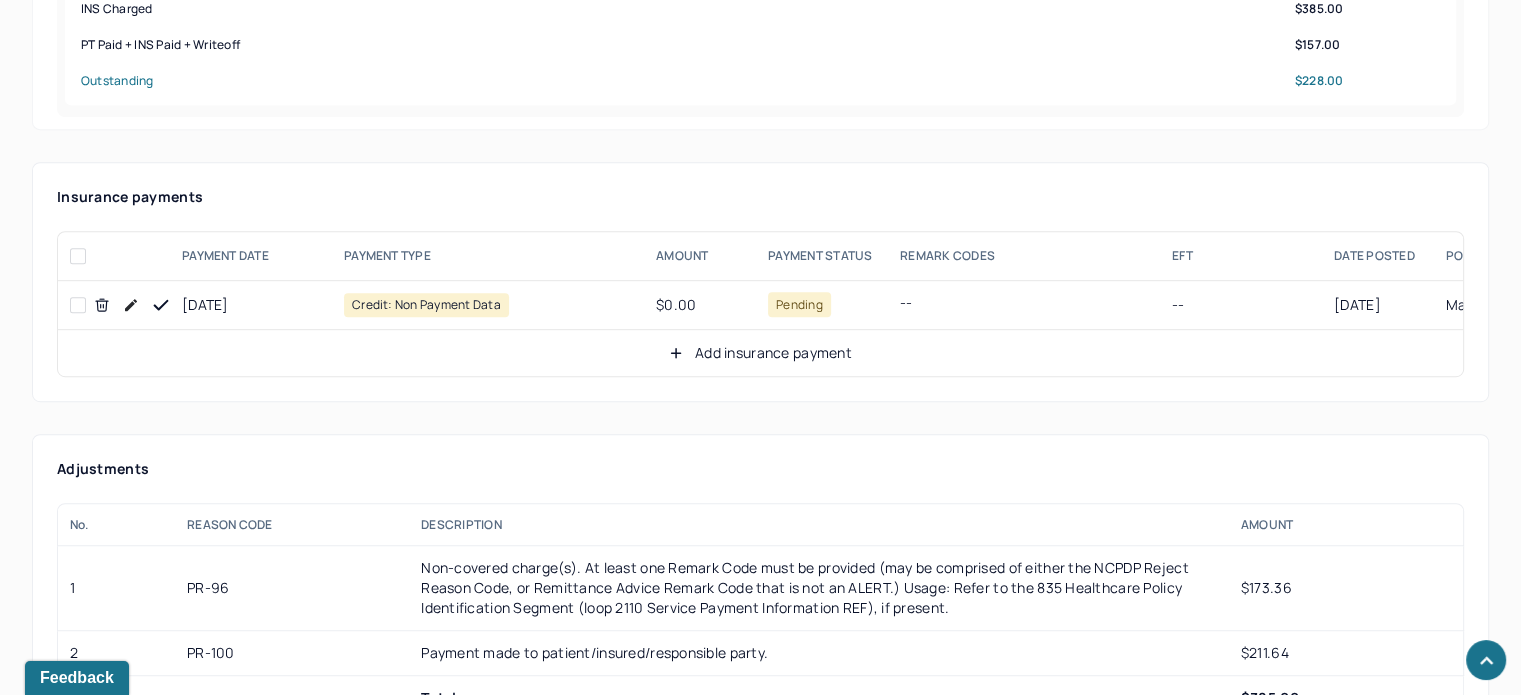 scroll, scrollTop: 1100, scrollLeft: 0, axis: vertical 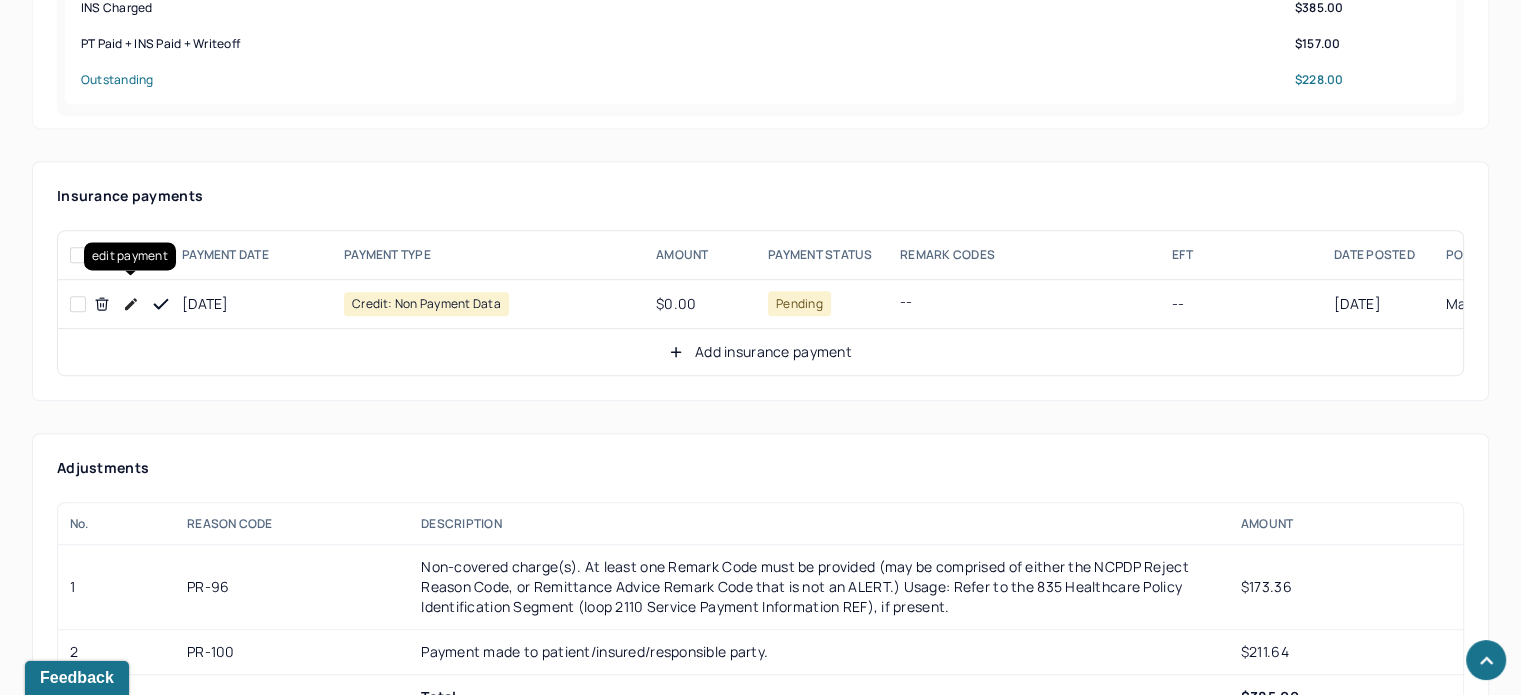 drag, startPoint x: 134, startPoint y: 281, endPoint x: 174, endPoint y: 284, distance: 40.112343 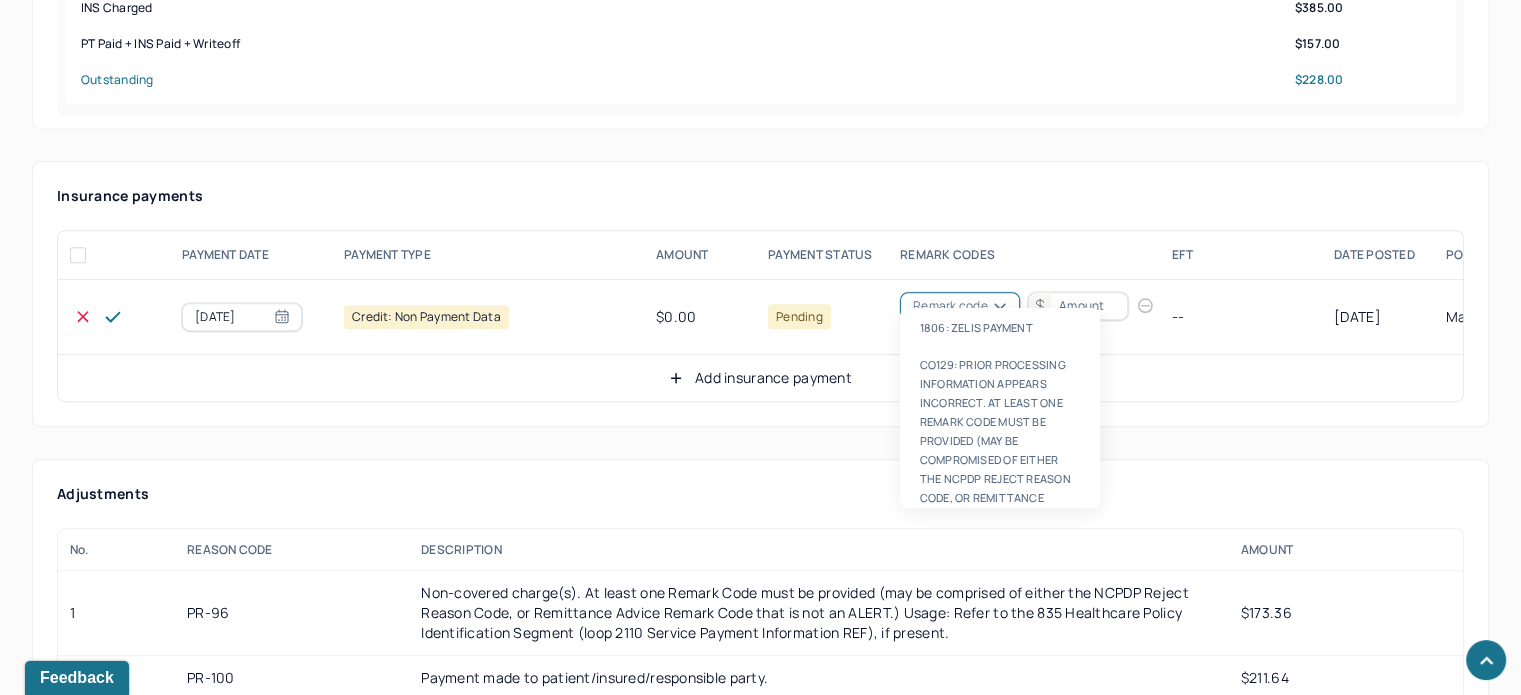 click on "Remark code" at bounding box center [950, 306] 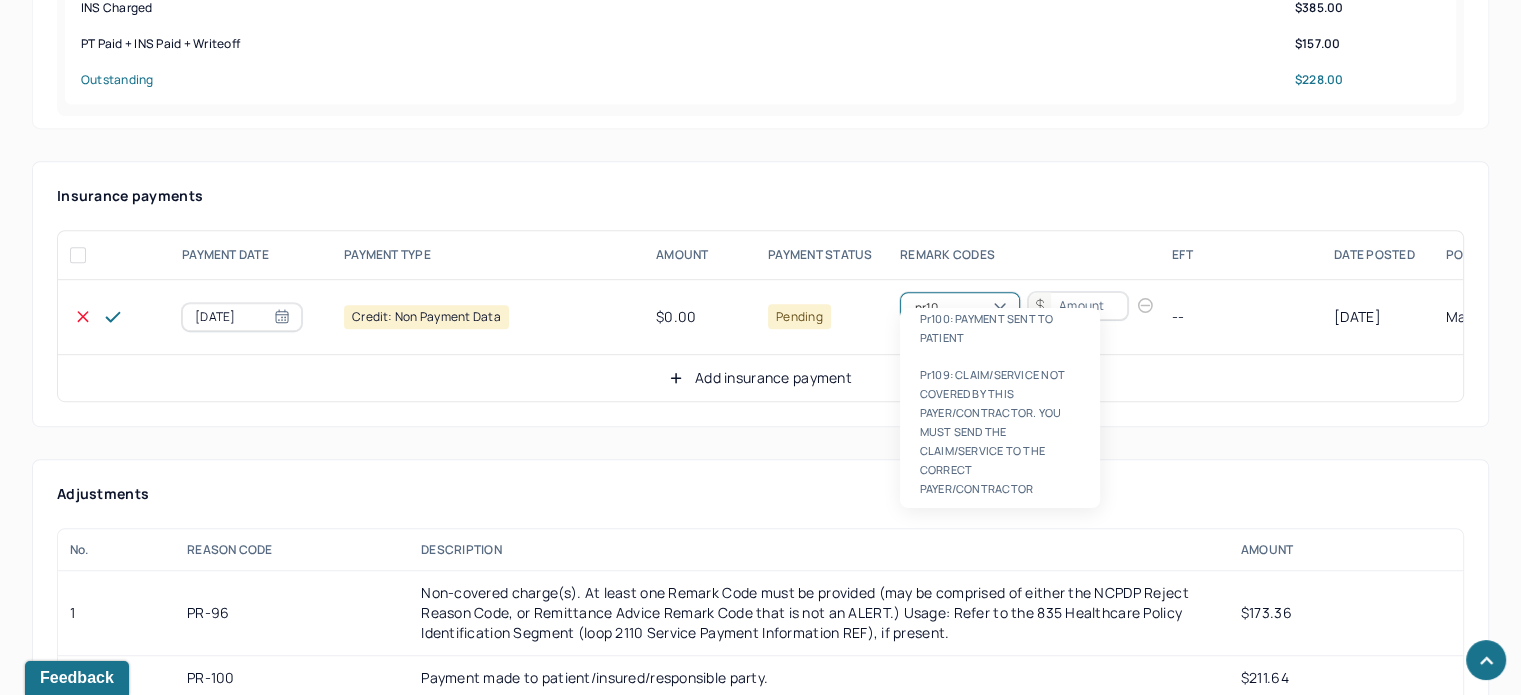 scroll, scrollTop: 0, scrollLeft: 0, axis: both 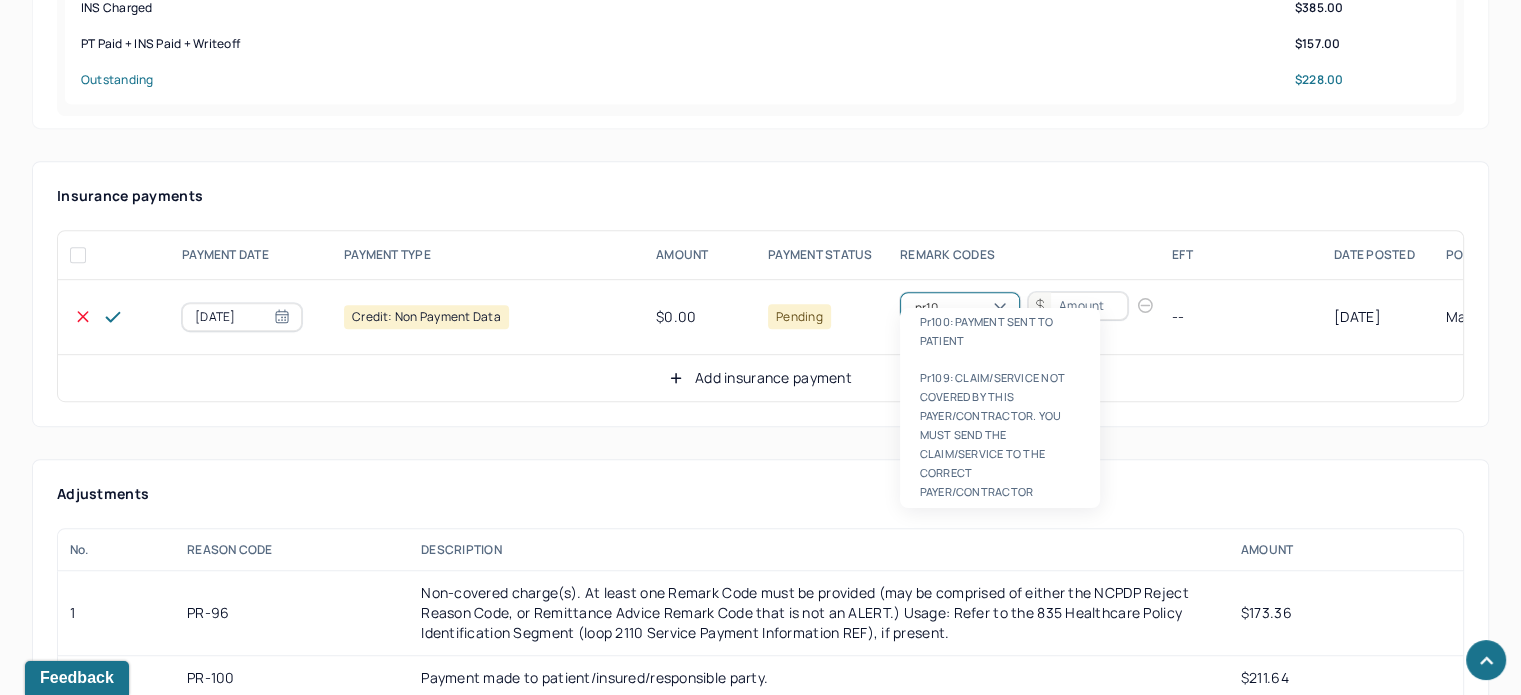 type on "pr100" 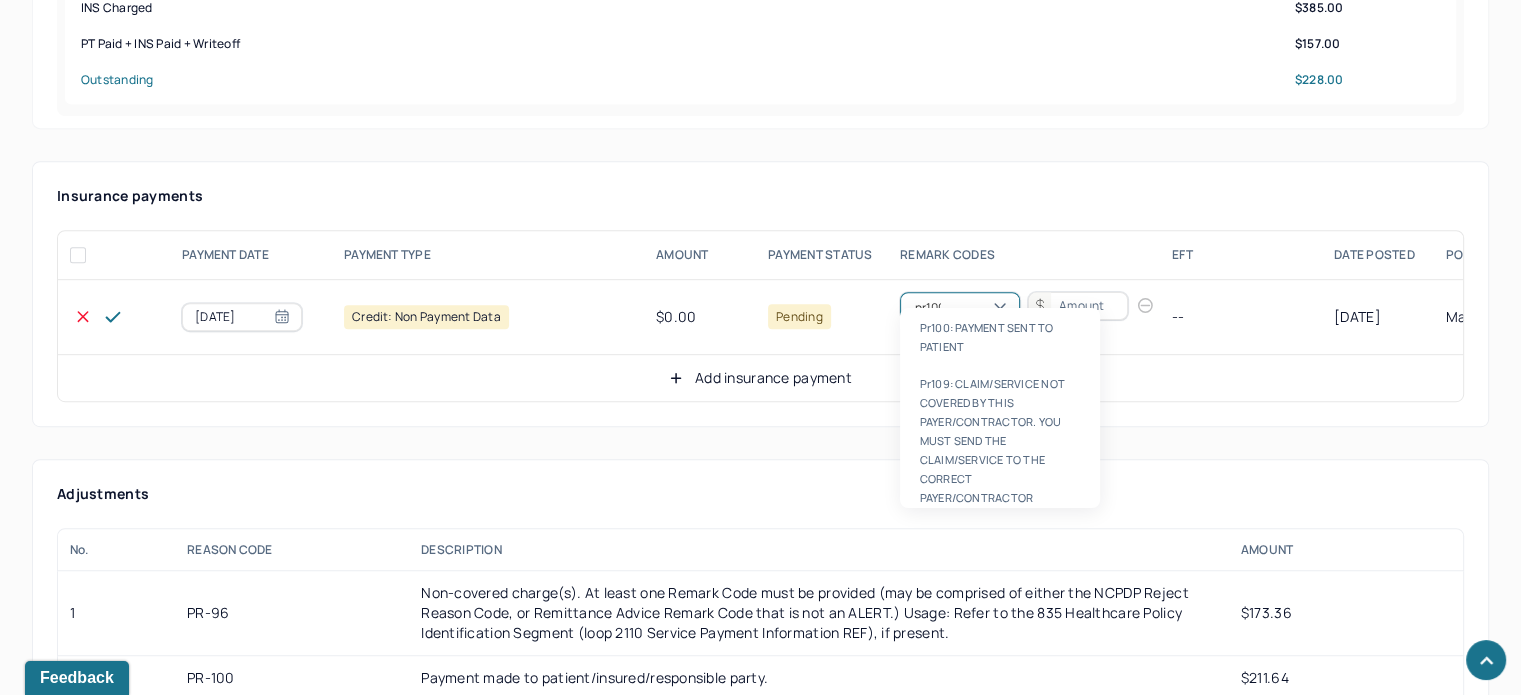 type 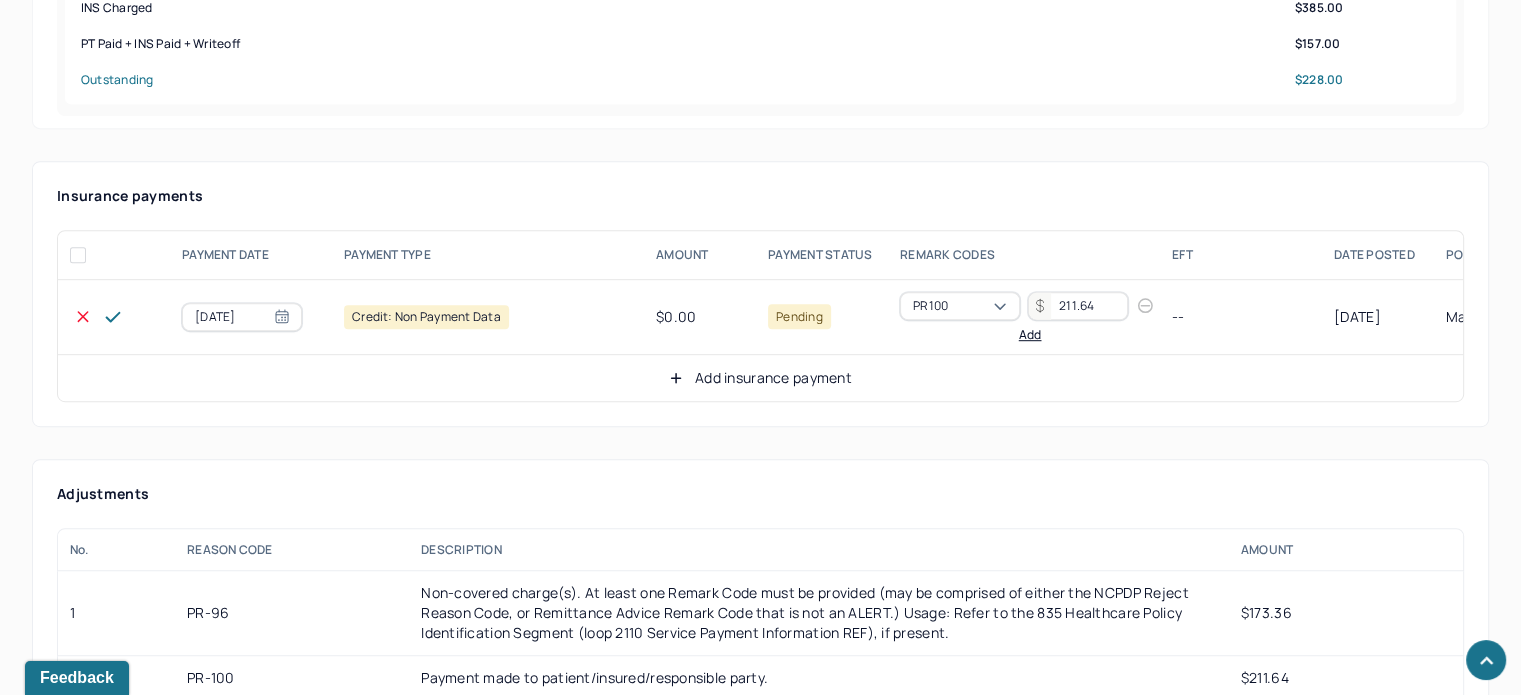 type on "211.64" 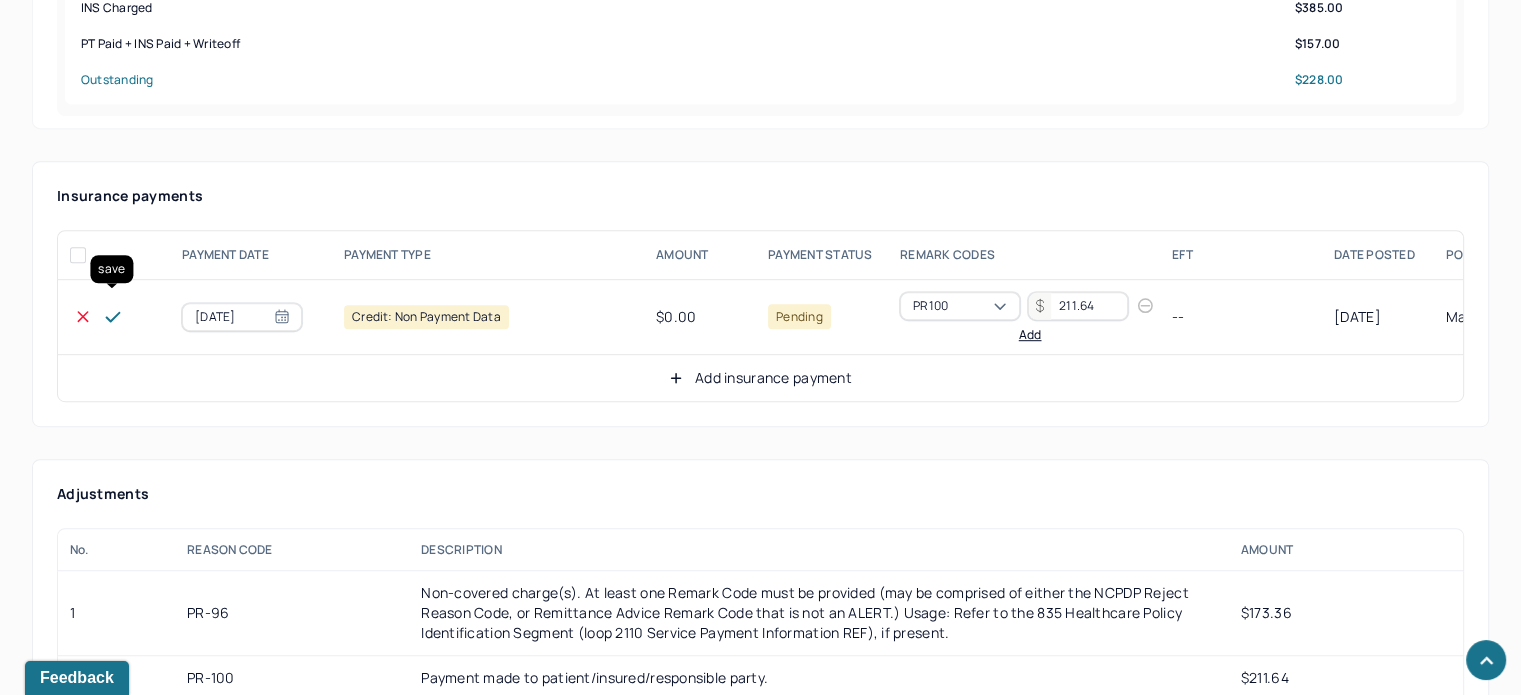 click 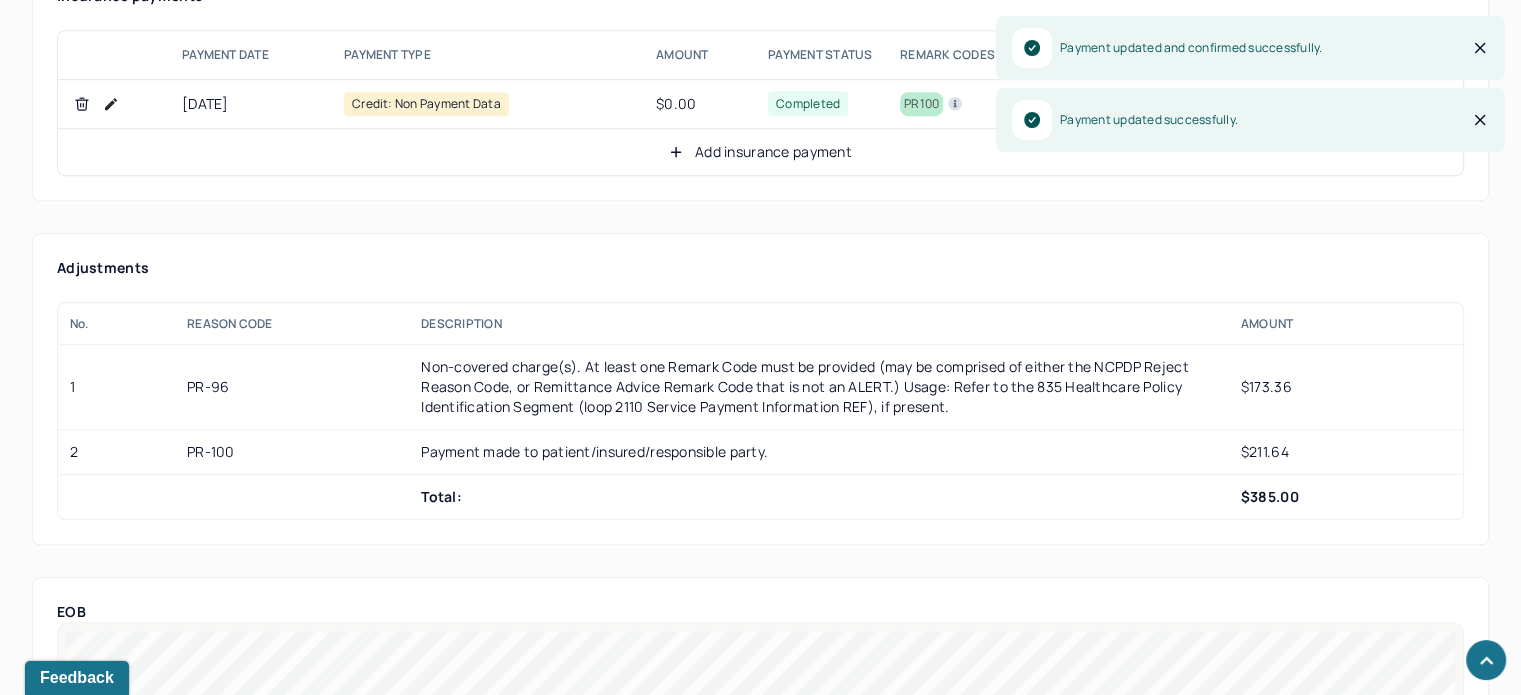 scroll, scrollTop: 1100, scrollLeft: 0, axis: vertical 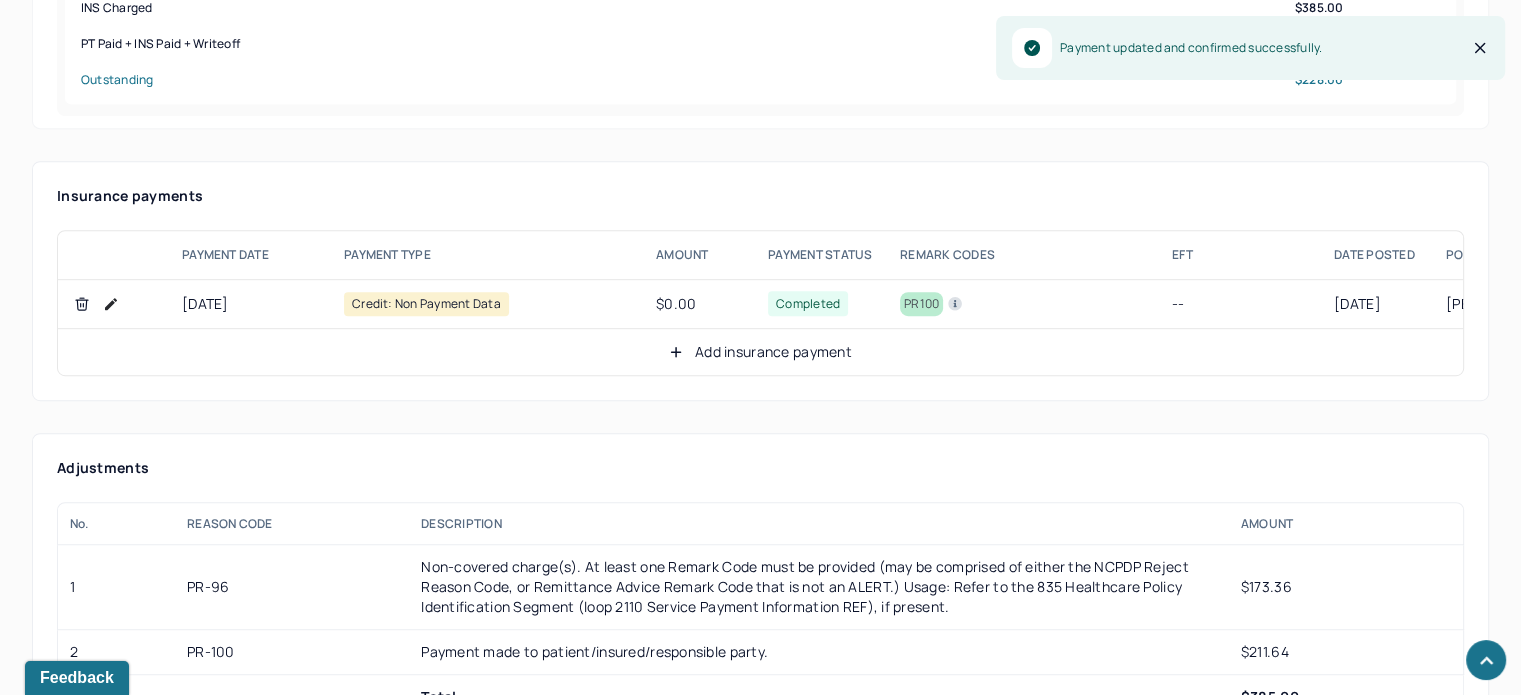 click on "Add insurance payment" at bounding box center [760, 352] 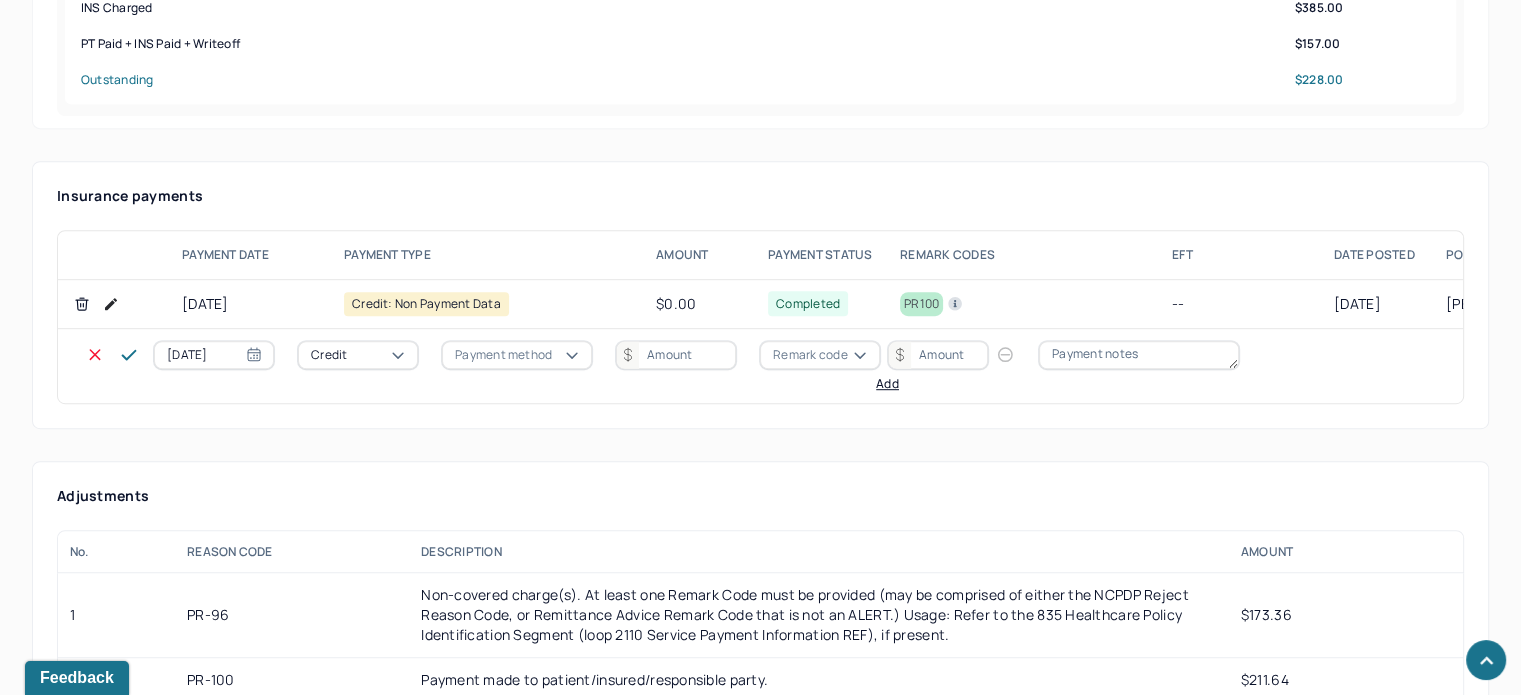 click on "Credit" at bounding box center (358, 355) 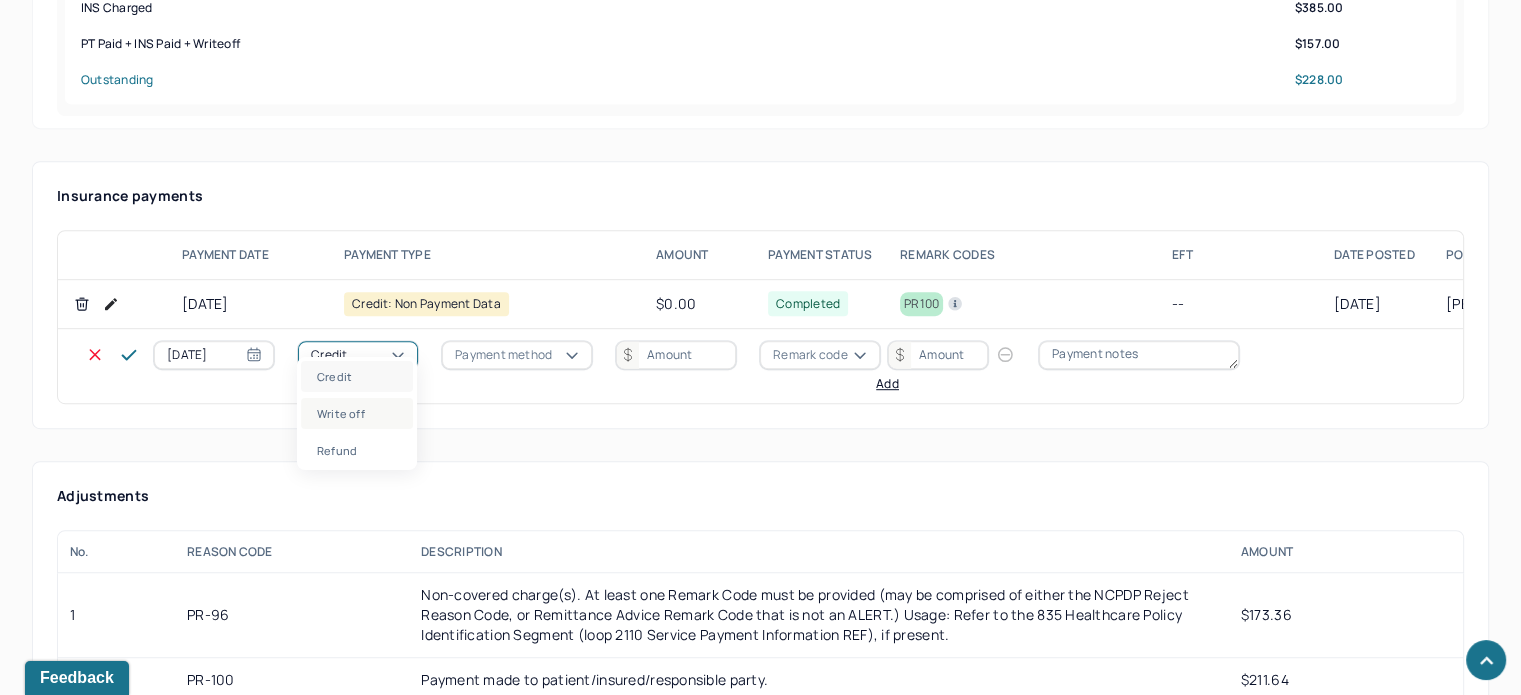 click on "Write off" at bounding box center [357, 413] 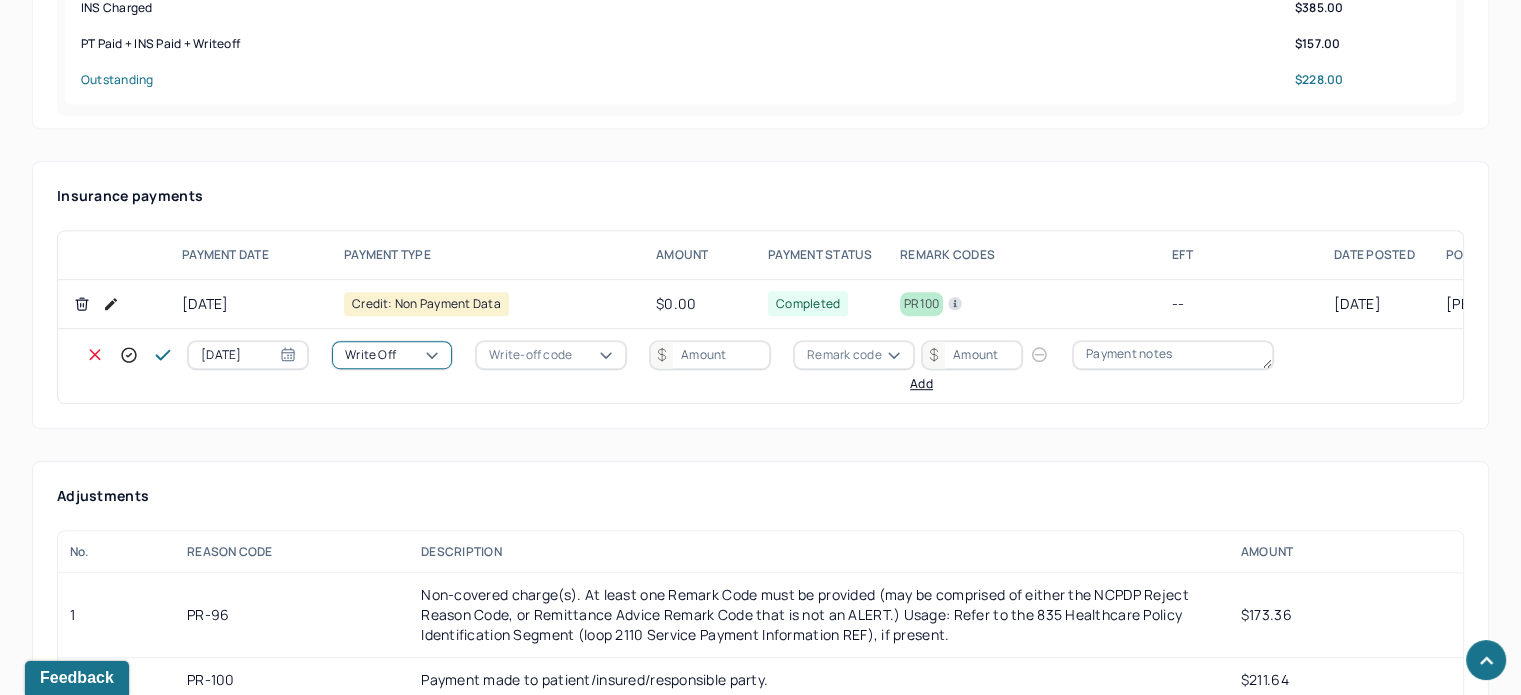 drag, startPoint x: 548, startPoint y: 333, endPoint x: 548, endPoint y: 348, distance: 15 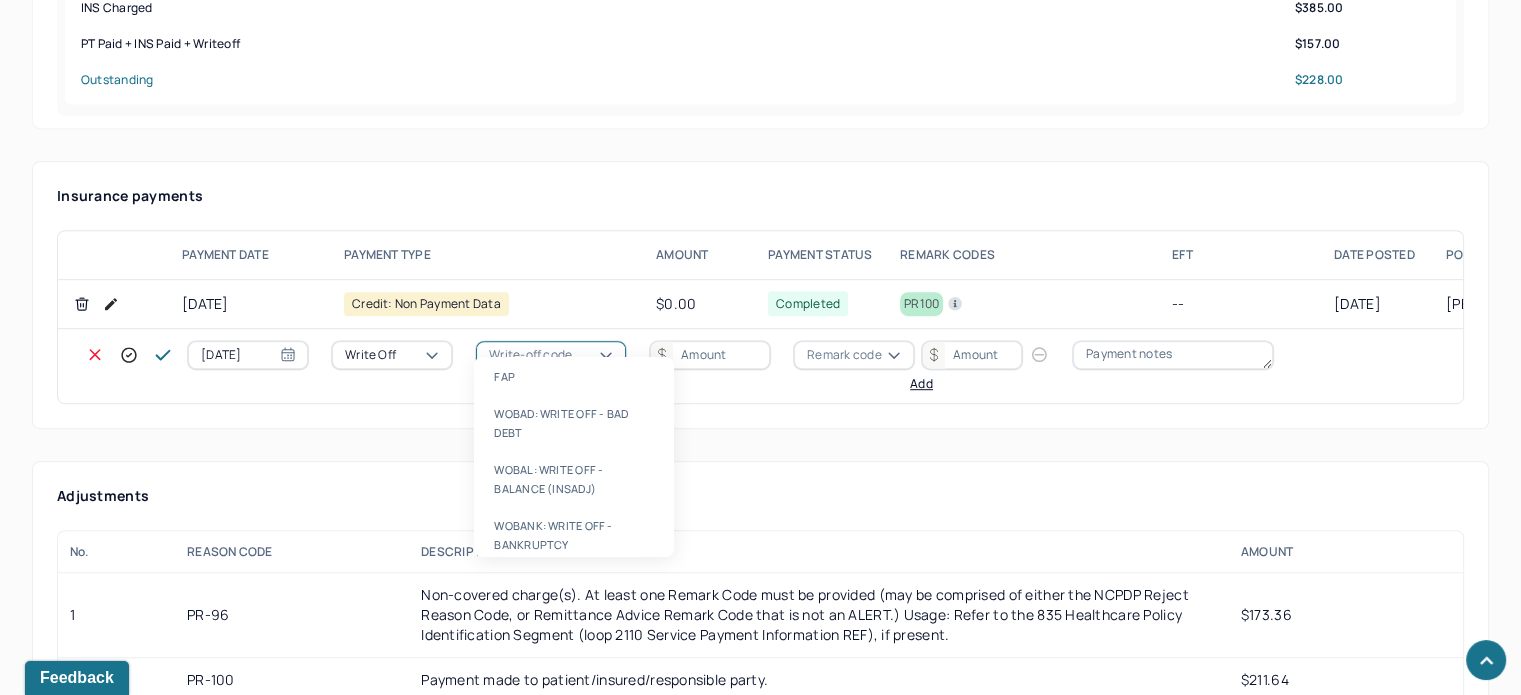 drag, startPoint x: 555, startPoint y: 485, endPoint x: 701, endPoint y: 372, distance: 184.62123 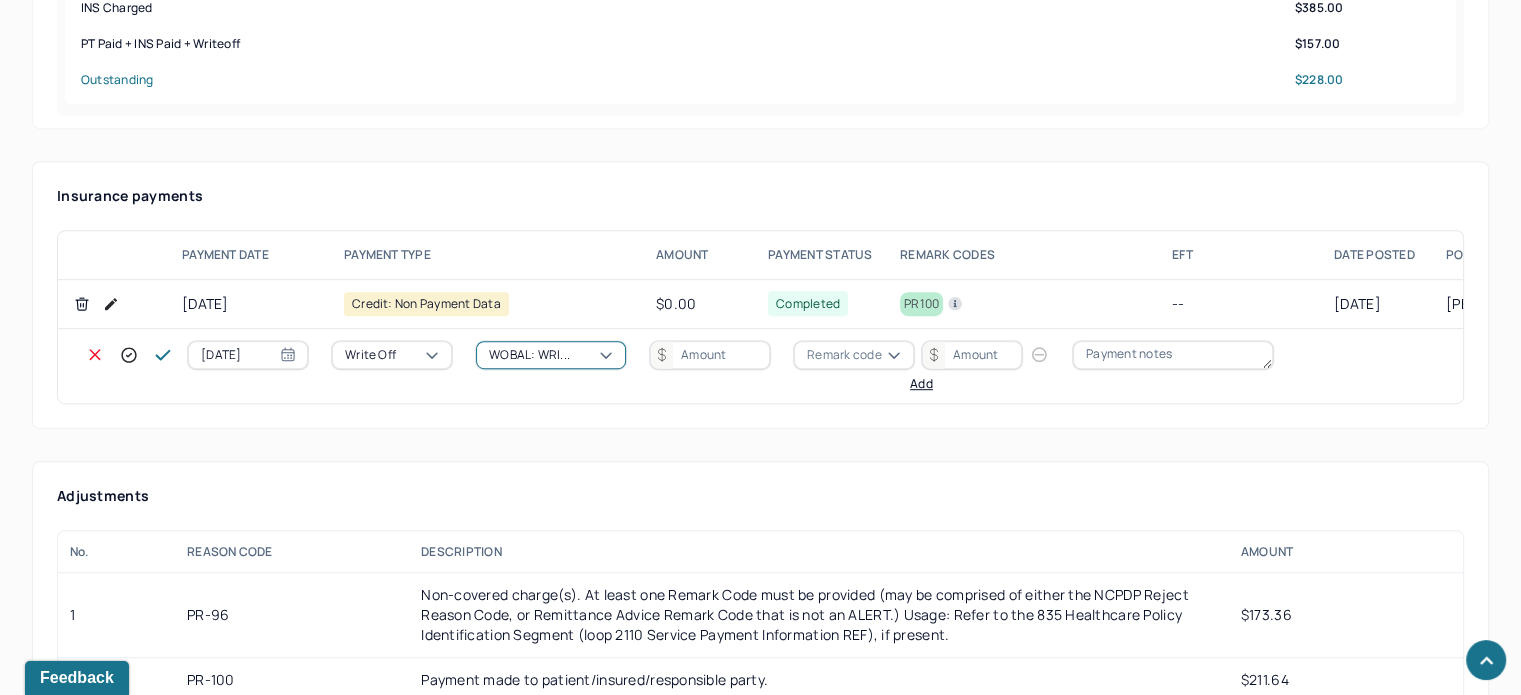 click at bounding box center [710, 355] 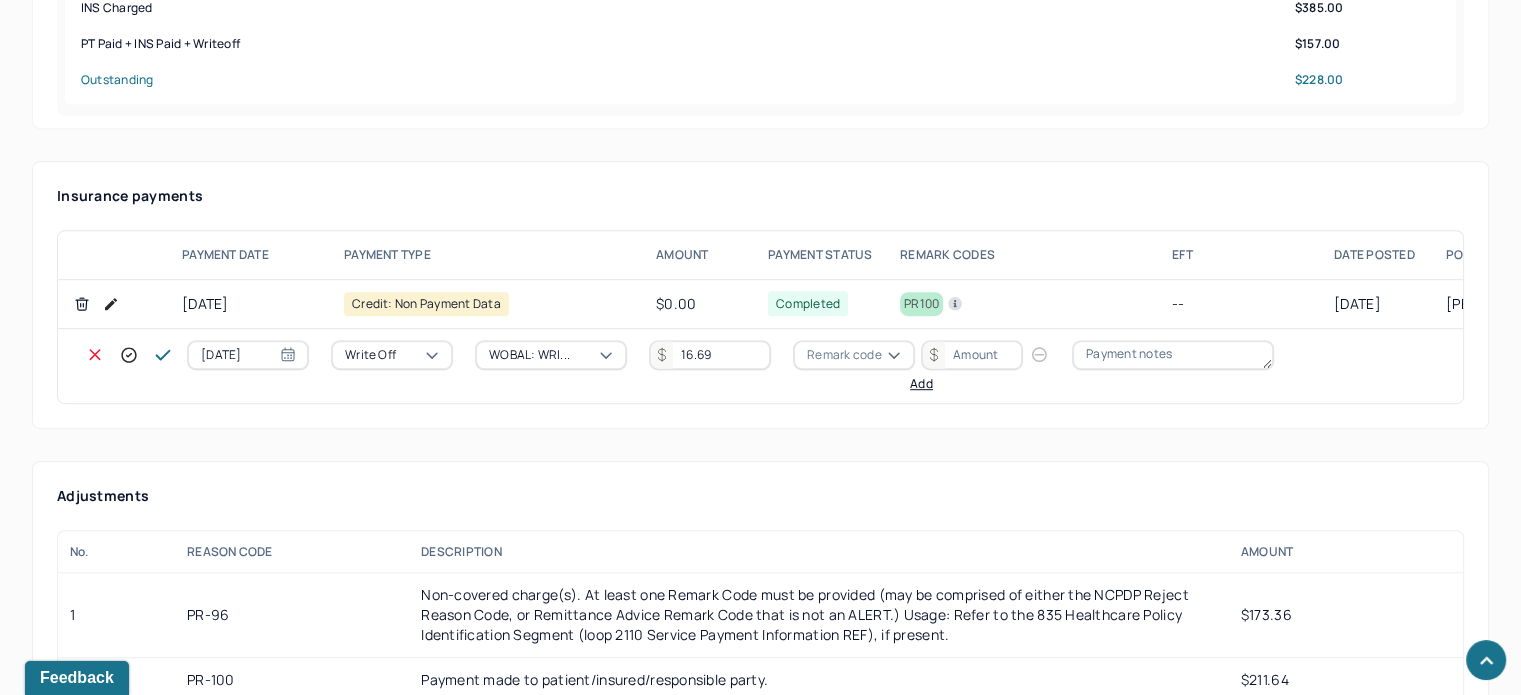 type on "16.69" 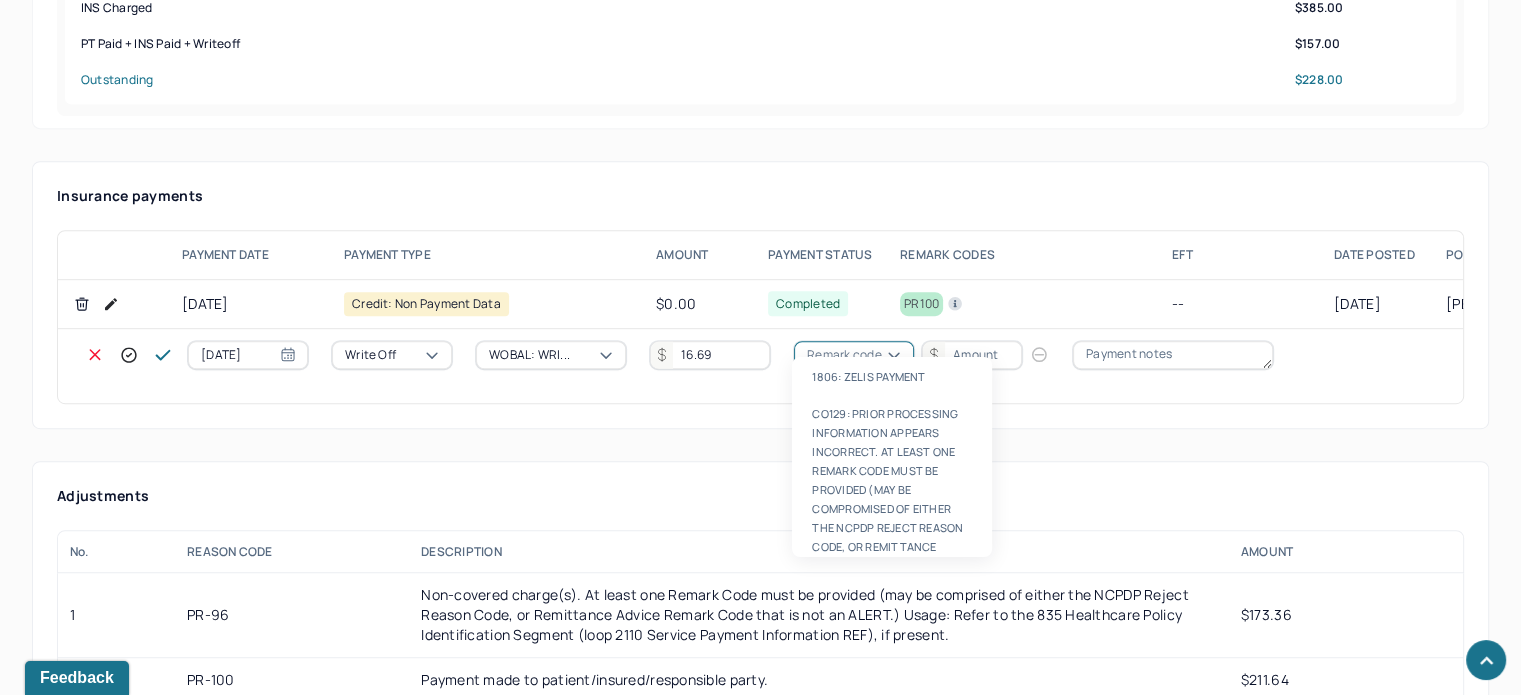 click on "Remark code" at bounding box center [844, 355] 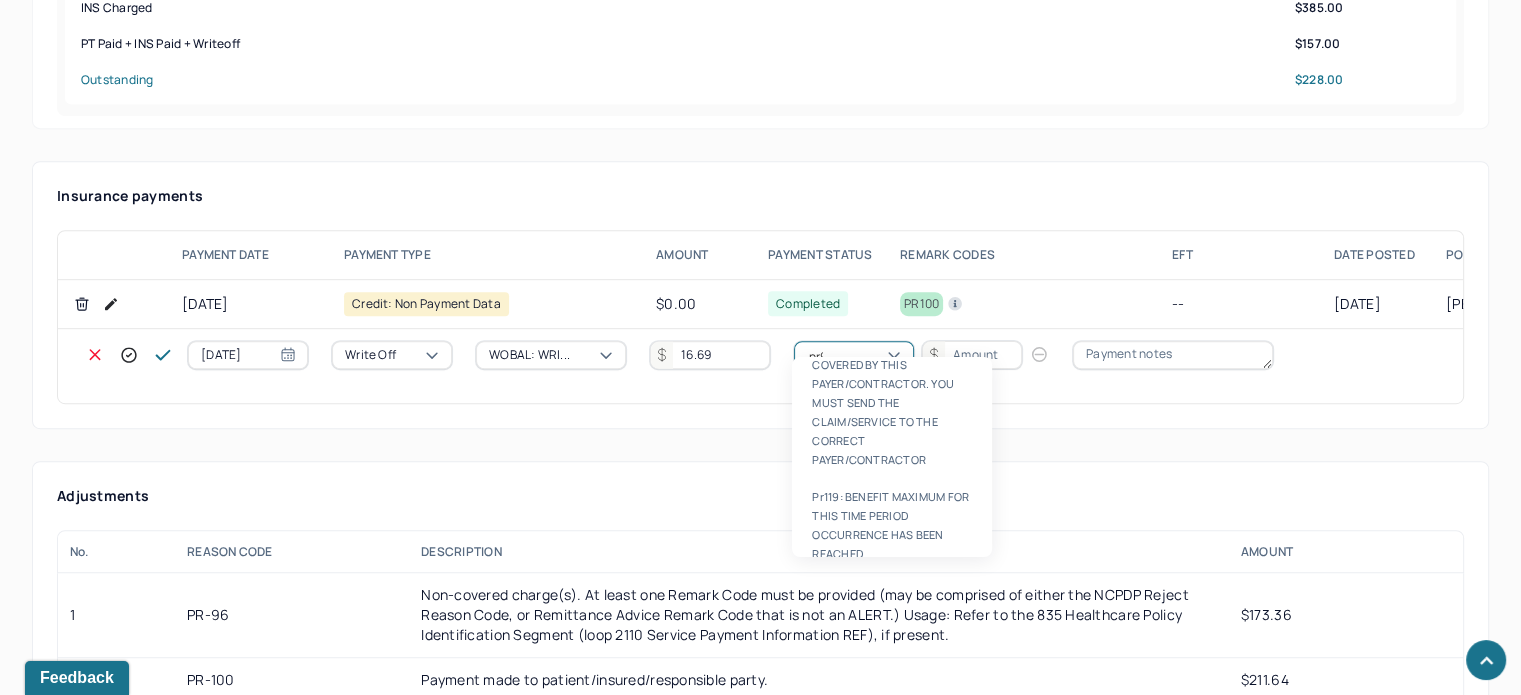 scroll, scrollTop: 84, scrollLeft: 0, axis: vertical 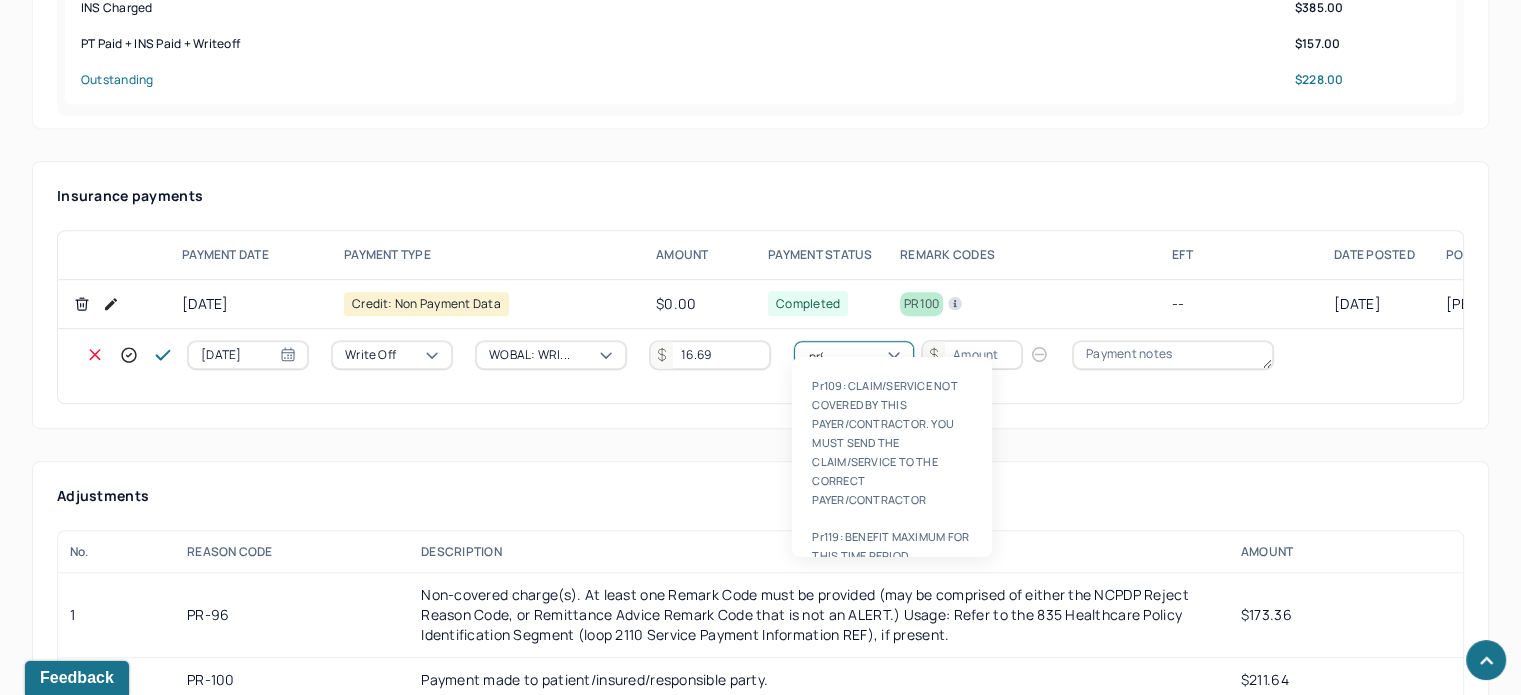 type on "pr96" 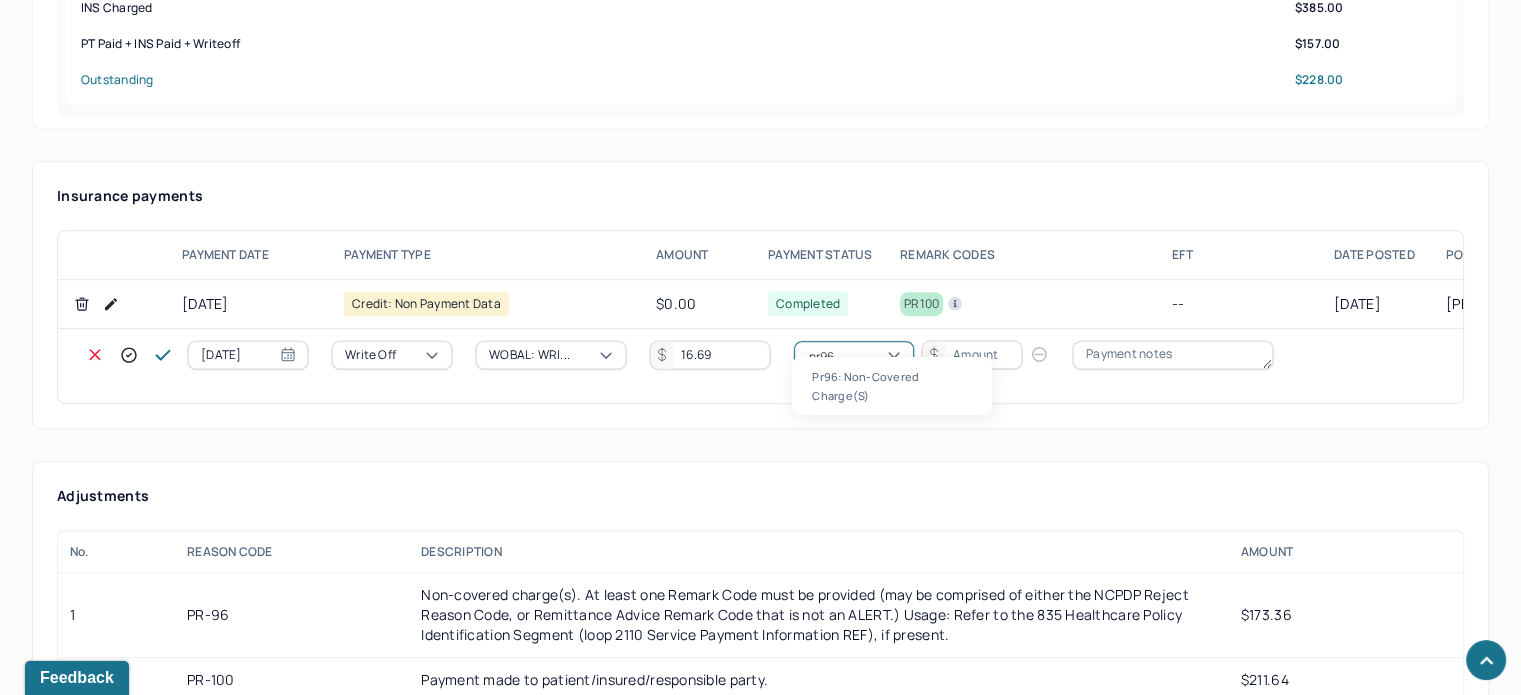 scroll, scrollTop: 0, scrollLeft: 0, axis: both 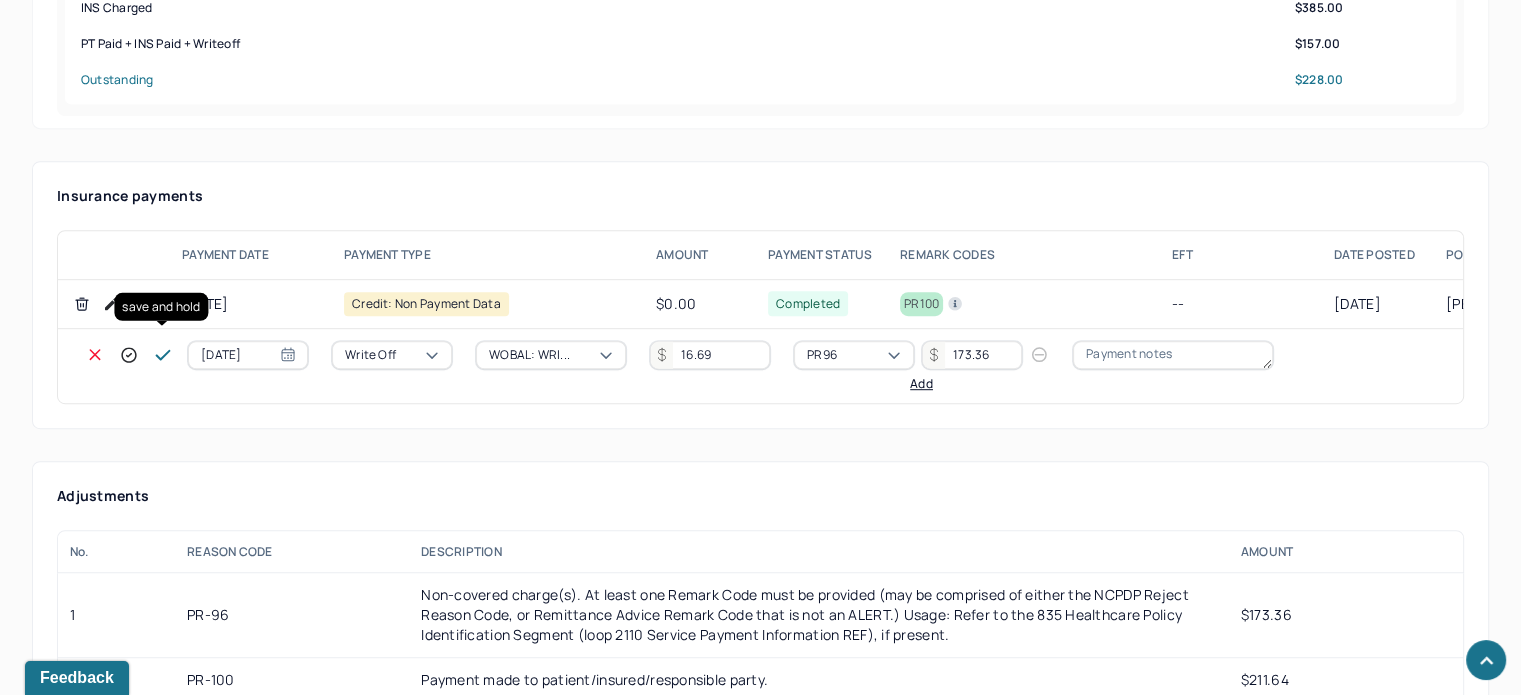 type on "173.36" 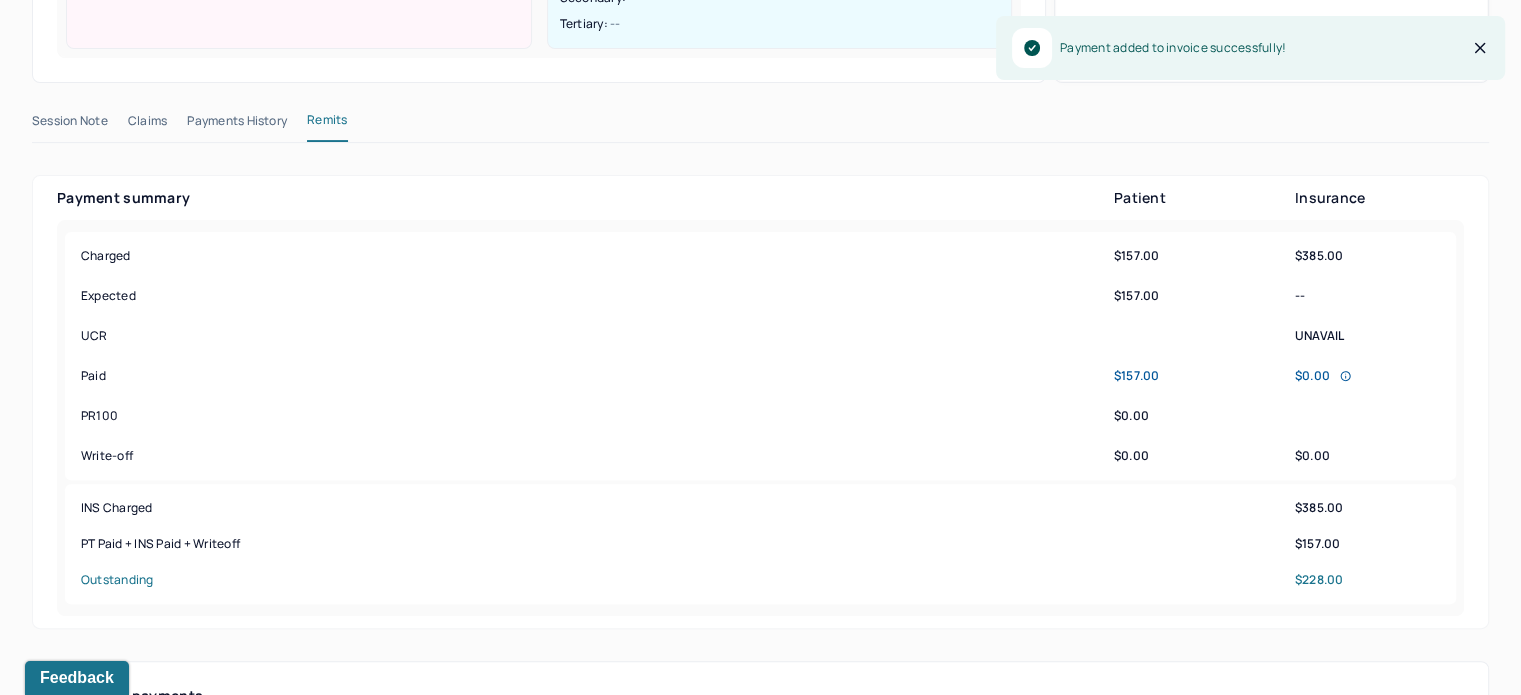 scroll, scrollTop: 200, scrollLeft: 0, axis: vertical 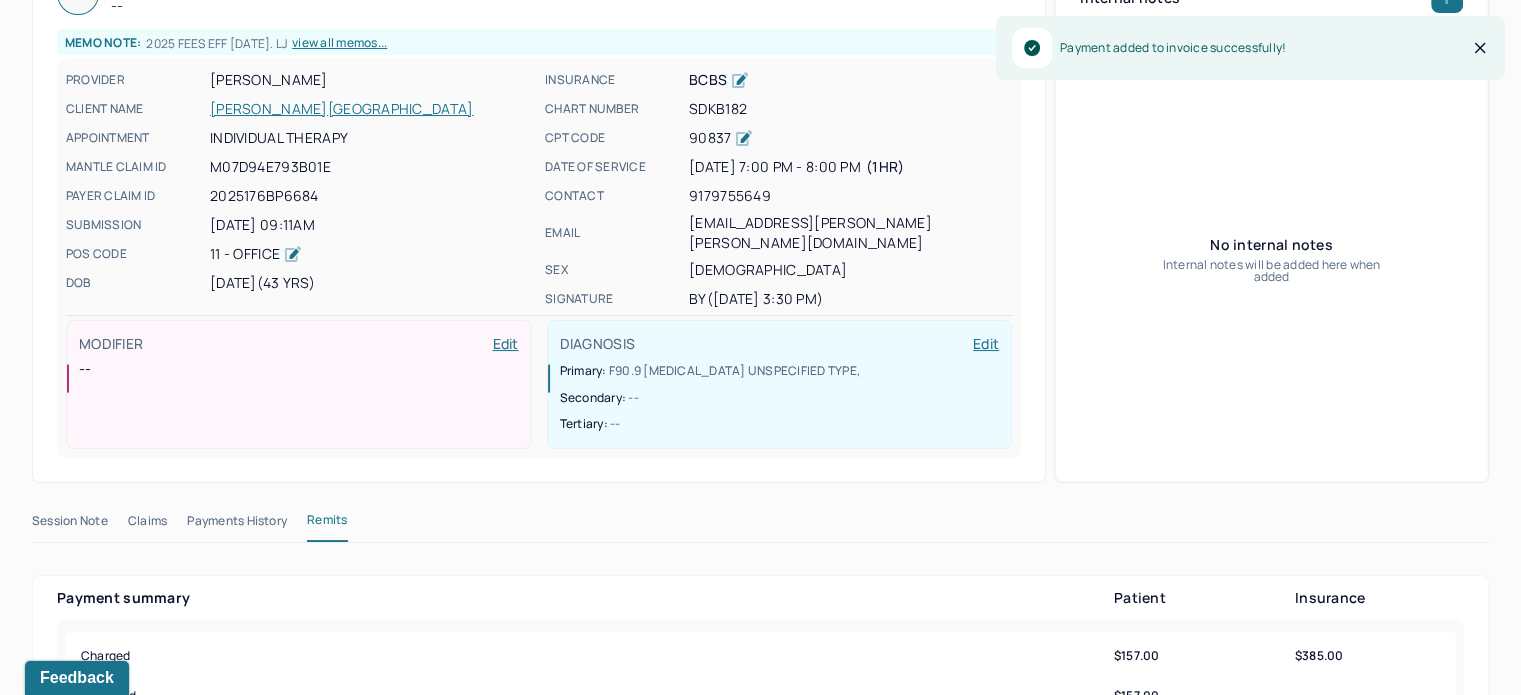 click on "SDKB182" at bounding box center (850, 109) 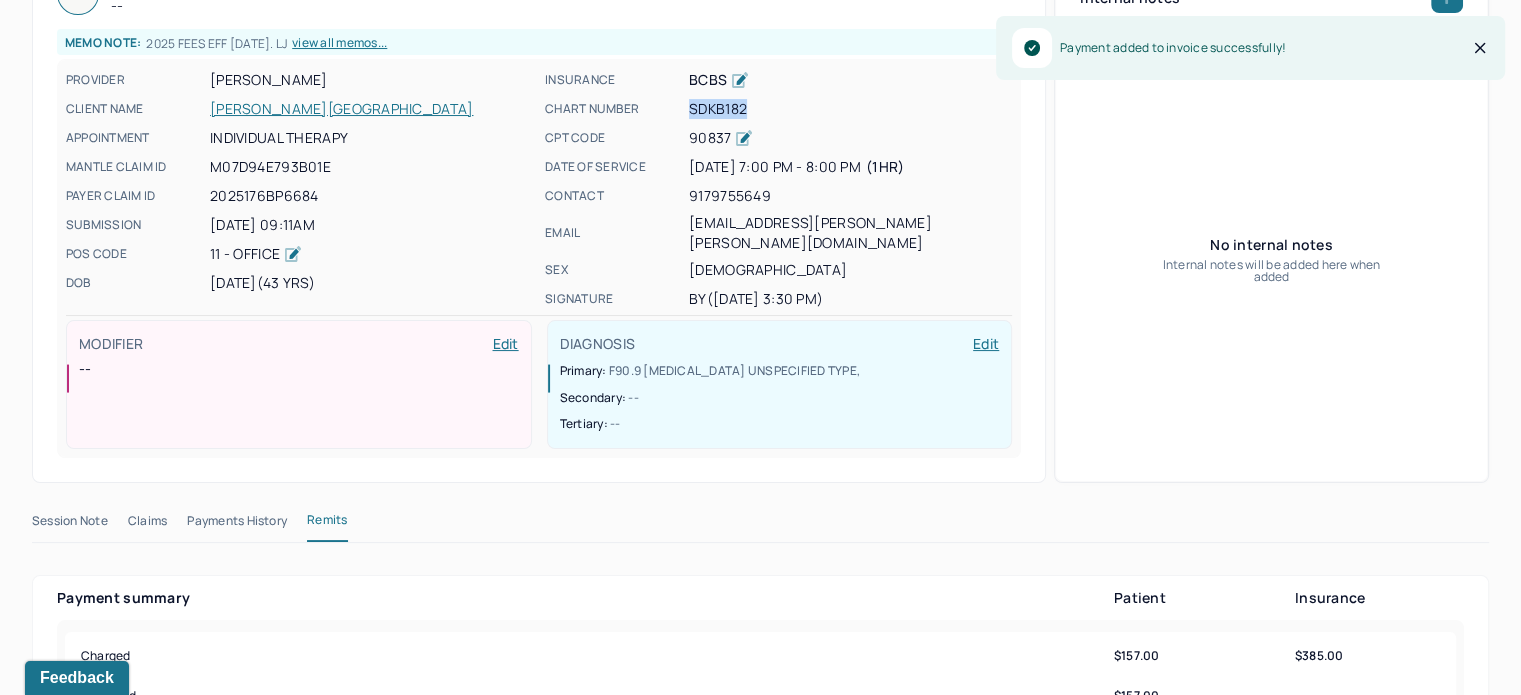 click on "SDKB182" at bounding box center (850, 109) 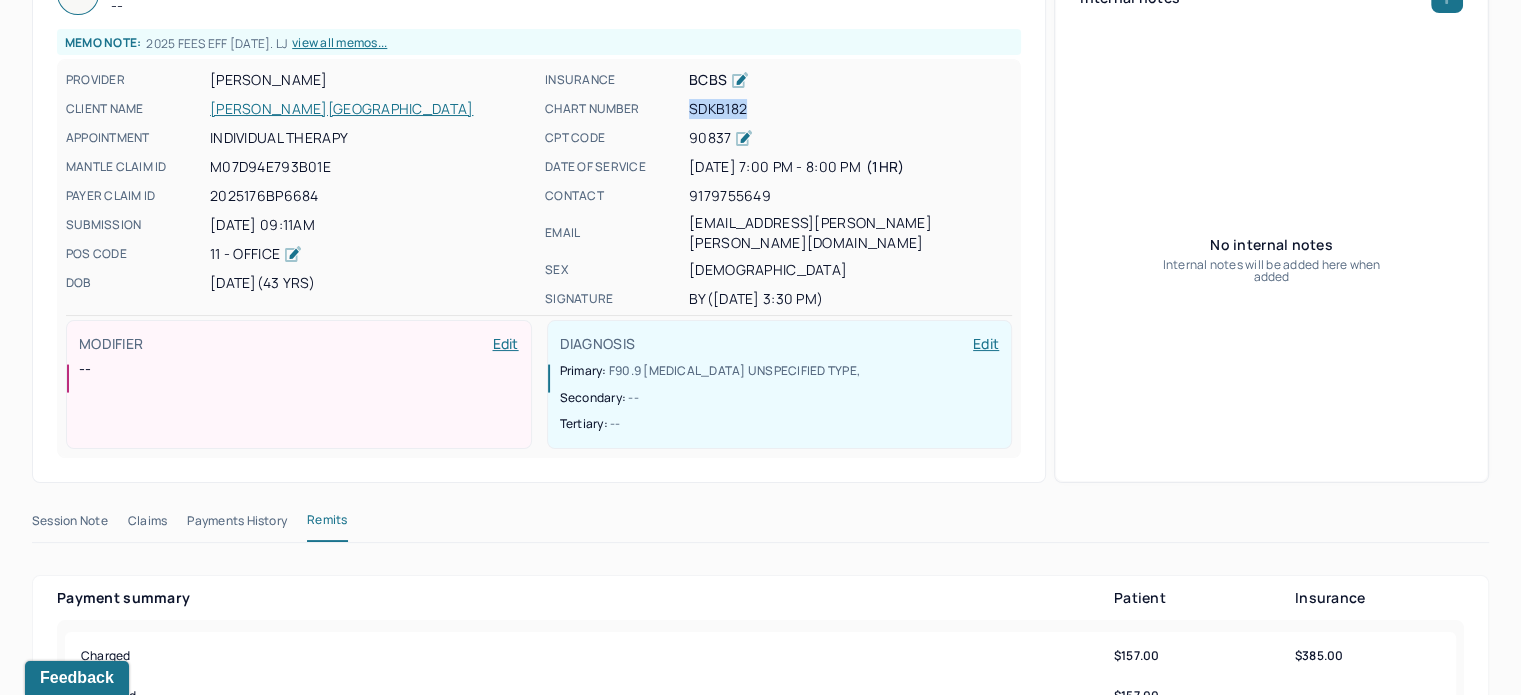 click on "Claims" at bounding box center [147, 525] 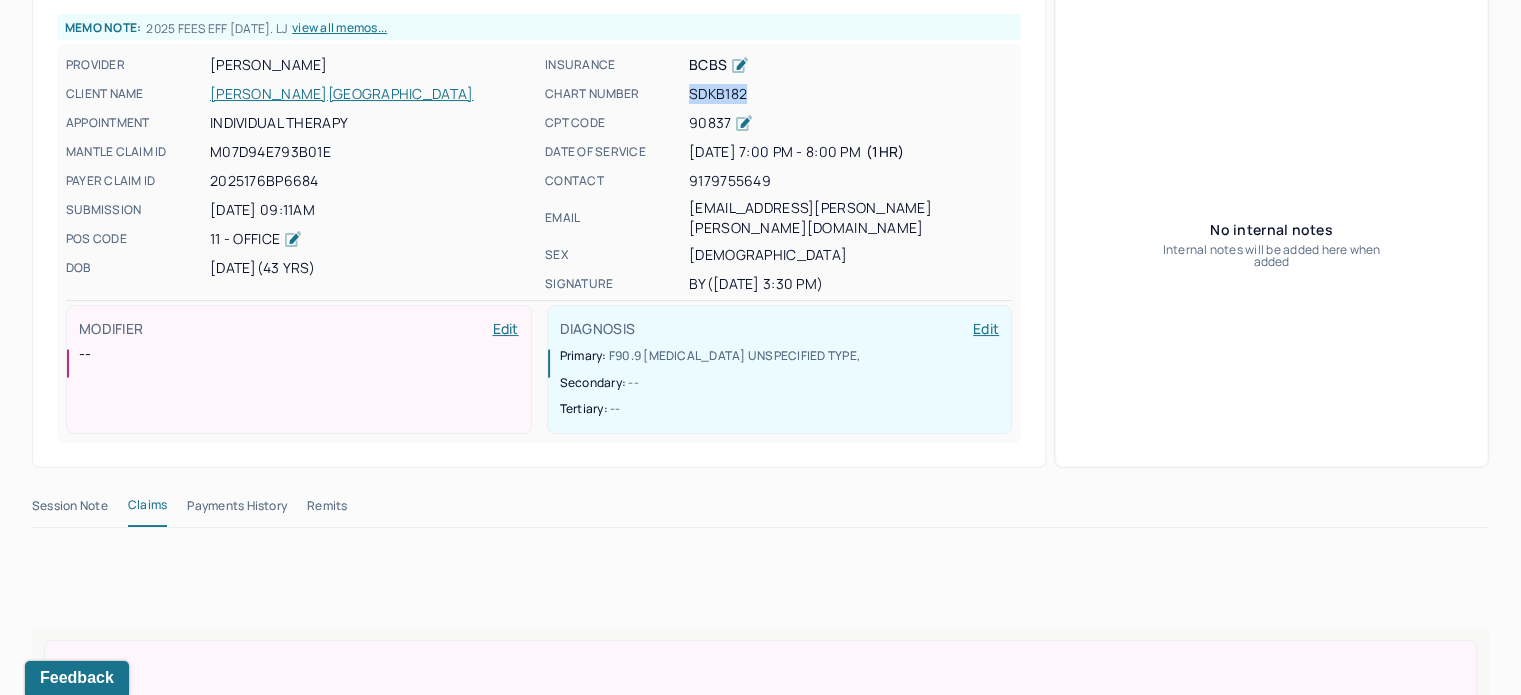 scroll, scrollTop: 700, scrollLeft: 0, axis: vertical 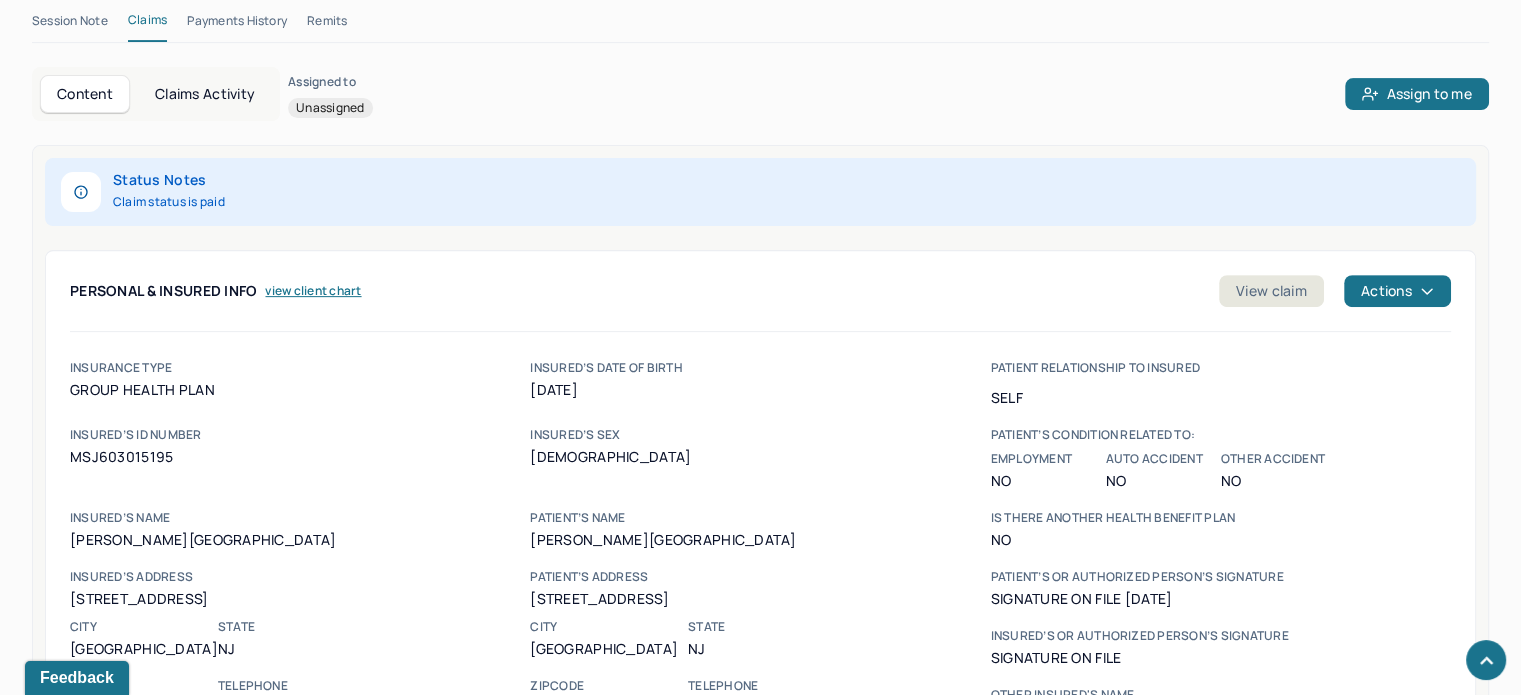 click on "MSJ603015195" at bounding box center (300, 457) 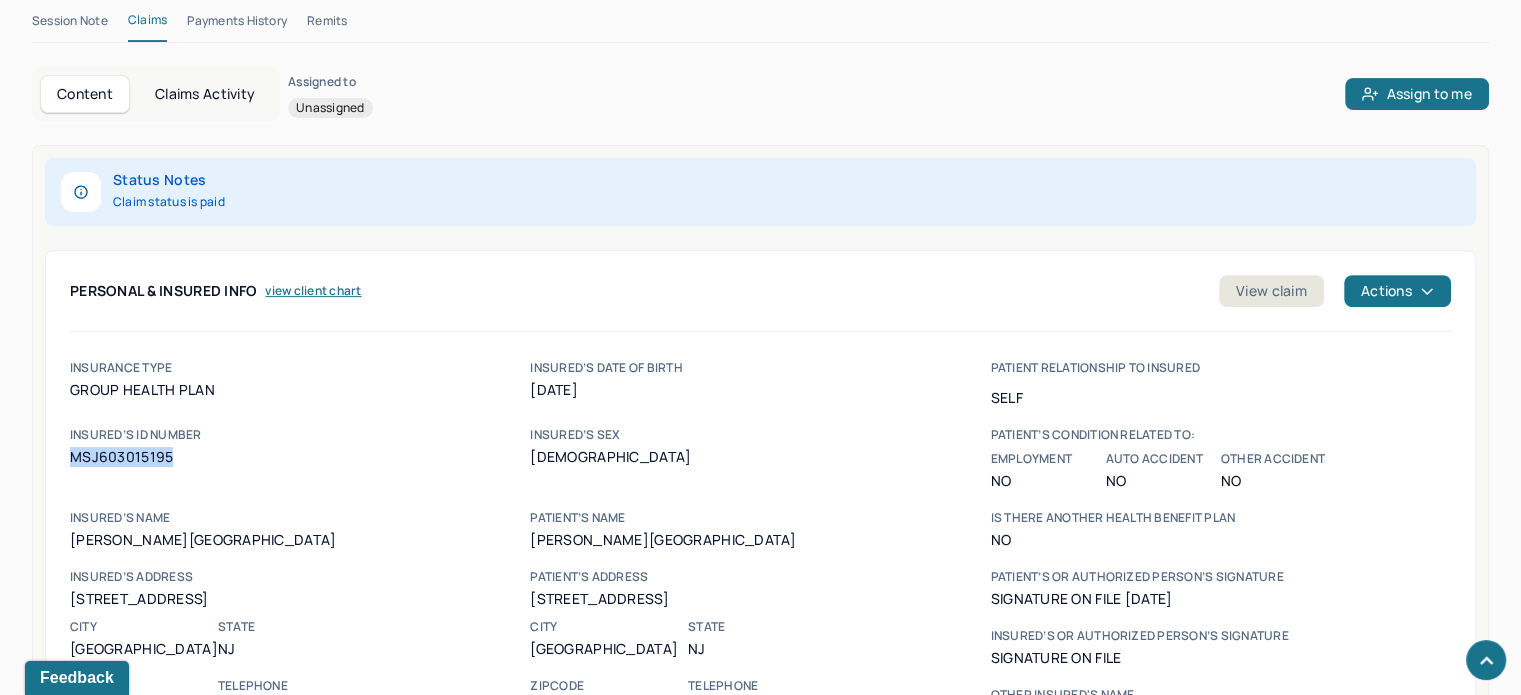 click on "MSJ603015195" at bounding box center (300, 457) 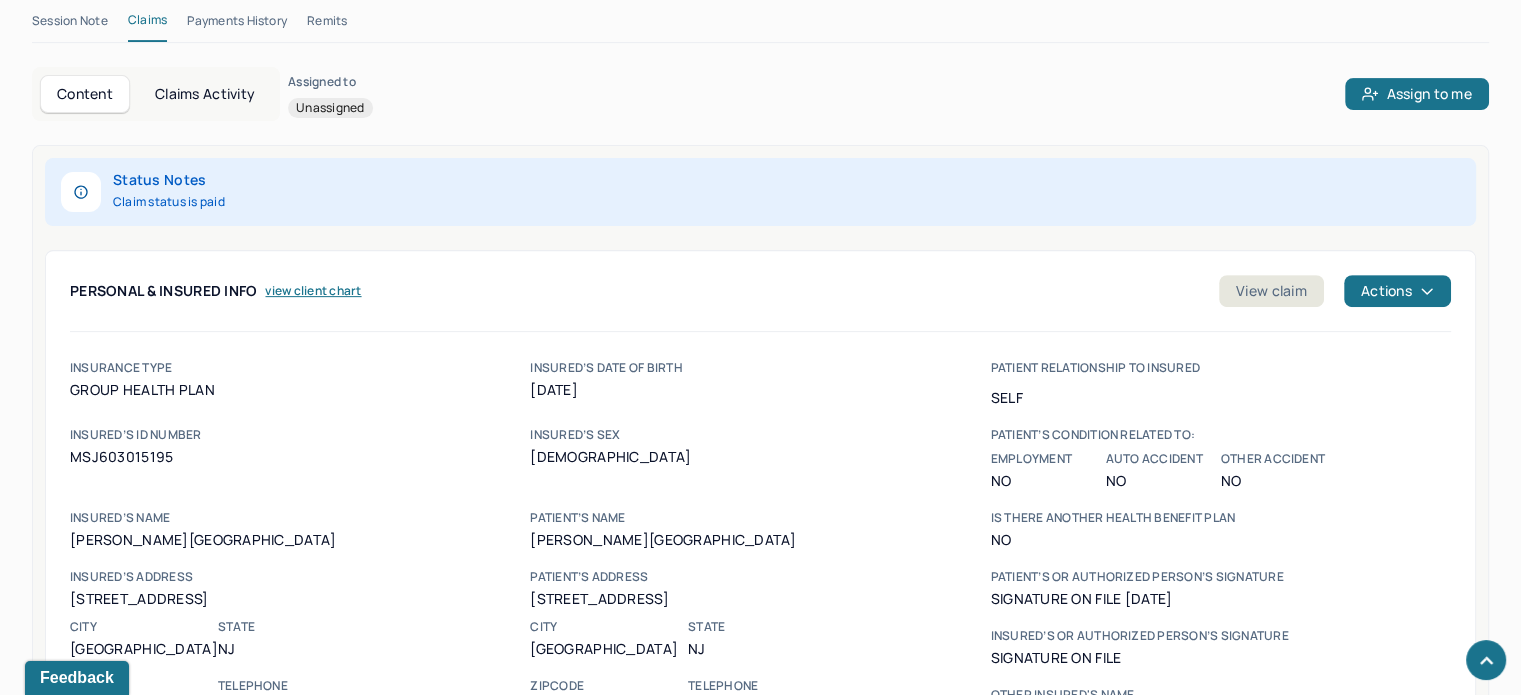 click on "Status Notes Claim status is paid Personal & Insured Info view client chart   View claim     Actions   insurance type group health plan INSURED’s date of birth [DEMOGRAPHIC_DATA] patient RELATIONSHIP TO INSURED Self INSURED’s ID NUMBER MSJ603015195 INSURED’s SEX [DEMOGRAPHIC_DATA] patient’s condition related to: Employment No Auto Accident No Other Accident No INSURED’s NAME [PERSON_NAME]  PATIENT’s NAME [PERSON_NAME]  Is there another health benefit plan No INSURED’s Address [STREET_ADDRESS][US_STATE] TELEPHONE [PHONE_NUMBER] Insured's Policy Group or FECA number -- Insurance Plan Name or Program Name MICROSOFT Other claim Id (Designated by Nucc) -- PATIENT’s Address [STREET_ADDRESS][US_STATE] TELEPHONE [PHONE_NUMBER] PATIENT’s date of birth [DEMOGRAPHIC_DATA] PATIENT’s SEX [DEMOGRAPHIC_DATA] Claims codes (Designated by NUCC) -- Reserved for nucc use -- Patient’s or authorized person’s signature SIGNATURE ON FILE [DATE] SIGNATURE ON FILE --   --" at bounding box center [760, 1225] 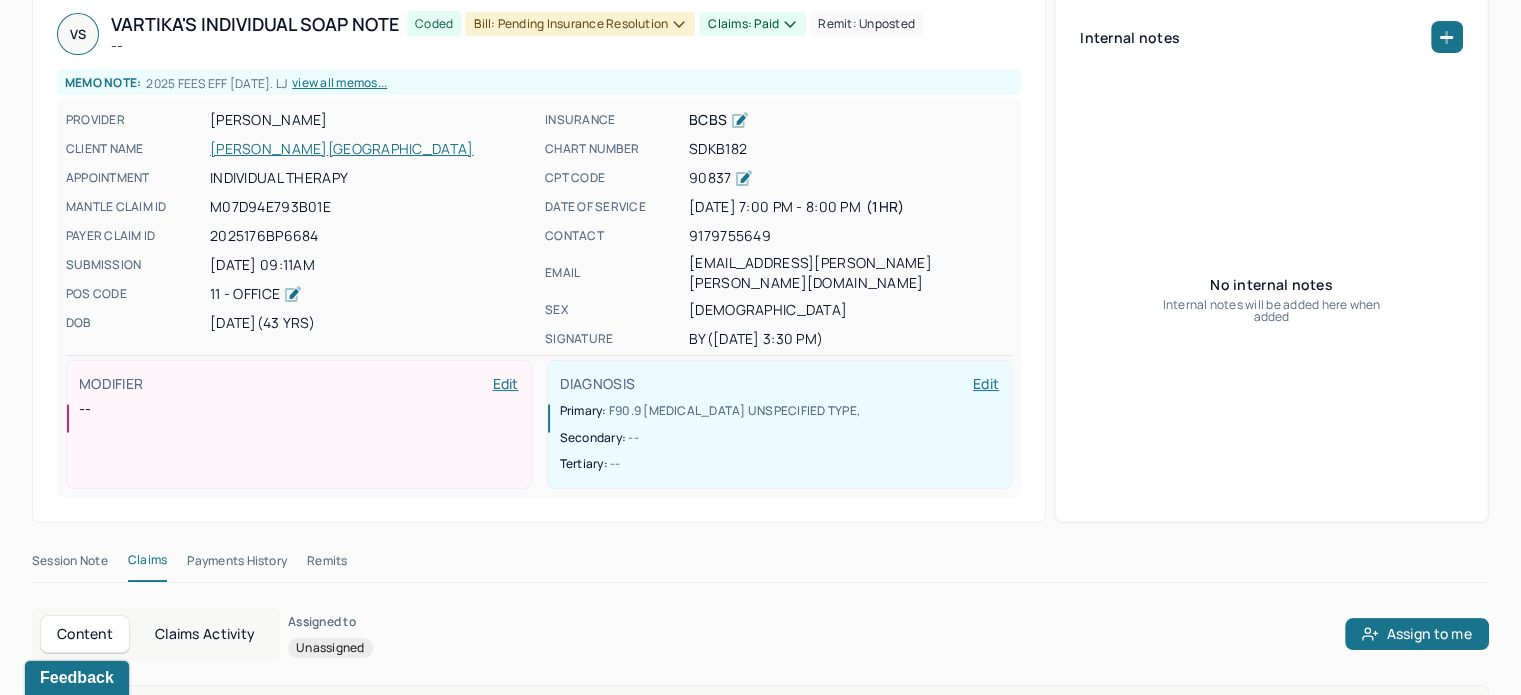 scroll, scrollTop: 0, scrollLeft: 0, axis: both 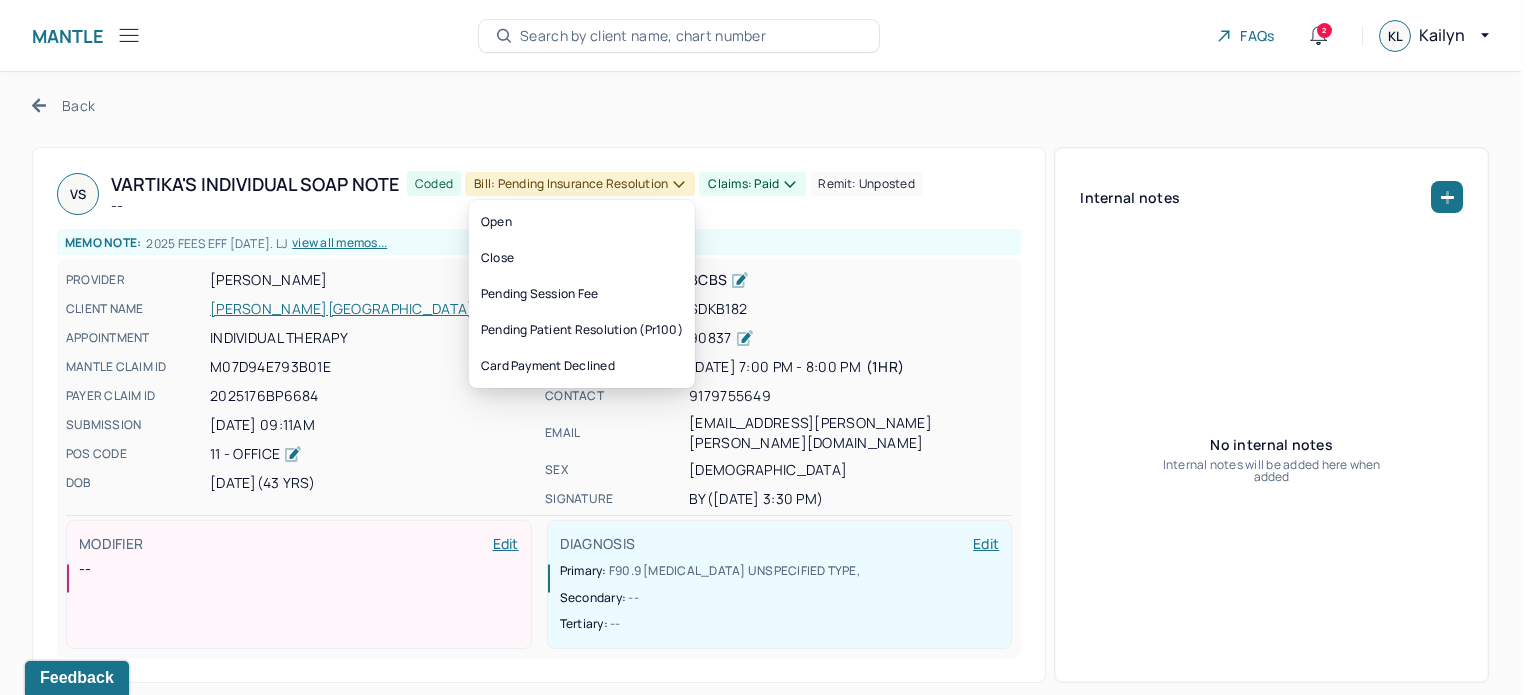 click on "Bill: Pending Insurance Resolution" at bounding box center [580, 184] 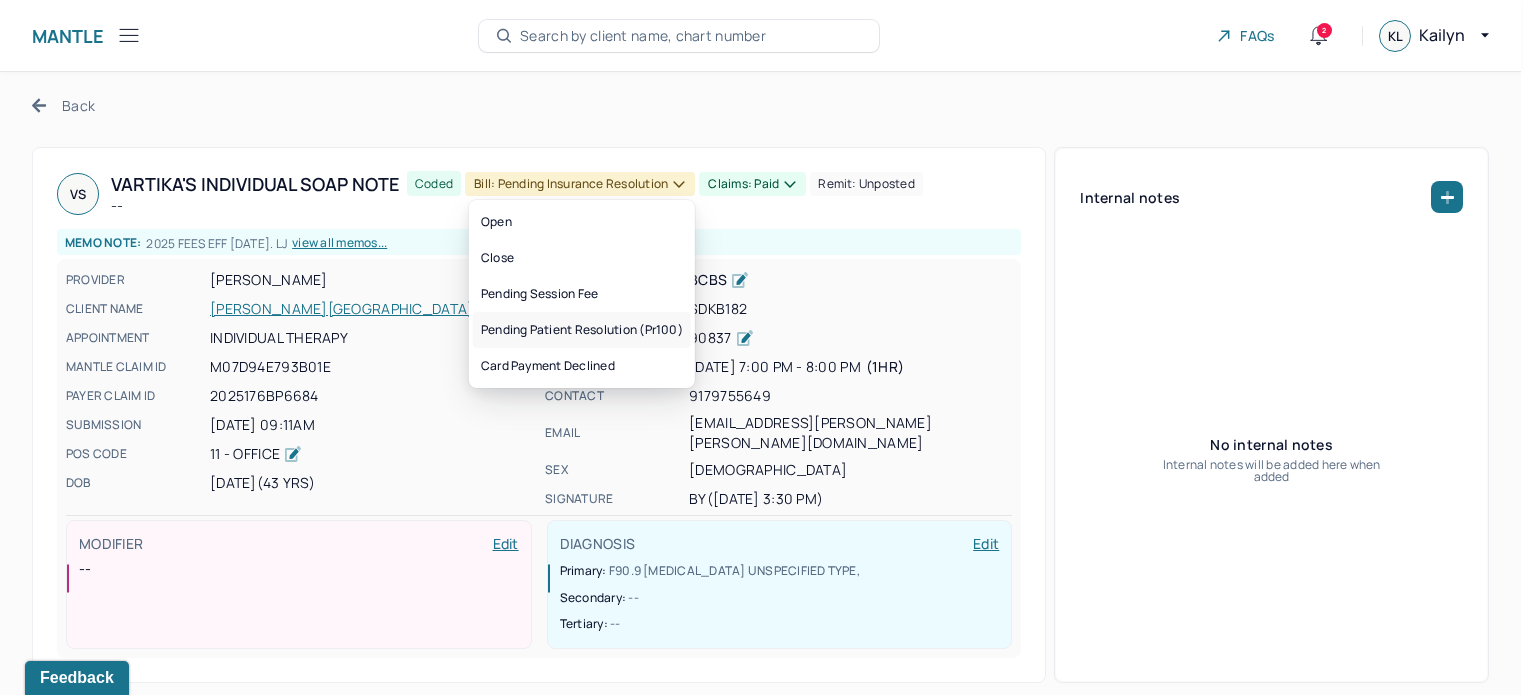 click on "Pending patient resolution (pr100)" at bounding box center (582, 330) 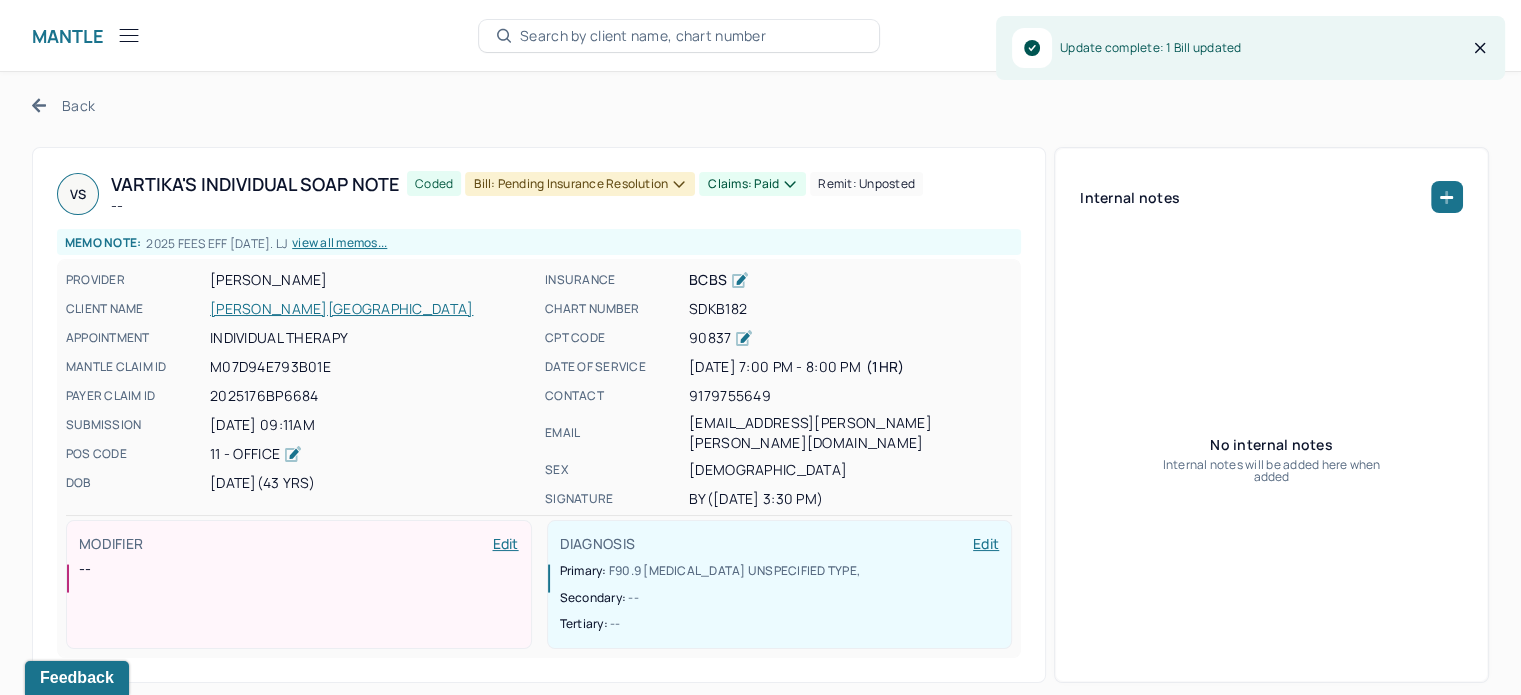 click on "Back" at bounding box center [63, 105] 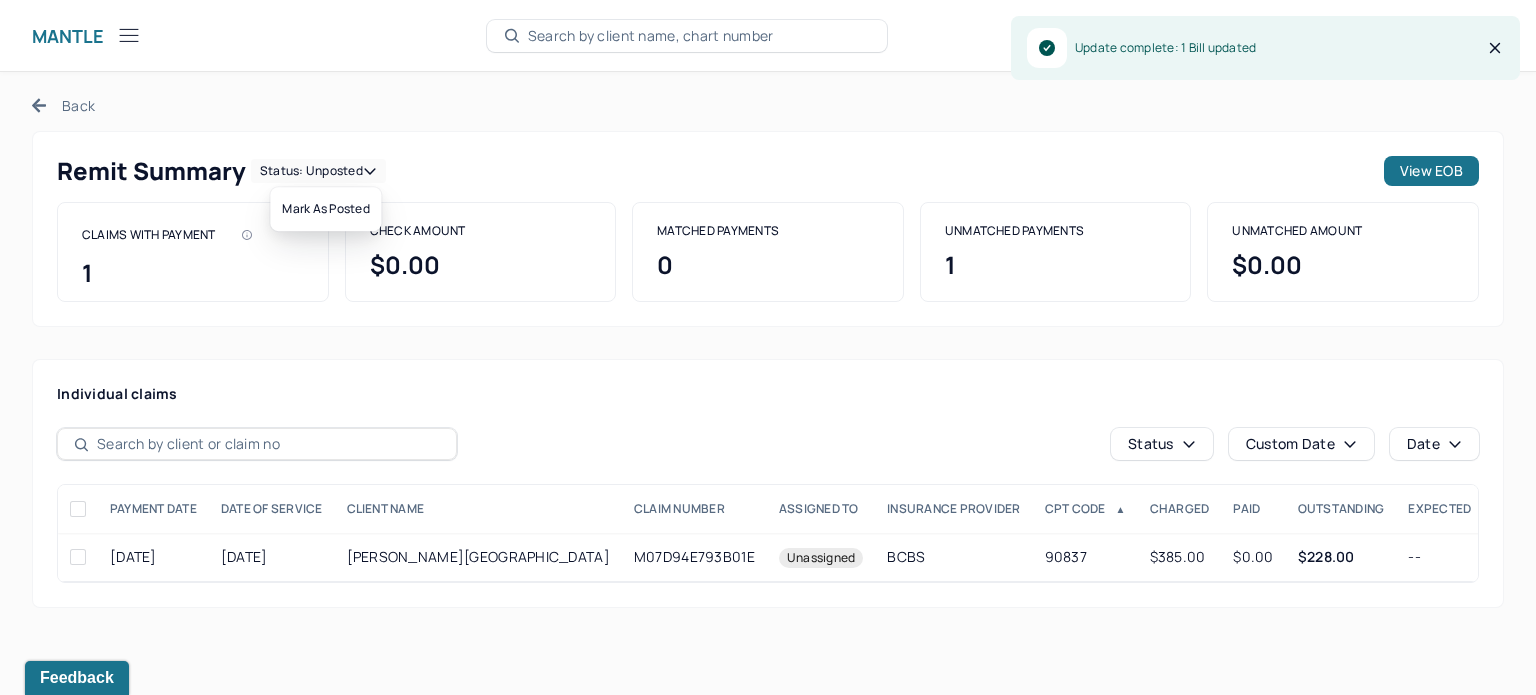 click on "Status: unposted" at bounding box center (318, 171) 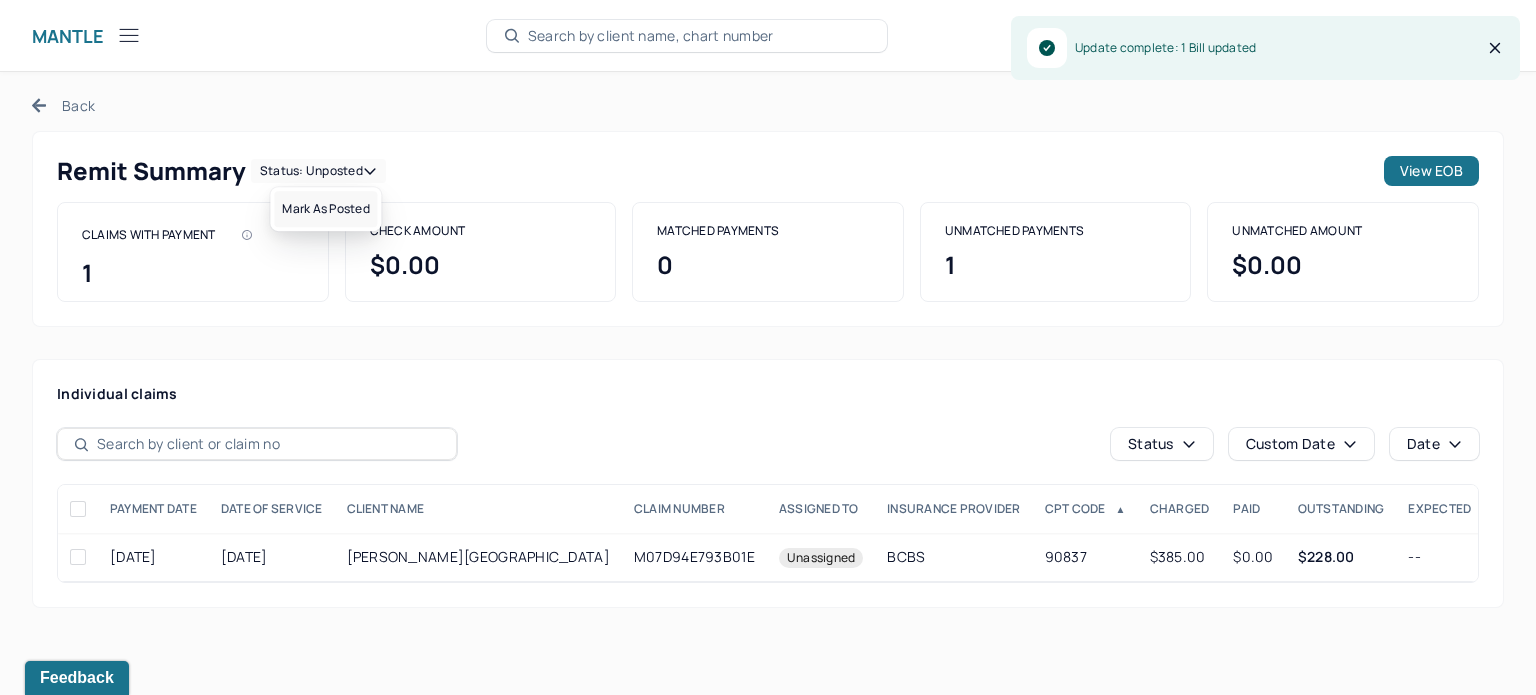 click on "Mark as Posted" at bounding box center (325, 209) 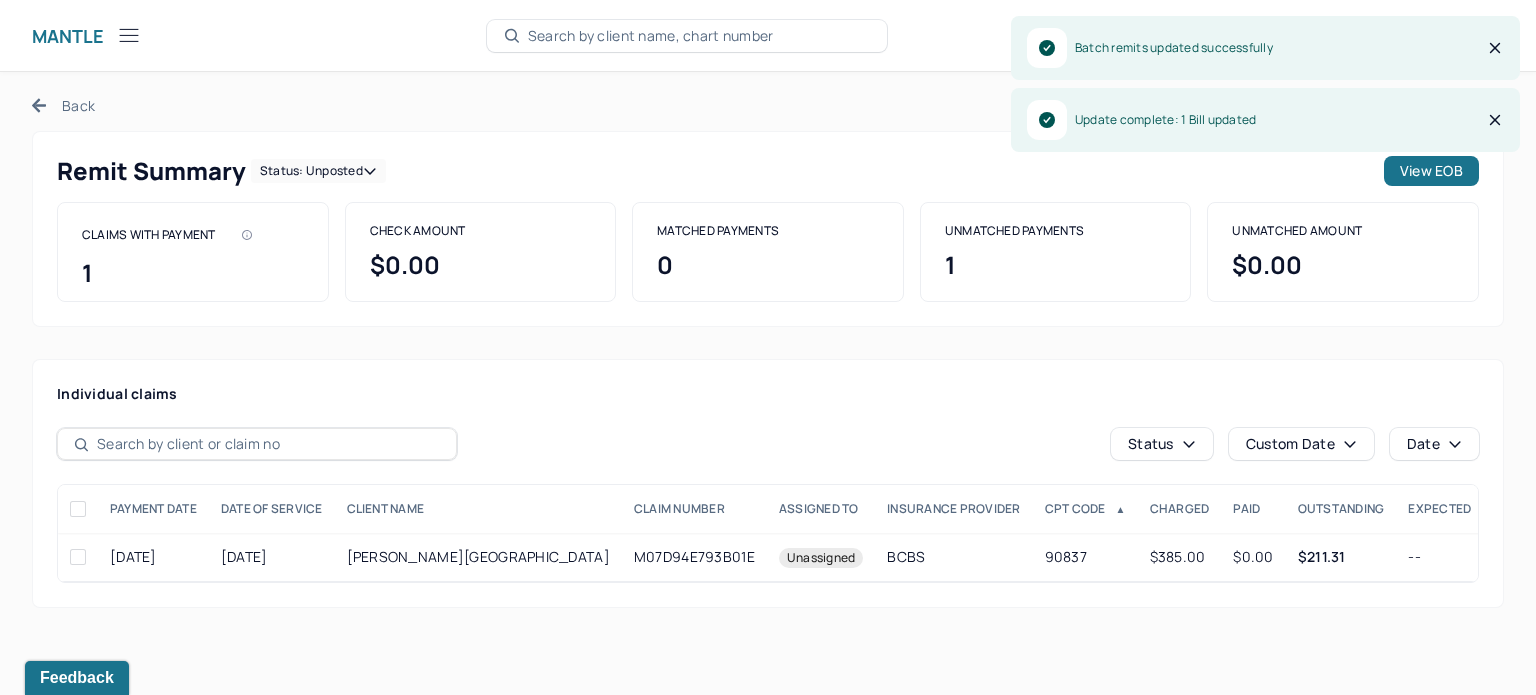 click on "Back" at bounding box center (63, 105) 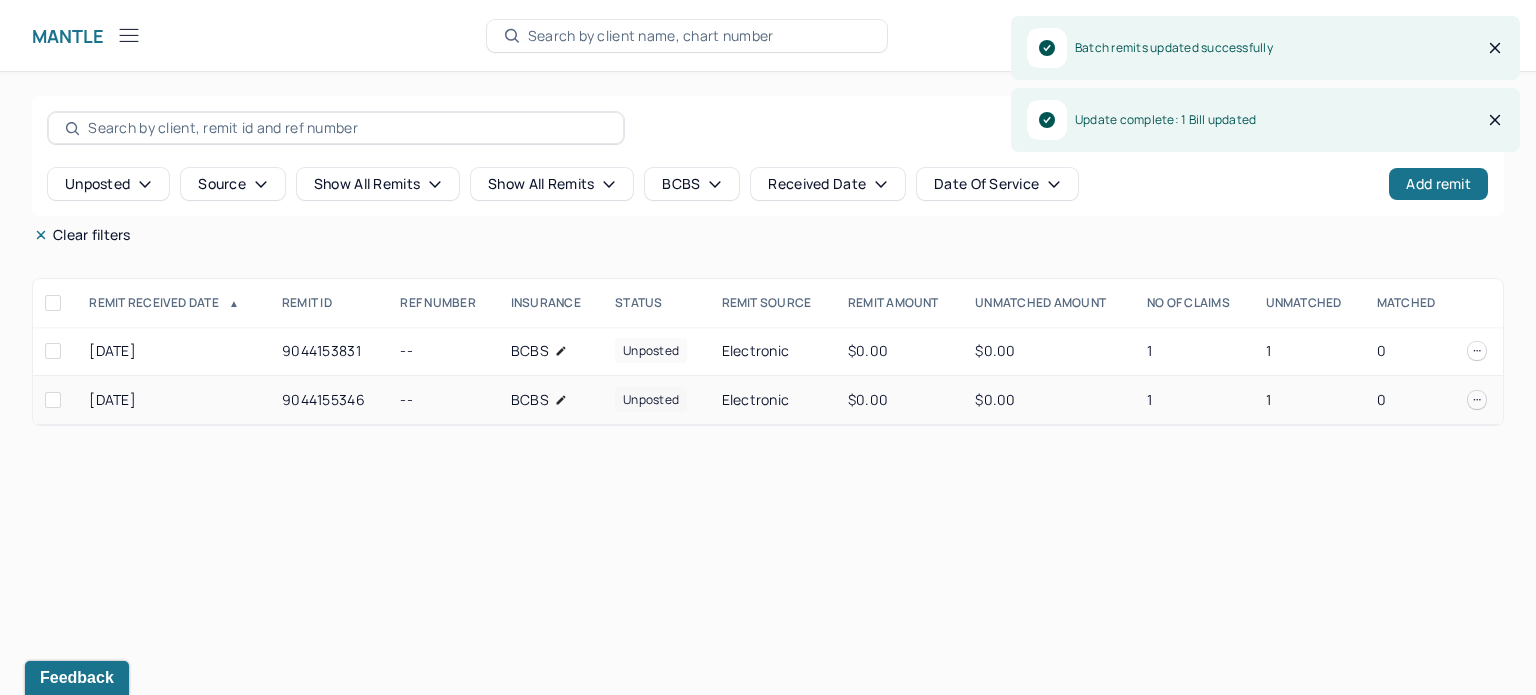 click on "1" at bounding box center [1194, 400] 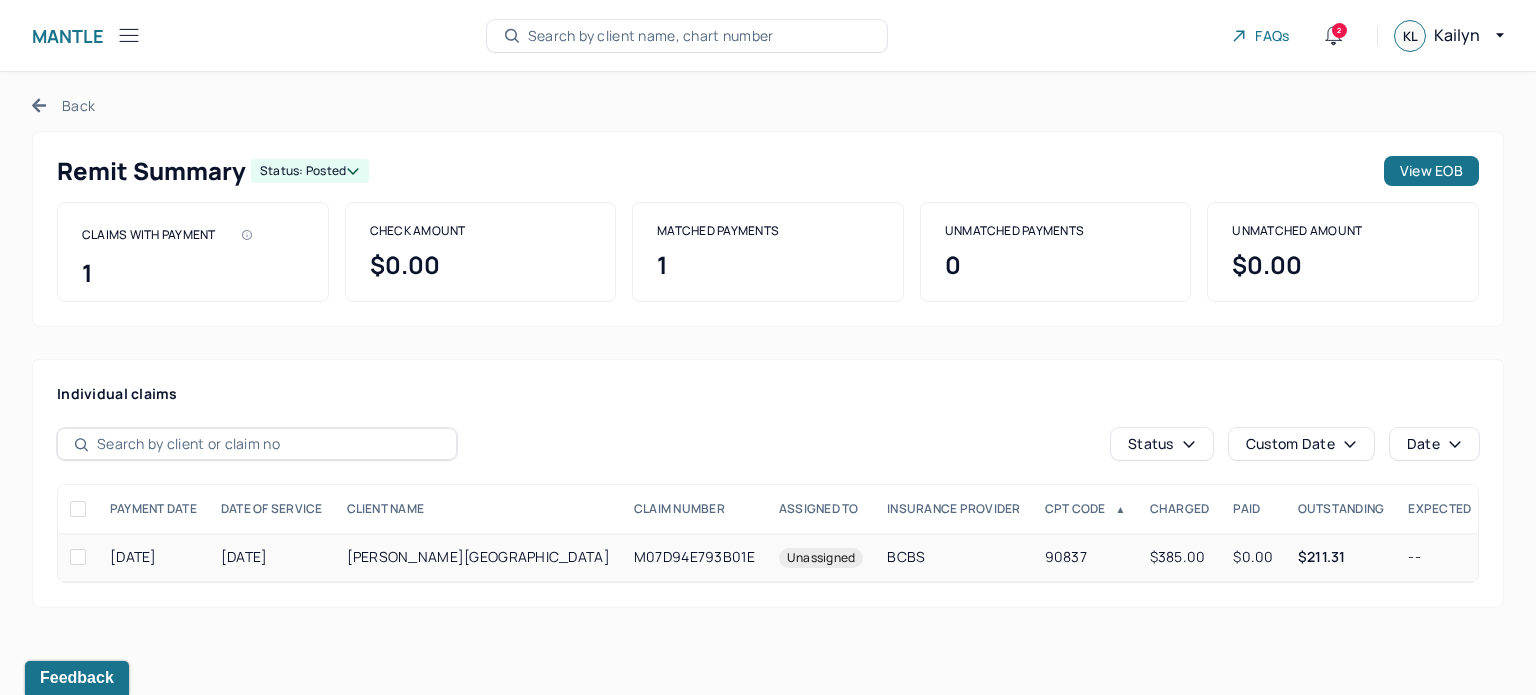 click on "Unassigned" at bounding box center [821, 557] 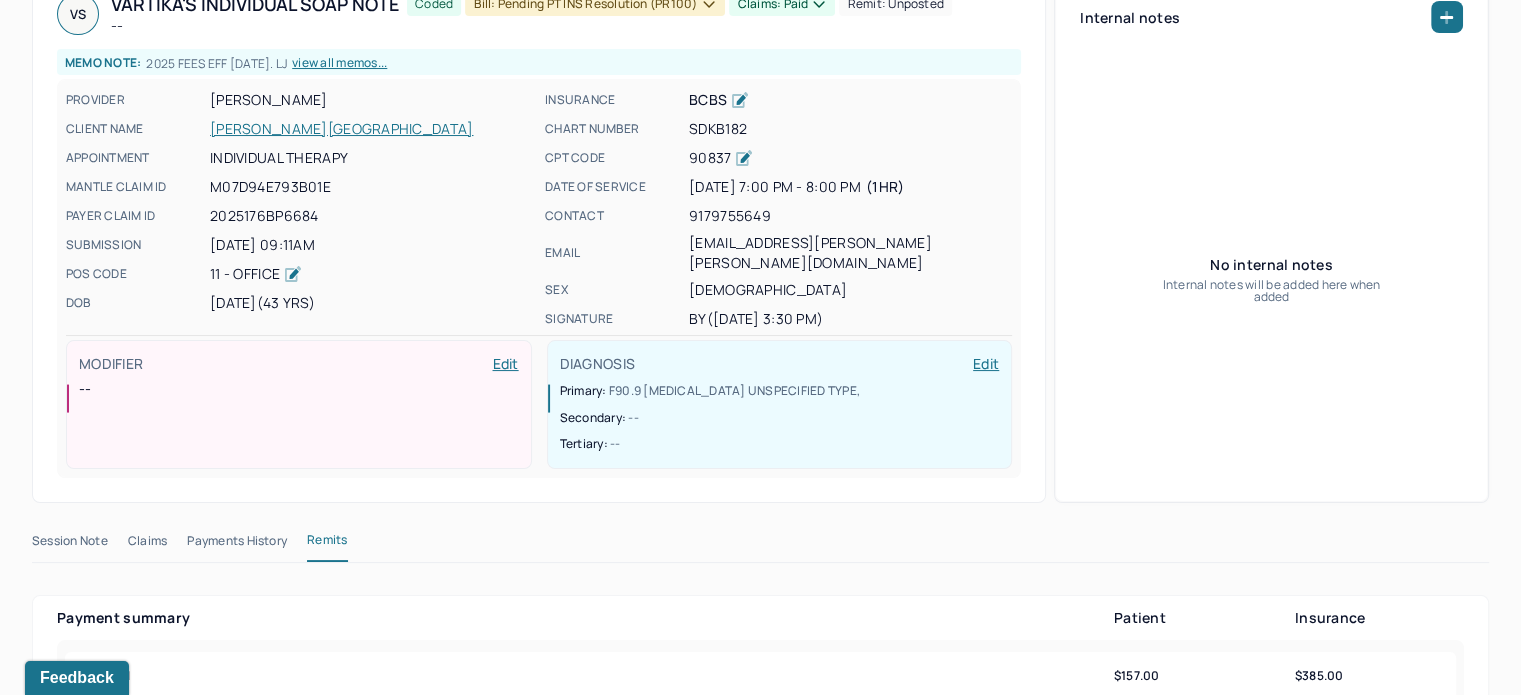scroll, scrollTop: 0, scrollLeft: 0, axis: both 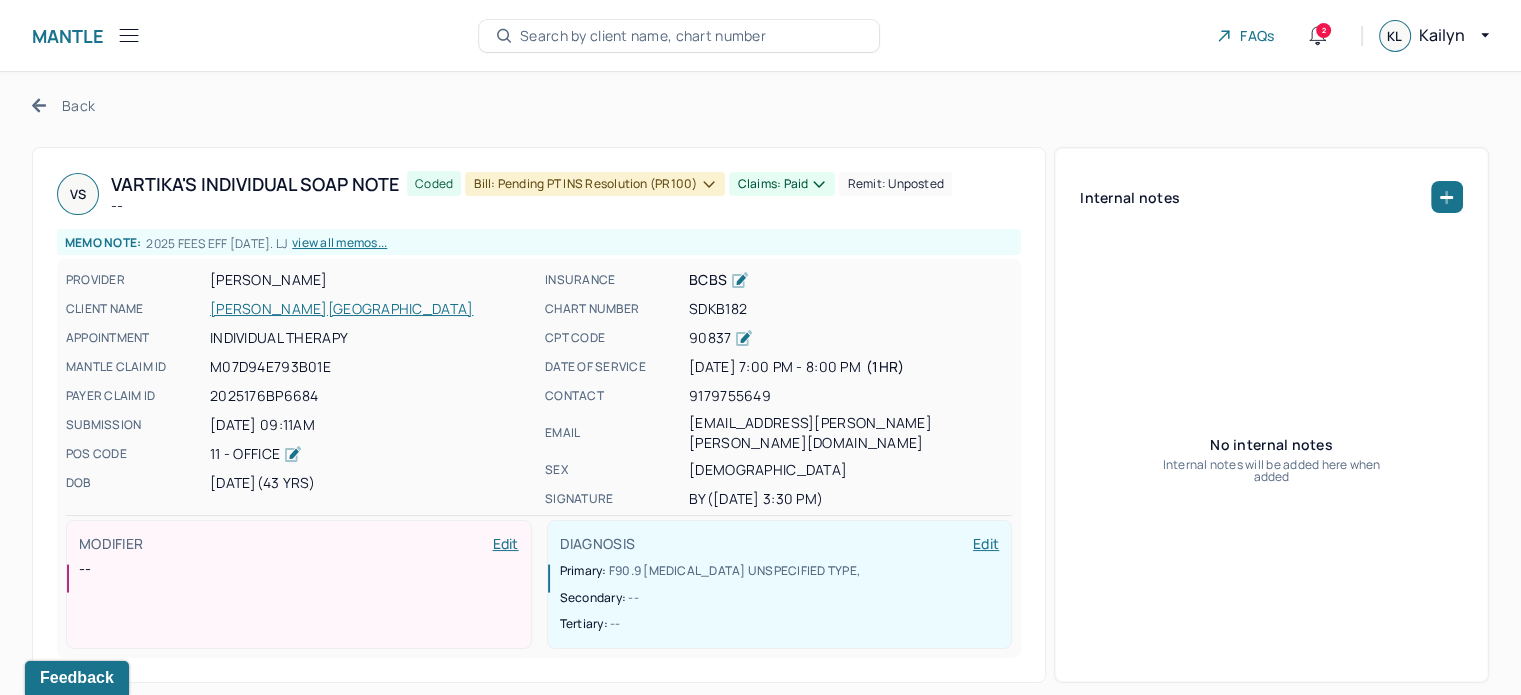 click on "Back" at bounding box center (63, 105) 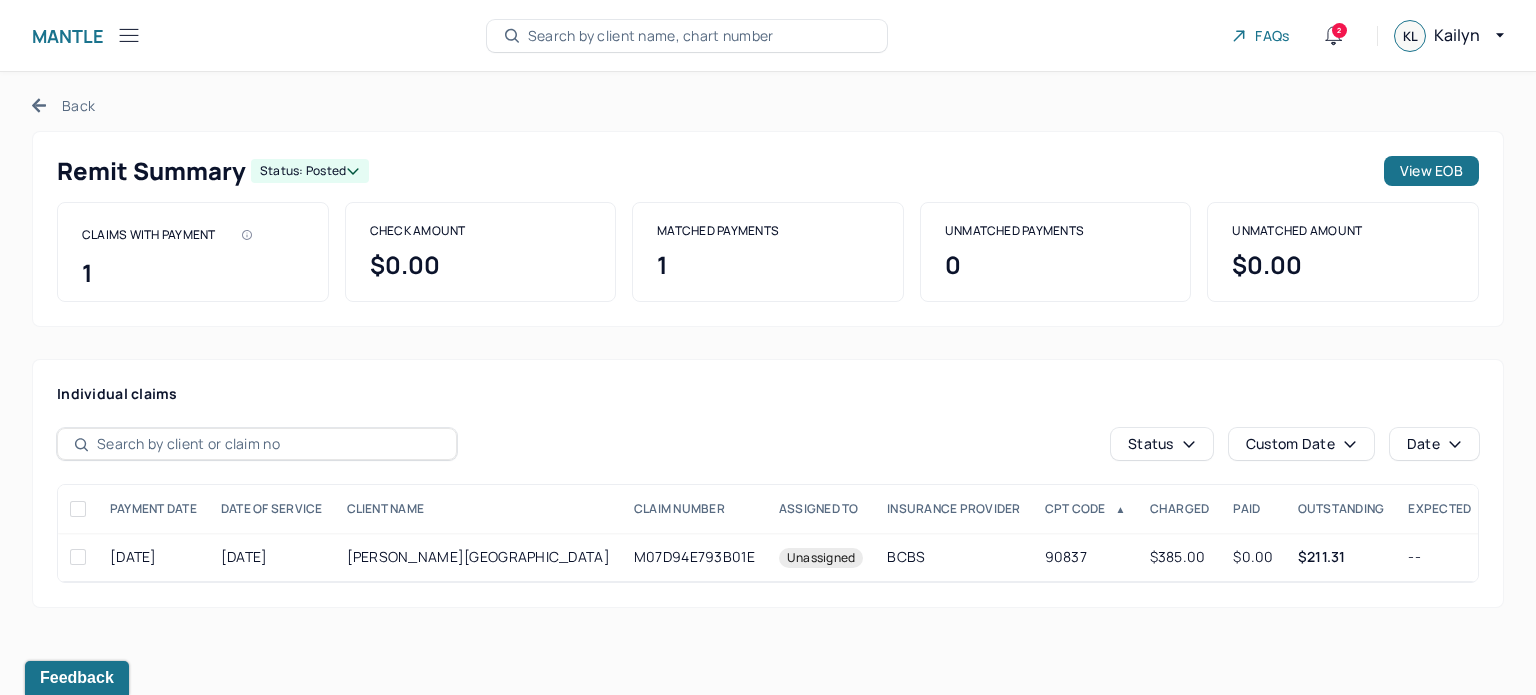 click on "Back" at bounding box center [63, 105] 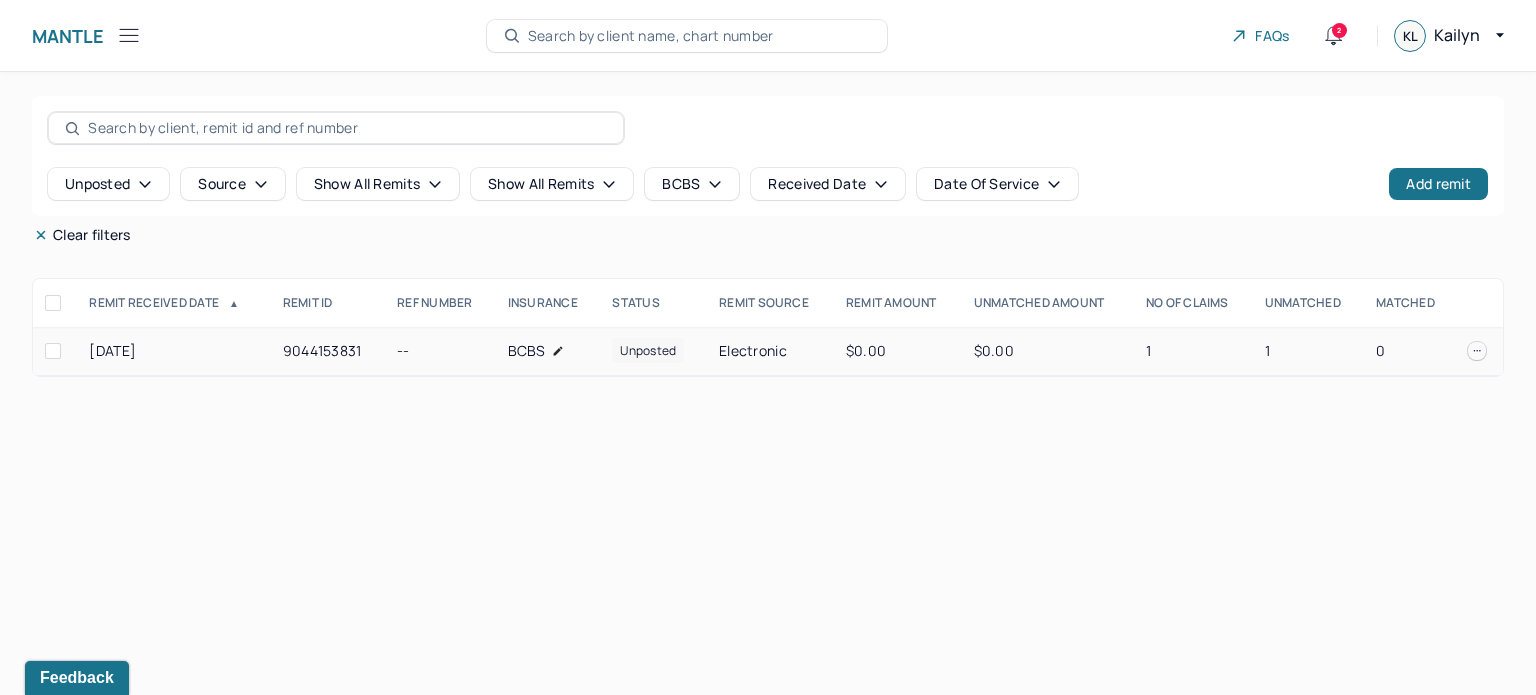 click on "Electronic" at bounding box center [770, 351] 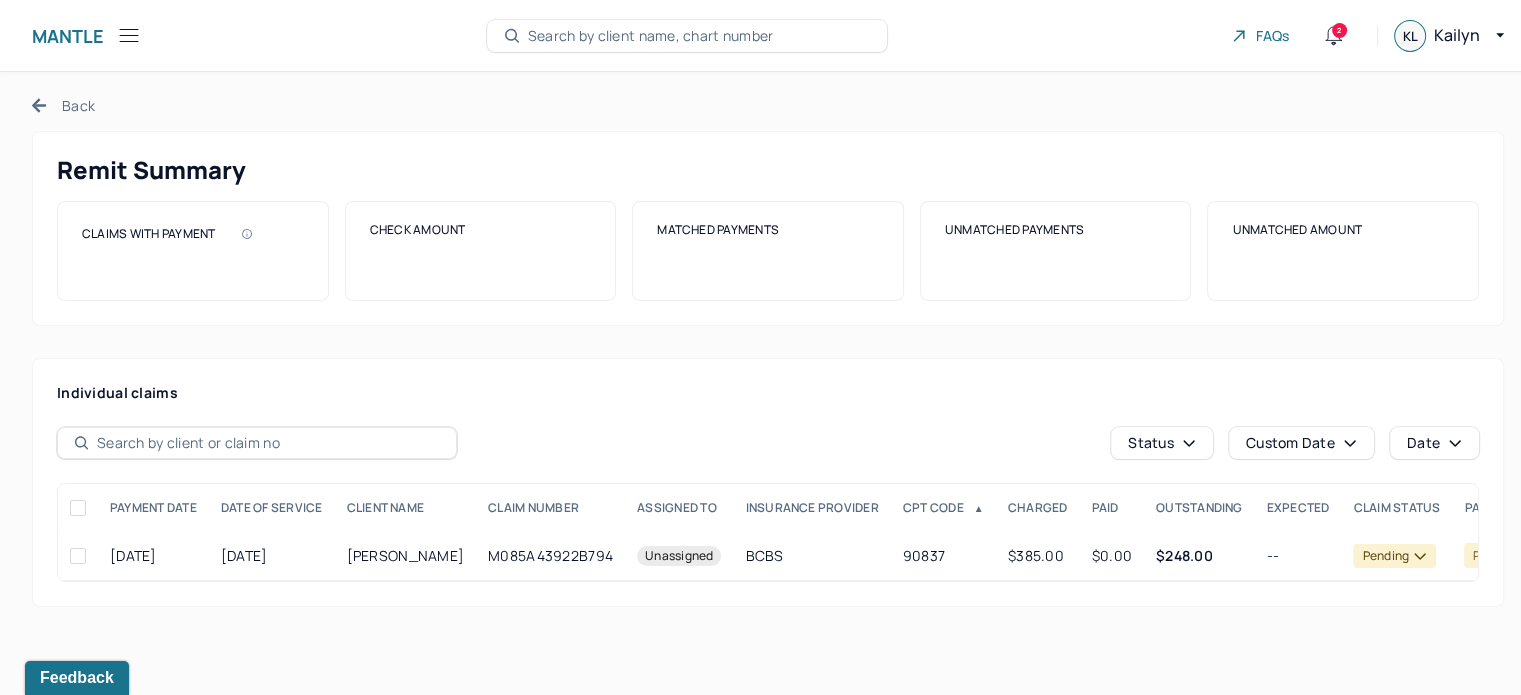 scroll, scrollTop: 0, scrollLeft: 0, axis: both 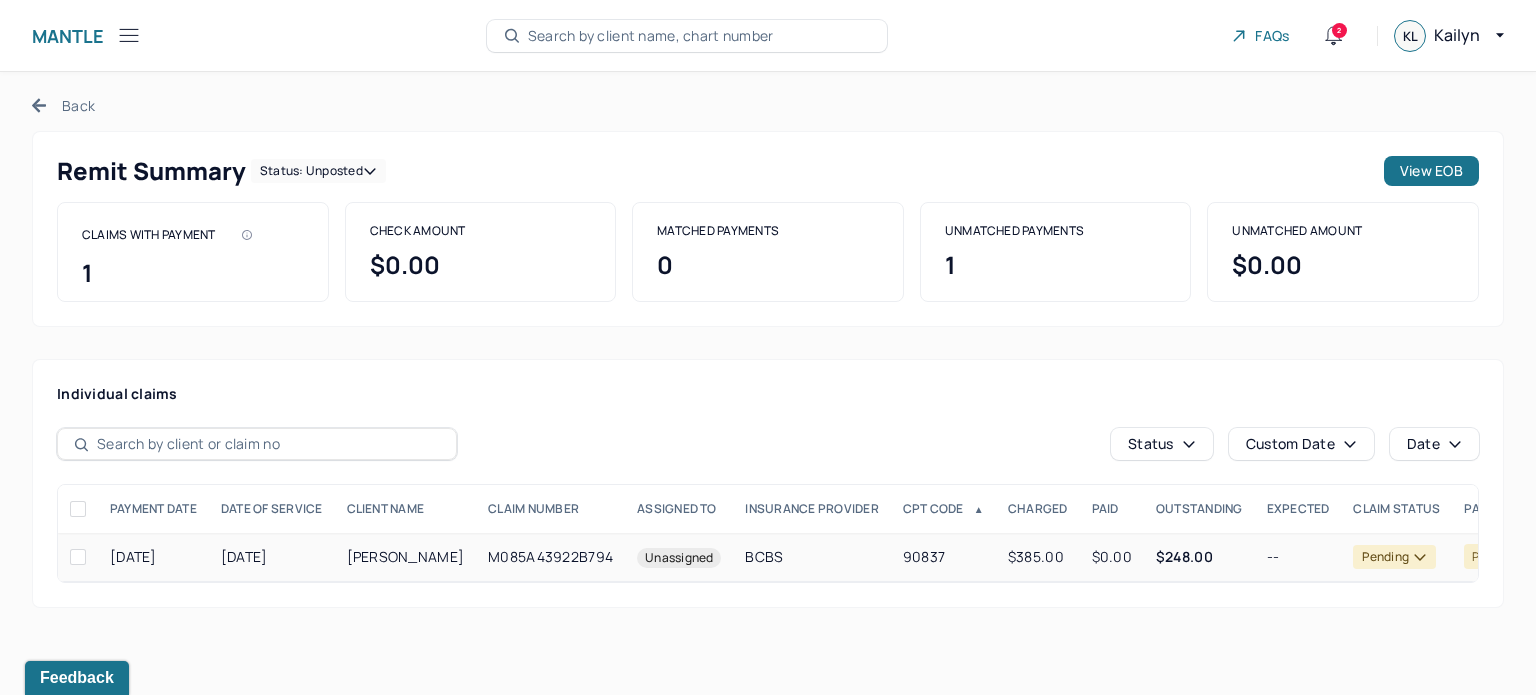 click on "--" at bounding box center [1298, 557] 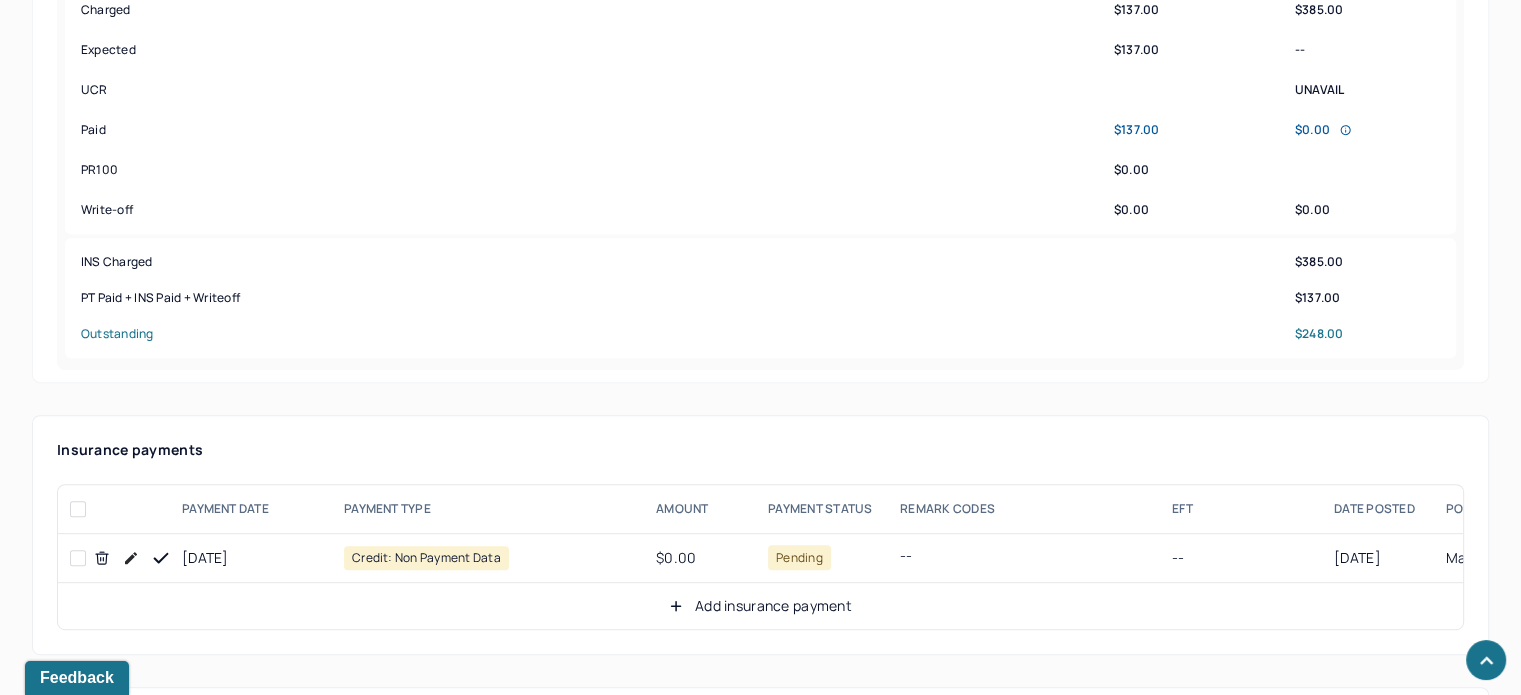 scroll, scrollTop: 1100, scrollLeft: 0, axis: vertical 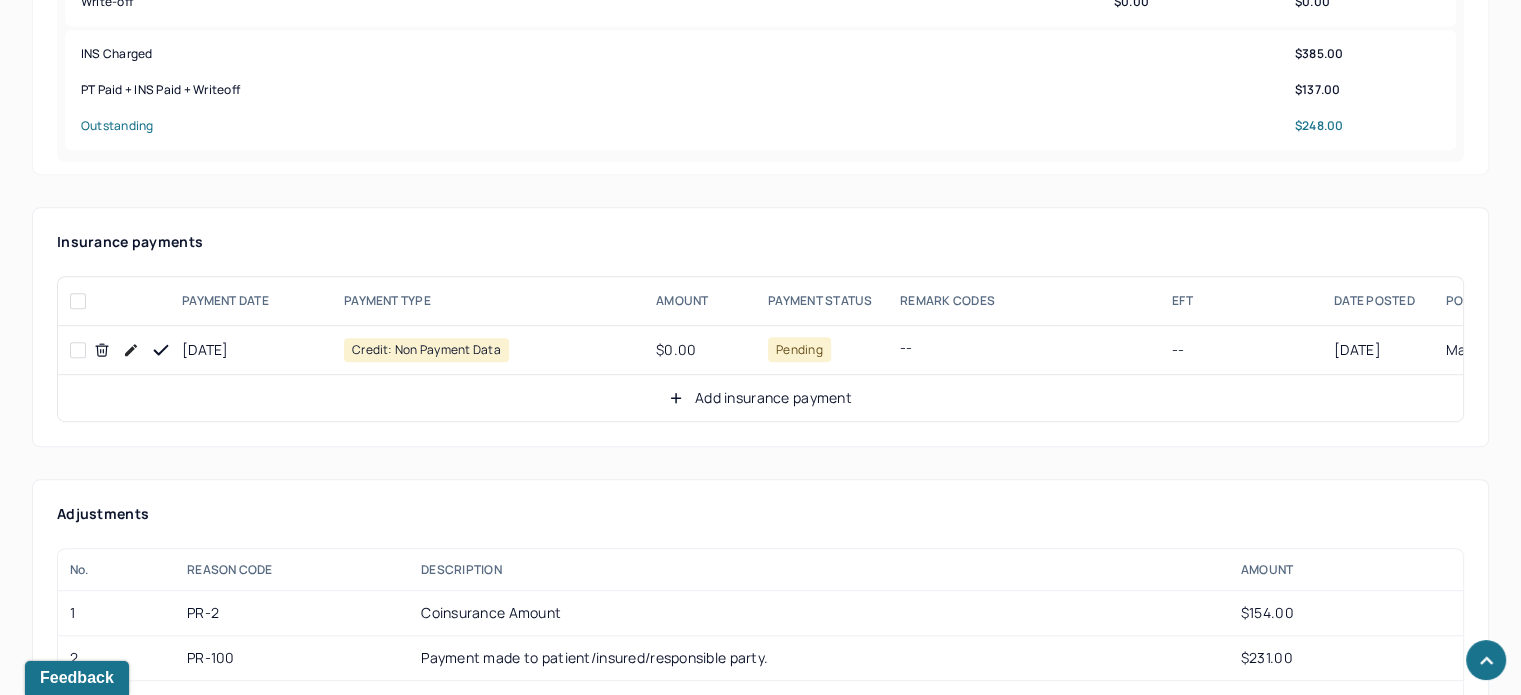 click 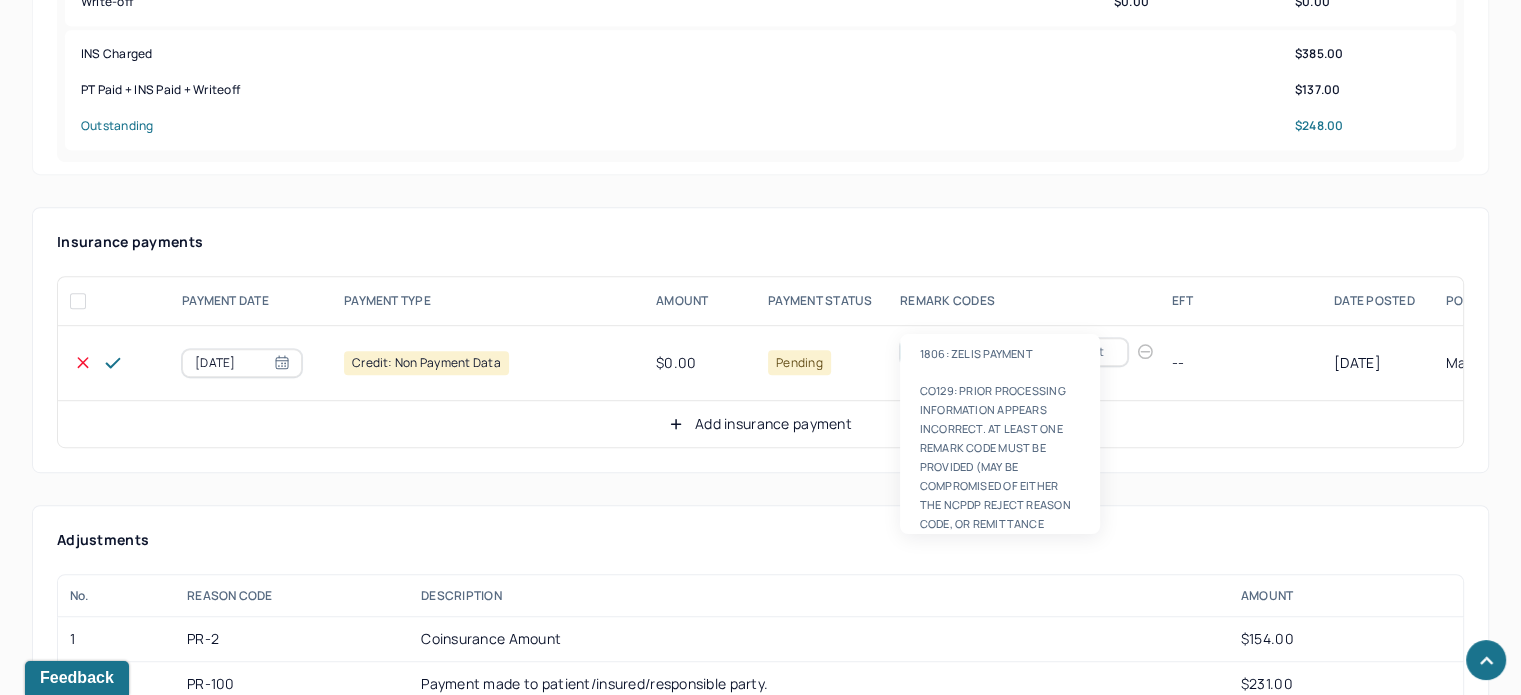 click on "Remark code" at bounding box center (960, 352) 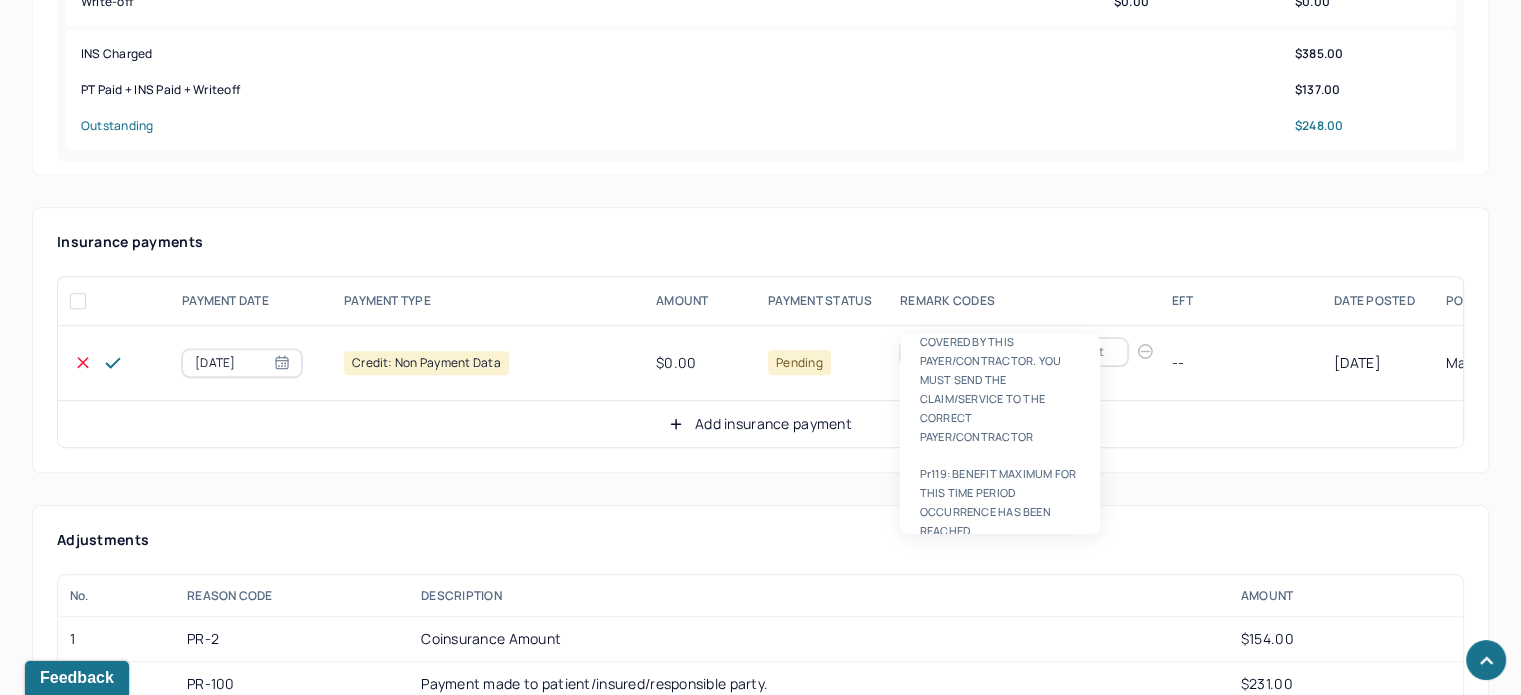 scroll, scrollTop: 8, scrollLeft: 0, axis: vertical 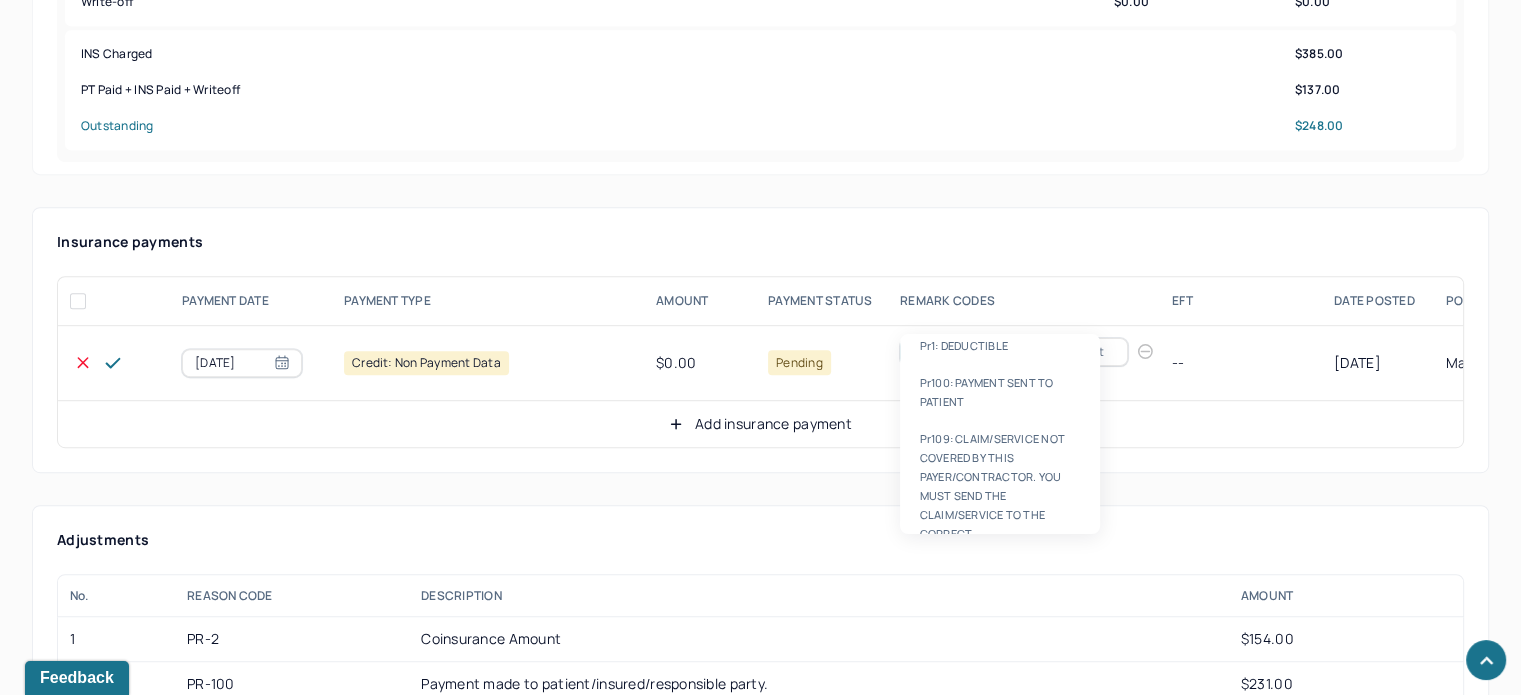 type on "PR100" 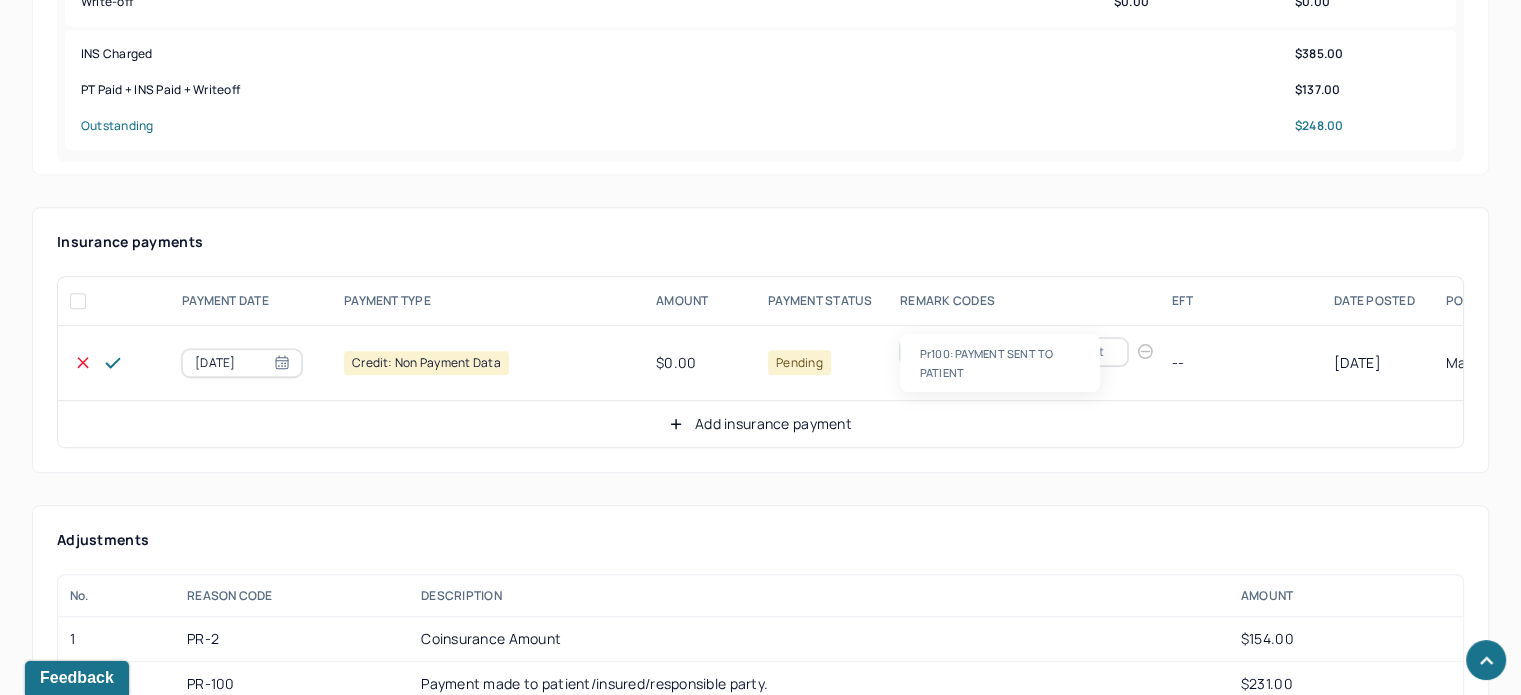 scroll, scrollTop: 0, scrollLeft: 0, axis: both 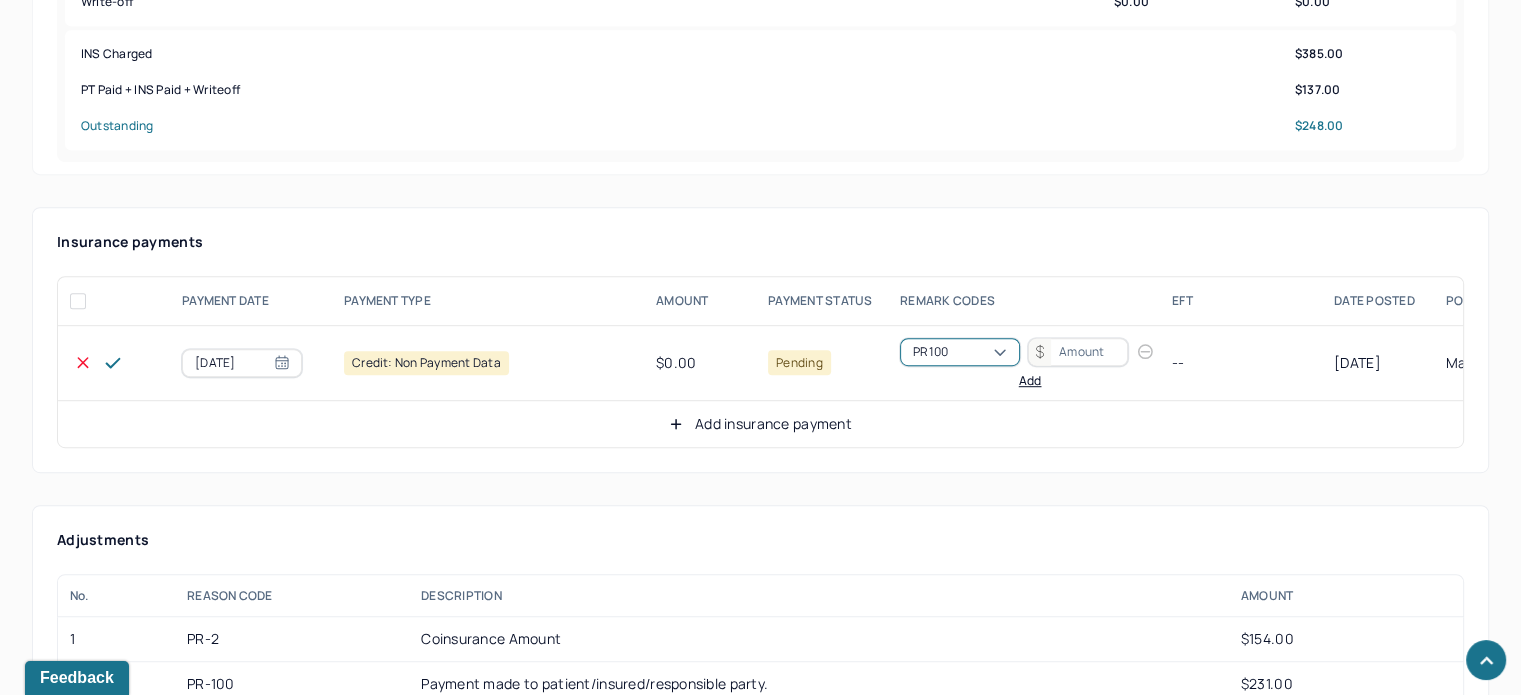 type 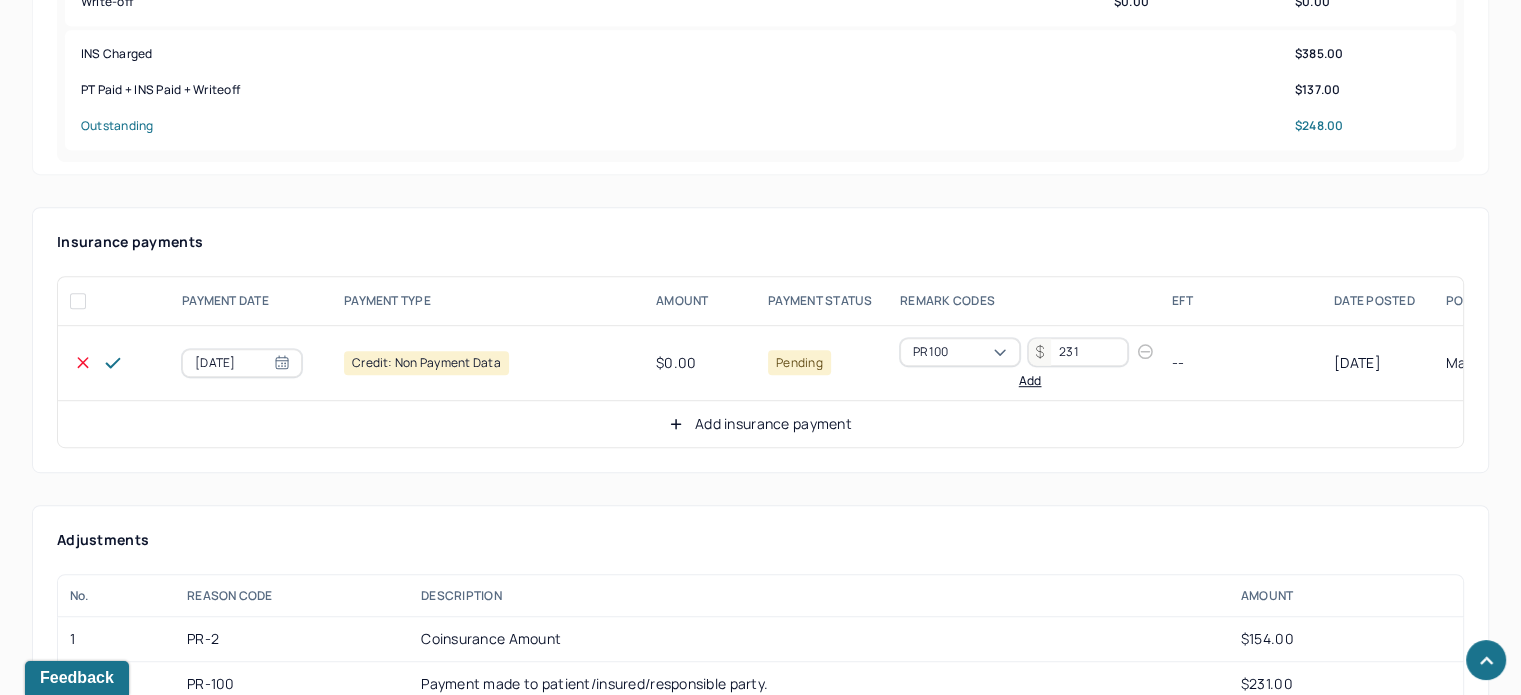 type on "231" 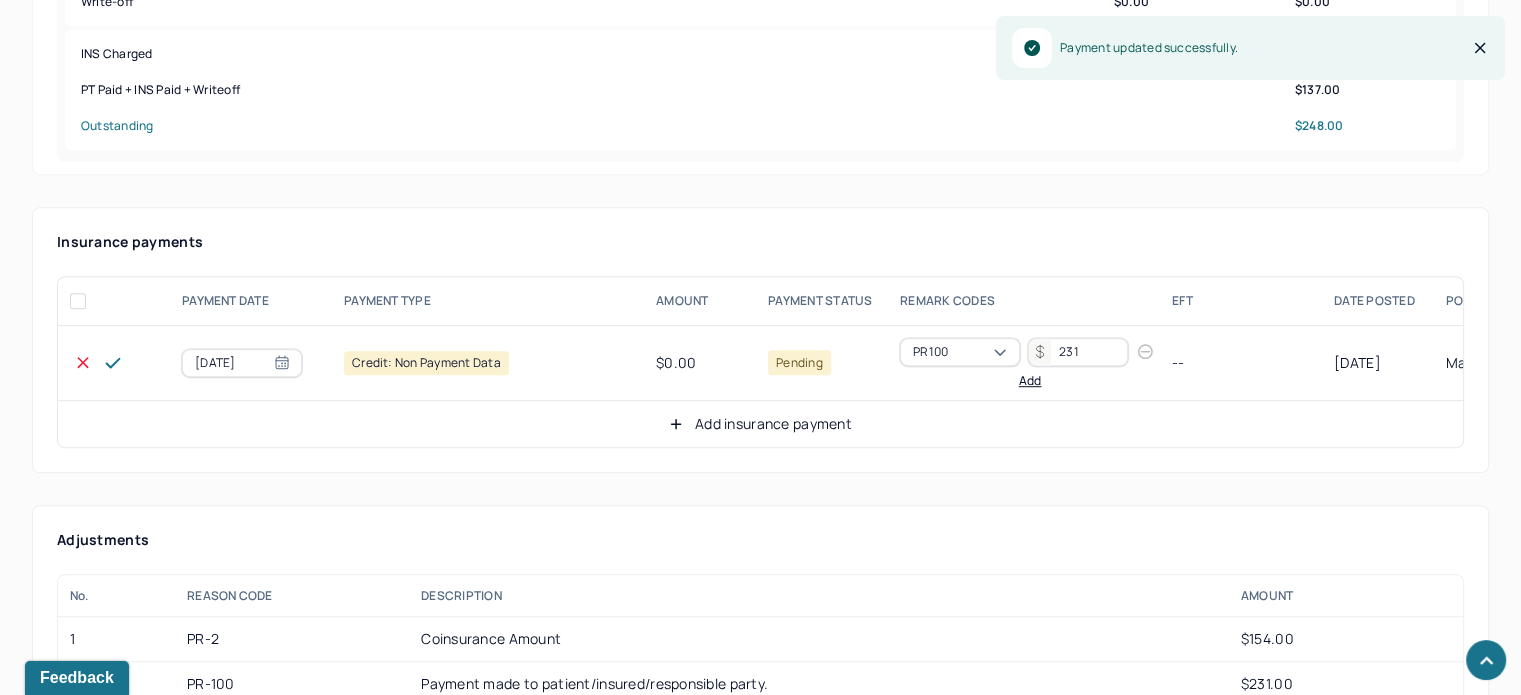 click on "Add insurance payment" at bounding box center (760, 424) 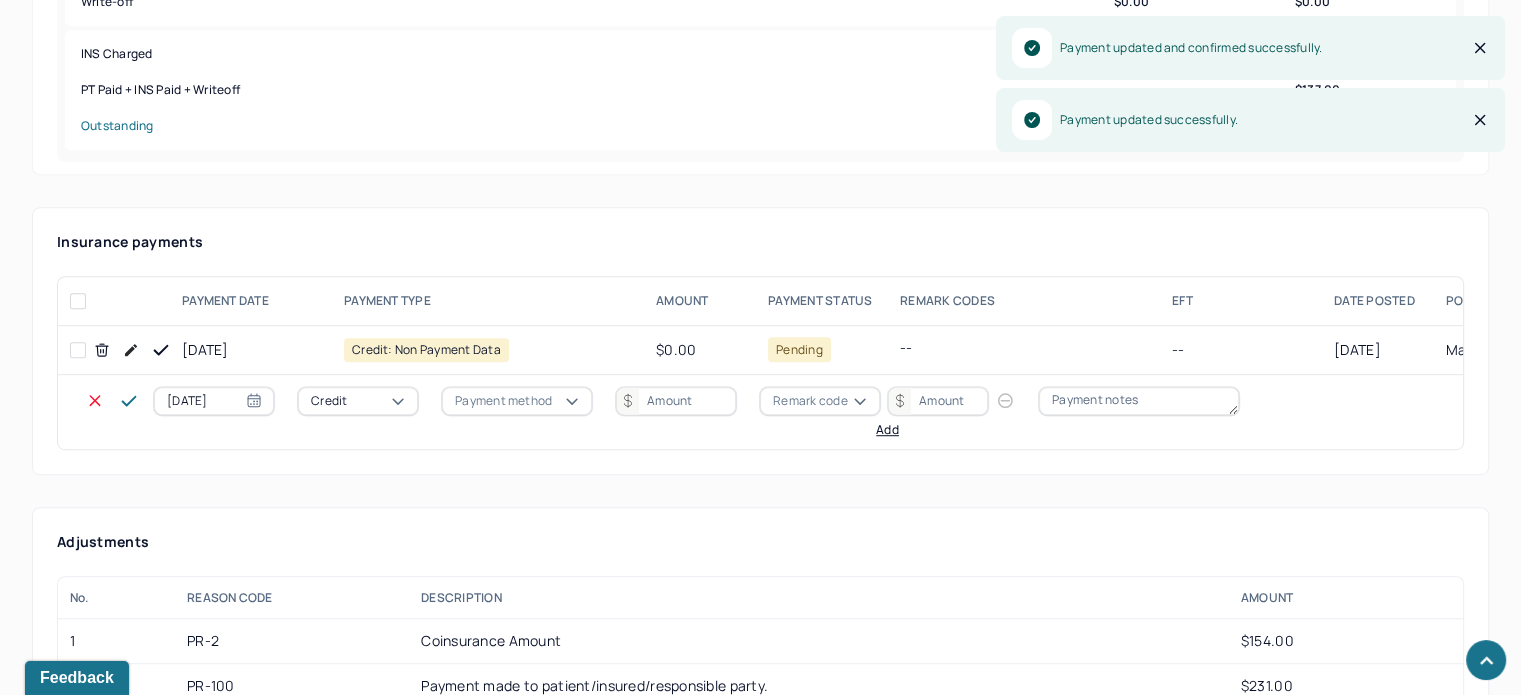 click on "[DATE] Credit Payment method Remark code       Add" at bounding box center [708, 412] 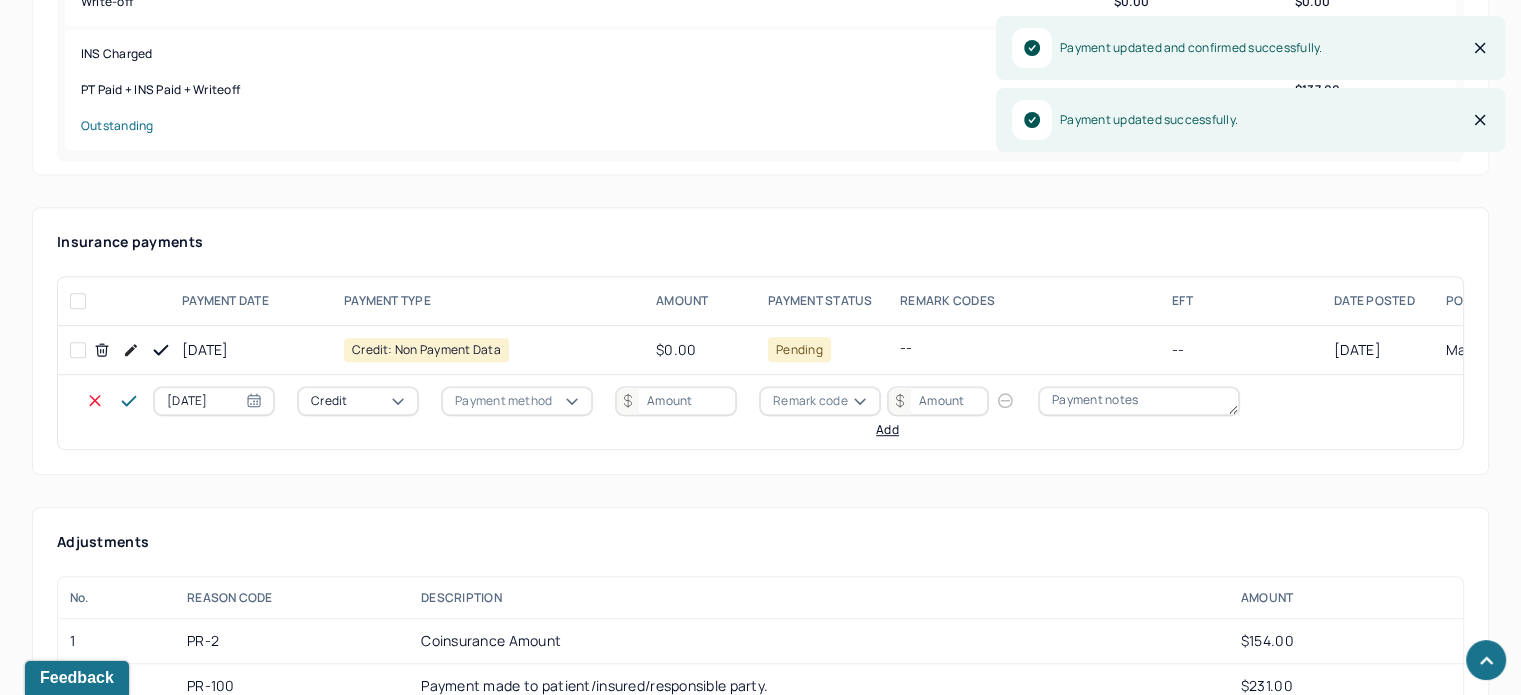click on "Credit" at bounding box center [358, 401] 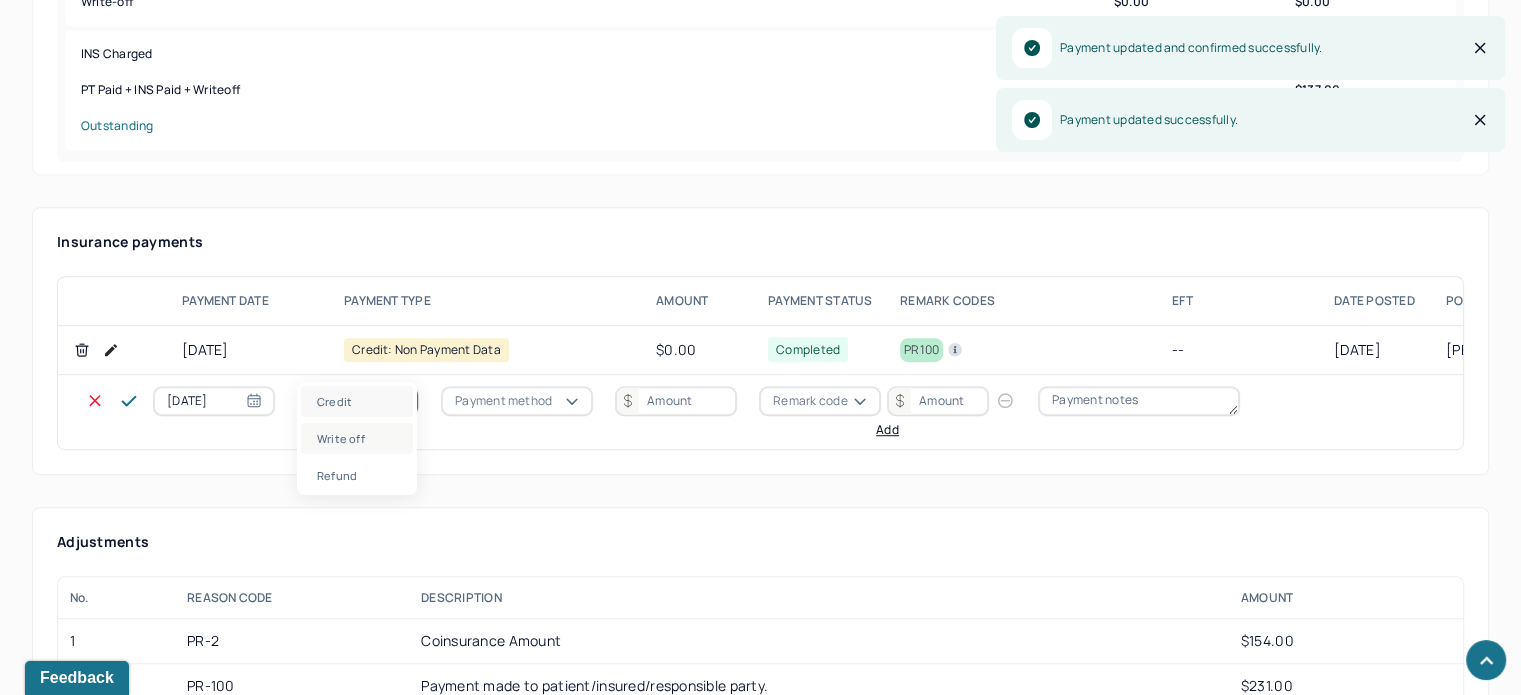 click on "Write off" at bounding box center (357, 438) 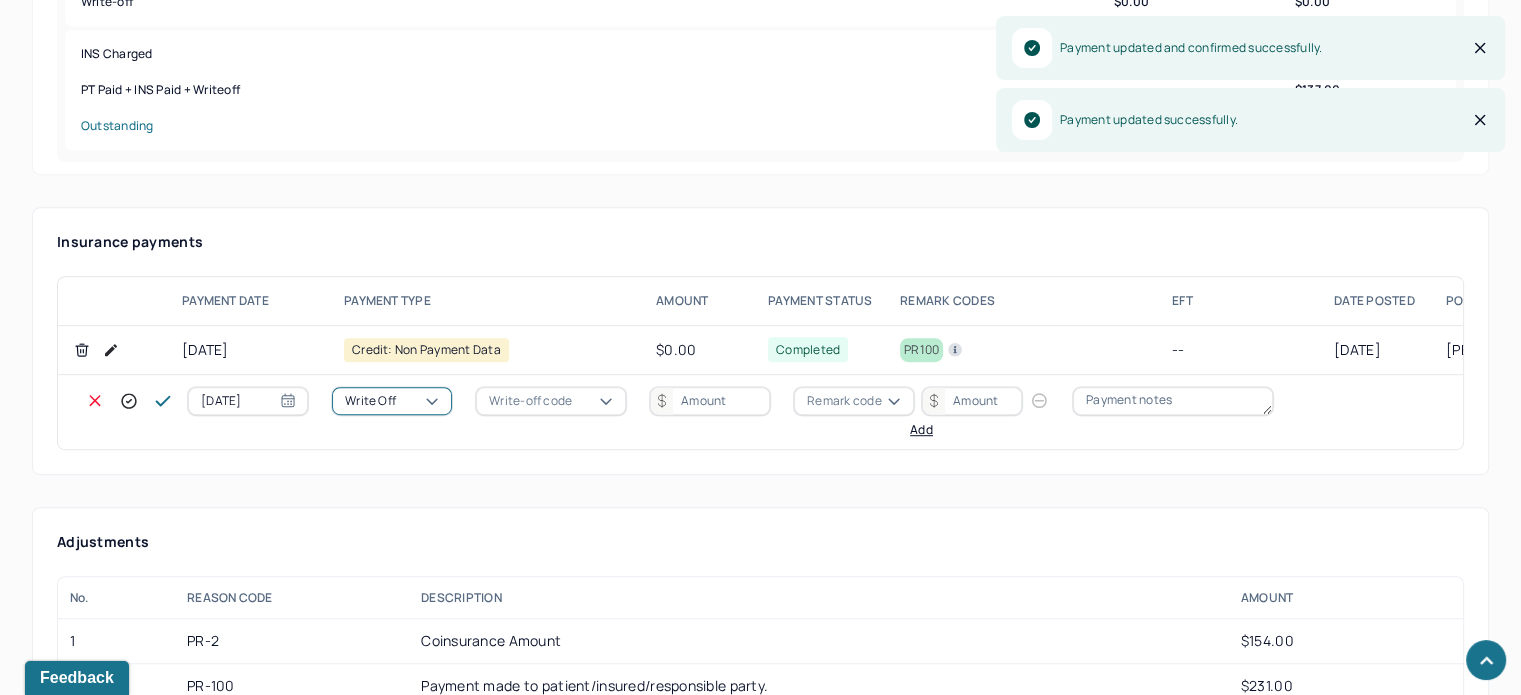 click on "Write-off code" at bounding box center [530, 401] 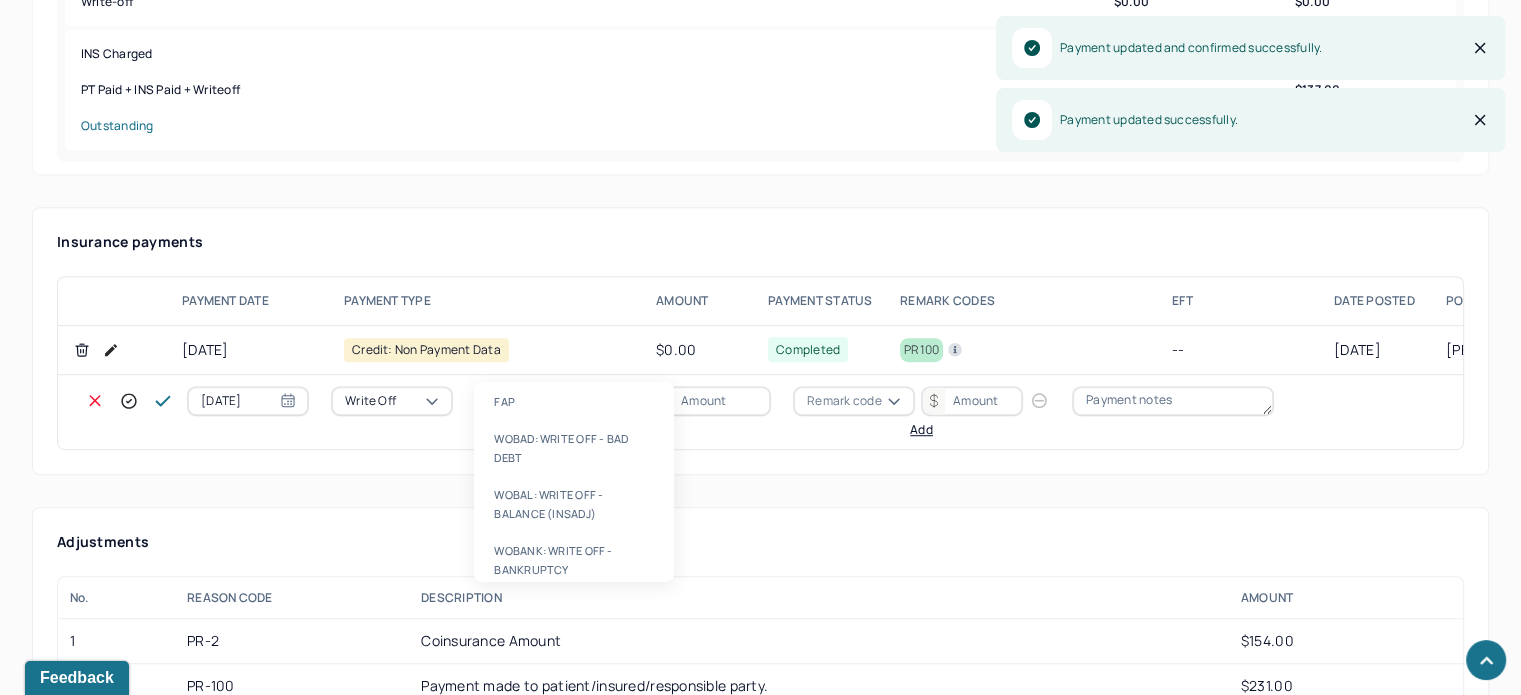 click on "WOBAL: WRITE OFF - BALANCE (INSADJ)" at bounding box center [574, 504] 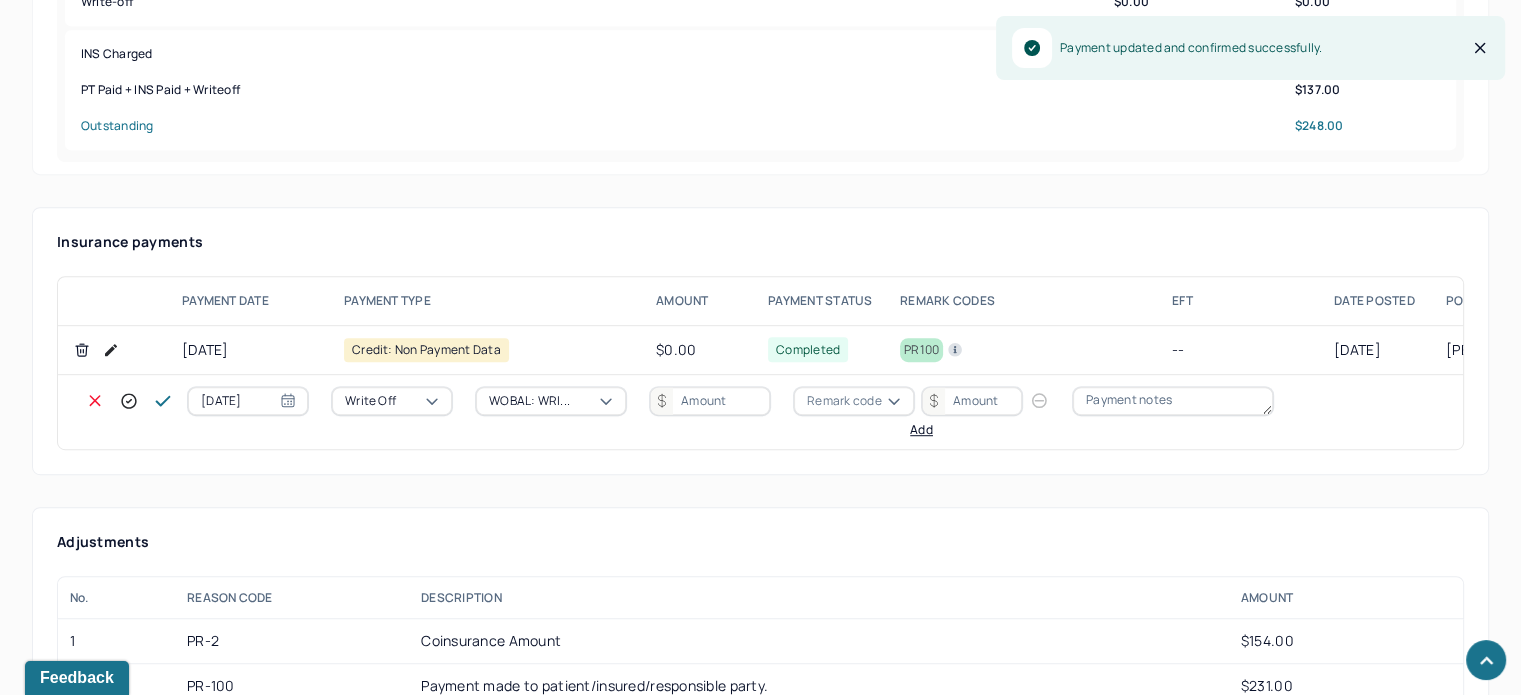 click at bounding box center [710, 401] 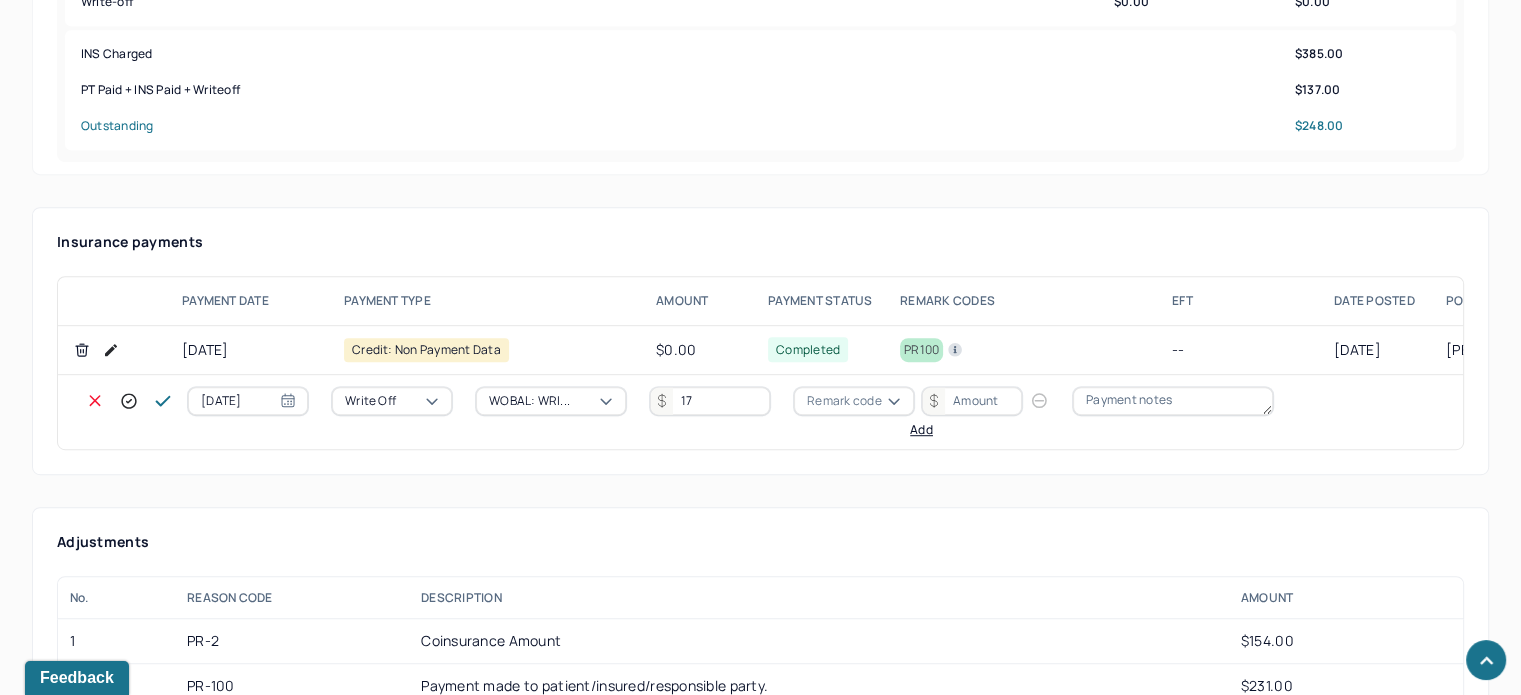 type on "17" 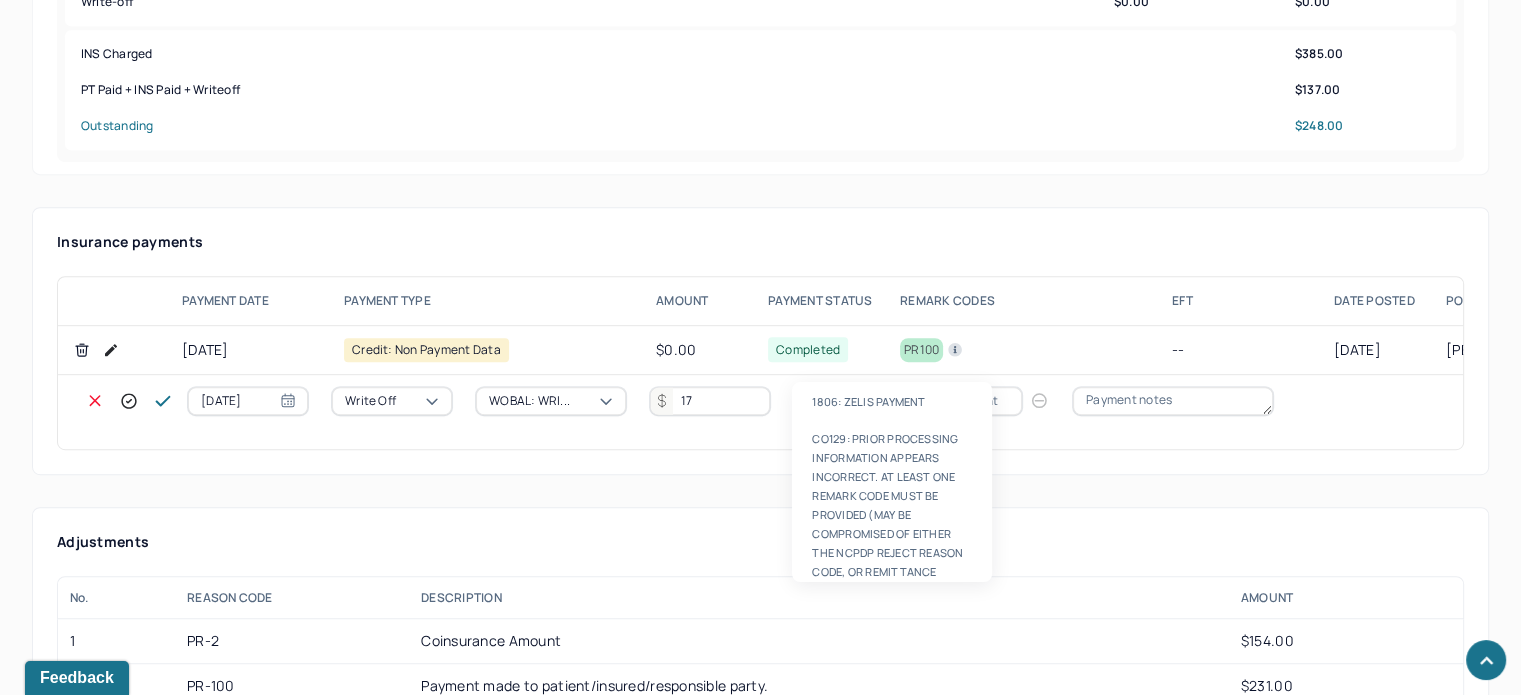 click on "Remark code" at bounding box center (844, 401) 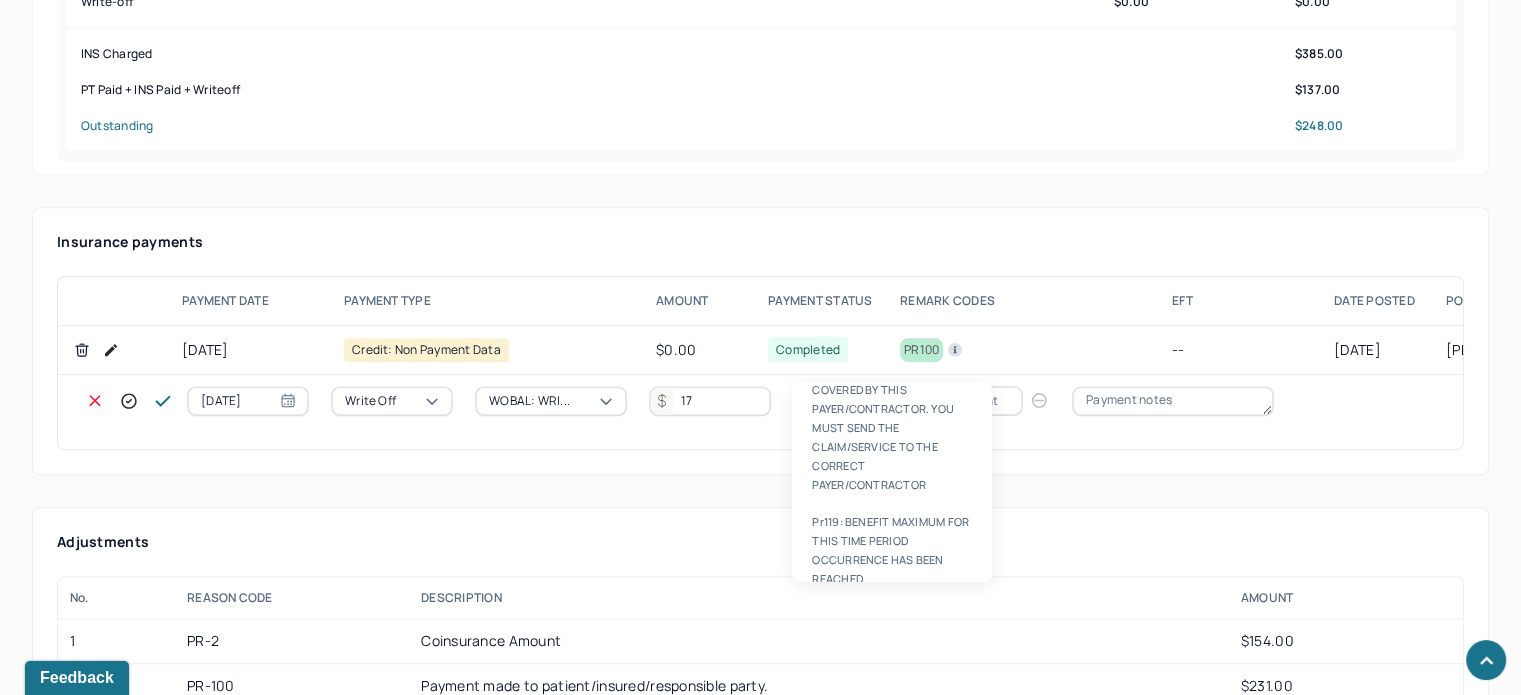 type on "PR2" 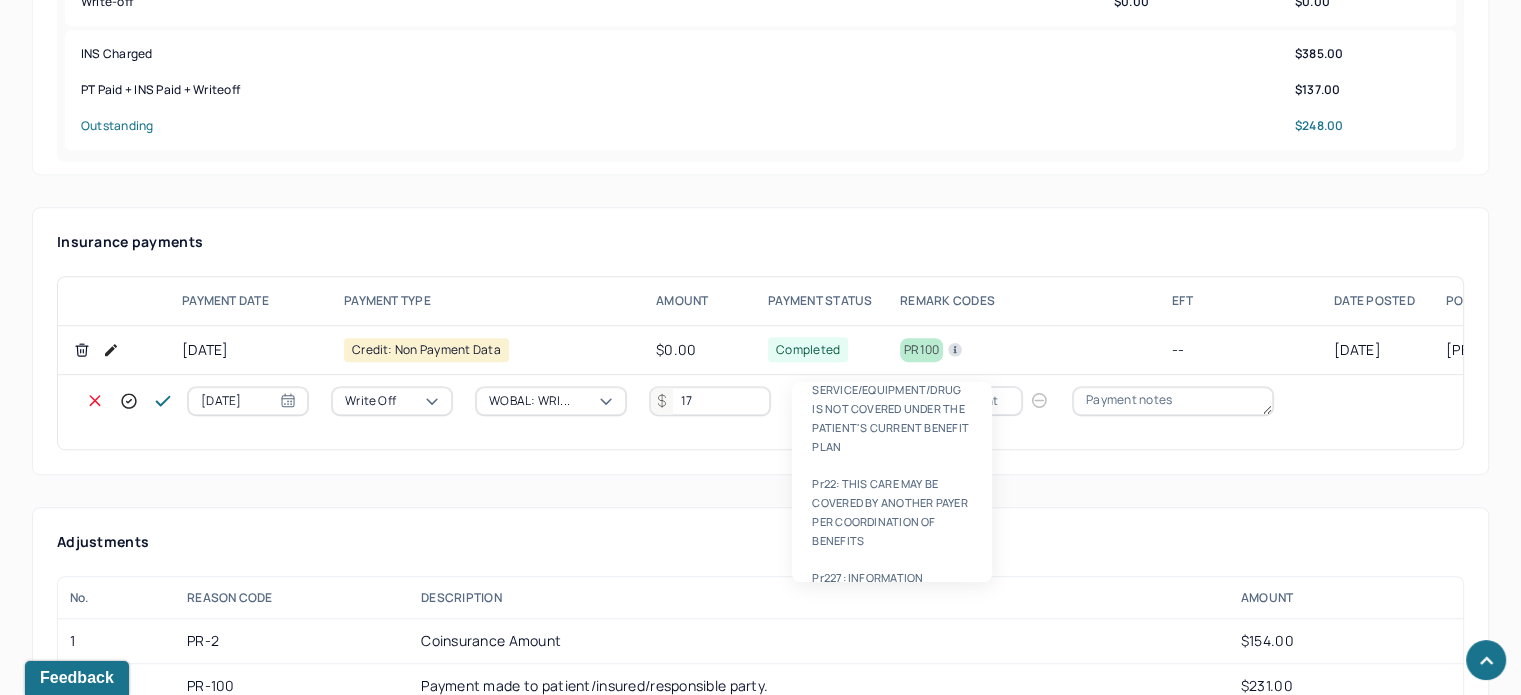 type 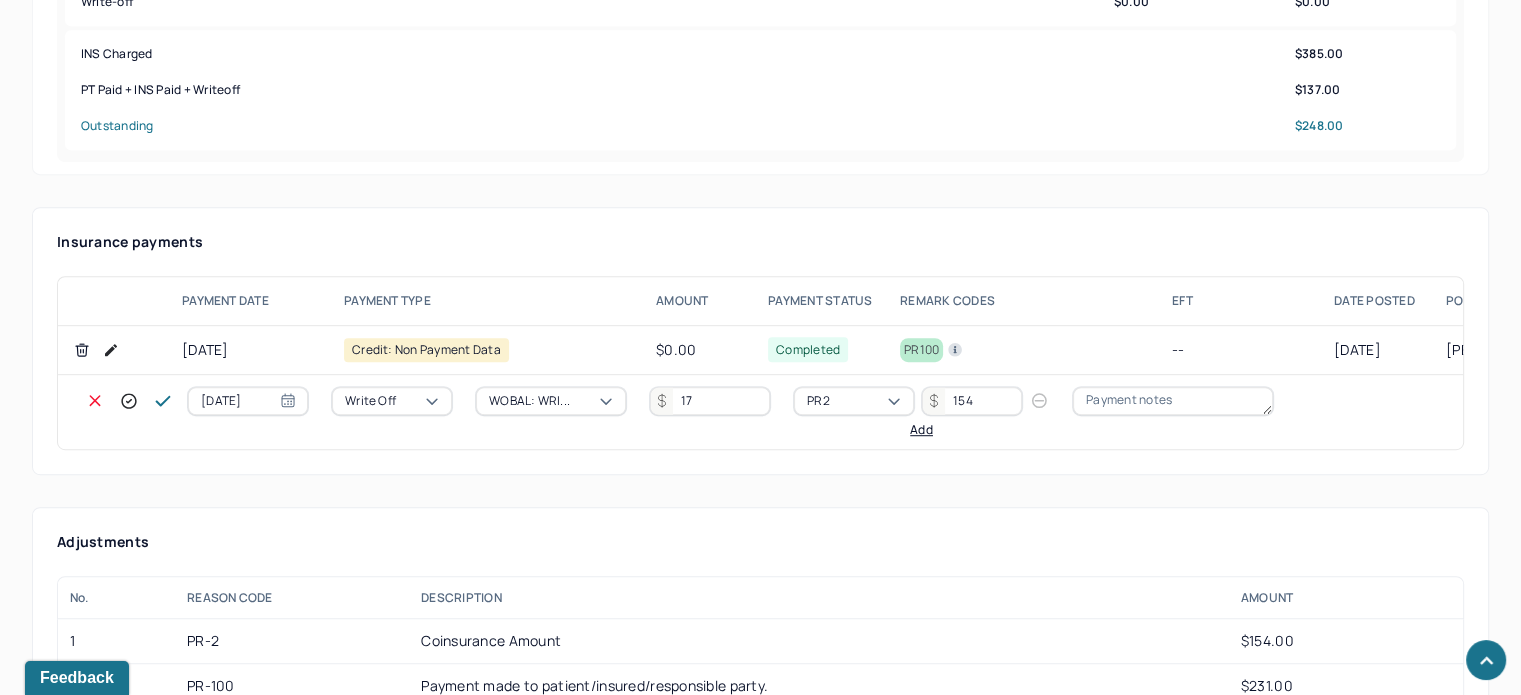 type on "154" 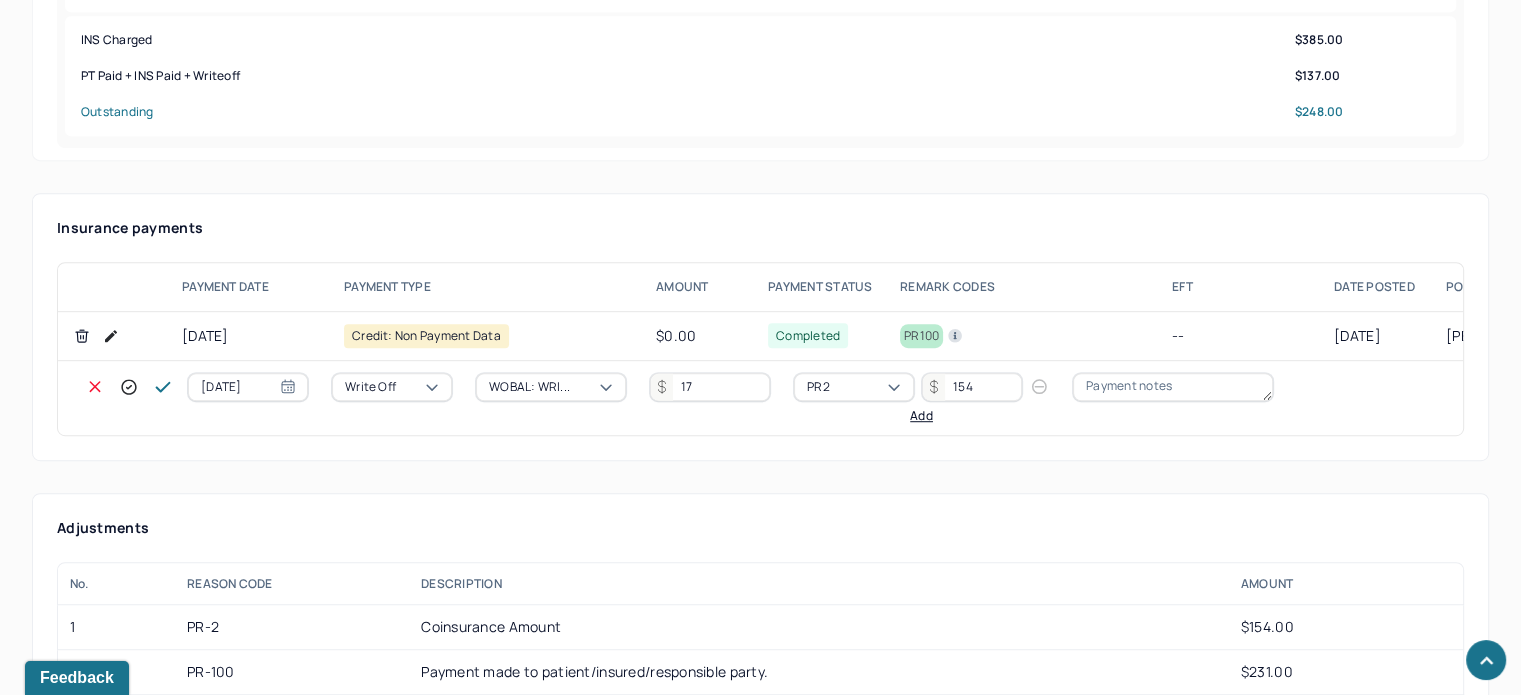 scroll, scrollTop: 1200, scrollLeft: 0, axis: vertical 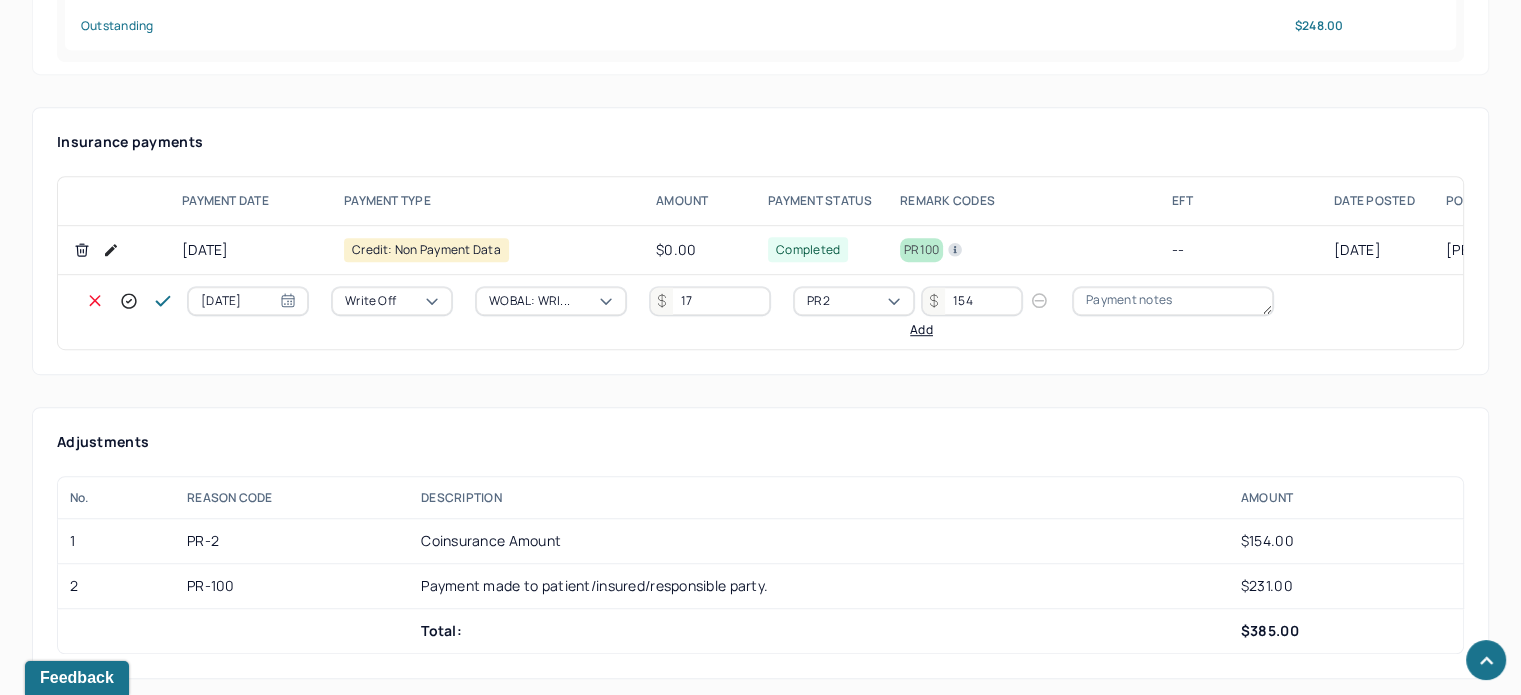 click 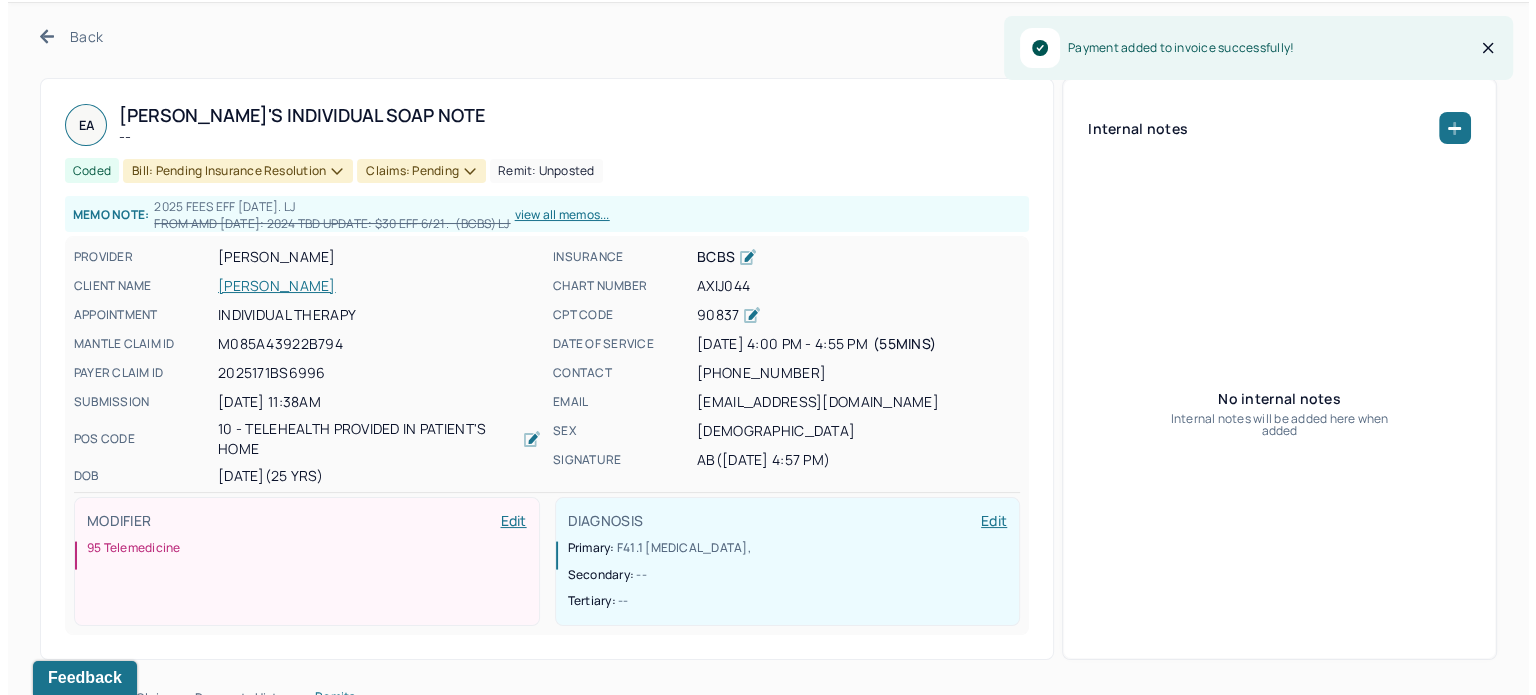 scroll, scrollTop: 0, scrollLeft: 0, axis: both 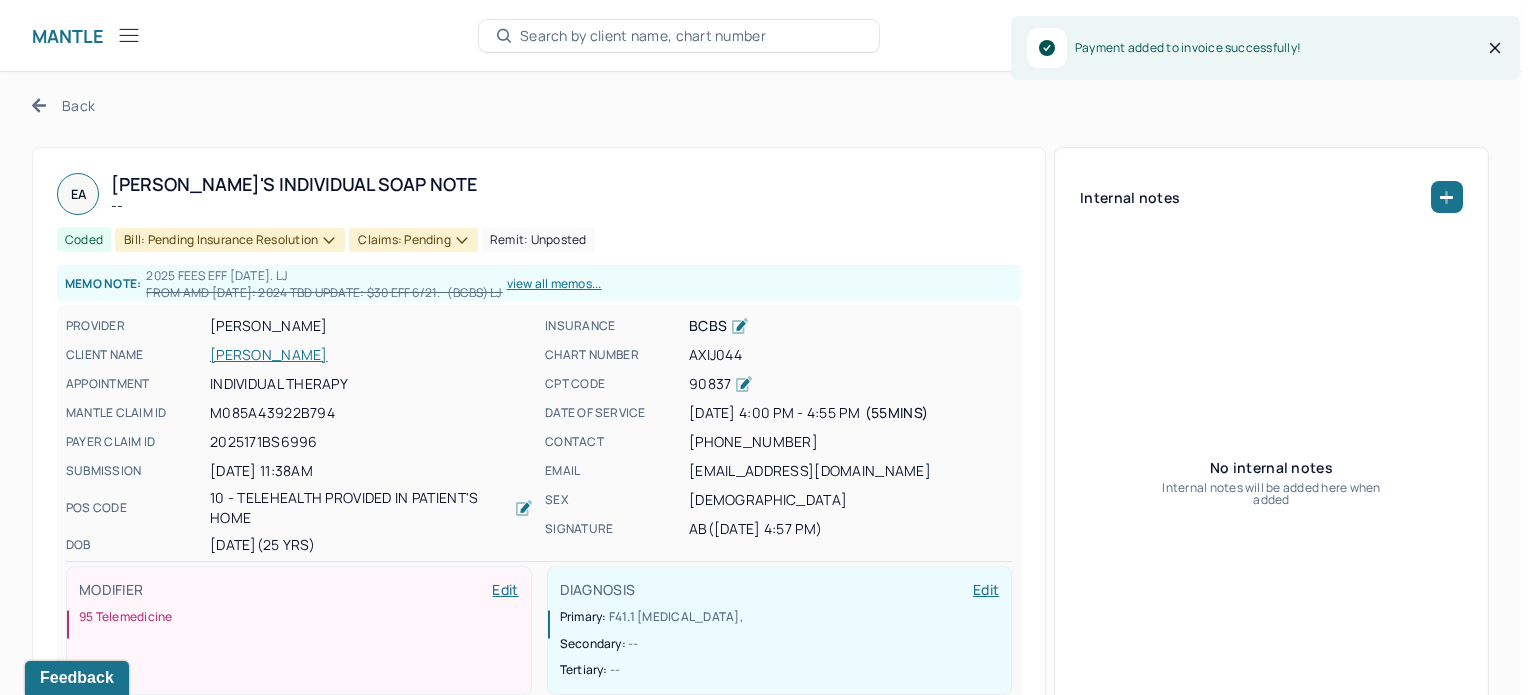click on "Claims: pending" at bounding box center [413, 240] 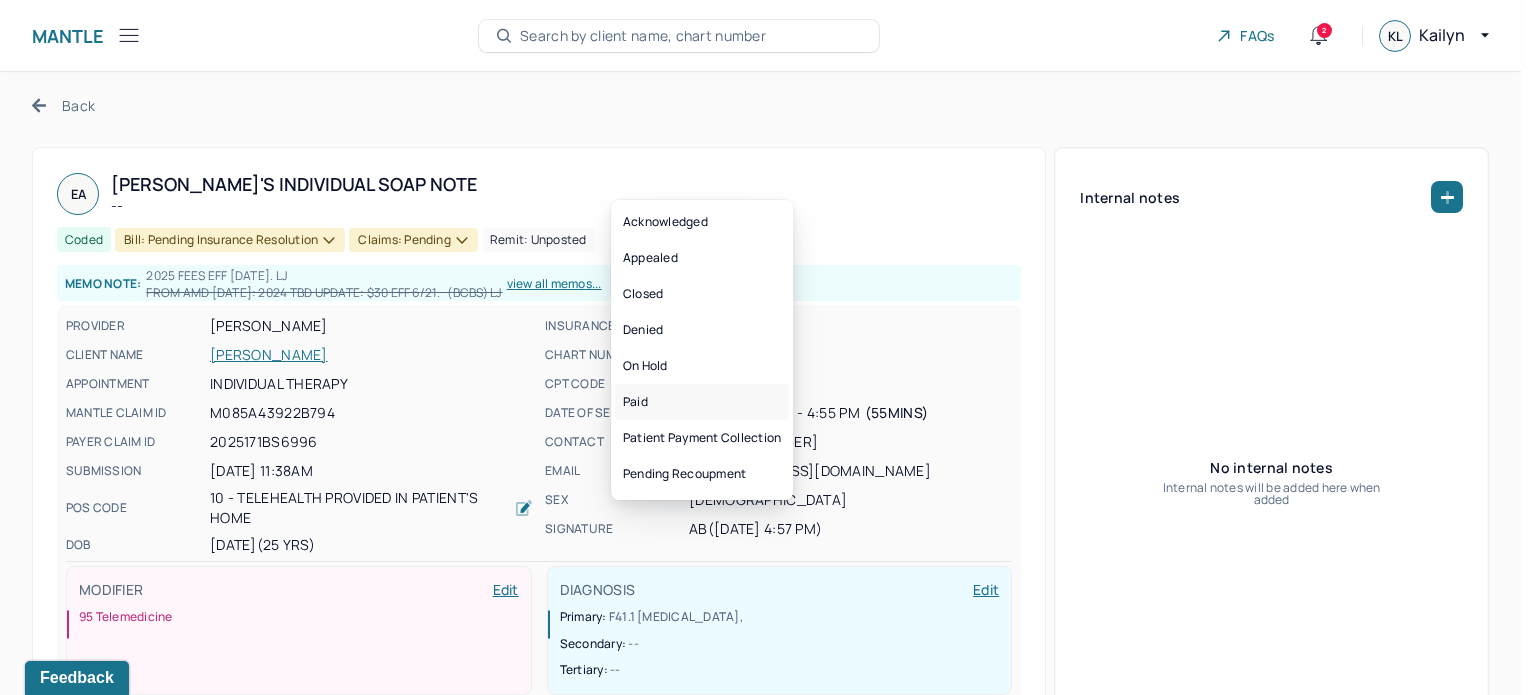 drag, startPoint x: 715, startPoint y: 391, endPoint x: 714, endPoint y: 371, distance: 20.024984 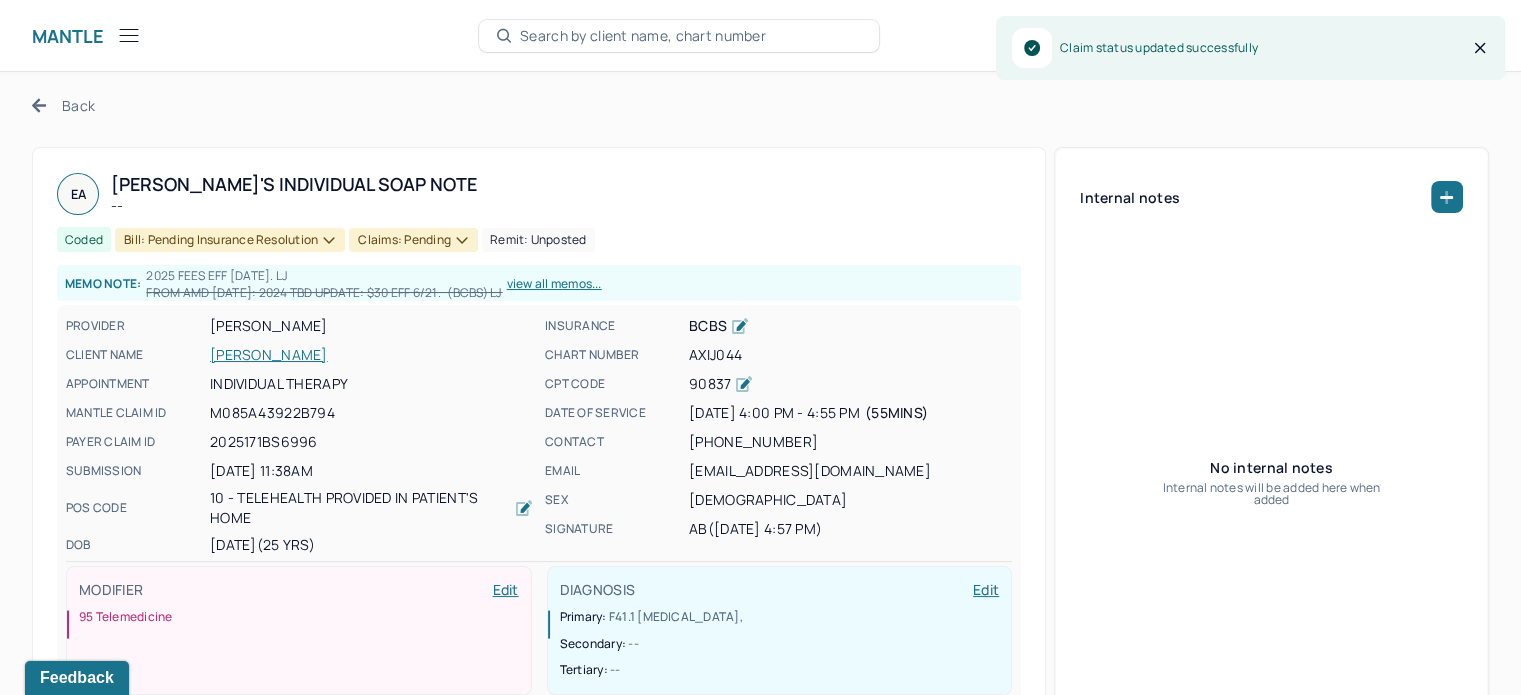 click on "Bill: Pending Insurance Resolution" at bounding box center (230, 240) 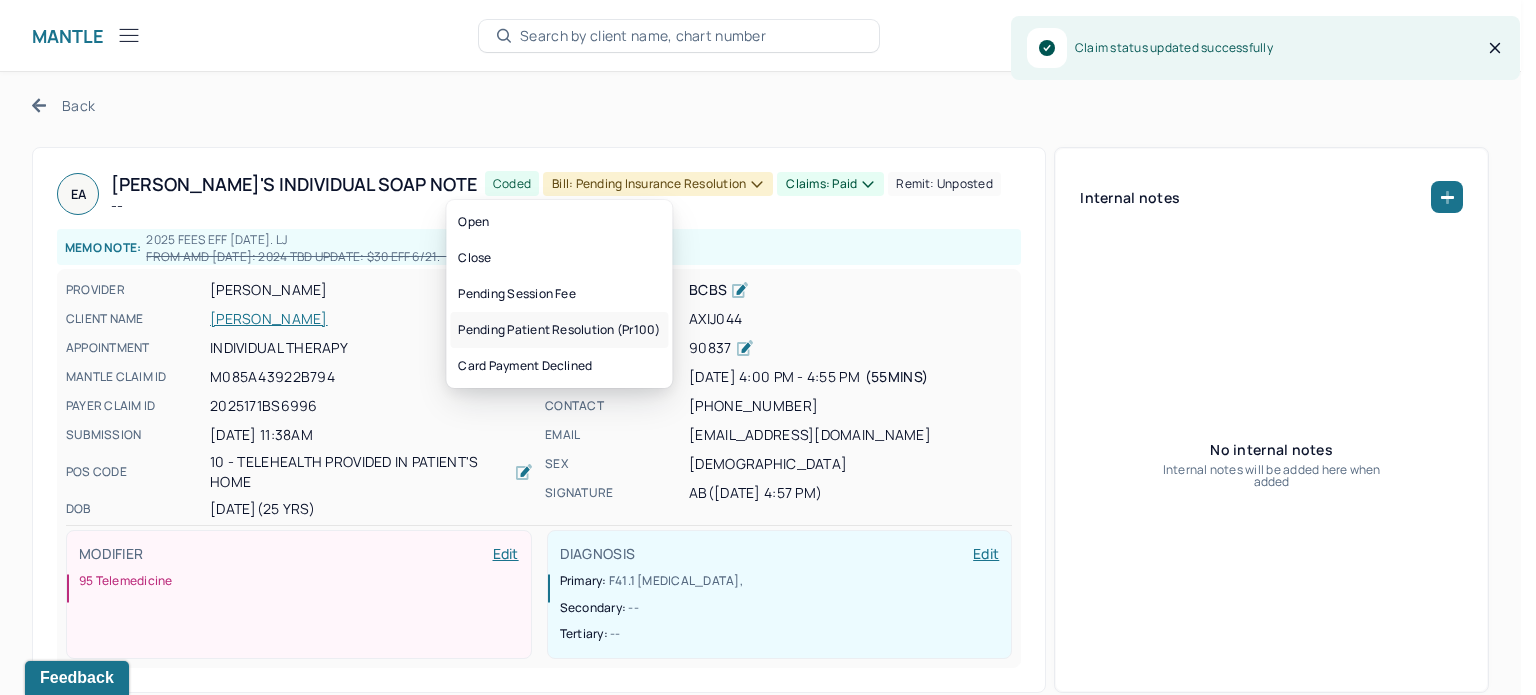 drag, startPoint x: 611, startPoint y: 325, endPoint x: 597, endPoint y: 308, distance: 22.022715 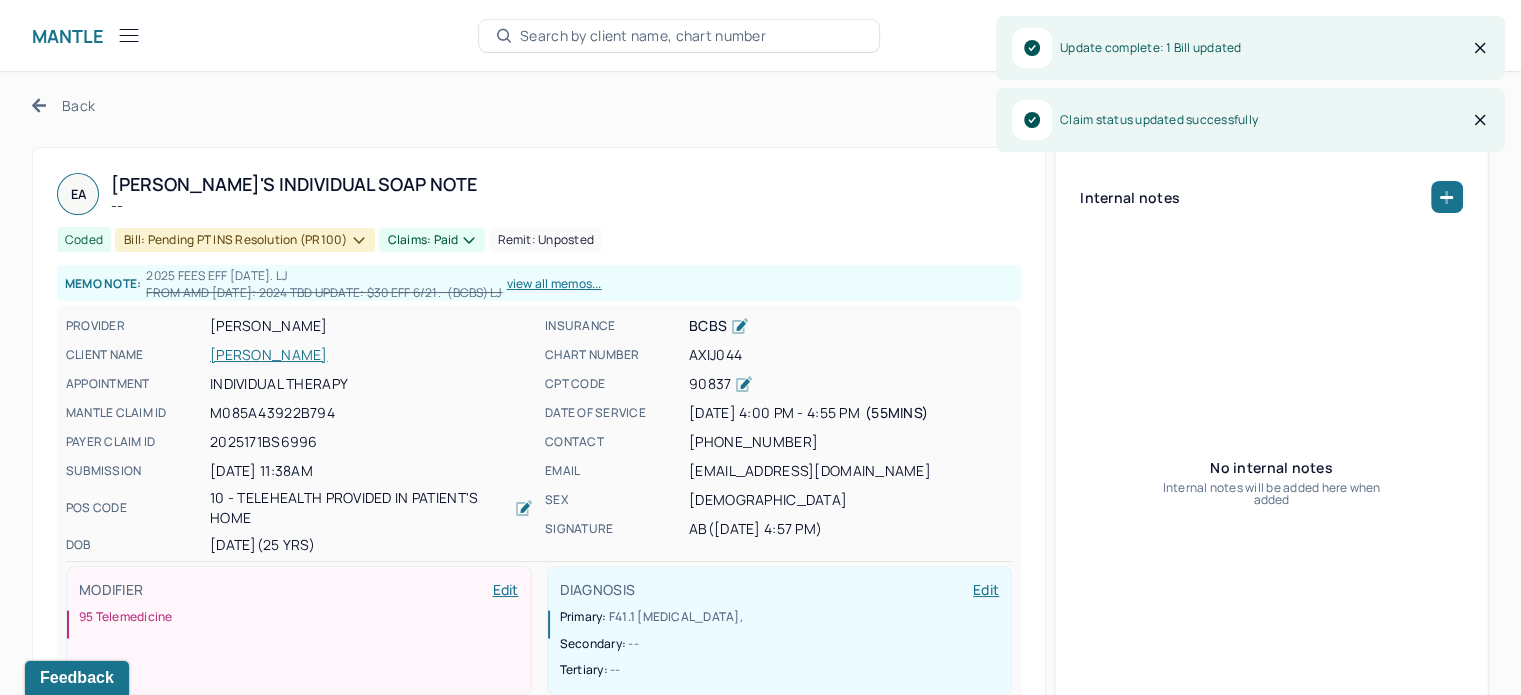 click on "Back" at bounding box center (63, 105) 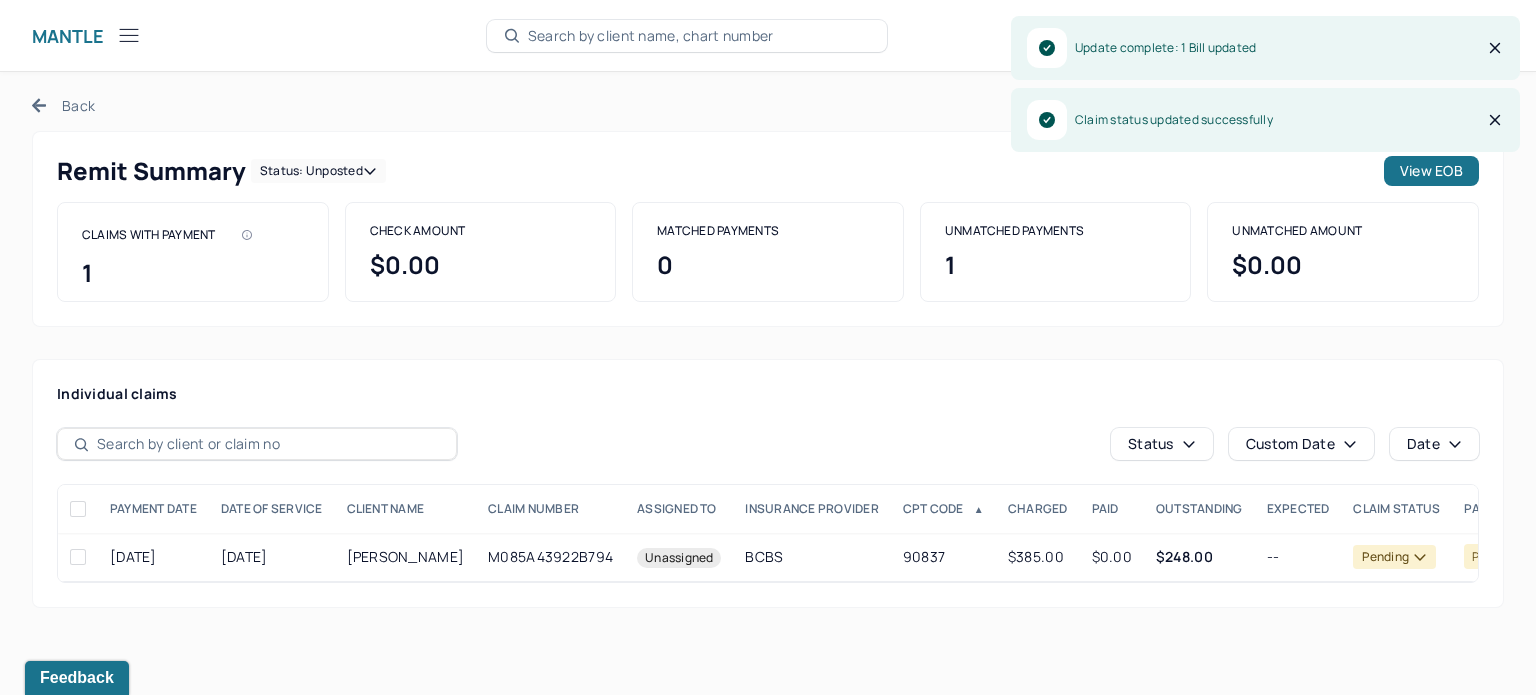 click on "Status: unposted" at bounding box center (318, 171) 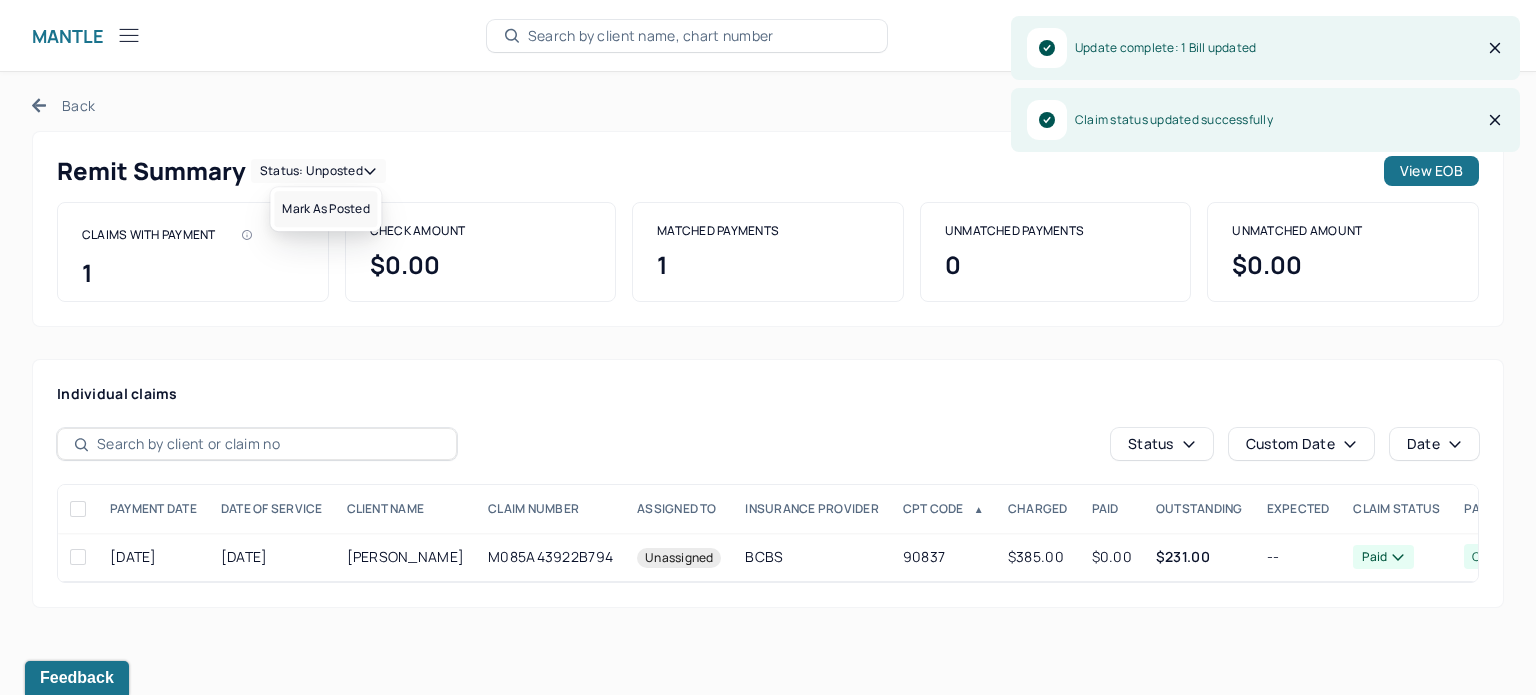 click on "Mark as Posted" at bounding box center (325, 209) 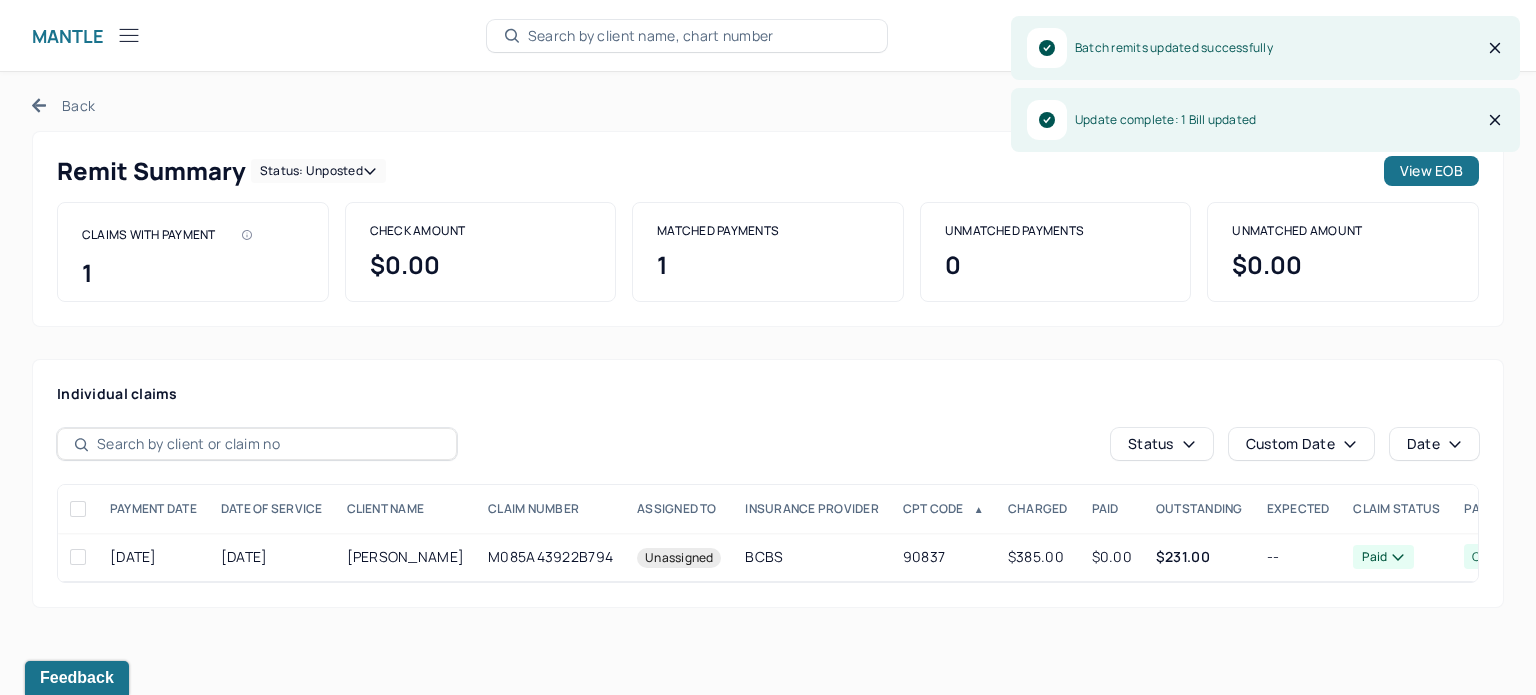 click on "Back" at bounding box center [63, 105] 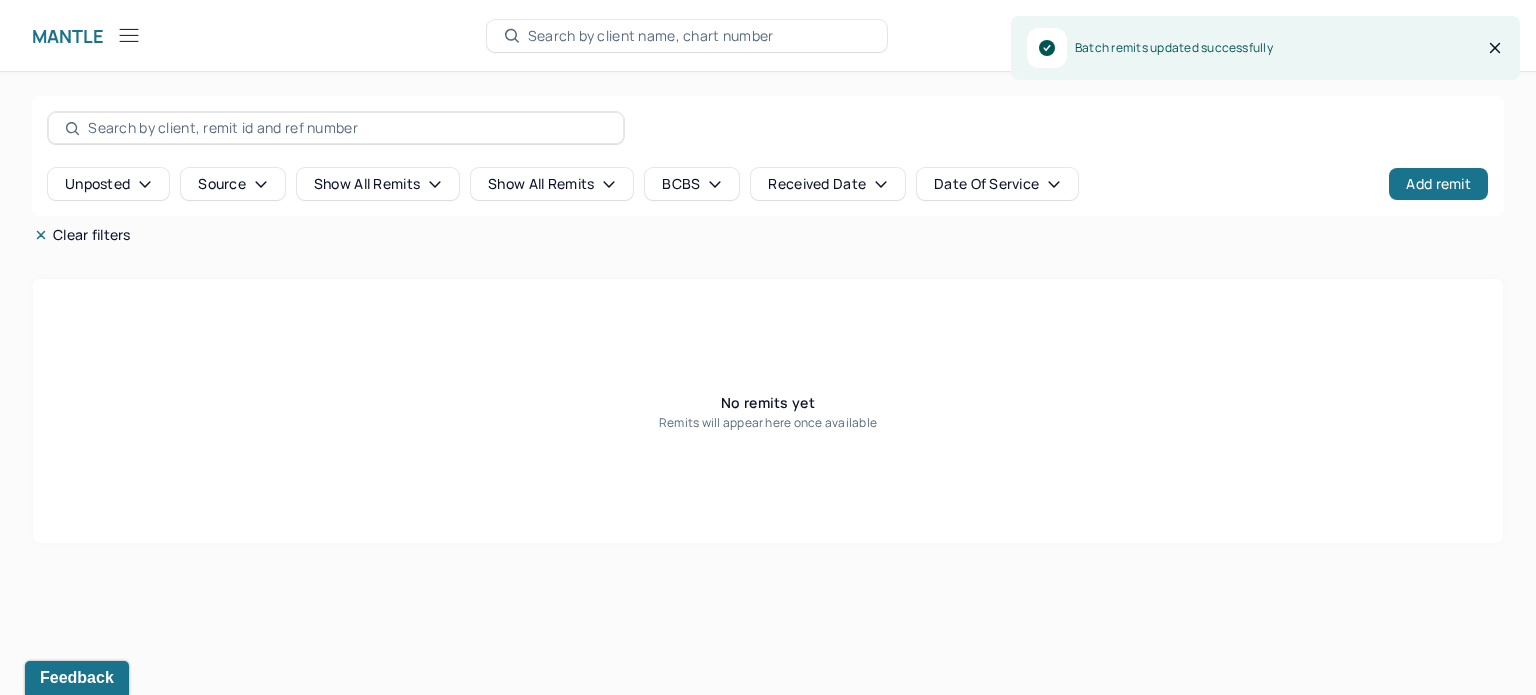 click 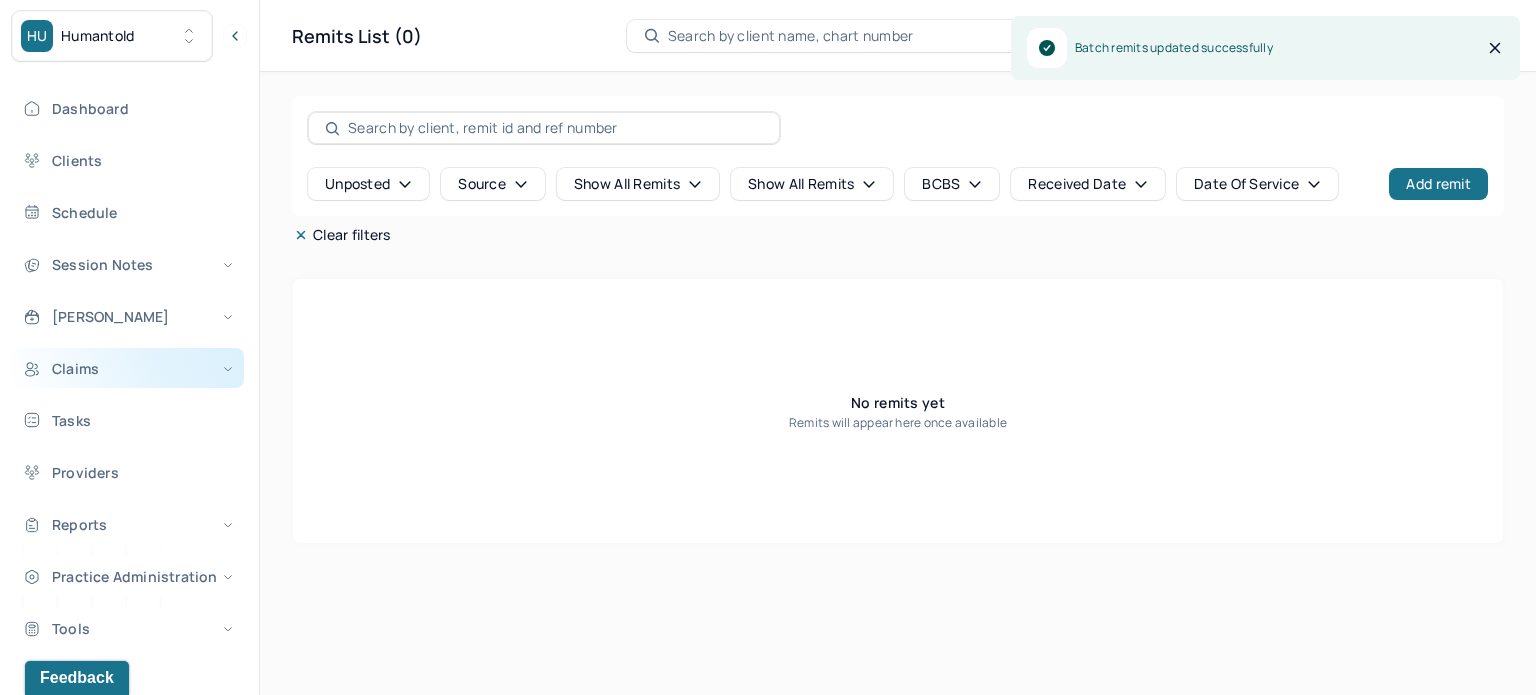 click on "Claims" at bounding box center [128, 368] 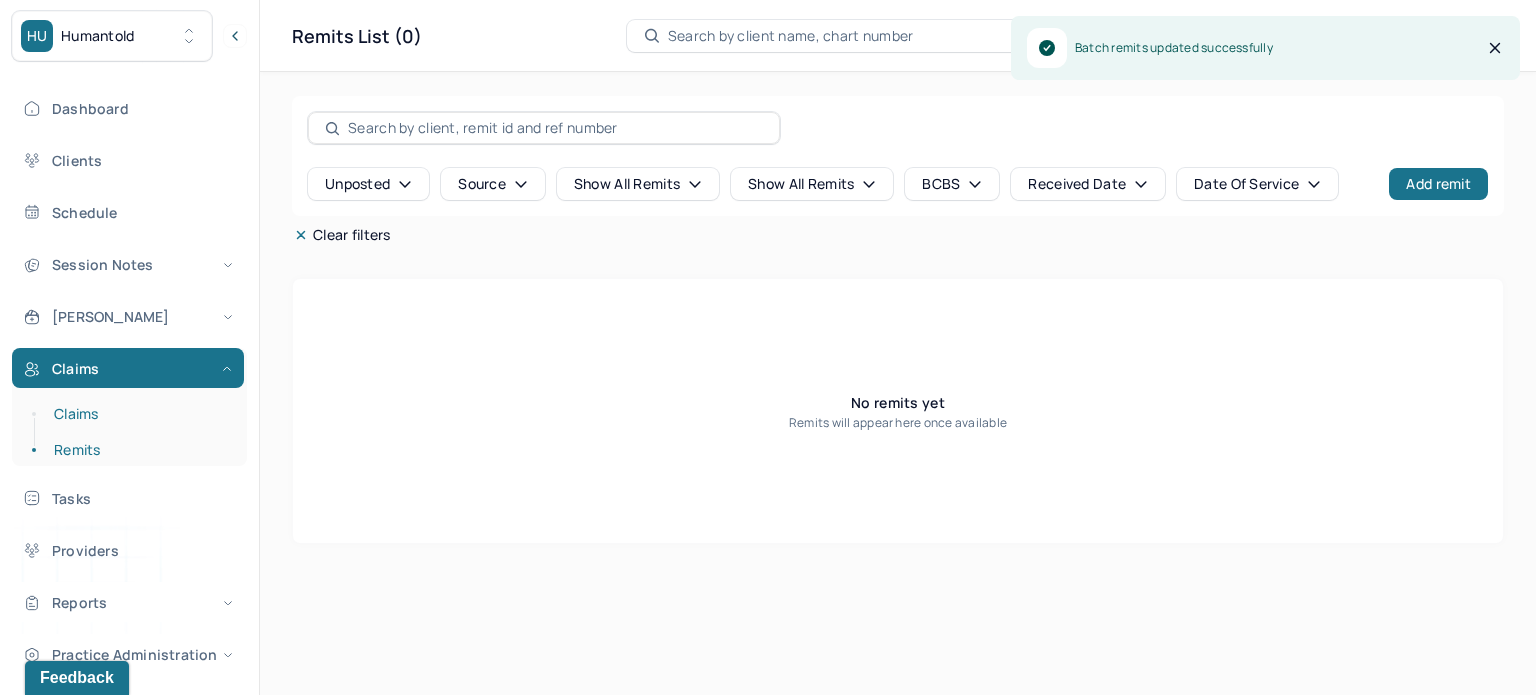 click on "Claims" at bounding box center (139, 414) 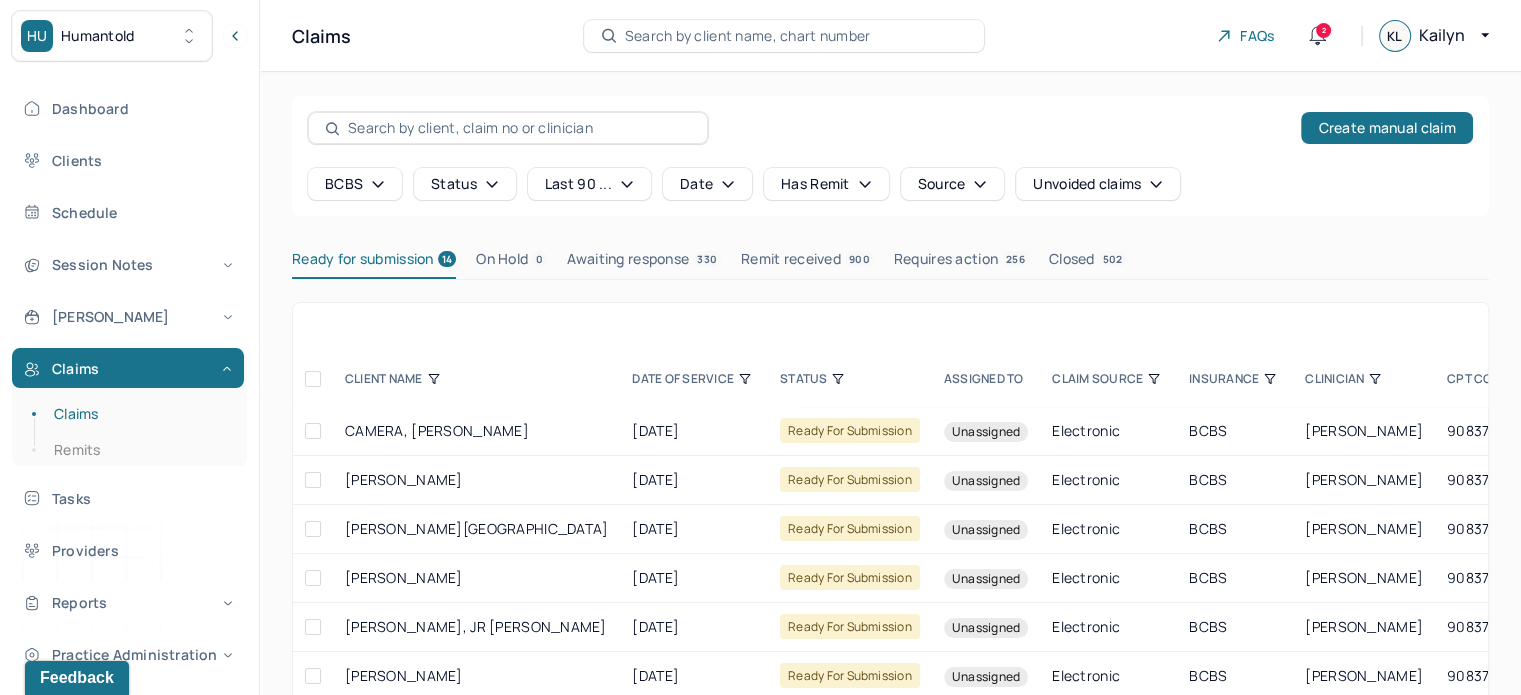 click at bounding box center [313, 379] 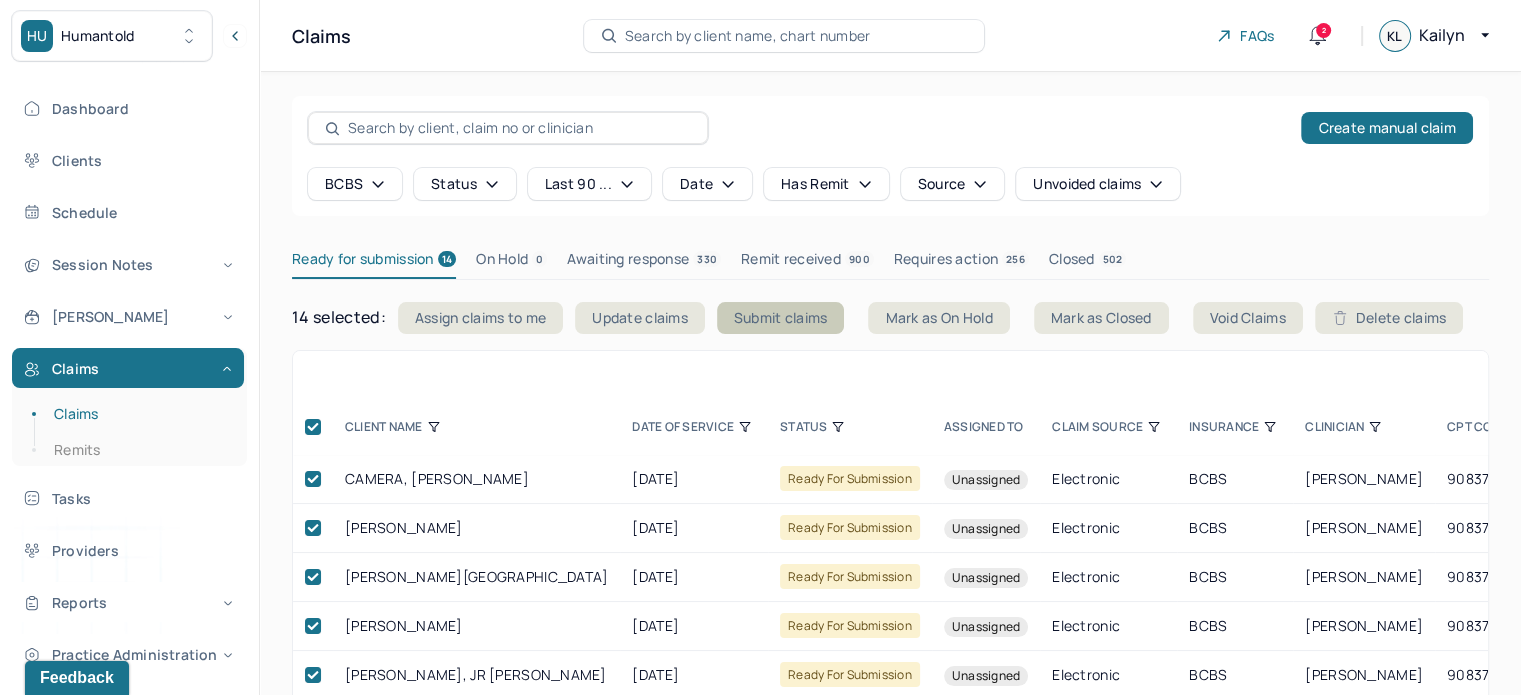 click on "Submit claims" at bounding box center [781, 318] 